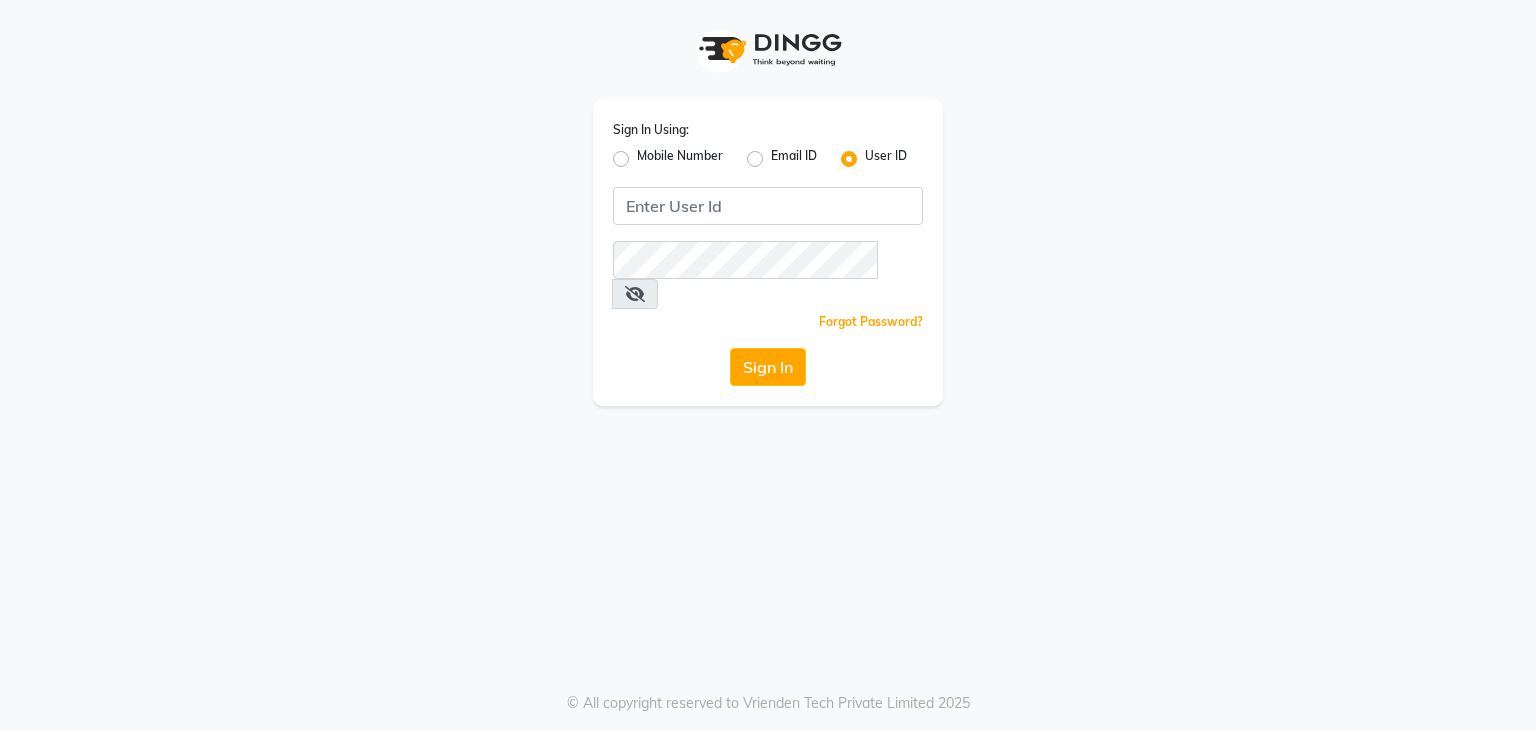 scroll, scrollTop: 0, scrollLeft: 0, axis: both 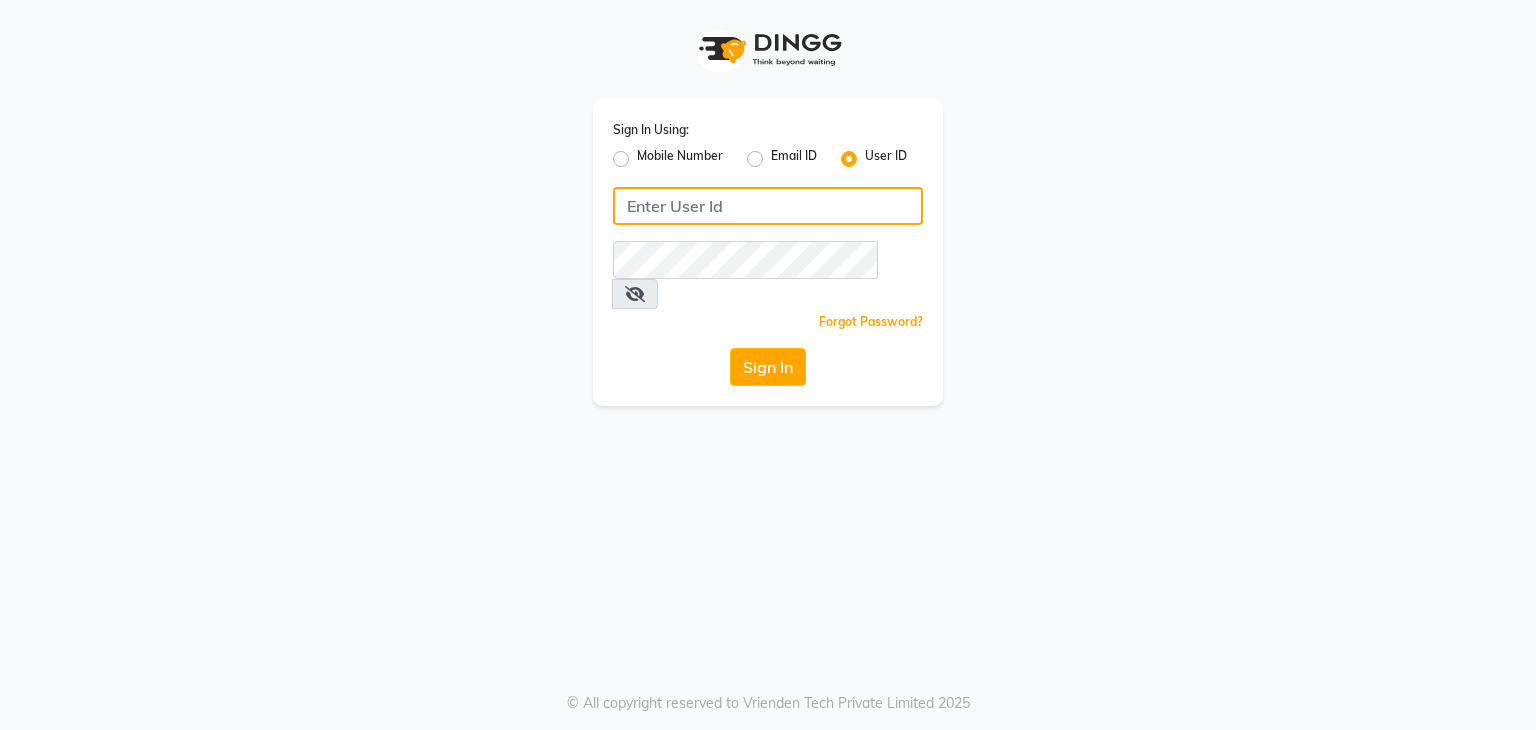 drag, startPoint x: 0, startPoint y: 0, endPoint x: 715, endPoint y: 200, distance: 742.4453 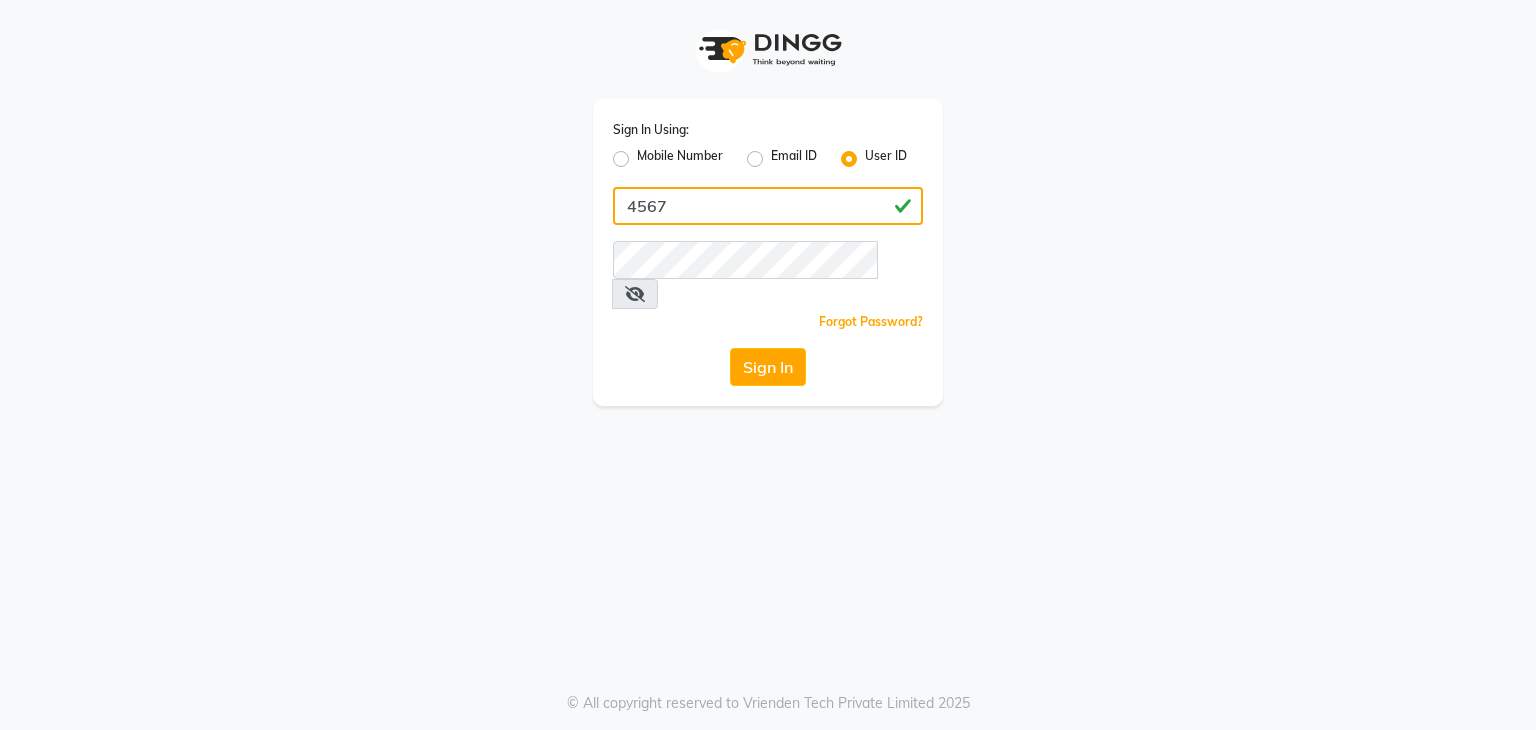 click on "4567" 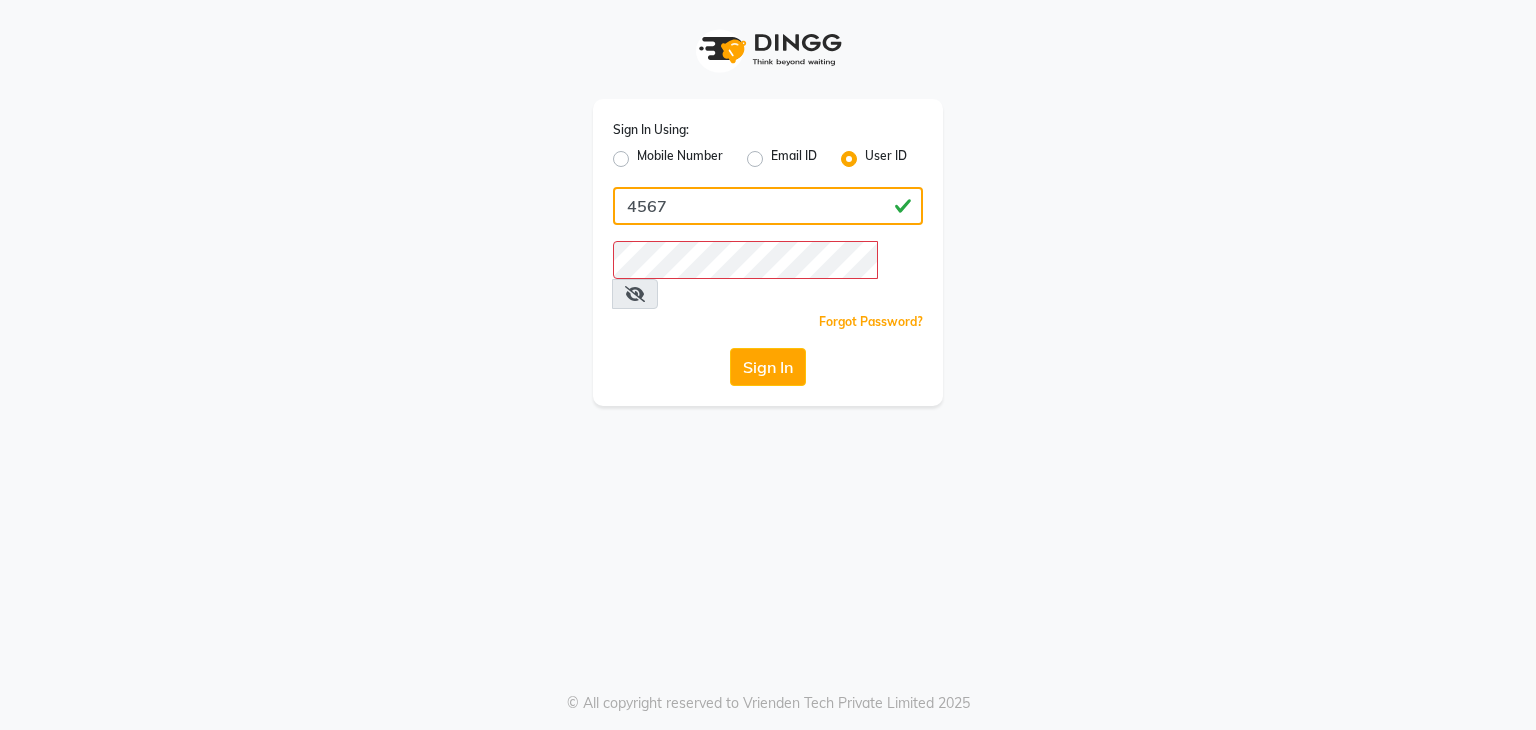 click on "4567" 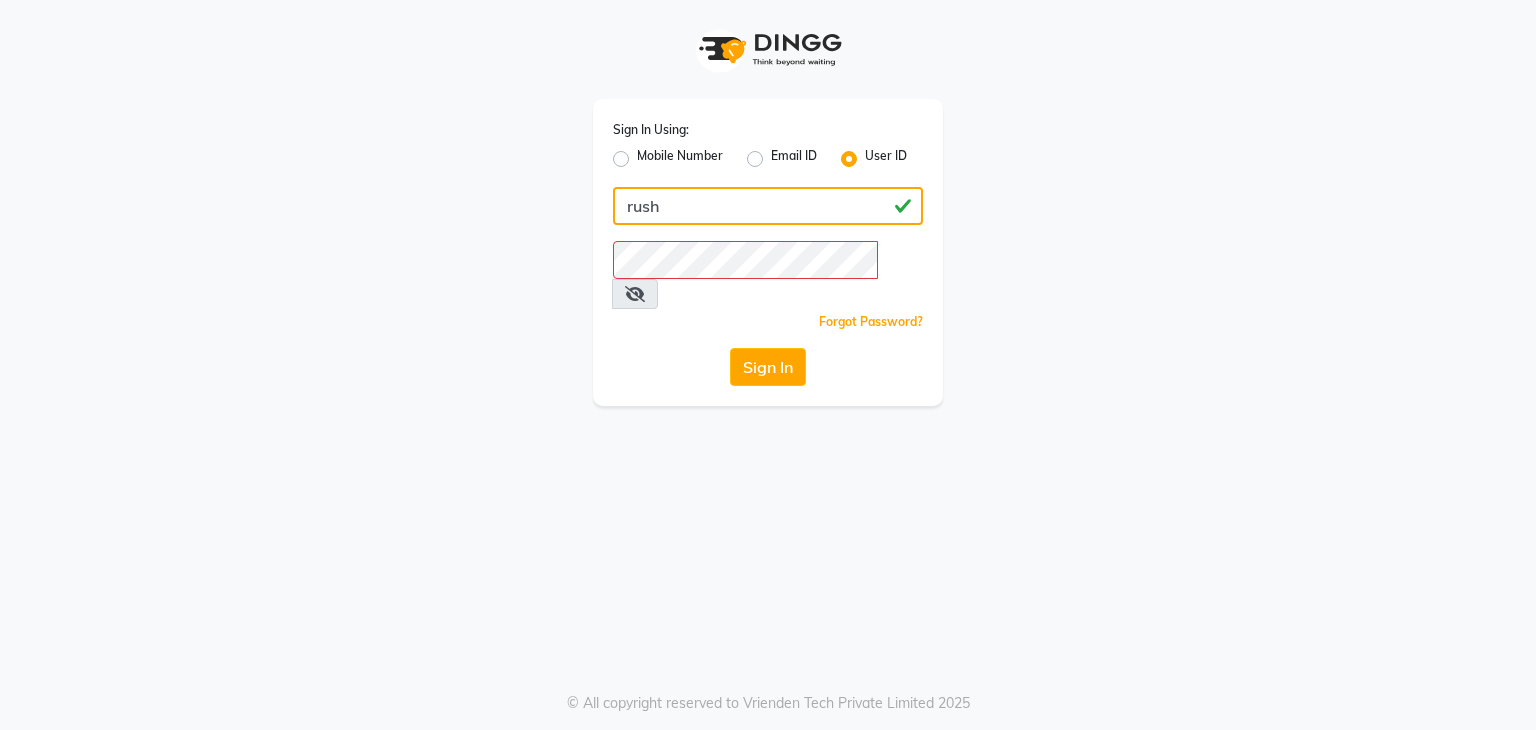 type on "rush" 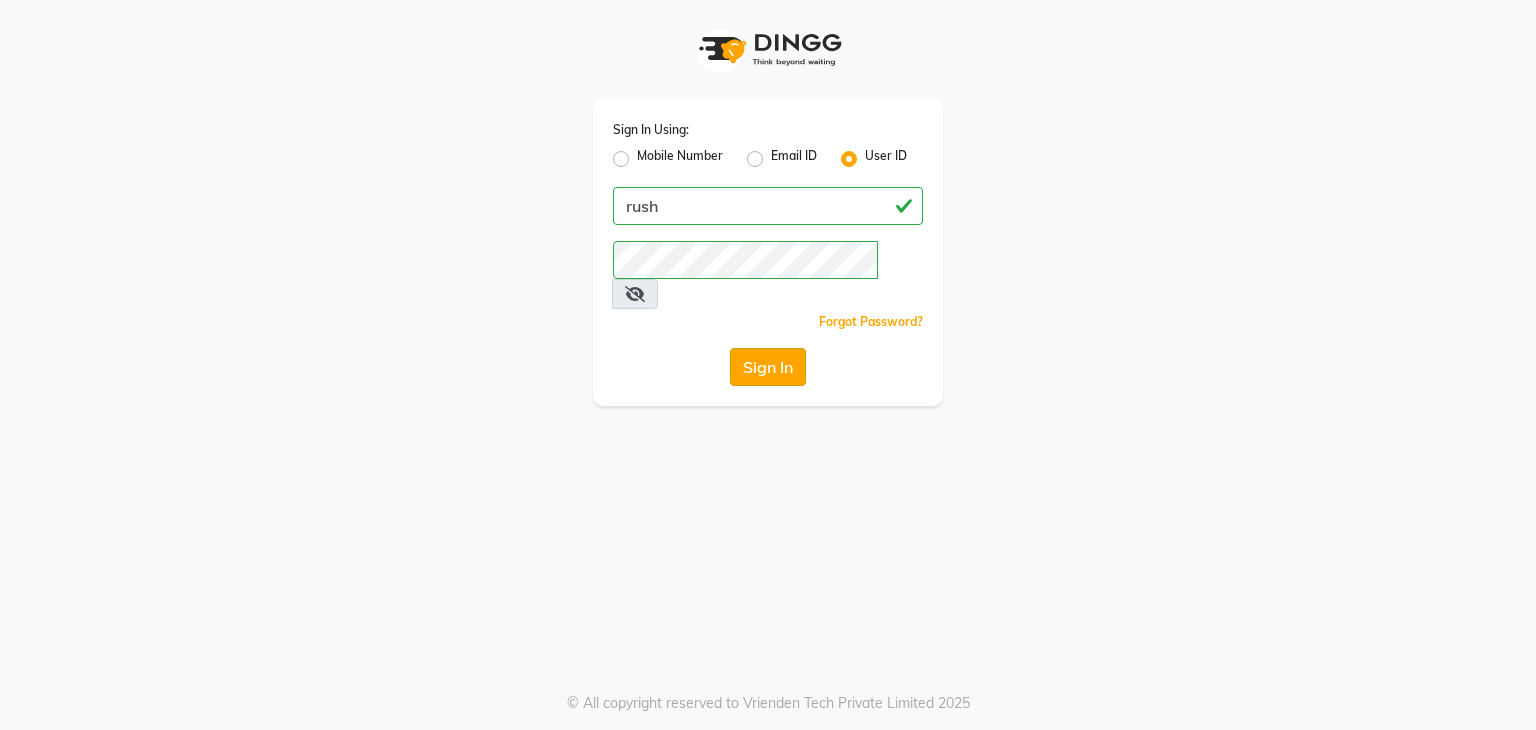 click on "Sign In" 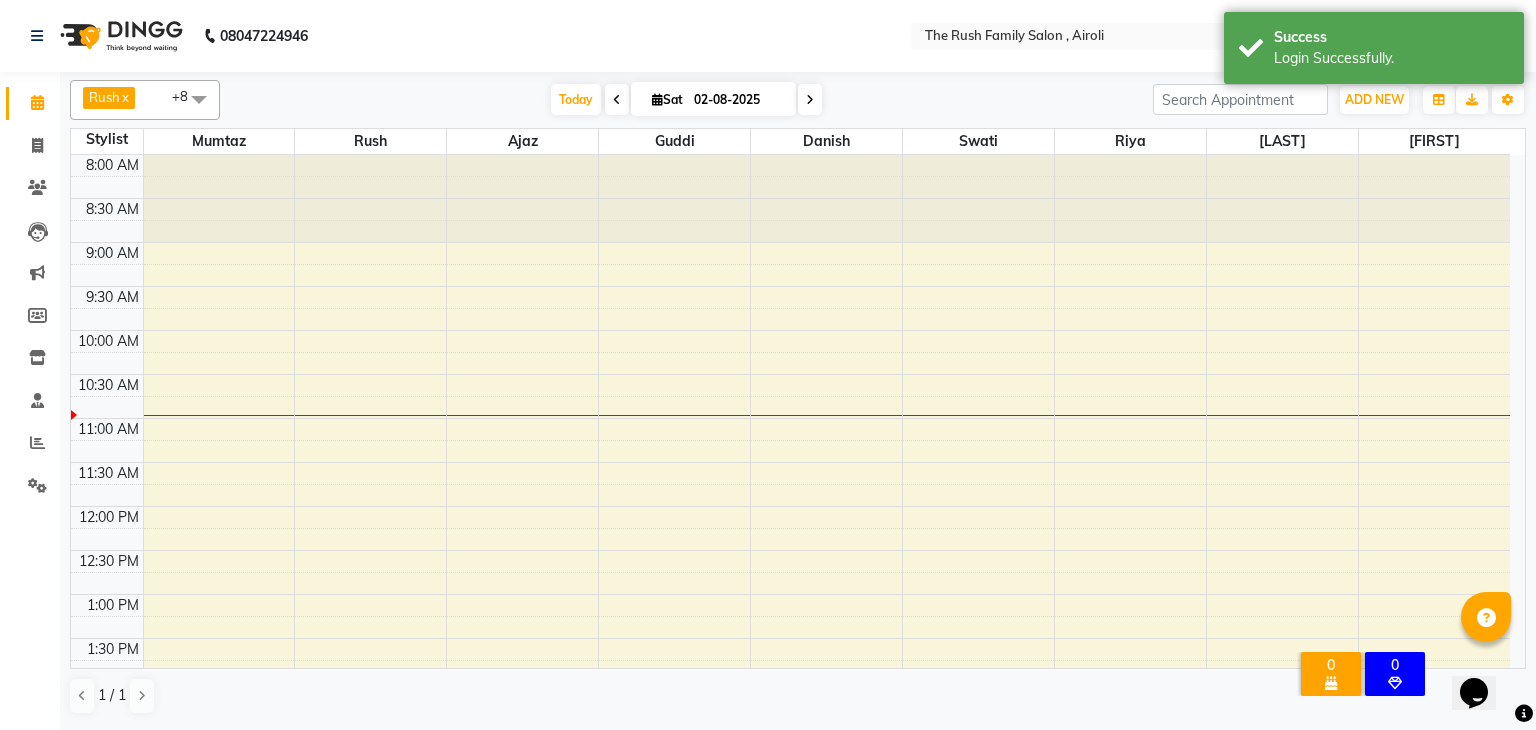 scroll, scrollTop: 0, scrollLeft: 0, axis: both 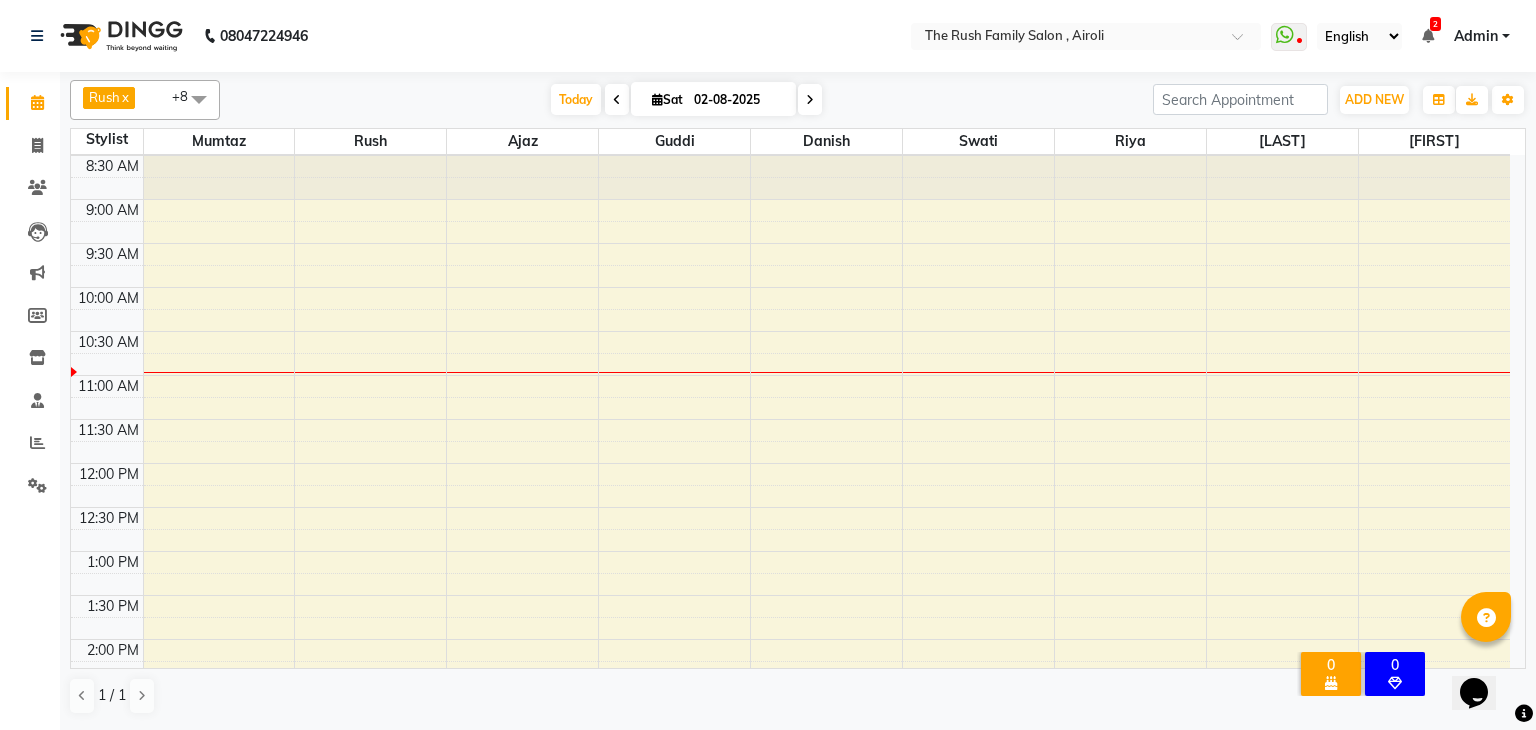 drag, startPoint x: 349, startPoint y: 456, endPoint x: 323, endPoint y: 400, distance: 61.741398 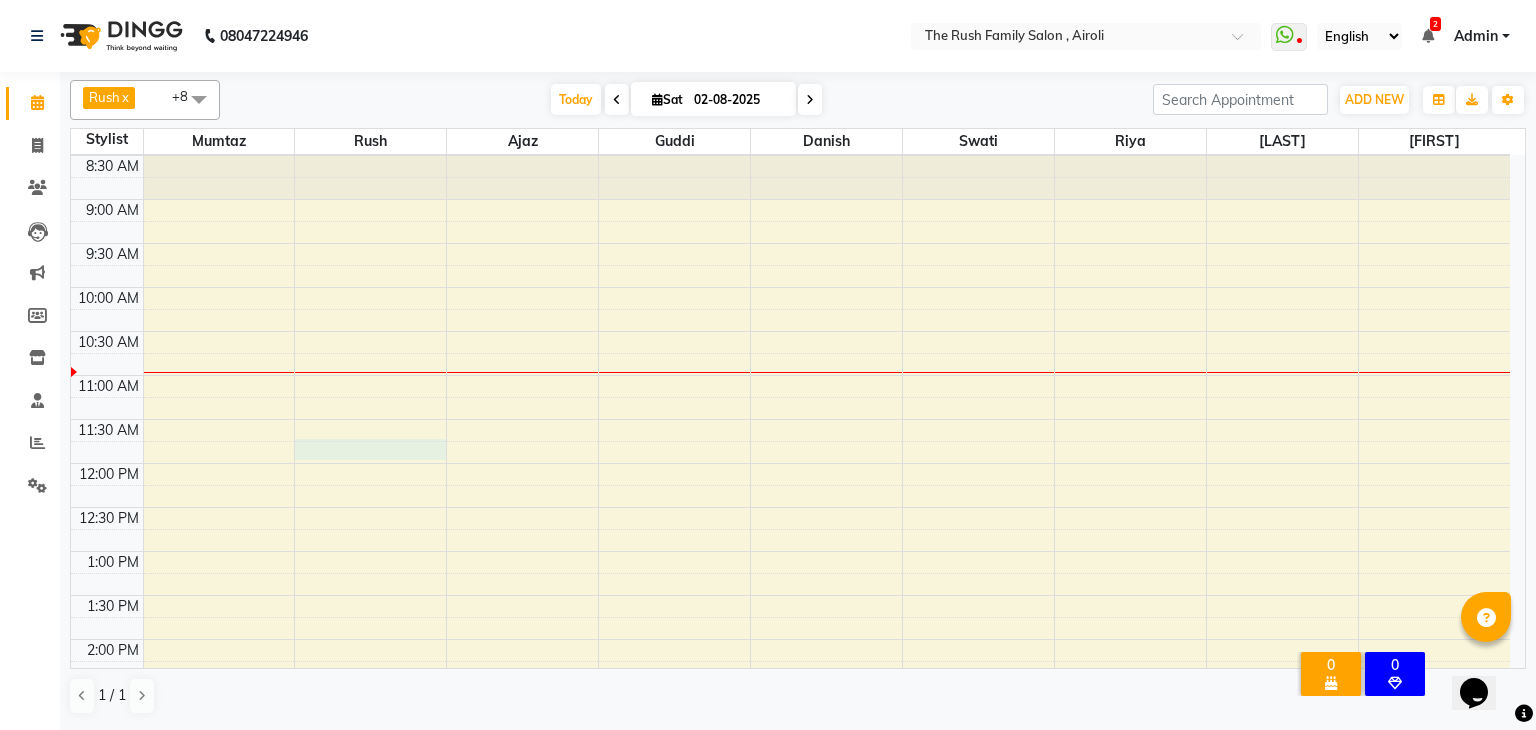 click on "8:00 AM 8:30 AM 9:00 AM 9:30 AM 10:00 AM 10:30 AM 11:00 AM 11:30 AM 12:00 PM 12:30 PM 1:00 PM 1:30 PM 2:00 PM 2:30 PM 3:00 PM 3:30 PM 4:00 PM 4:30 PM 5:00 PM 5:30 PM 6:00 PM 6:30 PM 7:00 PM 7:30 PM 8:00 PM 8:30 PM 9:00 PM 9:30 PM 10:00 PM 10:30 PM" at bounding box center [790, 771] 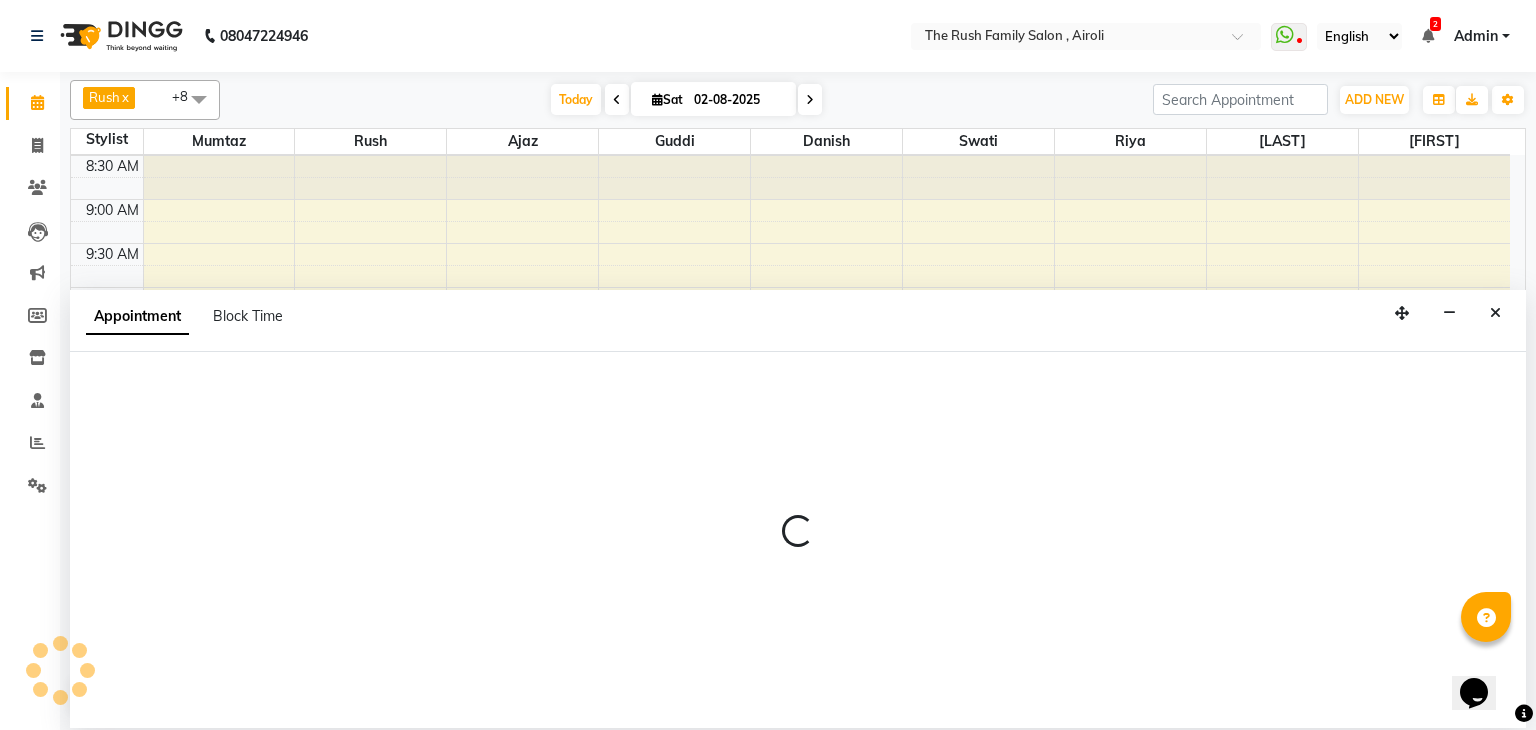 select on "53299" 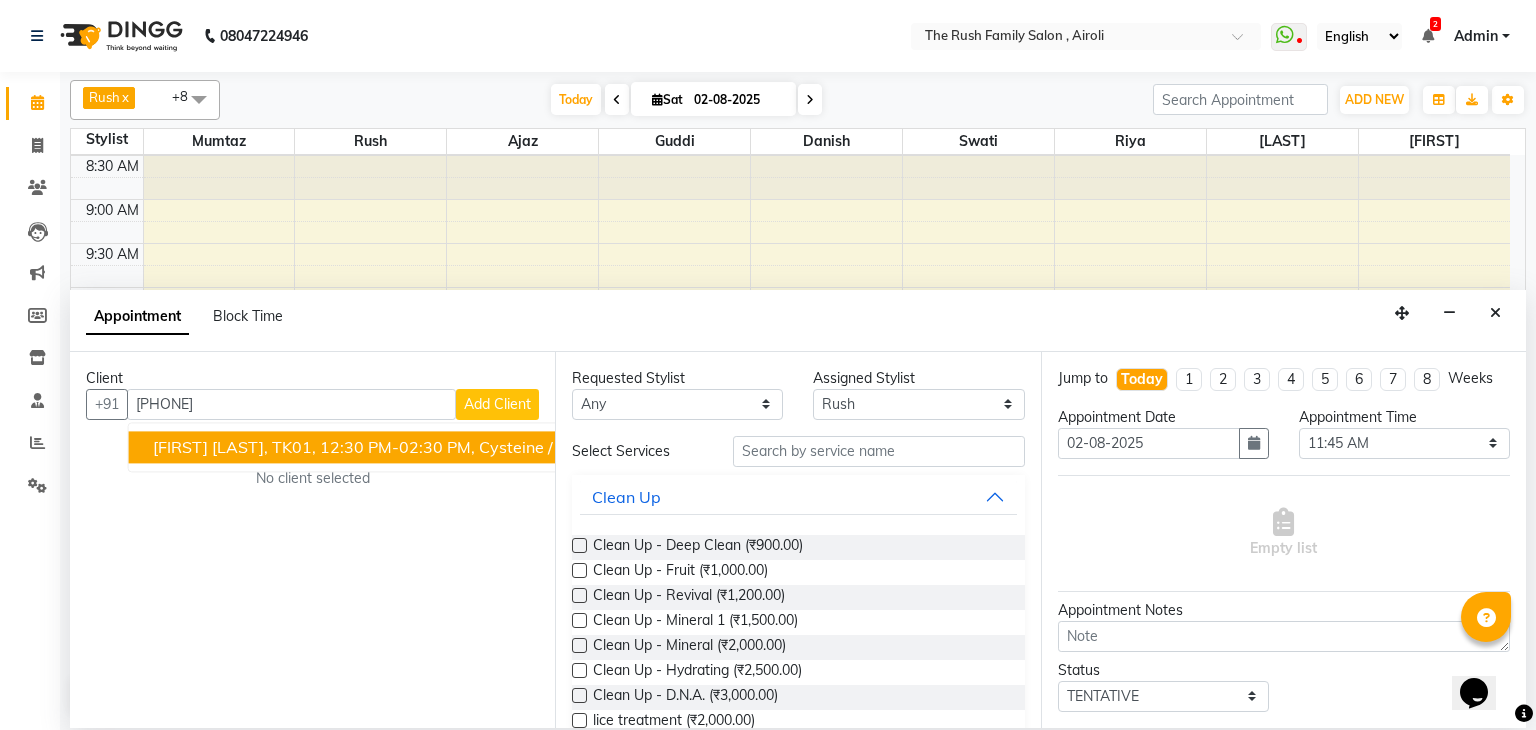 click on "Shalaka Kadam   892866 5145" at bounding box center [707, 447] 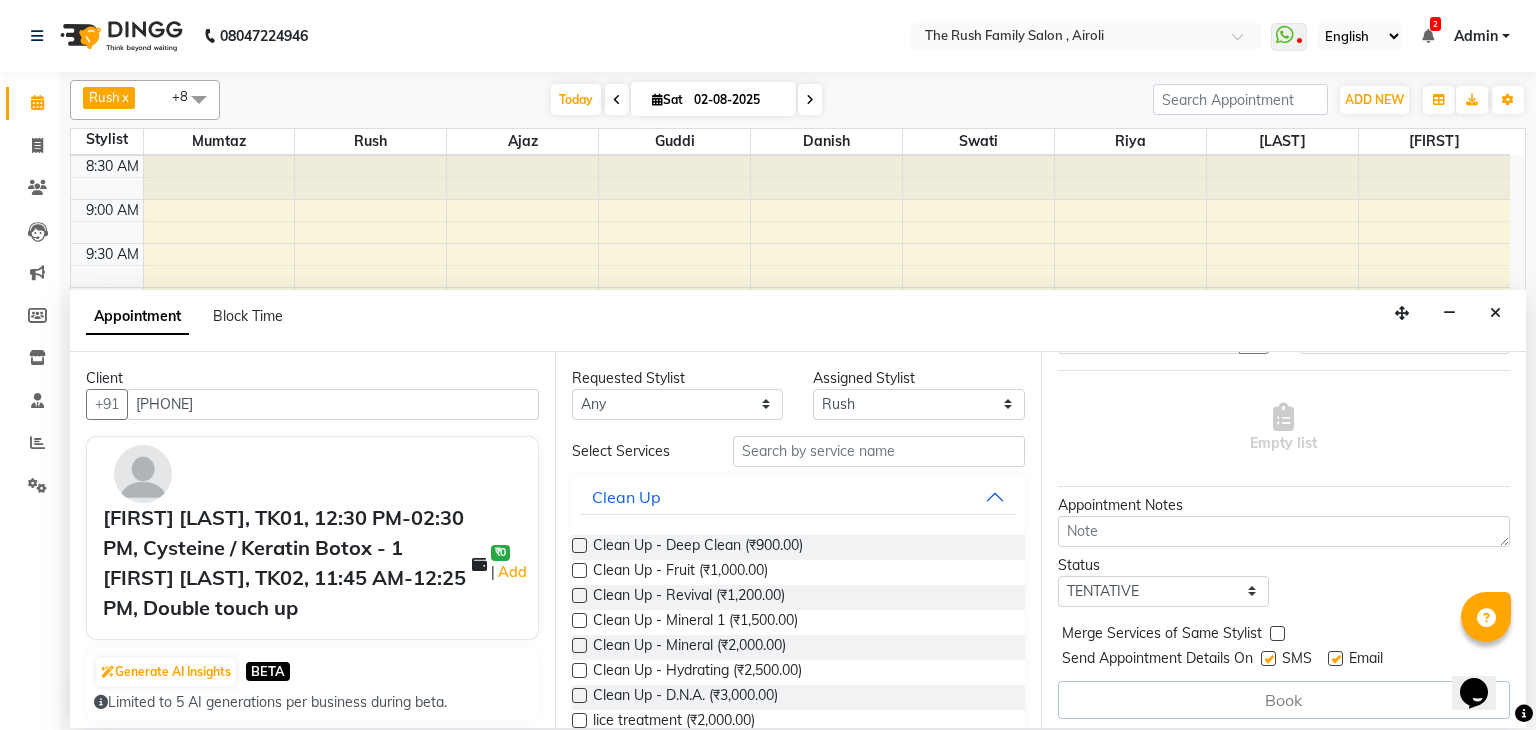 scroll, scrollTop: 54, scrollLeft: 0, axis: vertical 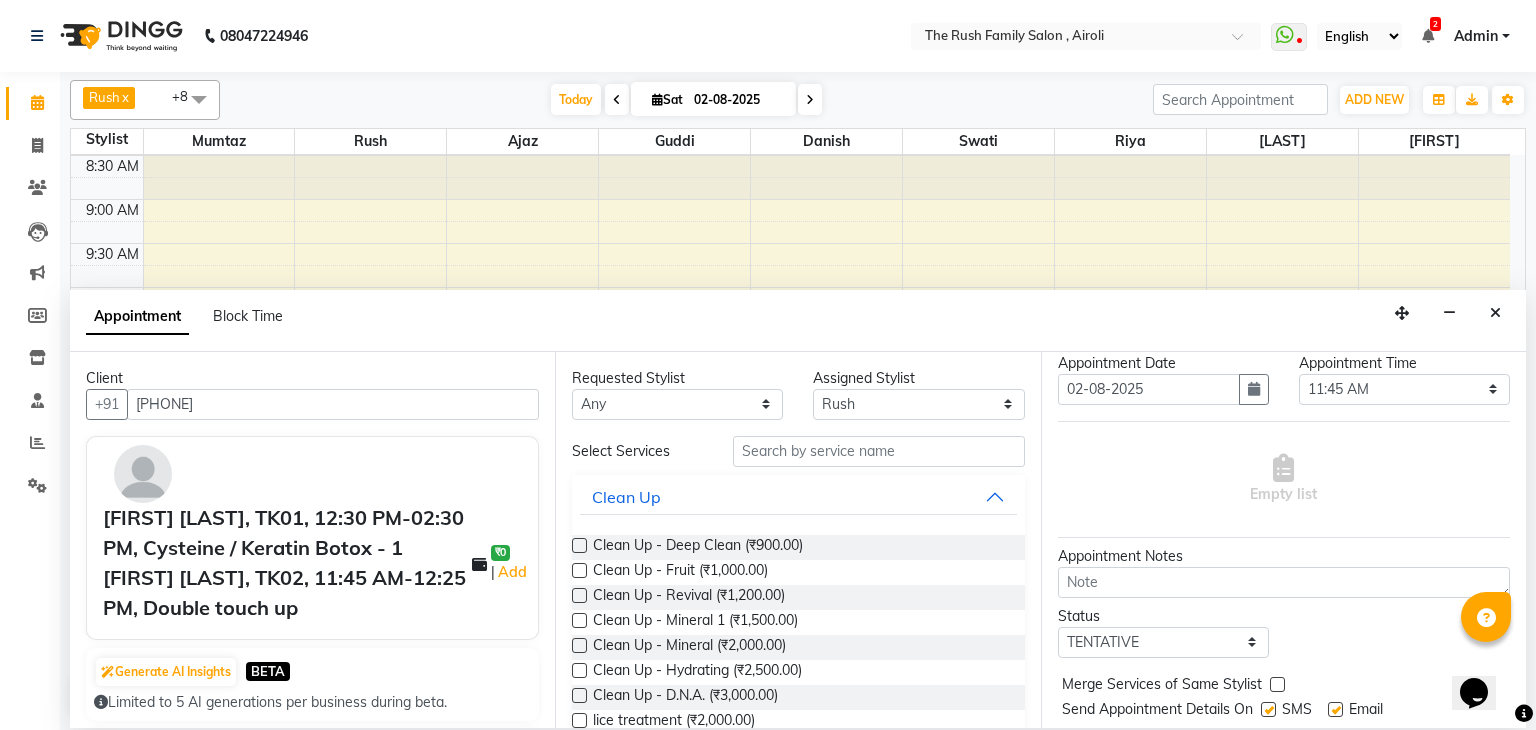 type on "[PHONE]" 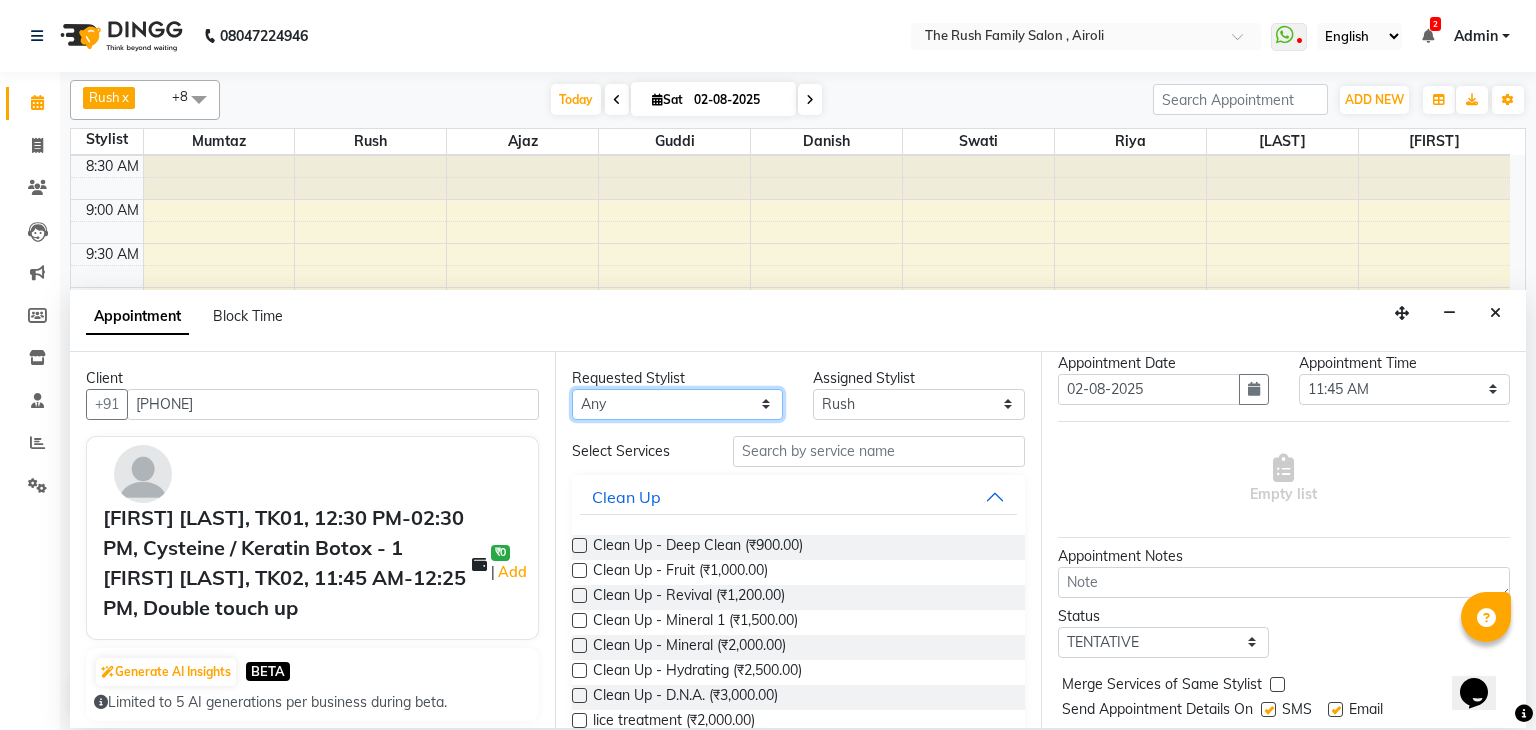 click on "Any Ajaz Alvira Danish Guddi Jayesh Josh  mumtaz Naeem   nishu Riya    Rush Swati" at bounding box center (677, 404) 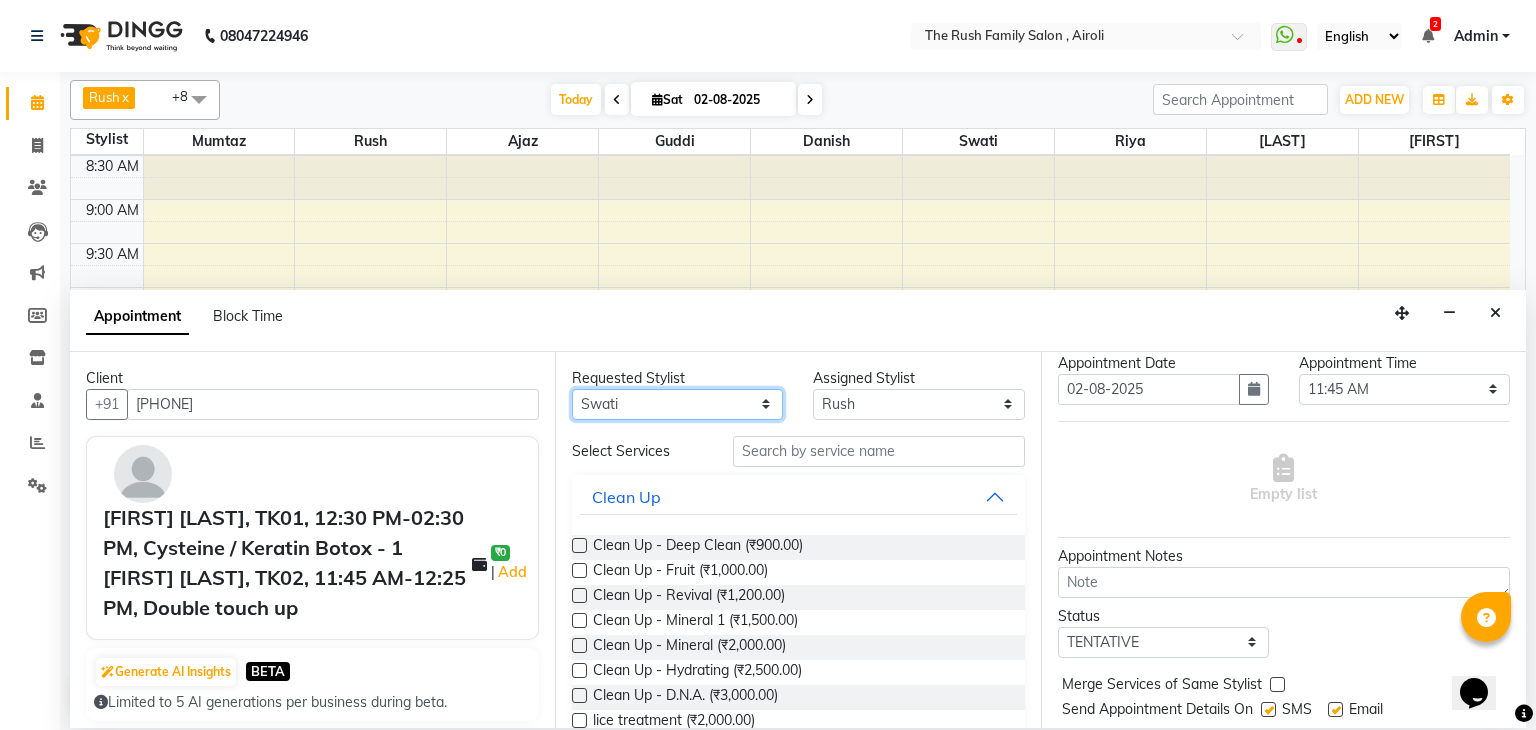 click on "Any Ajaz Alvira Danish Guddi Jayesh Josh  mumtaz Naeem   nishu Riya    Rush Swati" at bounding box center [677, 404] 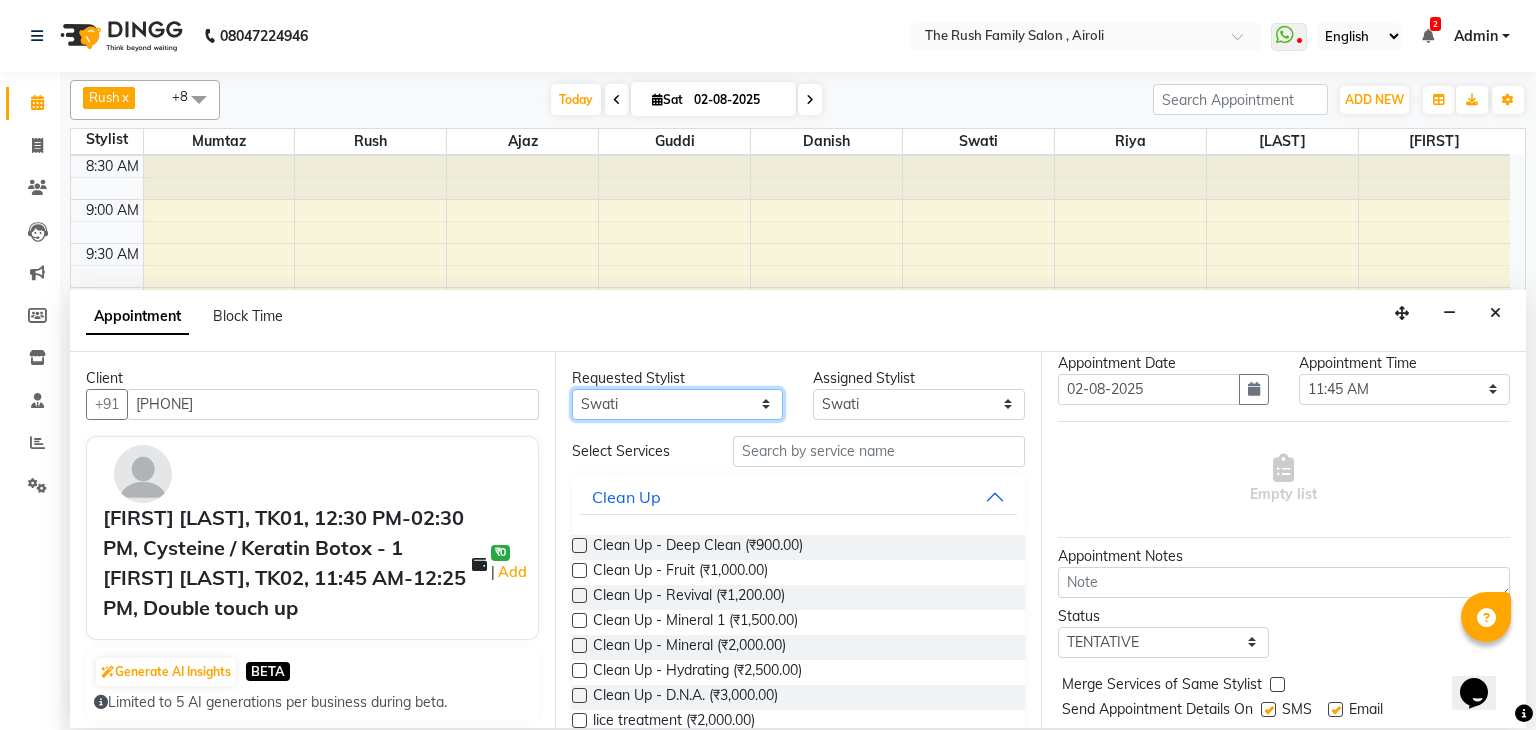 click on "Any Ajaz Alvira Danish Guddi Jayesh Josh  mumtaz Naeem   nishu Riya    Rush Swati" at bounding box center [677, 404] 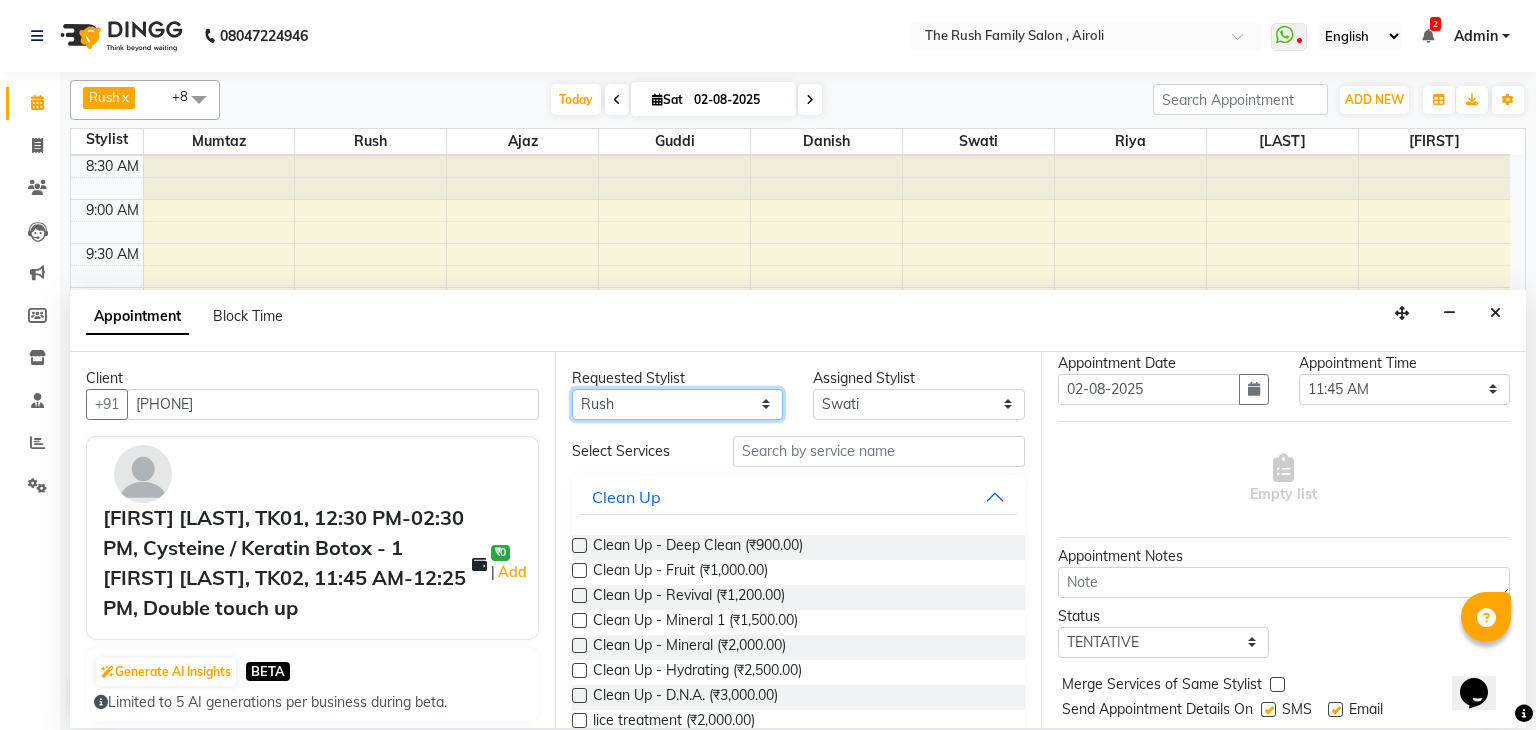 click on "Any Ajaz Alvira Danish Guddi Jayesh Josh  mumtaz Naeem   nishu Riya    Rush Swati" at bounding box center [677, 404] 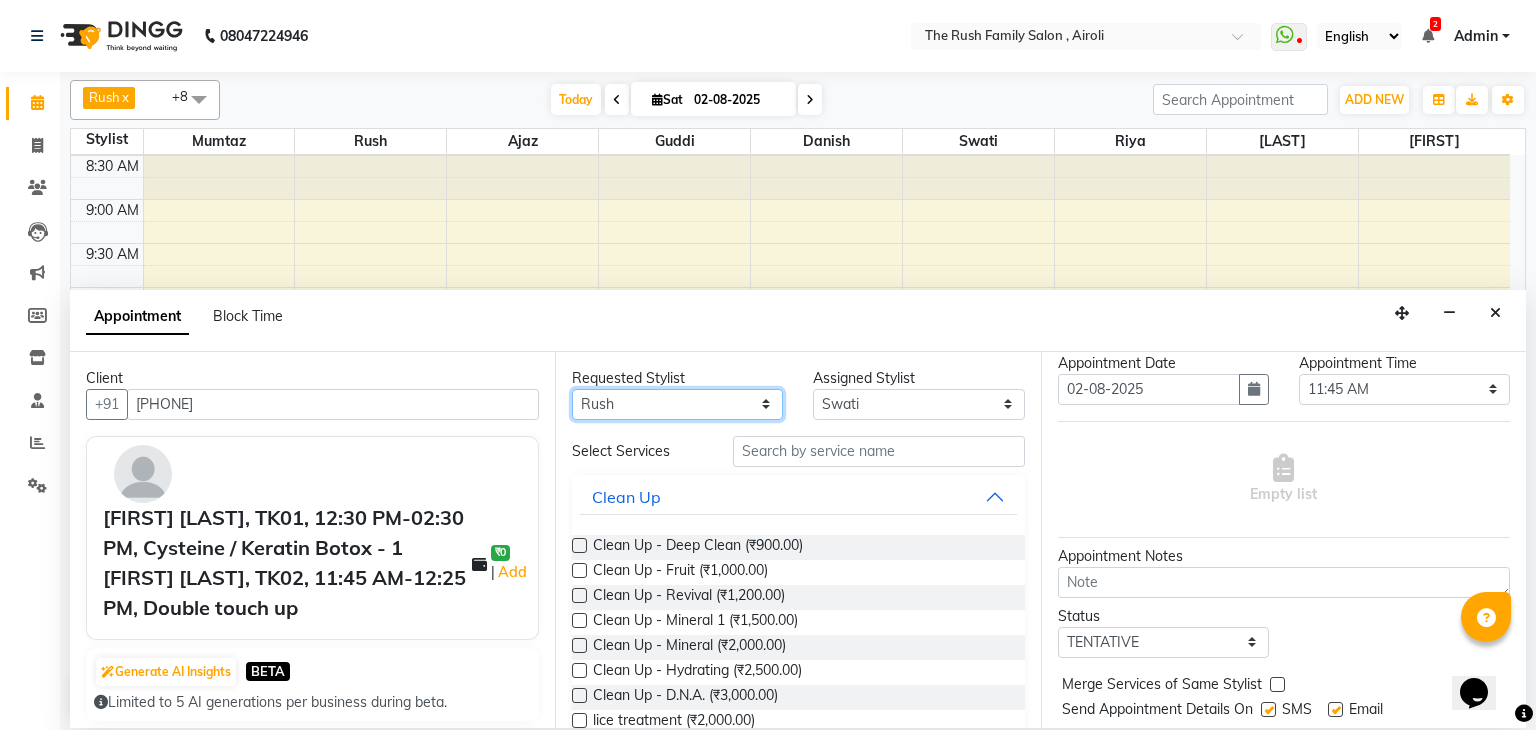 select on "53299" 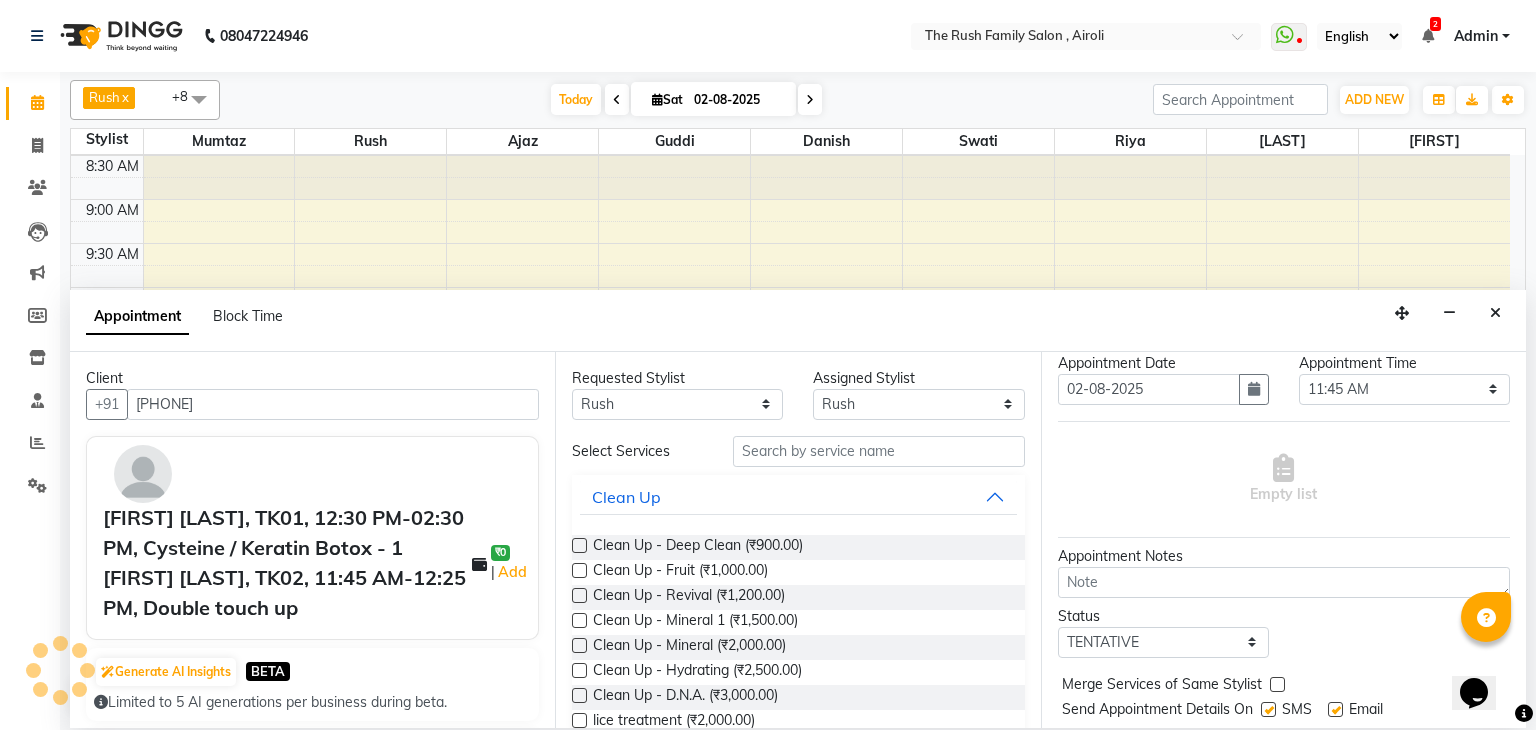 click on "Select Services    Clean Up Clean Up - Deep Clean (₹900.00) Clean Up - Fruit (₹1,000.00) Clean Up - Revival (₹1,200.00) Clean Up - Mineral 1 (₹1,500.00) Clean Up - Mineral (₹2,000.00) Clean Up - Hydrating (₹2,500.00) Clean Up - D.N.A. (₹3,000.00) lice treatment (₹2,000.00) power dose [per bottle ] (₹500.00) pigmantation facial (₹1,000.00) protein spa (₹2,500.00) Bota smooth (₹8,000.00) Bota smooth  (₹10,000.00) bota smooth (₹6,500.00) Protein hair spa (₹1,600.00) nanoplatia (₹2,500.00) Hair protein spa (₹2,000.00) Protein spaa (₹3,500.00) Foot spa (₹800.00) Protein spa (₹3,000.00) Nose pill off (₹250.00) hair spa dandruff treatment (₹3,500.00) Threading/upl (₹70.00) Threading /Forhead /upl (₹90.00) Botosmooth (₹7,000.00) Pigmentation treatment (₹3,000.00) Hydra  facial (₹7,000.00) hair cut / shave (₹375.00) Pill off upl (₹50.00) Advance payment (₹600.00) Diamond clean up (₹1,200.00) Botoplatia  (₹4,600.00) hair colour (₹1,200.00)    Facials" at bounding box center (798, 1979) 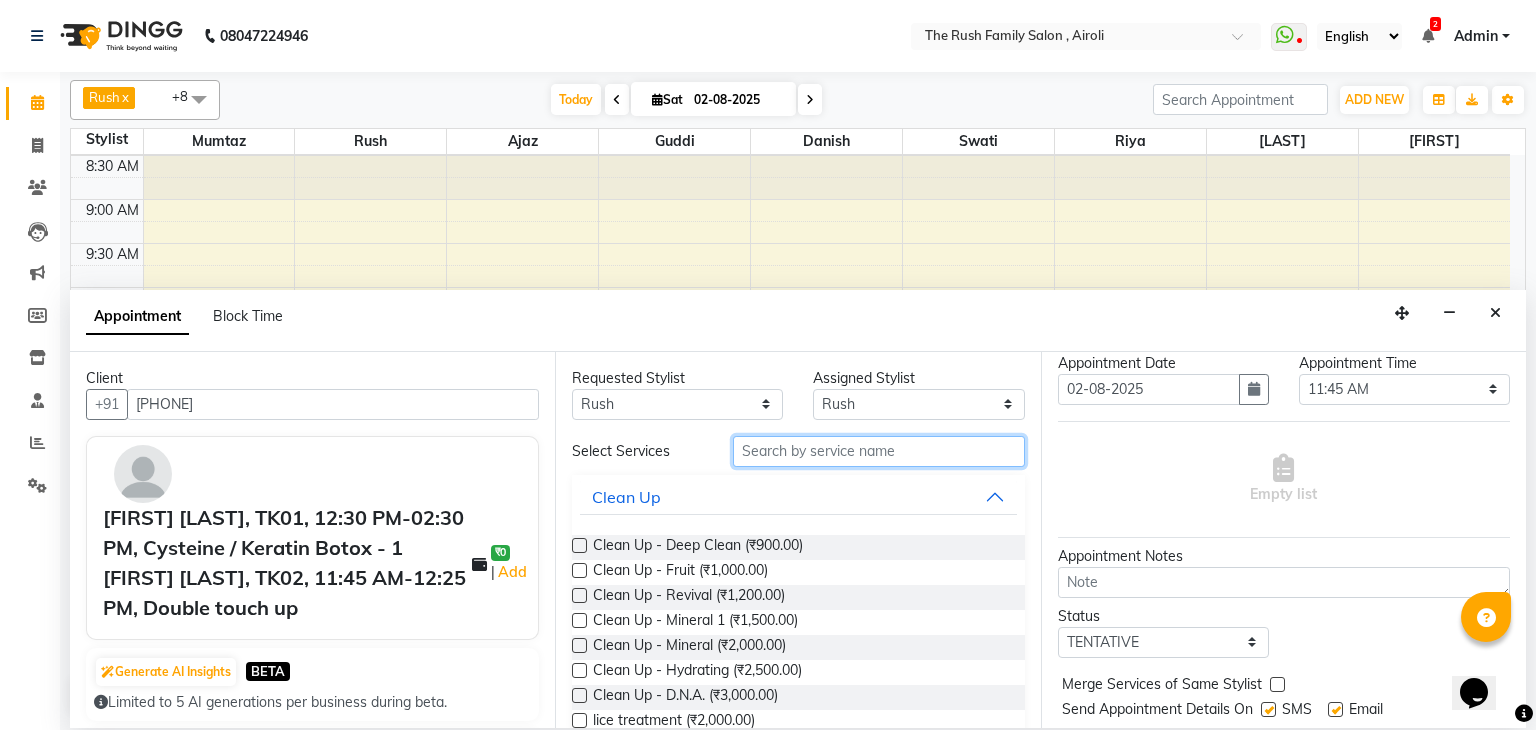 click at bounding box center [879, 451] 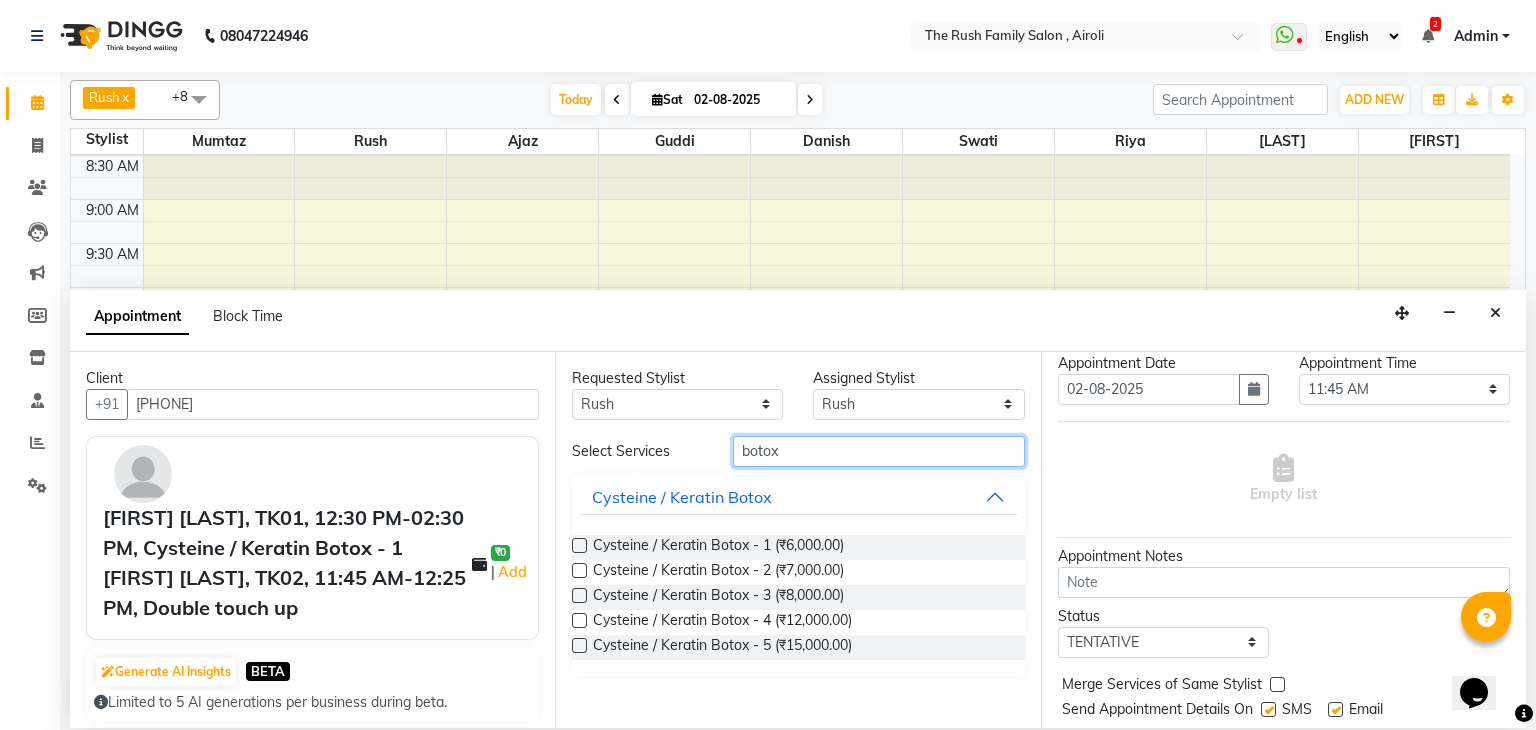 type on "botox" 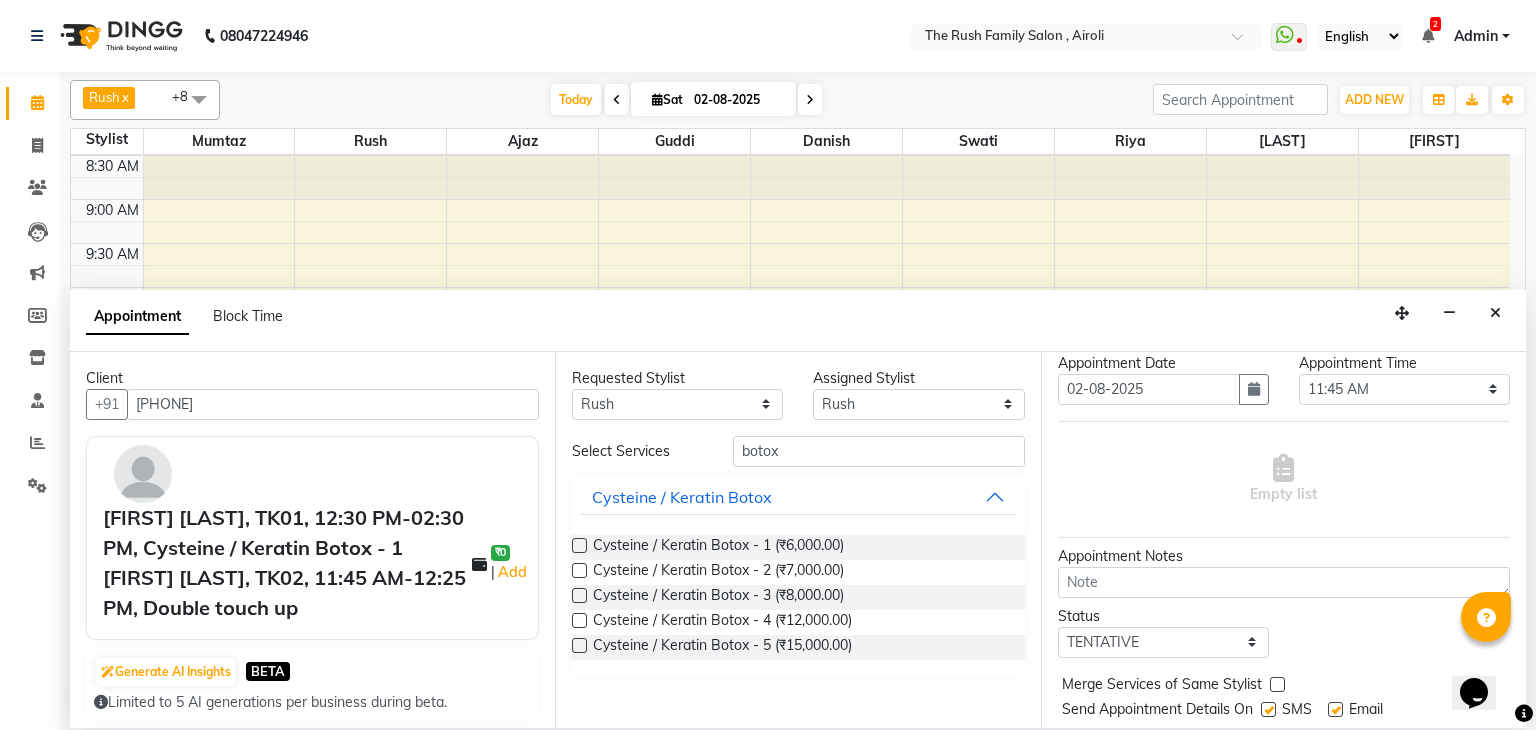 click at bounding box center (579, 545) 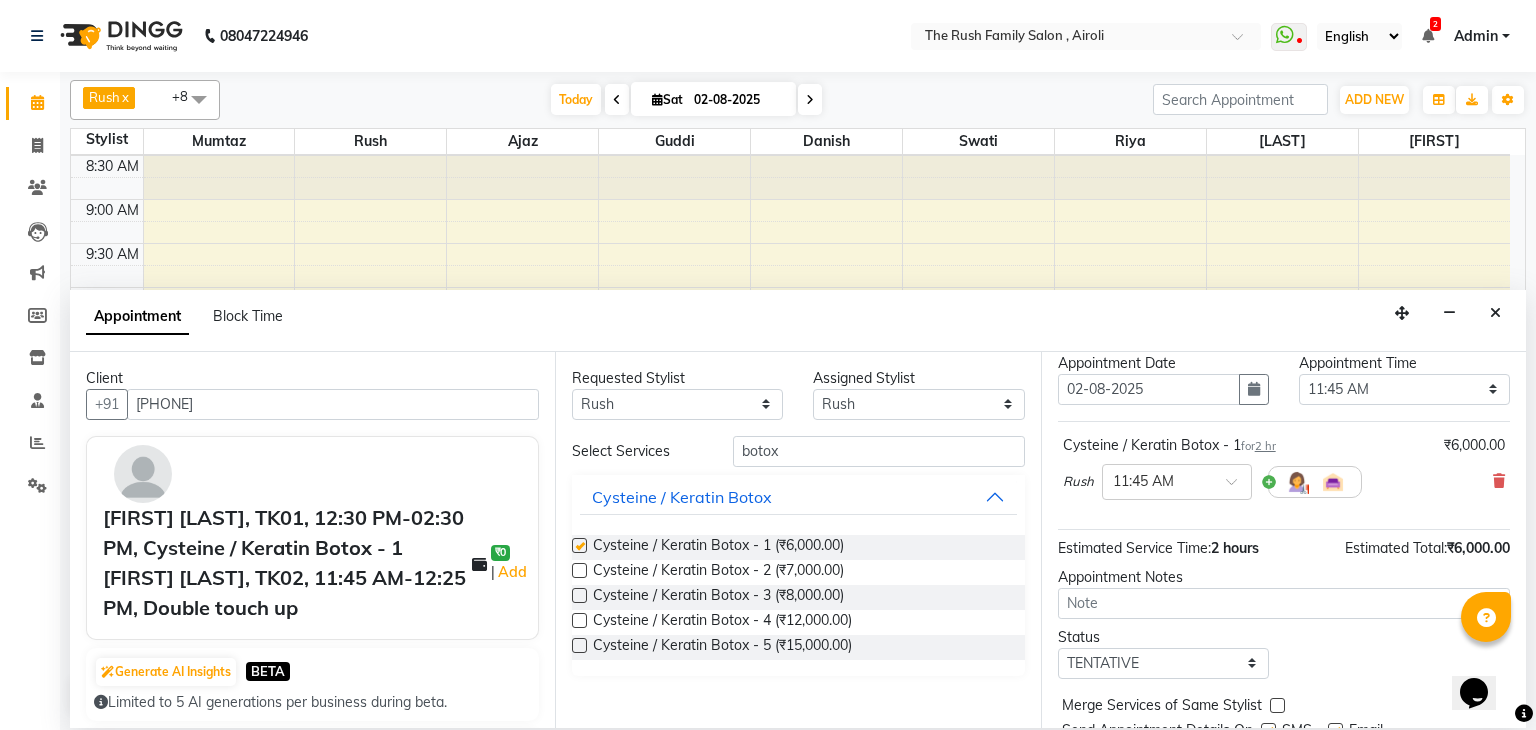 checkbox on "false" 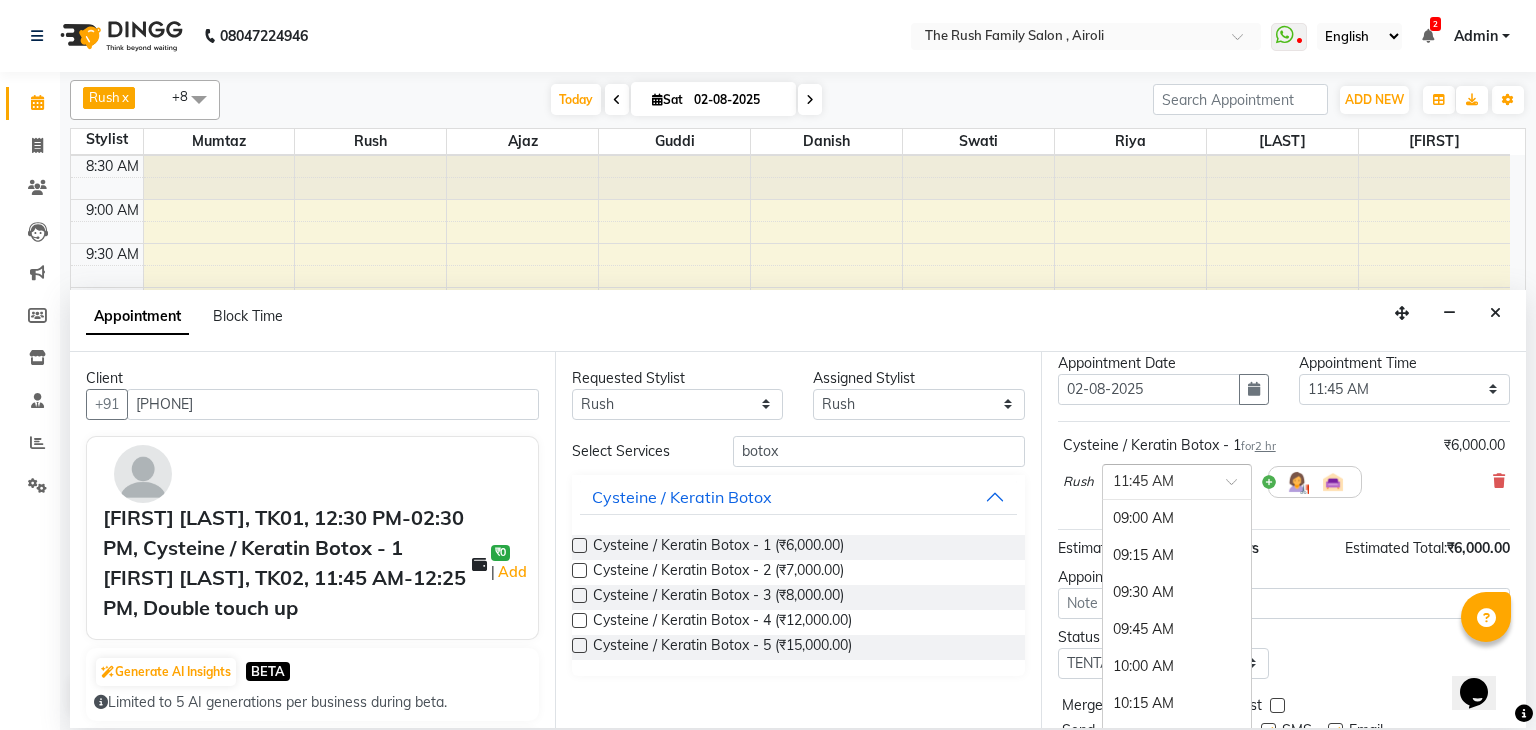 click at bounding box center (1238, 487) 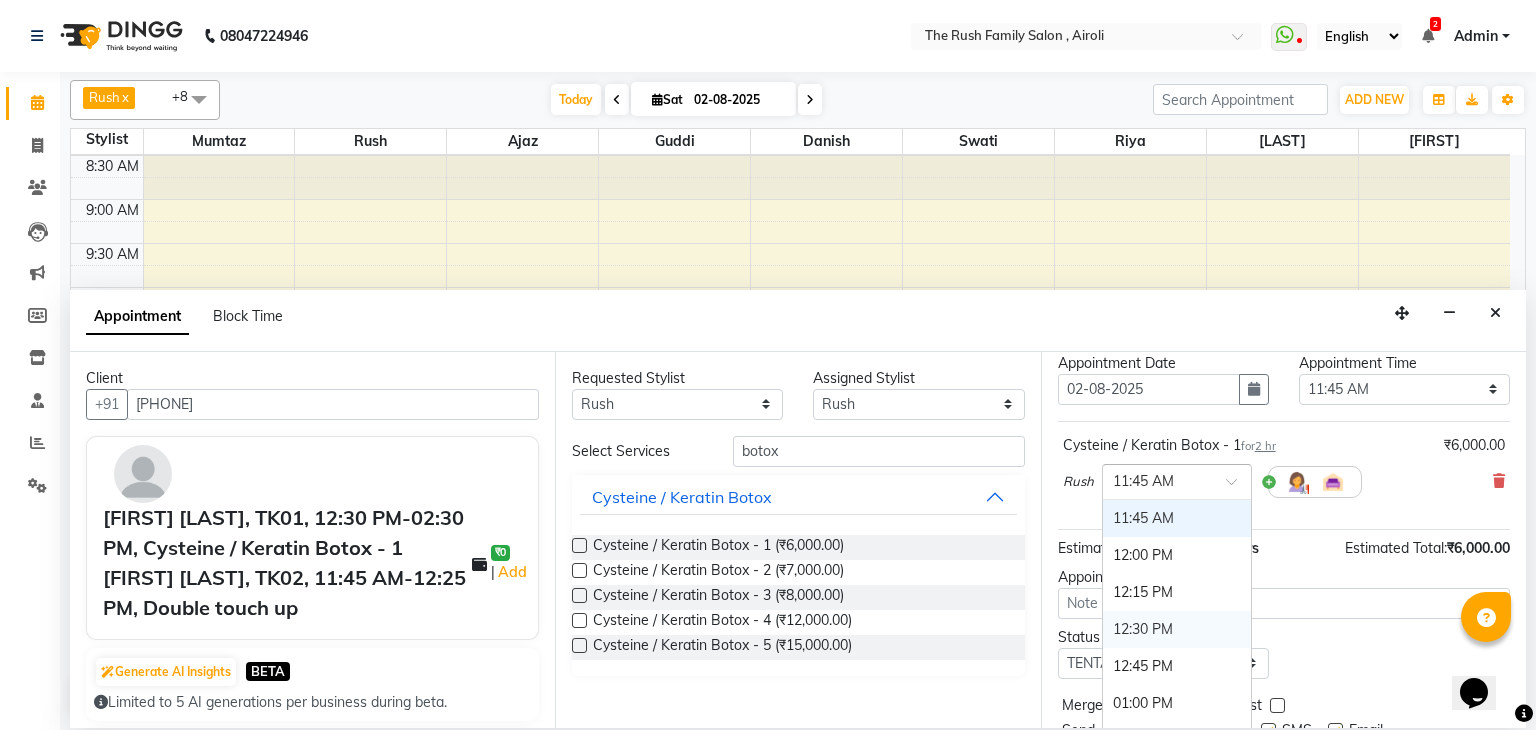 click on "12:30 PM" at bounding box center (1177, 629) 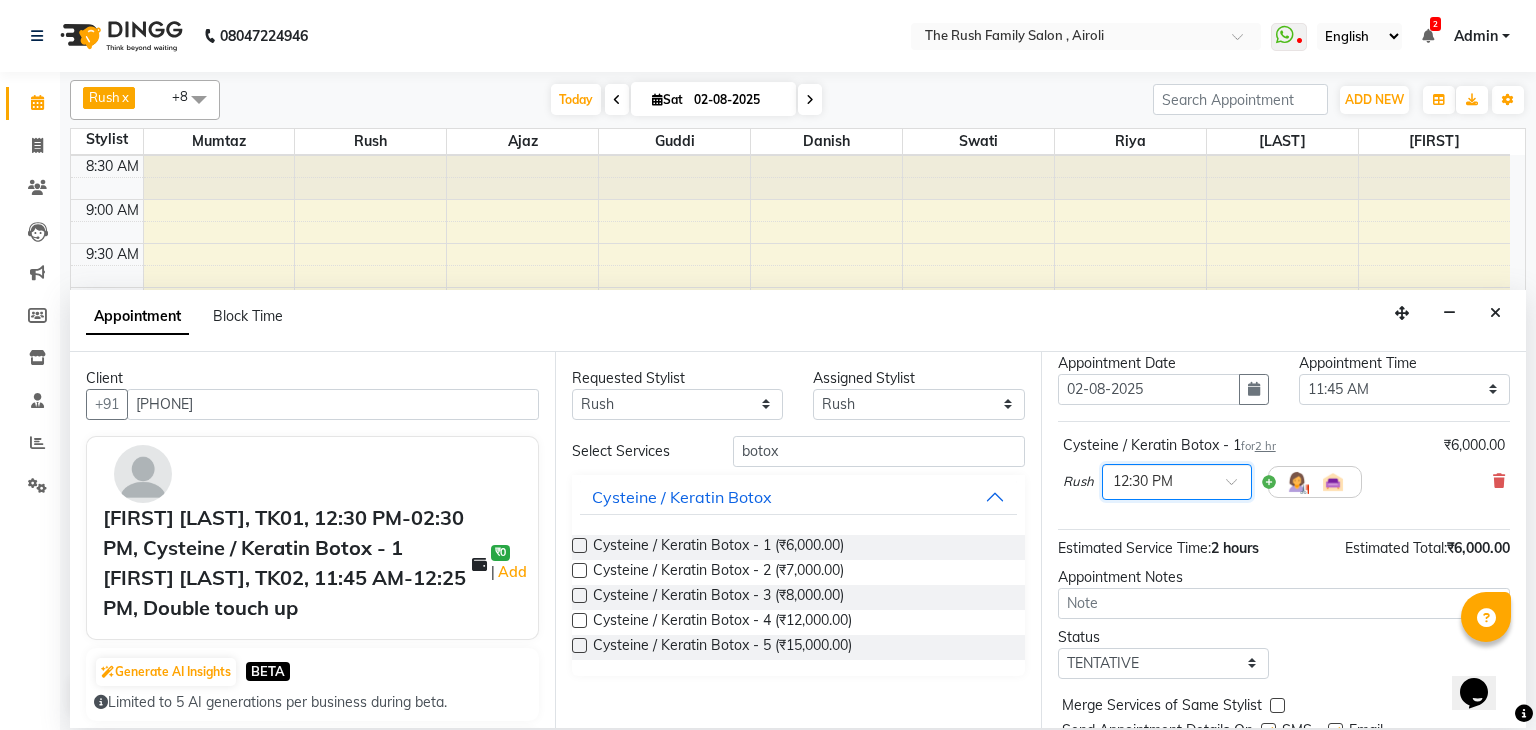 scroll, scrollTop: 130, scrollLeft: 0, axis: vertical 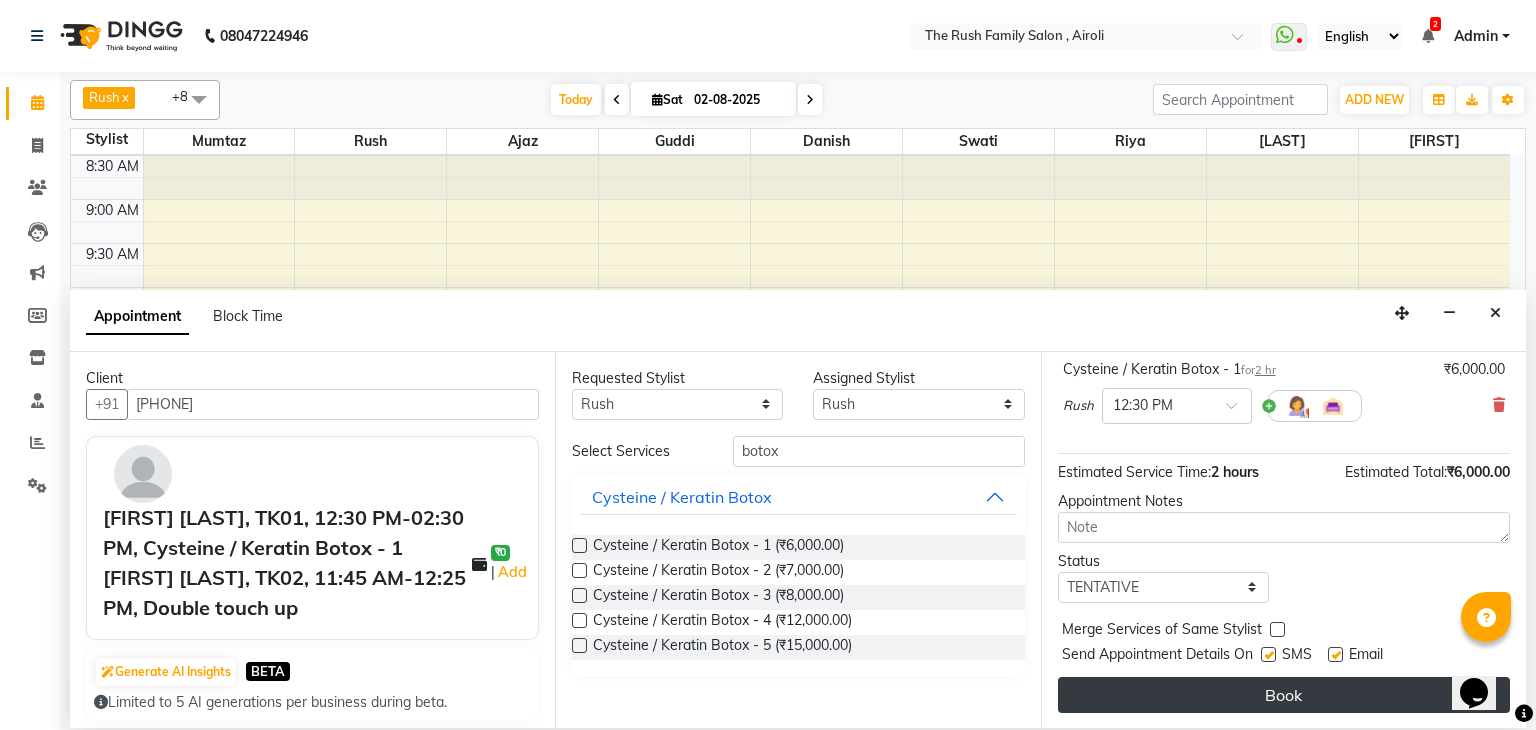 click on "Book" at bounding box center [1284, 695] 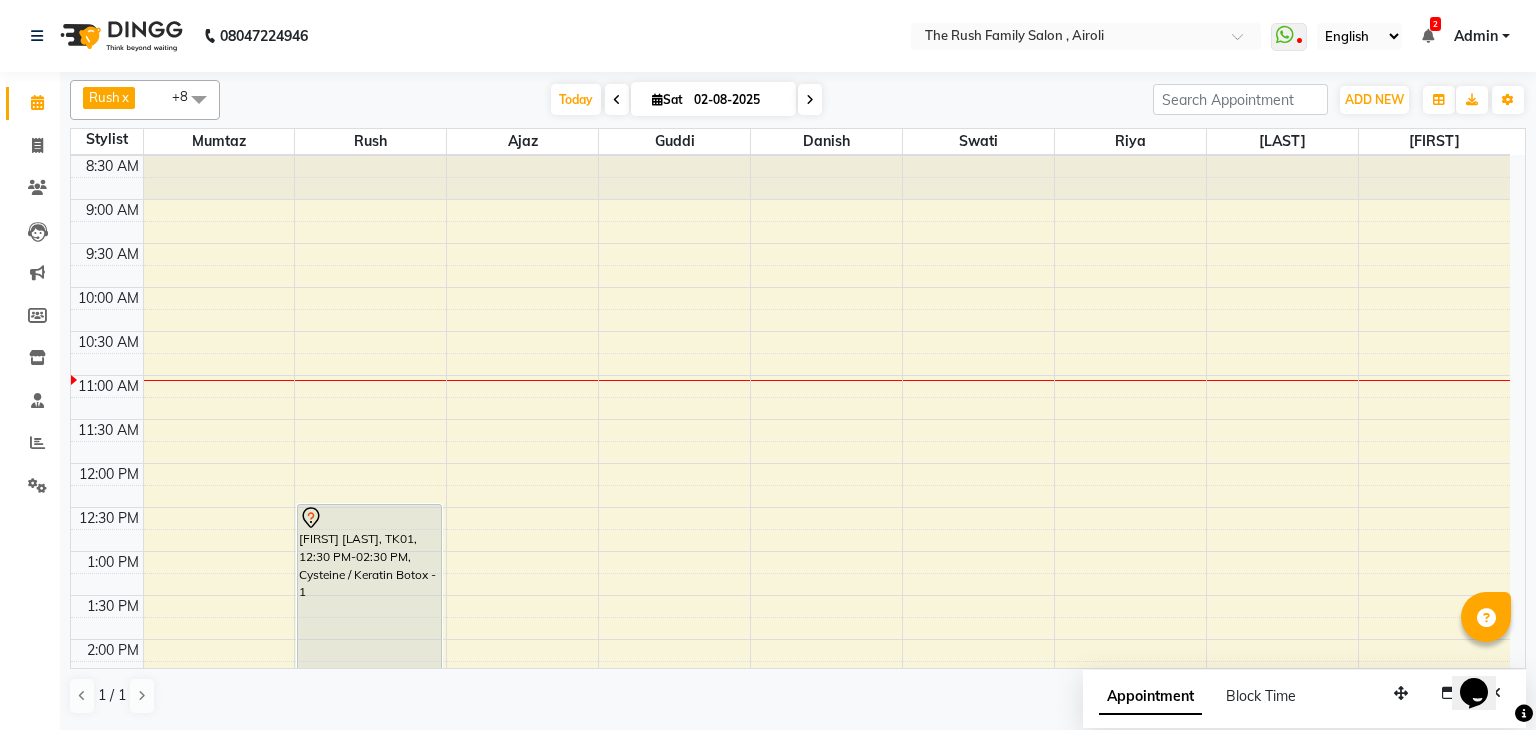 click on "8:00 AM 8:30 AM 9:00 AM 9:30 AM 10:00 AM 10:30 AM 11:00 AM 11:30 AM 12:00 PM 12:30 PM 1:00 PM 1:30 PM 2:00 PM 2:30 PM 3:00 PM 3:30 PM 4:00 PM 4:30 PM 5:00 PM 5:30 PM 6:00 PM 6:30 PM 7:00 PM 7:30 PM 8:00 PM 8:30 PM 9:00 PM 9:30 PM 10:00 PM 10:30 PM             Shalaka Kadam, TK01, 12:30 PM-02:30 PM, Cysteine / Keratin Botox - 1" at bounding box center [790, 771] 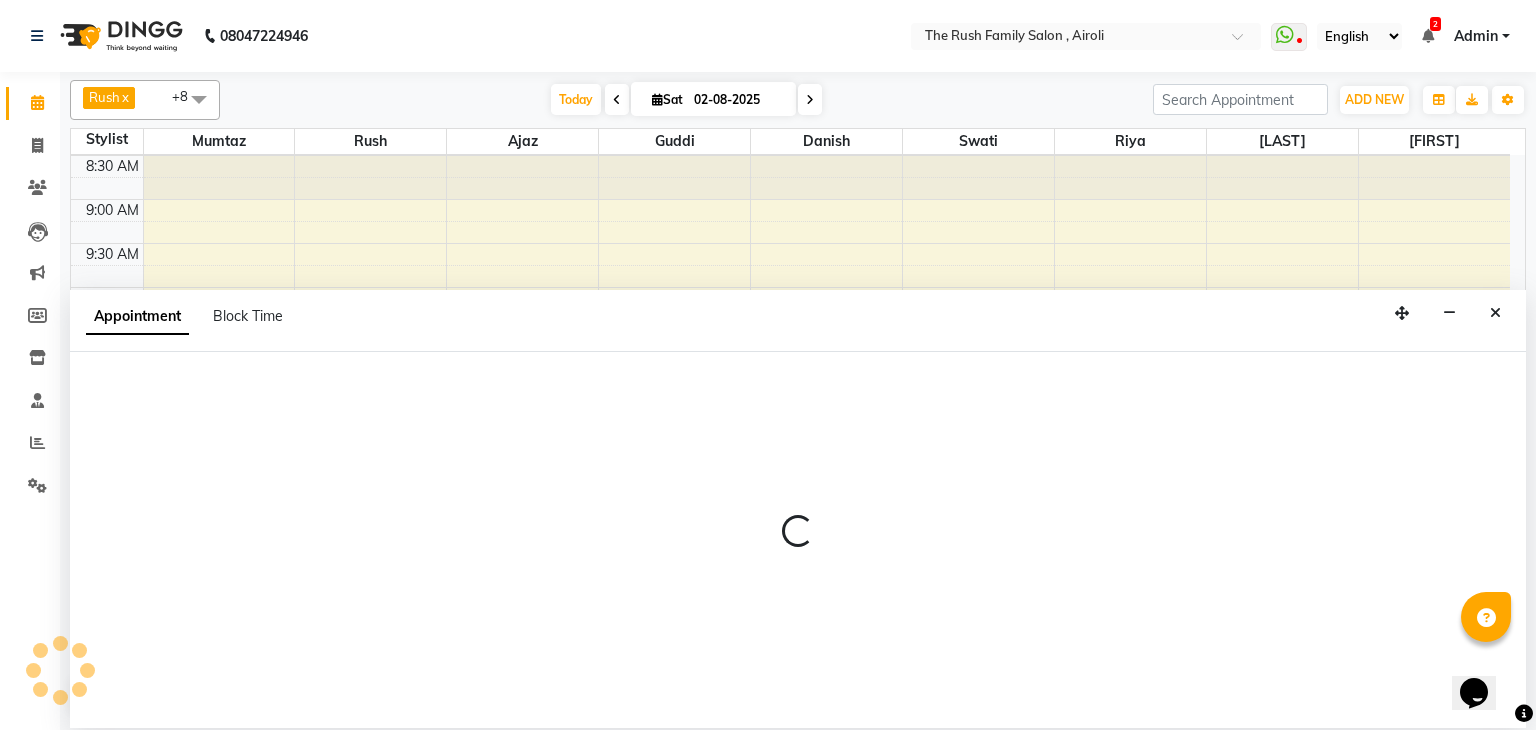 select on "84911" 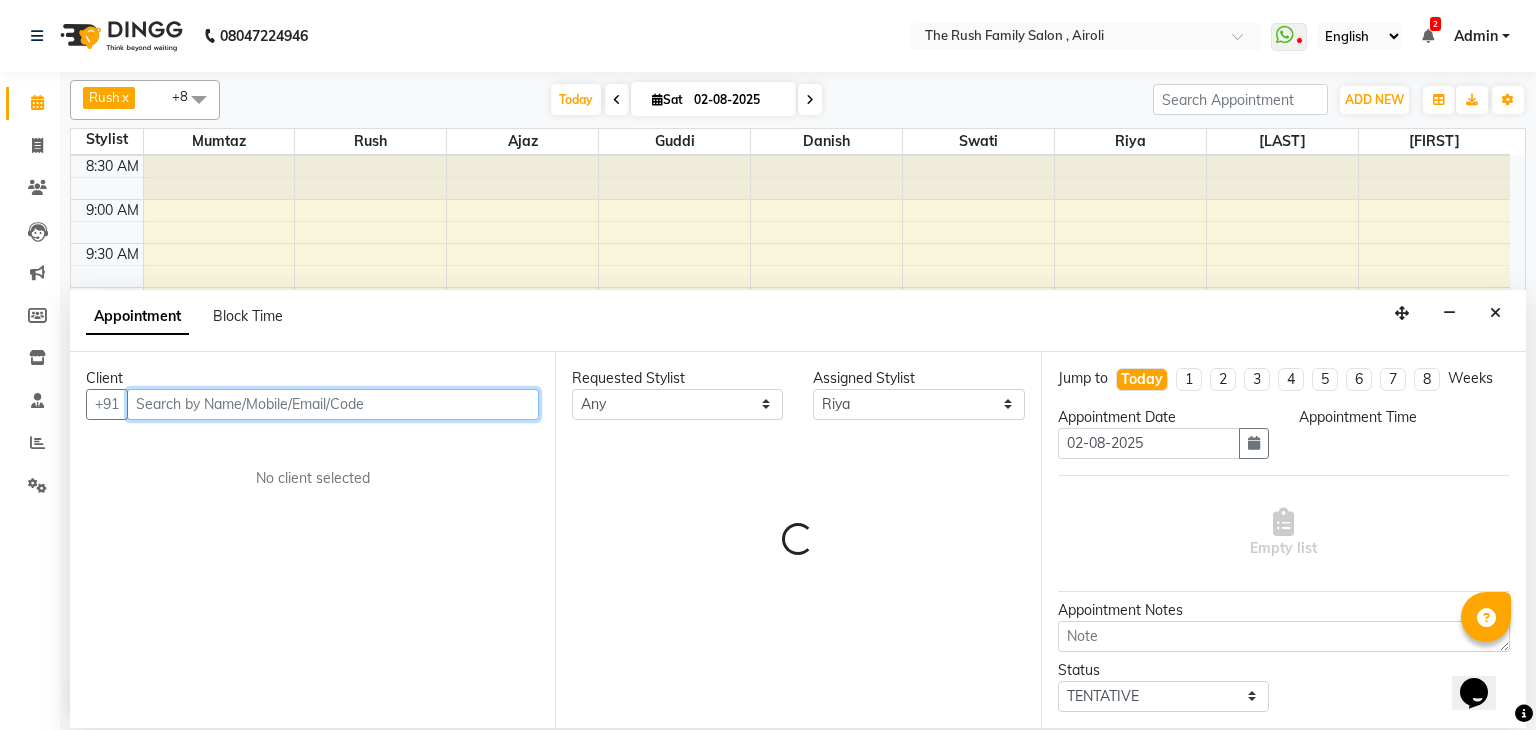 select on "705" 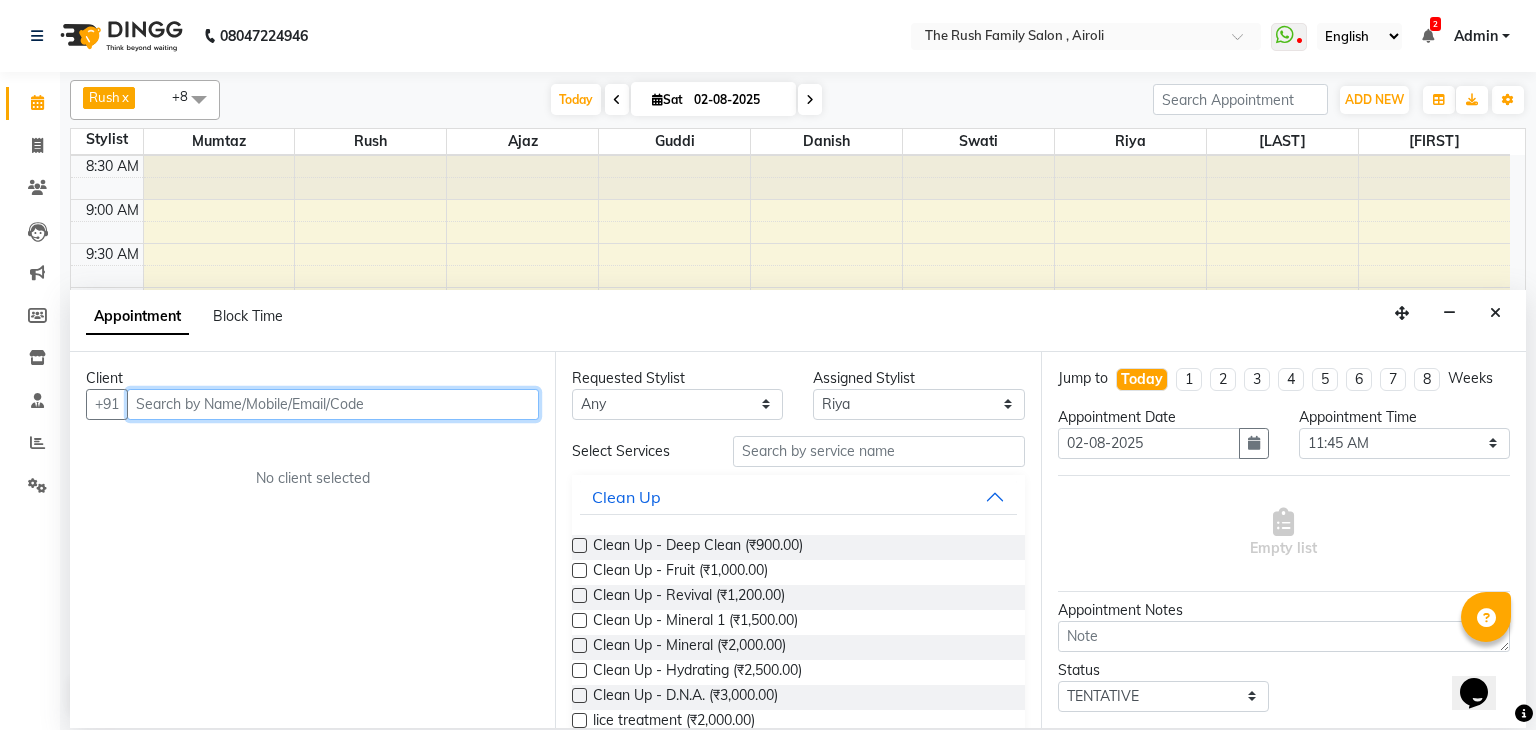 click at bounding box center (333, 404) 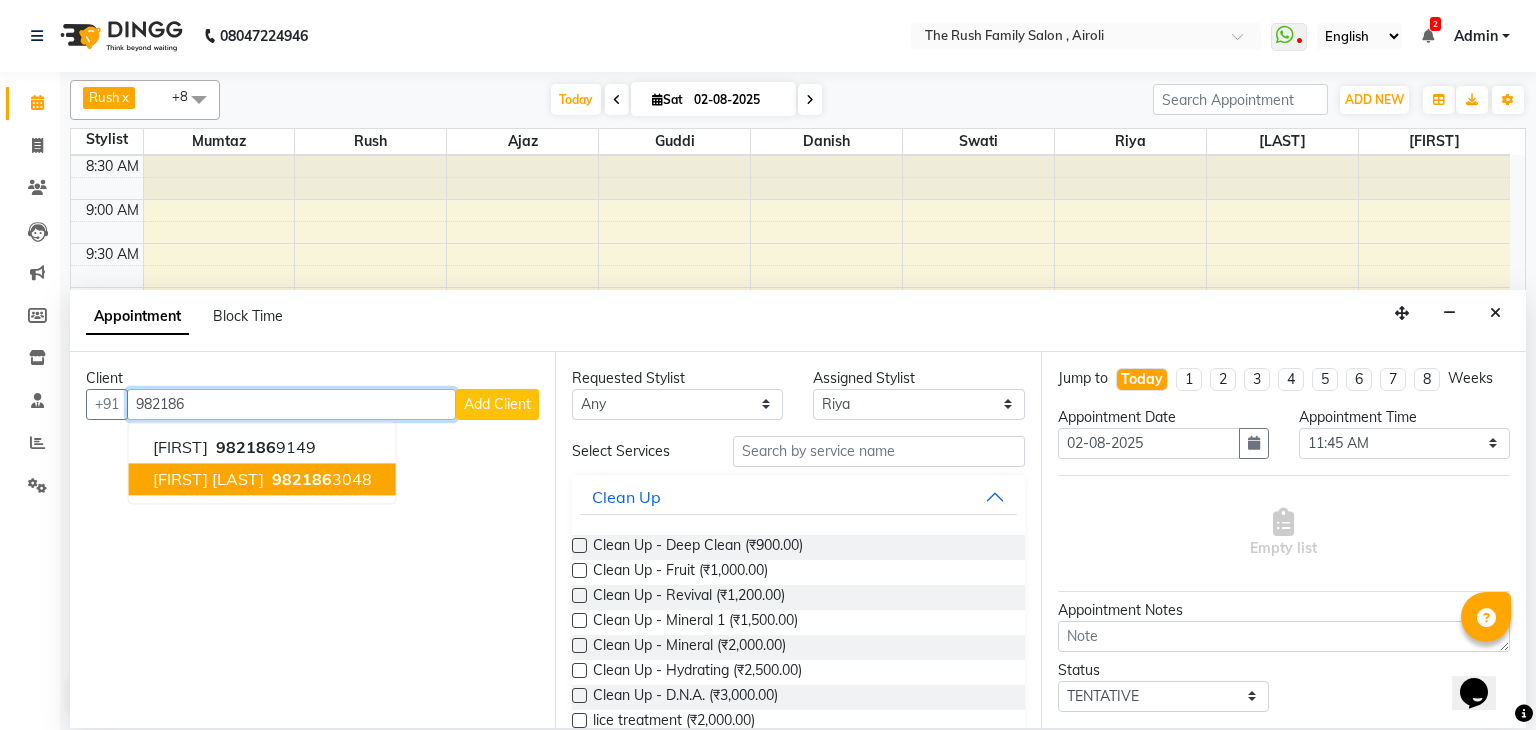 click on "[FIRST] [LAST]" at bounding box center (208, 479) 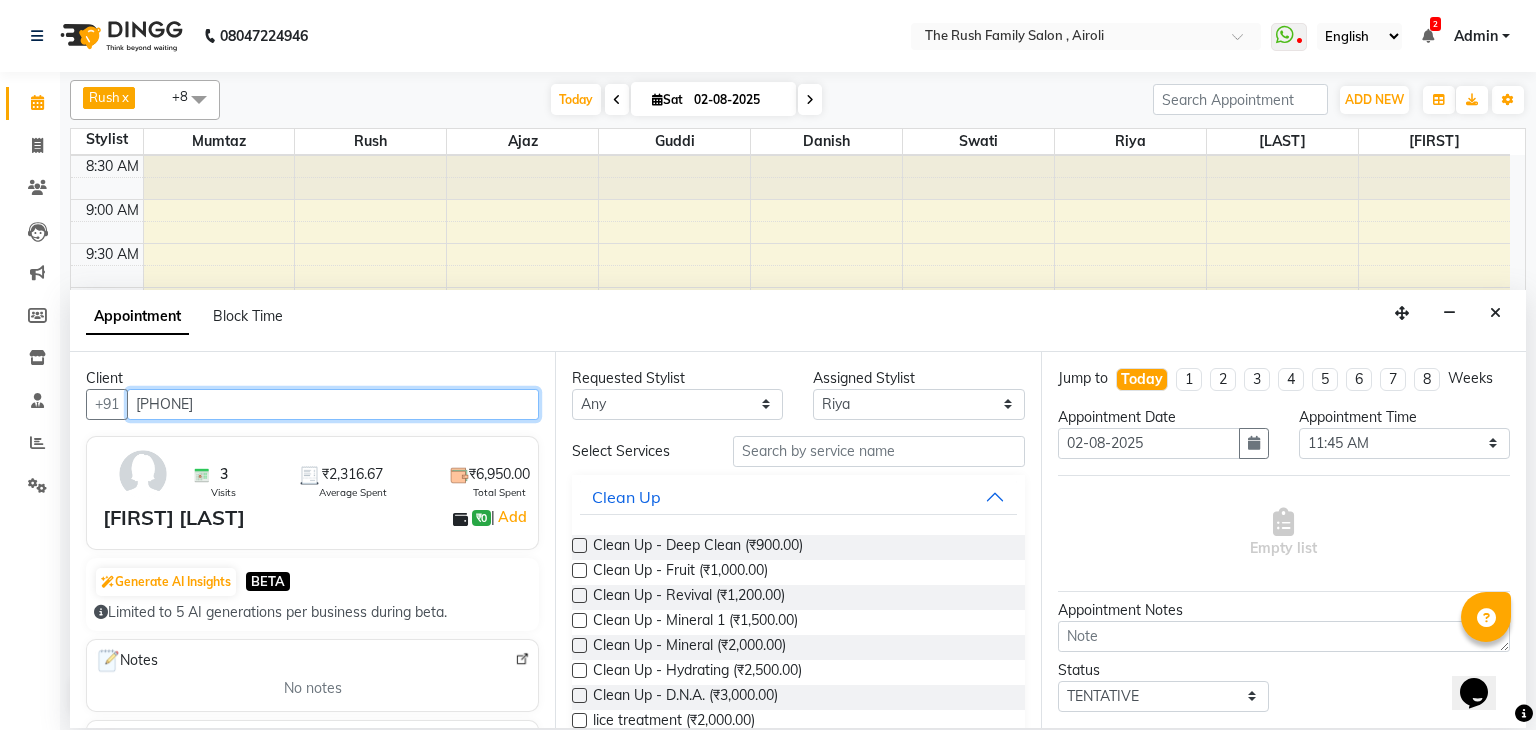 type on "[PHONE]" 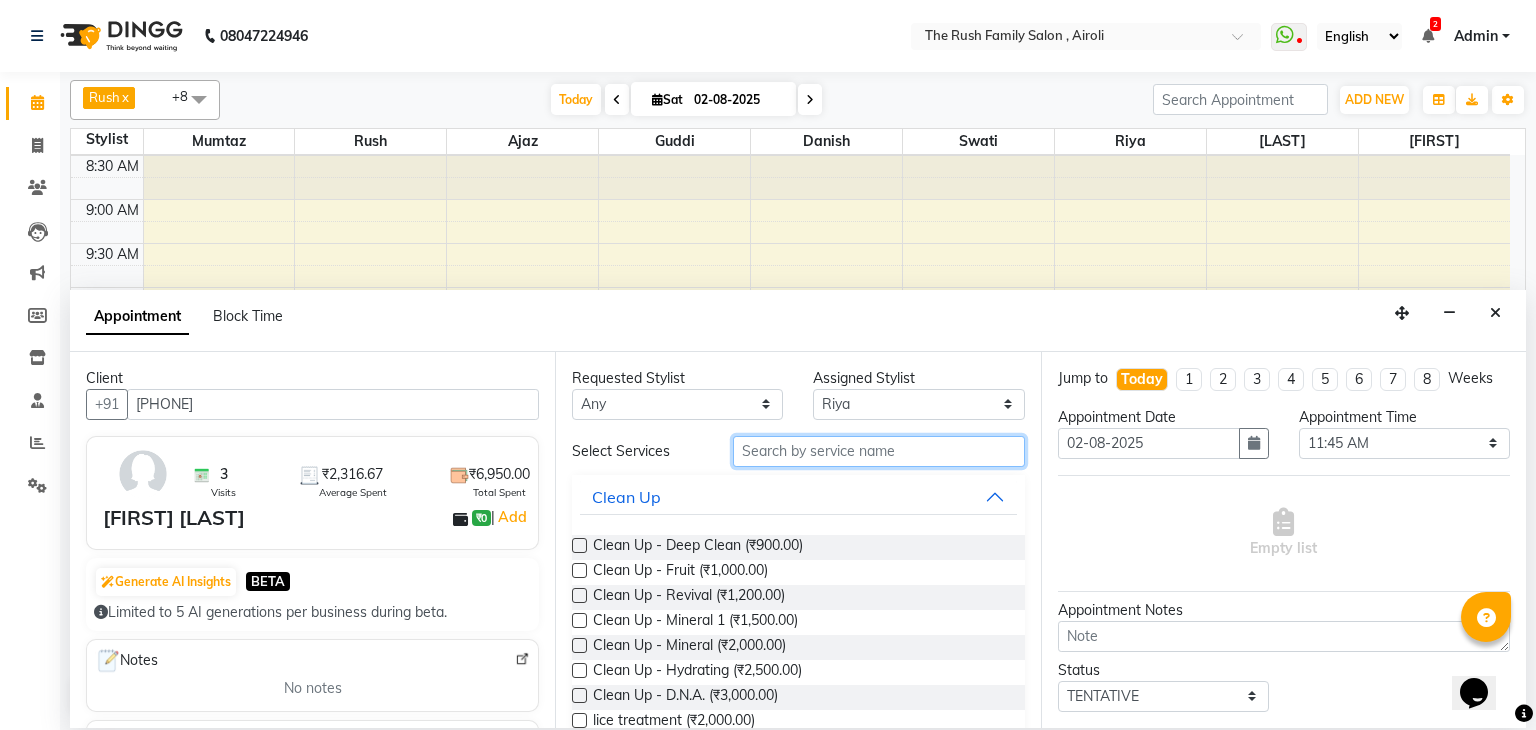 click at bounding box center (879, 451) 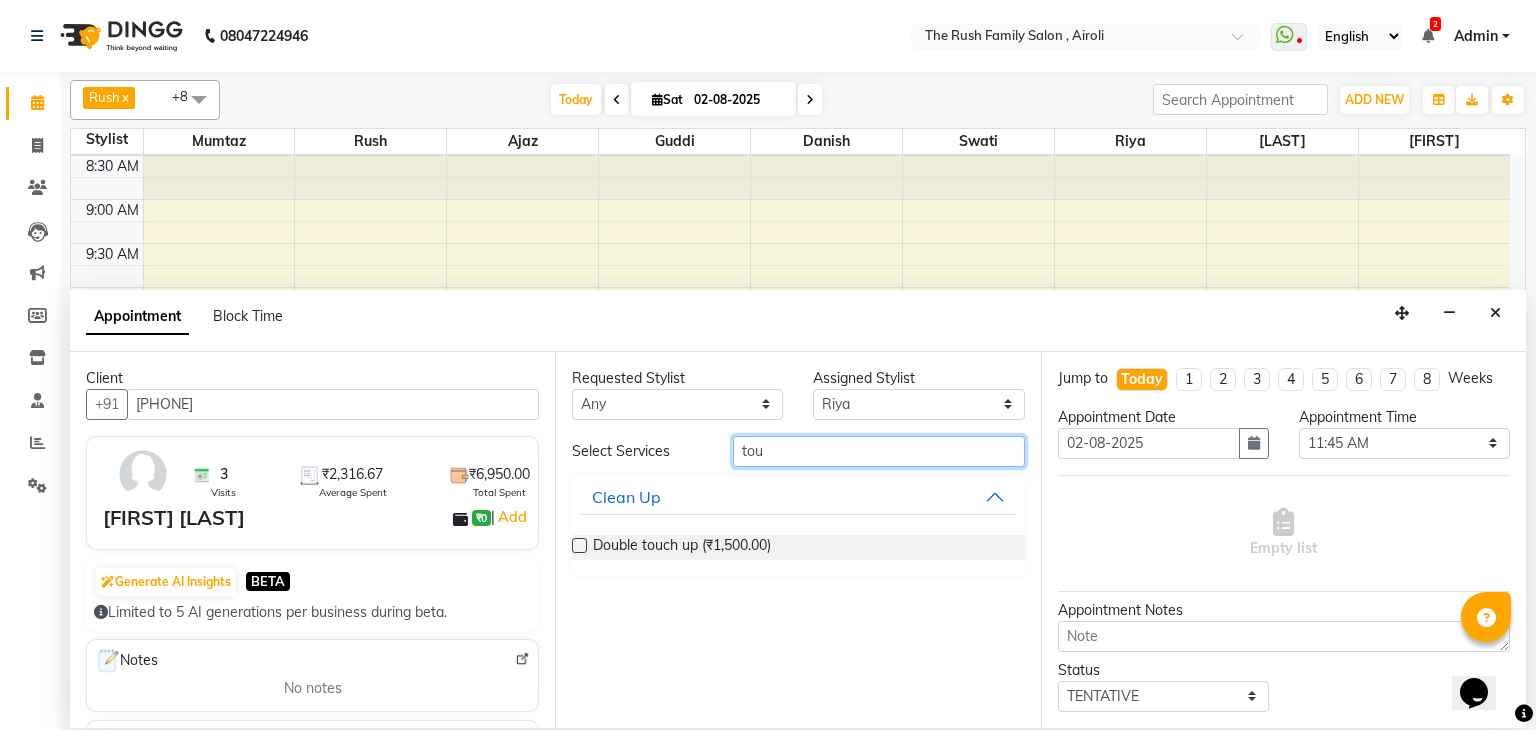 type on "tou" 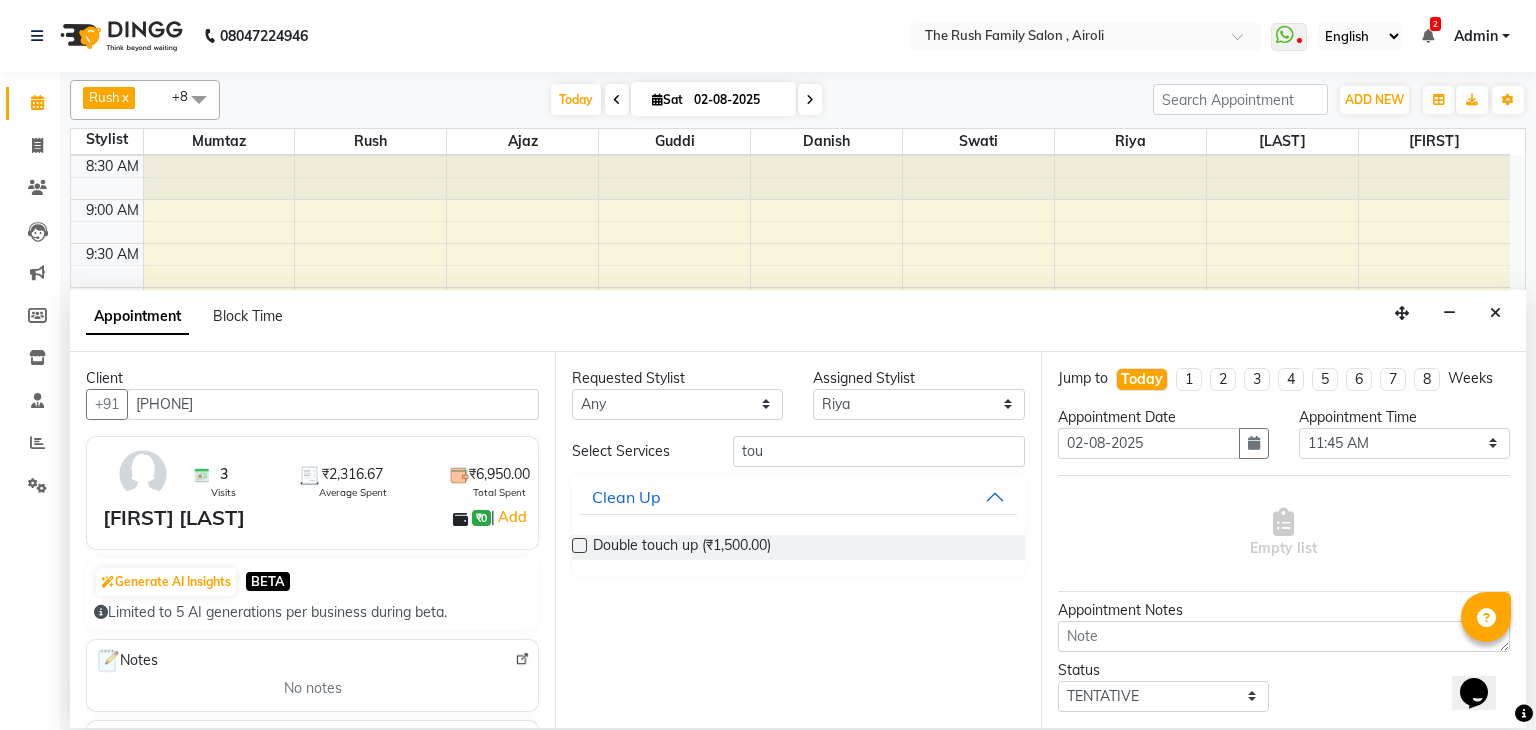 click at bounding box center [579, 545] 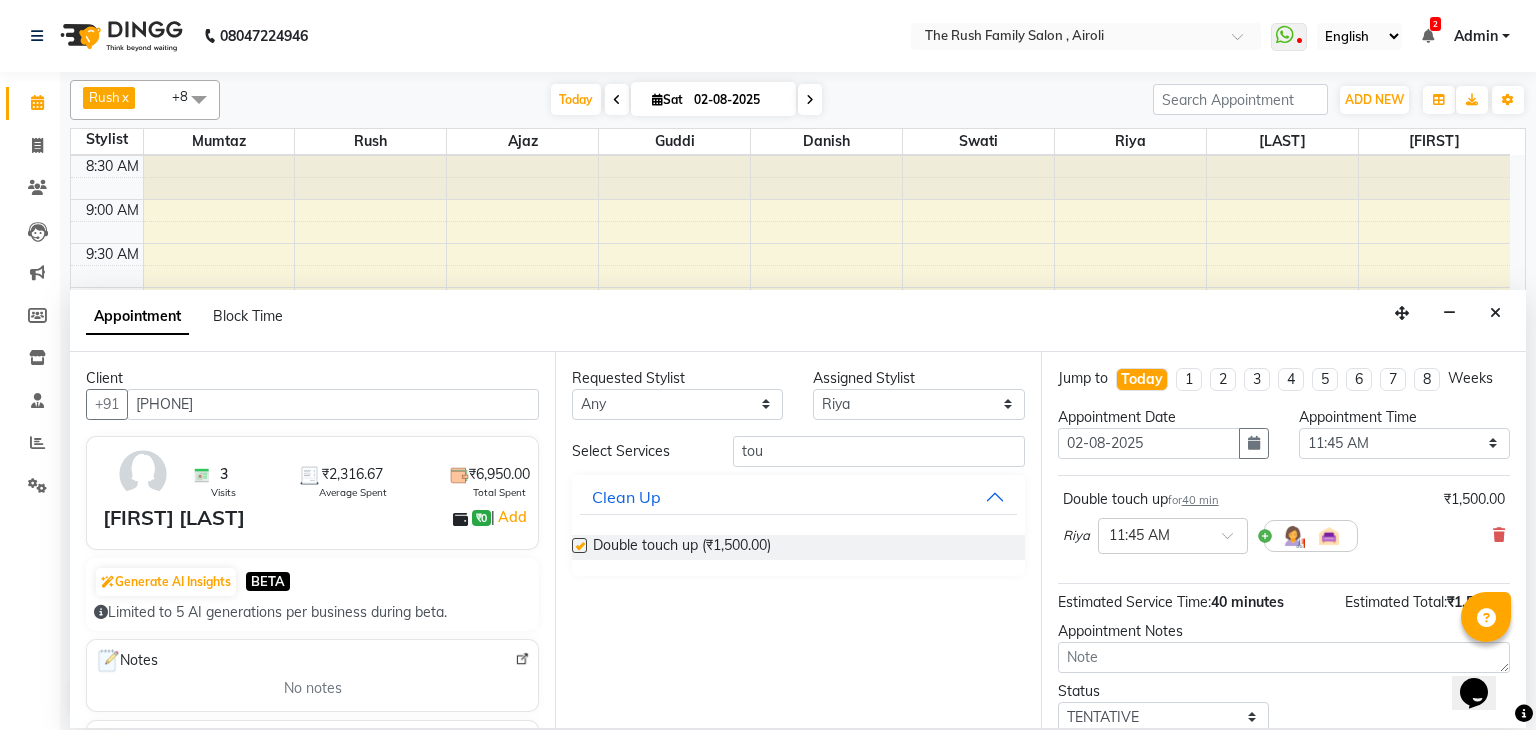 checkbox on "false" 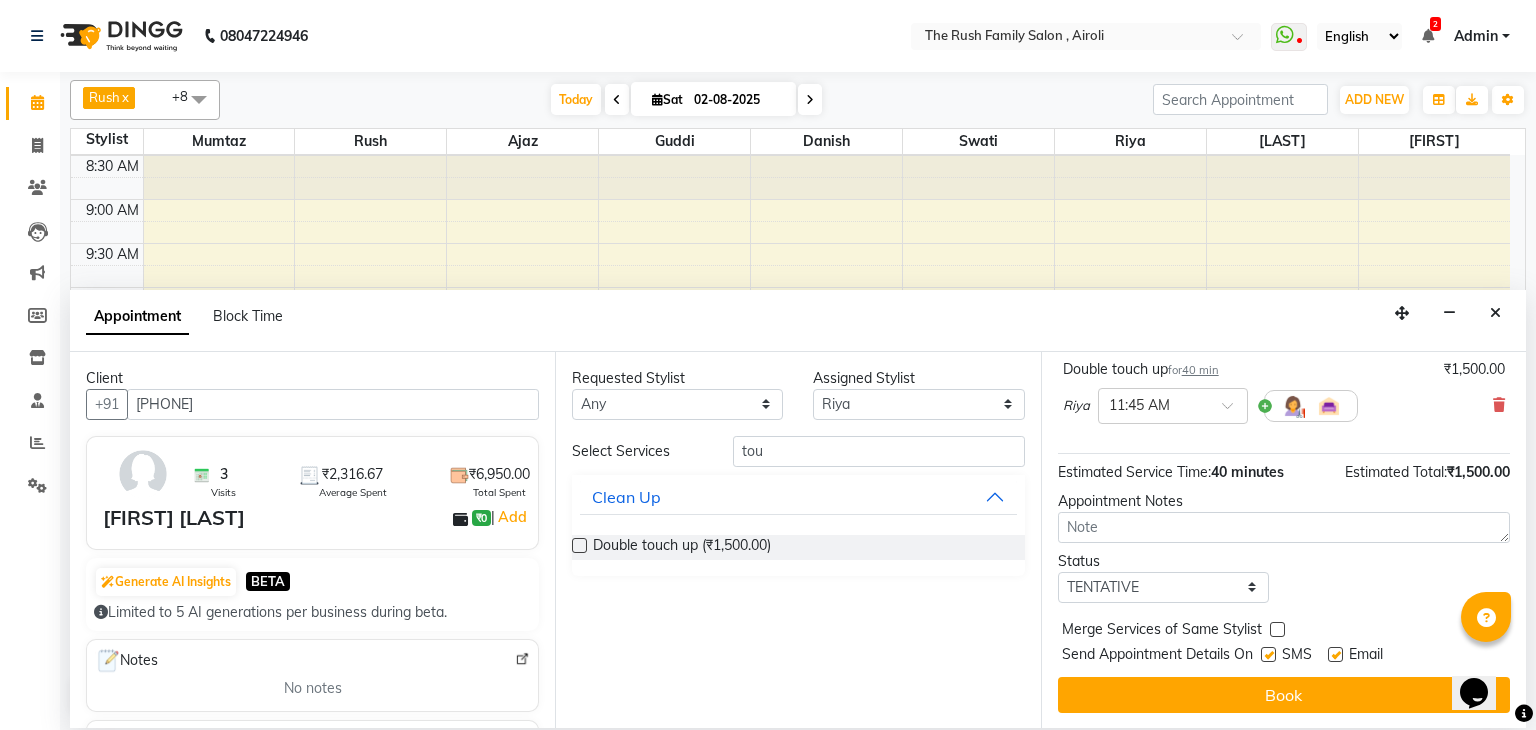 scroll, scrollTop: 0, scrollLeft: 0, axis: both 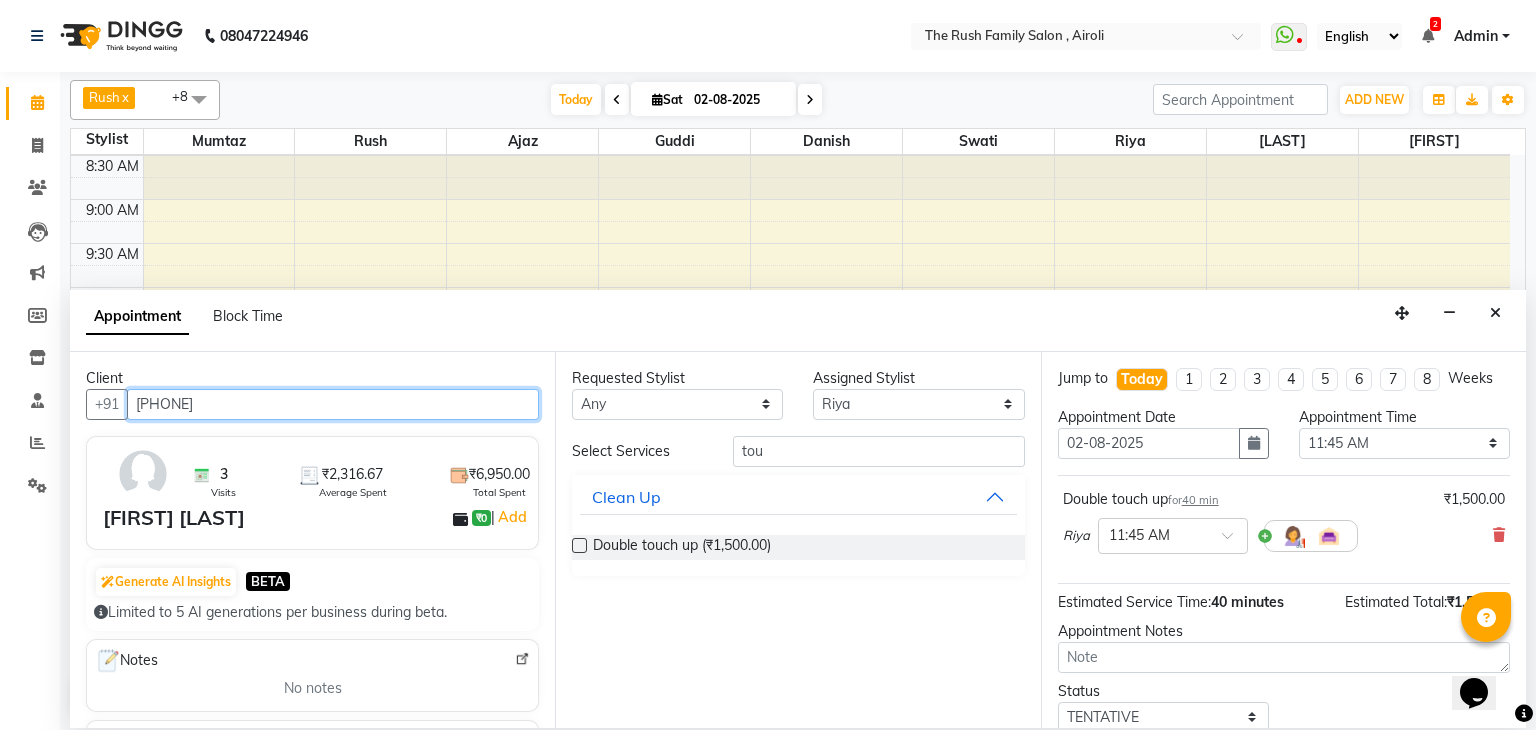 click on "[PHONE]" at bounding box center [333, 404] 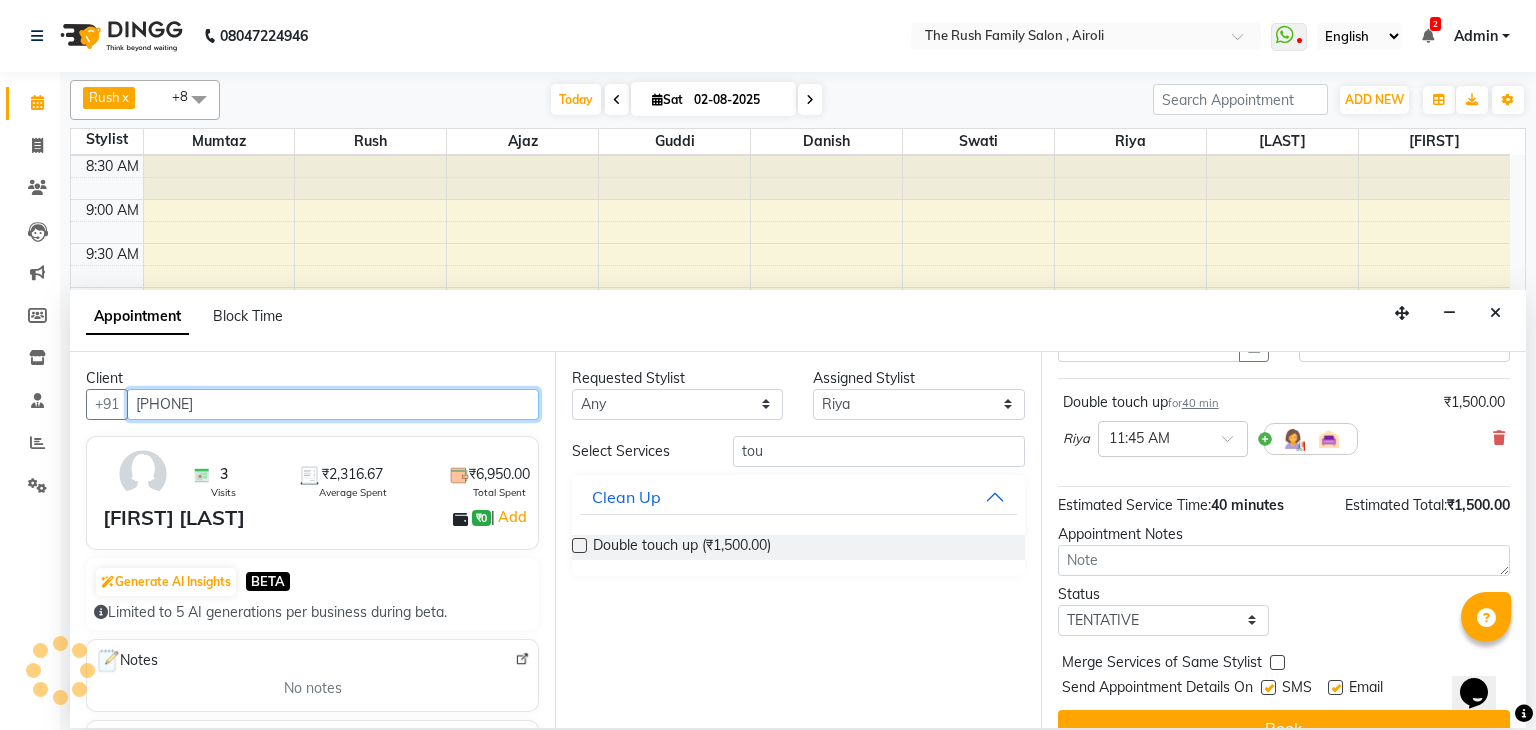 scroll, scrollTop: 100, scrollLeft: 0, axis: vertical 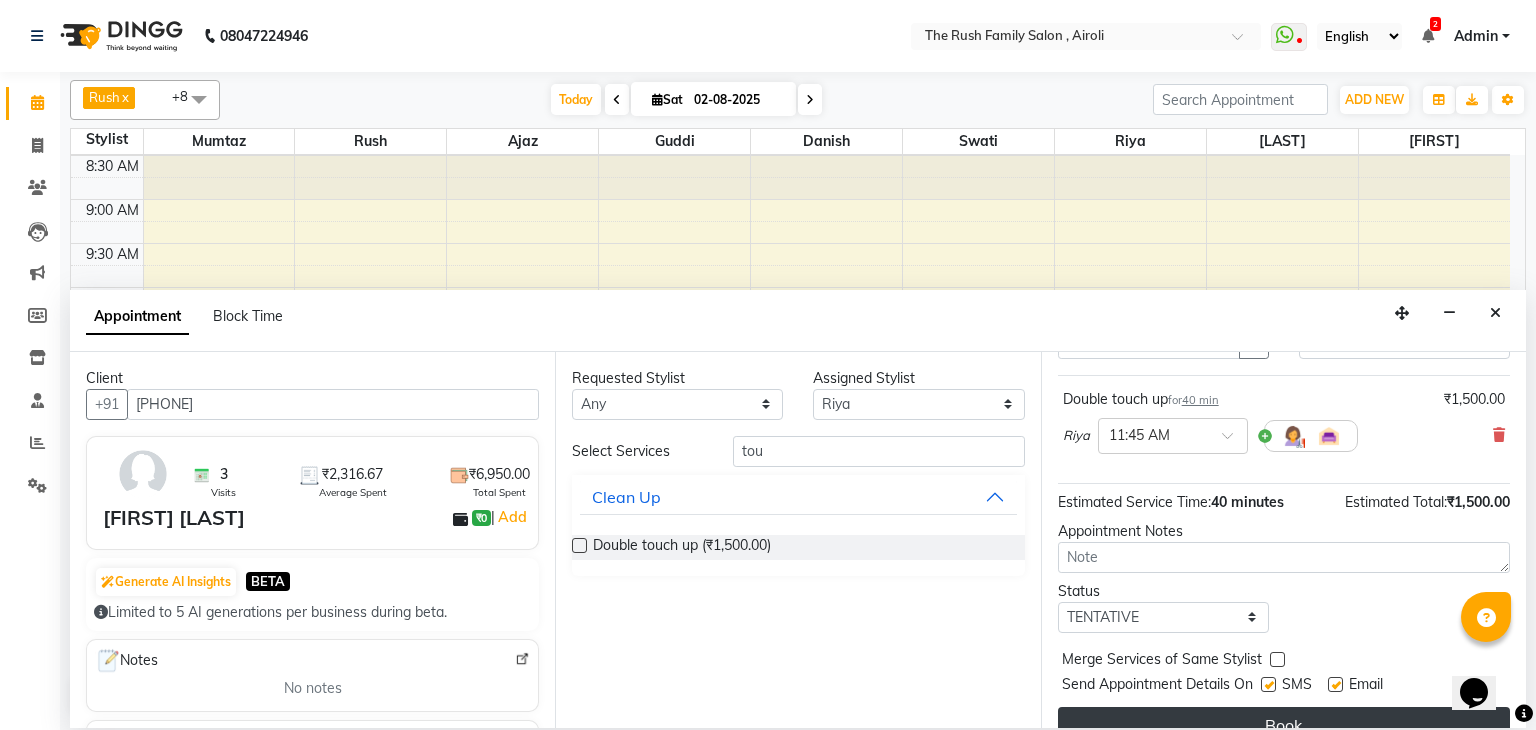 click on "Book" at bounding box center [1284, 725] 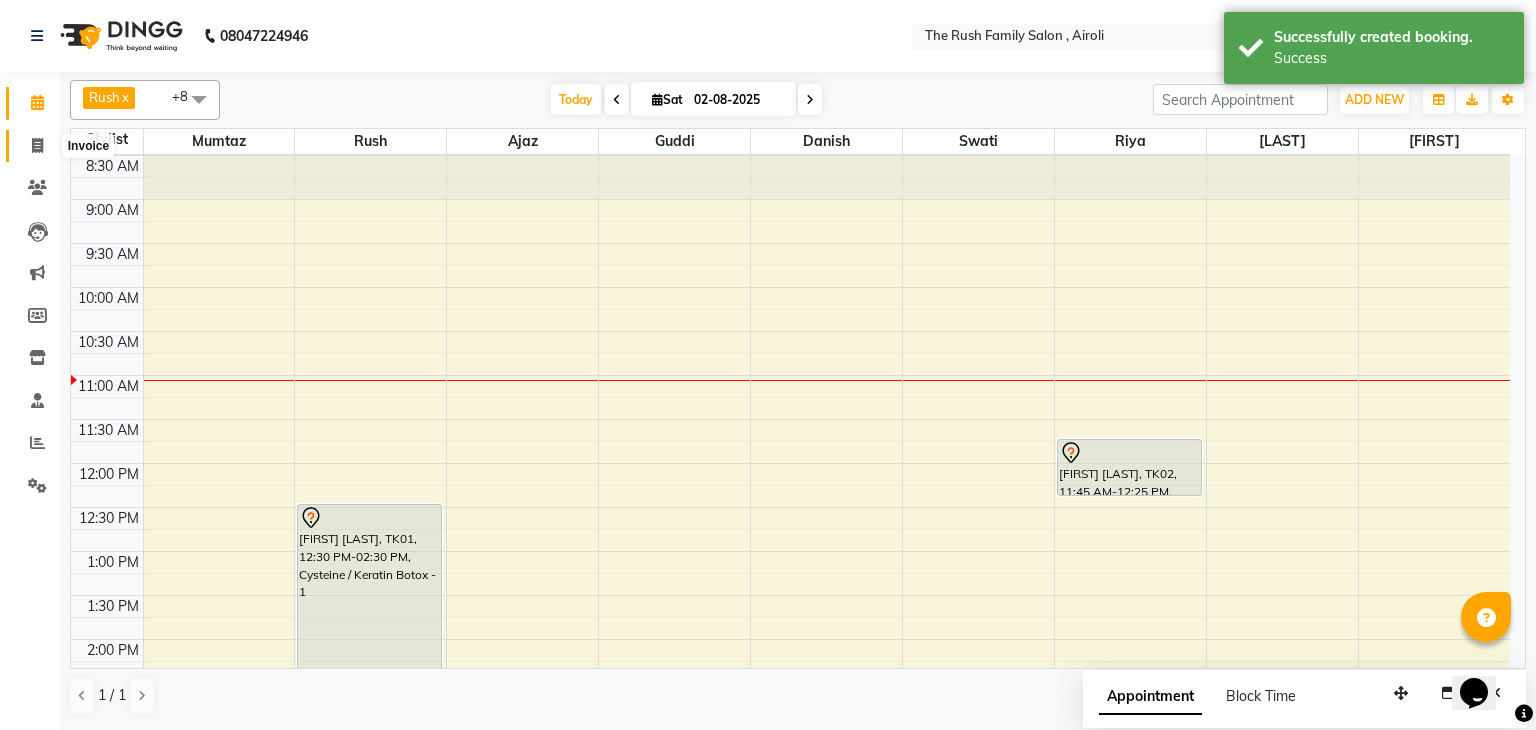 click 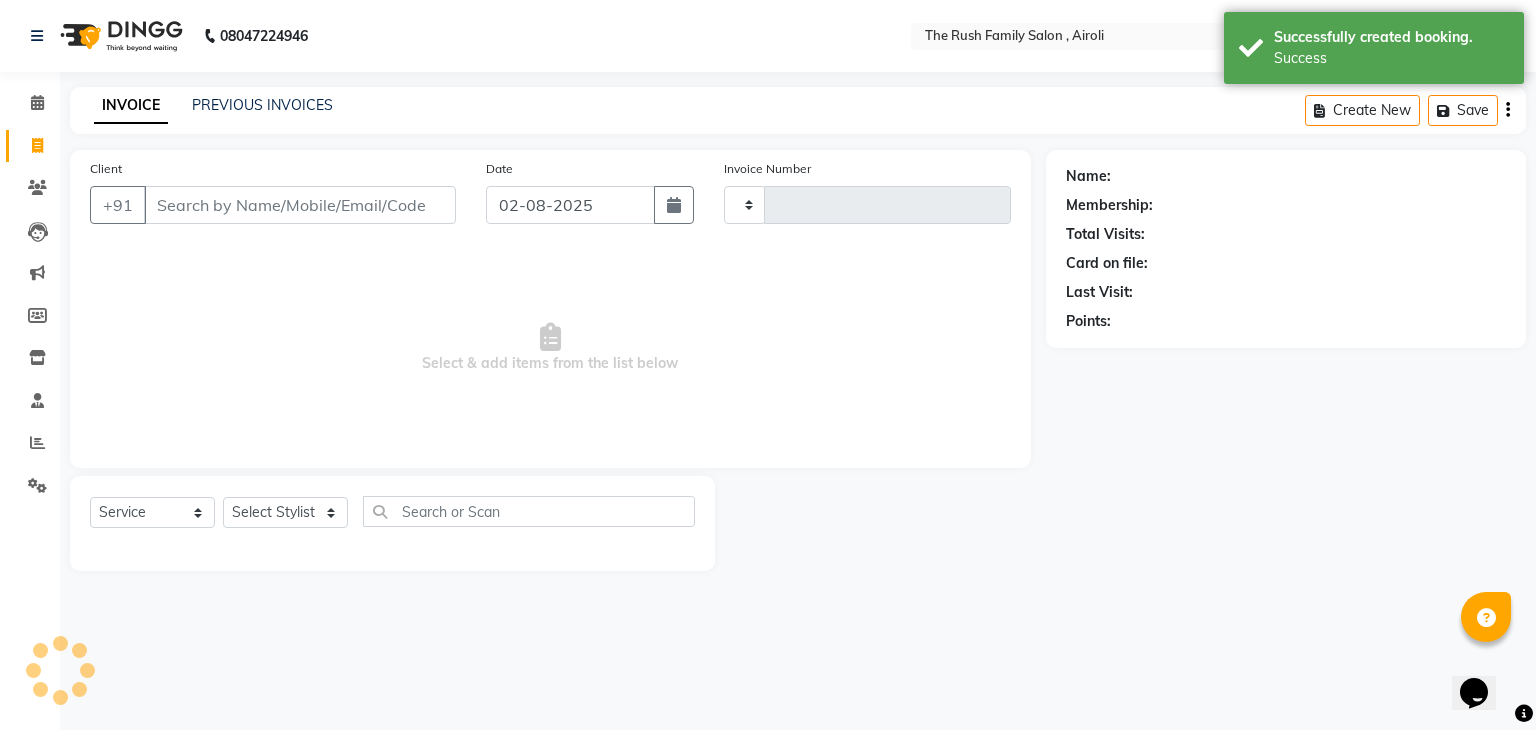type on "2743" 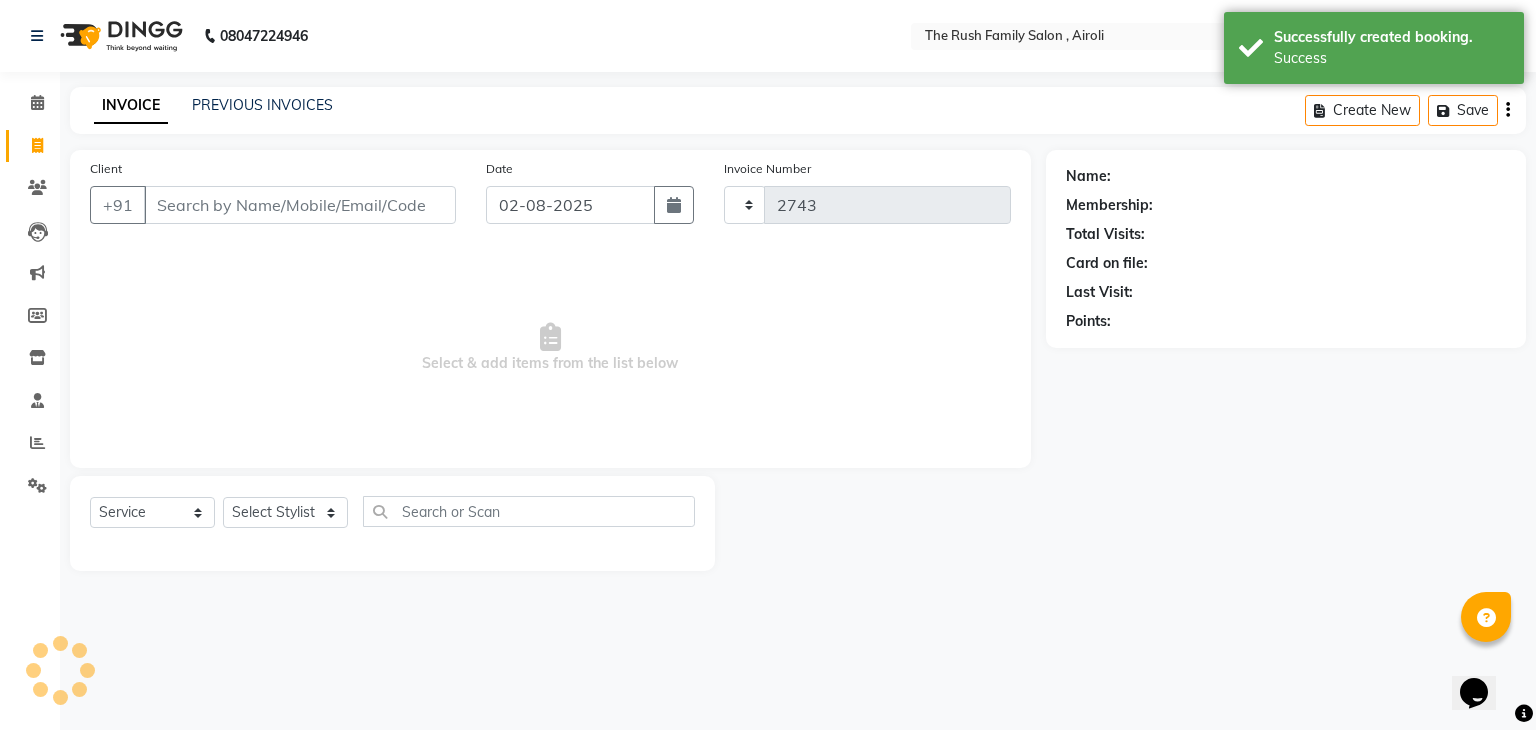 select on "5419" 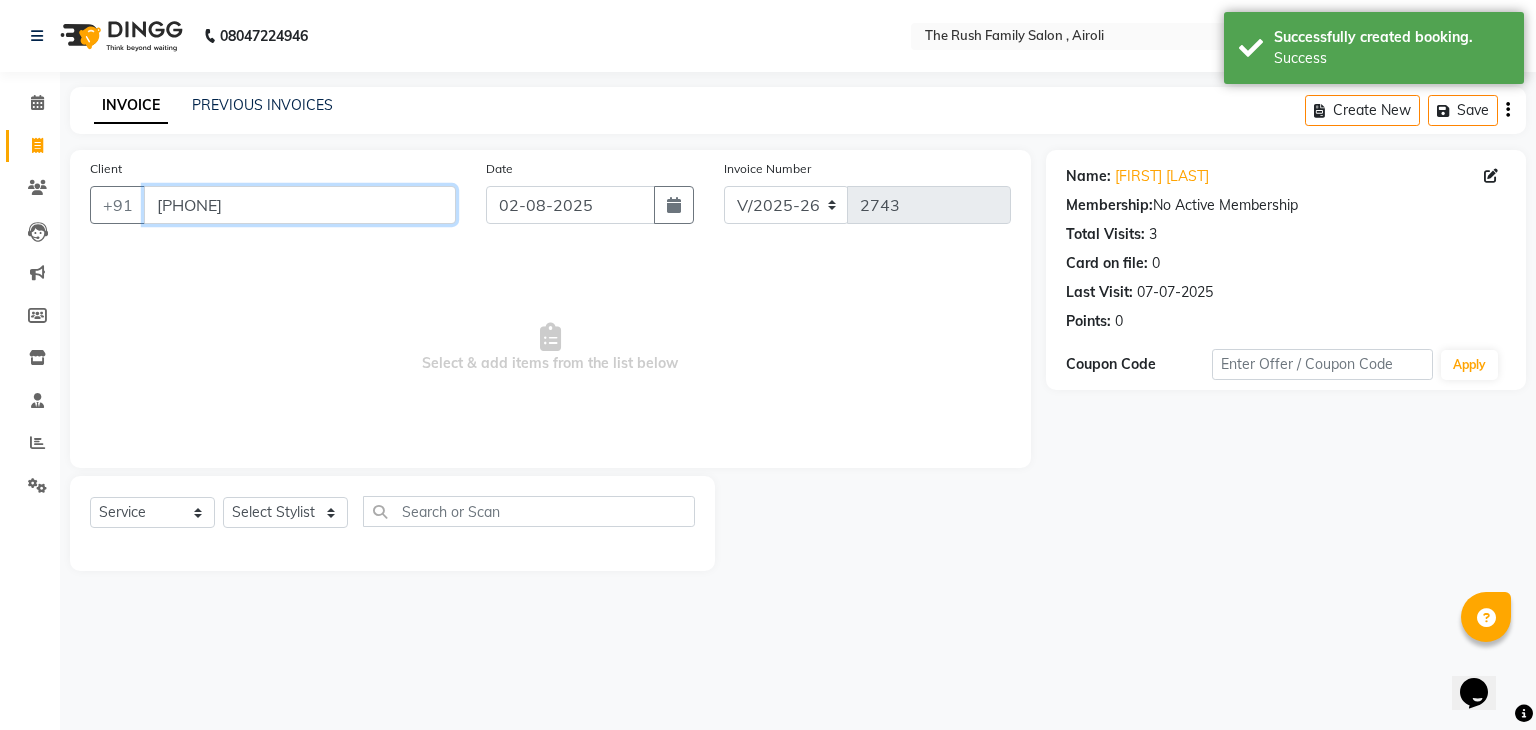 click on "[PHONE]" at bounding box center [300, 205] 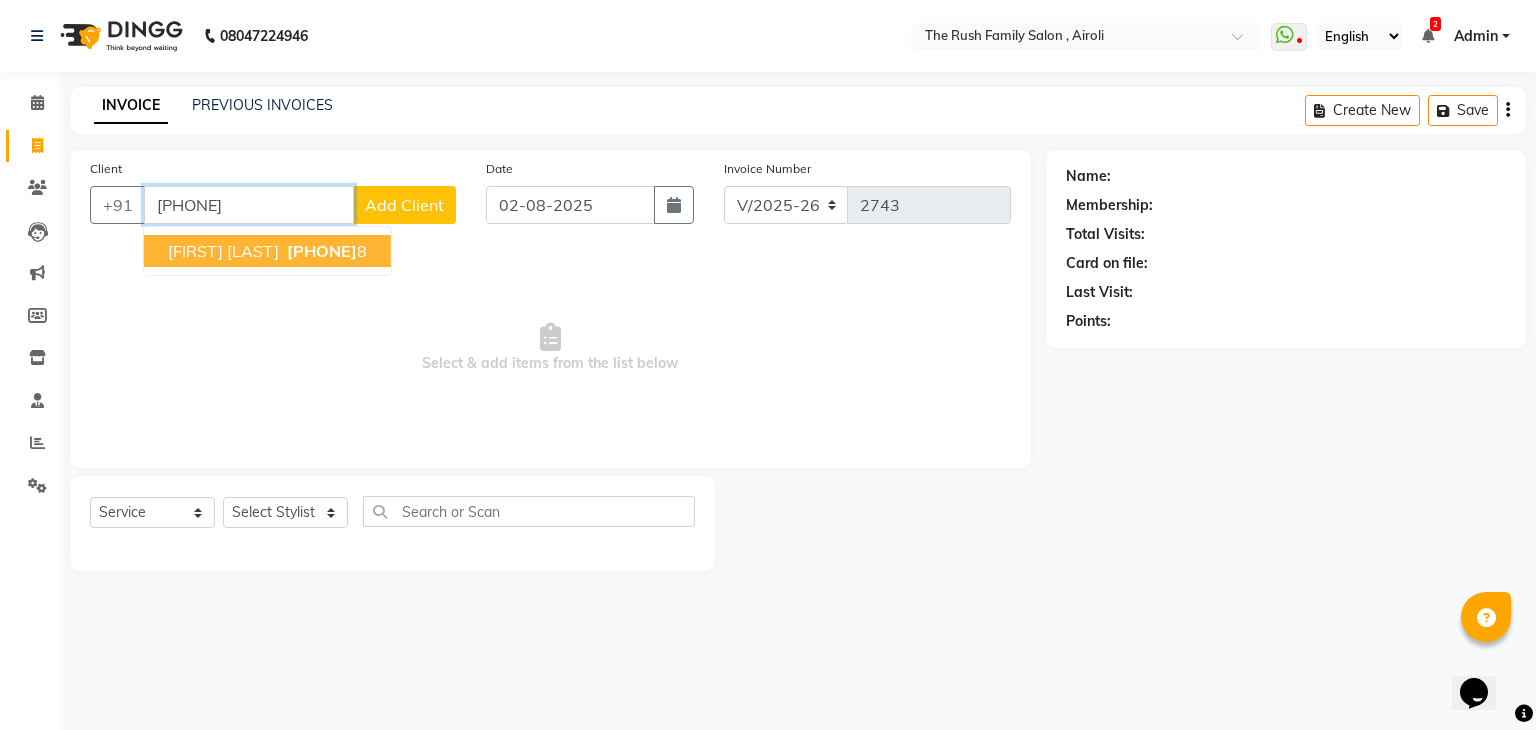click on "982186304" at bounding box center (322, 251) 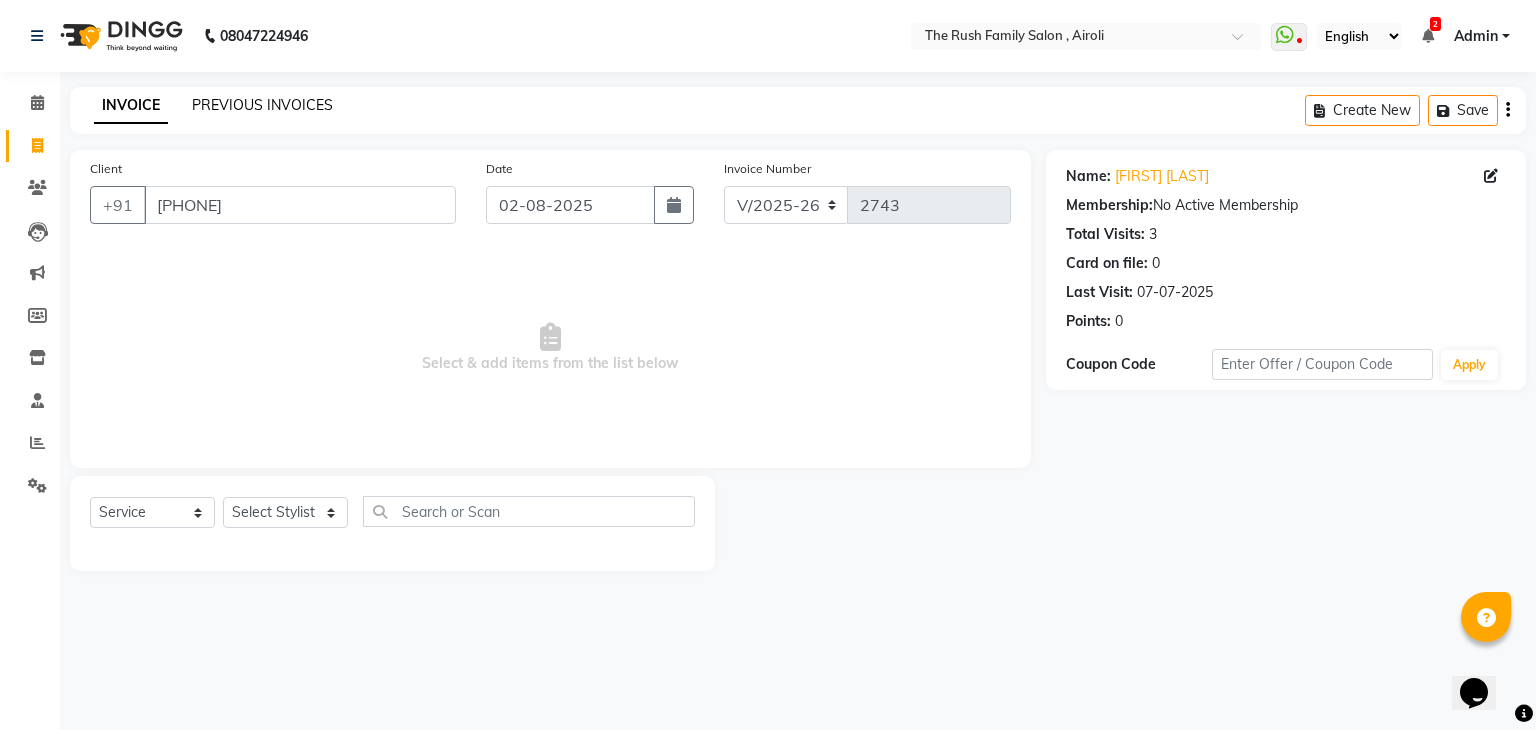click on "PREVIOUS INVOICES" 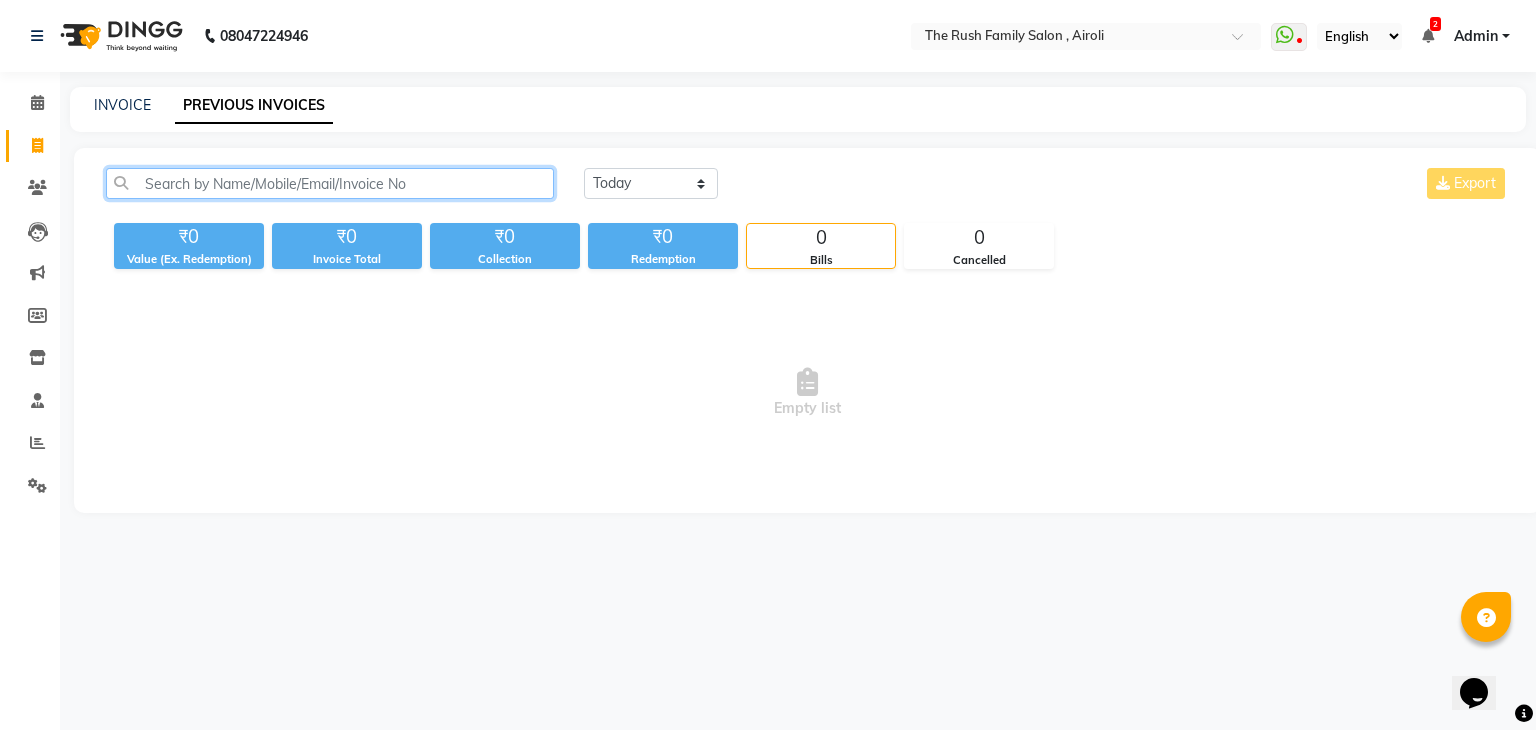 click 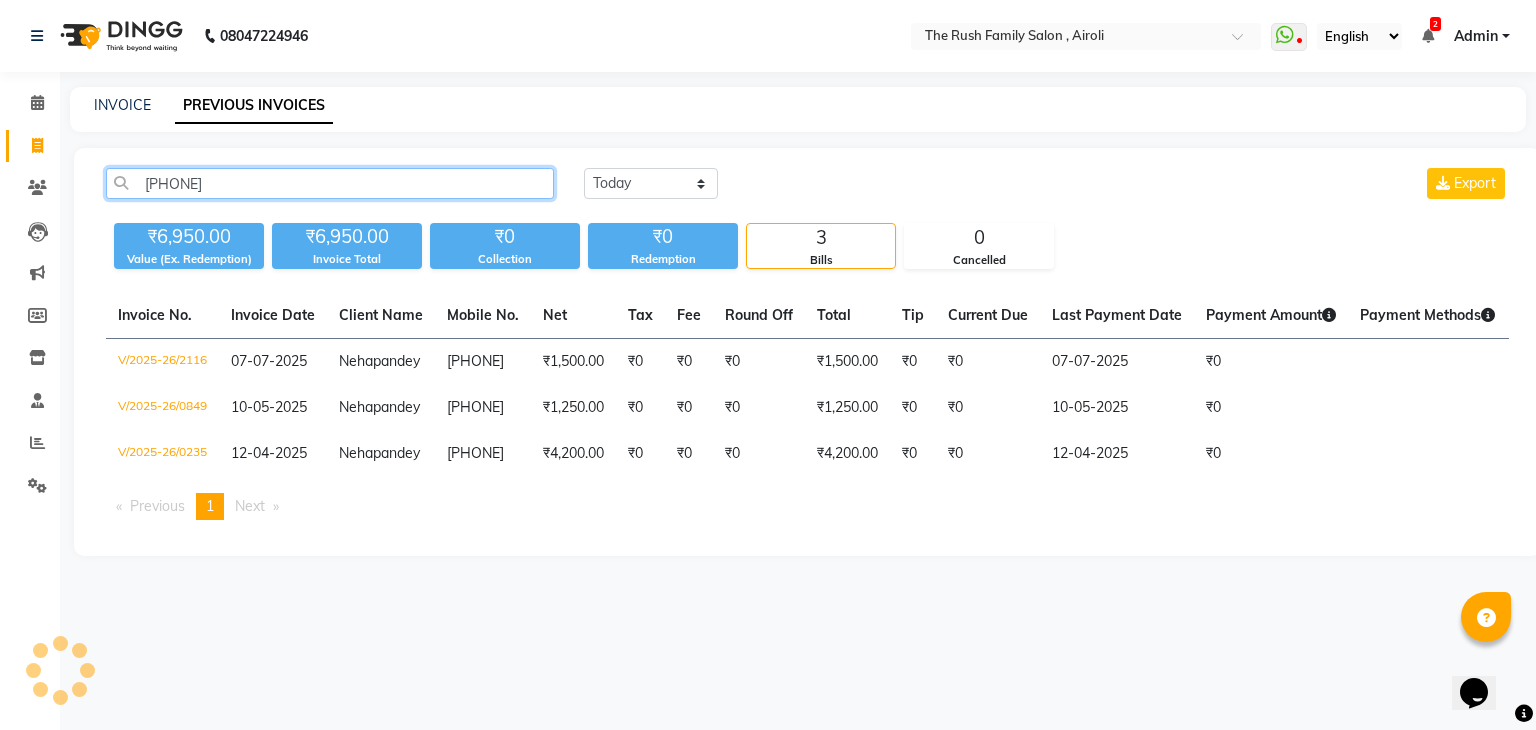 click on "[PHONE]" 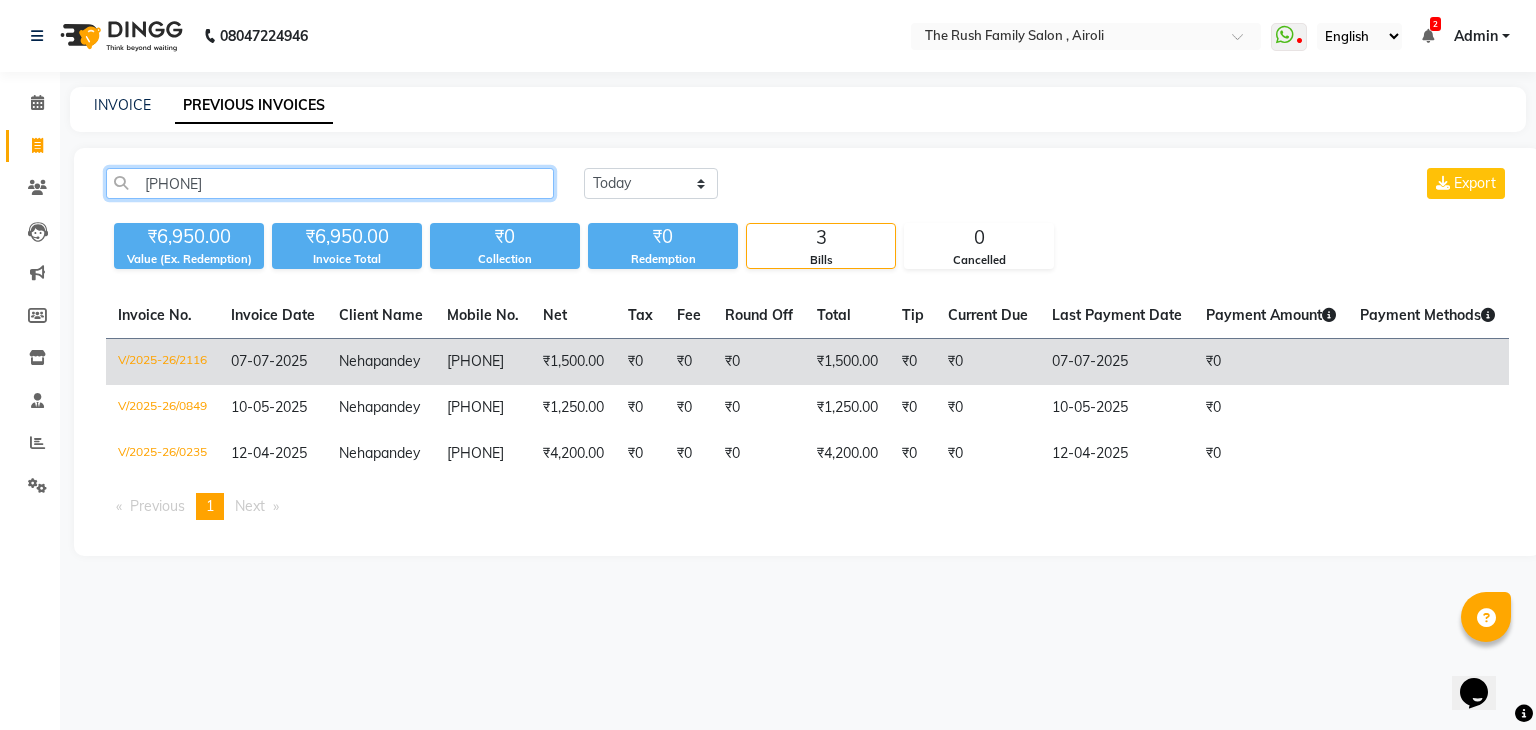 type on "[PHONE]" 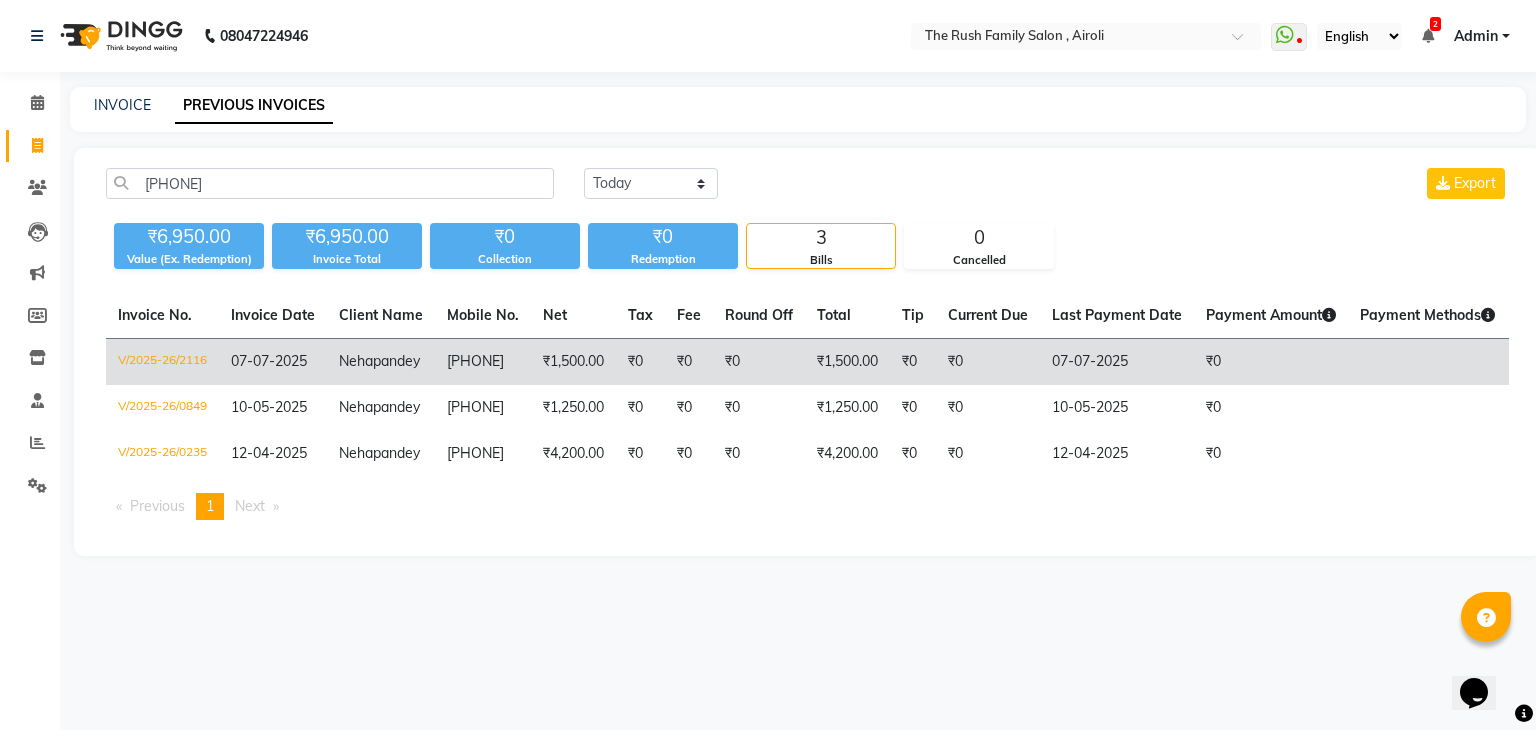click on "V/2025-26/2116" 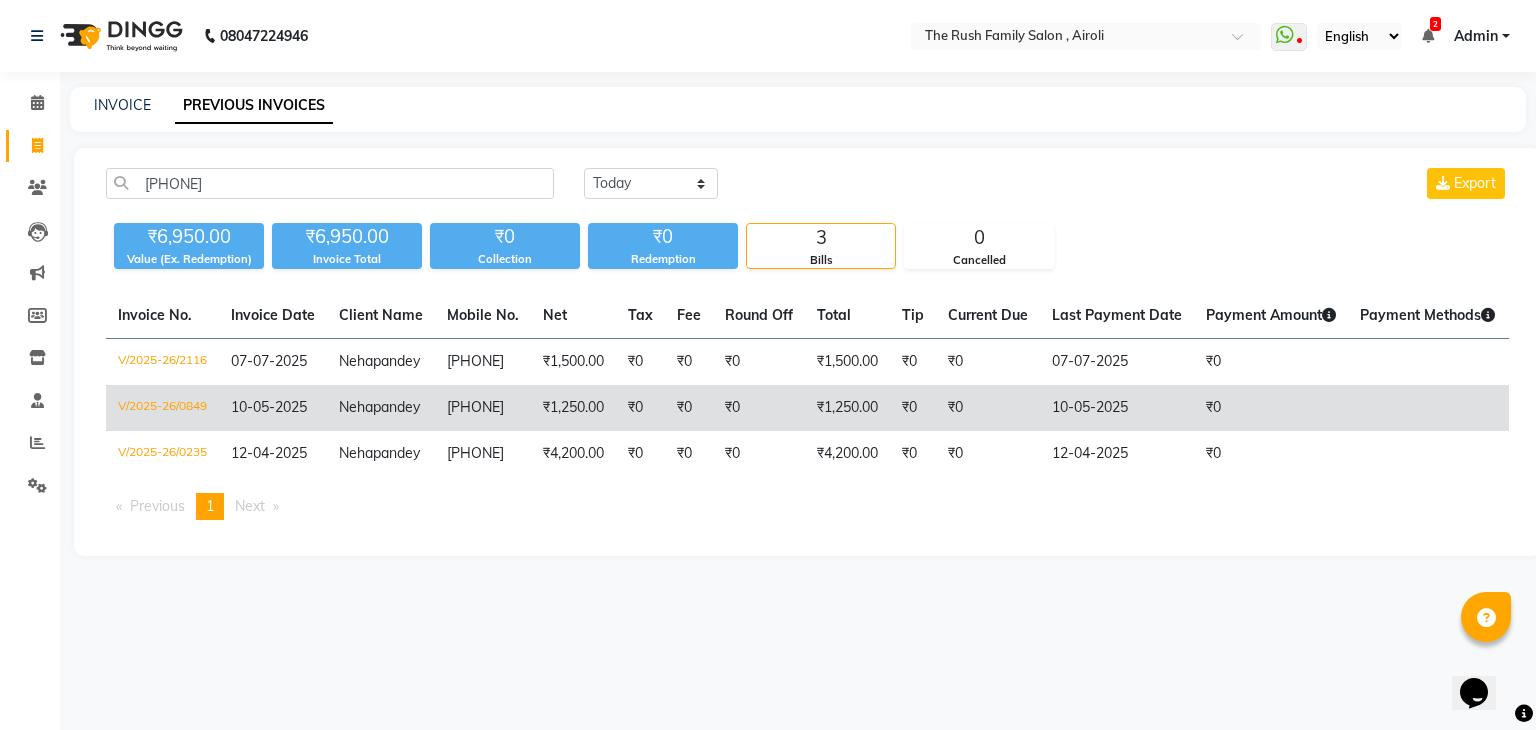 click on "V/2025-26/0849" 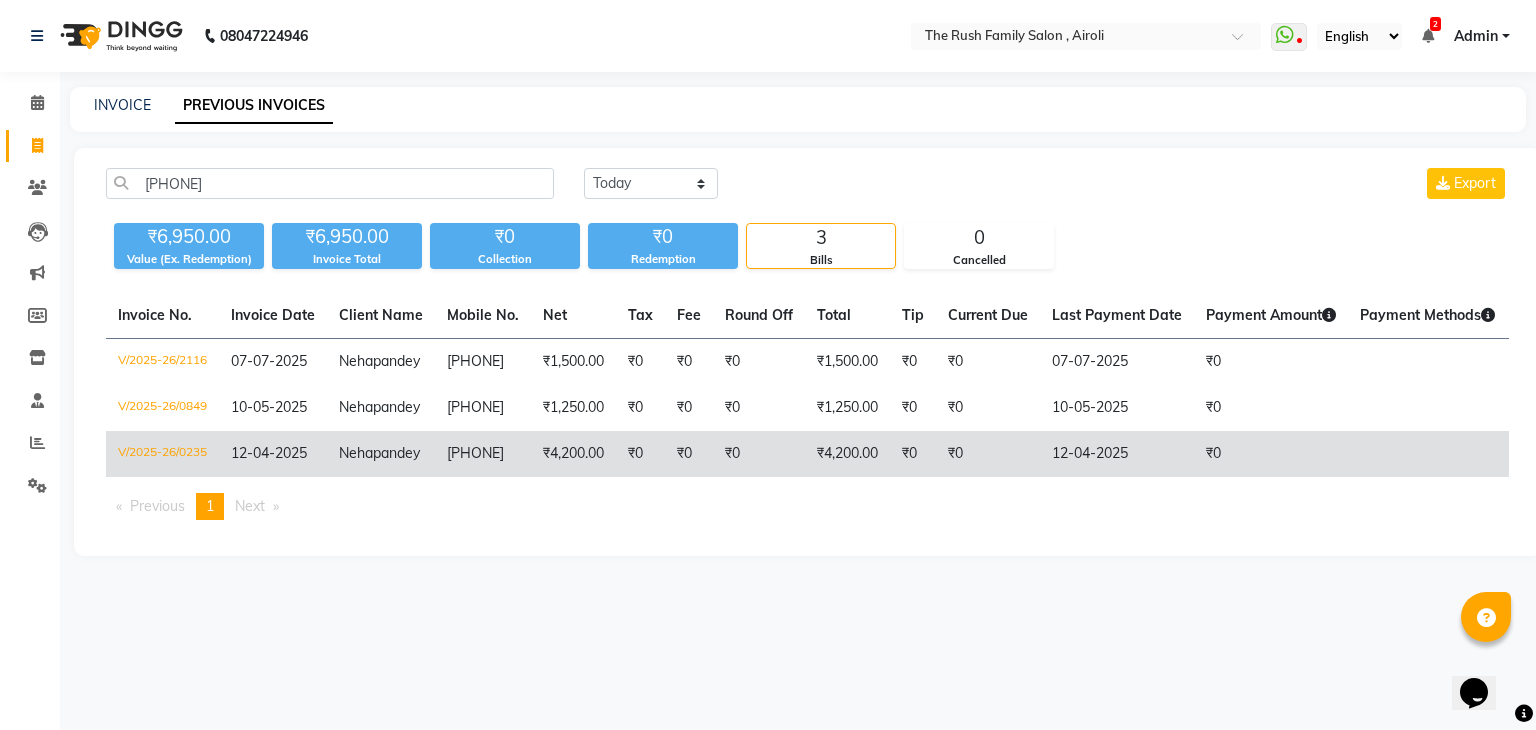 click on "Neha" 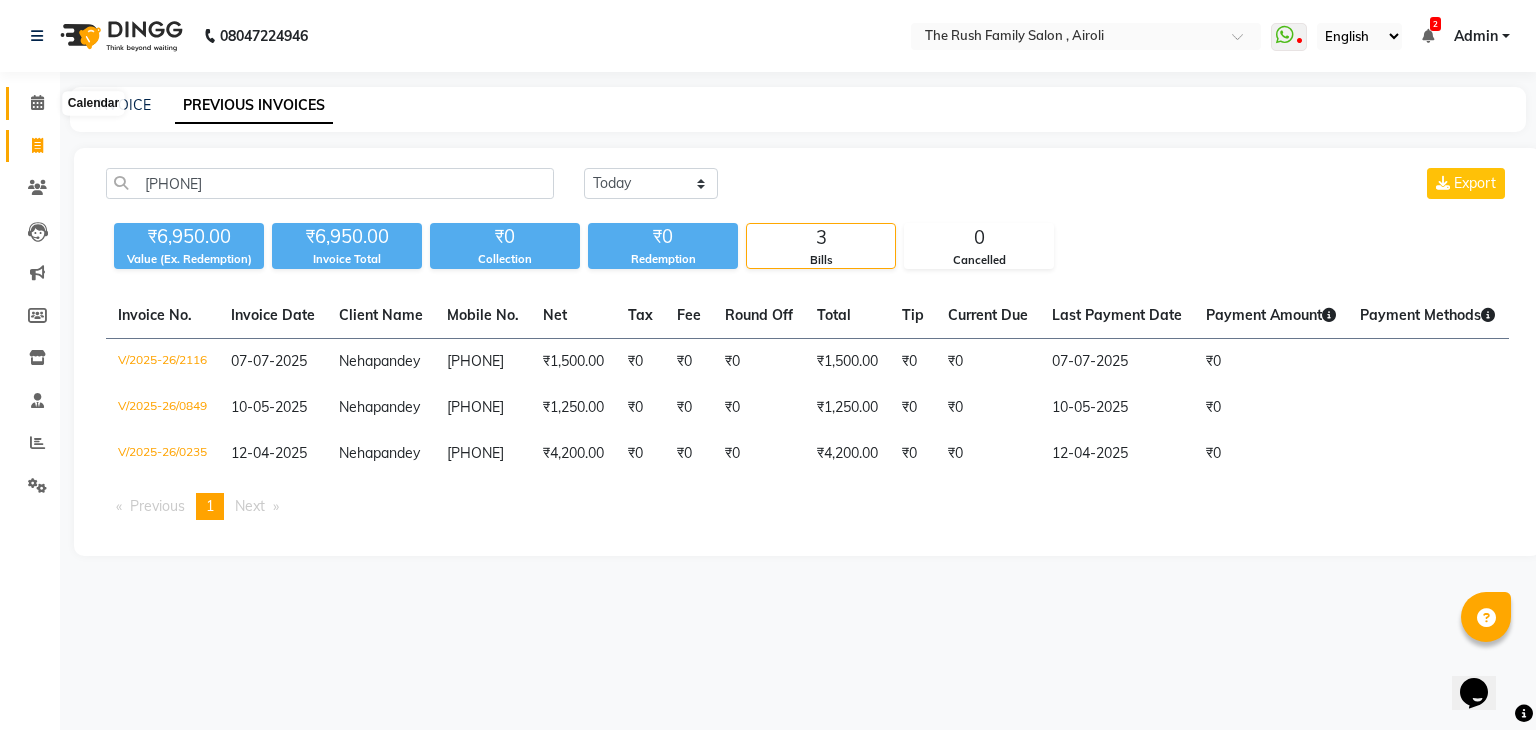 click 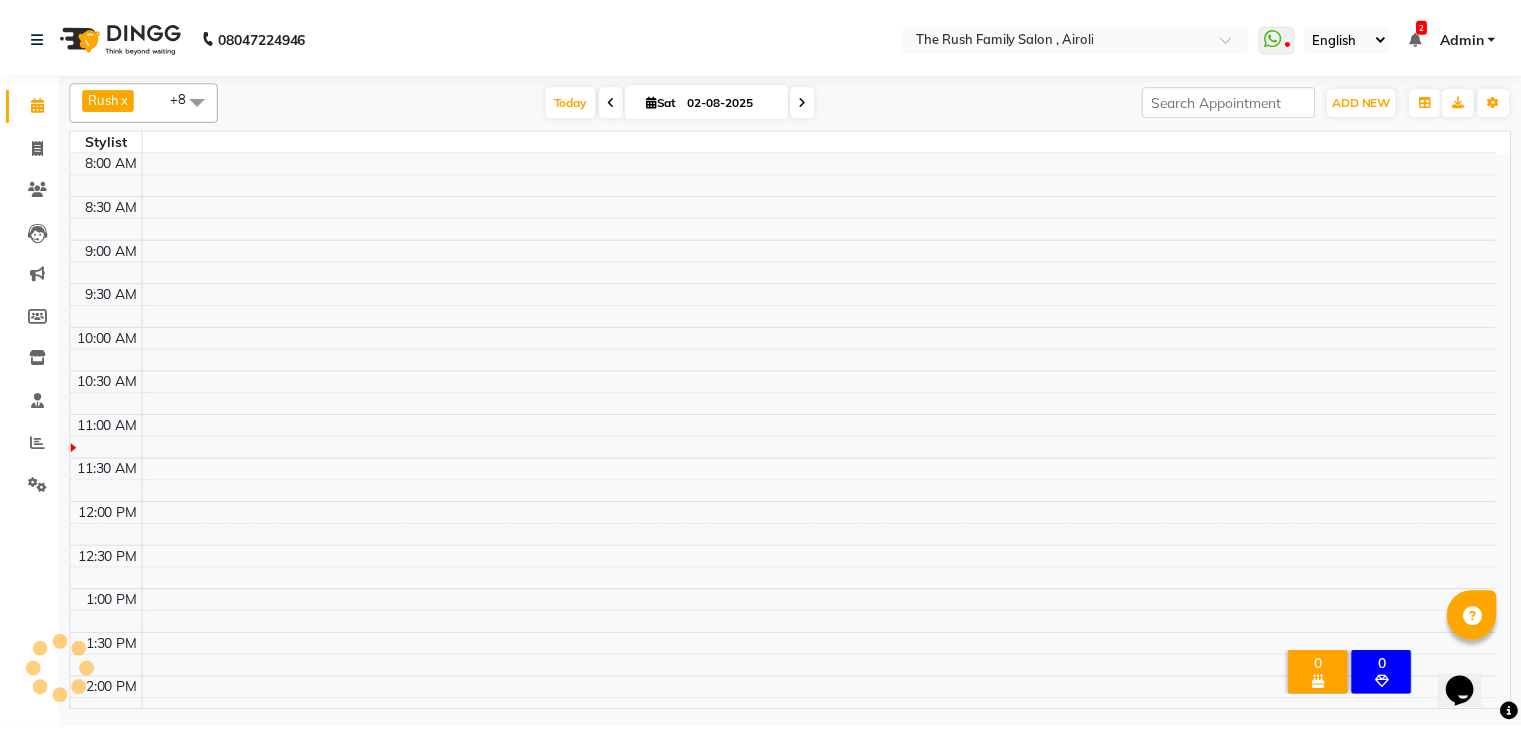scroll, scrollTop: 0, scrollLeft: 0, axis: both 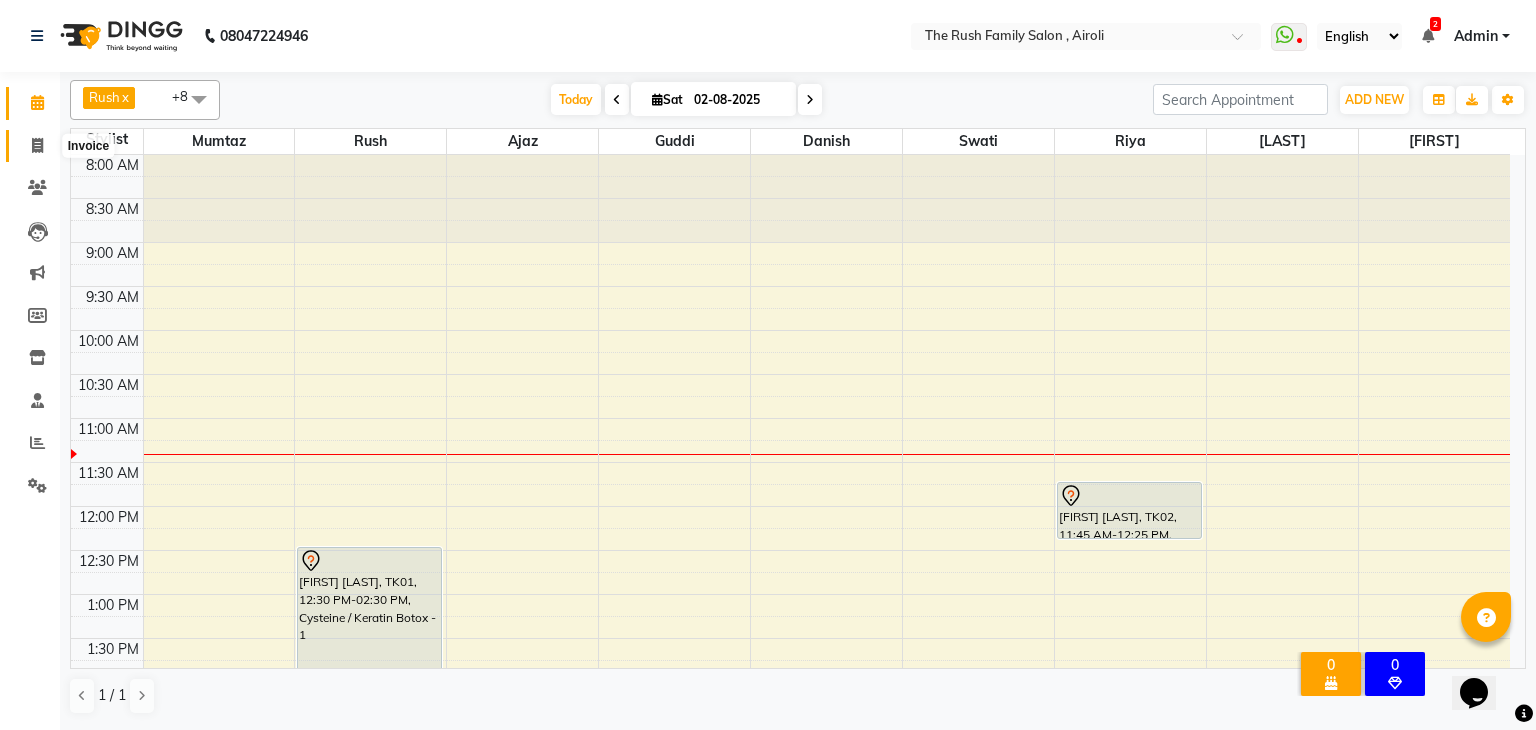 click 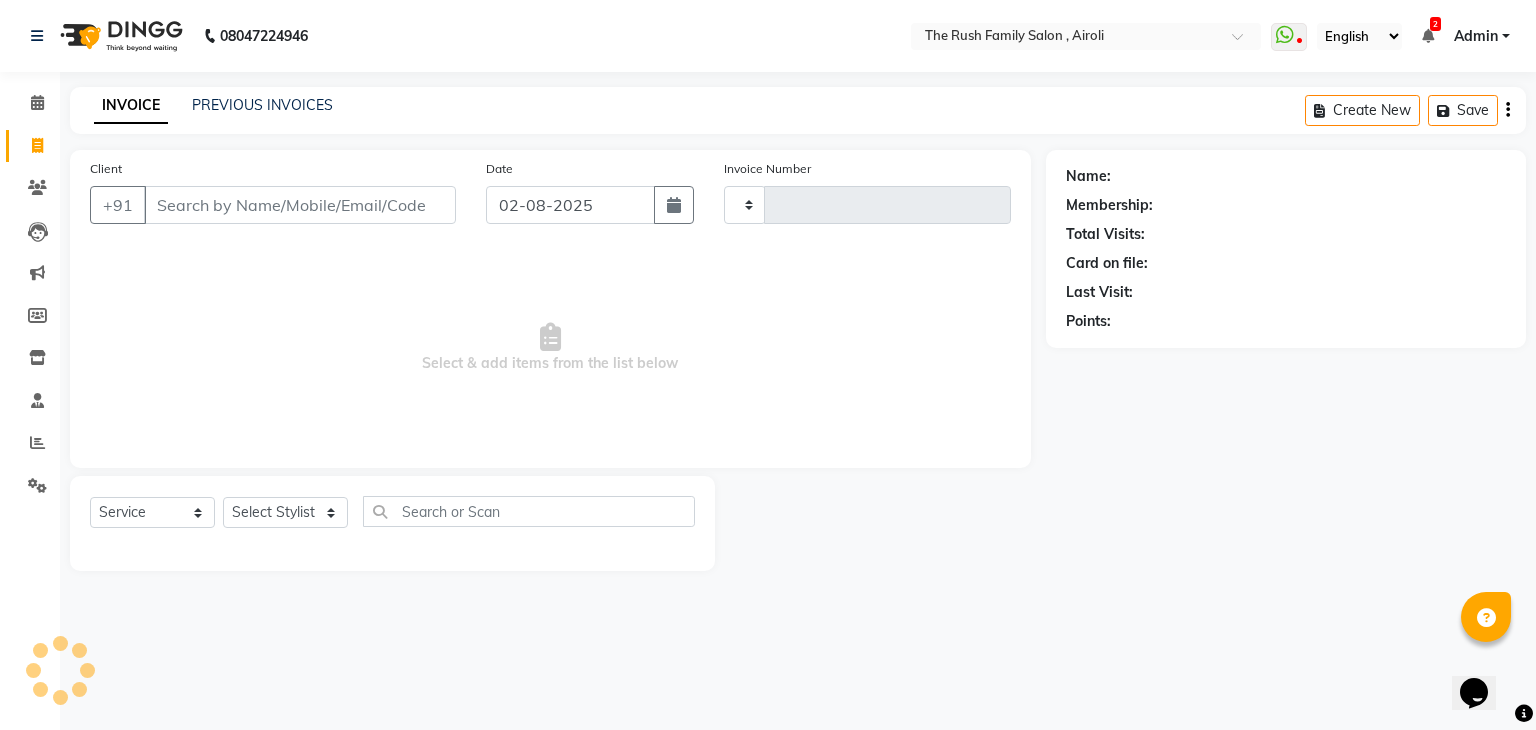 type on "2743" 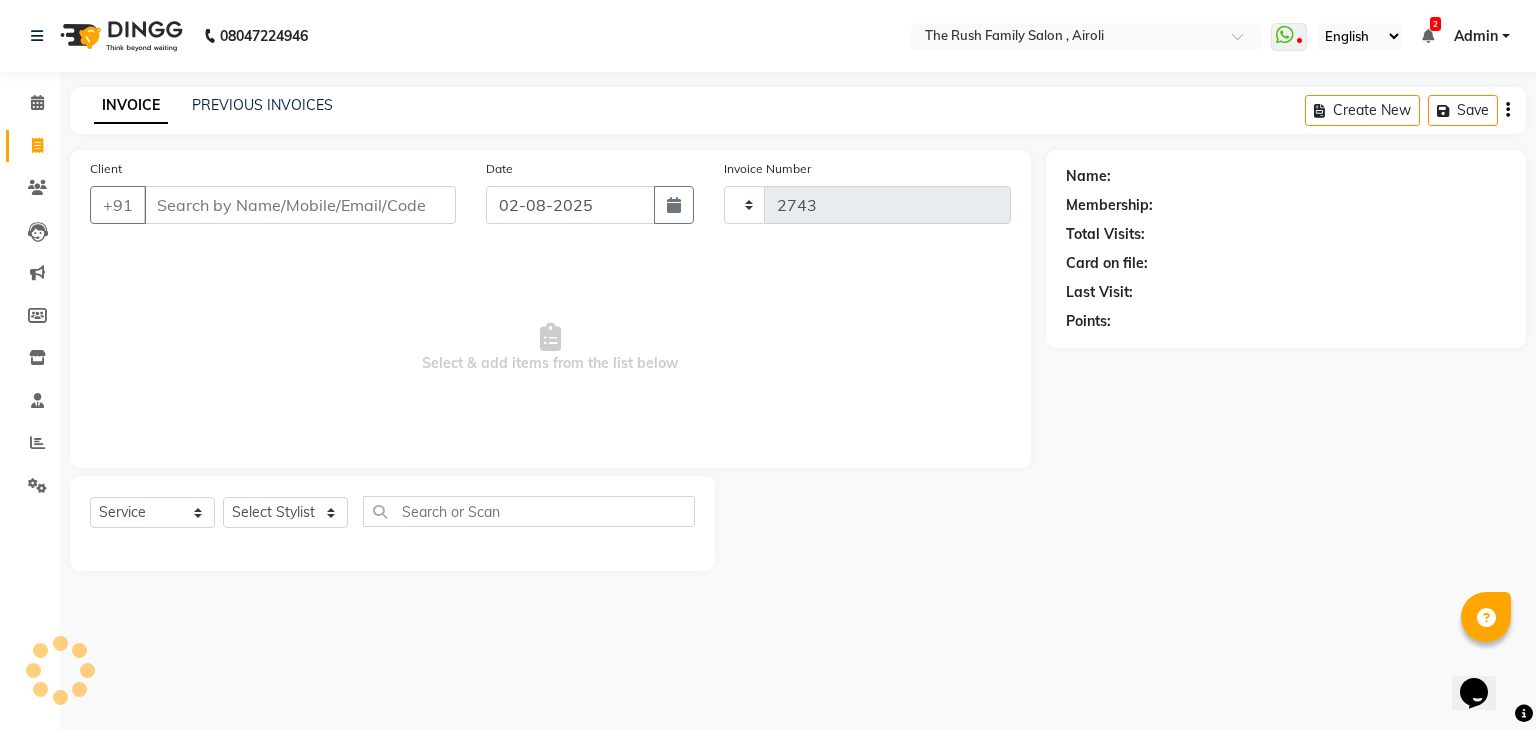 select on "5419" 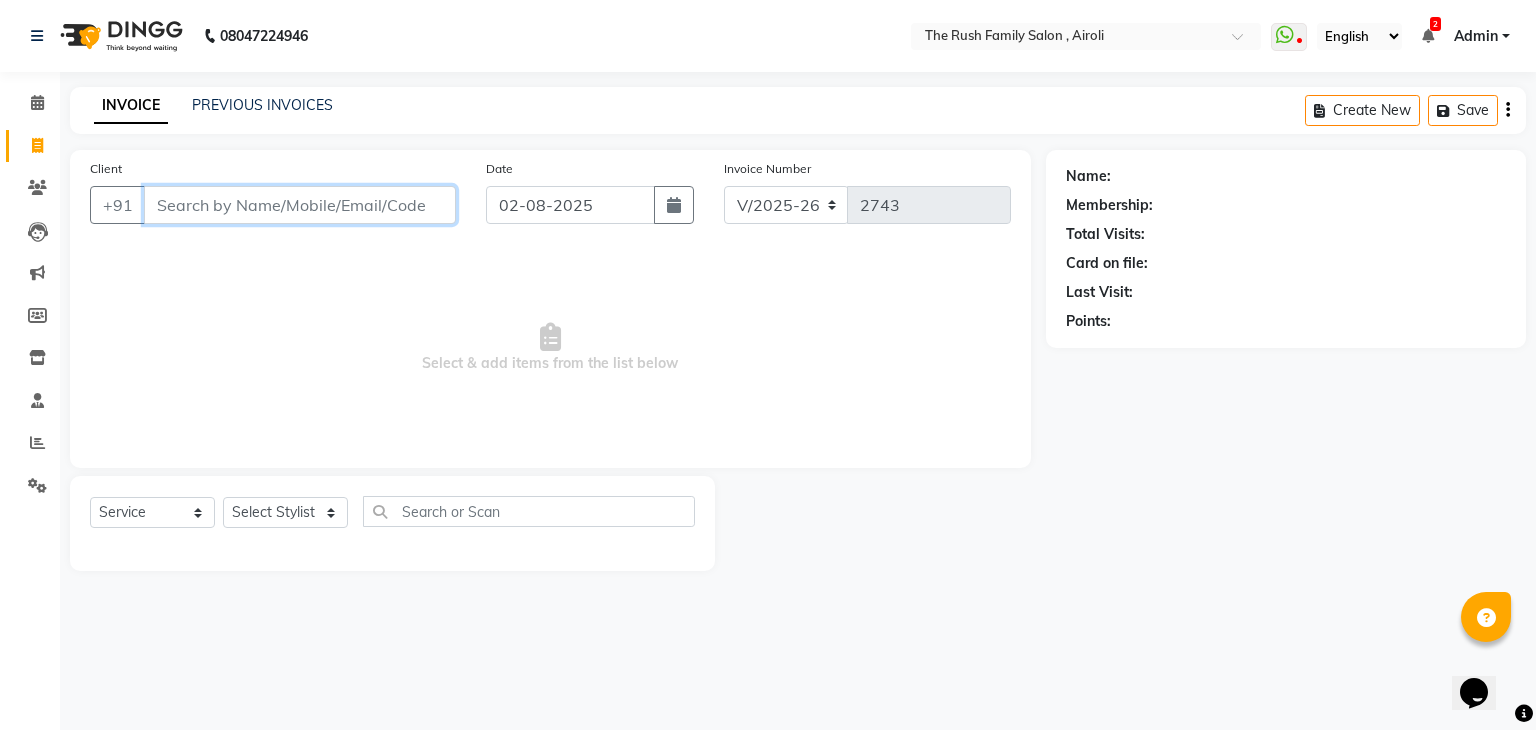 click on "Client" at bounding box center (300, 205) 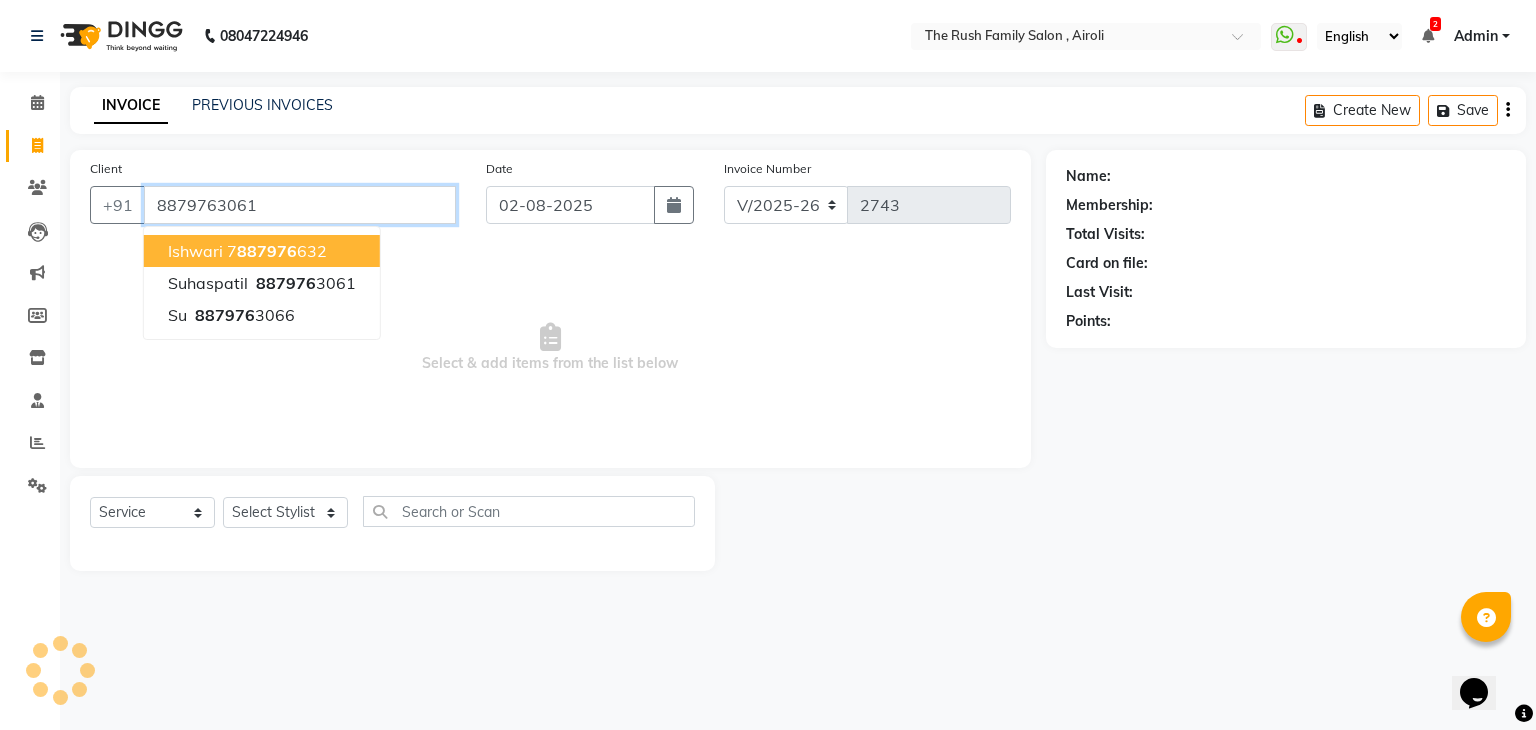type on "8879763061" 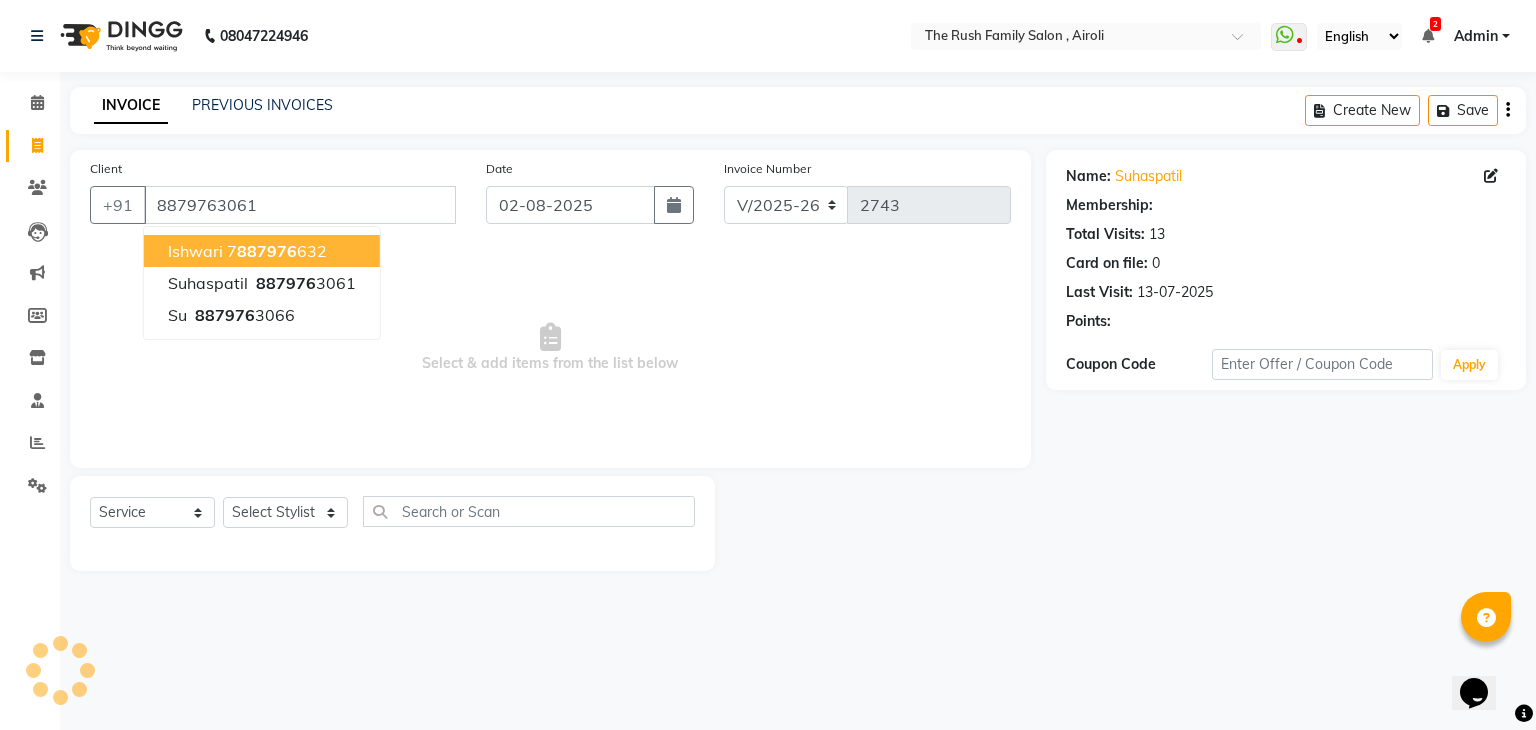select on "1: Object" 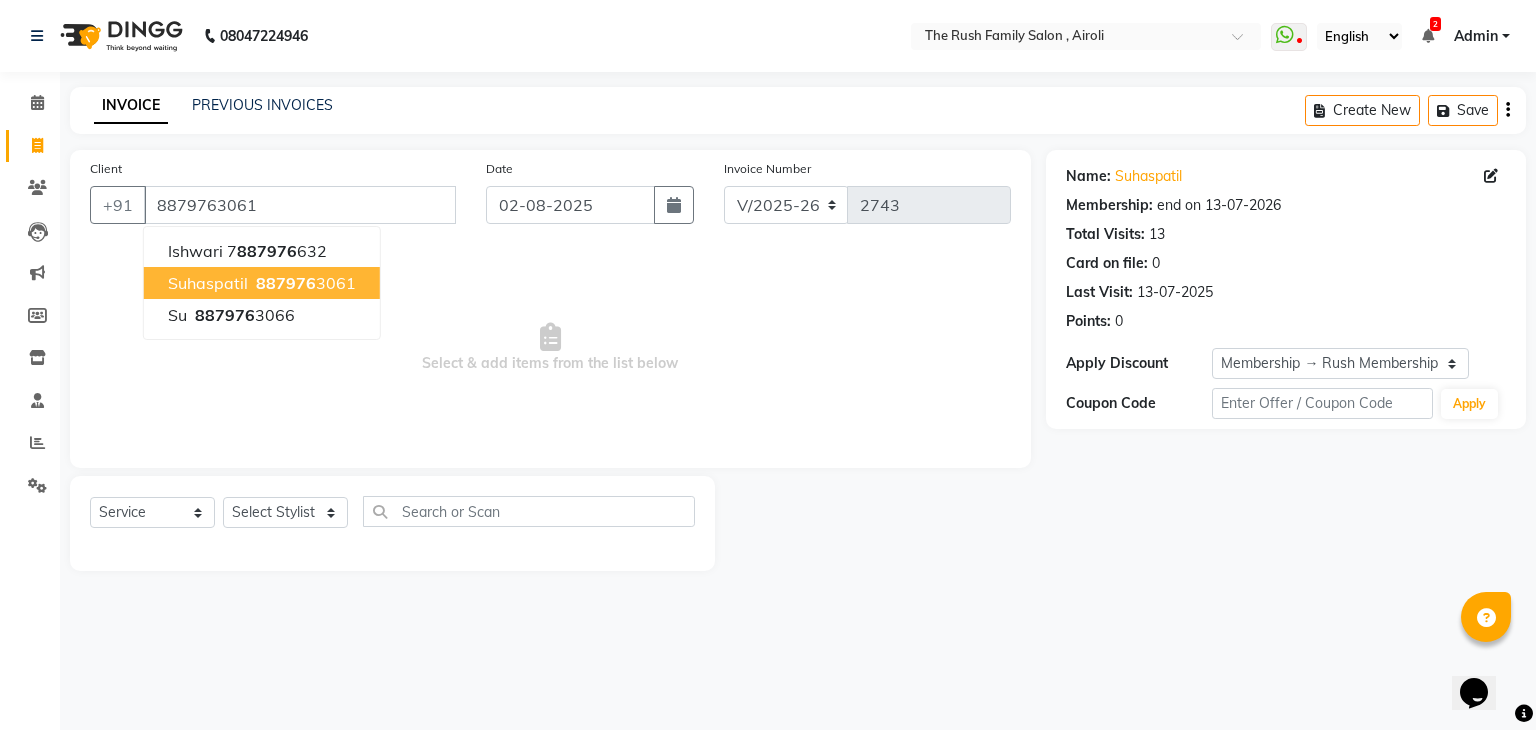 click on "Suhaspatil" at bounding box center (208, 283) 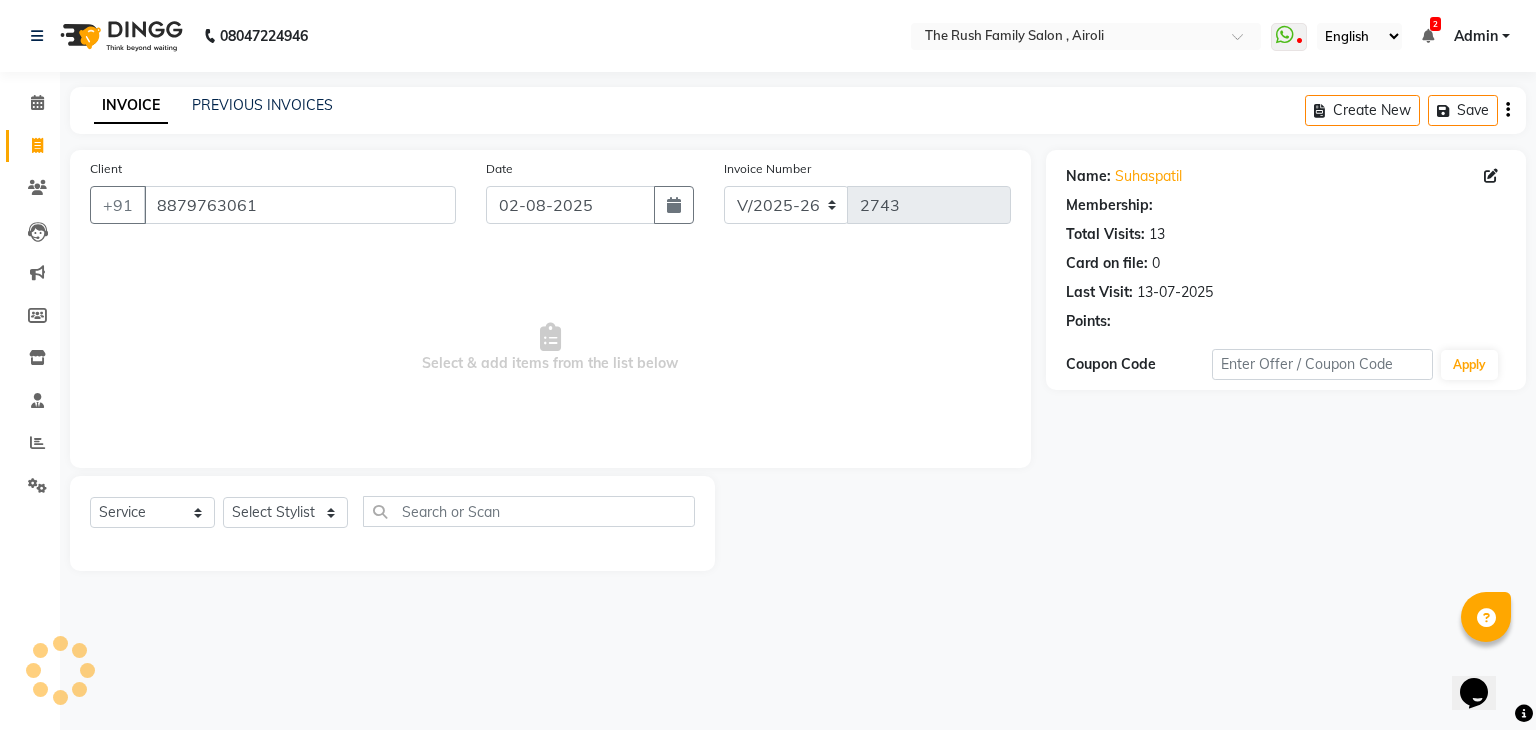 select on "1: Object" 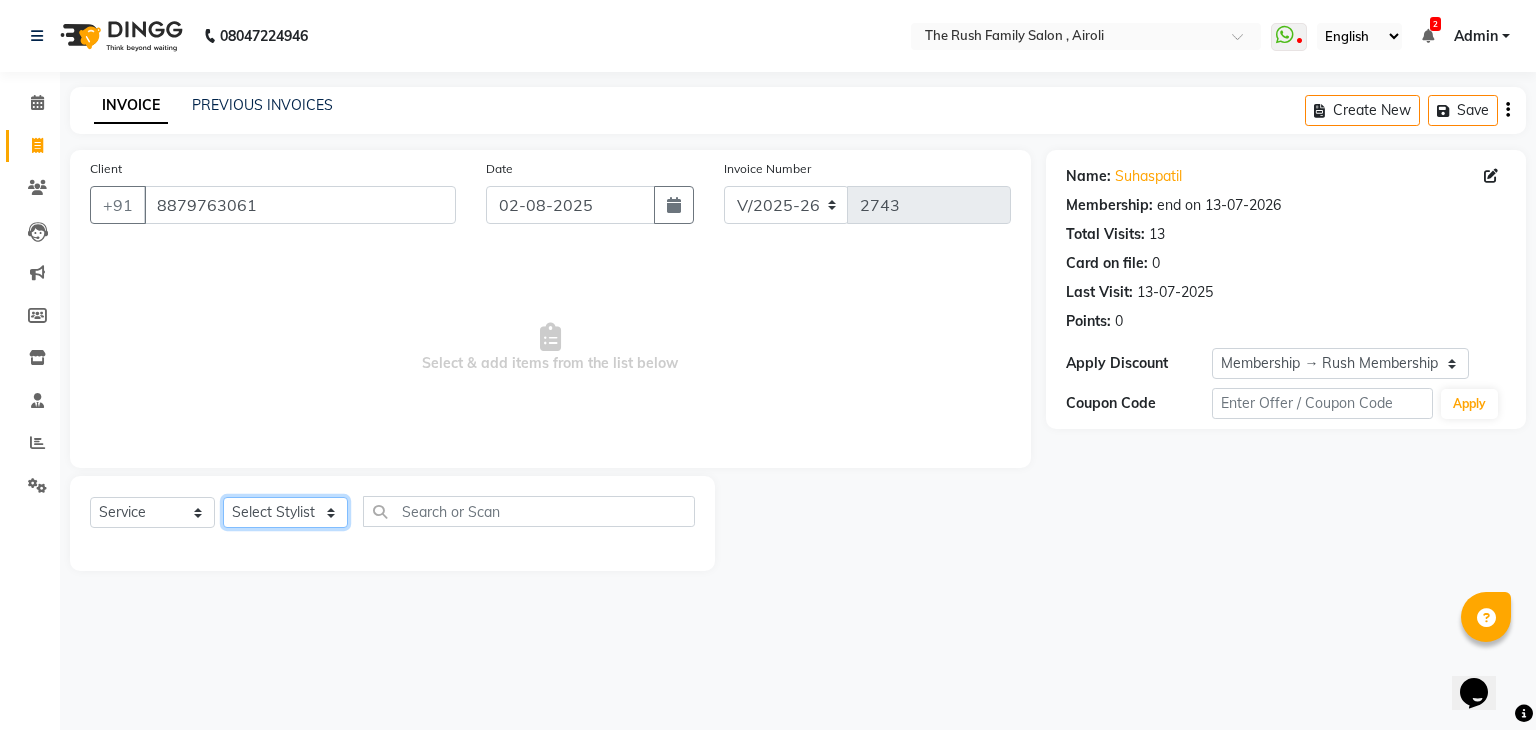 click on "Select Stylist Ajaz Alvira Danish Guddi Jayesh Josh  mumtaz Naeem   nishu Riya    Rush Swati" 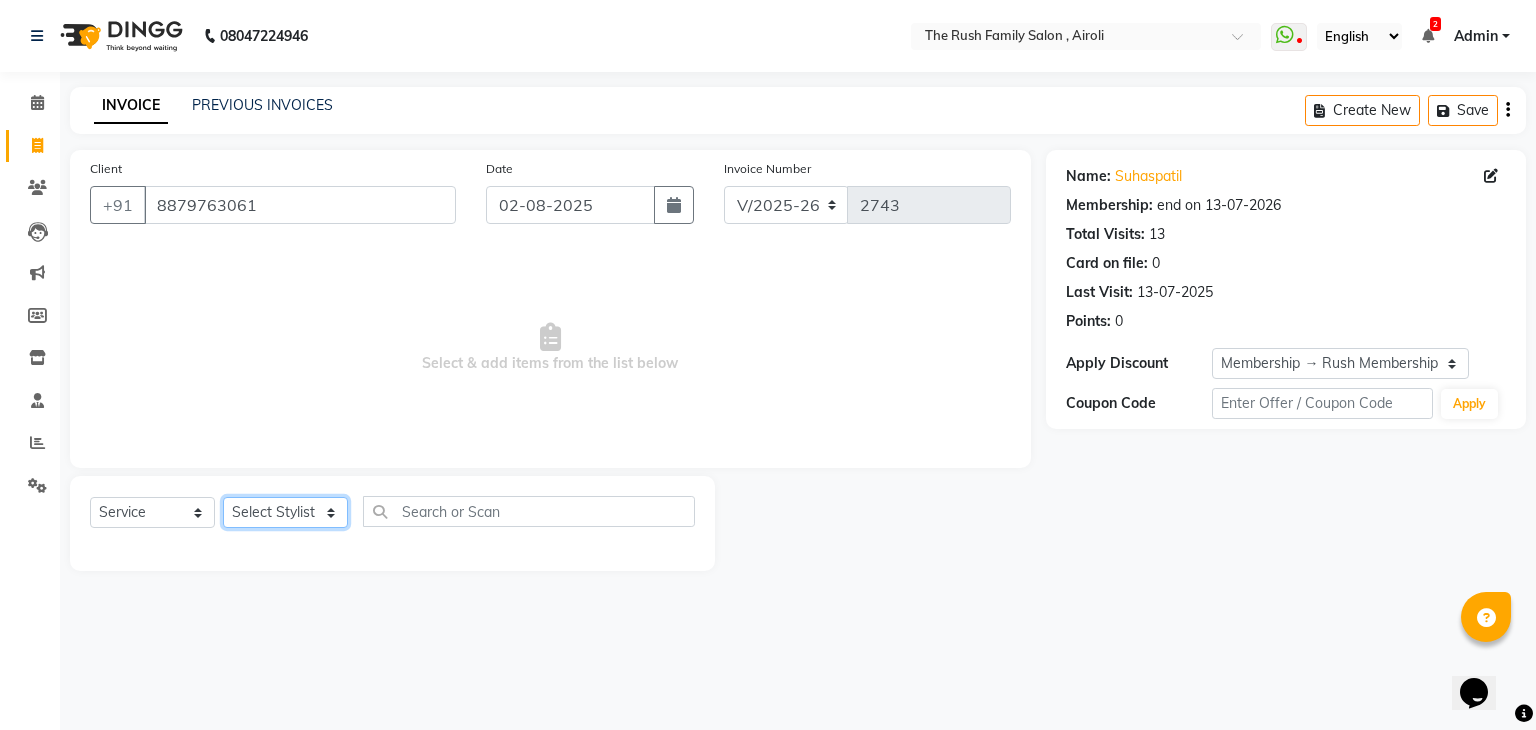select on "65380" 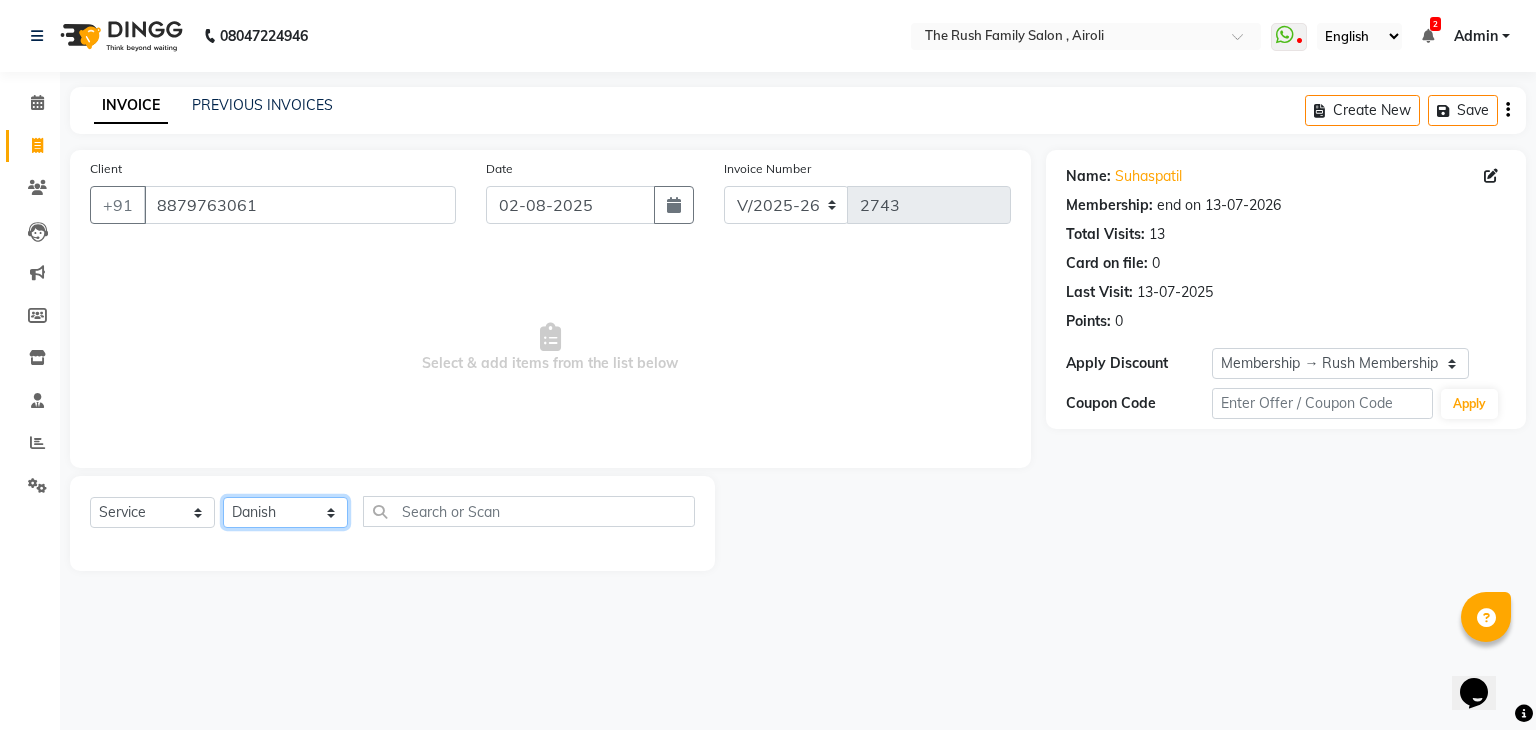 click on "Select Stylist Ajaz Alvira Danish Guddi Jayesh Josh  mumtaz Naeem   nishu Riya    Rush Swati" 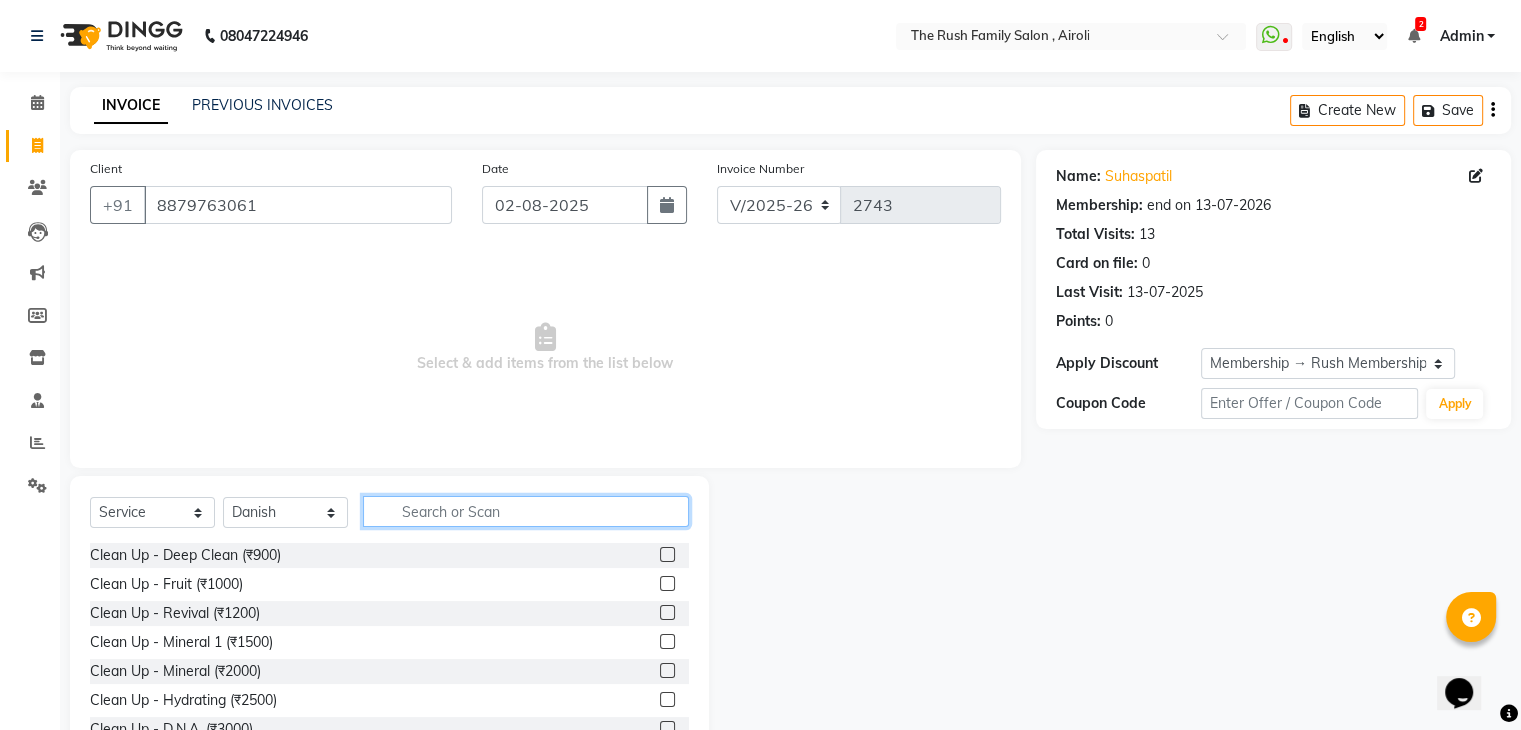 click 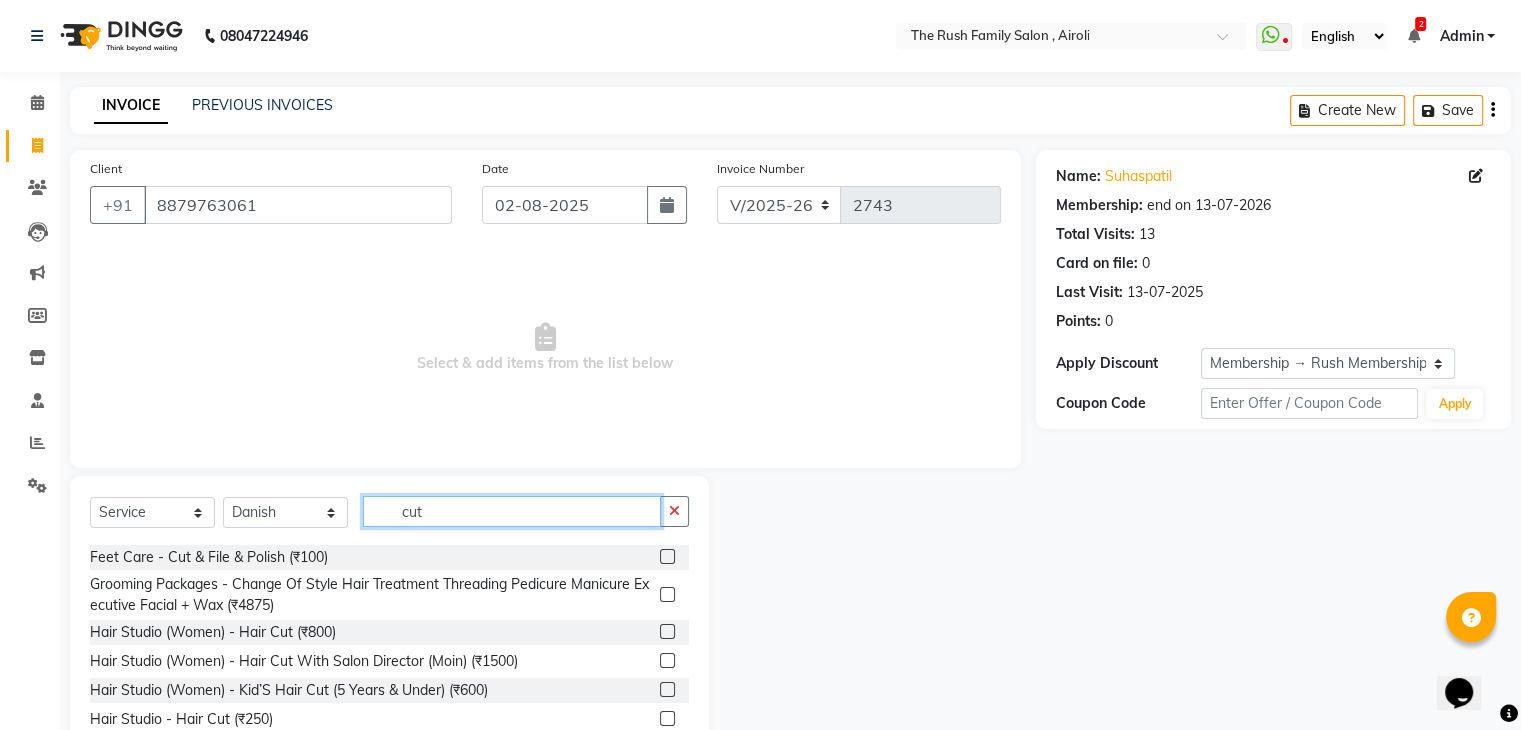 scroll, scrollTop: 77, scrollLeft: 0, axis: vertical 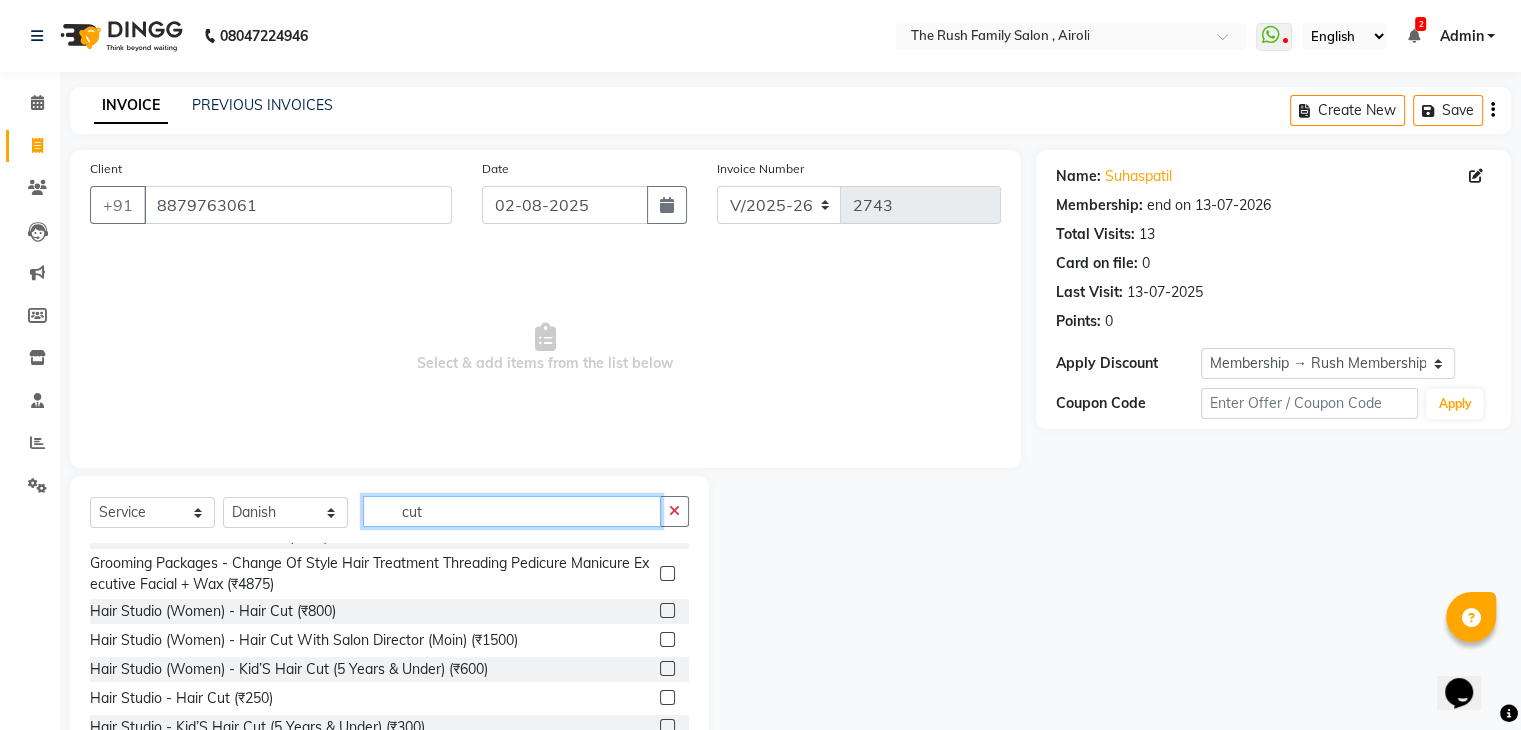 type on "cut" 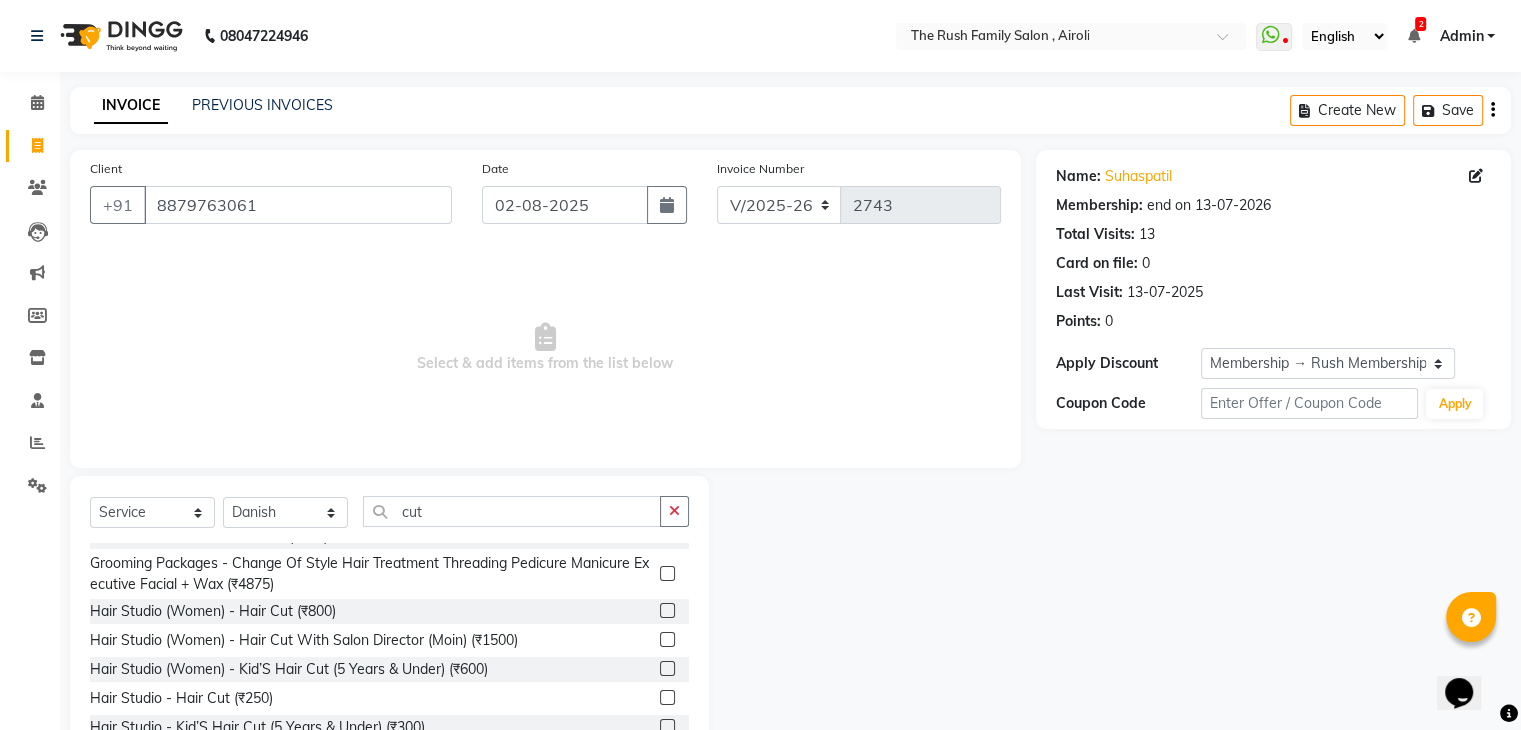 click 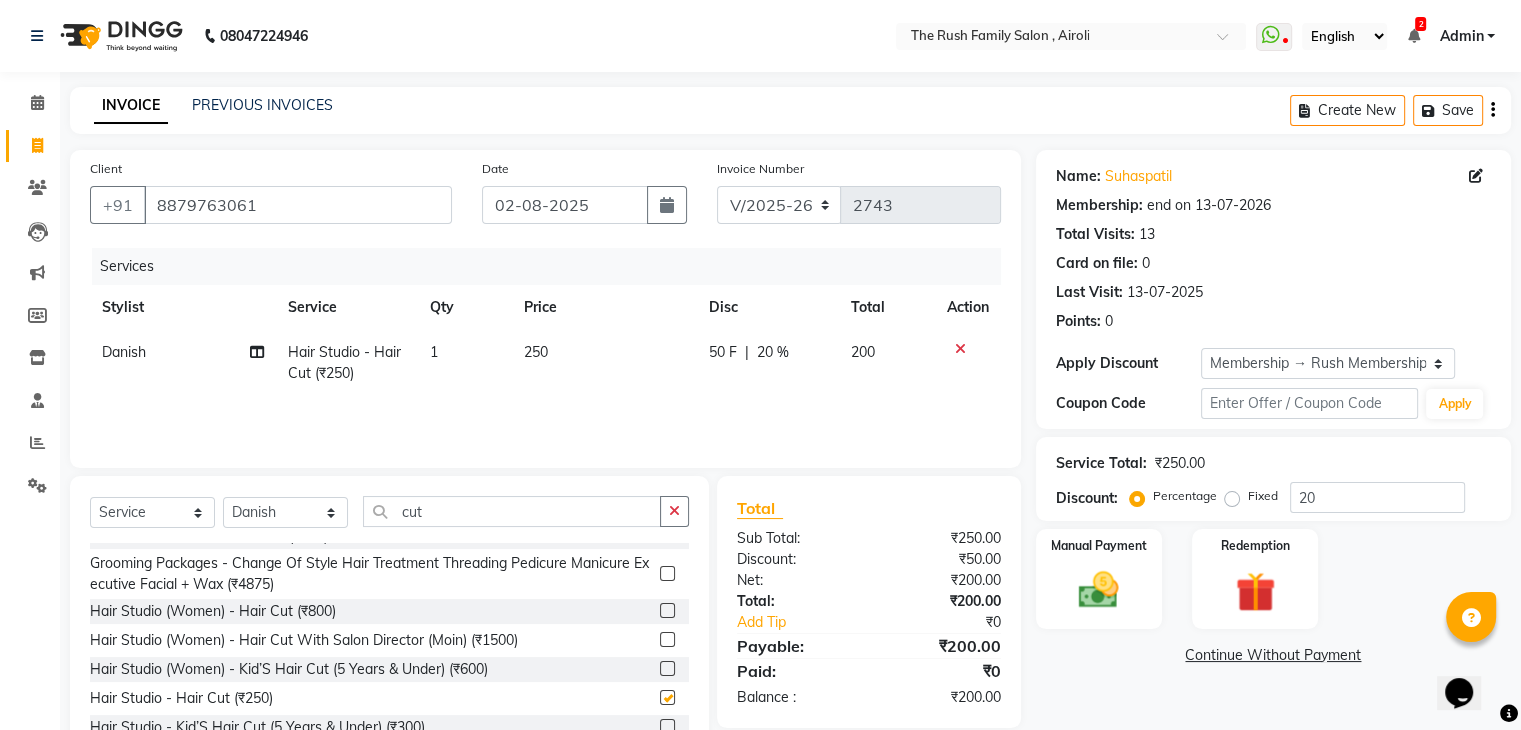 checkbox on "false" 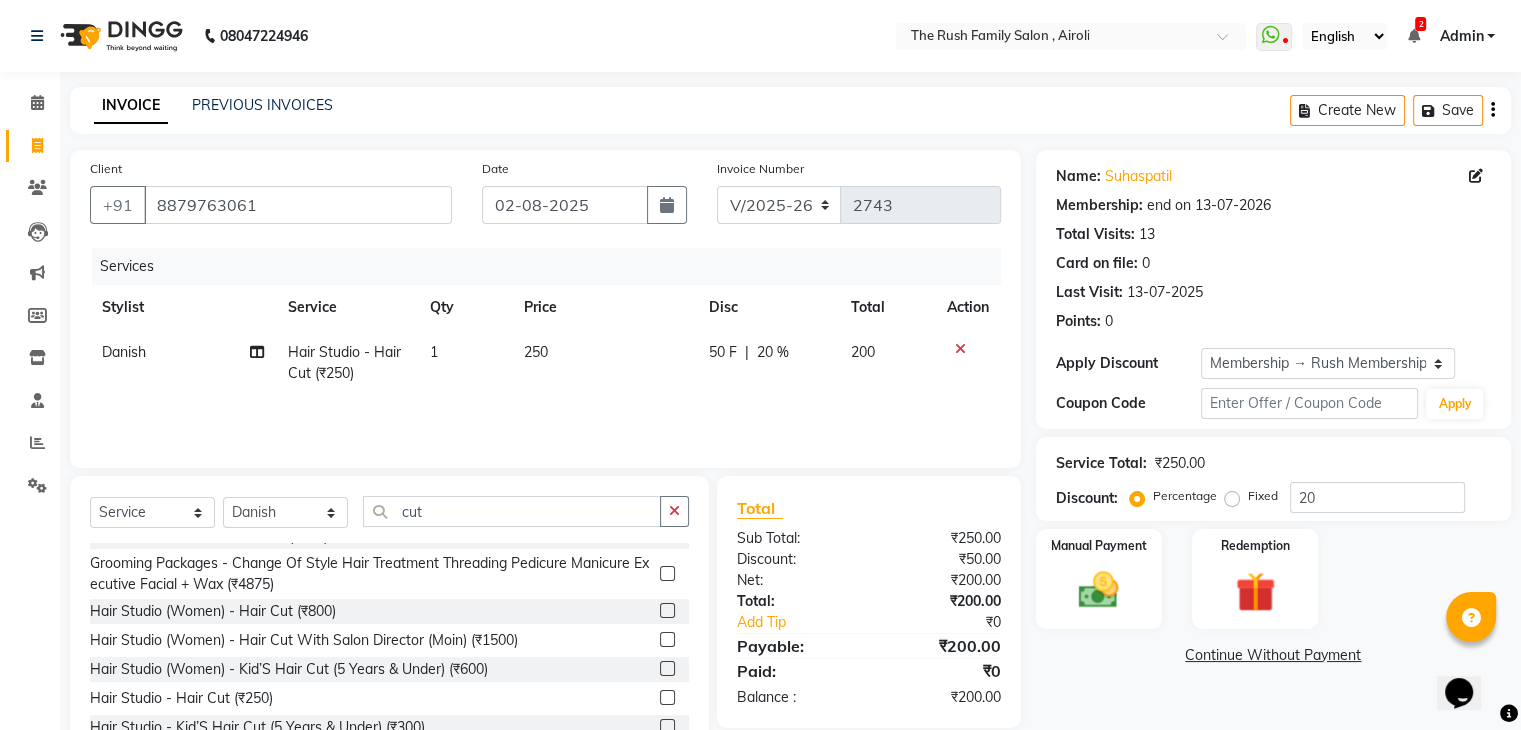 click on "50 F" 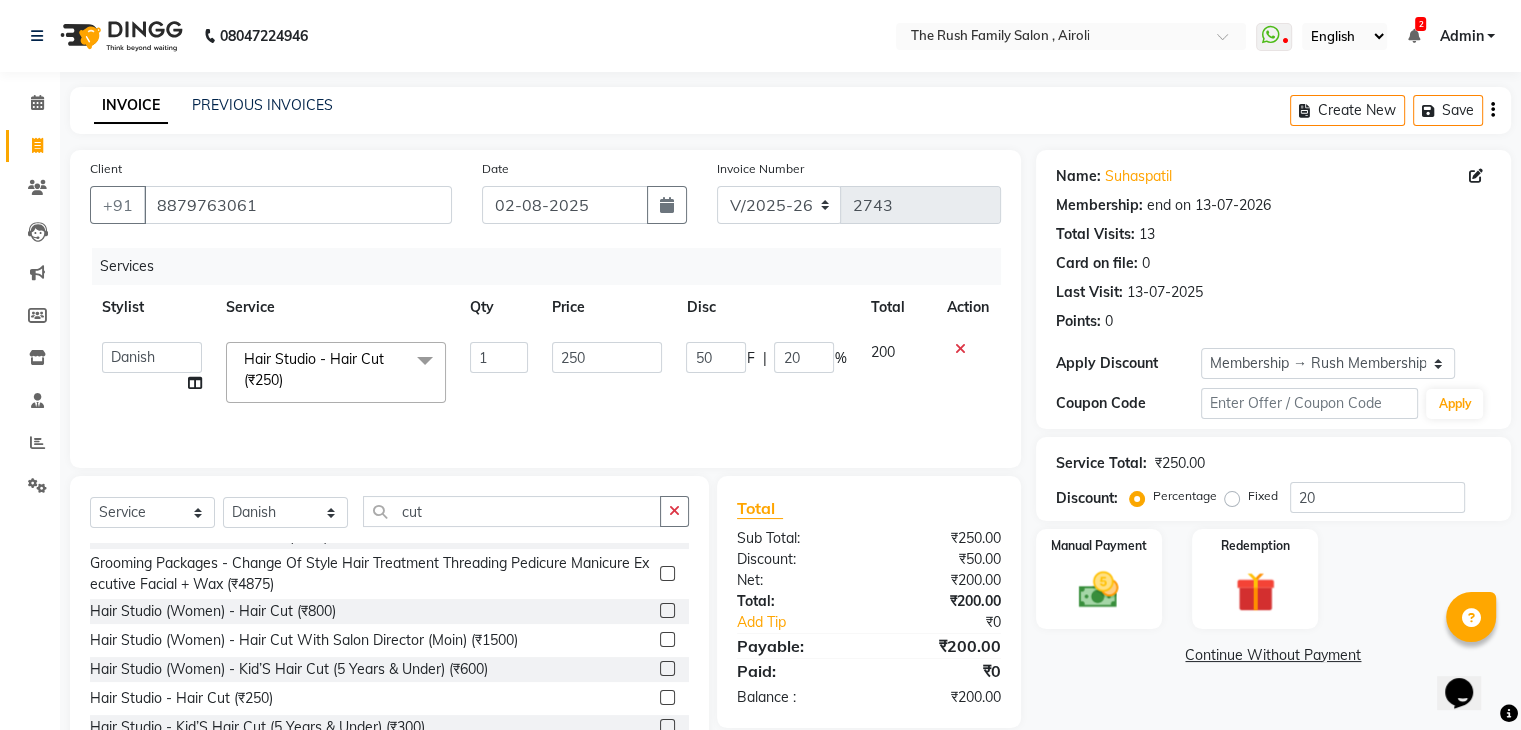 click on "50" 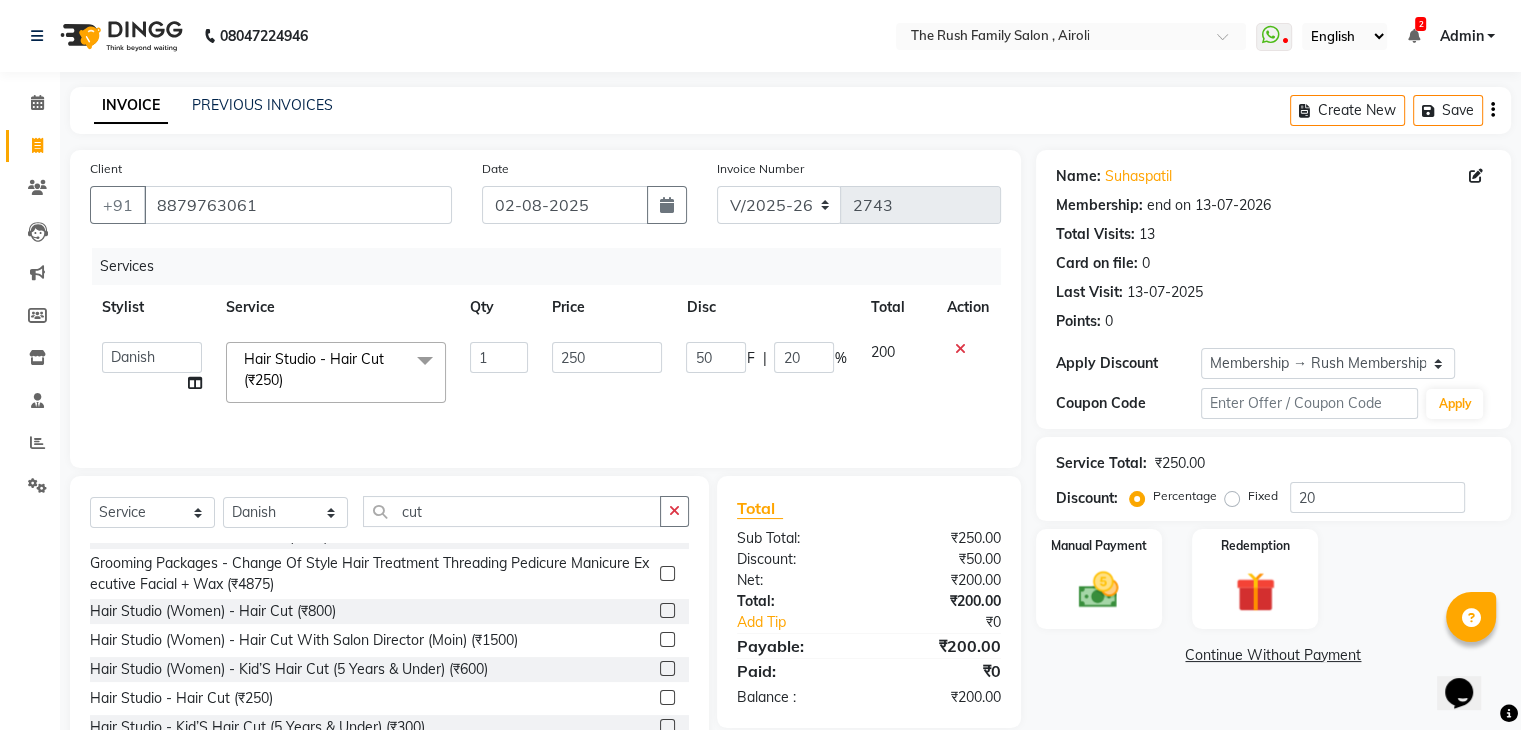 click on "50" 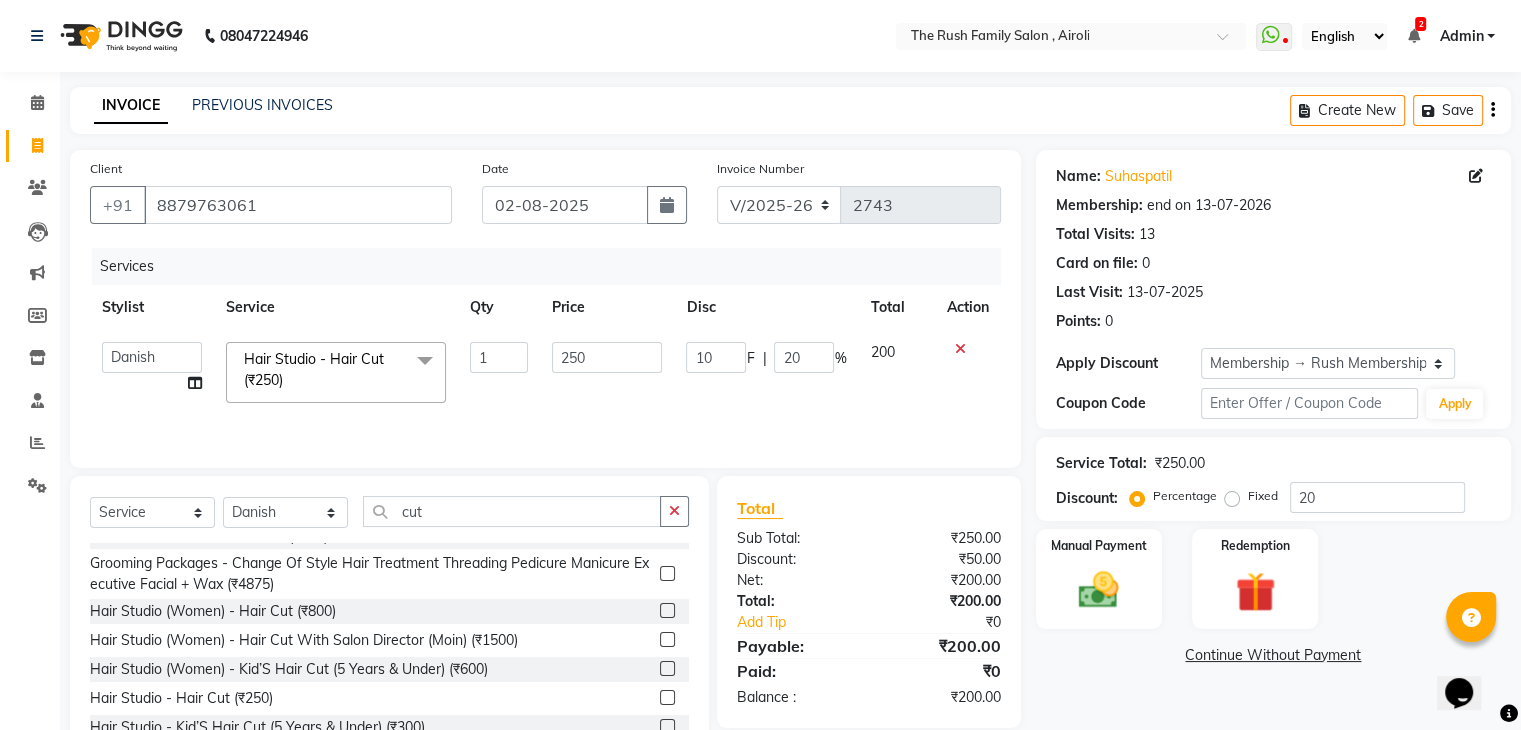 type on "100" 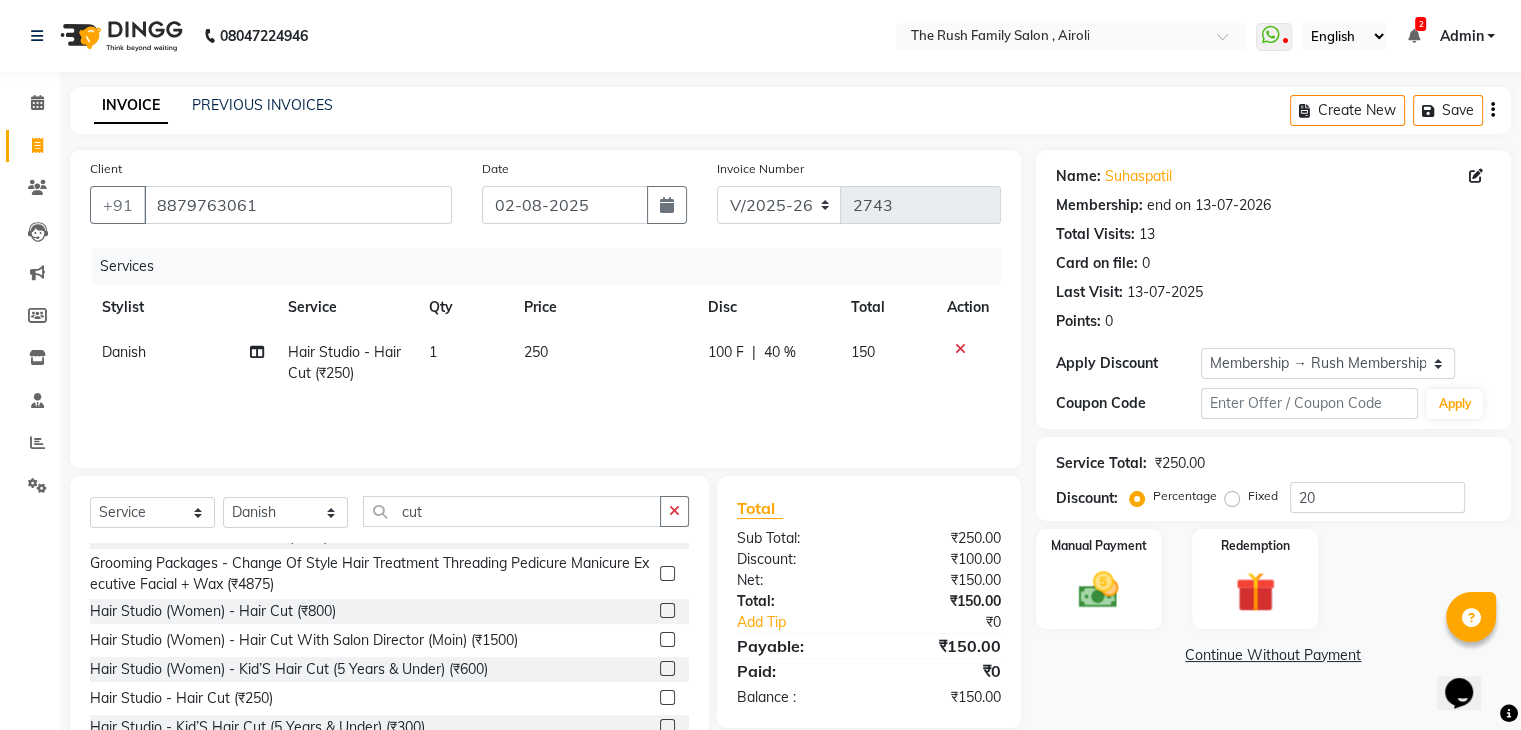 click on "Services Stylist Service Qty Price Disc Total Action Danish Hair Studio - Hair Cut (₹250) 1 250 100 F | 40 % 150" 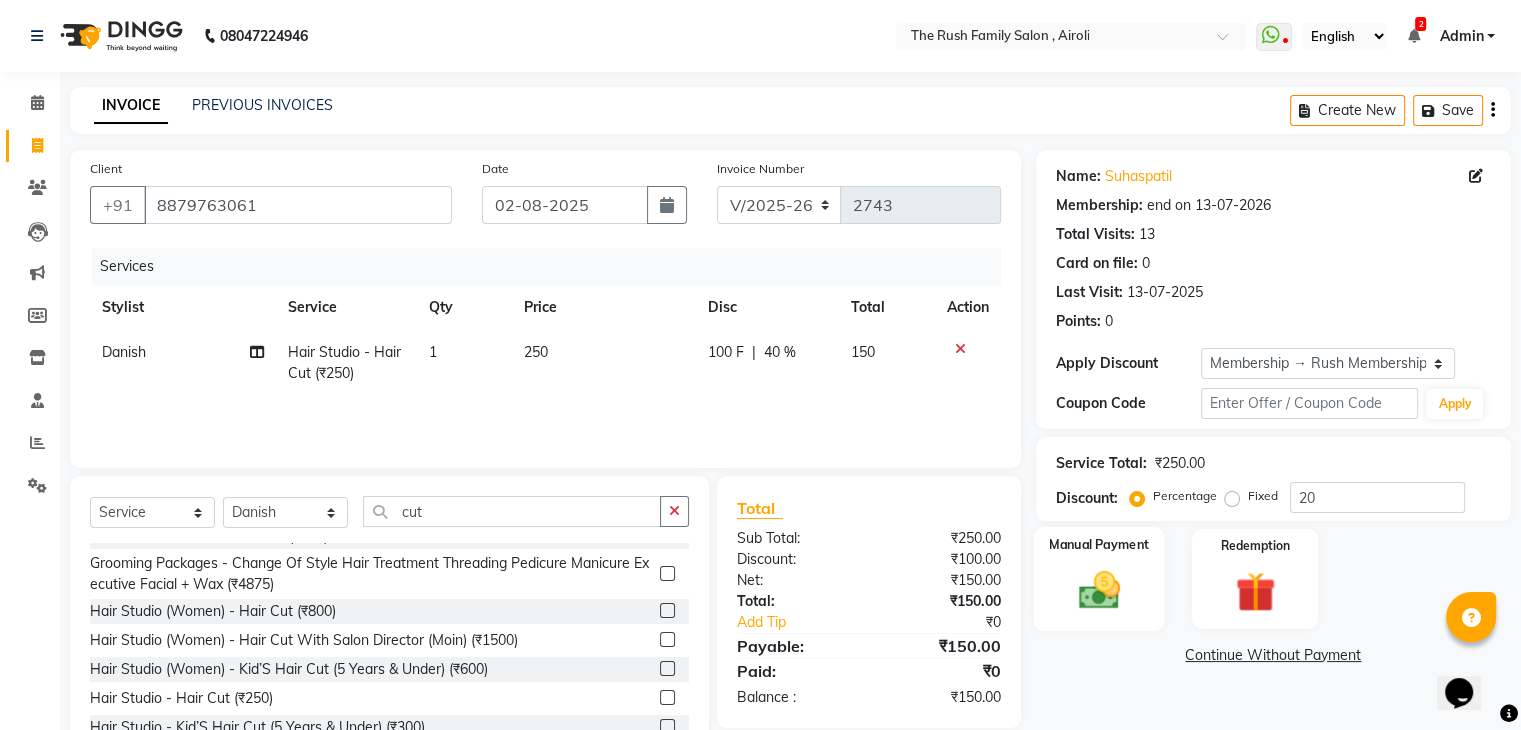 click on "Manual Payment" 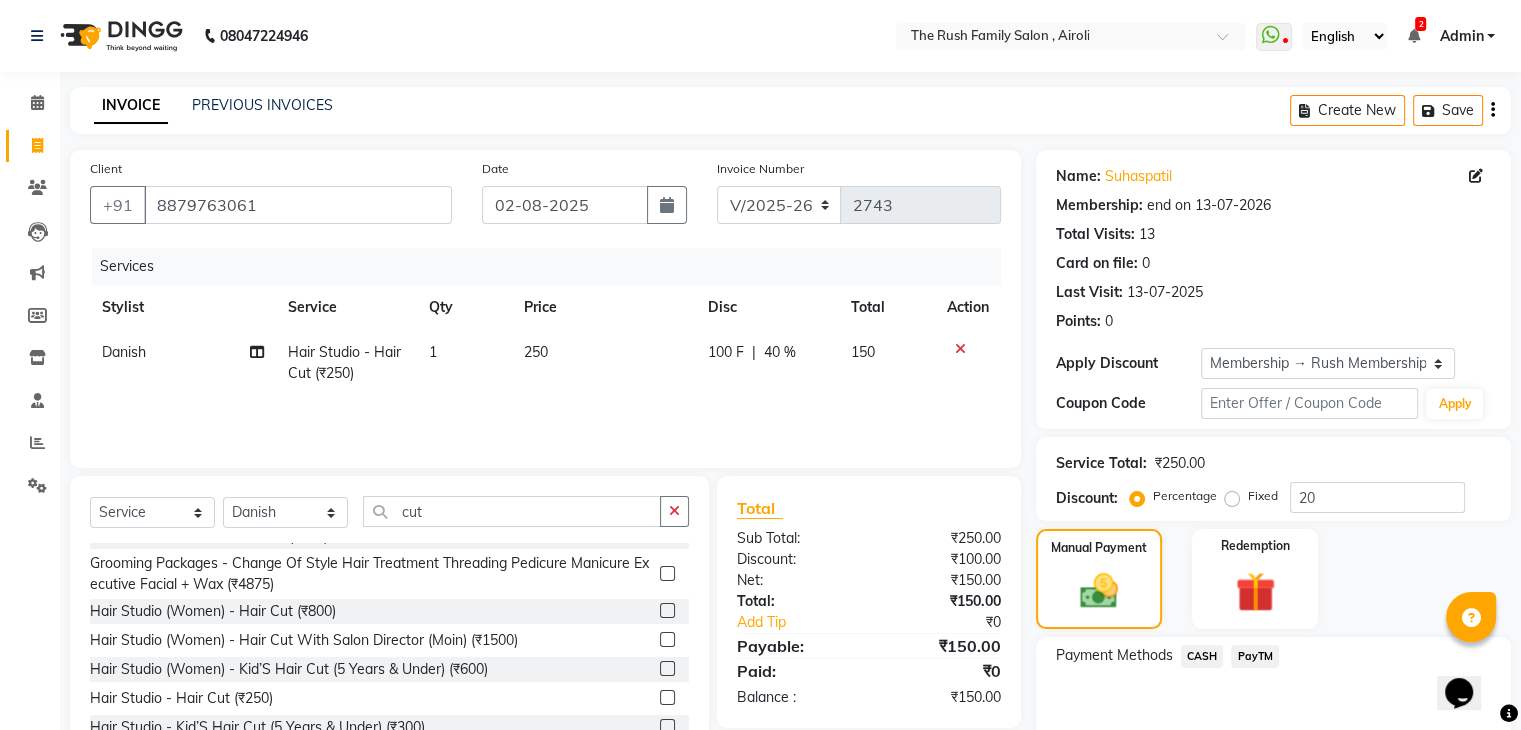 click on "PayTM" 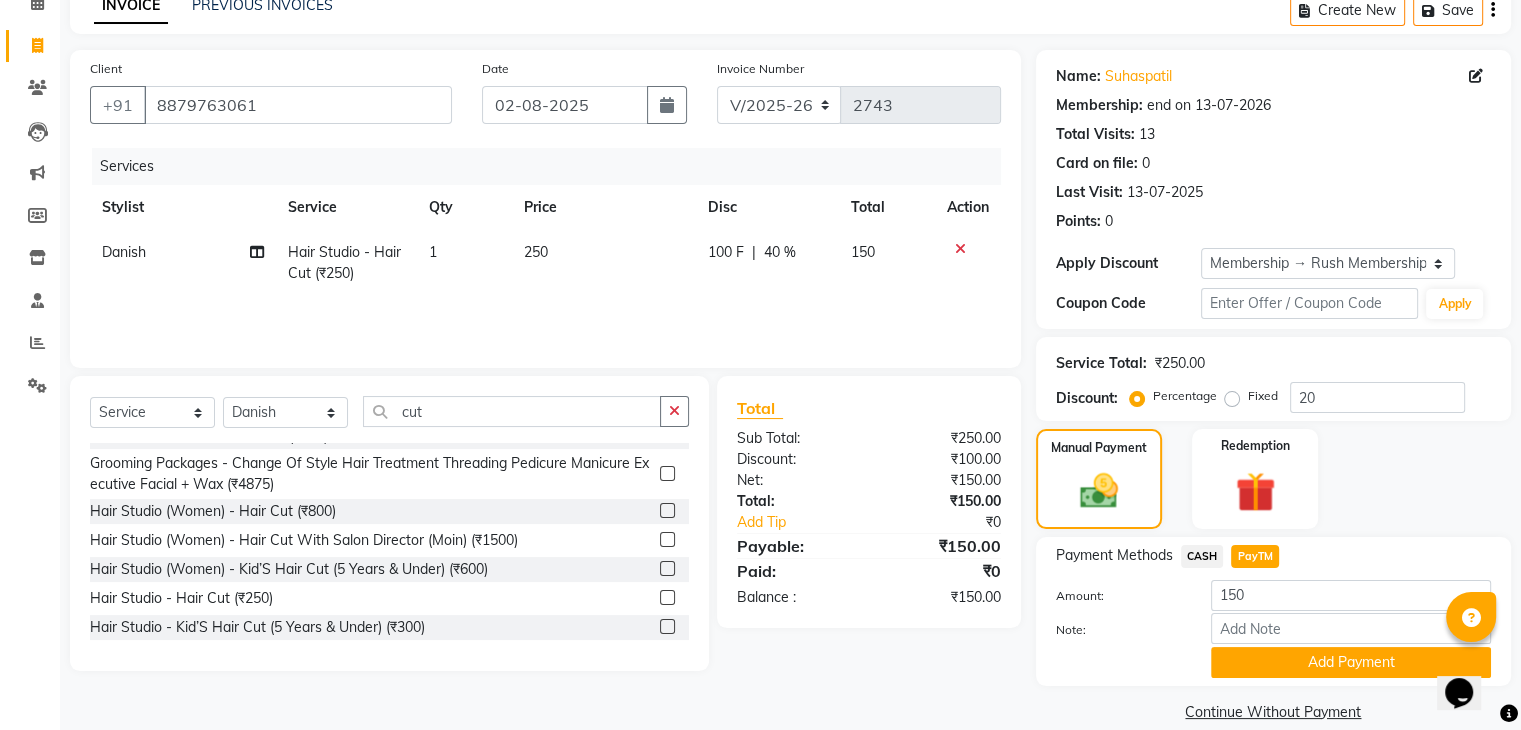 scroll, scrollTop: 128, scrollLeft: 0, axis: vertical 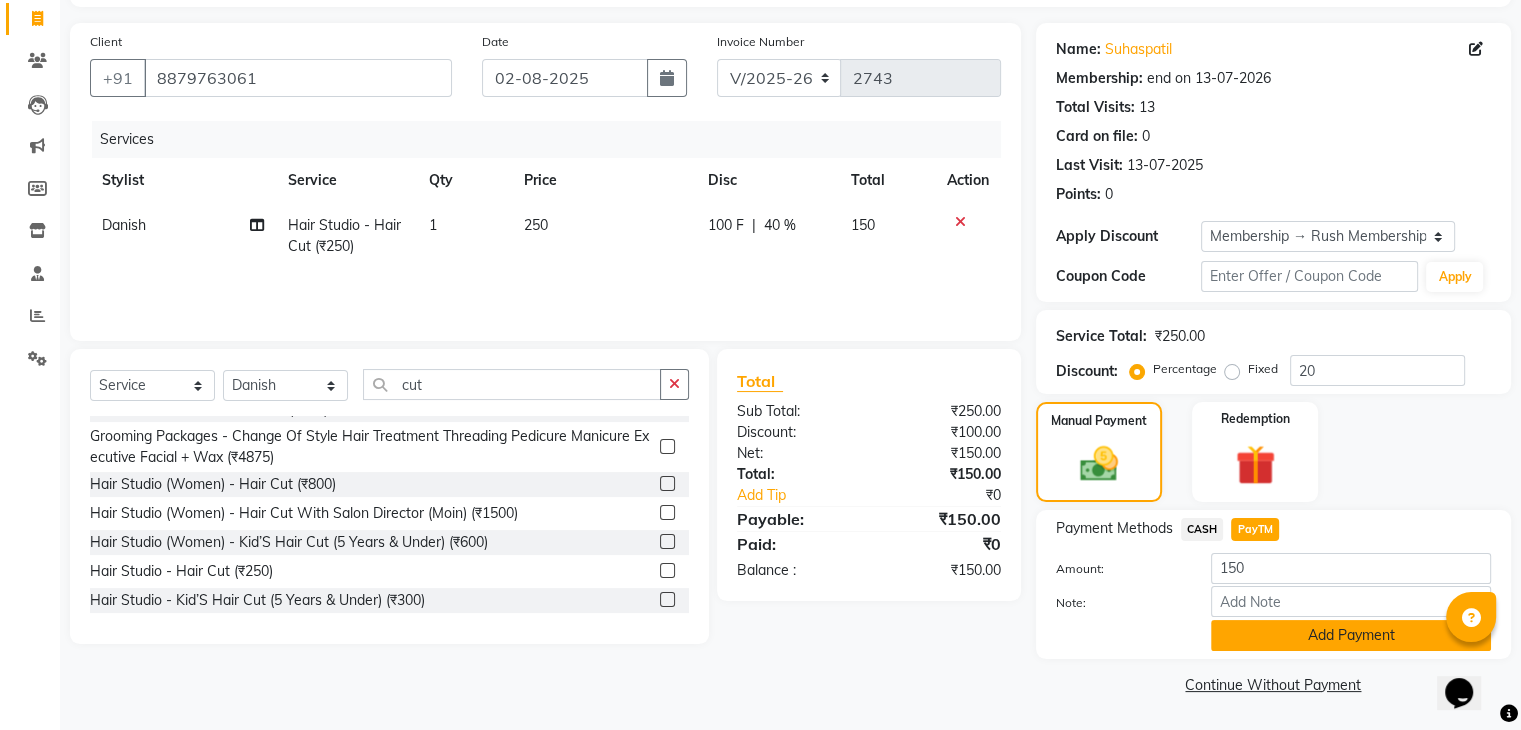 click on "Add Payment" 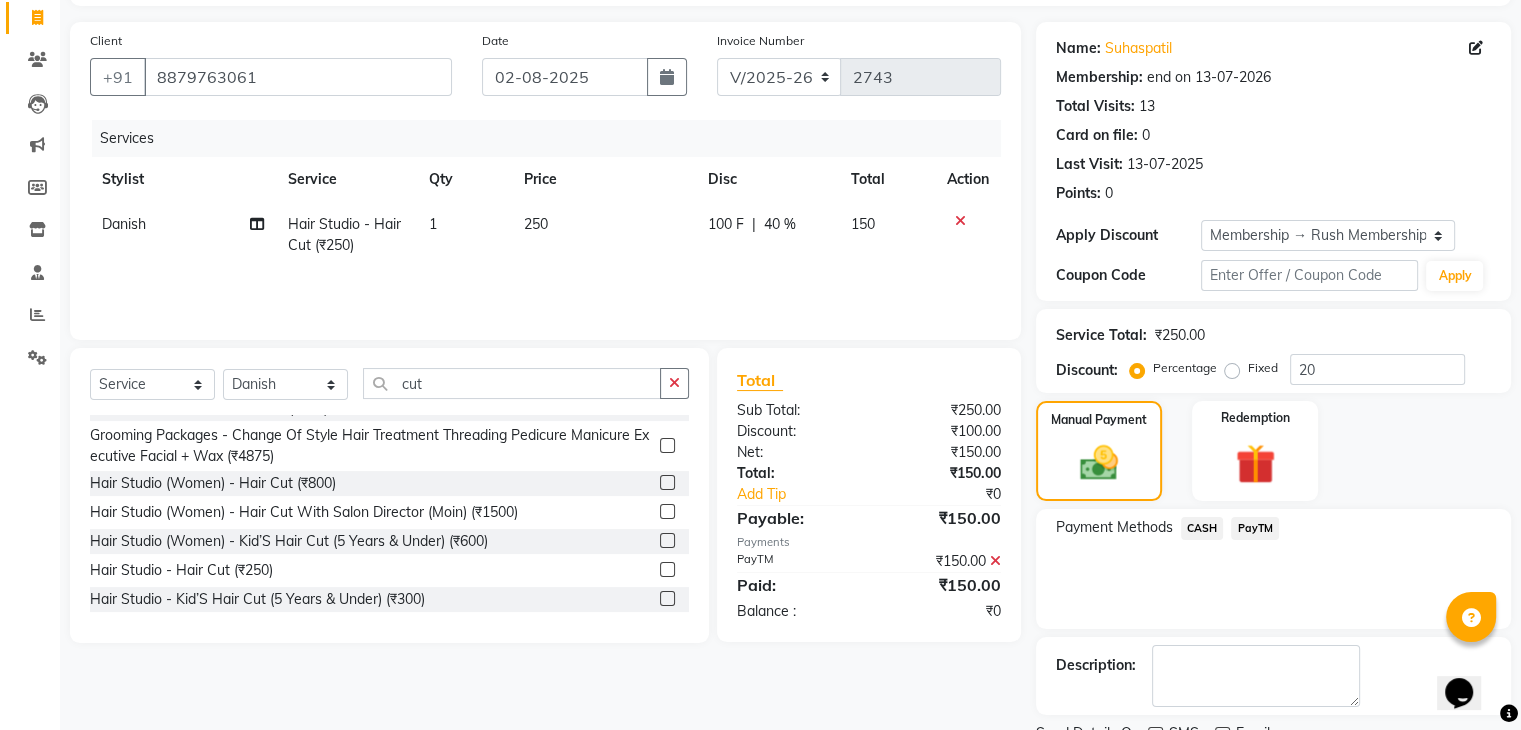 scroll, scrollTop: 209, scrollLeft: 0, axis: vertical 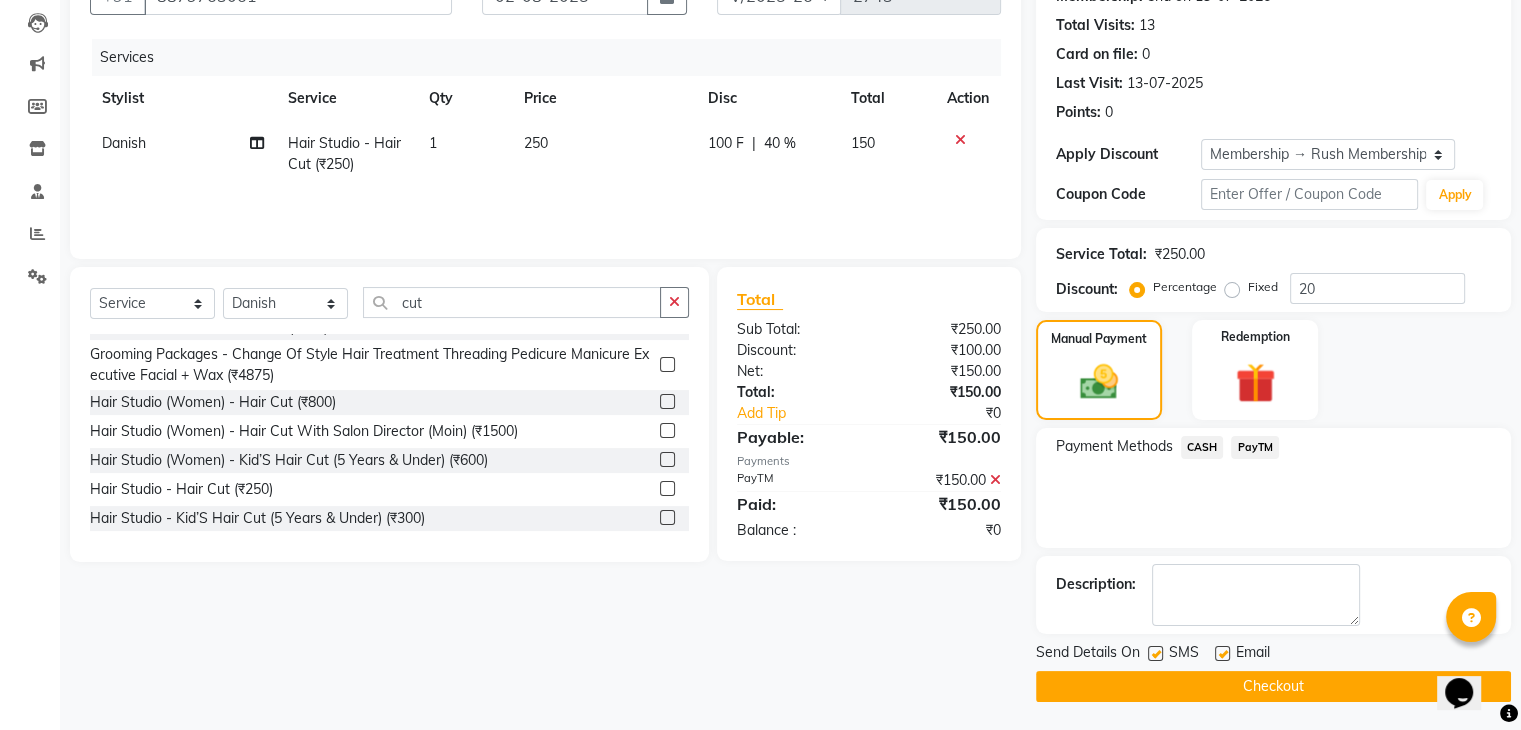 click on "Checkout" 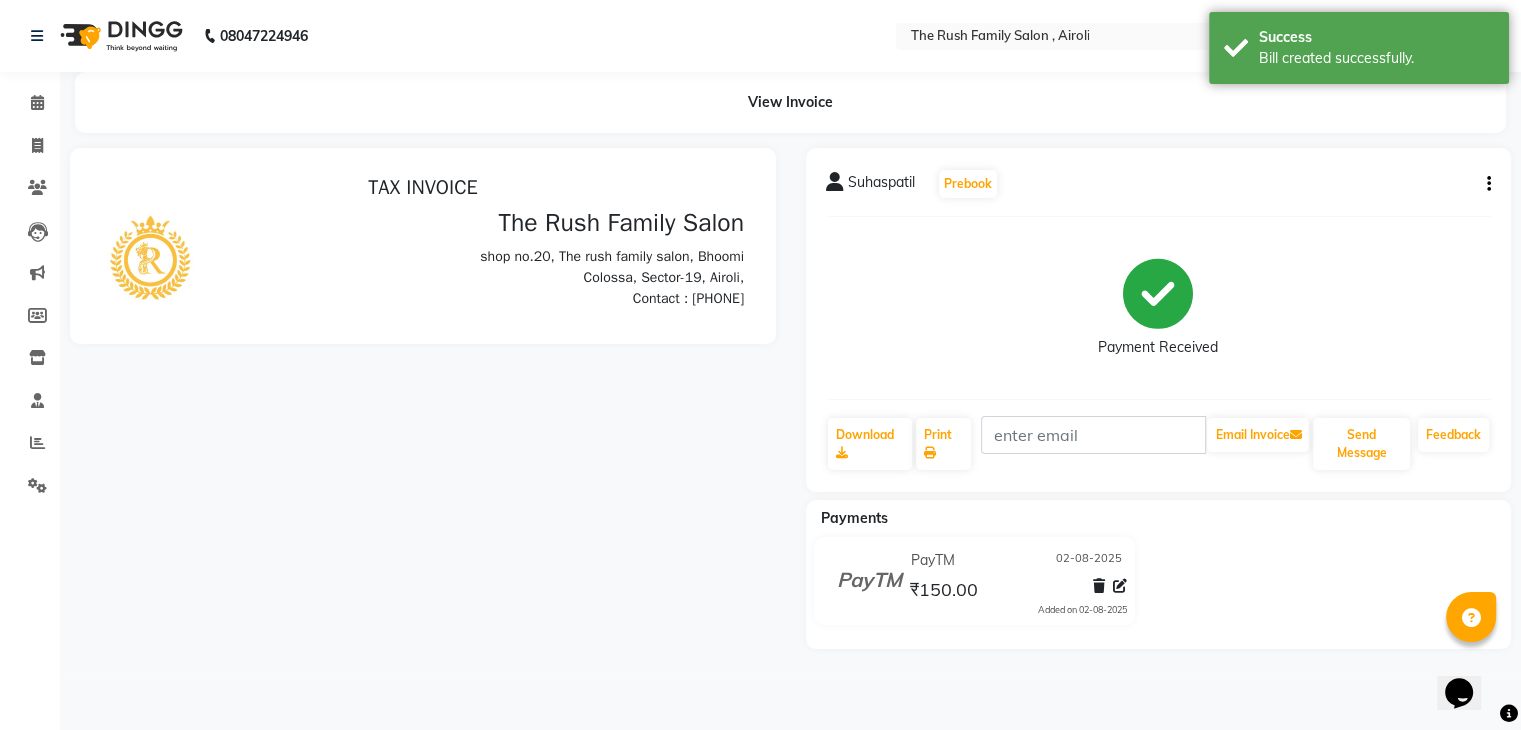 scroll, scrollTop: 0, scrollLeft: 0, axis: both 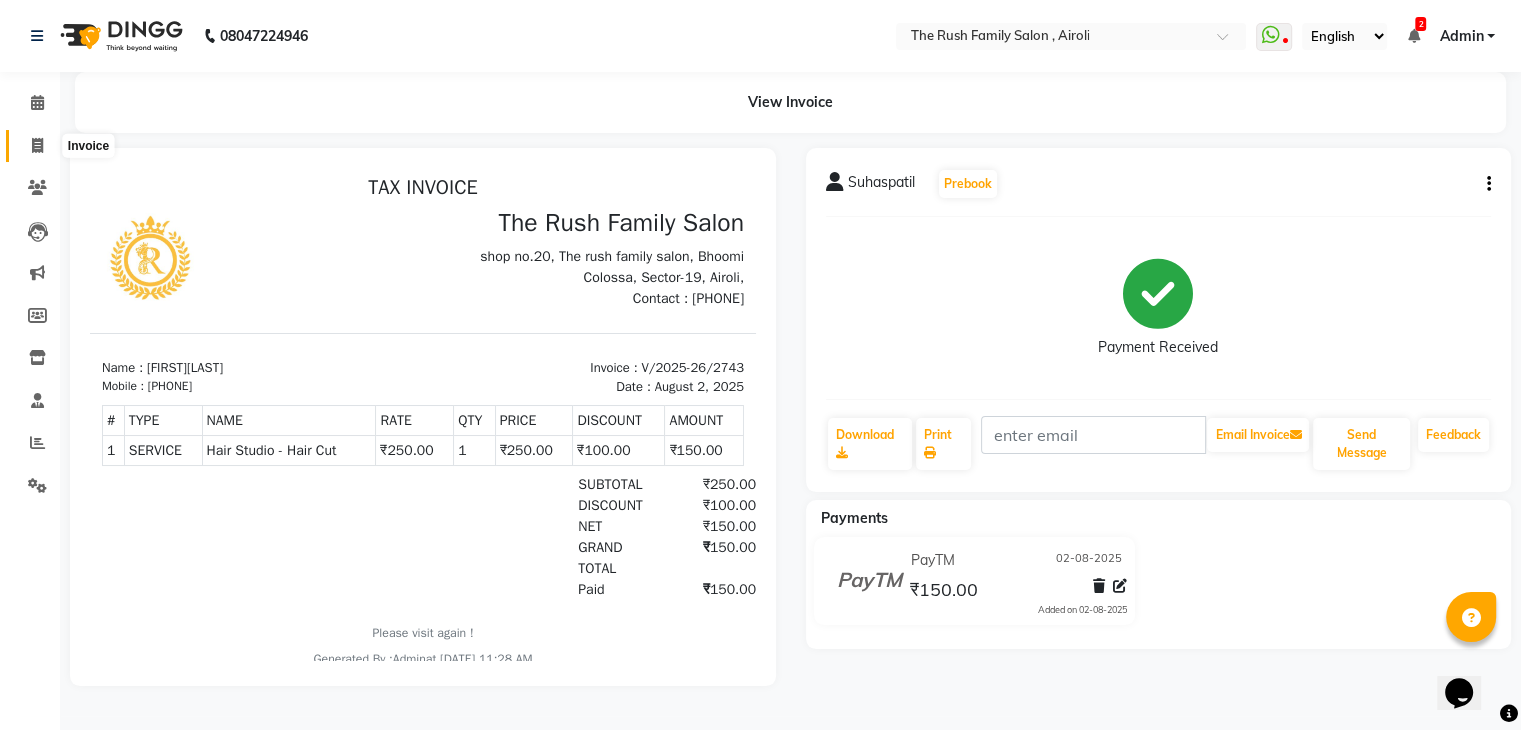 click 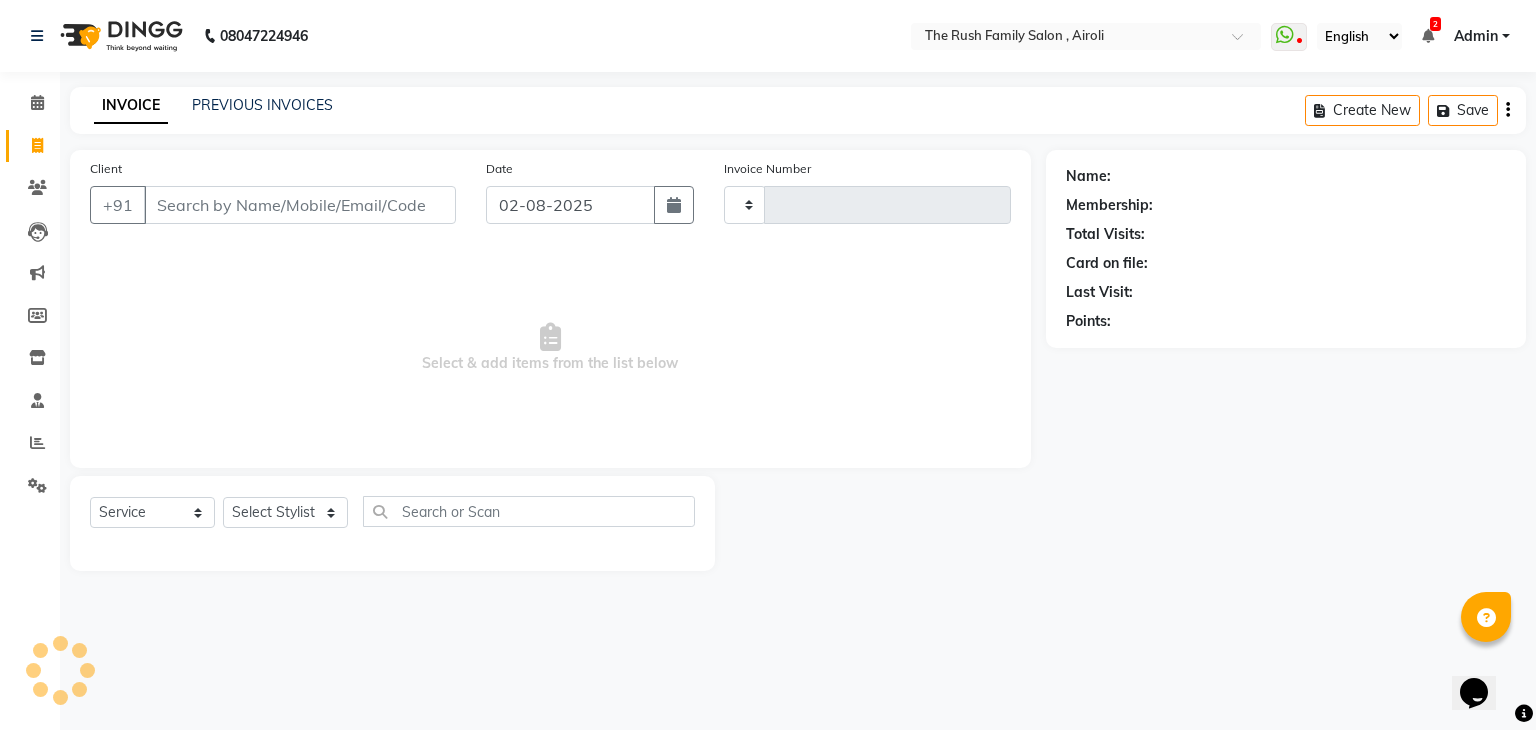 type on "2744" 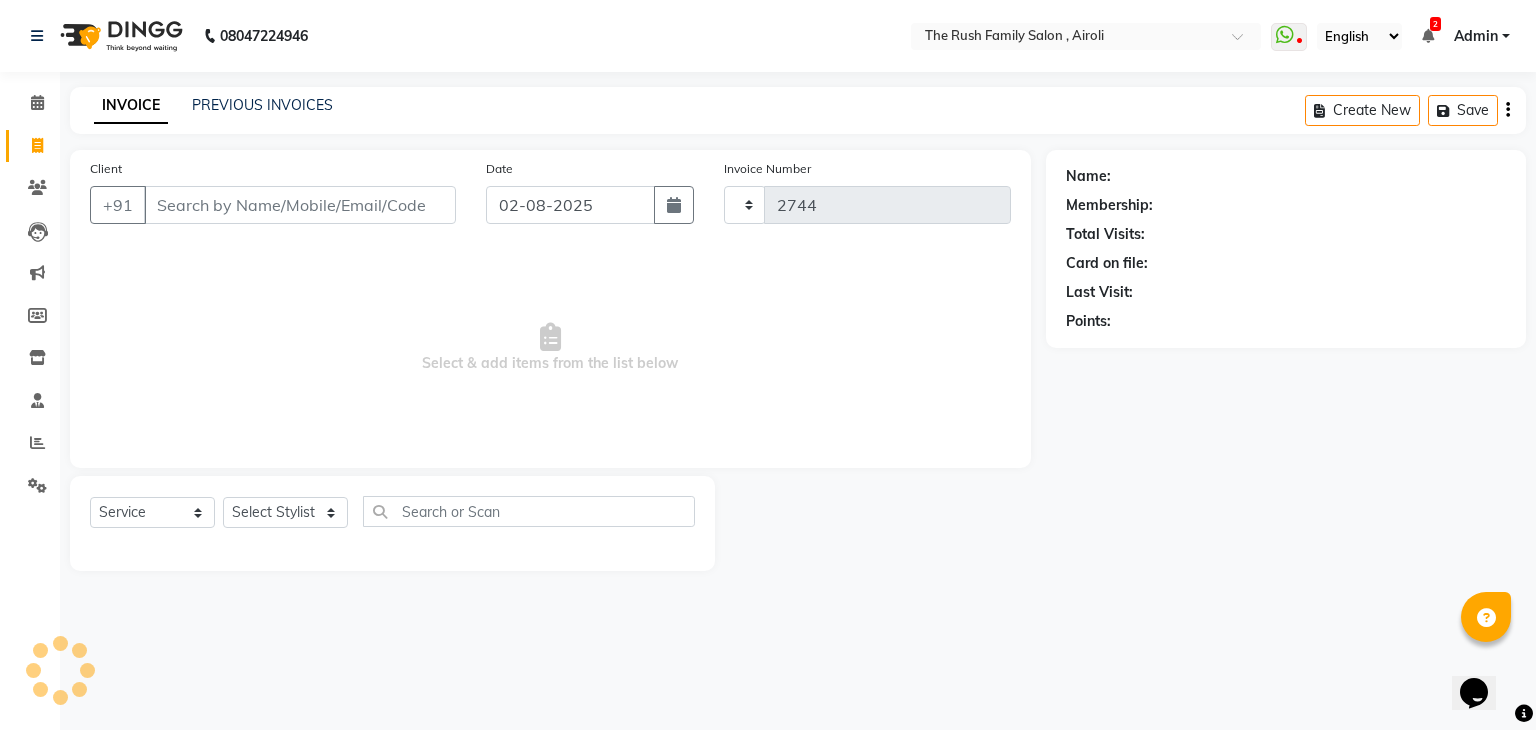 select on "5419" 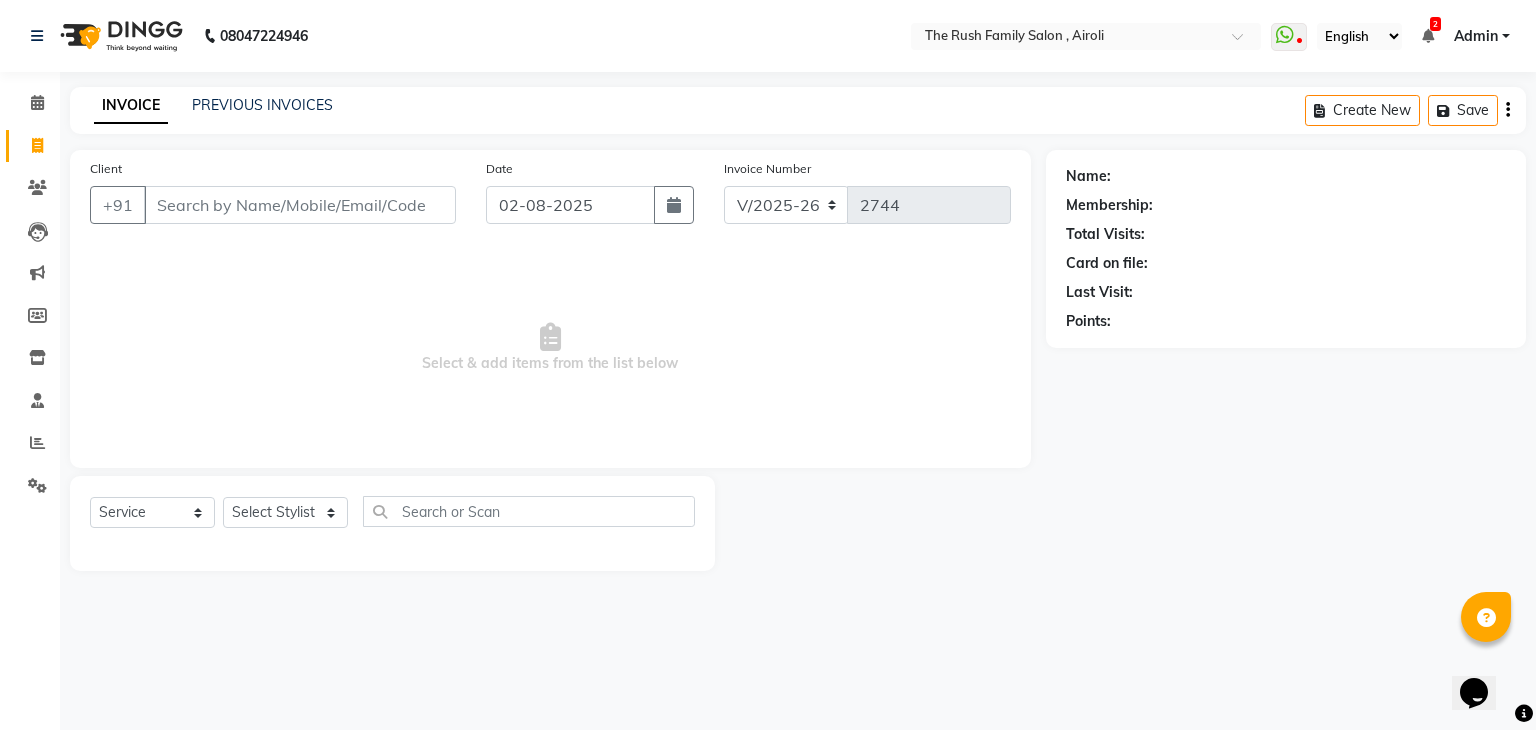 click on "Client" at bounding box center [300, 205] 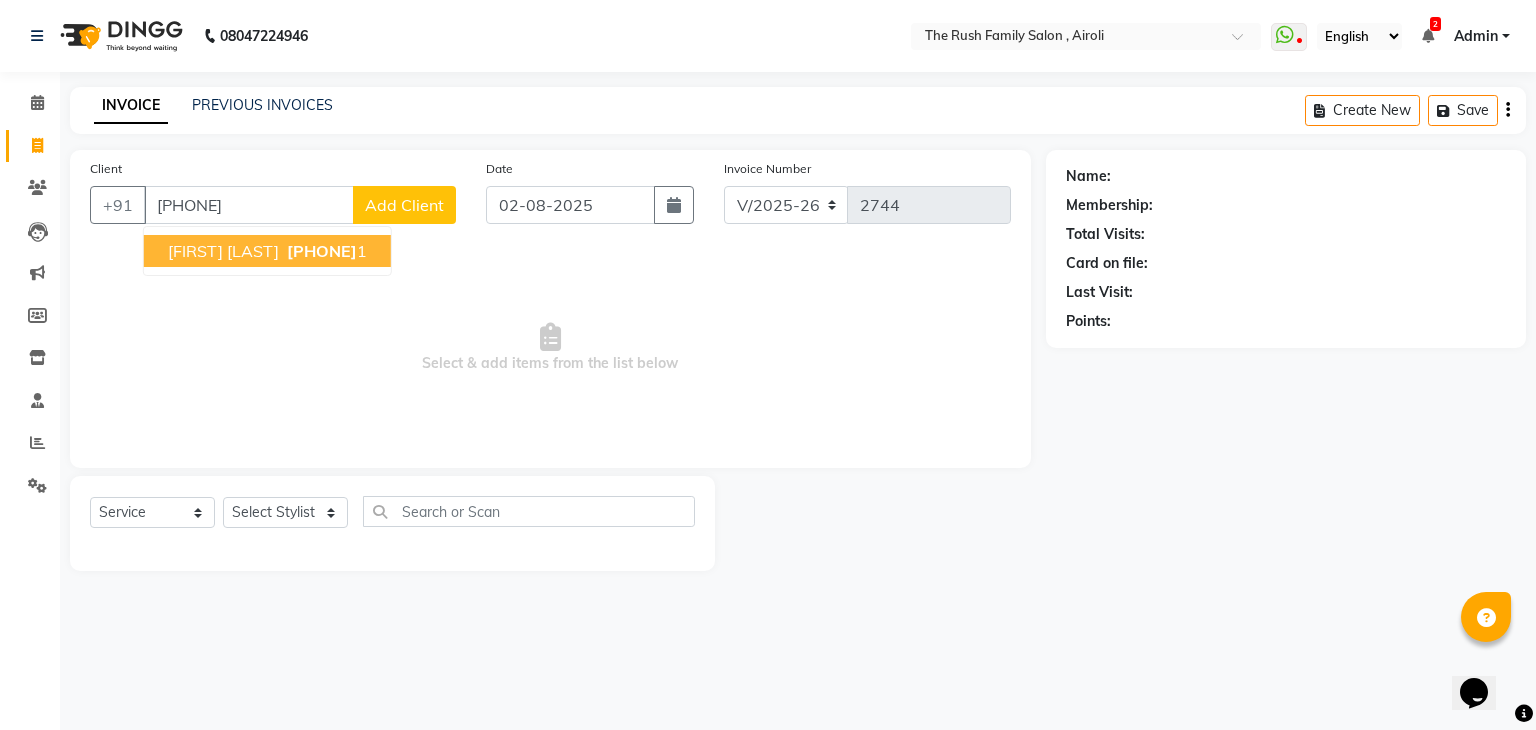 type on "9987031601" 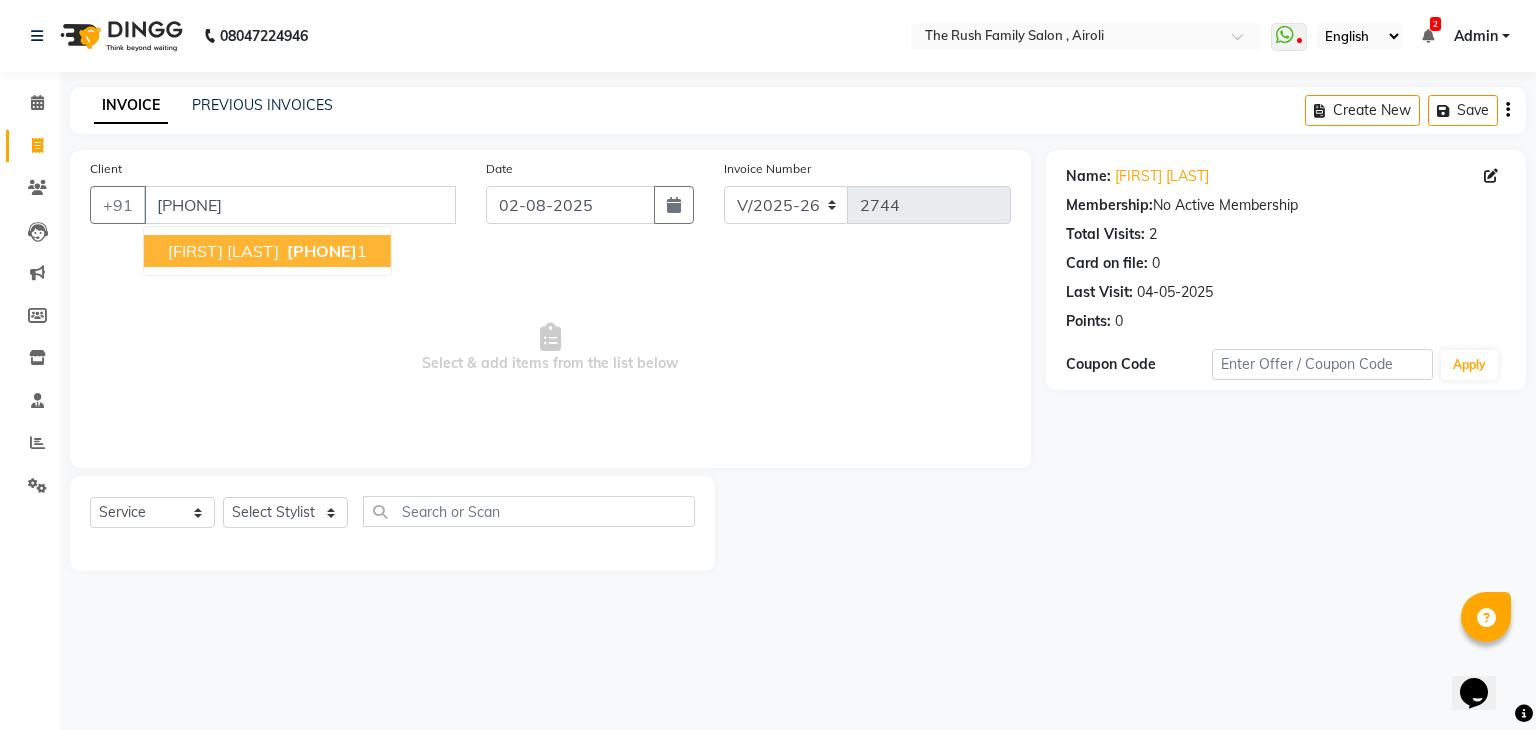 click on "Datta Rav" at bounding box center (223, 251) 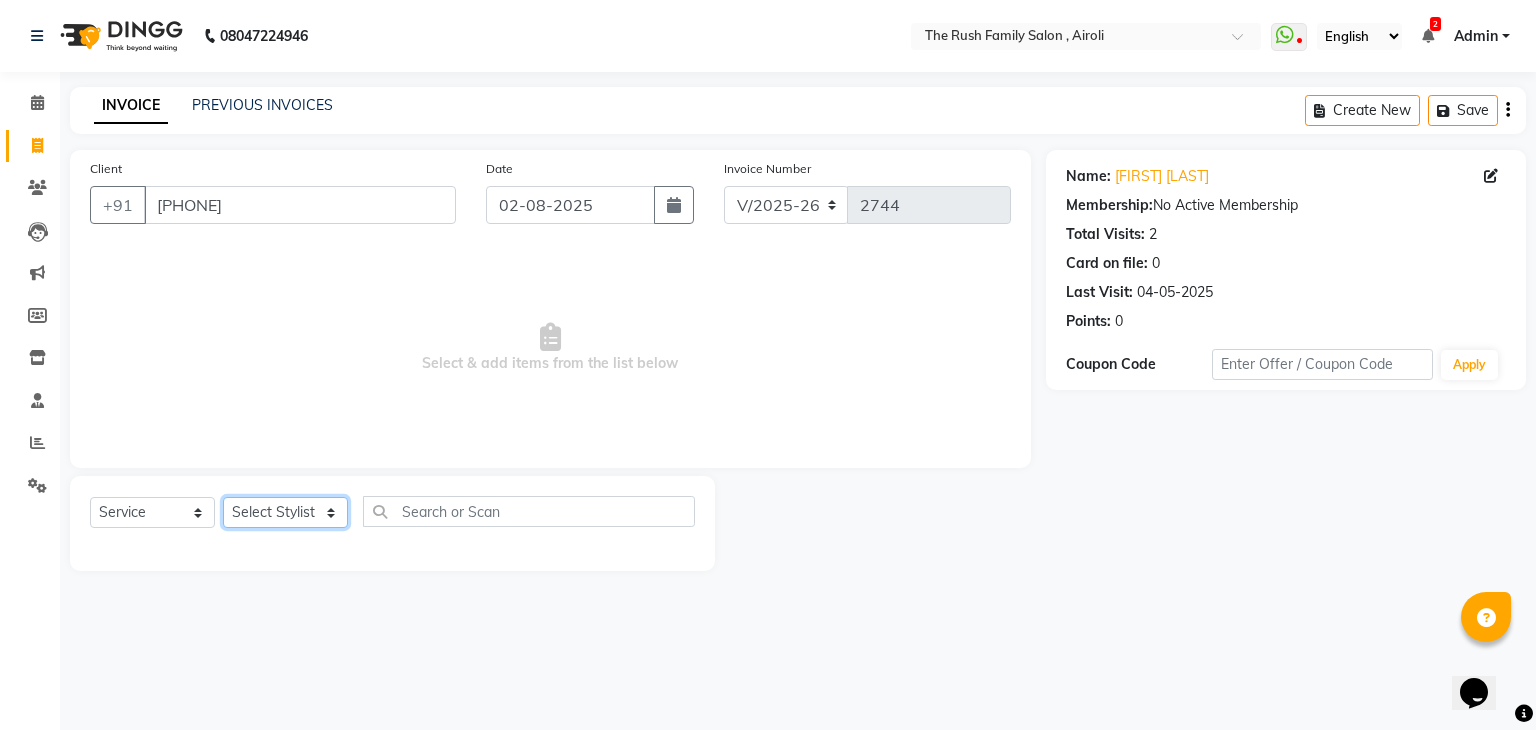 click on "Select Stylist Ajaz Alvira Danish Guddi Jayesh Josh  mumtaz Naeem   nishu Riya    Rush Swati" 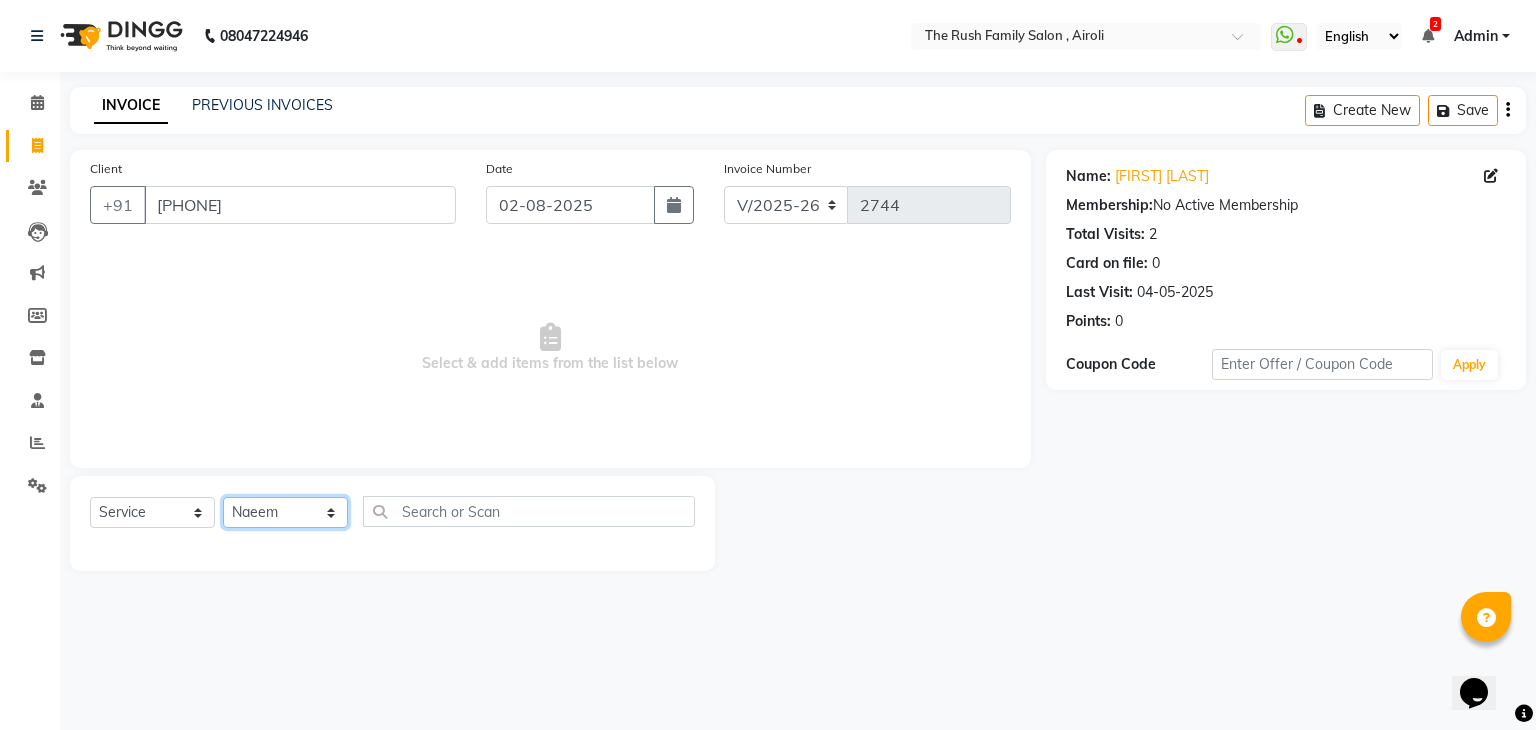 click on "Select Stylist Ajaz Alvira Danish Guddi Jayesh Josh  mumtaz Naeem   nishu Riya    Rush Swati" 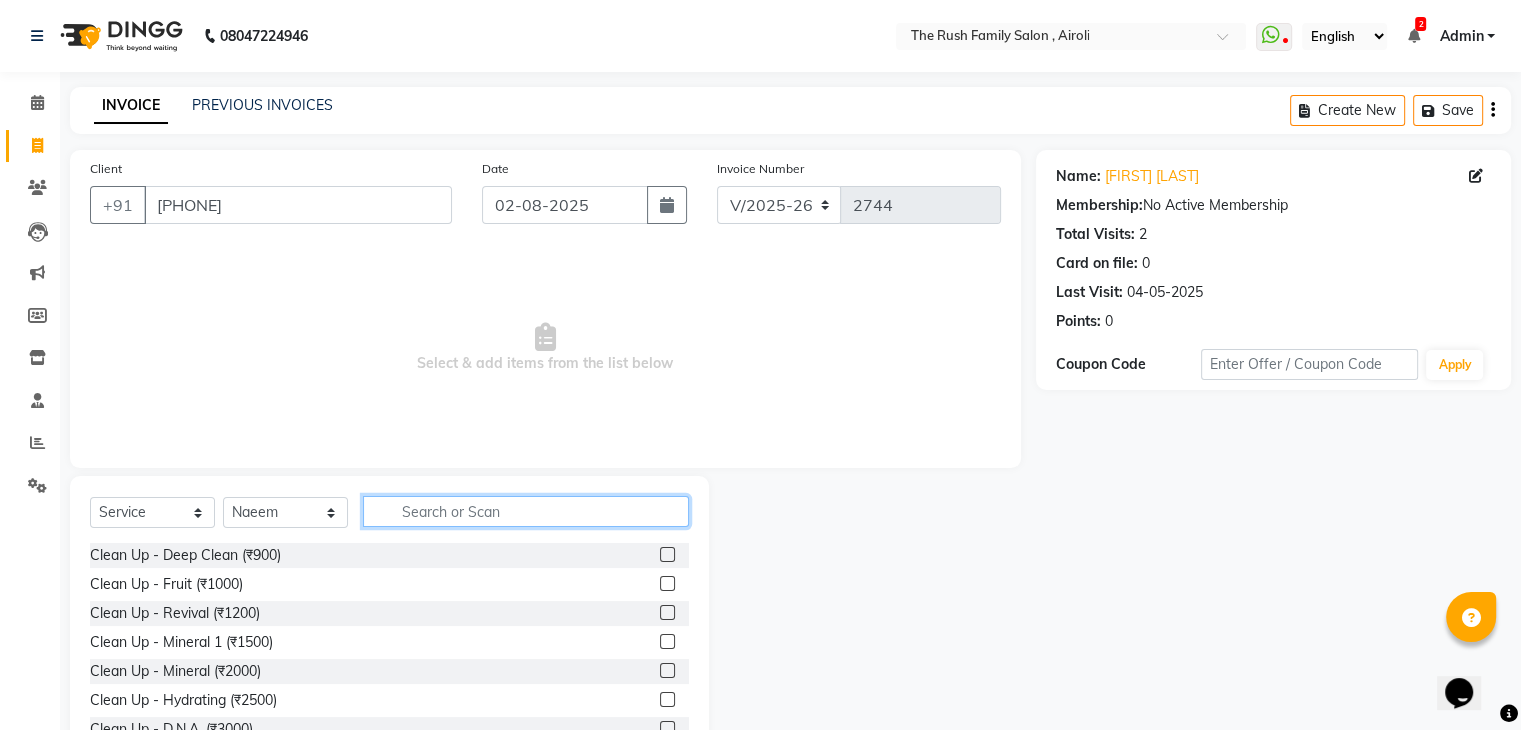 click 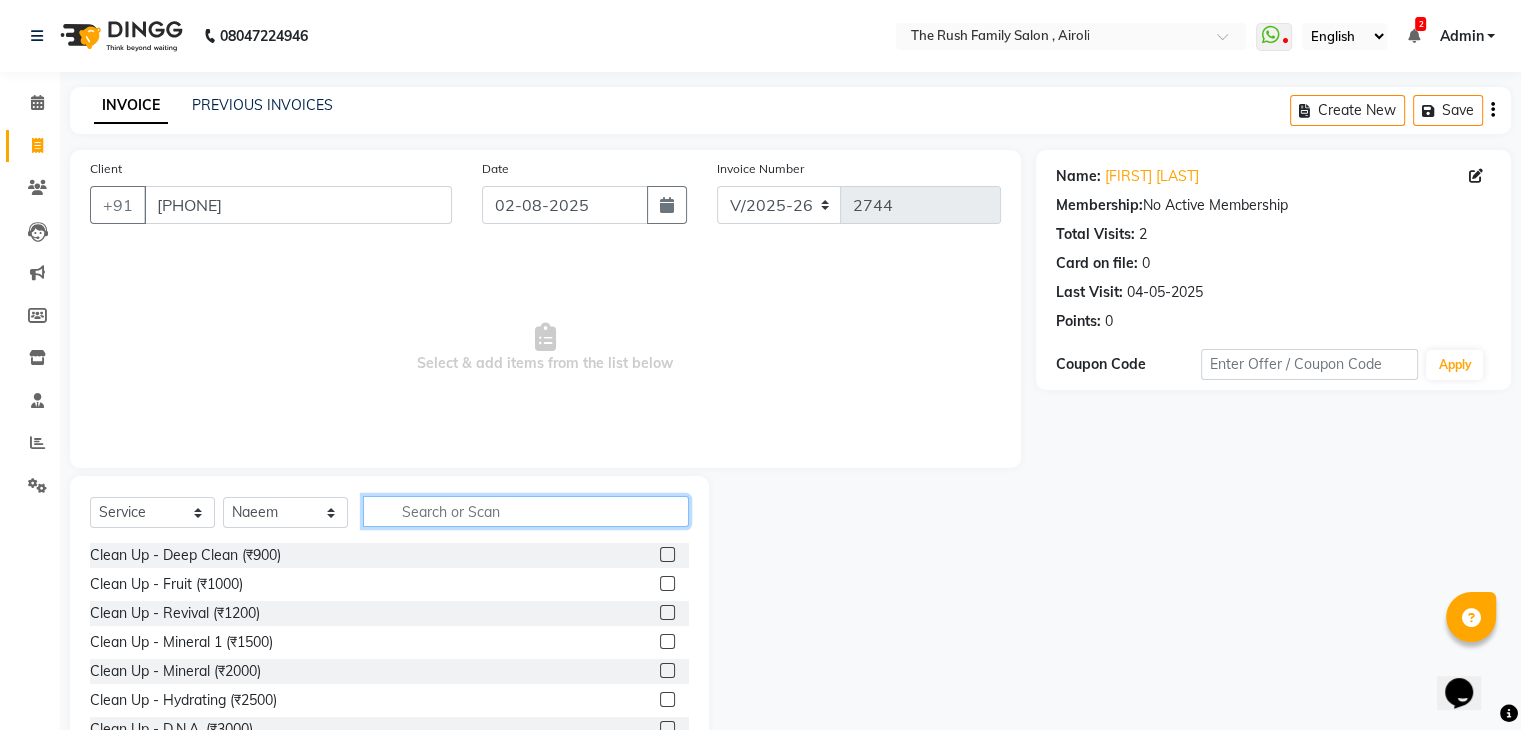 click 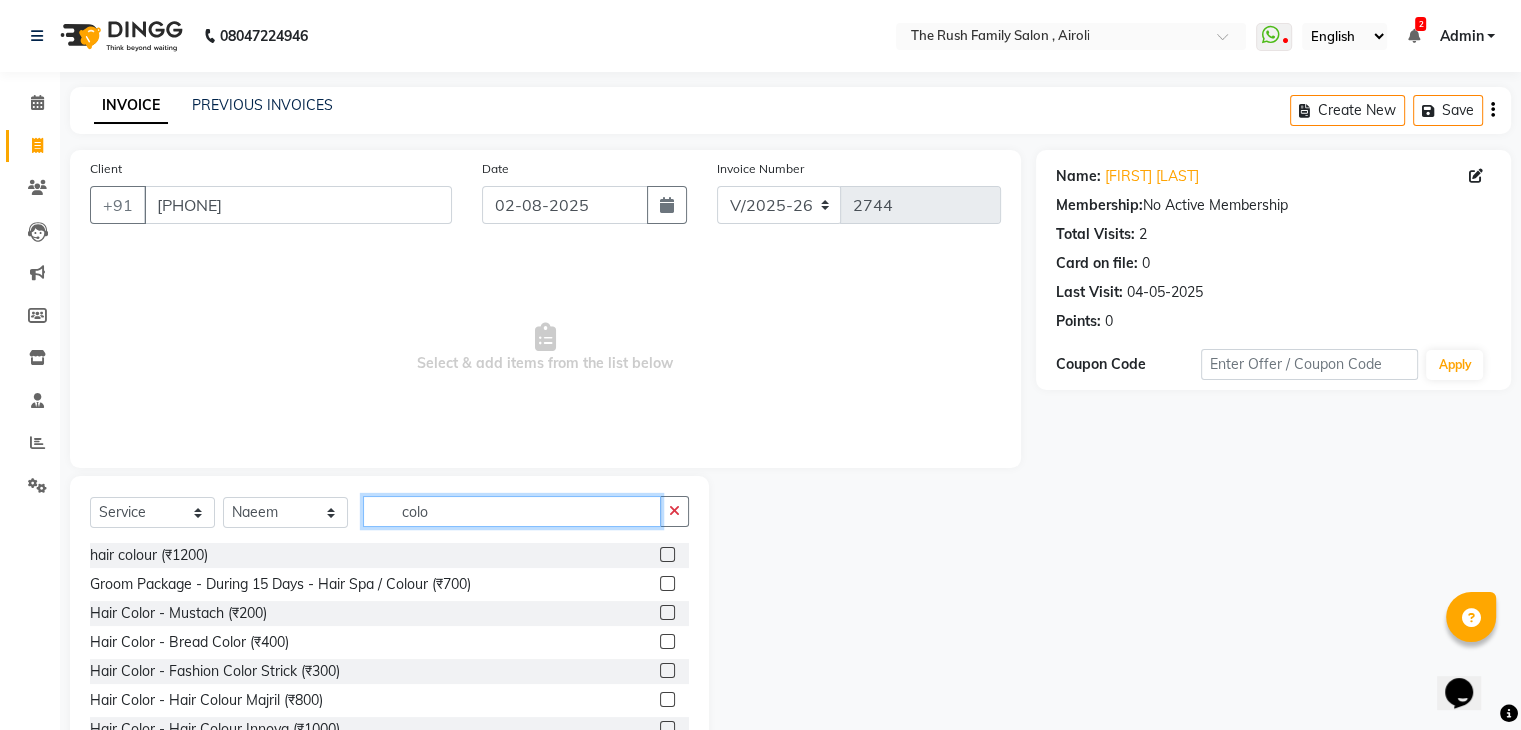 type on "colo" 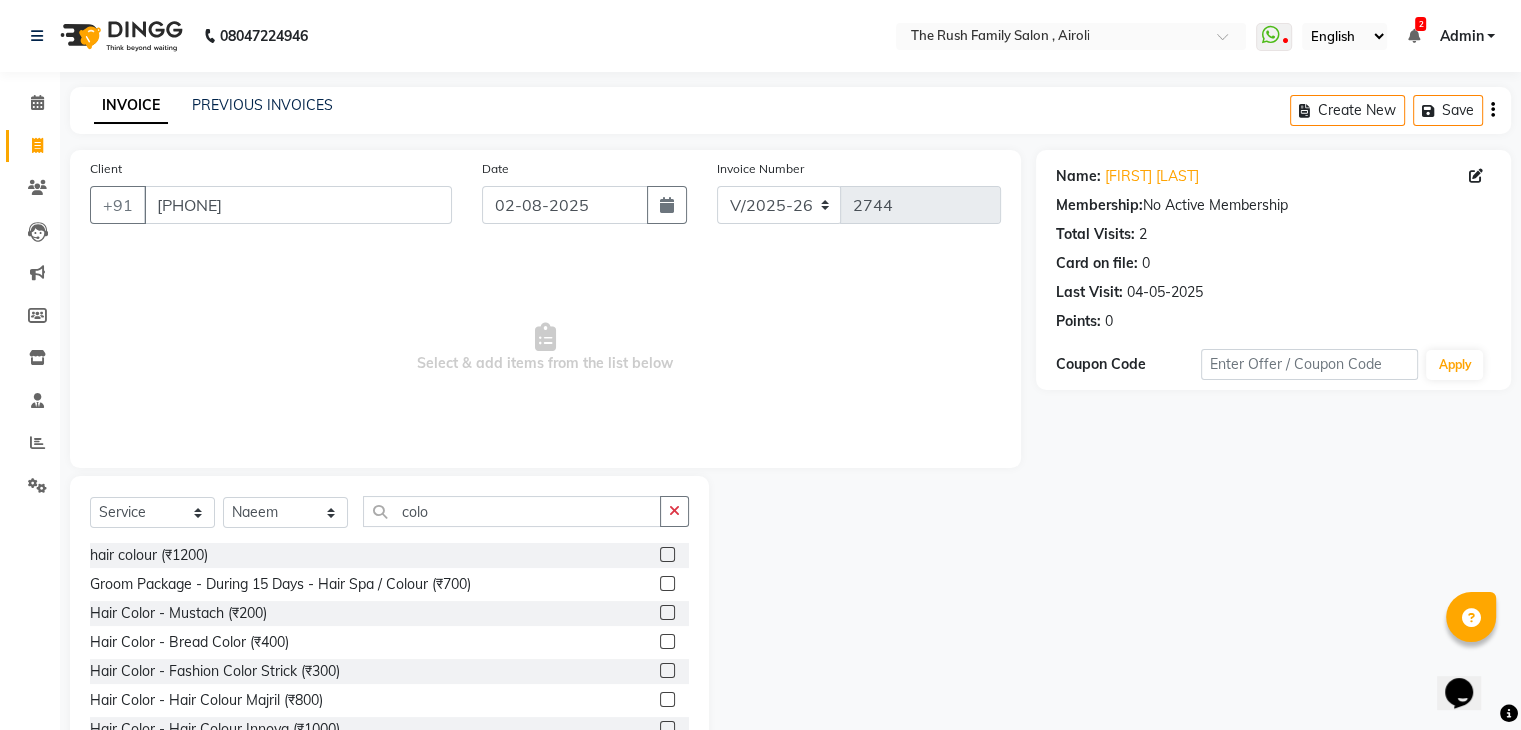 click 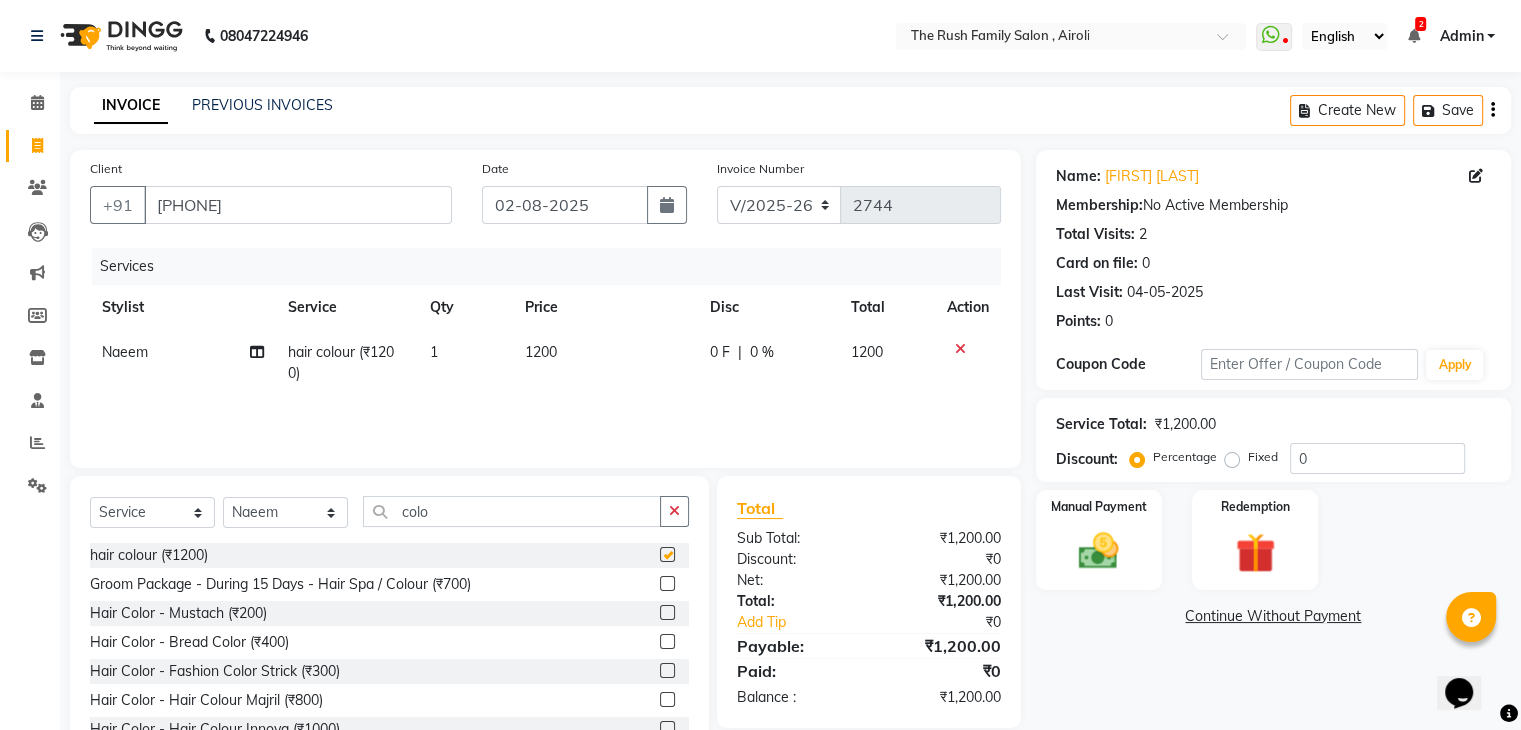 checkbox on "false" 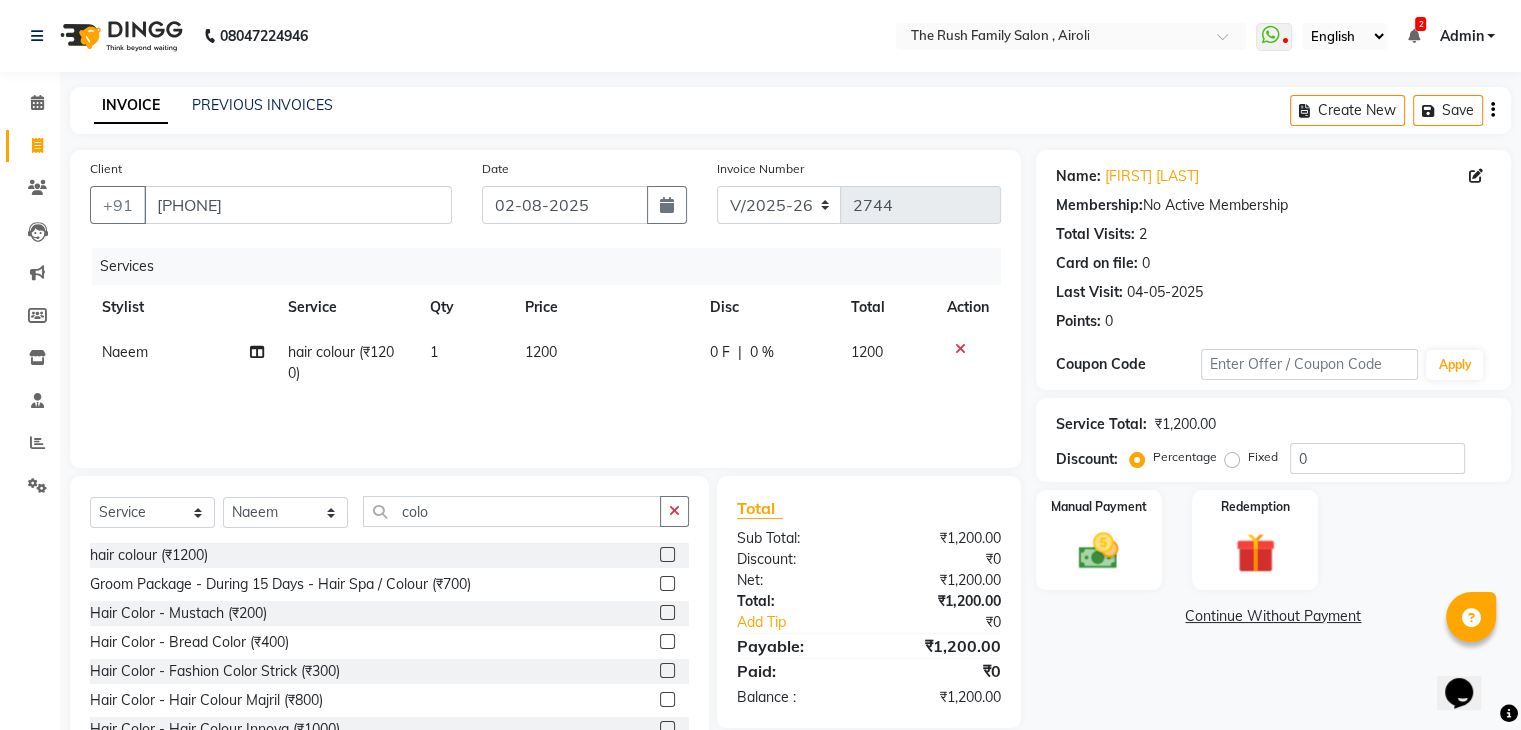 click on "1200" 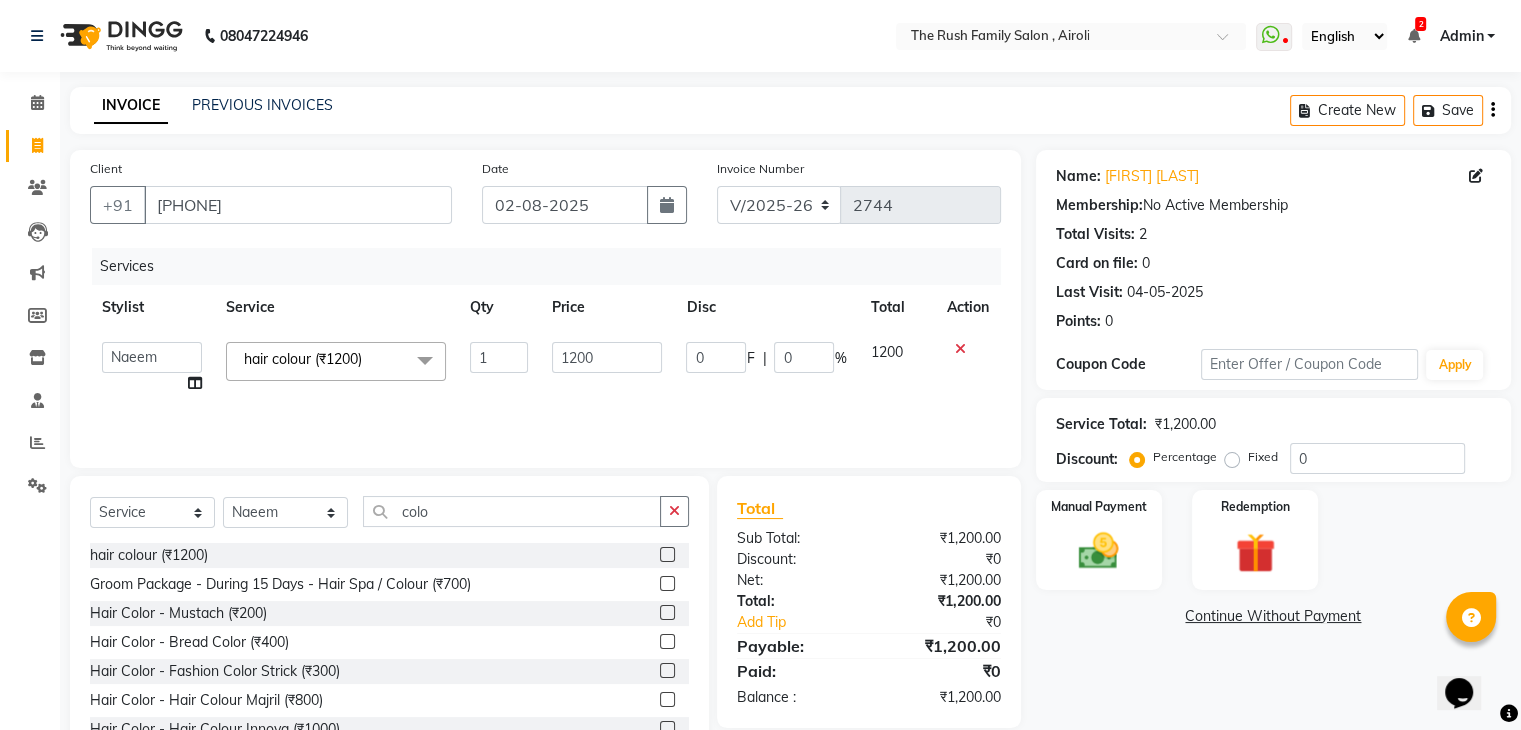 click on "1200" 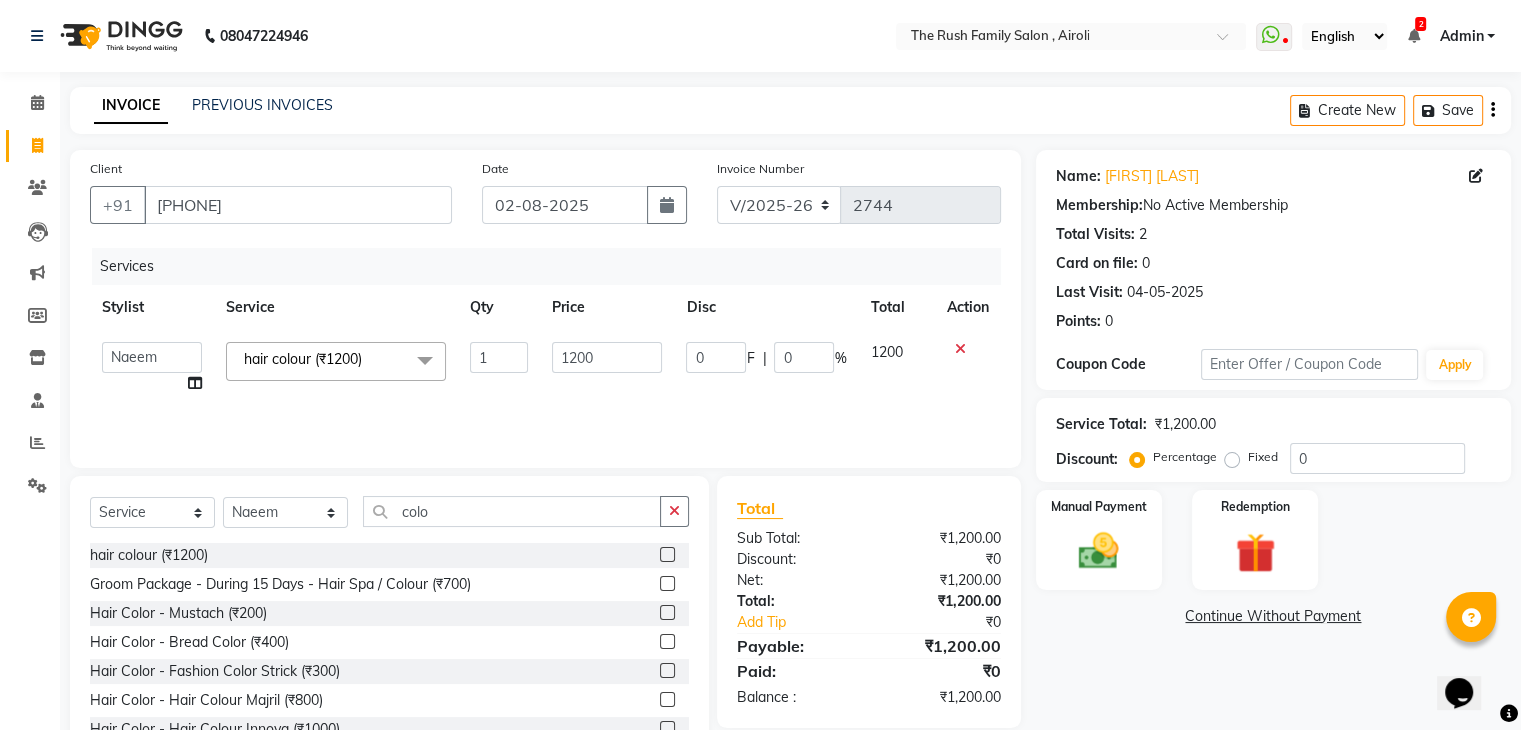 click on "1200" 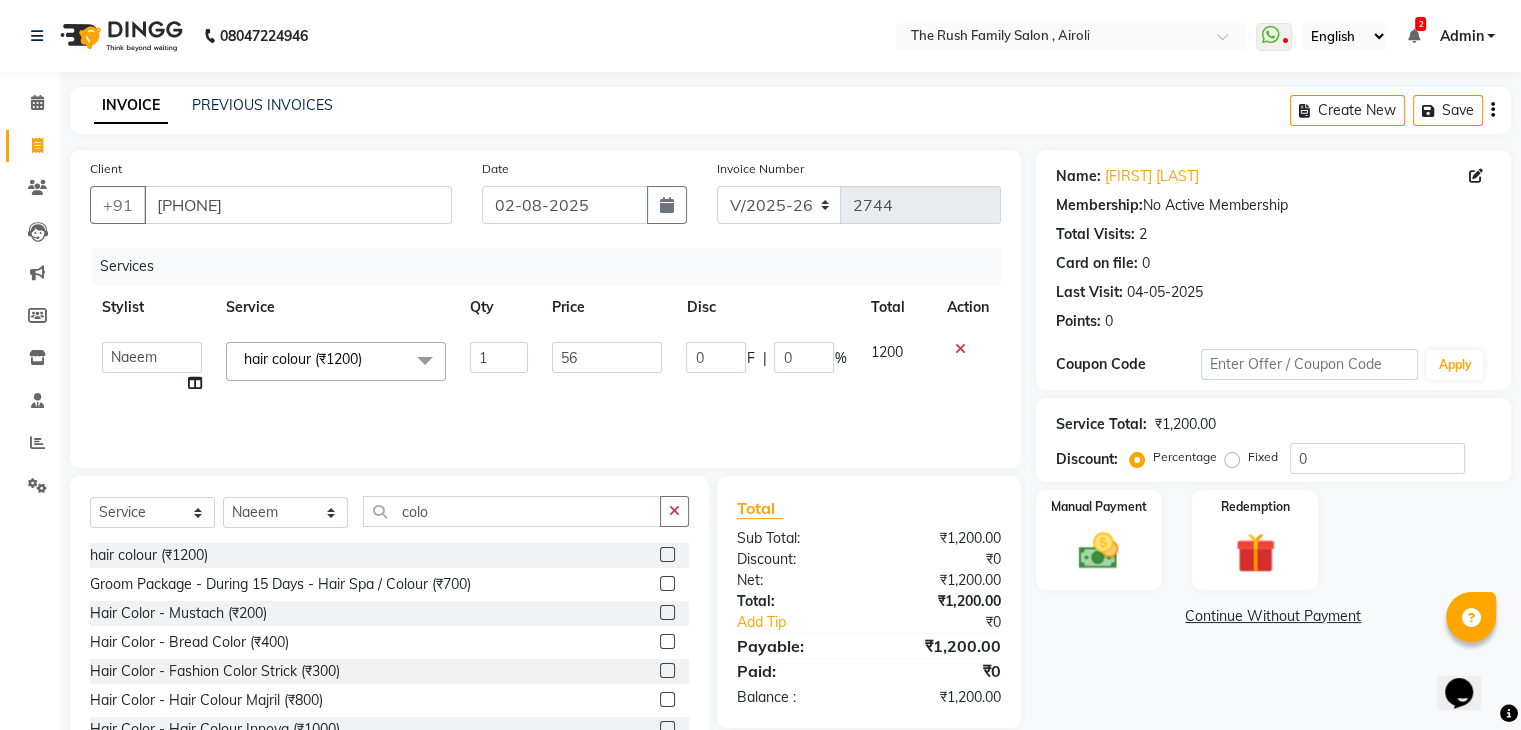 type on "560" 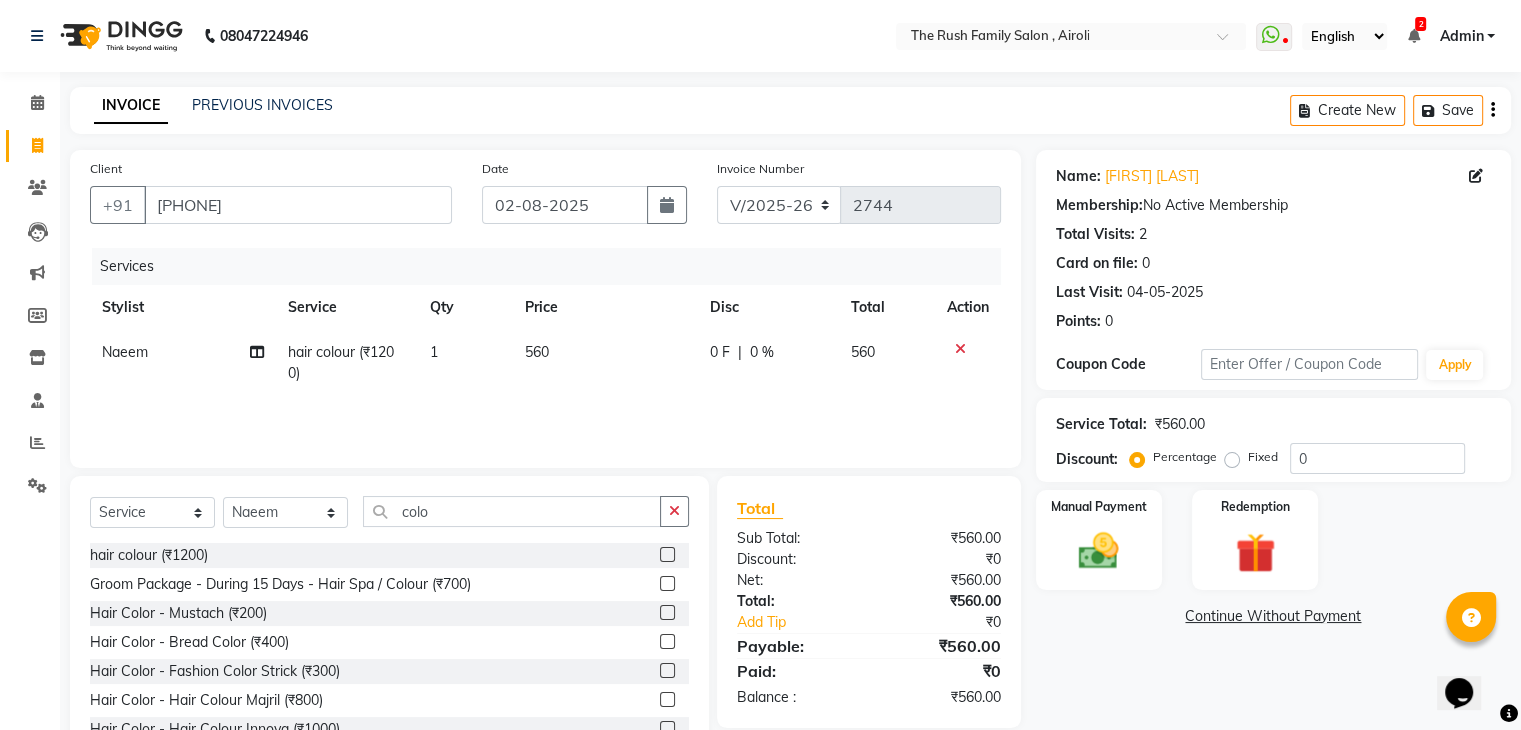 click on "Services Stylist Service Qty Price Disc Total Action Naeem hair colour (₹1200) 1 560 0 F | 0 % 560" 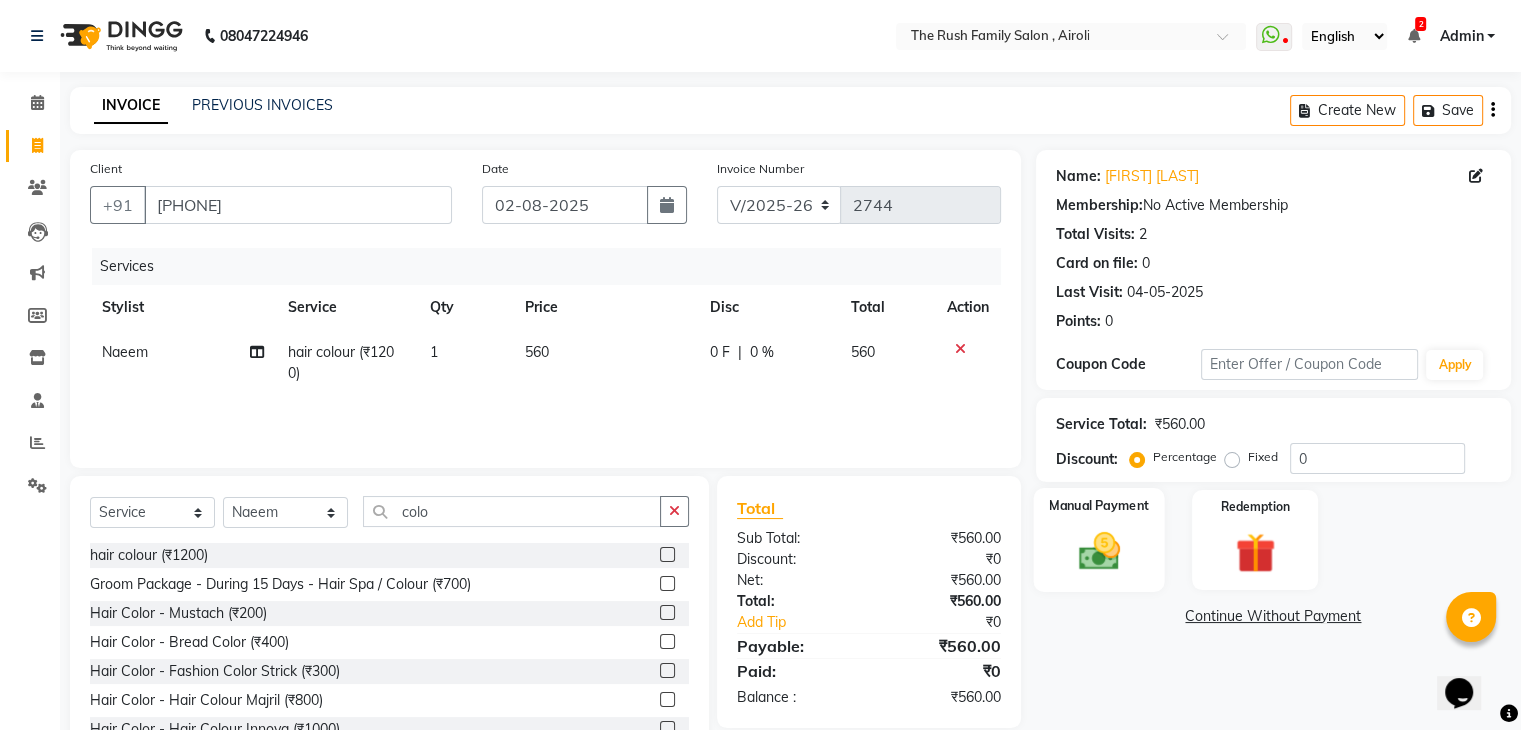 click on "Manual Payment" 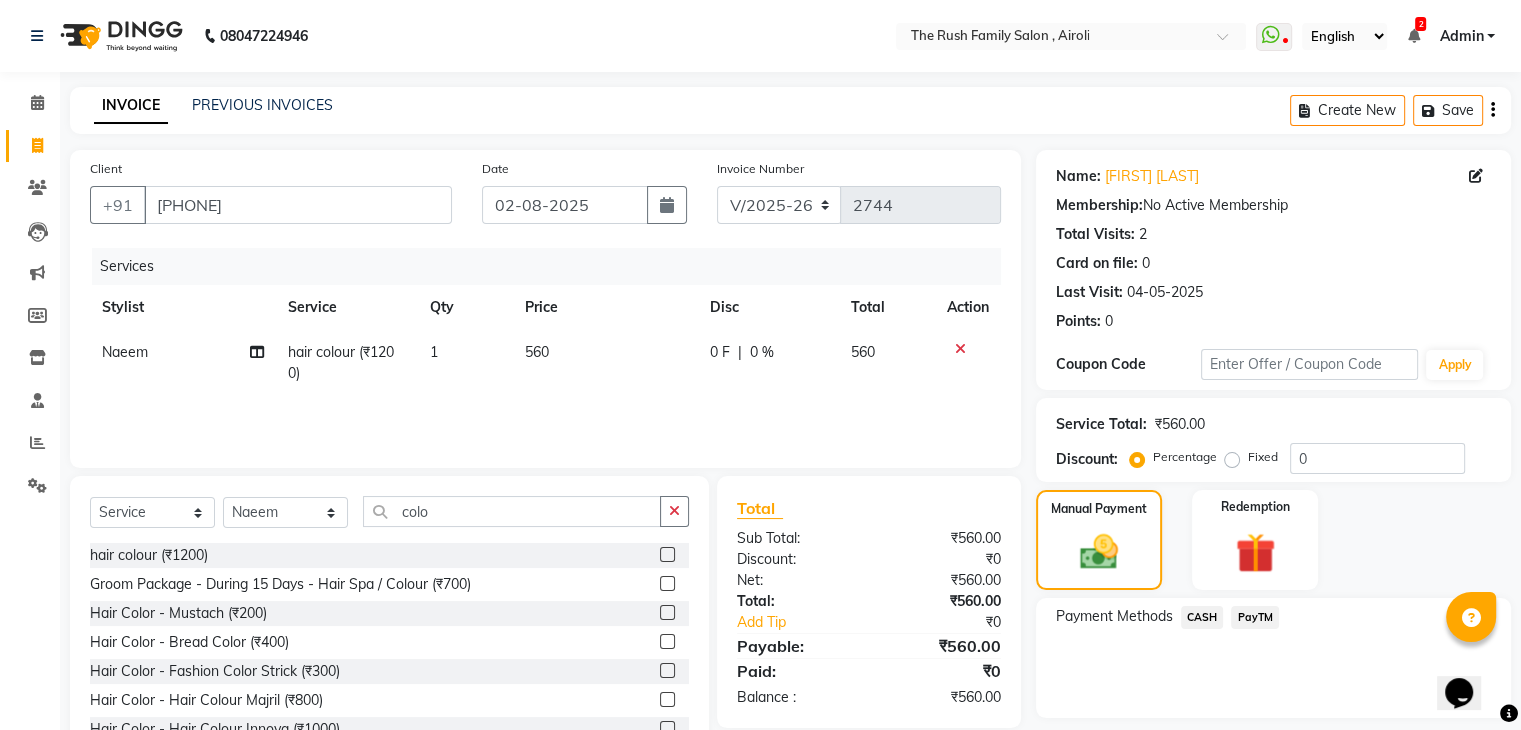 click on "PayTM" 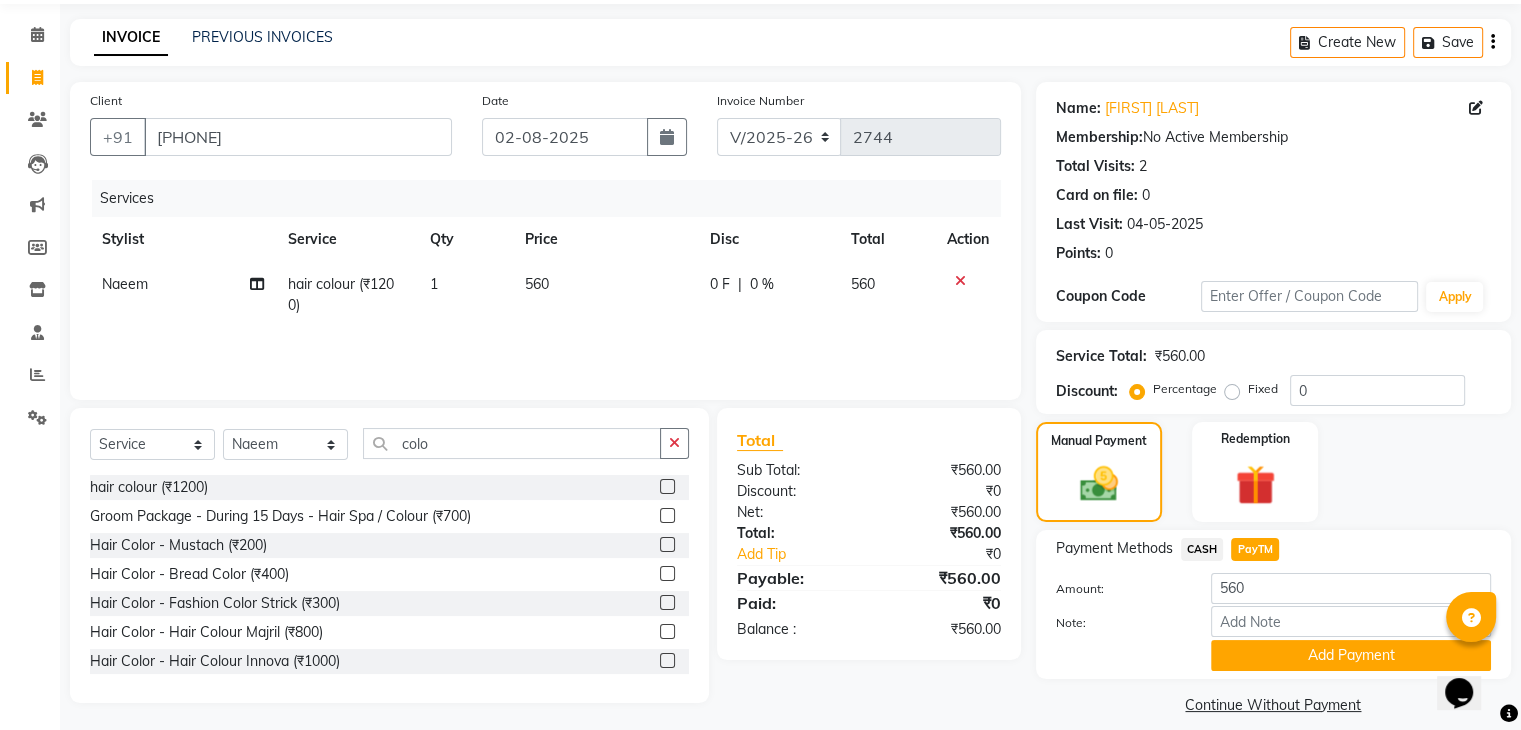scroll, scrollTop: 89, scrollLeft: 0, axis: vertical 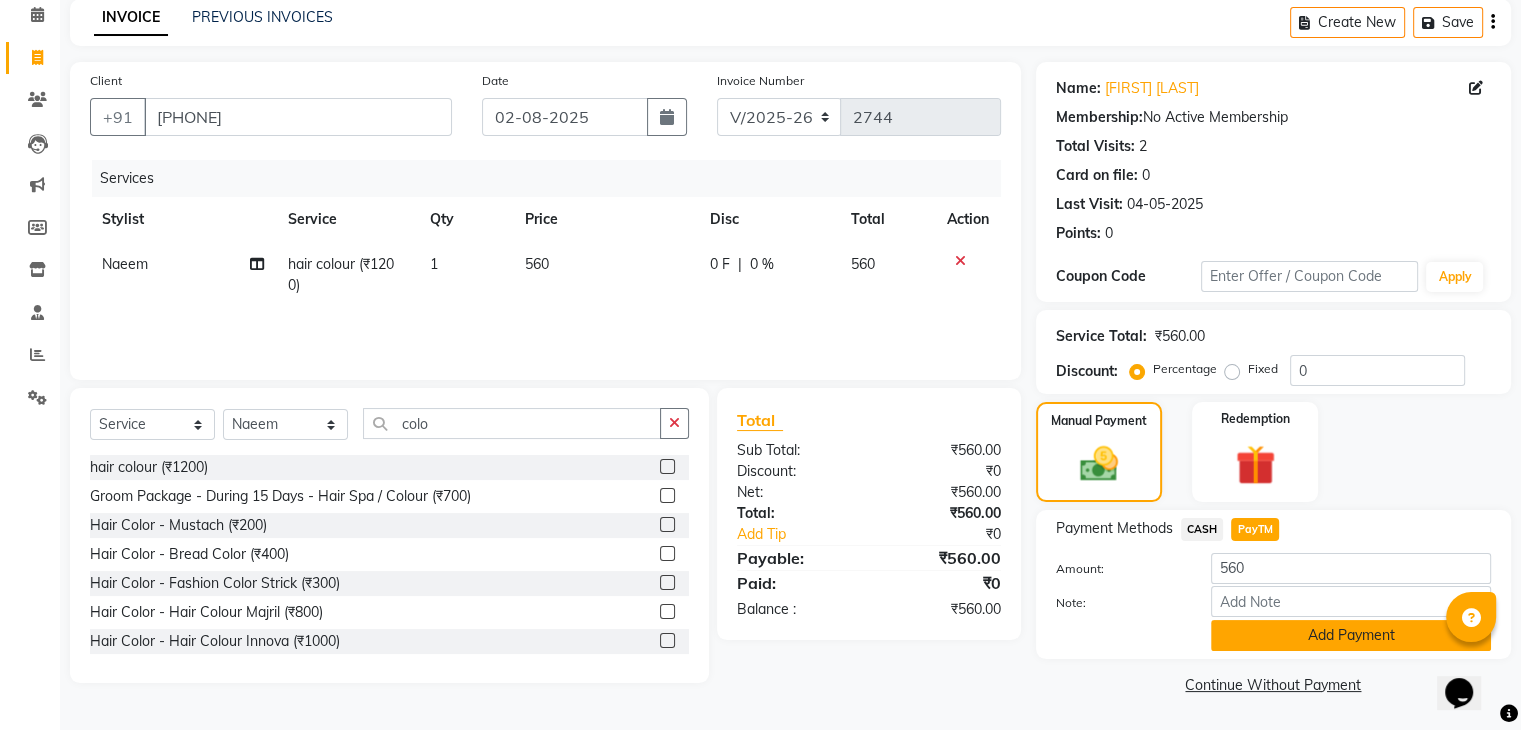 click on "Add Payment" 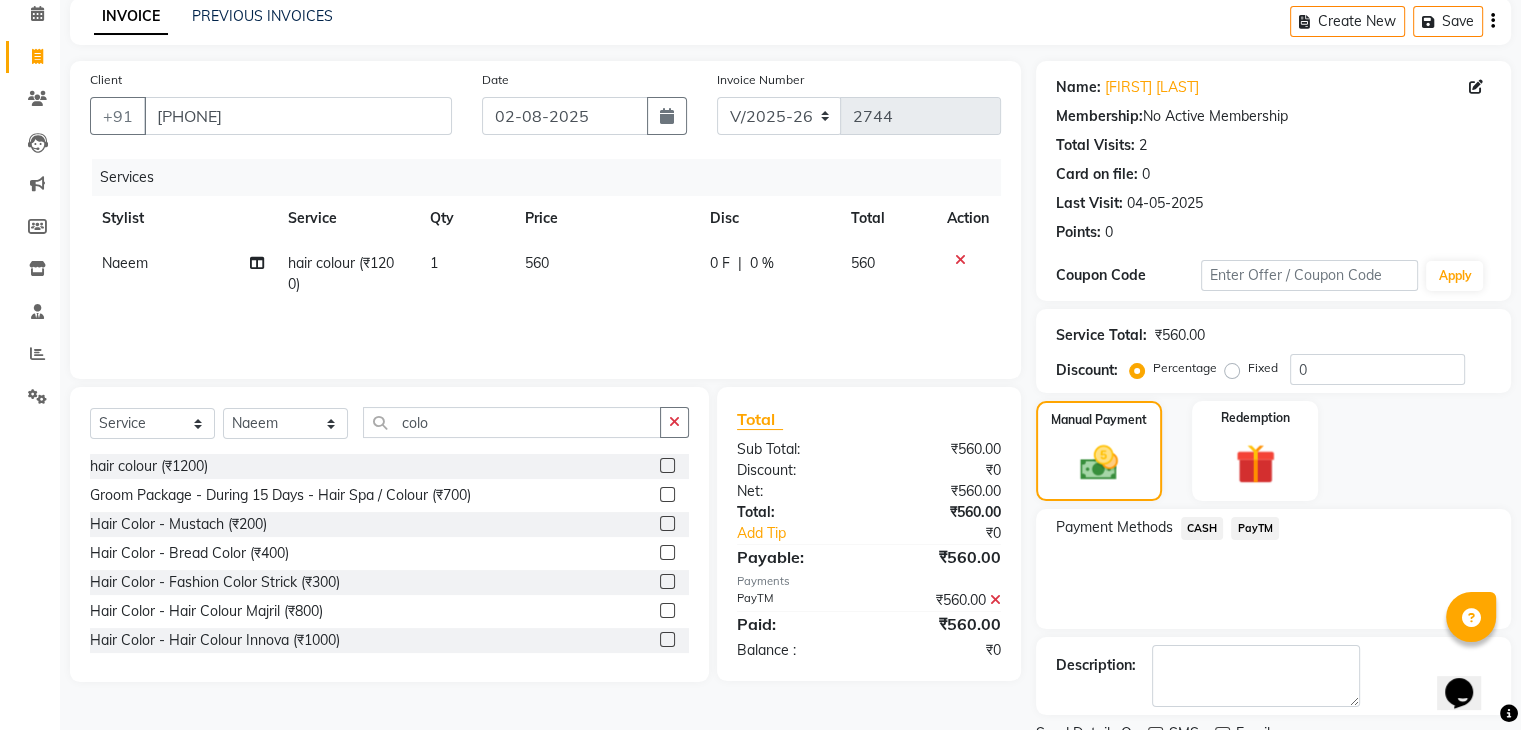 click on "PayTM" 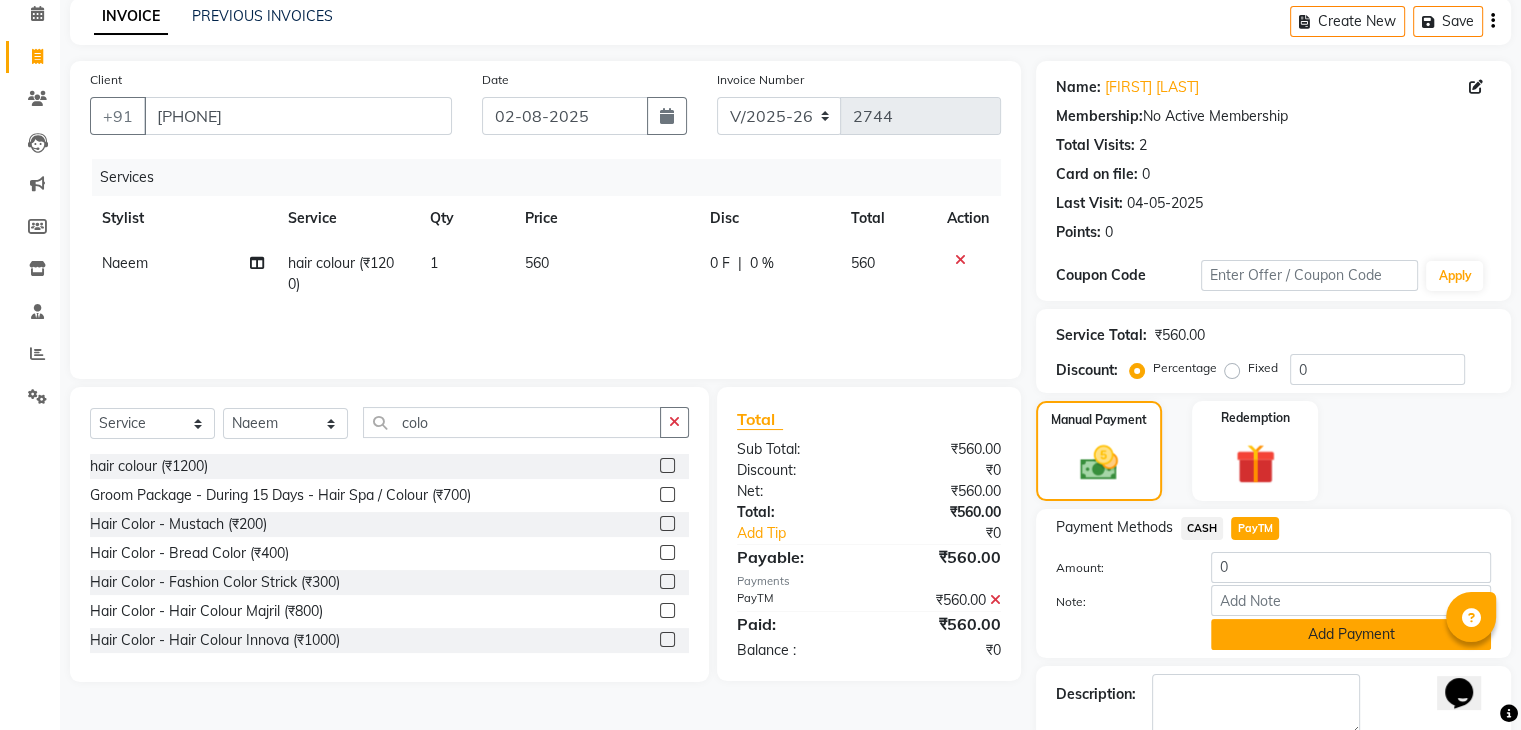 click on "Add Payment" 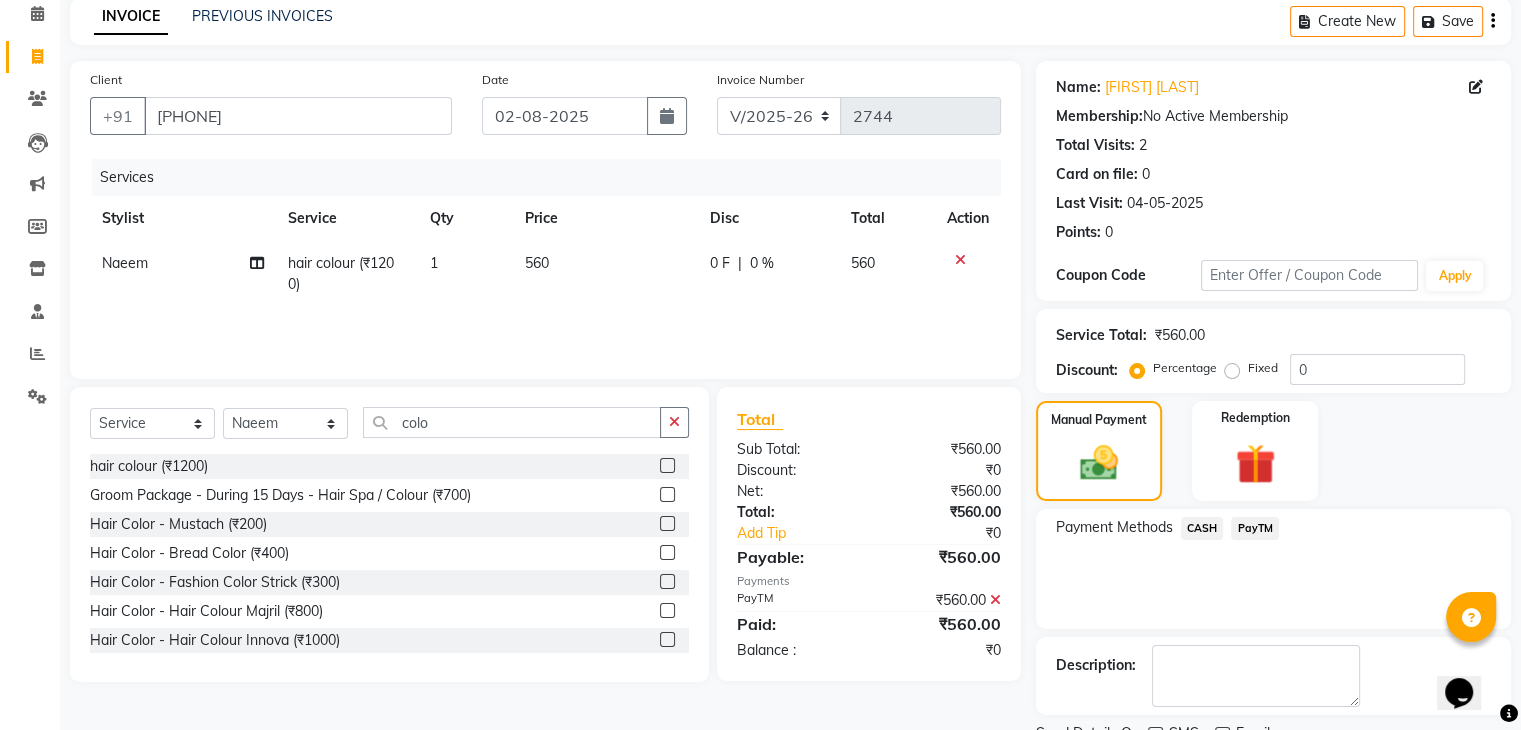 scroll, scrollTop: 171, scrollLeft: 0, axis: vertical 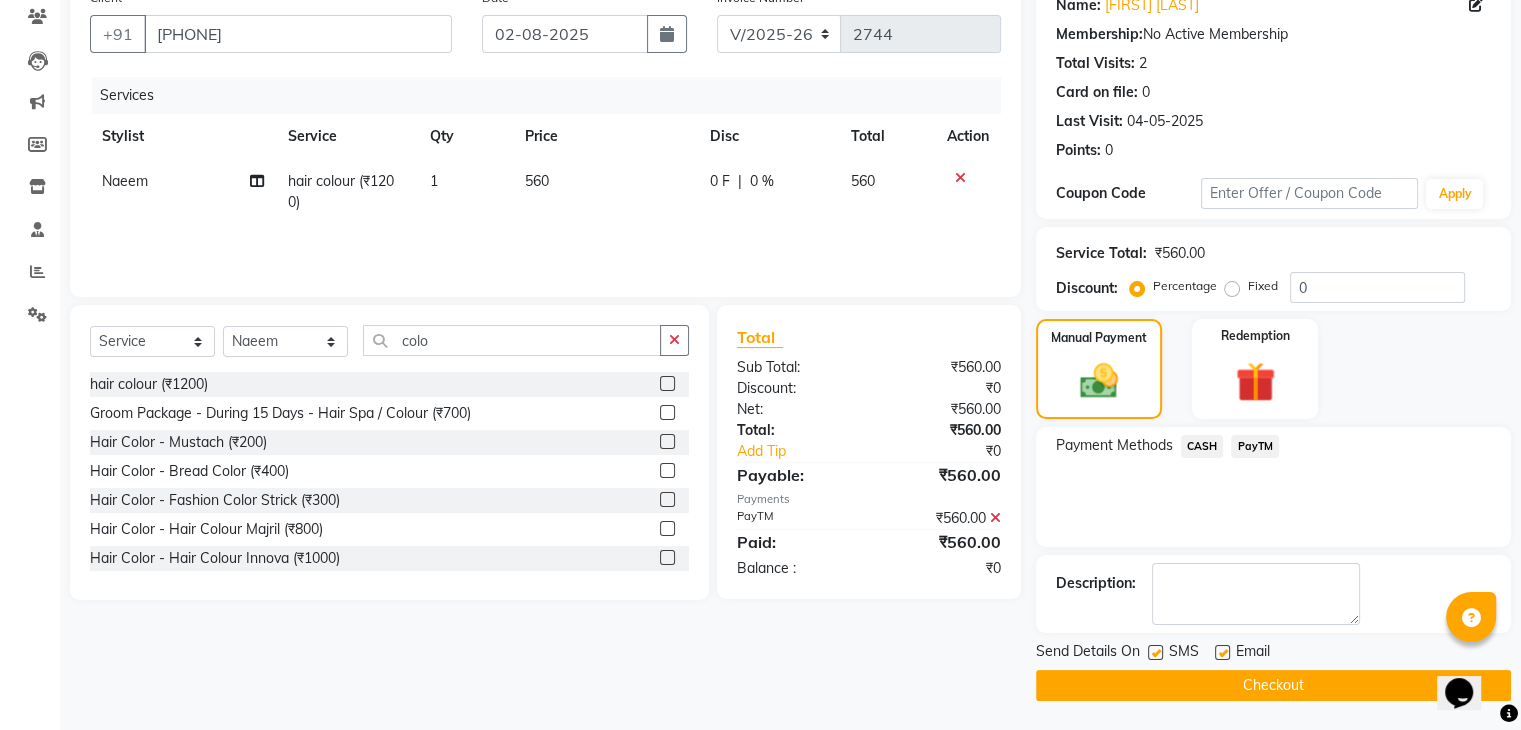 click 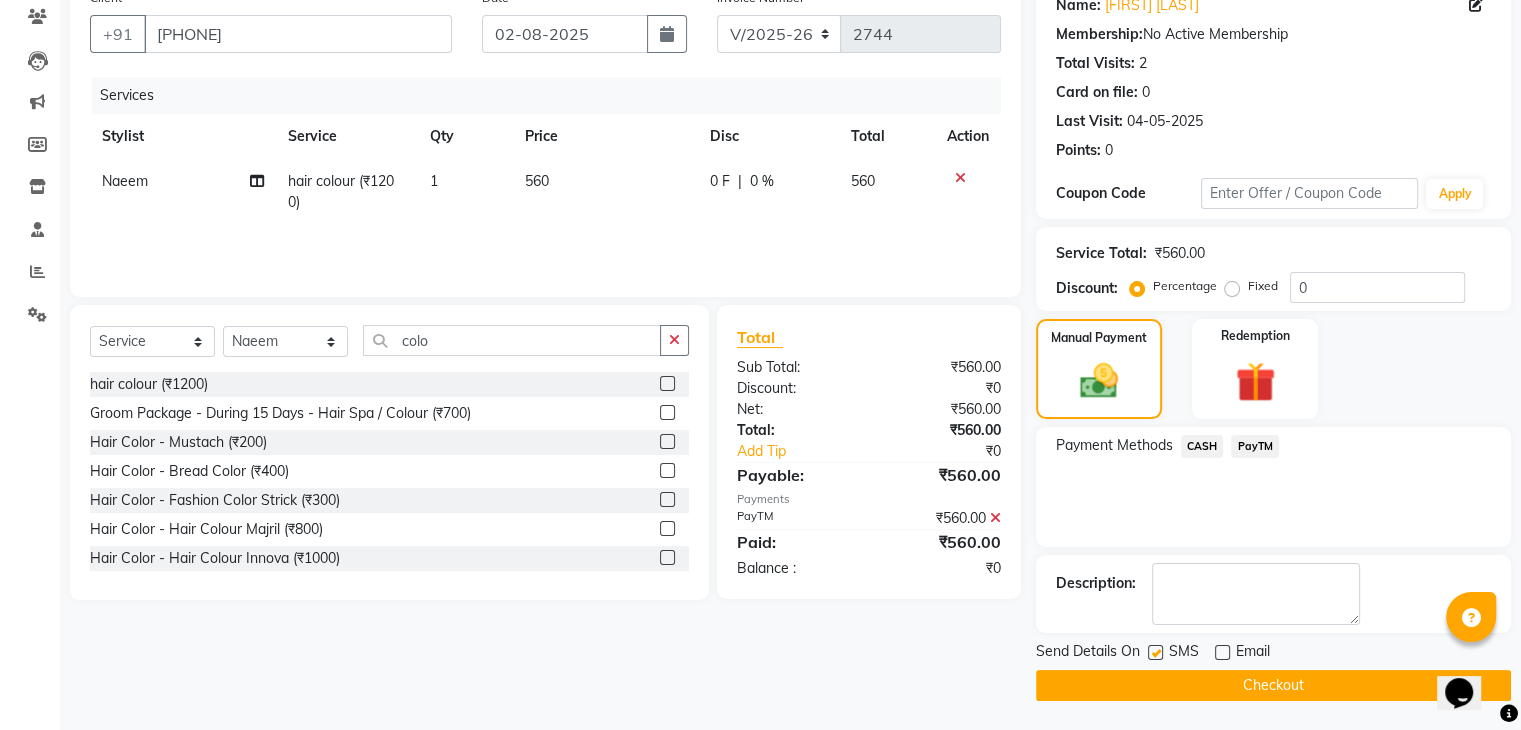click 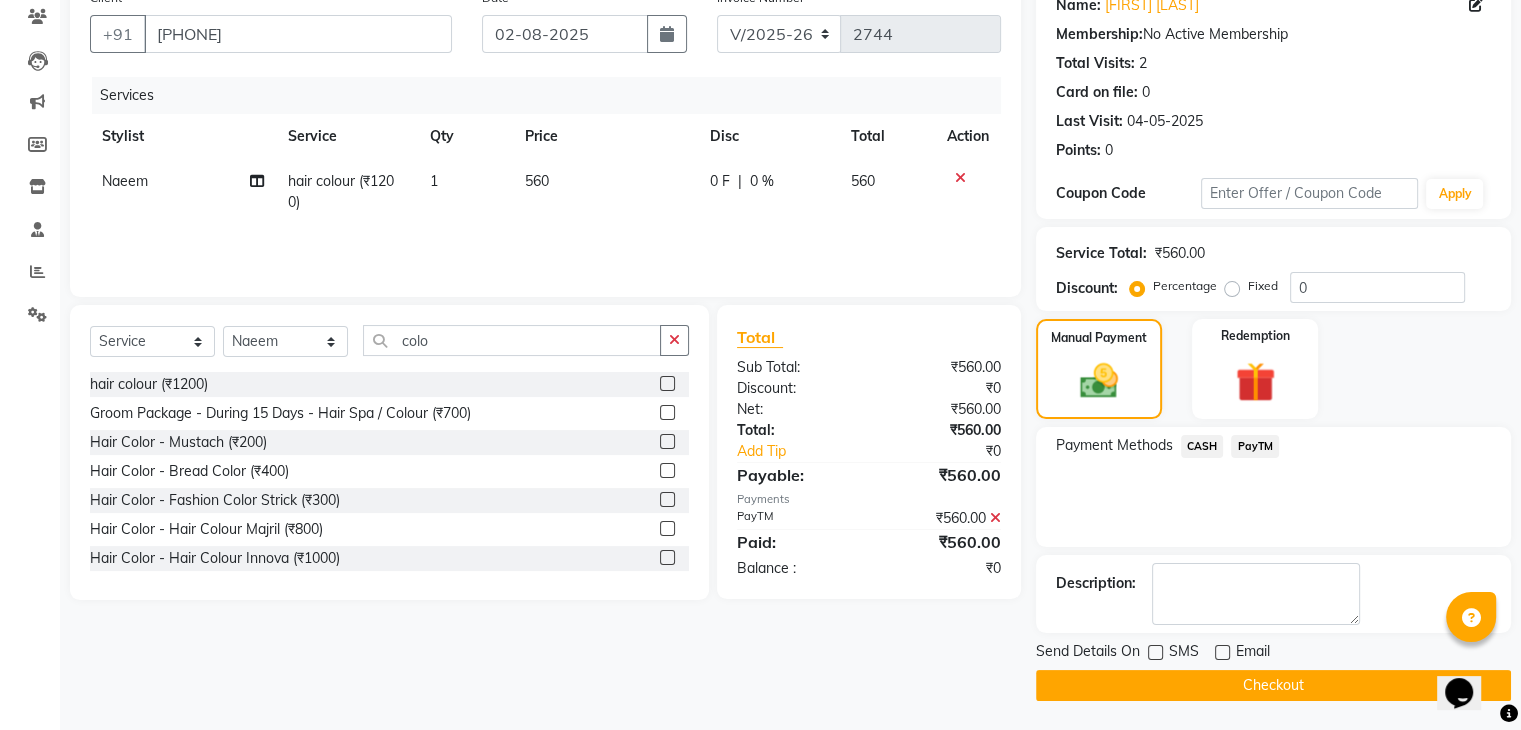 click on "Checkout" 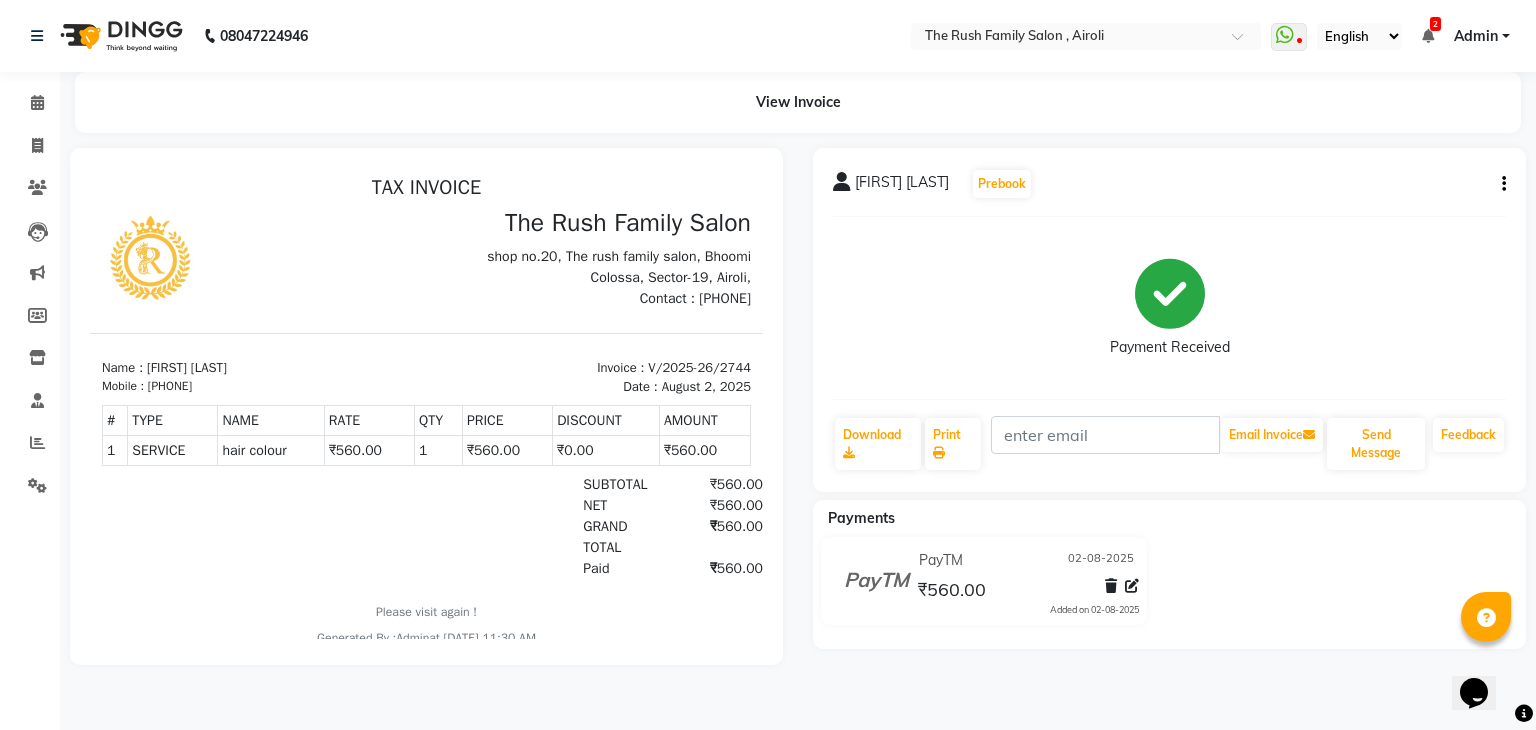 scroll, scrollTop: 0, scrollLeft: 0, axis: both 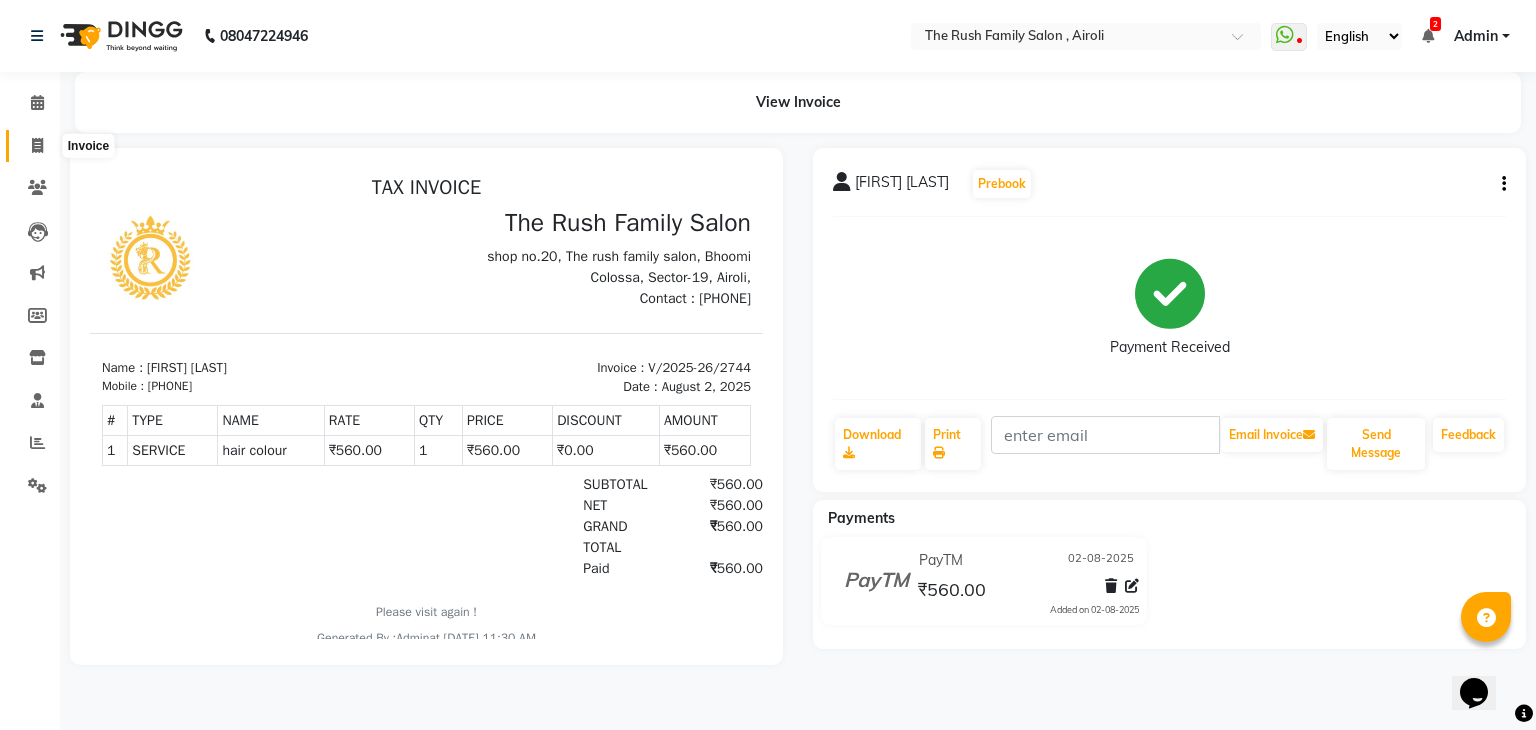 click 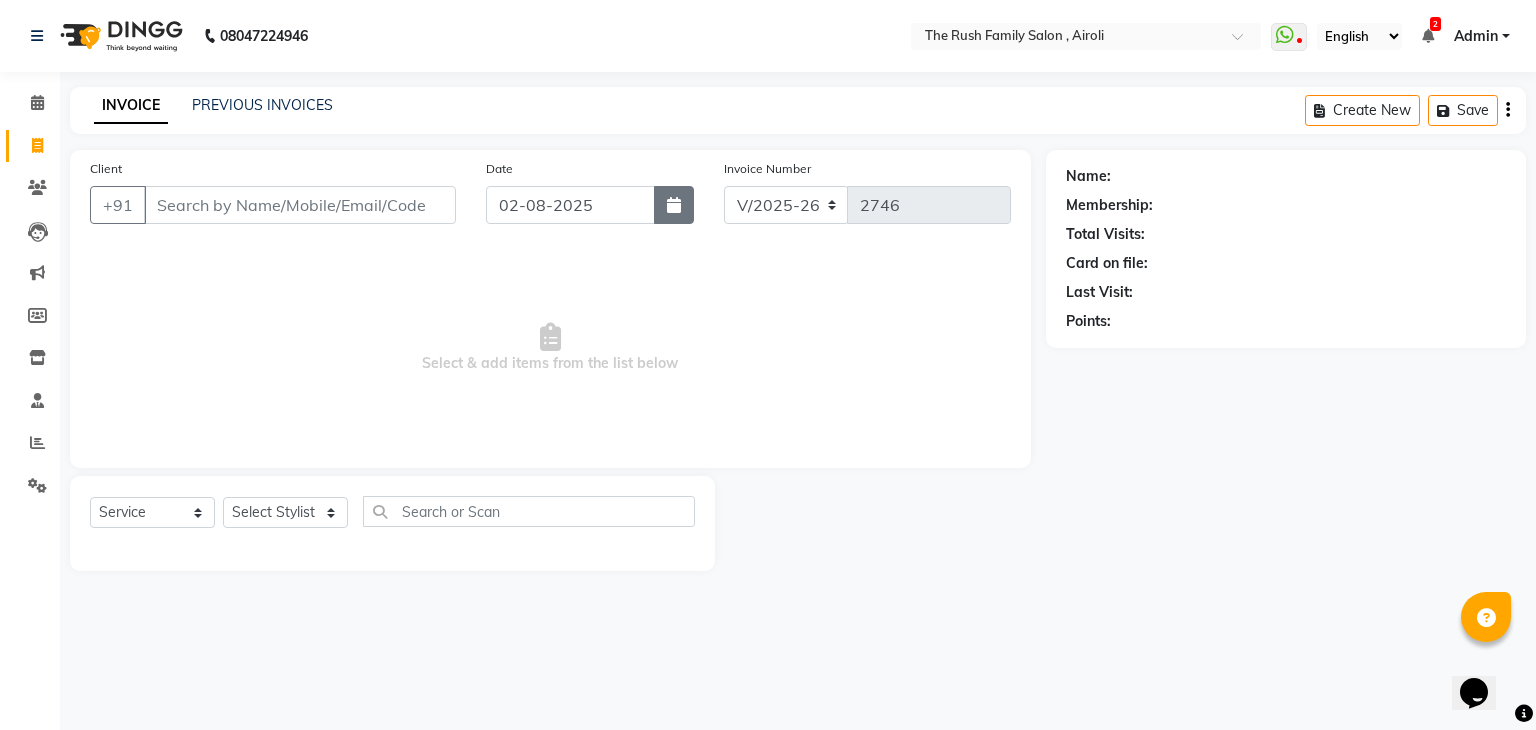 click 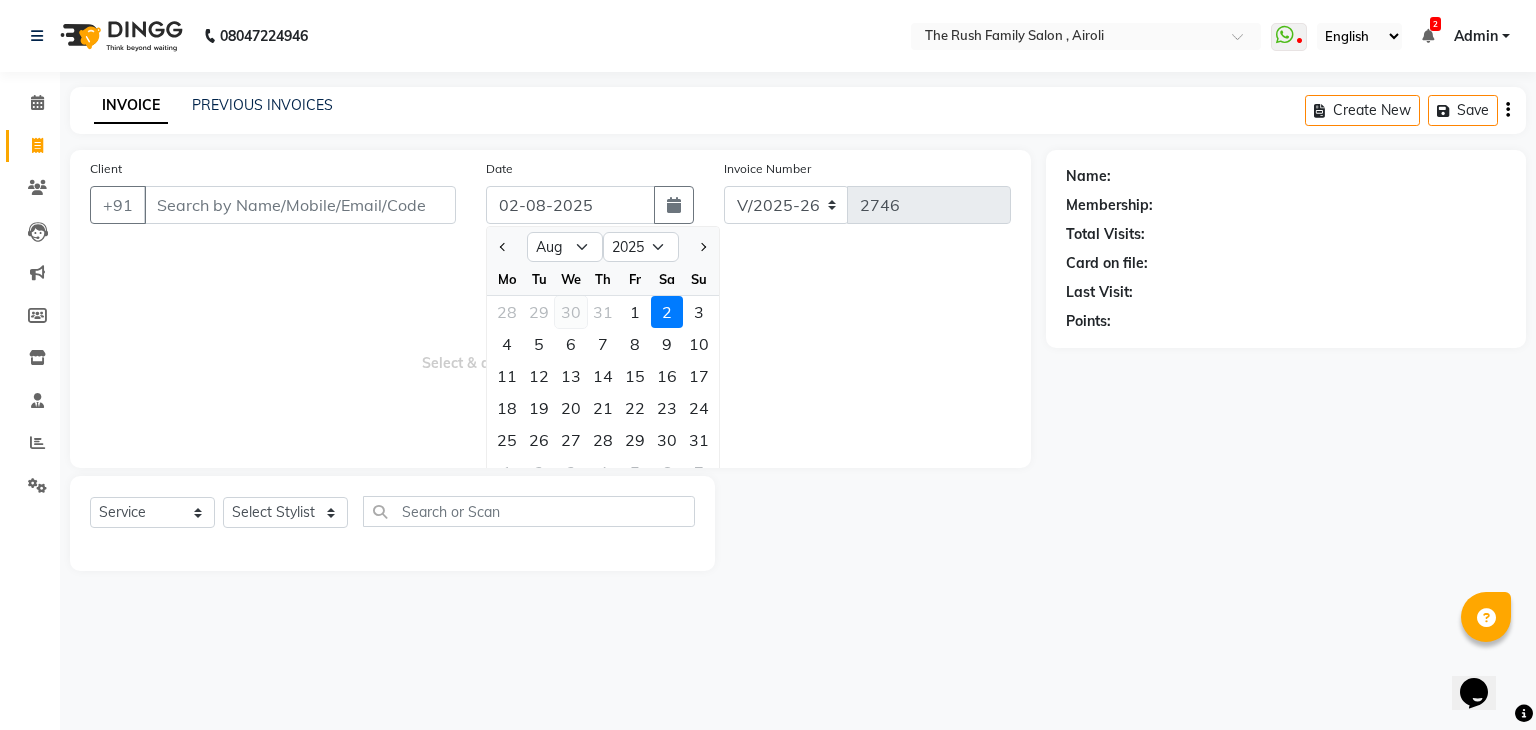 click on "30" 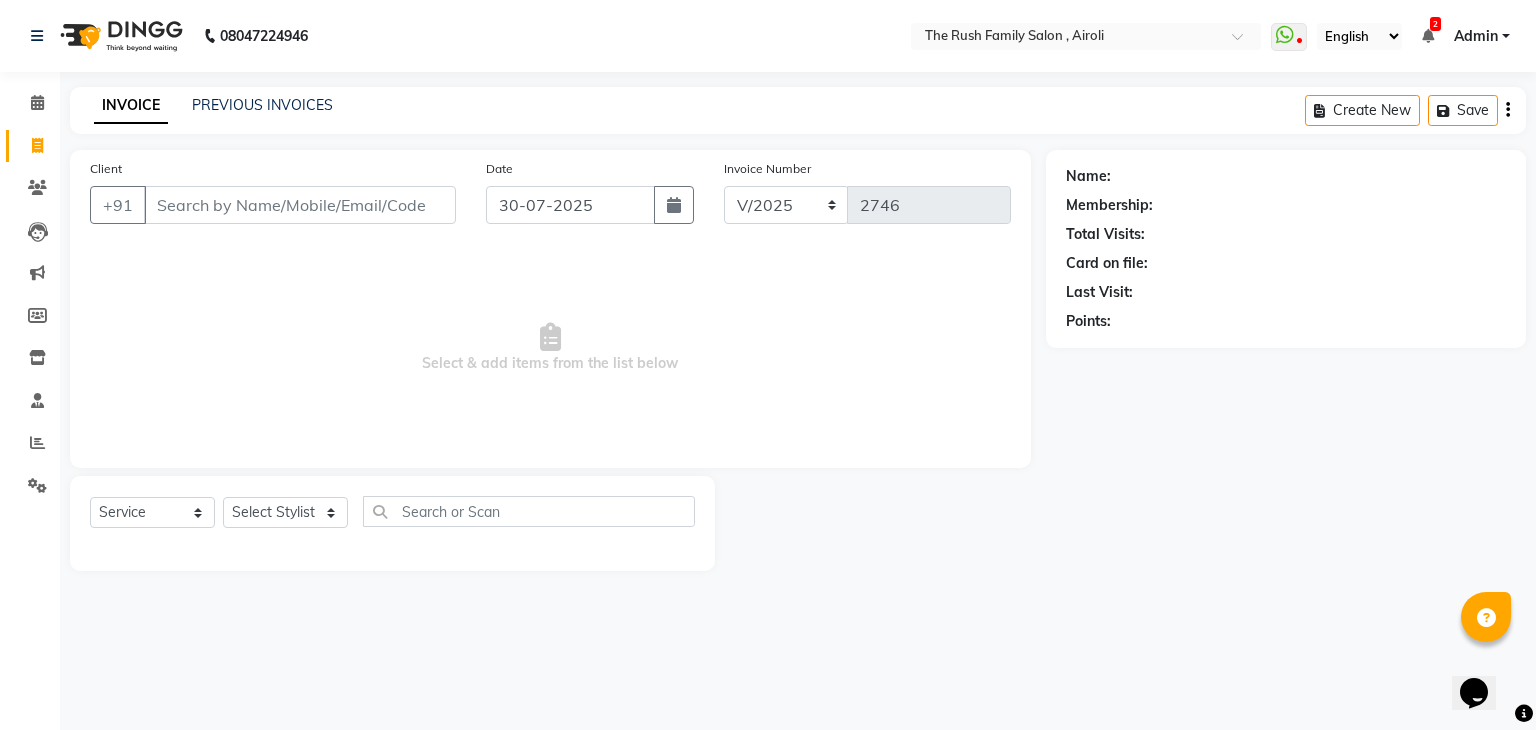 click on "PREVIOUS INVOICES" 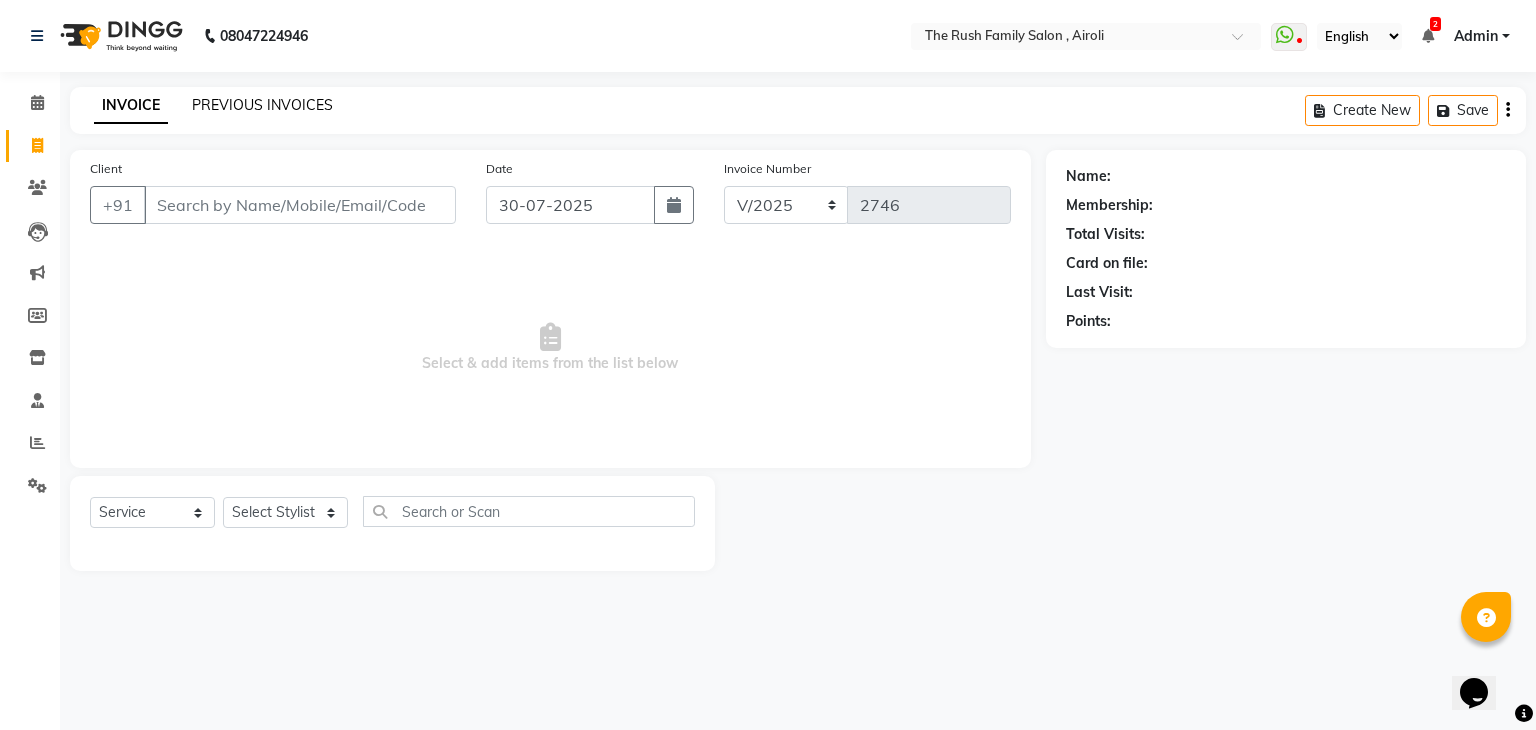click on "PREVIOUS INVOICES" 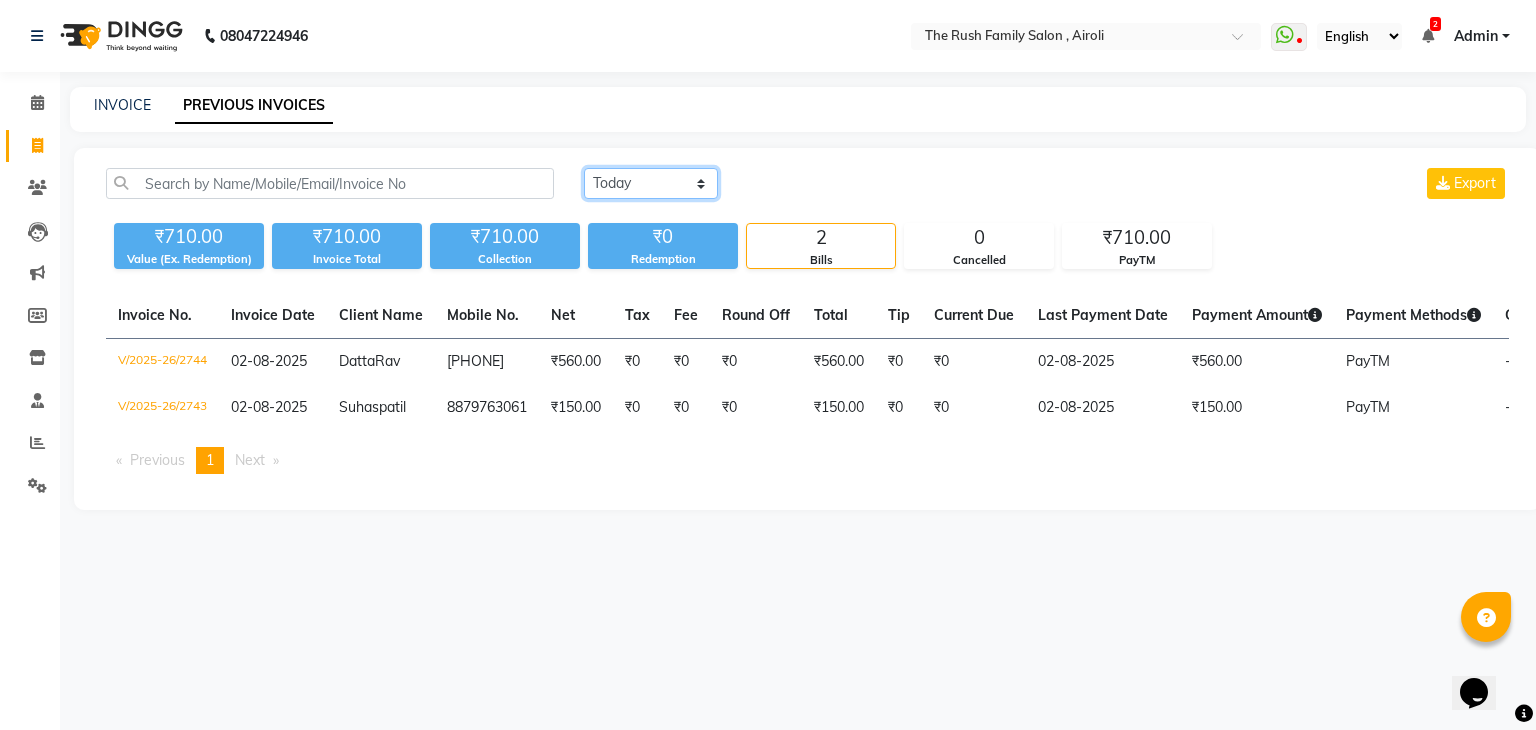 click on "Today Yesterday Custom Range" 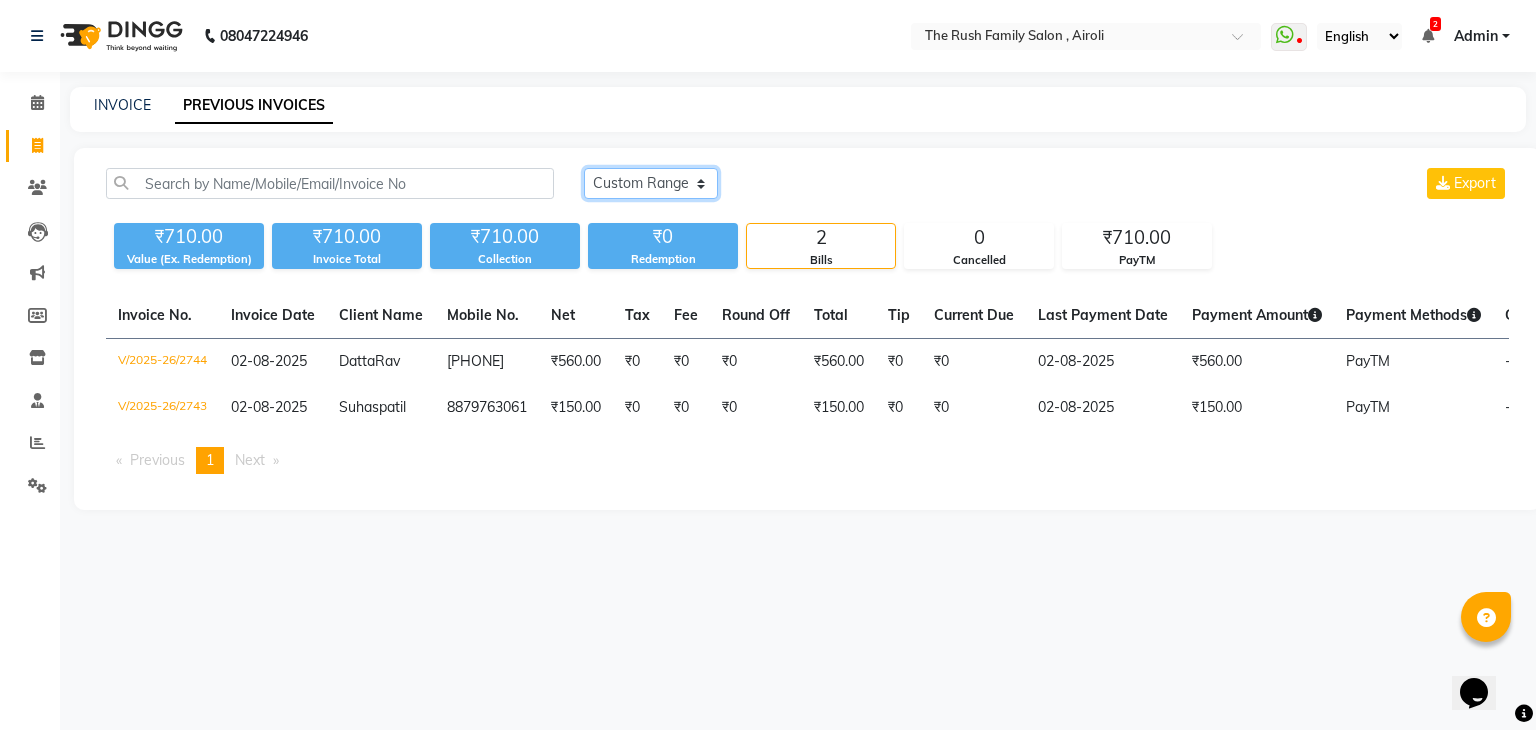 click on "Today Yesterday Custom Range" 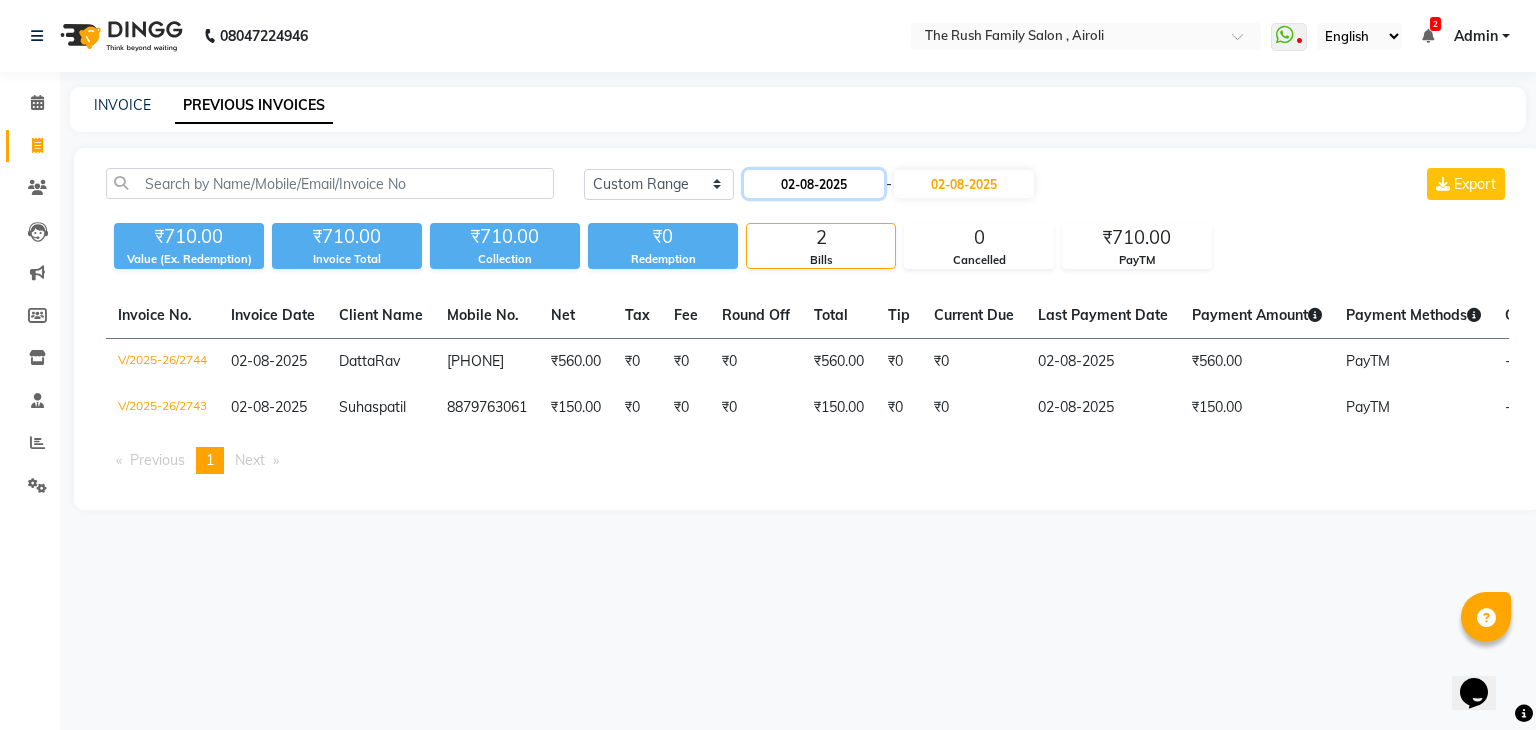 click on "02-08-2025" 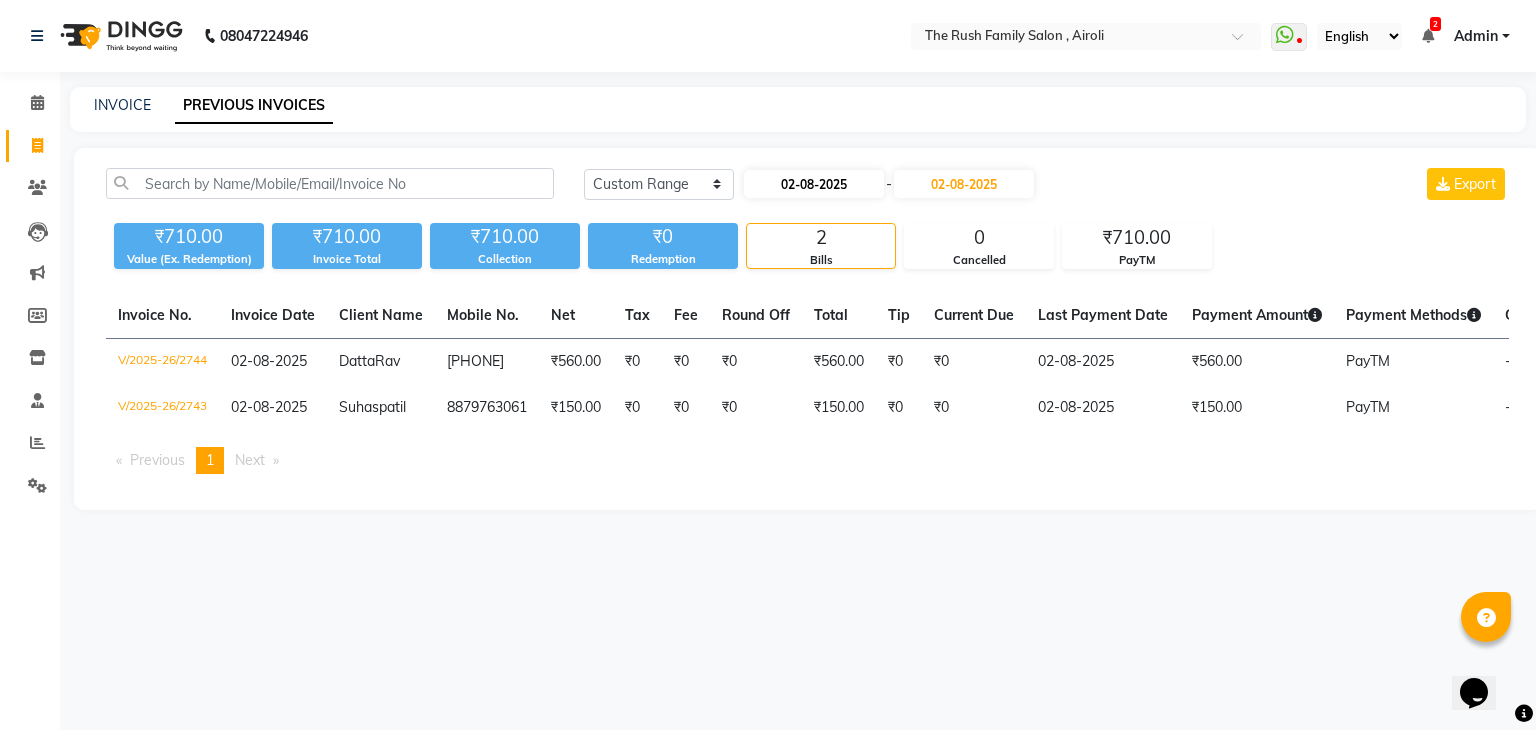 select on "8" 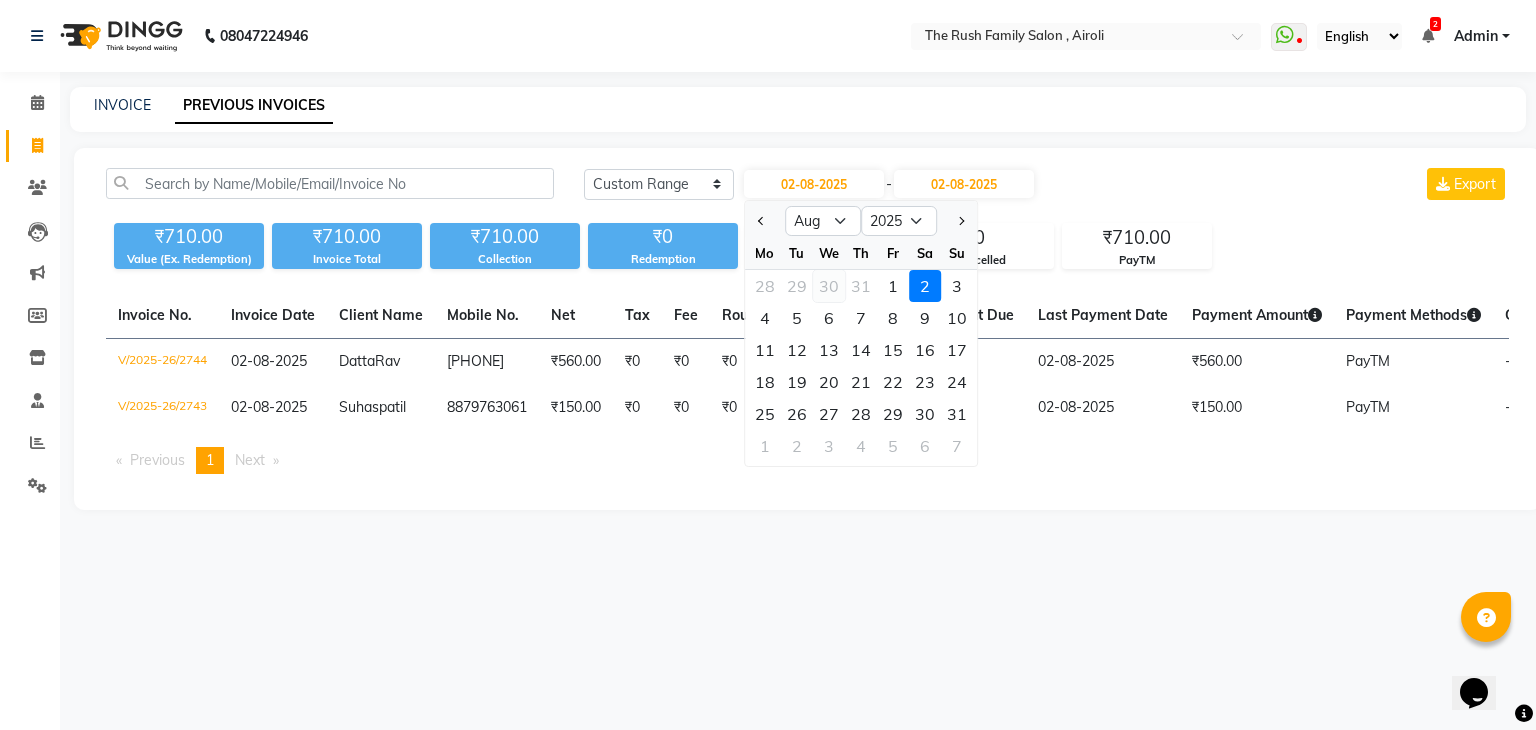 click on "30" 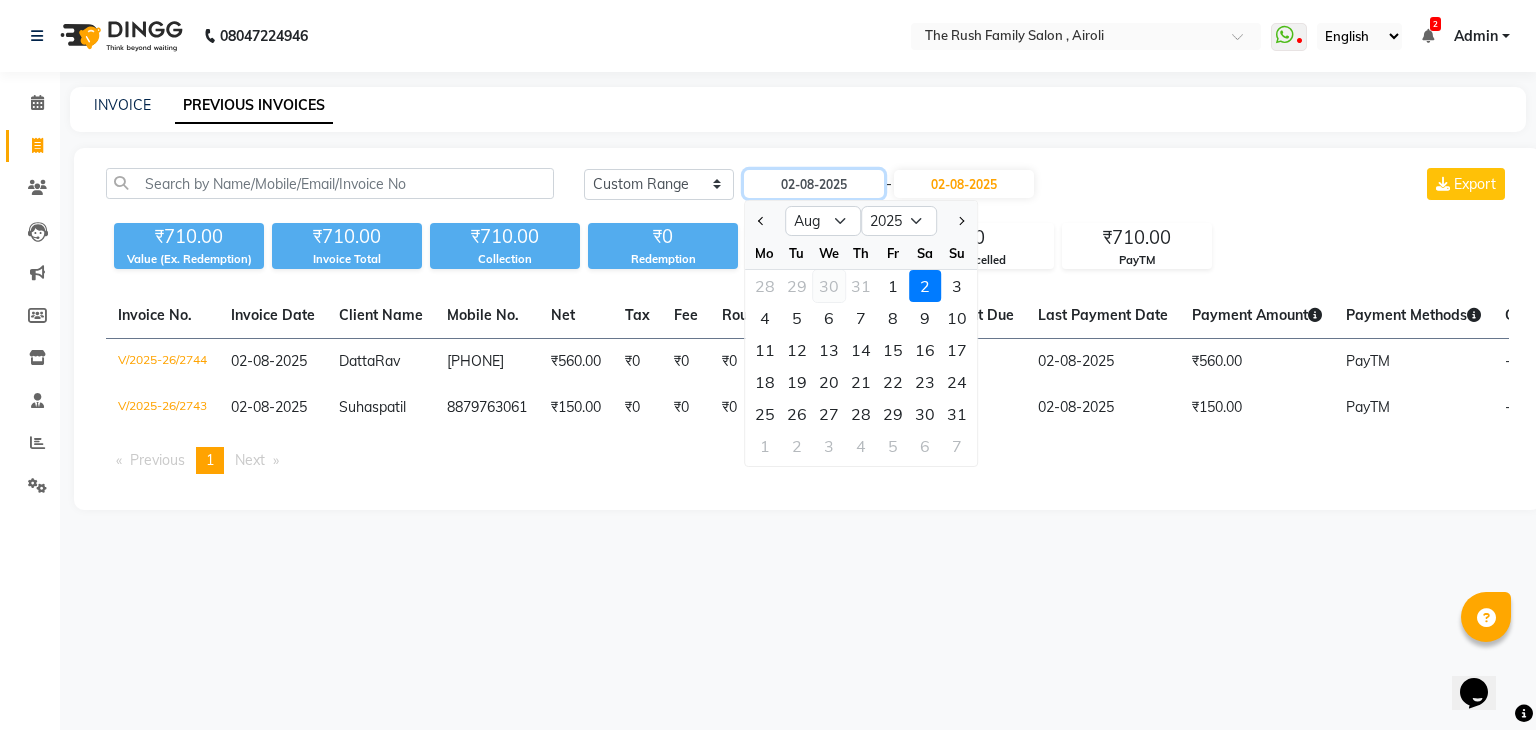 type on "30-07-2025" 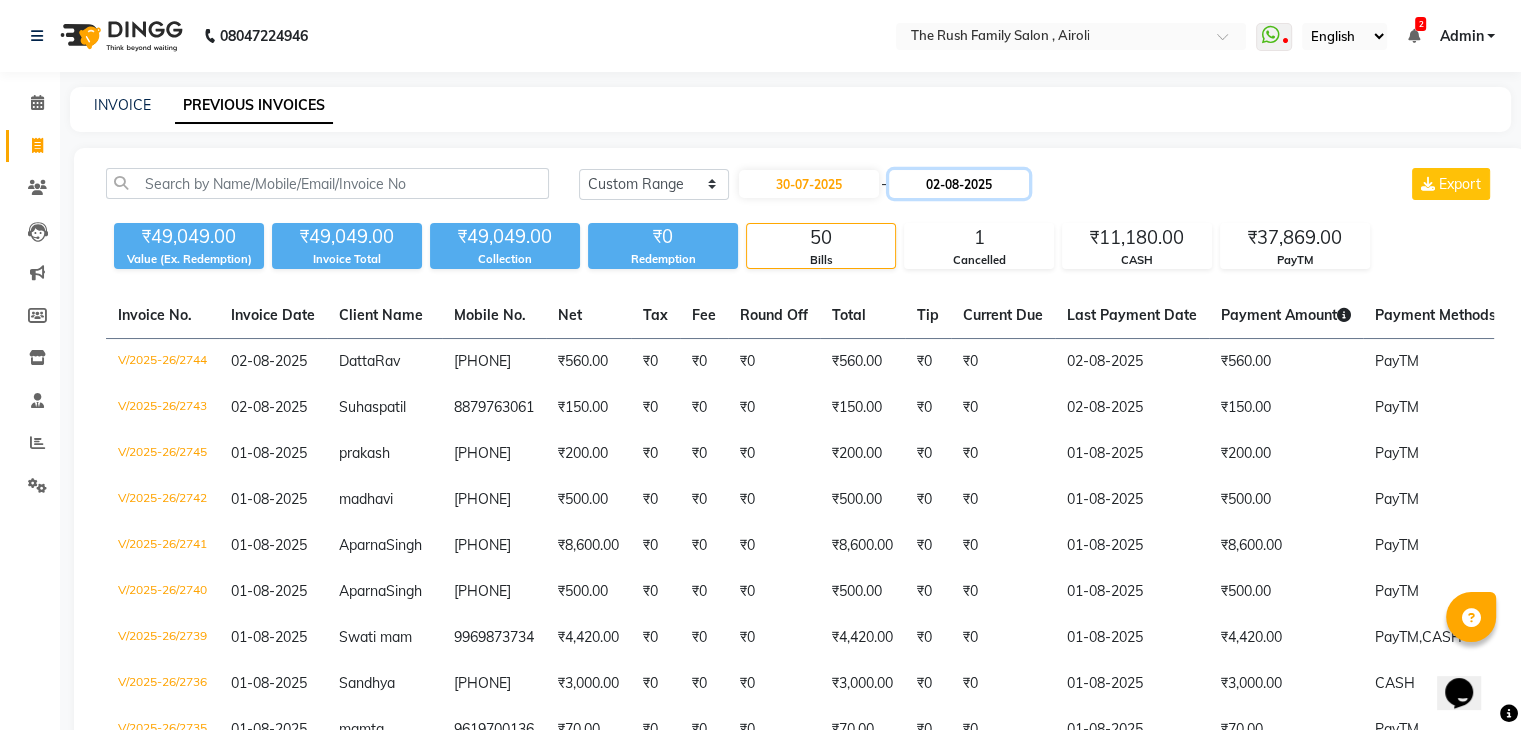 click on "02-08-2025" 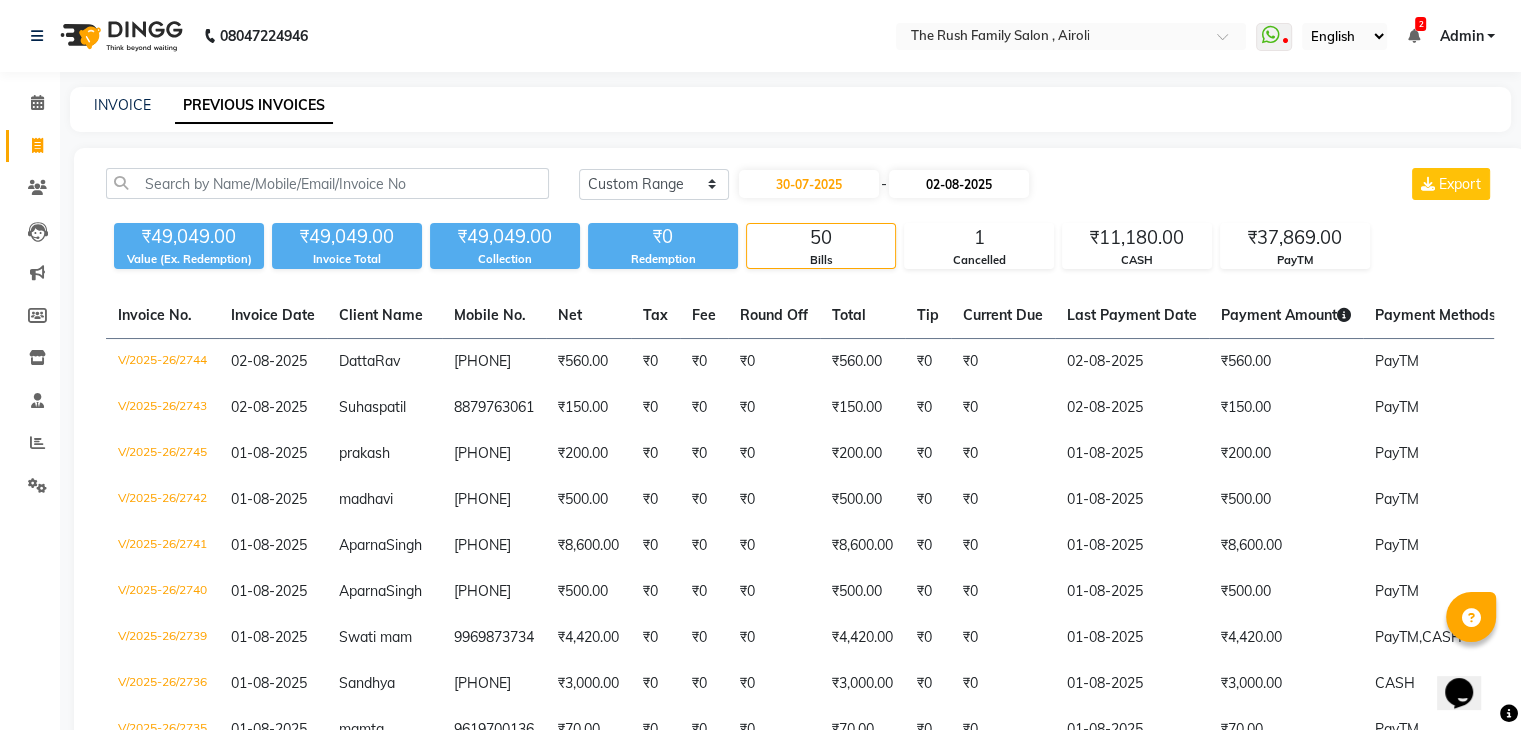 select on "8" 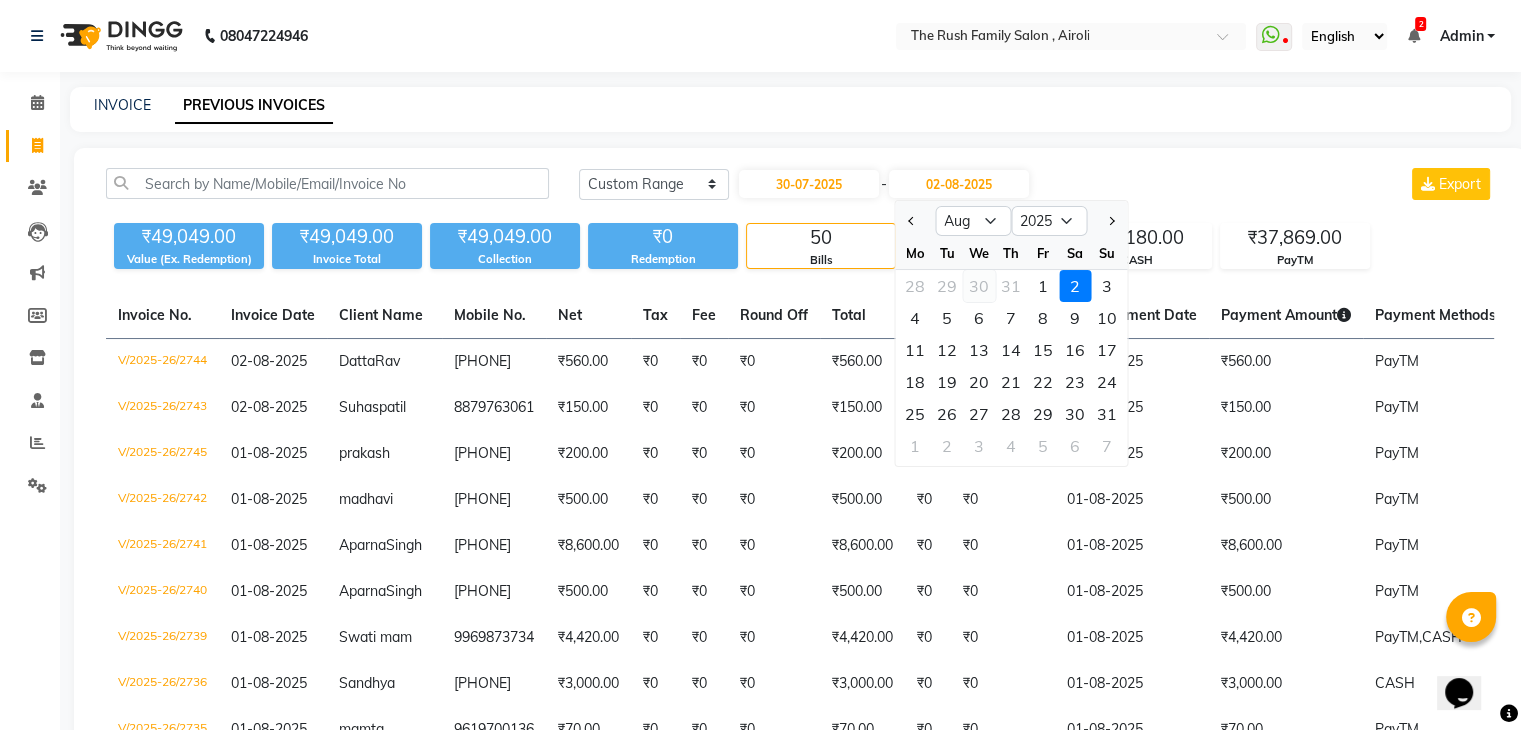 click on "30" 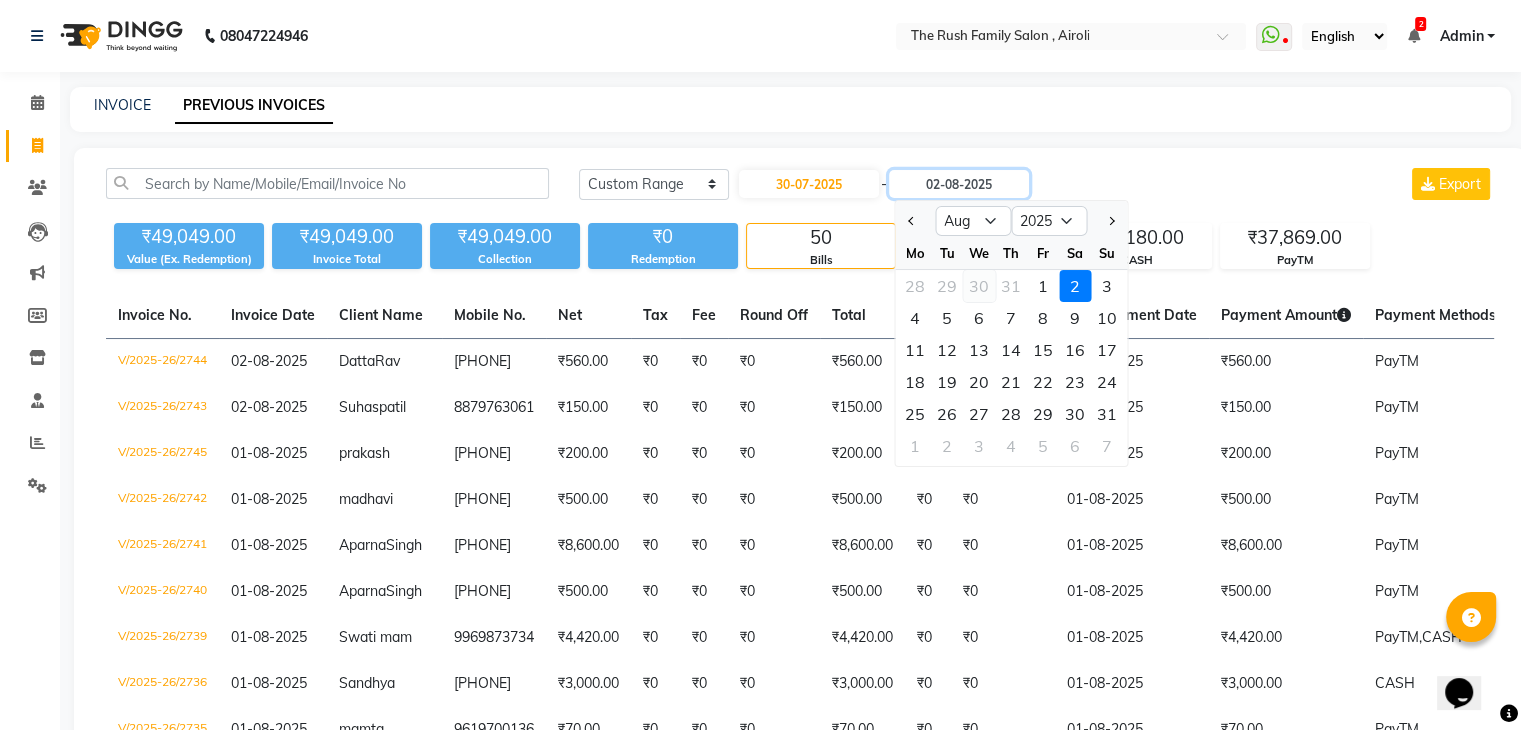 type on "30-07-2025" 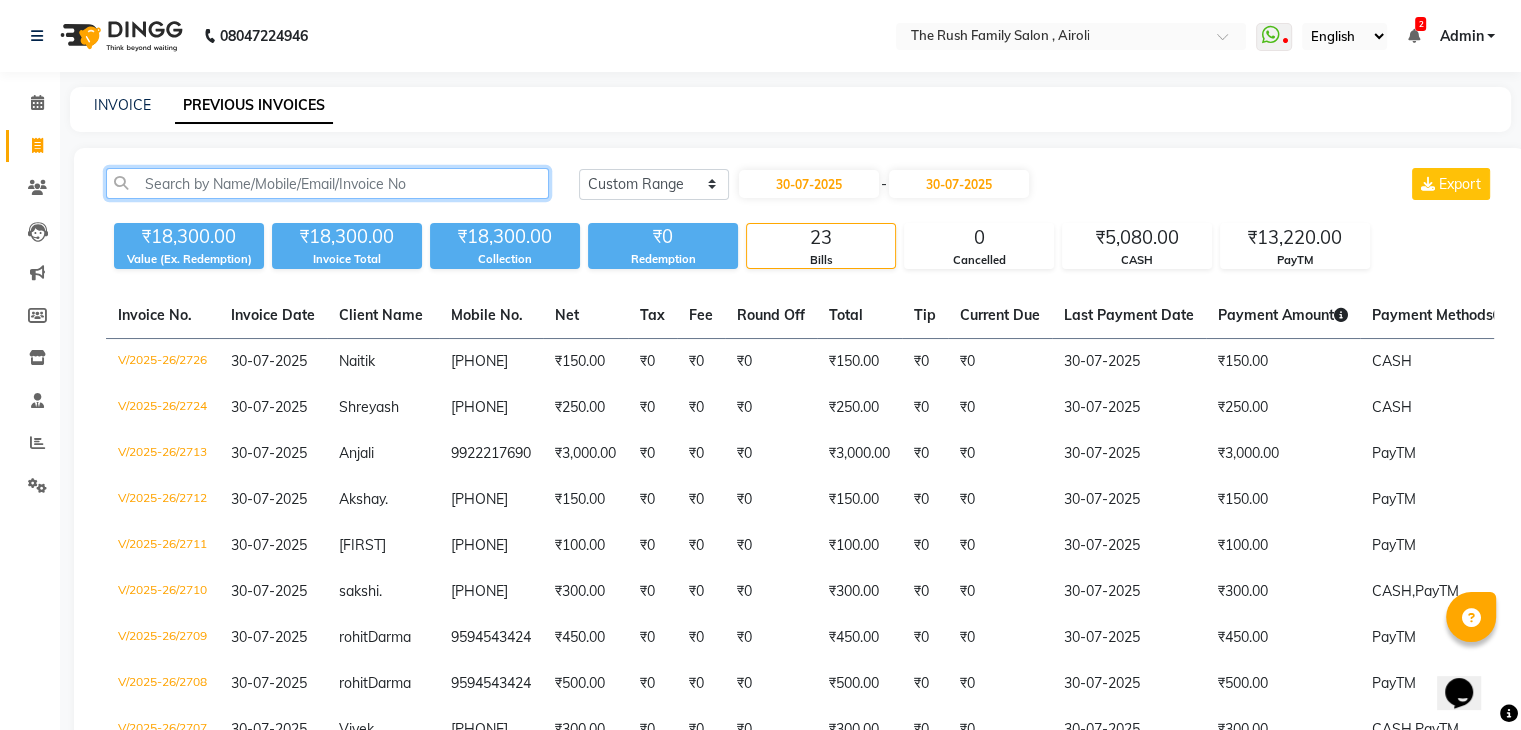 click 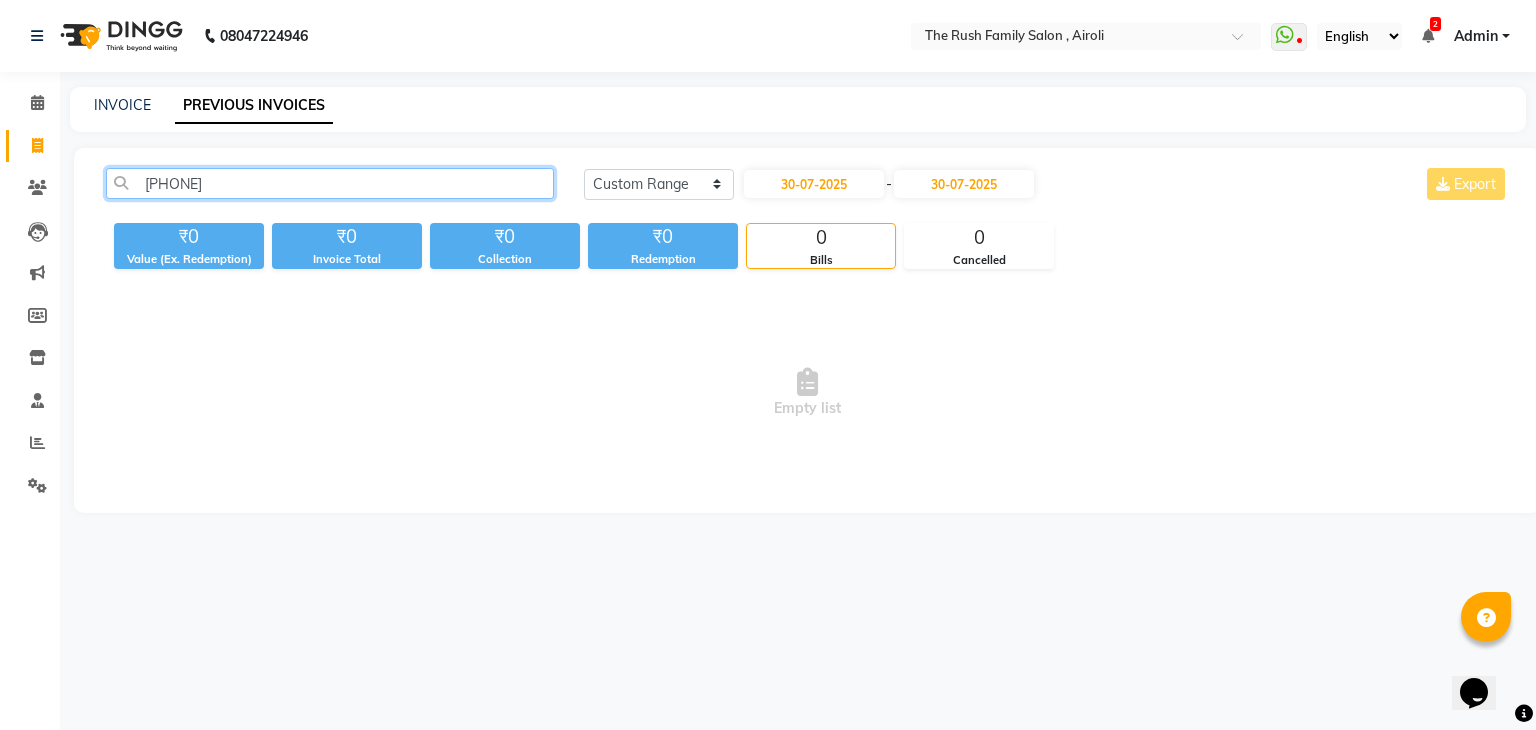 click on "9619965762" 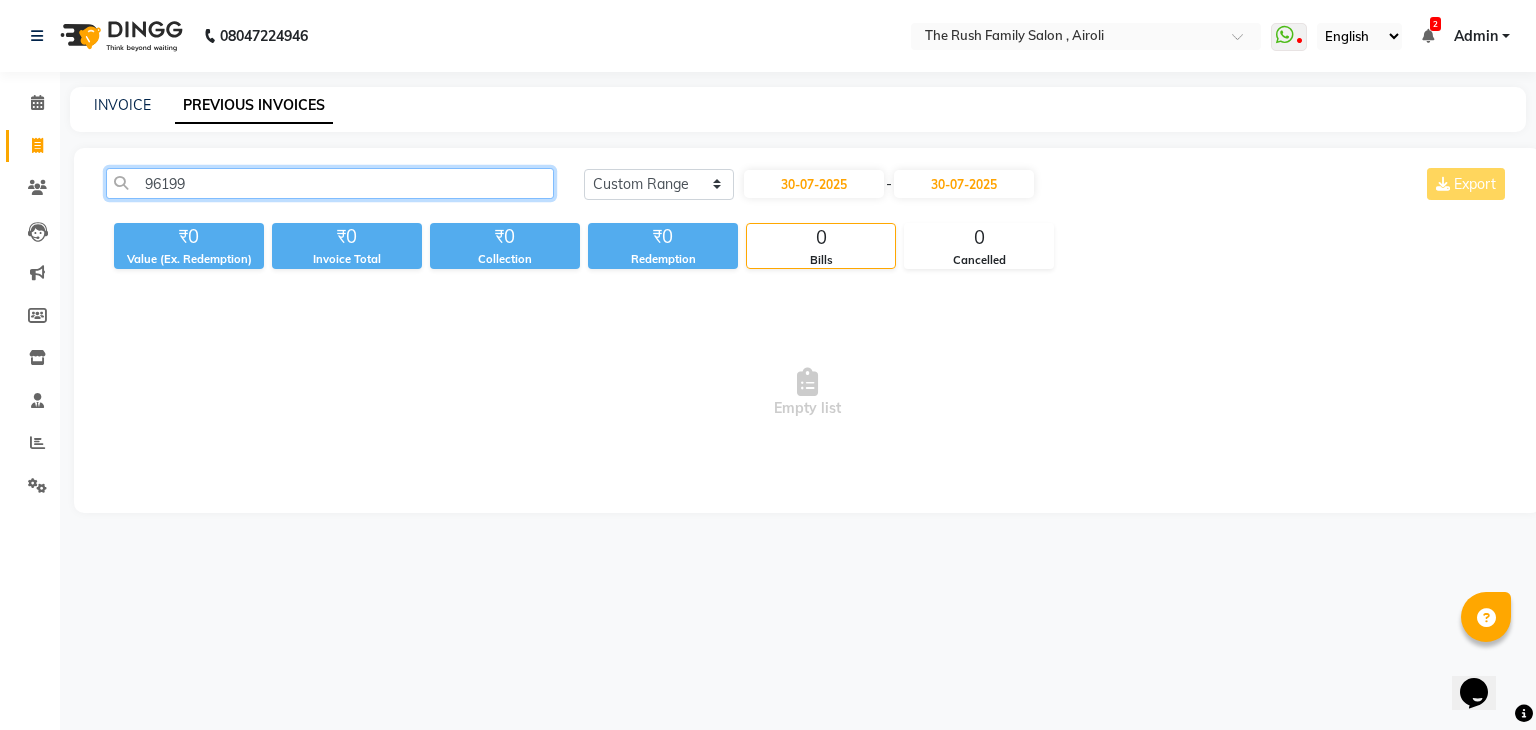 type on "96199" 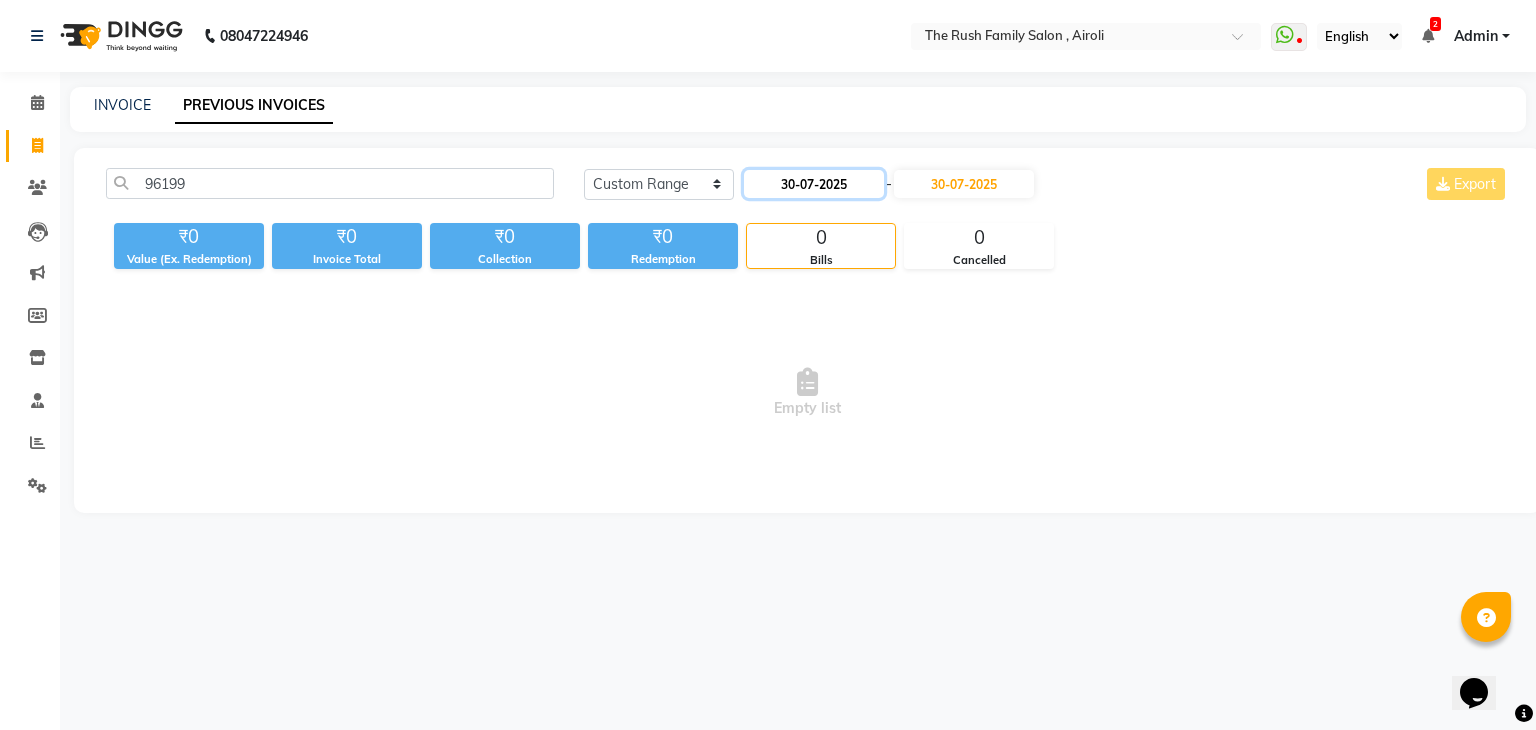 click on "30-07-2025" 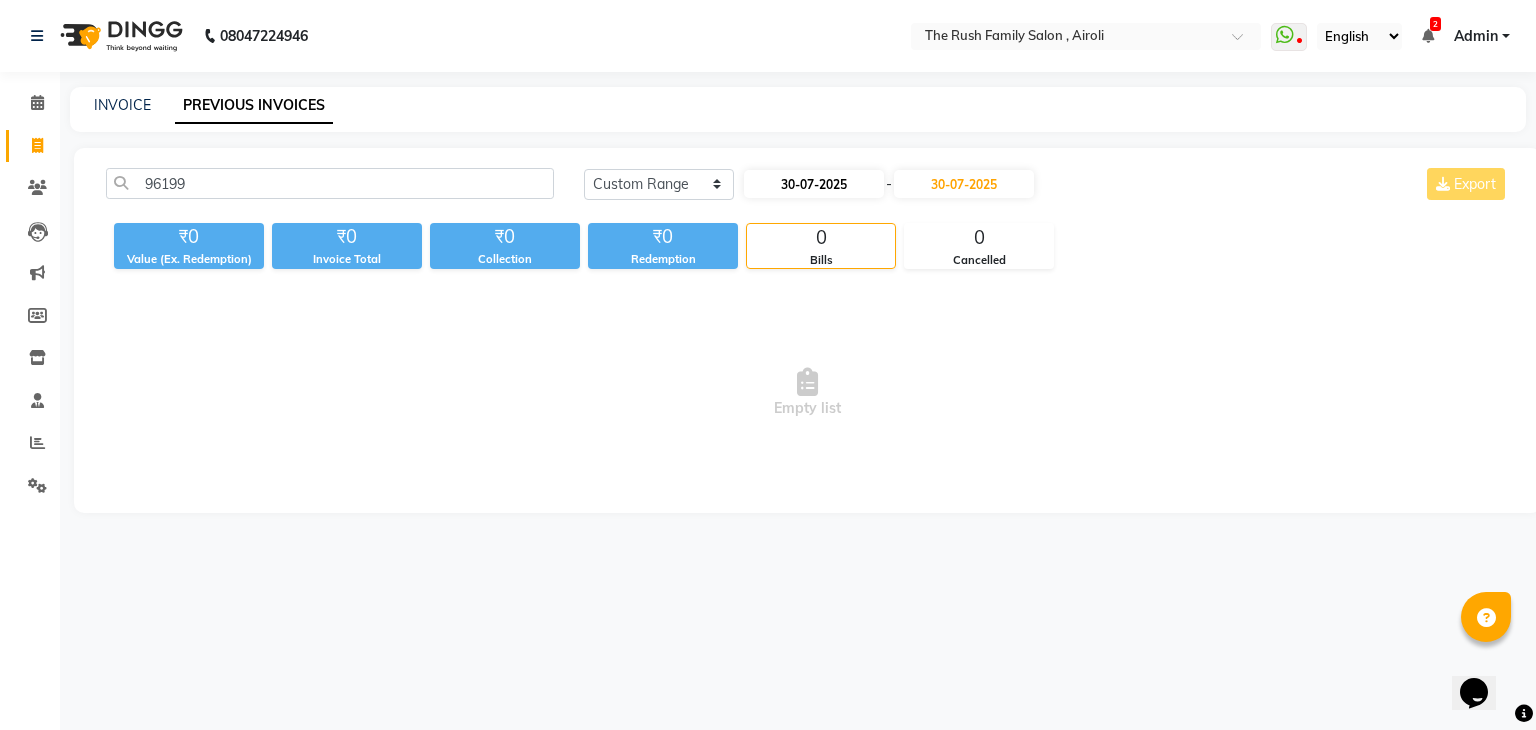 select on "7" 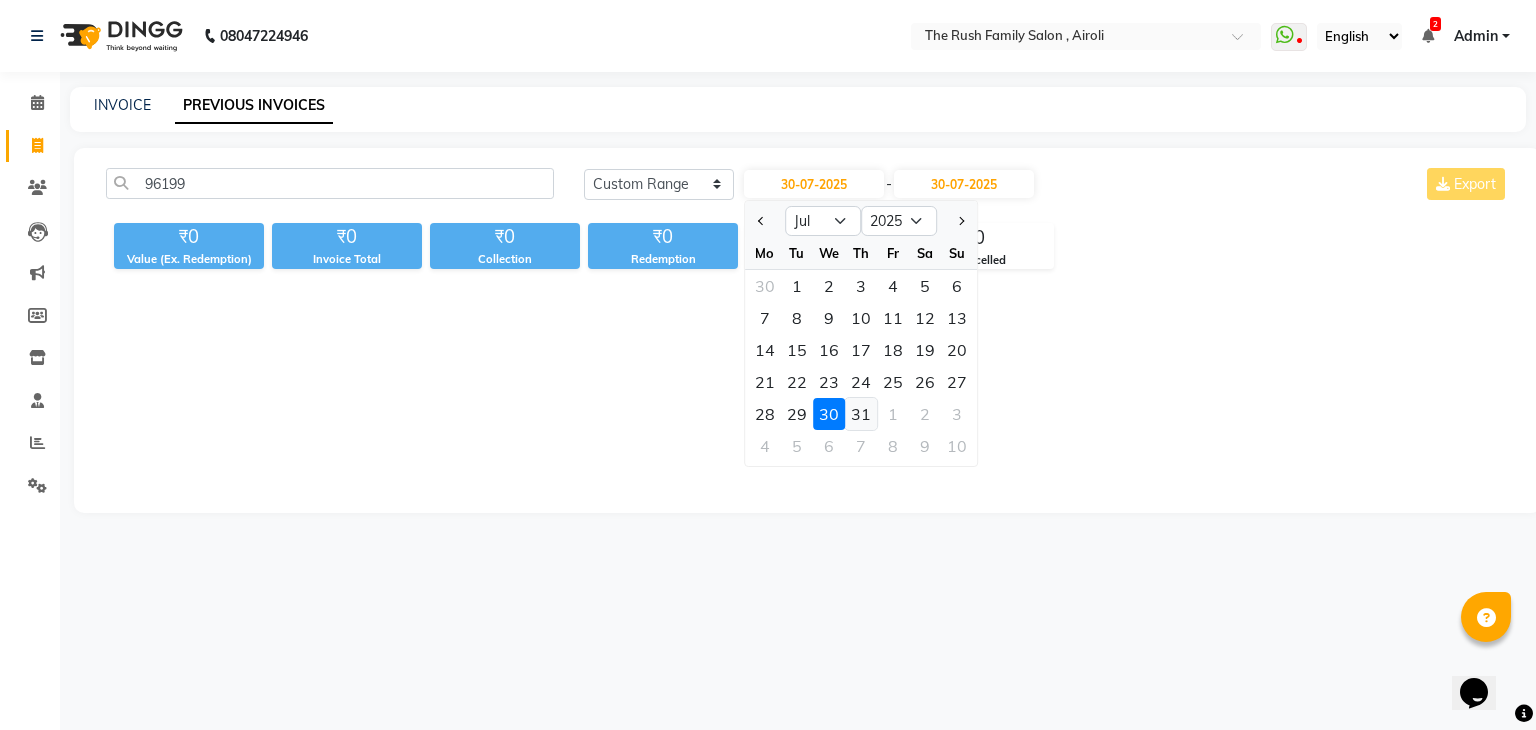 click on "31" 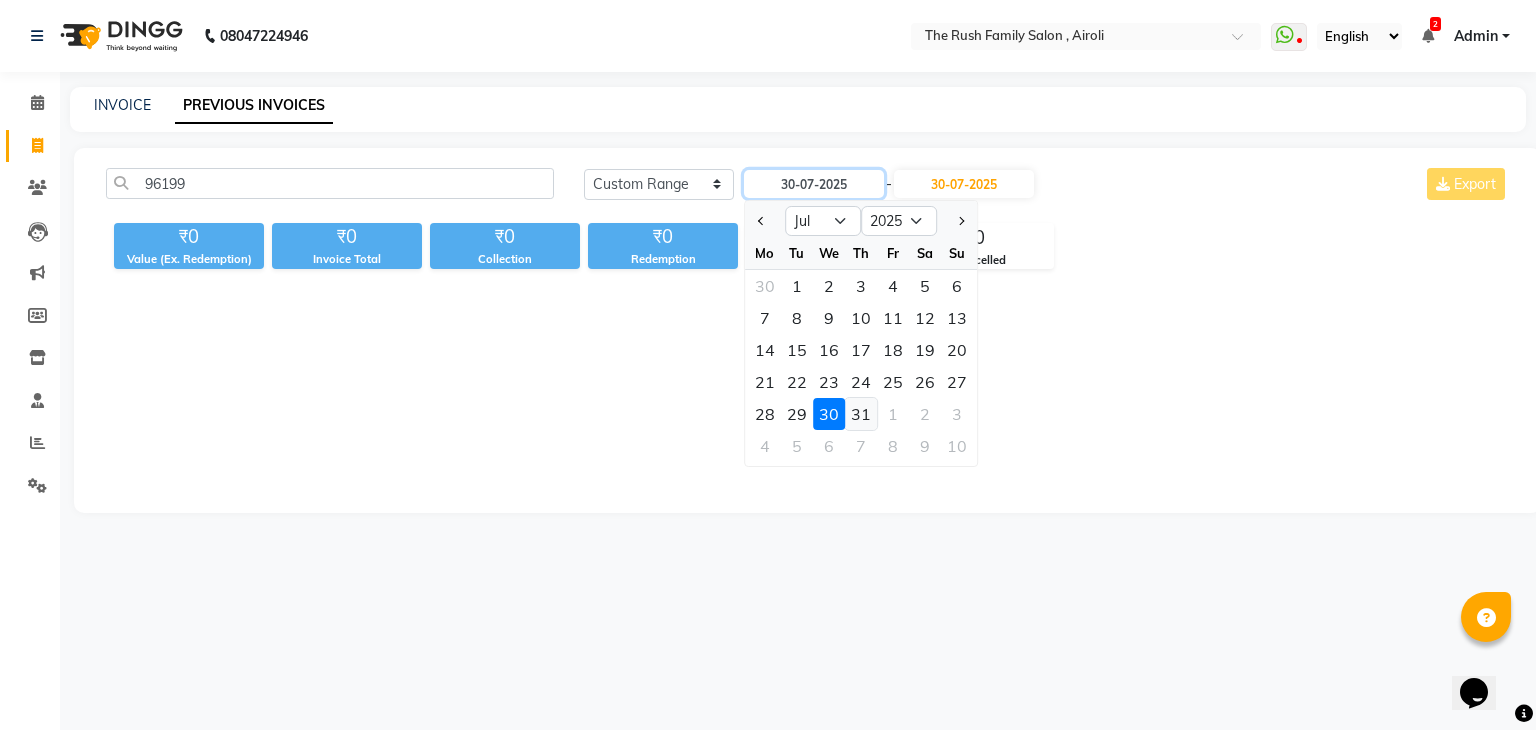 type on "31-07-2025" 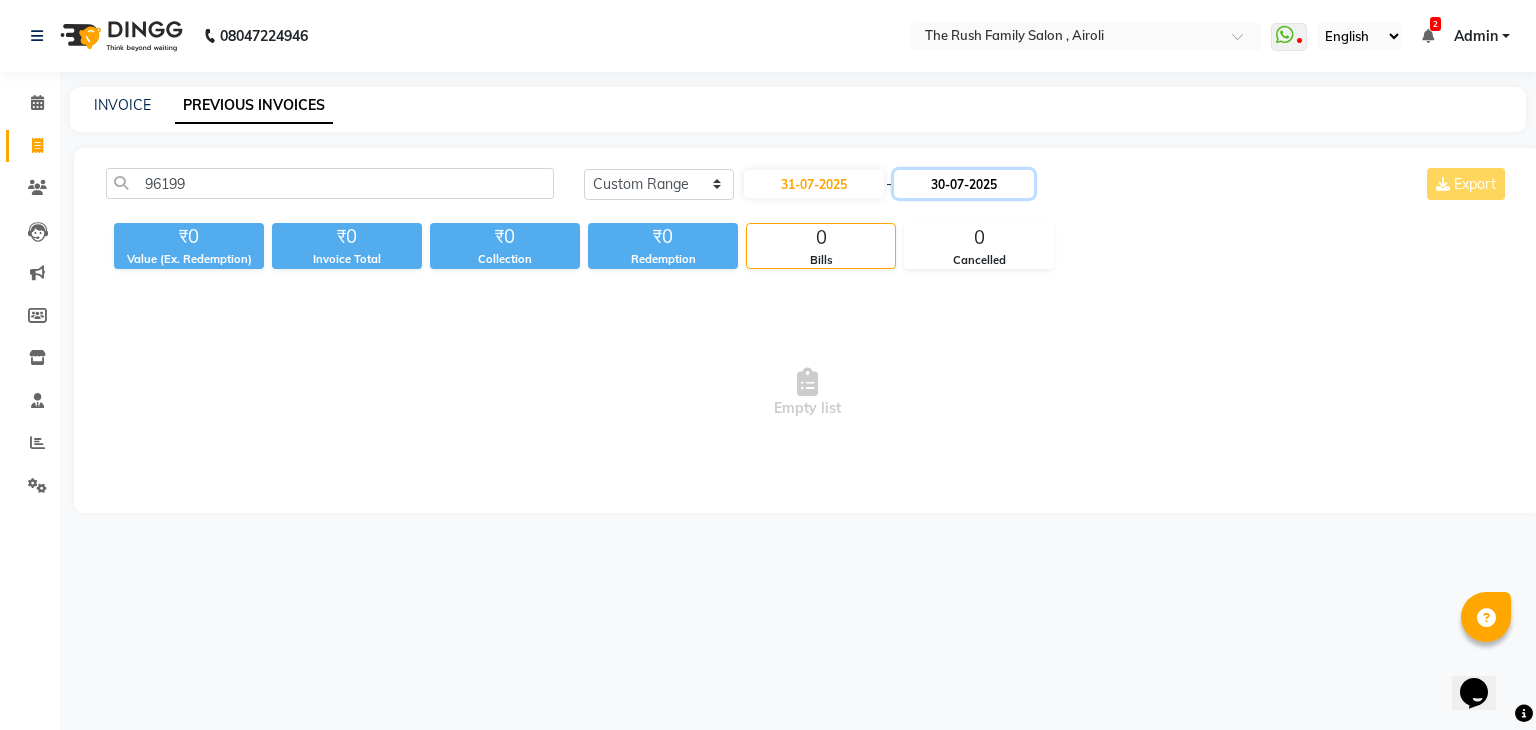 click on "30-07-2025" 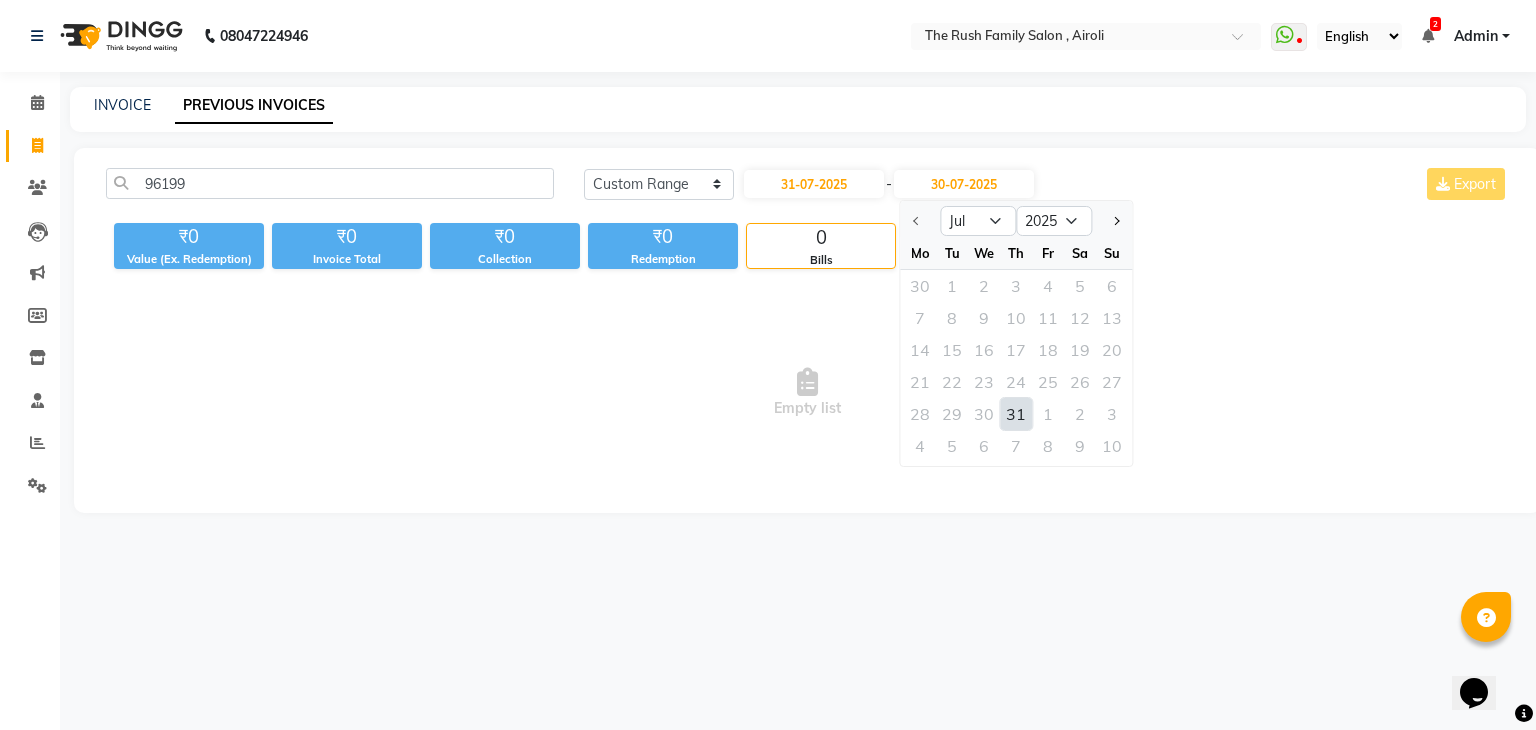 click on "31" 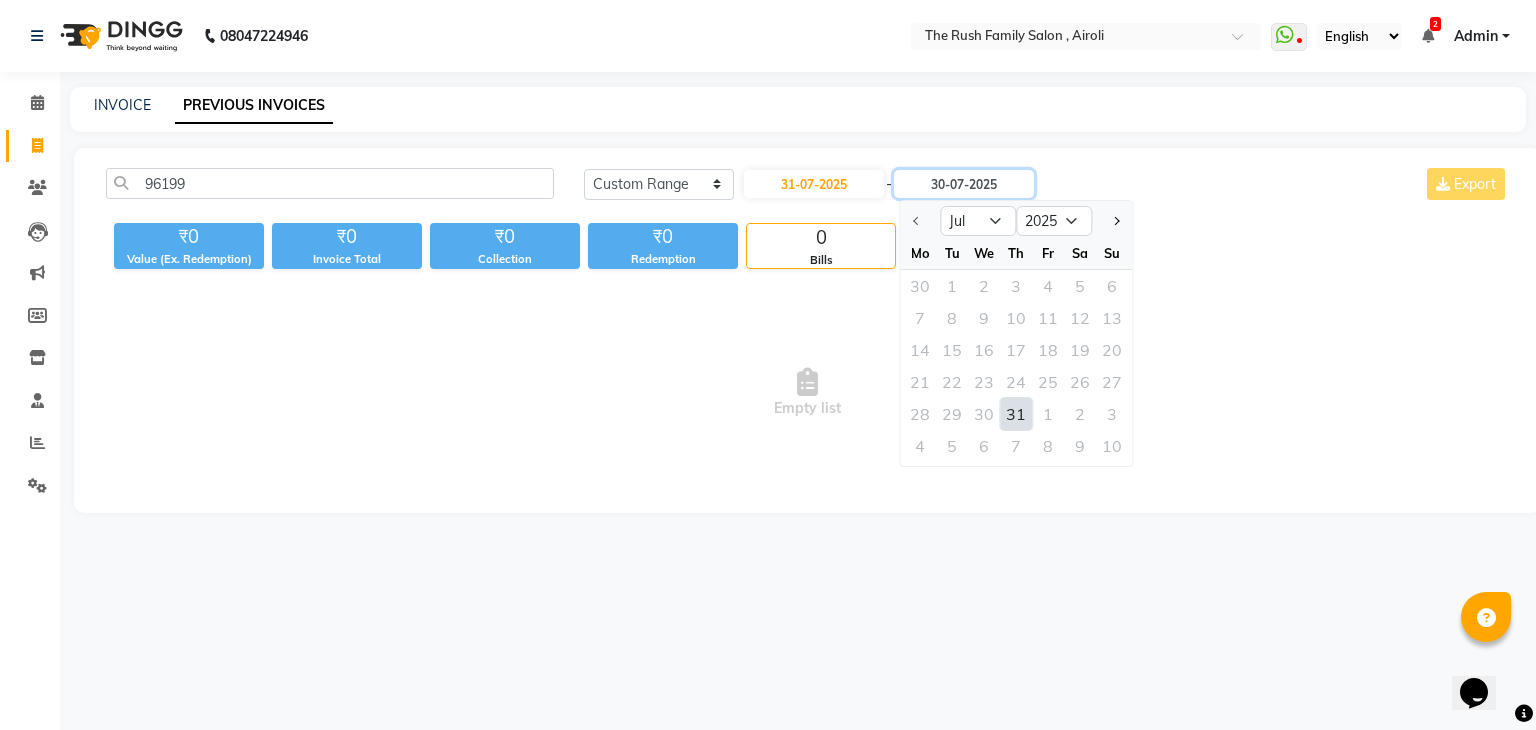 type on "31-07-2025" 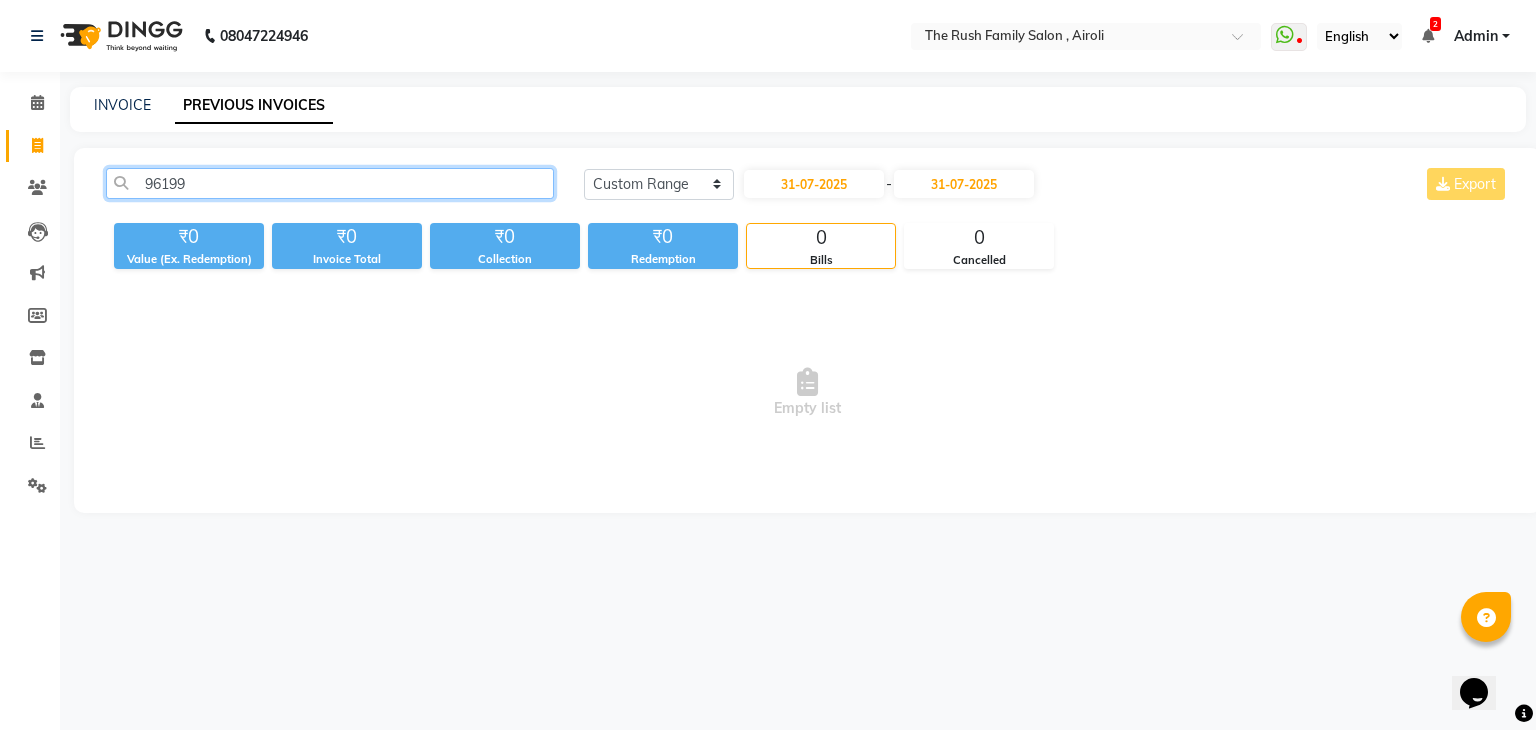click on "96199" 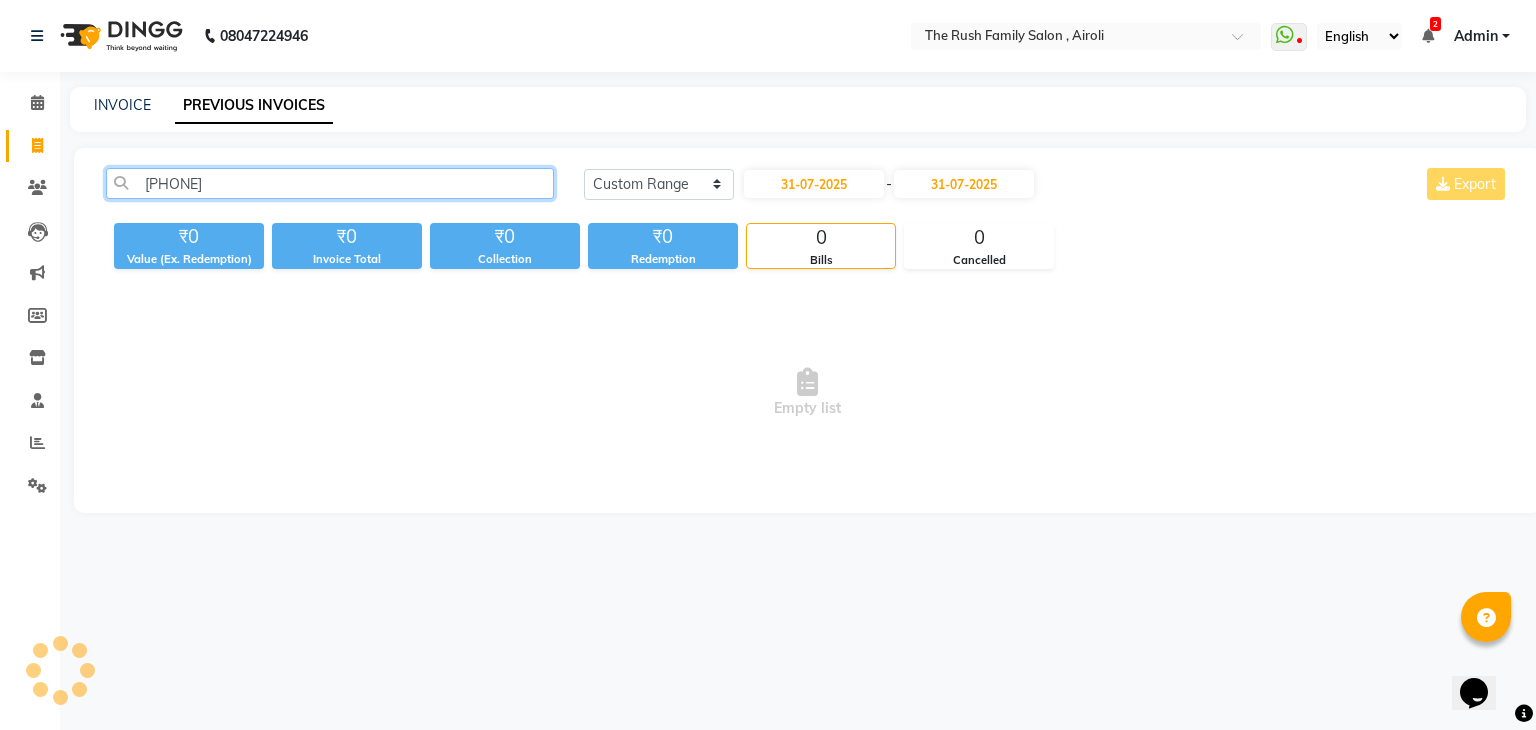 type on "9619965762" 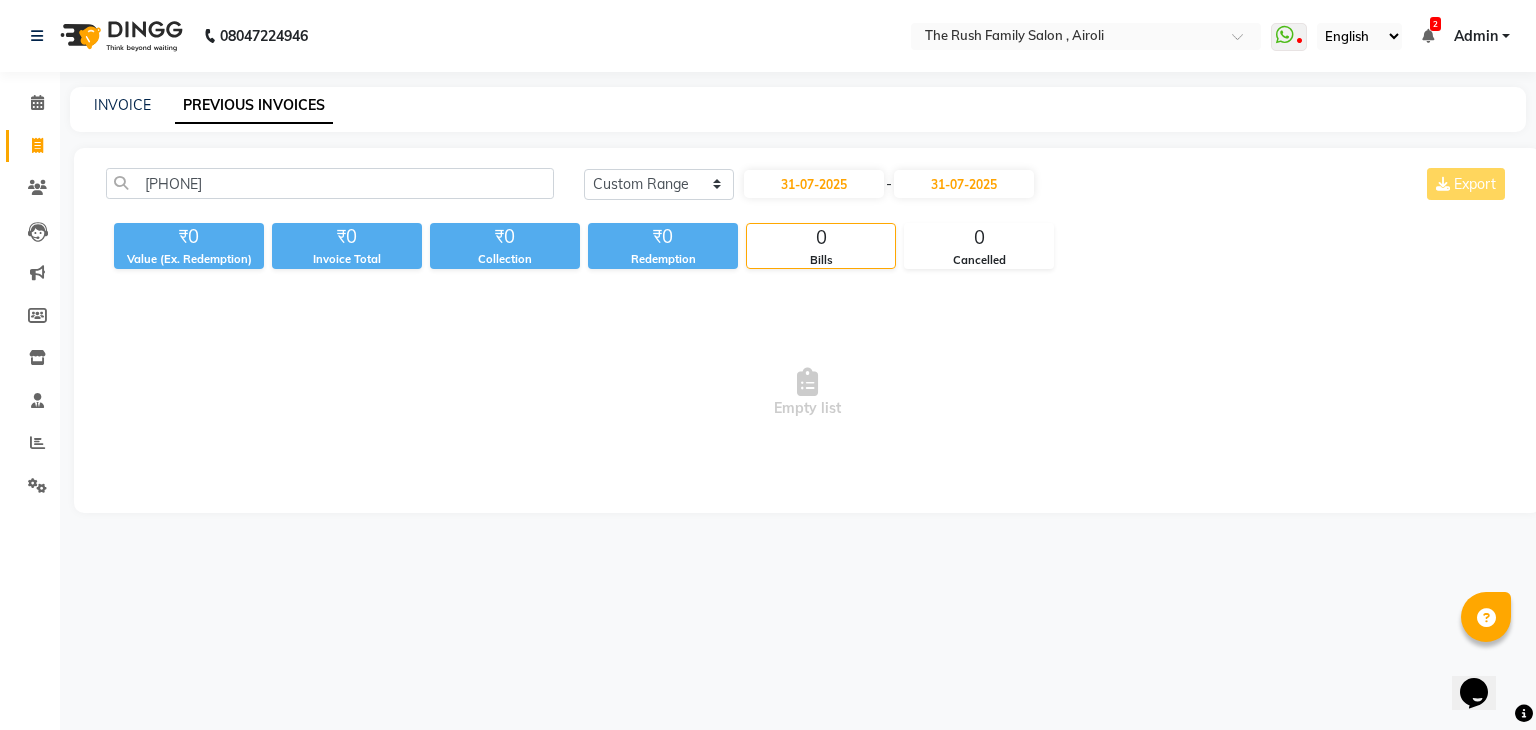 click on "9619965762 Today Yesterday Custom Range 31-07-2025 - 31-07-2025 Export ₹0 Value (Ex. Redemption) ₹0 Invoice Total  ₹0 Collection ₹0 Redemption 0 Bills 0 Cancelled  Empty list" 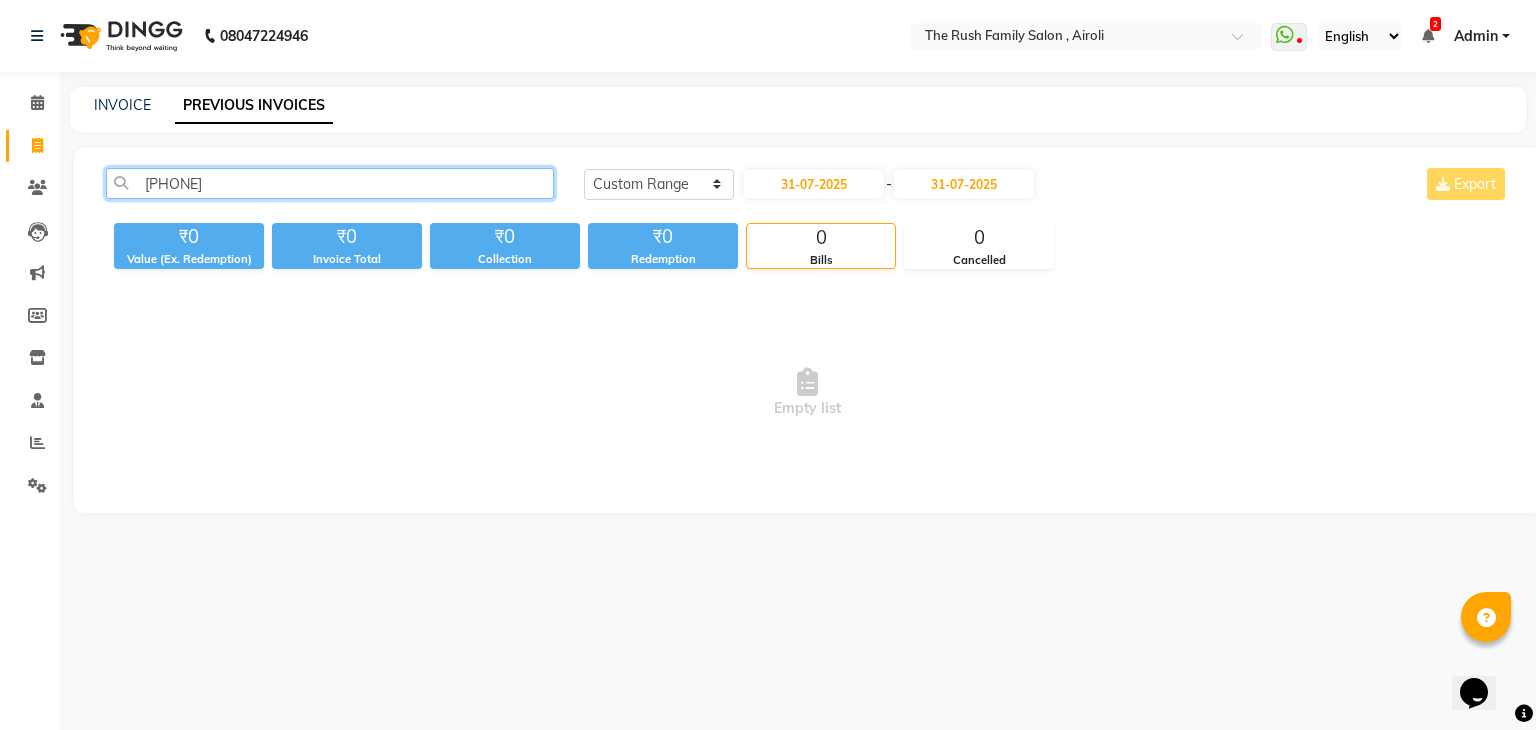click on "9619965762" 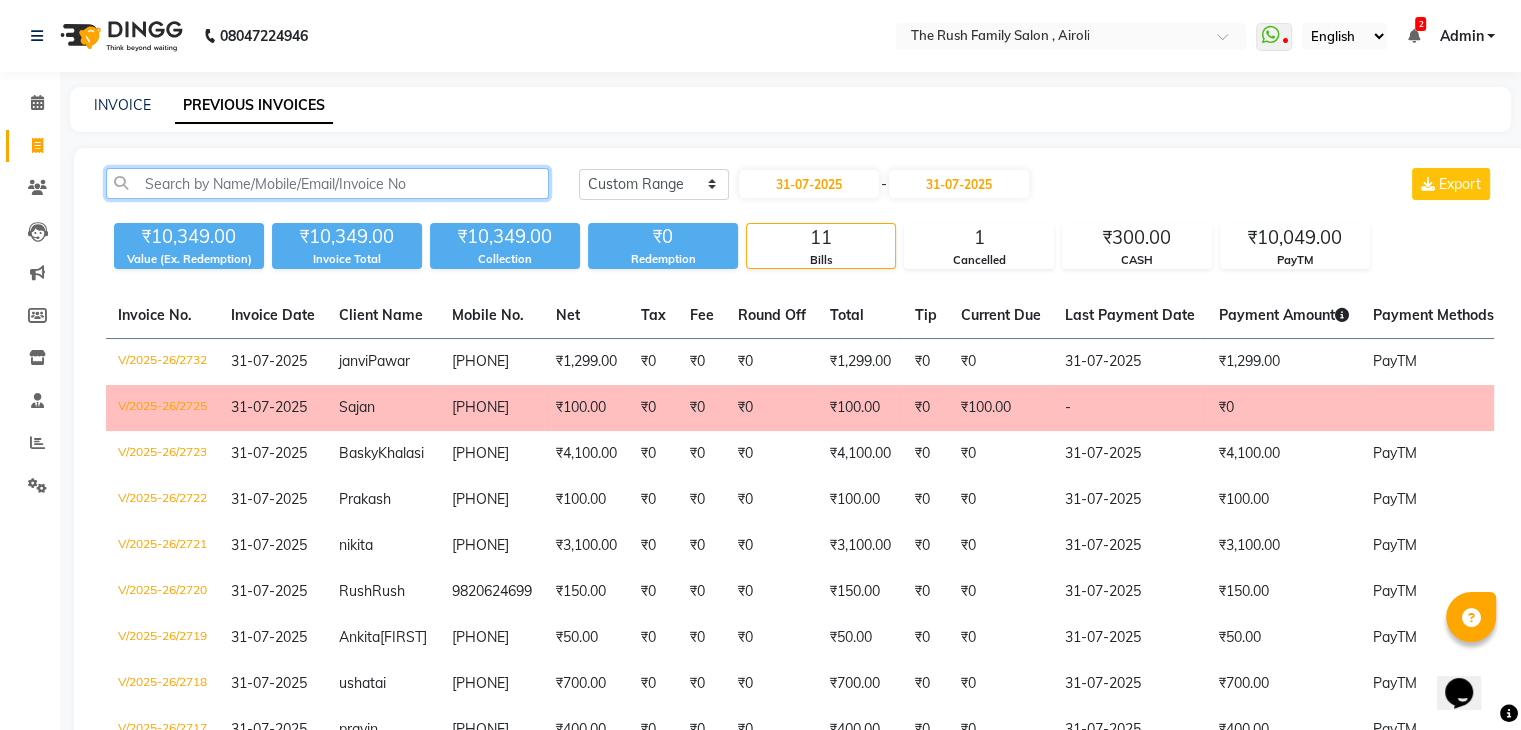 click 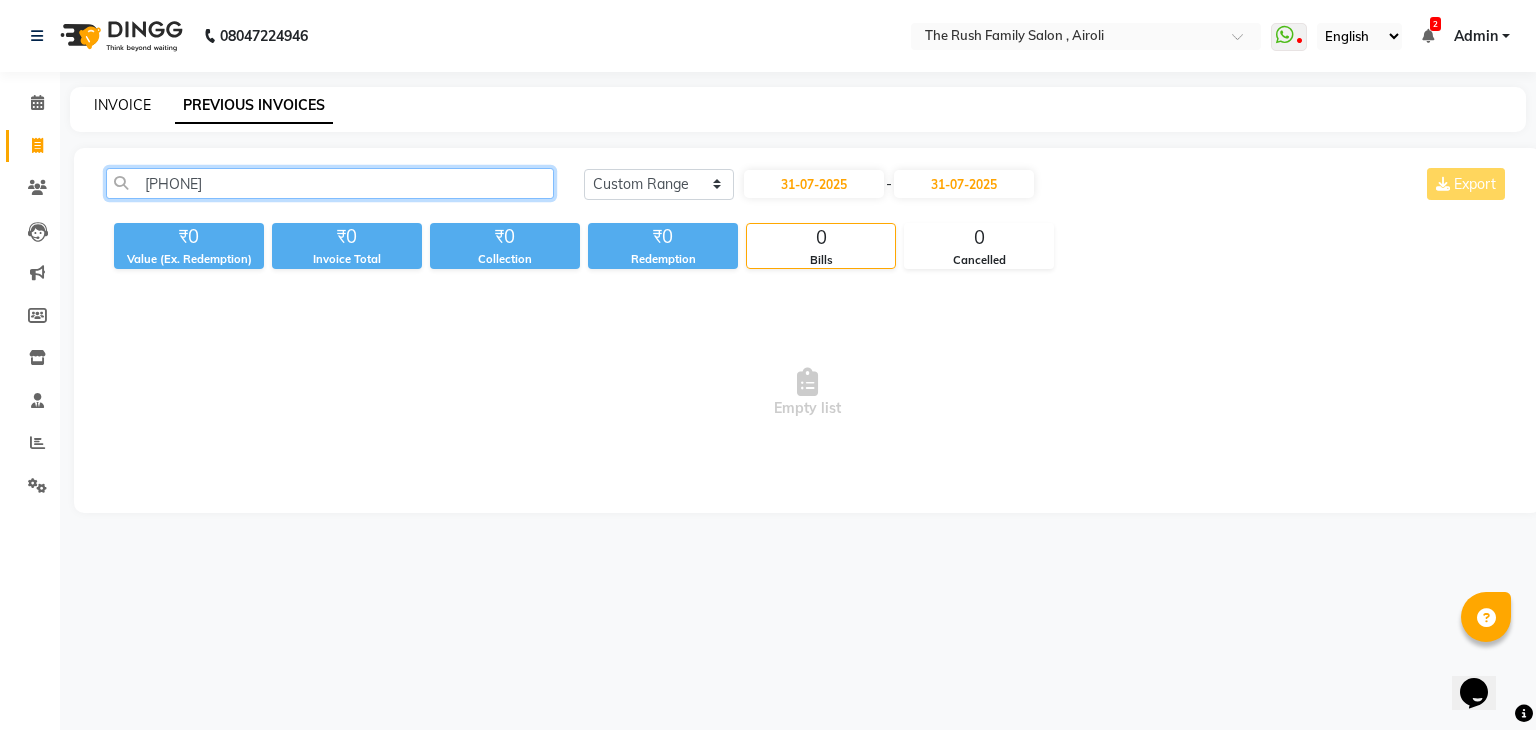 type on "96199657" 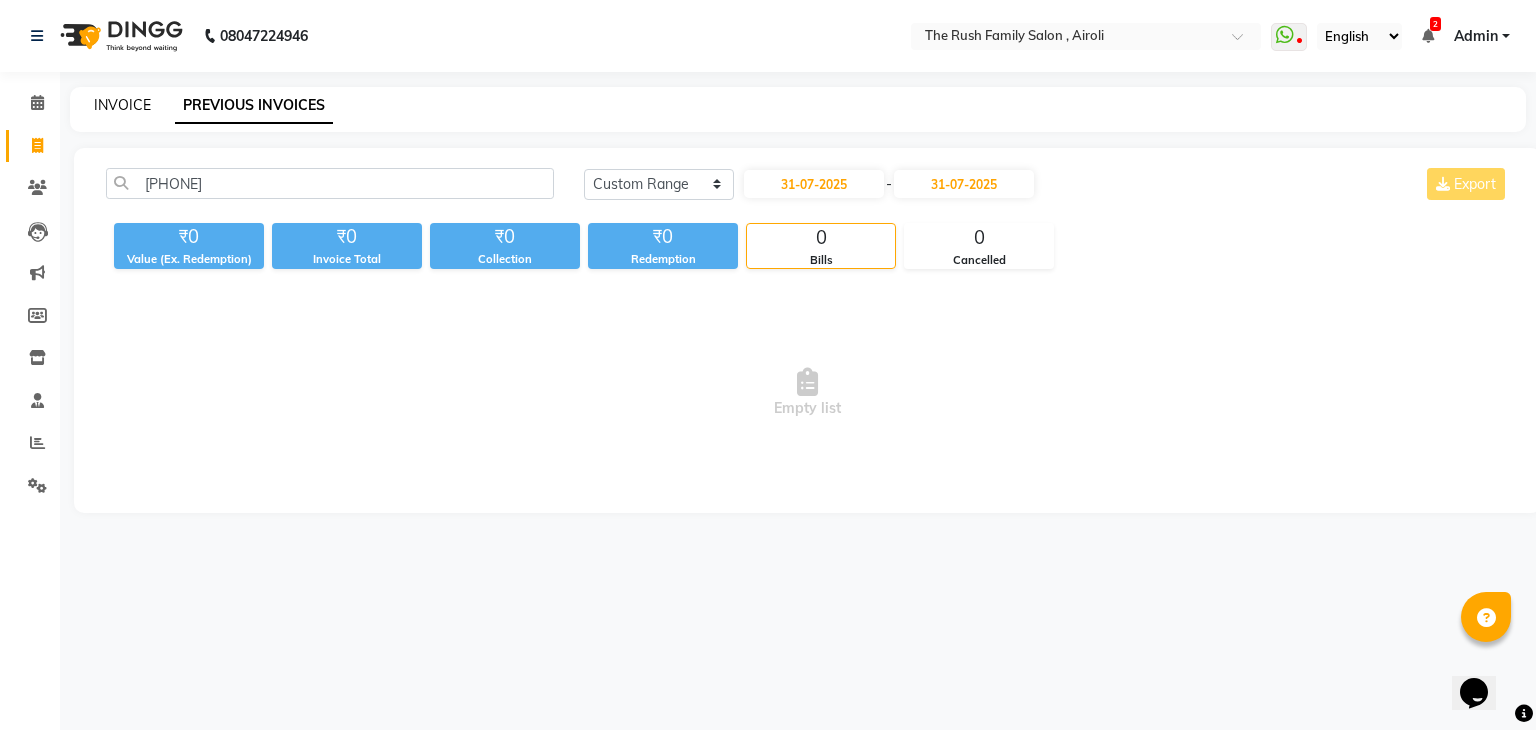 click on "INVOICE" 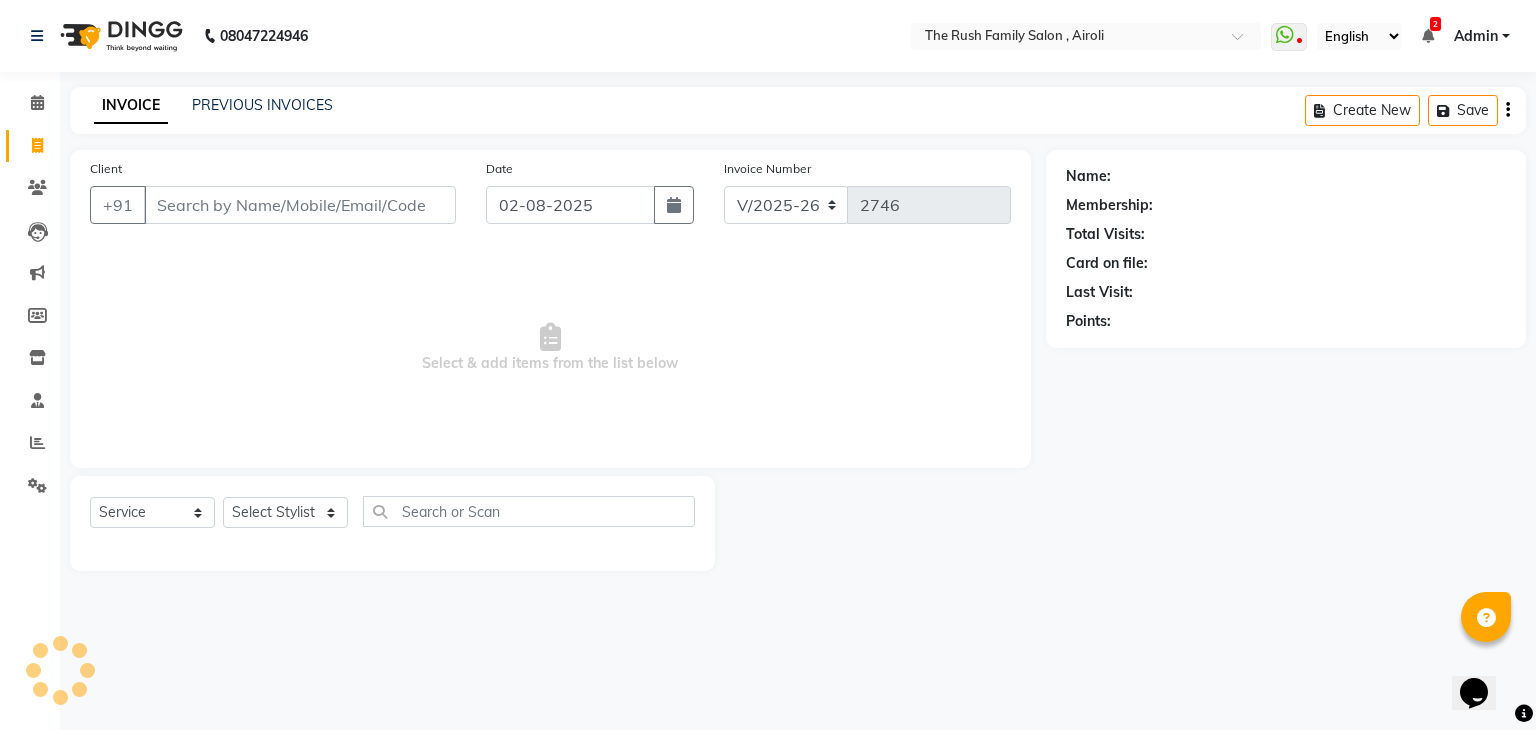 click on "Client" at bounding box center [300, 205] 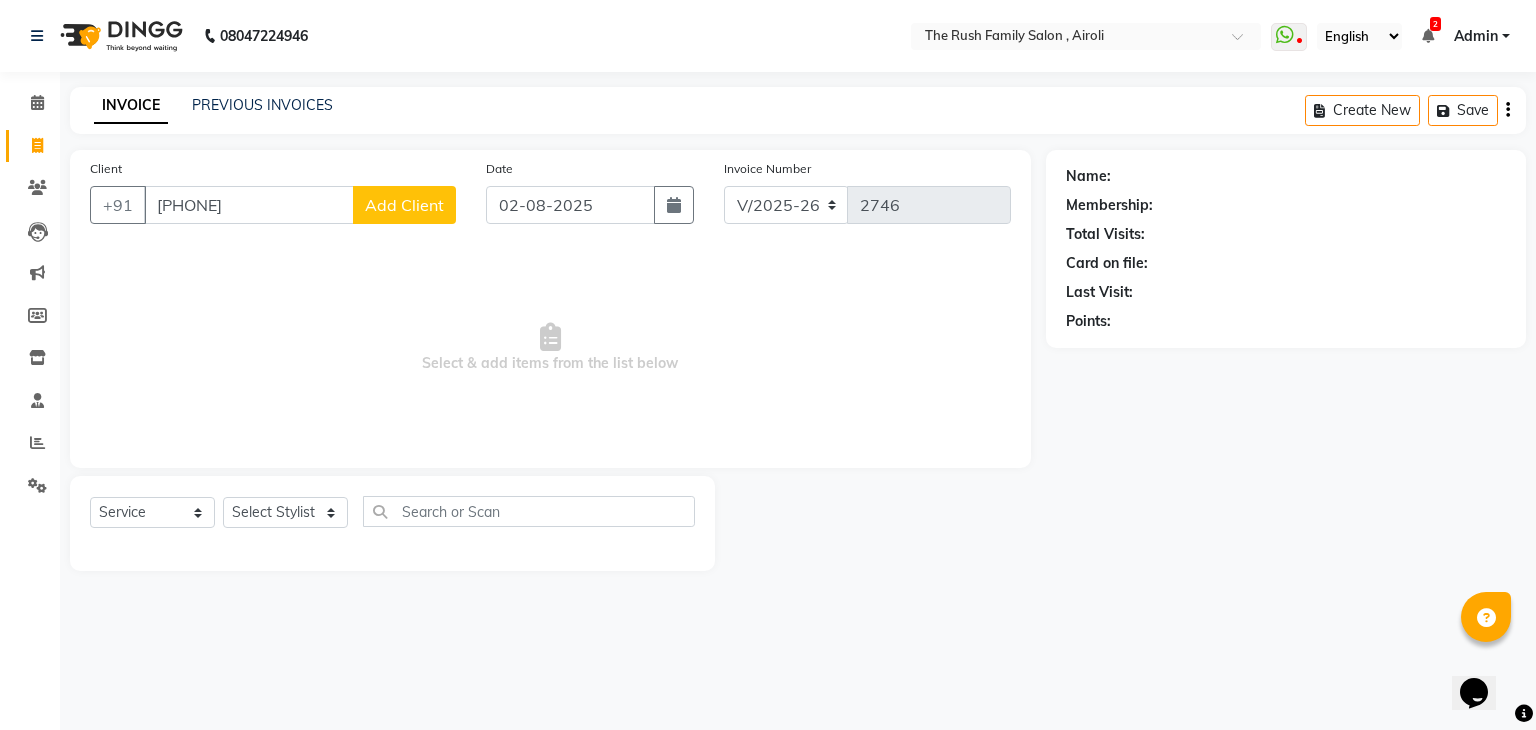 click on "9619965762" at bounding box center [249, 205] 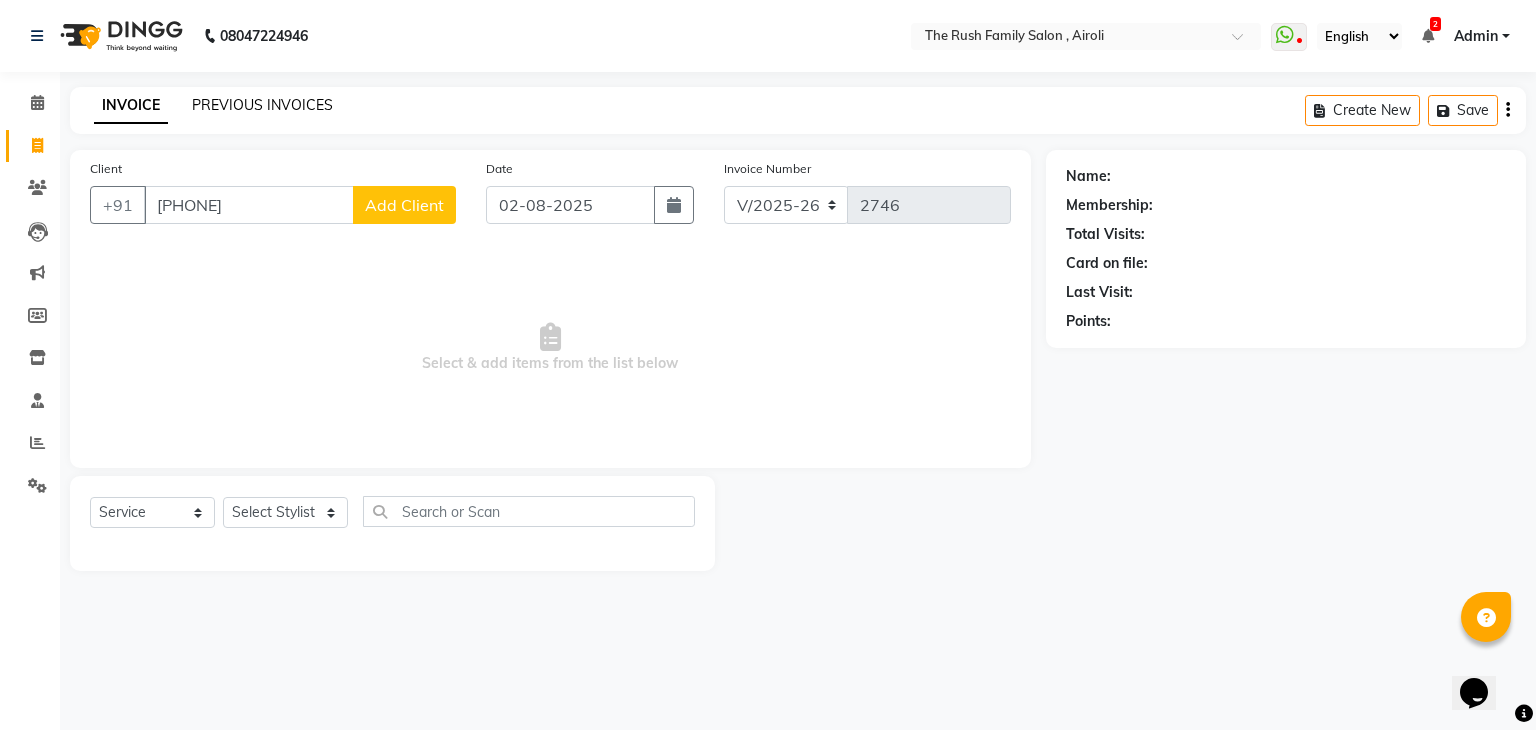 type on "9619965762" 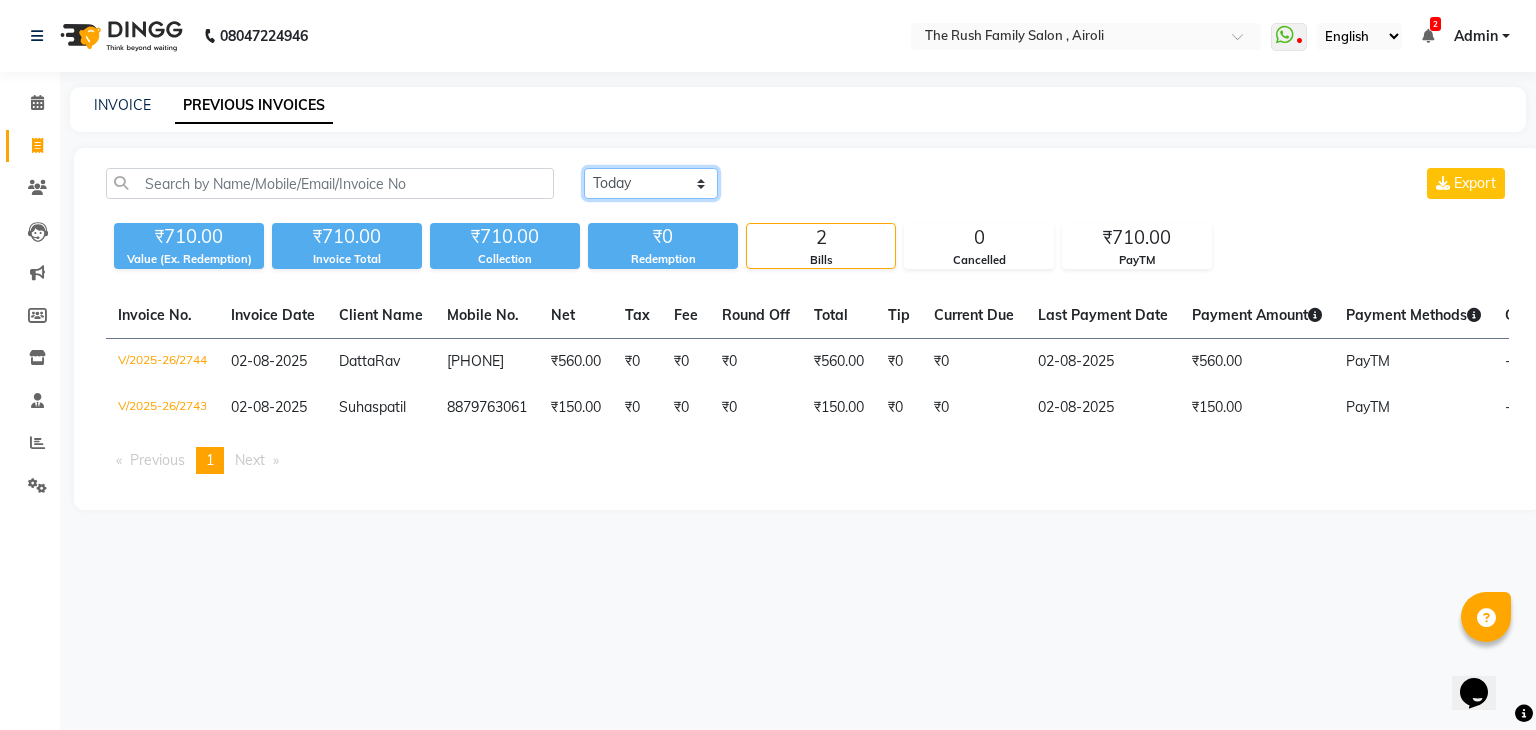 click on "Today Yesterday Custom Range" 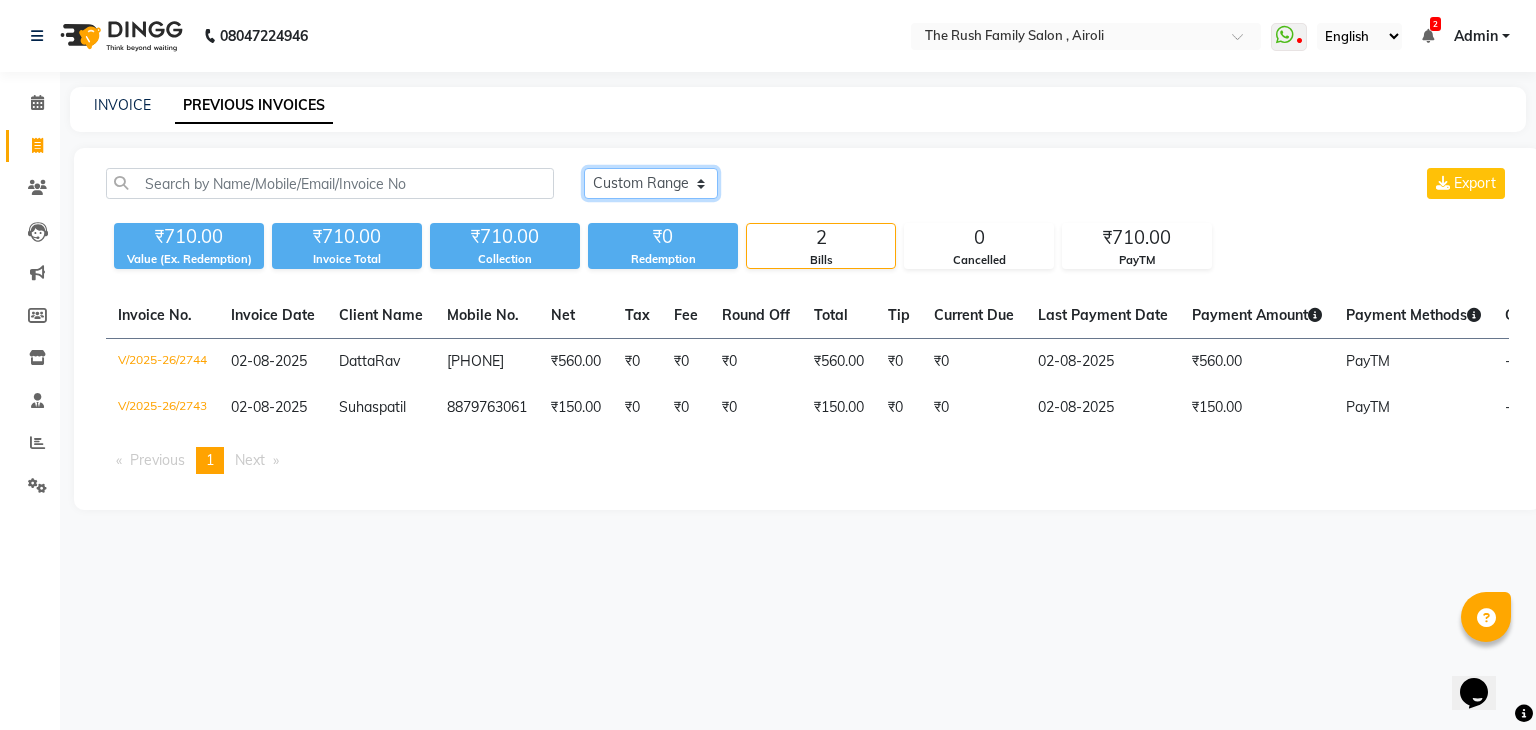 click on "Today Yesterday Custom Range" 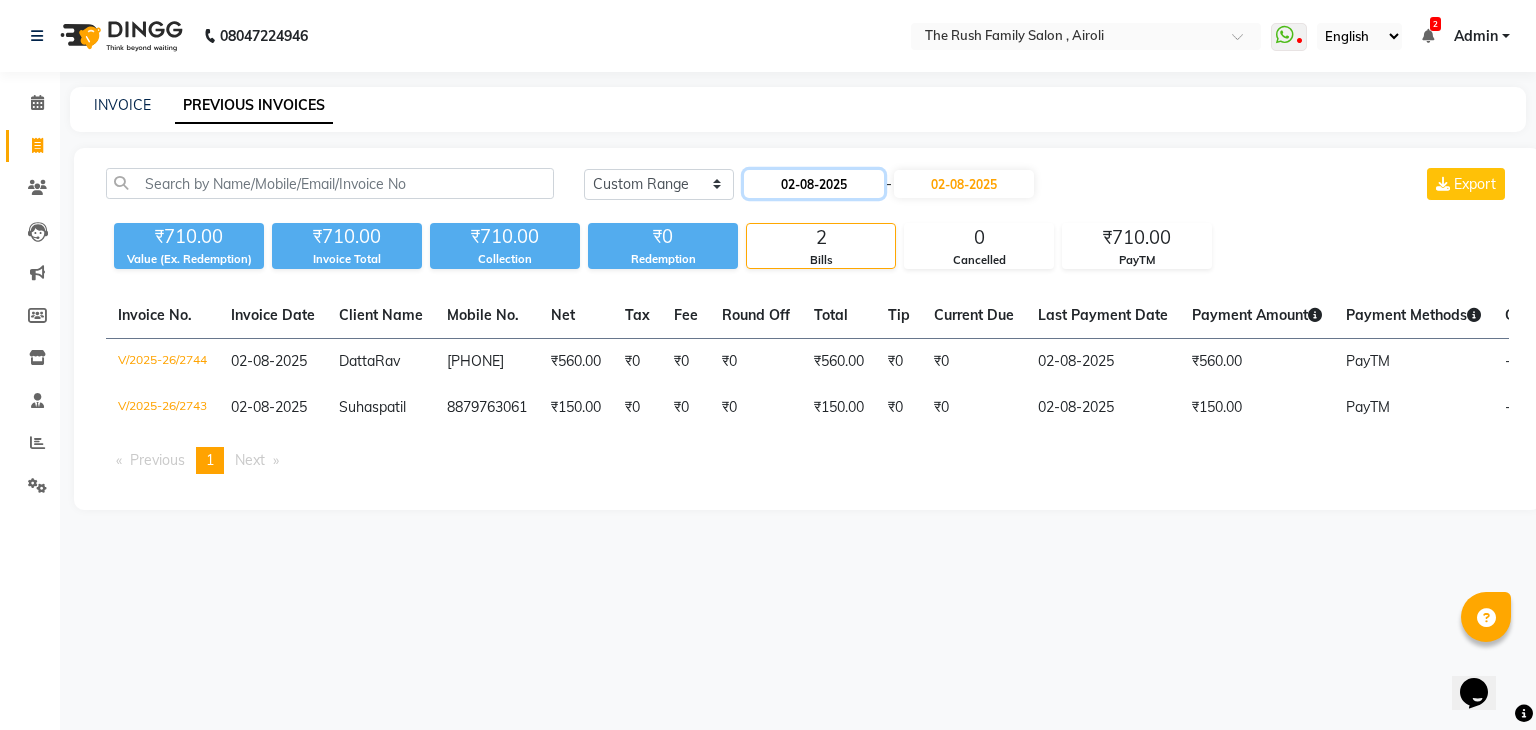 click on "02-08-2025" 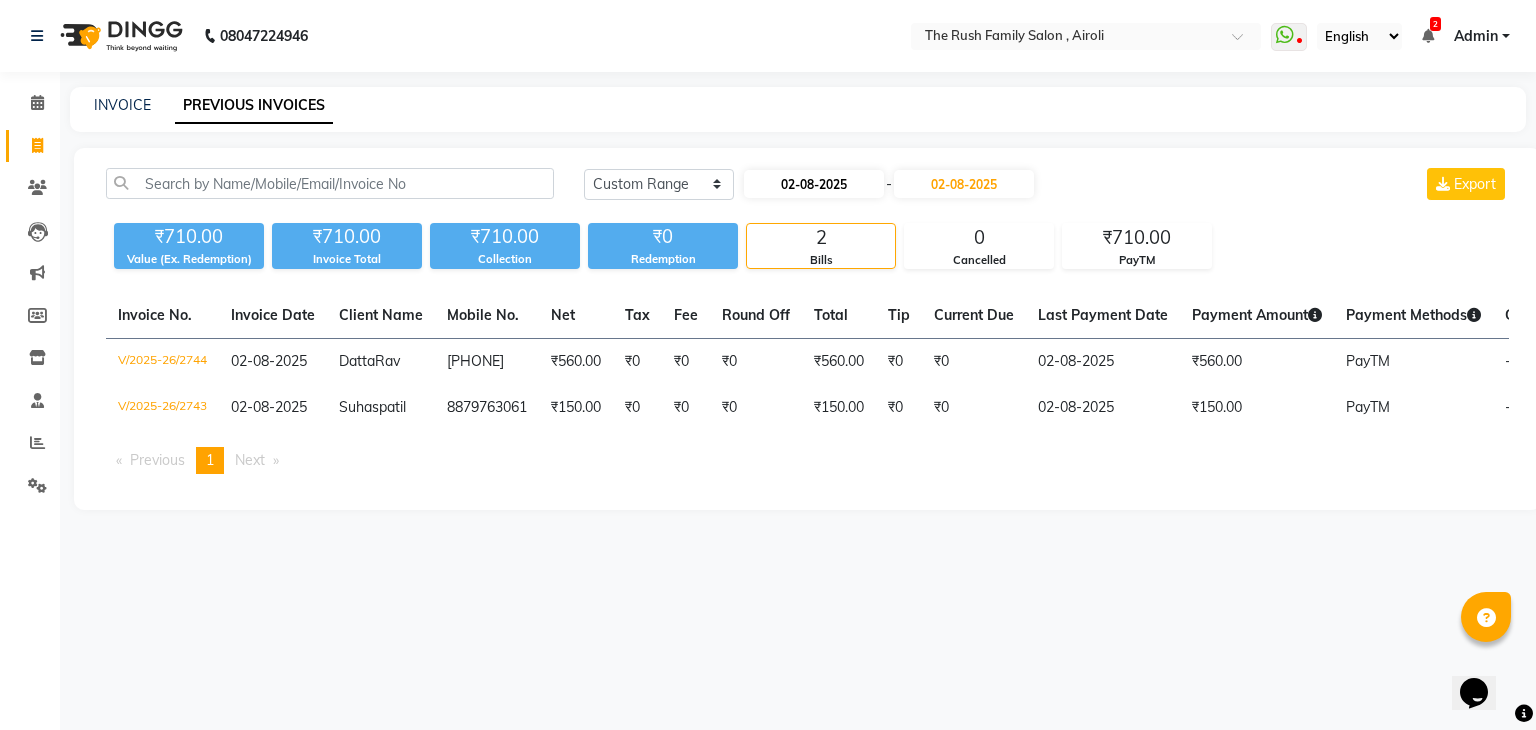 select on "8" 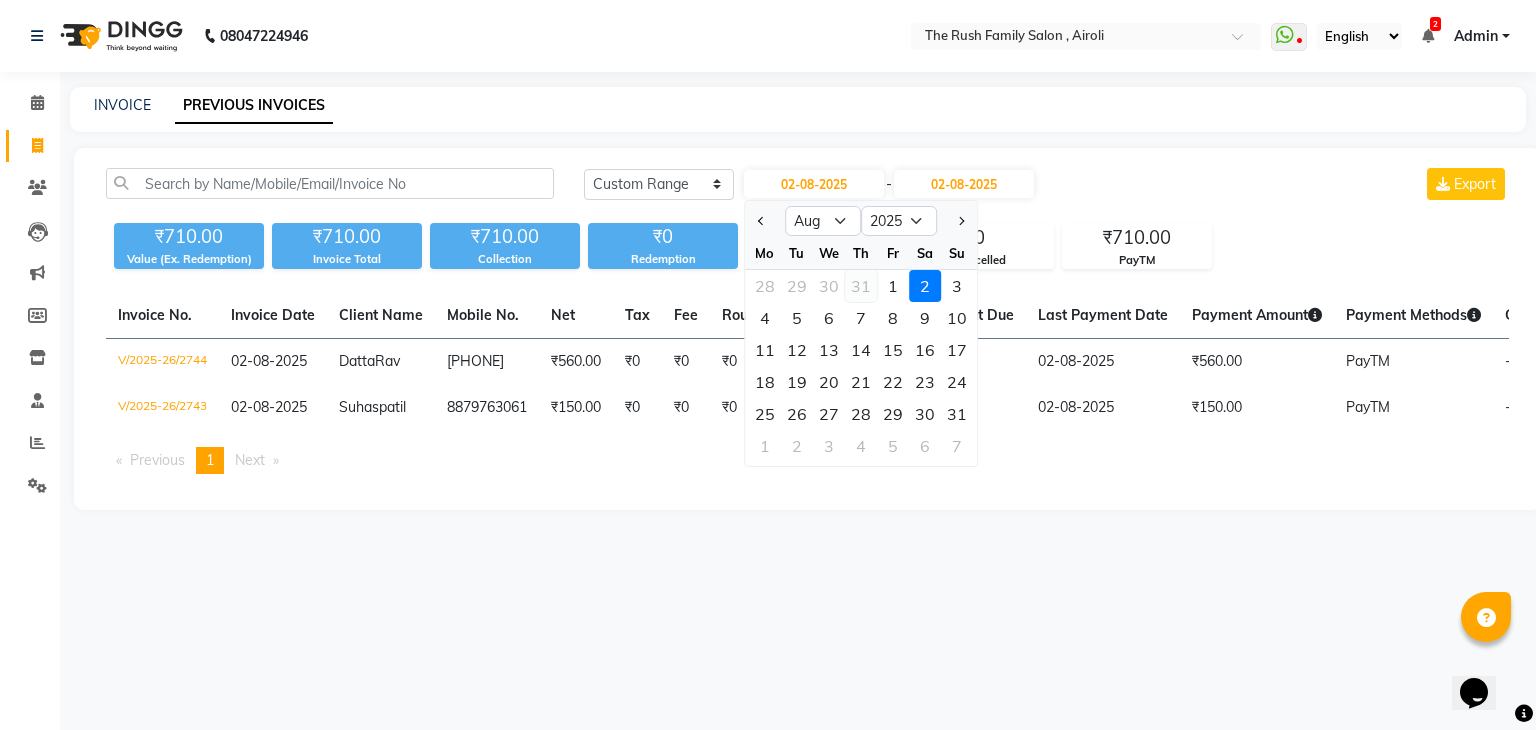 click on "31" 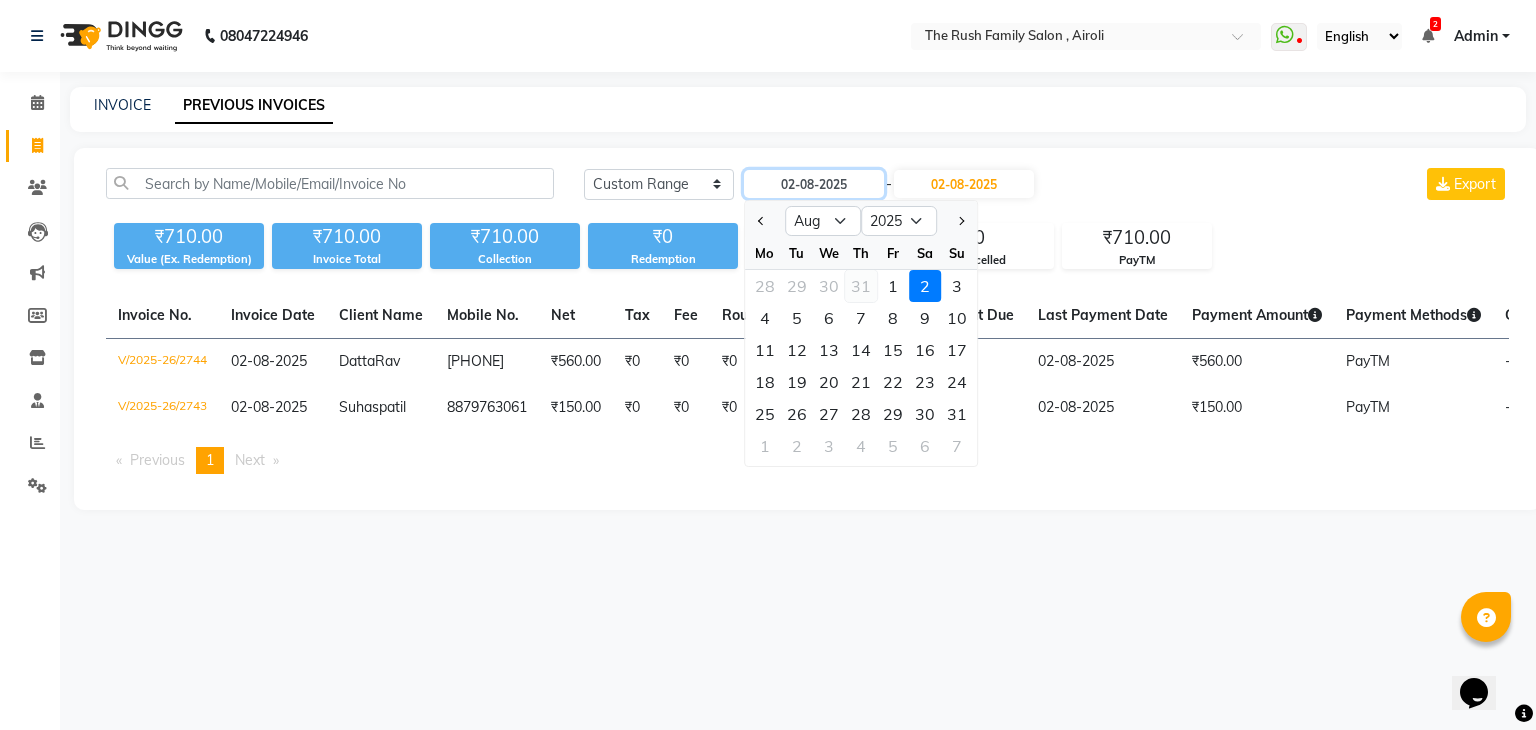 type on "31-07-2025" 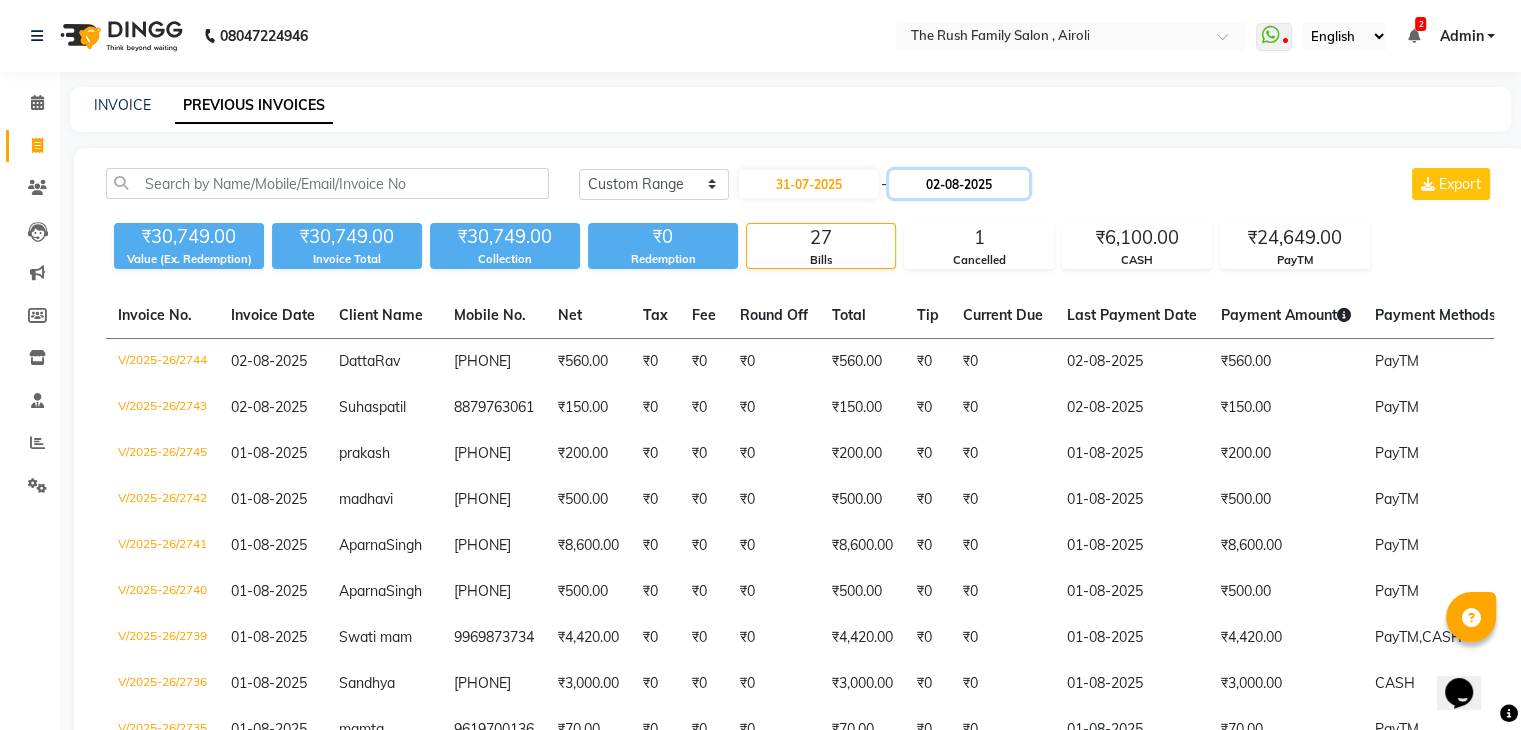 click on "02-08-2025" 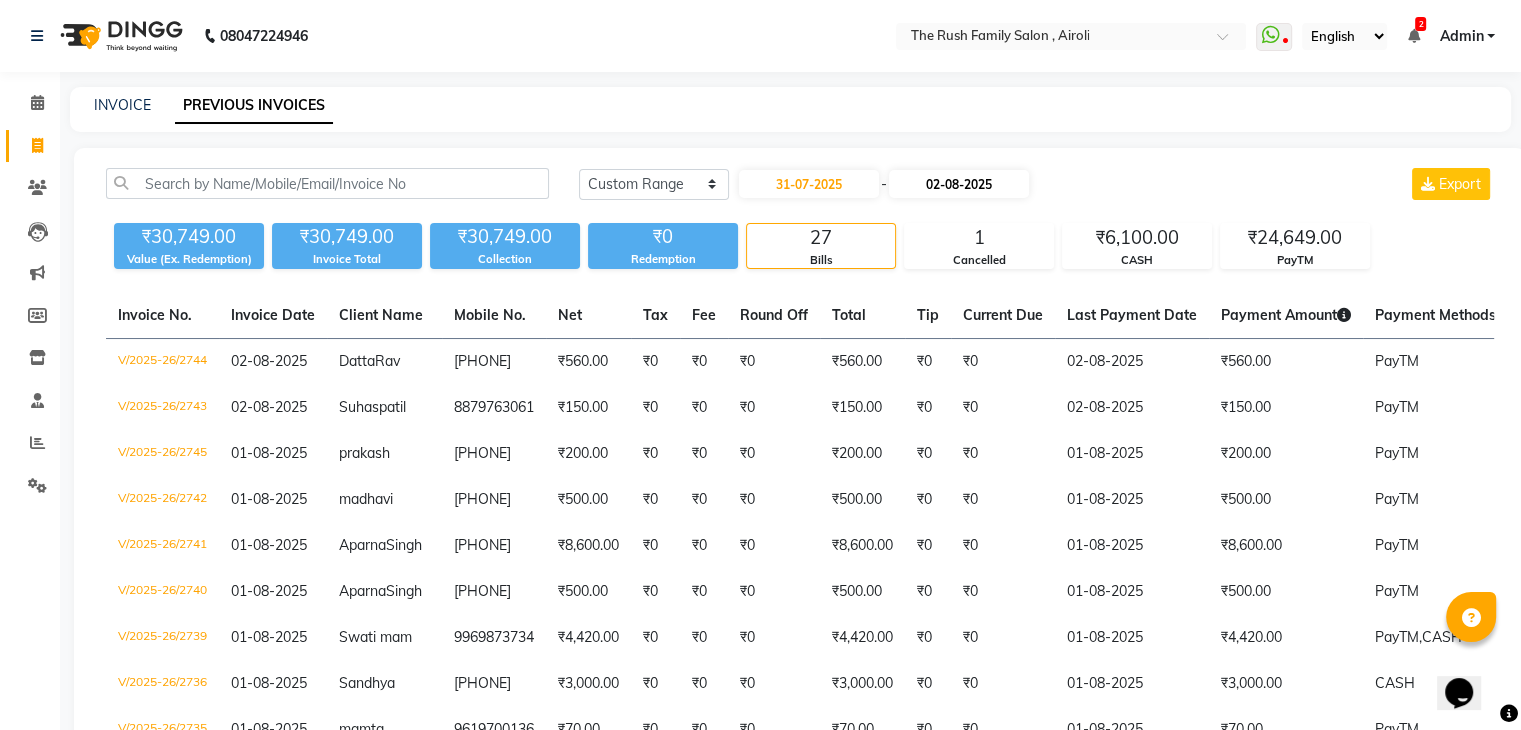 select on "8" 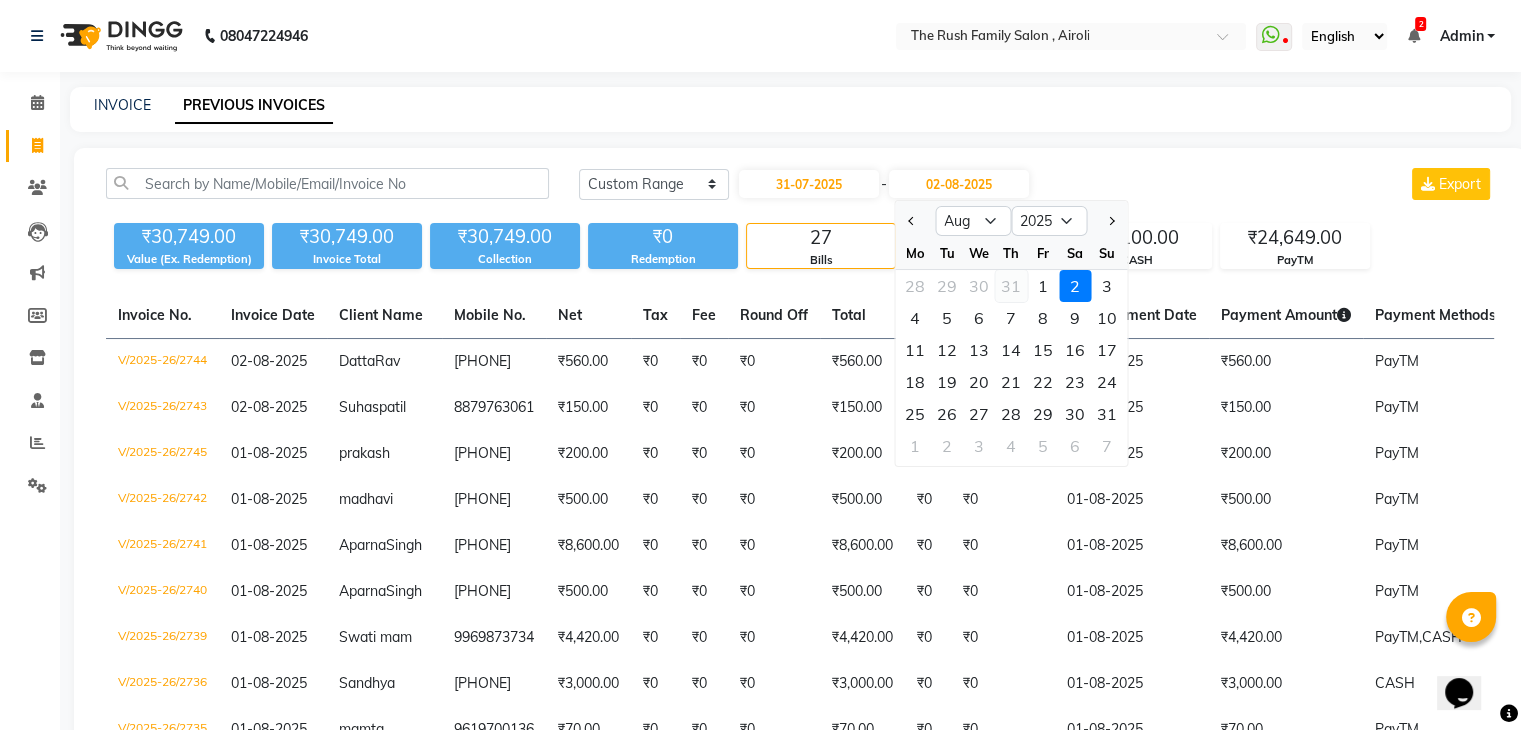 click on "31" 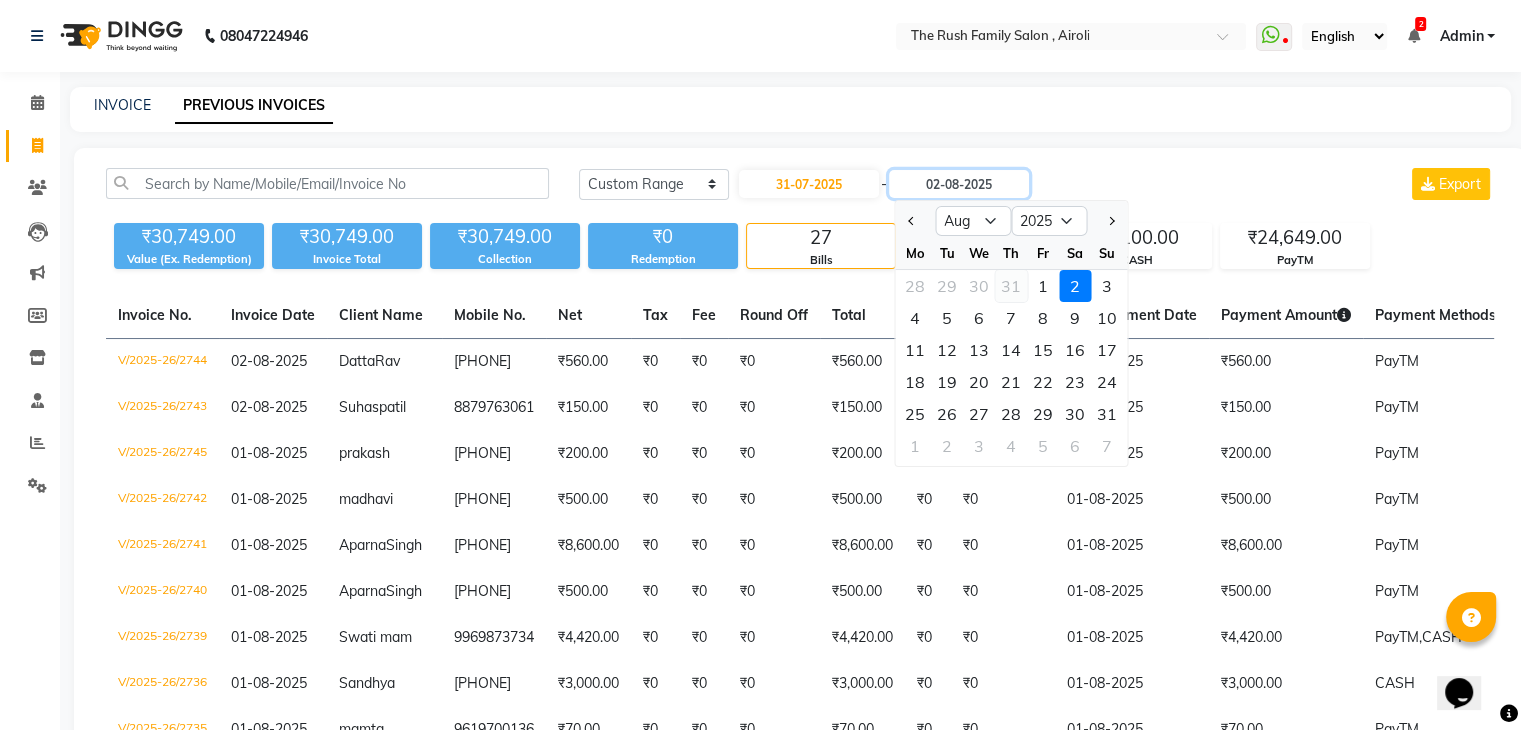 type on "31-07-2025" 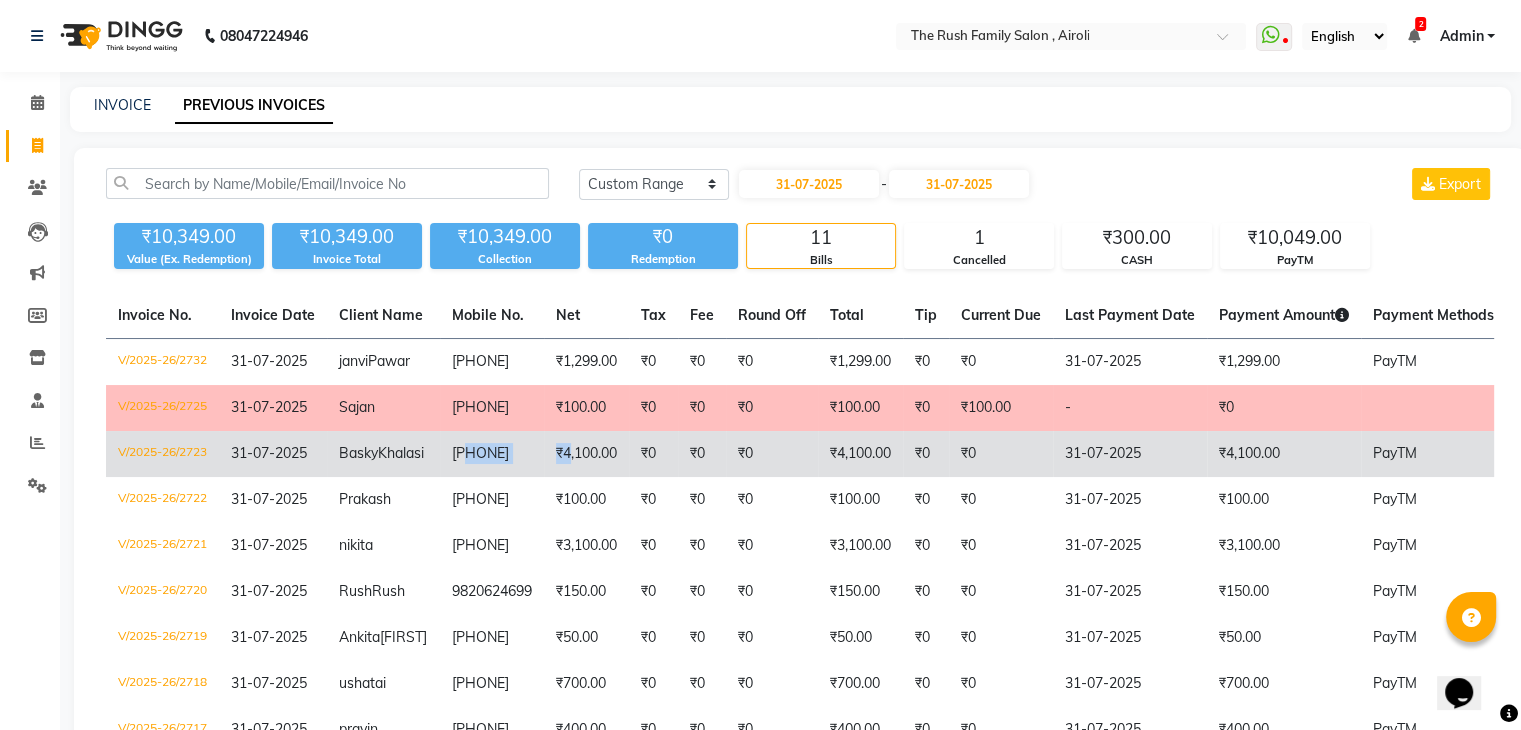 drag, startPoint x: 465, startPoint y: 468, endPoint x: 569, endPoint y: 477, distance: 104.388695 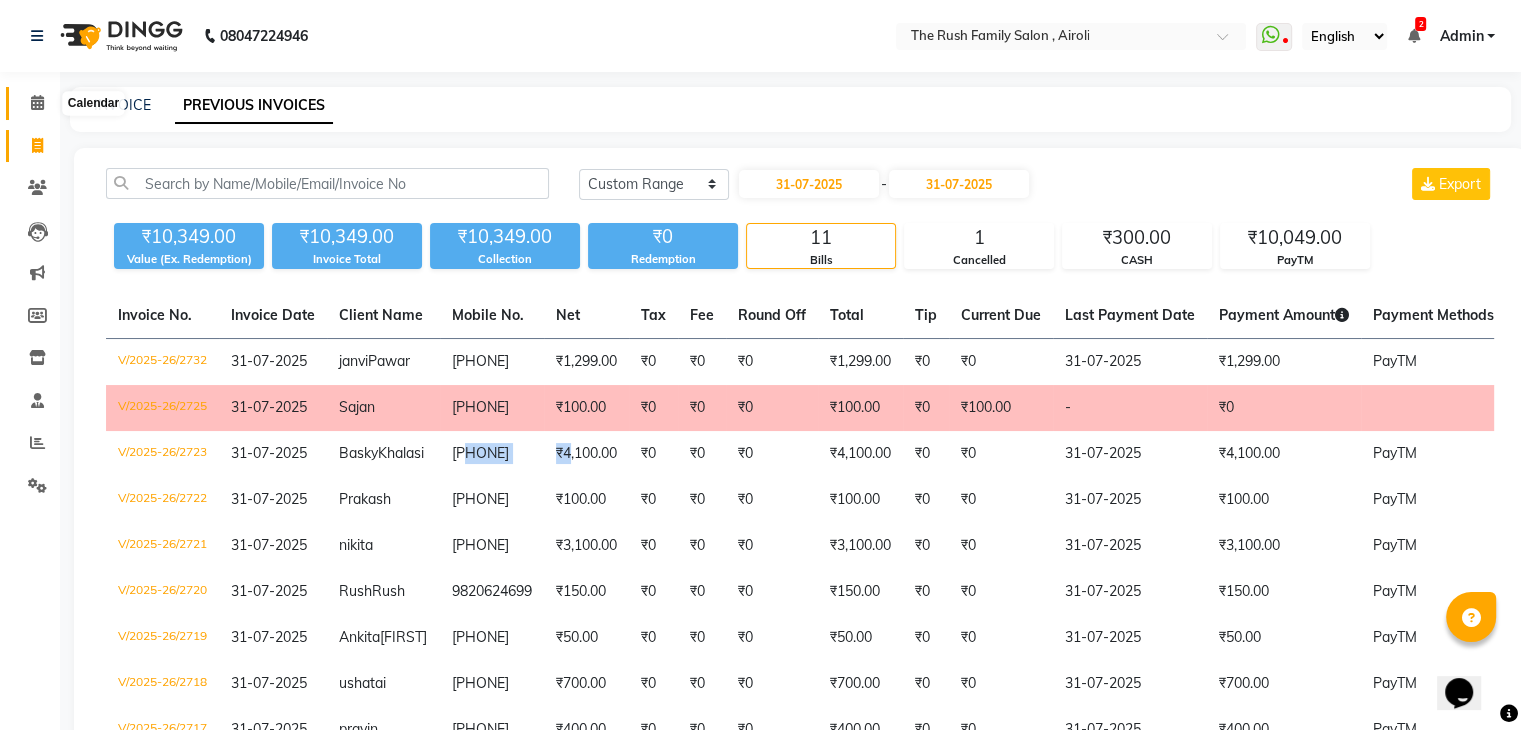 click 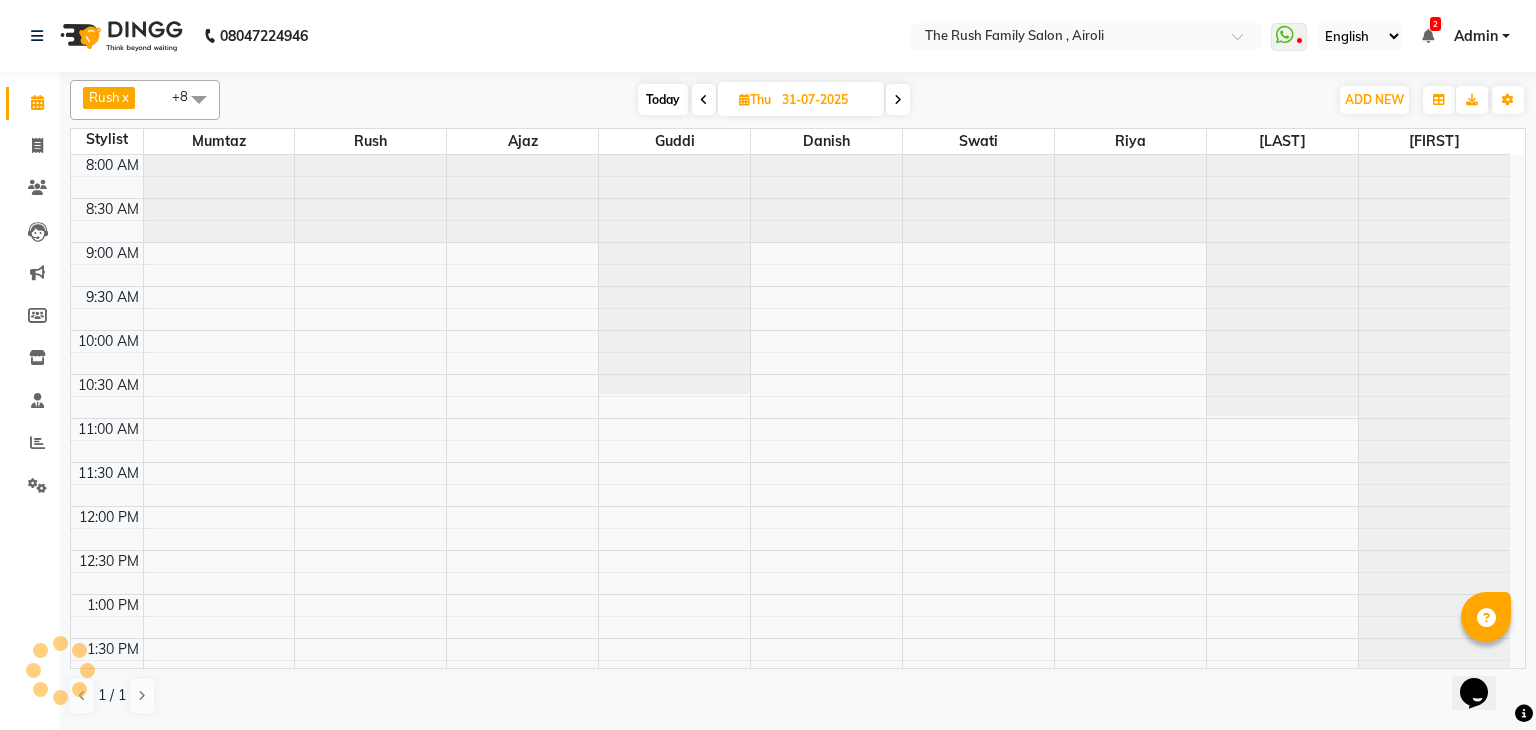 scroll, scrollTop: 0, scrollLeft: 0, axis: both 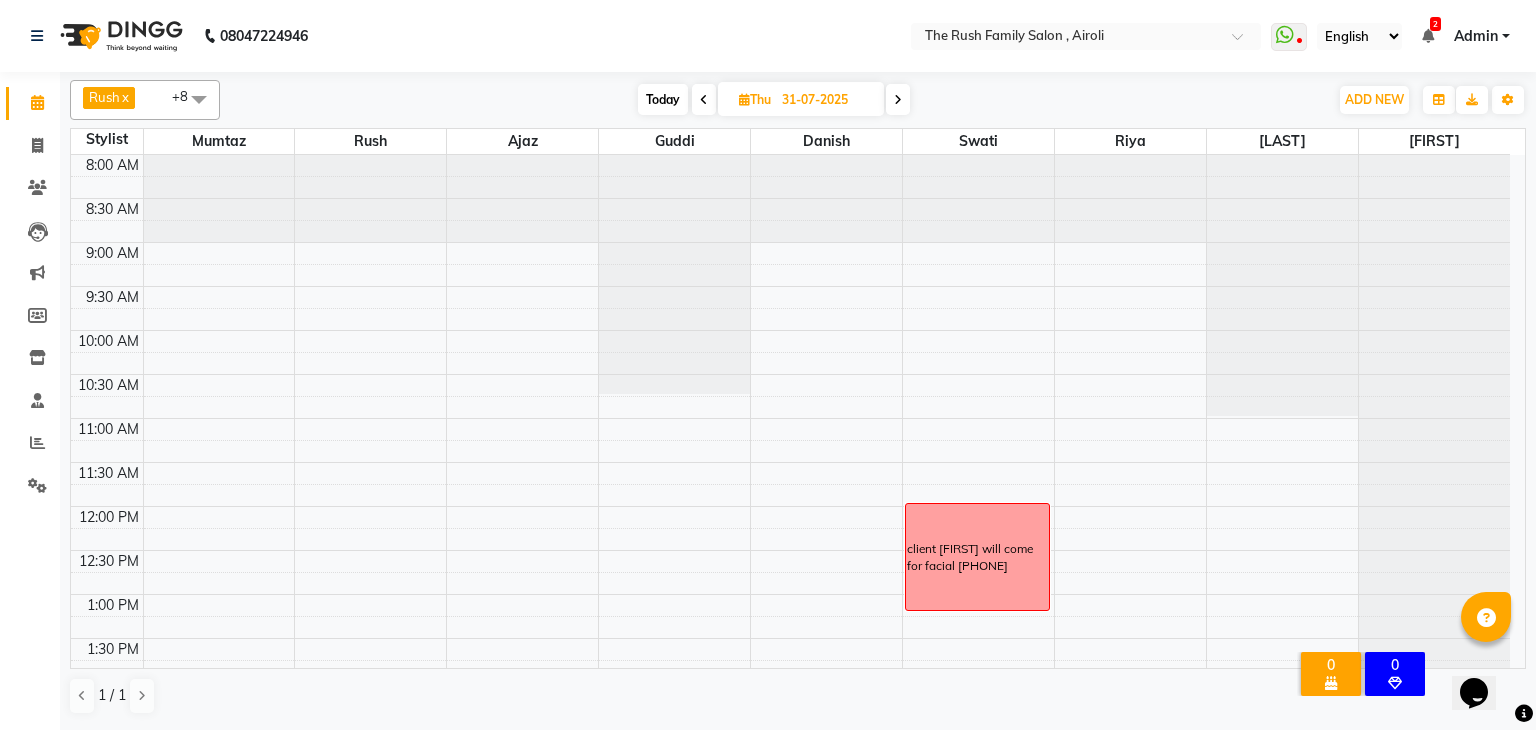 click on "31-07-2025" at bounding box center [826, 100] 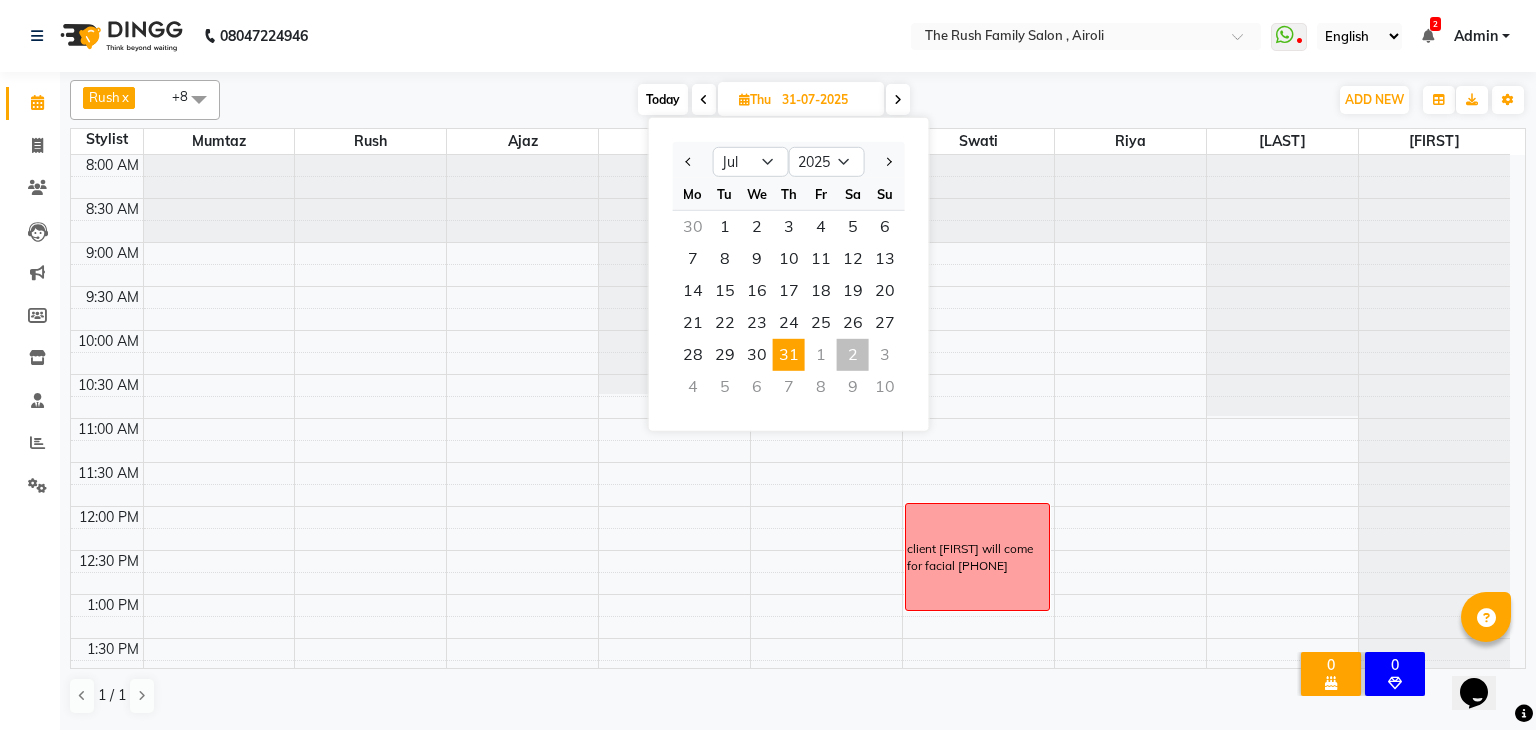click on "2" at bounding box center [853, 355] 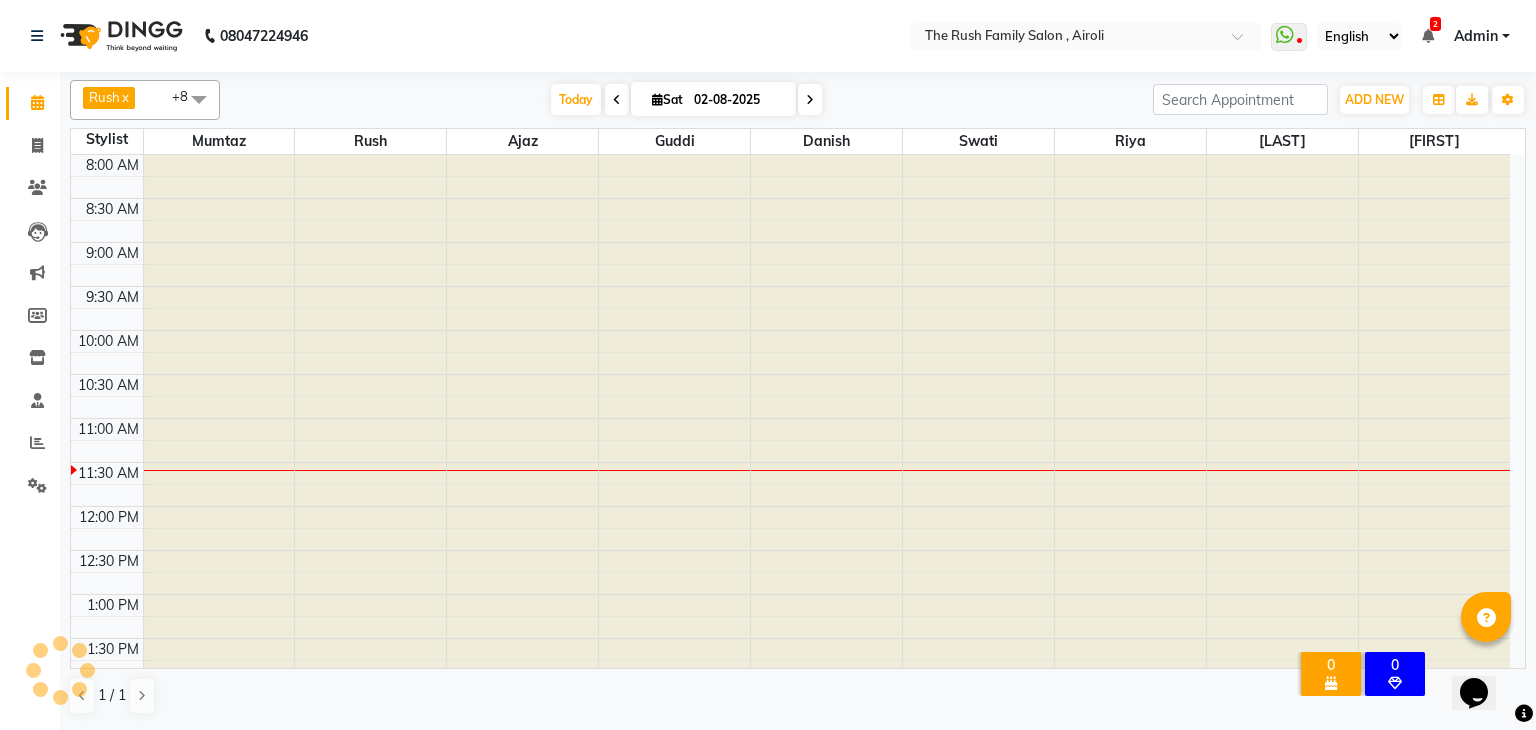 scroll, scrollTop: 263, scrollLeft: 0, axis: vertical 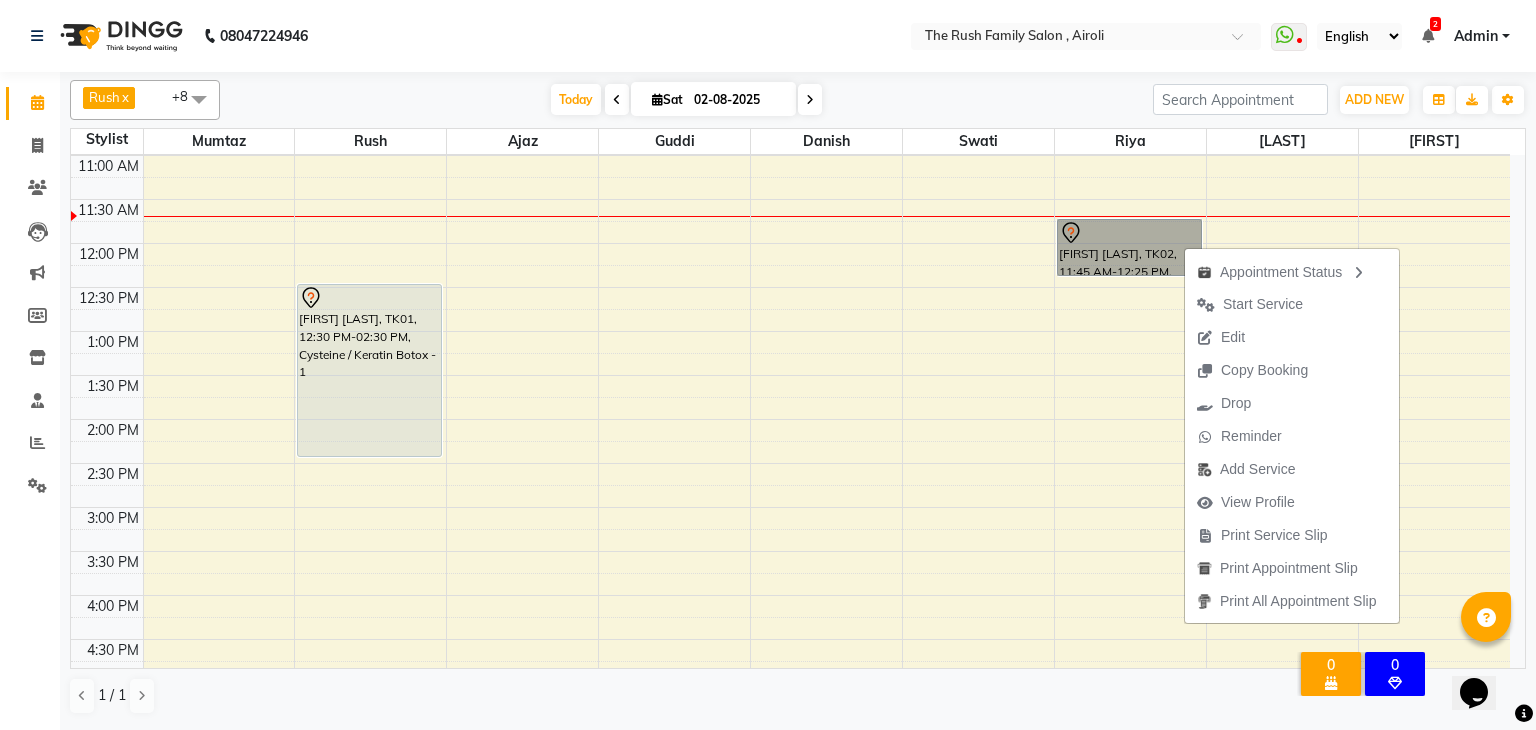 click on "Neha pandey, TK02, 11:45 AM-12:25 PM, Double touch up" at bounding box center (1129, 247) 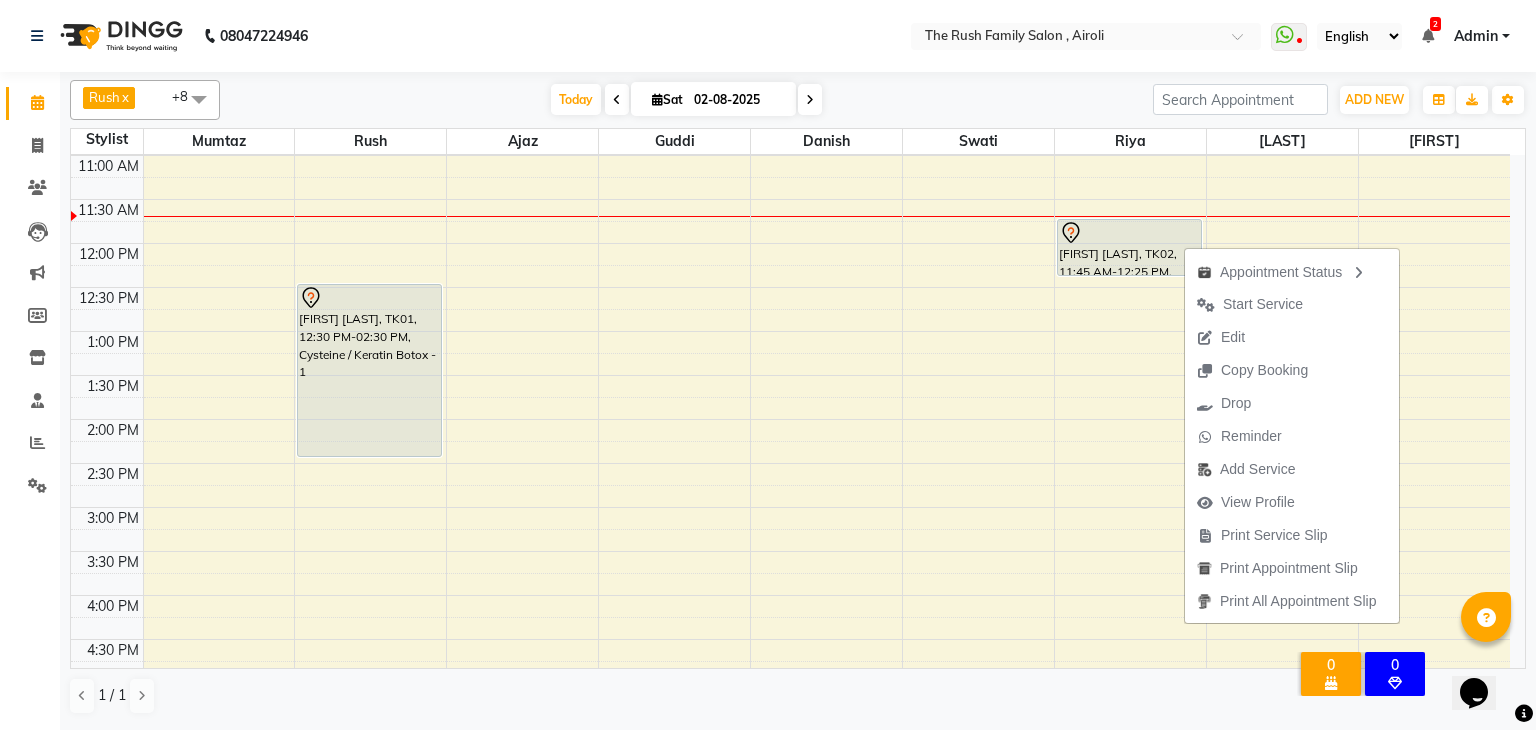 select on "7" 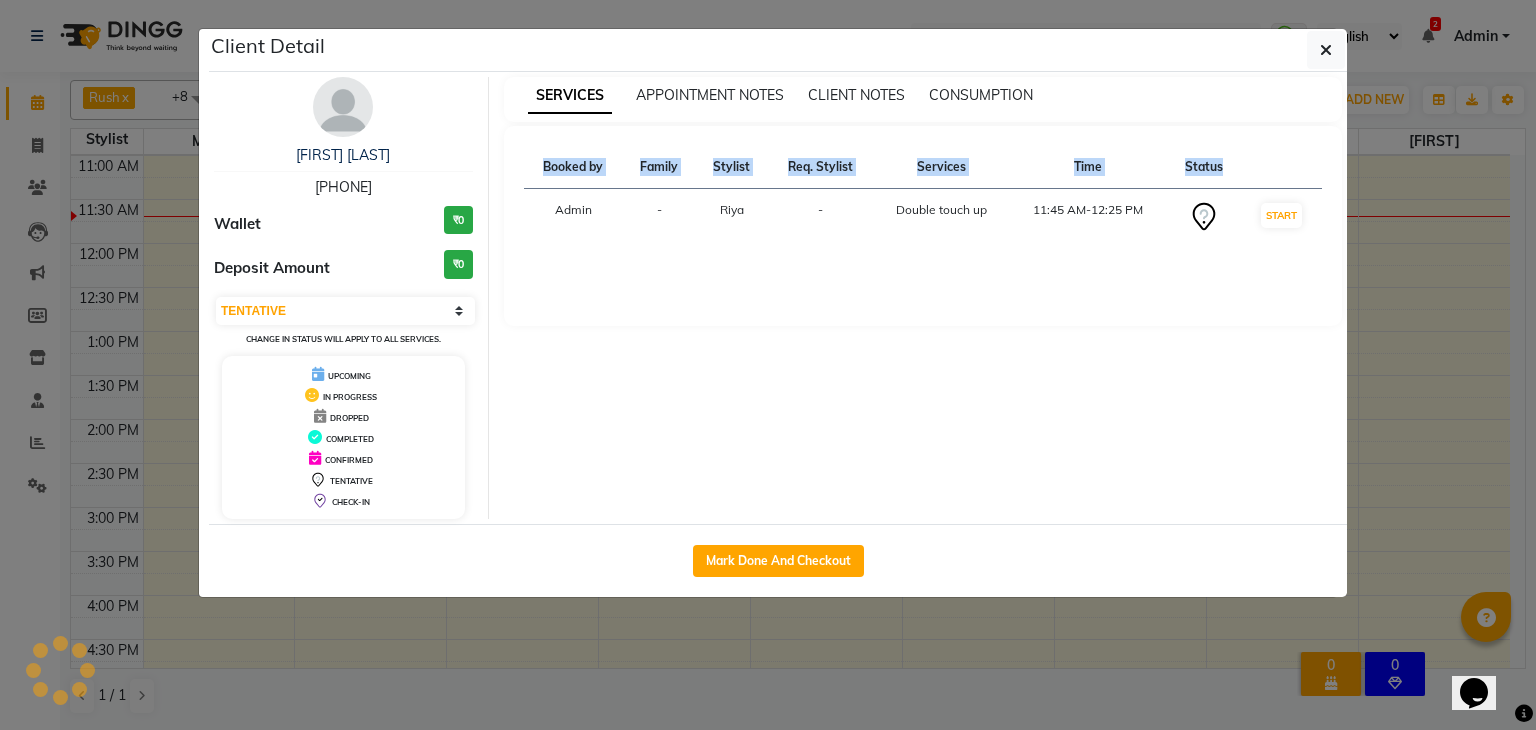 click on "SERVICES APPOINTMENT NOTES CLIENT NOTES CONSUMPTION Booked by Family Stylist Req. Stylist Services Time Status  Admin  - Riya  -  Double touch up   11:45 AM-12:25 PM   START" at bounding box center [923, 298] 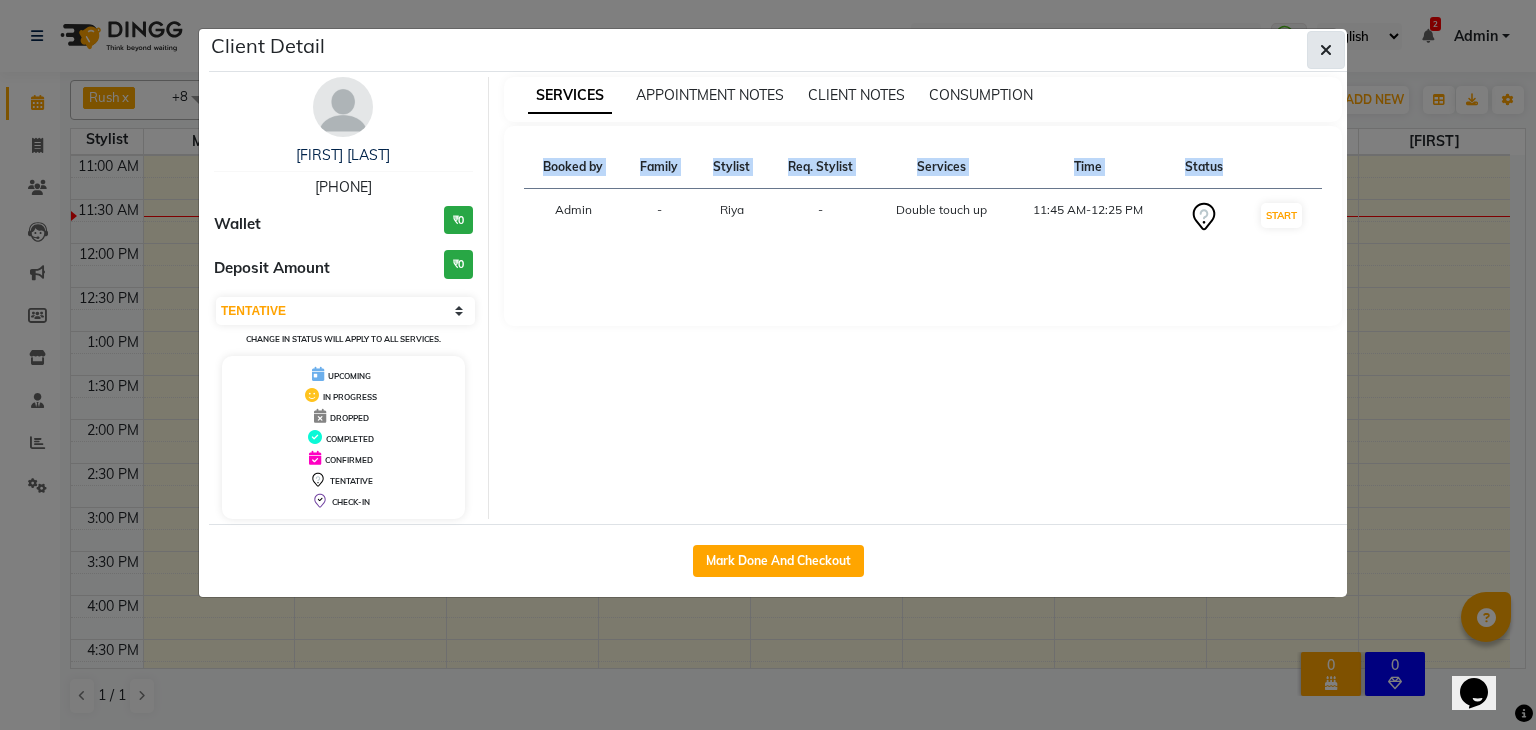 click 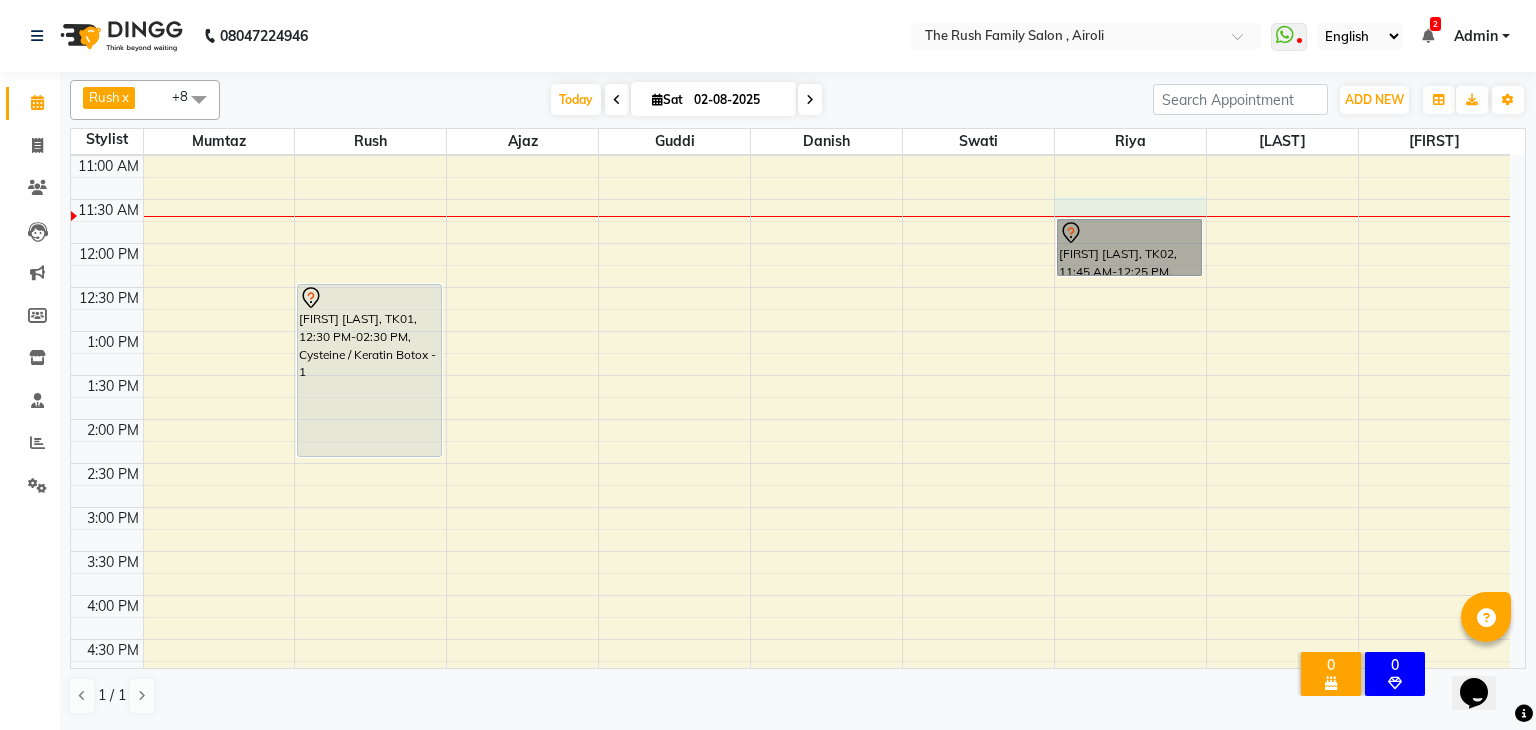 drag, startPoint x: 1101, startPoint y: 208, endPoint x: 1098, endPoint y: 229, distance: 21.213203 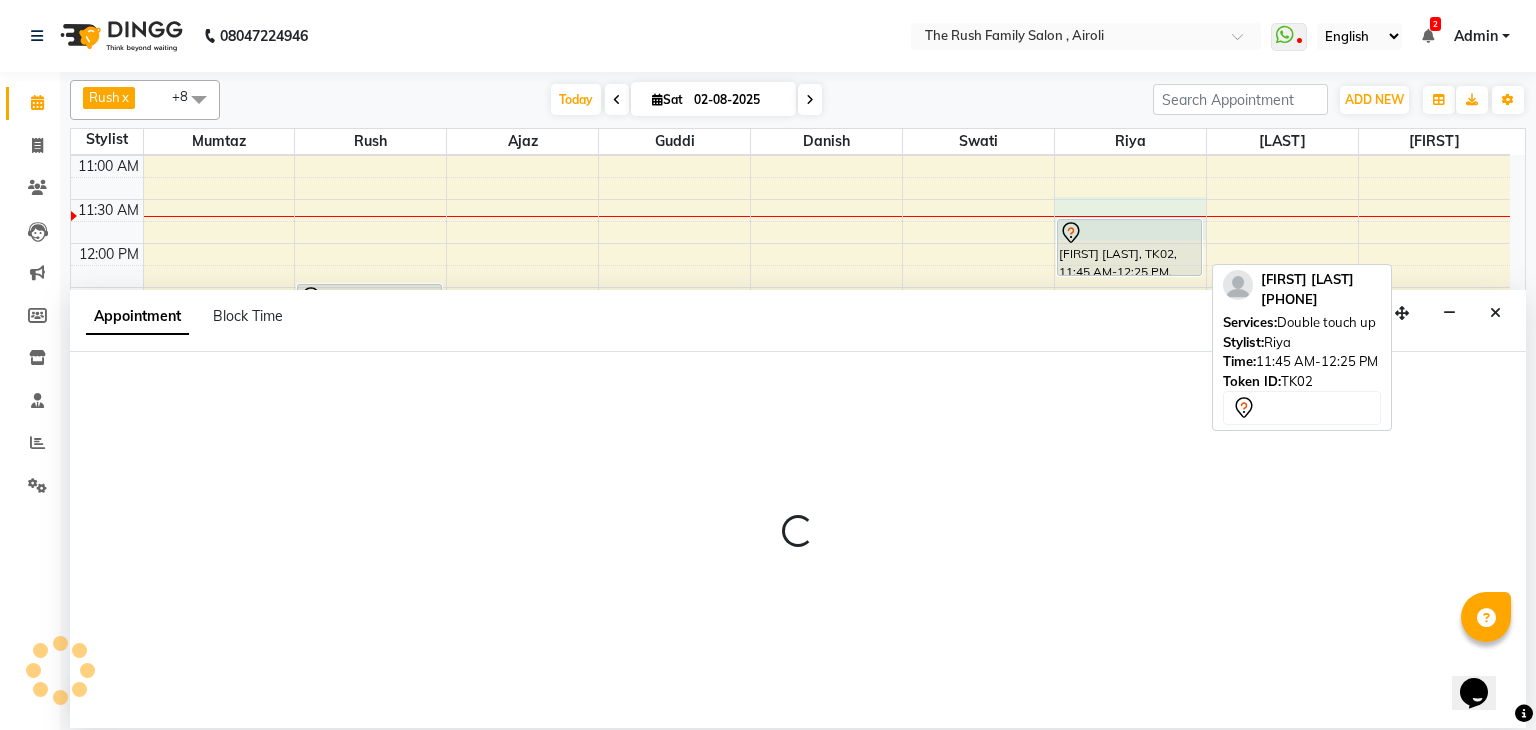 click on "Neha pandey, TK02, 11:45 AM-12:25 PM, Double touch up" at bounding box center (1129, 247) 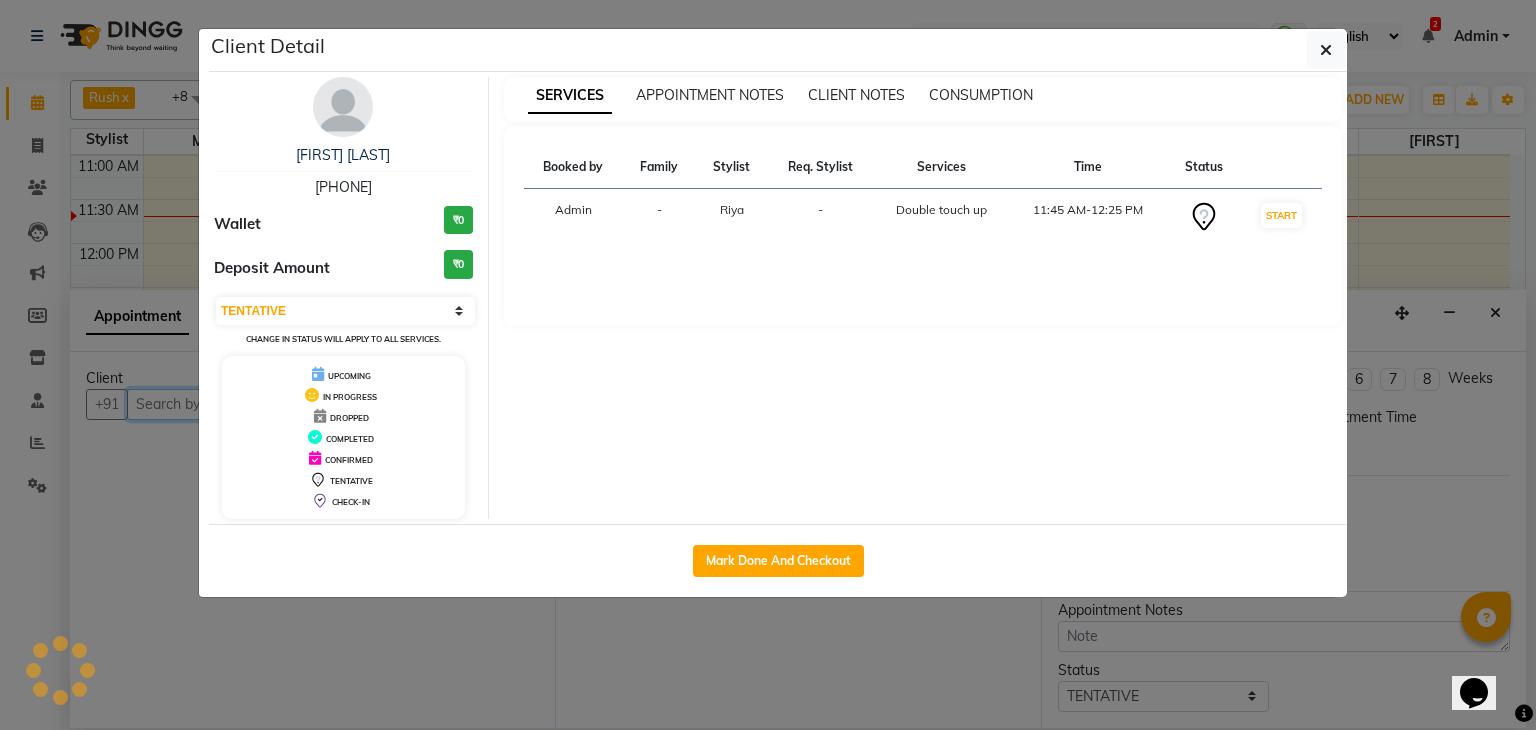 select on "690" 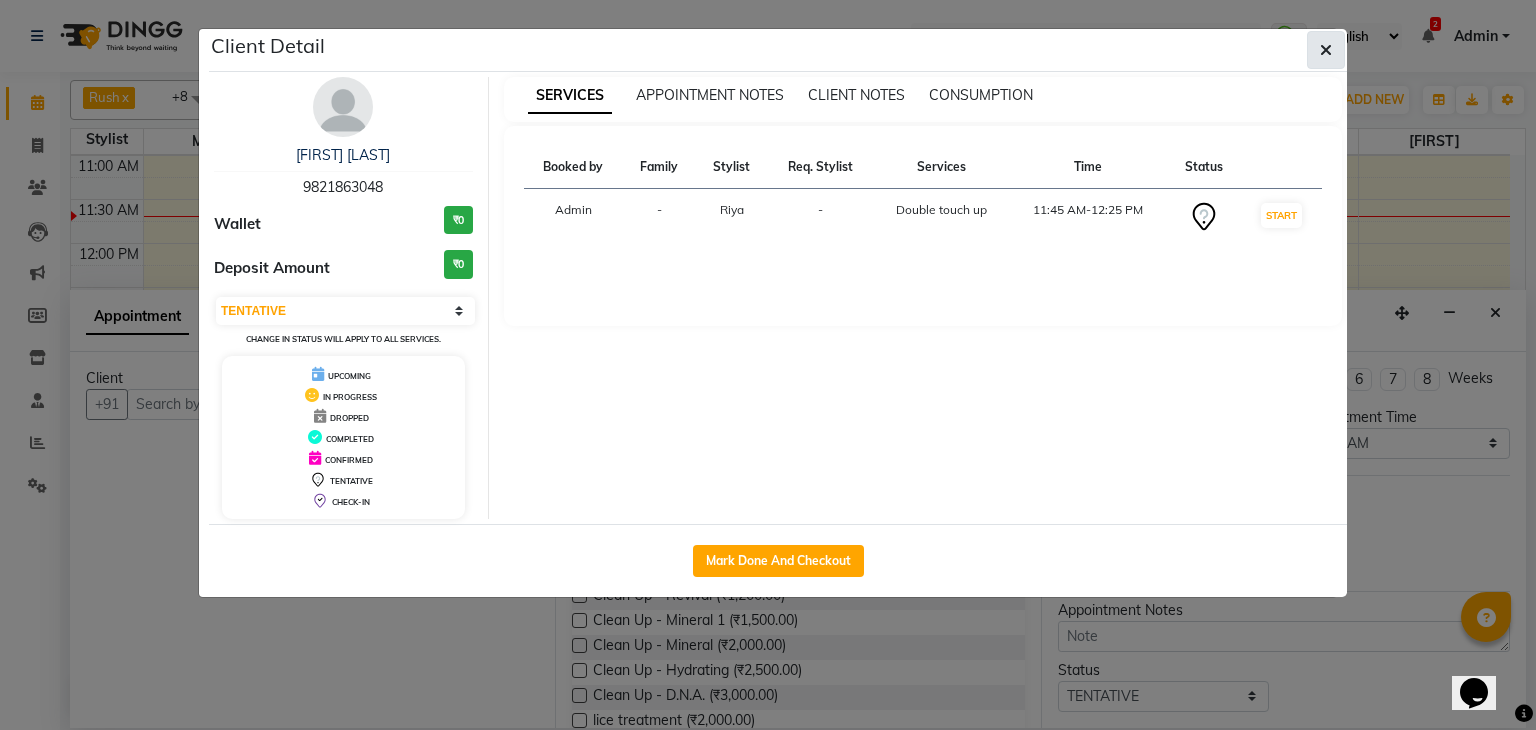 click 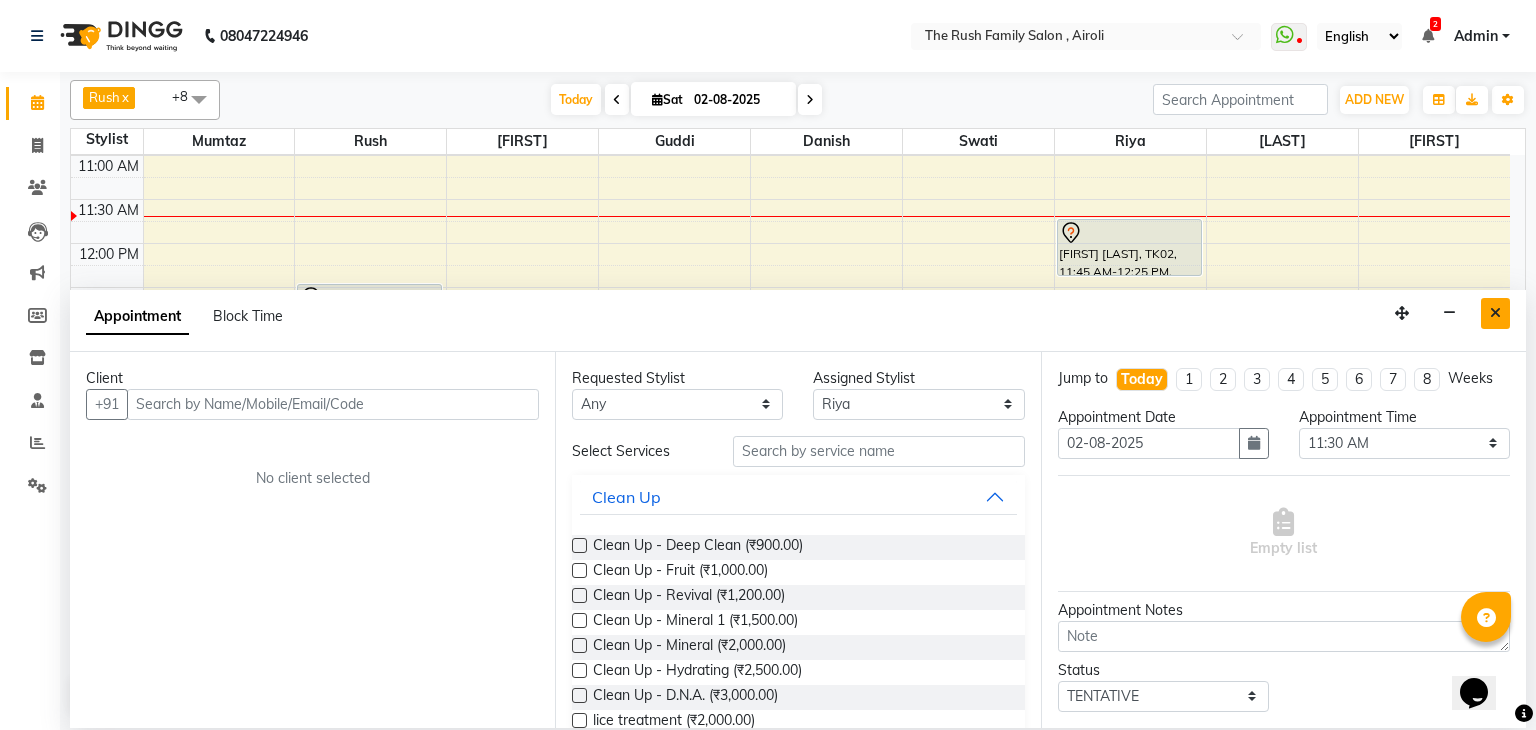 click 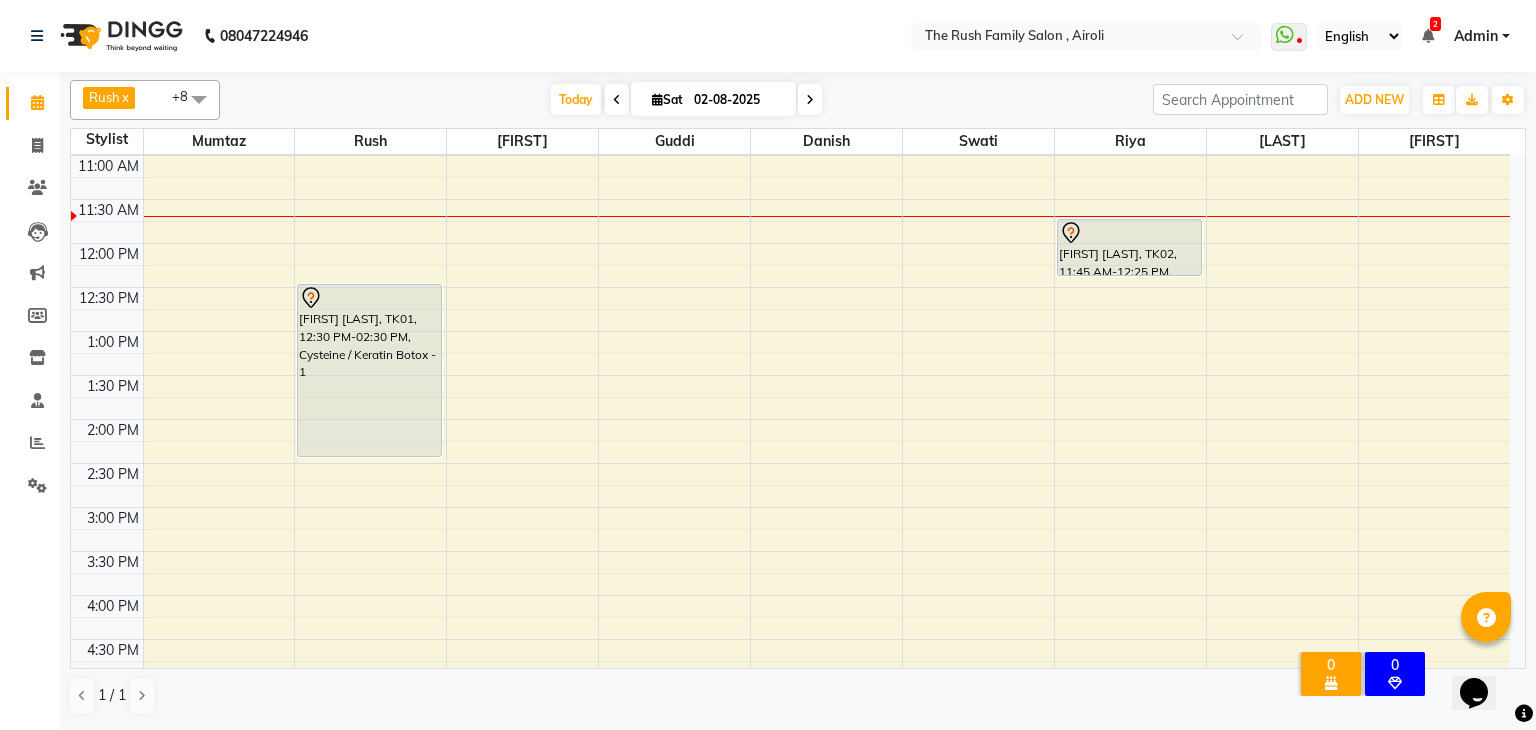 click on "8:00 AM 8:30 AM 9:00 AM 9:30 AM 10:00 AM 10:30 AM 11:00 AM 11:30 AM 12:00 PM 12:30 PM 1:00 PM 1:30 PM 2:00 PM 2:30 PM 3:00 PM 3:30 PM 4:00 PM 4:30 PM 5:00 PM 5:30 PM 6:00 PM 6:30 PM 7:00 PM 7:30 PM 8:00 PM 8:30 PM 9:00 PM 9:30 PM 10:00 PM 10:30 PM             Shalaka Kadam, TK01, 12:30 PM-02:30 PM, Cysteine / Keratin Botox - 1             Neha pandey, TK02, 11:45 AM-12:25 PM, Double touch up" 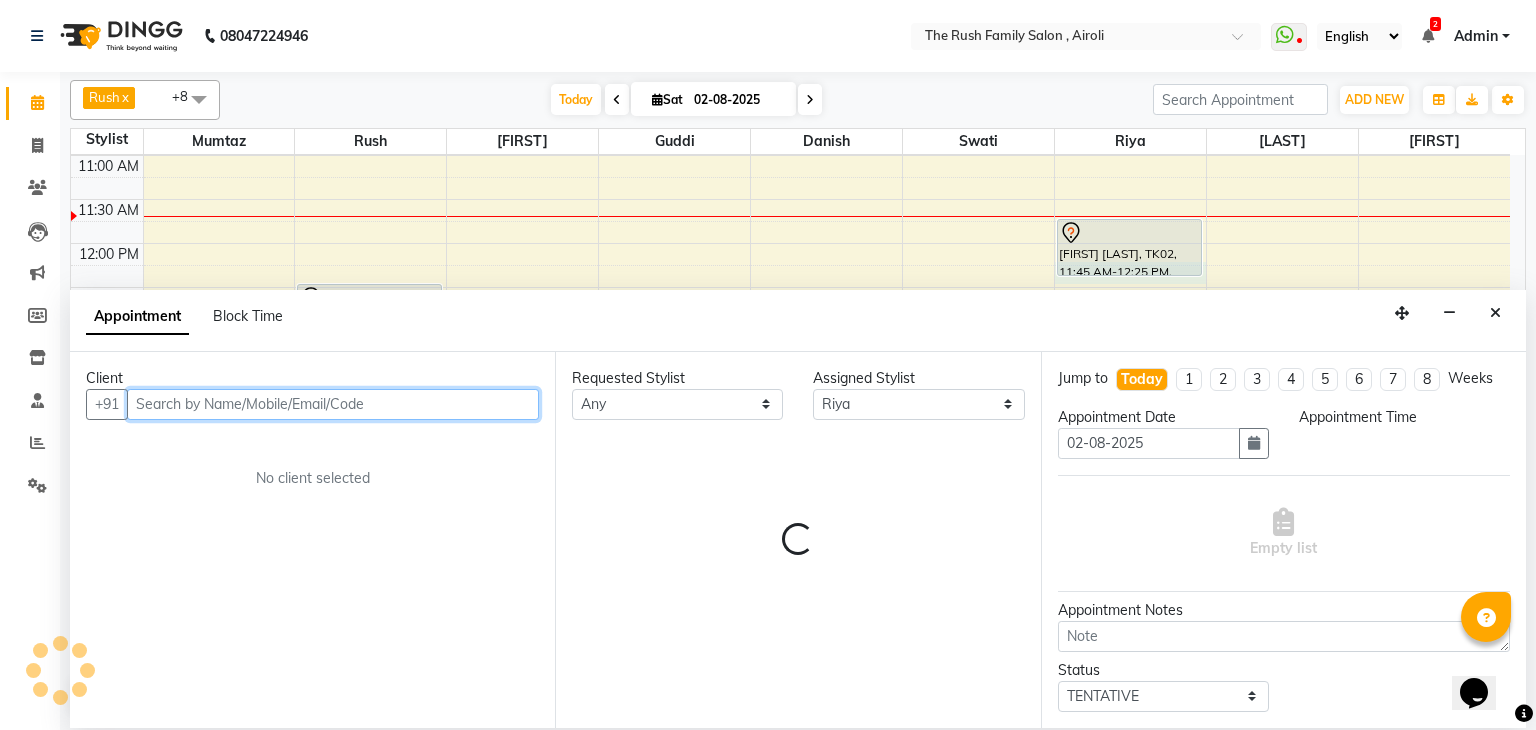 select on "735" 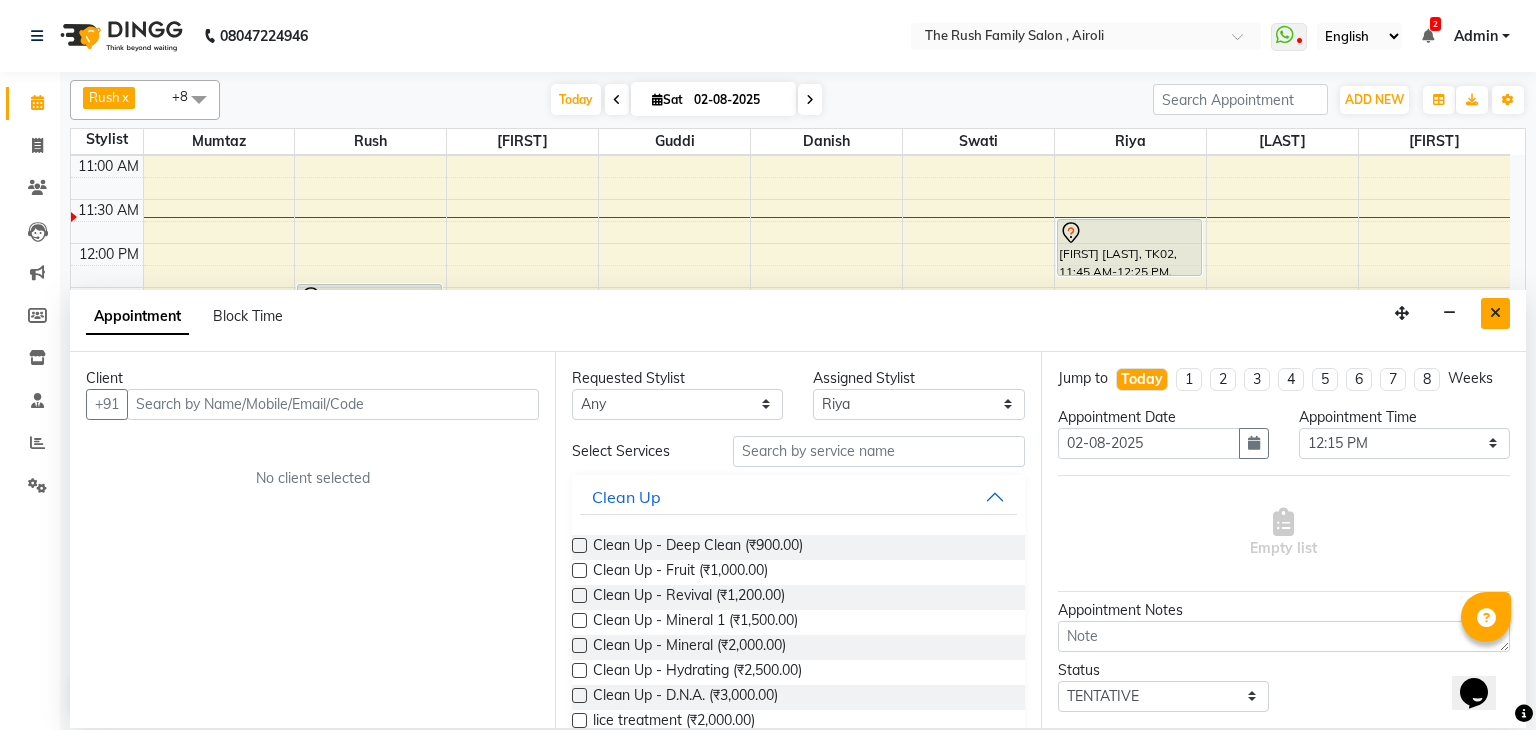 click 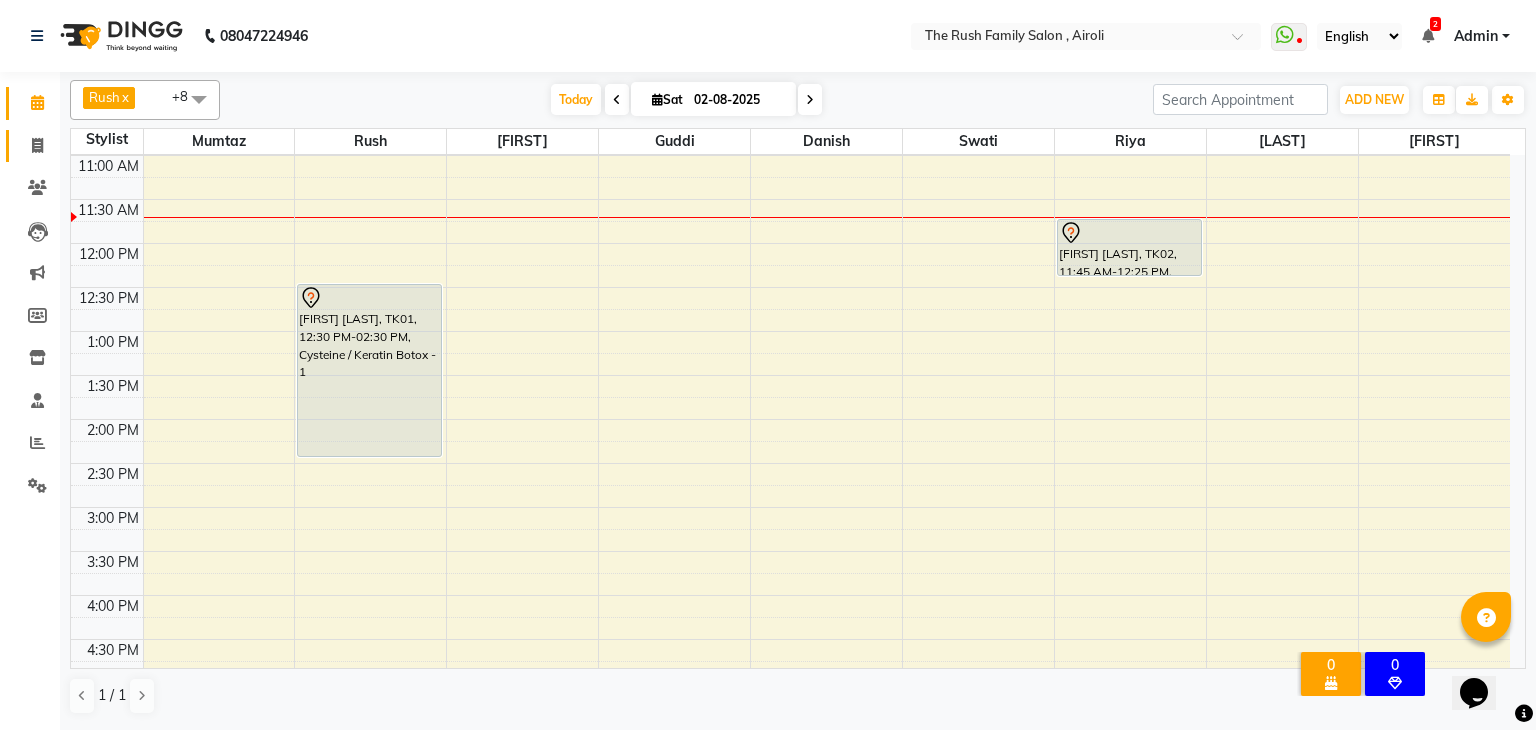 click on "Invoice" 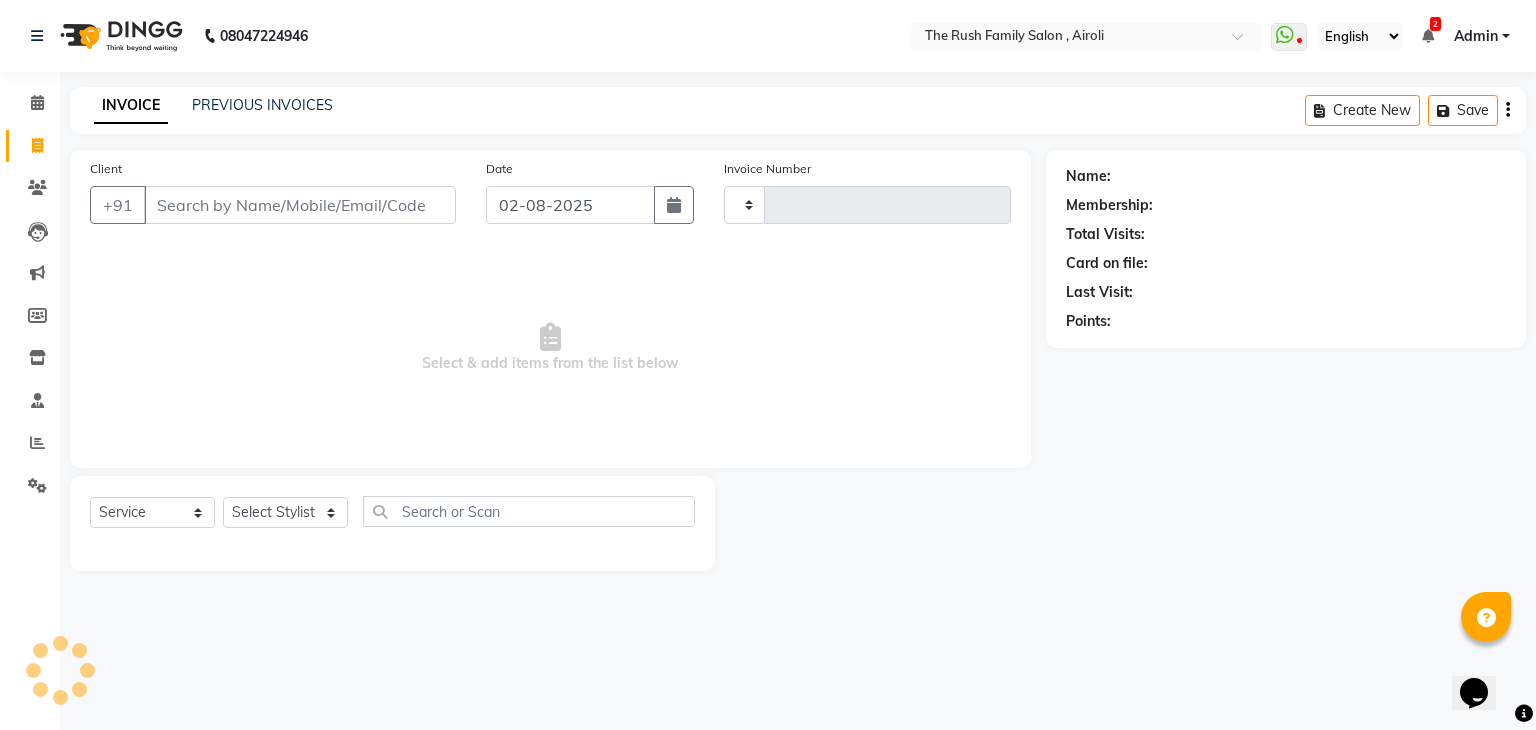 type on "2746" 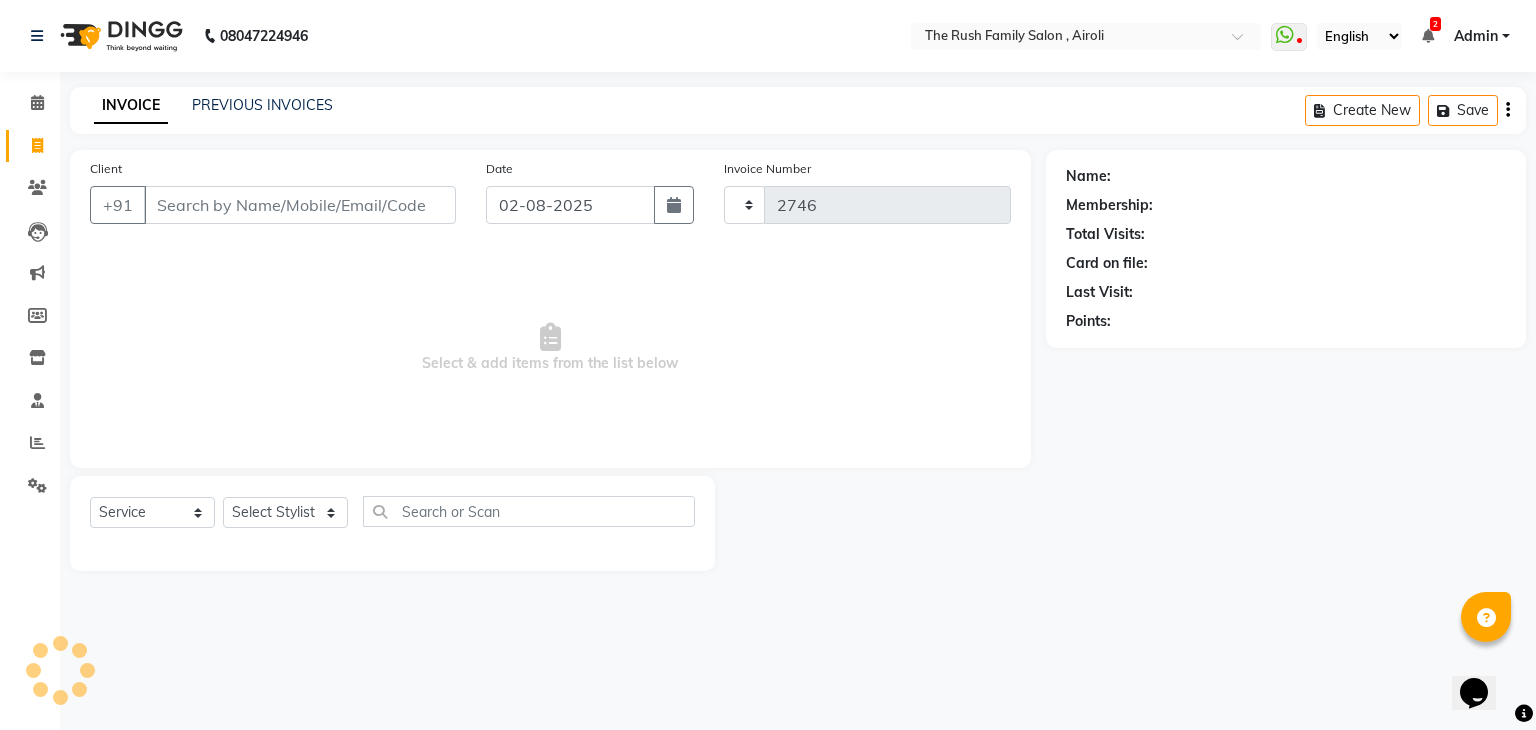 select on "5419" 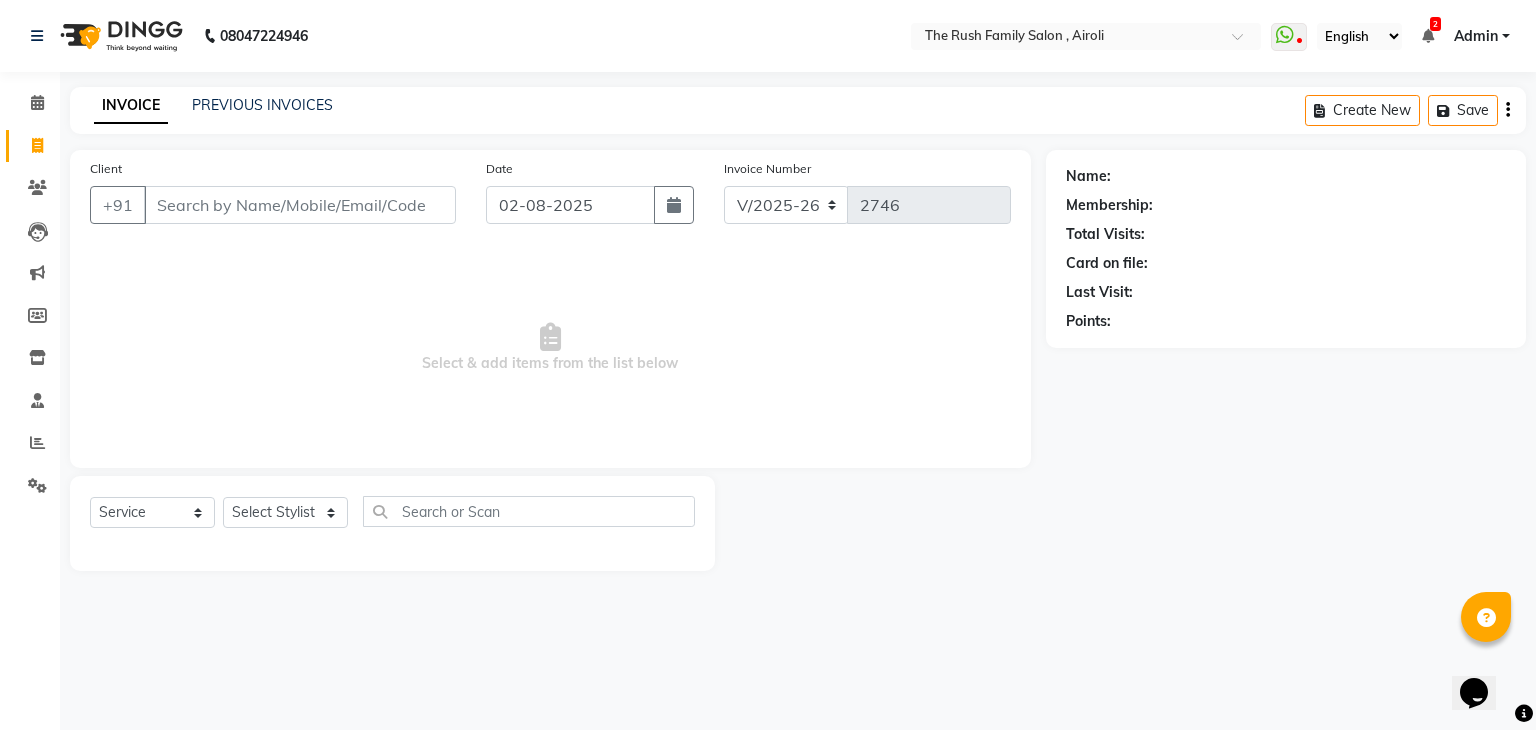 click on "Client" 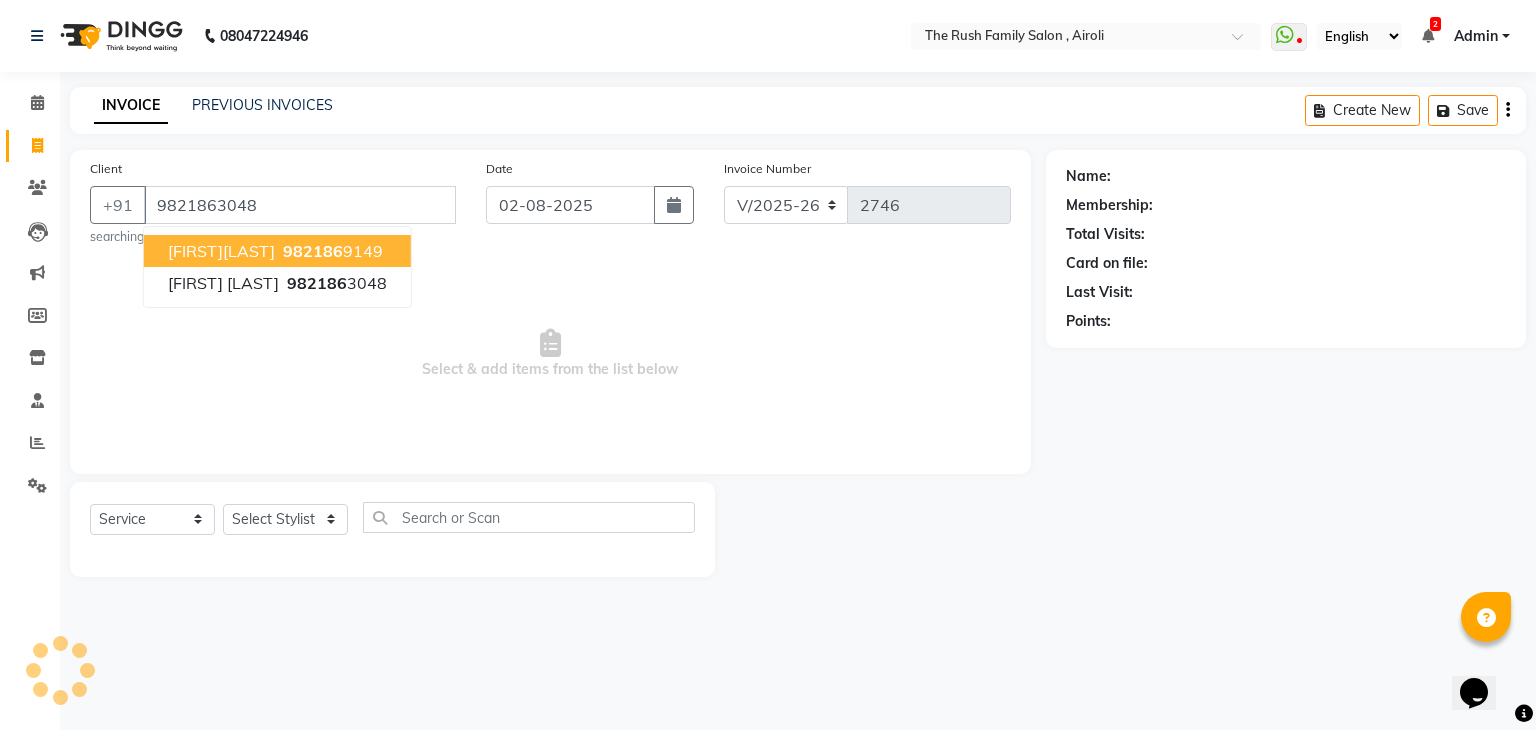 type on "9821863048" 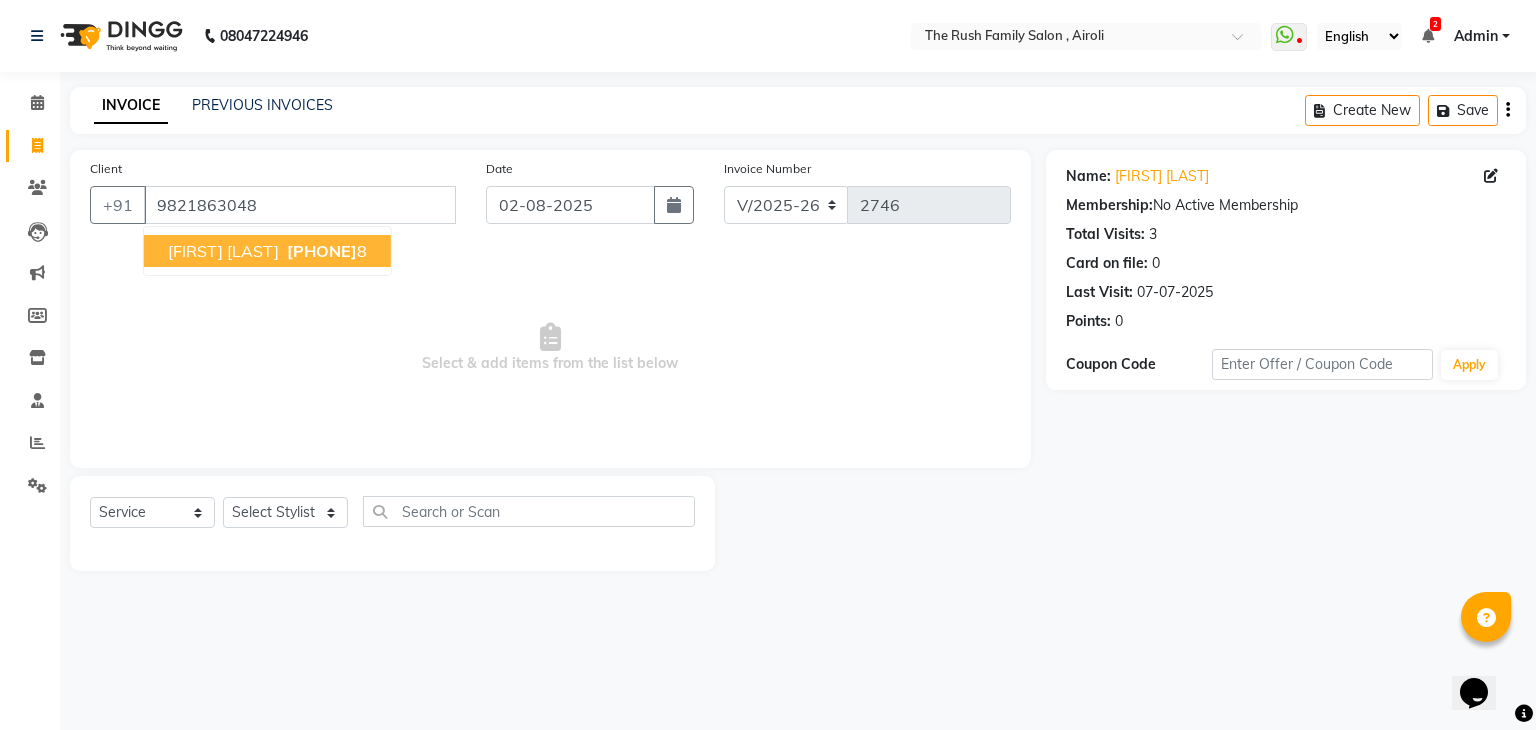 click on "Neha pandey   982186304 8" 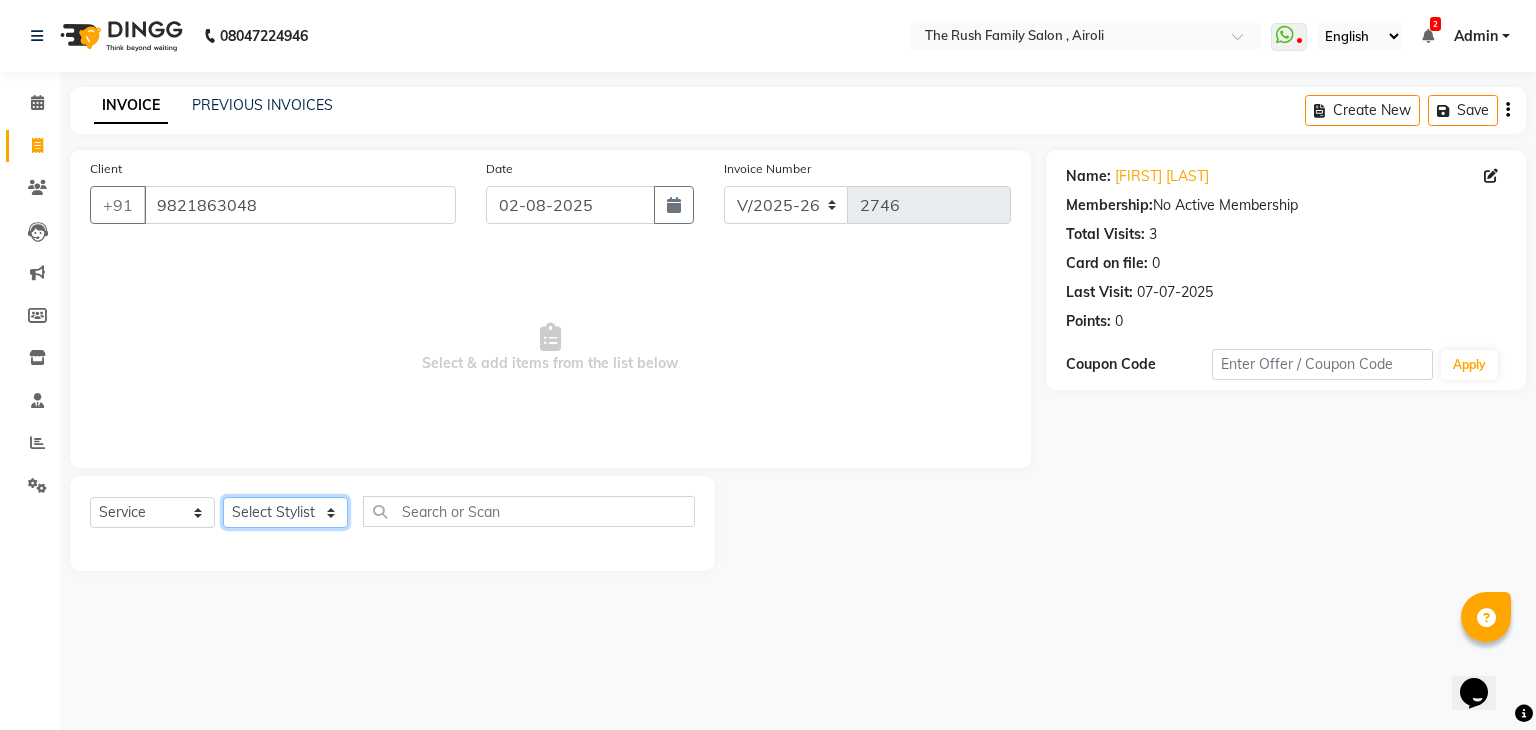 click on "Select Stylist Ajaz Alvira Danish Guddi Jayesh Josh  mumtaz Naeem   nishu Riya    Rush Swati" 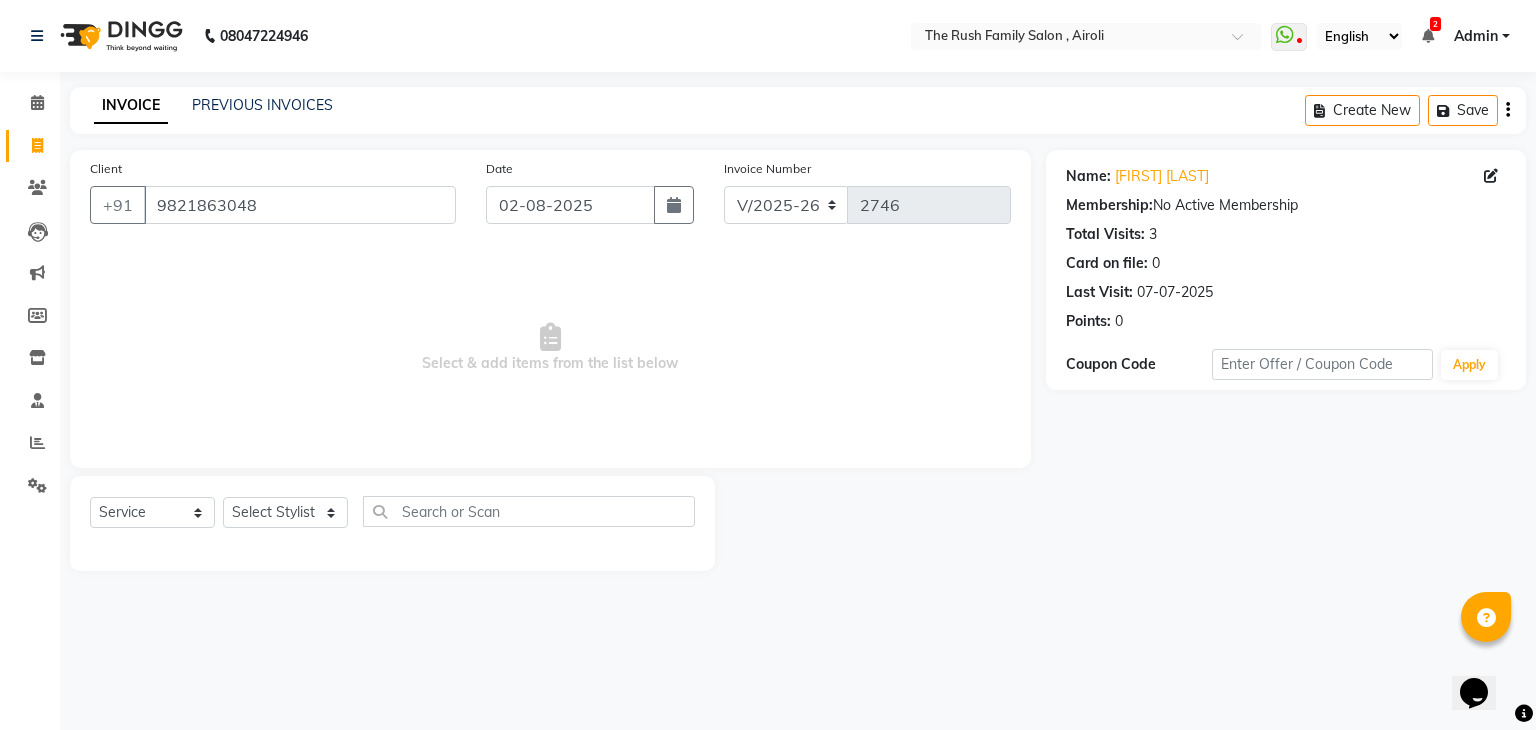click on "Select & add items from the list below" 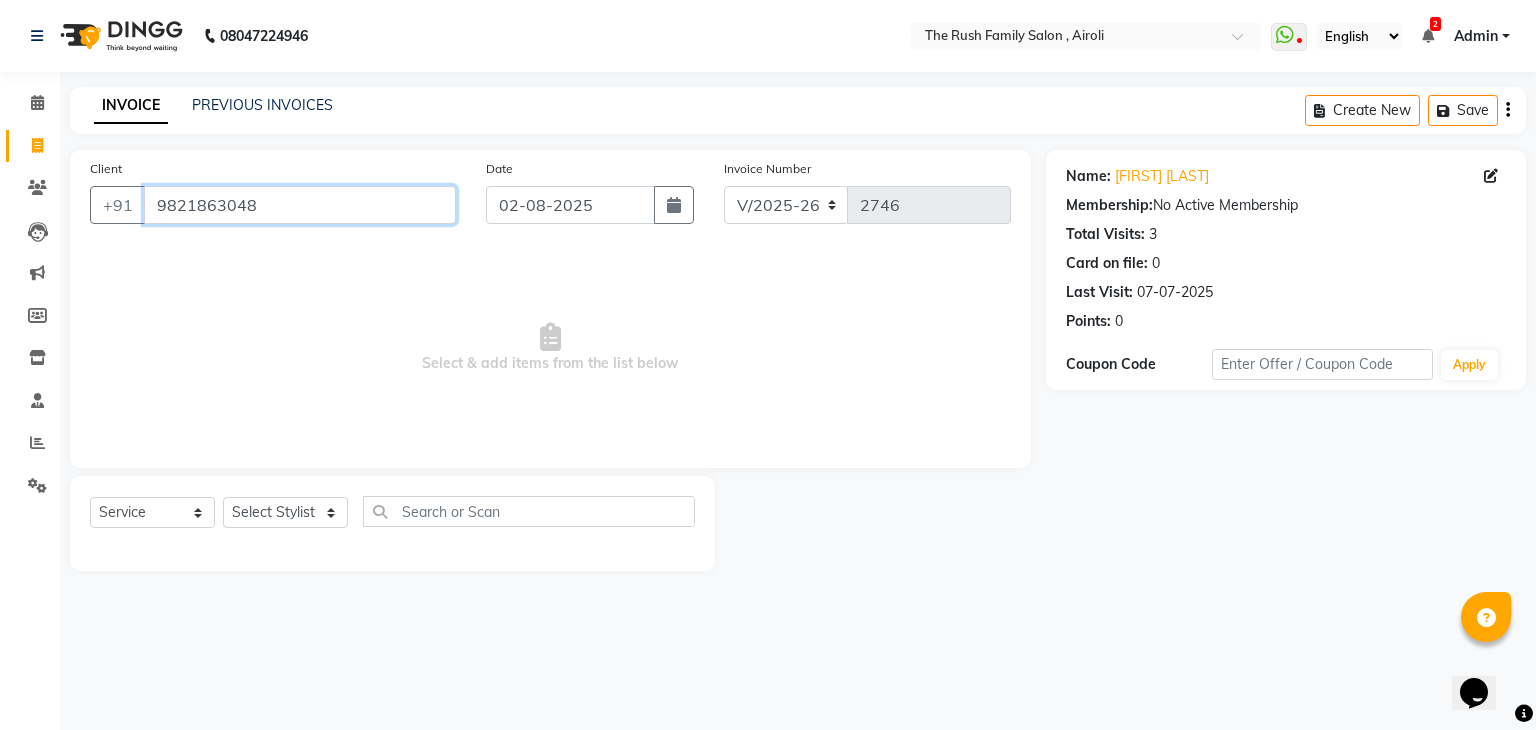 click on "9821863048" 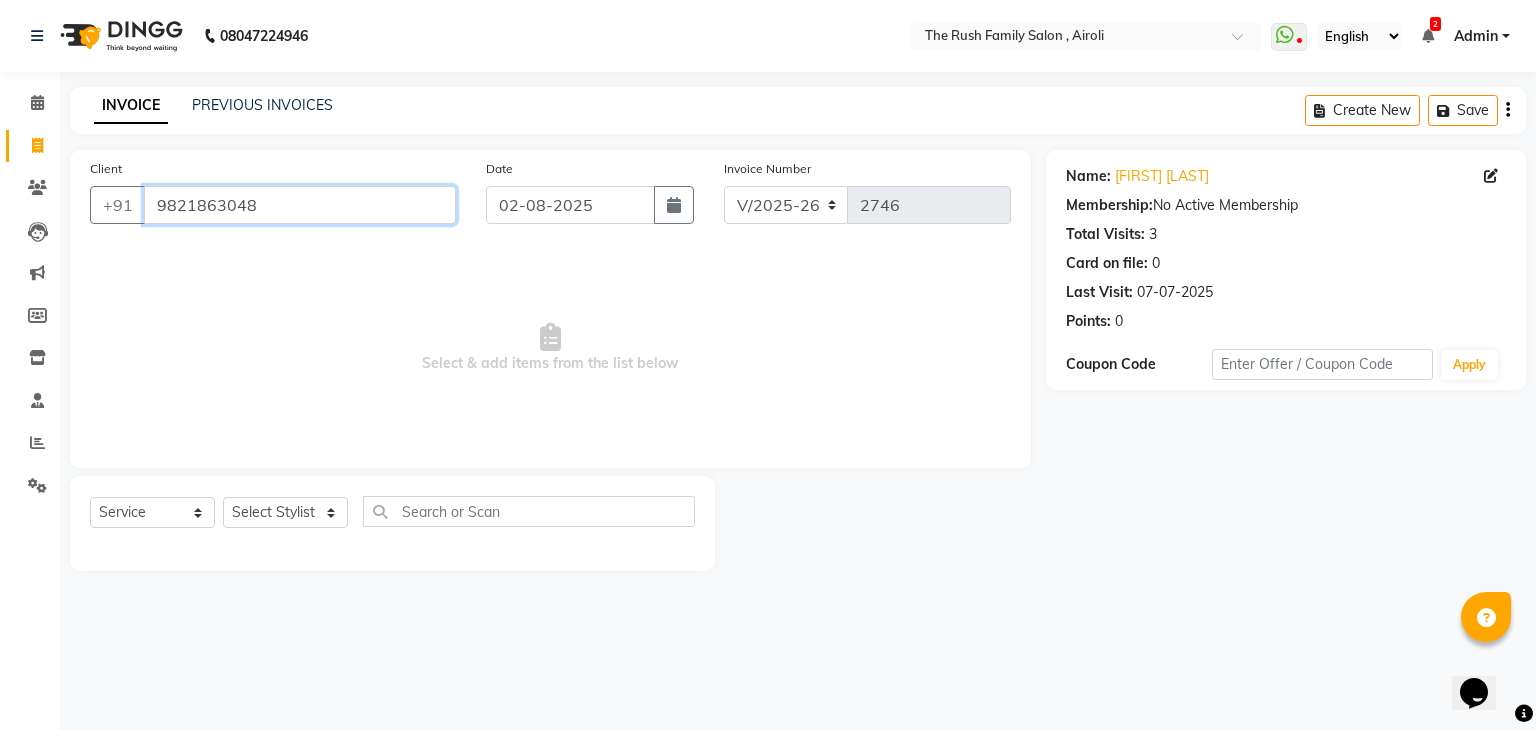 click on "9821863048" 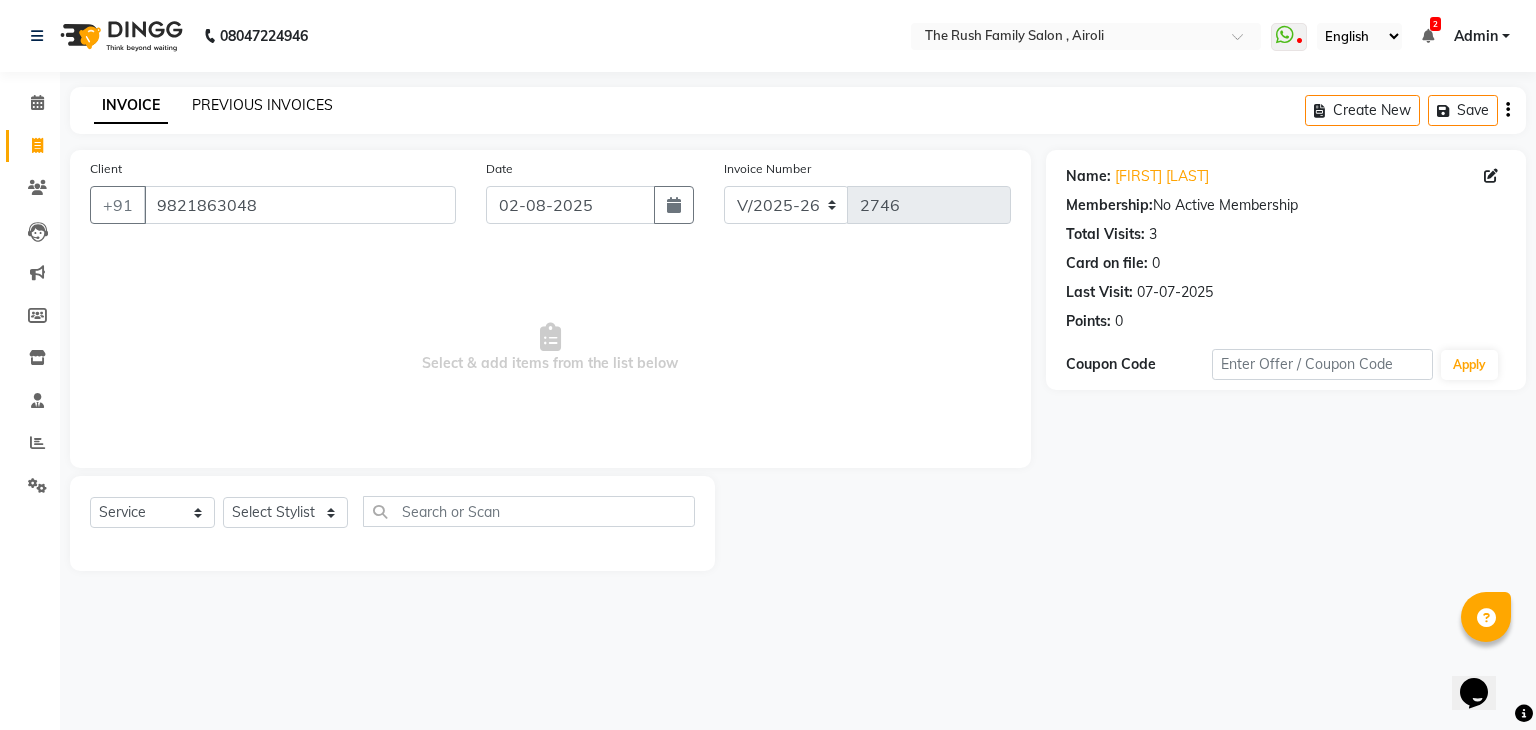click on "PREVIOUS INVOICES" 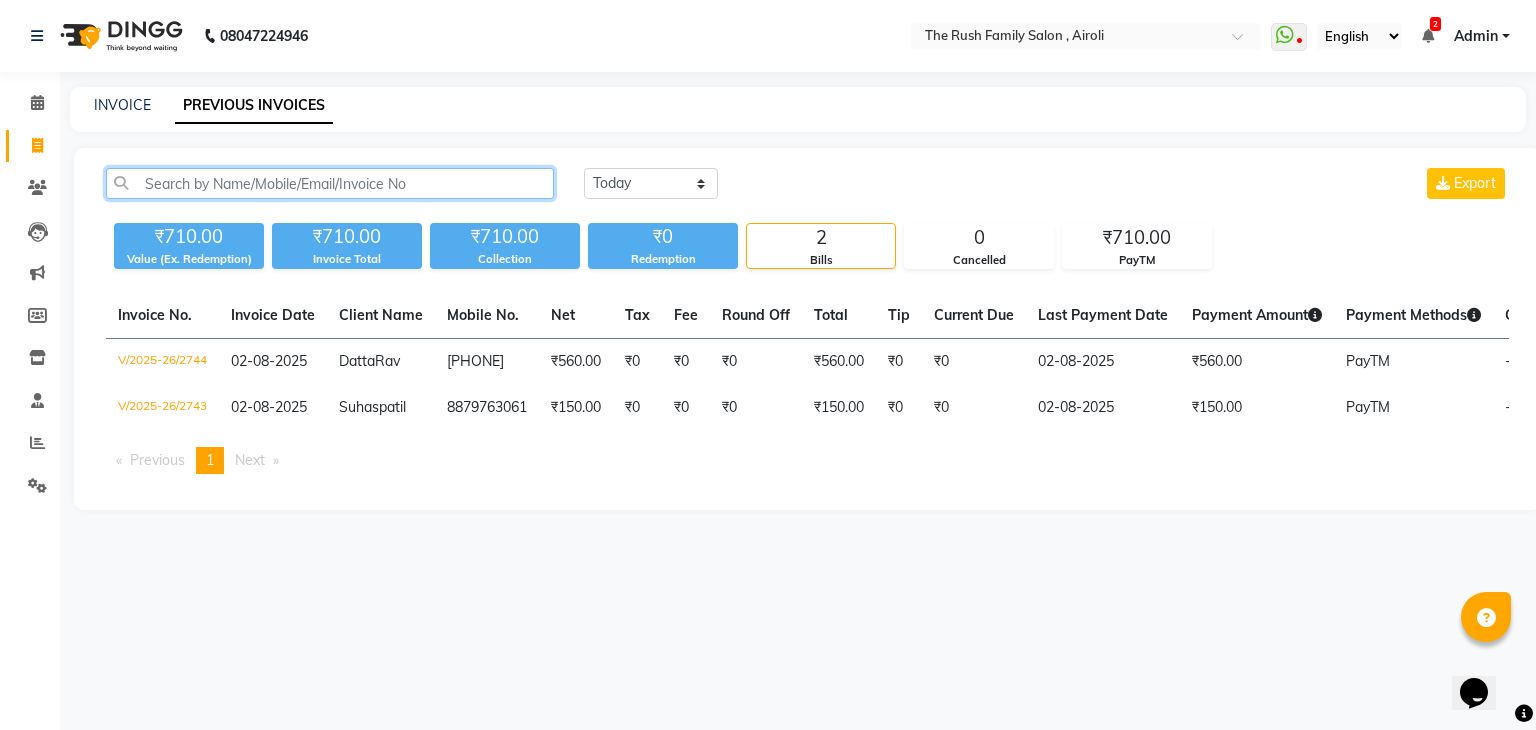 click 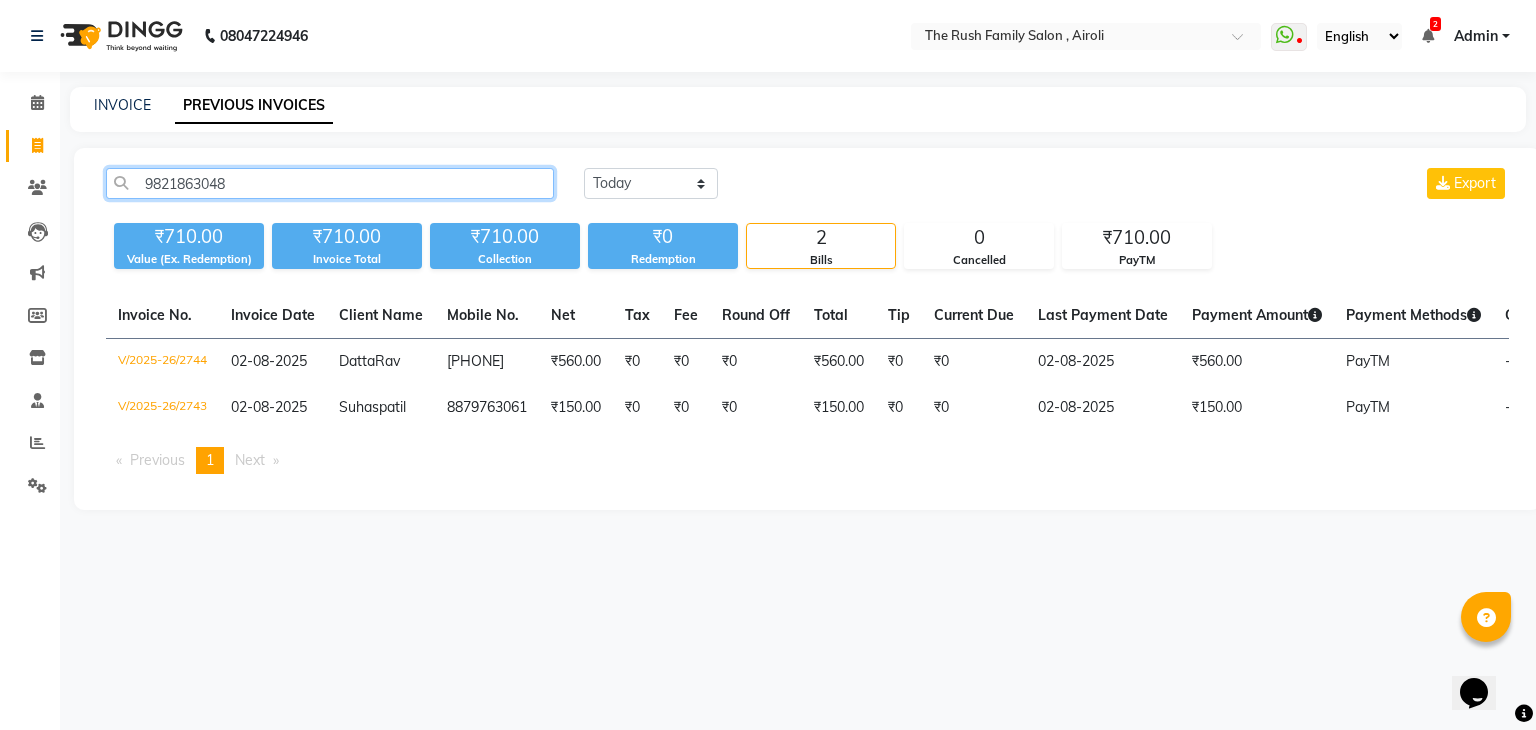 click on "9821863048" 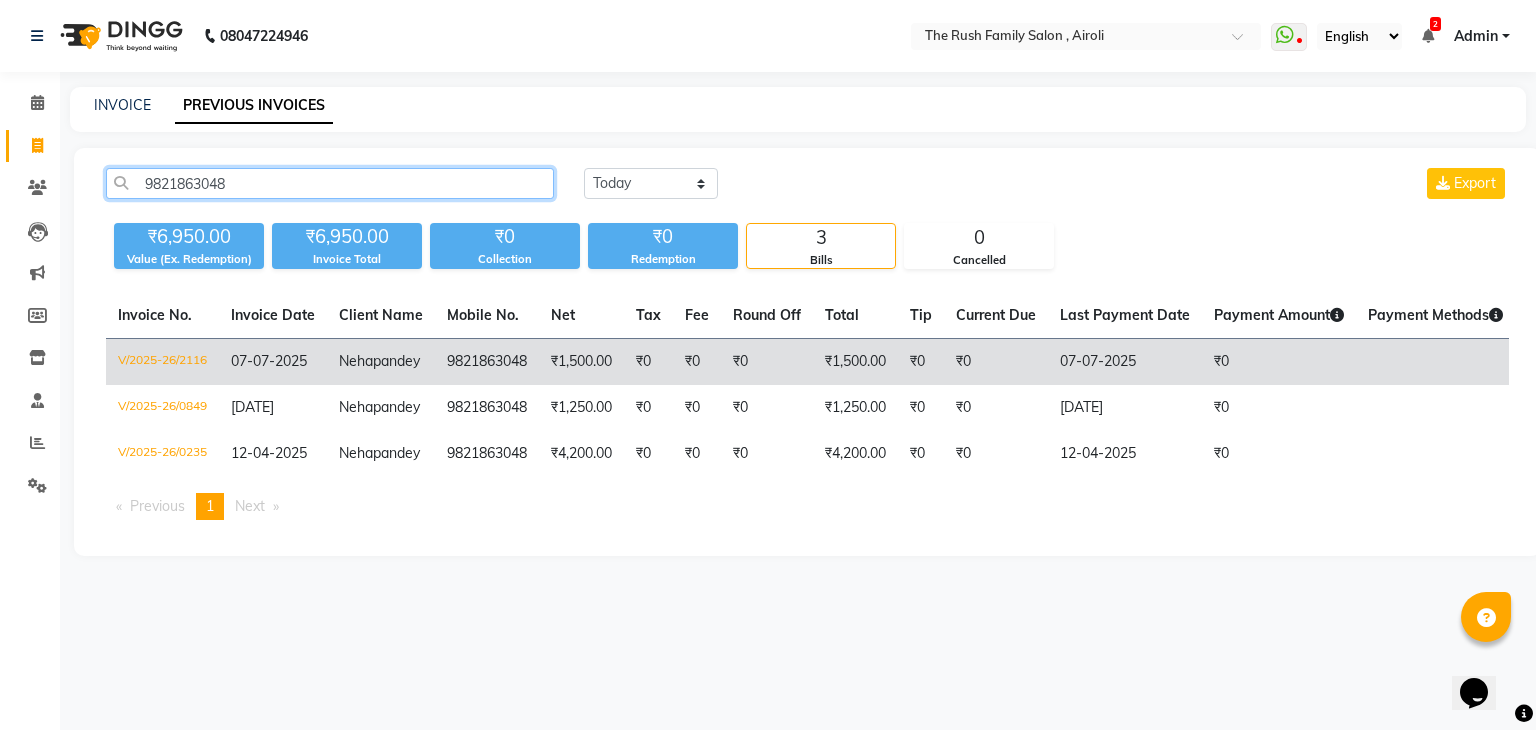 type on "9821863048" 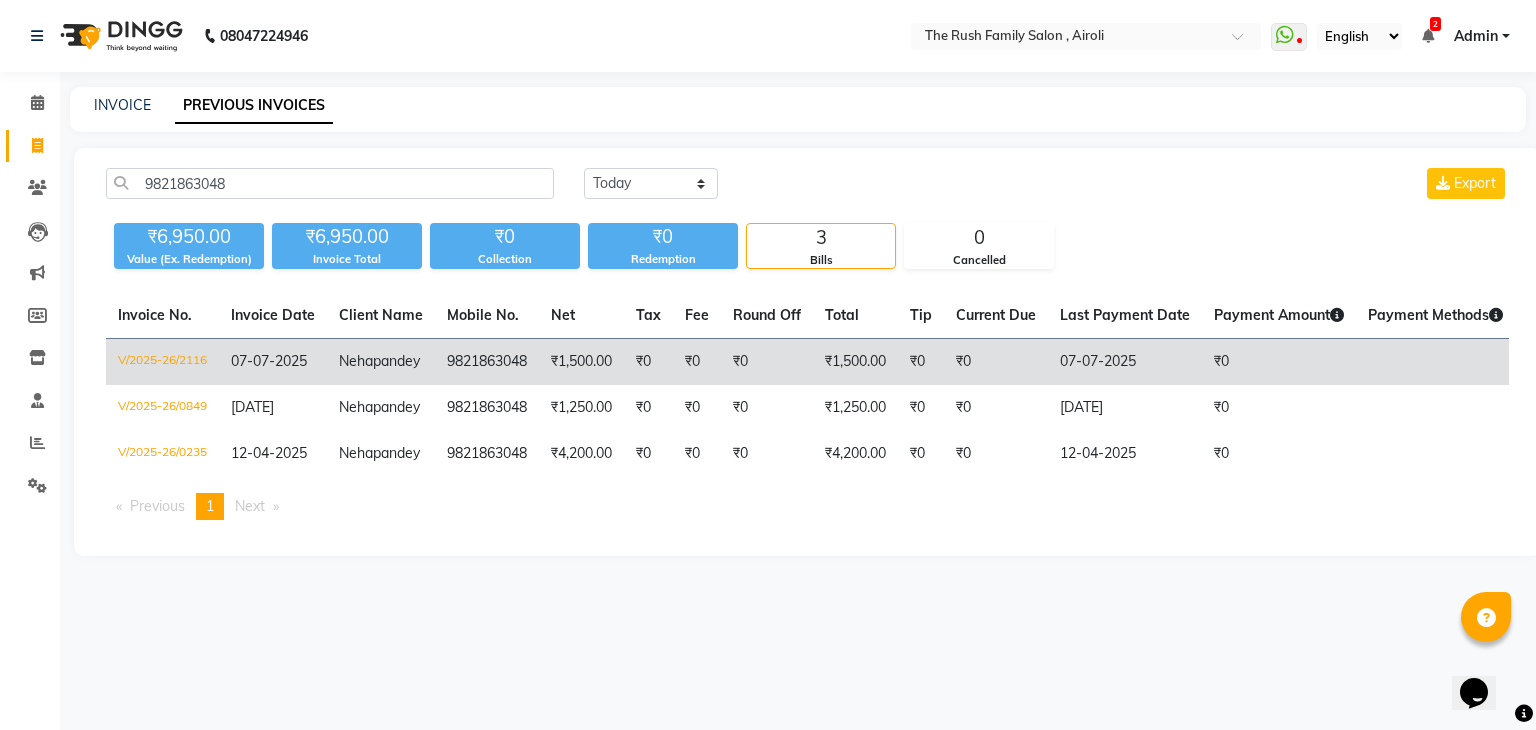 click on "V/2025-26/2116" 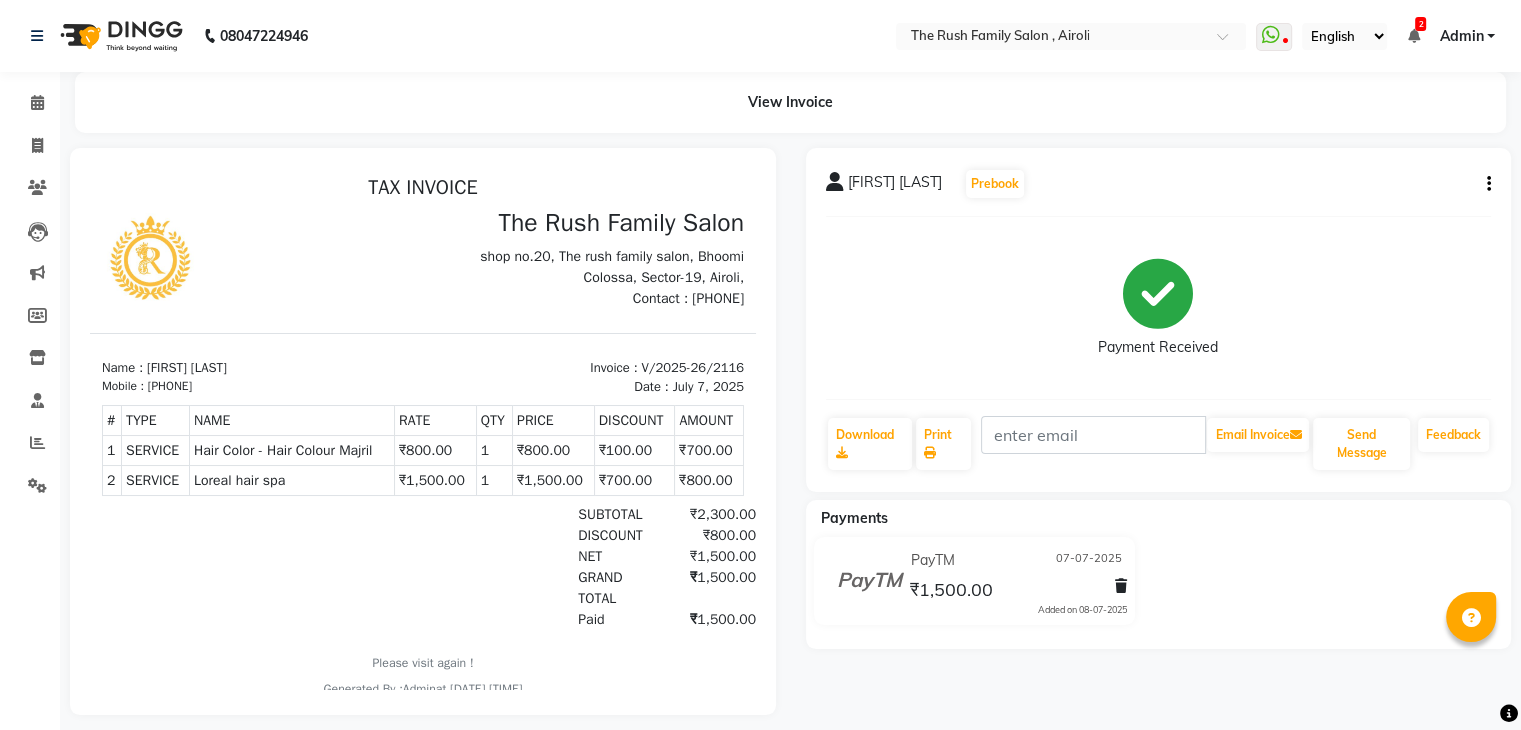 scroll, scrollTop: 0, scrollLeft: 0, axis: both 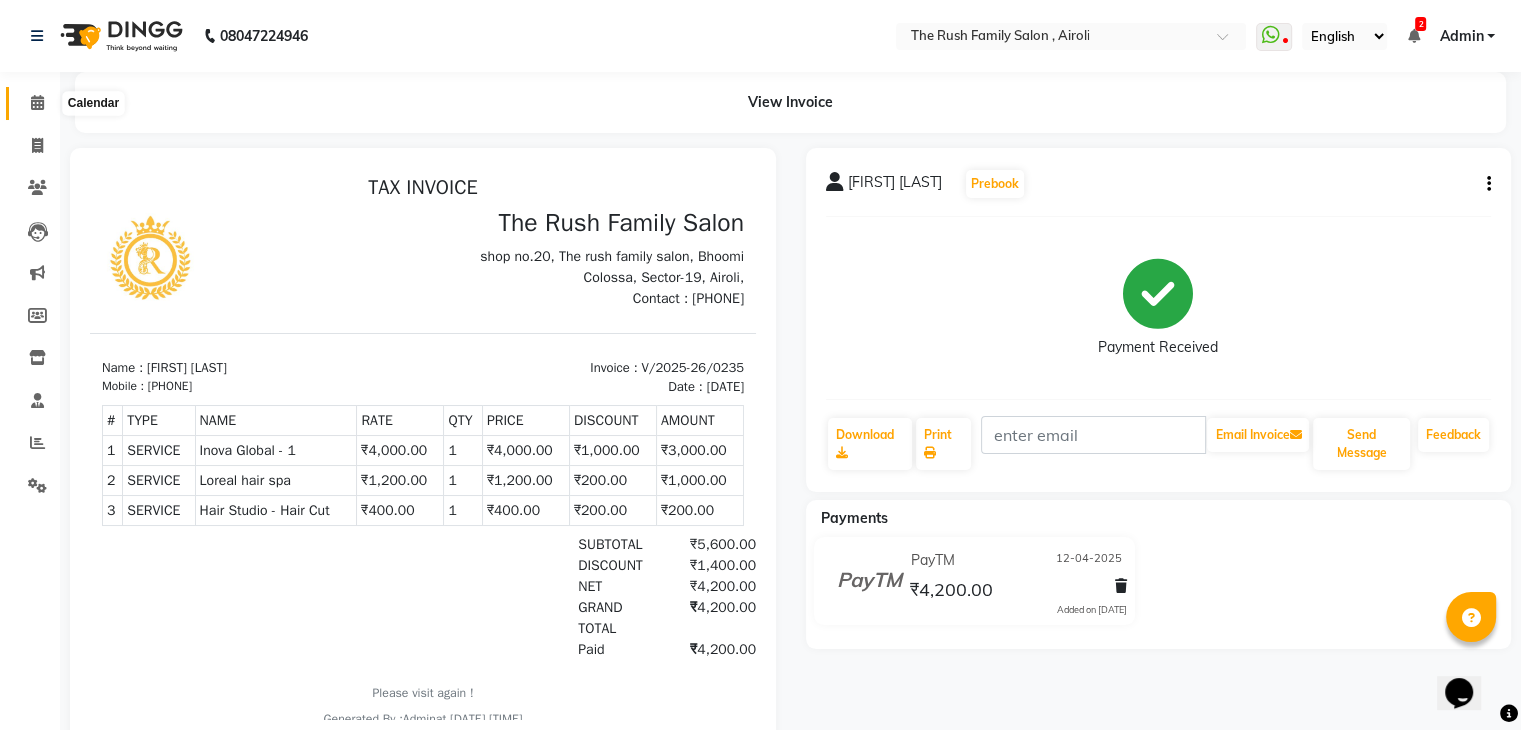 click 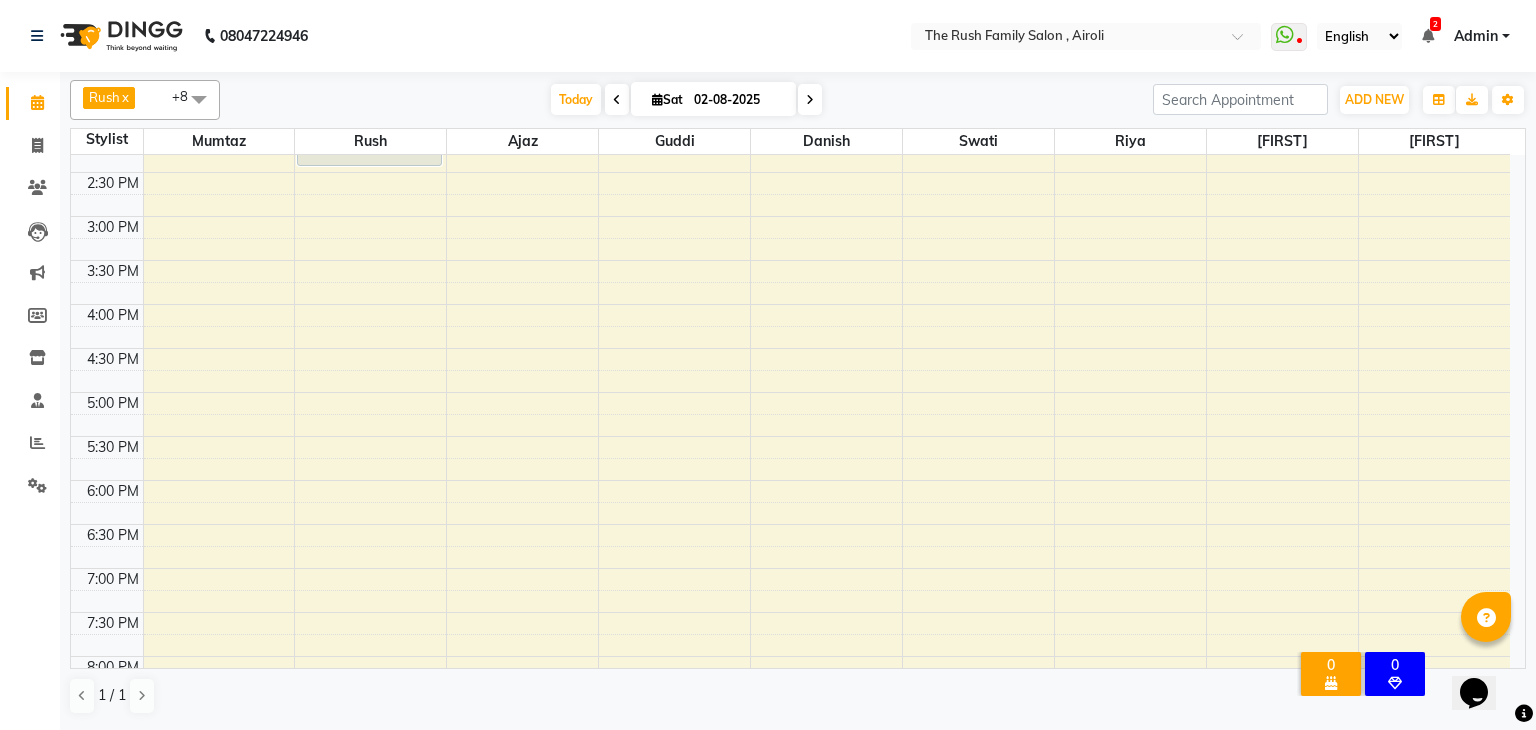 scroll, scrollTop: 0, scrollLeft: 0, axis: both 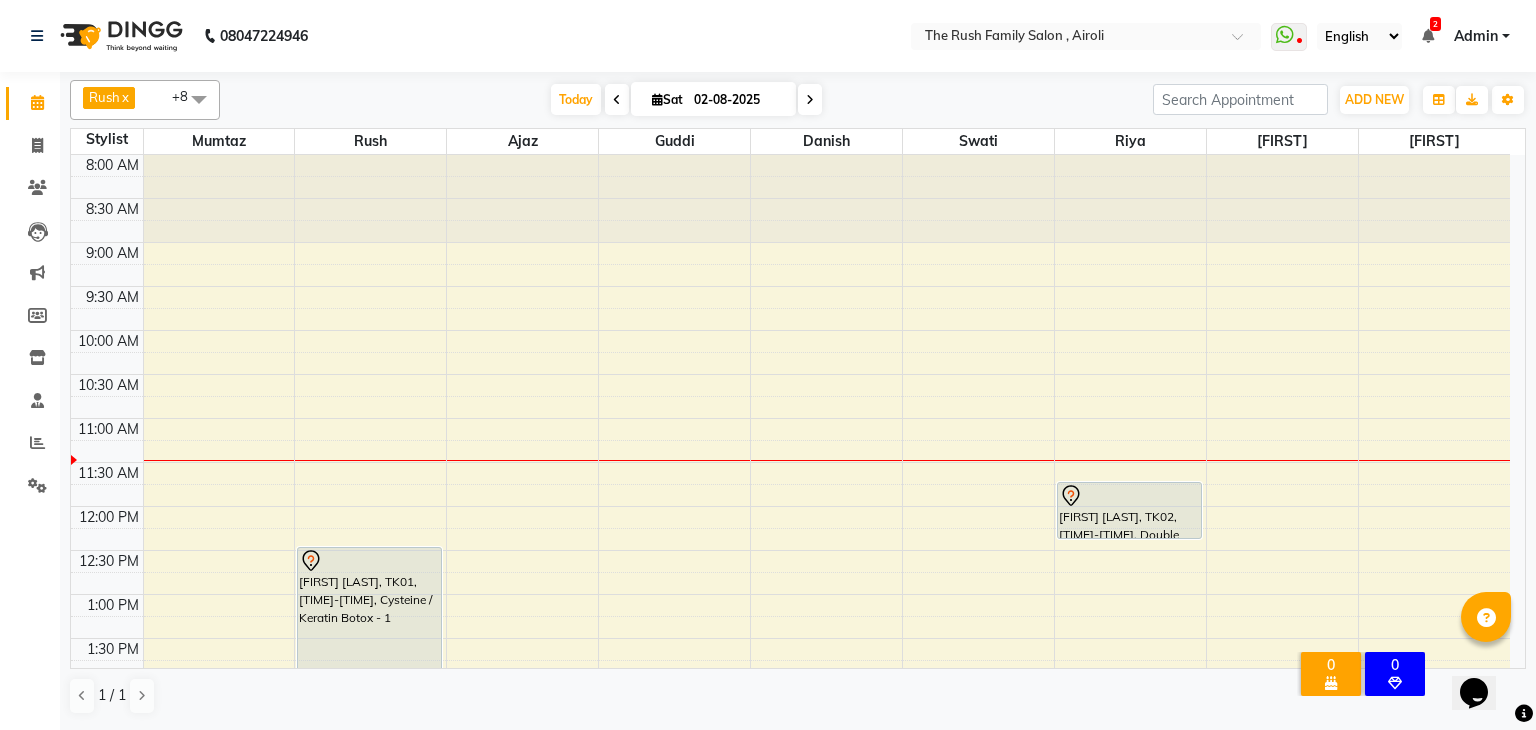 click on "Sat" at bounding box center [667, 99] 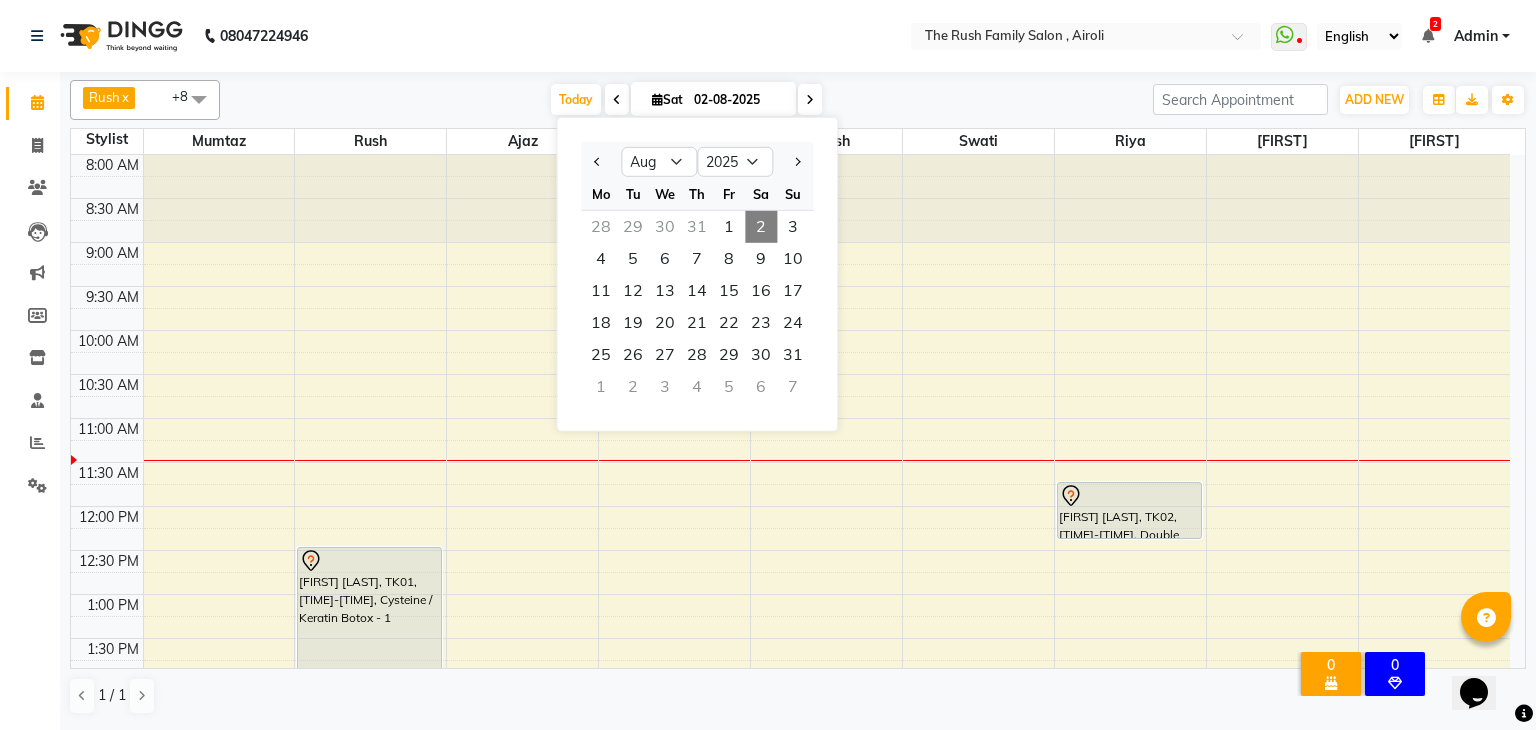 click on "31" at bounding box center (697, 227) 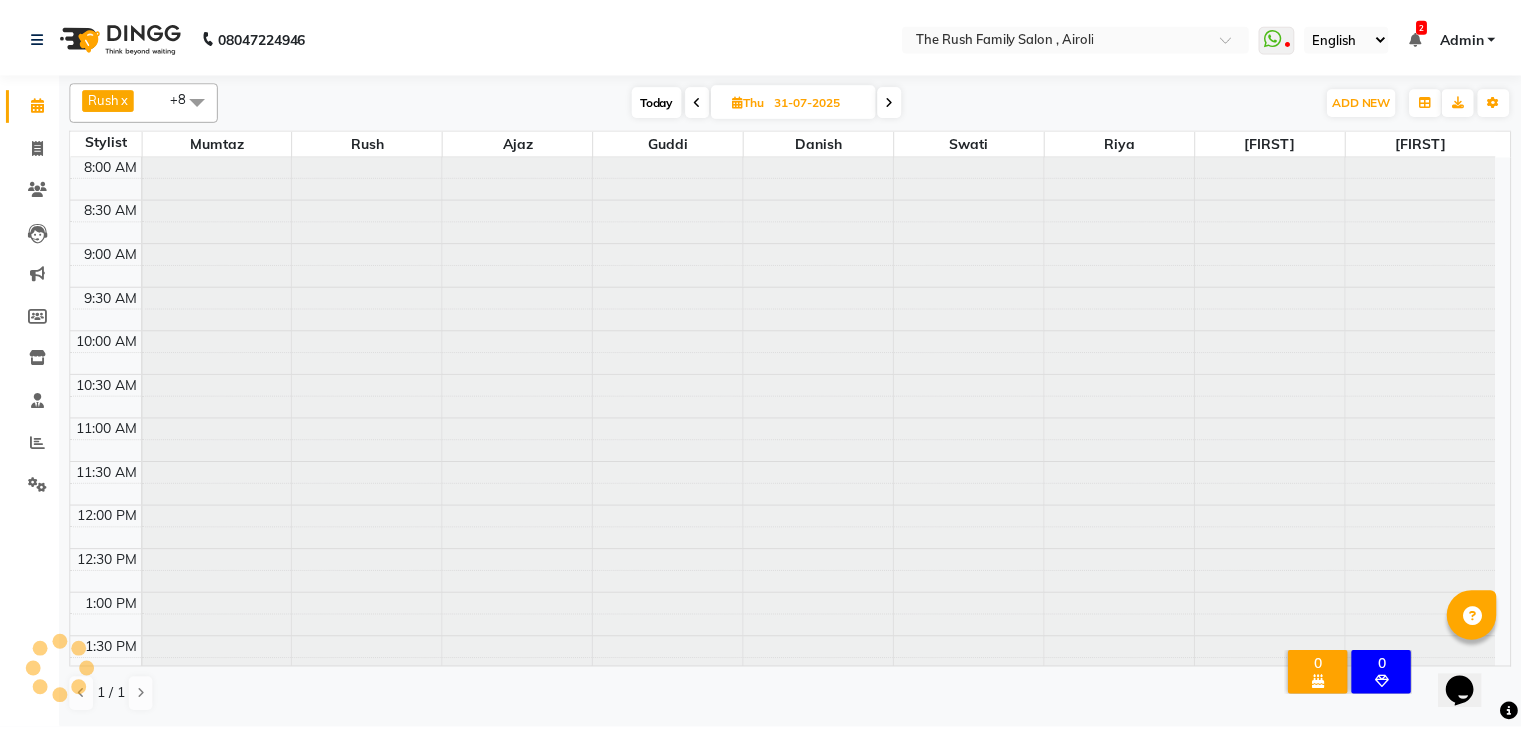 scroll, scrollTop: 263, scrollLeft: 0, axis: vertical 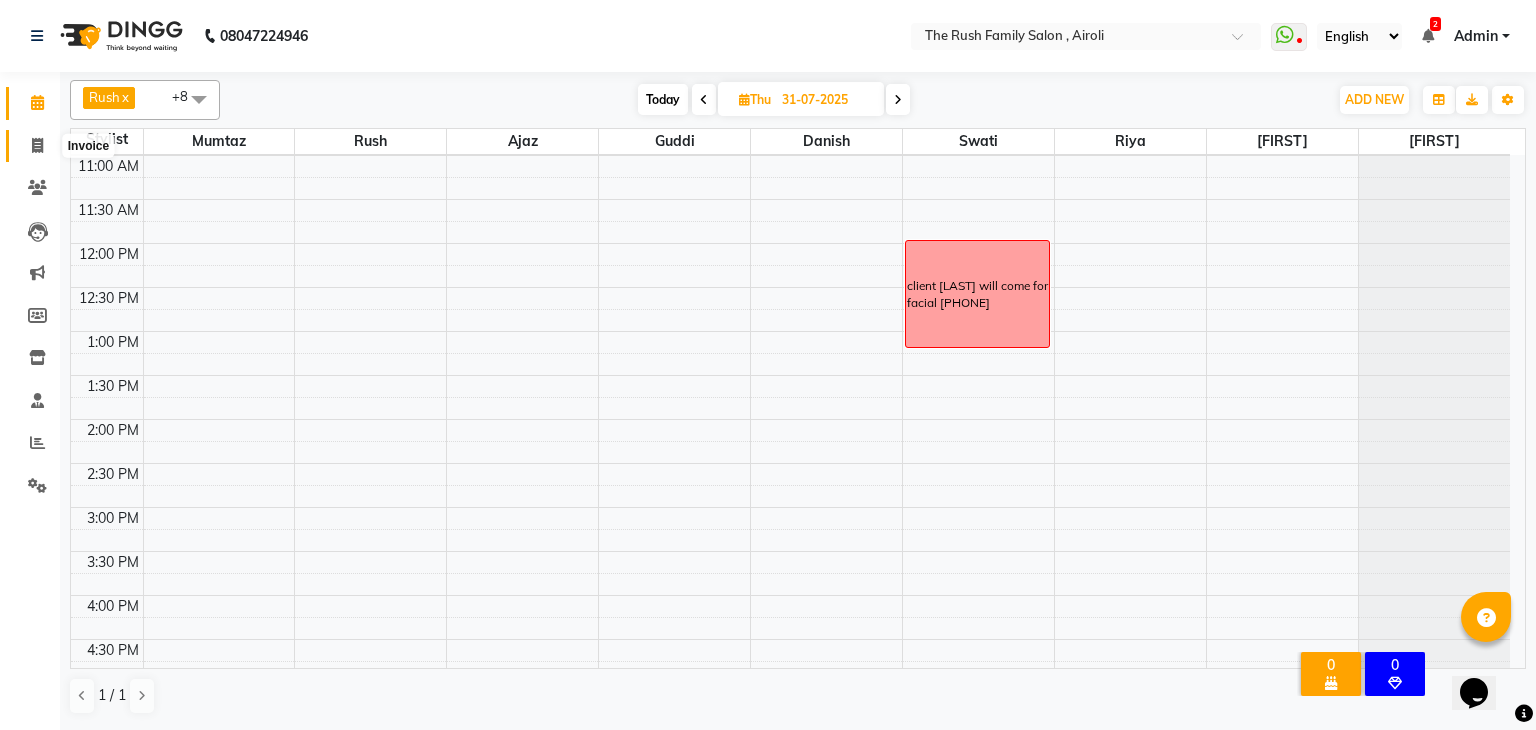 click 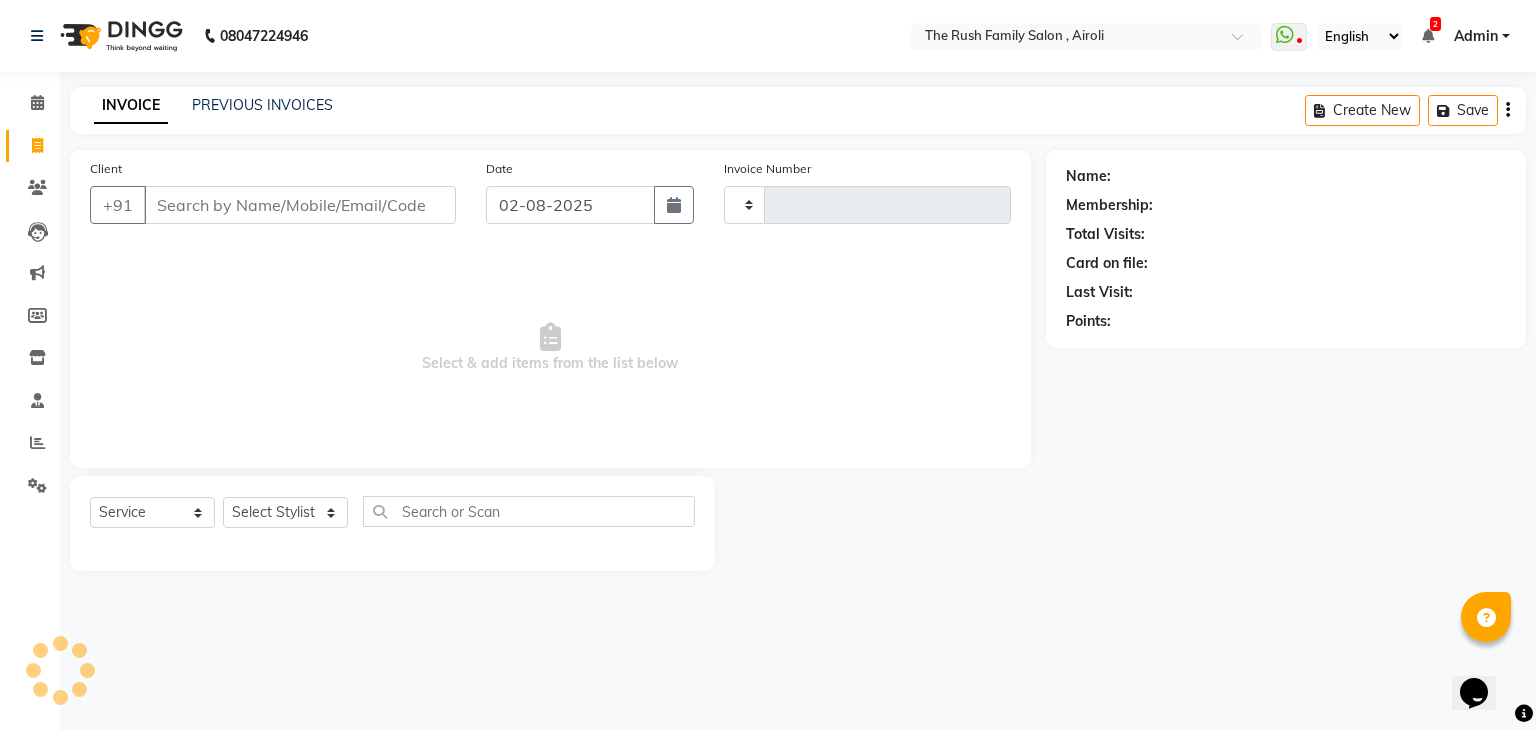 type on "2745" 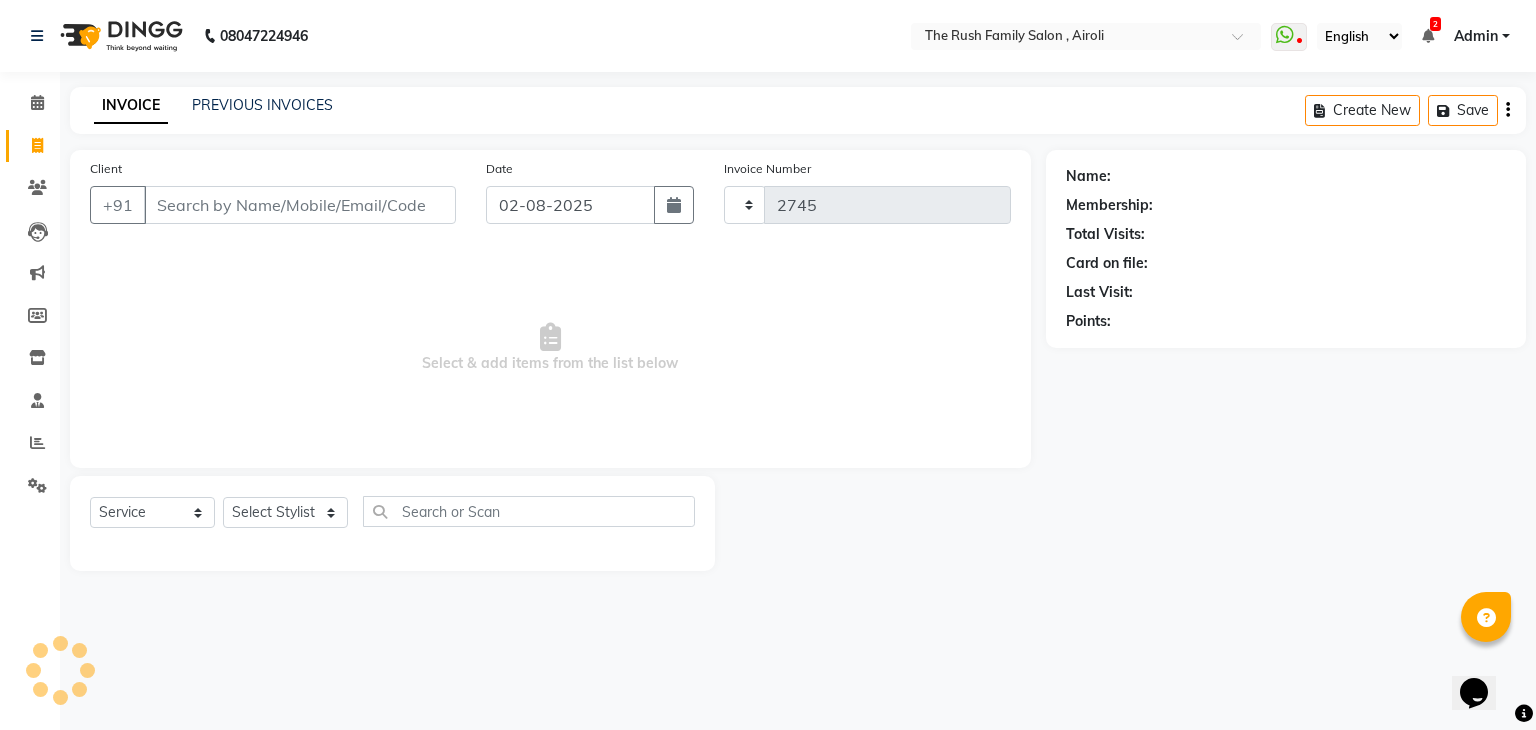 select on "5419" 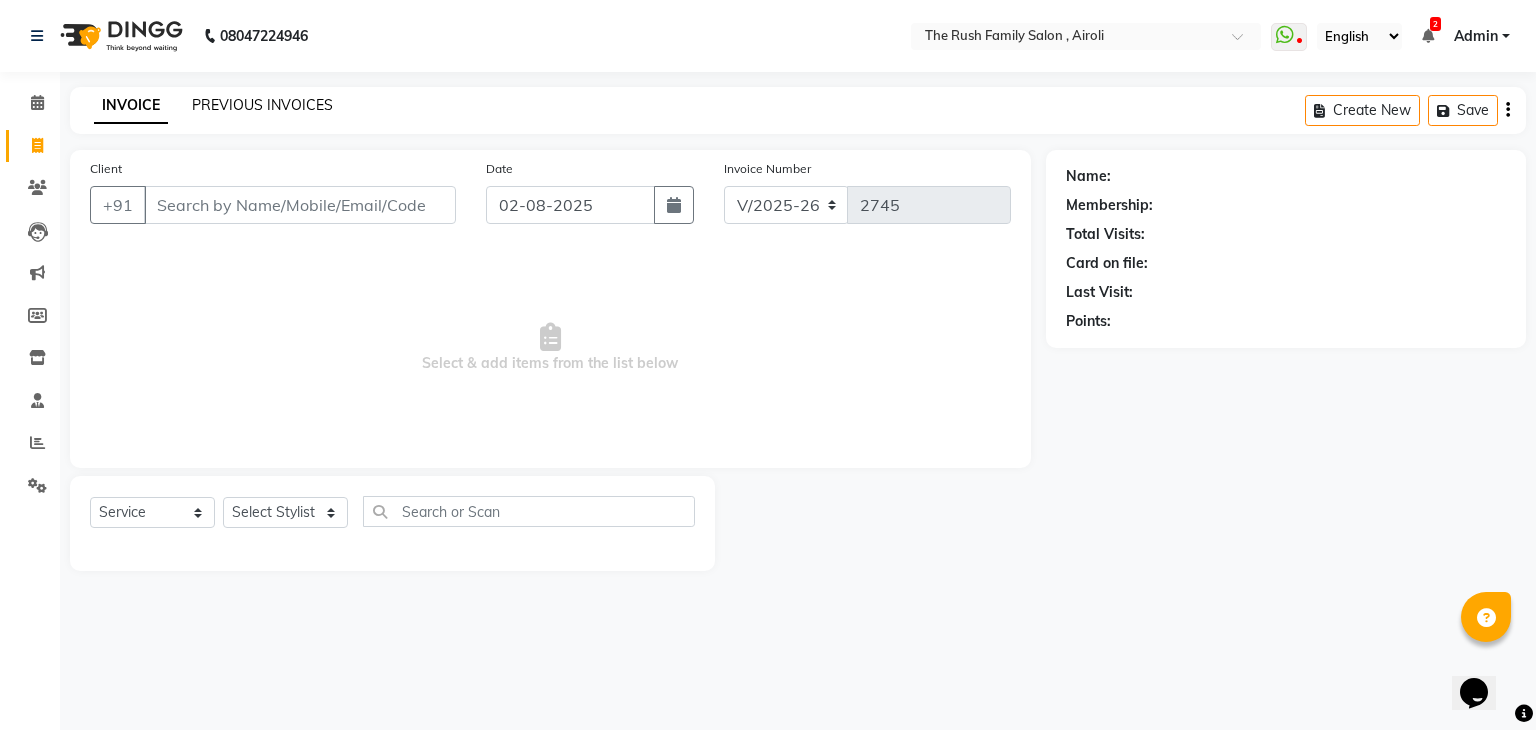 click on "PREVIOUS INVOICES" 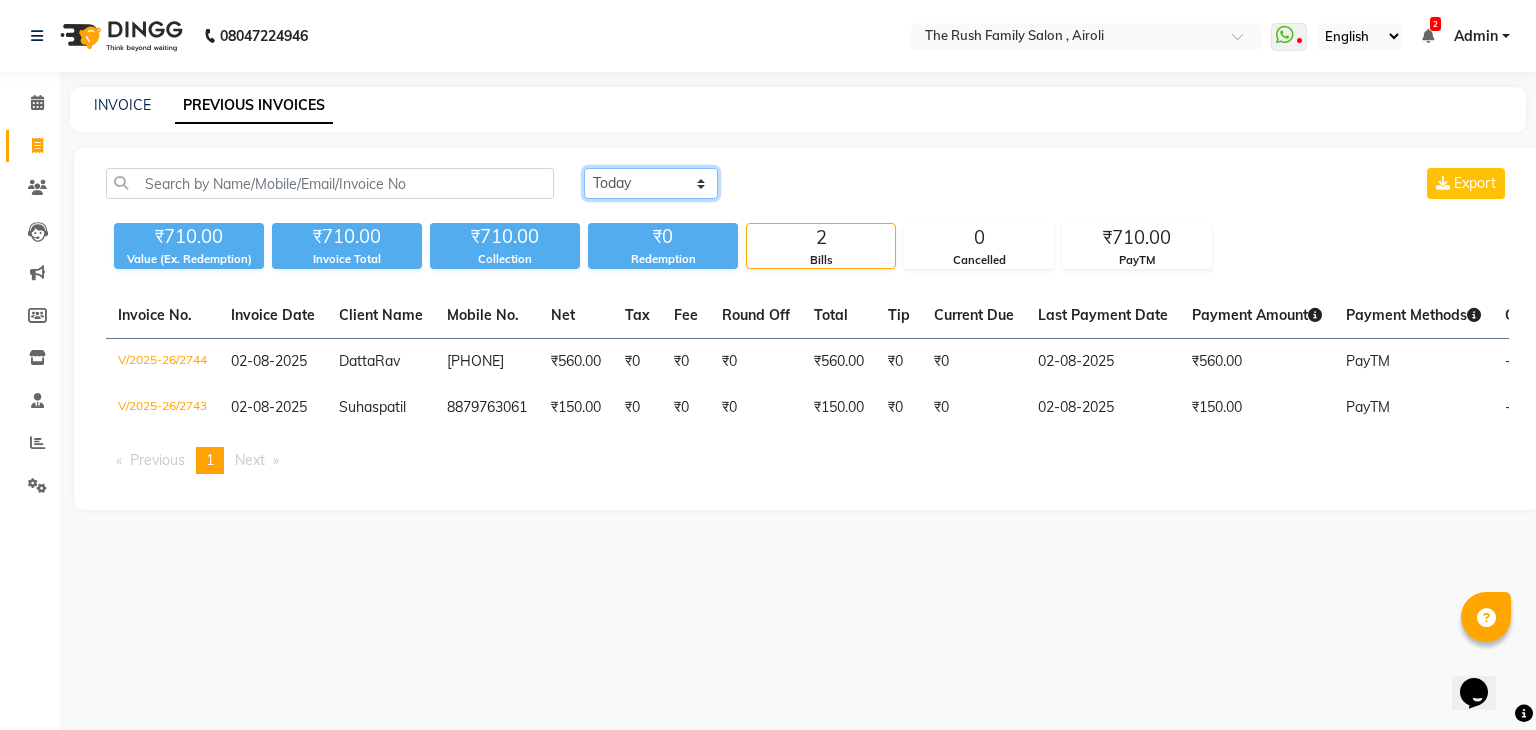 click on "Today Yesterday Custom Range" 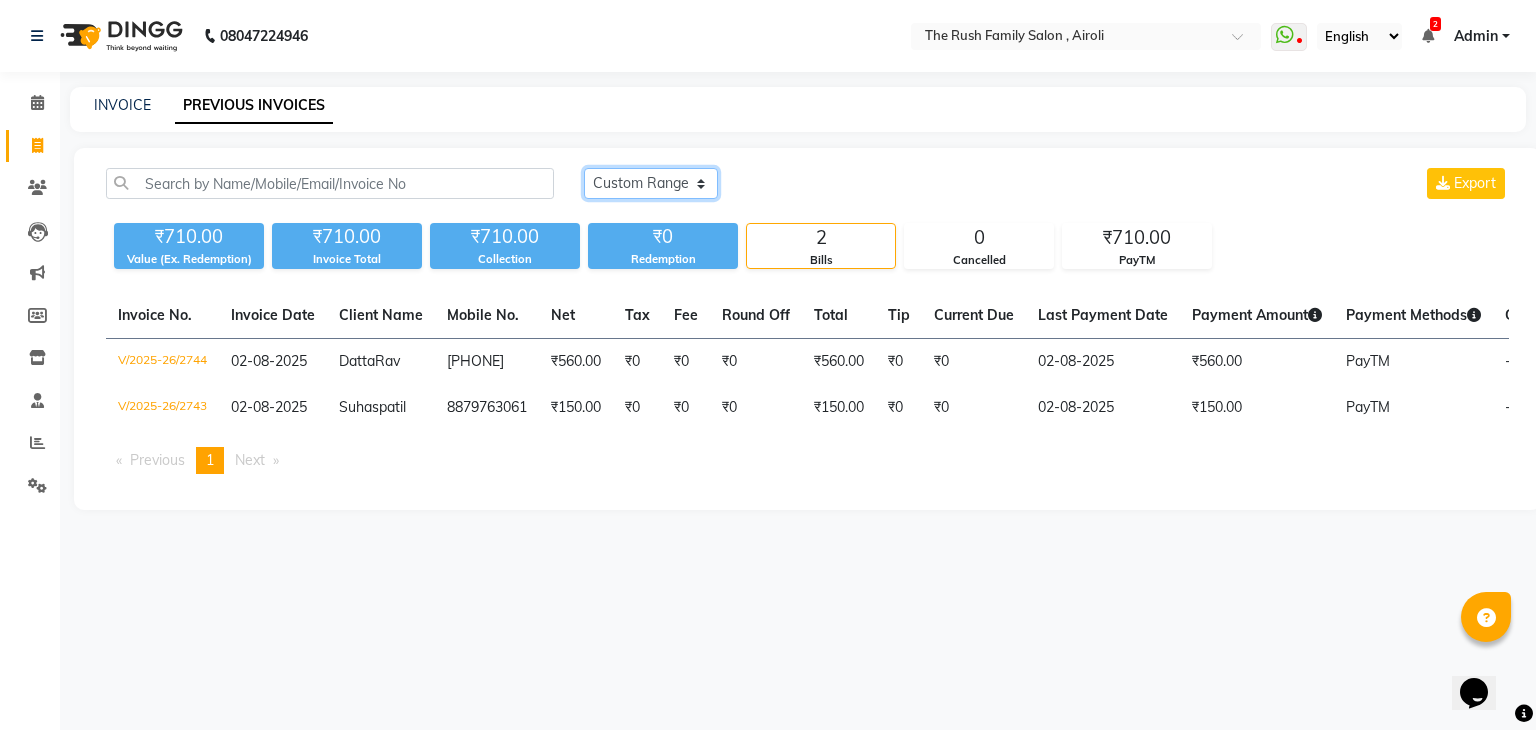 click on "Today Yesterday Custom Range" 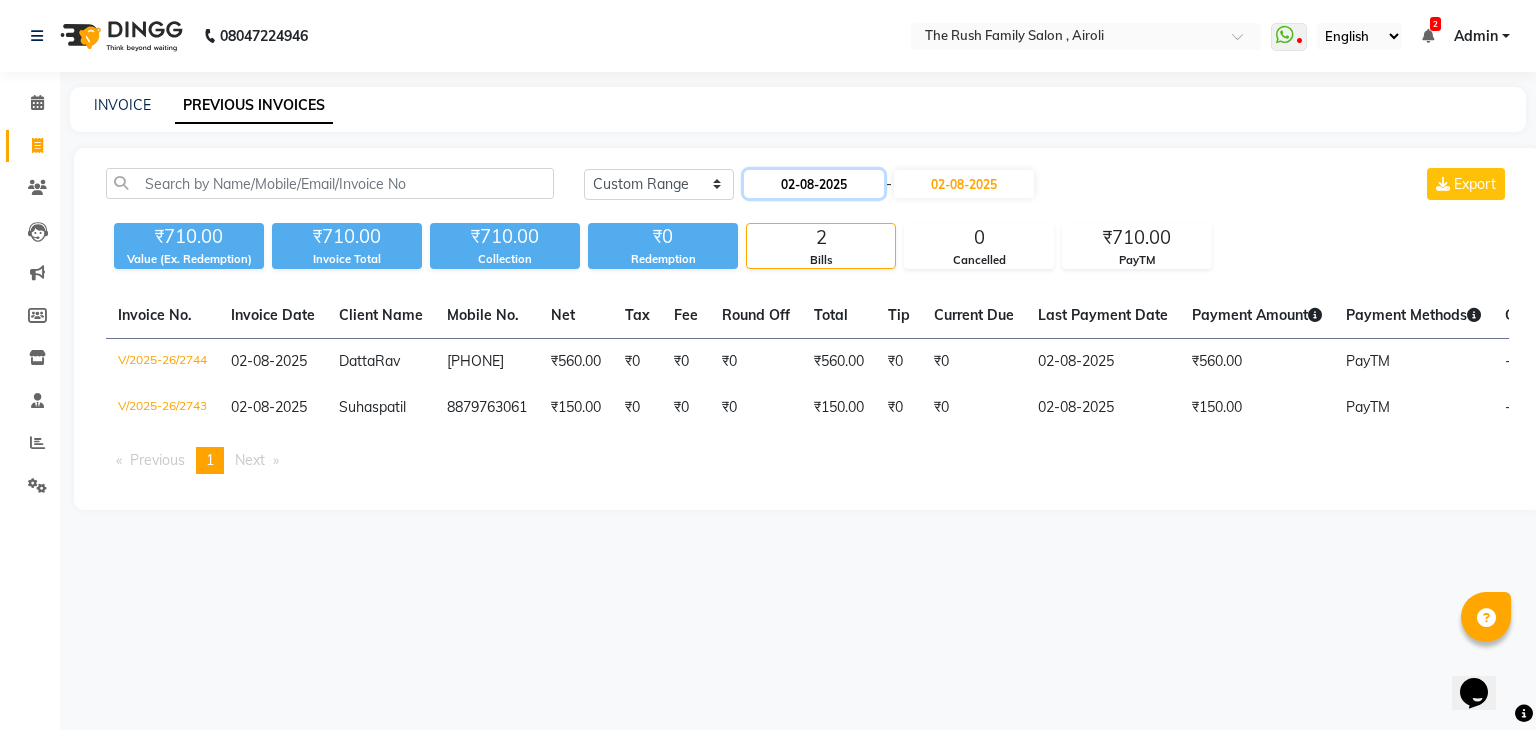 click on "02-08-2025" 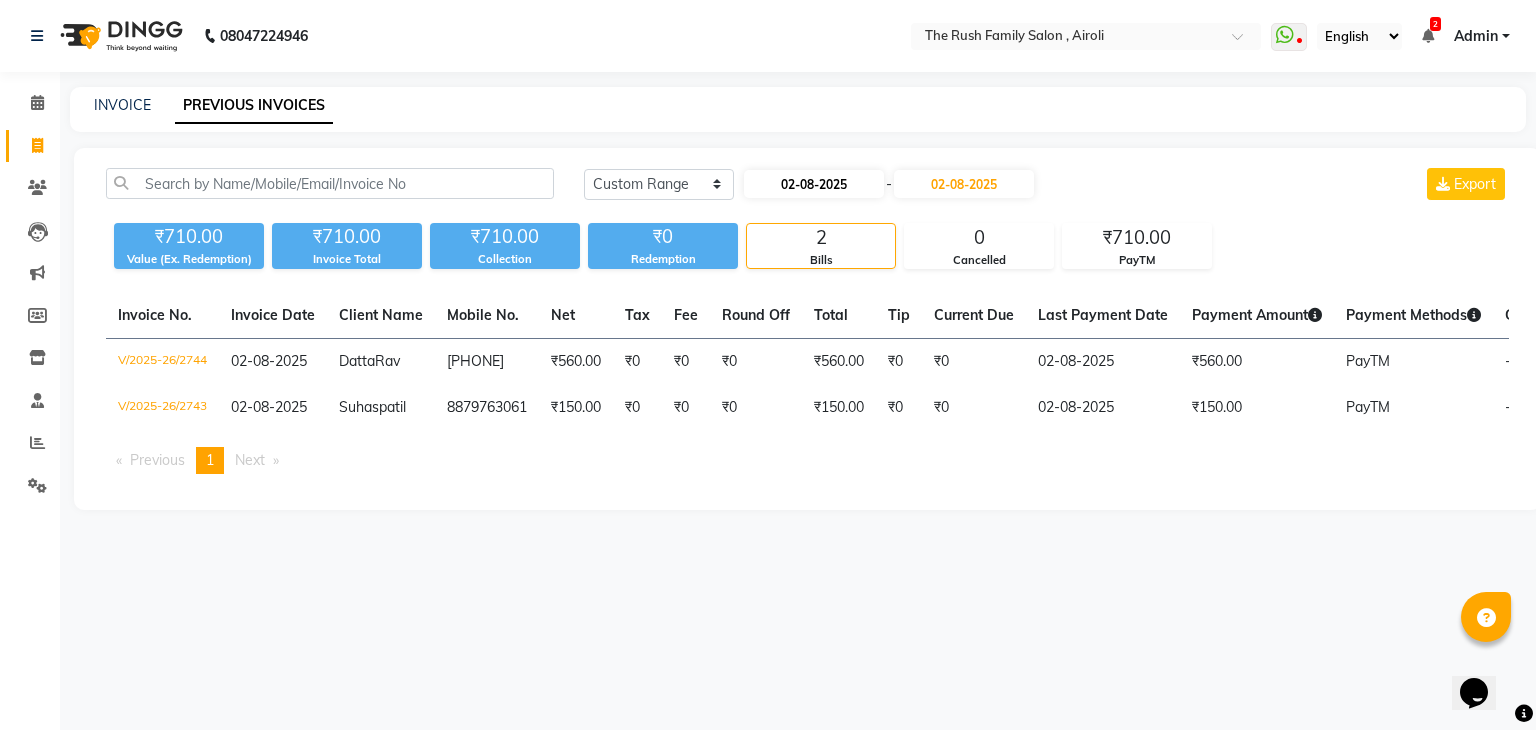 select on "8" 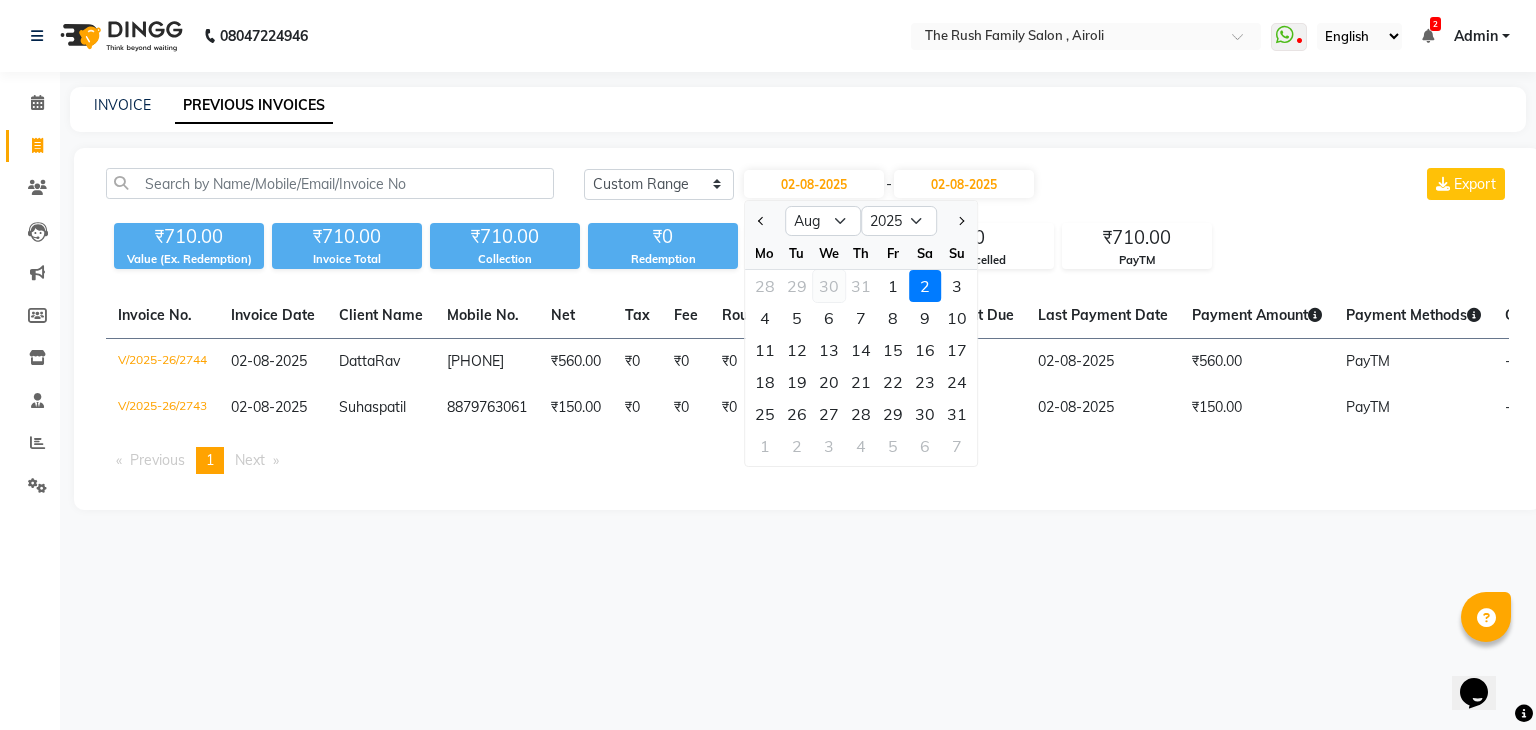 click on "30" 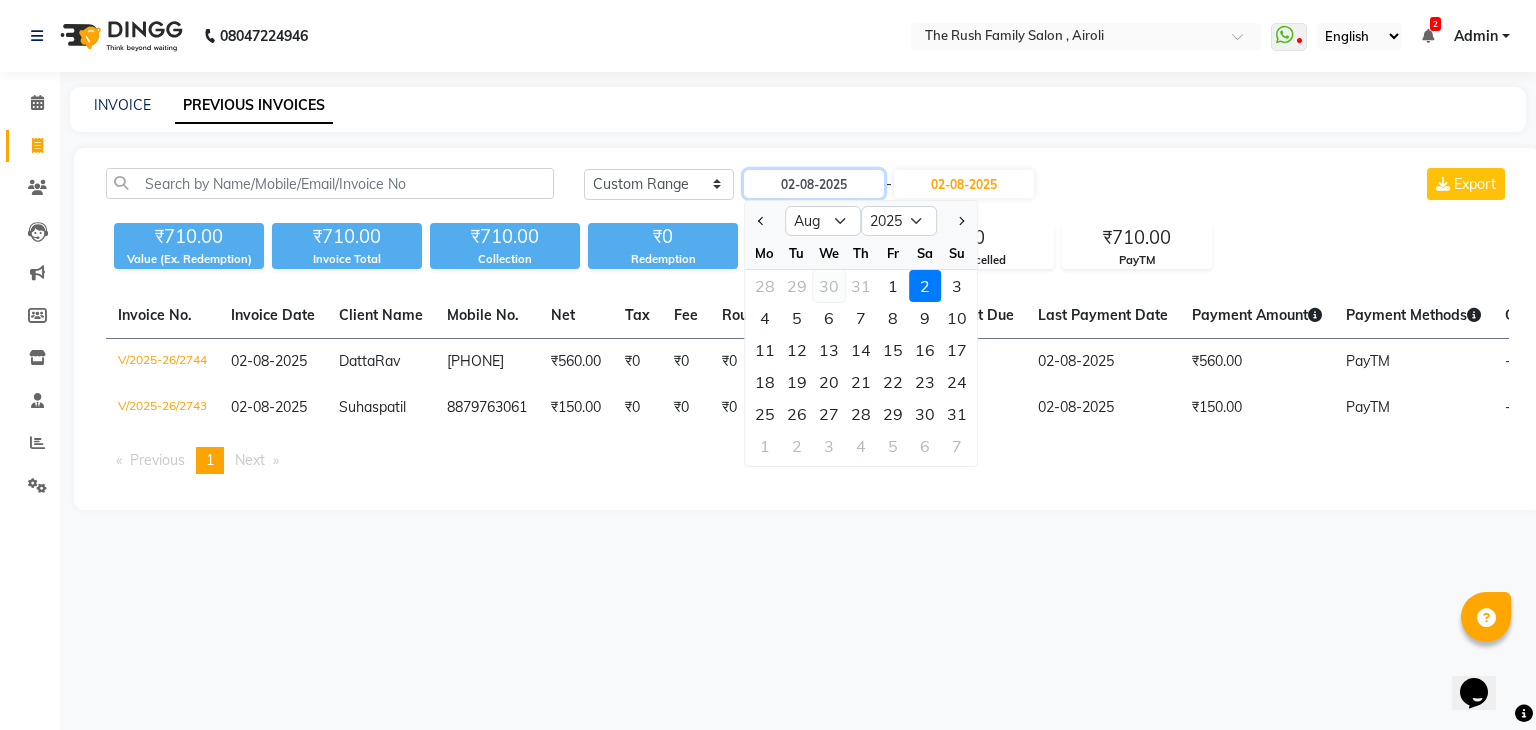type on "30-07-2025" 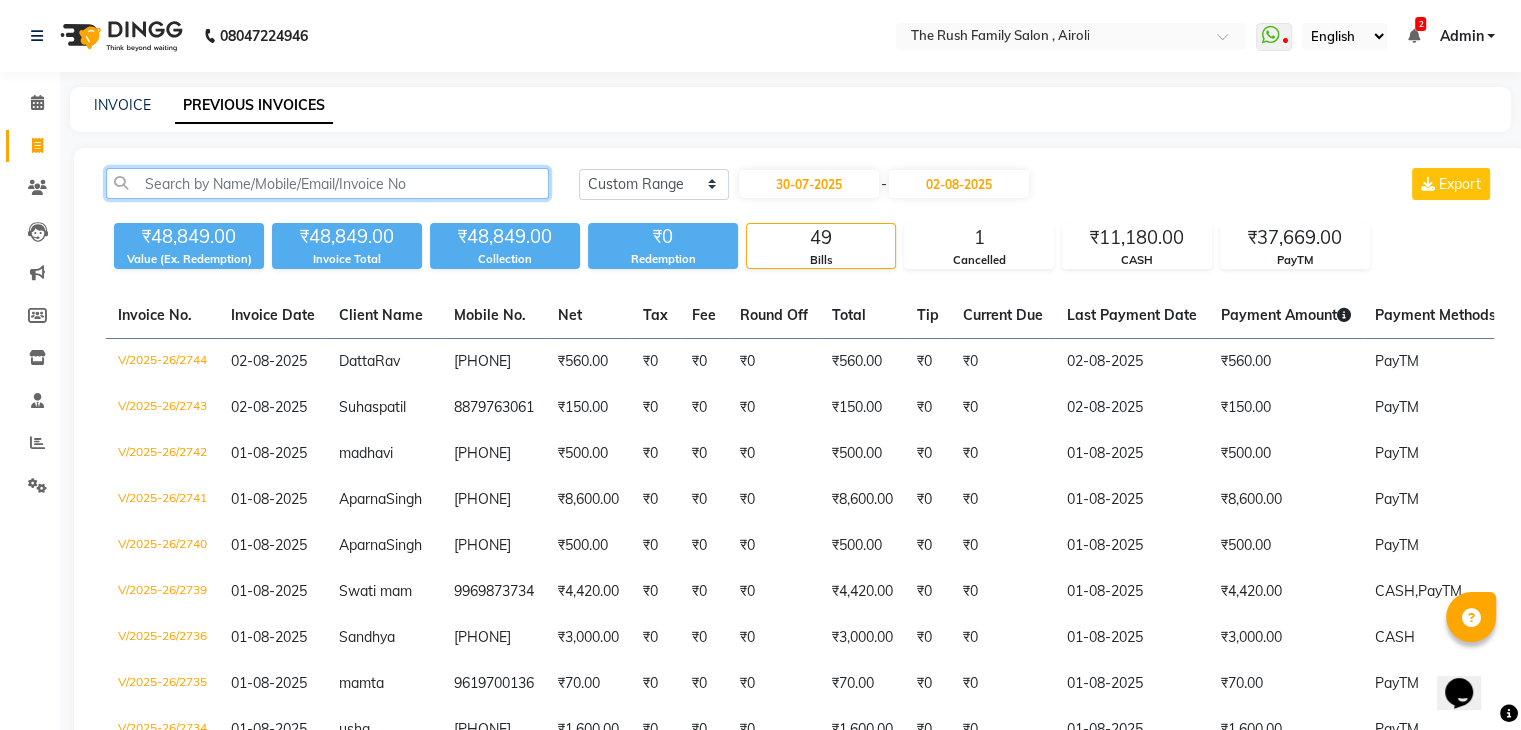 click 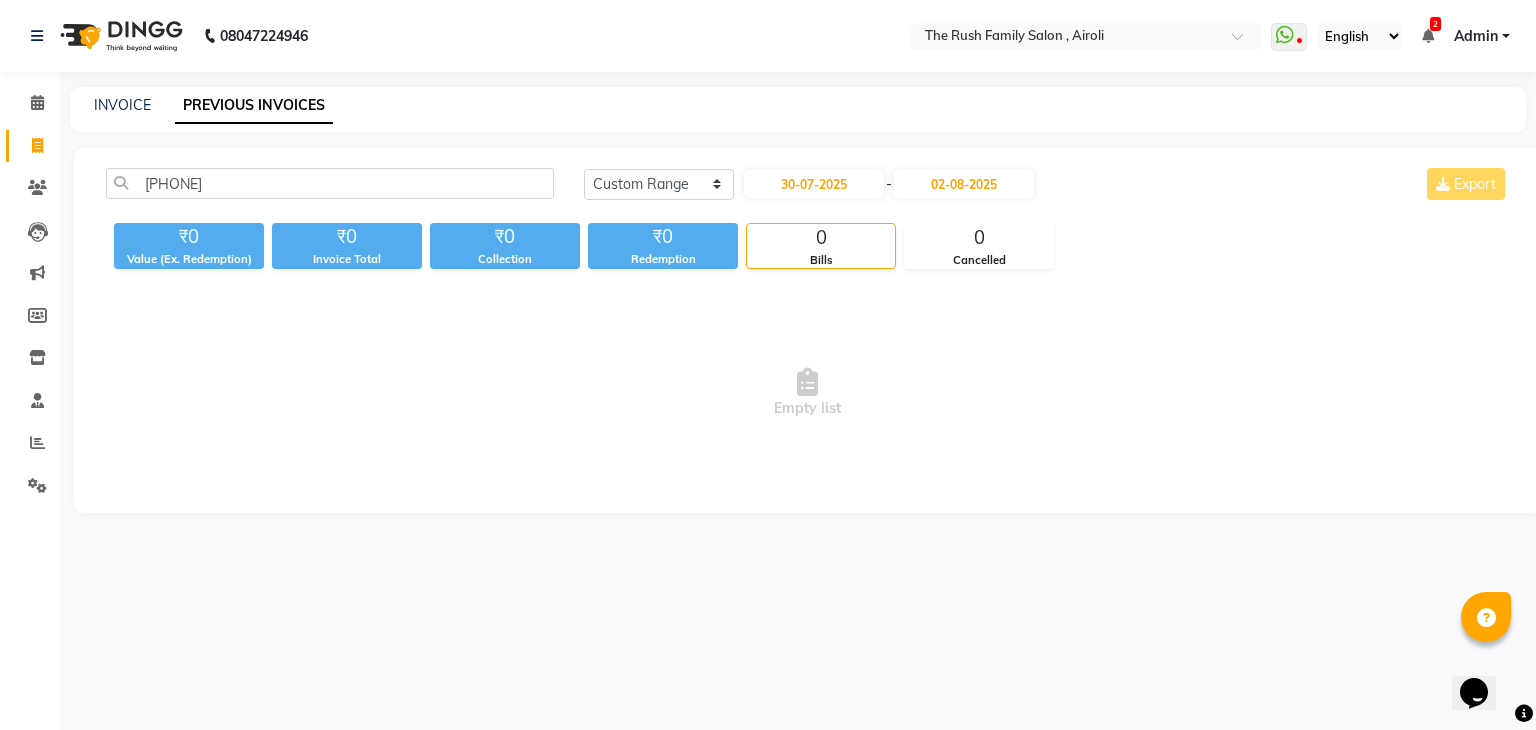 drag, startPoint x: 301, startPoint y: 162, endPoint x: 351, endPoint y: 180, distance: 53.14132 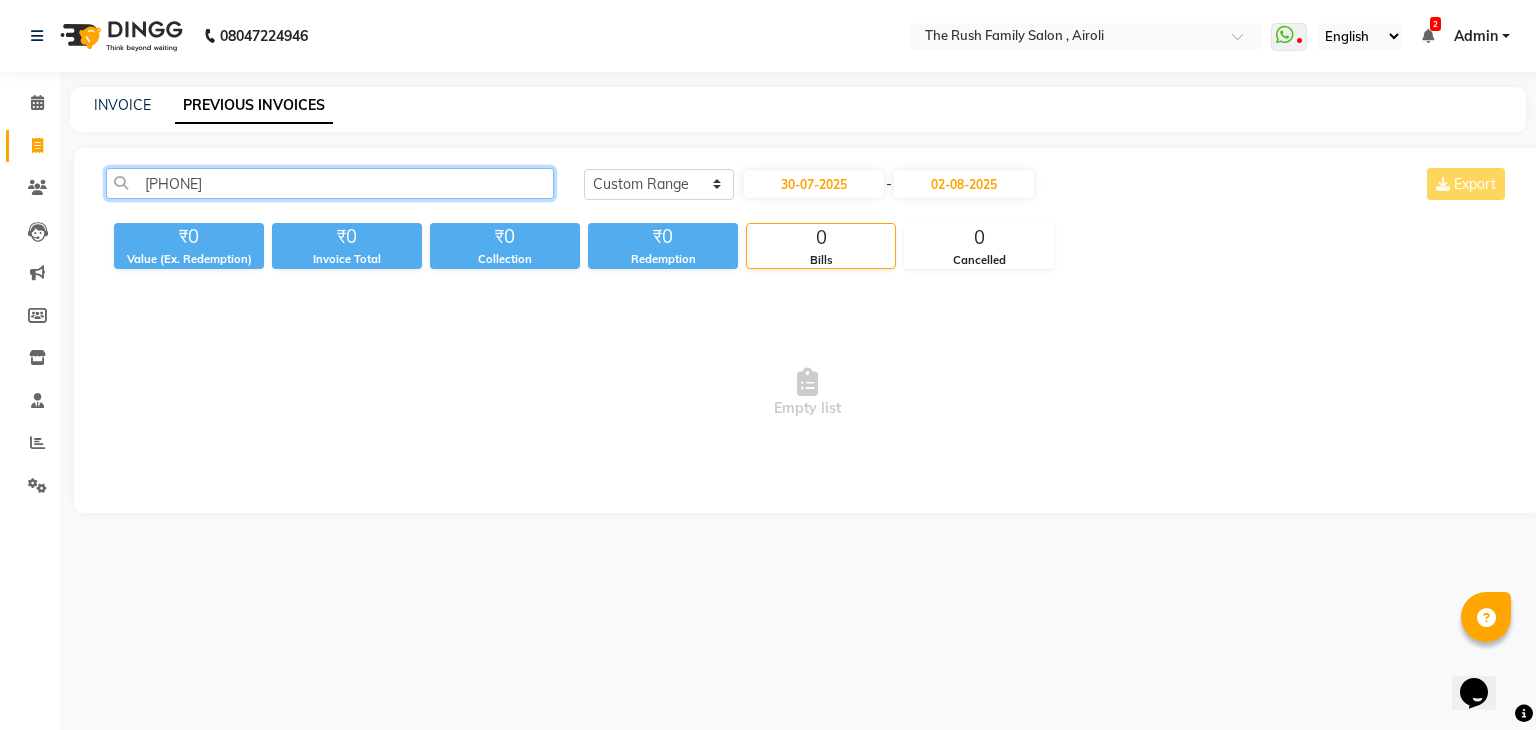 click on "9892912857" 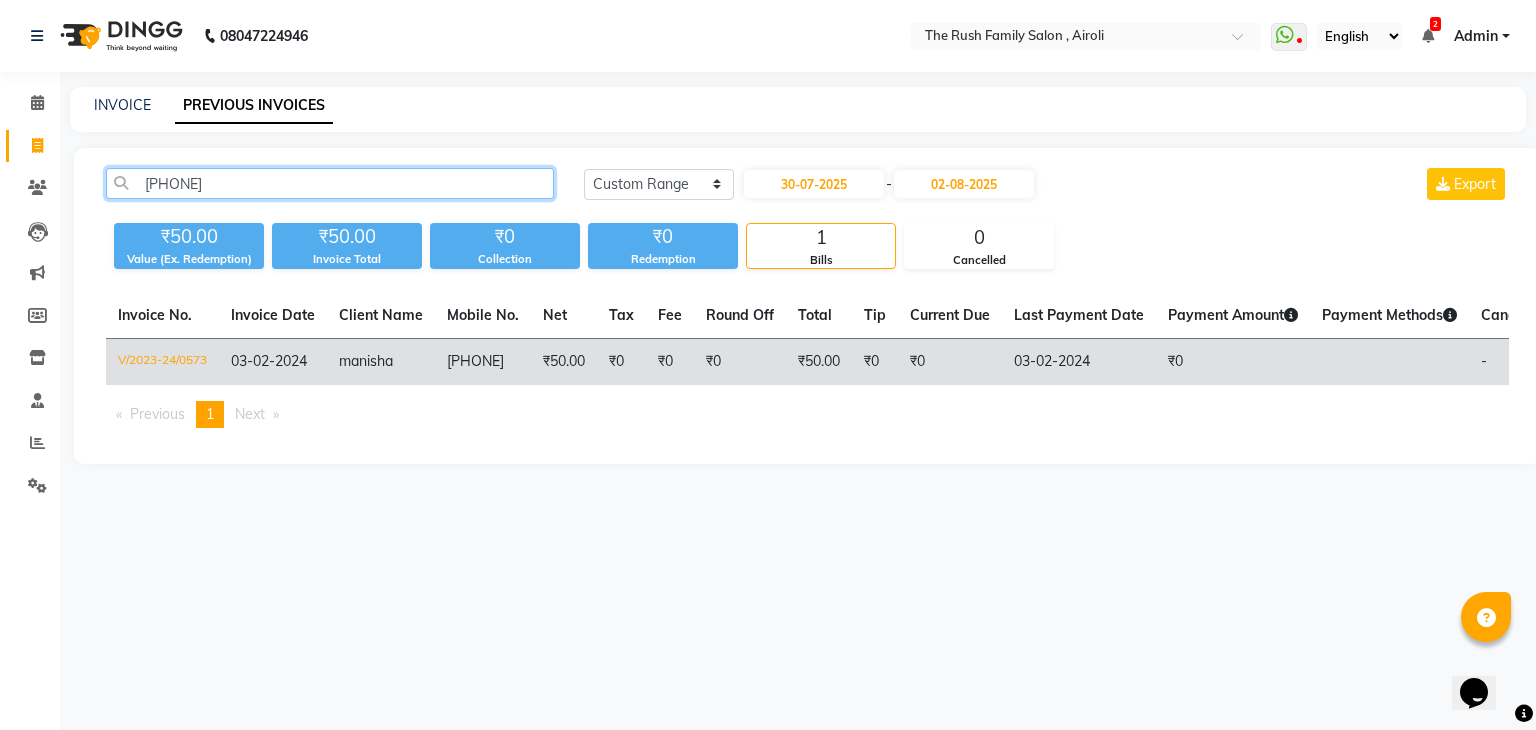 type on "989291285" 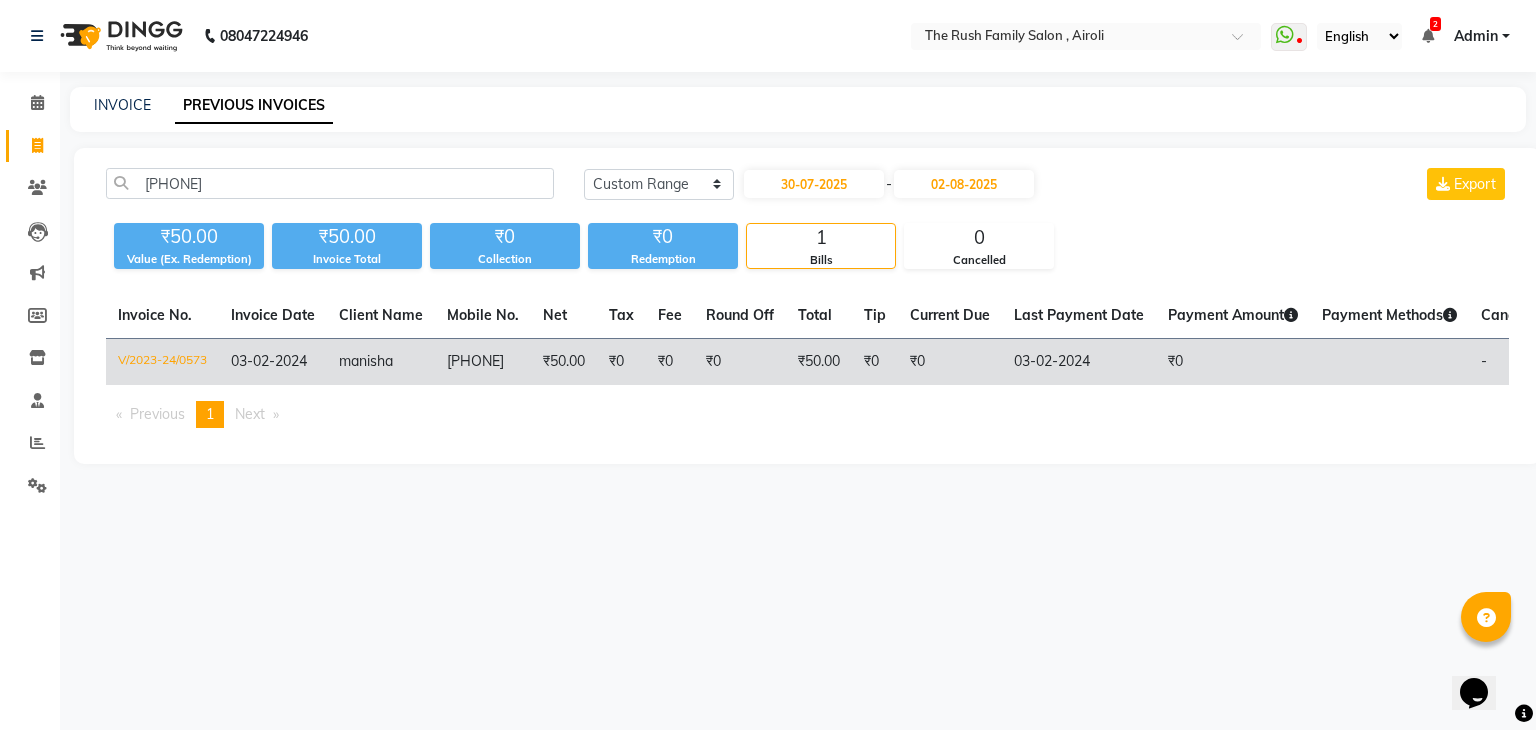 click on "989291285" 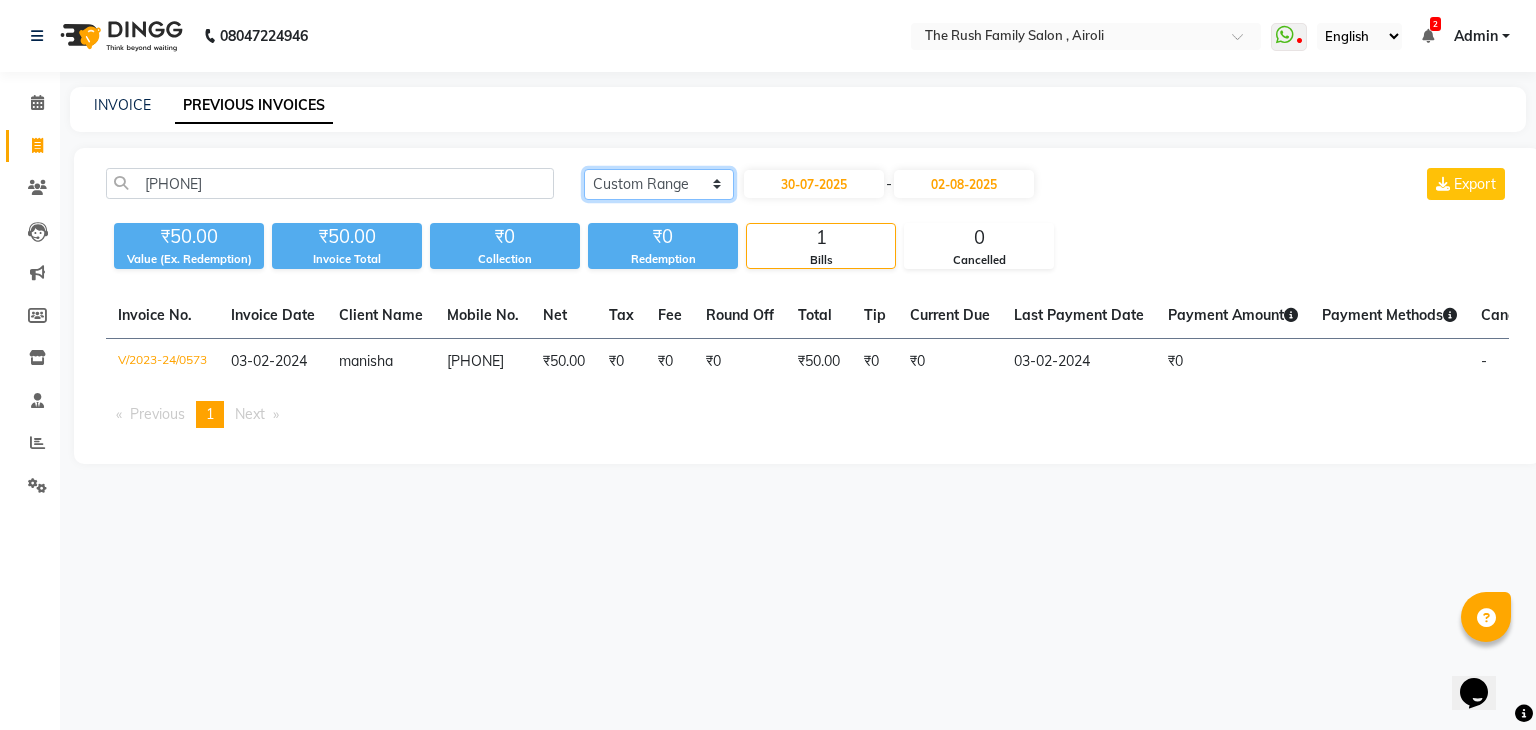 click on "Today Yesterday Custom Range" 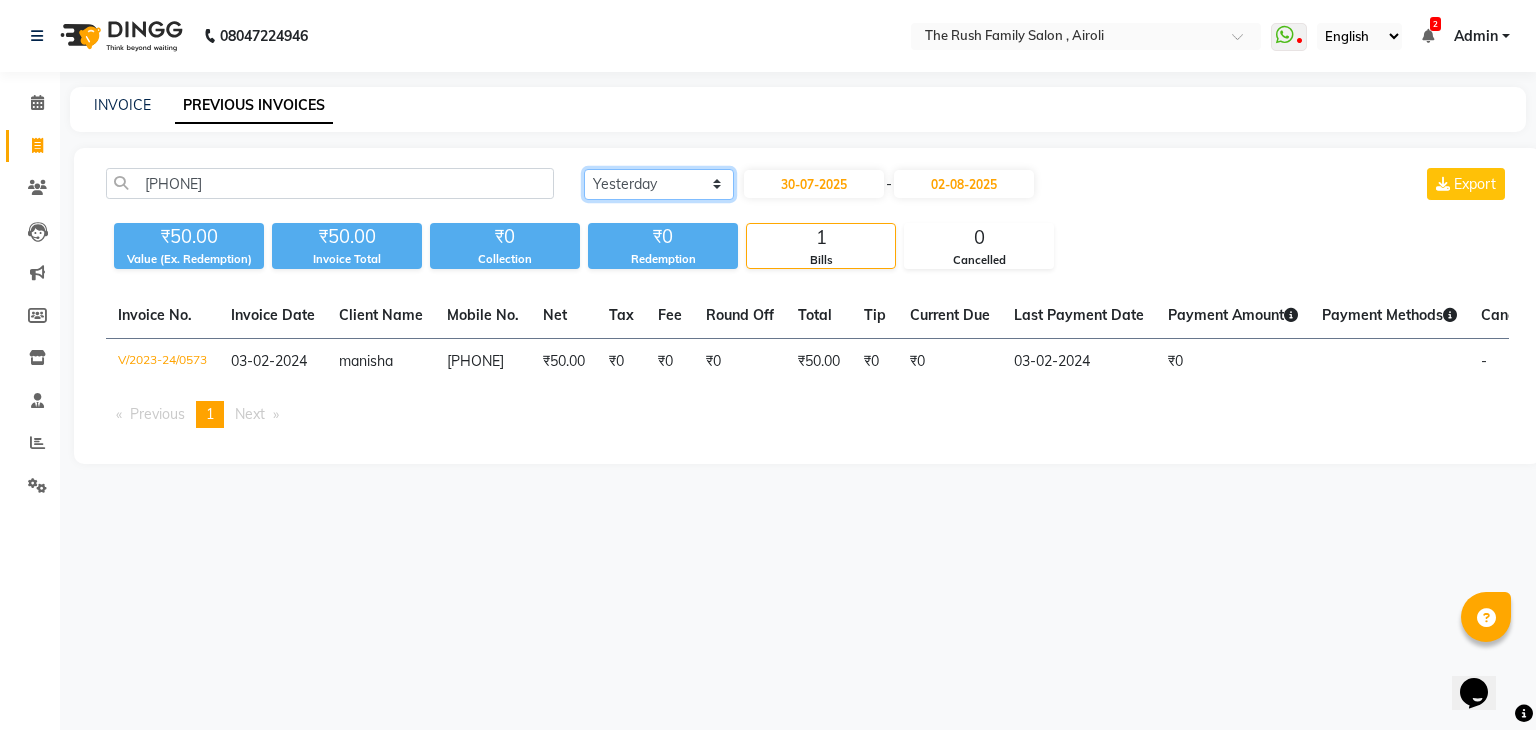 click on "Today Yesterday Custom Range" 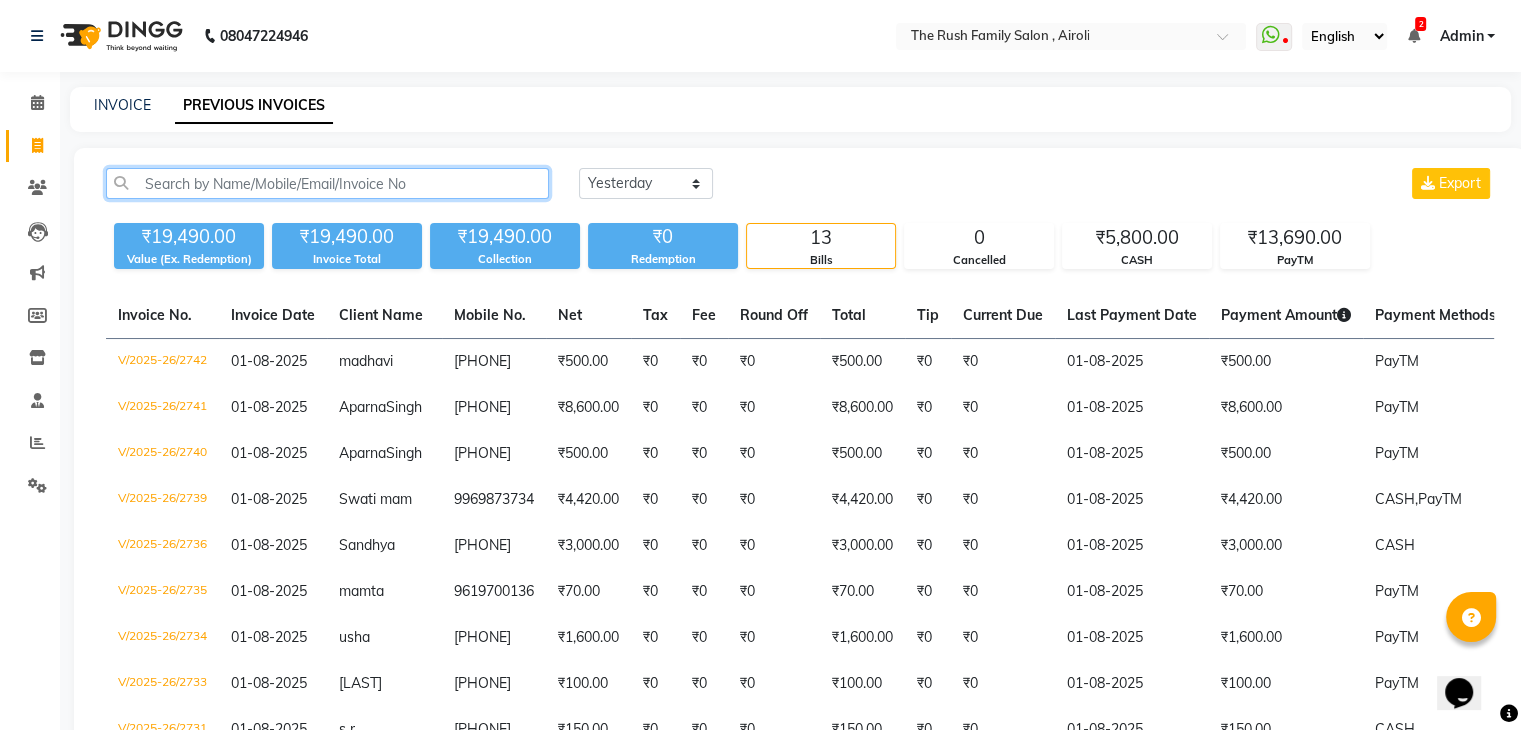 click 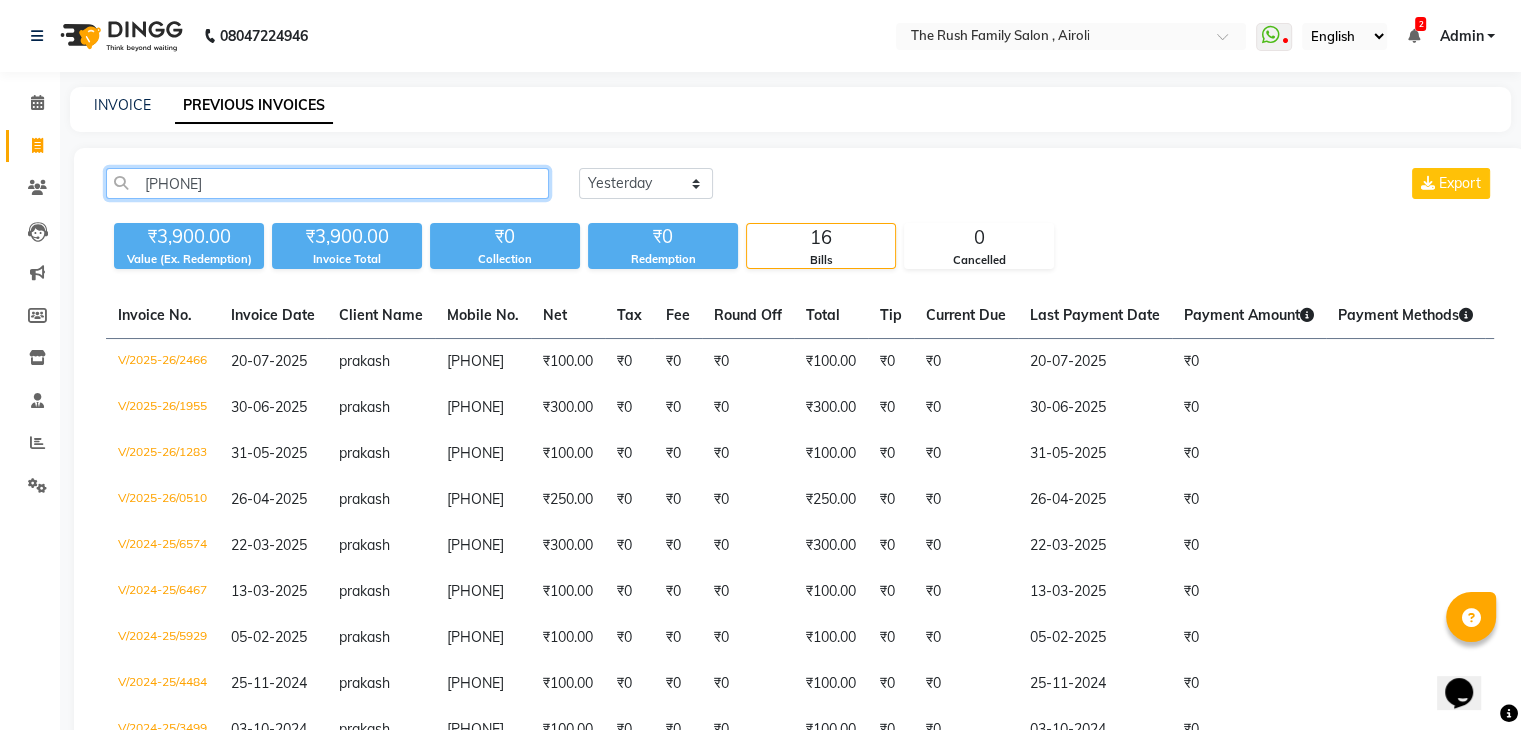 type on "[PHONE]" 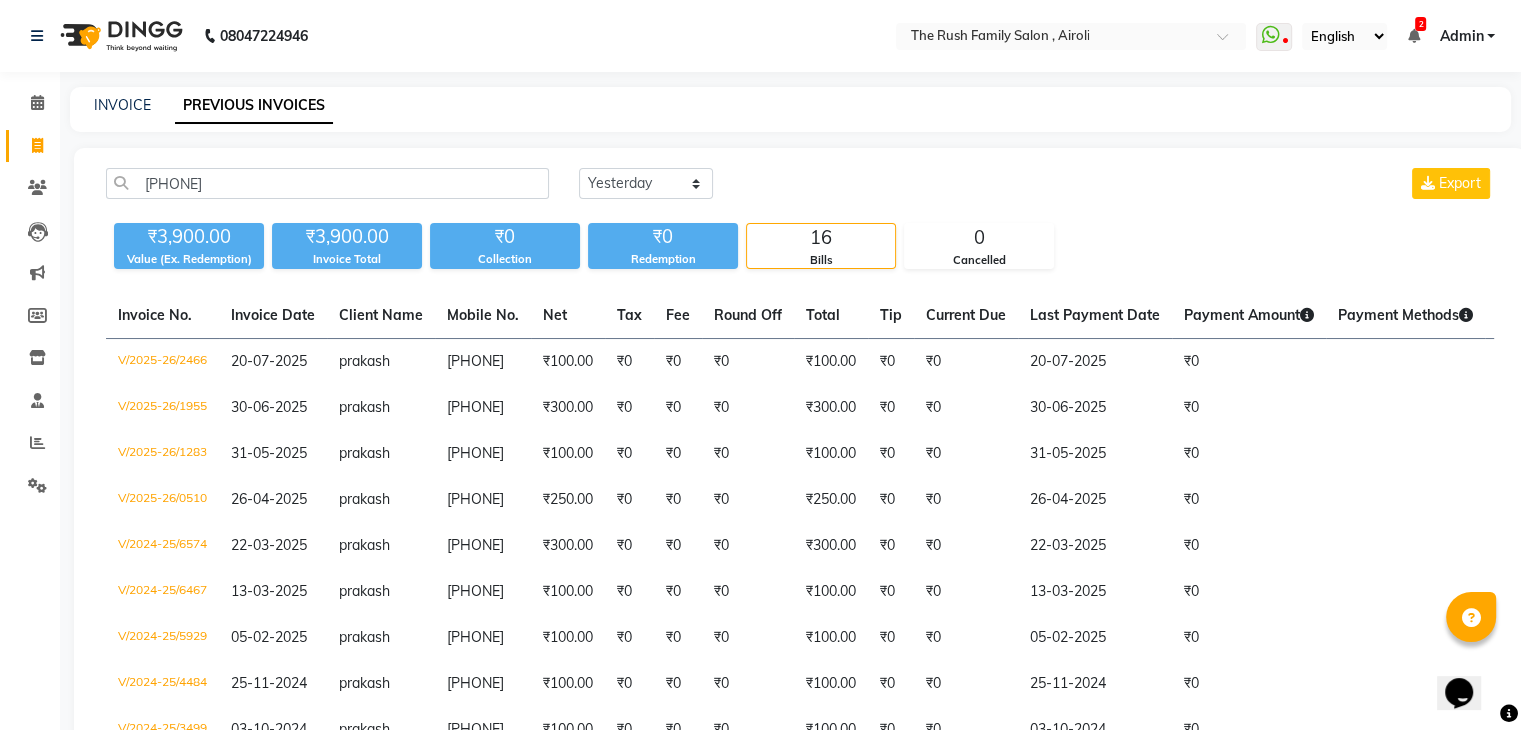 click on "7678092269 Today Yesterday Custom Range Export" 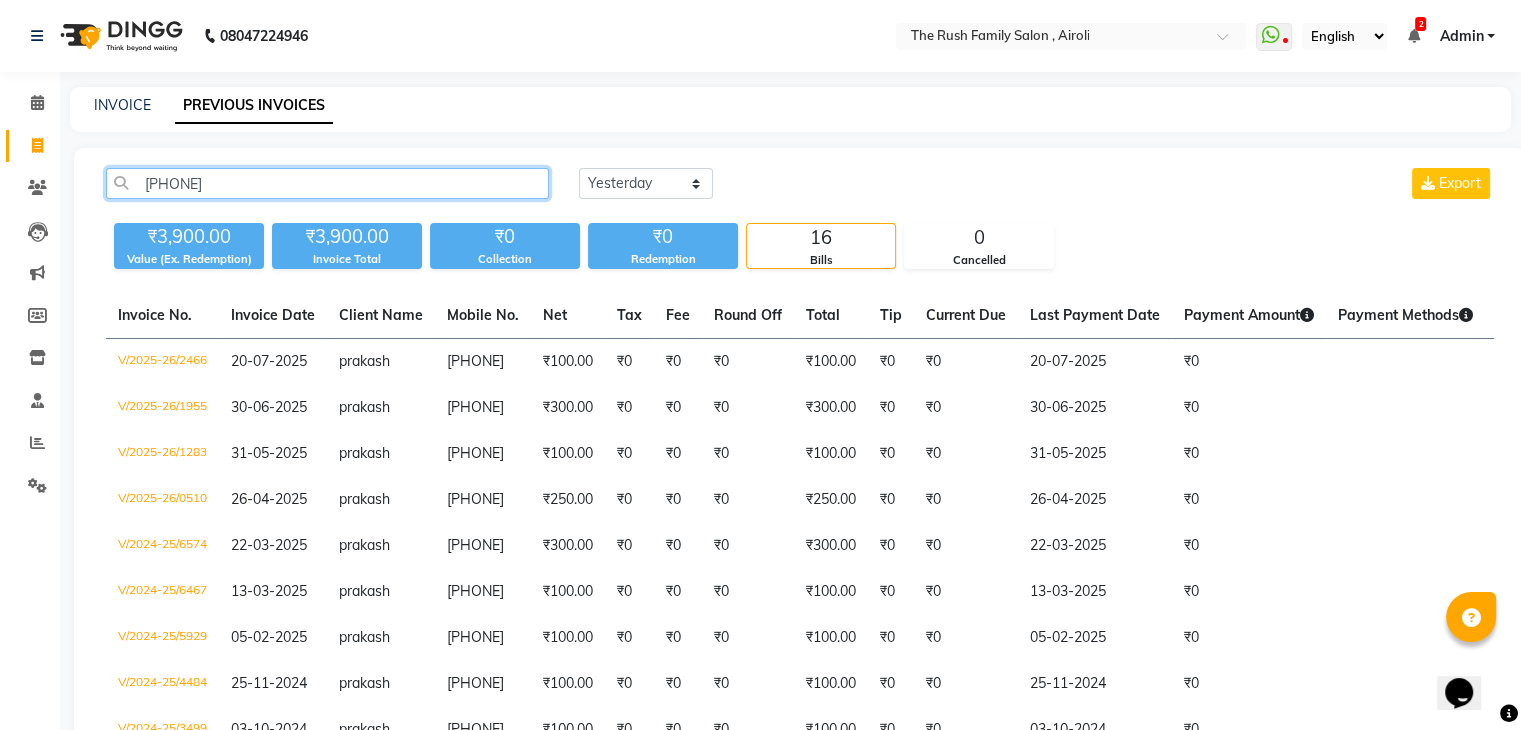 click on "[PHONE]" 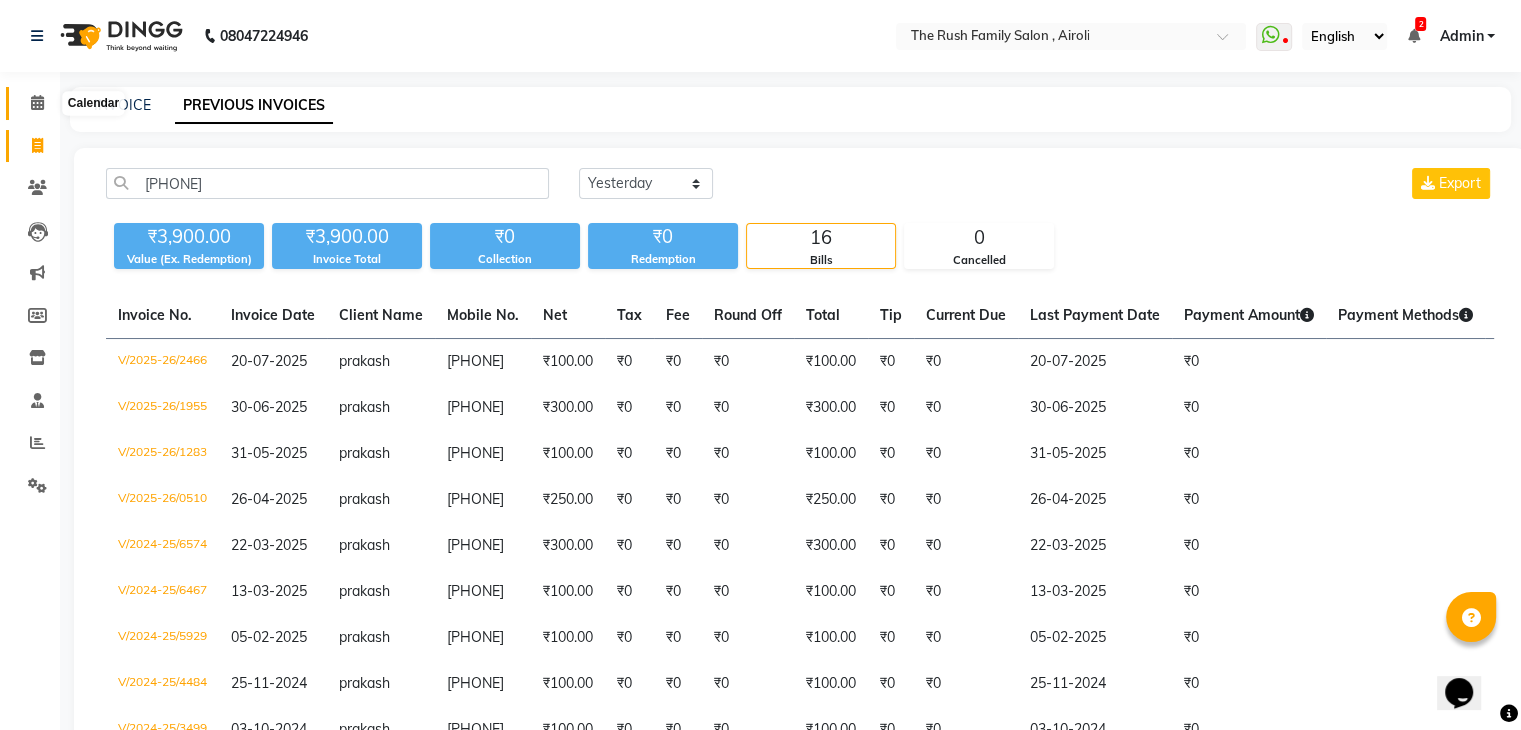 click 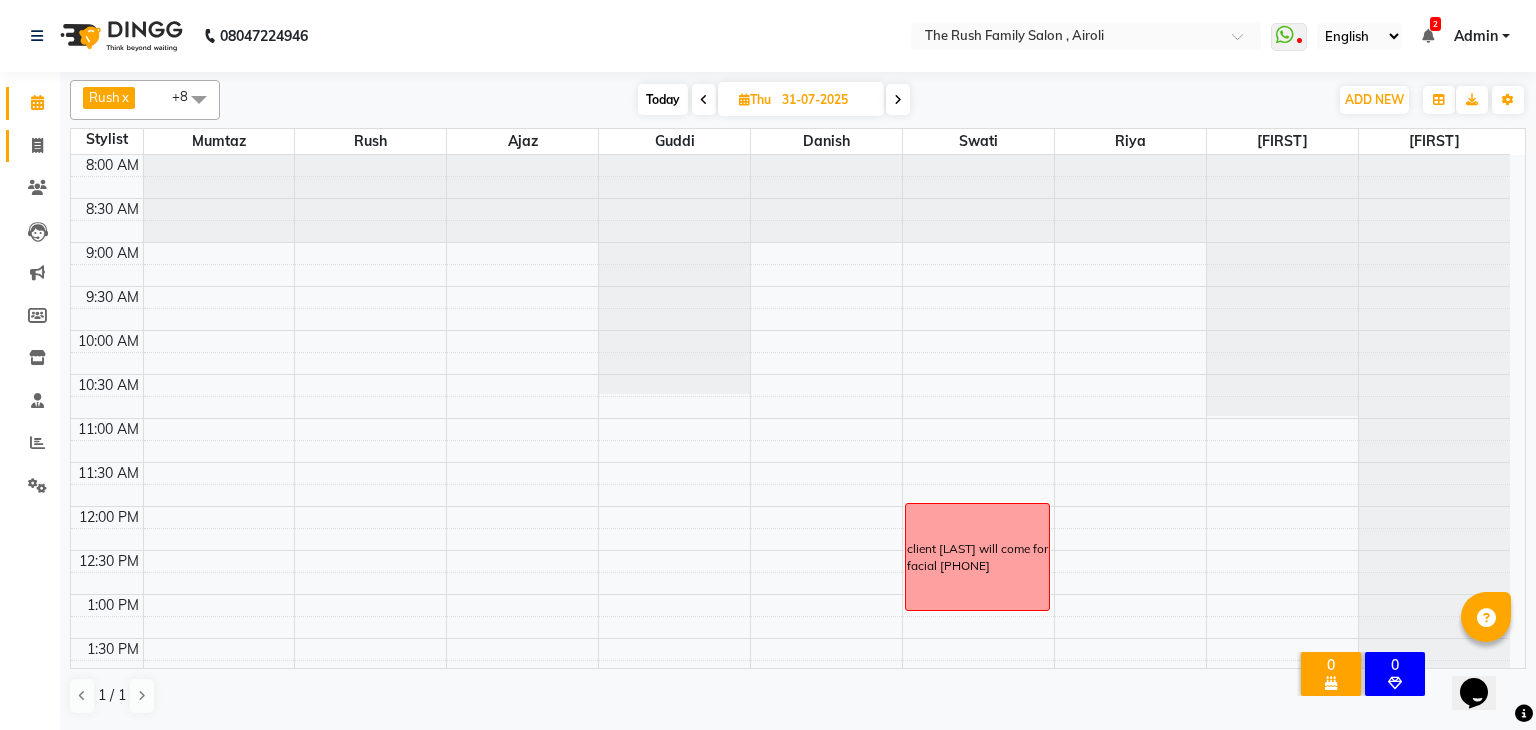 click on "Invoice" 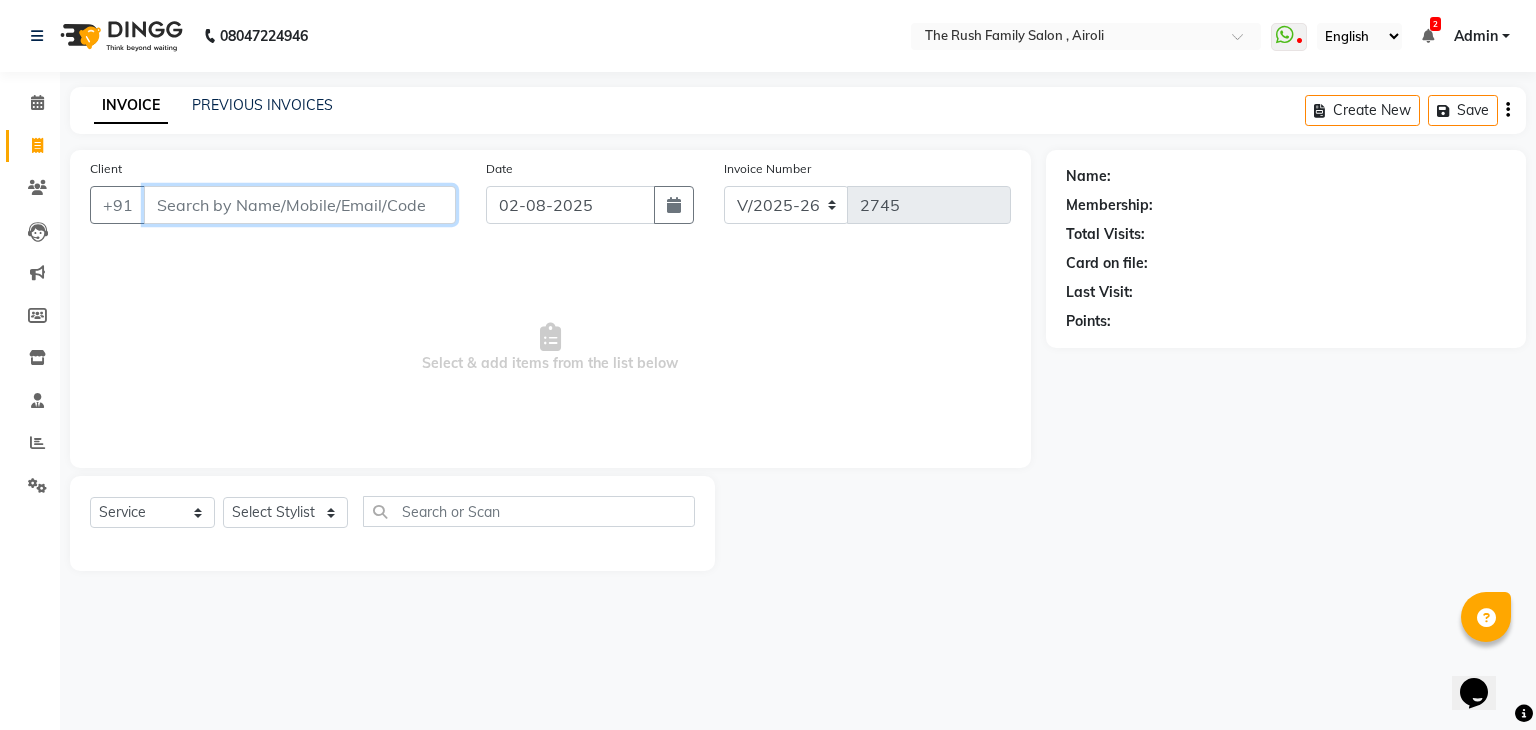 click on "Client" at bounding box center [300, 205] 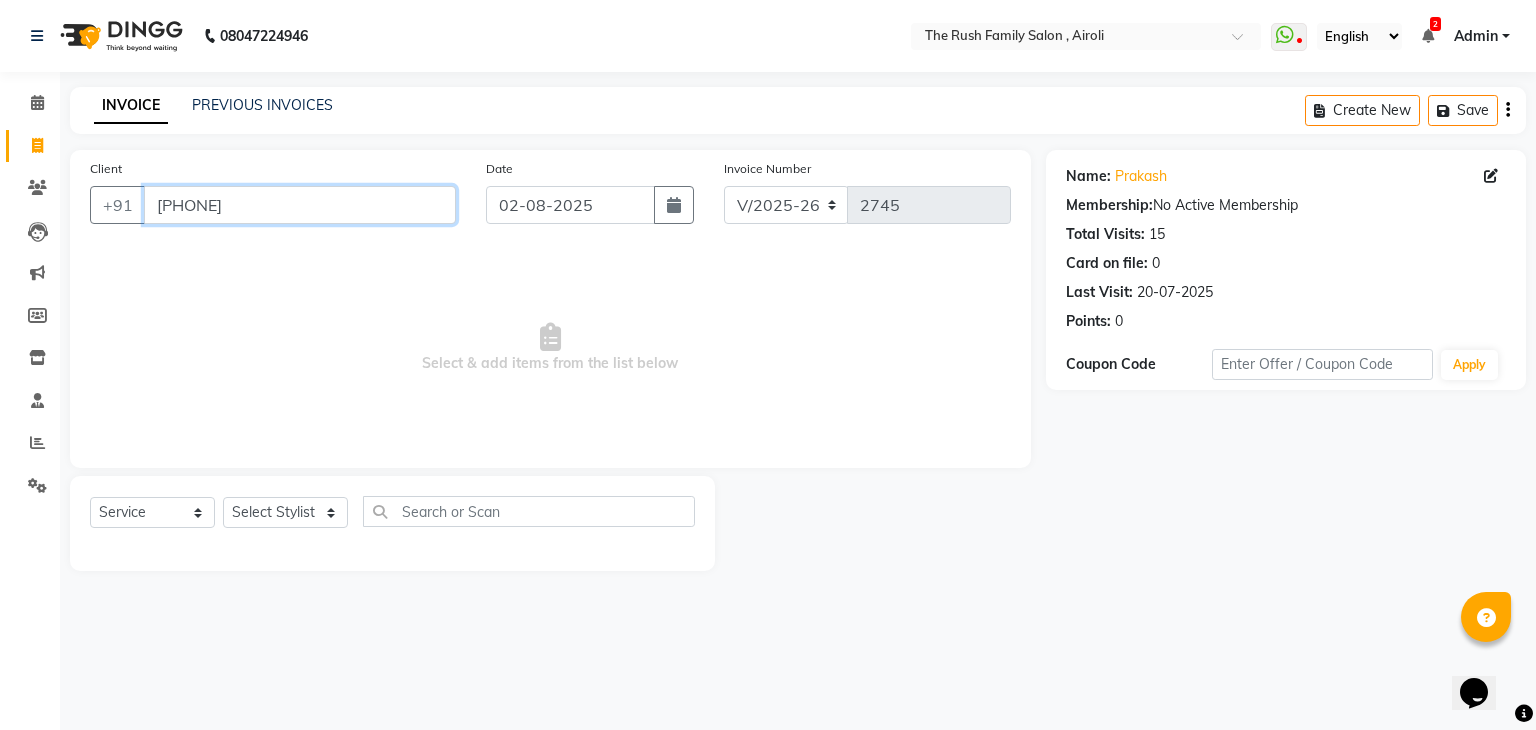 click on "[PHONE]" at bounding box center [300, 205] 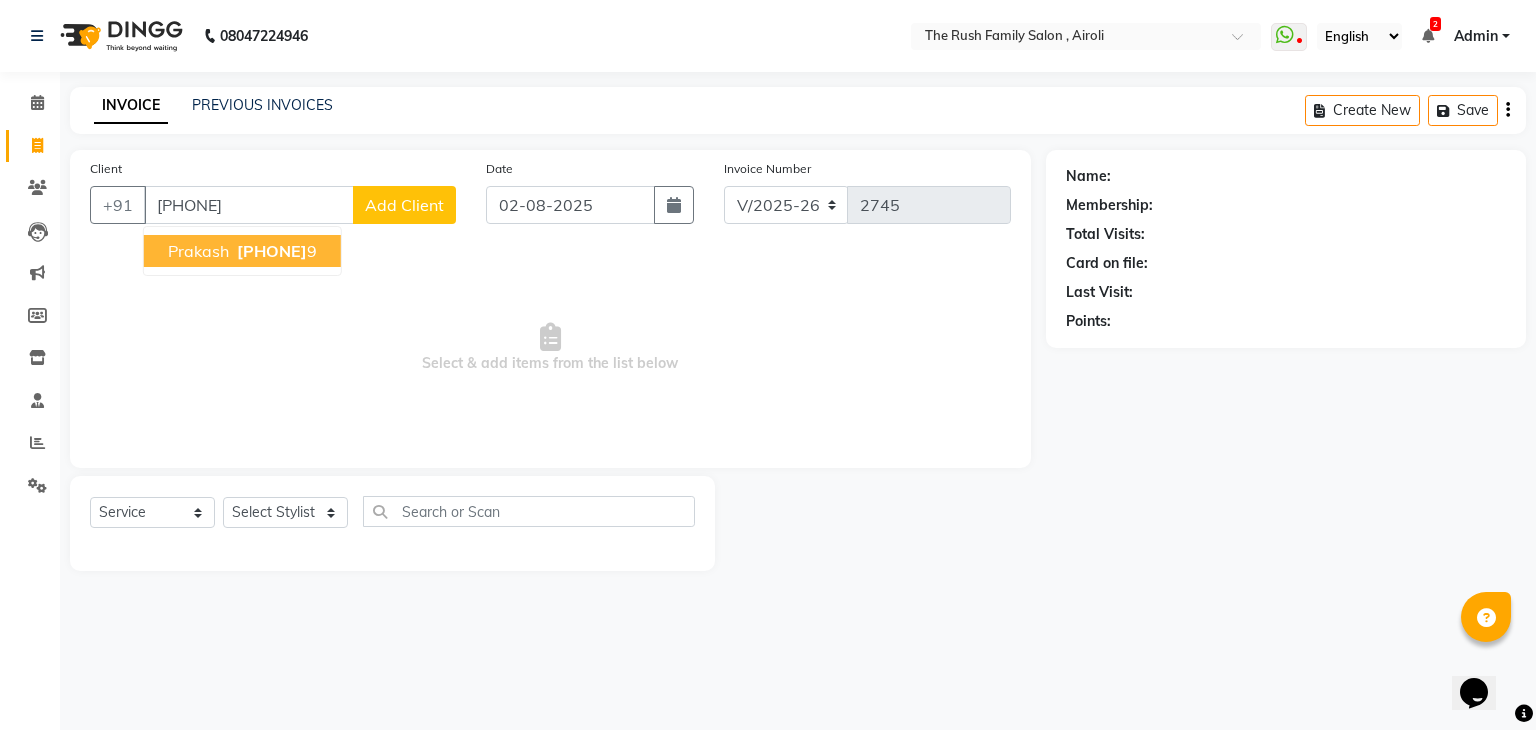 drag, startPoint x: 396, startPoint y: 212, endPoint x: 356, endPoint y: 229, distance: 43.462627 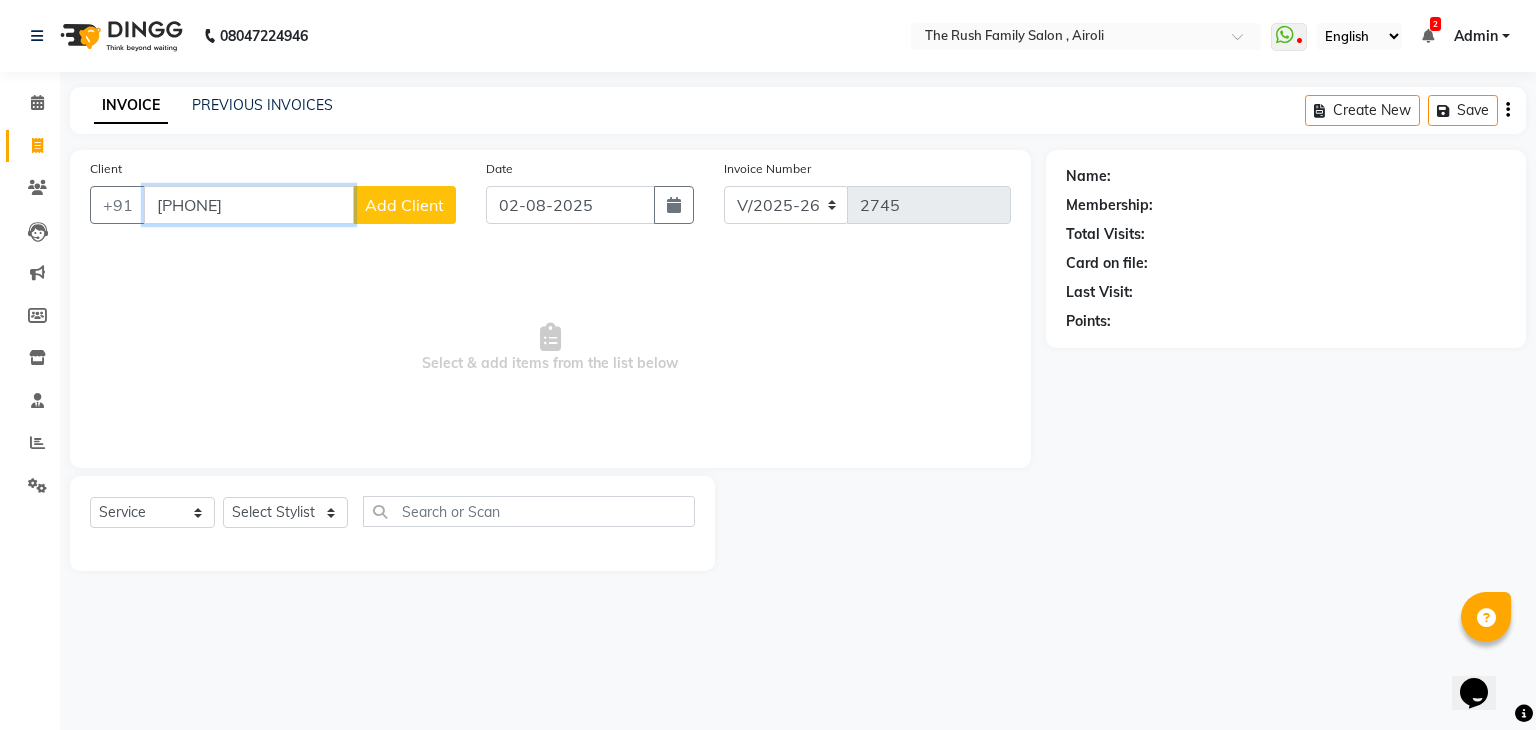 click on "767809226" at bounding box center [249, 205] 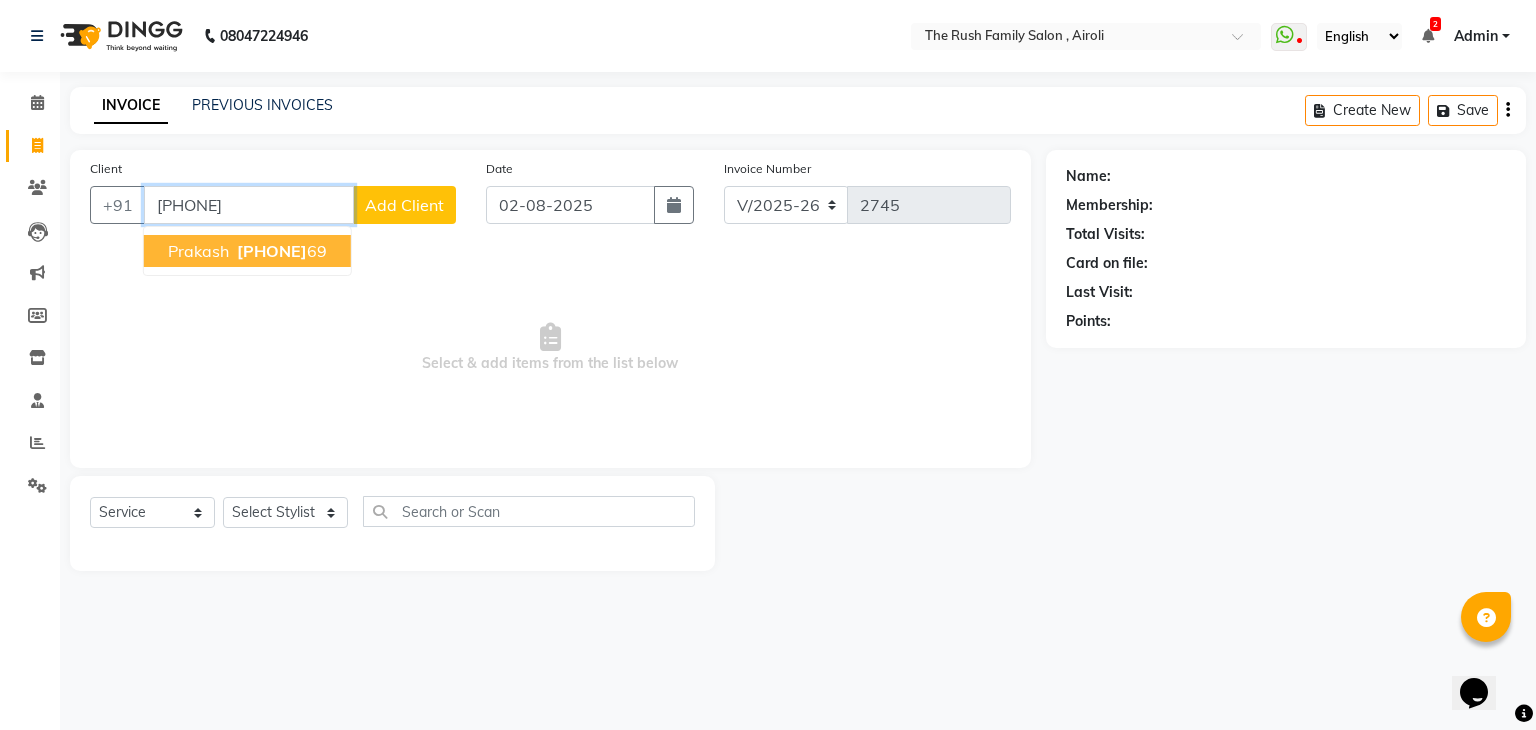 click on "76780922" at bounding box center (272, 251) 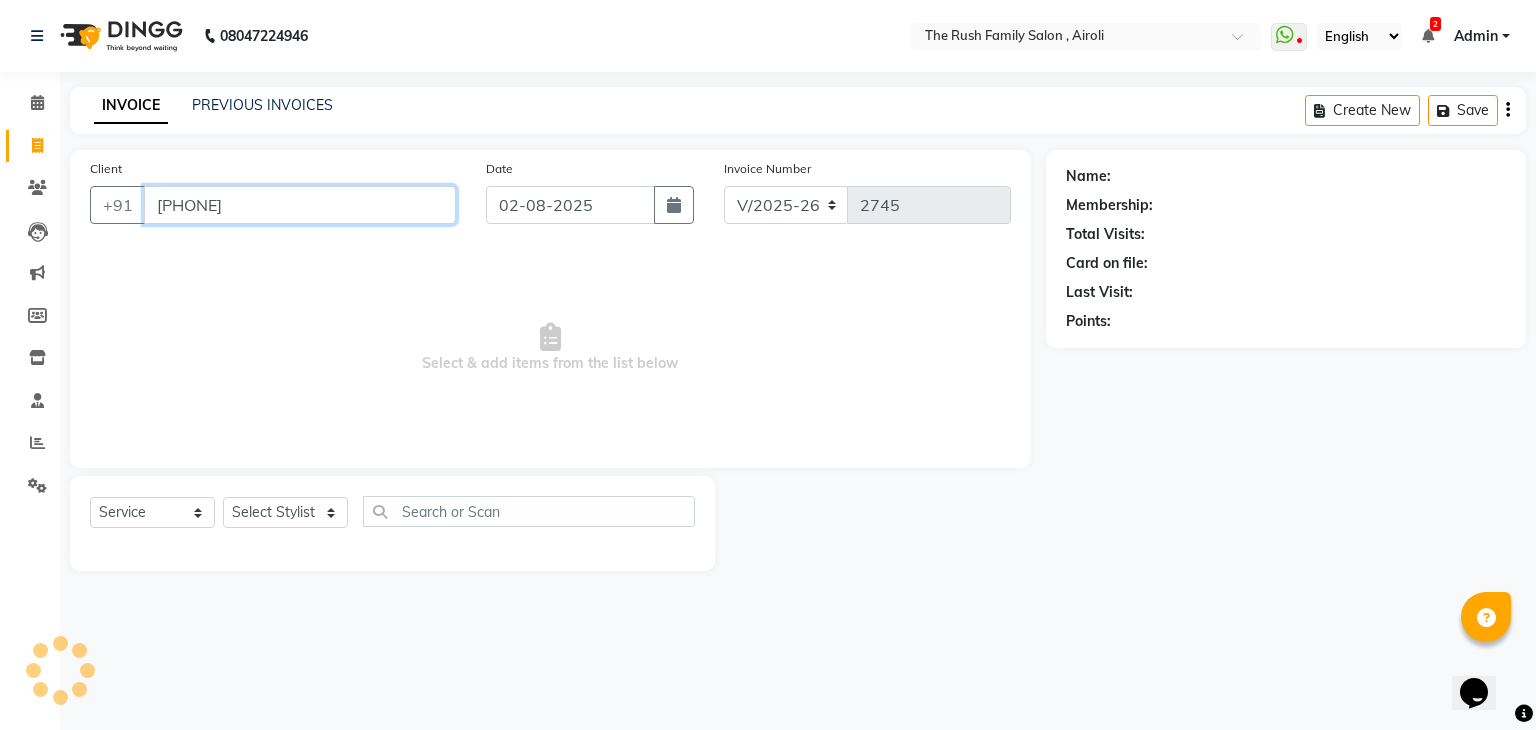type on "[PHONE]" 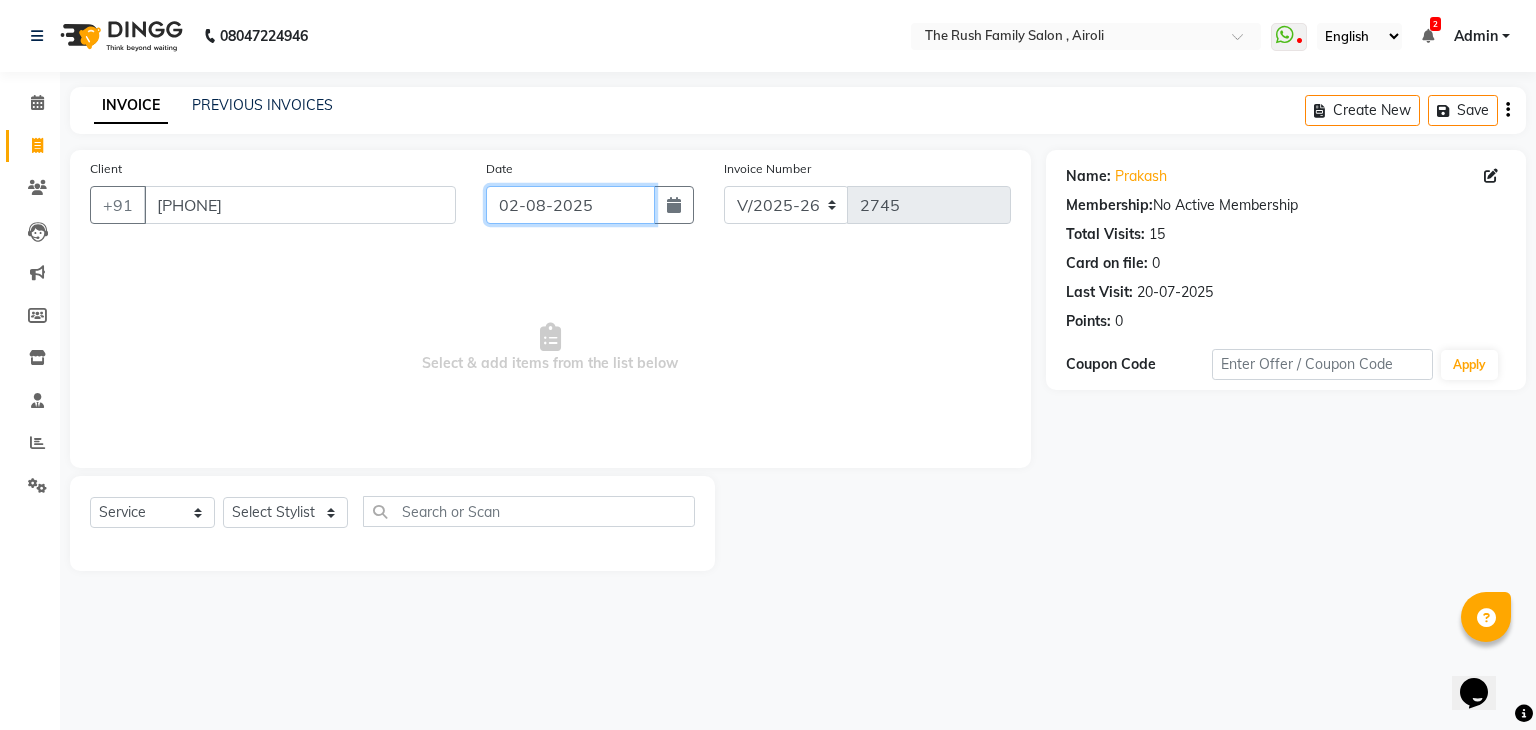 click on "02-08-2025" 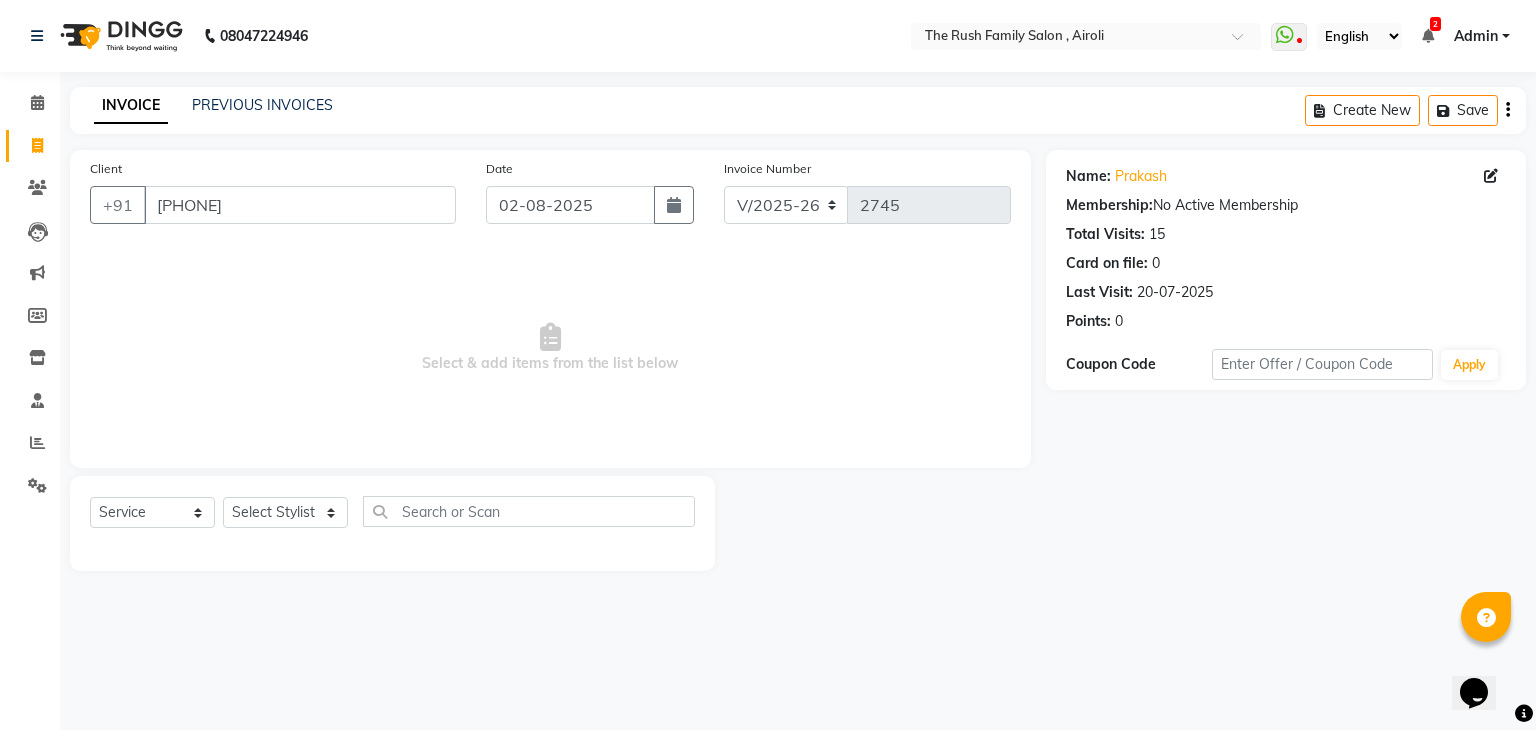 select on "8" 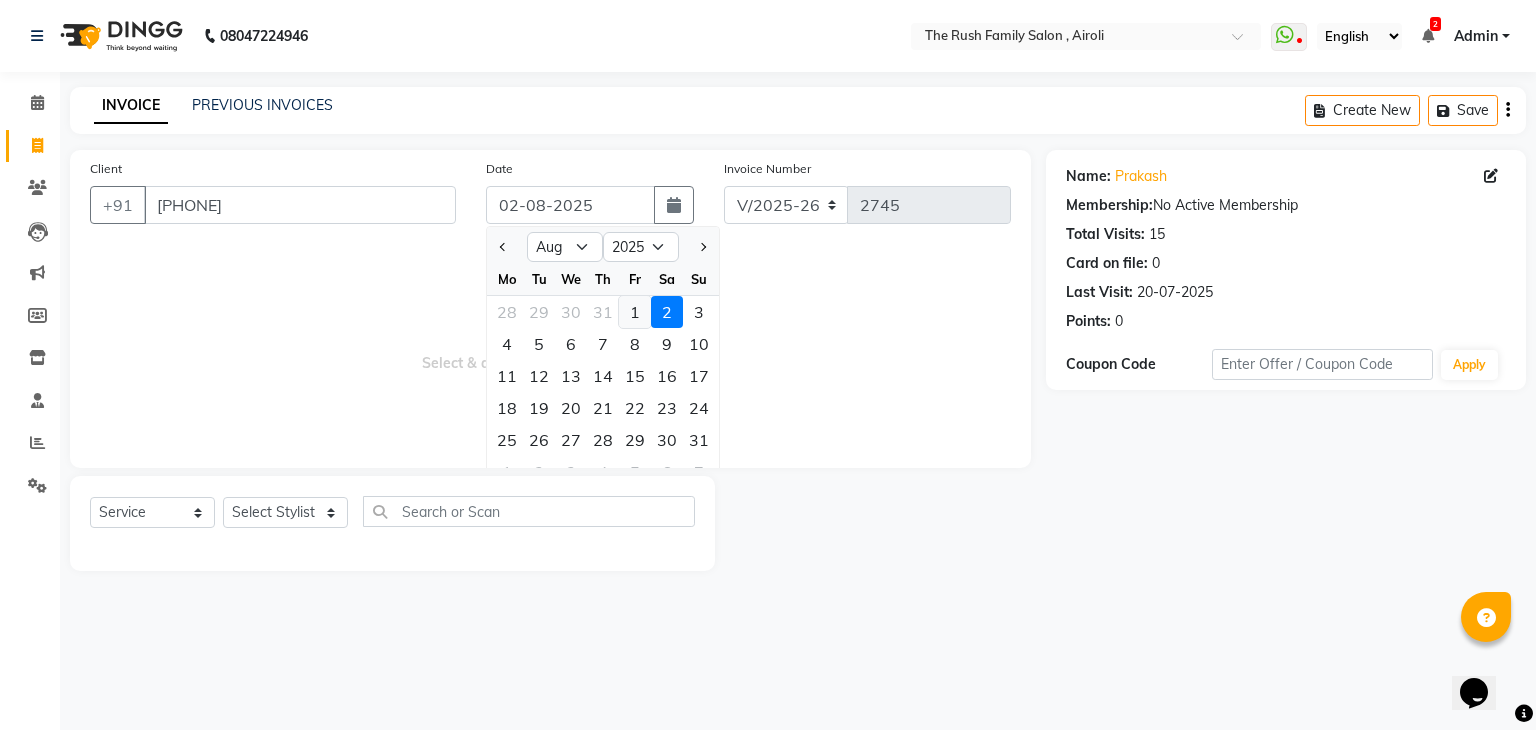click on "1" 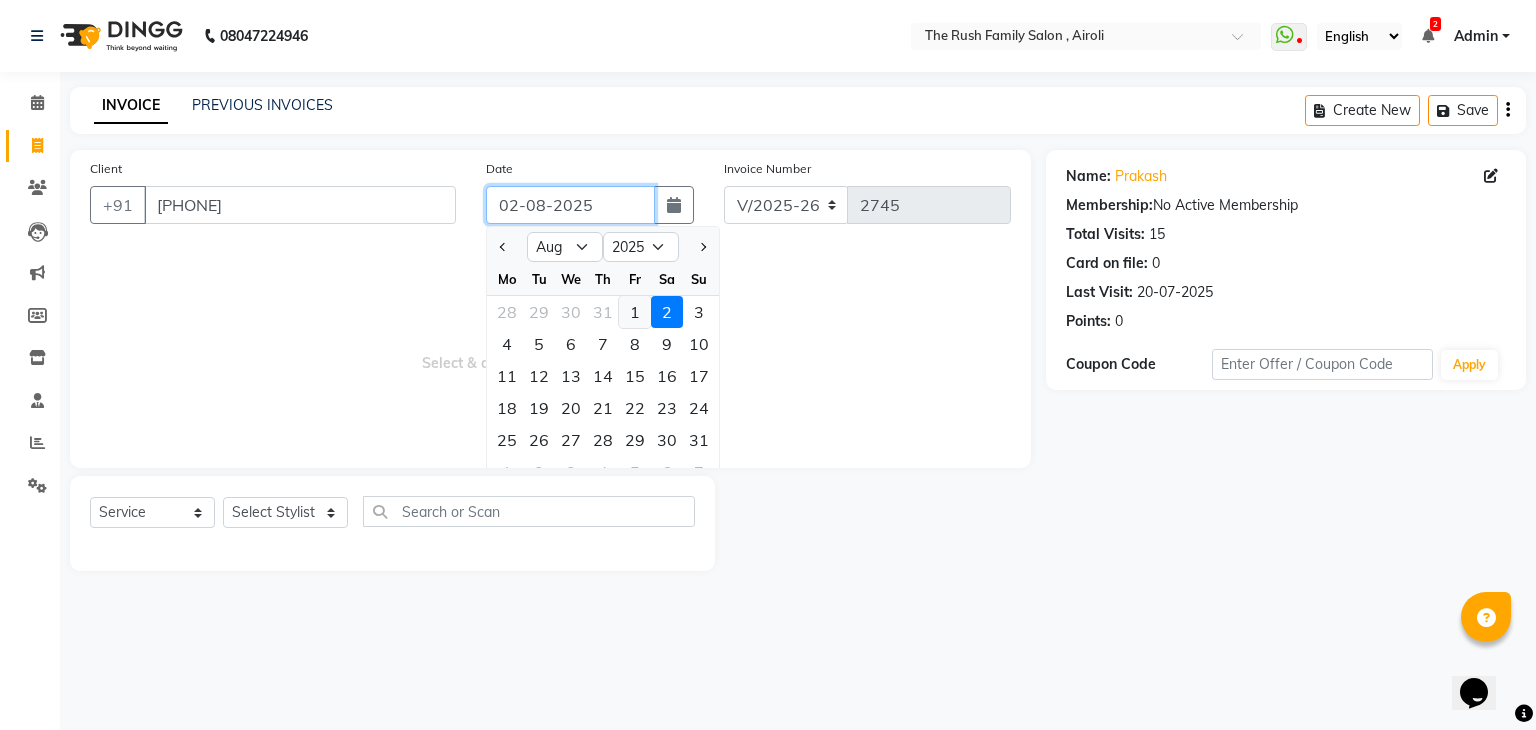 type on "01-08-2025" 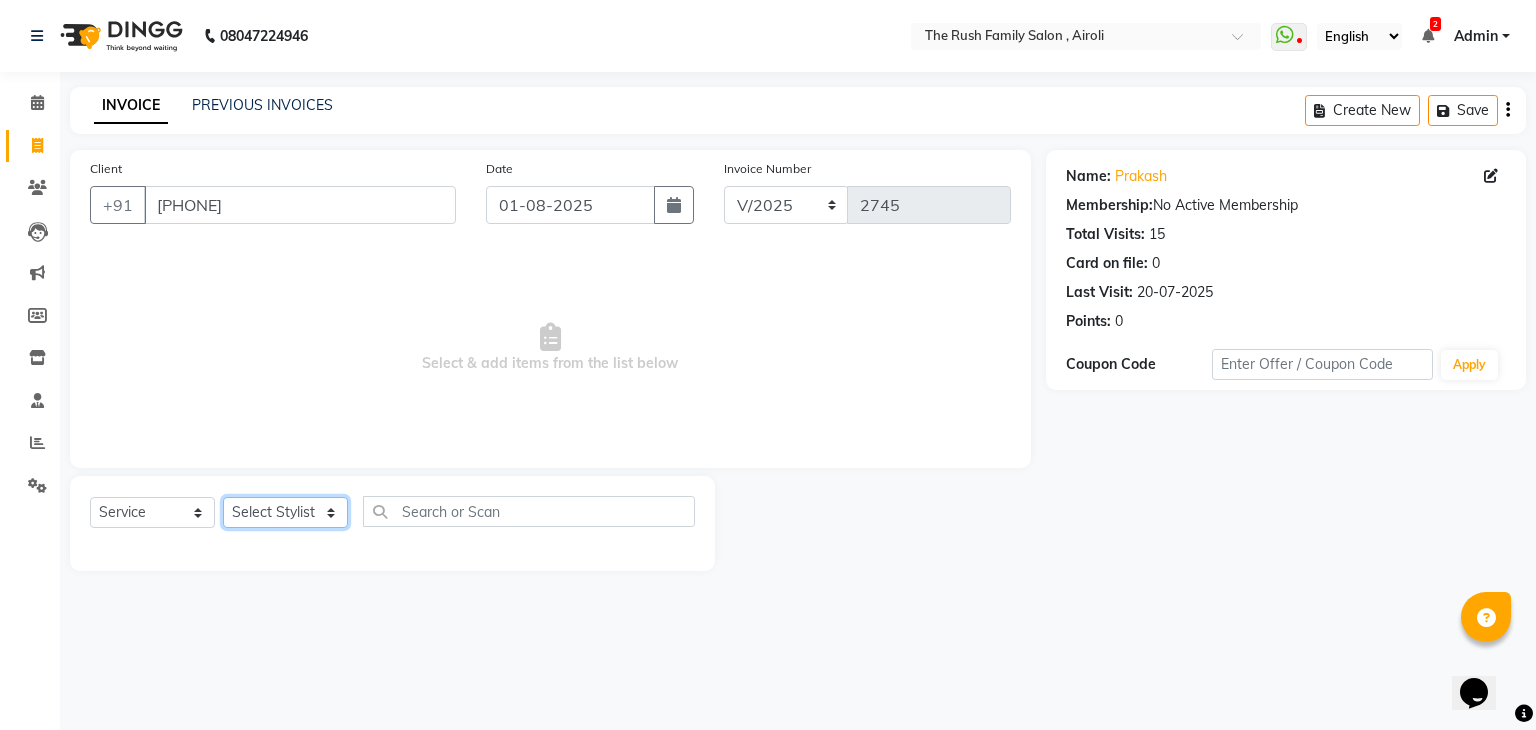 click on "Select Stylist Ajaz Alvira Danish Guddi Jayesh Josh  mumtaz Naeem   nishu Riya    Rush Swati" 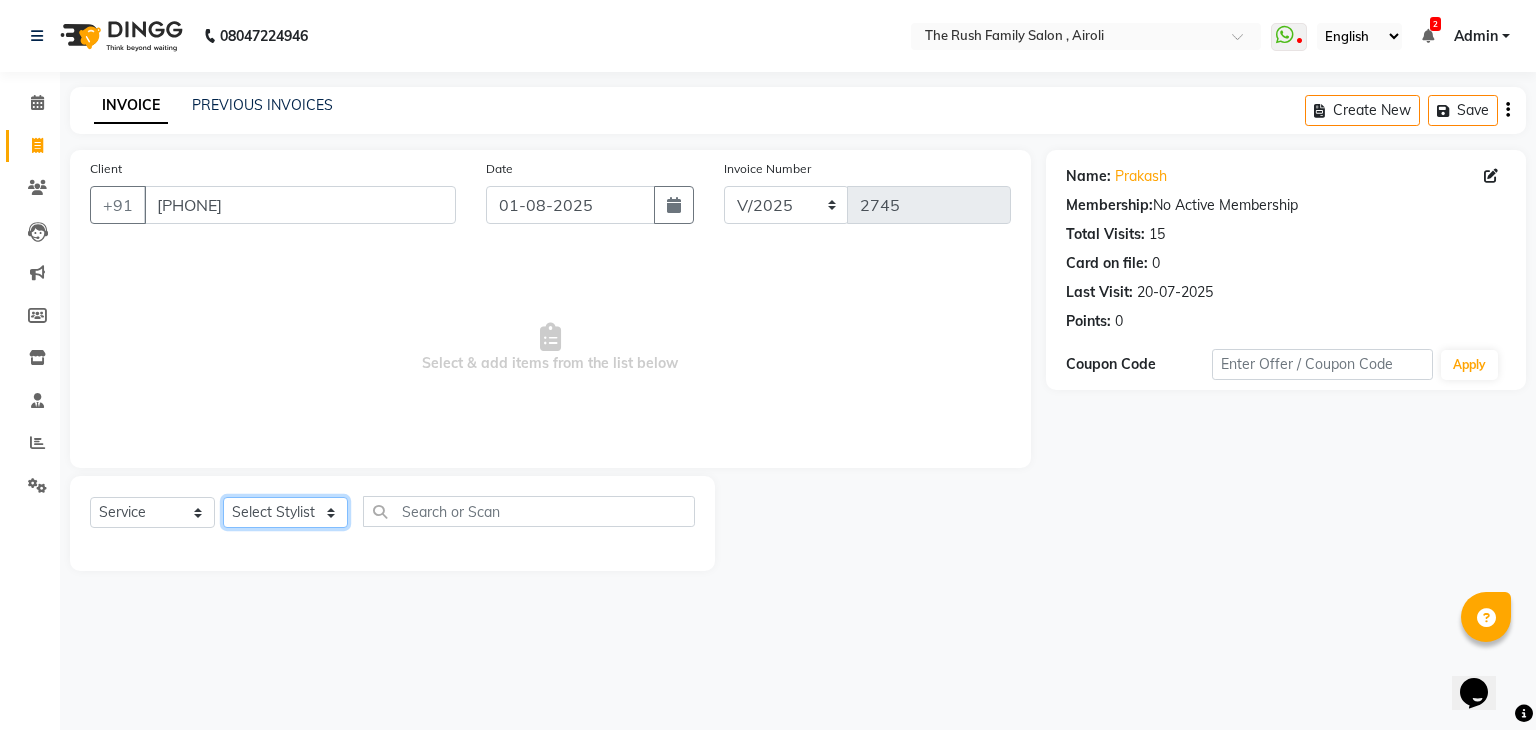 select on "53300" 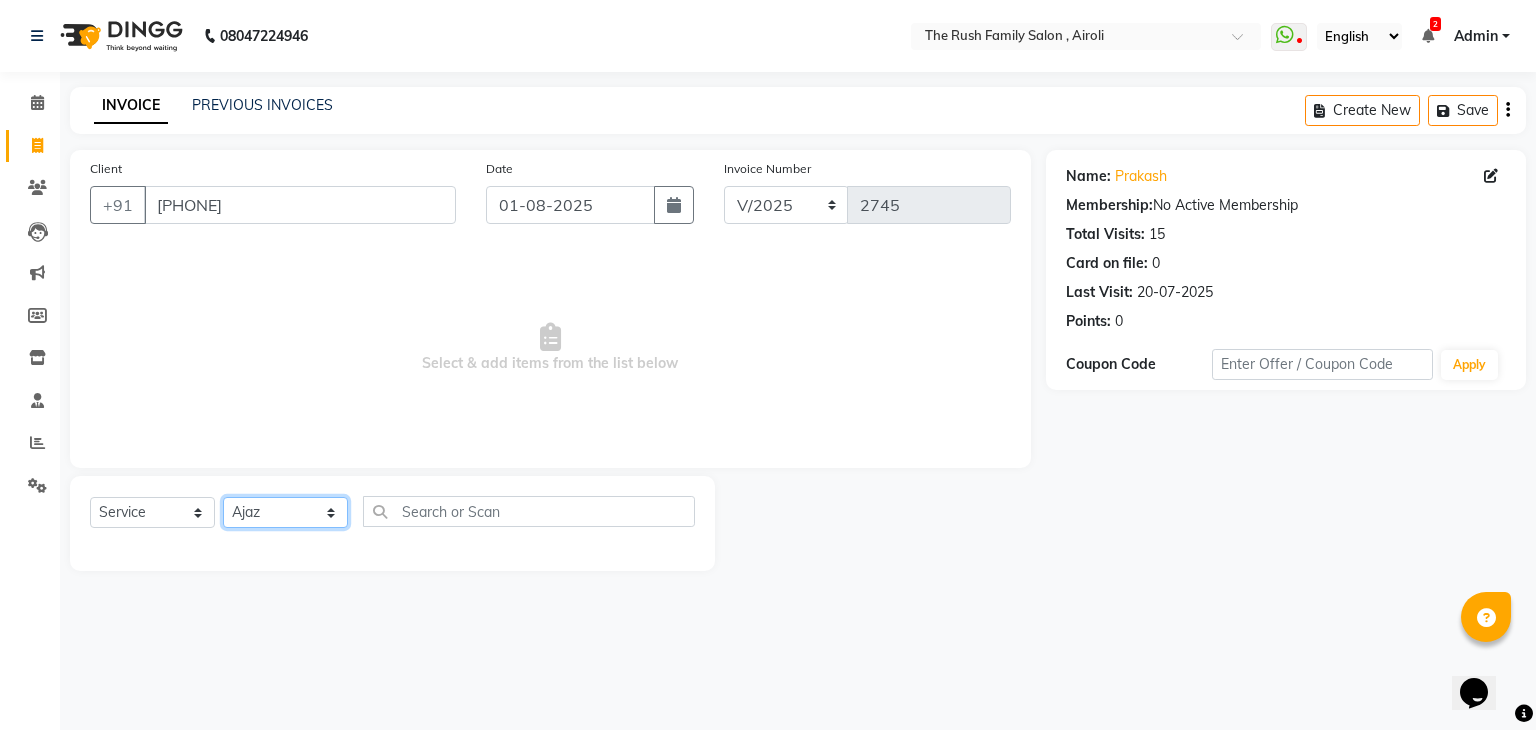 click on "Select Stylist Ajaz Alvira Danish Guddi Jayesh Josh  mumtaz Naeem   nishu Riya    Rush Swati" 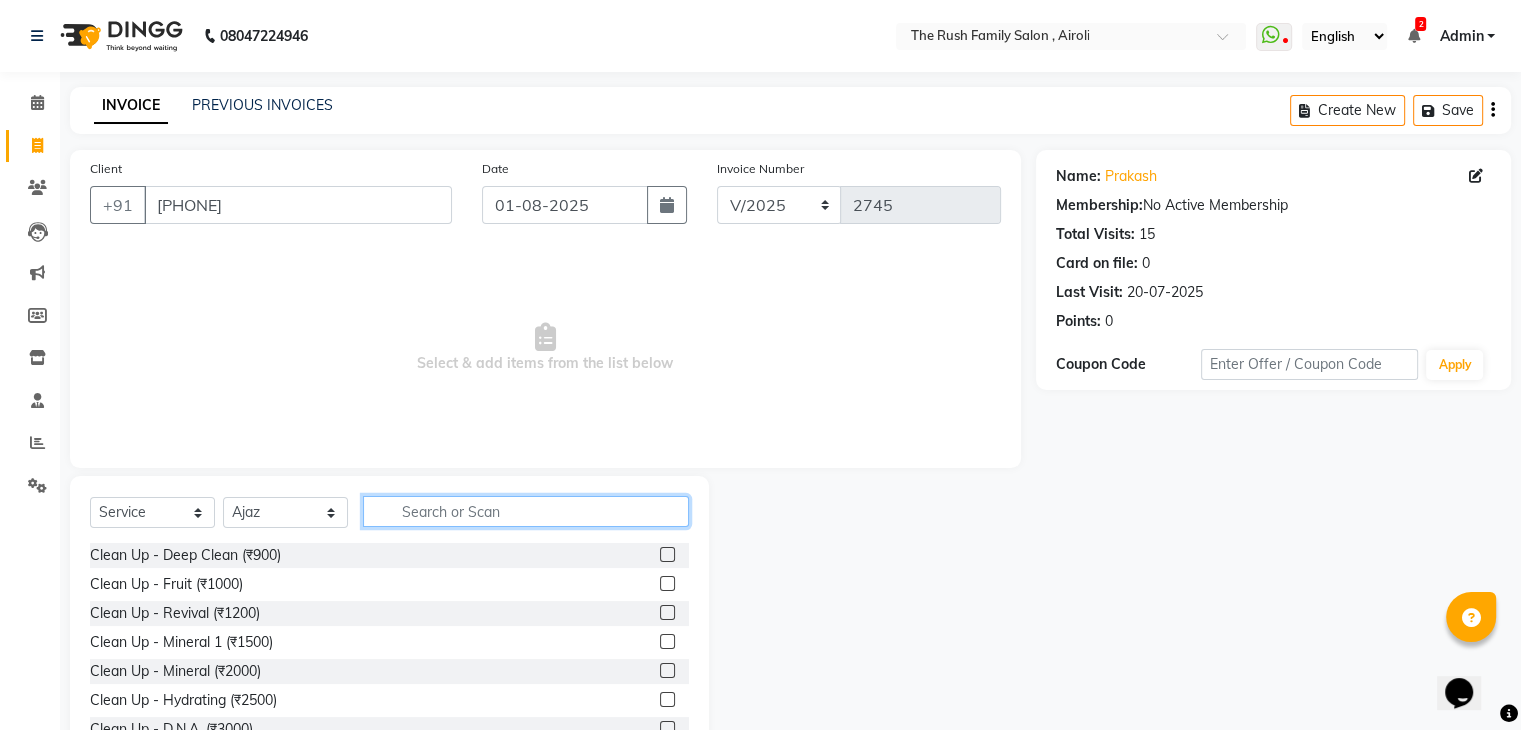 click 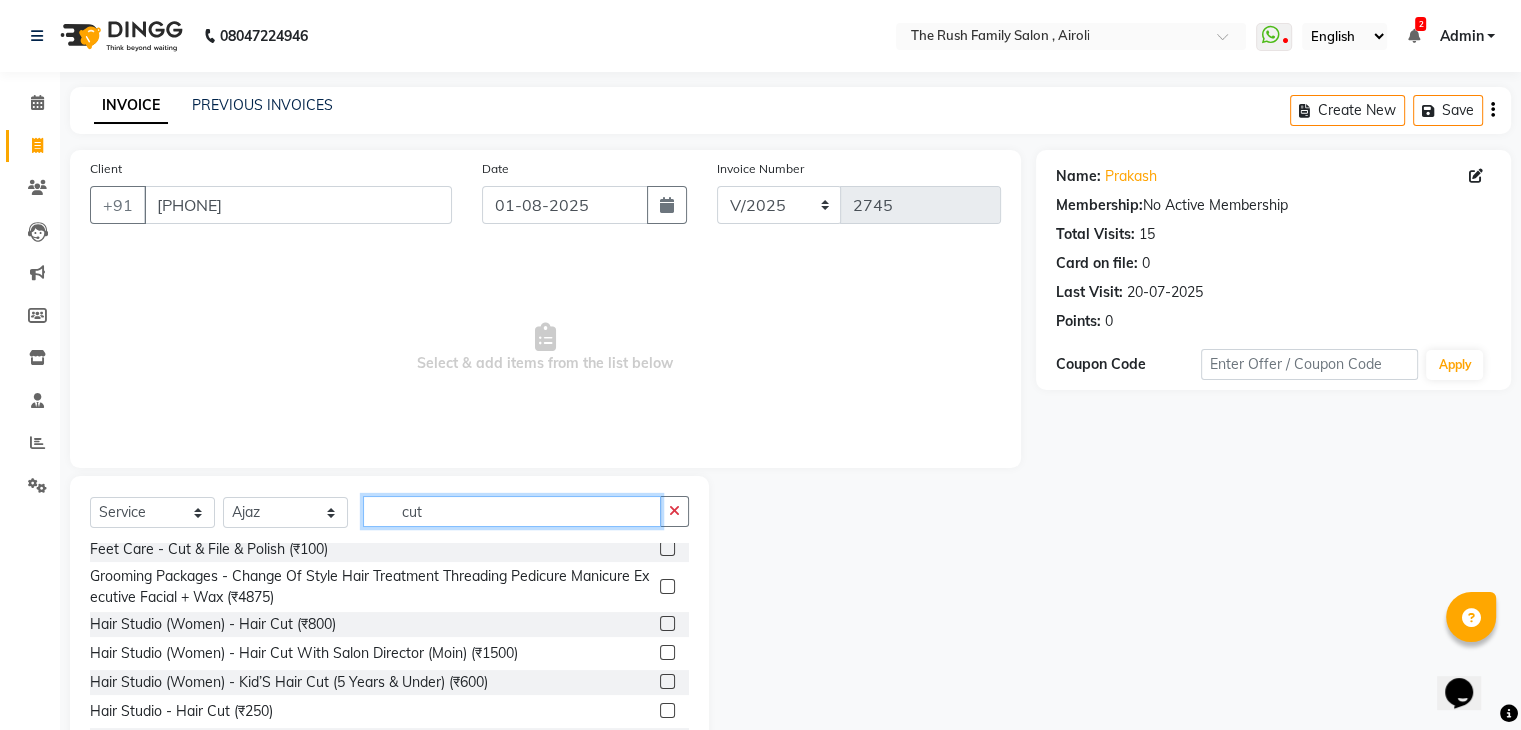 scroll, scrollTop: 75, scrollLeft: 0, axis: vertical 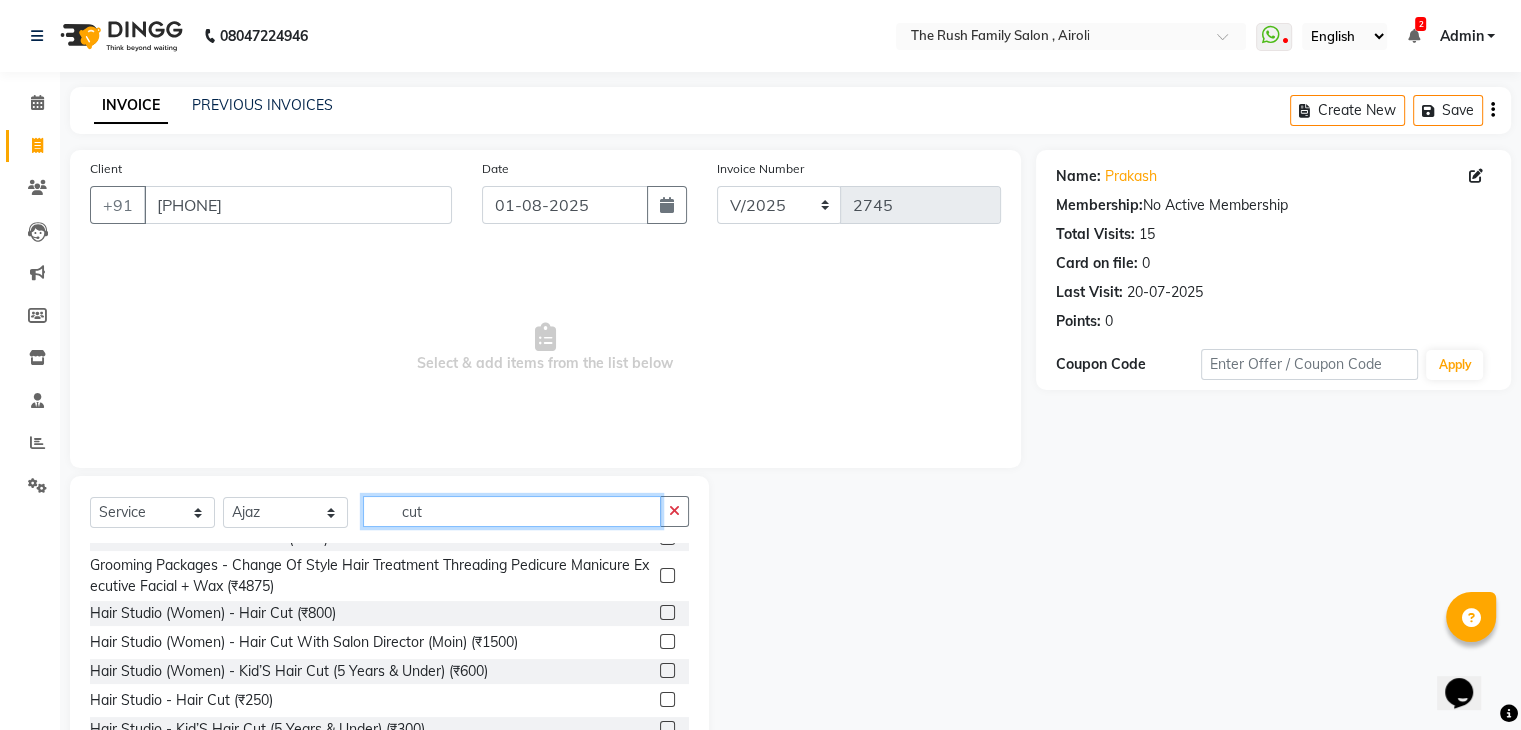 type on "cut" 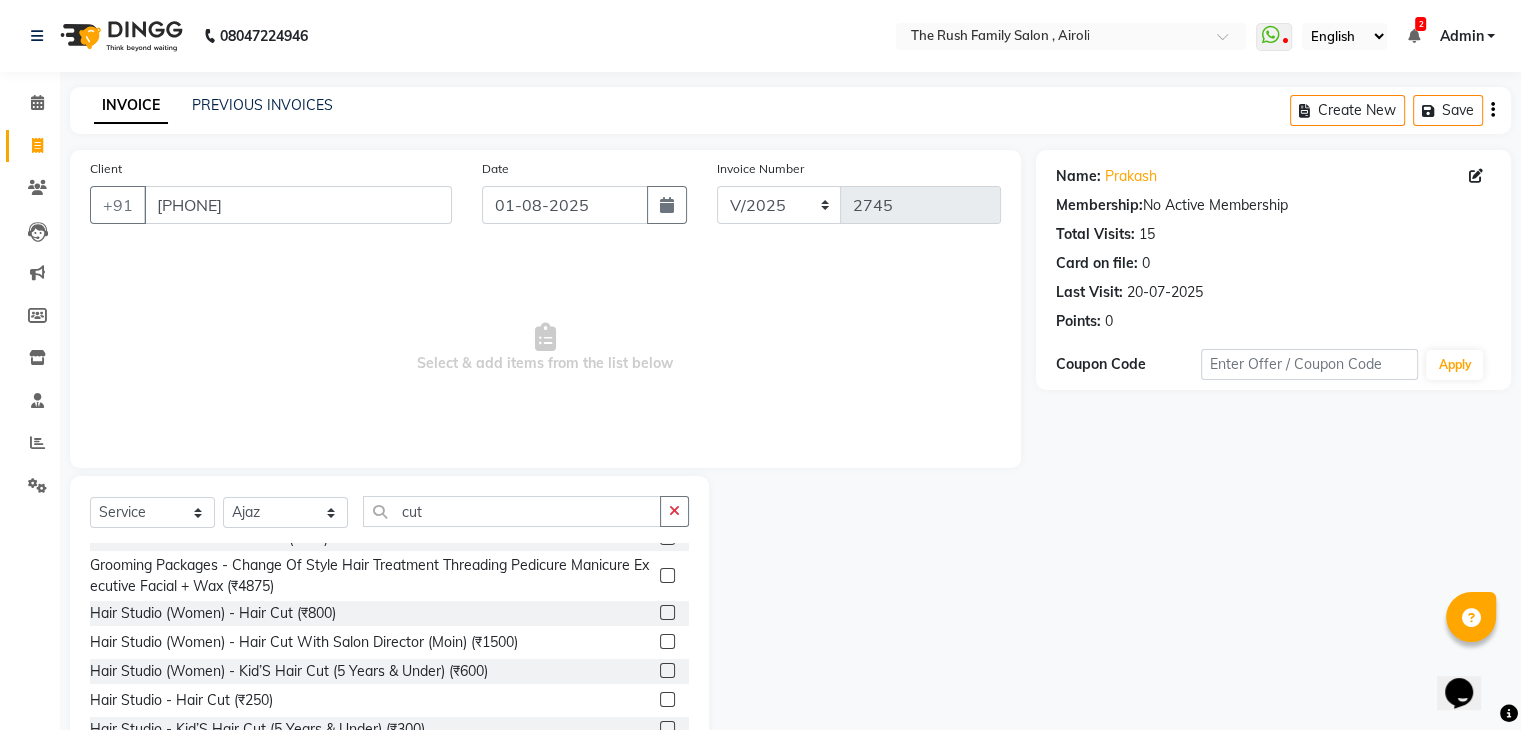 click 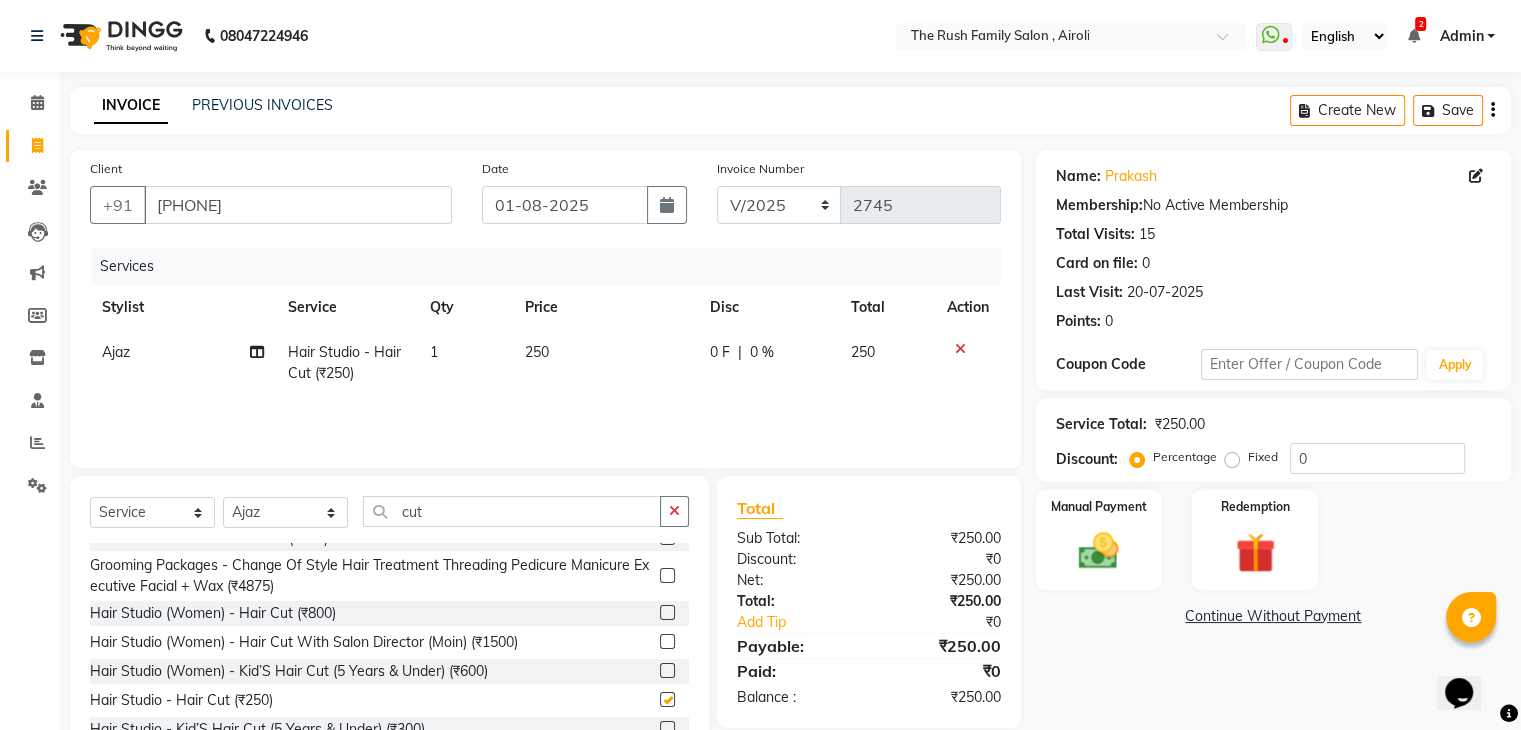 checkbox on "false" 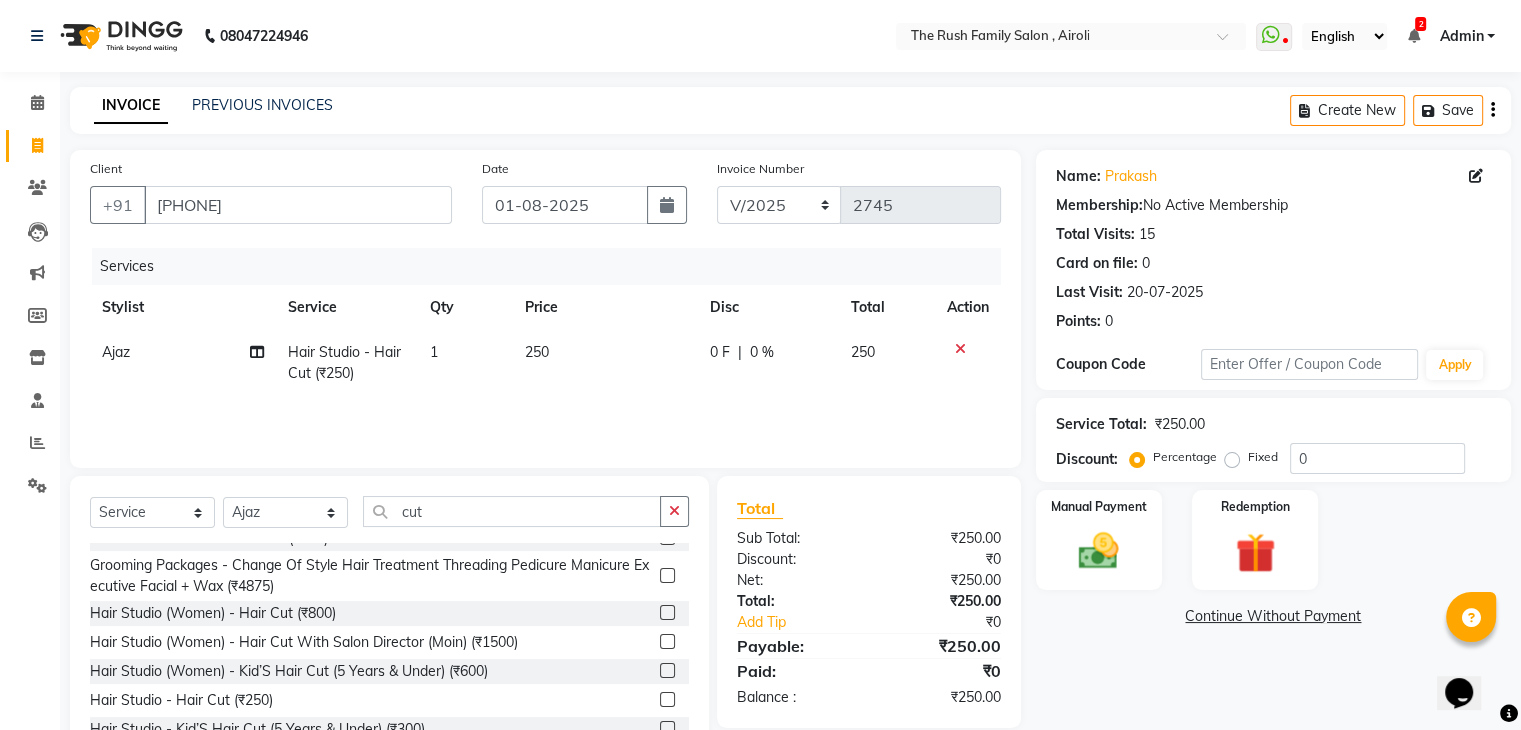 click on "0 F" 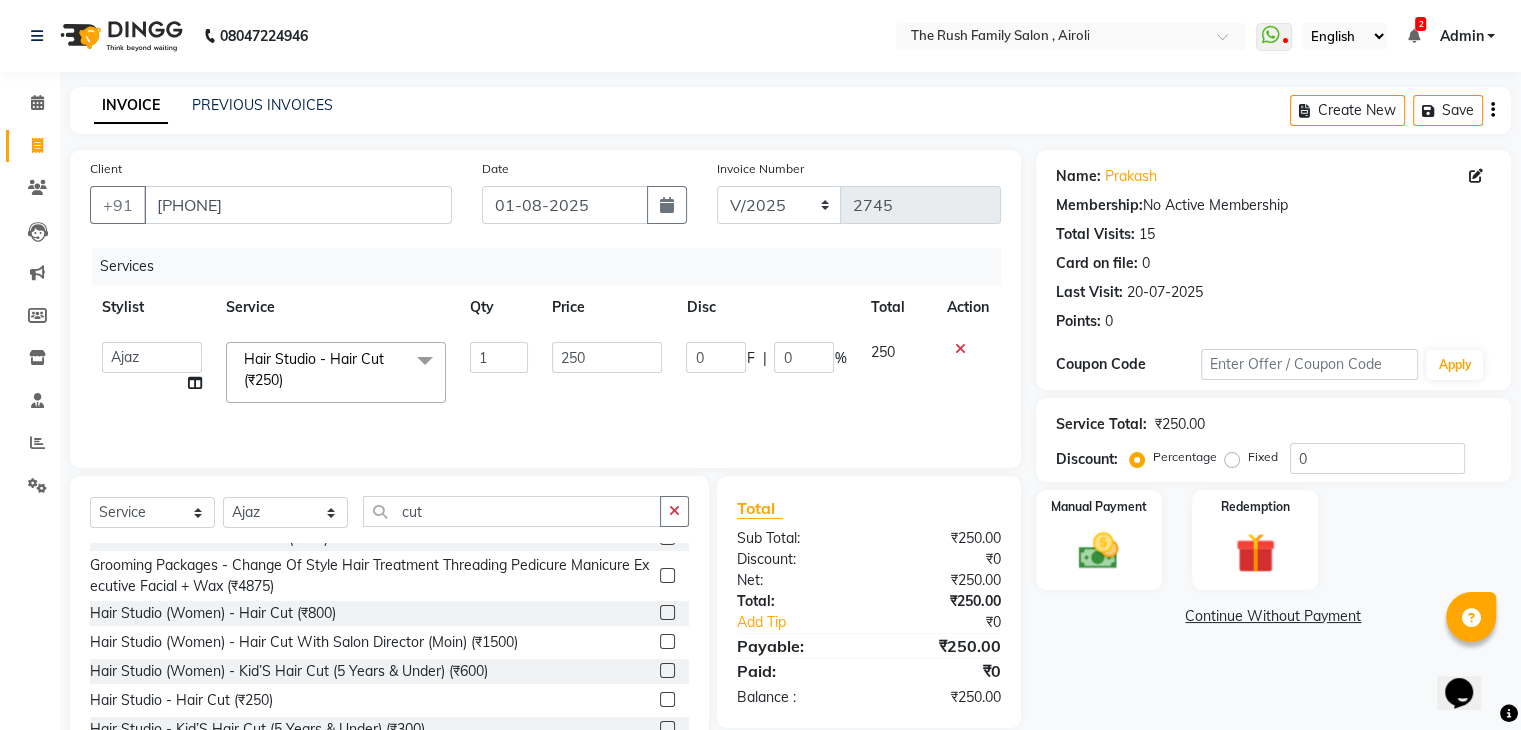 click on "0" 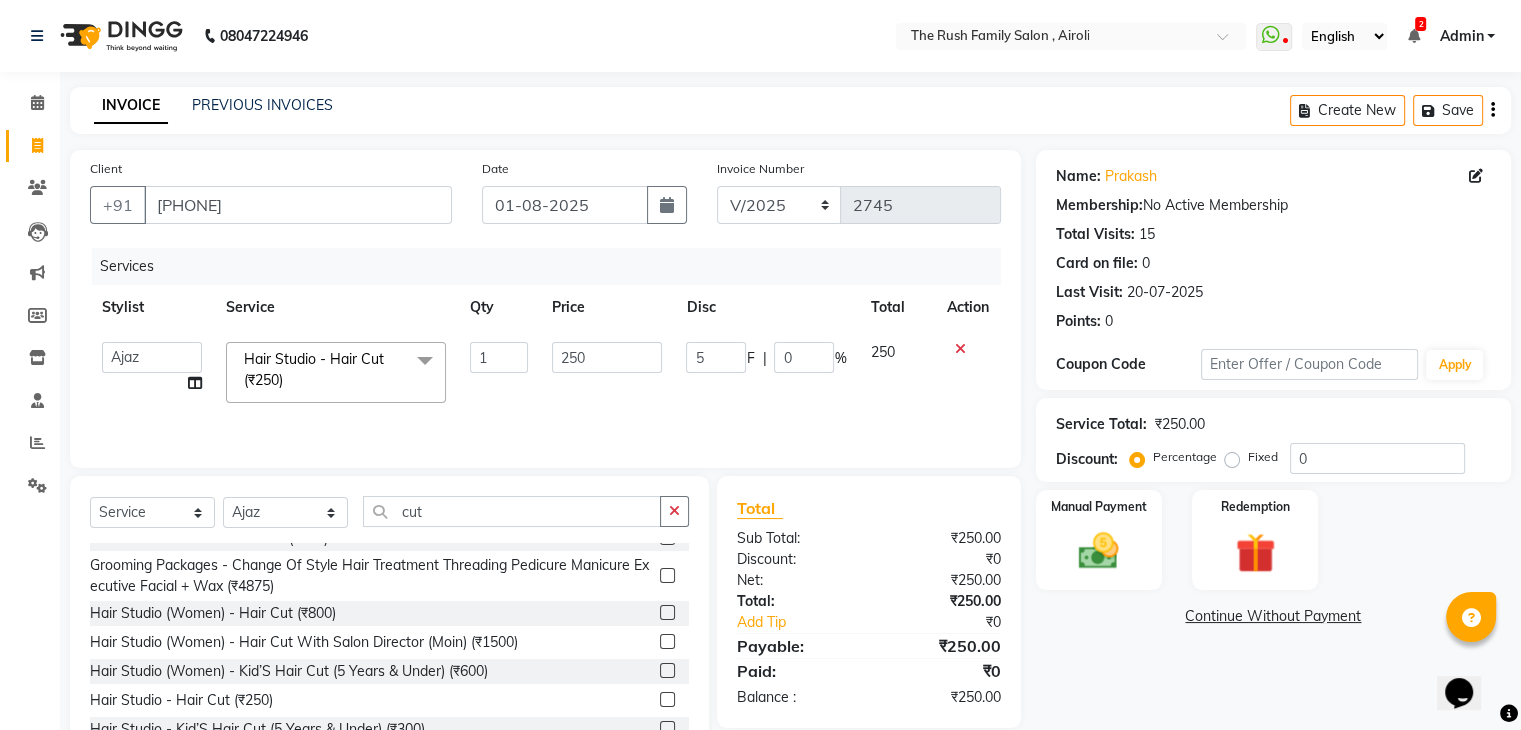type on "50" 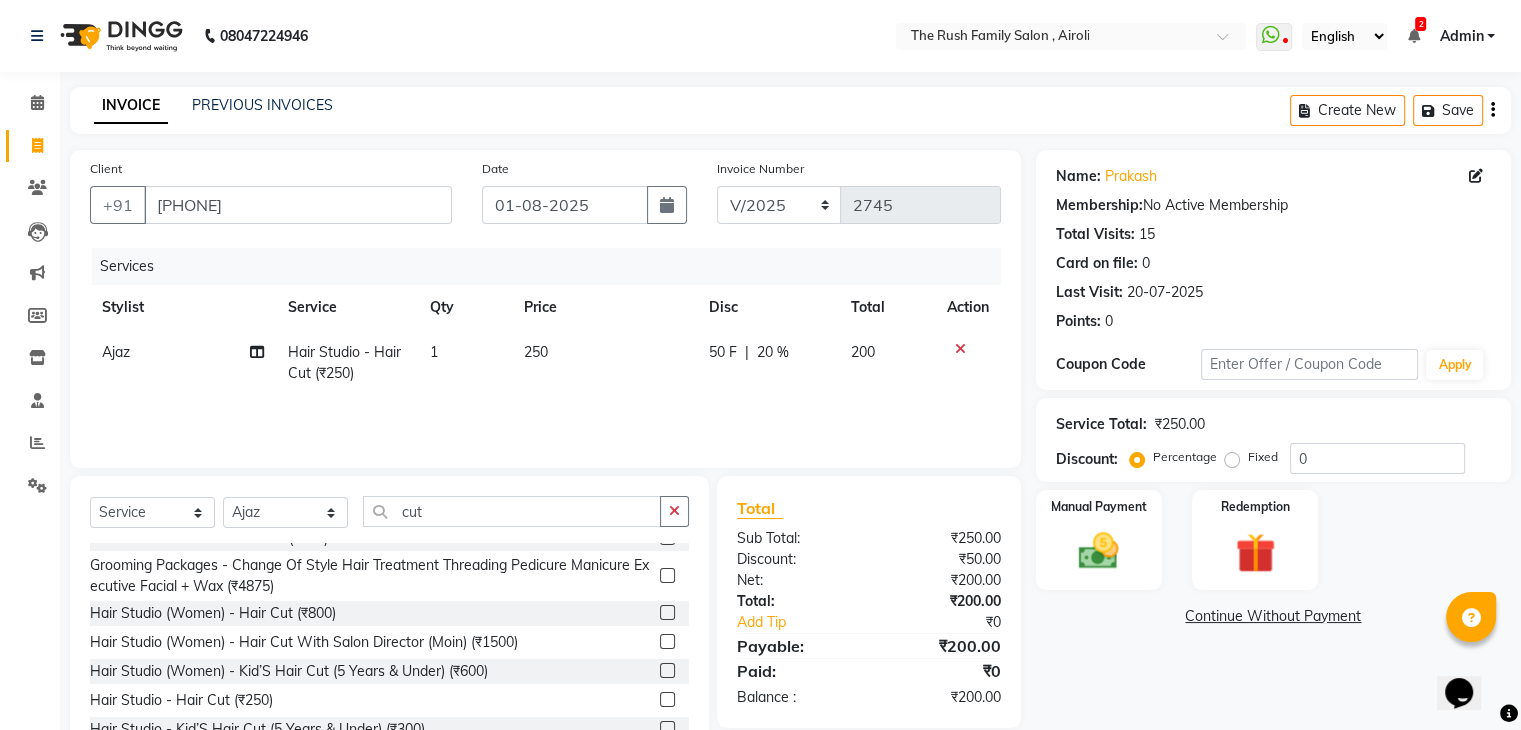 click on "Services Stylist Service Qty Price Disc Total Action Ajaz Hair Studio - Hair Cut (₹250) 1 250 50 F | 20 % 200" 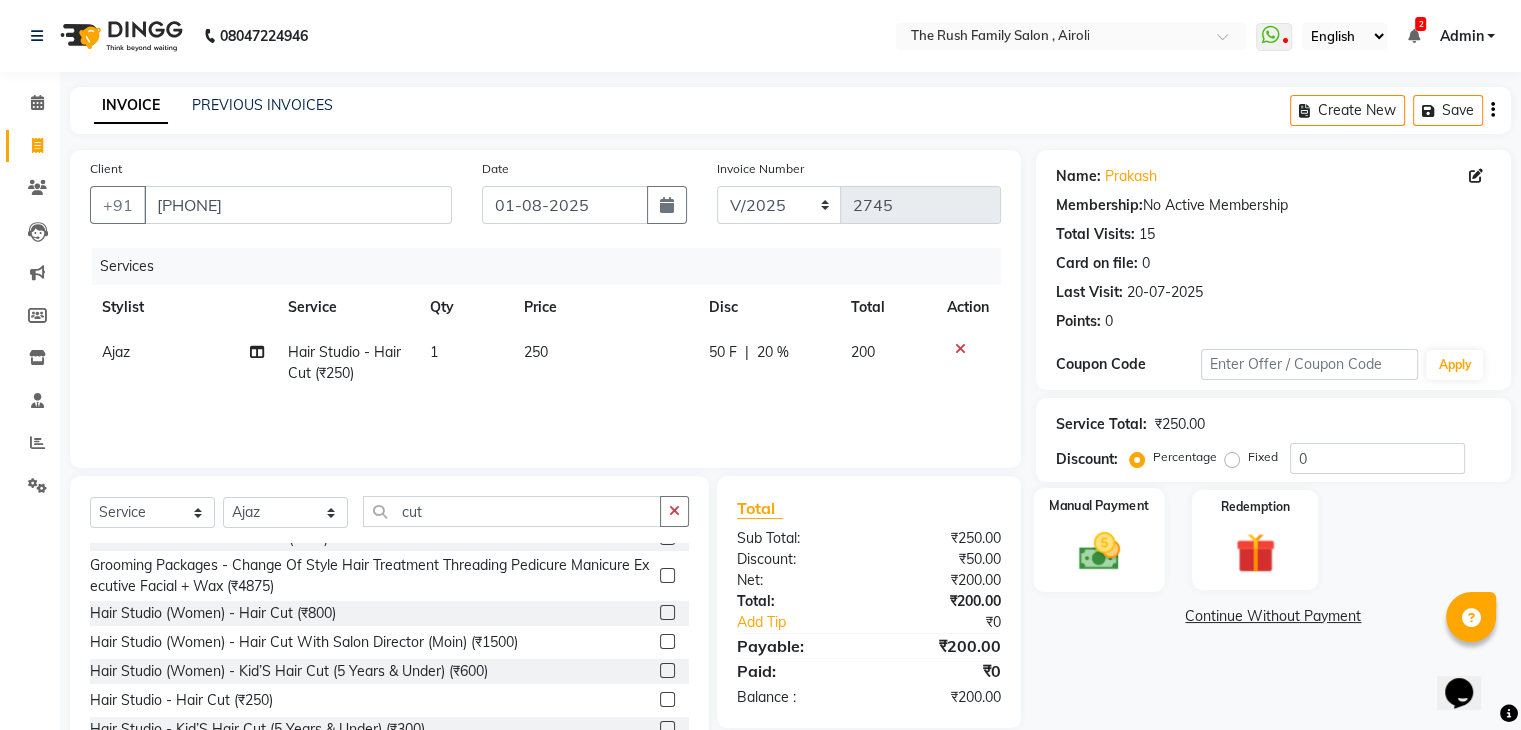 click on "Manual Payment" 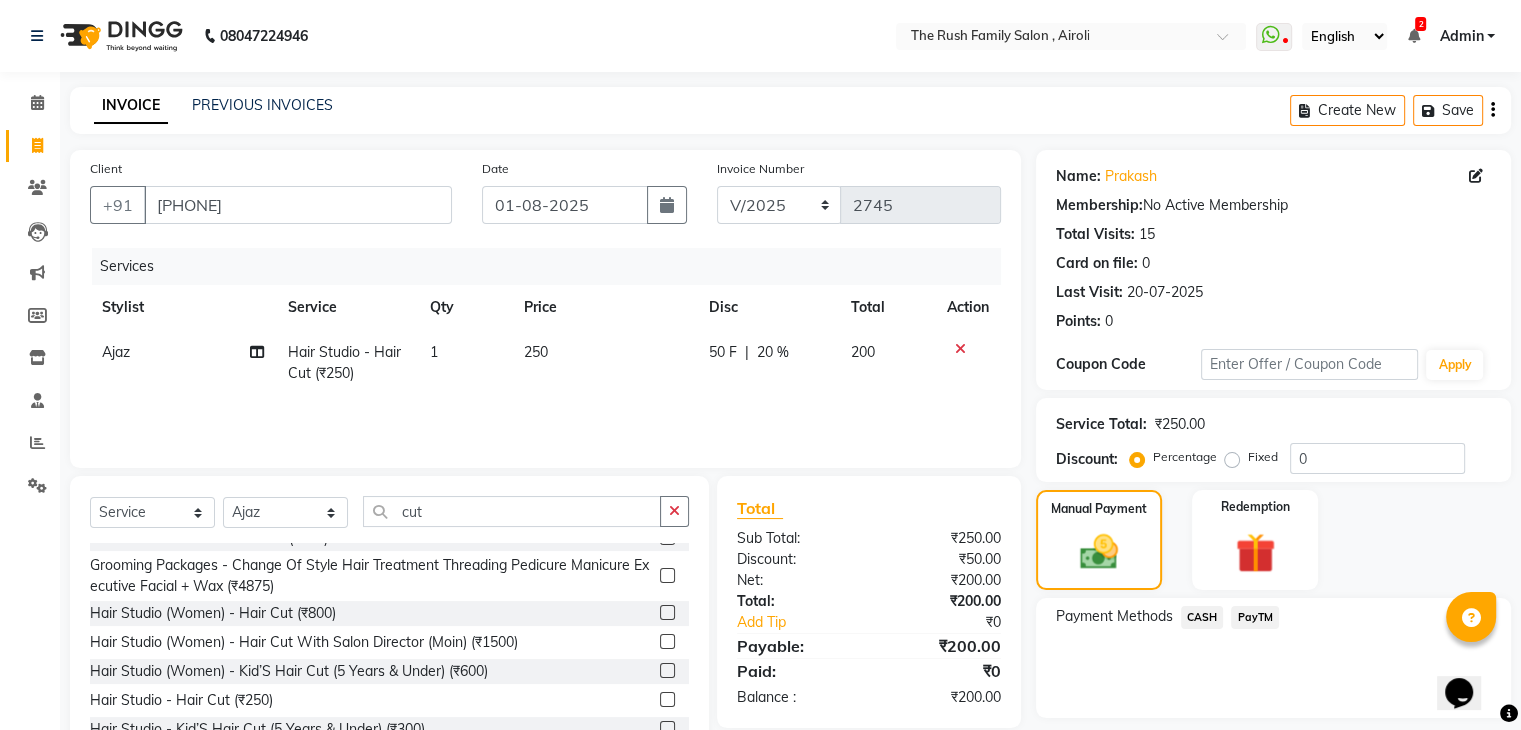click on "PayTM" 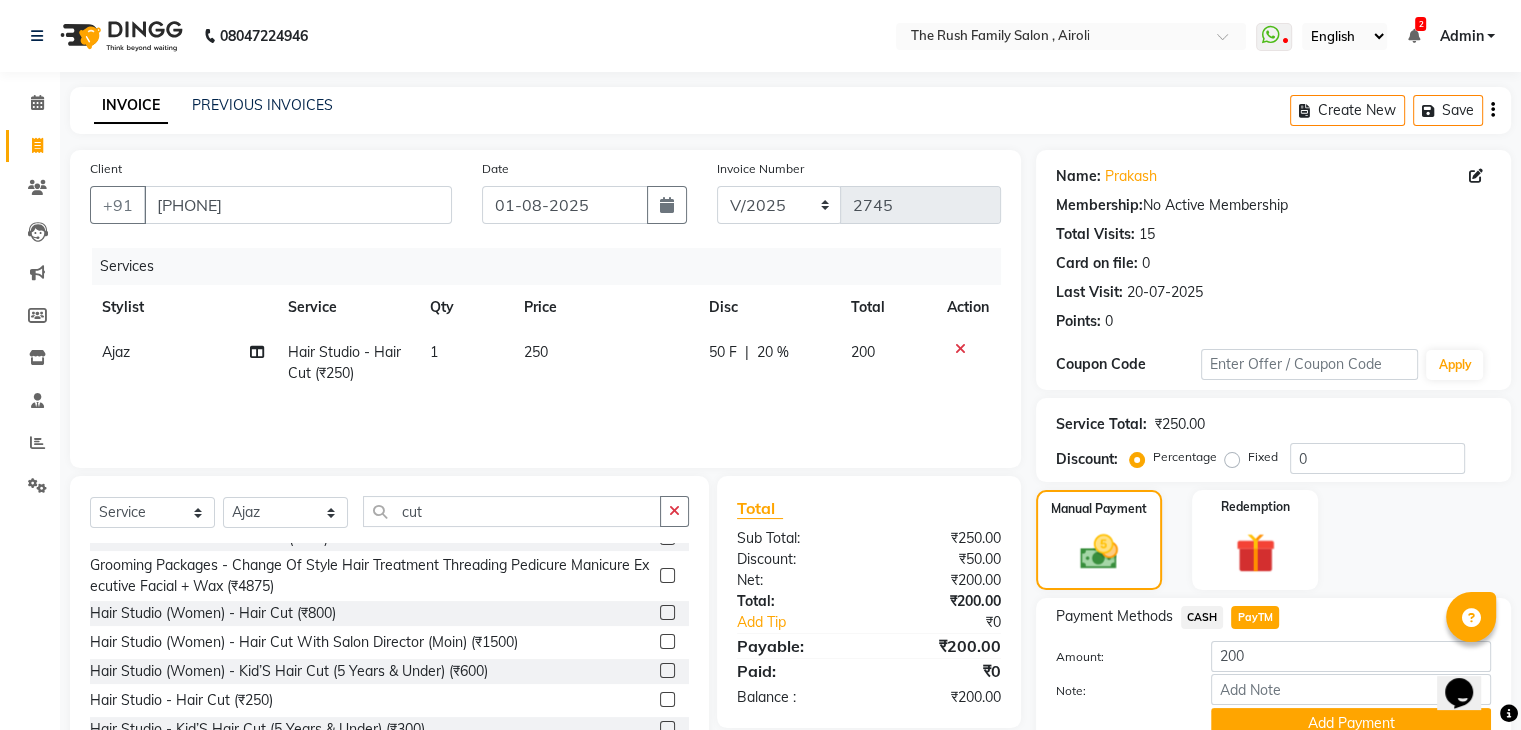scroll, scrollTop: 89, scrollLeft: 0, axis: vertical 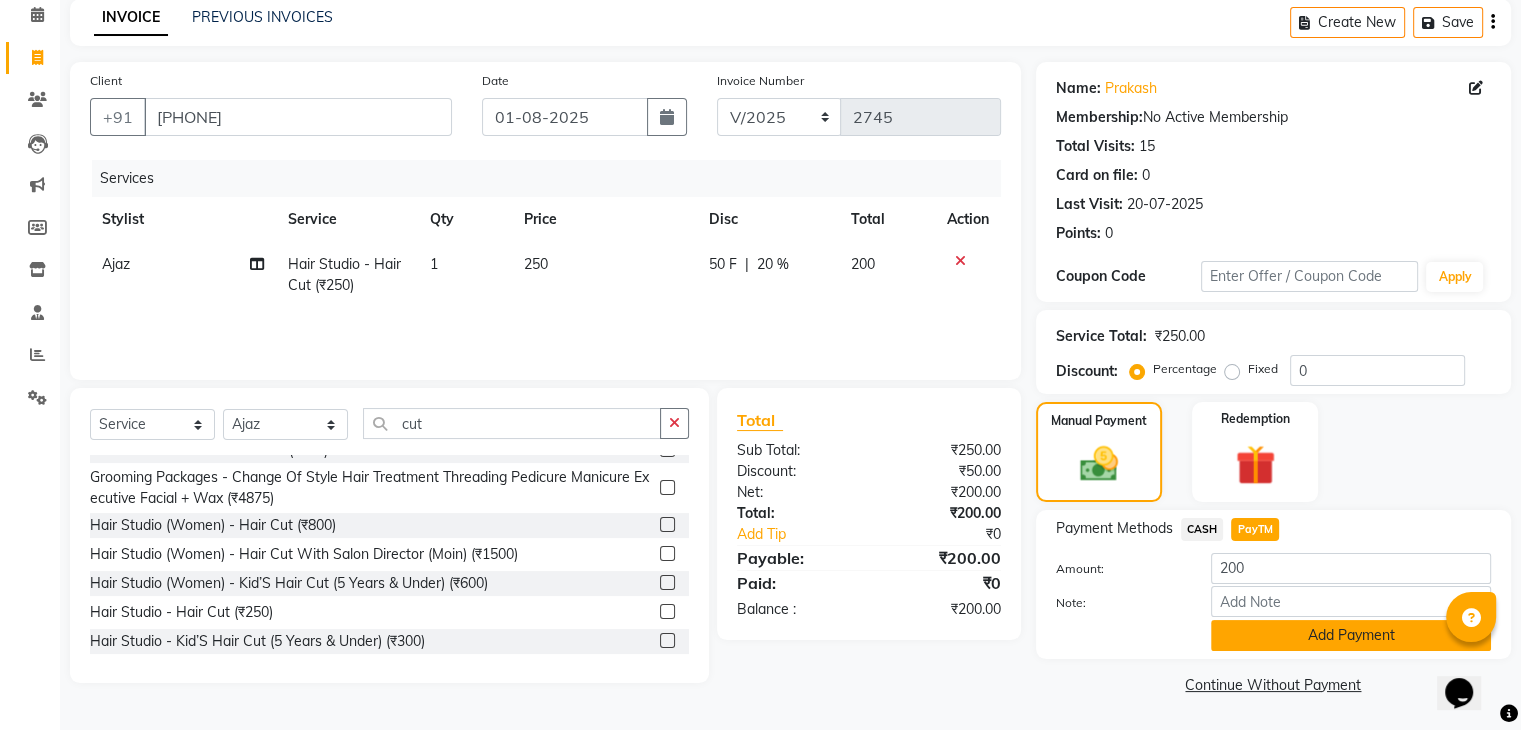 click on "Add Payment" 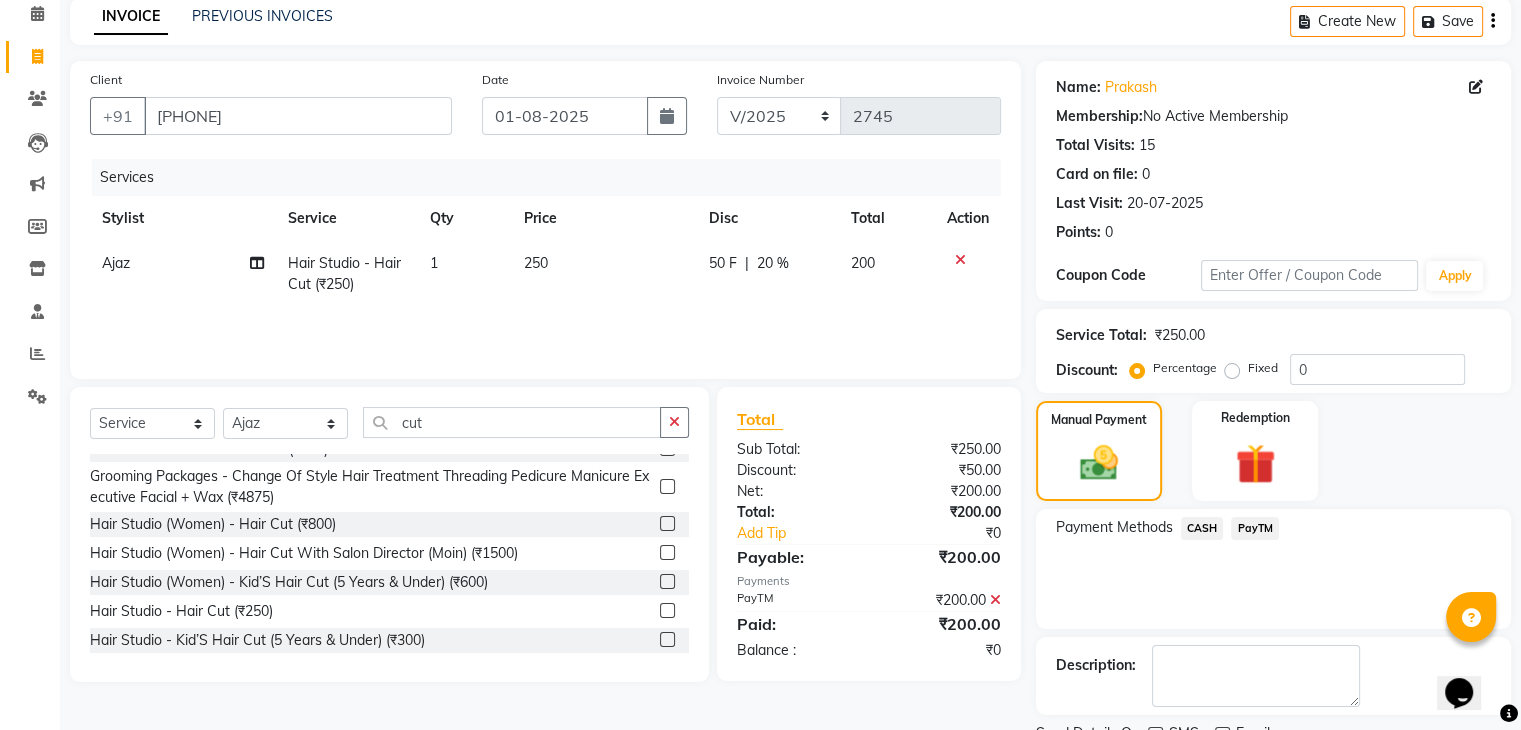 scroll, scrollTop: 171, scrollLeft: 0, axis: vertical 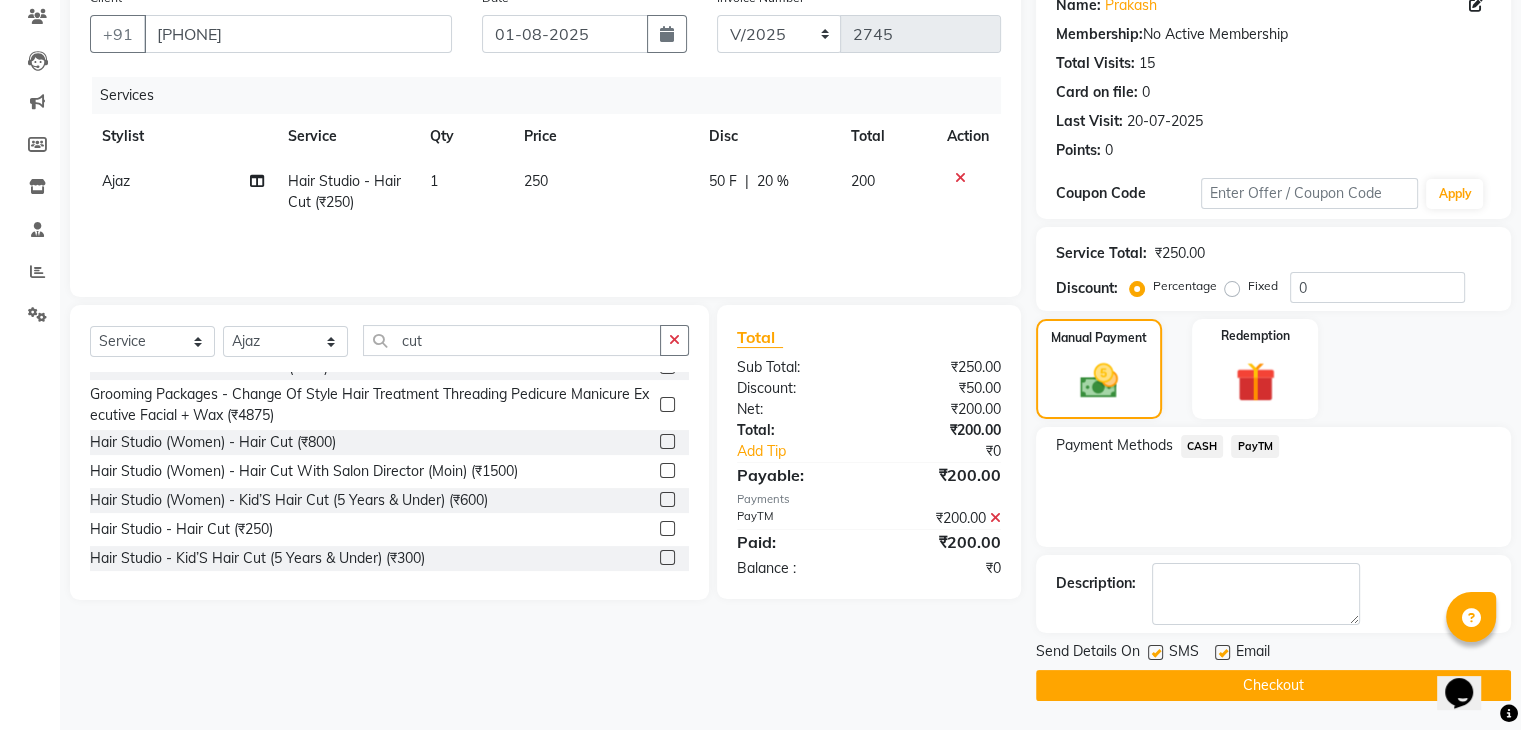 click 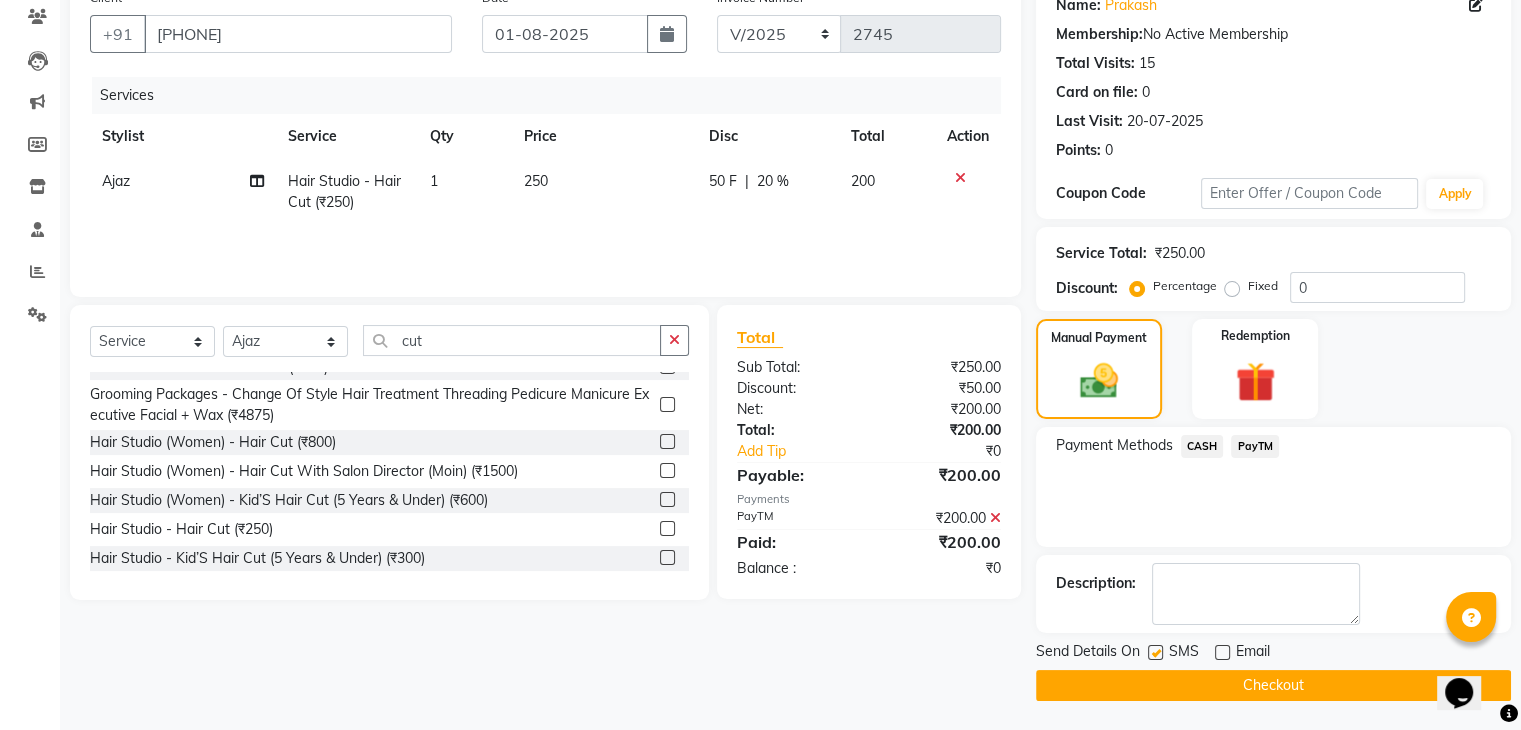 click 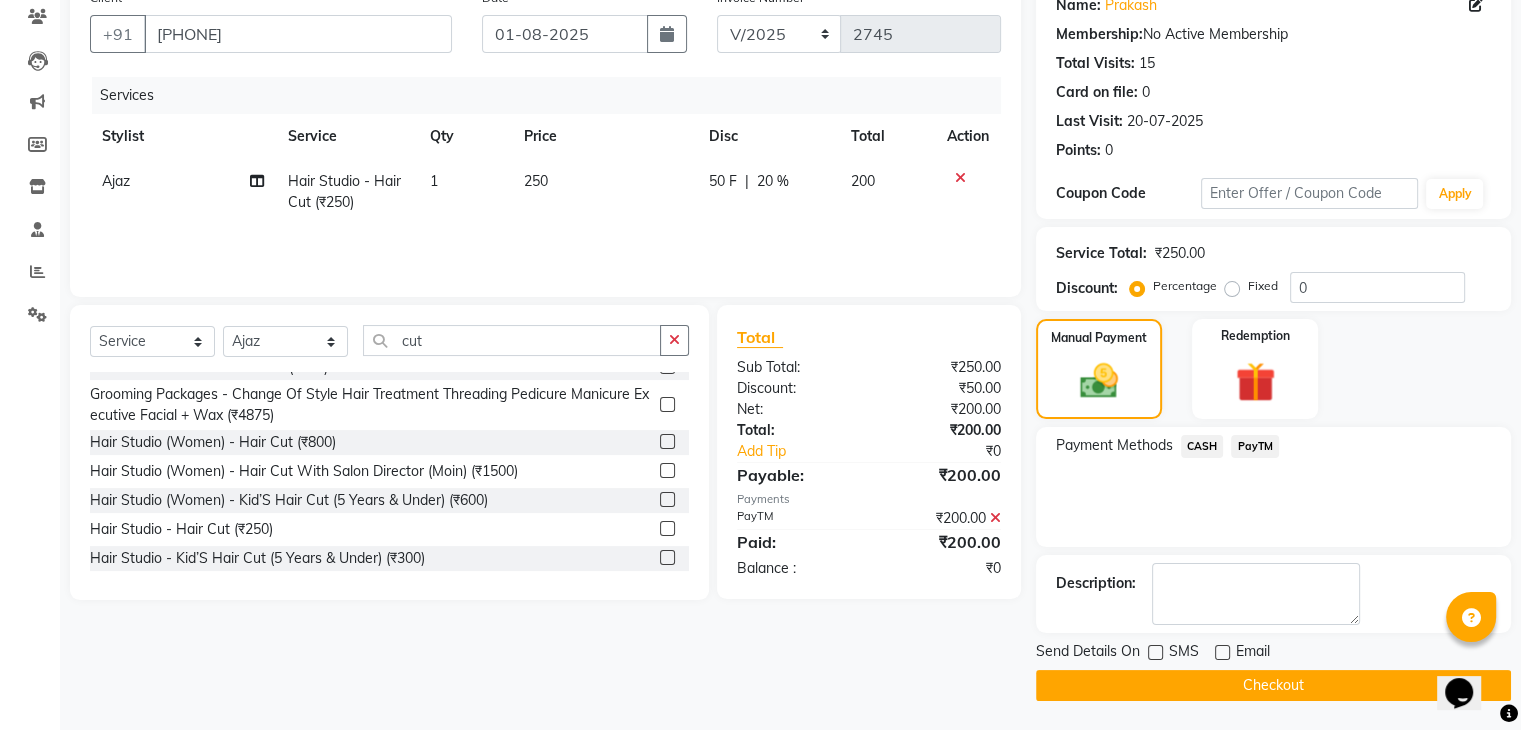 click on "Checkout" 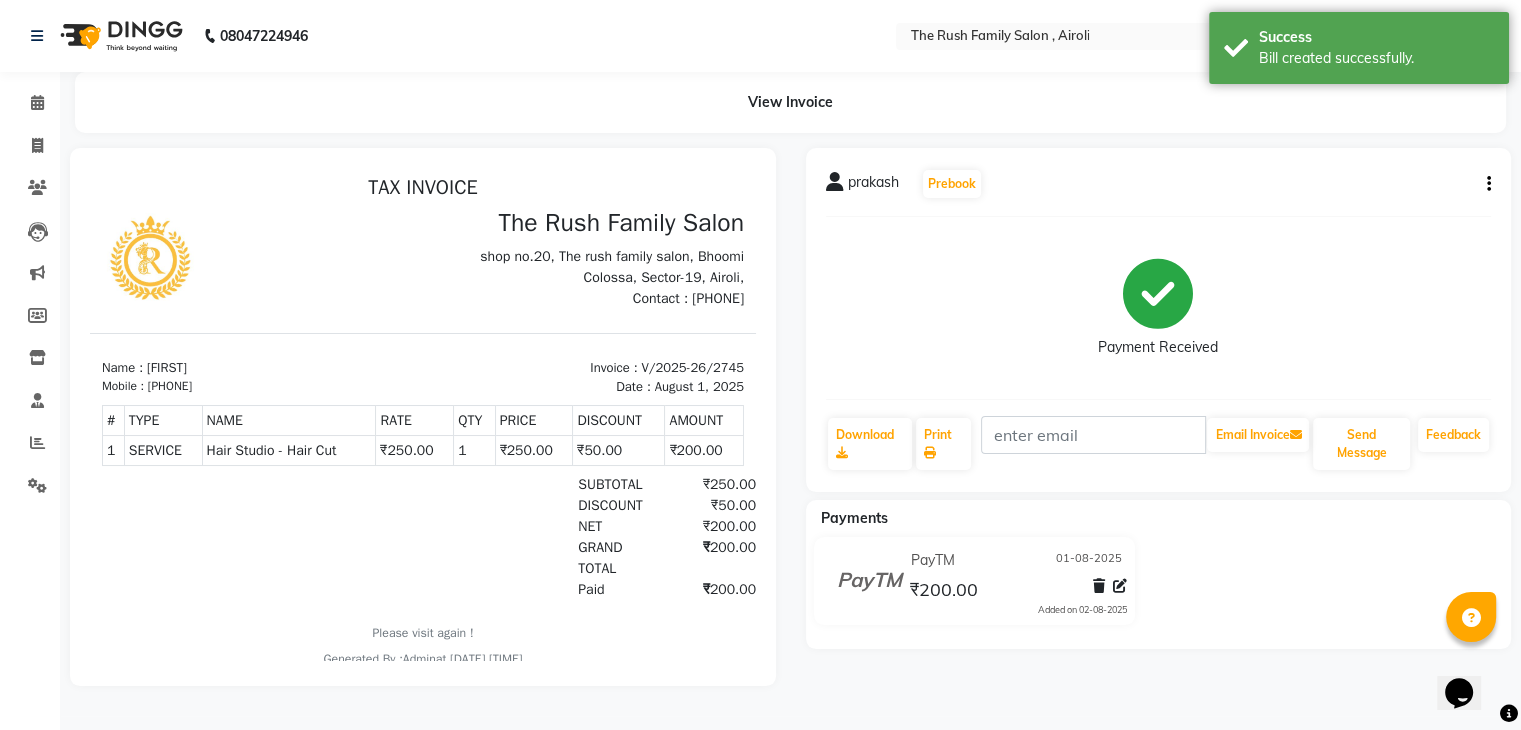 scroll, scrollTop: 0, scrollLeft: 0, axis: both 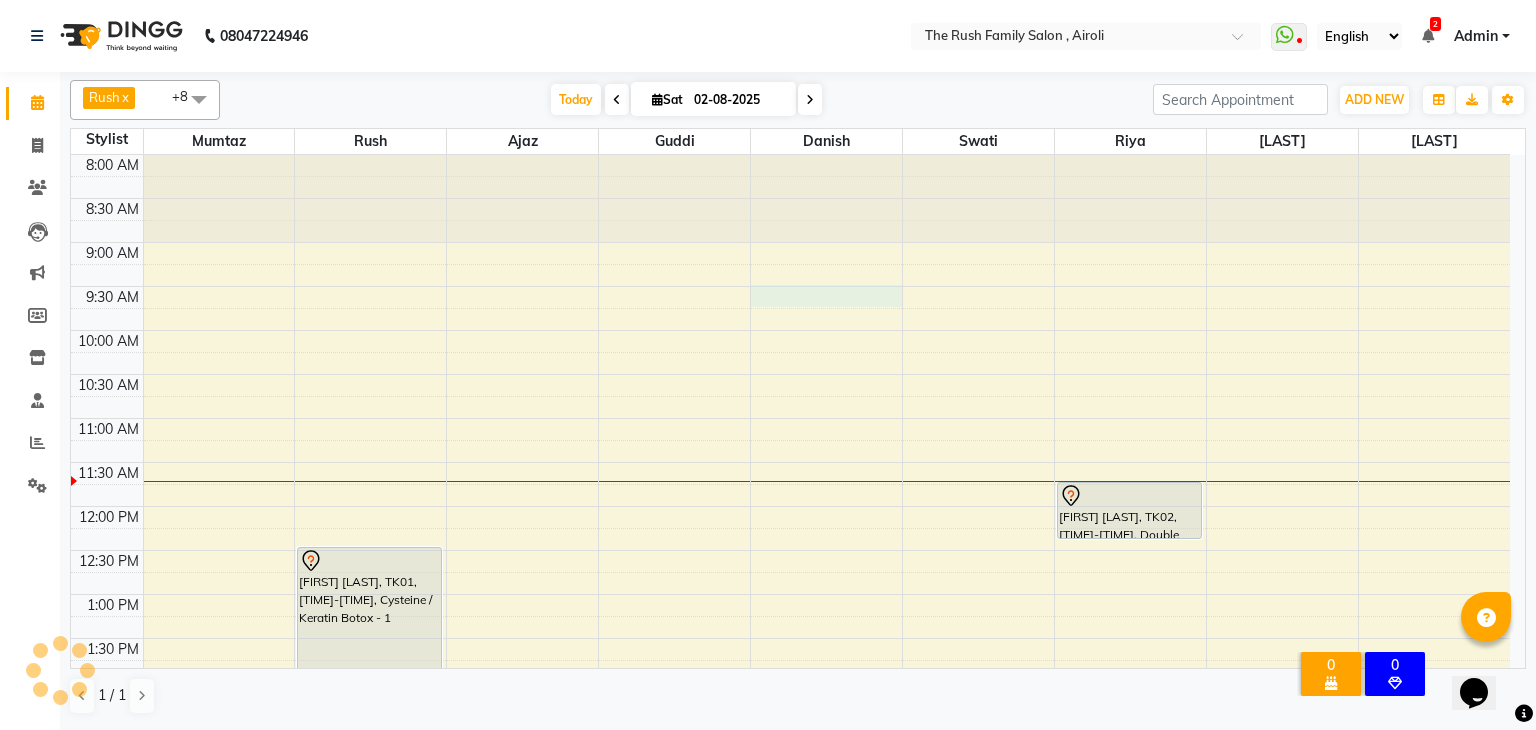 drag, startPoint x: 848, startPoint y: 288, endPoint x: 749, endPoint y: 292, distance: 99.08077 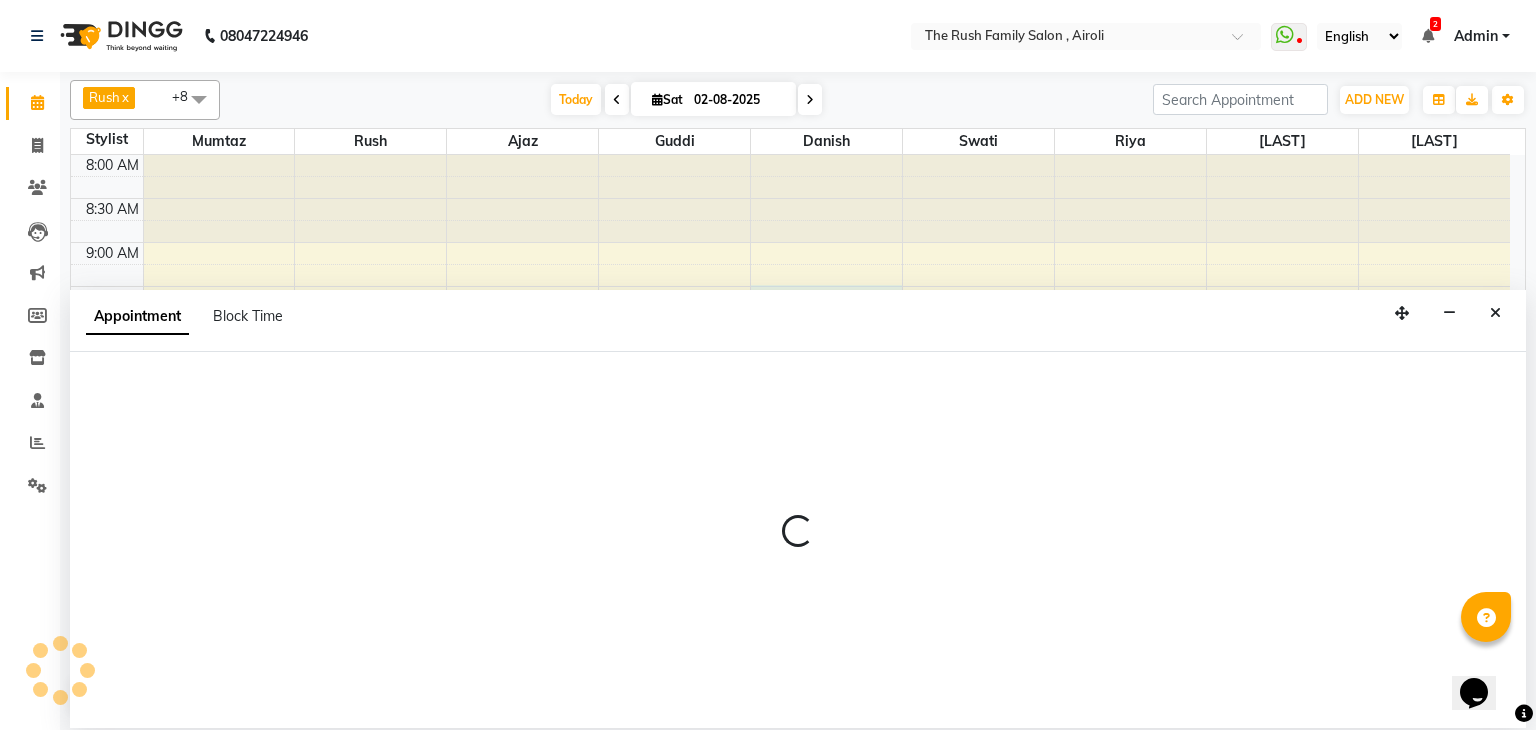 select on "65380" 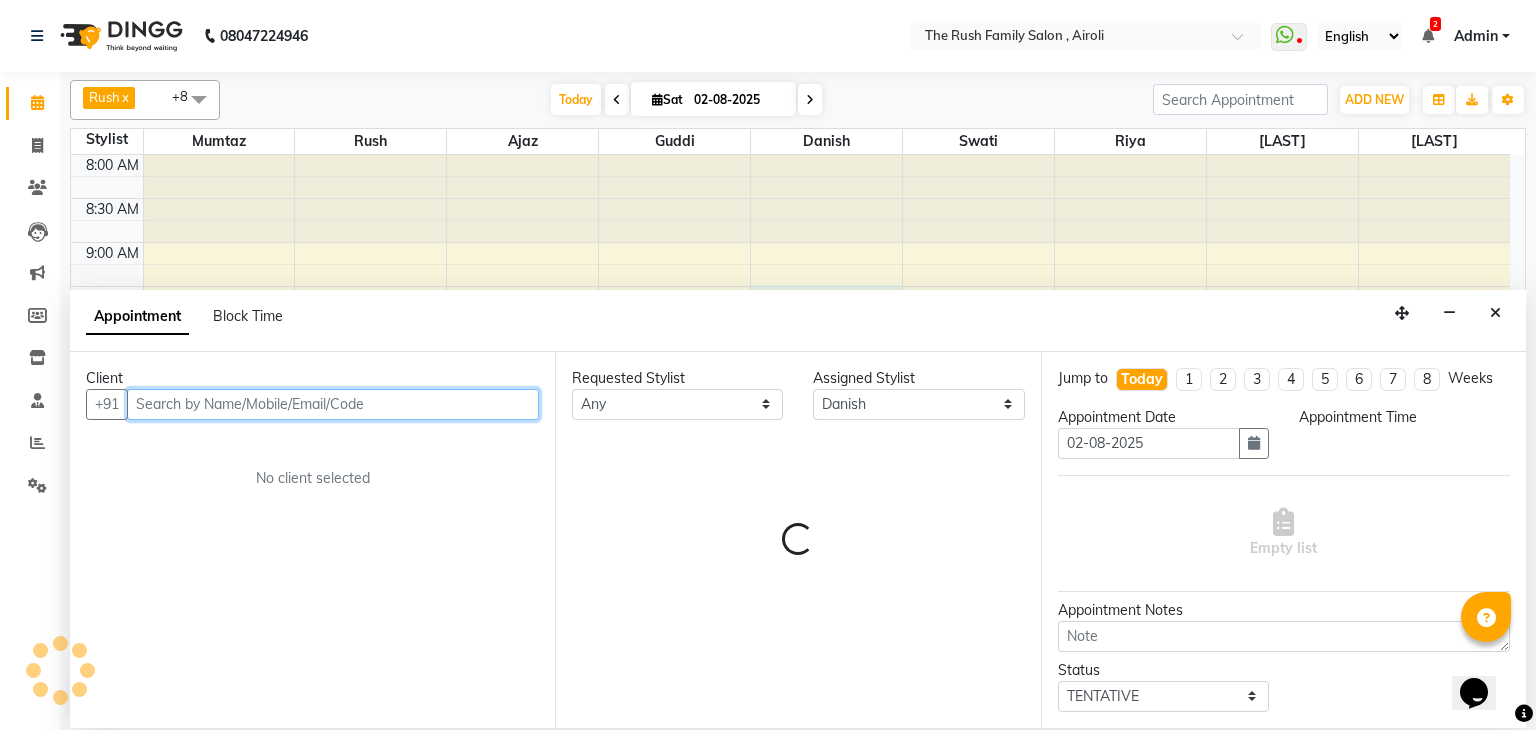 select on "570" 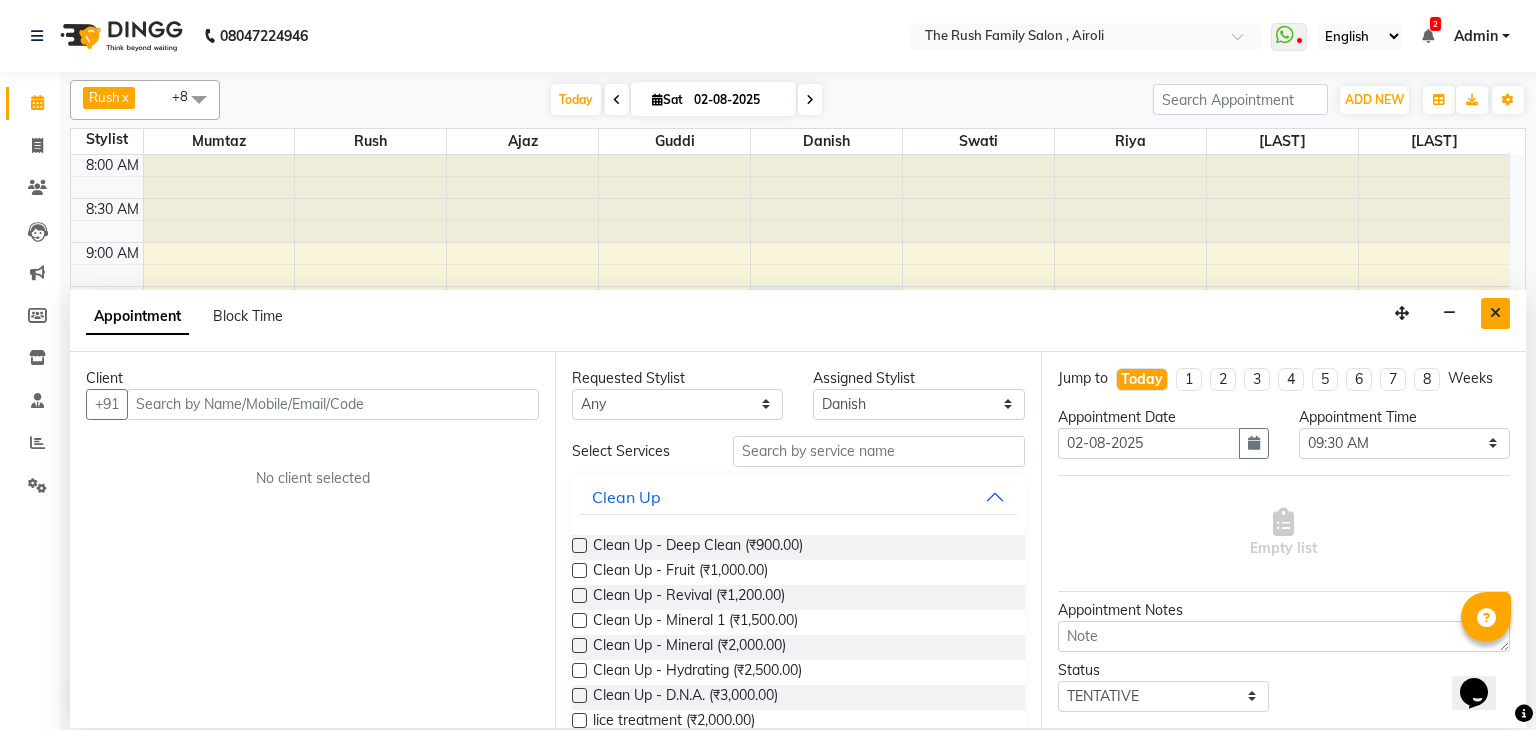 click at bounding box center [1495, 313] 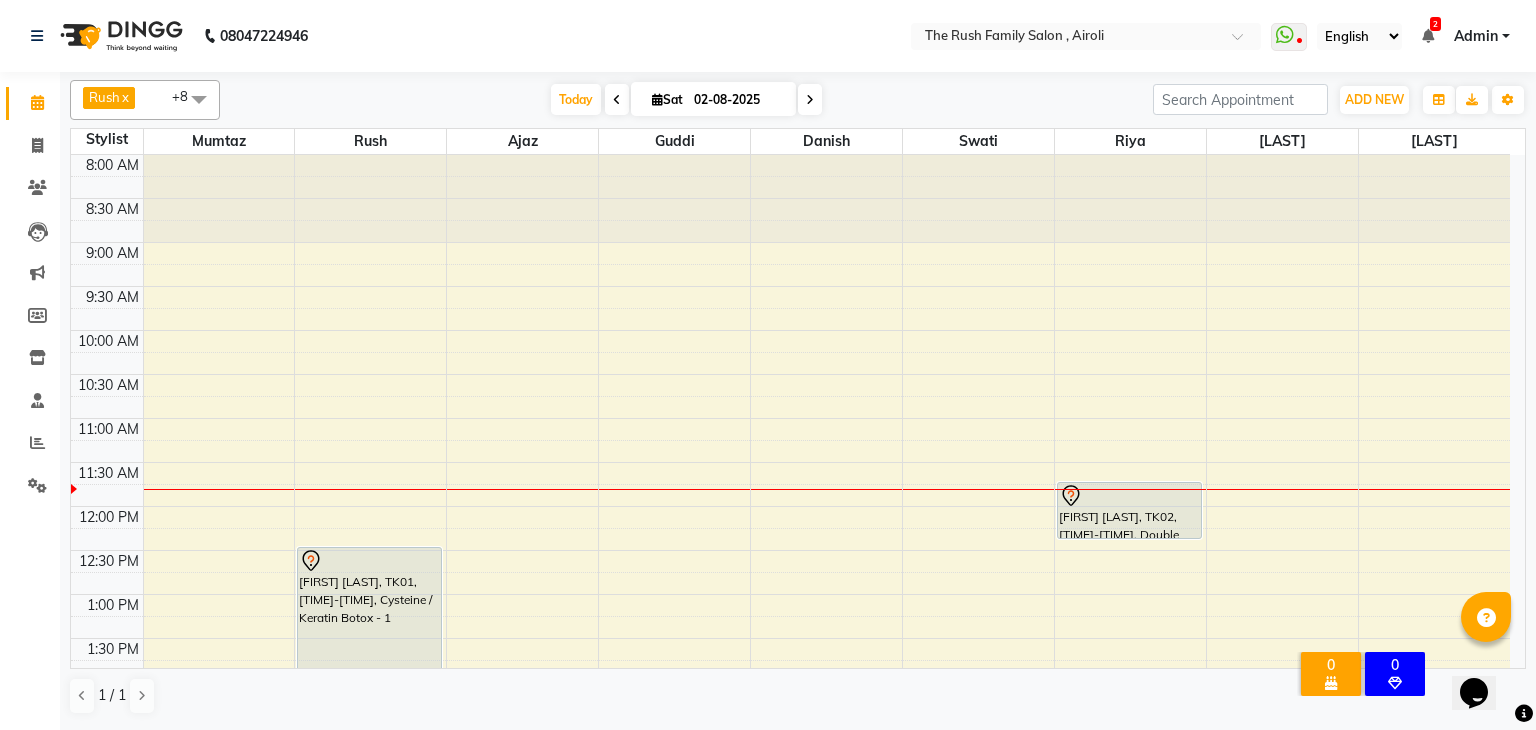 click on "[LAST], TK01, [TIME]-[TIME], Cysteine / Keratin Botox - 1 [FIRST] [LAST], TK02, [TIME]-[TIME], Double touch up" at bounding box center (790, 814) 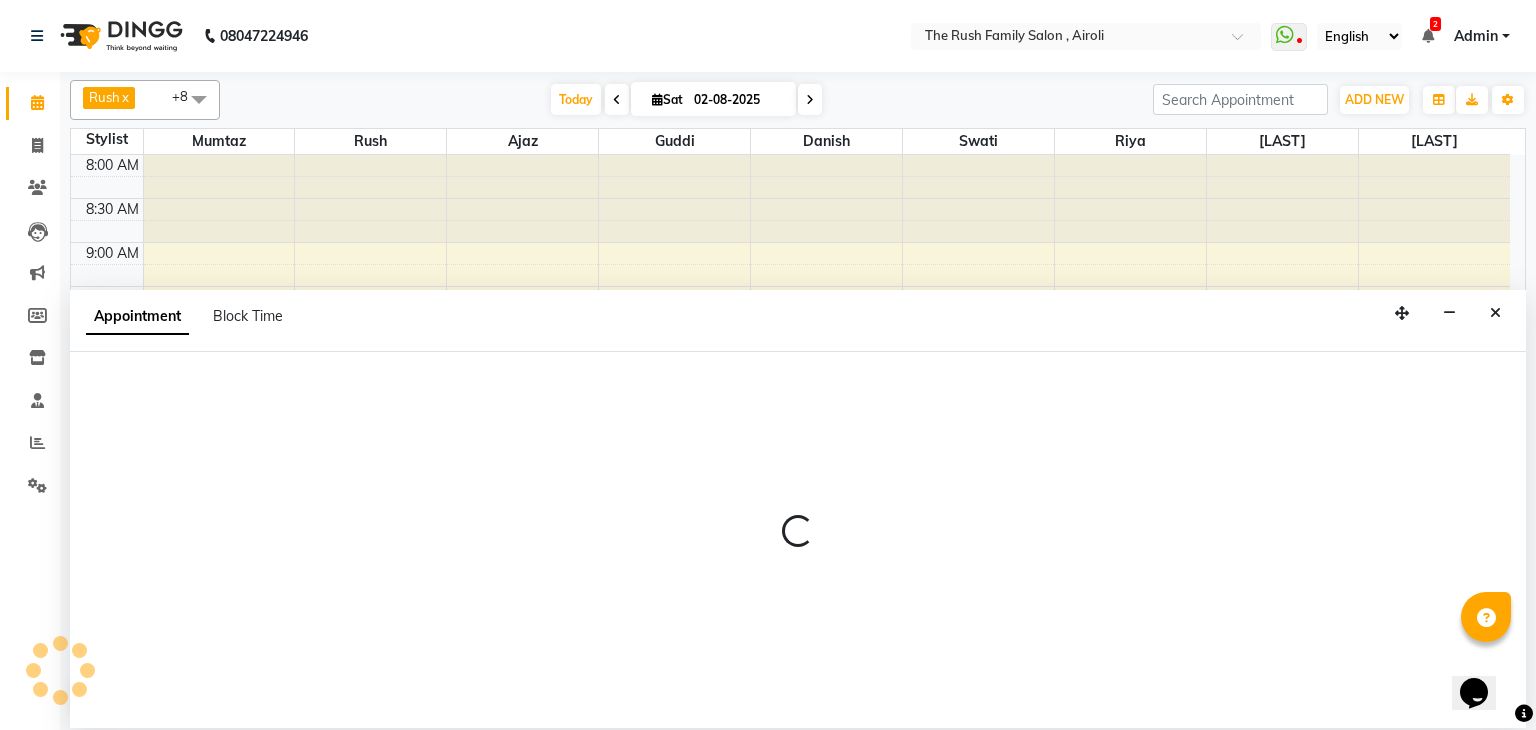 select on "84911" 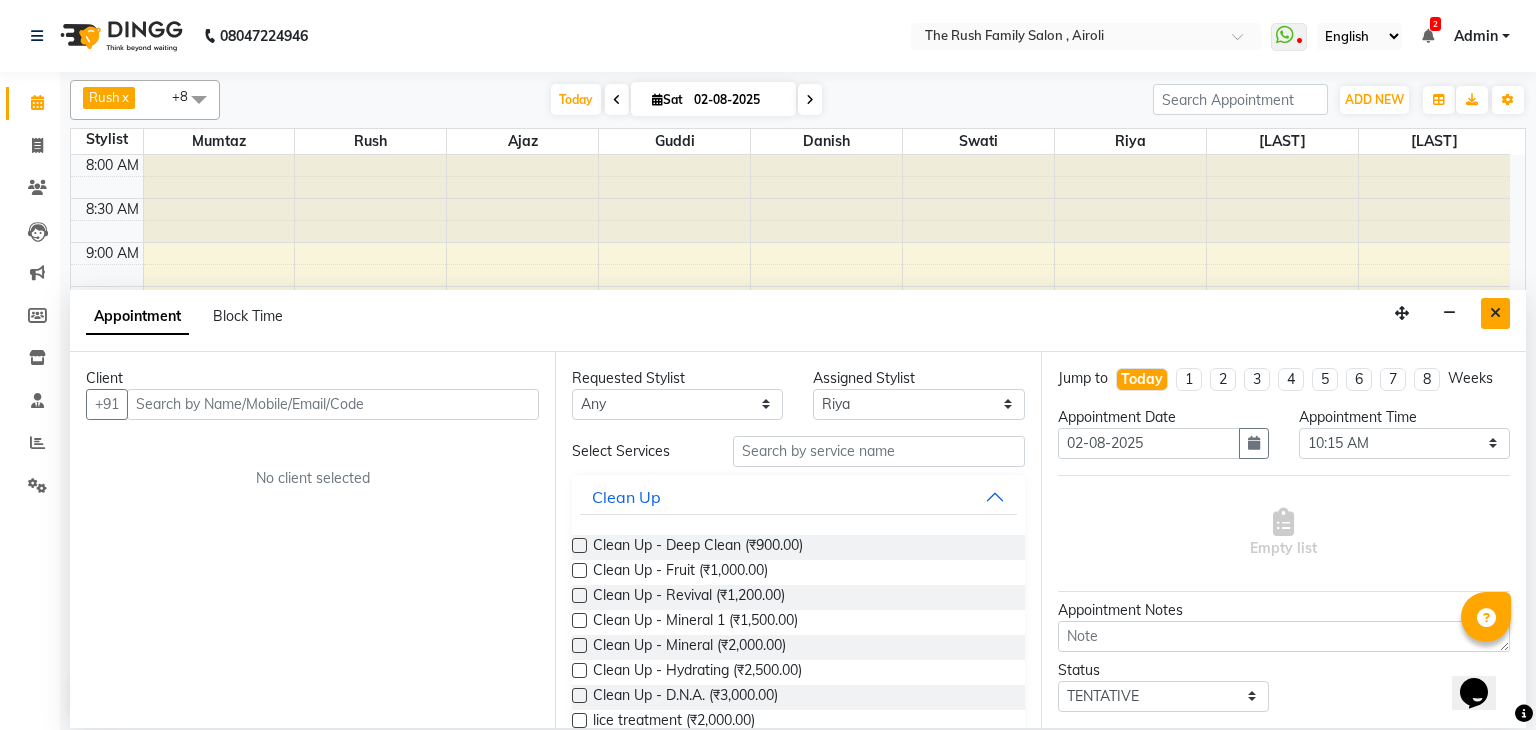 click at bounding box center [1495, 313] 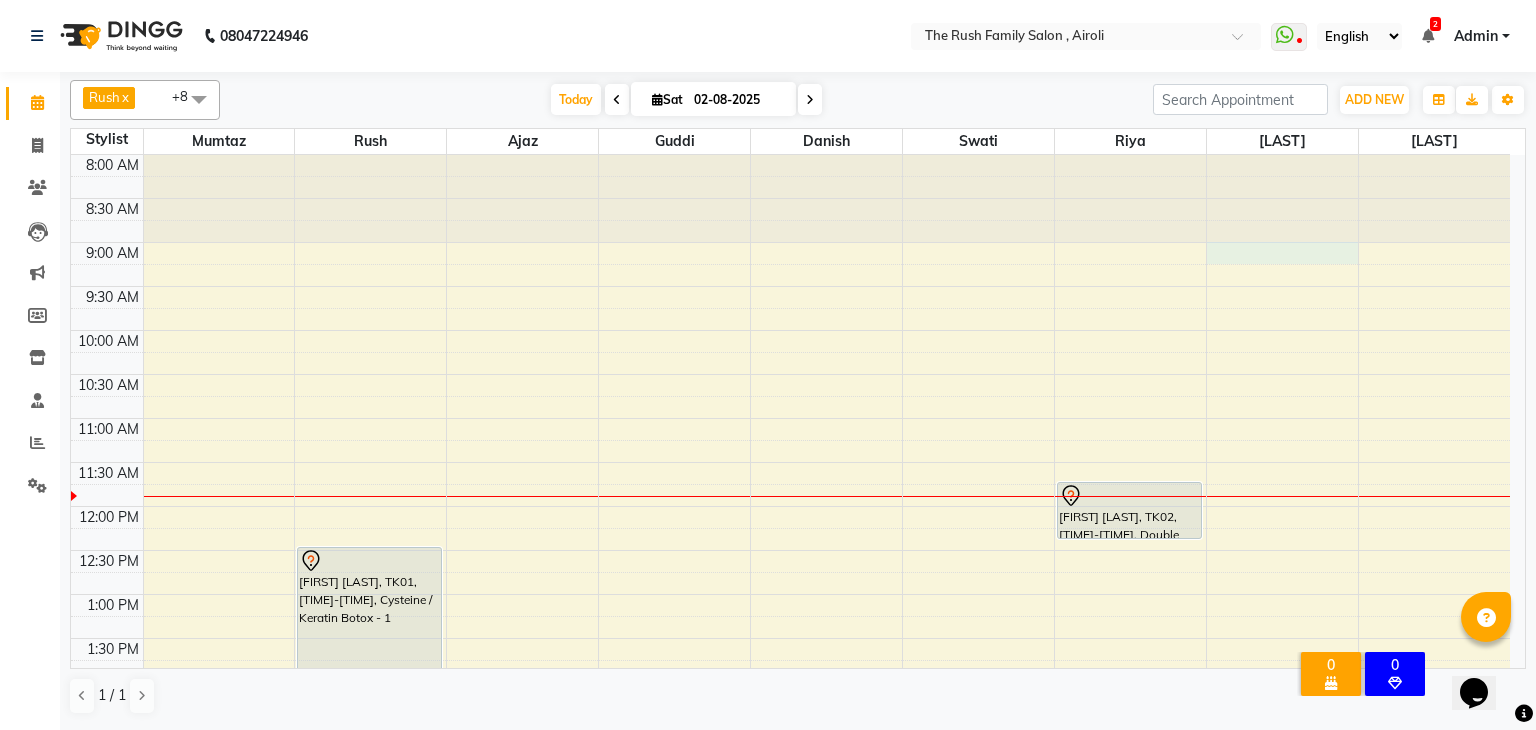 click on "[LAST], TK01, [TIME]-[TIME], Cysteine / Keratin Botox - 1 [FIRST] [LAST], TK02, [TIME]-[TIME], Double touch up" at bounding box center (790, 814) 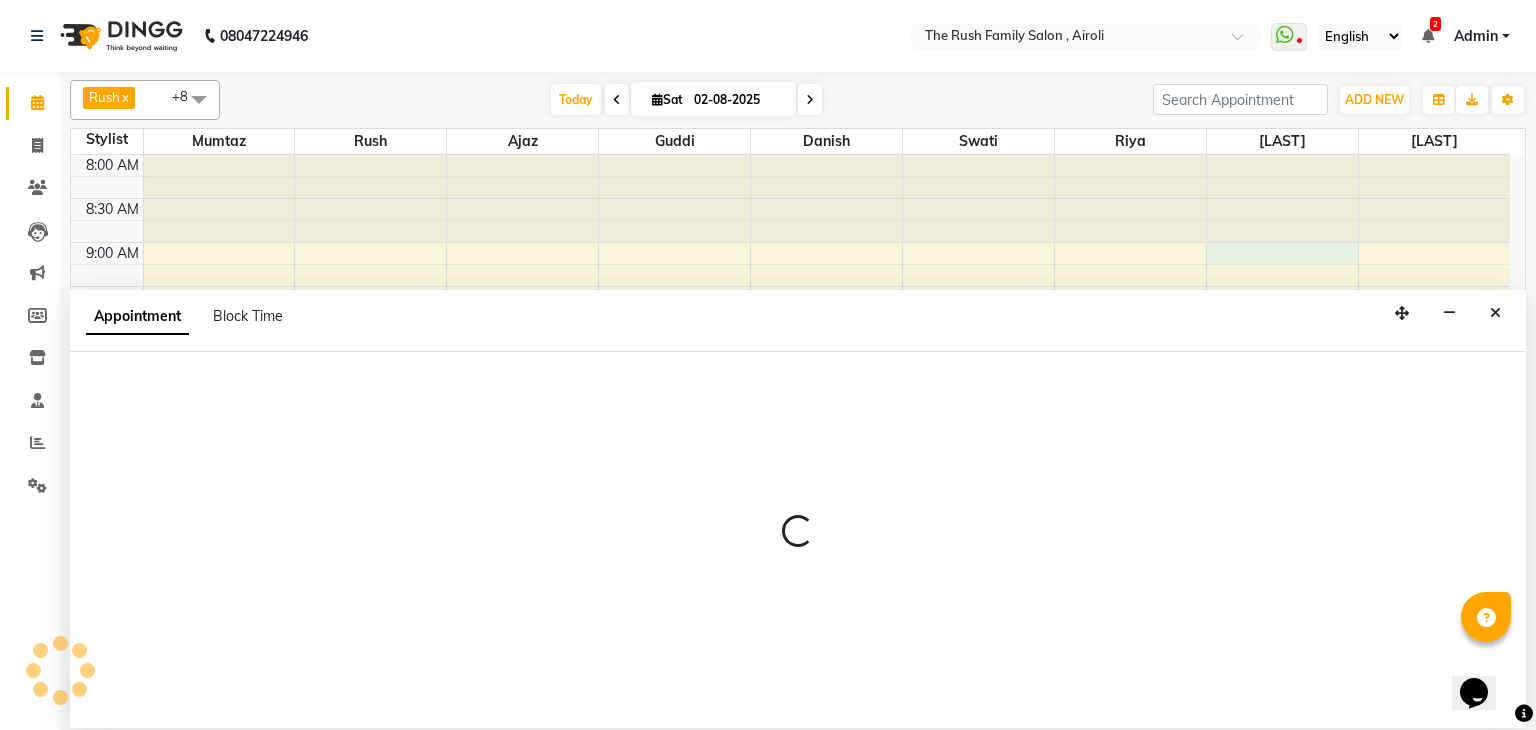 select on "87162" 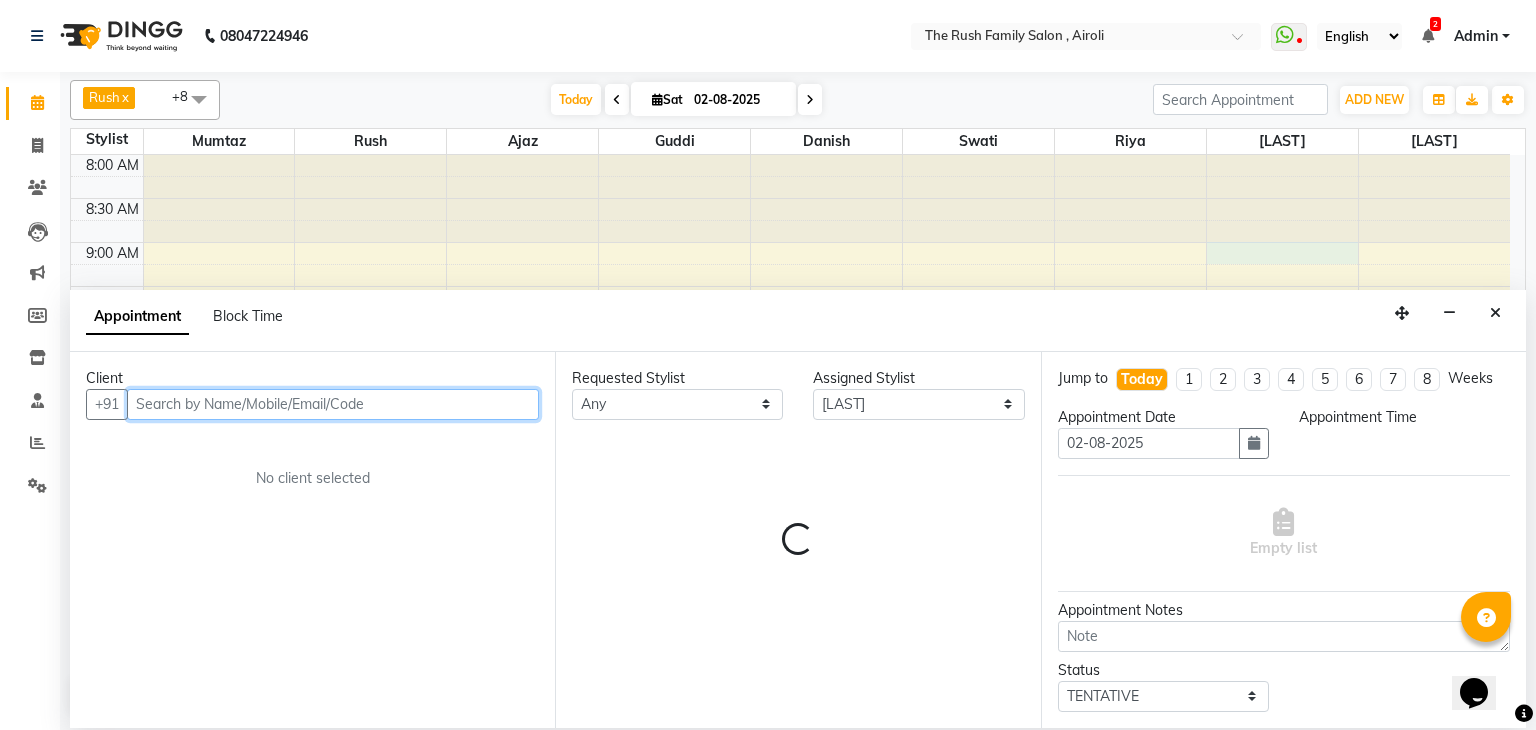 select on "540" 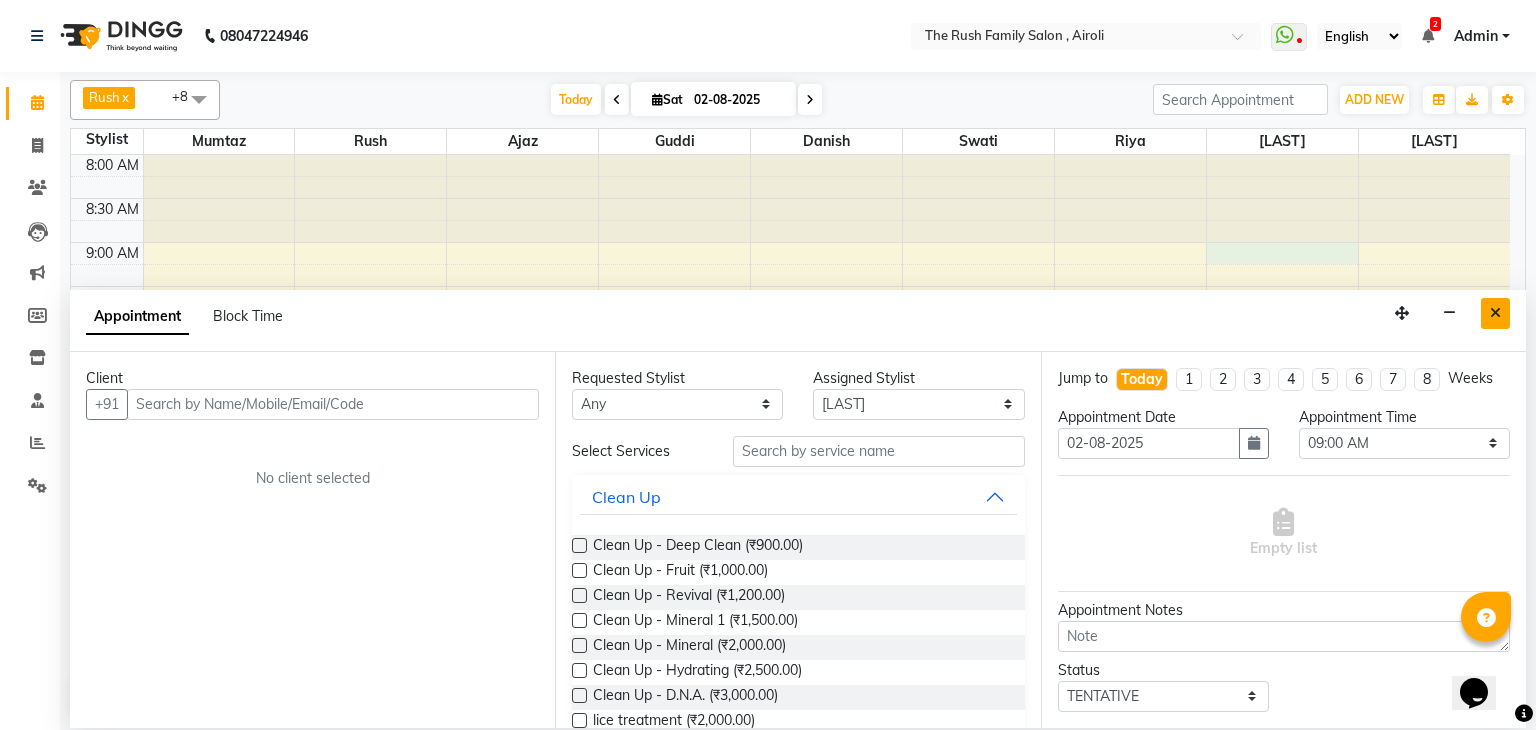 click at bounding box center (1495, 313) 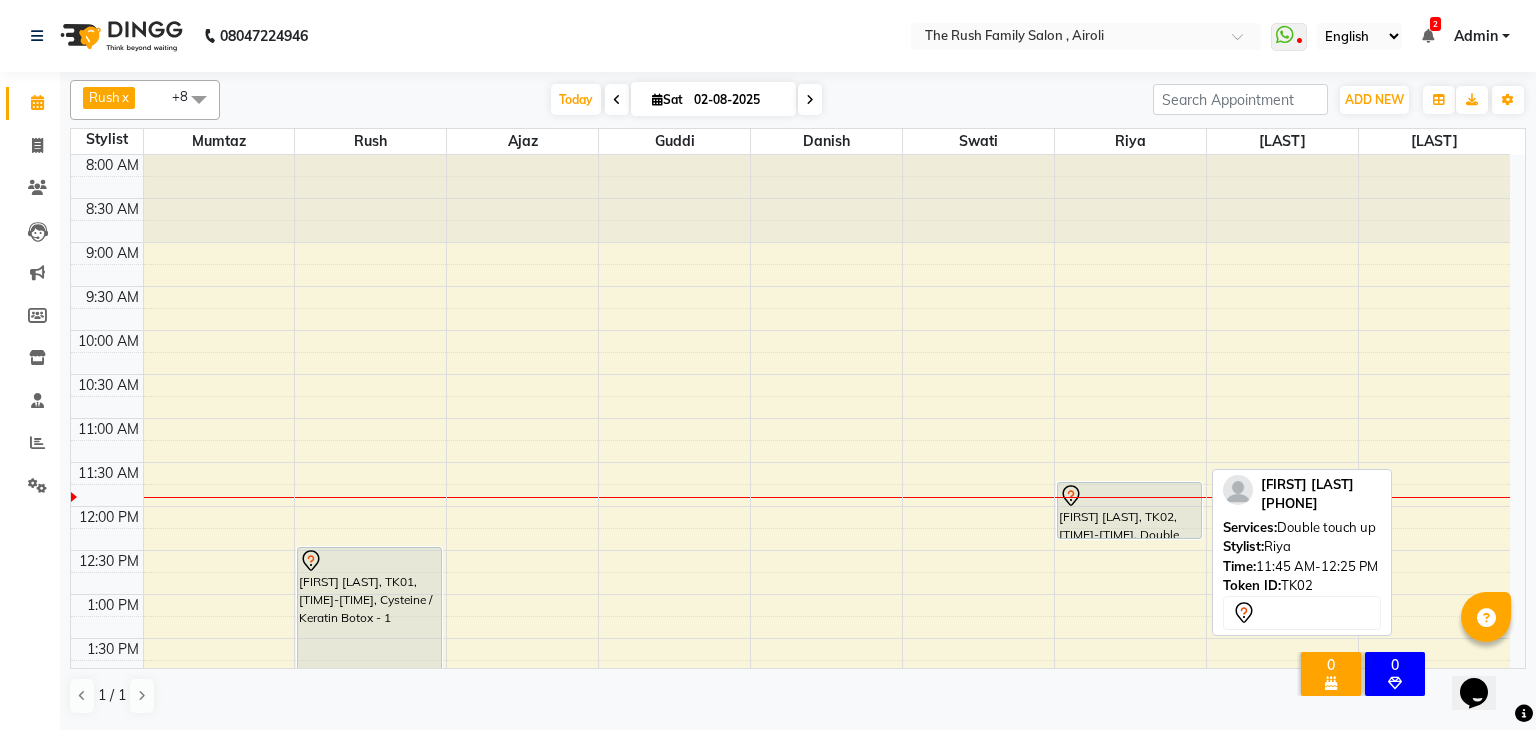 click at bounding box center (1129, 496) 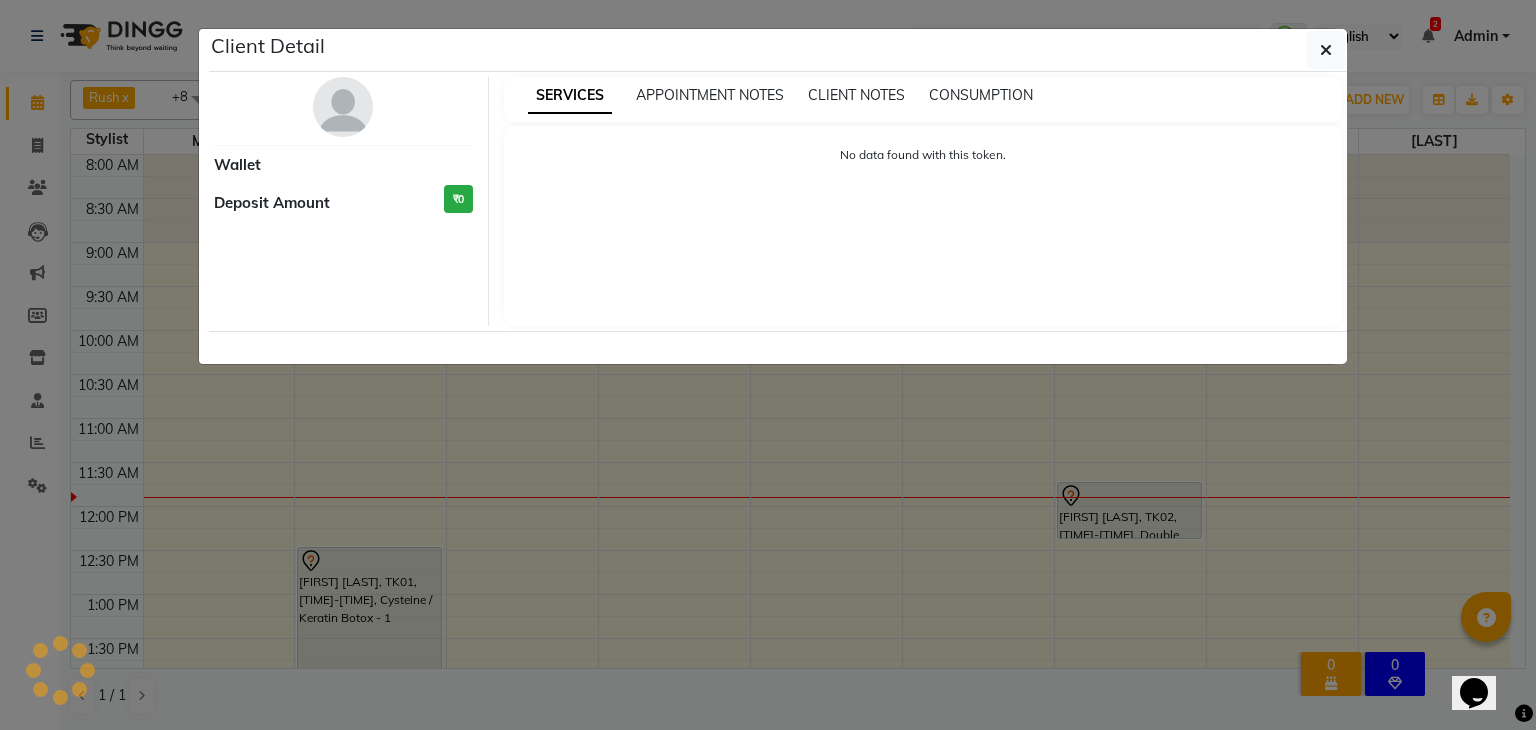 select on "7" 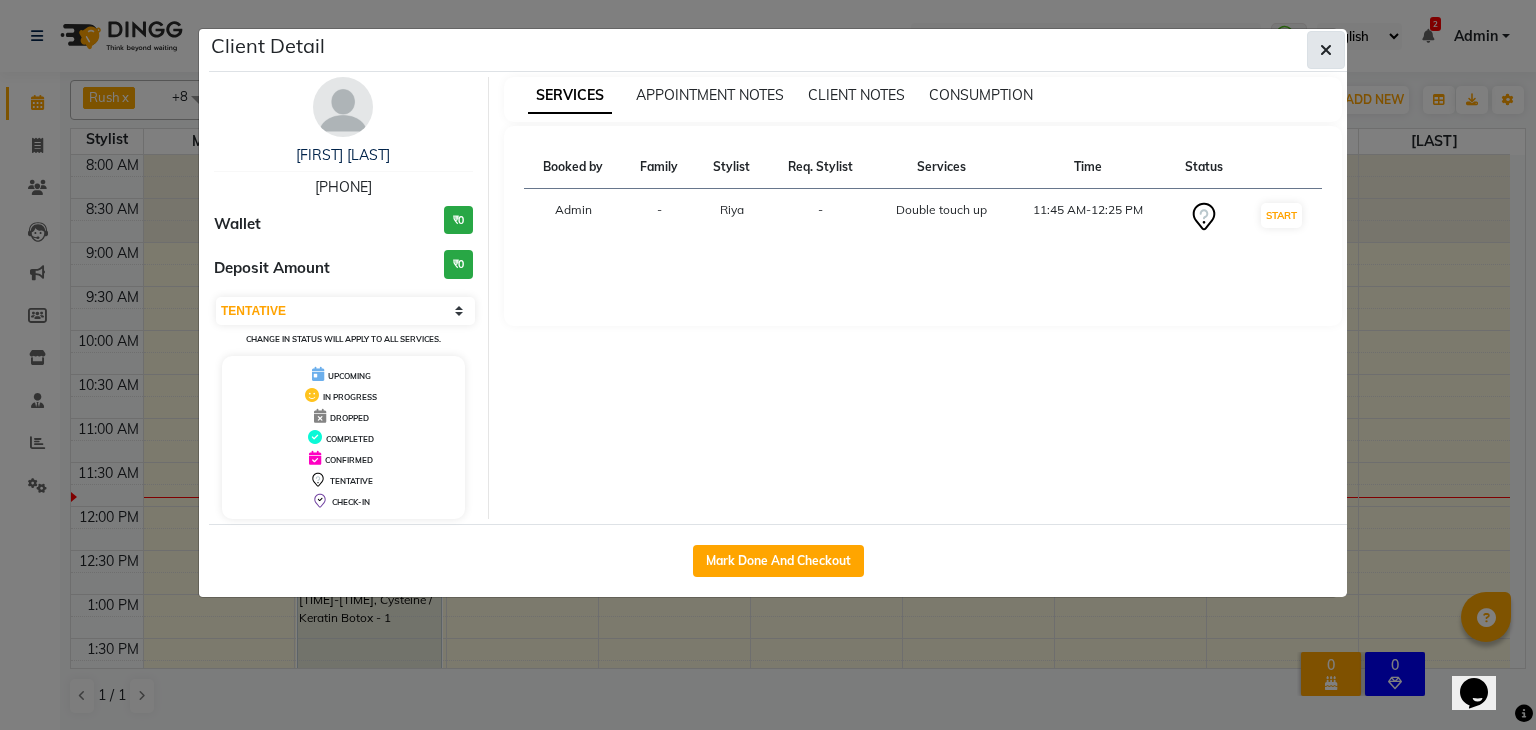 click 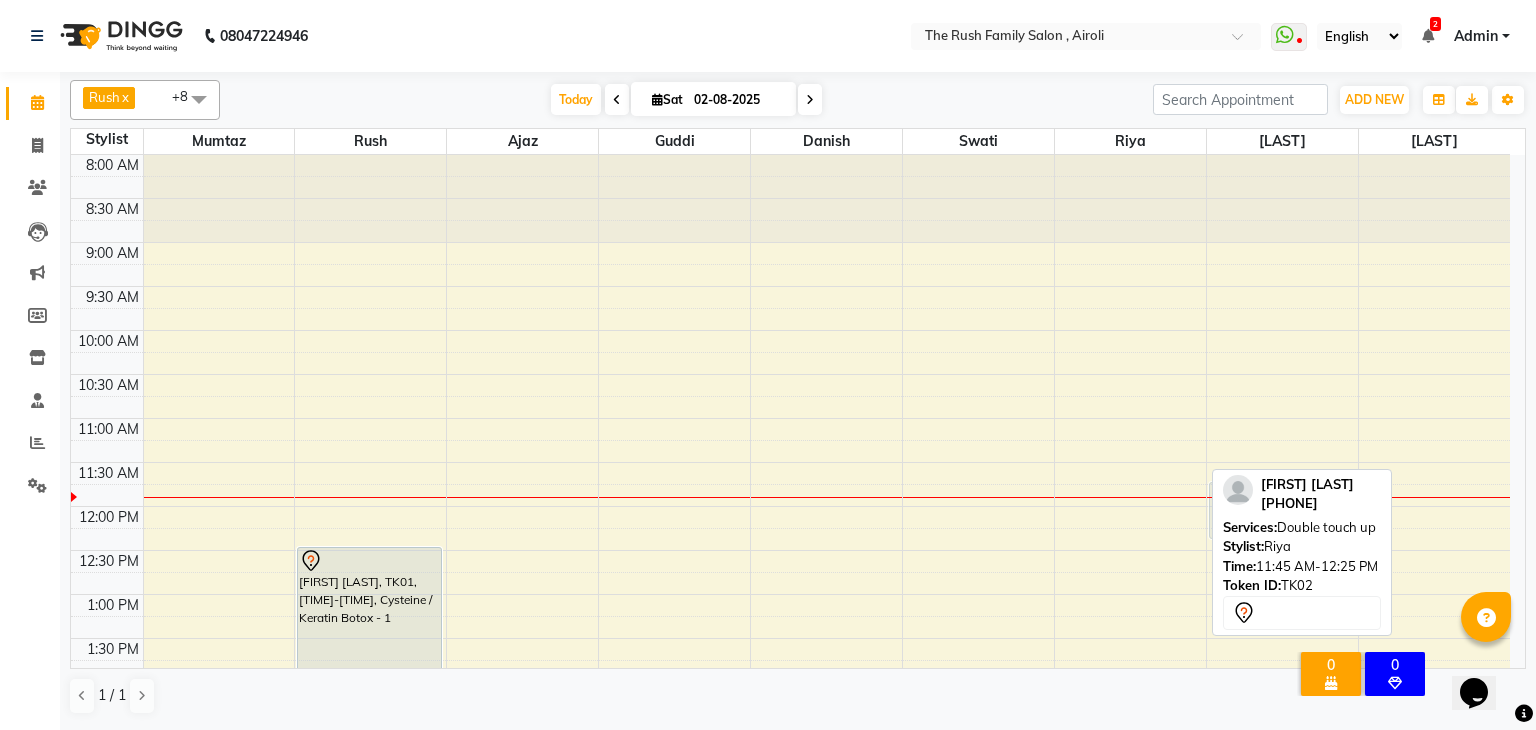 drag, startPoint x: 1116, startPoint y: 511, endPoint x: 1242, endPoint y: 505, distance: 126.14278 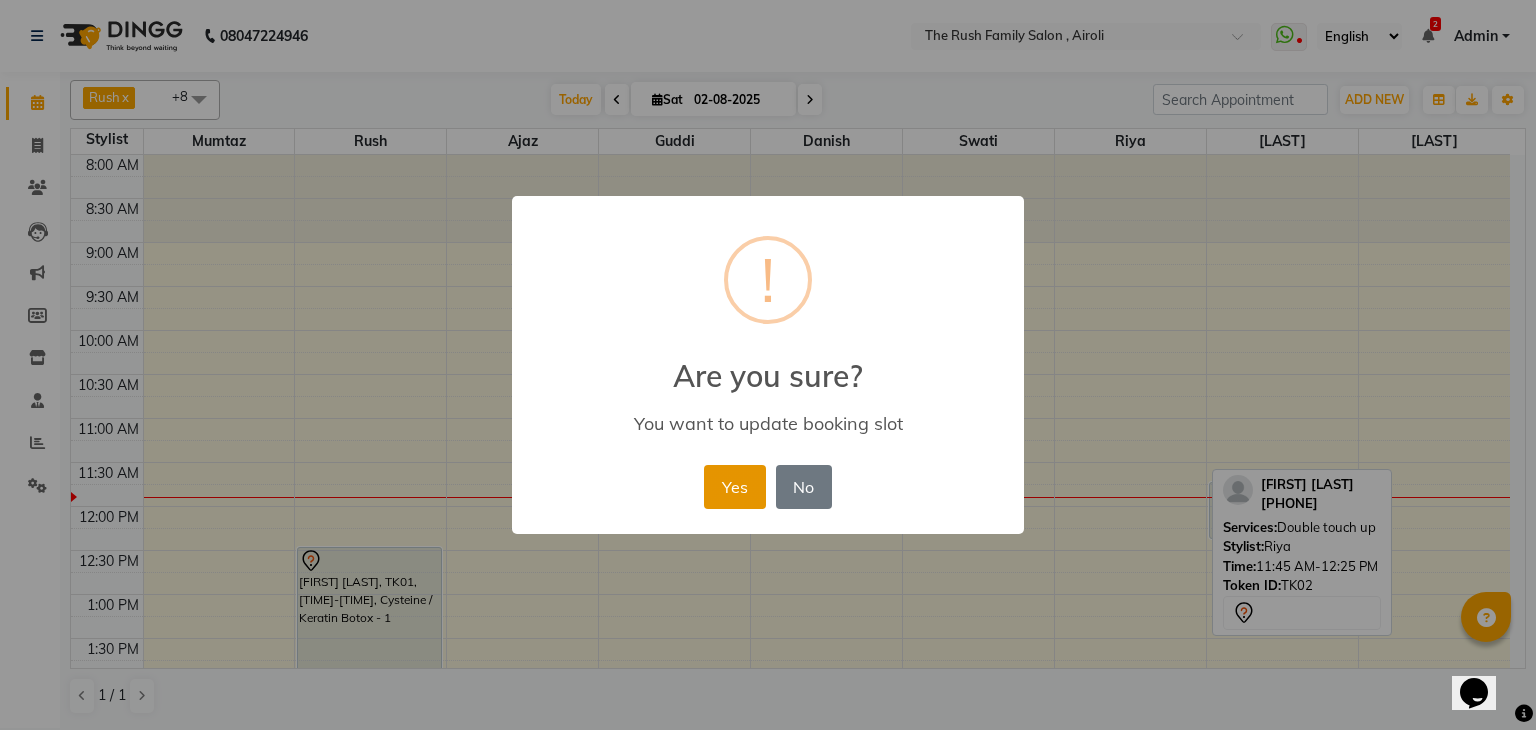 click on "Yes" at bounding box center (734, 487) 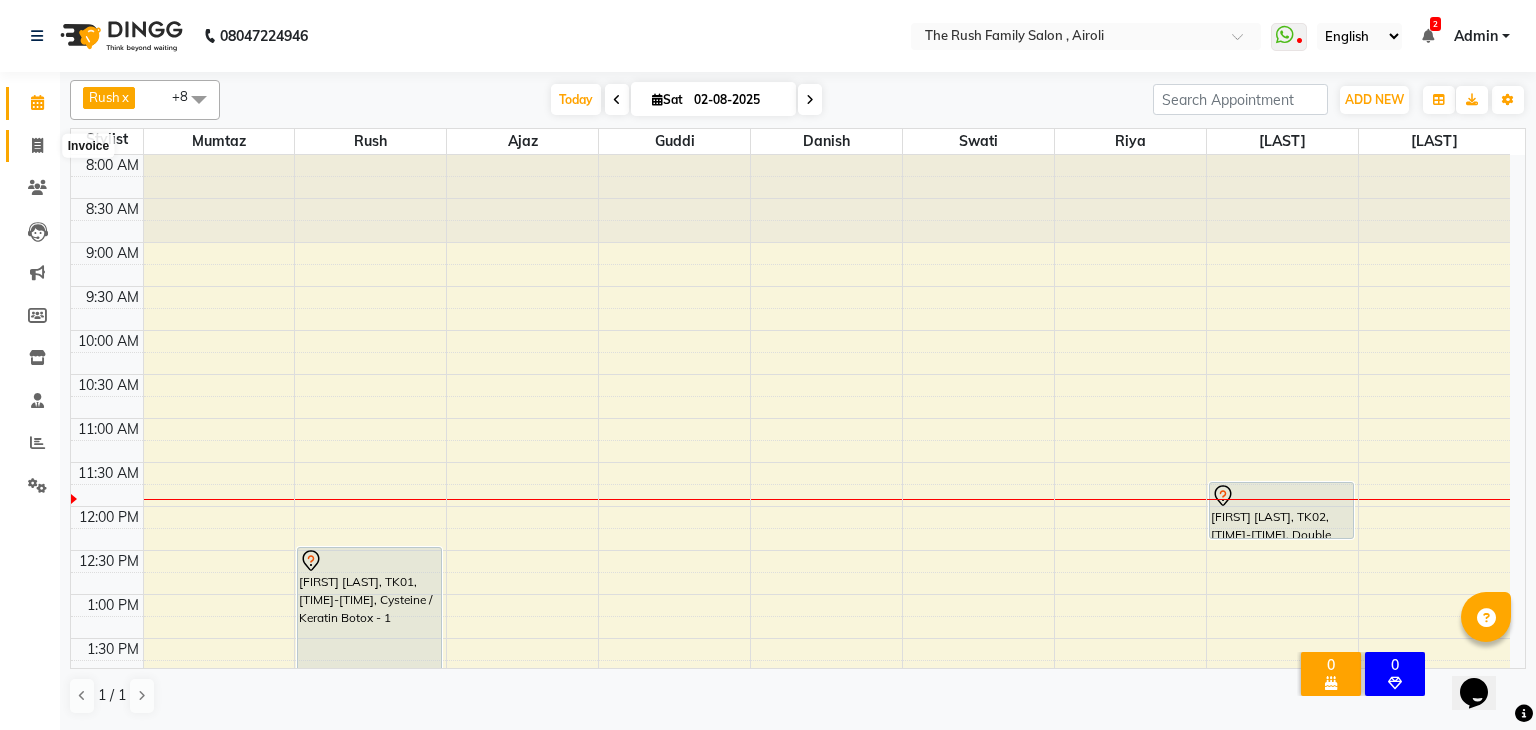 click 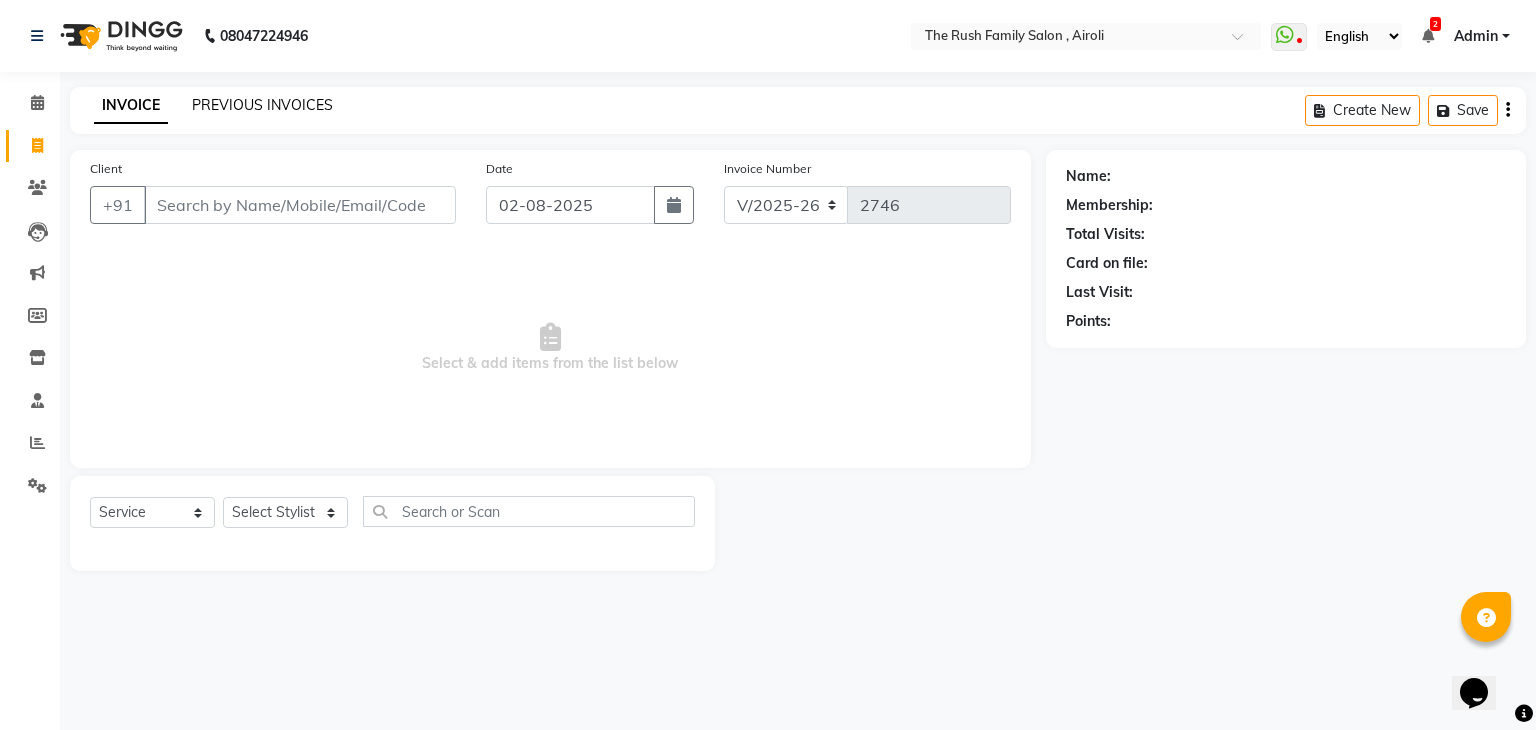 click on "PREVIOUS INVOICES" 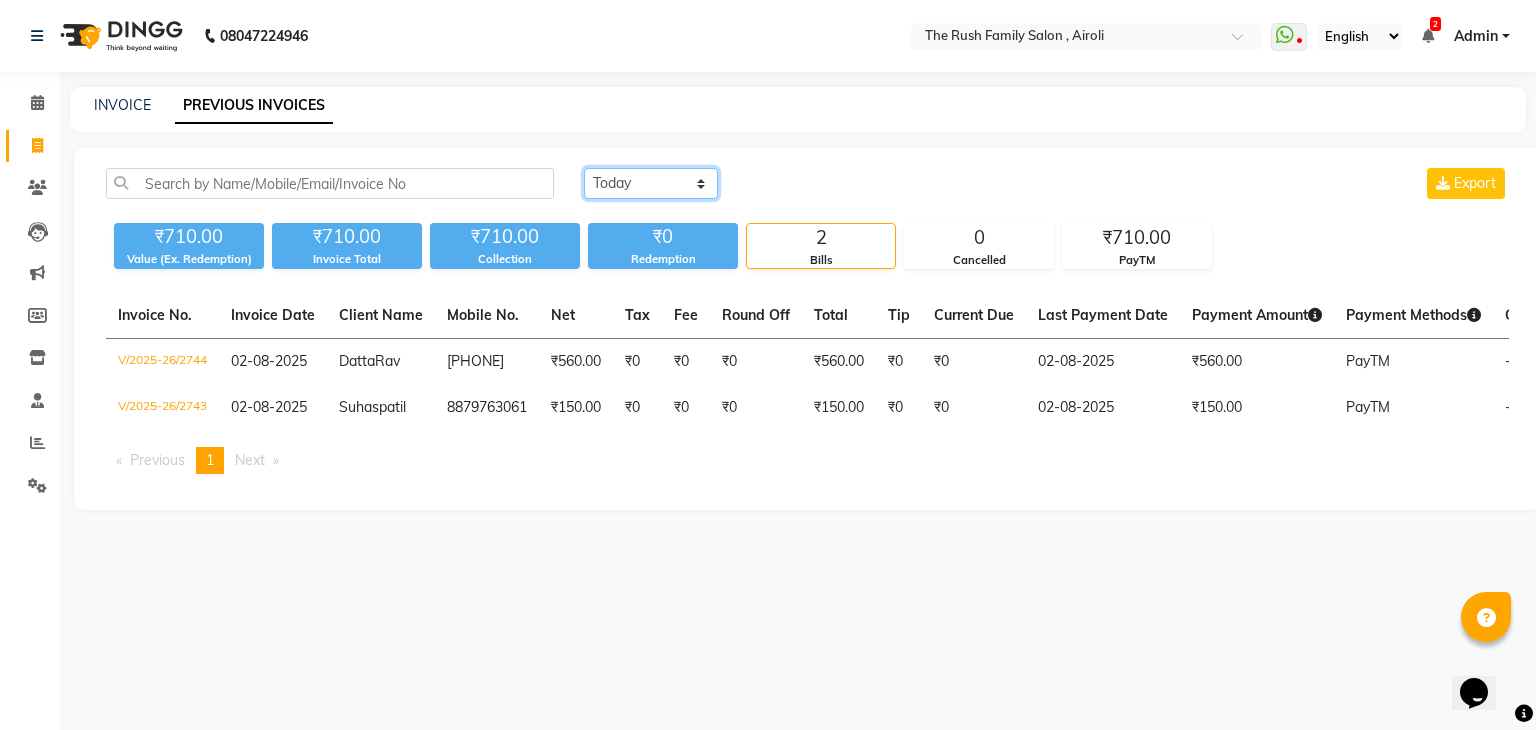 click on "Today Yesterday Custom Range" 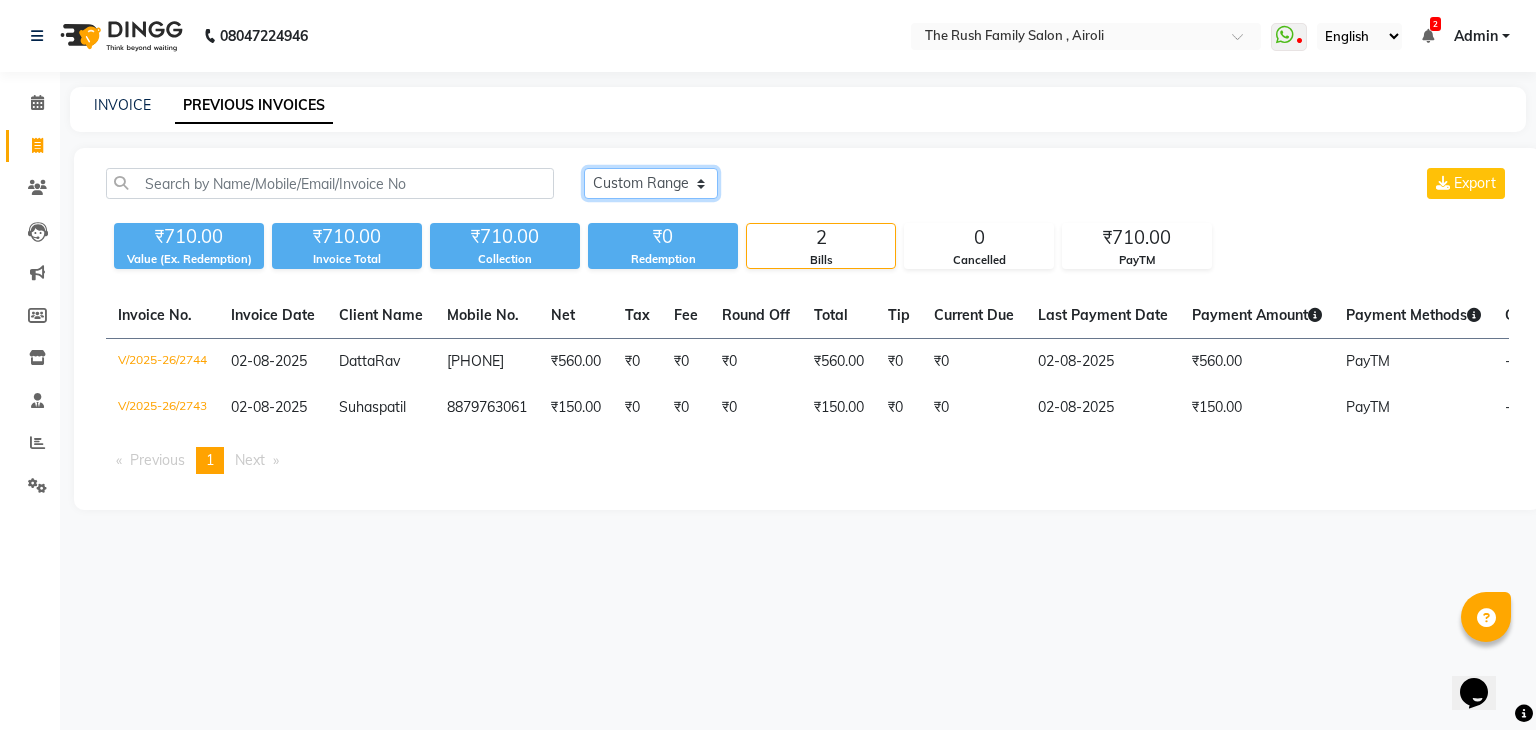 click on "Today Yesterday Custom Range" 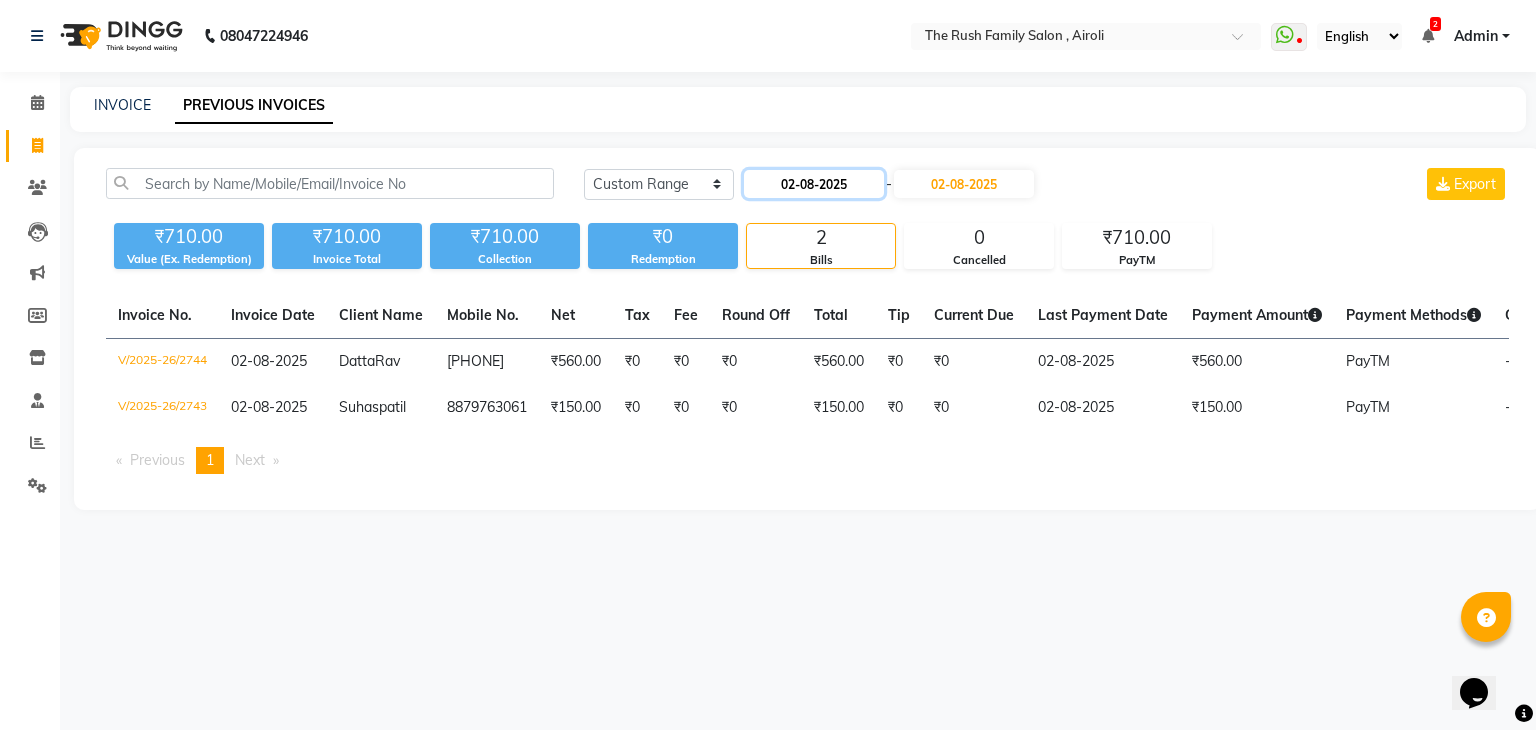 click on "02-08-2025" 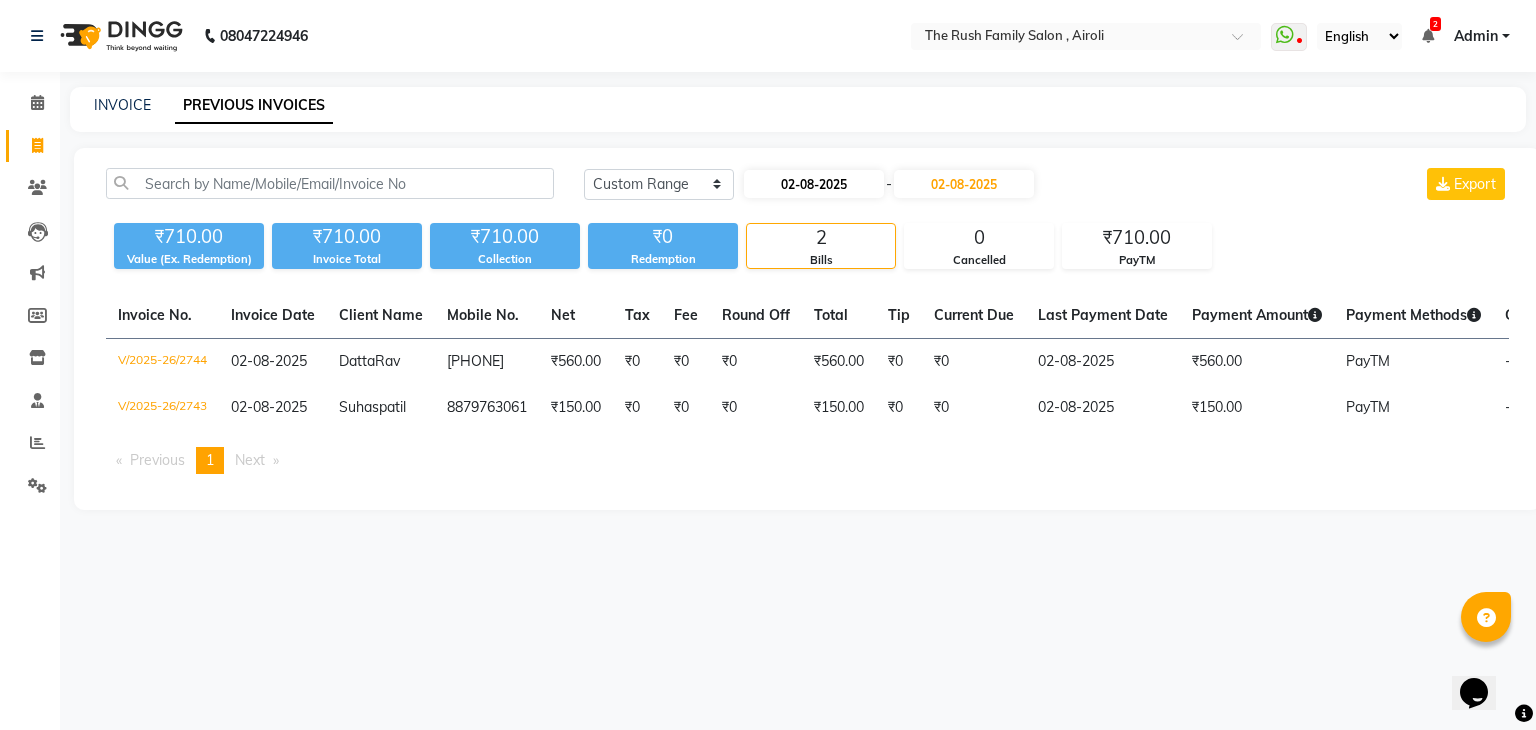 select on "8" 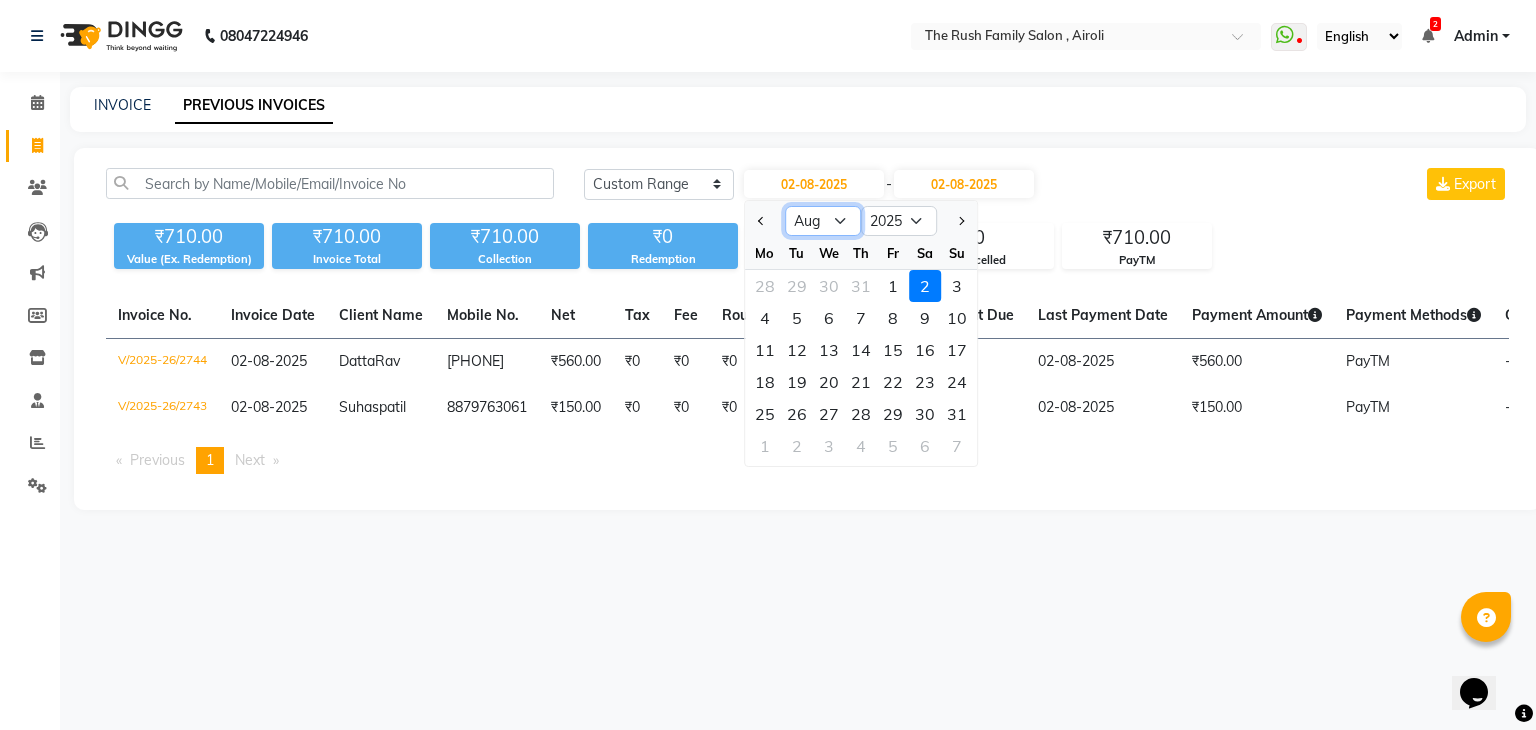 click on "Jan Feb Mar Apr May Jun Jul Aug Sep Oct Nov Dec" 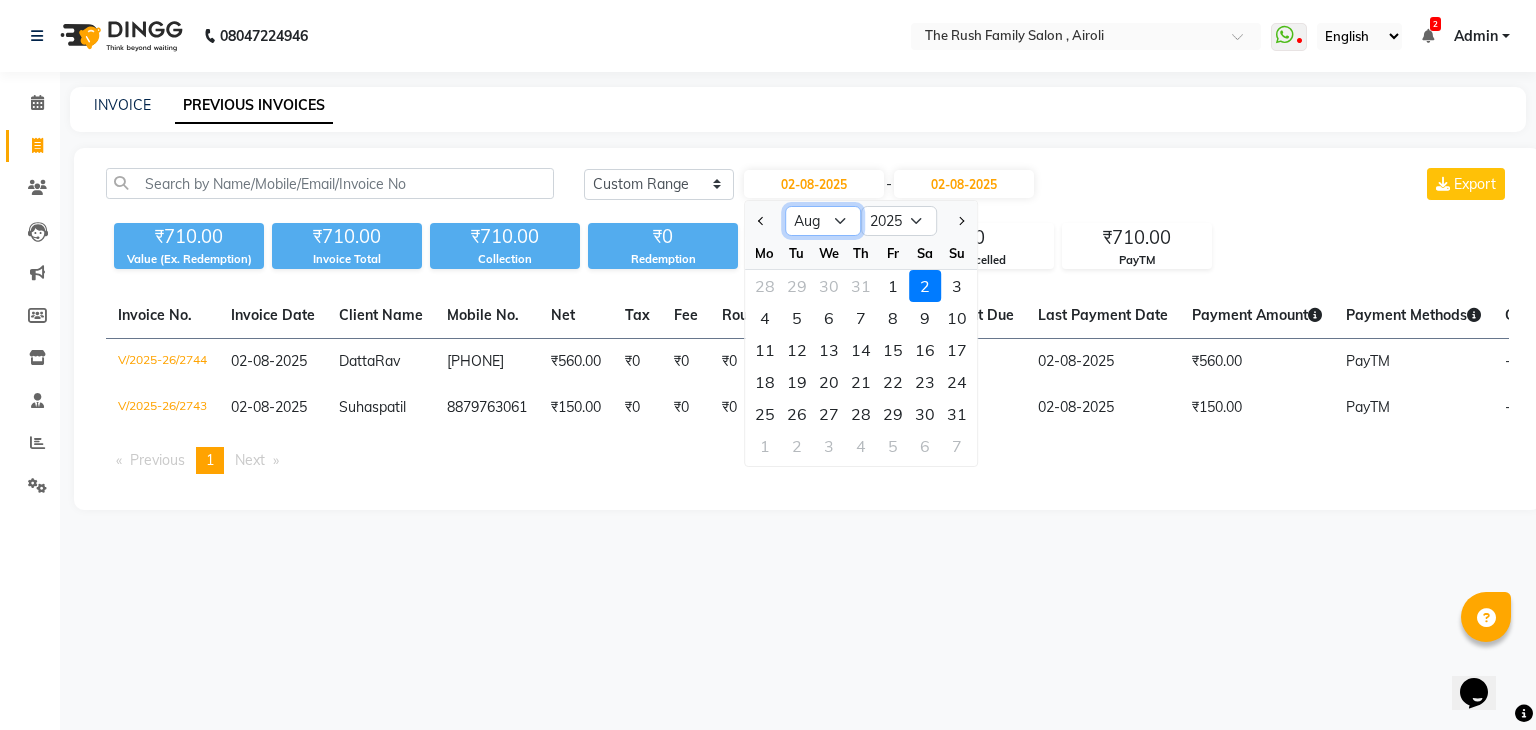 select on "7" 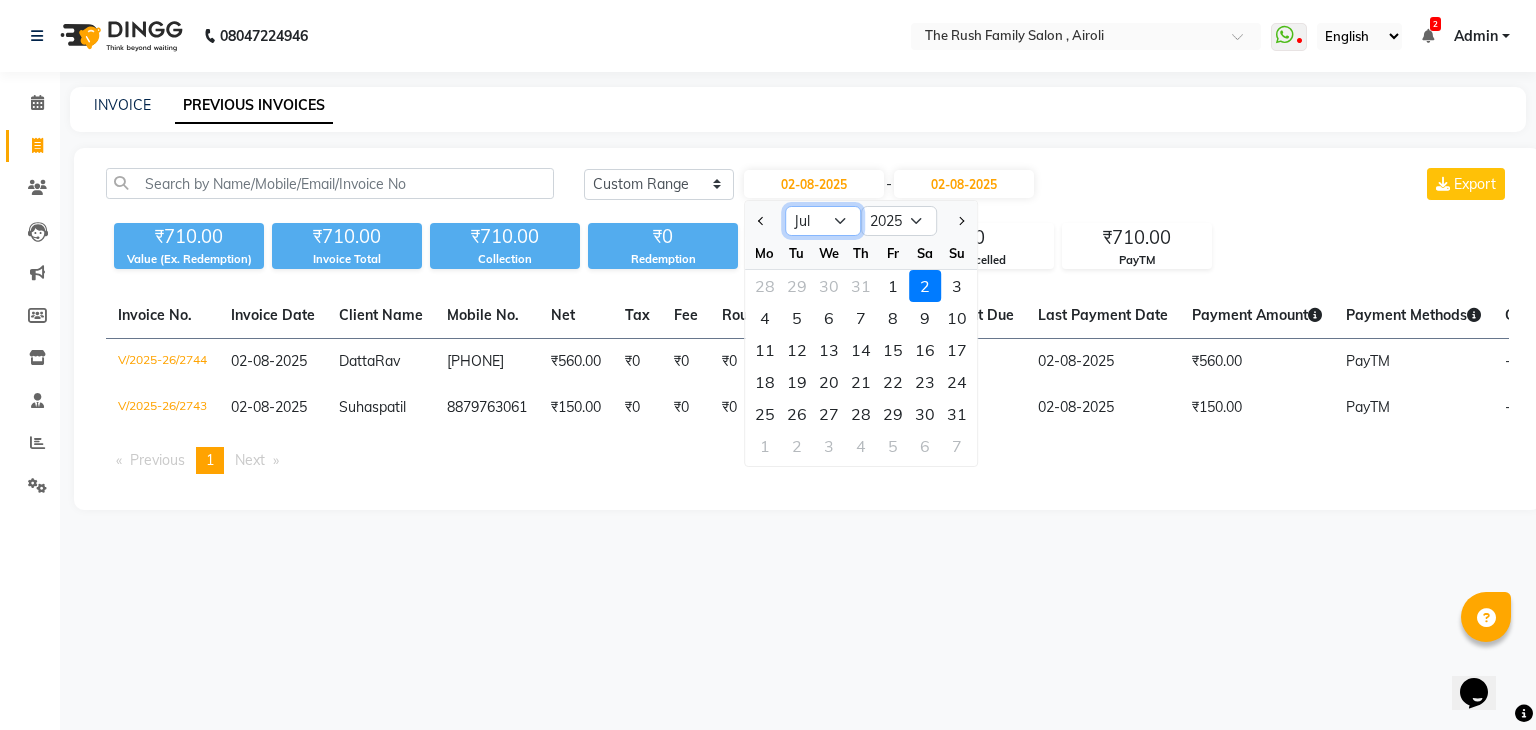 click on "Jan Feb Mar Apr May Jun Jul Aug Sep Oct Nov Dec" 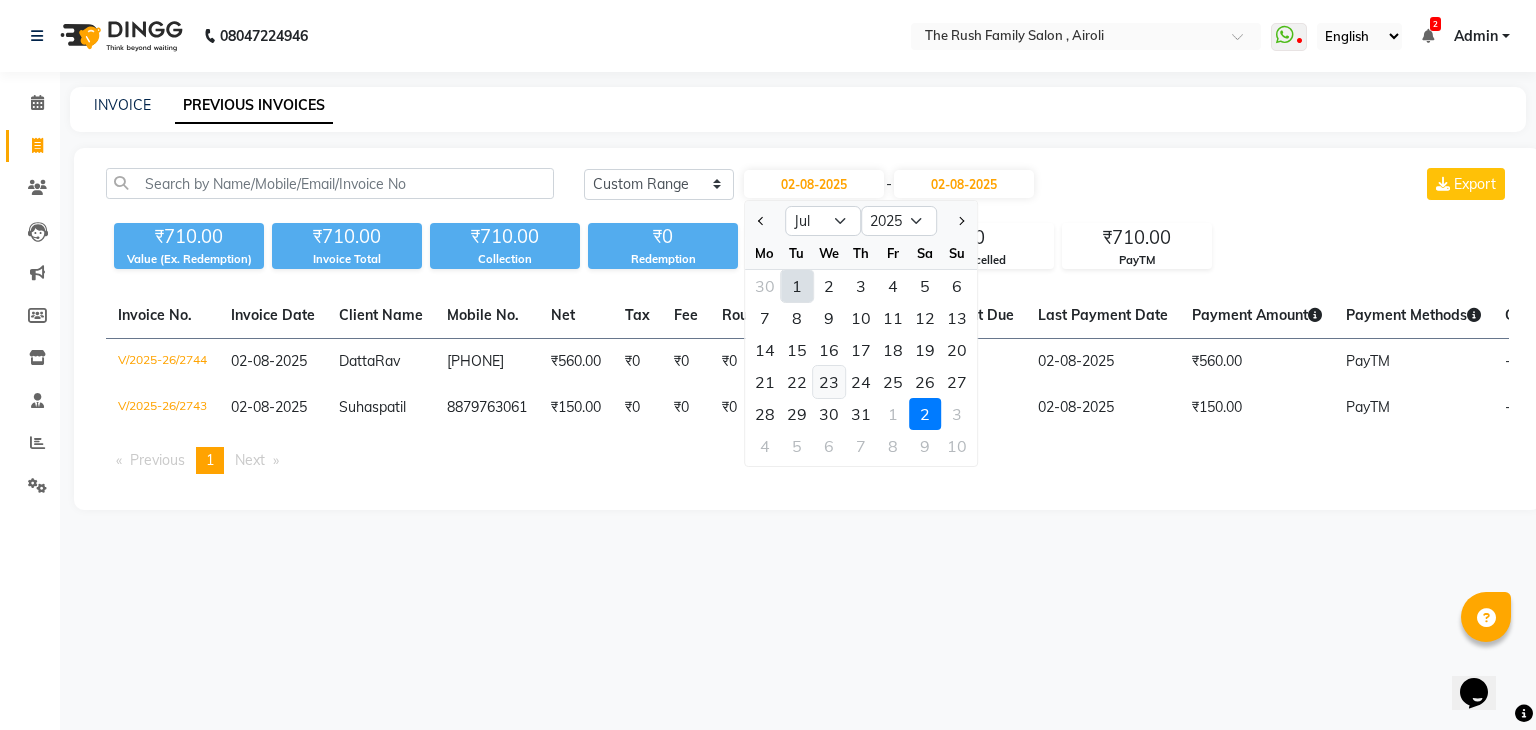 click on "23" 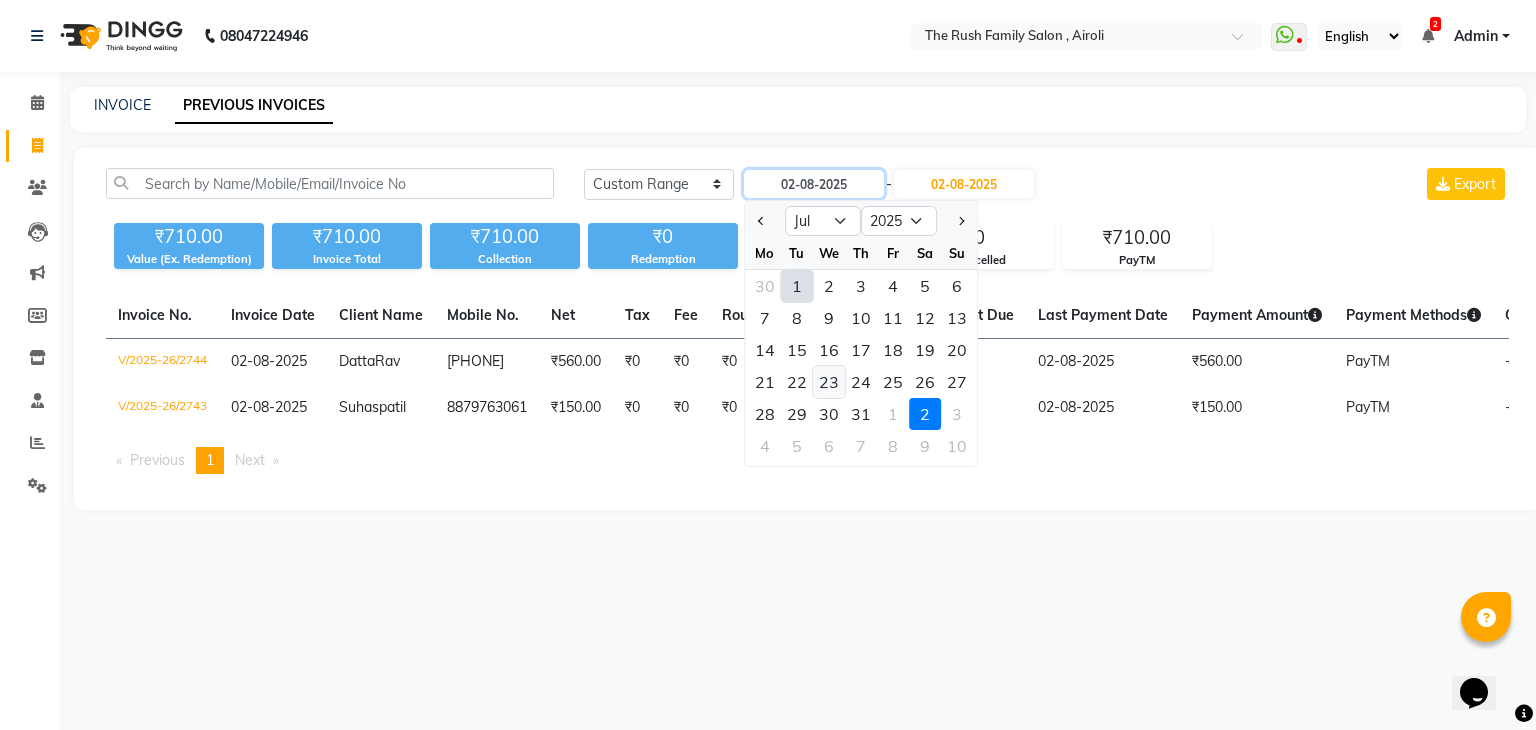 type on "23-07-2025" 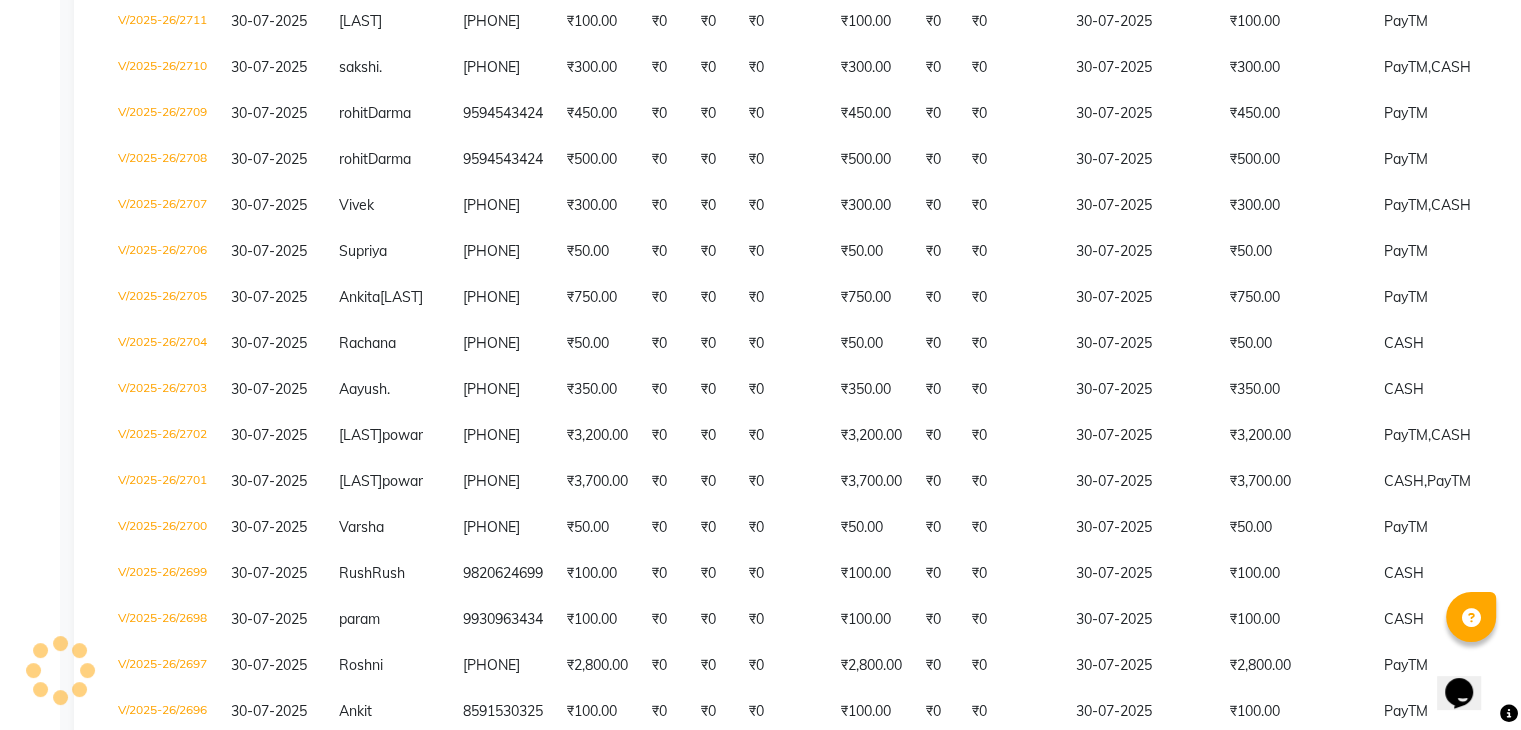 scroll, scrollTop: 1860, scrollLeft: 0, axis: vertical 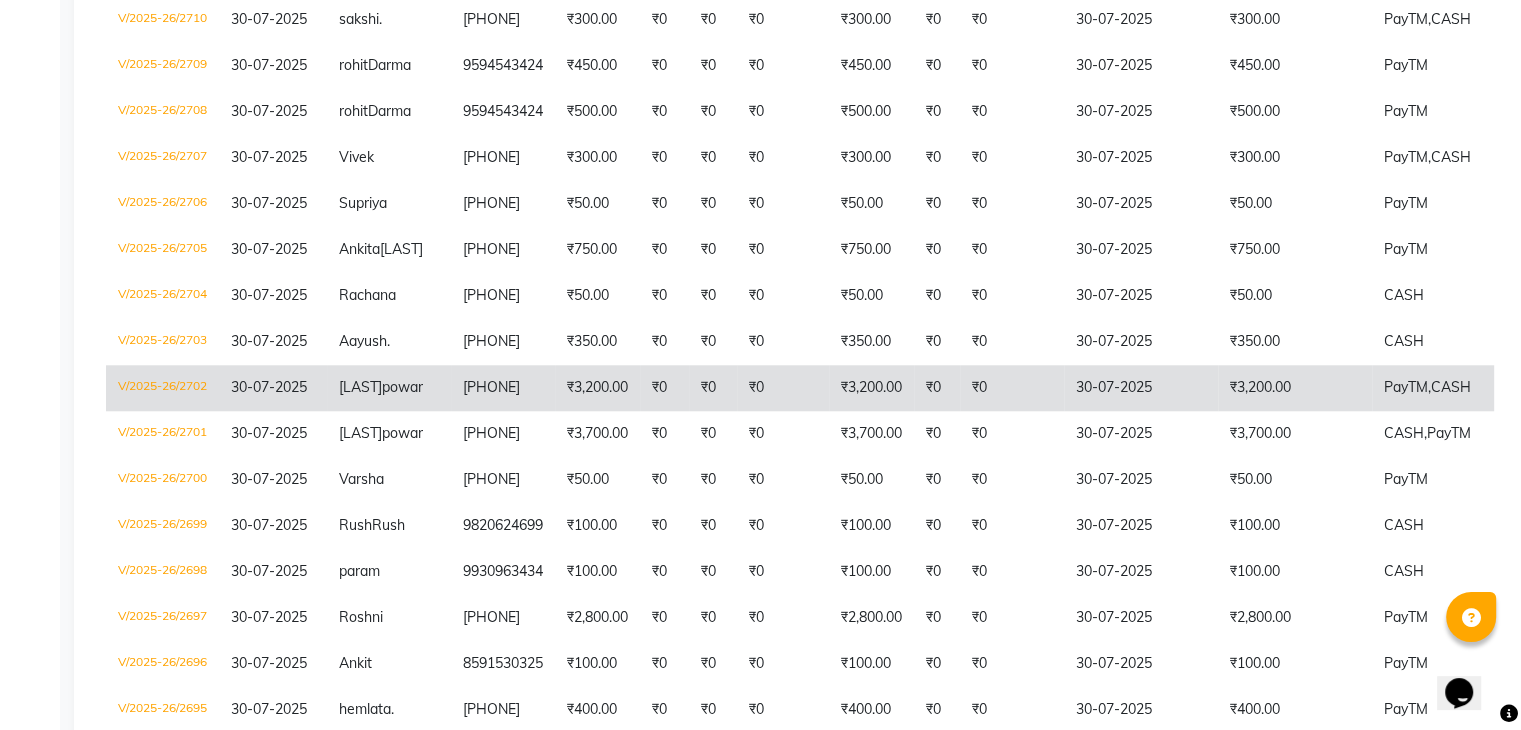 click on "V/2025-26/2702" 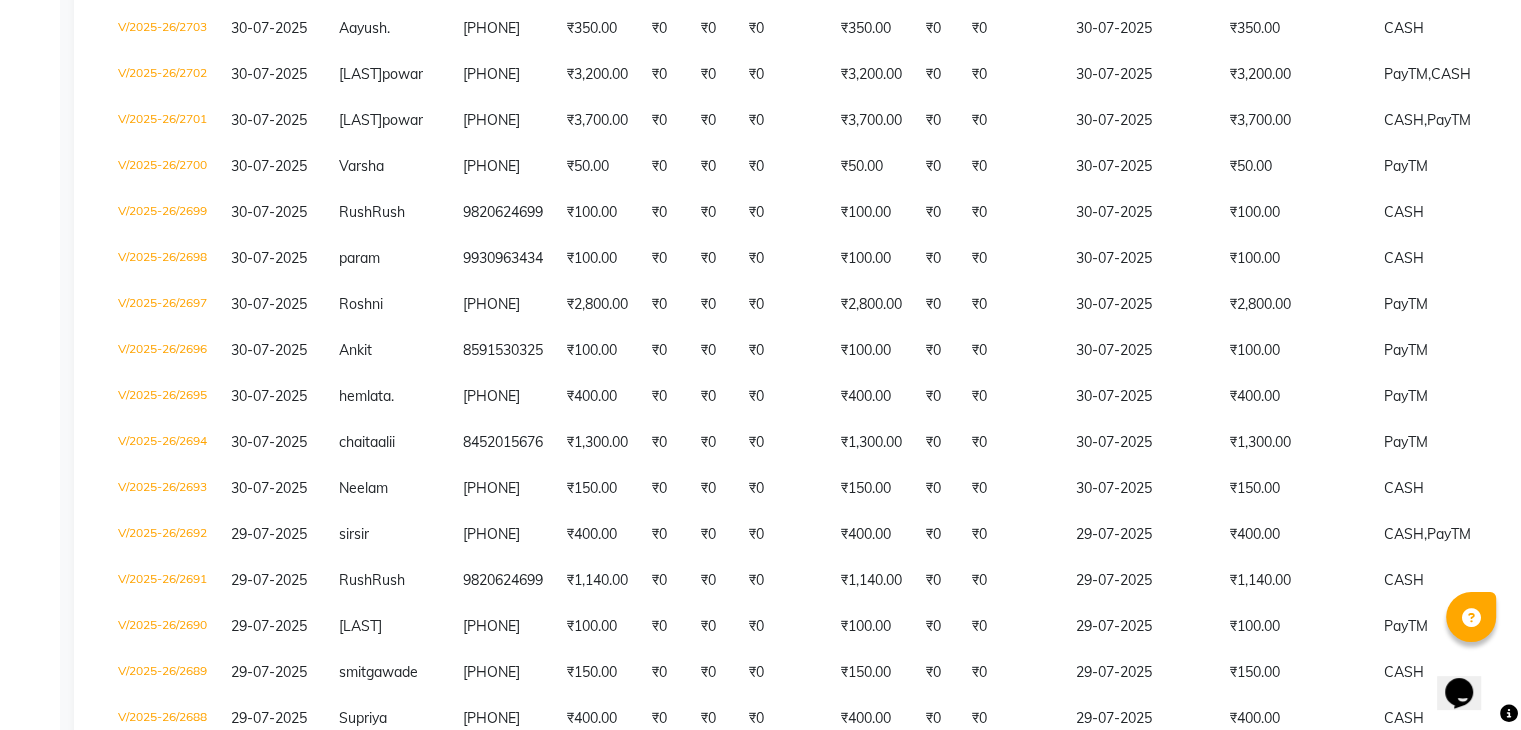 scroll, scrollTop: 2180, scrollLeft: 0, axis: vertical 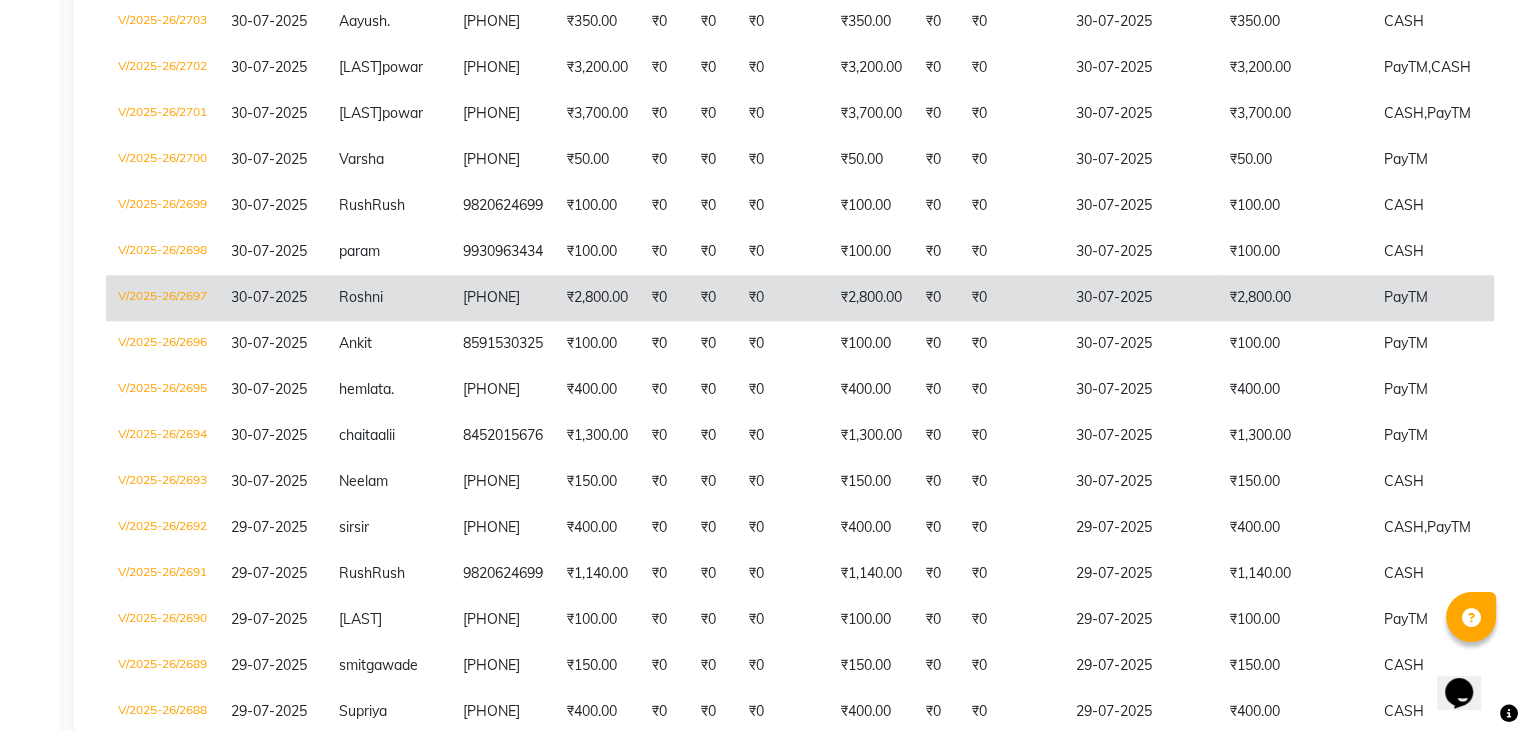 click on "V/2025-26/2697" 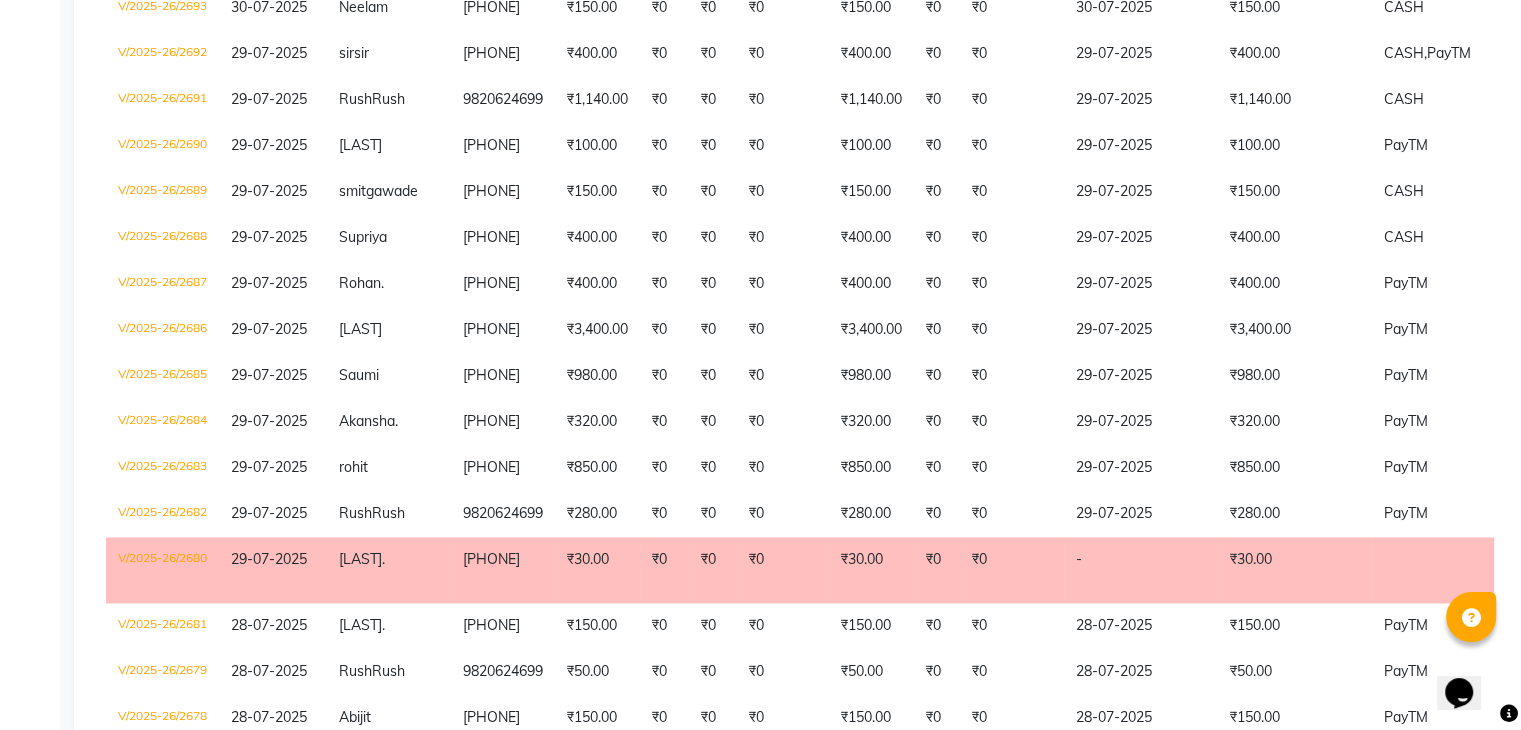 scroll, scrollTop: 2660, scrollLeft: 0, axis: vertical 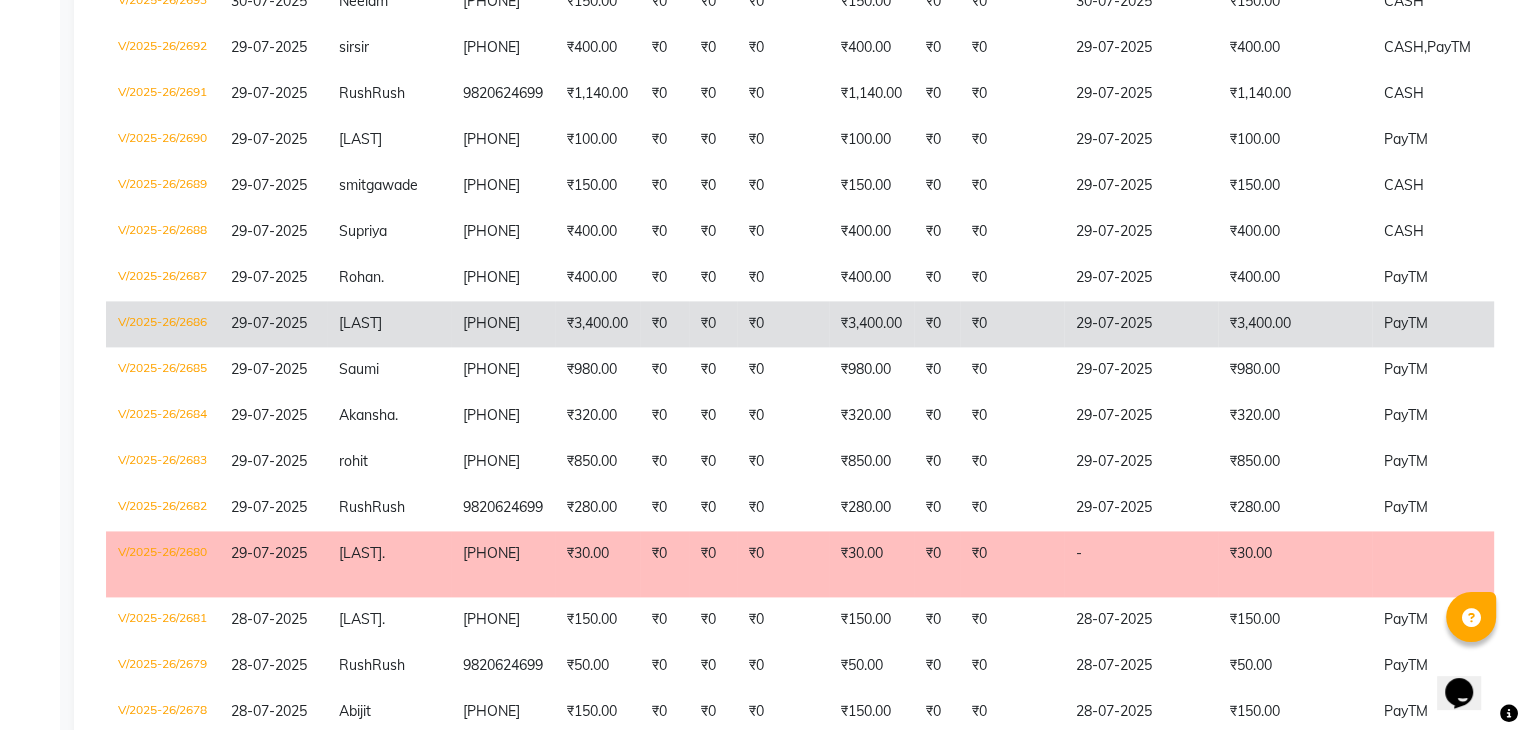 click on "V/2025-26/2686" 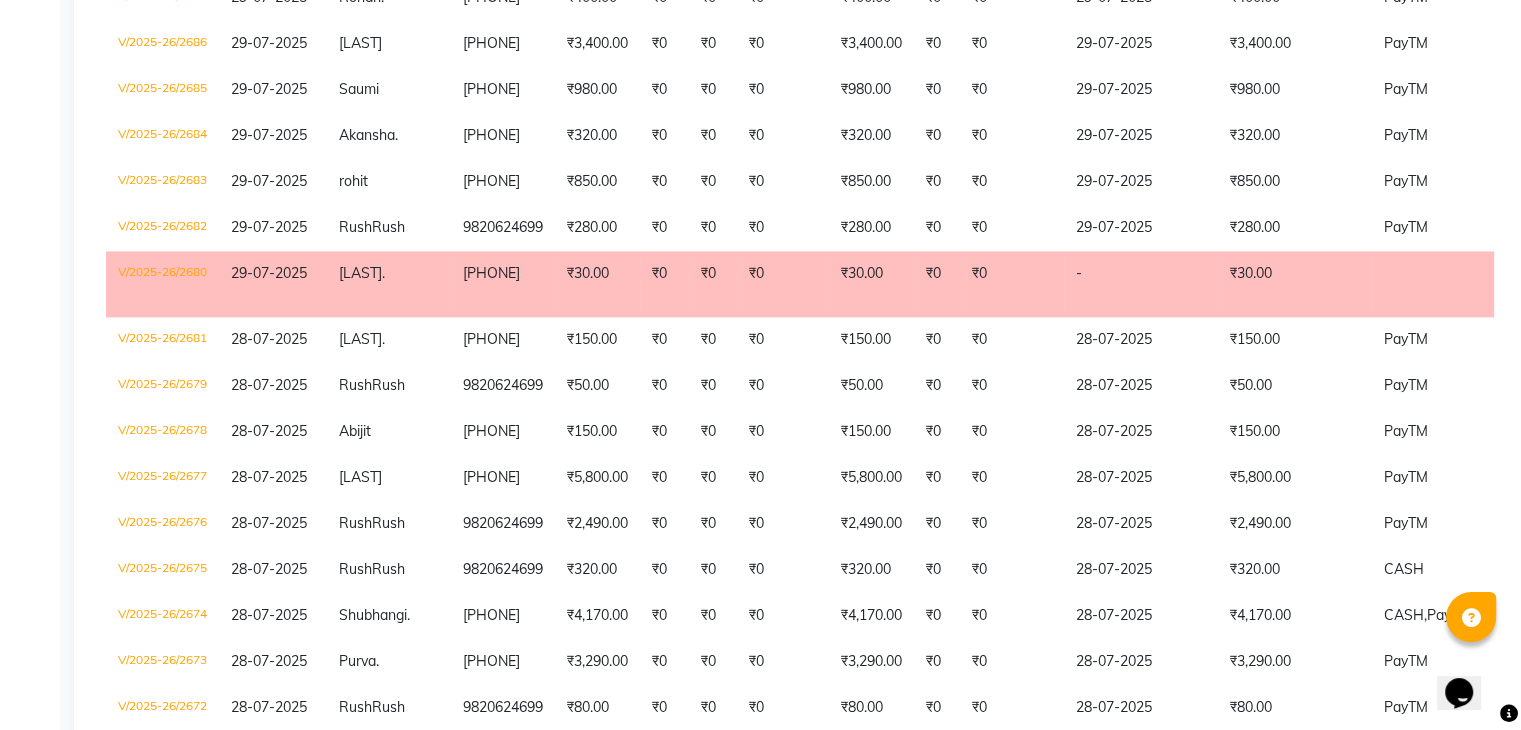 scroll, scrollTop: 2980, scrollLeft: 0, axis: vertical 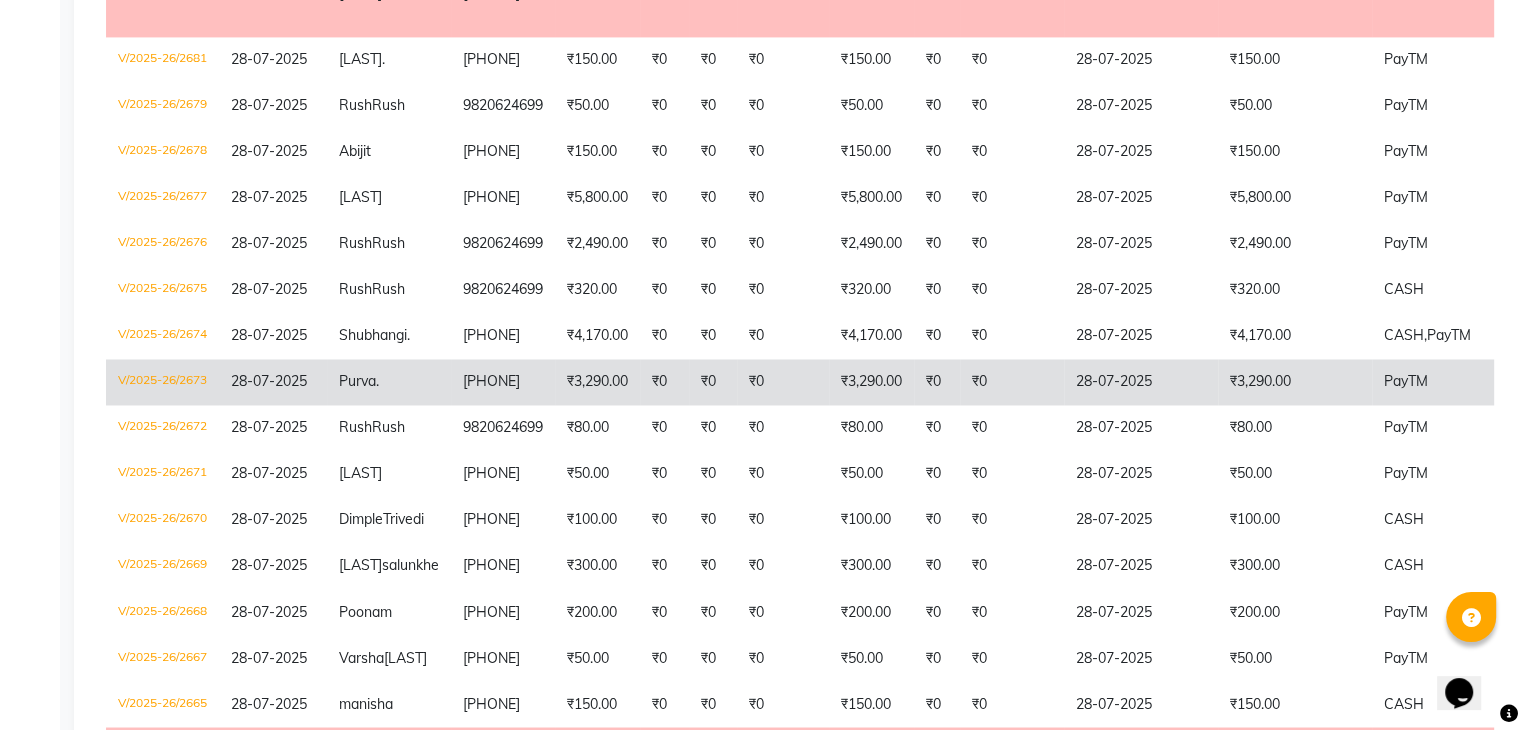 click on "V/2025-26/2673" 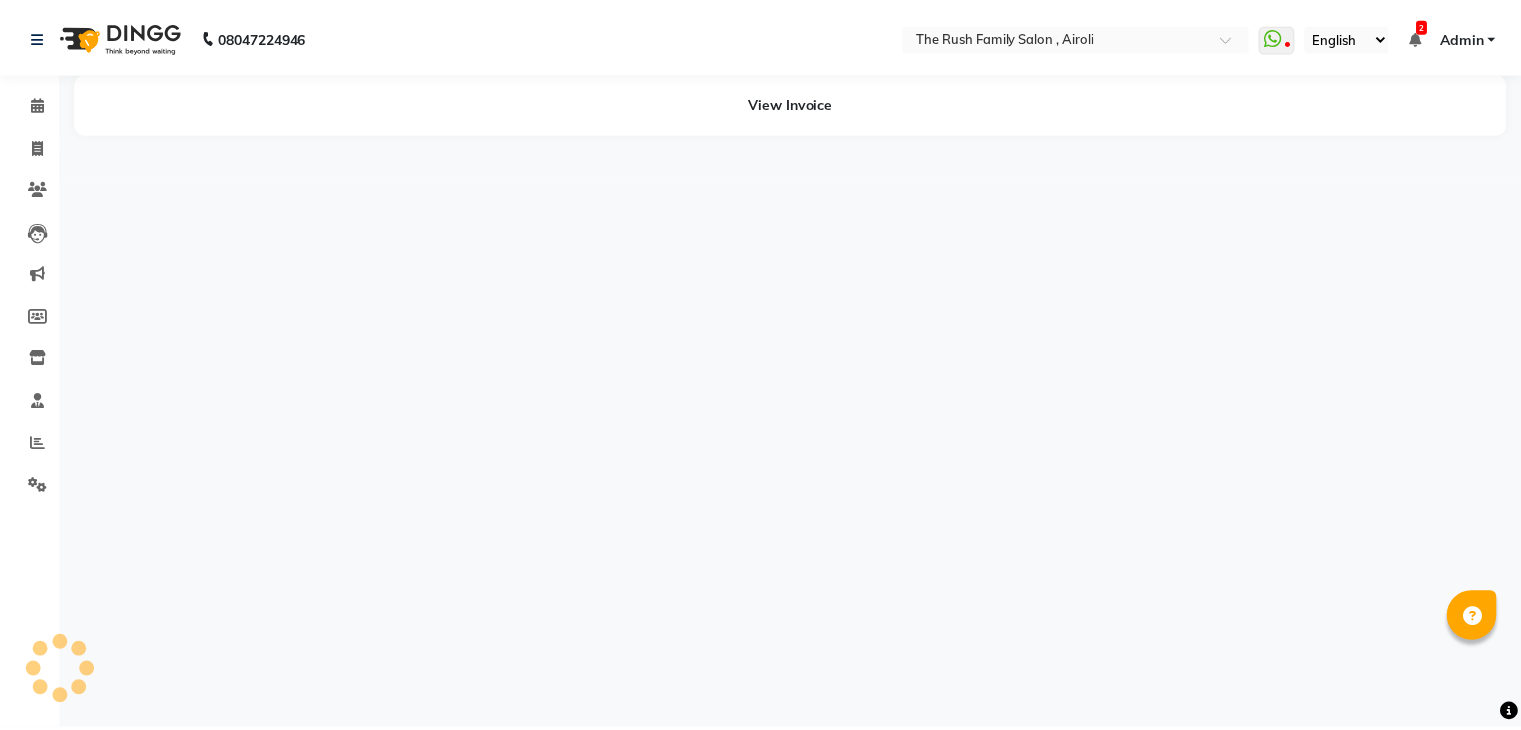 scroll, scrollTop: 0, scrollLeft: 0, axis: both 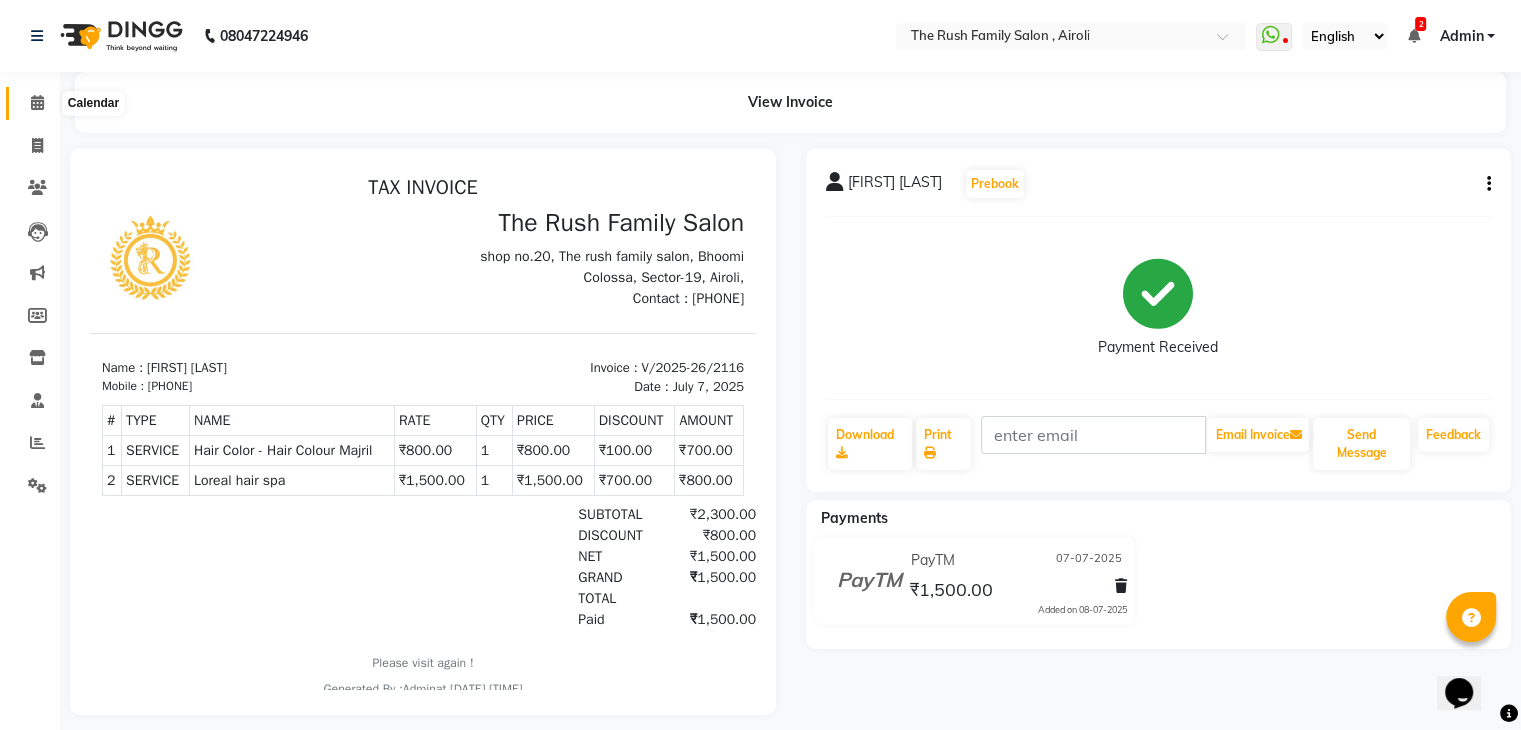 click 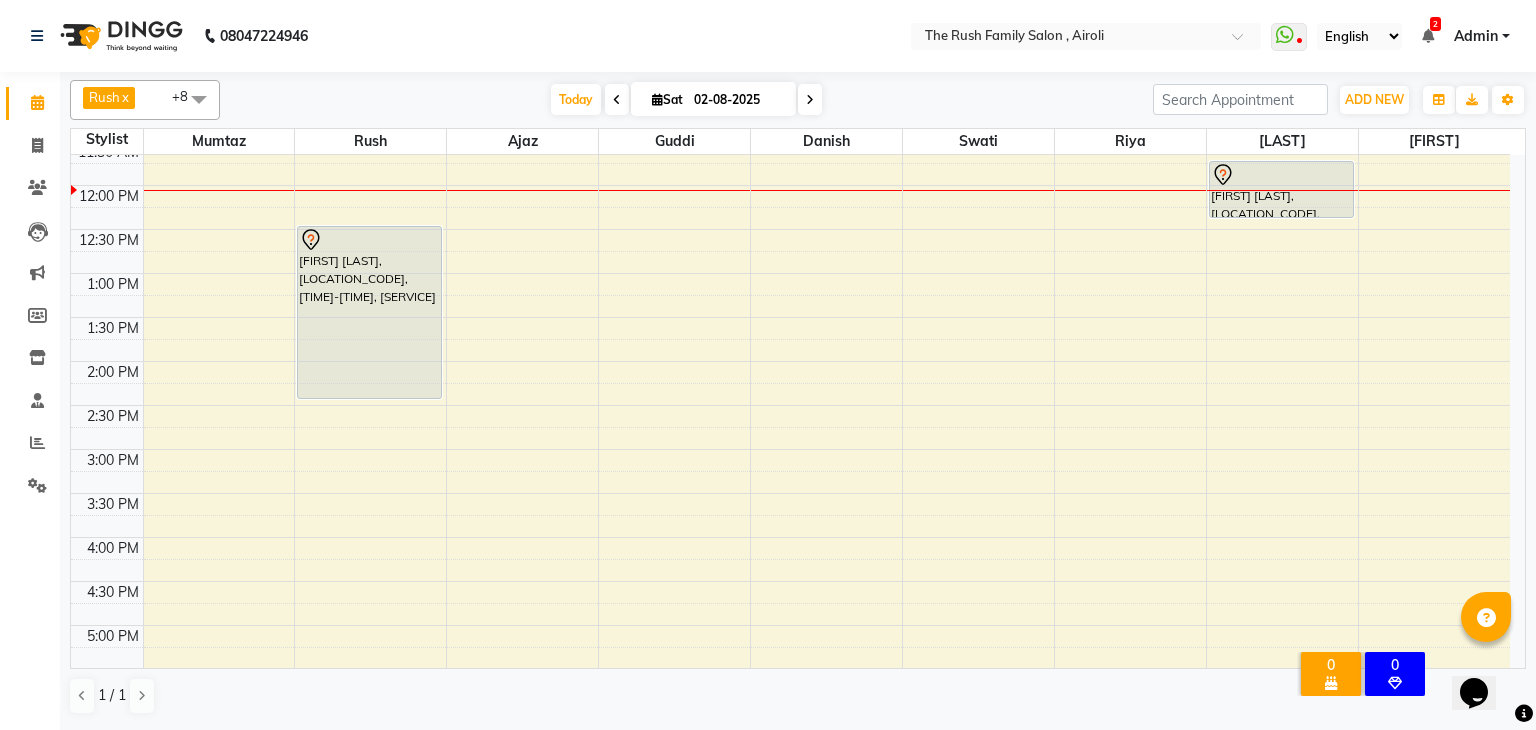 scroll, scrollTop: 317, scrollLeft: 0, axis: vertical 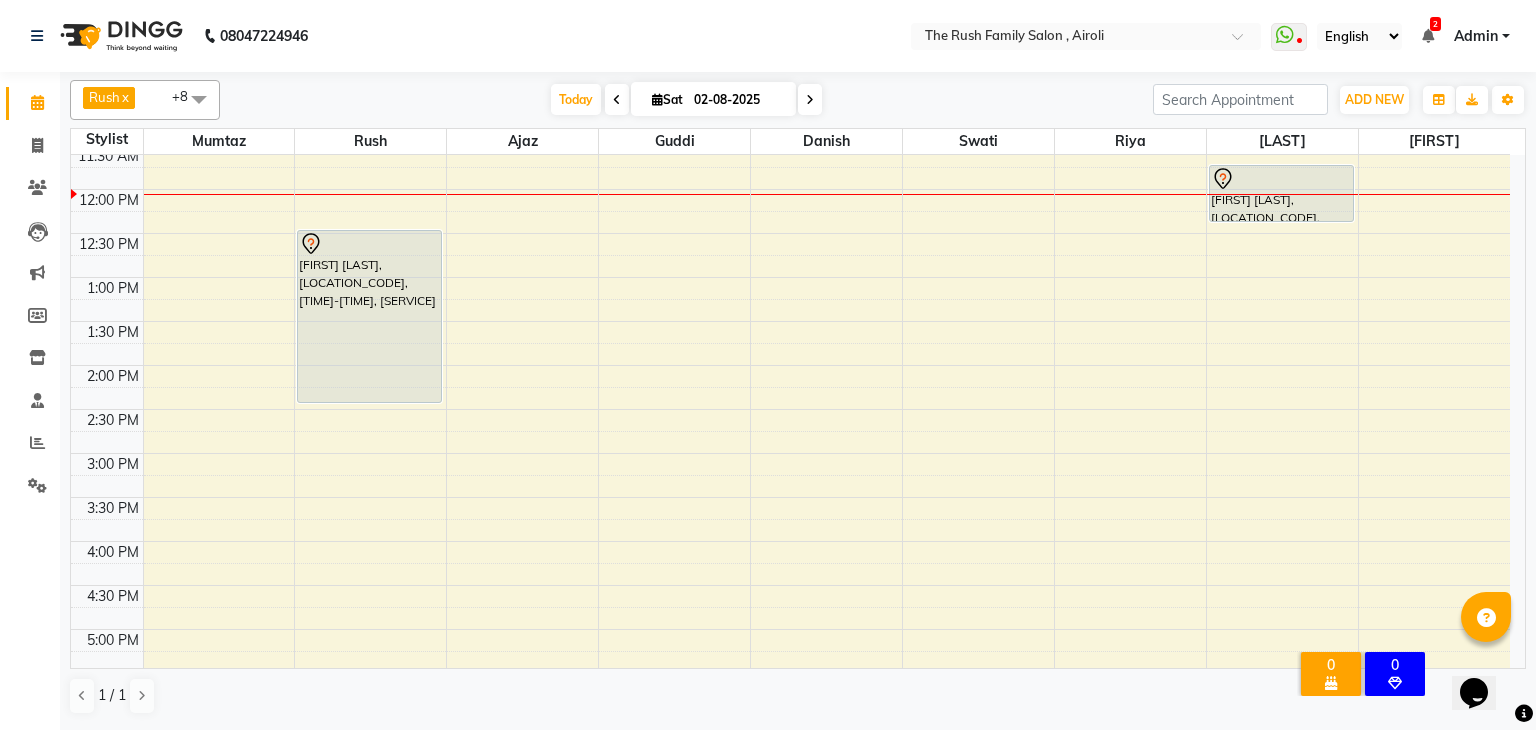 click on "[LAST], TK01, [TIME]-[TIME], Cysteine / Keratin Botox - 1 [FIRST] [LAST], TK02, [TIME]-[TIME], Double touch up" at bounding box center [790, 497] 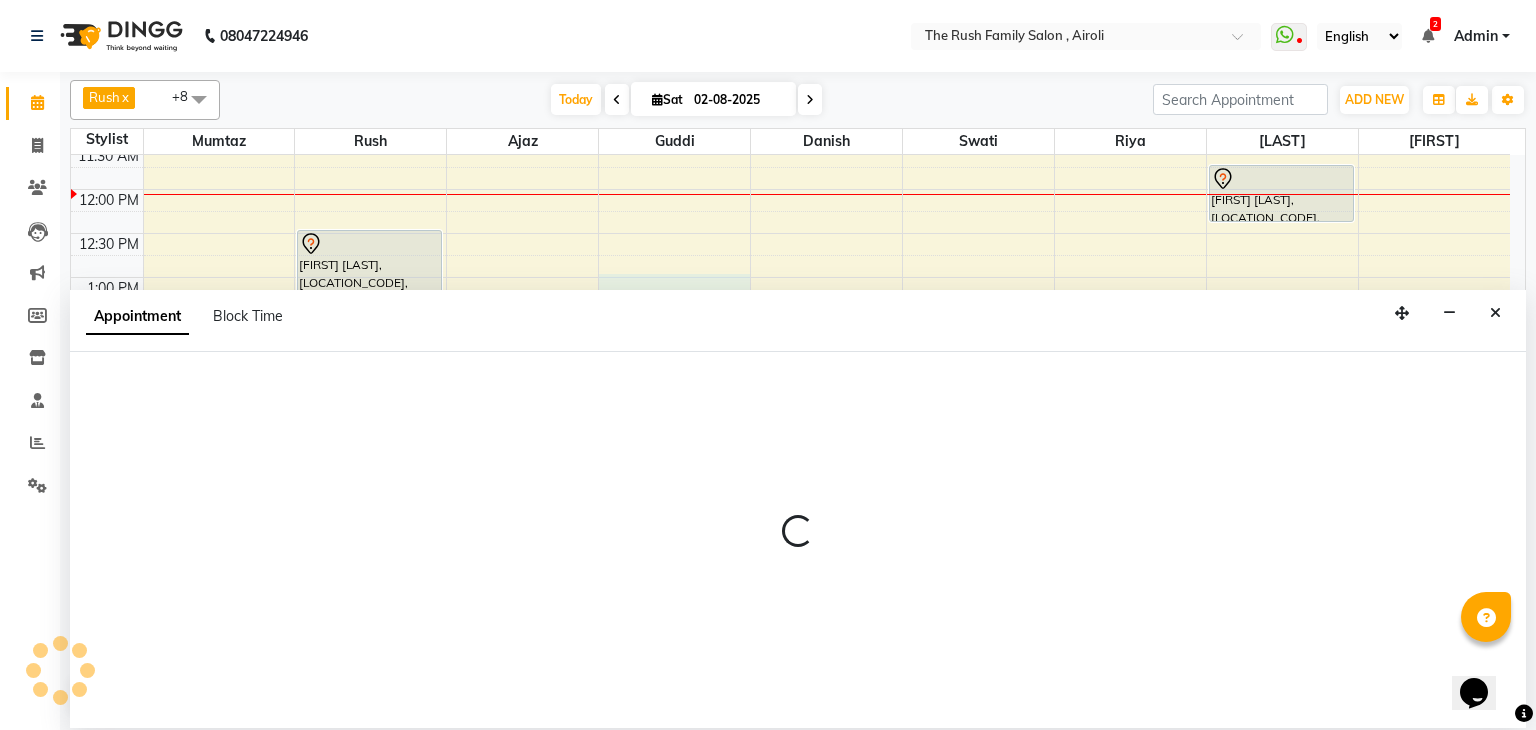 select on "60158" 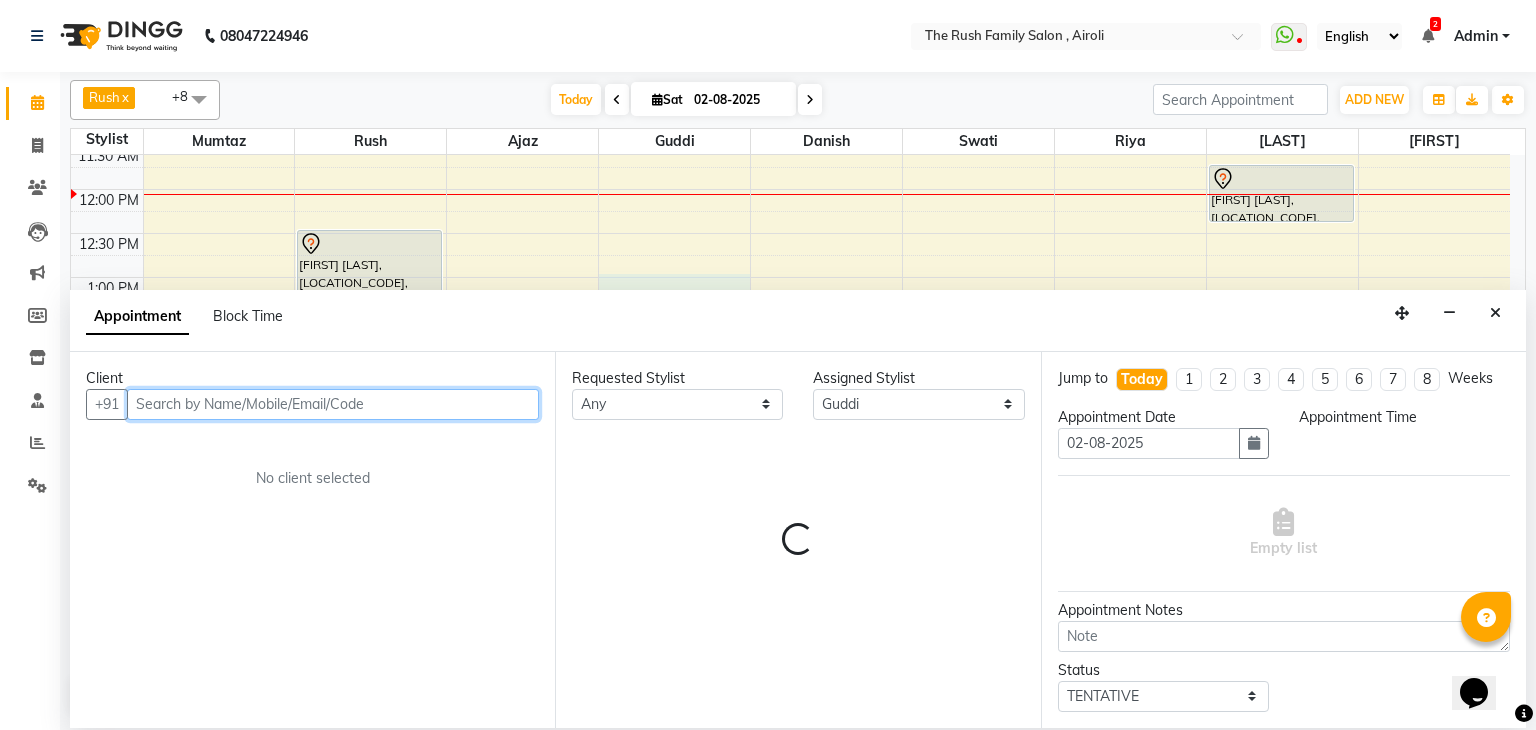 select on "780" 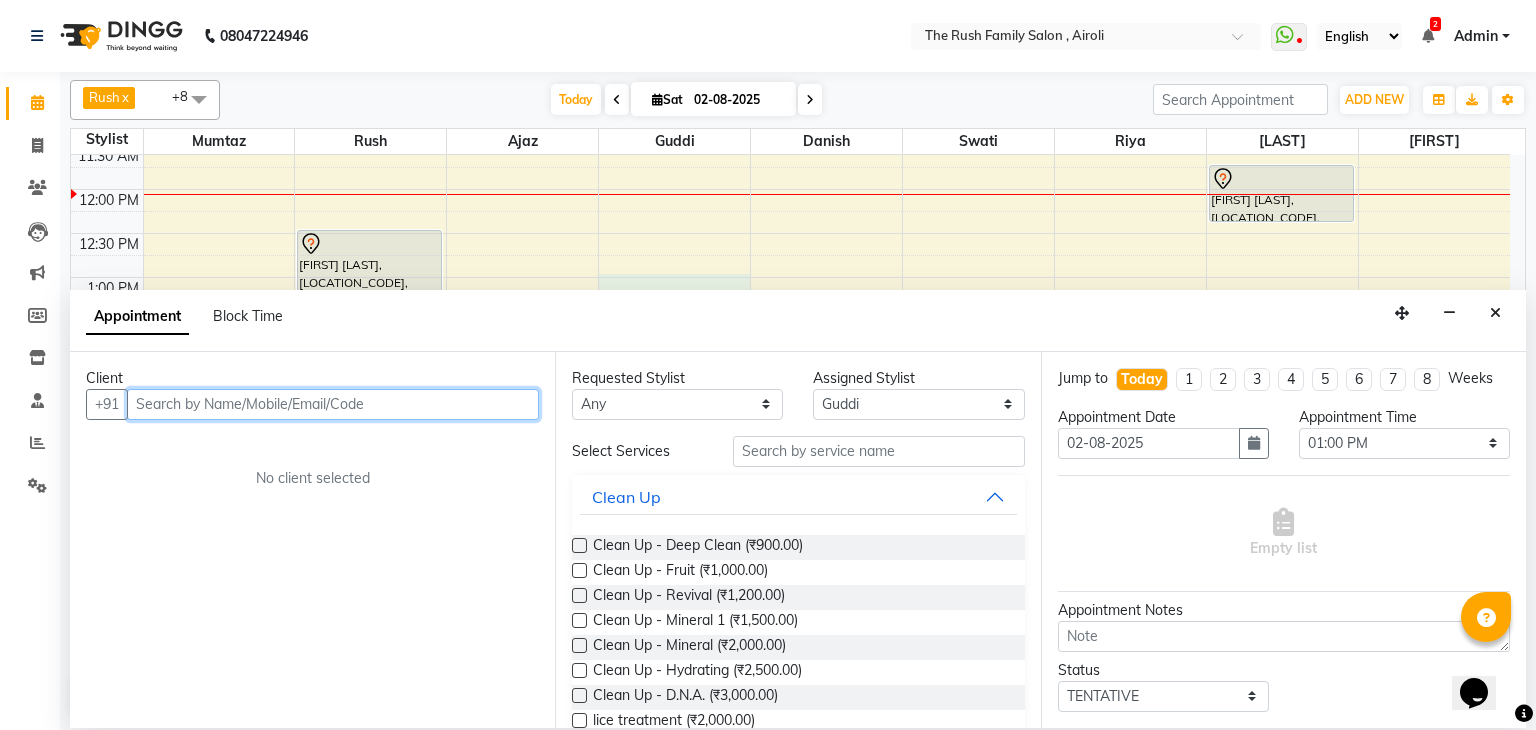 click at bounding box center [333, 404] 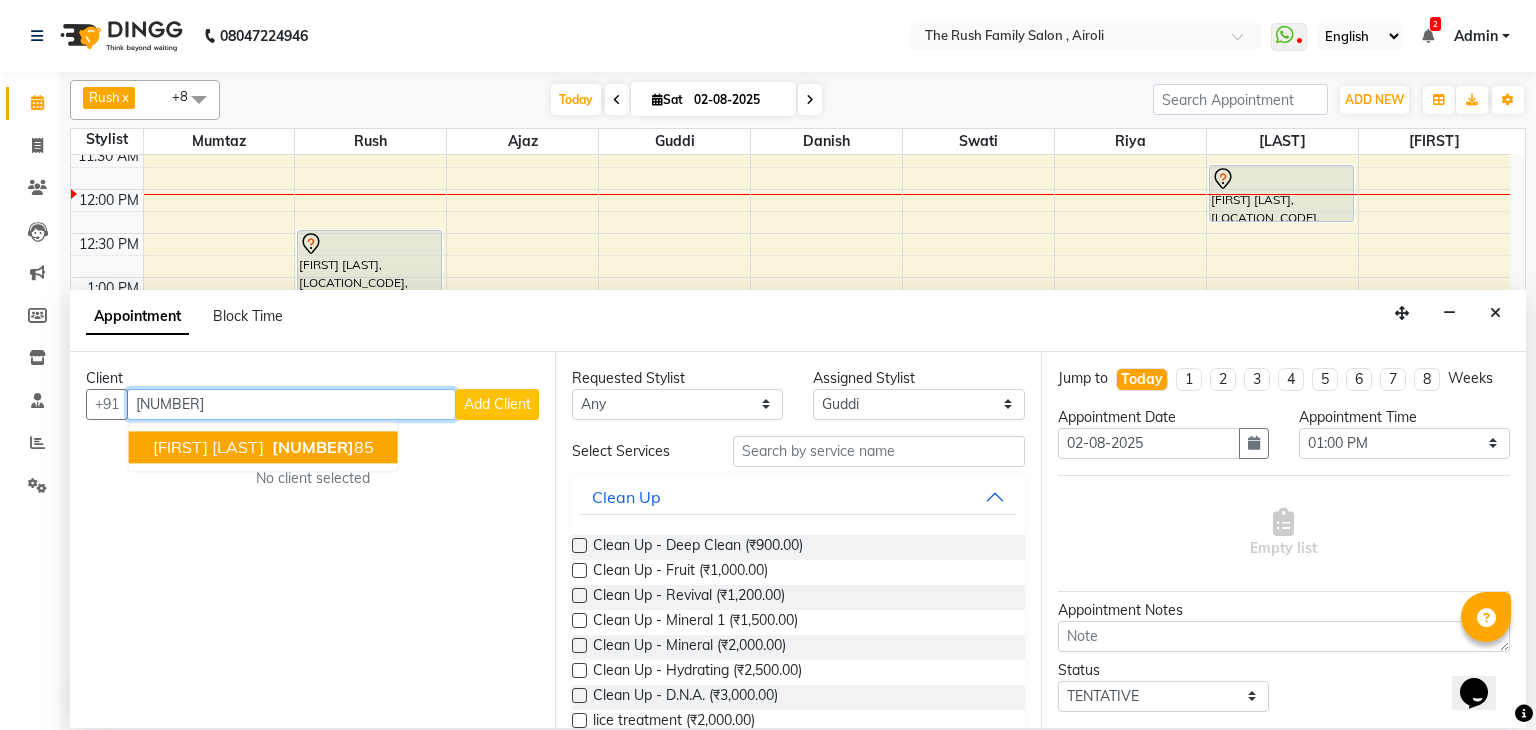 click on "Santosh Solanei" at bounding box center (208, 447) 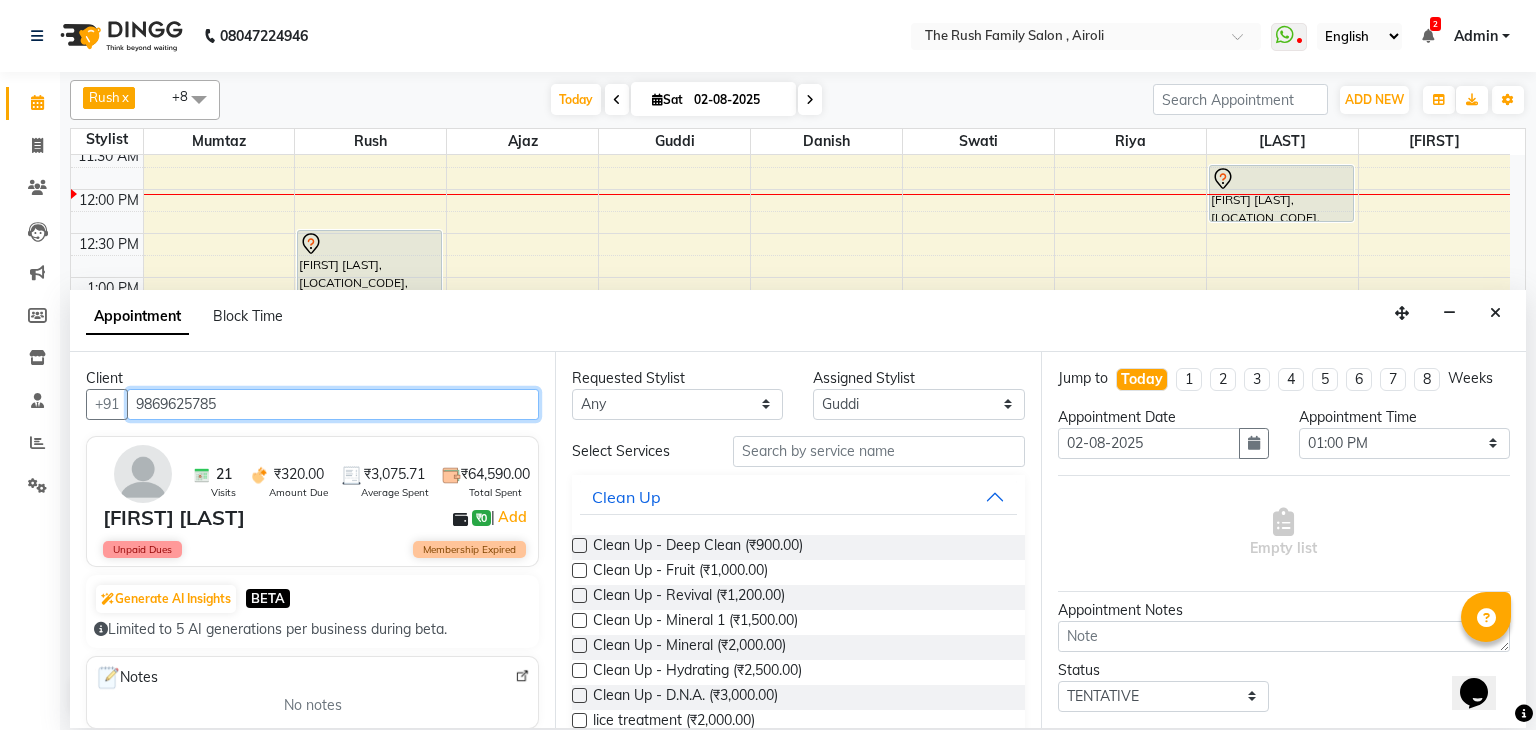 type on "9869625785" 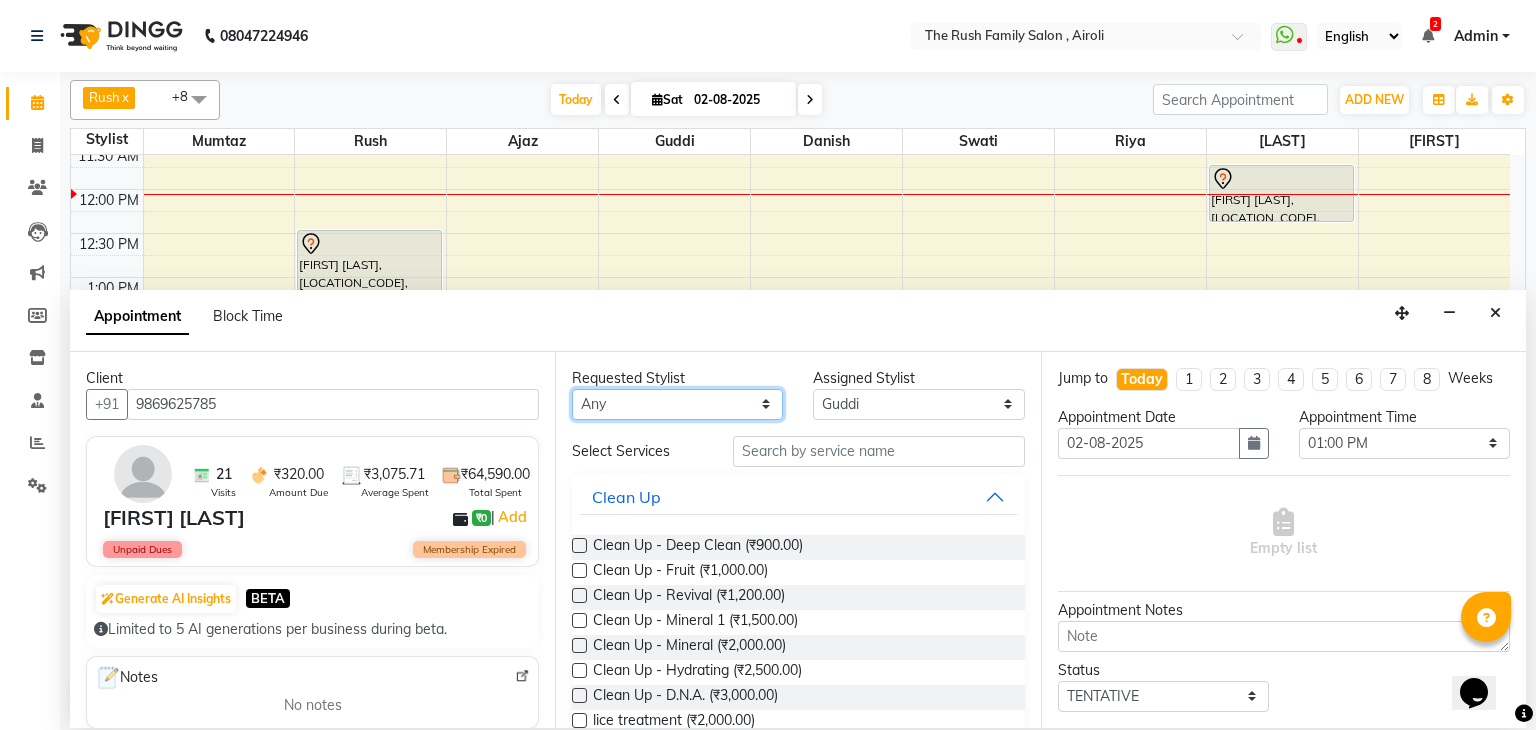 click on "Any Ajaz Alvira Danish Guddi Jayesh Josh  mumtaz Naeem   nishu Riya    Rush Swati" at bounding box center (677, 404) 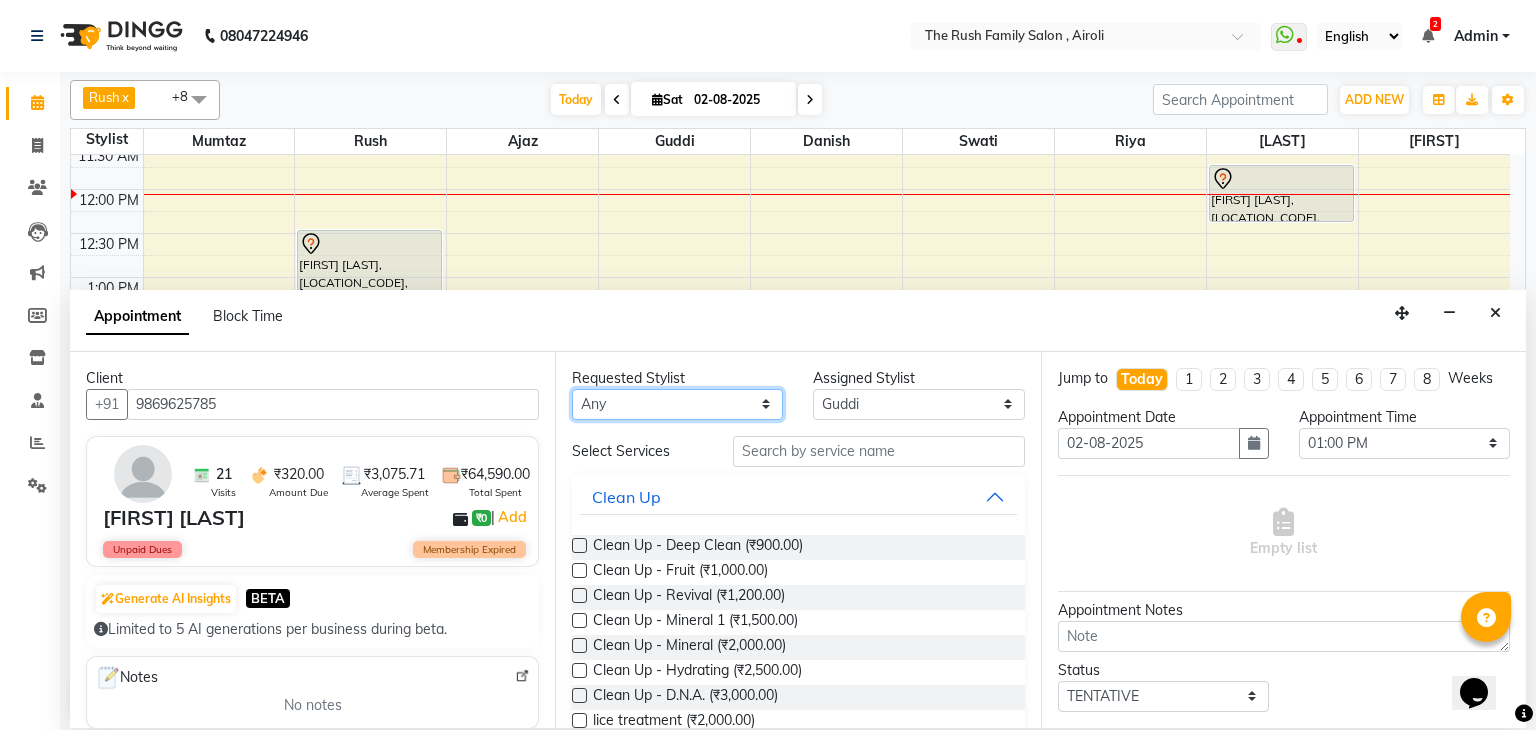select on "60158" 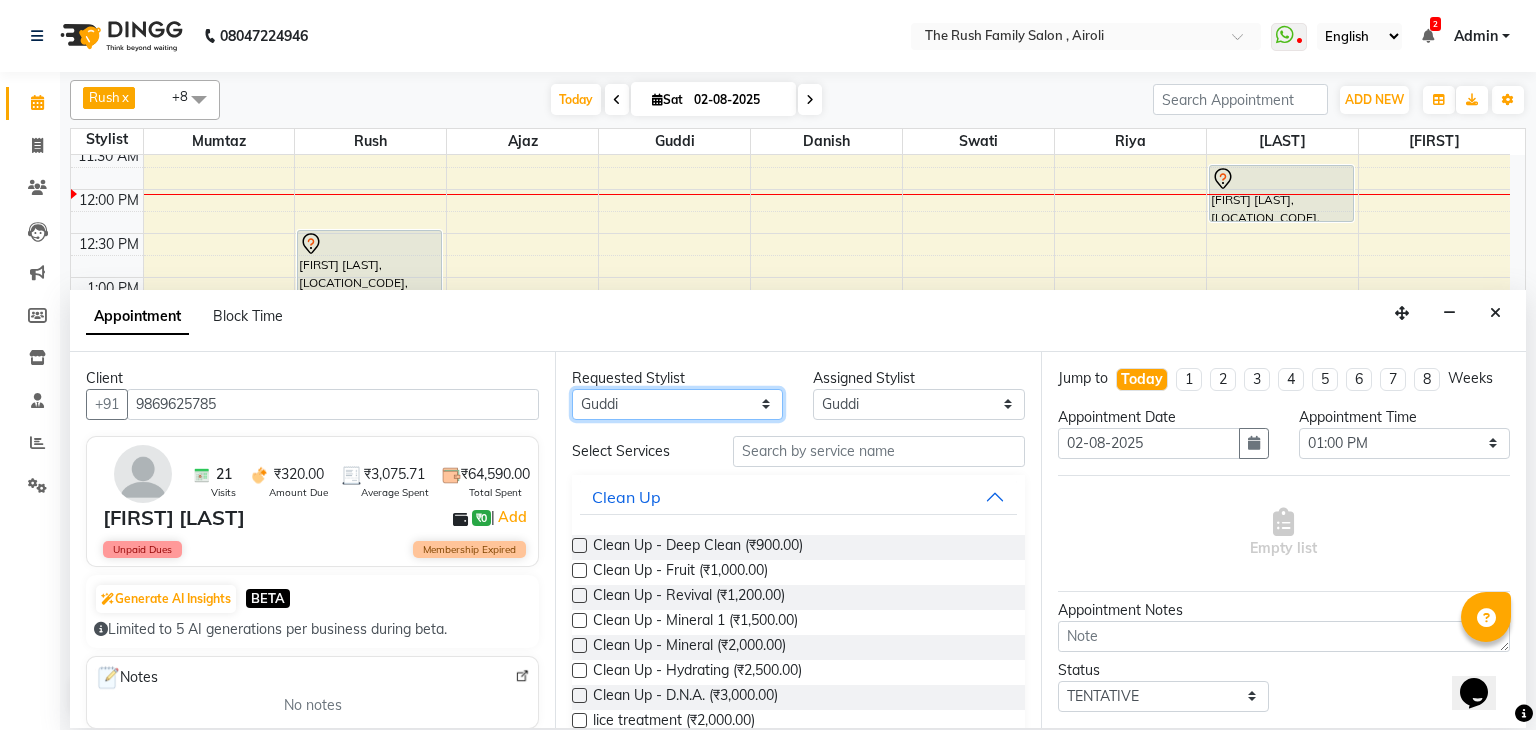 click on "Any Ajaz Alvira Danish Guddi Jayesh Josh  mumtaz Naeem   nishu Riya    Rush Swati" at bounding box center [677, 404] 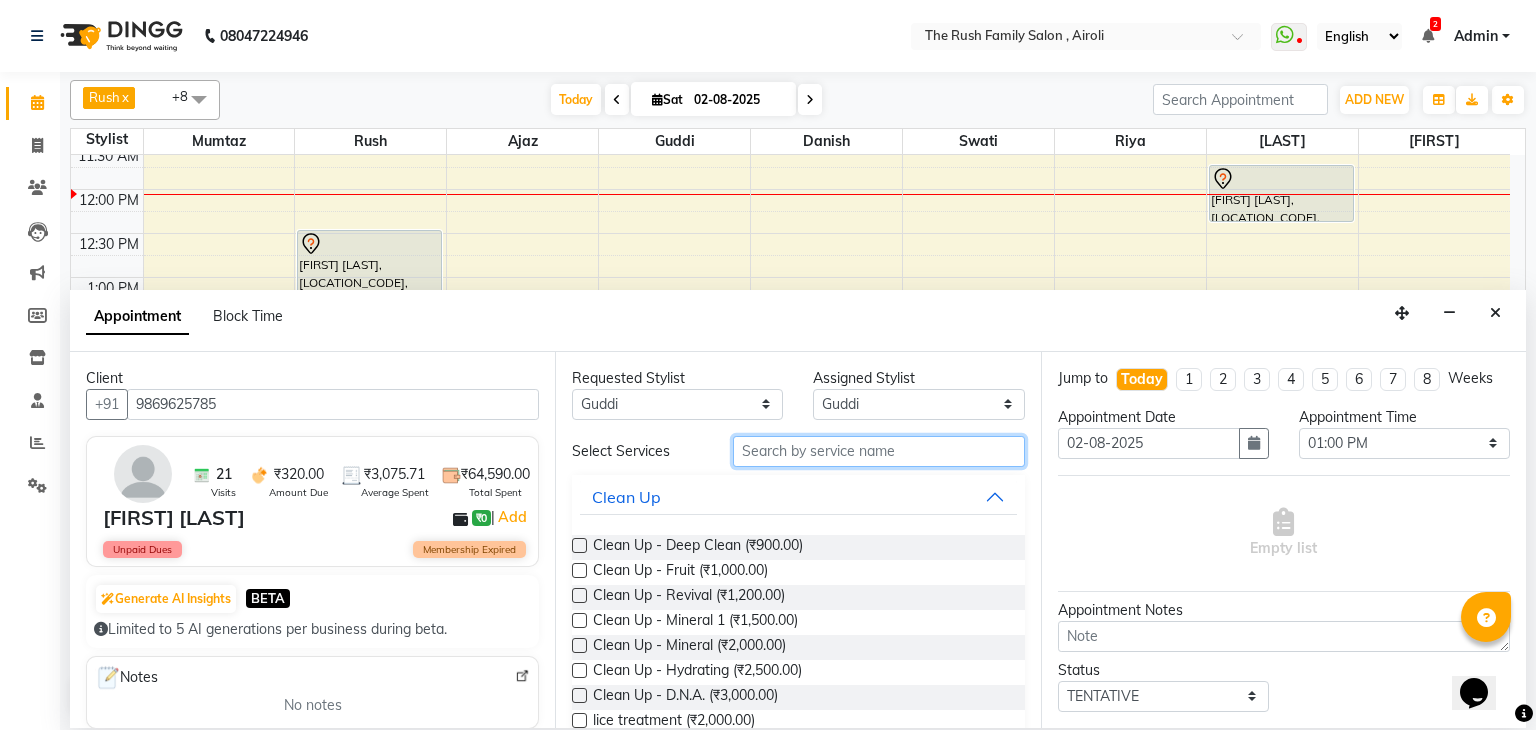 click at bounding box center (879, 451) 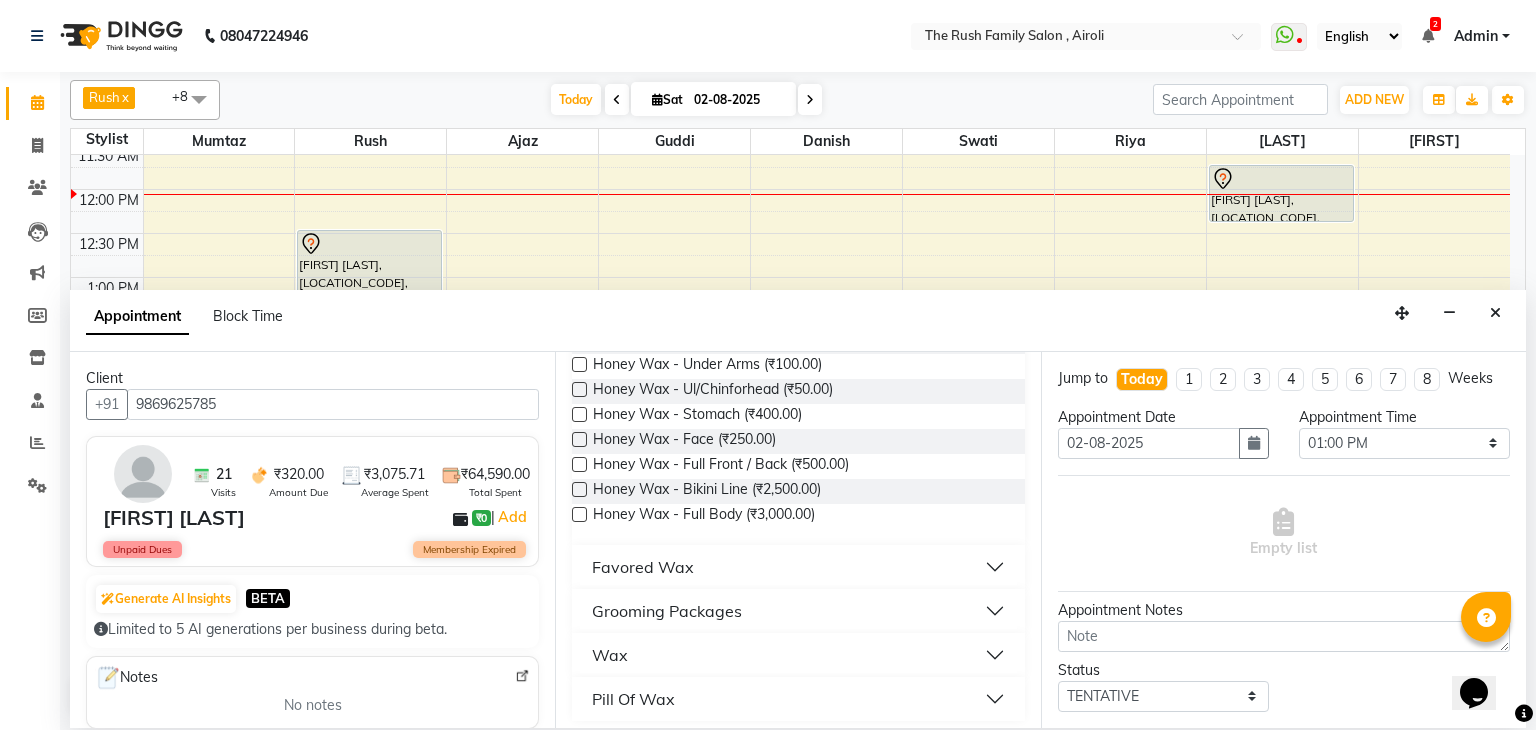 scroll, scrollTop: 264, scrollLeft: 0, axis: vertical 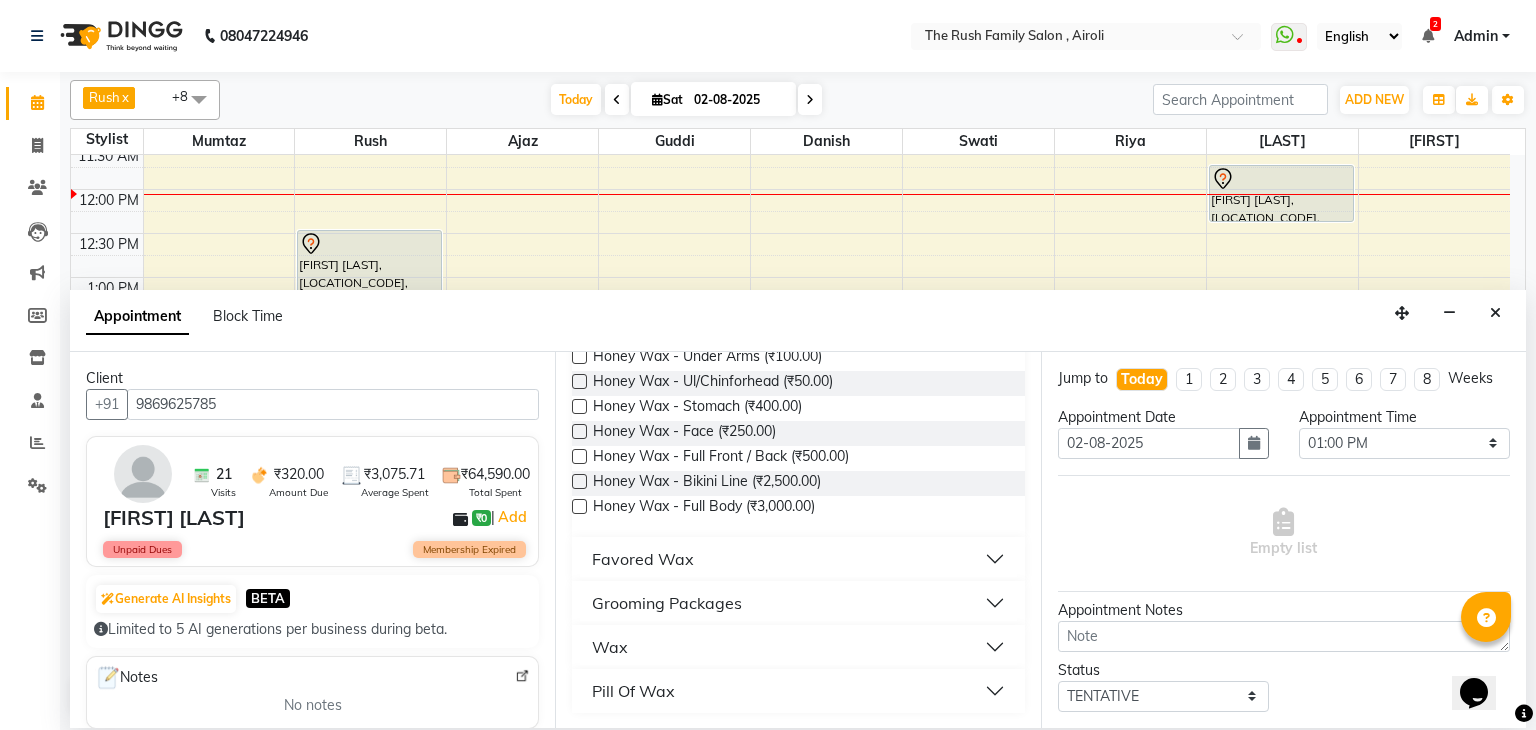 type on "wax" 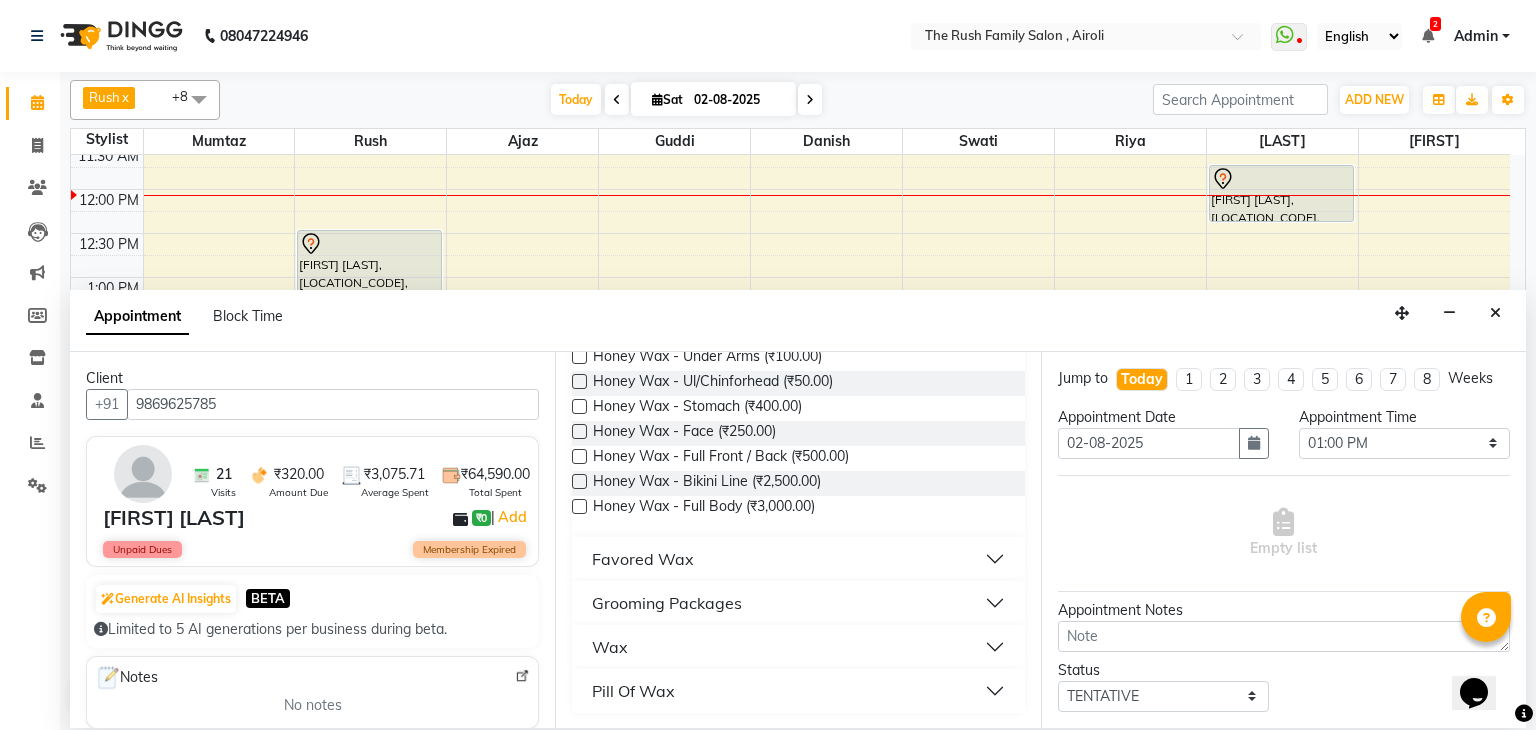 click on "Favored Wax" at bounding box center [798, 559] 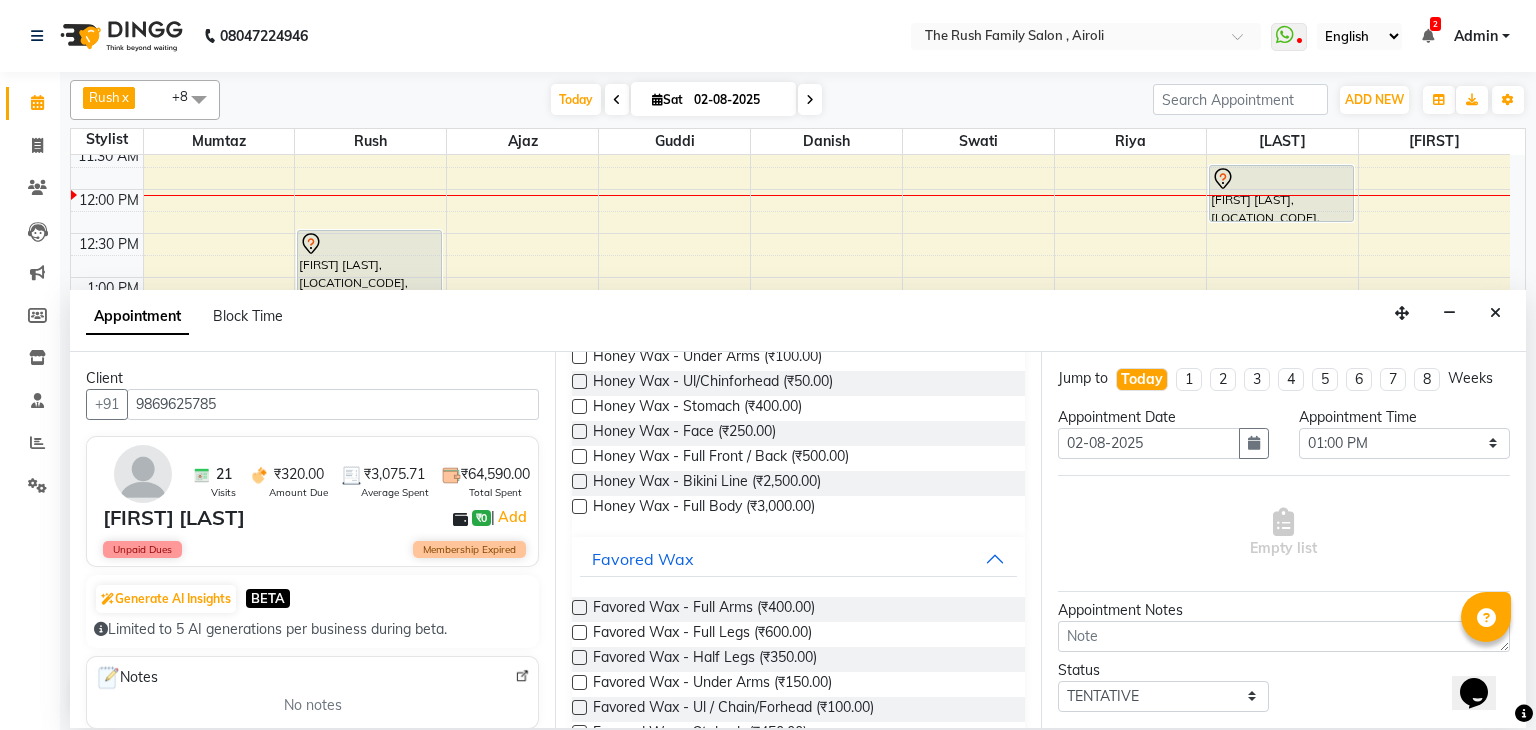 click on "Favored Wax - Full Arms (₹400.00)" at bounding box center (798, 609) 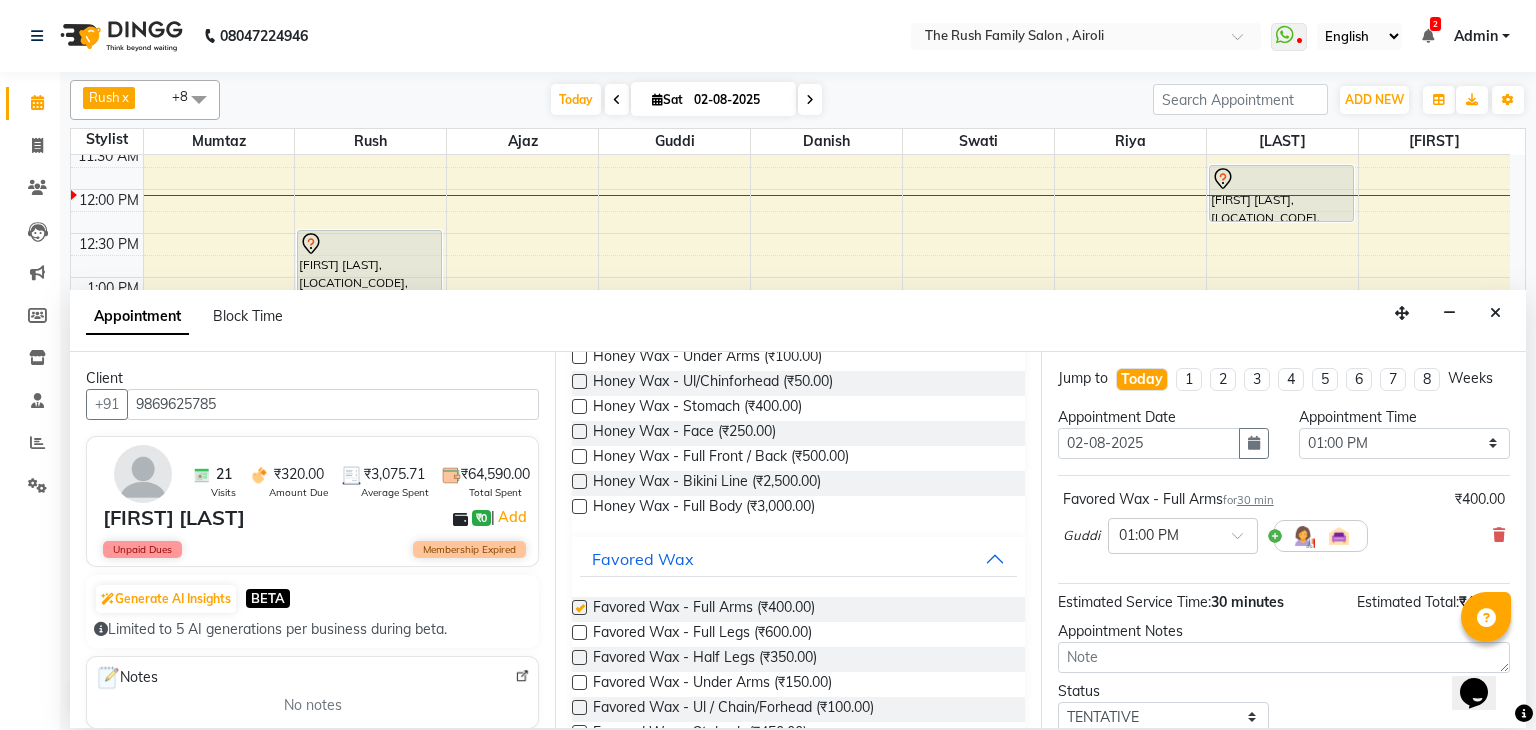 checkbox on "false" 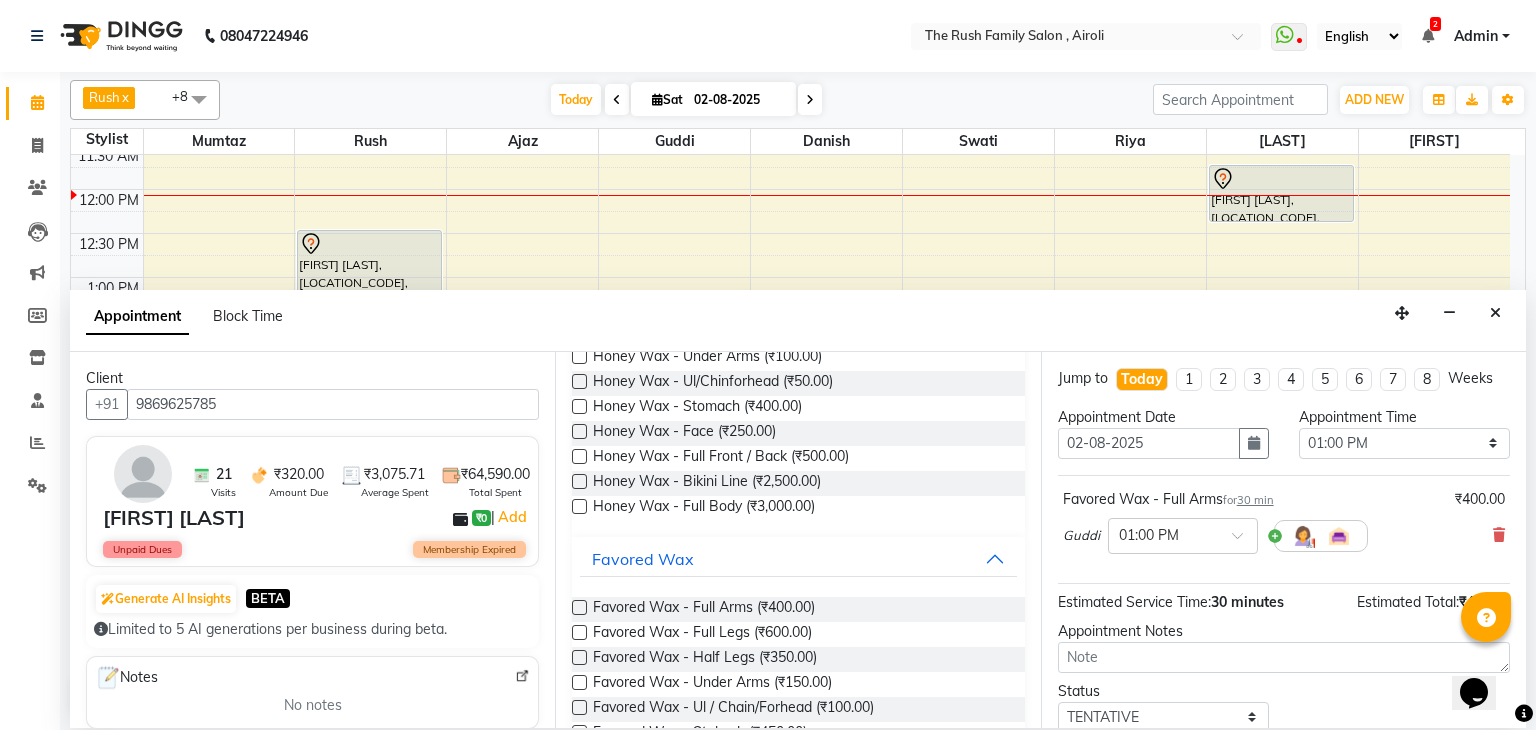 click at bounding box center (579, 632) 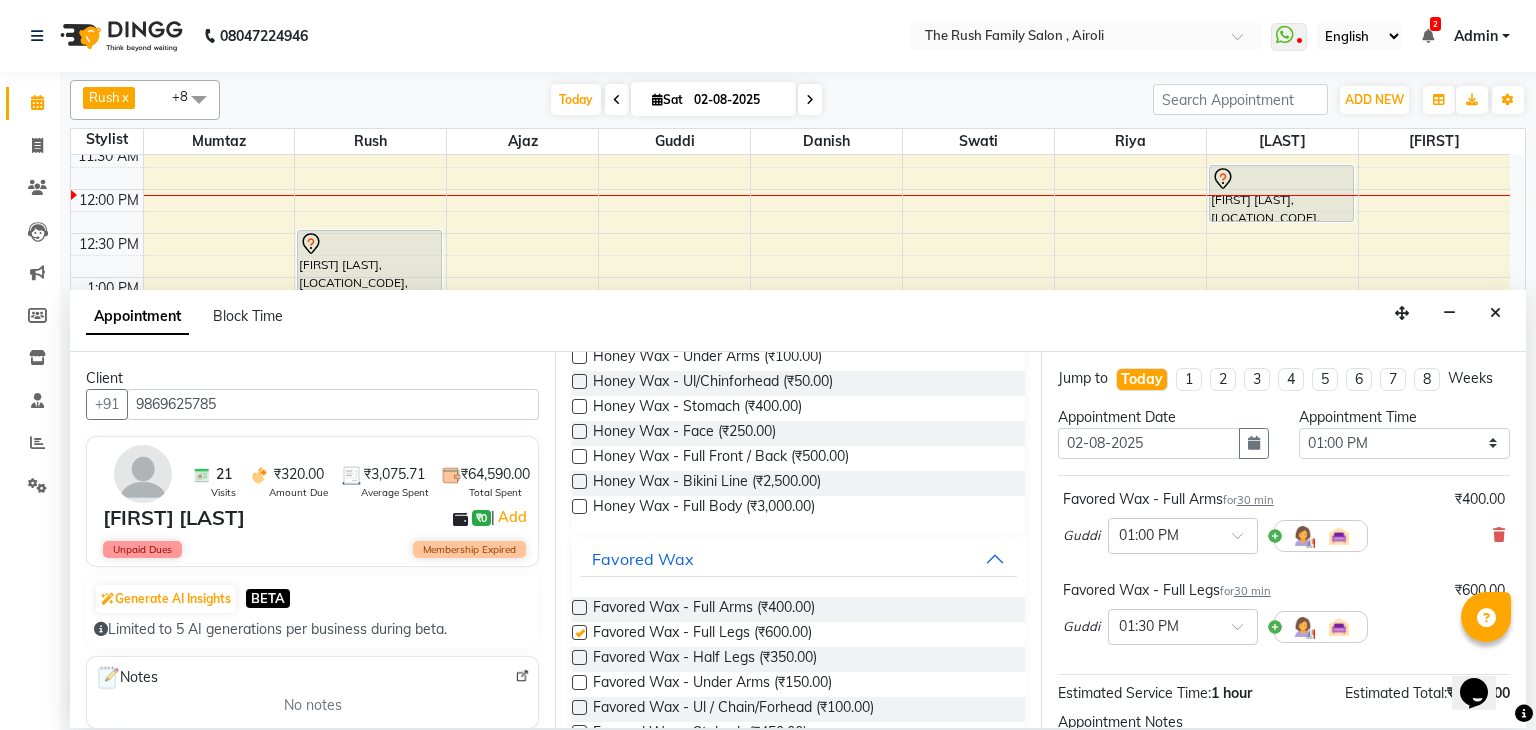 checkbox on "false" 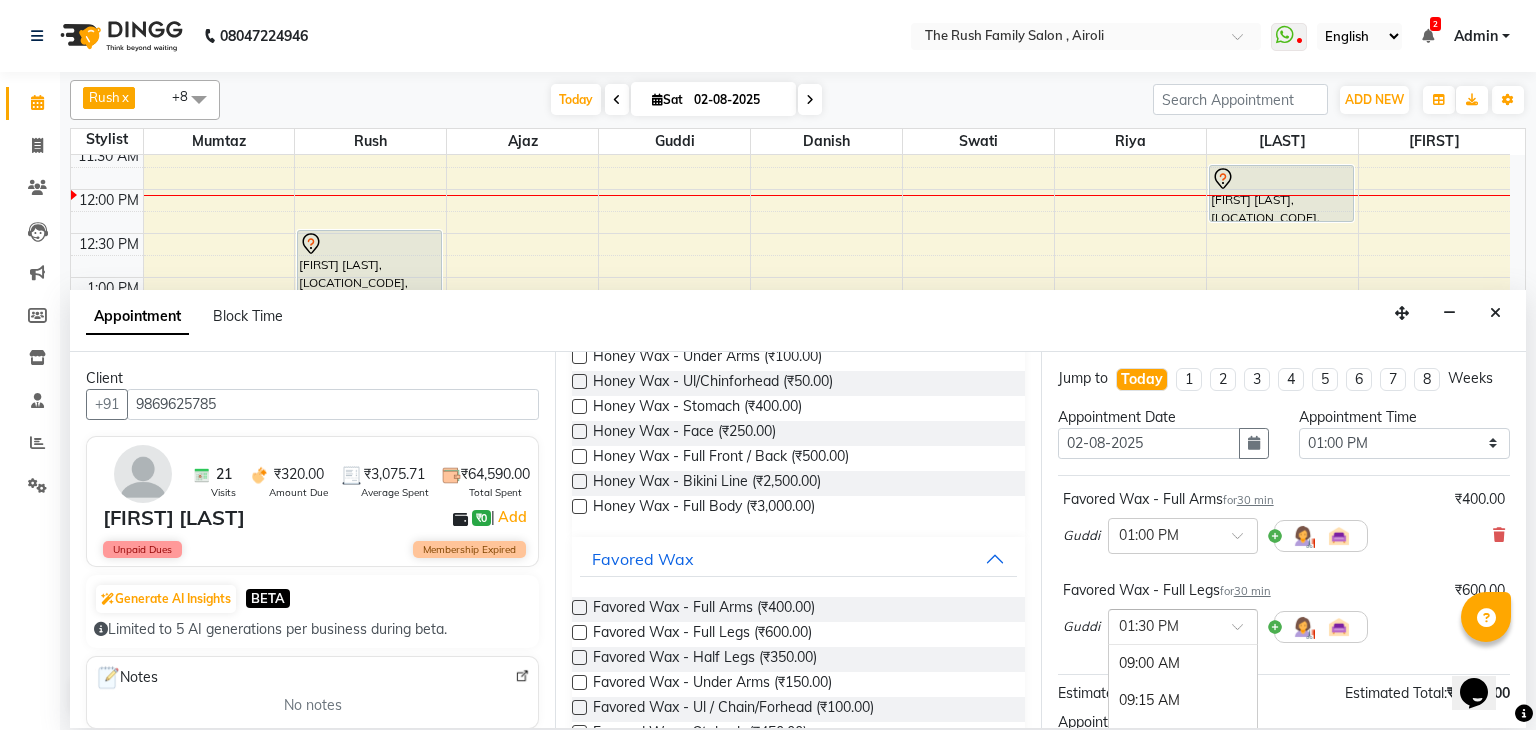click at bounding box center (1163, 625) 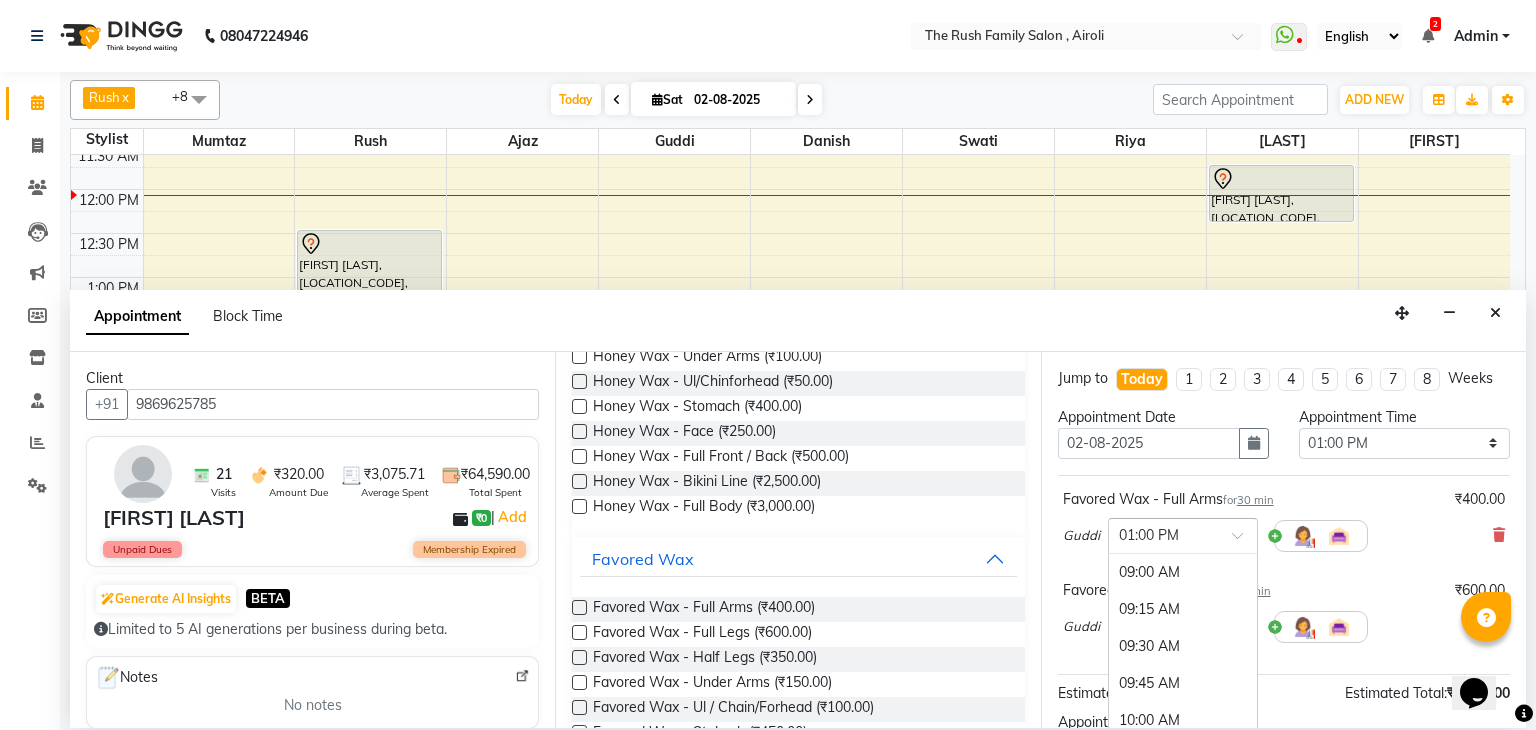 click at bounding box center [1163, 534] 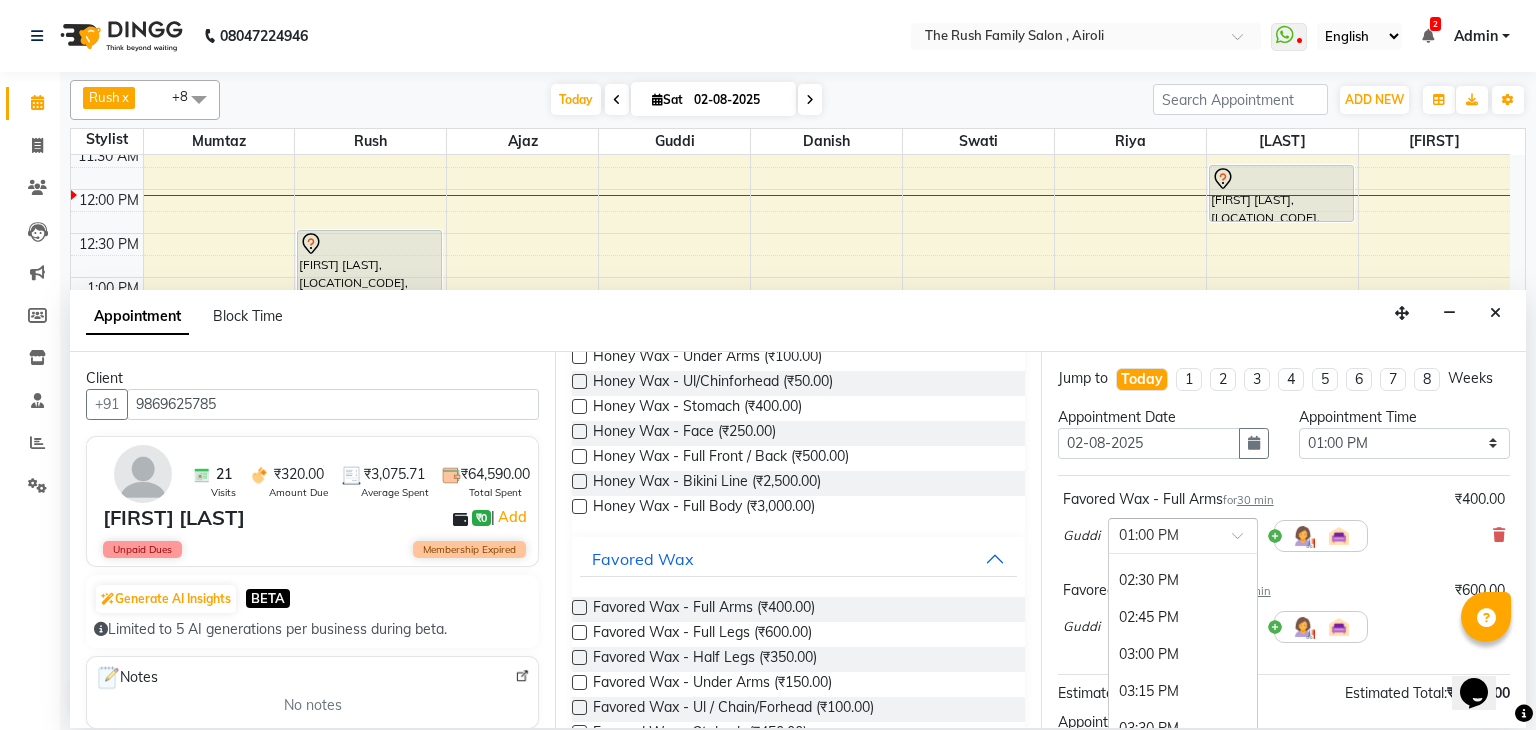 scroll, scrollTop: 821, scrollLeft: 0, axis: vertical 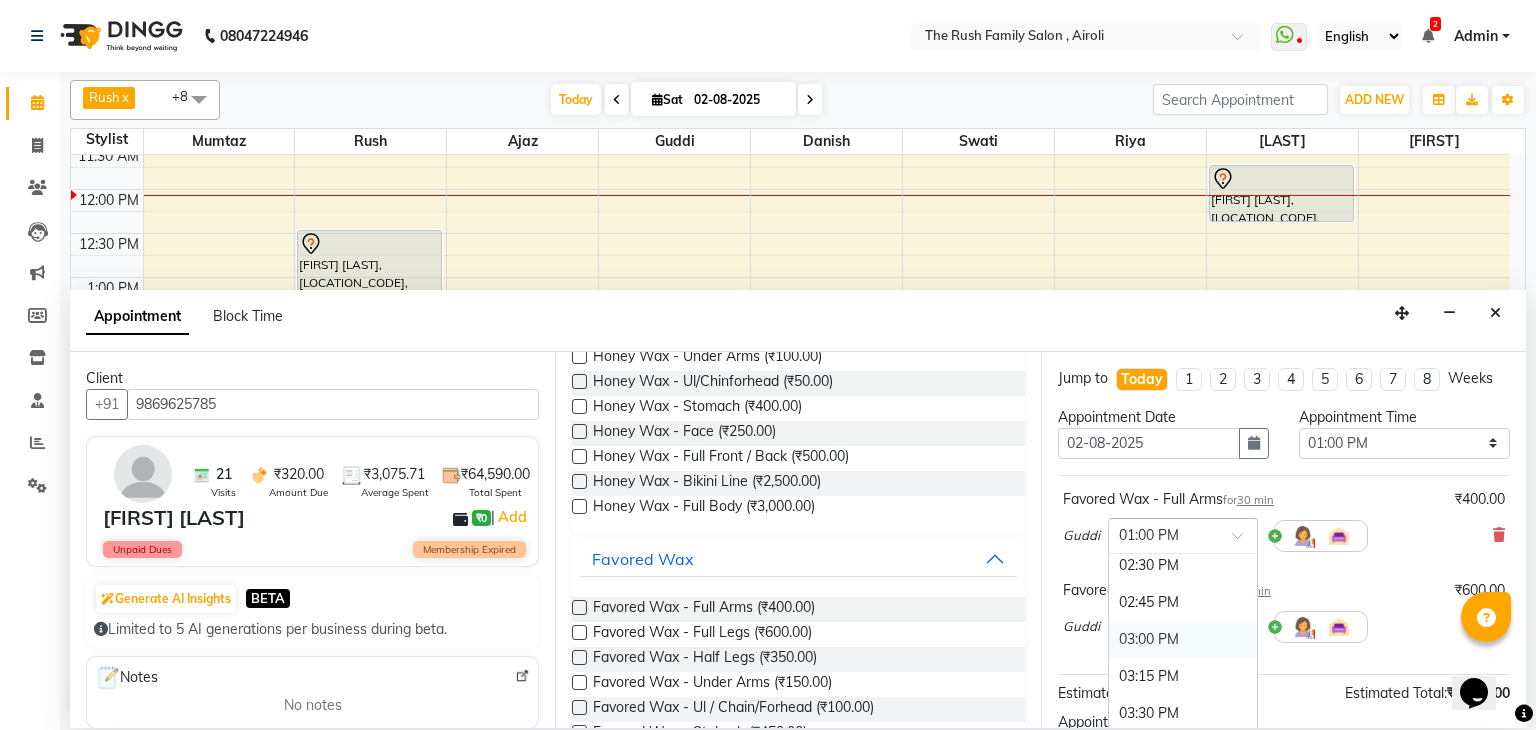 click on "03:00 PM" at bounding box center [1183, 639] 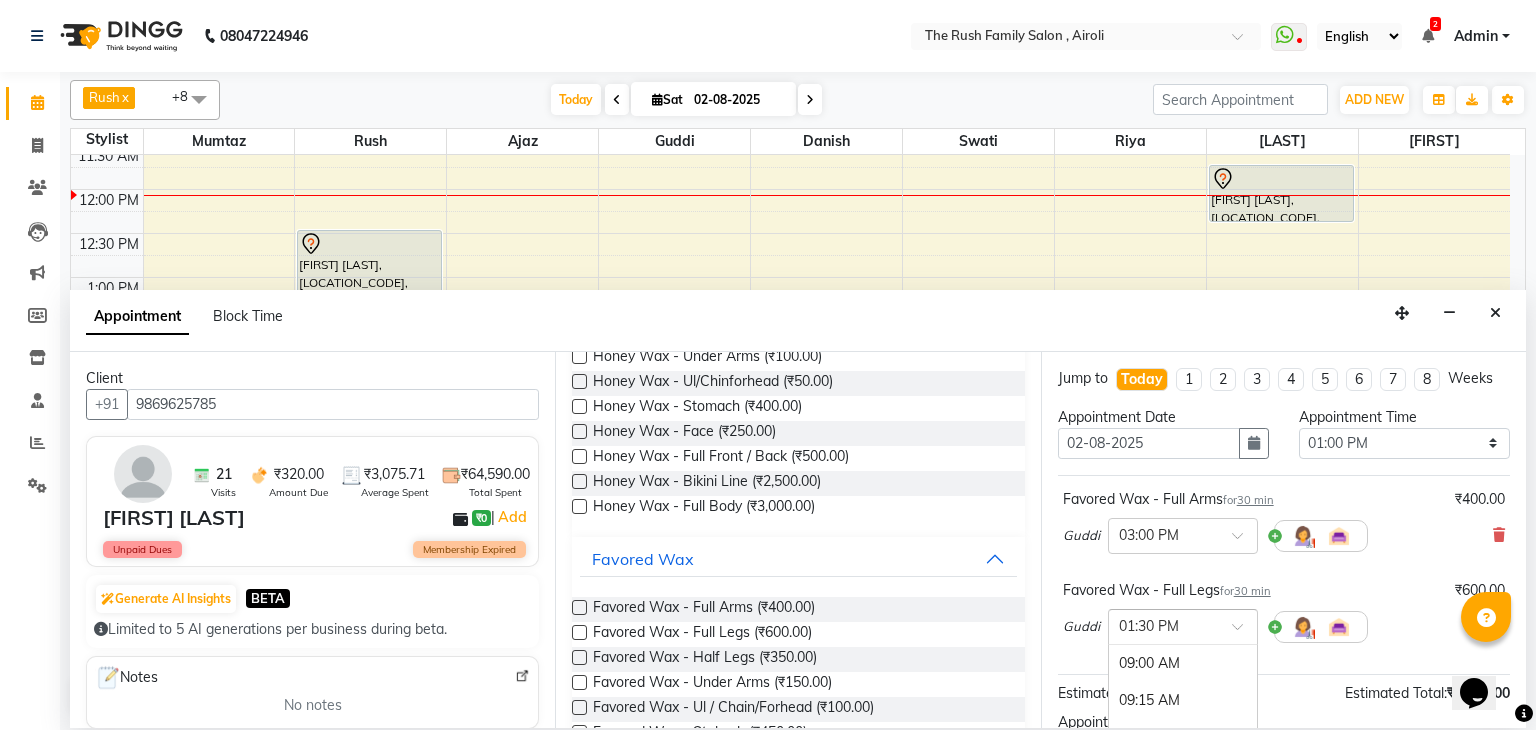 scroll, scrollTop: 666, scrollLeft: 0, axis: vertical 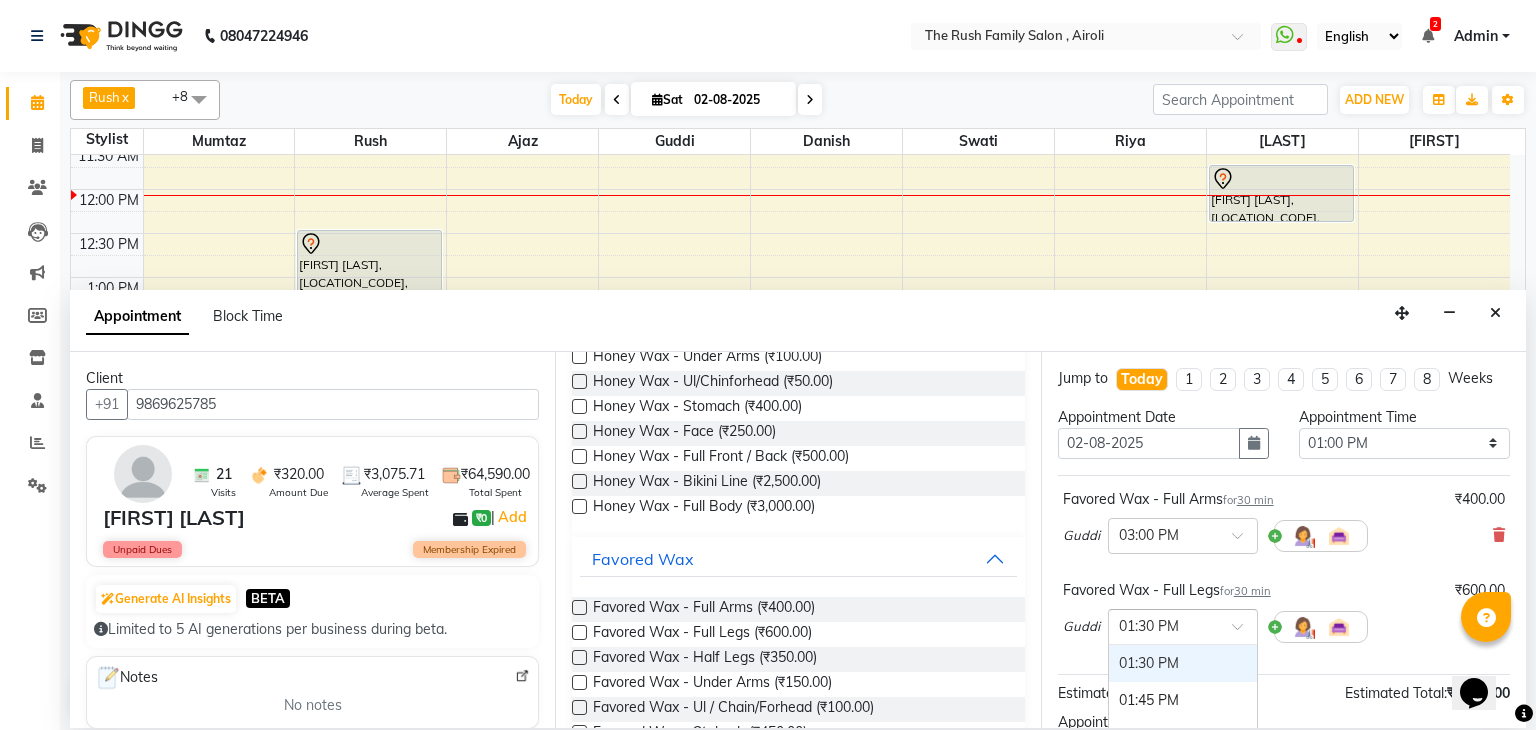 click at bounding box center [1163, 625] 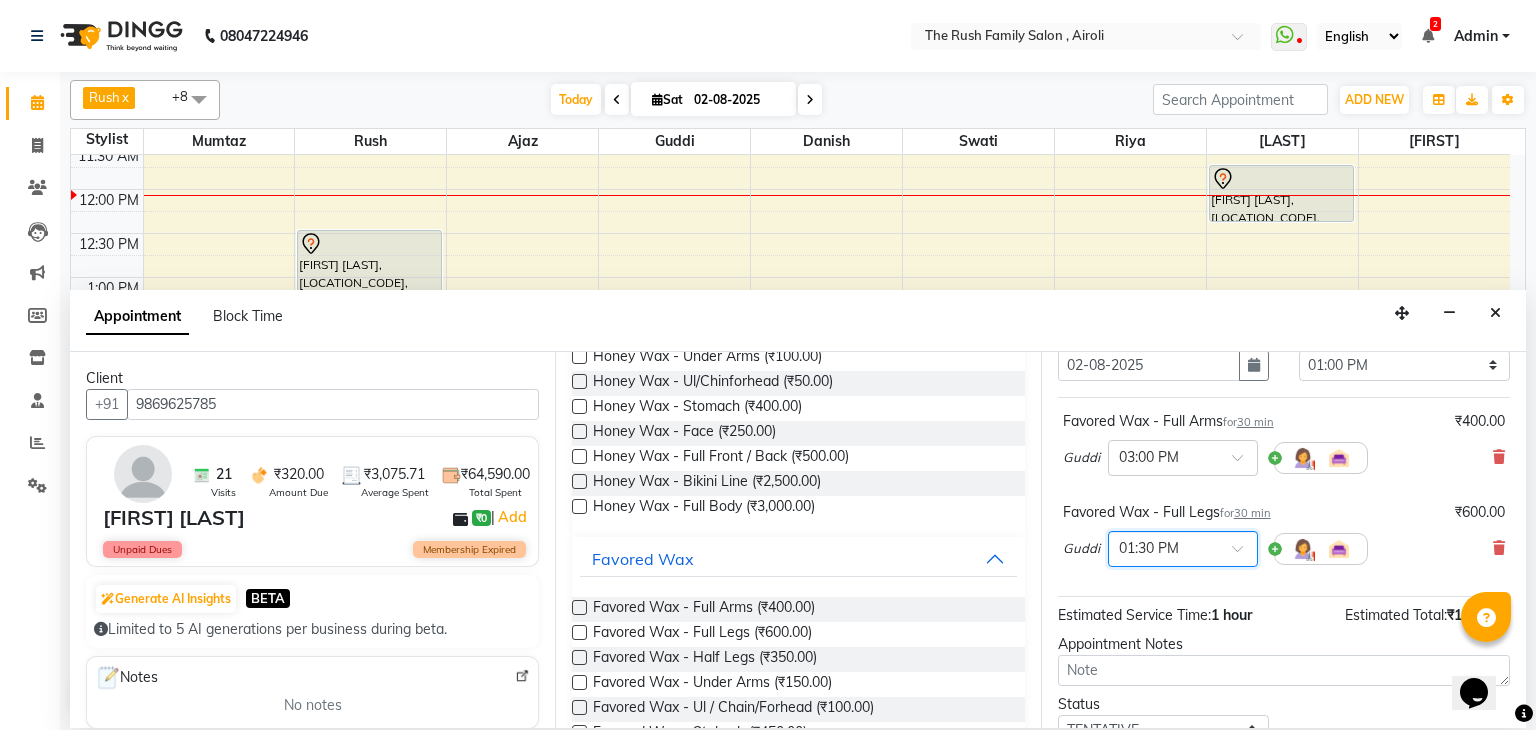 scroll, scrollTop: 85, scrollLeft: 0, axis: vertical 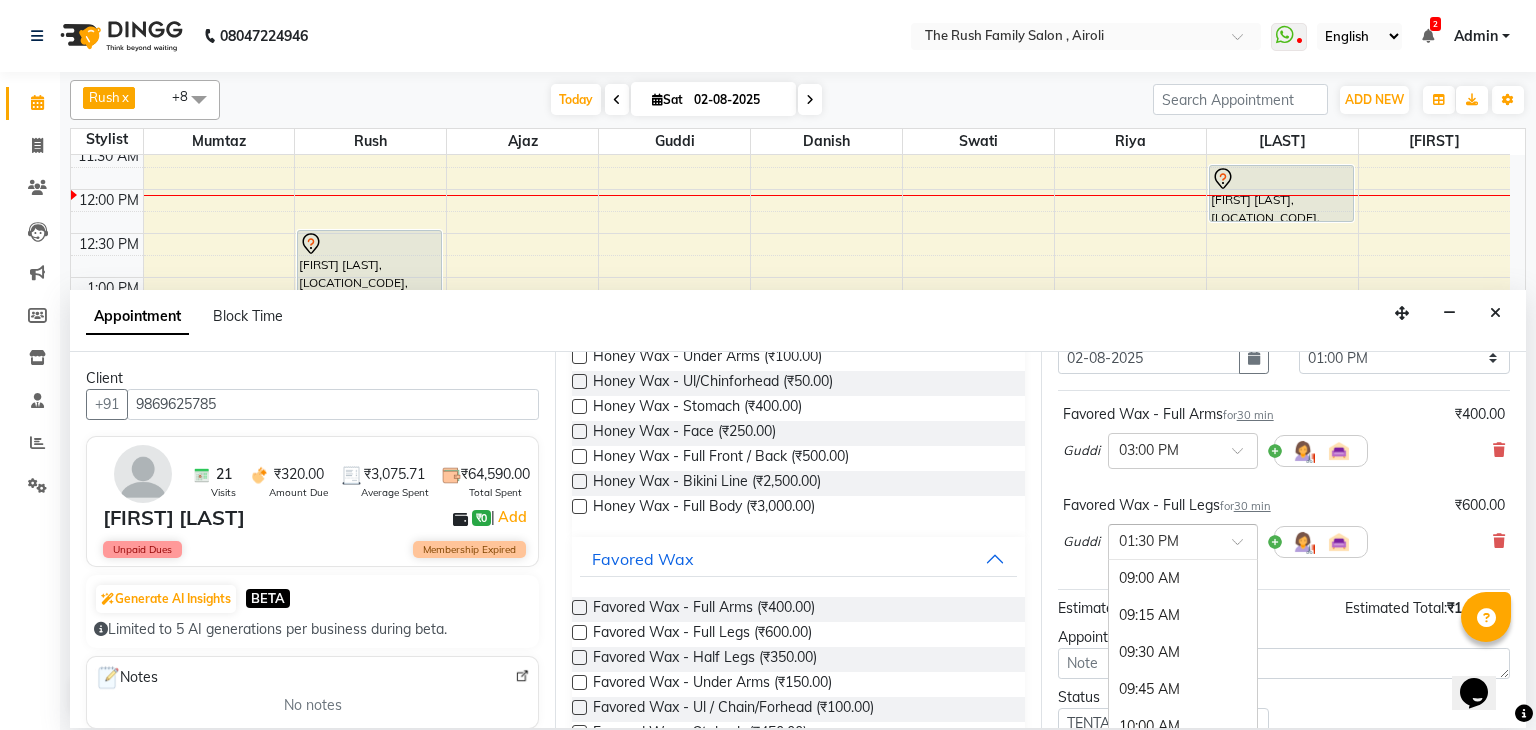 click on "× 01:30 PM" at bounding box center [1167, 541] 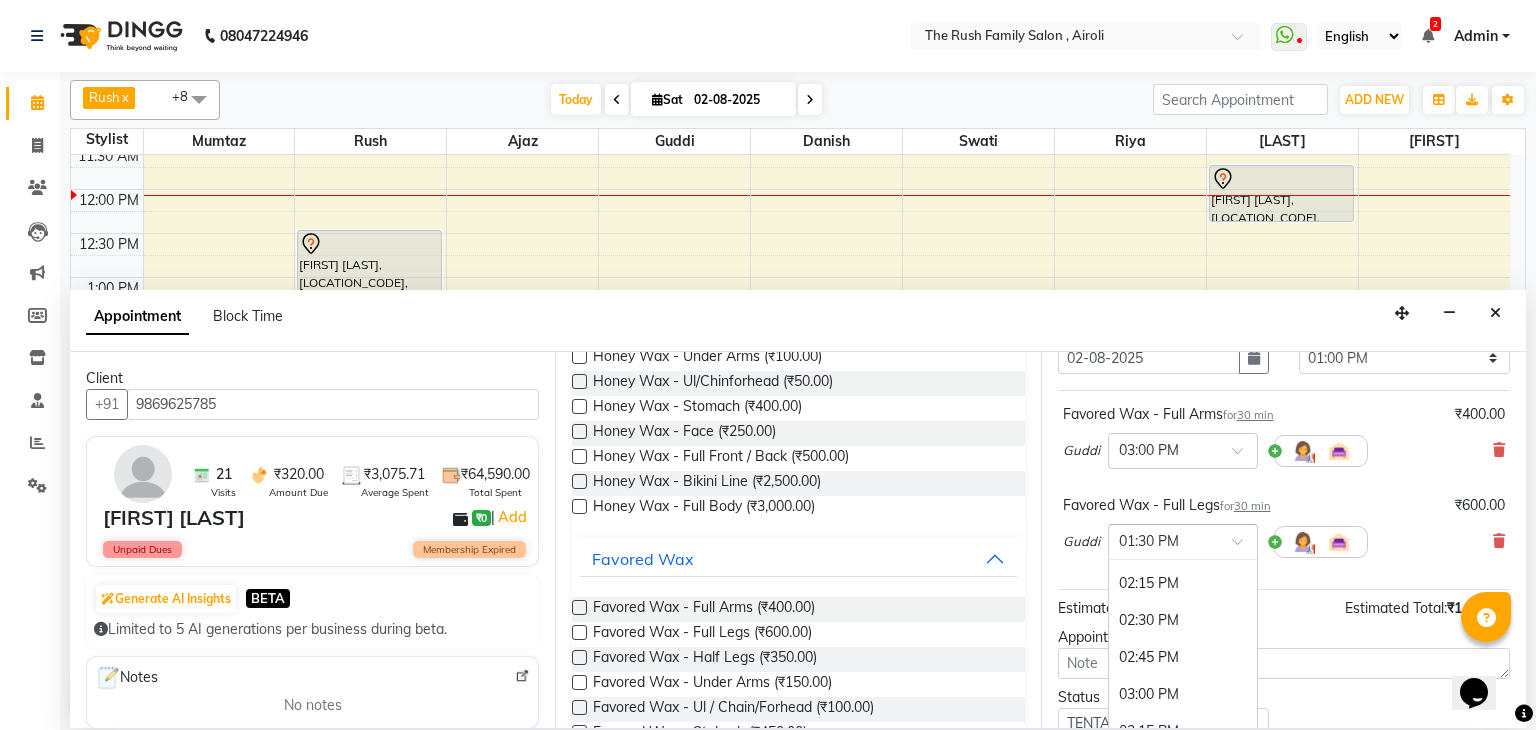 scroll, scrollTop: 849, scrollLeft: 0, axis: vertical 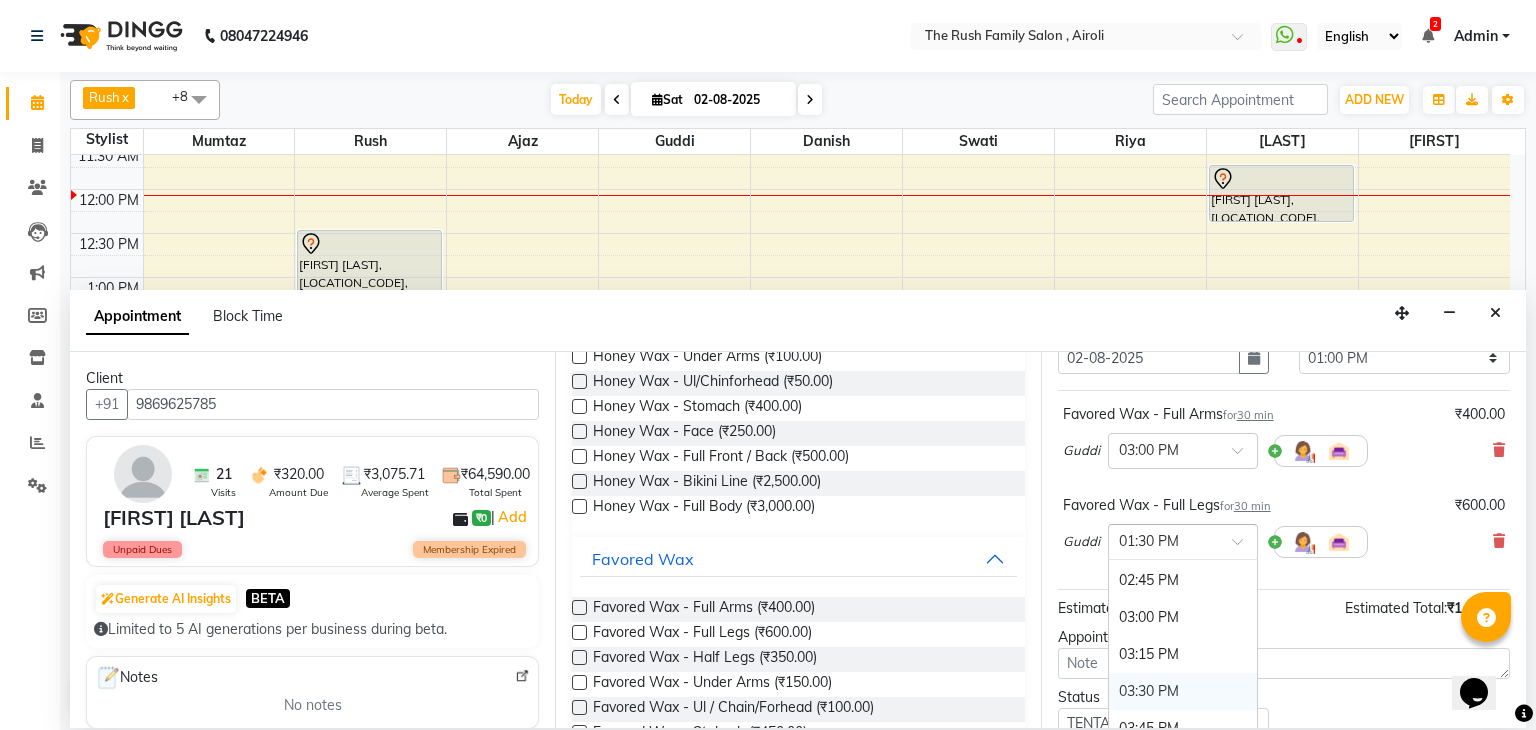 click on "03:30 PM" at bounding box center (1183, 691) 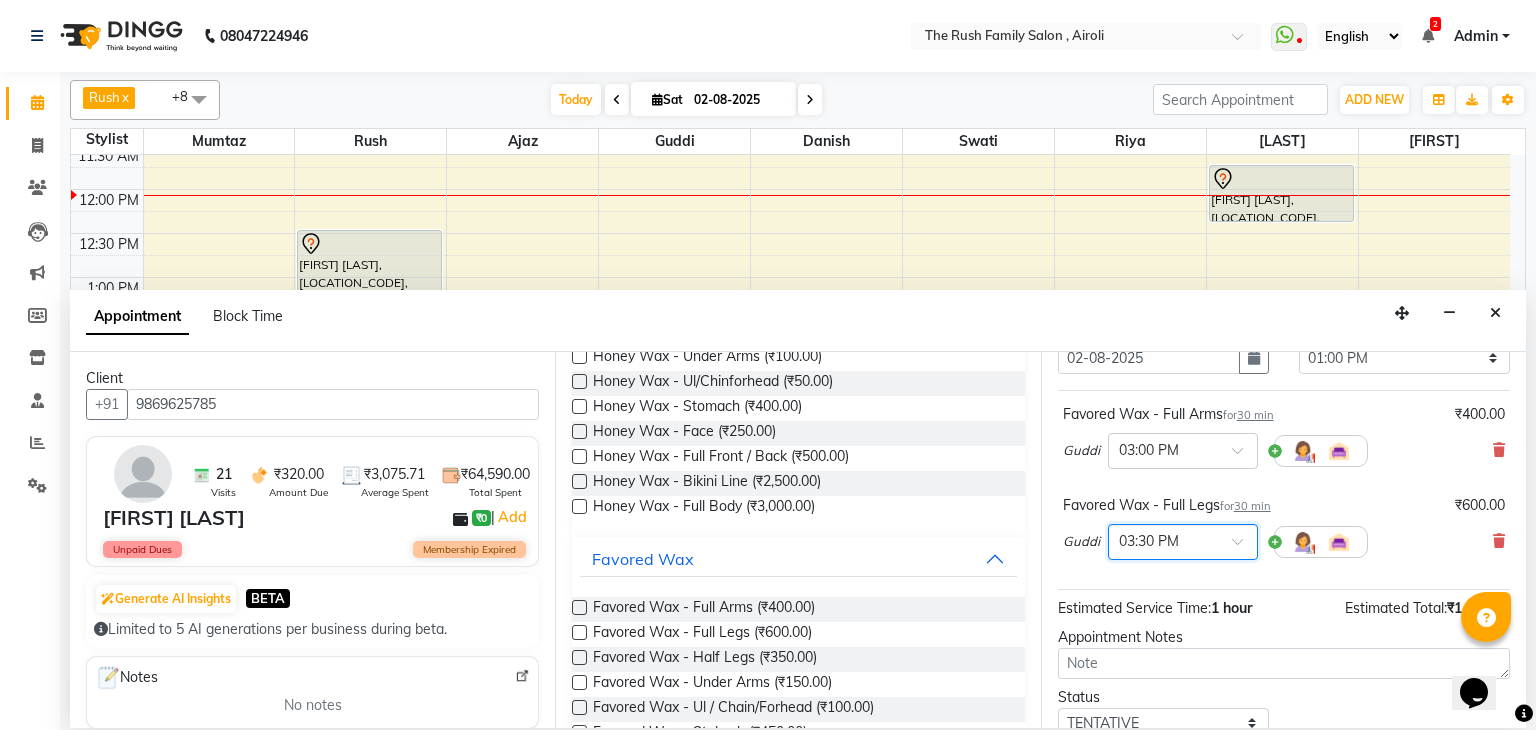 scroll, scrollTop: 0, scrollLeft: 0, axis: both 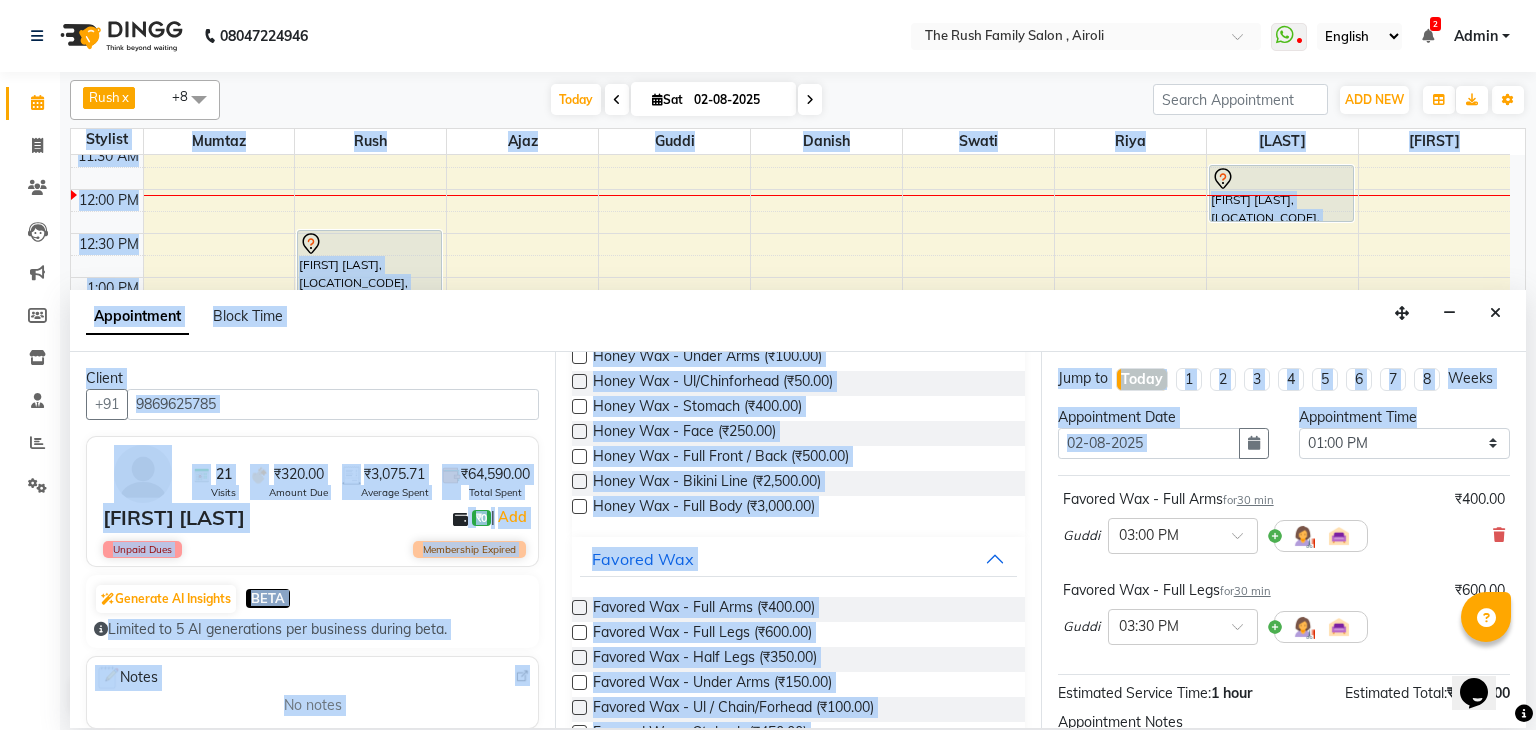 drag, startPoint x: 1525, startPoint y: 425, endPoint x: 1530, endPoint y: 598, distance: 173.07224 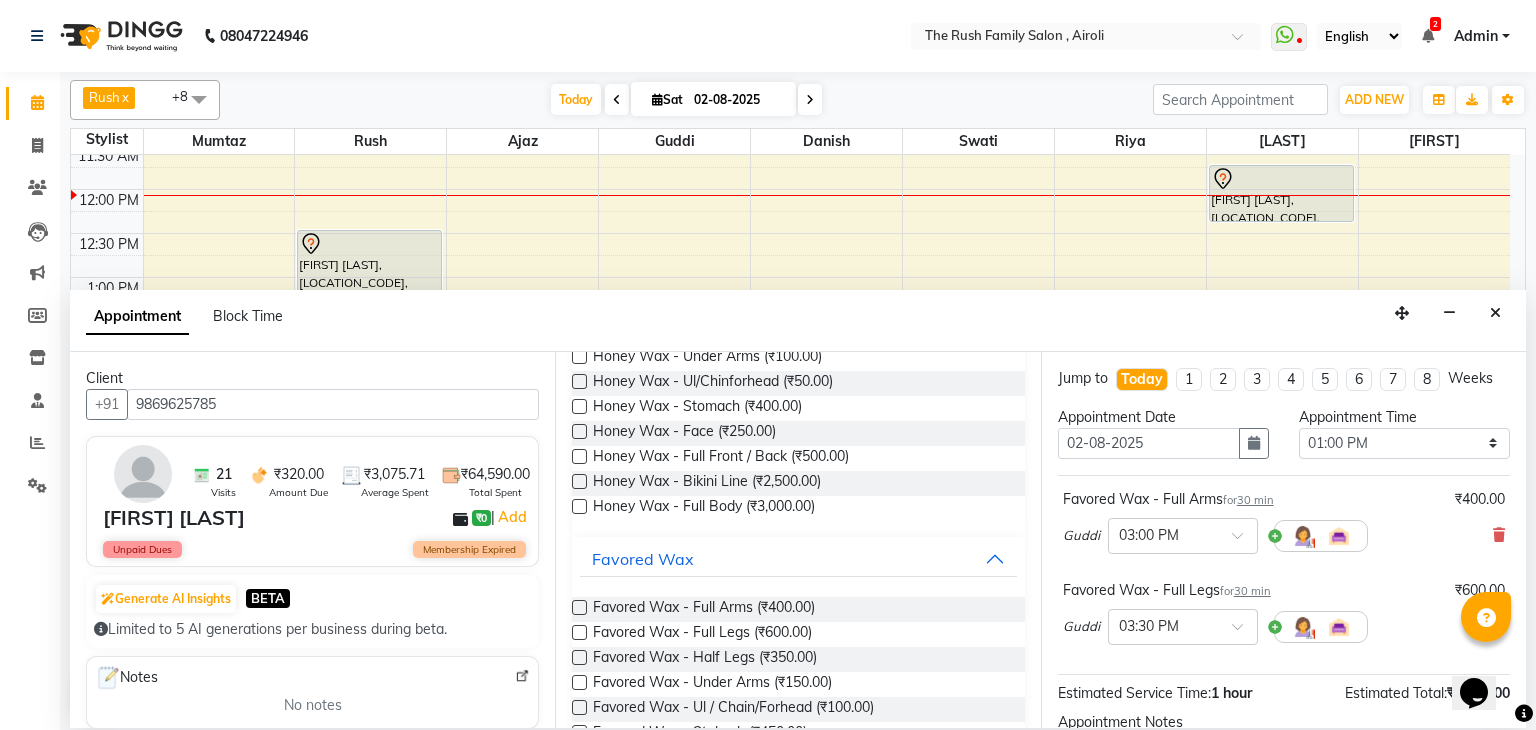 click on "Jump to Today 1 2 3 4 5 6 7 8 Weeks Appointment Date 02-08-2025 Appointment Time Select 09:00 AM 09:15 AM 09:30 AM 09:45 AM 10:00 AM 10:15 AM 10:30 AM 10:45 AM 11:00 AM 11:15 AM 11:30 AM 11:45 AM 12:00 PM 12:15 PM 12:30 PM 12:45 PM 01:00 PM 01:15 PM 01:30 PM 01:45 PM 02:00 PM 02:15 PM 02:30 PM 02:45 PM 03:00 PM 03:15 PM 03:30 PM 03:45 PM 04:00 PM 04:15 PM 04:30 PM 04:45 PM 05:00 PM 05:15 PM 05:30 PM 05:45 PM 06:00 PM 06:15 PM 06:30 PM 06:45 PM 07:00 PM 07:15 PM 07:30 PM 07:45 PM 08:00 PM 08:15 PM 08:30 PM 08:45 PM 09:00 PM 09:15 PM 09:30 PM 09:45 PM 10:00 PM Favored Wax - Full Arms   for  30 min ₹400.00 Guddi × 03:00 PM Favored Wax - Full Legs   for  30 min ₹600.00 Guddi × 03:30 PM Estimated Service Time:  1 hour Estimated Total:  ₹1,000.00 Appointment Notes Status Select TENTATIVE CONFIRM CHECK-IN UPCOMING Merge Services of Same Stylist Send Appointment Details On SMS Email  Book" at bounding box center [1283, 540] 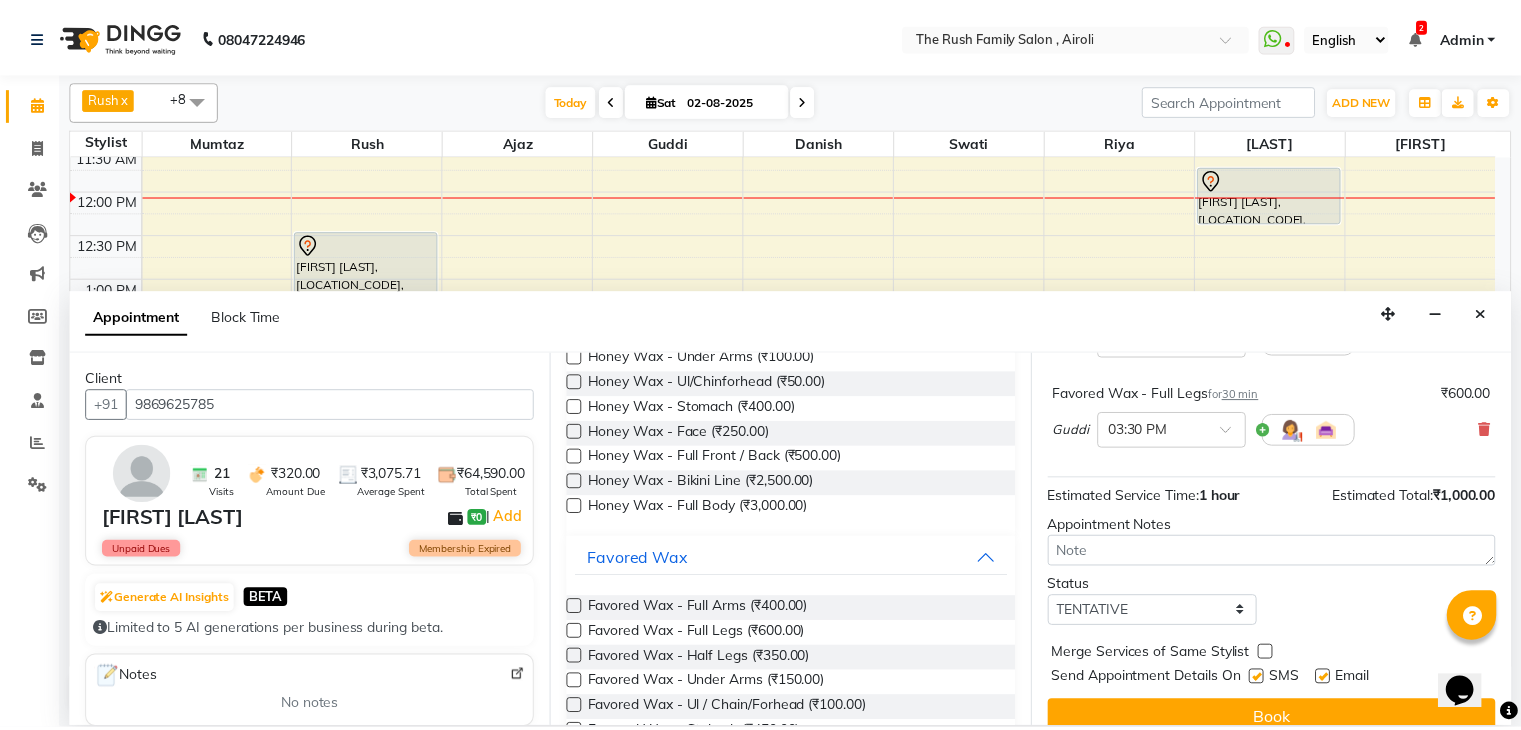 scroll, scrollTop: 220, scrollLeft: 0, axis: vertical 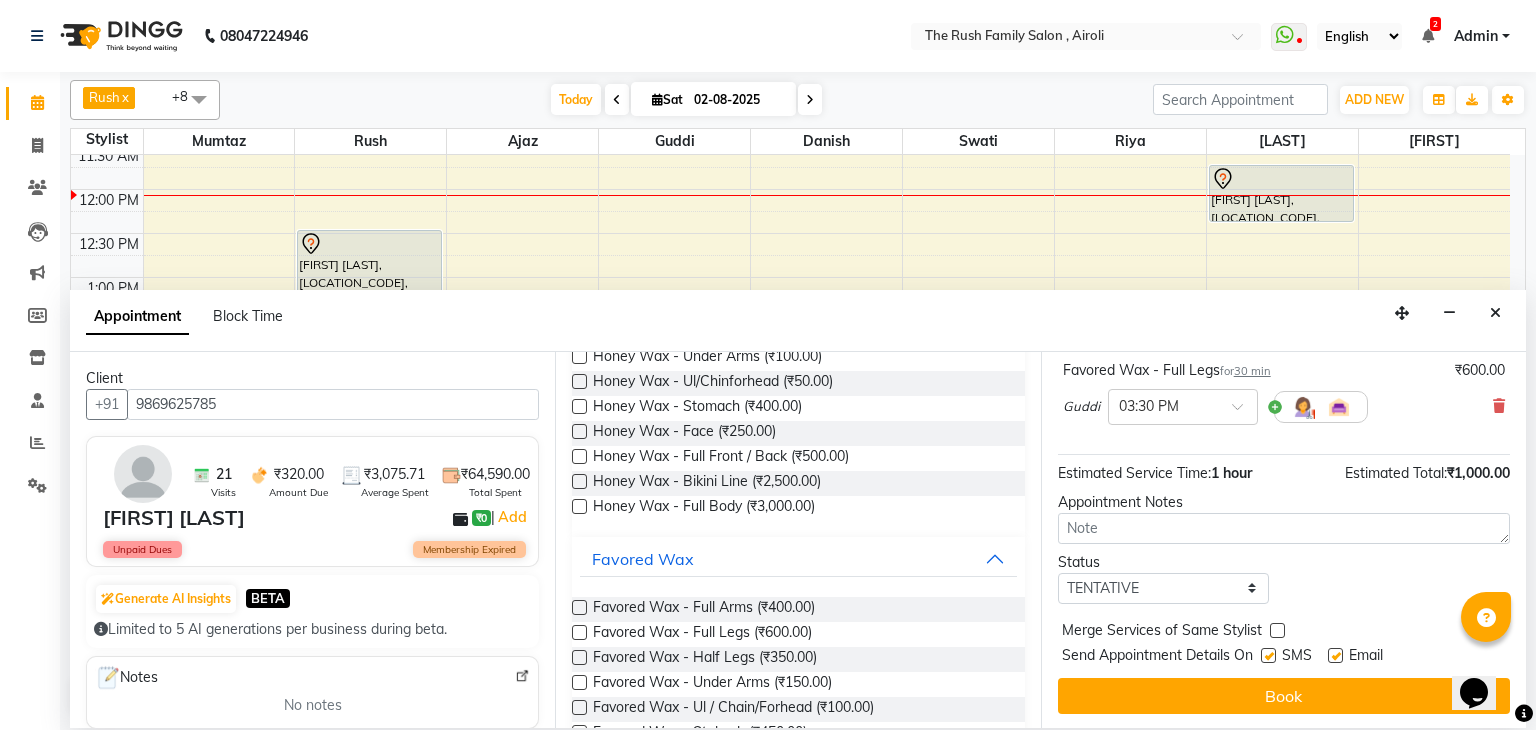 click at bounding box center (1268, 655) 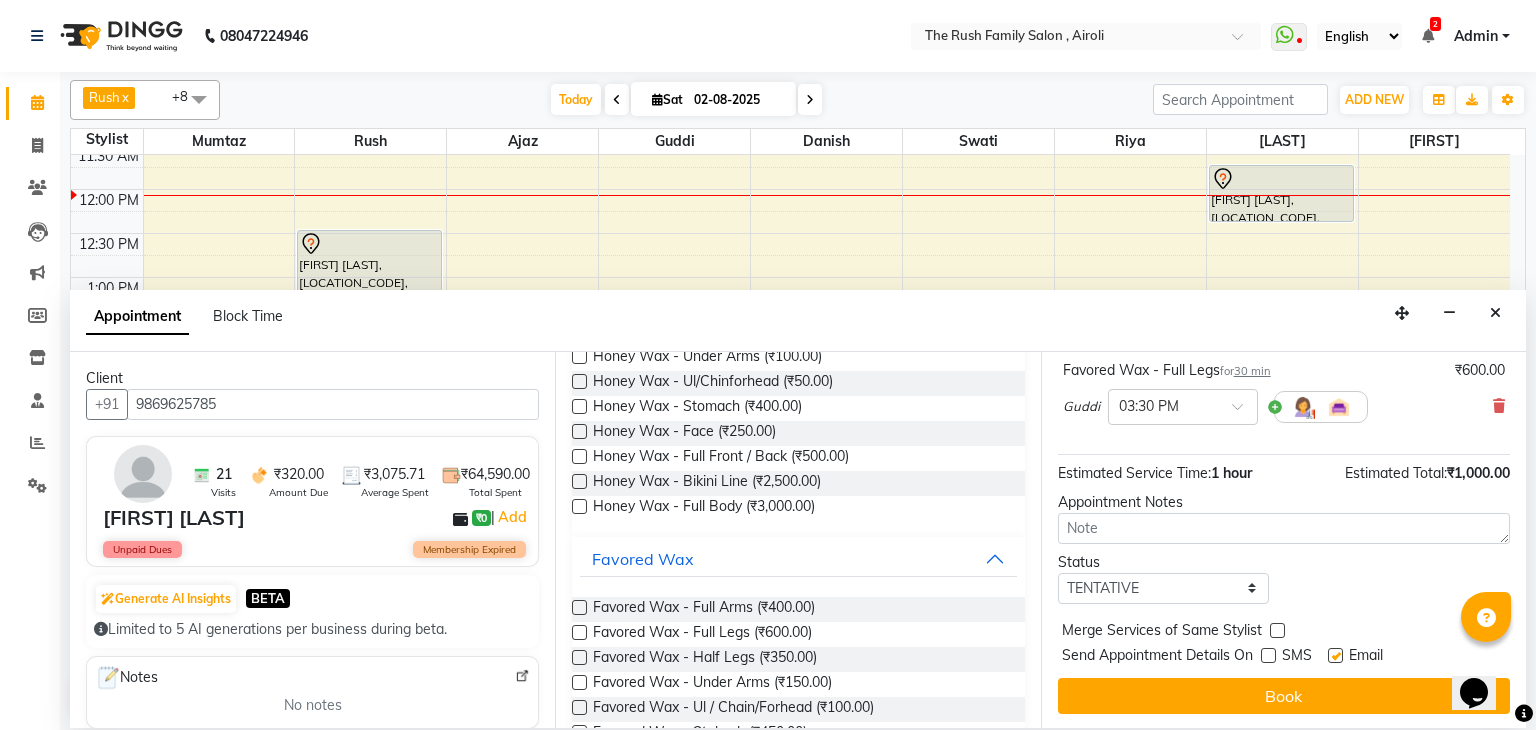click at bounding box center (1335, 655) 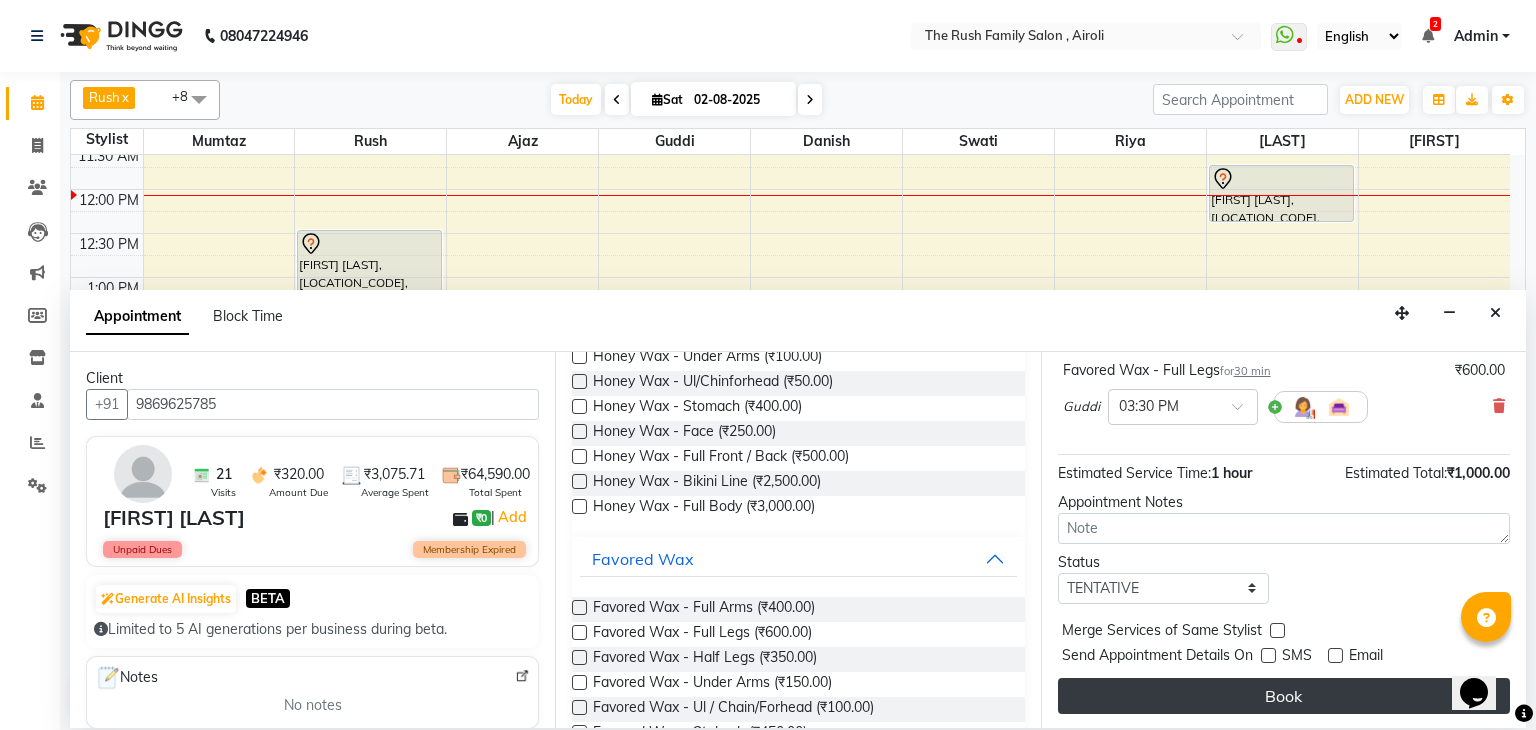 click on "Book" at bounding box center (1284, 696) 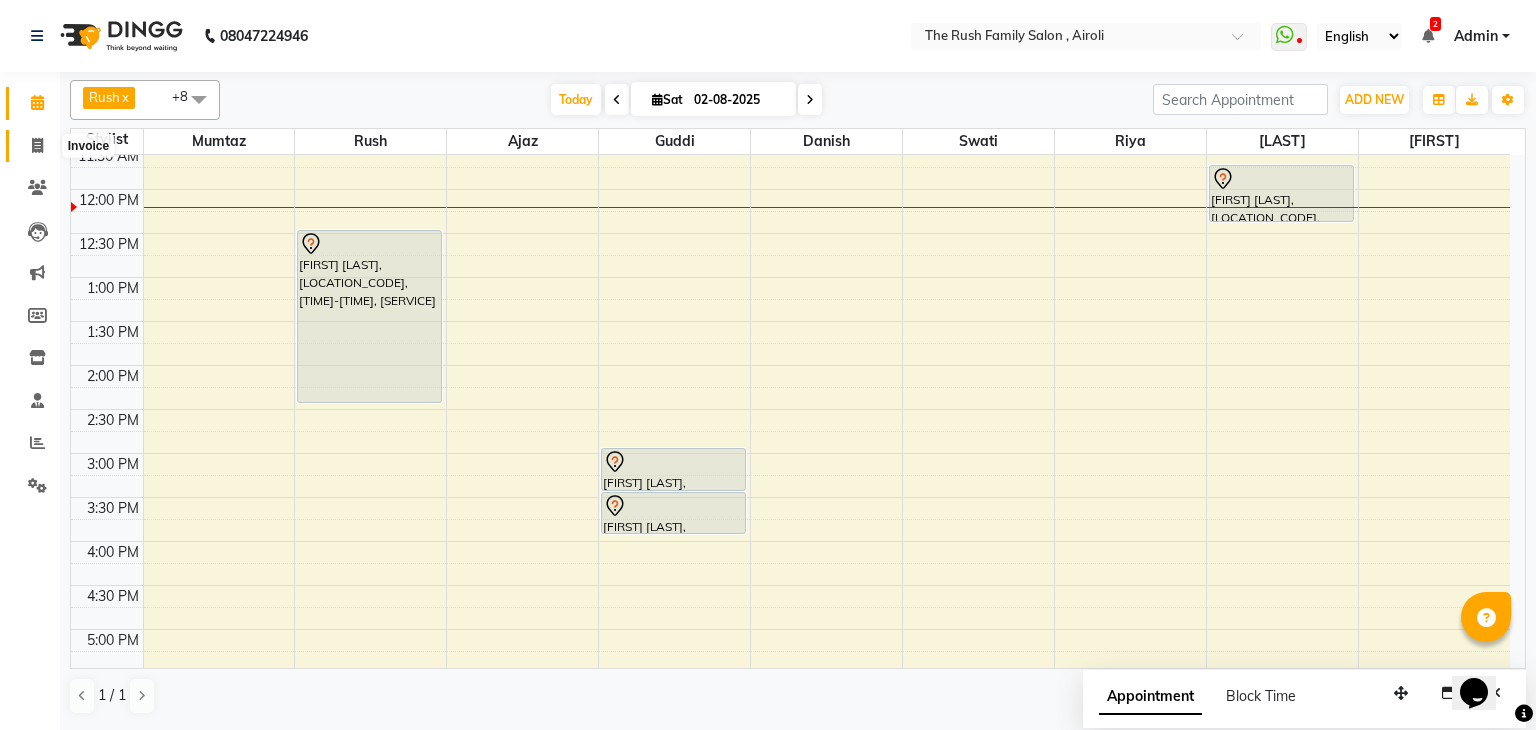 click 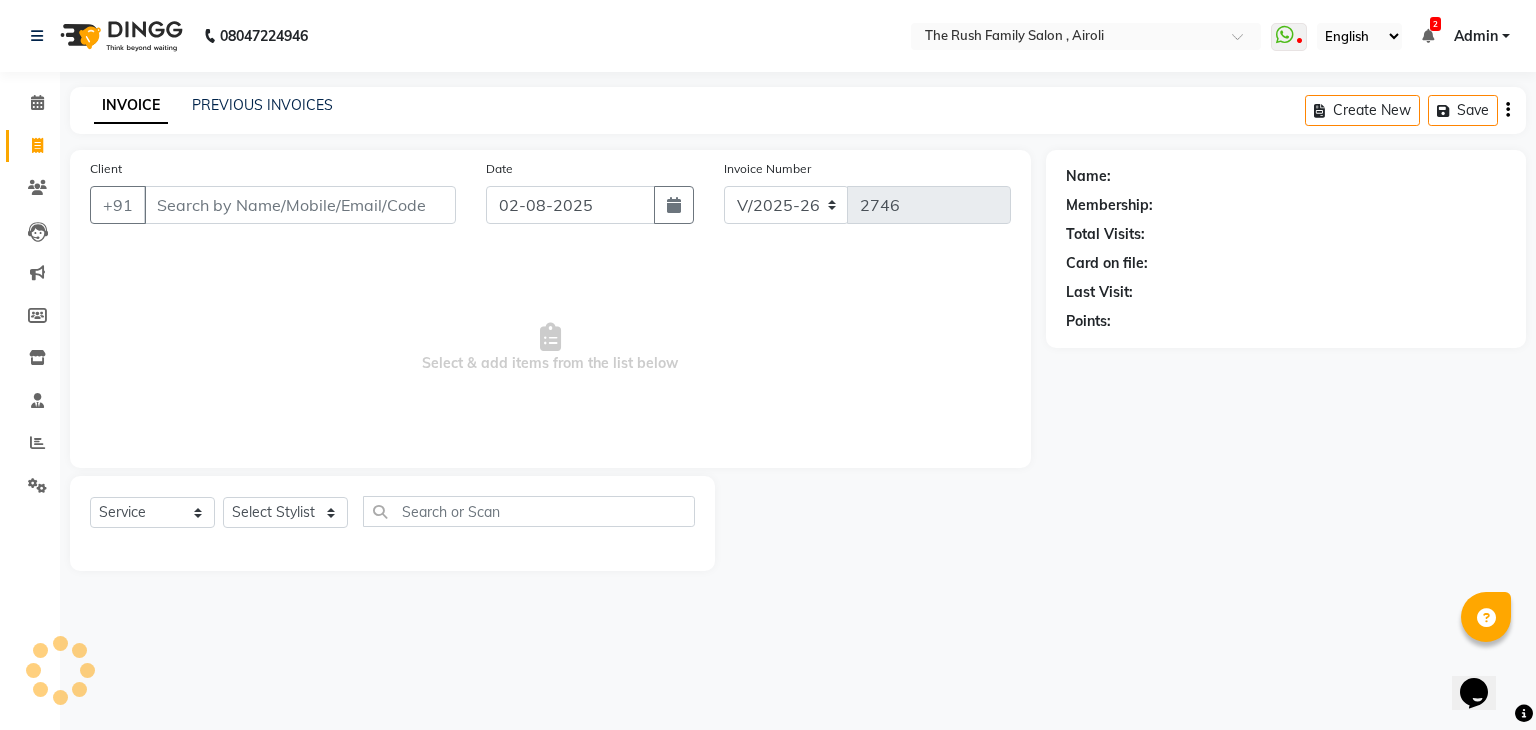 click on "Client" at bounding box center (300, 205) 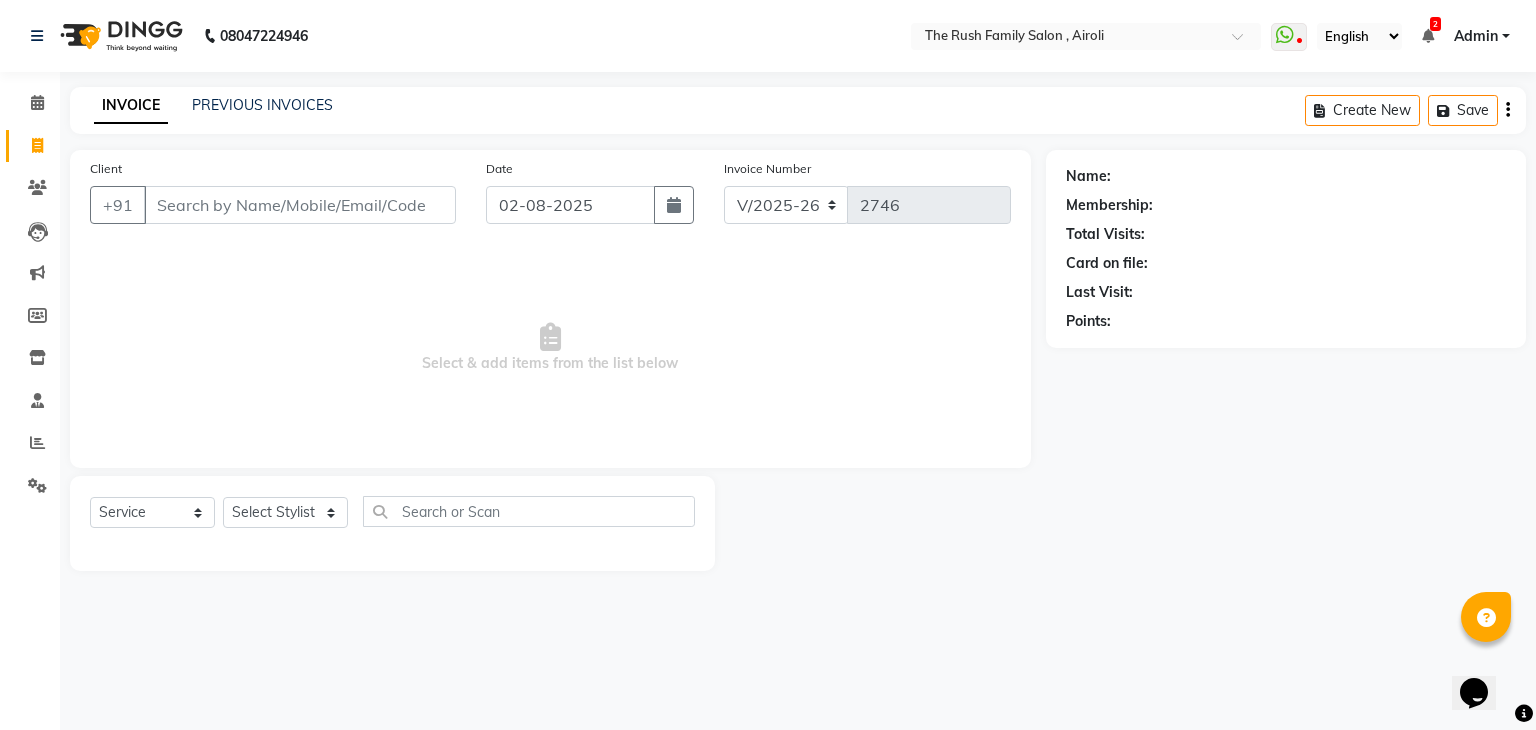 click on "Client" at bounding box center (300, 205) 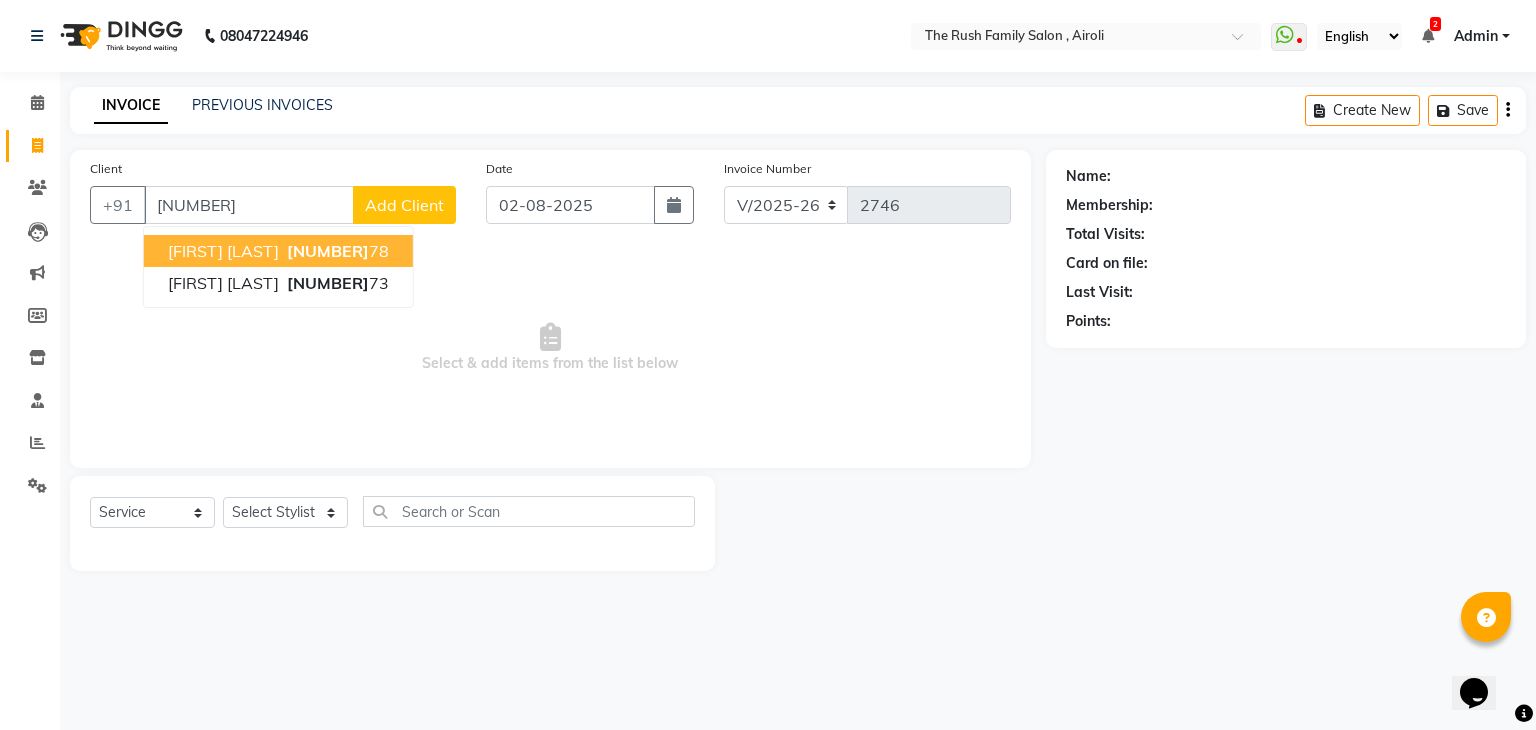 click on "KISHOR HANKORE   99309111 78" at bounding box center (278, 251) 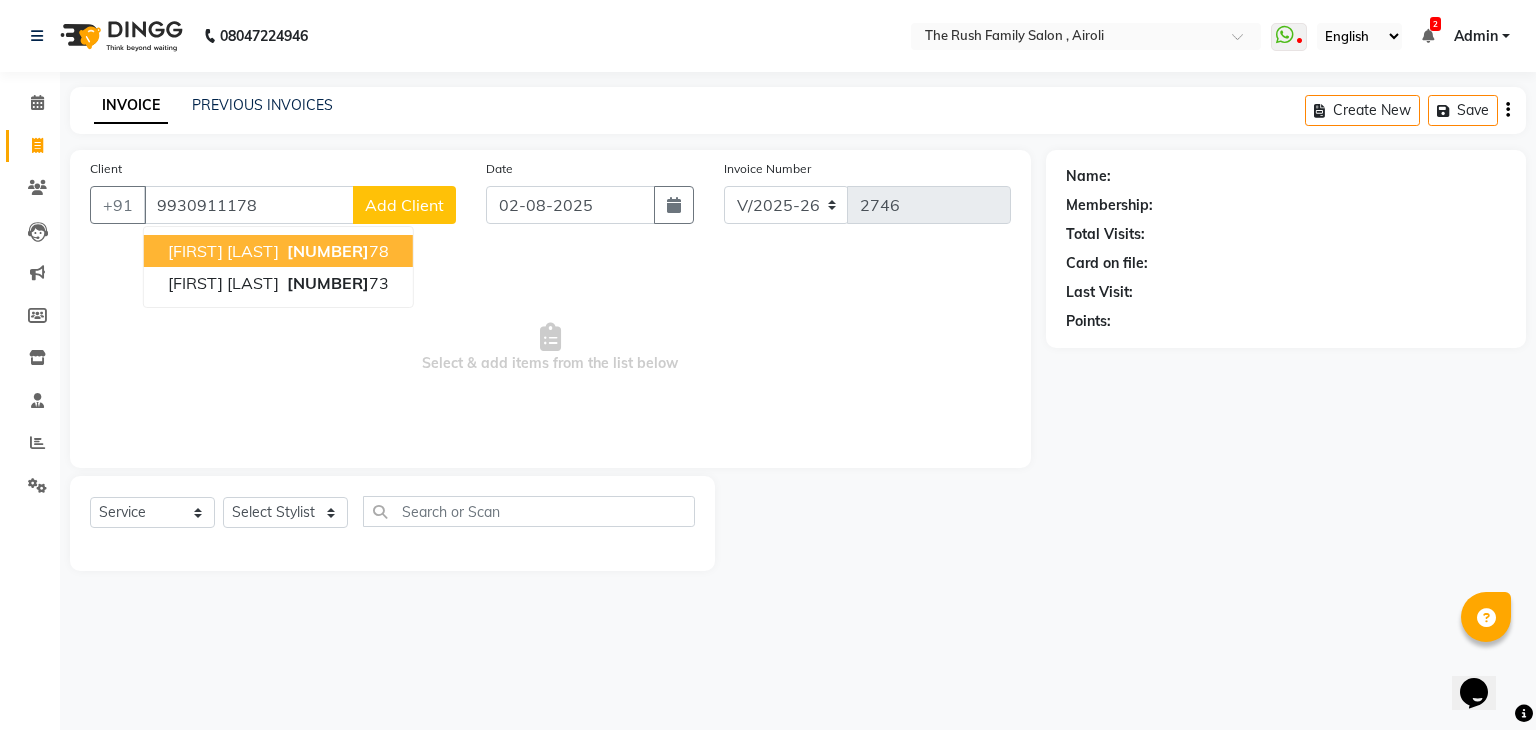 type on "9930911178" 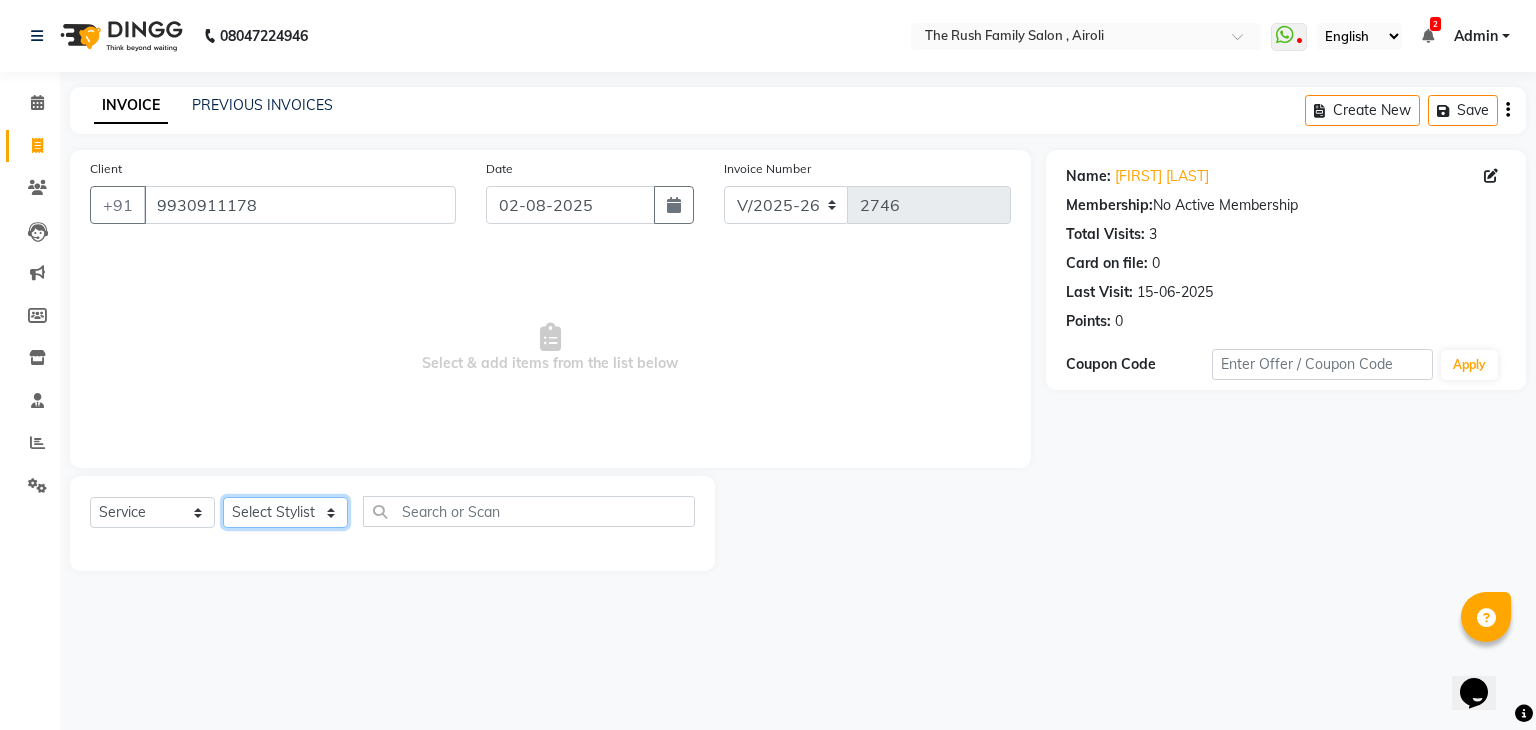 click on "Select Stylist Ajaz Alvira Danish Guddi Jayesh Josh  mumtaz Naeem   nishu Riya    Rush Swati" 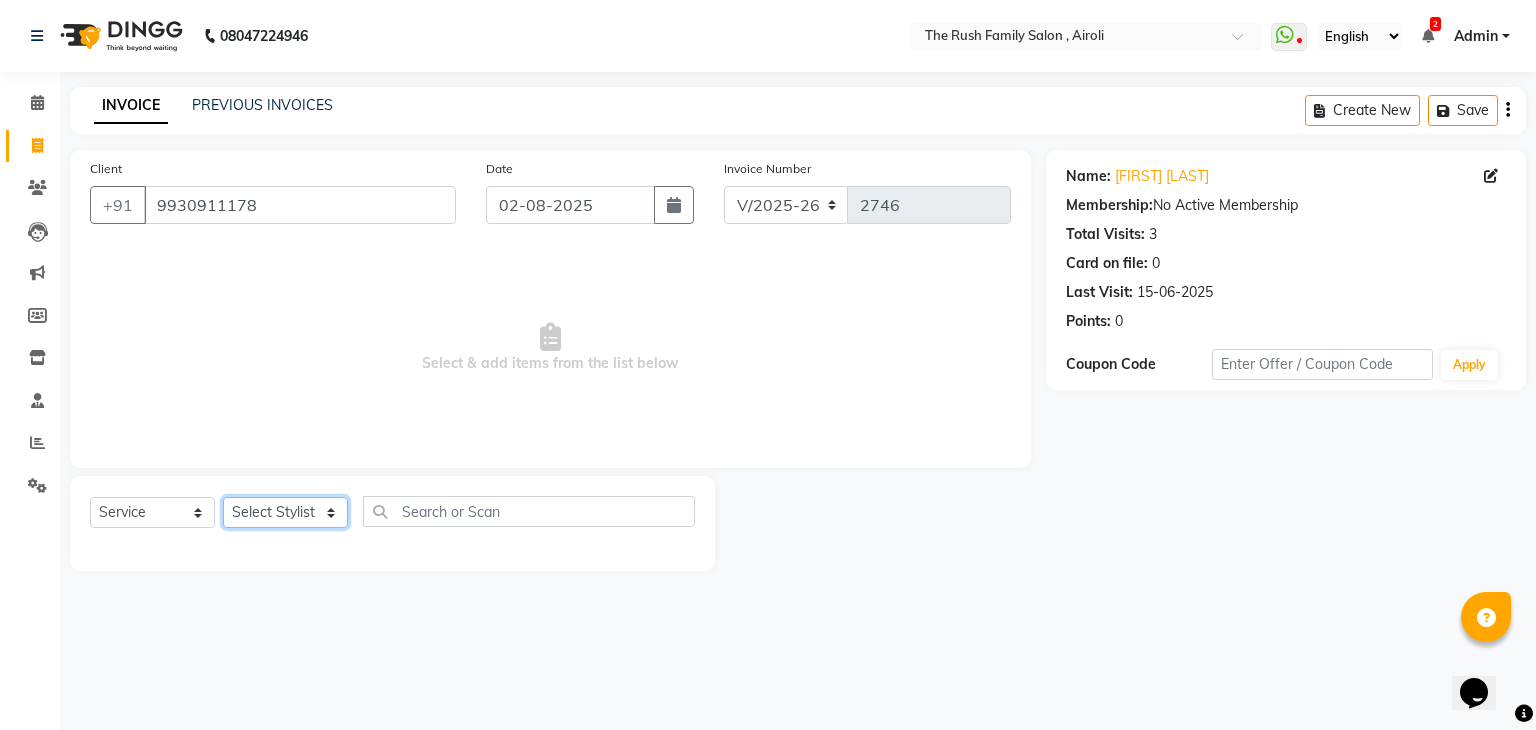 select on "87642" 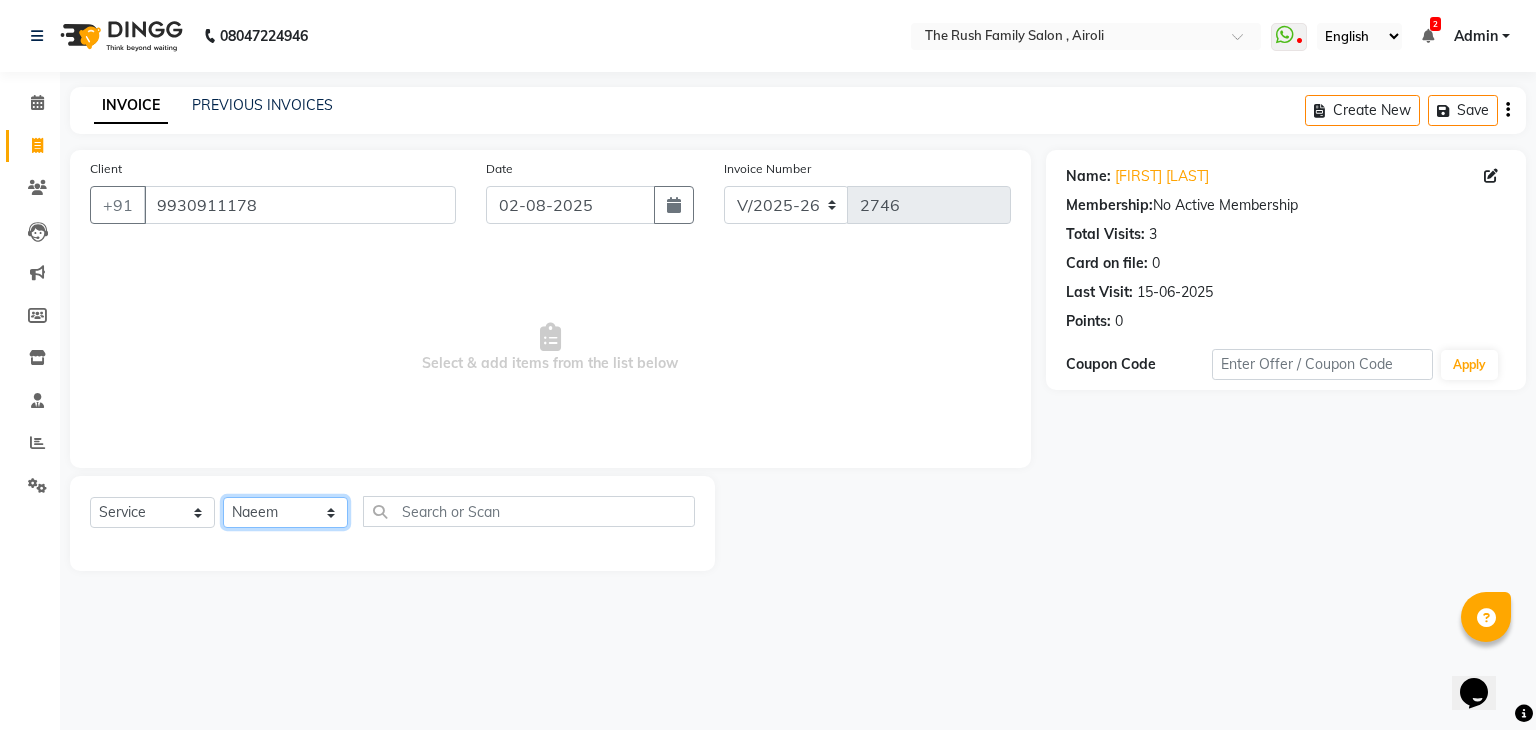 click on "Select Stylist Ajaz Alvira Danish Guddi Jayesh Josh  mumtaz Naeem   nishu Riya    Rush Swati" 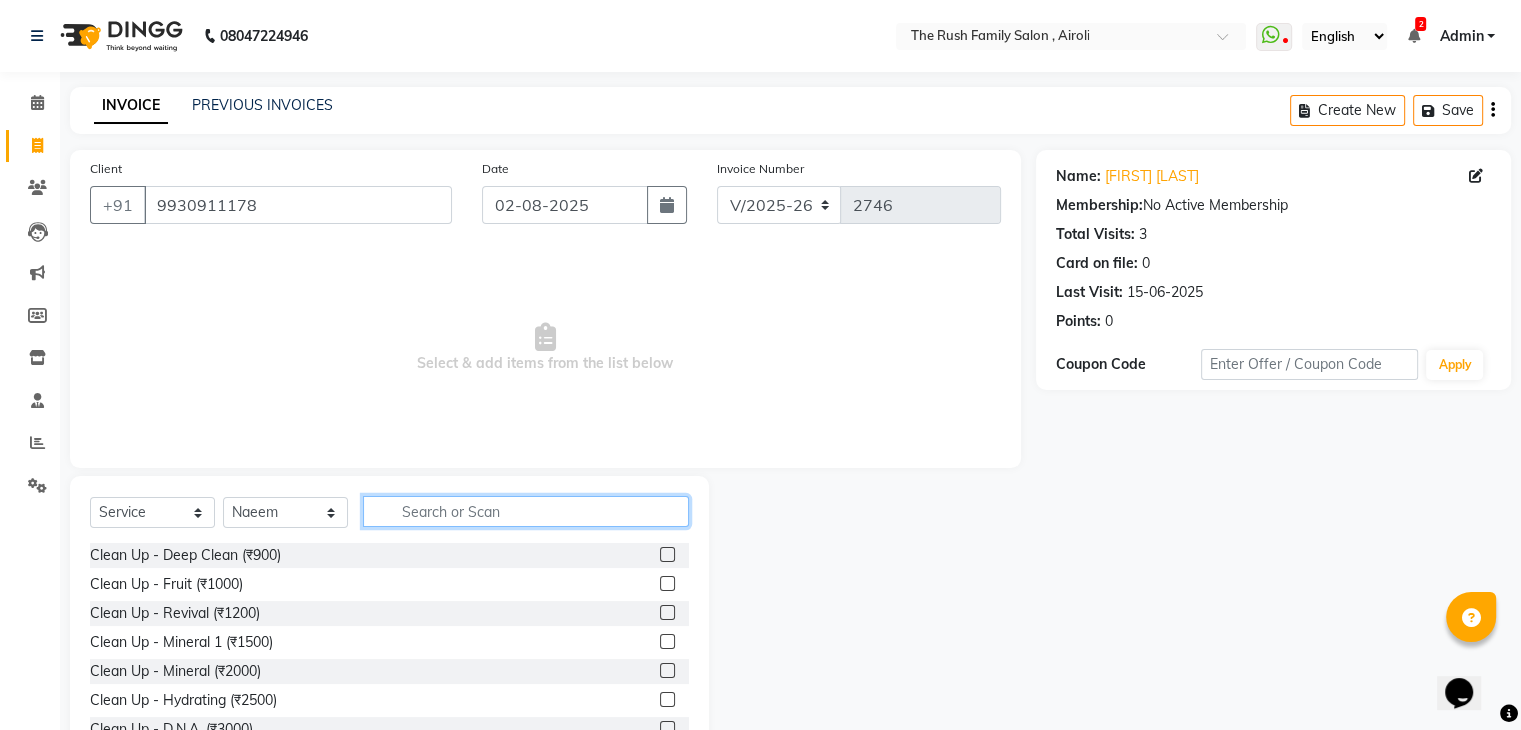click 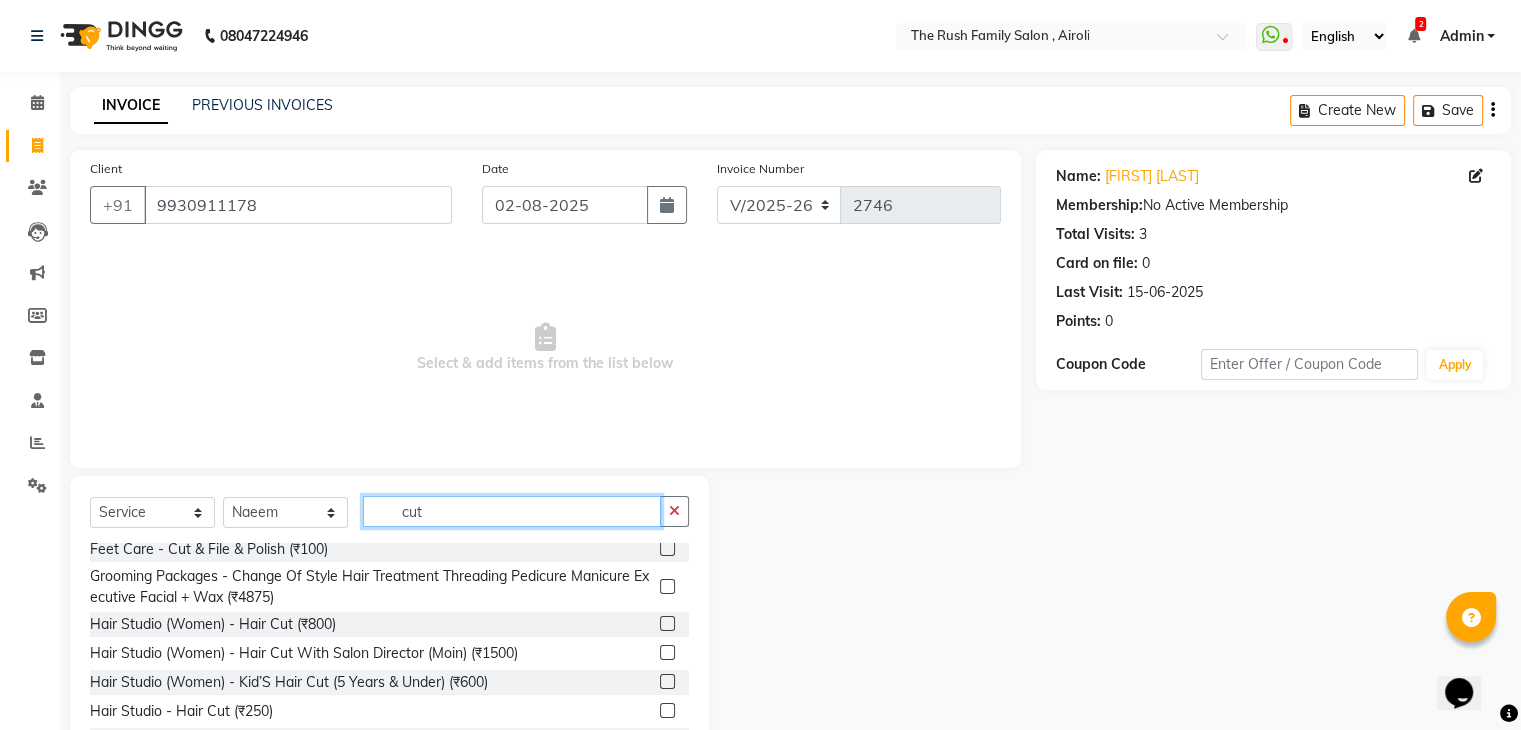 scroll, scrollTop: 77, scrollLeft: 0, axis: vertical 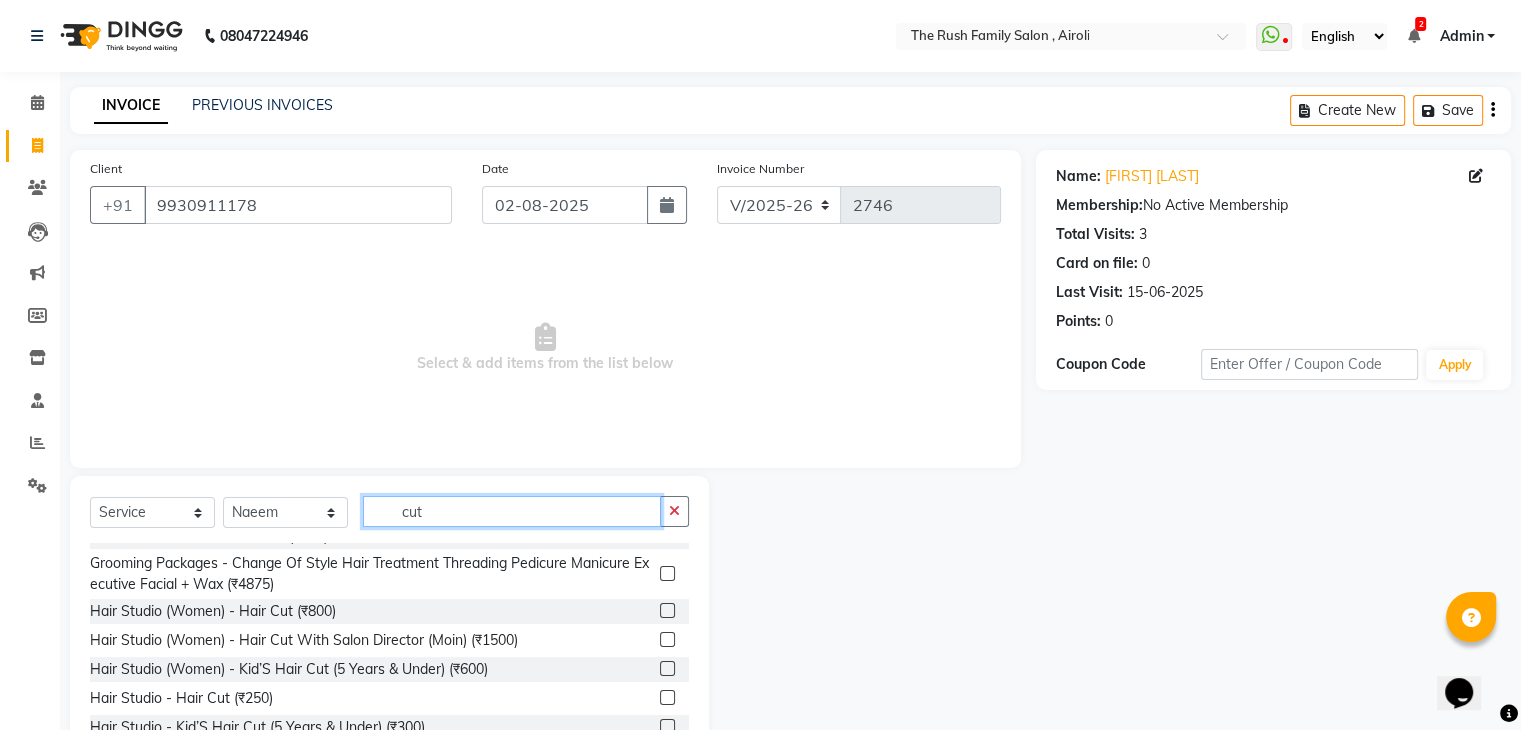 type on "cut" 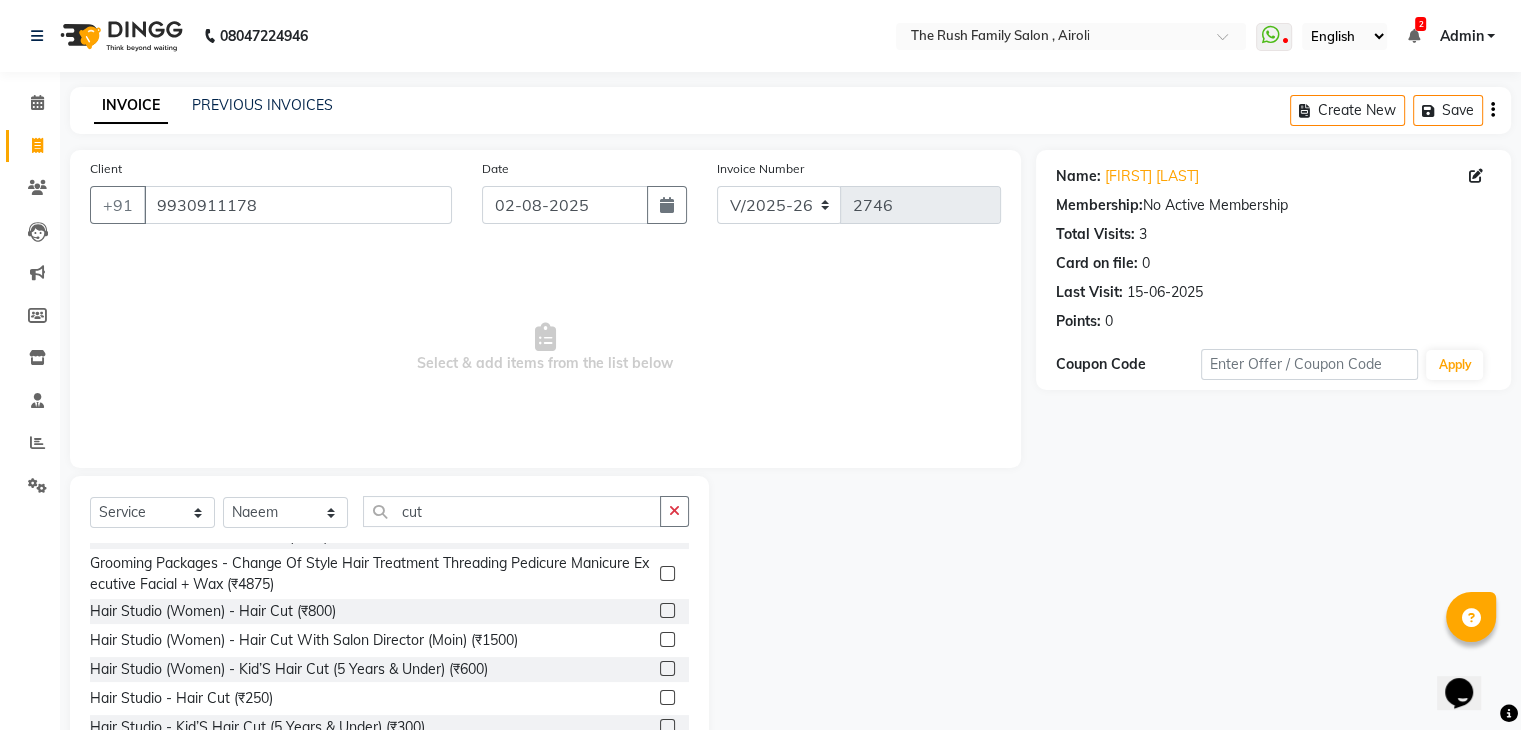 click 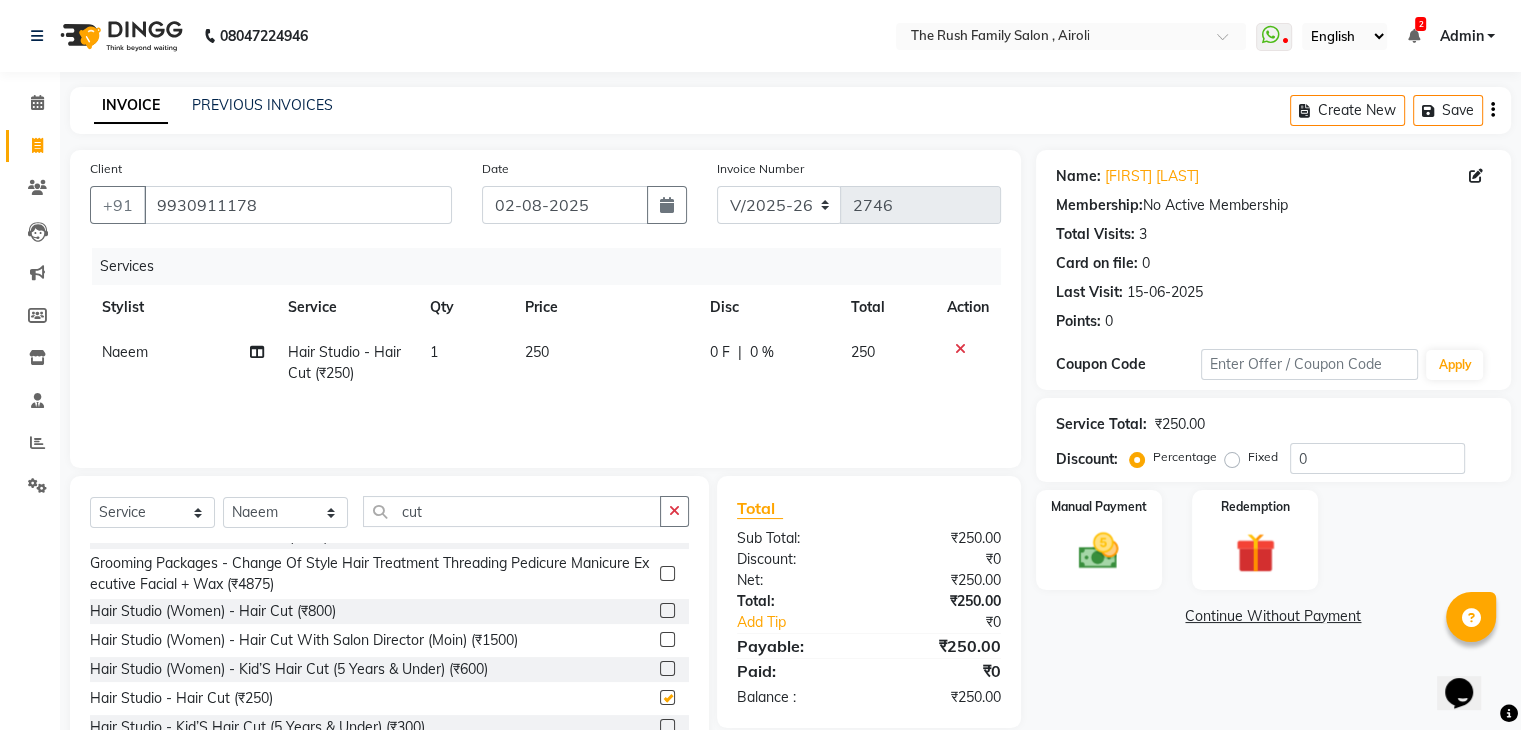 checkbox on "false" 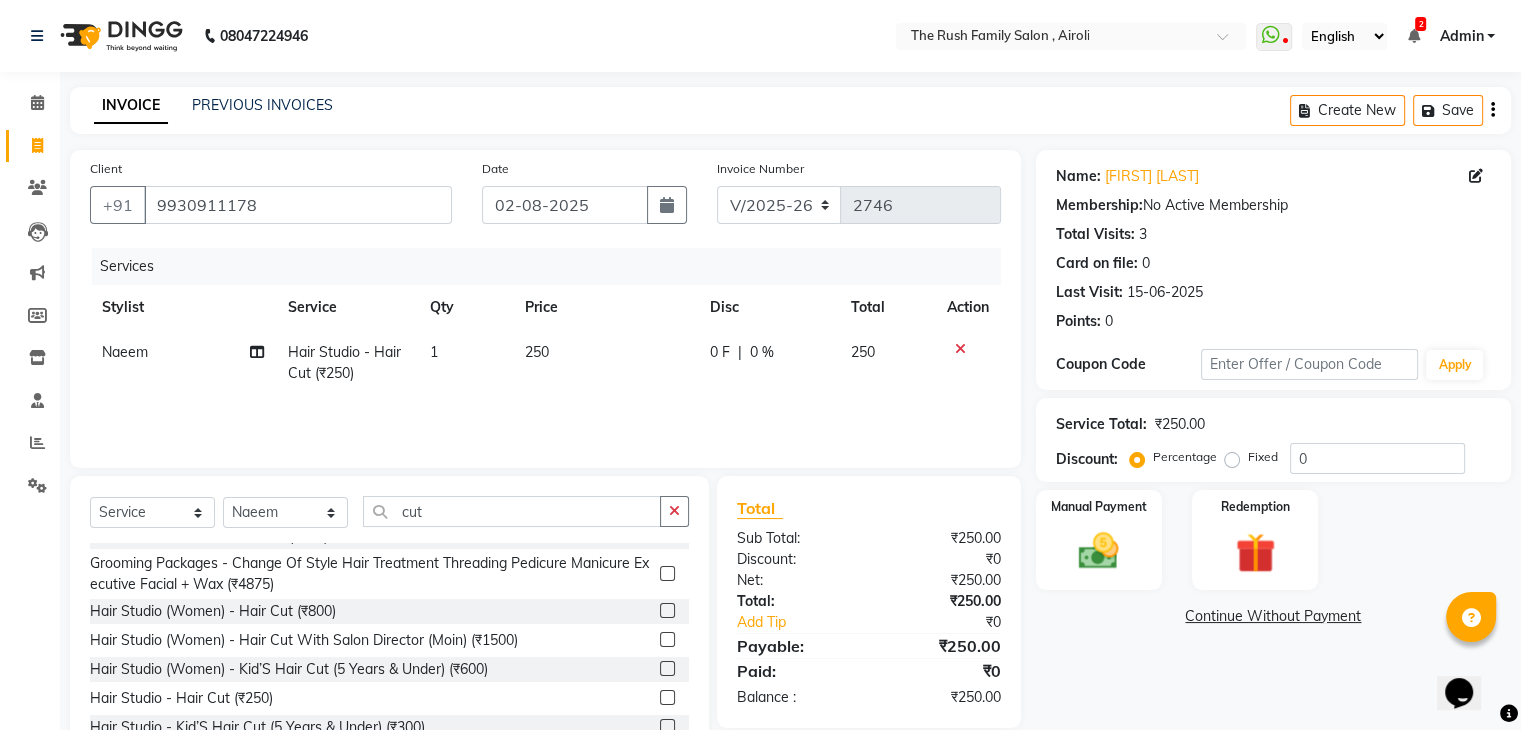 click on "0 F" 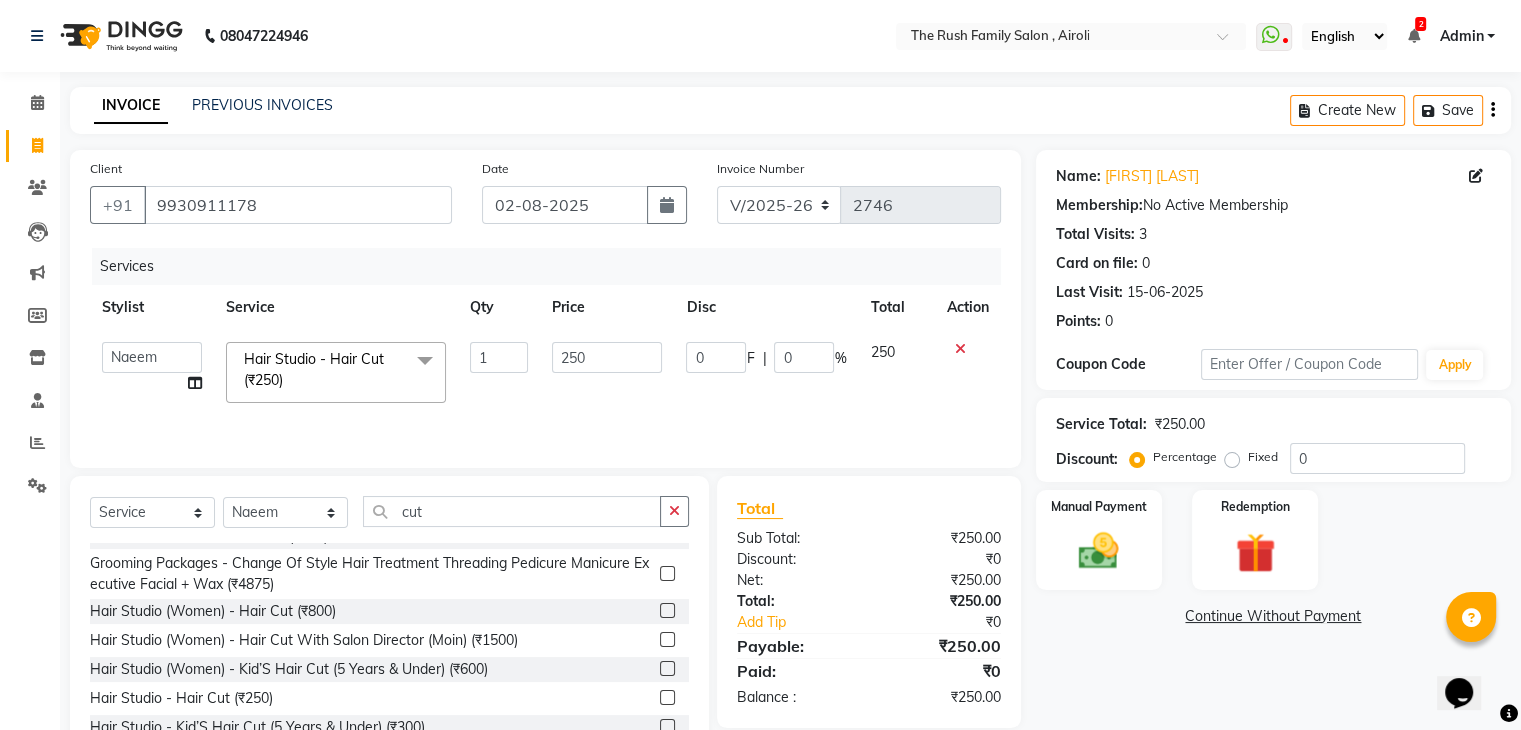 click on "0" 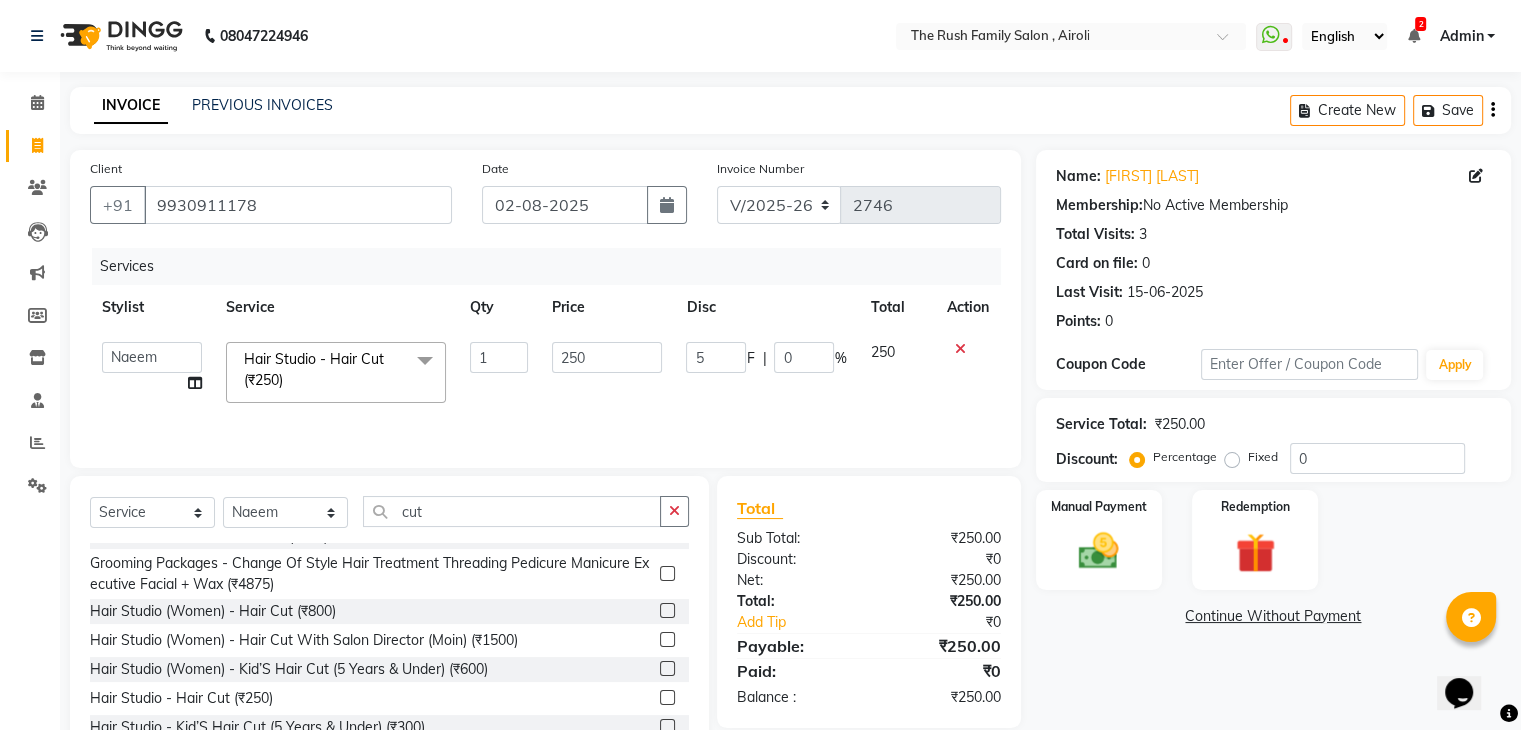 type on "50" 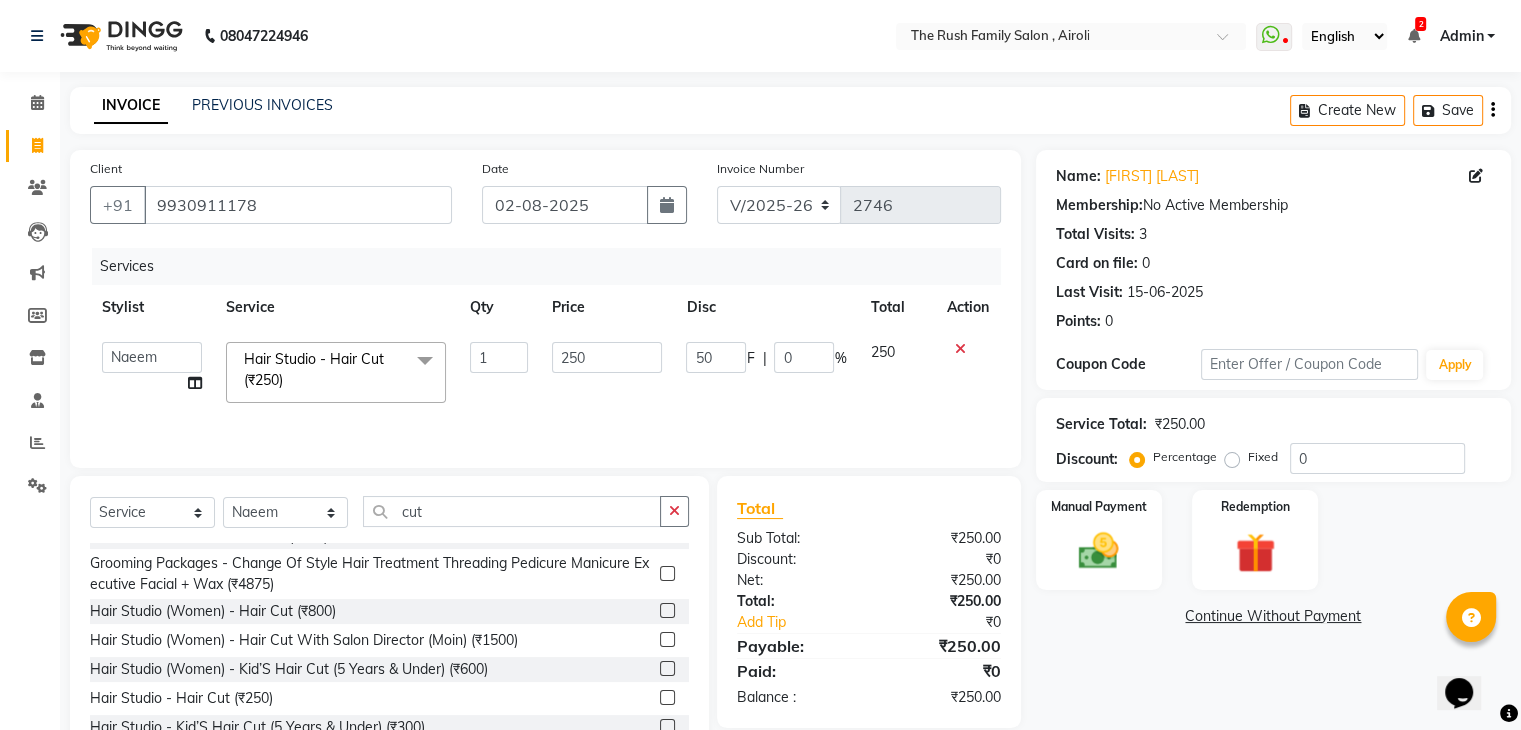 click on "Services Stylist Service Qty Price Disc Total Action  Ajaz   Alvira   Danish   Guddi   Jayesh   Josh    mumtaz   Naeem     nishu   Riya      Rush   Swati  Hair Studio - Hair Cut (₹250)  x Clean Up - Deep Clean (₹900) Clean Up - Fruit (₹1000) Clean Up - Revival (₹1200) Clean Up - Mineral 1 (₹1500) Clean Up - Mineral (₹2000) Clean Up - Hydrating (₹2500) Clean Up - D.N.A. (₹3000) lice treatment (₹2000) power dose [per bottle ] (₹500) pigmantation facial (₹1000) protein spa (₹2500) Bota smooth (₹8000) Bota smooth  (₹10000) bota smooth (₹6500) Protein hair spa (₹1600) nanoplatia (₹2500) Hair protein spa (₹2000) Protein spaa (₹3500) Foot spa (₹800) Protein spa (₹3000) Nose pill off (₹250) hair spa dandruff treatment (₹3500) Threading/upl (₹70) Threading /Forhead /upl (₹90) Botosmooth (₹7000) Pigmentation treatment (₹3000) Hydra  facial (₹7000) hair cut / shave (₹375) Pill off upl (₹50) Advance payment (₹600) Diamond clean up (₹1200) Ola plex (₹5000)" 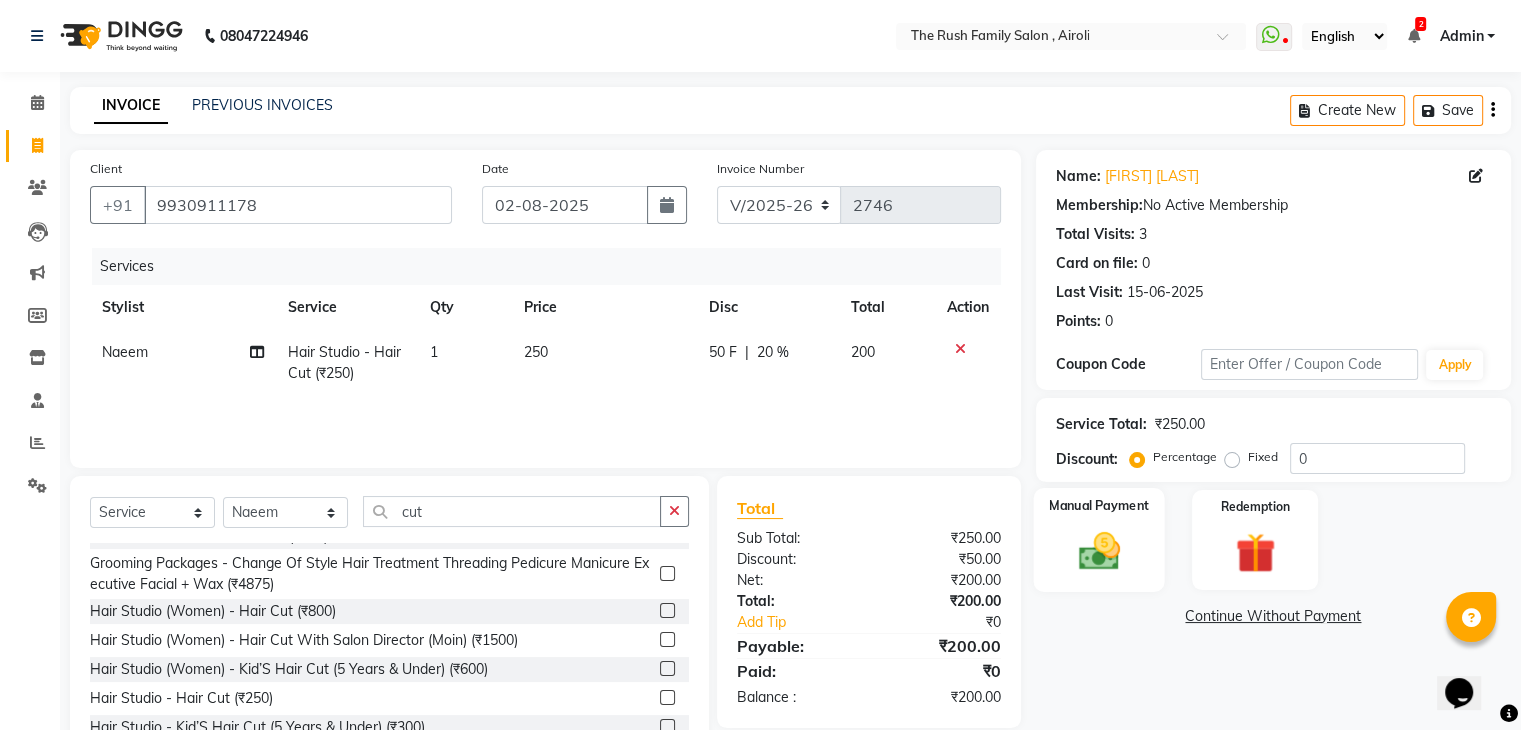 click on "Manual Payment" 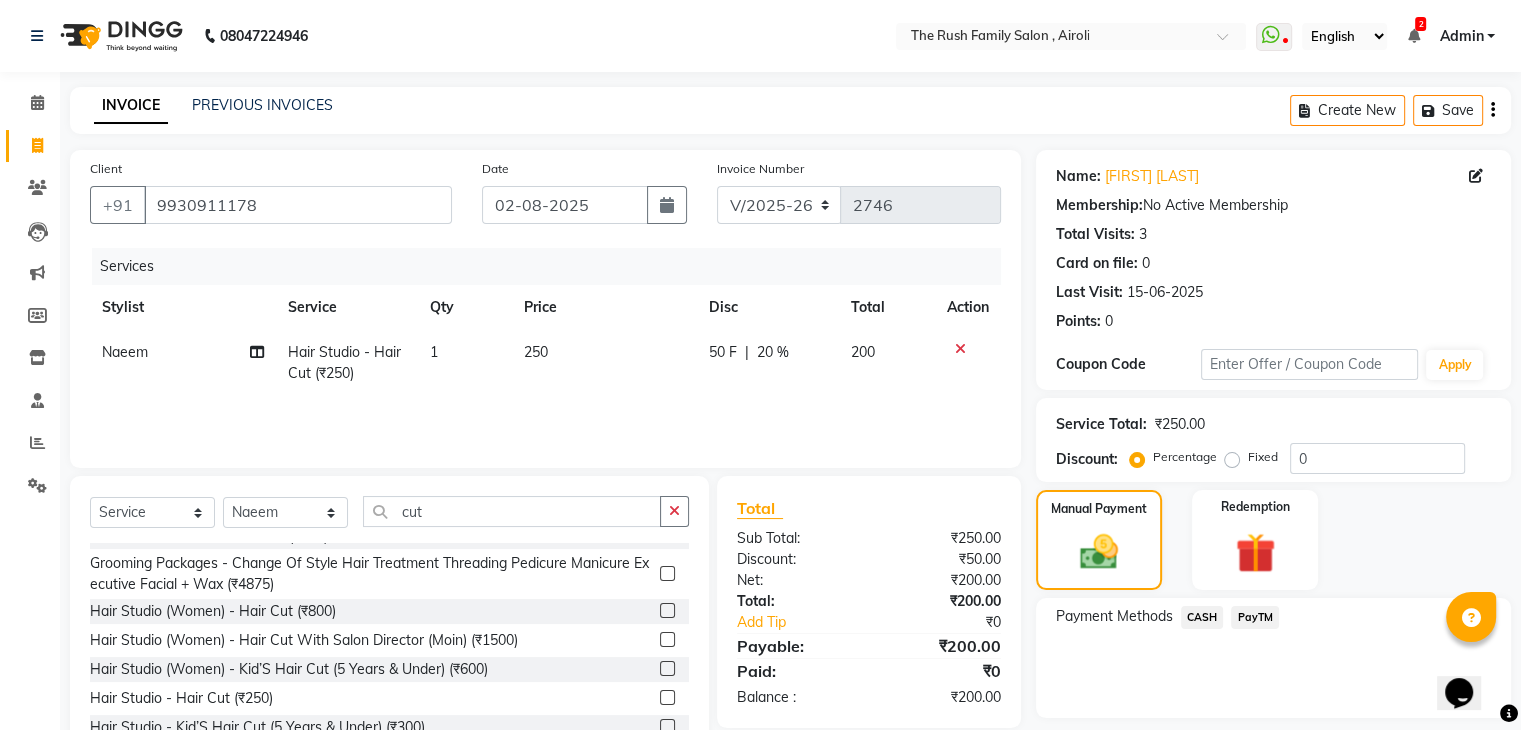 scroll, scrollTop: 72, scrollLeft: 0, axis: vertical 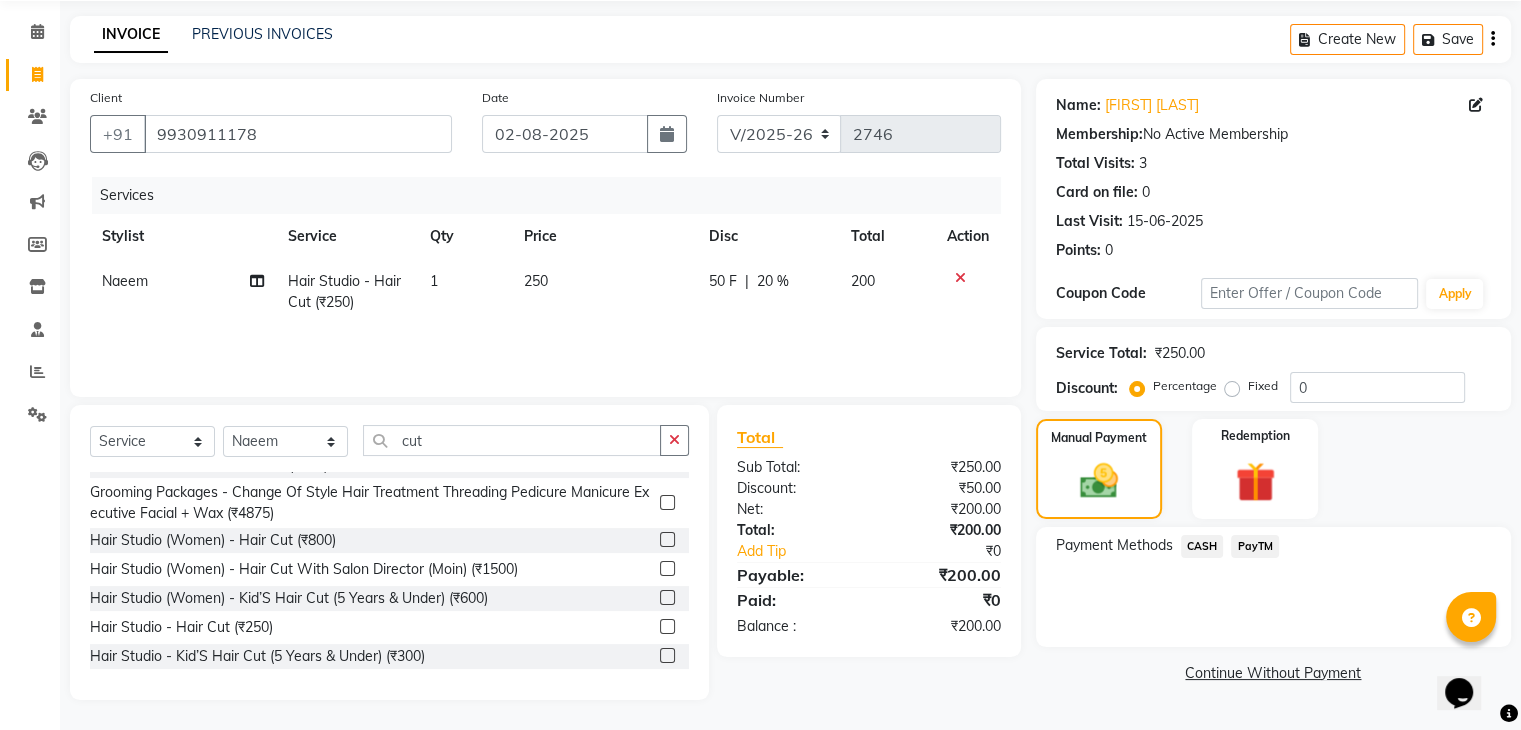 click on "PayTM" 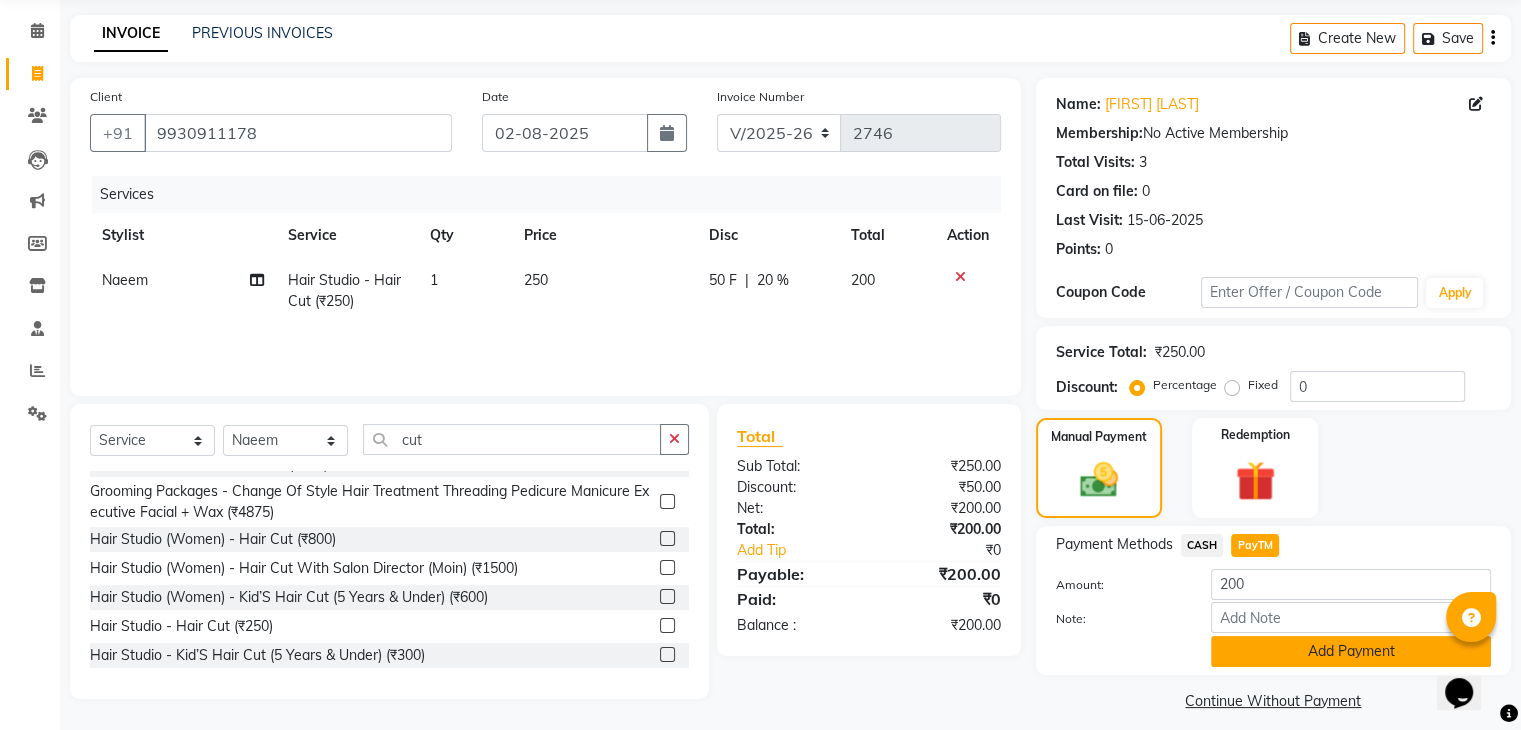 click on "Add Payment" 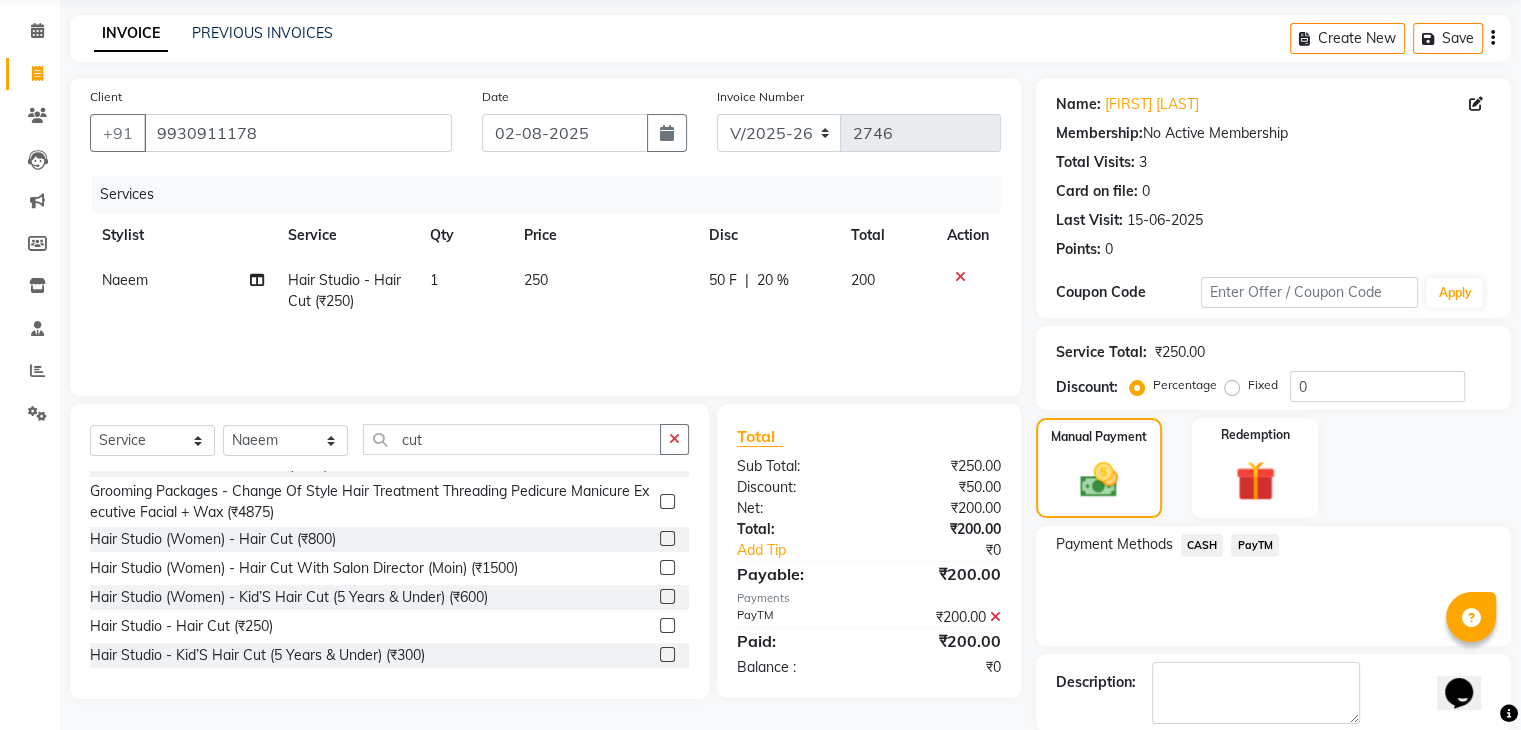 scroll, scrollTop: 171, scrollLeft: 0, axis: vertical 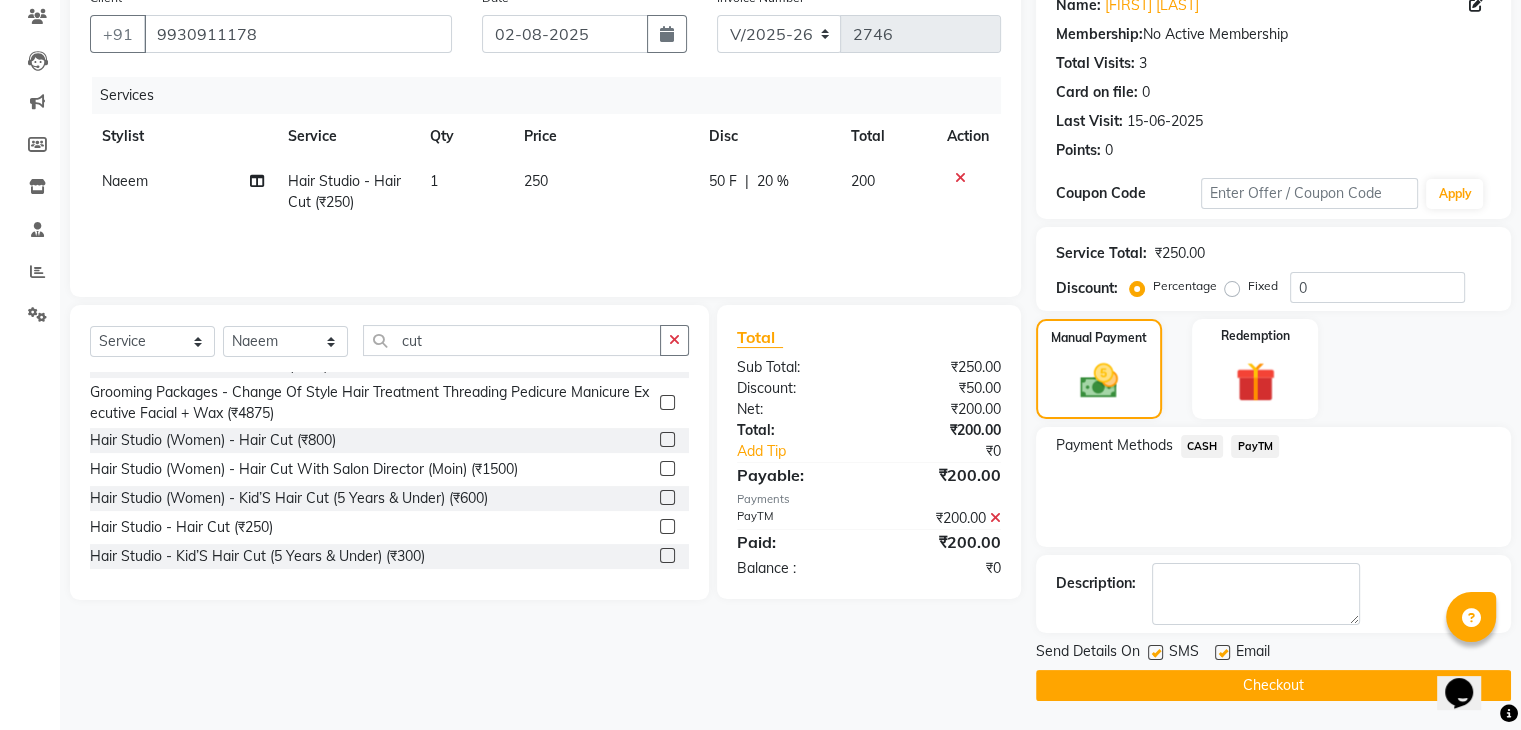 click 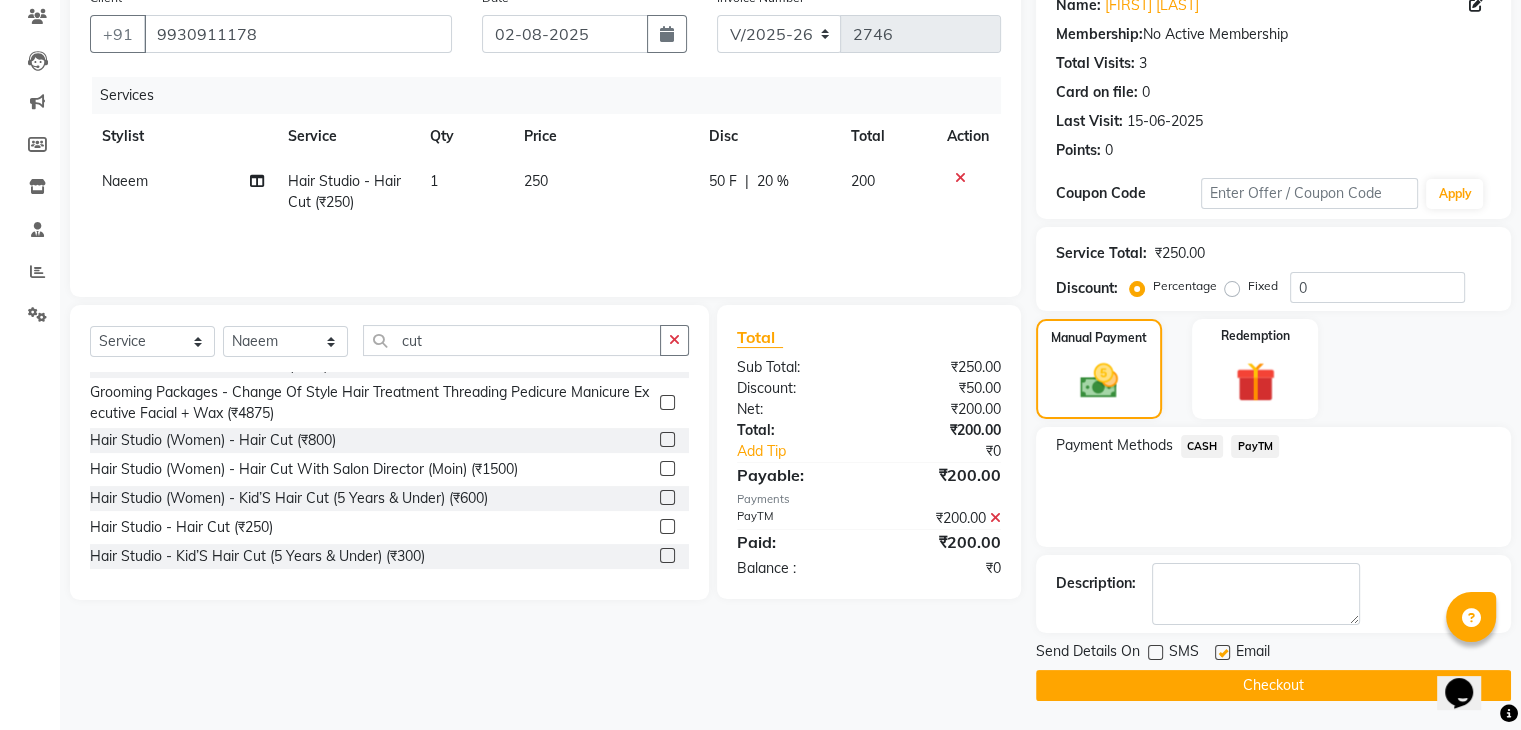 click 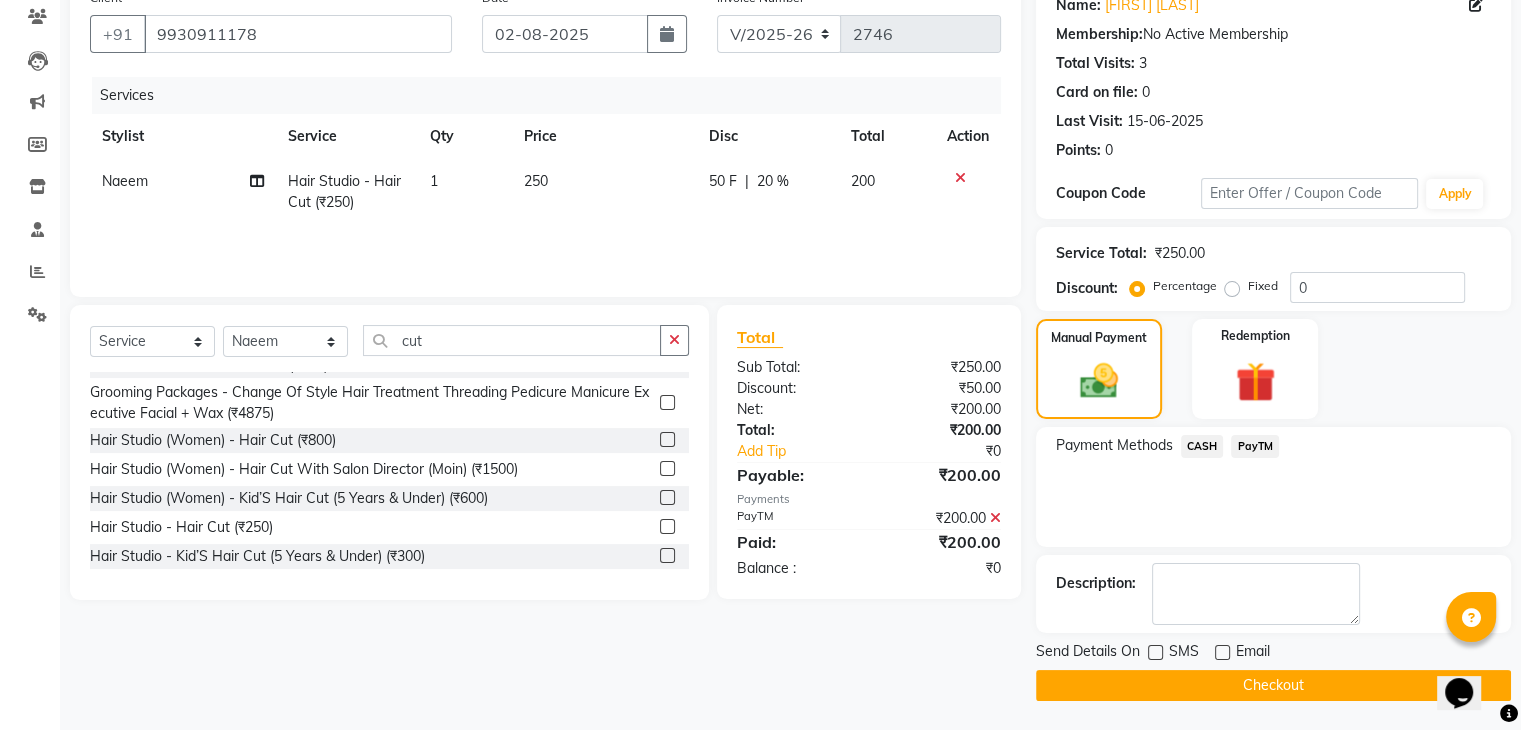 click on "Checkout" 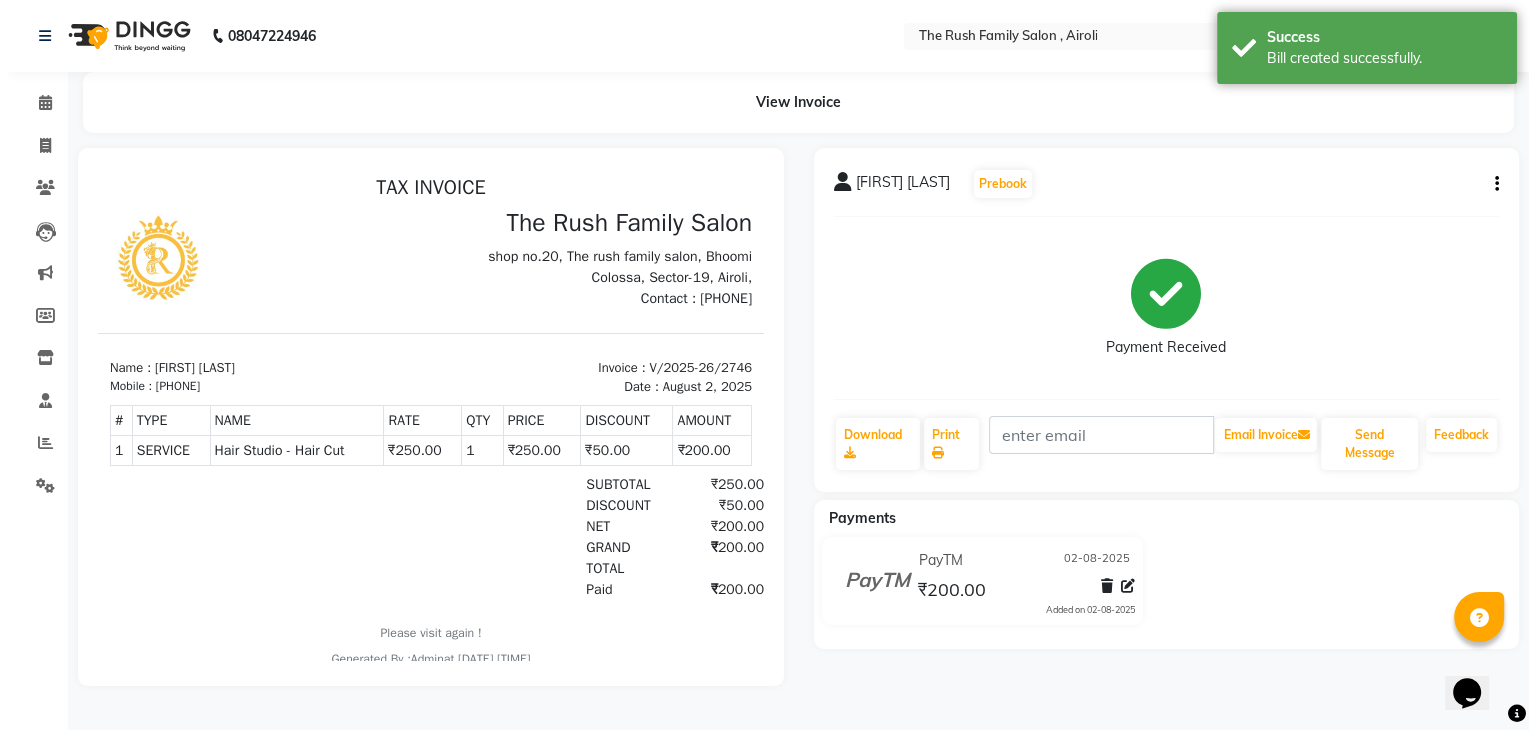 scroll, scrollTop: 0, scrollLeft: 0, axis: both 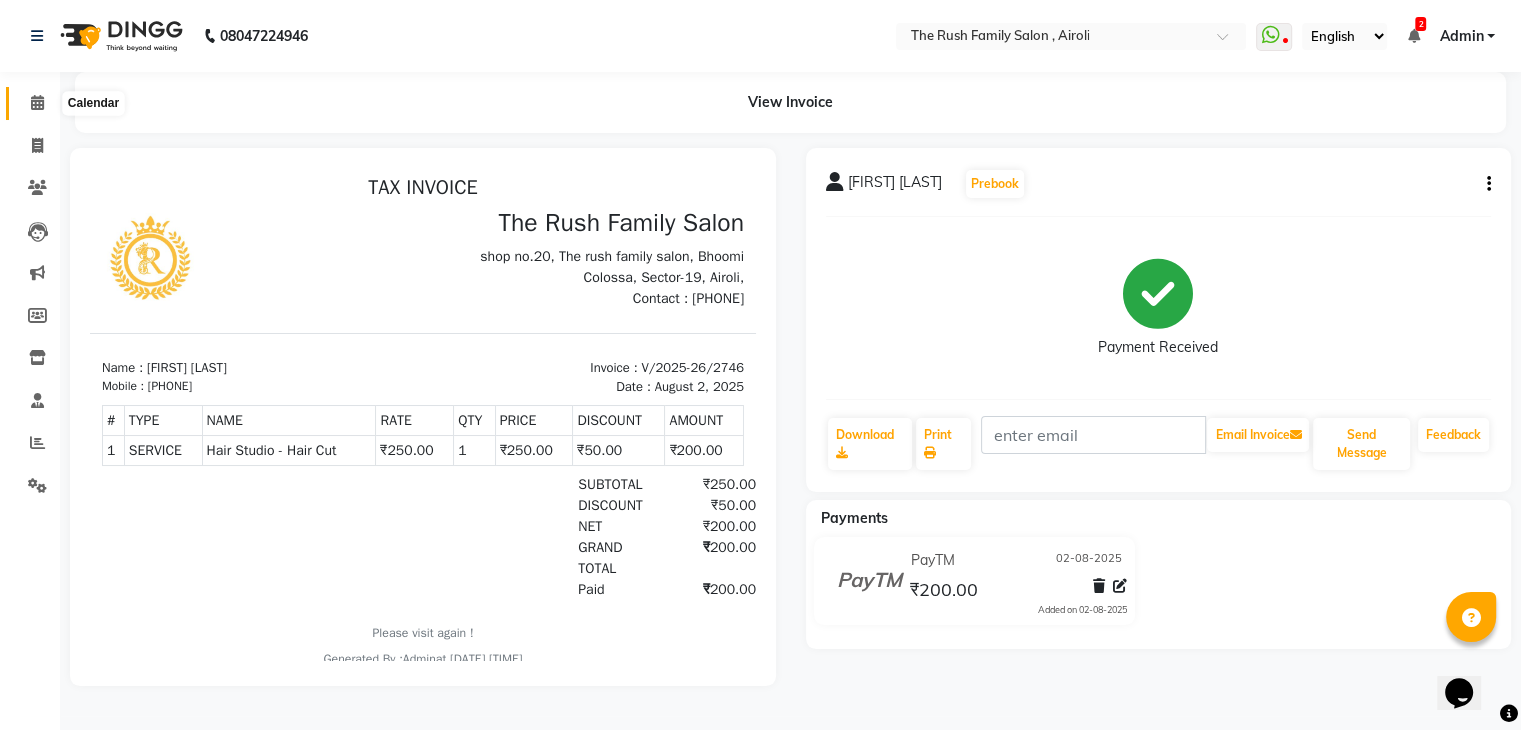 click 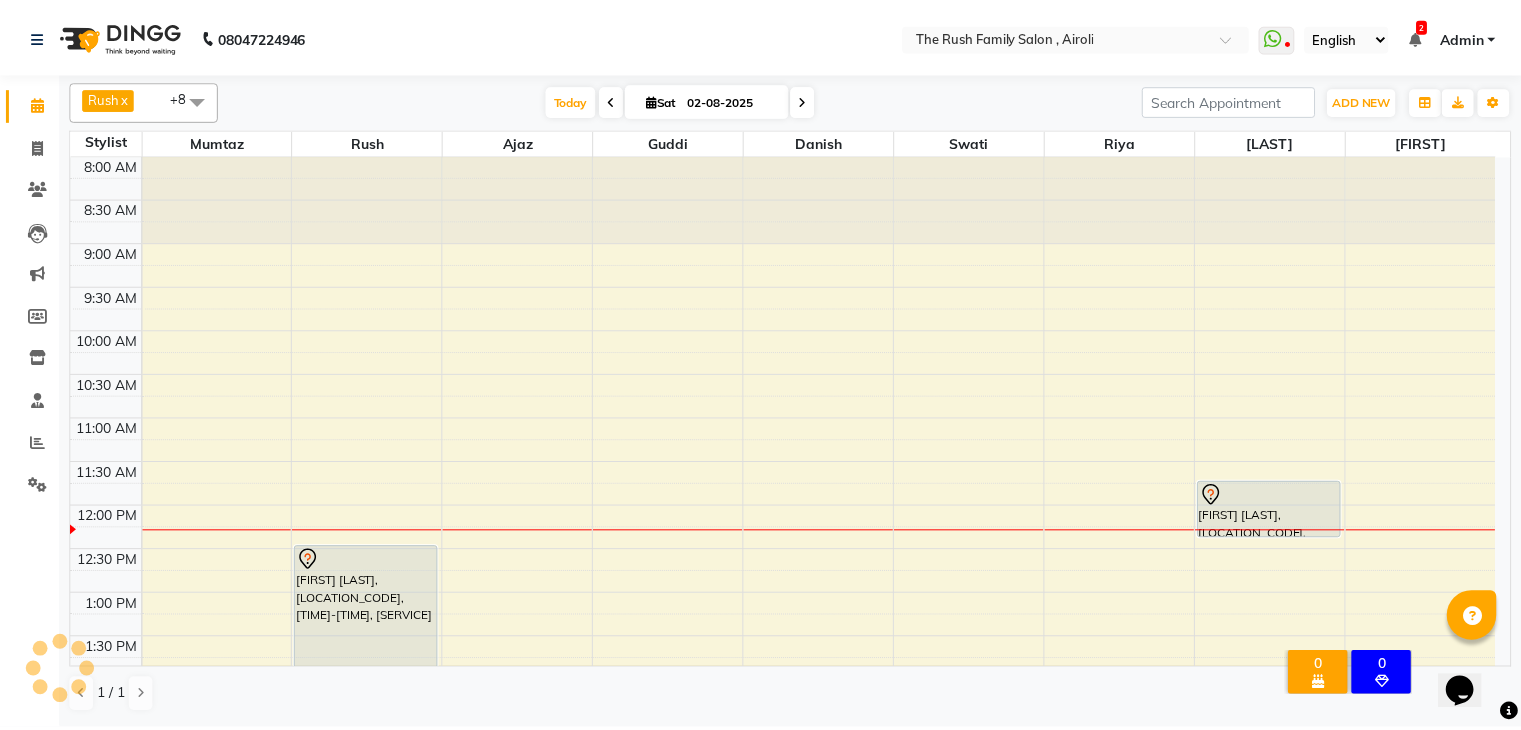 scroll, scrollTop: 0, scrollLeft: 0, axis: both 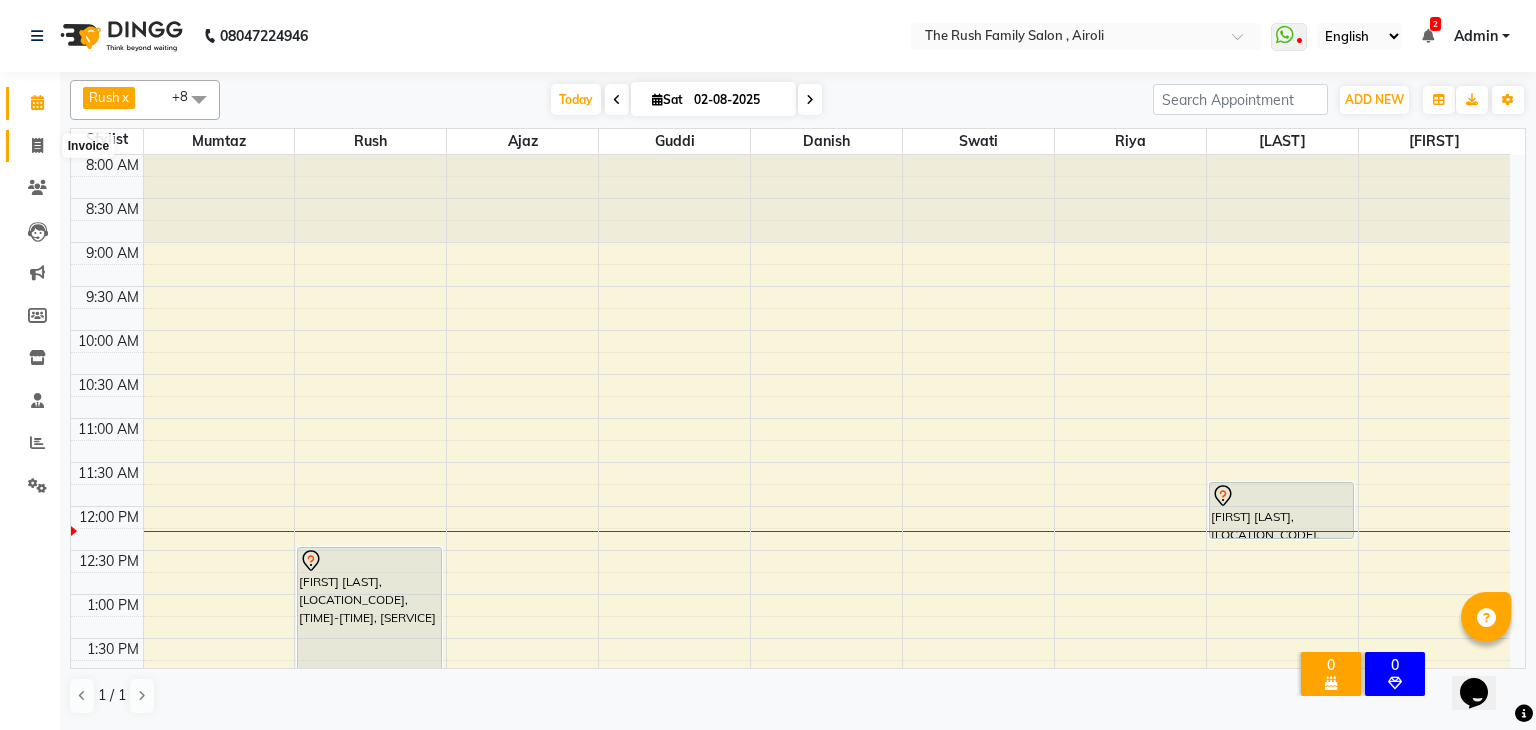 click 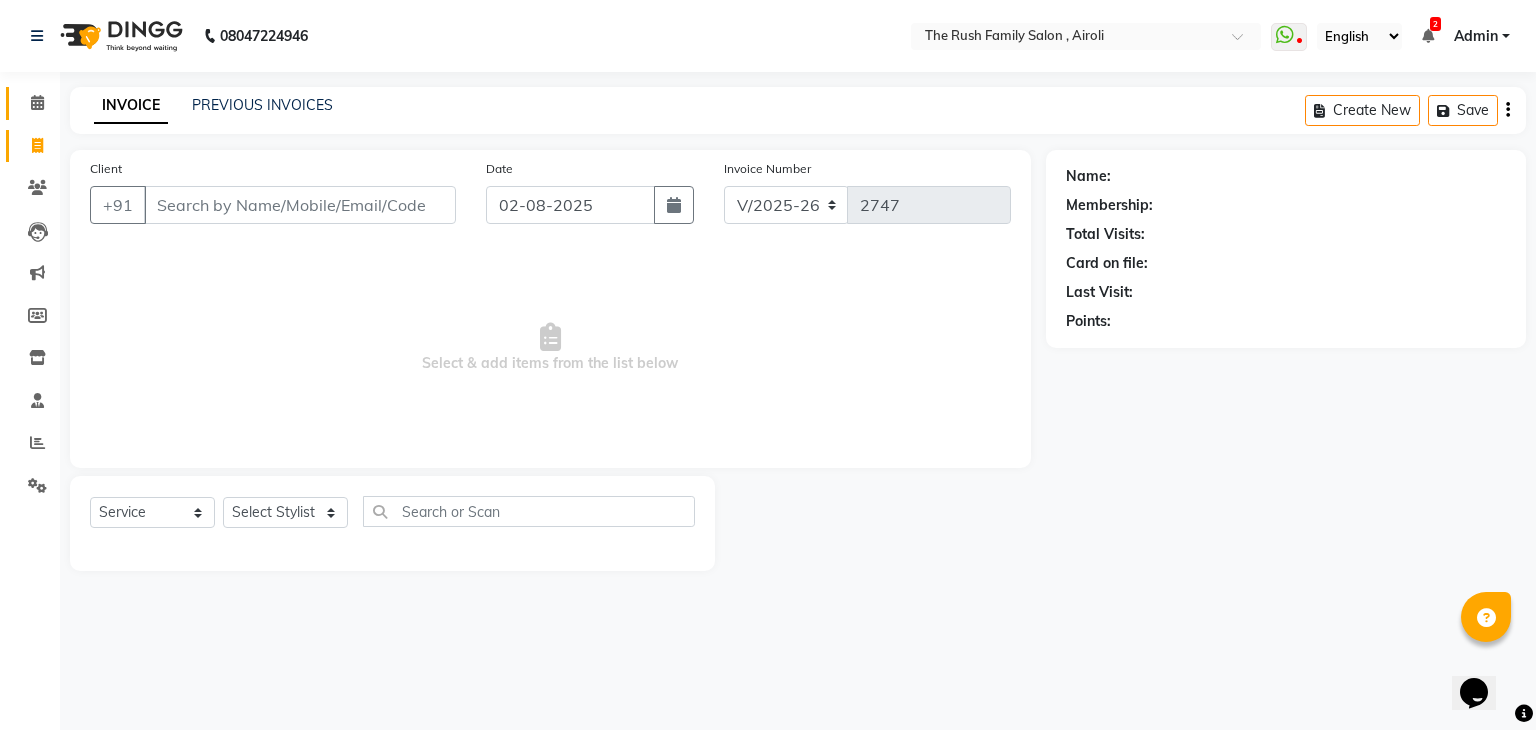 click on "Calendar" 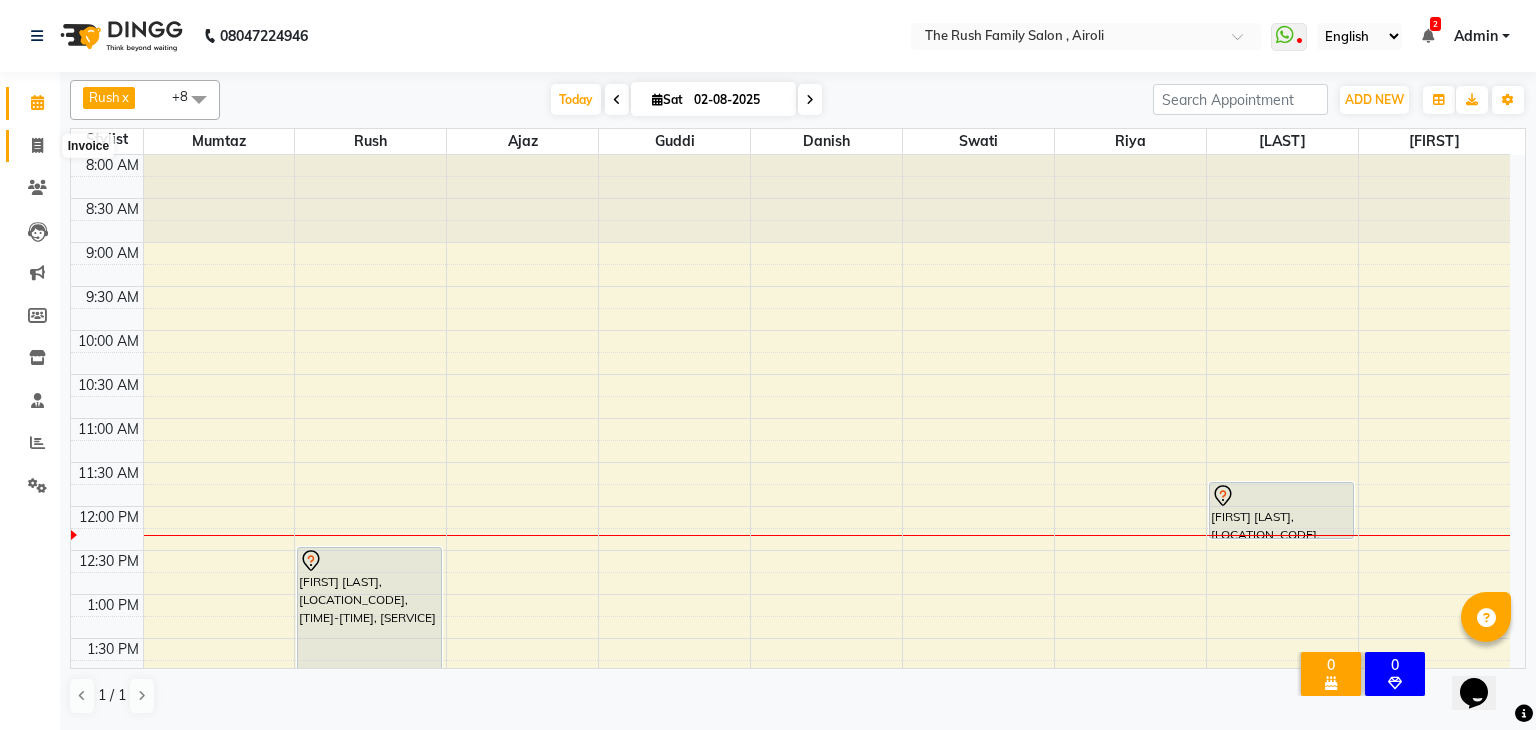 click 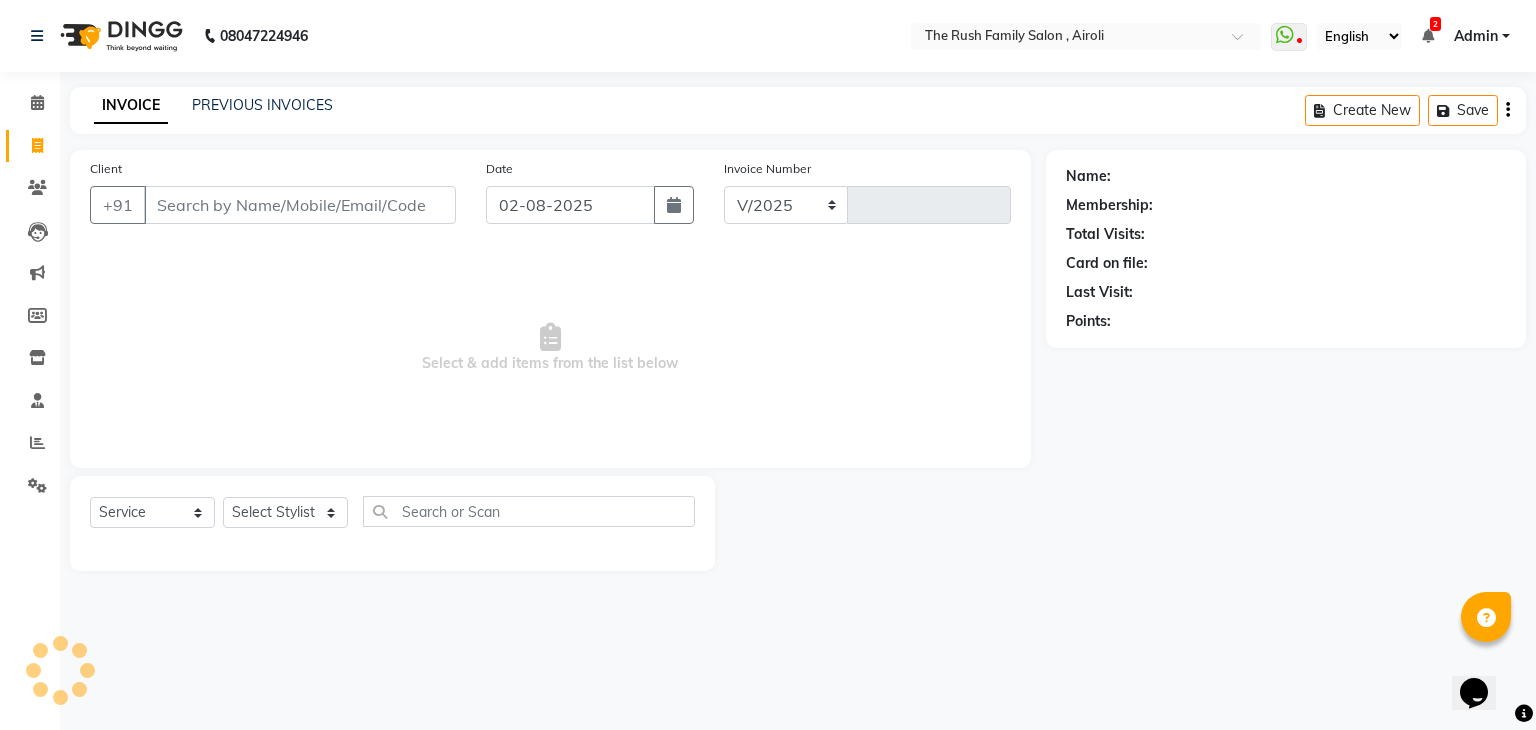 select on "5419" 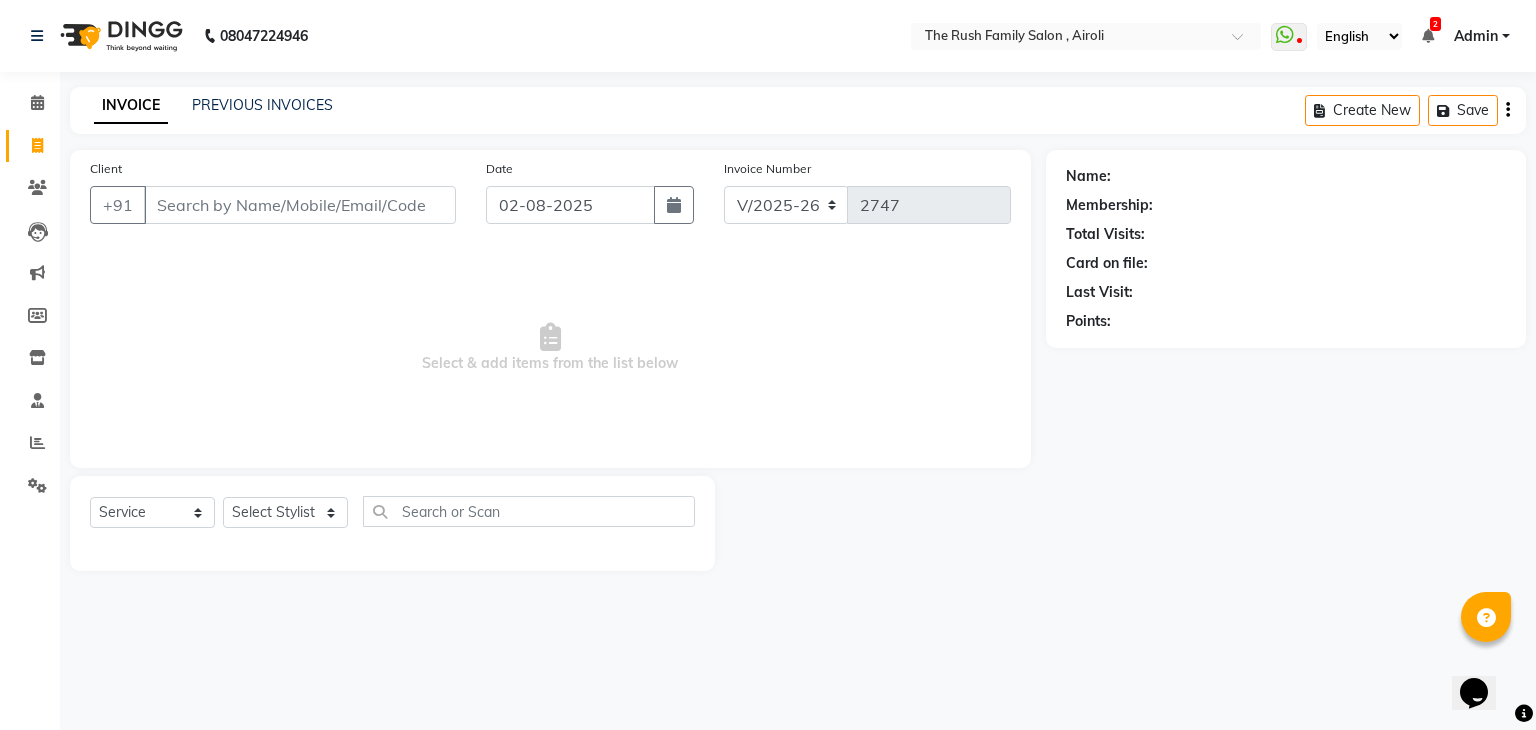 click on "Client +91" 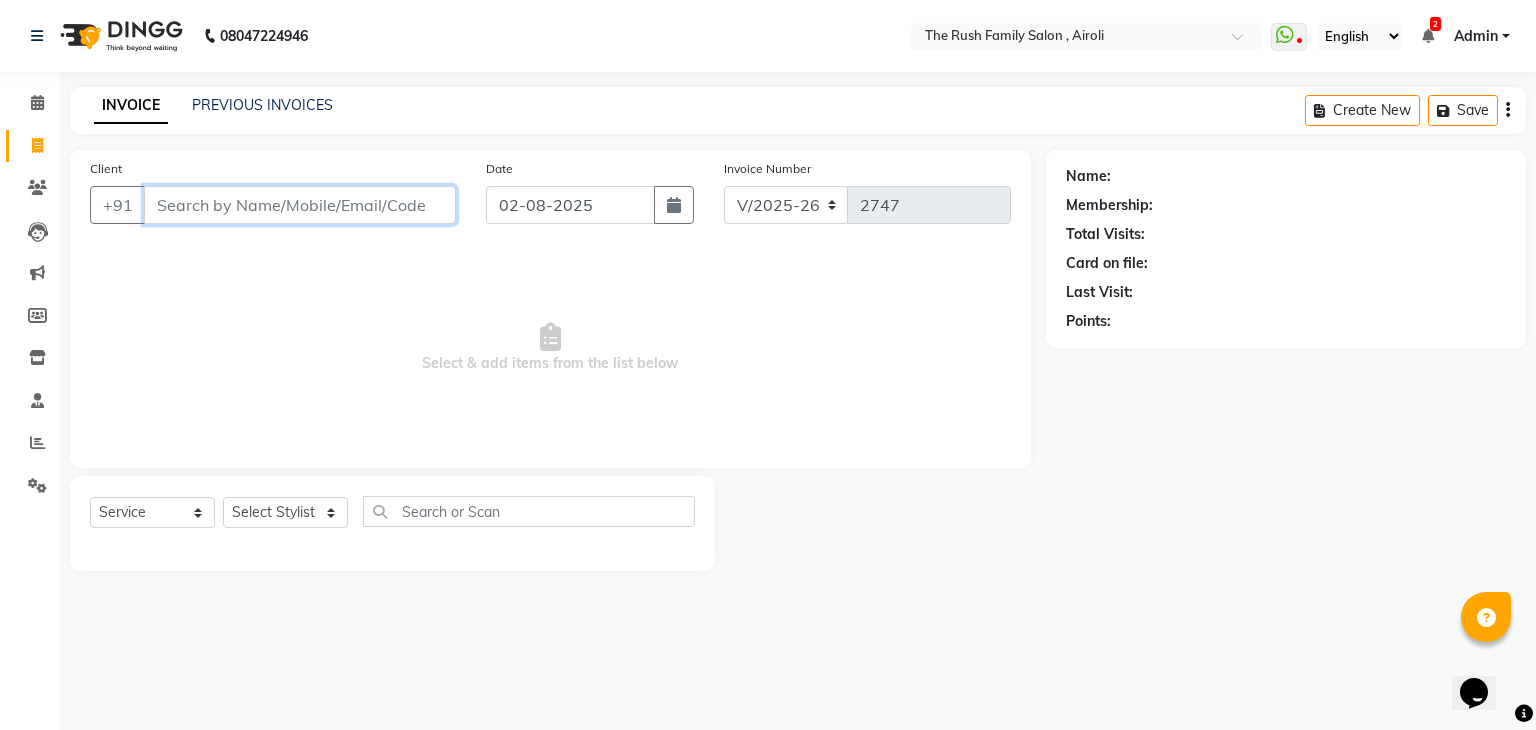 click on "Client" at bounding box center (300, 205) 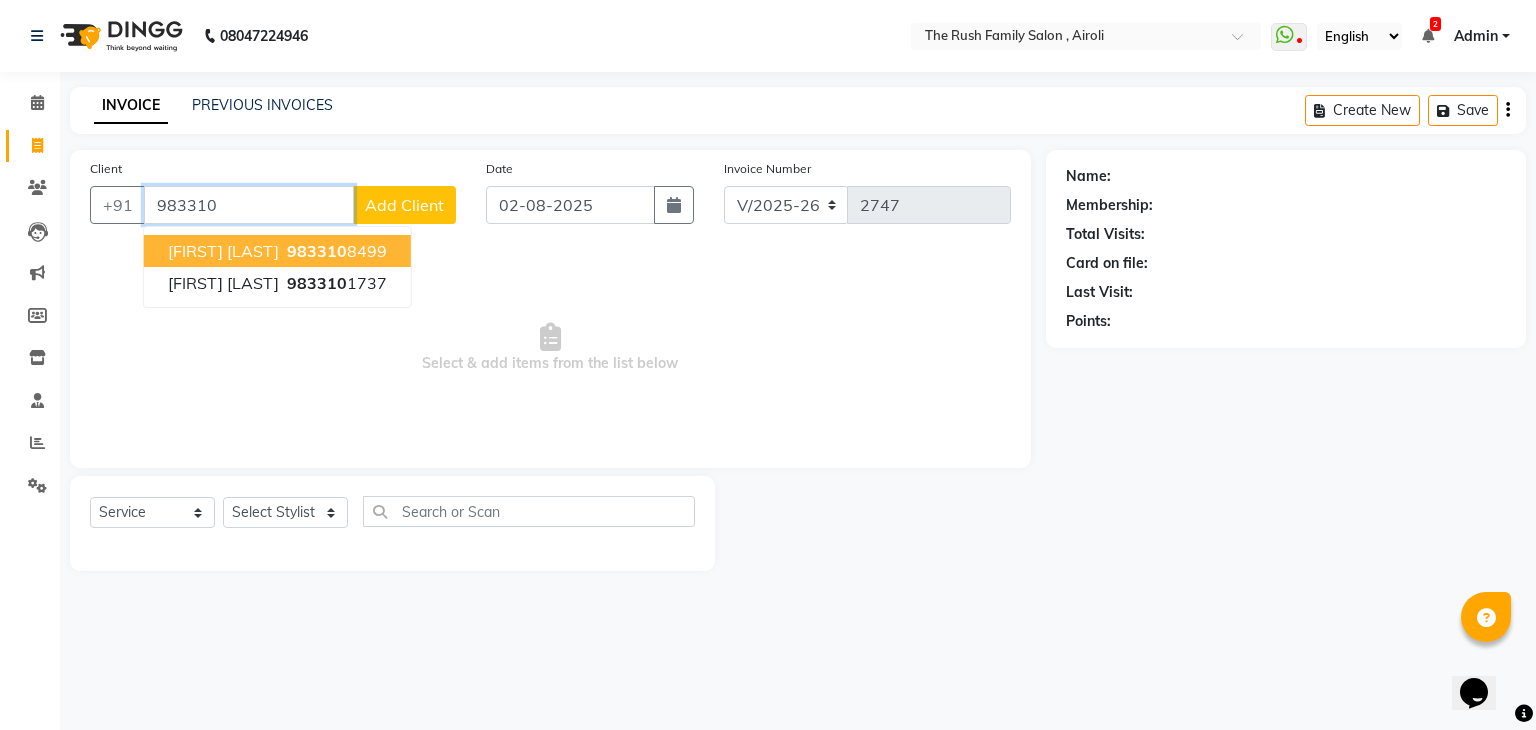 click on "Ram Pati   983310 8499" at bounding box center [277, 251] 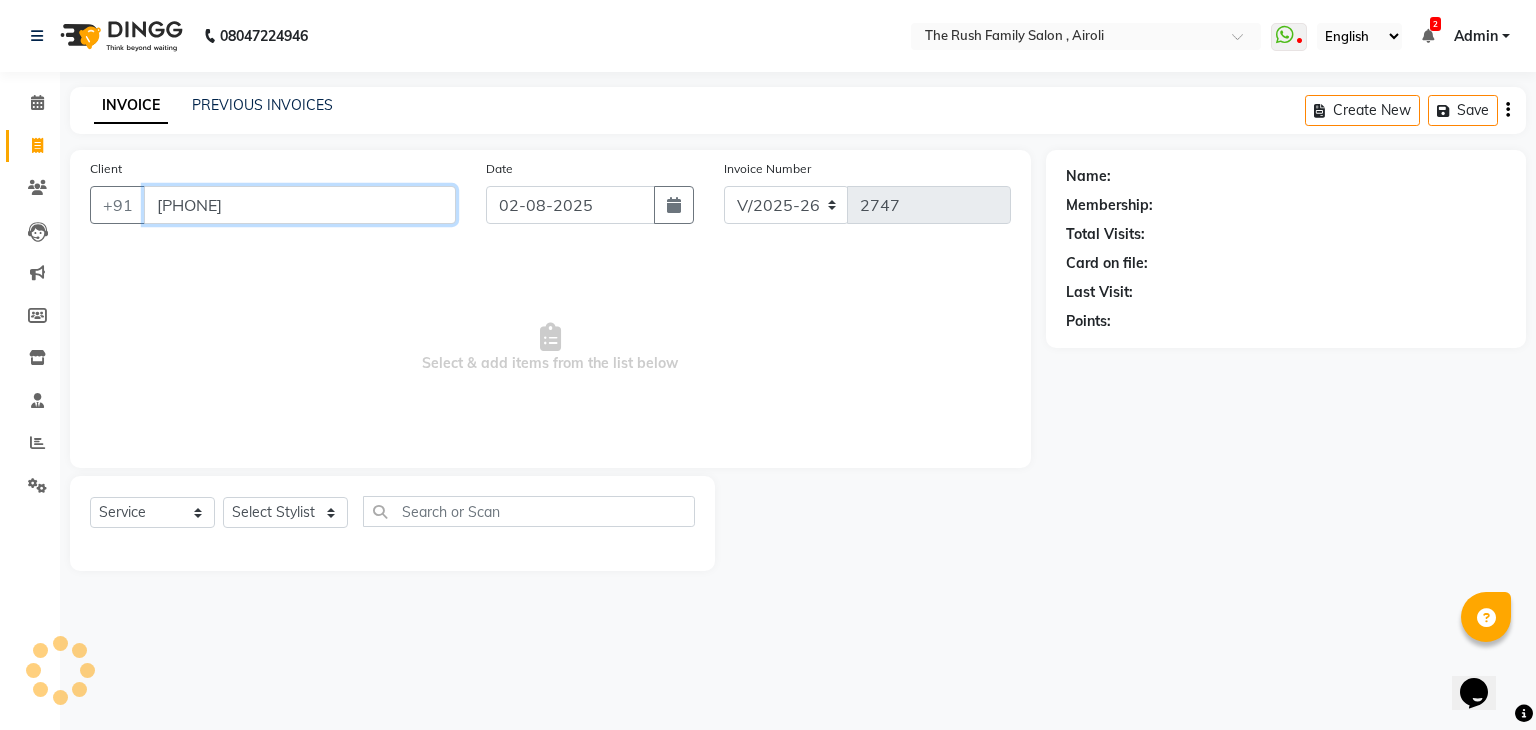 type on "9833108499" 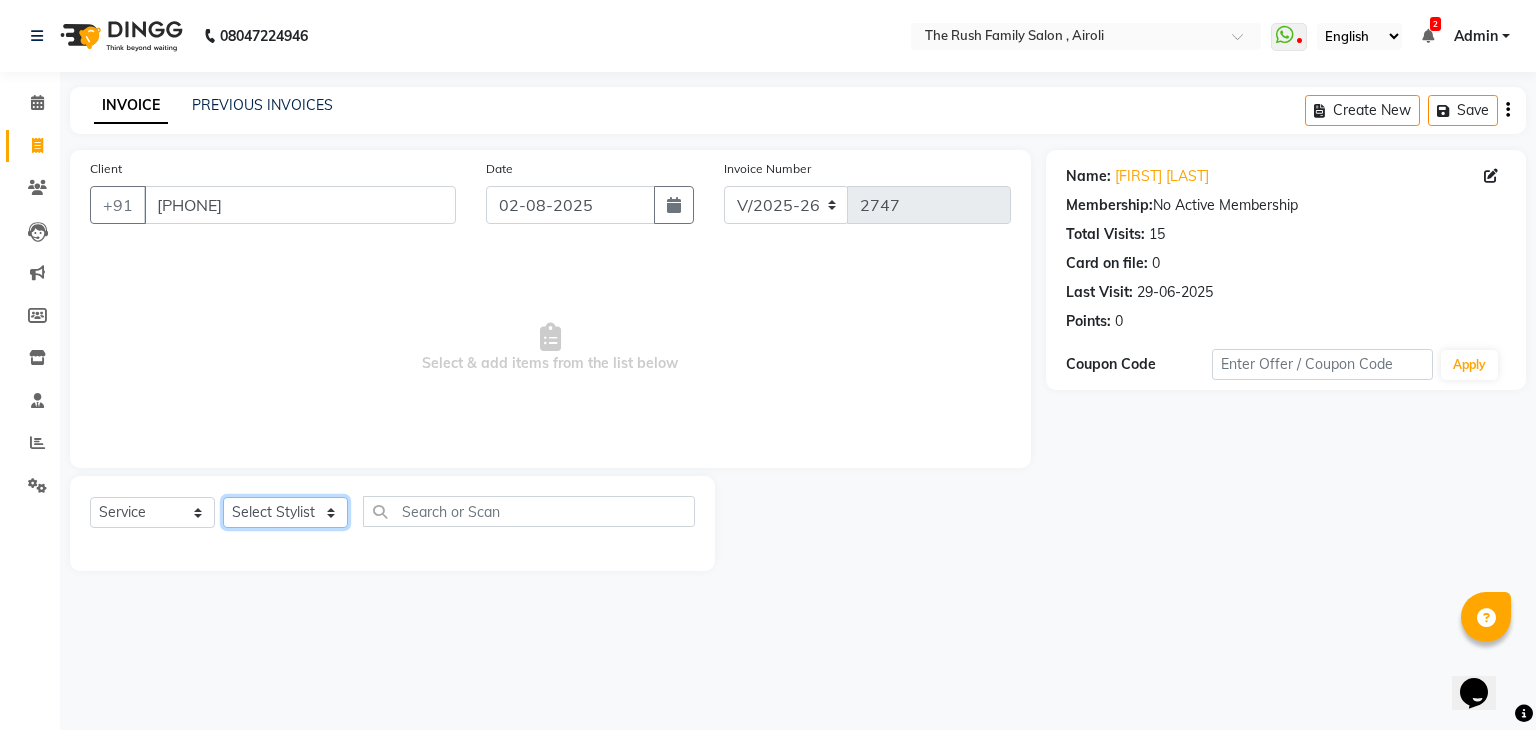 click on "Select Stylist Ajaz Alvira Danish Guddi Jayesh Josh  mumtaz Naeem   nishu Riya    Rush Swati" 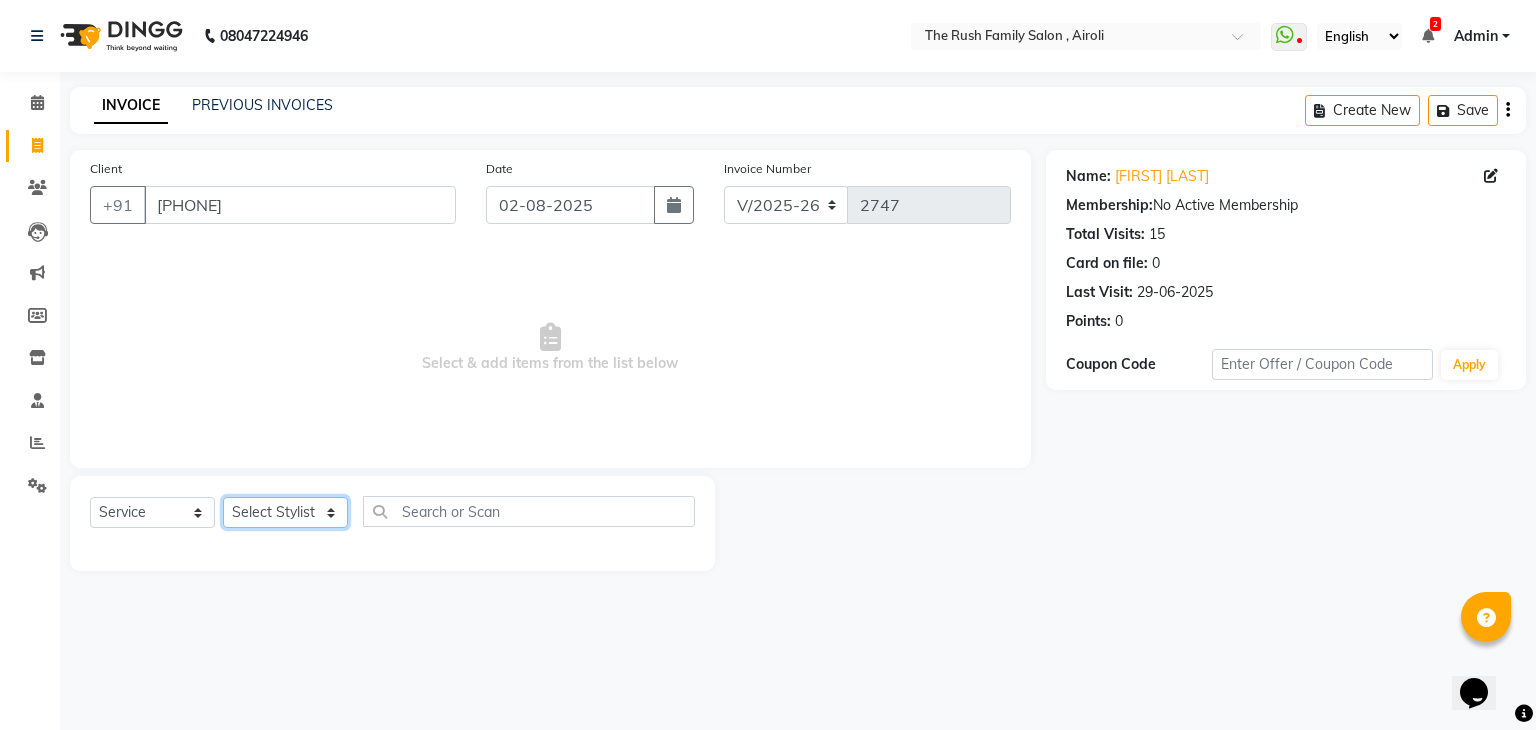 select on "53300" 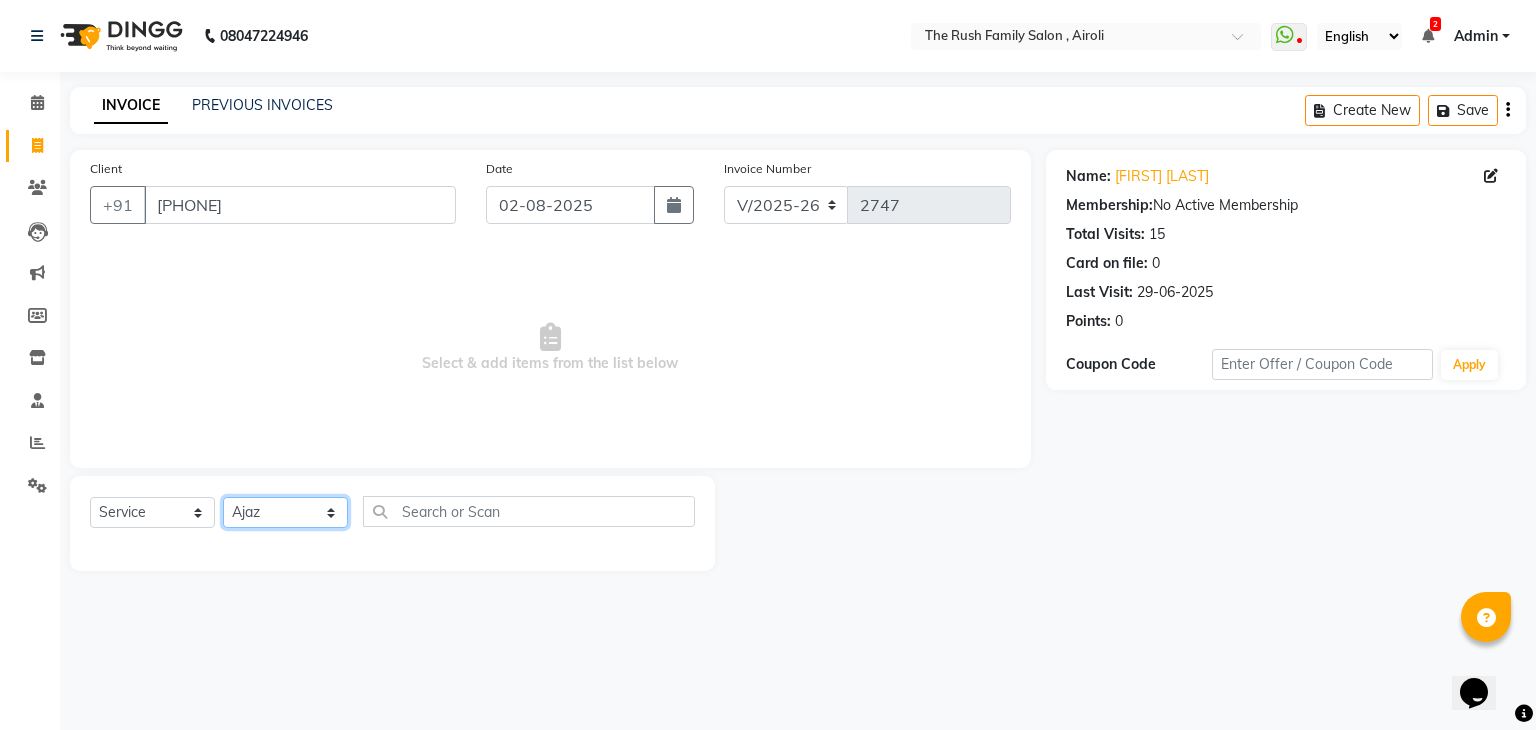 click on "Select Stylist Ajaz Alvira Danish Guddi Jayesh Josh  mumtaz Naeem   nishu Riya    Rush Swati" 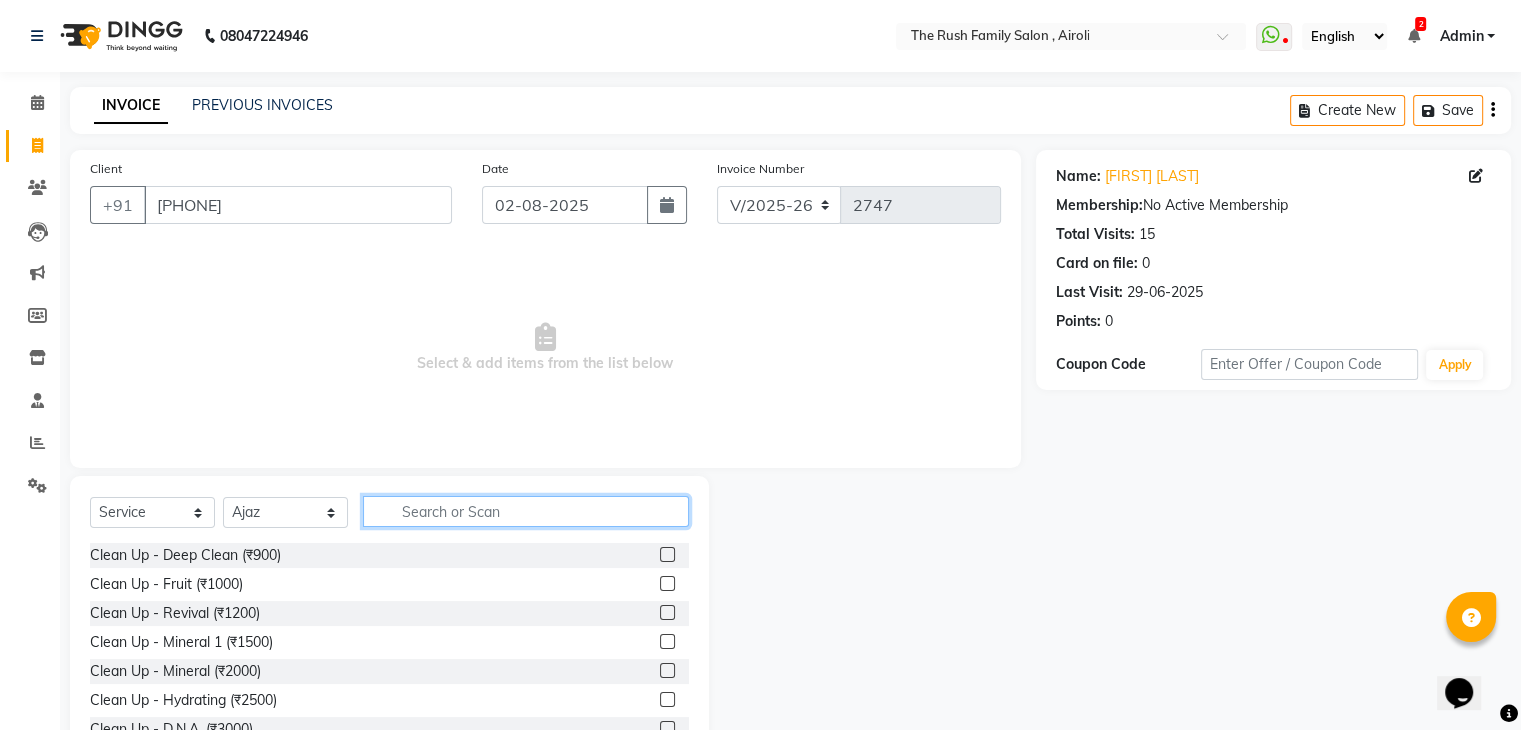 click 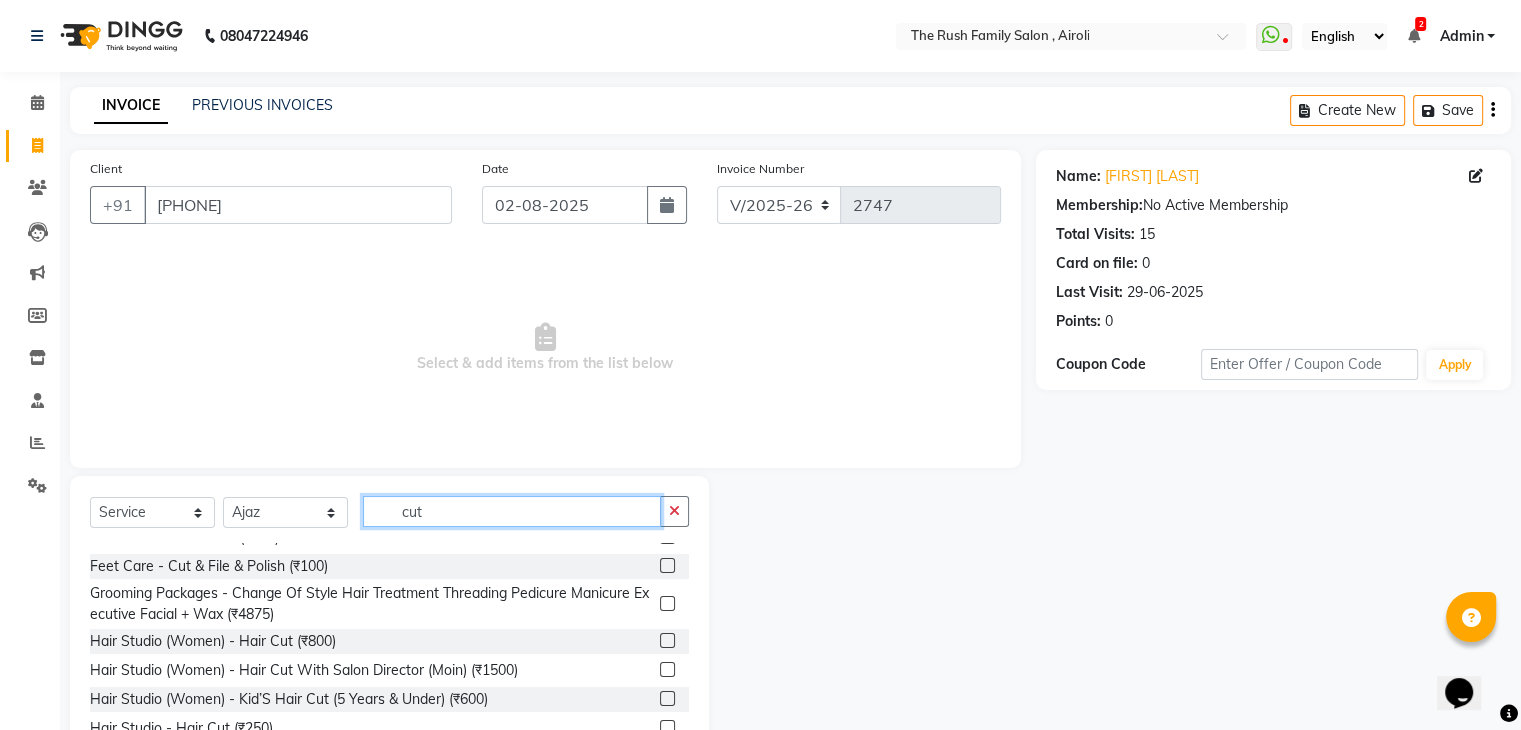 scroll, scrollTop: 77, scrollLeft: 0, axis: vertical 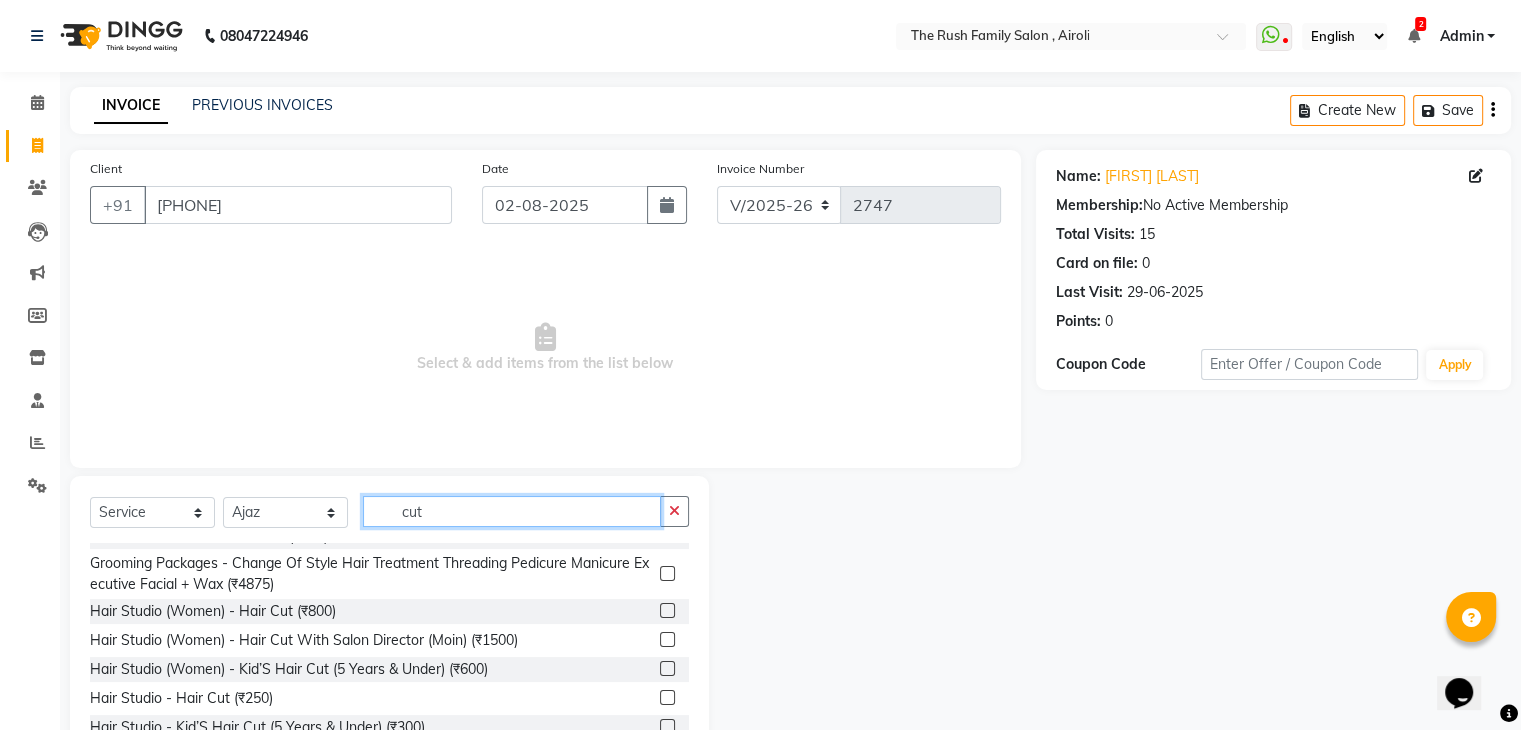 type on "cut" 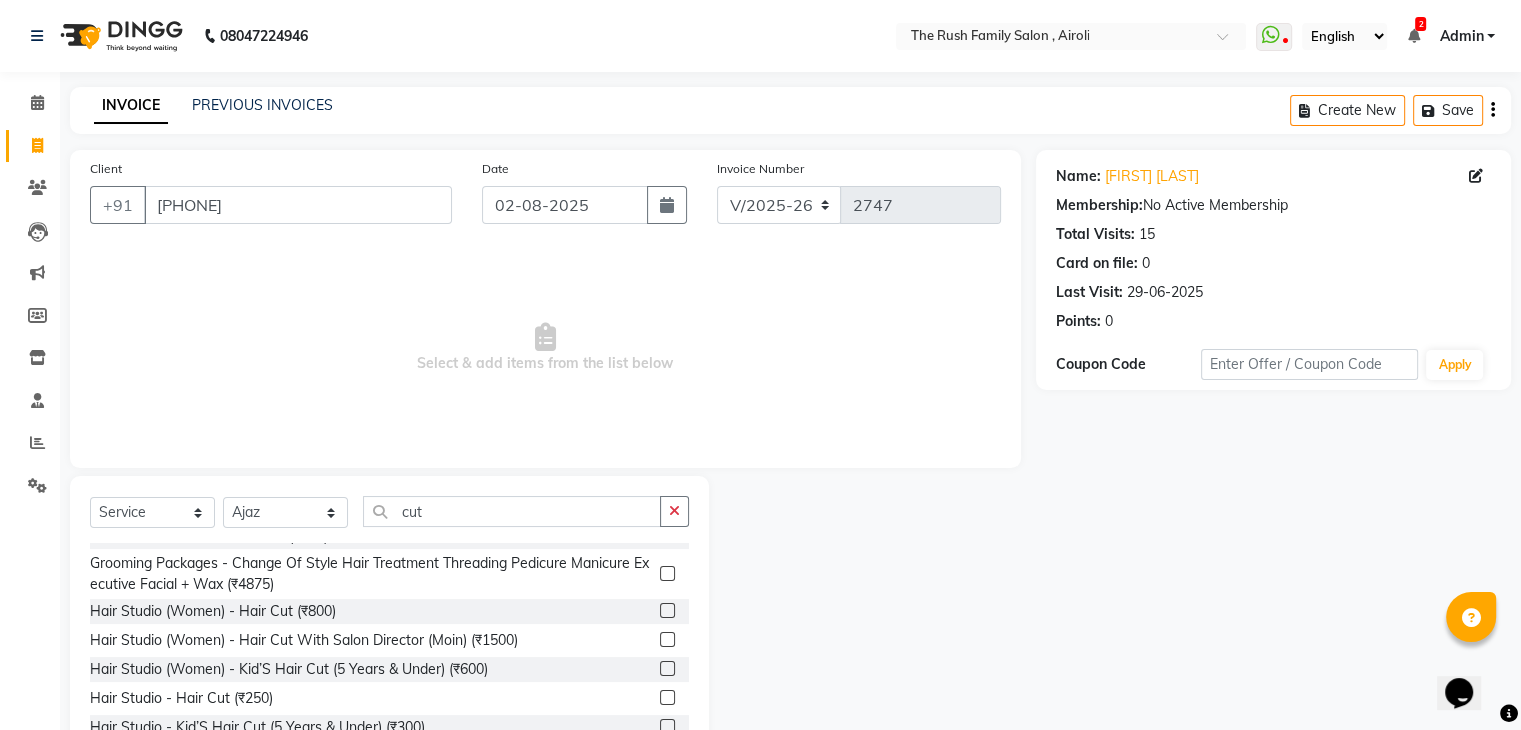 click 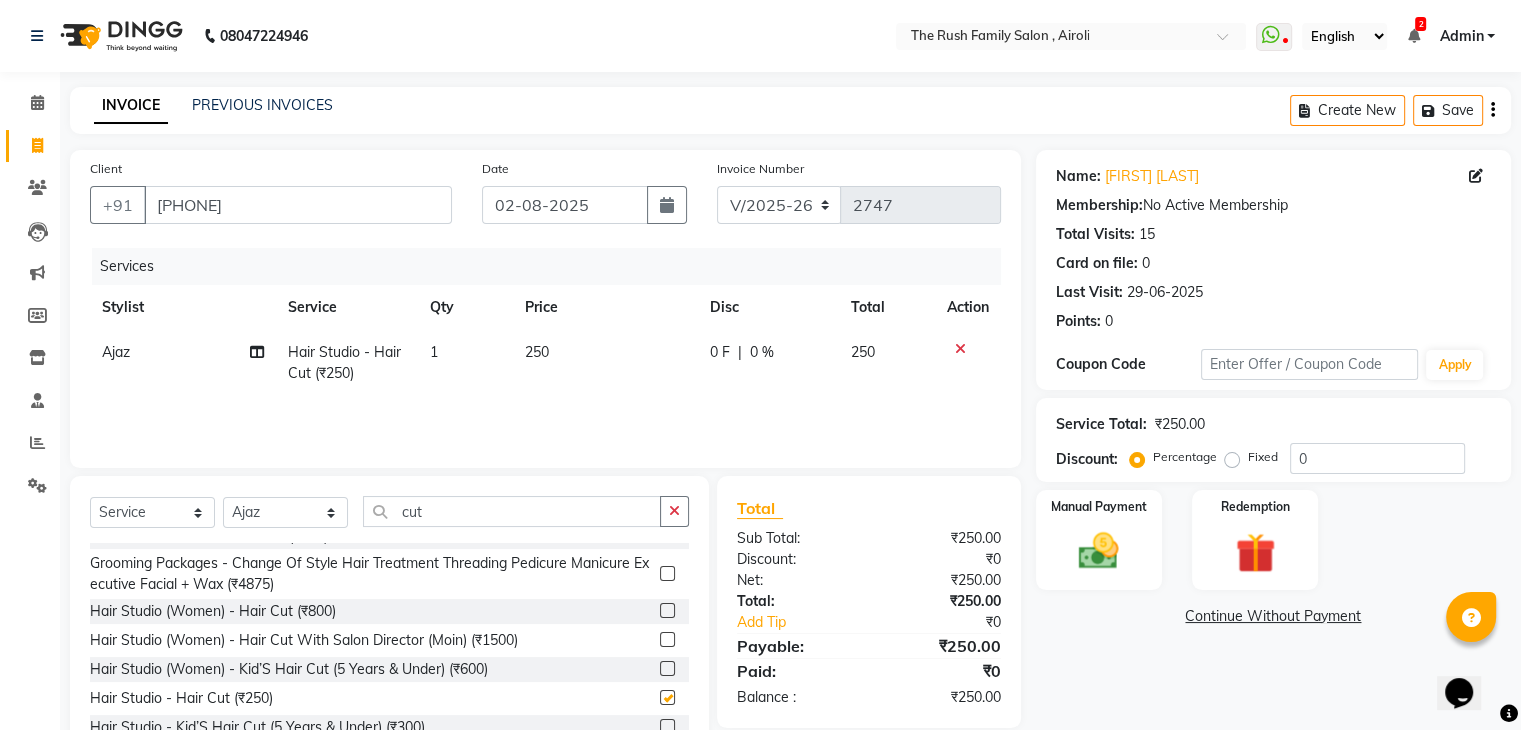 checkbox on "false" 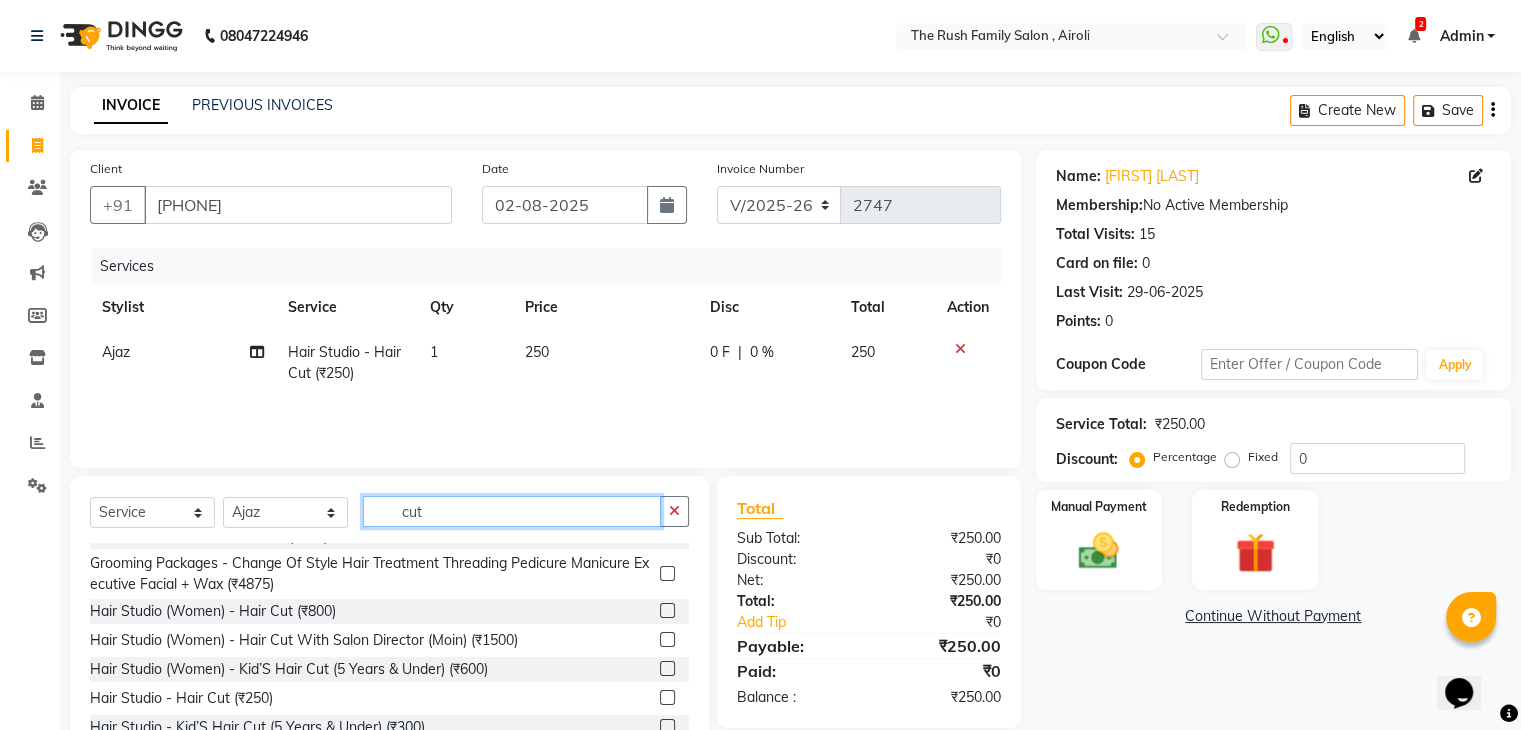 click on "cut" 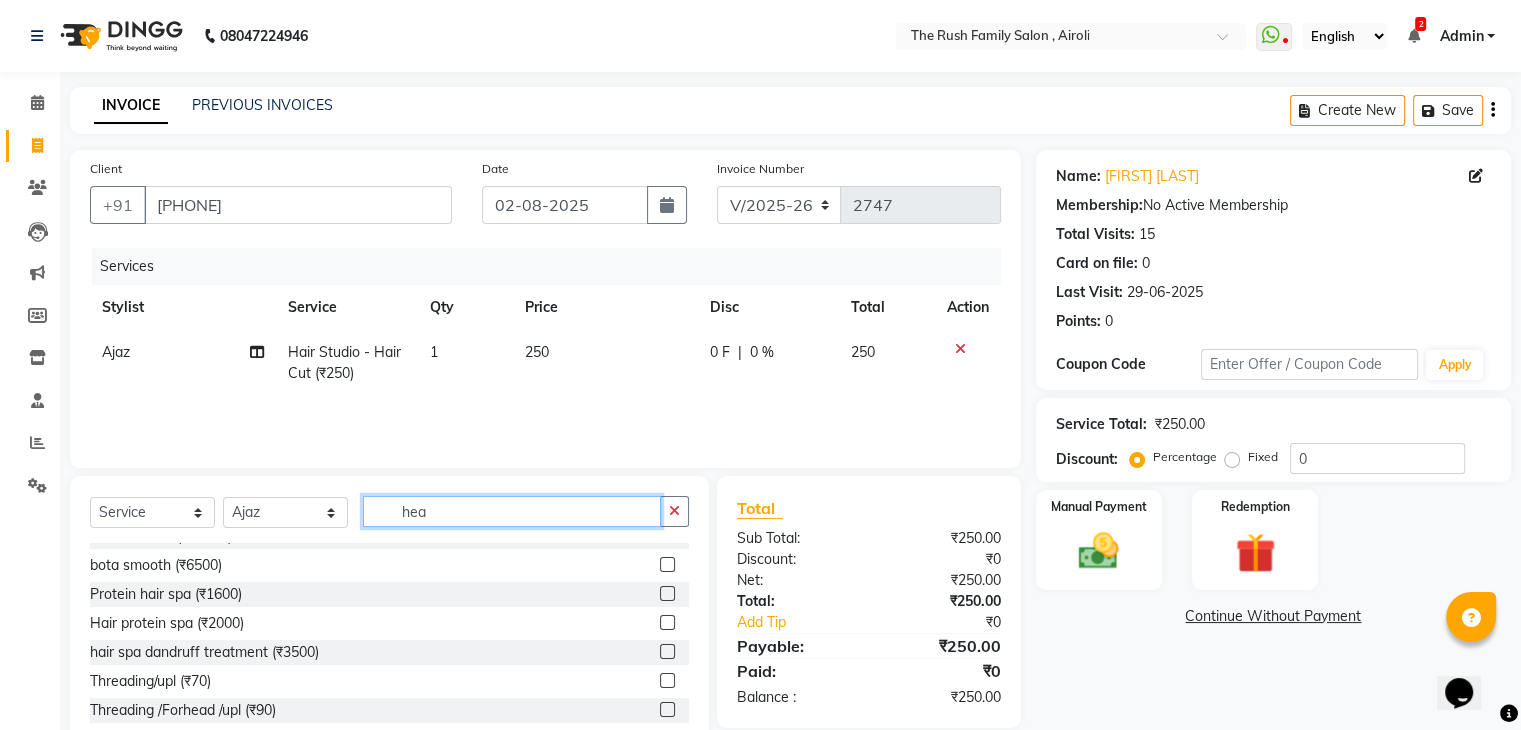 scroll, scrollTop: 0, scrollLeft: 0, axis: both 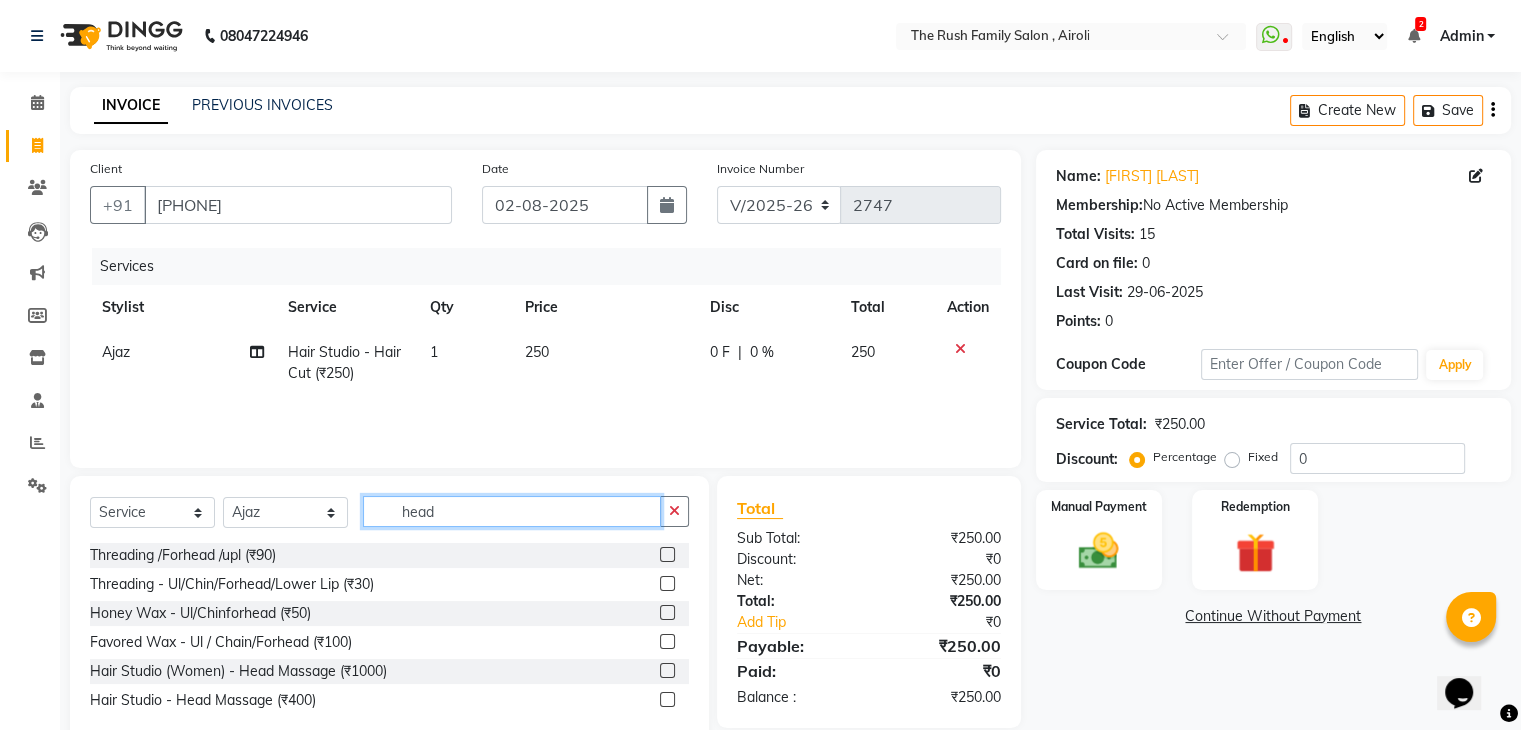 type on "head" 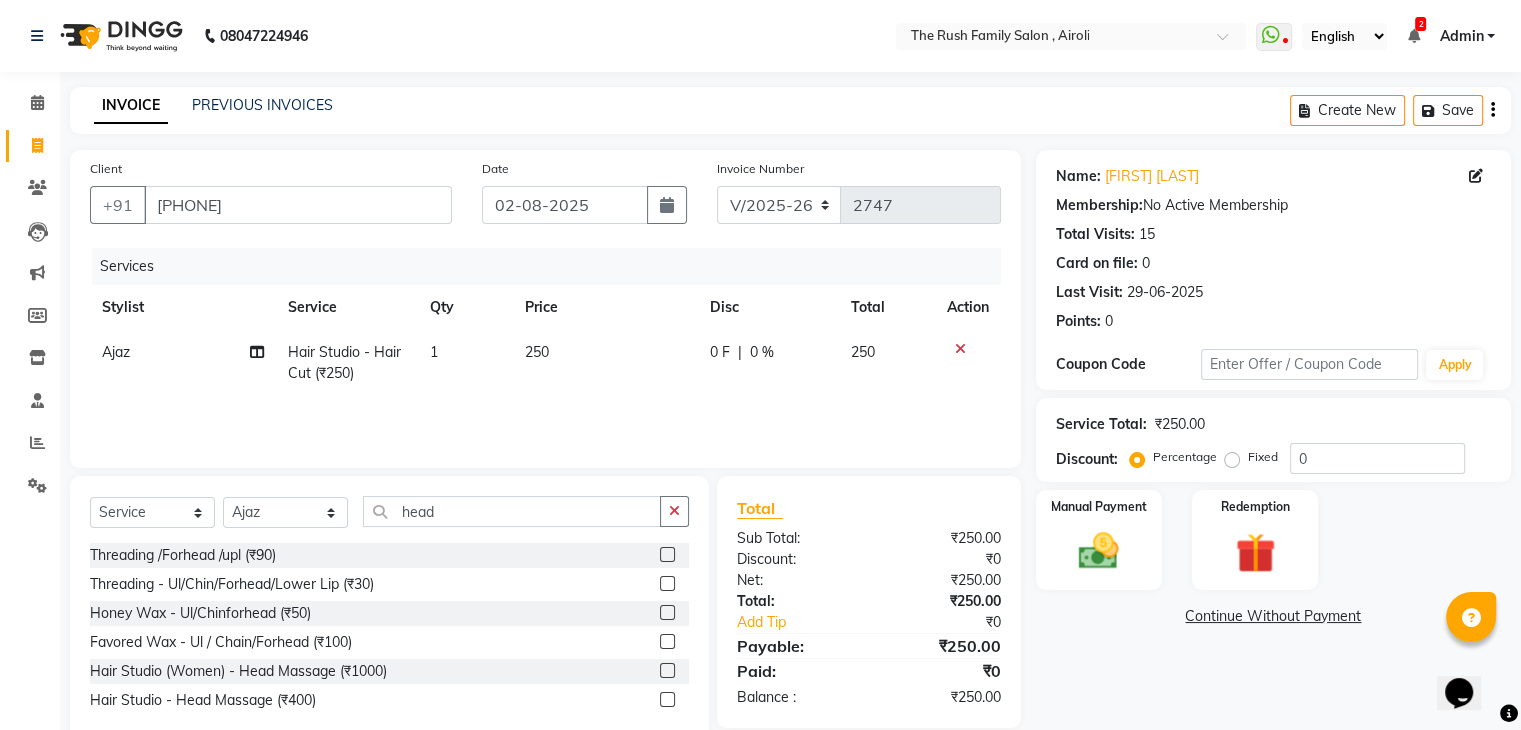 click 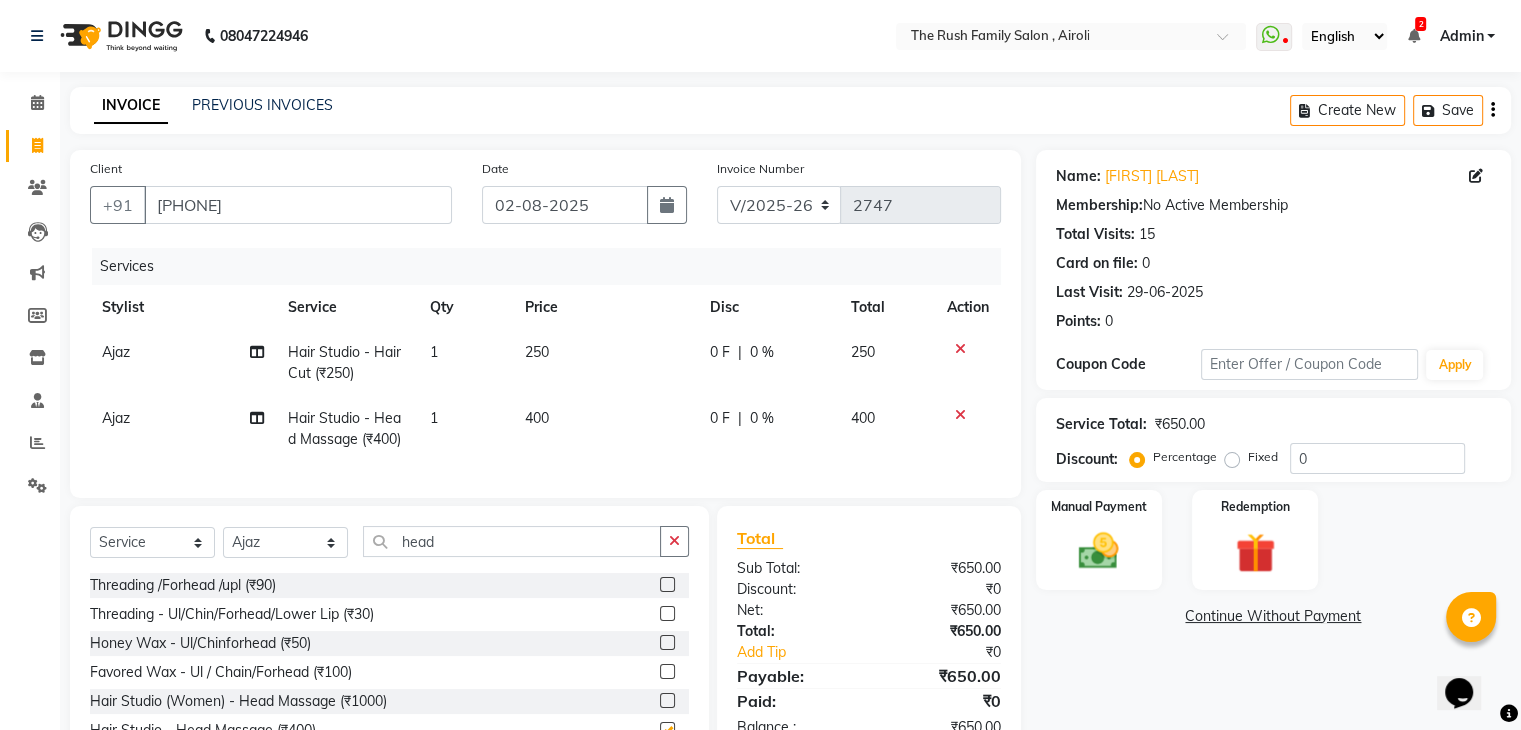 checkbox on "false" 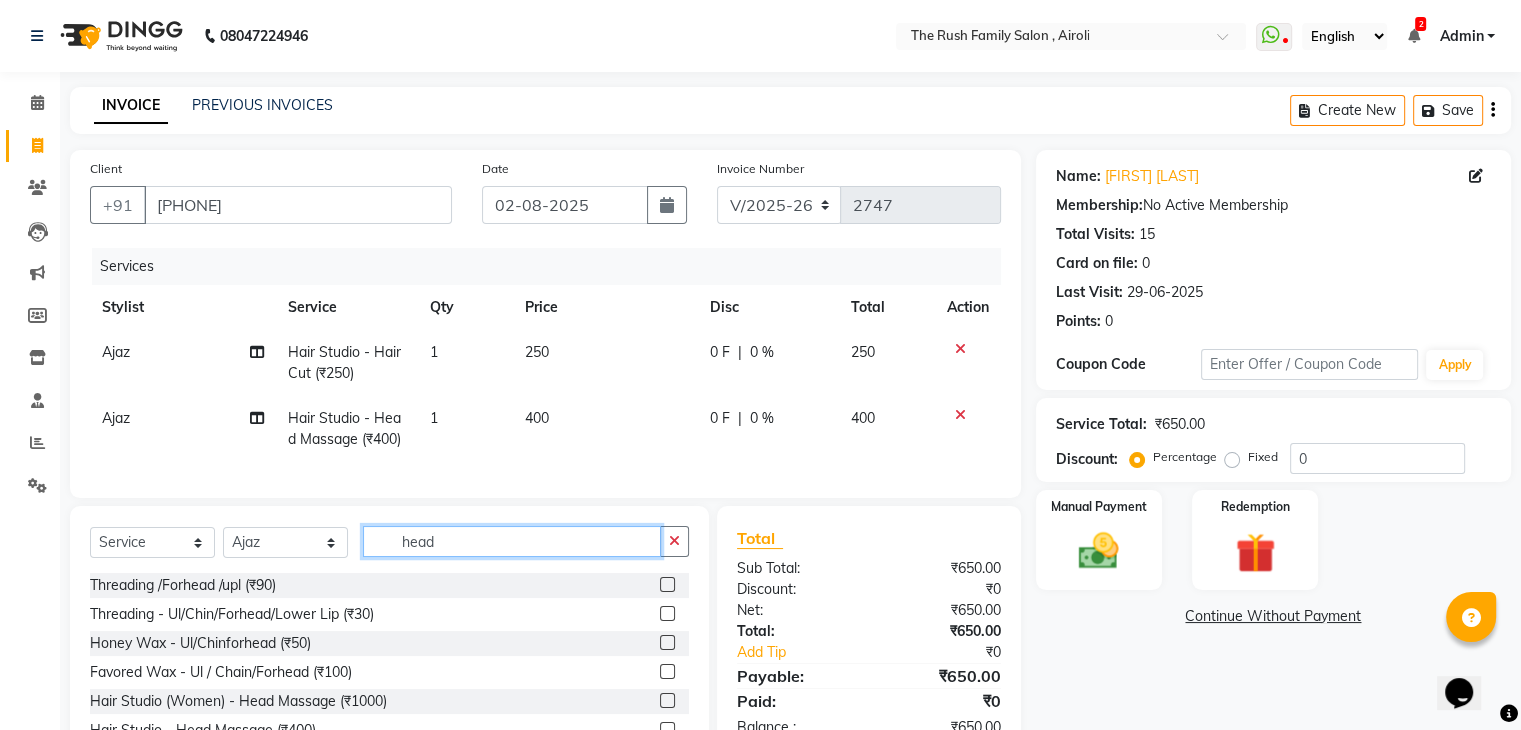 click on "head" 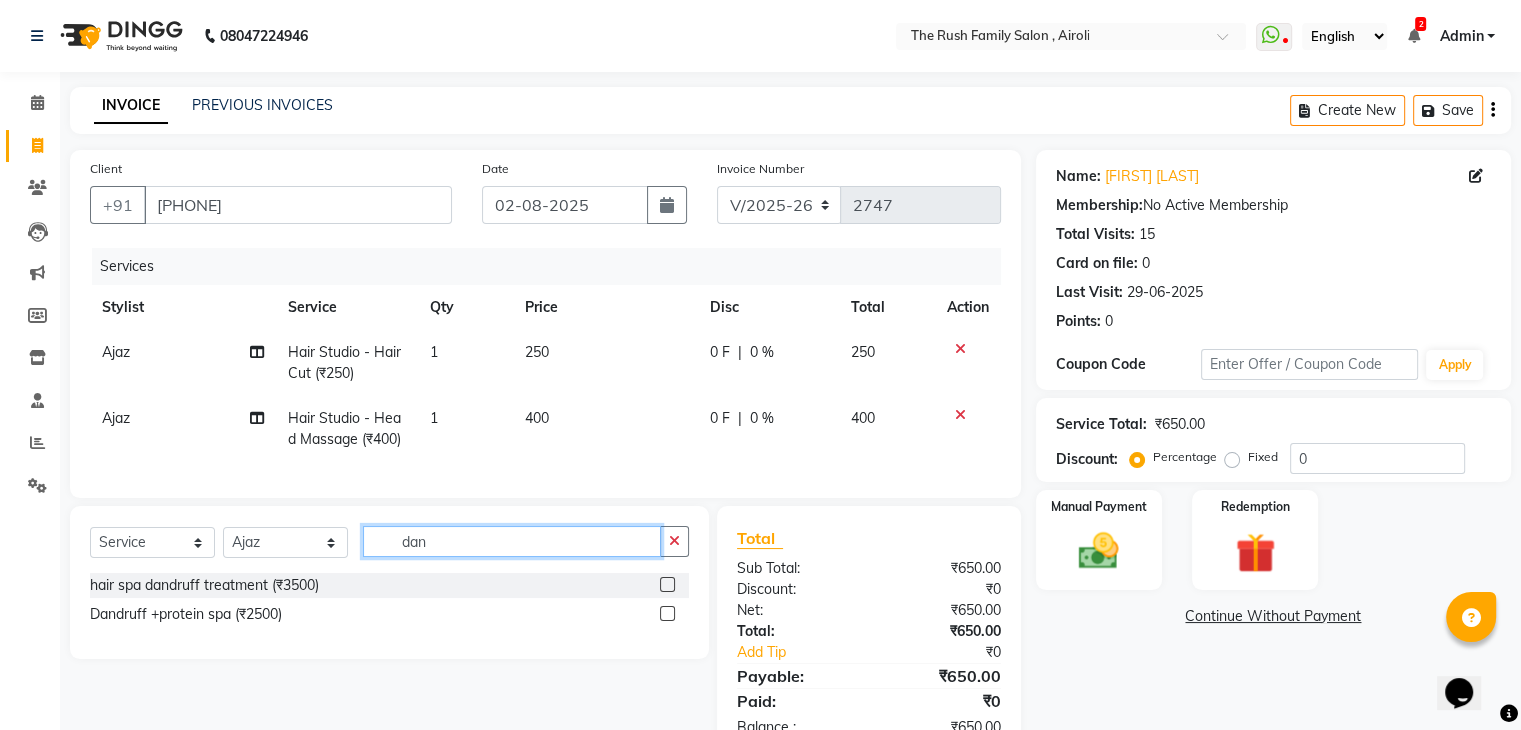click on "dan" 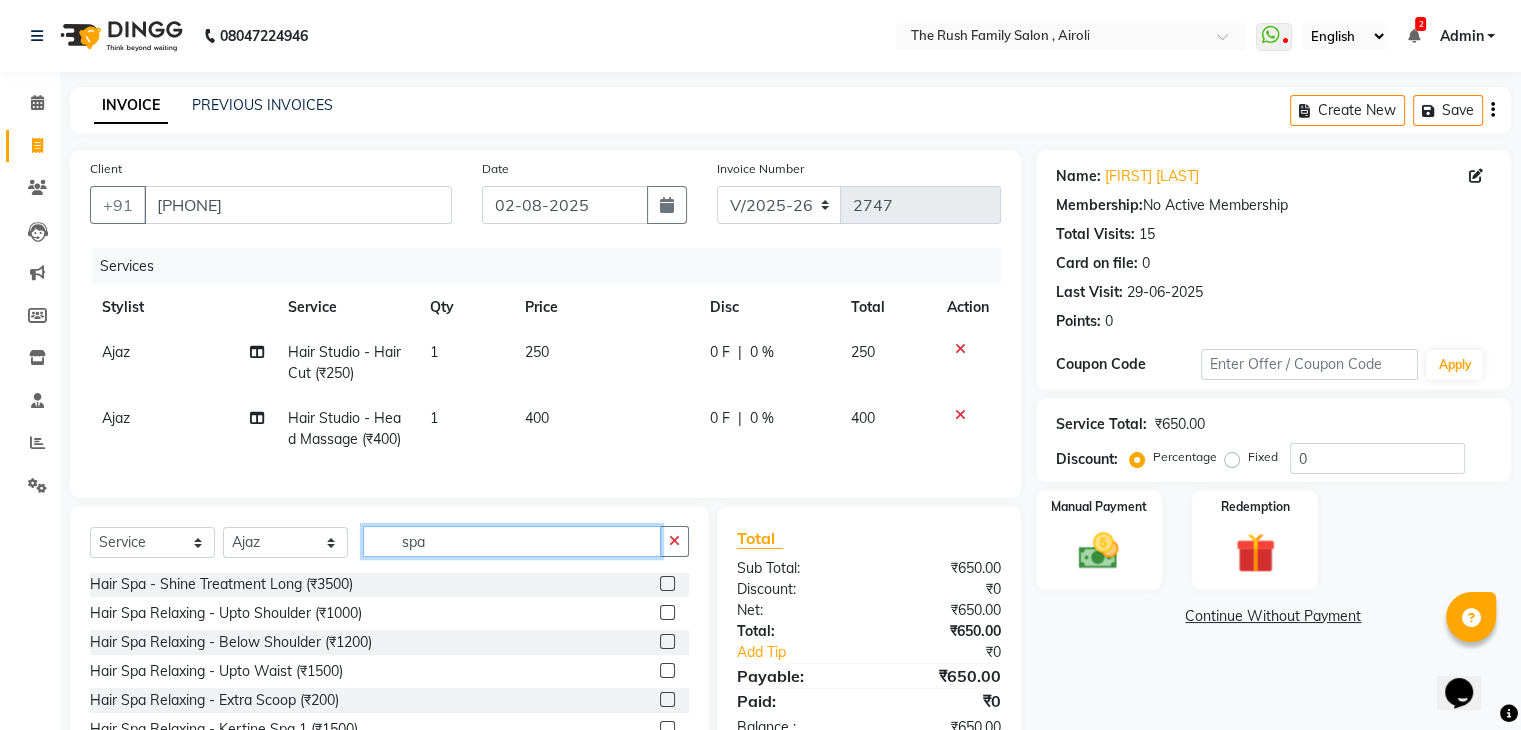 scroll, scrollTop: 640, scrollLeft: 0, axis: vertical 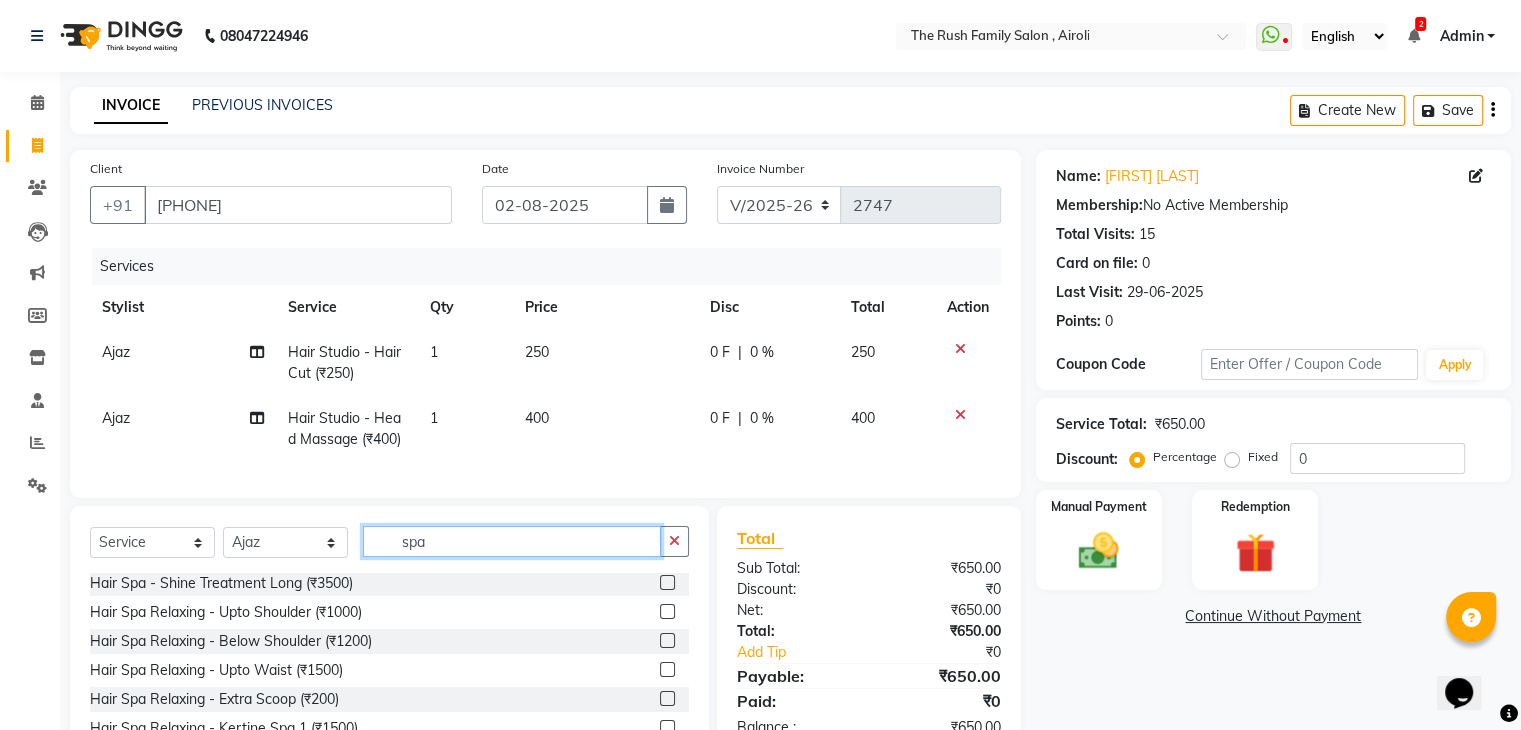 click on "spa" 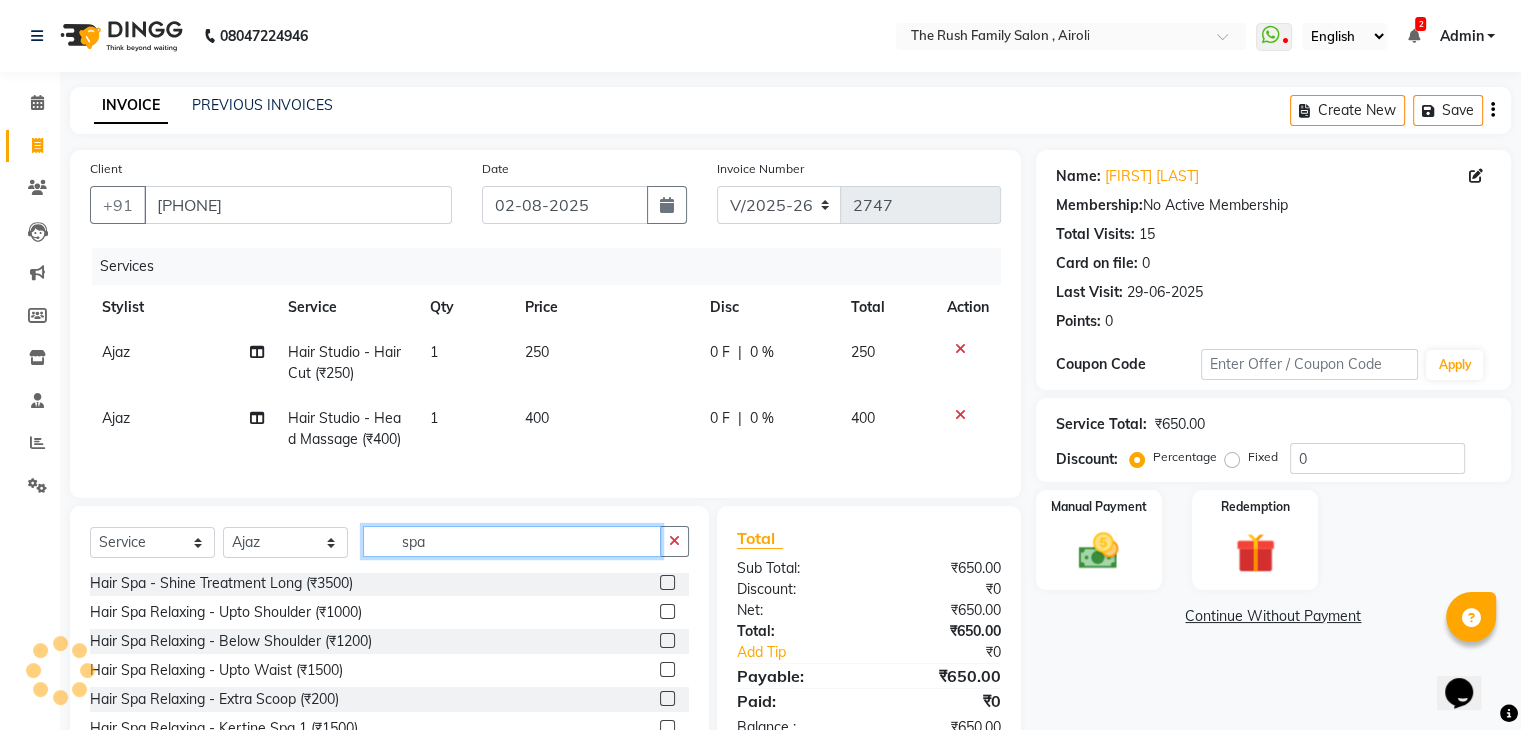 click on "spa" 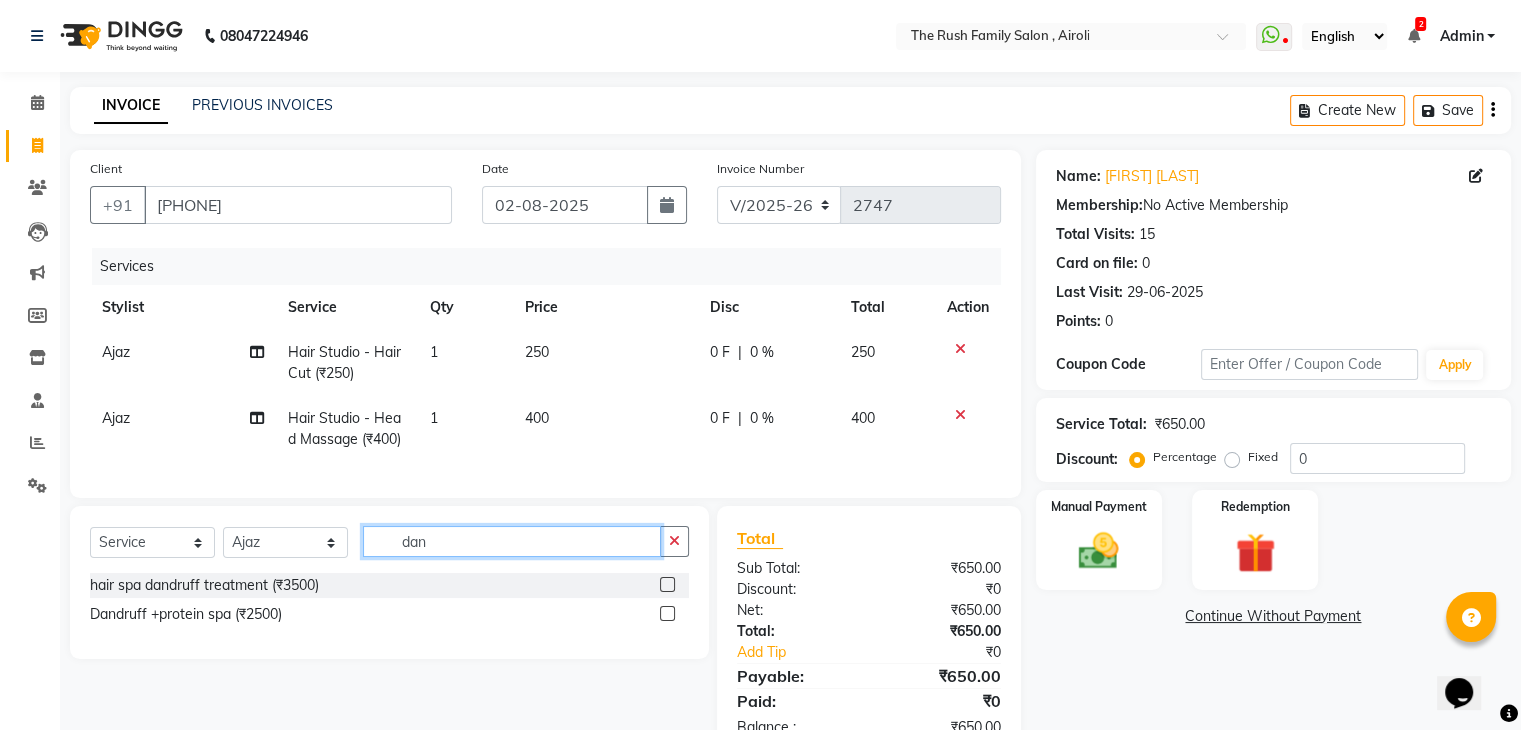 scroll, scrollTop: 0, scrollLeft: 0, axis: both 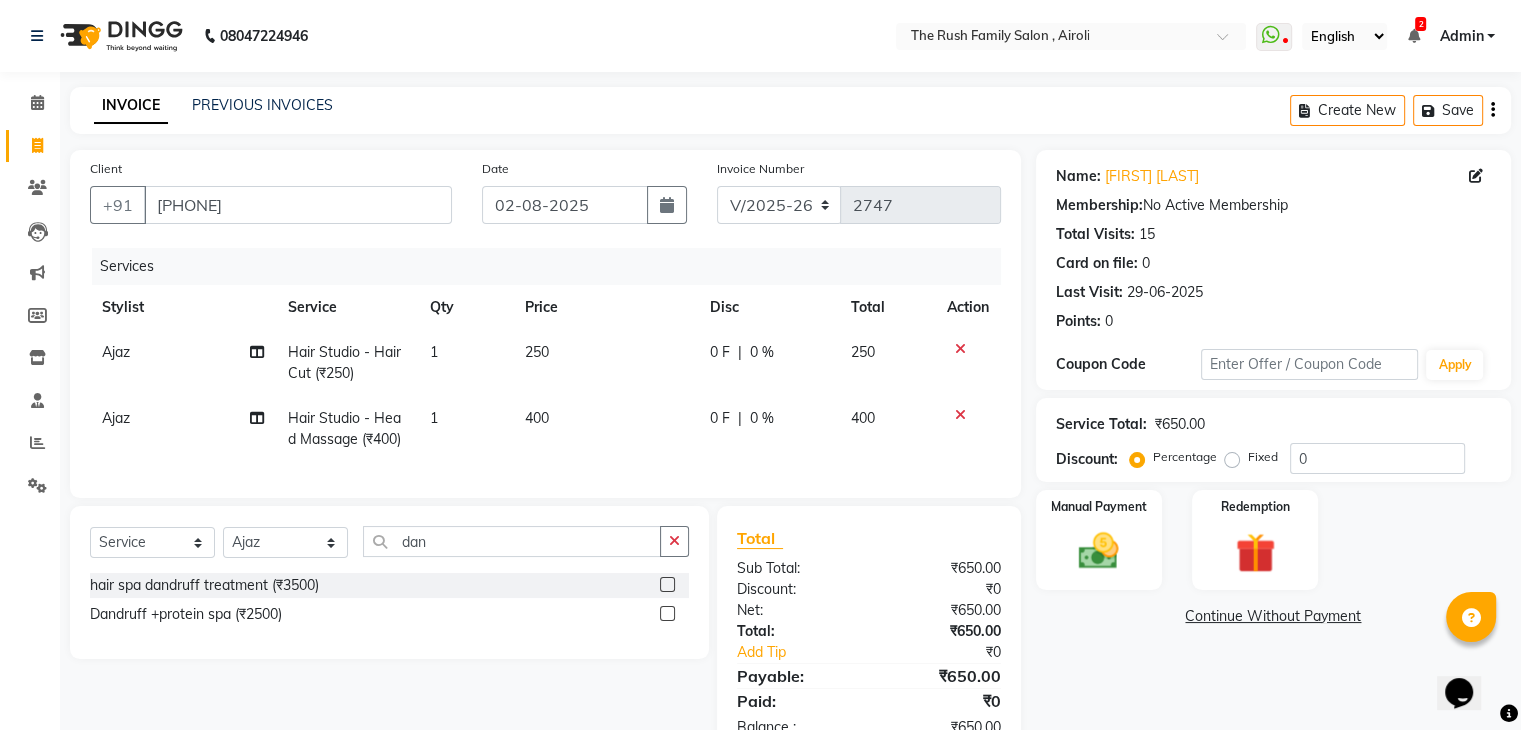 click 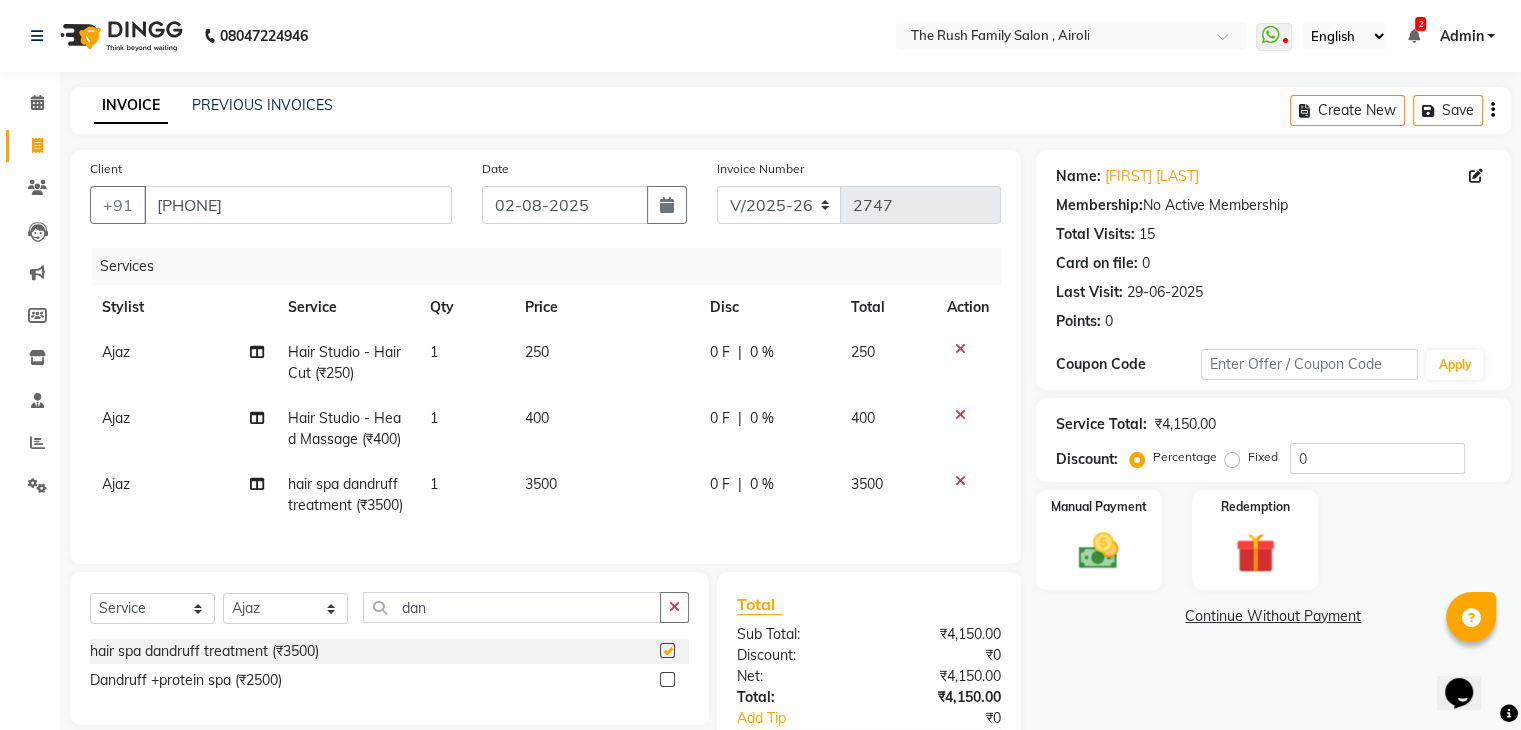 checkbox on "false" 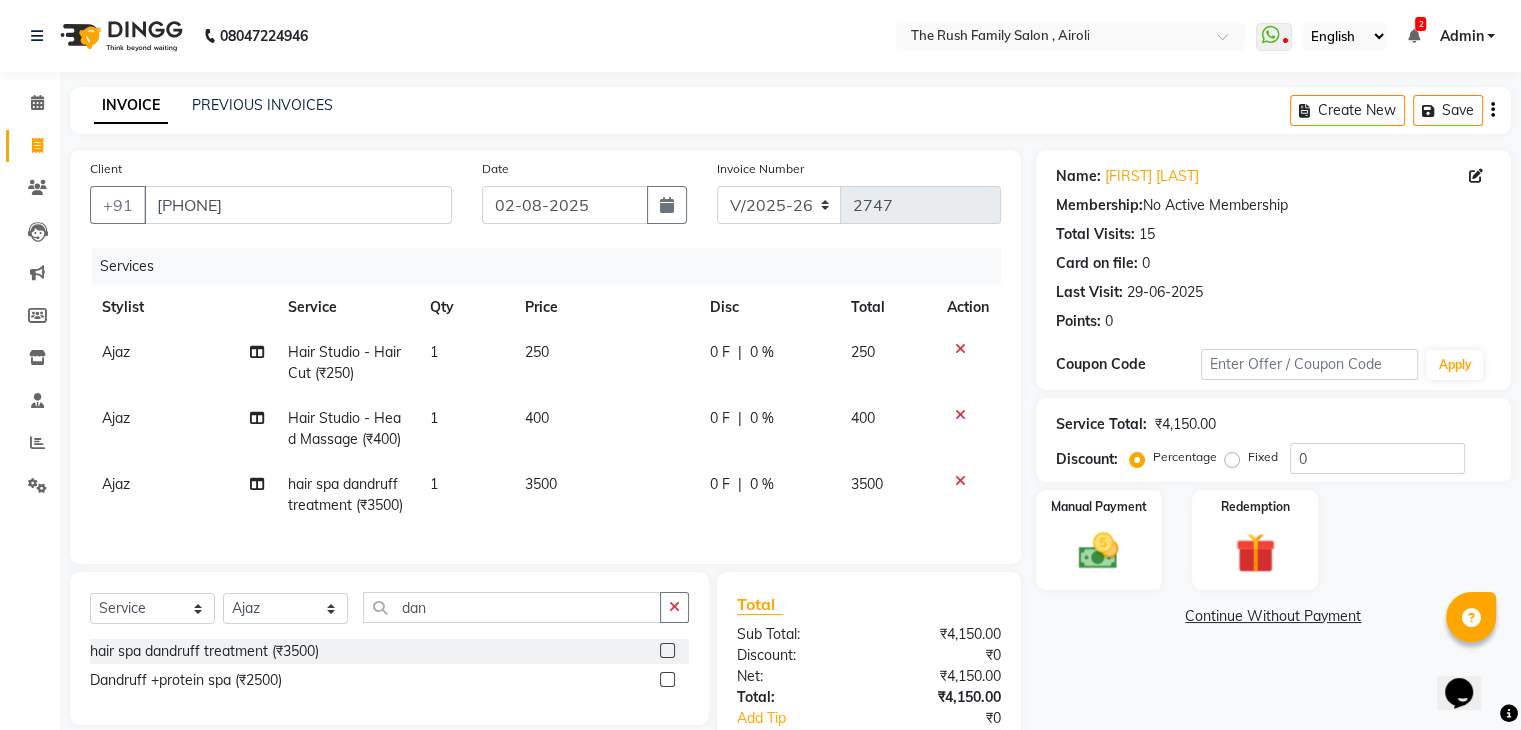 click on "0 F" 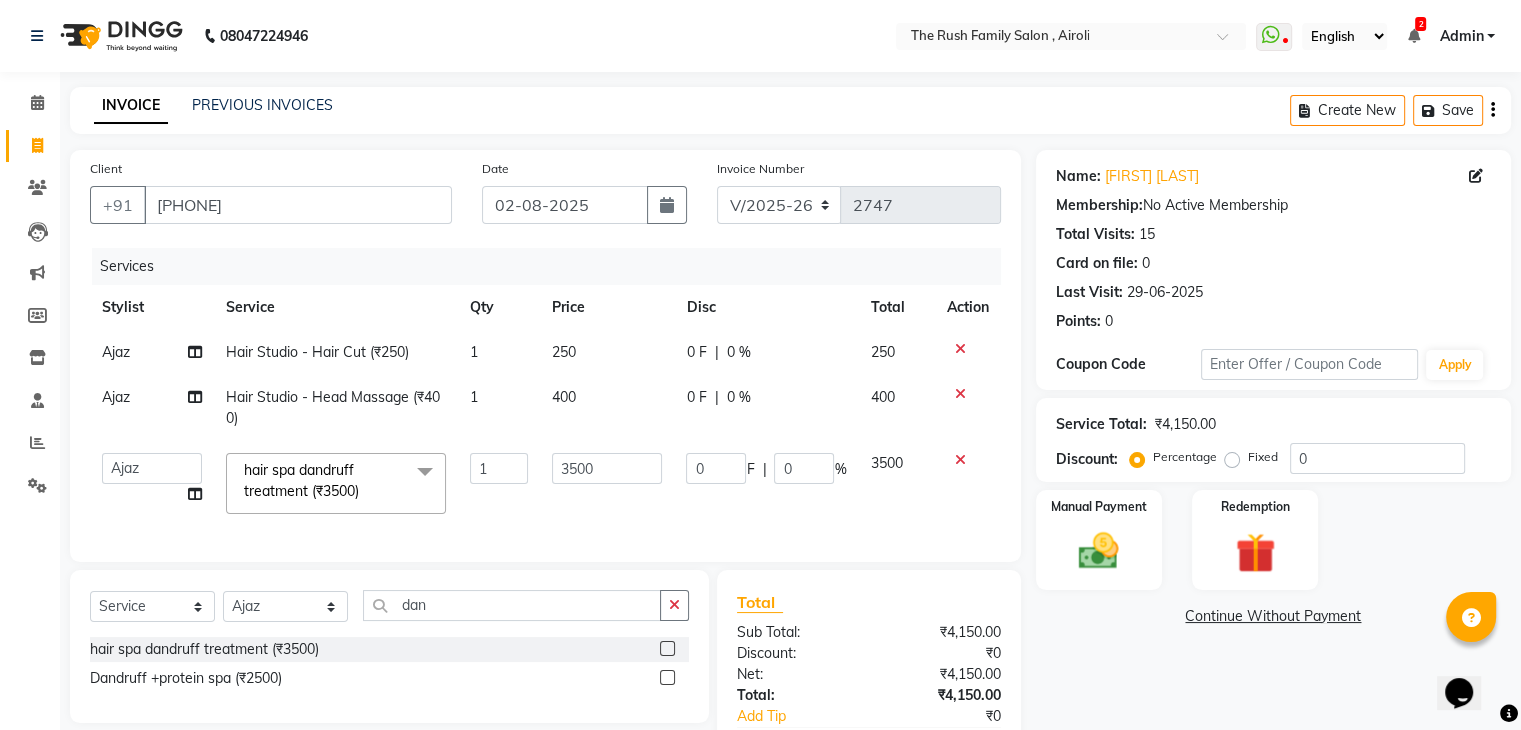 click on "0" 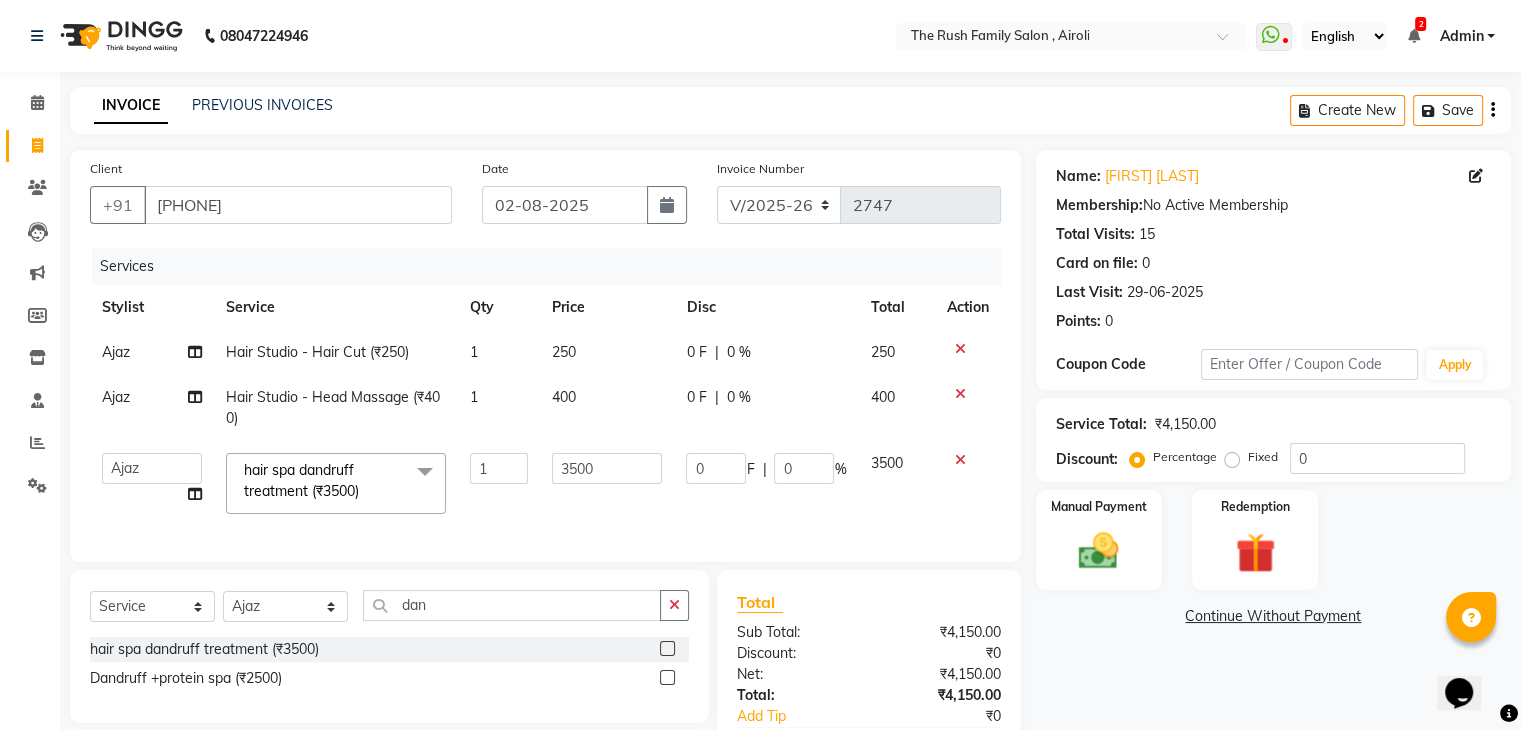 click on "0" 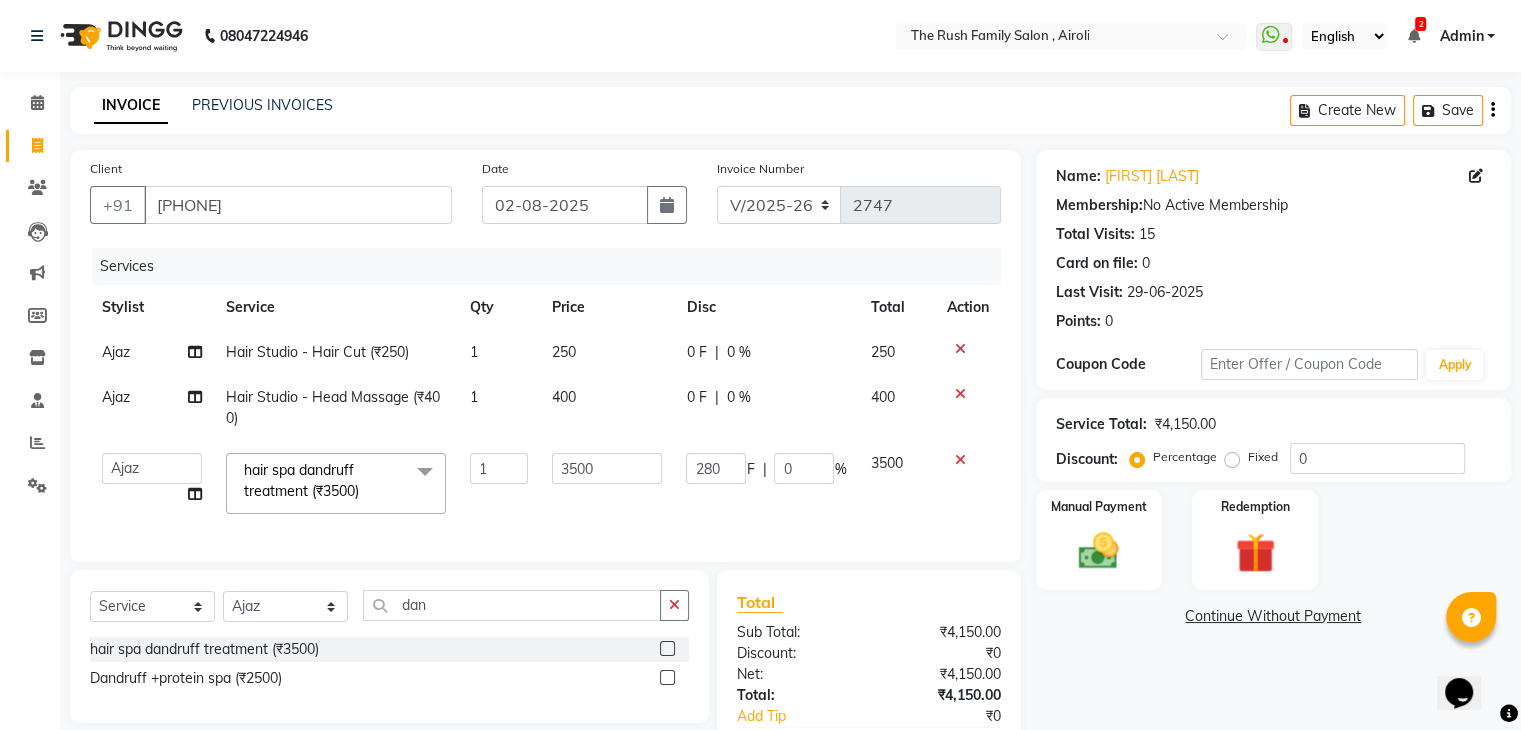 type on "2800" 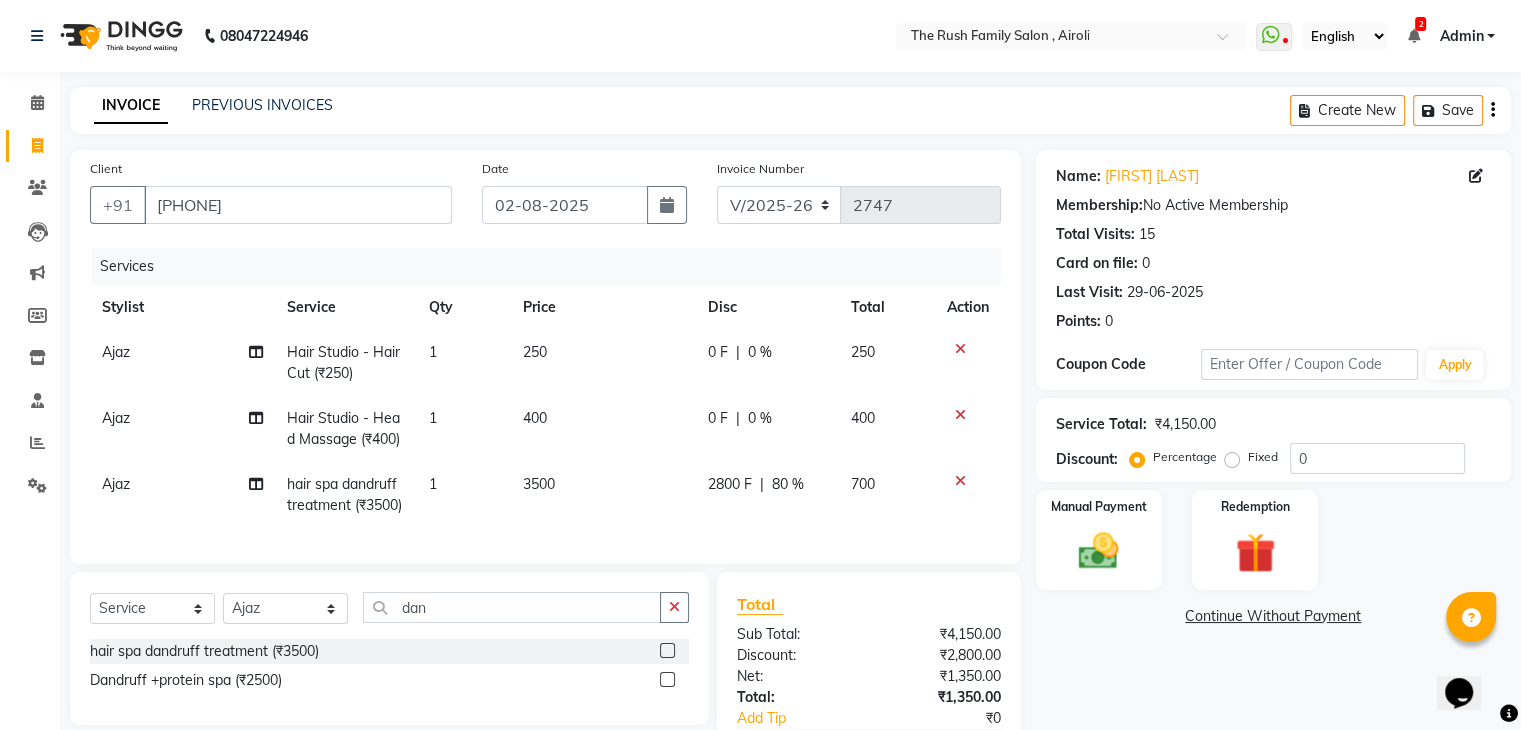 click on "2800 F | 80 %" 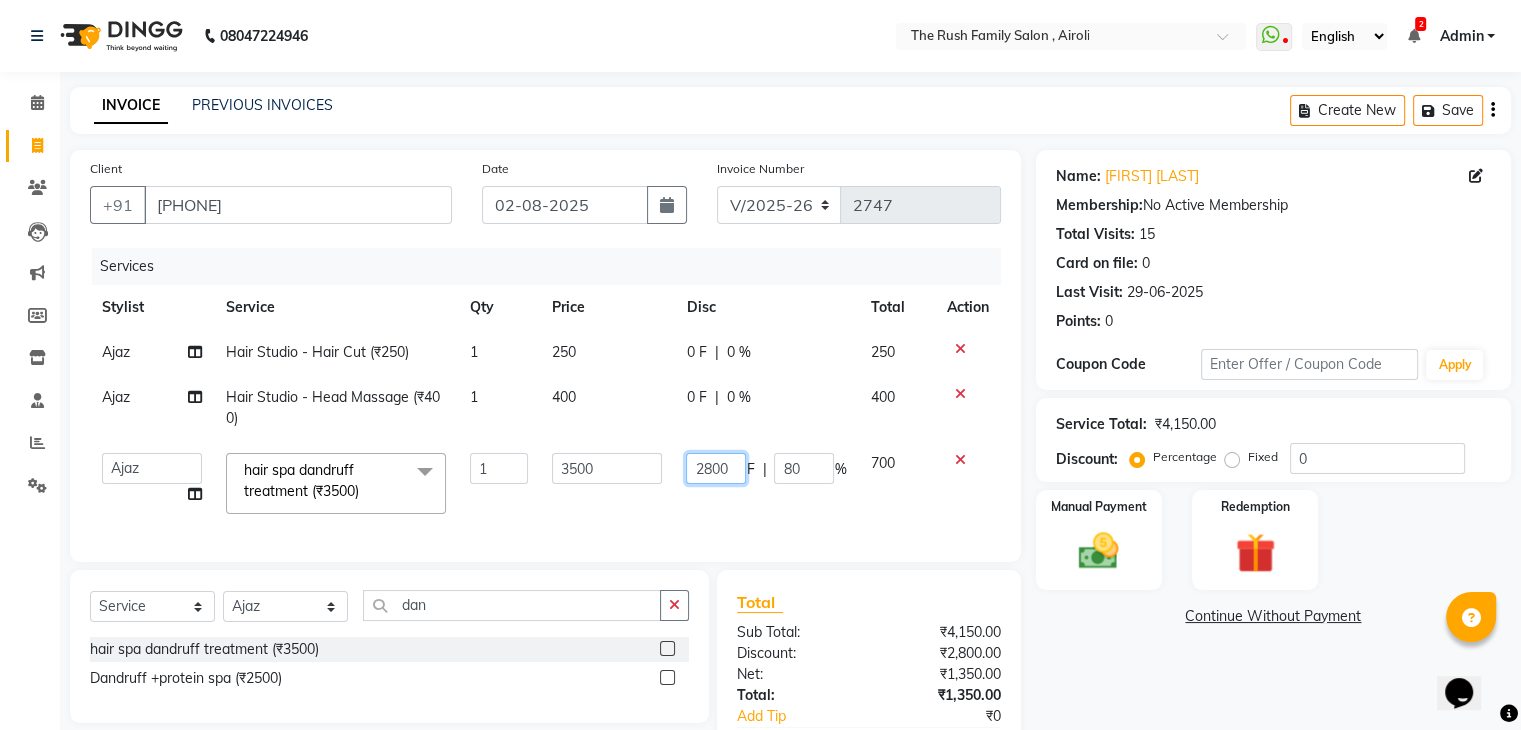 click on "2800" 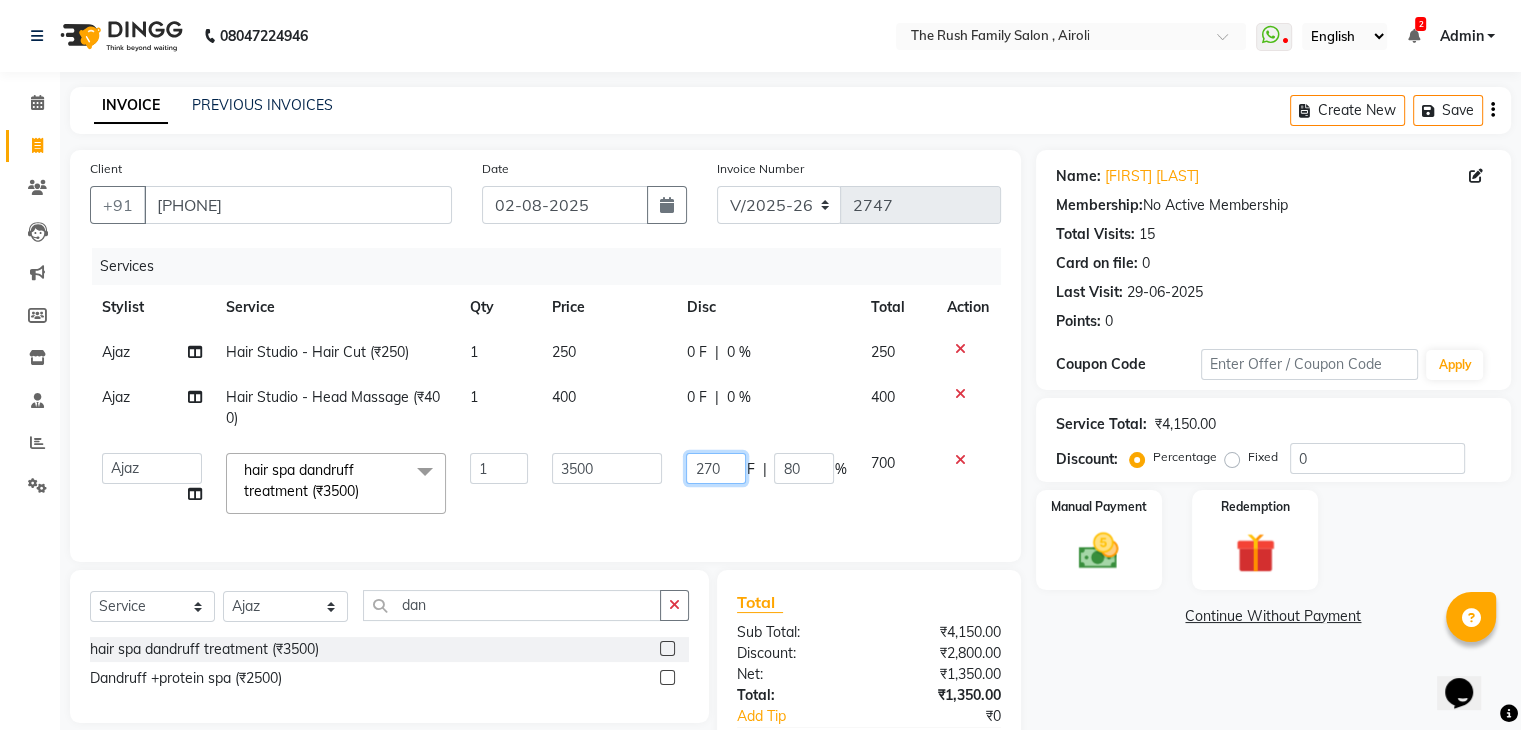 type on "2700" 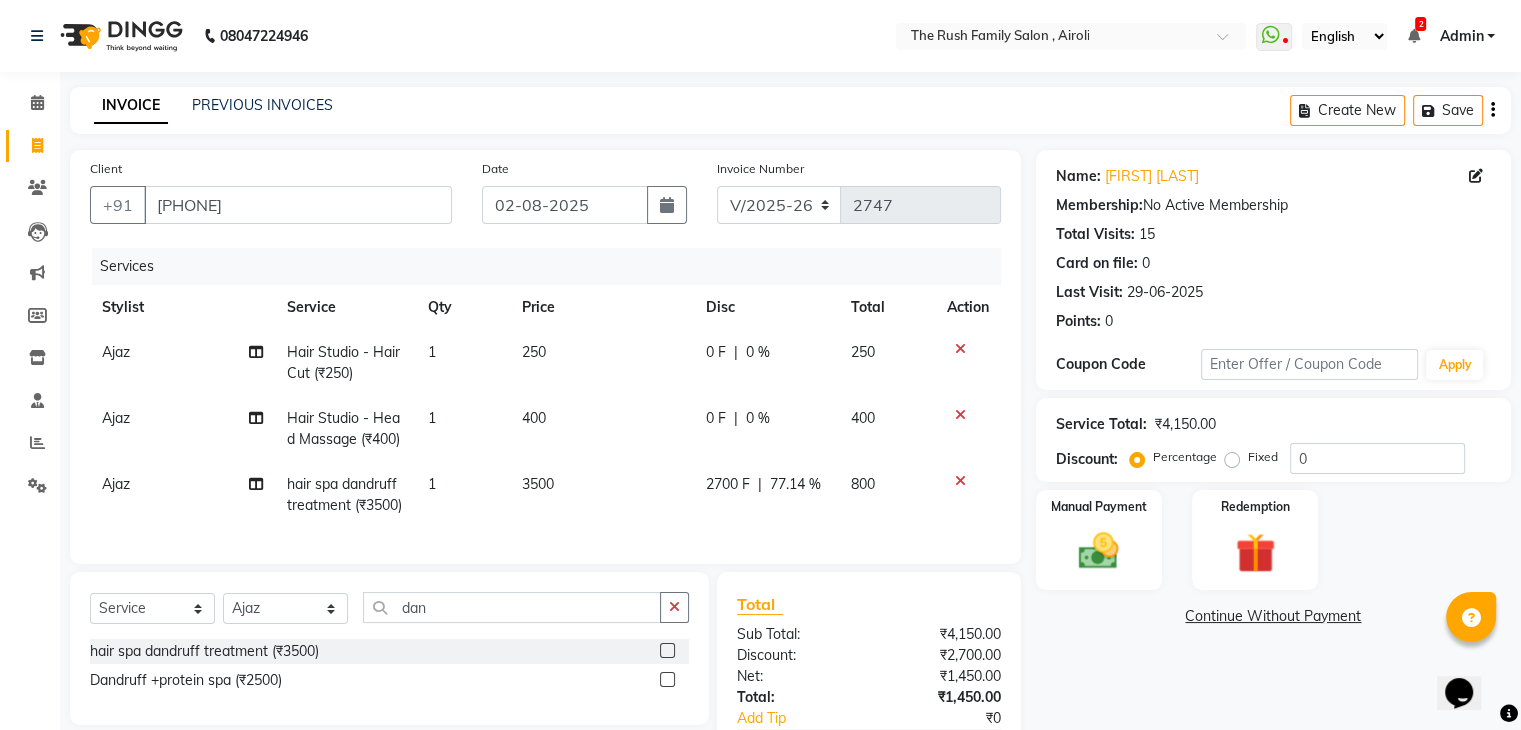 click on "2700 F | 77.14 %" 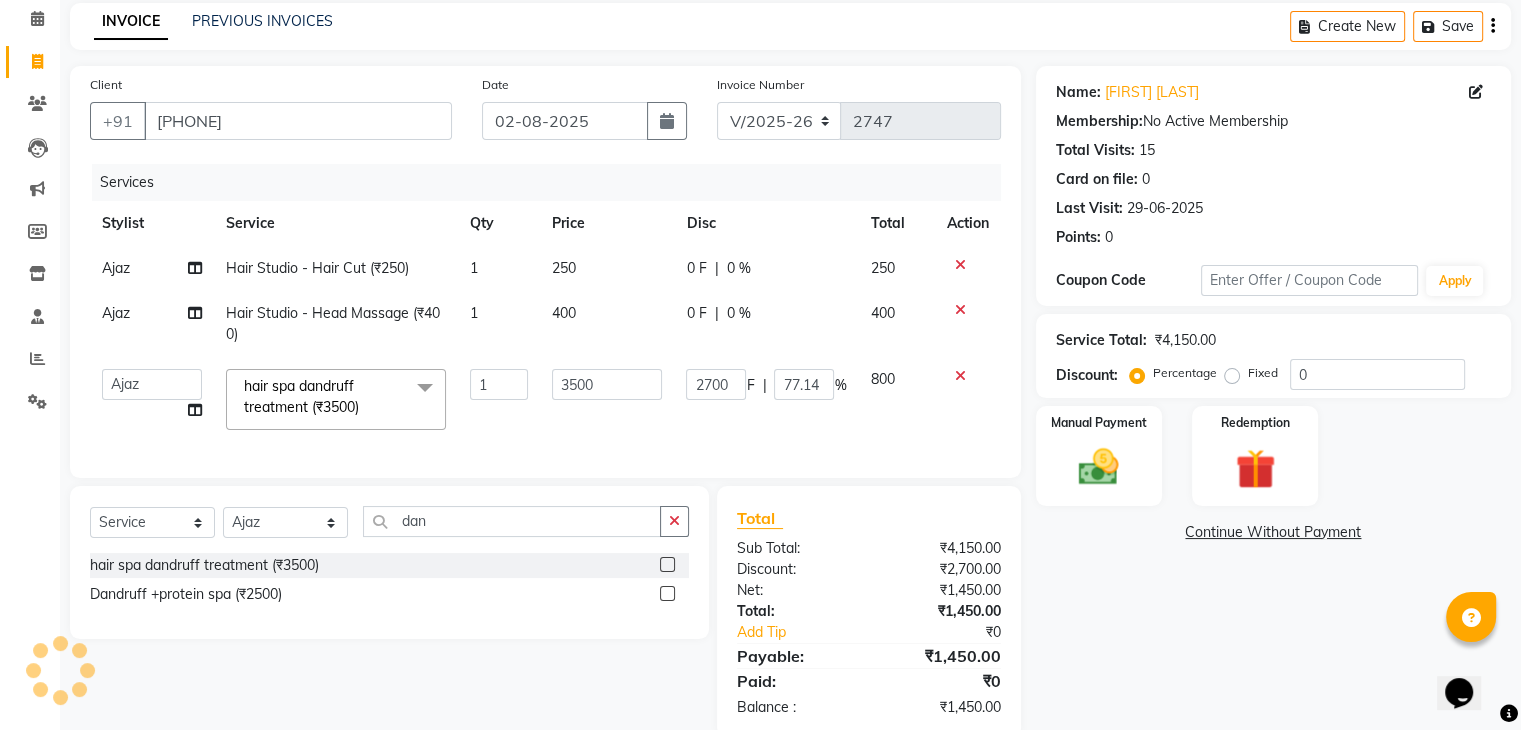 scroll, scrollTop: 137, scrollLeft: 0, axis: vertical 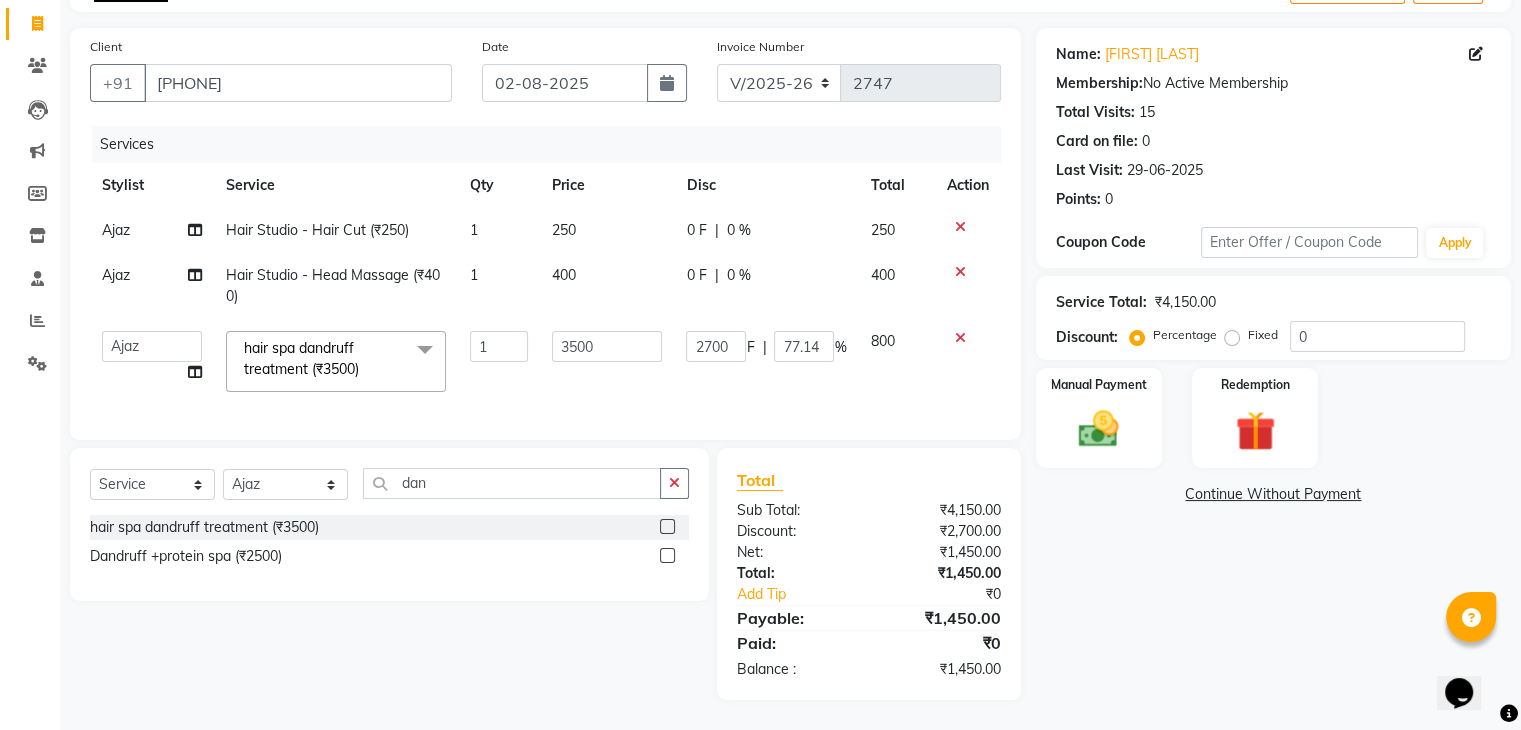 click on "250" 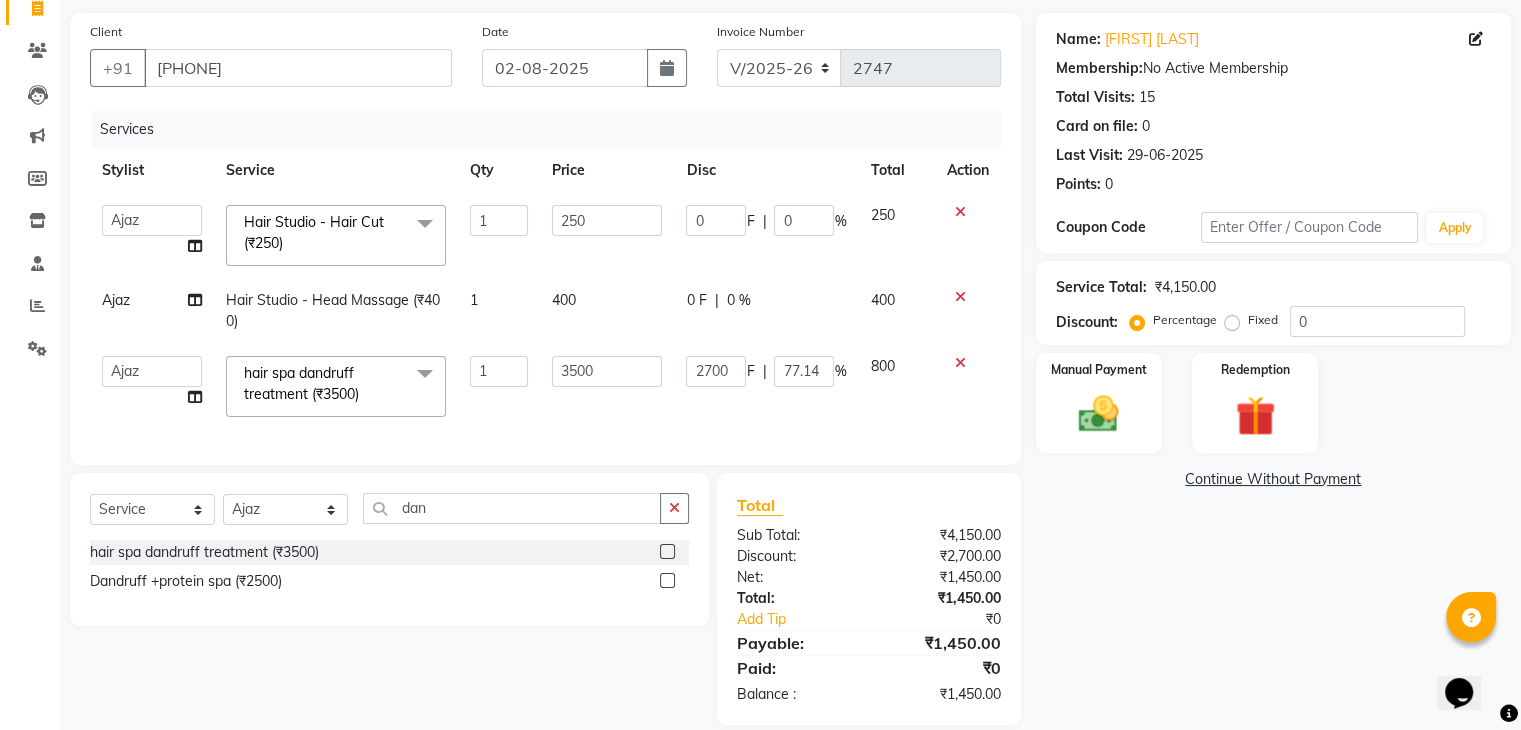 click on "250" 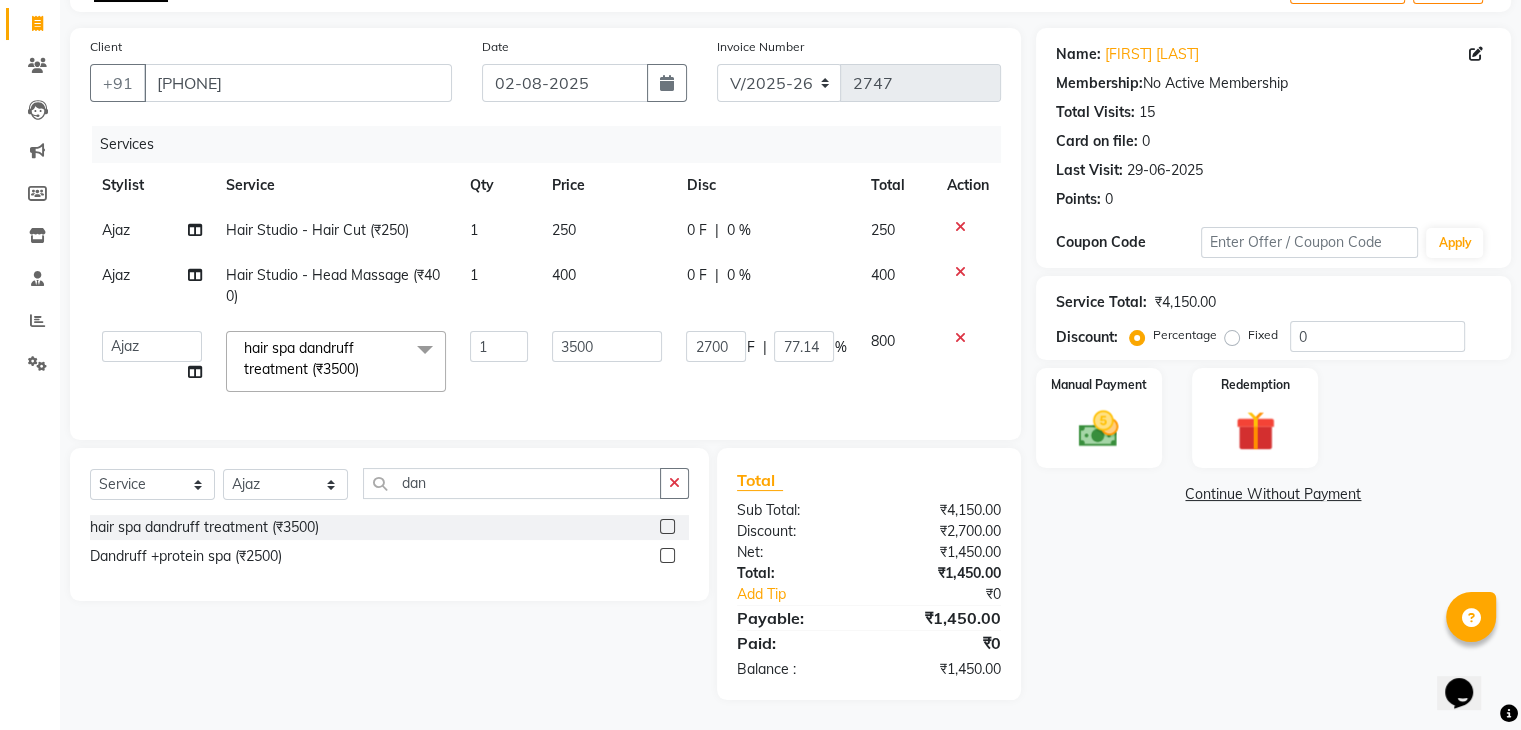 click on "0 F | 0 %" 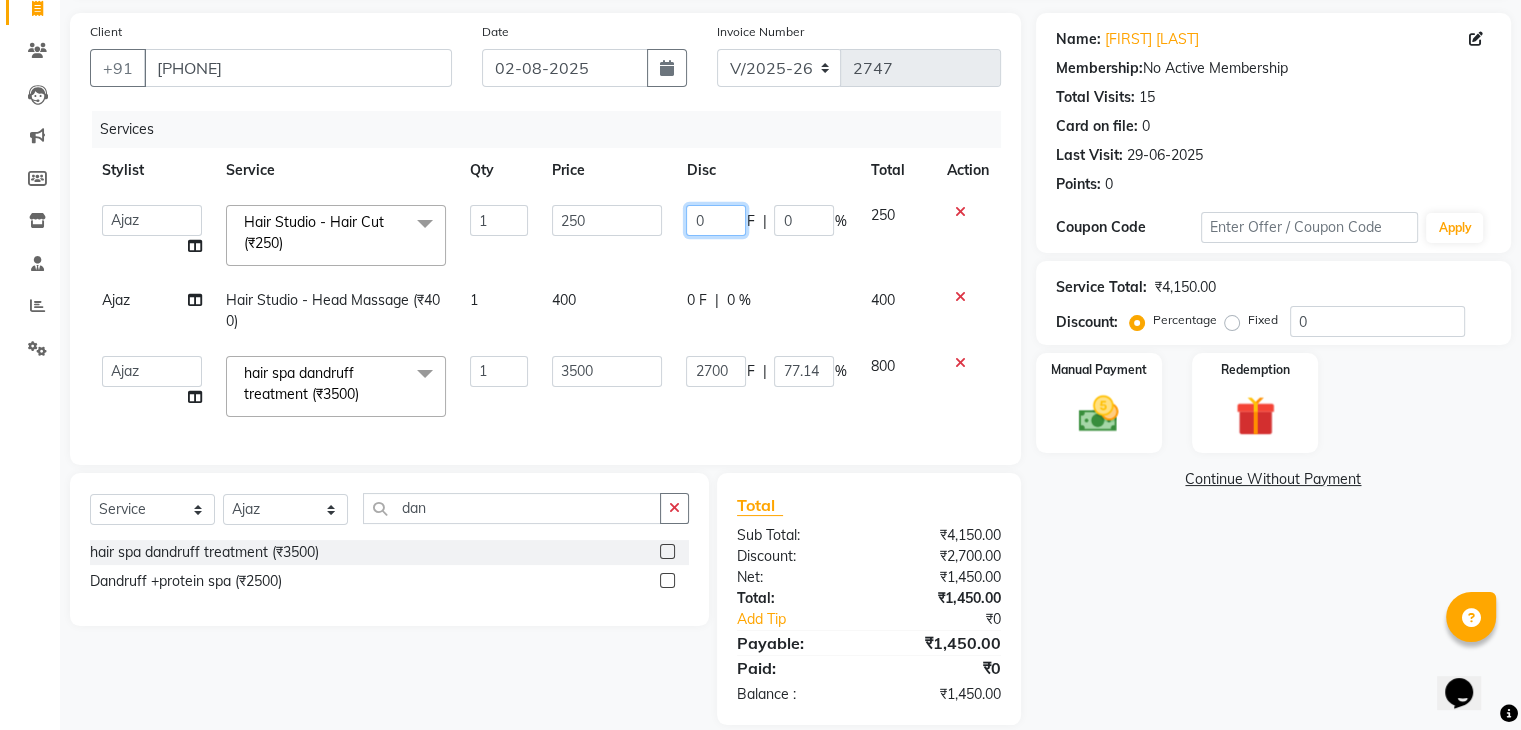 click on "0" 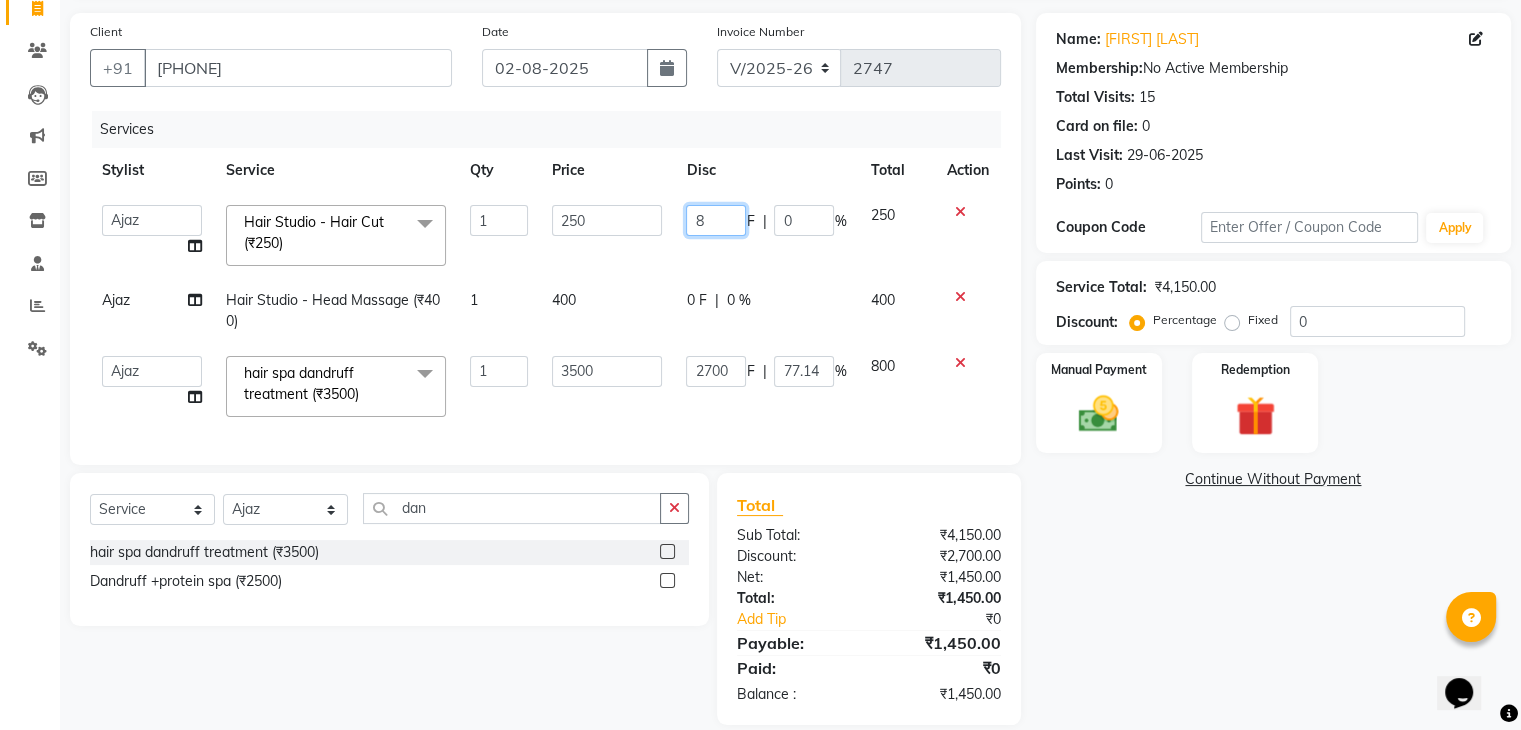 type on "85" 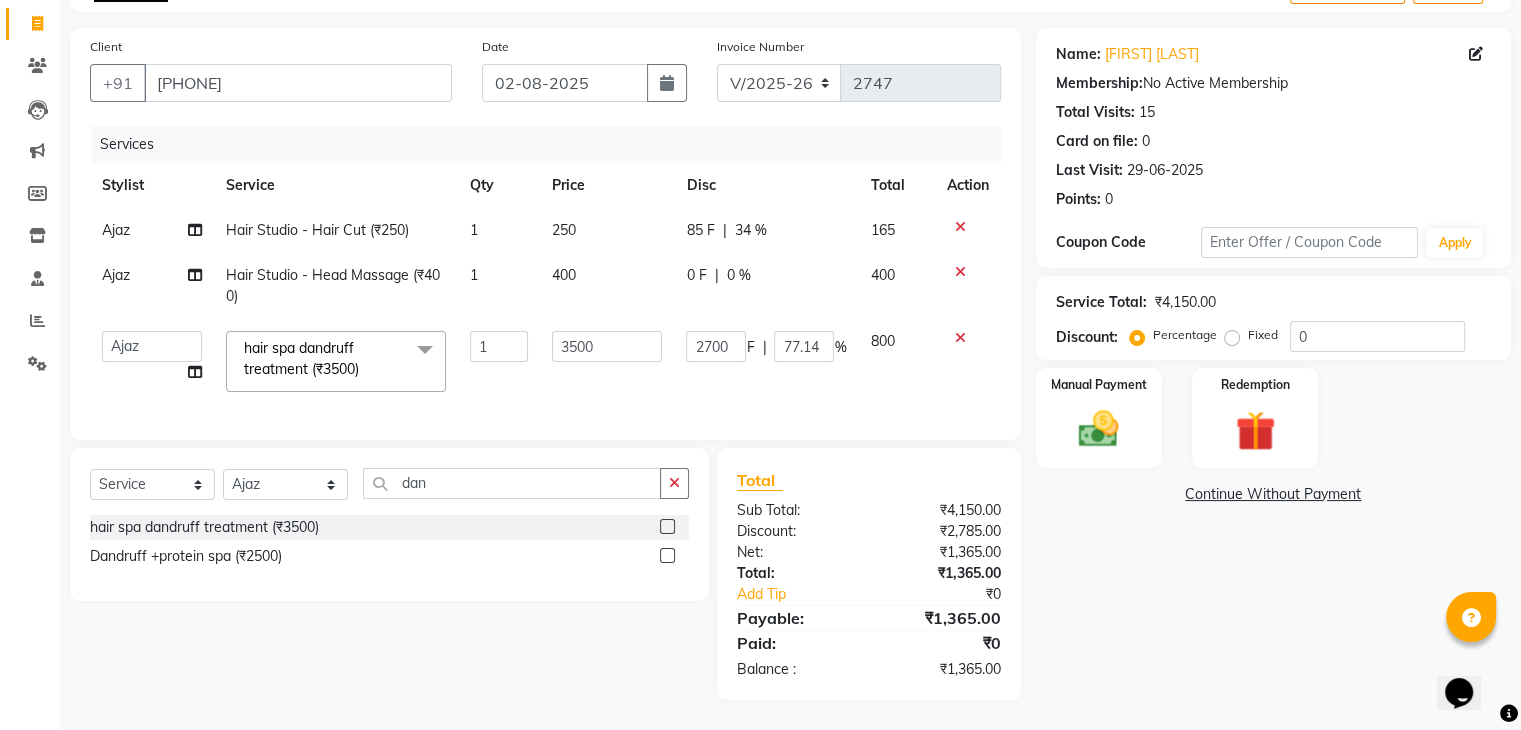 click on "Ajaz Hair Studio - Hair Cut (₹250) 1 250 85 F | 34 % 165 Ajaz Hair Studio - Head Massage (₹400) 1 400 0 F | 0 % 400  Ajaz   Alvira   Danish   Guddi   Jayesh   Josh    mumtaz   Naeem     nishu   Riya      Rush   Swati  hair spa dandruff treatment (₹3500)  x Clean Up - Deep Clean (₹900) Clean Up - Fruit (₹1000) Clean Up - Revival (₹1200) Clean Up - Mineral 1 (₹1500) Clean Up - Mineral (₹2000) Clean Up - Hydrating (₹2500) Clean Up - D.N.A. (₹3000) lice treatment (₹2000) power dose [per bottle ] (₹500) pigmantation facial (₹1000) protein spa (₹2500) Bota smooth (₹8000) Bota smooth  (₹10000) bota smooth (₹6500) Protein hair spa (₹1600) nanoplatia (₹2500) Hair protein spa (₹2000) Protein spaa (₹3500) Foot spa (₹800) Protein spa (₹3000) Nose pill off (₹250) hair spa dandruff treatment (₹3500) Threading/upl (₹70) Threading /Forhead /upl (₹90) Botosmooth (₹7000) Pigmentation treatment (₹3000) Hydra  facial (₹7000) hair cut / shave (₹375) Ola plex (₹5000)" 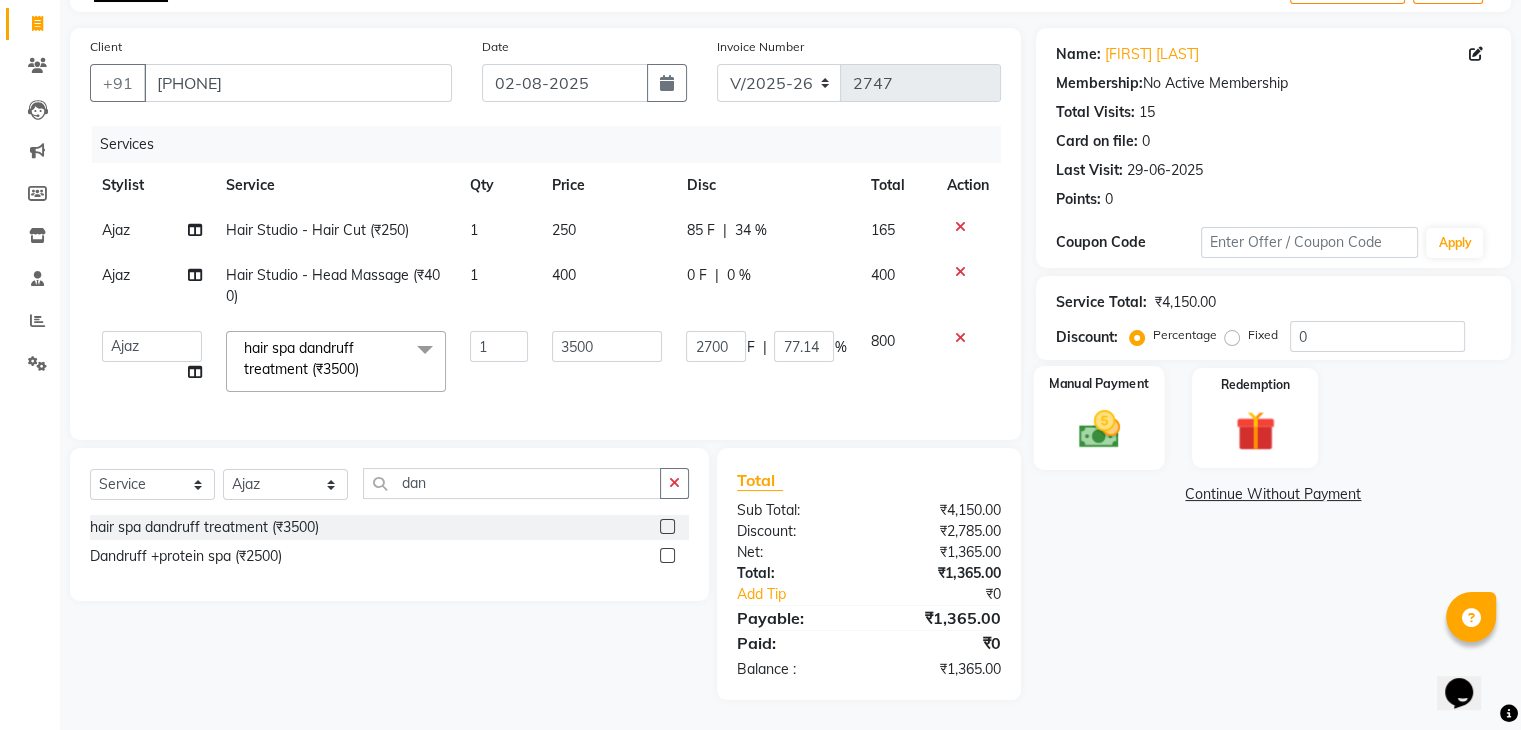 click on "Manual Payment" 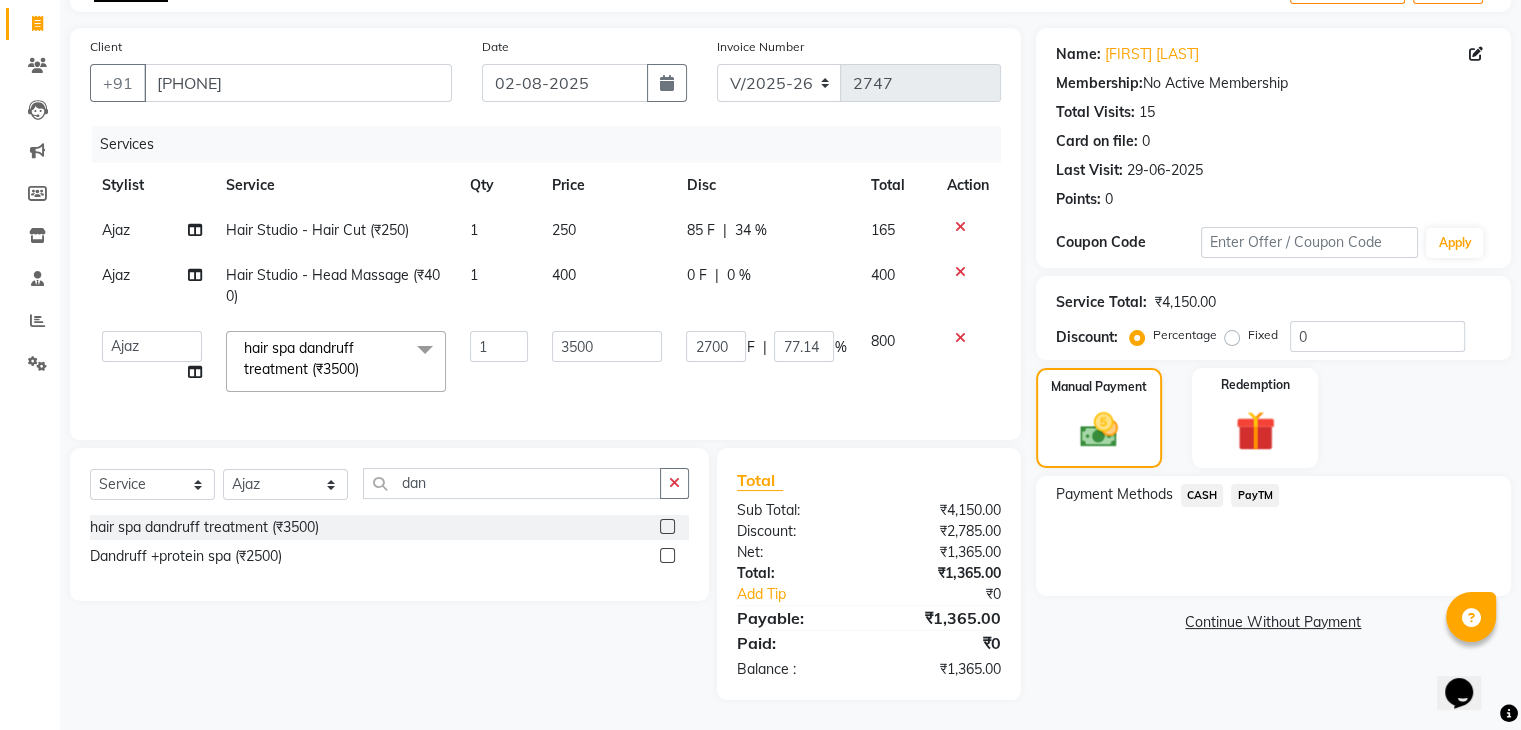 click on "PayTM" 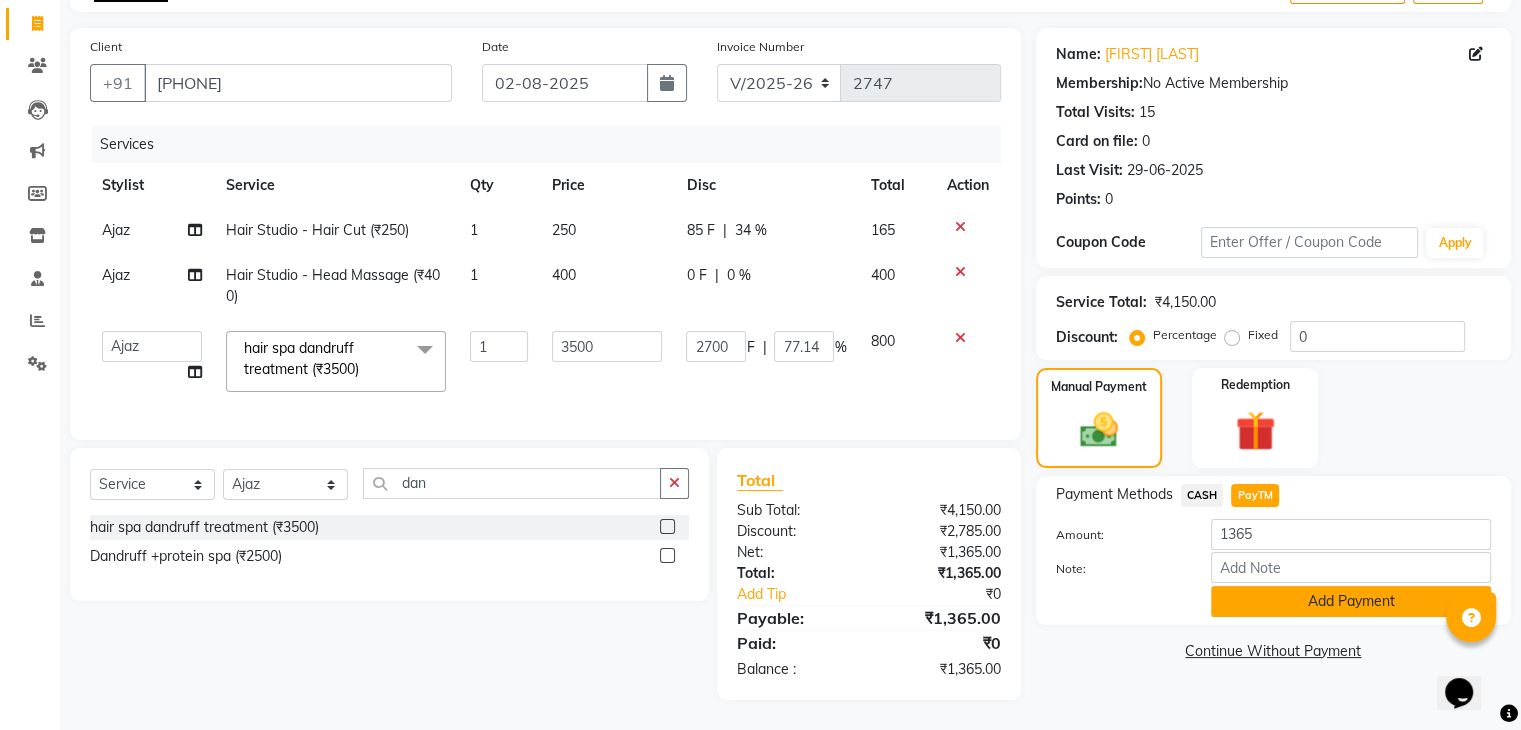 click on "Add Payment" 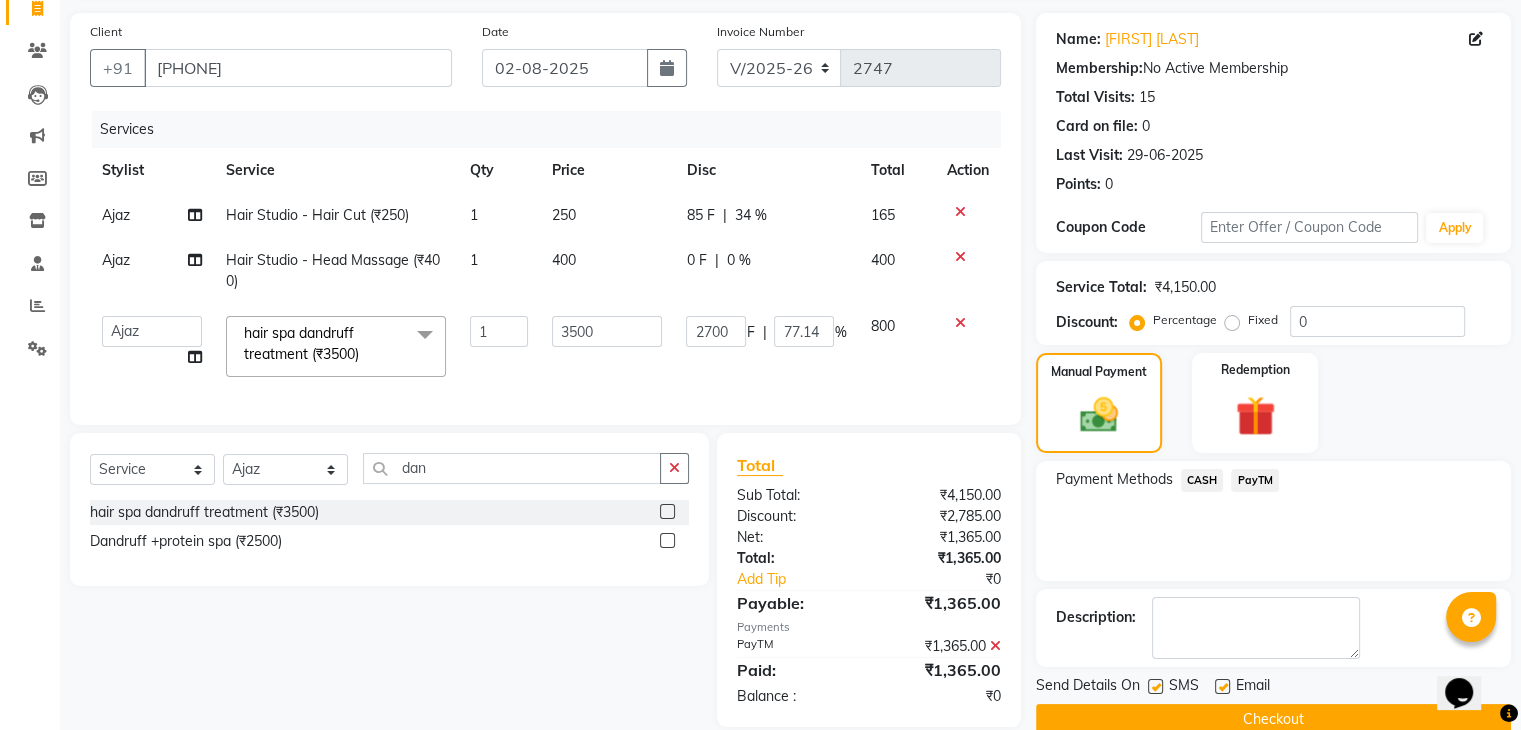 click 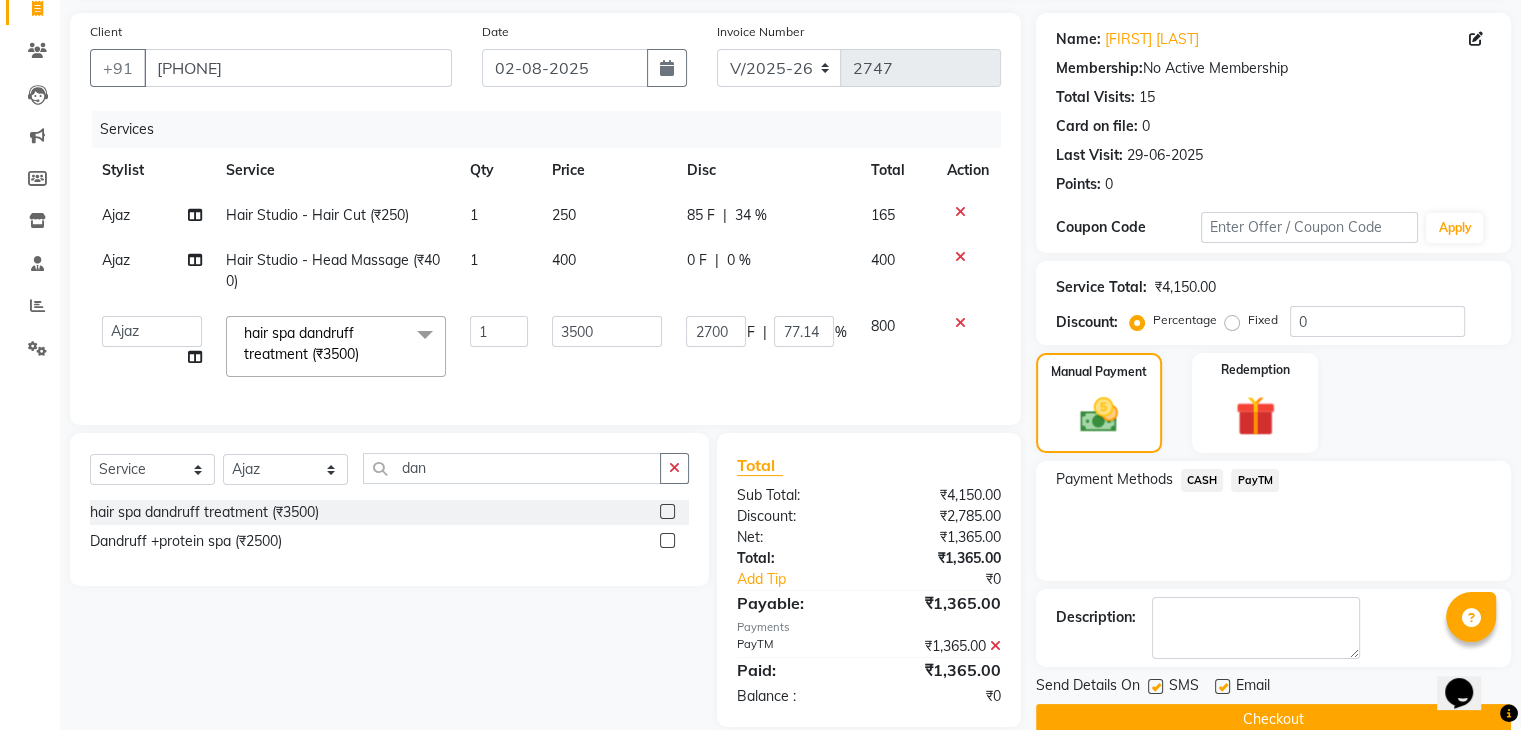 click at bounding box center [1154, 687] 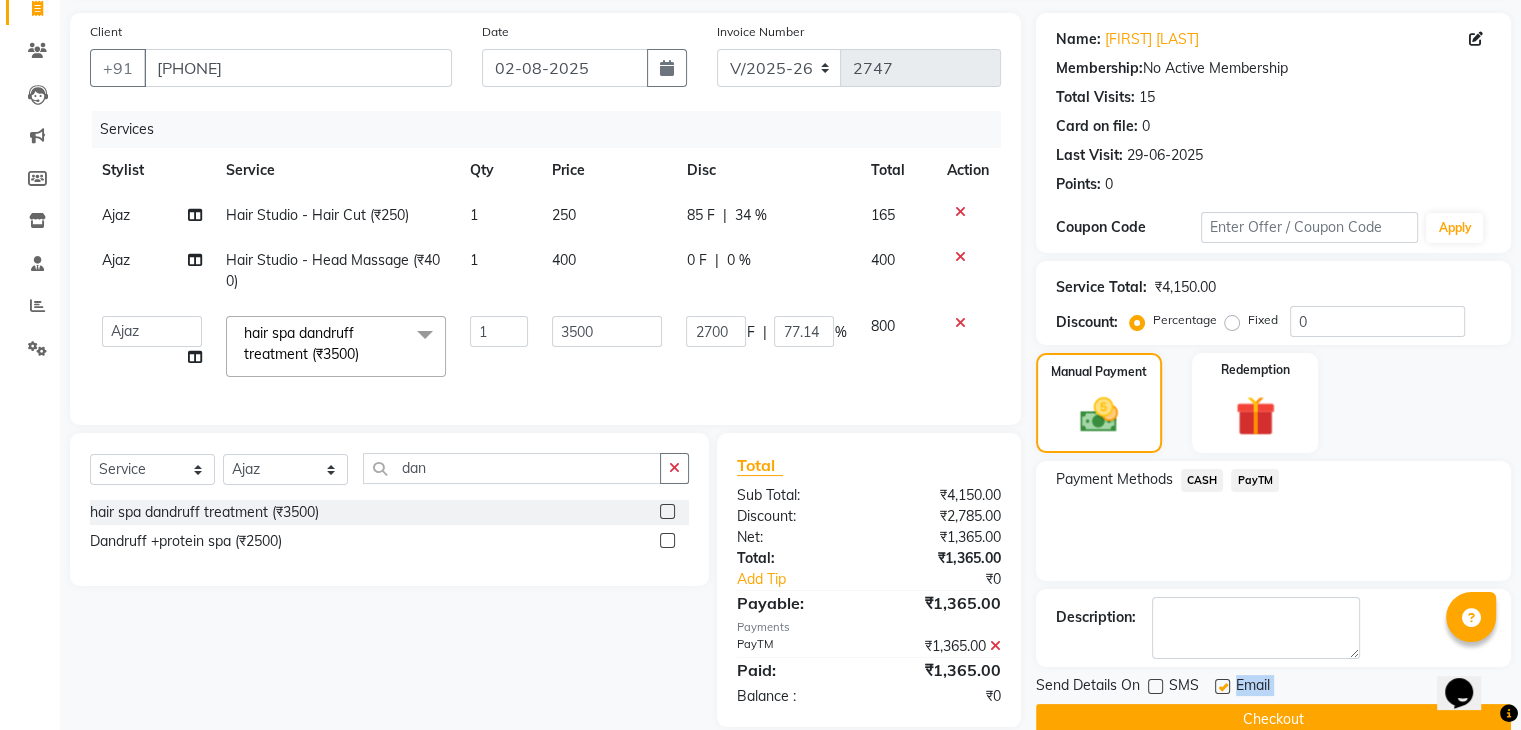 scroll, scrollTop: 179, scrollLeft: 0, axis: vertical 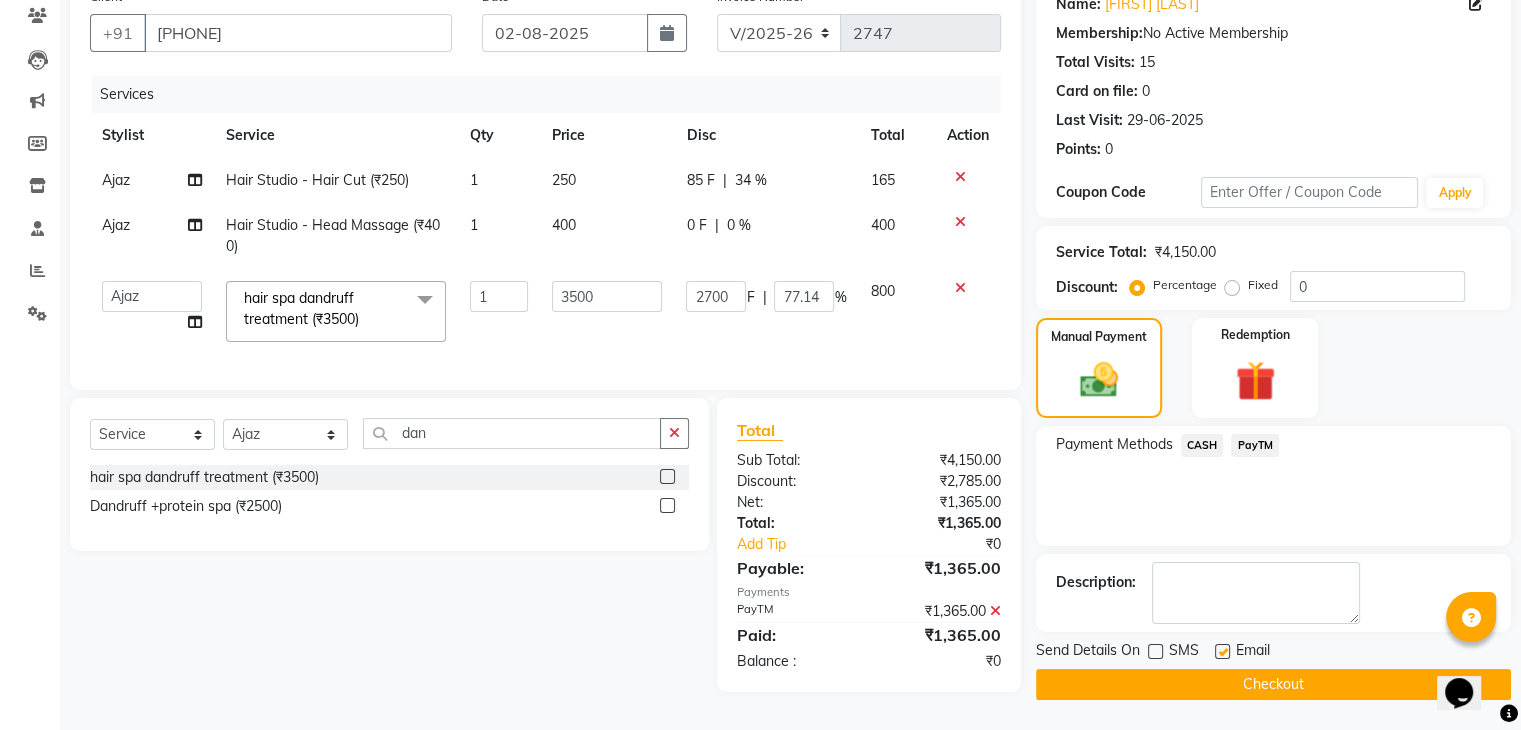 drag, startPoint x: 1222, startPoint y: 685, endPoint x: 1218, endPoint y: 639, distance: 46.173584 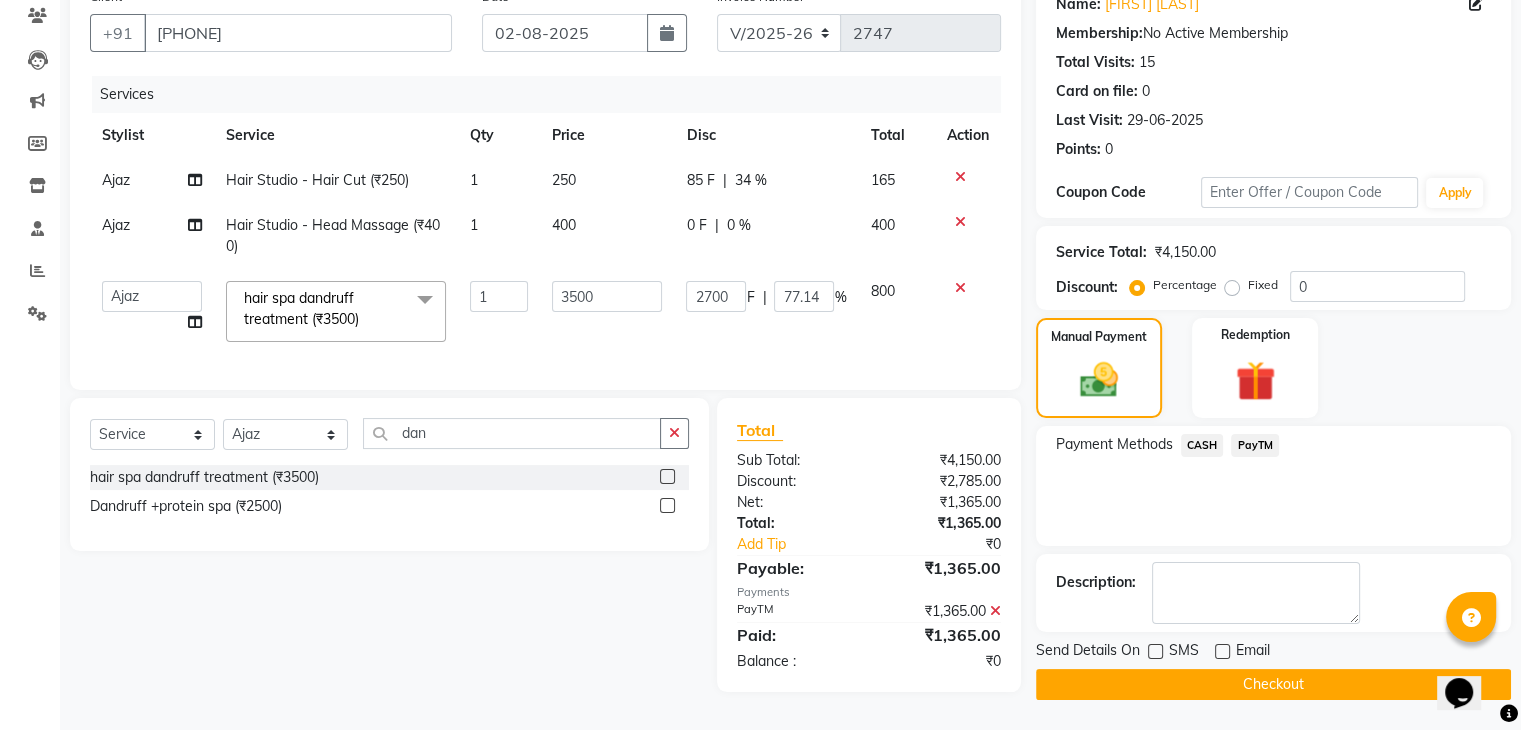 click 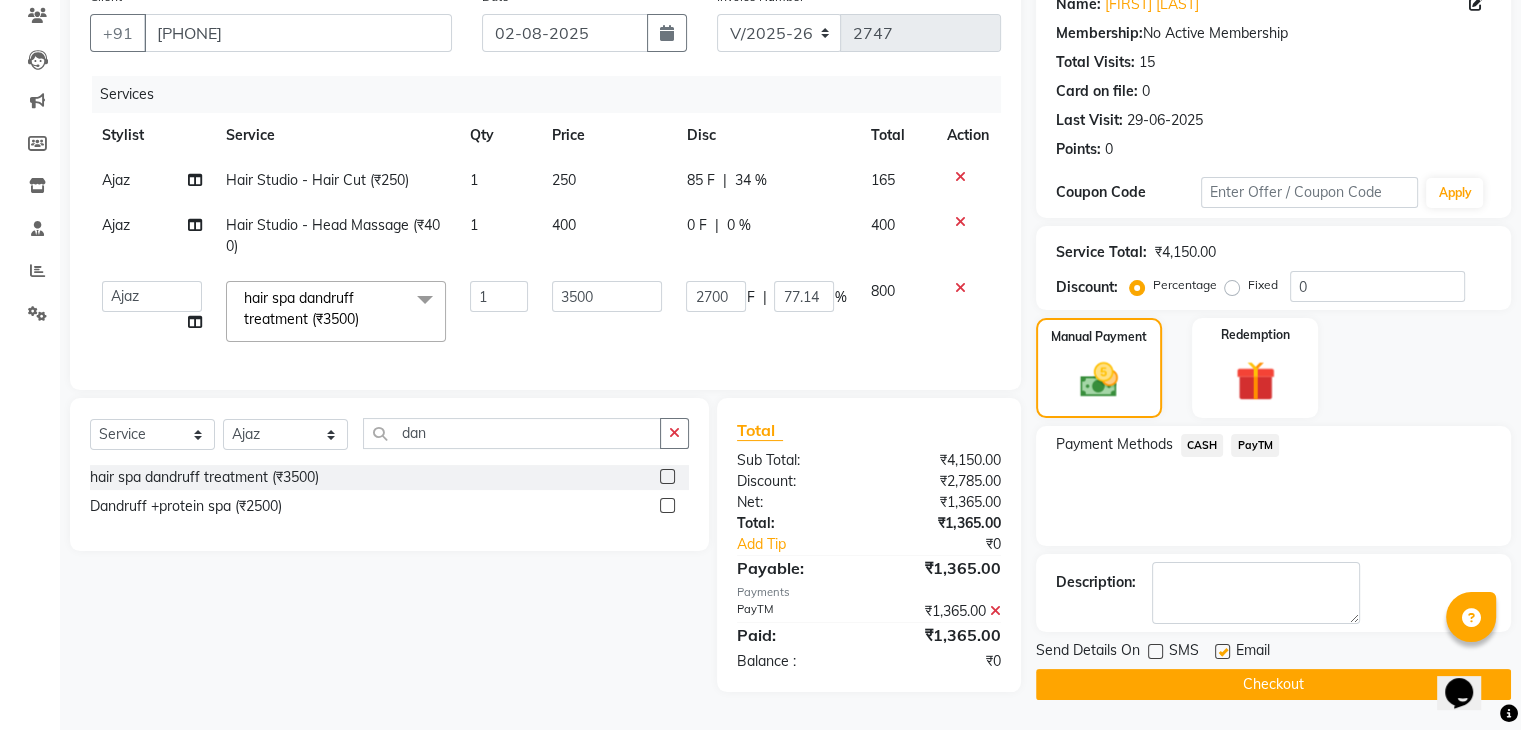 click 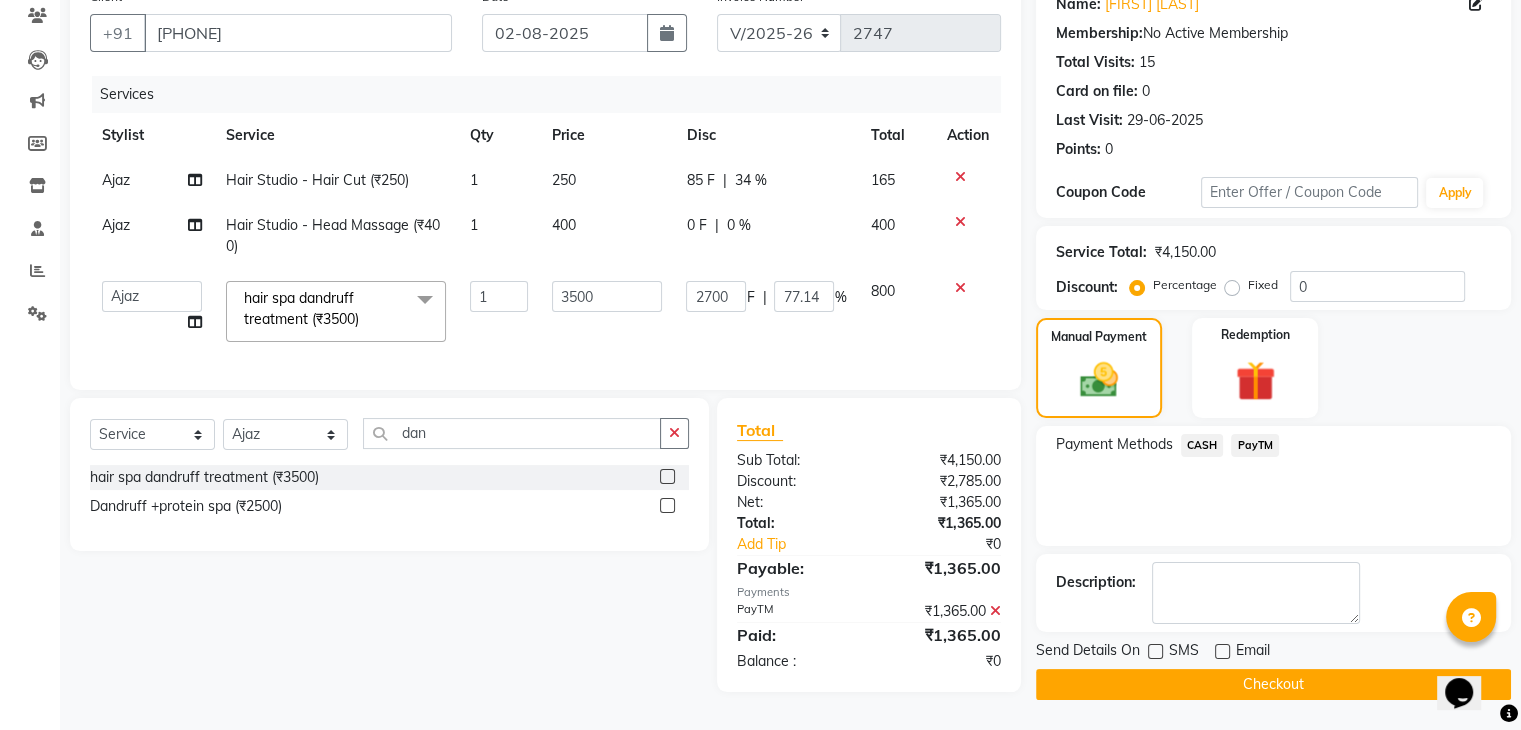 click on "Checkout" 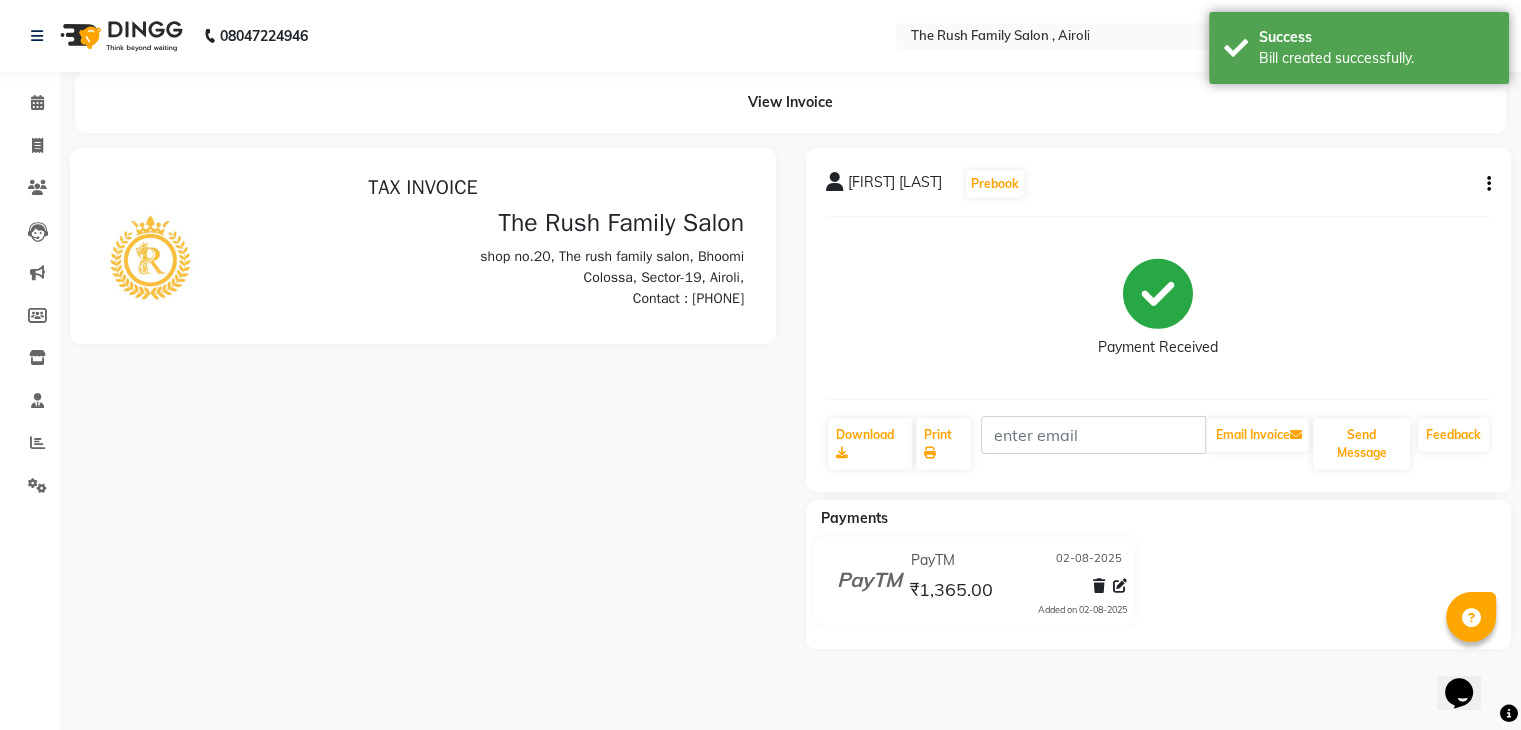scroll, scrollTop: 0, scrollLeft: 0, axis: both 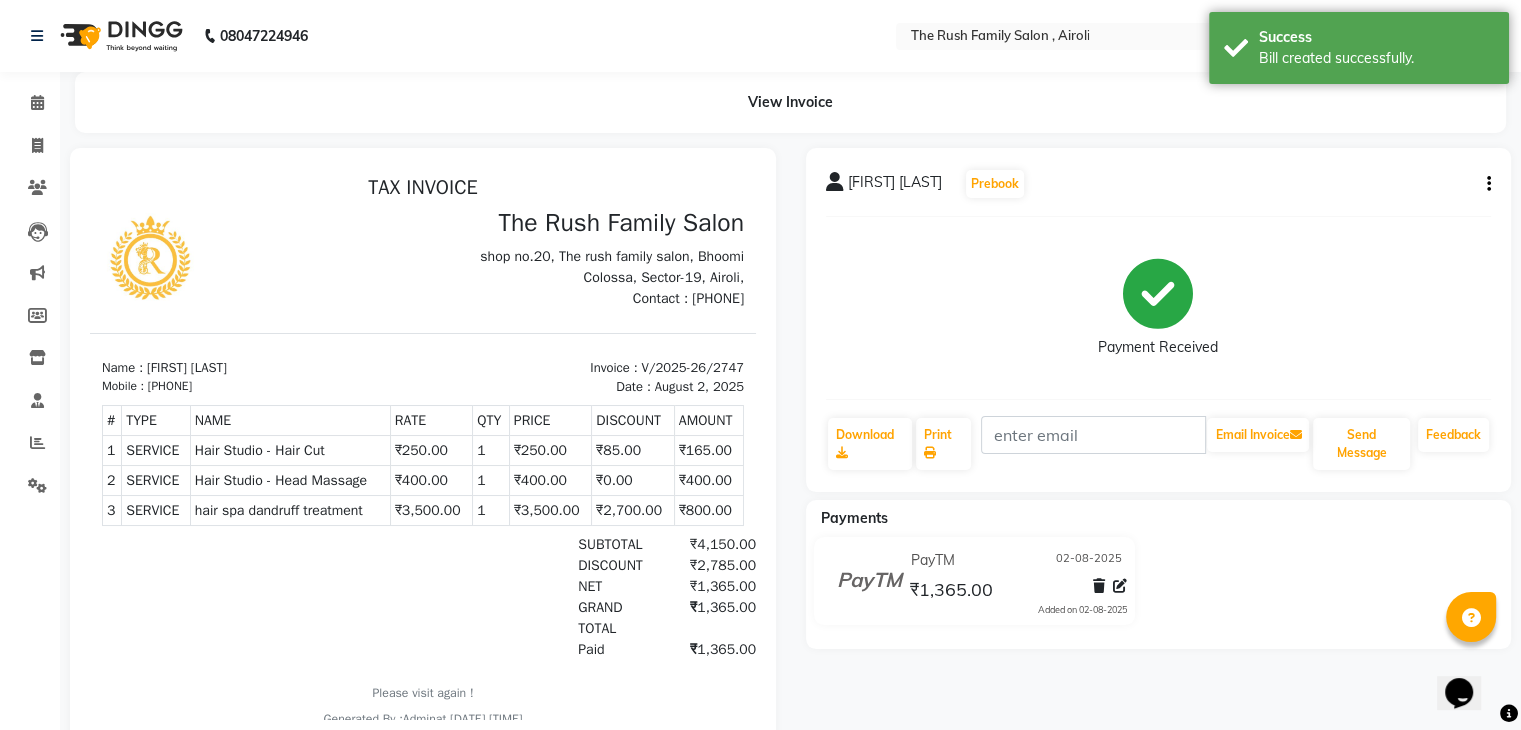 click on "Ram Pati  Prebook   Payment Received  Download  Print   Email Invoice   Send Message Feedback  Payments PayTM 02-08-2025 ₹1,365.00  Added on 02-08-2025" 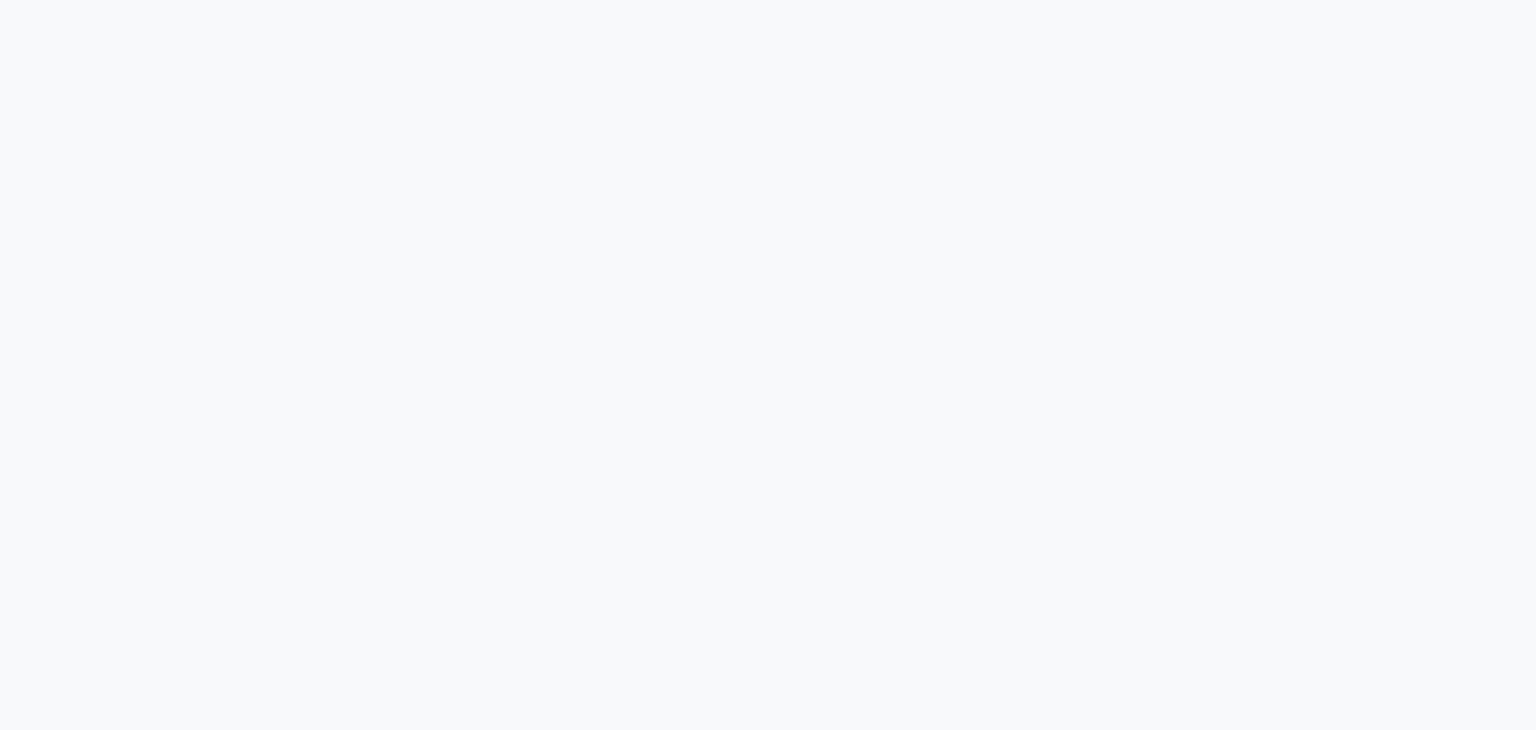 scroll, scrollTop: 0, scrollLeft: 0, axis: both 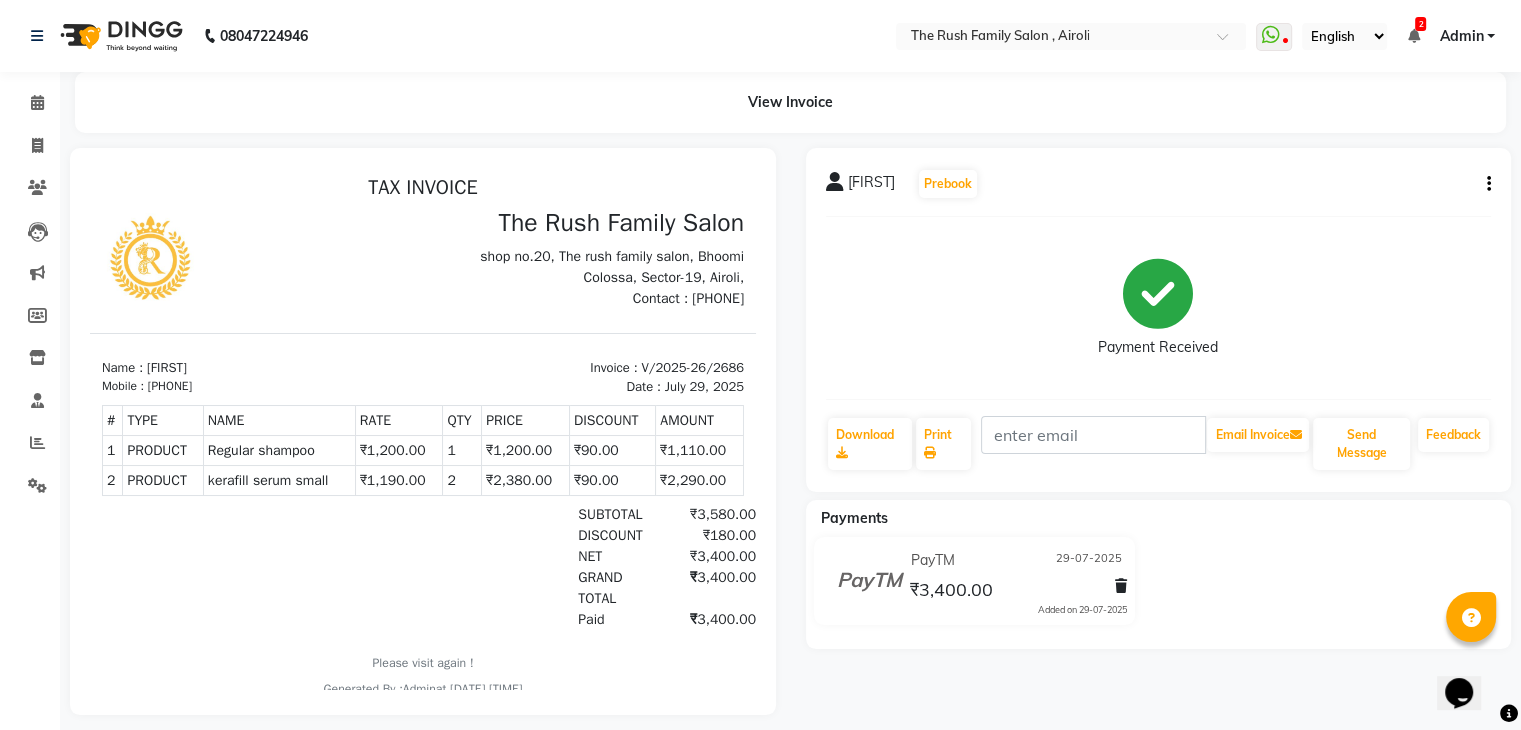 click 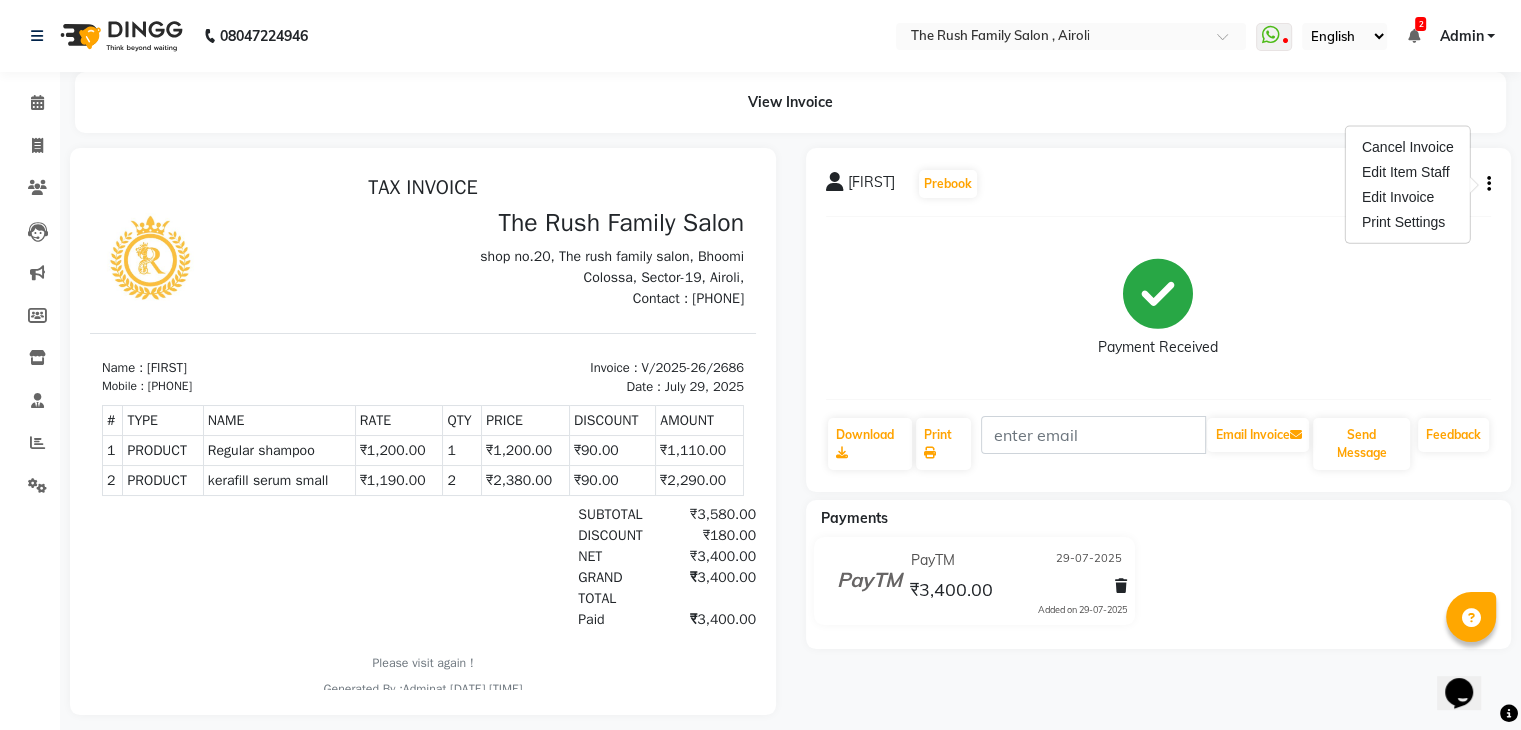 click 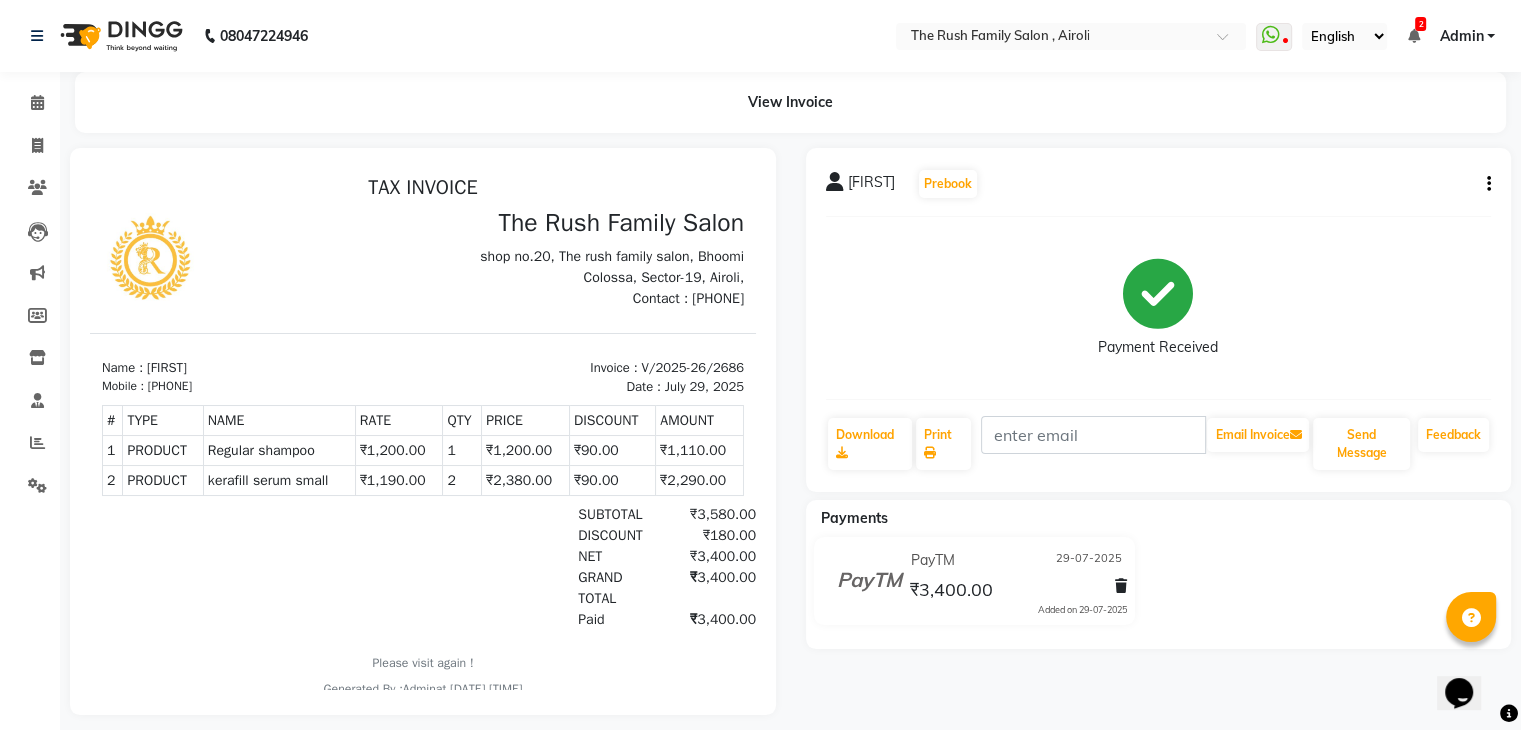 click 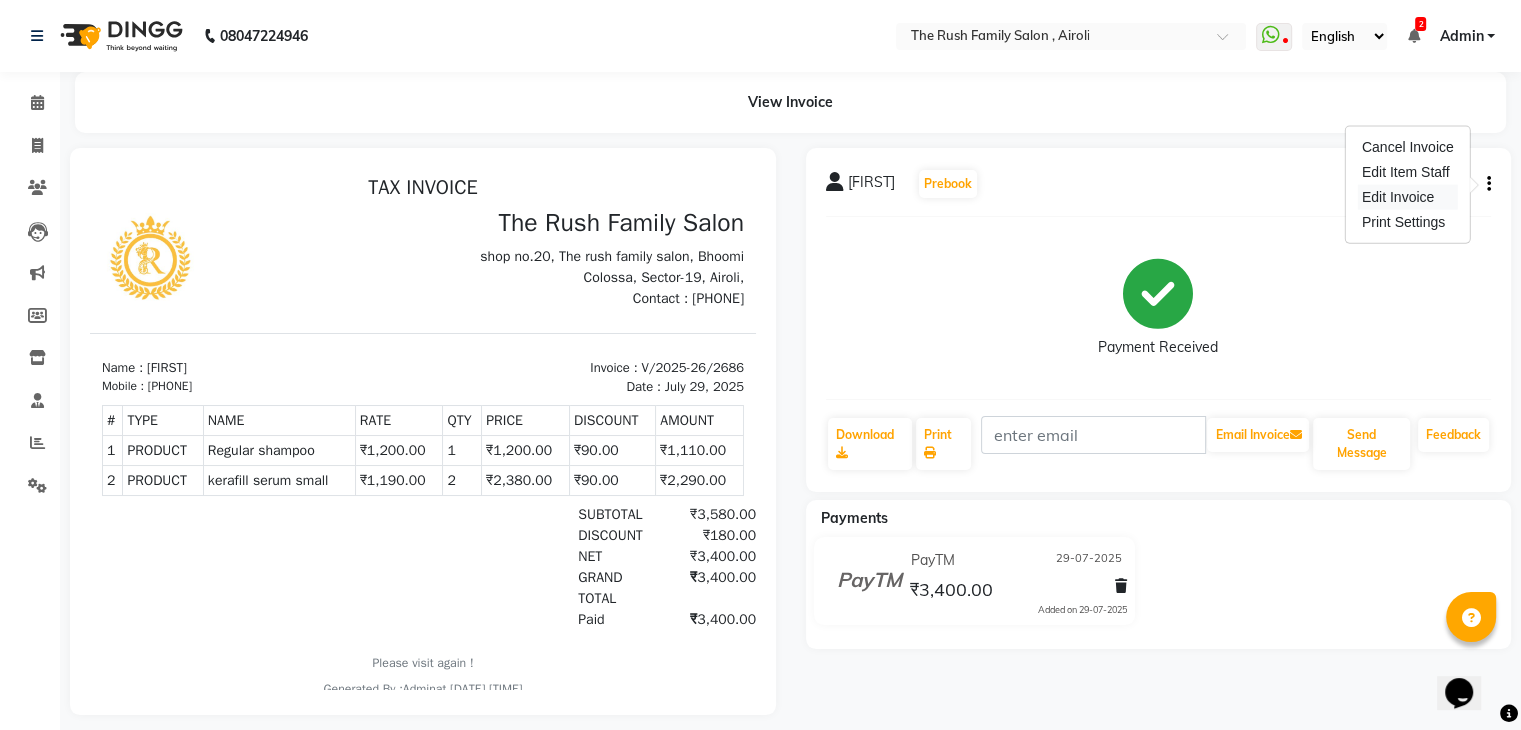 click on "Edit Invoice" at bounding box center (1408, 197) 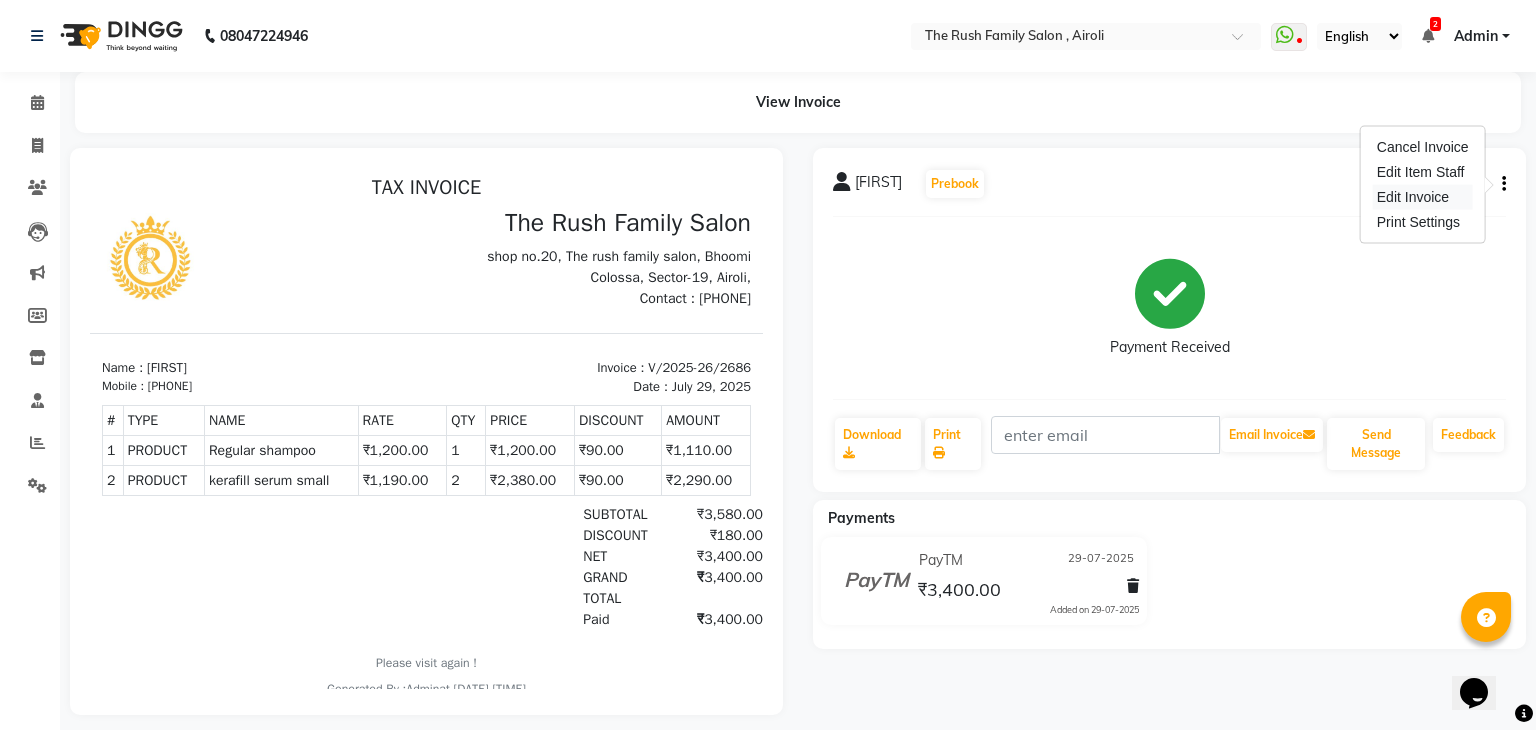 select on "service" 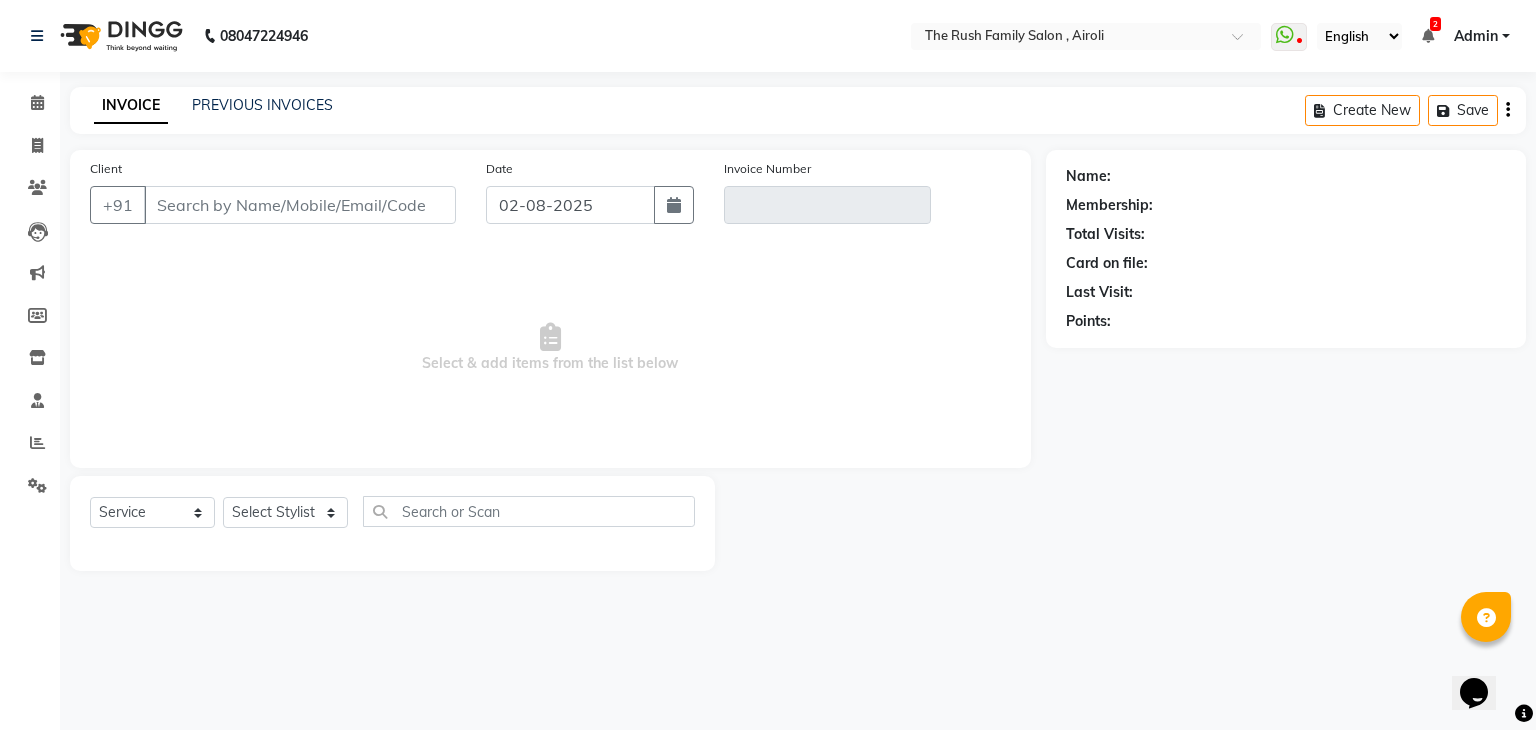 type on "[PHONE]" 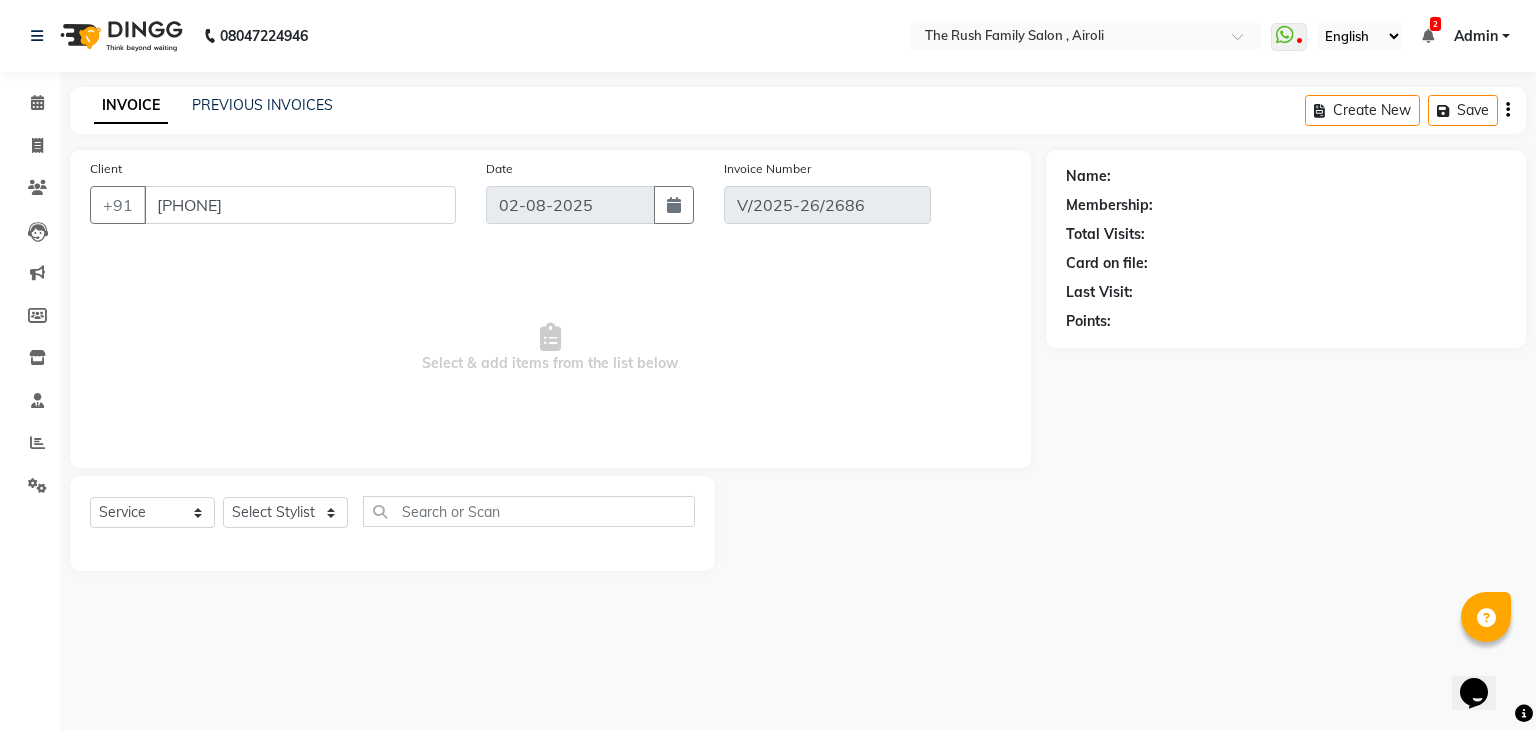 select on "1: Object" 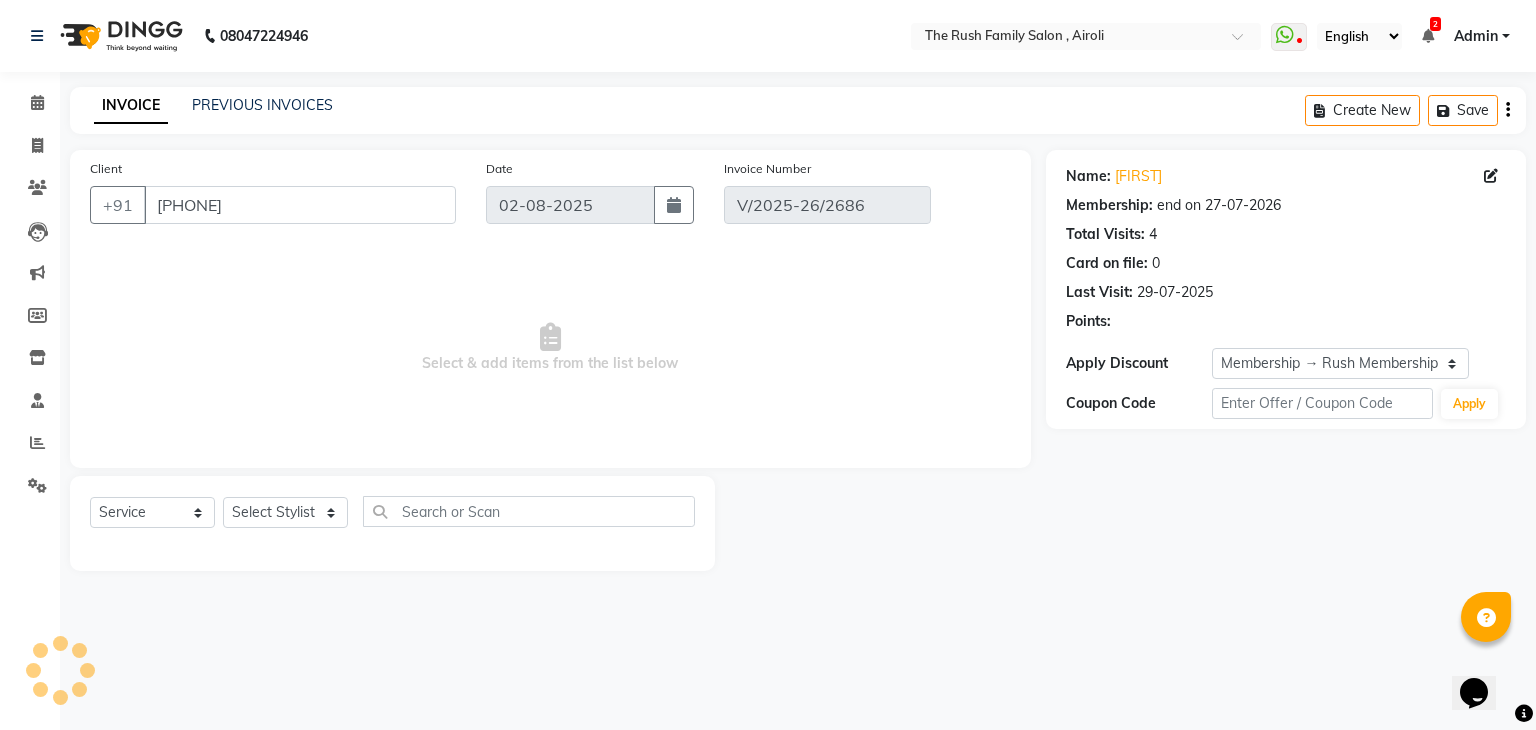 type on "29-07-2025" 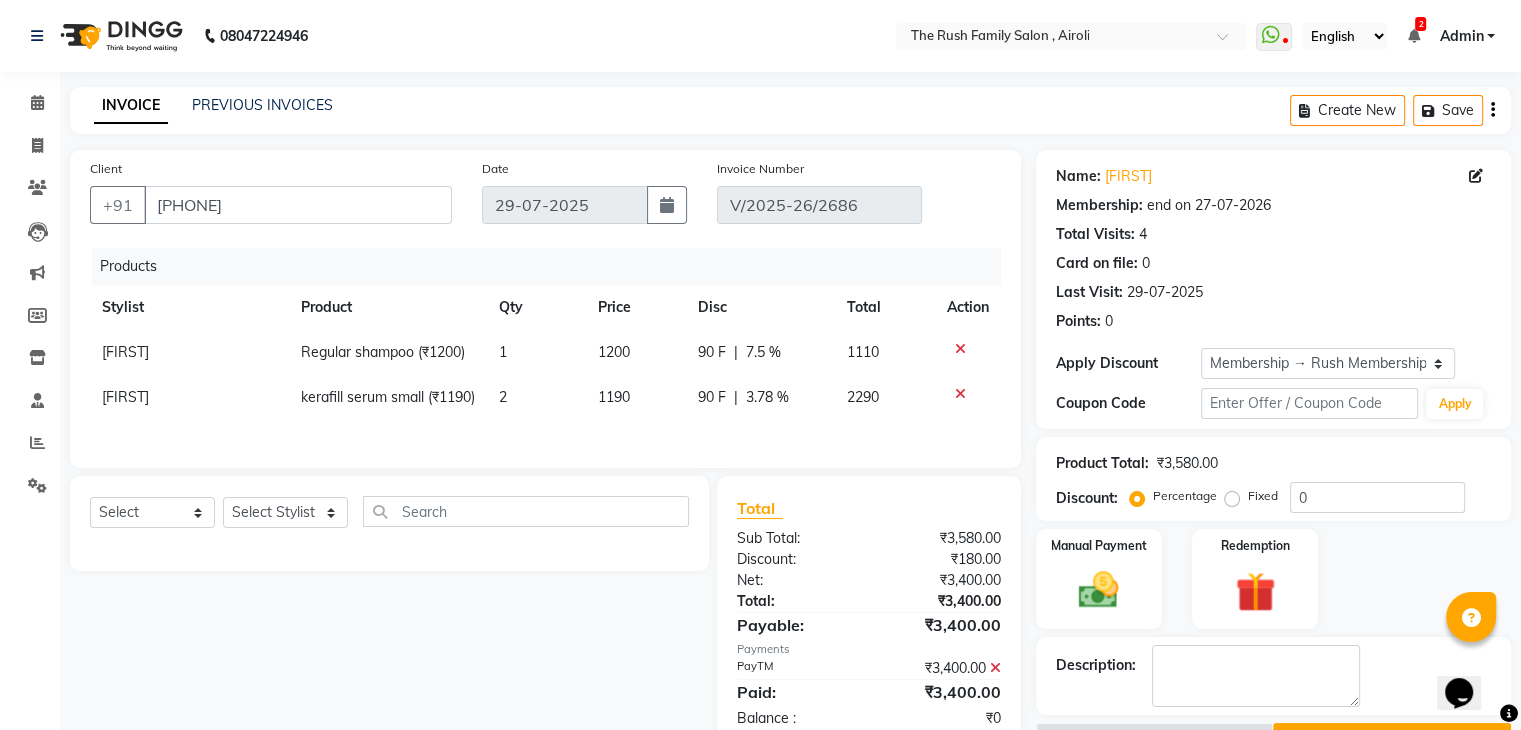 click 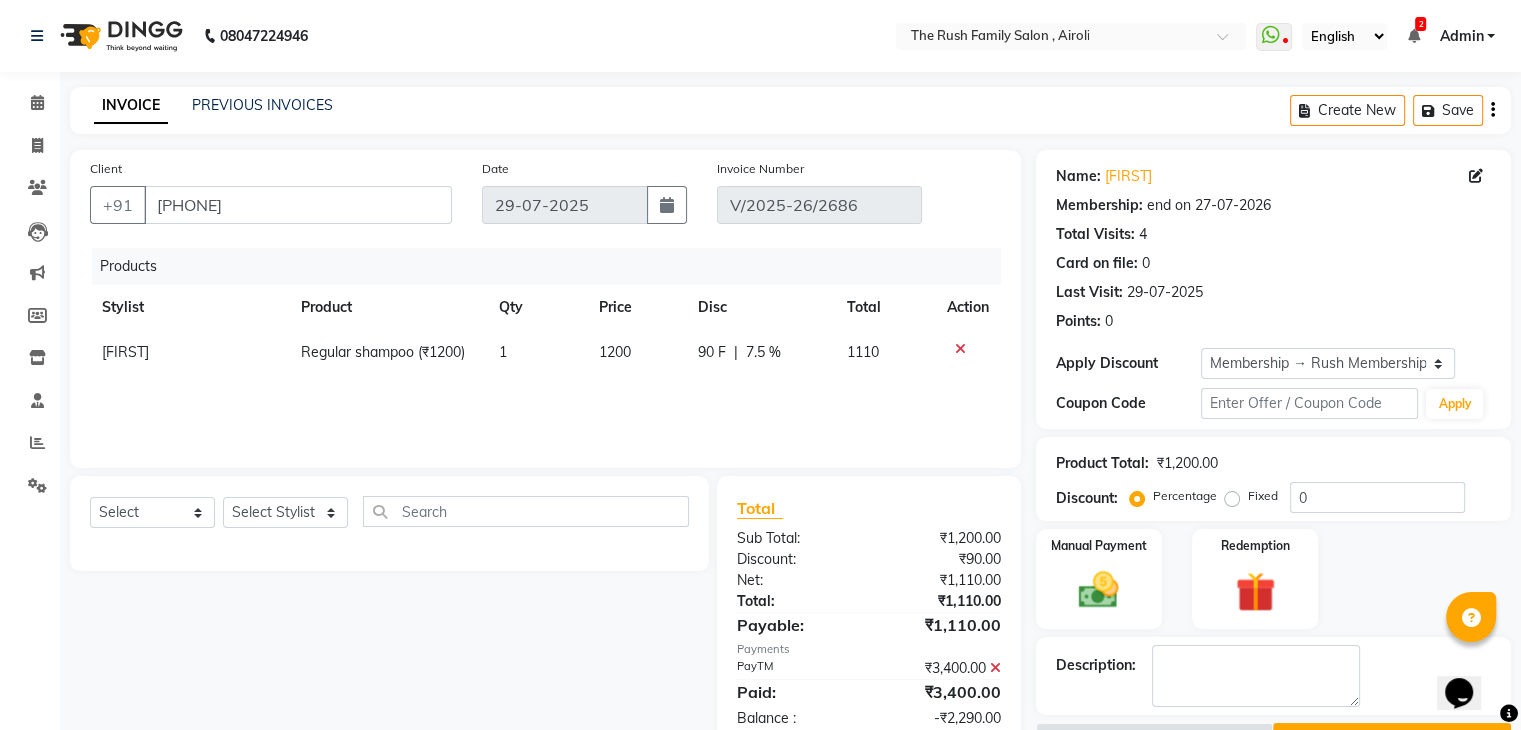 click 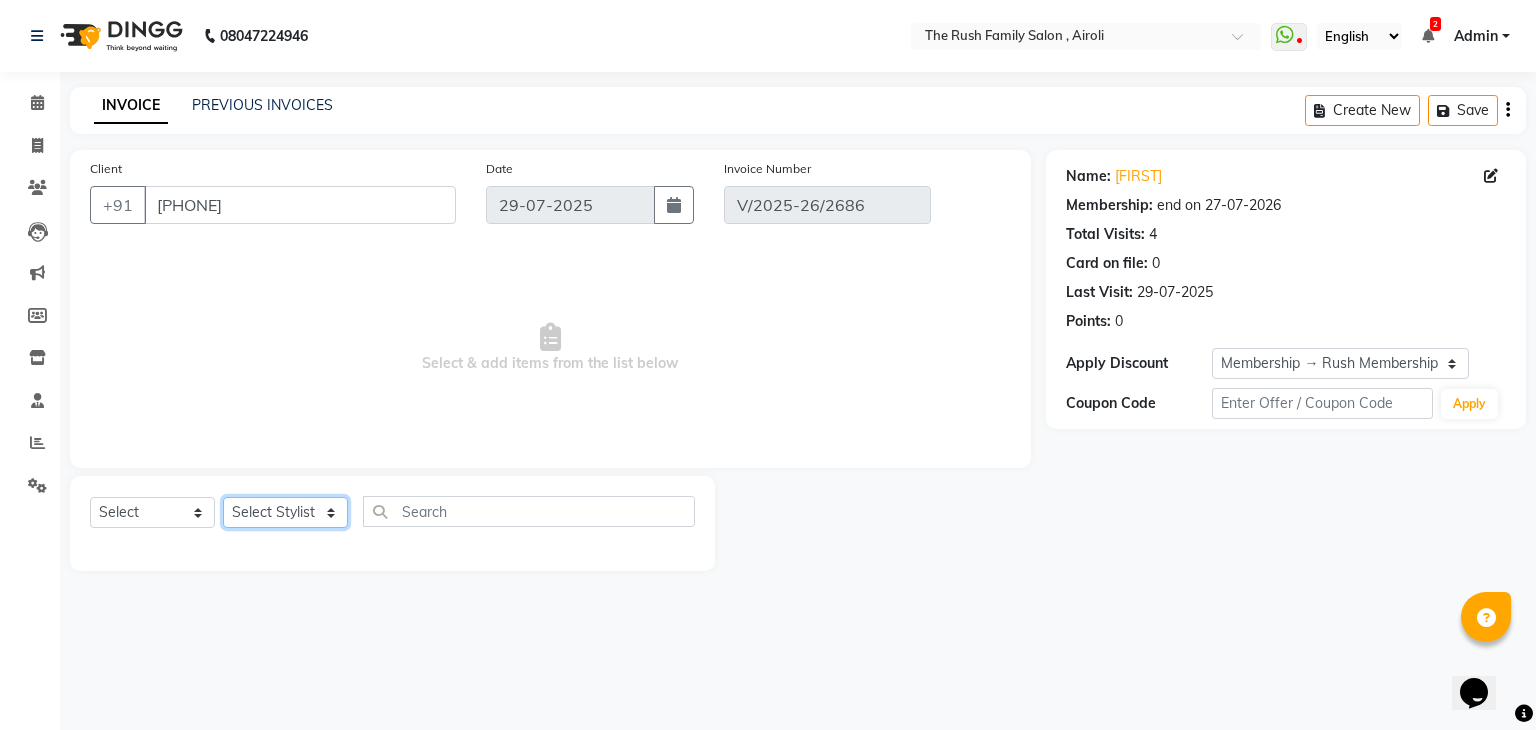 click on "Select Stylist Ajaz Alvira Danish Guddi Jayesh Josh  mumtaz Naeem   nishu Riya    Rush Swati" 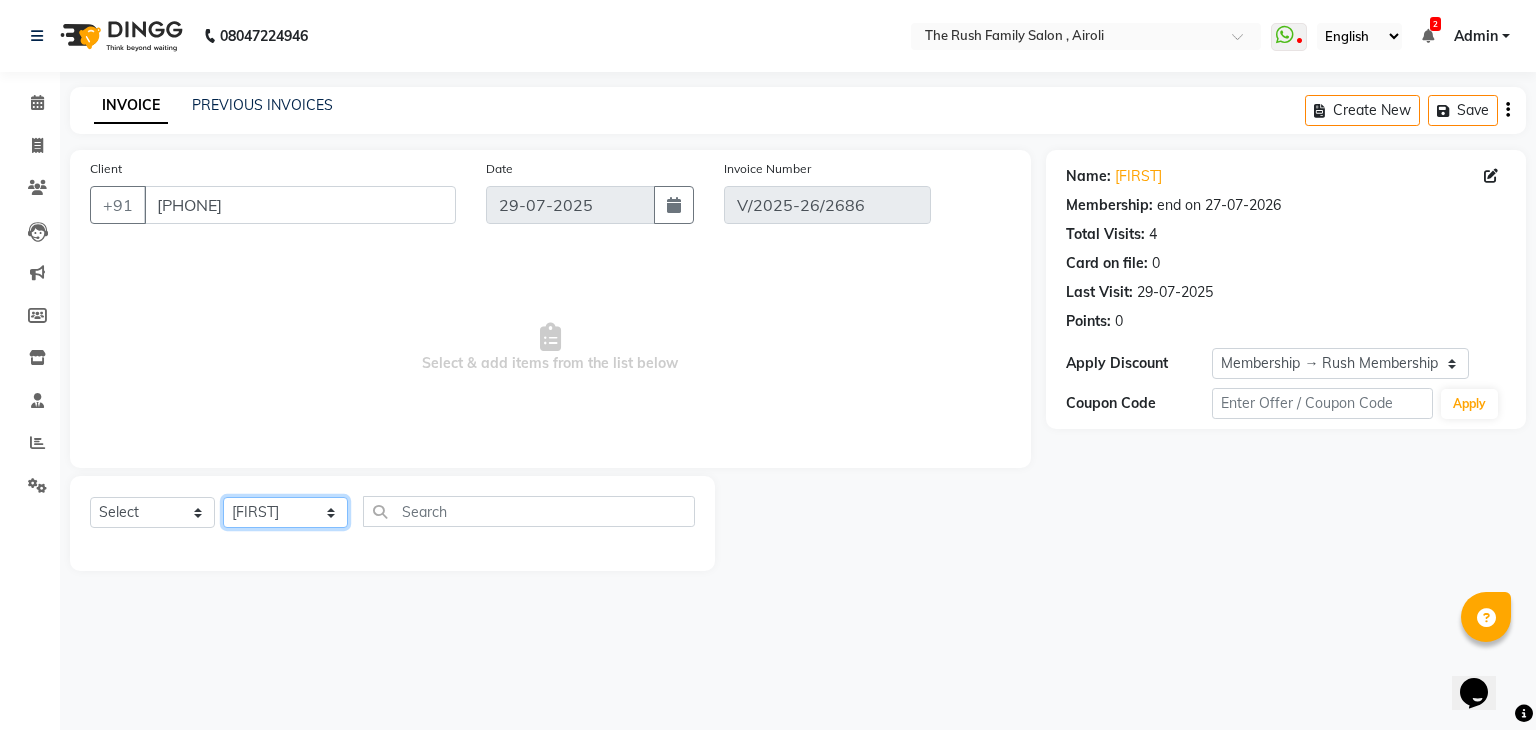 click on "Select Stylist Ajaz Alvira Danish Guddi Jayesh Josh  mumtaz Naeem   nishu Riya    Rush Swati" 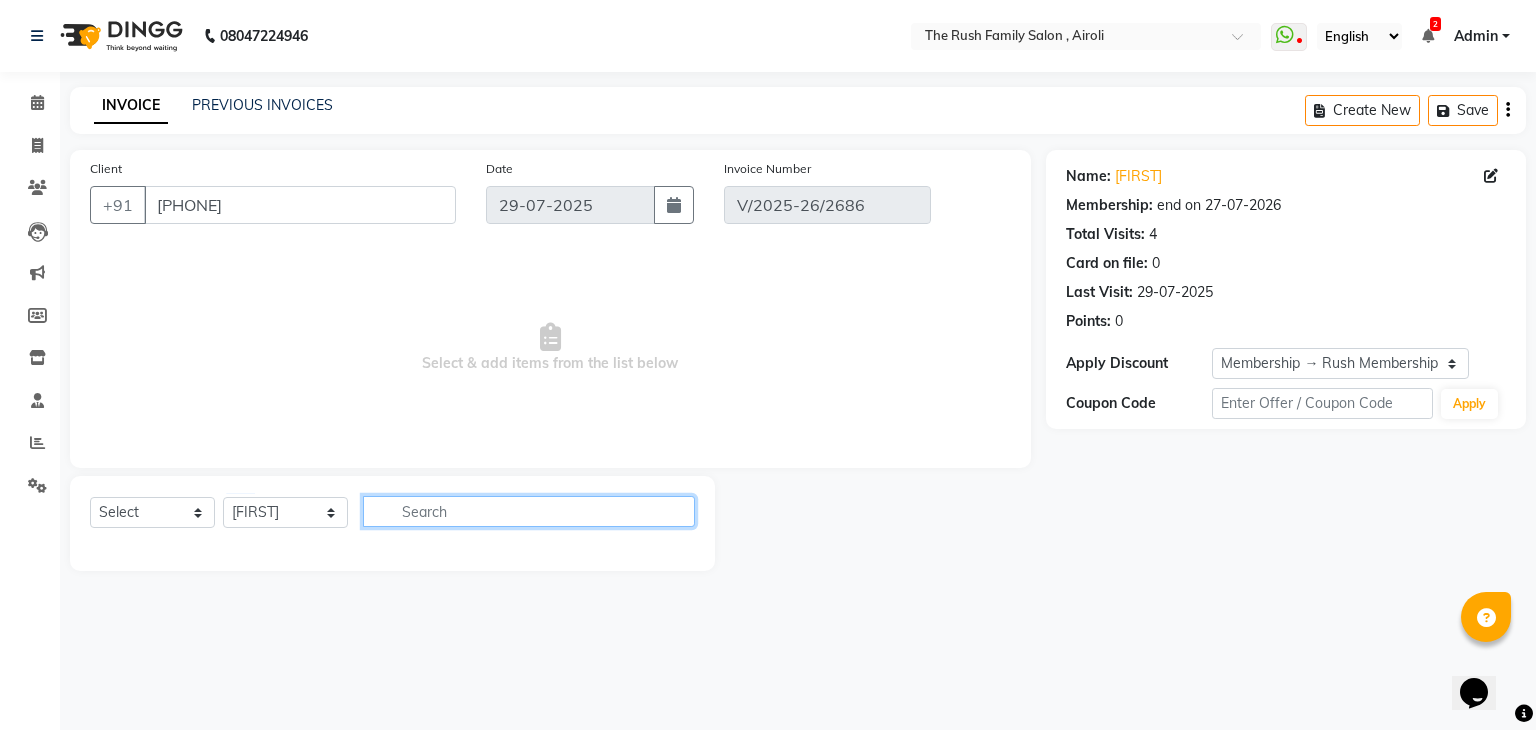 click 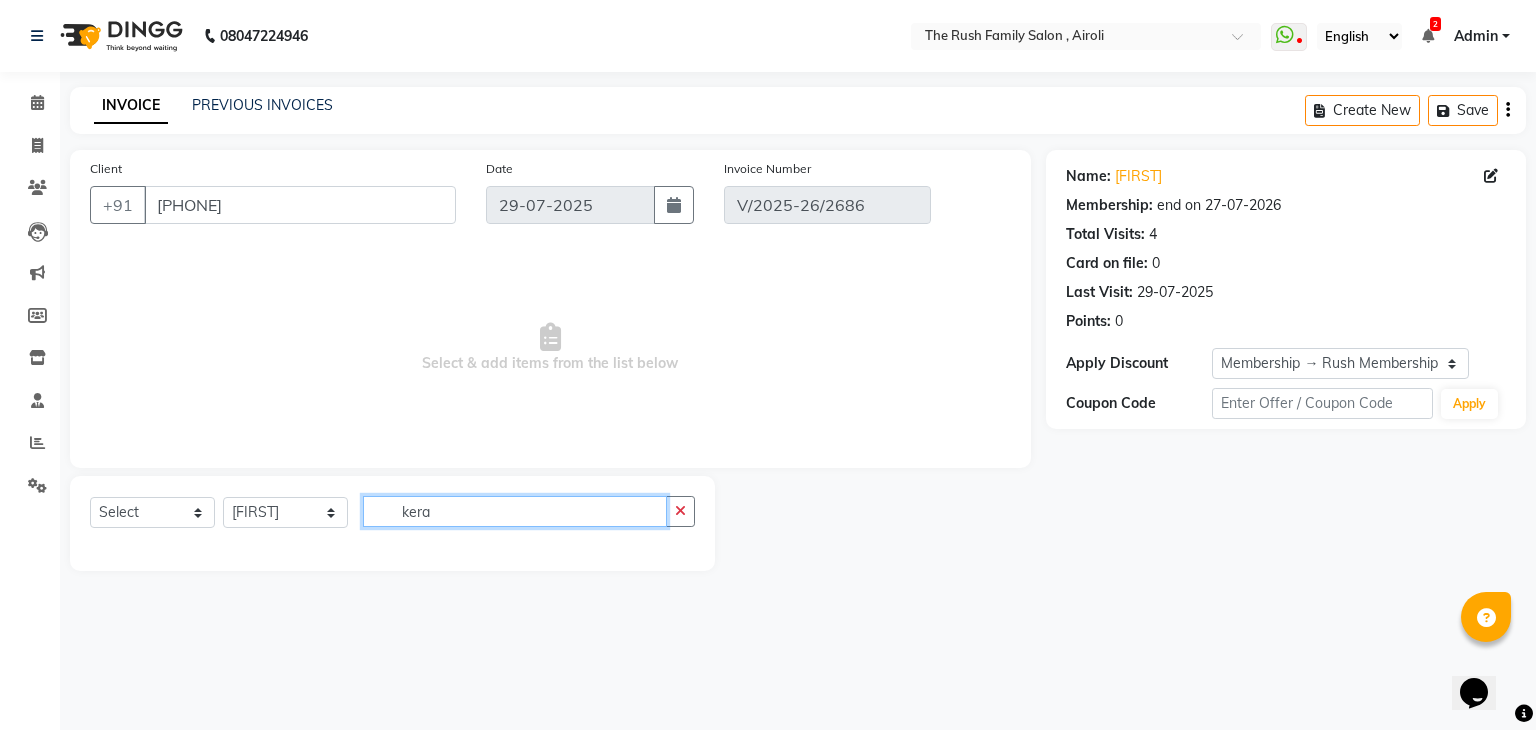 type on "kera" 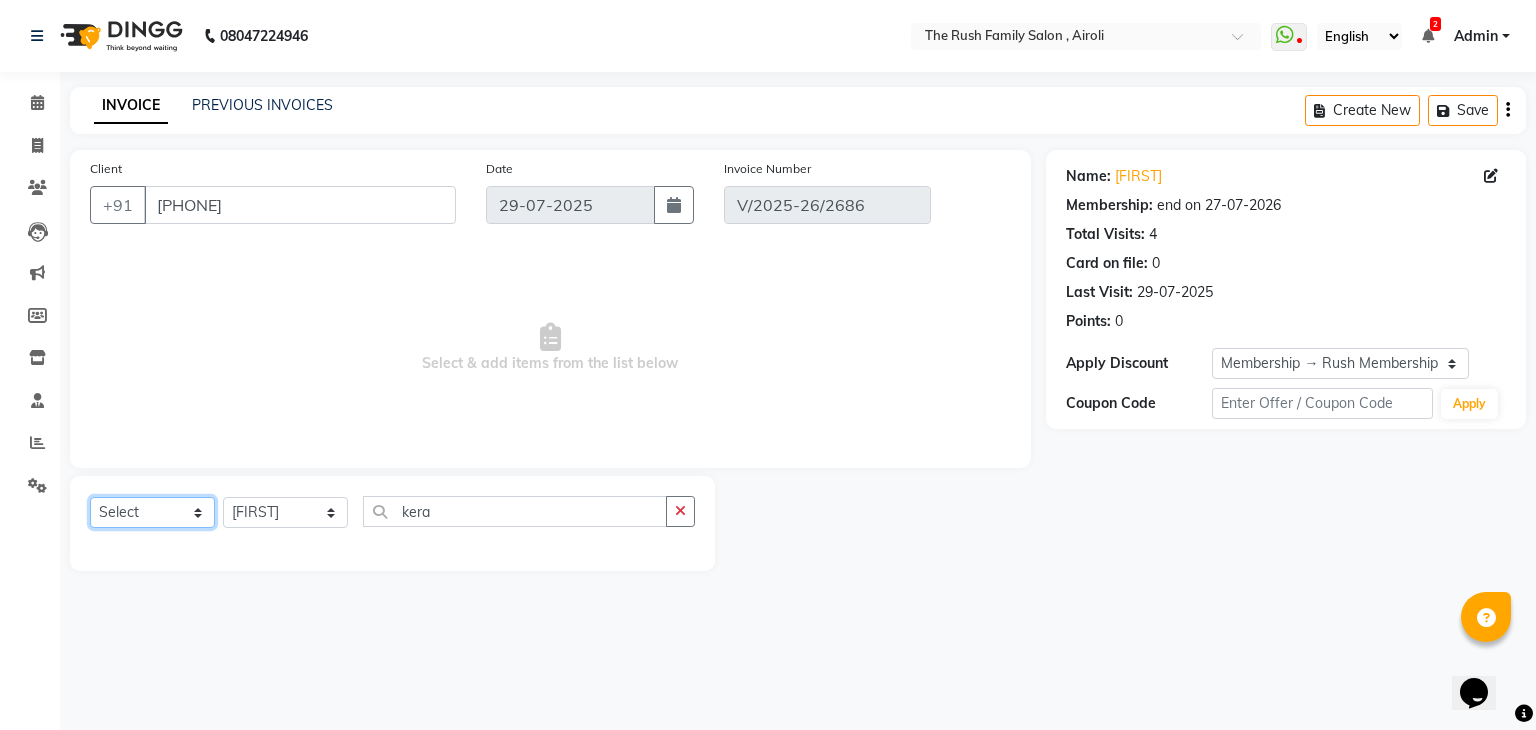 click on "Select  Service  Product  Membership  Package Voucher Prepaid Gift Card" 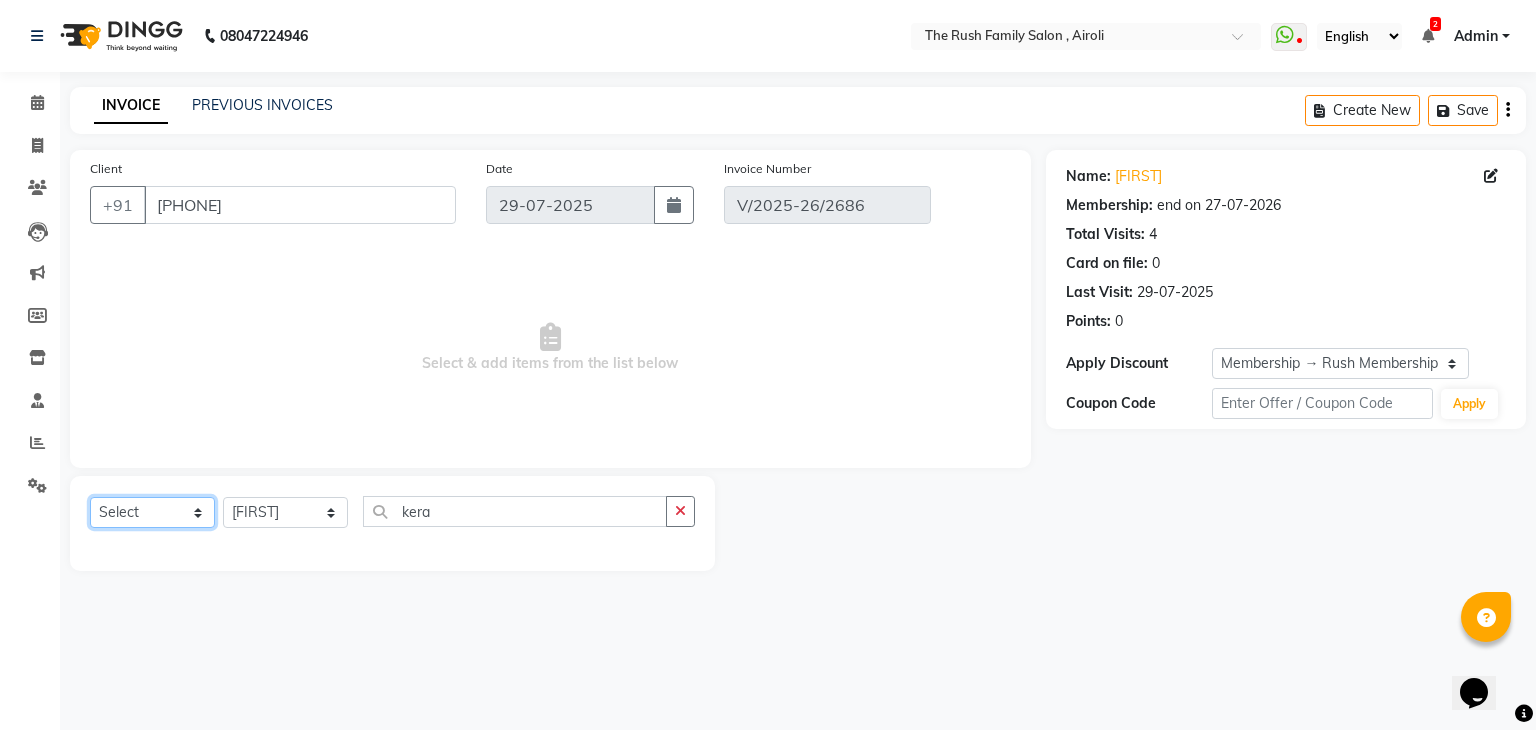 select on "product" 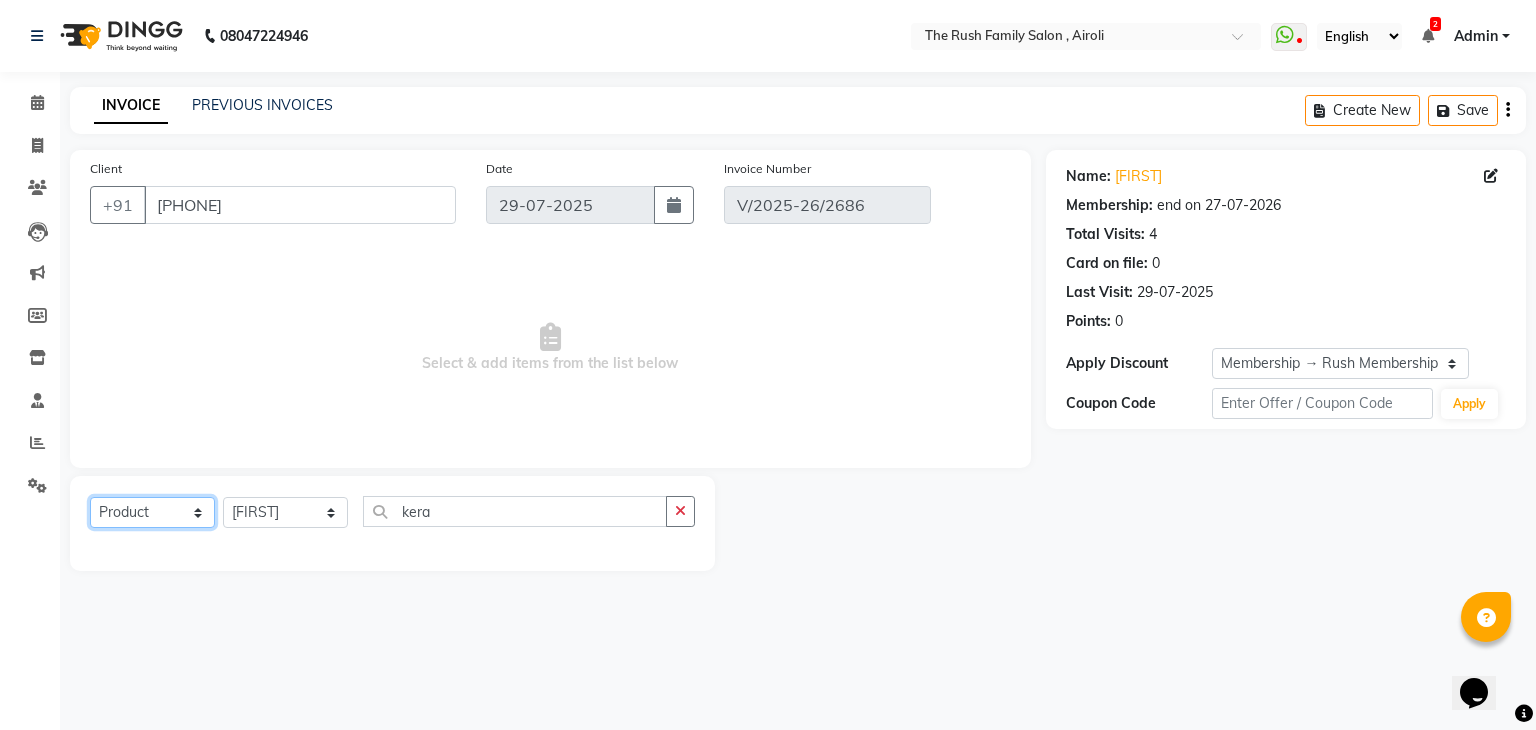 click on "Select  Service  Product  Membership  Package Voucher Prepaid Gift Card" 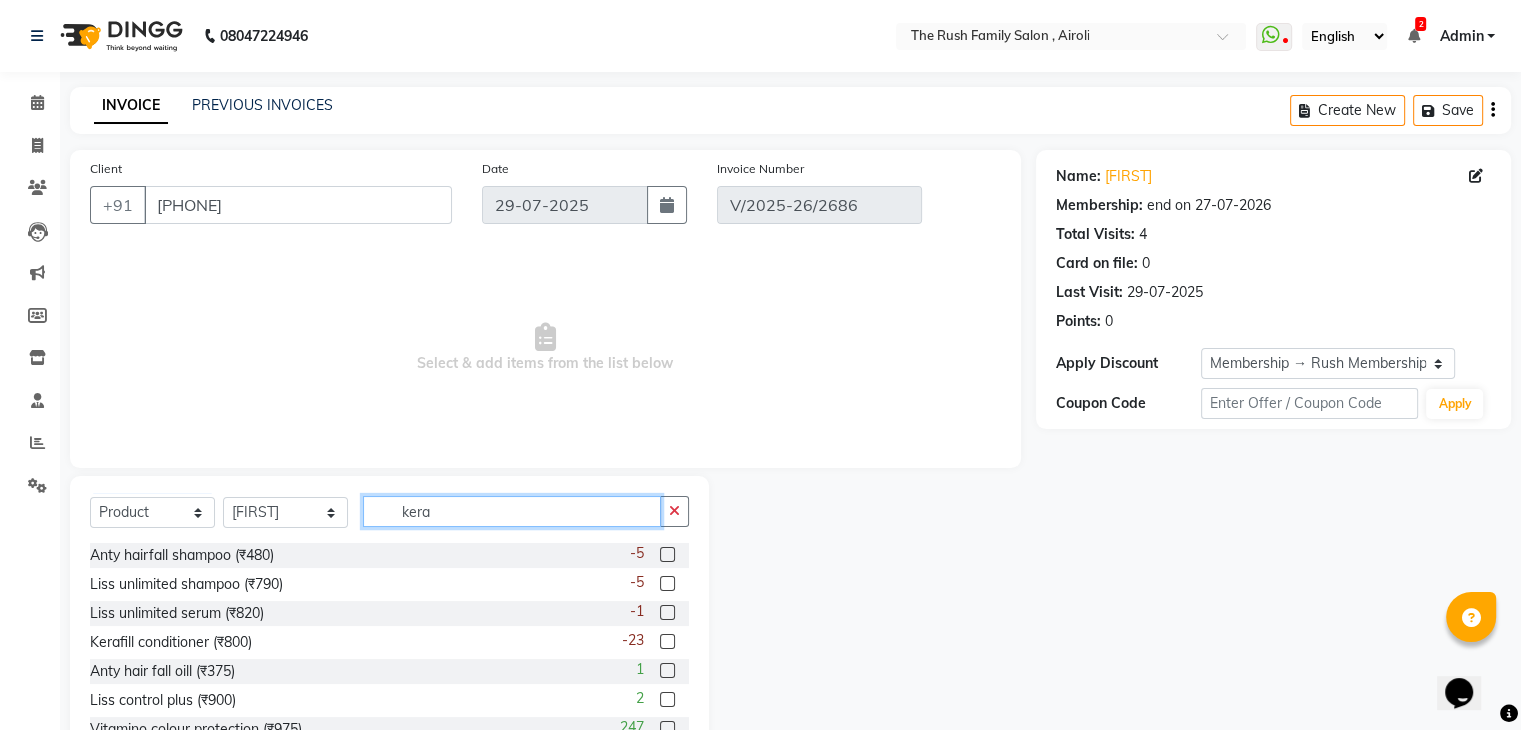 click on "kera" 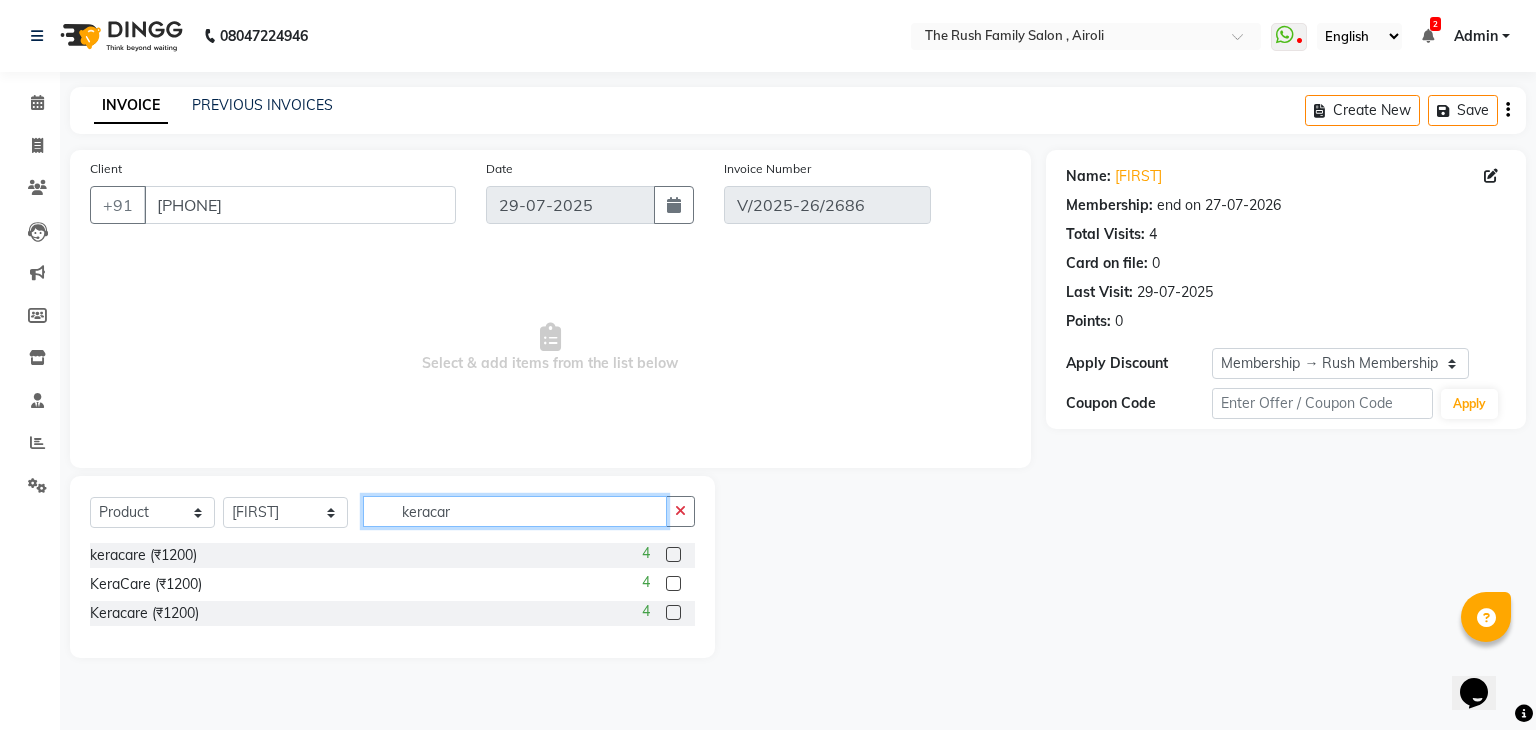 type on "keracar" 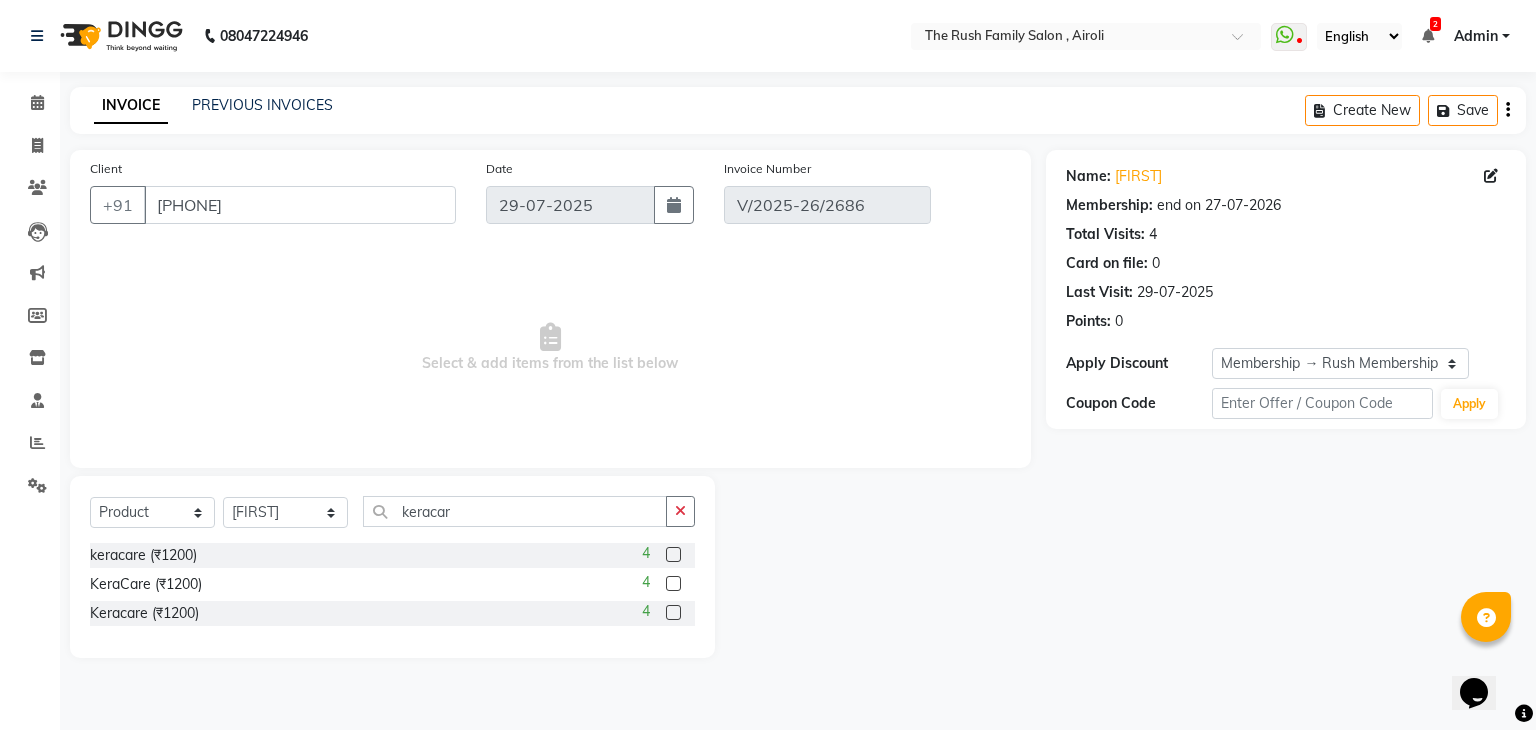 click 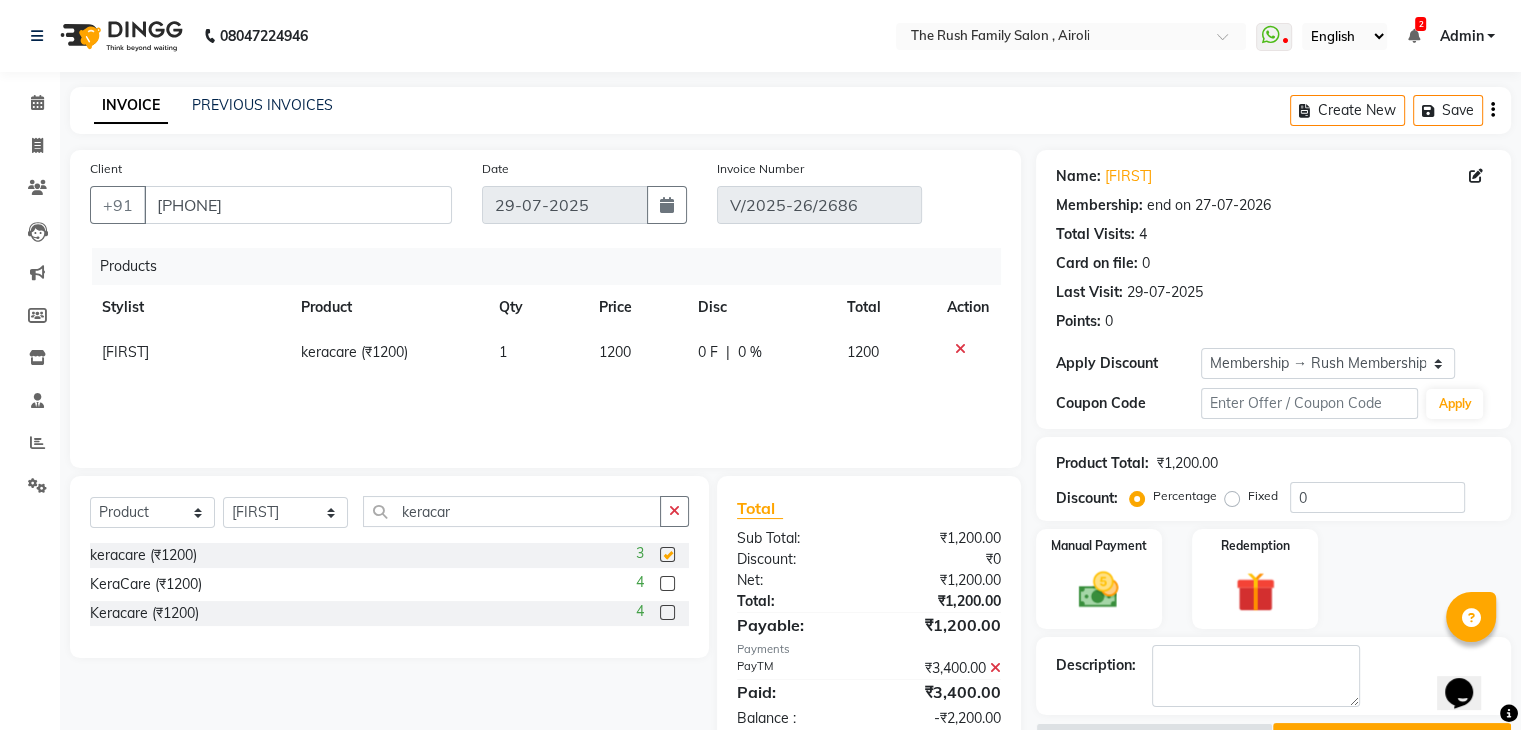checkbox on "false" 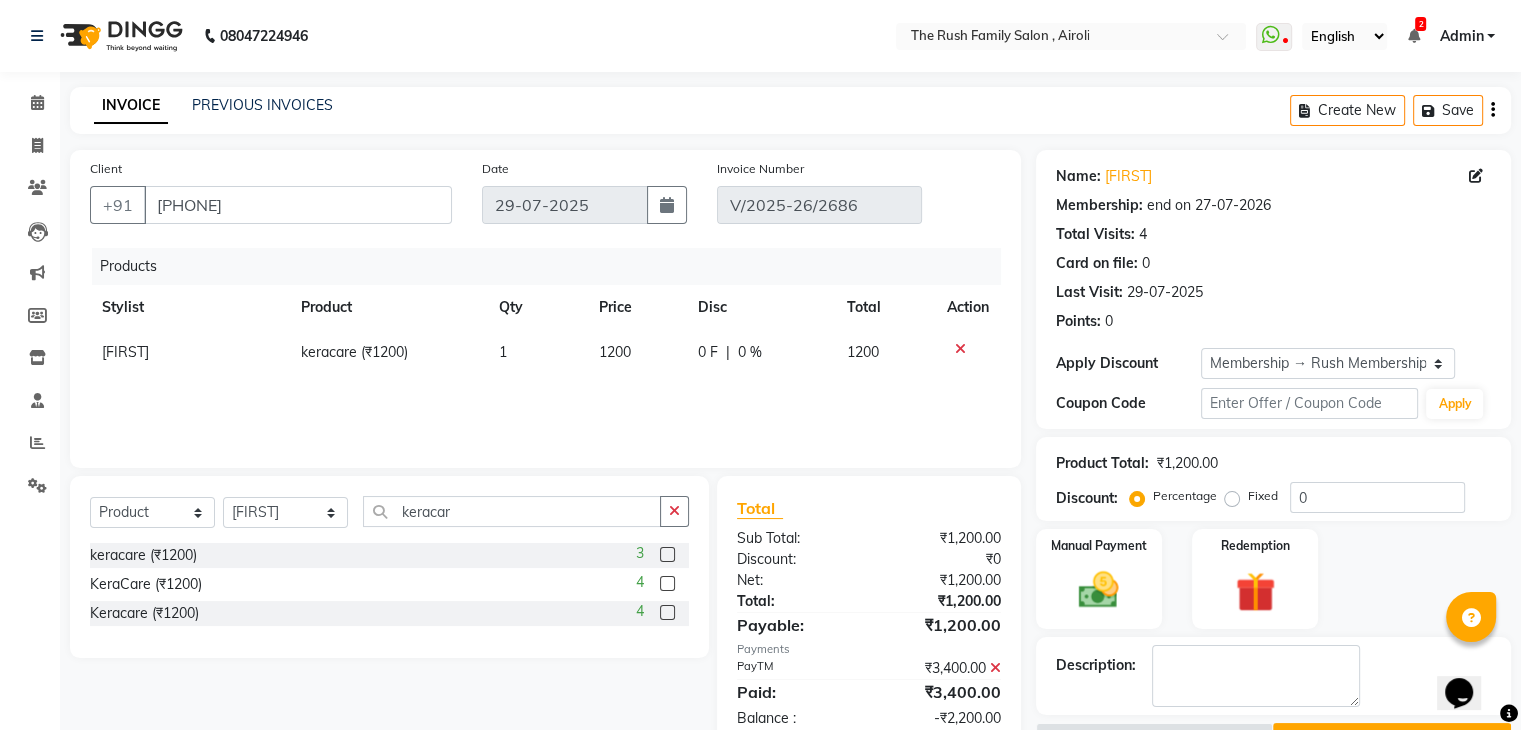 click 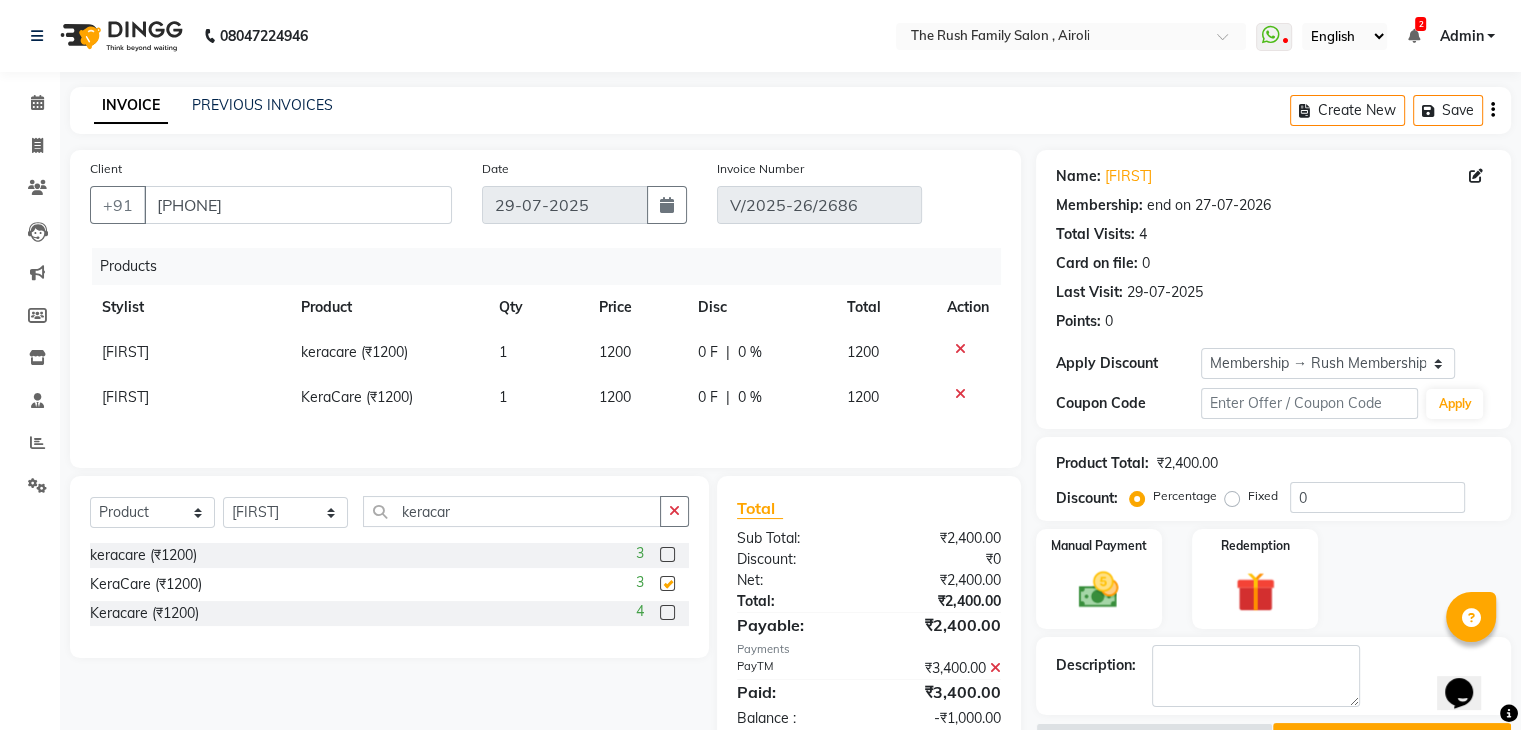 checkbox on "false" 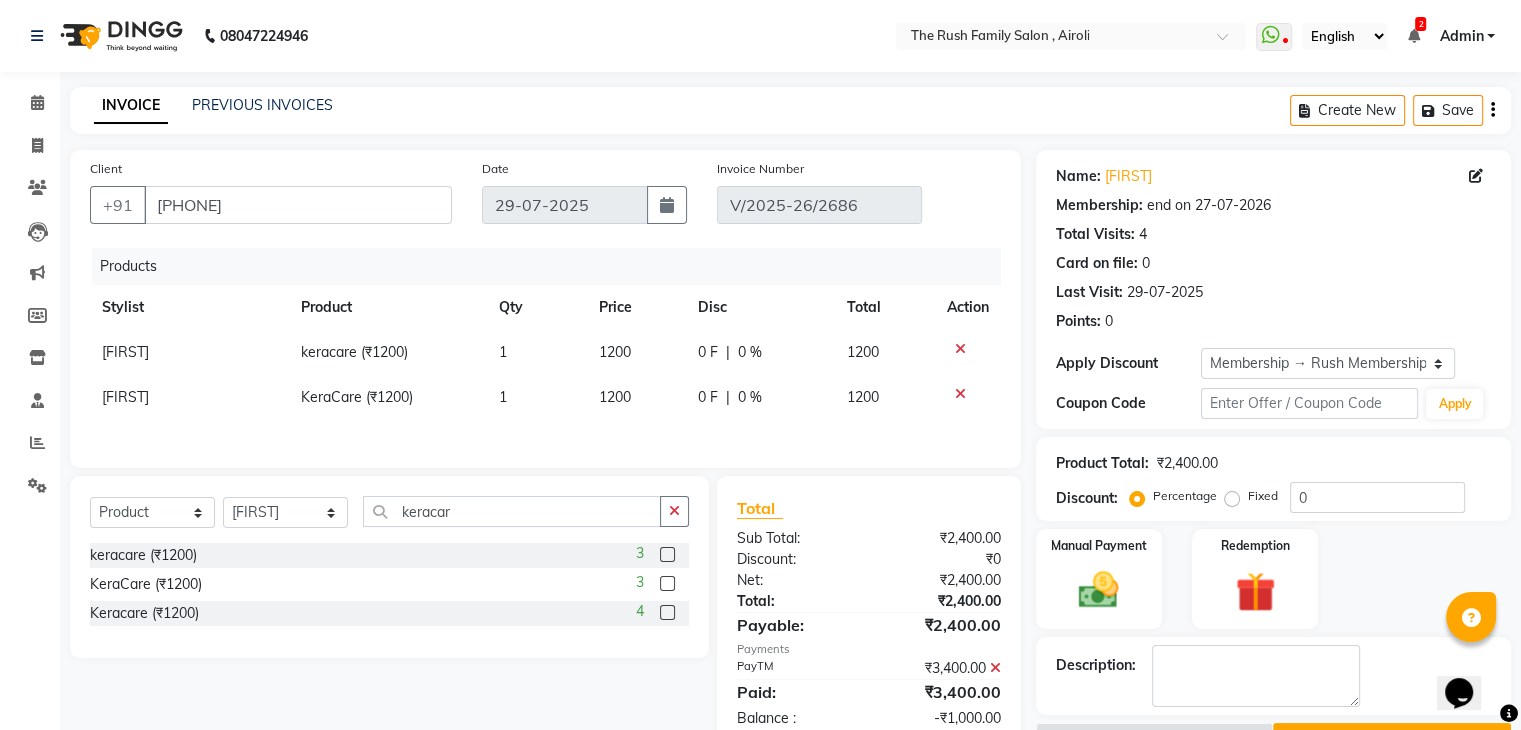 click 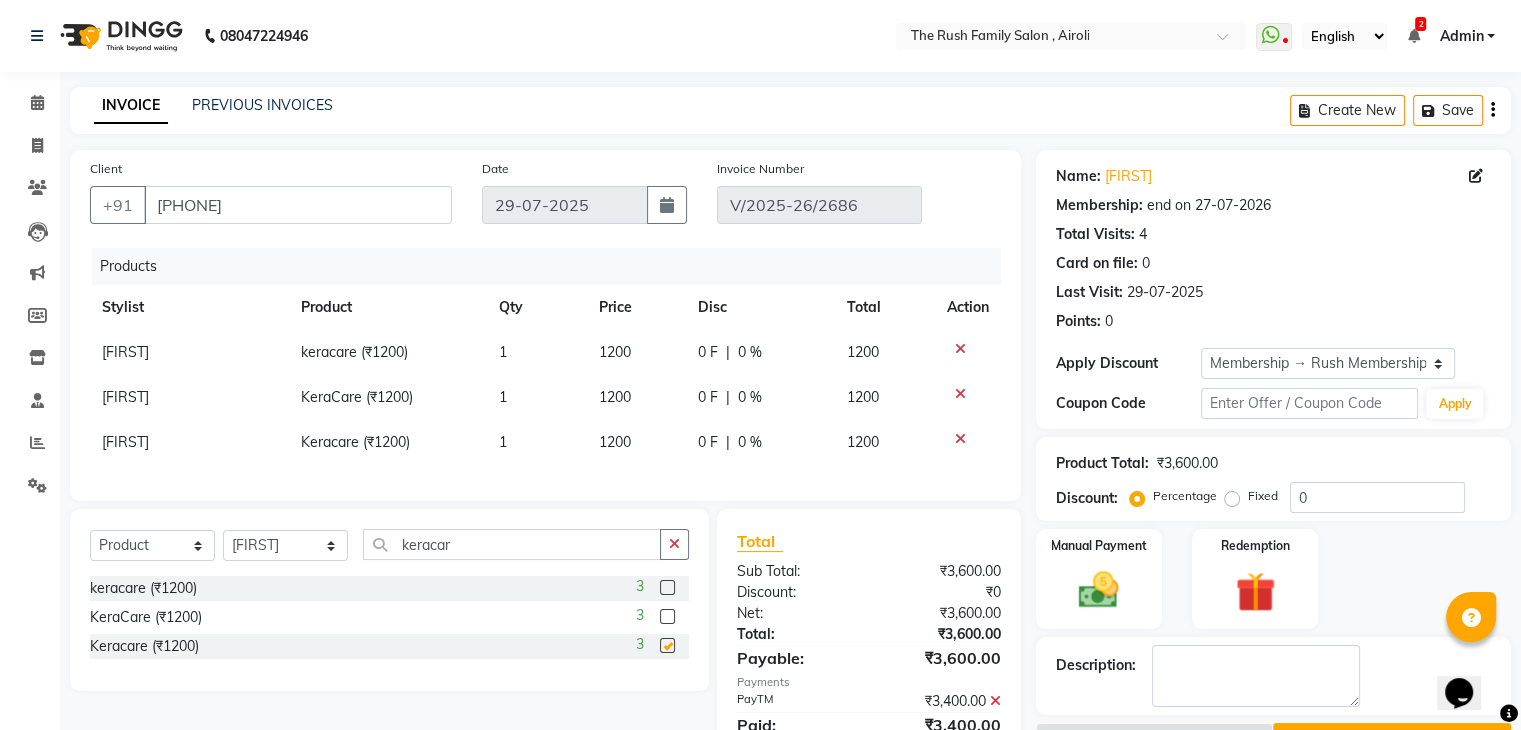 checkbox on "false" 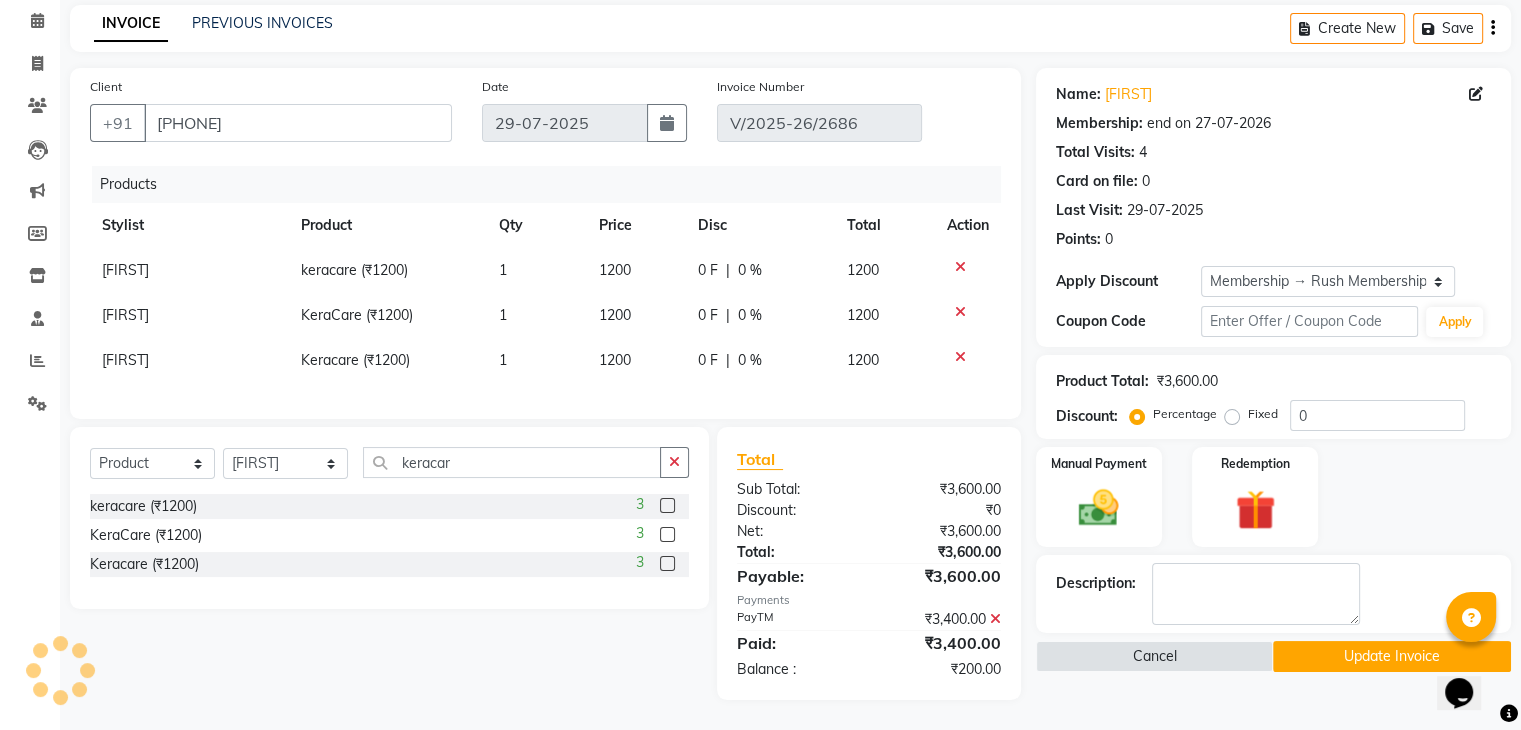 scroll, scrollTop: 97, scrollLeft: 0, axis: vertical 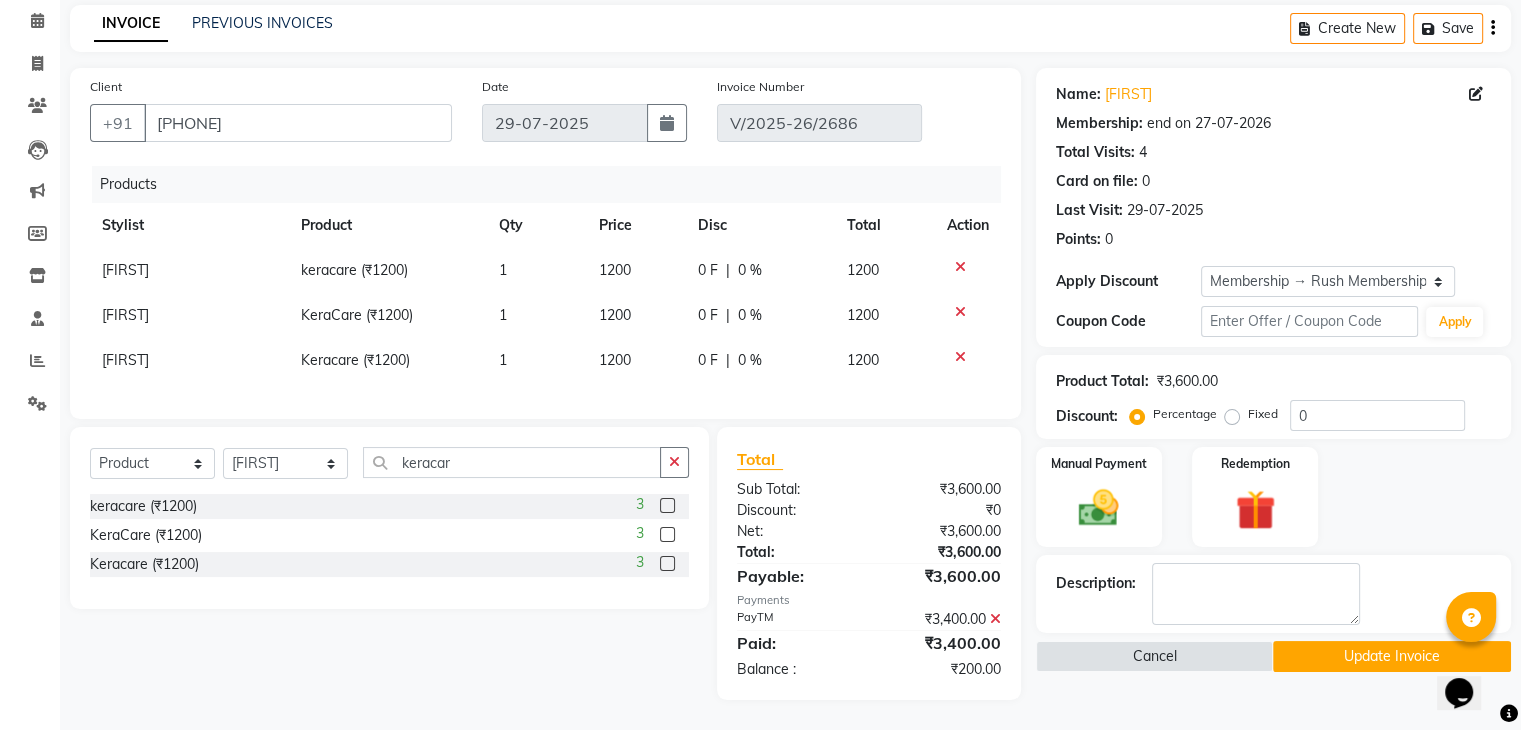 click on "0 F" 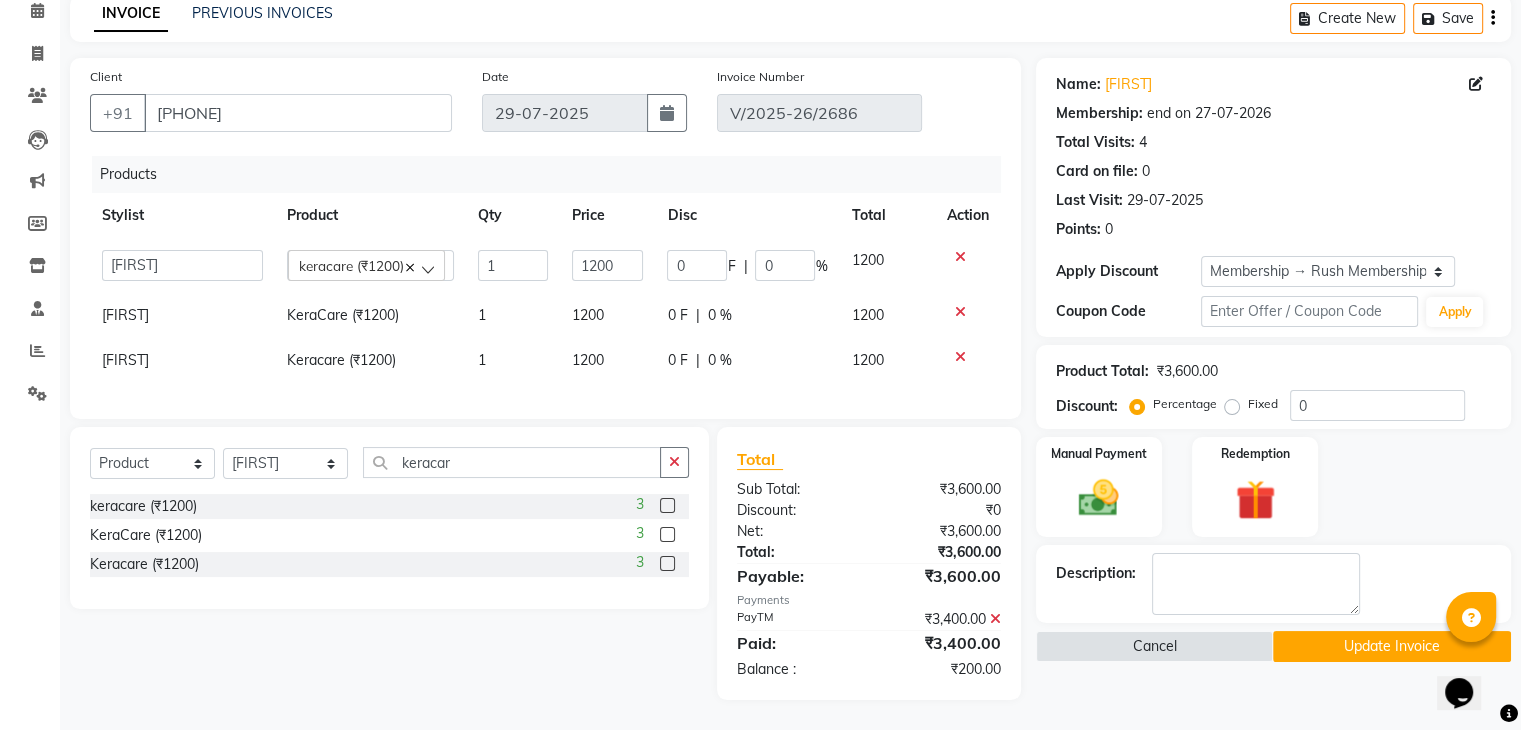 click on "0" 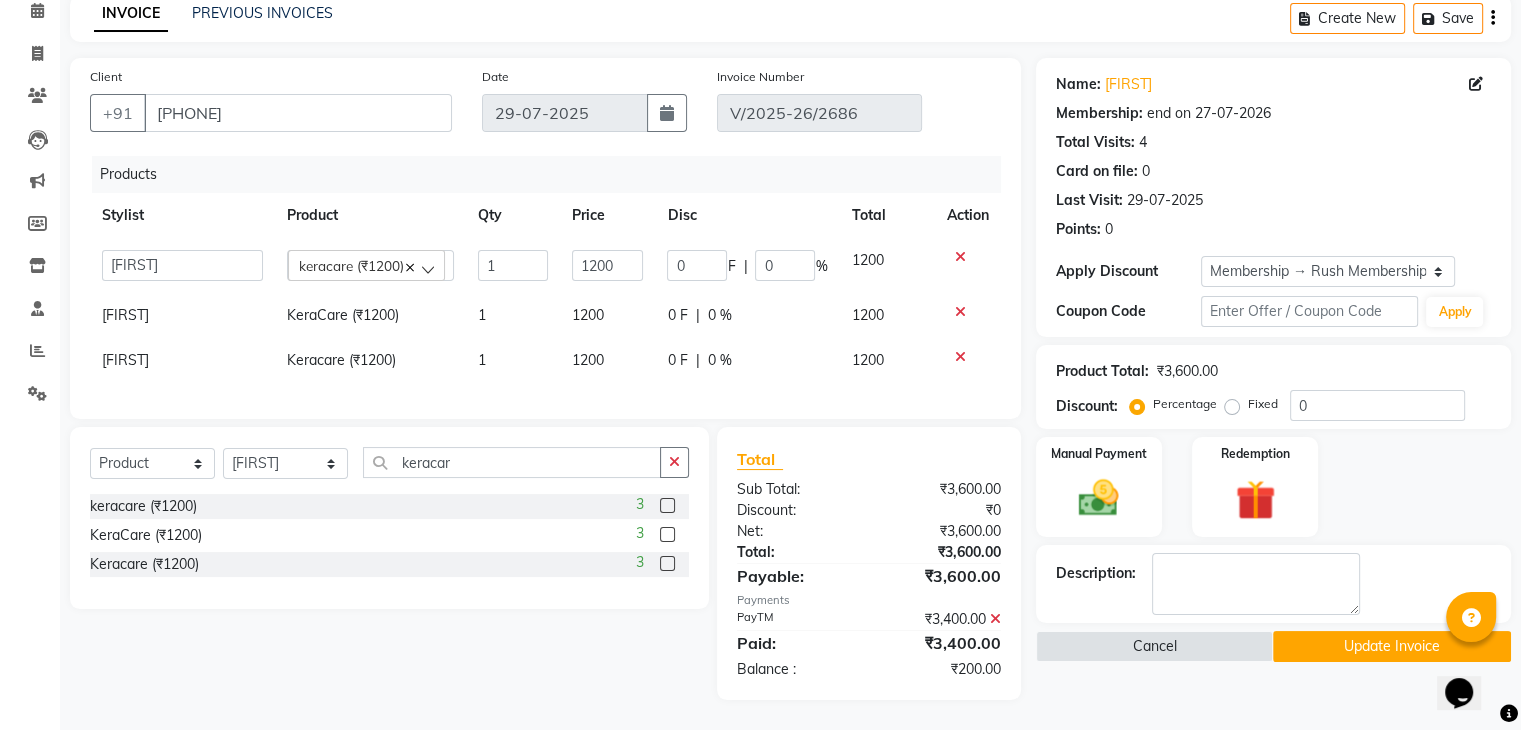 click on "0" 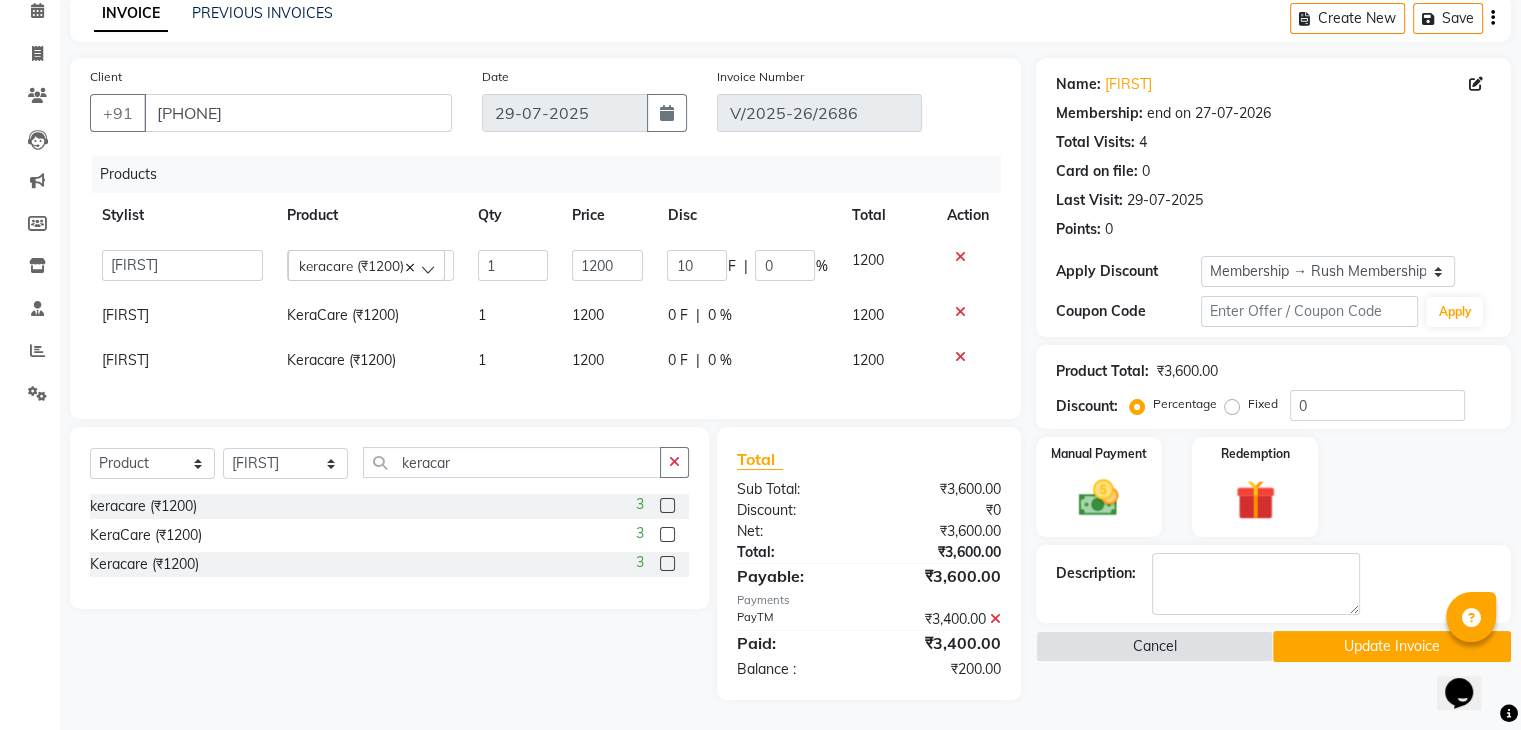 type on "100" 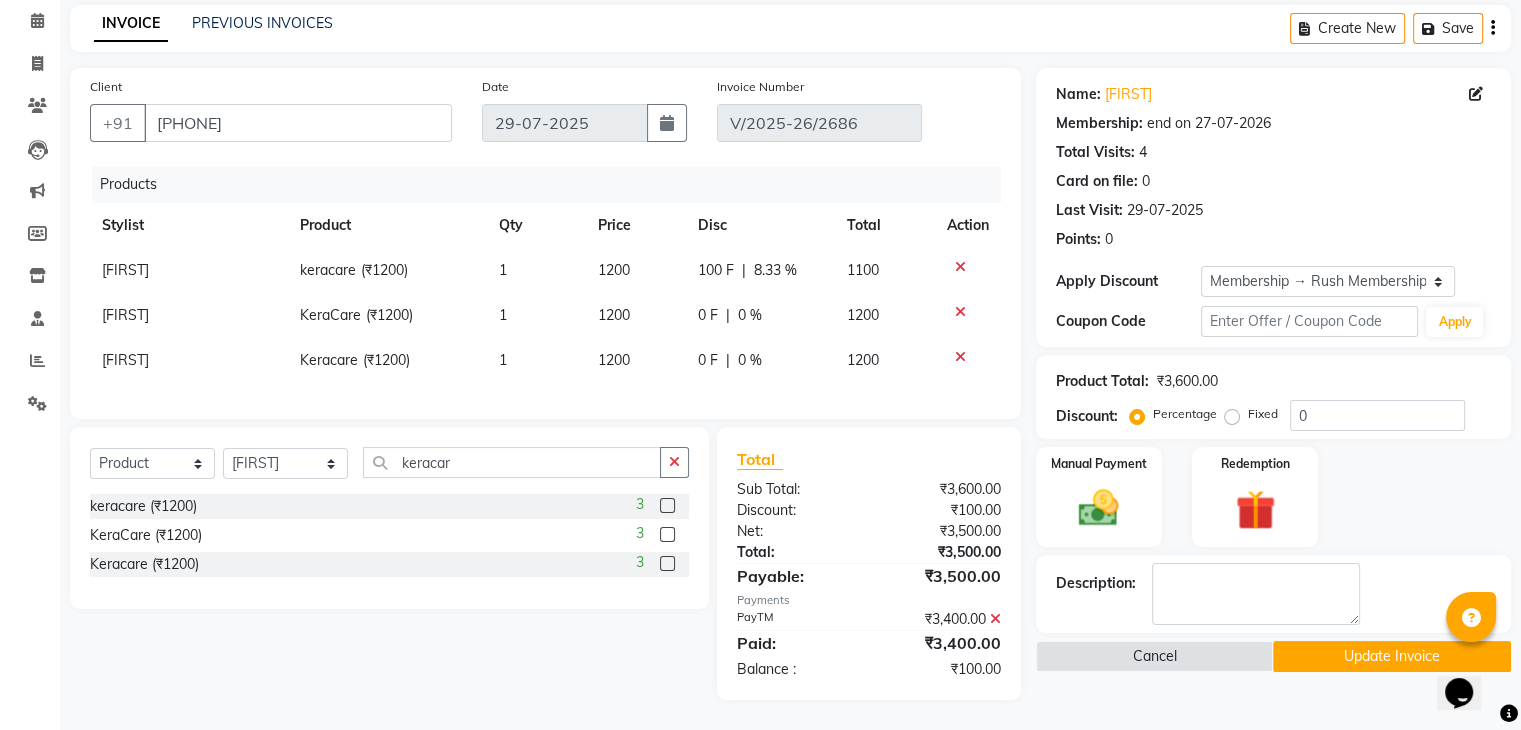 click on "Josh KeraCare  (₹1200) 1 1200 0 F | 0 % 1200" 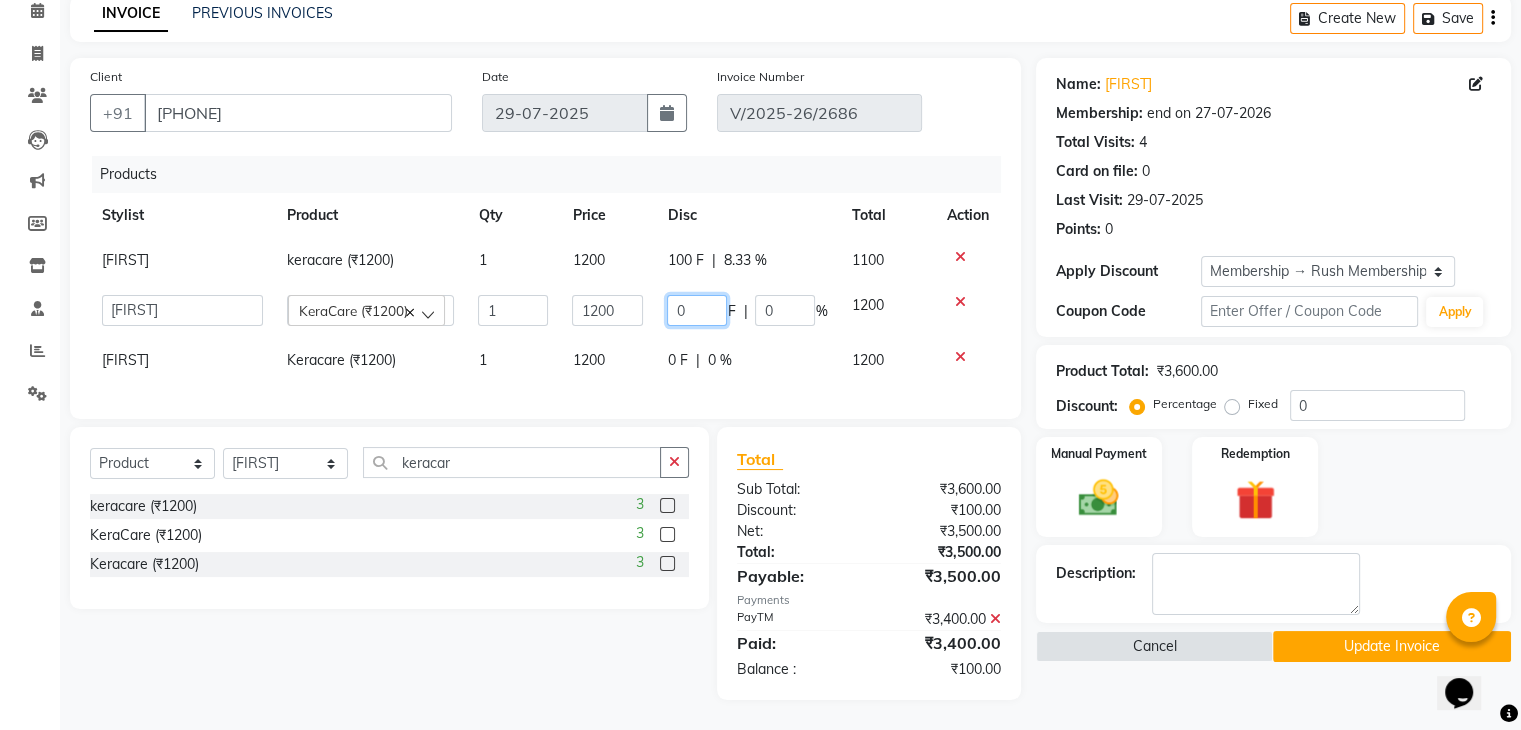 click on "0" 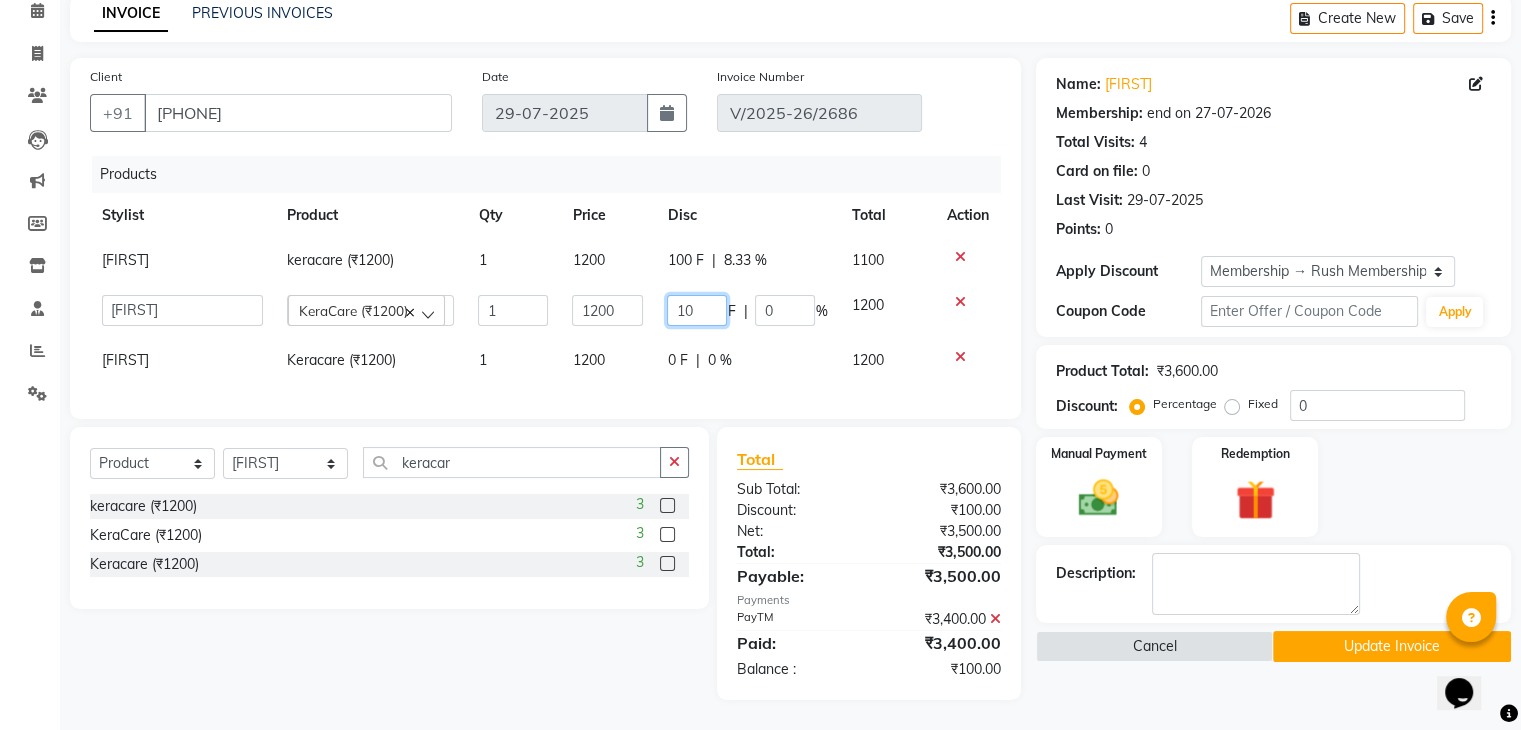 type on "100" 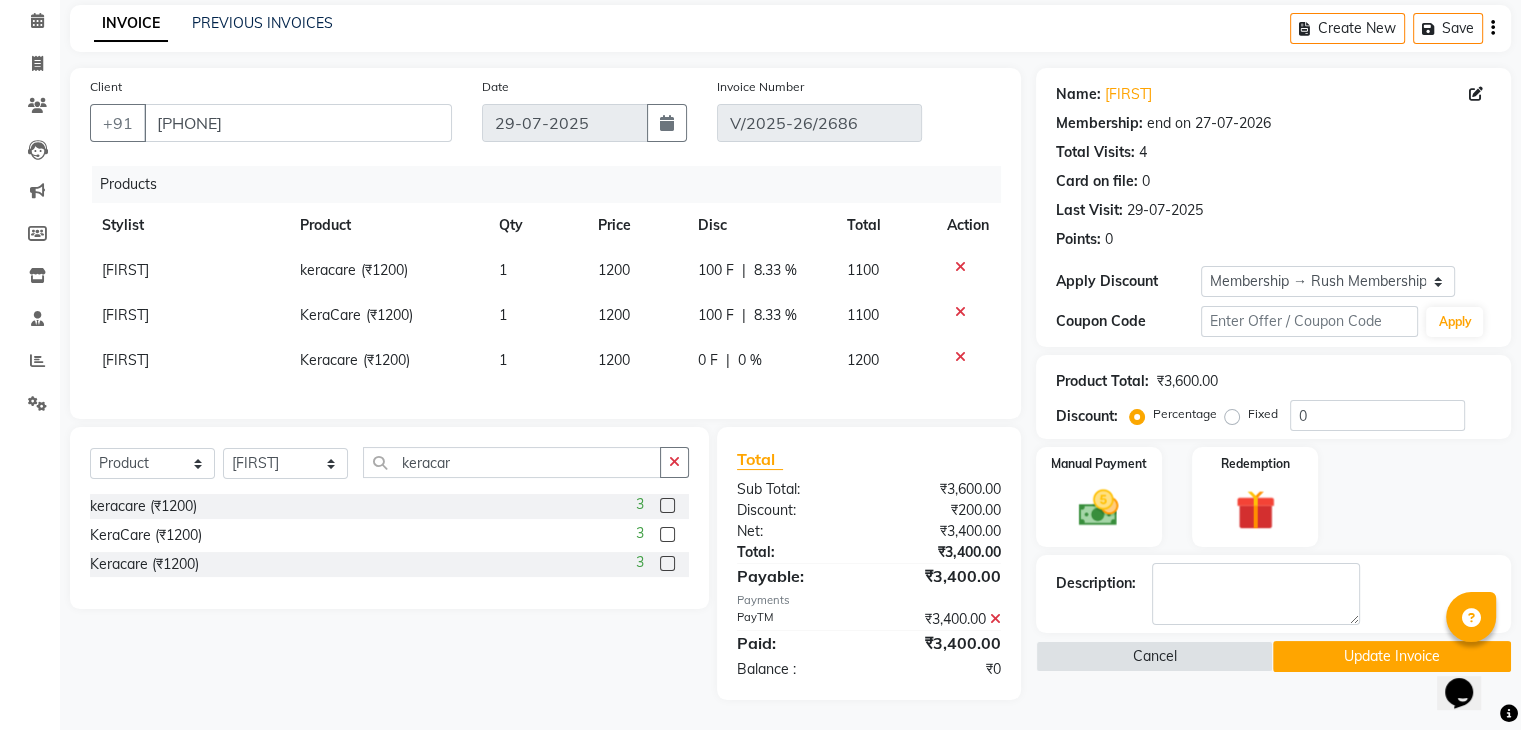click on "Josh keracare (₹1200) 1 1200 100 F | 8.33 % 1100 Josh KeraCare  (₹1200) 1 1200 100 F | 8.33 % 1100 Josh Keracare (₹1200) 1 1200 0 F | 0 % 1200" 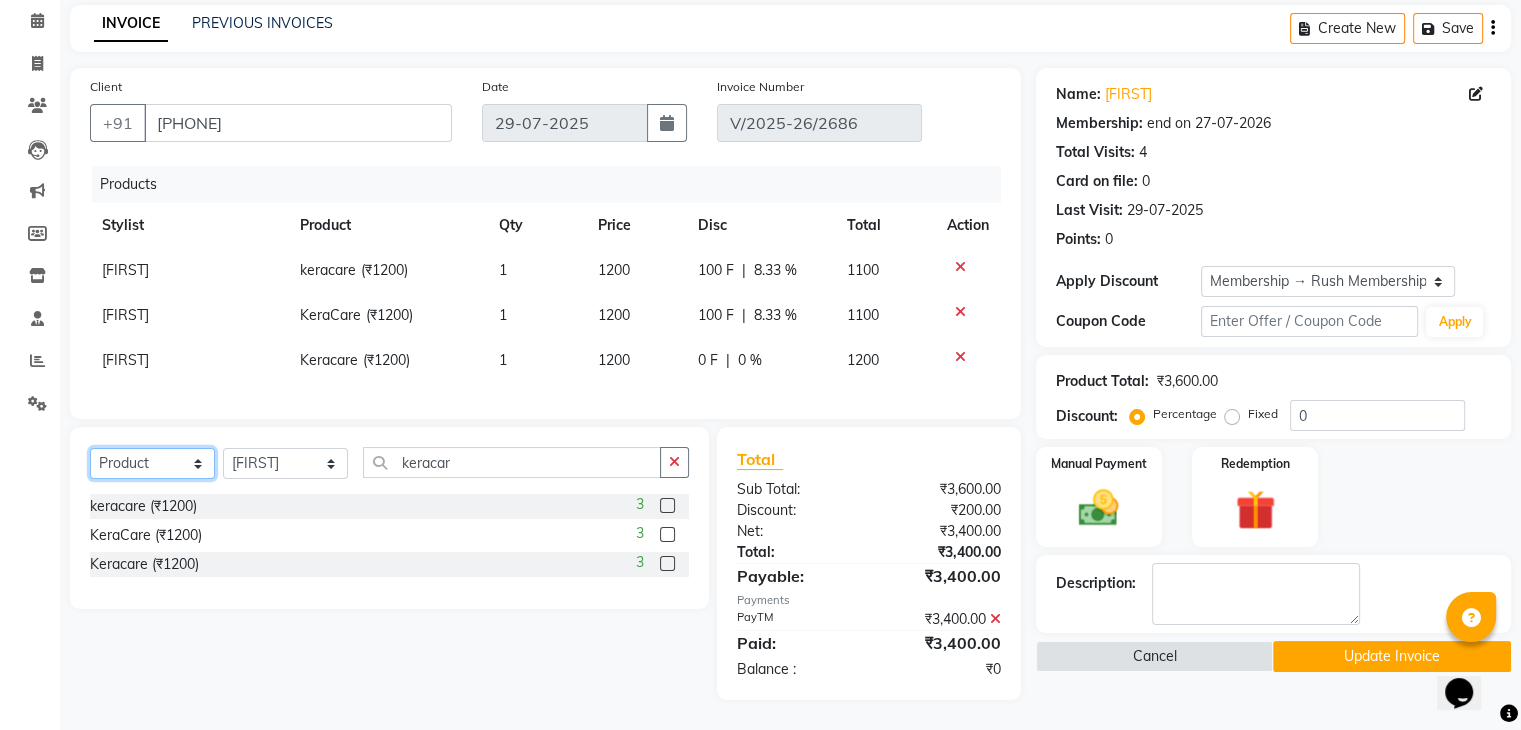 click on "Select  Service  Product  Membership  Package Voucher Prepaid Gift Card" 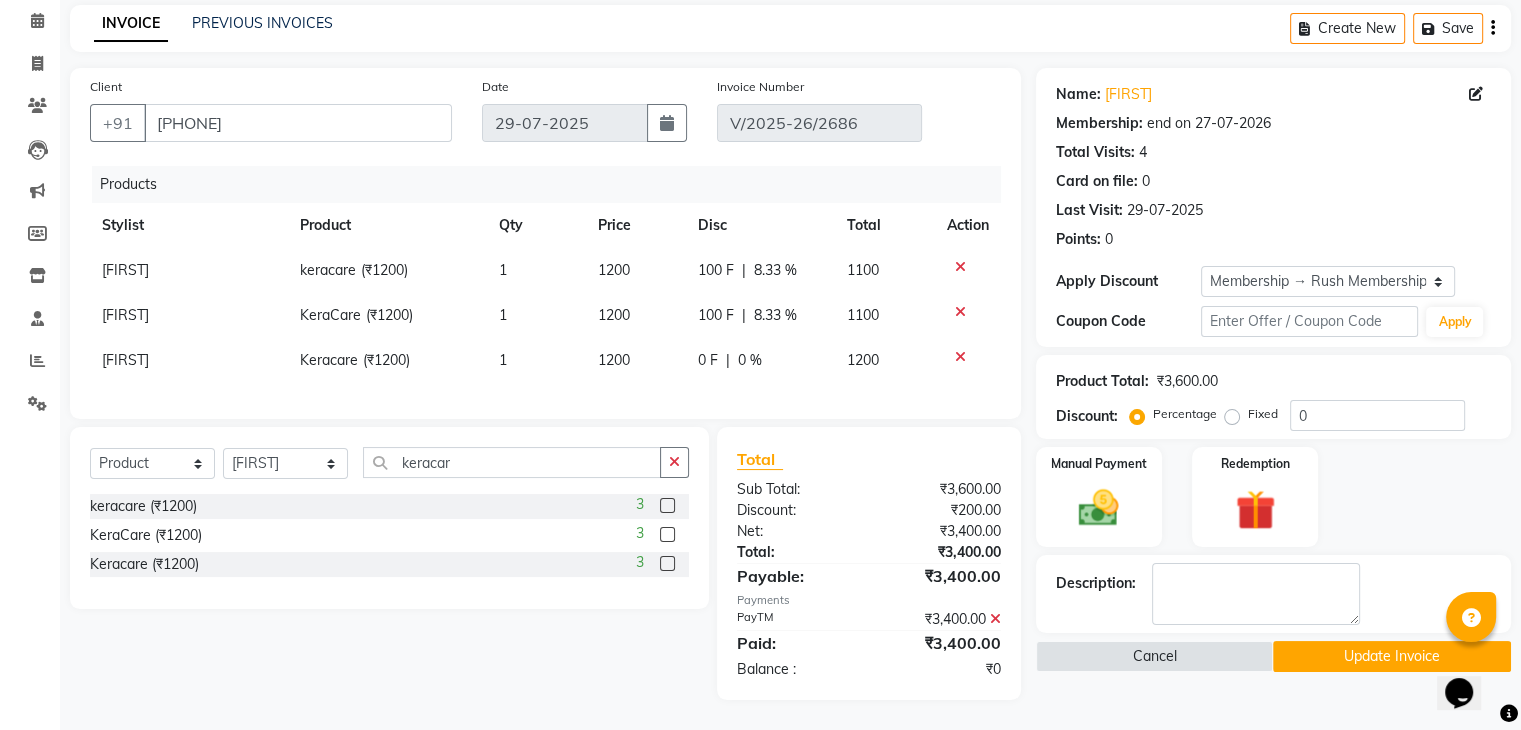 click on "keracare (₹1200)  3" 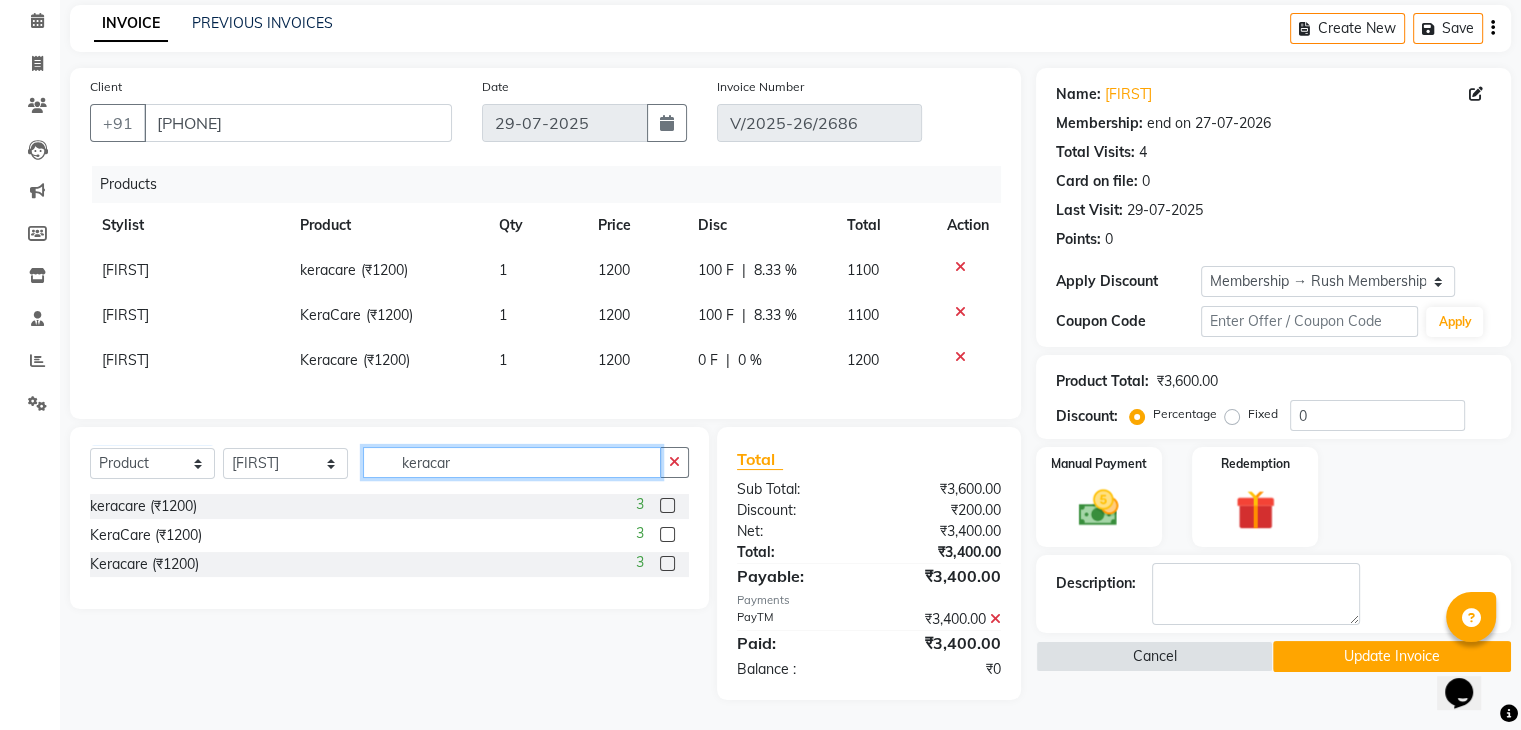 click on "keracar" 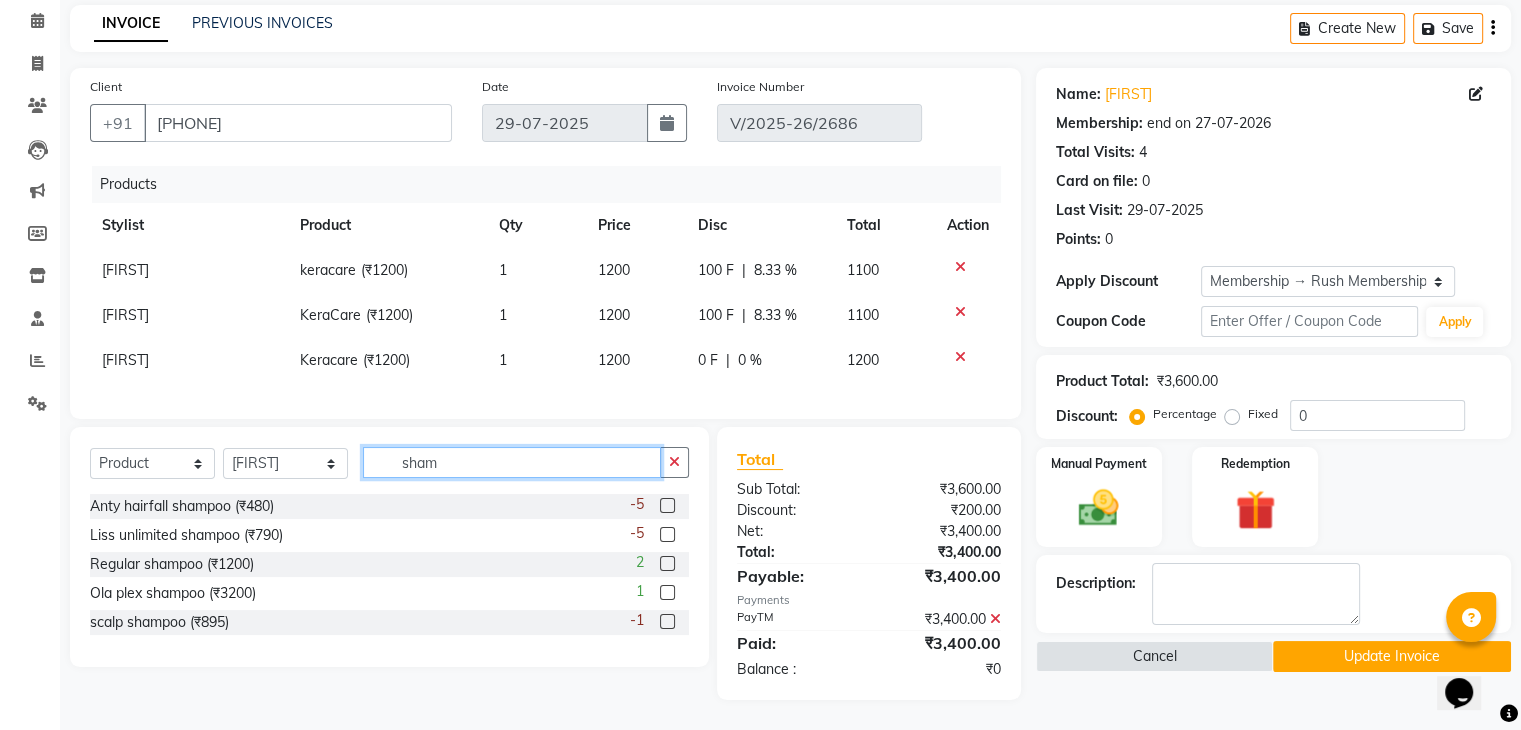 type on "sham" 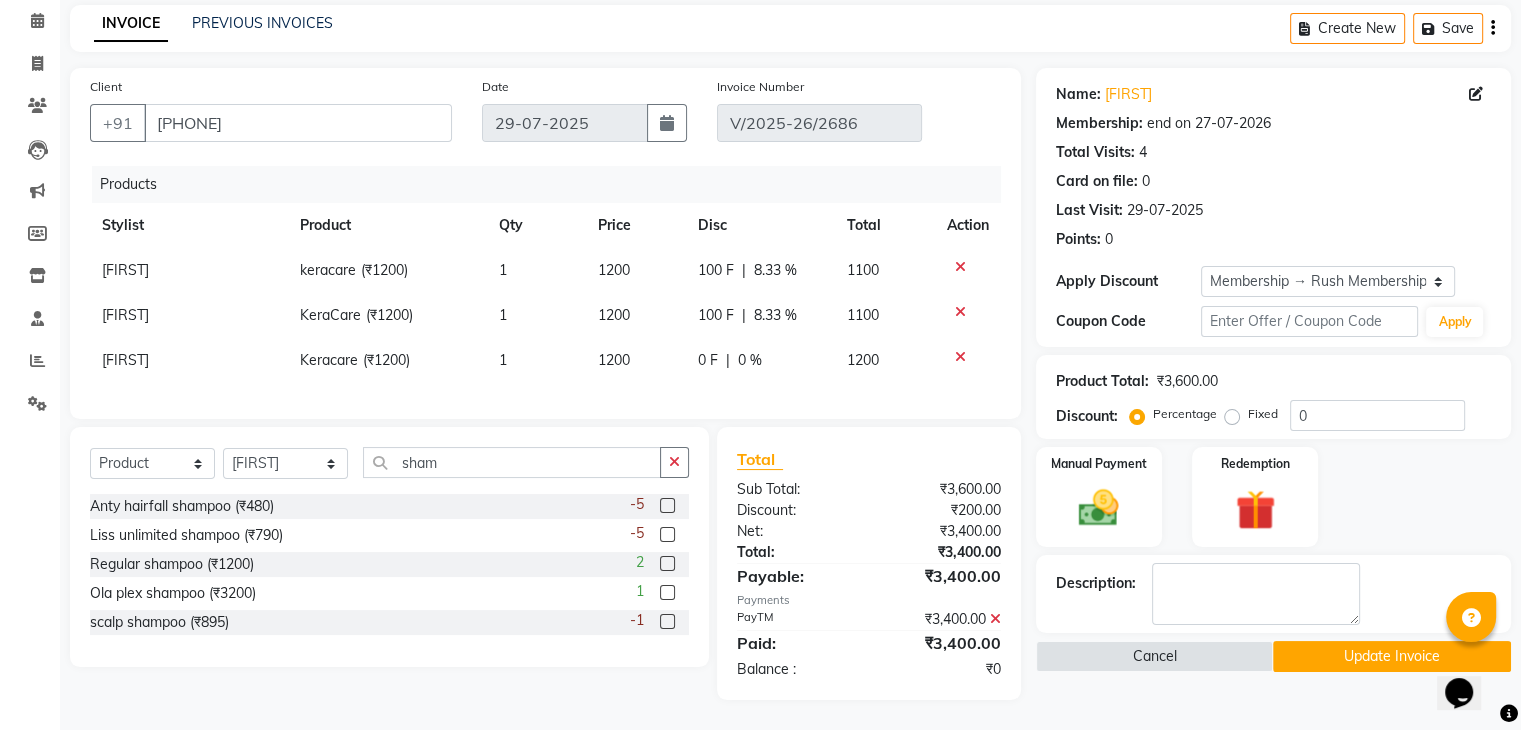 click 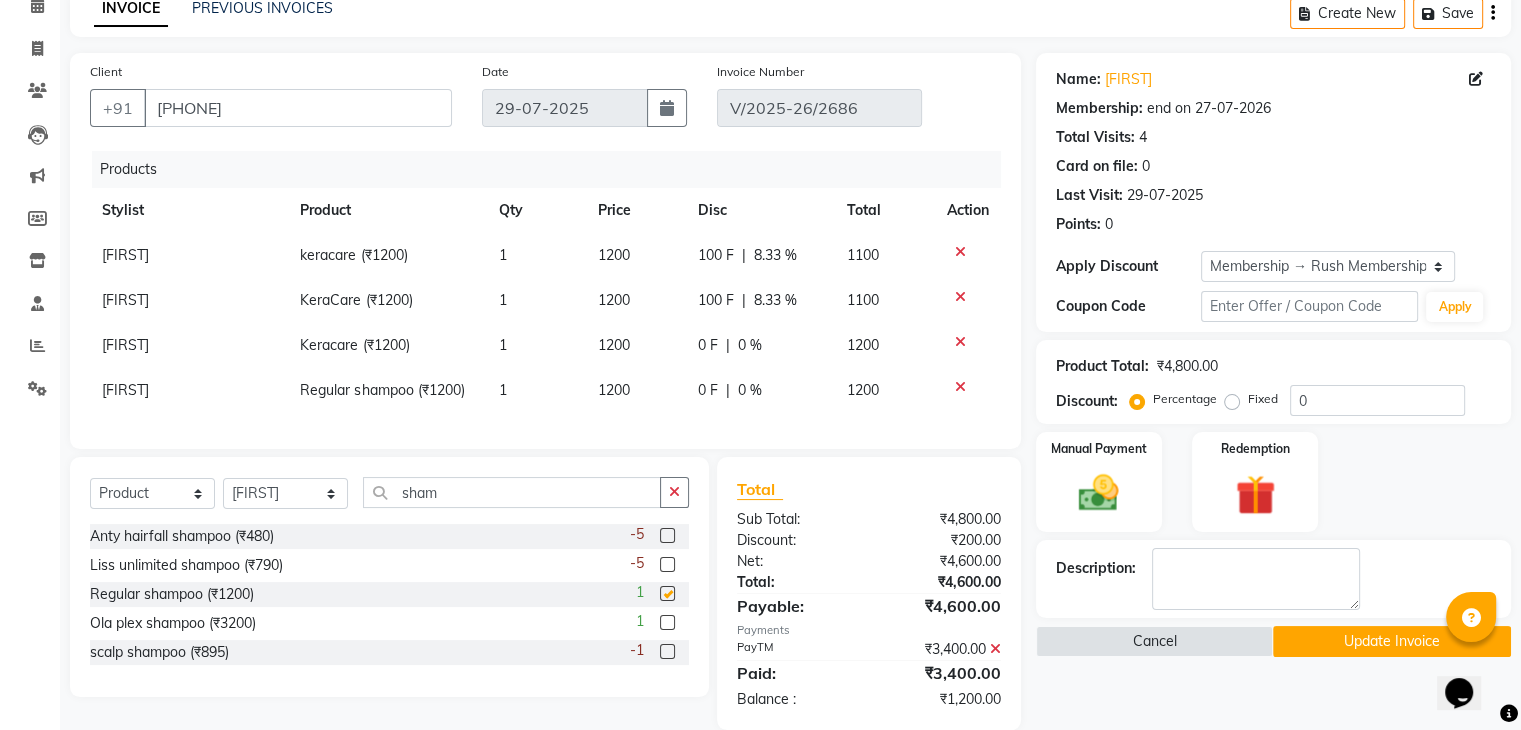 checkbox on "false" 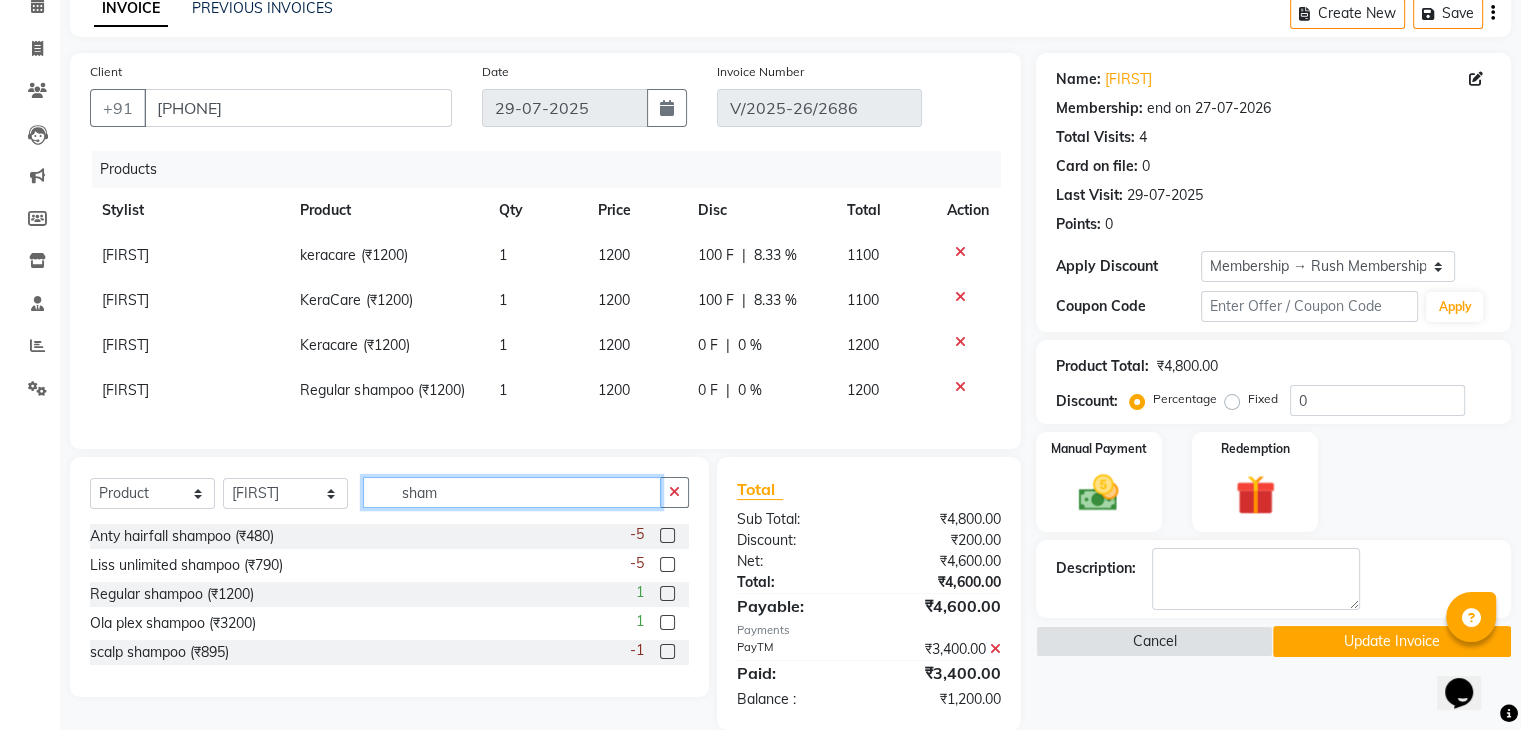click on "sham" 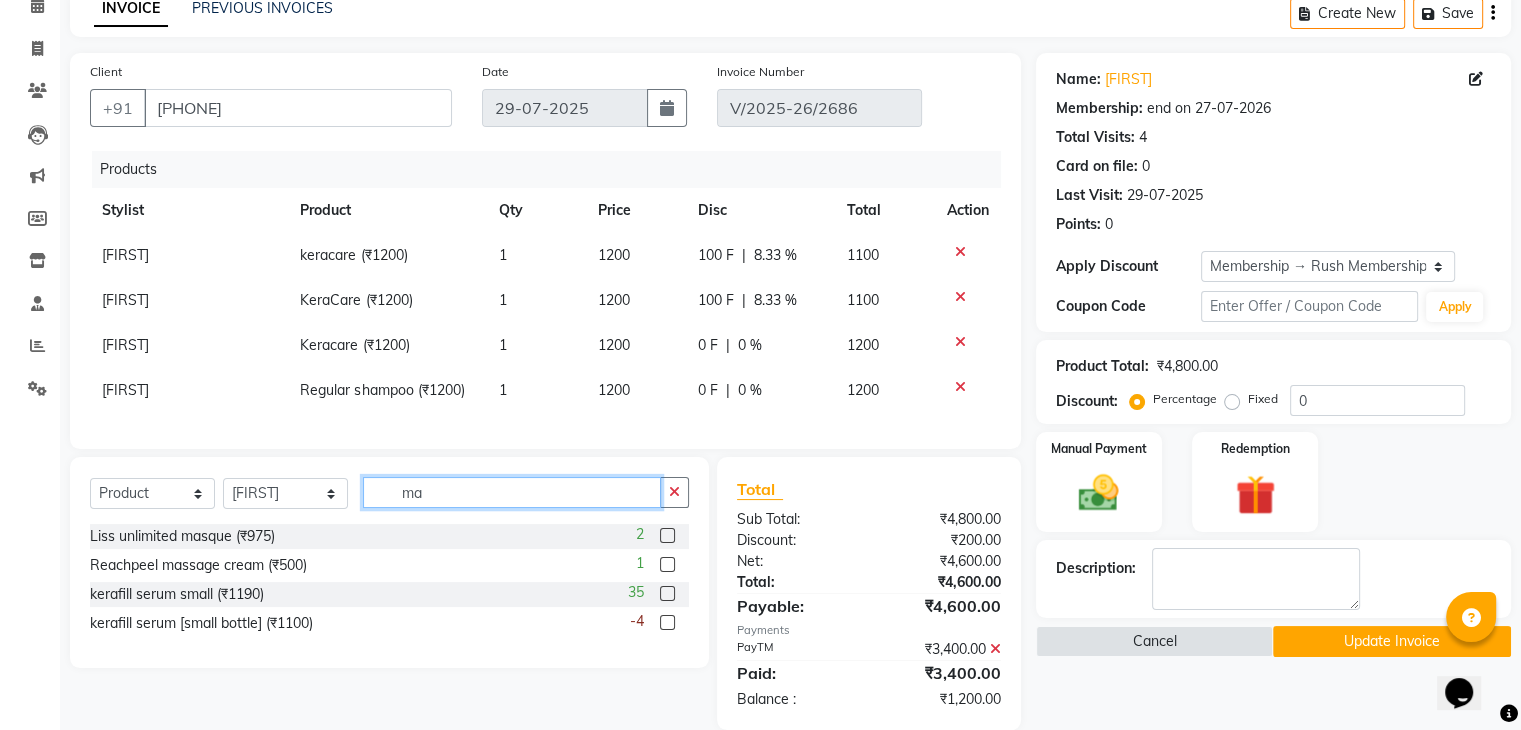 type on "m" 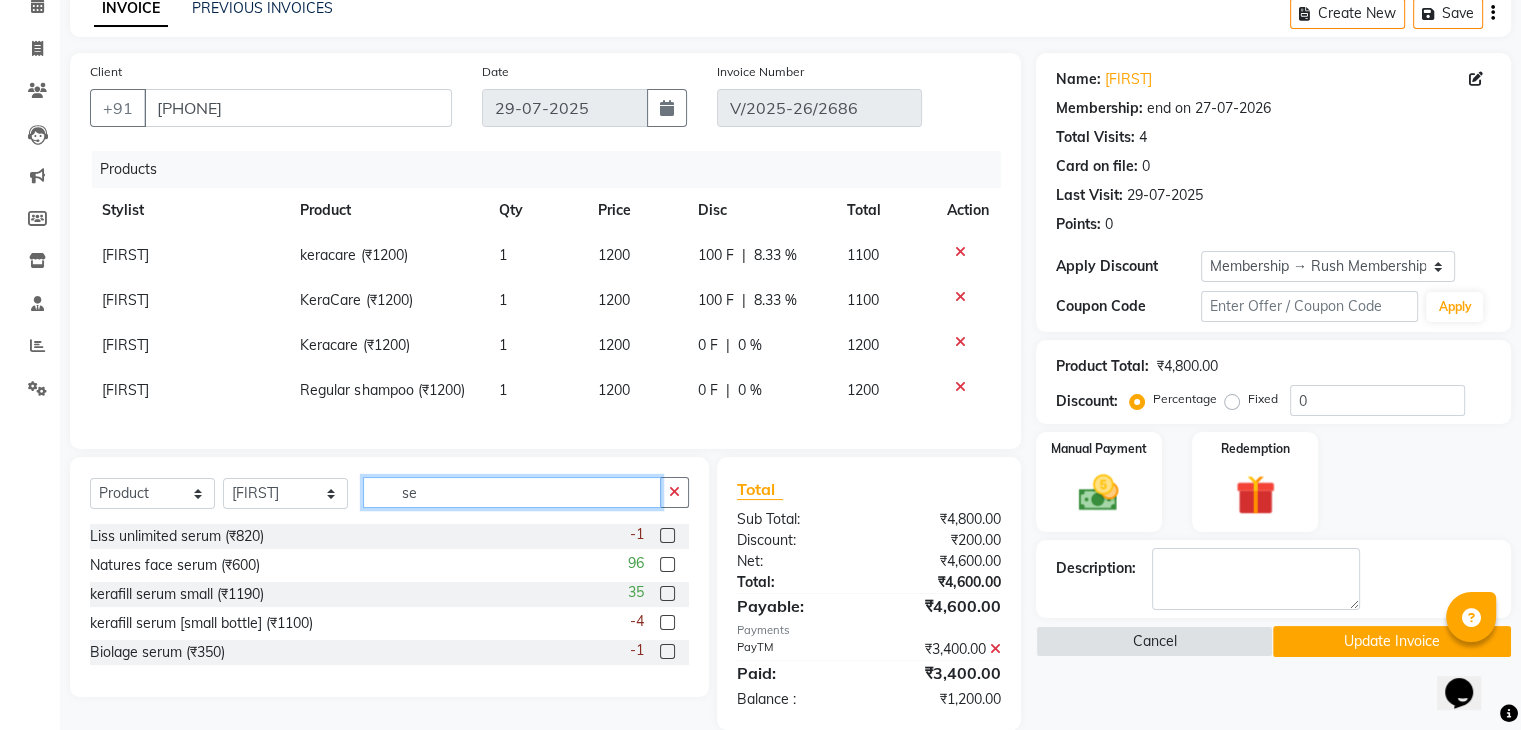 type on "se" 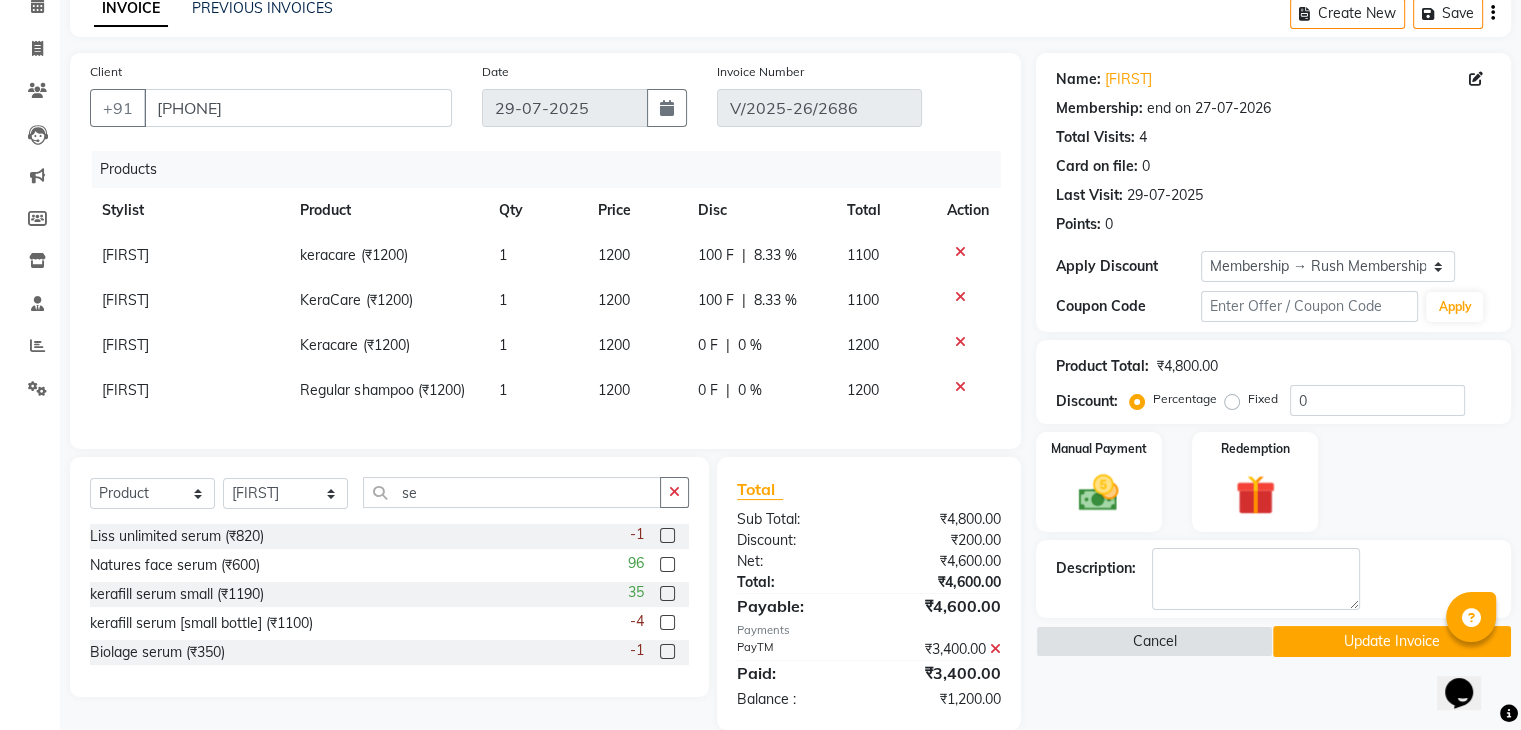click 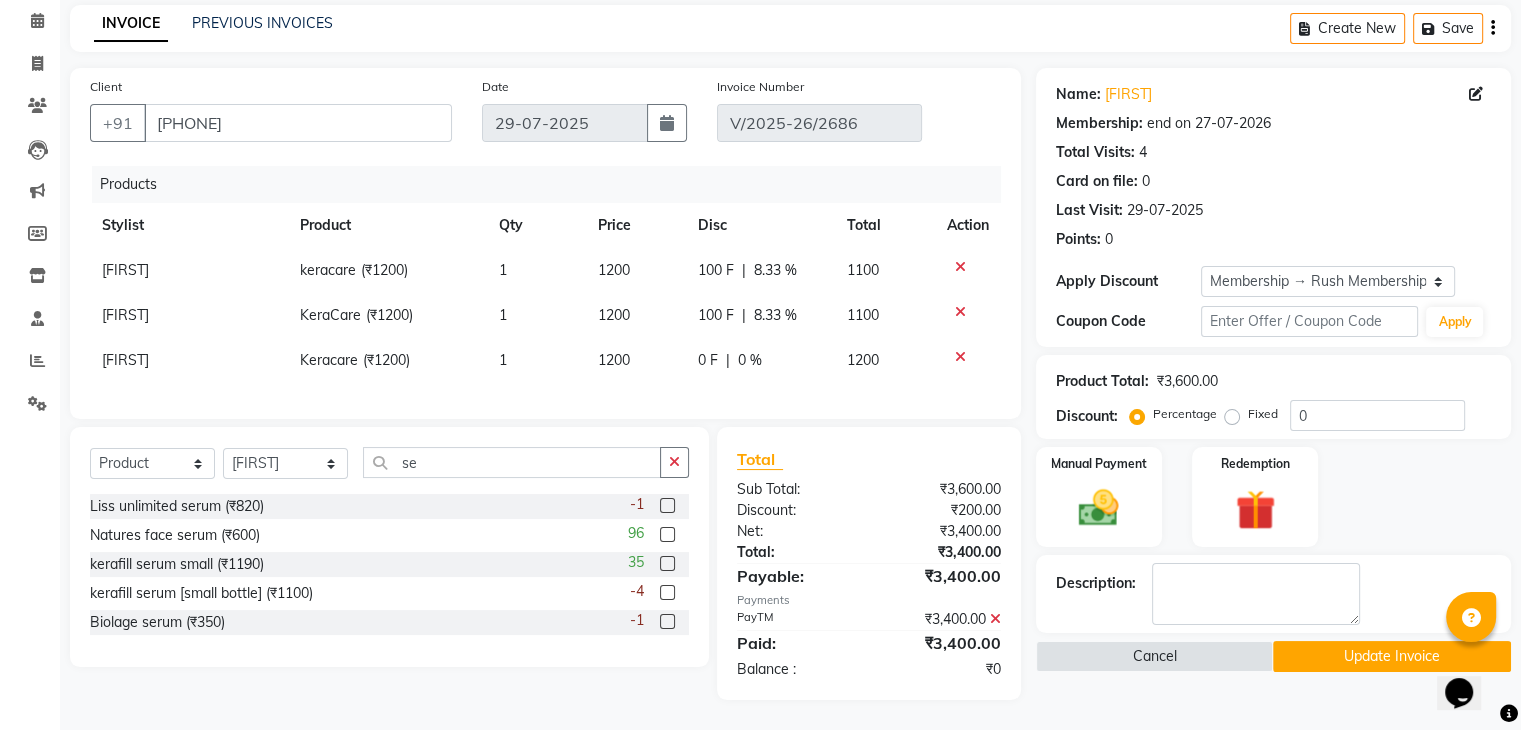 click on "Update Invoice" 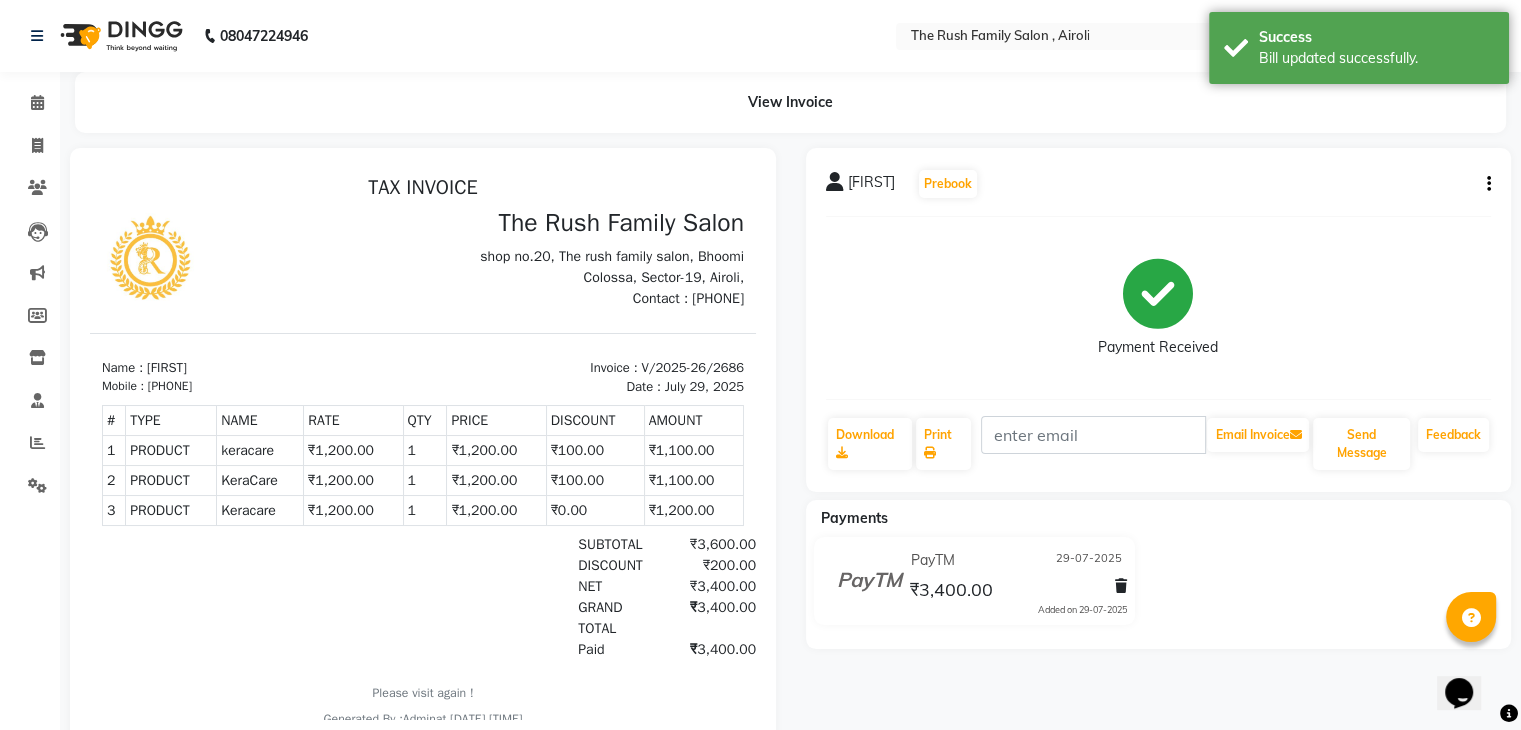 scroll, scrollTop: 0, scrollLeft: 0, axis: both 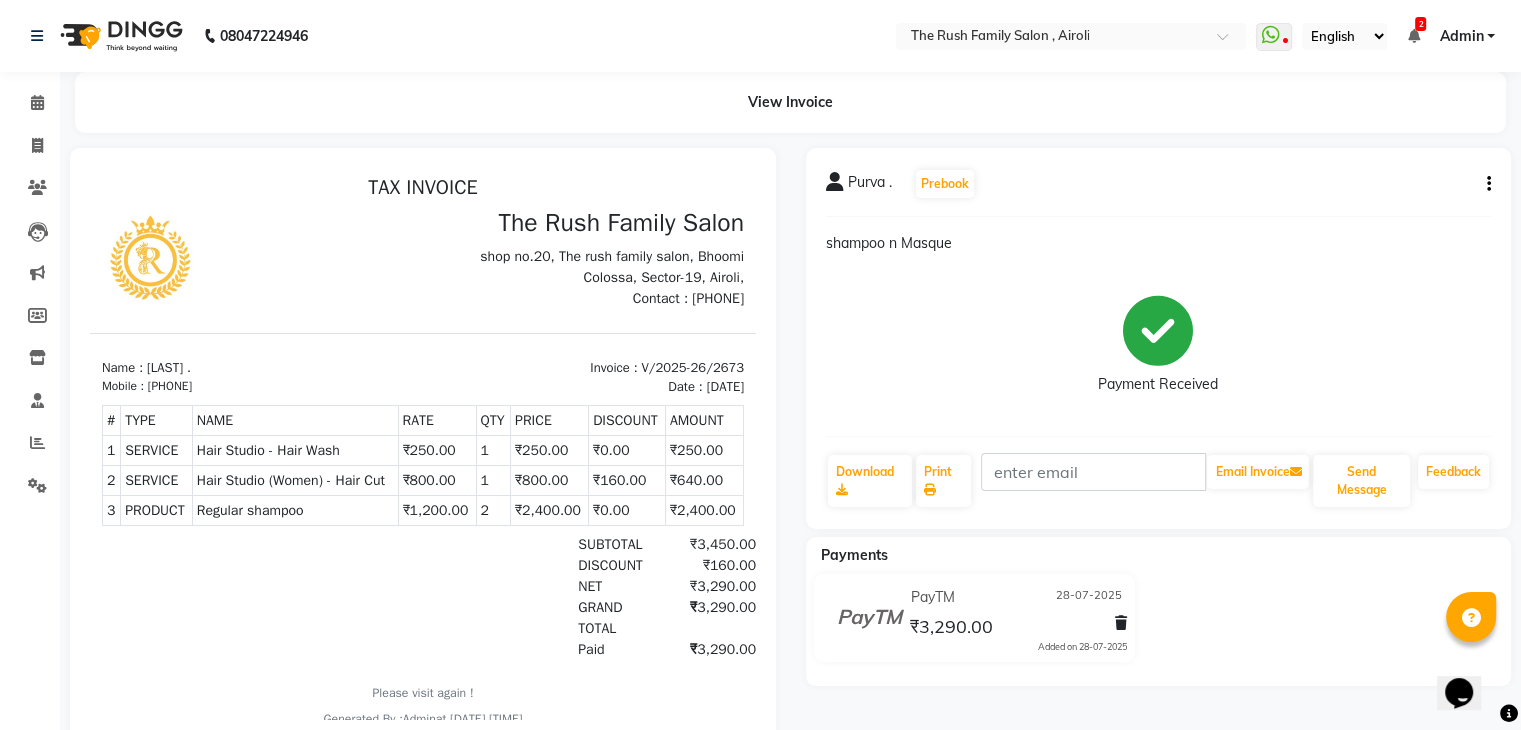 click on "Purva . Prebook shampoo n Masque Payment Received Download Print Email Invoice Send Message Feedback" 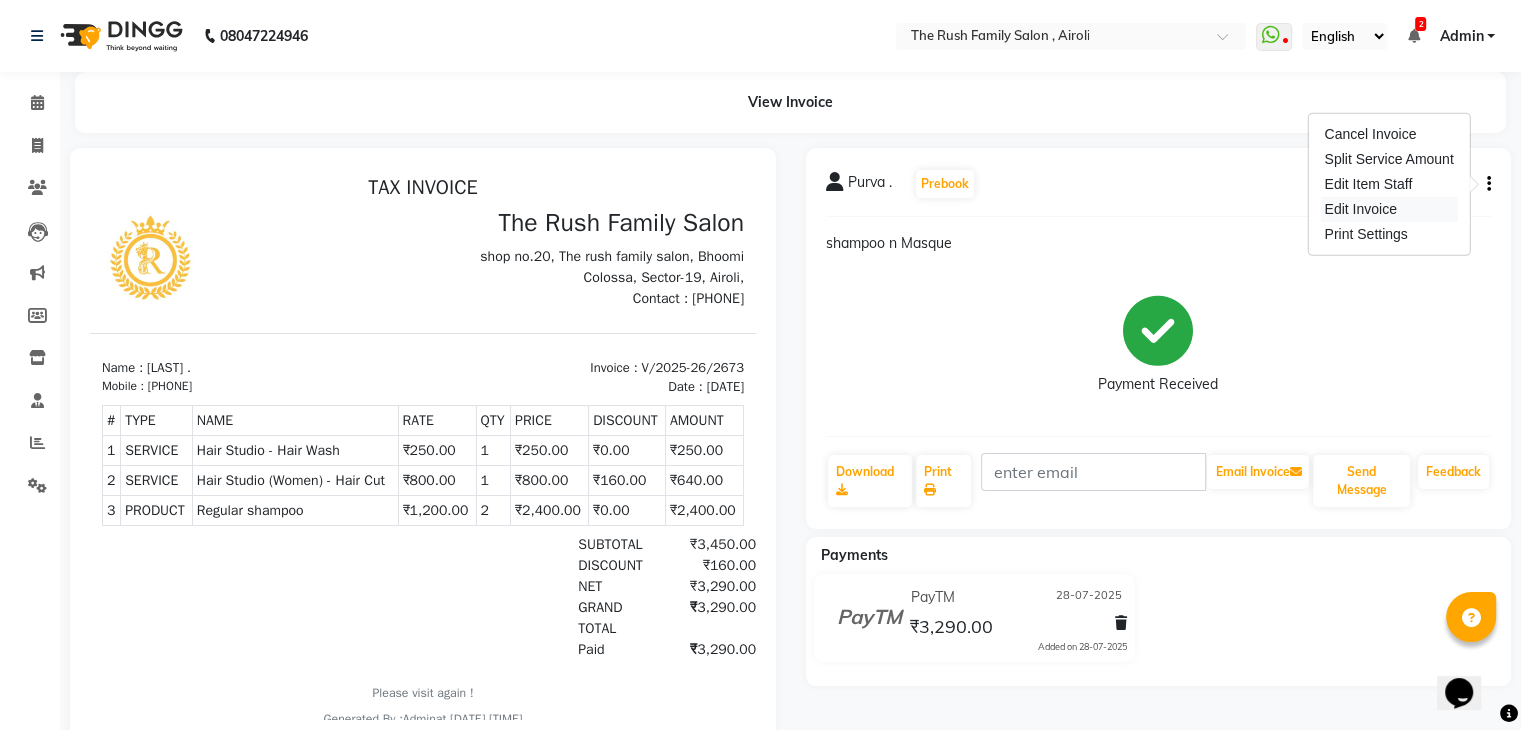 click on "Edit Invoice" at bounding box center [1388, 209] 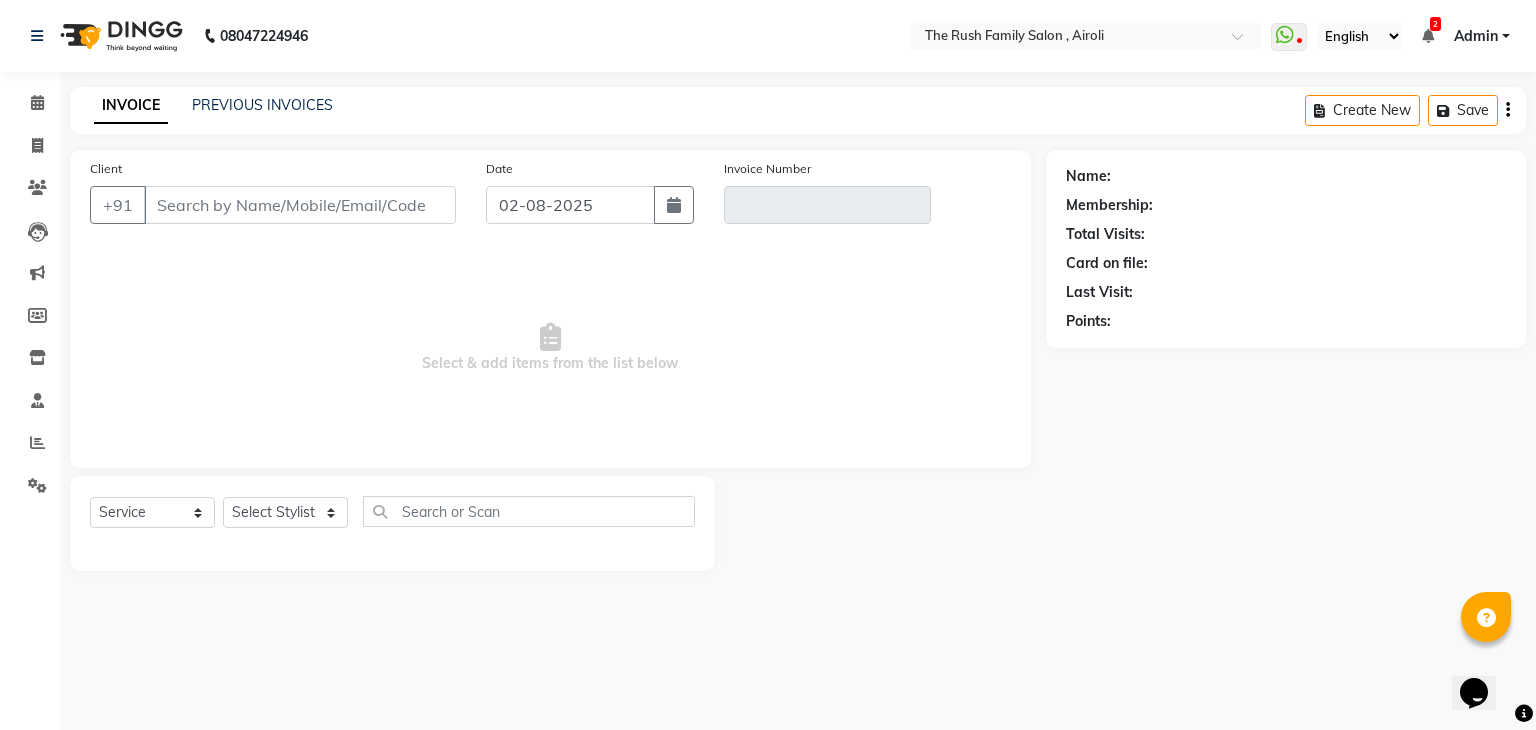 type on "[PHONE]" 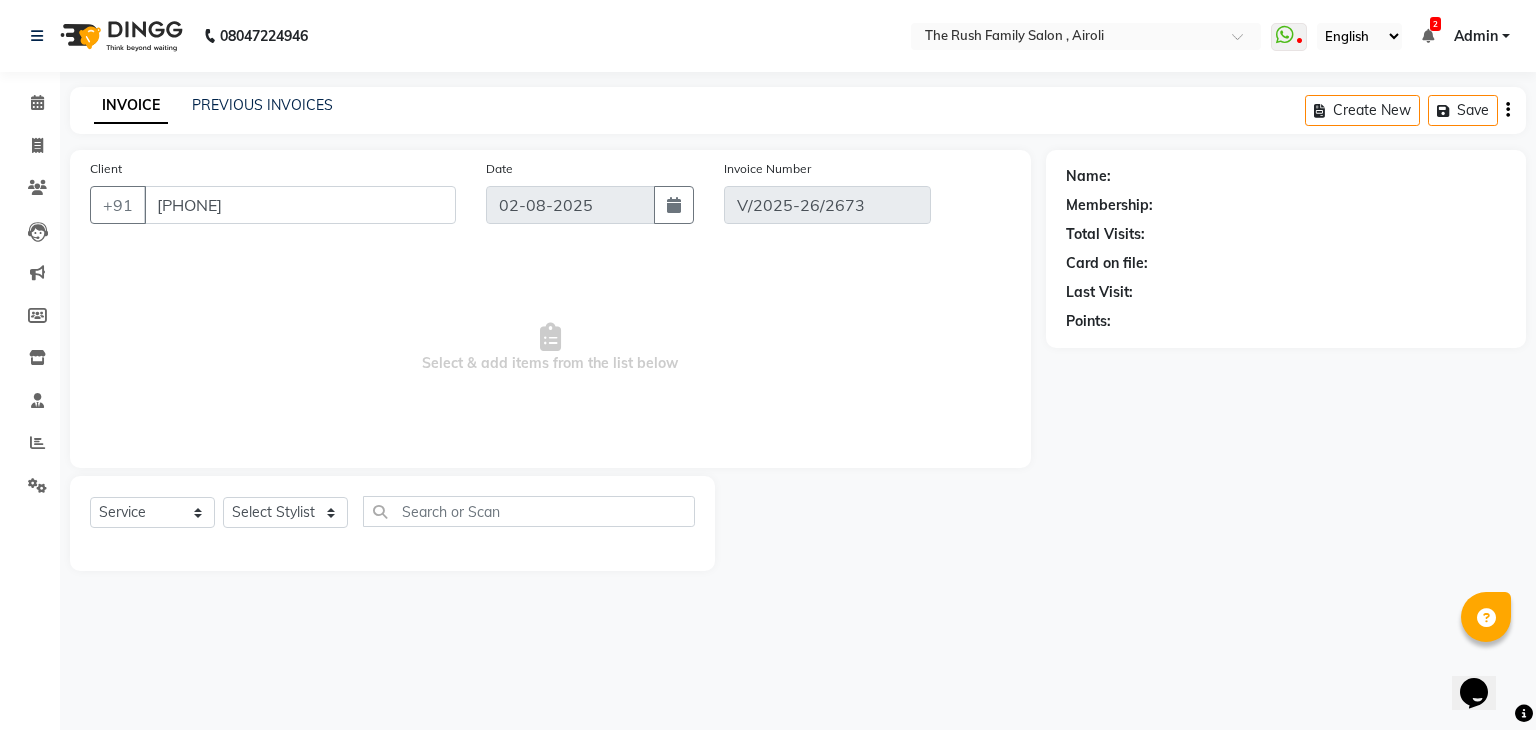type on "28-07-2025" 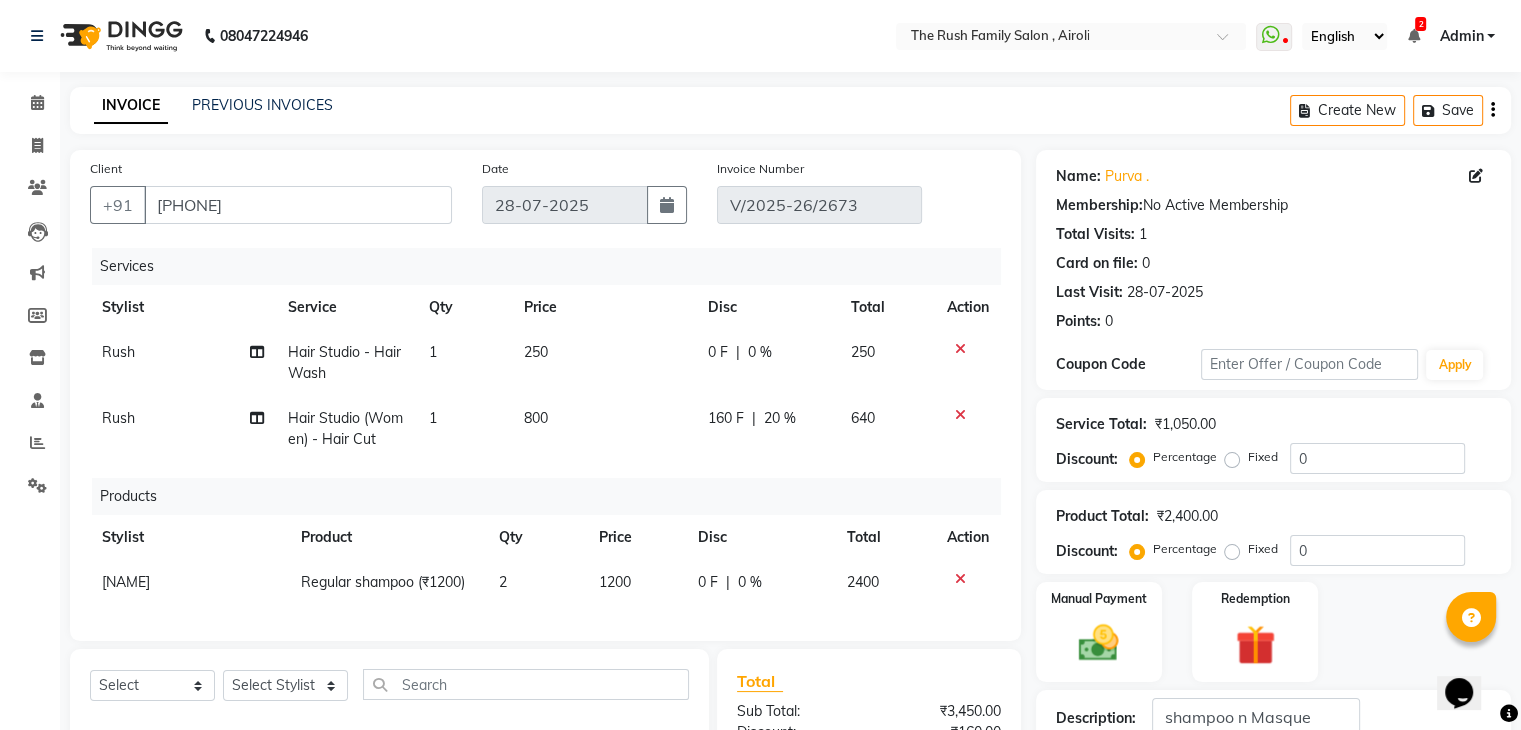 click on "2" 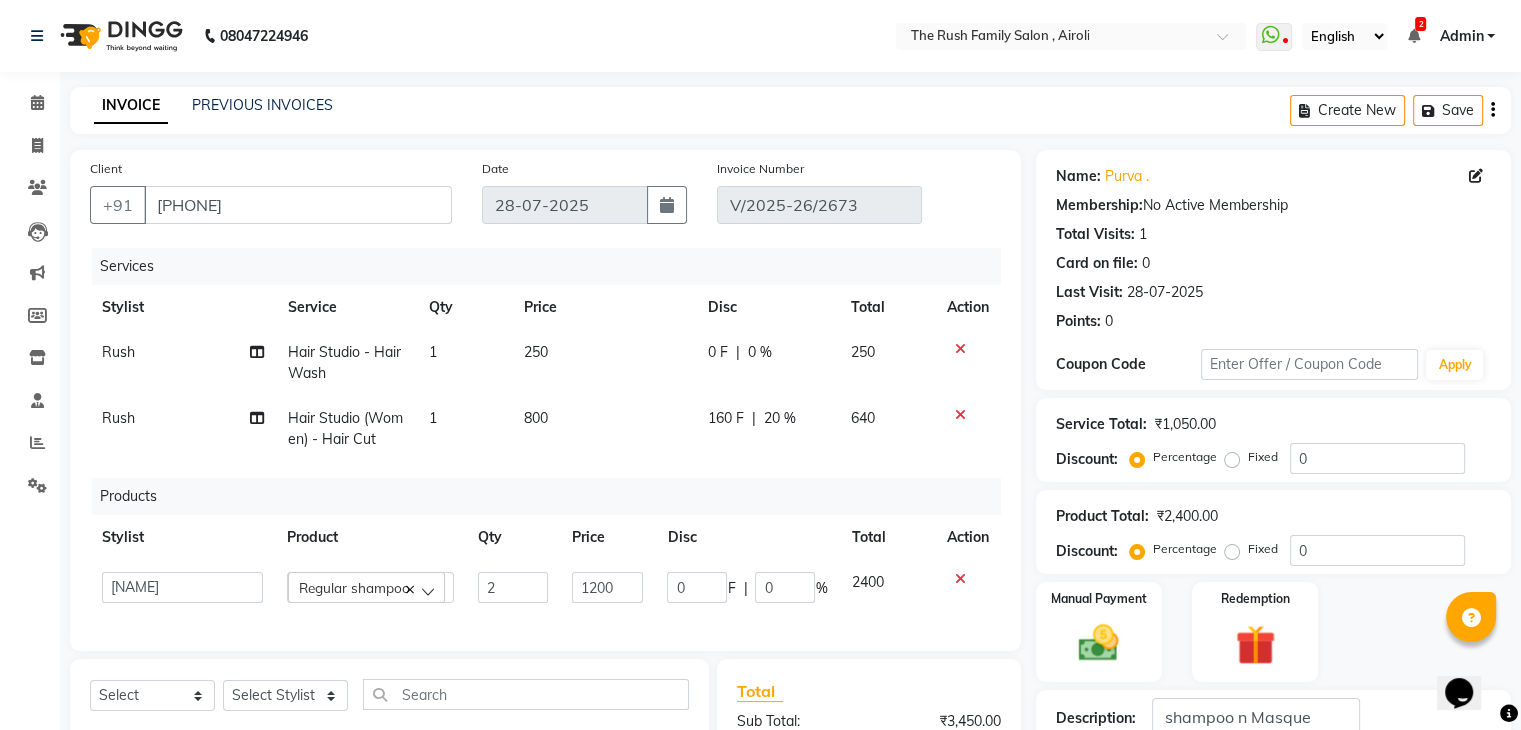 click on "2" 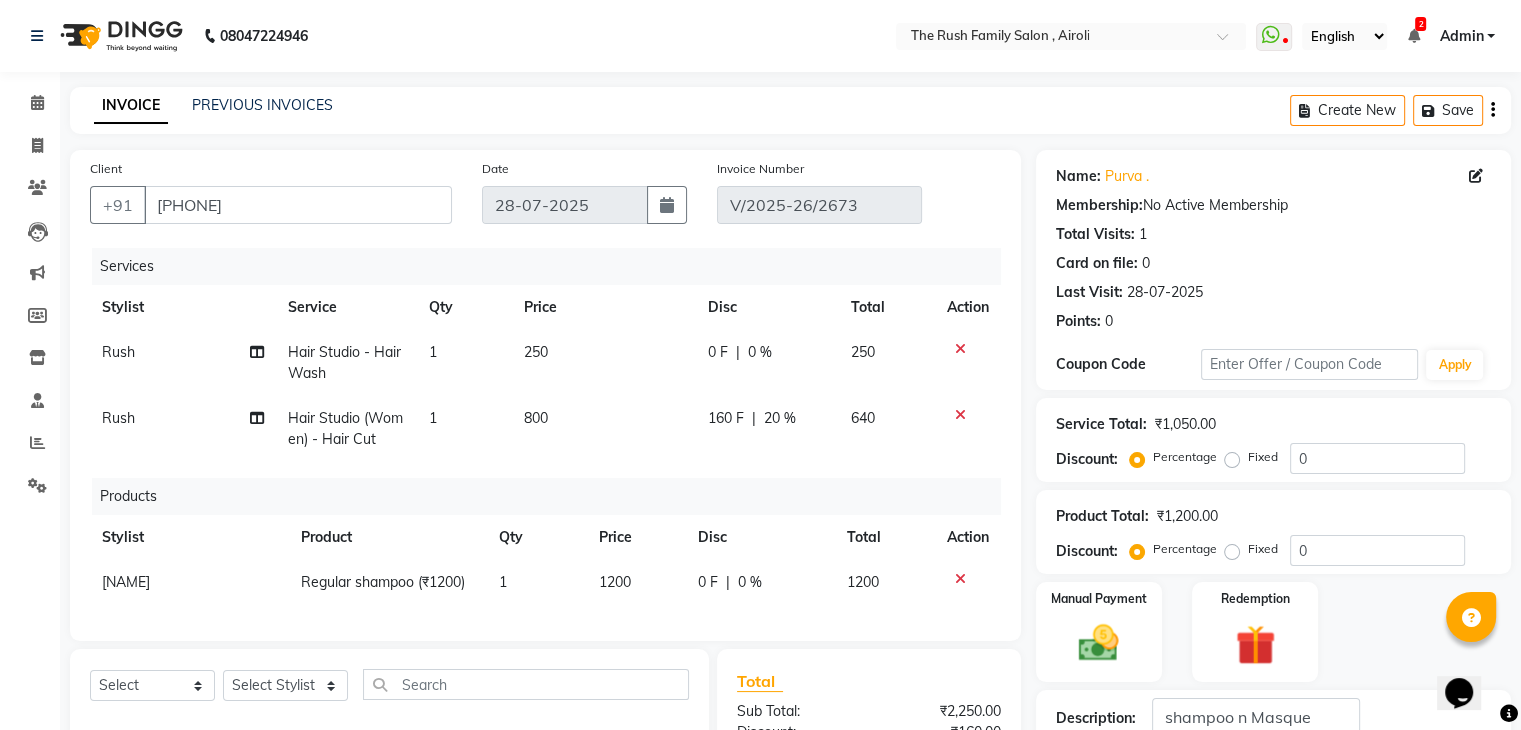 click on "Services Stylist Service Qty Price Disc Total Action Rush Hair Studio - Hair Wash 1 250 0 F | 0 % 250 Rush Hair Studio (Women) - Hair Cut 1 800 160 F | 20 % 640 Products Stylist Product Qty Price Disc Total Action [NAME] Regular shampoo (₹1200) 1 1200 0 F | 0 % 1200" 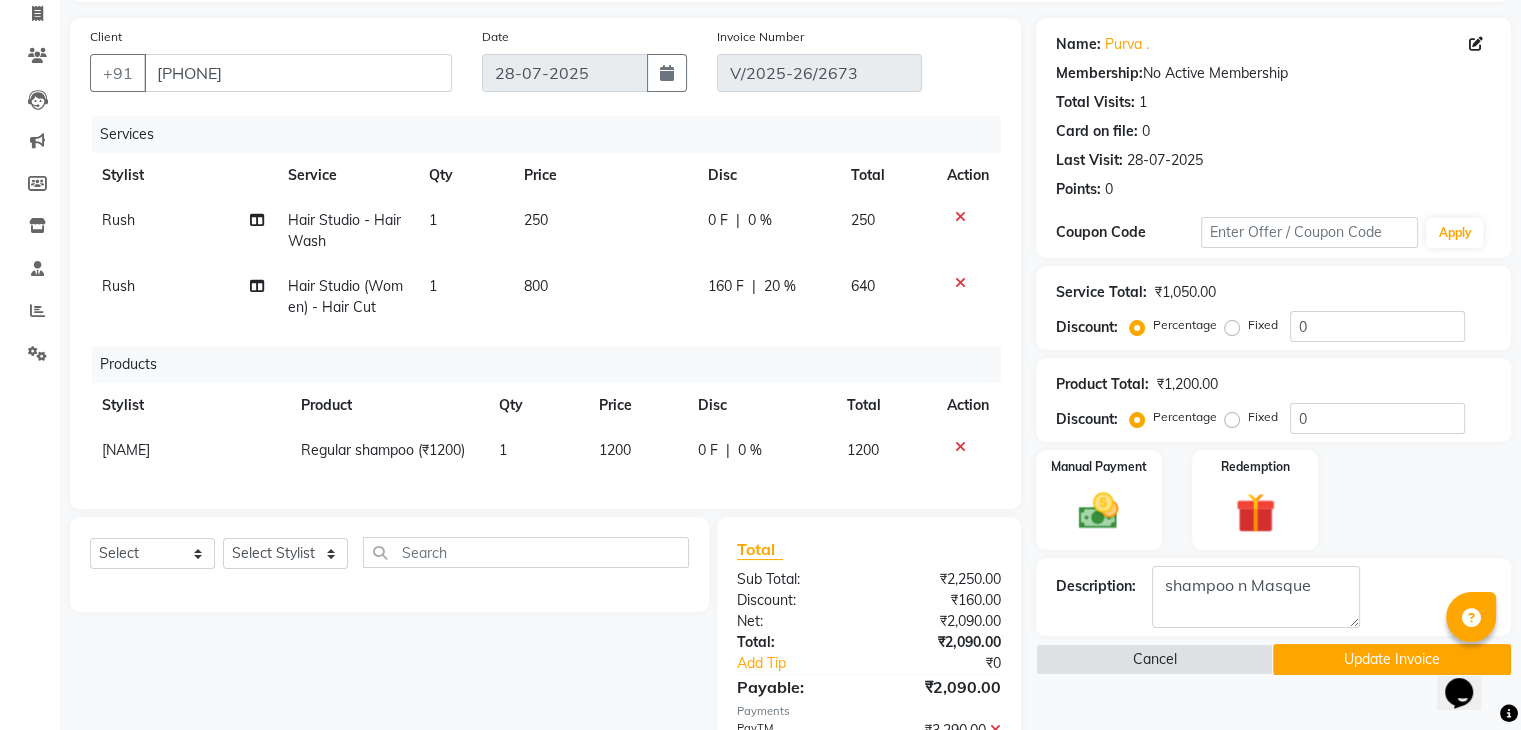 scroll, scrollTop: 132, scrollLeft: 0, axis: vertical 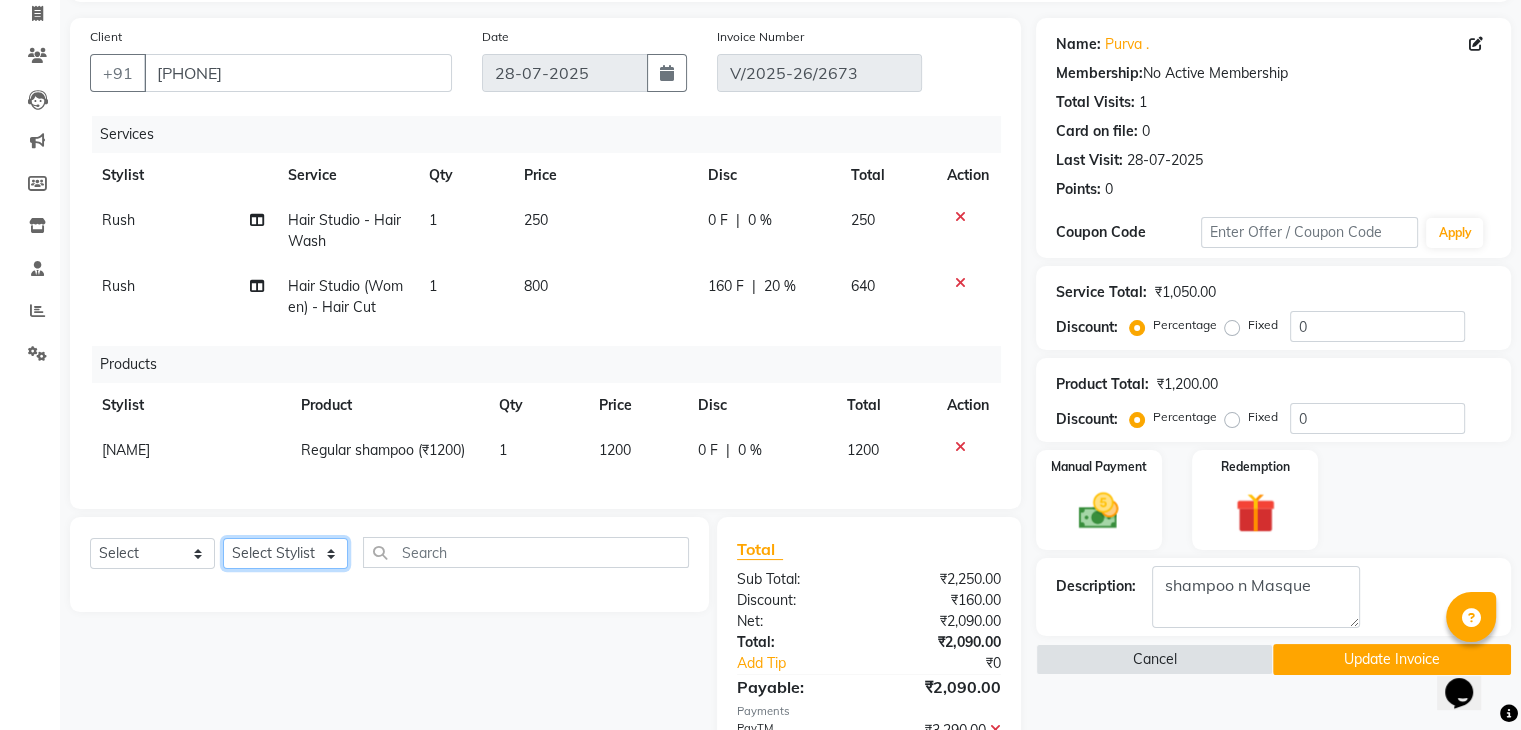 click on "Select Stylist Ajaz Alvira Danish Guddi Jayesh Josh  mumtaz Naeem   nishu Riya    Rush Swati" 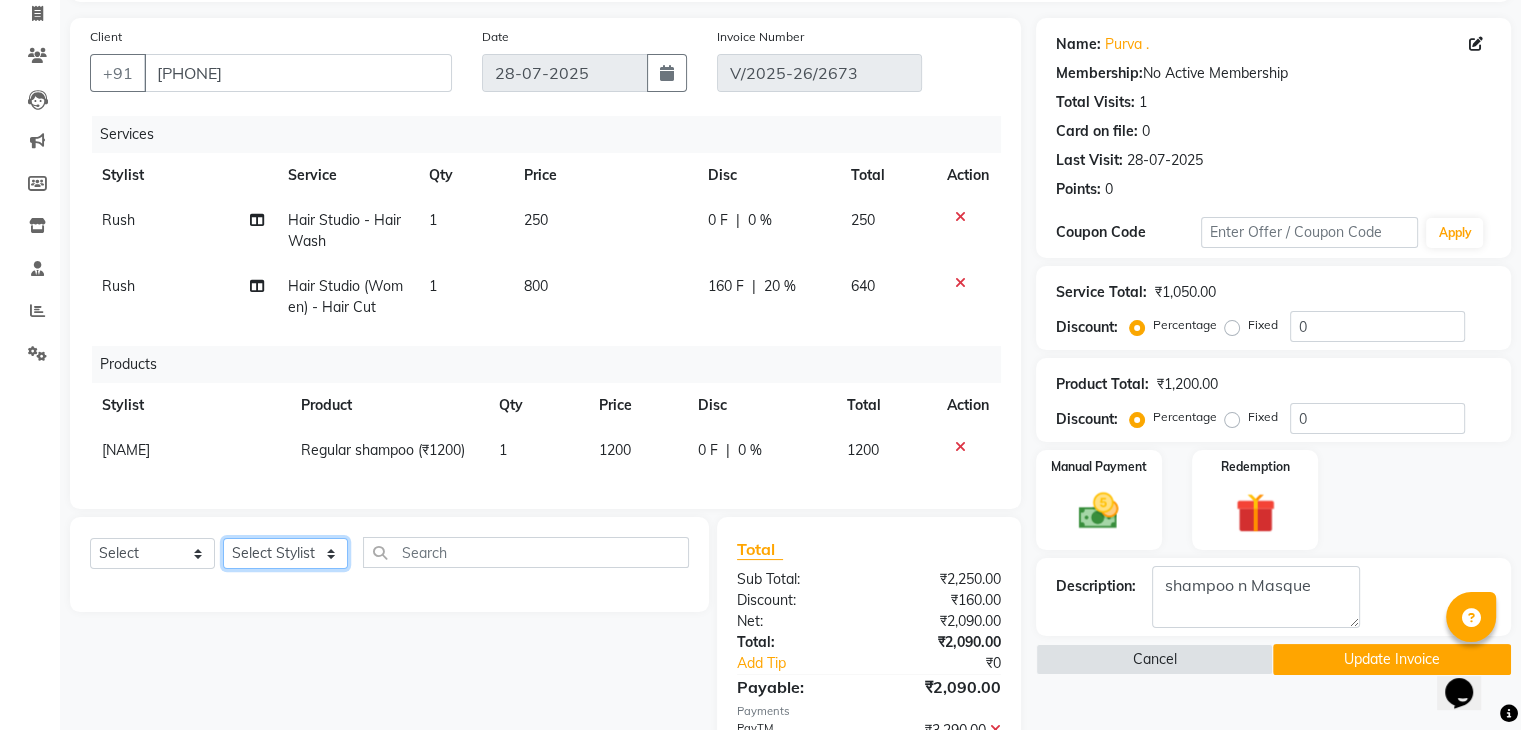 select on "87277" 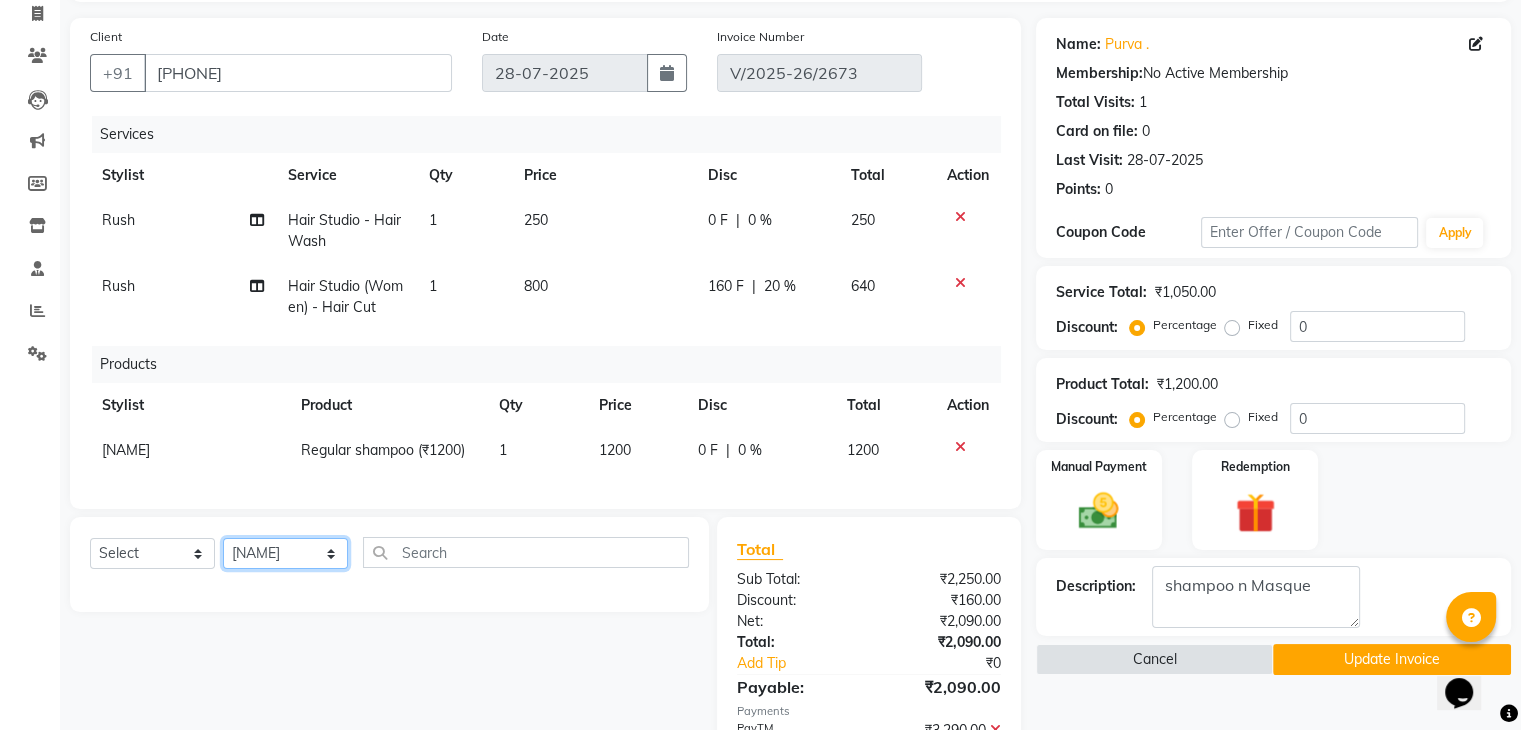 click on "Select Stylist Ajaz Alvira Danish Guddi Jayesh Josh  mumtaz Naeem   nishu Riya    Rush Swati" 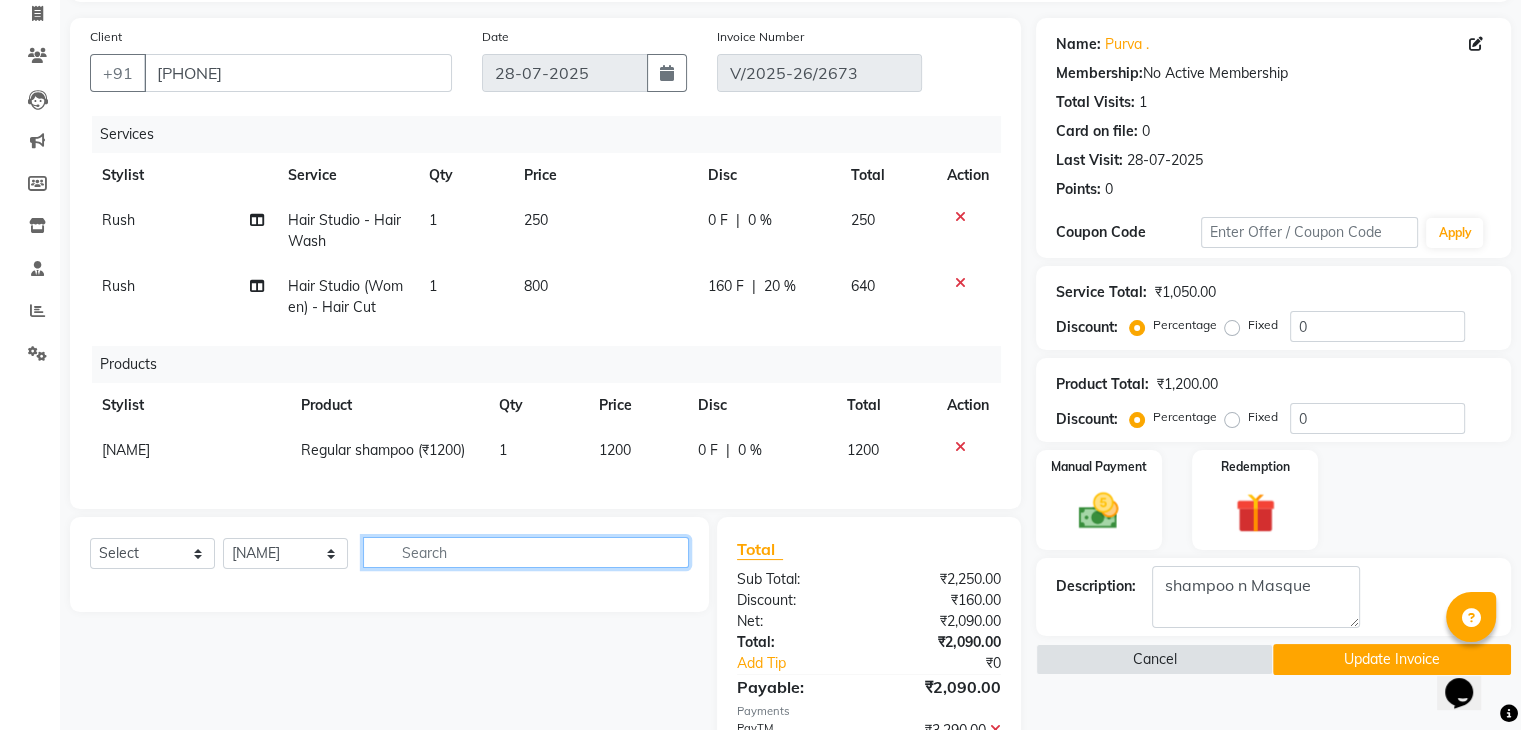 click 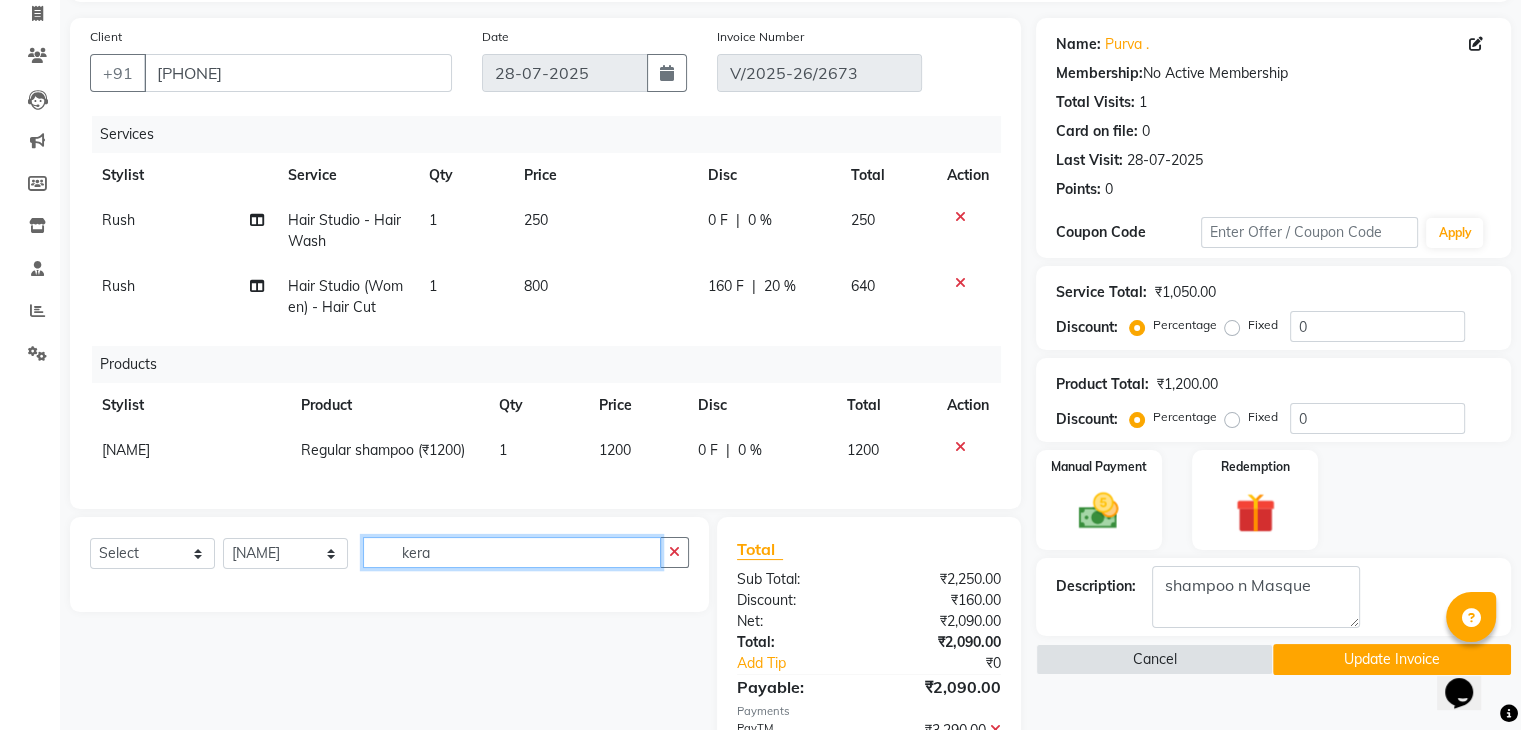 type on "kera" 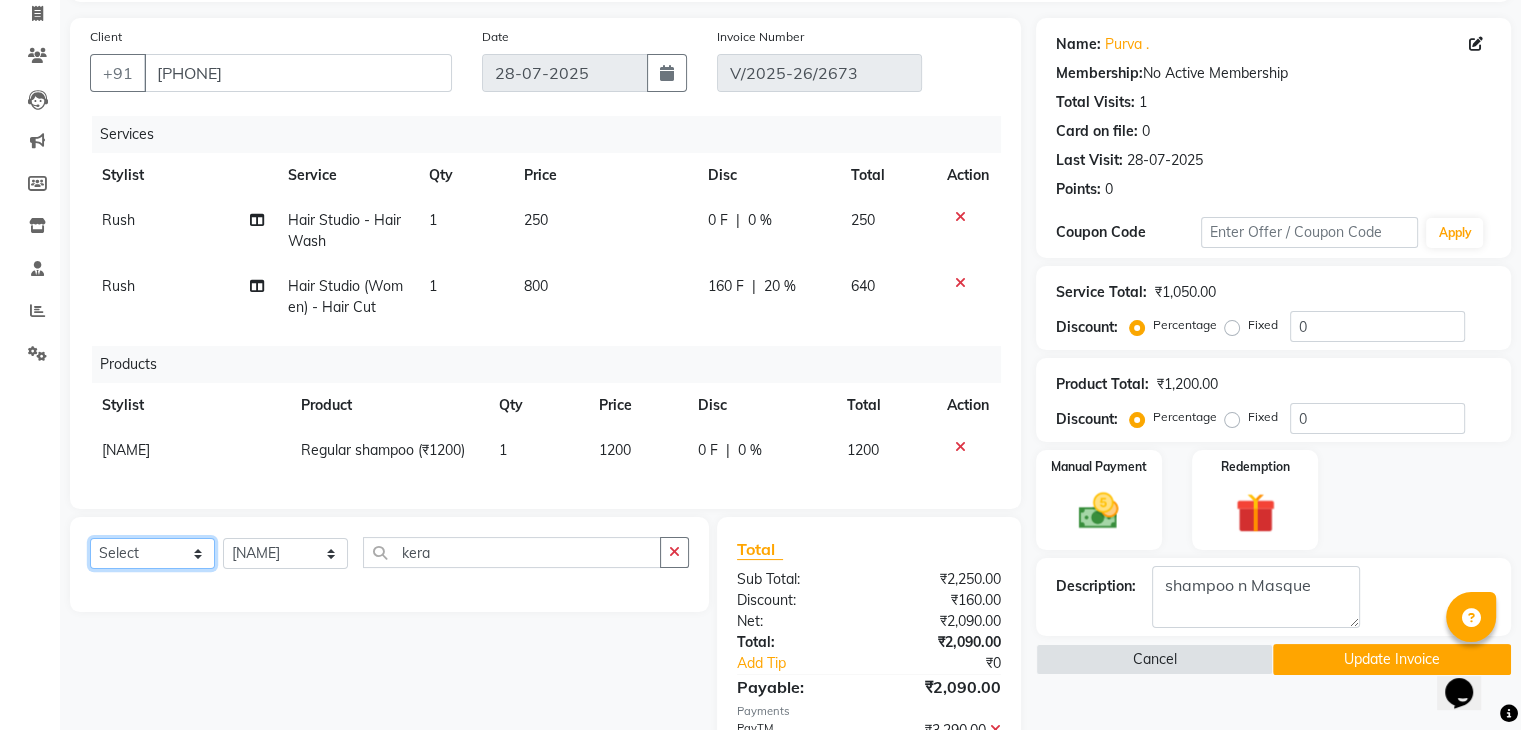 click on "Select  Service  Product  Membership  Package Voucher Prepaid Gift Card" 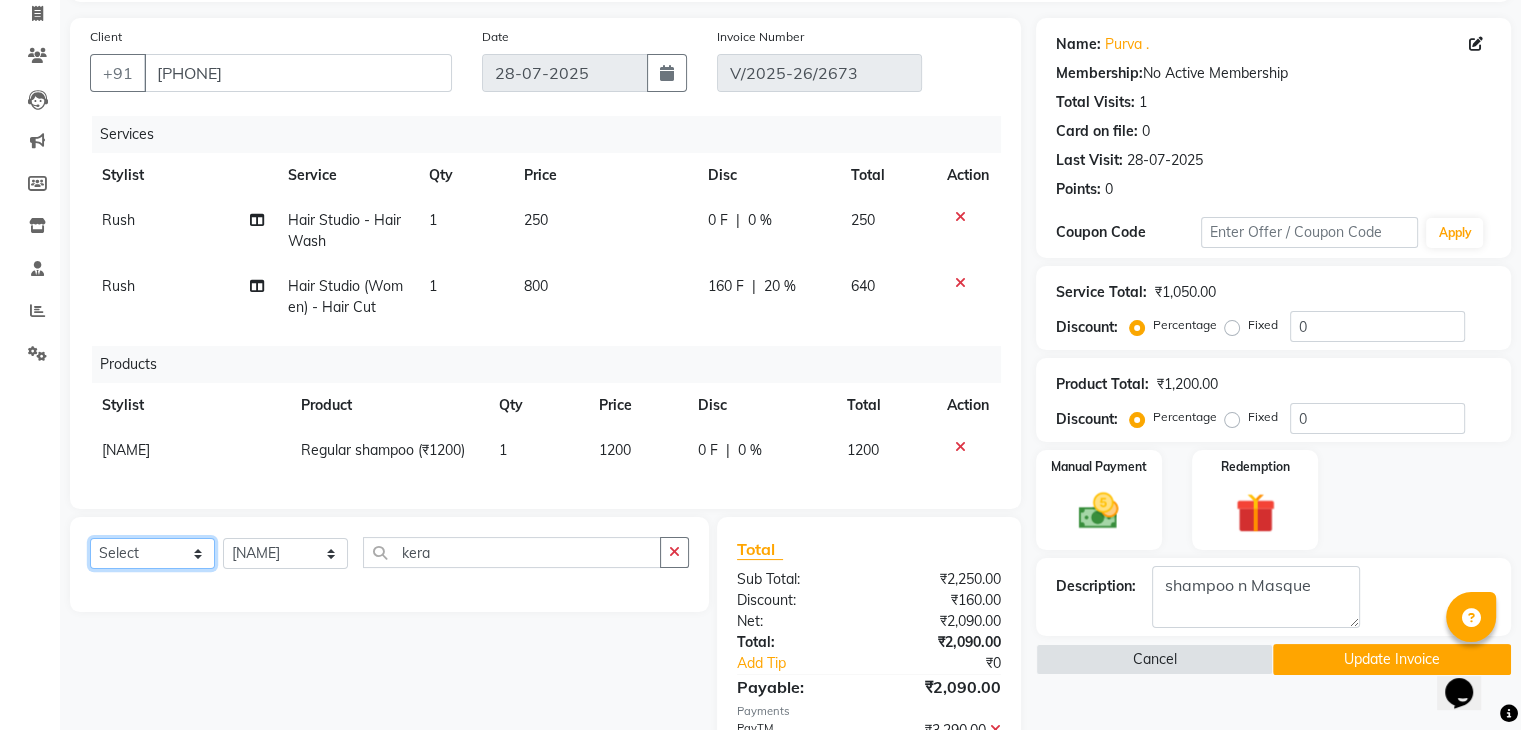 select on "product" 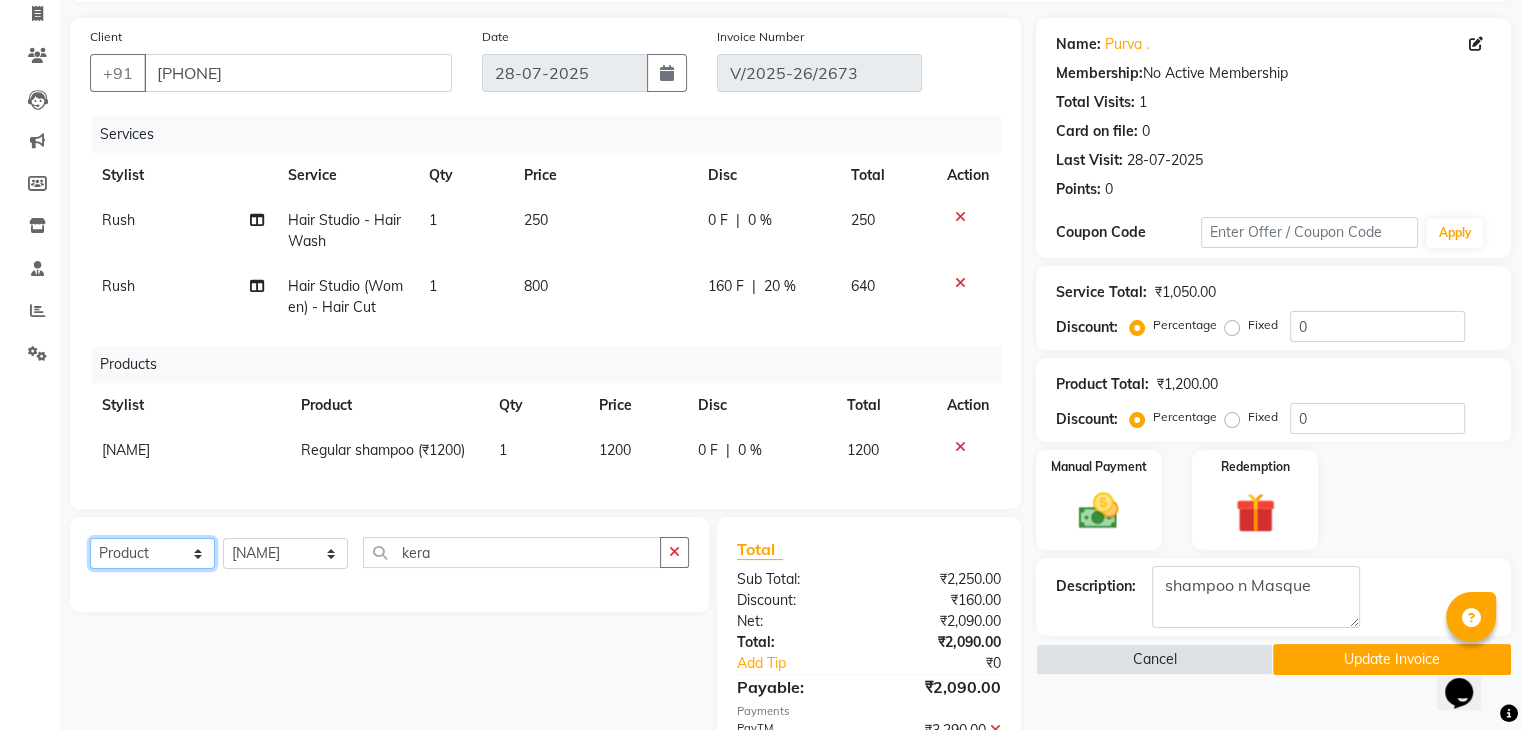 click on "Select  Service  Product  Membership  Package Voucher Prepaid Gift Card" 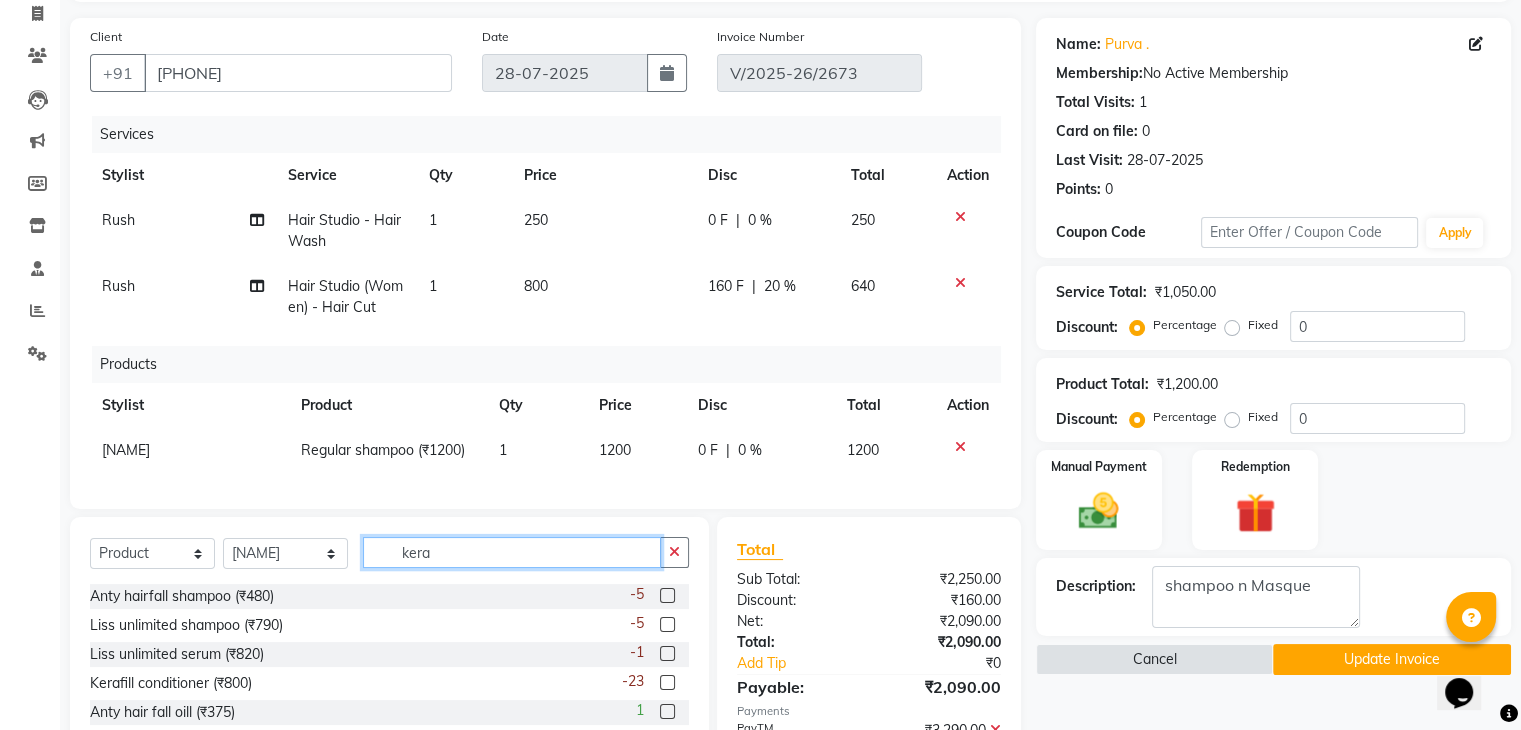 click on "kera" 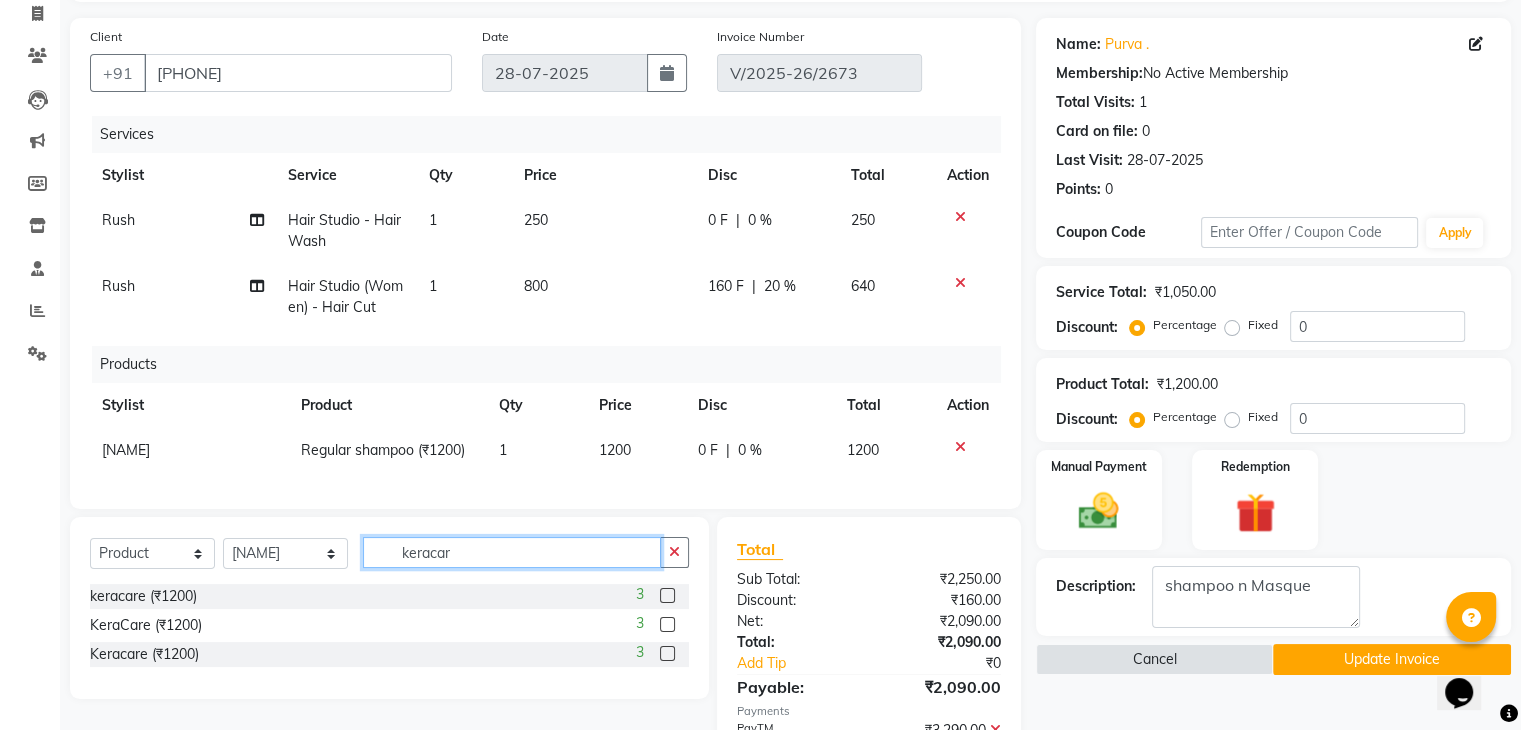 type on "keracar" 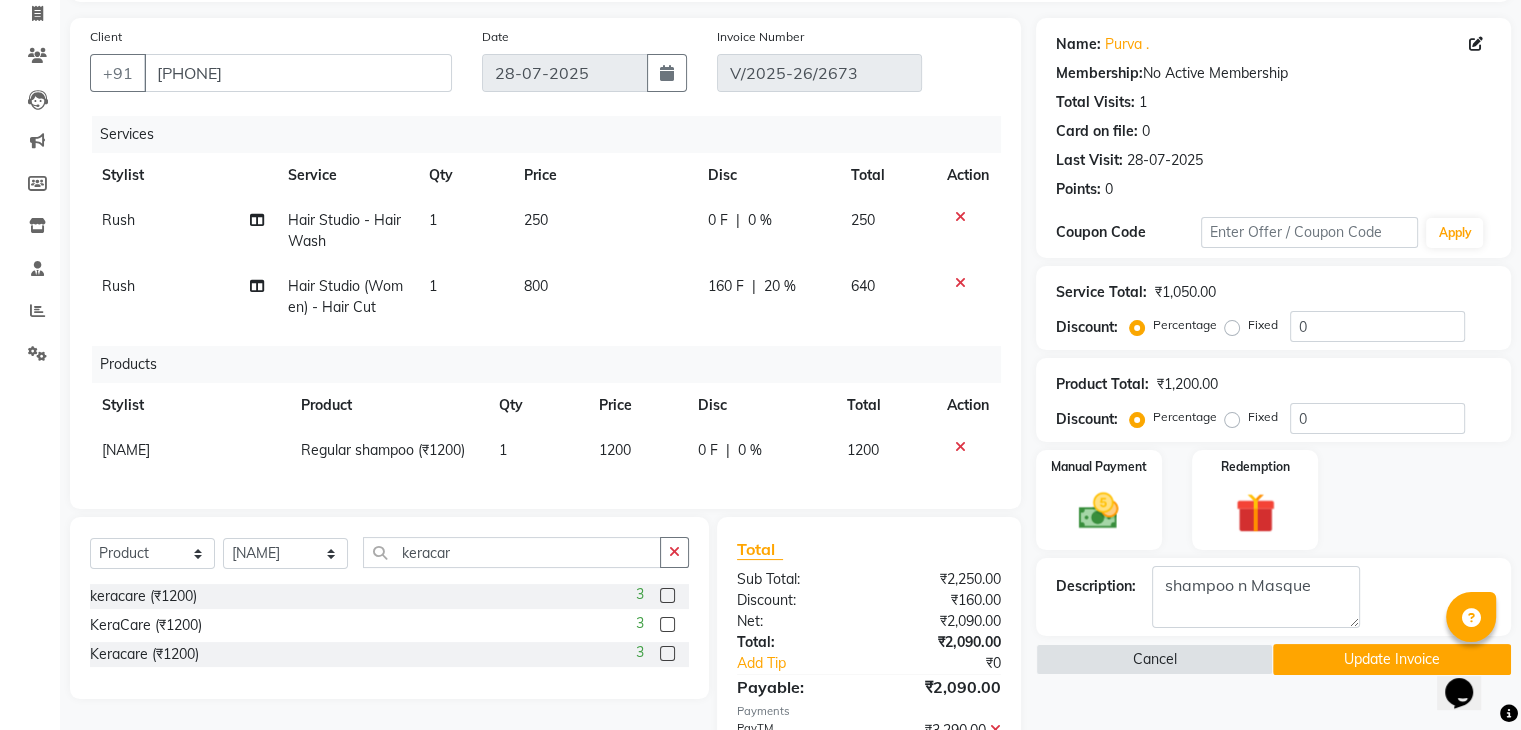 click 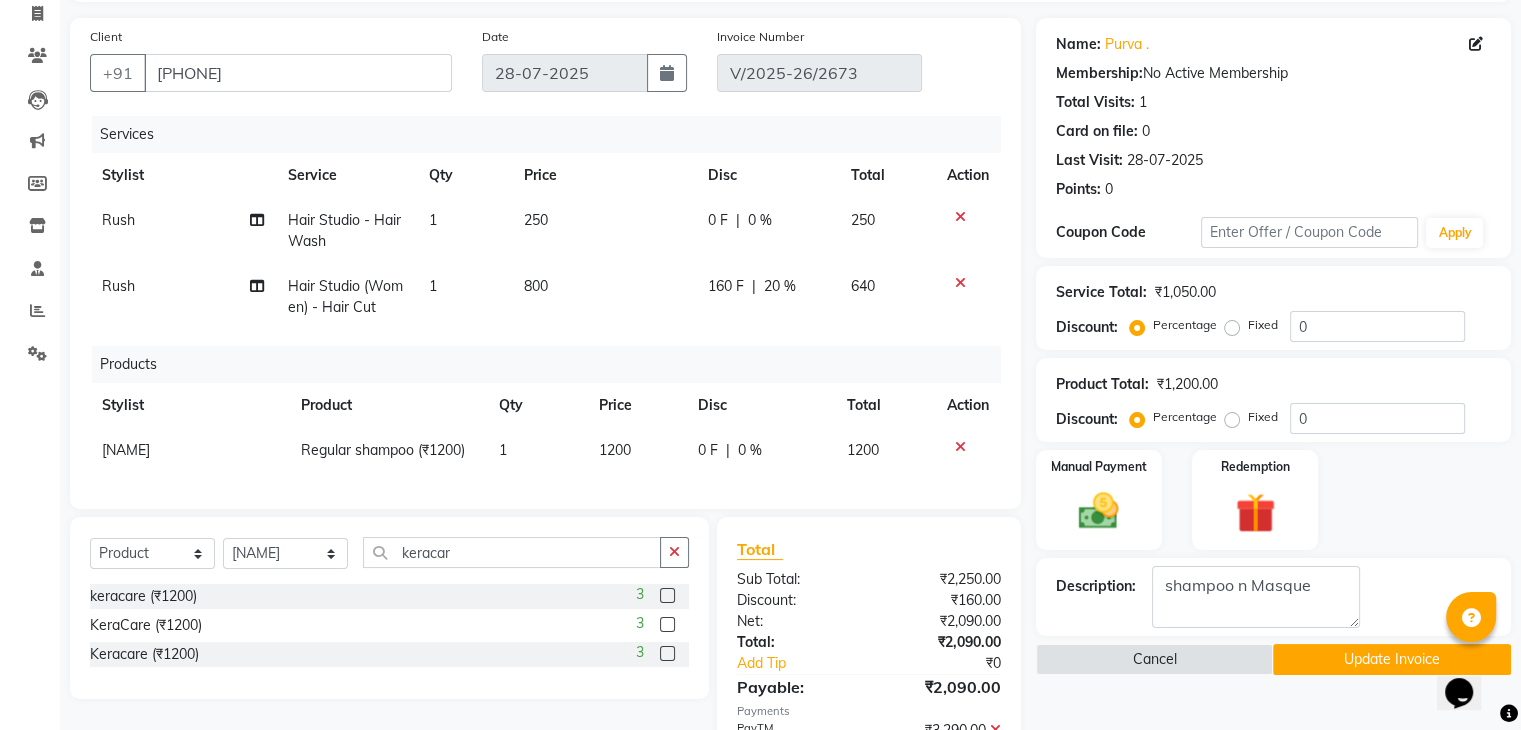 click at bounding box center (666, 625) 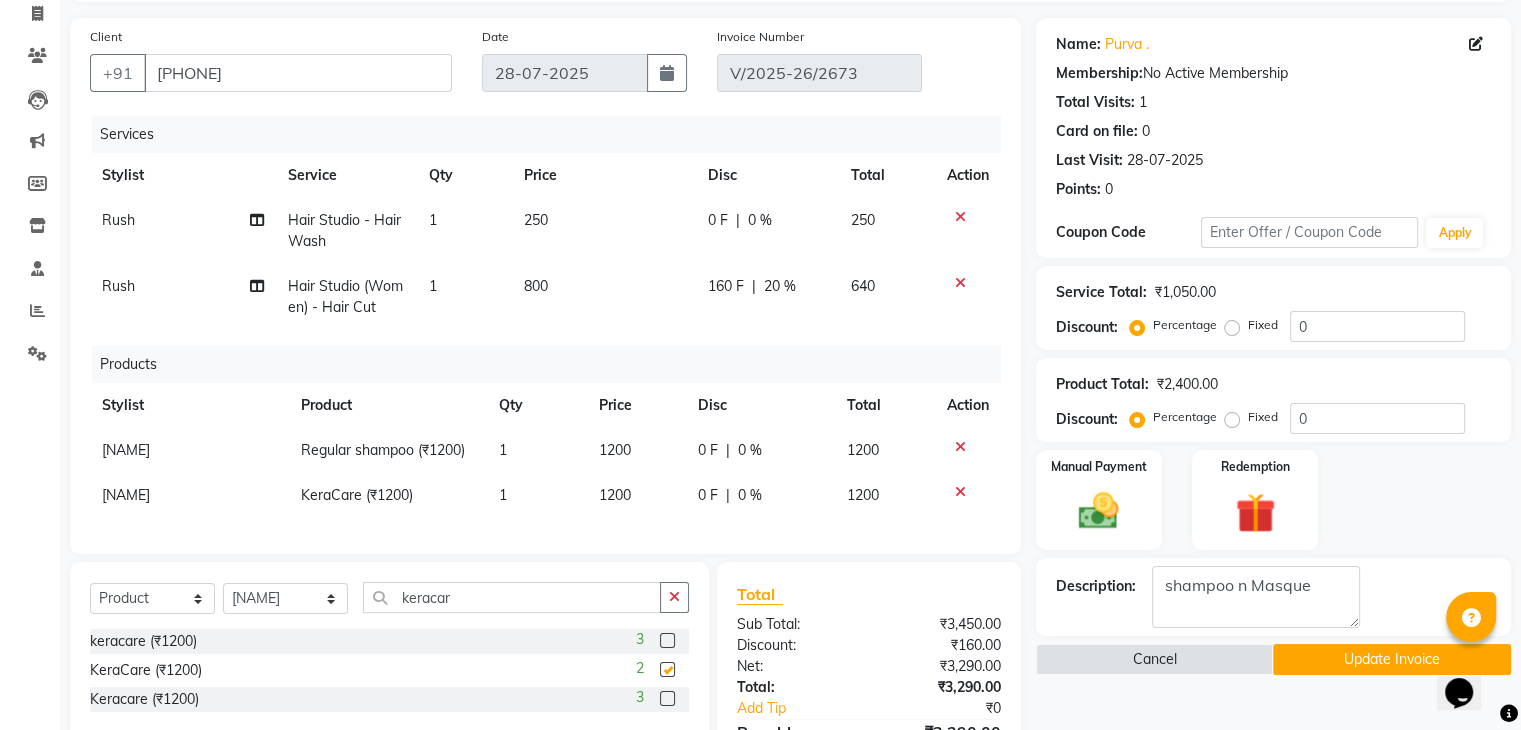 checkbox on "false" 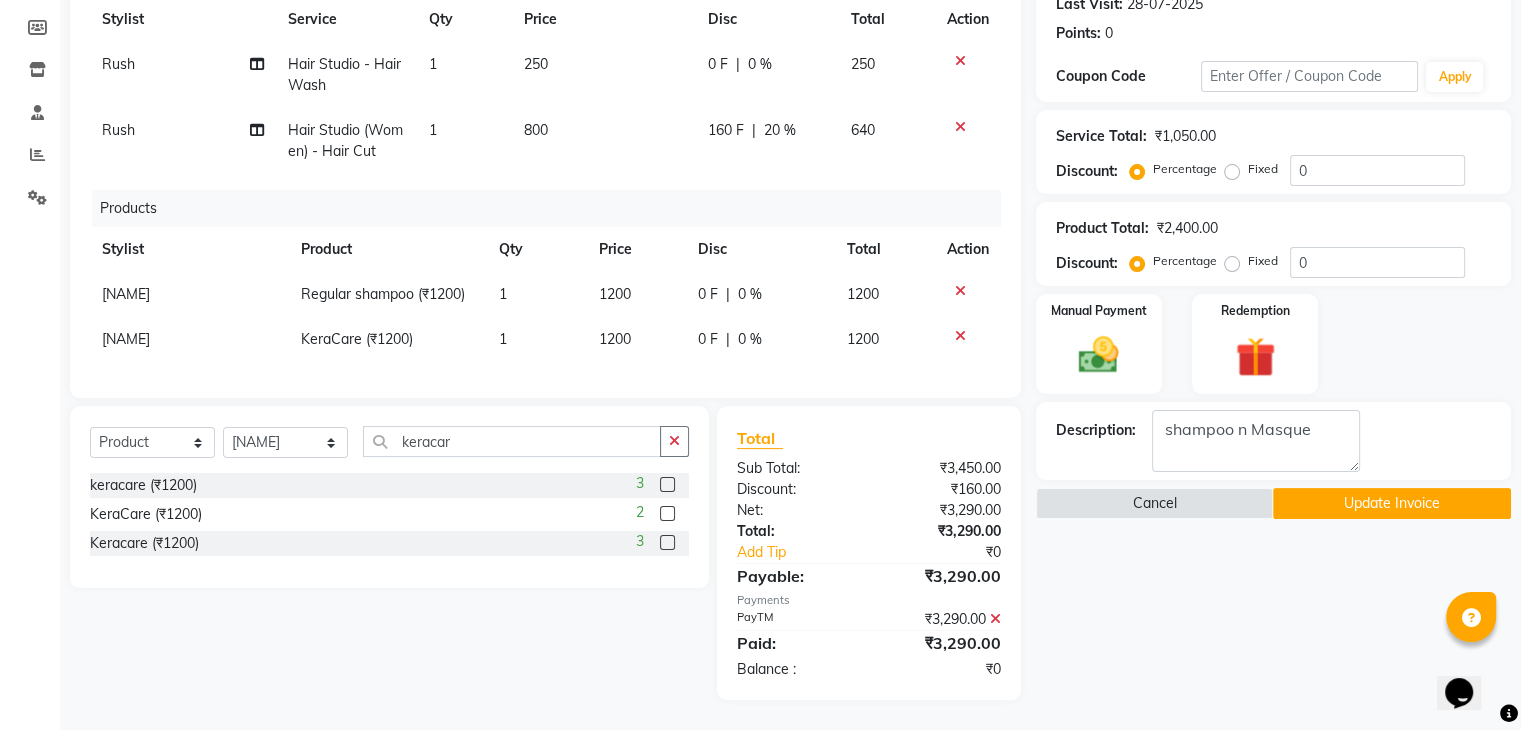 scroll, scrollTop: 304, scrollLeft: 0, axis: vertical 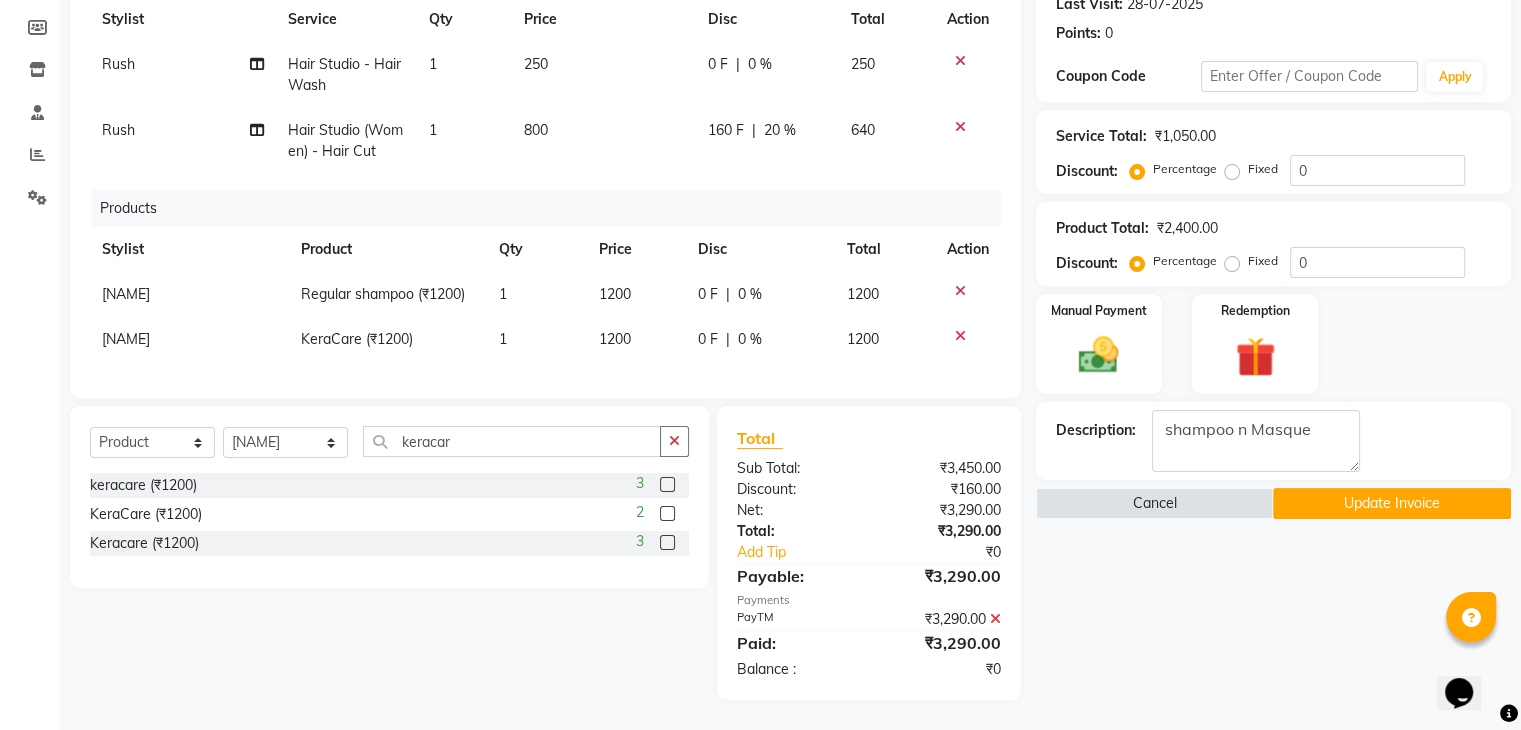 click on "Update Invoice" 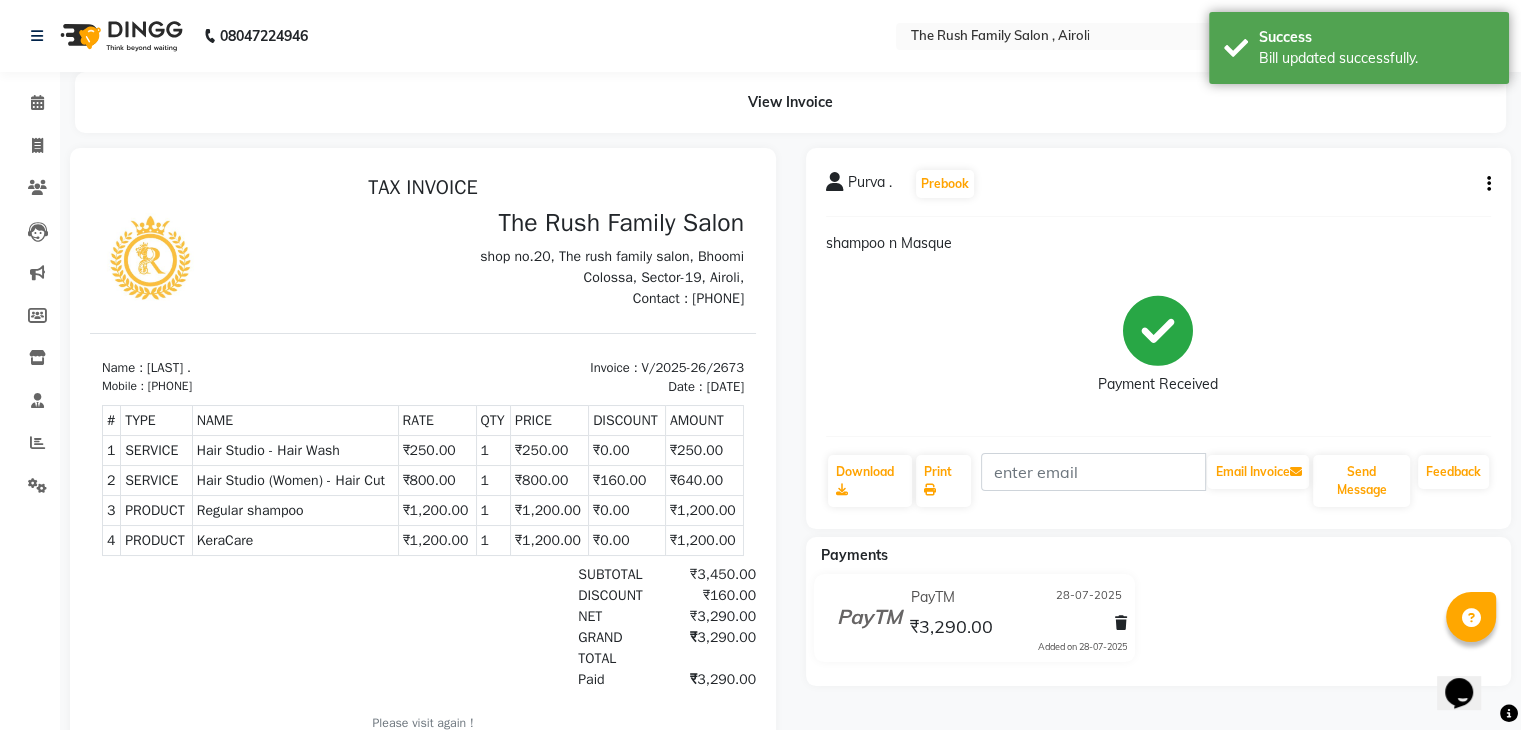 scroll, scrollTop: 0, scrollLeft: 0, axis: both 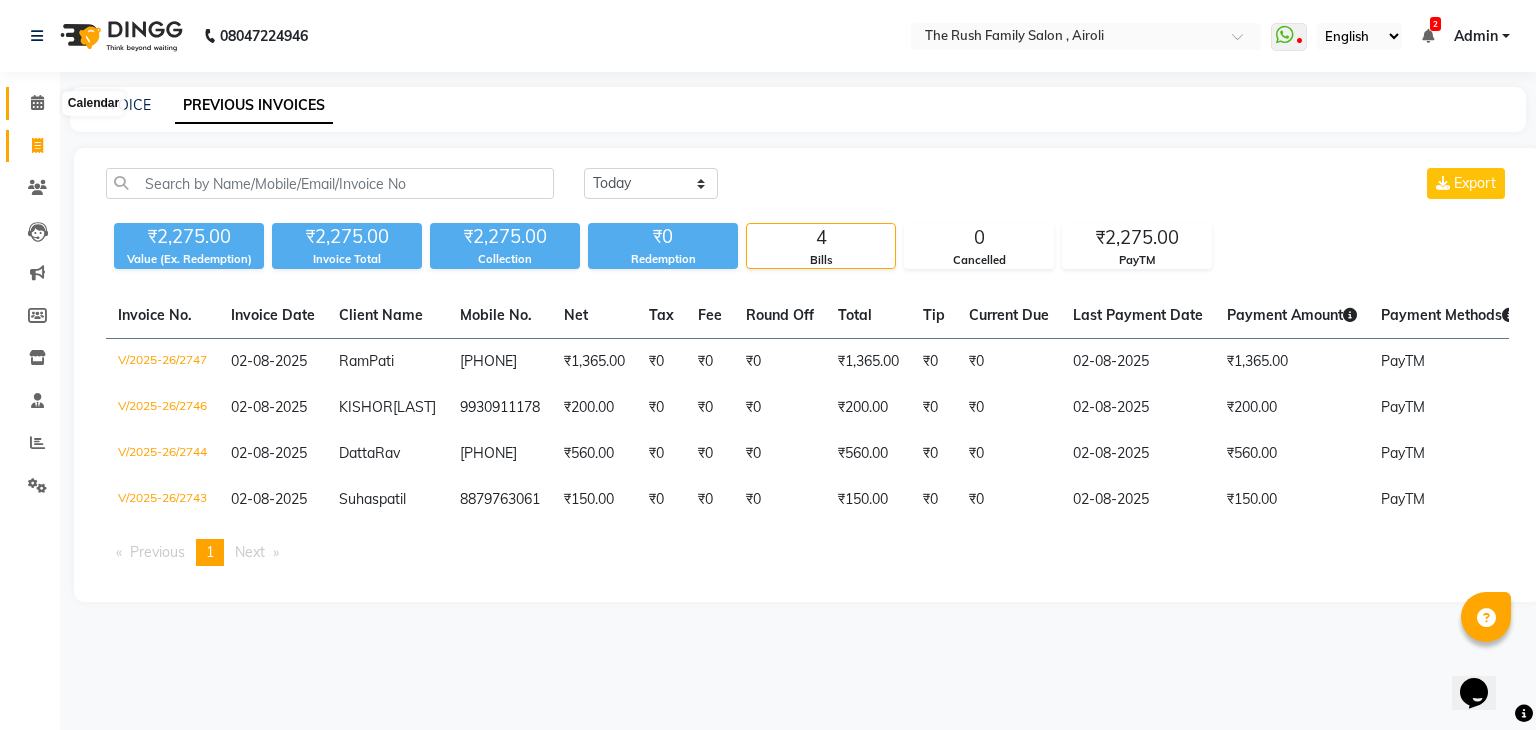 click 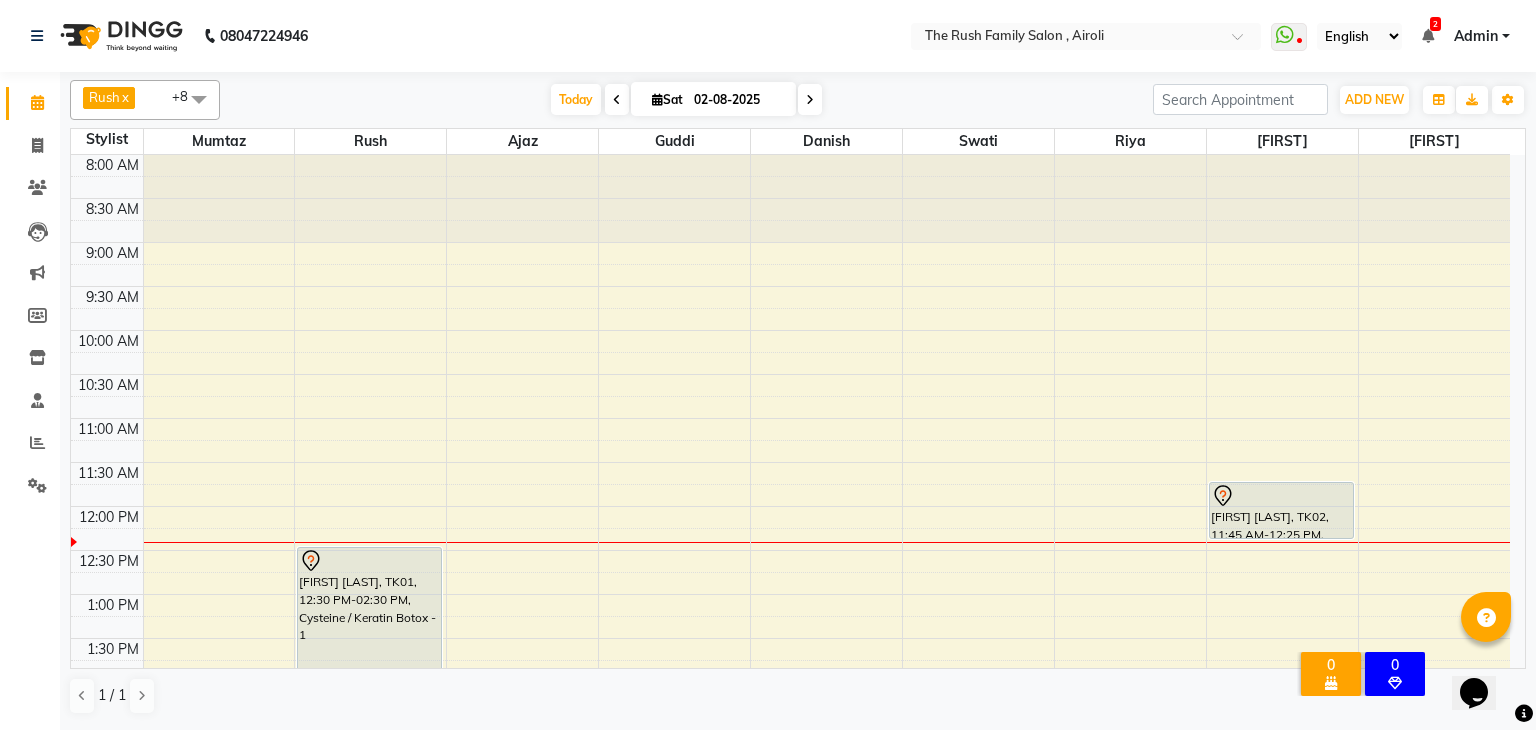 click on "8:00 AM 8:30 AM 9:00 AM 9:30 AM 10:00 AM 10:30 AM 11:00 AM 11:30 AM 12:00 PM 12:30 PM 1:00 PM 1:30 PM 2:00 PM 2:30 PM 3:00 PM 3:30 PM 4:00 PM 4:30 PM 5:00 PM 5:30 PM 6:00 PM 6:30 PM 7:00 PM 7:30 PM 8:00 PM 8:30 PM 9:00 PM 9:30 PM 10:00 PM 10:30 PM             [FIRST] [LAST], TK01, 12:30 PM-02:30 PM, Cysteine / Keratin Botox - 1             [FIRST] [LAST], TK05, 03:00 PM-03:30 PM, Favored Wax - Full Arms             [FIRST] [LAST], TK05, 03:30 PM-04:00 PM, Favored Wax - Full Legs             [FIRST] [LAST], TK02, 11:45 AM-12:25 PM, Double touch up" at bounding box center [790, 814] 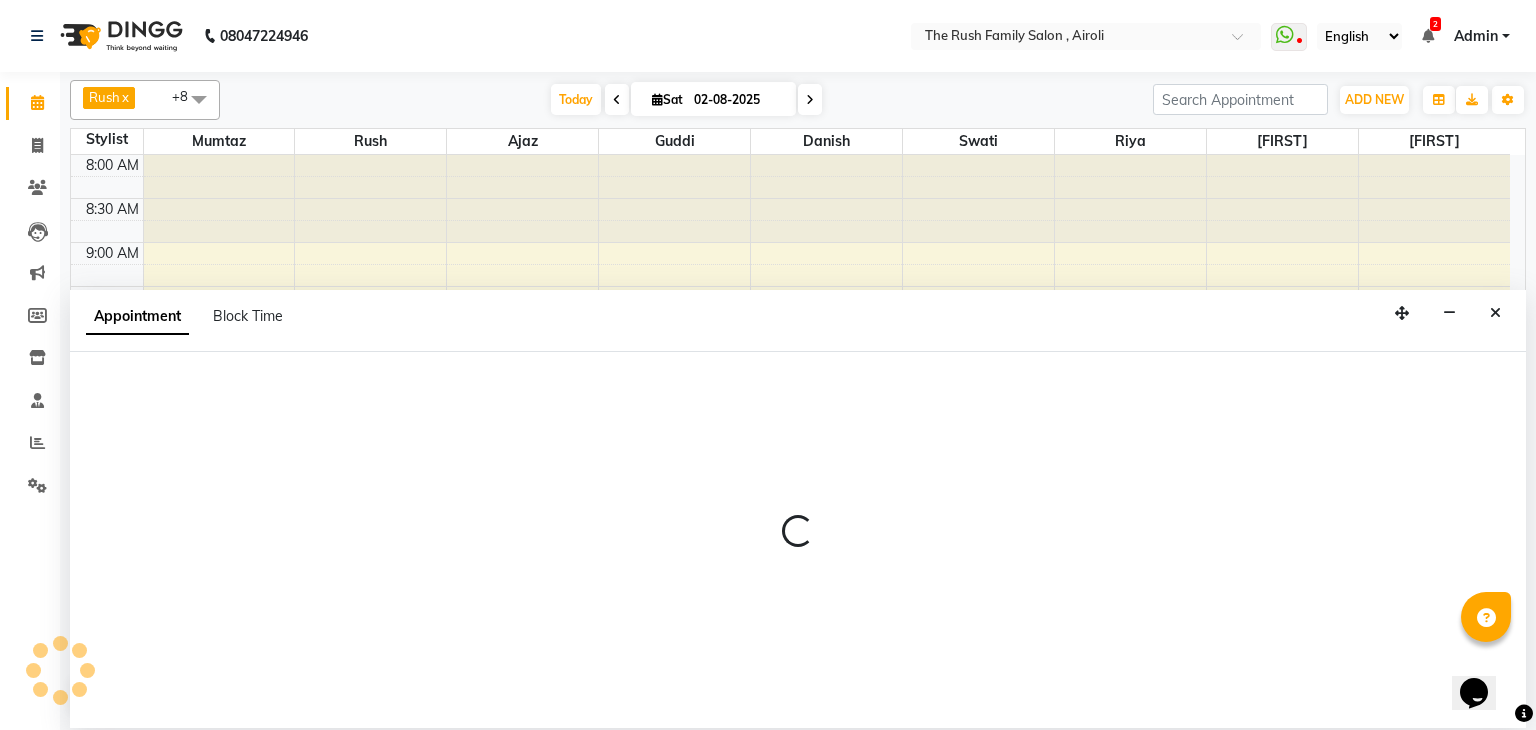 select on "53300" 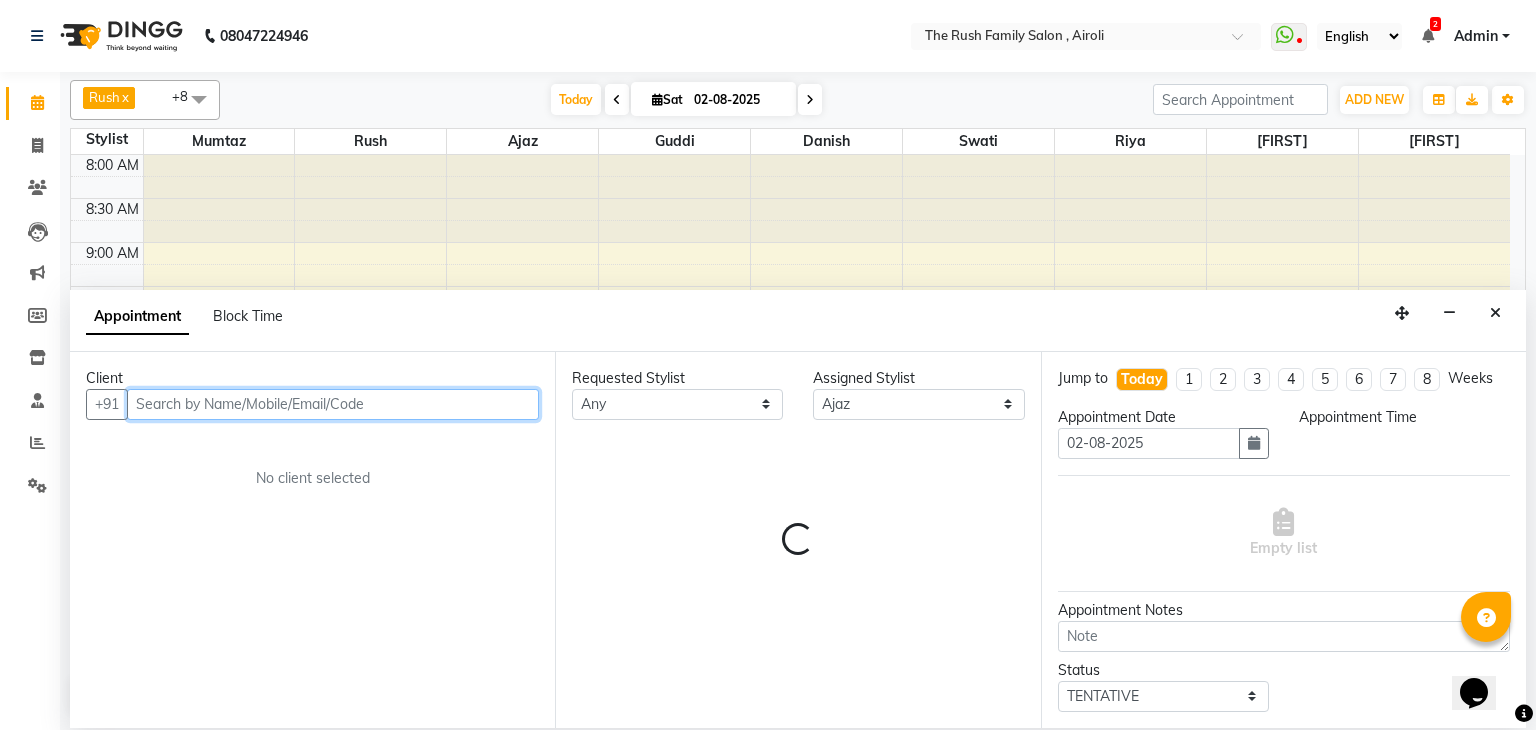 select on "705" 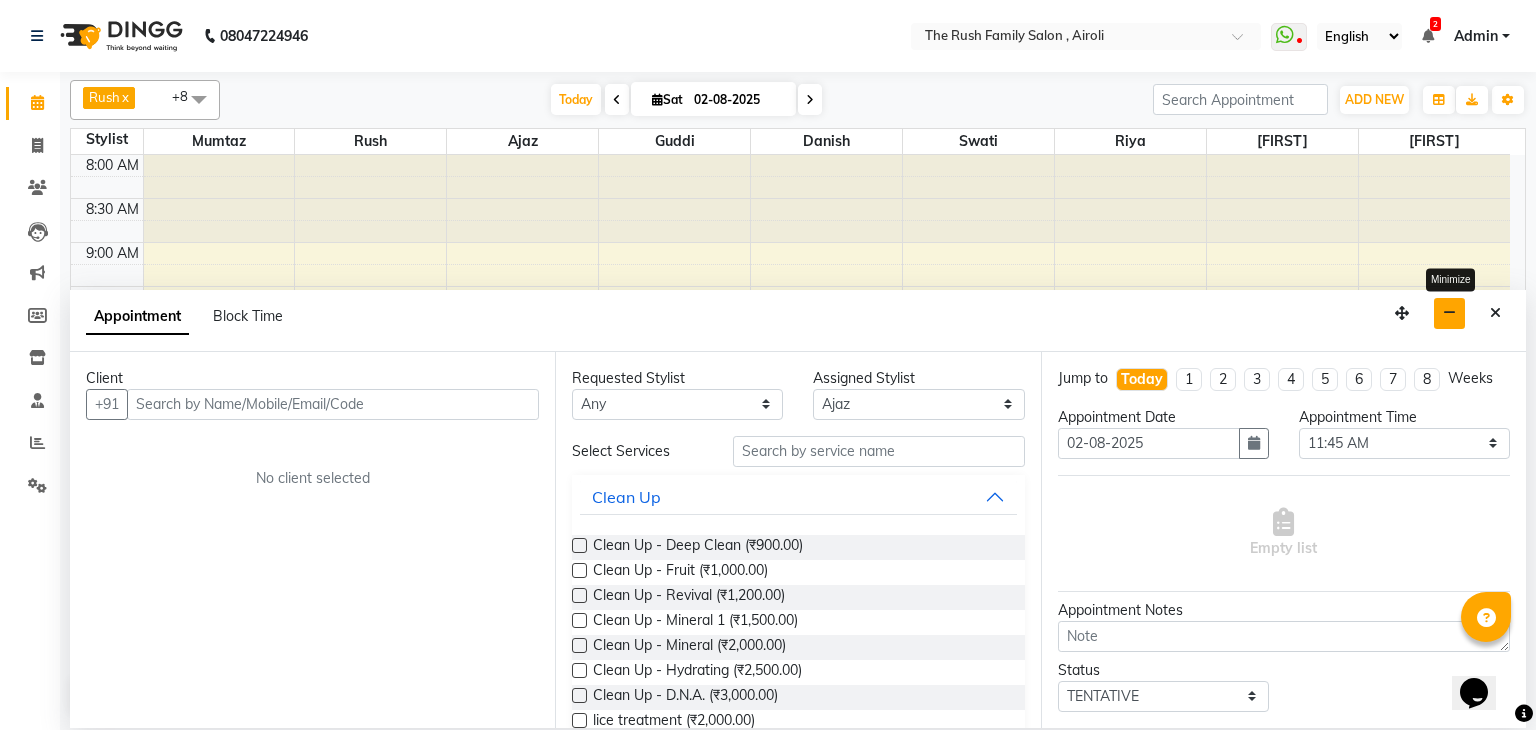 click at bounding box center (1449, 313) 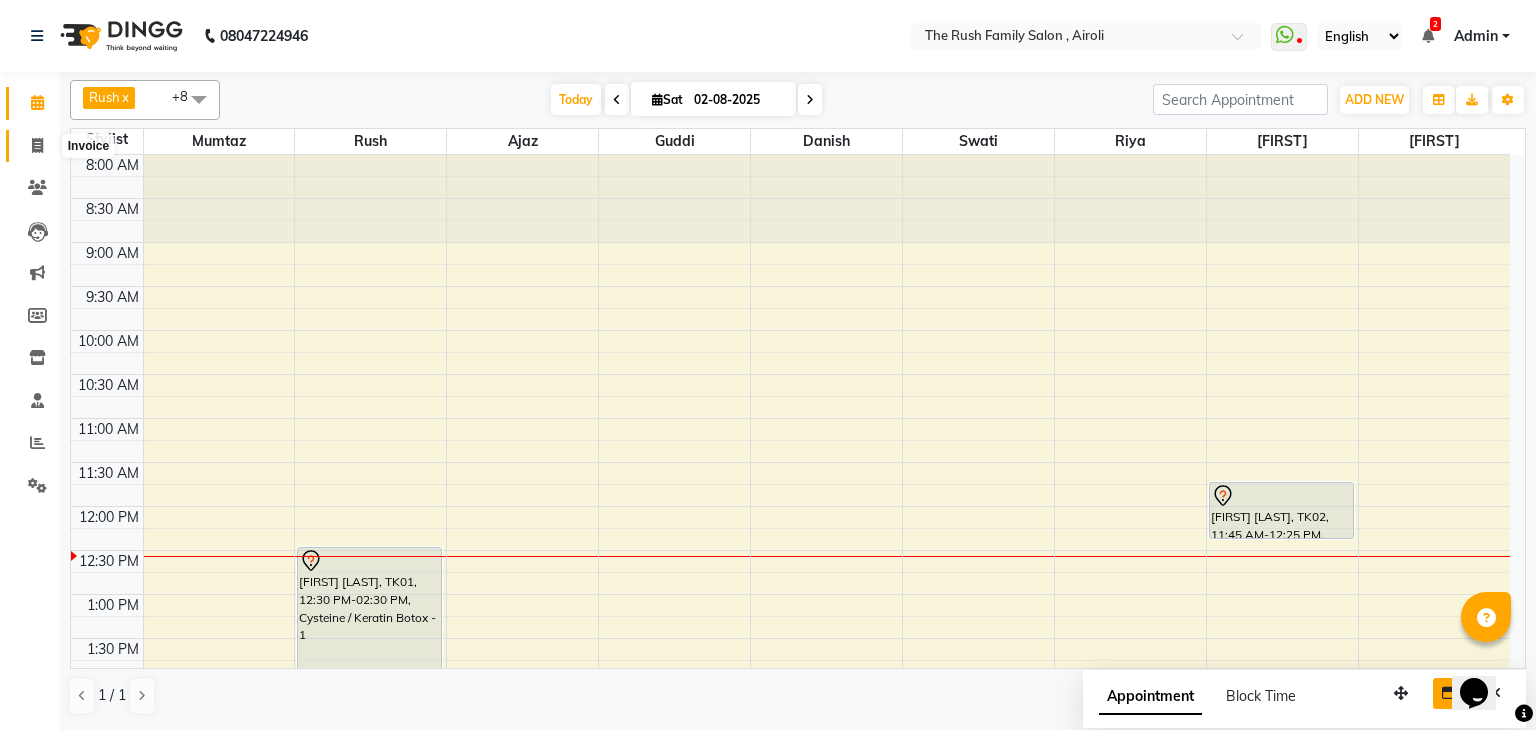 click 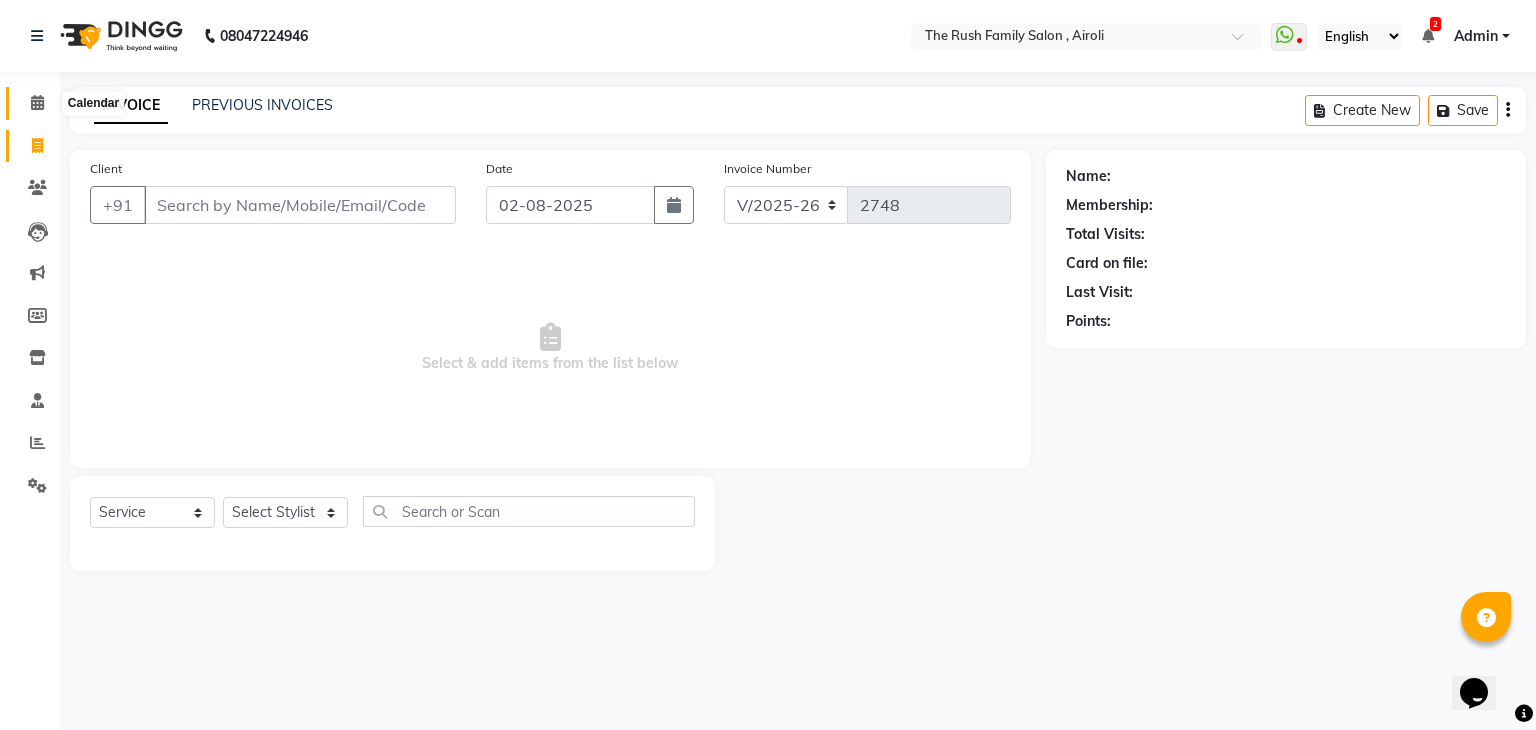 click 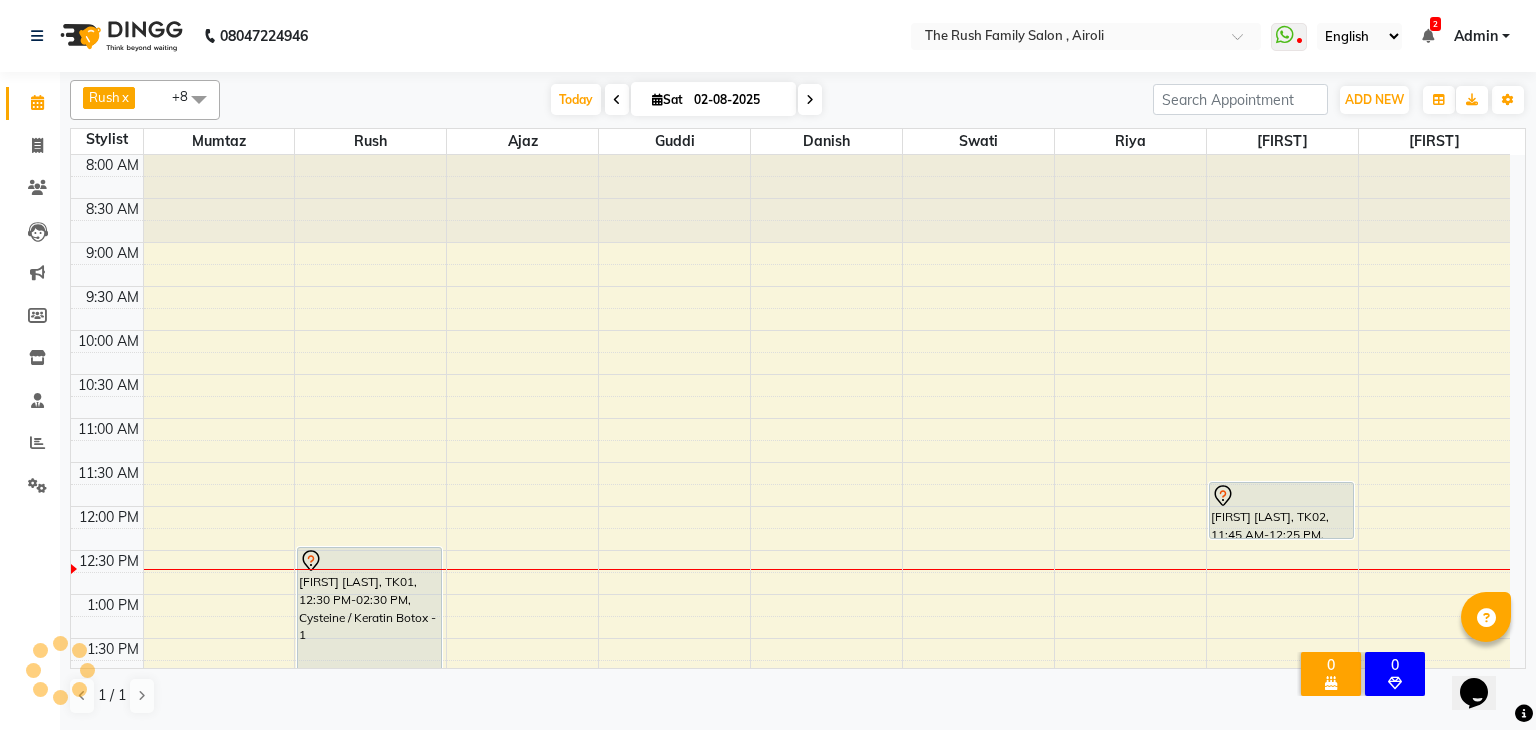 scroll, scrollTop: 350, scrollLeft: 0, axis: vertical 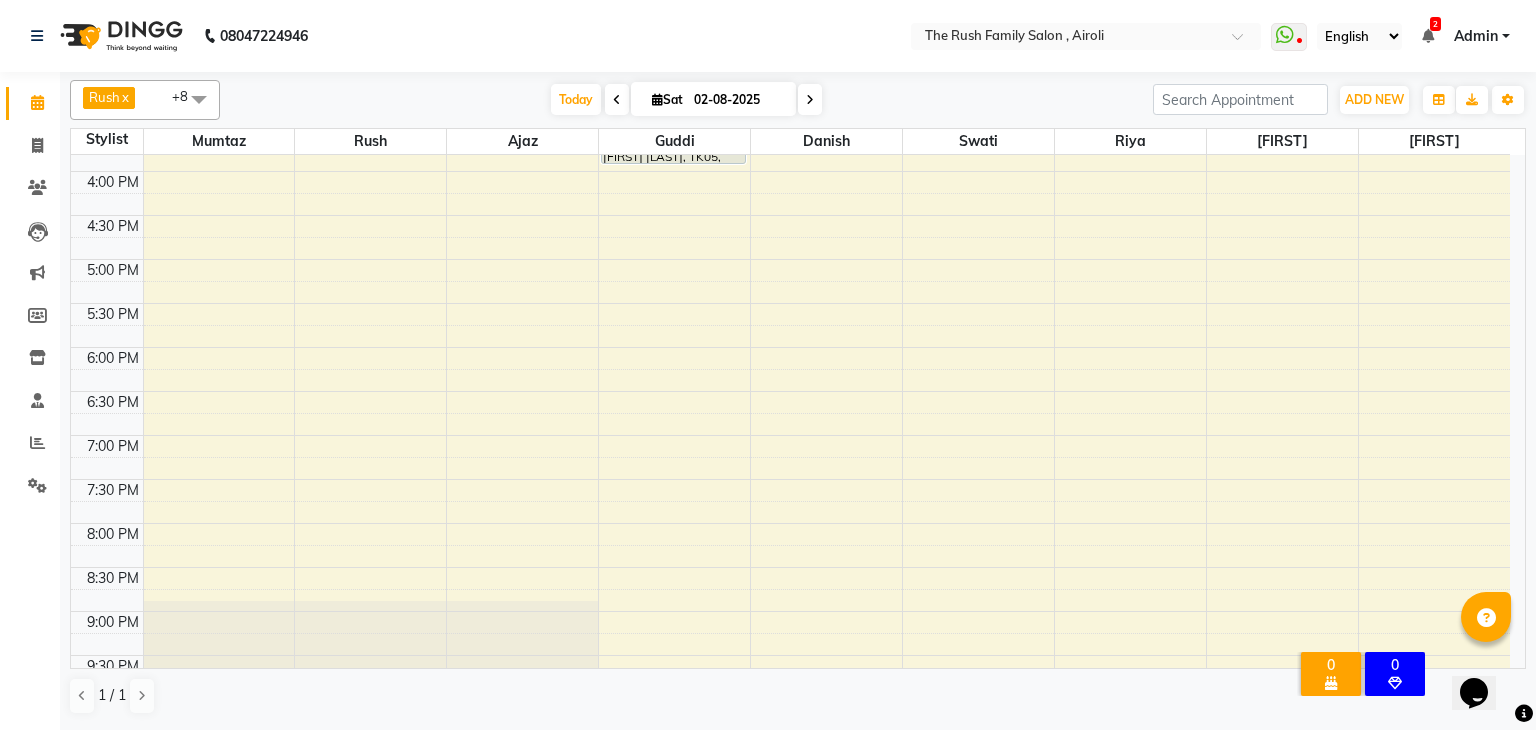 drag, startPoint x: 688, startPoint y: 265, endPoint x: 636, endPoint y: 219, distance: 69.426216 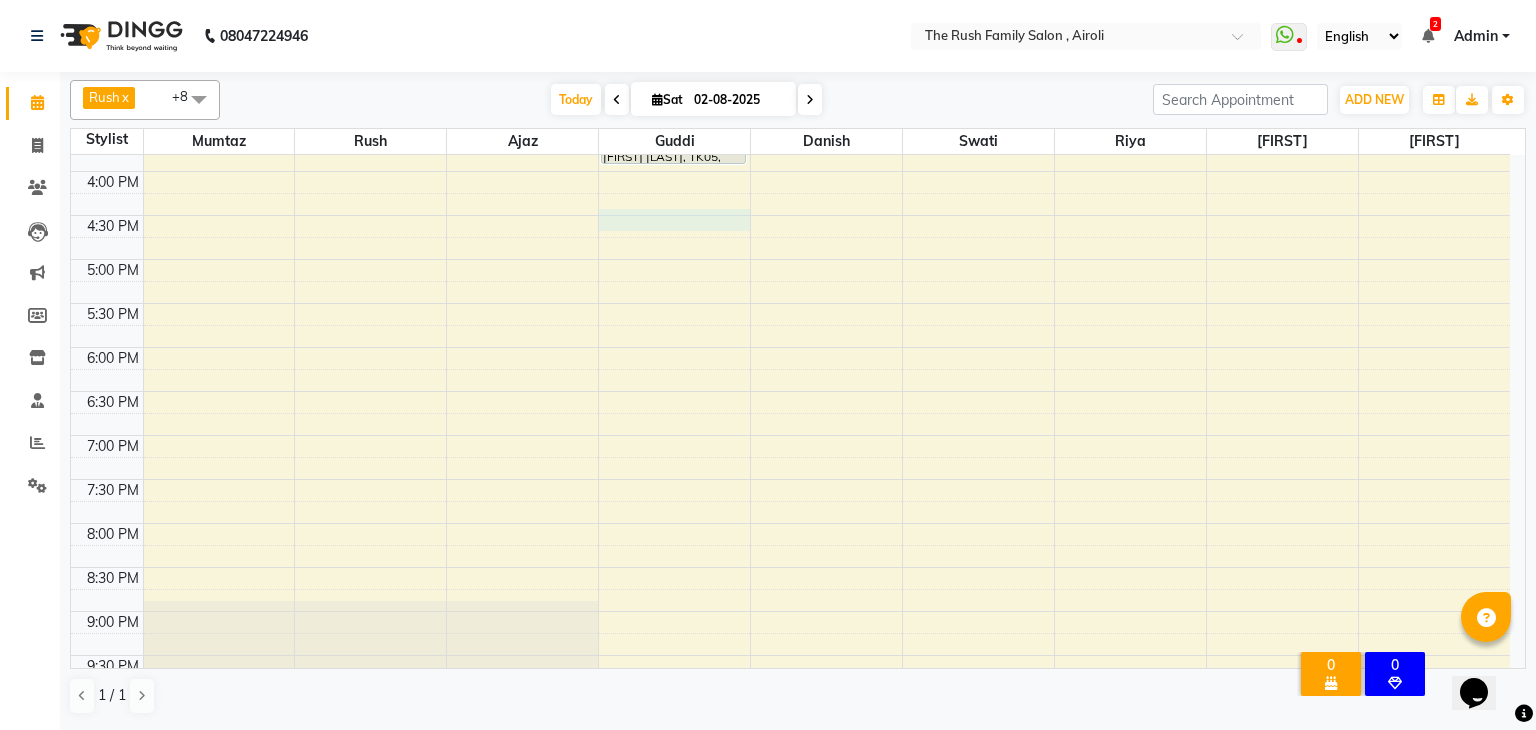 click on "8:00 AM 8:30 AM 9:00 AM 9:30 AM 10:00 AM 10:30 AM 11:00 AM 11:30 AM 12:00 PM 12:30 PM 1:00 PM 1:30 PM 2:00 PM 2:30 PM 3:00 PM 3:30 PM 4:00 PM 4:30 PM 5:00 PM 5:30 PM 6:00 PM 6:30 PM 7:00 PM 7:30 PM 8:00 PM 8:30 PM 9:00 PM 9:30 PM 10:00 PM 10:30 PM             [FIRST] [LAST], TK01, 12:30 PM-02:30 PM, Cysteine / Keratin Botox - 1             [FIRST] [LAST], TK05, 03:00 PM-03:30 PM, Favored Wax - Full Arms             [FIRST] [LAST], TK05, 03:30 PM-04:00 PM, Favored Wax - Full Legs             [FIRST] [LAST], TK02, 11:45 AM-12:25 PM, Double touch up" at bounding box center [790, 127] 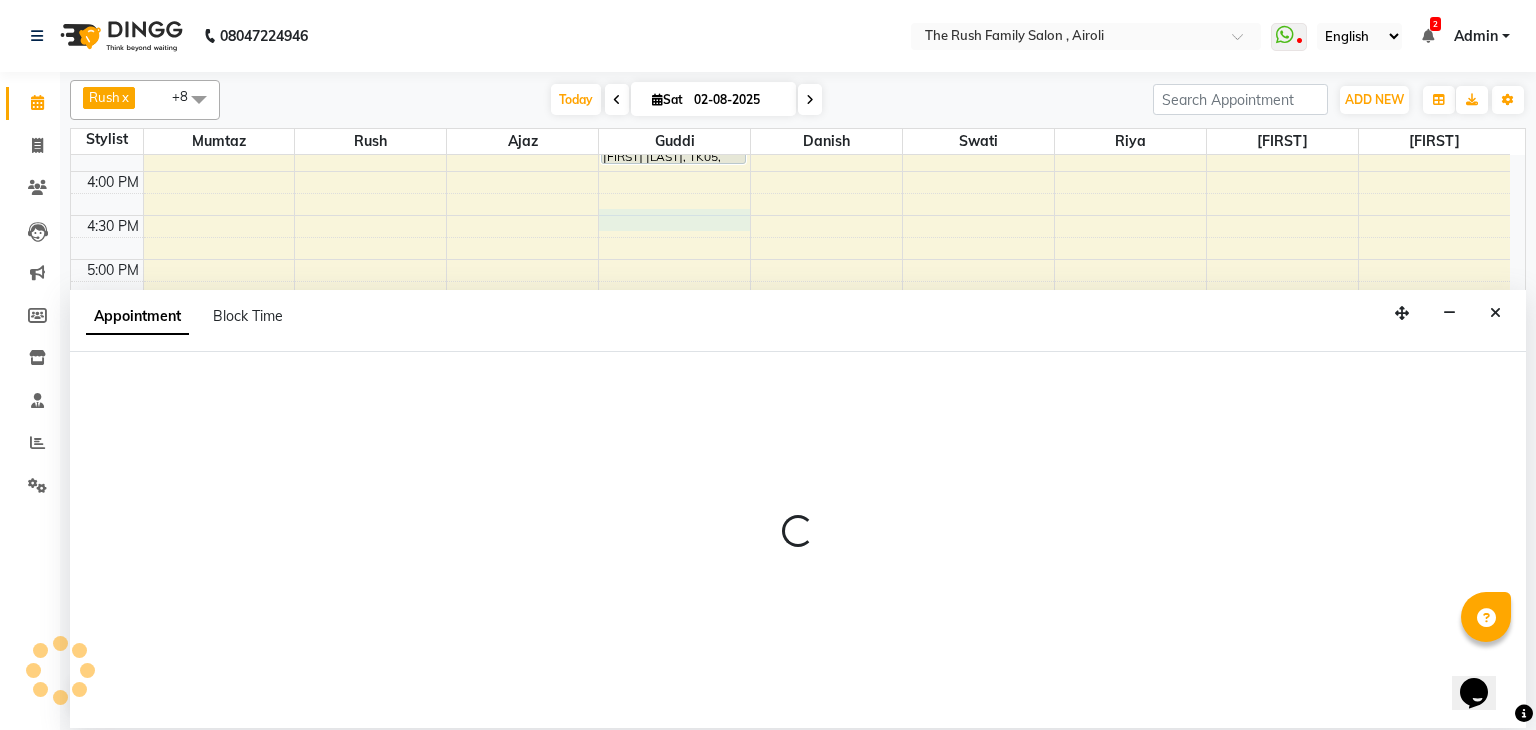 select on "60158" 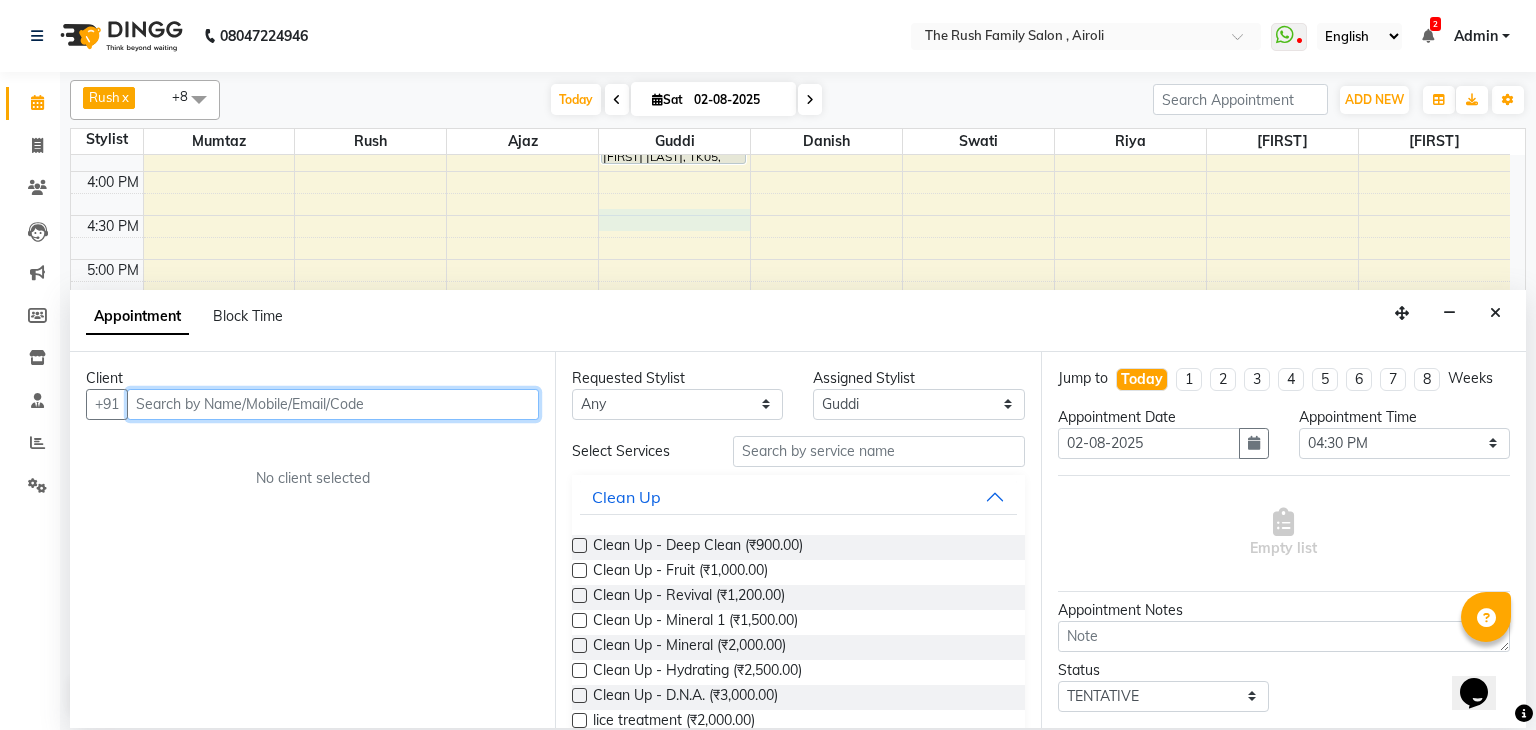 click at bounding box center (333, 404) 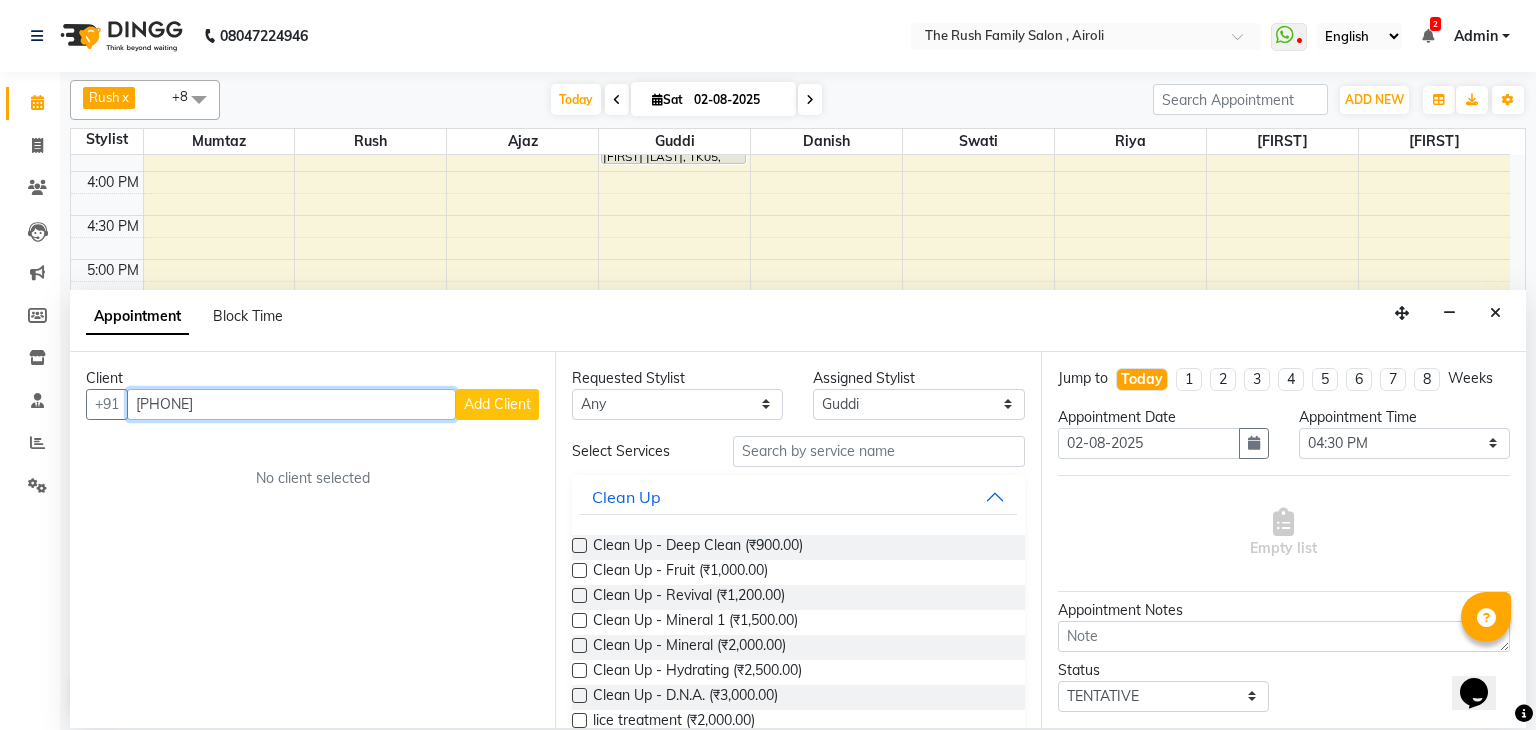 click on "[PHONE]" at bounding box center (291, 404) 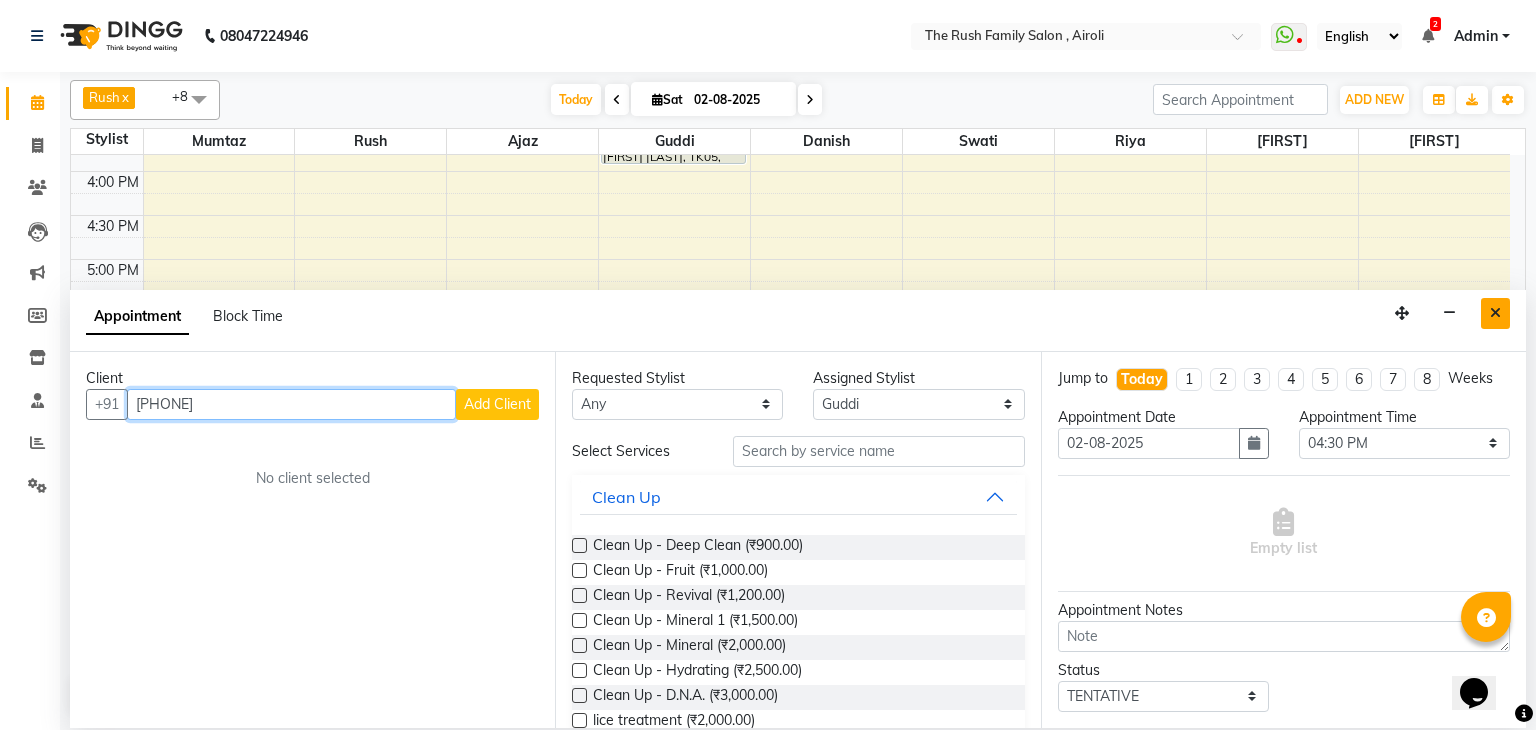 type on "[PHONE]" 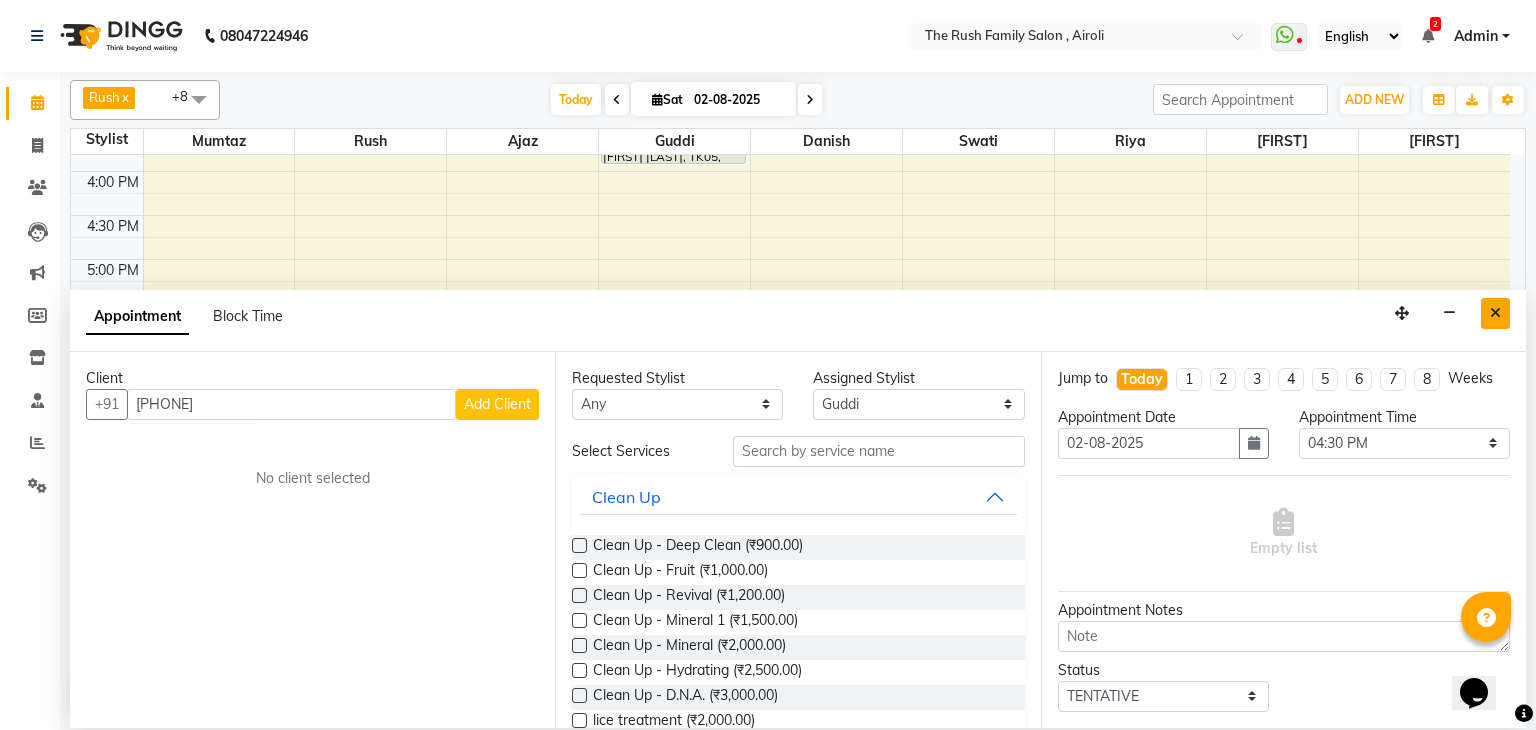 click at bounding box center (1495, 313) 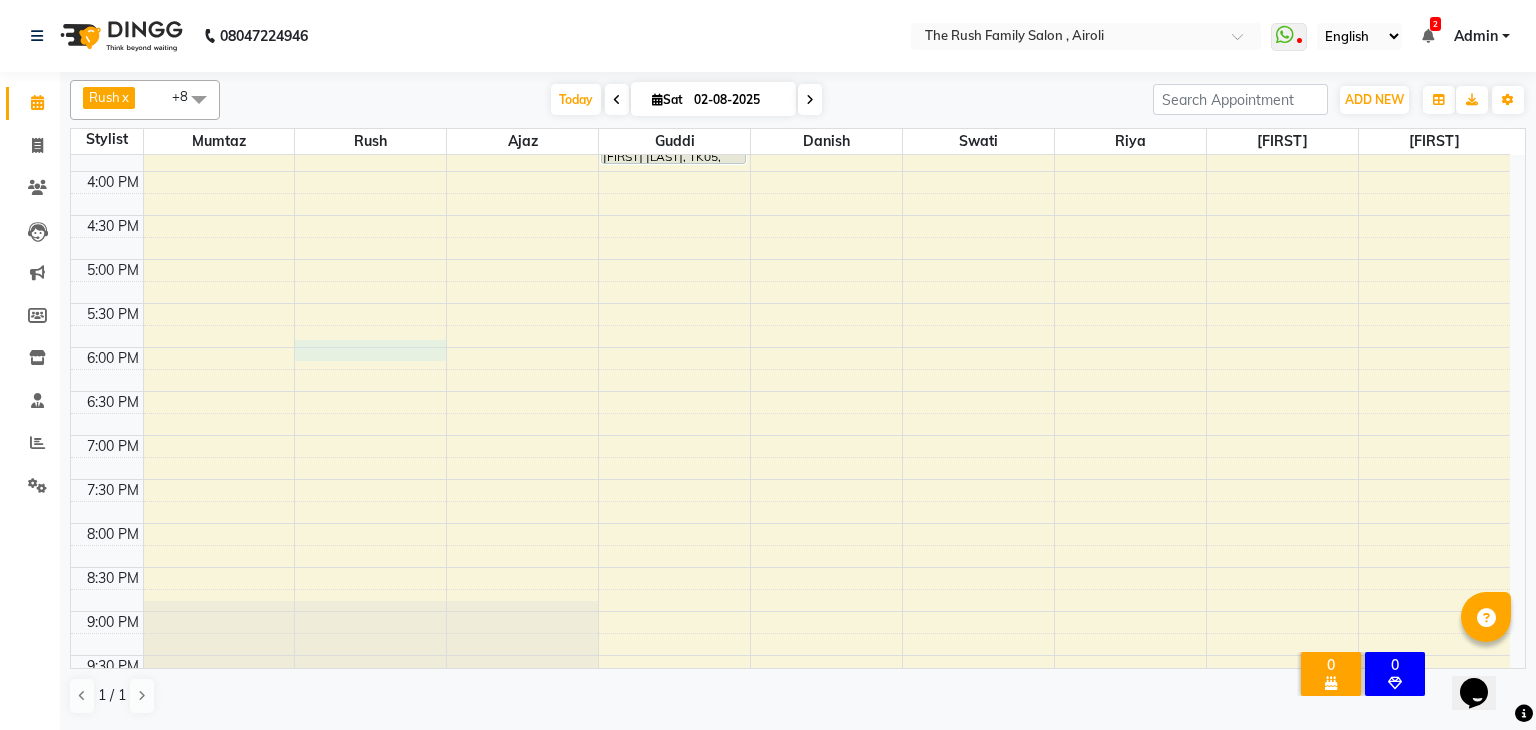 click on "8:00 AM 8:30 AM 9:00 AM 9:30 AM 10:00 AM 10:30 AM 11:00 AM 11:30 AM 12:00 PM 12:30 PM 1:00 PM 1:30 PM 2:00 PM 2:30 PM 3:00 PM 3:30 PM 4:00 PM 4:30 PM 5:00 PM 5:30 PM 6:00 PM 6:30 PM 7:00 PM 7:30 PM 8:00 PM 8:30 PM 9:00 PM 9:30 PM 10:00 PM 10:30 PM             [FIRST] [LAST], TK01, 12:30 PM-02:30 PM, Cysteine / Keratin Botox - 1             [FIRST] [LAST], TK05, 03:00 PM-03:30 PM, Favored Wax - Full Arms             [FIRST] [LAST], TK05, 03:30 PM-04:00 PM, Favored Wax - Full Legs             [FIRST] [LAST], TK02, 11:45 AM-12:25 PM, Double touch up" at bounding box center [790, 127] 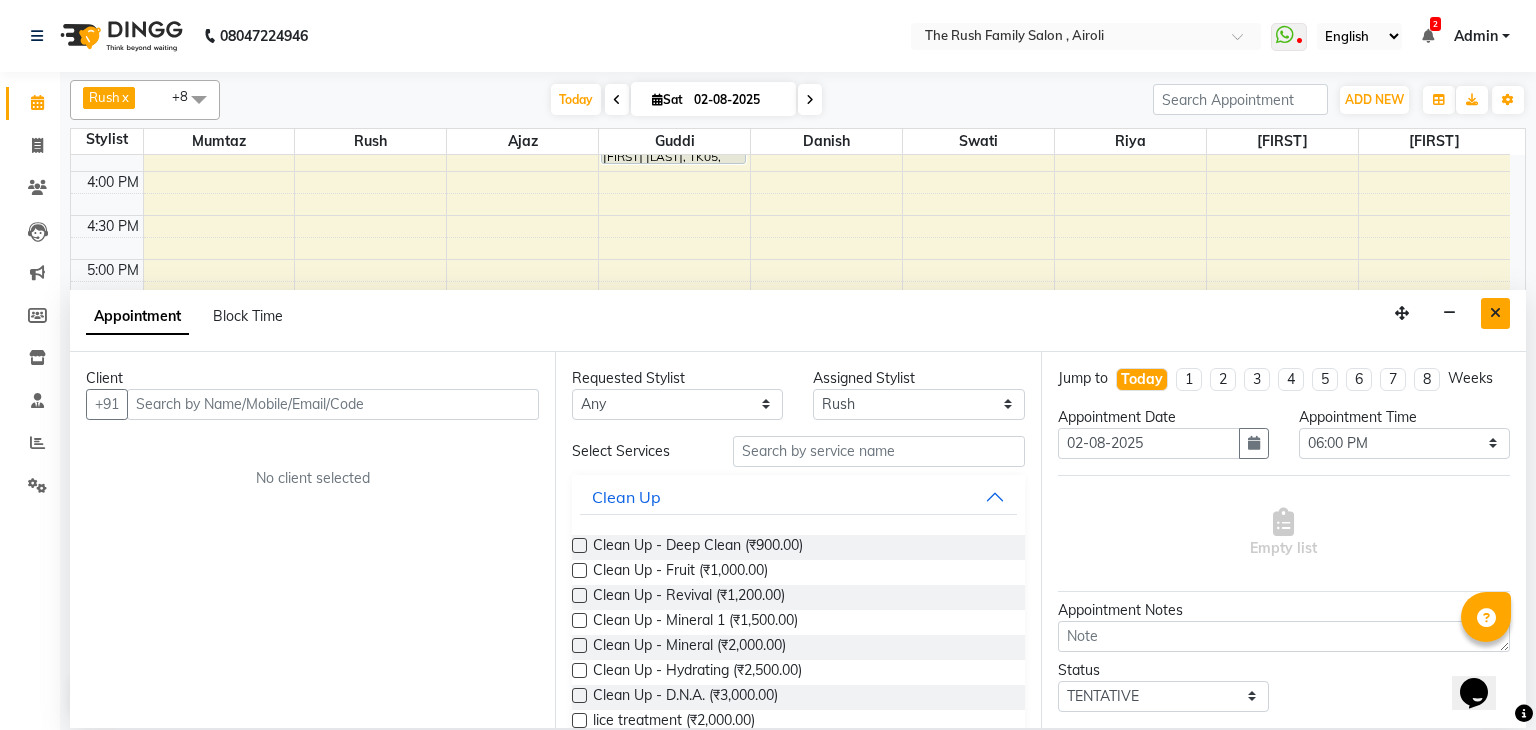 click at bounding box center (1495, 313) 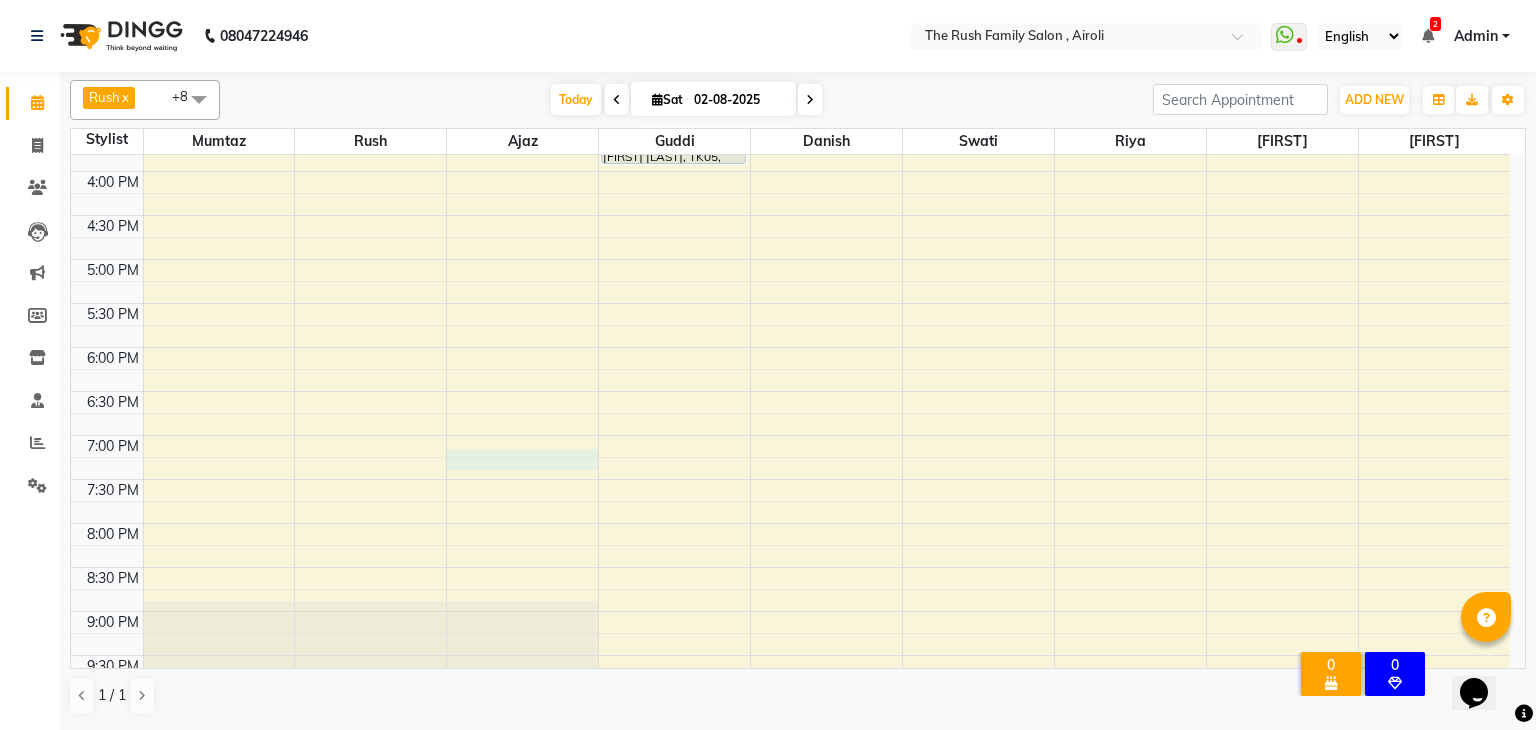 click on "8:00 AM 8:30 AM 9:00 AM 9:30 AM 10:00 AM 10:30 AM 11:00 AM 11:30 AM 12:00 PM 12:30 PM 1:00 PM 1:30 PM 2:00 PM 2:30 PM 3:00 PM 3:30 PM 4:00 PM 4:30 PM 5:00 PM 5:30 PM 6:00 PM 6:30 PM 7:00 PM 7:30 PM 8:00 PM 8:30 PM 9:00 PM 9:30 PM 10:00 PM 10:30 PM             Shalaka Kadam, TK01, 12:30 PM-02:30 PM, Cysteine / Keratin Botox - 1             Santosh Solanei, TK05, 03:00 PM-03:30 PM, Favored Wax - Full Arms             Santosh Solanei, TK05, 03:30 PM-04:00 PM, Favored Wax - Full Legs             Neha pandey, TK02, 11:45 AM-12:25 PM, Double touch up" at bounding box center [790, 127] 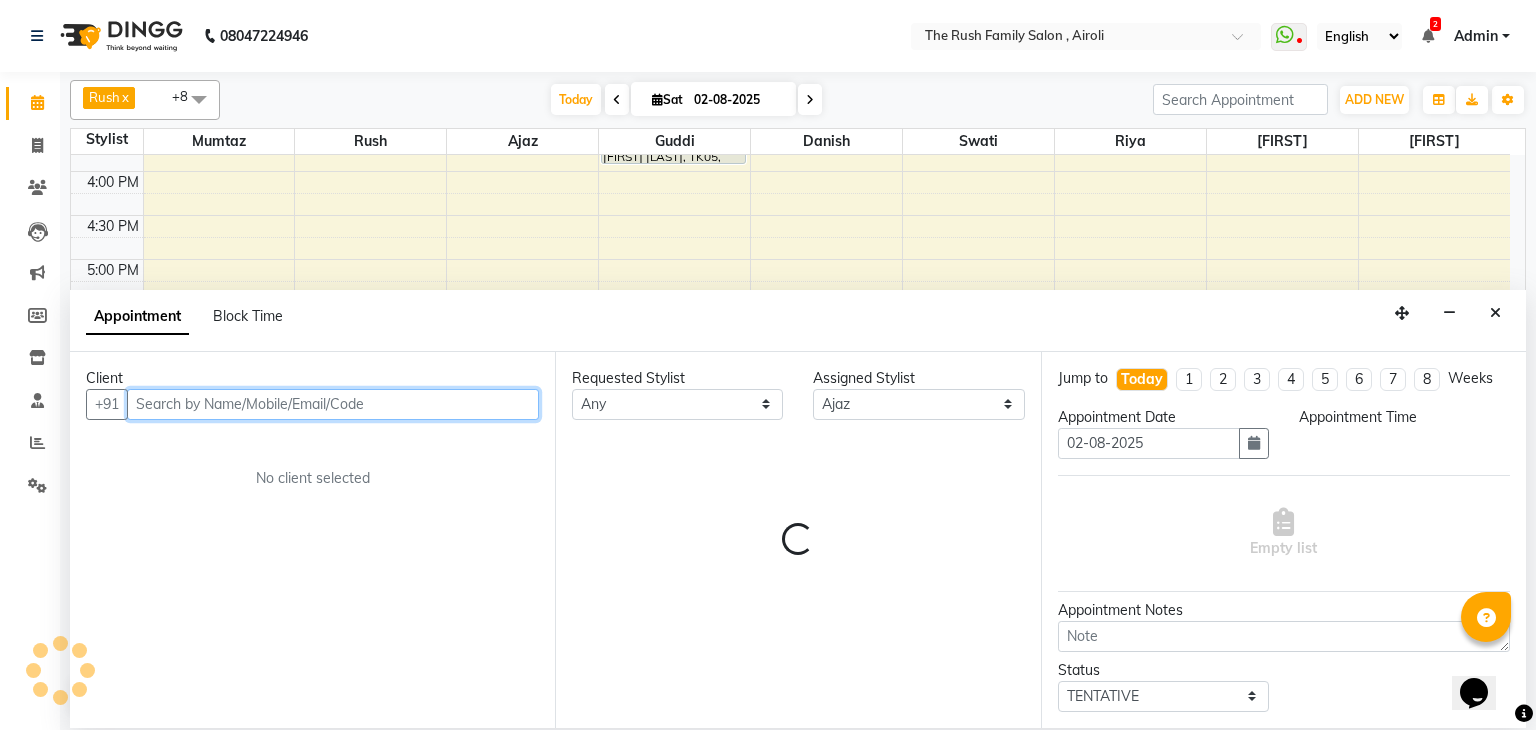 select on "1155" 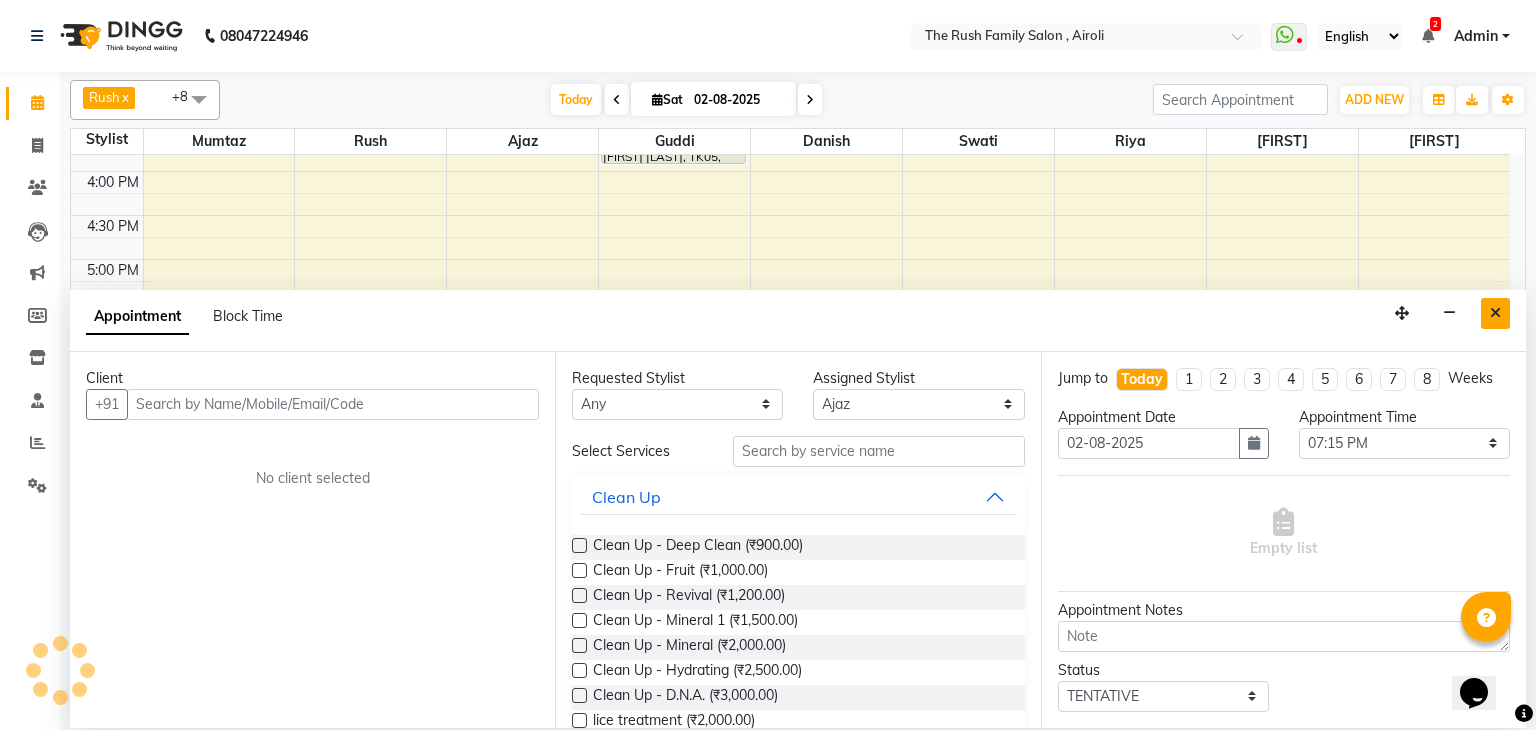 click at bounding box center [1495, 313] 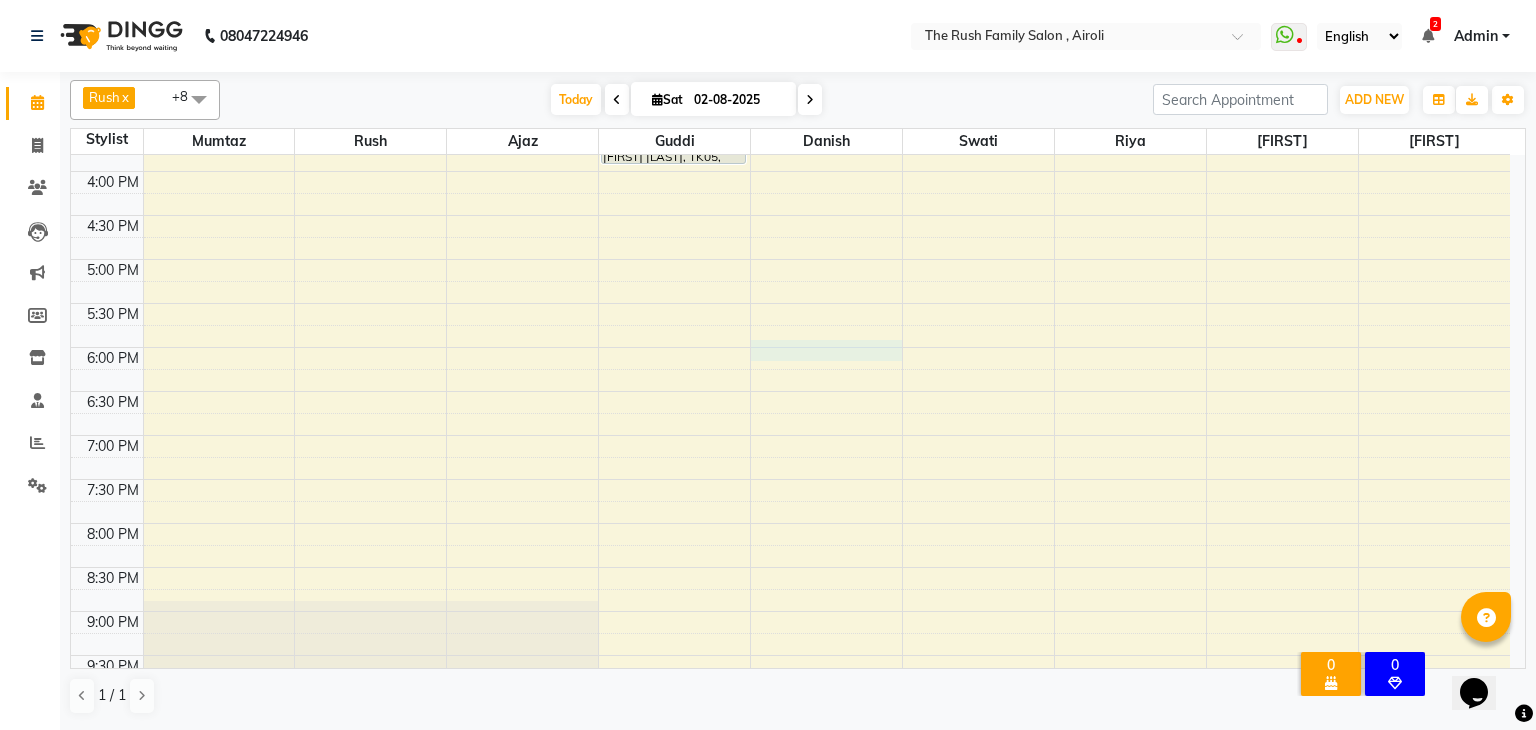 click on "8:00 AM 8:30 AM 9:00 AM 9:30 AM 10:00 AM 10:30 AM 11:00 AM 11:30 AM 12:00 PM 12:30 PM 1:00 PM 1:30 PM 2:00 PM 2:30 PM 3:00 PM 3:30 PM 4:00 PM 4:30 PM 5:00 PM 5:30 PM 6:00 PM 6:30 PM 7:00 PM 7:30 PM 8:00 PM 8:30 PM 9:00 PM 9:30 PM 10:00 PM 10:30 PM             Shalaka Kadam, TK01, 12:30 PM-02:30 PM, Cysteine / Keratin Botox - 1             Santosh Solanei, TK05, 03:00 PM-03:30 PM, Favored Wax - Full Arms             Santosh Solanei, TK05, 03:30 PM-04:00 PM, Favored Wax - Full Legs             Neha pandey, TK02, 11:45 AM-12:25 PM, Double touch up" at bounding box center [790, 127] 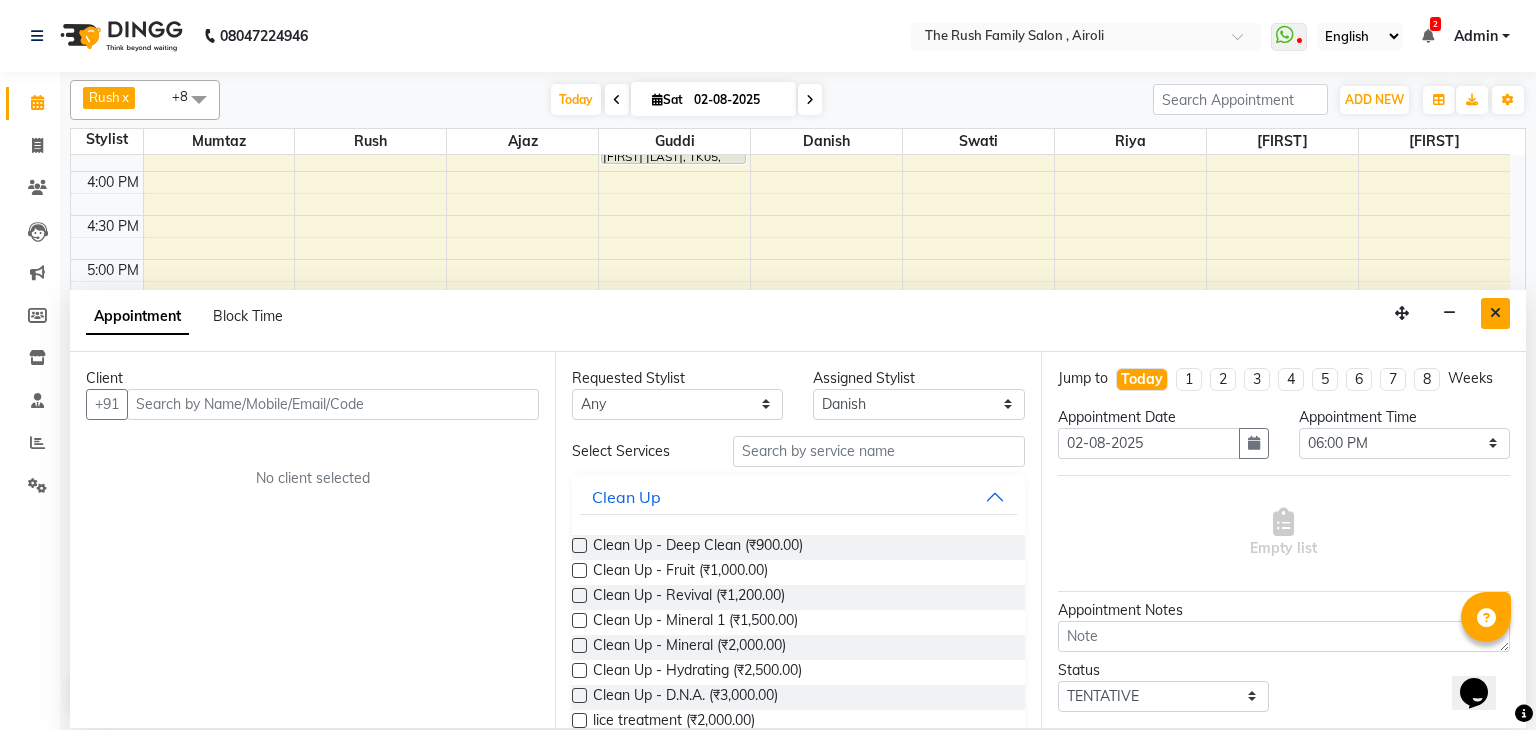 click at bounding box center (1495, 313) 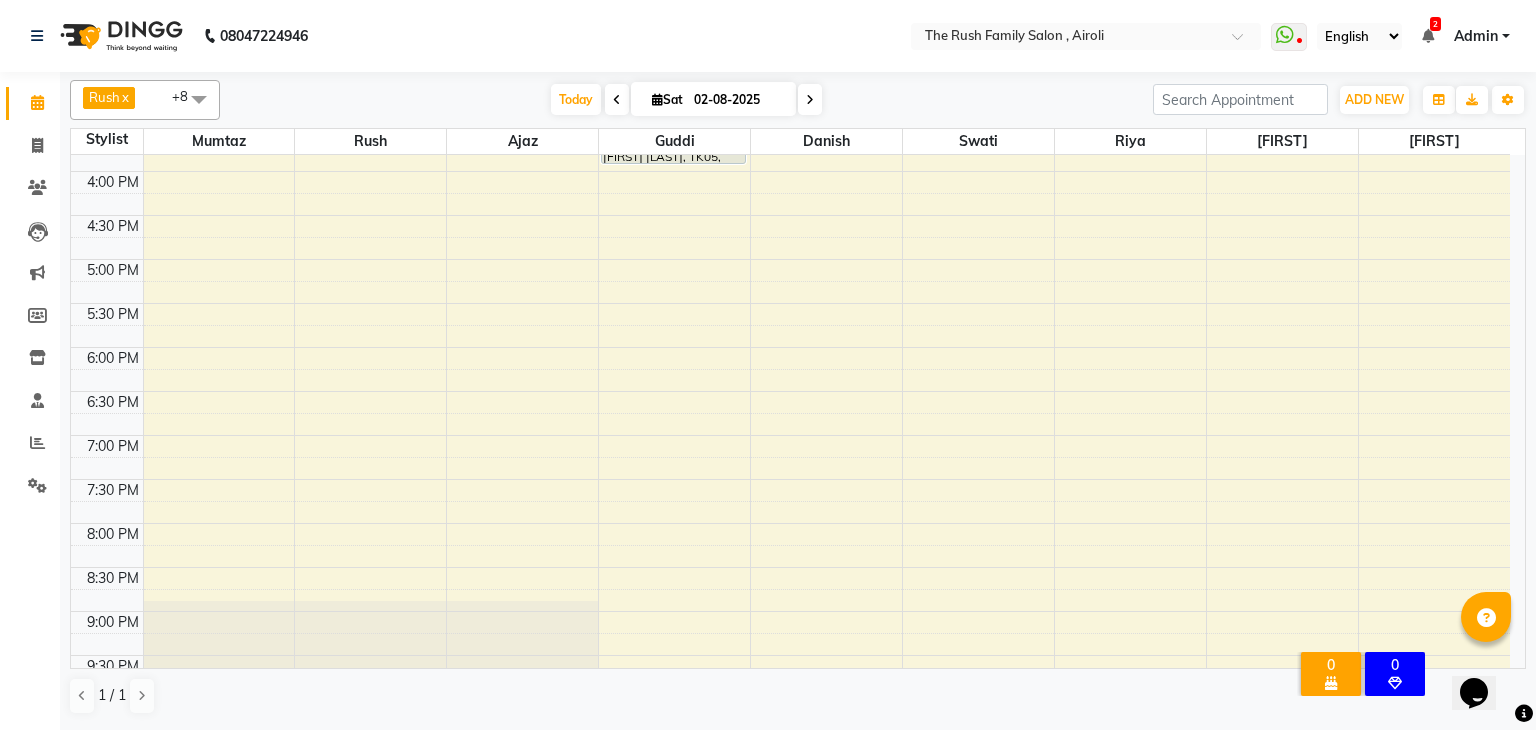 click on "8:00 AM 8:30 AM 9:00 AM 9:30 AM 10:00 AM 10:30 AM 11:00 AM 11:30 AM 12:00 PM 12:30 PM 1:00 PM 1:30 PM 2:00 PM 2:30 PM 3:00 PM 3:30 PM 4:00 PM 4:30 PM 5:00 PM 5:30 PM 6:00 PM 6:30 PM 7:00 PM 7:30 PM 8:00 PM 8:30 PM 9:00 PM 9:30 PM 10:00 PM 10:30 PM             Shalaka Kadam, TK01, 12:30 PM-02:30 PM, Cysteine / Keratin Botox - 1             Santosh Solanei, TK05, 03:00 PM-03:30 PM, Favored Wax - Full Arms             Santosh Solanei, TK05, 03:30 PM-04:00 PM, Favored Wax - Full Legs             Neha pandey, TK02, 11:45 AM-12:25 PM, Double touch up" at bounding box center (790, 127) 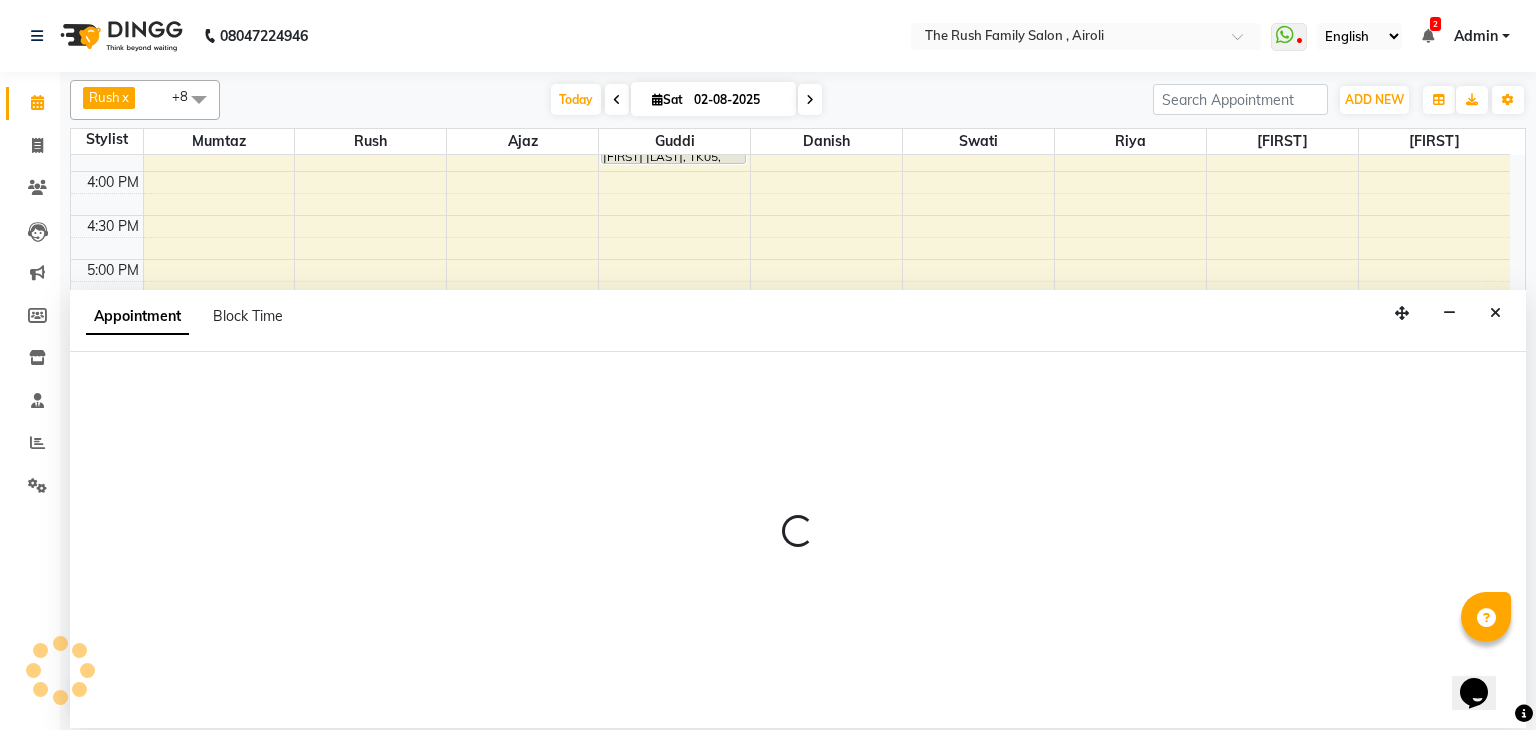 select on "60158" 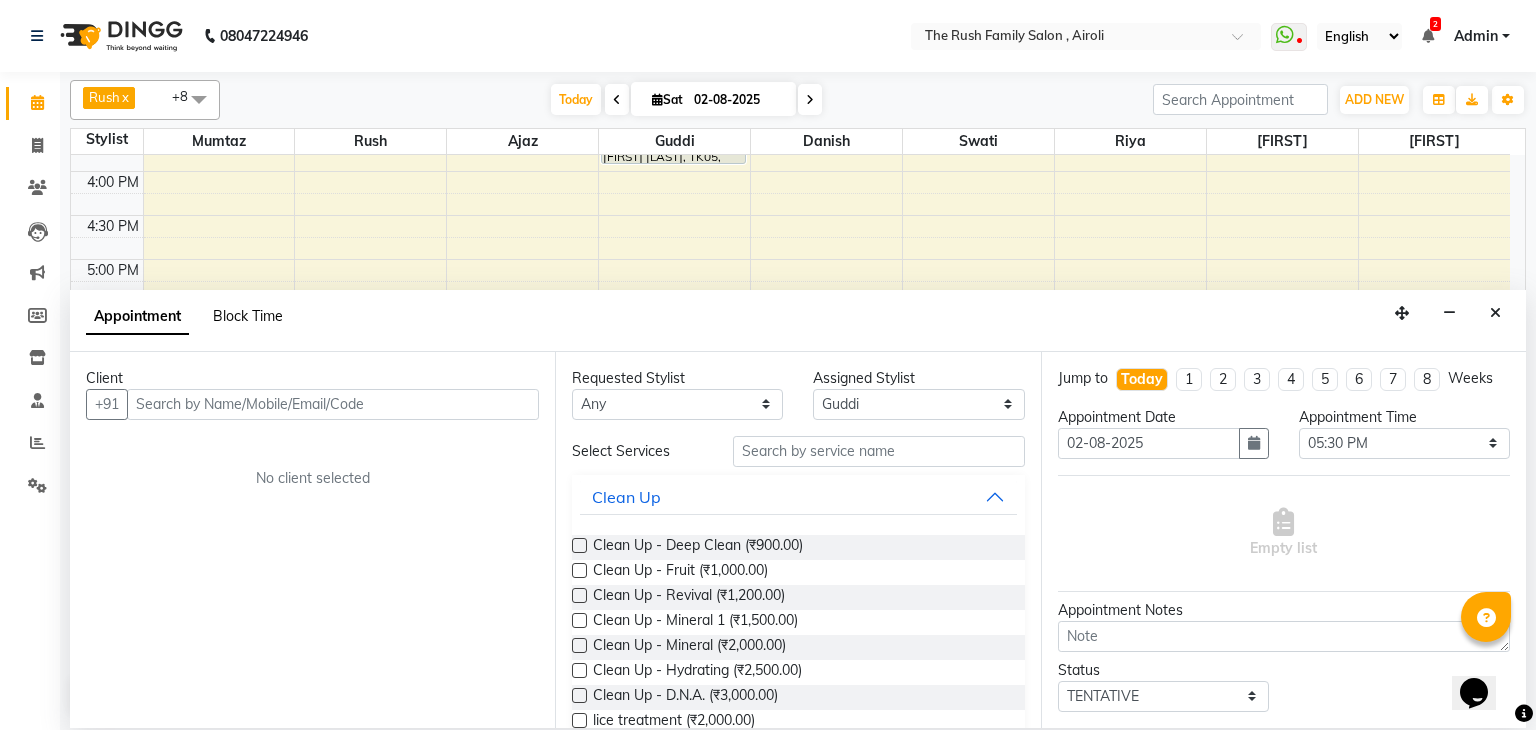 click on "Block Time" at bounding box center [248, 316] 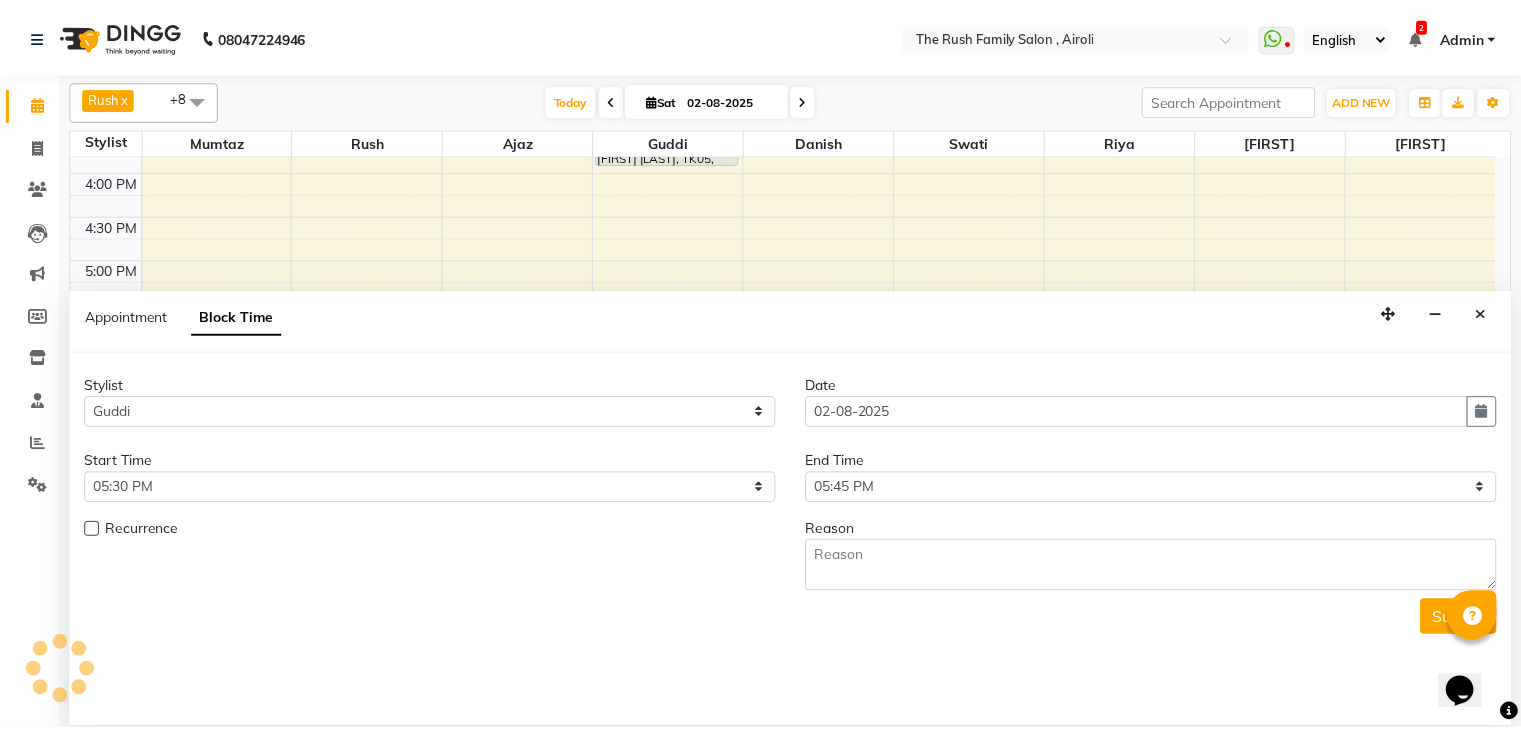 scroll, scrollTop: 350, scrollLeft: 0, axis: vertical 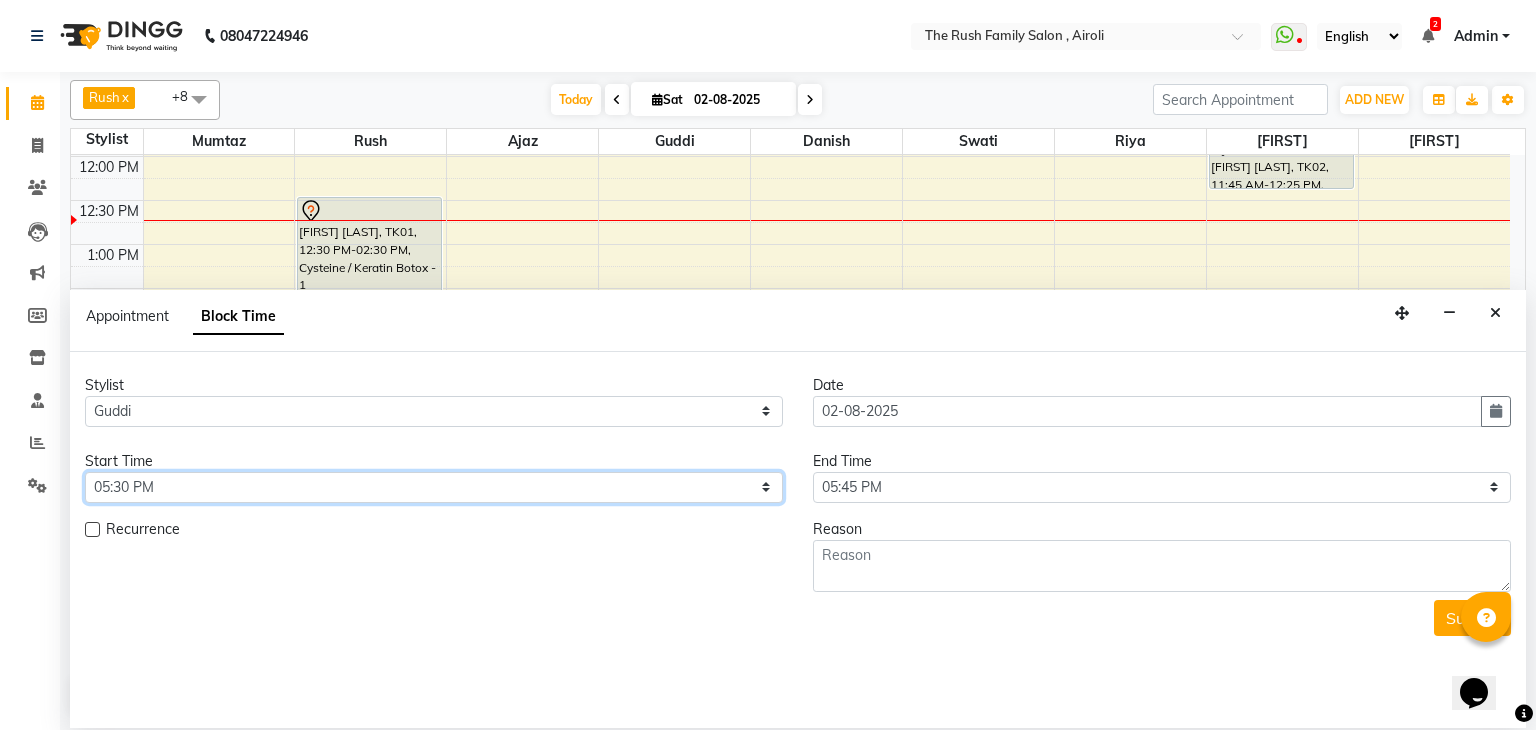 click on "Select 09:00 AM 09:15 AM 09:30 AM 09:45 AM 10:00 AM 10:15 AM 10:30 AM 10:45 AM 11:00 AM 11:15 AM 11:30 AM 11:45 AM 12:00 PM 12:15 PM 12:30 PM 12:45 PM 01:00 PM 01:15 PM 01:30 PM 01:45 PM 02:00 PM 02:15 PM 02:30 PM 02:45 PM 03:00 PM 03:15 PM 03:30 PM 03:45 PM 04:00 PM 04:15 PM 04:30 PM 04:45 PM 05:00 PM 05:15 PM 05:30 PM 05:45 PM 06:00 PM 06:15 PM 06:30 PM 06:45 PM 07:00 PM 07:15 PM 07:30 PM 07:45 PM 08:00 PM 08:15 PM 08:30 PM 08:45 PM 09:00 PM 09:15 PM 09:30 PM 09:45 PM 10:00 PM" at bounding box center (434, 487) 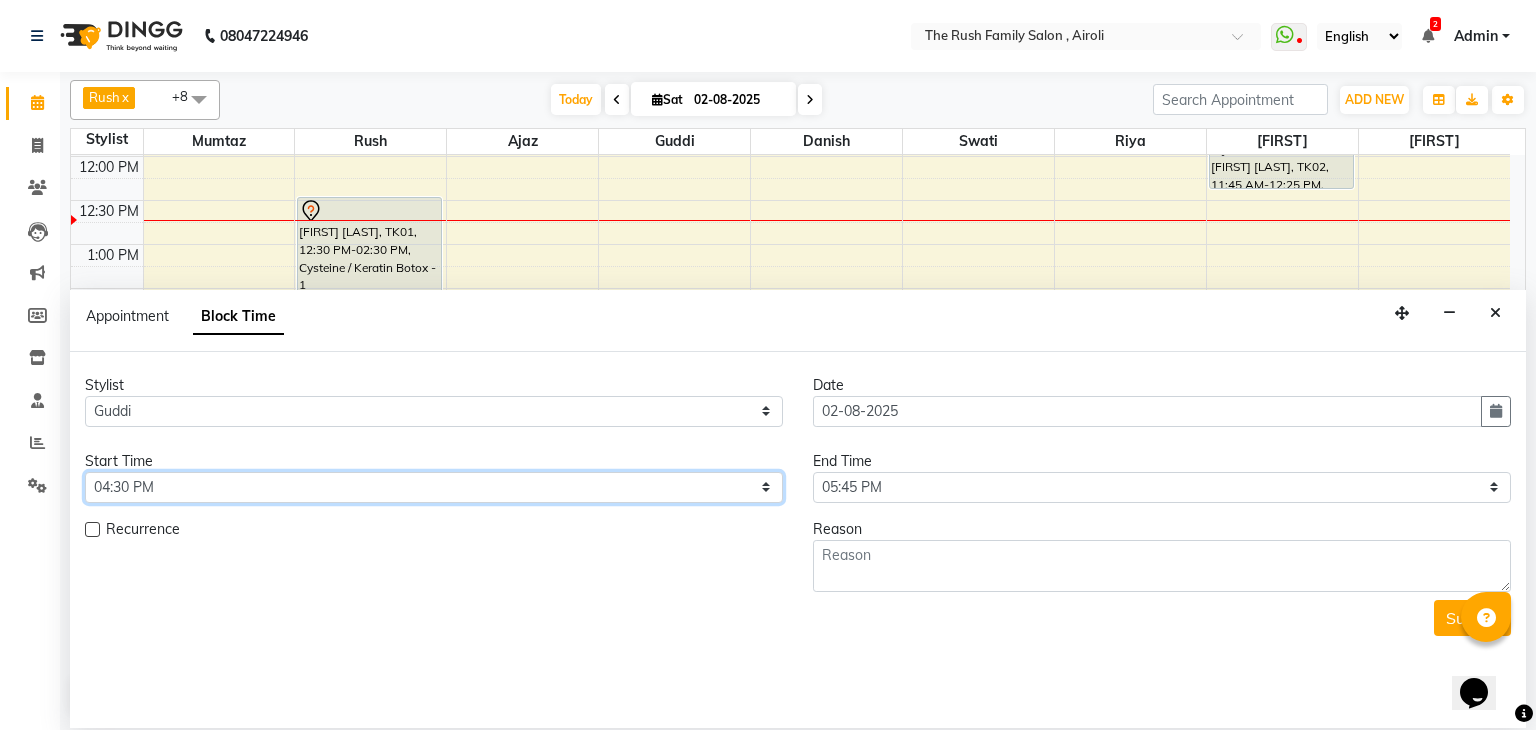 click on "Select 09:00 AM 09:15 AM 09:30 AM 09:45 AM 10:00 AM 10:15 AM 10:30 AM 10:45 AM 11:00 AM 11:15 AM 11:30 AM 11:45 AM 12:00 PM 12:15 PM 12:30 PM 12:45 PM 01:00 PM 01:15 PM 01:30 PM 01:45 PM 02:00 PM 02:15 PM 02:30 PM 02:45 PM 03:00 PM 03:15 PM 03:30 PM 03:45 PM 04:00 PM 04:15 PM 04:30 PM 04:45 PM 05:00 PM 05:15 PM 05:30 PM 05:45 PM 06:00 PM 06:15 PM 06:30 PM 06:45 PM 07:00 PM 07:15 PM 07:30 PM 07:45 PM 08:00 PM 08:15 PM 08:30 PM 08:45 PM 09:00 PM 09:15 PM 09:30 PM 09:45 PM 10:00 PM" at bounding box center (434, 487) 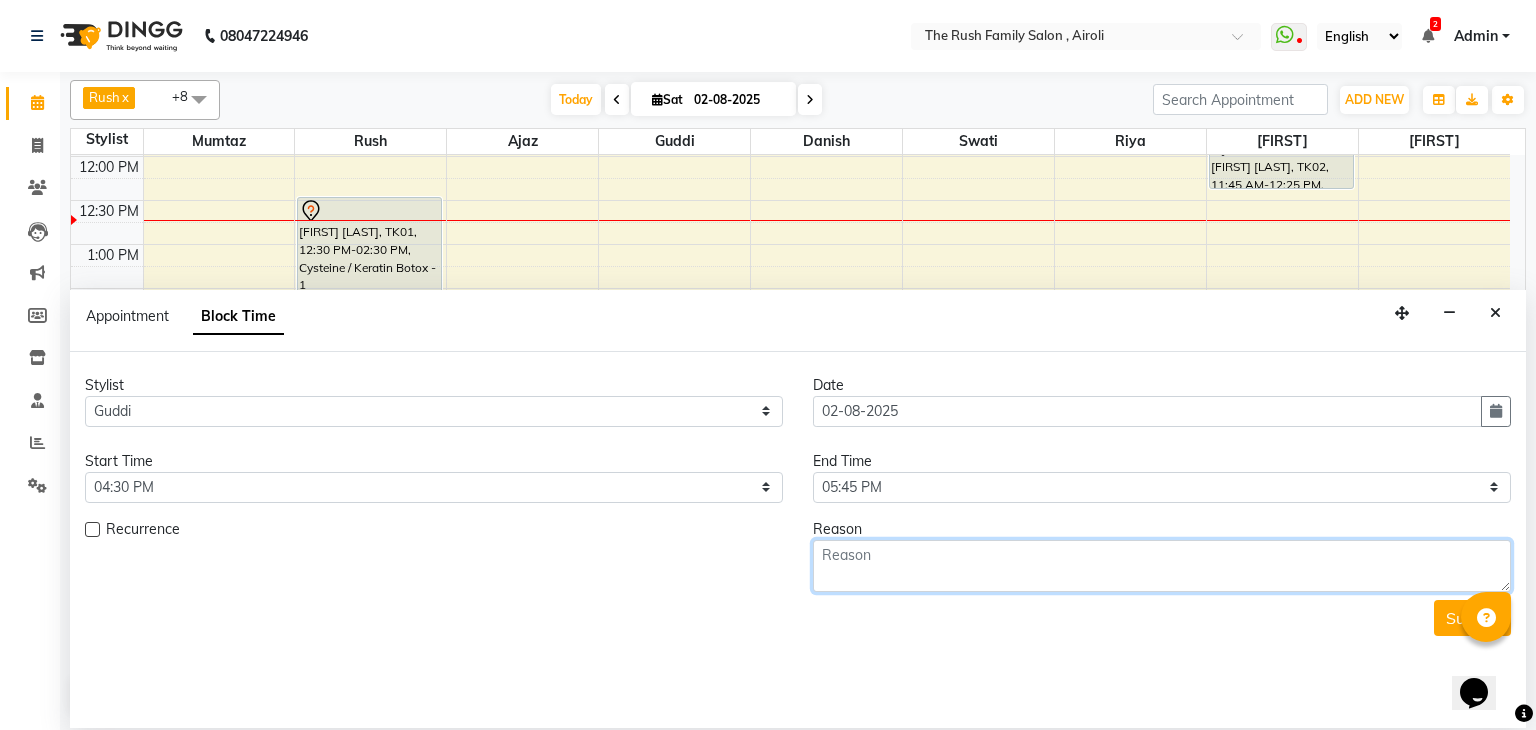 click at bounding box center (1162, 566) 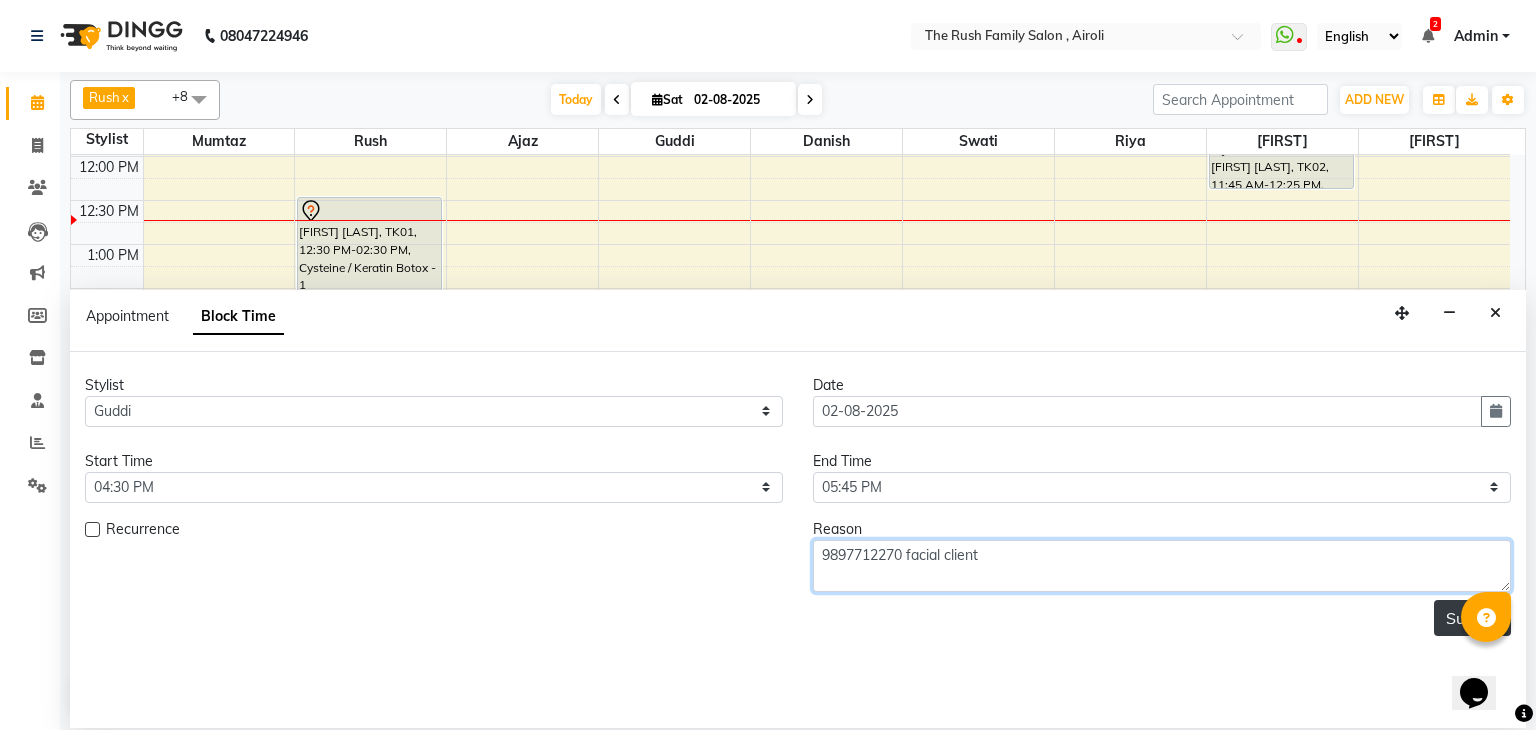 type on "9897712270 facial client" 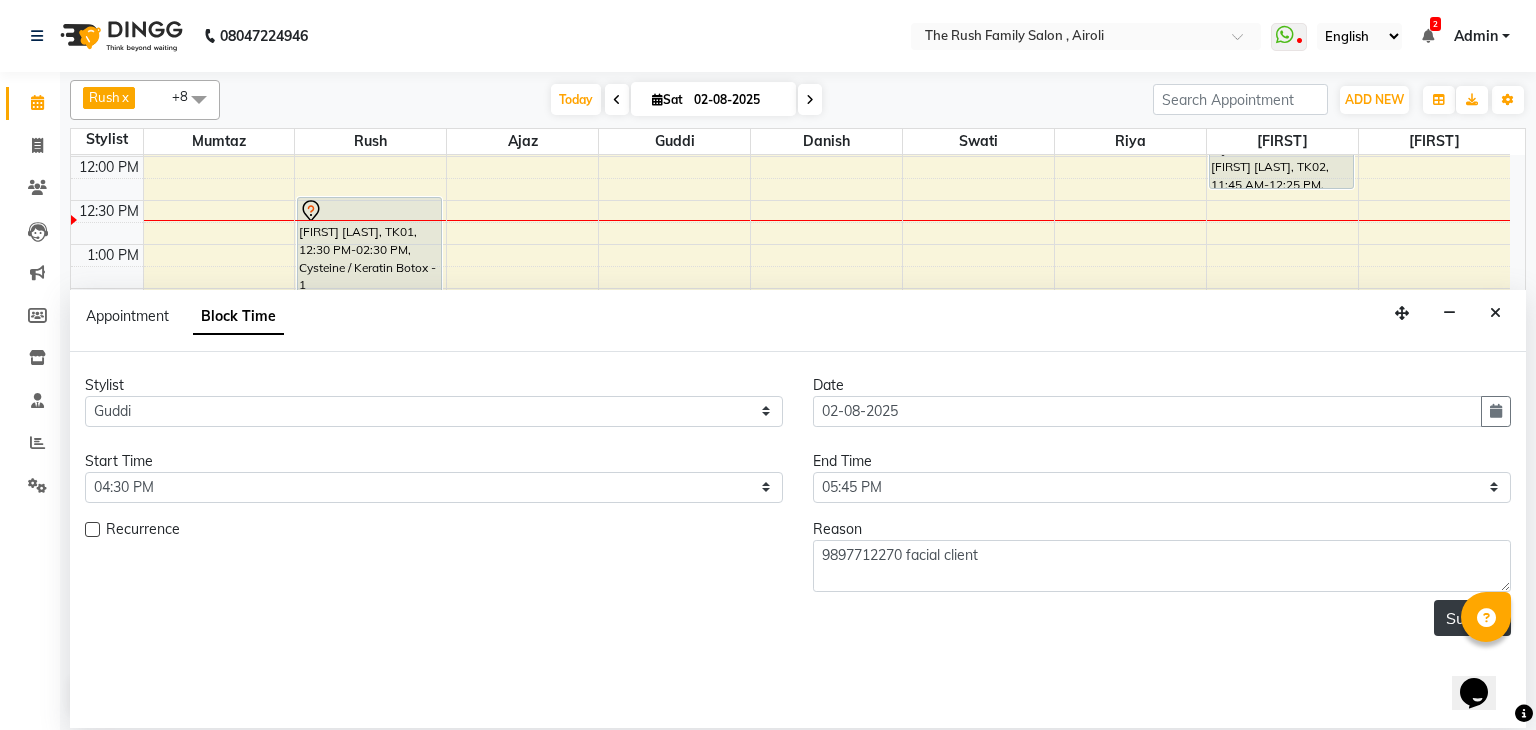 click on "Submit" at bounding box center [1472, 618] 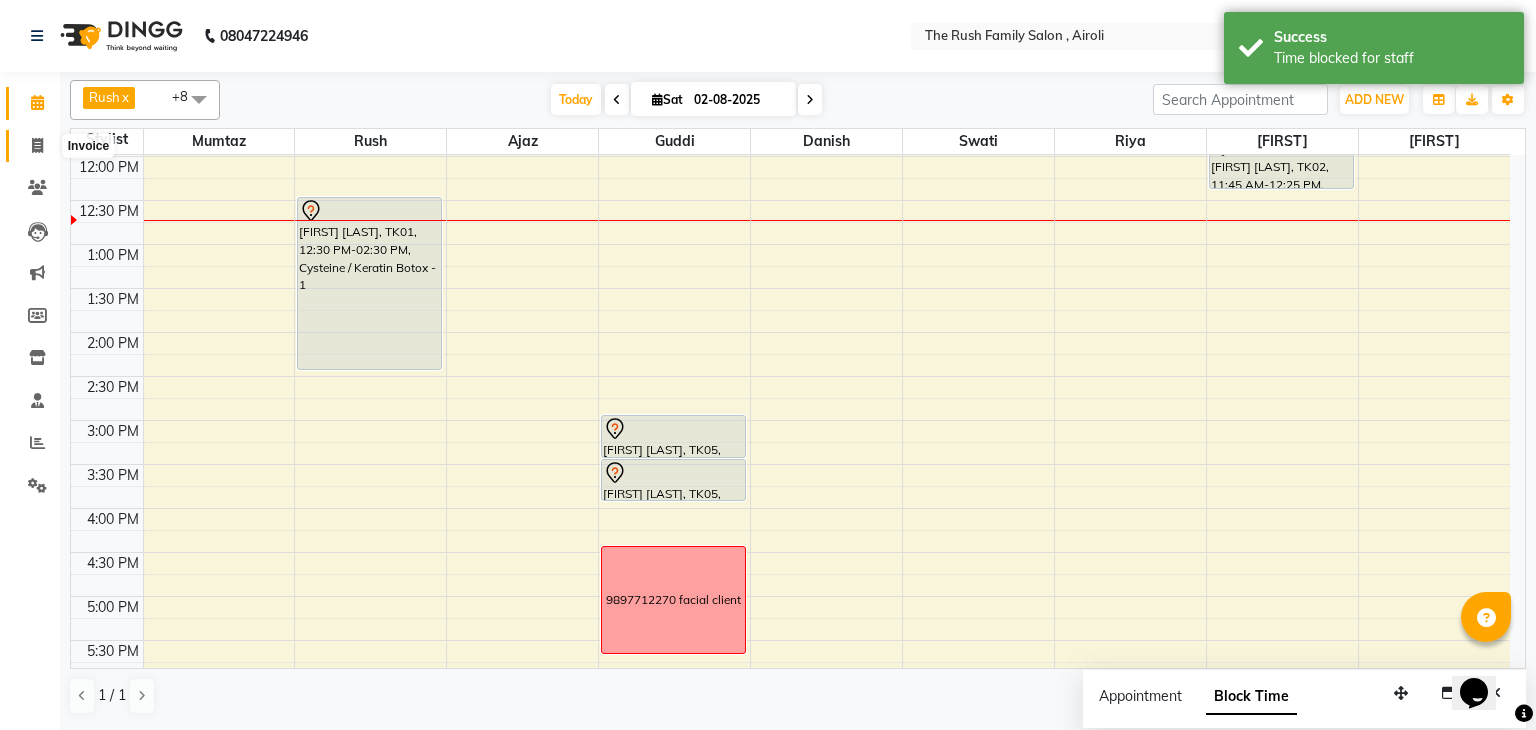 click 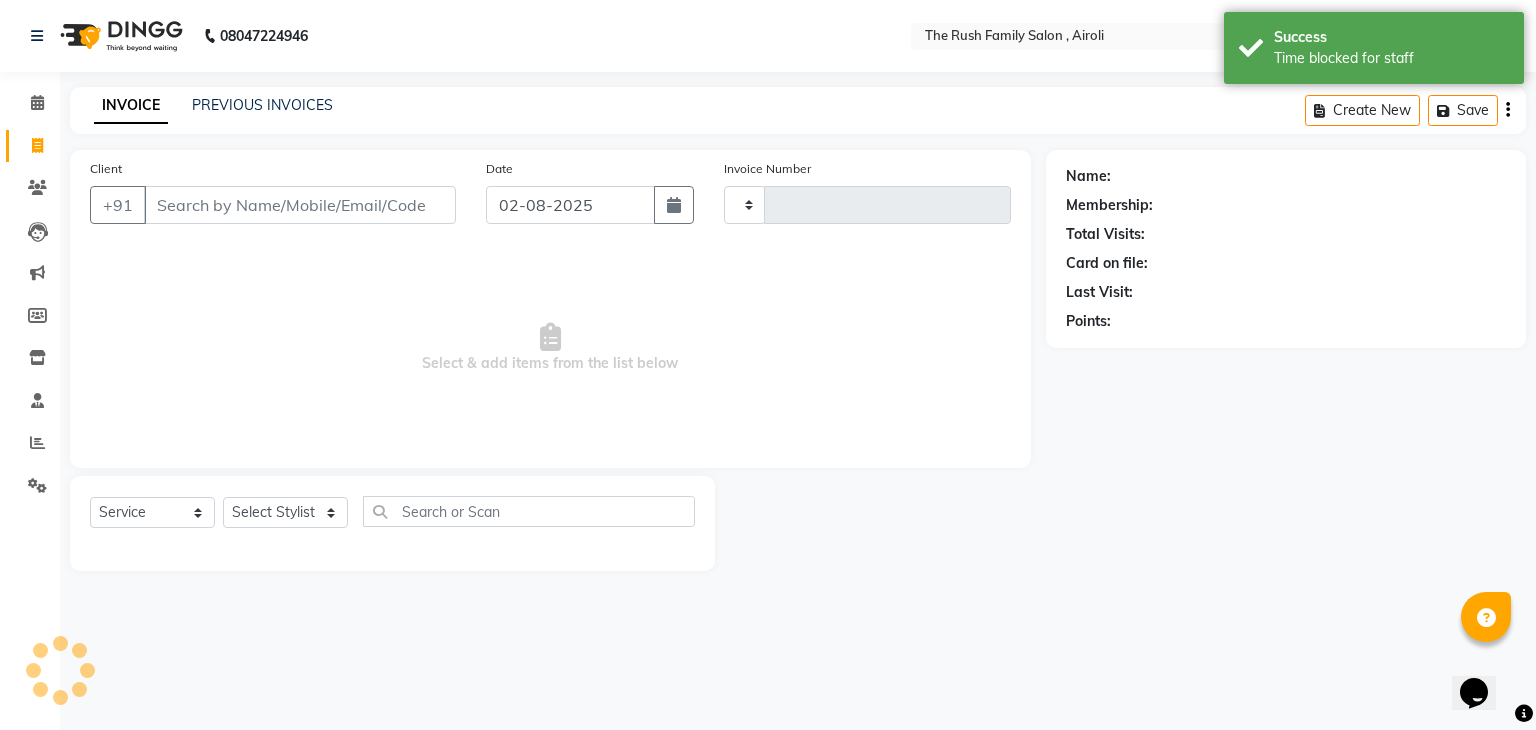 type on "2748" 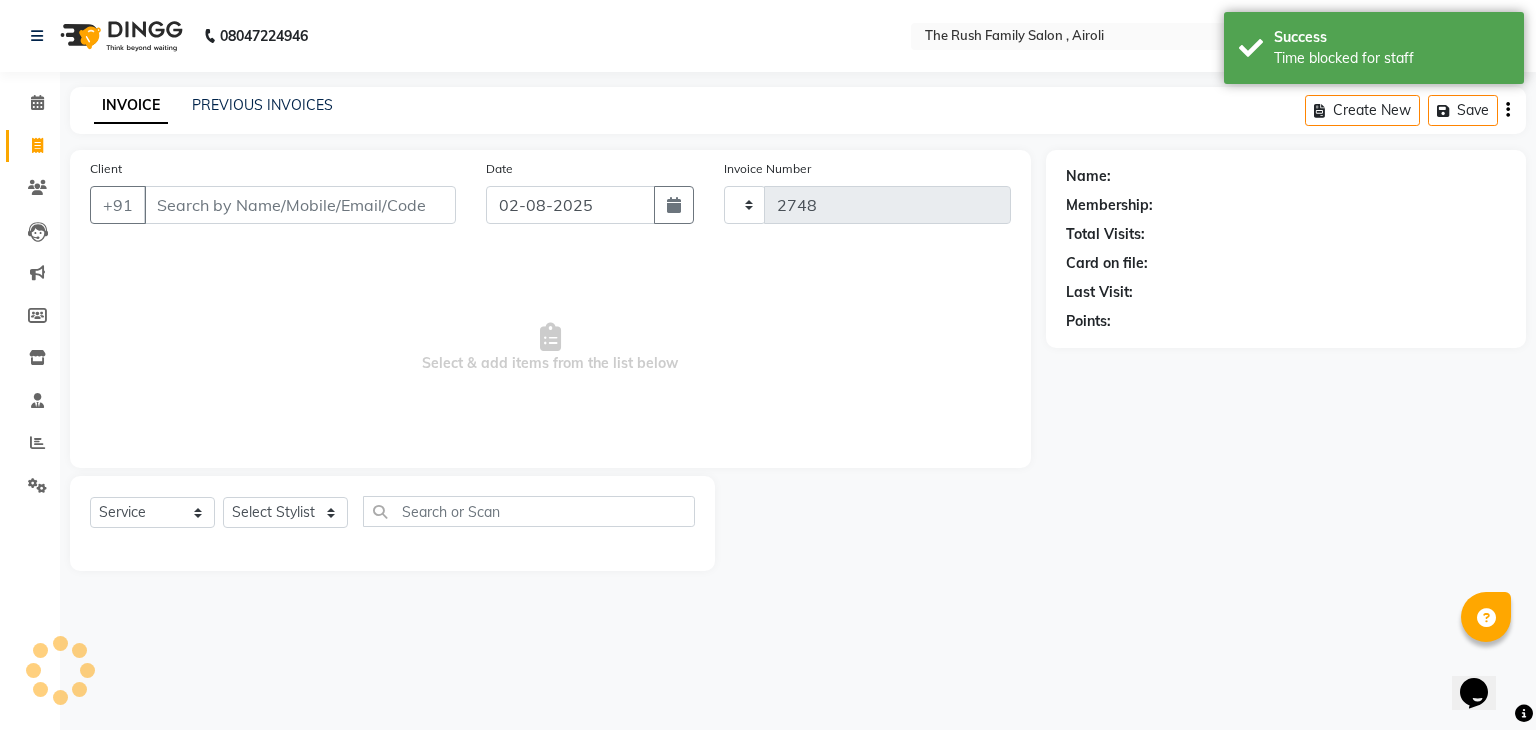 select on "5419" 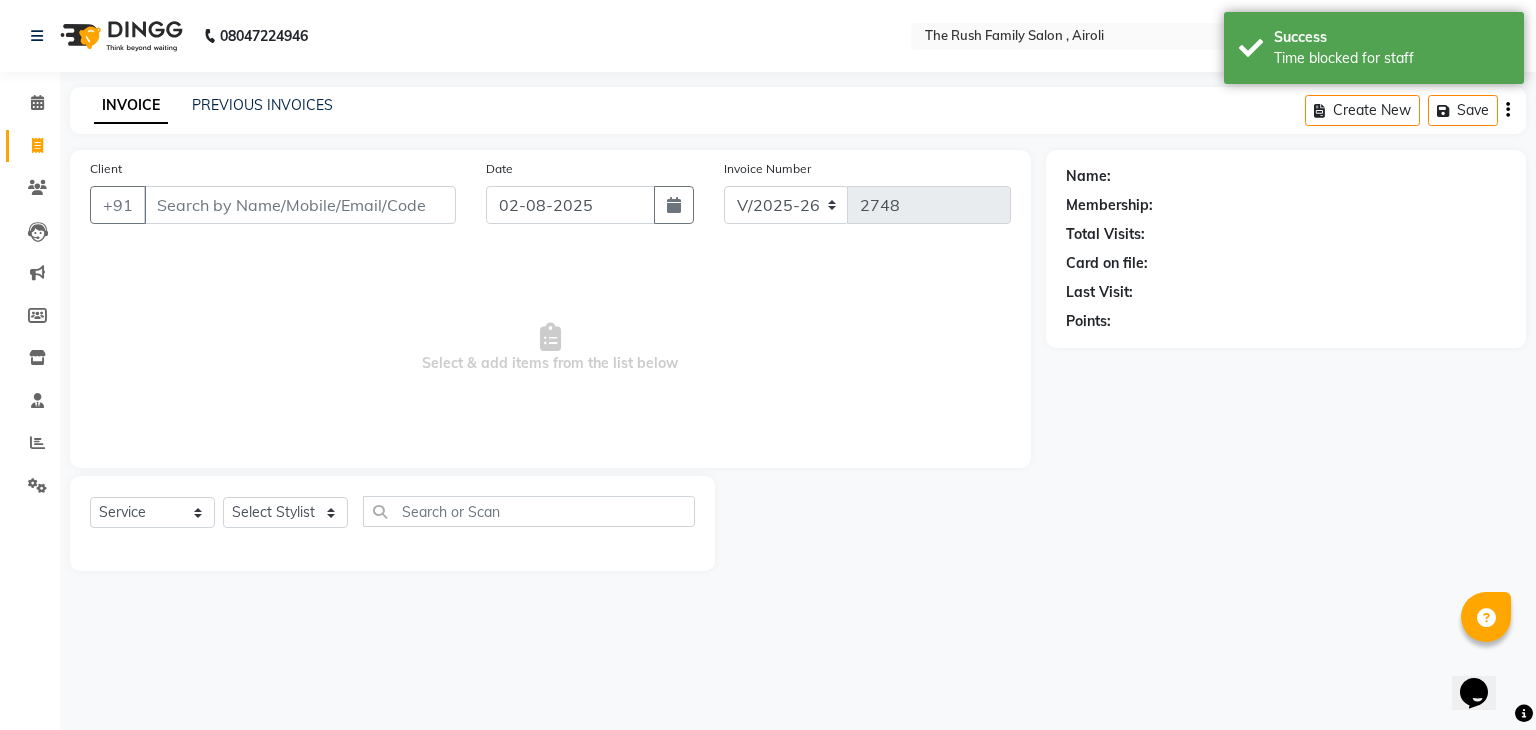 click on "Client" at bounding box center [300, 205] 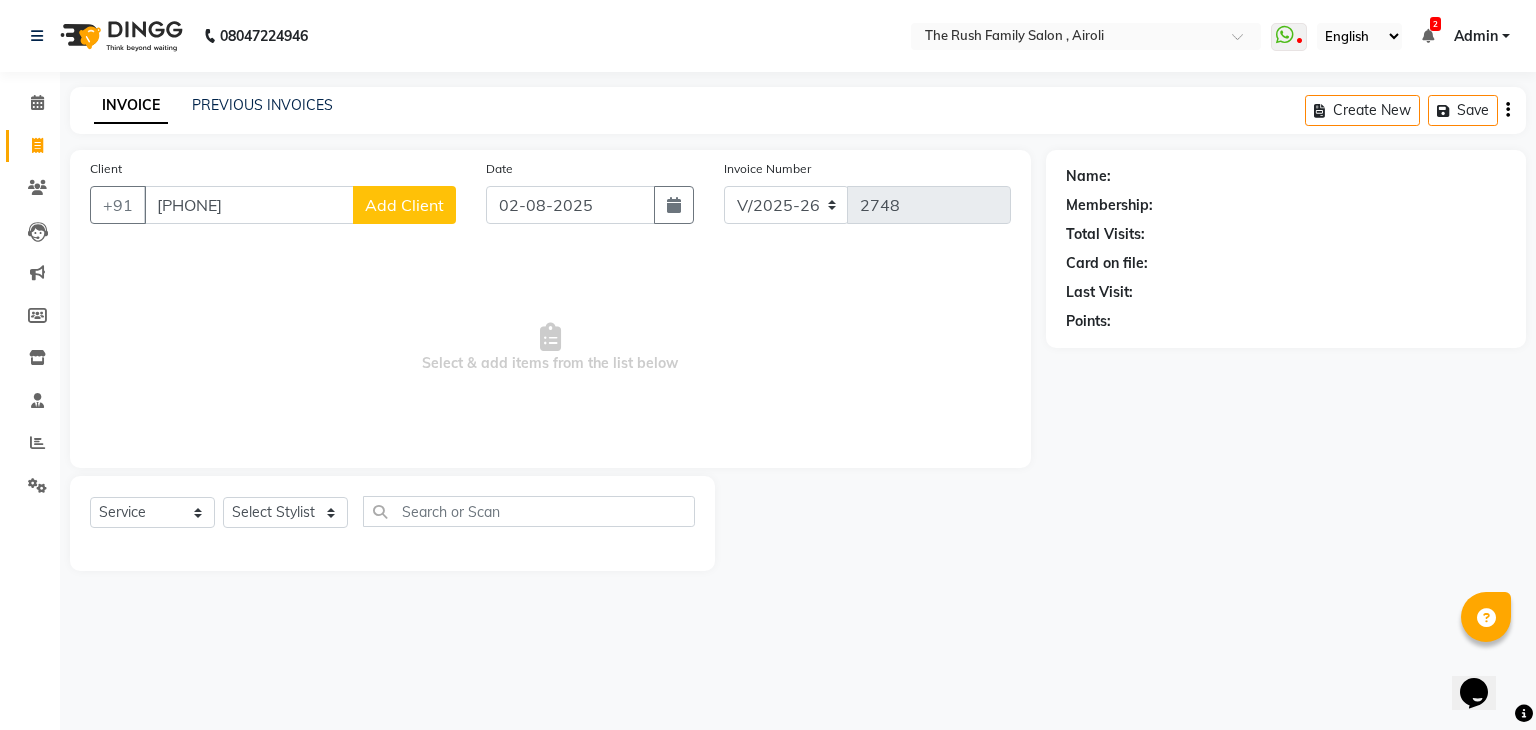 click on "8269258854" at bounding box center [249, 205] 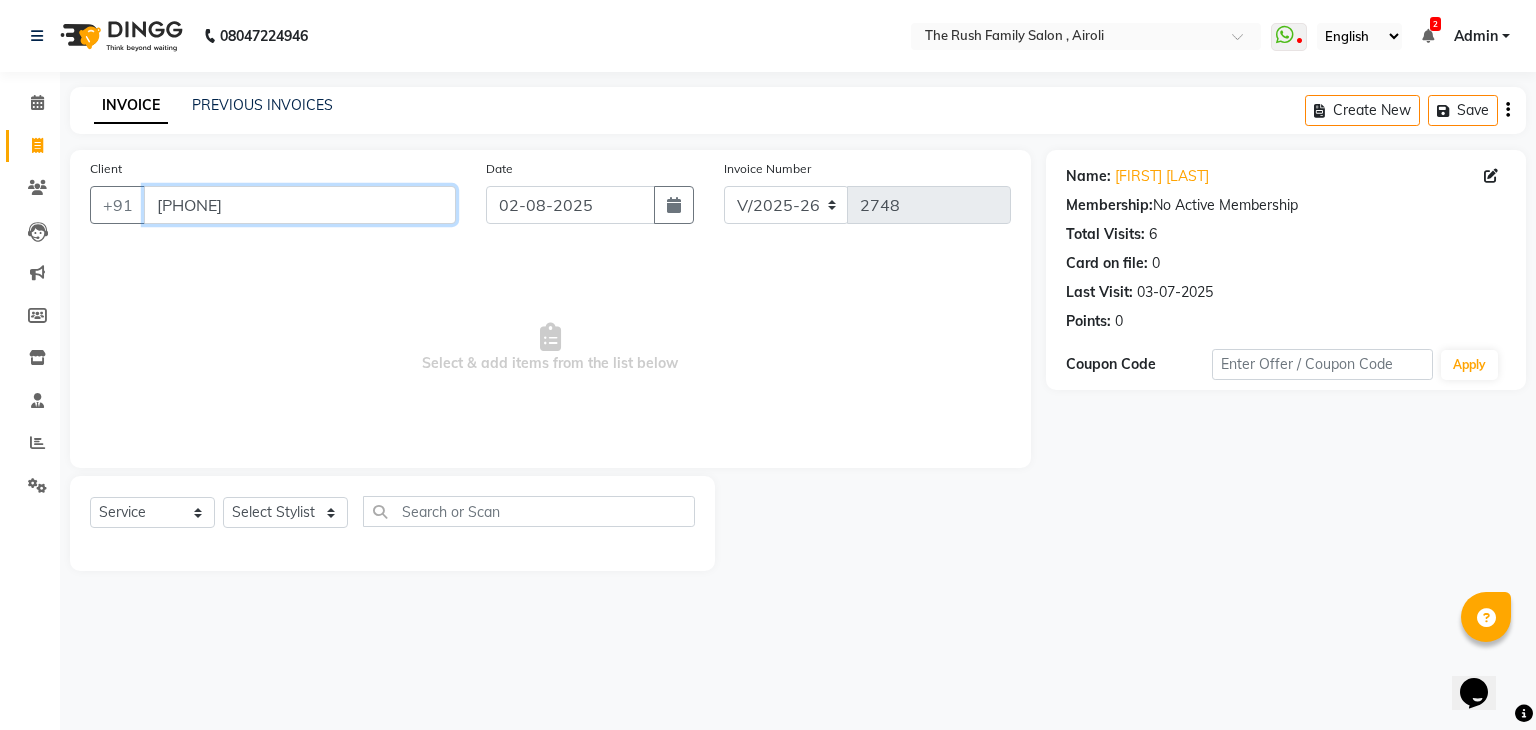 click on "[PHONE]" at bounding box center [300, 205] 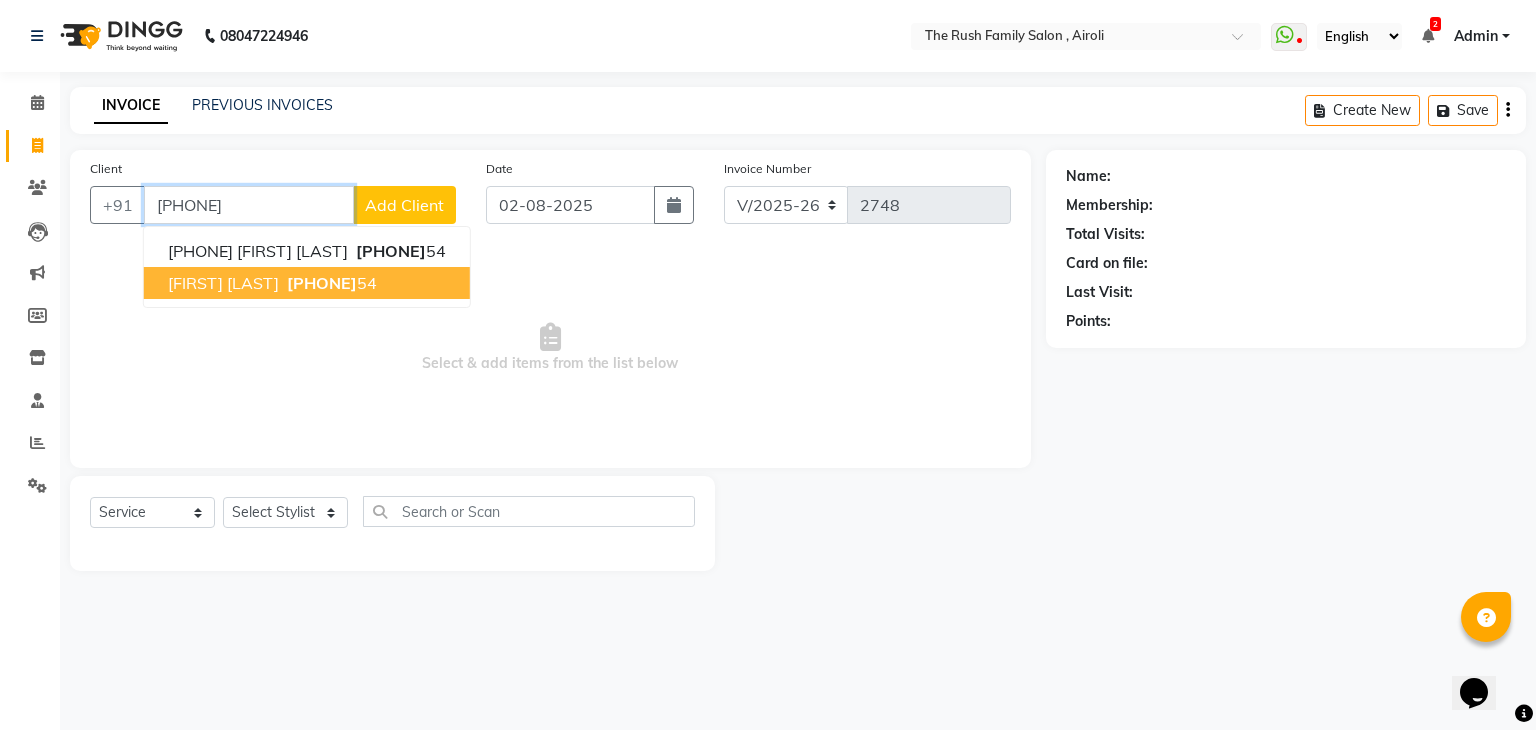 click on "Om Dhande" at bounding box center [223, 283] 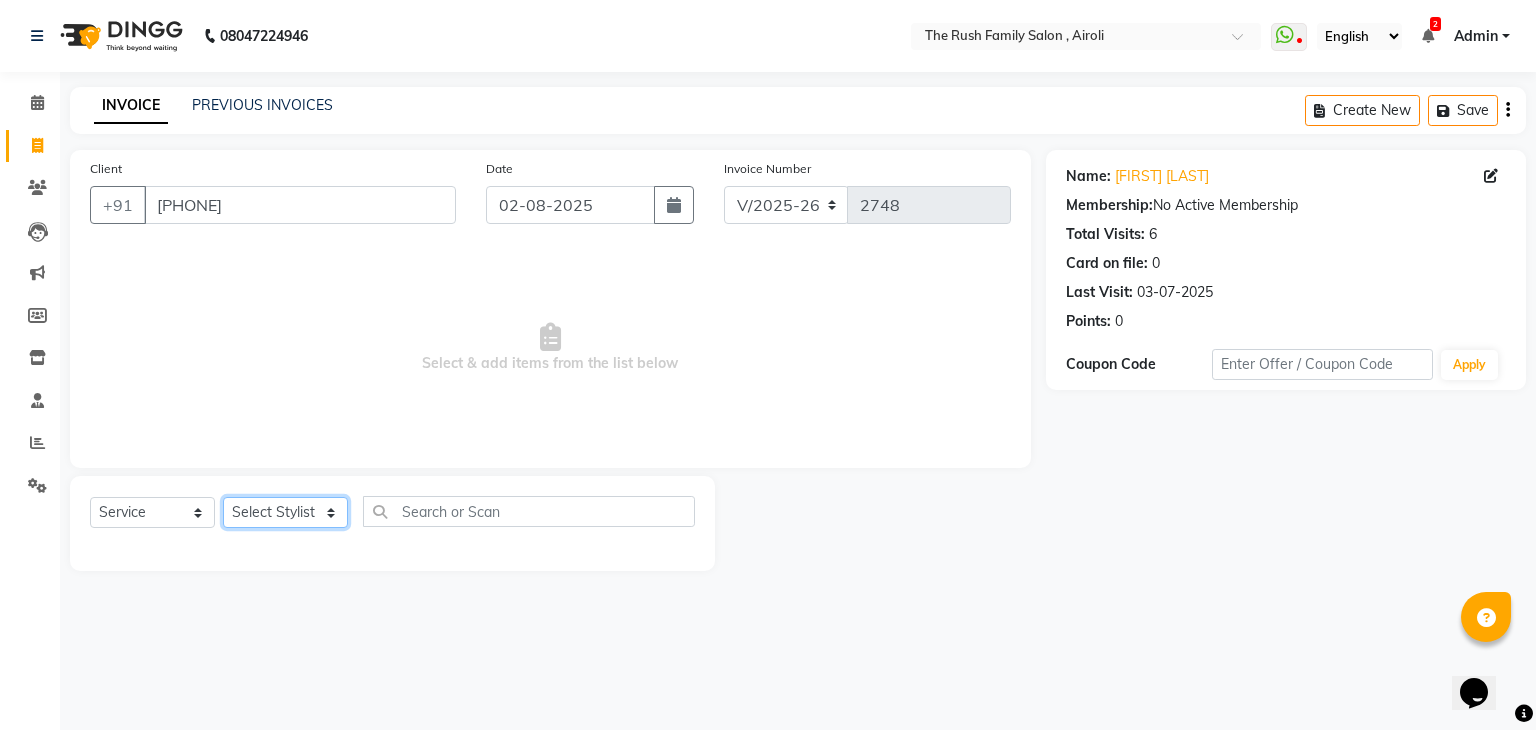 click on "Select Stylist Ajaz Alvira Danish Guddi Jayesh Josh  mumtaz Naeem   nishu Riya    Rush Swati" 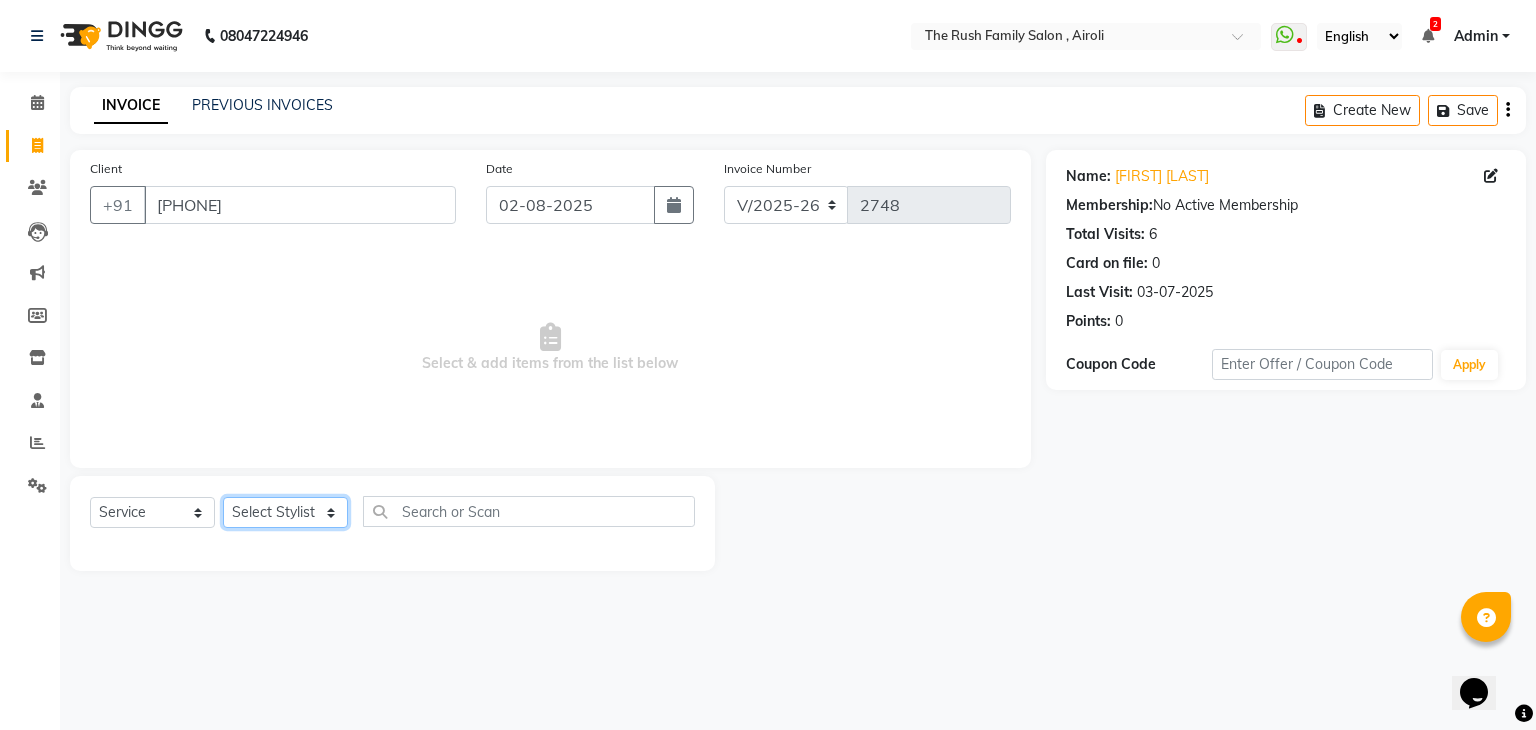 select on "53300" 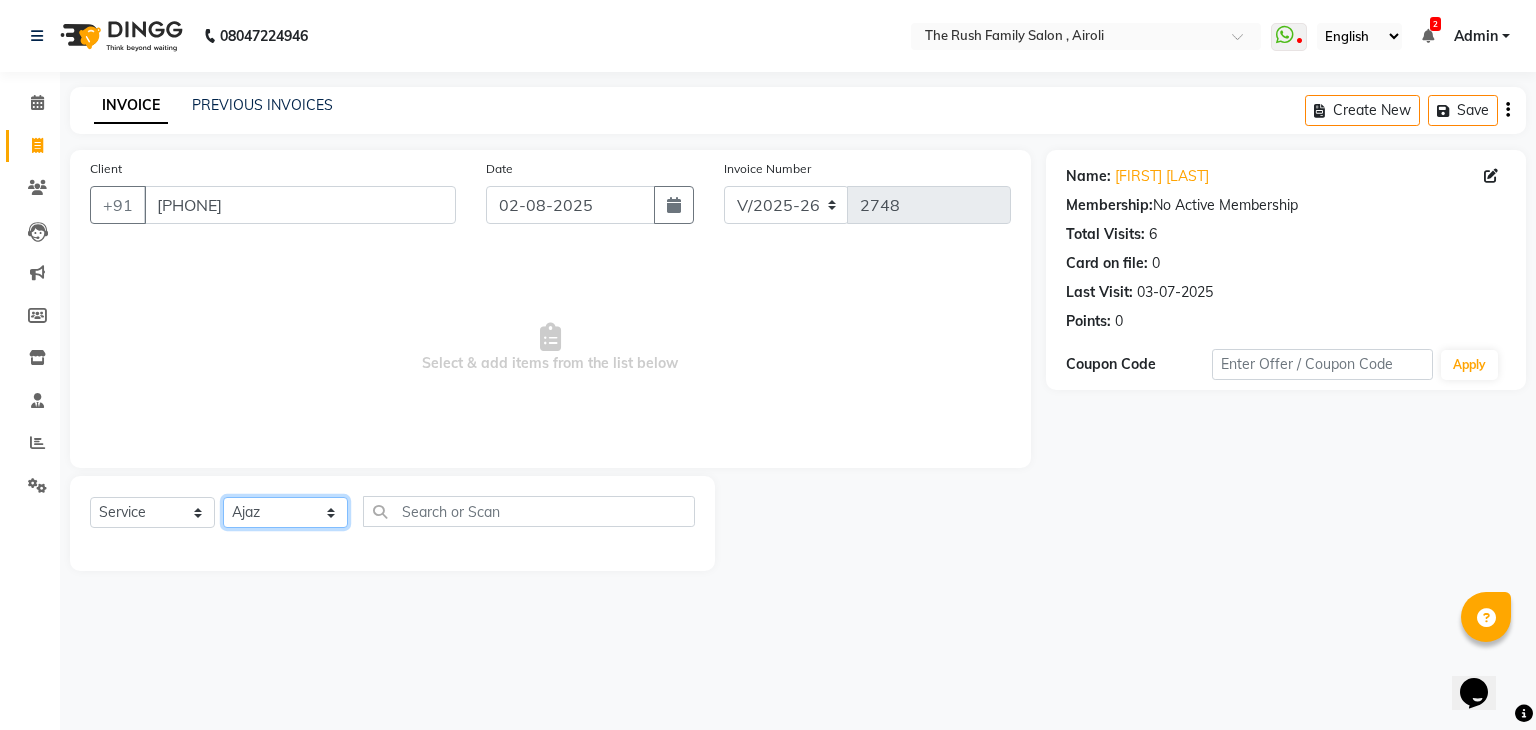click on "Select Stylist Ajaz Alvira Danish Guddi Jayesh Josh  mumtaz Naeem   nishu Riya    Rush Swati" 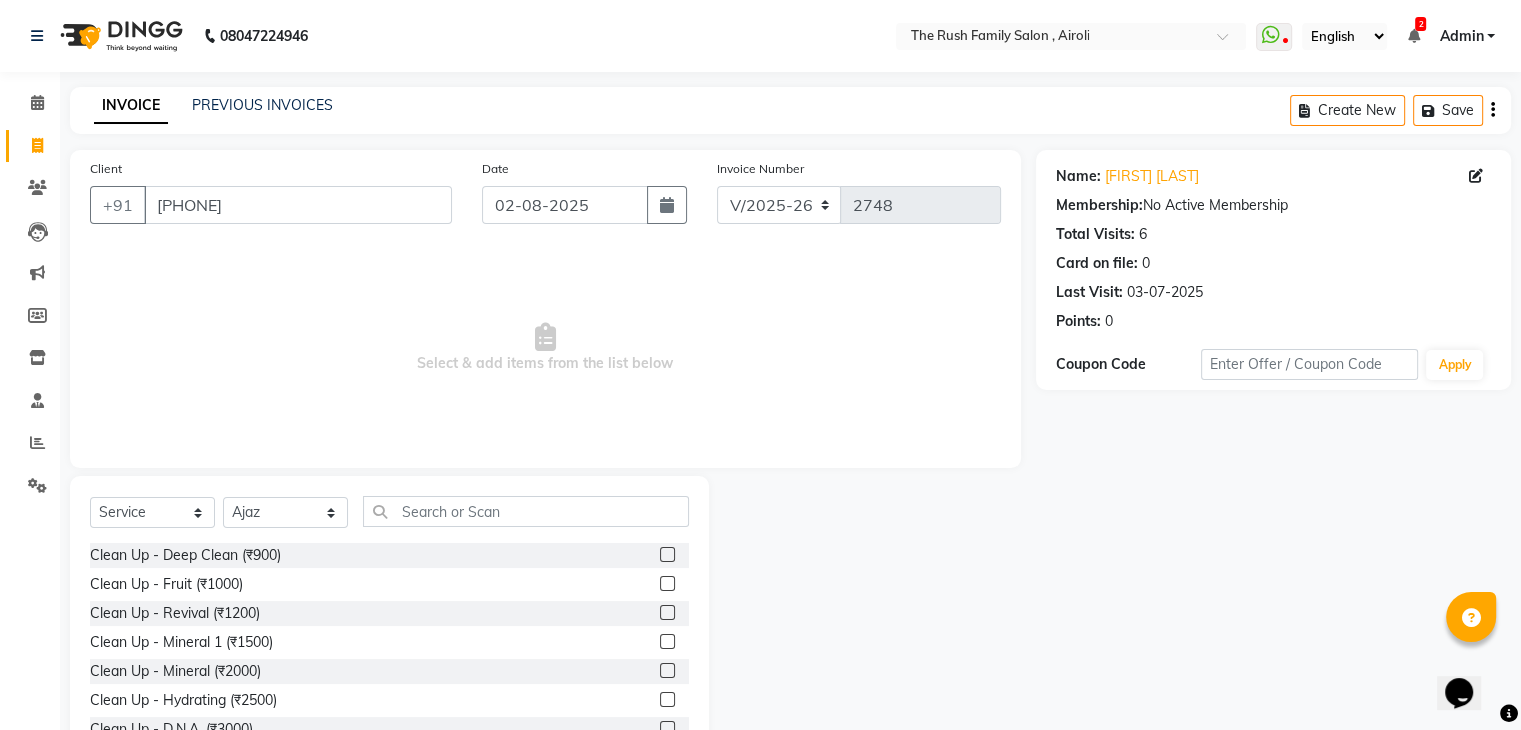 drag, startPoint x: 436, startPoint y: 494, endPoint x: 444, endPoint y: 512, distance: 19.697716 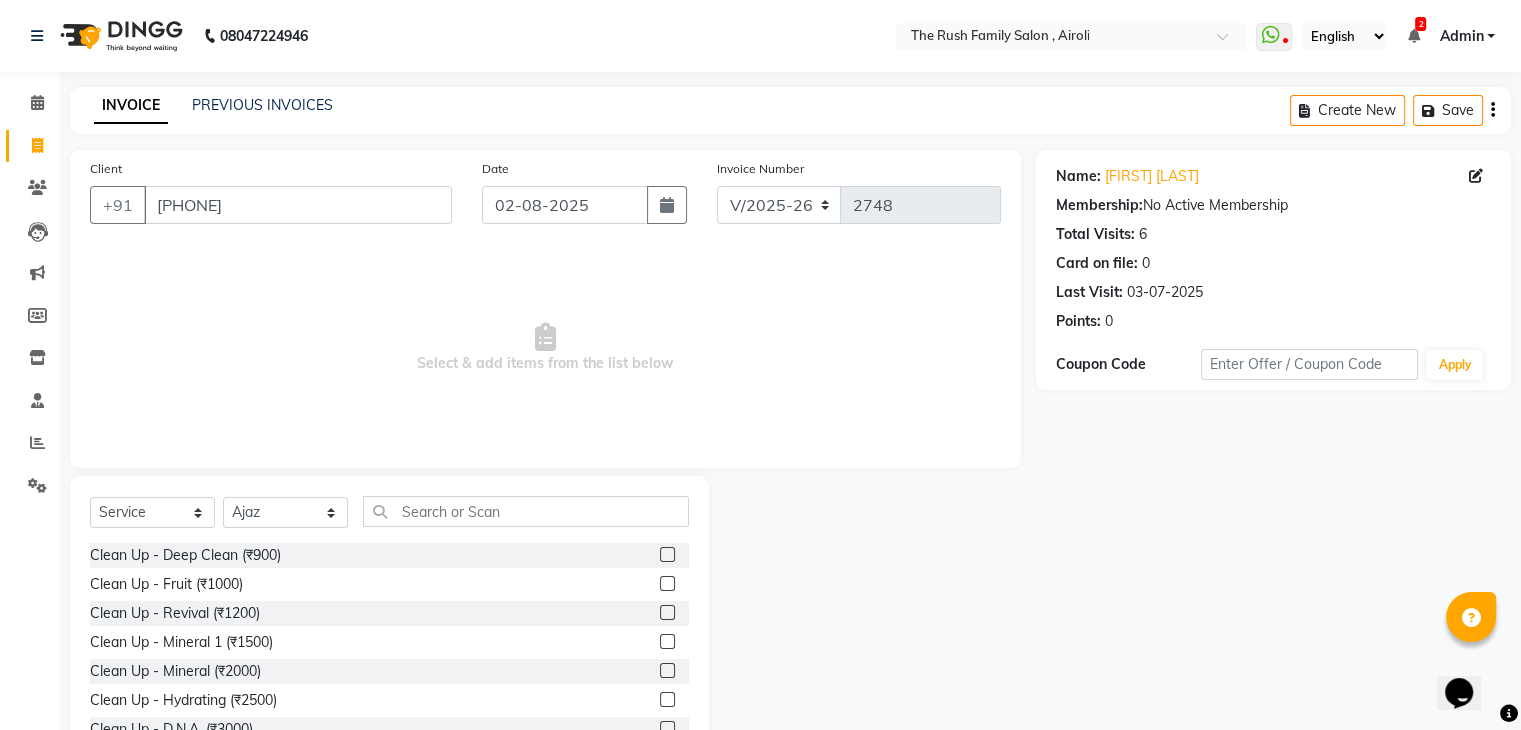 click on "Select  Service  Product  Membership  Package Voucher Prepaid Gift Card  Select Stylist Ajaz Alvira Danish Guddi Jayesh Josh  mumtaz Naeem   nishu Riya    Rush Swati Clean Up - Deep Clean (₹900)  Clean Up - Fruit (₹1000)  Clean Up - Revival (₹1200)  Clean Up - Mineral 1 (₹1500)  Clean Up - Mineral (₹2000)  Clean Up - Hydrating (₹2500)  Clean Up - D.N.A. (₹3000)  lice treatment (₹2000)  power dose [per bottle ] (₹500)  pigmantation facial (₹1000)  protein spa (₹2500)  Bota smooth (₹8000)  Bota smooth  (₹10000)  bota smooth (₹6500)  Protein hair spa (₹1600)  nanoplatia (₹2500)  Hair protein spa (₹2000)  Protein spaa (₹3500)  Foot spa (₹800)  Protein spa (₹3000)  Nose pill off (₹250)  hair spa dandruff treatment (₹3500)  Threading/upl (₹70)  Threading /Forhead /upl (₹90)  Botosmooth (₹7000)  Pigmentation treatment (₹3000)  Hydra  facial (₹7000)  hair cut / shave (₹375)  Pill off upl (₹50)  Advance payment (₹600)  Diamond clean up (₹1200)" 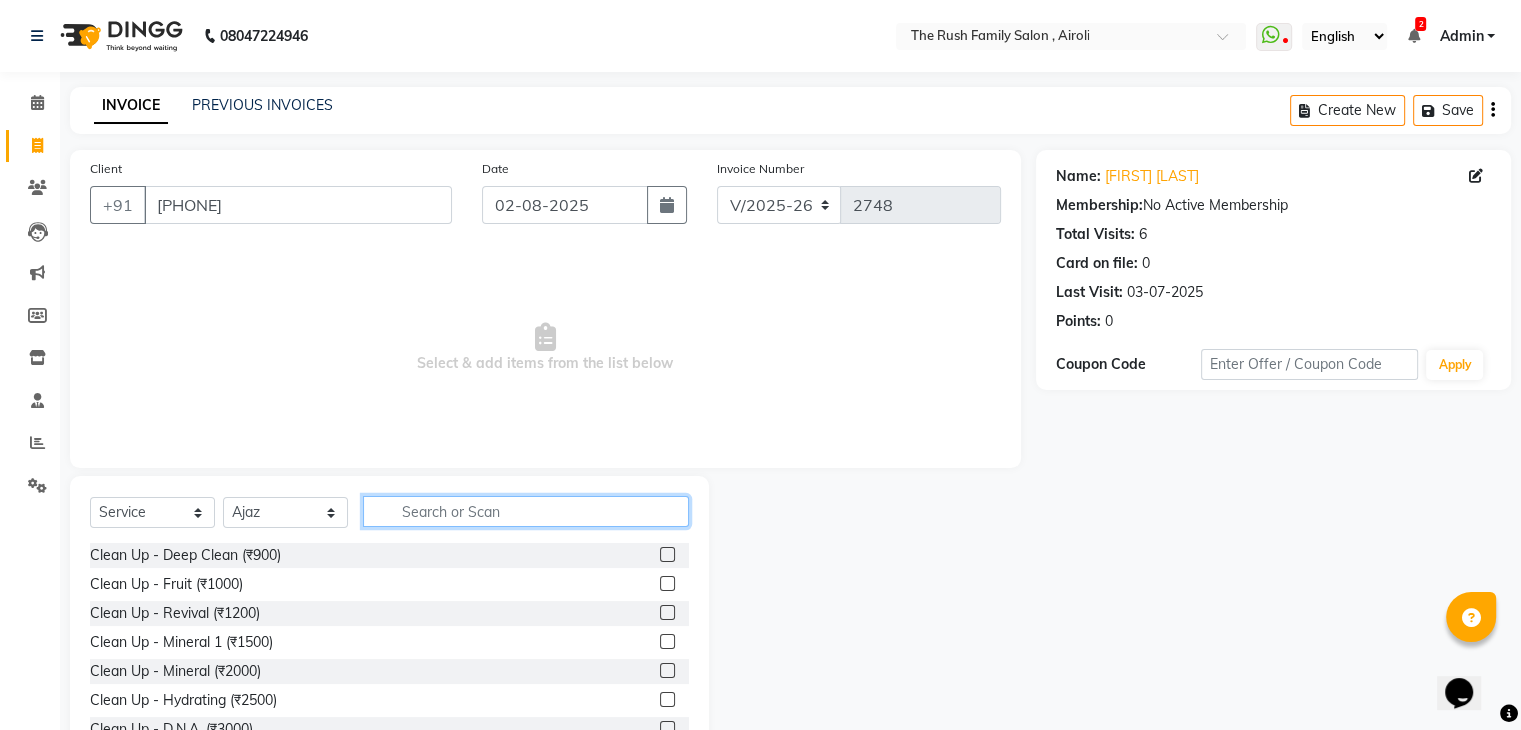 click 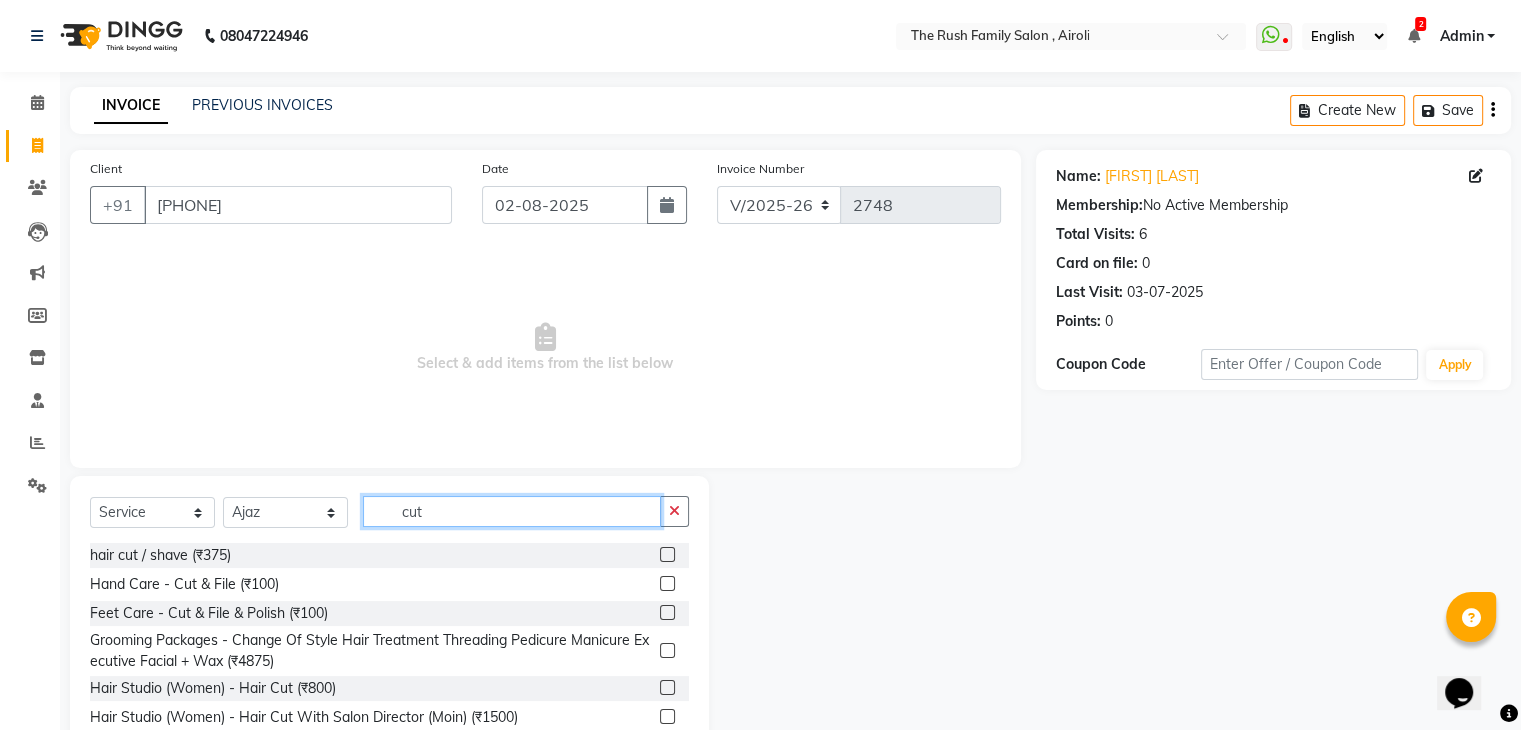 scroll, scrollTop: 77, scrollLeft: 0, axis: vertical 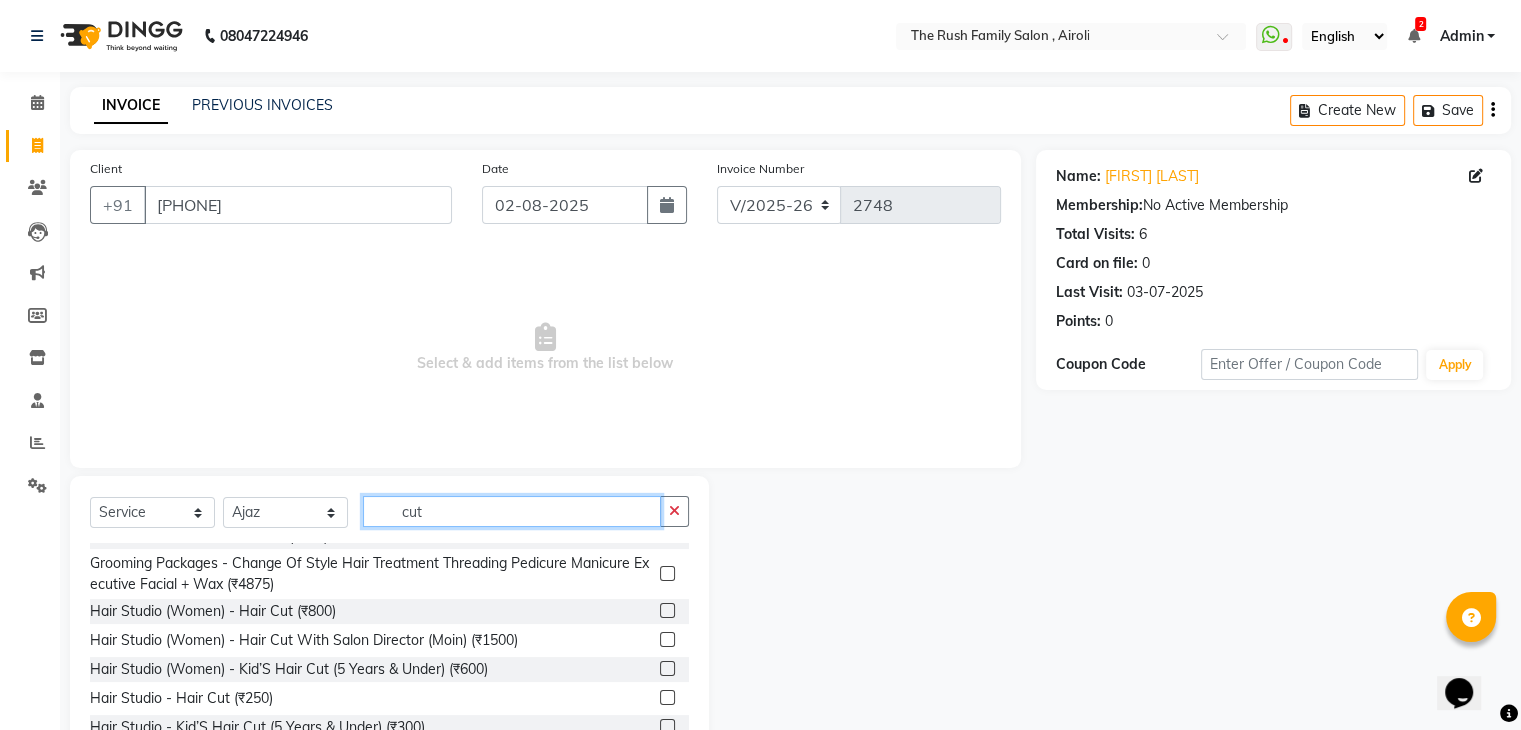 type on "cut" 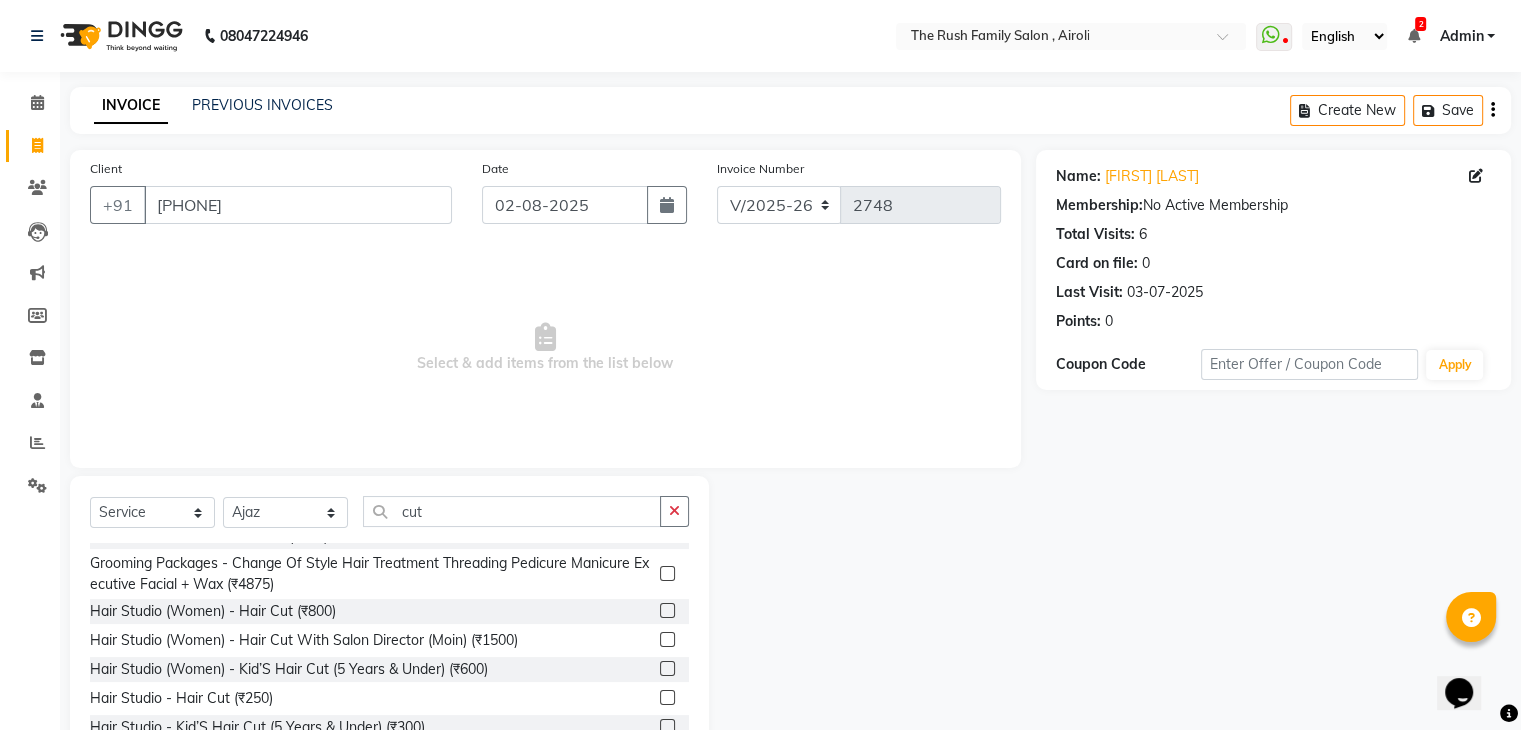 click 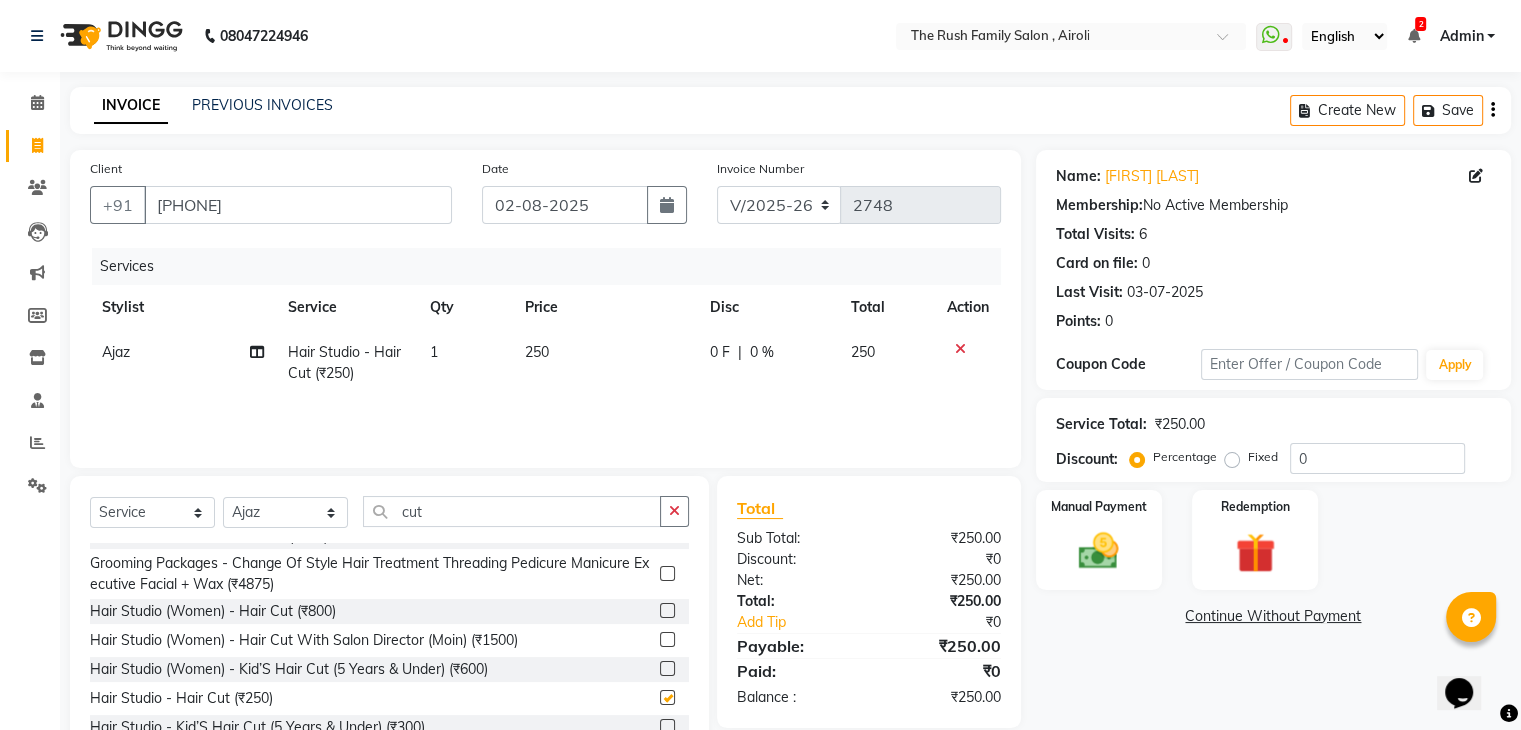 checkbox on "false" 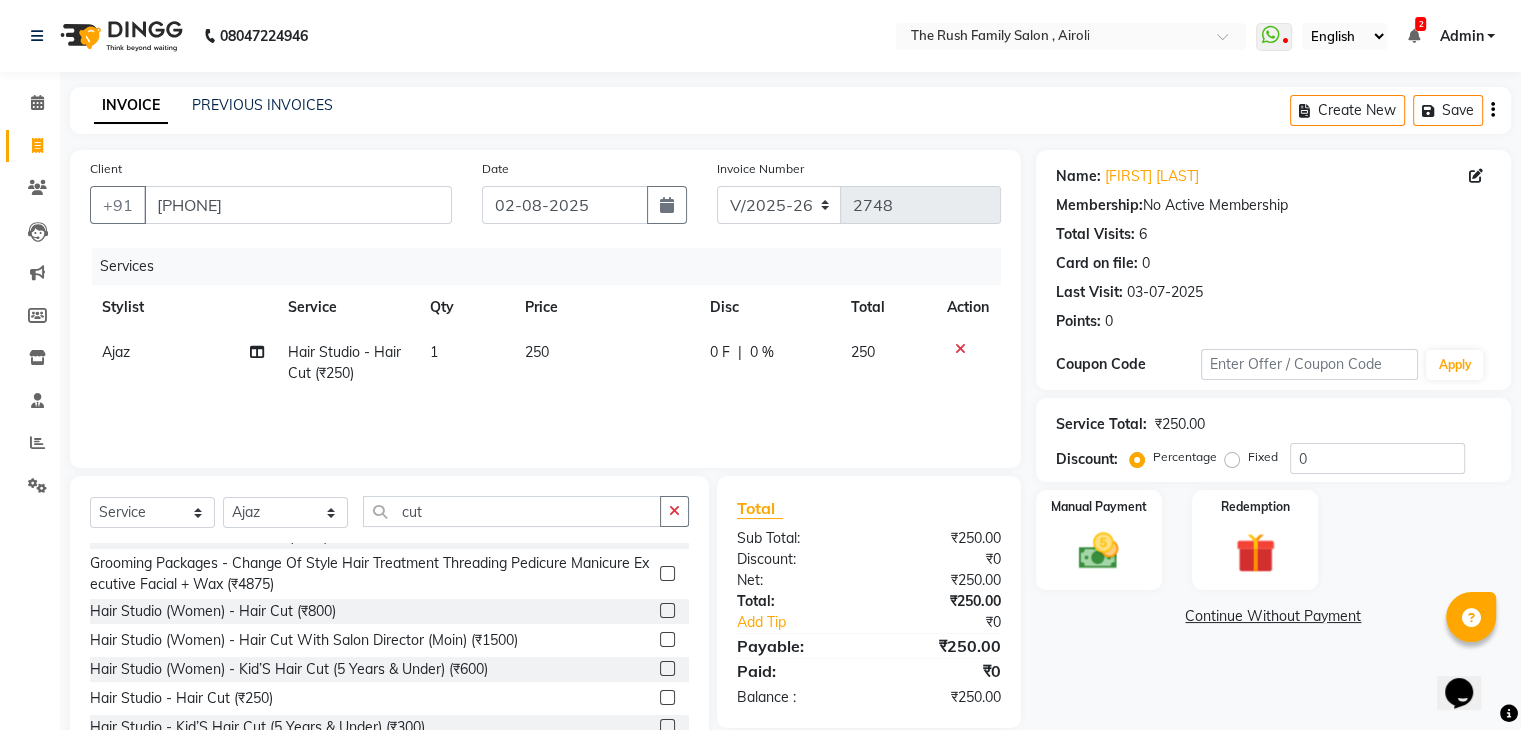 click on "0 F" 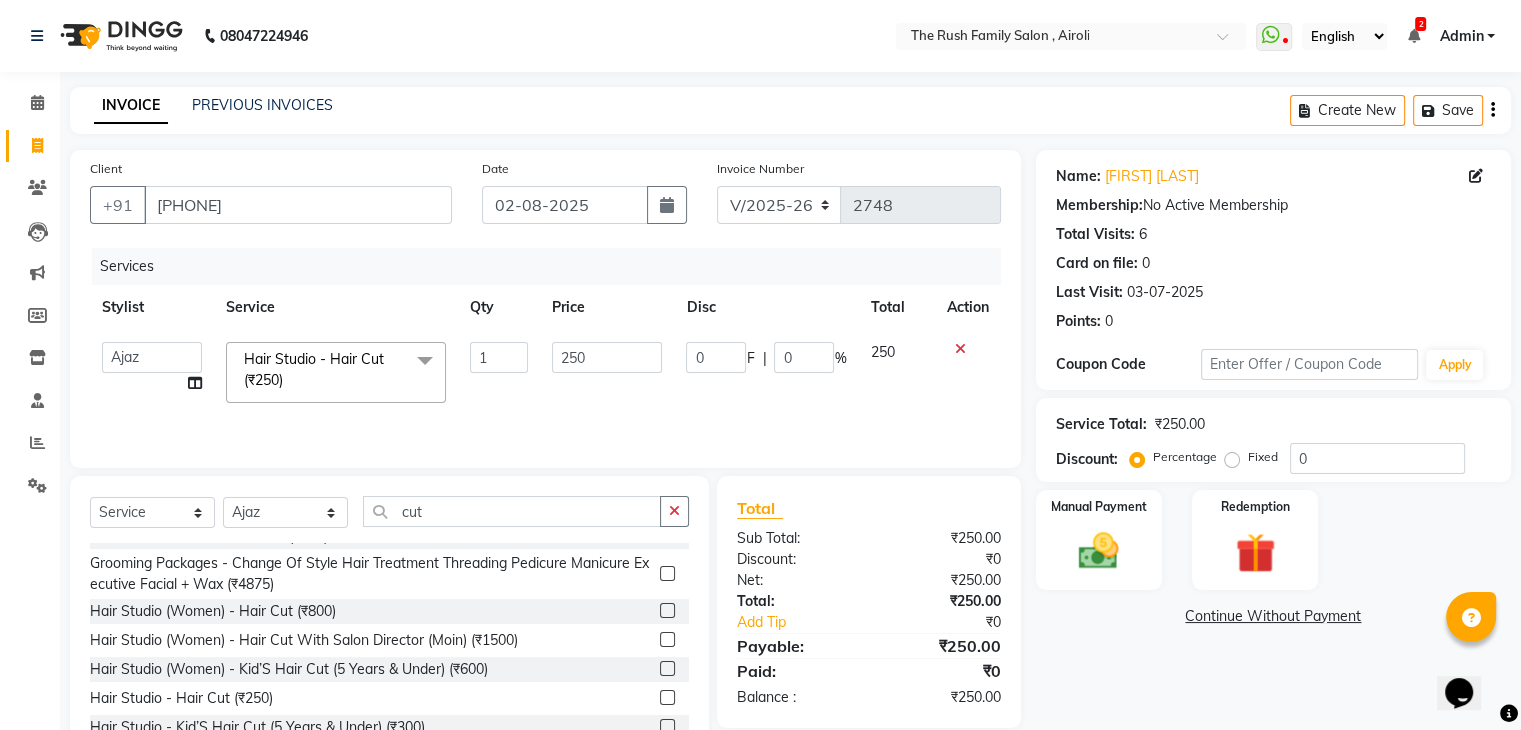 click on "0" 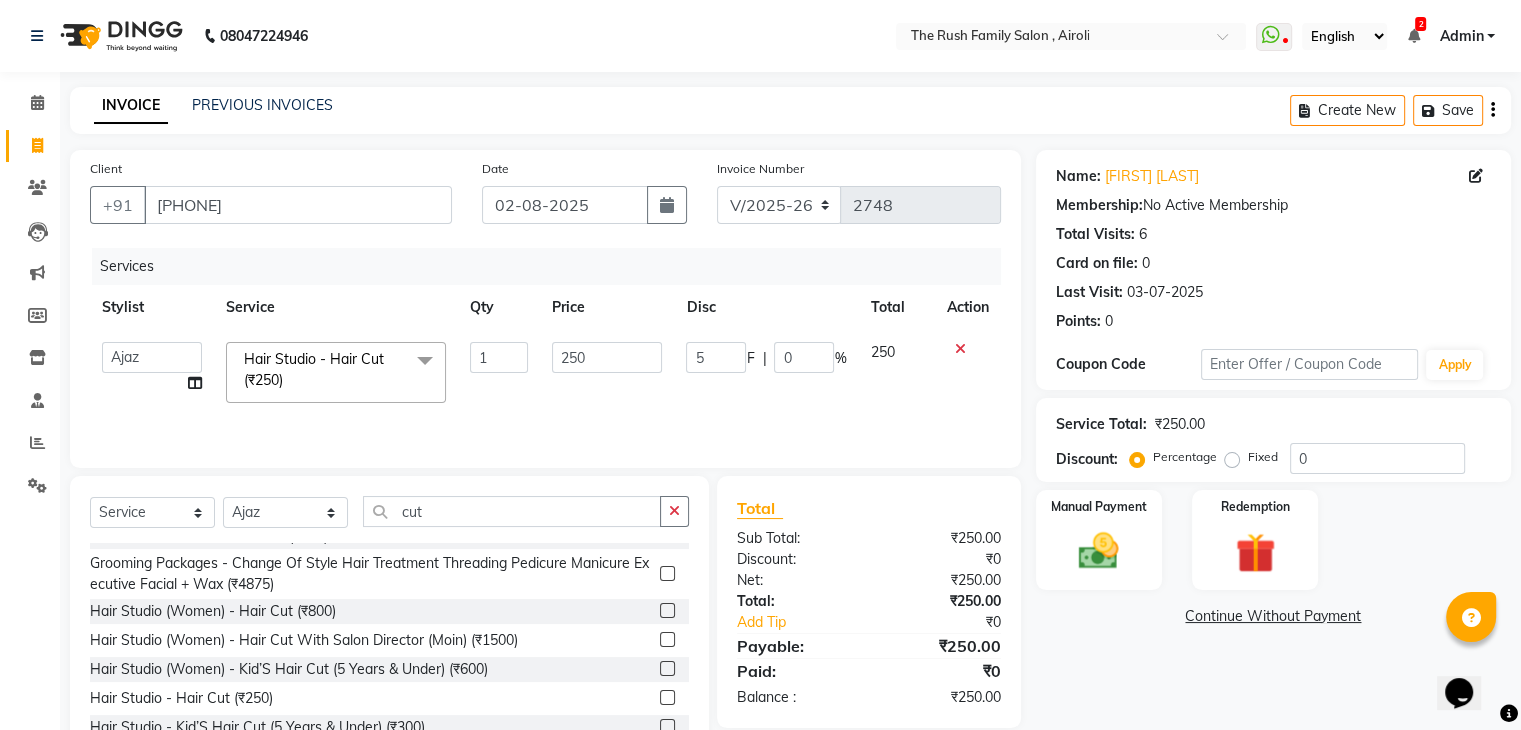 type on "50" 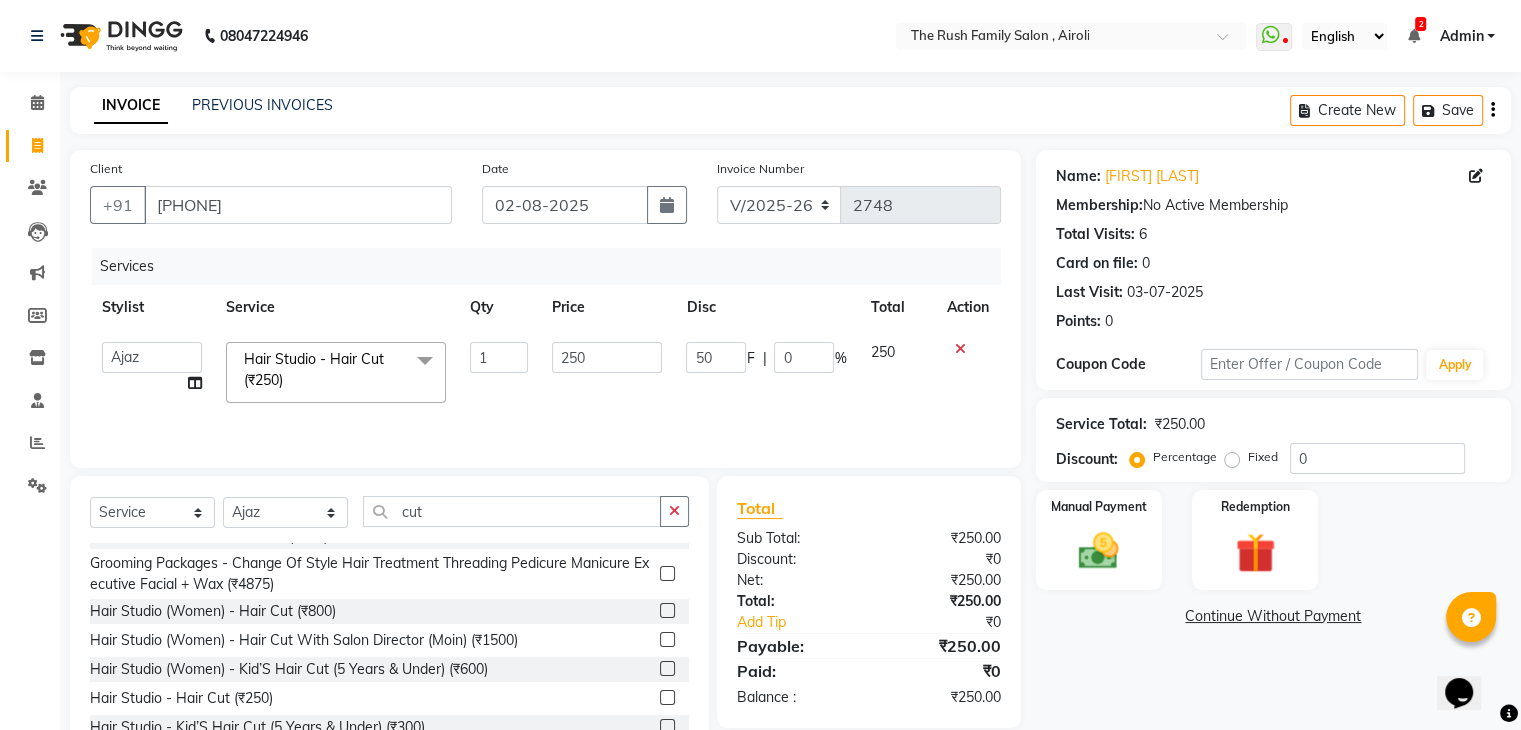 click on "50 F | 0 %" 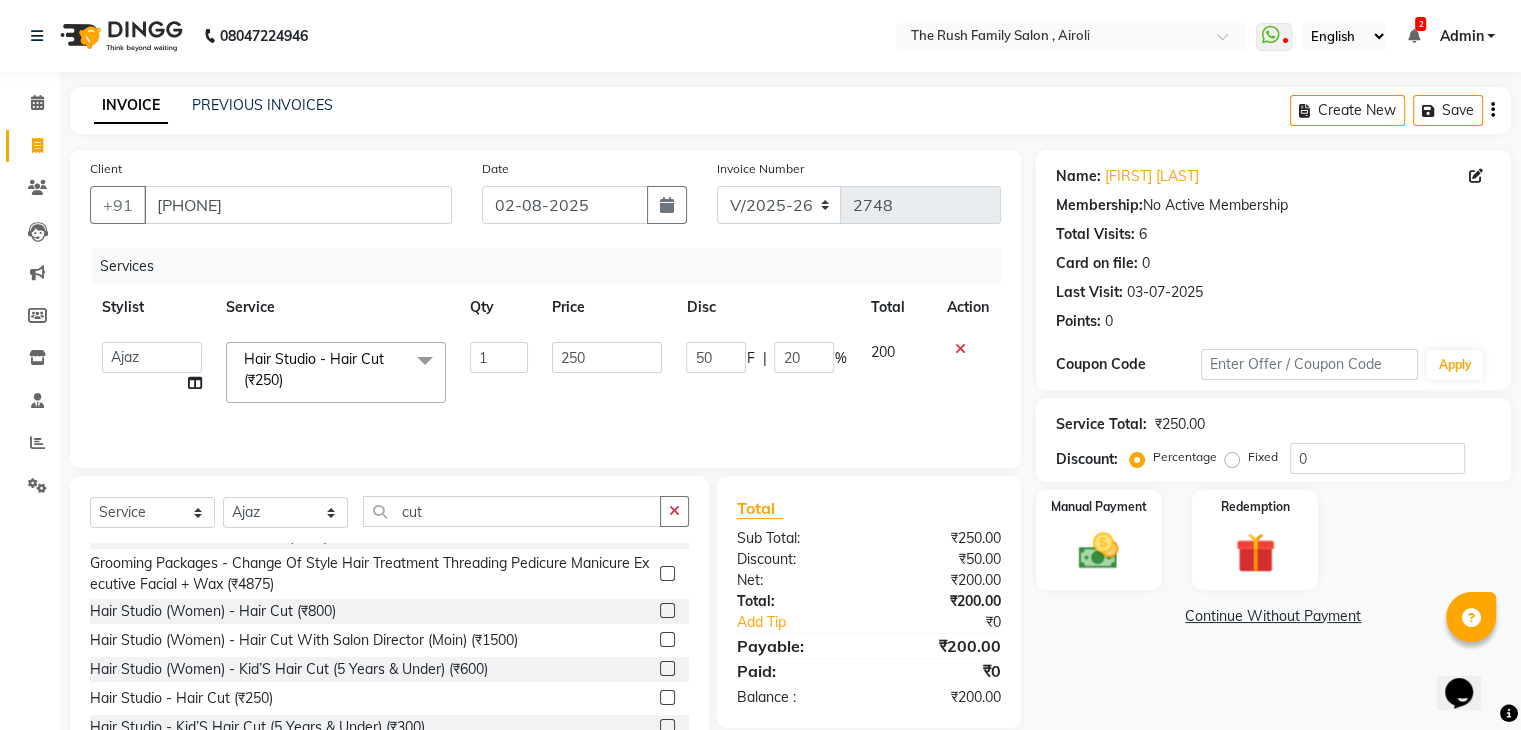 click on "50 F | 20 %" 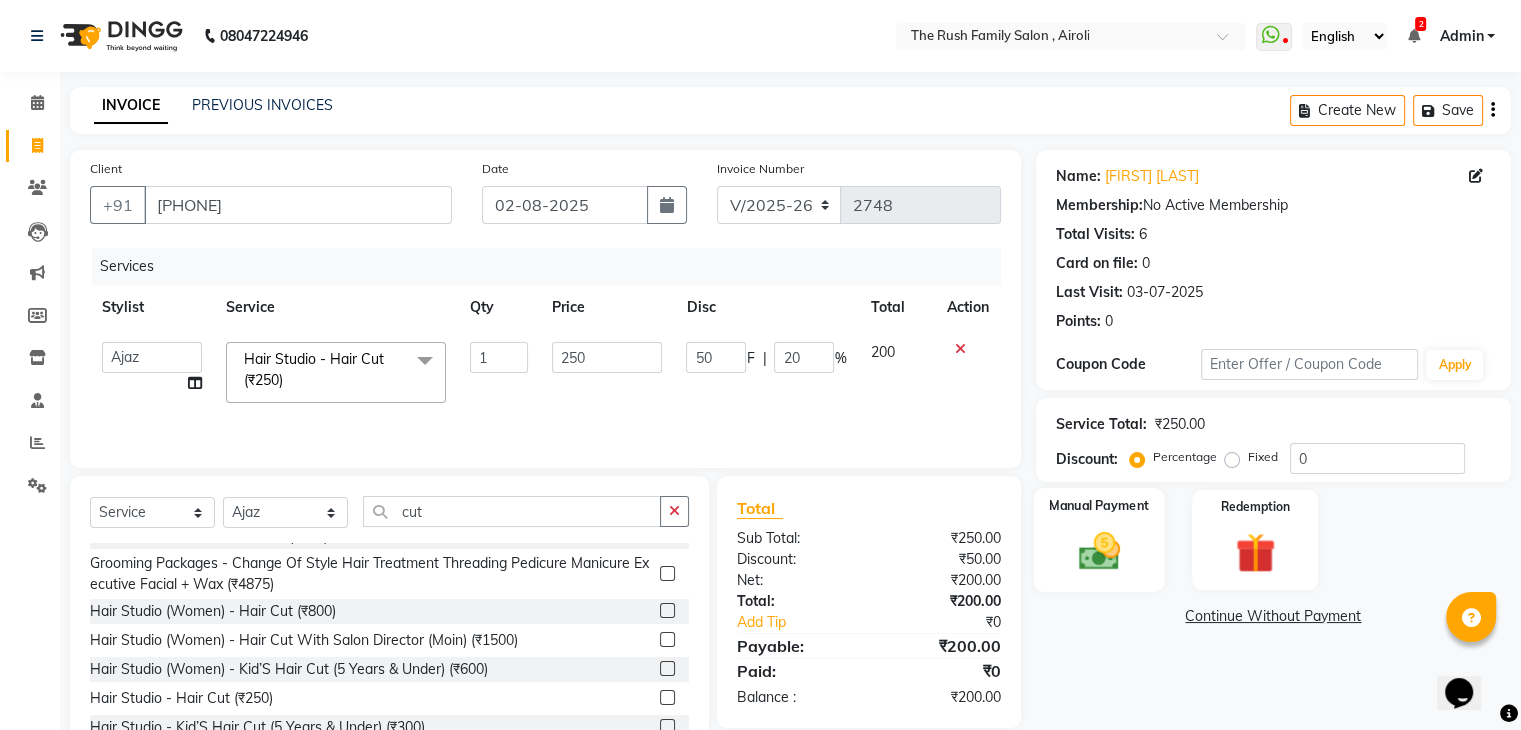 click on "Manual Payment" 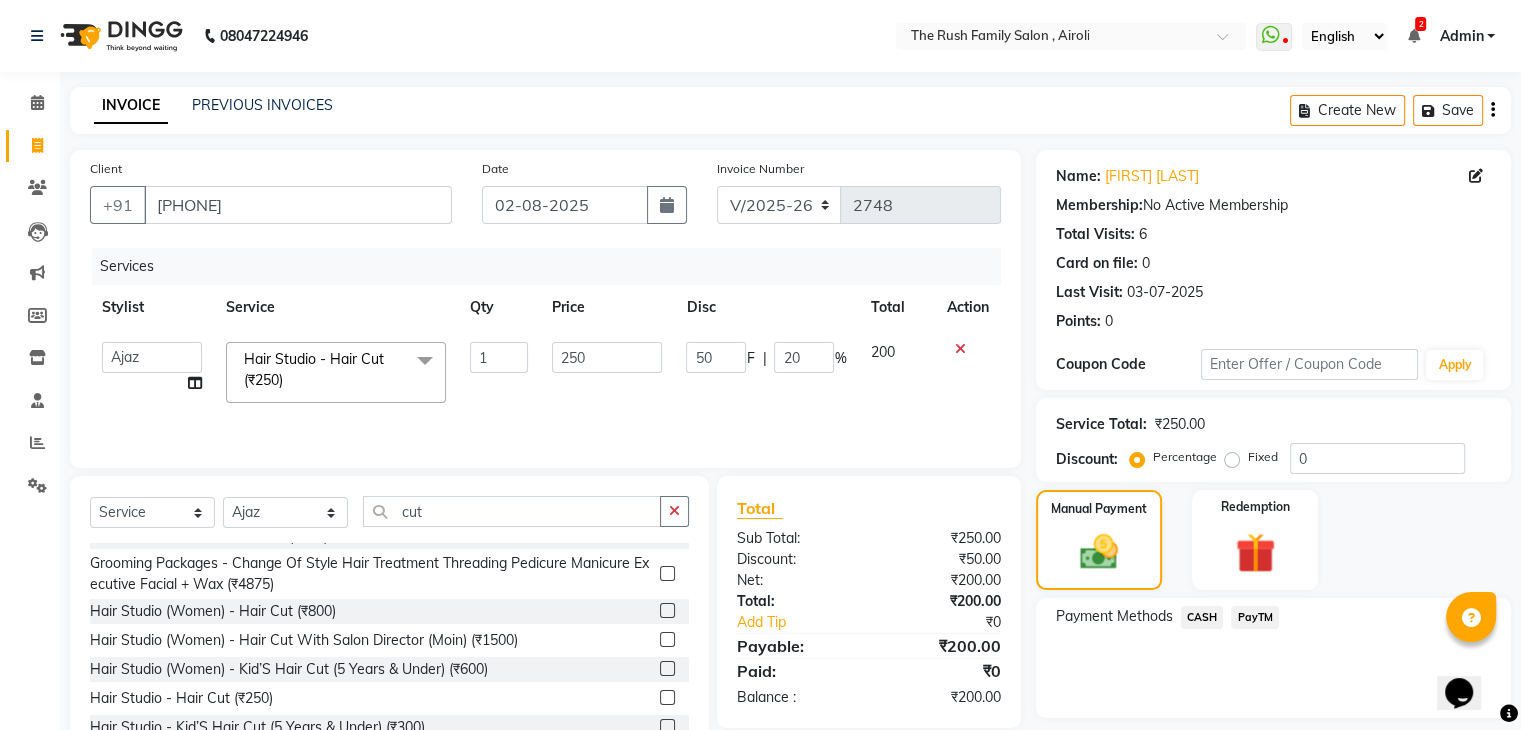 click on "Name: Om Dhande Membership:  No Active Membership  Total Visits:  6 Card on file:  0 Last Visit:   03-07-2025 Points:   0  Coupon Code Apply Service Total:  ₹250.00  Discount:  Percentage   Fixed  0 Manual Payment Redemption Payment Methods  CASH   PayTM   Continue Without Payment" 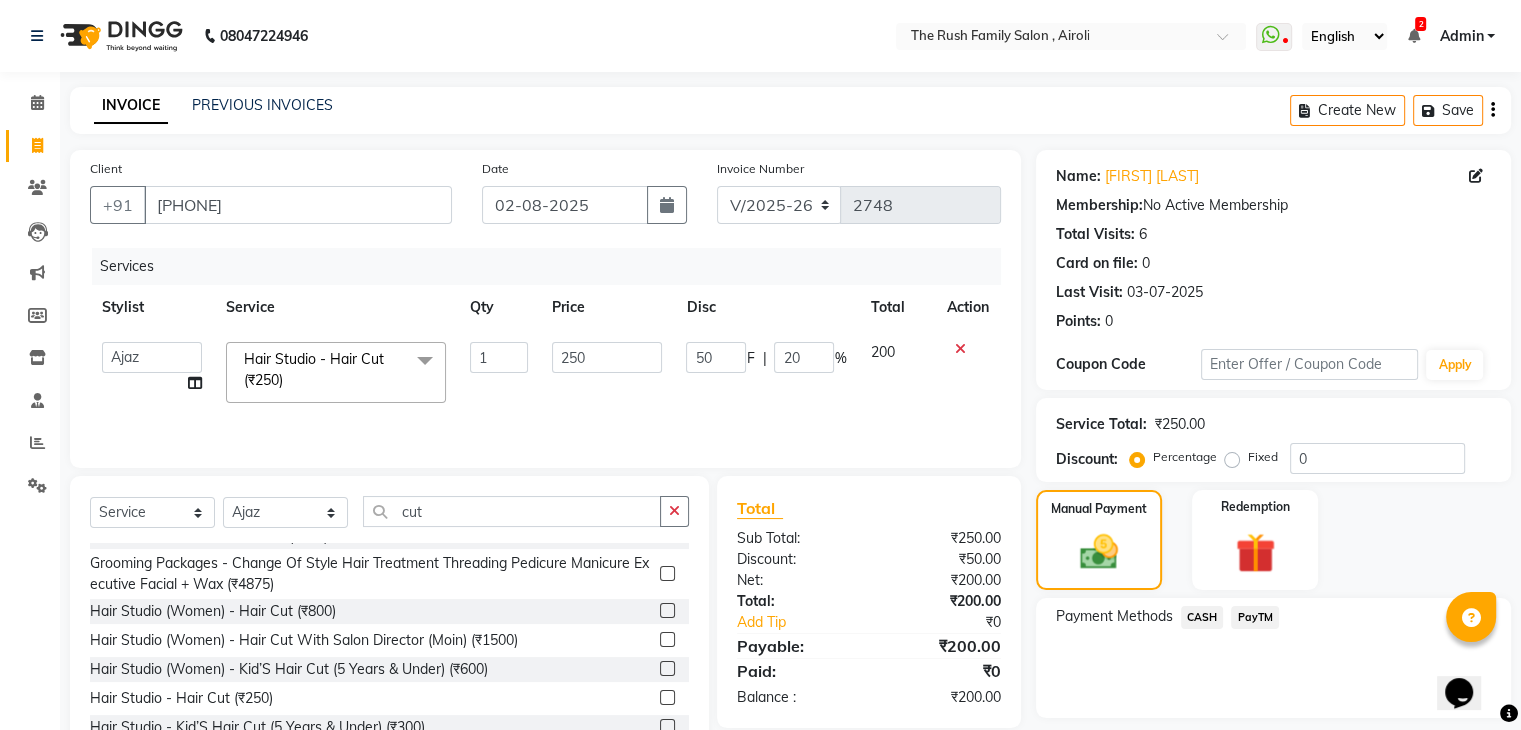 scroll, scrollTop: 72, scrollLeft: 0, axis: vertical 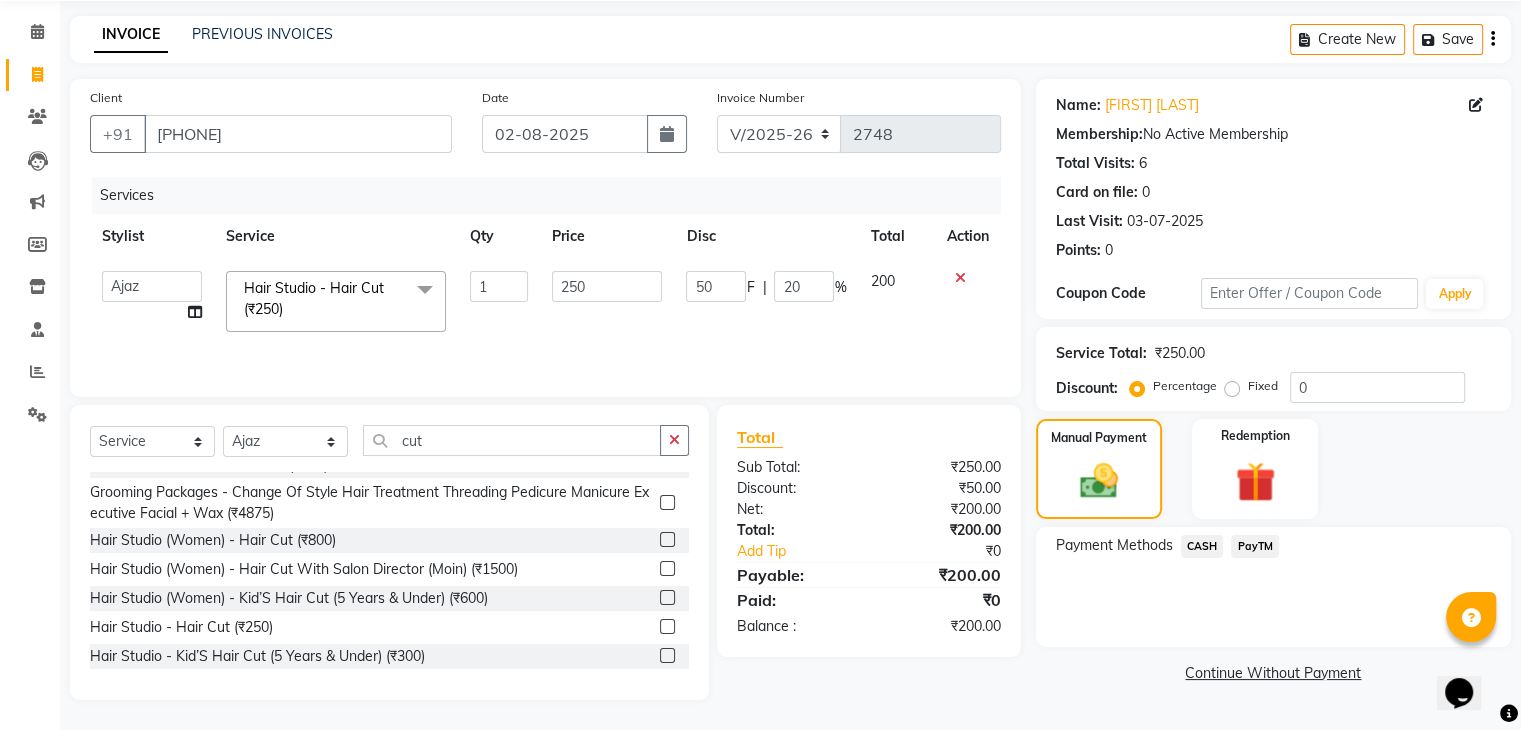 click on "PayTM" 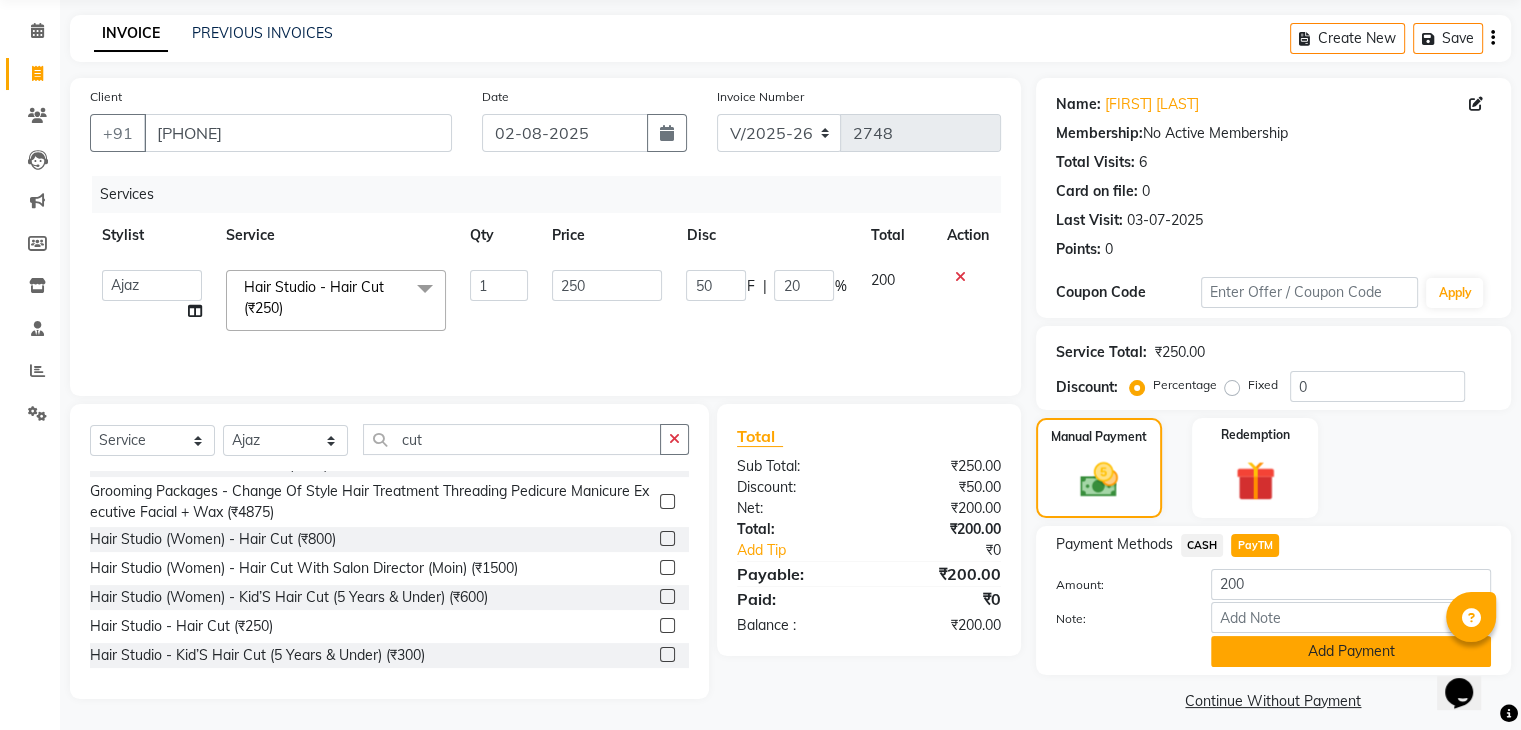 click on "Add Payment" 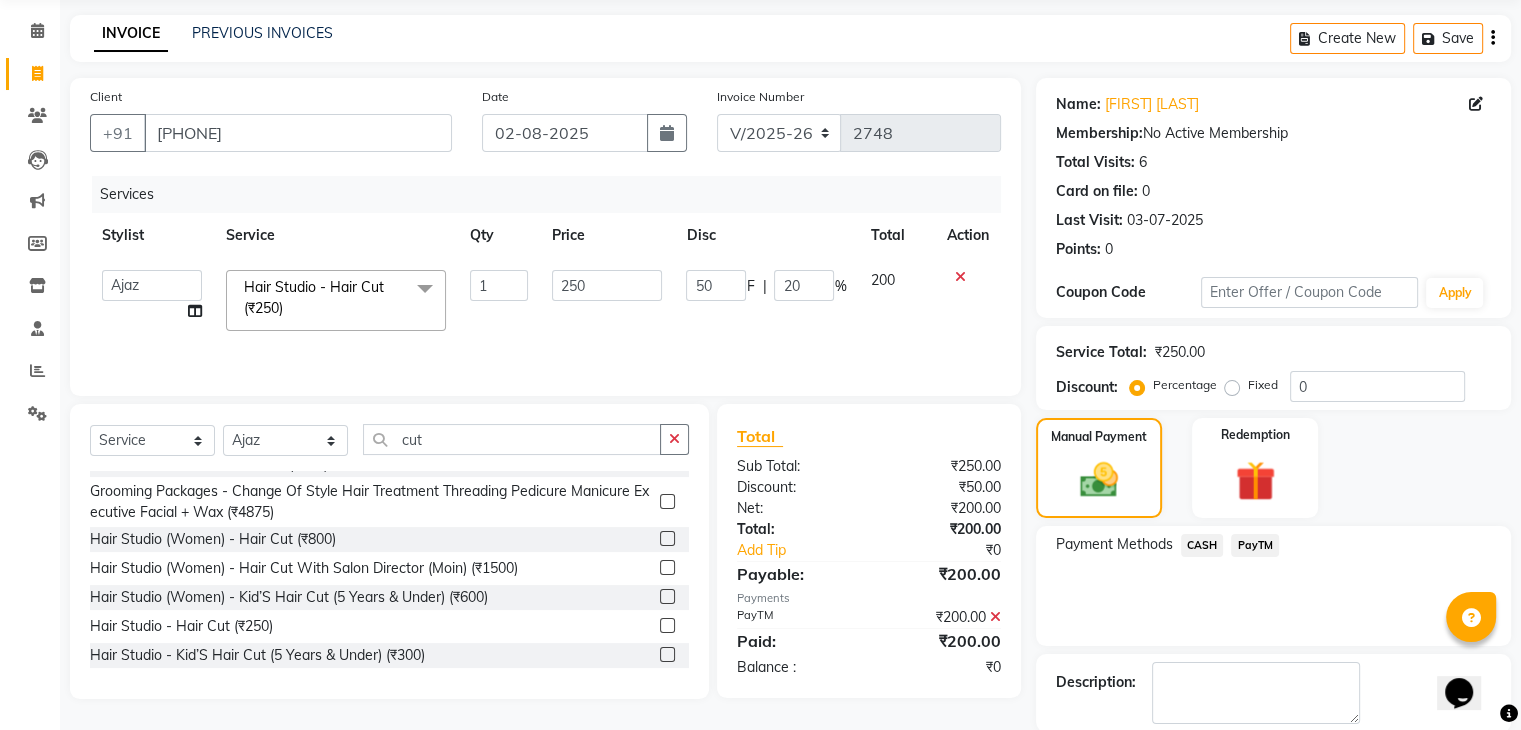 scroll, scrollTop: 171, scrollLeft: 0, axis: vertical 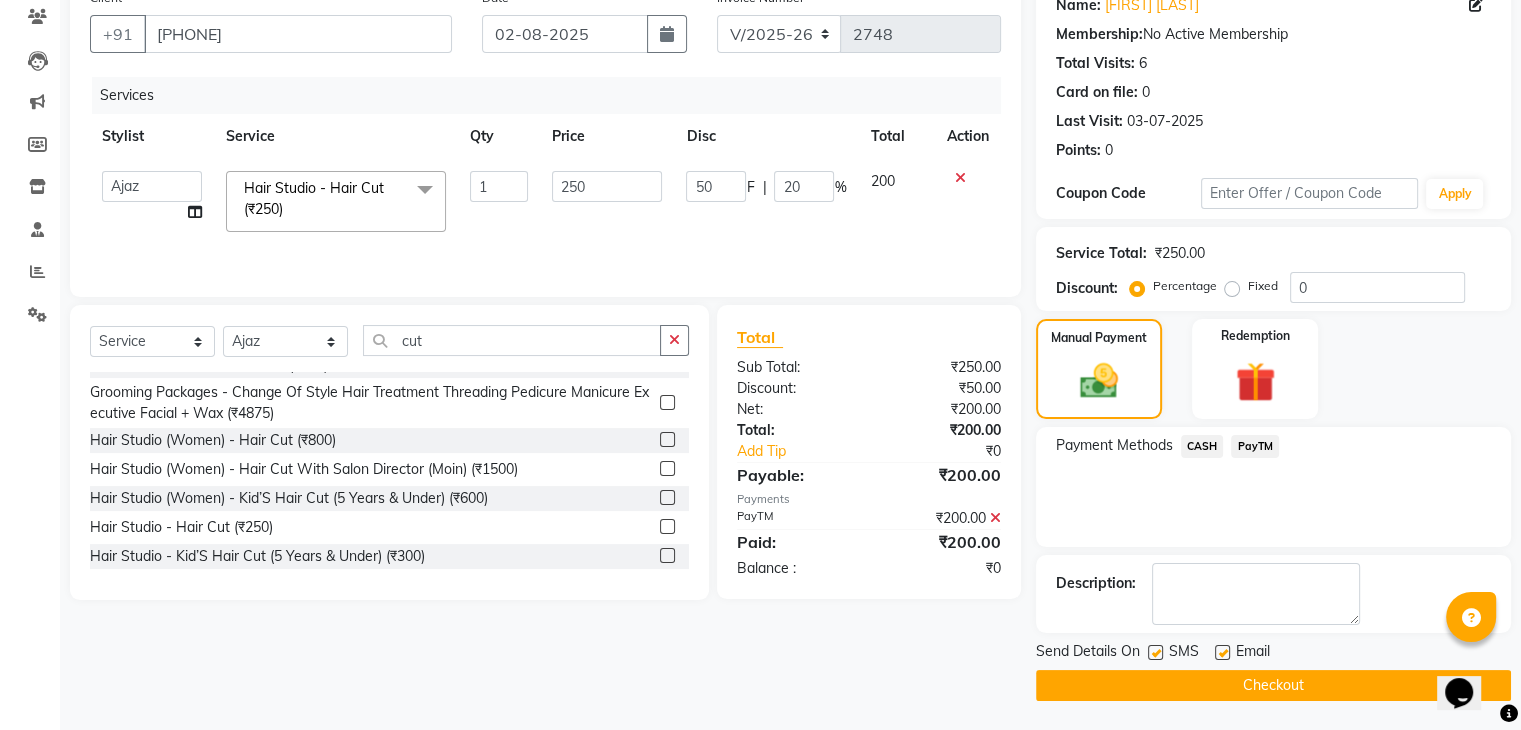 click 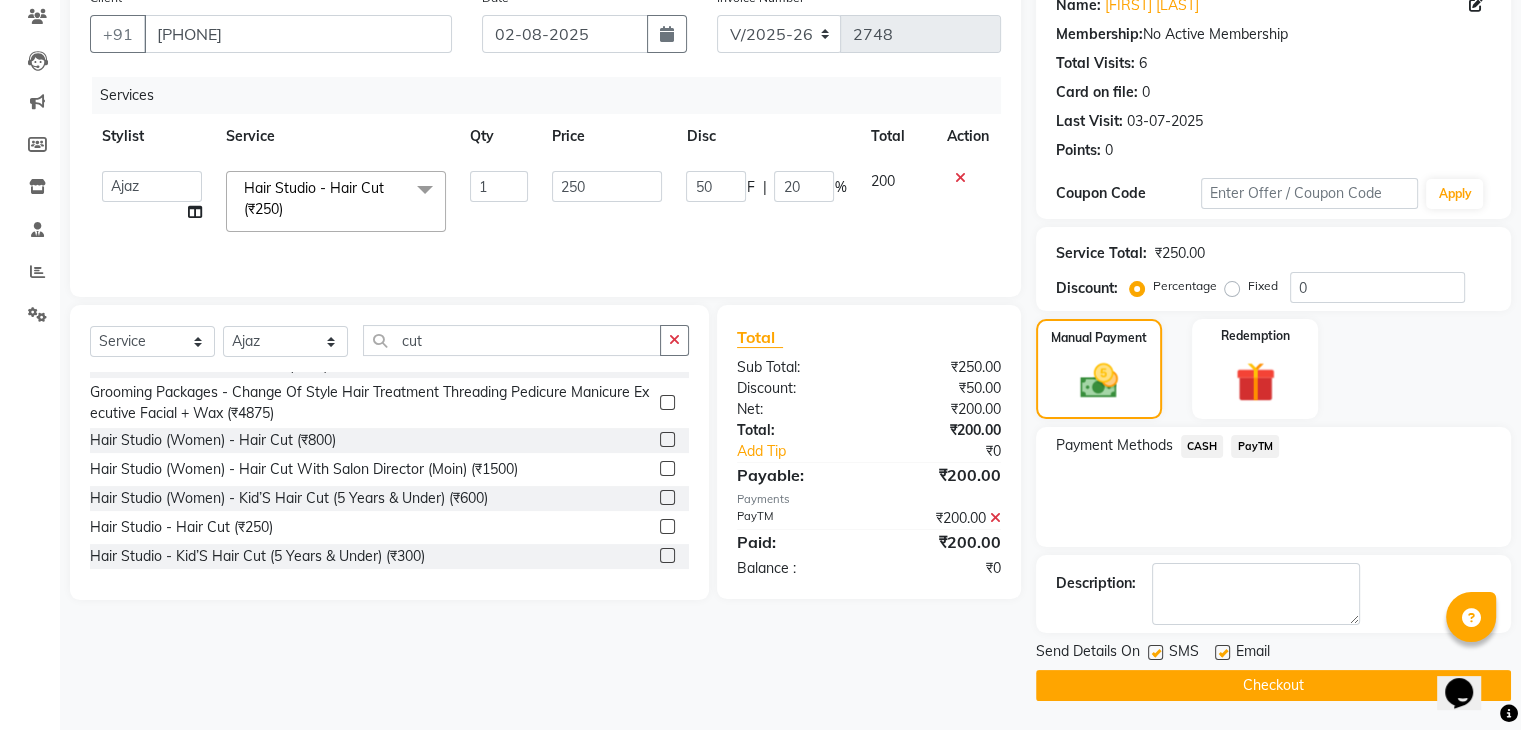 click at bounding box center (1154, 653) 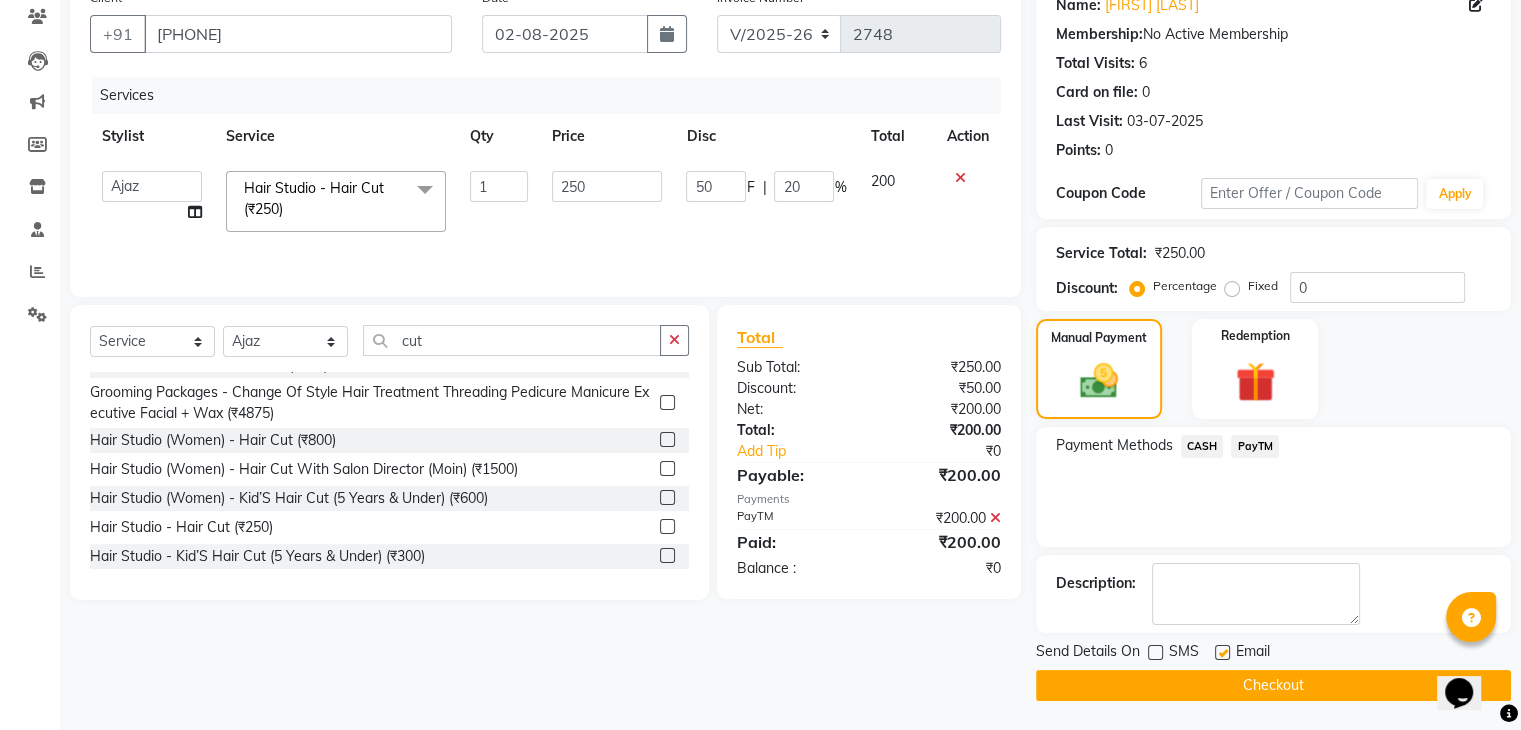 click 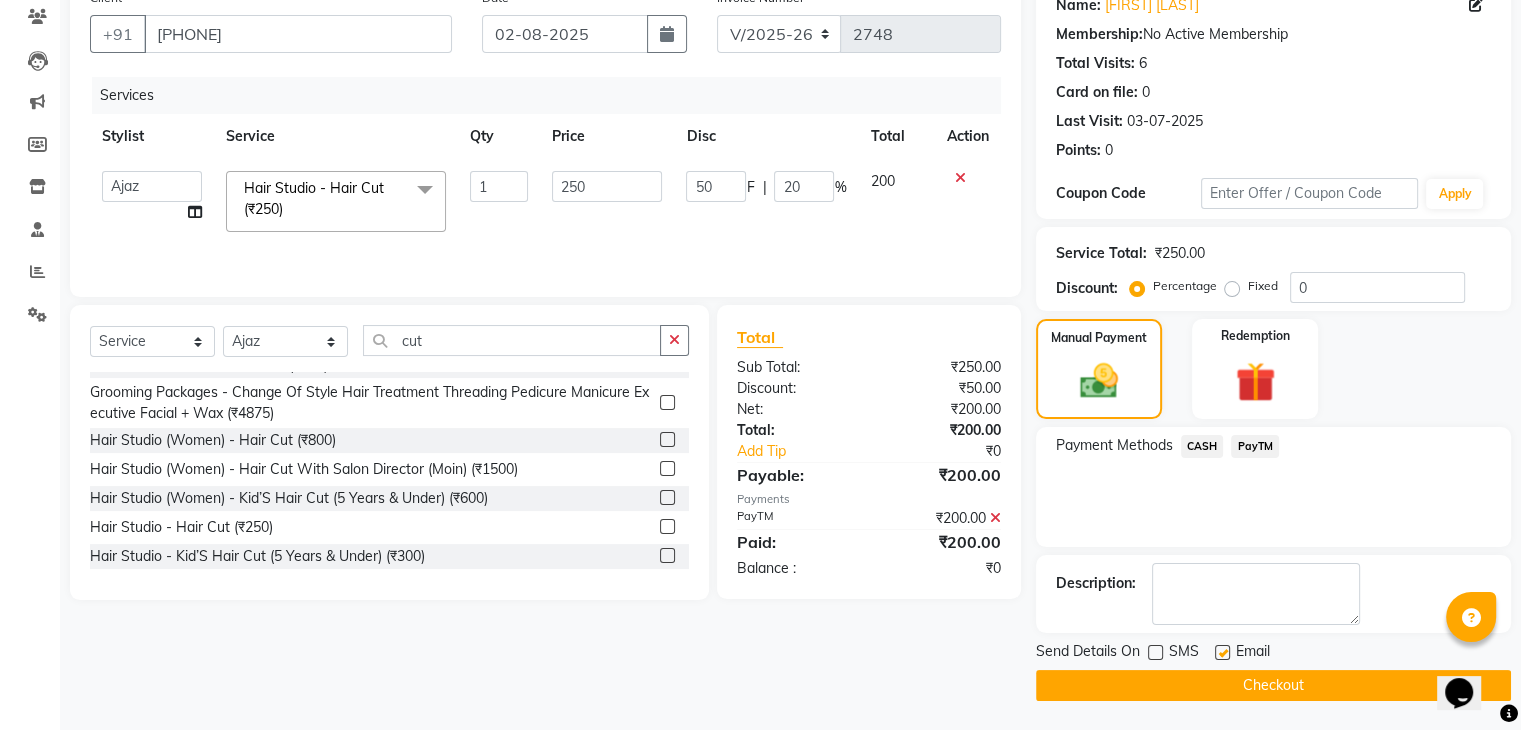 click at bounding box center (1221, 653) 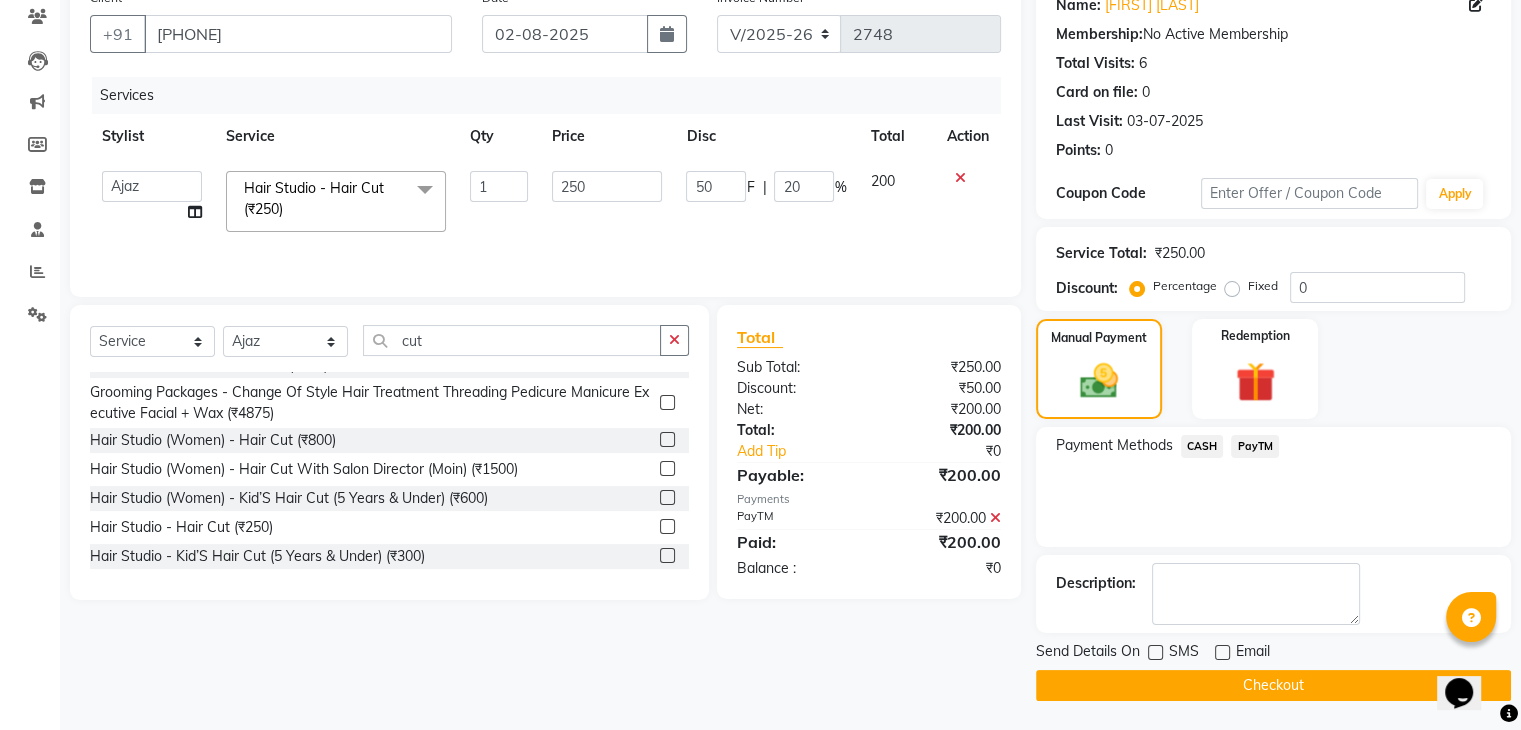 click on "Checkout" 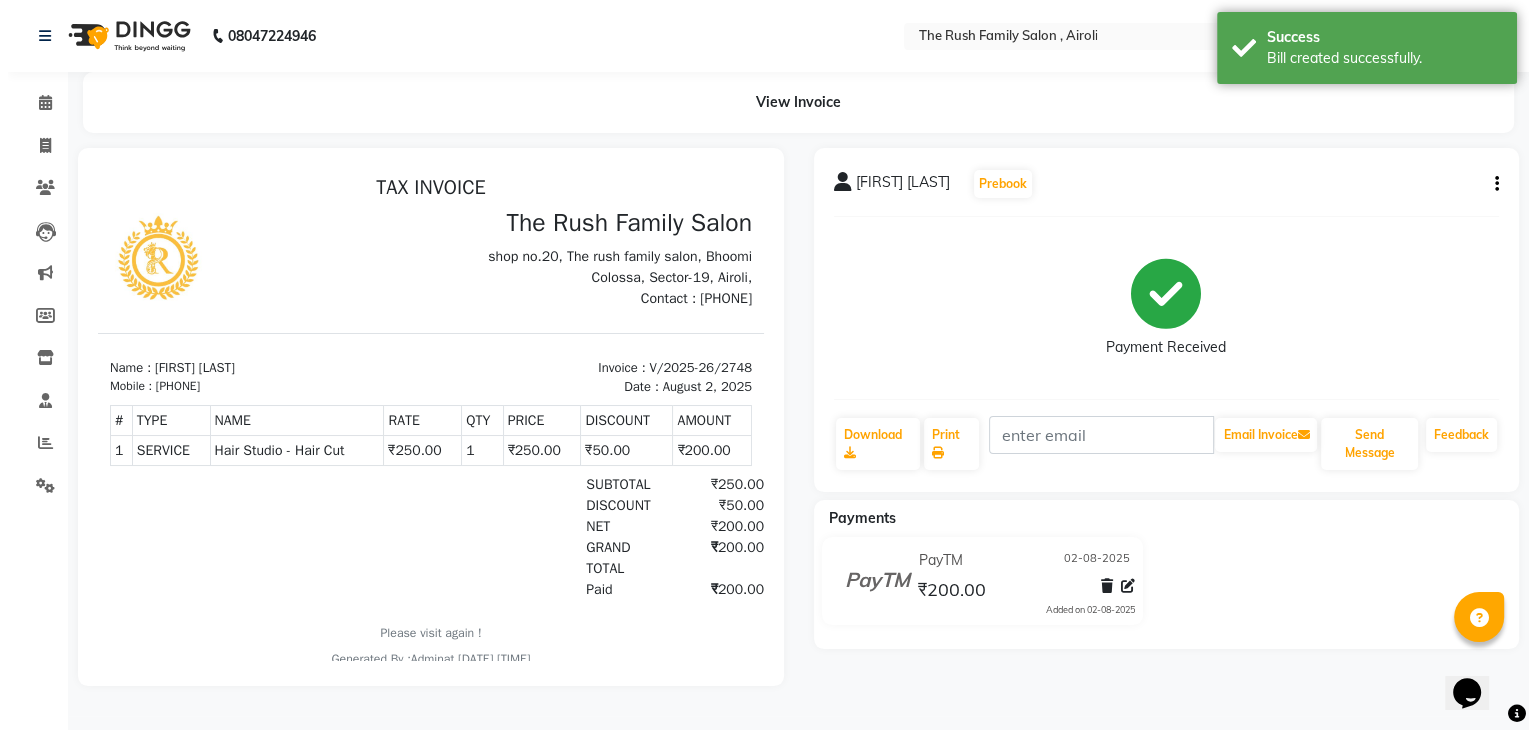 scroll, scrollTop: 0, scrollLeft: 0, axis: both 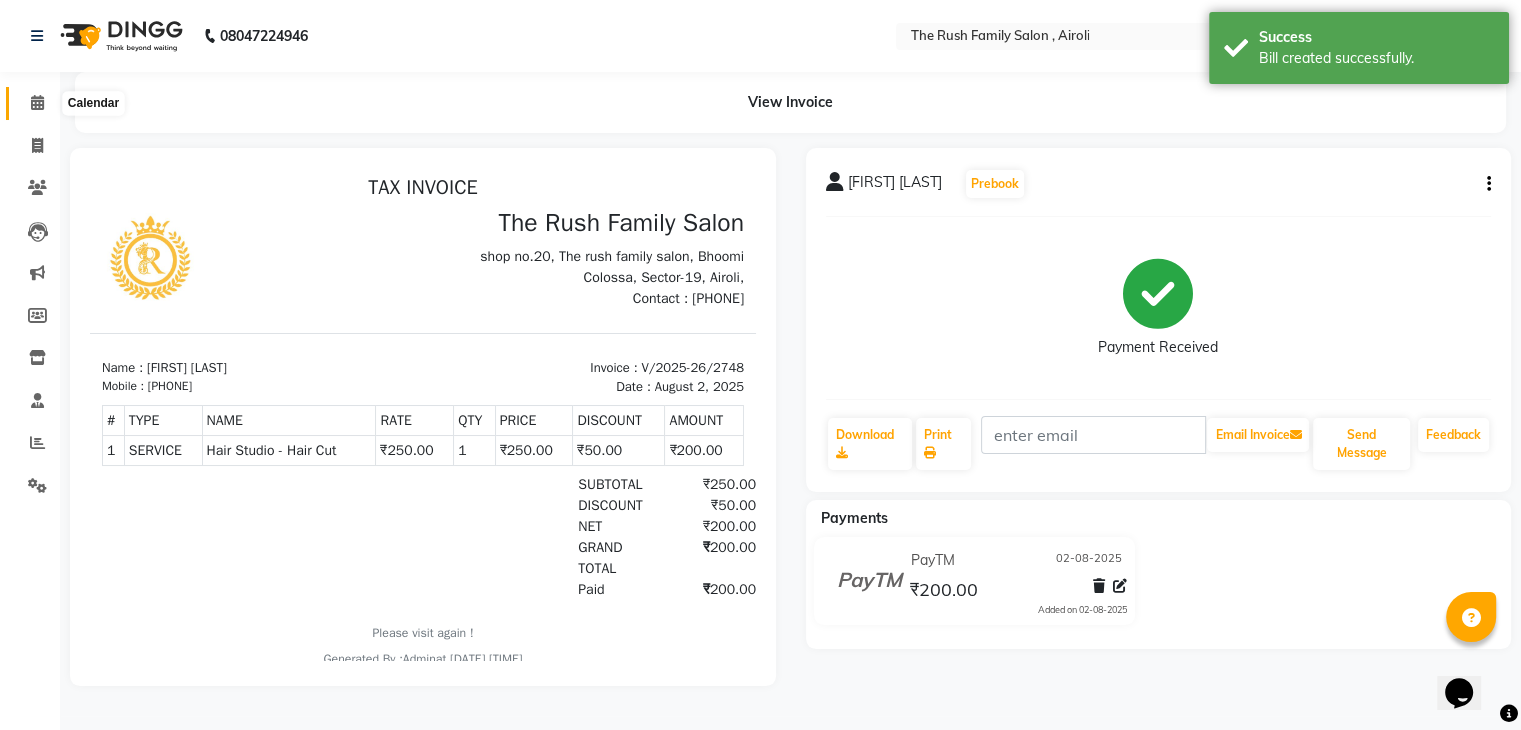 click 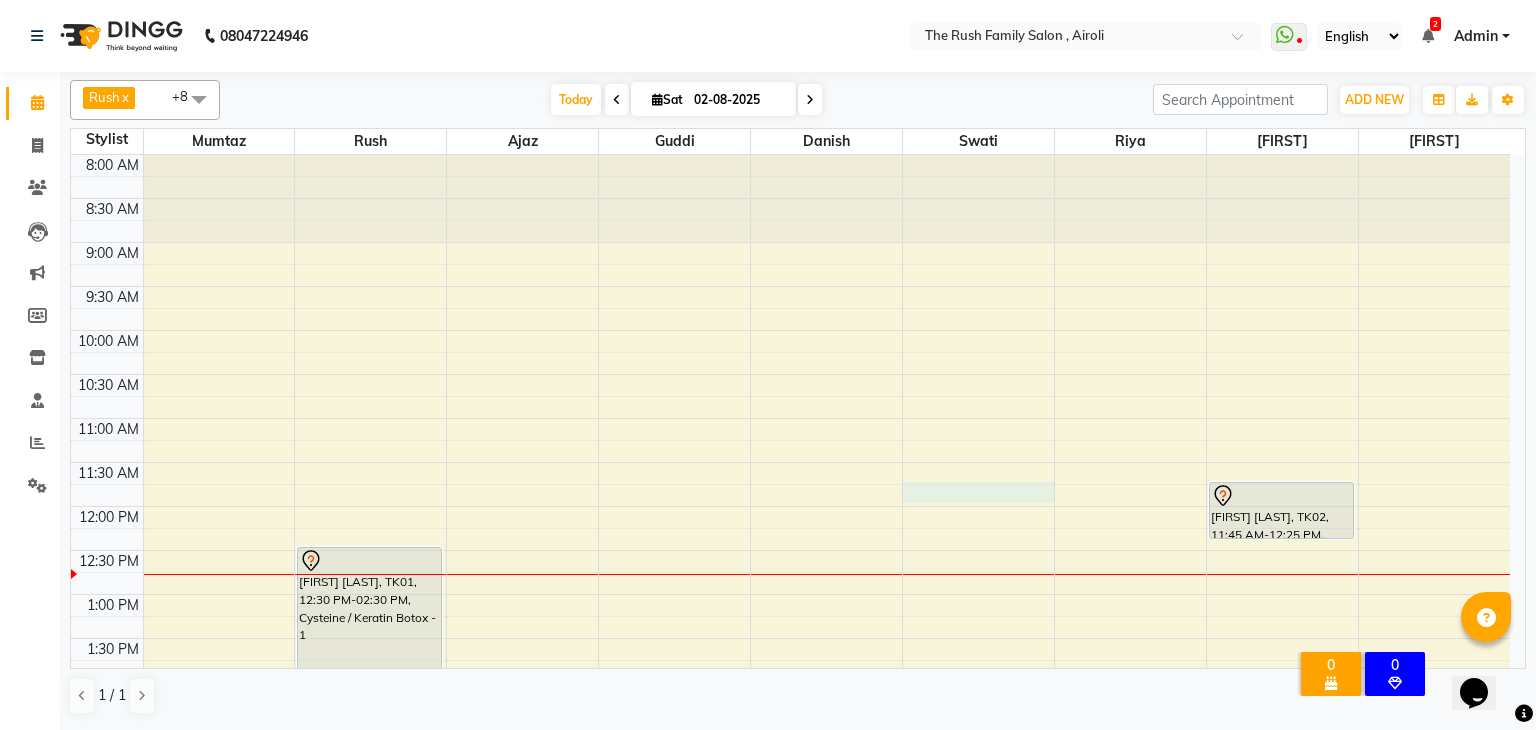 click on "8:00 AM 8:30 AM 9:00 AM 9:30 AM 10:00 AM 10:30 AM 11:00 AM 11:30 AM 12:00 PM 12:30 PM 1:00 PM 1:30 PM 2:00 PM 2:30 PM 3:00 PM 3:30 PM 4:00 PM 4:30 PM 5:00 PM 5:30 PM 6:00 PM 6:30 PM 7:00 PM 7:30 PM 8:00 PM 8:30 PM 9:00 PM 9:30 PM 10:00 PM 10:30 PM             Shalaka Kadam, TK01, 12:30 PM-02:30 PM, Cysteine / Keratin Botox - 1             Santosh Solanei, TK05, 03:00 PM-03:30 PM, Favored Wax - Full Arms             Santosh Solanei, TK05, 03:30 PM-04:00 PM, Favored Wax - Full Legs  9897712270 facial client              Neha pandey, TK02, 11:45 AM-12:25 PM, Double touch up" at bounding box center [790, 814] 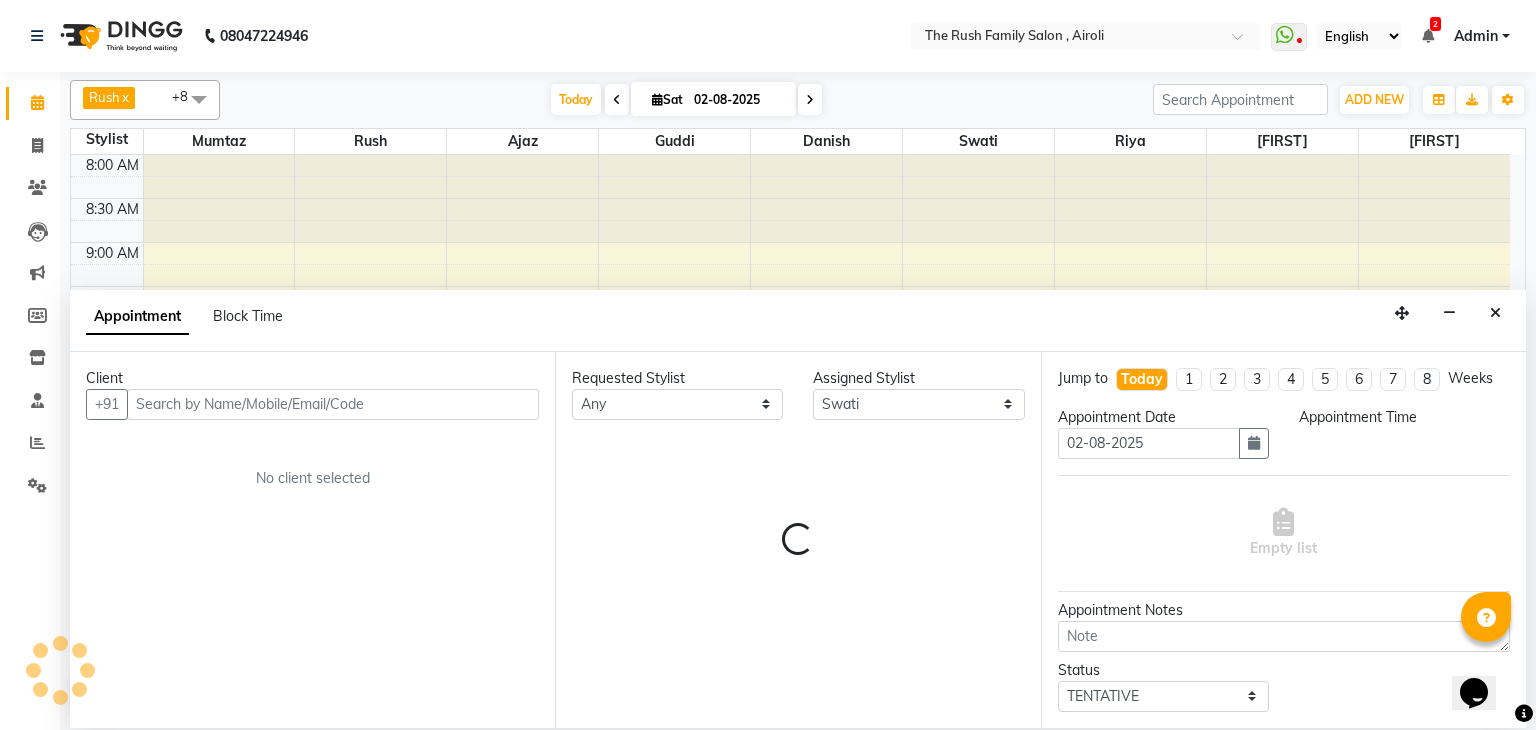 select on "705" 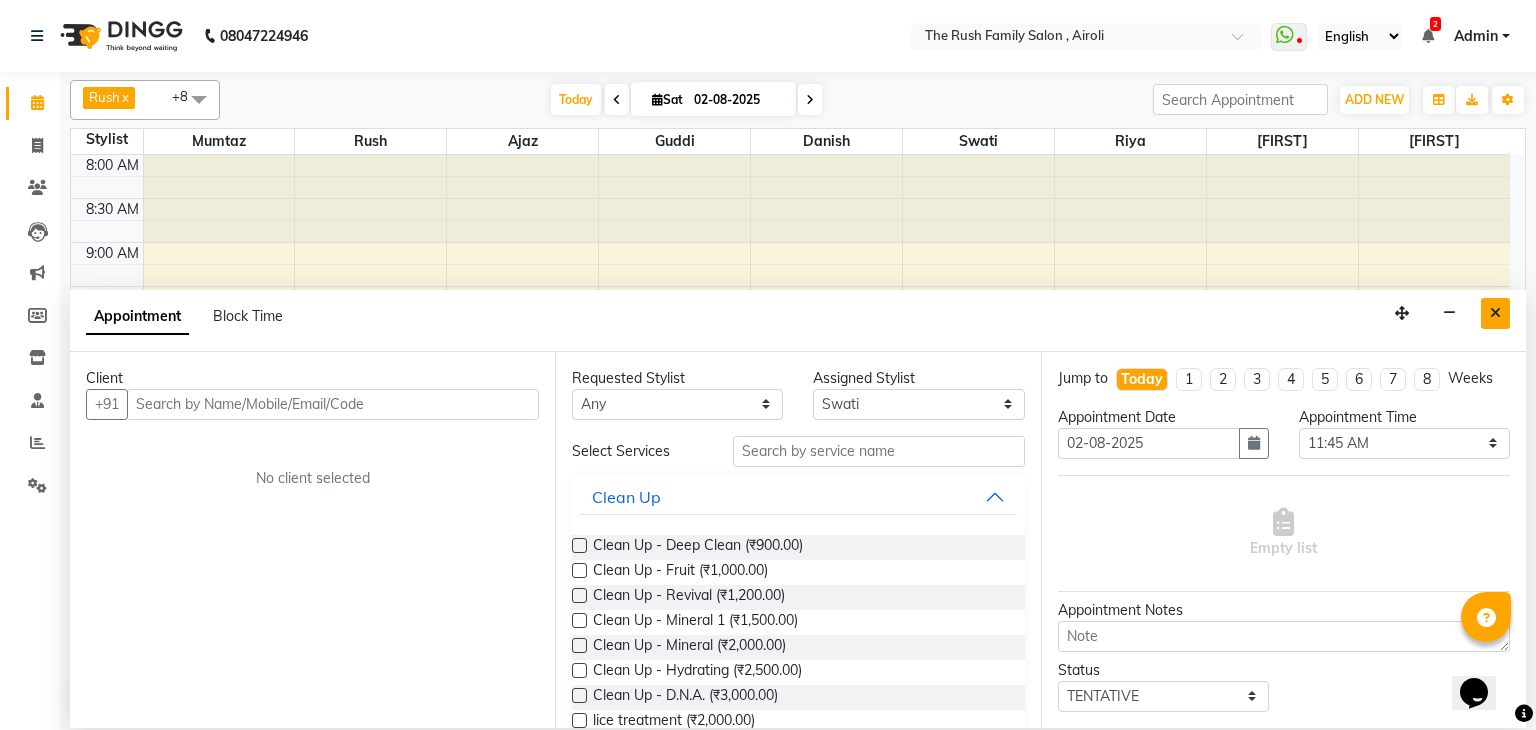 click at bounding box center (1495, 313) 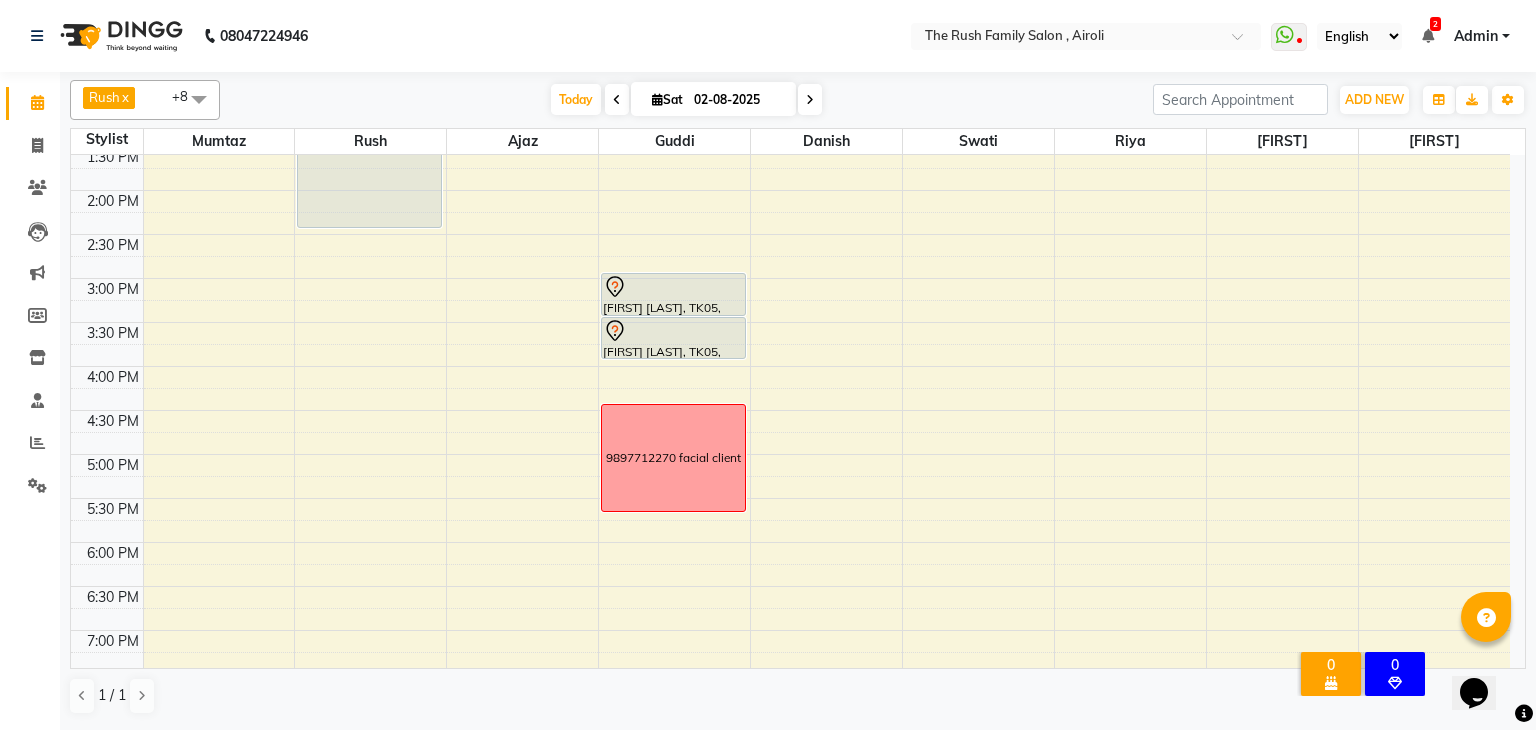 scroll, scrollTop: 495, scrollLeft: 0, axis: vertical 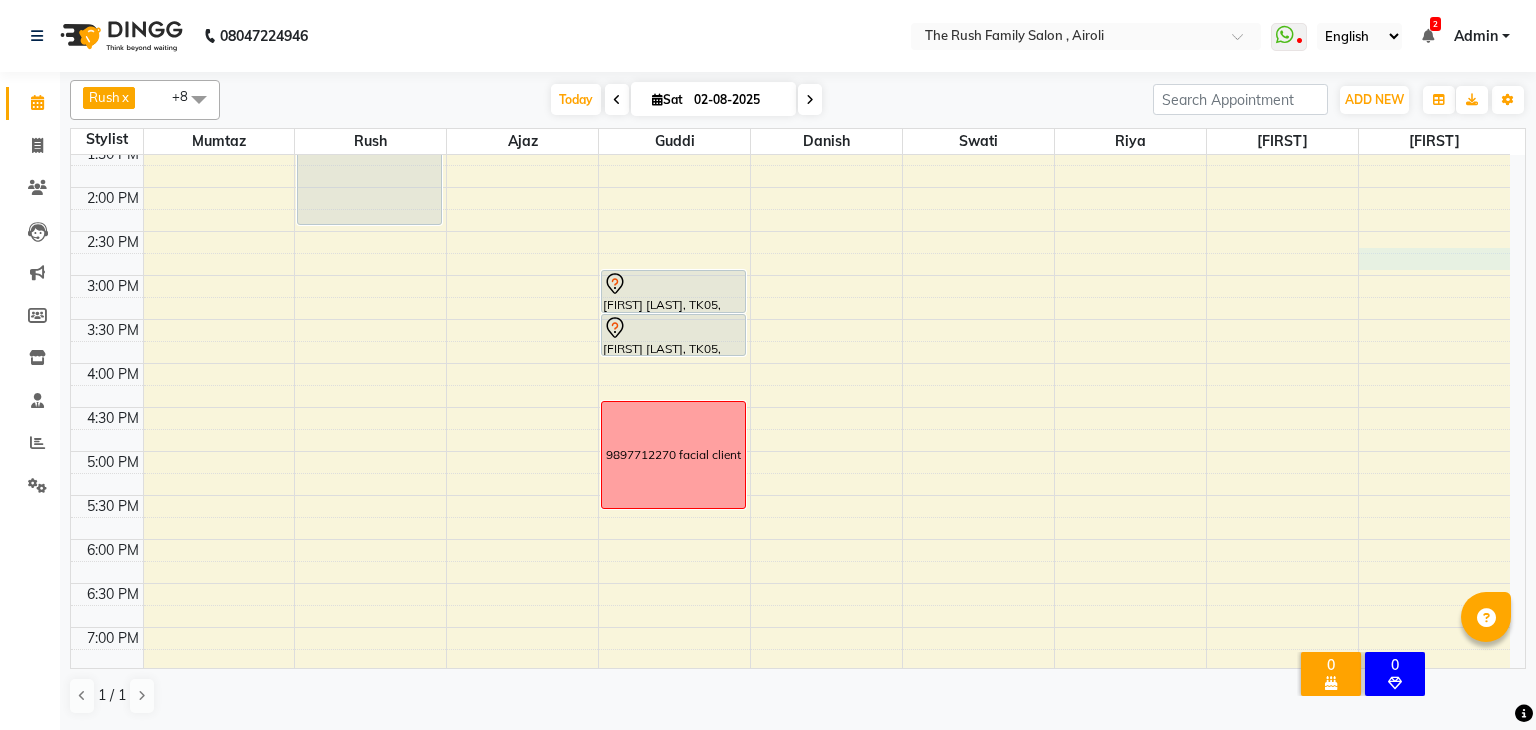 click on "8:00 AM 8:30 AM 9:00 AM 9:30 AM 10:00 AM 10:30 AM 11:00 AM 11:30 AM 12:00 PM 12:30 PM 1:00 PM 1:30 PM 2:00 PM 2:30 PM 3:00 PM 3:30 PM 4:00 PM 4:30 PM 5:00 PM 5:30 PM 6:00 PM 6:30 PM 7:00 PM 7:30 PM 8:00 PM 8:30 PM 9:00 PM 9:30 PM 10:00 PM 10:30 PM             Shalaka Kadam, TK01, 12:30 PM-02:30 PM, Cysteine / Keratin Botox - 1             Santosh Solanei, TK05, 03:00 PM-03:30 PM, Favored Wax - Full Arms             Santosh Solanei, TK05, 03:30 PM-04:00 PM, Favored Wax - Full Legs  9897712270 facial client              Neha pandey, TK02, 11:45 AM-12:25 PM, Double touch up" at bounding box center [790, 319] 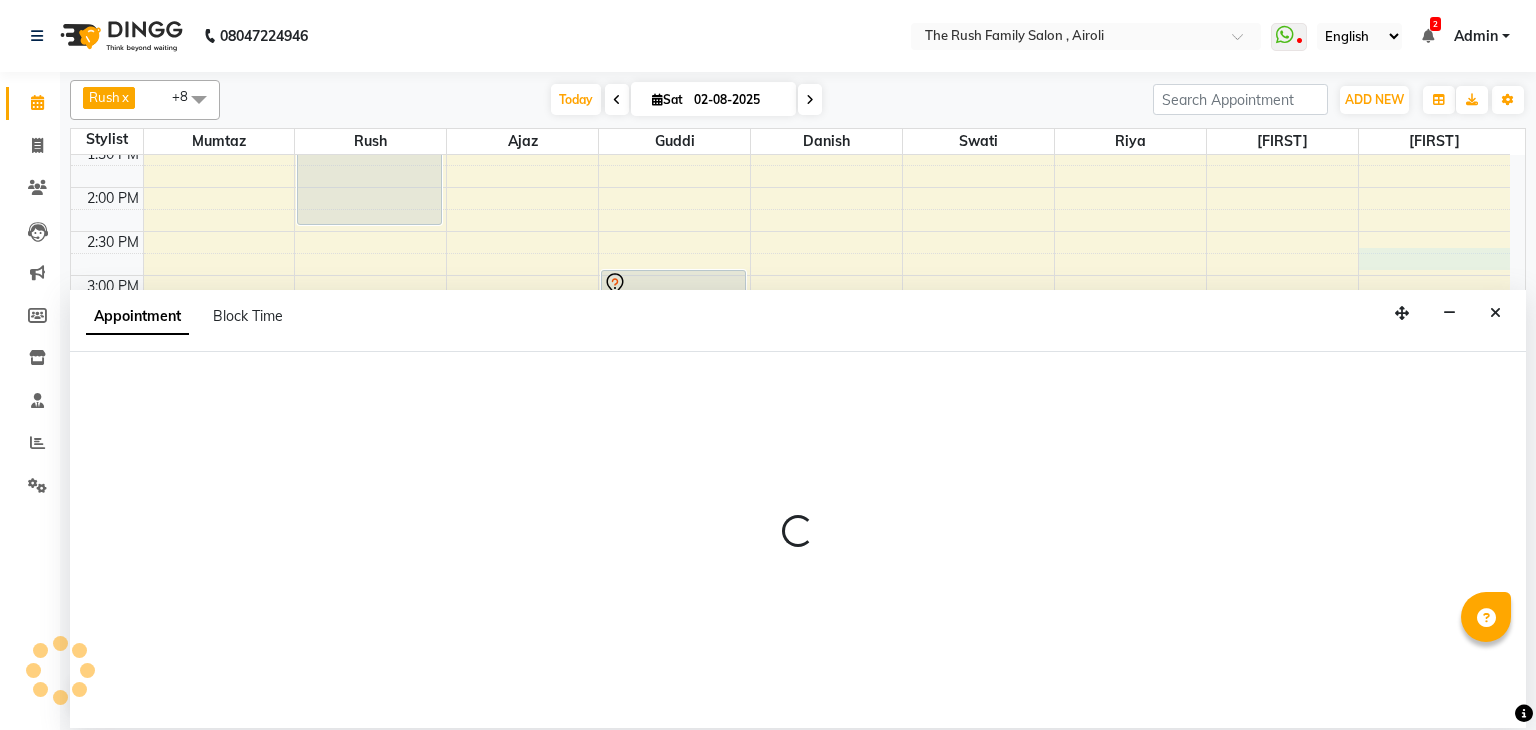 select on "87277" 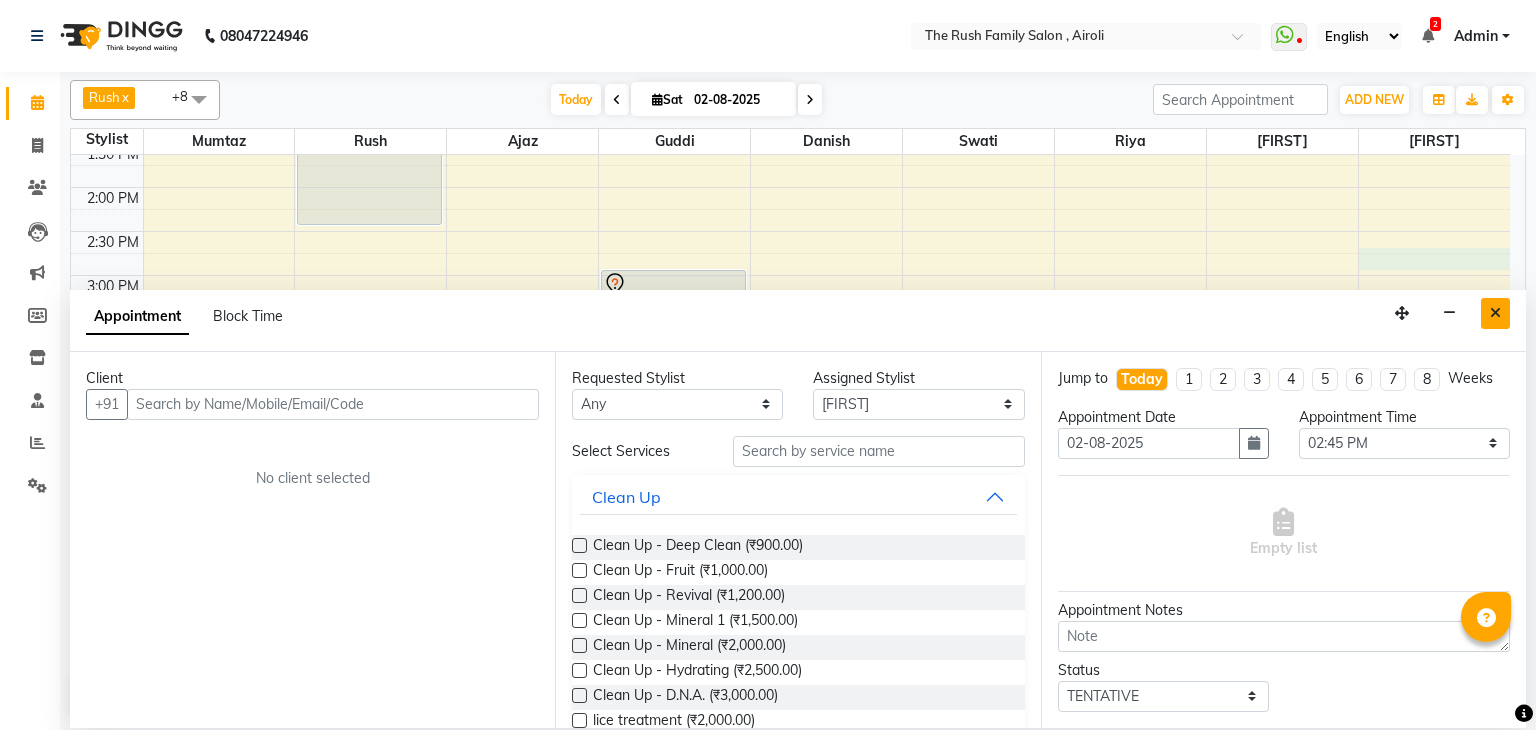 click at bounding box center (1495, 313) 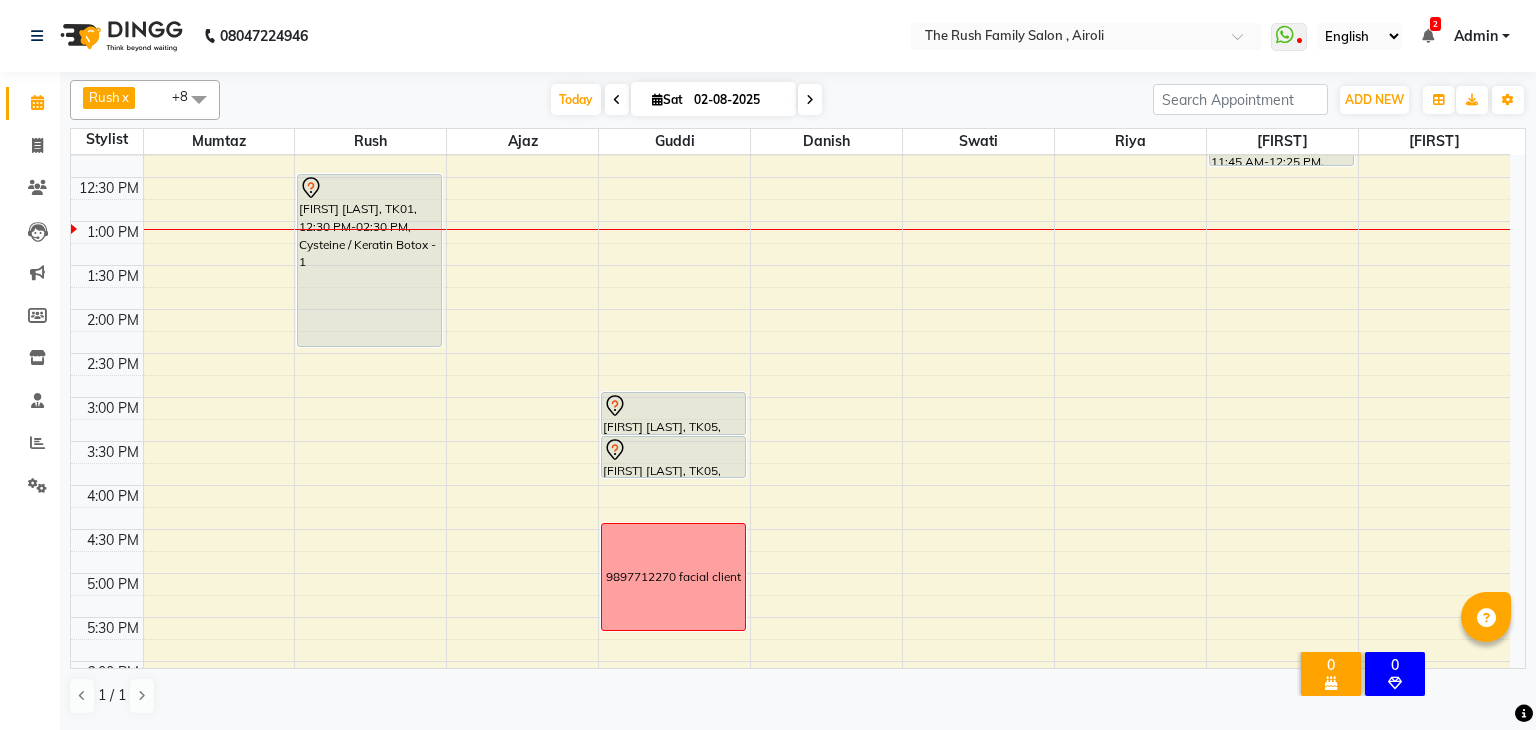 scroll, scrollTop: 376, scrollLeft: 0, axis: vertical 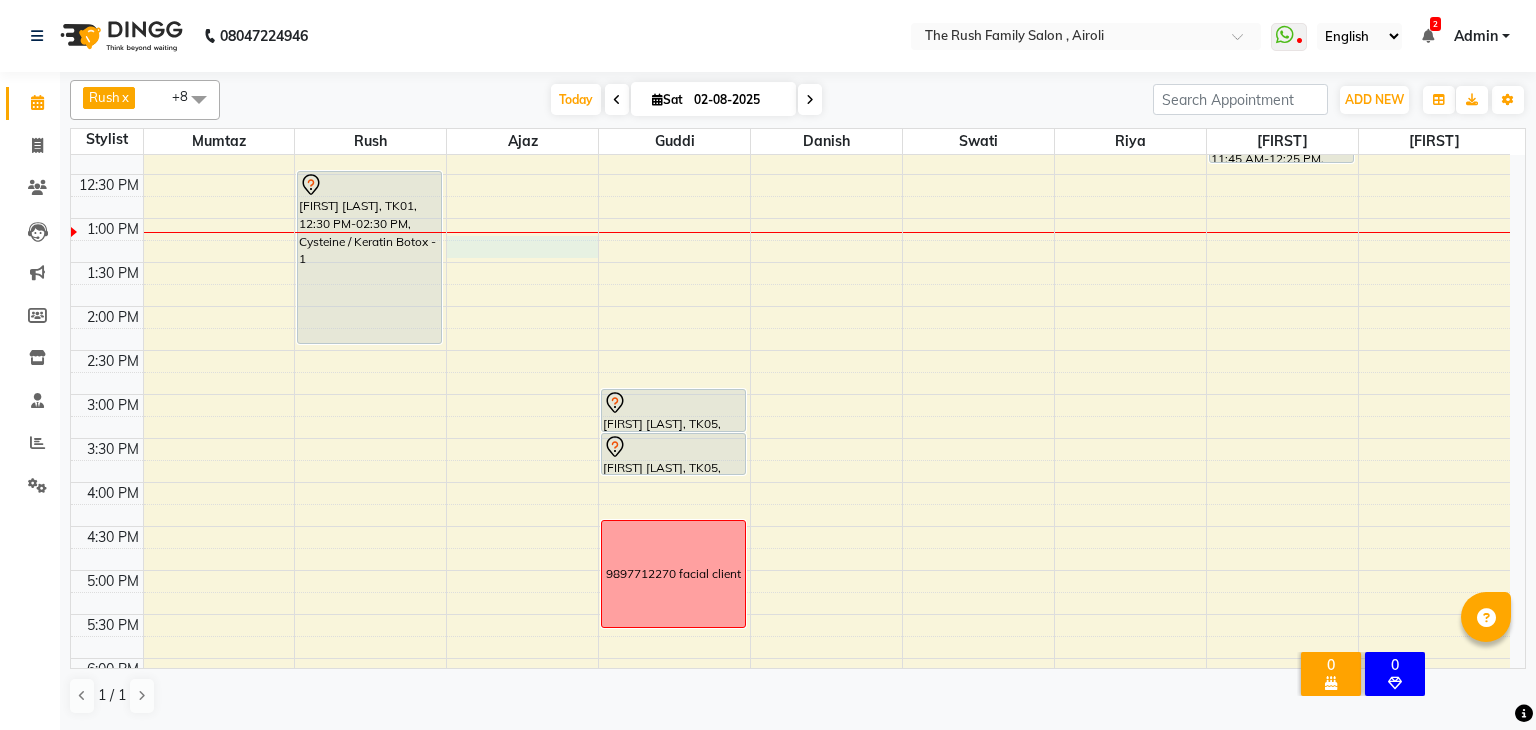 click on "8:00 AM 8:30 AM 9:00 AM 9:30 AM 10:00 AM 10:30 AM 11:00 AM 11:30 AM 12:00 PM 12:30 PM 1:00 PM 1:30 PM 2:00 PM 2:30 PM 3:00 PM 3:30 PM 4:00 PM 4:30 PM 5:00 PM 5:30 PM 6:00 PM 6:30 PM 7:00 PM 7:30 PM 8:00 PM 8:30 PM 9:00 PM 9:30 PM 10:00 PM 10:30 PM             Shalaka Kadam, TK01, 12:30 PM-02:30 PM, Cysteine / Keratin Botox - 1             Santosh Solanei, TK05, 03:00 PM-03:30 PM, Favored Wax - Full Arms             Santosh Solanei, TK05, 03:30 PM-04:00 PM, Favored Wax - Full Legs  9897712270 facial client              Neha pandey, TK02, 11:45 AM-12:25 PM, Double touch up" at bounding box center [790, 438] 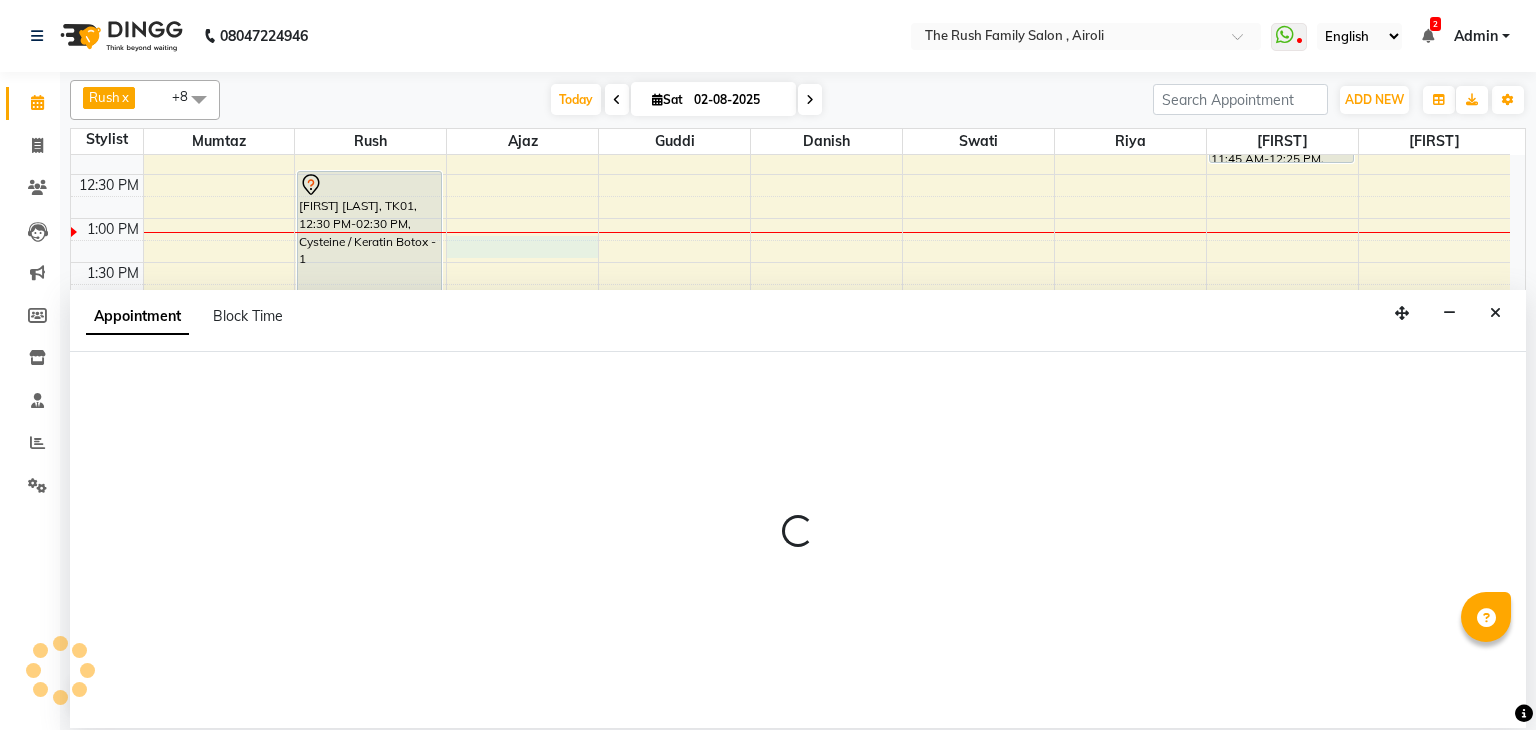 select on "53300" 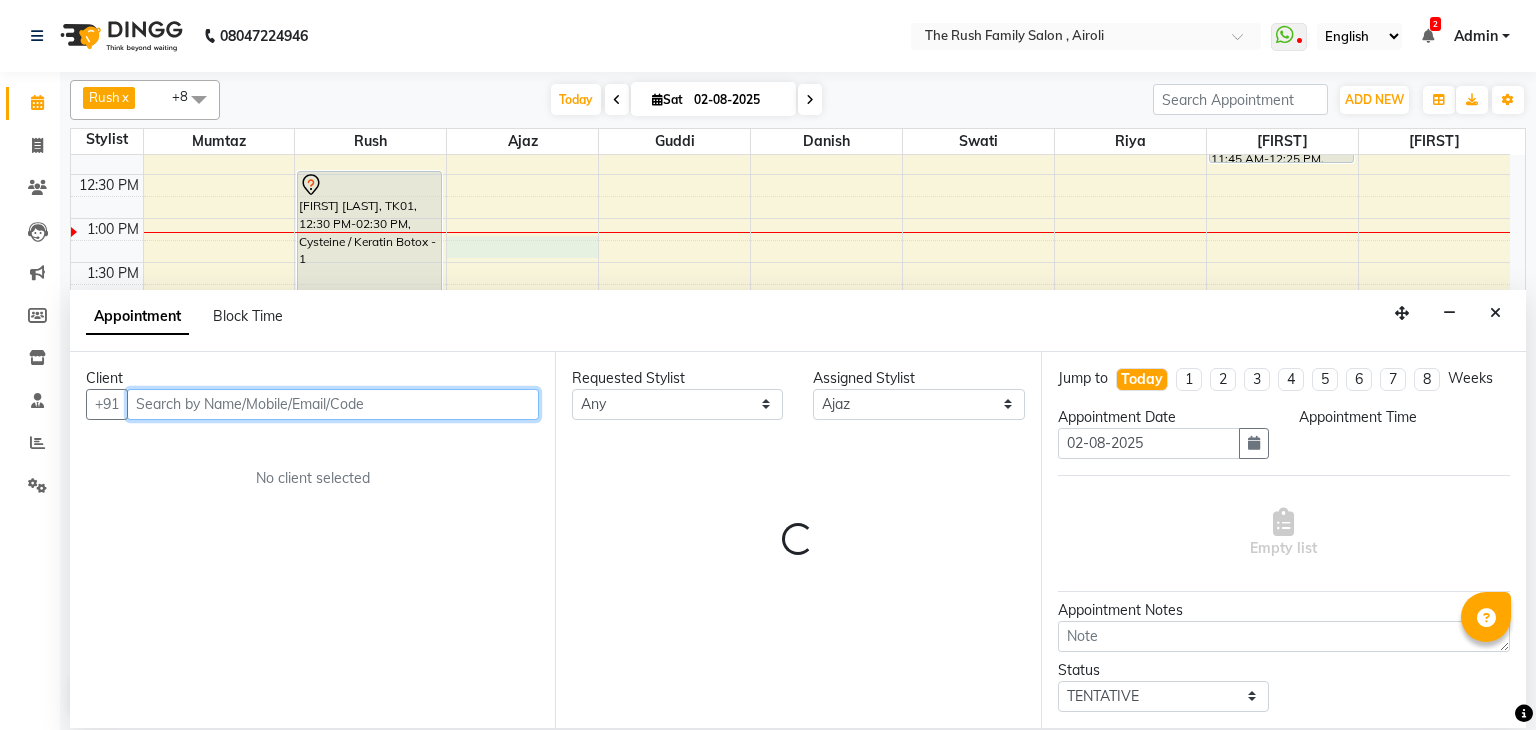 select on "795" 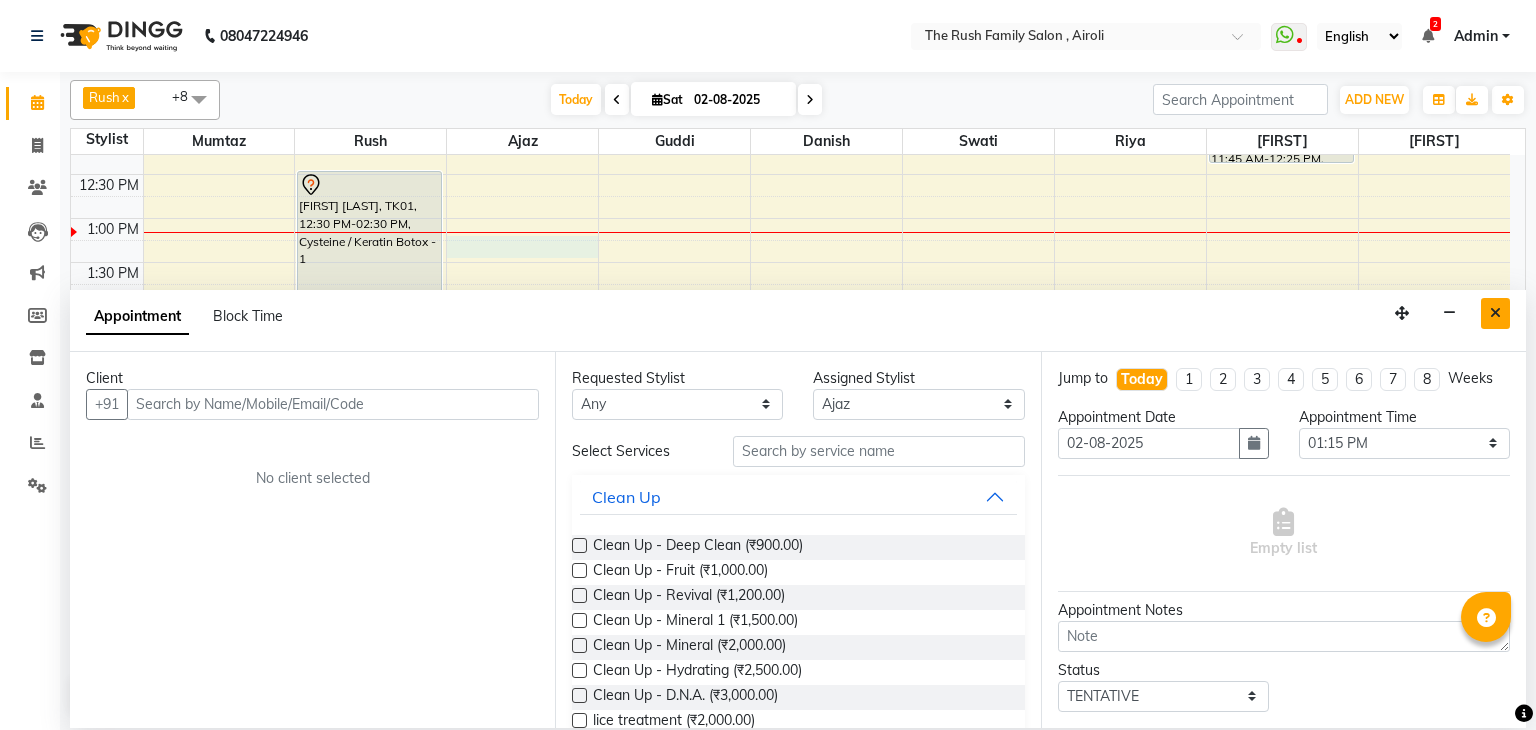 click at bounding box center [1495, 313] 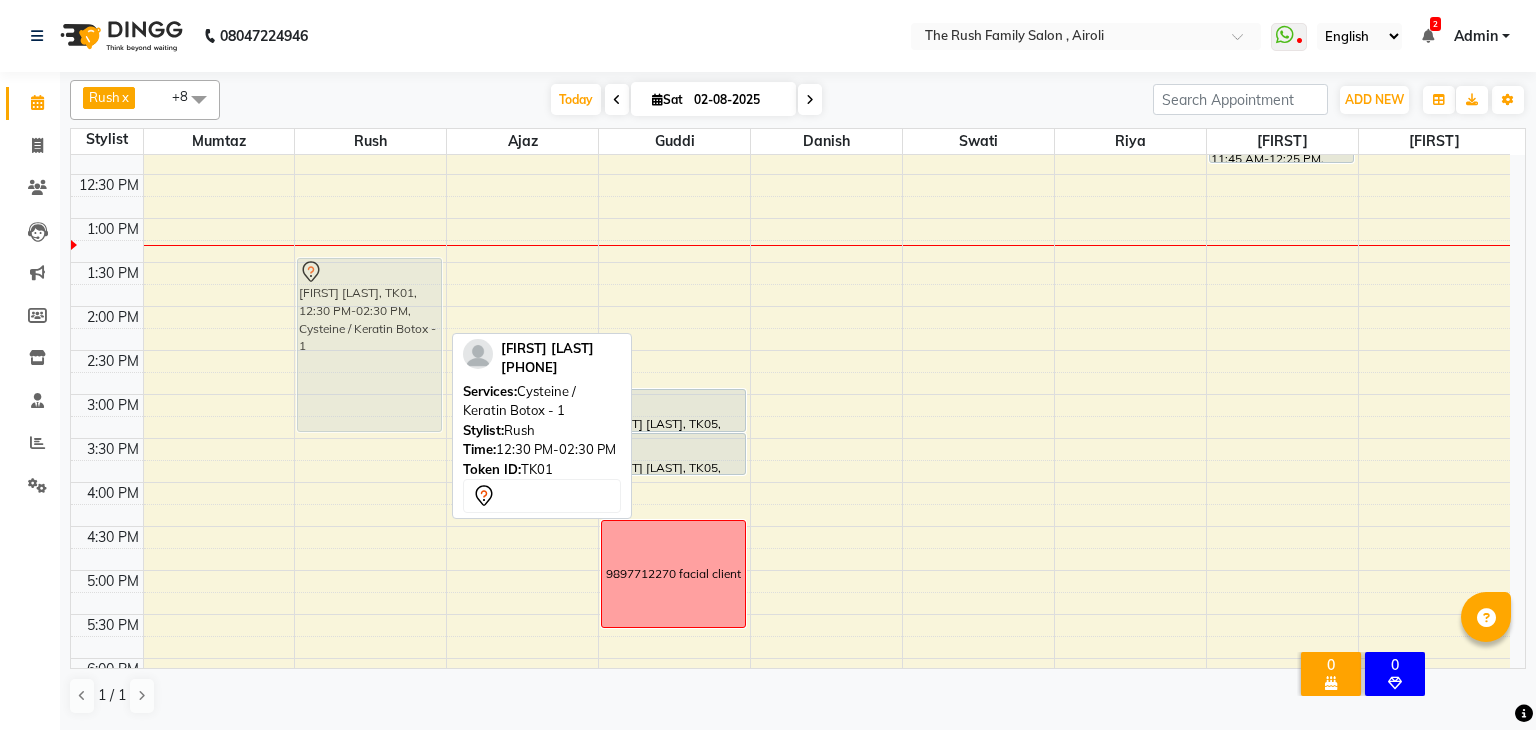 drag, startPoint x: 352, startPoint y: 289, endPoint x: 351, endPoint y: 380, distance: 91.00549 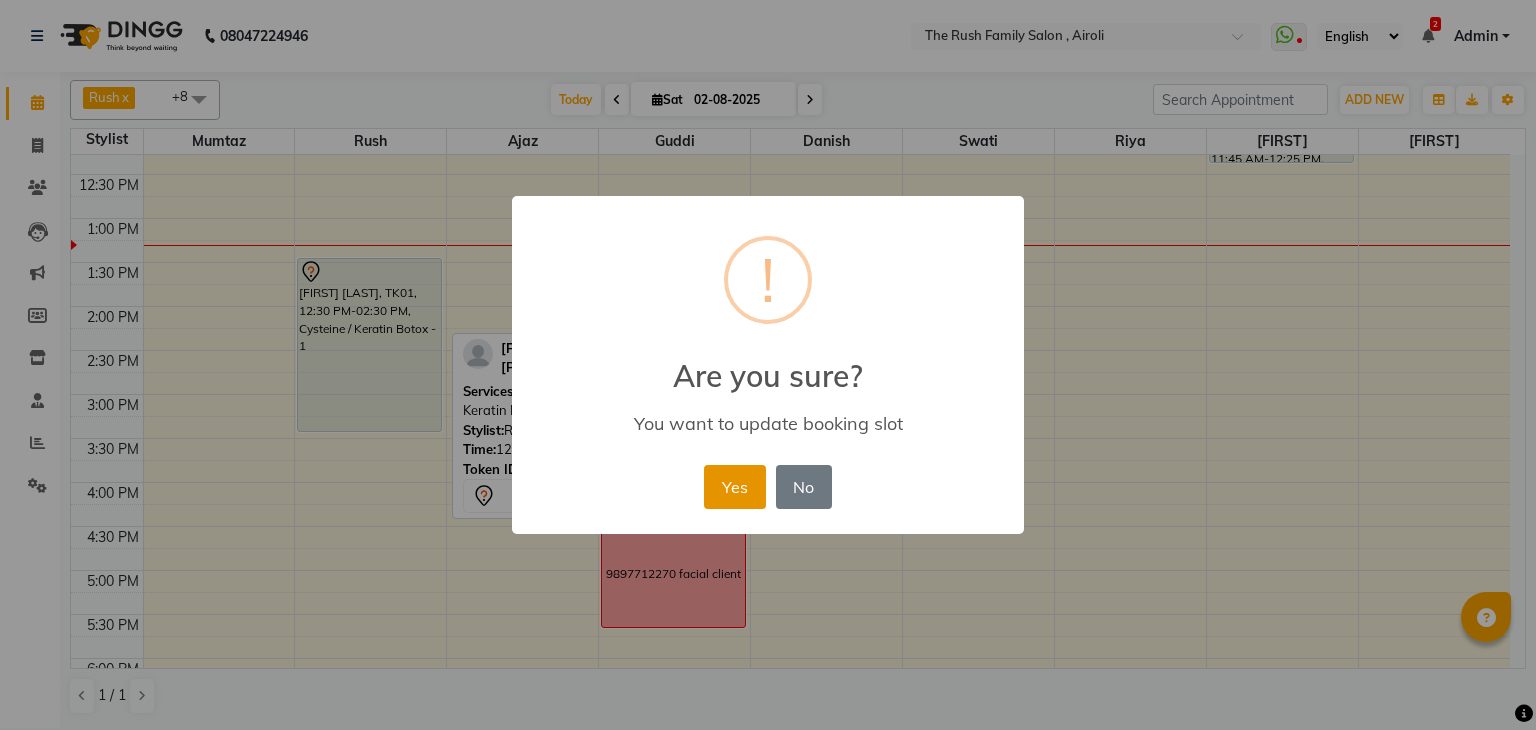click on "Yes" at bounding box center (734, 487) 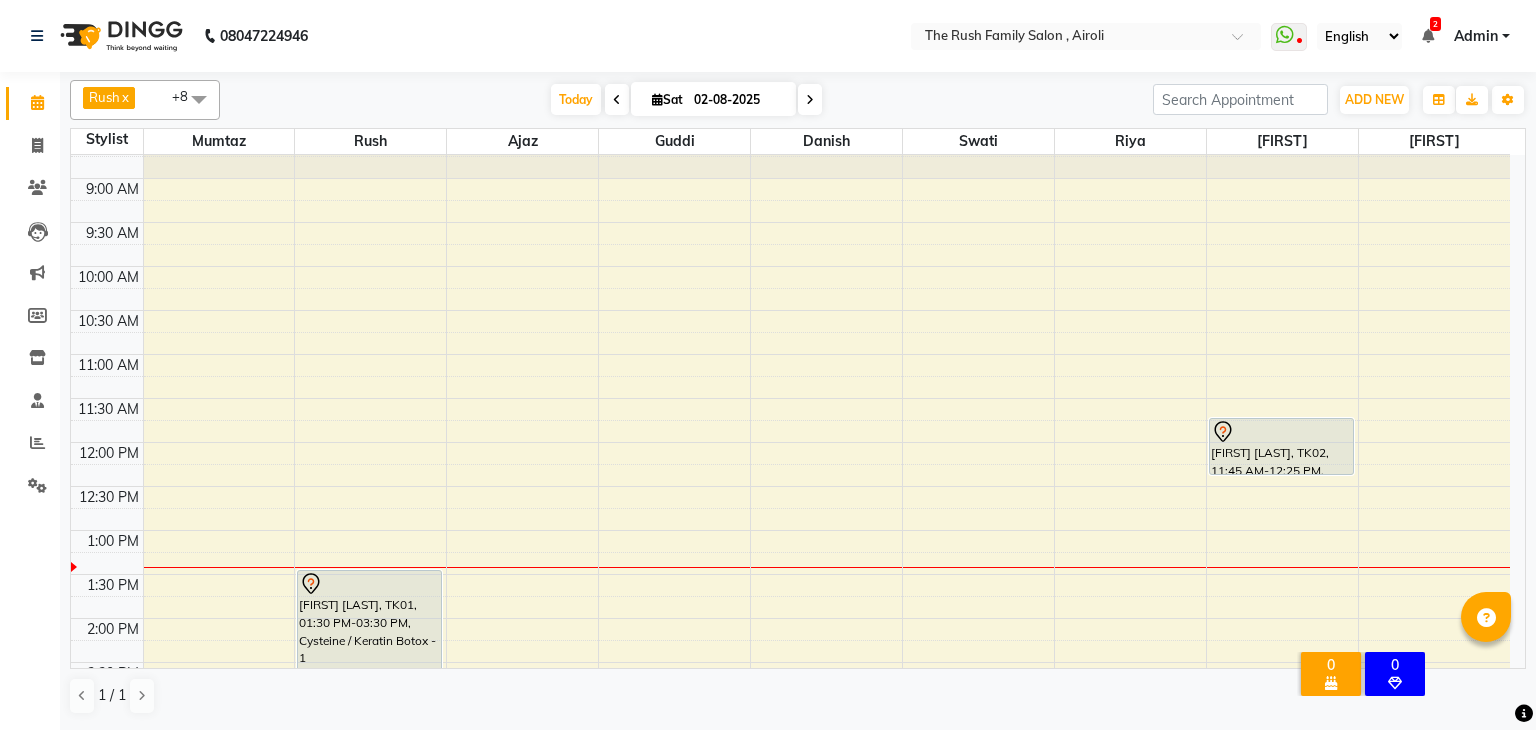 scroll, scrollTop: 0, scrollLeft: 0, axis: both 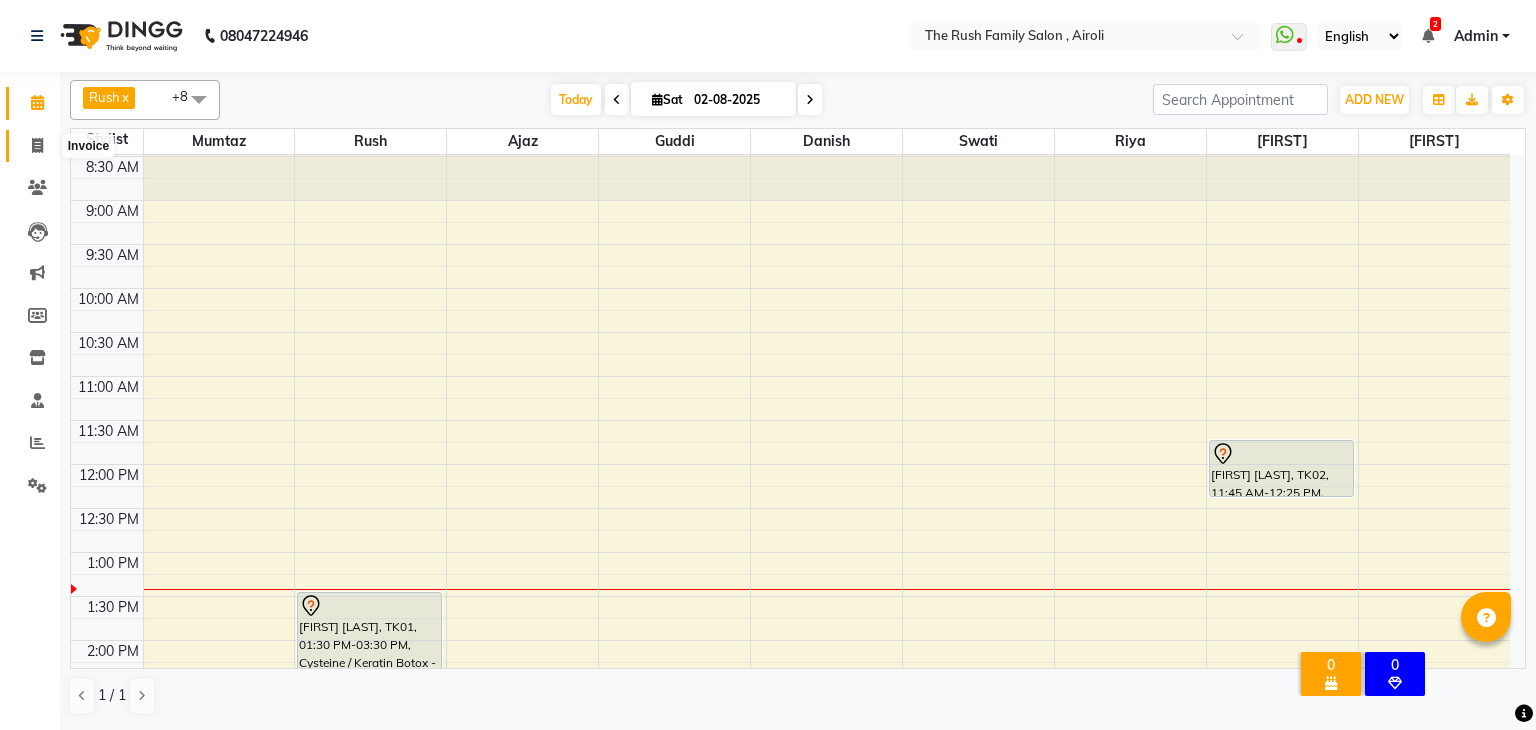 click 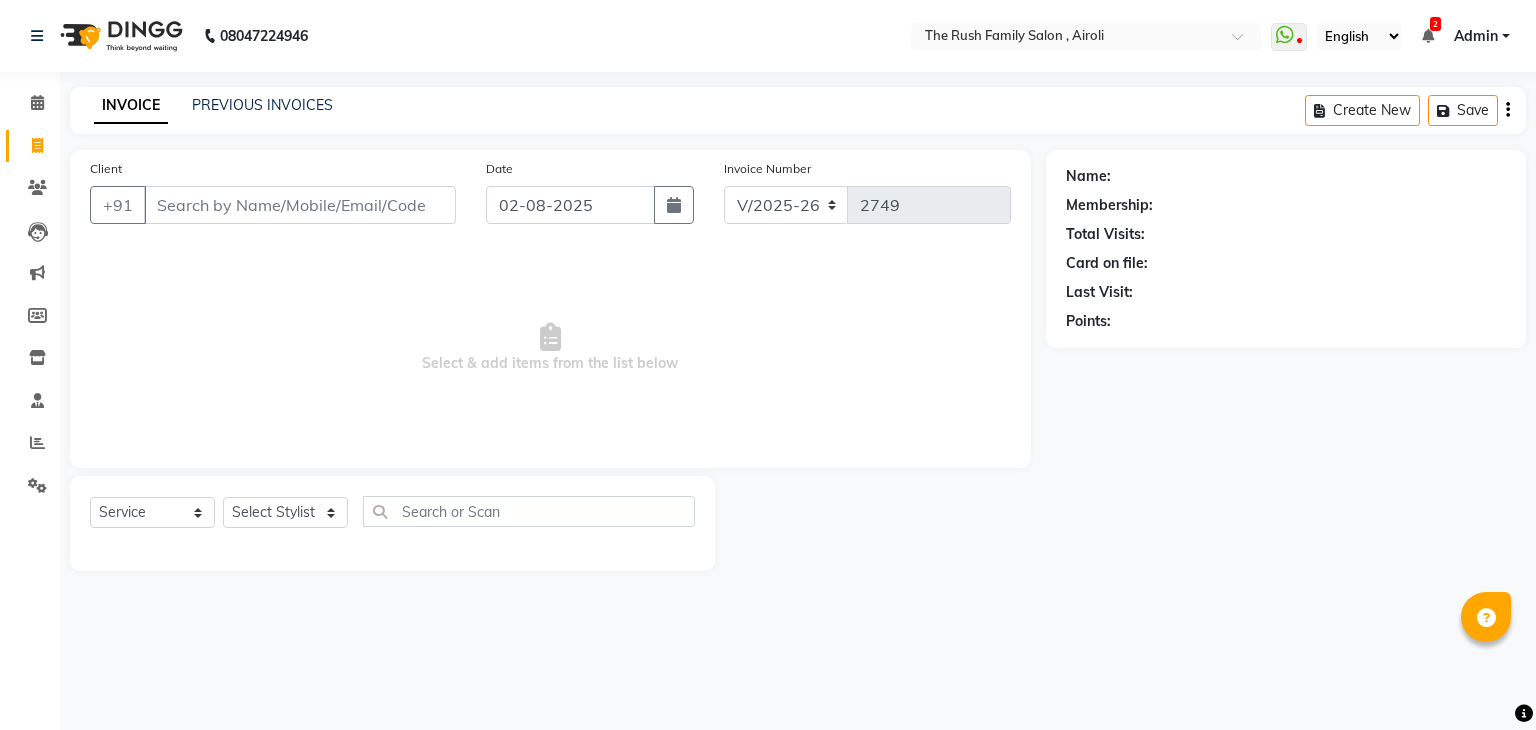 click on "Client" at bounding box center [300, 205] 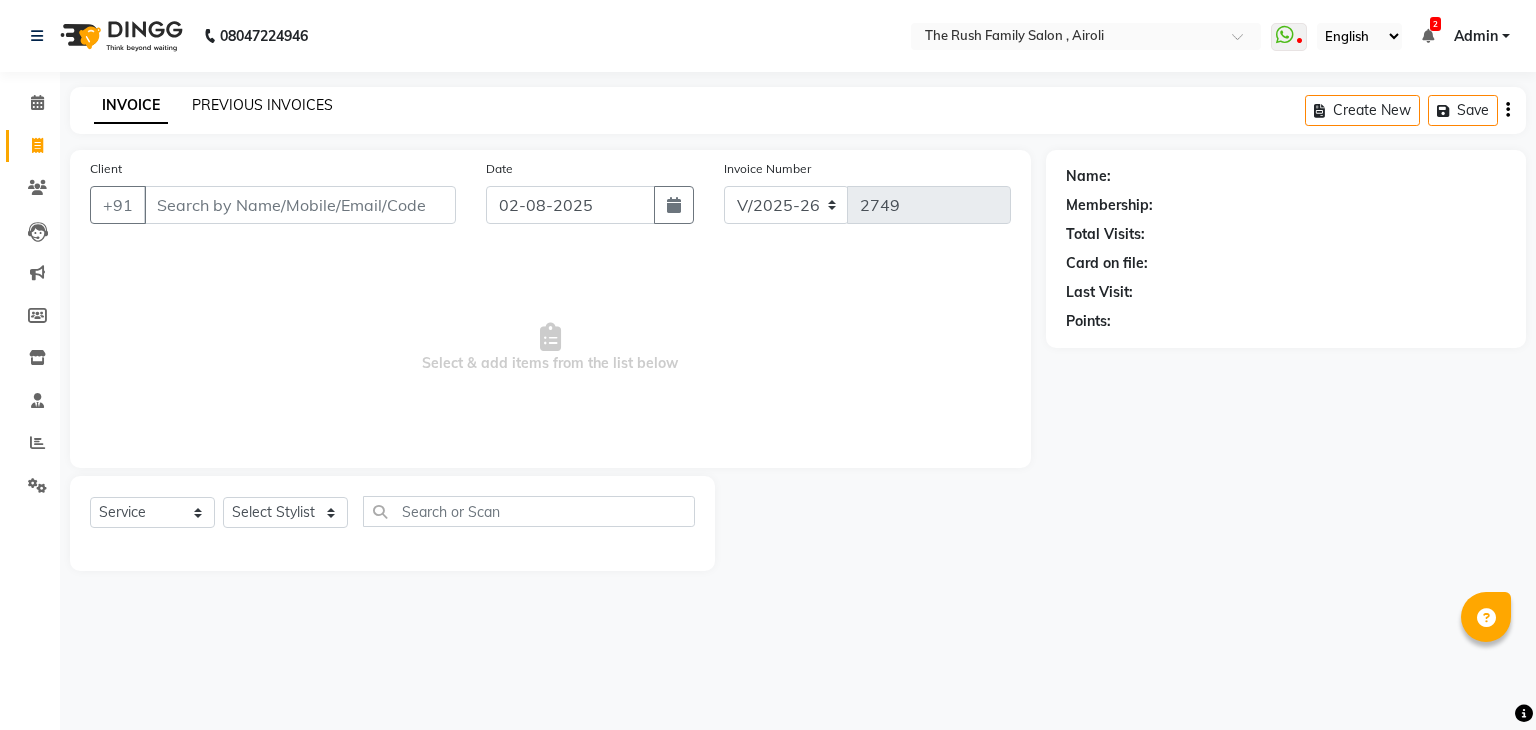 click on "PREVIOUS INVOICES" 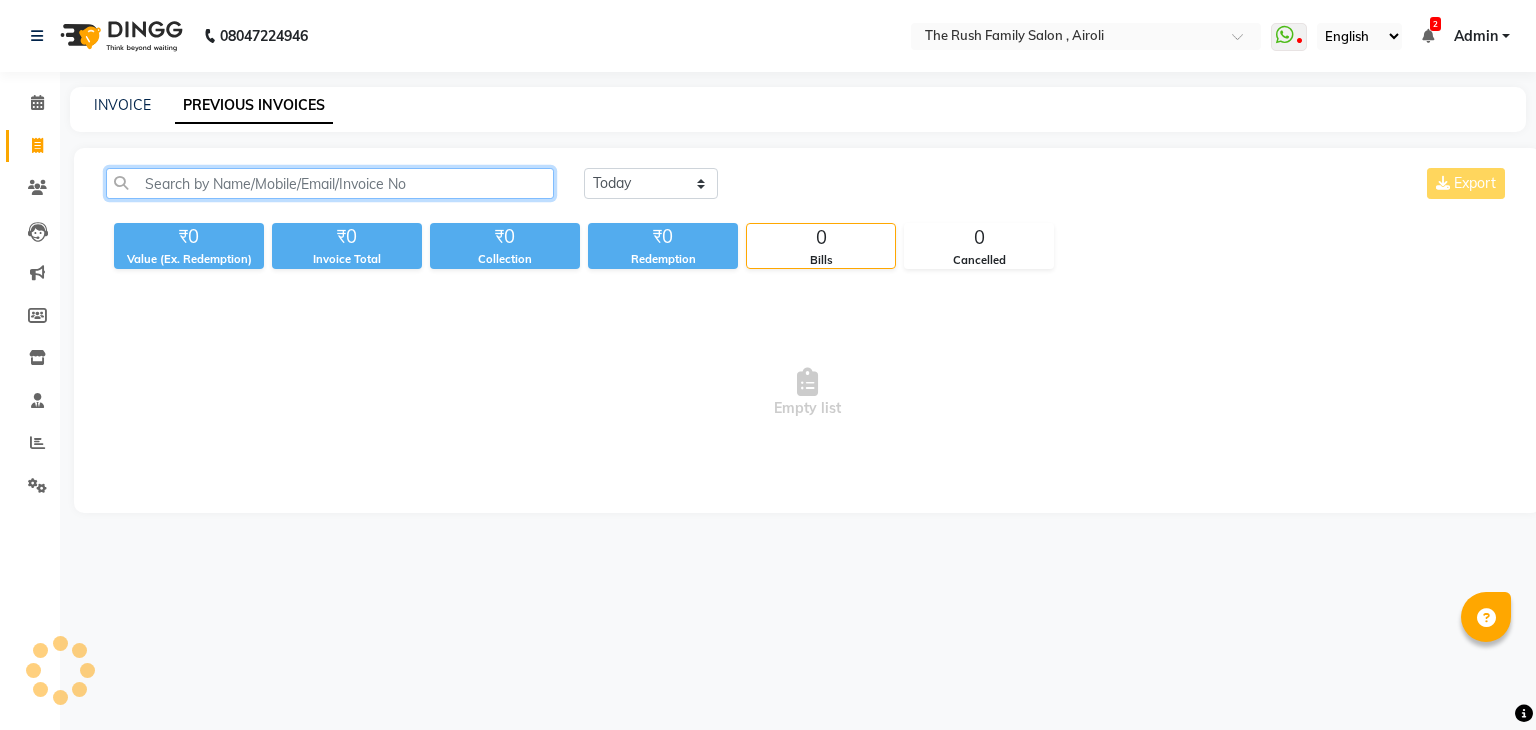 click 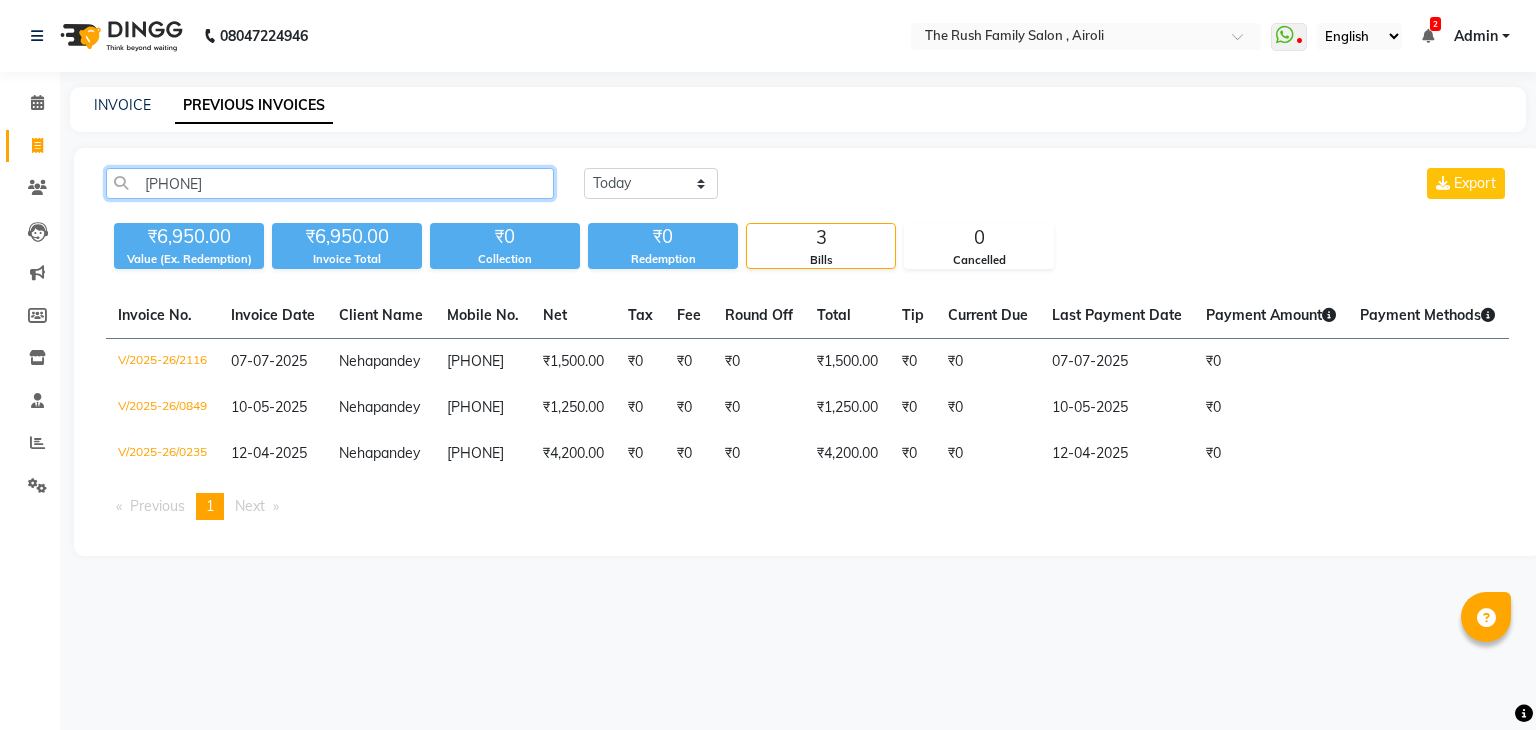 click on "[PHONE]" 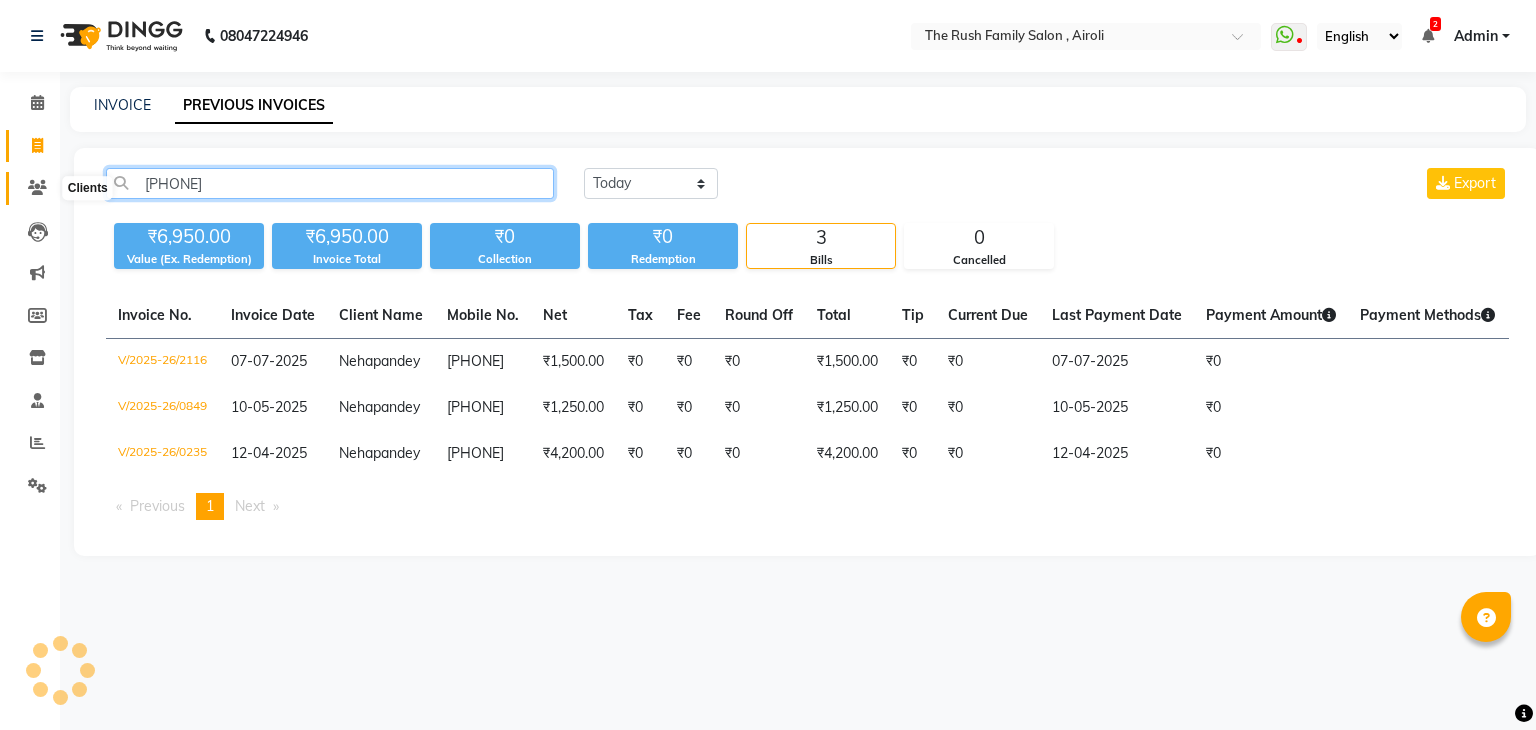 type on "[PHONE]" 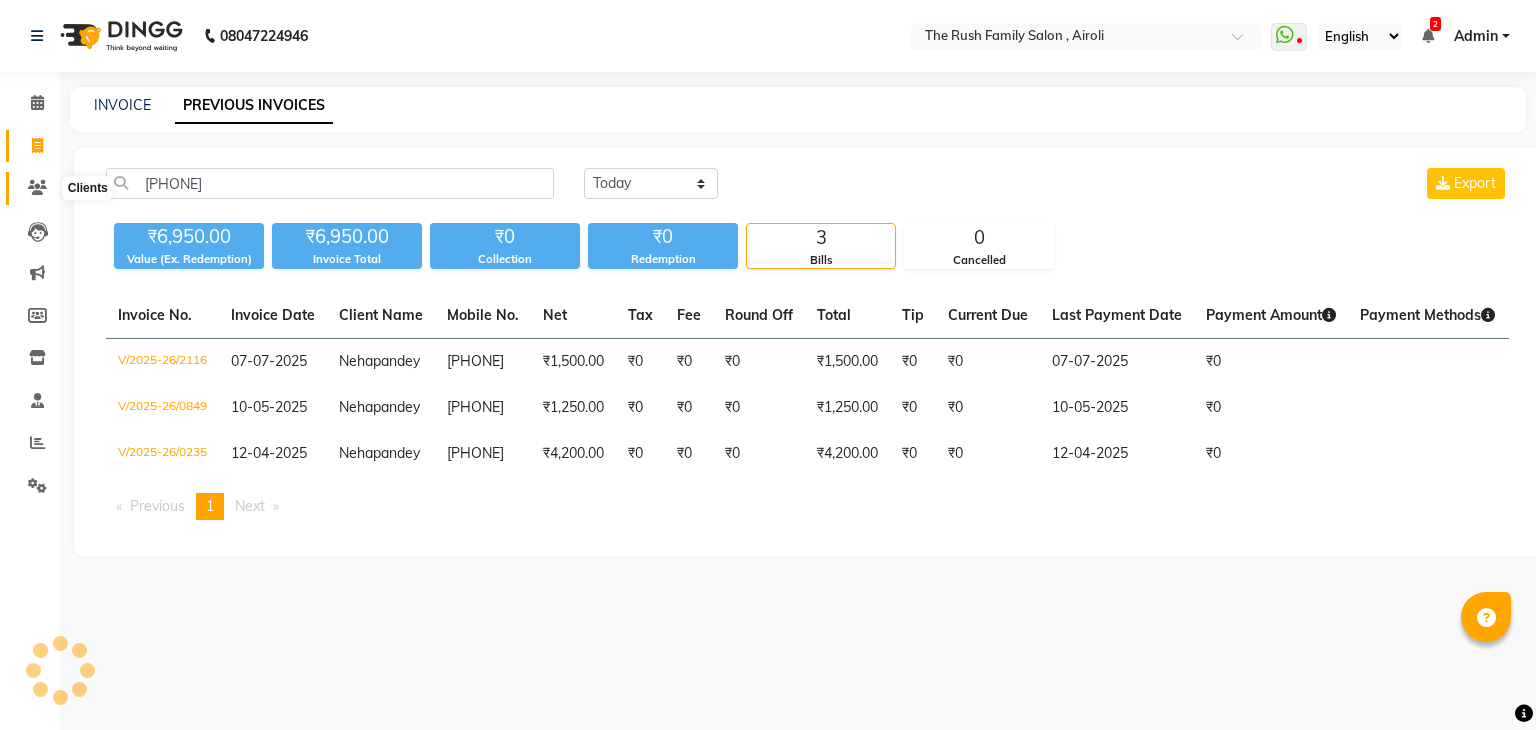 click 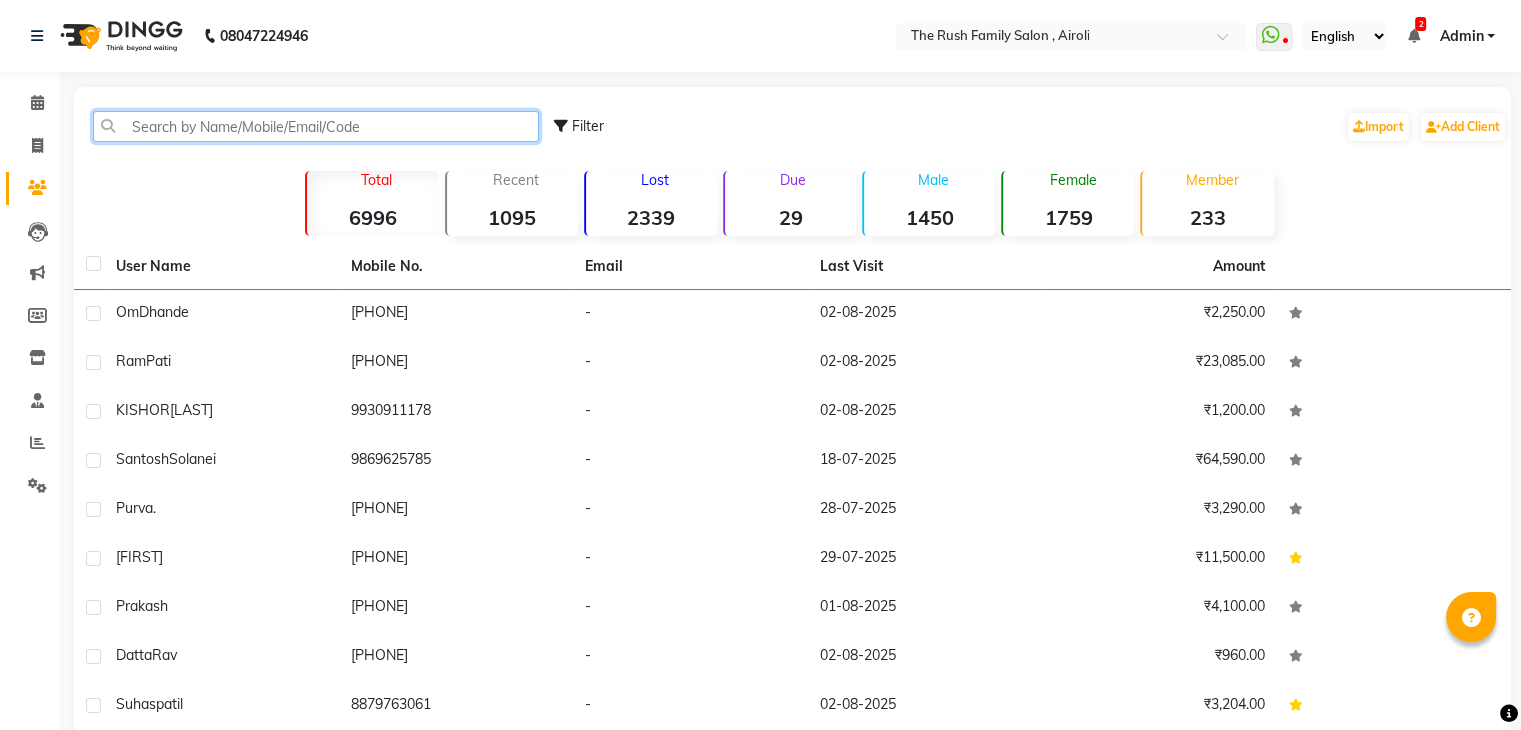 click 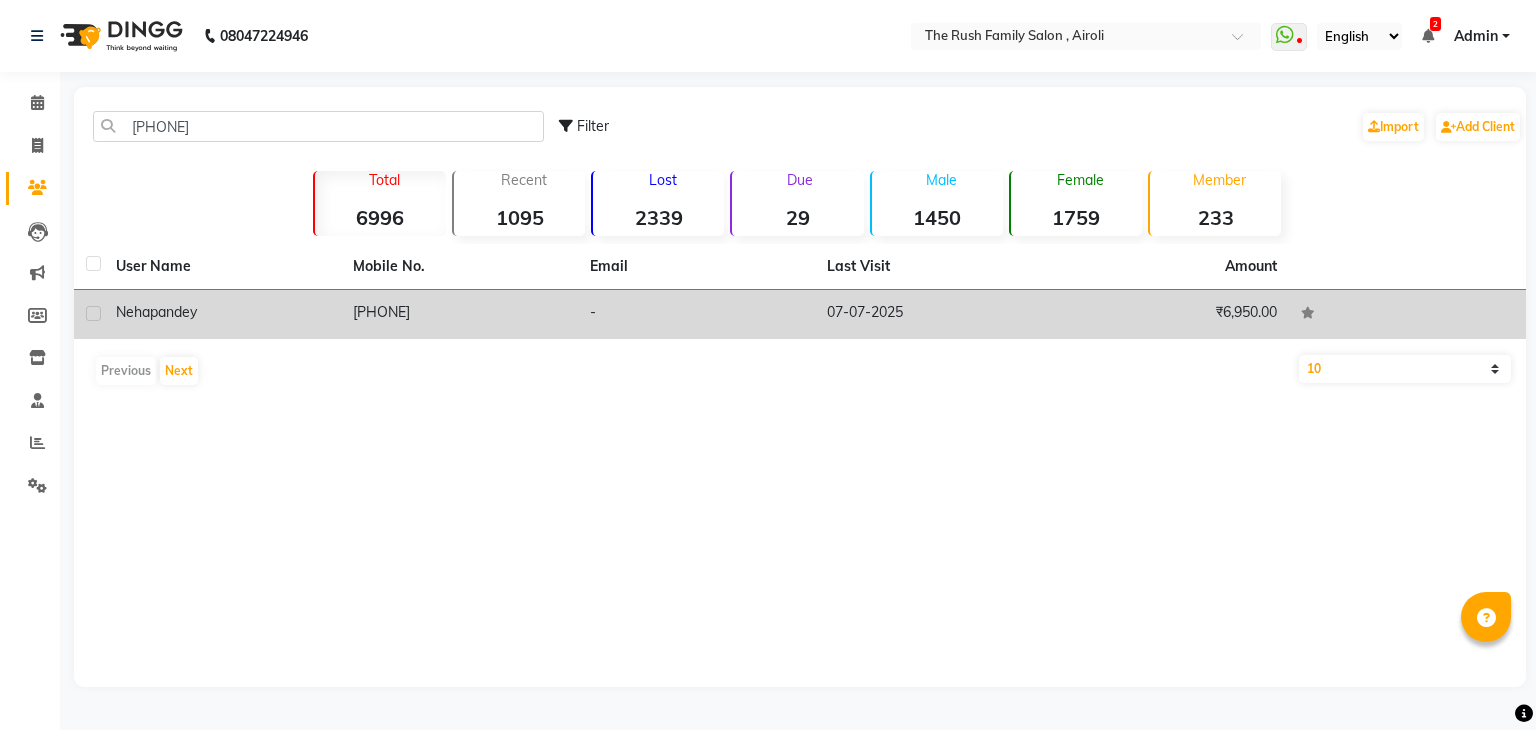 click on "Neha  pandey" 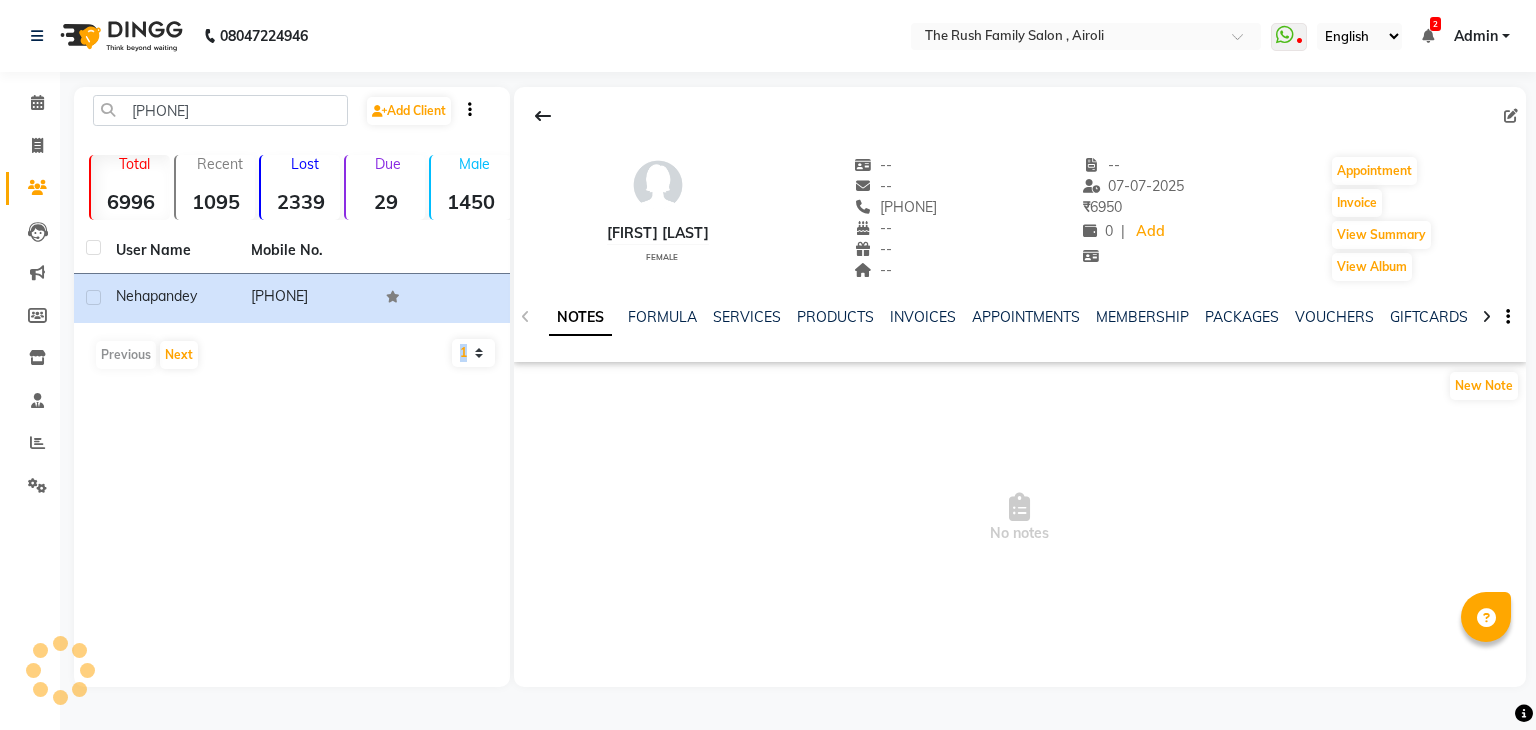 click on "User Name Mobile No. Neha  pandey   9821863048   Previous   Next   10   50   100" 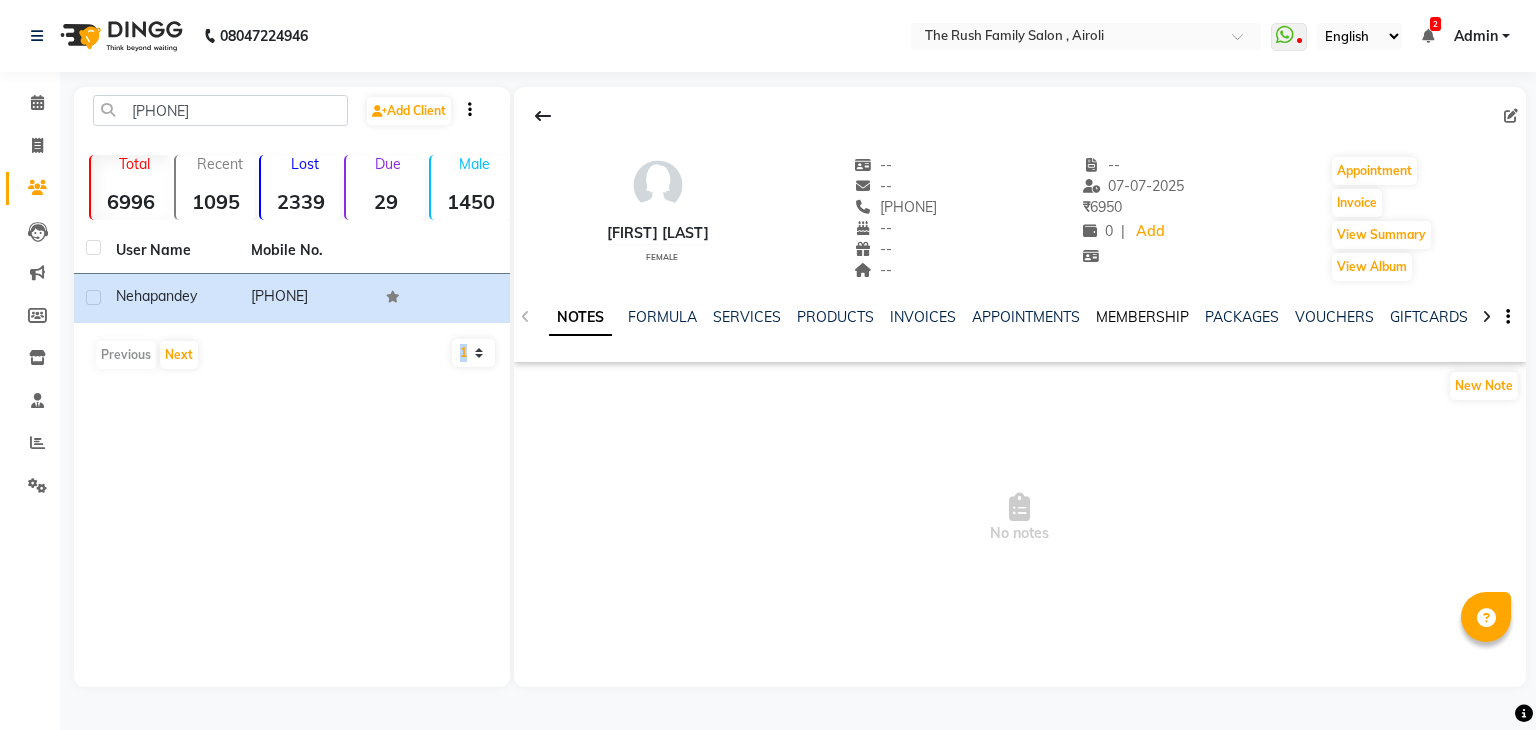 click on "MEMBERSHIP" 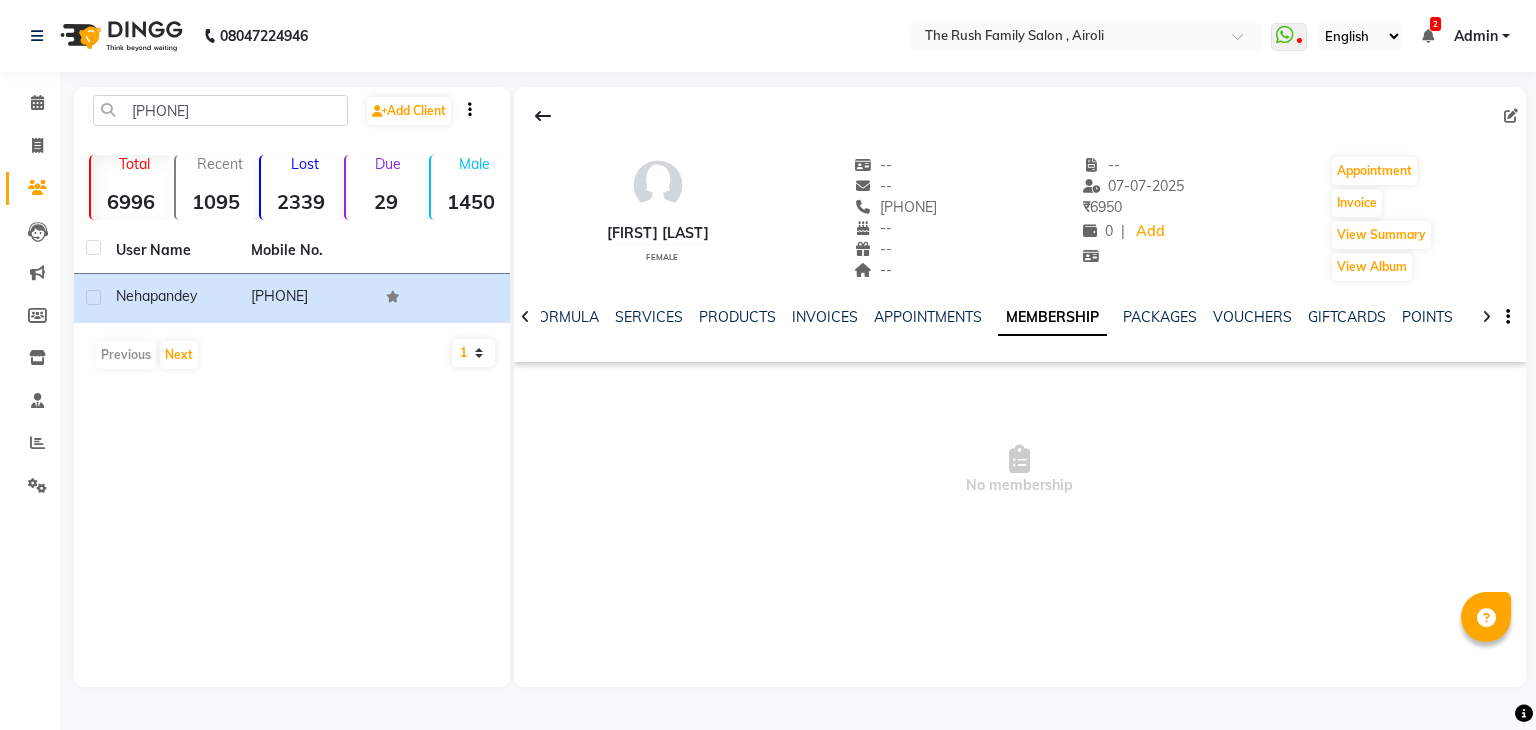 click 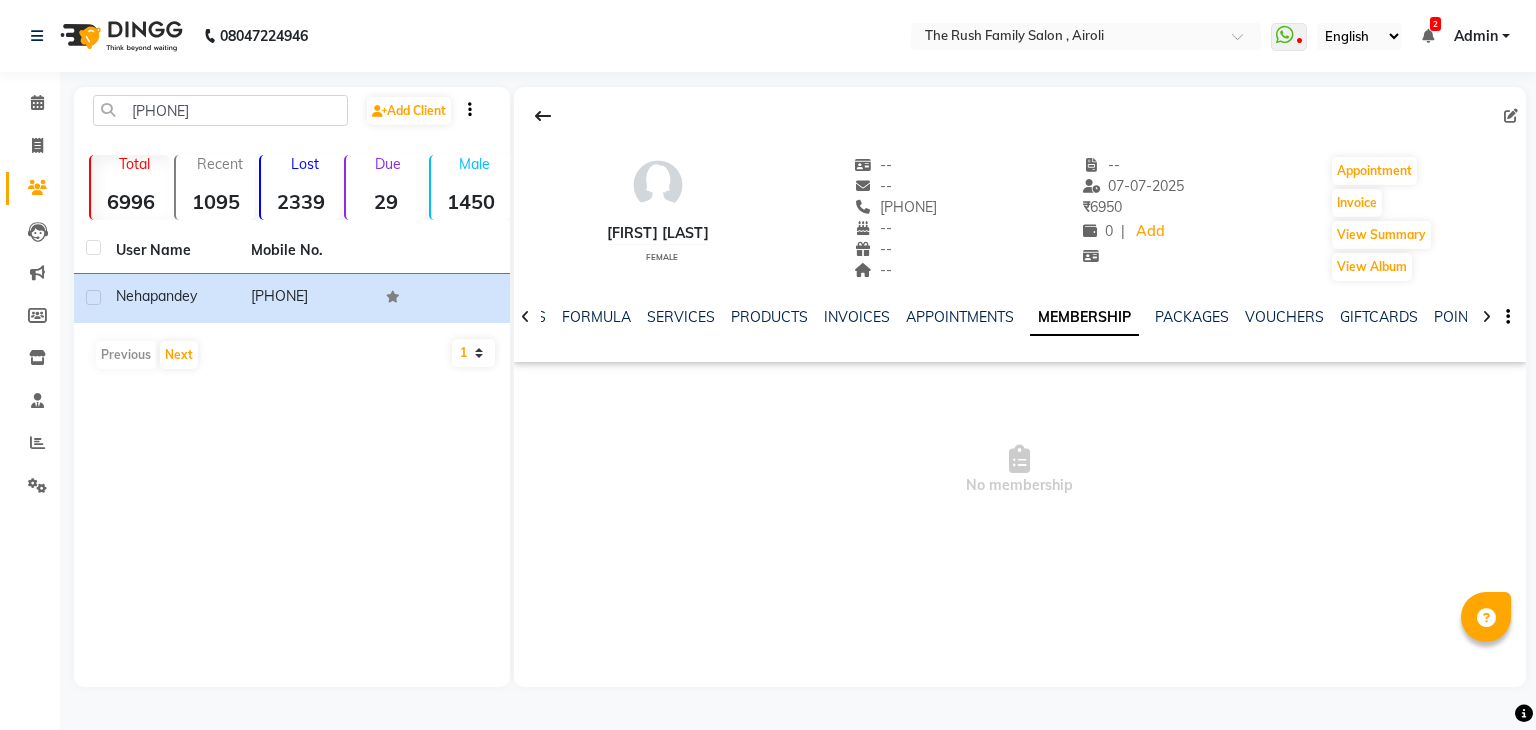 click 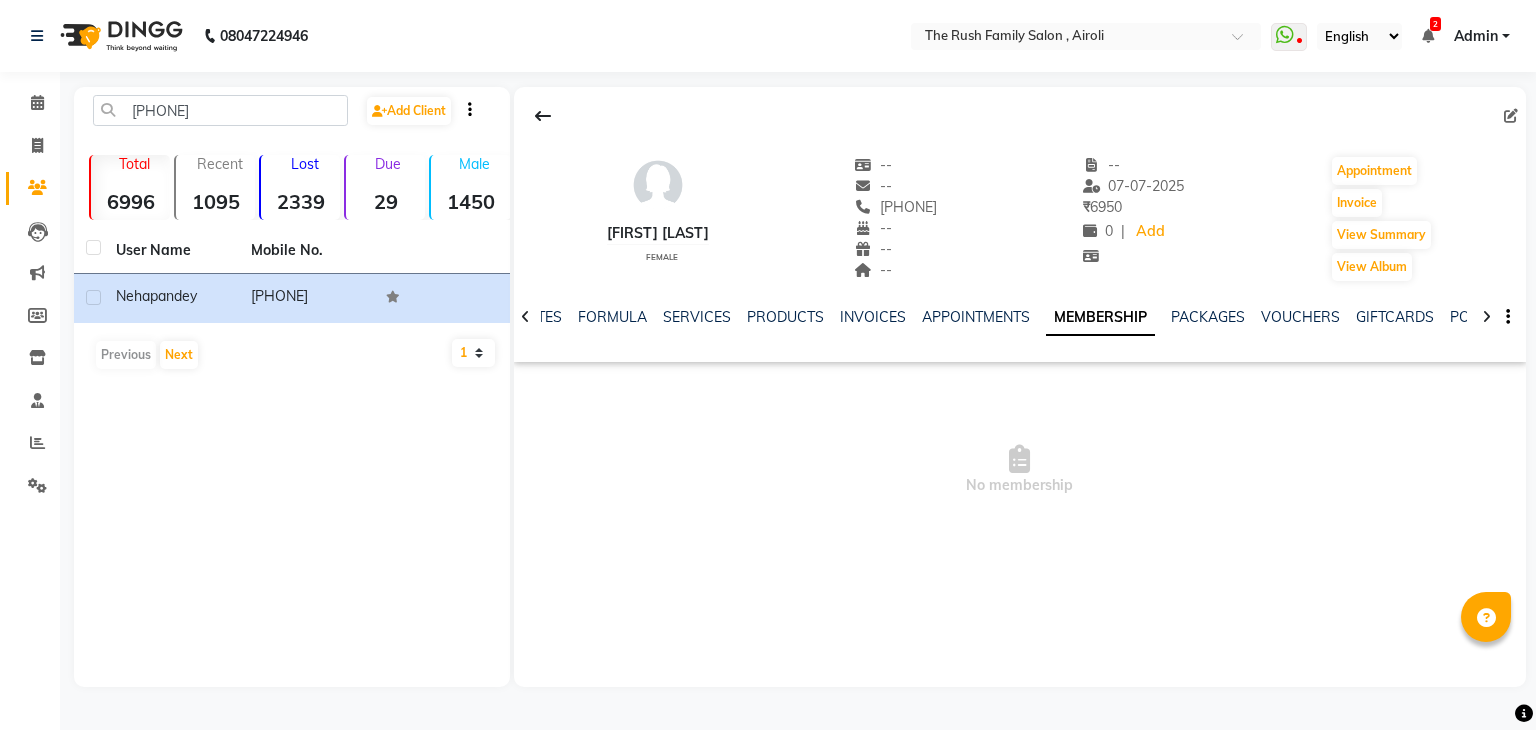 click 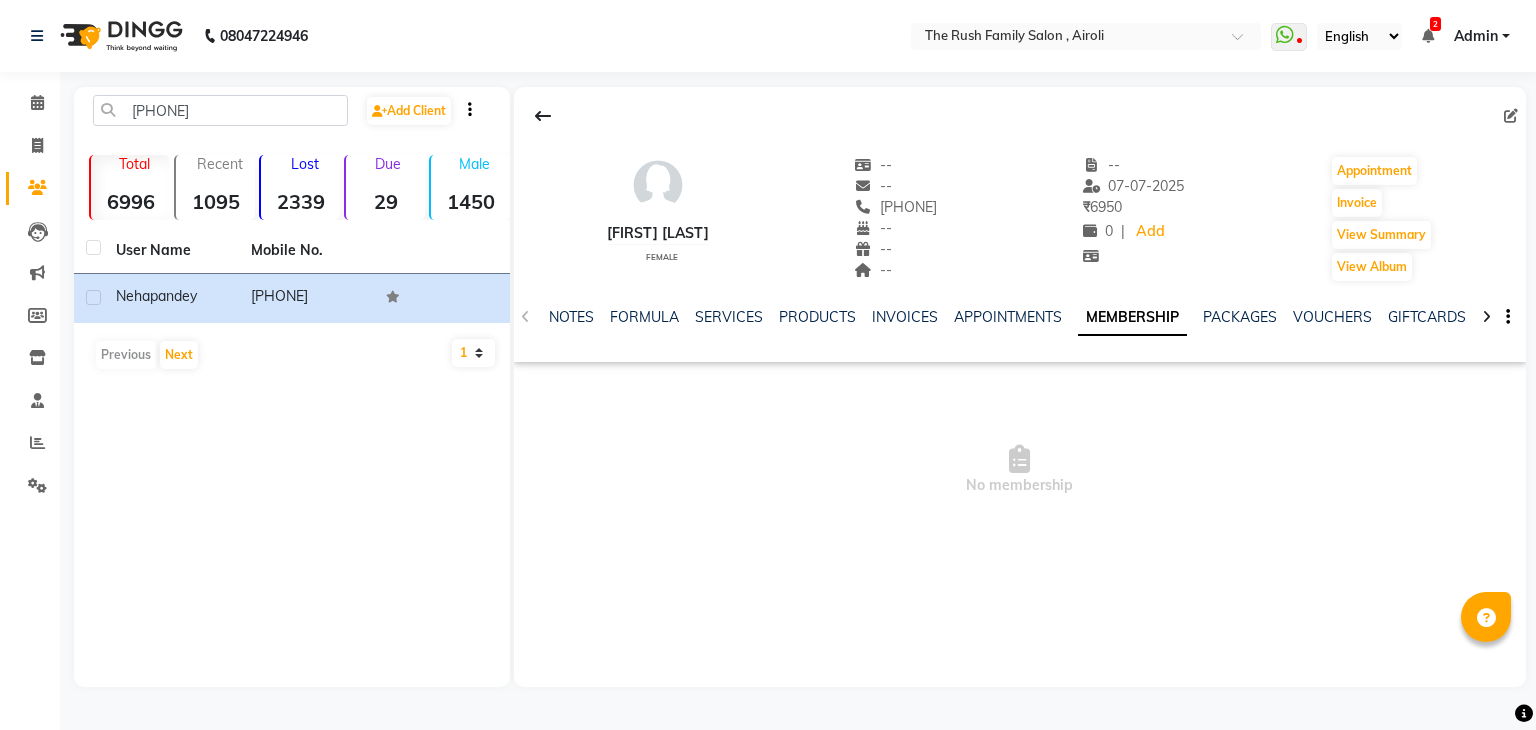 click on "NOTES FORMULA SERVICES PRODUCTS INVOICES APPOINTMENTS MEMBERSHIP PACKAGES VOUCHERS GIFTCARDS POINTS FORMS FAMILY CARDS WALLET" 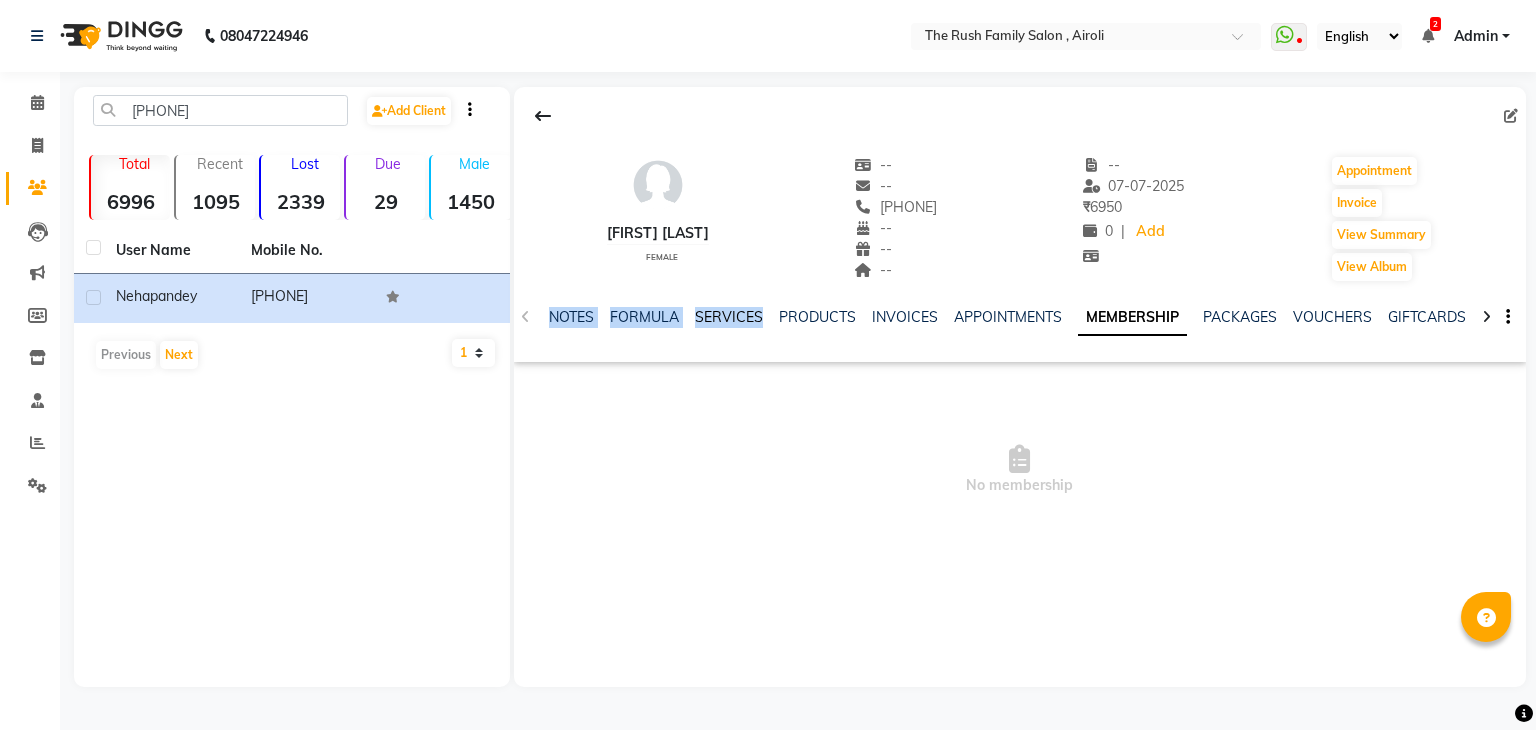 drag, startPoint x: 520, startPoint y: 317, endPoint x: 750, endPoint y: 321, distance: 230.03477 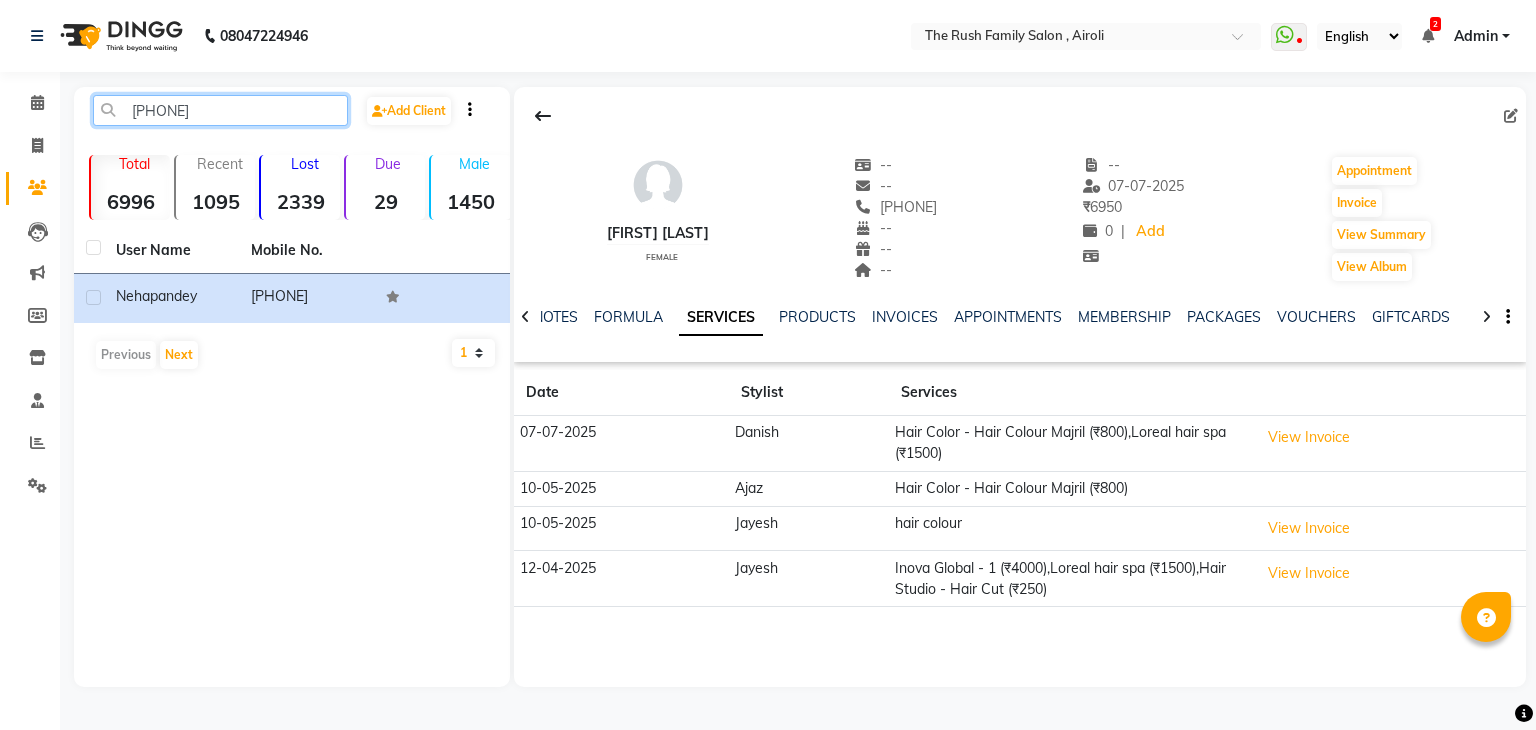click on "[PHONE]" 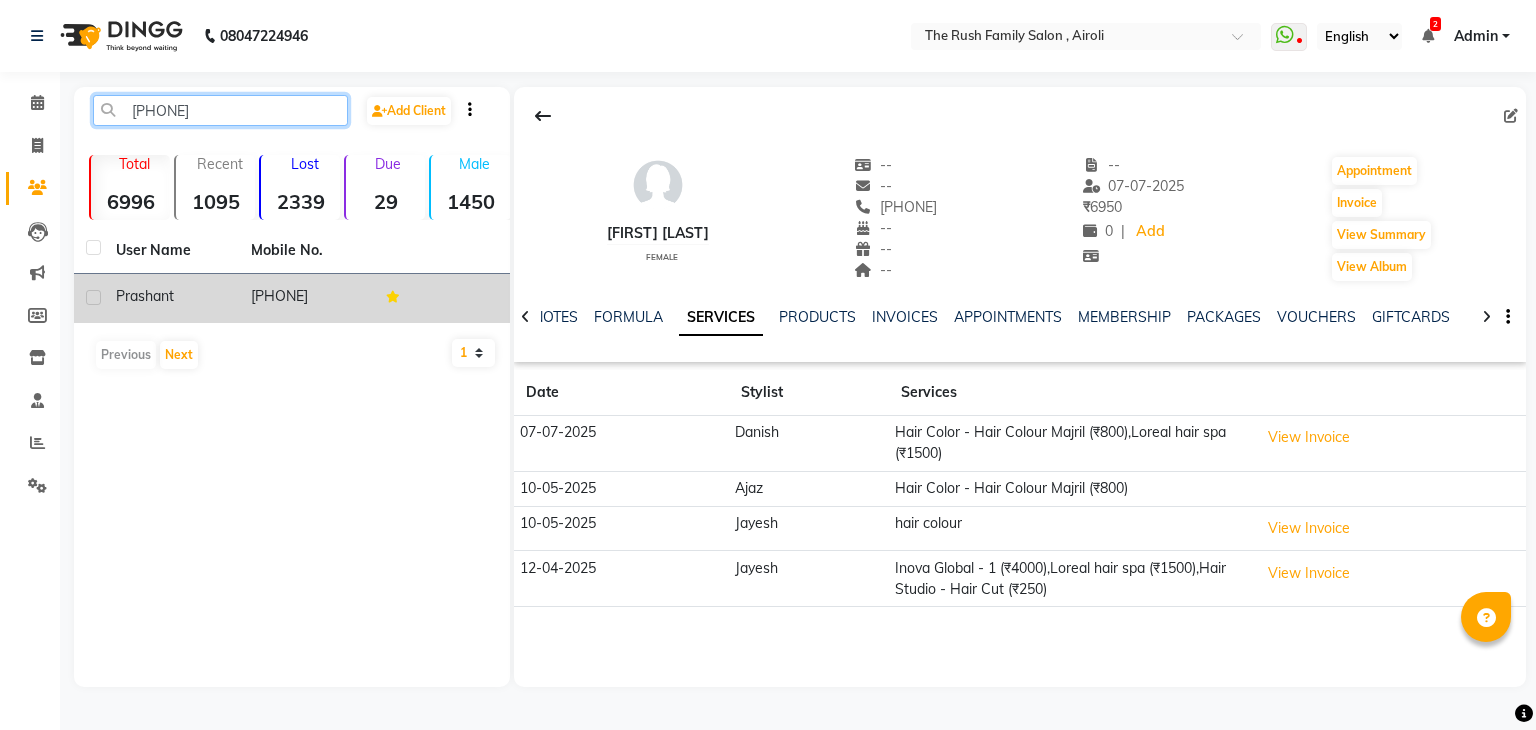 type on "9326345" 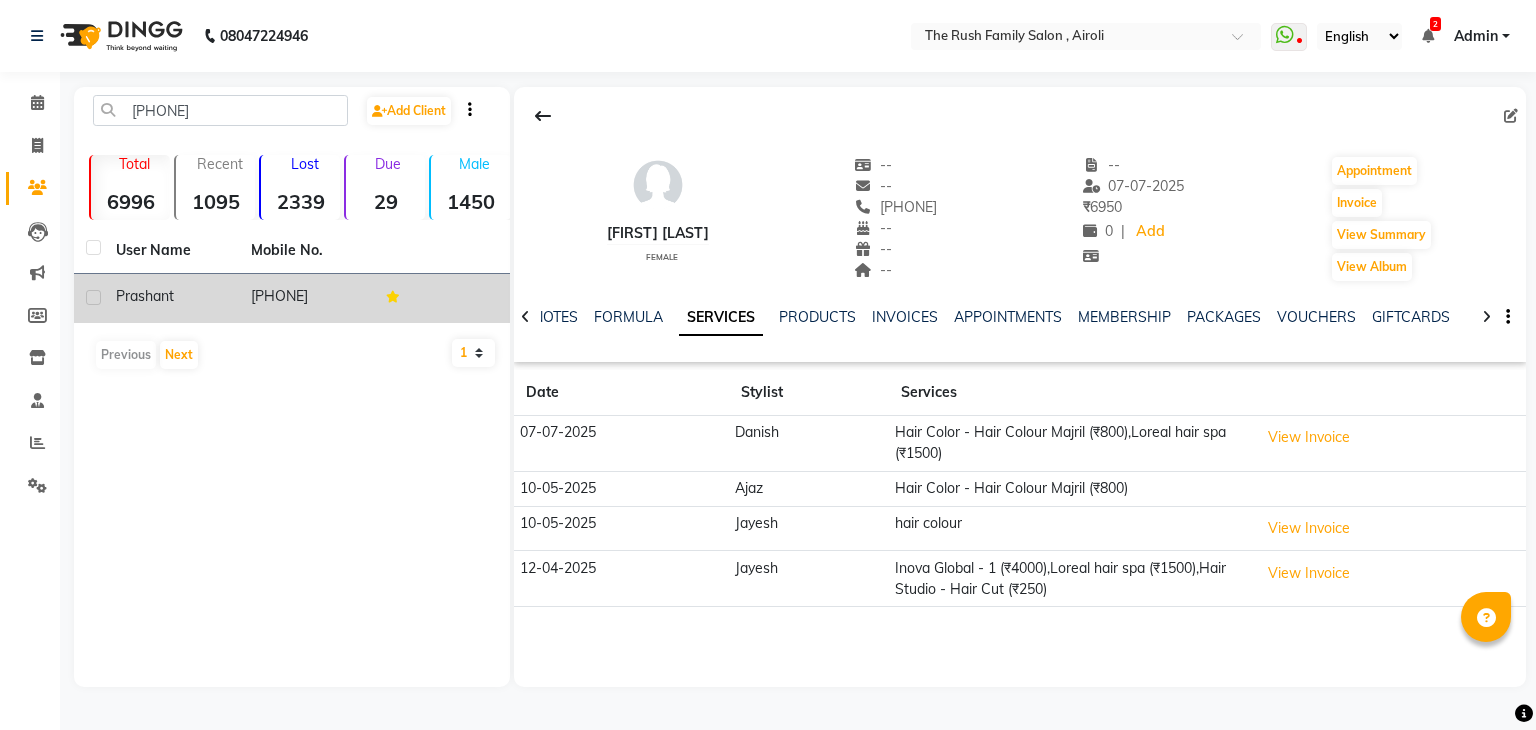 click 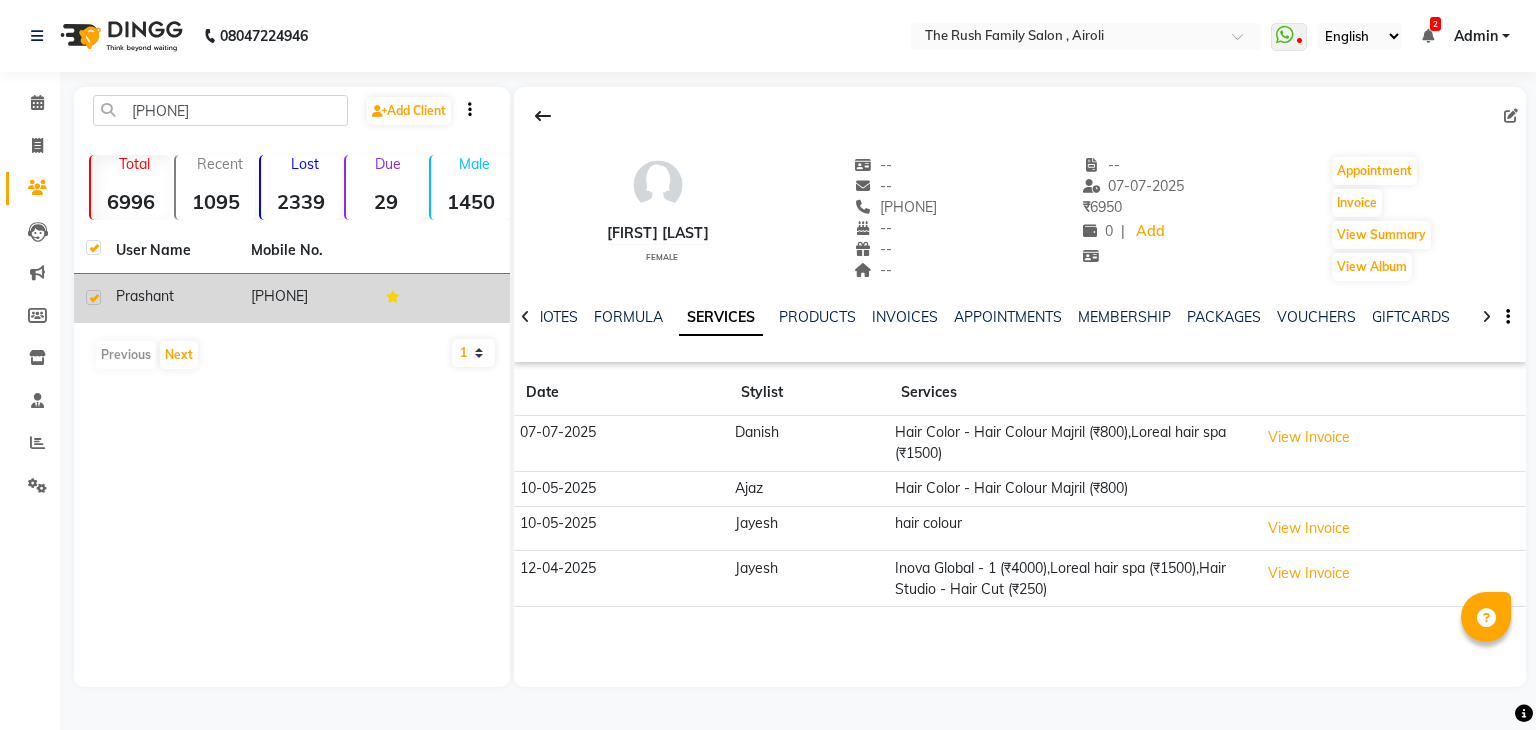 checkbox on "true" 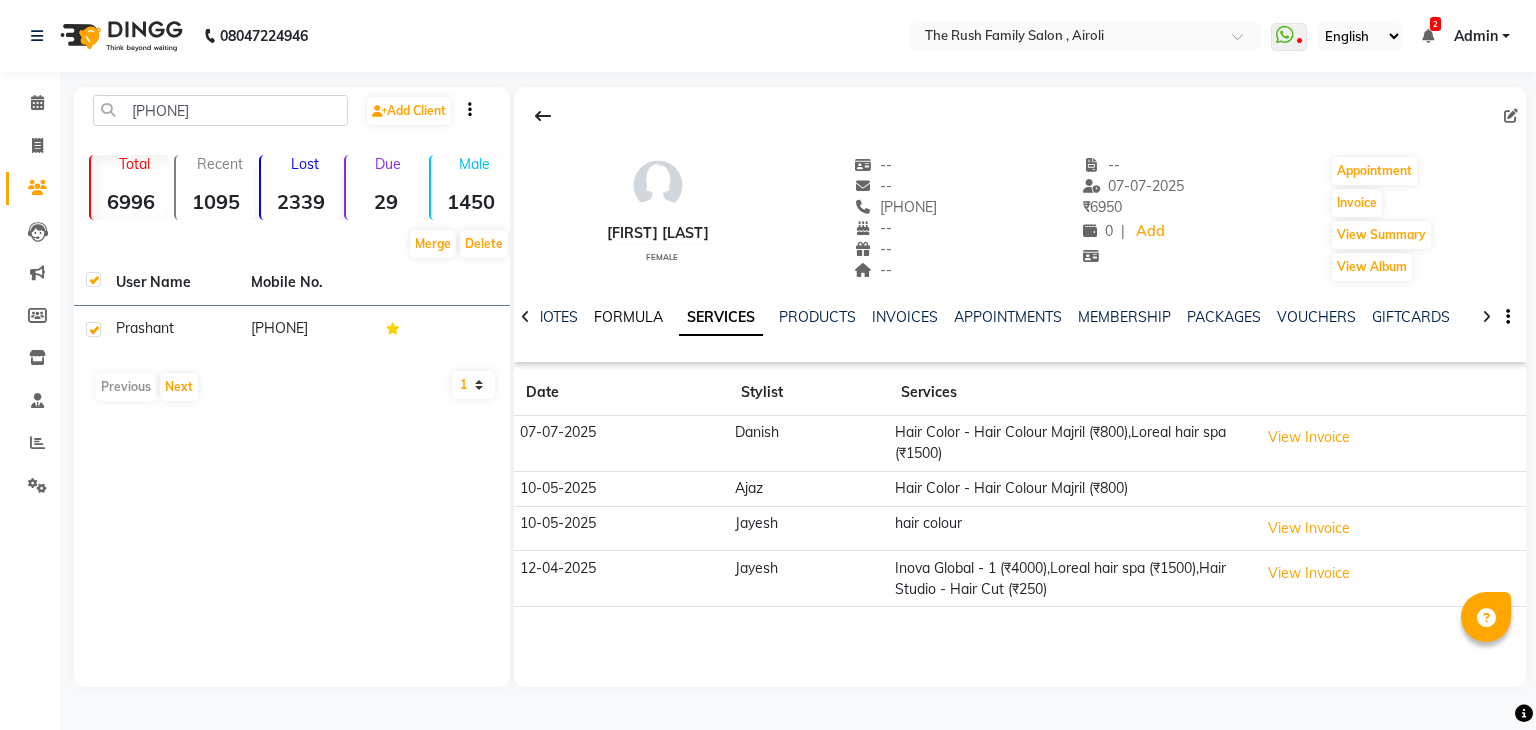 click on "FORMULA" 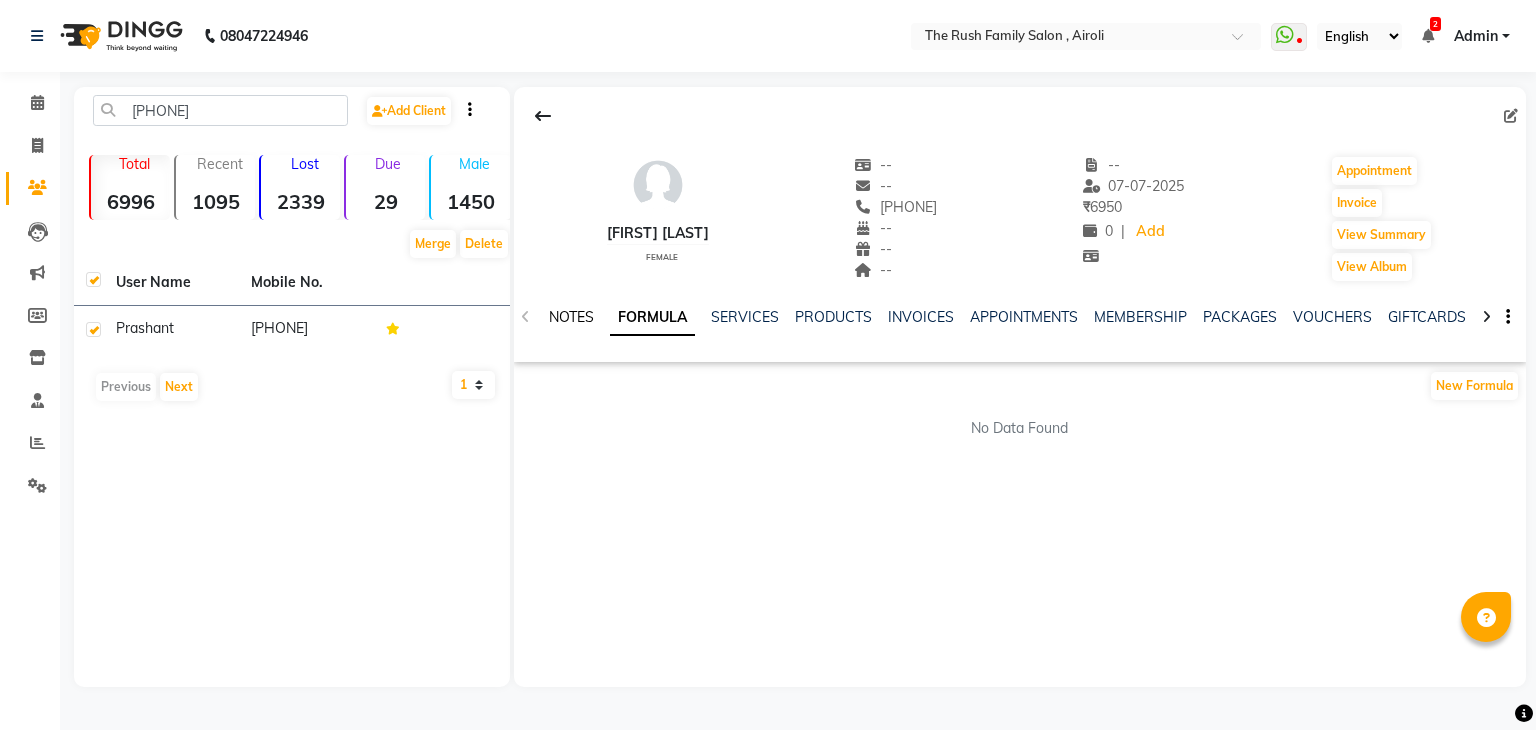 click on "NOTES" 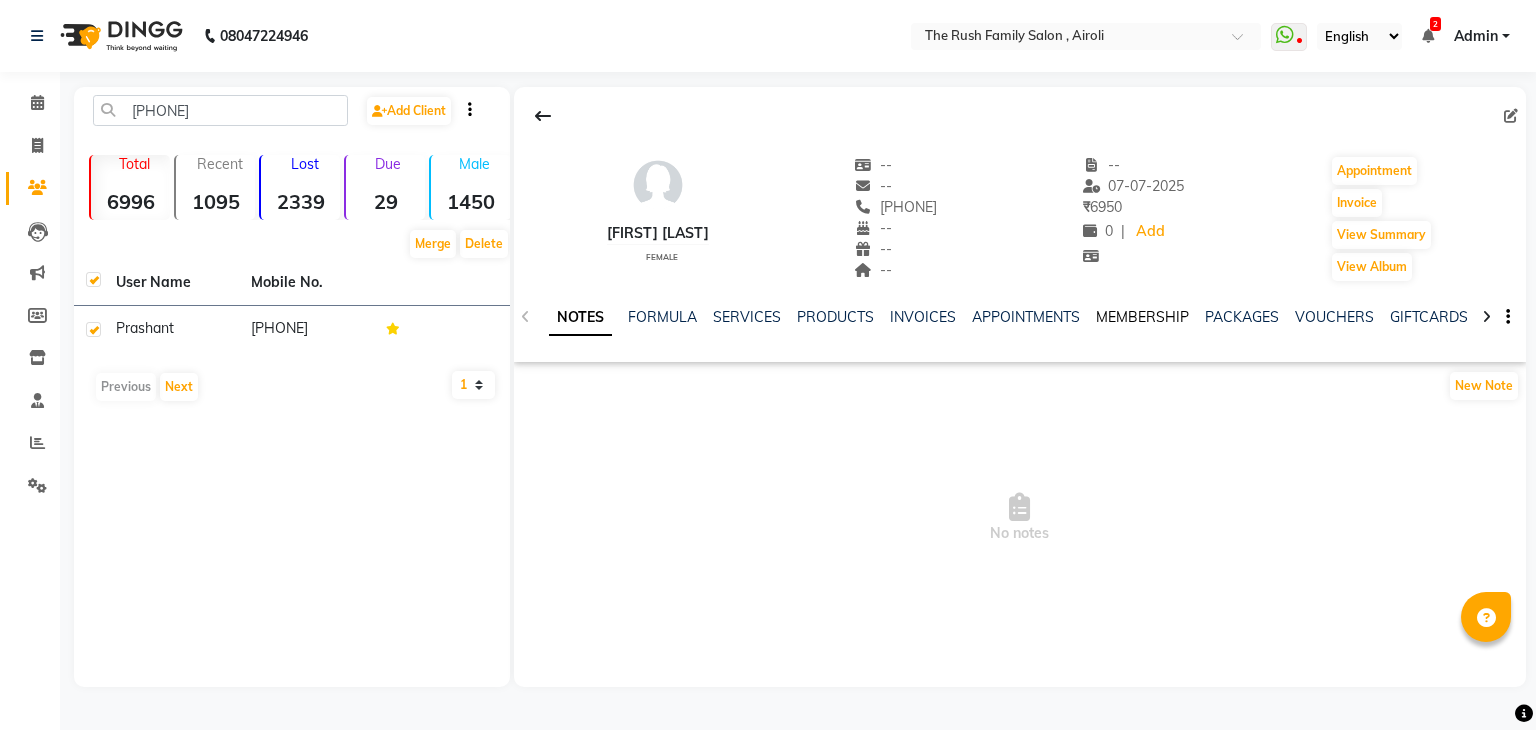 click on "MEMBERSHIP" 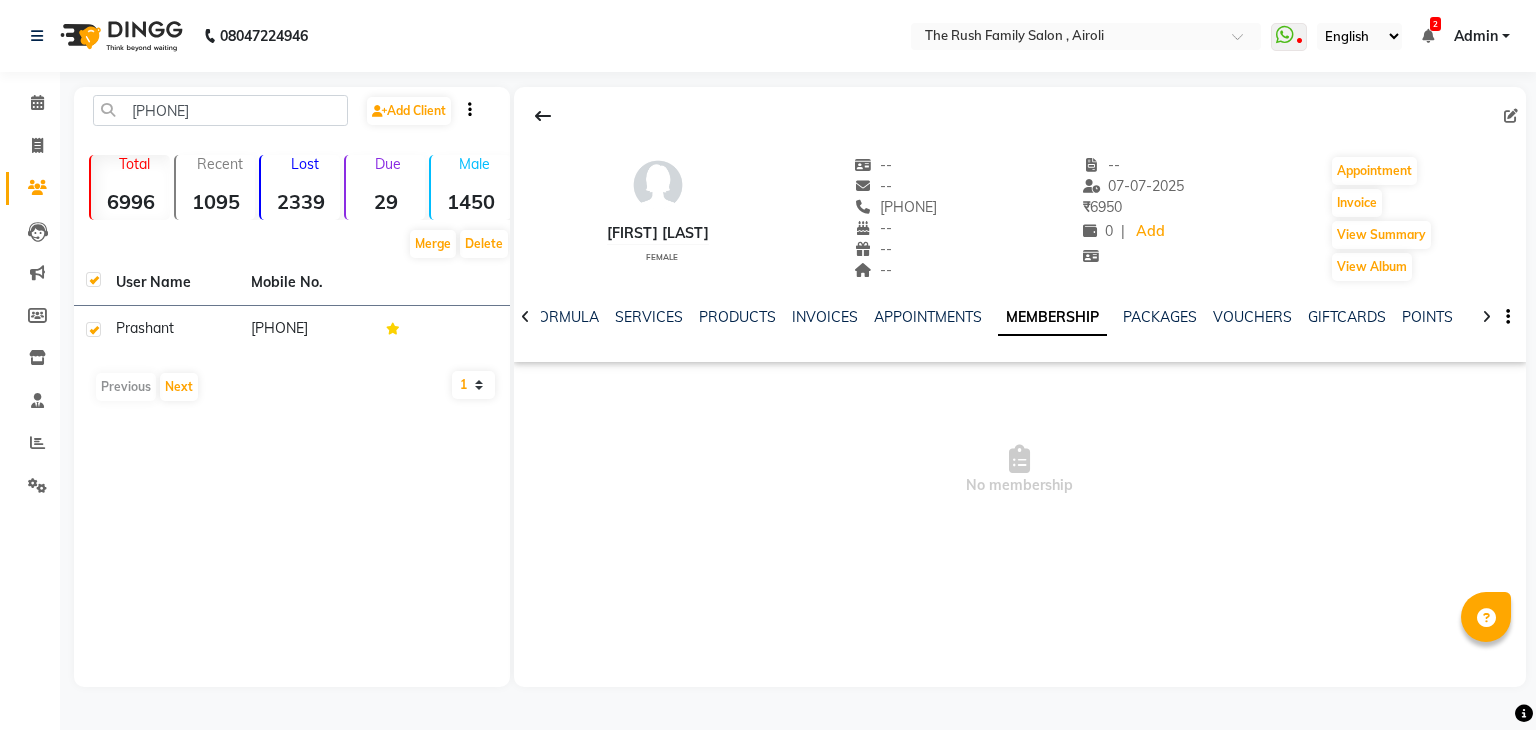 click 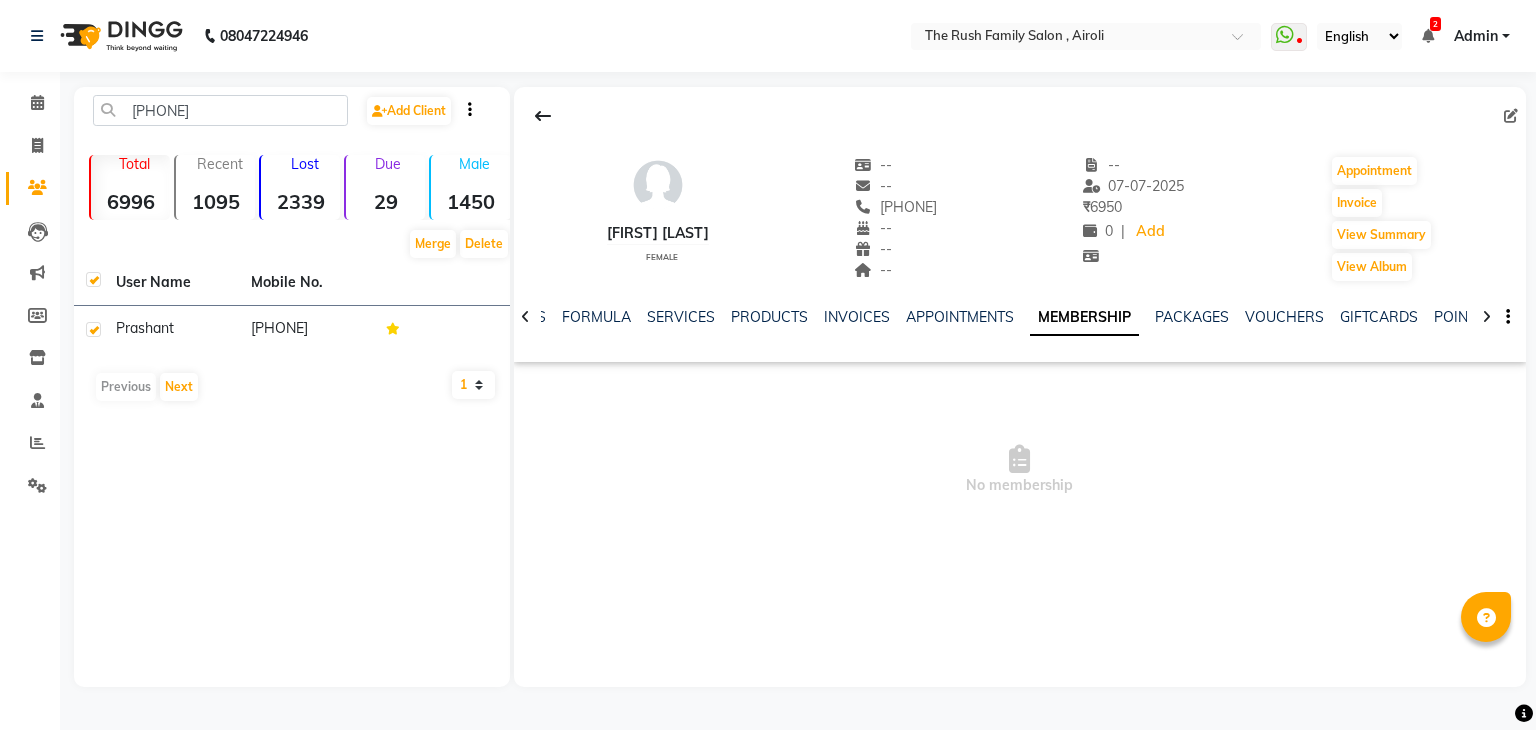 click 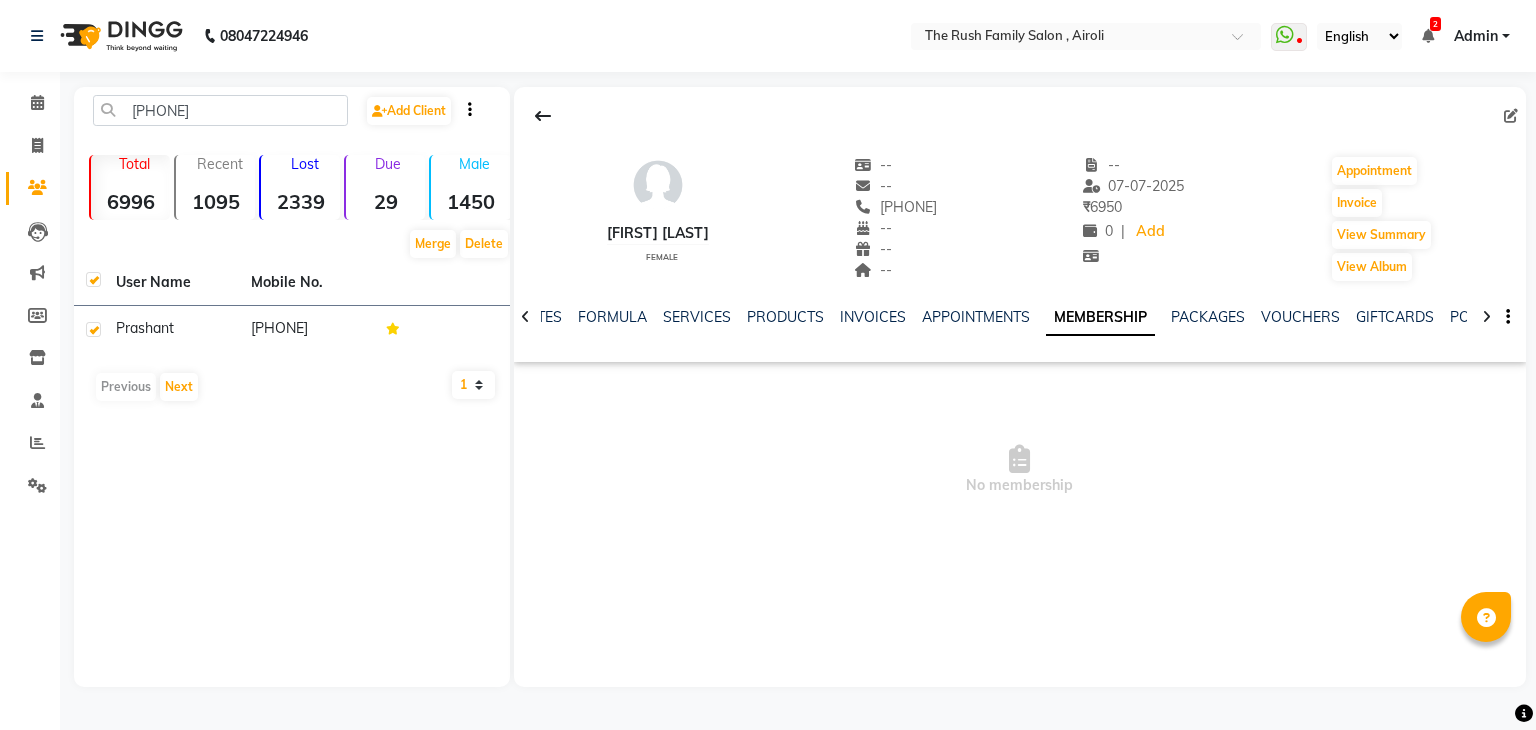 click 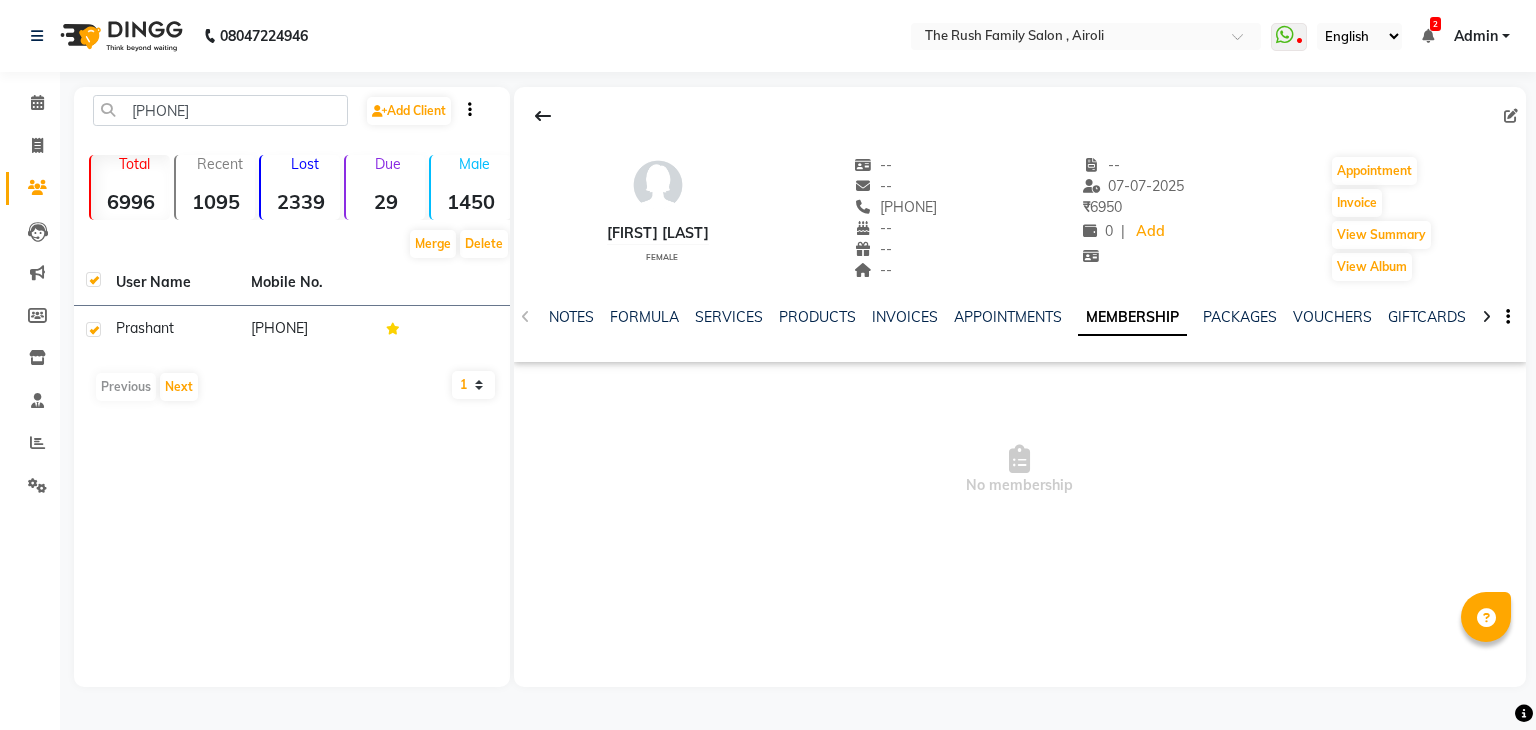 click on "NOTES FORMULA SERVICES PRODUCTS INVOICES APPOINTMENTS MEMBERSHIP PACKAGES VOUCHERS GIFTCARDS POINTS FORMS FAMILY CARDS WALLET" 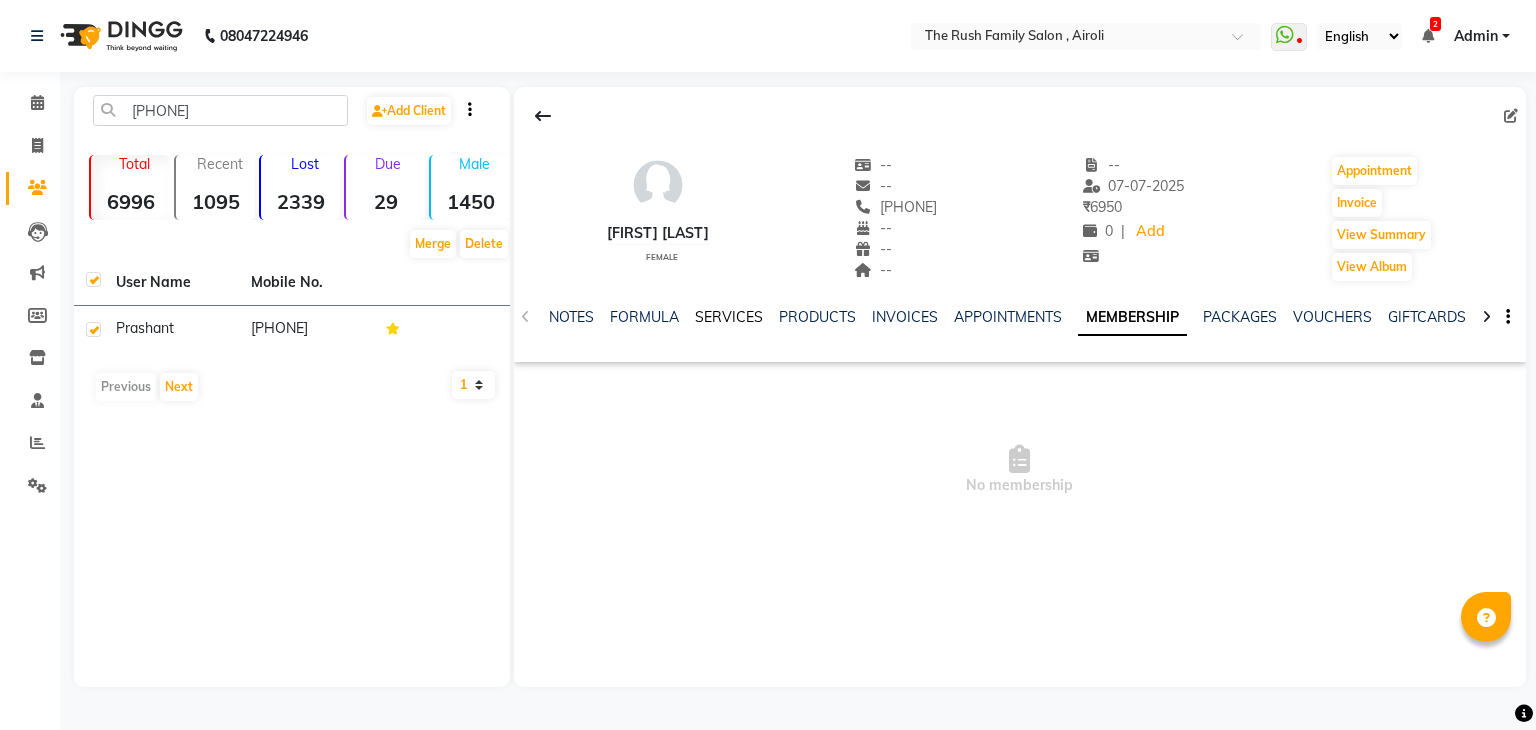 click on "SERVICES" 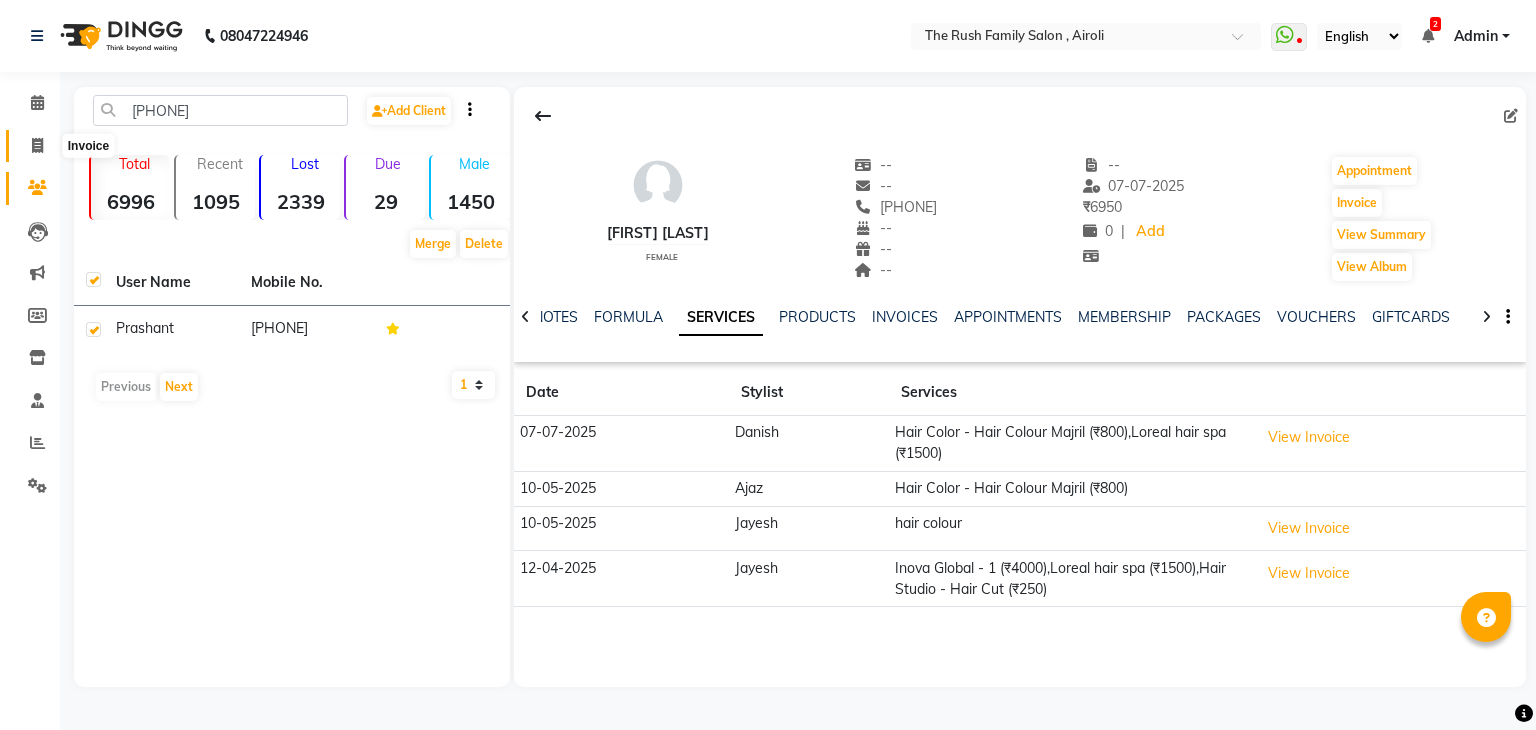 click 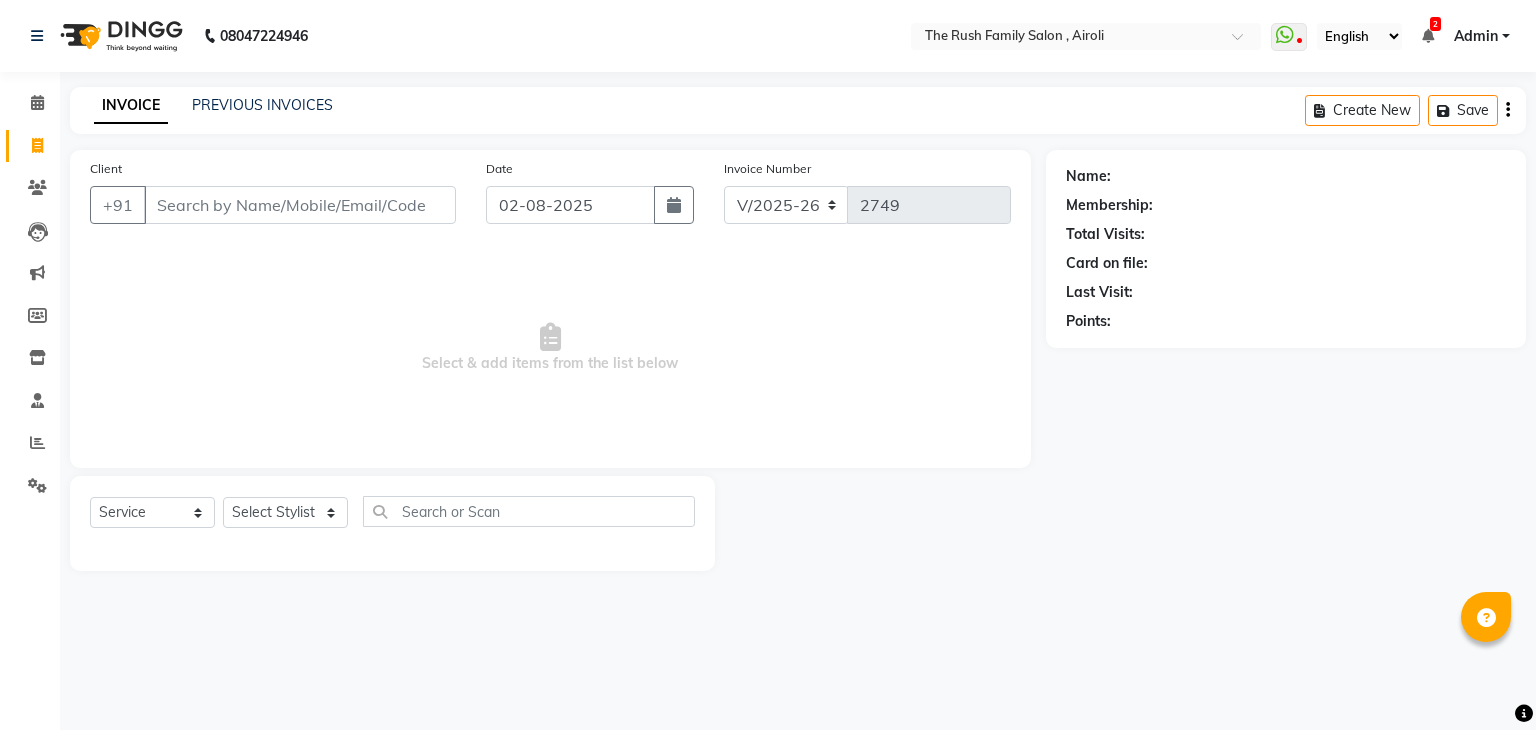 click on "Client" at bounding box center [300, 205] 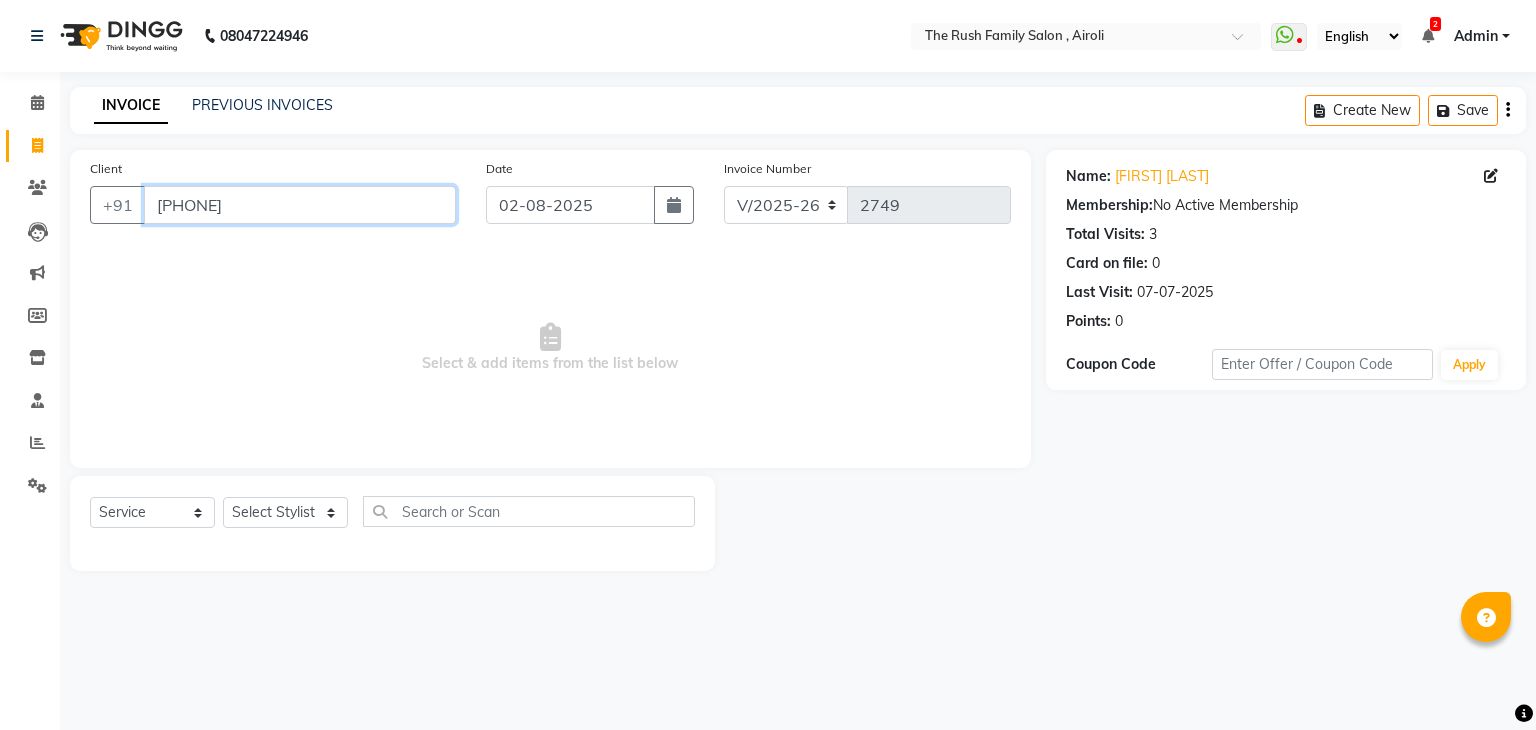 click on "[PHONE]" at bounding box center [300, 205] 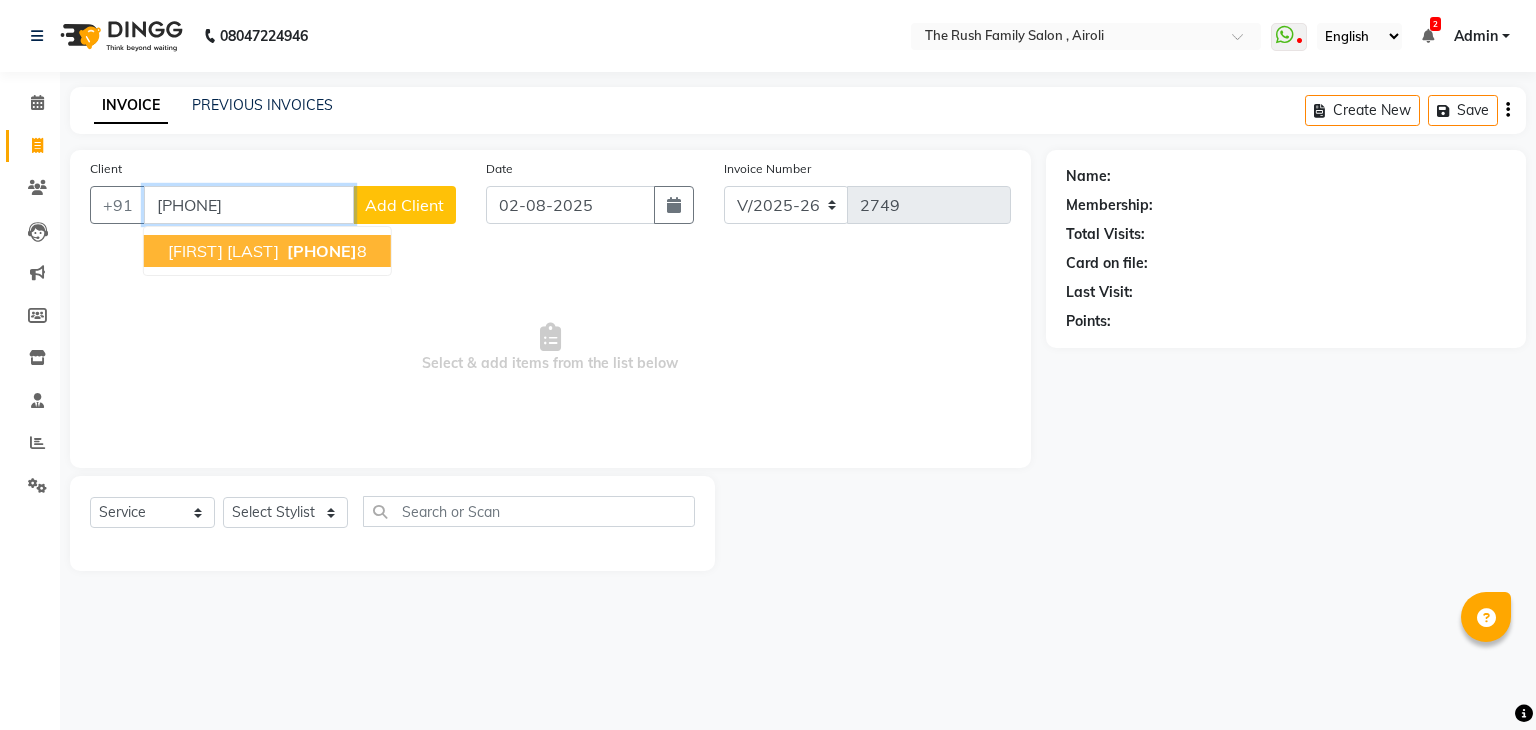 click on "982186304" at bounding box center (322, 251) 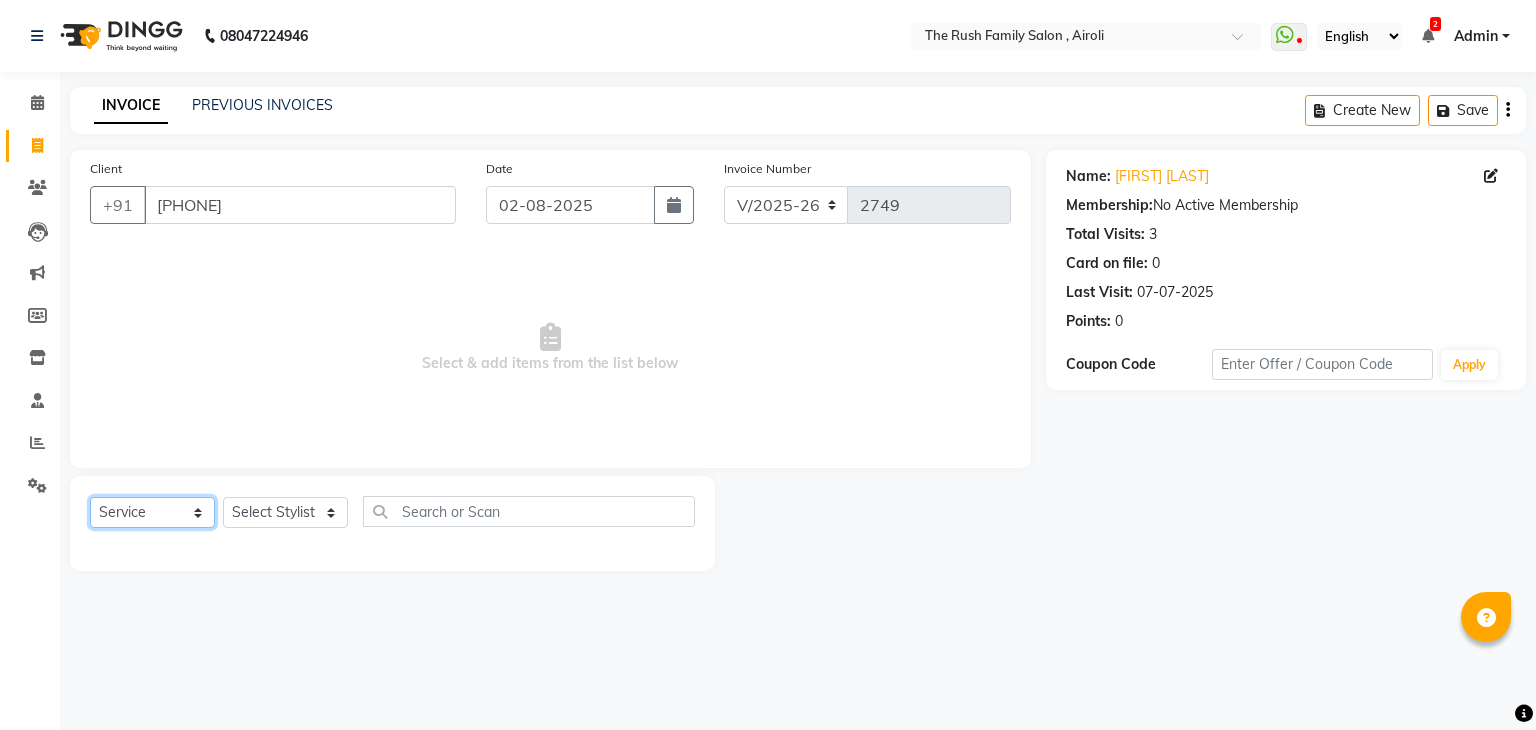 click on "Select  Service  Product  Membership  Package Voucher Prepaid Gift Card" 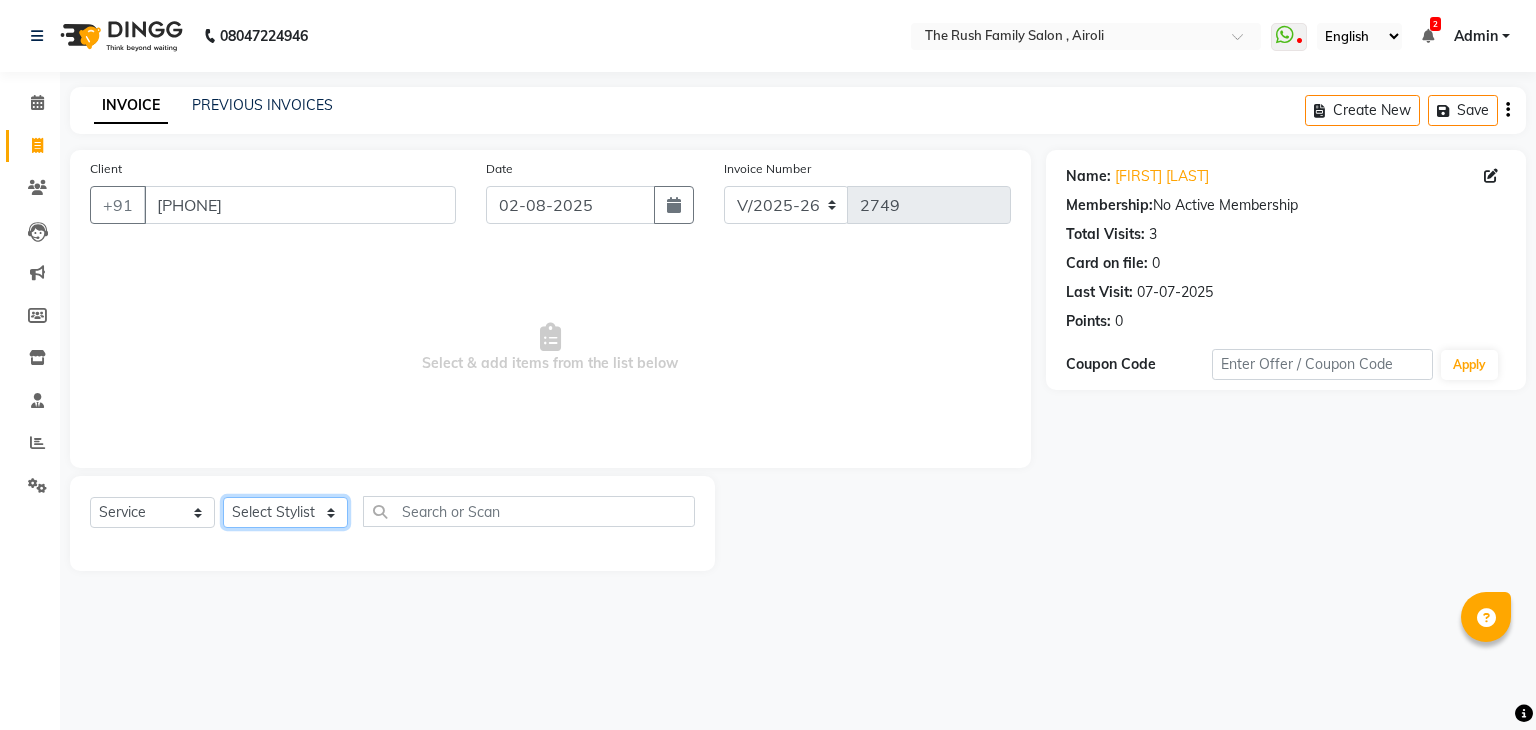 click on "Select Stylist Ajaz Alvira Danish Guddi Jayesh Josh  mumtaz Naeem   nishu Riya    Rush Swati" 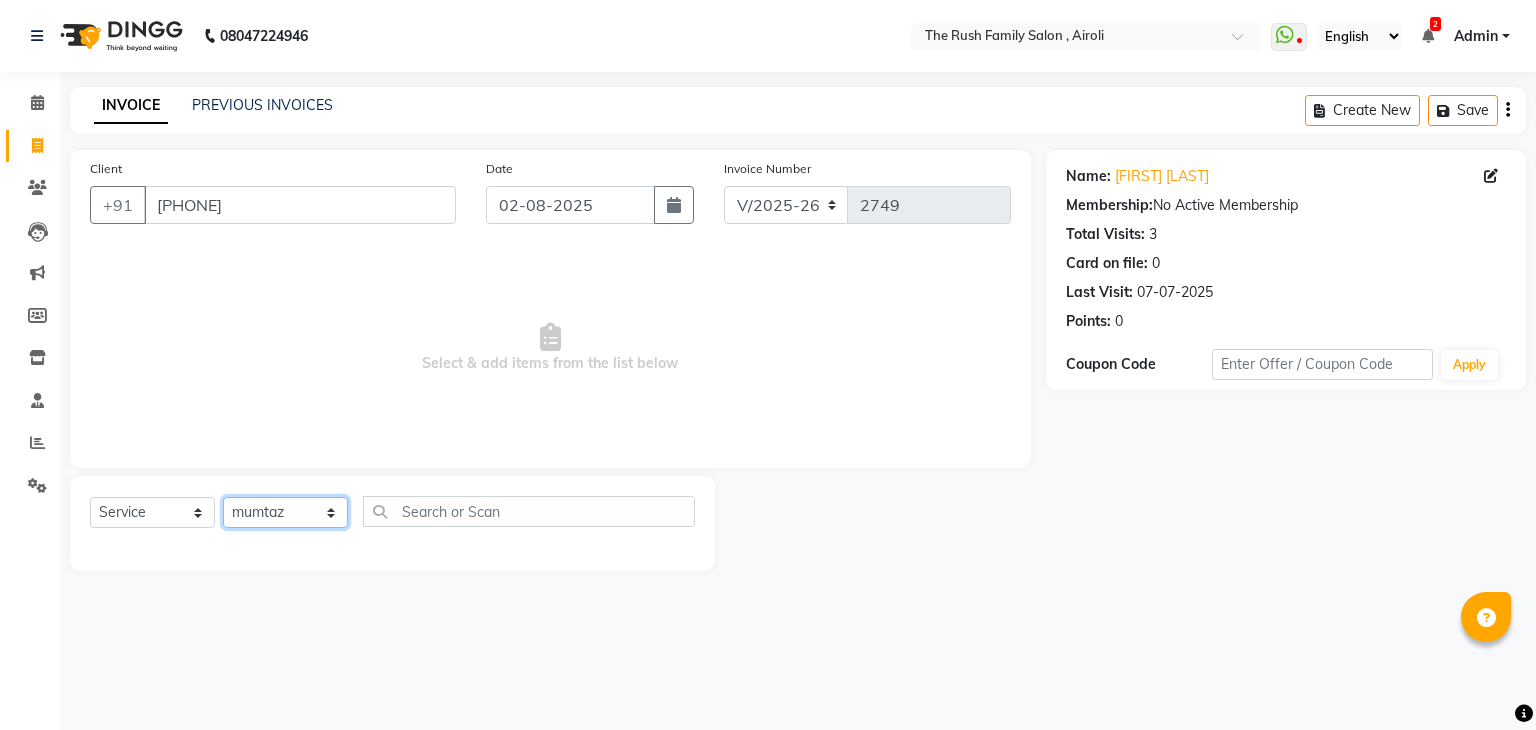 click on "Select Stylist Ajaz Alvira Danish Guddi Jayesh Josh  mumtaz Naeem   nishu Riya    Rush Swati" 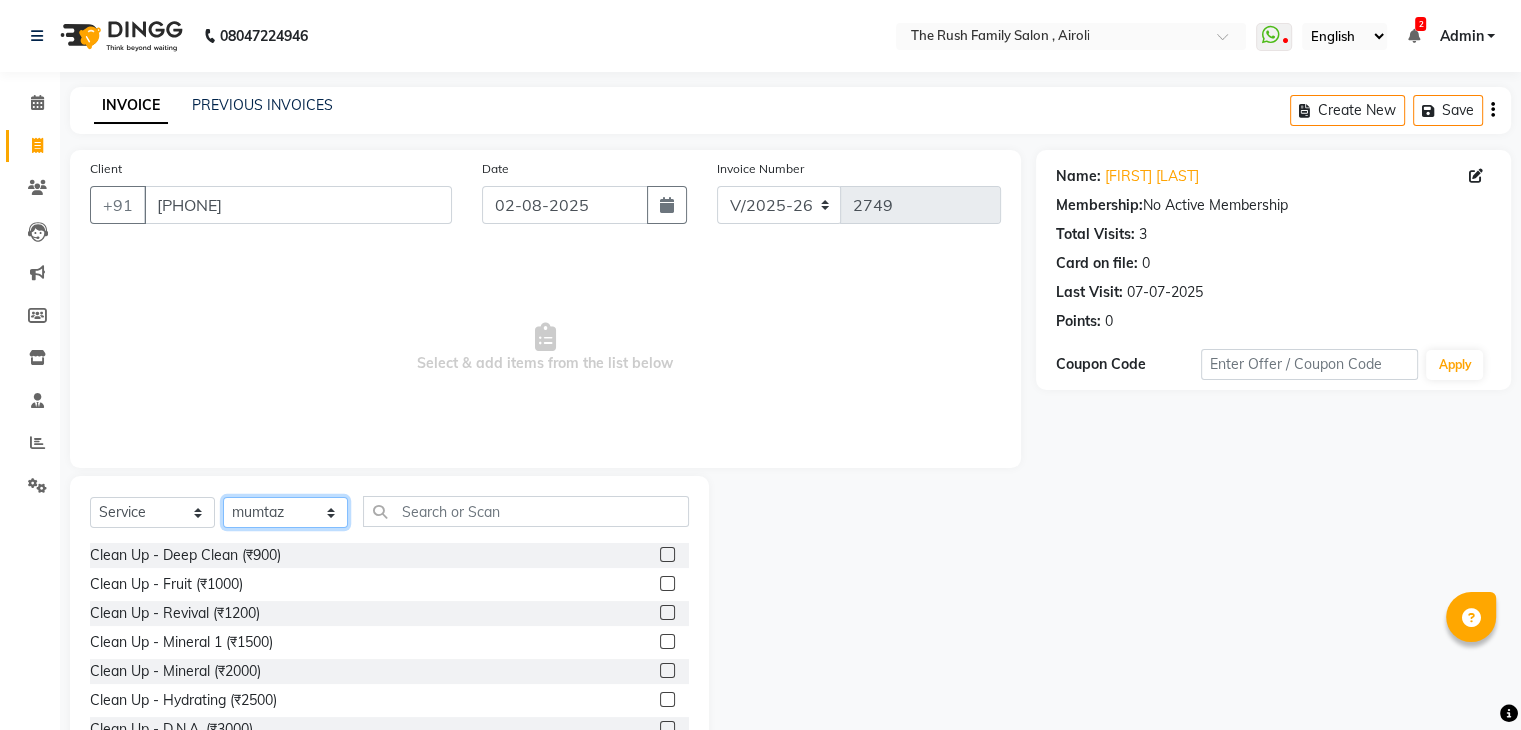 click on "Select Stylist Ajaz Alvira Danish Guddi Jayesh Josh  mumtaz Naeem   nishu Riya    Rush Swati" 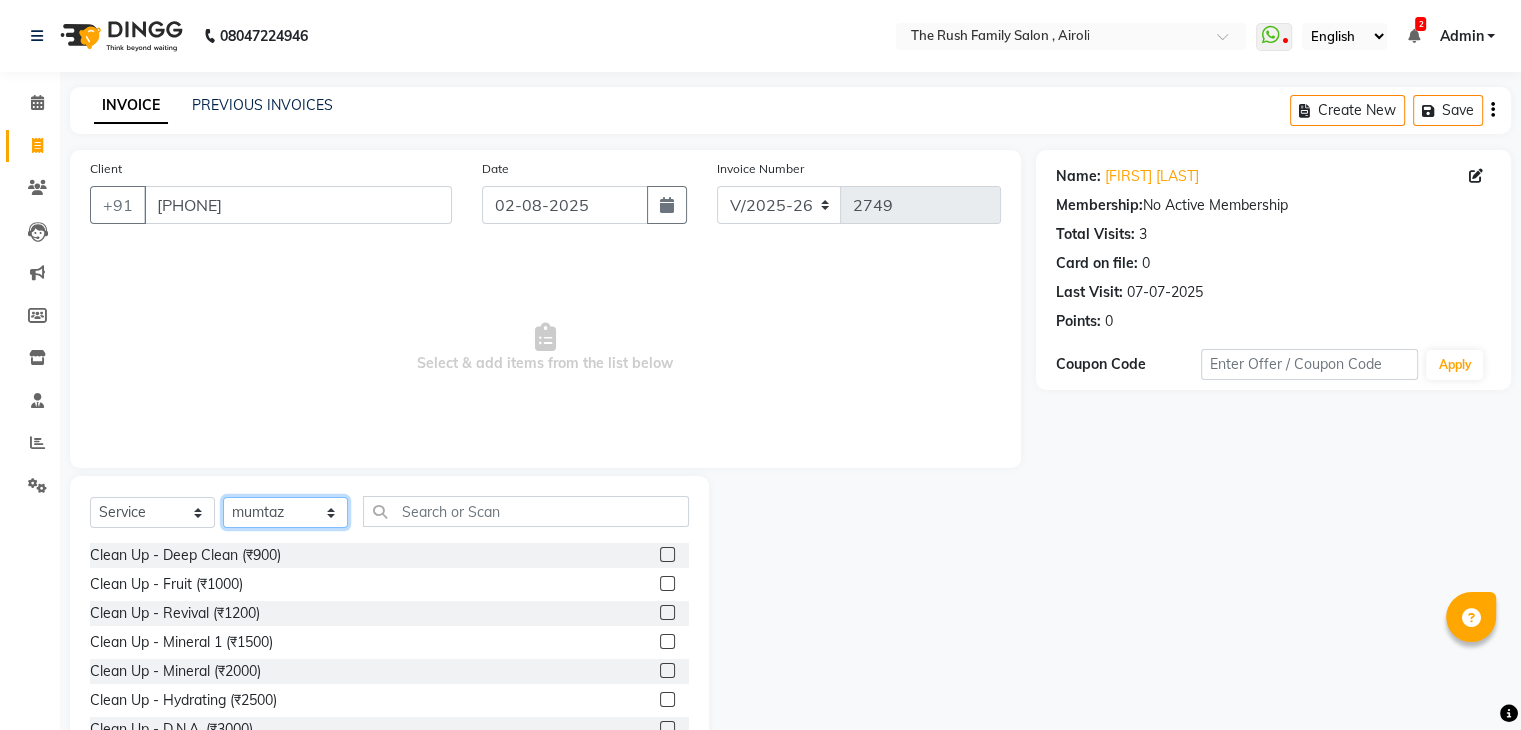 select on "87162" 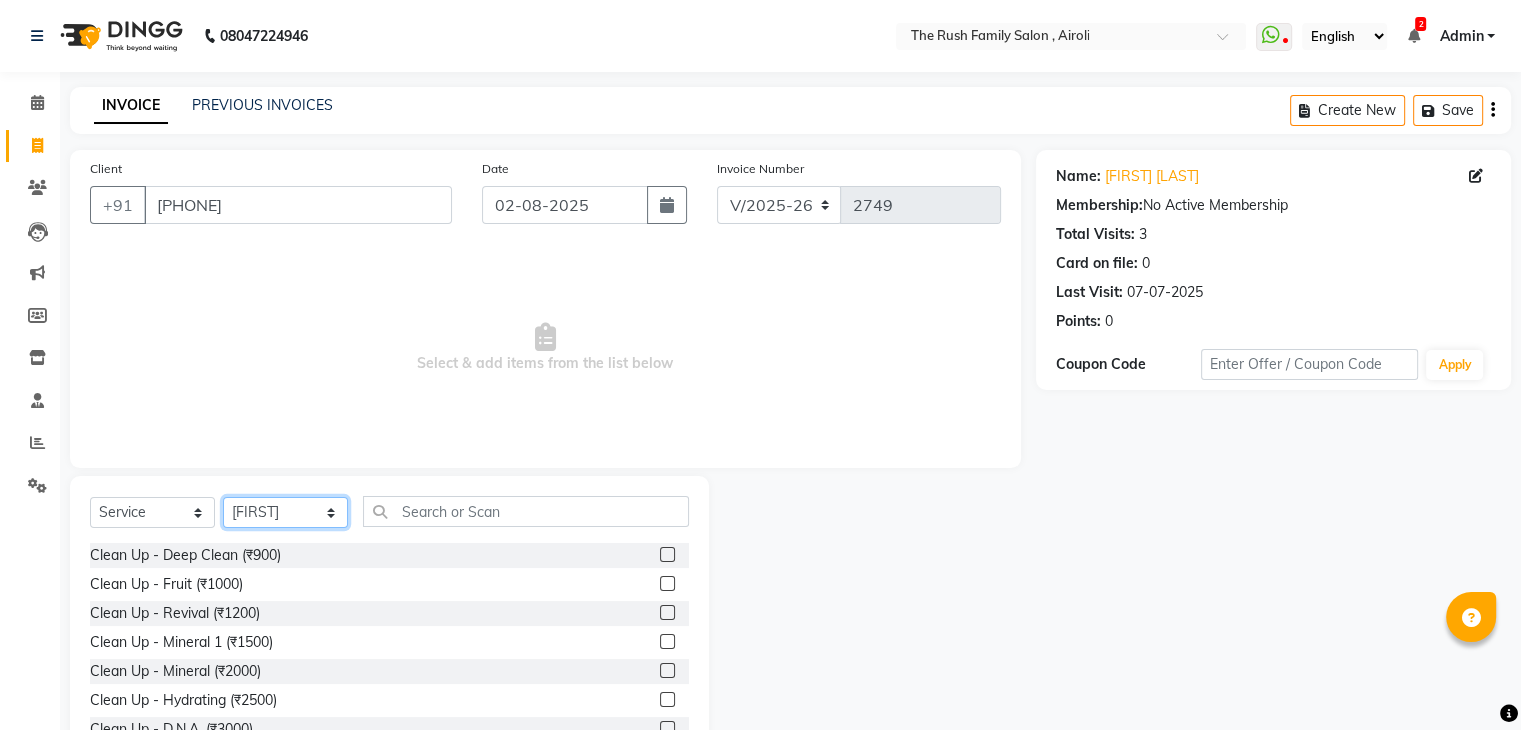click on "Select Stylist Ajaz Alvira Danish Guddi Jayesh Josh  mumtaz Naeem   nishu Riya    Rush Swati" 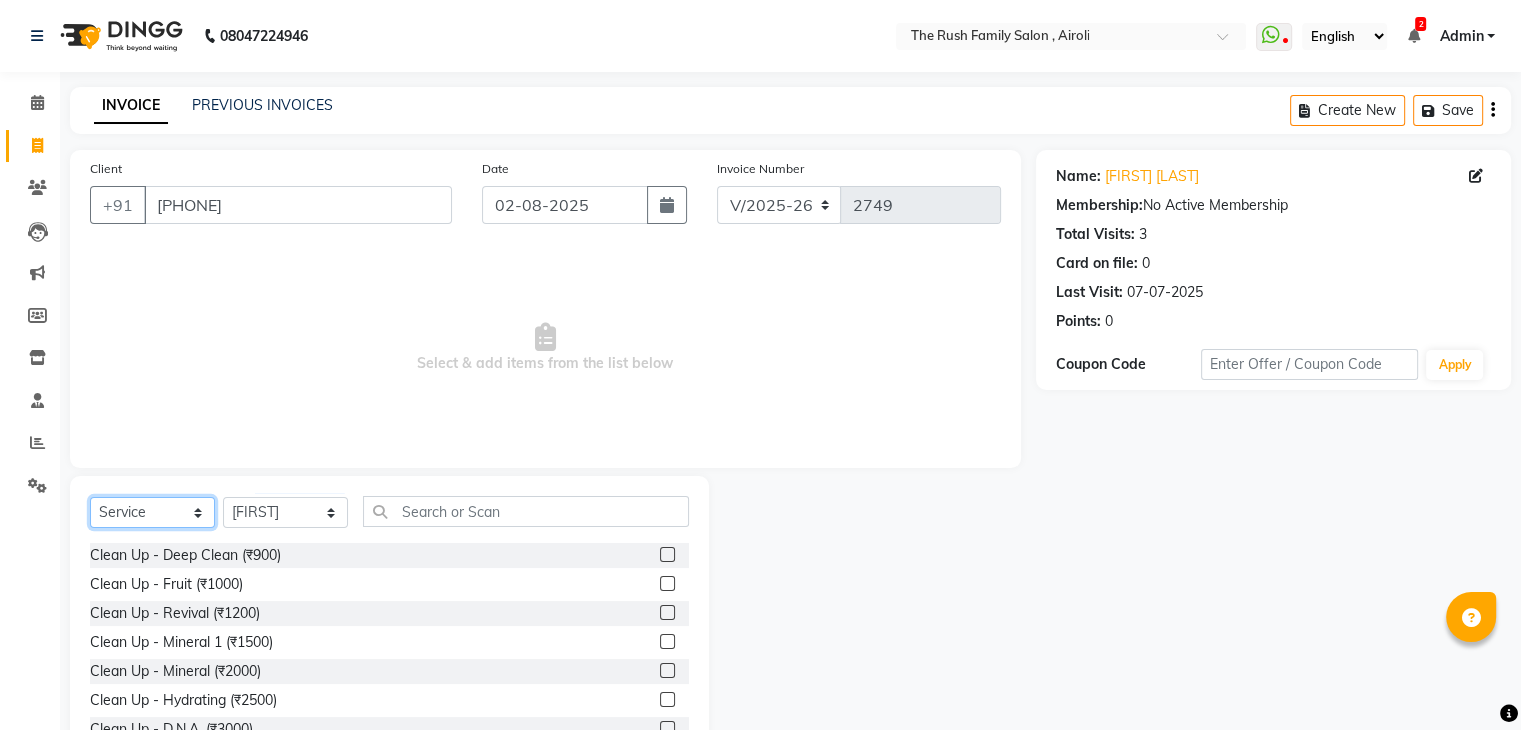 click on "Select  Service  Product  Membership  Package Voucher Prepaid Gift Card" 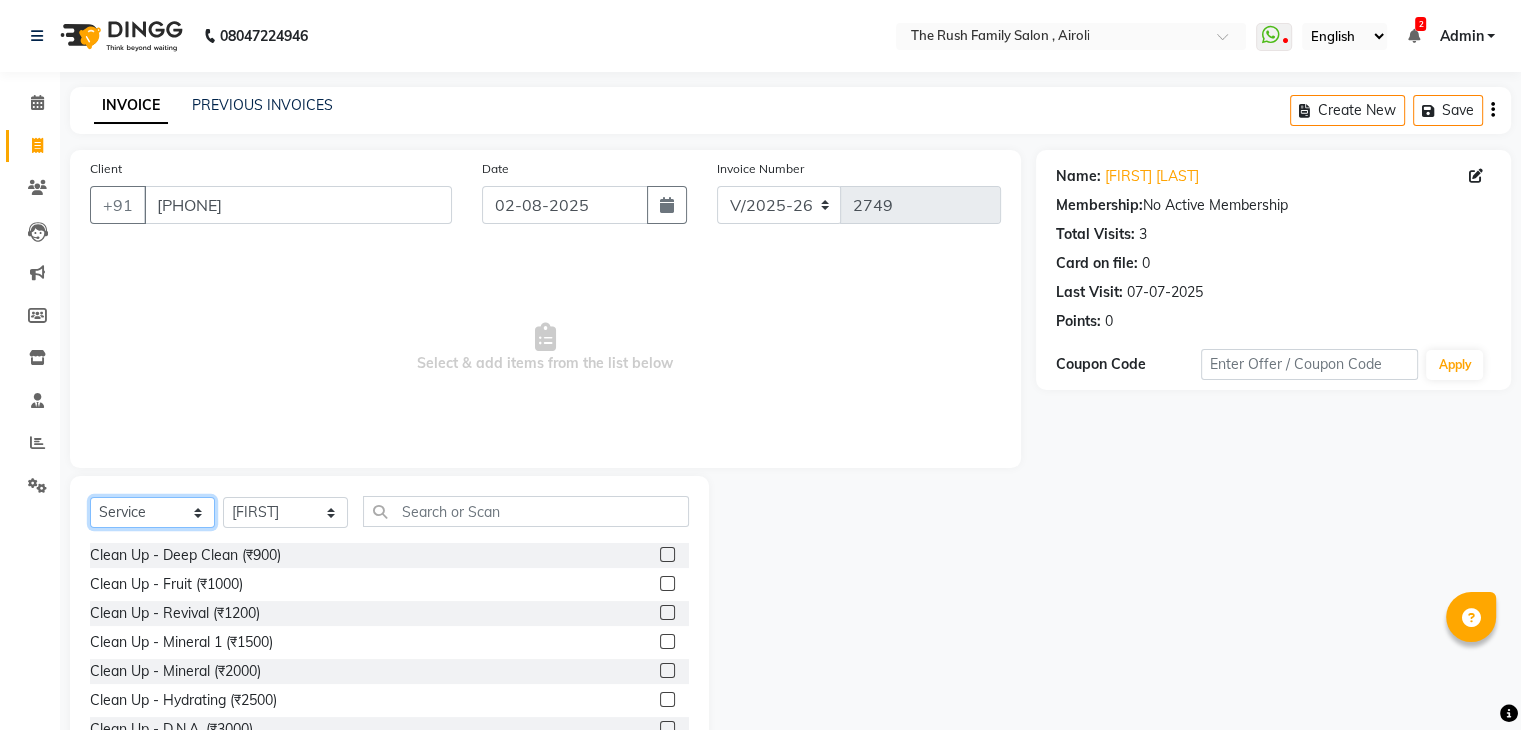 click on "Select  Service  Product  Membership  Package Voucher Prepaid Gift Card" 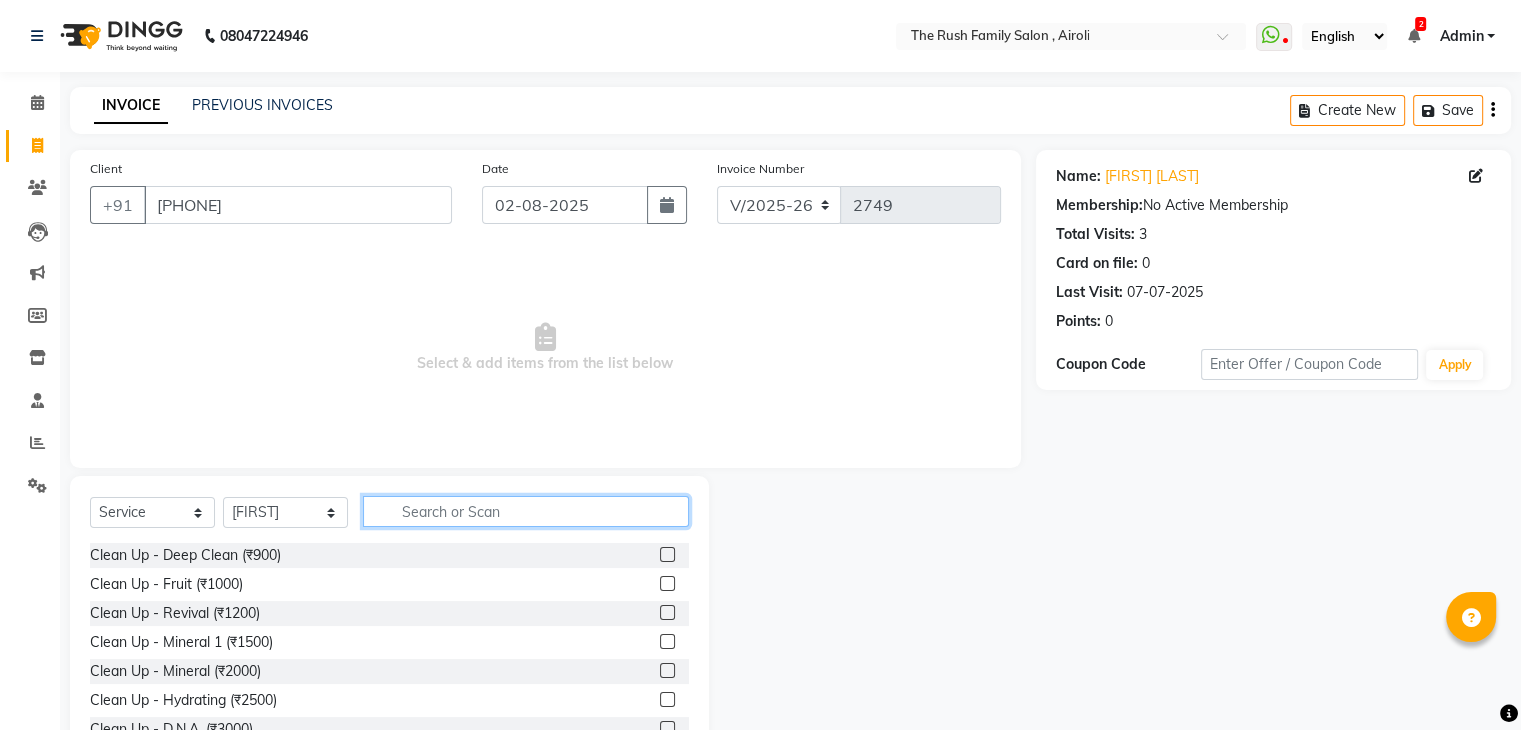 click 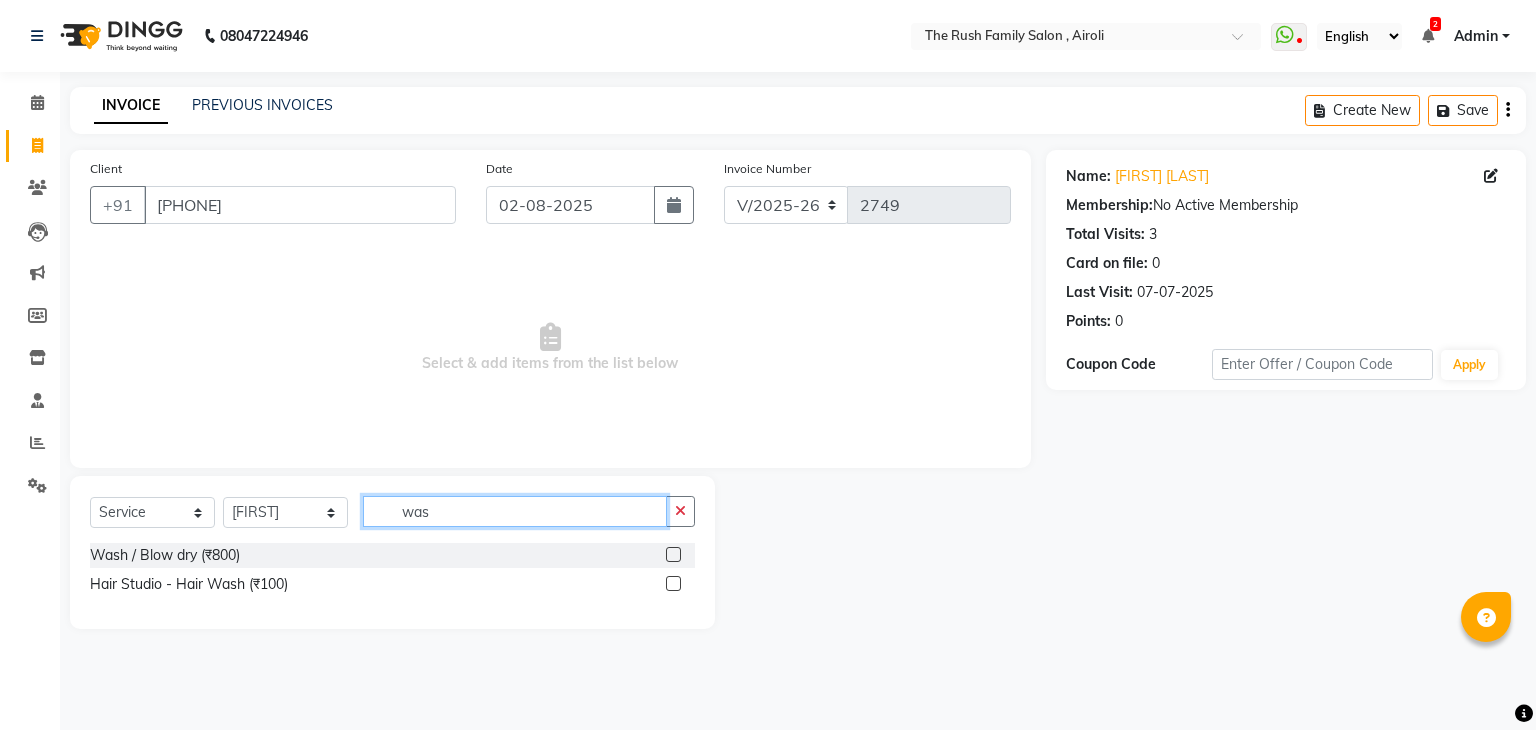 type on "was" 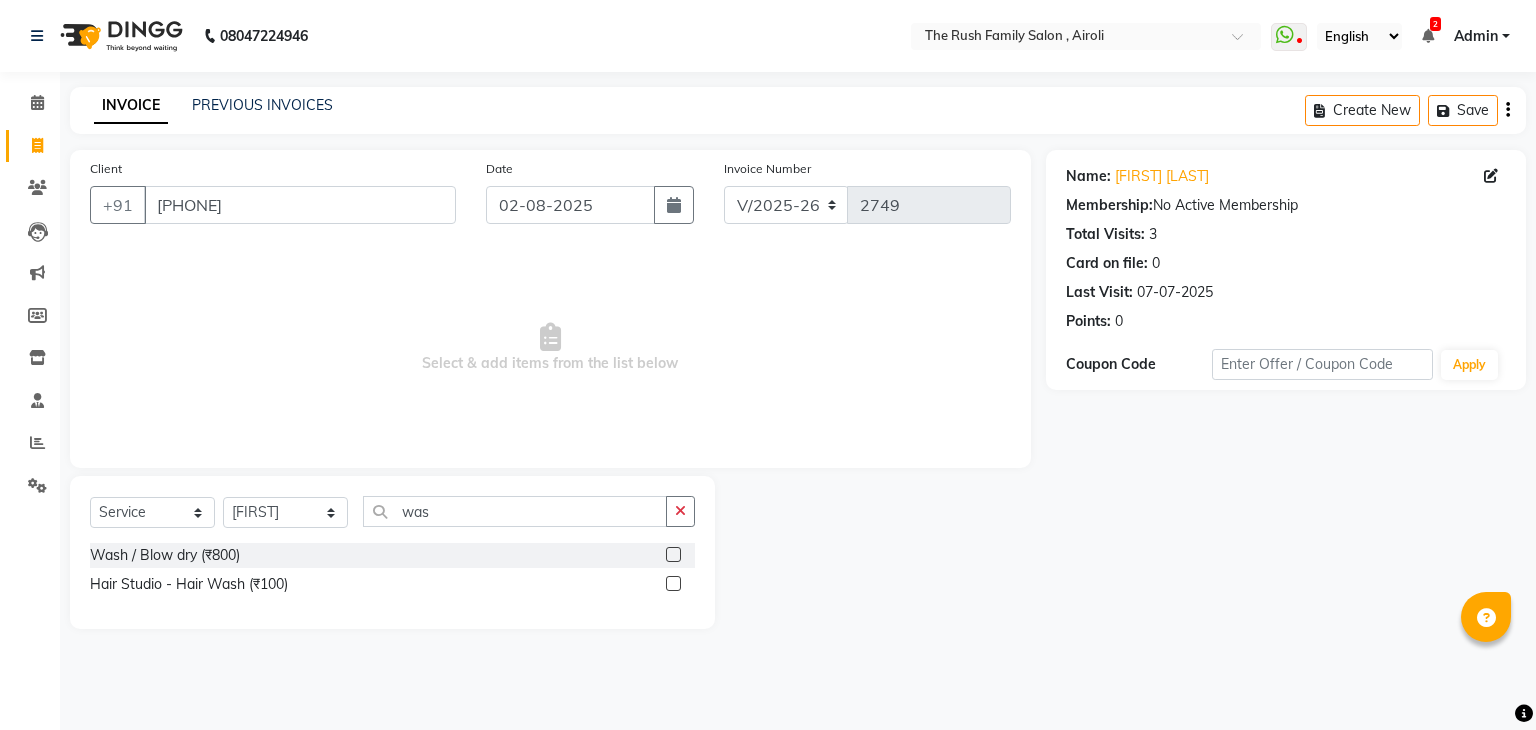 click 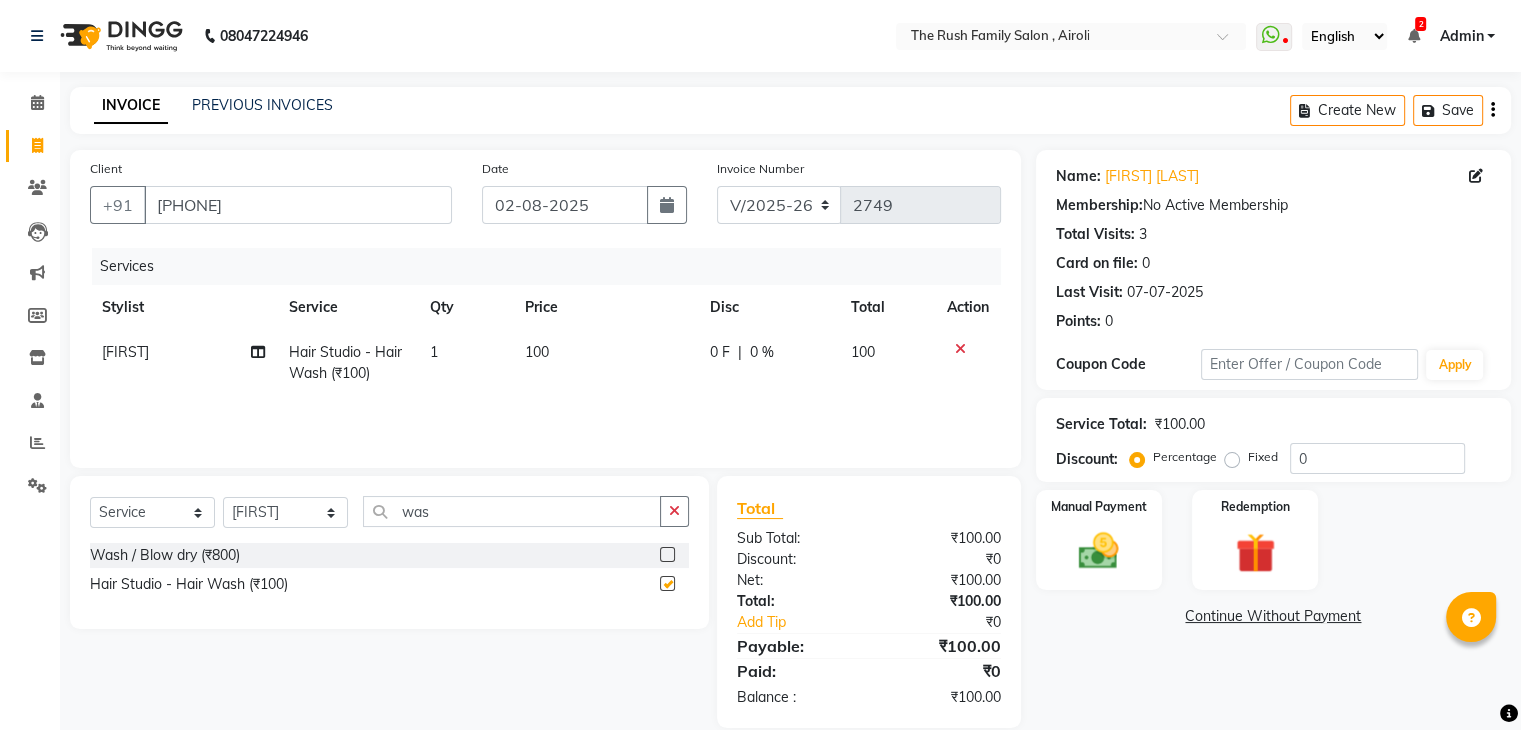 checkbox on "false" 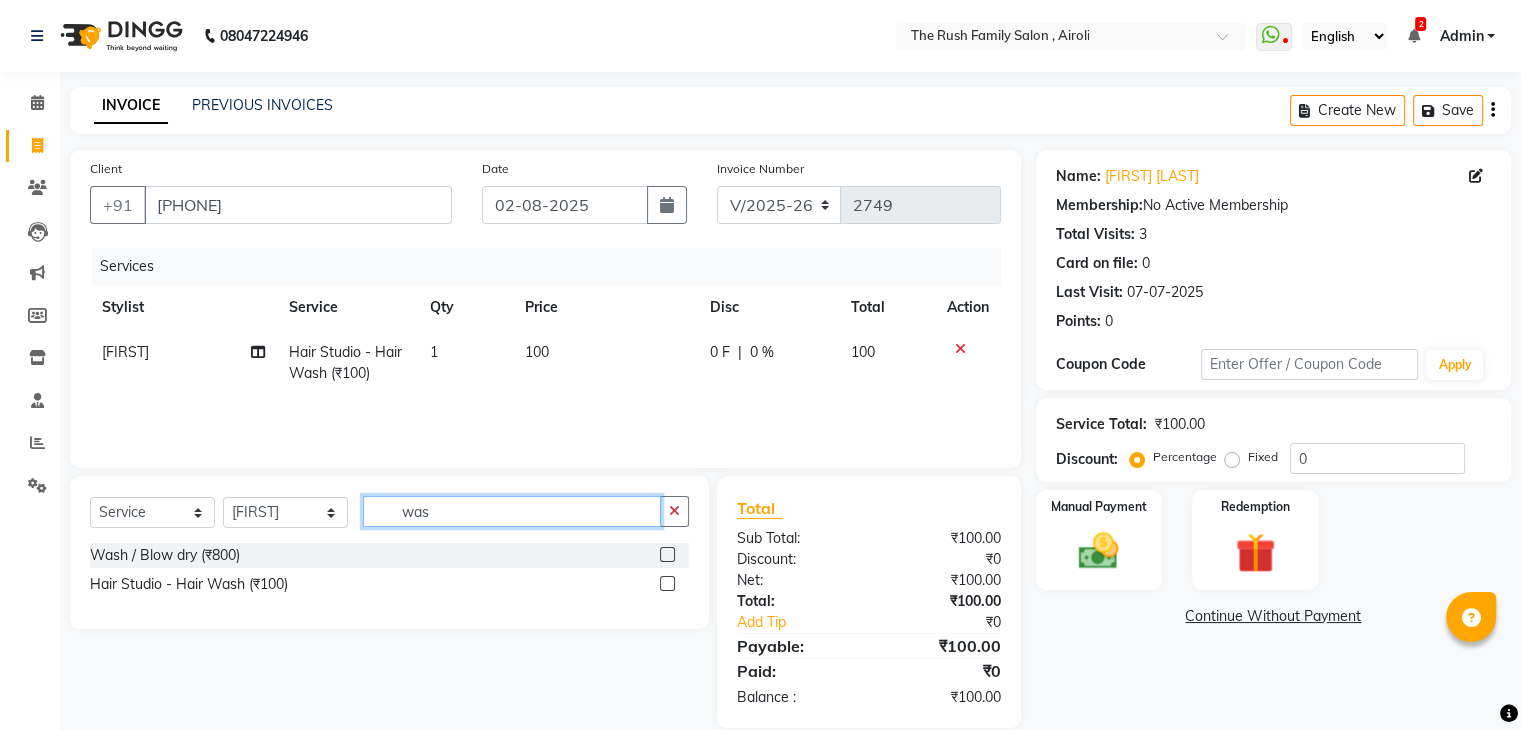 click on "was" 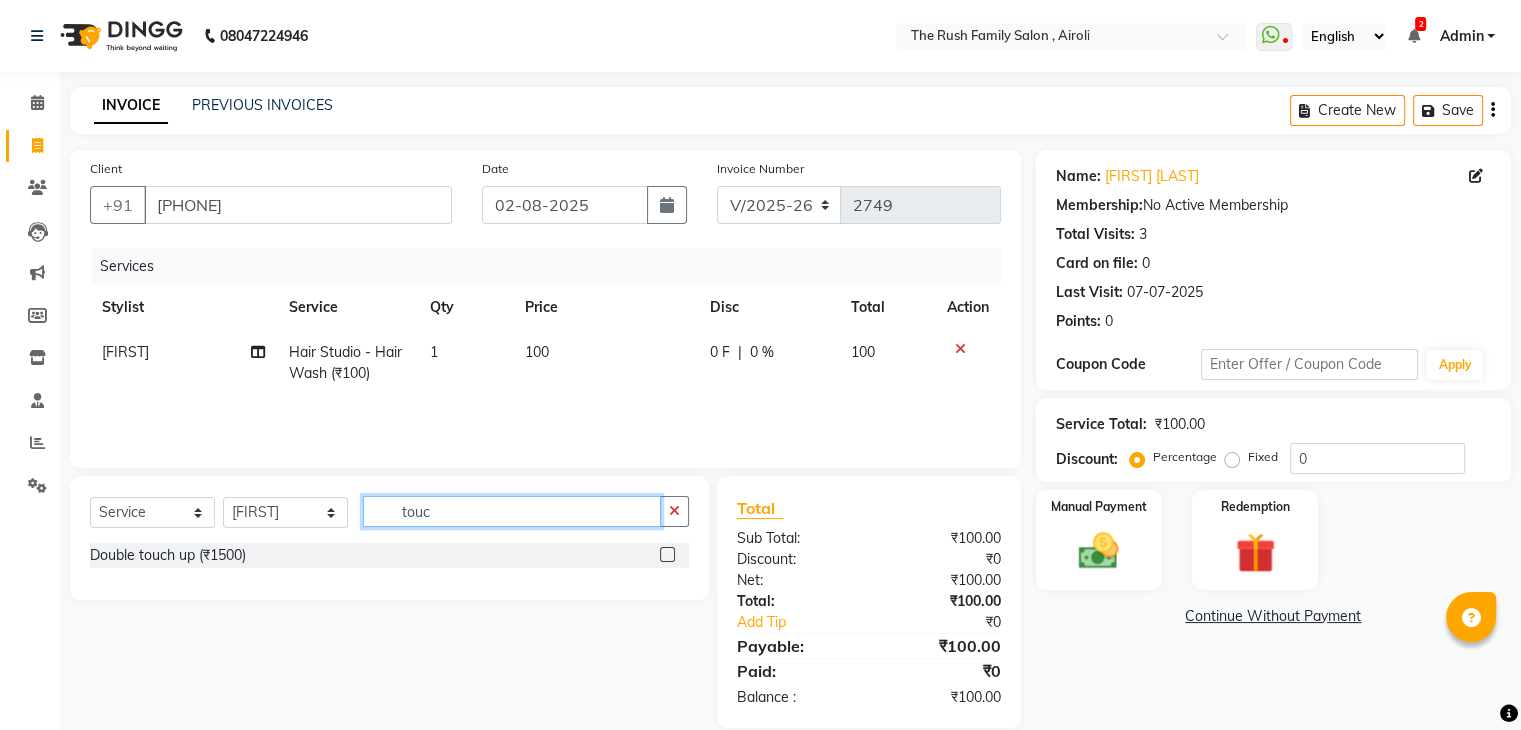 type on "touc" 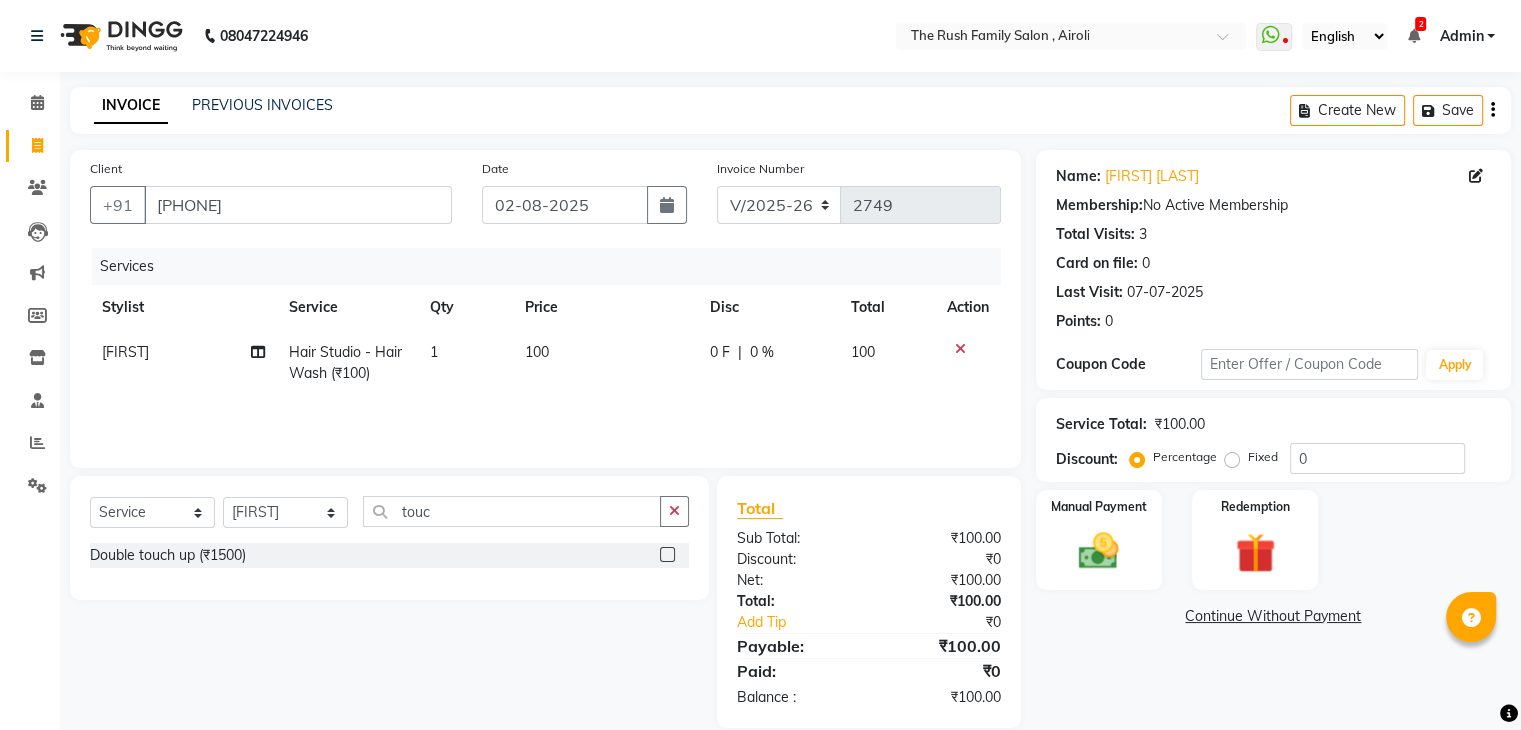 click 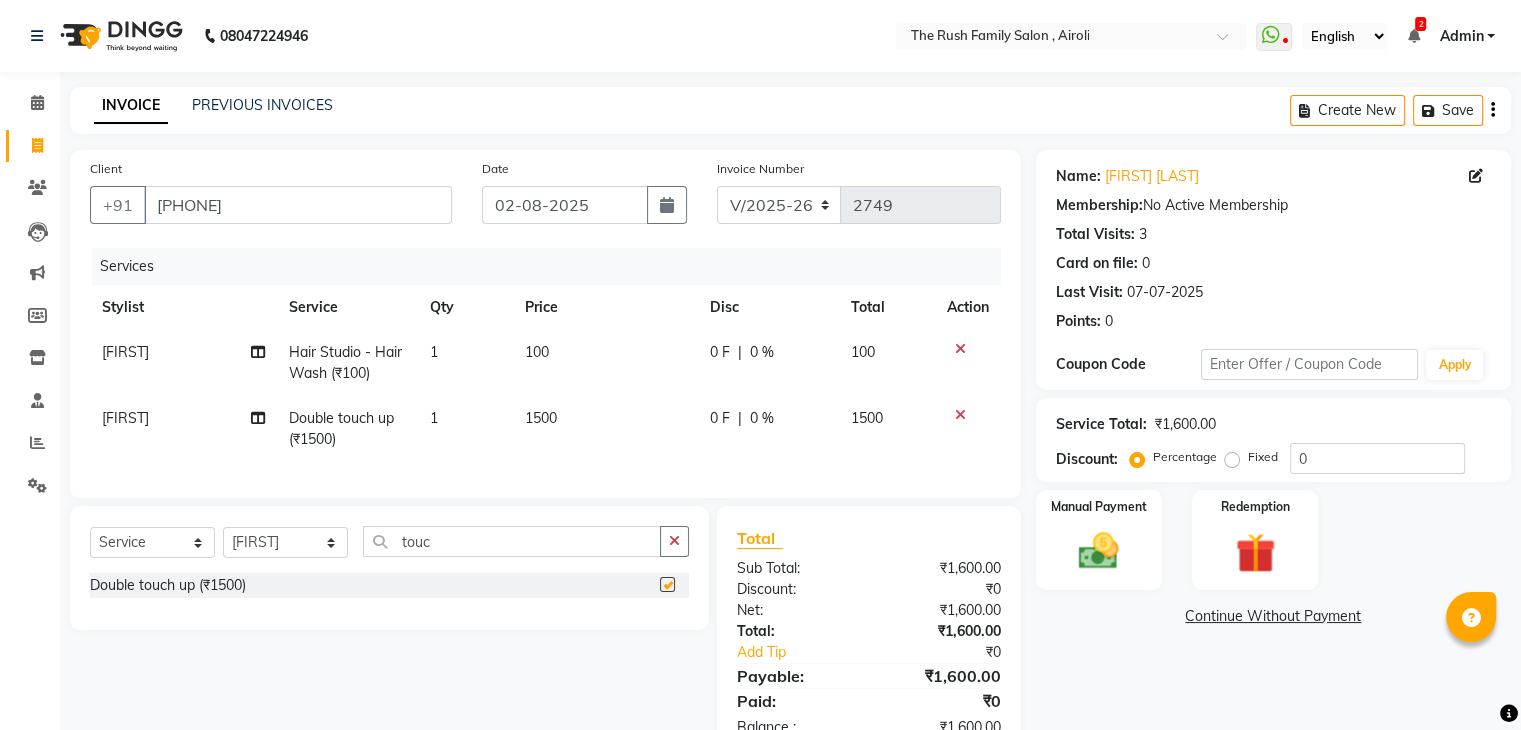 checkbox on "false" 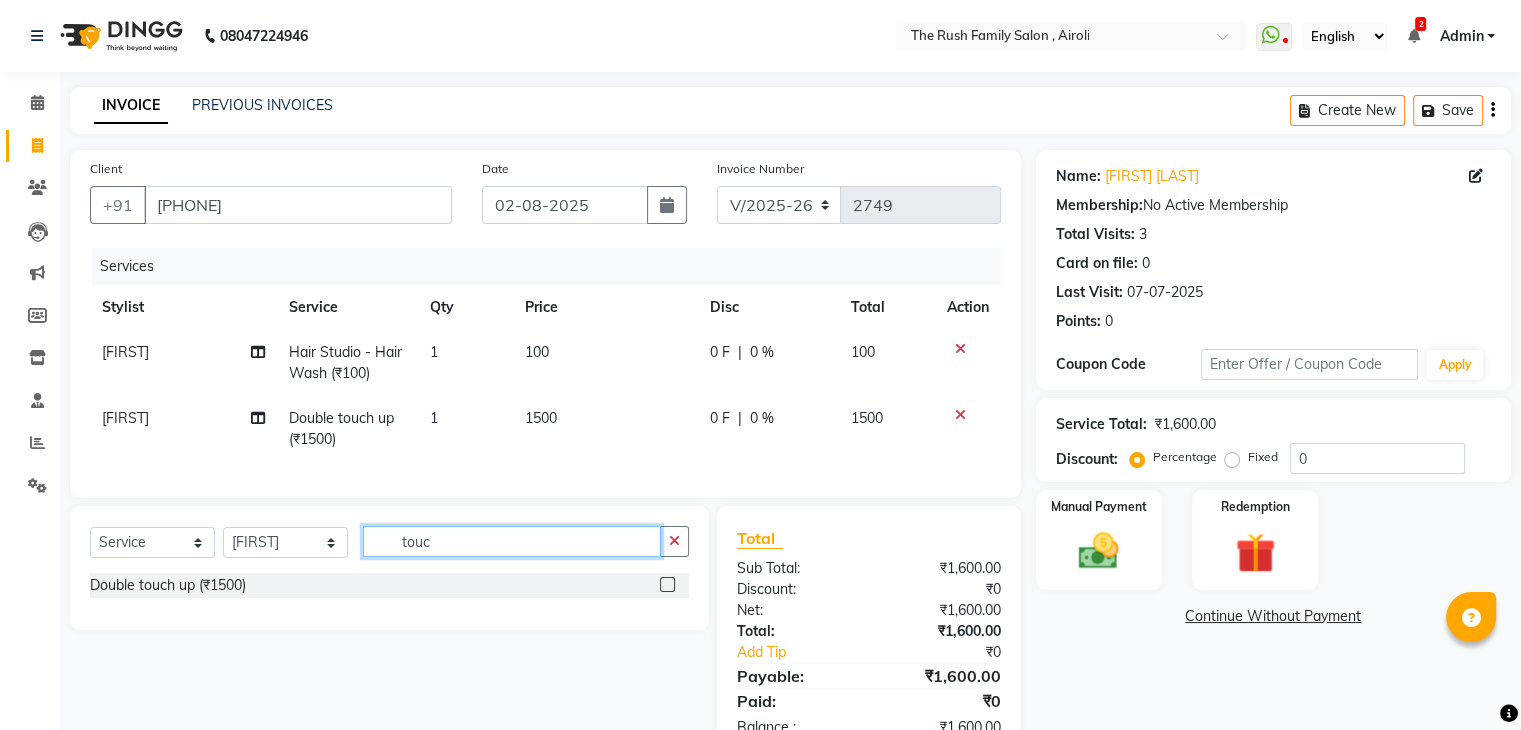click on "touc" 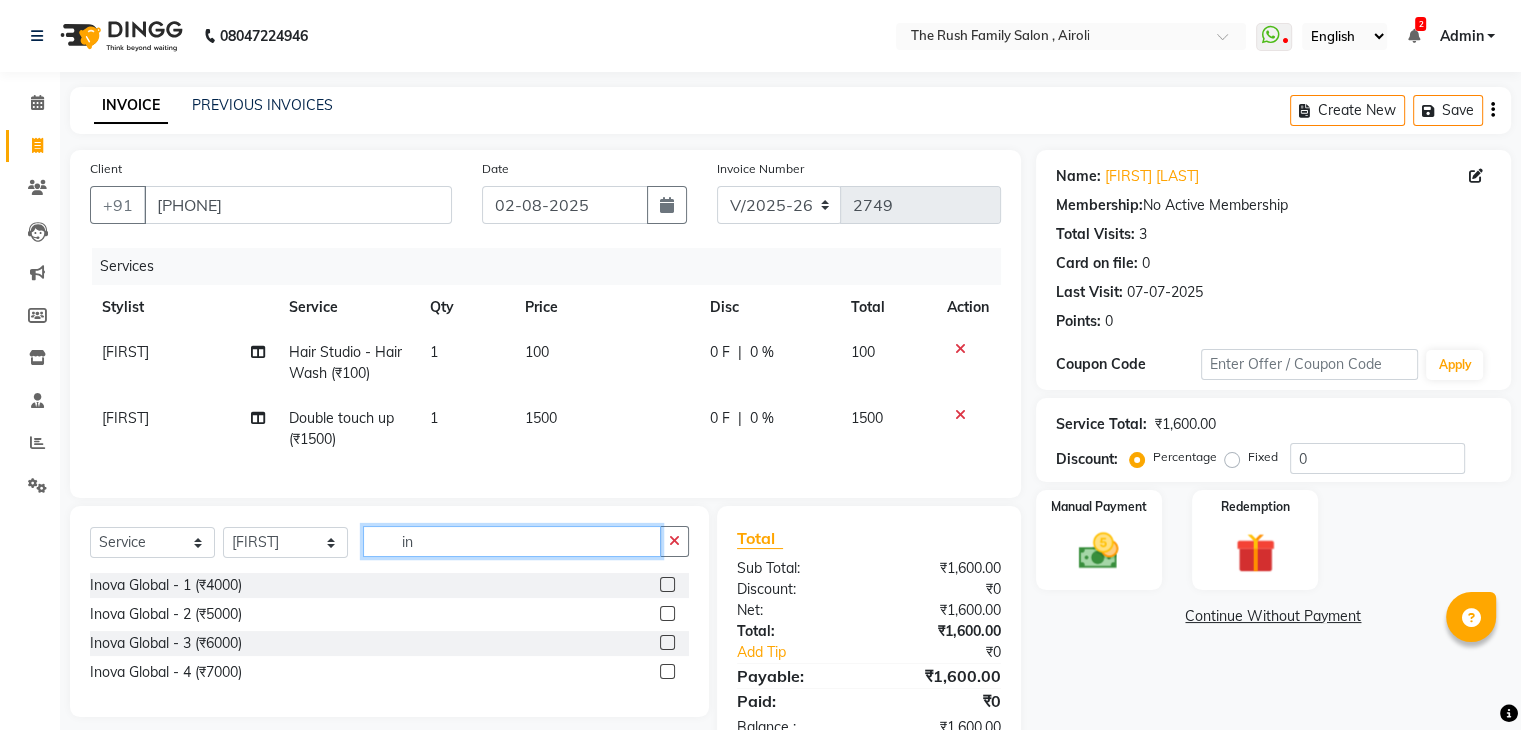 type on "i" 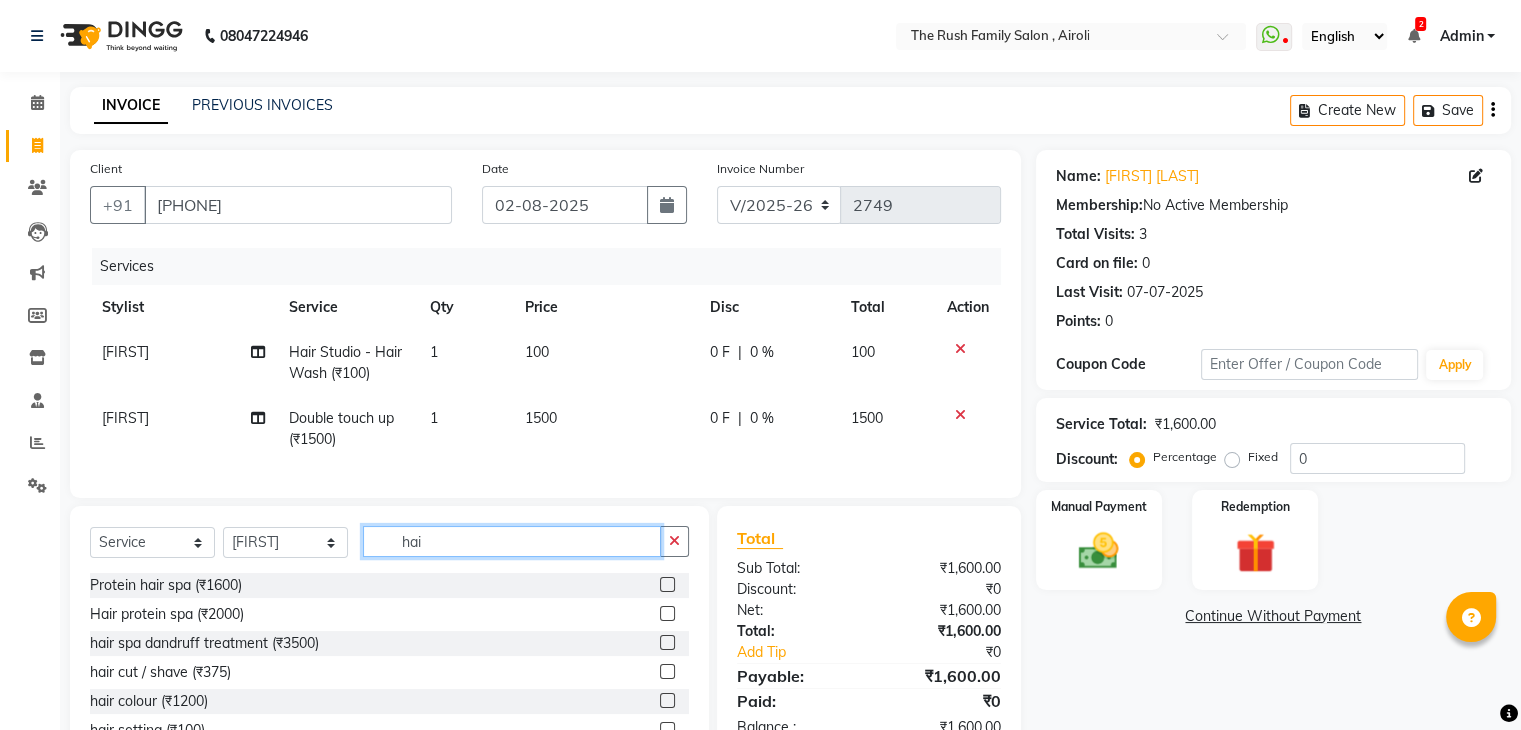 scroll, scrollTop: 117, scrollLeft: 0, axis: vertical 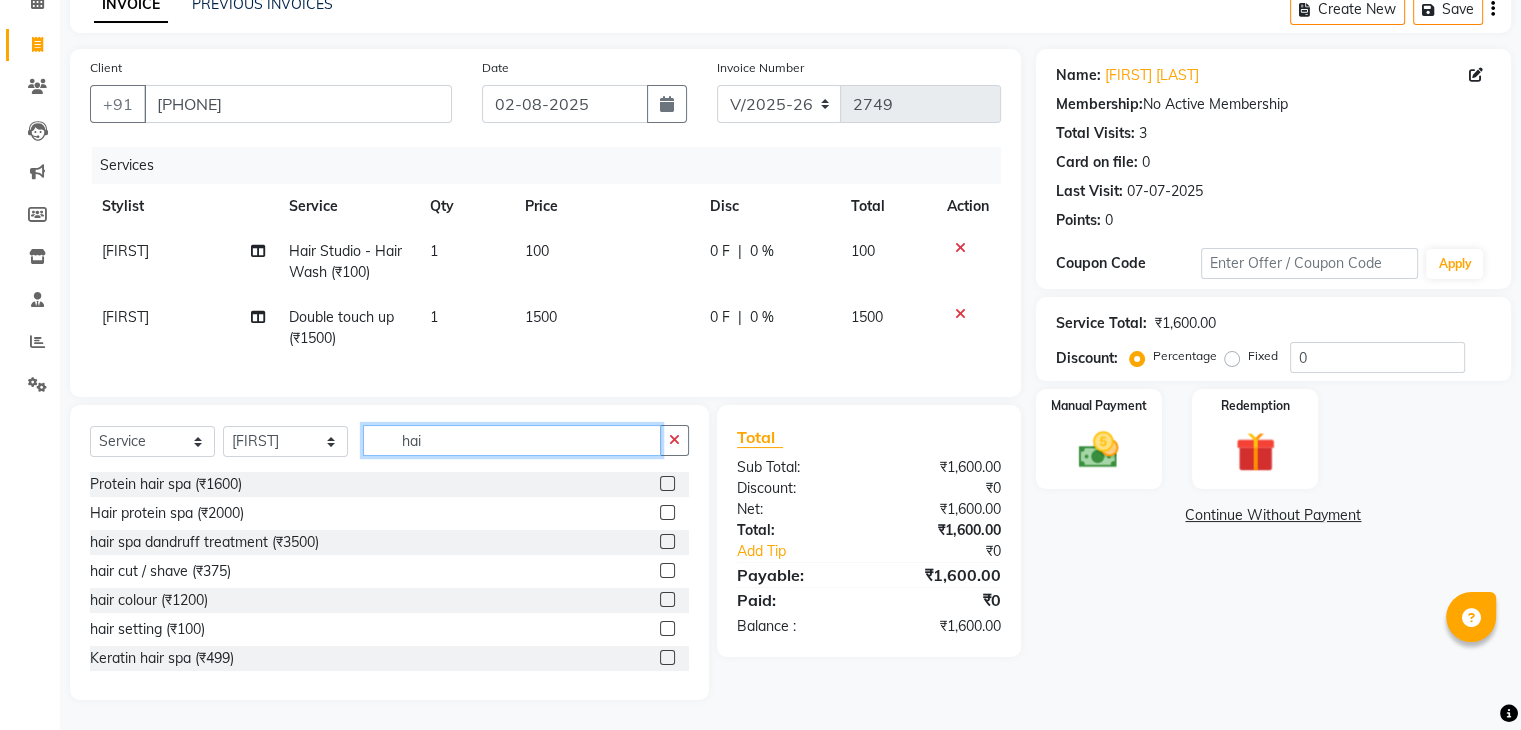 type on "hai" 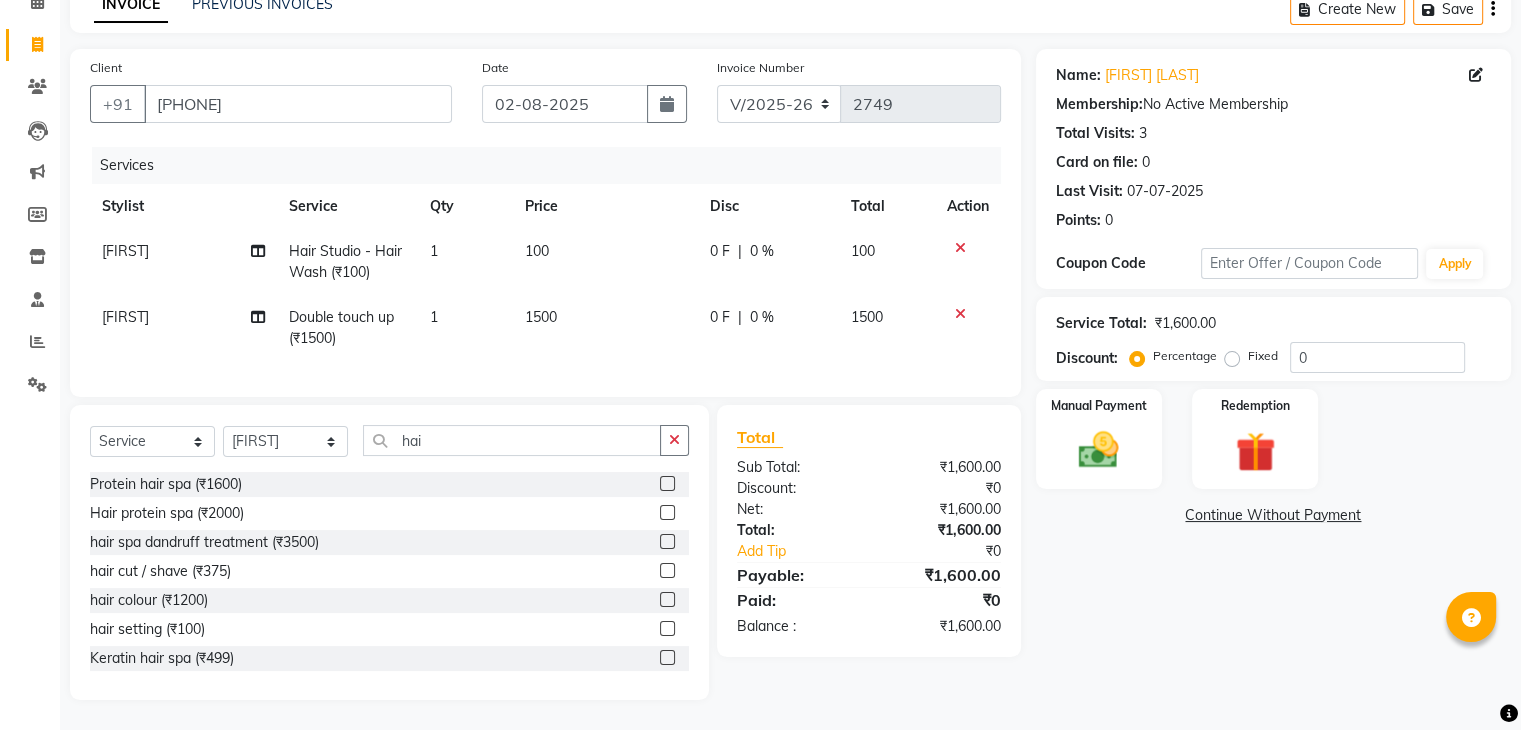 click 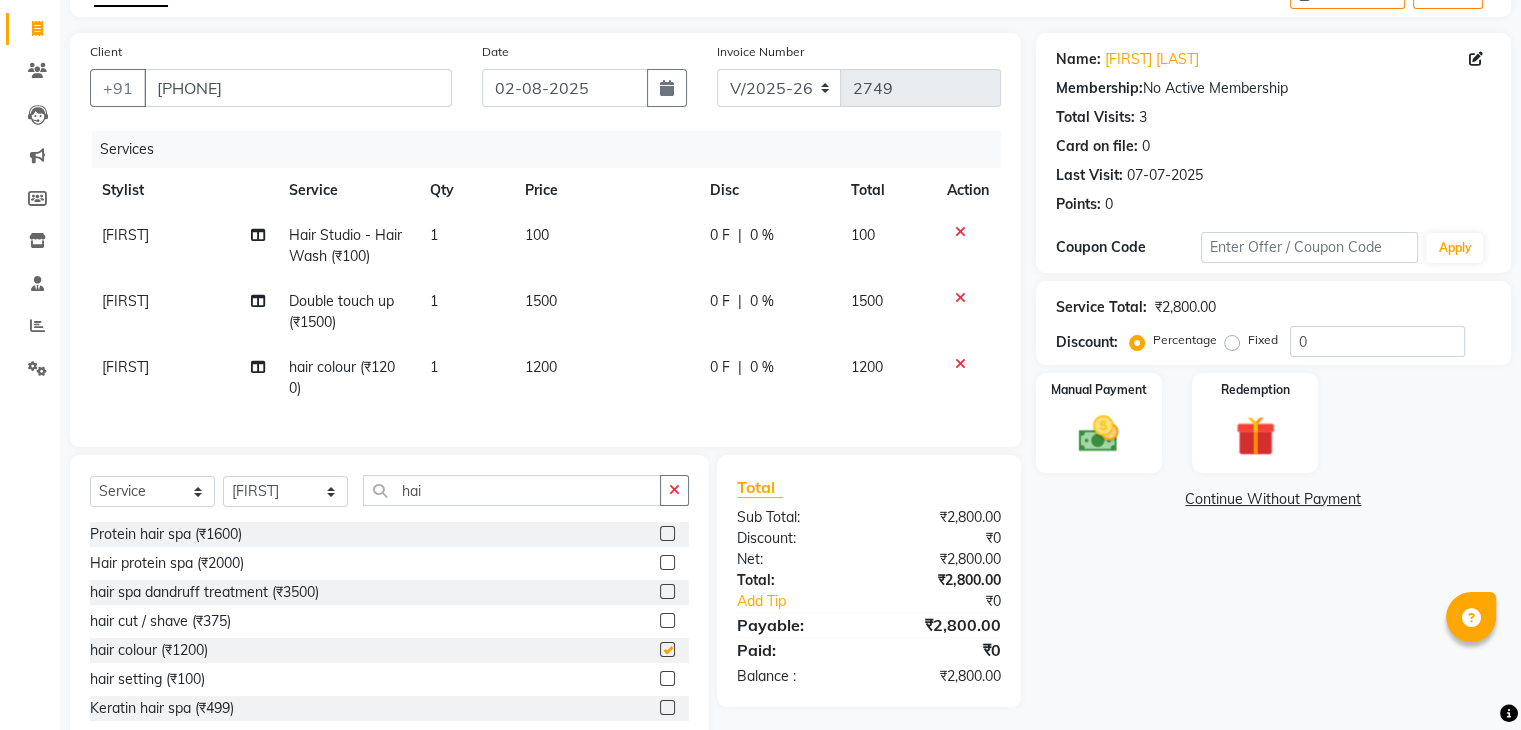 checkbox on "false" 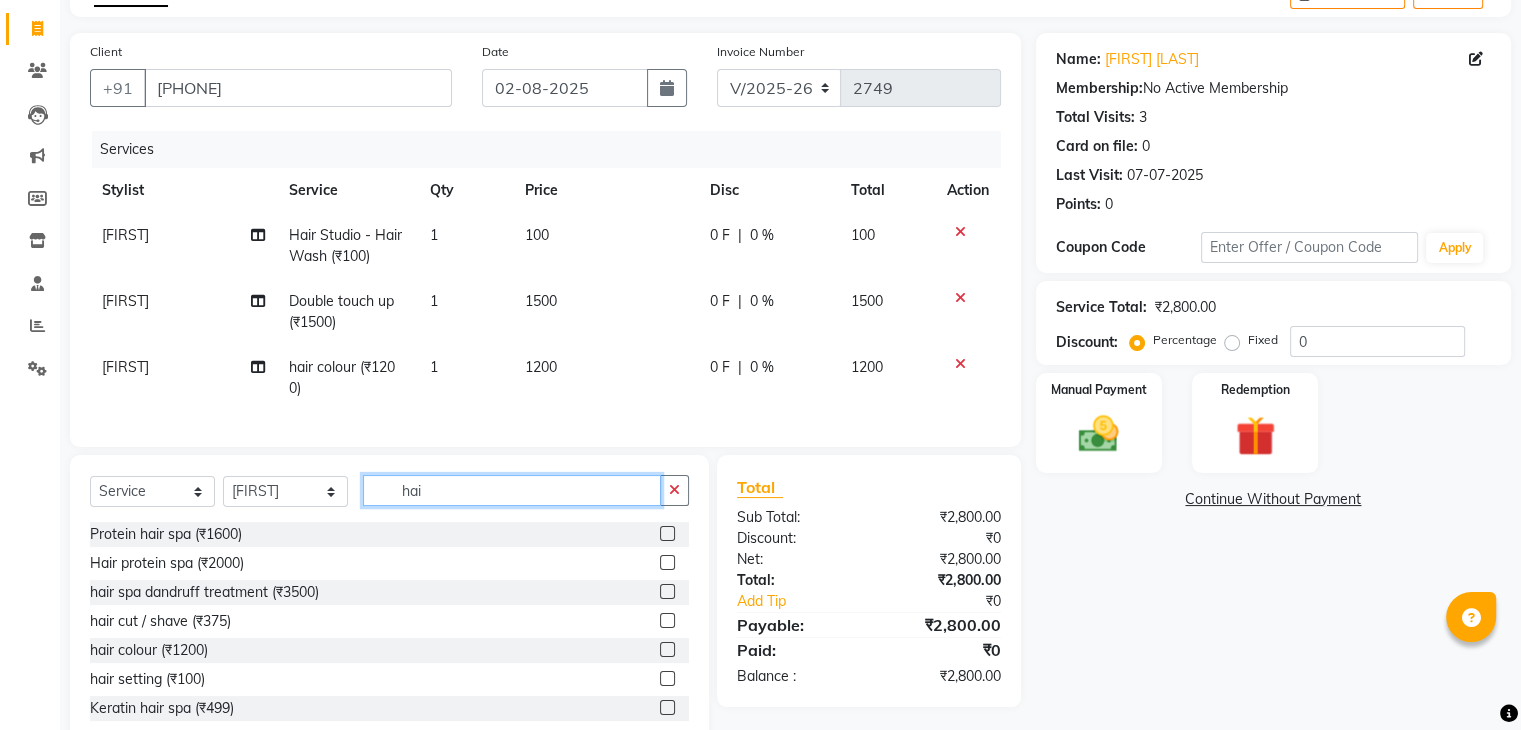click on "hai" 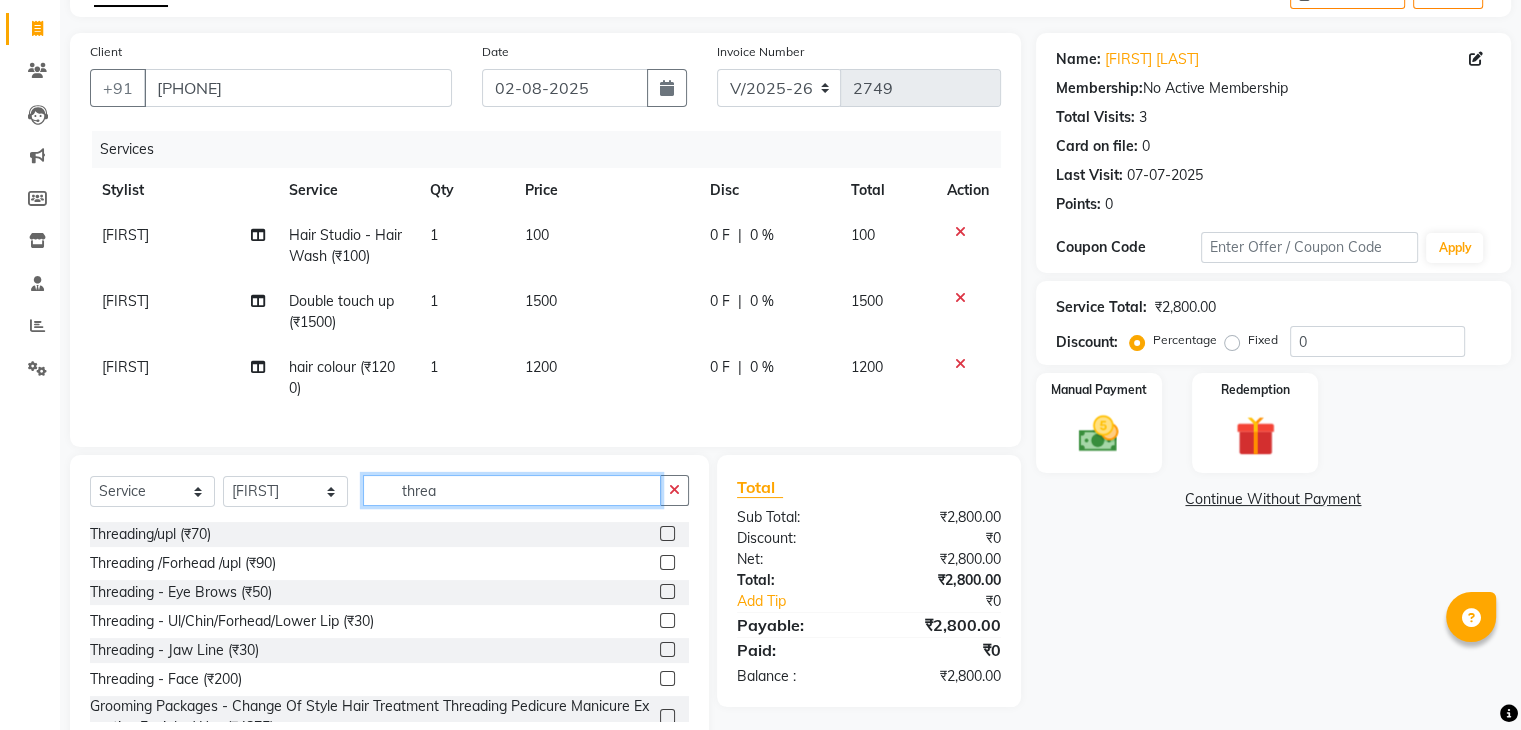 type on "threa" 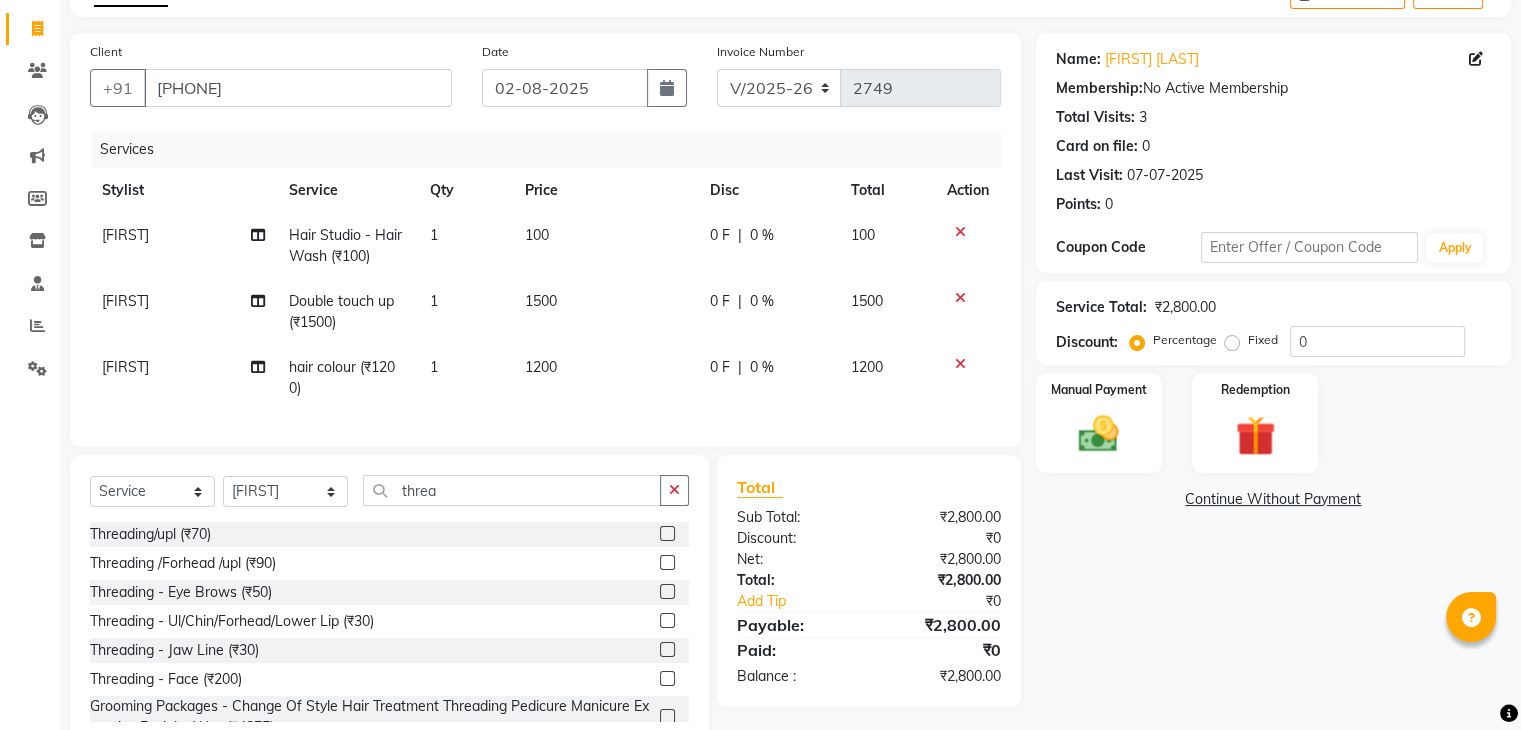 click 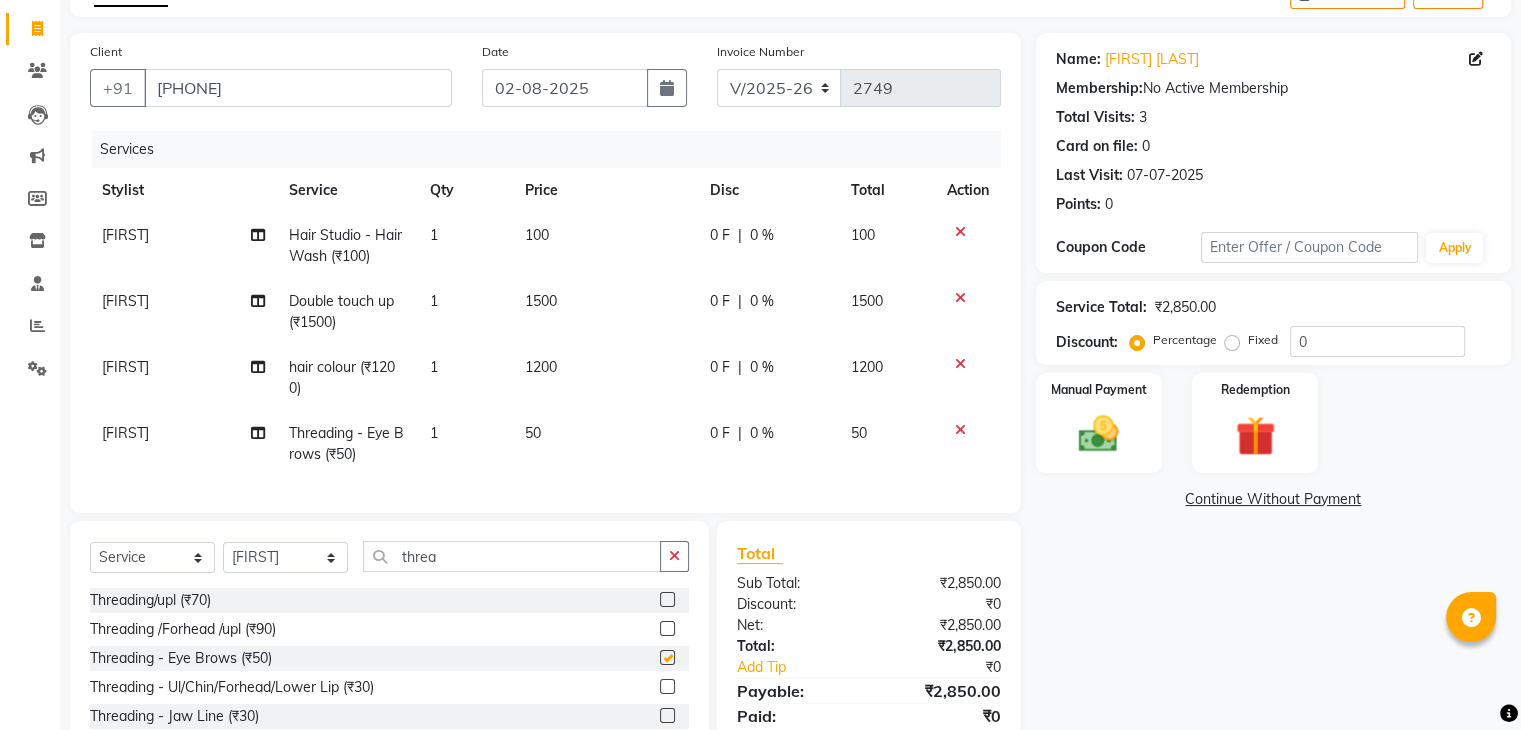 checkbox on "false" 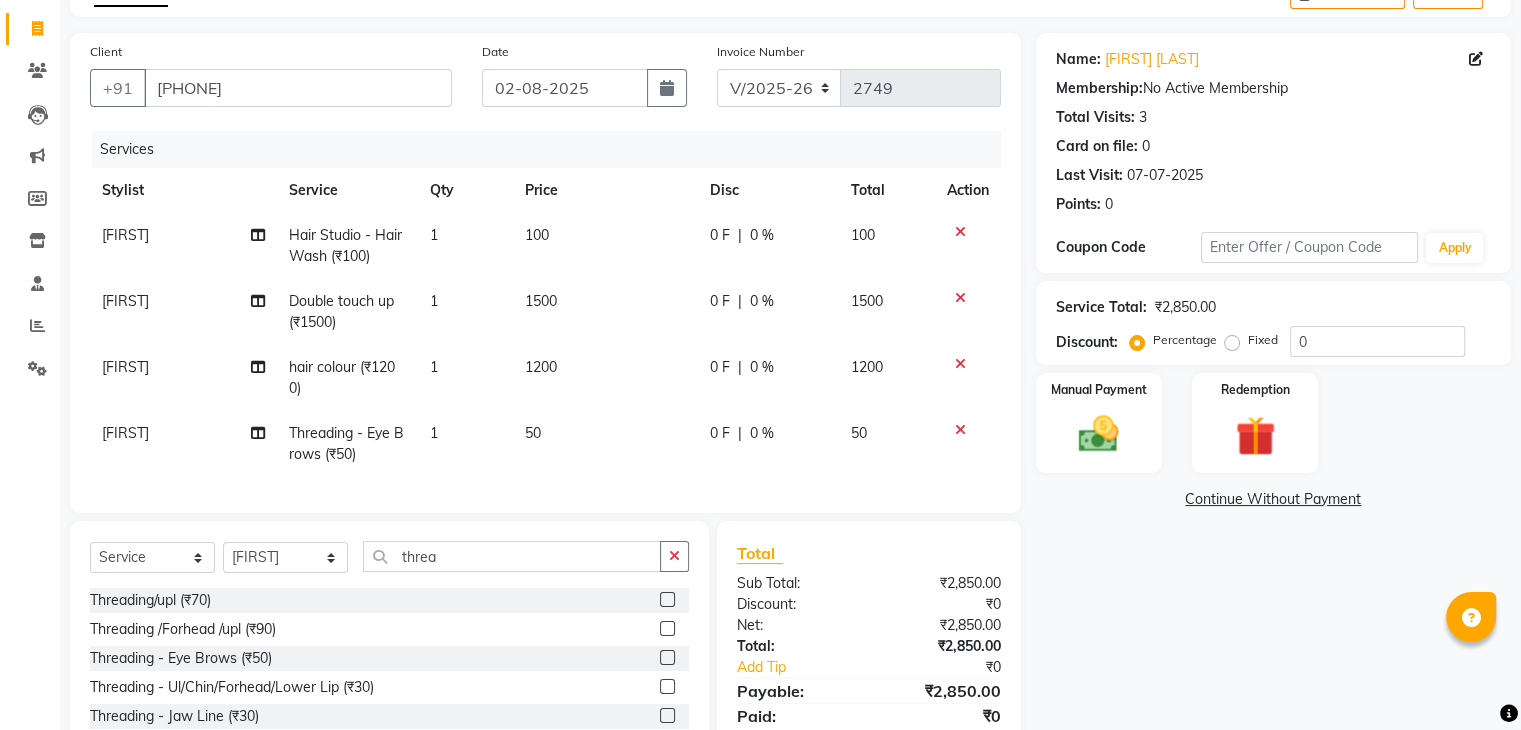 click on "0 F | 0 %" 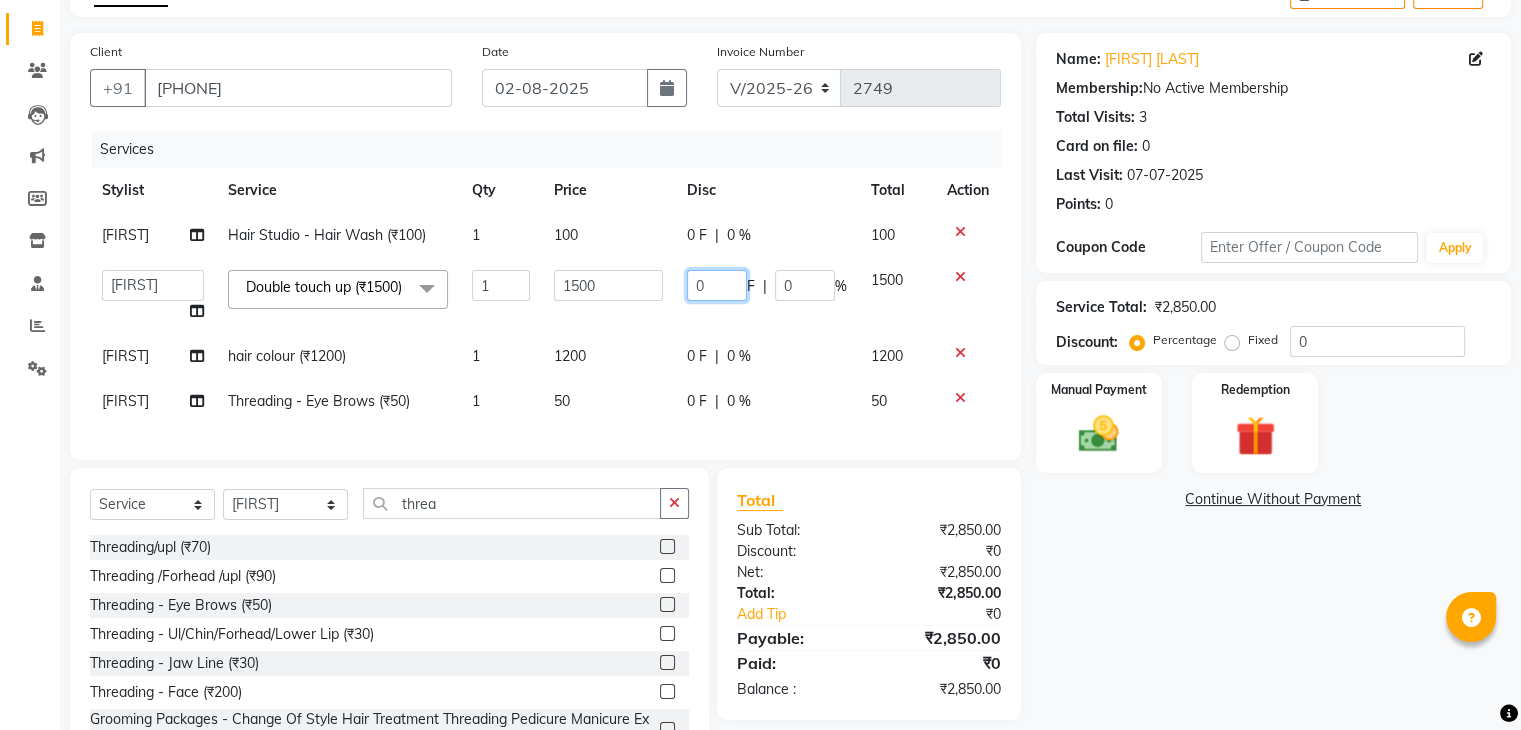 click on "0" 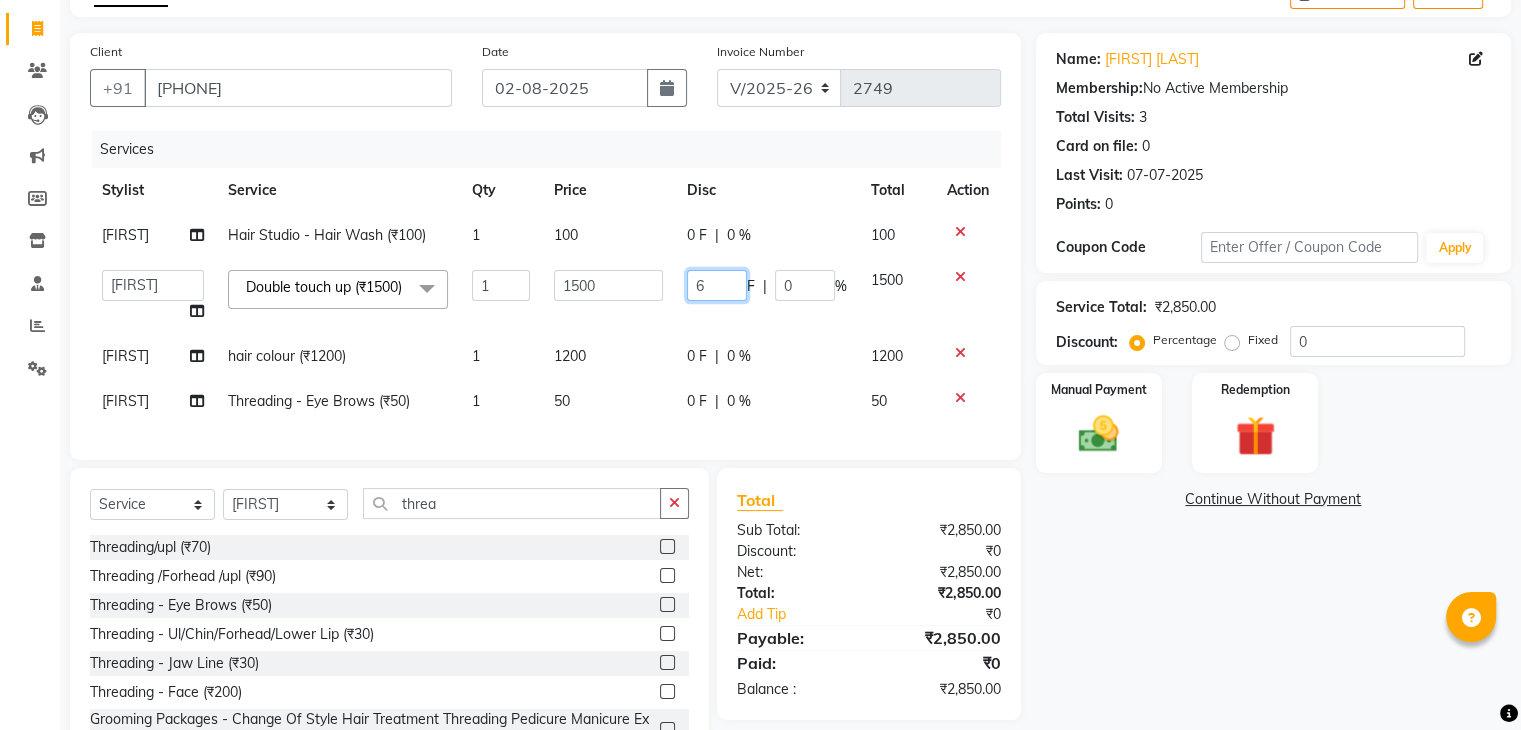type on "60" 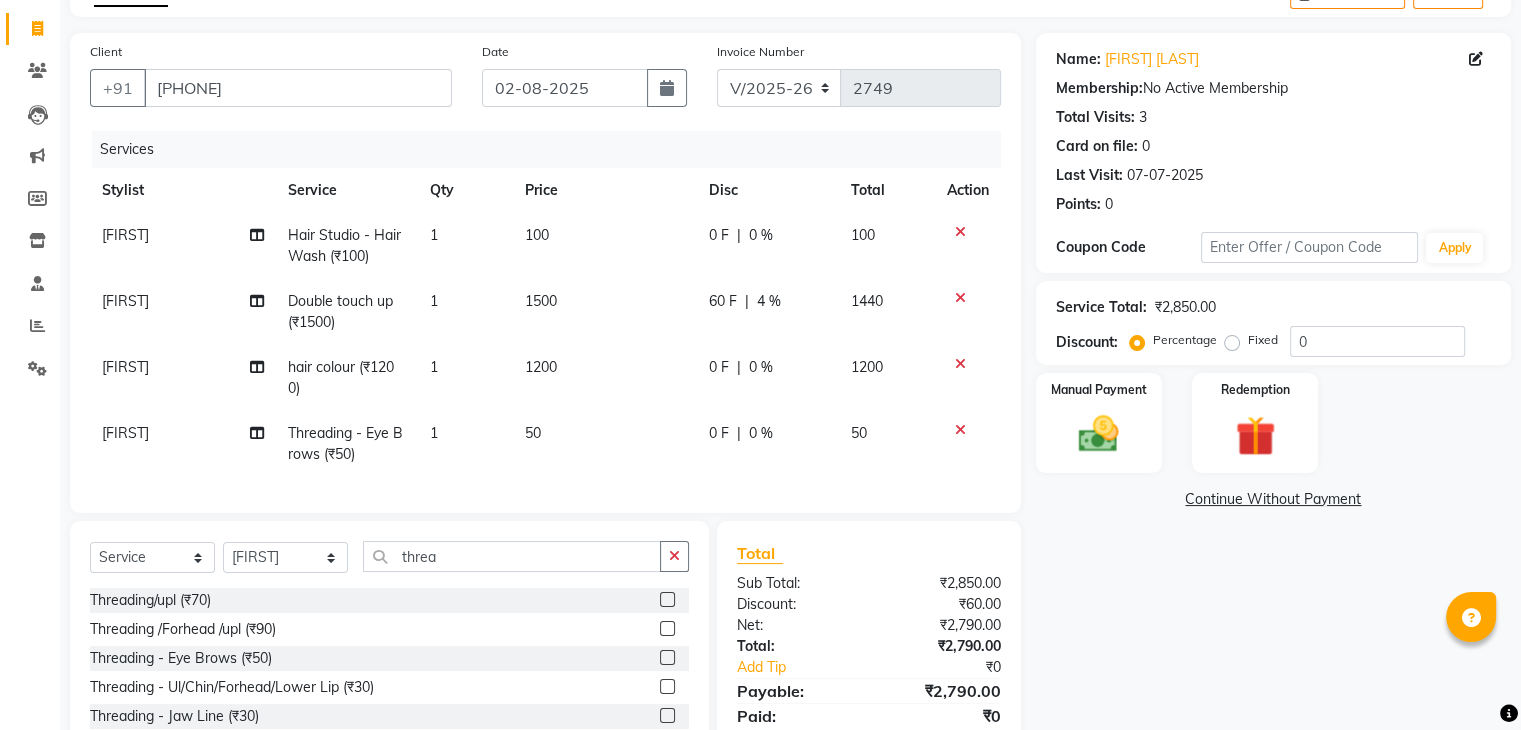 click on "0 F | 0 %" 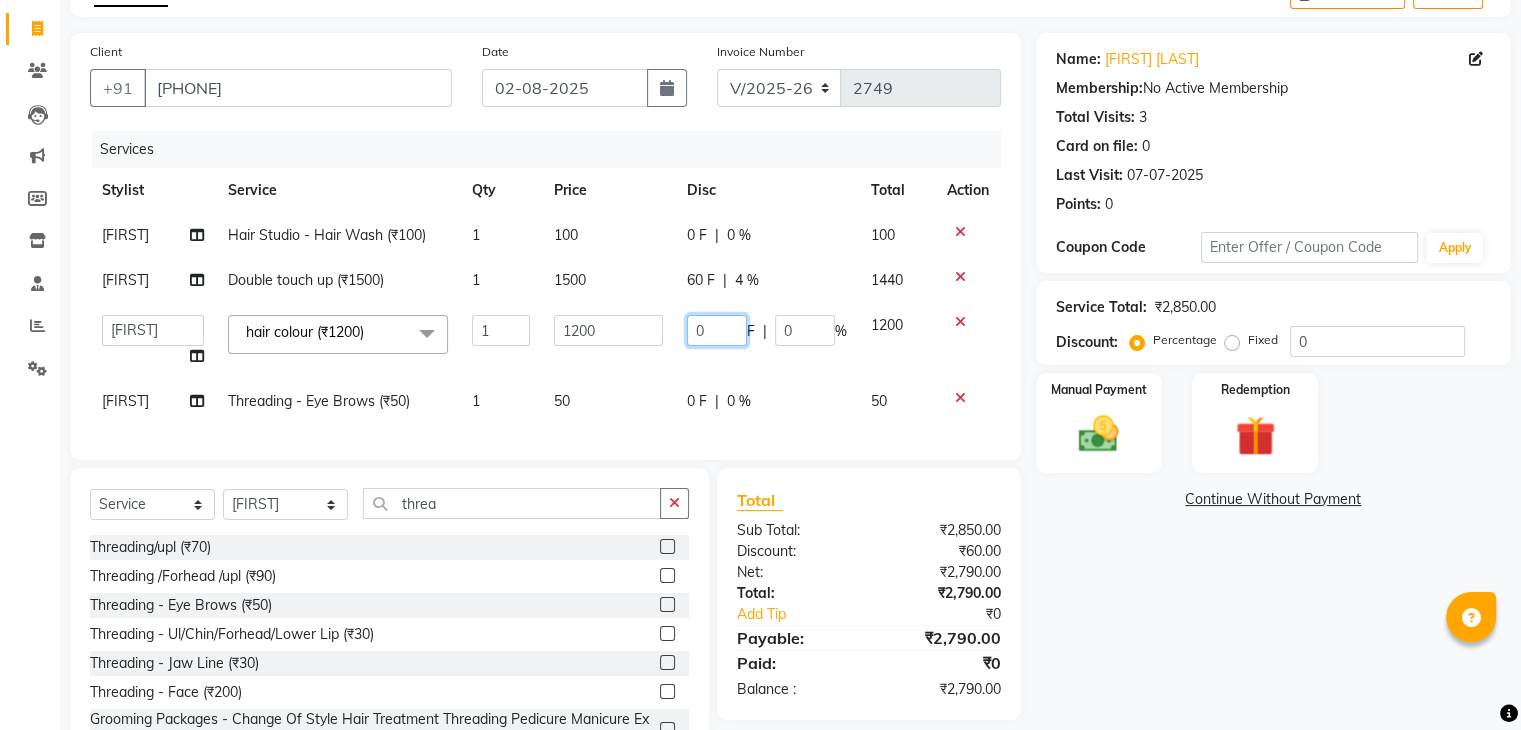 click on "0" 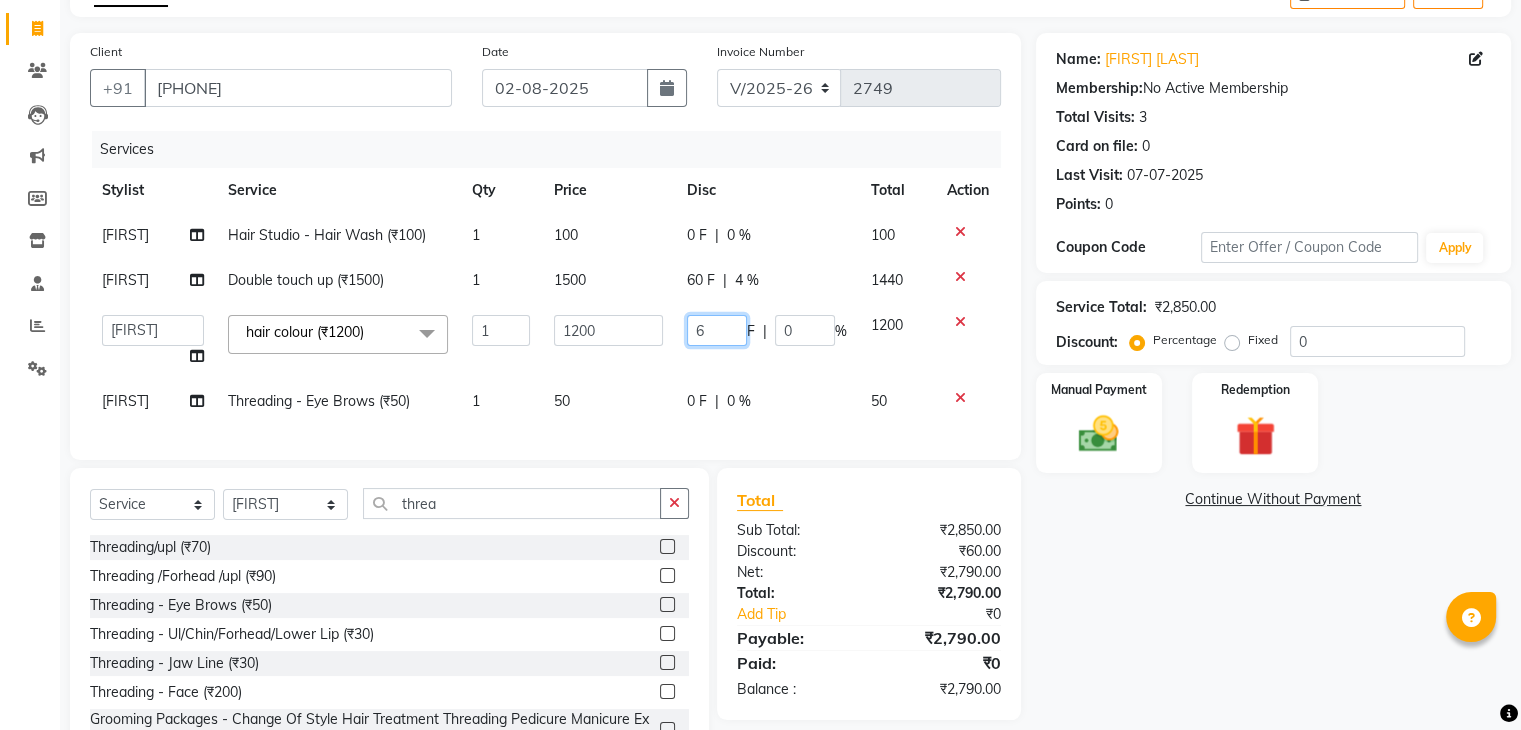 type on "60" 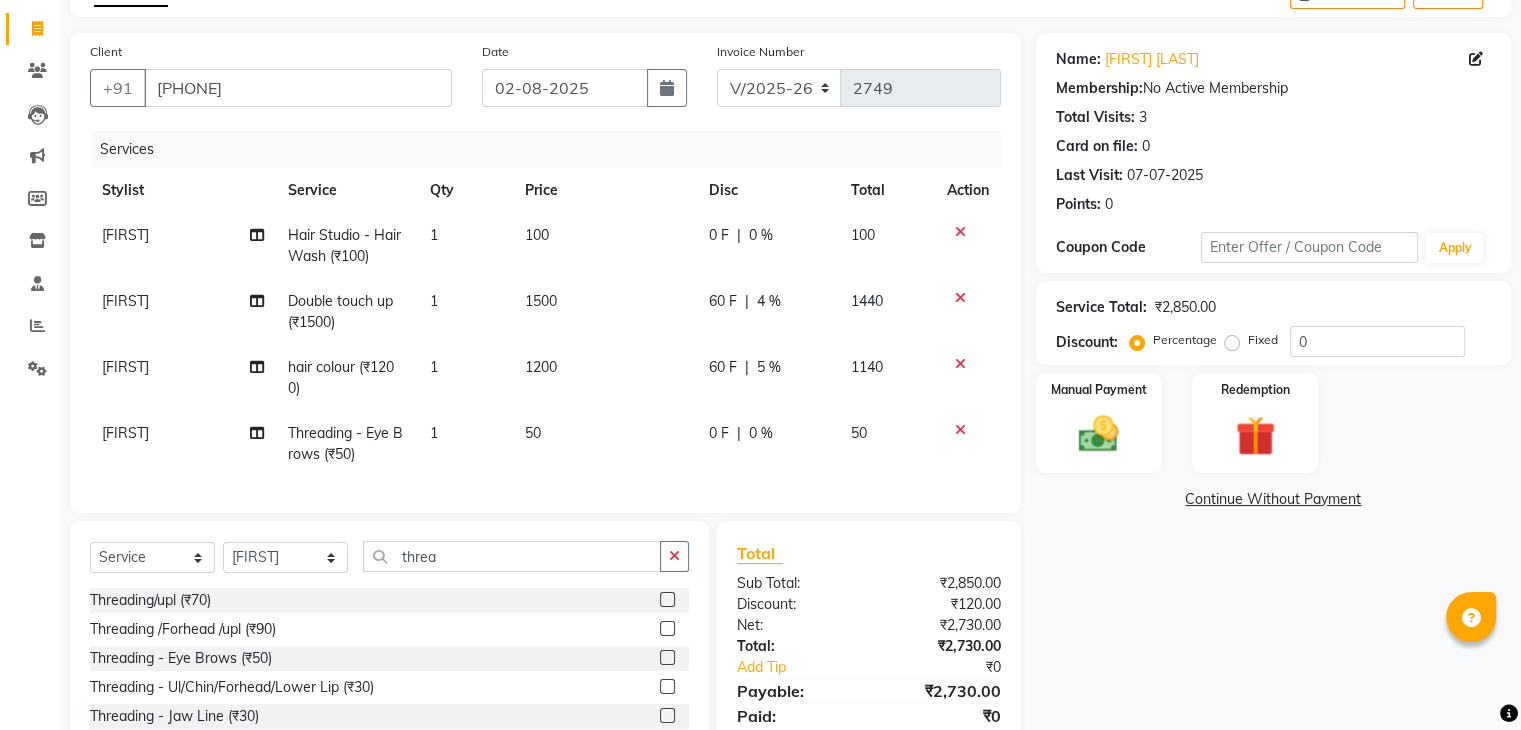 click on "60 F | 5 %" 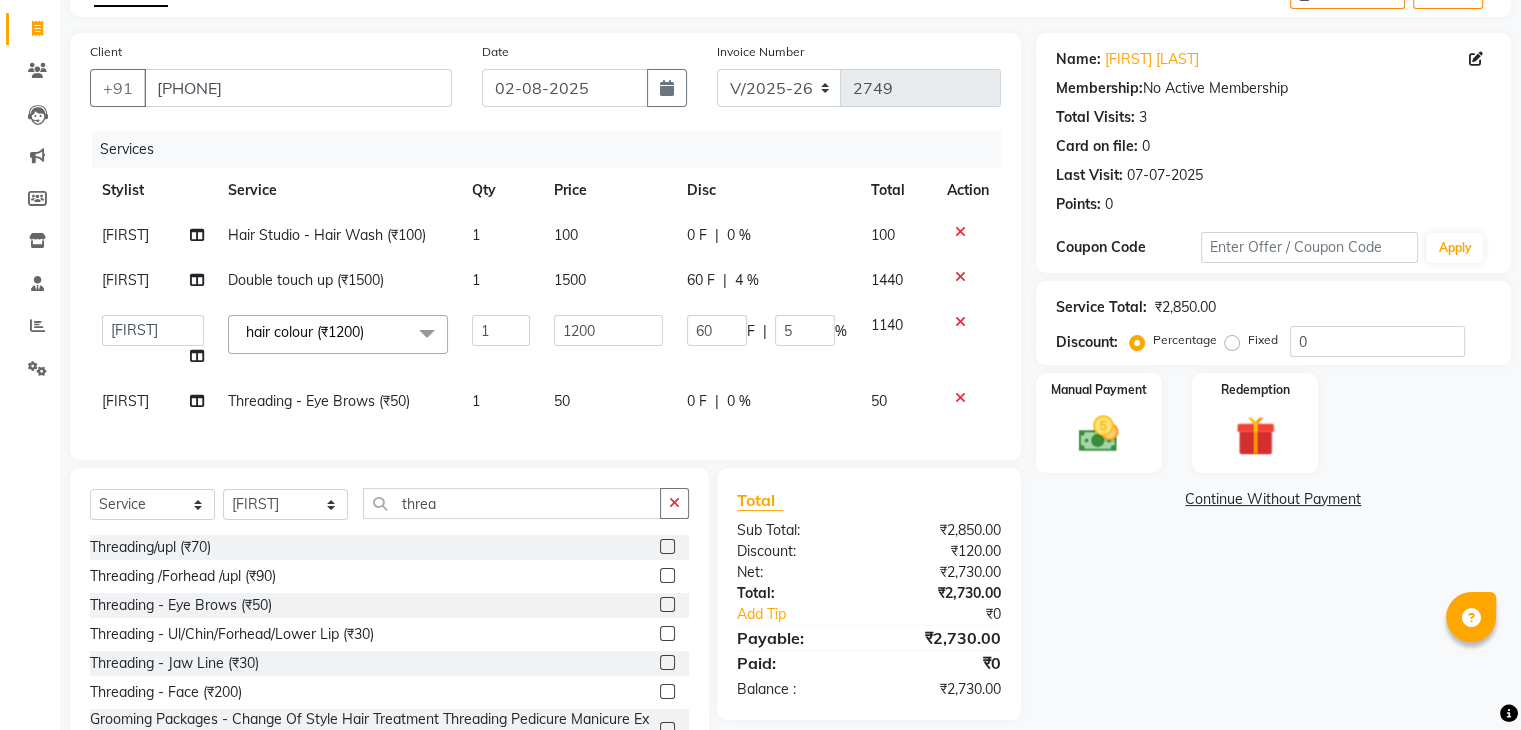 scroll, scrollTop: 196, scrollLeft: 0, axis: vertical 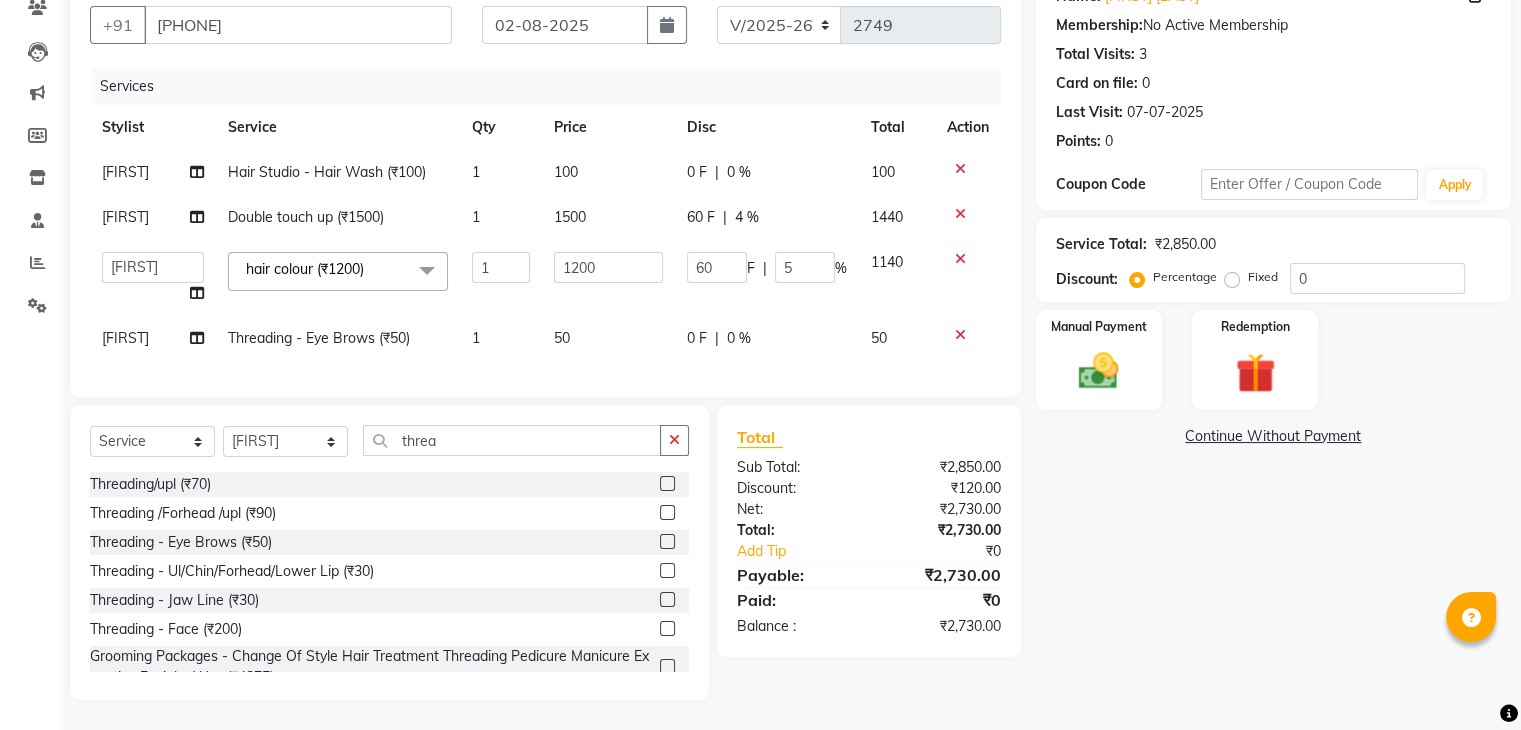 click on "60 F" 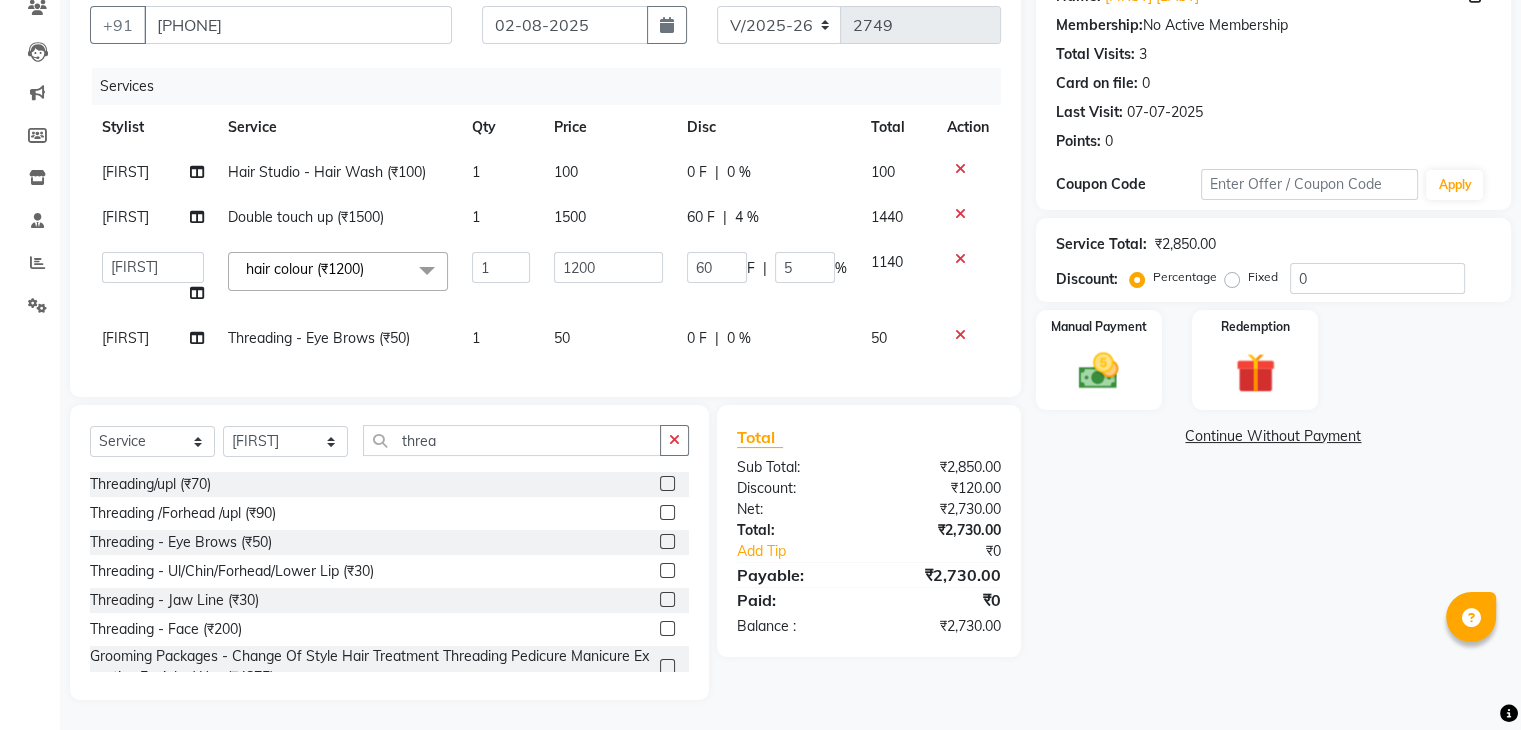 select on "87162" 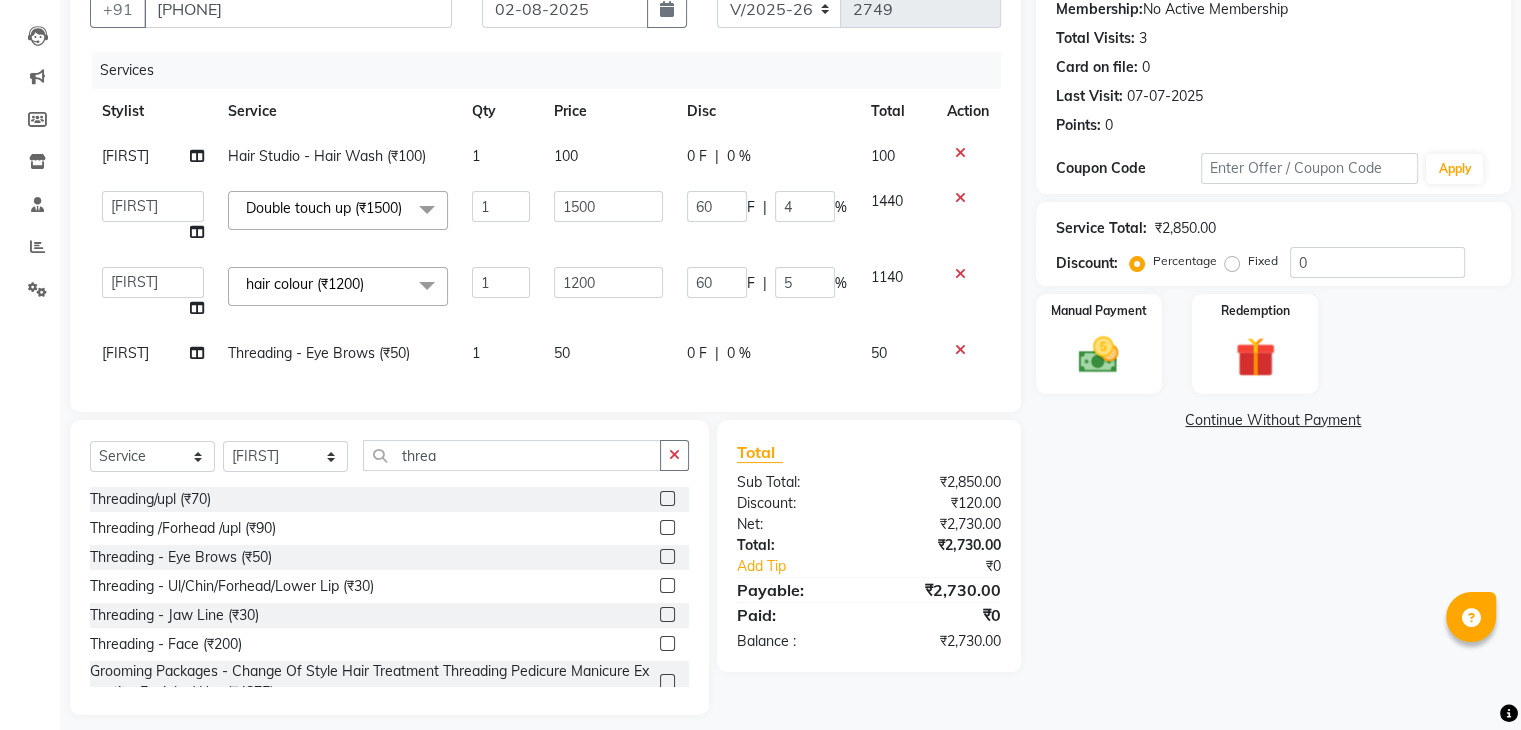 click on "60" 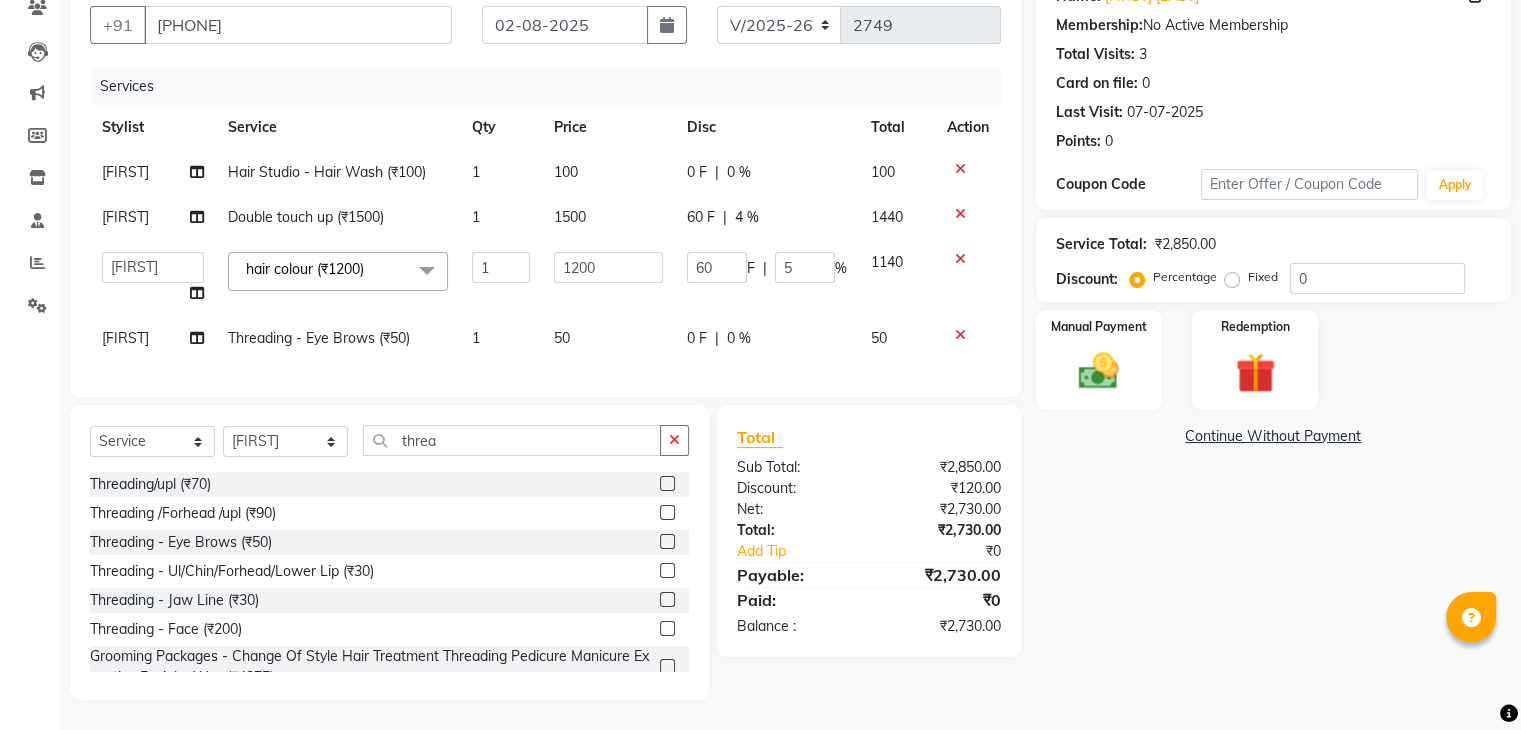 click on "1500" 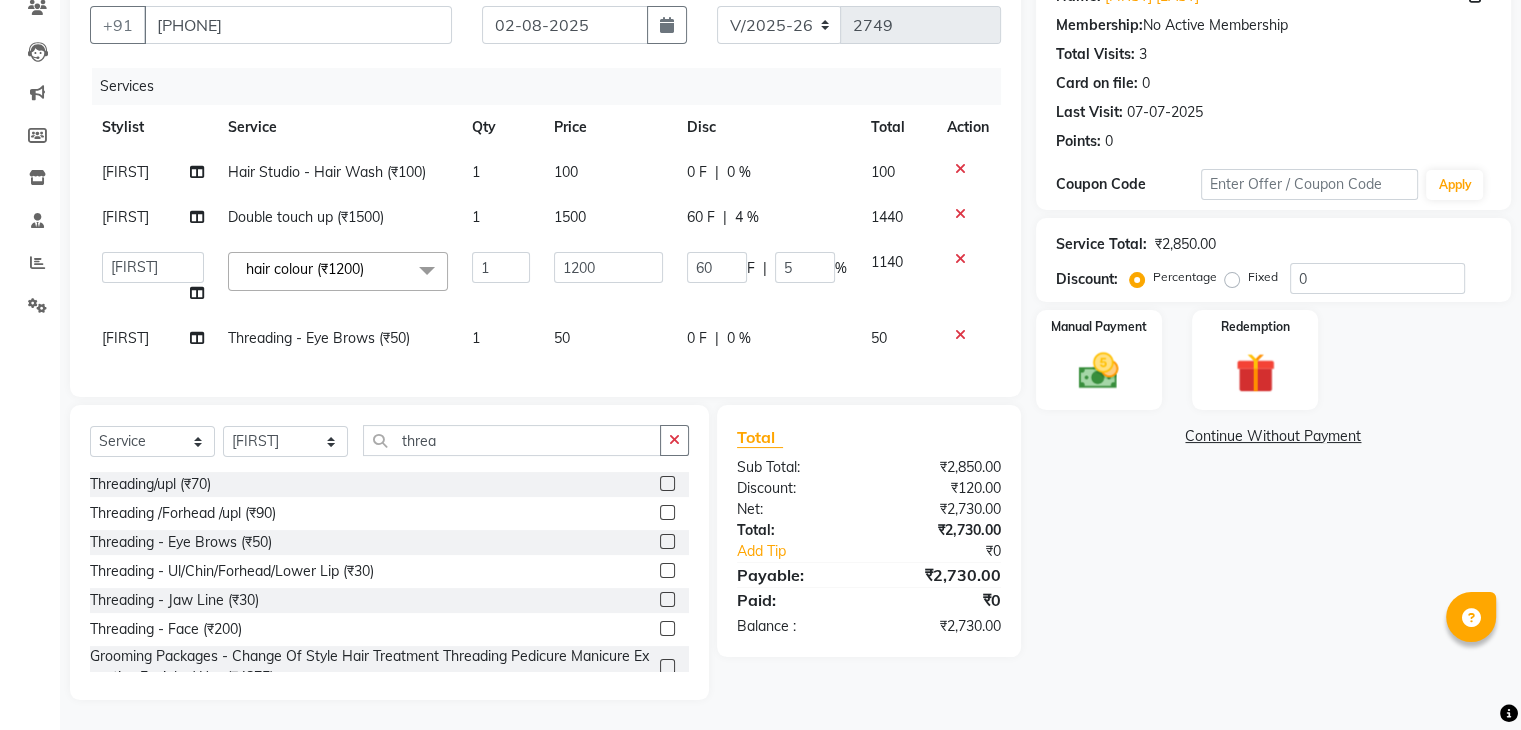 select on "87162" 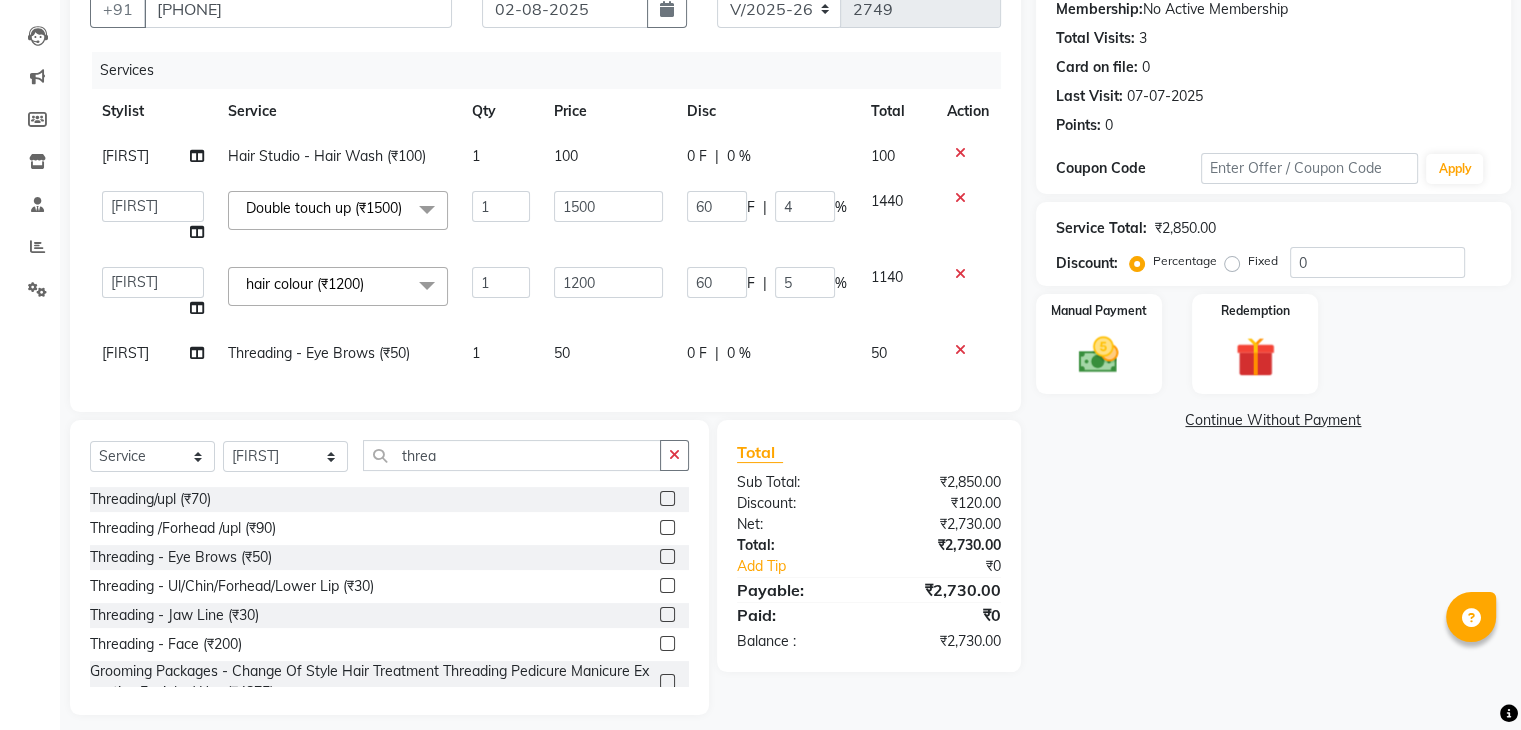 click on "1500" 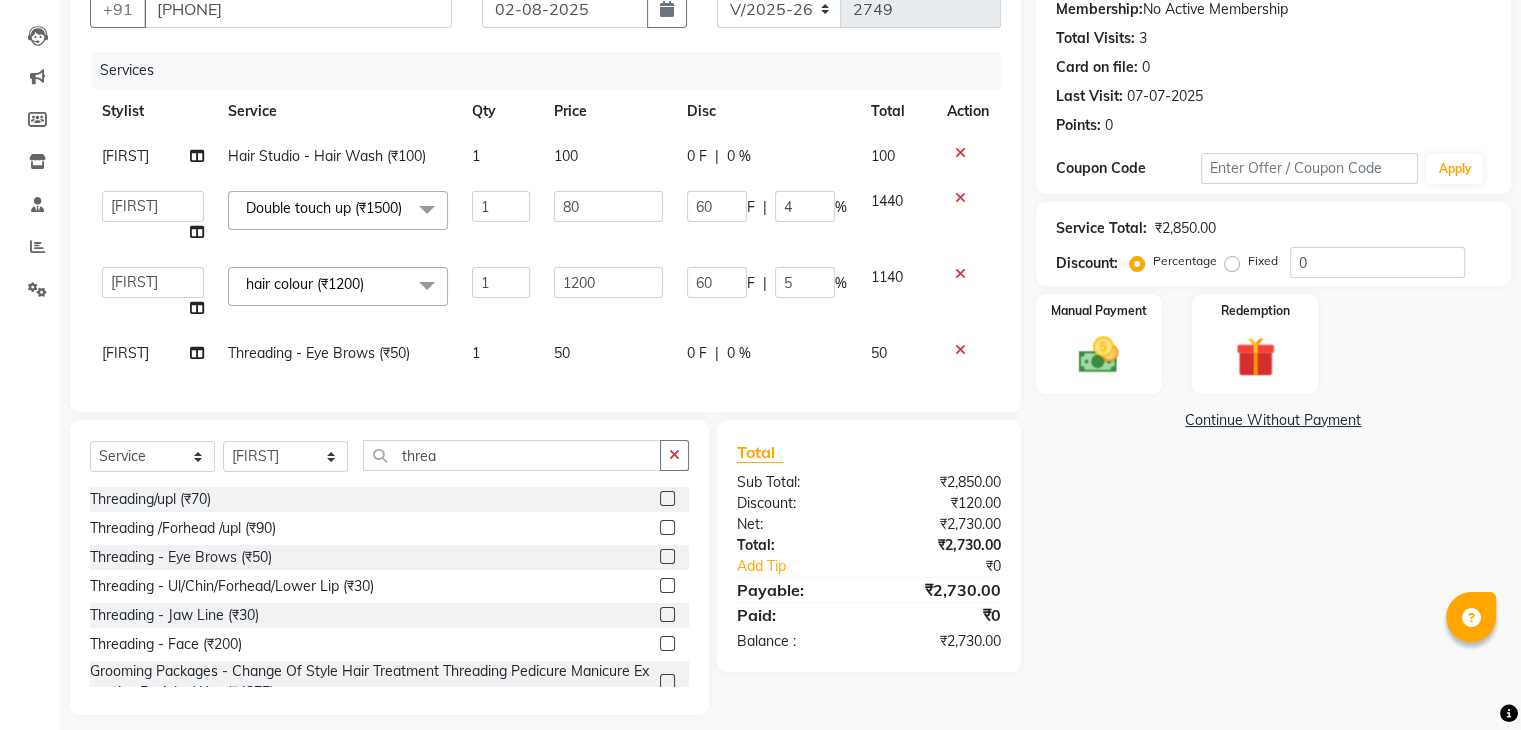 type on "800" 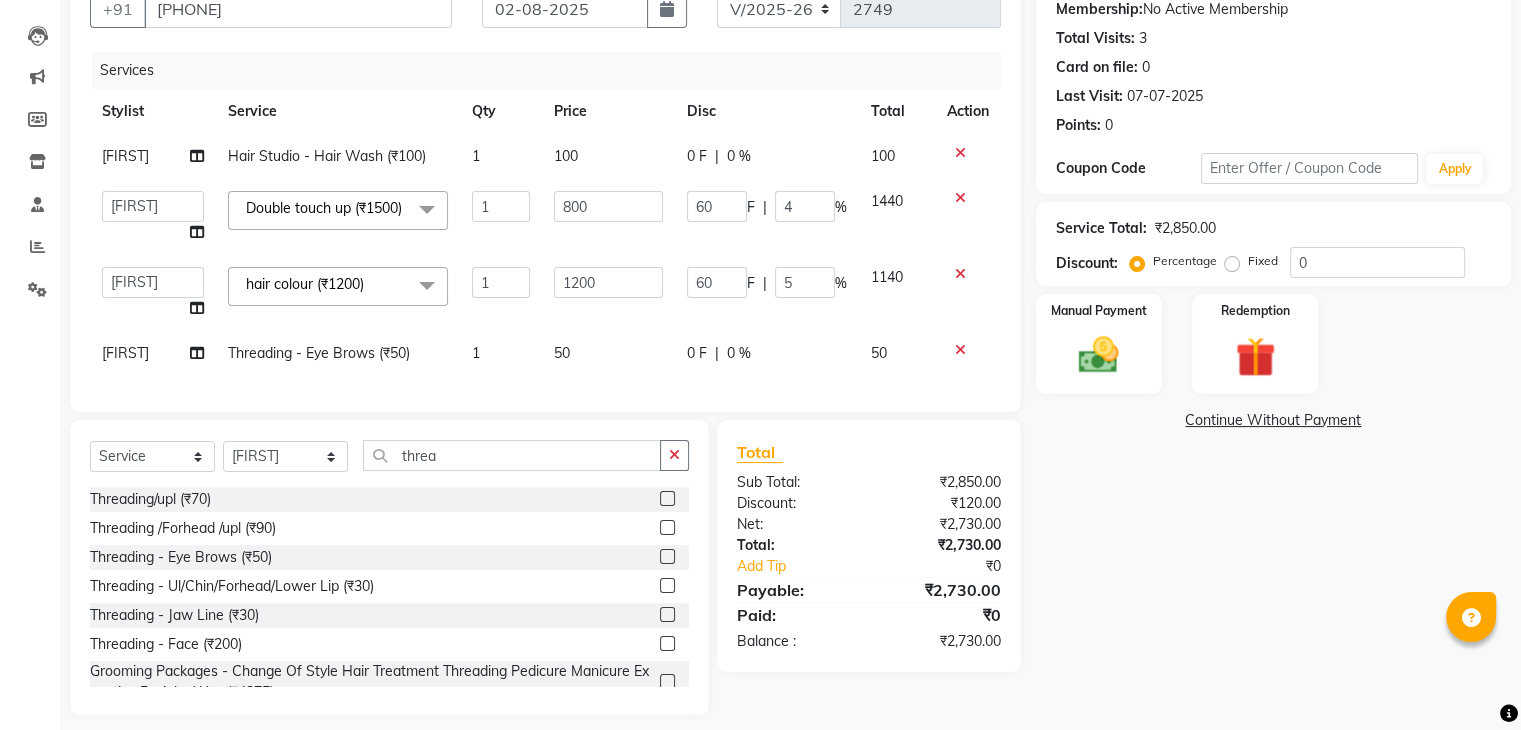 click on "Josh Hair Studio - Hair Wash (₹100) 1 100 0 F | 0 % 100  Ajaz   Alvira   Danish   Guddi   Jayesh   Josh    mumtaz   Naeem     nishu   Riya      Rush   Swati  Double touch up (₹1500)  x Clean Up - Deep Clean (₹900) Clean Up - Fruit (₹1000) Clean Up - Revival (₹1200) Clean Up - Mineral 1 (₹1500) Clean Up - Mineral (₹2000) Clean Up - Hydrating (₹2500) Clean Up - D.N.A. (₹3000) lice treatment (₹2000) power dose [per bottle ] (₹500) pigmantation facial (₹1000) protein spa (₹2500) Bota smooth (₹8000) Bota smooth  (₹10000) bota smooth (₹6500) Protein hair spa (₹1600) nanoplatia (₹2500) Hair protein spa (₹2000) Protein spaa (₹3500) Foot spa (₹800) Protein spa (₹3000) Nose pill off (₹250) hair spa dandruff treatment (₹3500) Threading/upl (₹70) Threading /Forhead /upl (₹90) Botosmooth (₹7000) Pigmentation treatment (₹3000) Hydra  facial (₹7000) hair cut / shave (₹375) Pill off upl (₹50) Advance payment (₹600) Diamond clean up (₹1200) Gel polish (₹500)" 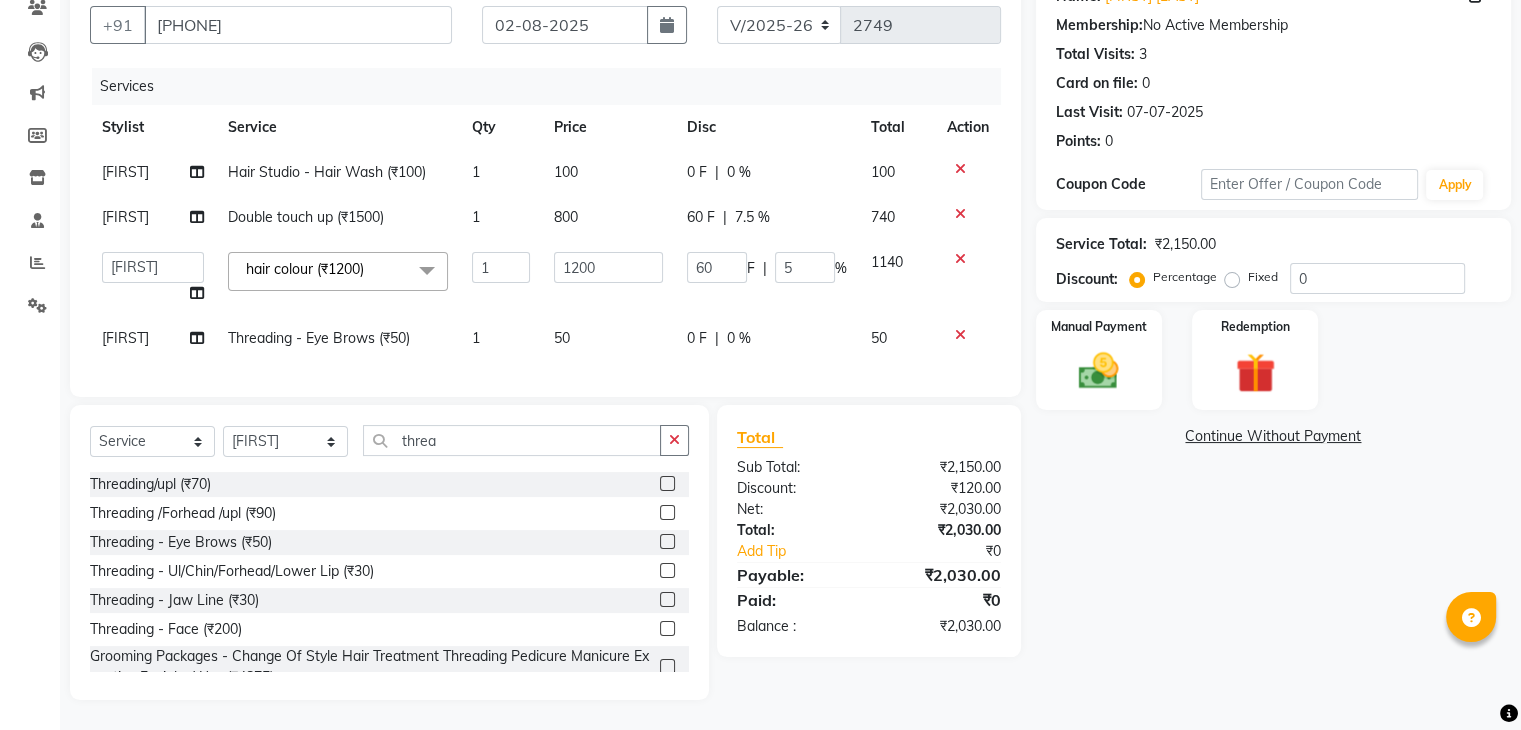 click on "60 F" 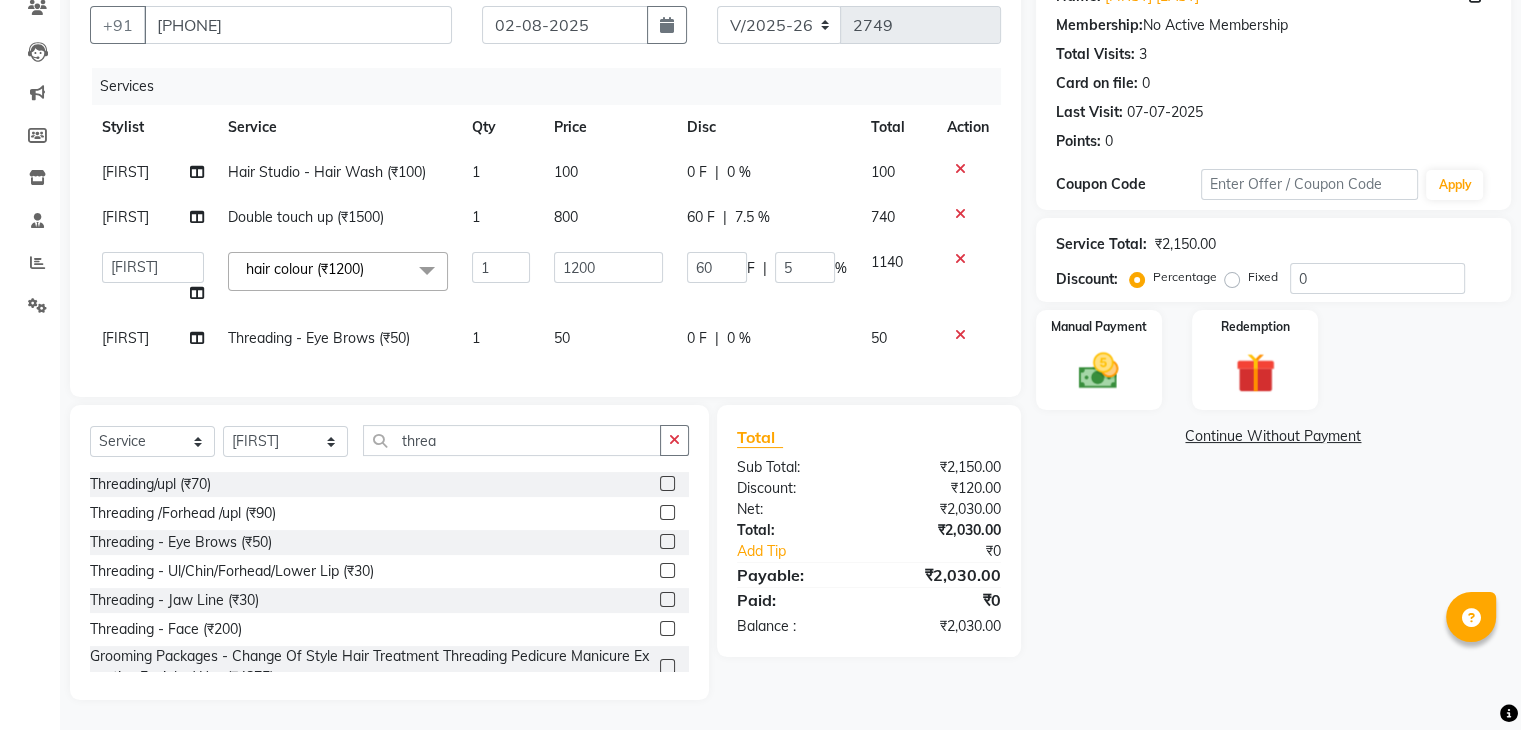 select on "87162" 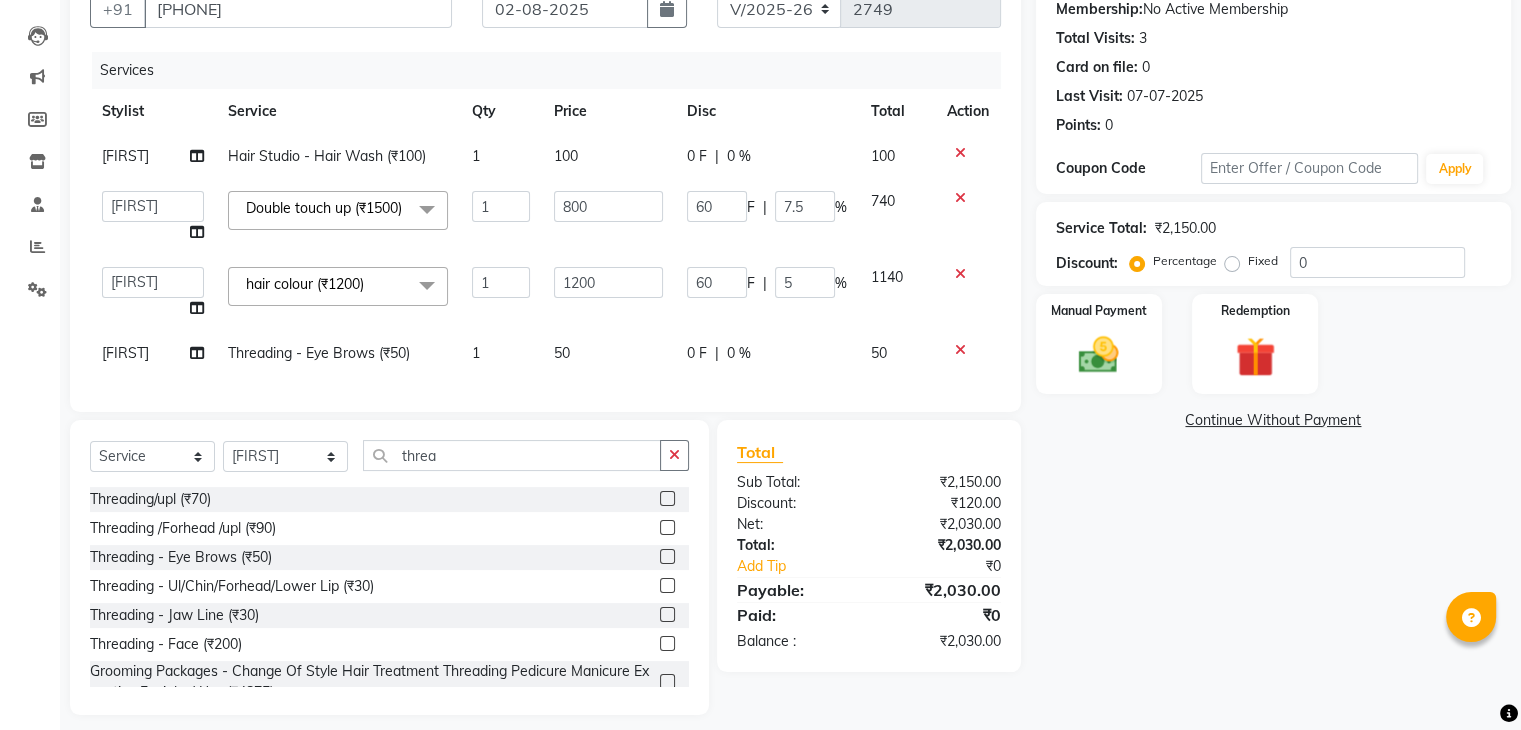 click on "60" 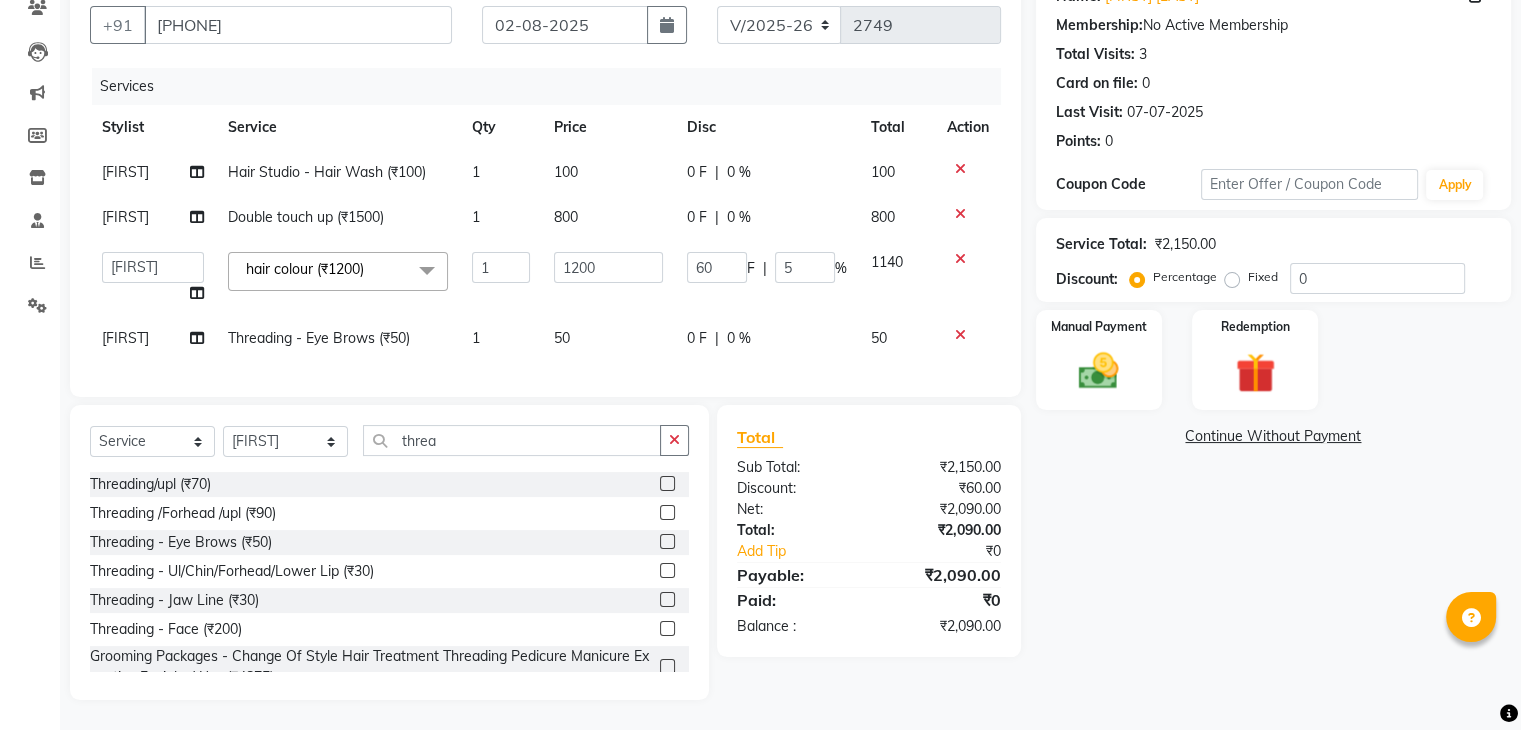 click on "Josh Hair Studio - Hair Wash (₹100) 1 100 0 F | 0 % 100 Josh Double touch up (₹1500) 1 800 0 F | 0 % 800  Ajaz   Alvira   Danish   Guddi   Jayesh   Josh    mumtaz   Naeem     nishu   Riya      Rush   Swati  hair colour (₹1200)  x Clean Up - Deep Clean (₹900) Clean Up - Fruit (₹1000) Clean Up - Revival (₹1200) Clean Up - Mineral 1 (₹1500) Clean Up - Mineral (₹2000) Clean Up - Hydrating (₹2500) Clean Up - D.N.A. (₹3000) lice treatment (₹2000) power dose [per bottle ] (₹500) pigmantation facial (₹1000) protein spa (₹2500) Bota smooth (₹8000) Bota smooth  (₹10000) bota smooth (₹6500) Protein hair spa (₹1600) nanoplatia (₹2500) Hair protein spa (₹2000) Protein spaa (₹3500) Foot spa (₹800) Protein spa (₹3000) Nose pill off (₹250) hair spa dandruff treatment (₹3500) Threading/upl (₹70) Threading /Forhead /upl (₹90) Botosmooth (₹7000) Pigmentation treatment (₹3000) Hydra  facial (₹7000) hair cut / shave (₹375) Pill off upl (₹50) Advance payment (₹600)" 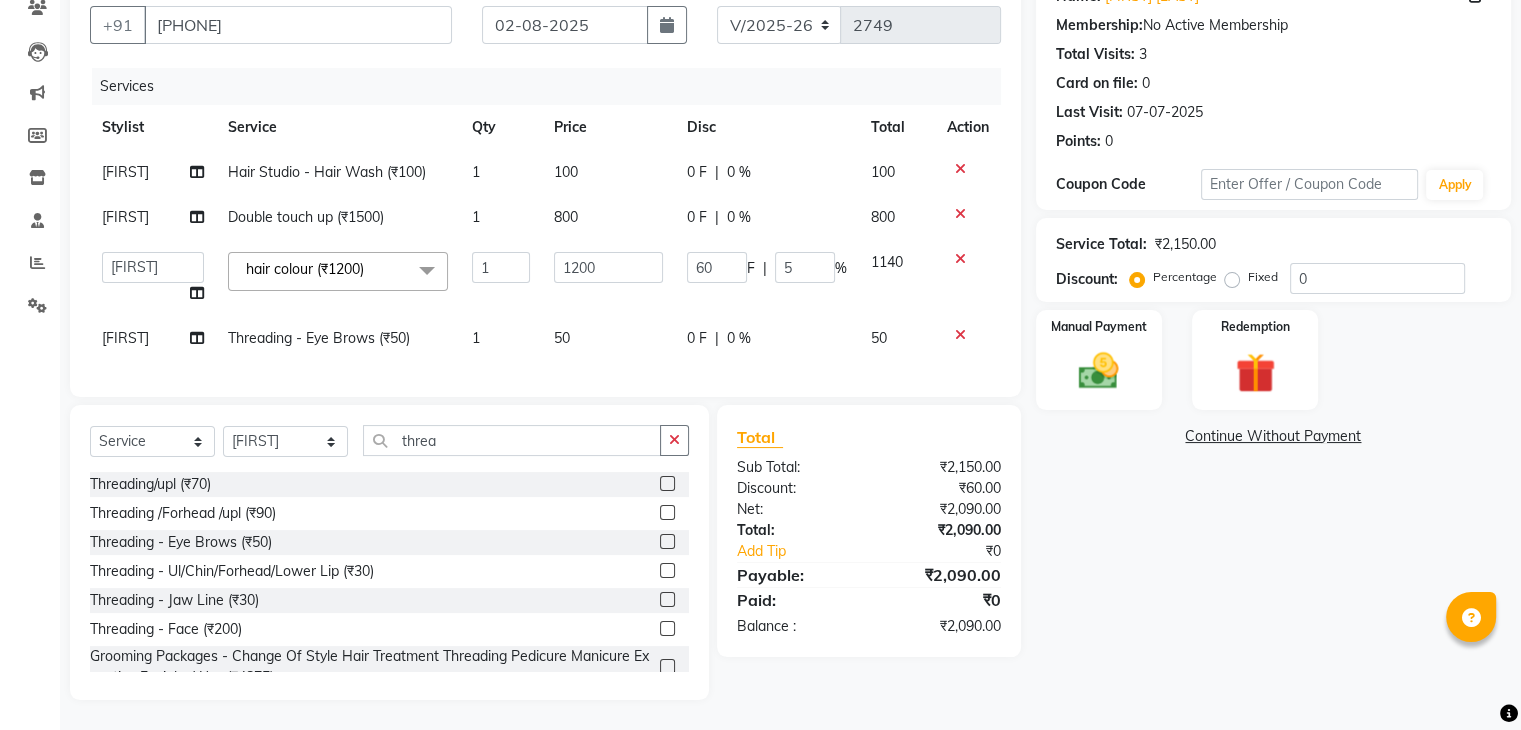select on "87162" 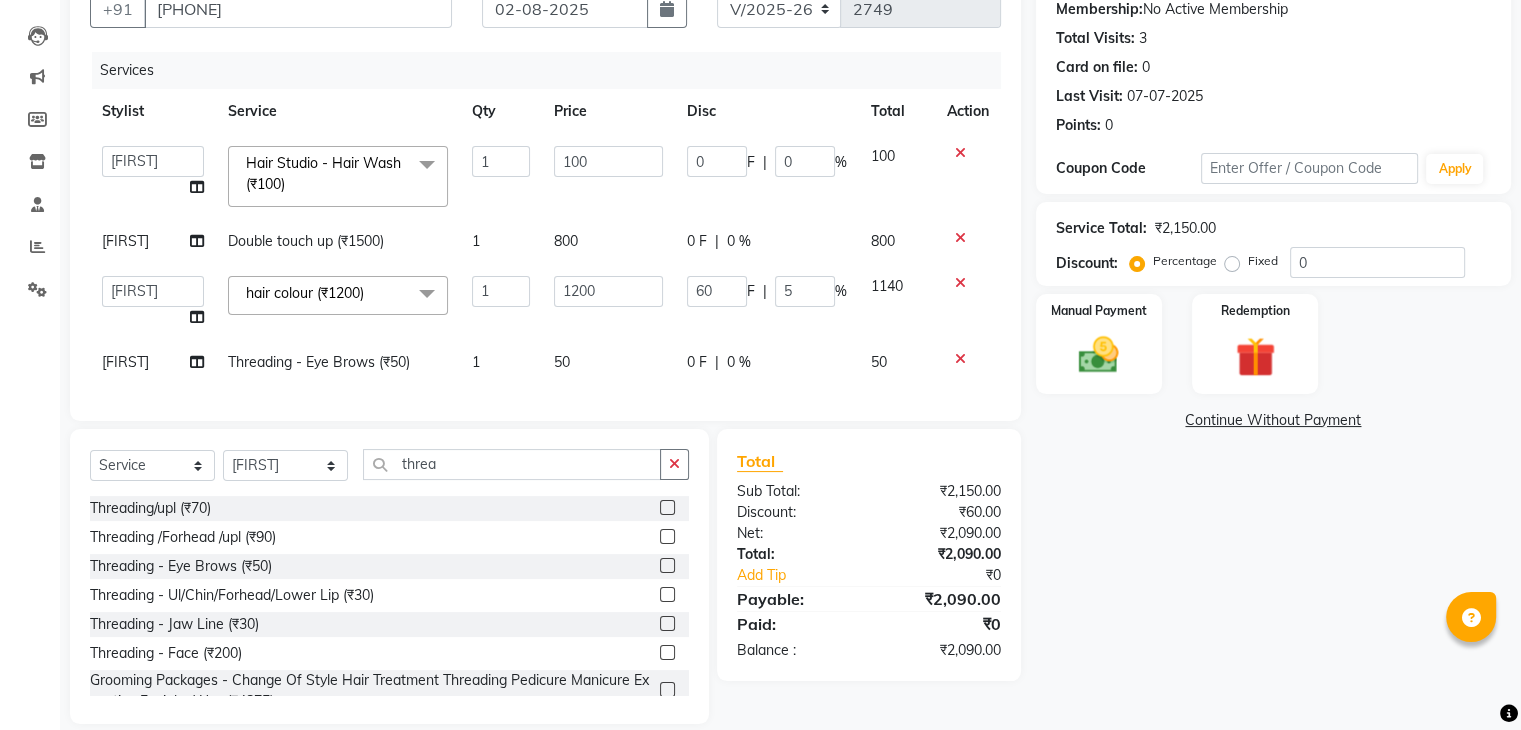 click on "100" 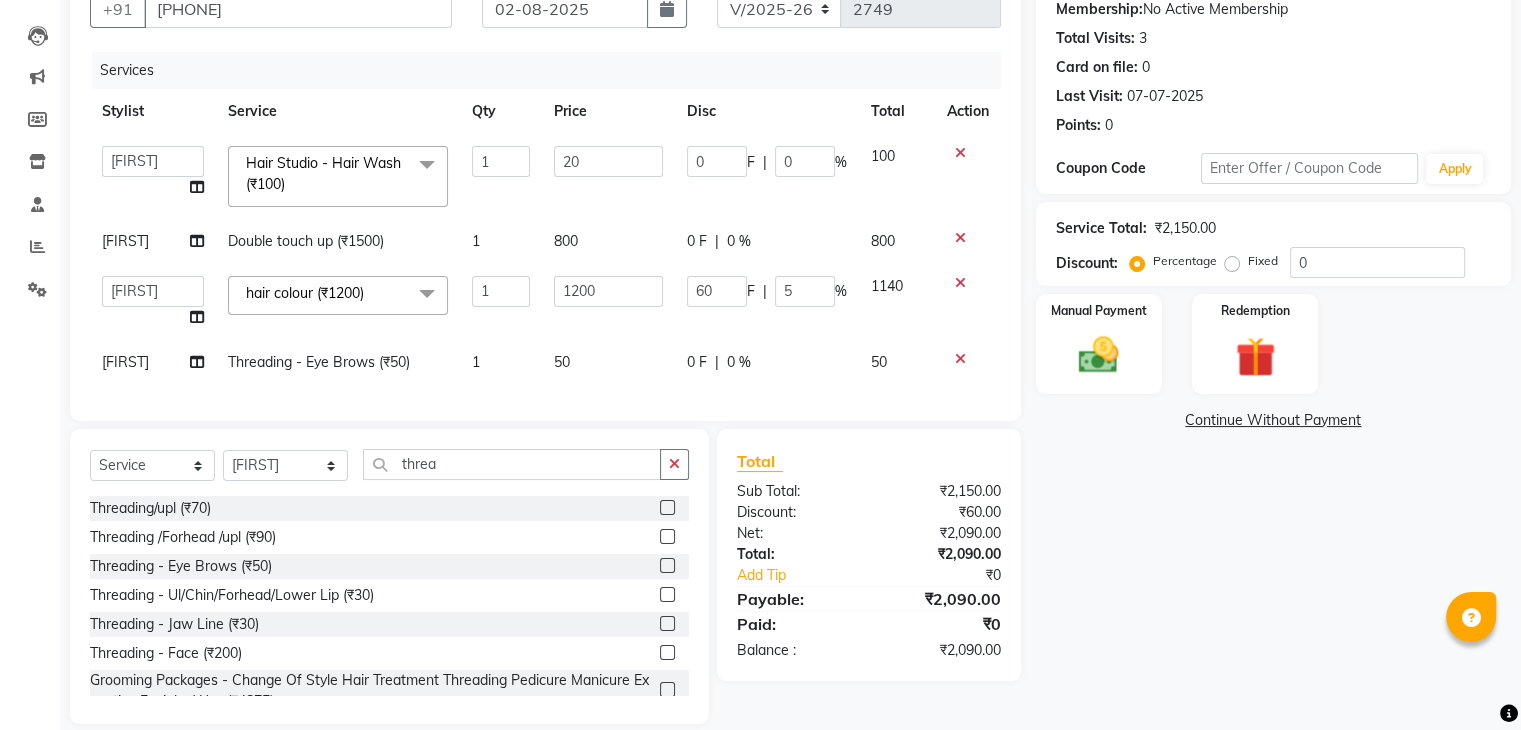 type on "200" 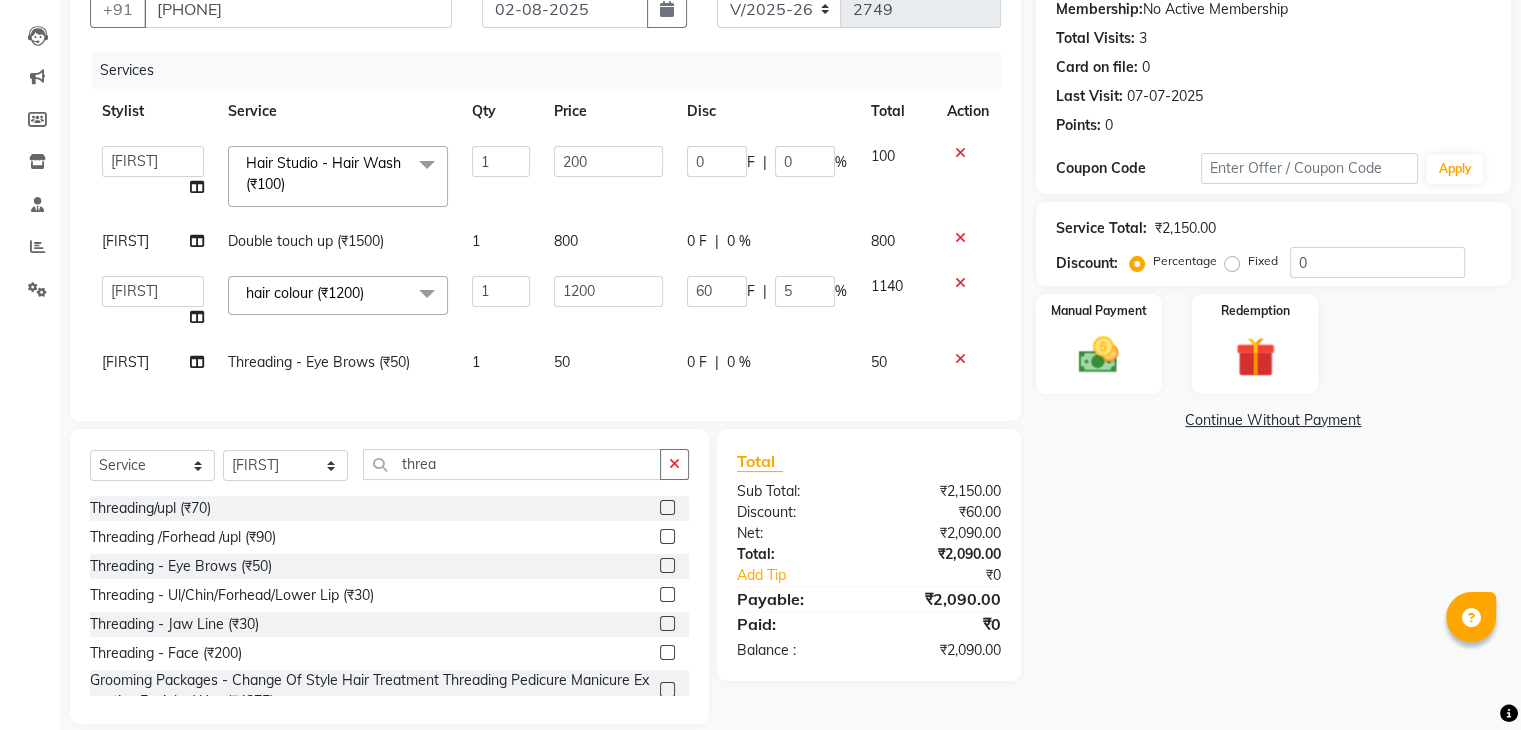 click on "Ajaz   Alvira   Danish   Guddi   Jayesh   Josh    mumtaz   Naeem     nishu   Riya      Rush   Swati  Hair Studio - Hair Wash (₹100)  x Clean Up - Deep Clean (₹900) Clean Up - Fruit (₹1000) Clean Up - Revival (₹1200) Clean Up - Mineral 1 (₹1500) Clean Up - Mineral (₹2000) Clean Up - Hydrating (₹2500) Clean Up - D.N.A. (₹3000) lice treatment (₹2000) power dose [per bottle ] (₹500) pigmantation facial (₹1000) protein spa (₹2500) Bota smooth (₹8000) Bota smooth  (₹10000) bota smooth (₹6500) Protein hair spa (₹1600) nanoplatia (₹2500) Hair protein spa (₹2000) Protein spaa (₹3500) Foot spa (₹800) Protein spa (₹3000) Nose pill off (₹250) hair spa dandruff treatment (₹3500) Threading/upl (₹70) Threading /Forhead /upl (₹90) Botosmooth (₹7000) Pigmentation treatment (₹3000) Hydra  facial (₹7000) hair cut / shave (₹375) Pill off upl (₹50) Advance payment (₹600) Diamond clean up (₹1200) Botoplatia  (₹4600) hair colour (₹1200) face massage (₹800) 1 0" 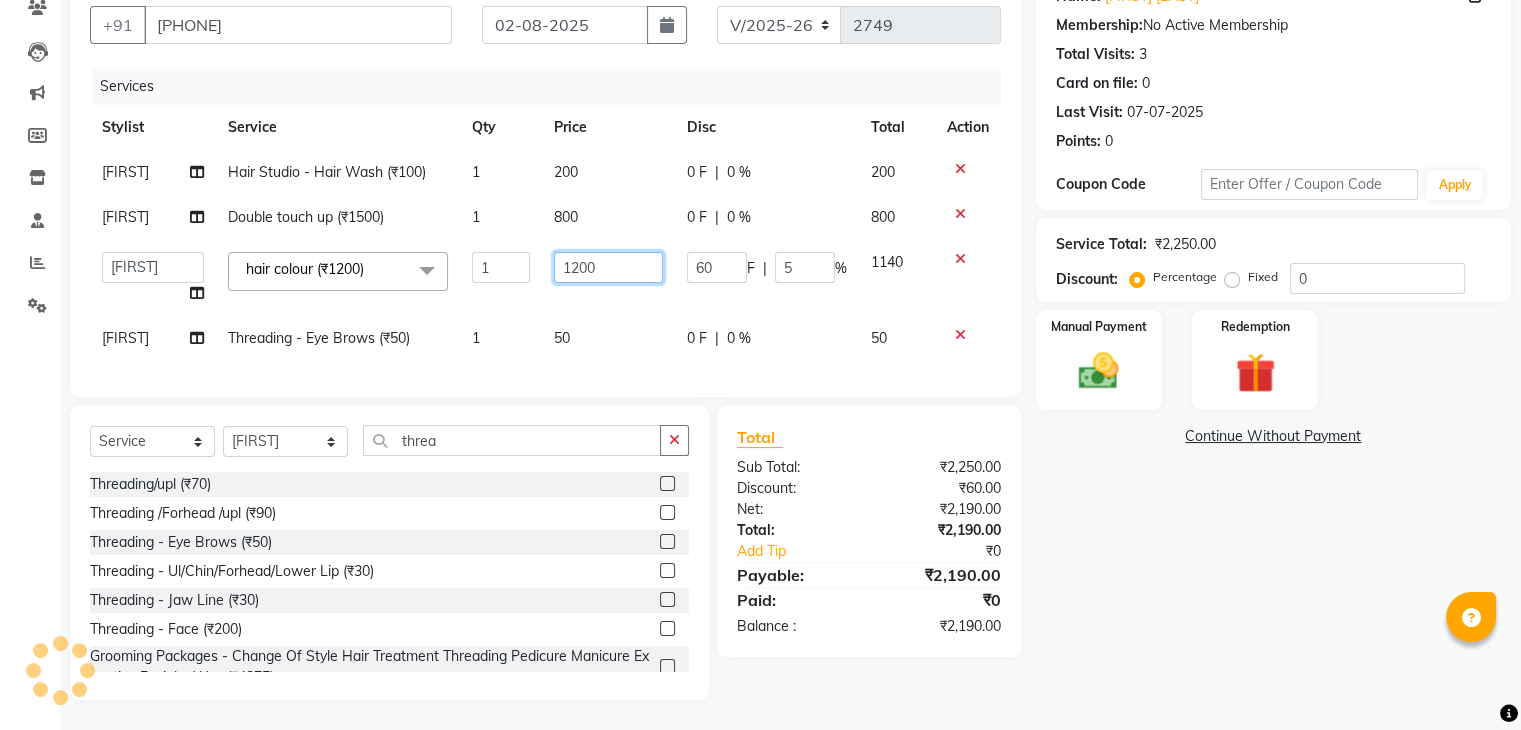 click on "1200" 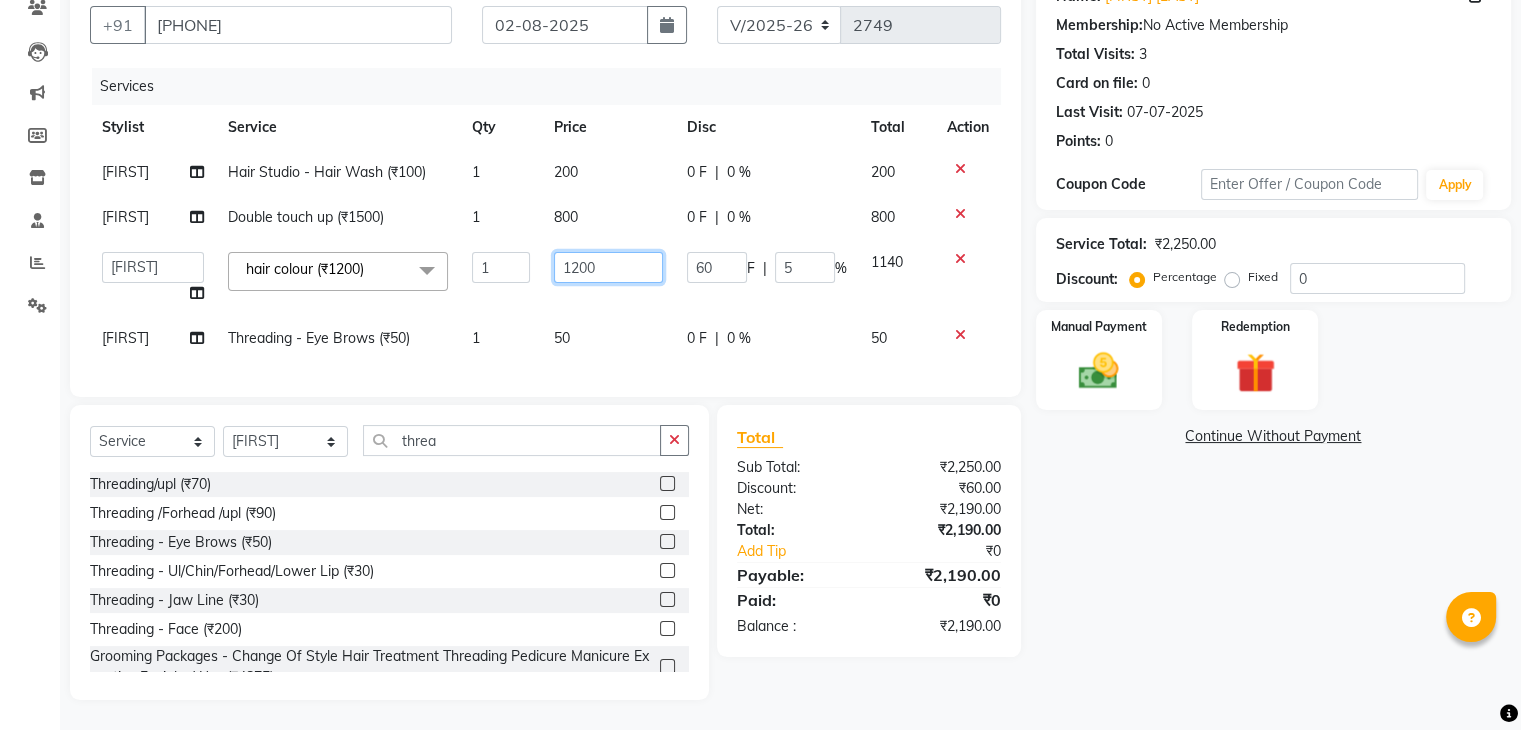 click on "1200" 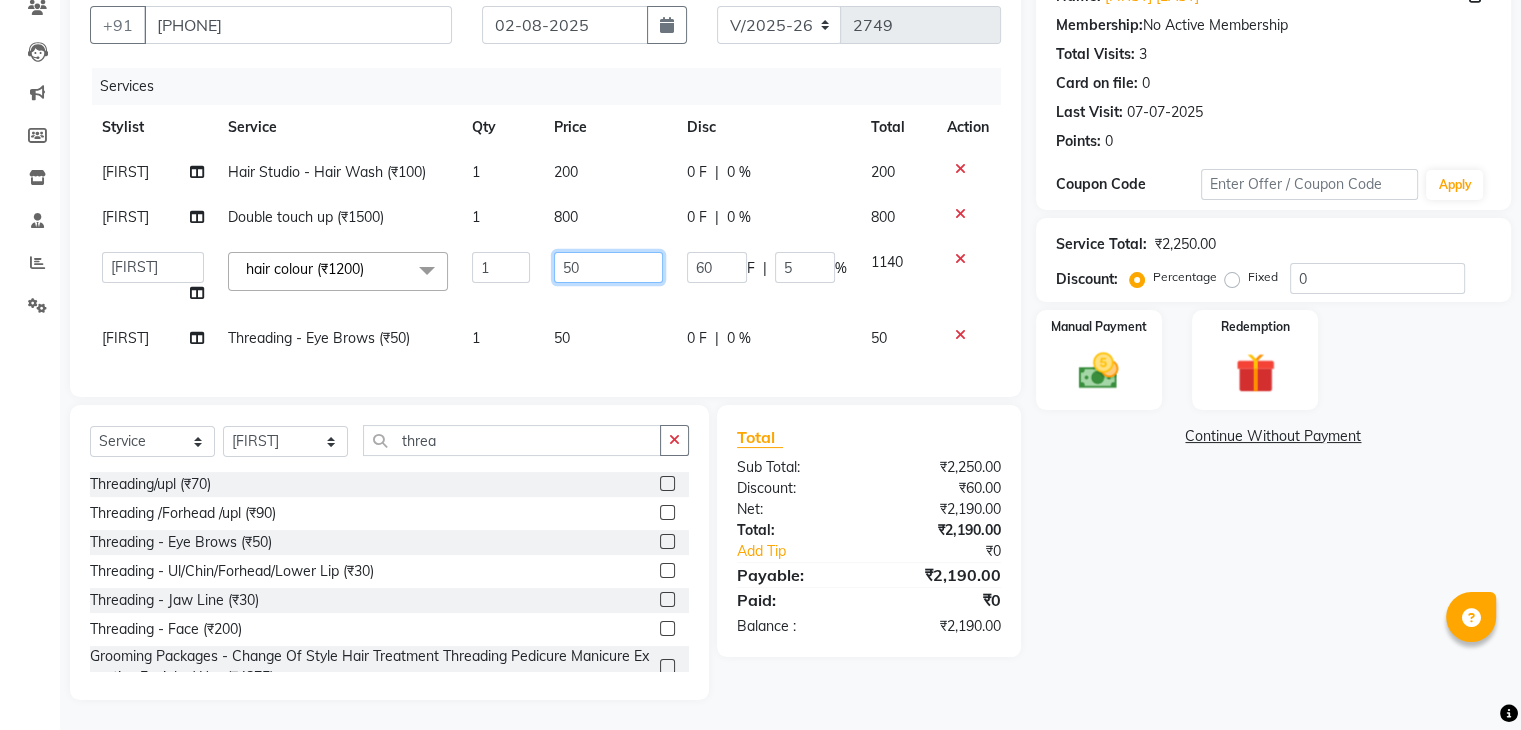 type on "500" 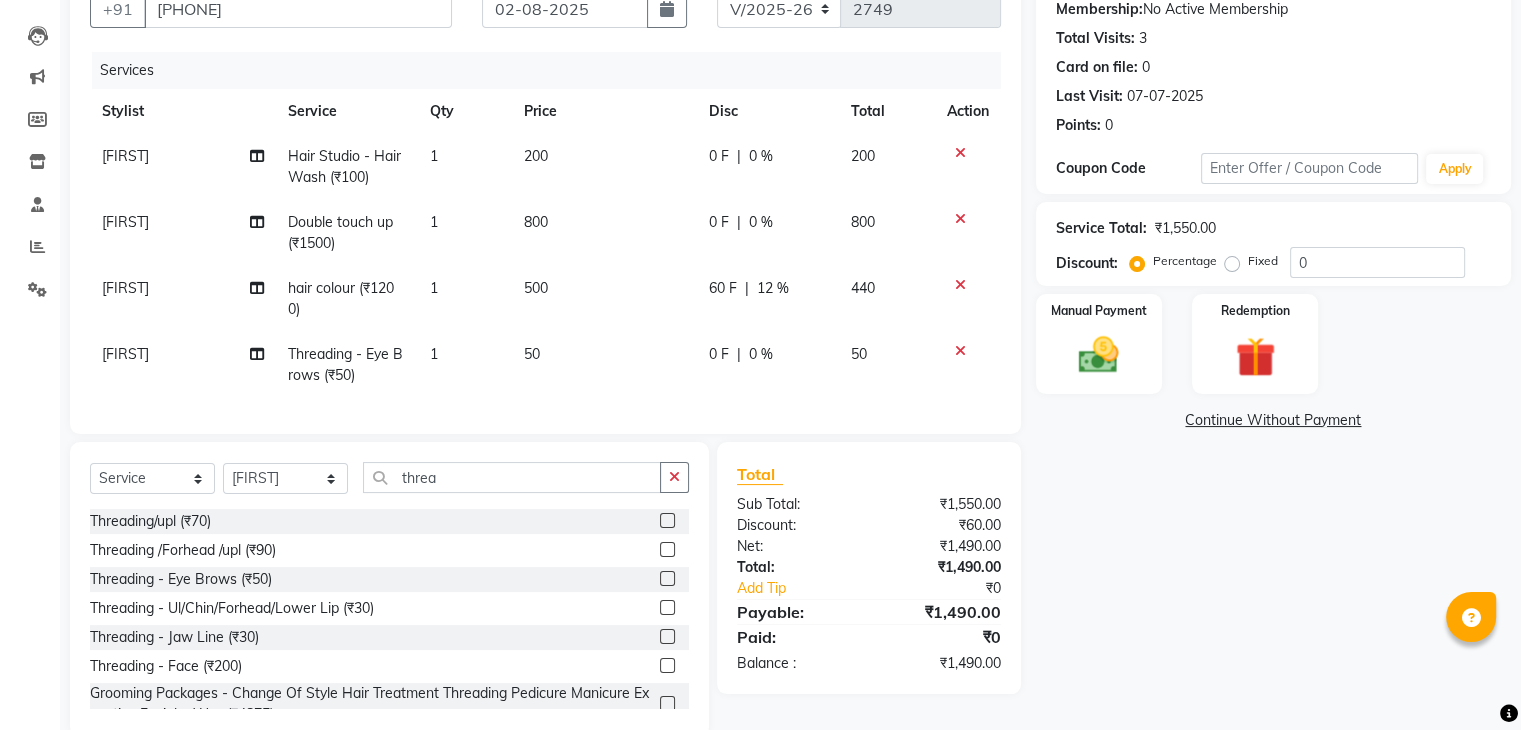 click on "500" 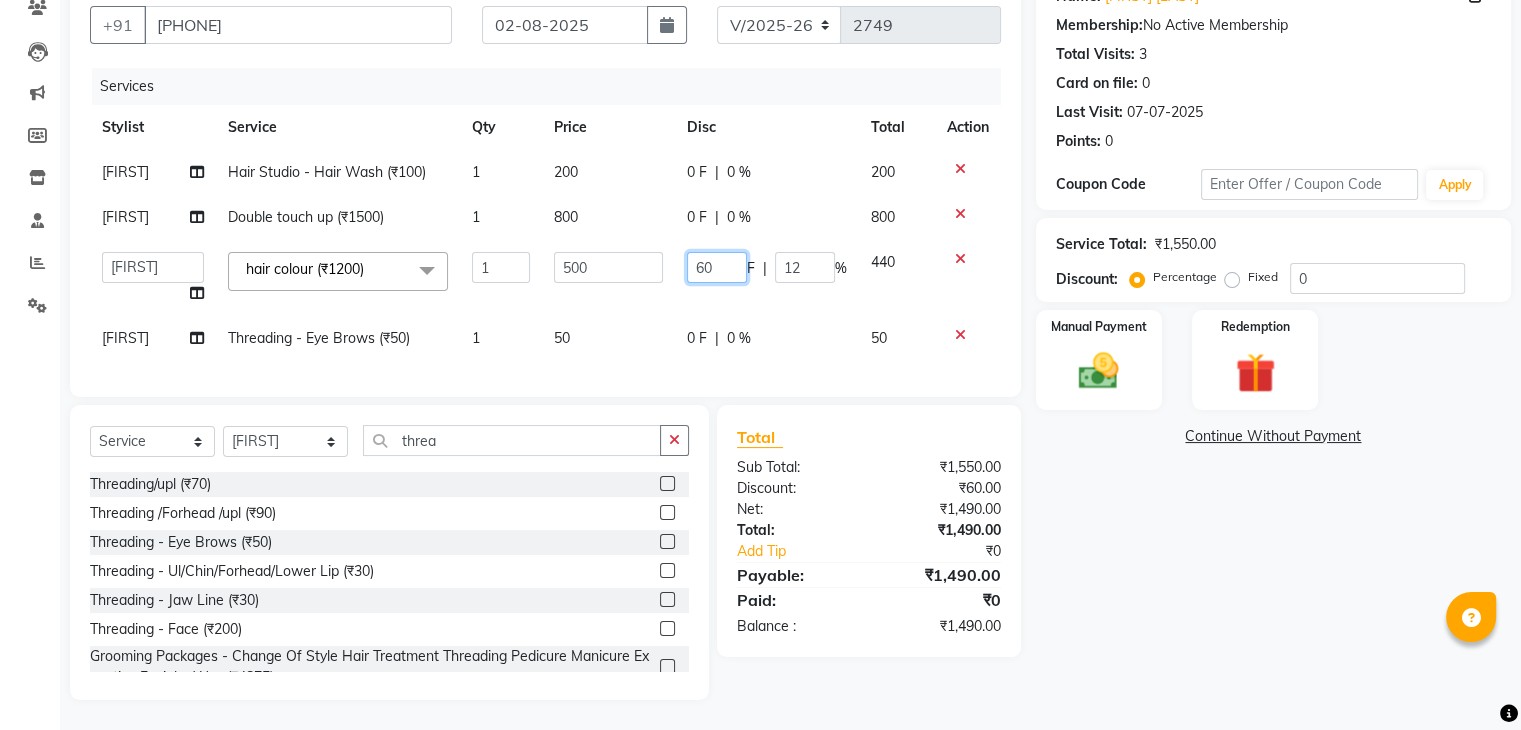 click on "60" 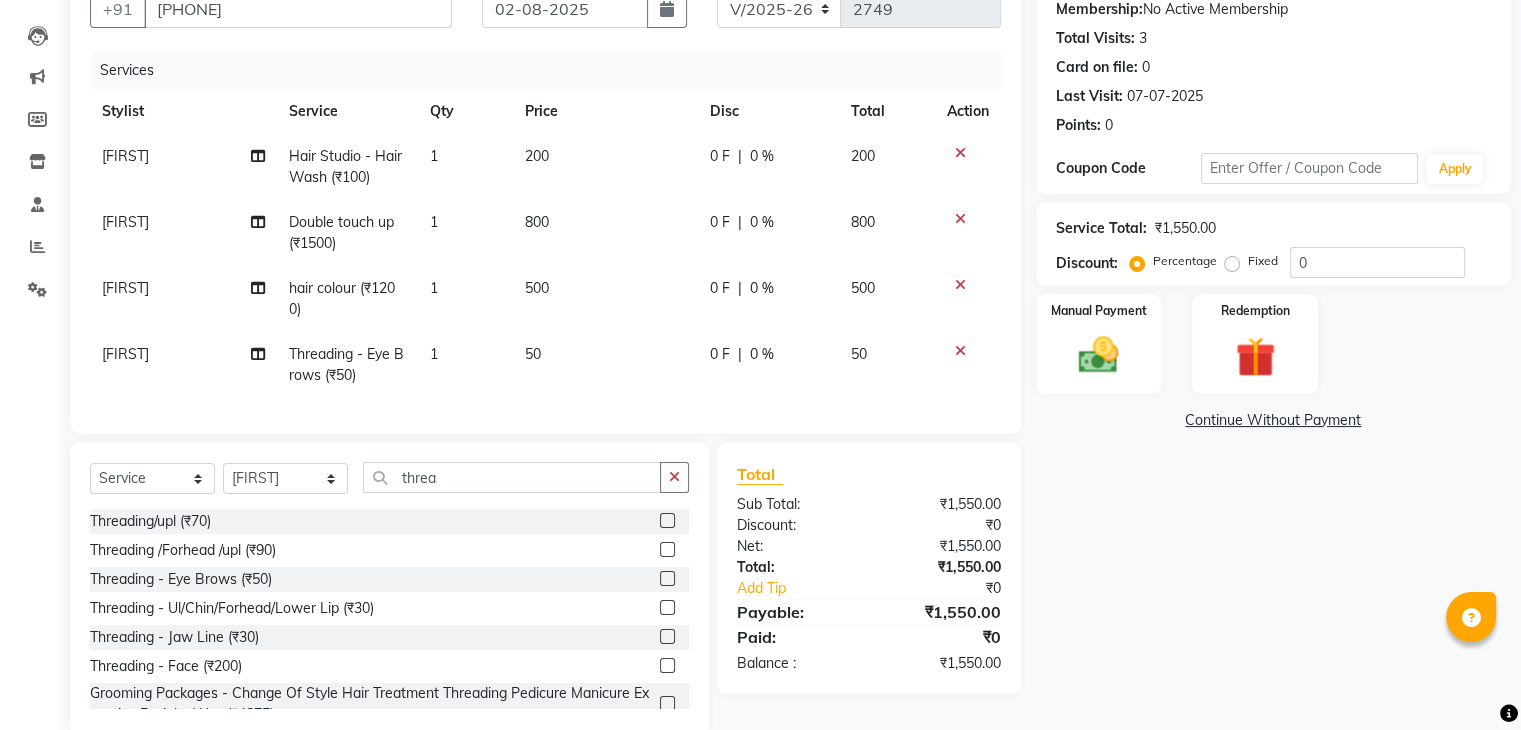 click on "Josh Hair Studio - Hair Wash (₹100) 1 200 0 F | 0 % 200 Josh Double touch up (₹1500) 1 800 0 F | 0 % 800 Josh hair colour (₹1200) 1 500 0 F | 0 % 500 Josh Threading - Eye Brows (₹50) 1 50 0 F | 0 % 50" 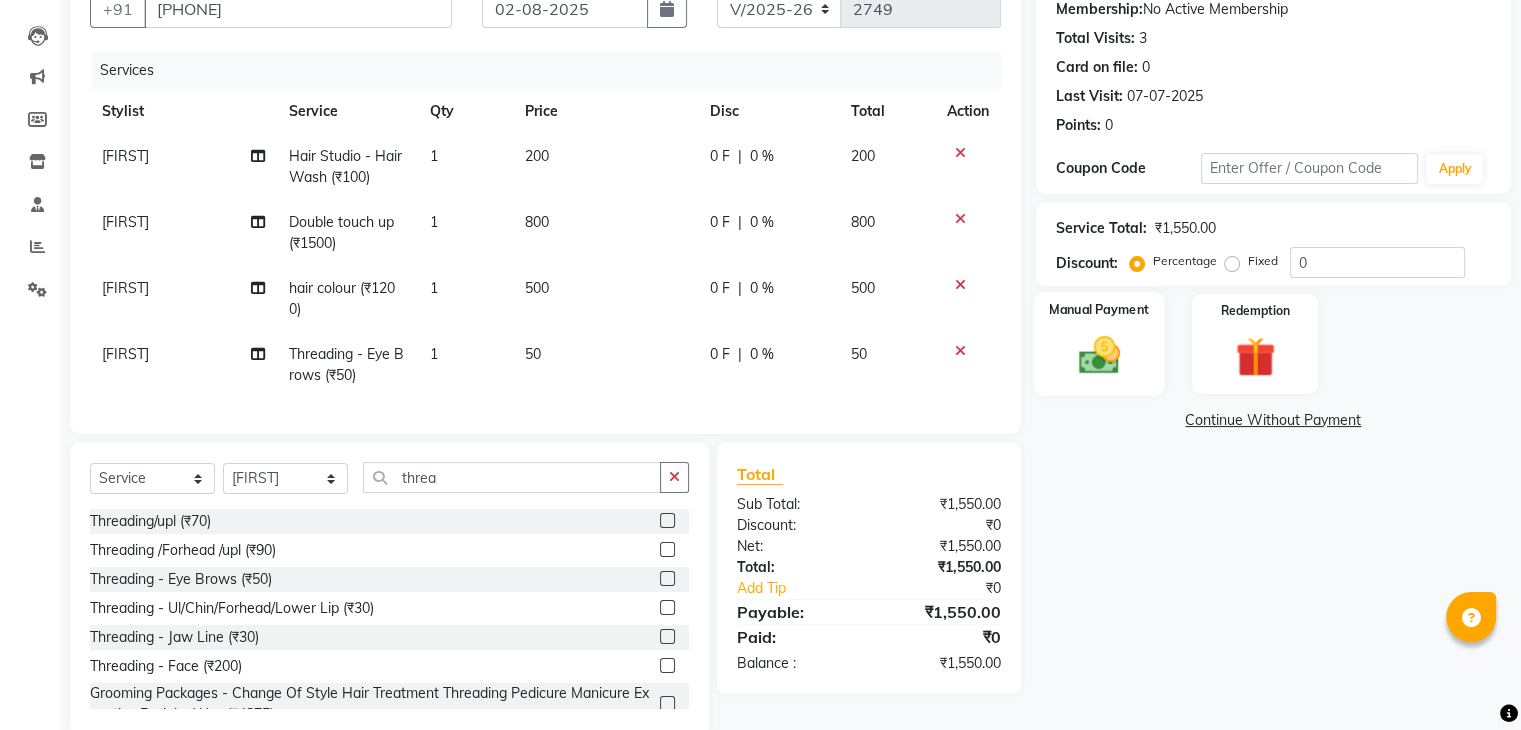 click on "Manual Payment" 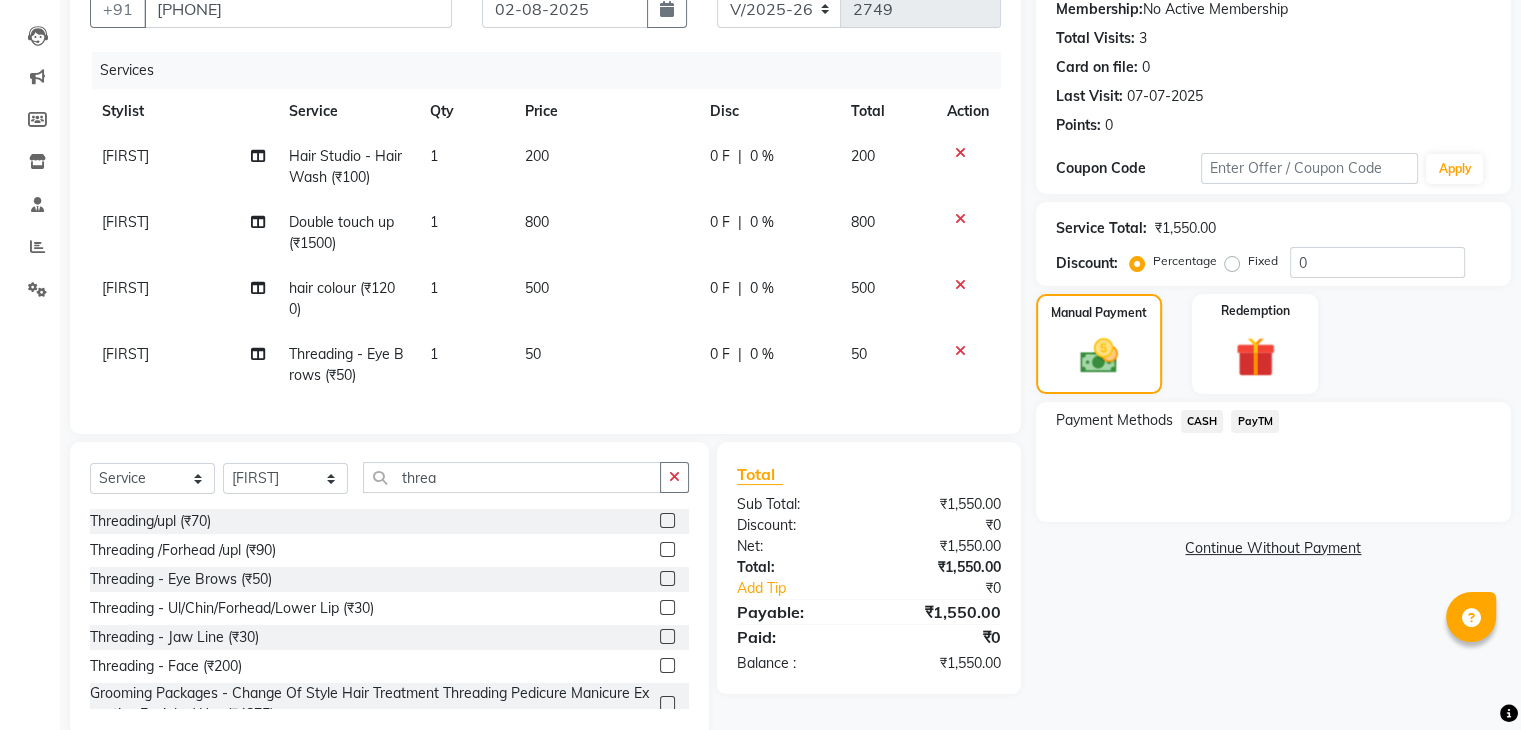 click on "PayTM" 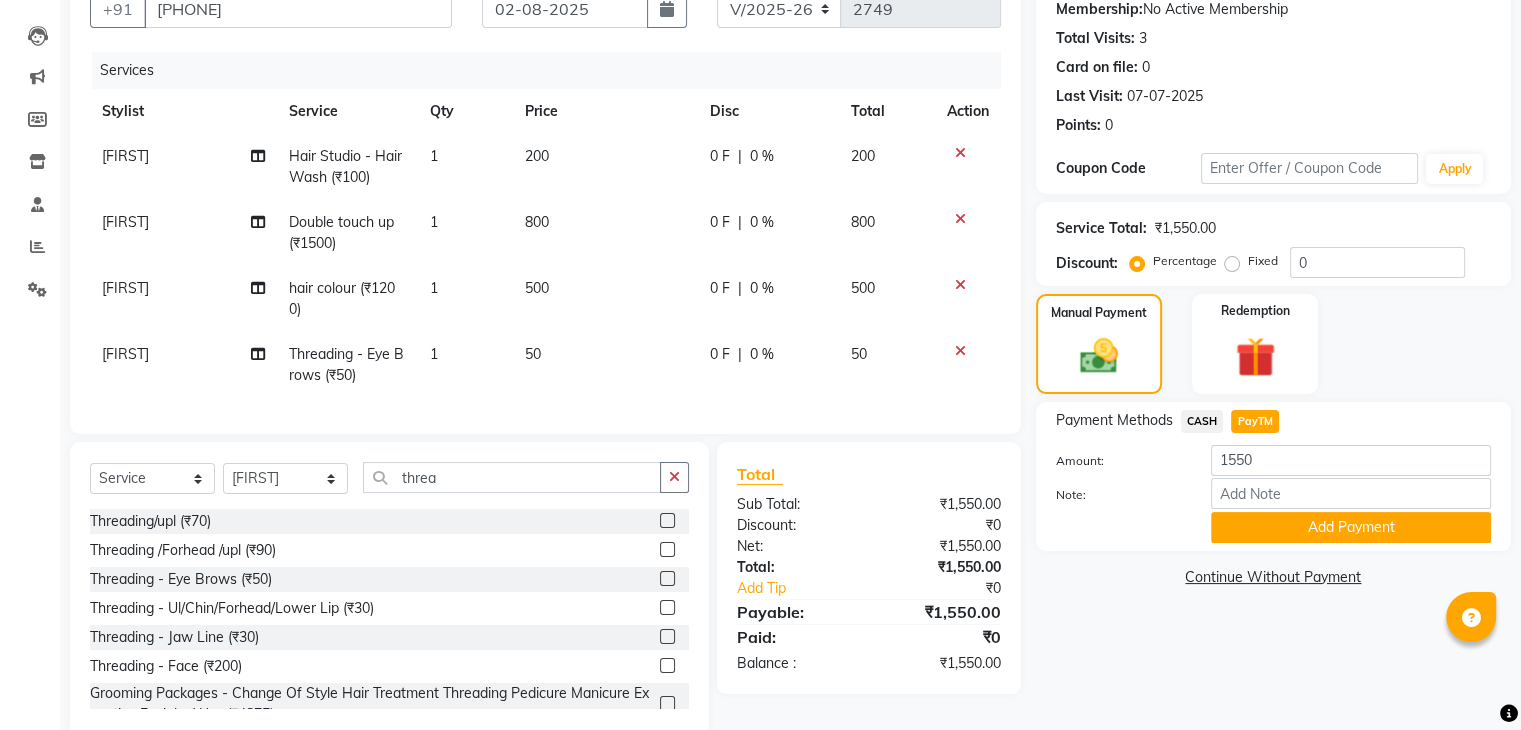 scroll, scrollTop: 249, scrollLeft: 0, axis: vertical 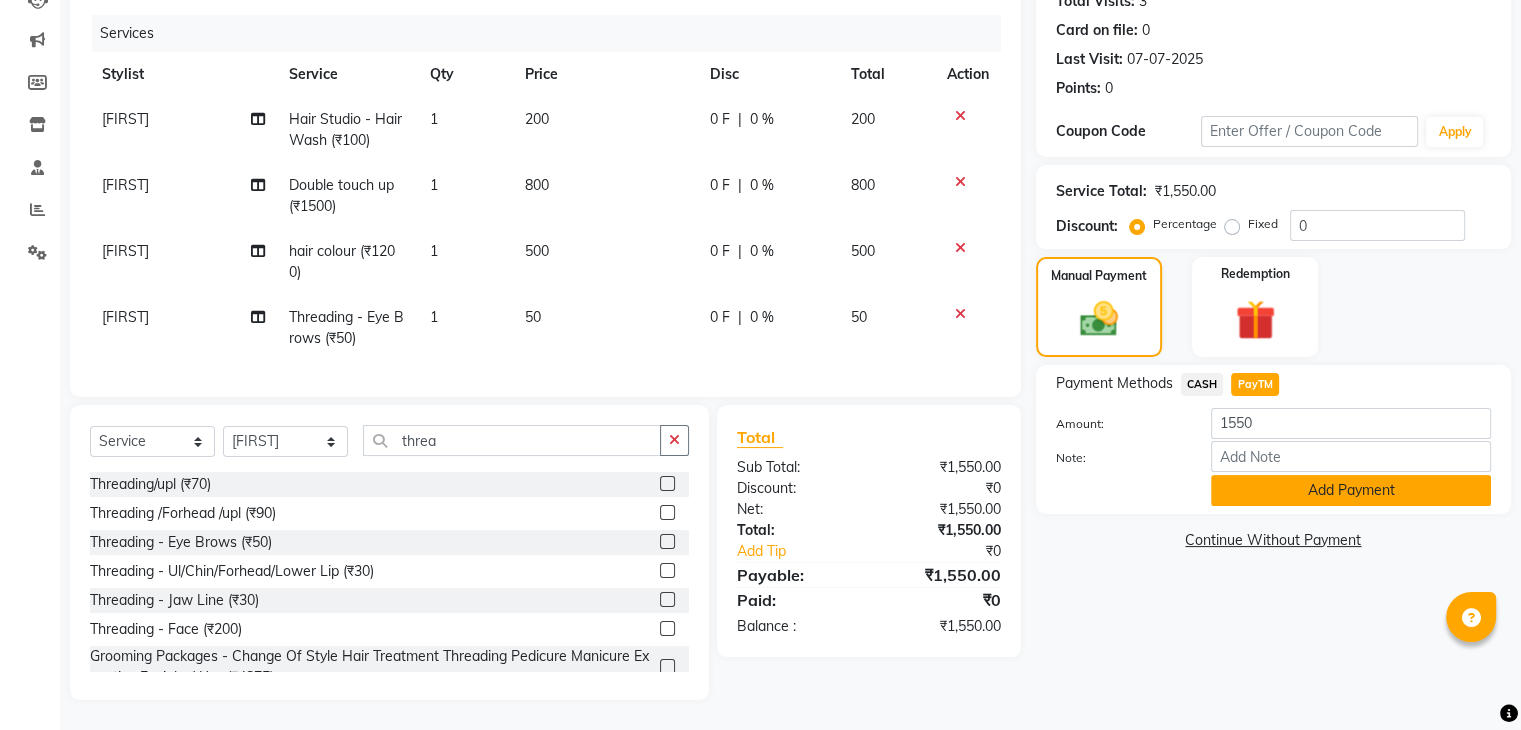 click on "Add Payment" 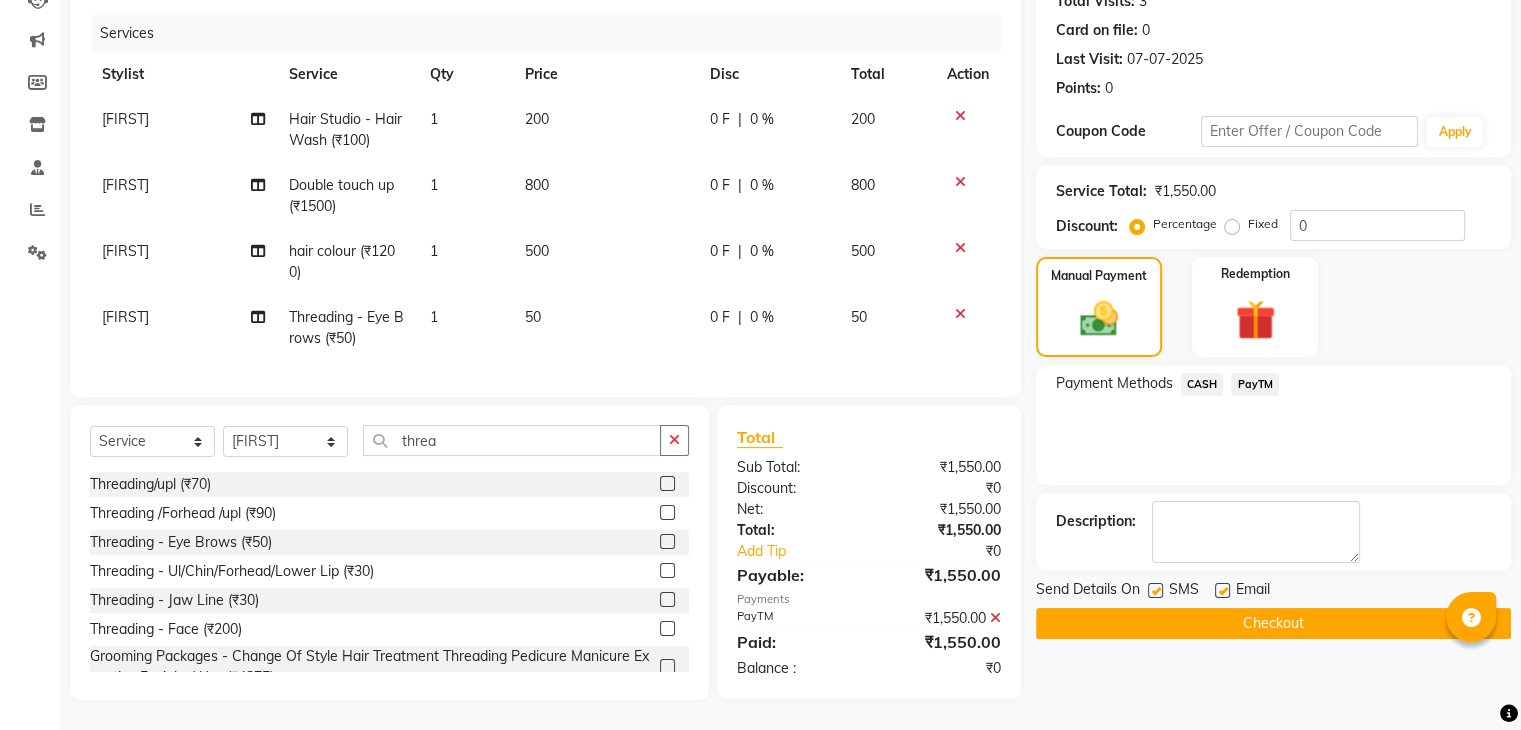click 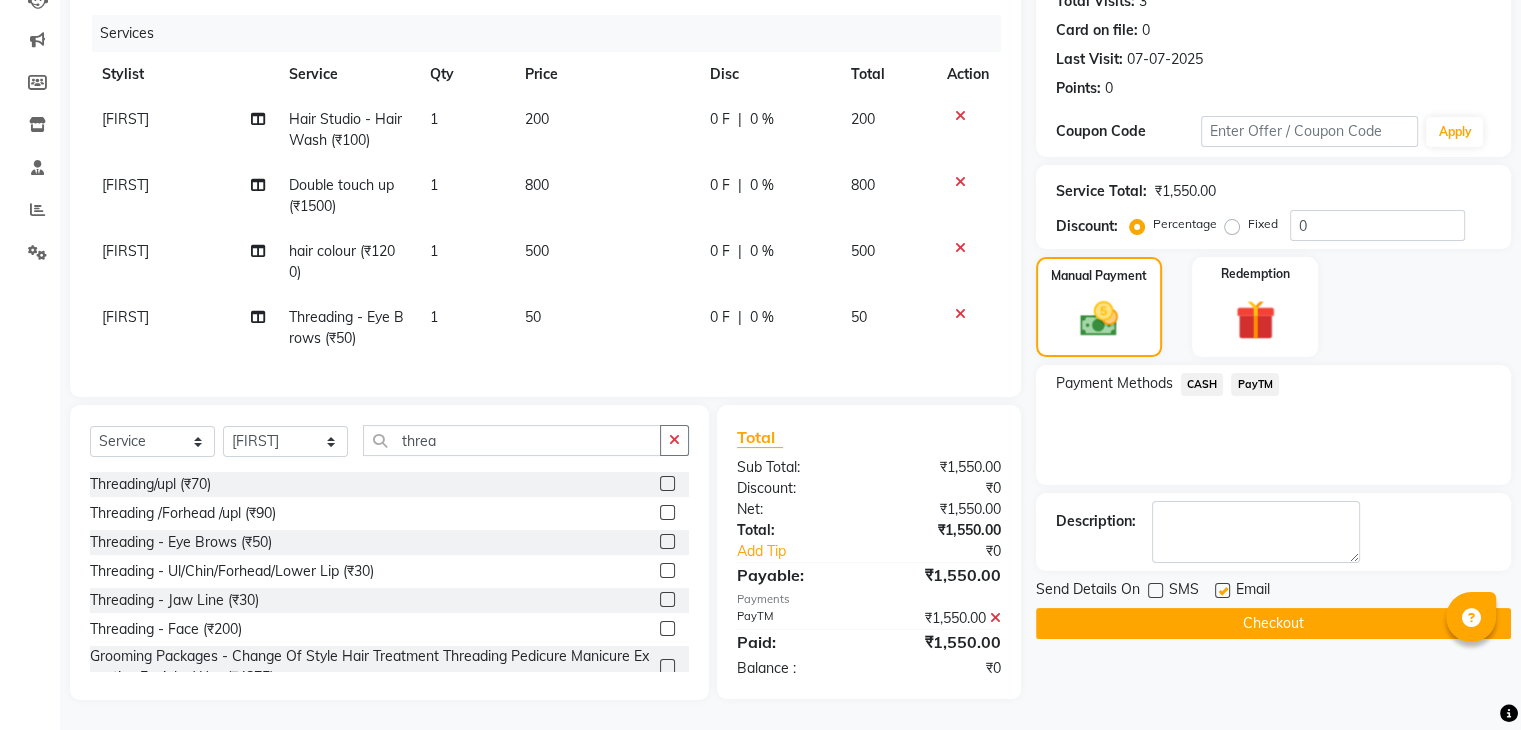 click 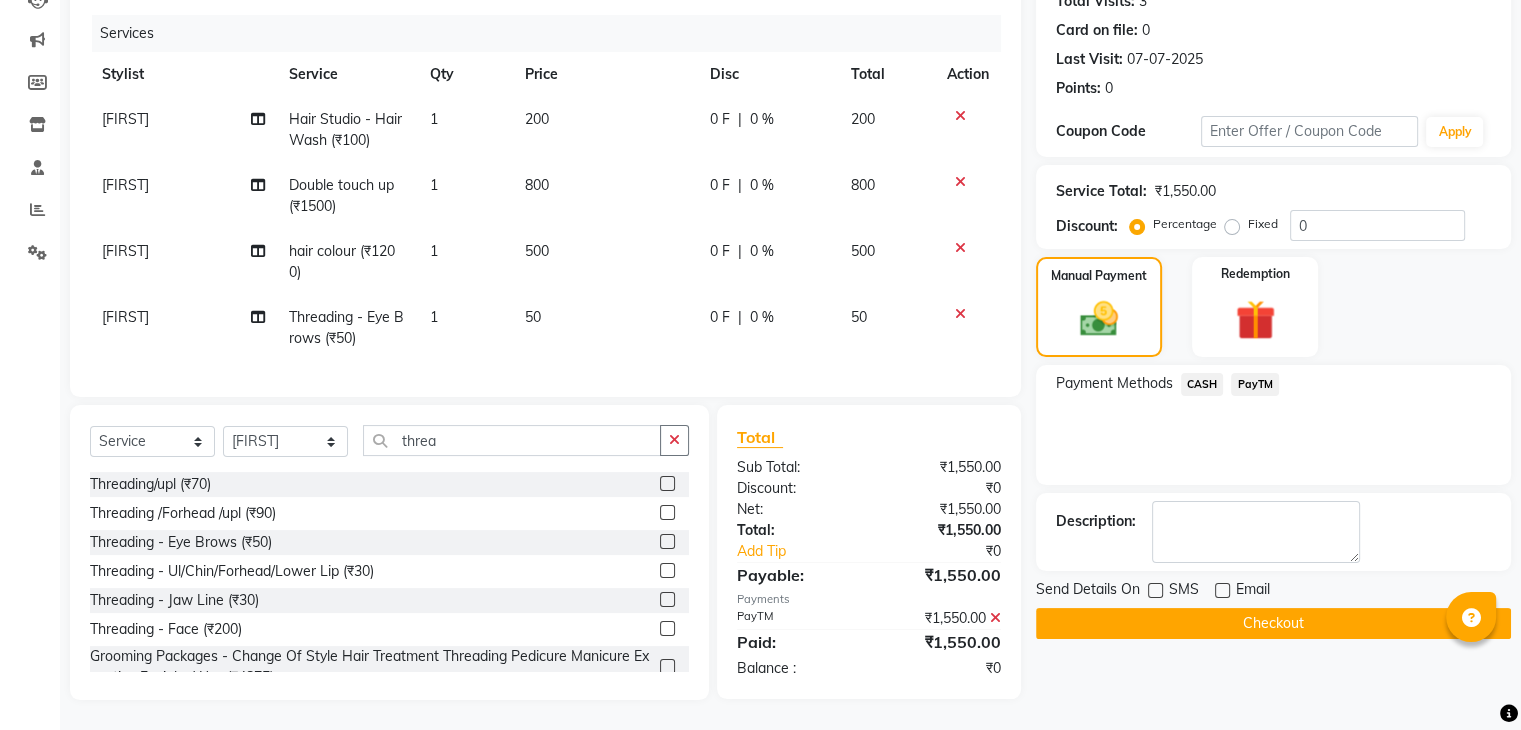 click on "Checkout" 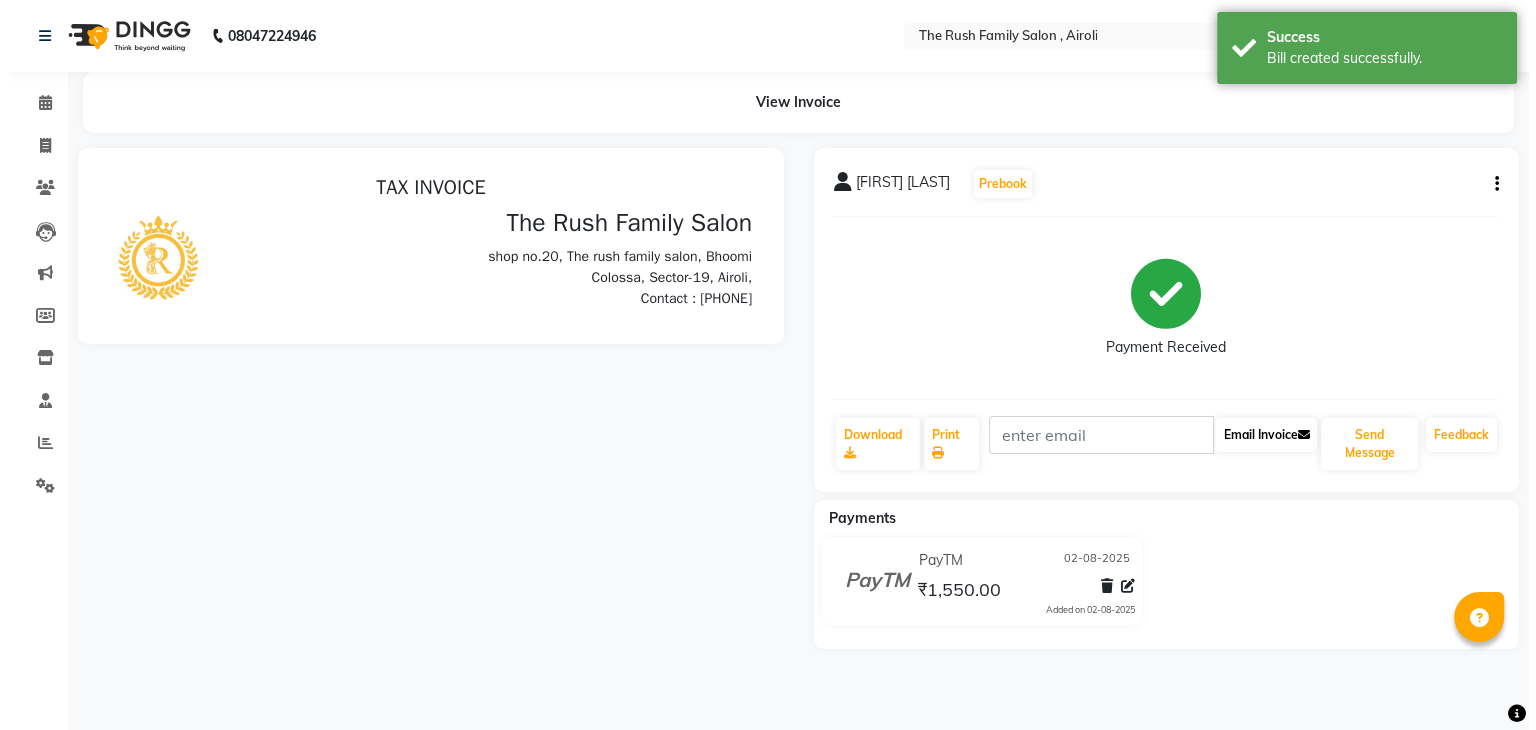 scroll, scrollTop: 0, scrollLeft: 0, axis: both 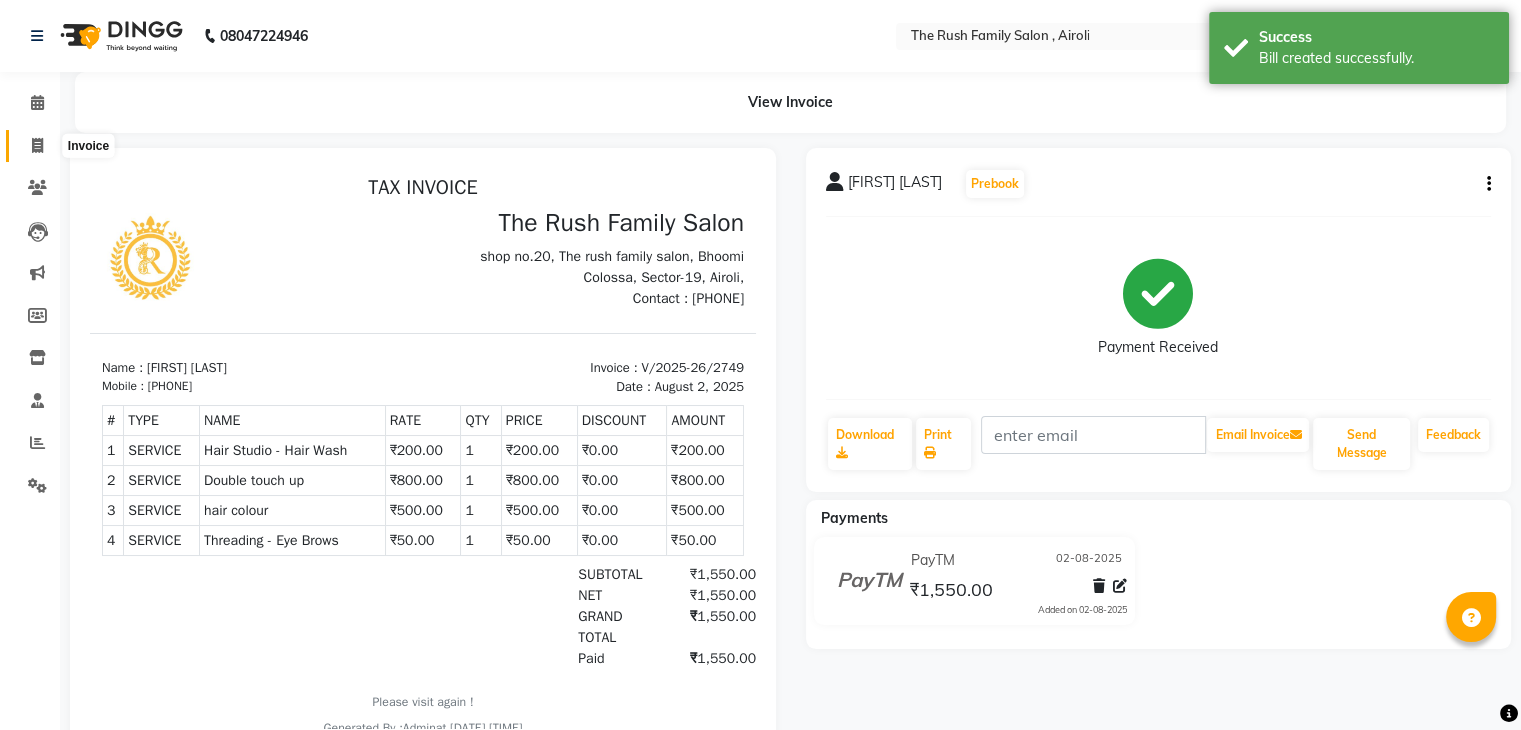click 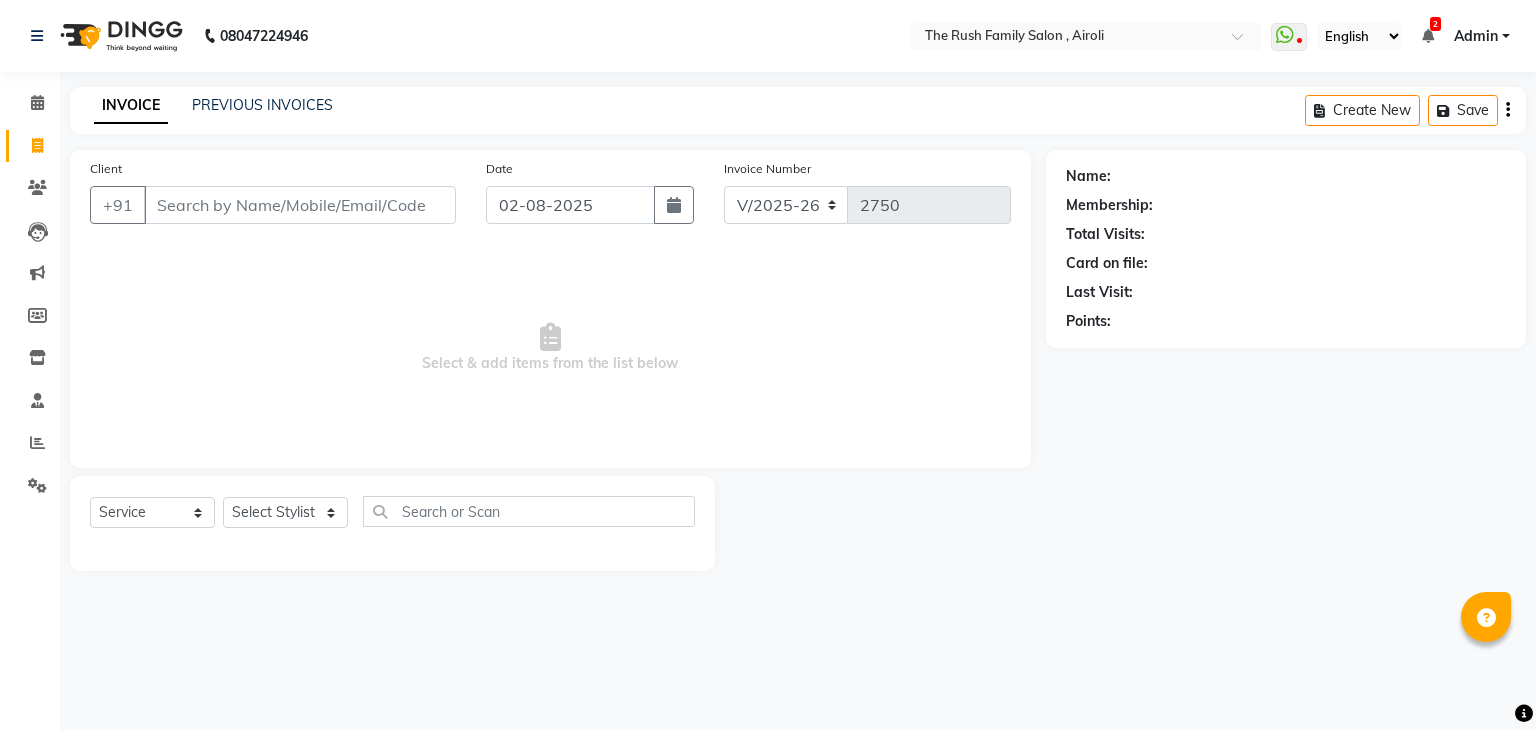 click on "INVOICE PREVIOUS INVOICES Create New   Save" 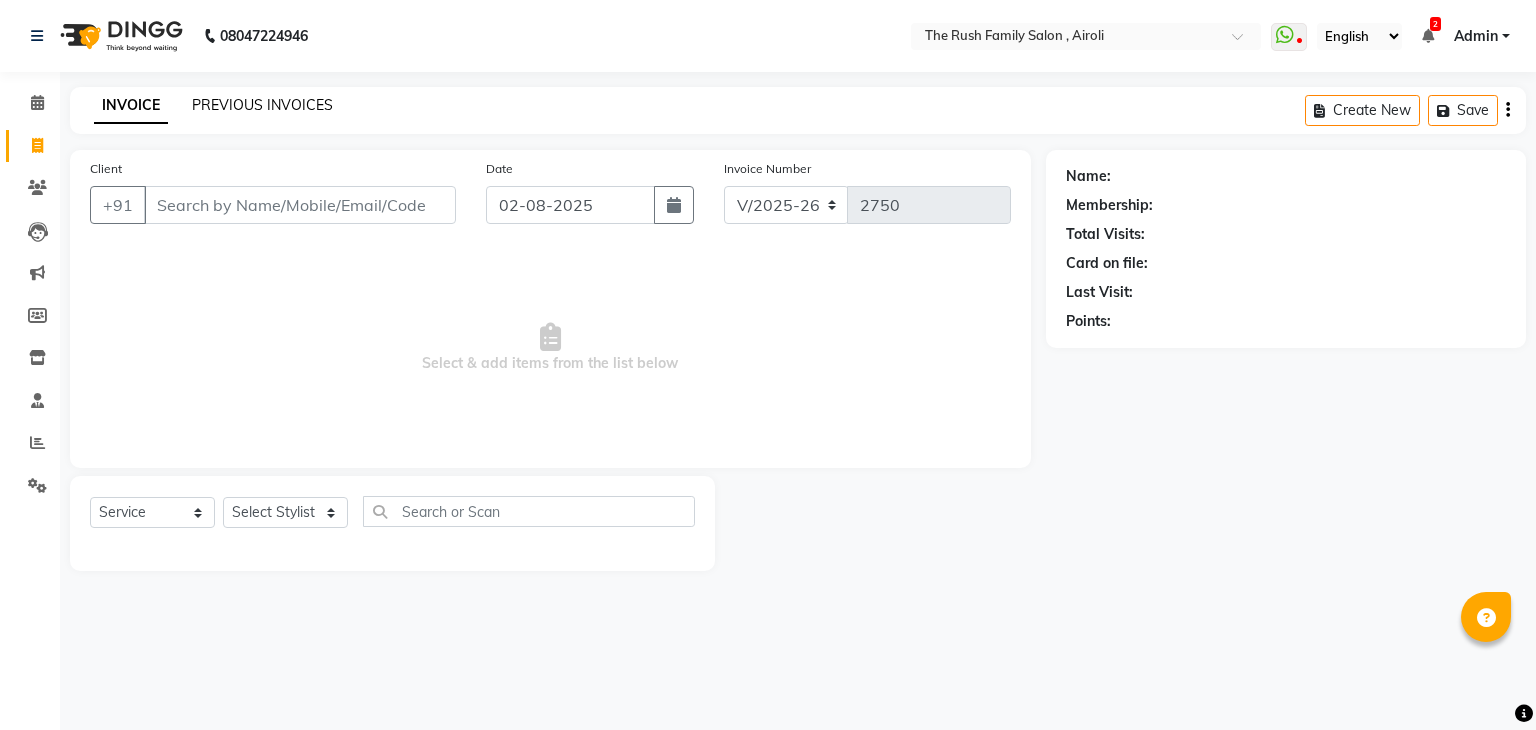 click on "PREVIOUS INVOICES" 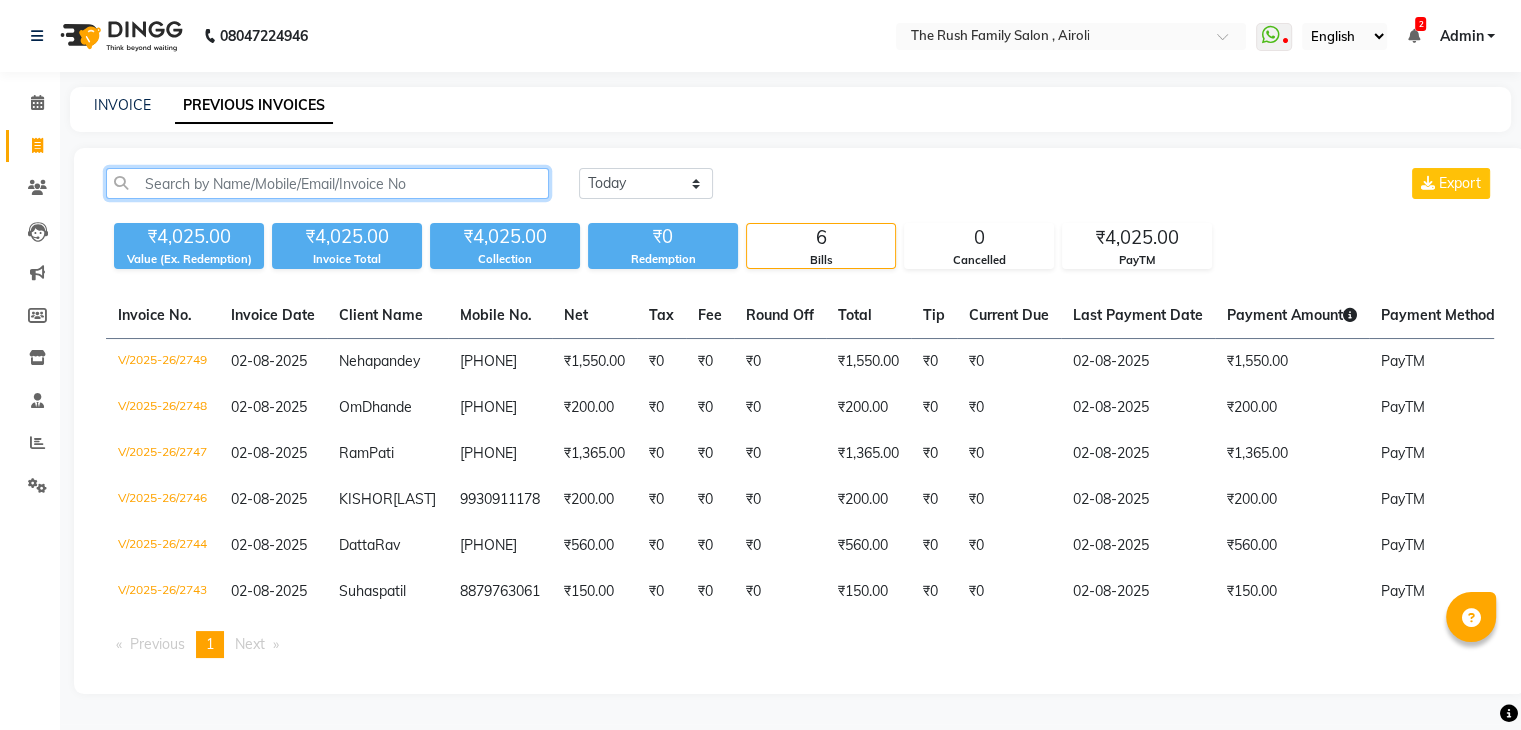 click 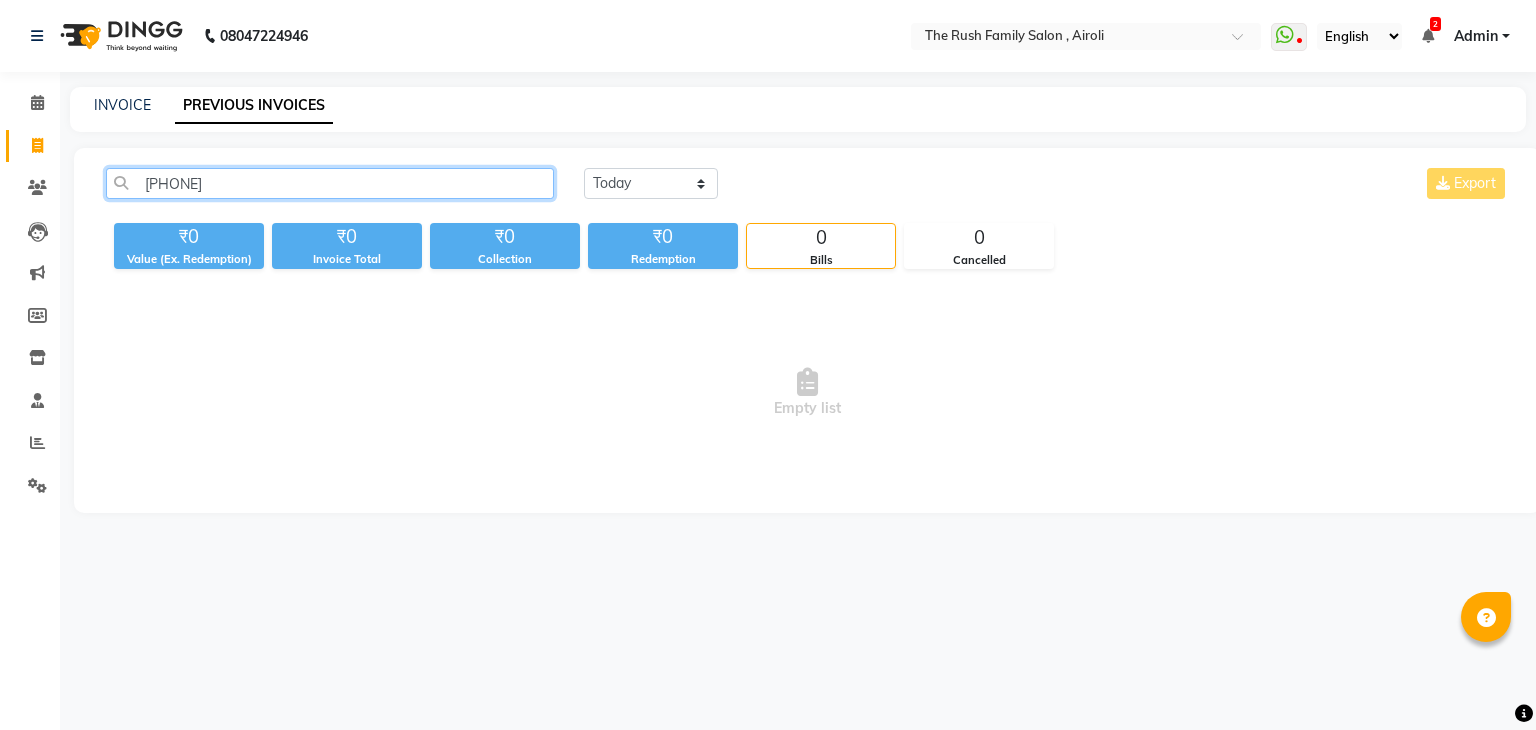 click on "8928665145" 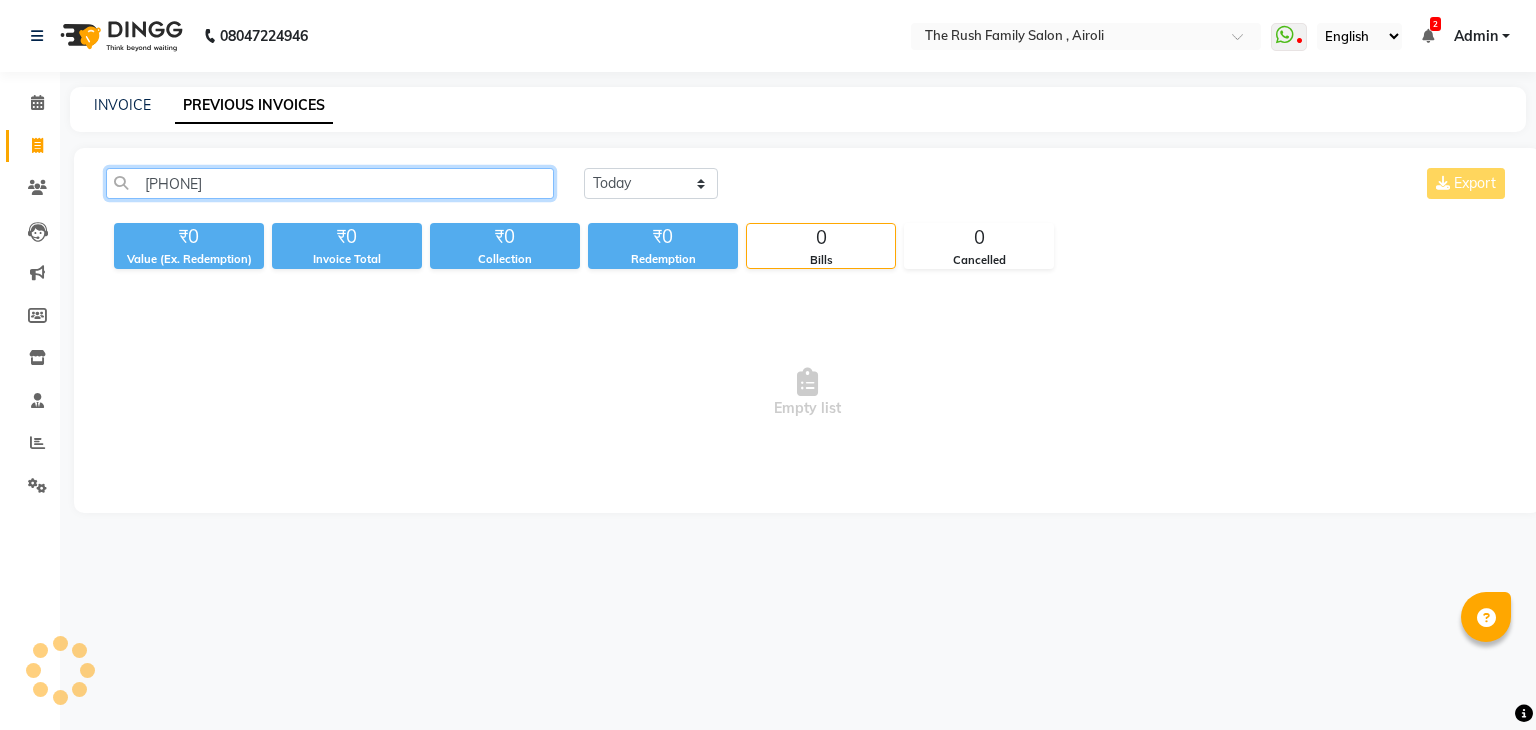 click on "8928665145" 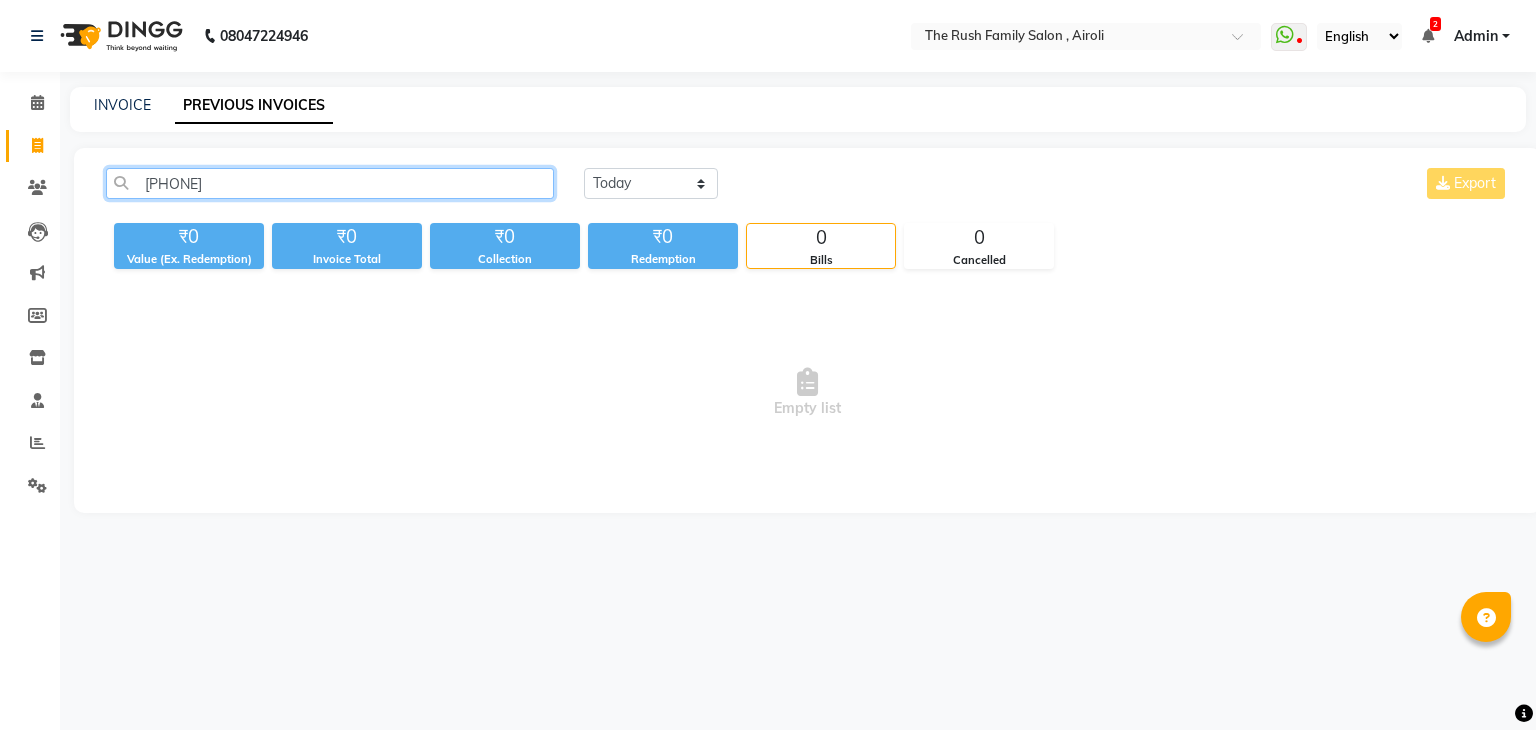 click on "8928665145" 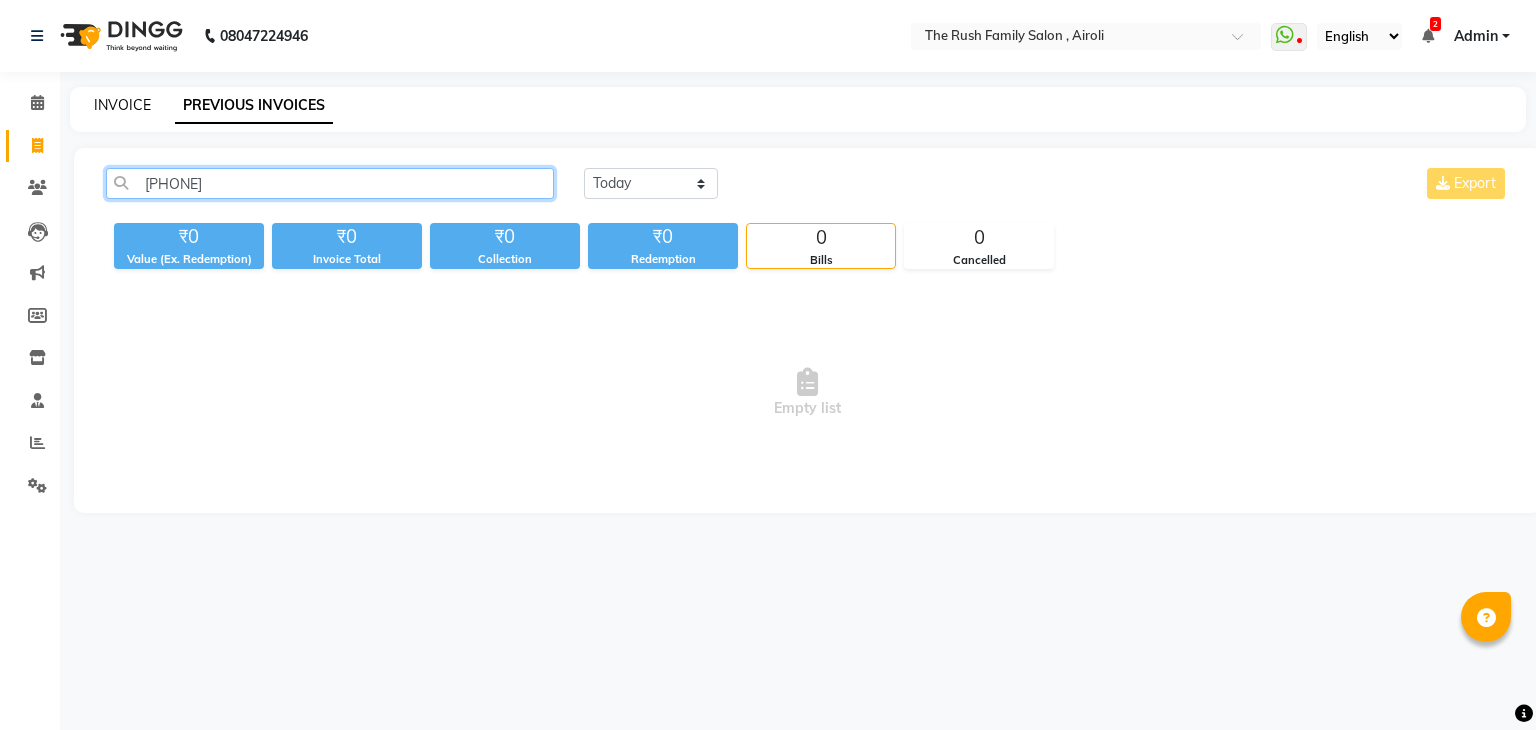 type on "8928665145" 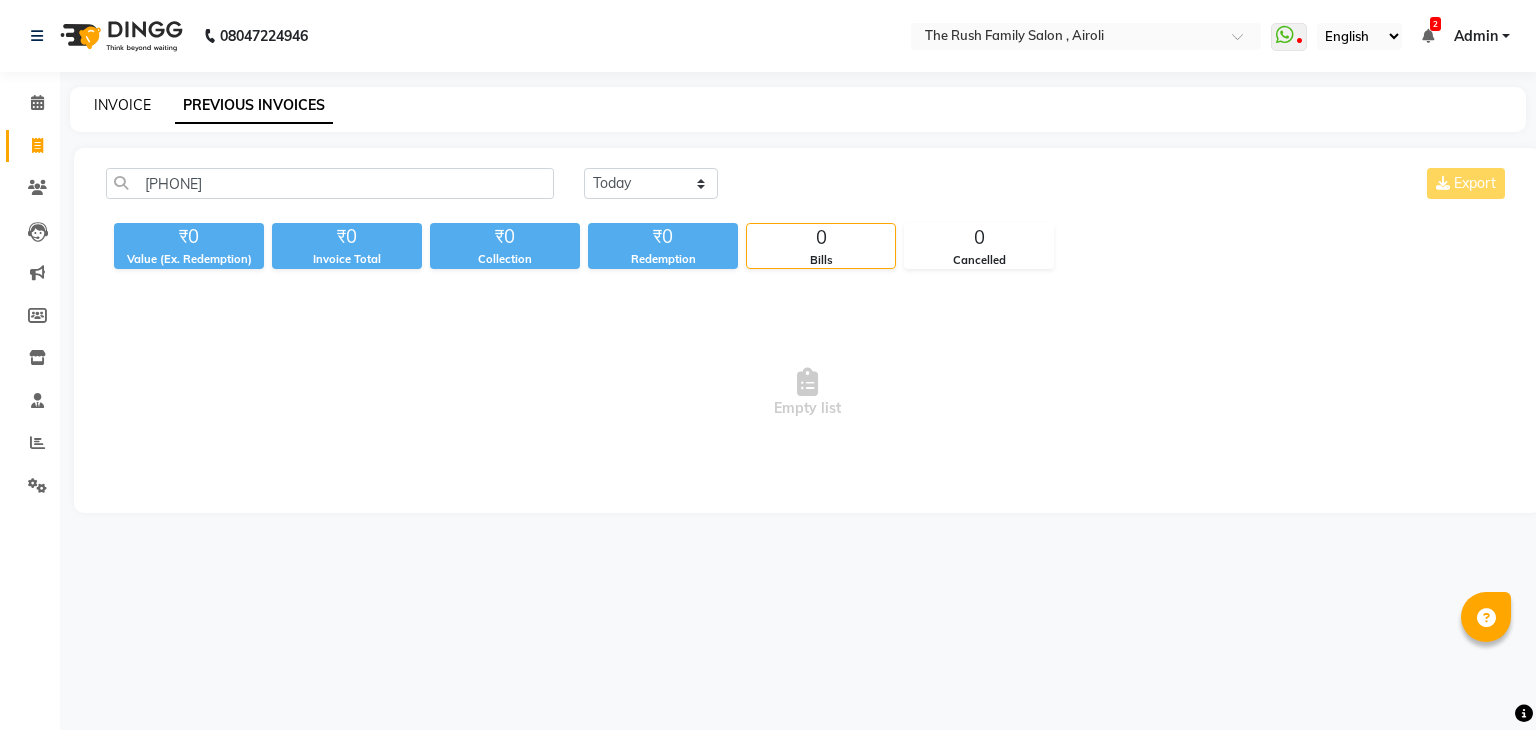 click on "INVOICE" 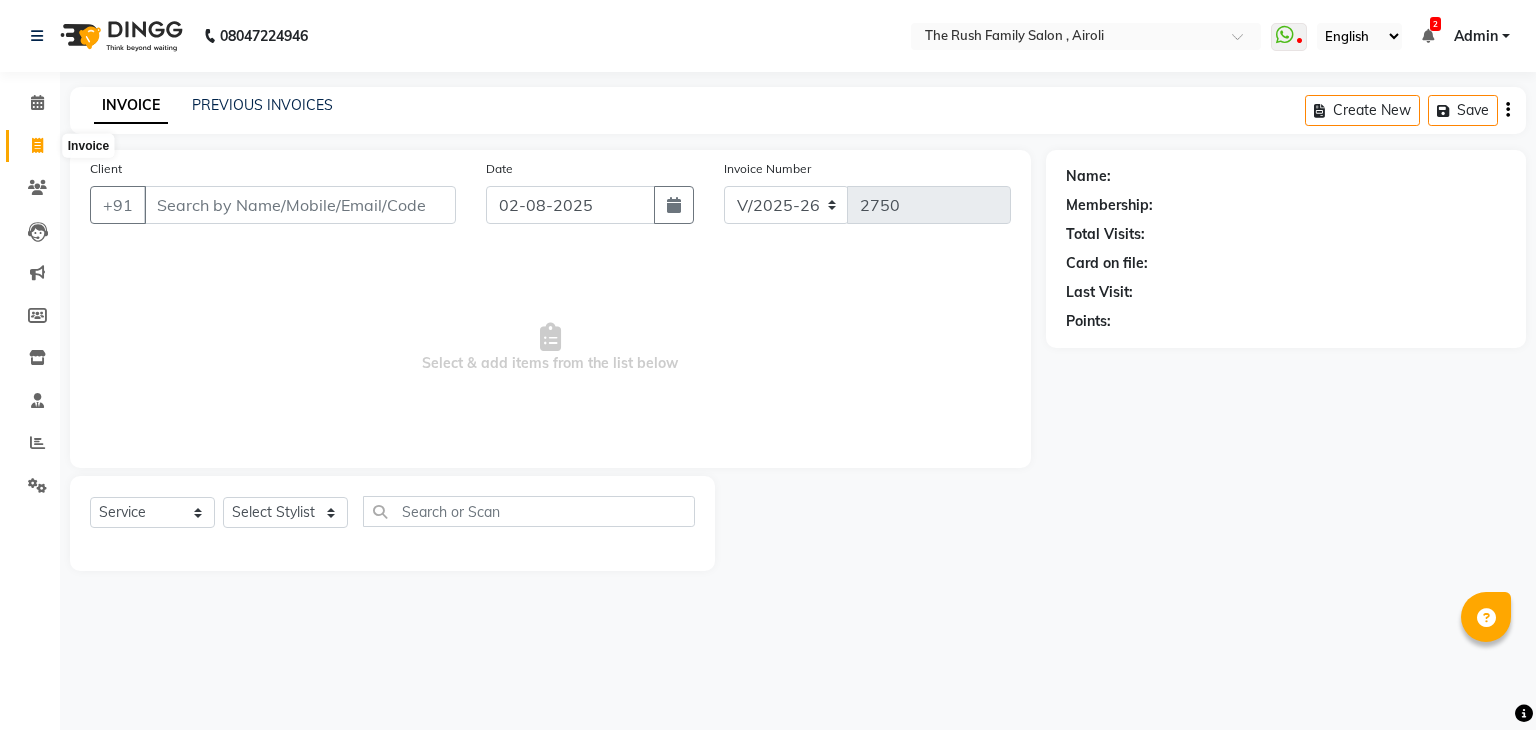 click 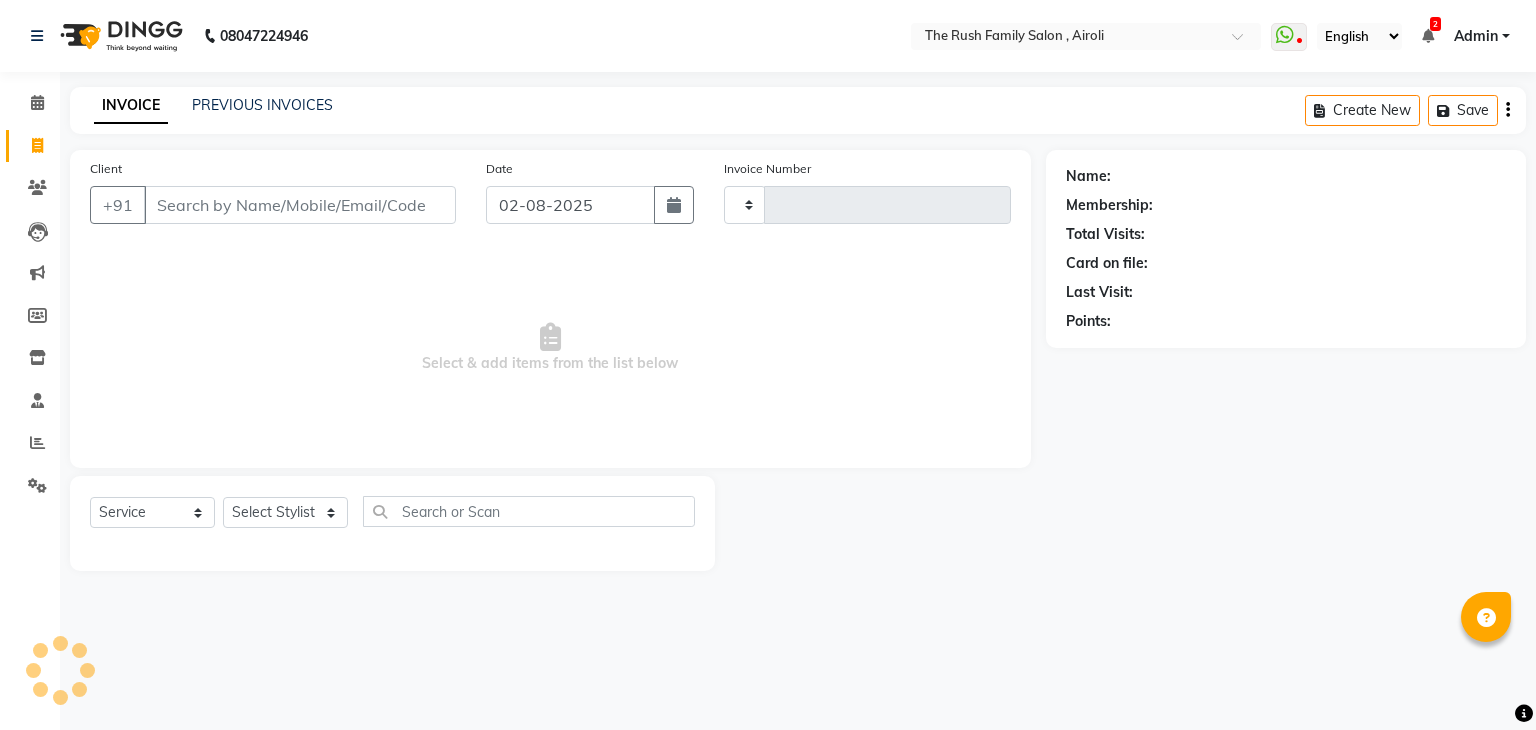 click 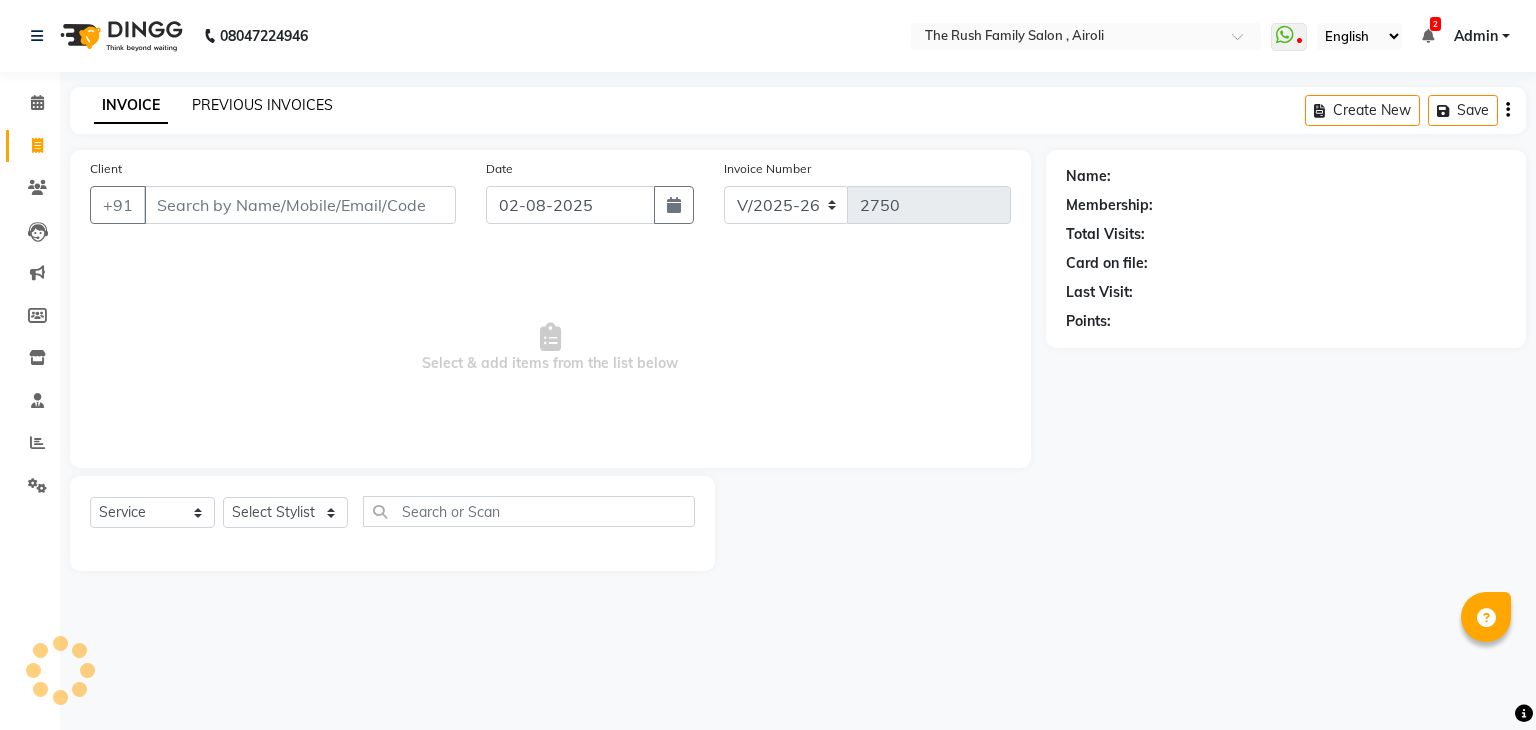 click on "PREVIOUS INVOICES" 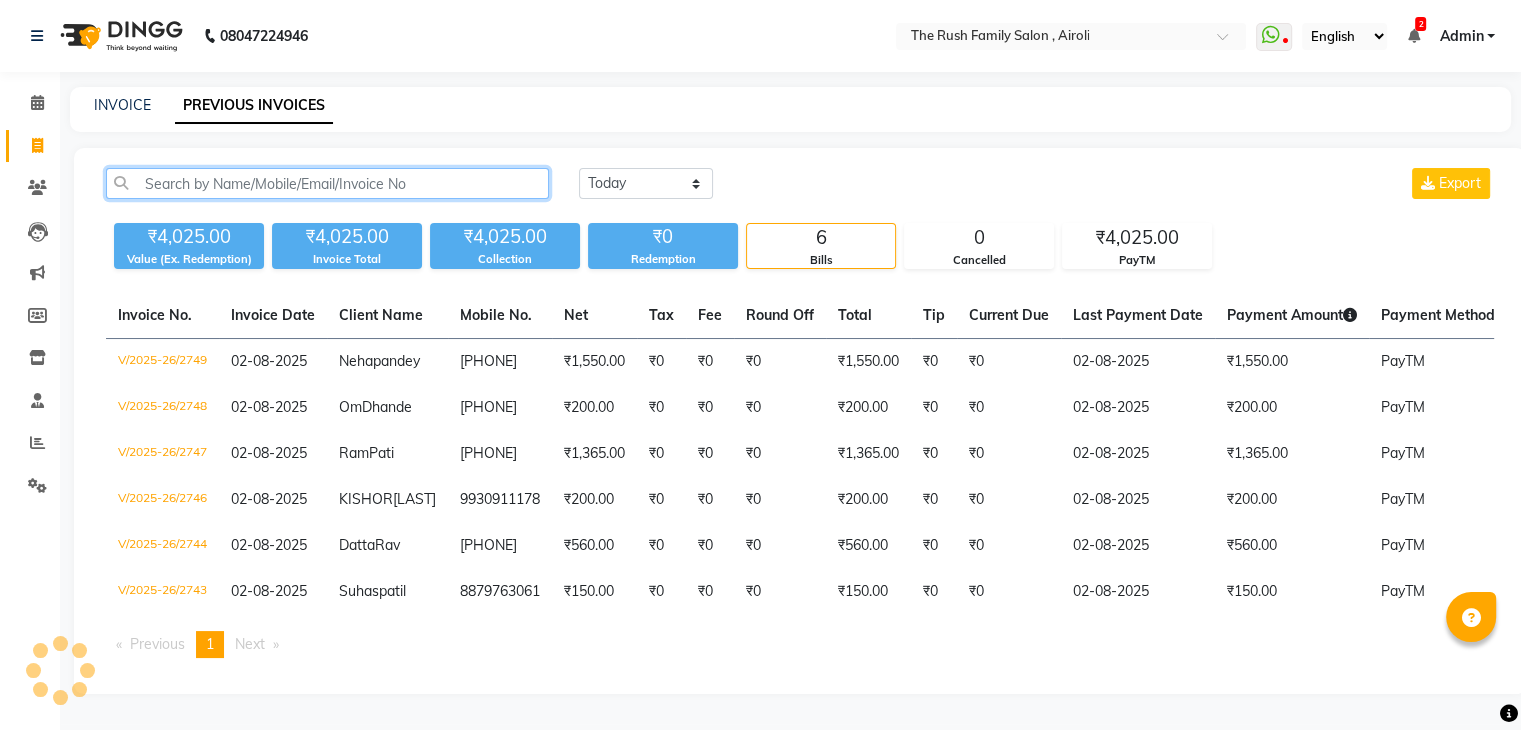 click 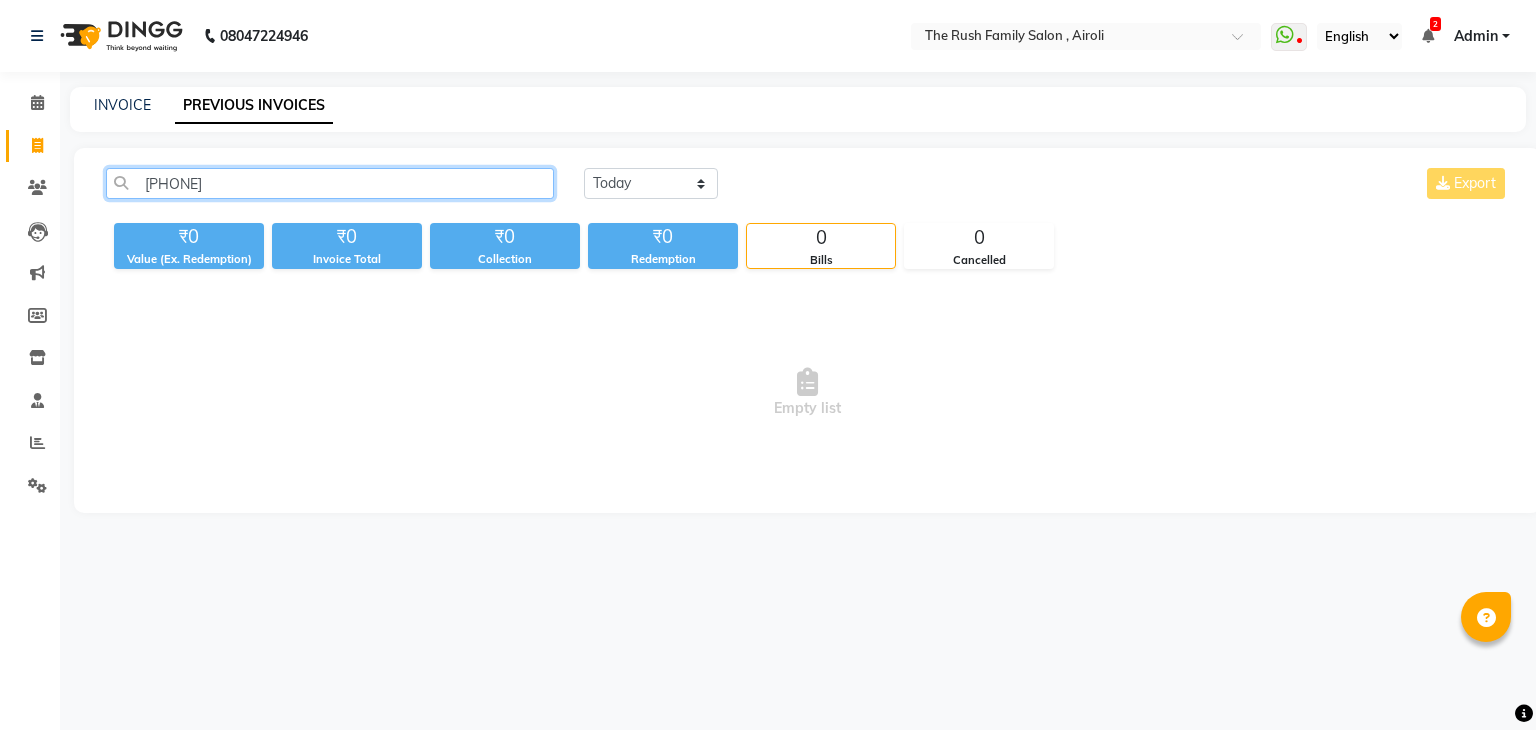 type on "8928665145" 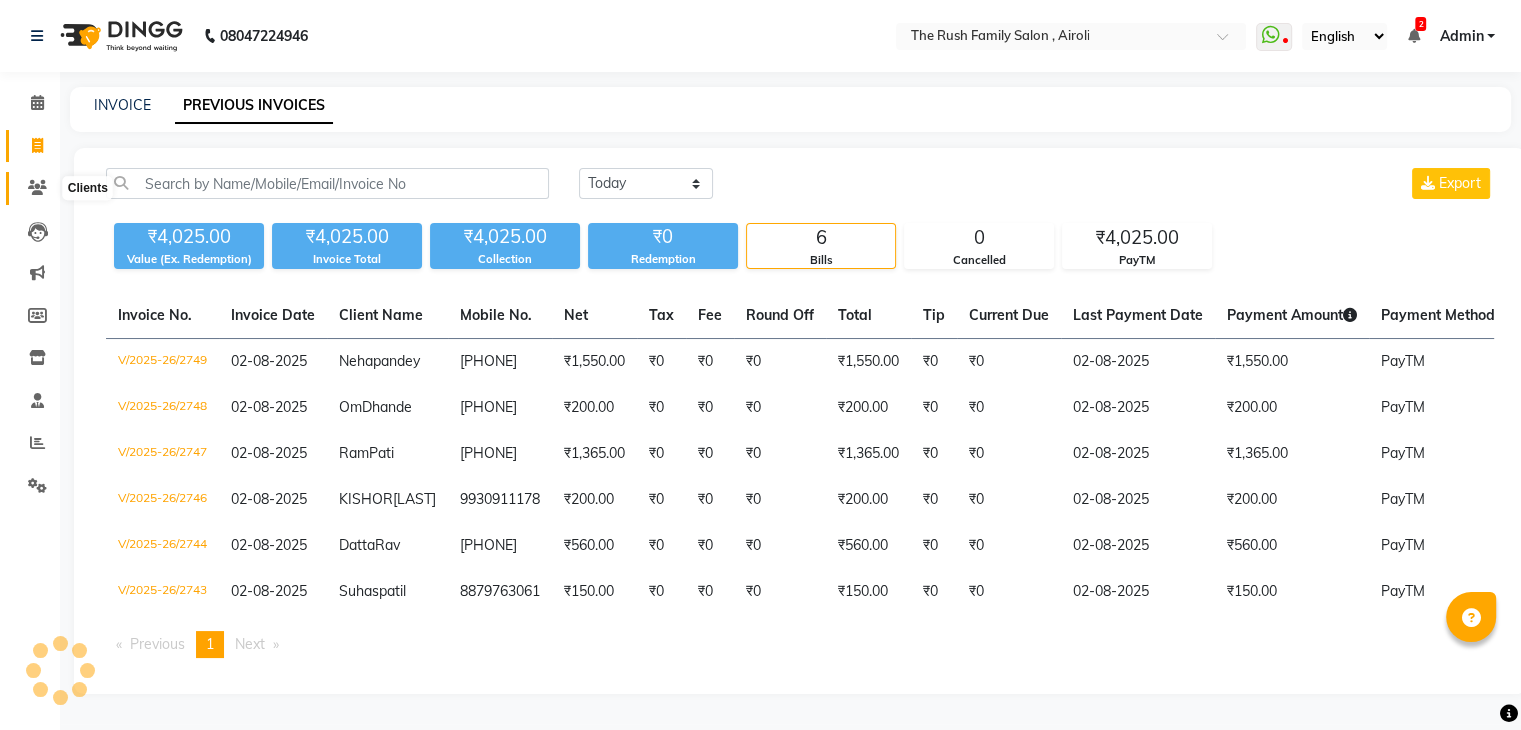 click 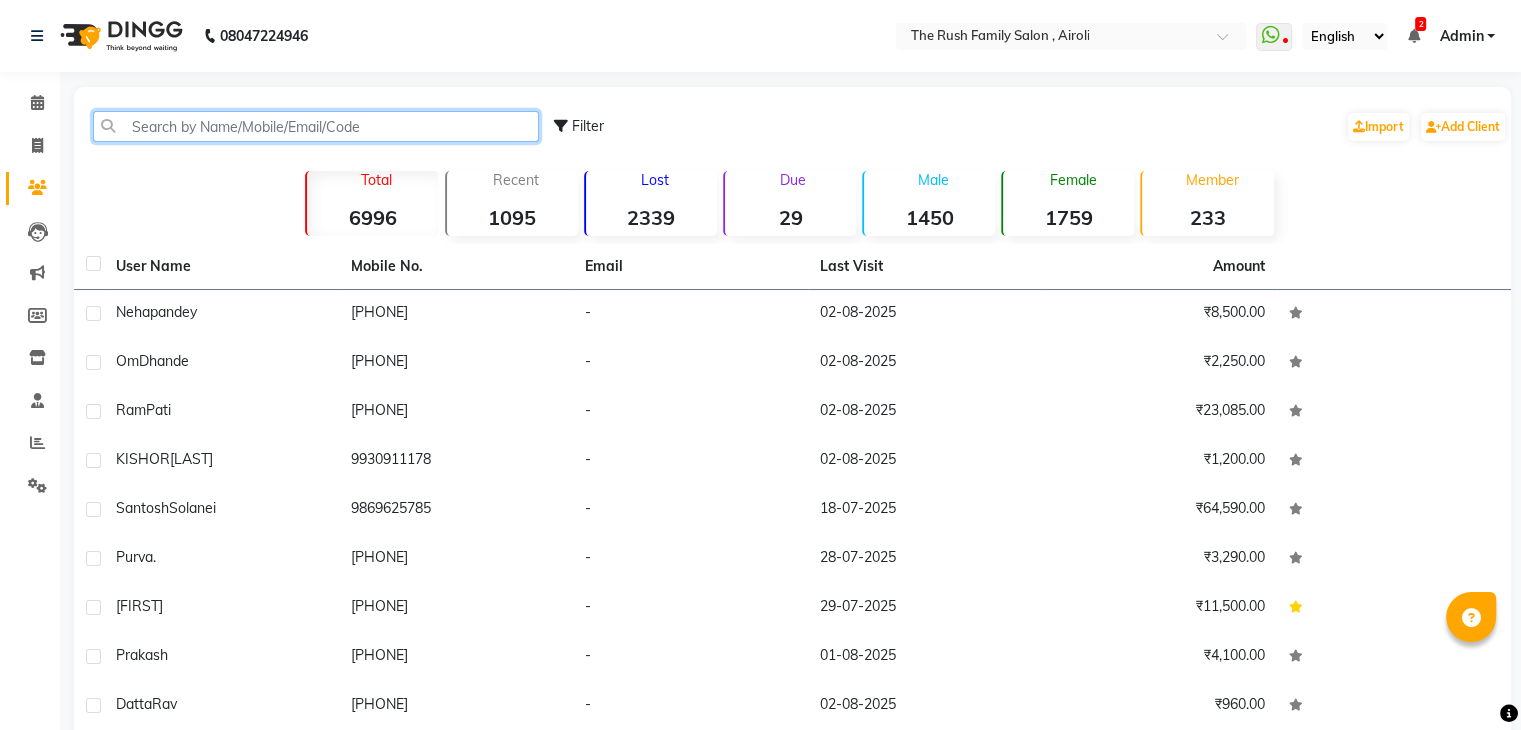 click 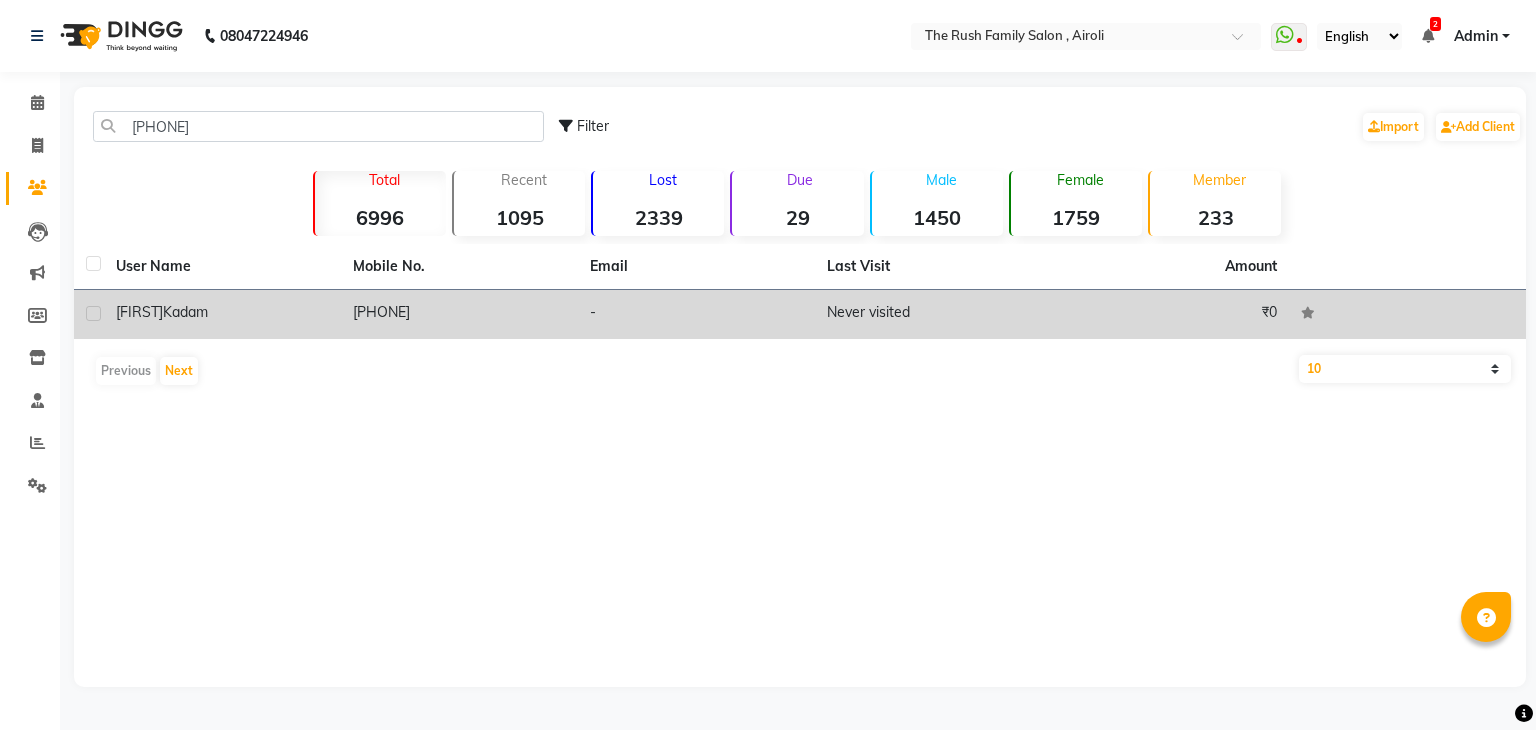 click on "Shalaka  Kadam" 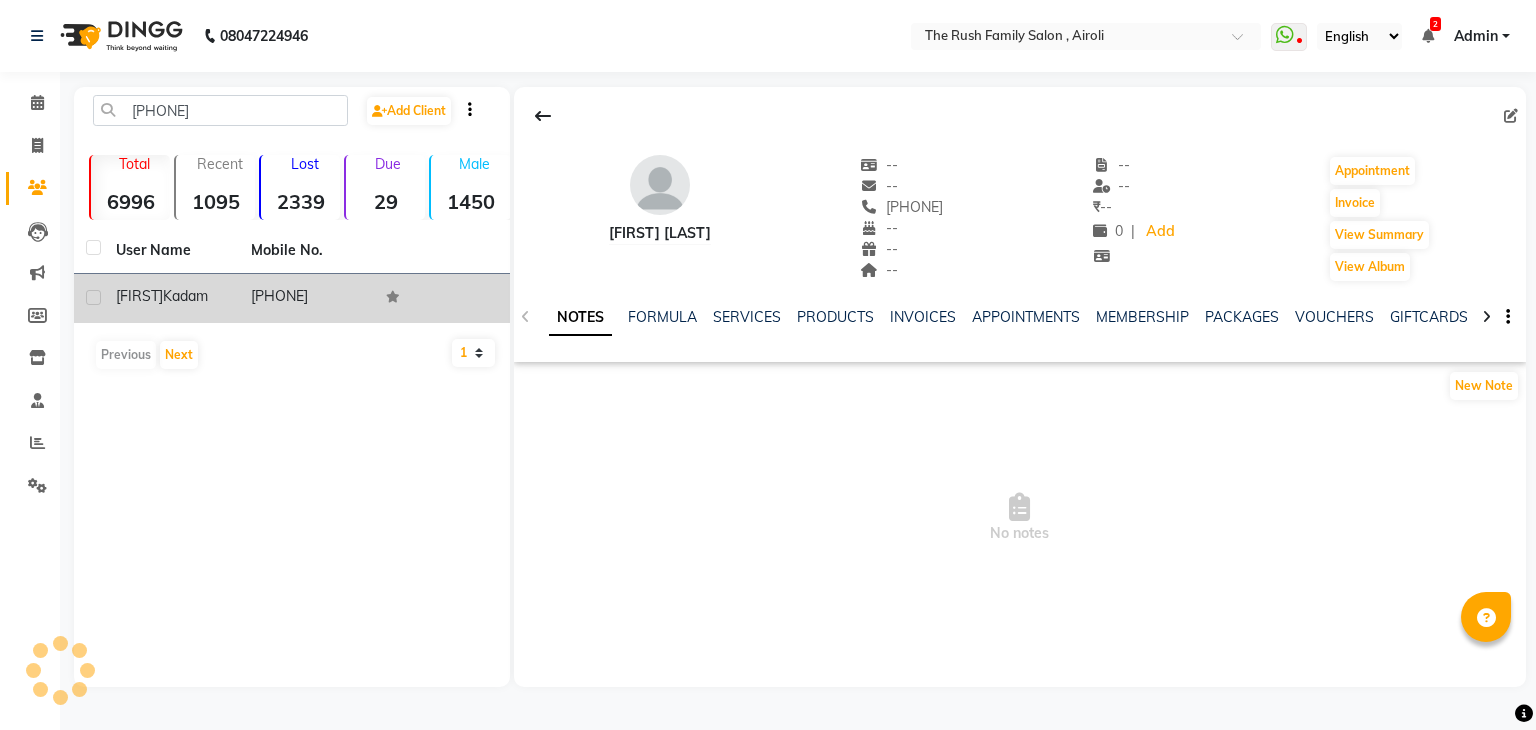 click on "Shalaka  Kadam" 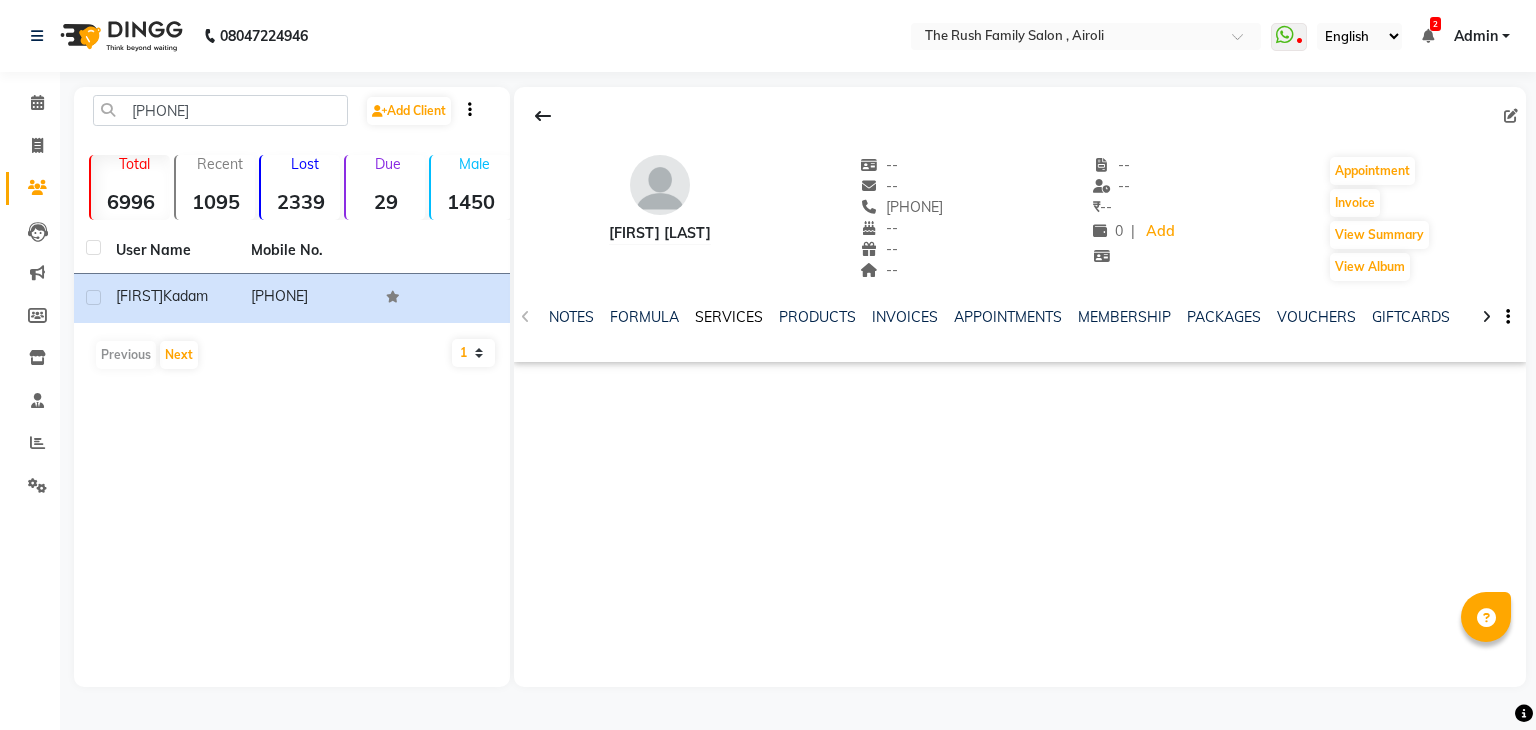 click on "SERVICES" 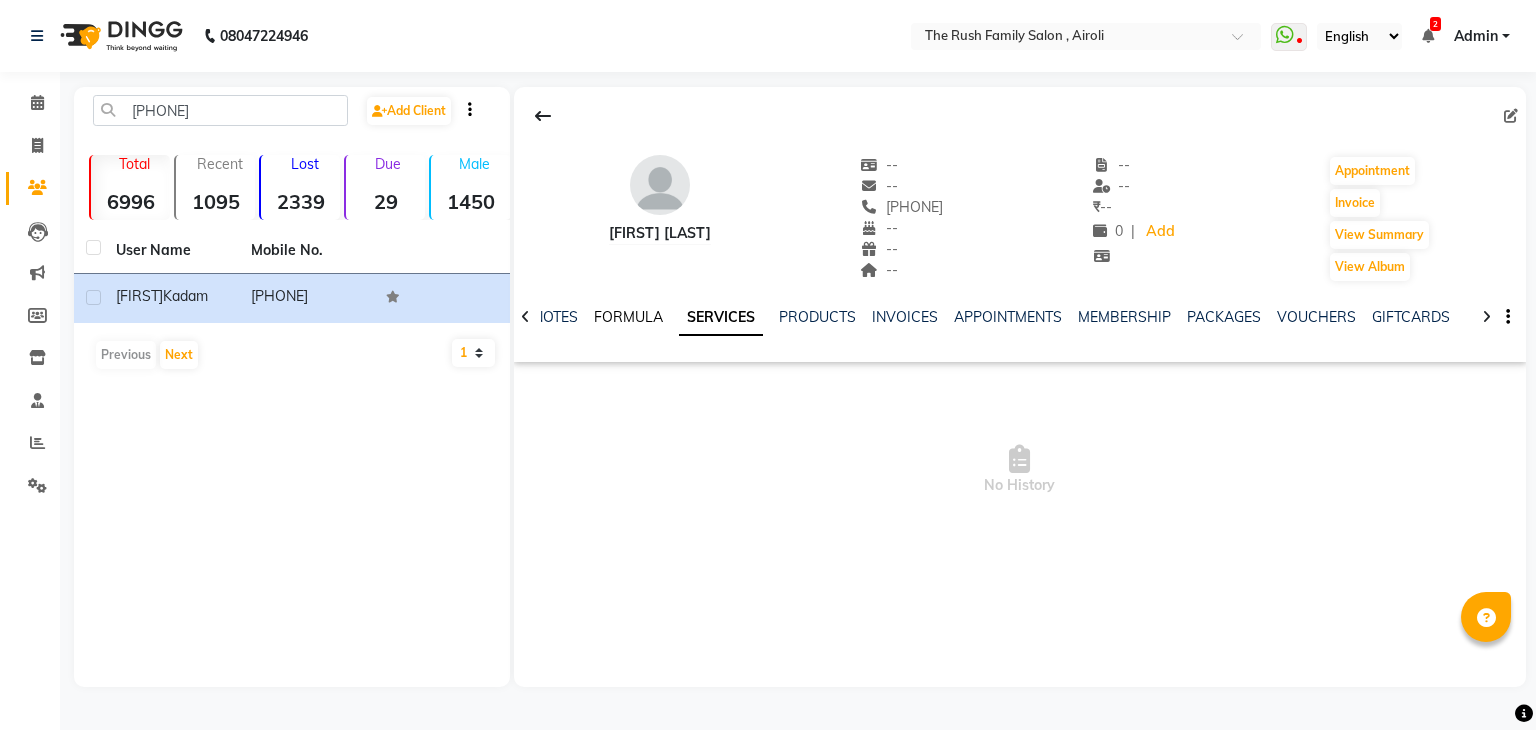 click on "FORMULA" 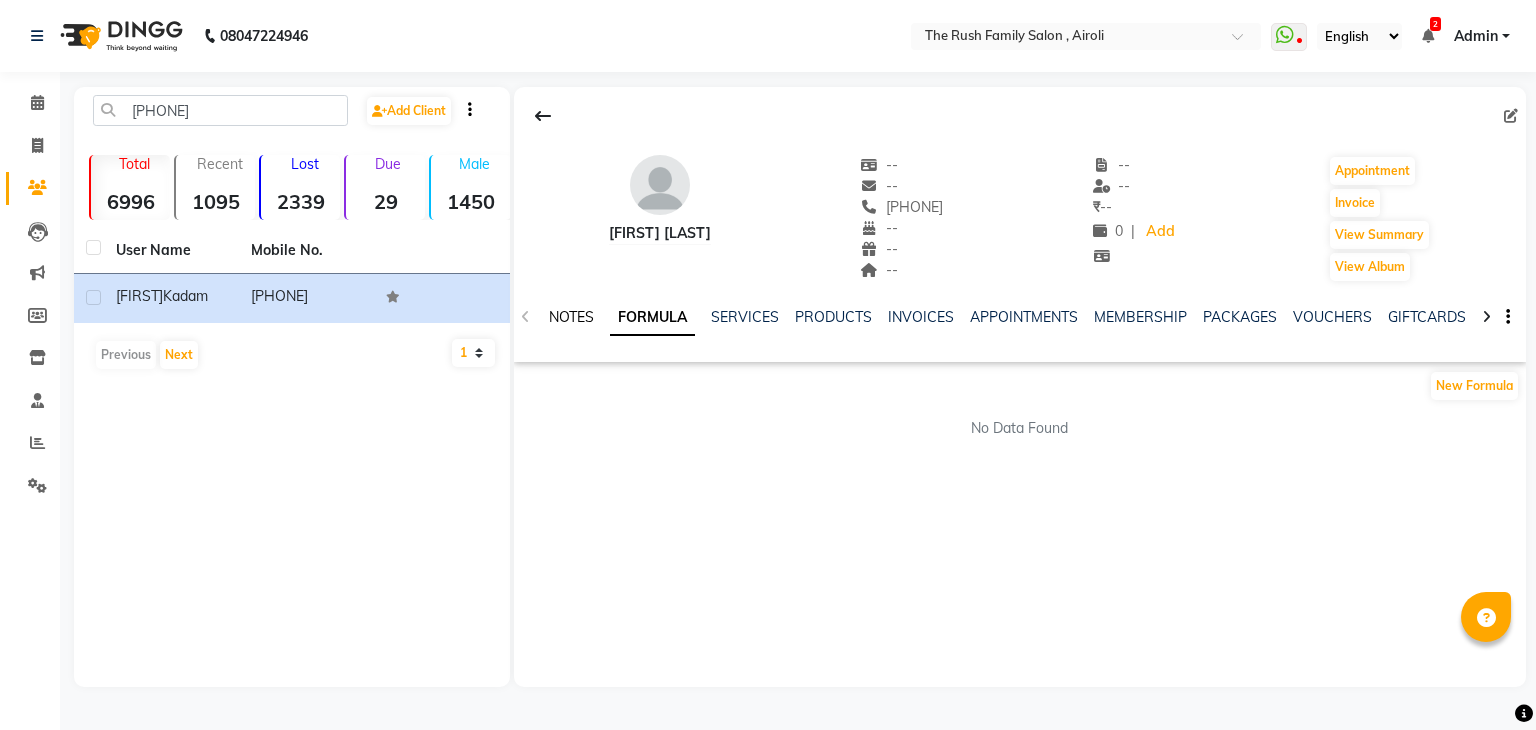 click on "NOTES" 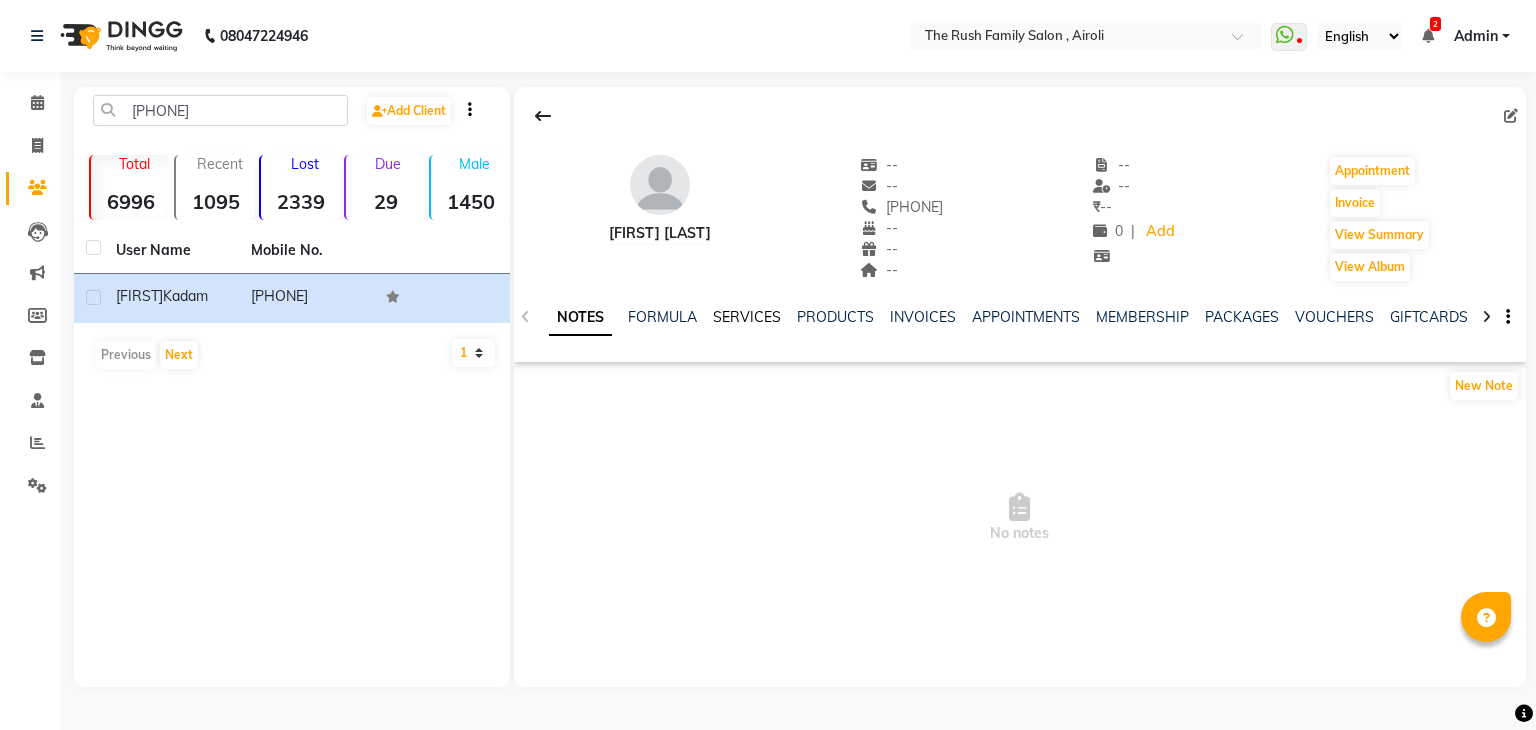 click on "SERVICES" 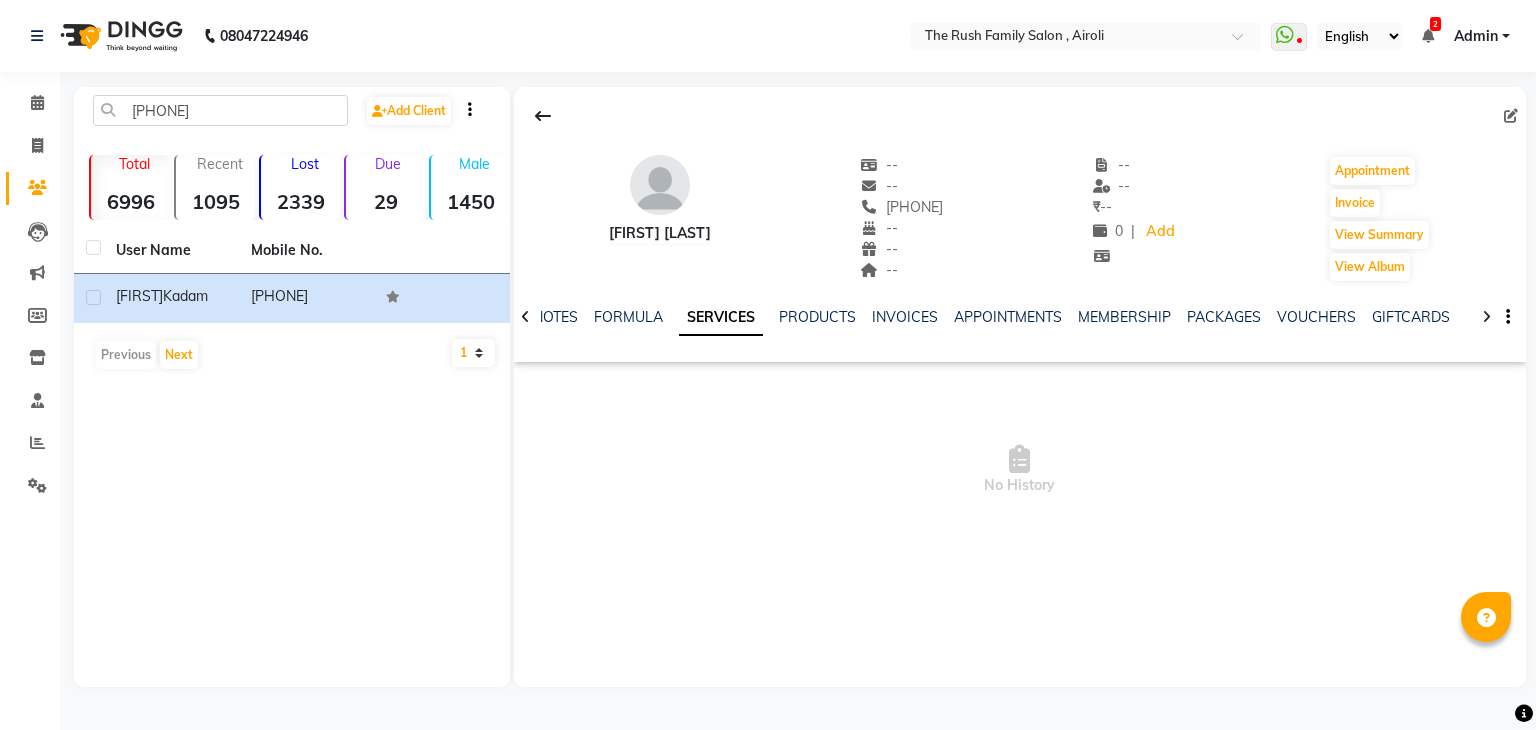 click on "SERVICES" 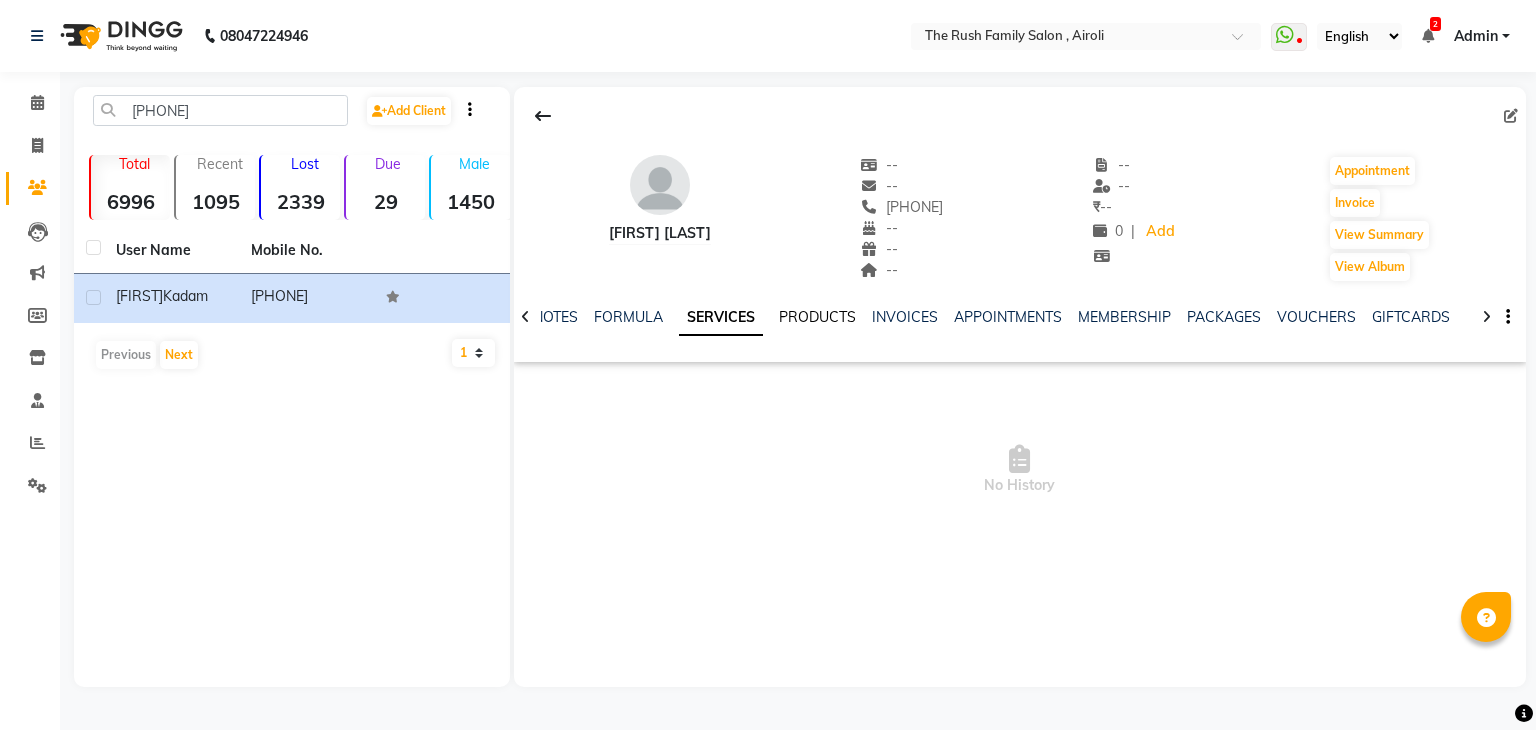click on "PRODUCTS" 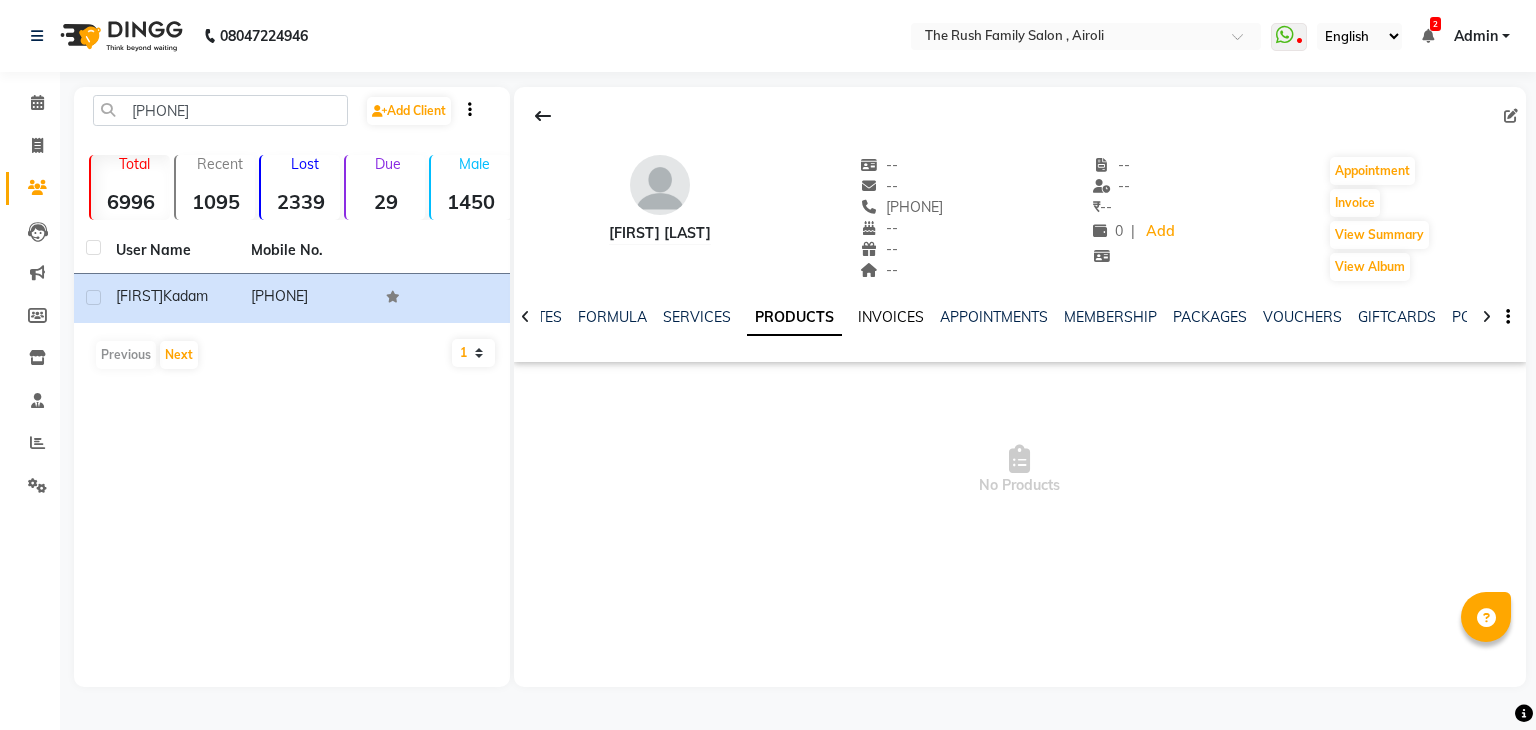 click on "INVOICES" 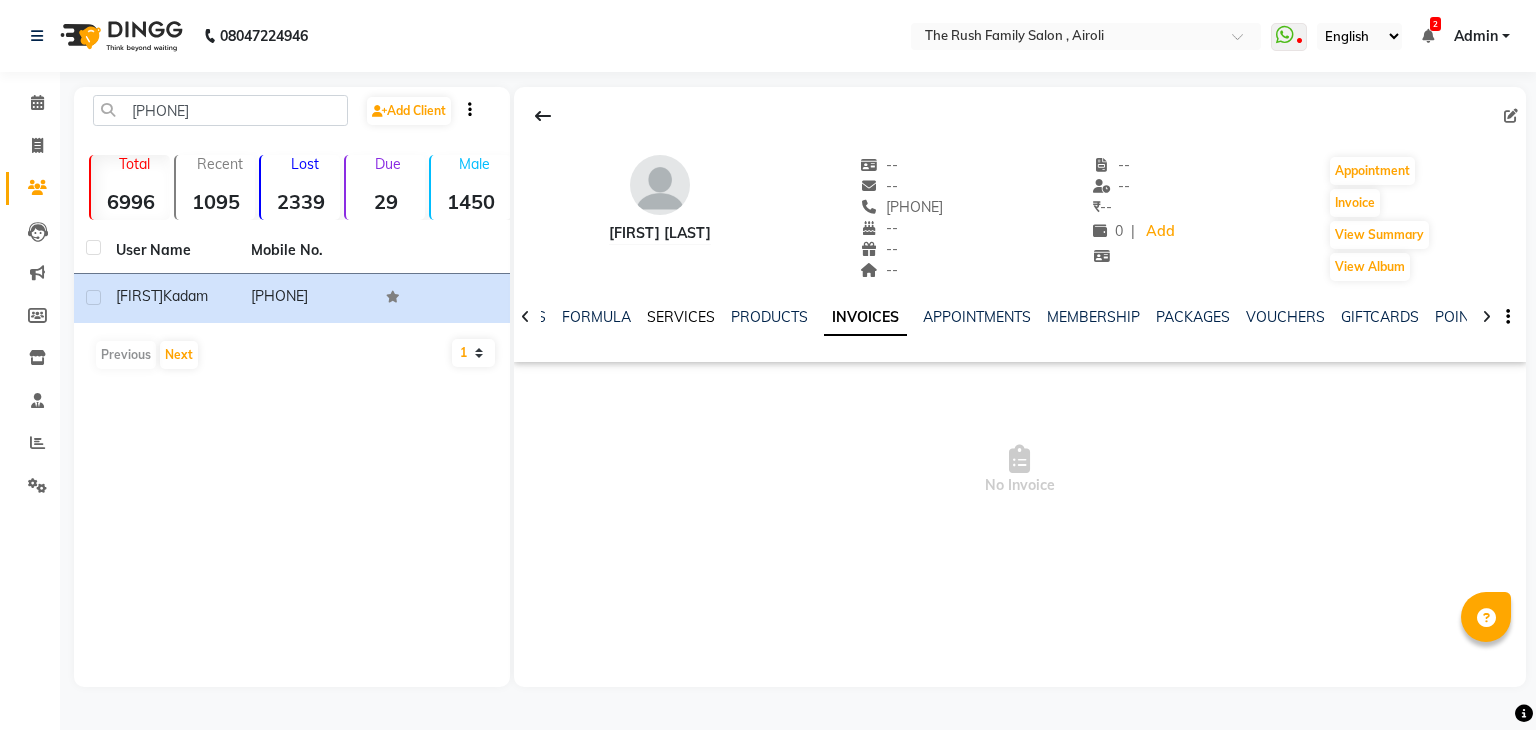 click on "SERVICES" 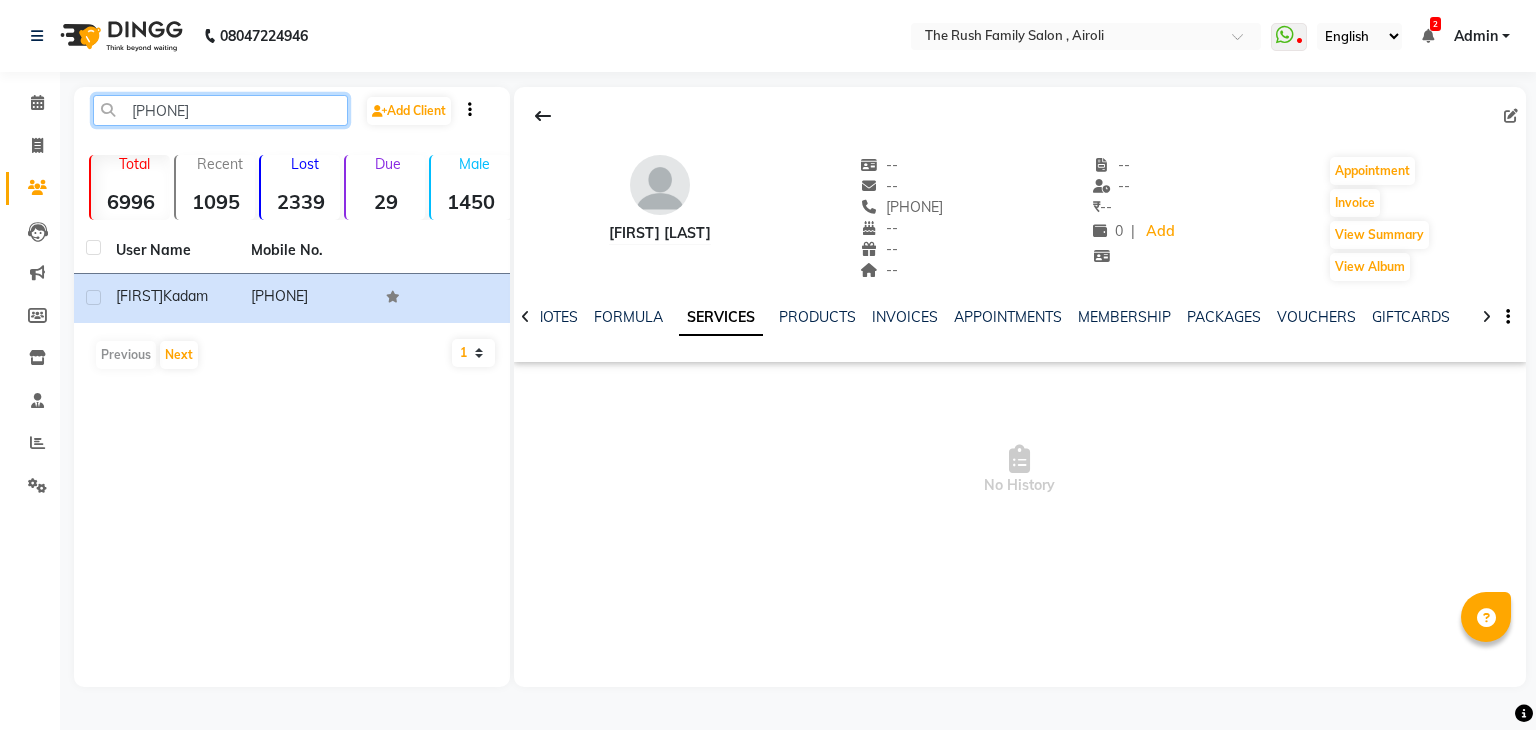 click on "8928665145" 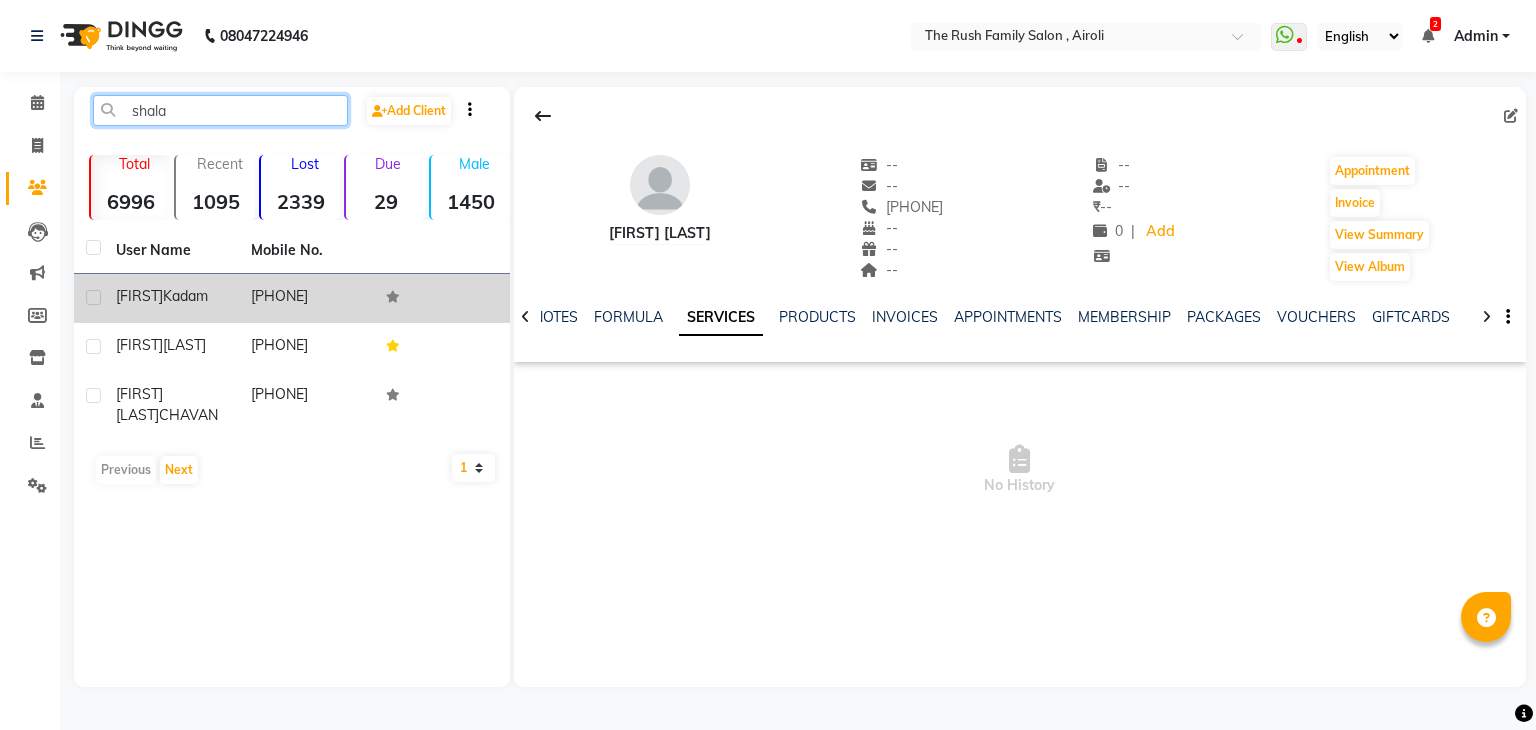 type on "shala" 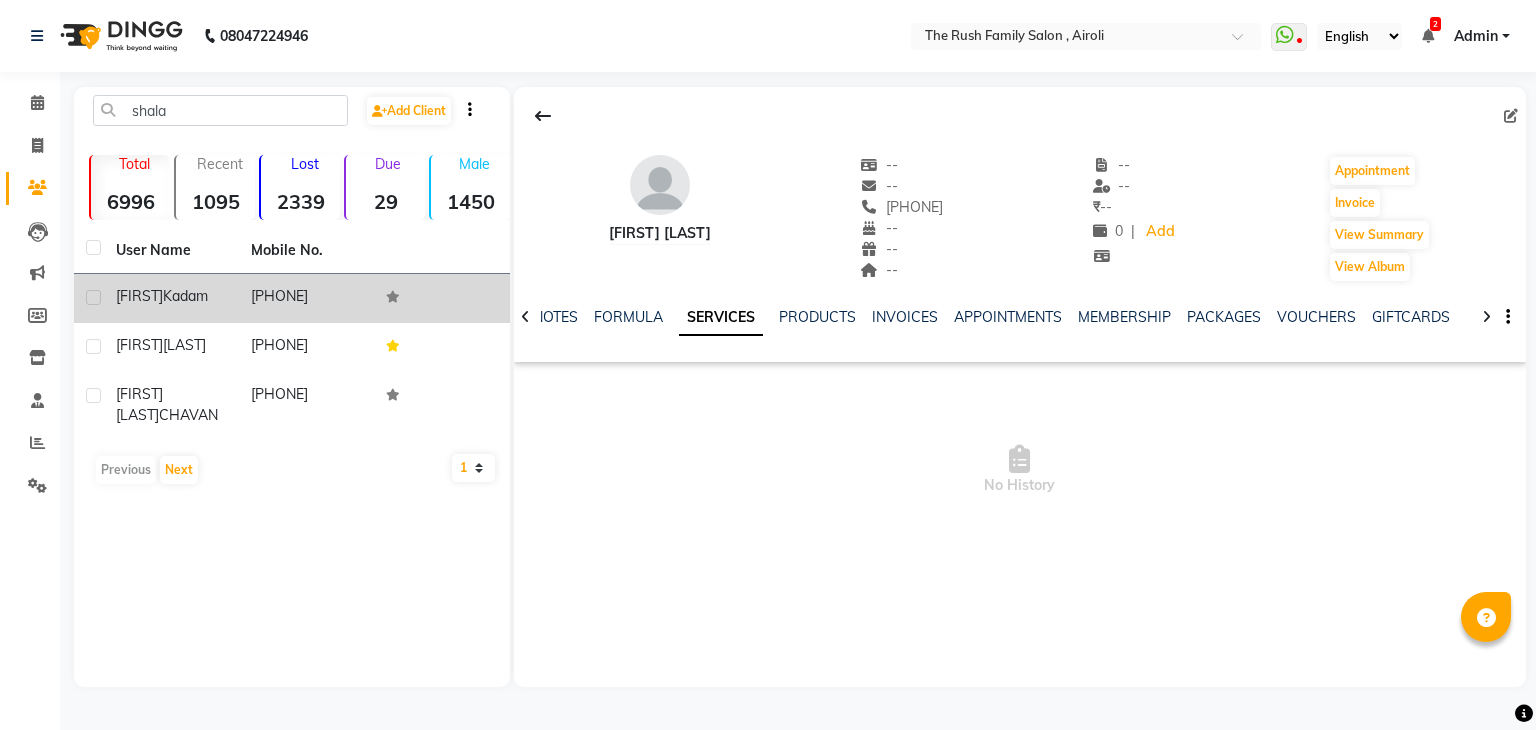 click on "Shalaka  Kadam" 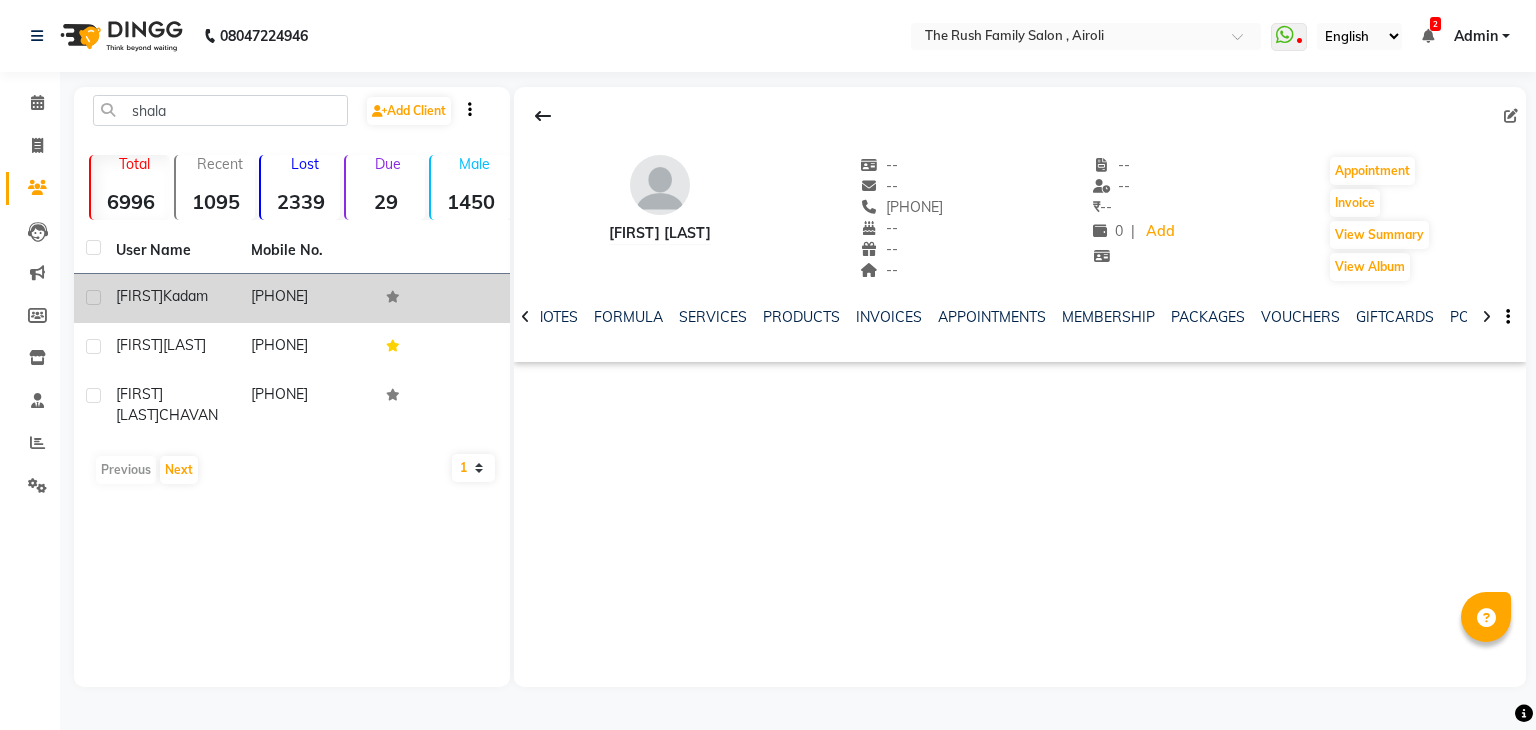 click on "Shalaka  Kadam" 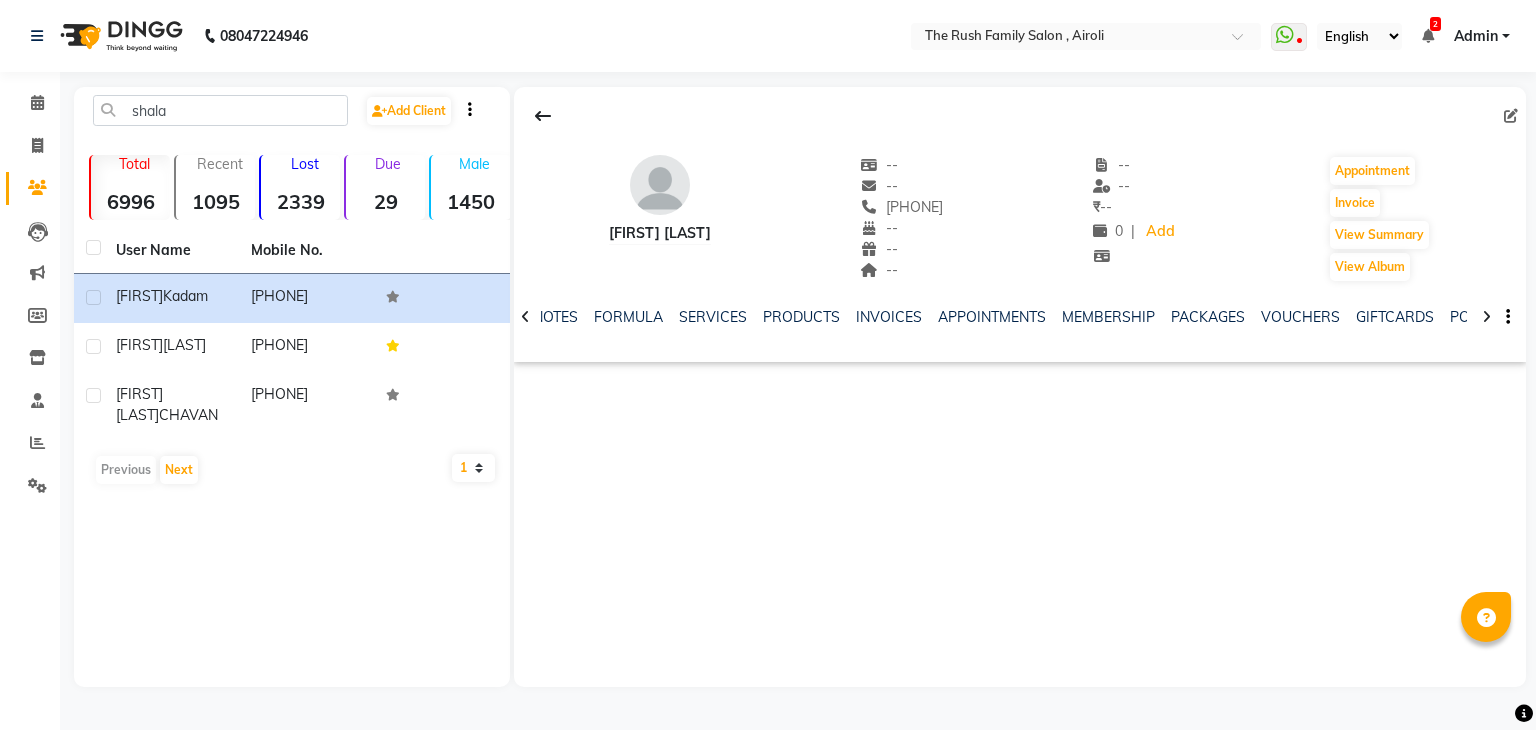 click on "SERVICES" 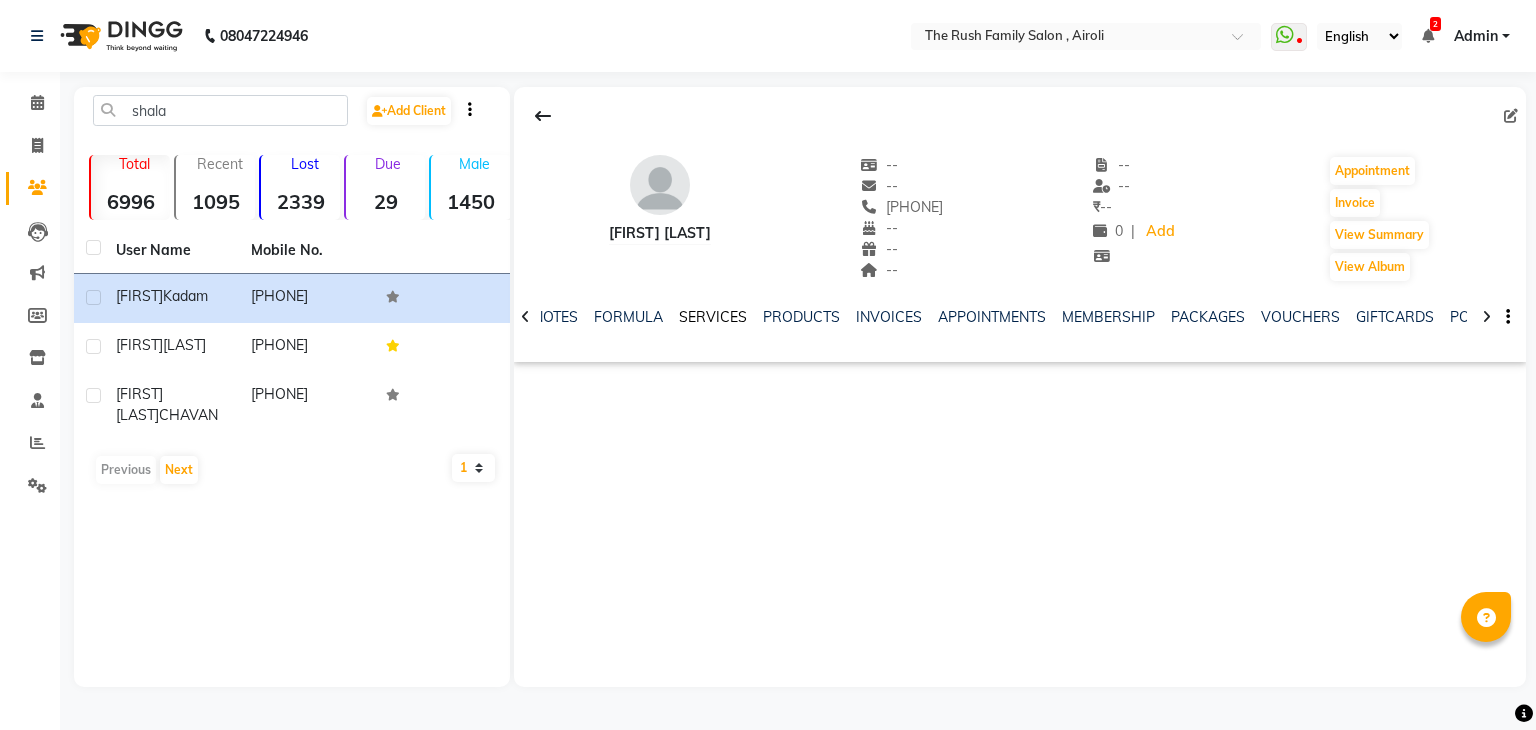 click on "SERVICES" 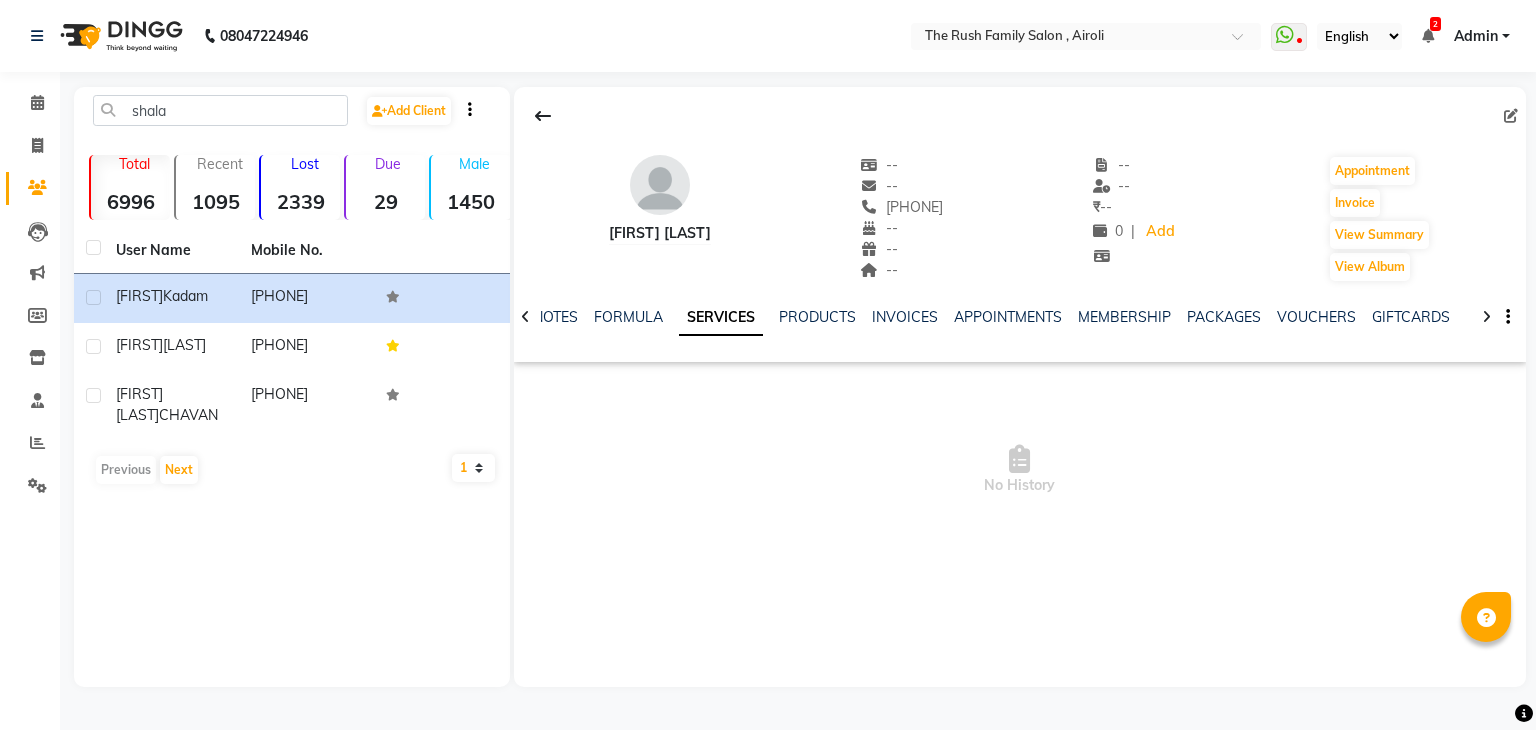 click on "NOTES FORMULA SERVICES PRODUCTS INVOICES APPOINTMENTS MEMBERSHIP PACKAGES VOUCHERS GIFTCARDS POINTS FORMS FAMILY CARDS WALLET" 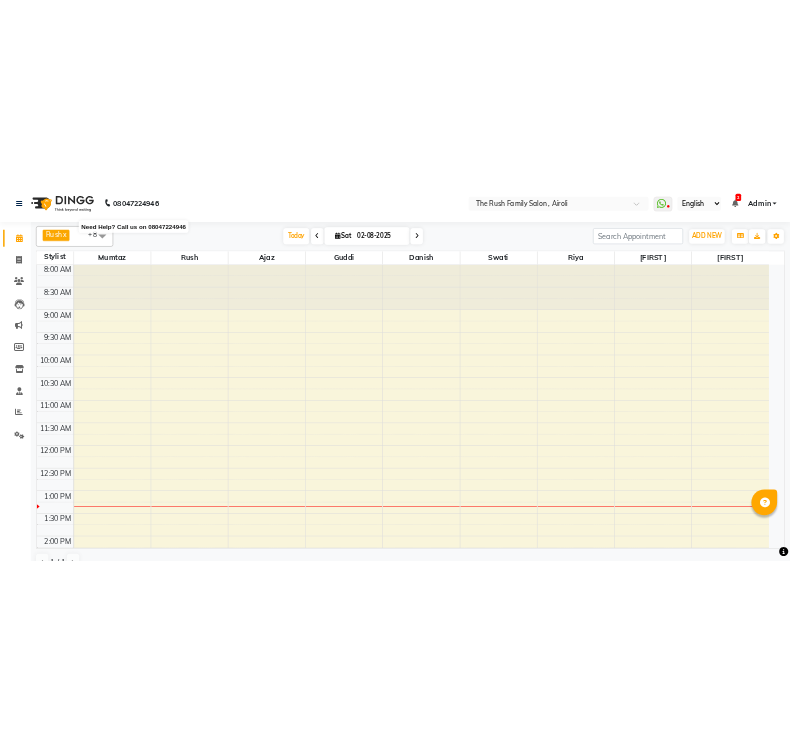 scroll, scrollTop: 0, scrollLeft: 0, axis: both 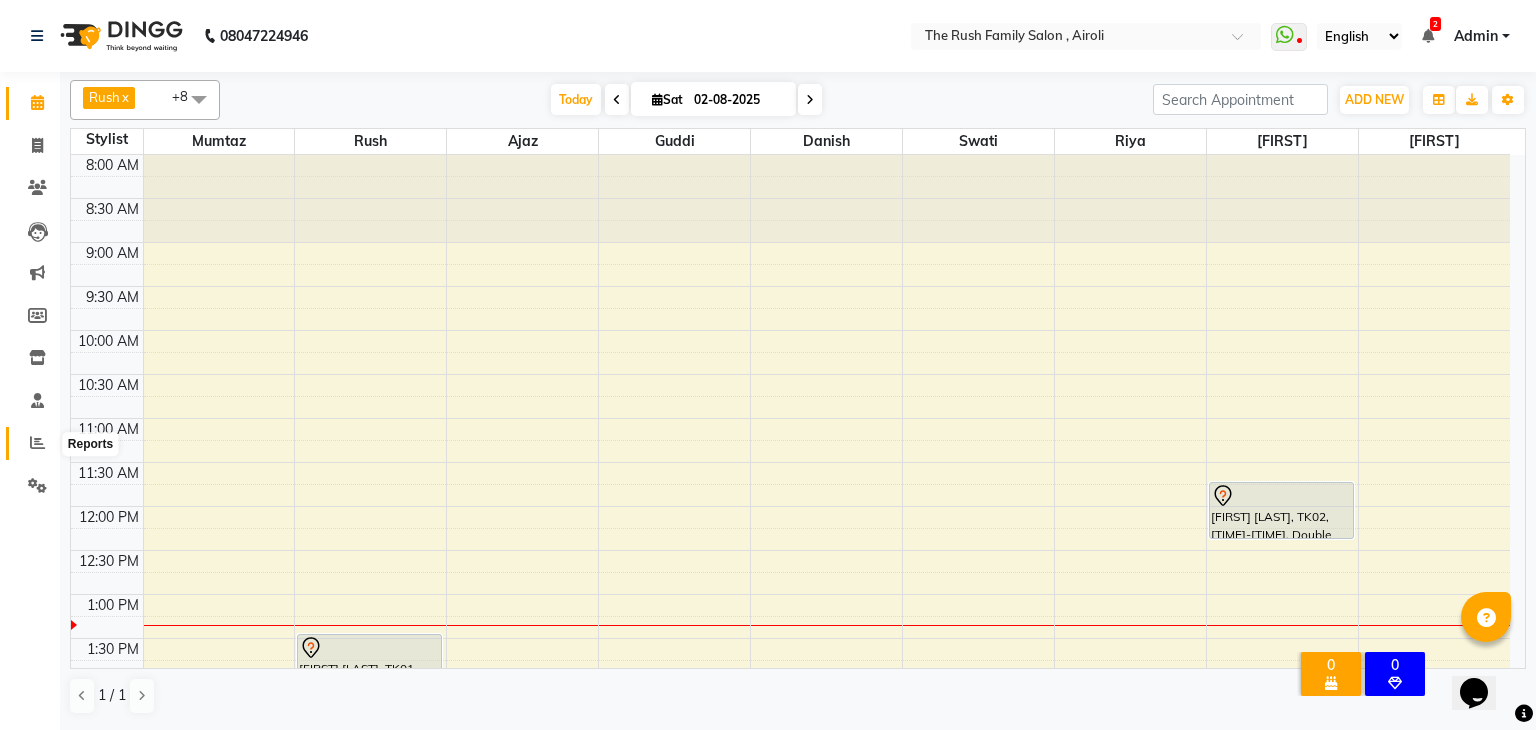 click 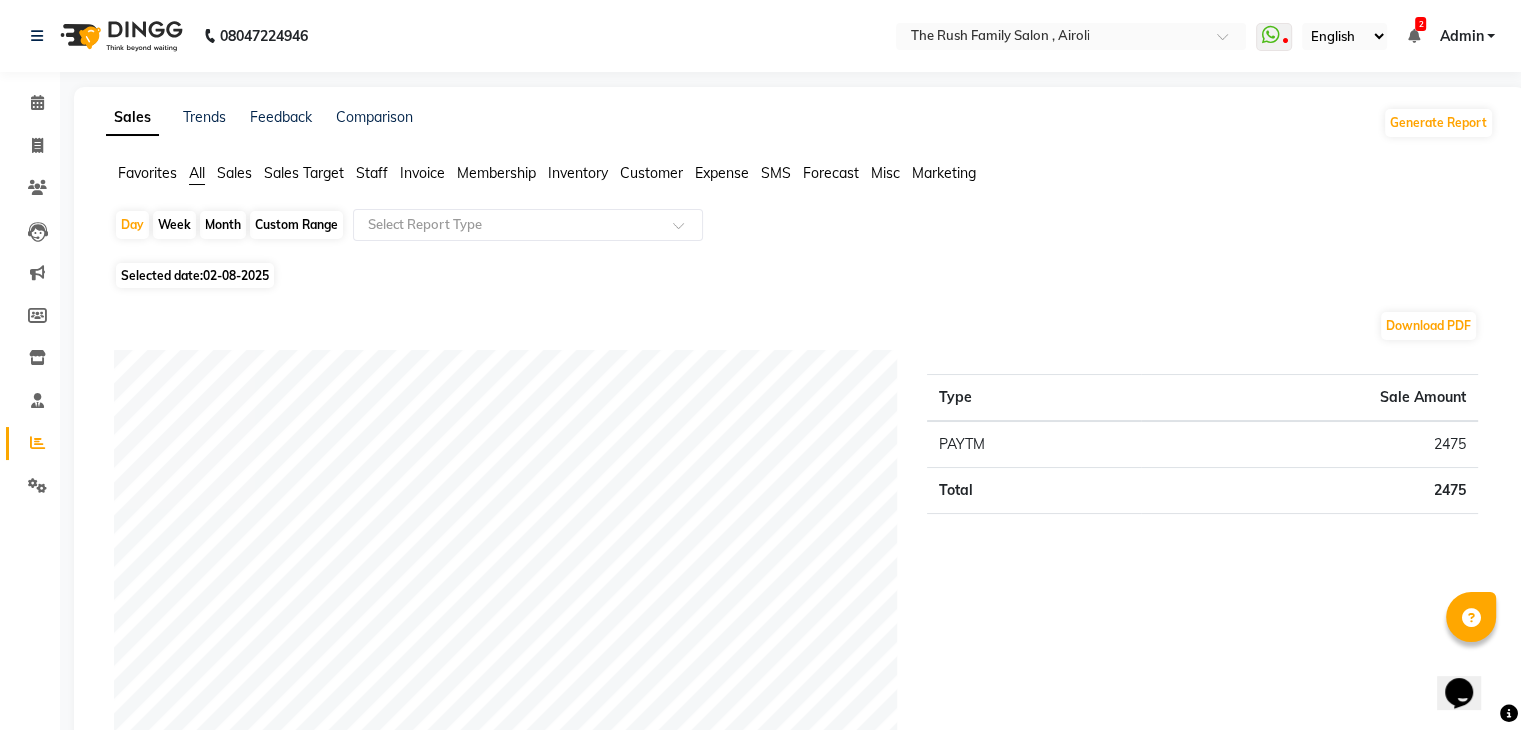 click on "Sales" 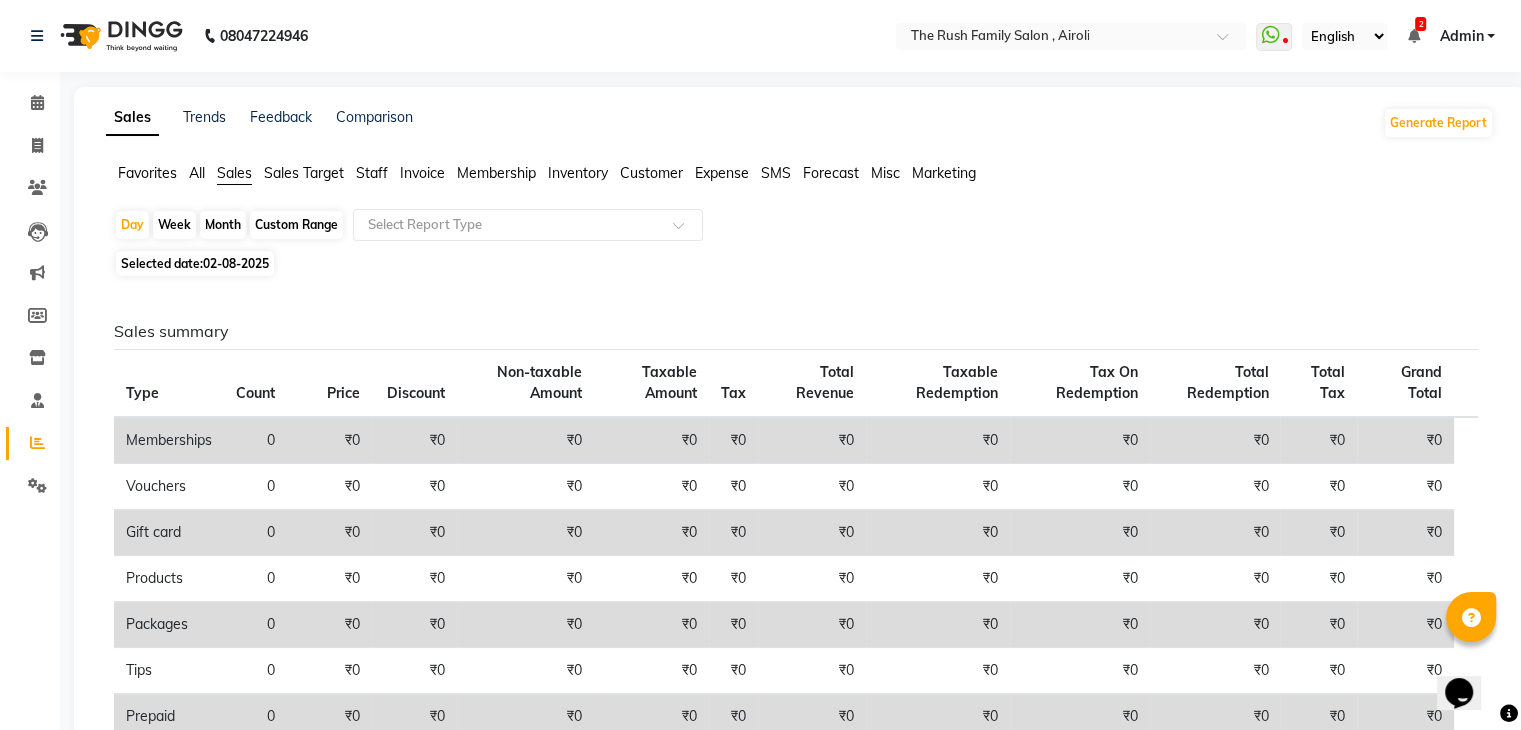 click on "Custom Range" 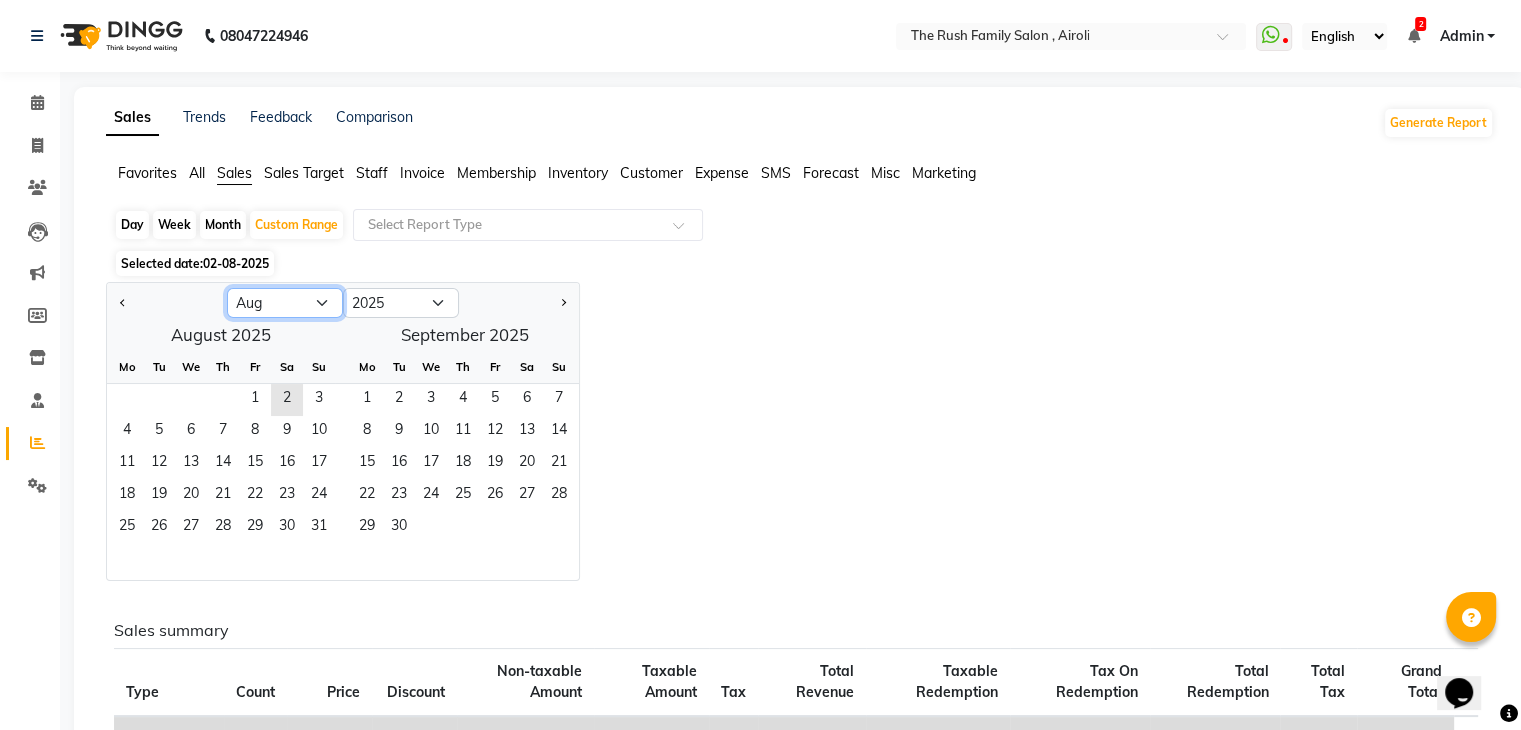 click on "Jan Feb Mar Apr May Jun Jul Aug Sep Oct Nov Dec" 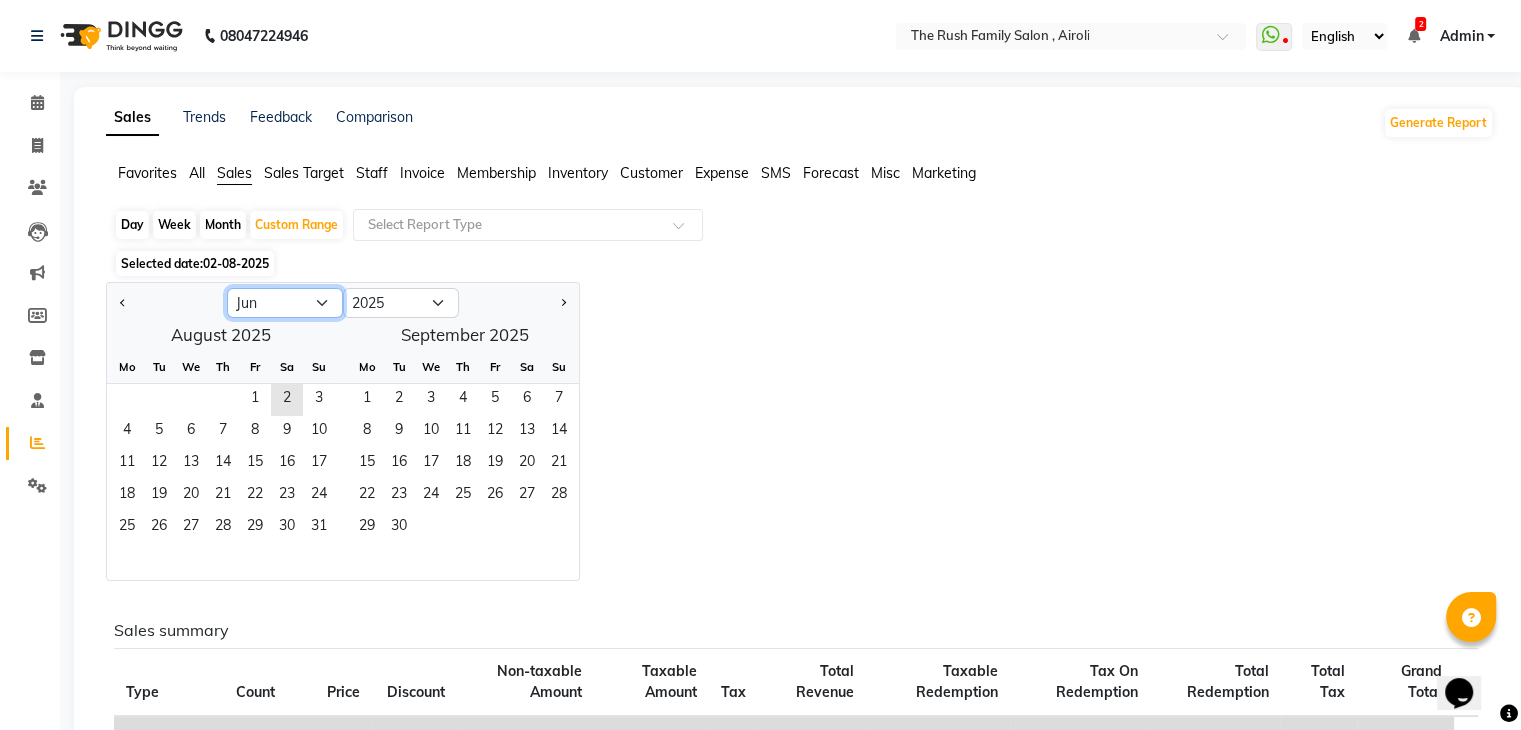 click on "Jan Feb Mar Apr May Jun Jul Aug Sep Oct Nov Dec" 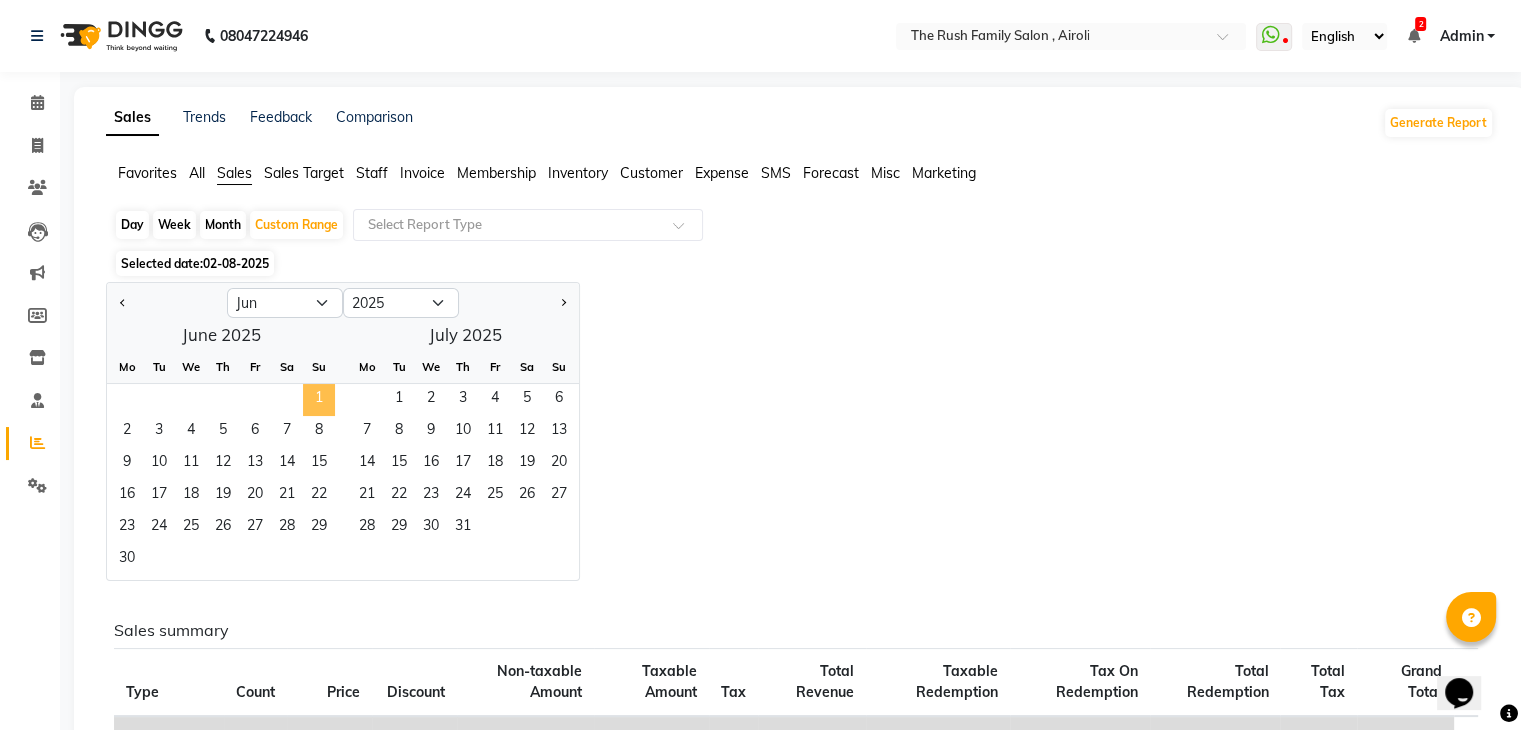 click on "1" 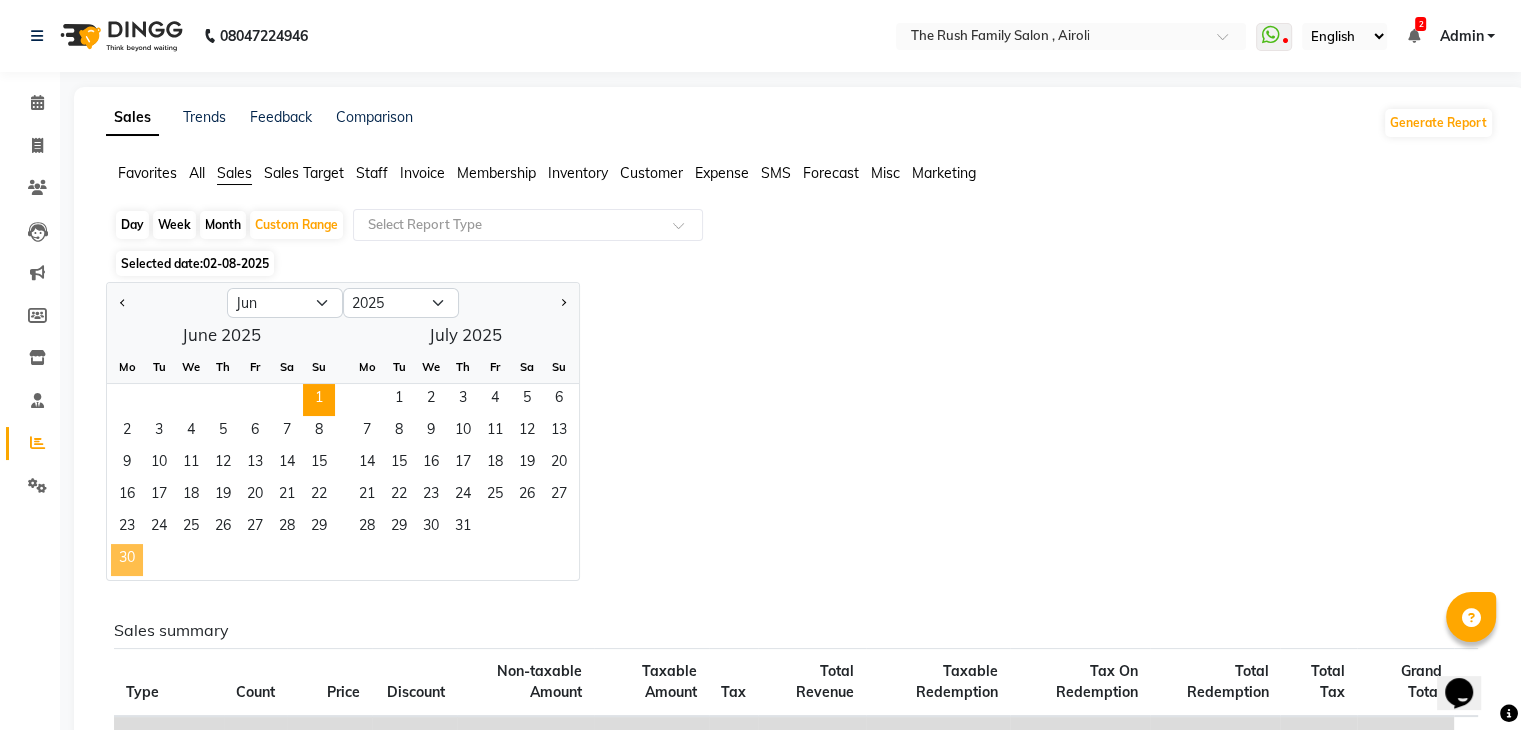 click on "30" 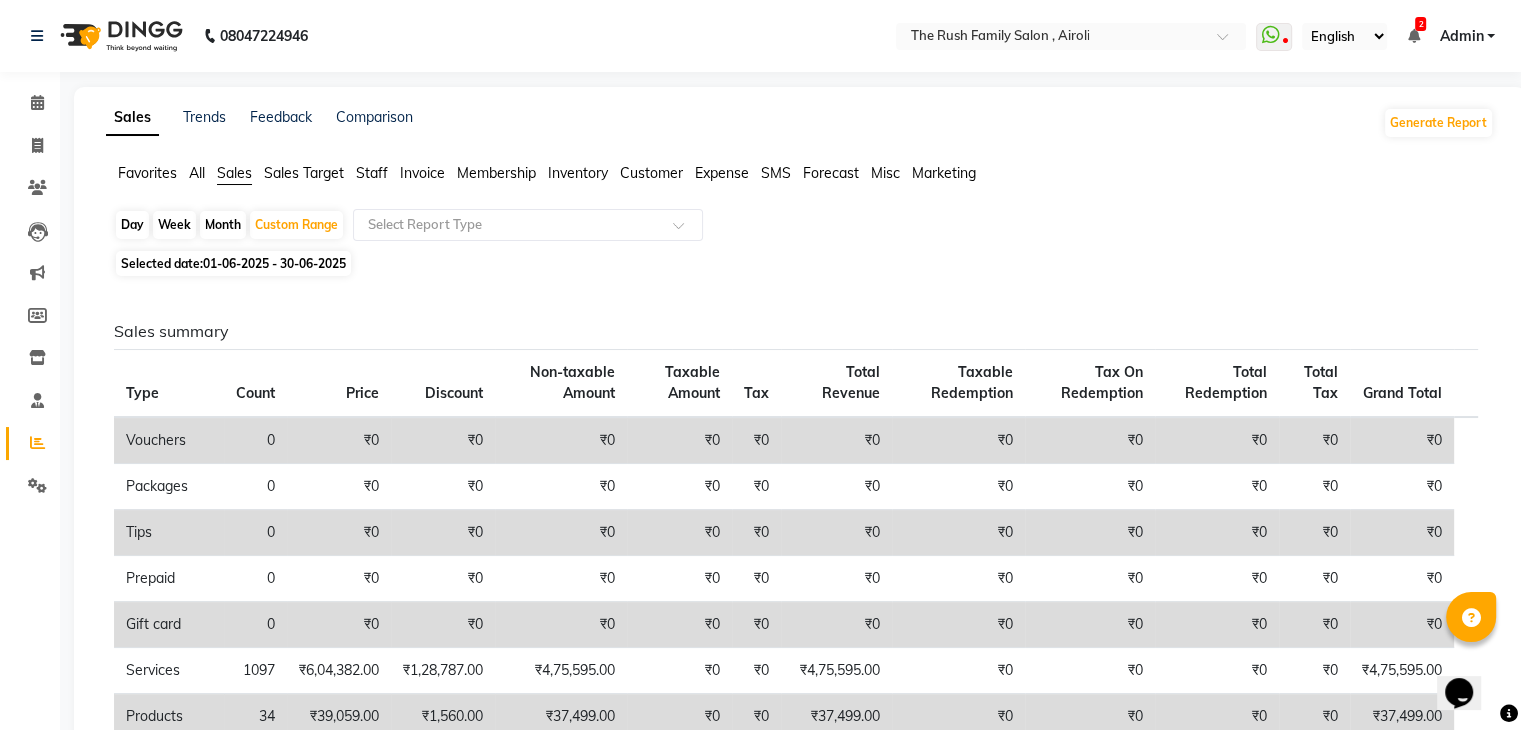 click on "₹0" 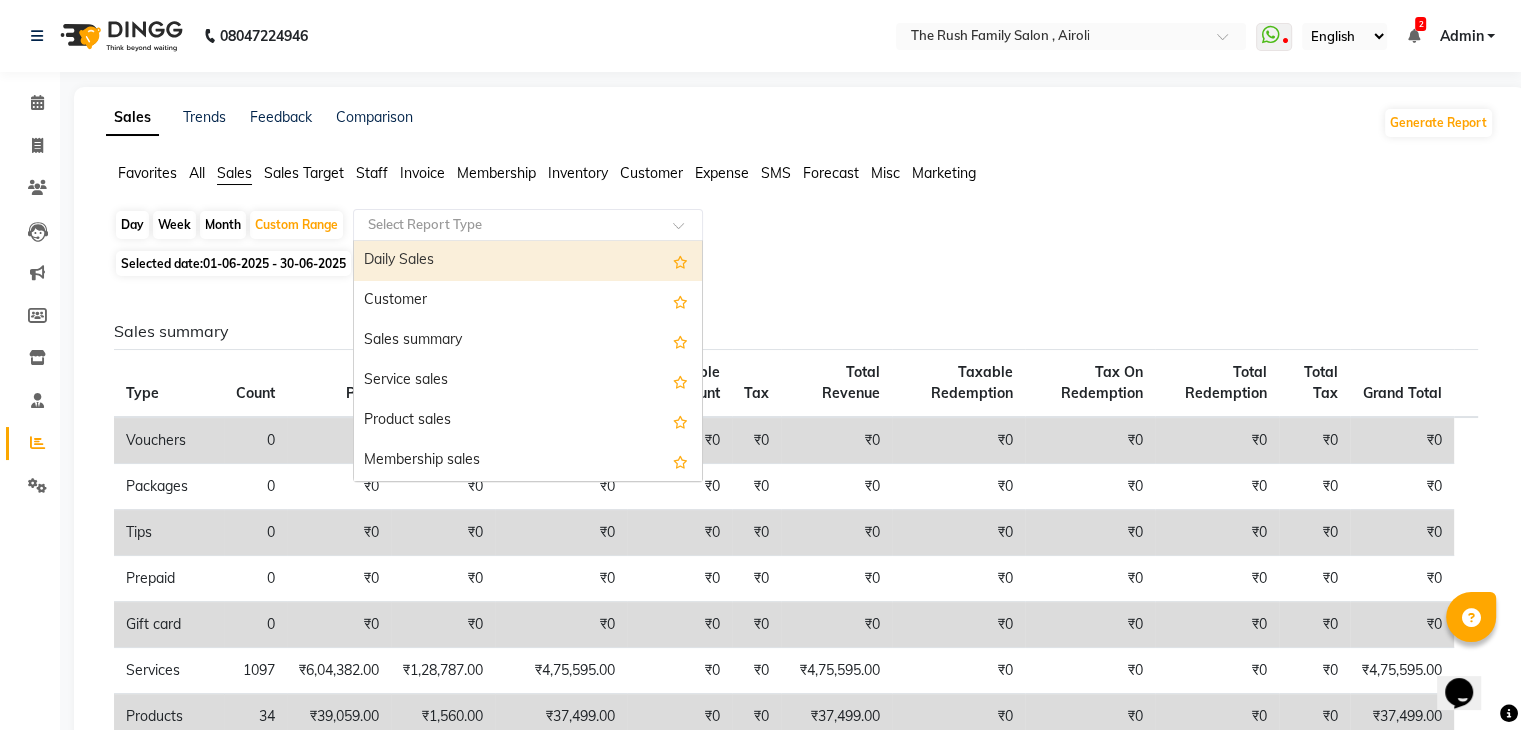 click 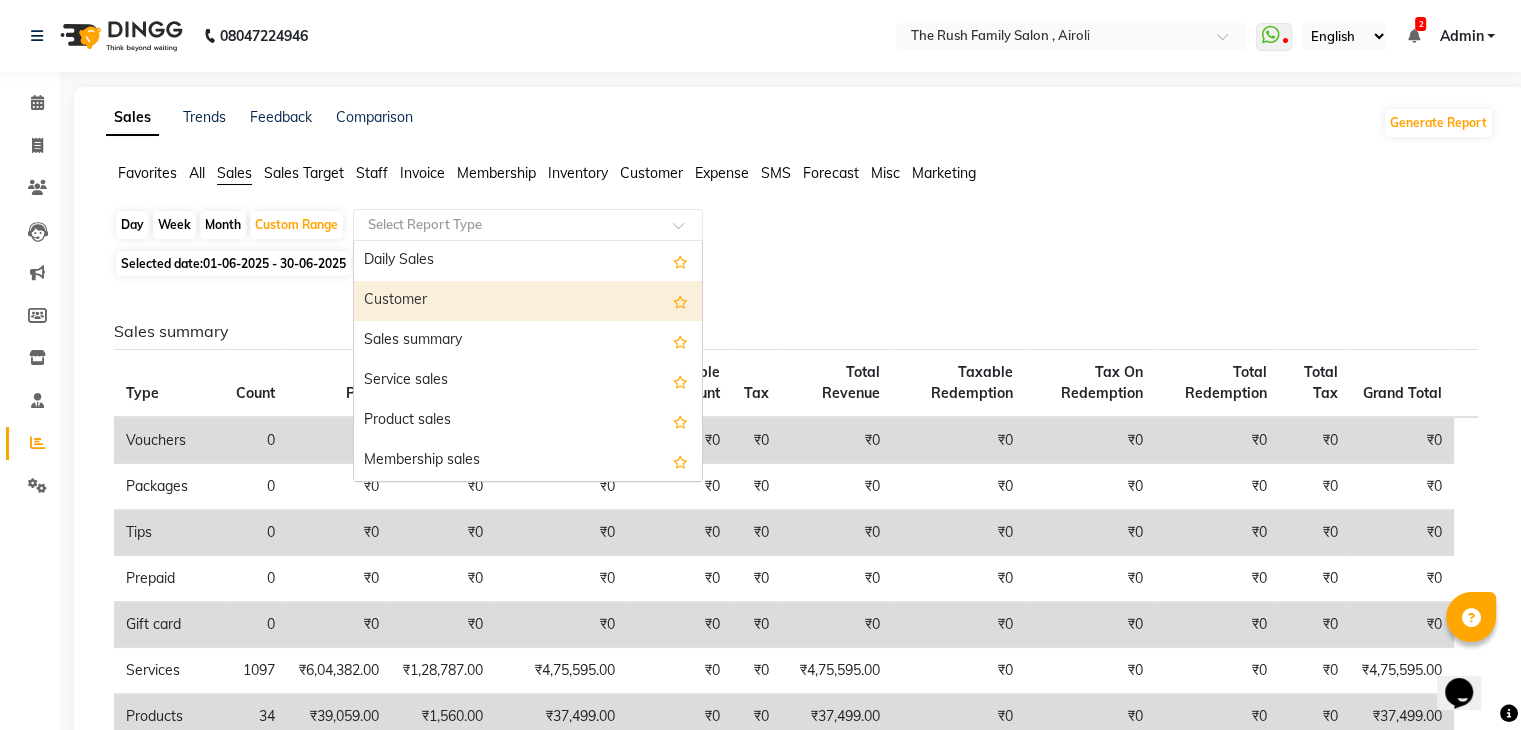 click on "Customer" at bounding box center [528, 301] 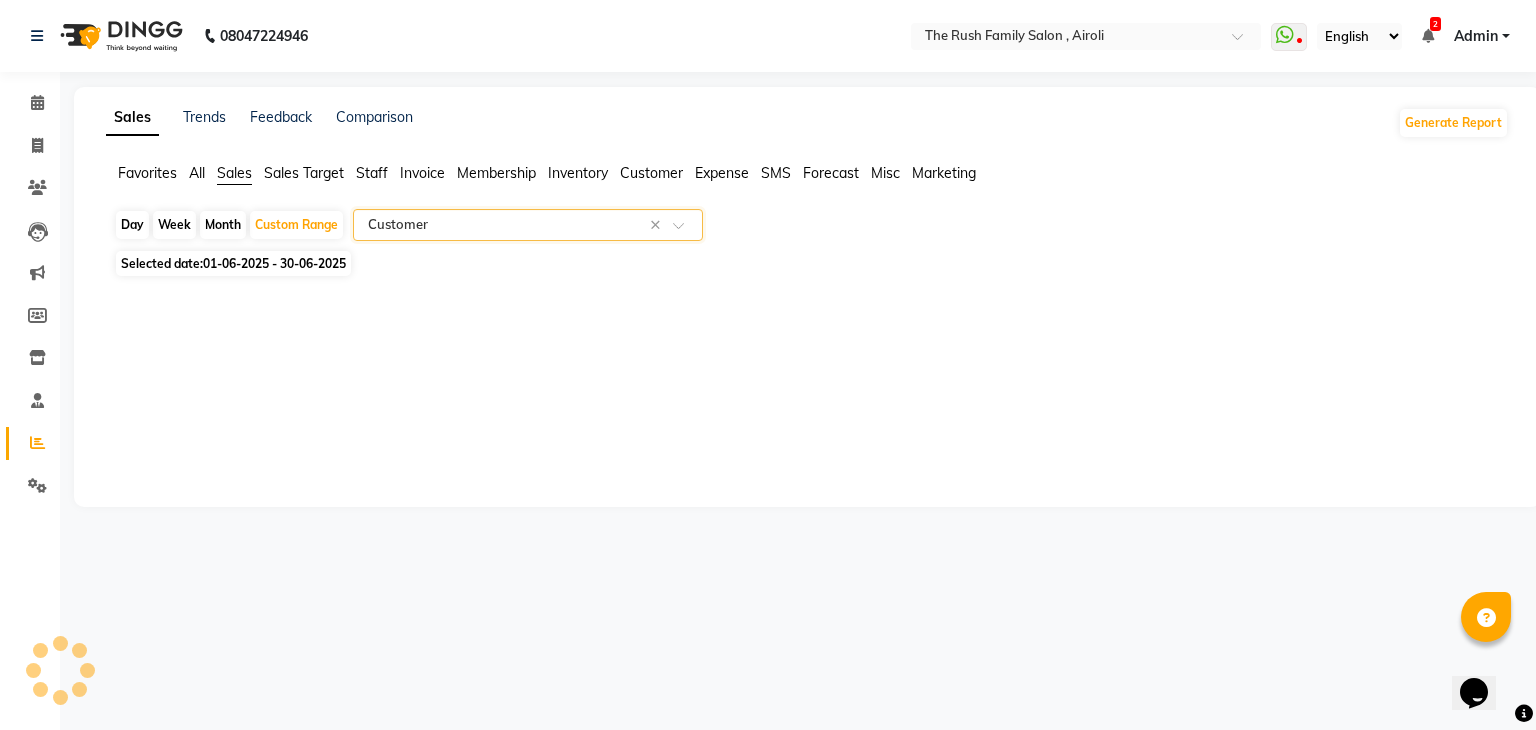 select on "full_report" 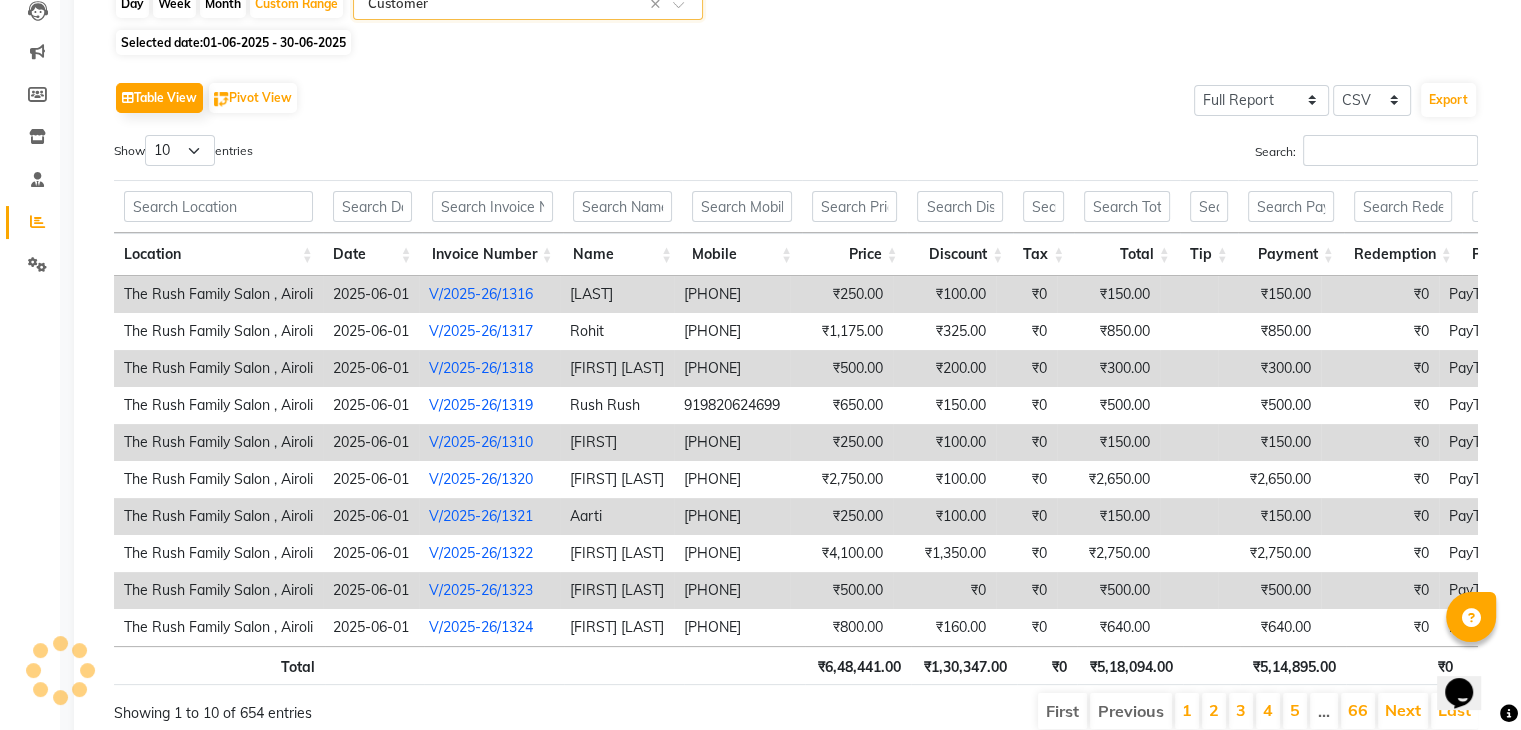 scroll, scrollTop: 220, scrollLeft: 0, axis: vertical 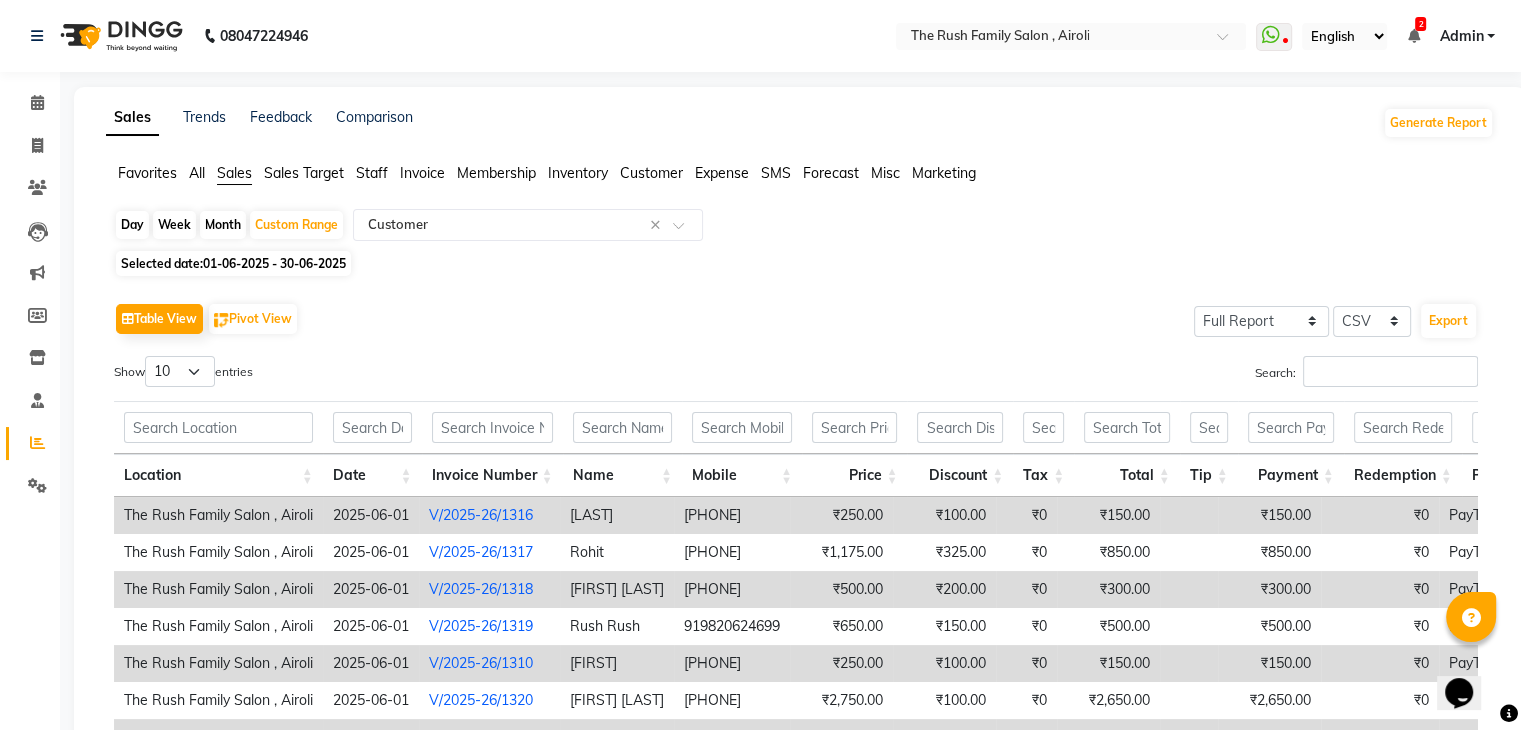 click on "Invoice" 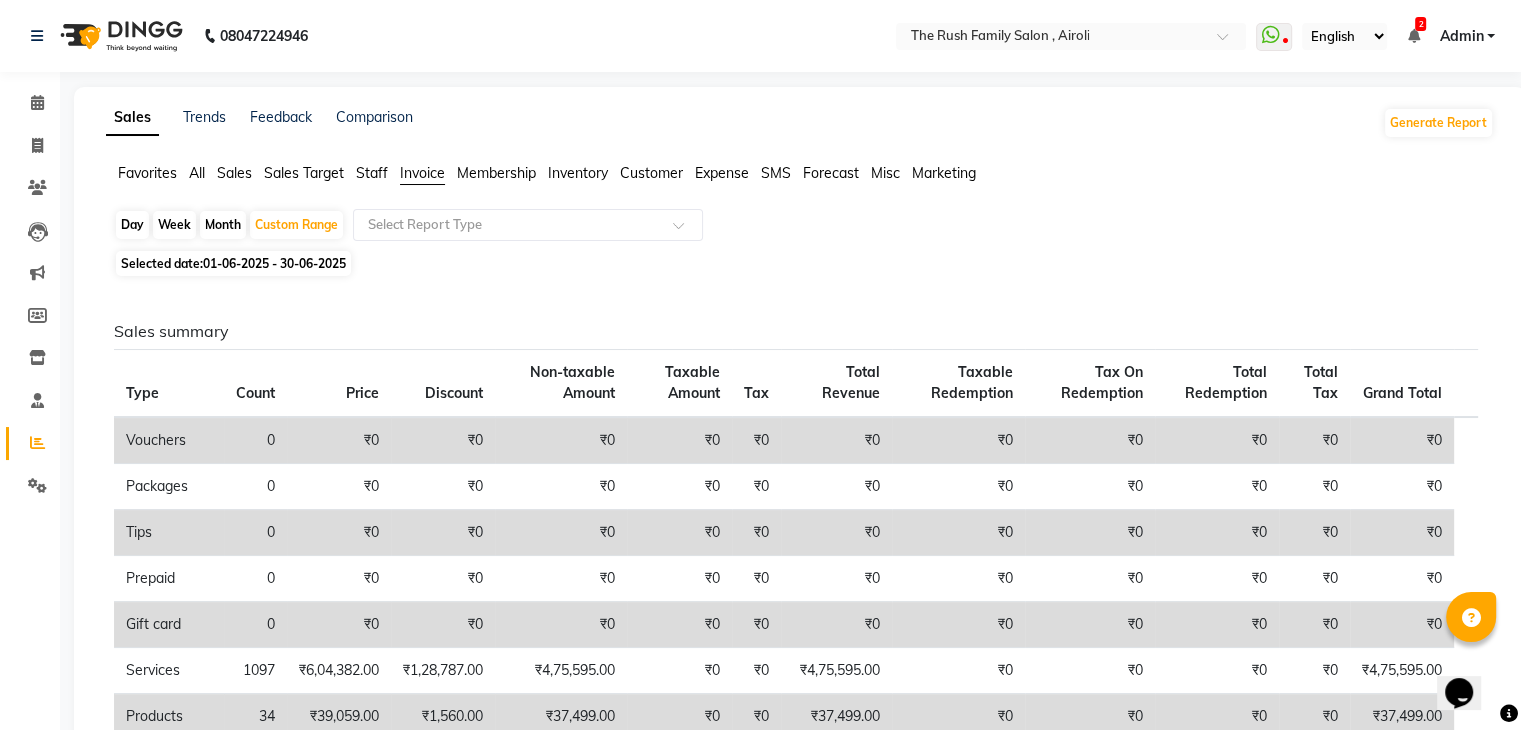 click on "Sales" 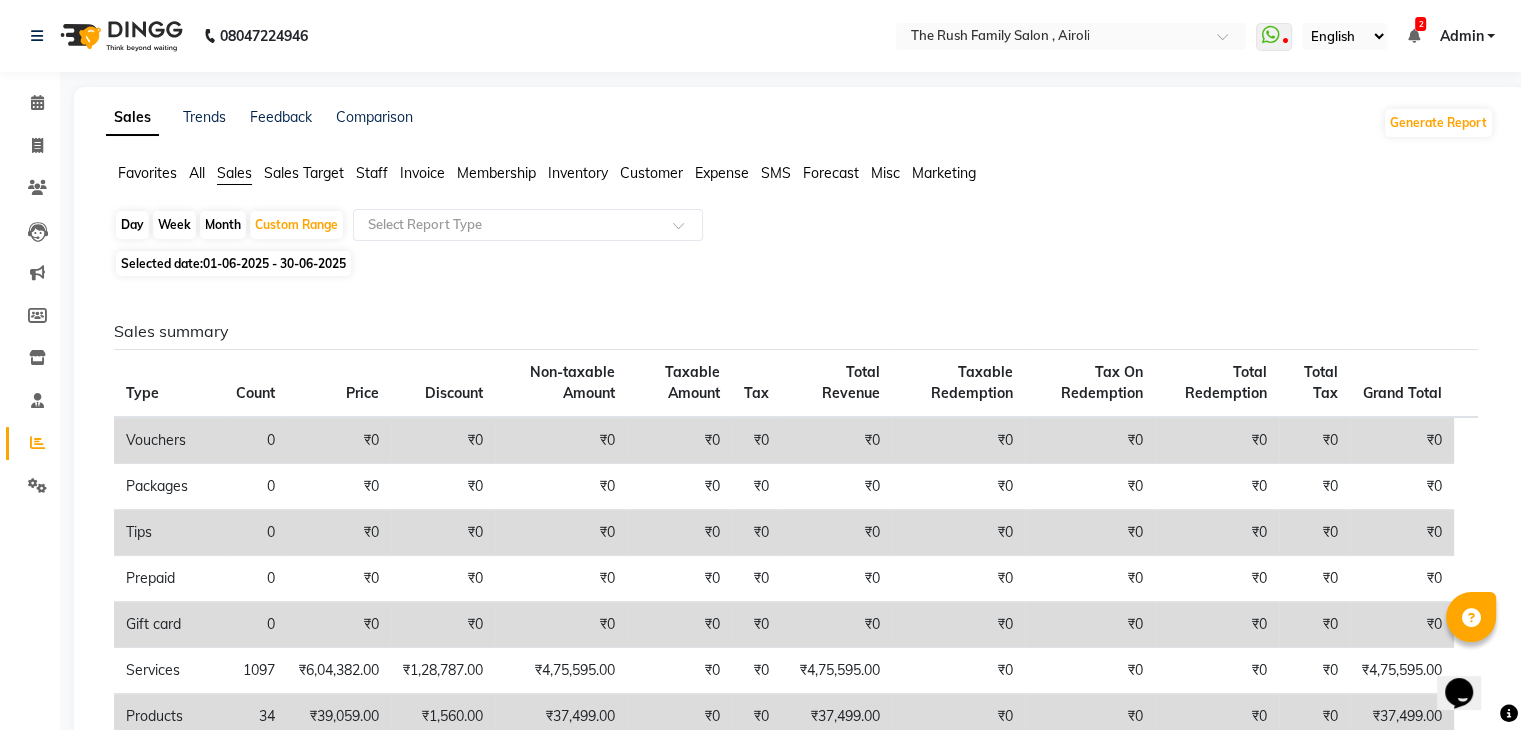 click on "Favorites All Sales Sales Target Staff Invoice Membership Inventory Customer Expense SMS Forecast Misc Marketing" 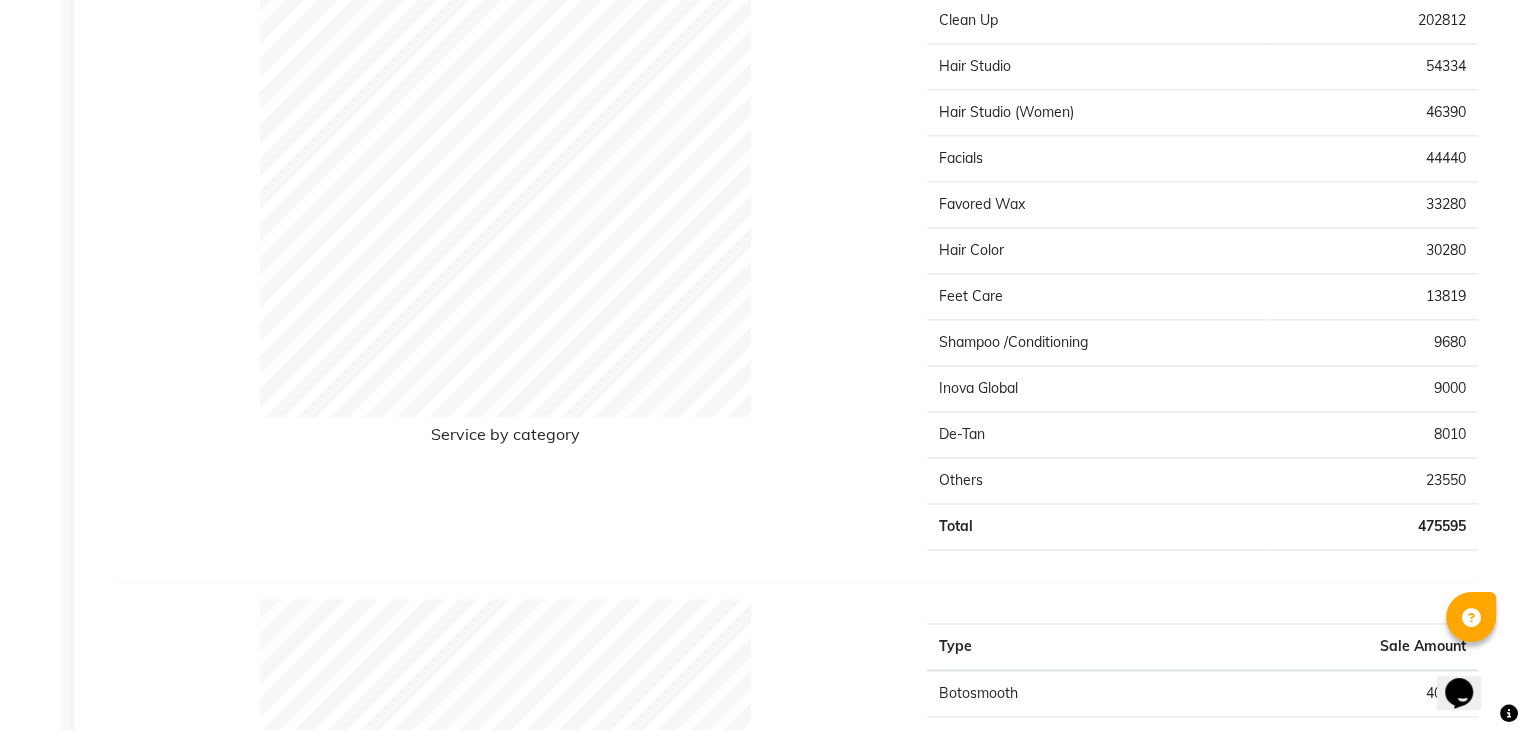 click on "Clean Up" 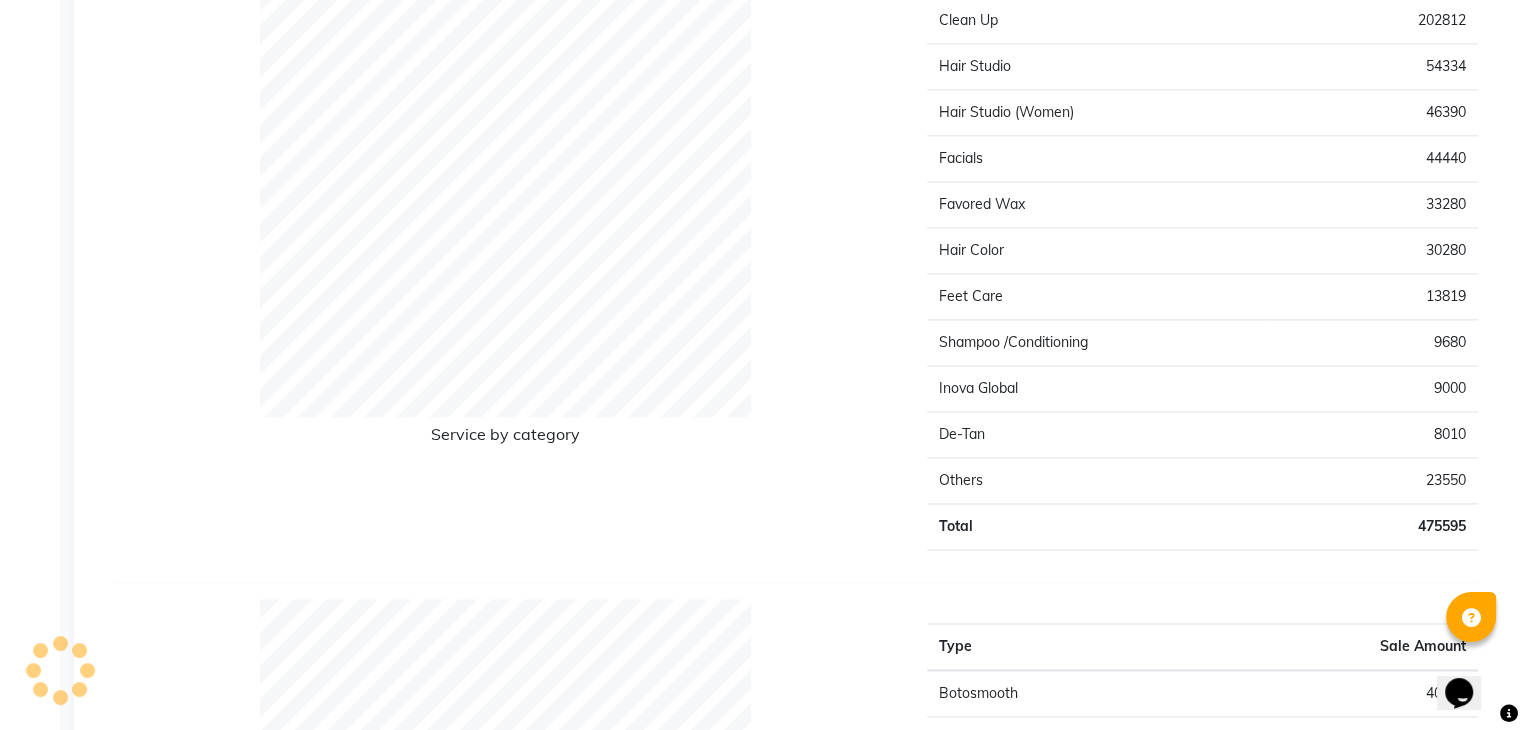 click on "Clean Up" 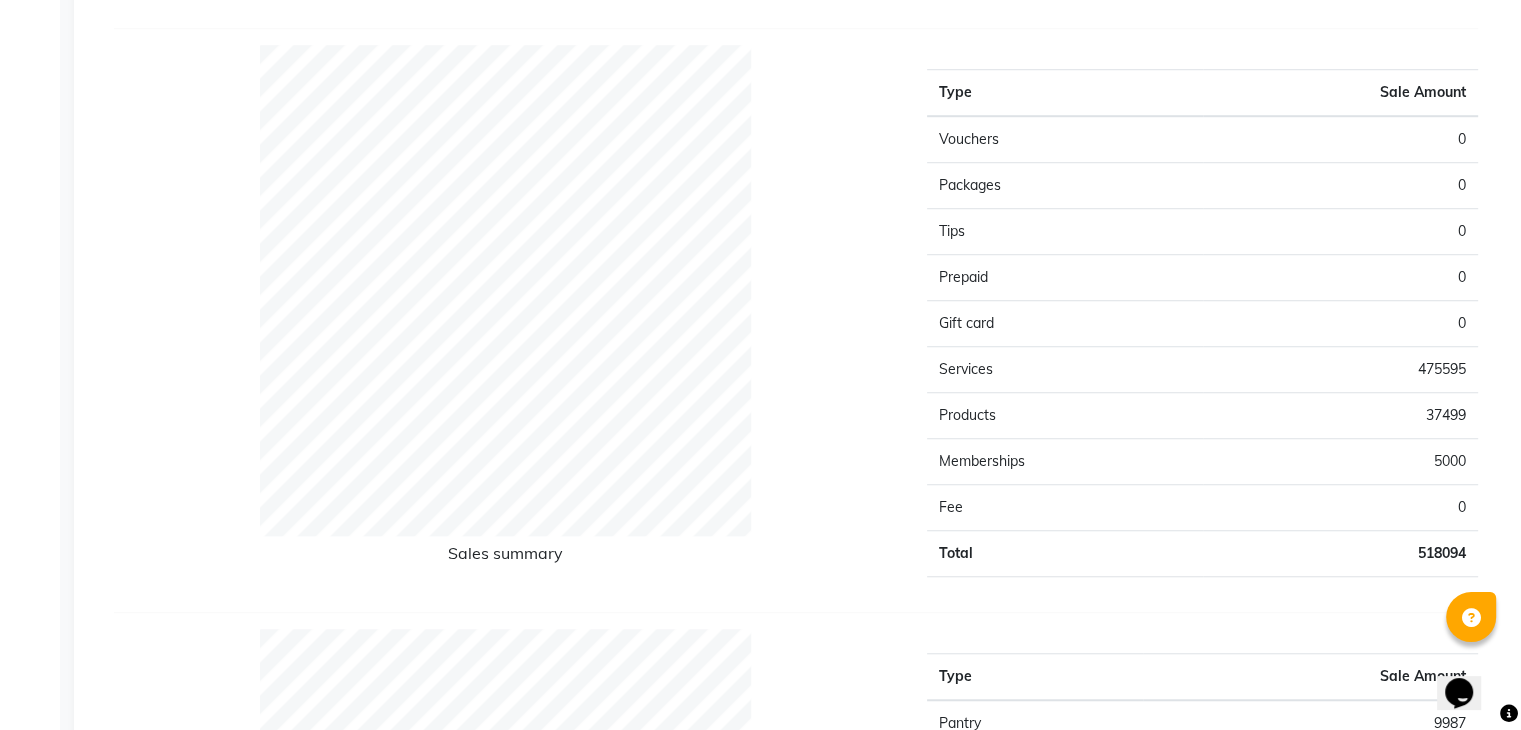 scroll, scrollTop: 1484, scrollLeft: 0, axis: vertical 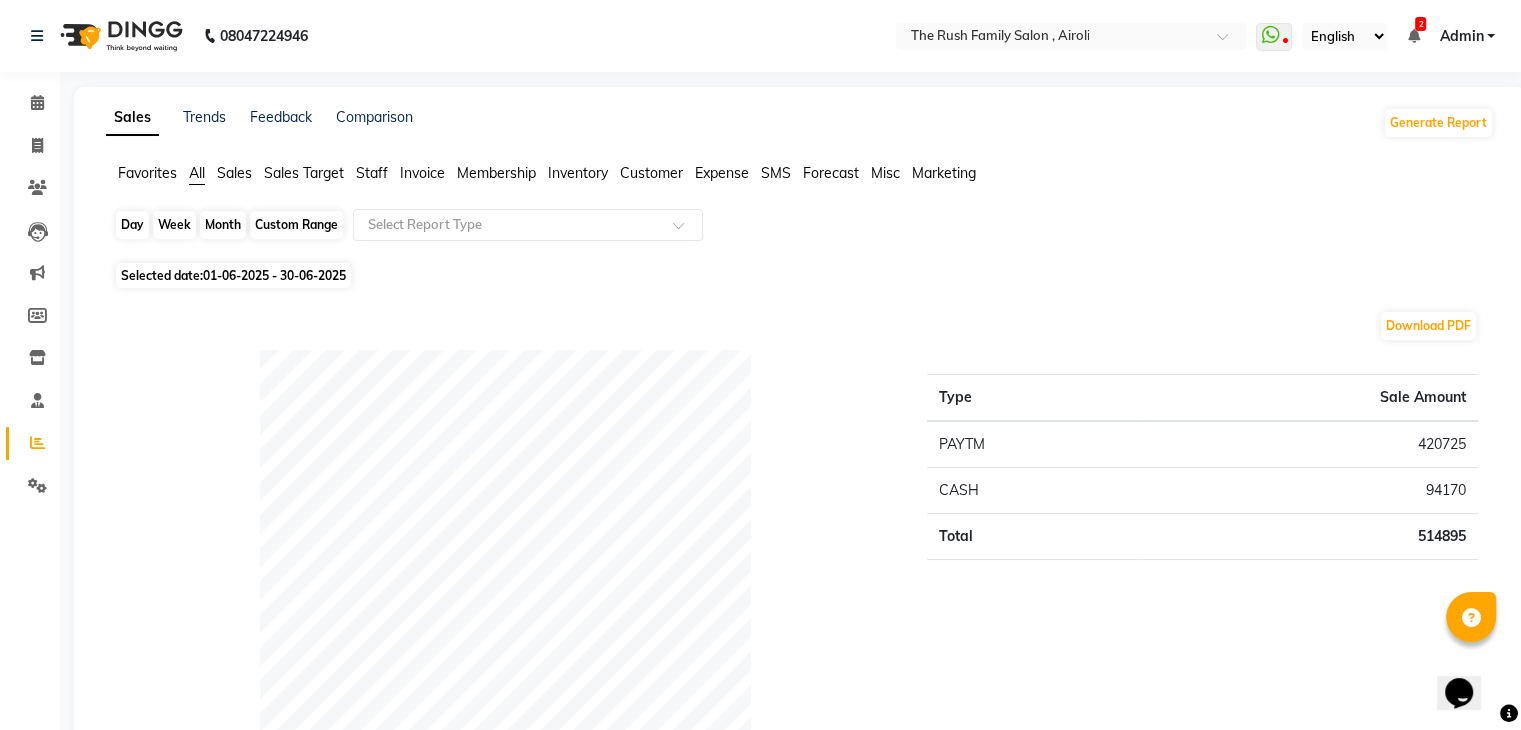 click on "Custom Range" 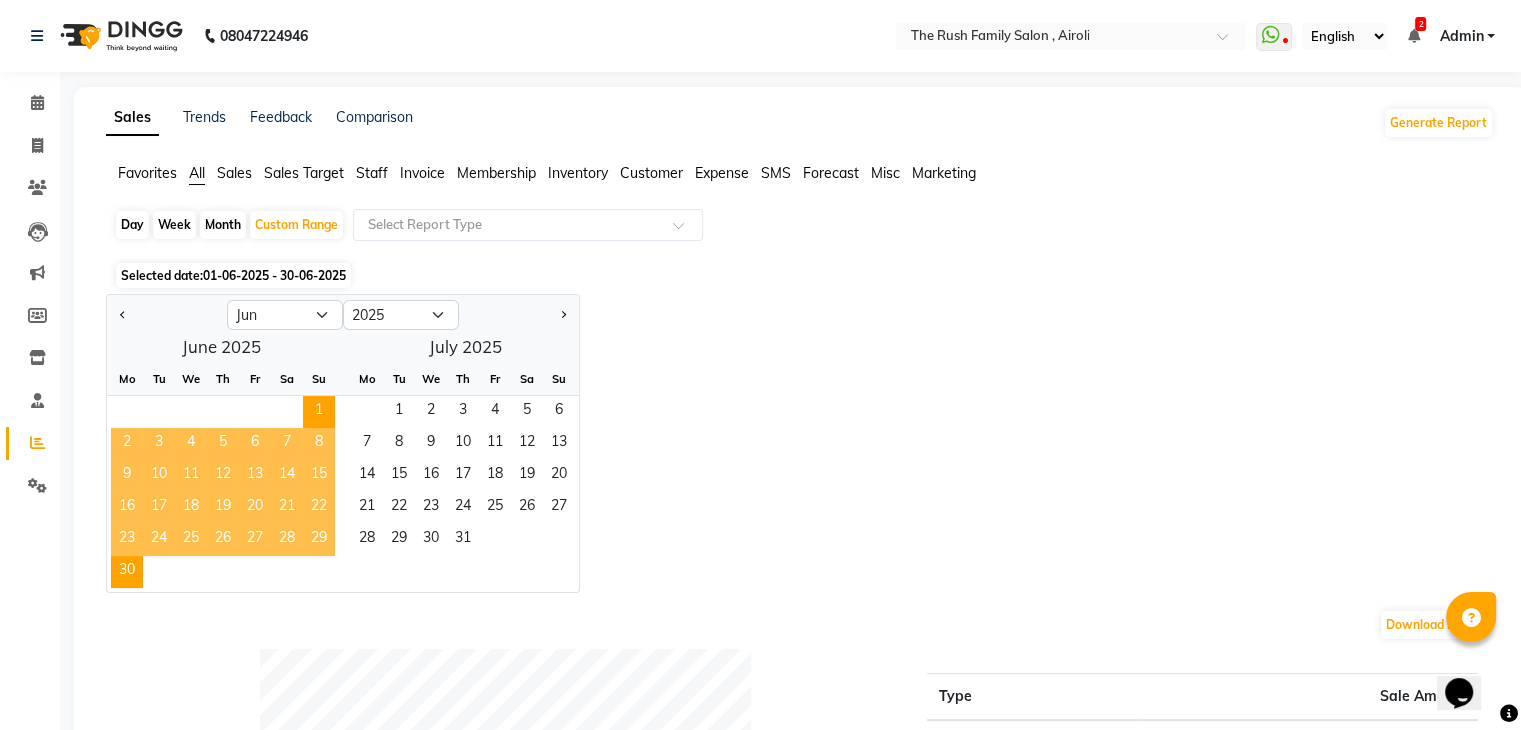 click on "Sales" 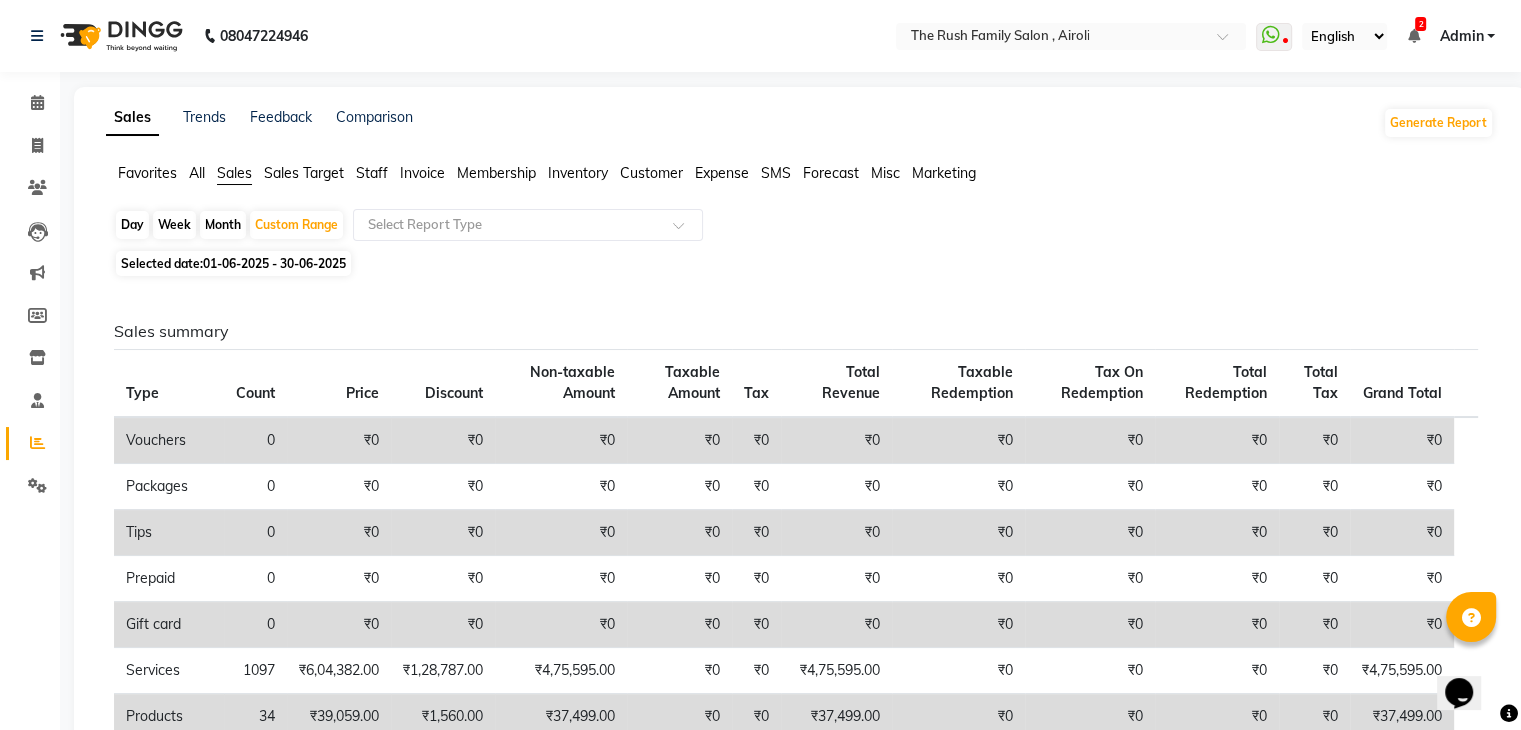 click on "Invoice" 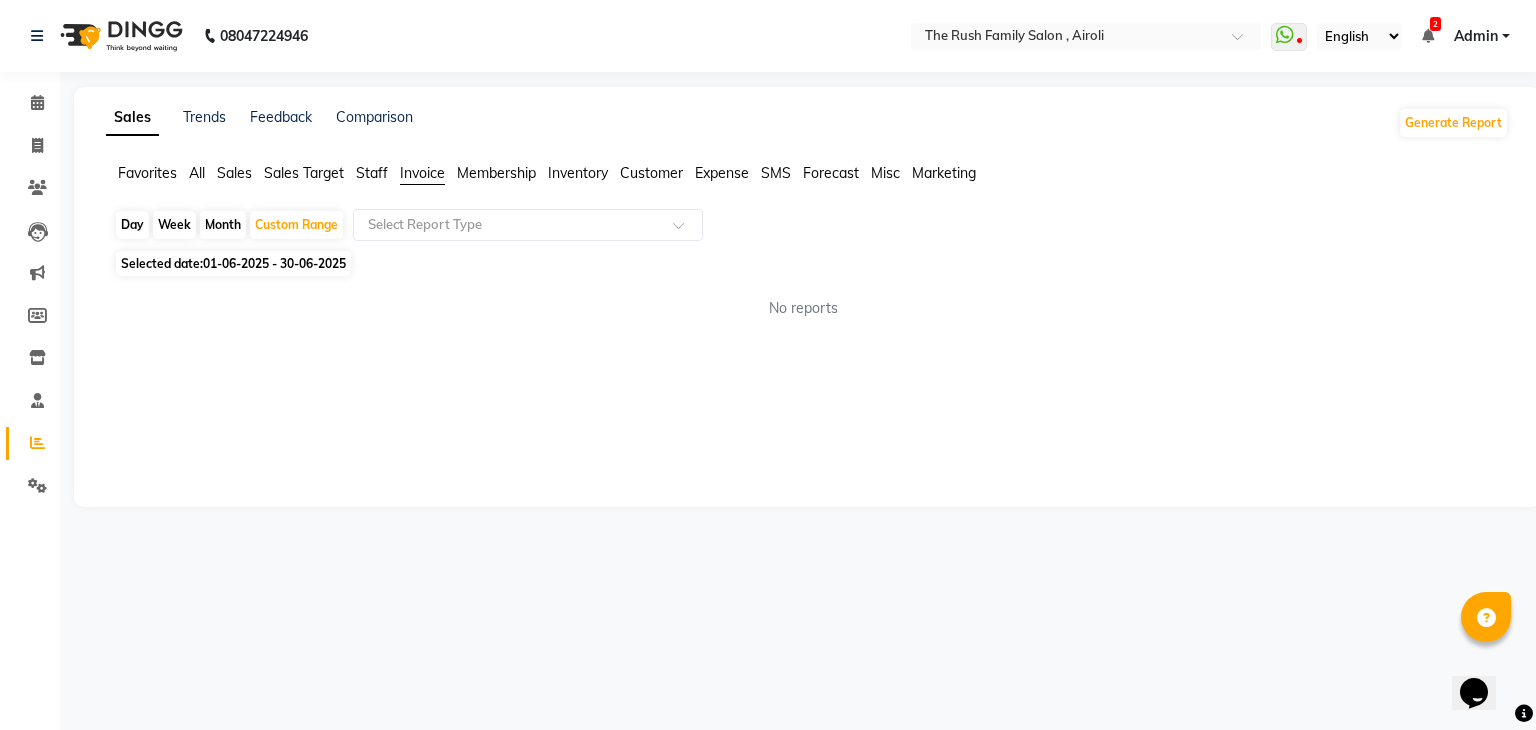 click on "Invoice" 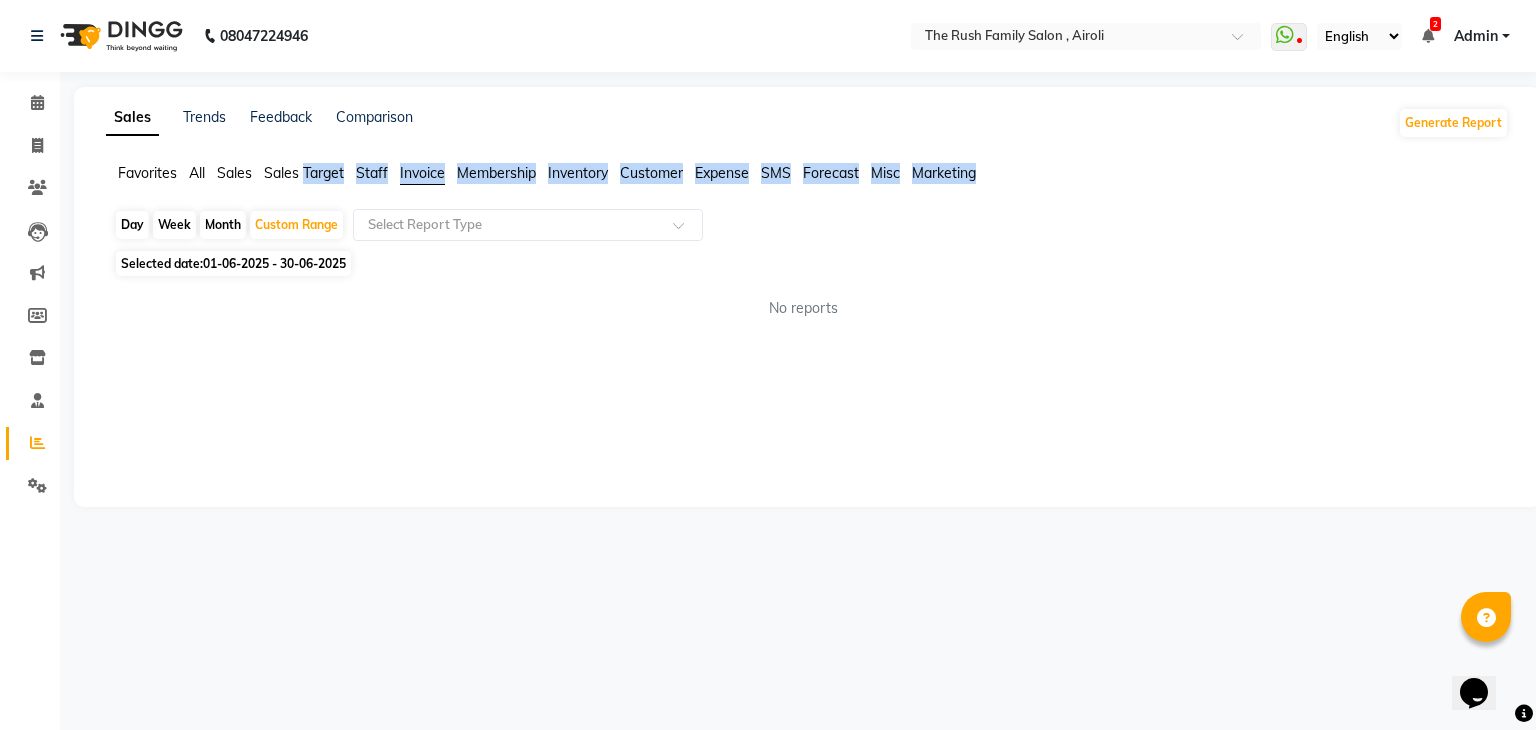 click on "Invoice" 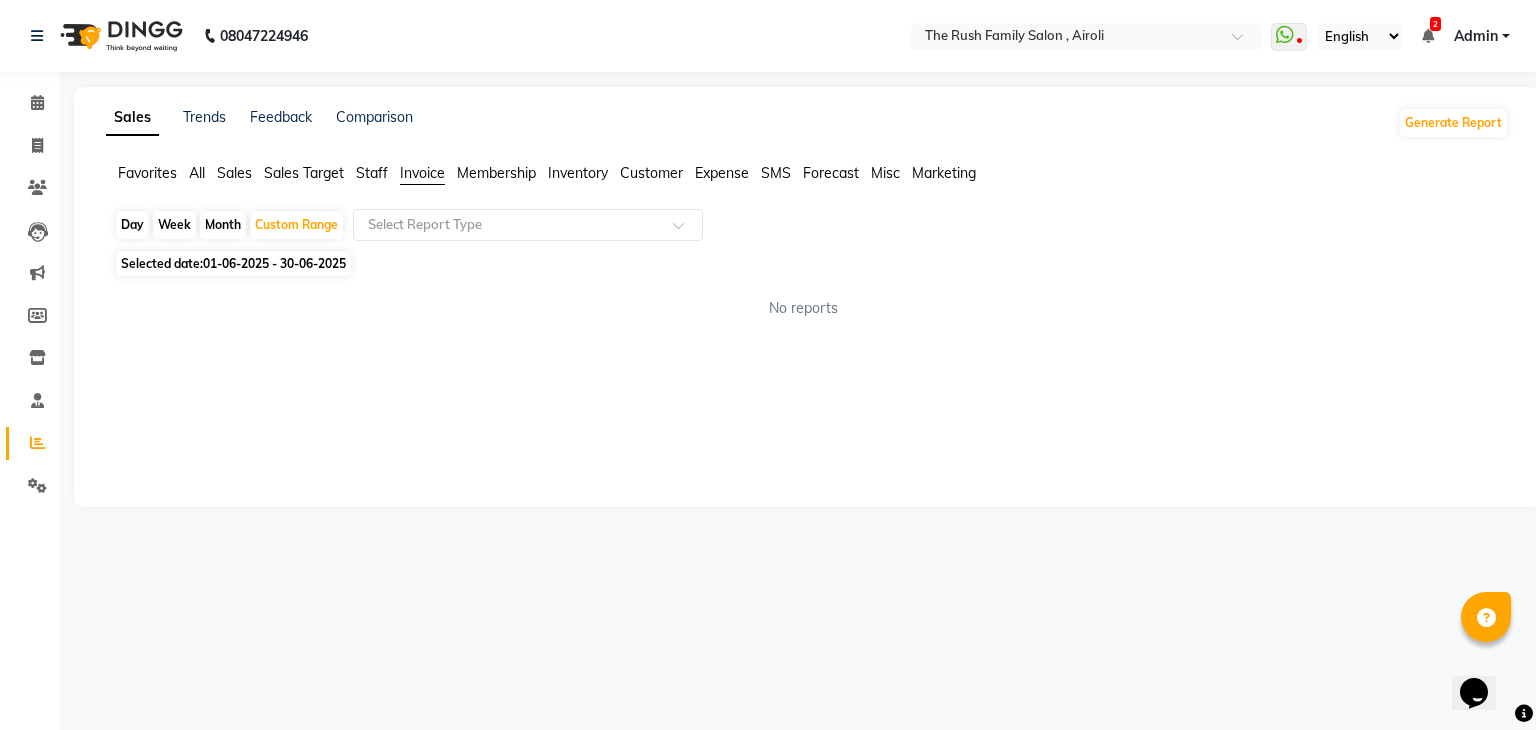 click on "Customer" 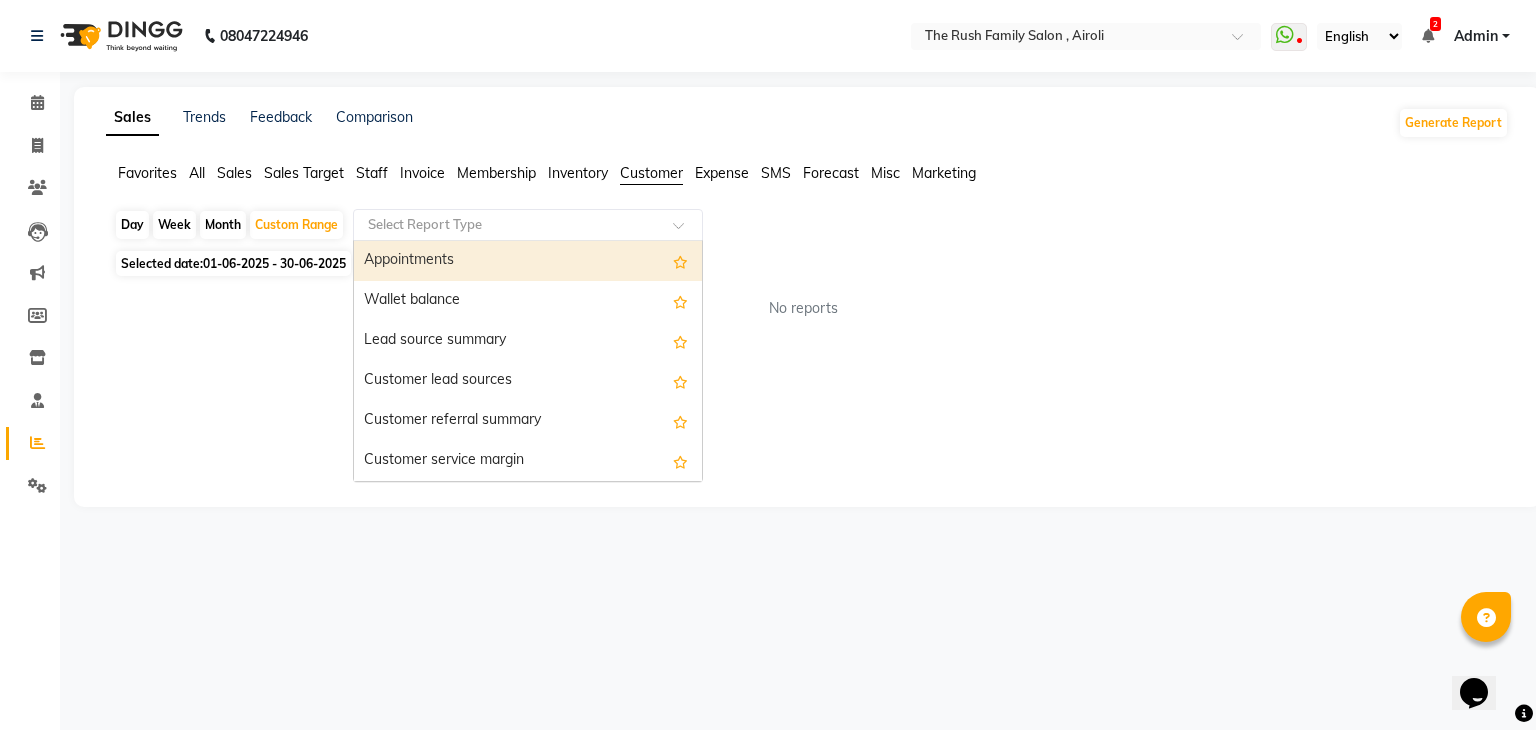 click on "Select Report Type" 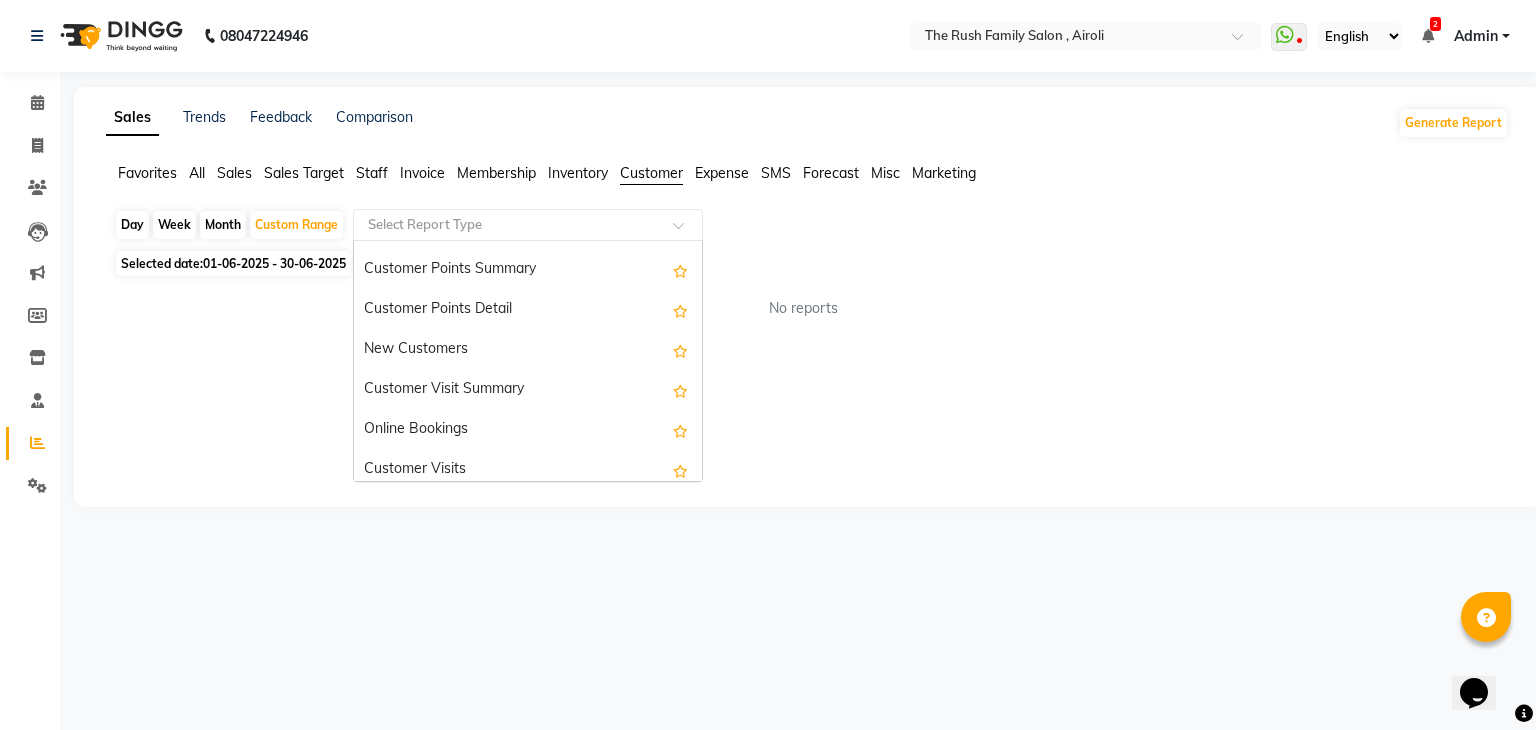 scroll, scrollTop: 280, scrollLeft: 0, axis: vertical 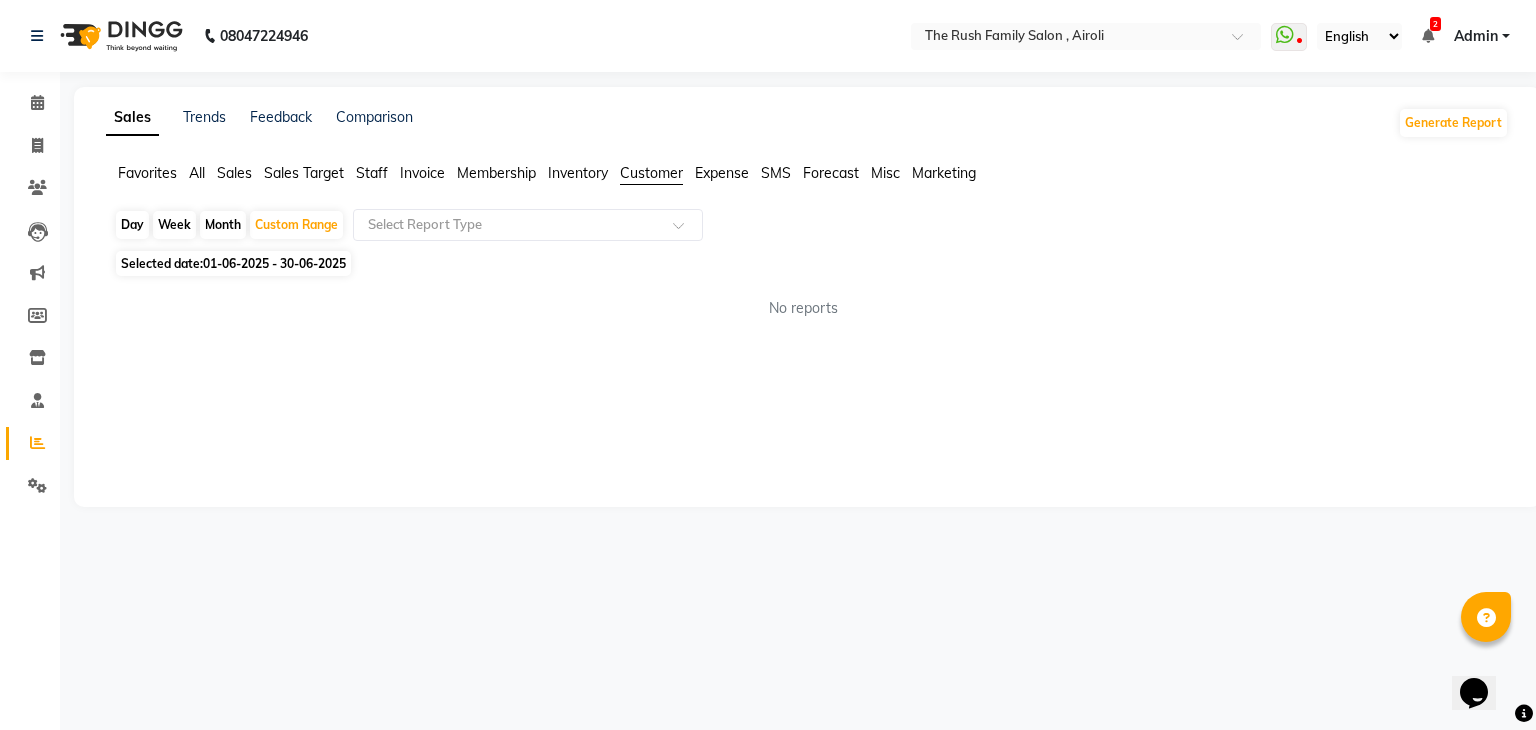 click on "Sales Trends Feedback Comparison Generate Report Favorites All Sales Sales Target Staff Invoice Membership Inventory Customer Expense SMS Forecast Misc Marketing  Day   Week   Month   Custom Range  Select Report Type Selected date:  01-06-2025 - 30-06-2025  No reports ★ Mark as Favorite  Choose how you'd like to save "" report to favorites  Save to Personal Favorites:   Only you can see this report in your favorites tab. Share with Organization:   Everyone in your organization can see this report in their favorites tab.  Save to Favorites" 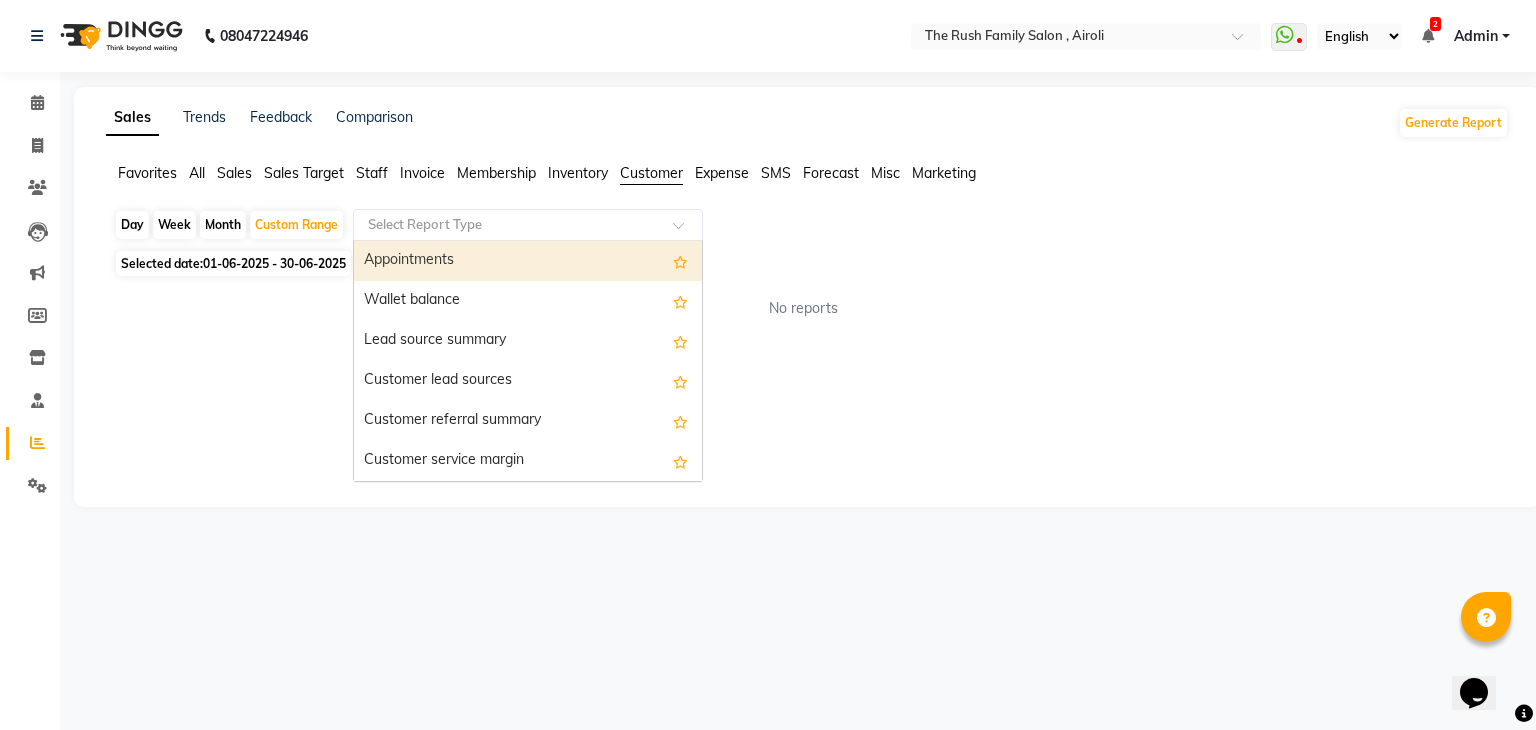 click on "Select Report Type" 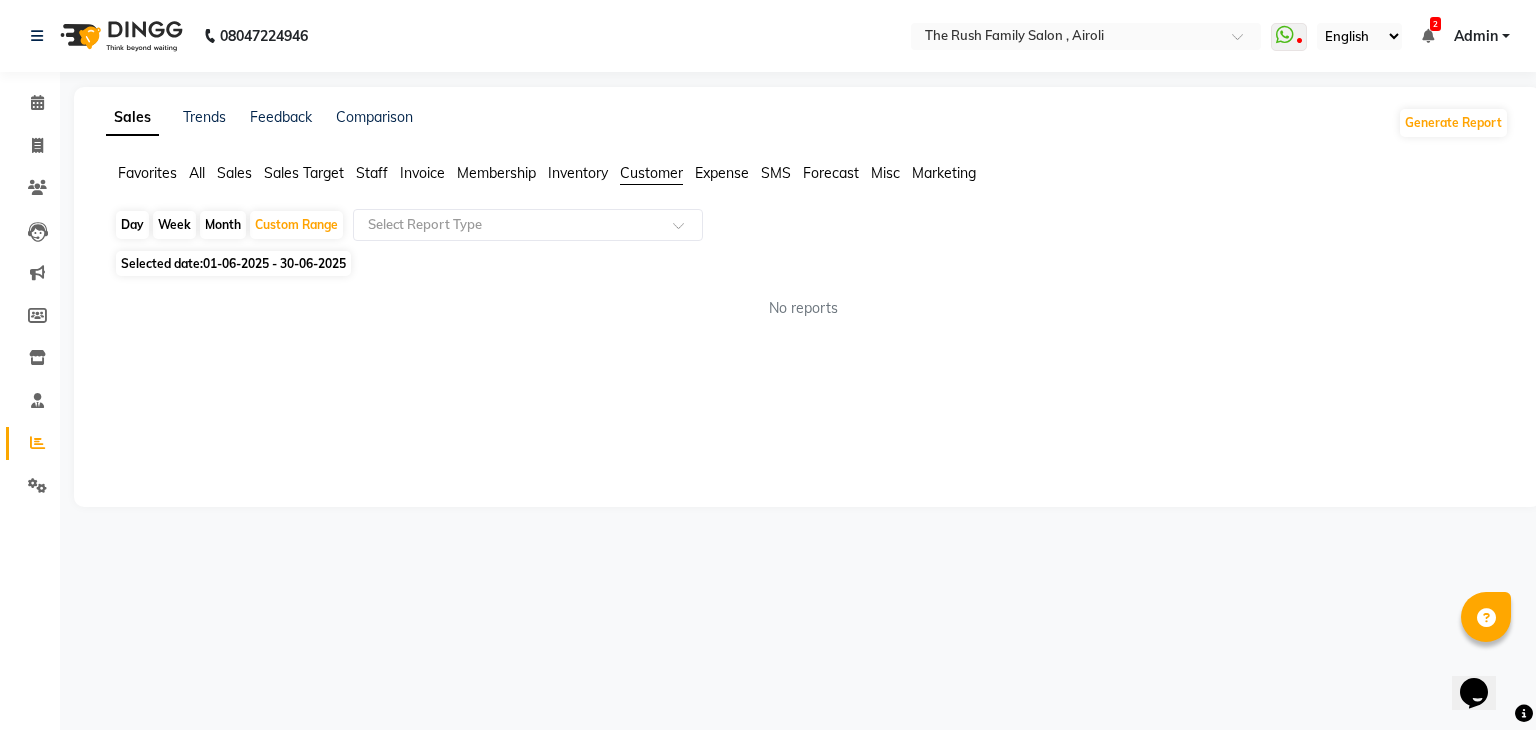 click on "Sales Trends Feedback Comparison Generate Report Favorites All Sales Sales Target Staff Invoice Membership Inventory Customer Expense SMS Forecast Misc Marketing  Day   Week   Month   Custom Range  Select Report Type Selected date:  01-06-2025 - 30-06-2025  No reports ★ Mark as Favorite  Choose how you'd like to save "" report to favorites  Save to Personal Favorites:   Only you can see this report in your favorites tab. Share with Organization:   Everyone in your organization can see this report in their favorites tab.  Save to Favorites" 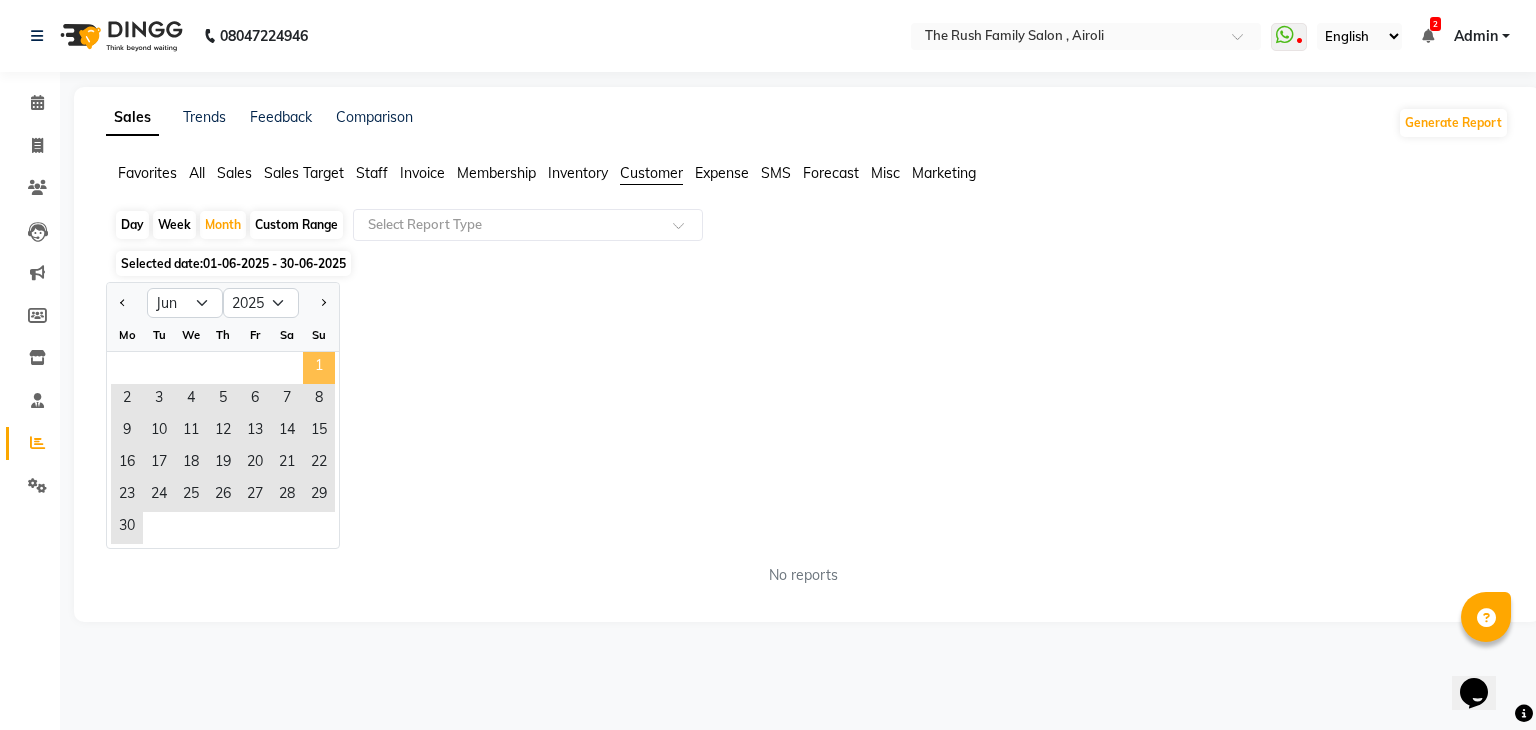 click on "1" 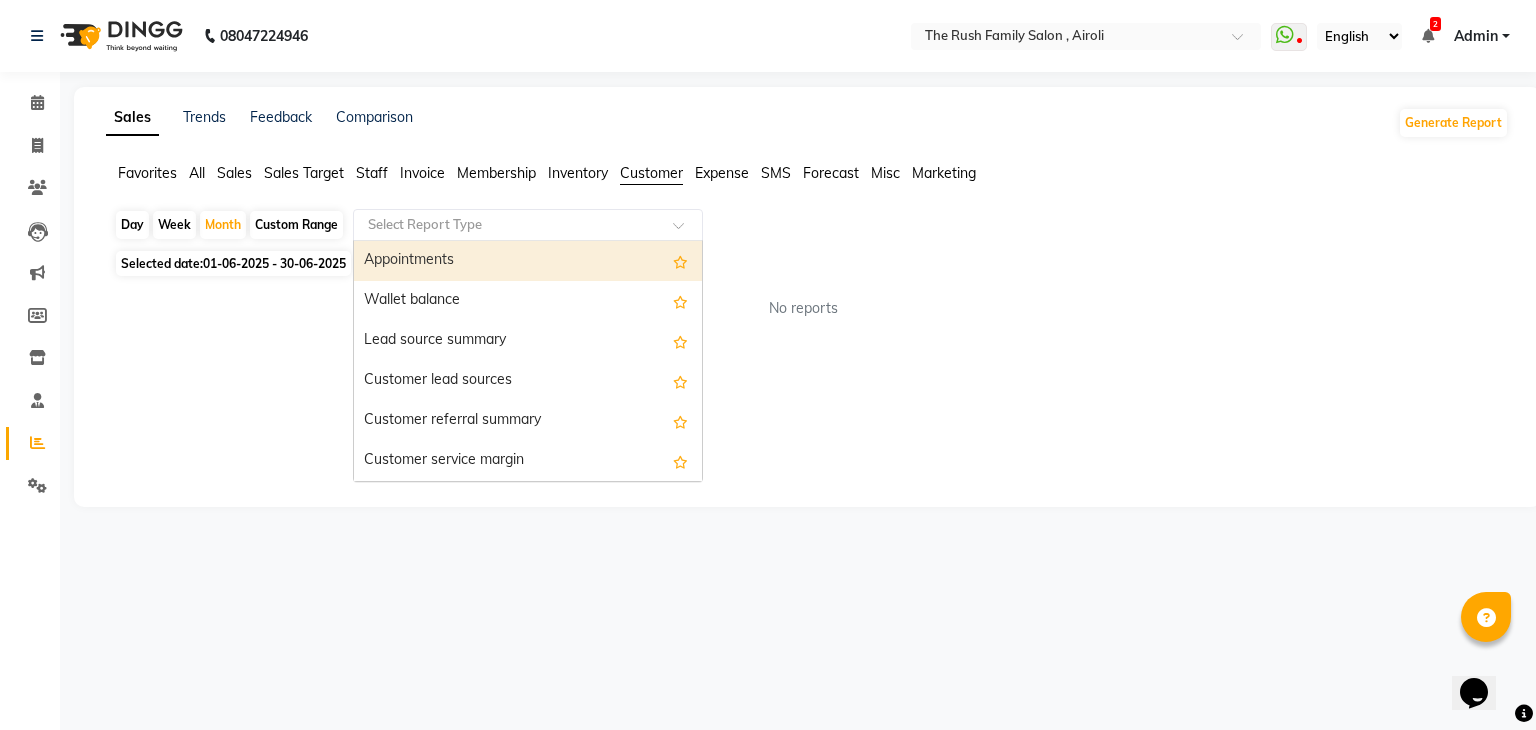click 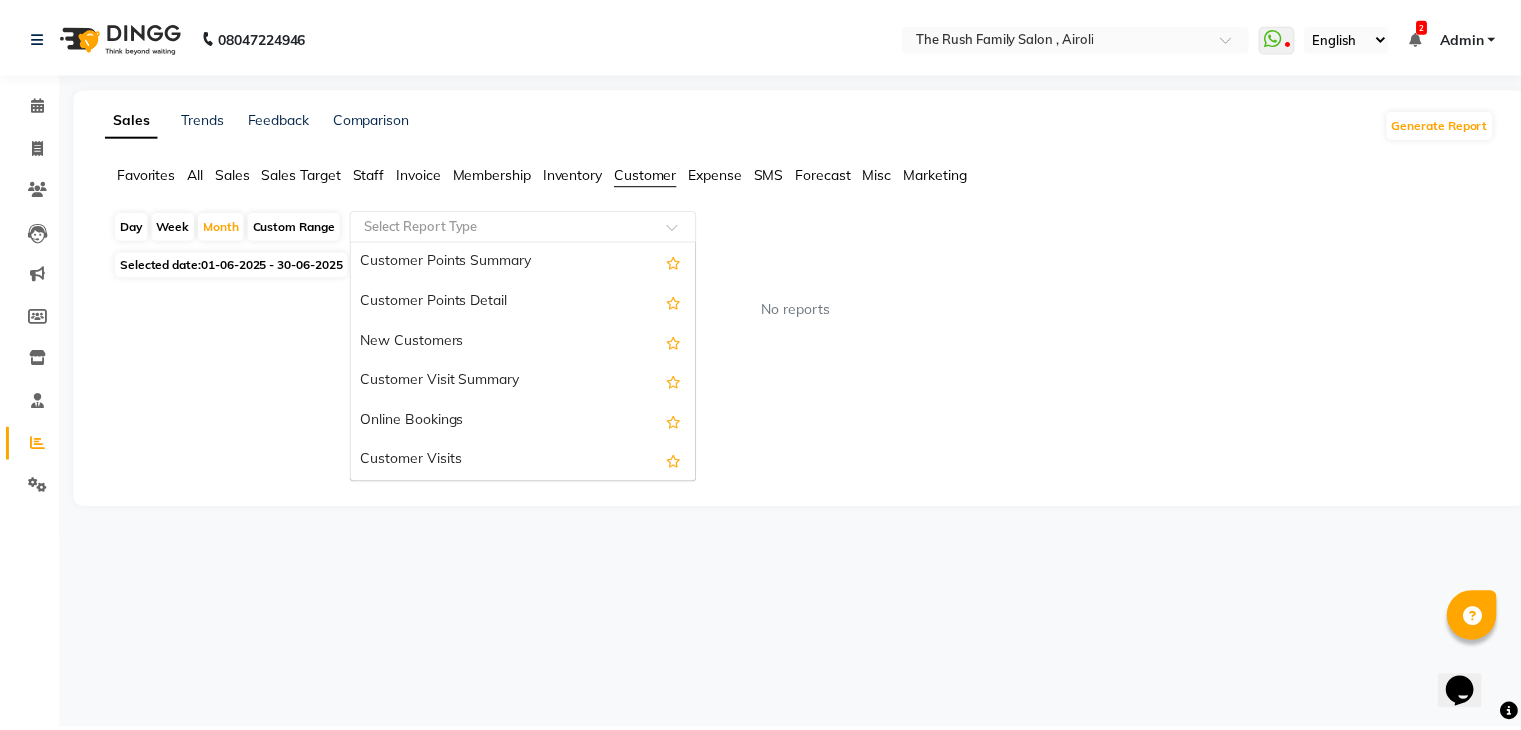 scroll, scrollTop: 0, scrollLeft: 0, axis: both 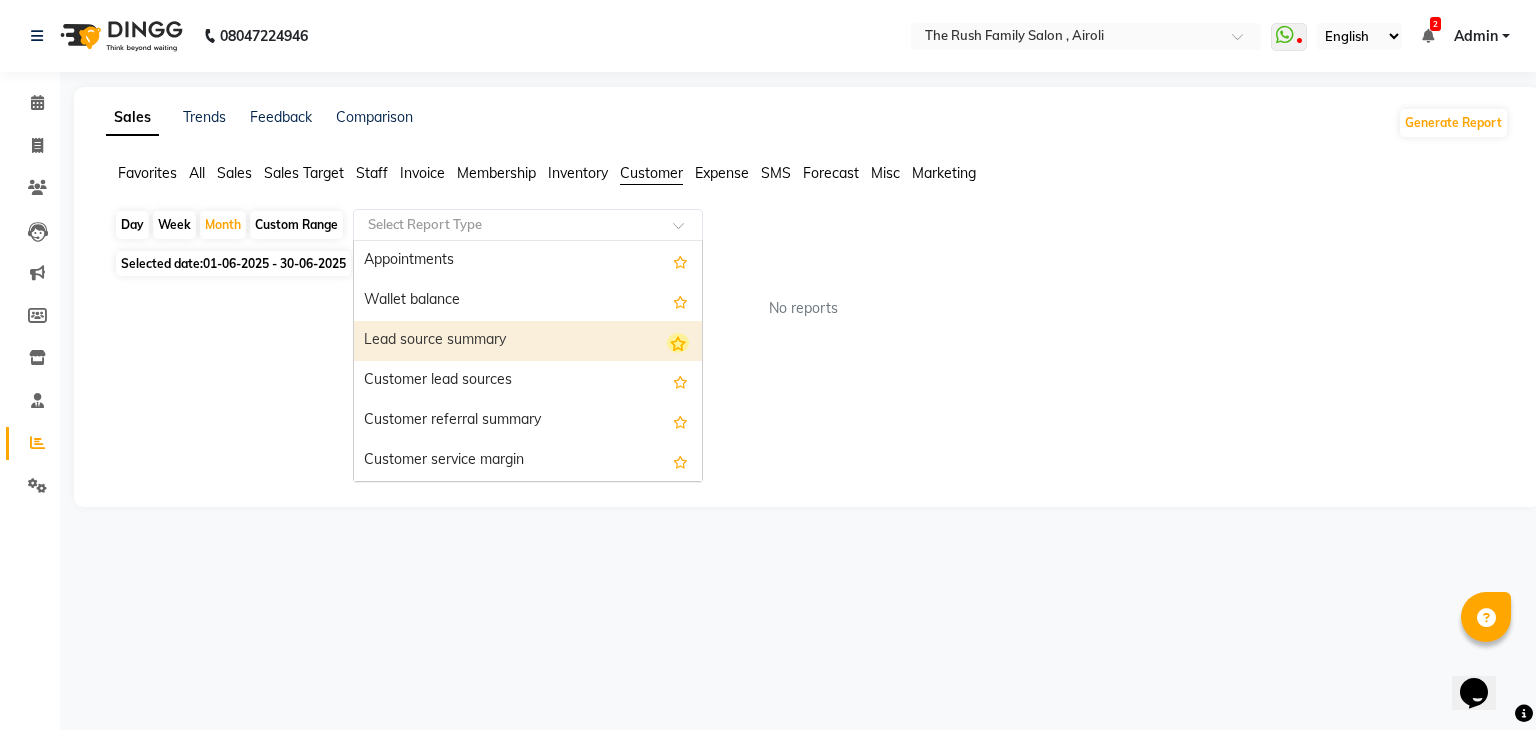 click at bounding box center [678, 343] 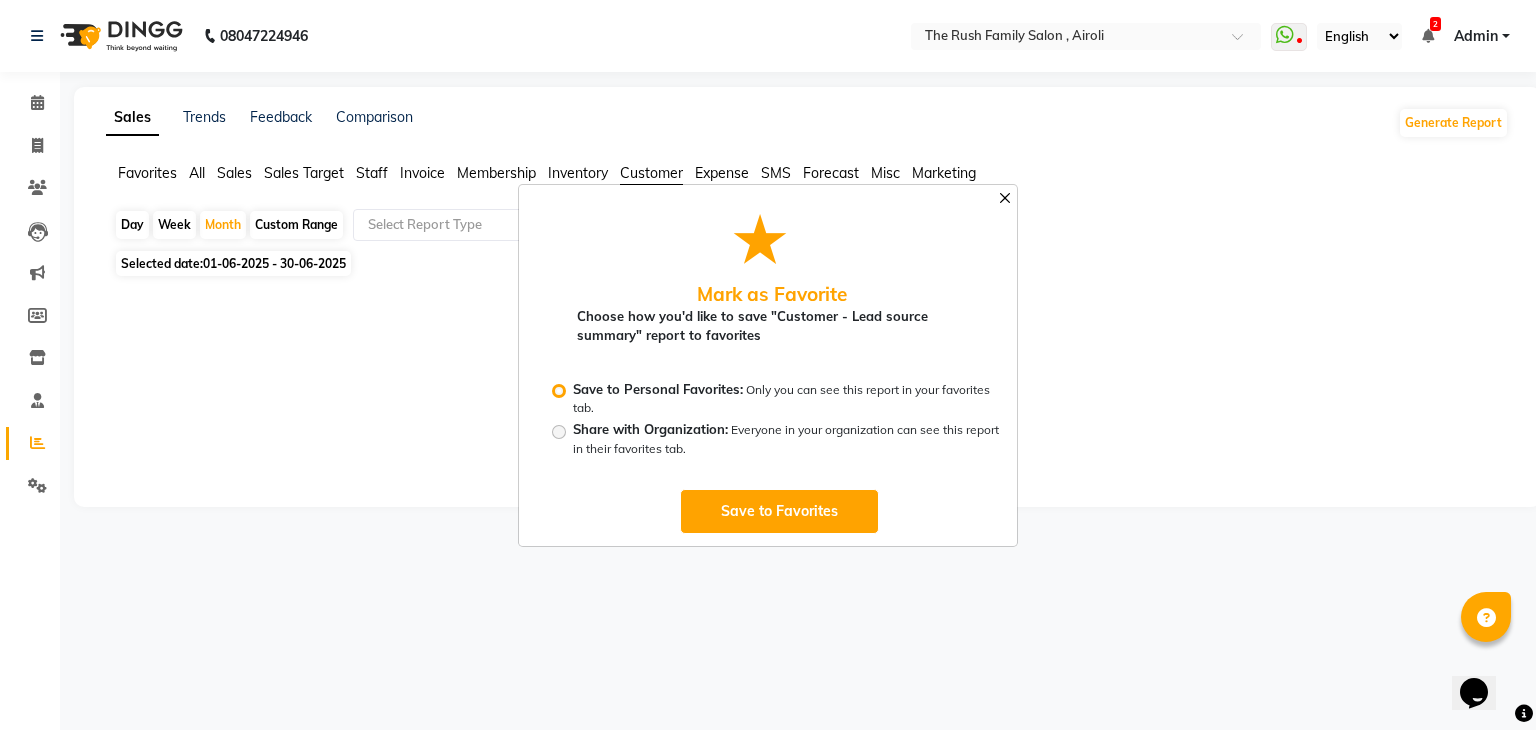 click at bounding box center (1005, 198) 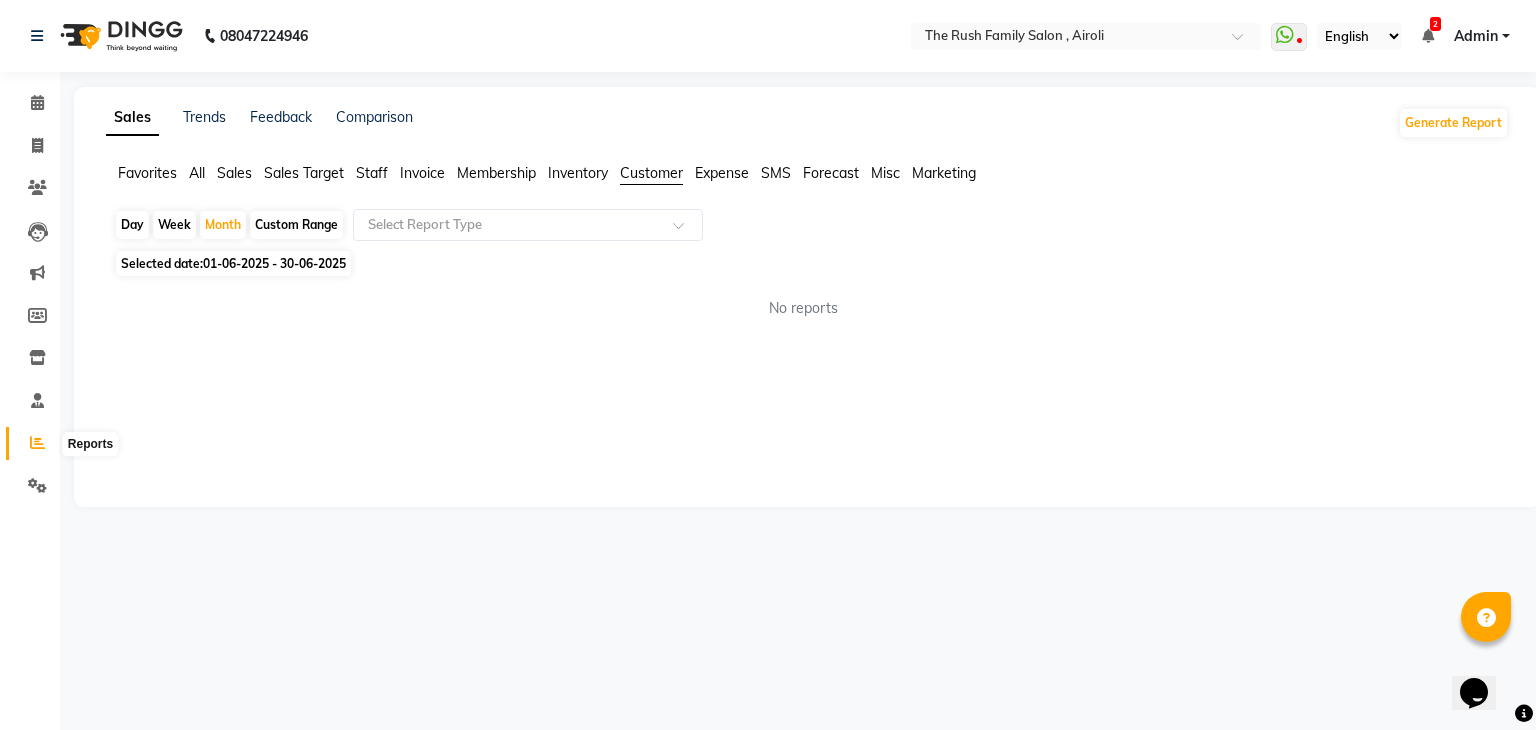 click 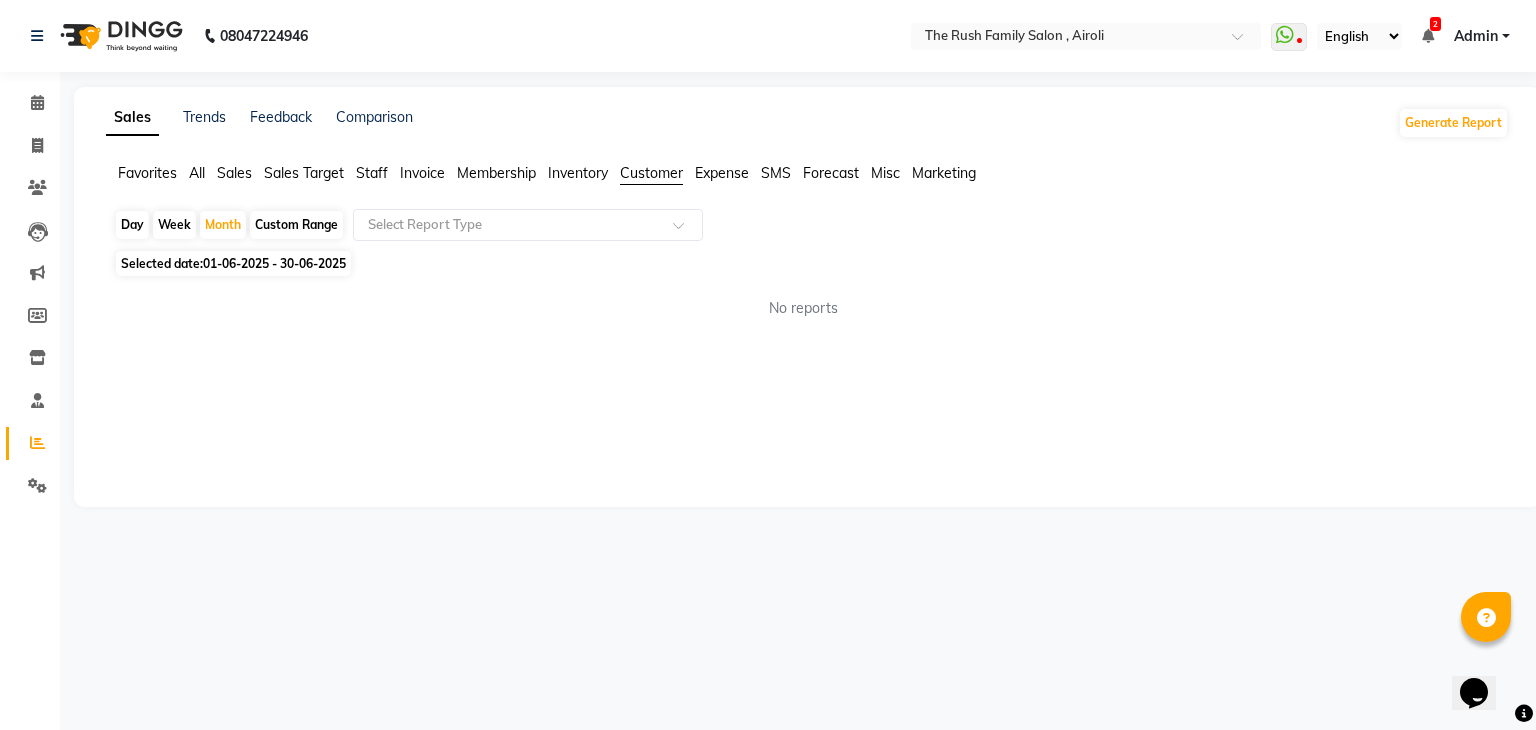 click 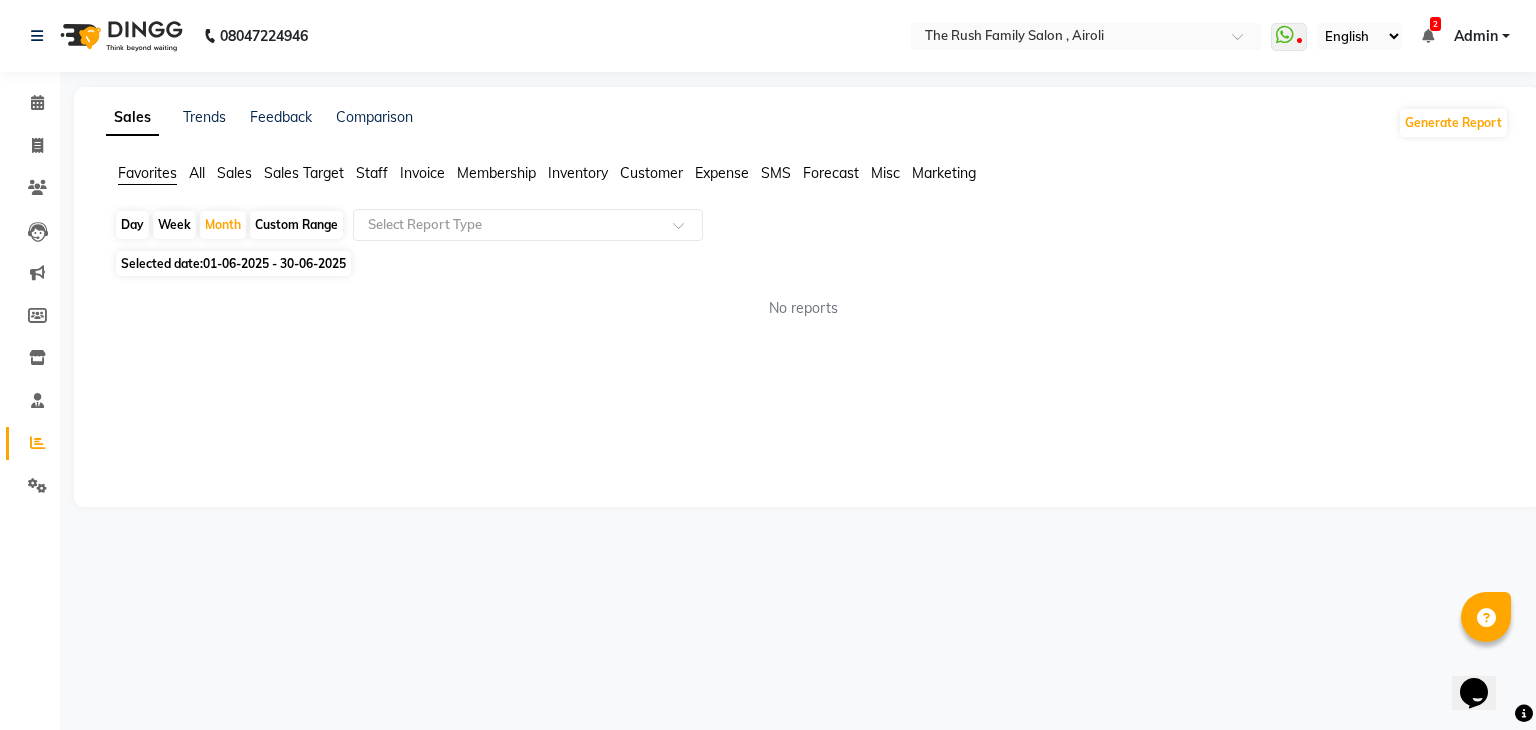 click on "All" 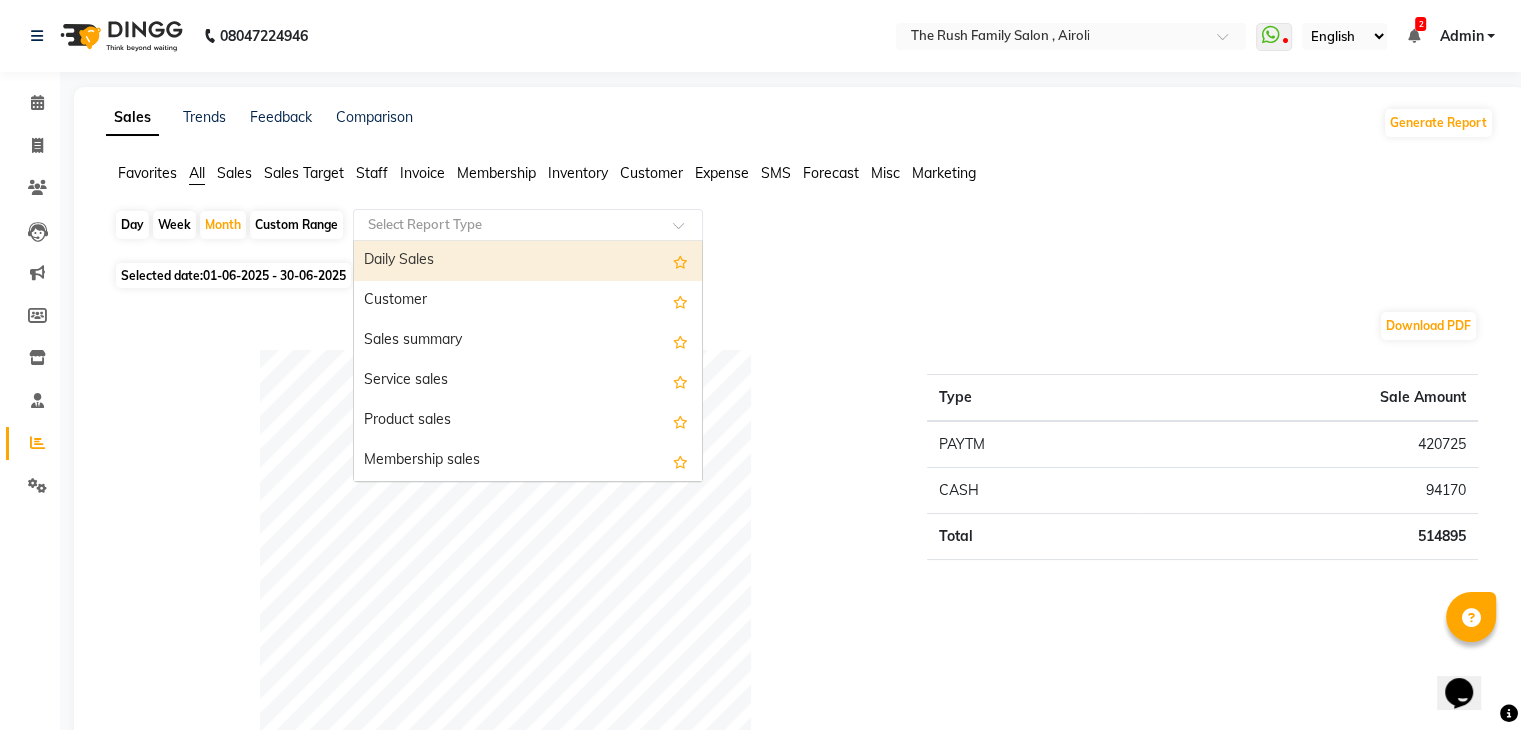 click on "Select Report Type  Daily Sales   Customer   Sales summary   Service sales   Product sales   Membership sales   Package sales   Prepaid sales   Voucher sales   Payment mode   Service by category   Sales by center   Gift card sales   Business Analysis   Backline Transaction Log Summary   Backline Transaction Log   Collection By Date   Collection By Invoice   Staff summary   Staff by service   Staff by product   Staff by membership   Staff by customer service   Staff by customer   Staff attendance   Staff attendance logs   Staff performance   Staff performance service   Staff performance product   Staff combined summary   Staff service summary   Staff product summary   Staff membership summary   Staff prepaid summary   Staff voucher summary   Staff package summary   Staff transfer   Staff performance summary   Staff Gift card Summary   Staff Tip Summary   Invoice   Tax invoice   Tax detail invoice   Invoice unpaid(balance due)   Invoice tax report (Products only)   Invoice discount summary   Invoice Item wise" 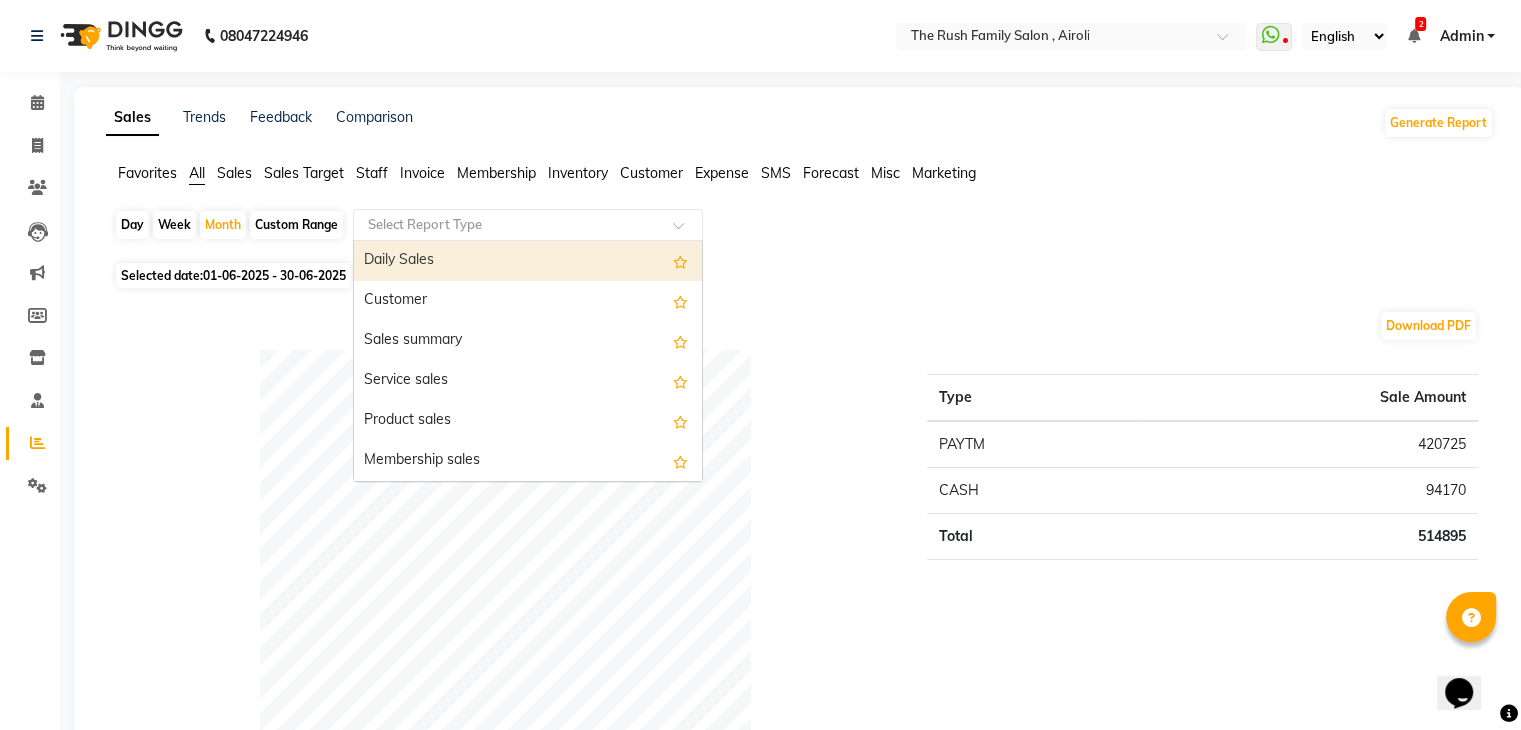 click on "Daily Sales" at bounding box center (528, 261) 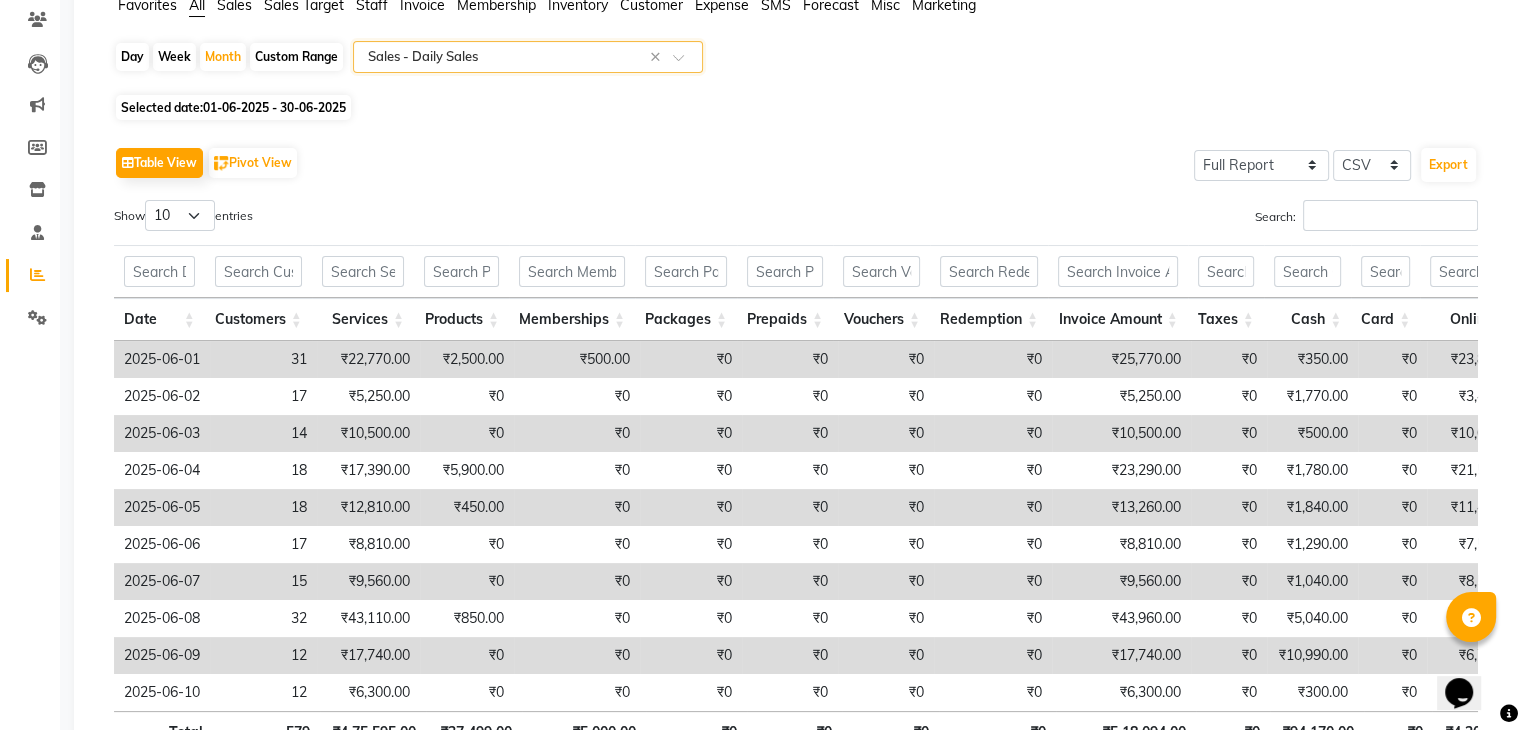 scroll, scrollTop: 179, scrollLeft: 0, axis: vertical 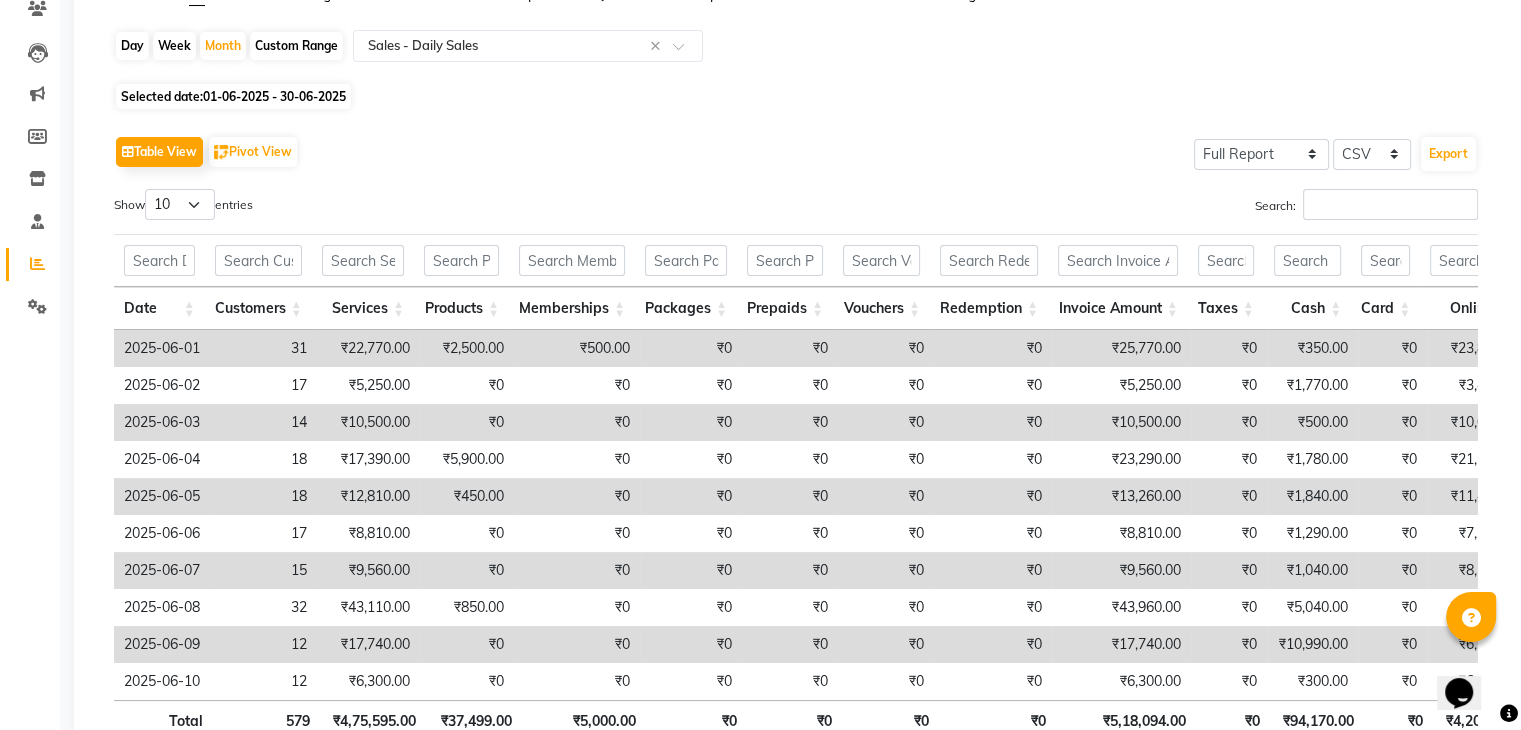 click on "₹0" at bounding box center [691, 422] 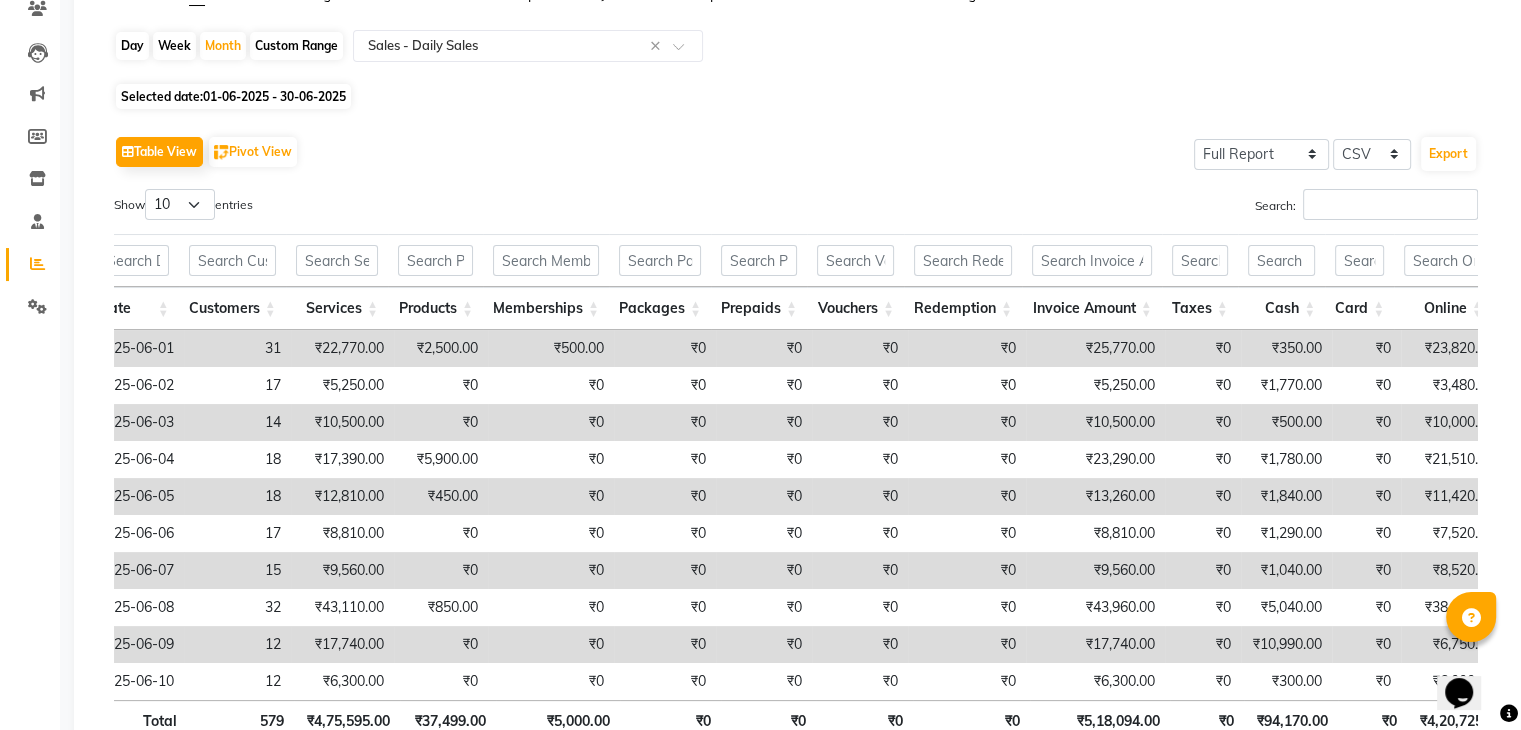 scroll, scrollTop: 0, scrollLeft: 40, axis: horizontal 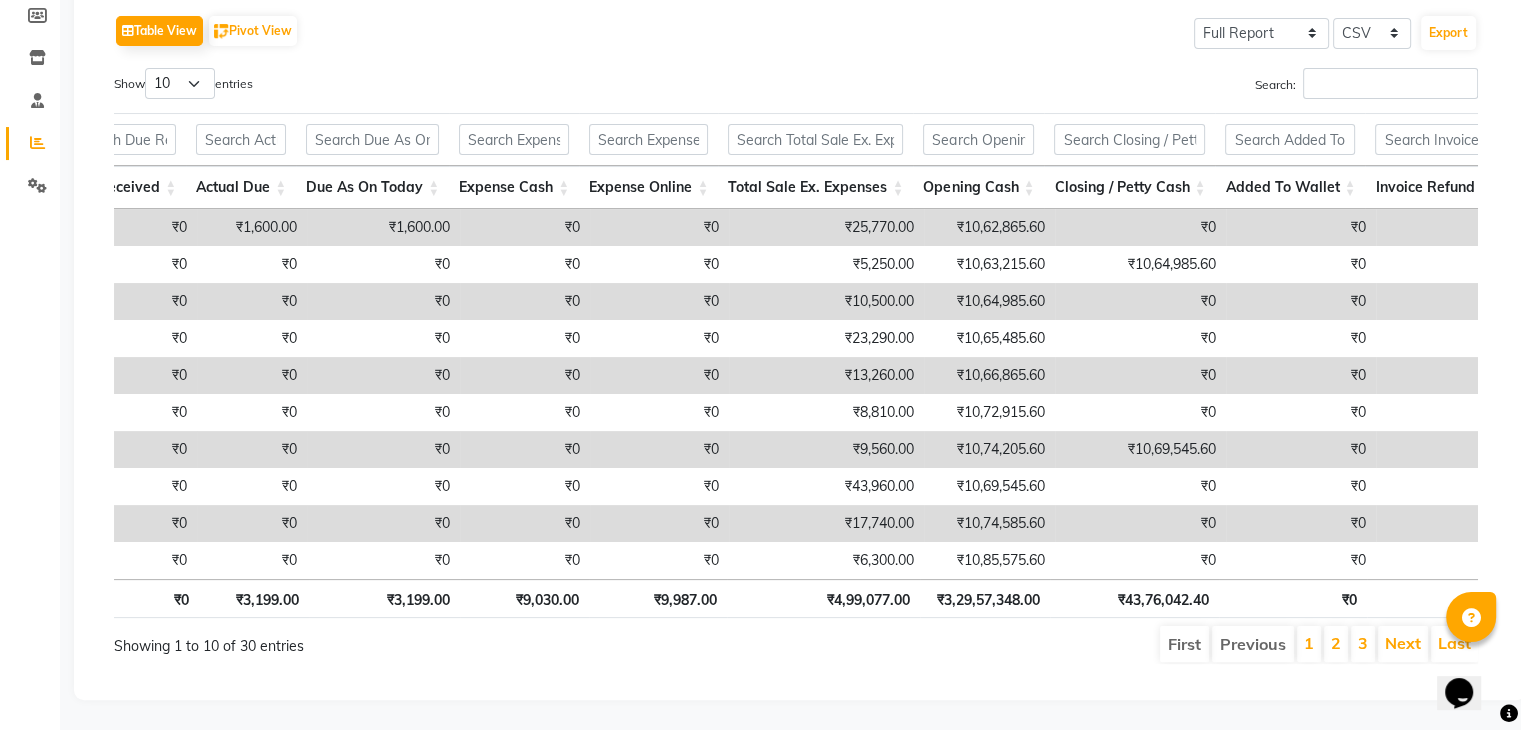click on "₹43,76,042.40" at bounding box center [1135, 598] 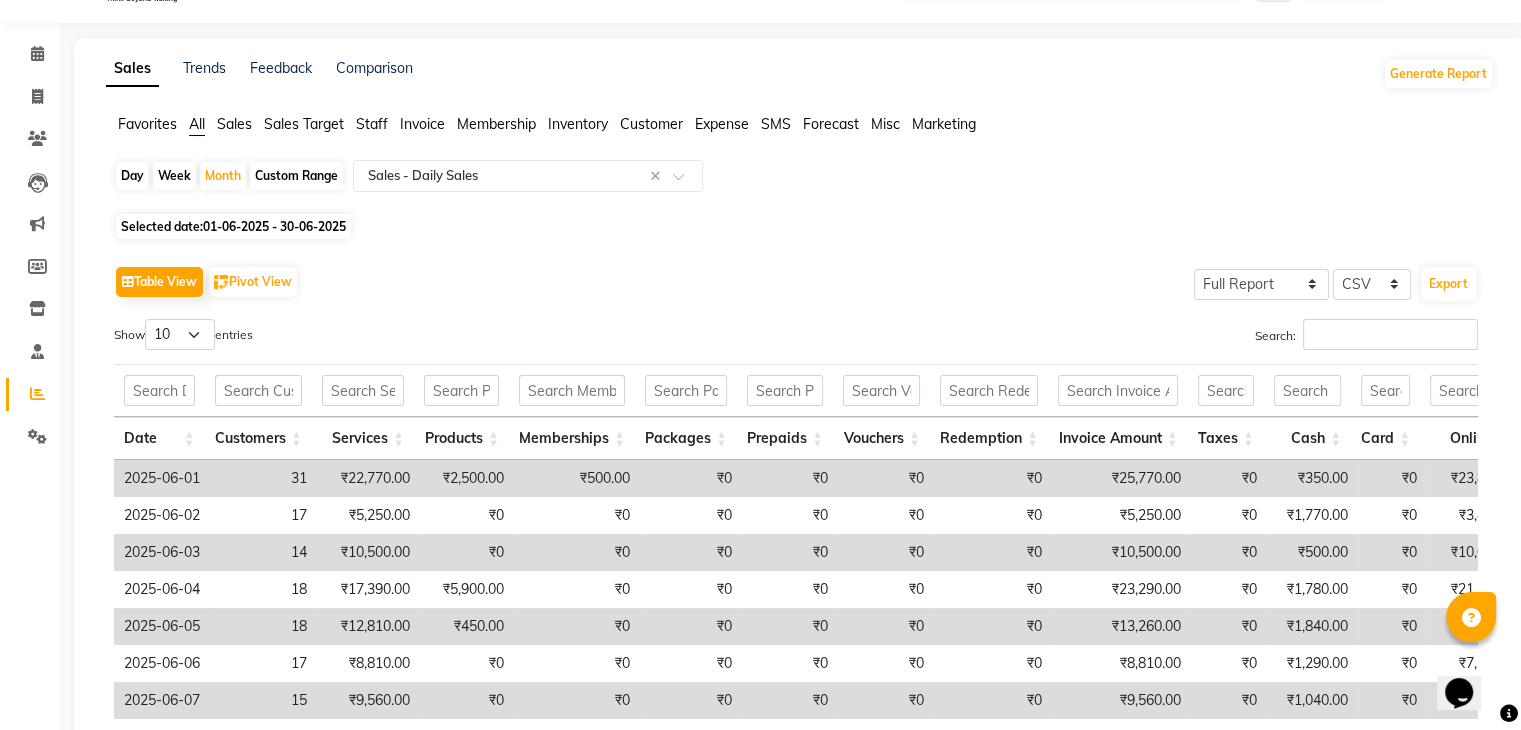 click on "Sales" 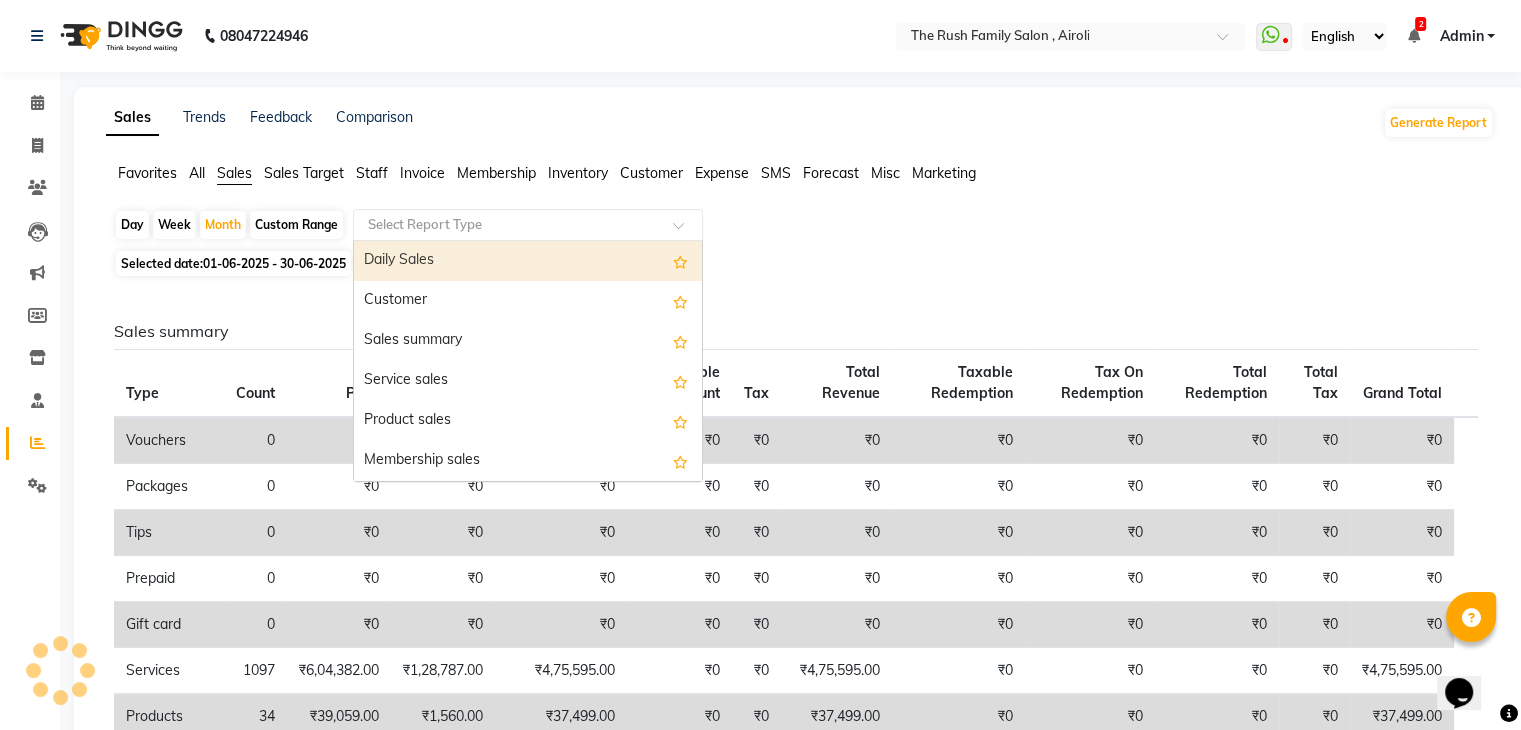 click 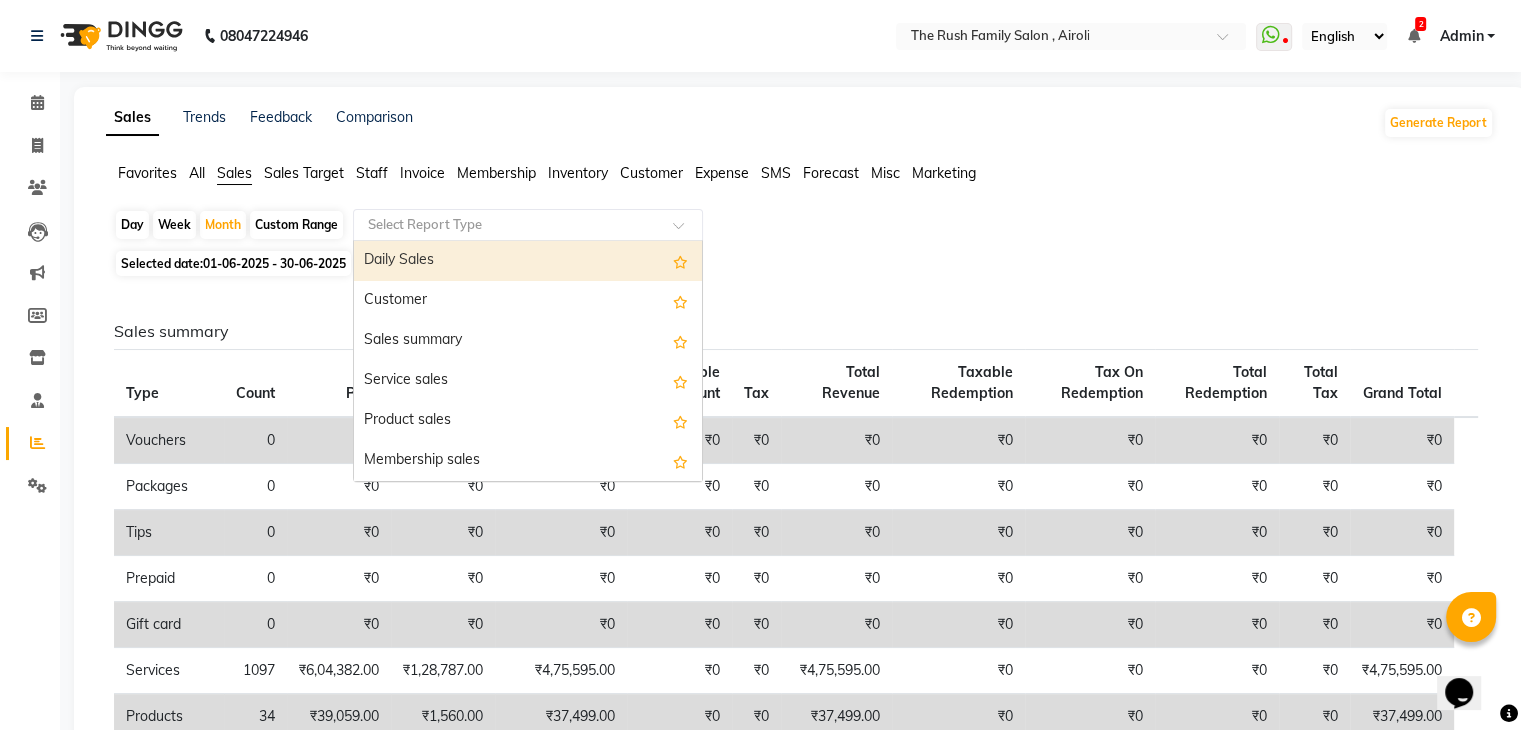 click on "Daily Sales" at bounding box center (528, 261) 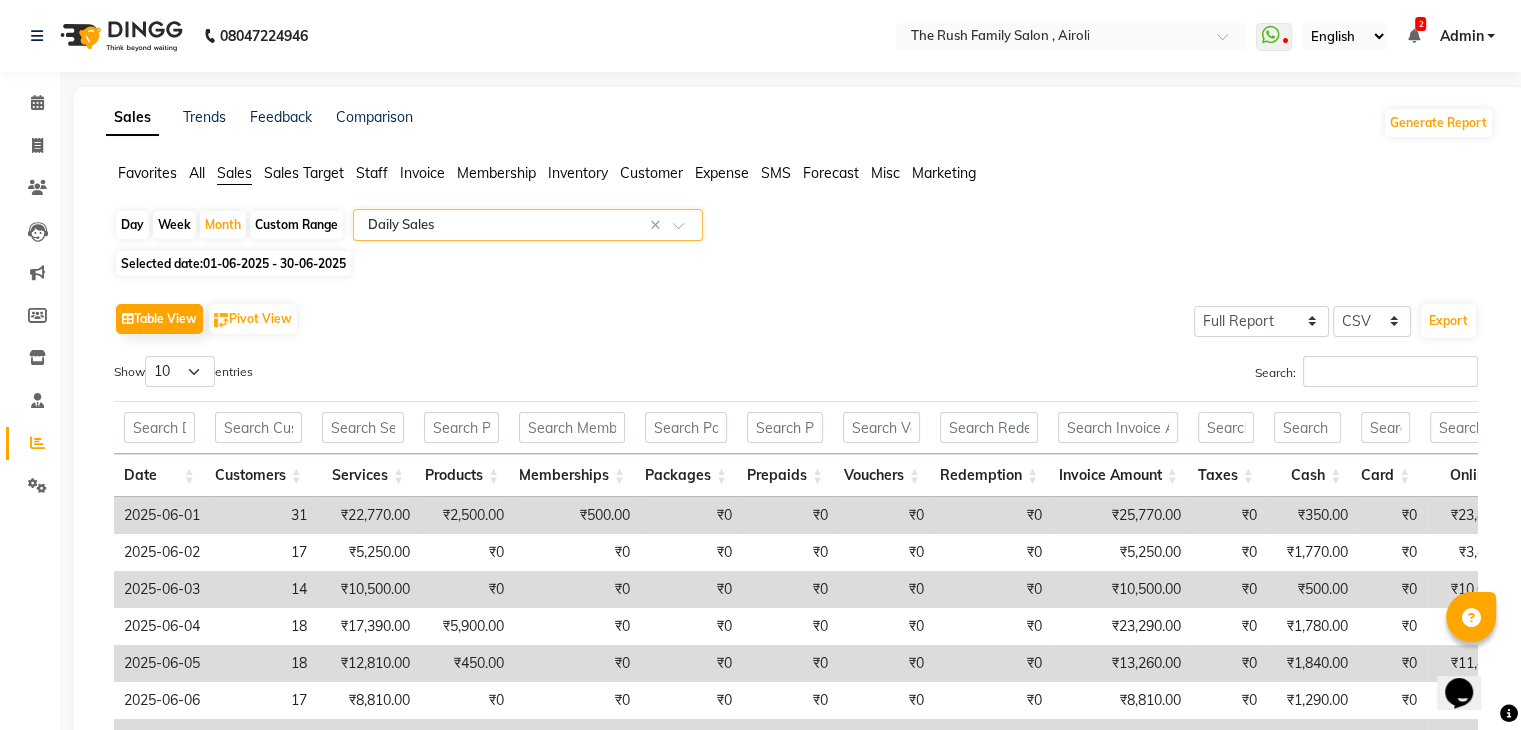 click on "₹22,770.00" at bounding box center (368, 515) 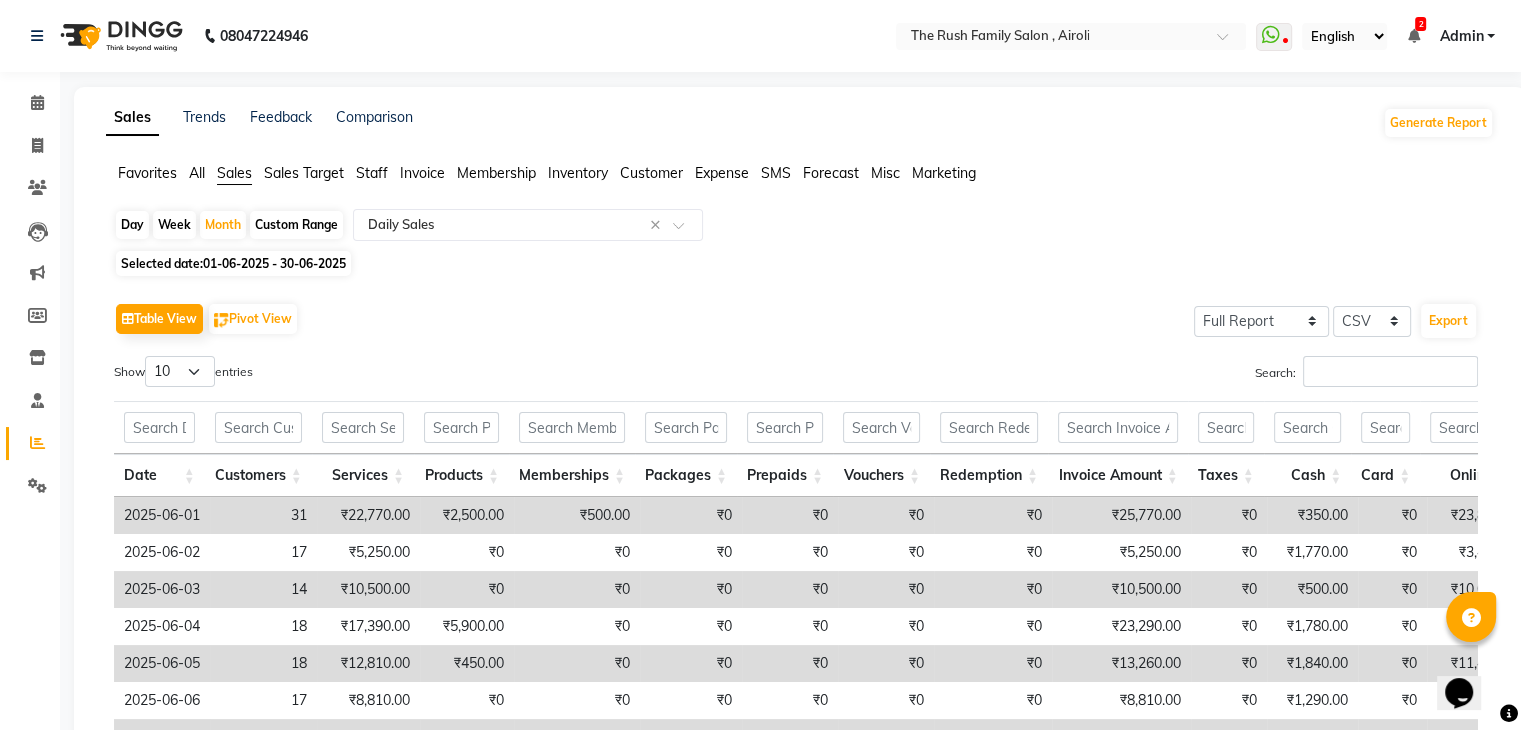 click on "₹22,770.00" at bounding box center (368, 515) 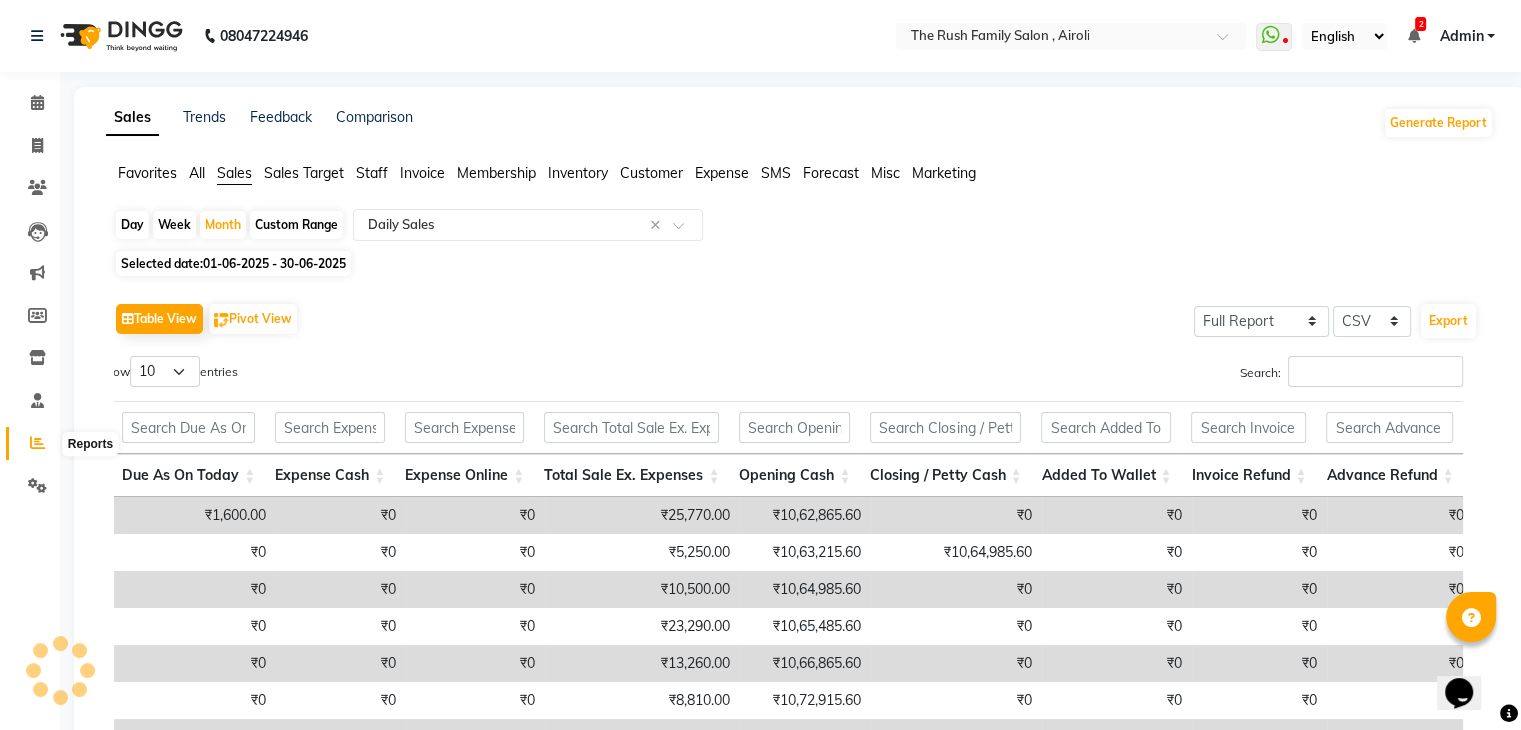 click 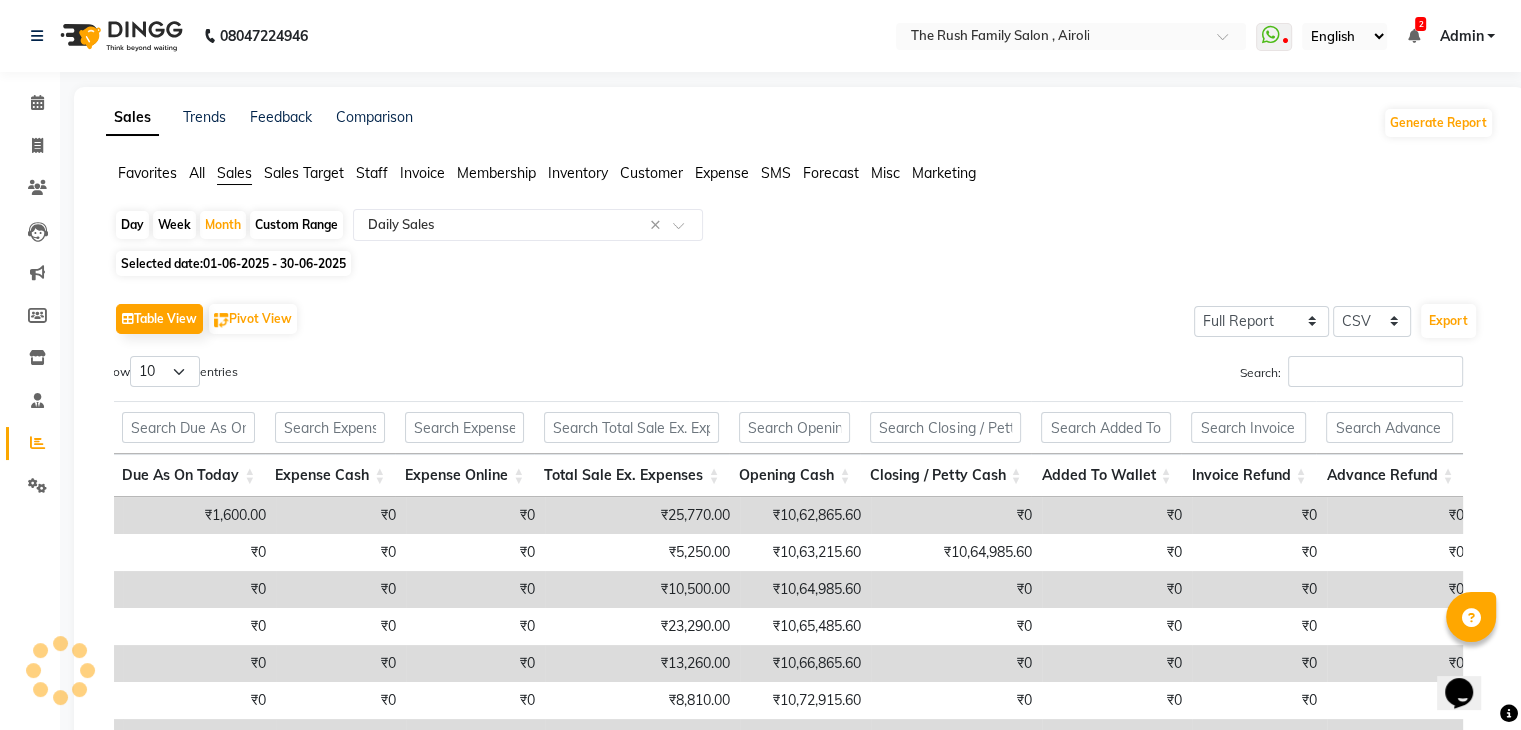 click 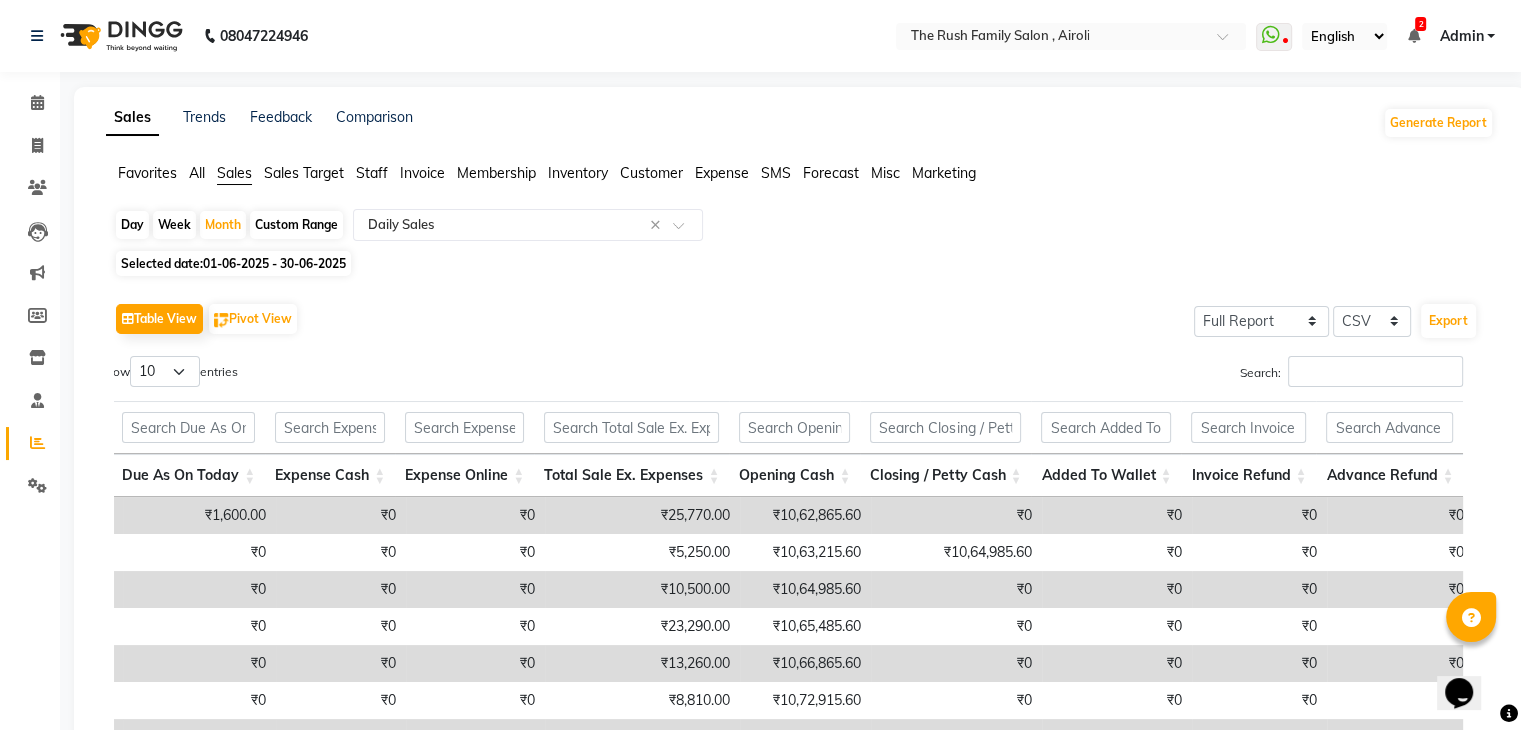 click 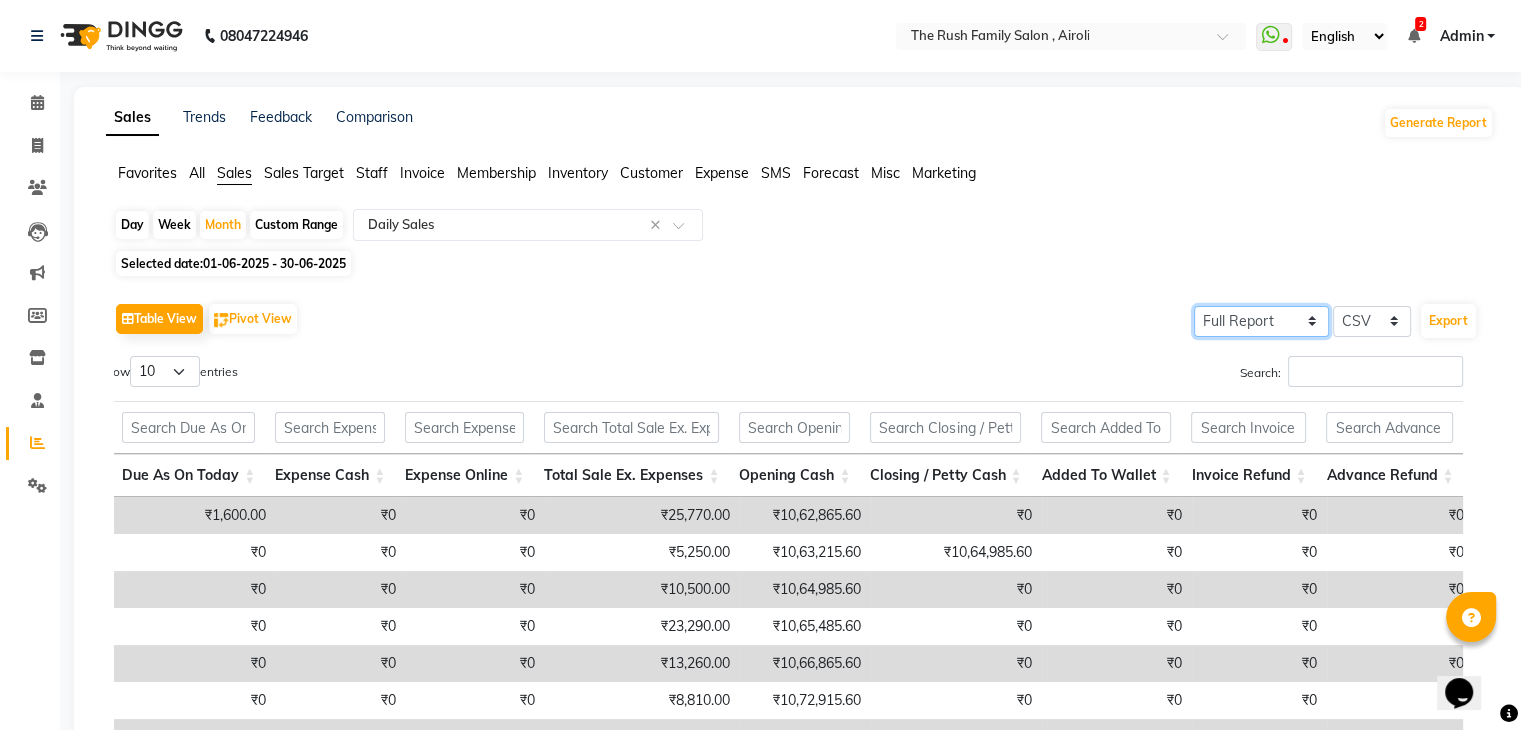 click on "Select Full Report Filtered Report" 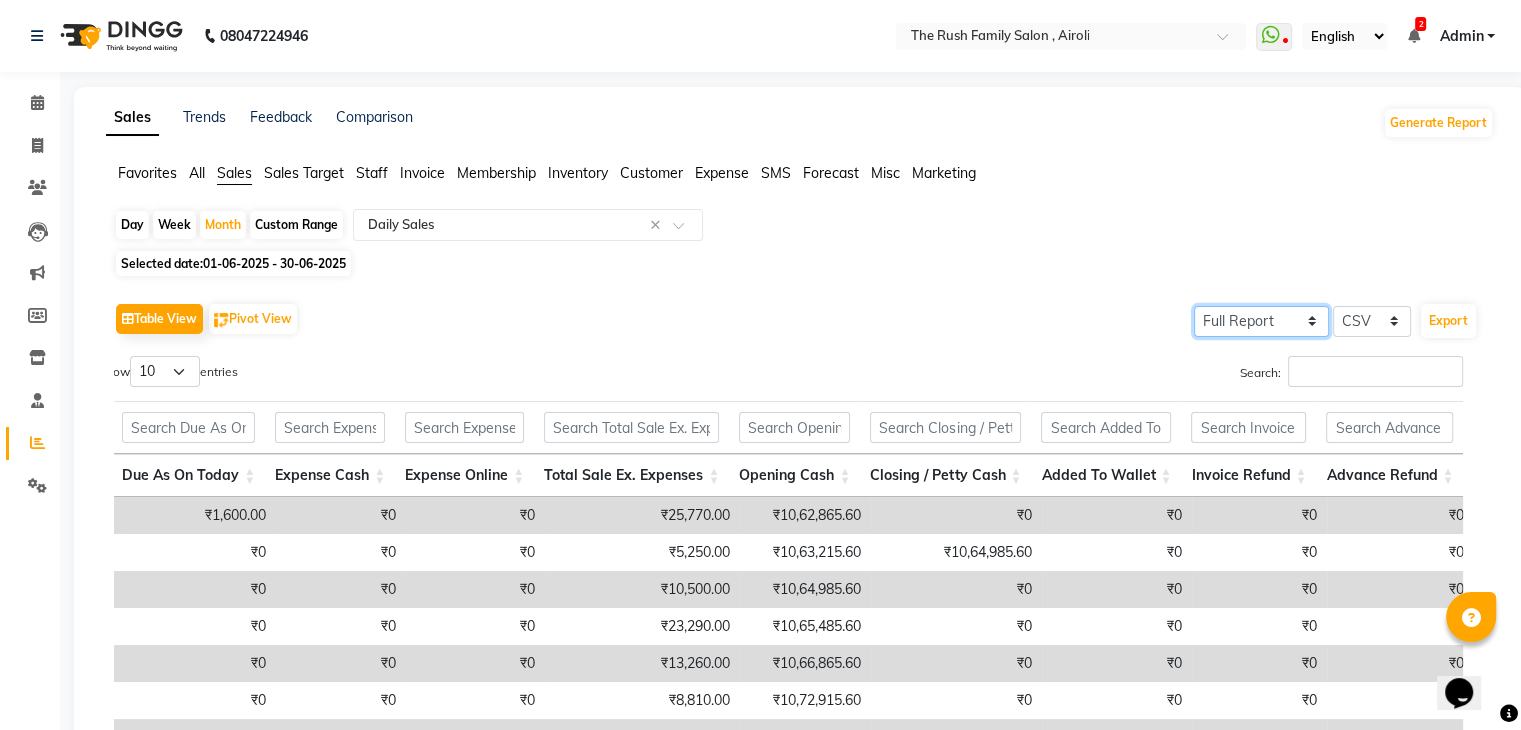 click on "Select Full Report Filtered Report" 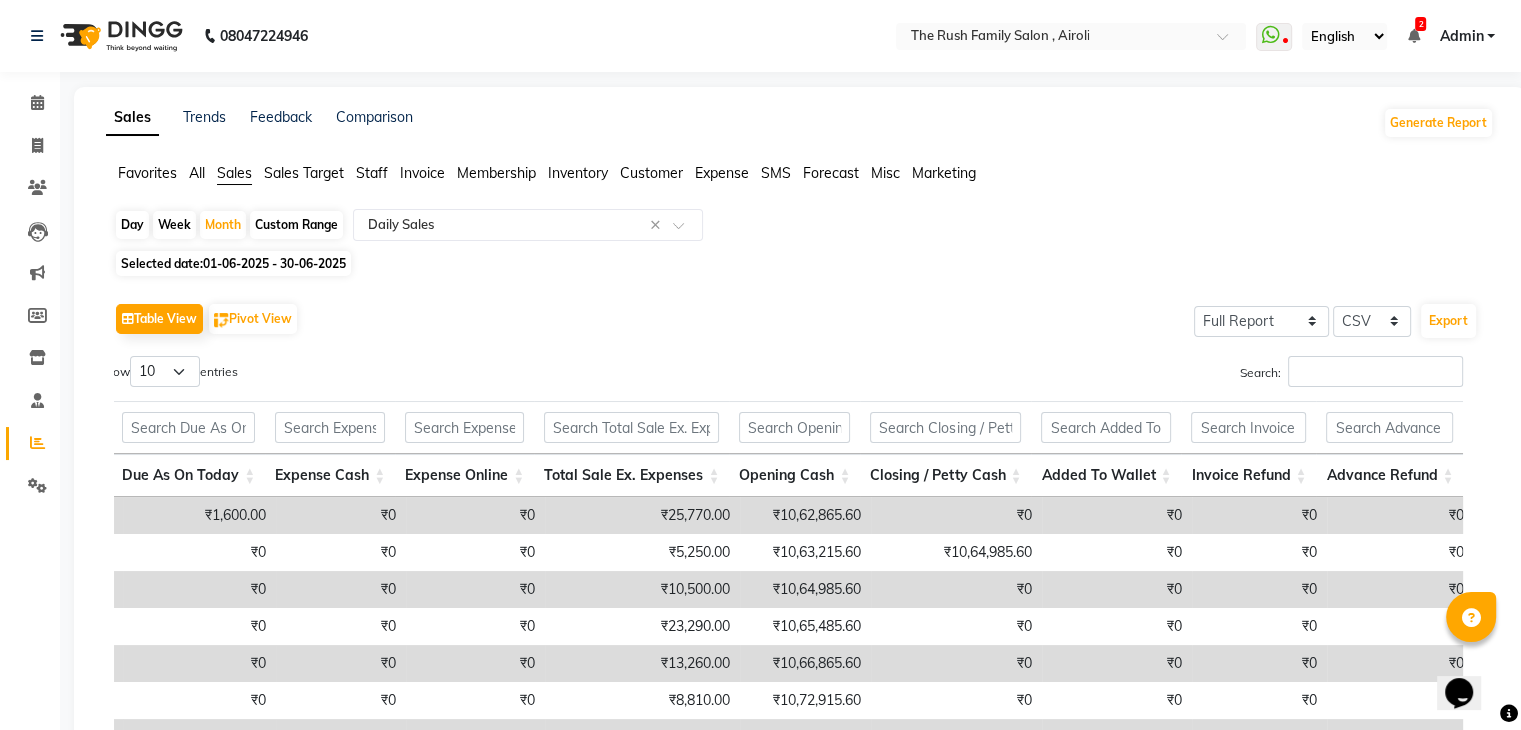 click on "Invoice" 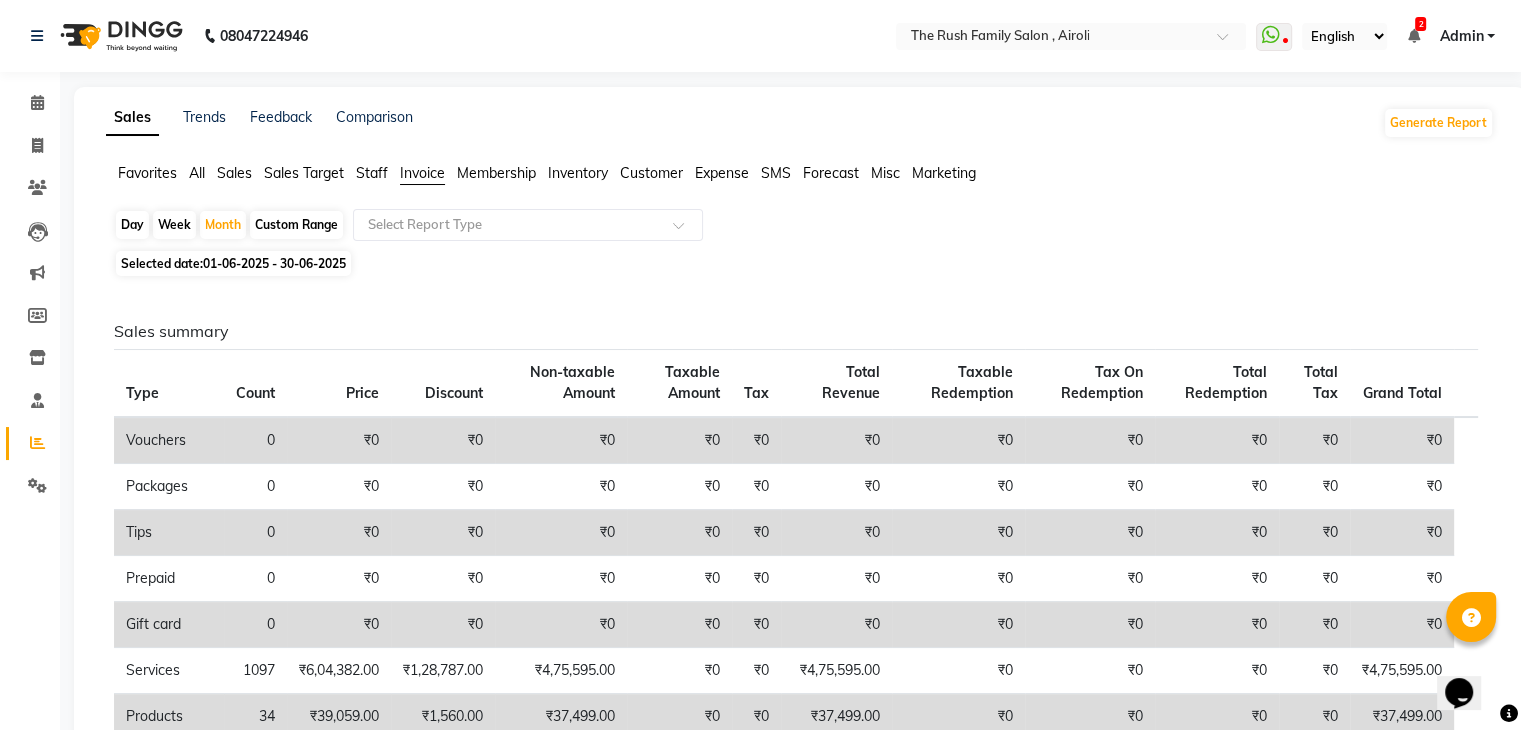 click on "Sales" 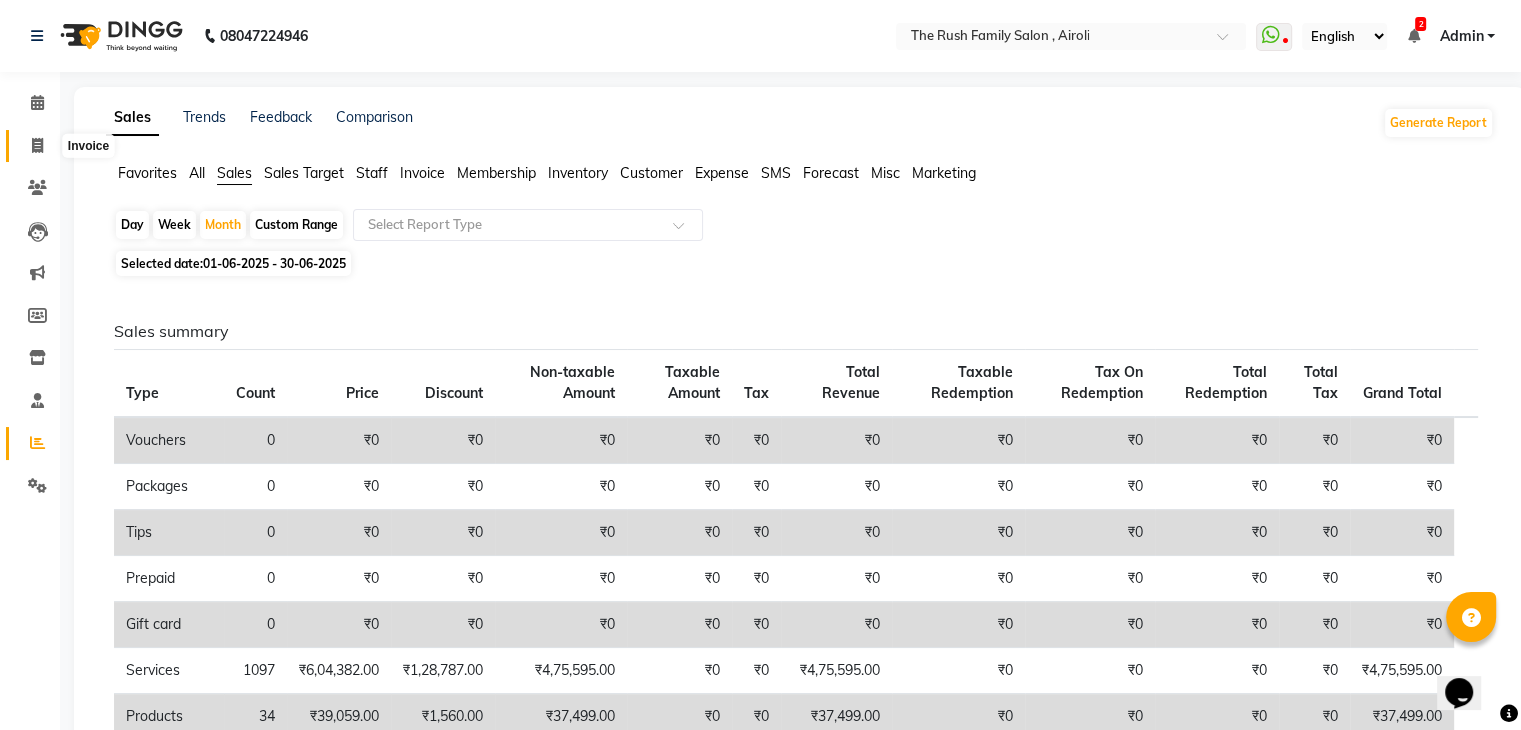 click 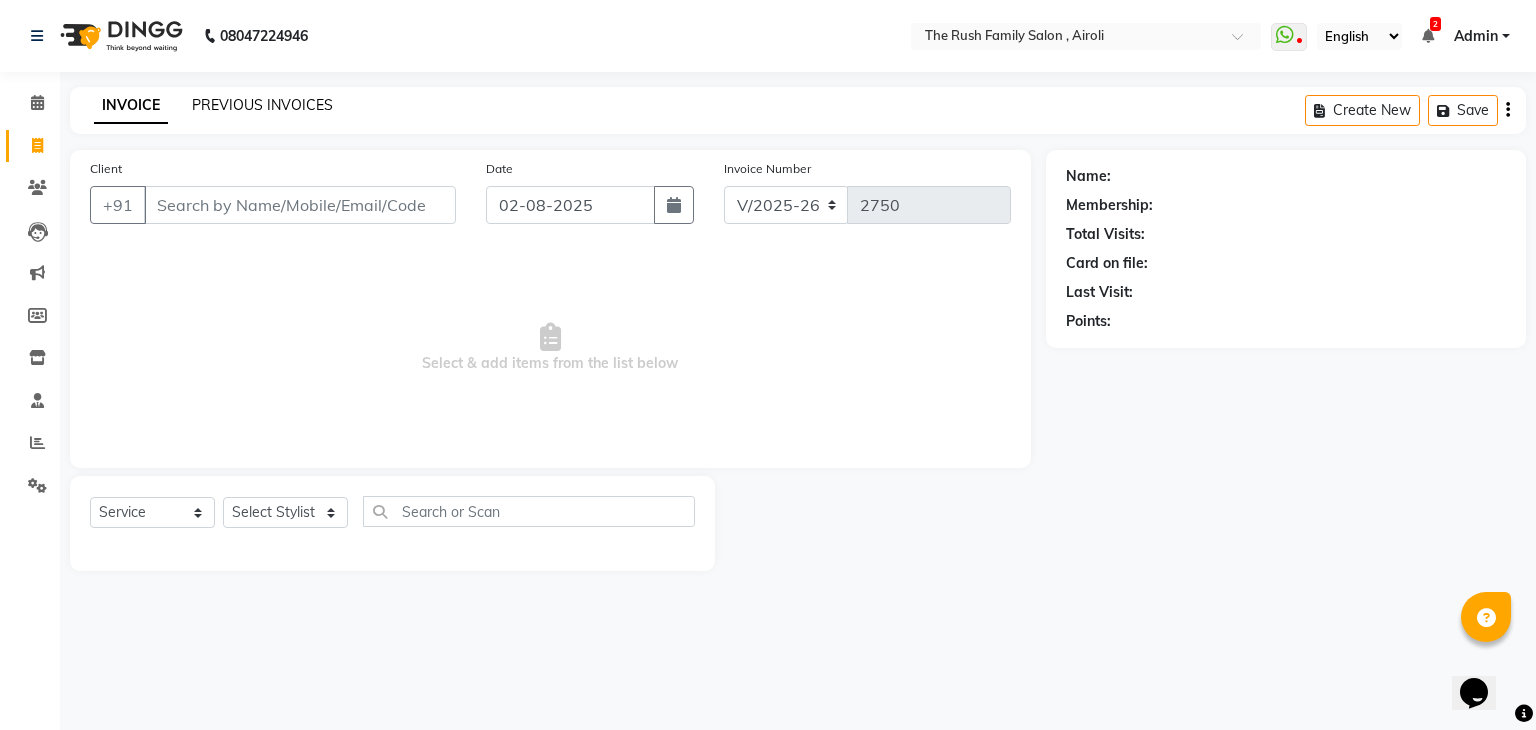 click on "PREVIOUS INVOICES" 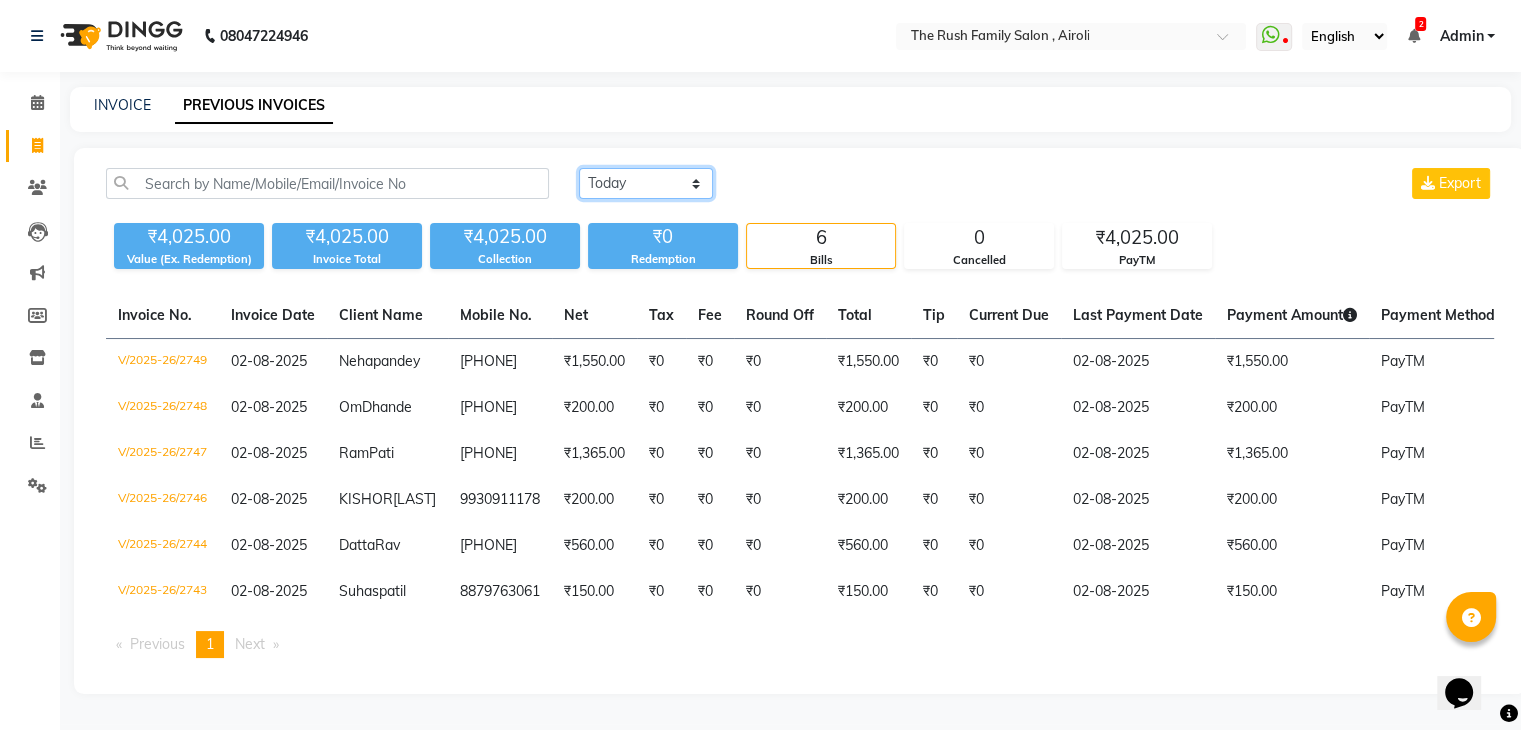 click on "Today Yesterday Custom Range" 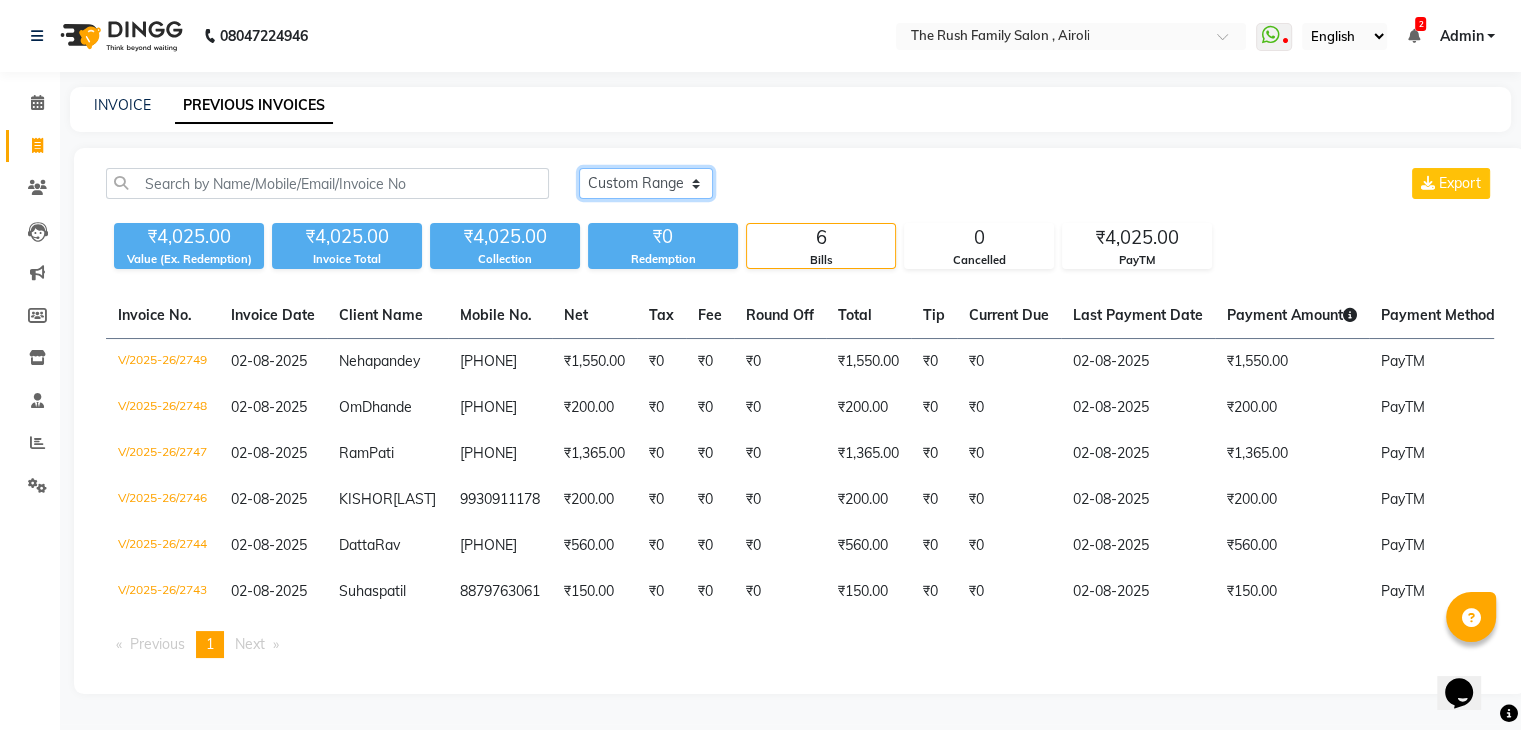 click on "Today Yesterday Custom Range" 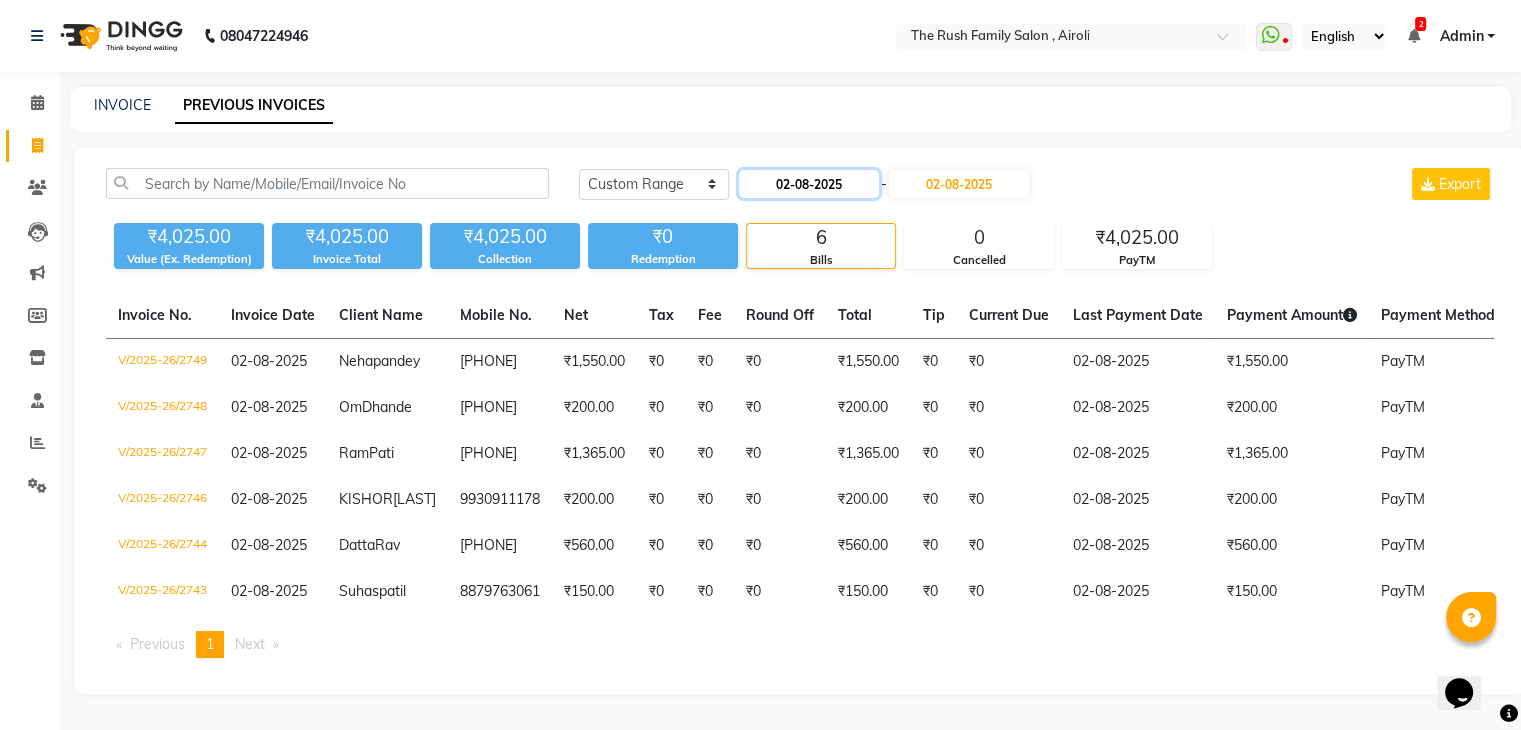 click on "02-08-2025" 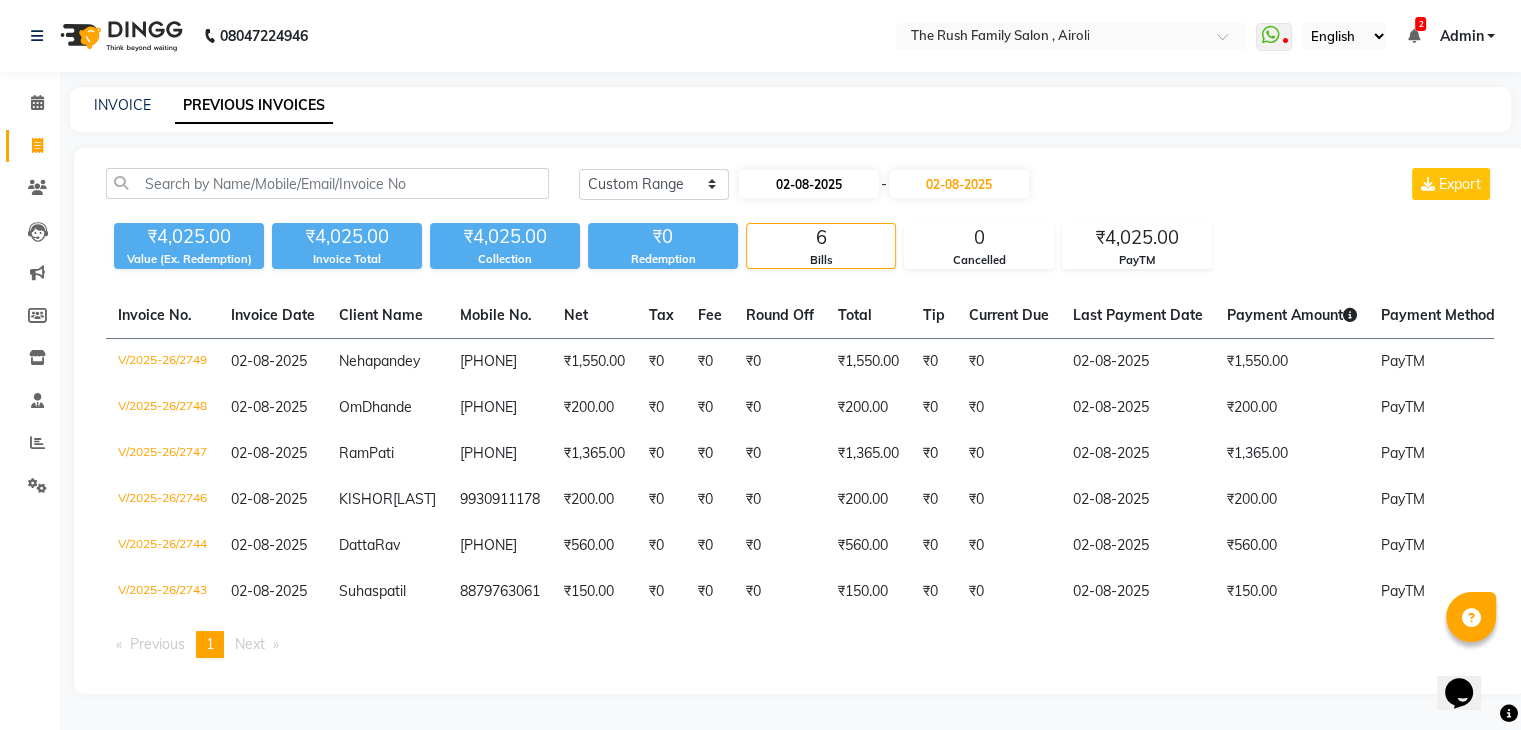 select on "8" 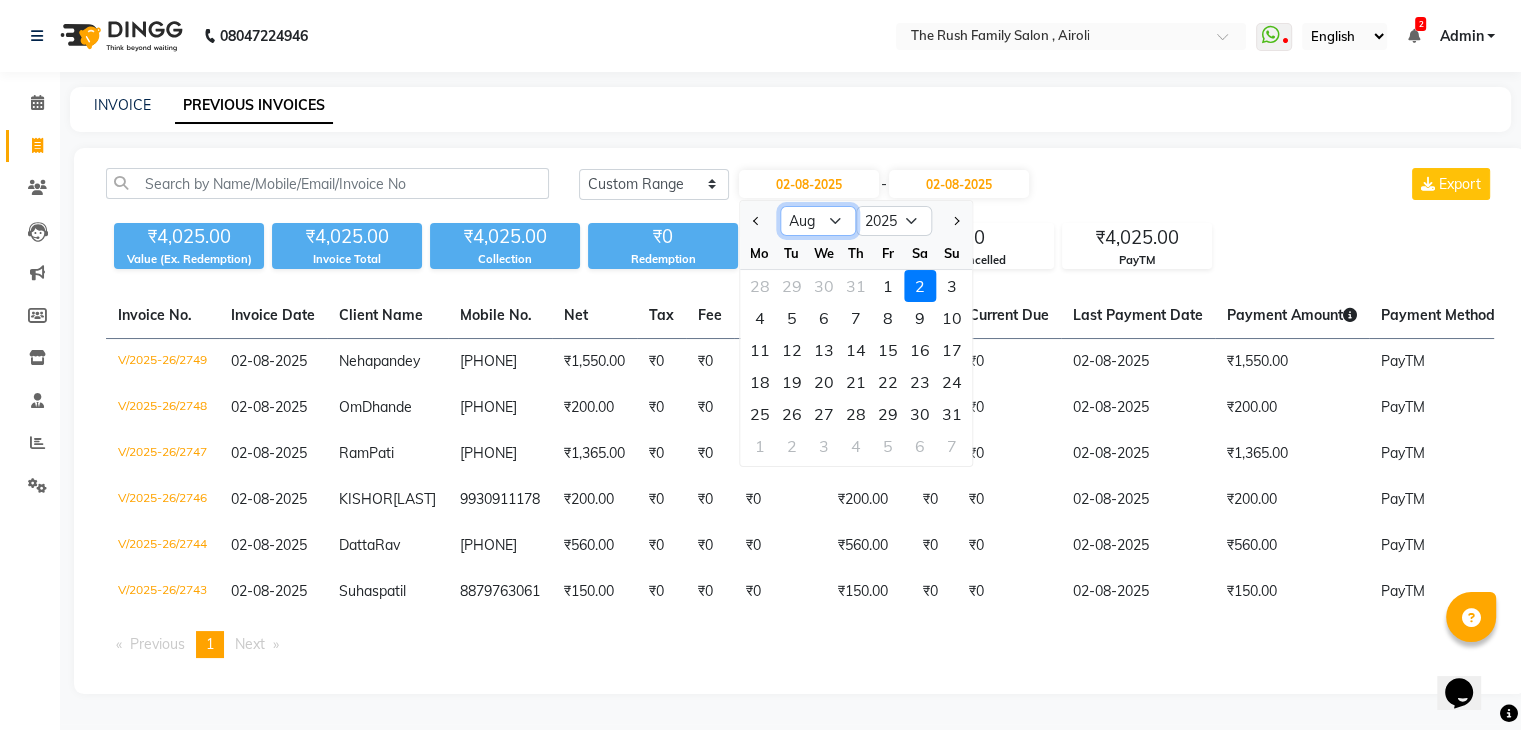click on "Jan Feb Mar Apr May Jun Jul Aug Sep Oct Nov Dec" 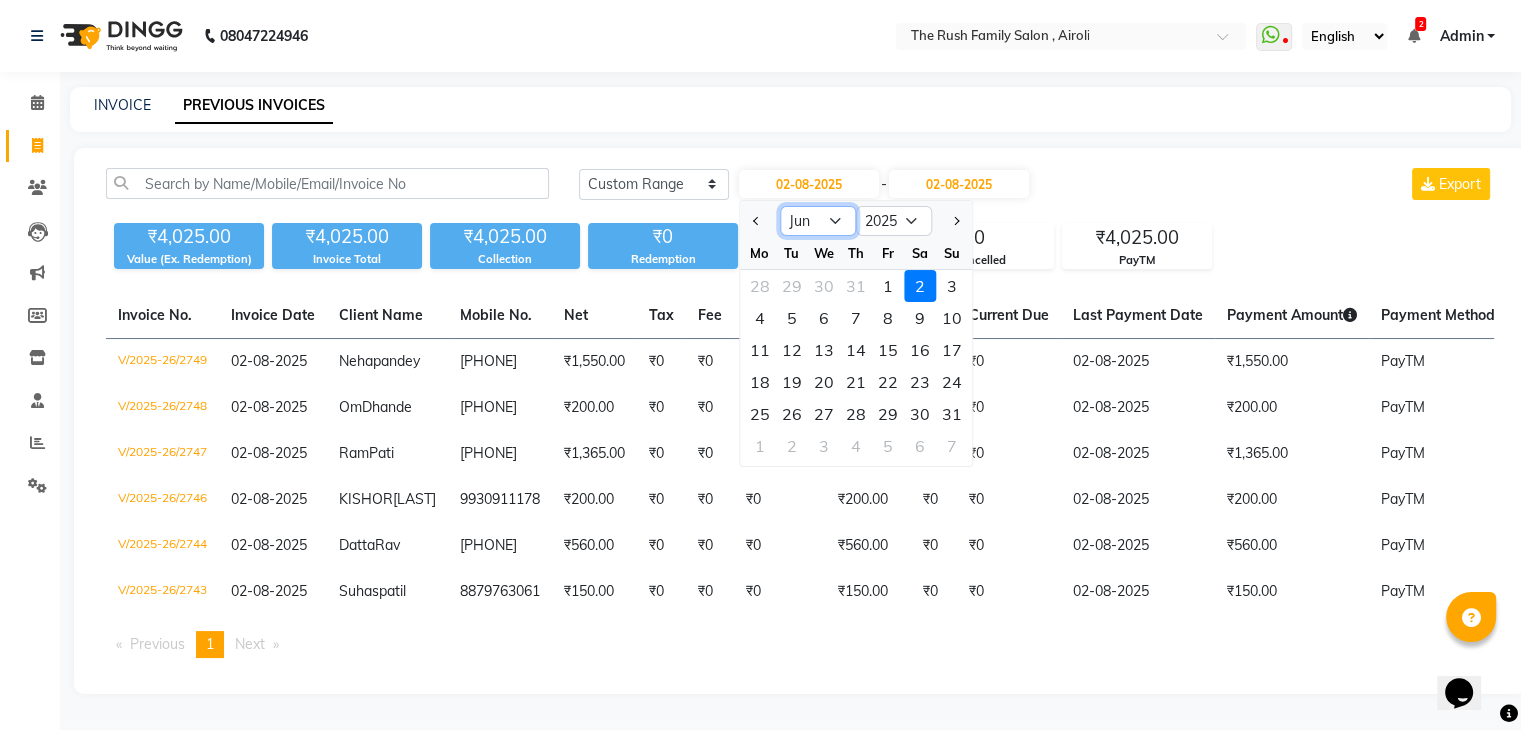 click on "Jan Feb Mar Apr May Jun Jul Aug Sep Oct Nov Dec" 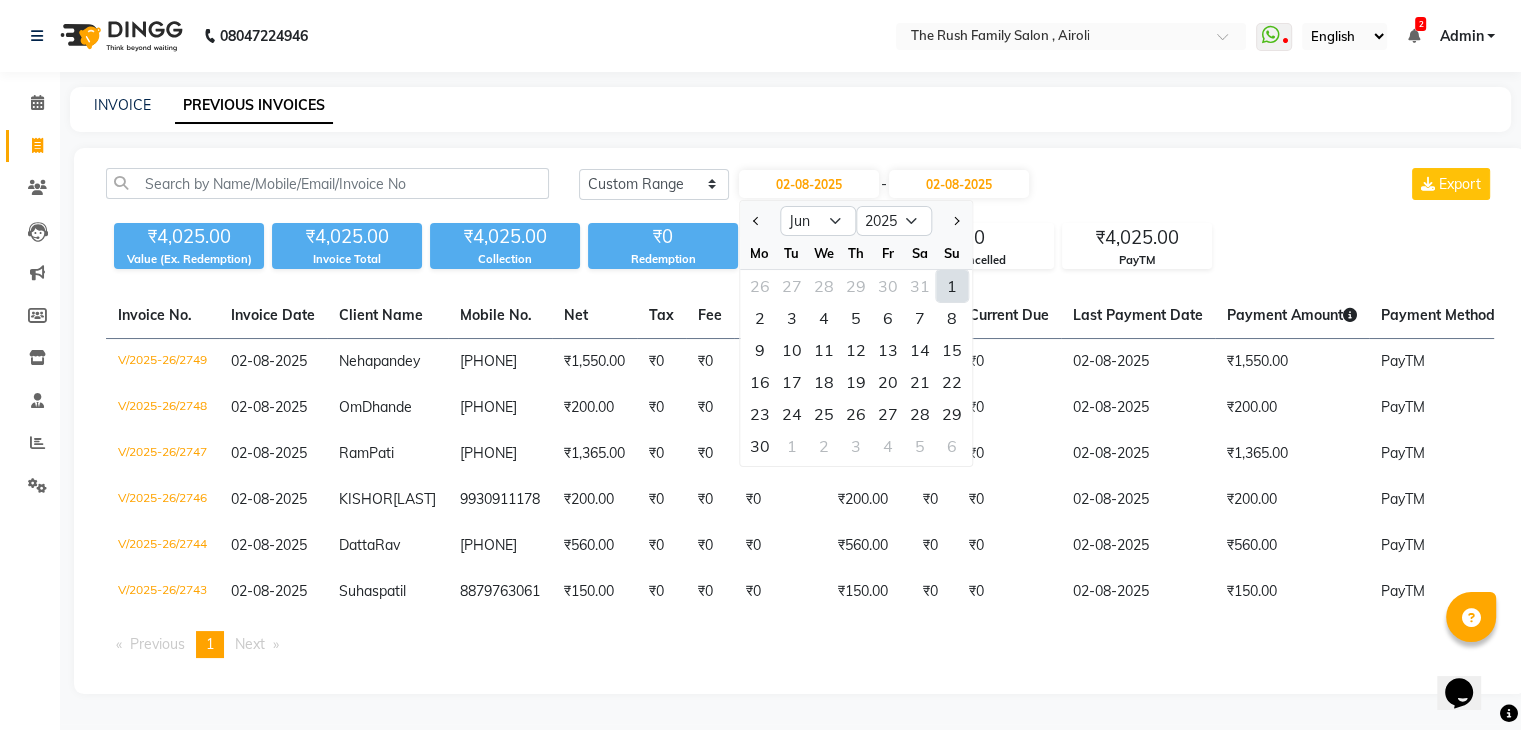 click on "1" 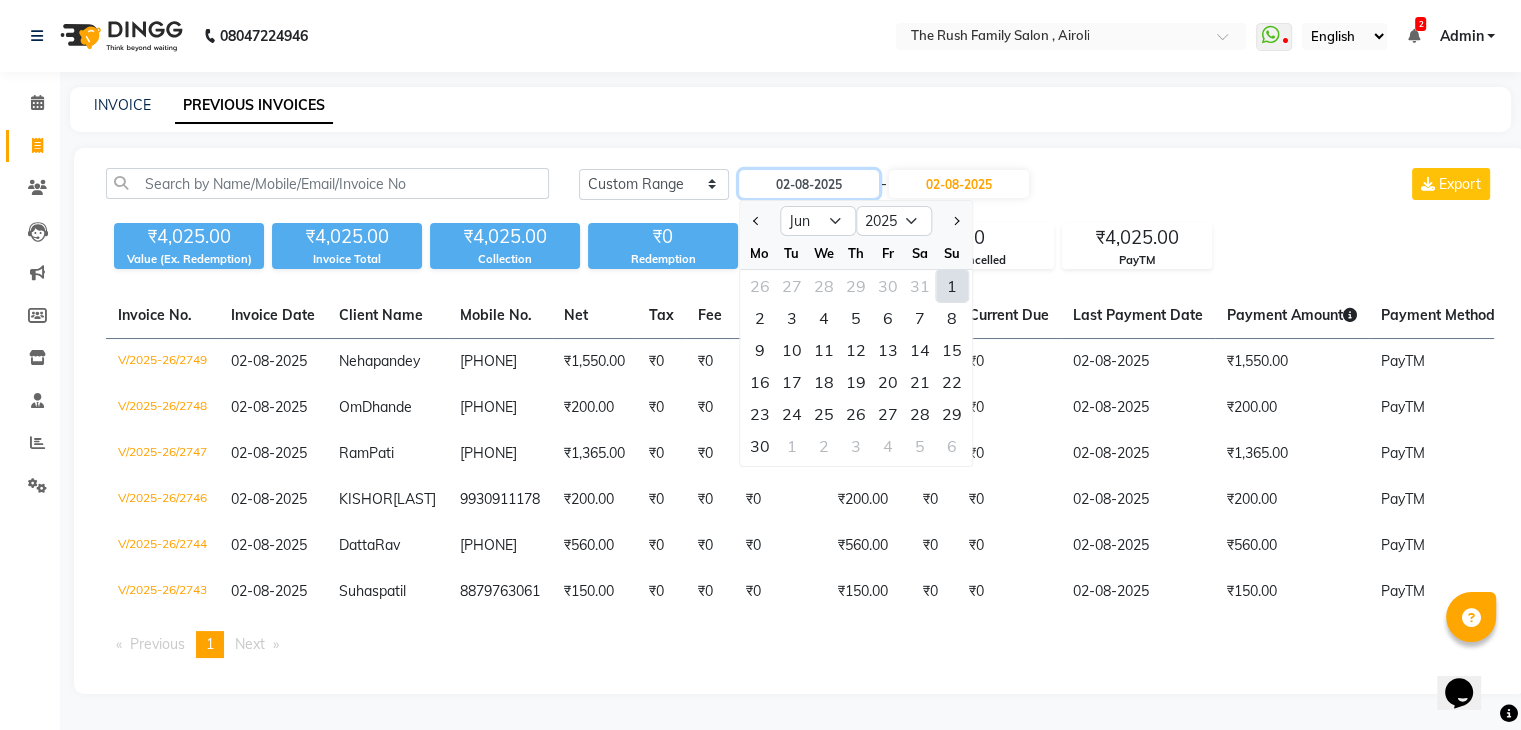 type on "01-06-2025" 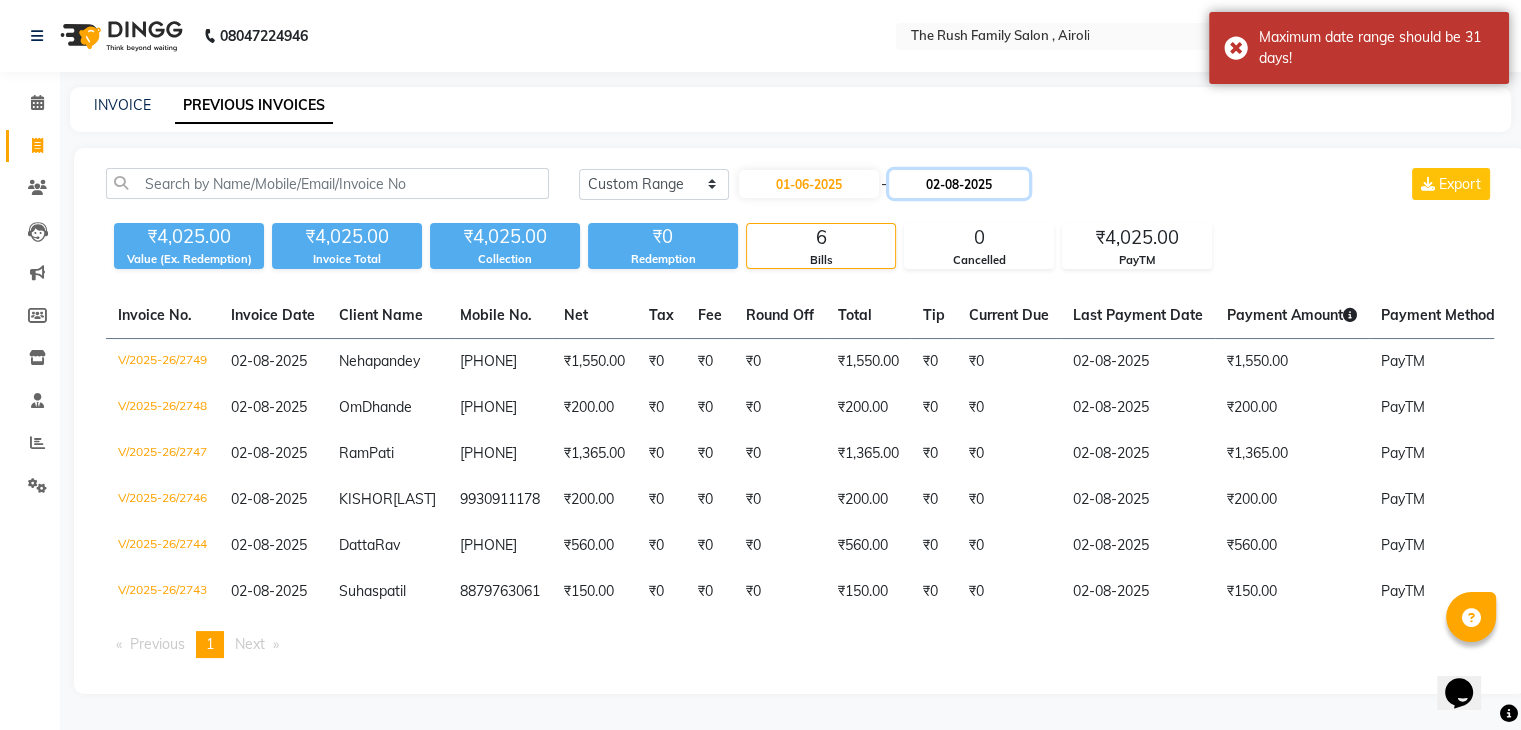 click on "02-08-2025" 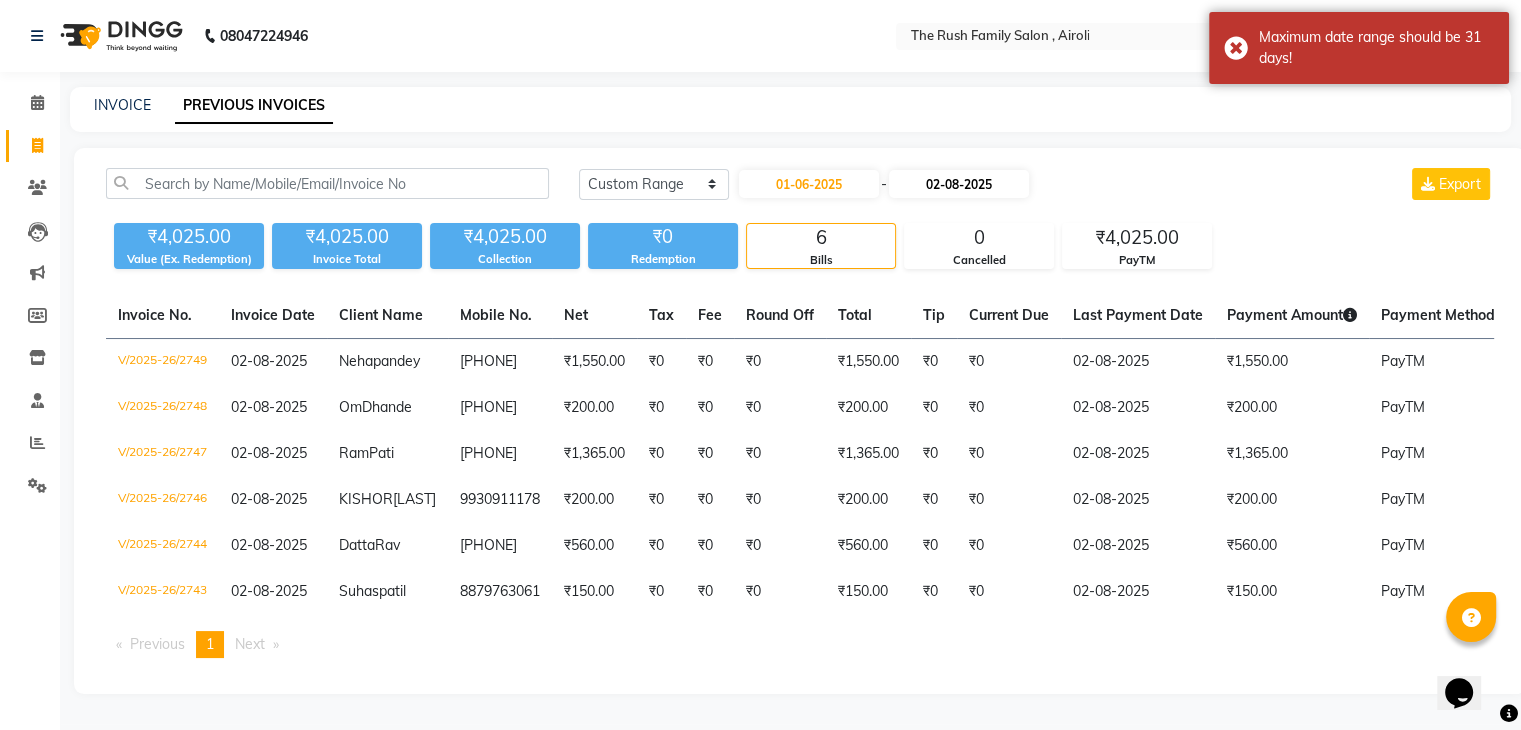 select on "8" 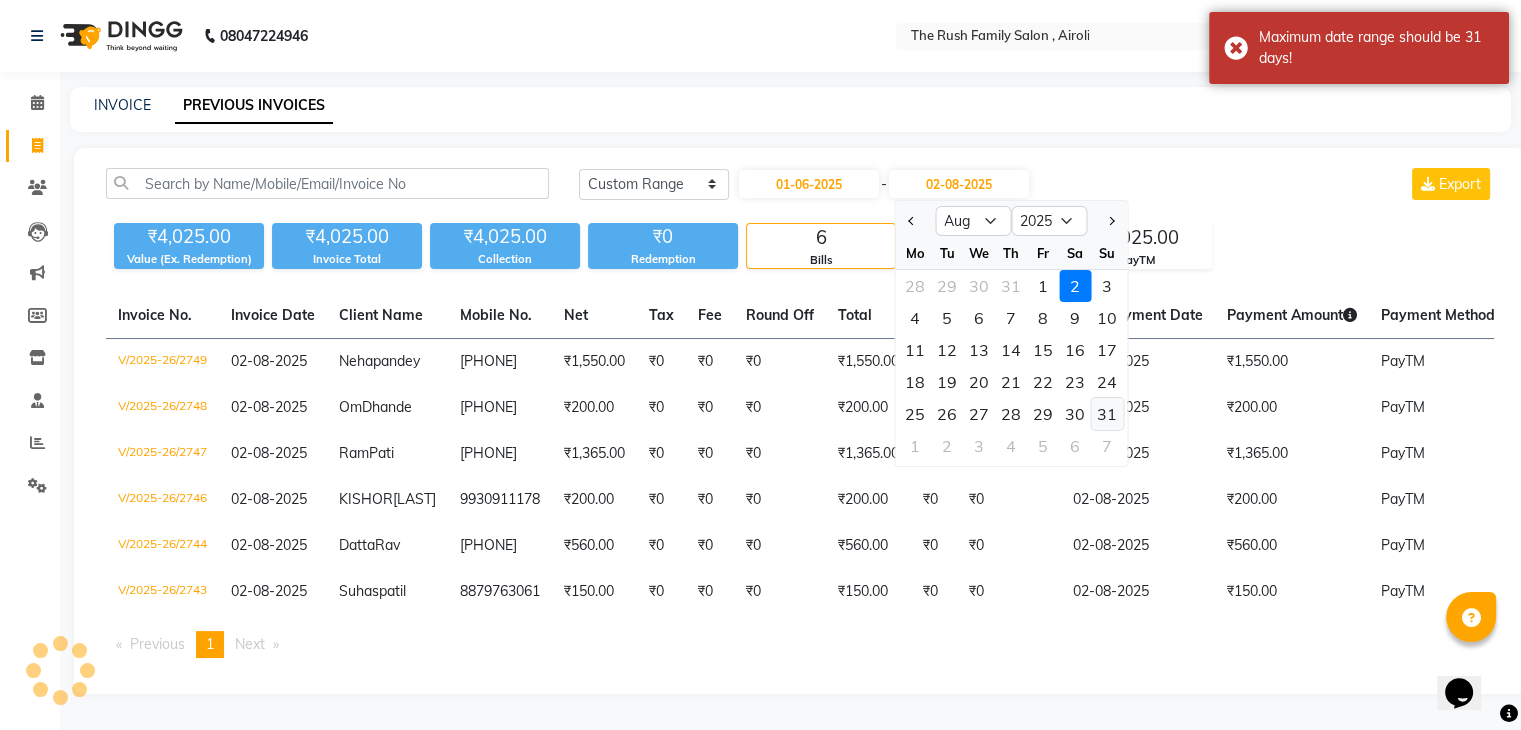 click on "31" 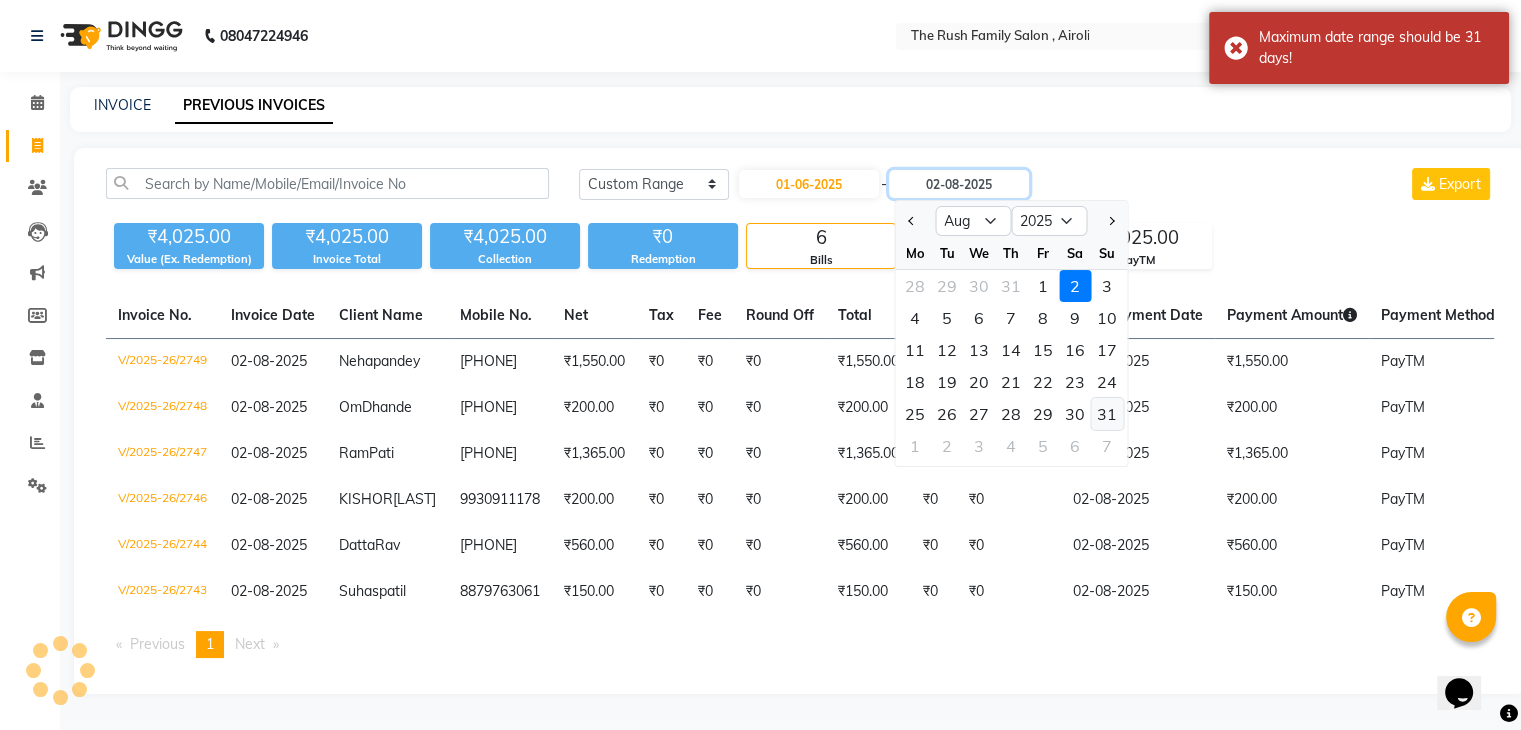 type on "31-08-2025" 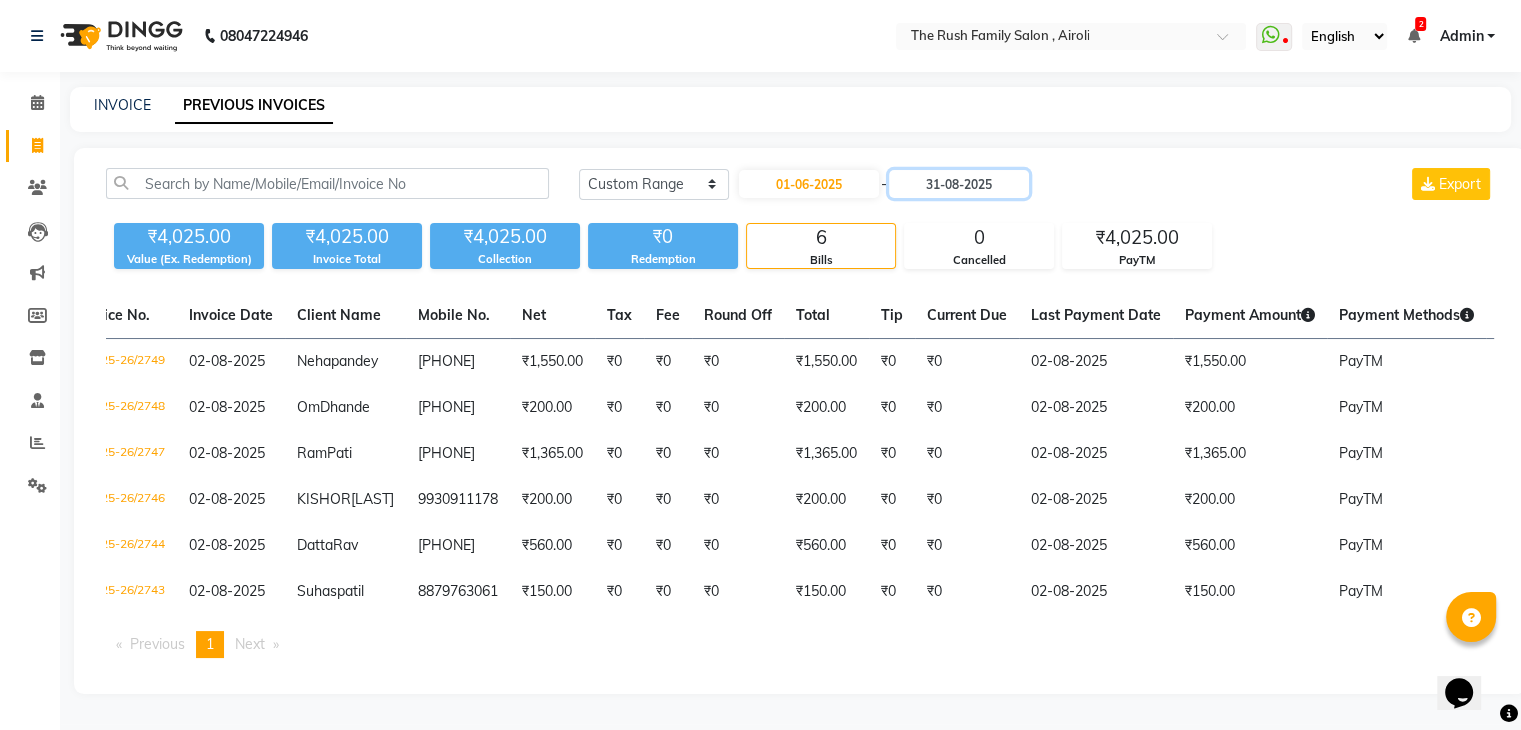 scroll, scrollTop: 0, scrollLeft: 0, axis: both 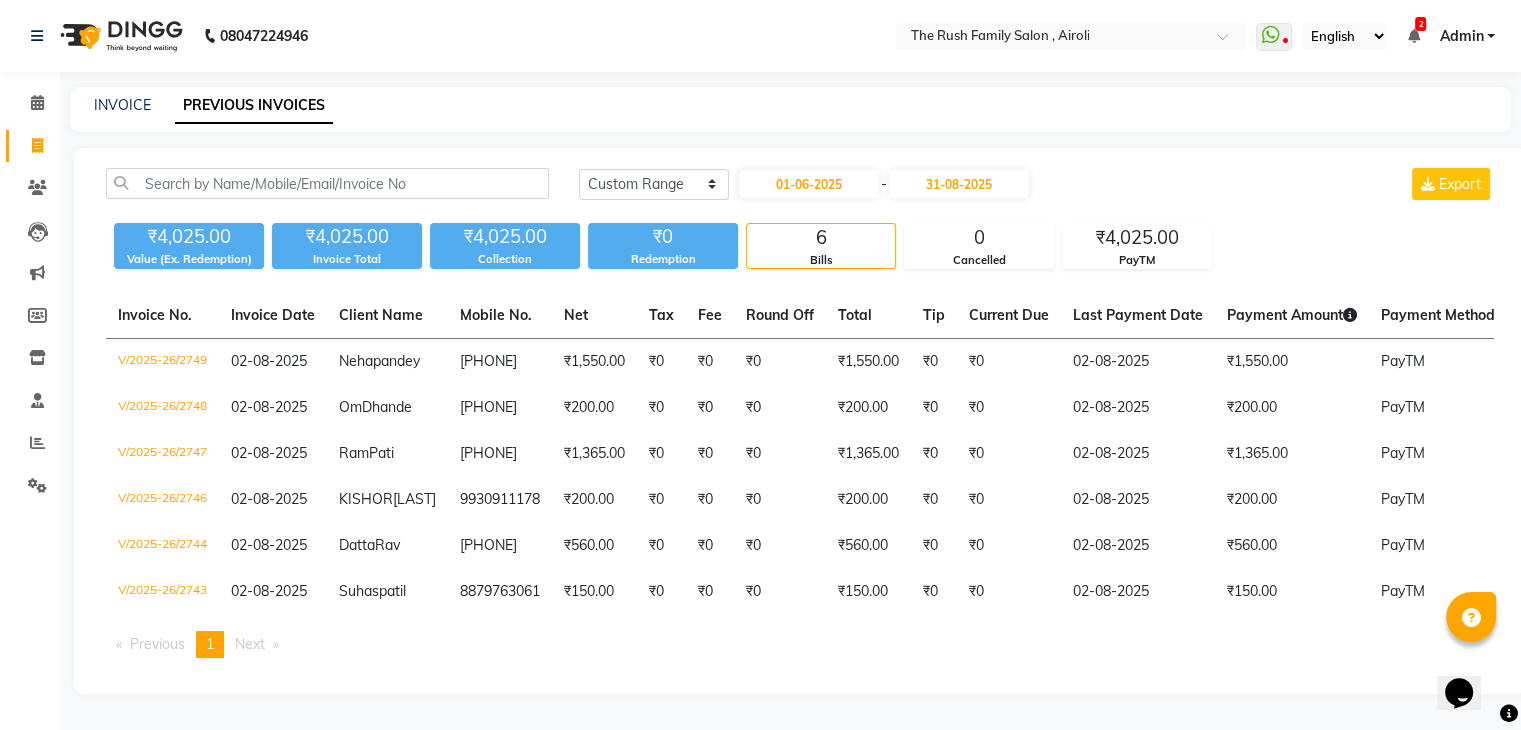 click on "₹4,025.00 Value (Ex. Redemption) ₹4,025.00 Invoice Total  ₹4,025.00 Collection ₹0 Redemption 6 Bills 0 Cancelled ₹4,025.00 PayTM" 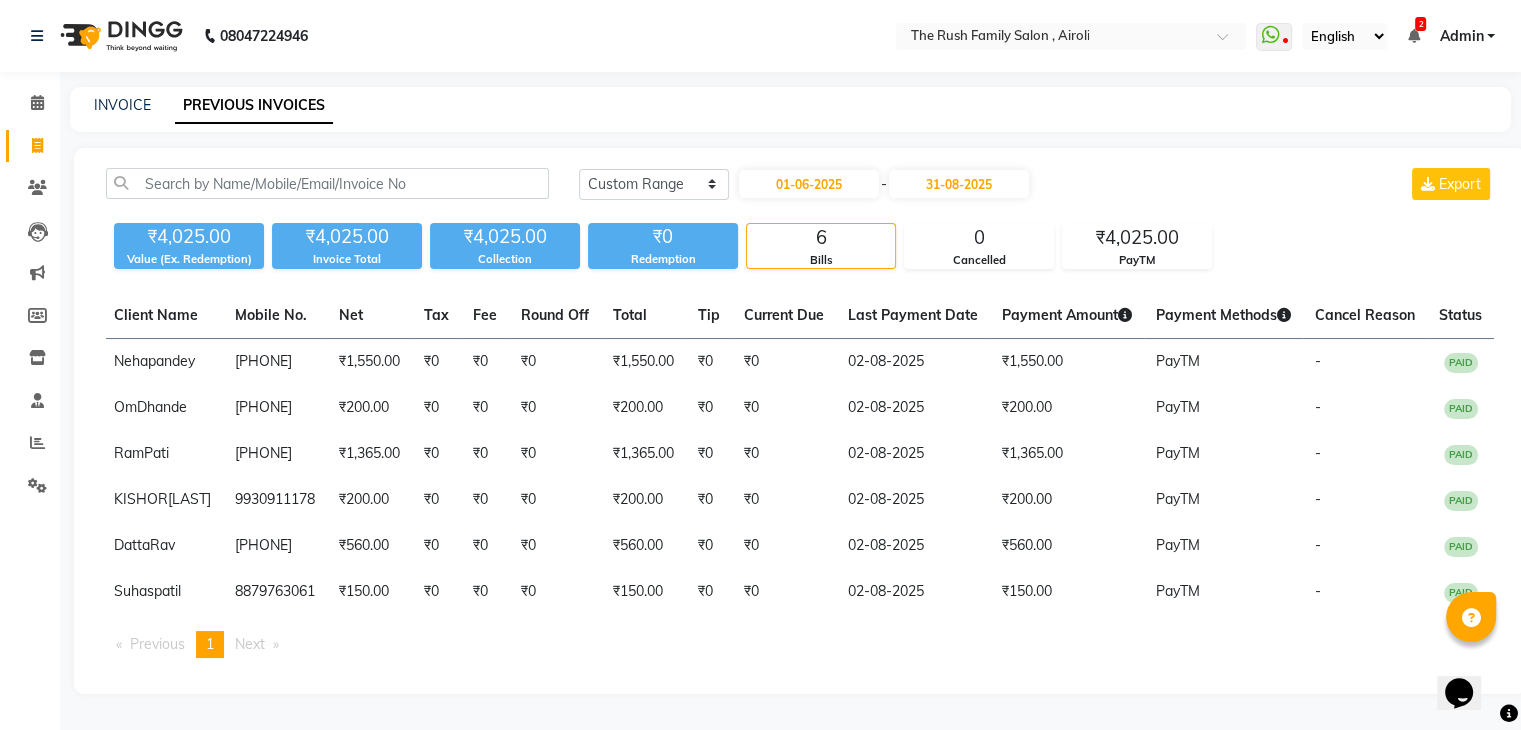 scroll, scrollTop: 0, scrollLeft: 0, axis: both 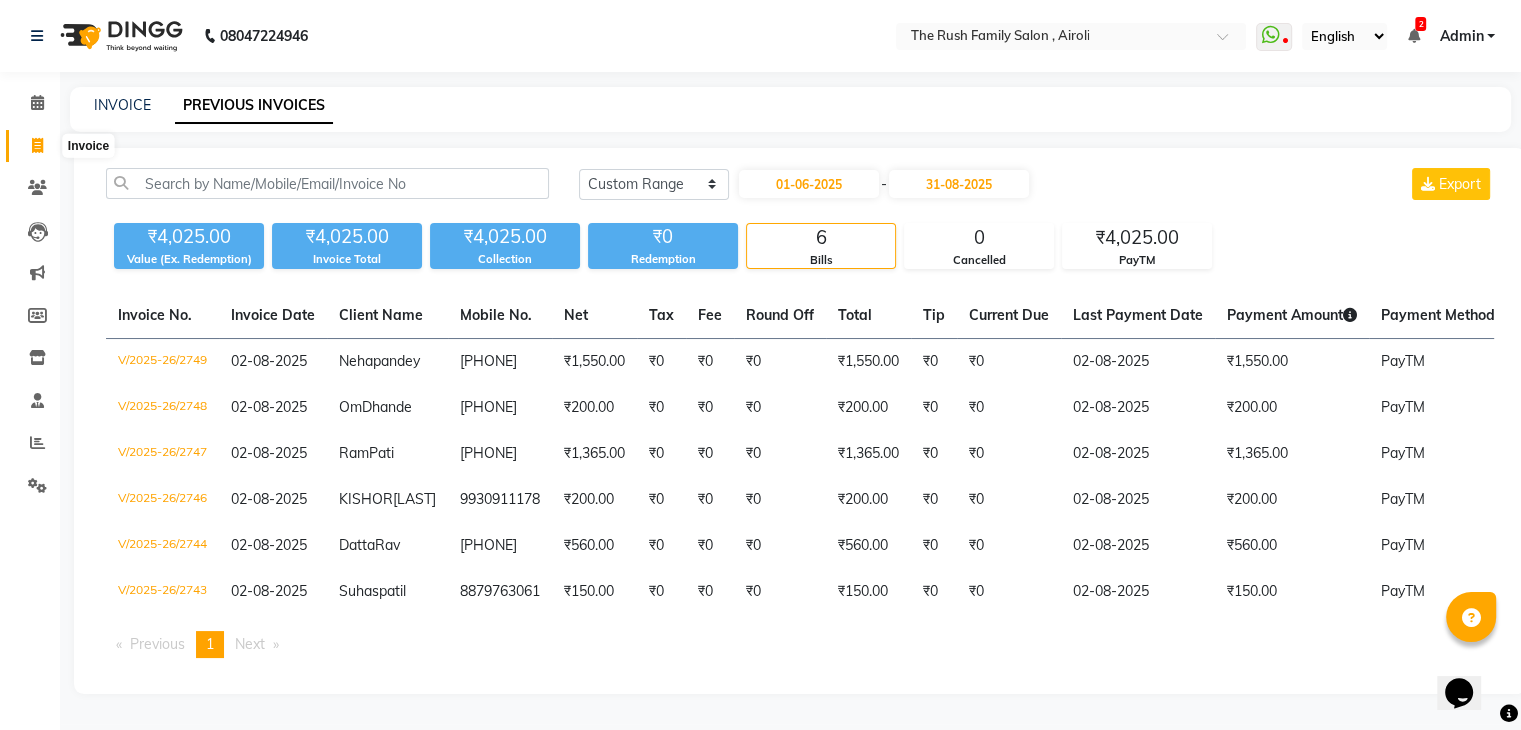 click 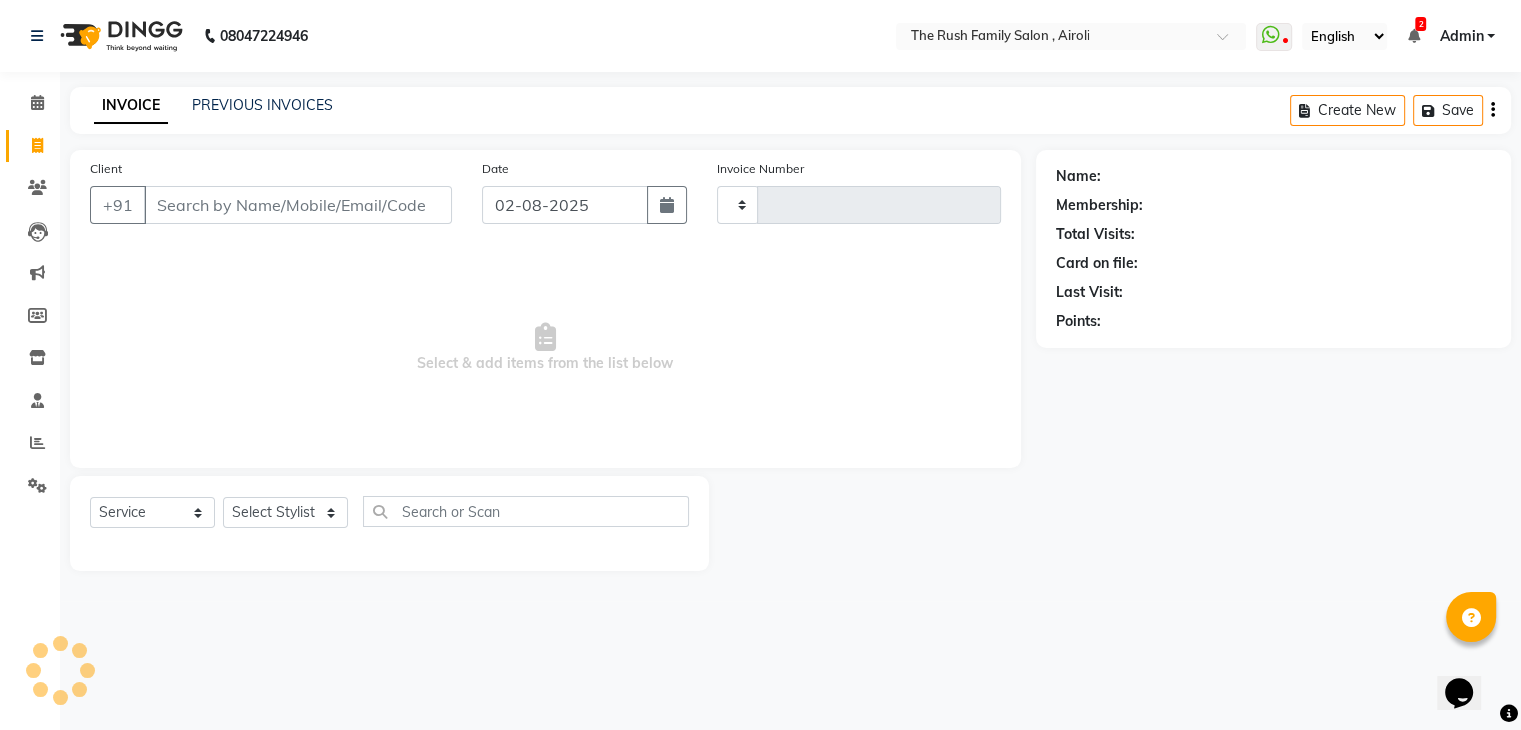 type on "2750" 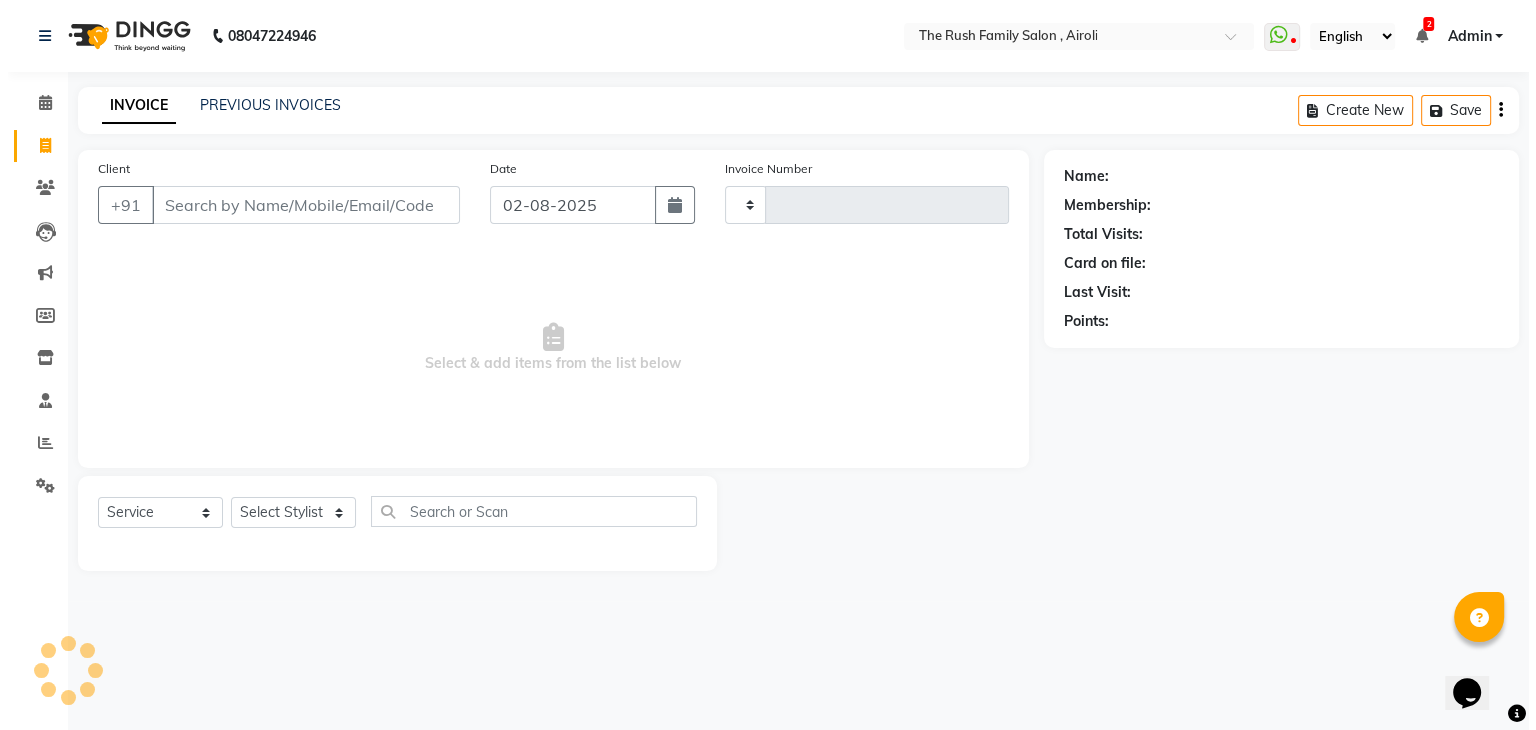 scroll, scrollTop: 0, scrollLeft: 0, axis: both 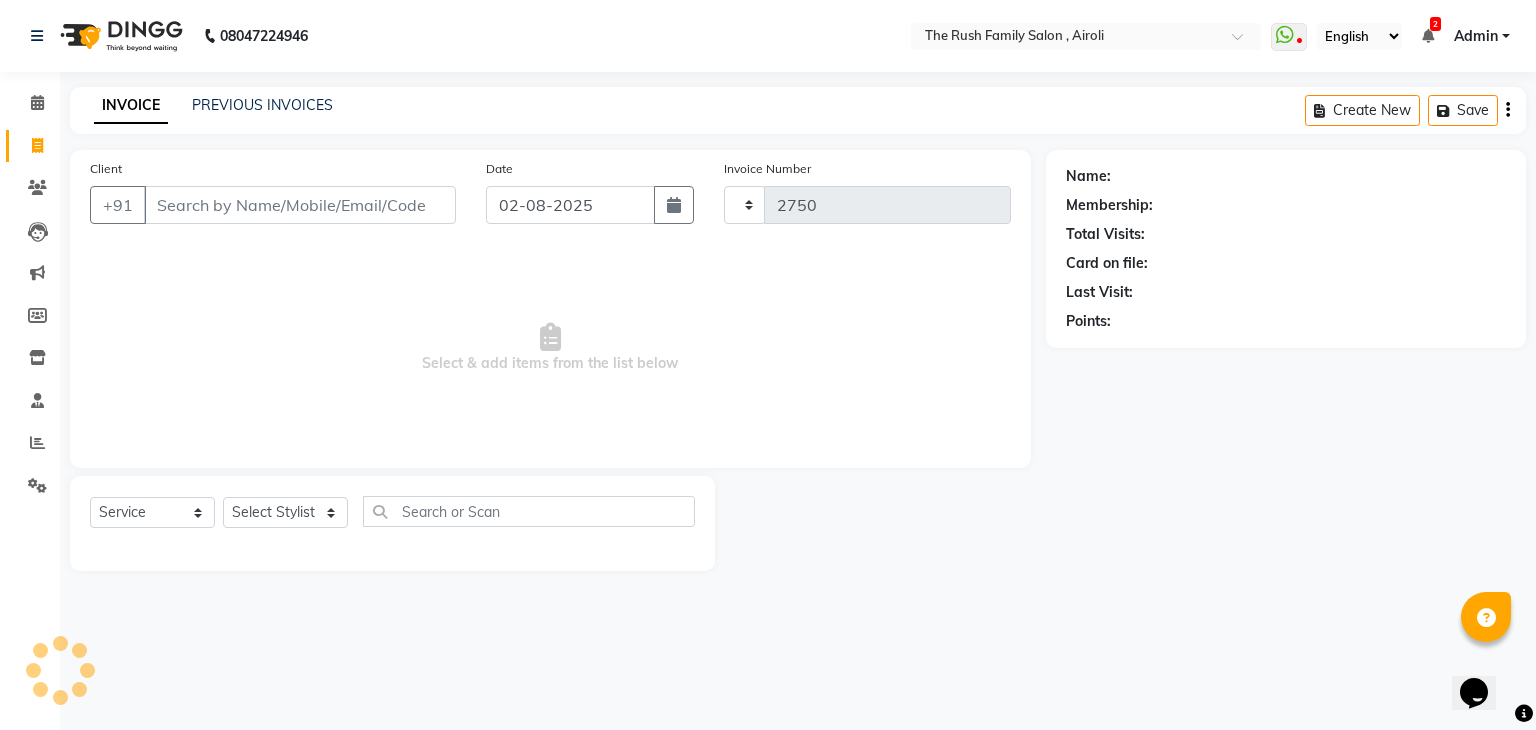 select on "5419" 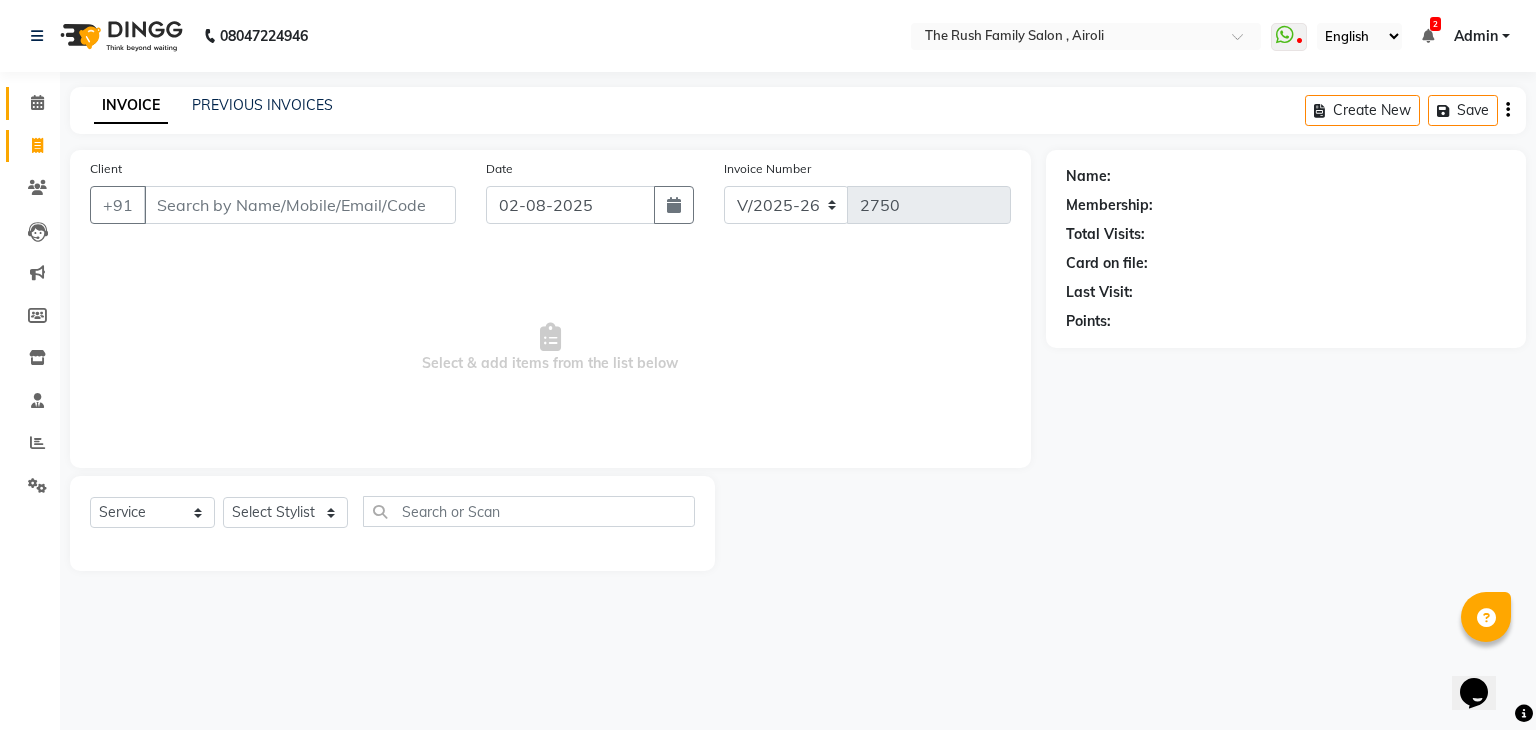 click on "Calendar" 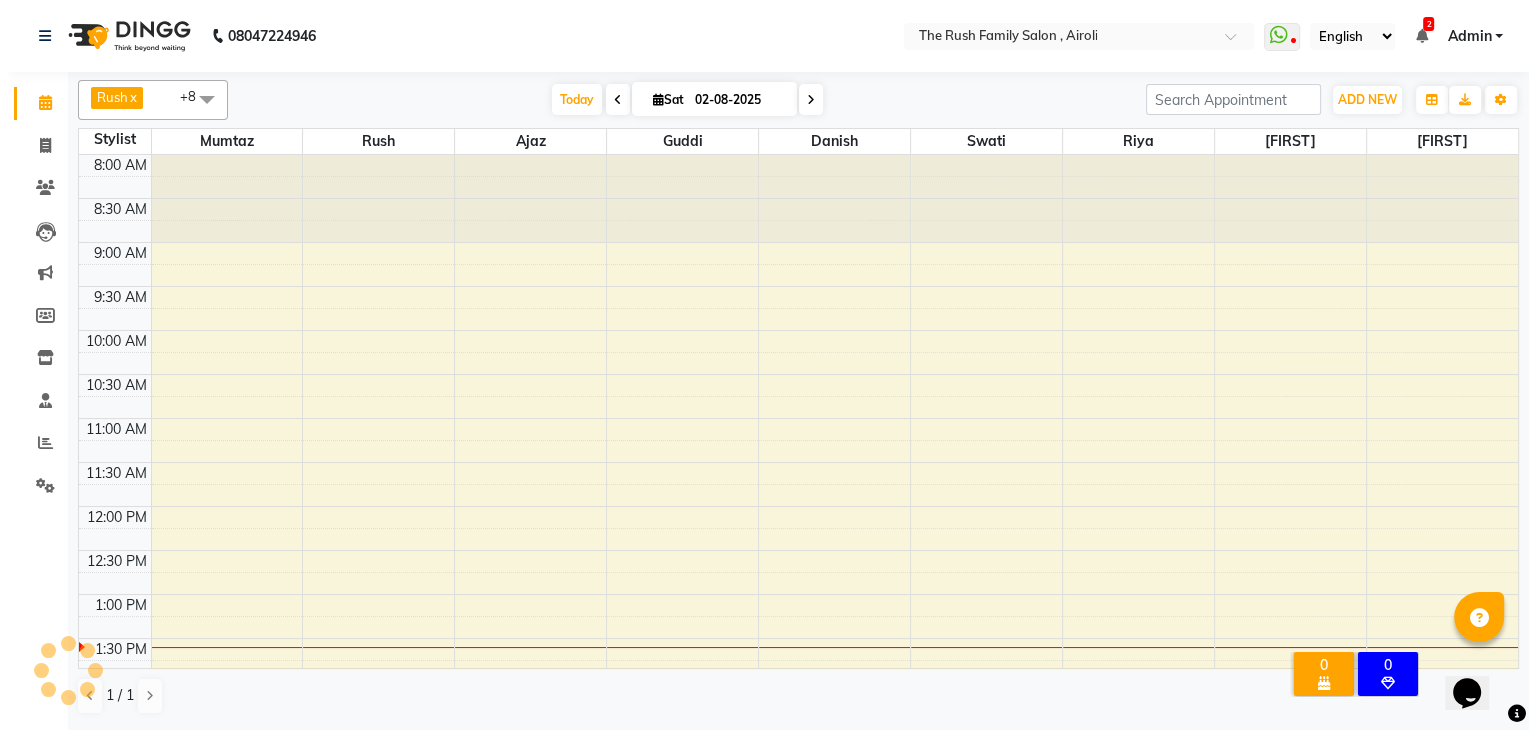 scroll, scrollTop: 0, scrollLeft: 0, axis: both 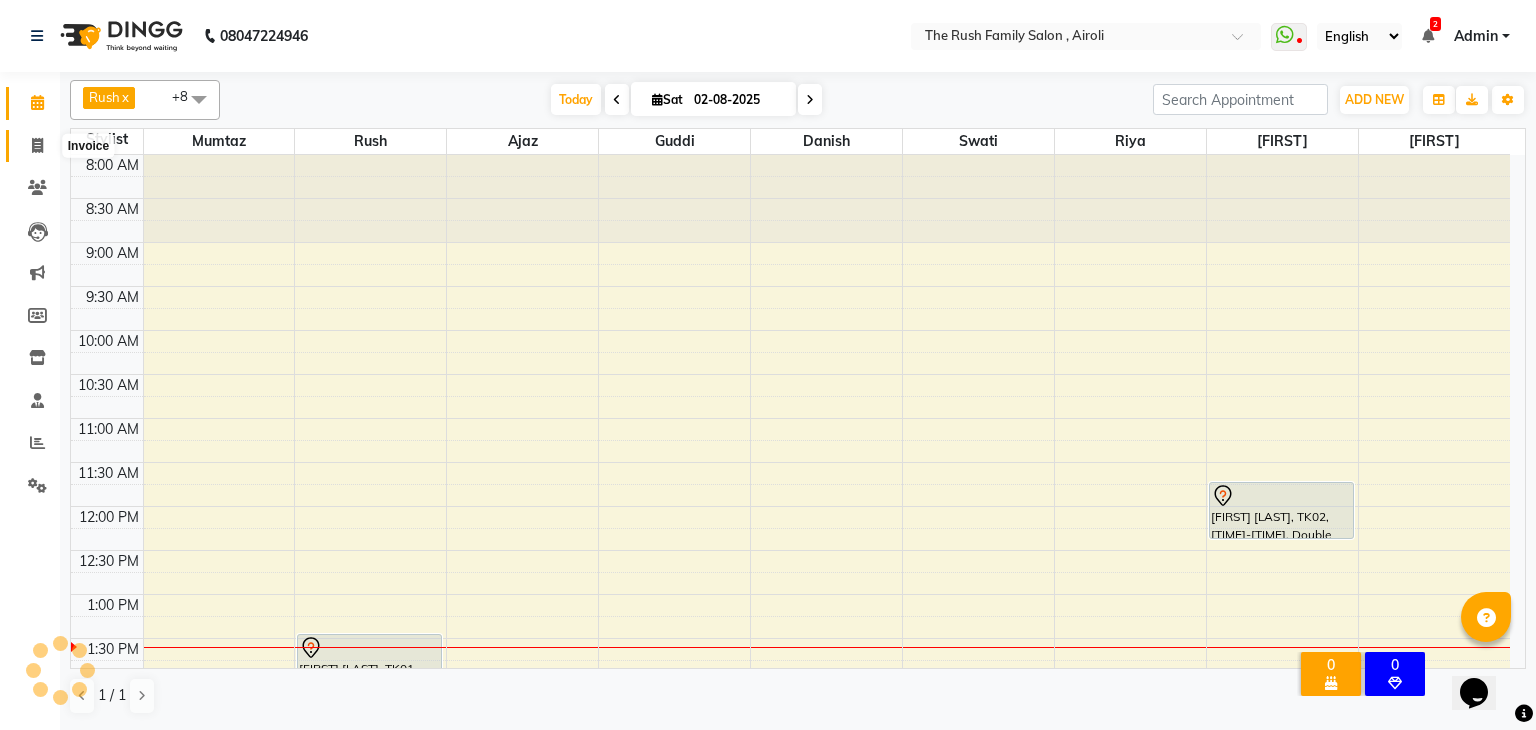 click 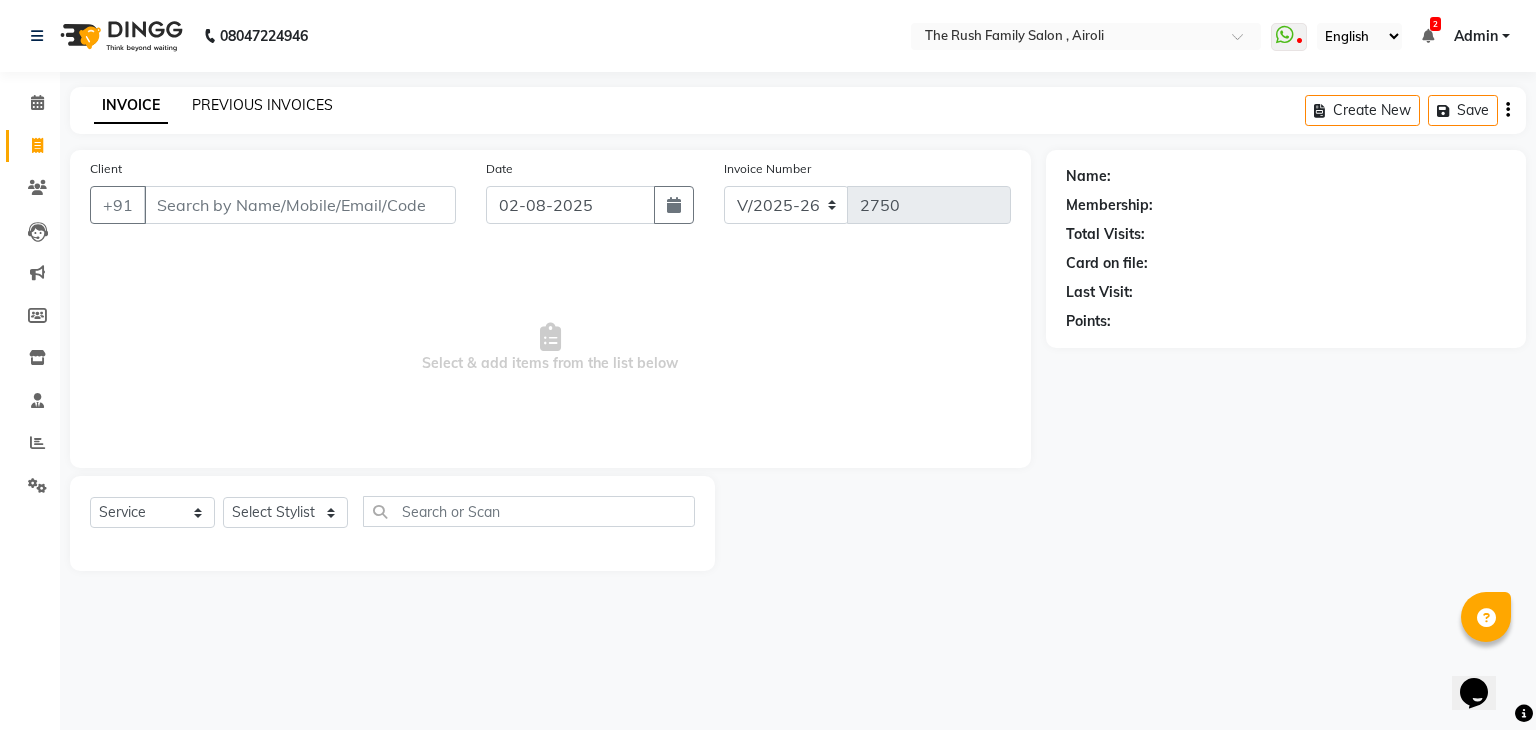 click on "PREVIOUS INVOICES" 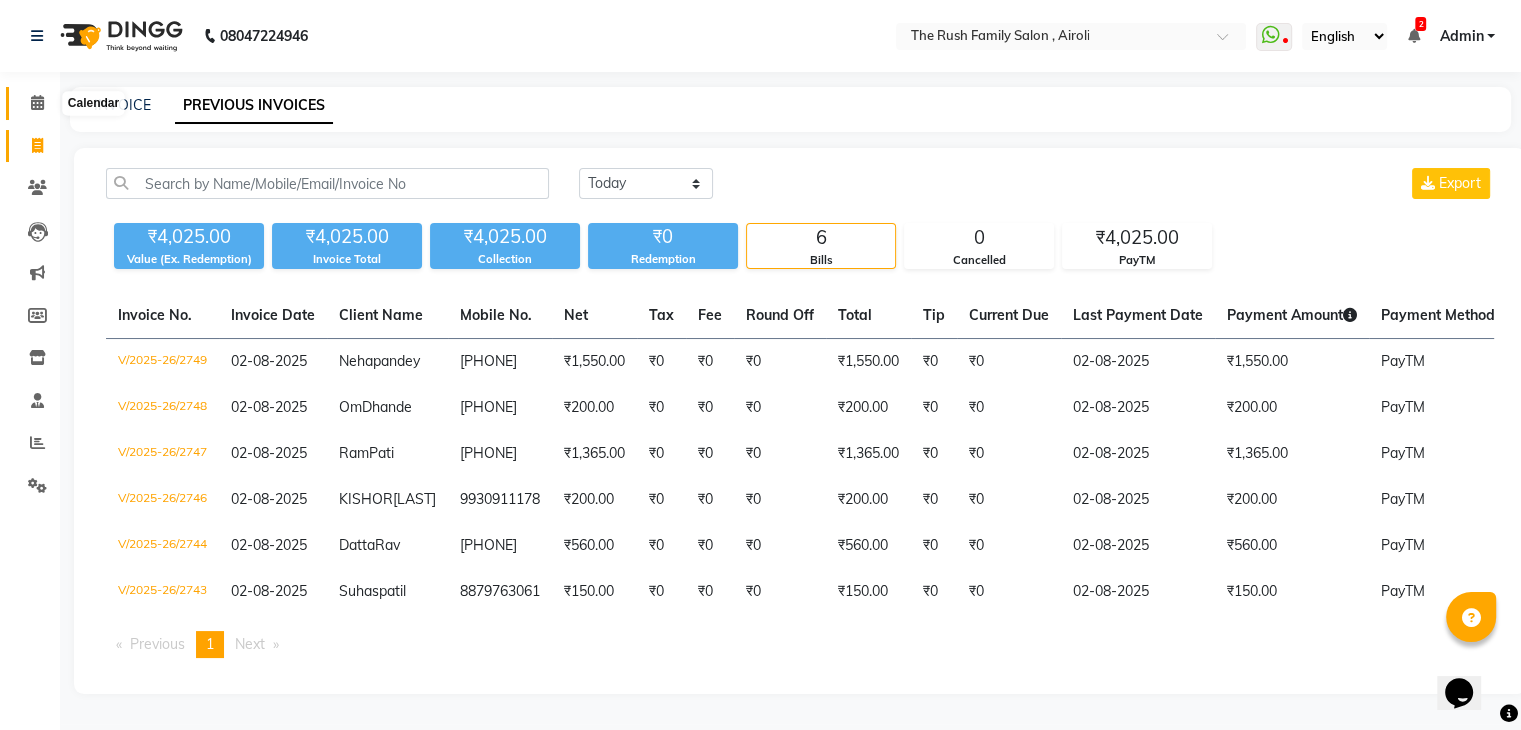 click 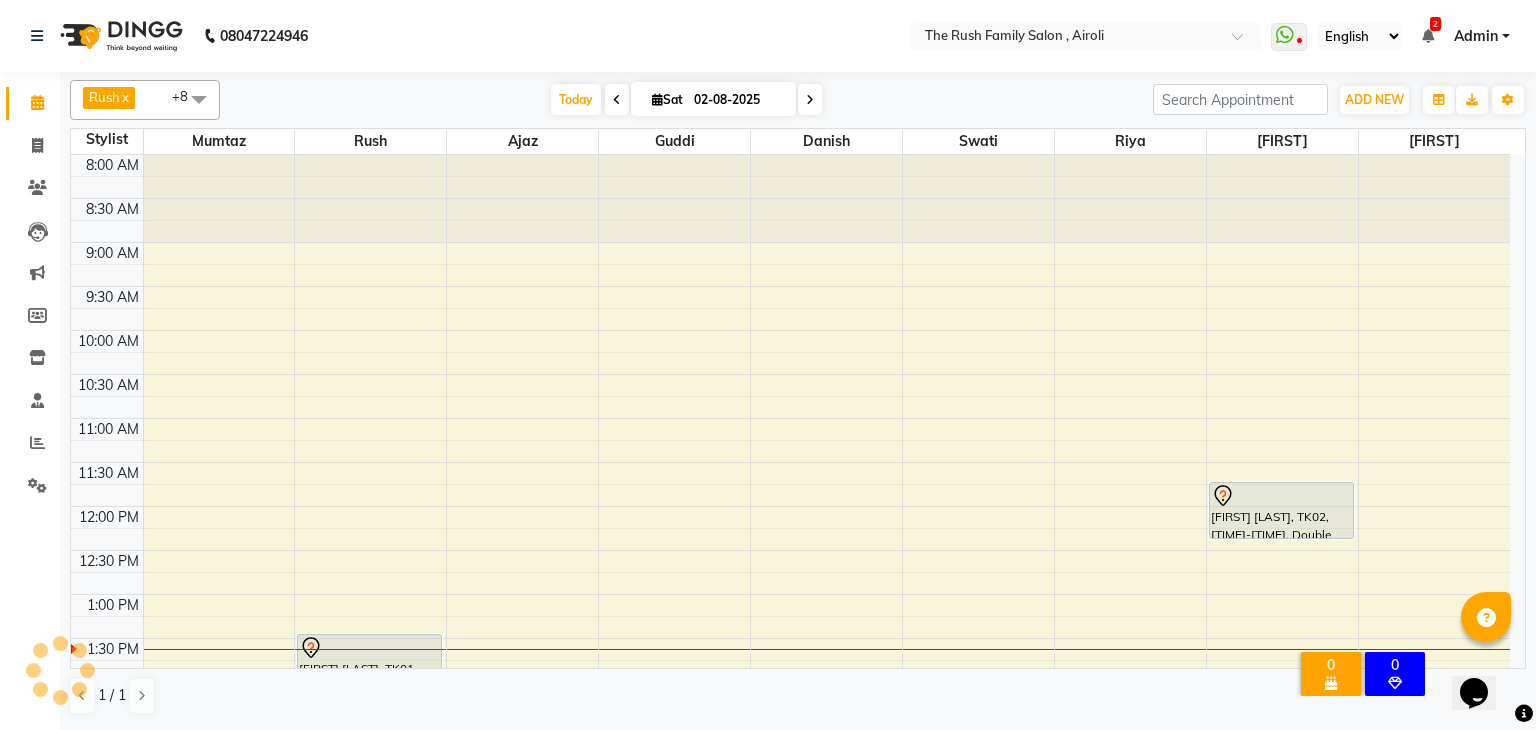 scroll, scrollTop: 0, scrollLeft: 0, axis: both 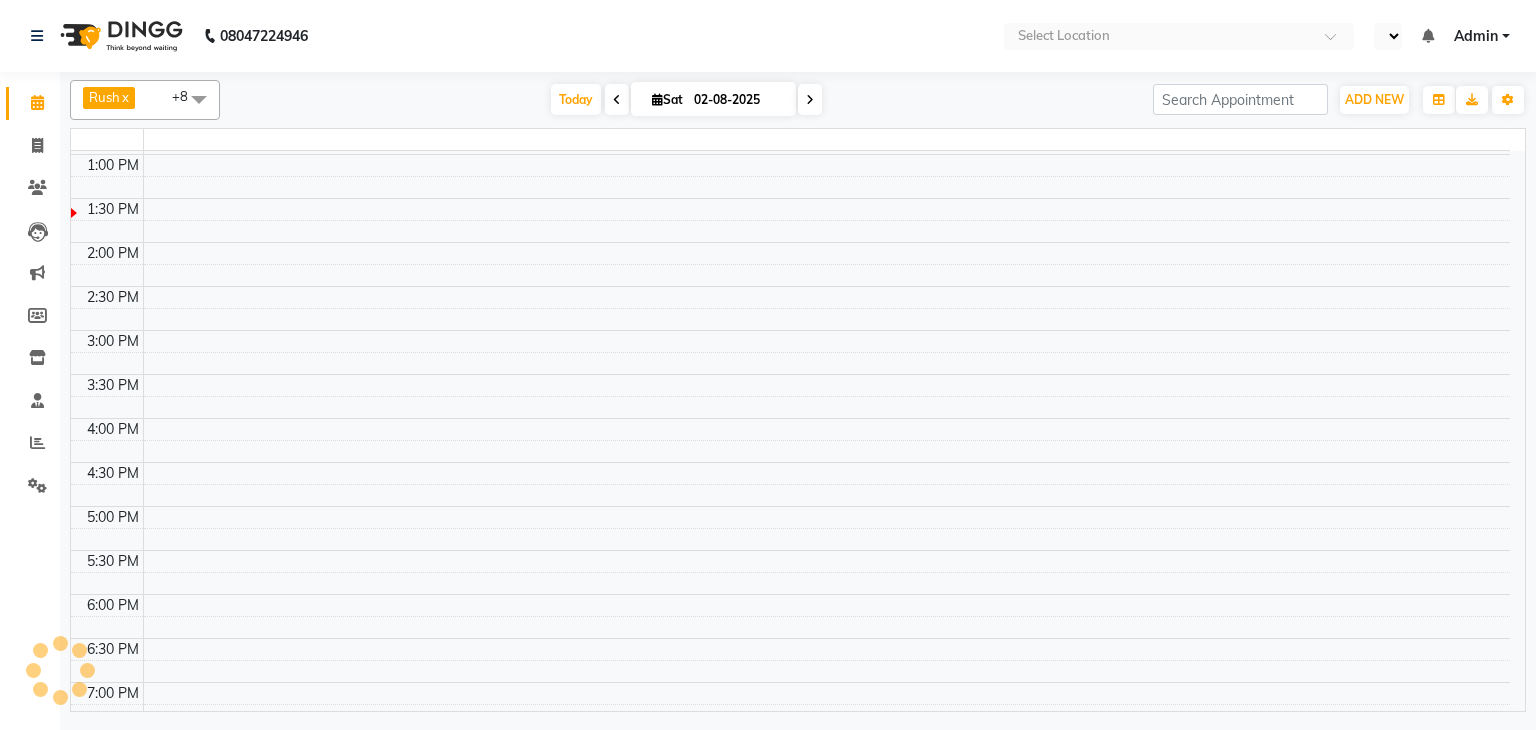 select on "en" 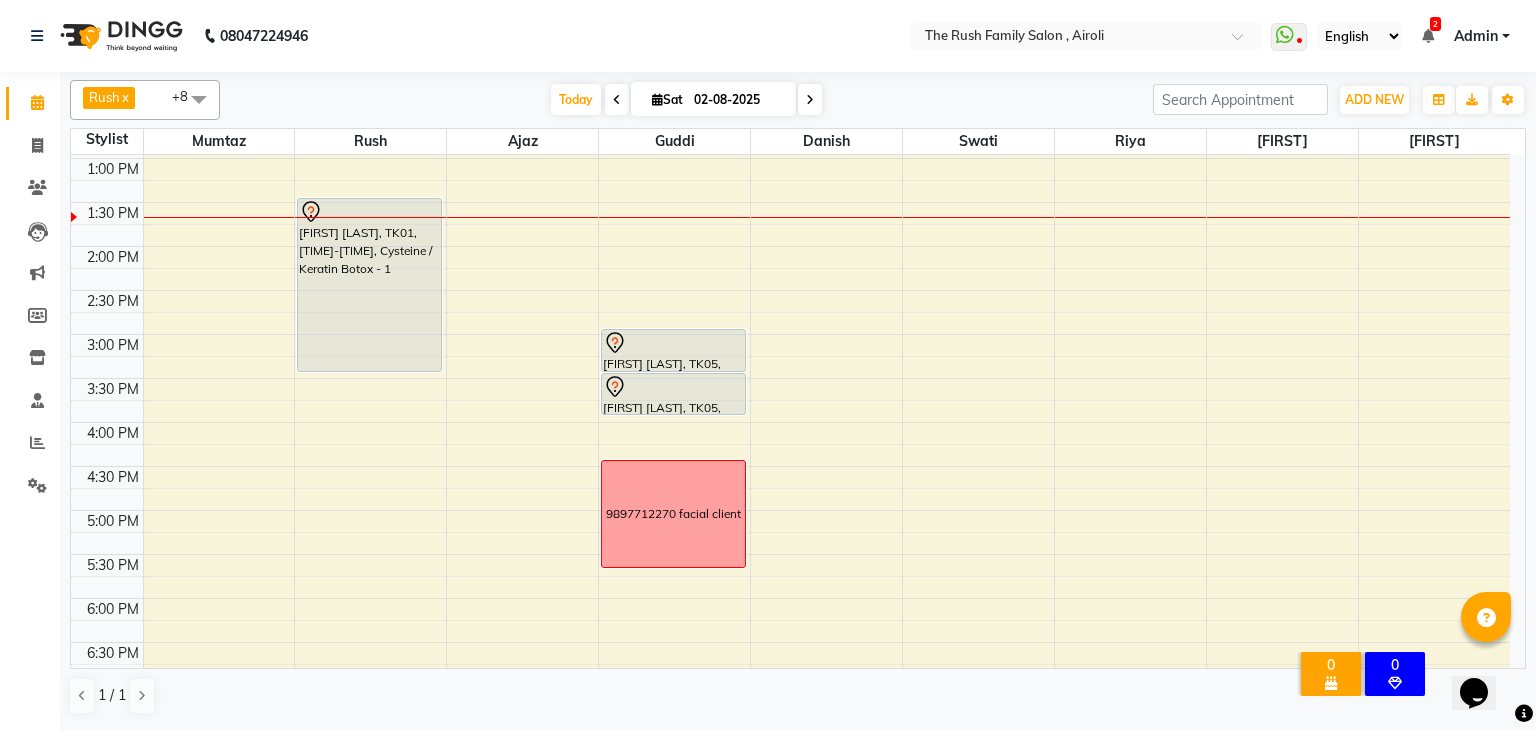 scroll, scrollTop: 0, scrollLeft: 0, axis: both 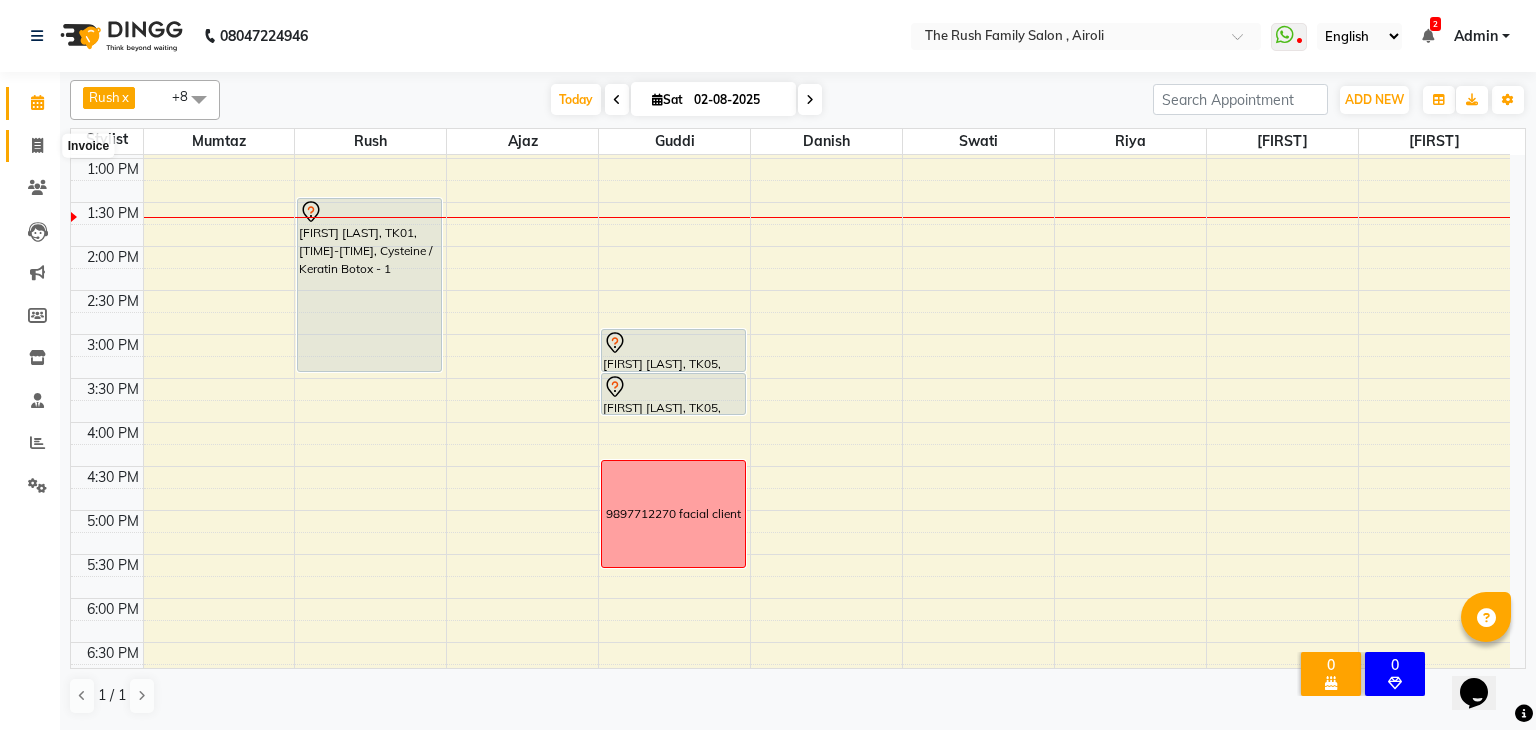 click 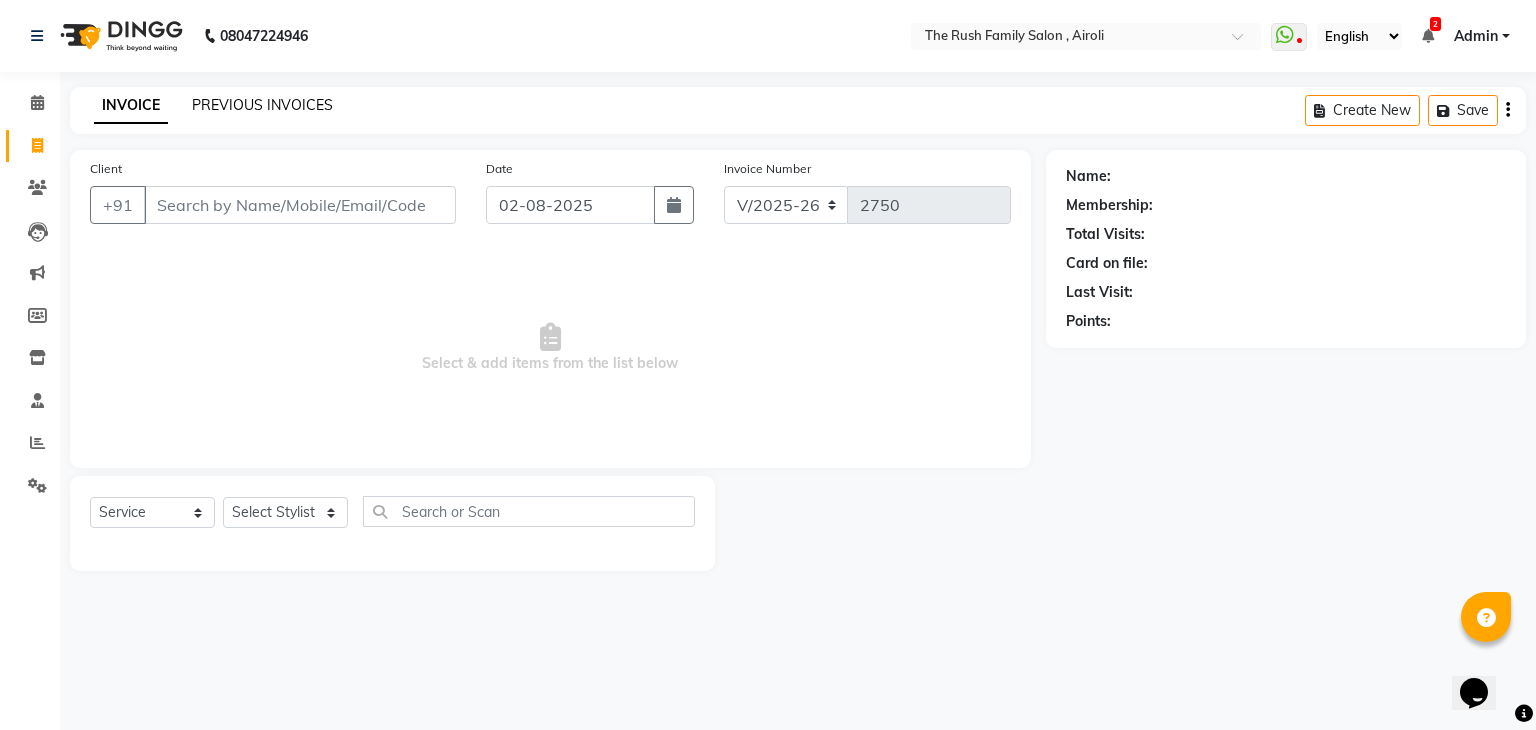 click on "PREVIOUS INVOICES" 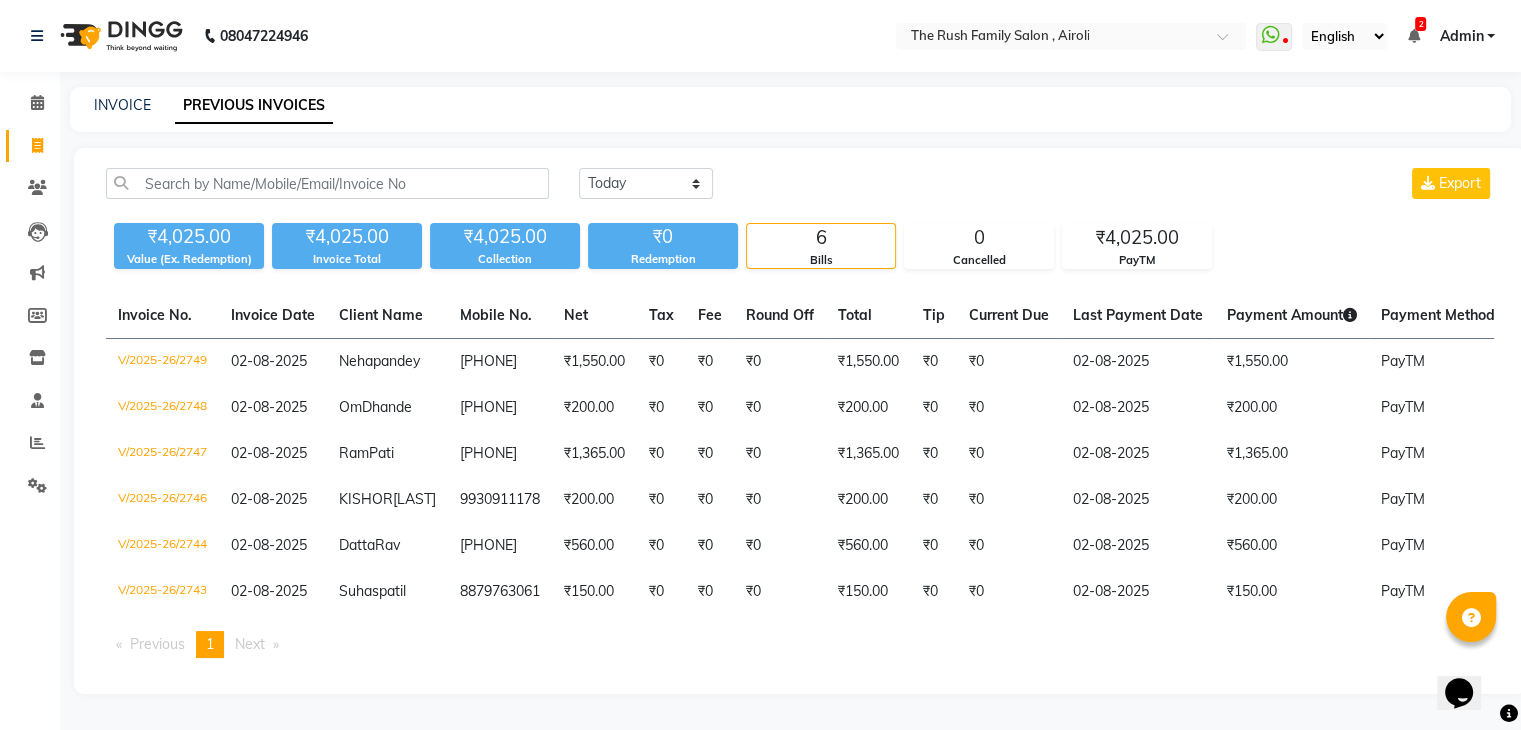 click on "INVOICE PREVIOUS INVOICES" 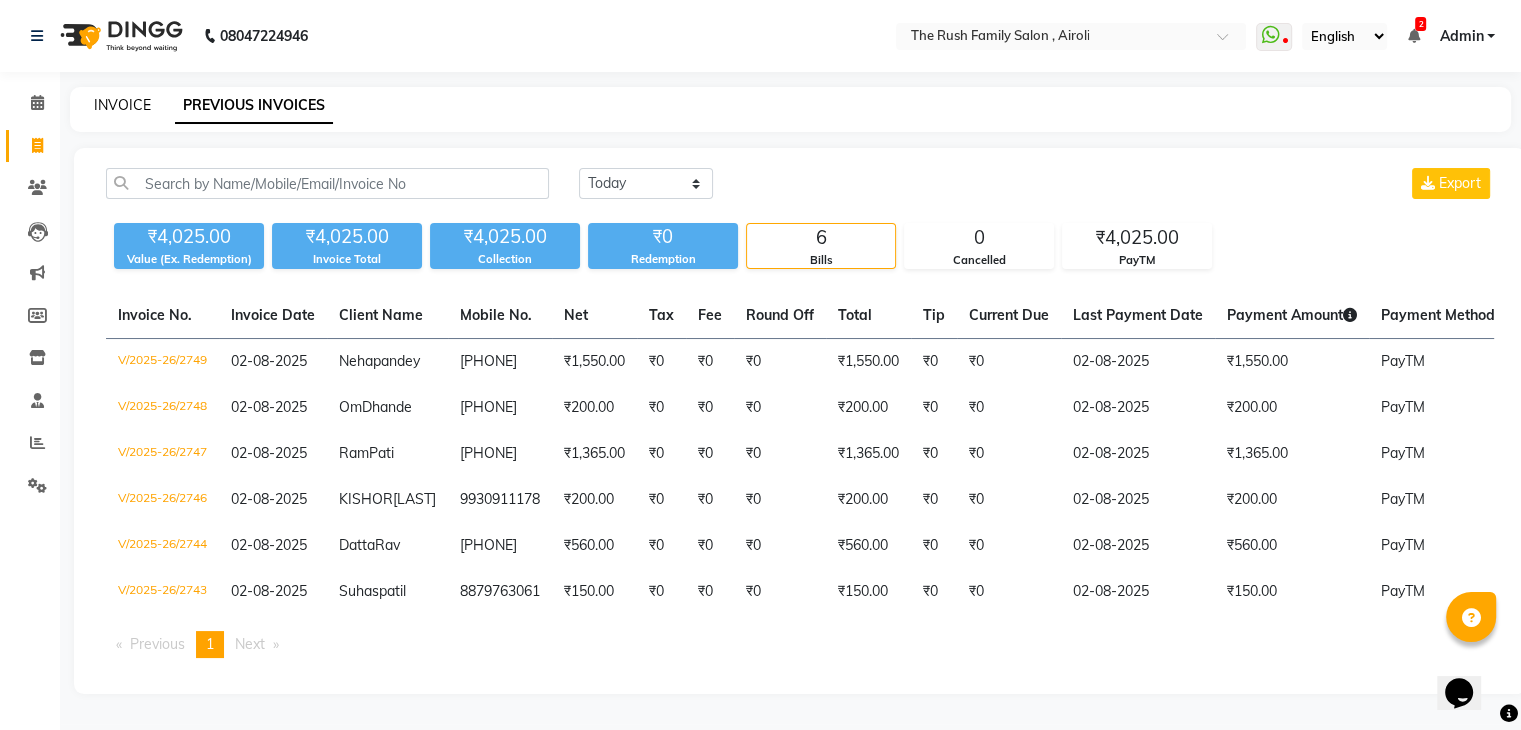 click on "INVOICE" 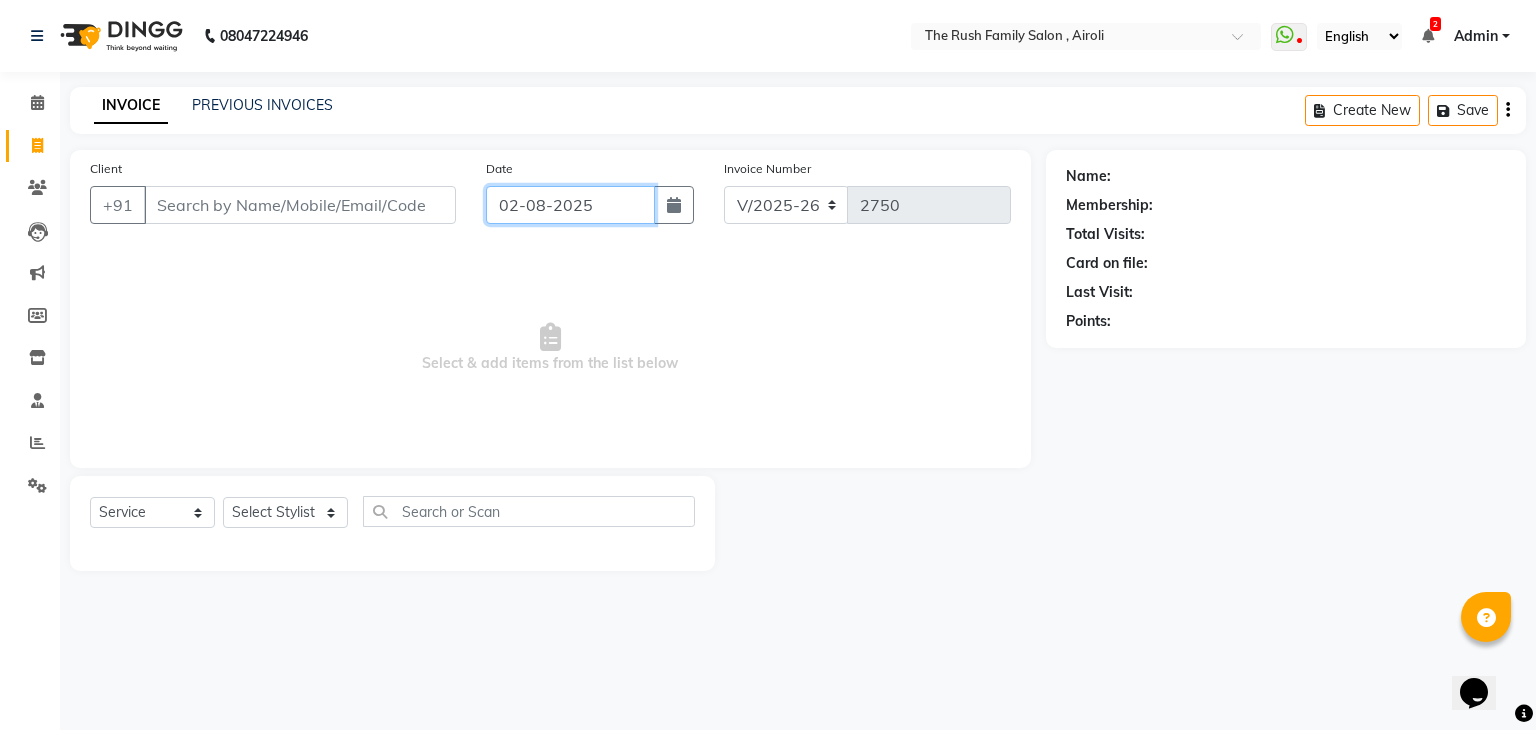 click on "02-08-2025" 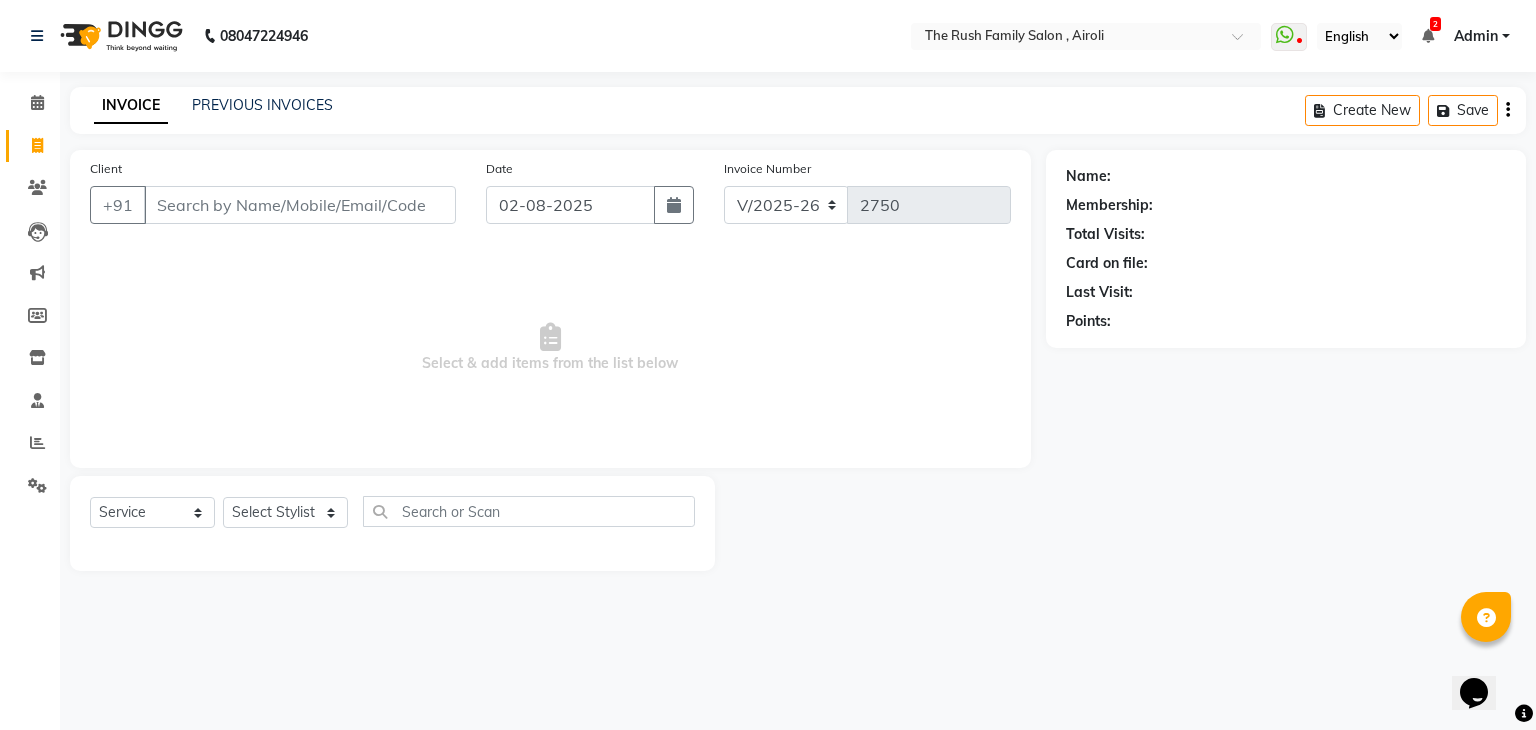 select on "8" 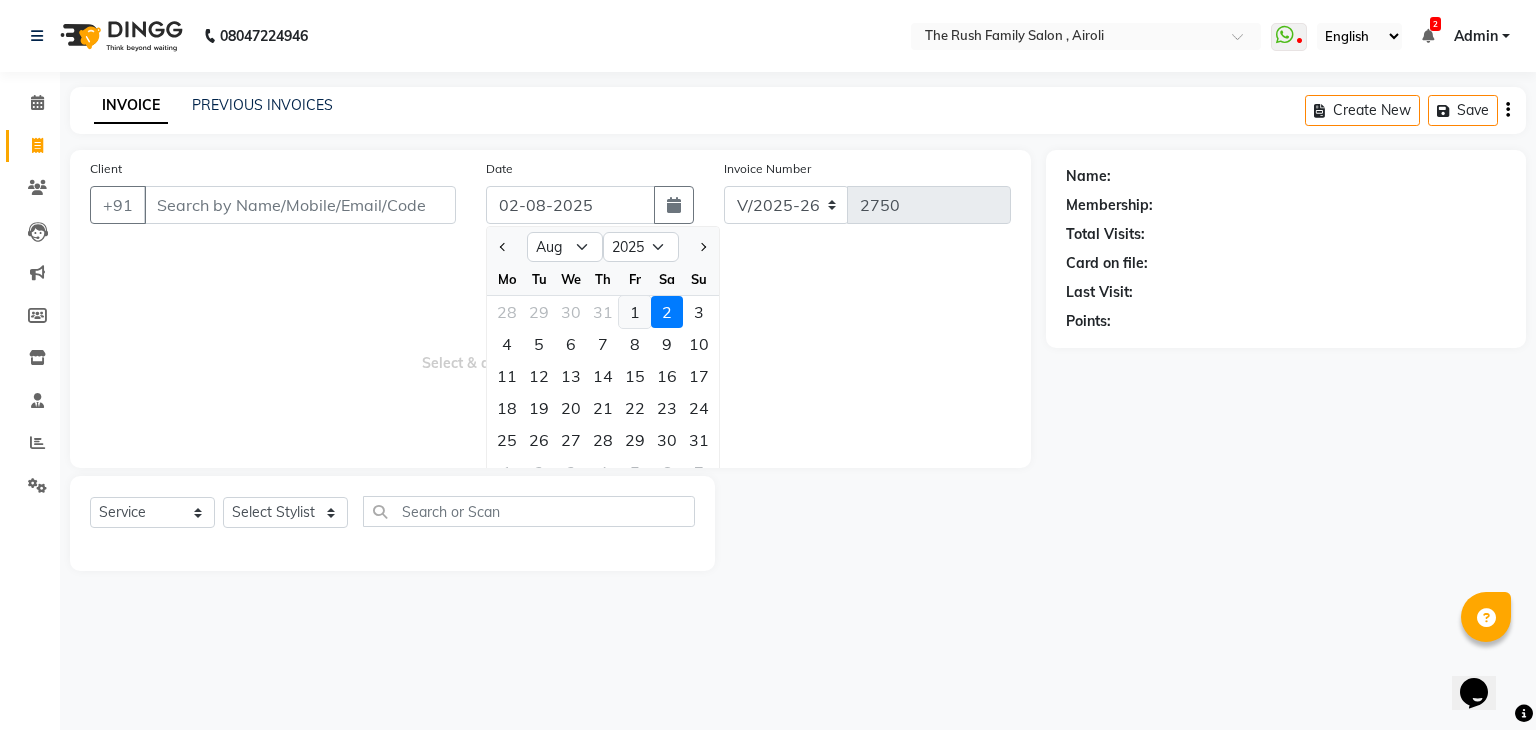 click on "1" 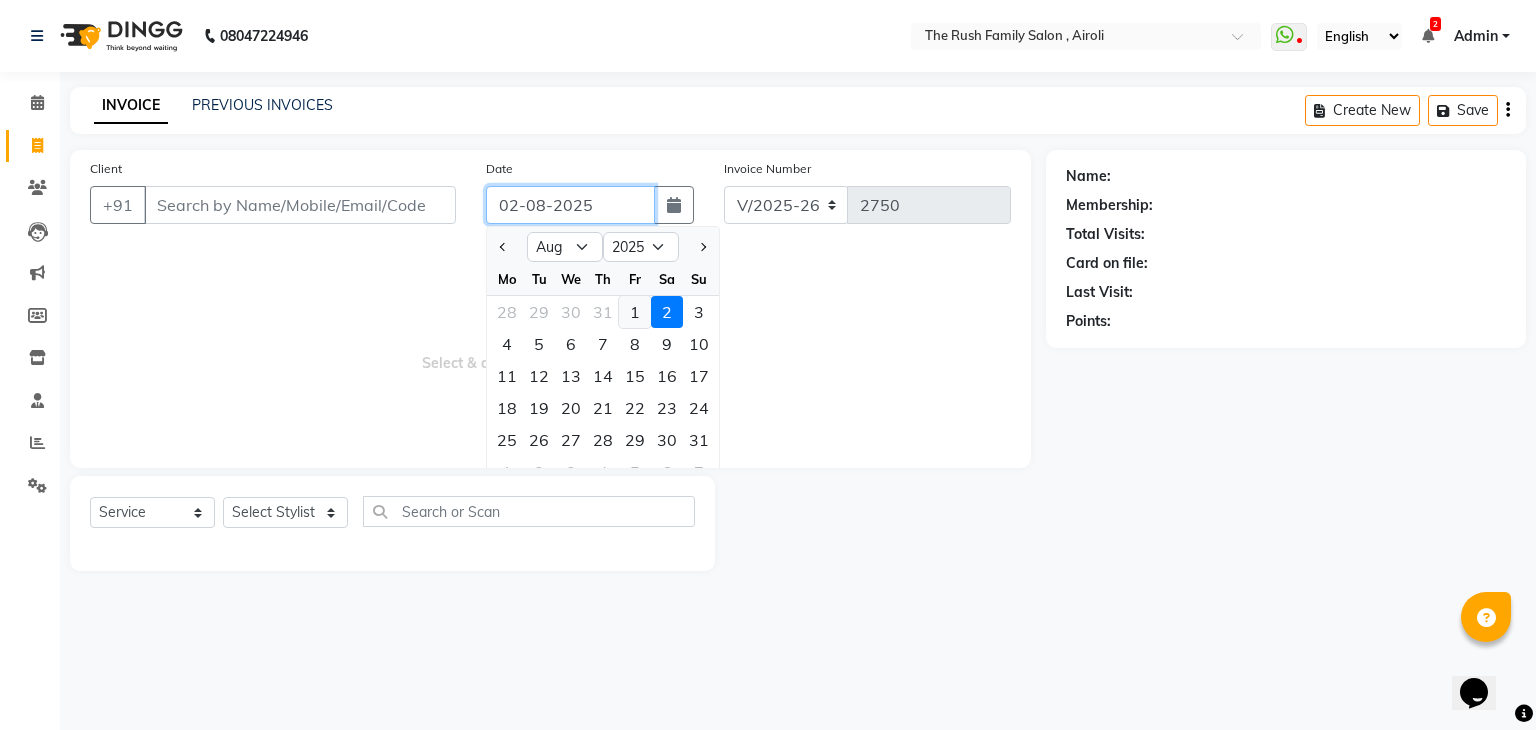 type on "01-08-2025" 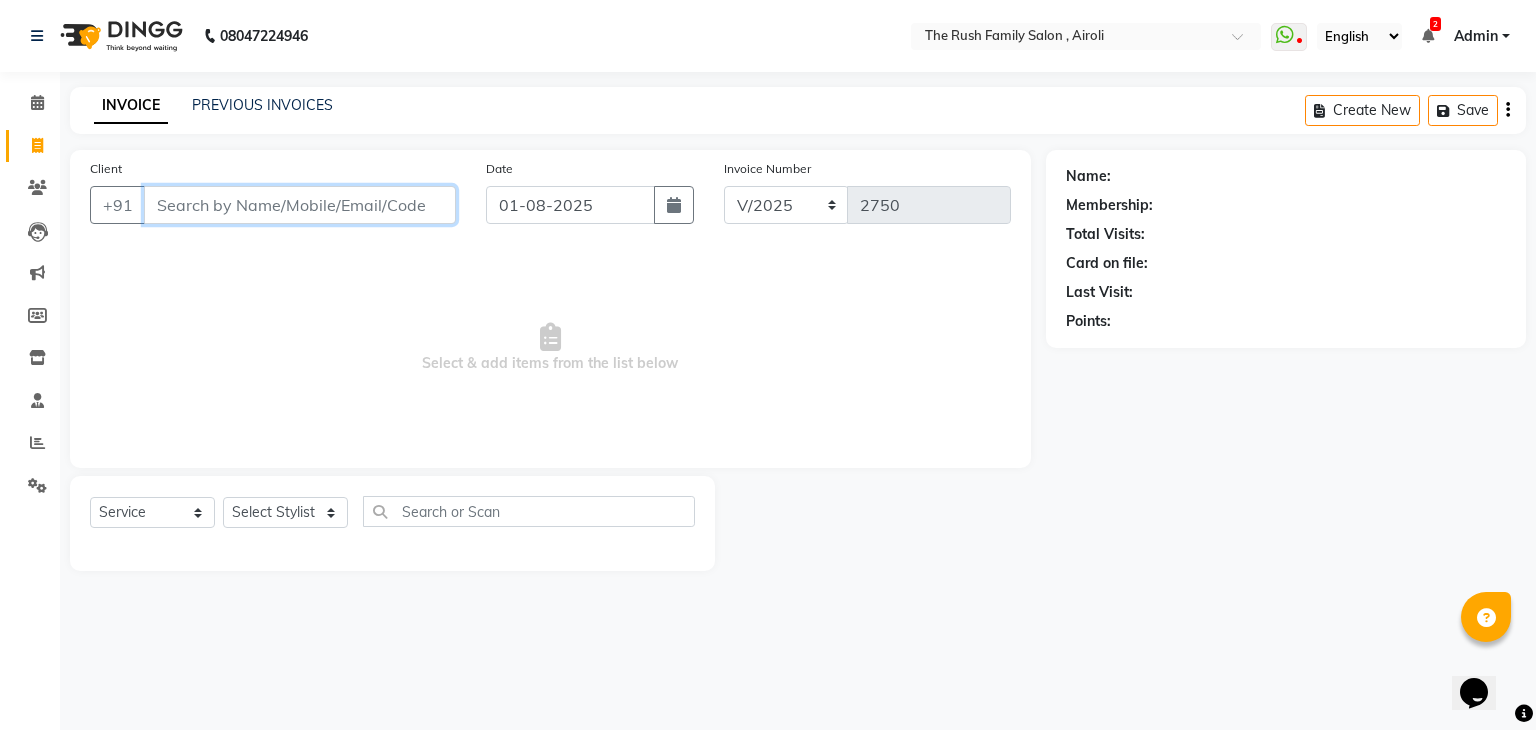 click on "Client" at bounding box center (300, 205) 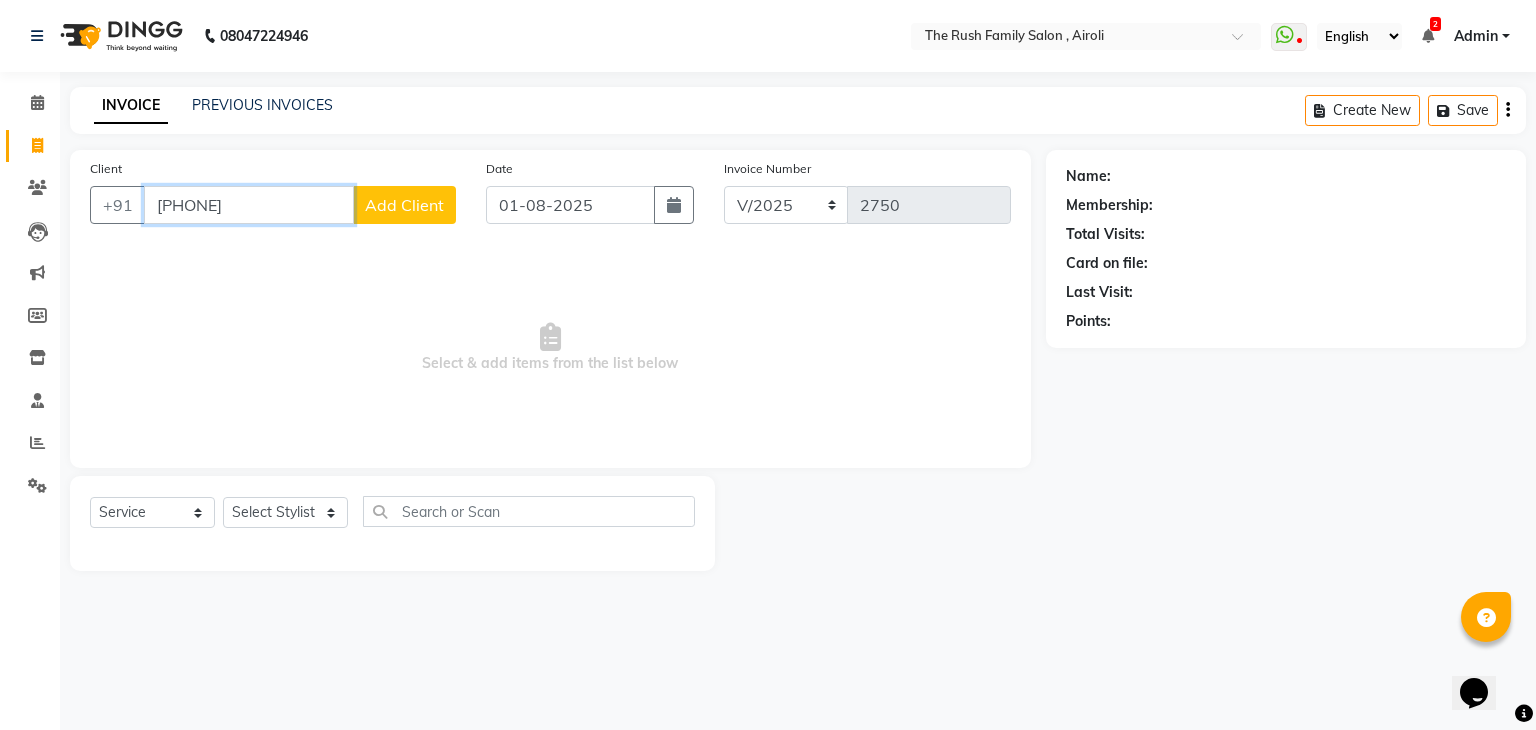 type on "[PHONE]" 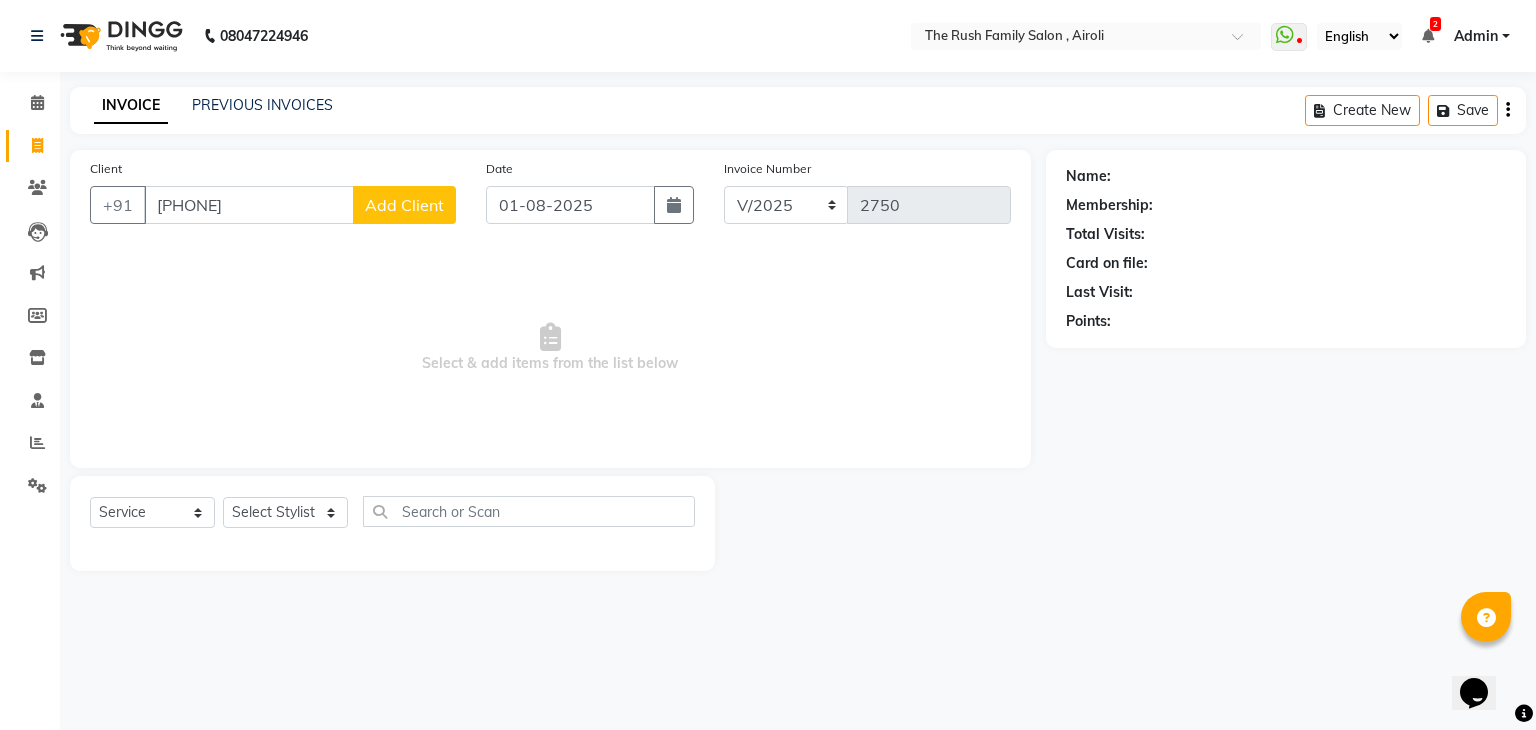 click on "Add Client" 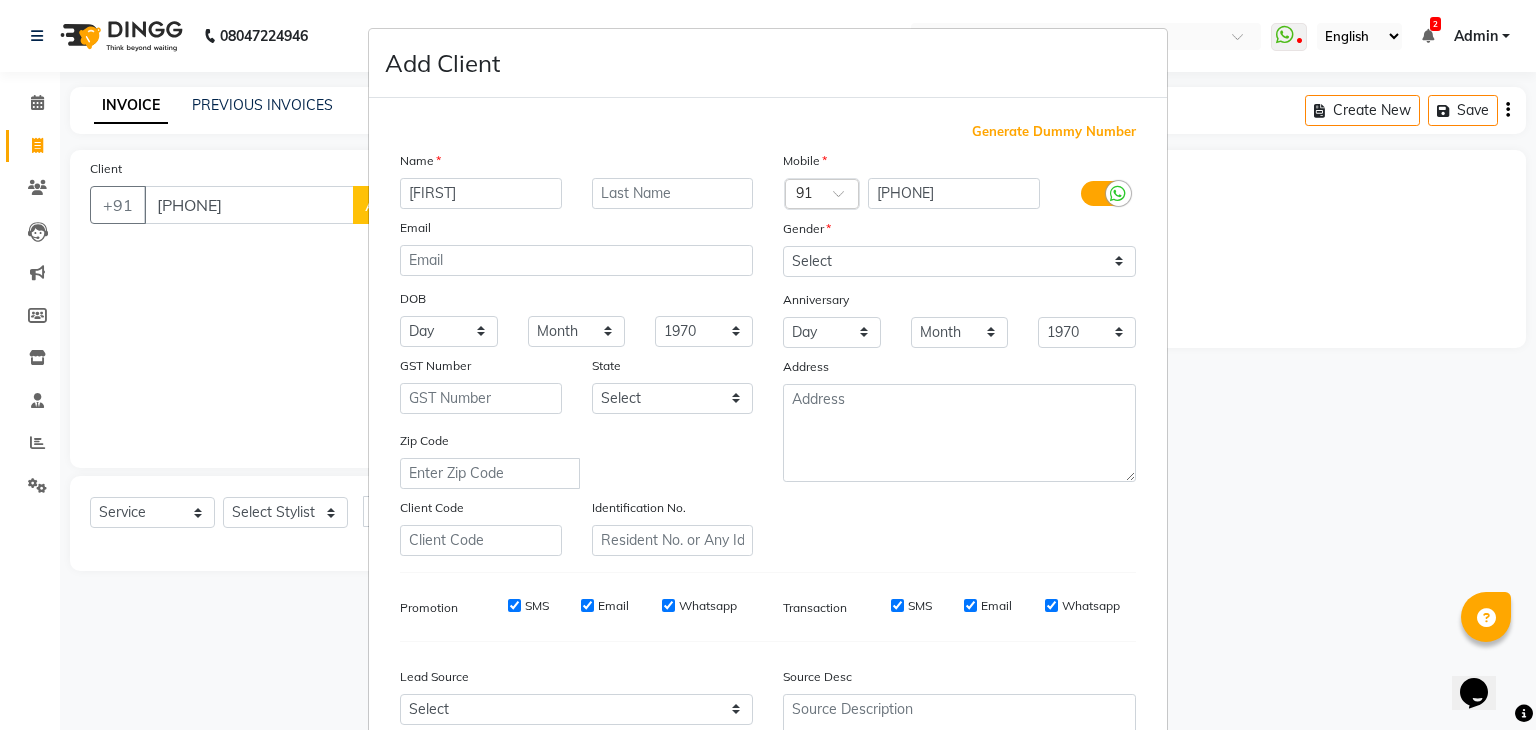 type on "[FIRST]" 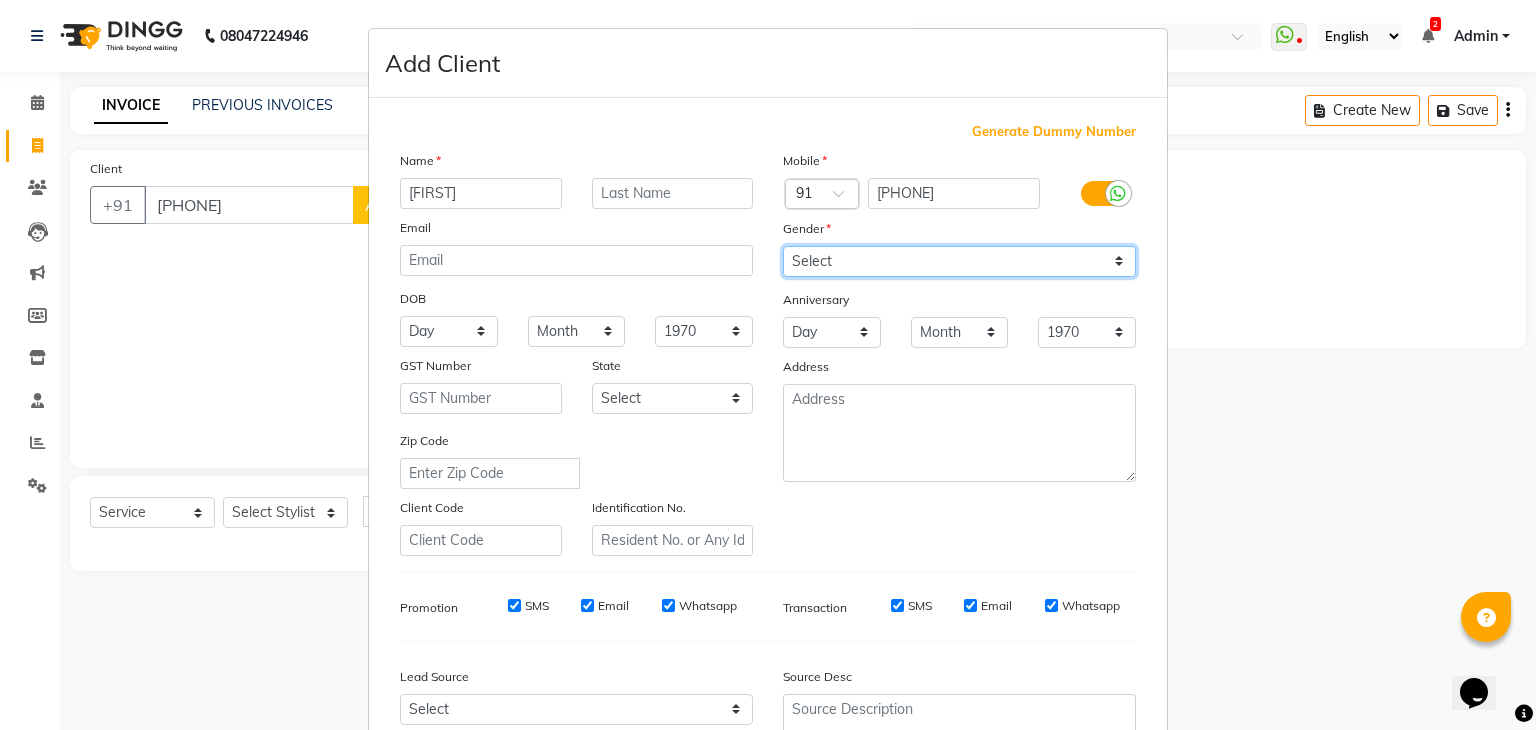 click on "Select Male Female Other Prefer Not To Say" at bounding box center (959, 261) 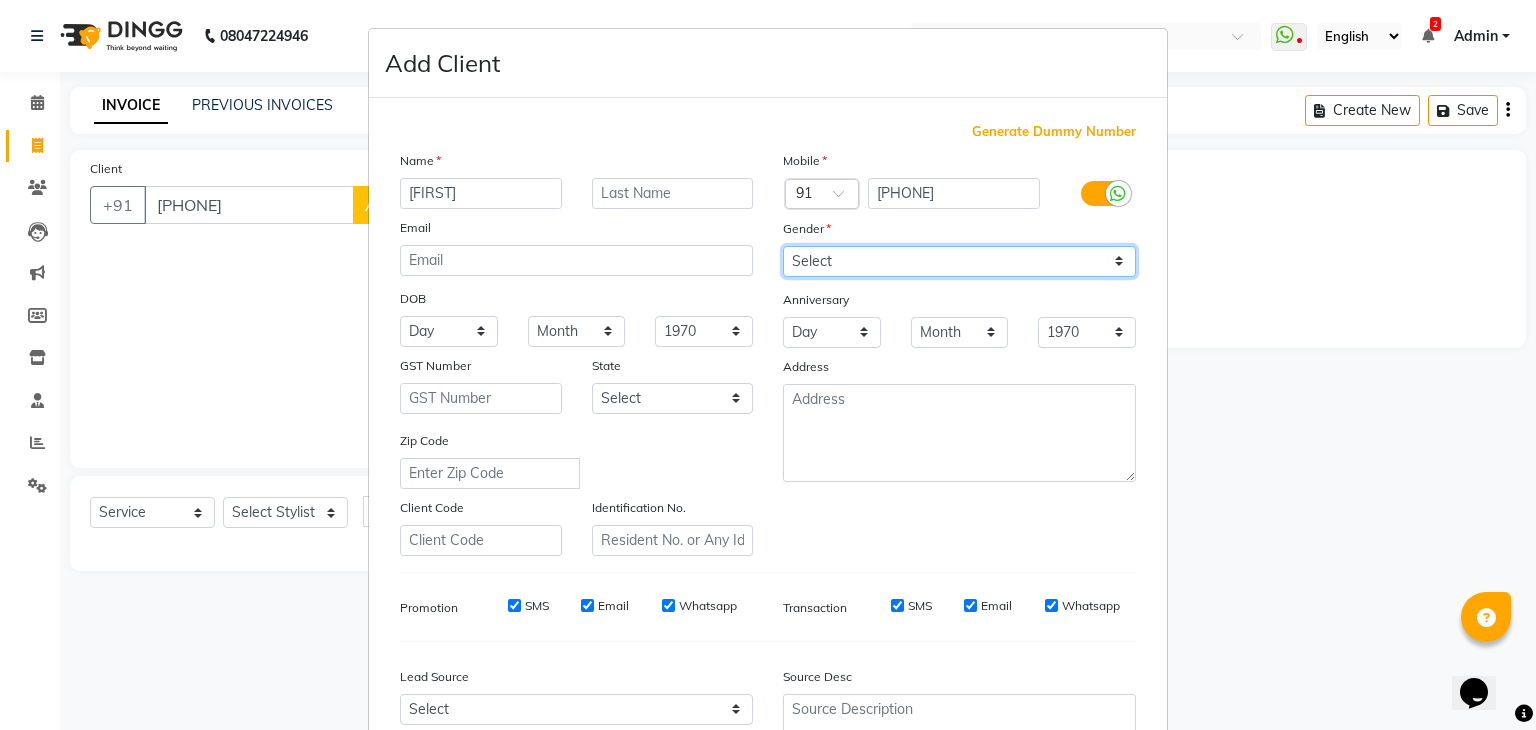 select on "male" 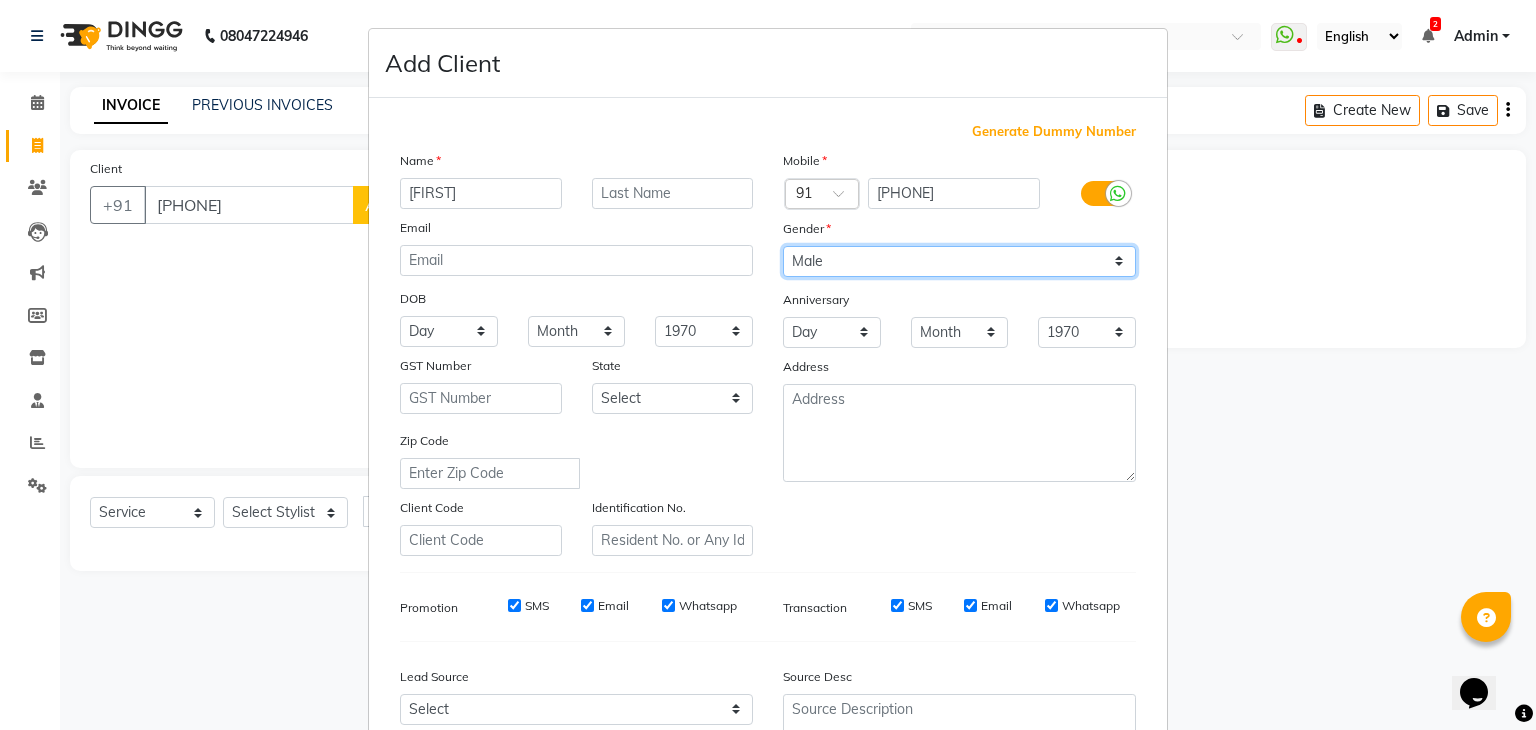click on "Select Male Female Other Prefer Not To Say" at bounding box center (959, 261) 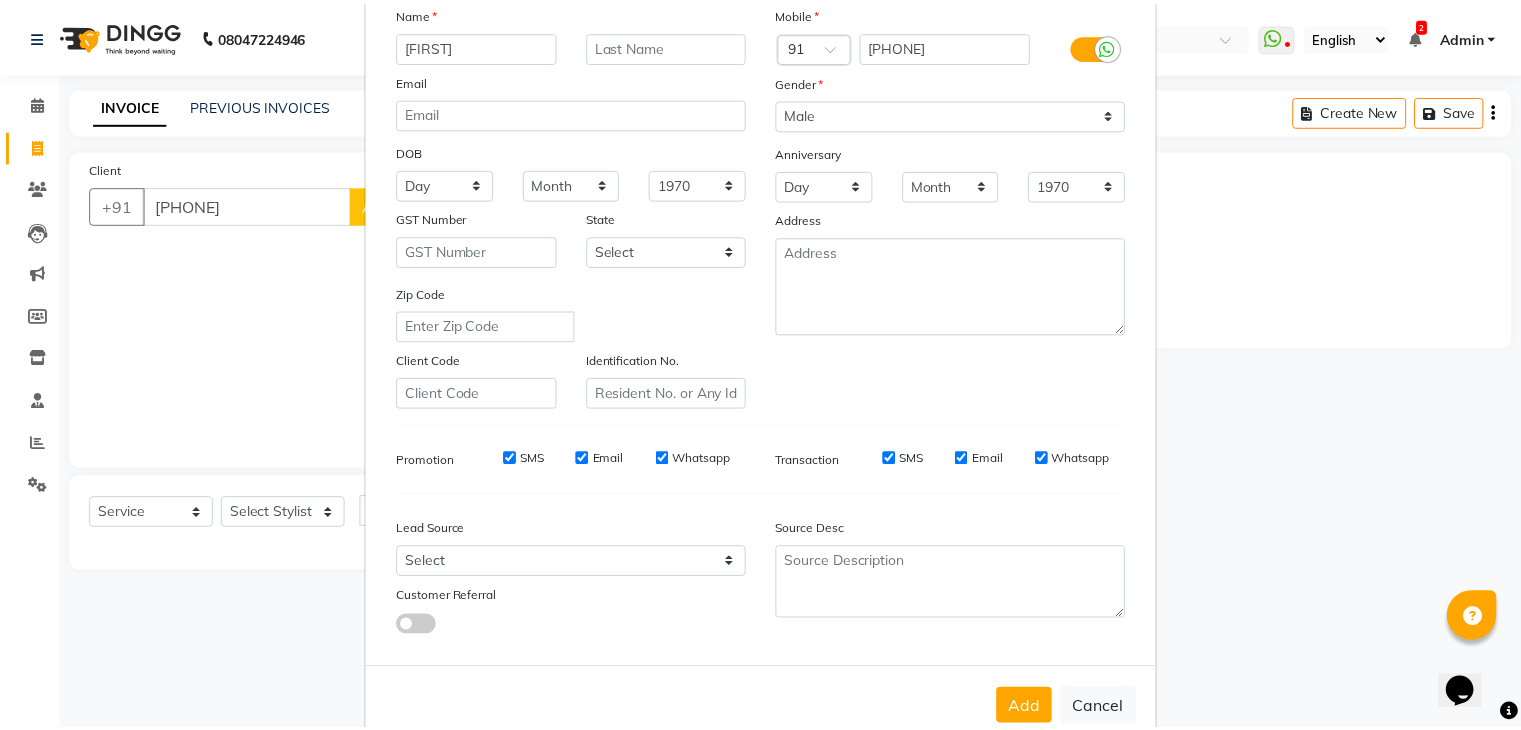 scroll, scrollTop: 182, scrollLeft: 0, axis: vertical 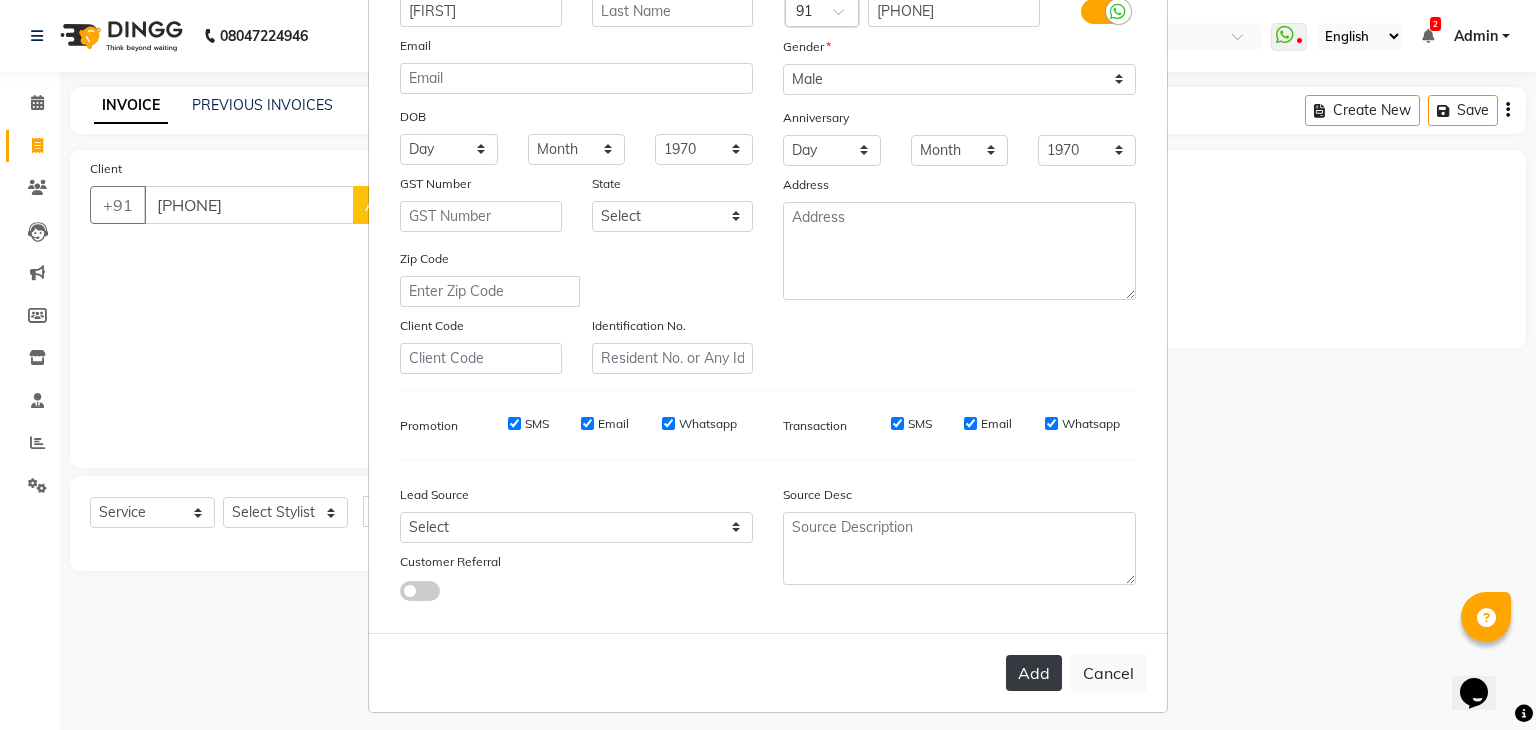 click on "Add" at bounding box center (1034, 673) 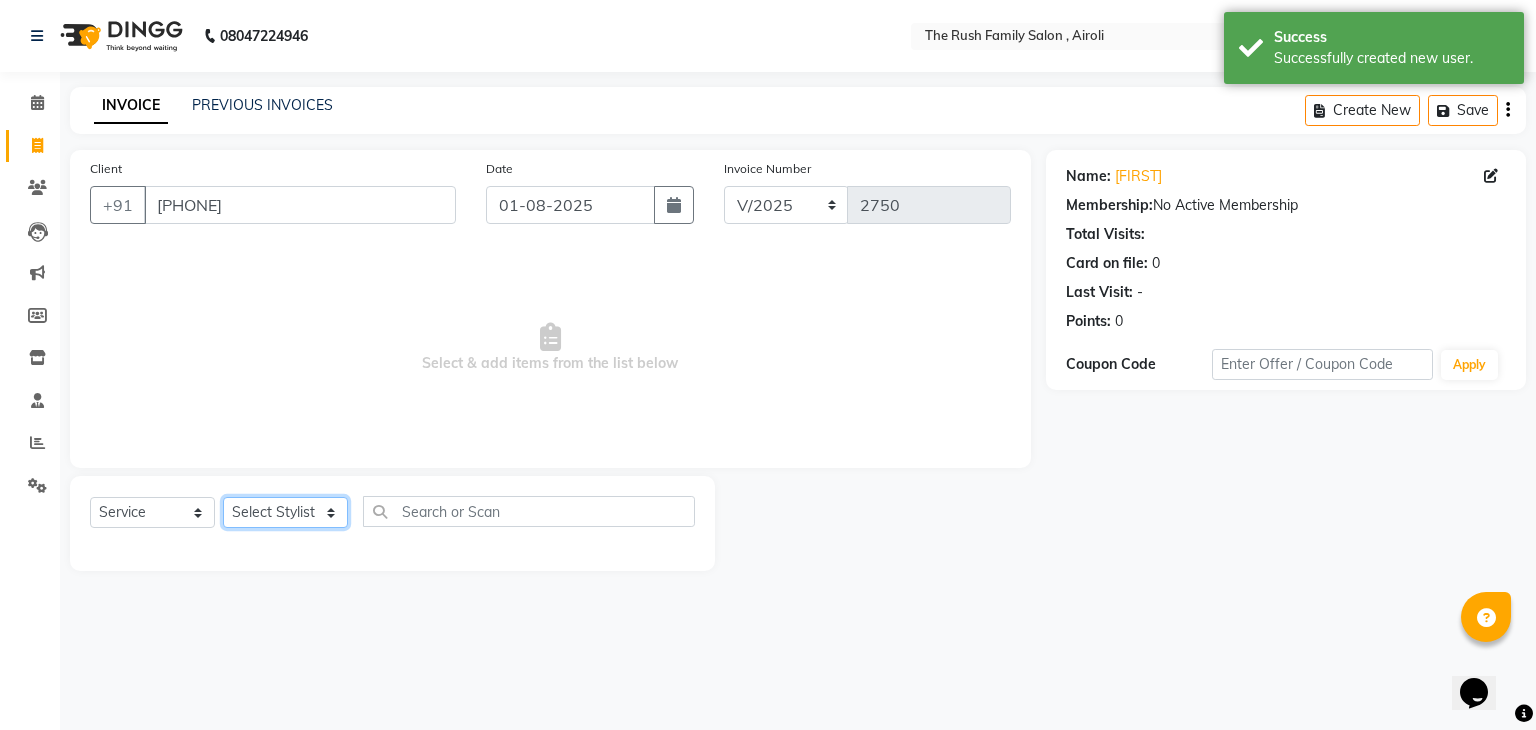 click on "Select Stylist Ajaz Alvira Danish Guddi Jayesh Josh  mumtaz Naeem   nishu Riya    Rush Swati" 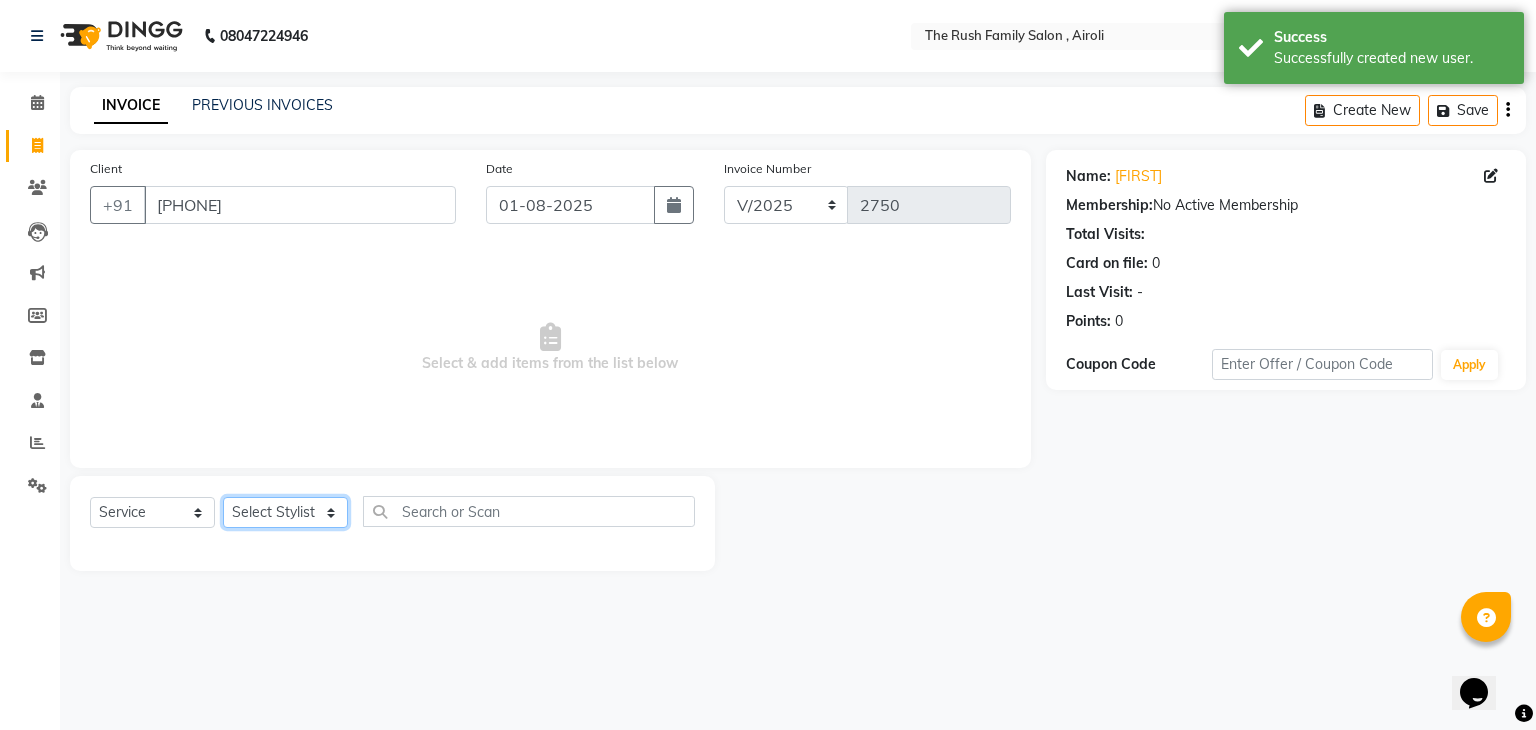 select on "87162" 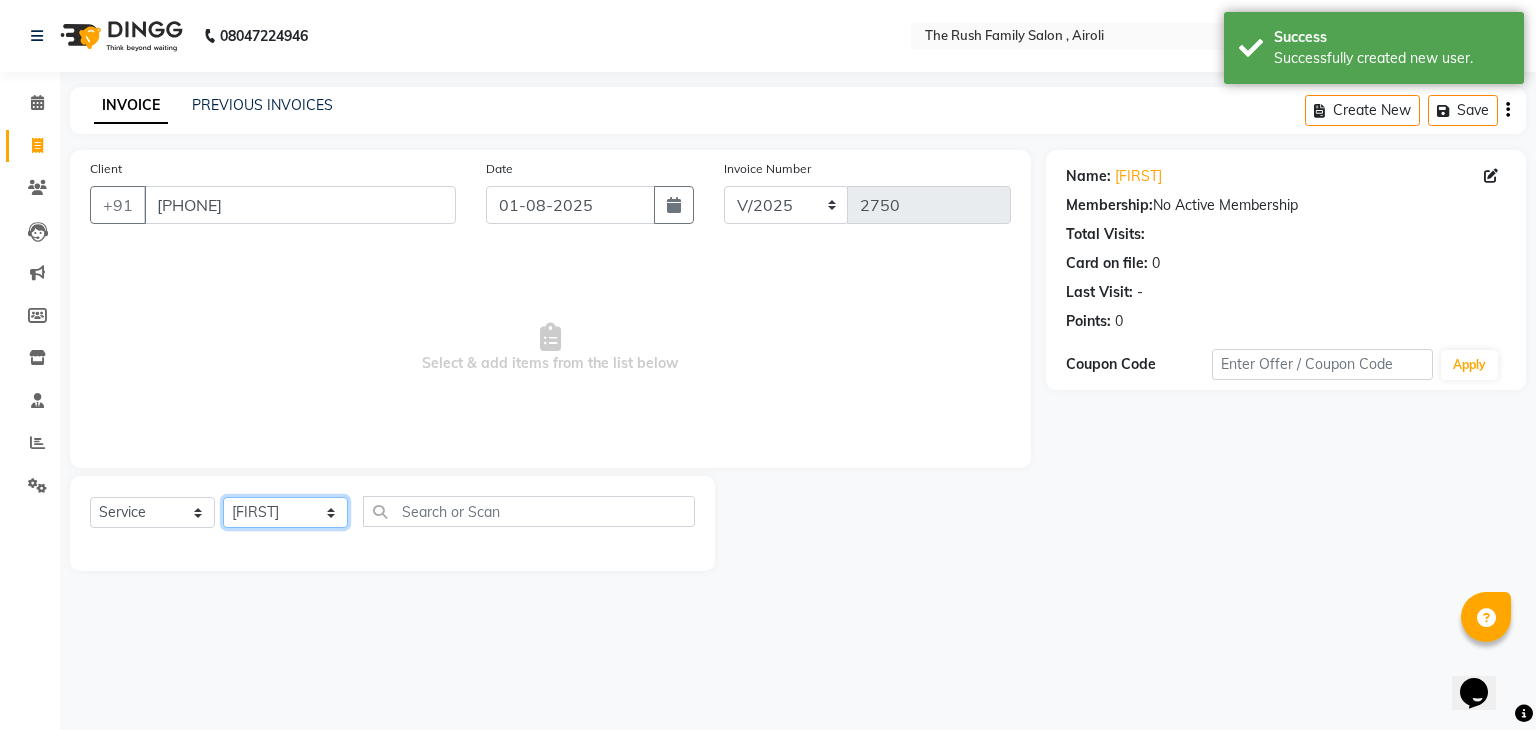 click on "Select Stylist Ajaz Alvira Danish Guddi Jayesh Josh  mumtaz Naeem   nishu Riya    Rush Swati" 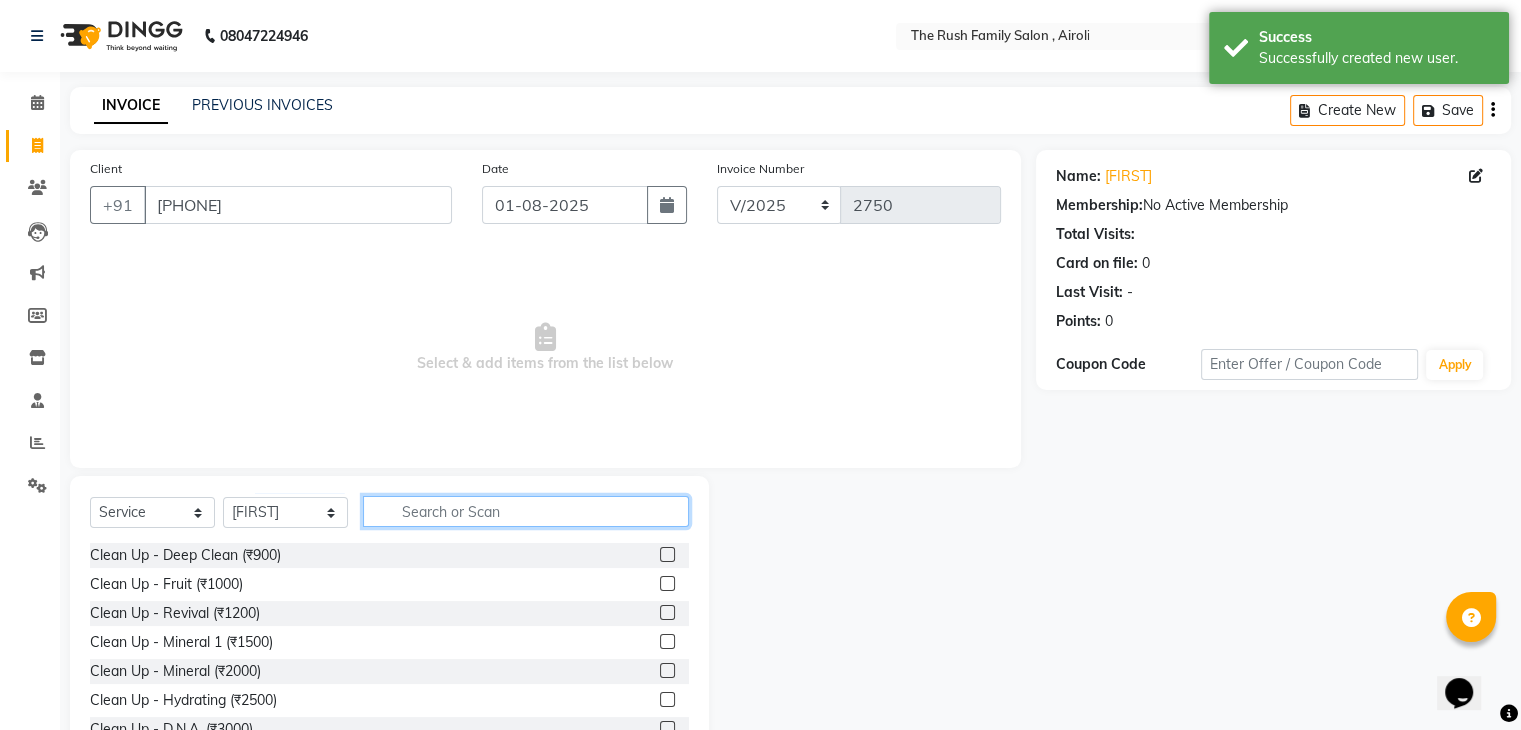 click 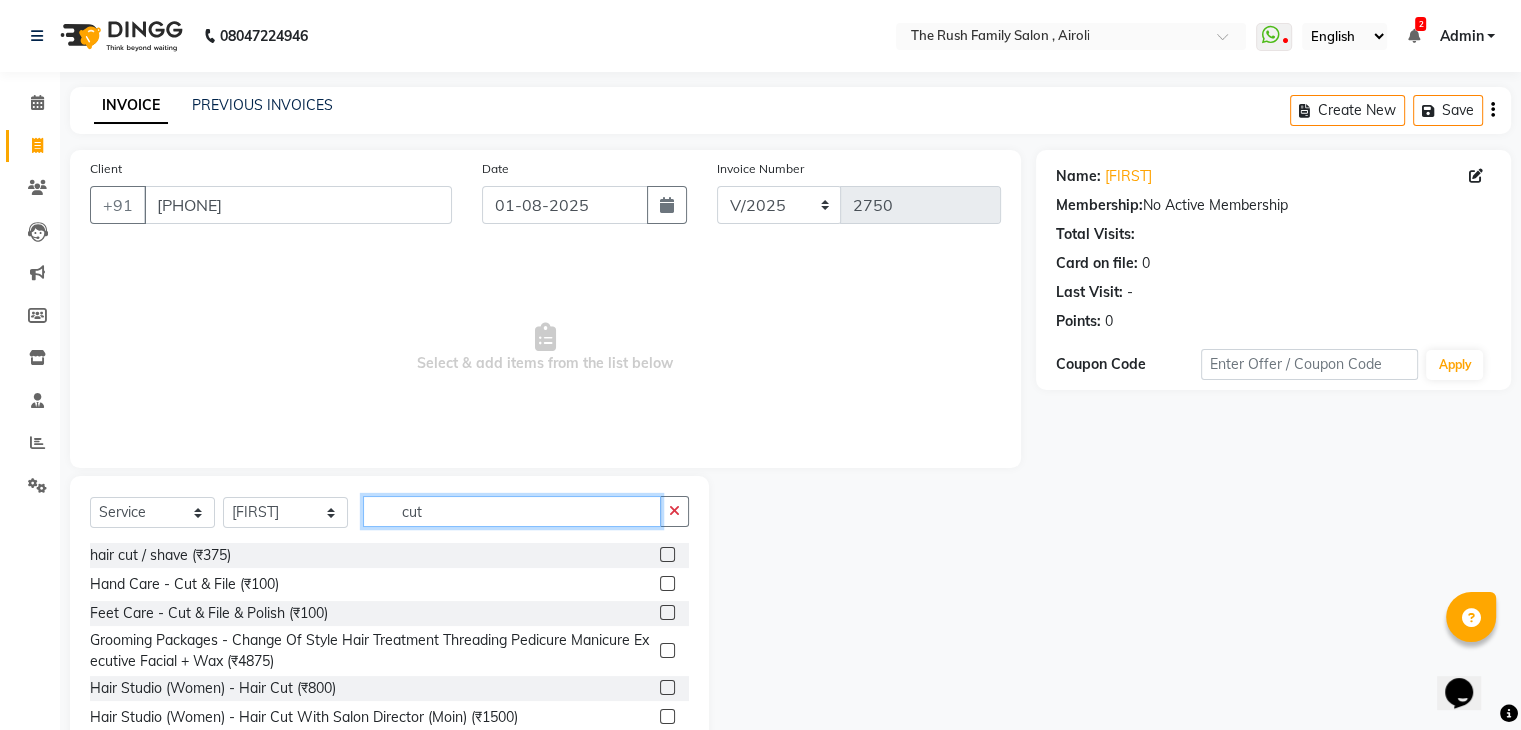 type on "cut" 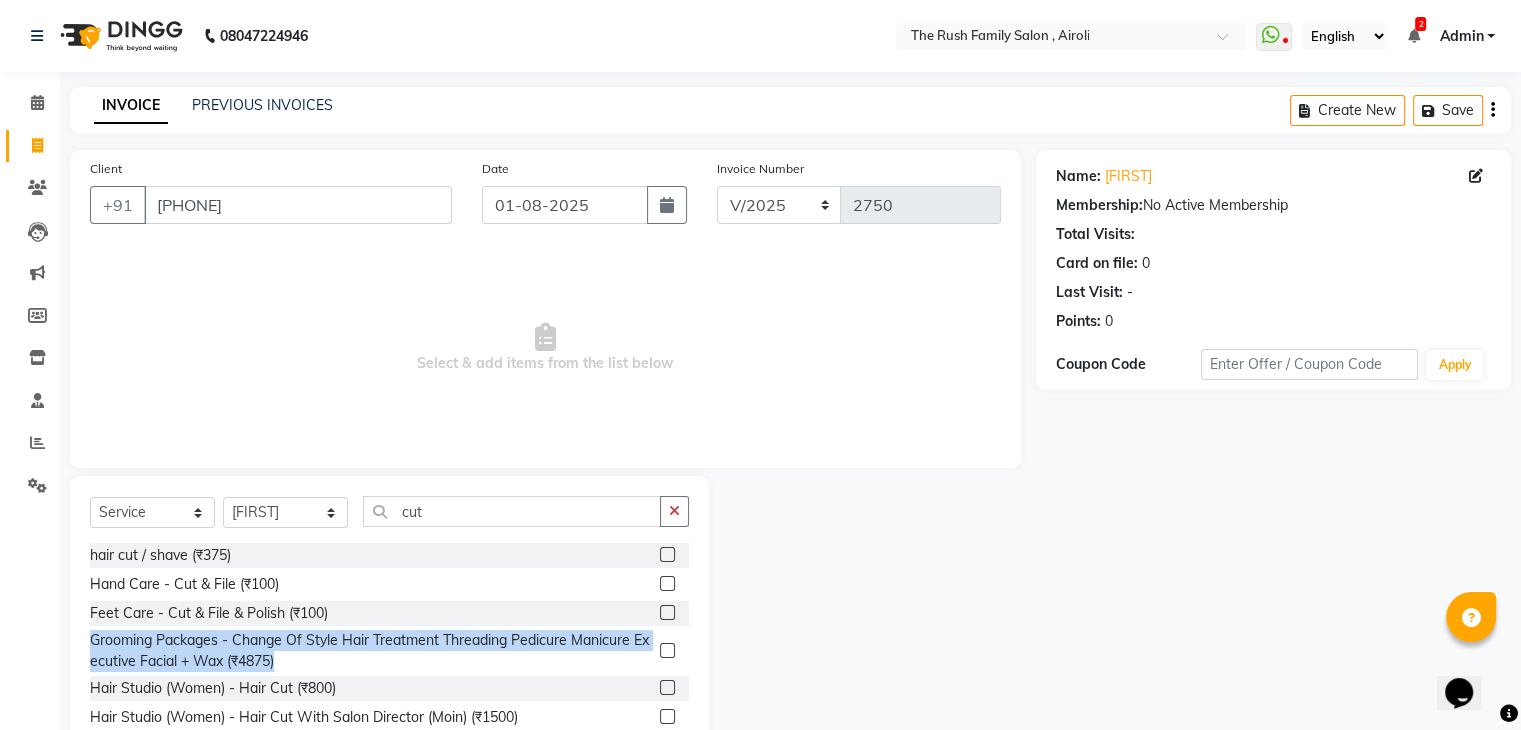 drag, startPoint x: 688, startPoint y: 604, endPoint x: 681, endPoint y: 669, distance: 65.37584 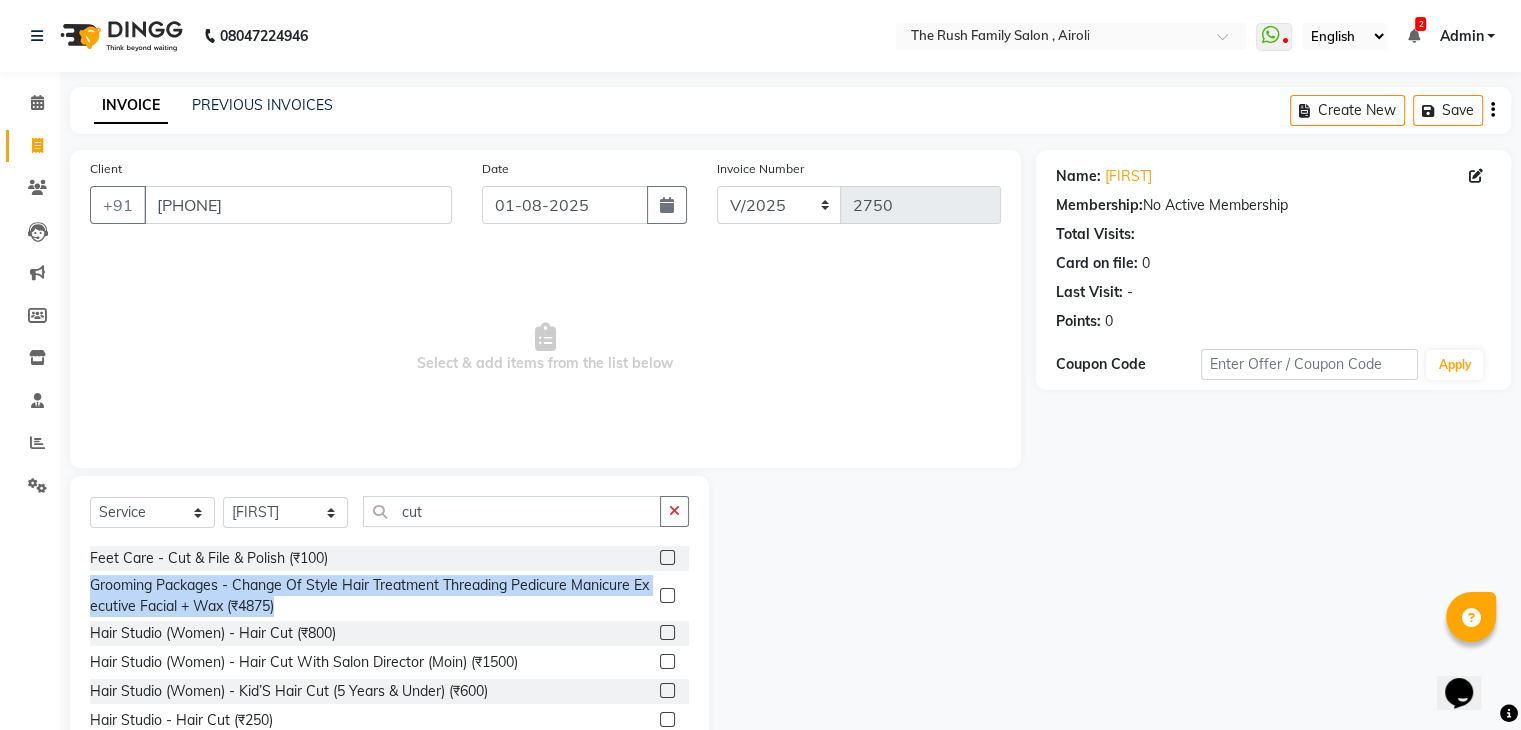 scroll, scrollTop: 77, scrollLeft: 0, axis: vertical 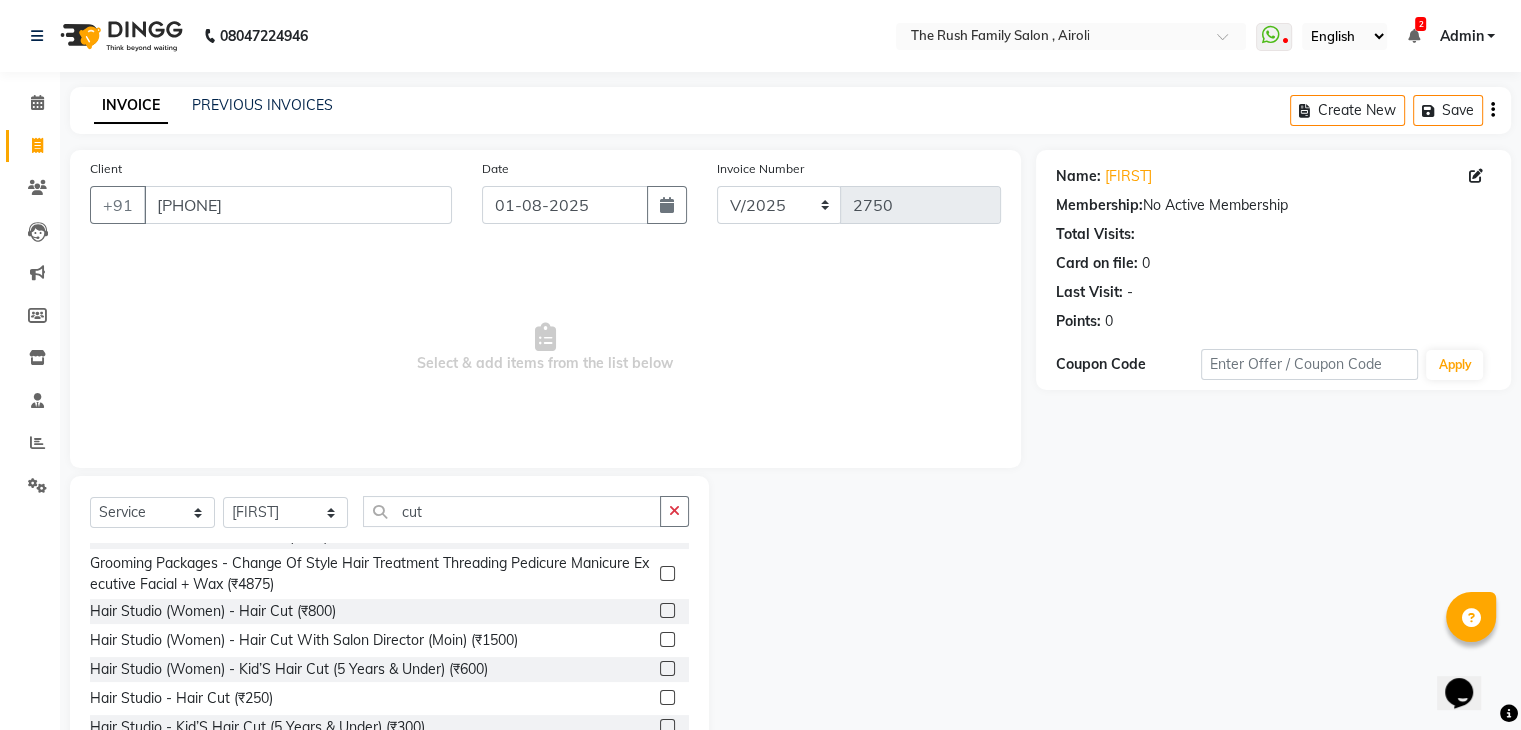 click 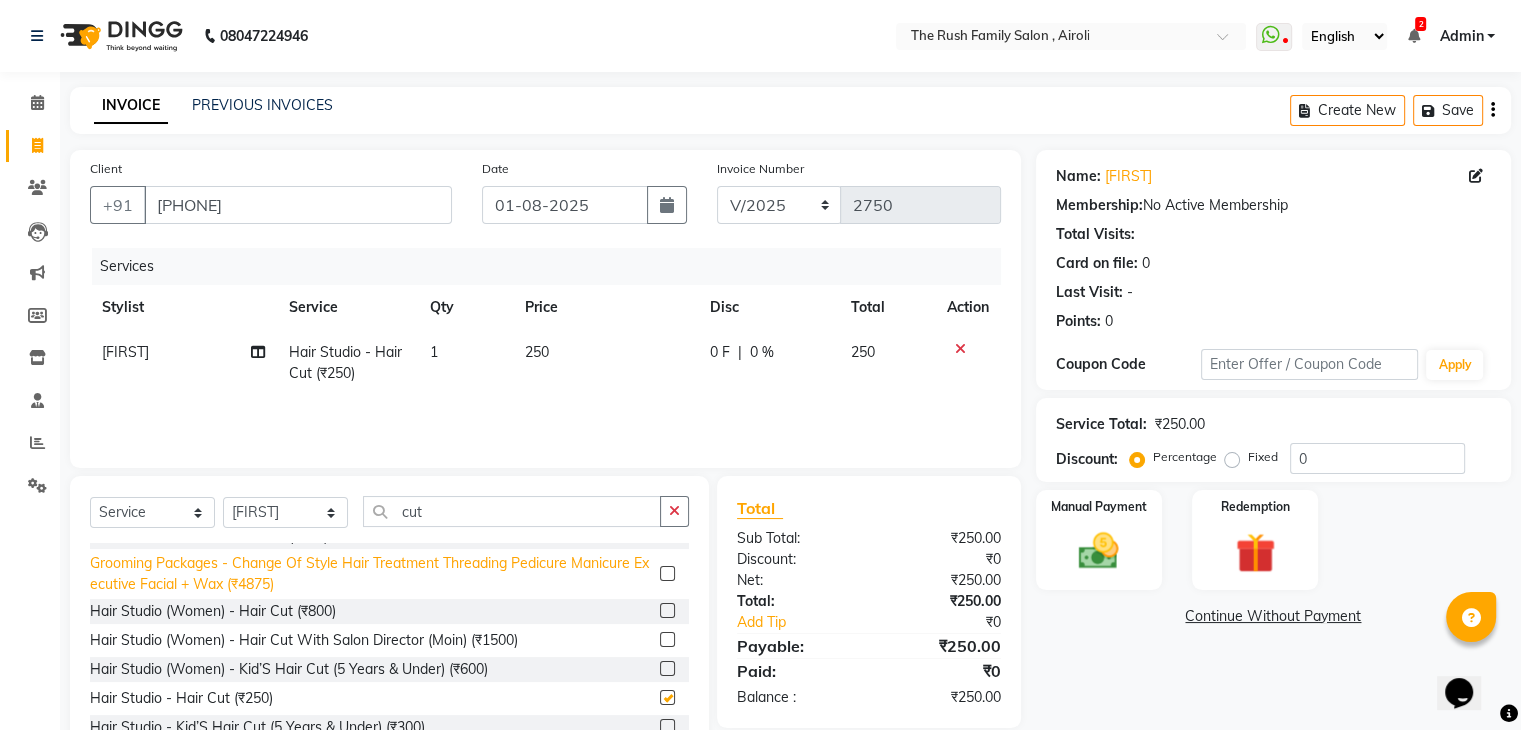 checkbox on "false" 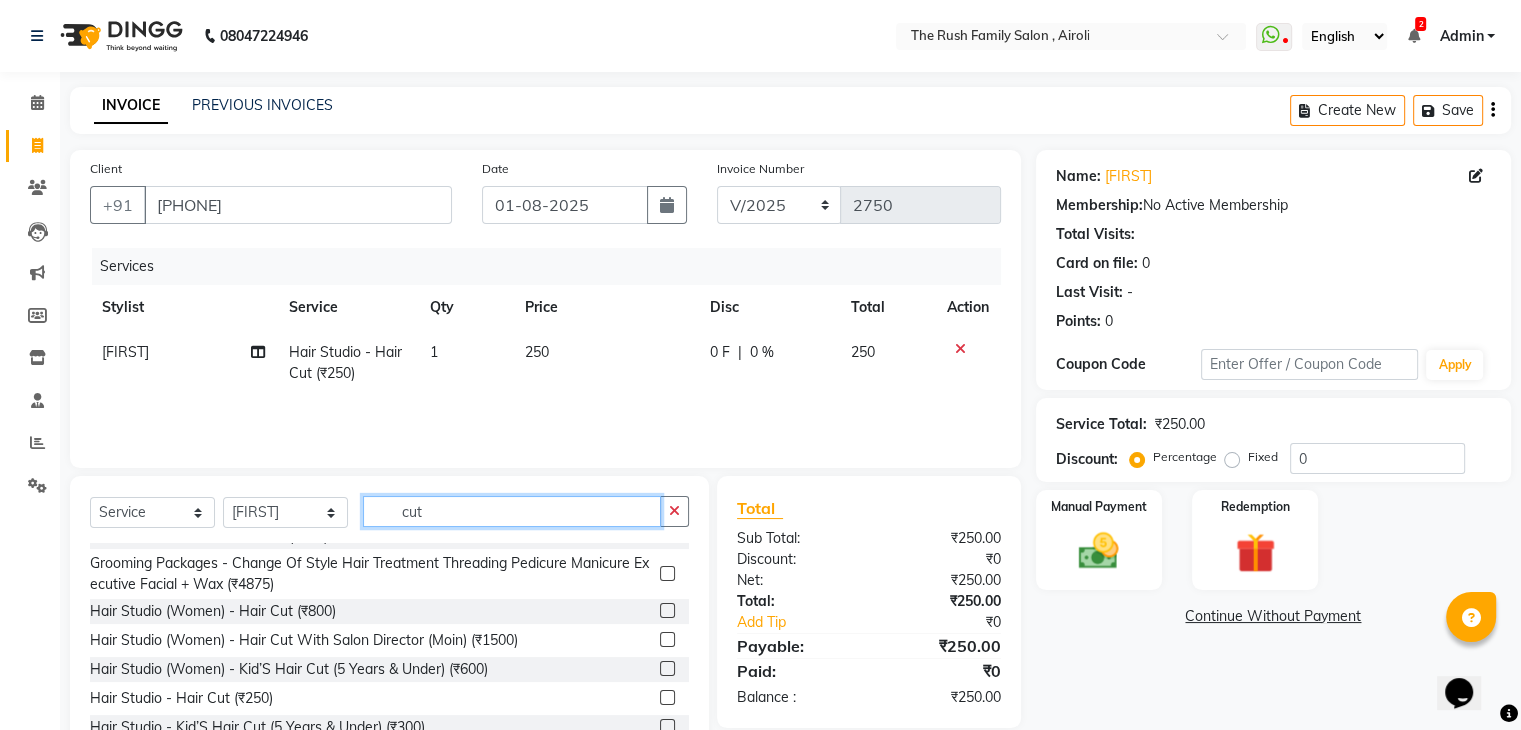 click on "cut" 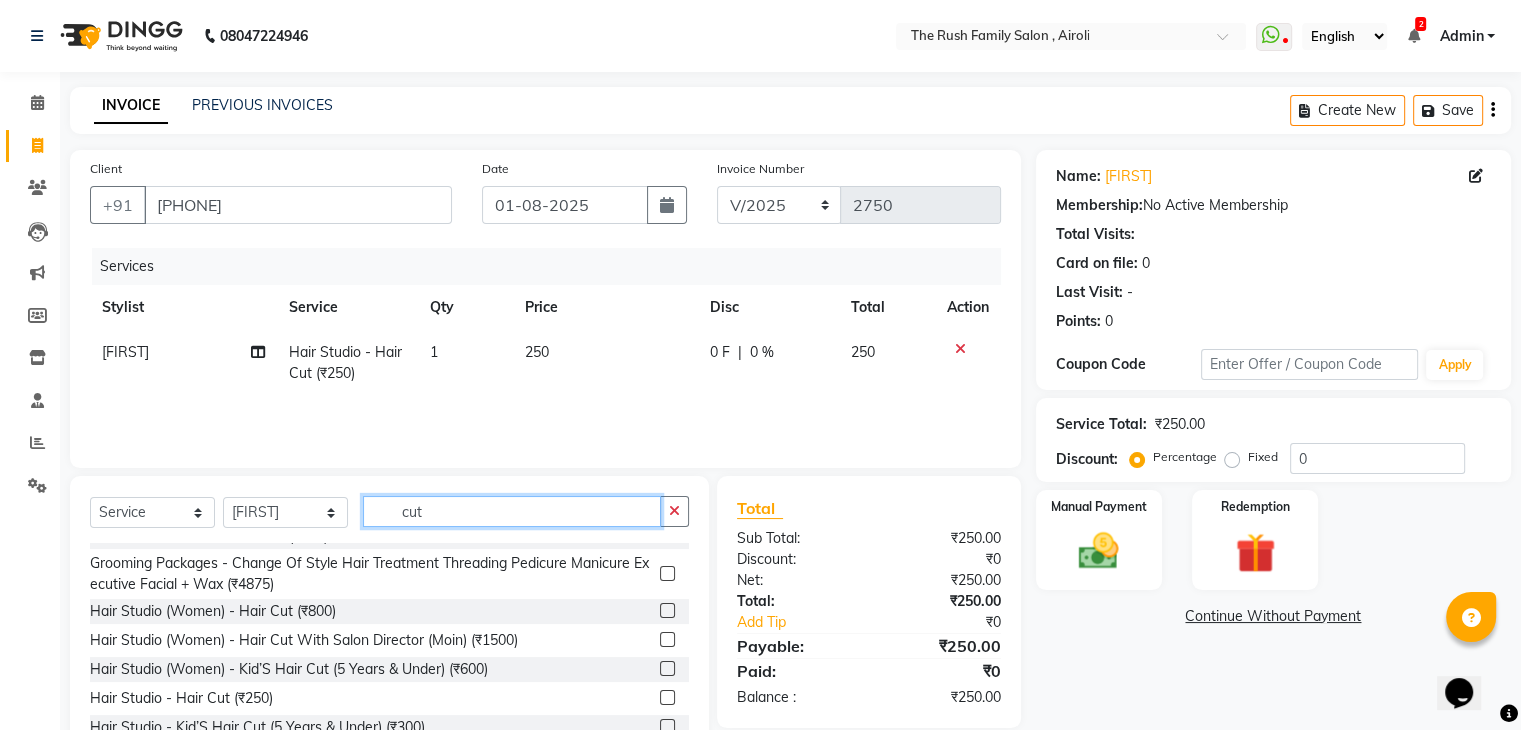 click on "cut" 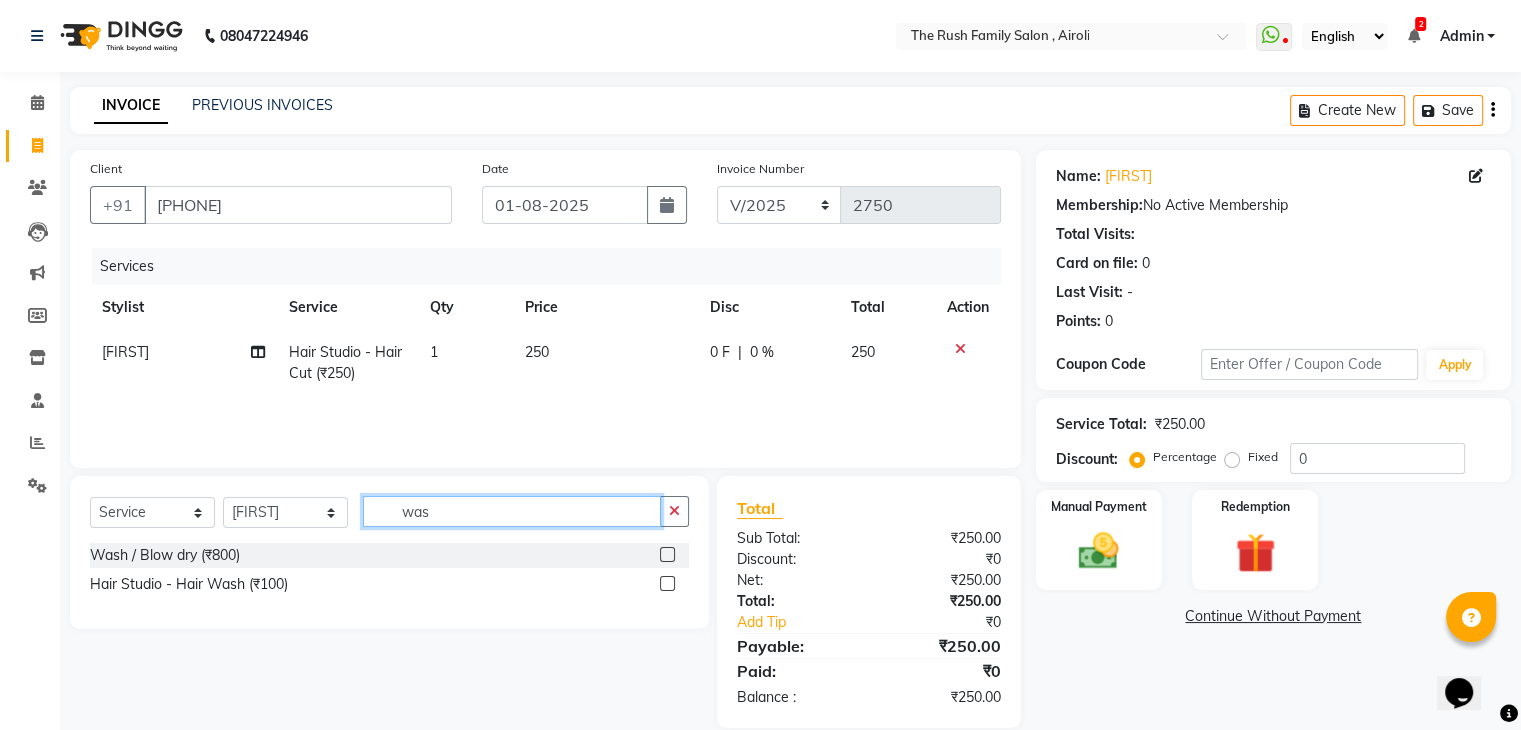 scroll, scrollTop: 0, scrollLeft: 0, axis: both 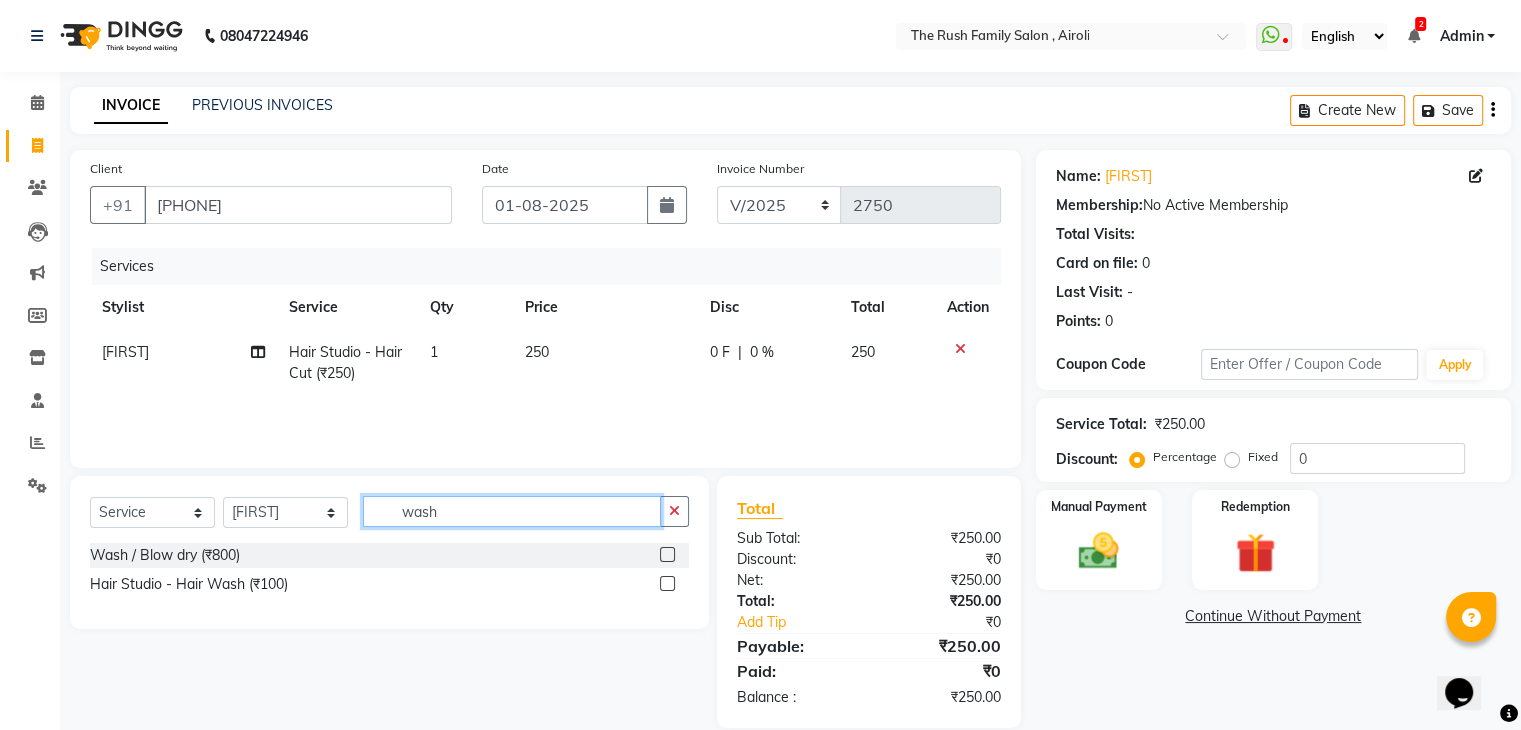type on "wash" 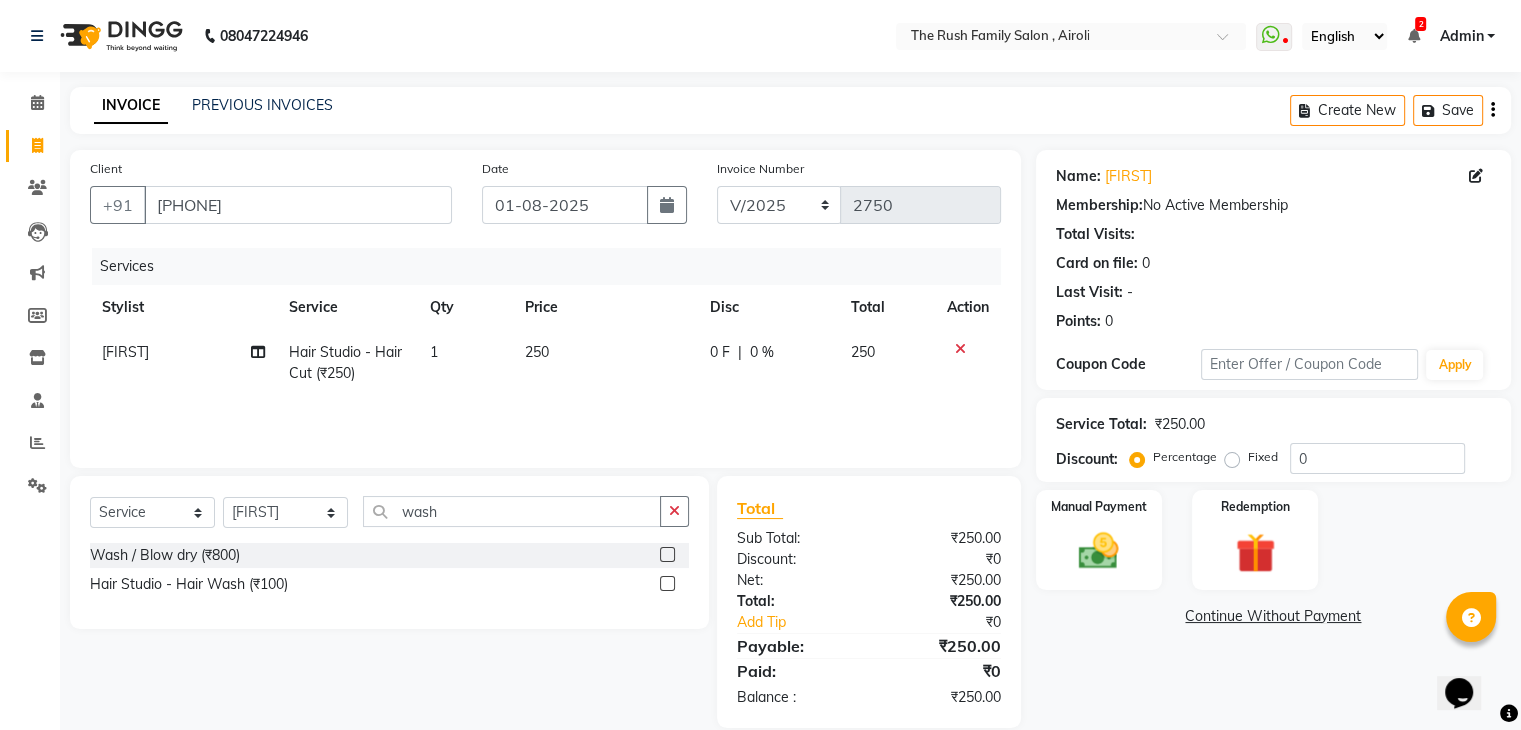 click 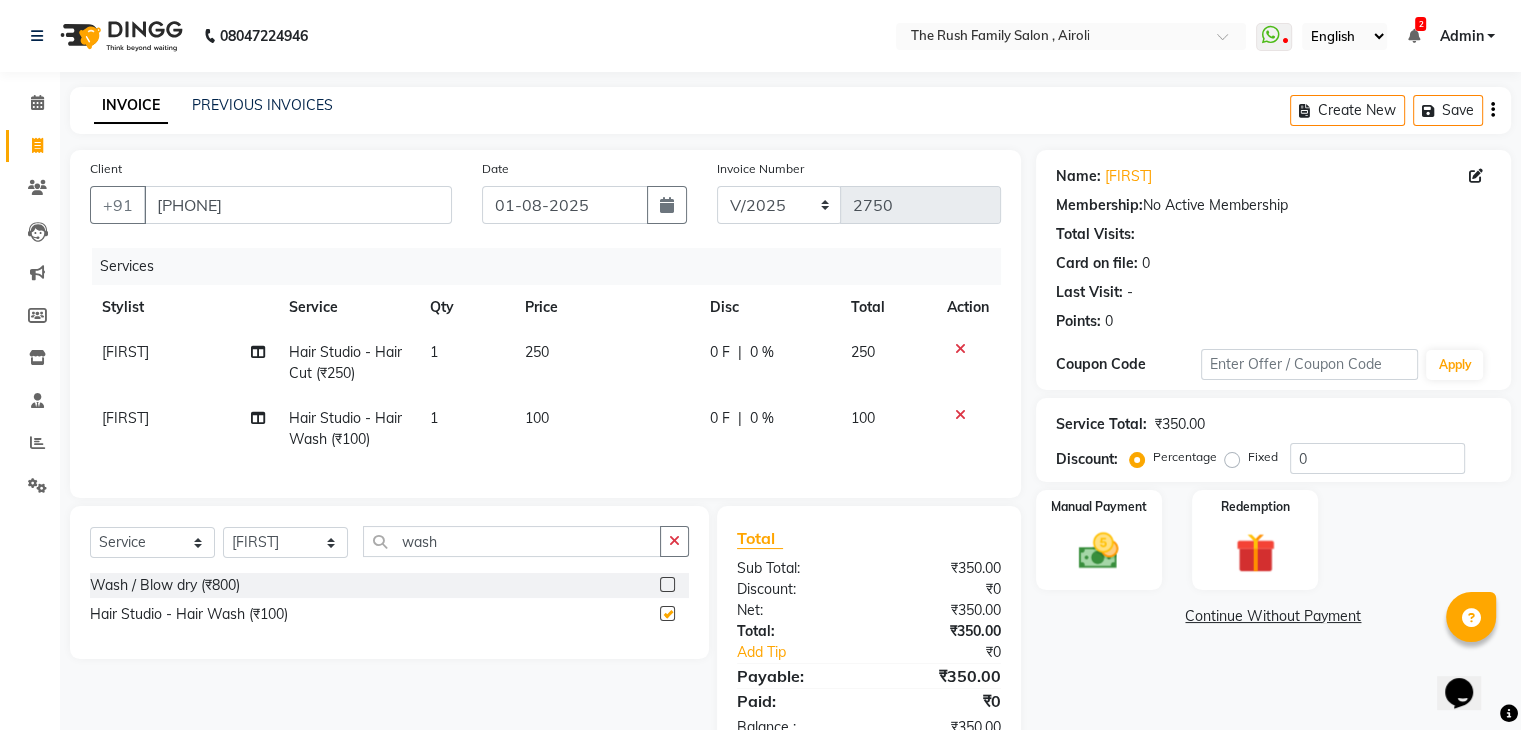 checkbox on "false" 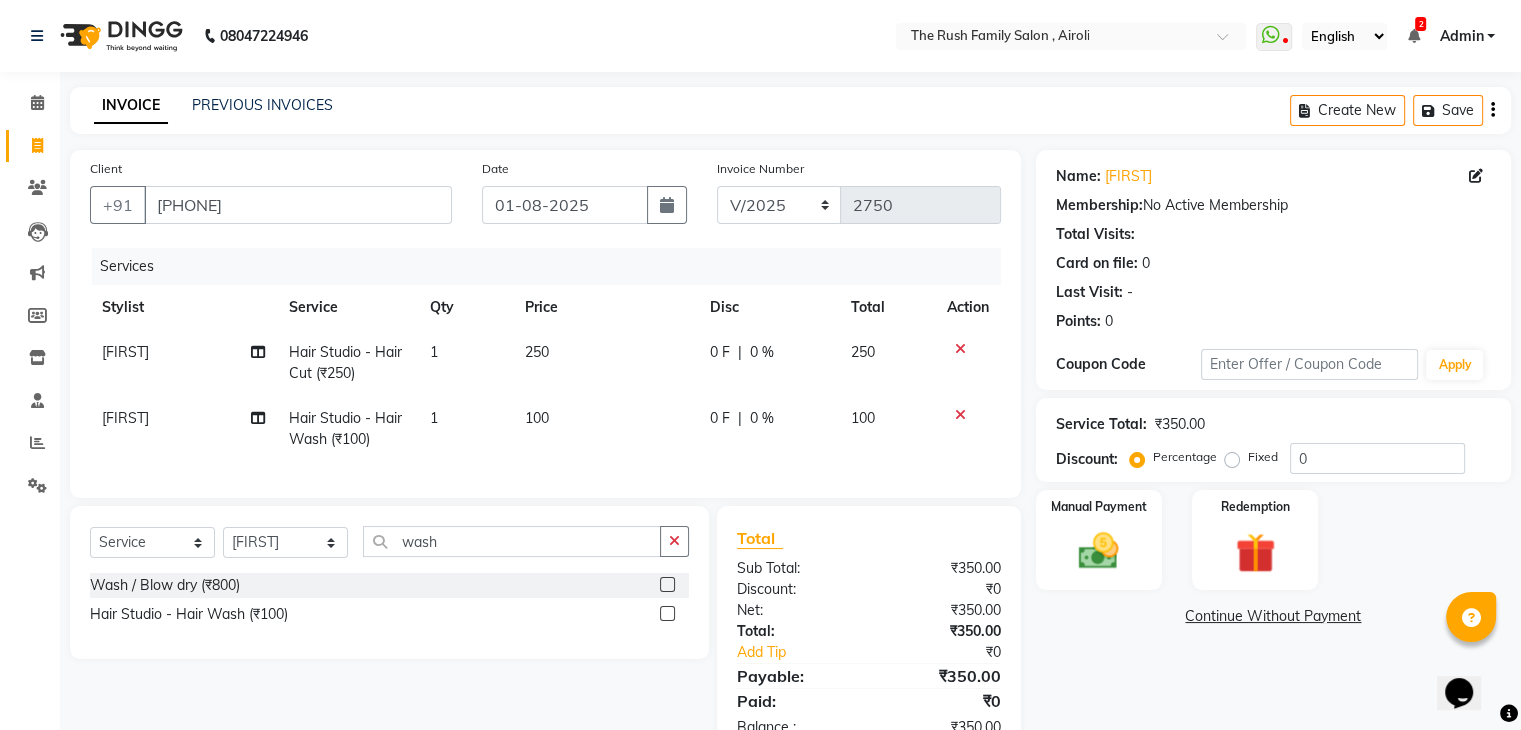 click on "100" 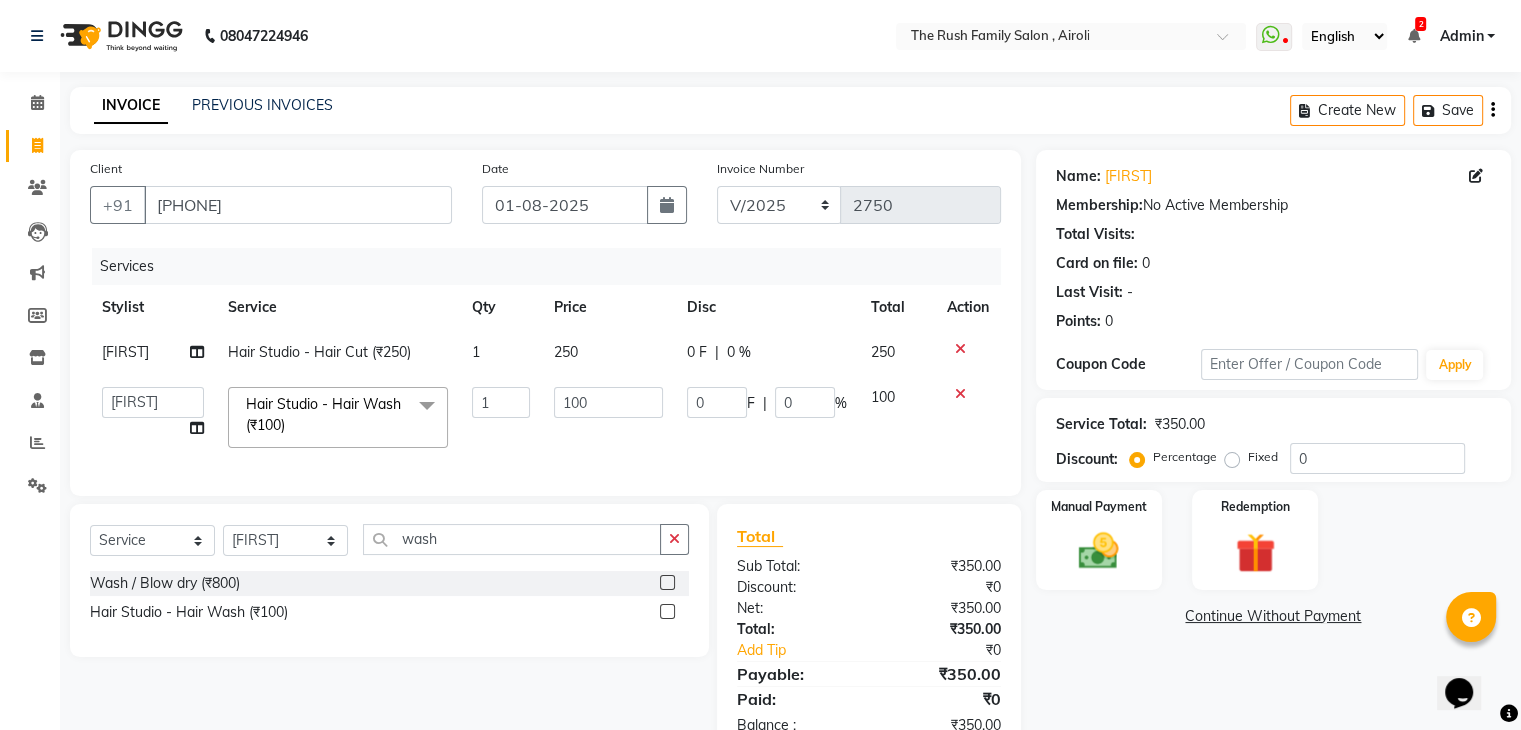 click on "1" 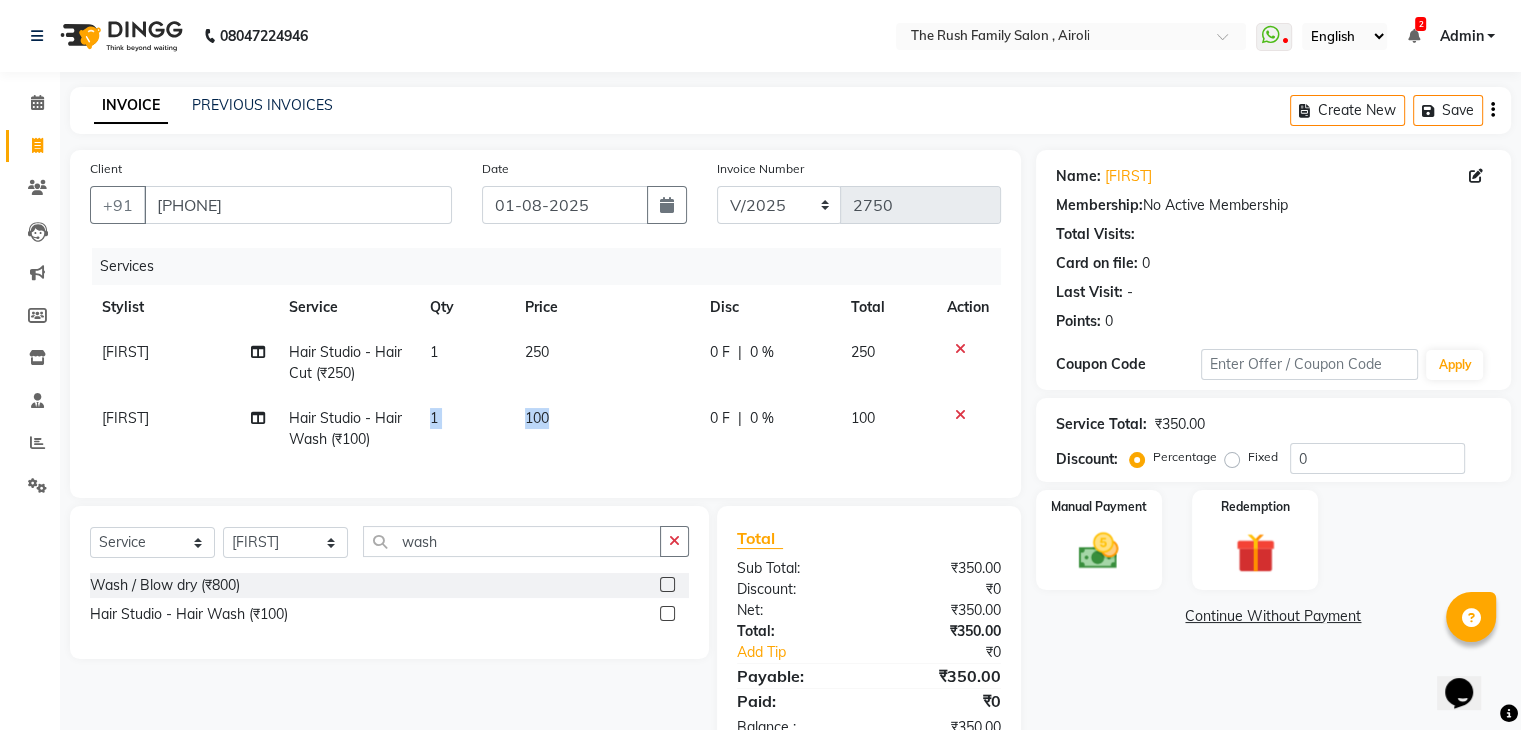 click on "Josh Hair Studio - Hair Wash (₹100) 1 100 0 F | 0 % 100" 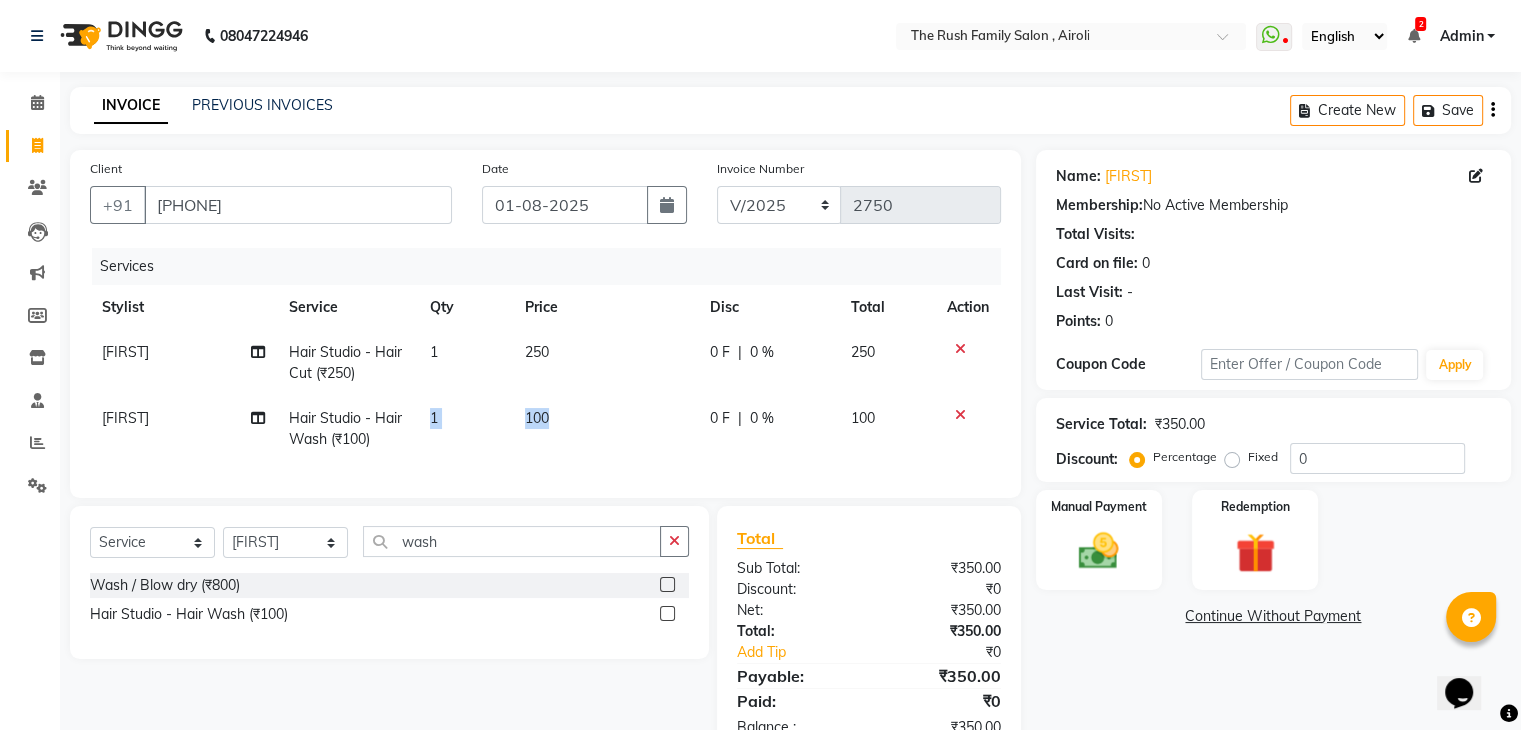 click on "100" 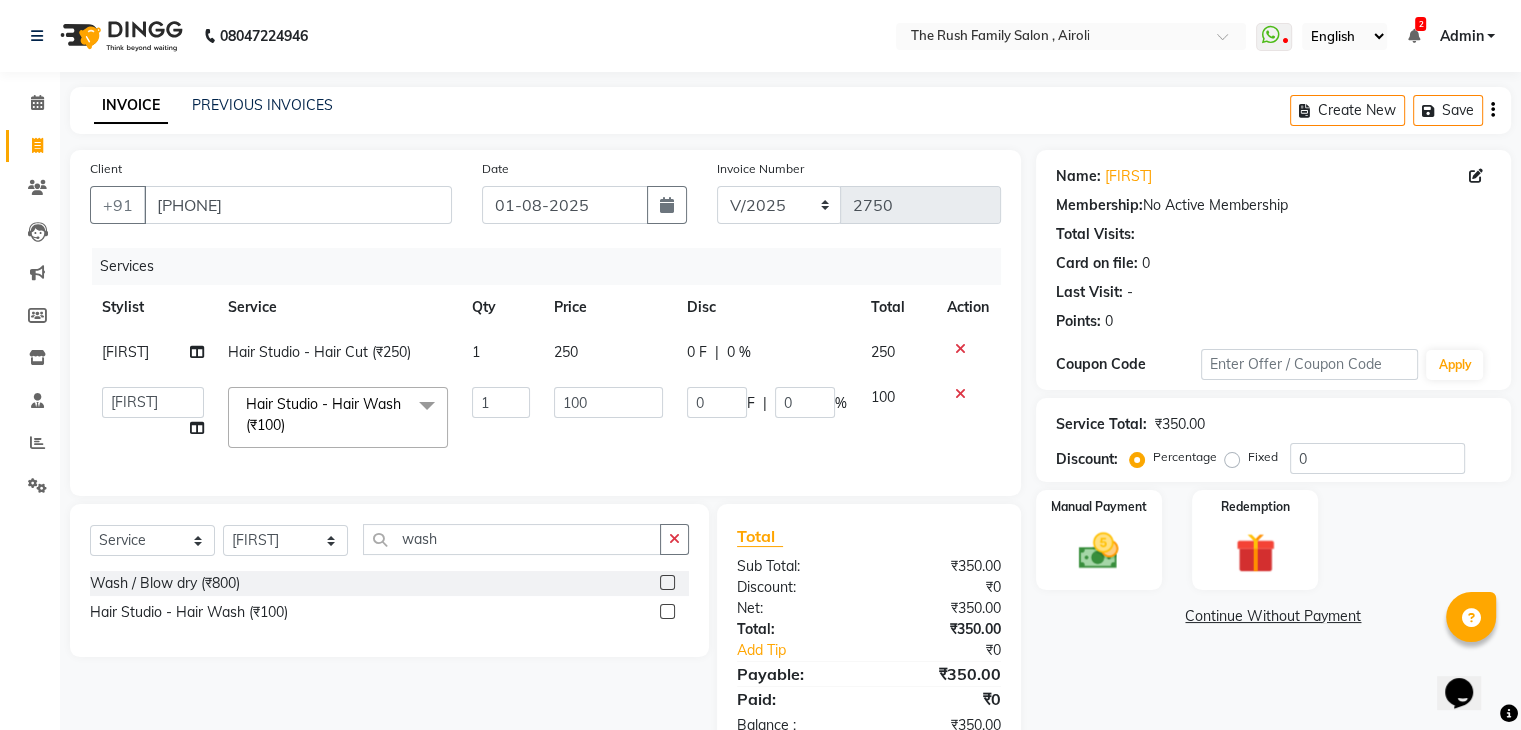 click on "100" 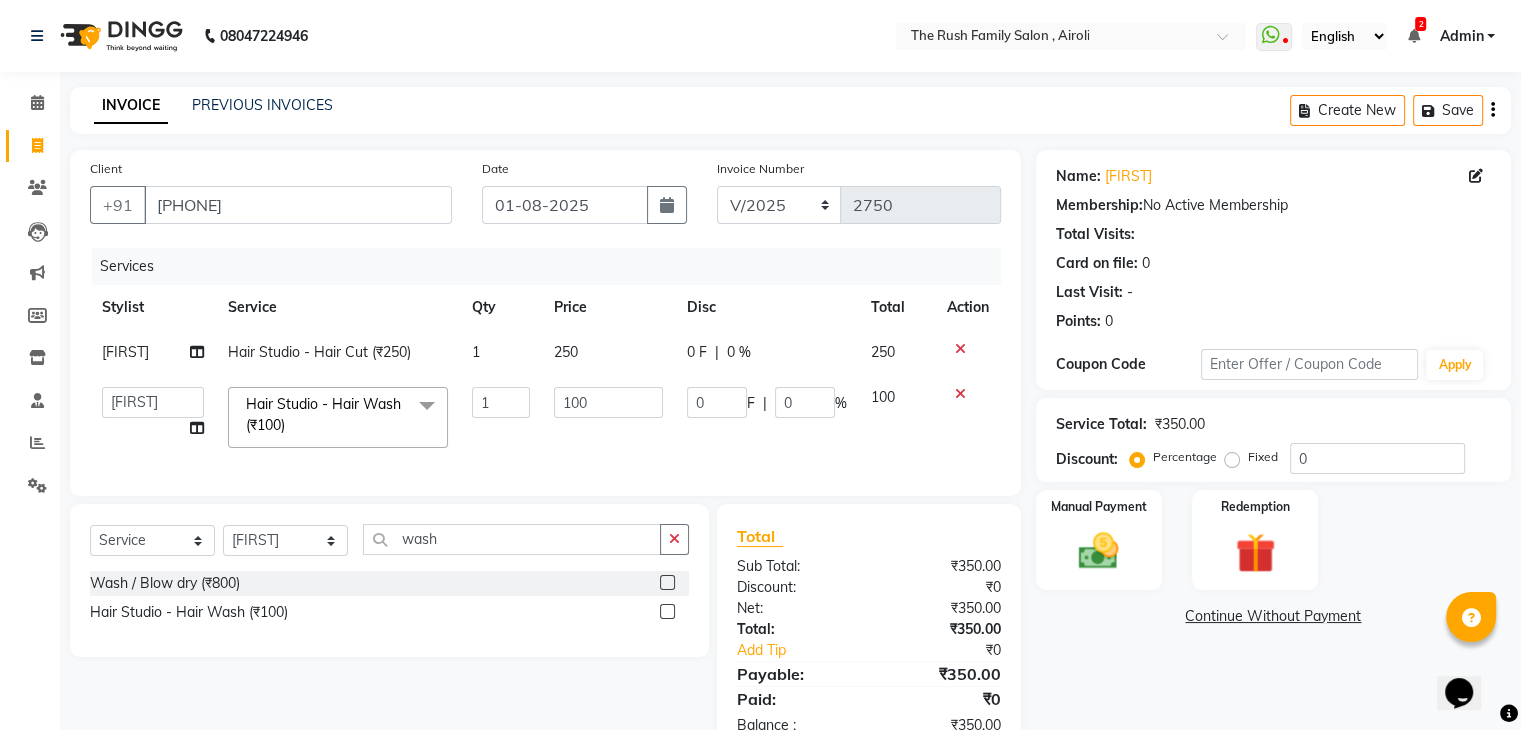 click on "100" 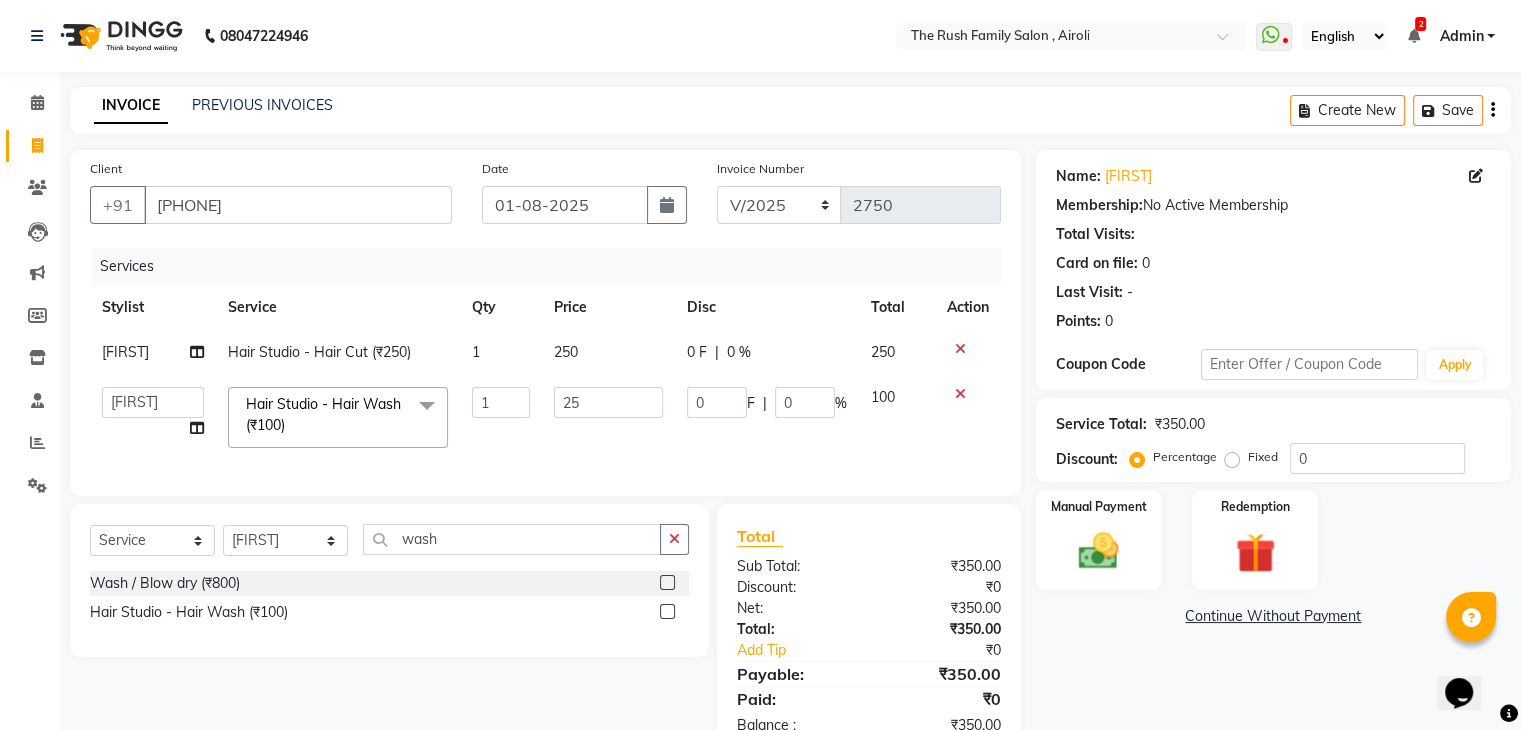 type on "250" 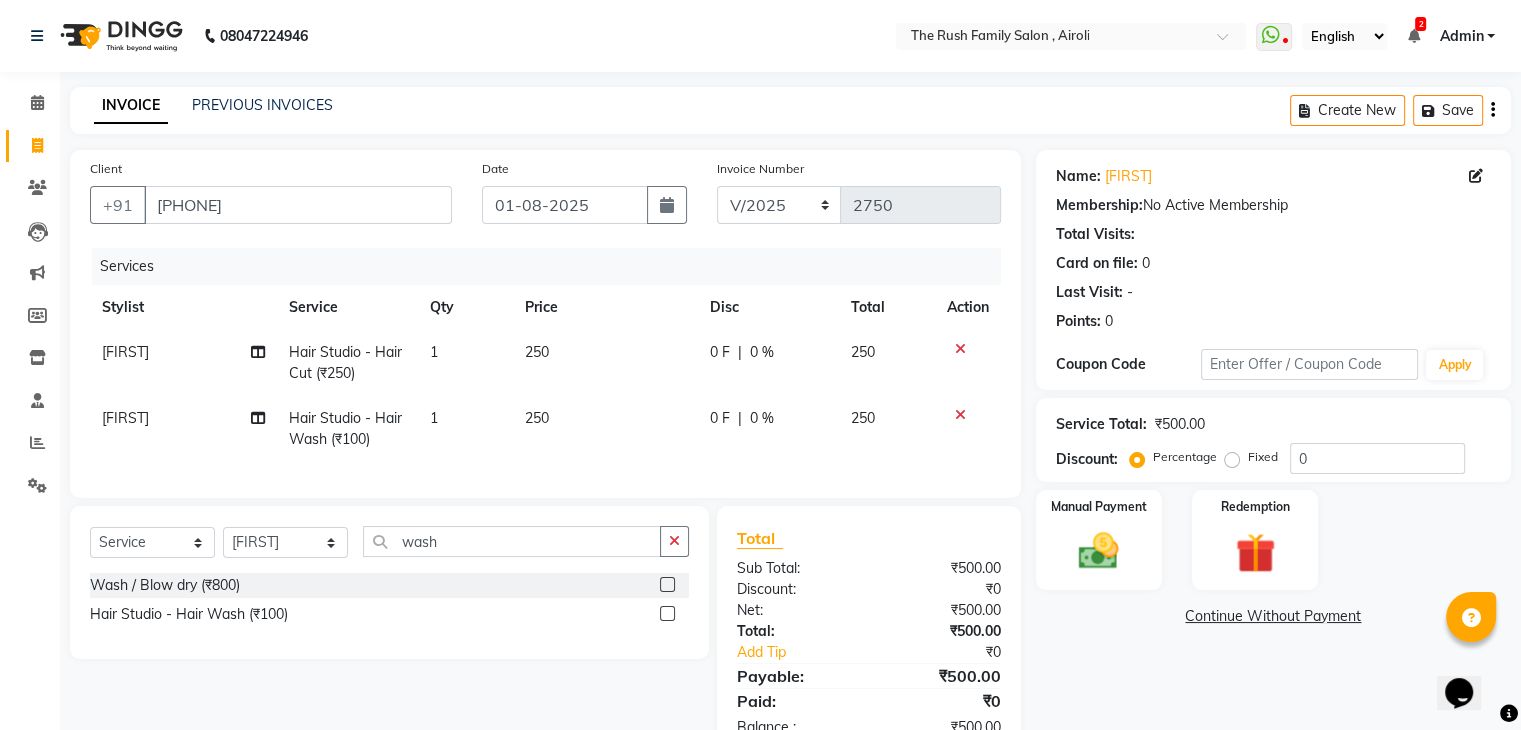 click on "0 F | 0 %" 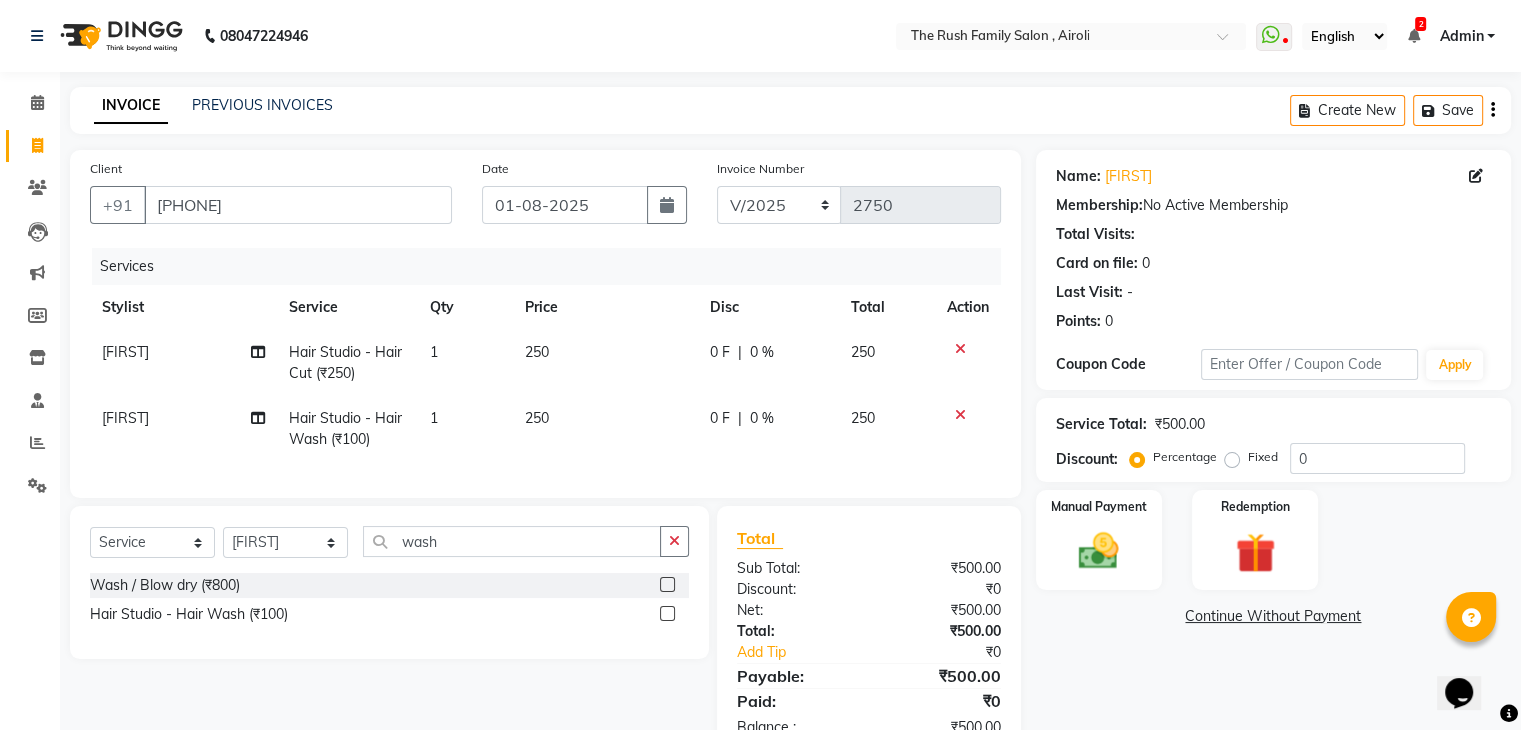 select on "87162" 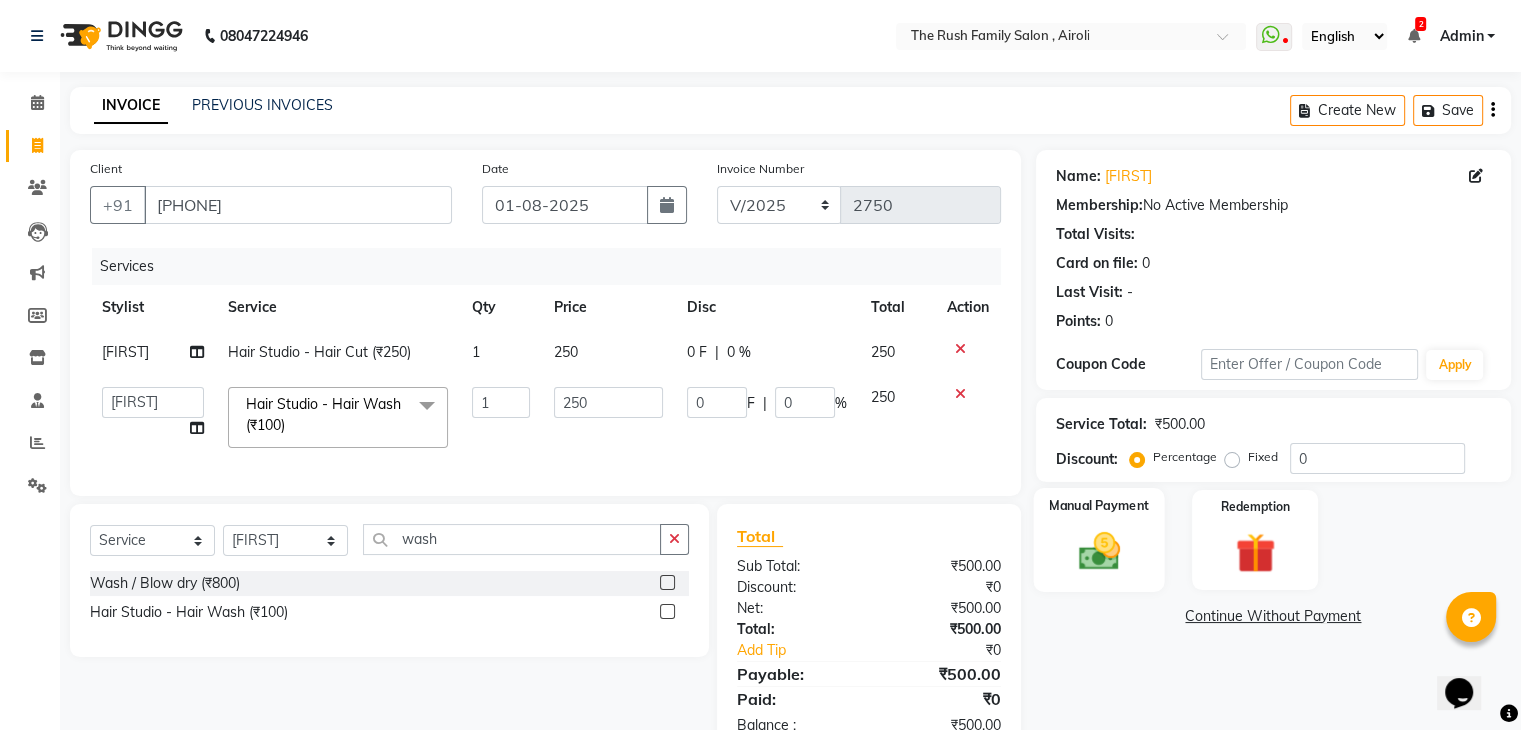 click on "Manual Payment" 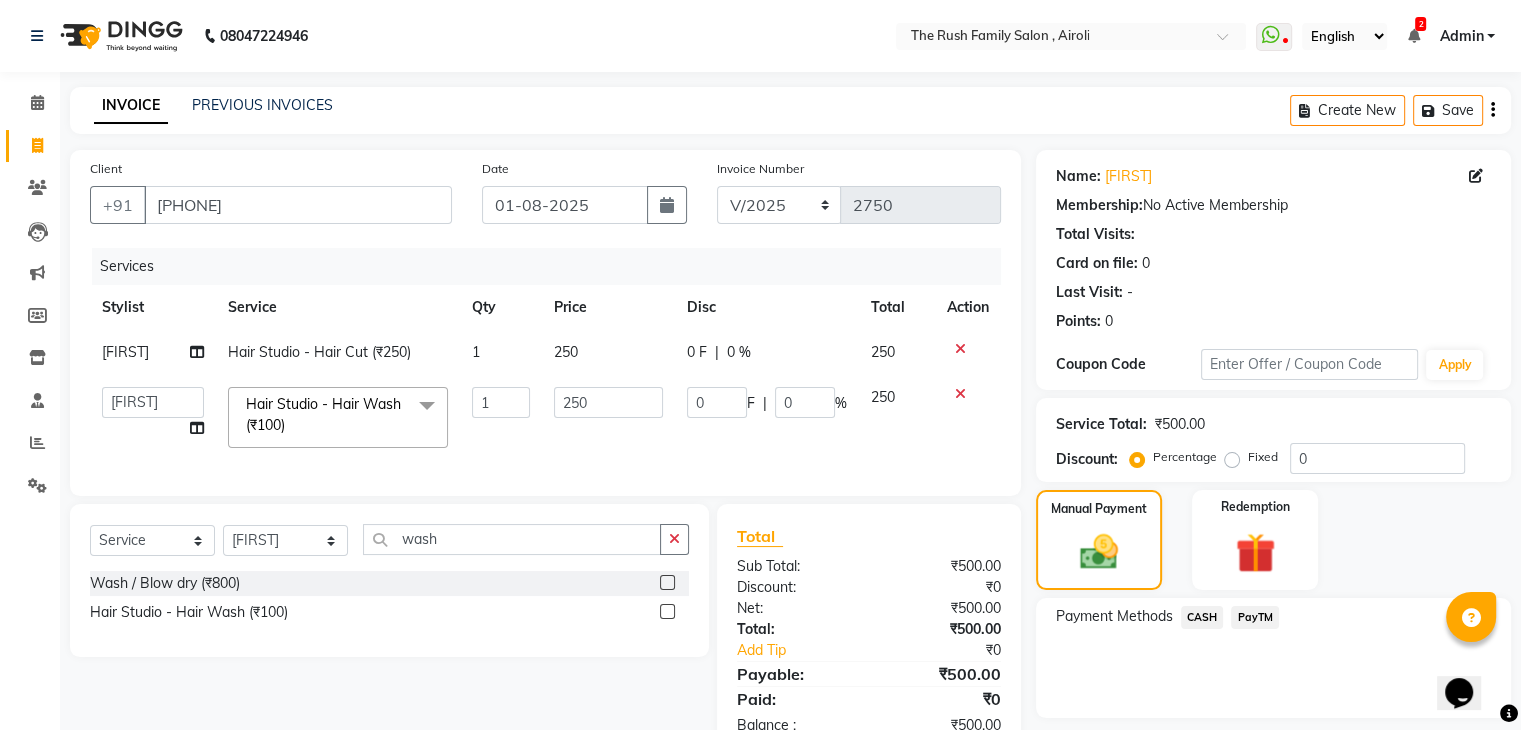 click on "PayTM" 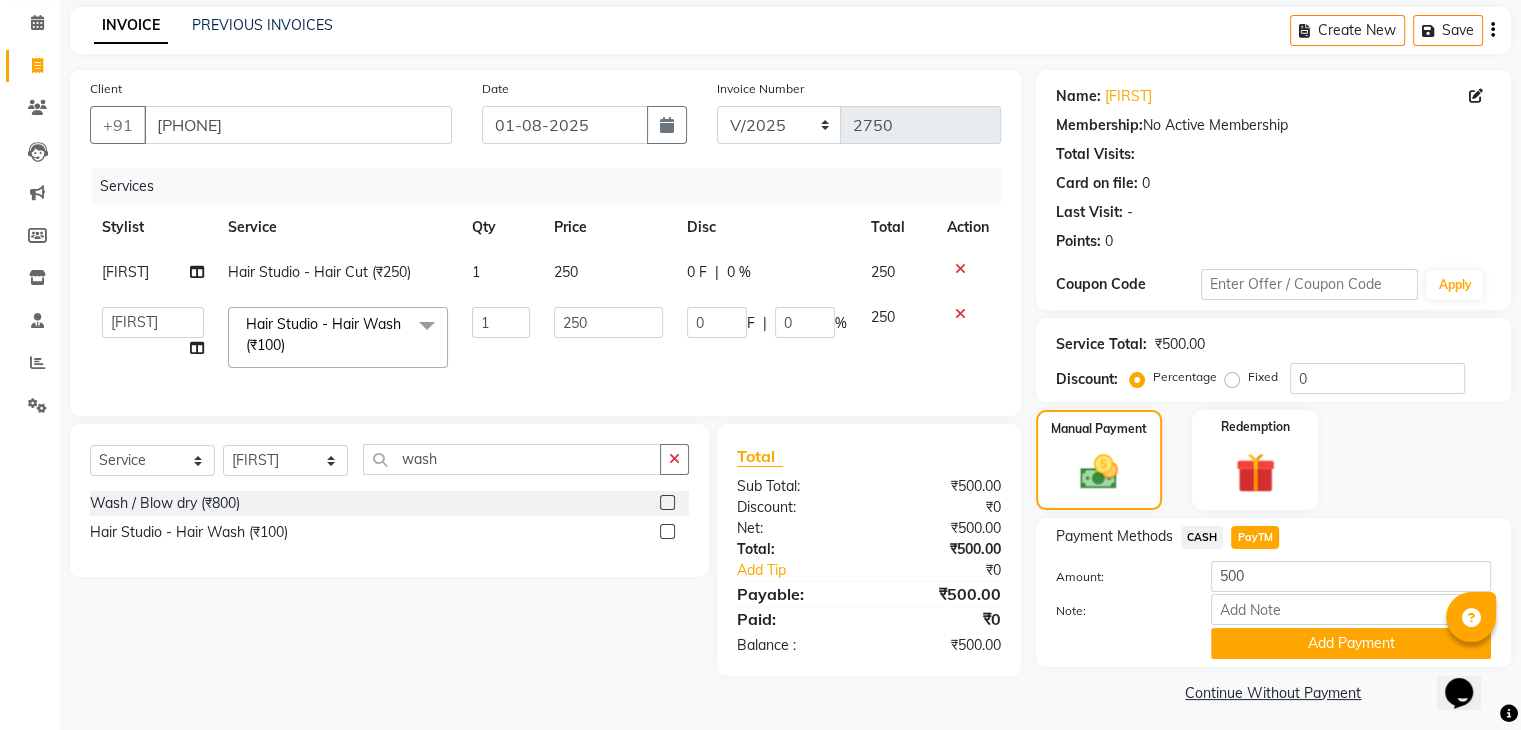 scroll, scrollTop: 89, scrollLeft: 0, axis: vertical 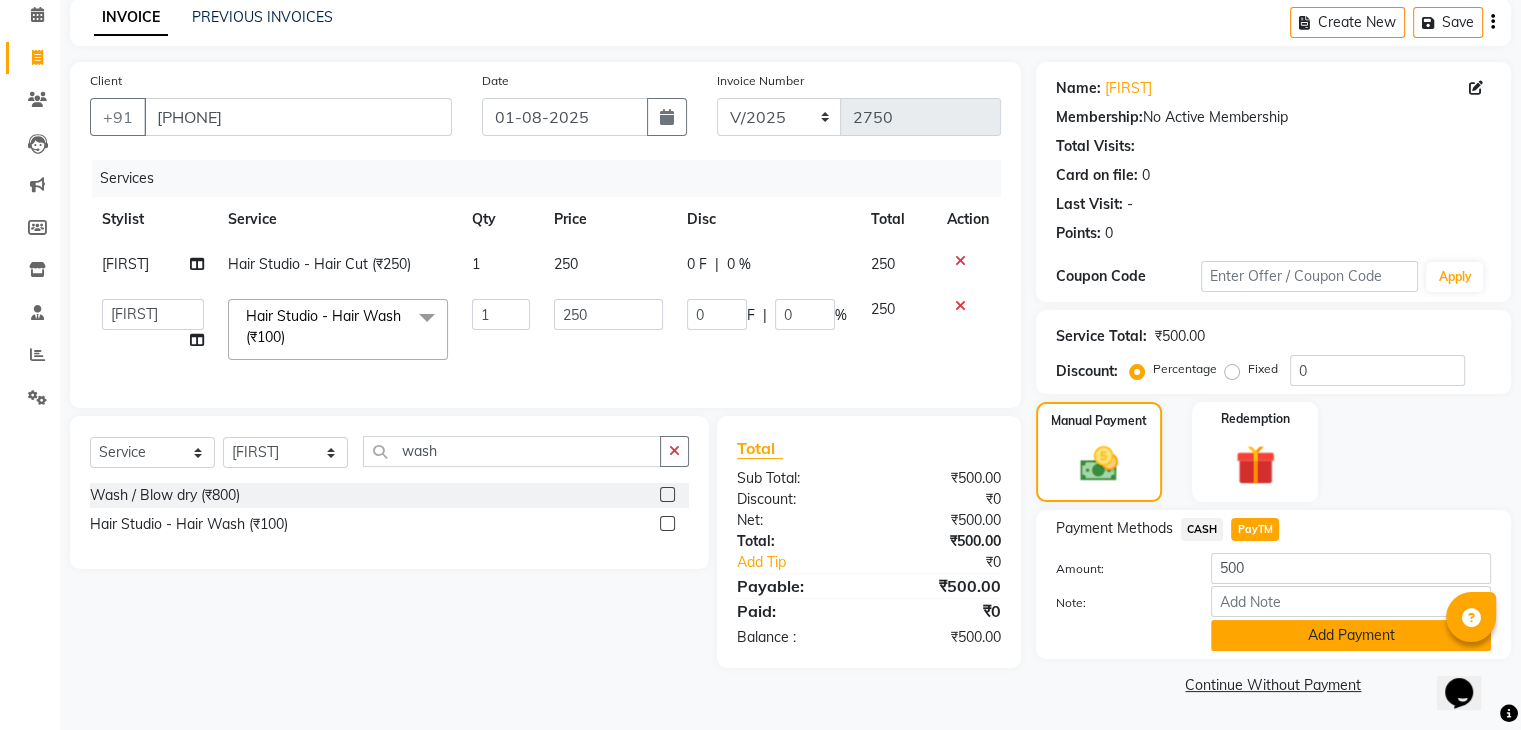 click on "Add Payment" 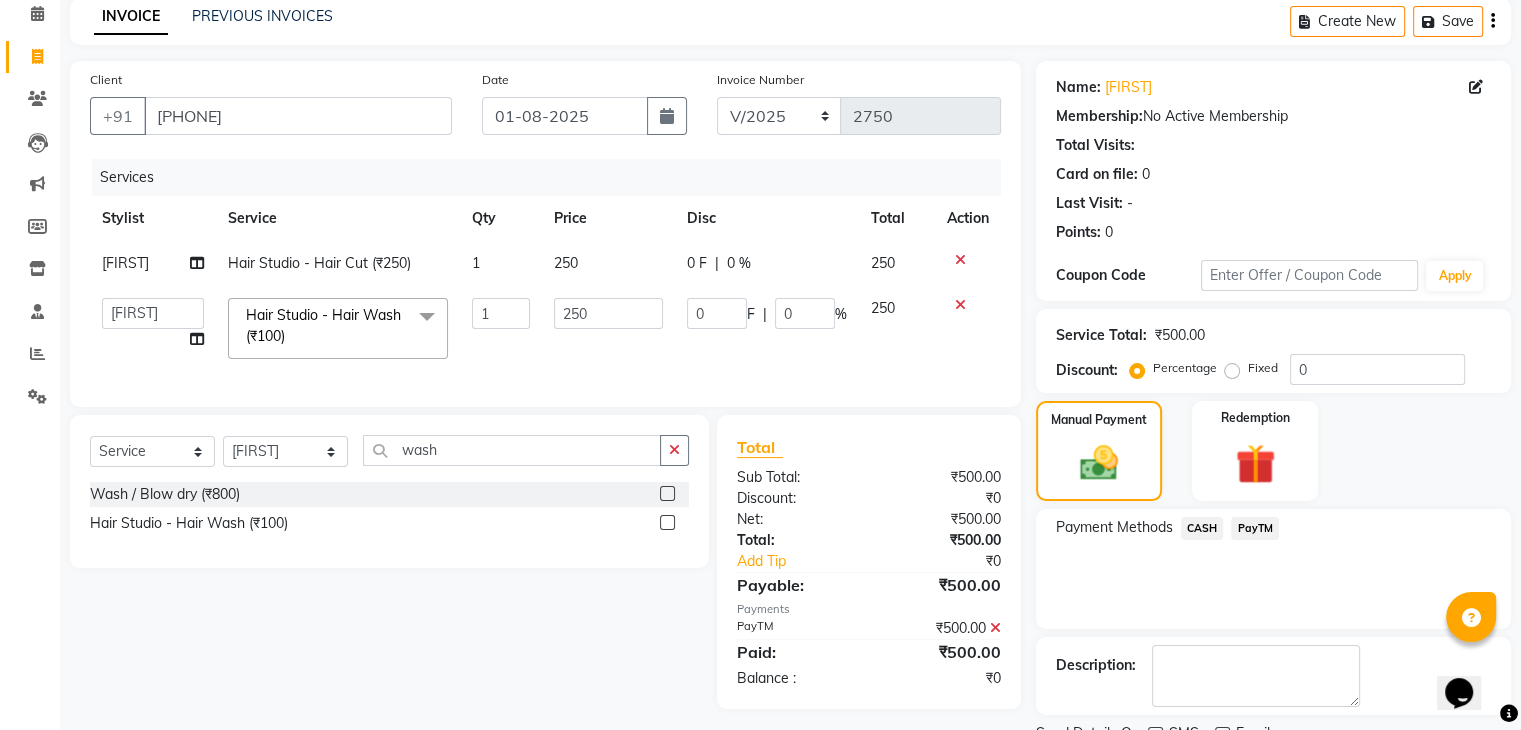 scroll, scrollTop: 171, scrollLeft: 0, axis: vertical 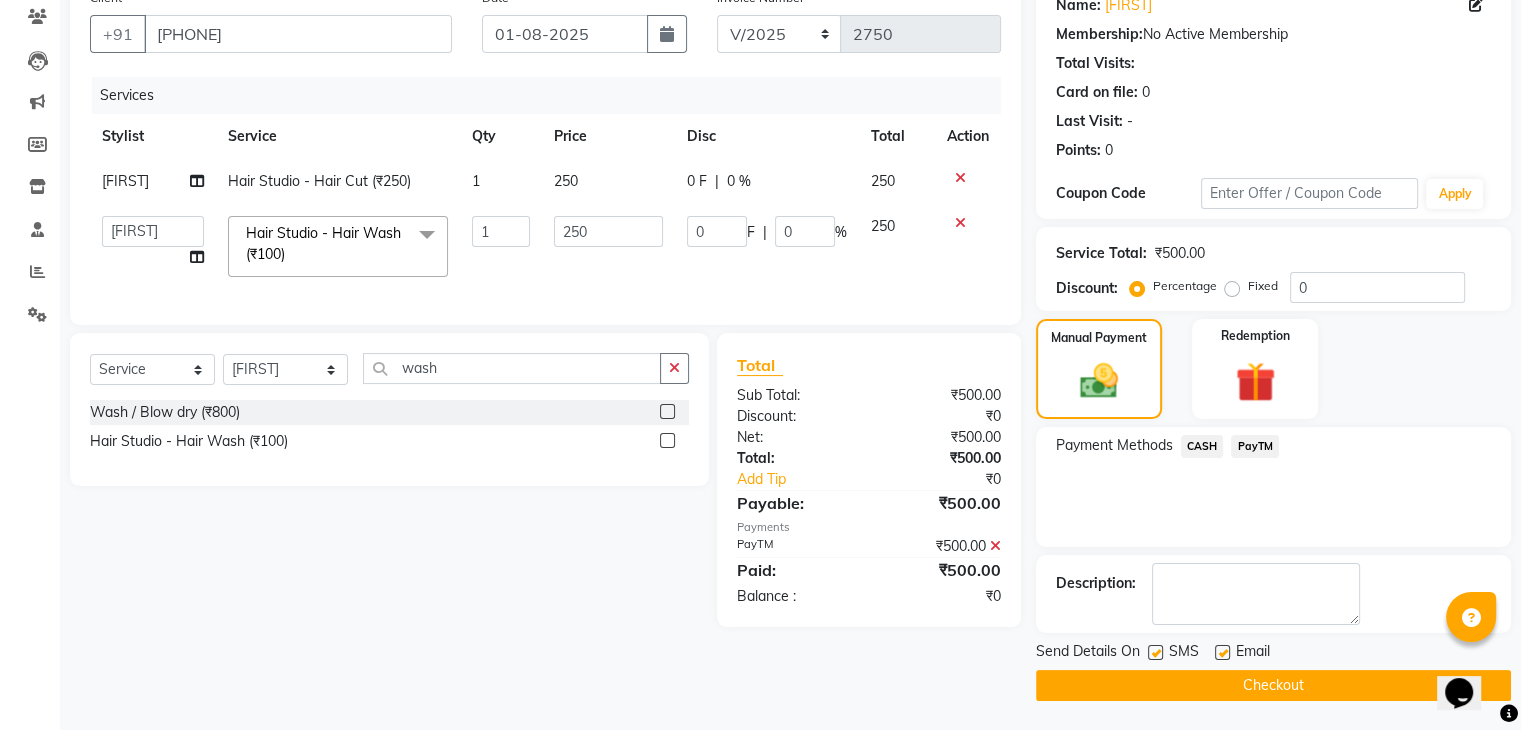 click 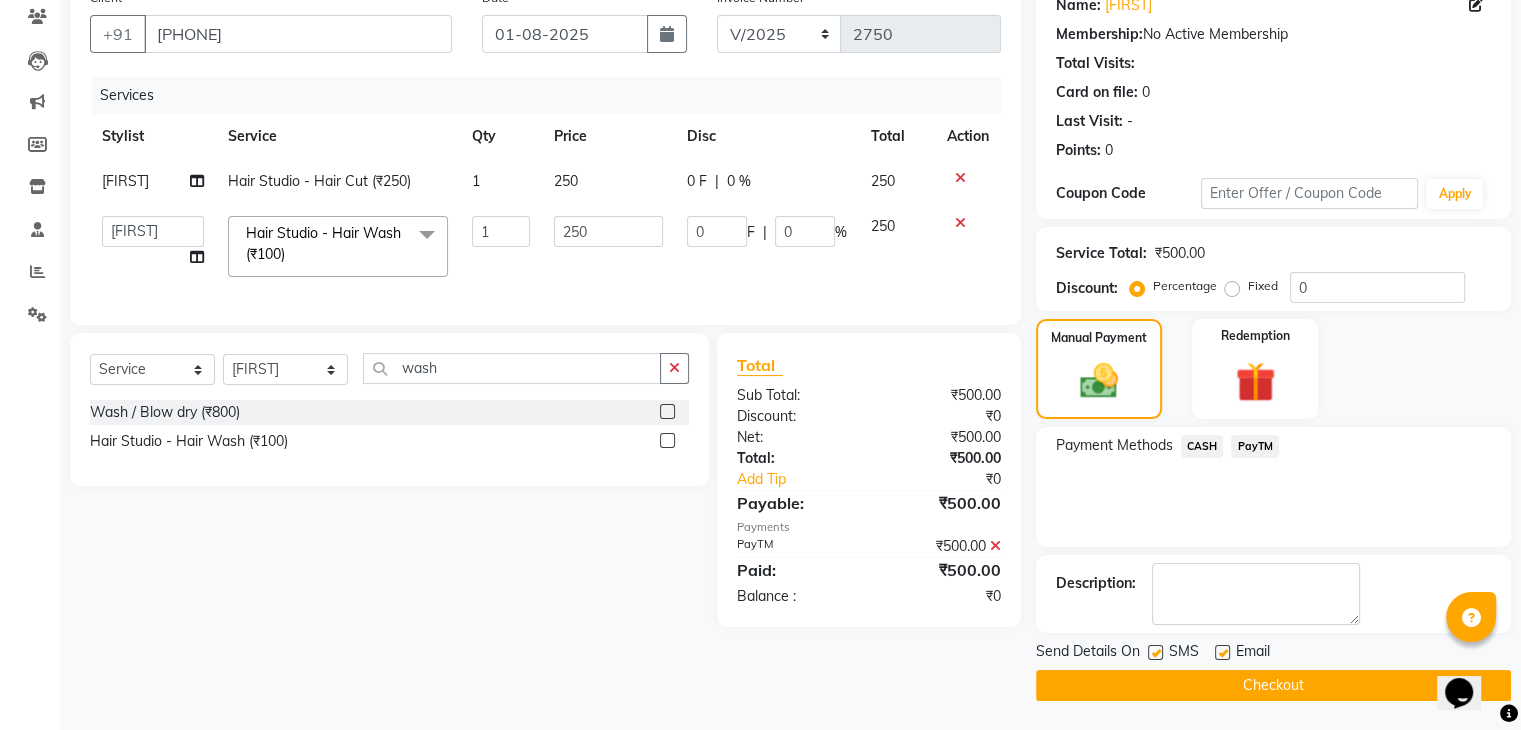 click at bounding box center (1154, 653) 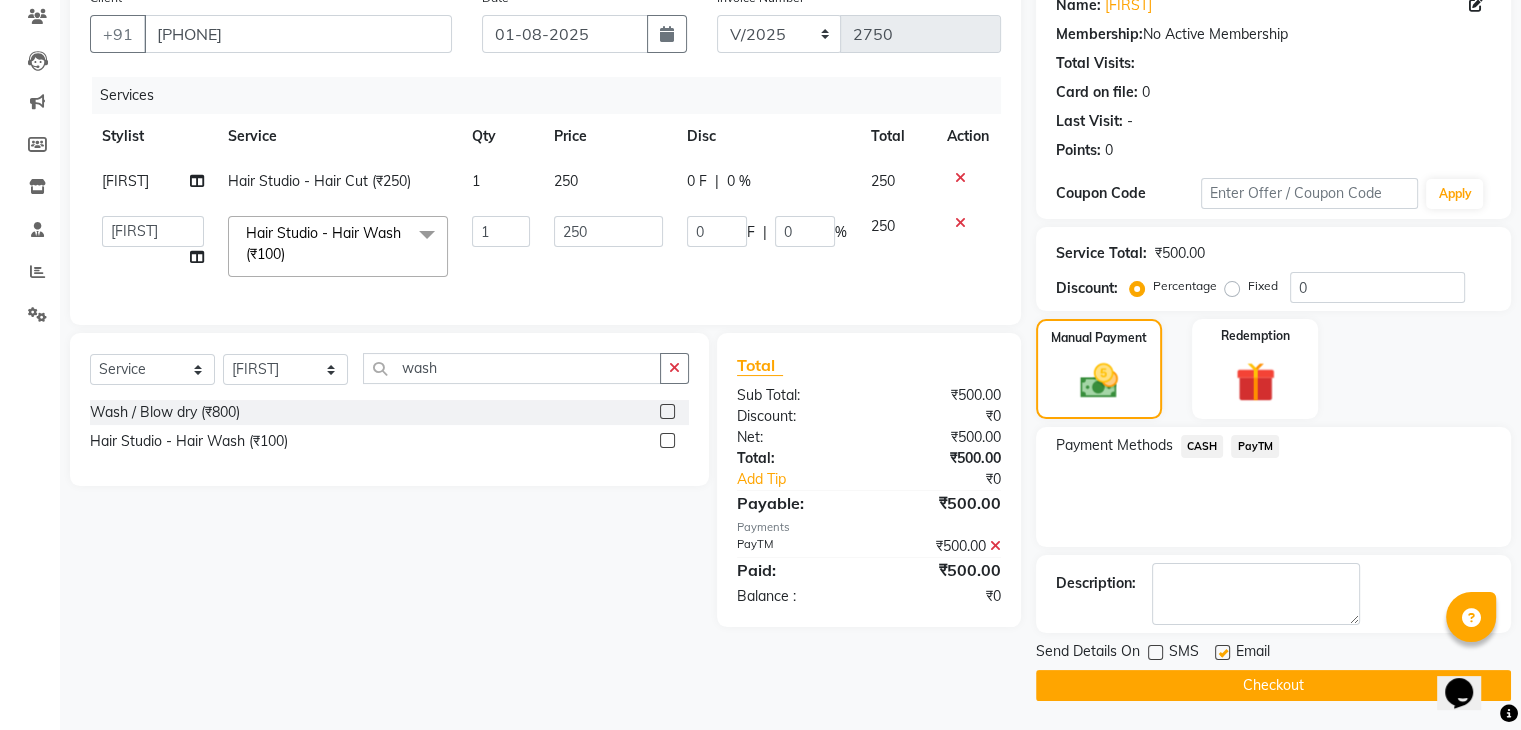 click 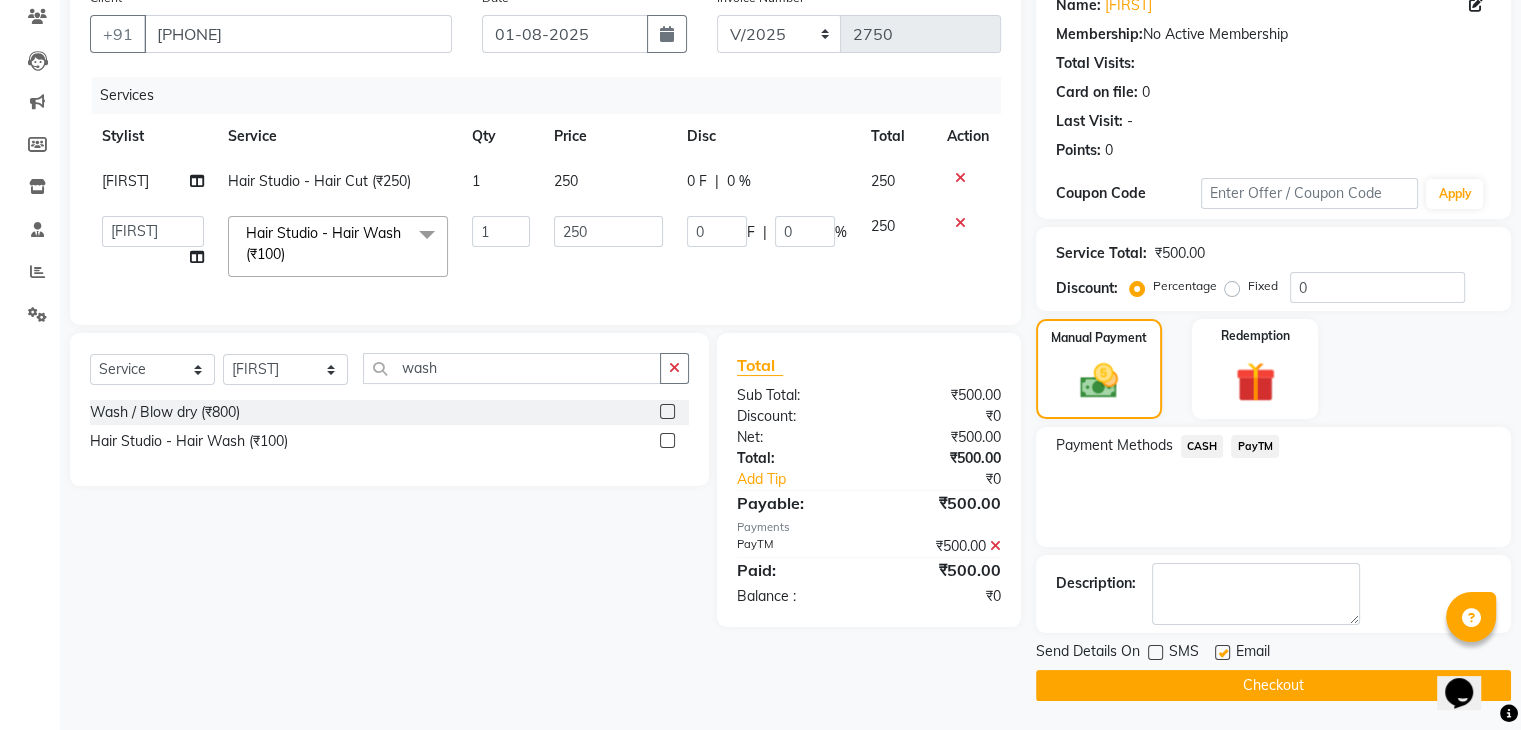 click at bounding box center (1221, 653) 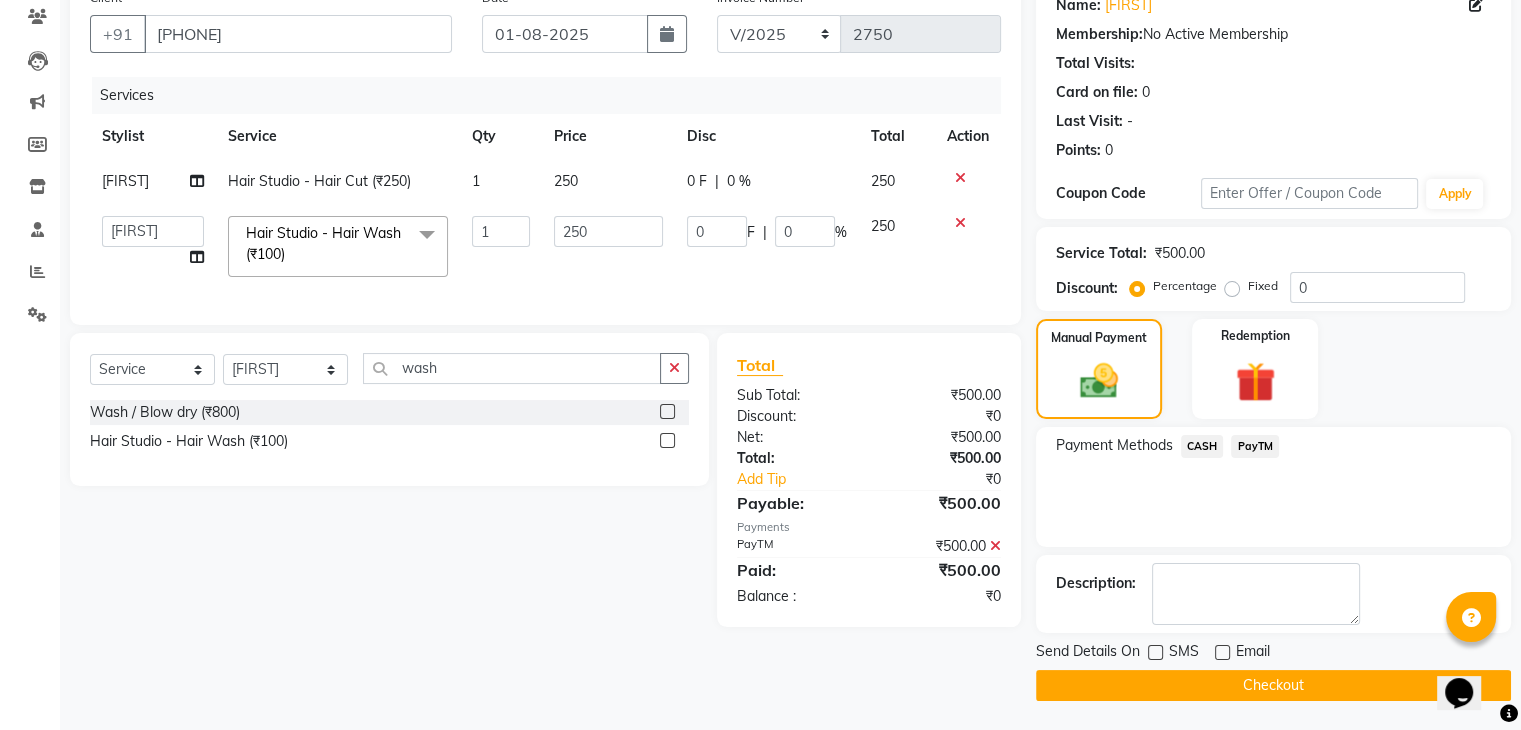 click on "Checkout" 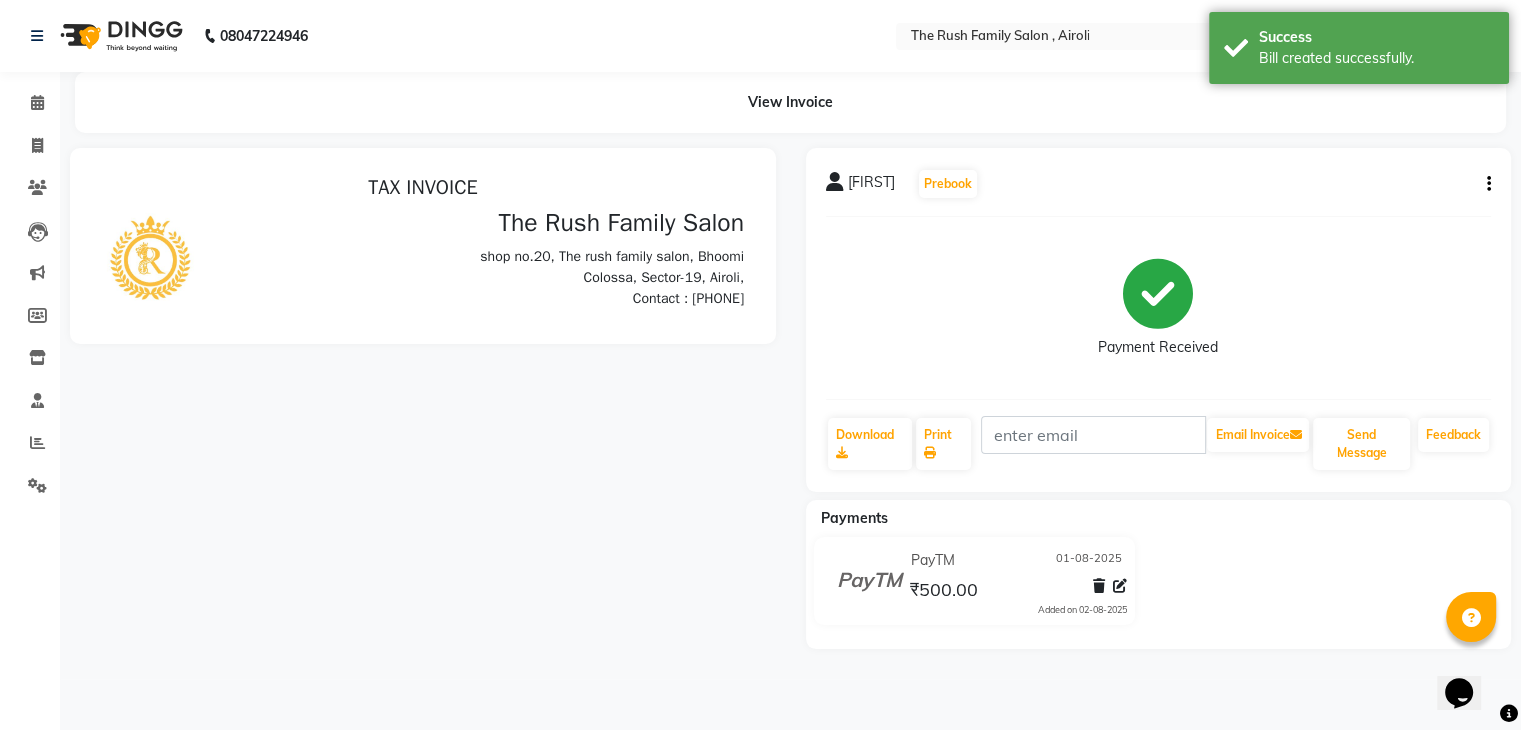scroll, scrollTop: 0, scrollLeft: 0, axis: both 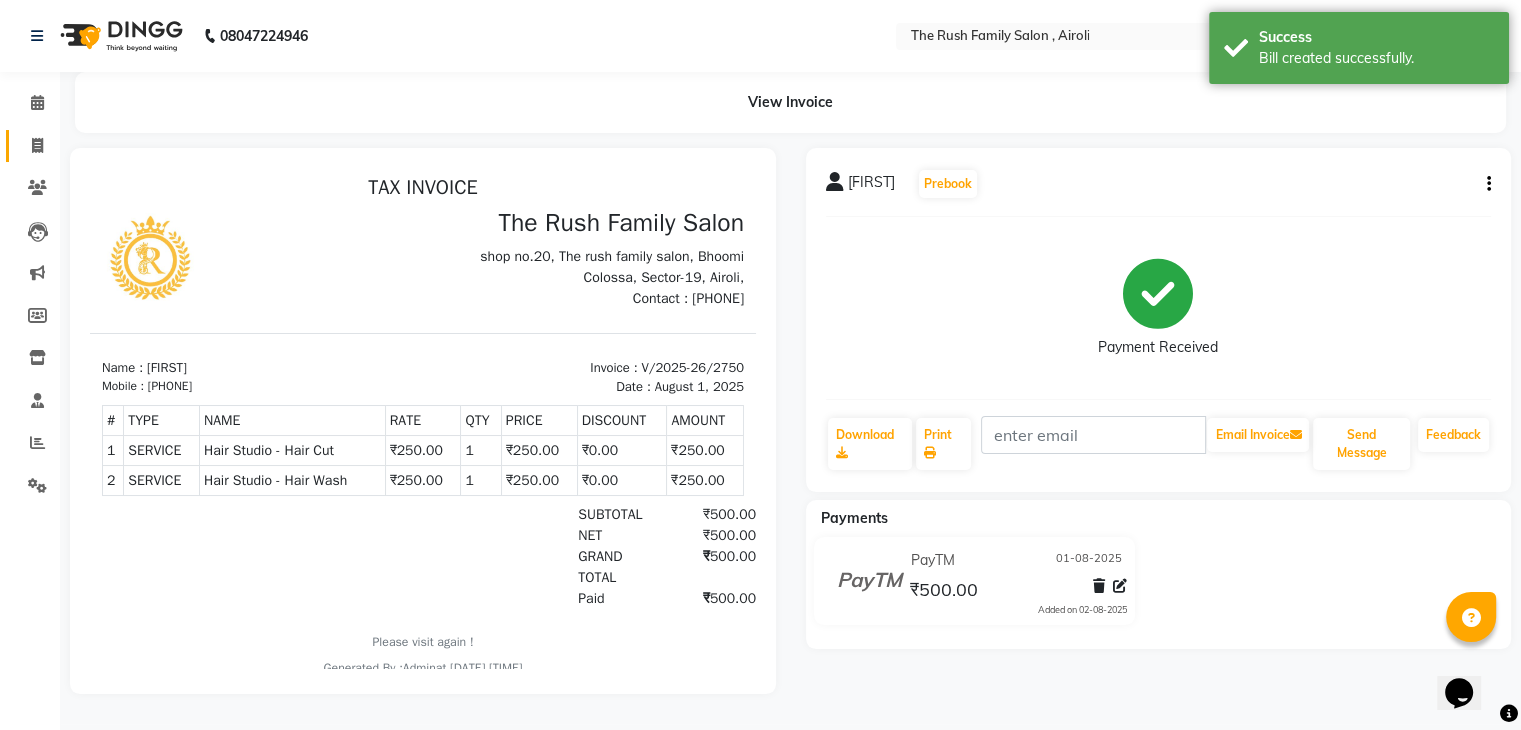 click on "Invoice" 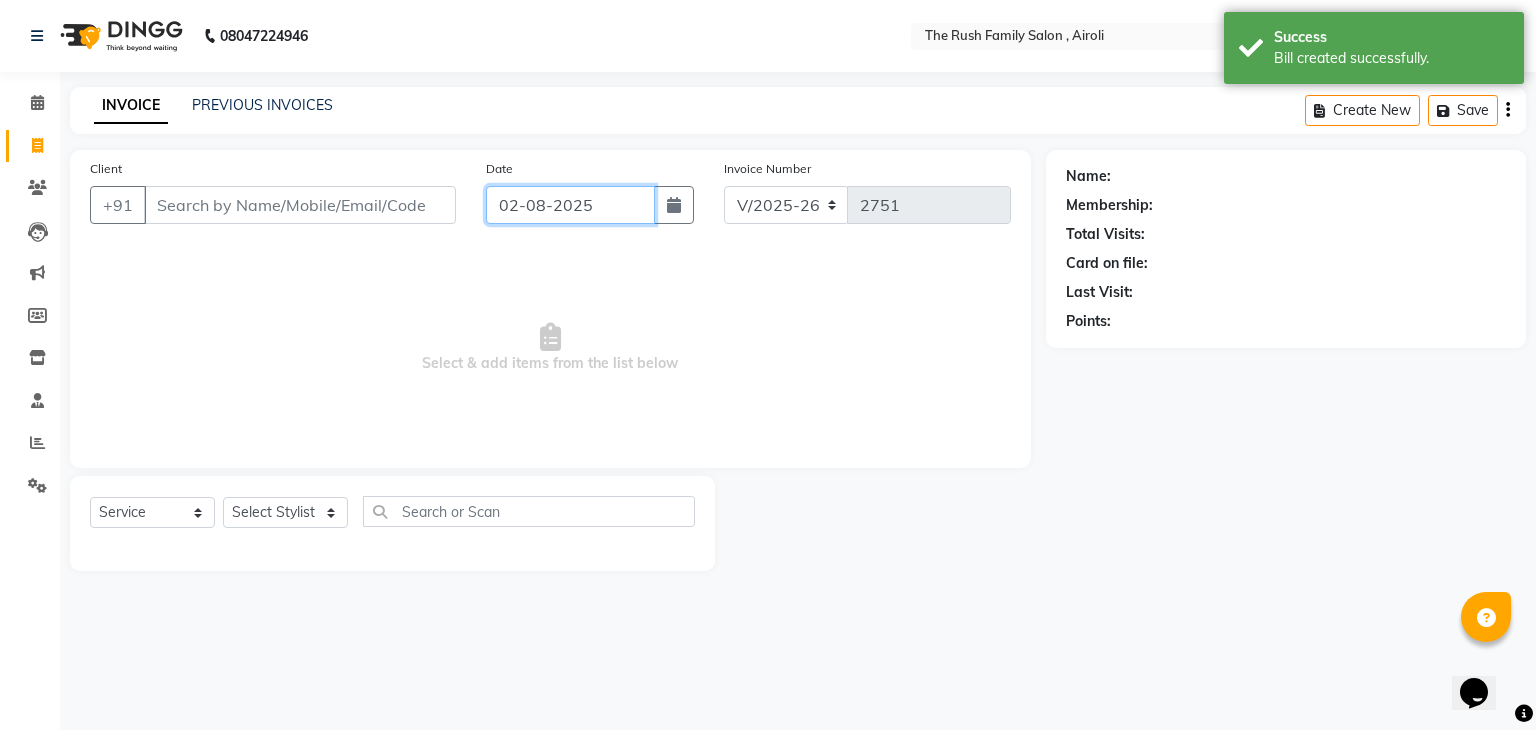 click on "02-08-2025" 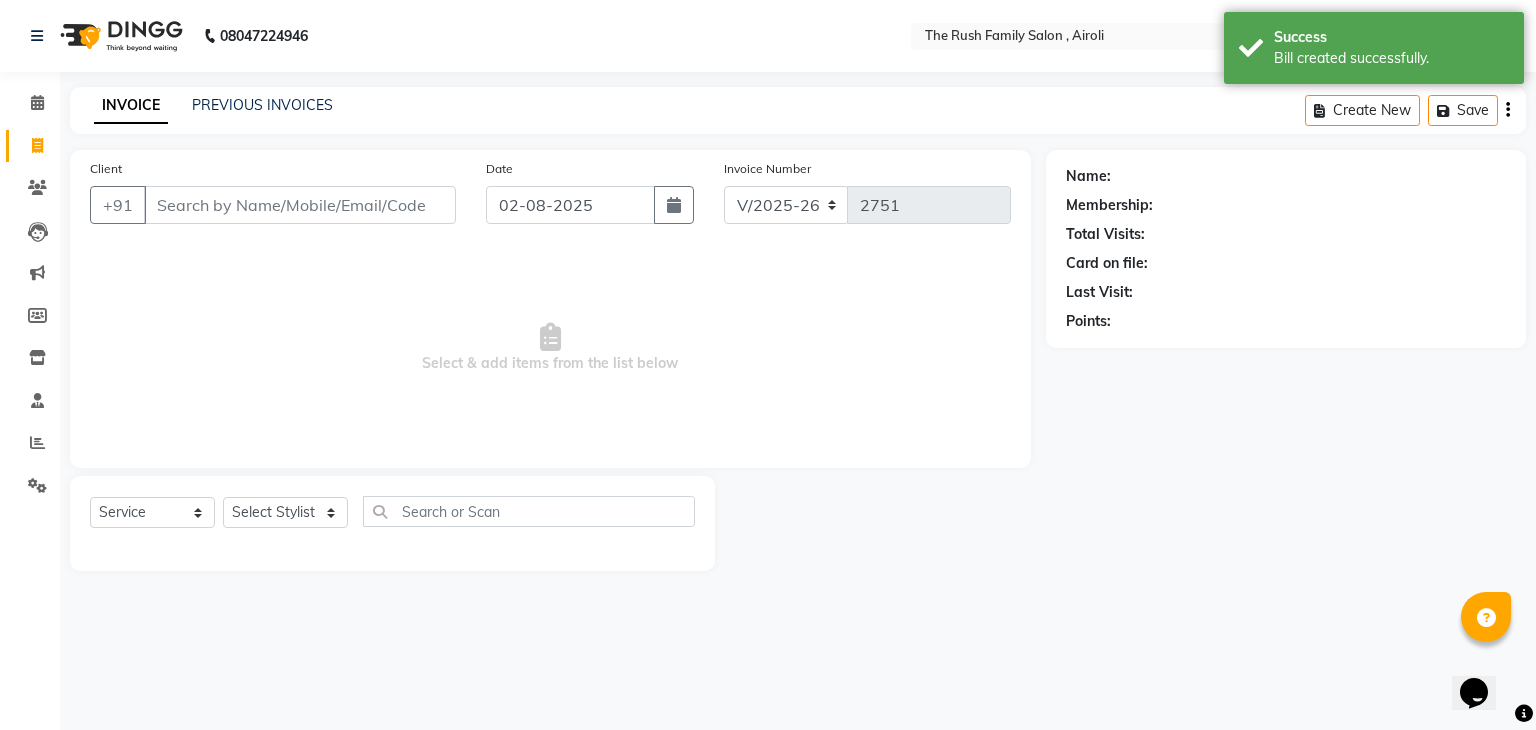 select on "8" 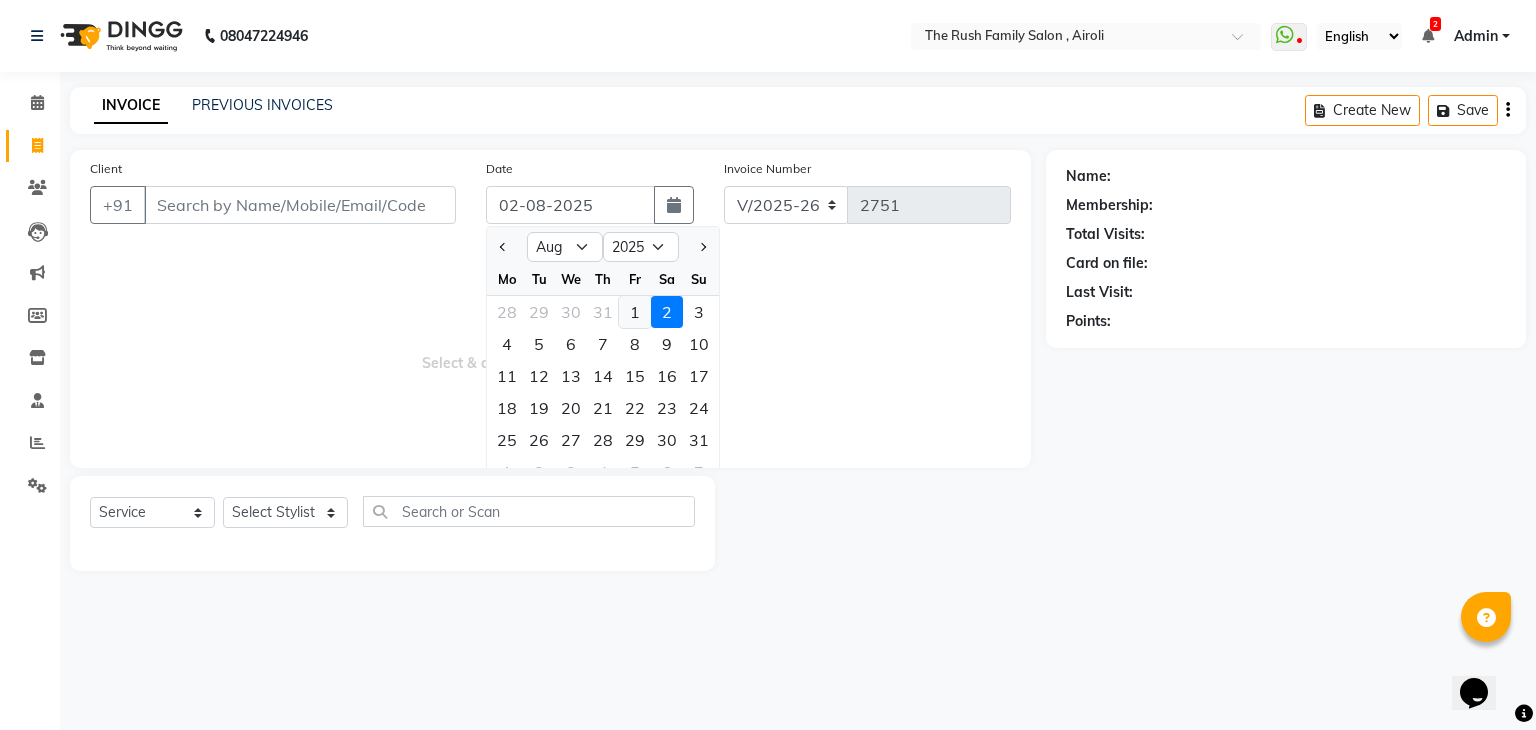 click on "1" 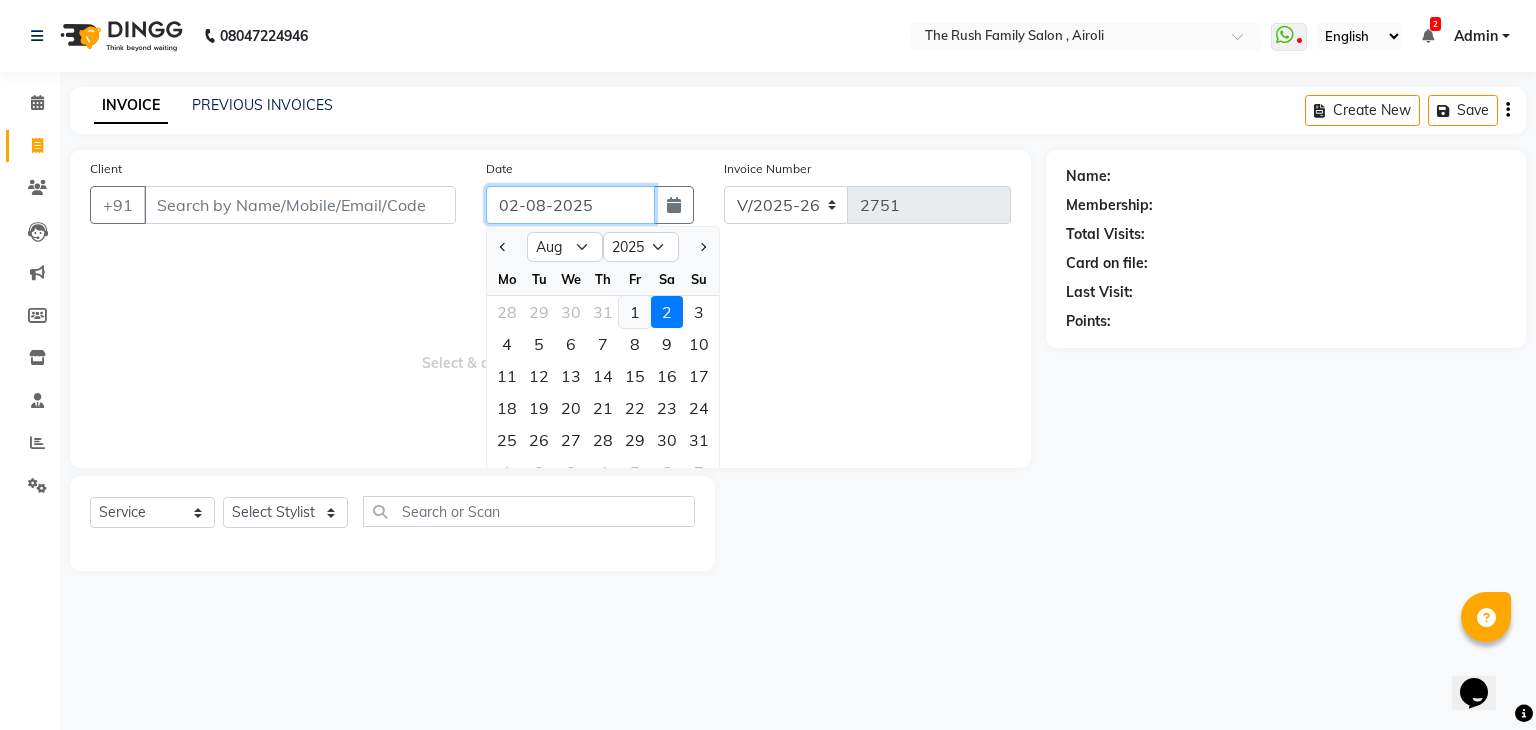 type on "01-08-2025" 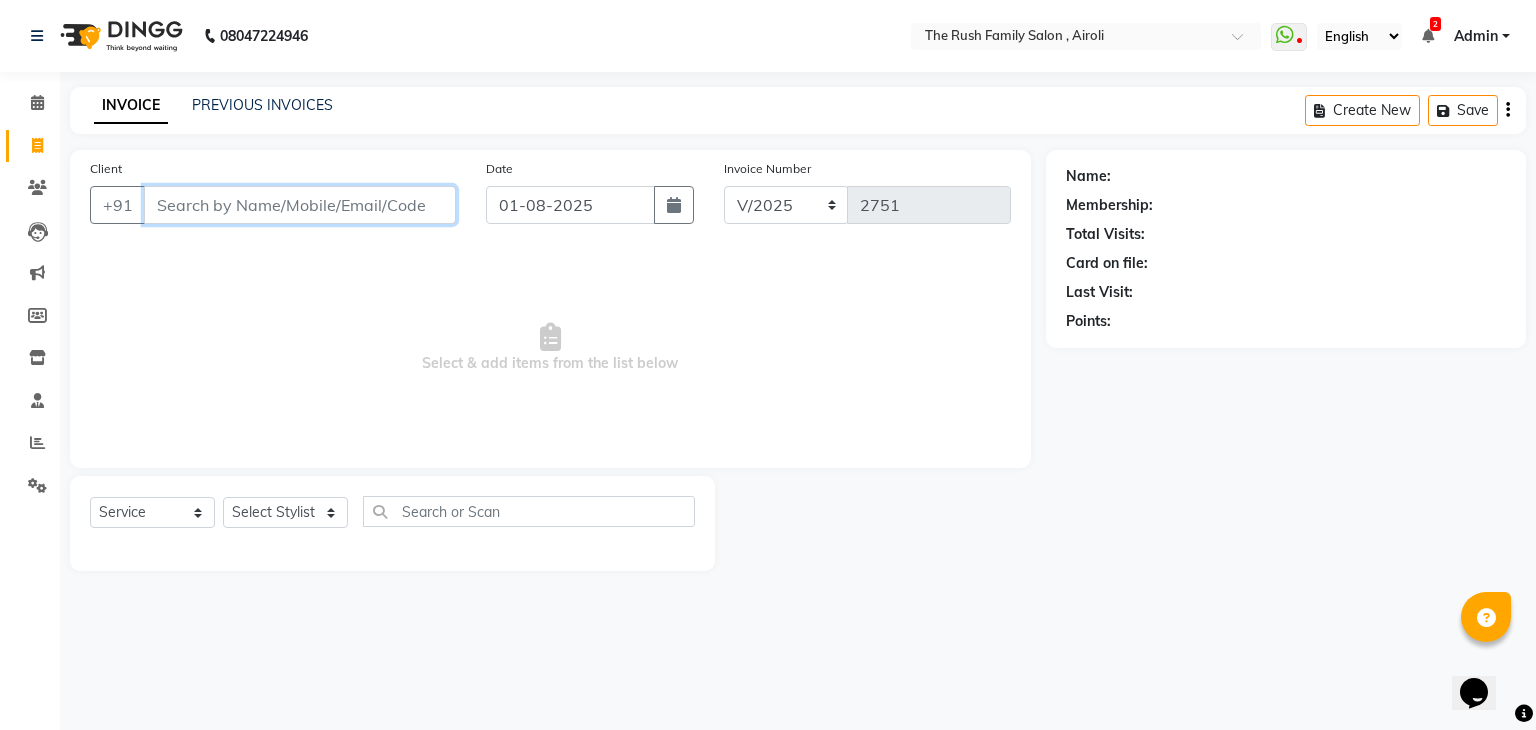 click on "Client" at bounding box center [300, 205] 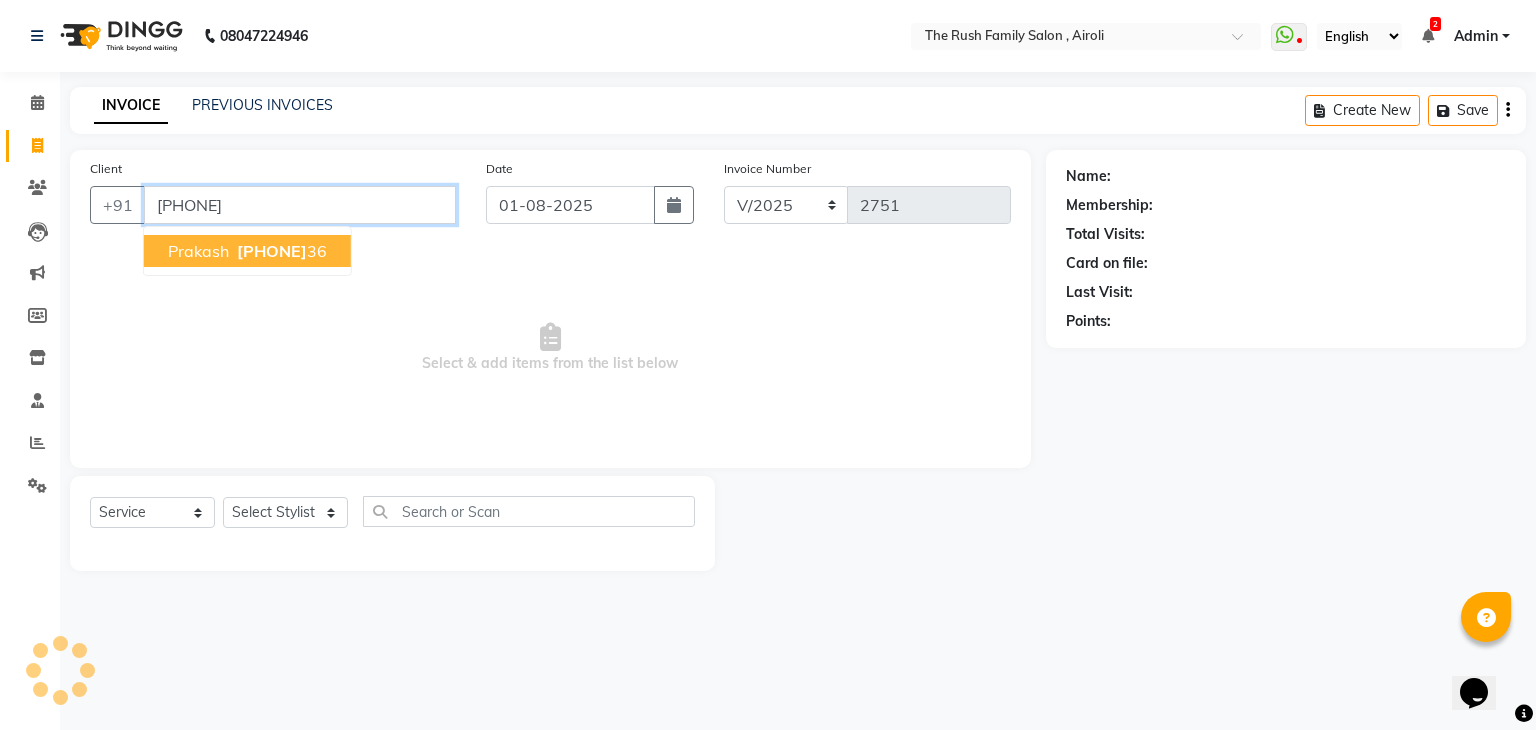 type on "[PHONE]" 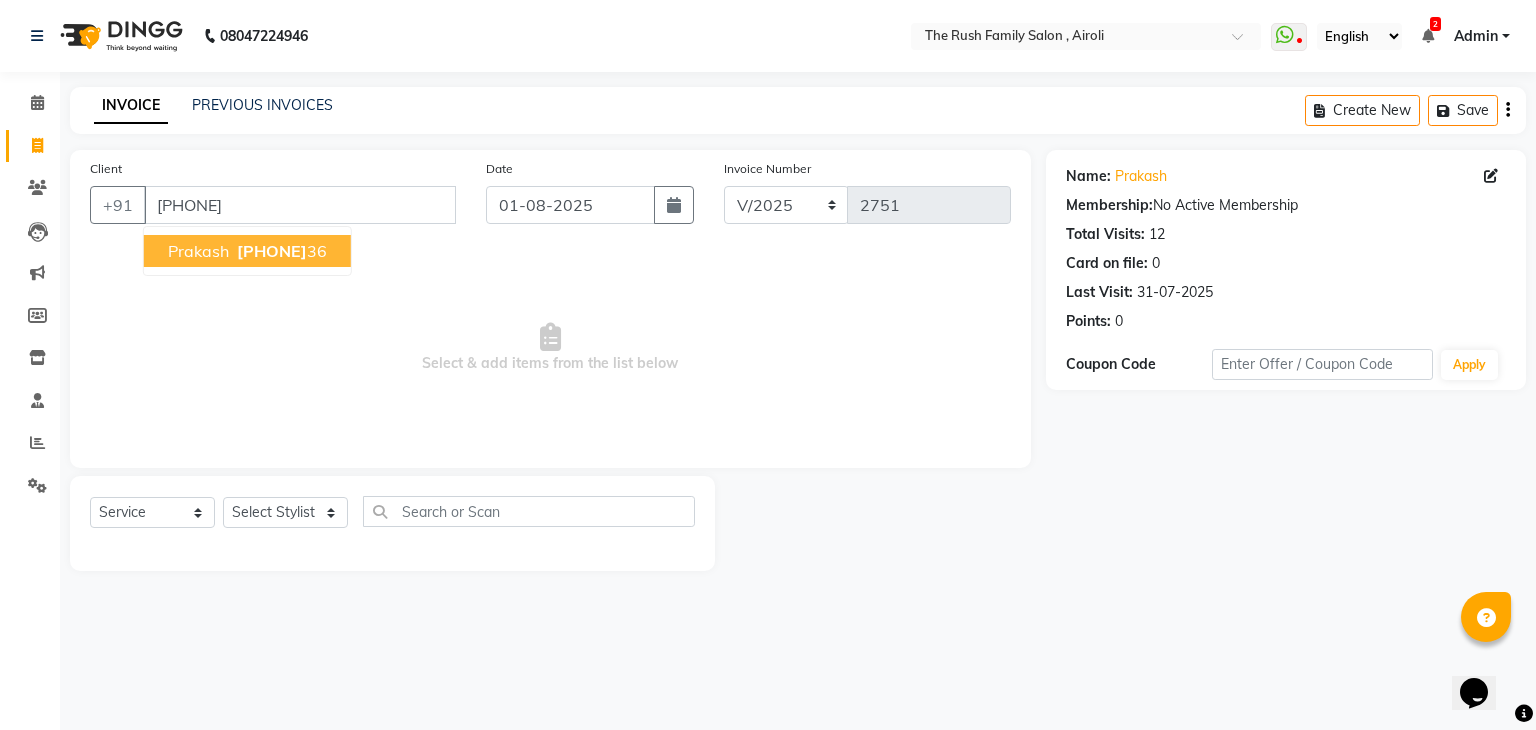 click on "Prakash   99873128 36" at bounding box center [247, 251] 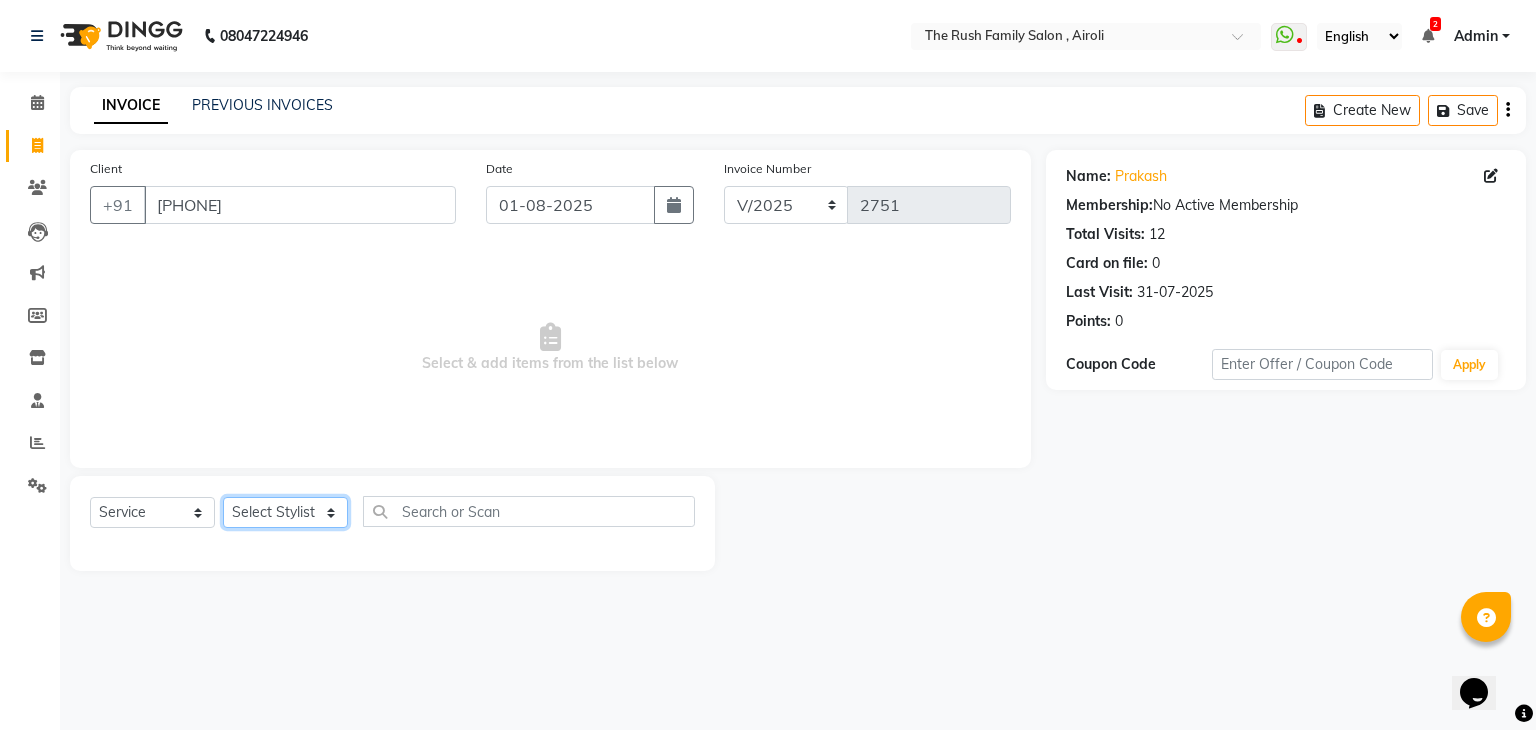 click on "Select Stylist Ajaz Alvira Danish Guddi Jayesh Josh  mumtaz Naeem   nishu Riya    Rush Swati" 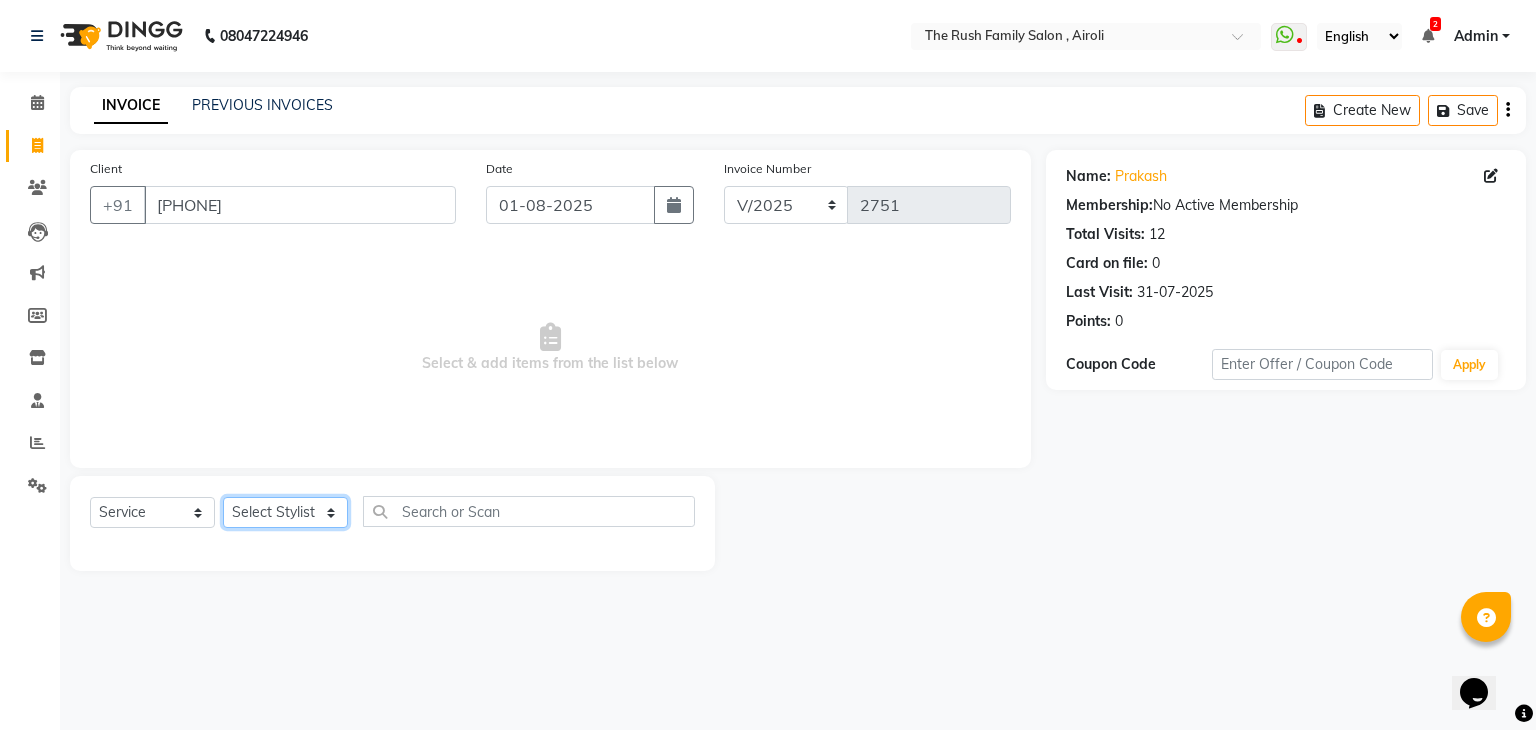 select on "53300" 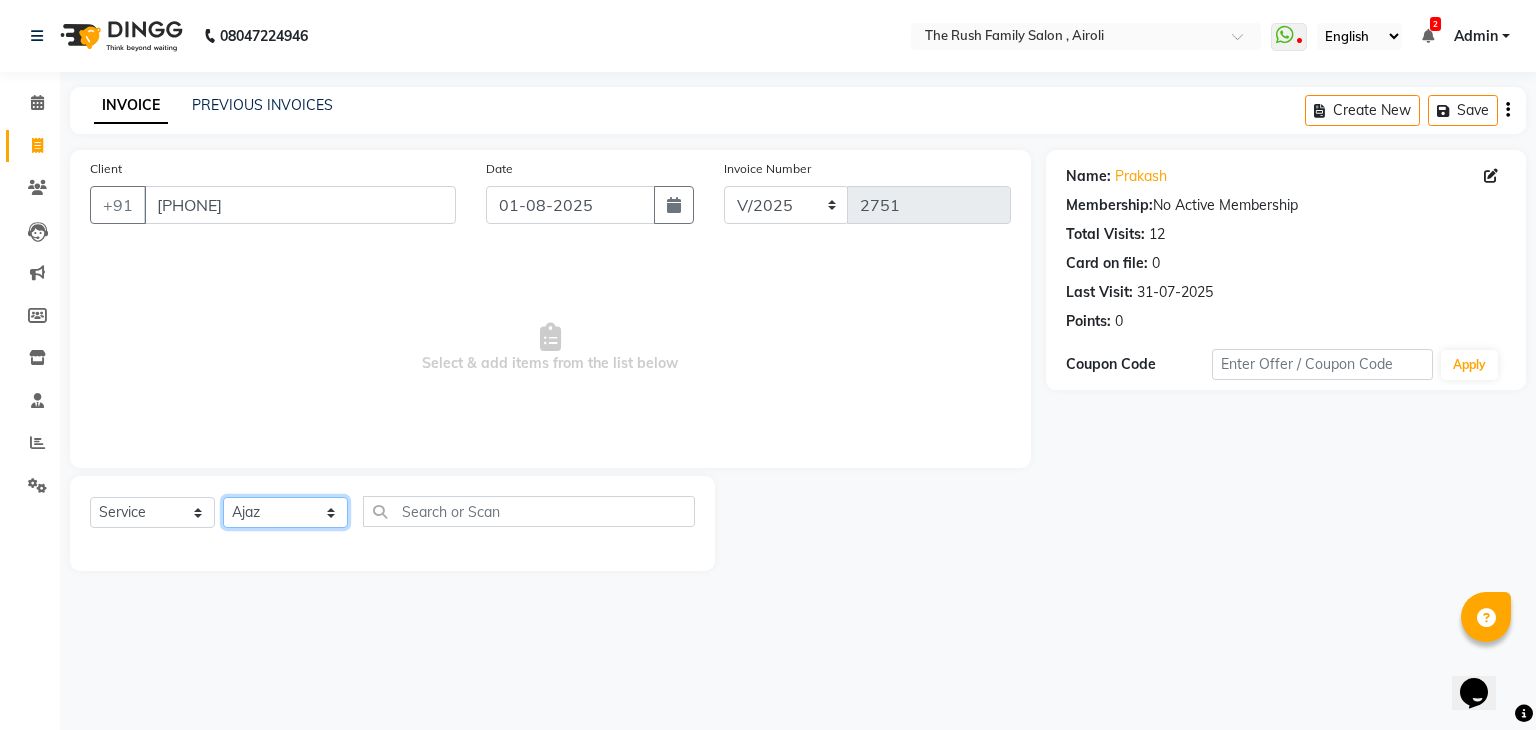 click on "Select Stylist Ajaz Alvira Danish Guddi Jayesh Josh  mumtaz Naeem   nishu Riya    Rush Swati" 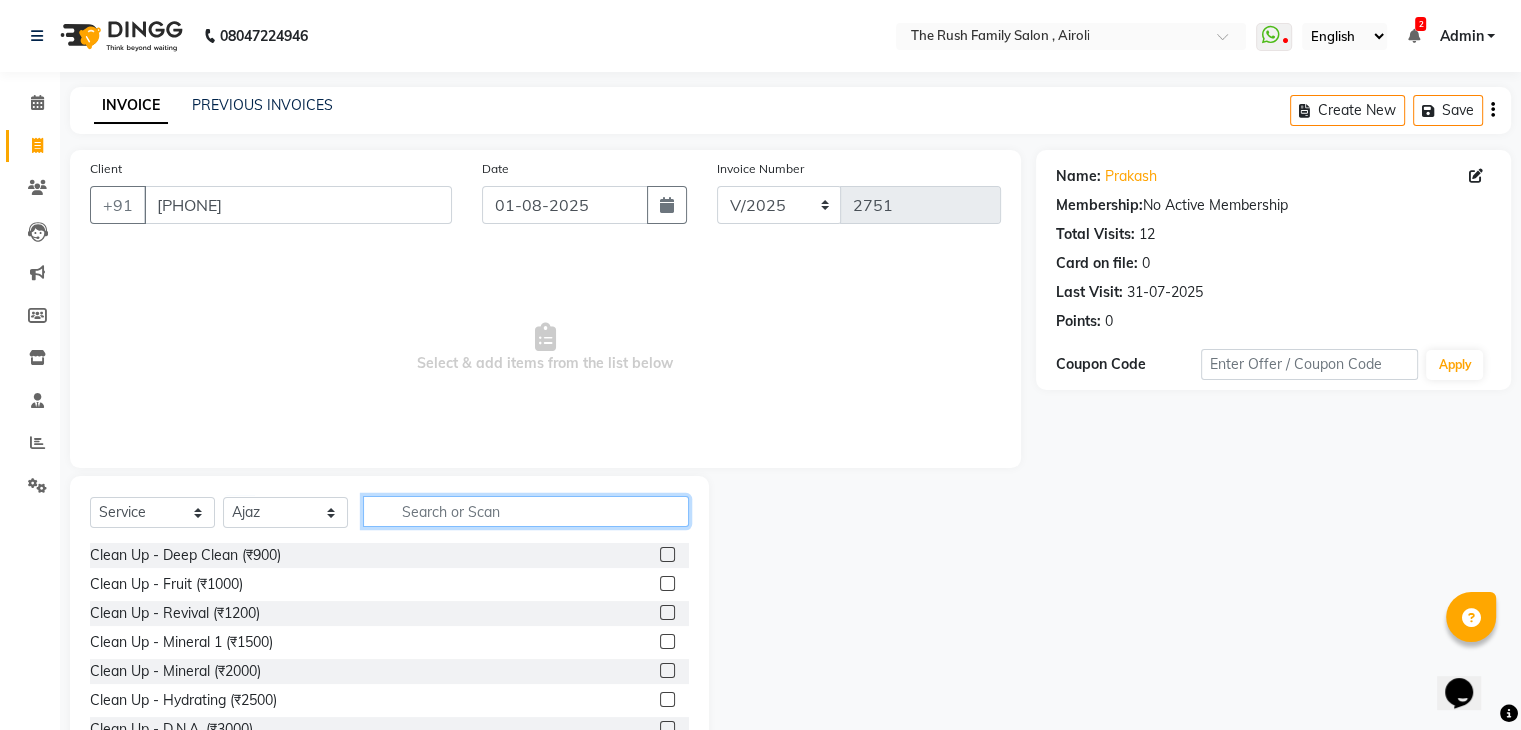 click 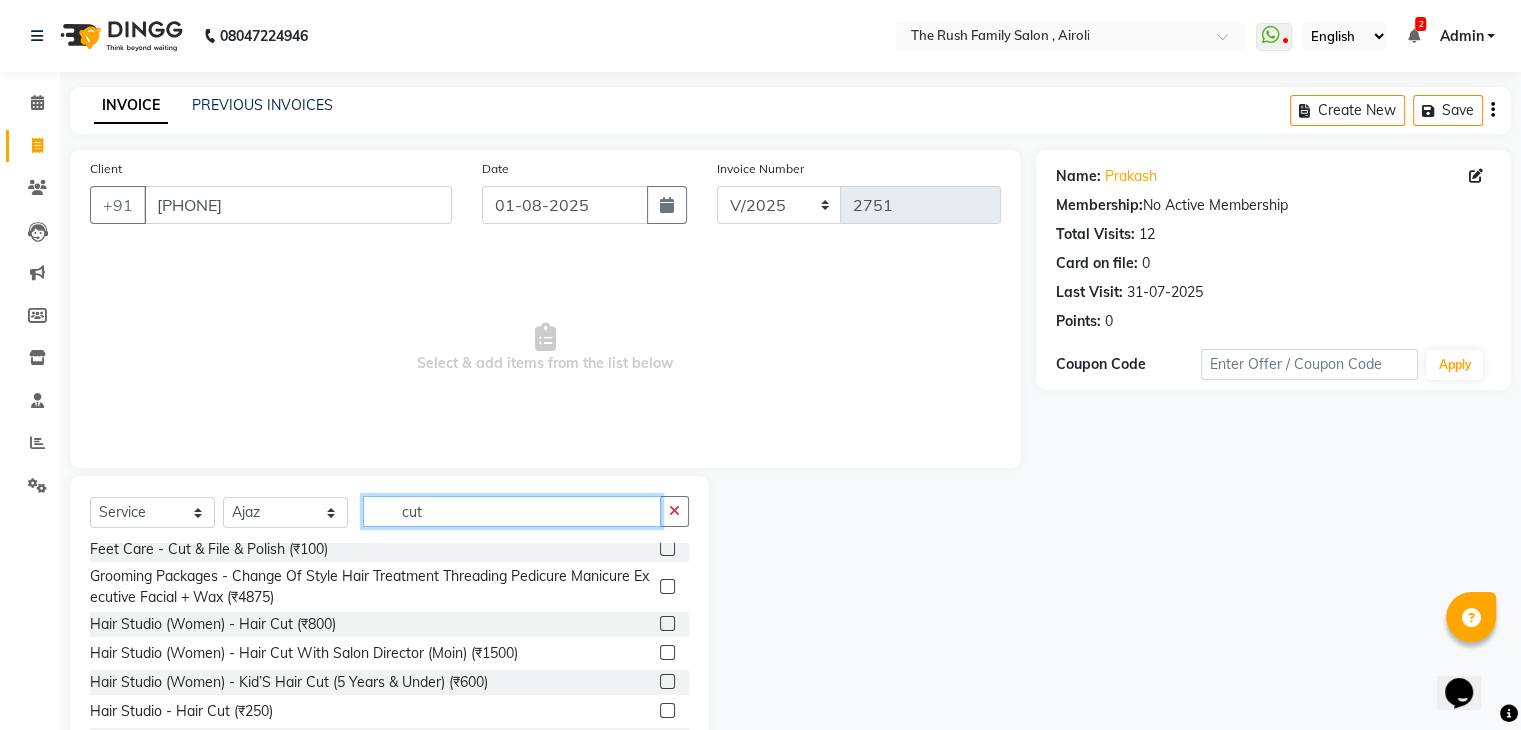 scroll, scrollTop: 77, scrollLeft: 0, axis: vertical 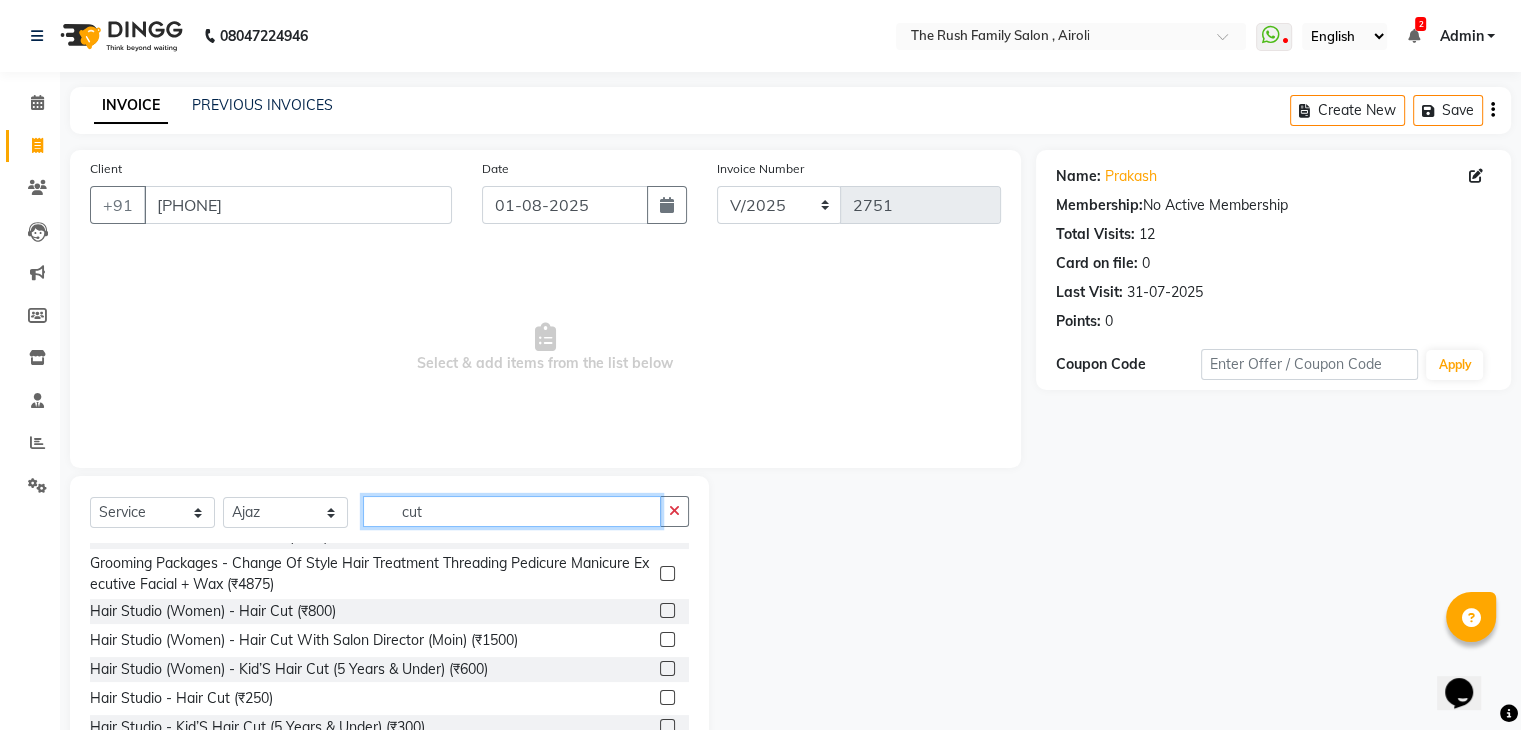type on "cut" 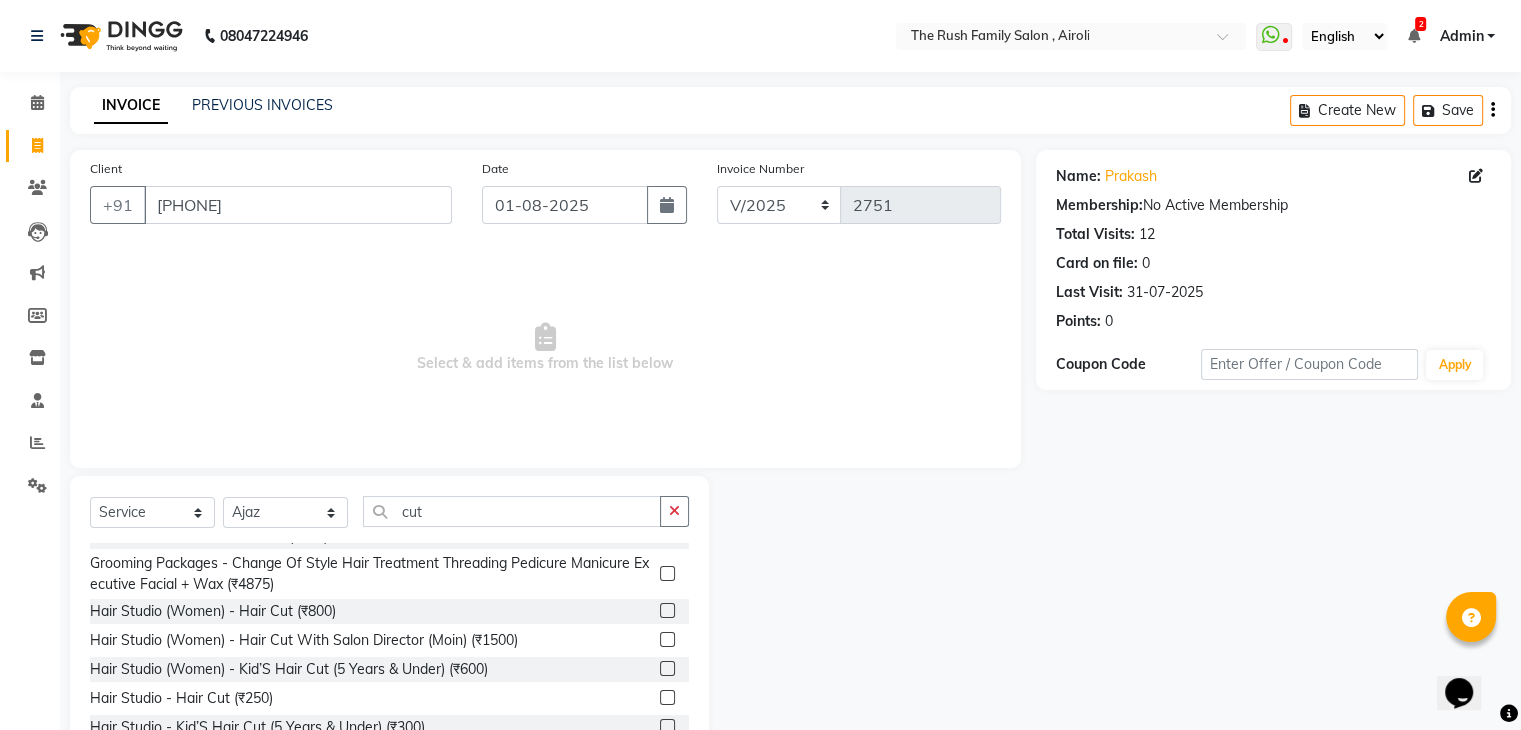 click 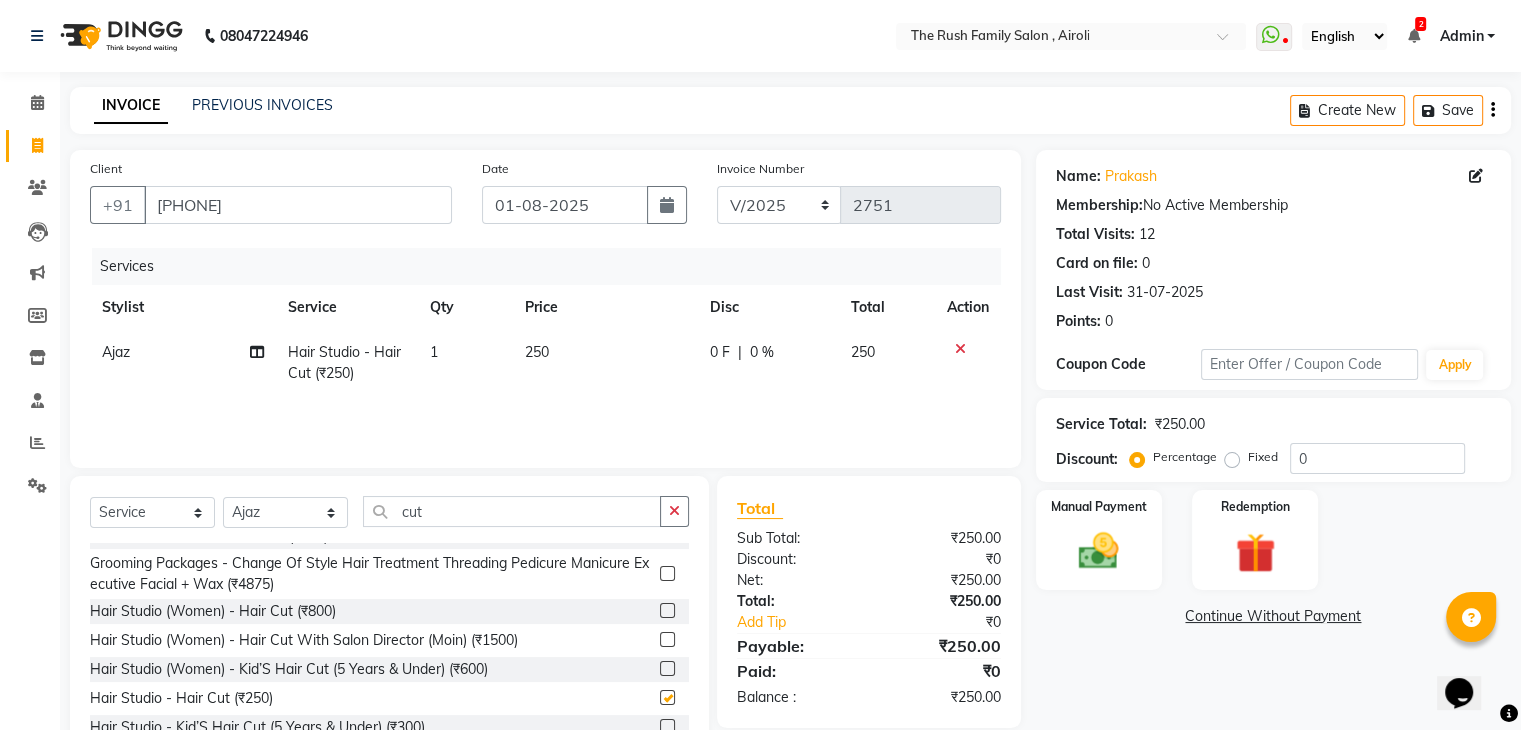 checkbox on "false" 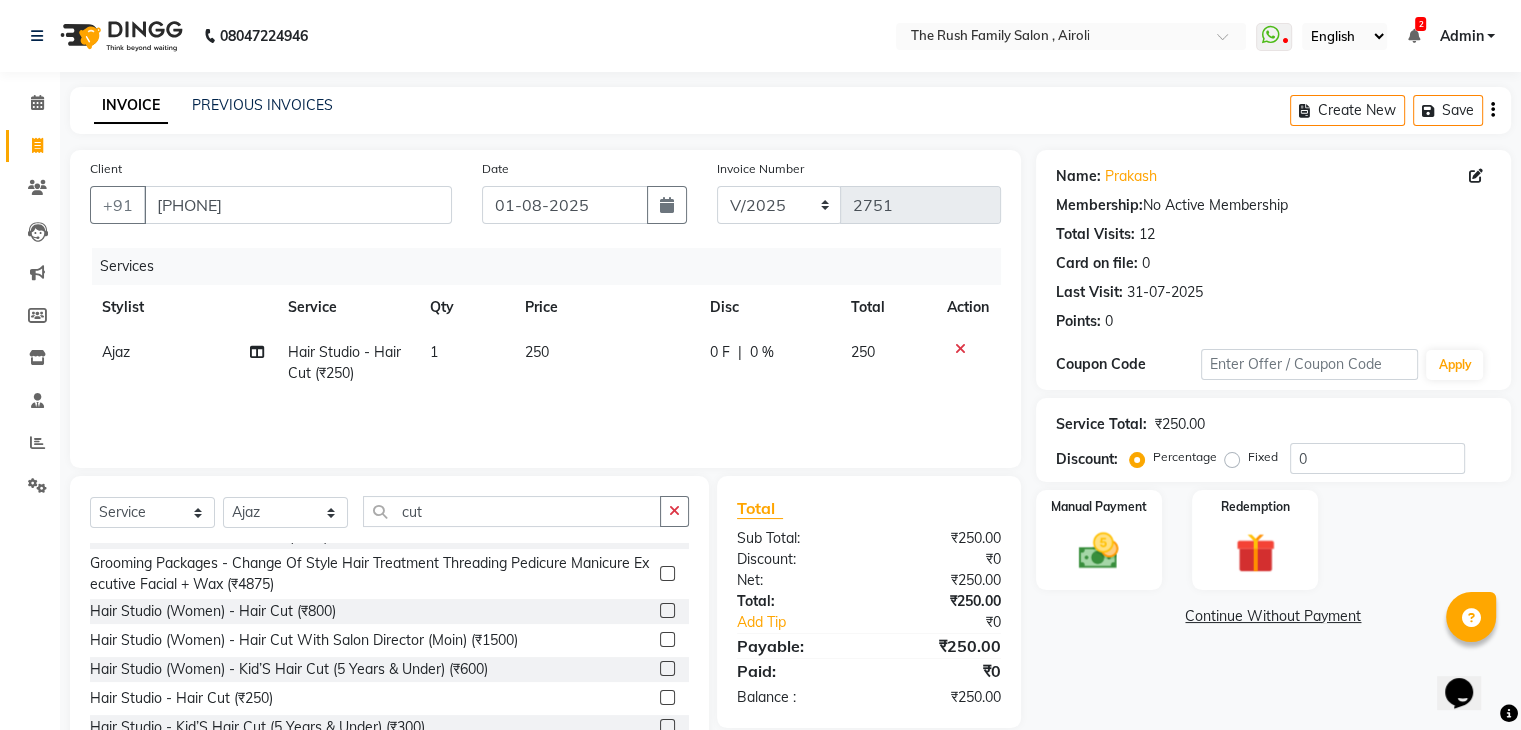 click on "0 F" 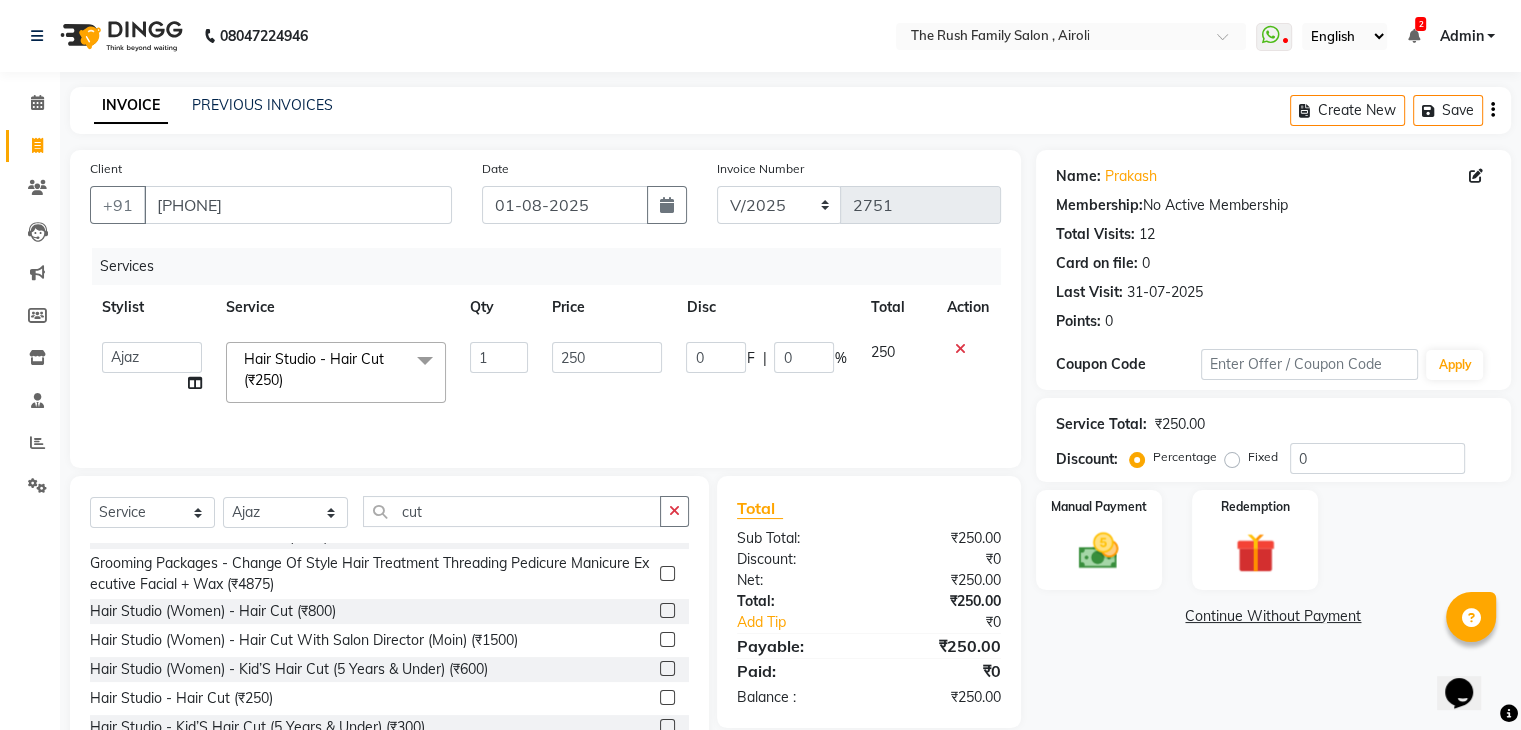 click on "0" 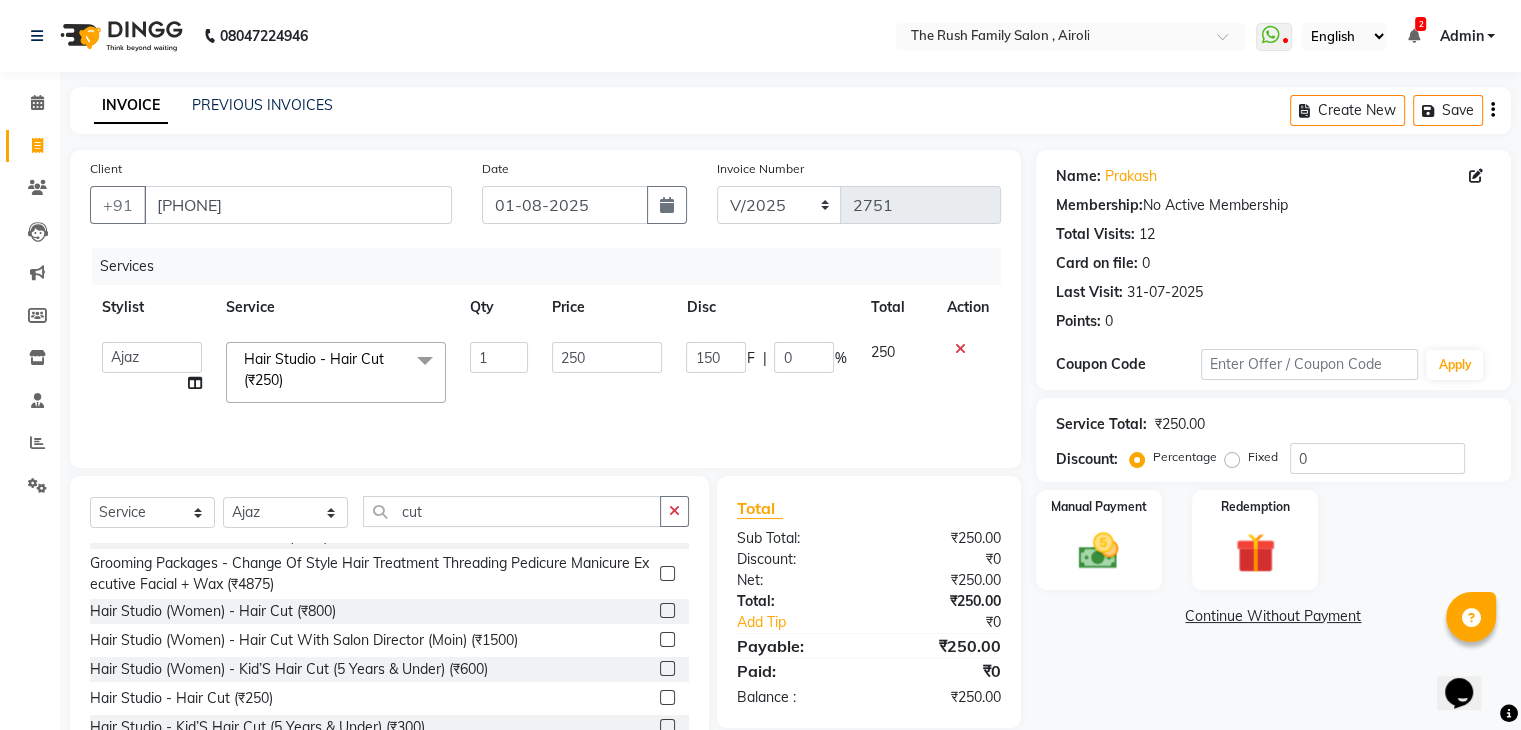 click on "150" 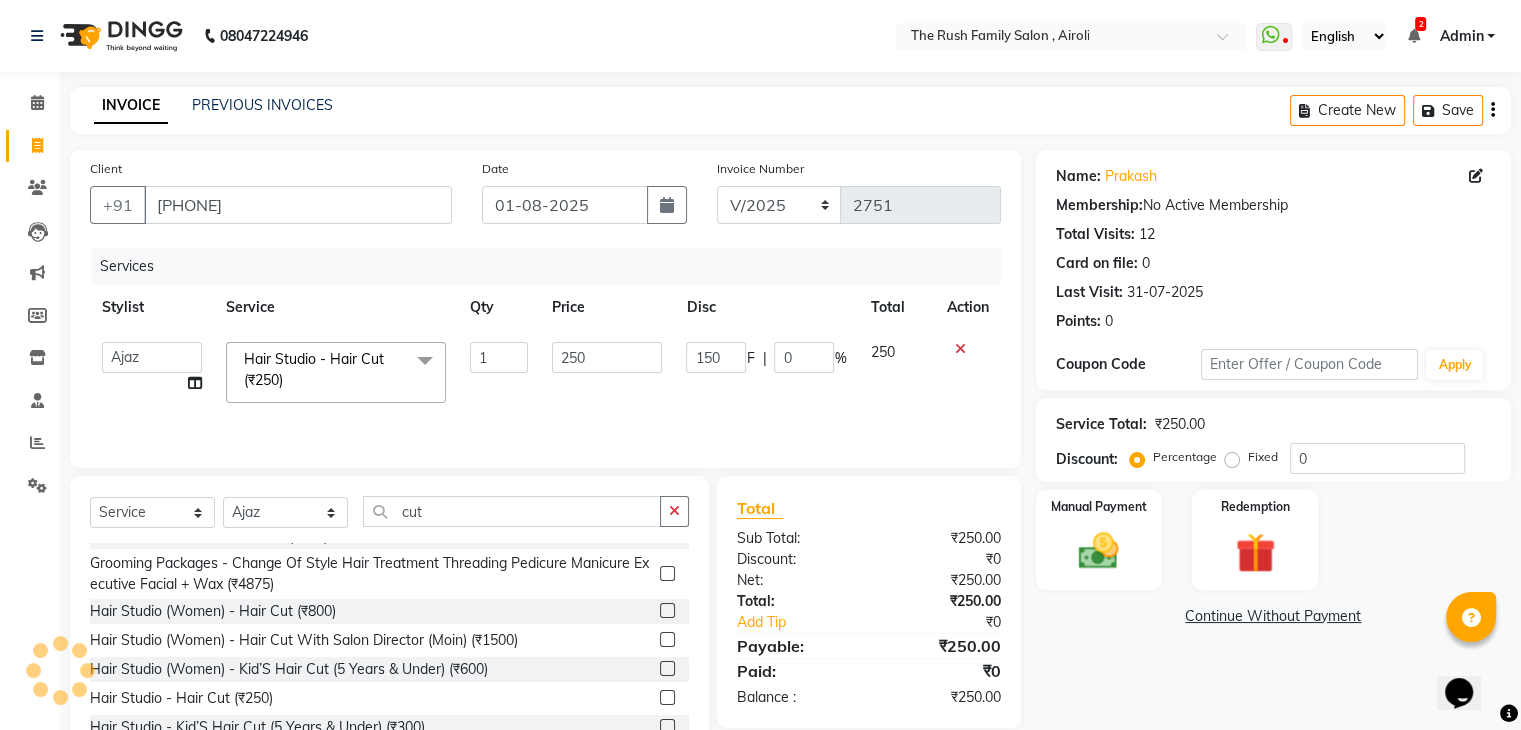 click on "150" 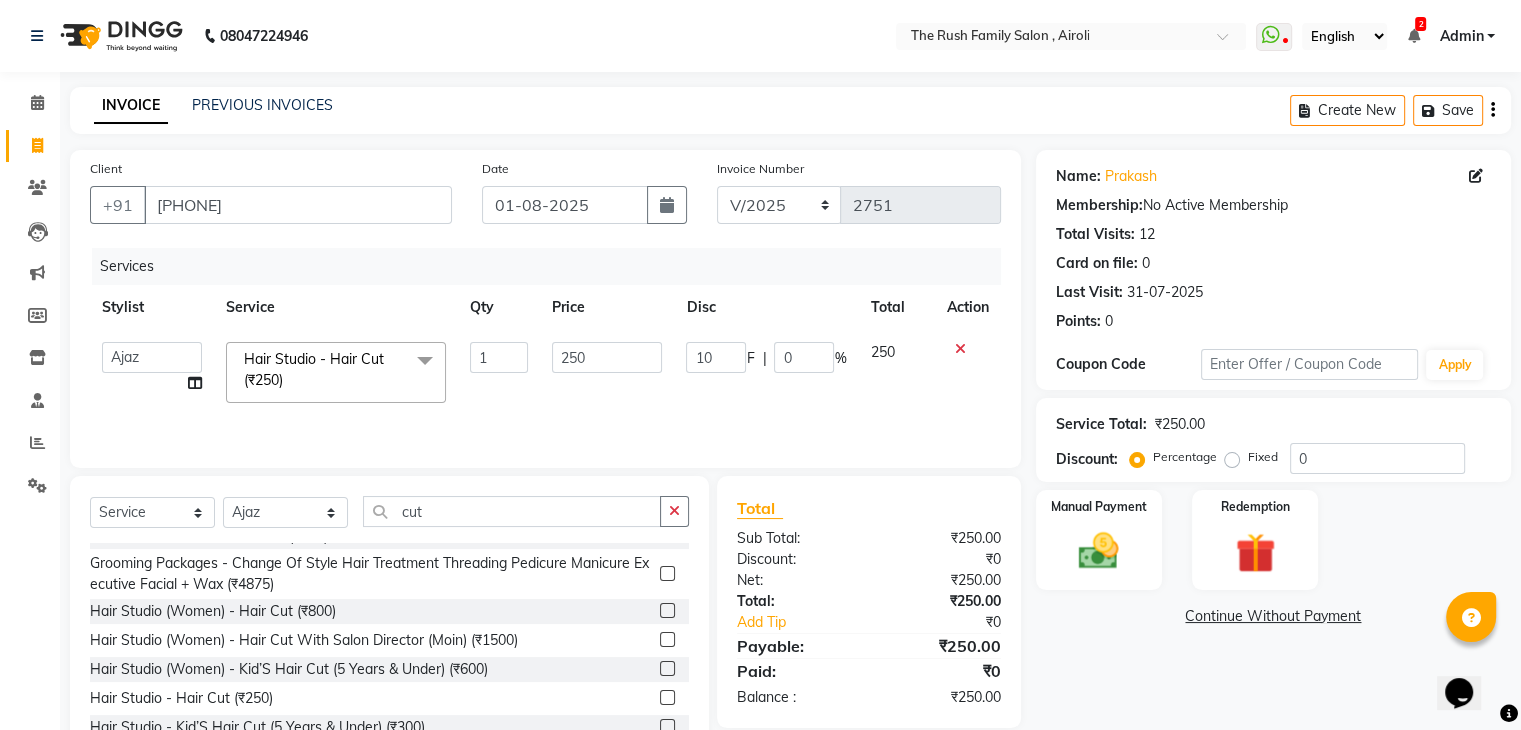 type on "100" 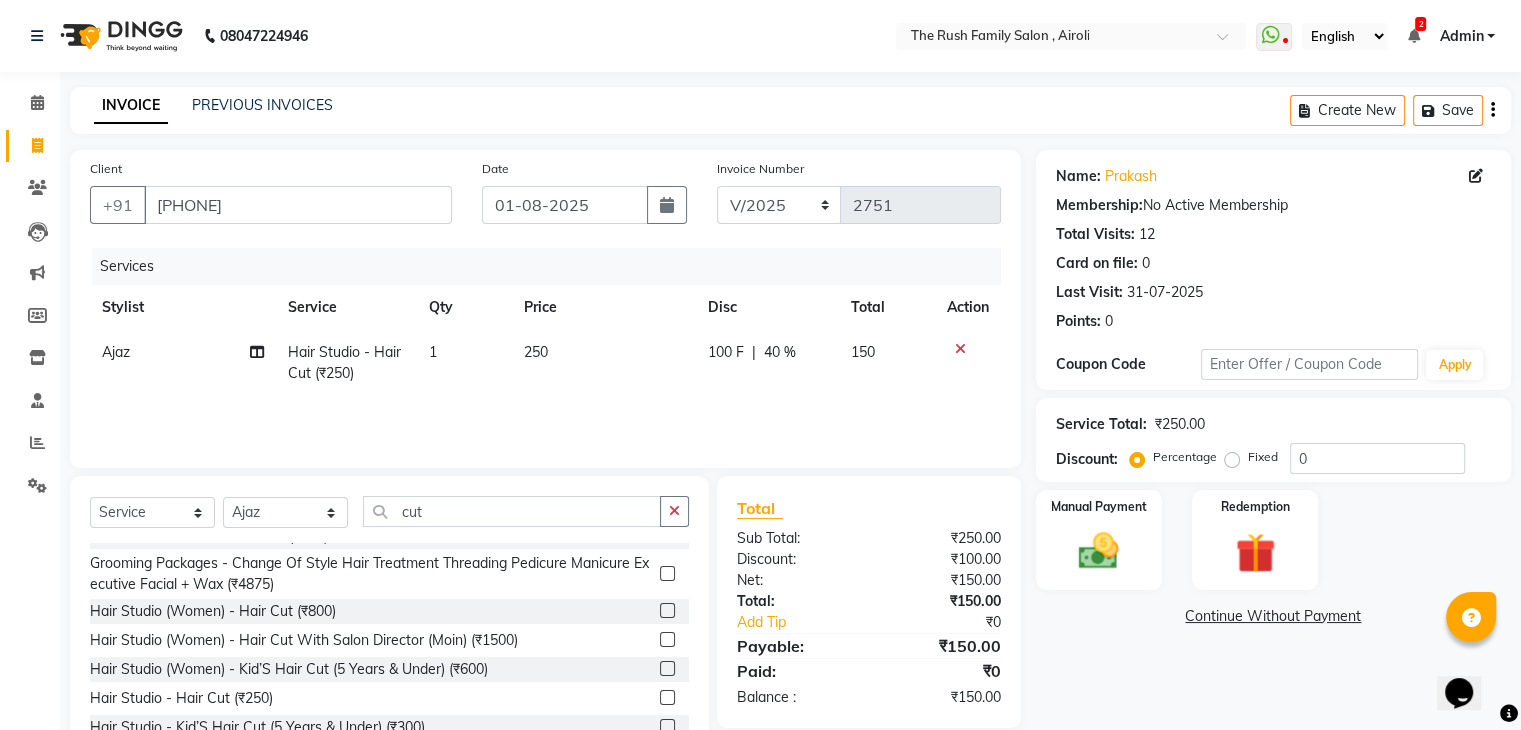 click on "Services Stylist Service Qty Price Disc Total Action Ajaz Hair Studio - Hair Cut (₹250) 1 250 100 F | 40 % 150" 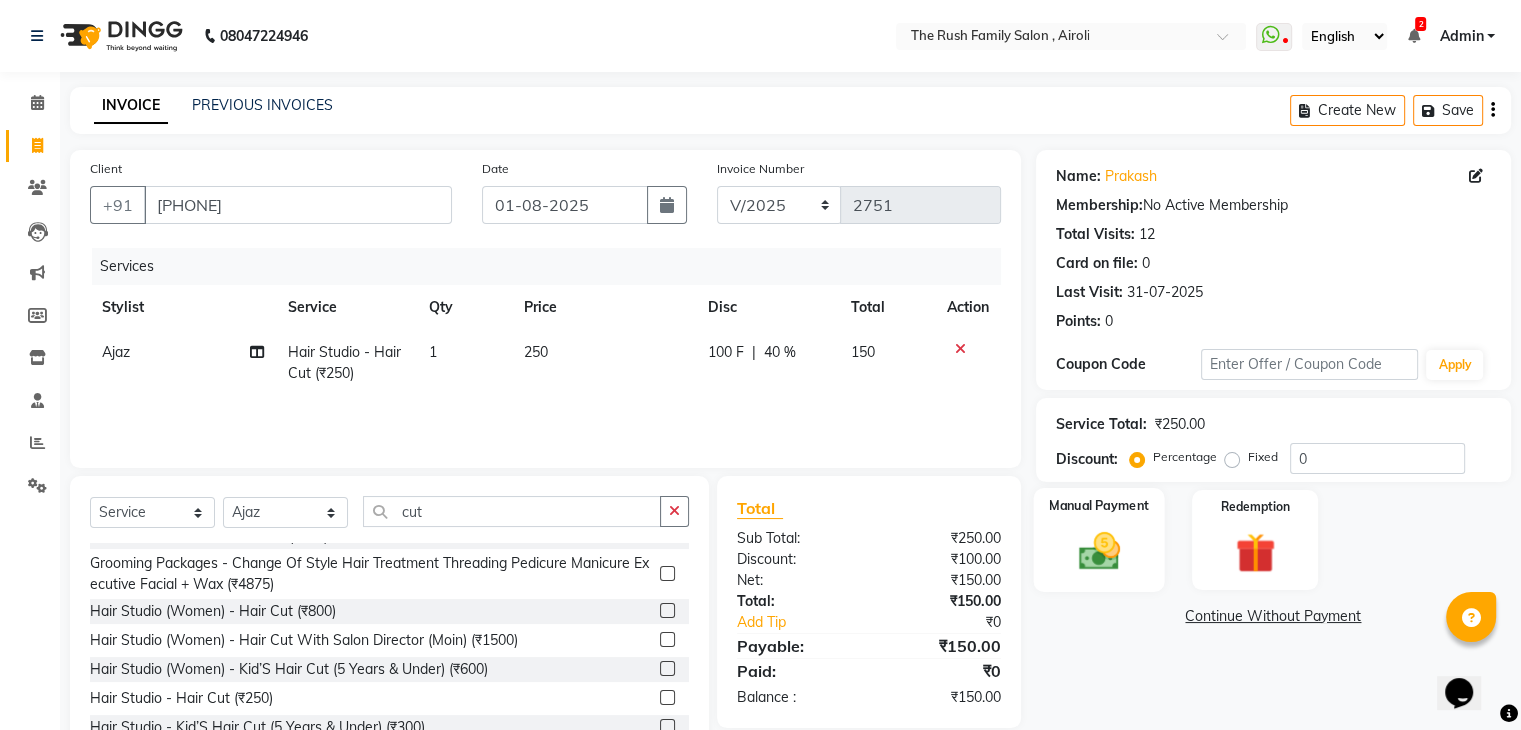 click 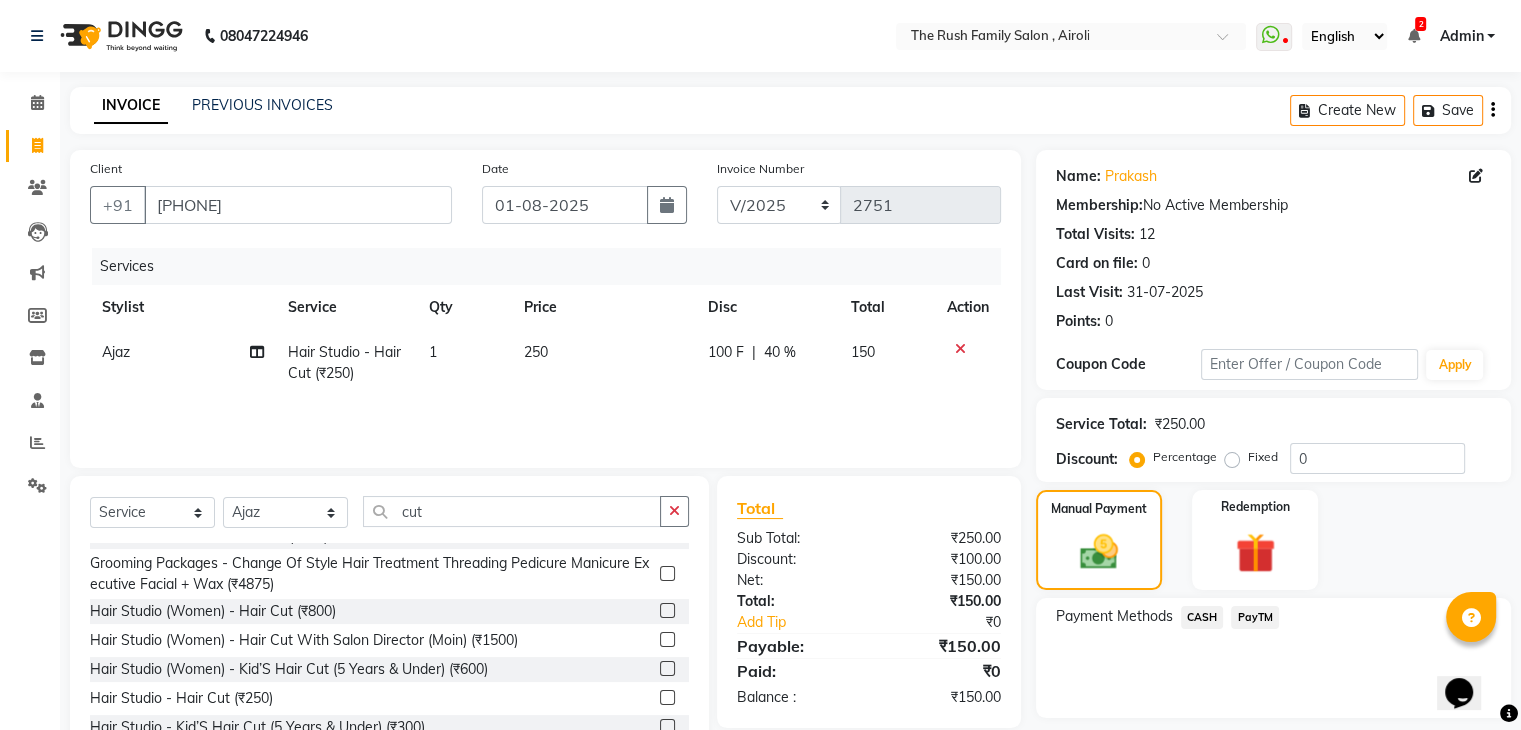 click on "PayTM" 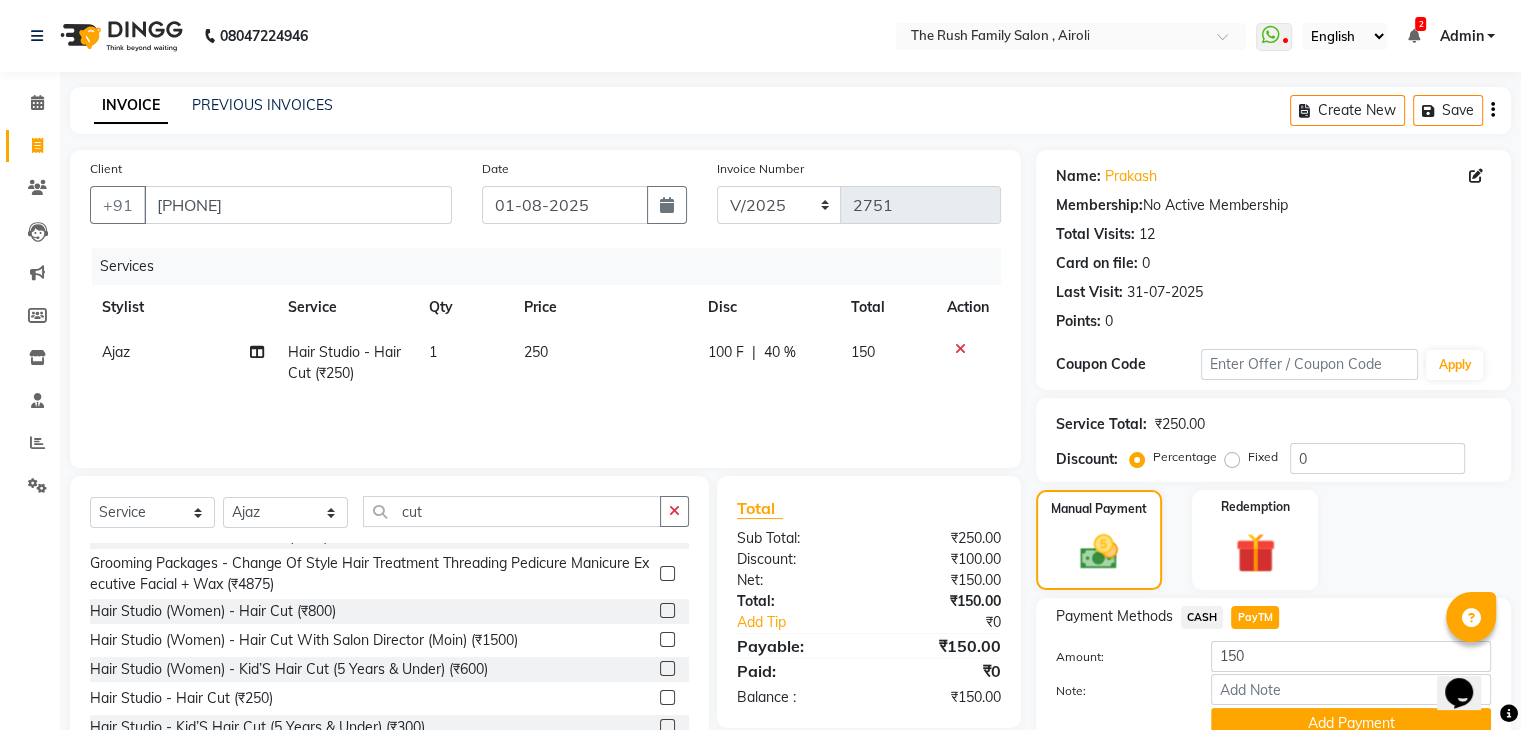 scroll, scrollTop: 89, scrollLeft: 0, axis: vertical 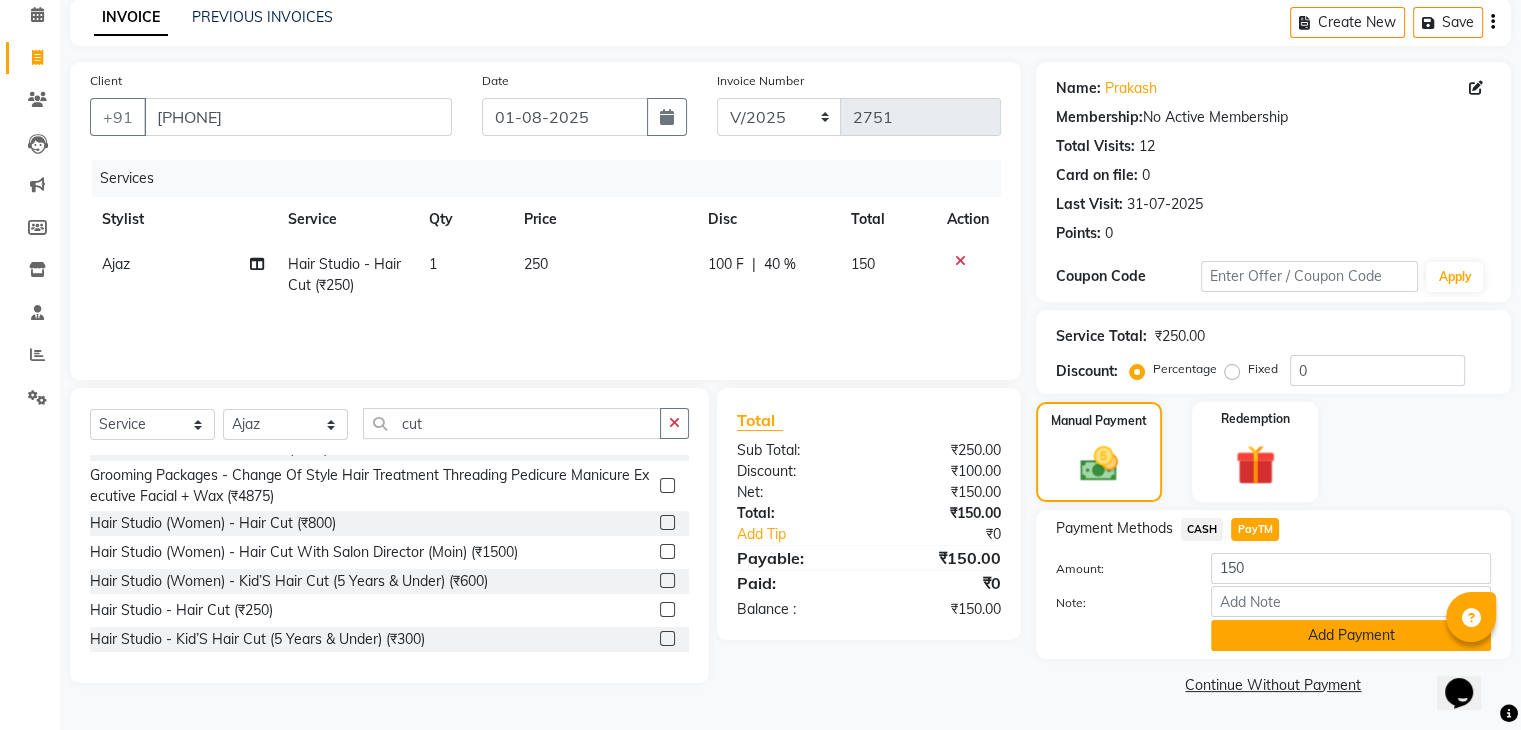 click on "Add Payment" 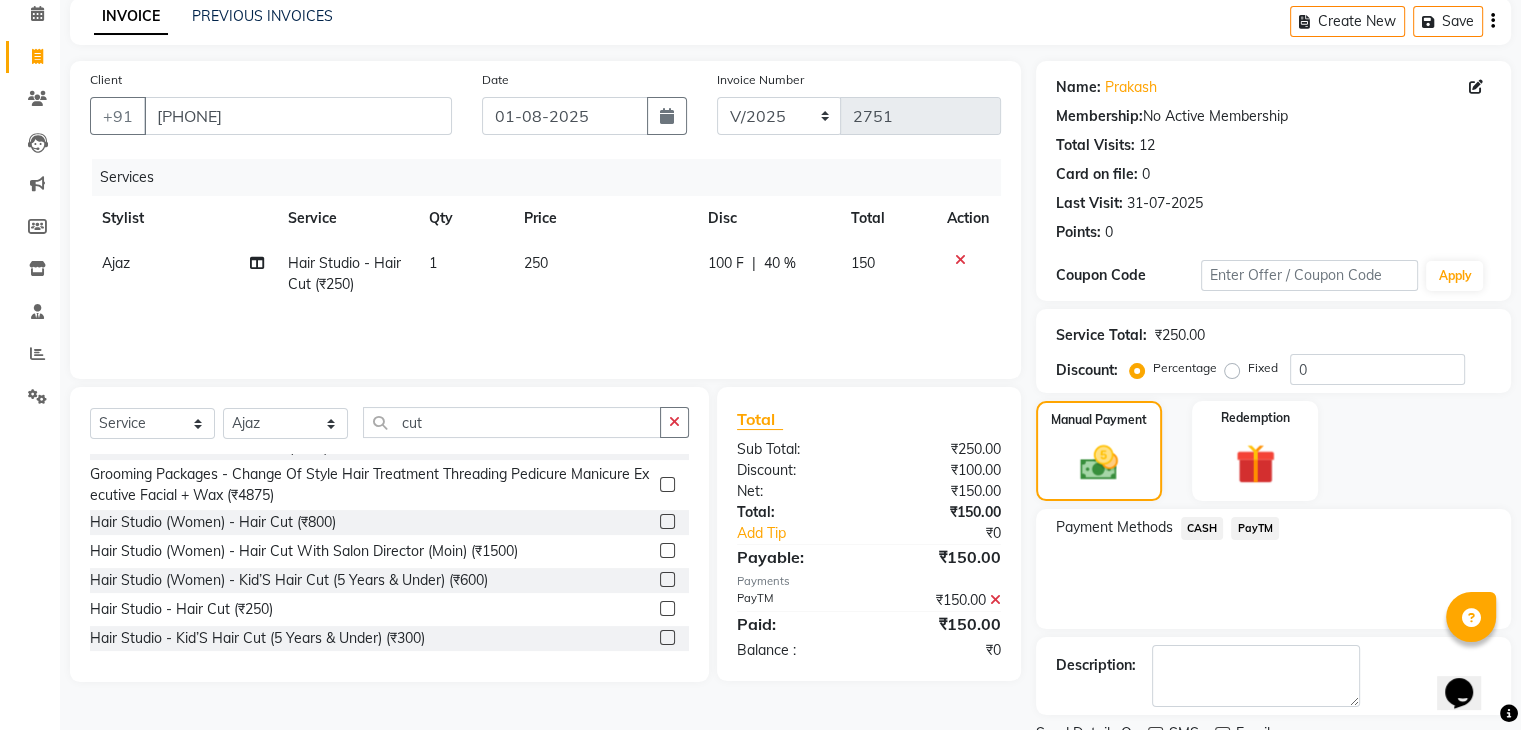 scroll, scrollTop: 171, scrollLeft: 0, axis: vertical 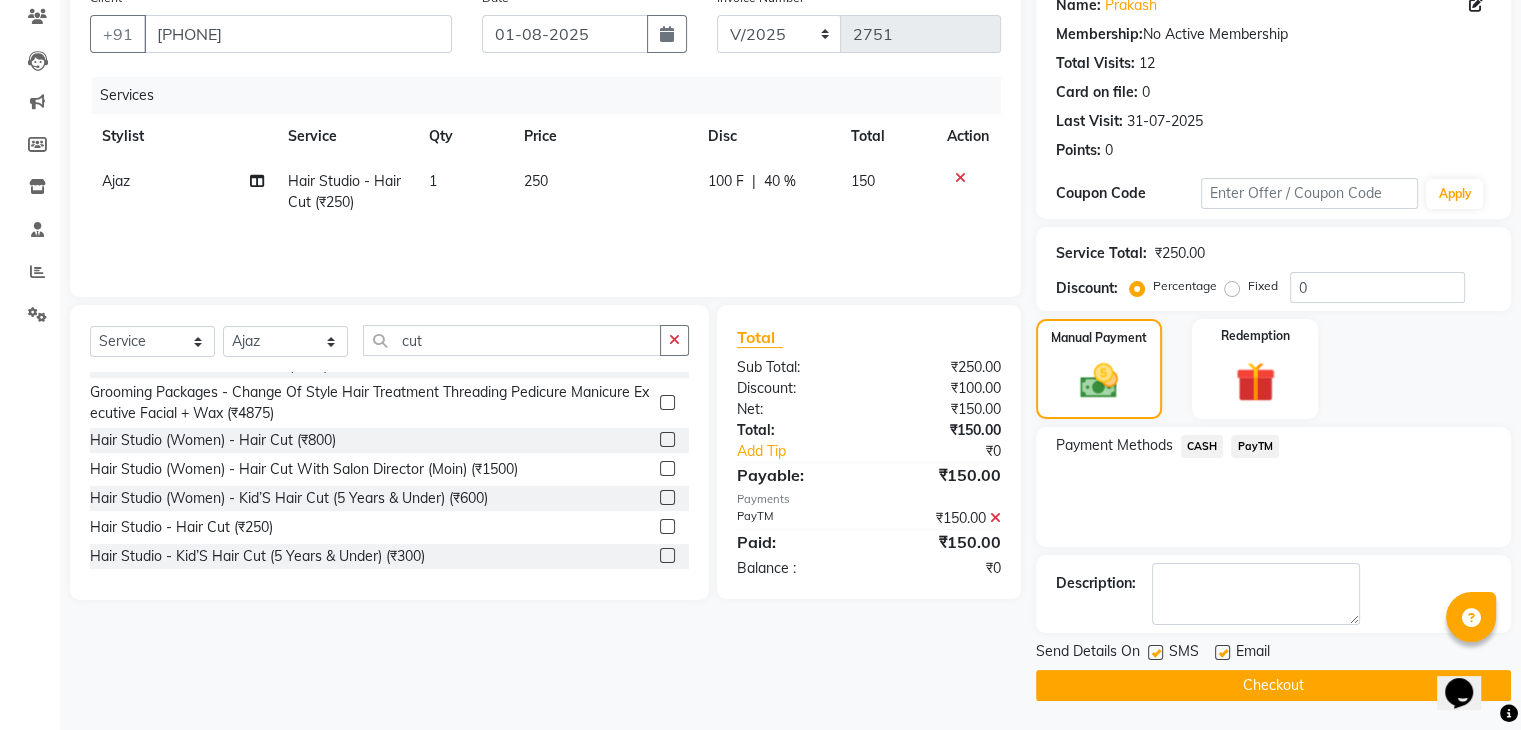 click 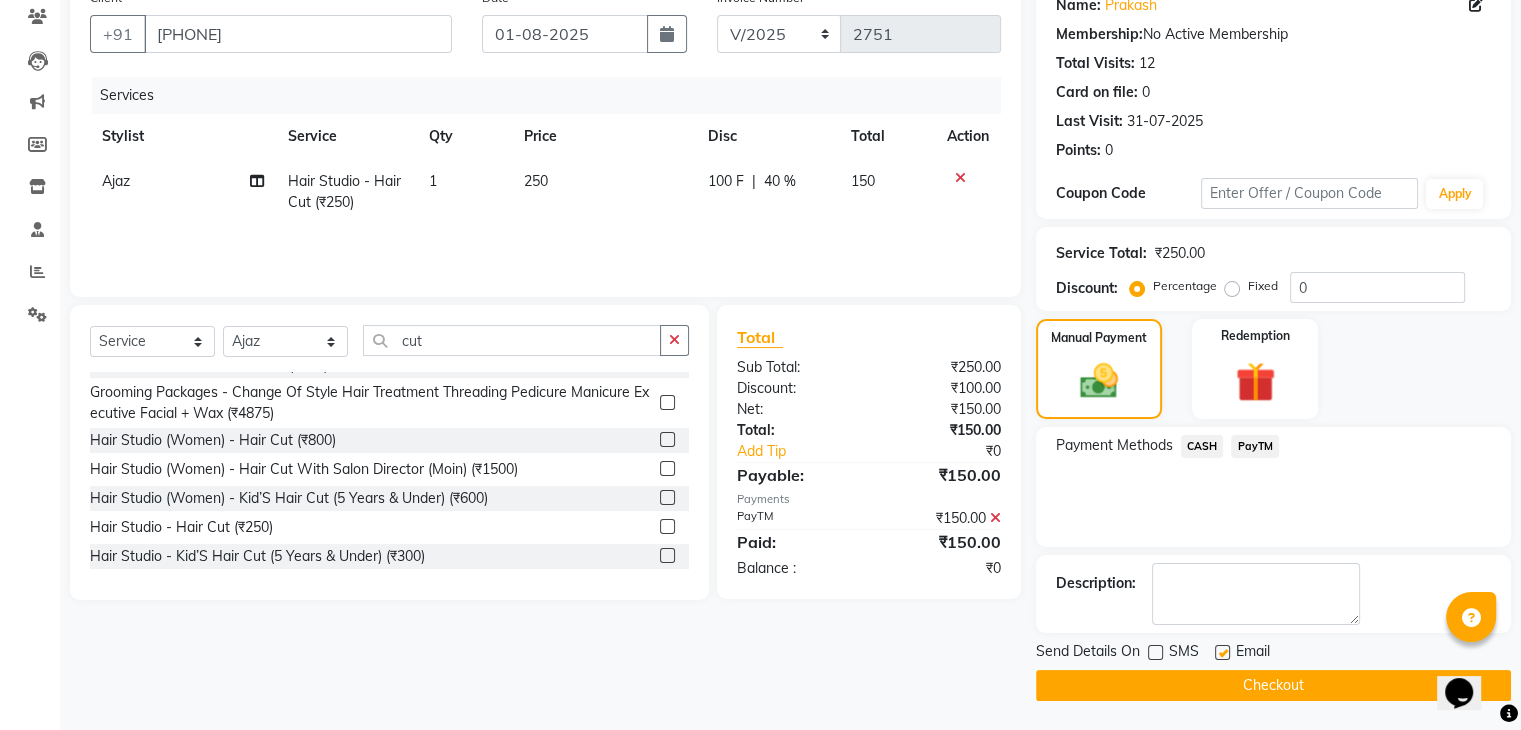 click 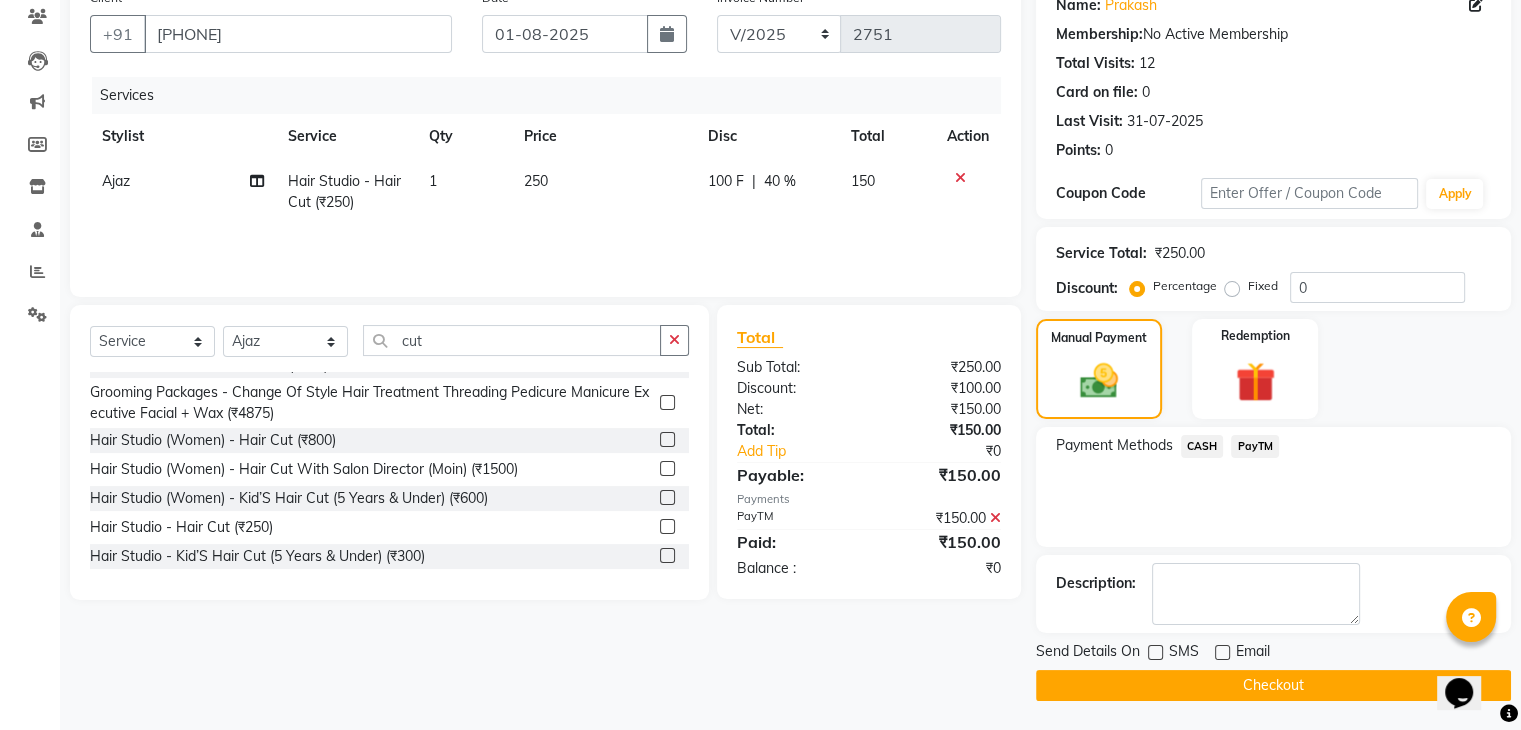 click on "Checkout" 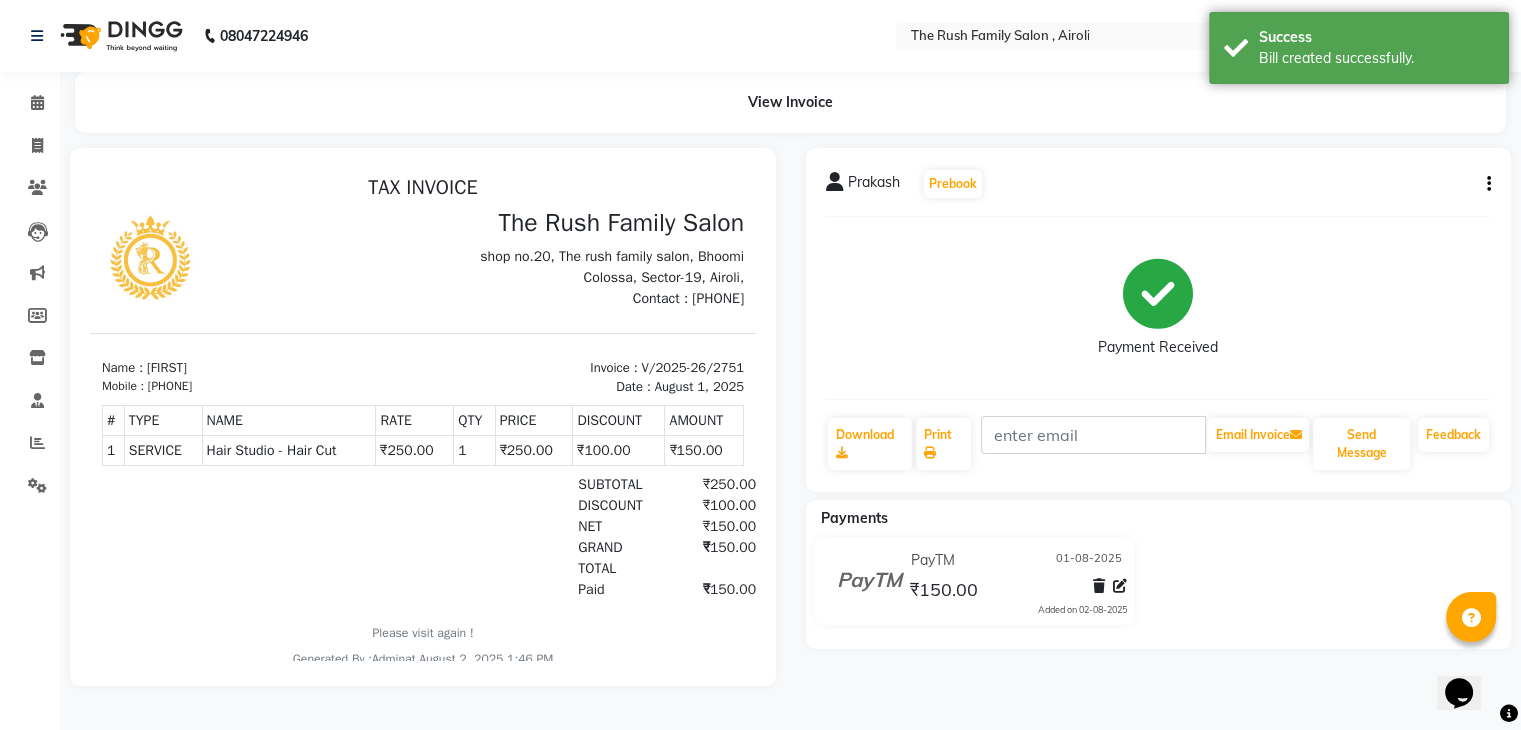 scroll, scrollTop: 0, scrollLeft: 0, axis: both 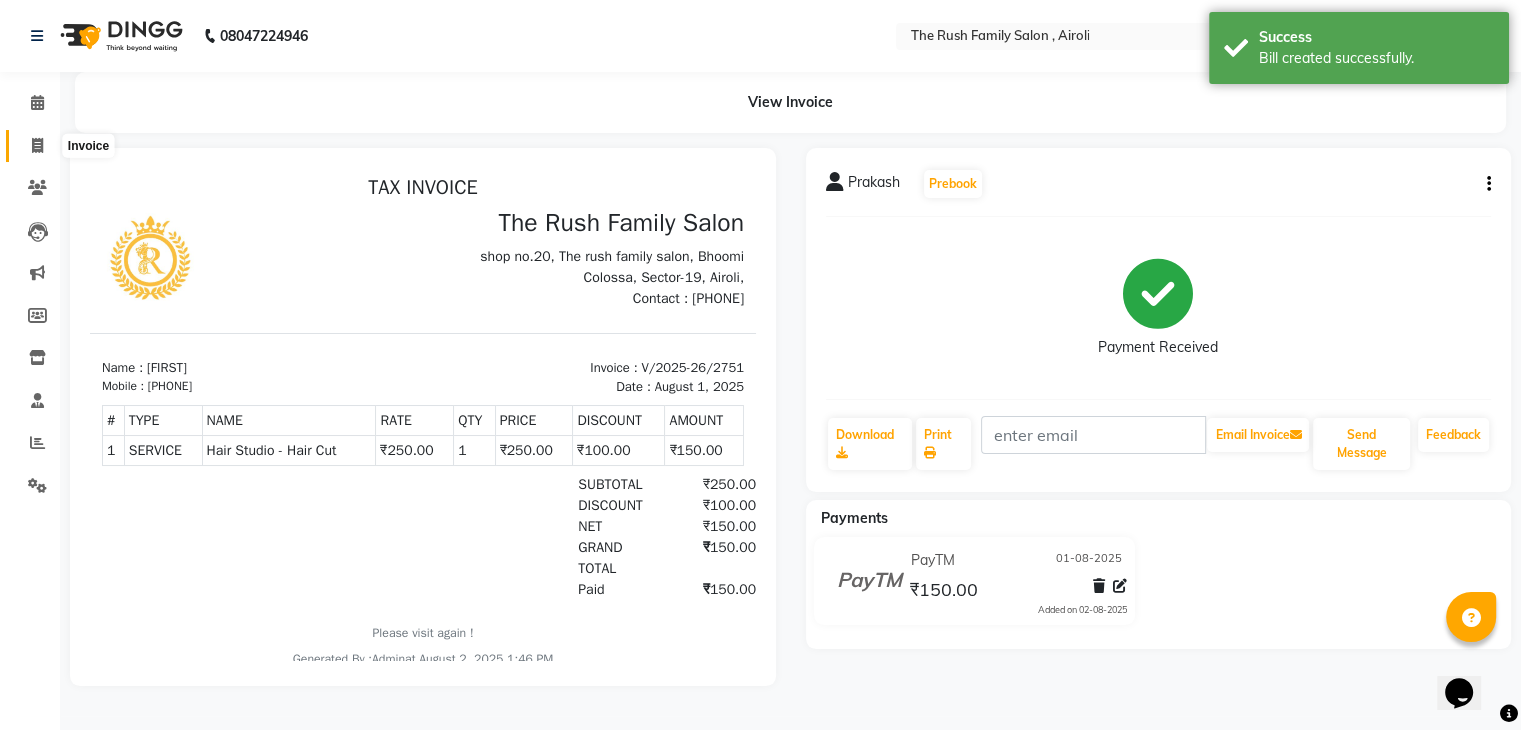 click 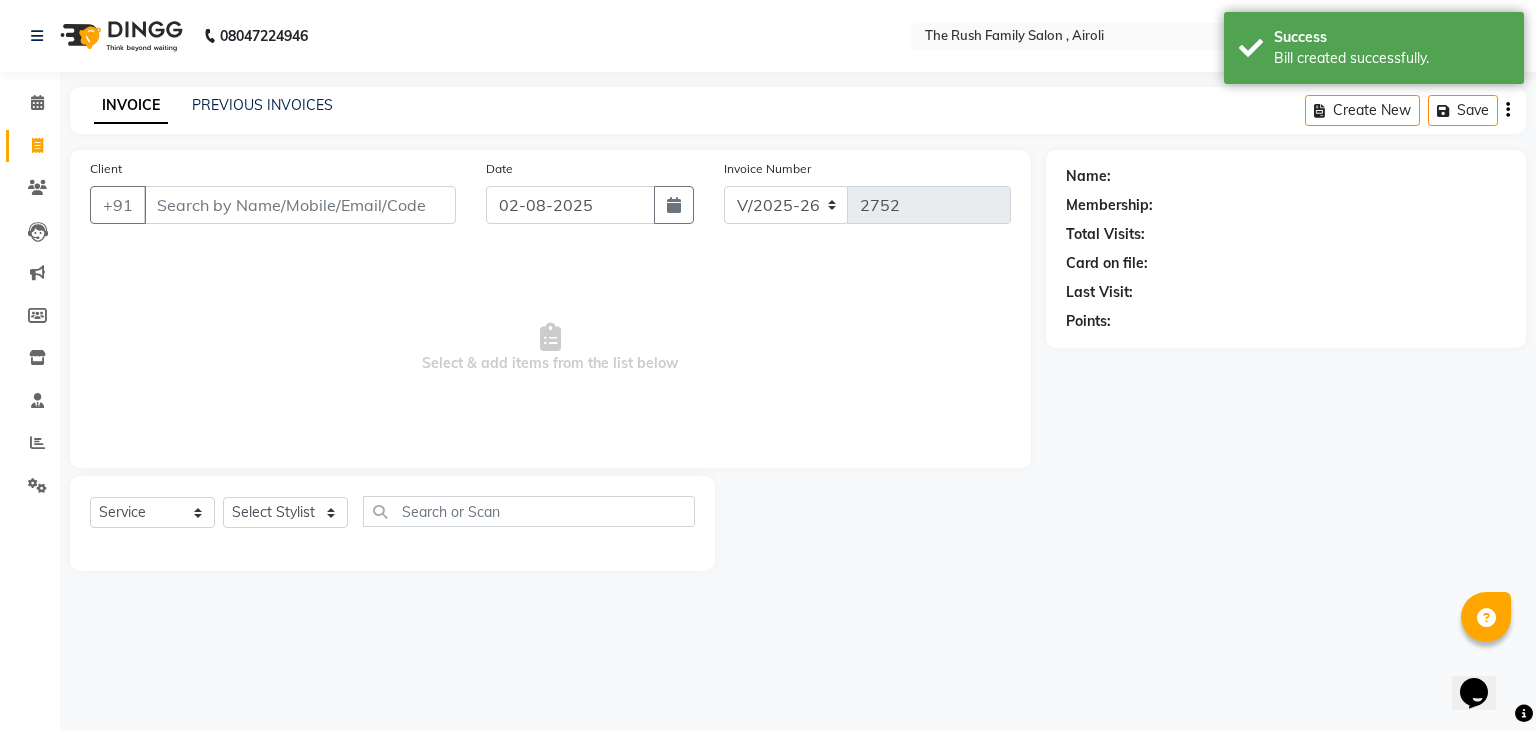 click on "Client" at bounding box center (300, 205) 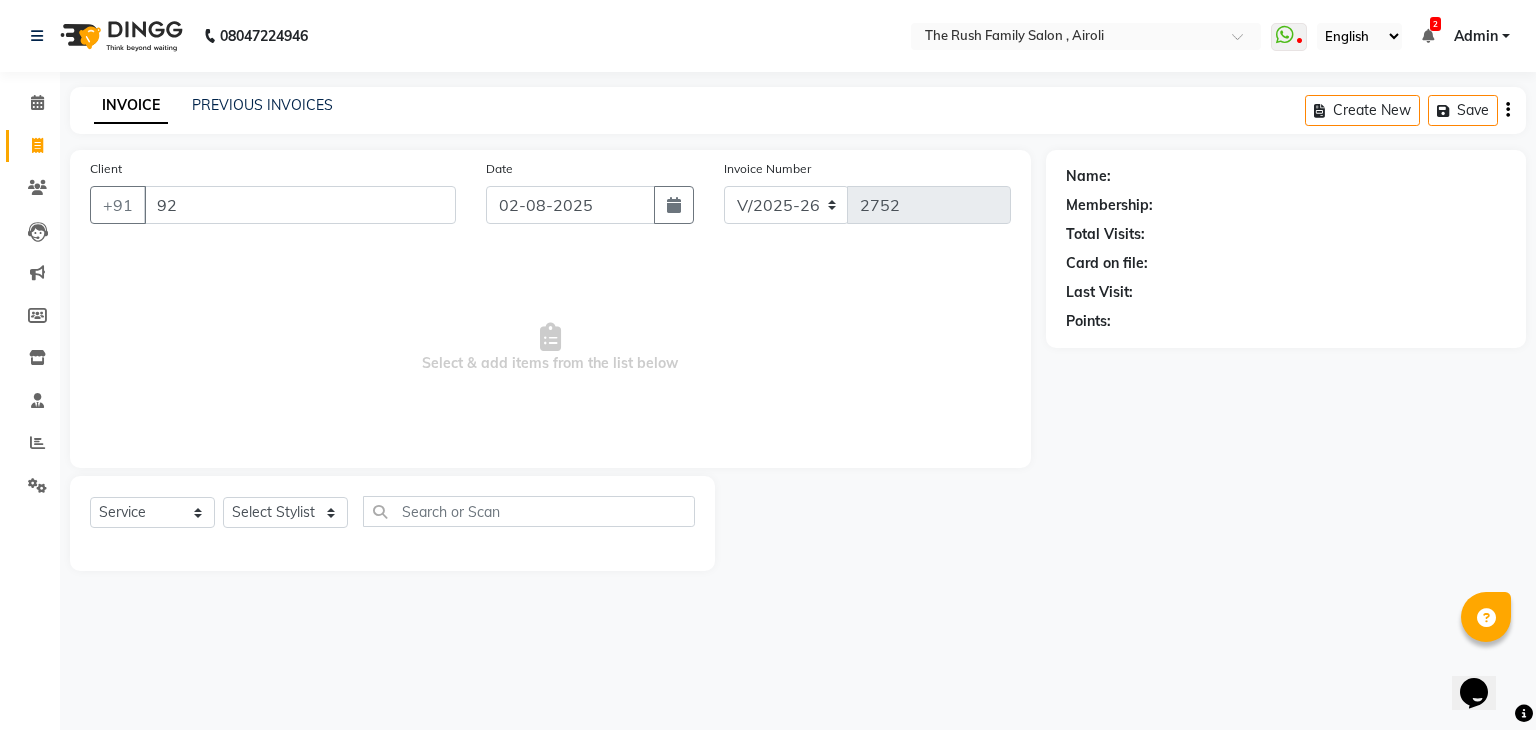 type on "9" 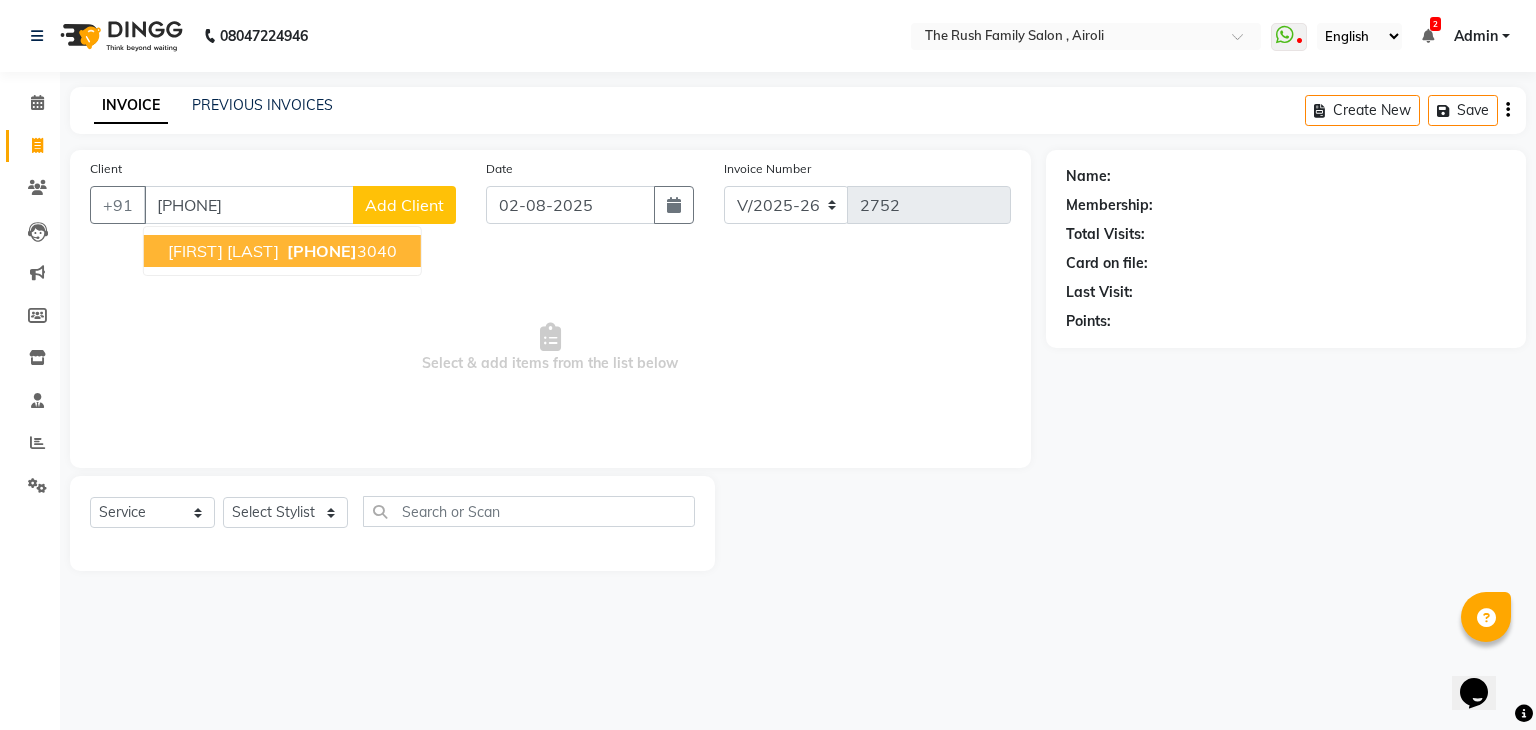 click on "ishank Garg" at bounding box center (223, 251) 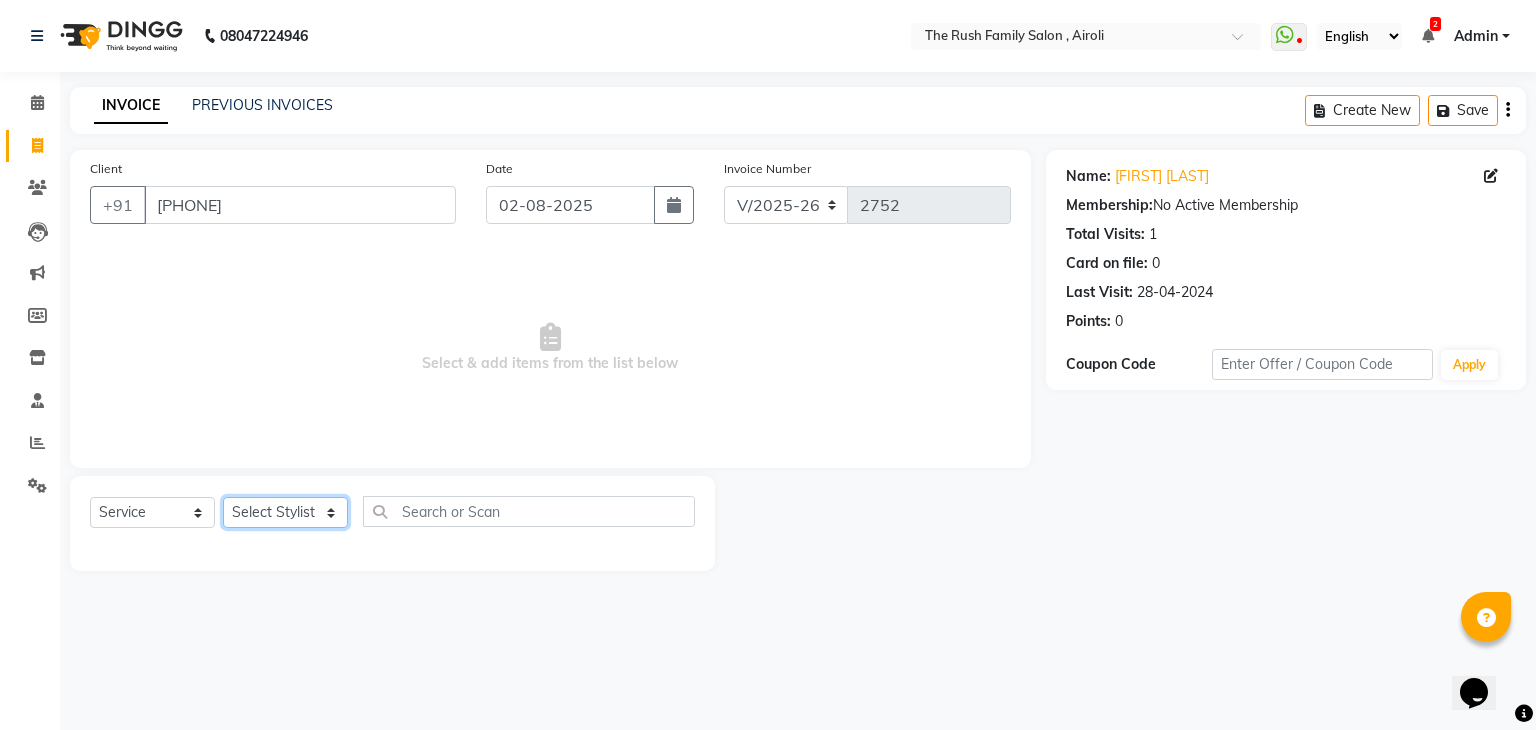 drag, startPoint x: 253, startPoint y: 510, endPoint x: 269, endPoint y: 189, distance: 321.3985 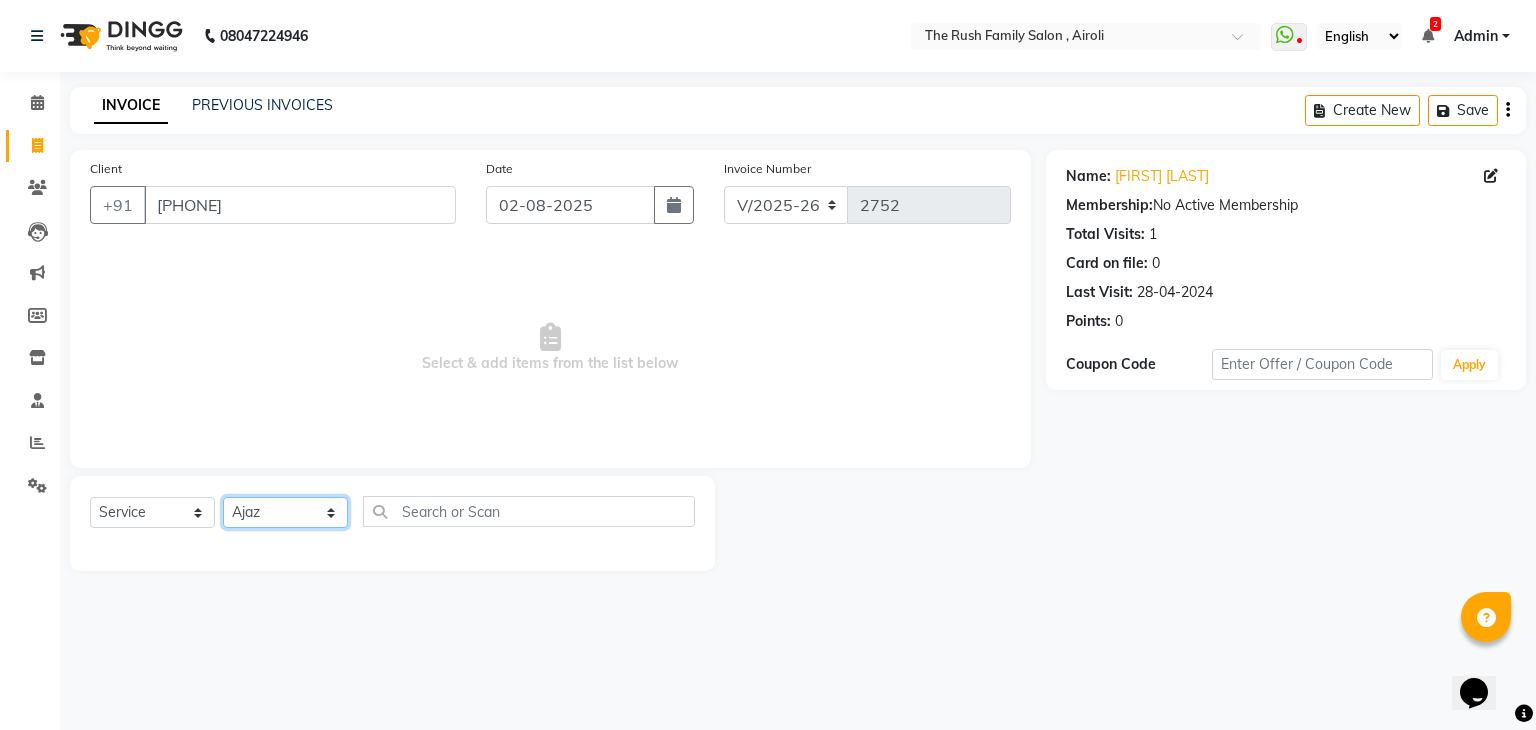 click on "Select Stylist Ajaz Alvira Danish Guddi Jayesh Josh  mumtaz Naeem   nishu Riya    Rush Swati" 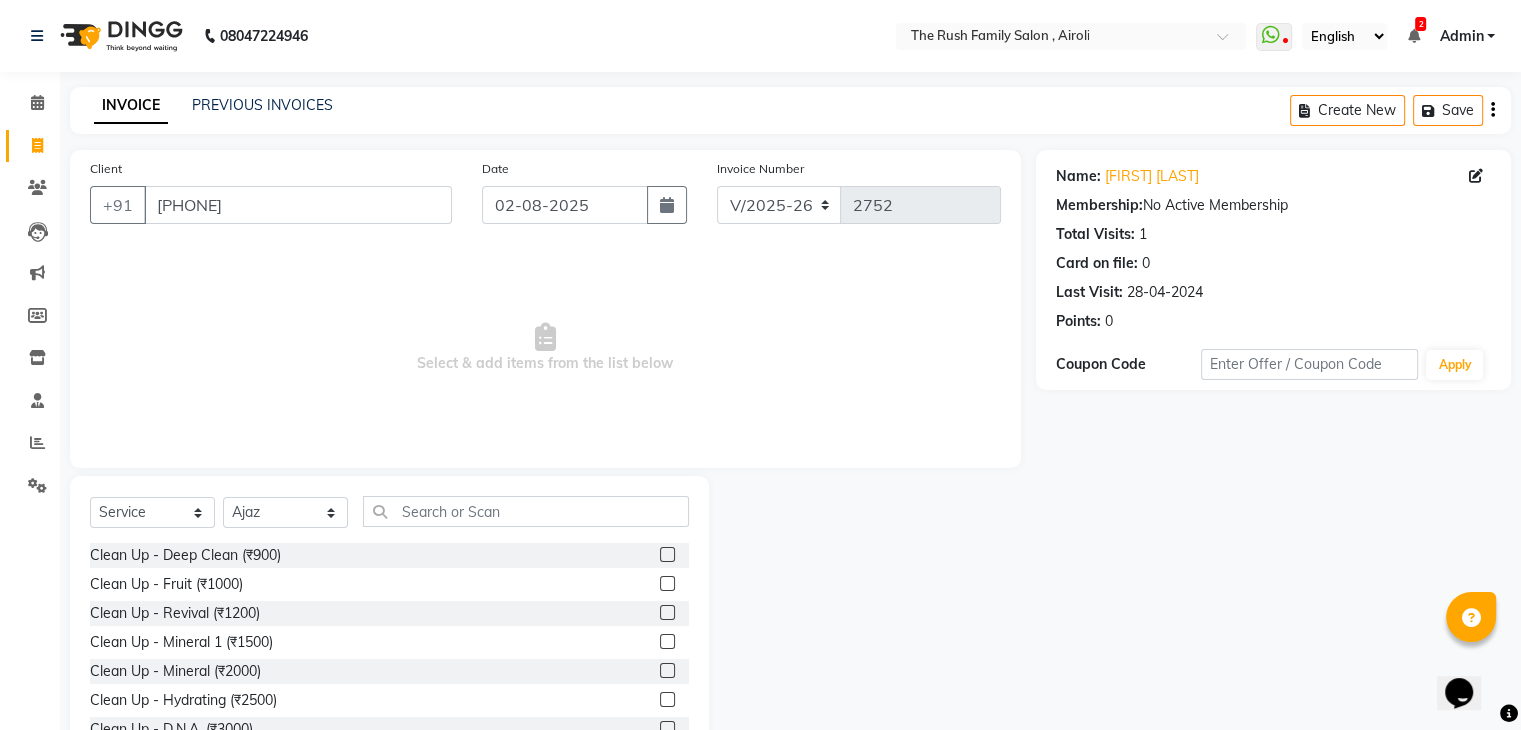 drag, startPoint x: 480, startPoint y: 492, endPoint x: 485, endPoint y: 507, distance: 15.811388 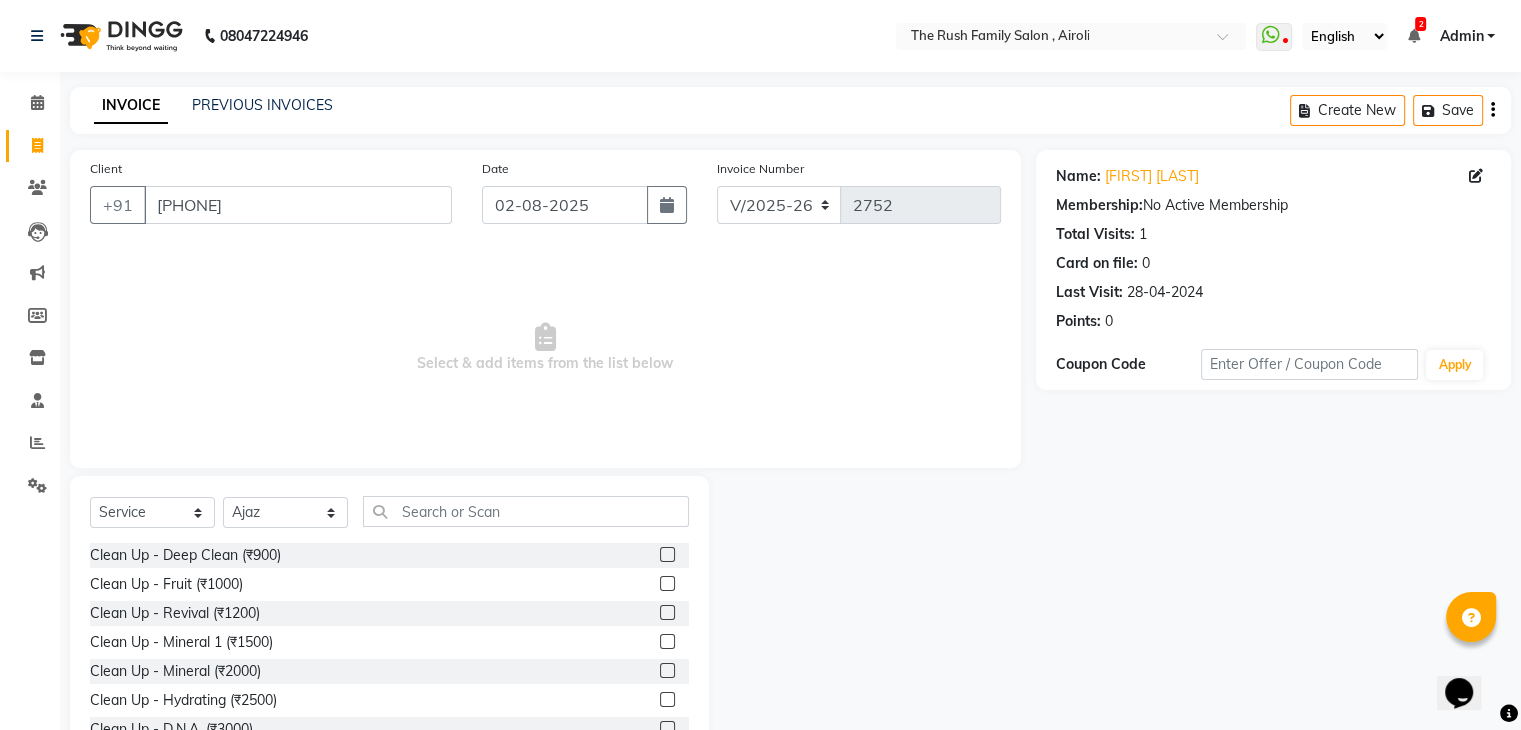 click on "Select  Service  Product  Membership  Package Voucher Prepaid Gift Card  Select Stylist Ajaz Alvira Danish Guddi Jayesh Josh  mumtaz Naeem   nishu Riya    Rush Swati Clean Up - Deep Clean (₹900)  Clean Up - Fruit (₹1000)  Clean Up - Revival (₹1200)  Clean Up - Mineral 1 (₹1500)  Clean Up - Mineral (₹2000)  Clean Up - Hydrating (₹2500)  Clean Up - D.N.A. (₹3000)  lice treatment (₹2000)  power dose [per bottle ] (₹500)  pigmantation facial (₹1000)  protein spa (₹2500)  Bota smooth (₹8000)  Bota smooth  (₹10000)  bota smooth (₹6500)  Protein hair spa (₹1600)  nanoplatia (₹2500)  Hair protein spa (₹2000)  Protein spaa (₹3500)  Foot spa (₹800)  Protein spa (₹3000)  Nose pill off (₹250)  hair spa dandruff treatment (₹3500)  Threading/upl (₹70)  Threading /Forhead /upl (₹90)  Botosmooth (₹7000)  Pigmentation treatment (₹3000)  Hydra  facial (₹7000)  hair cut / shave (₹375)  Pill off upl (₹50)  Advance payment (₹600)  Diamond clean up (₹1200)" 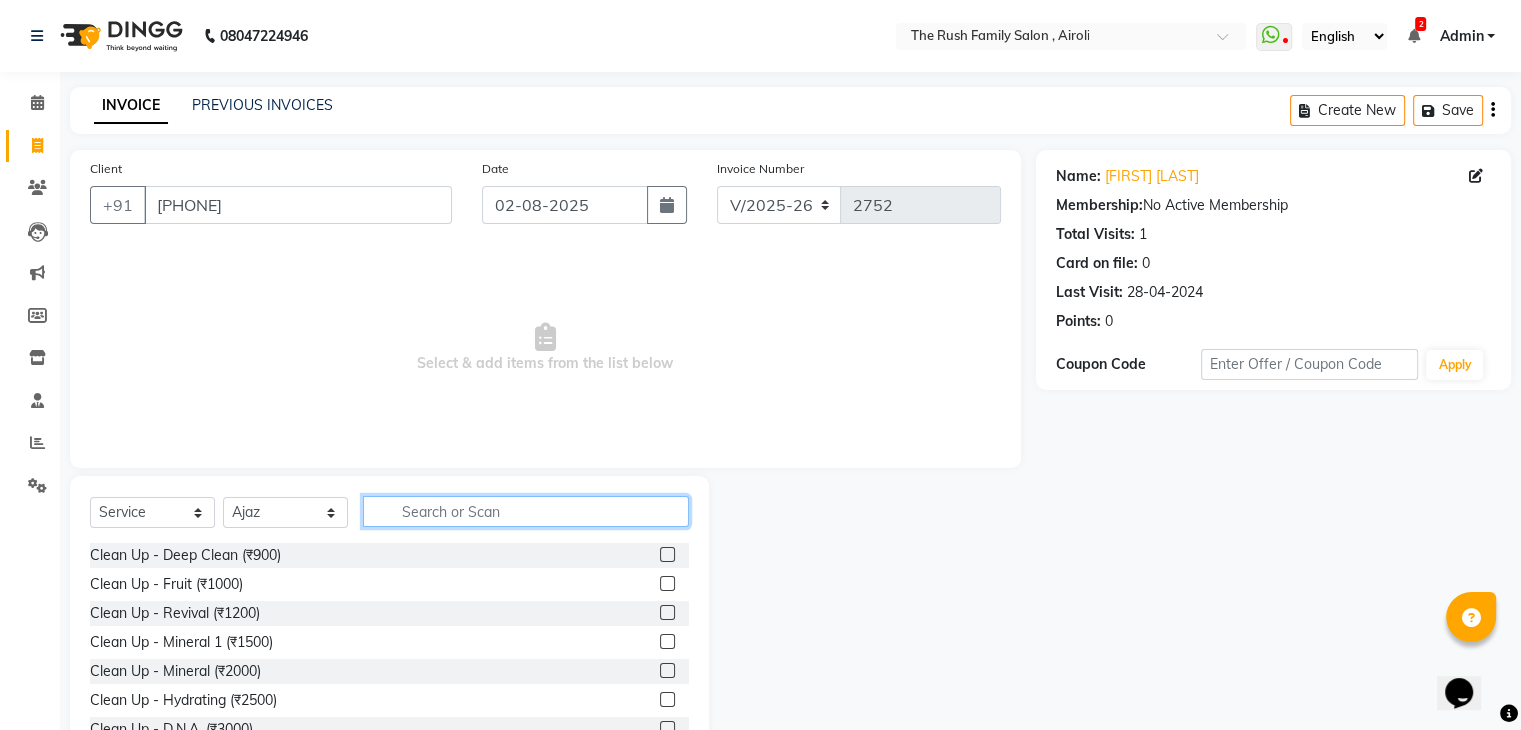 click 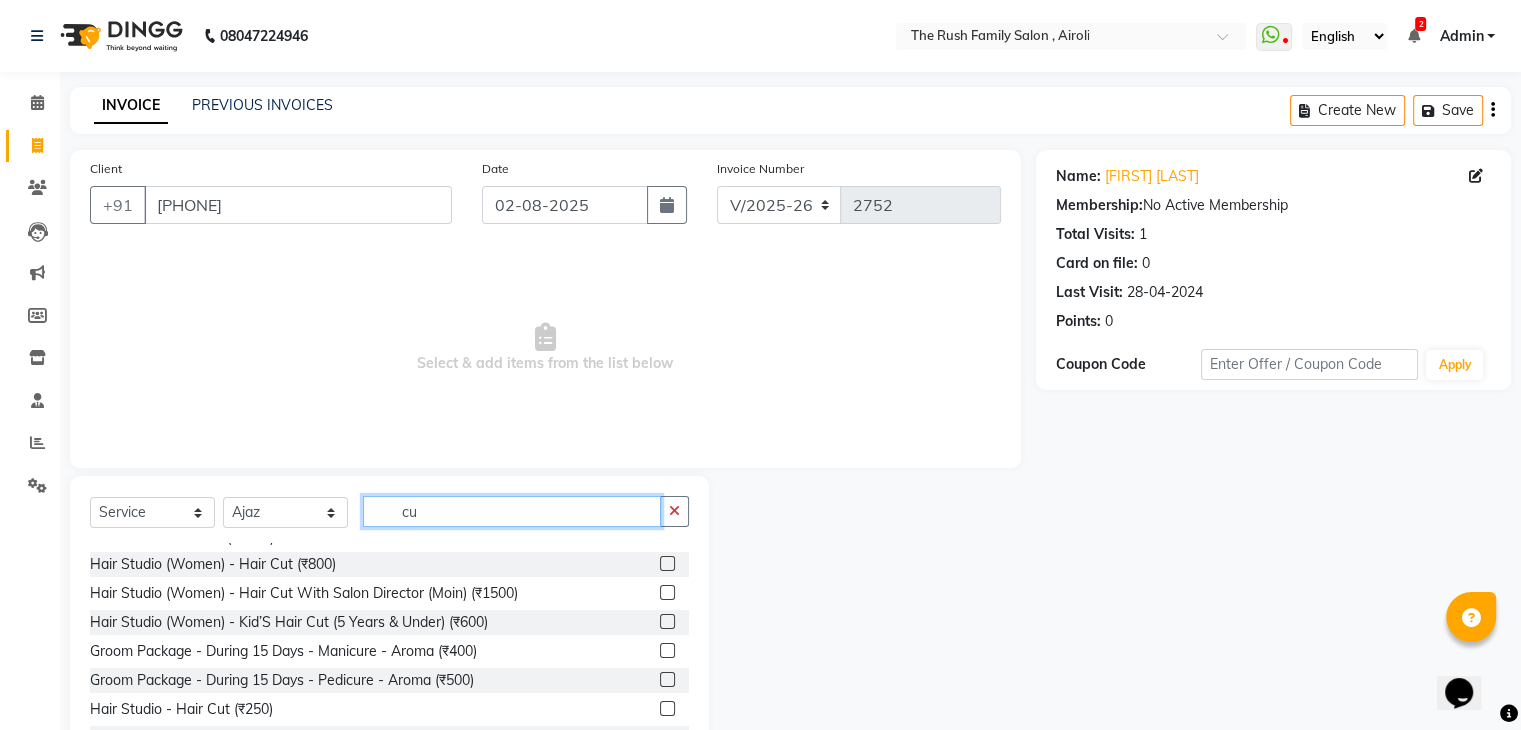 scroll, scrollTop: 125, scrollLeft: 0, axis: vertical 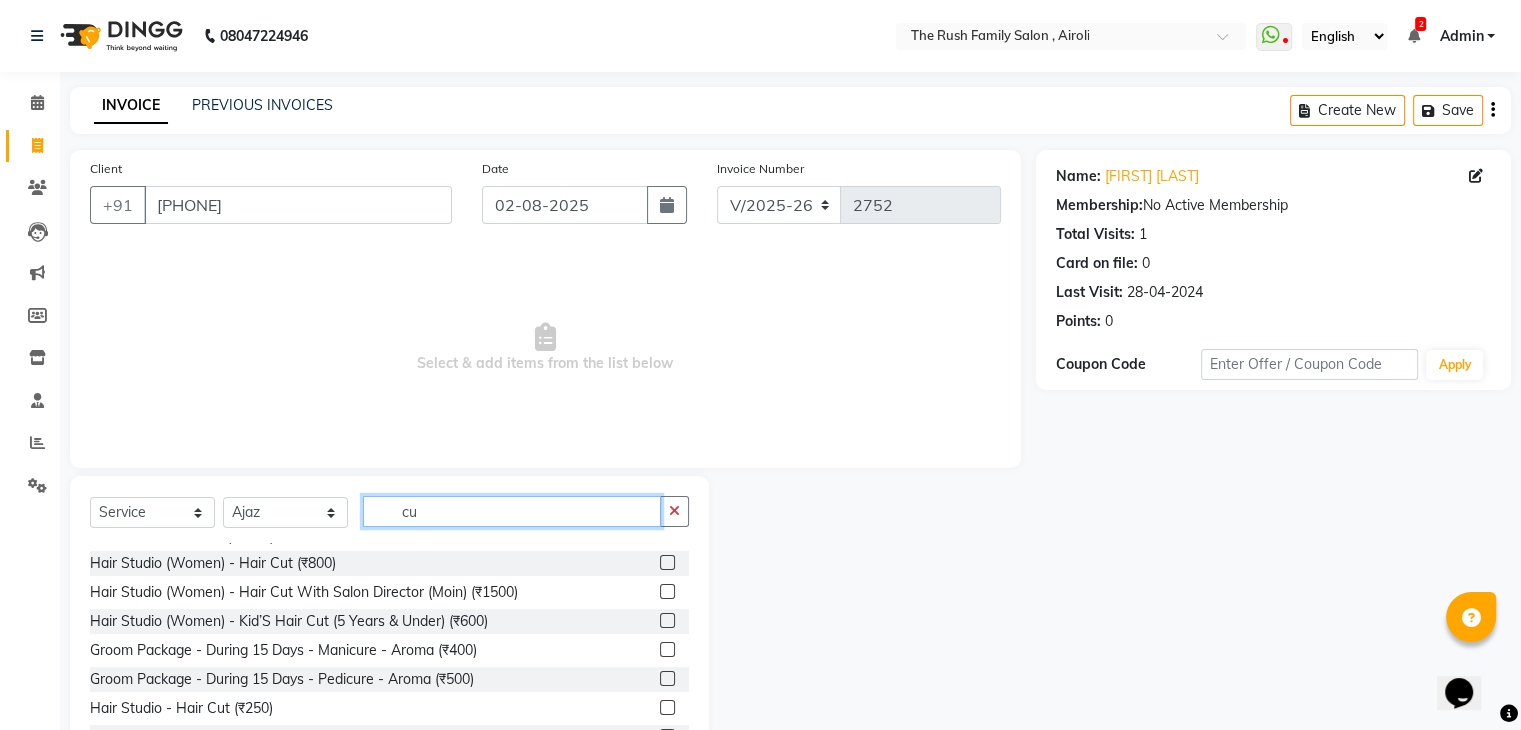 type on "cu" 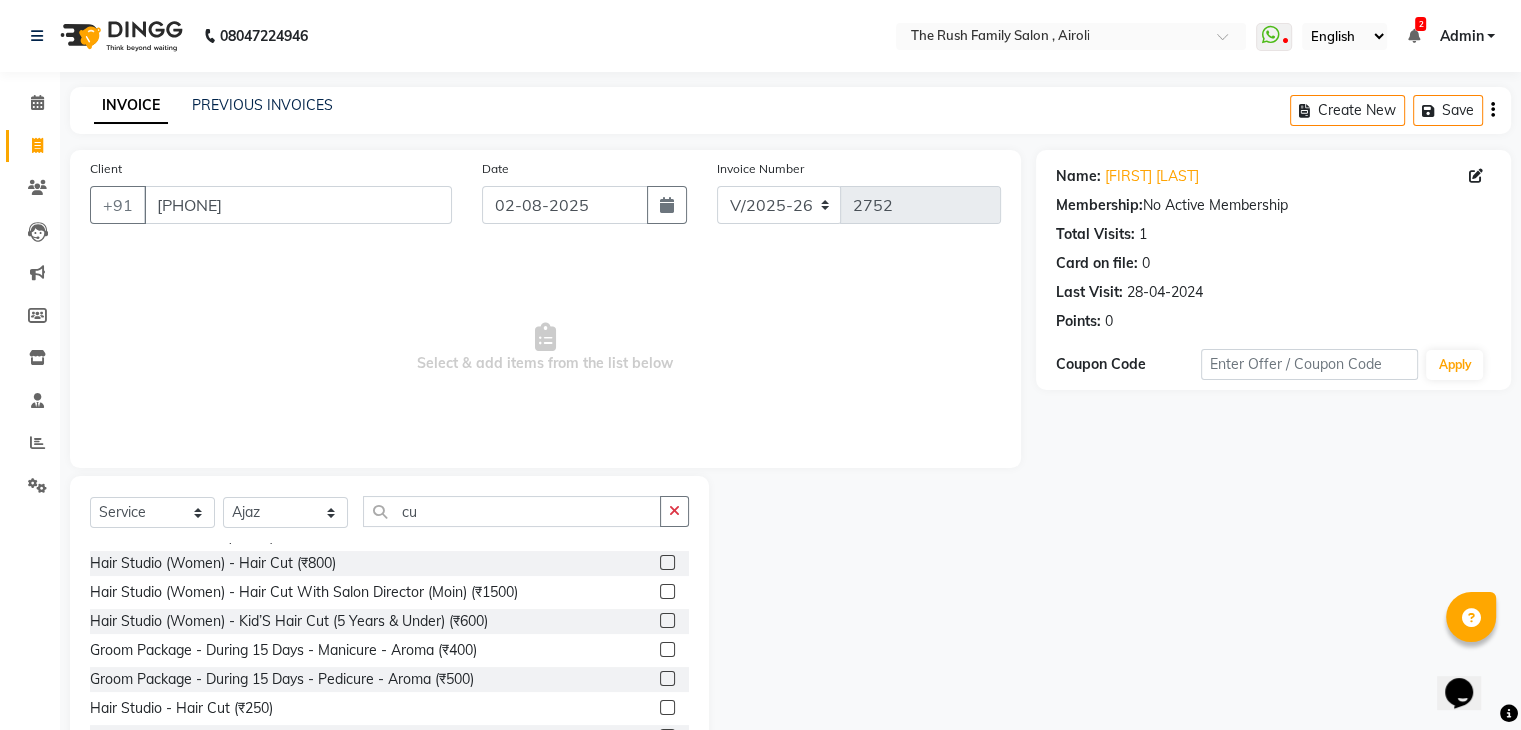 click 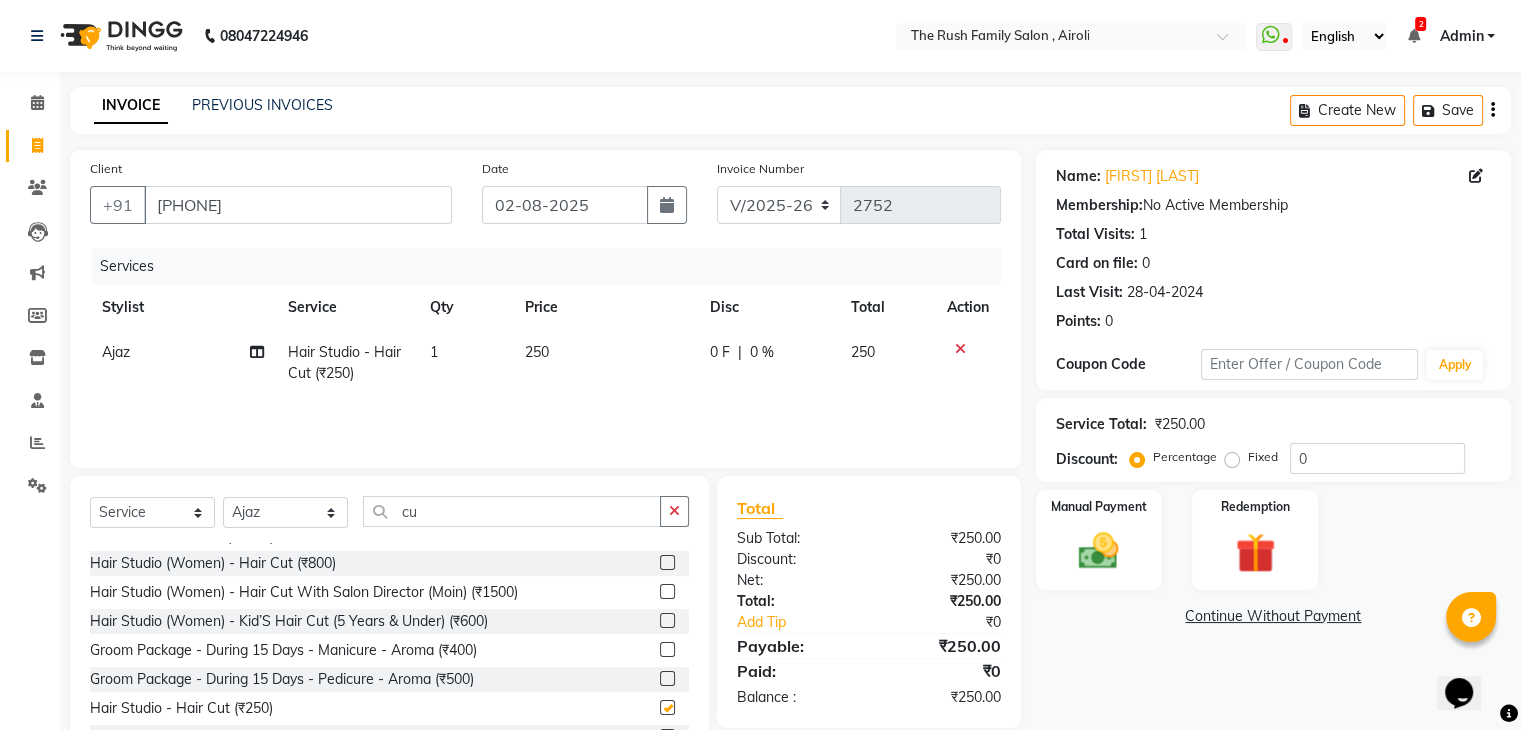 checkbox on "false" 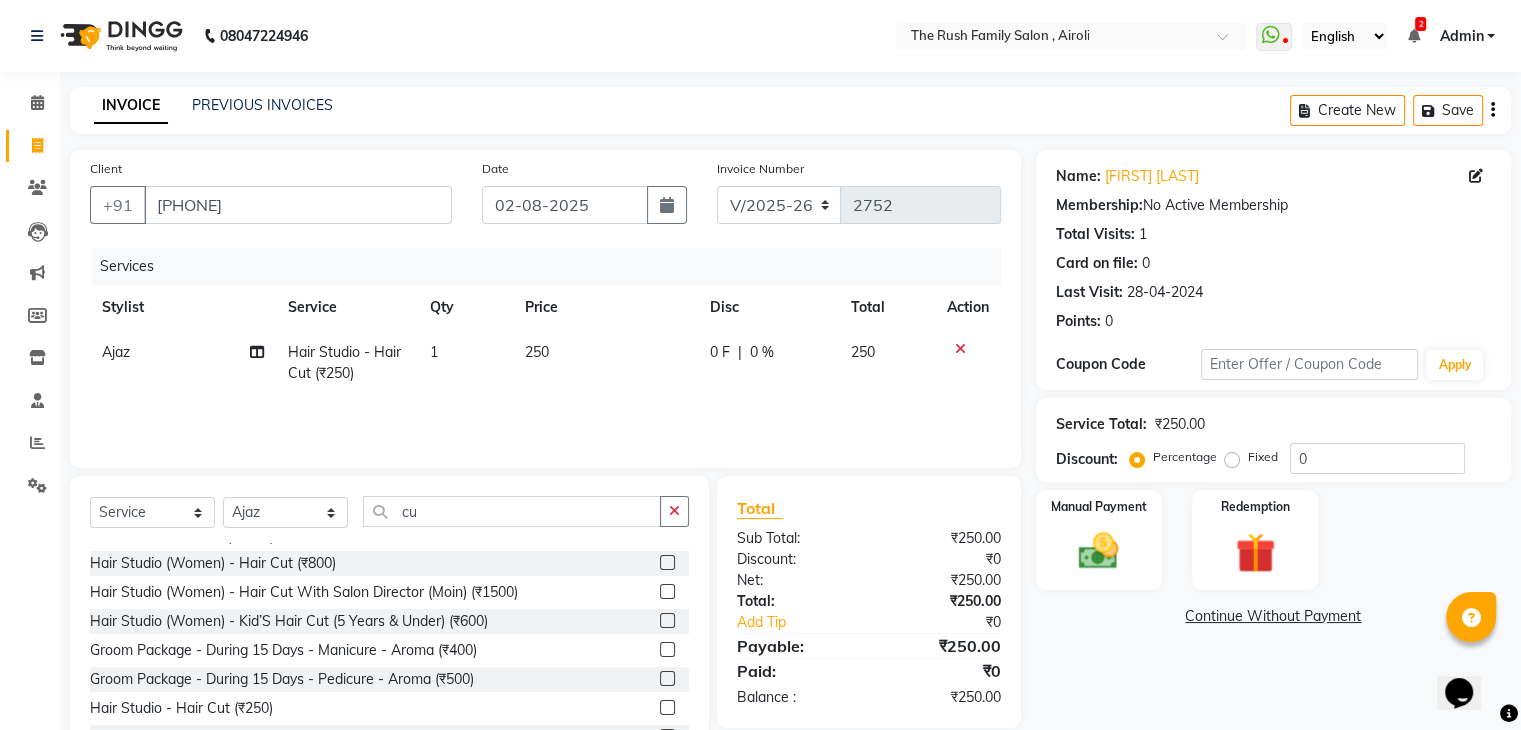 click on "250" 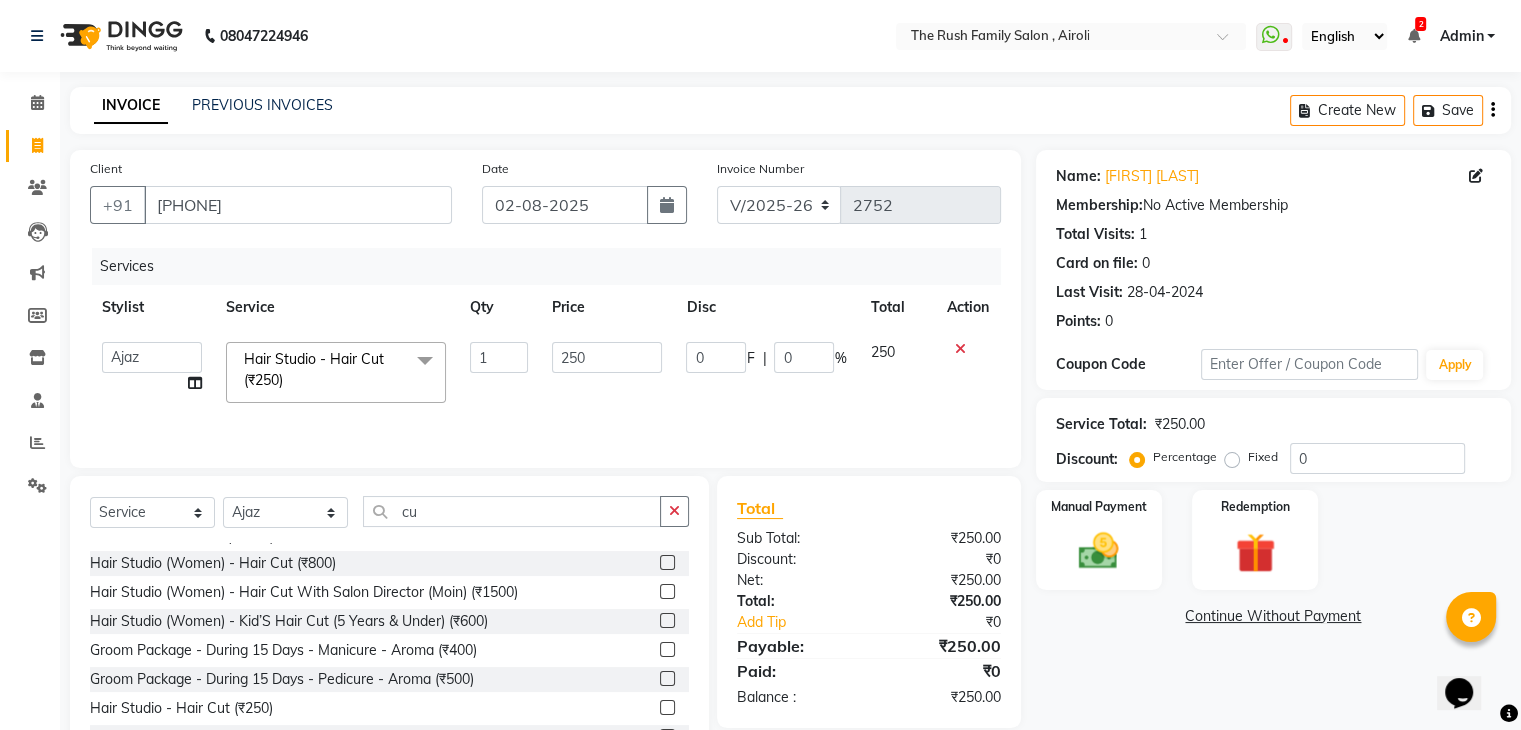 click on "250" 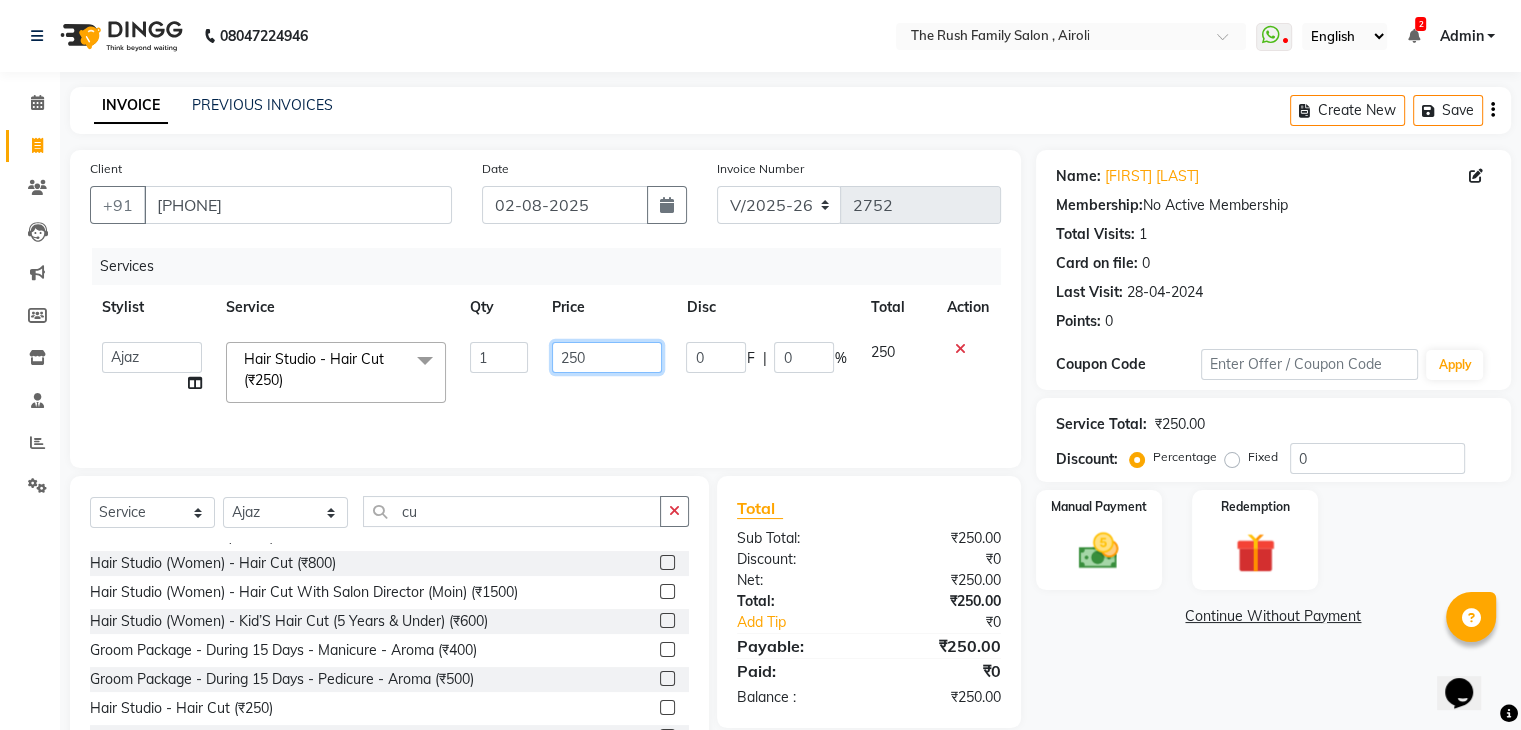 click on "250" 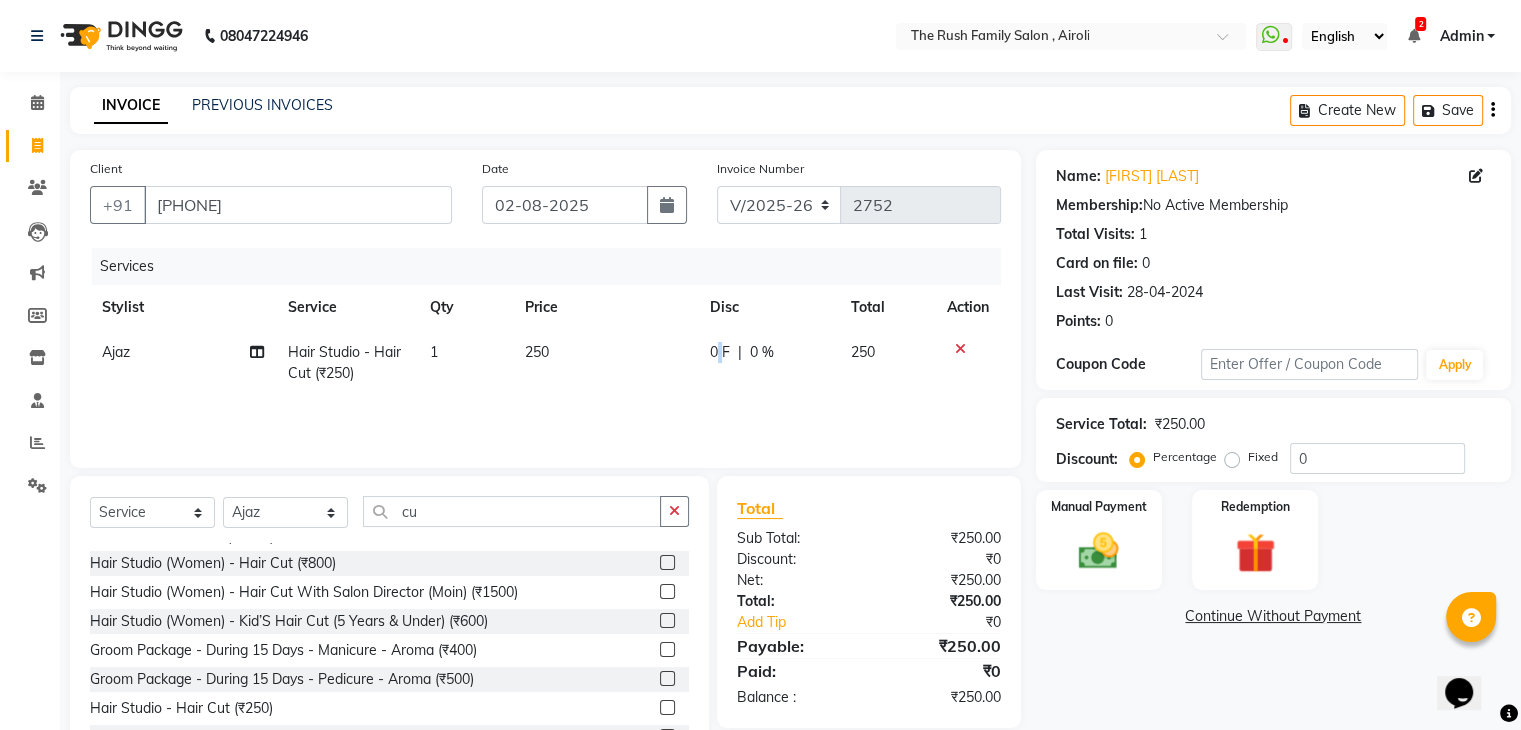click on "0 F" 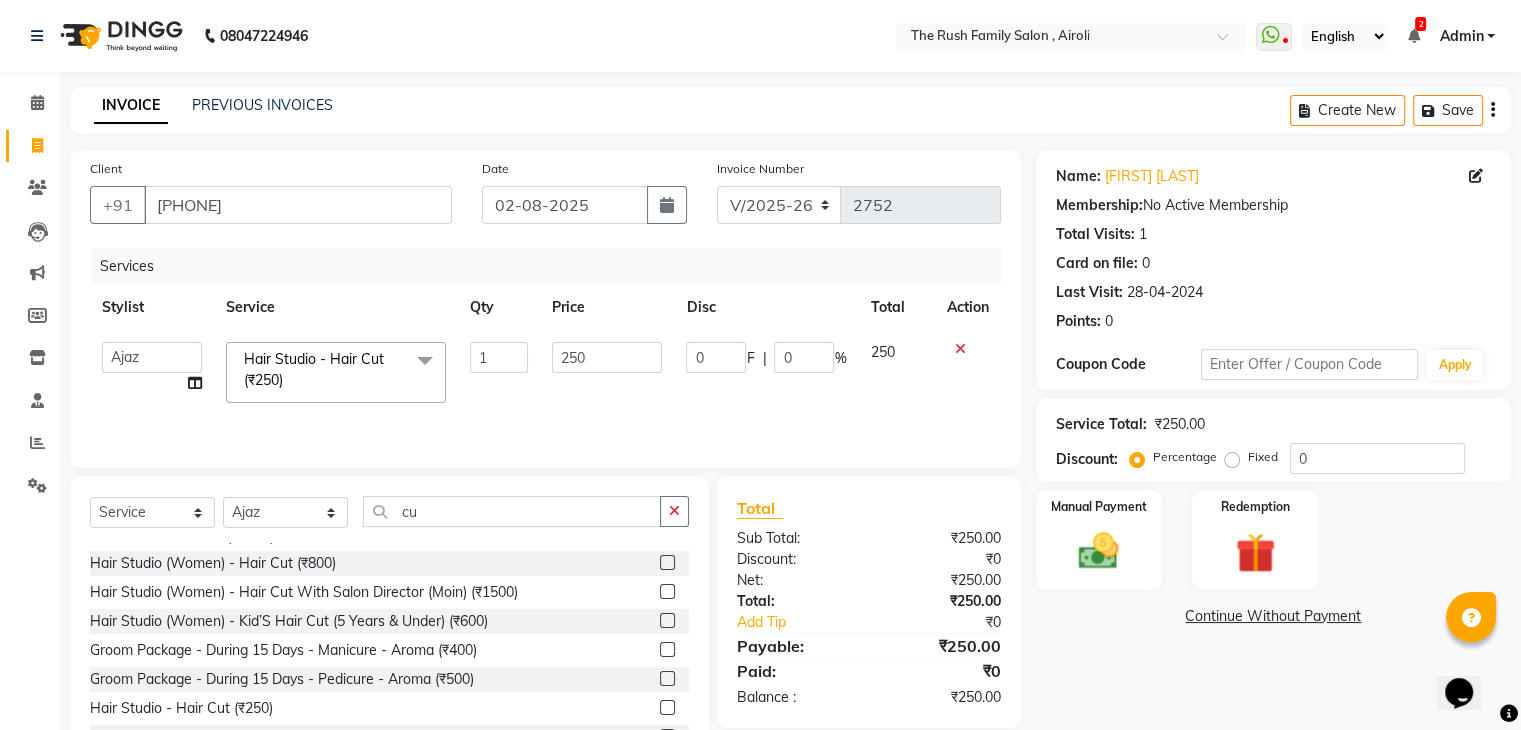 click on "0" 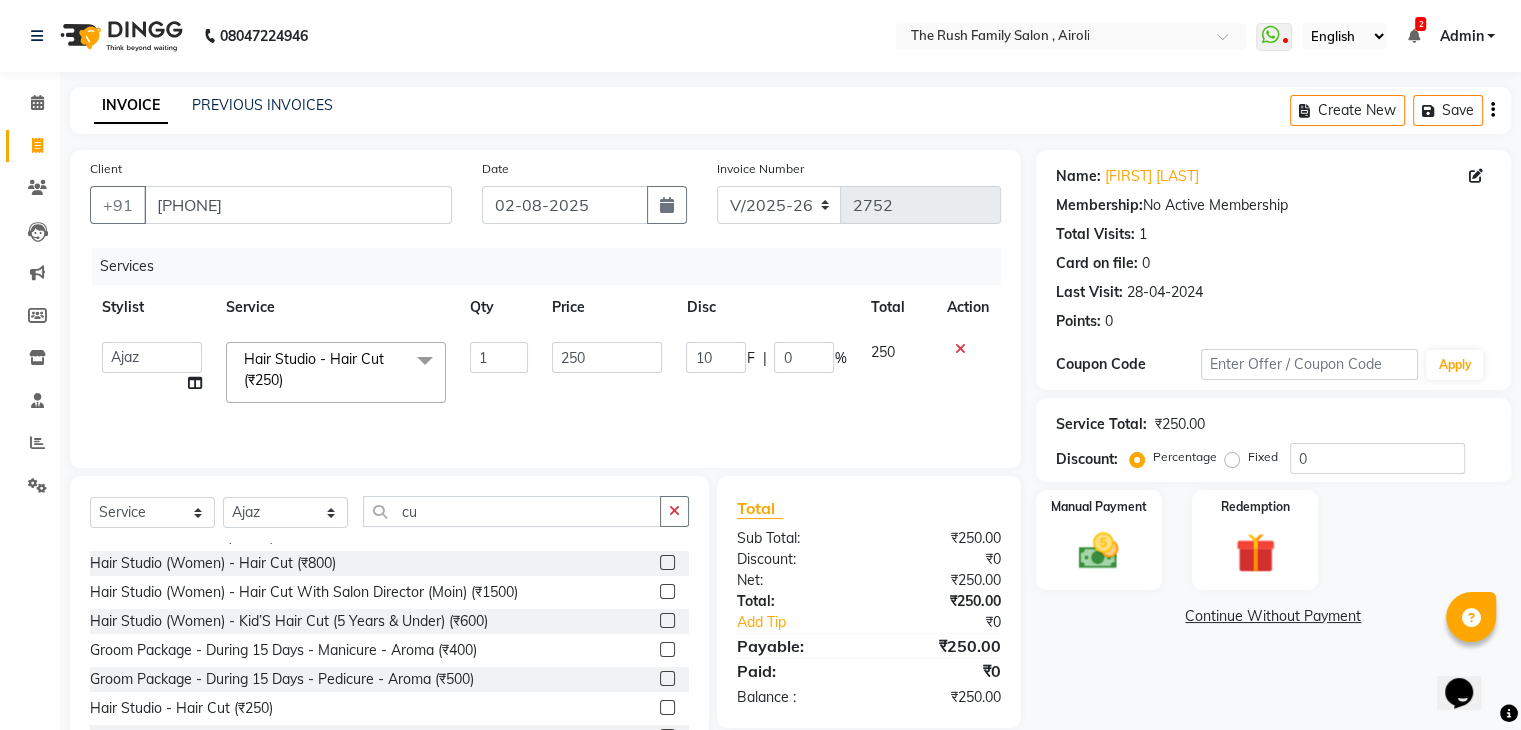 type on "100" 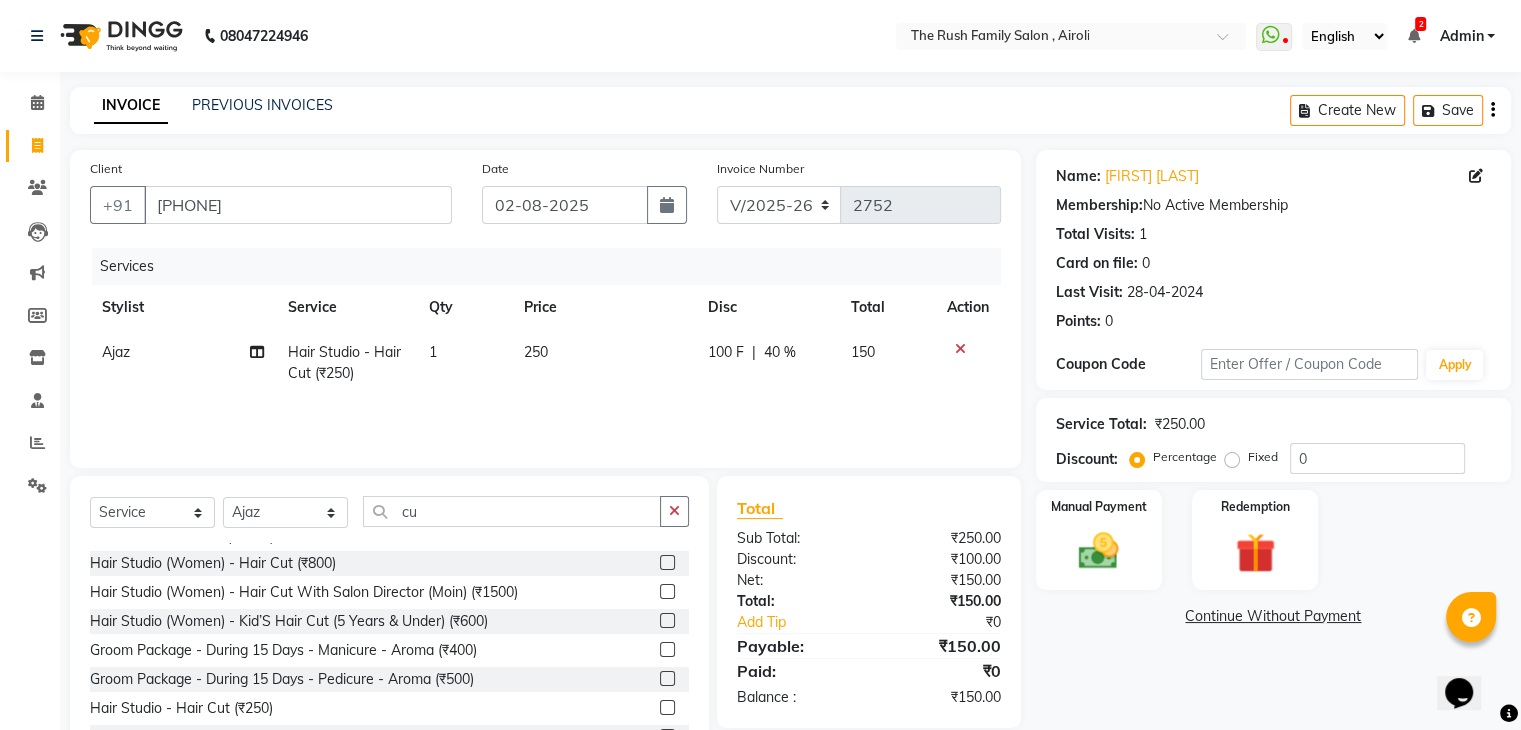 click on "100 F | 40 %" 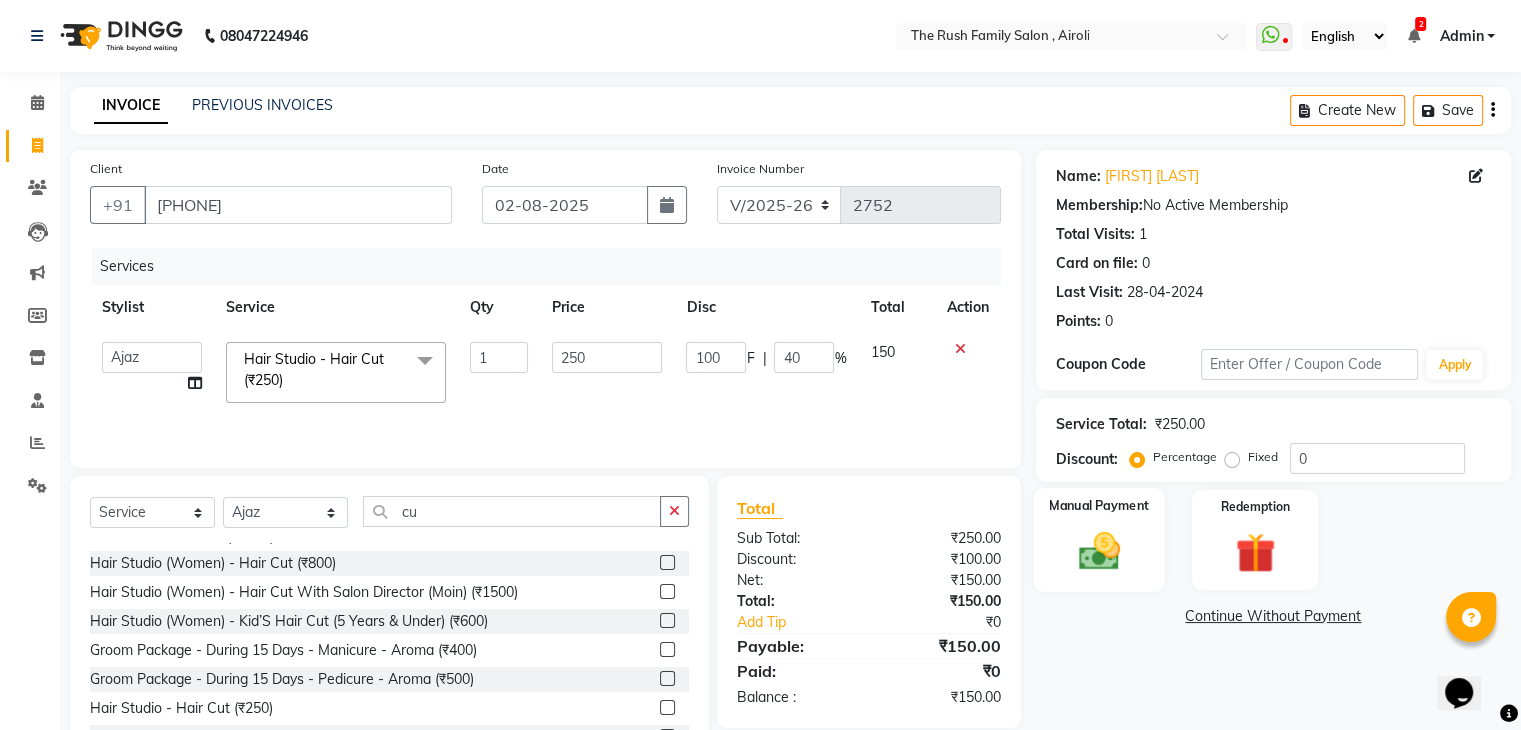 click on "Manual Payment" 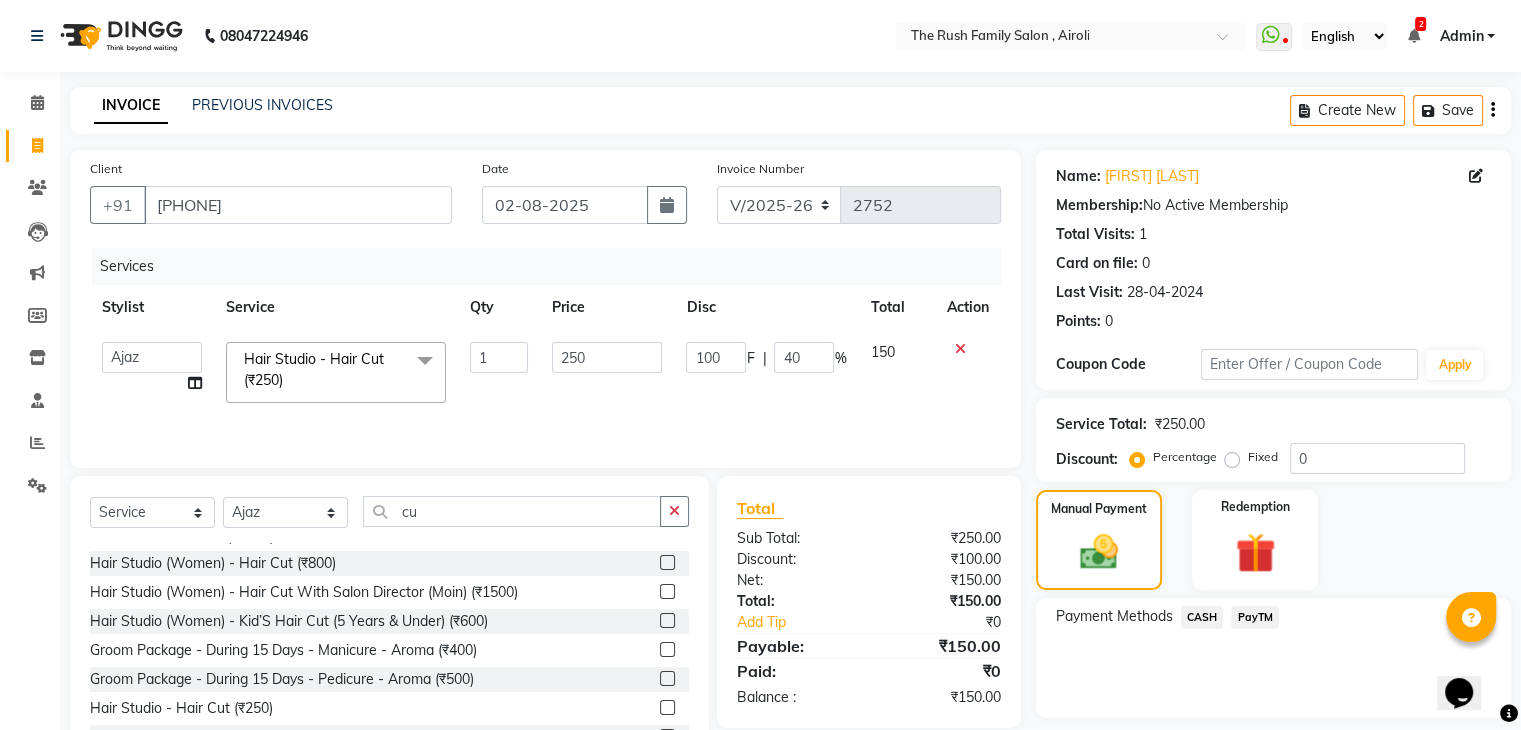 click on "PayTM" 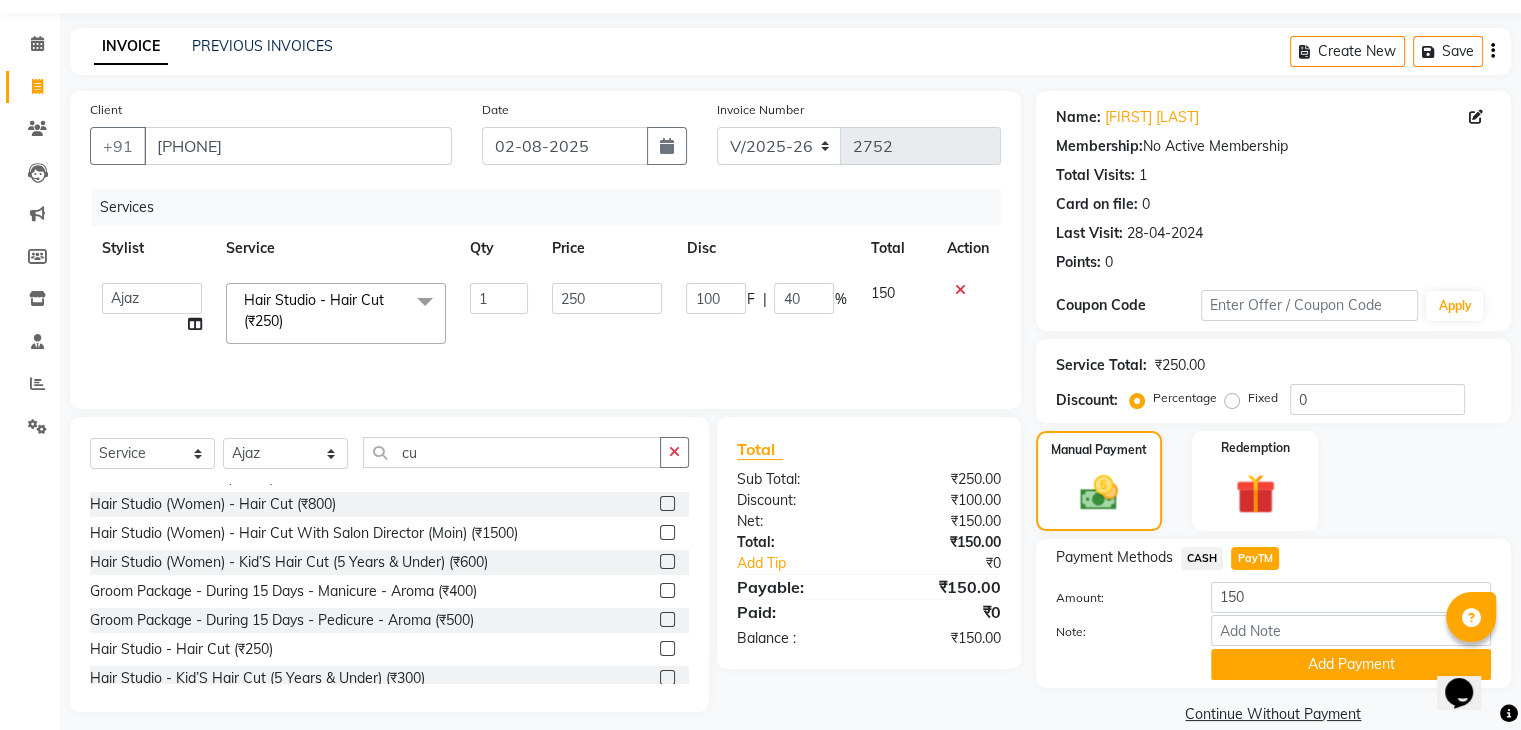 scroll, scrollTop: 89, scrollLeft: 0, axis: vertical 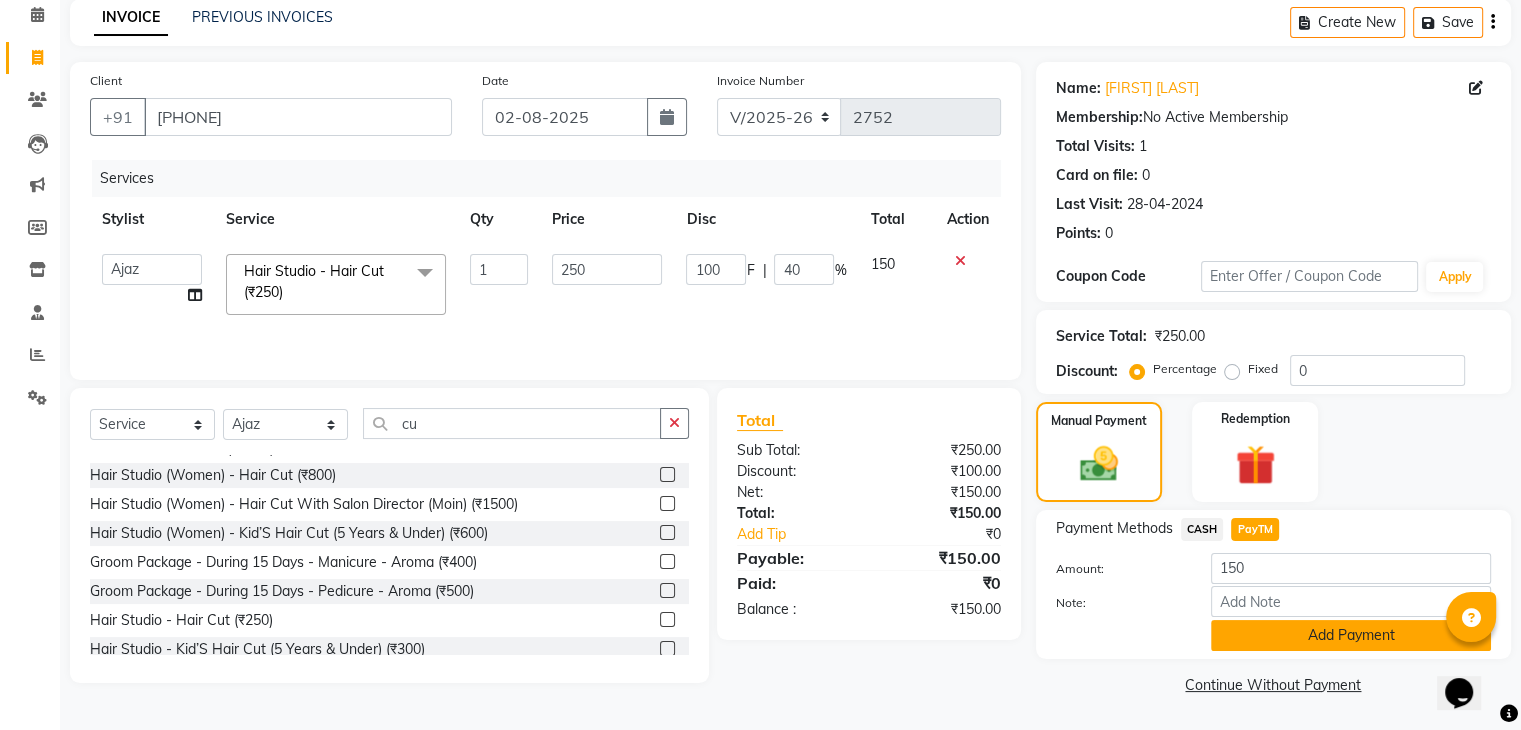click on "Add Payment" 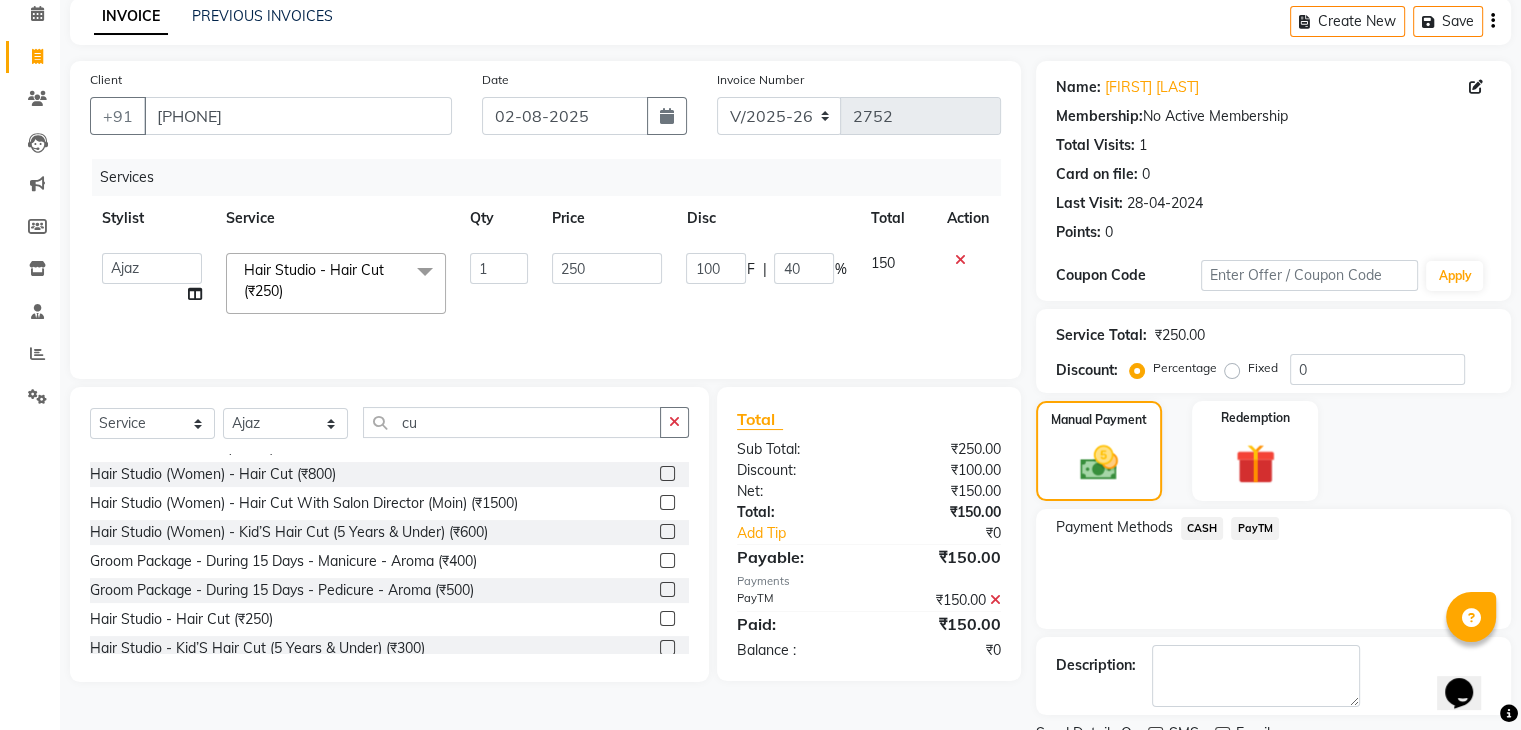 scroll, scrollTop: 171, scrollLeft: 0, axis: vertical 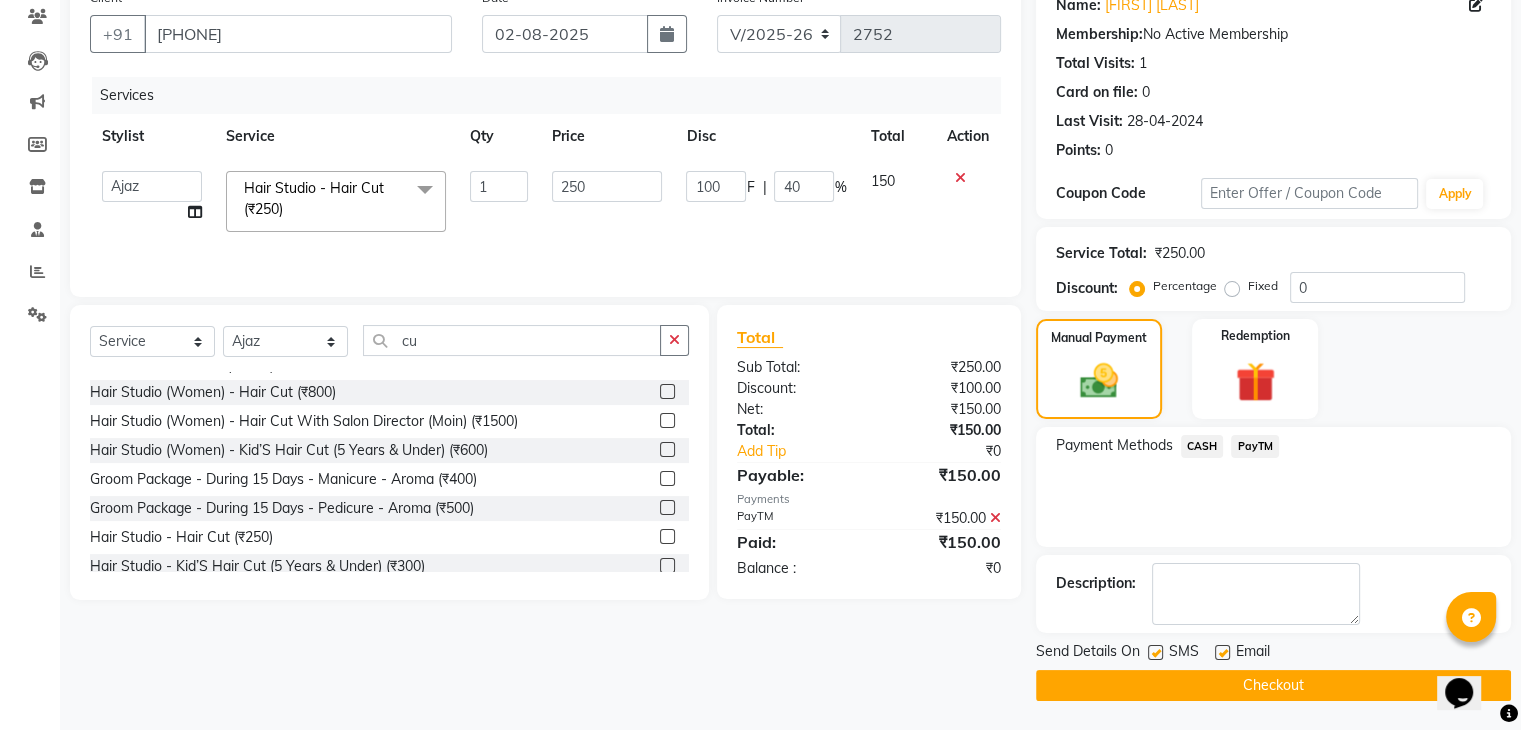 click on "PayTM" 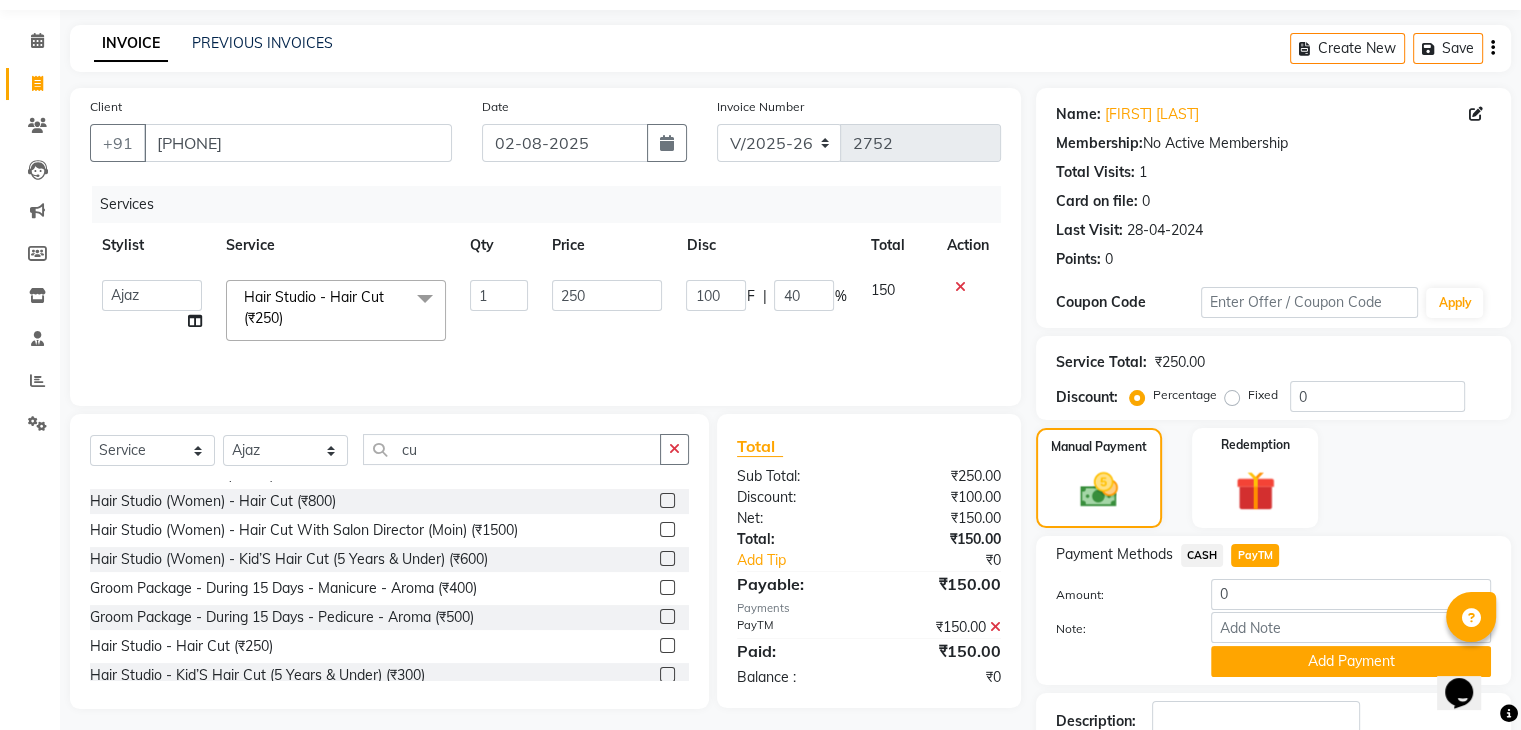 scroll, scrollTop: 48, scrollLeft: 0, axis: vertical 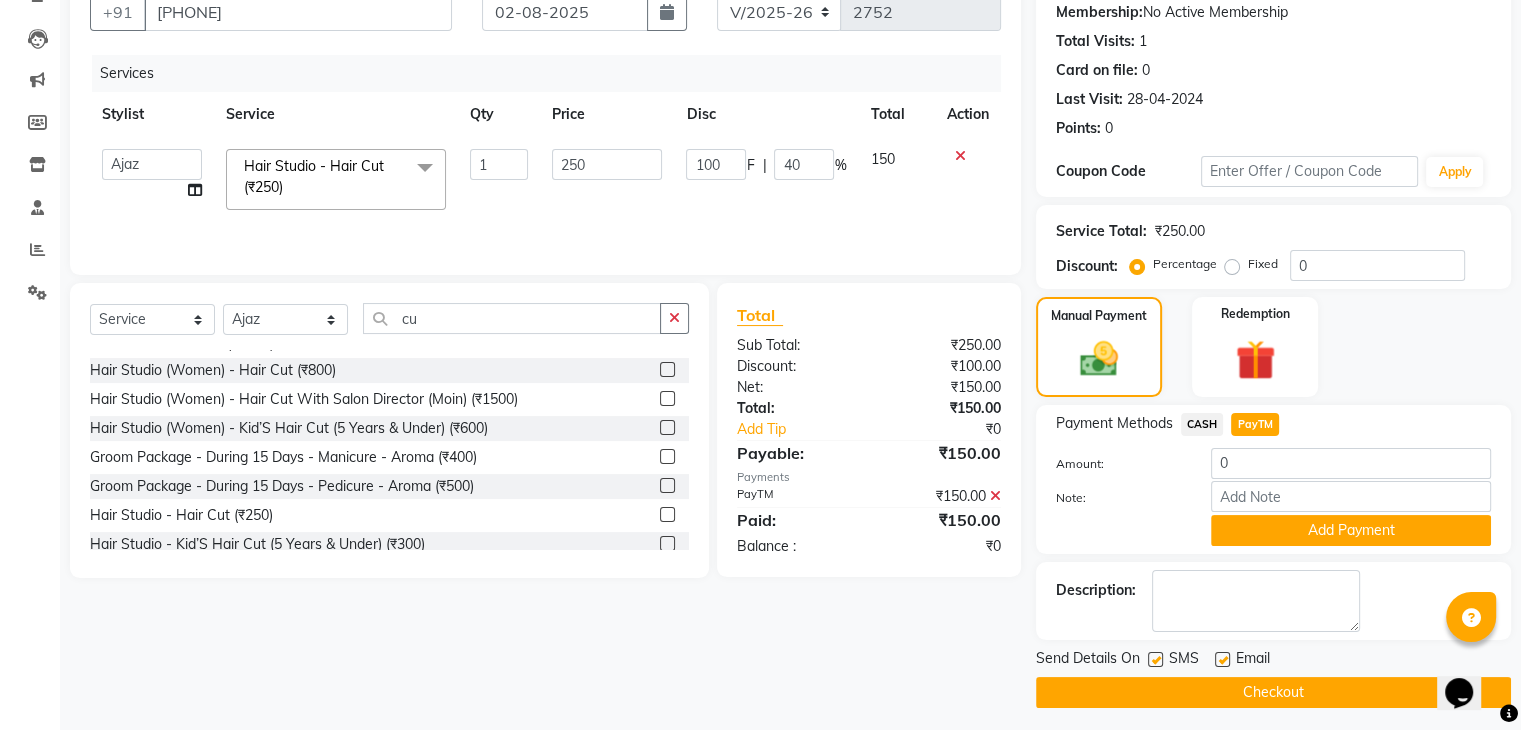 click 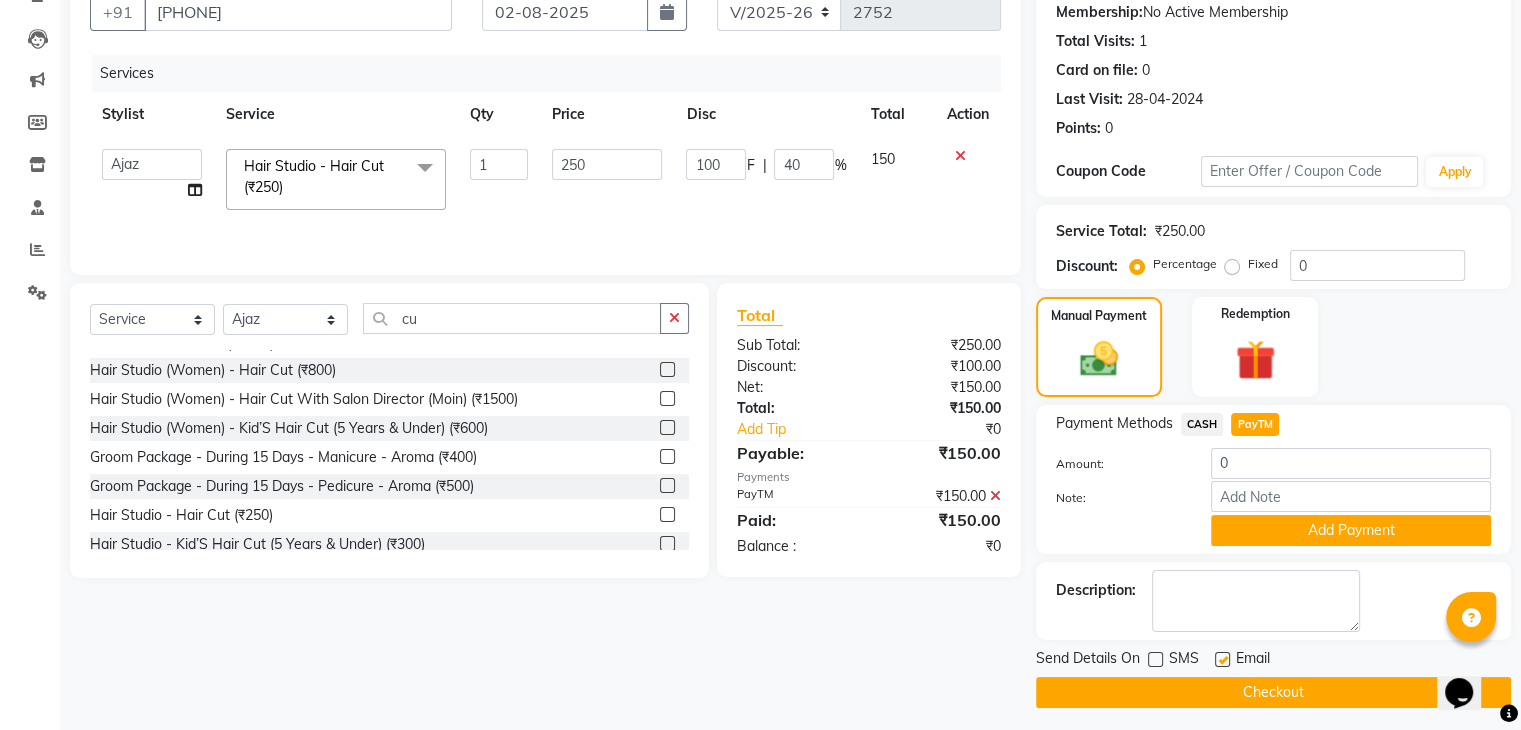 click 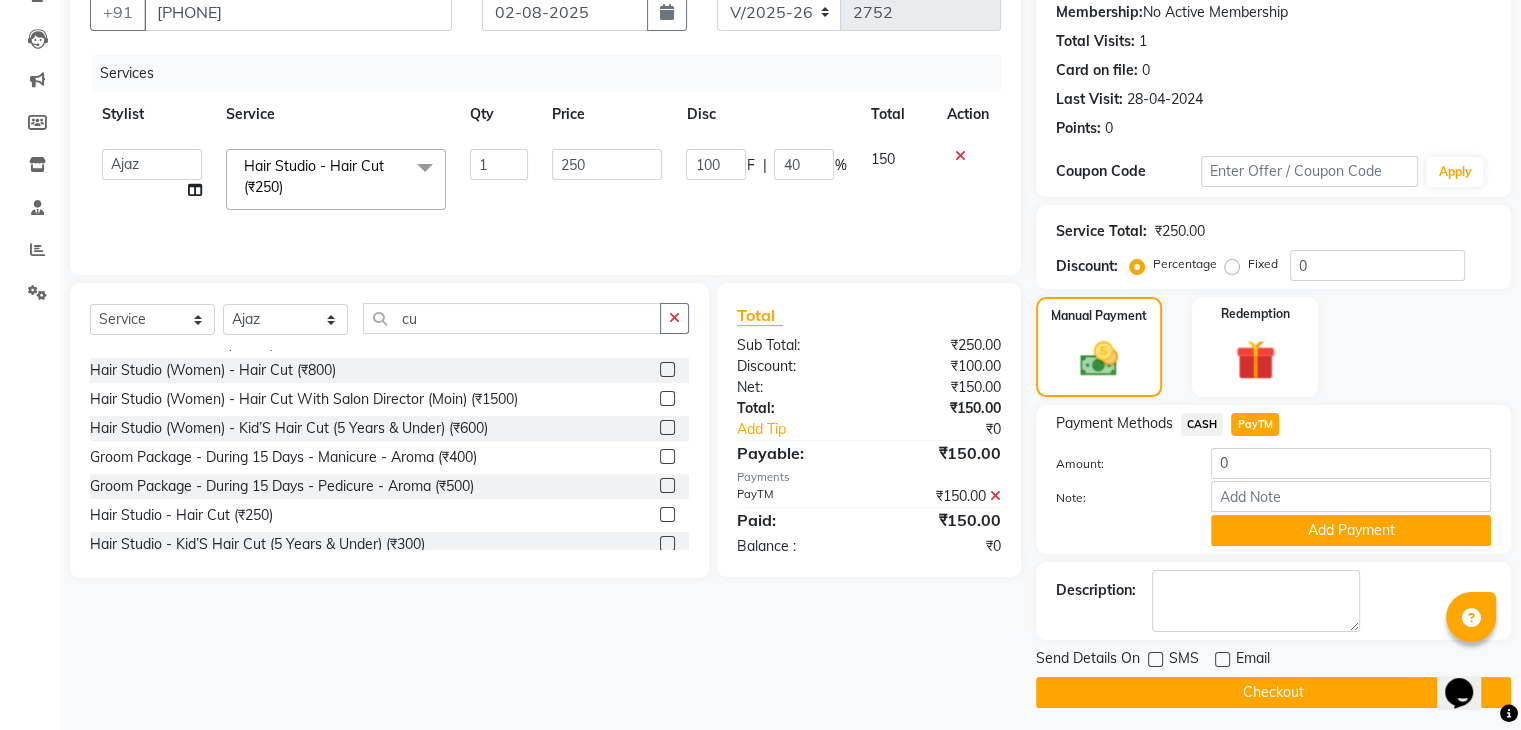 click on "Checkout" 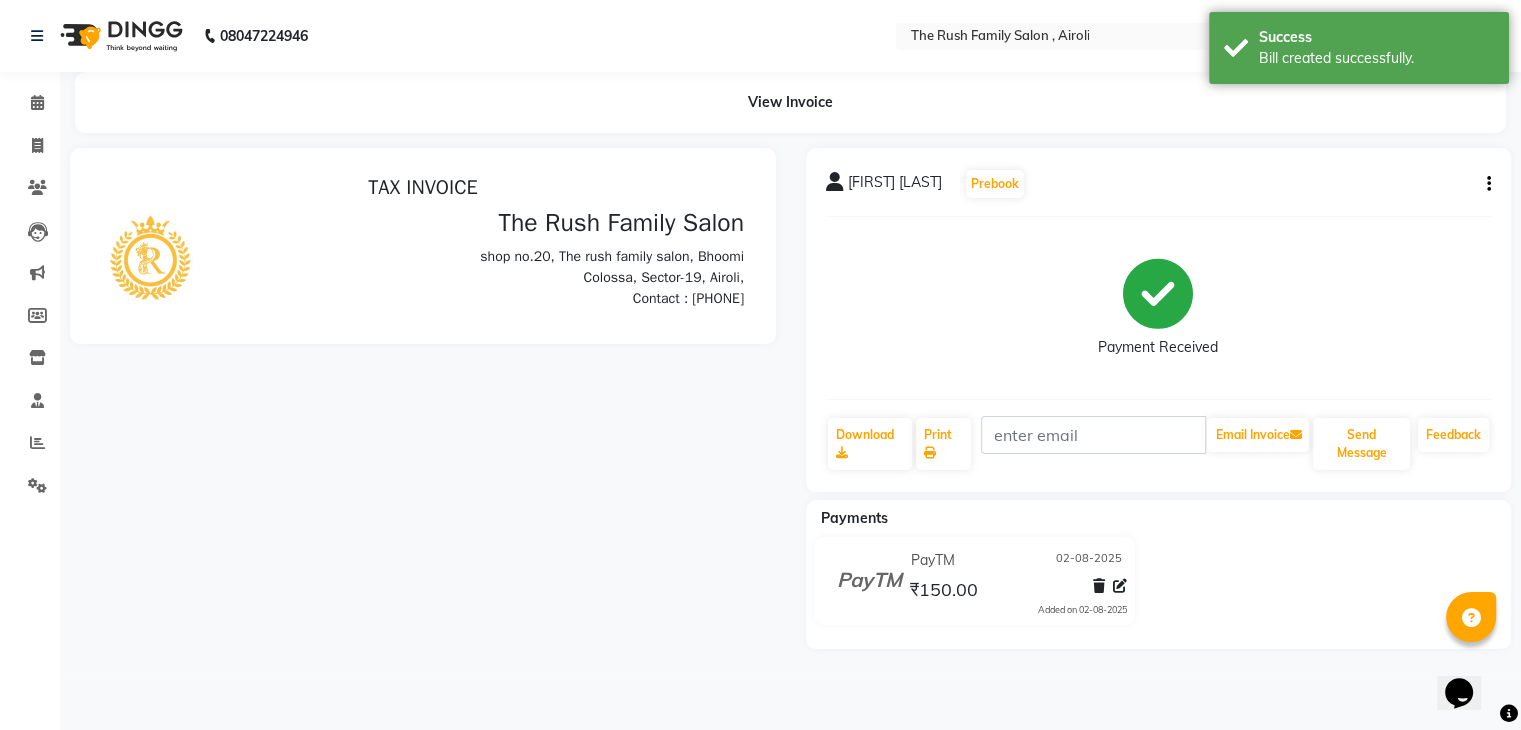 scroll, scrollTop: 0, scrollLeft: 0, axis: both 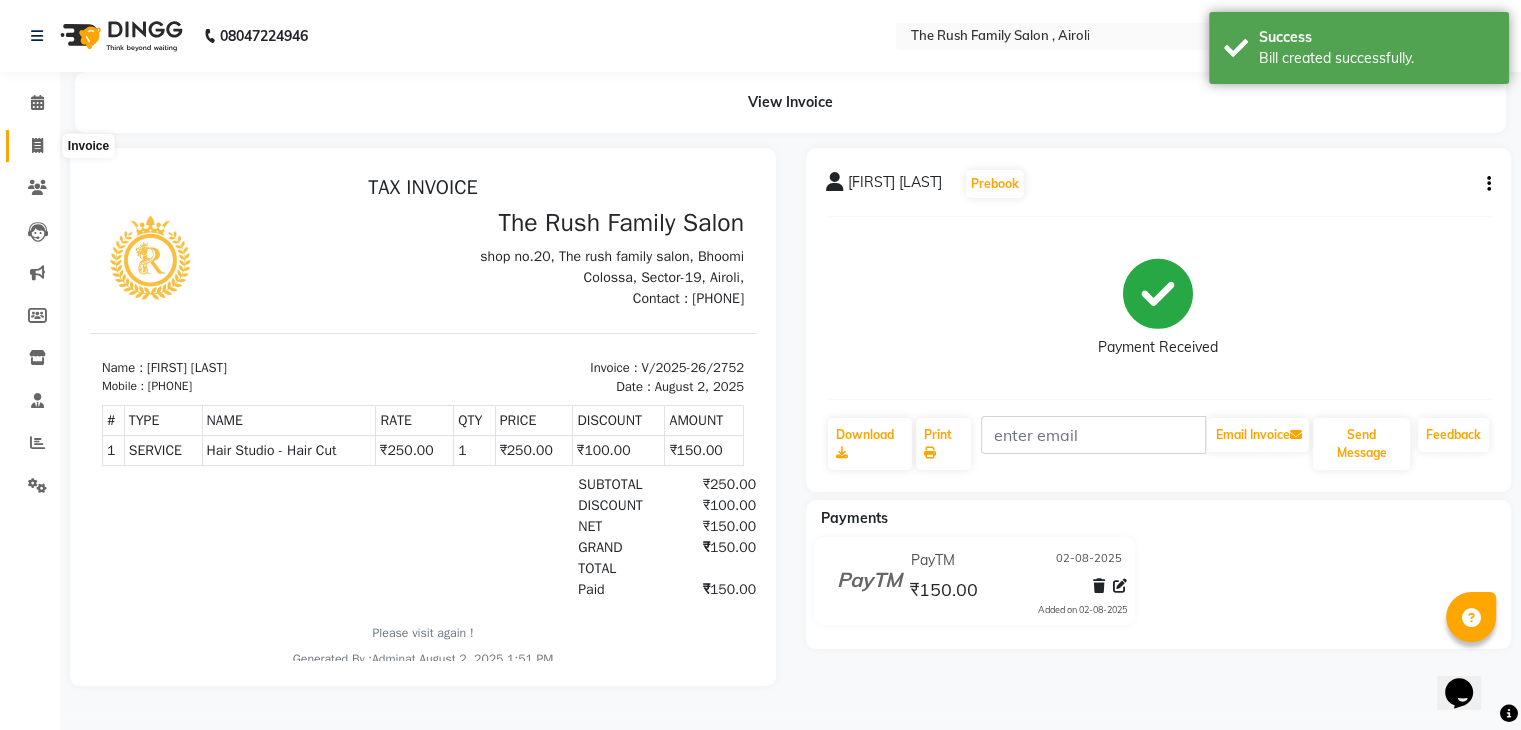 click 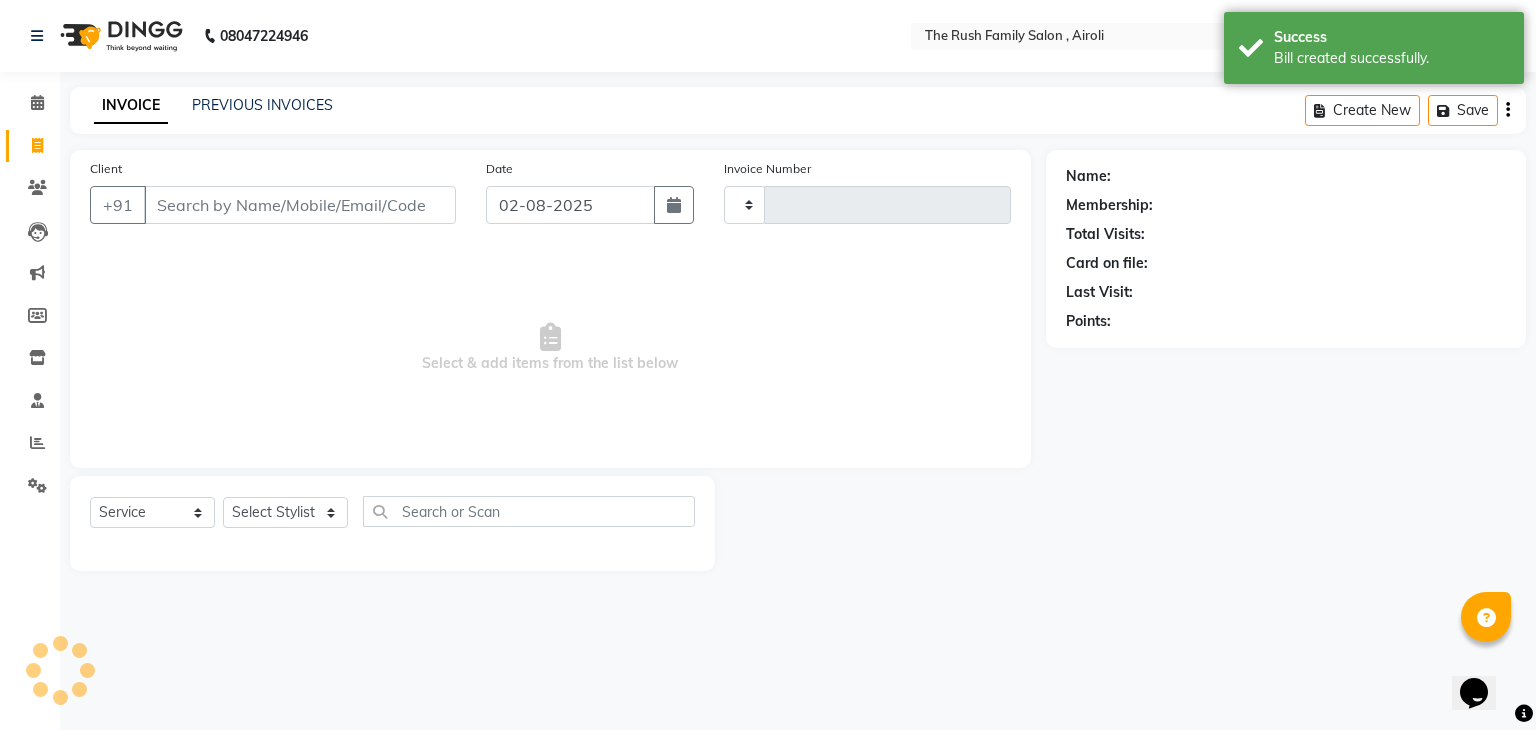 type on "2753" 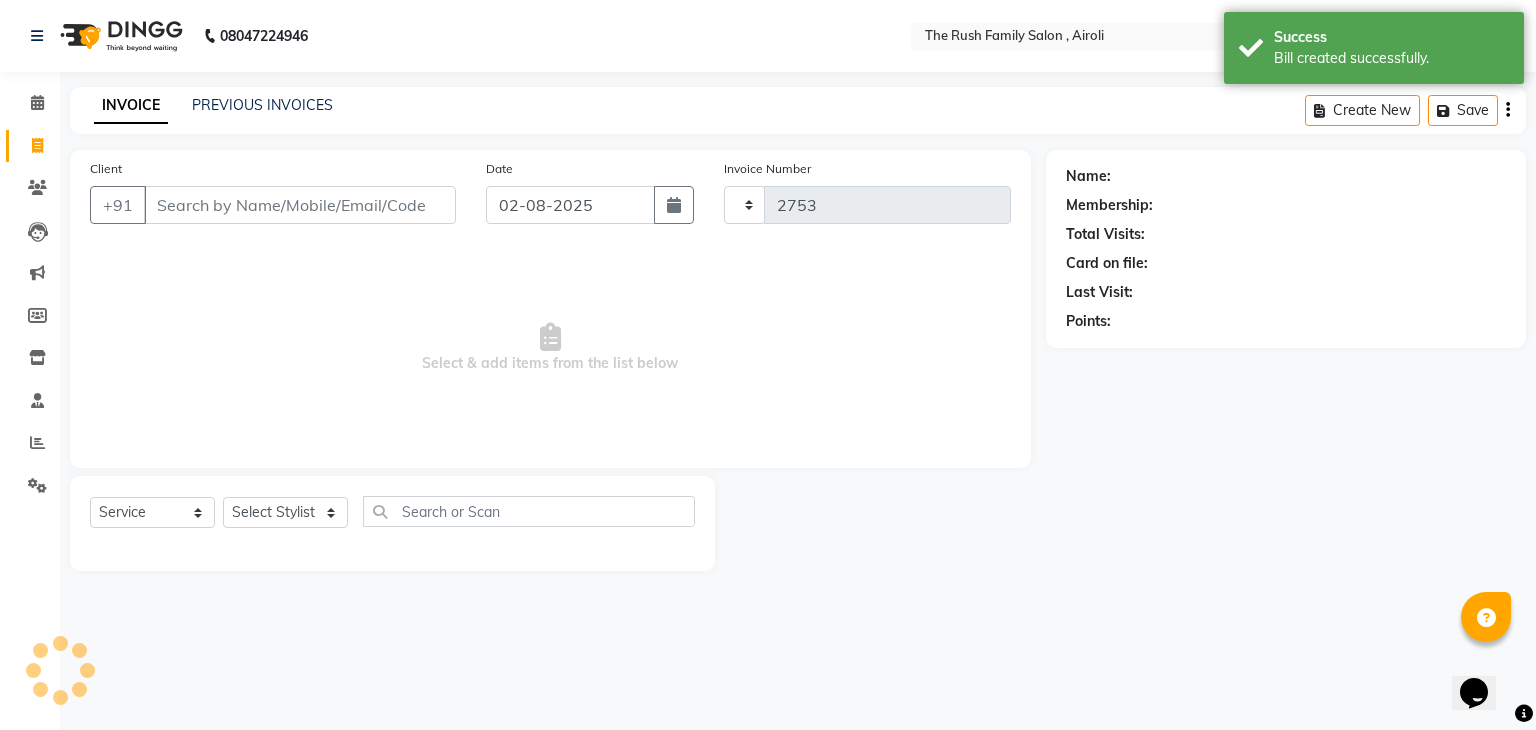 select on "5419" 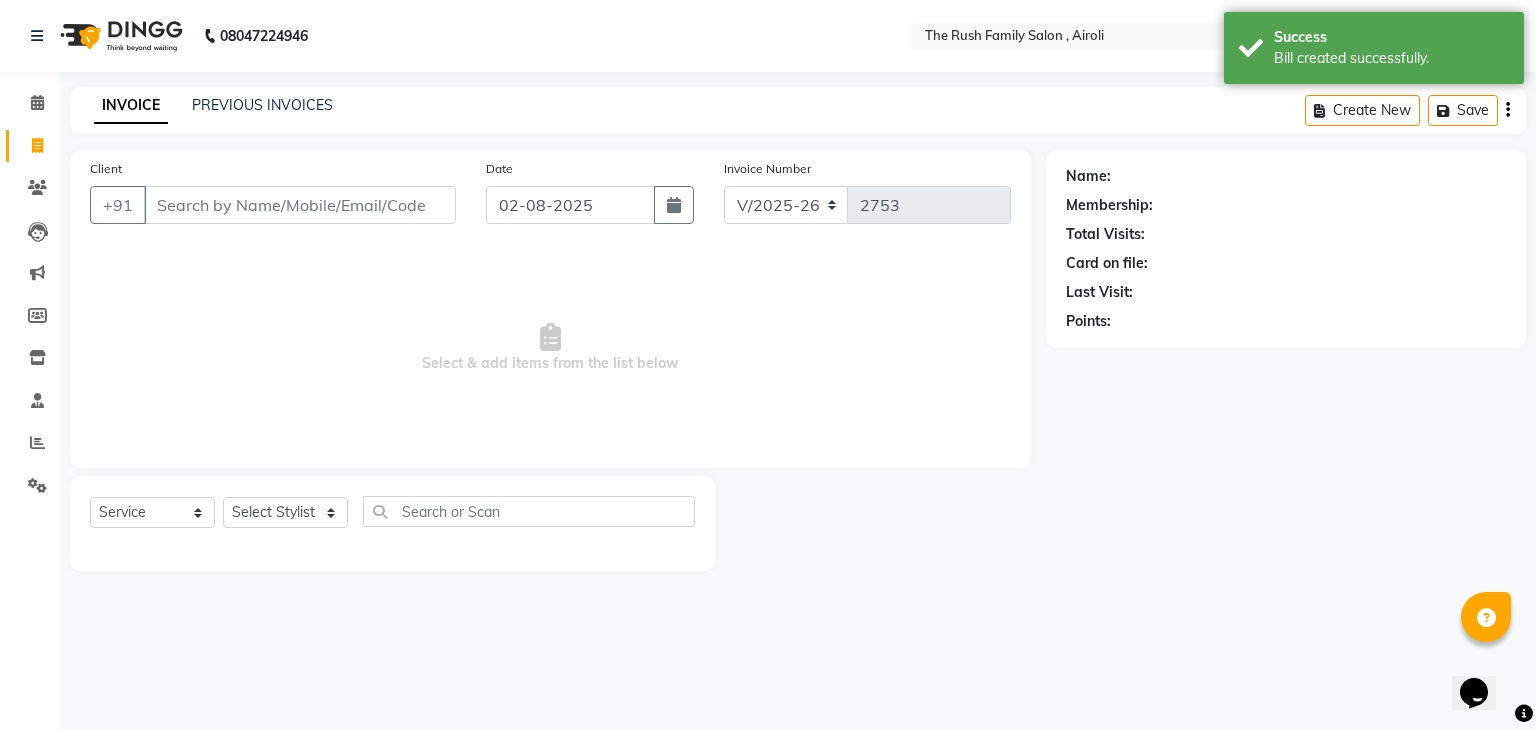 click on "Client" at bounding box center [300, 205] 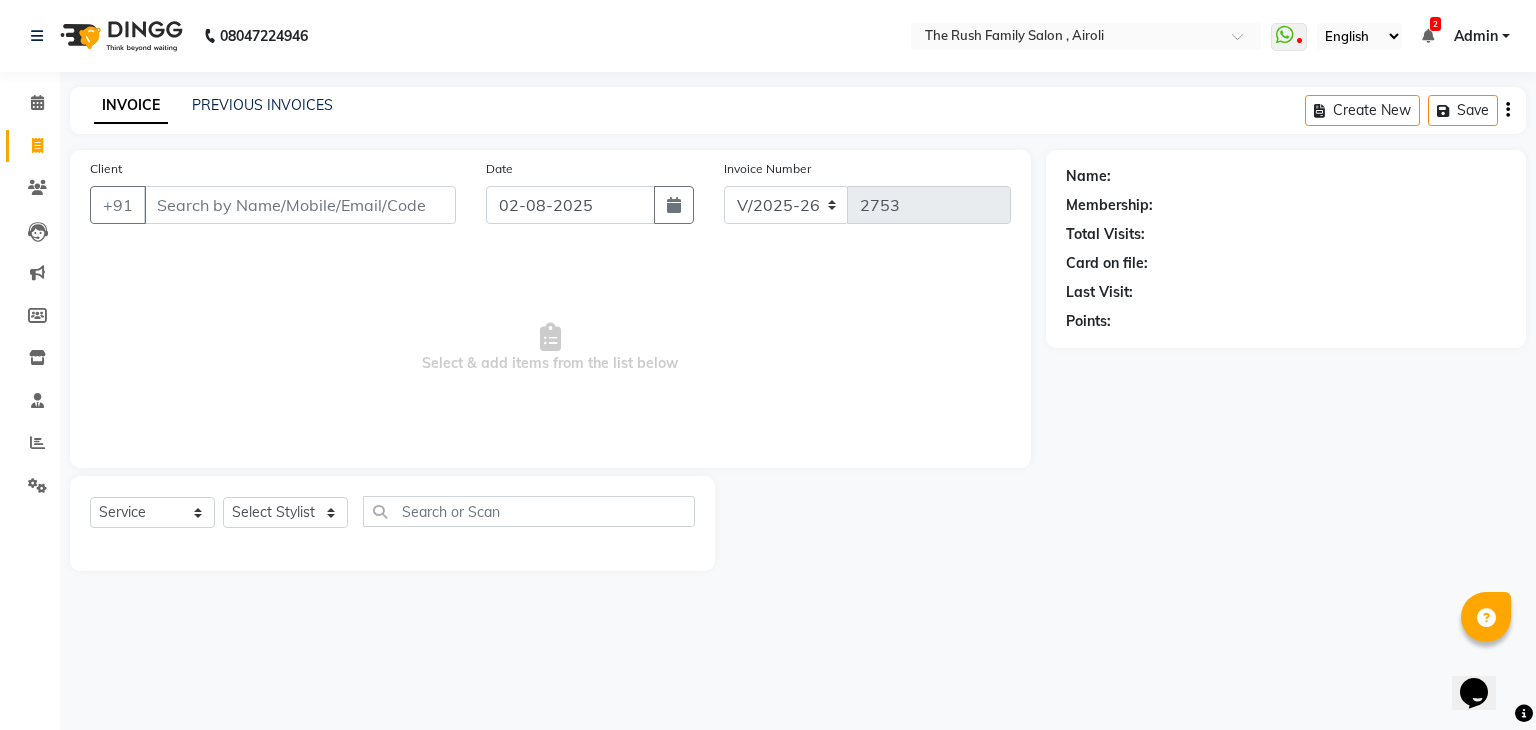 click on "Client" at bounding box center (300, 205) 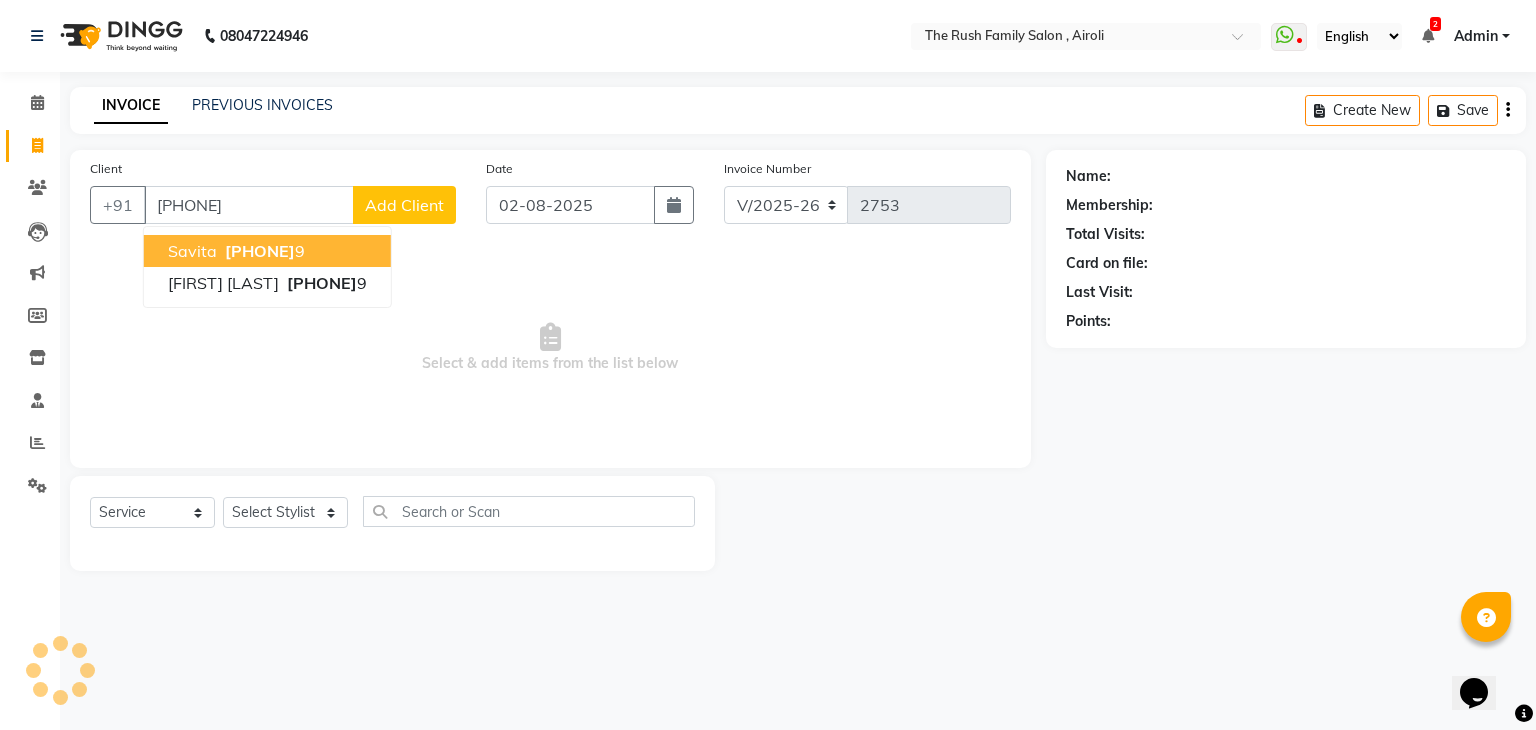 type on "[PHONE]" 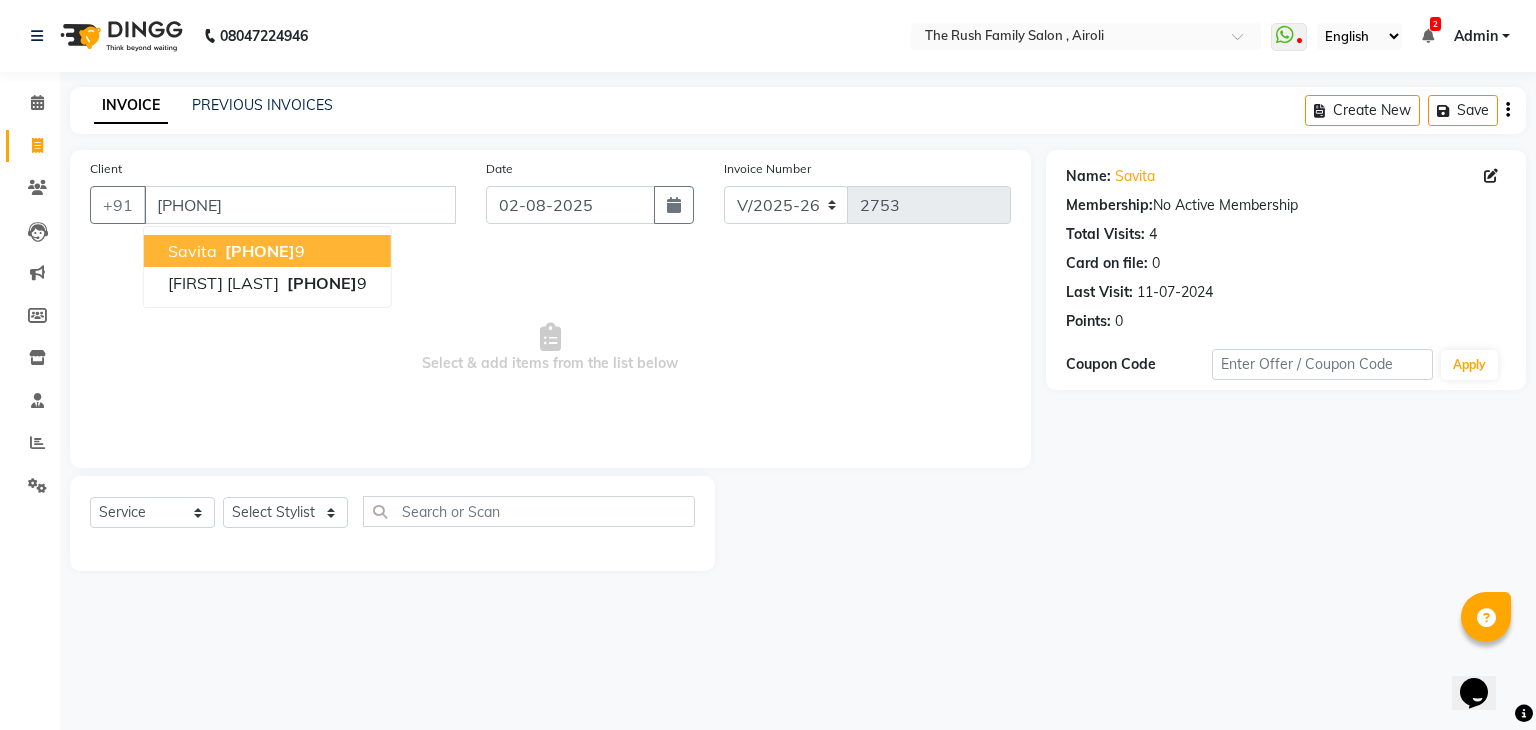 click on "981938637" at bounding box center [260, 251] 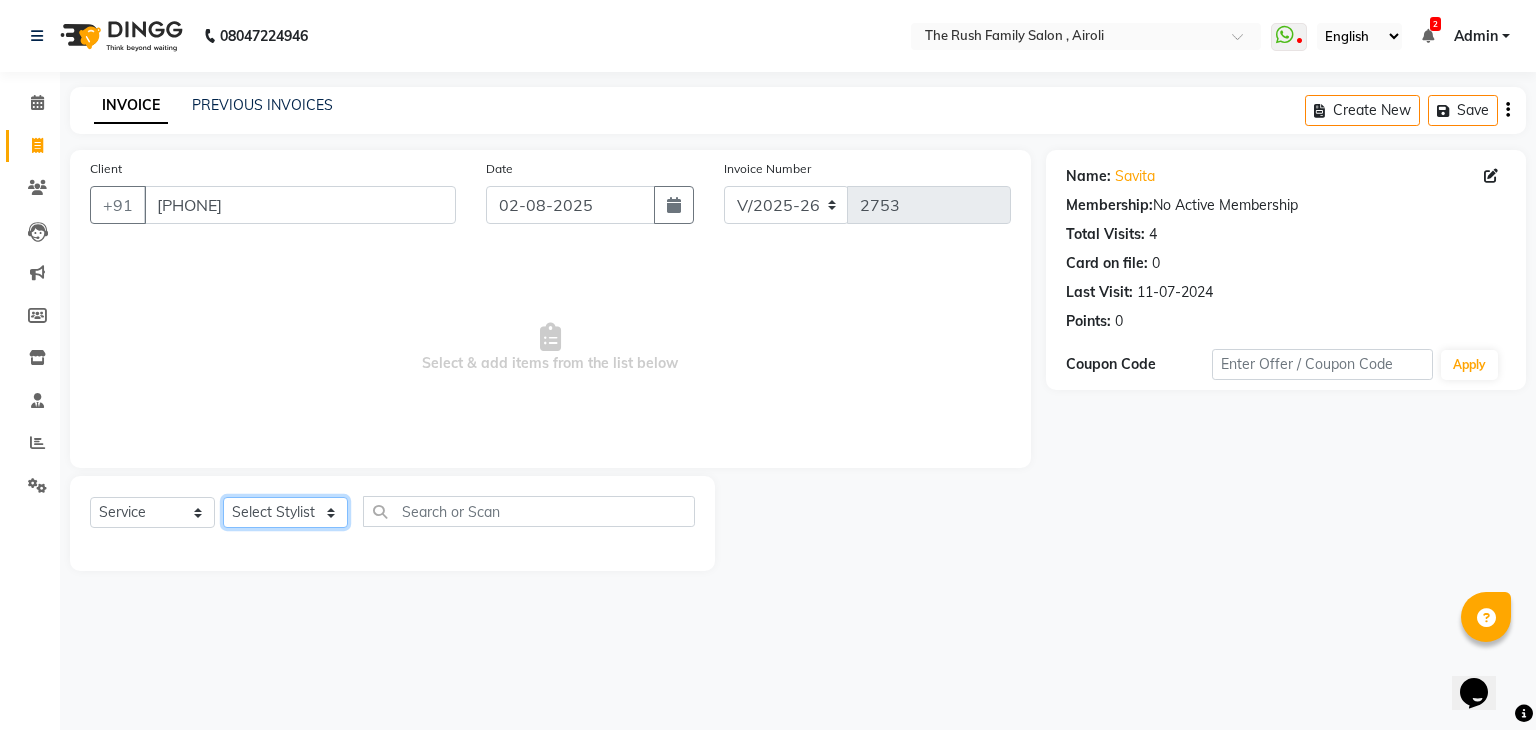 click on "Select Stylist Ajaz Alvira Danish Guddi Jayesh Josh  mumtaz Naeem   nishu Riya    Rush Swati" 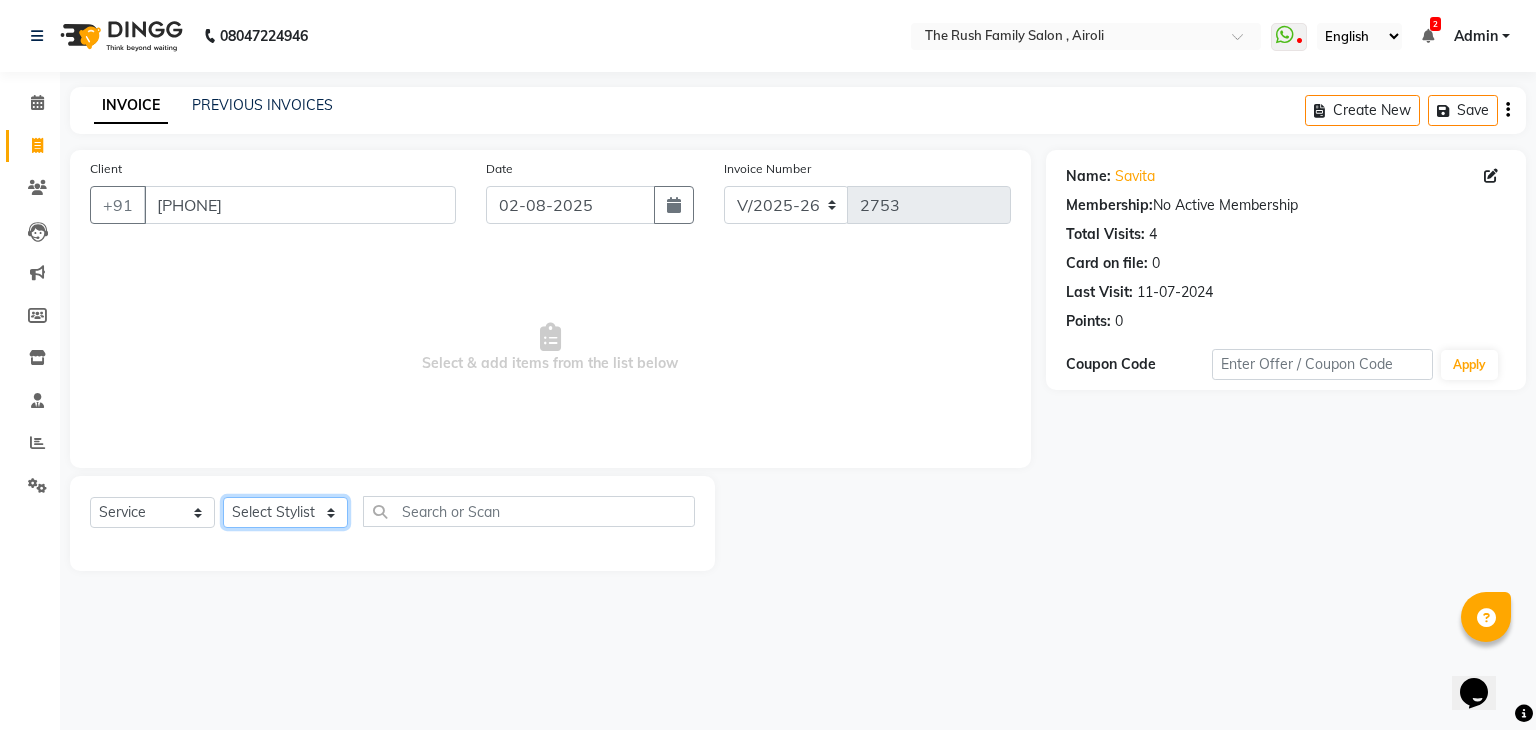select on "53300" 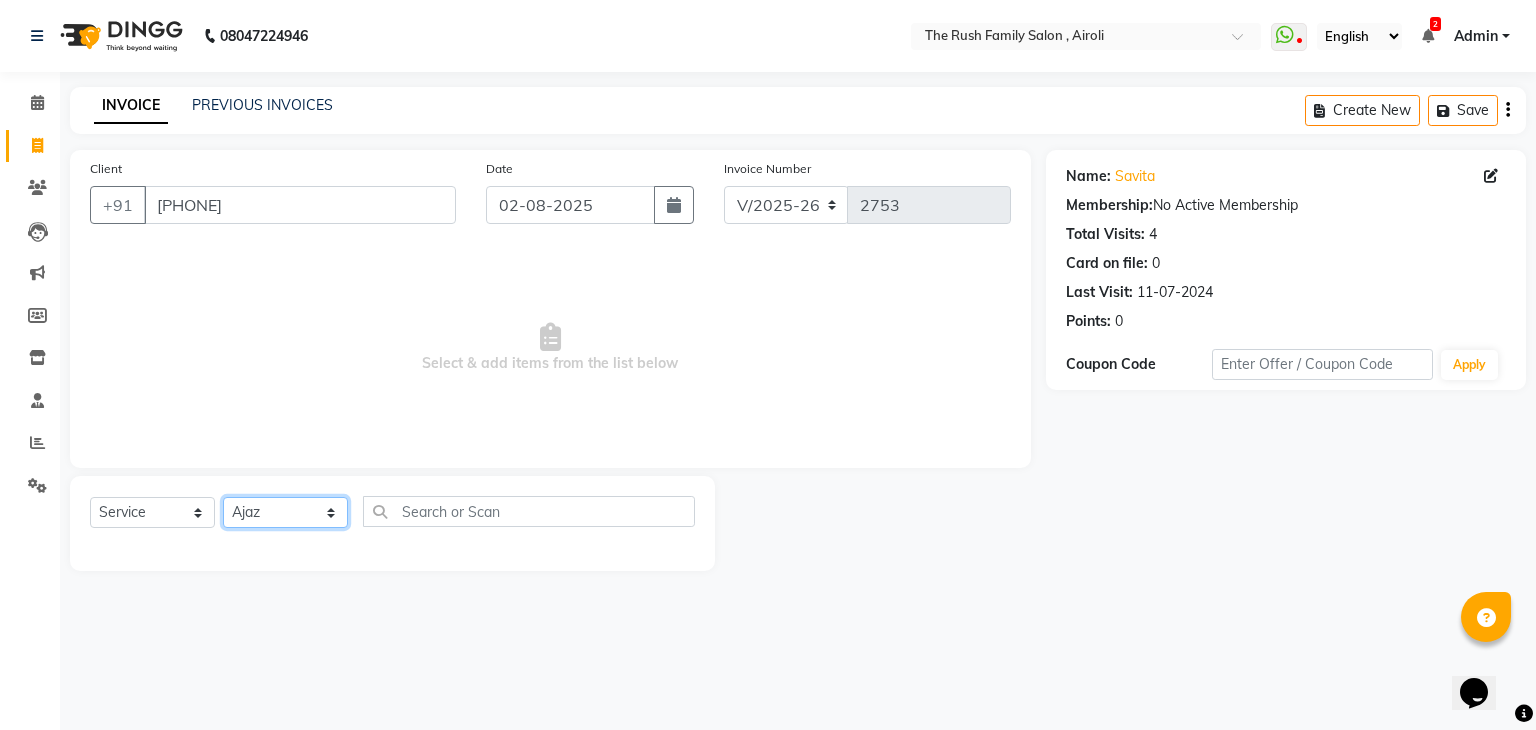 click on "Select Stylist Ajaz Alvira Danish Guddi Jayesh Josh  mumtaz Naeem   nishu Riya    Rush Swati" 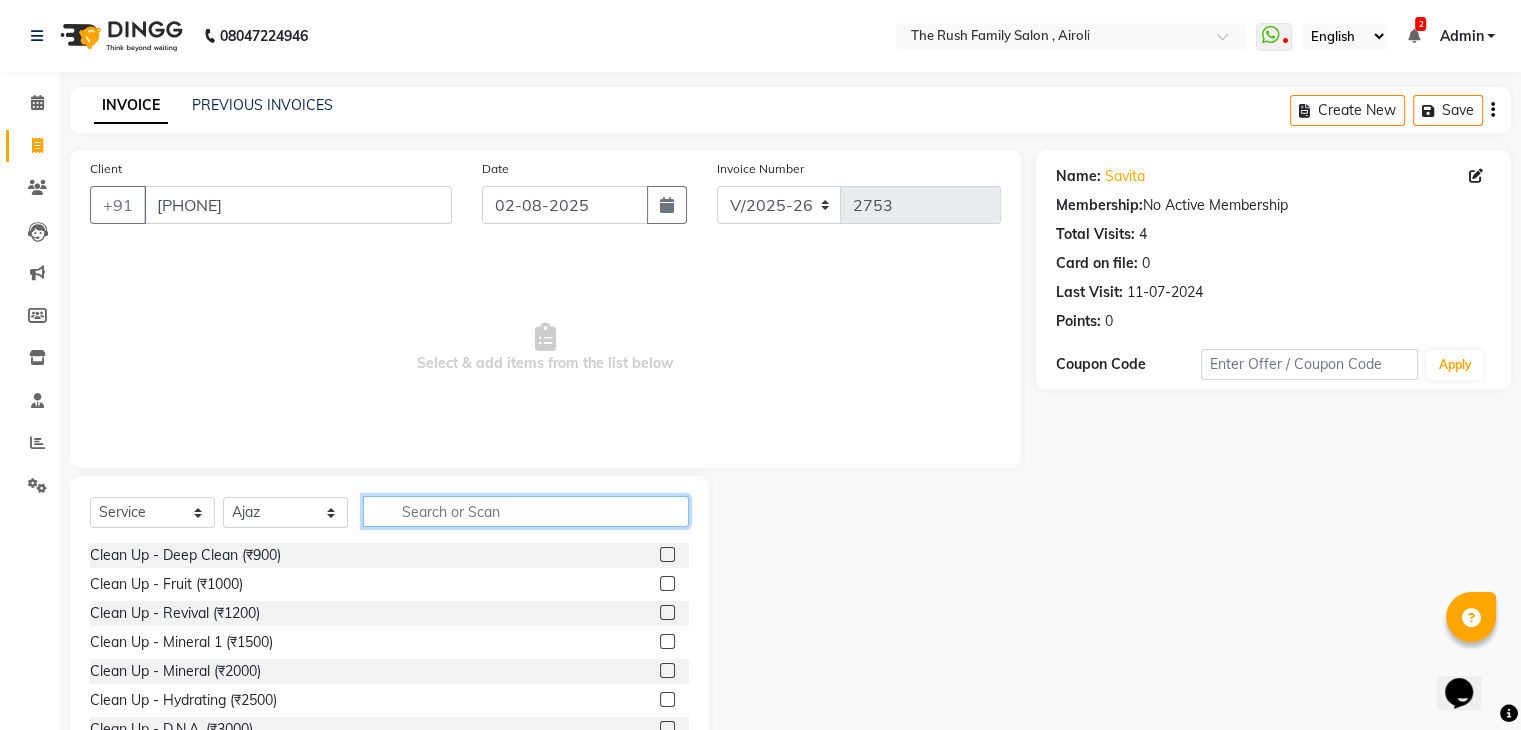 click 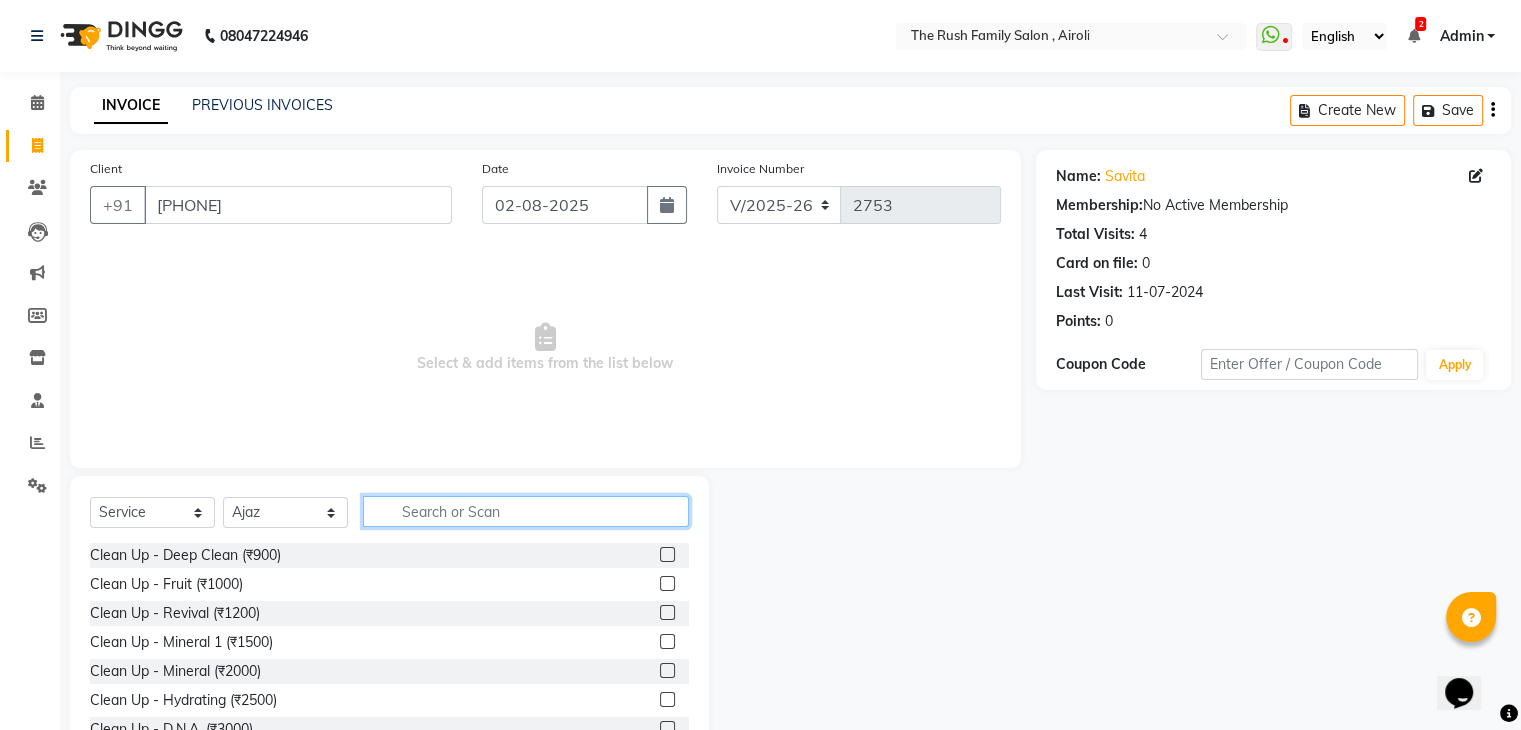 click 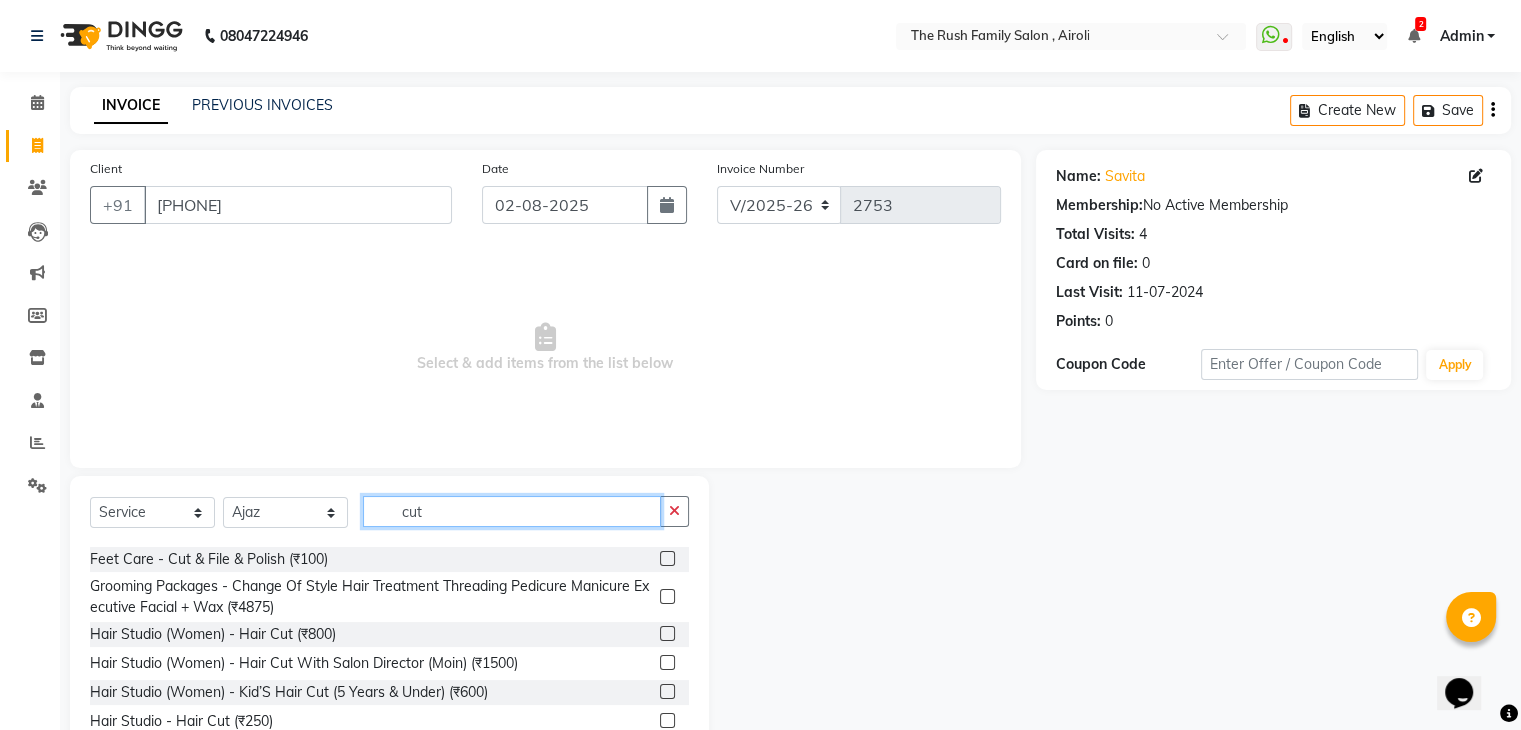 scroll, scrollTop: 77, scrollLeft: 0, axis: vertical 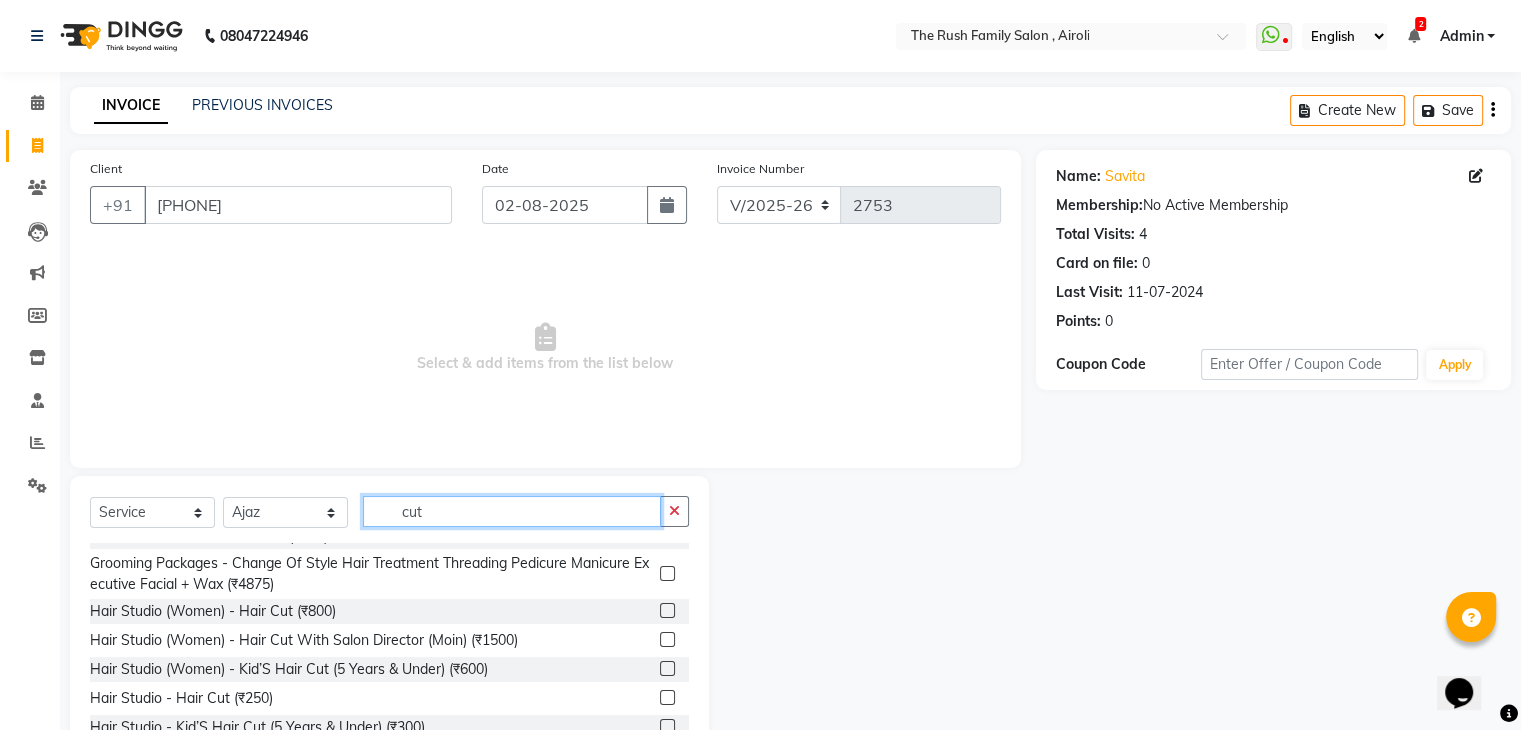 type on "cut" 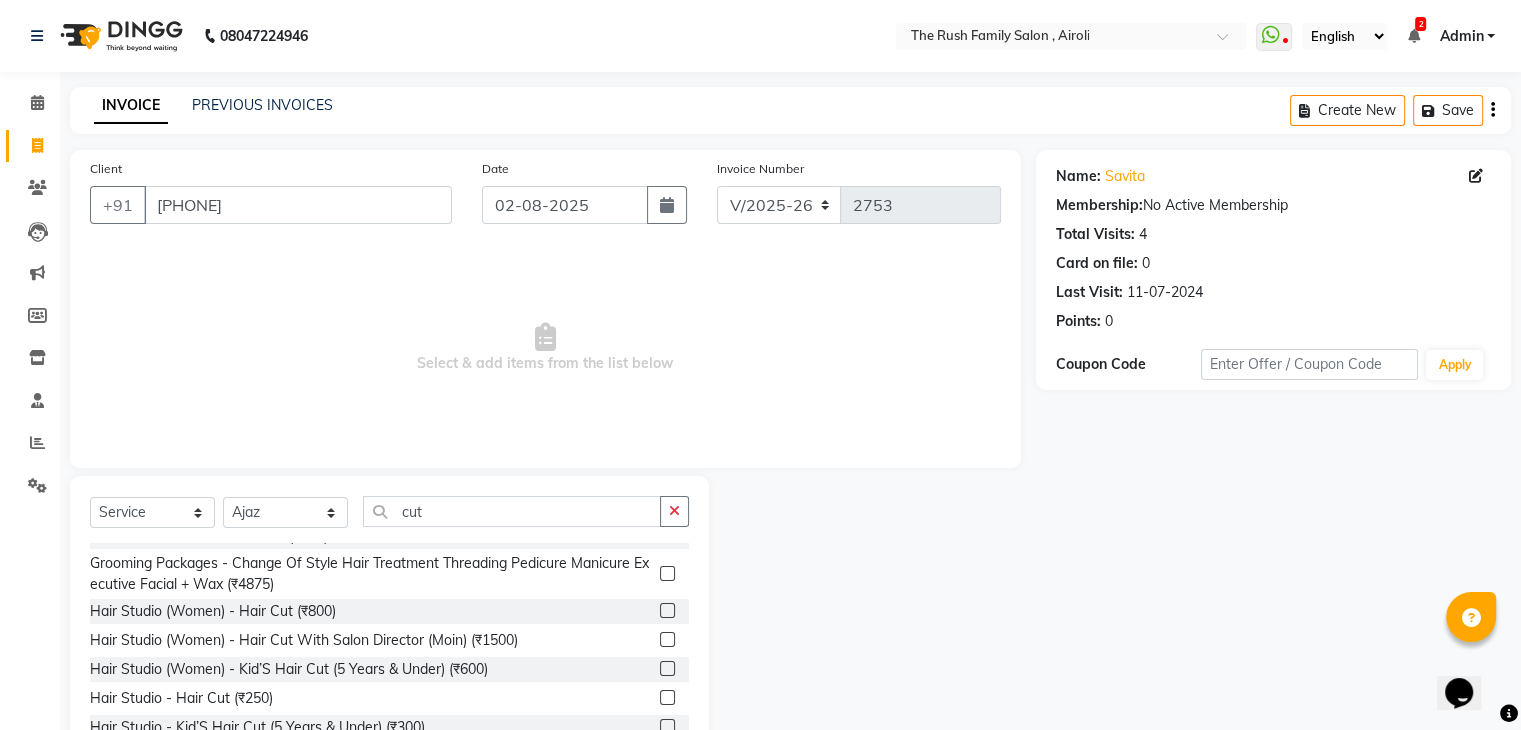 click 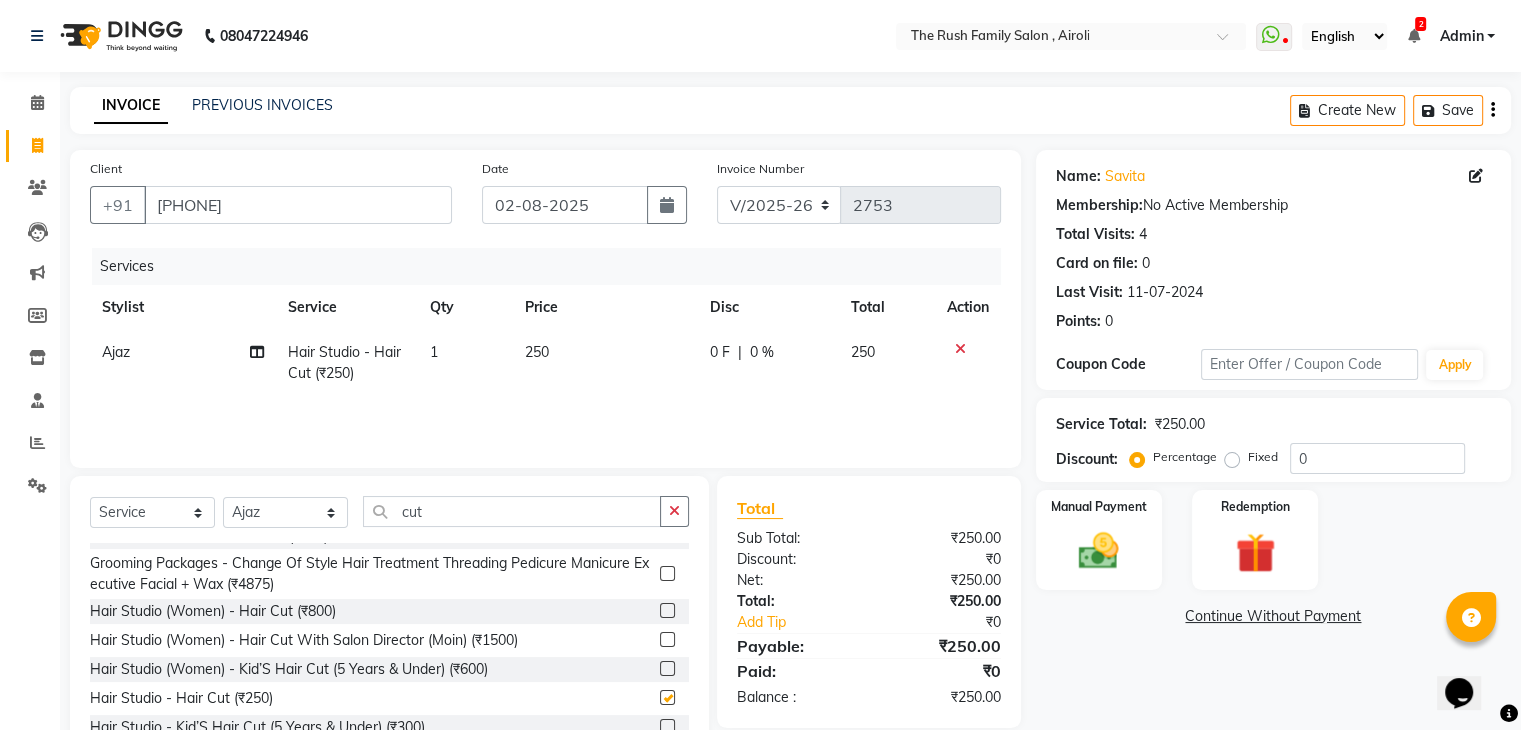 checkbox on "false" 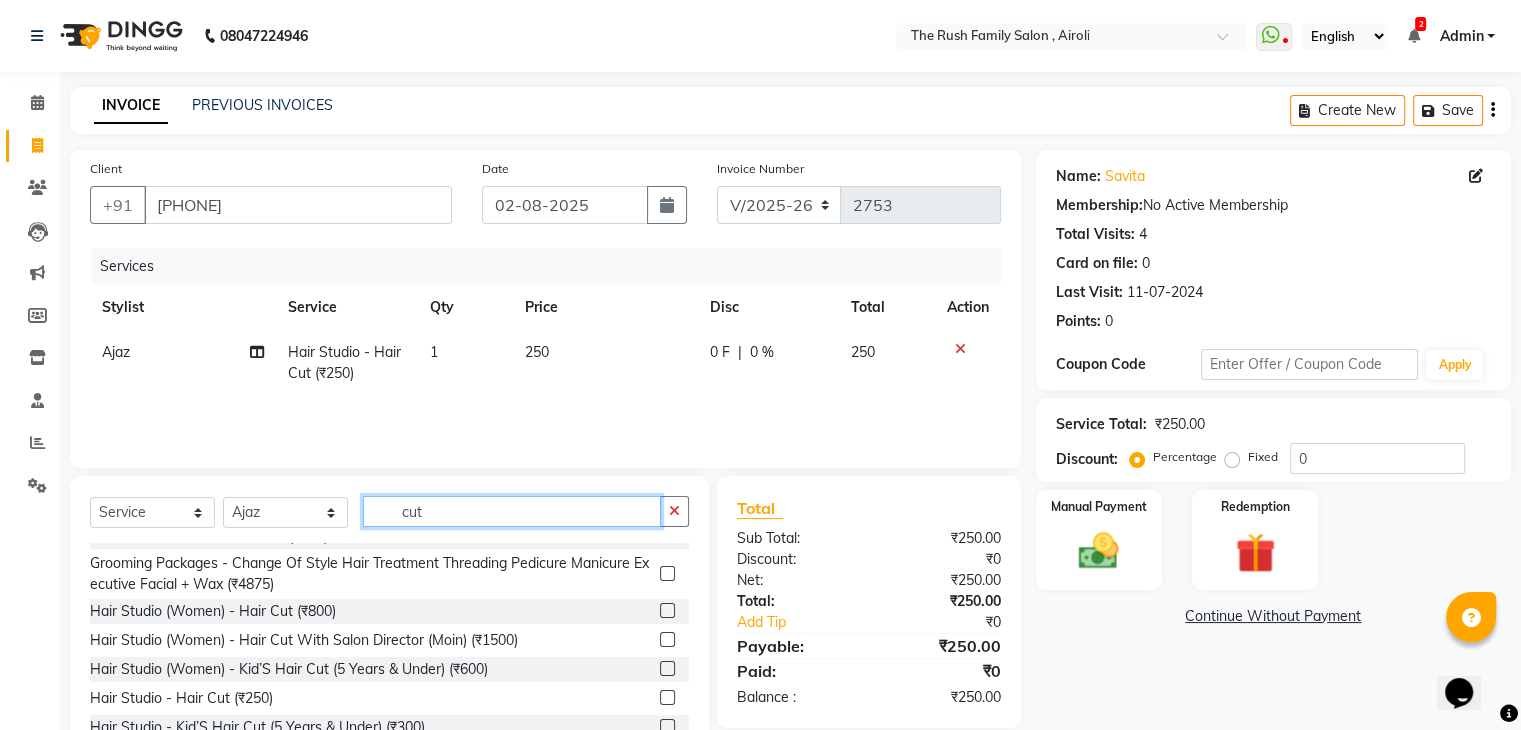 click on "cut" 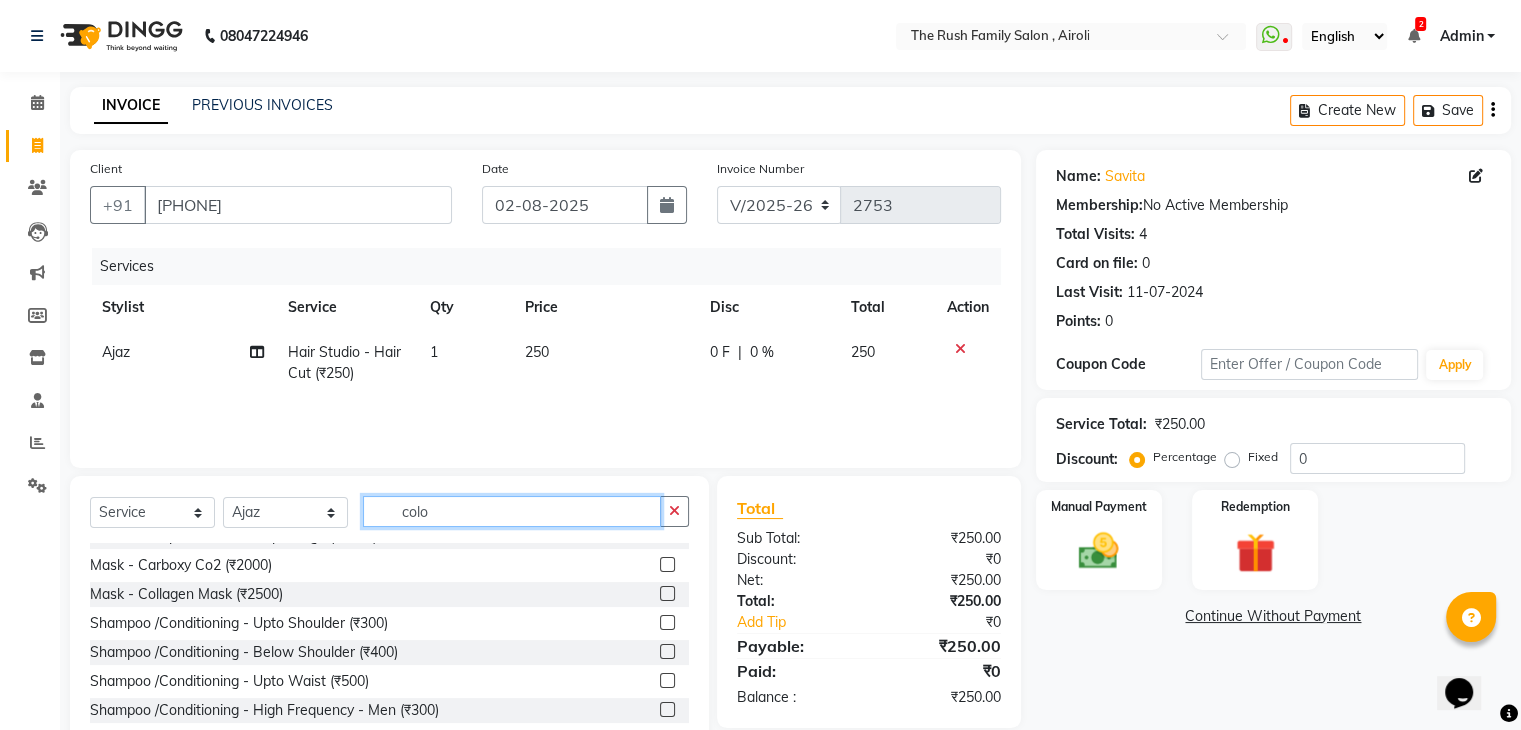 scroll, scrollTop: 0, scrollLeft: 0, axis: both 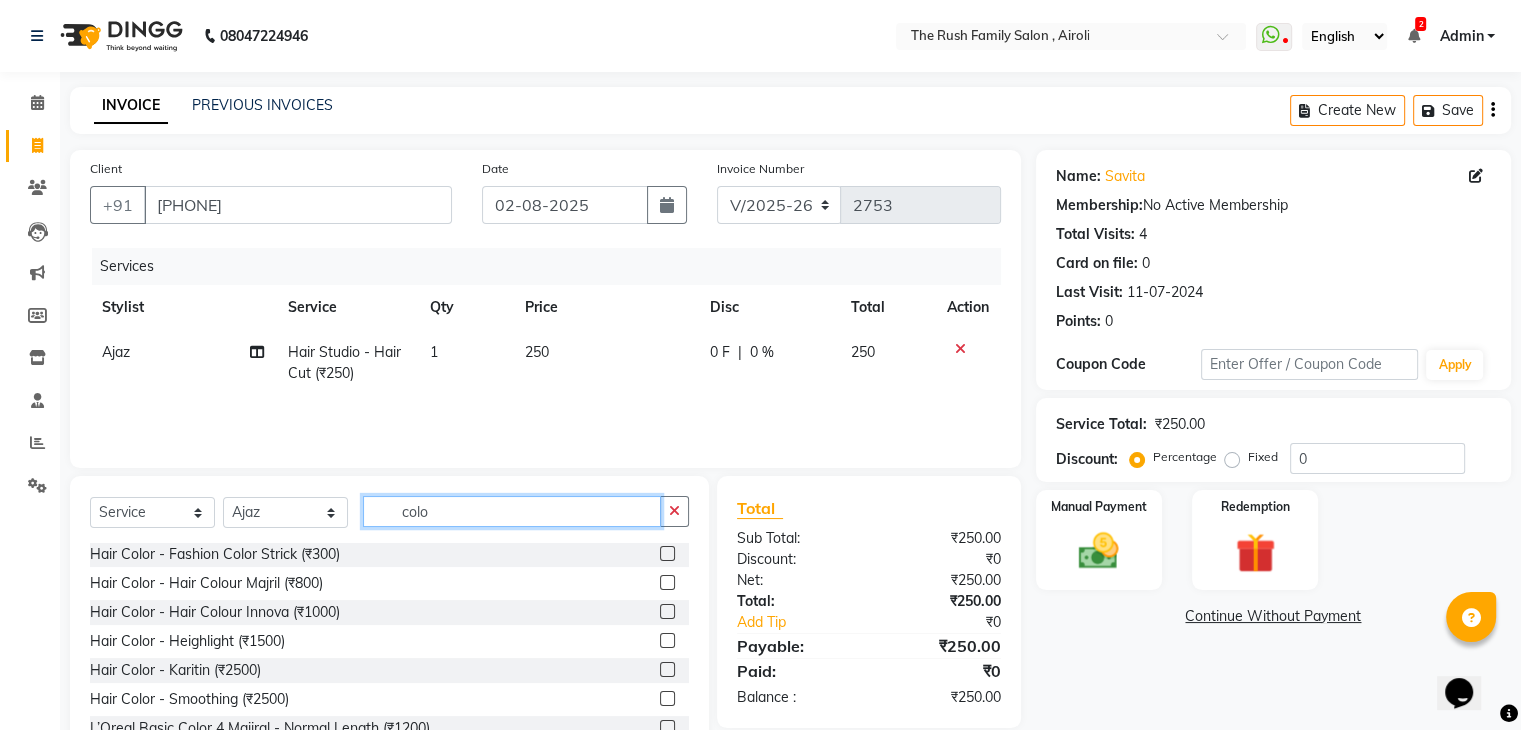 type on "colo" 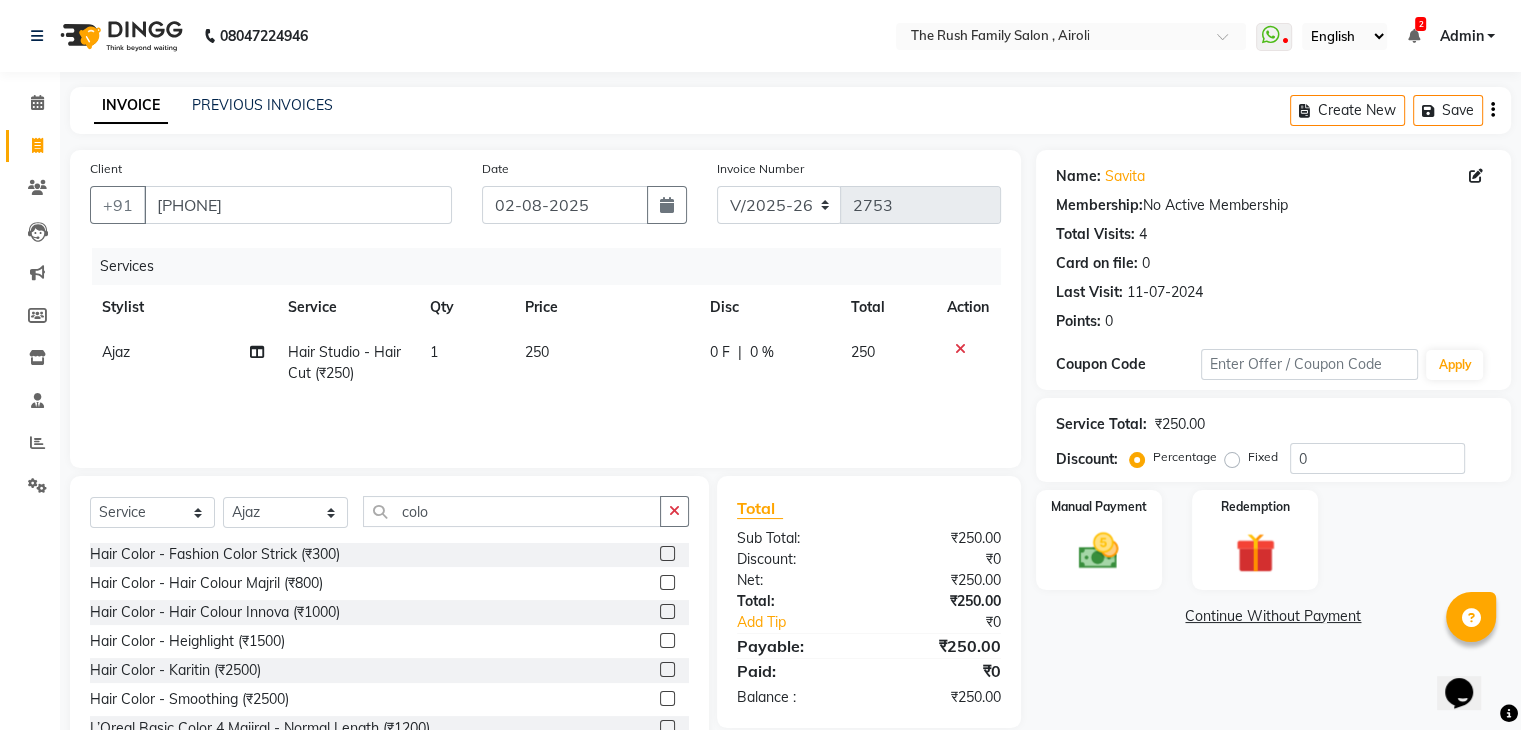 click 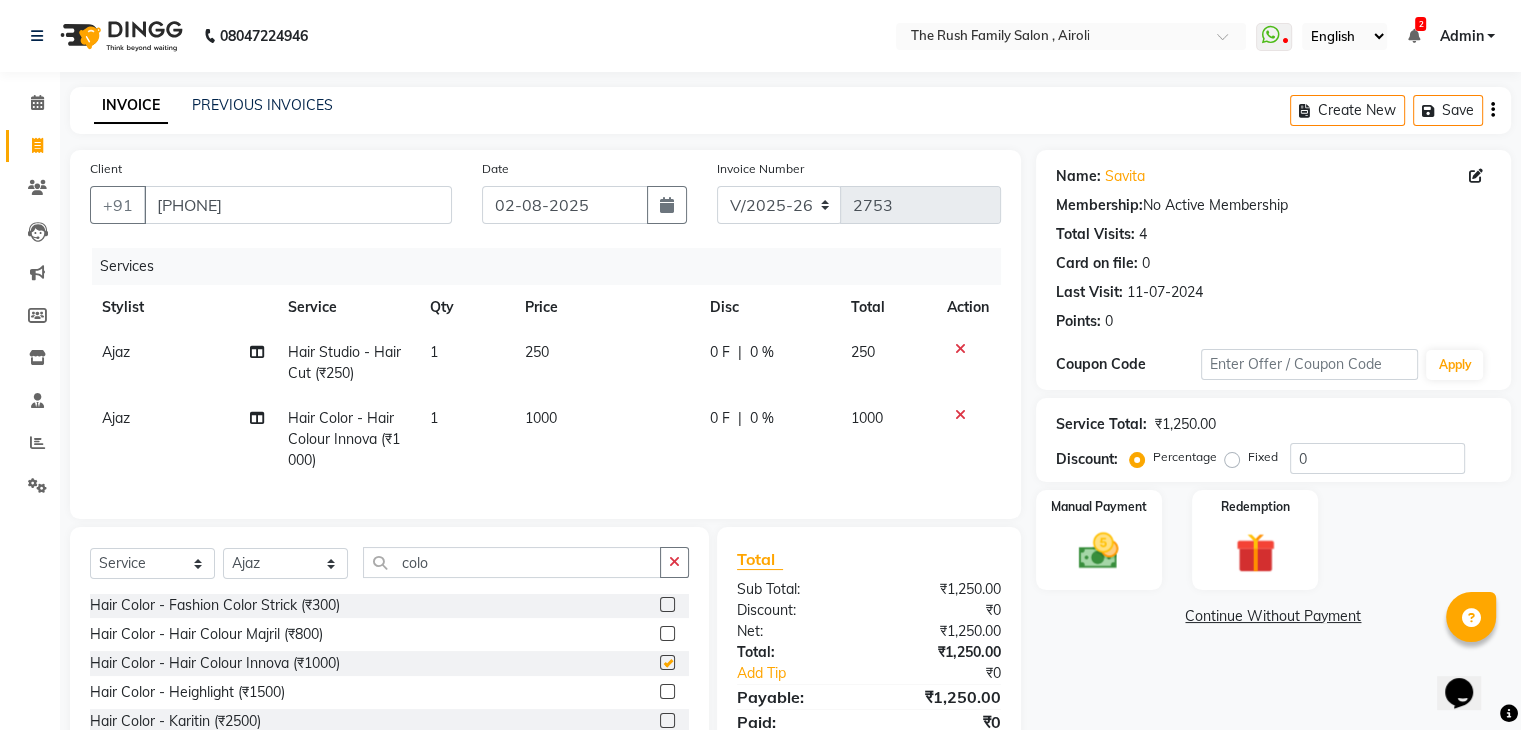 checkbox on "false" 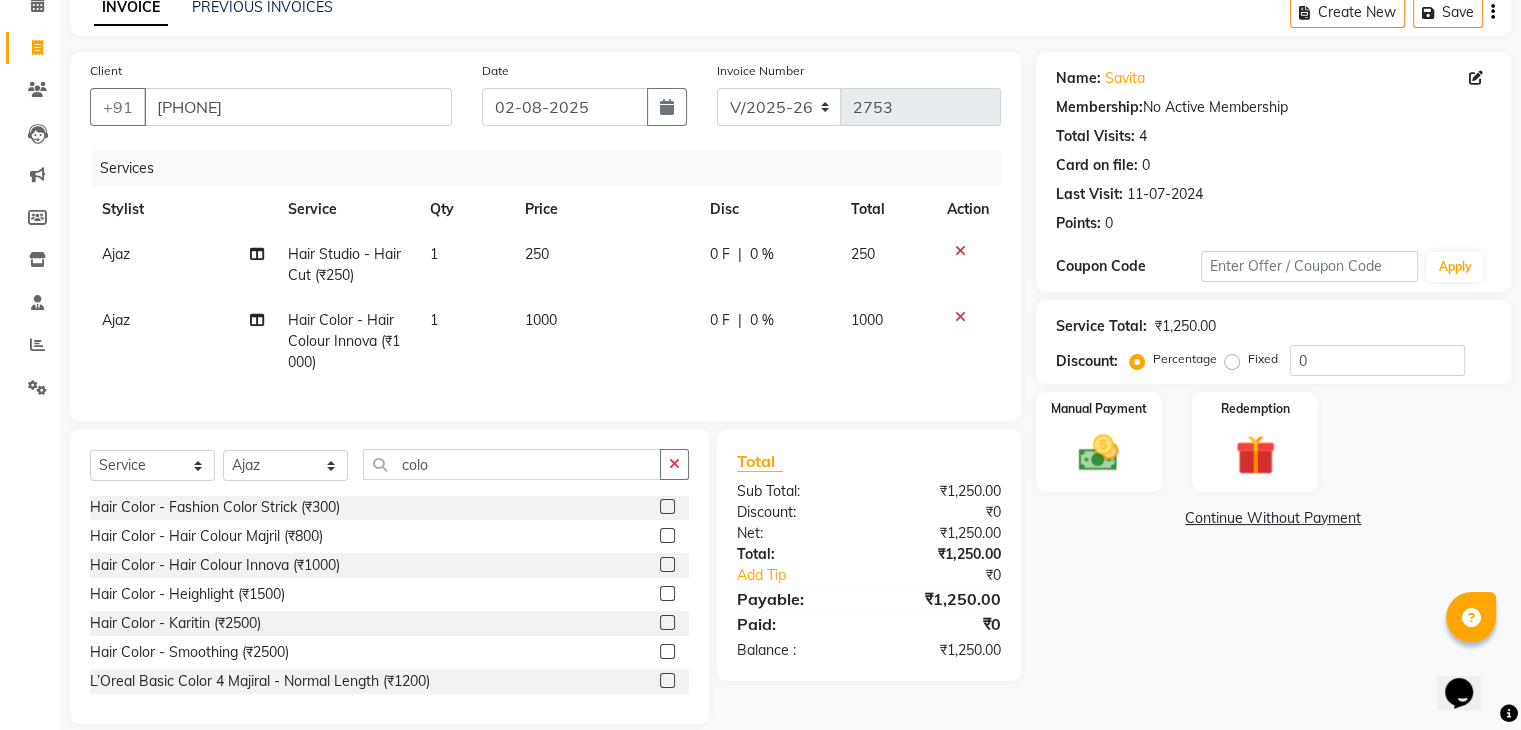 scroll, scrollTop: 92, scrollLeft: 0, axis: vertical 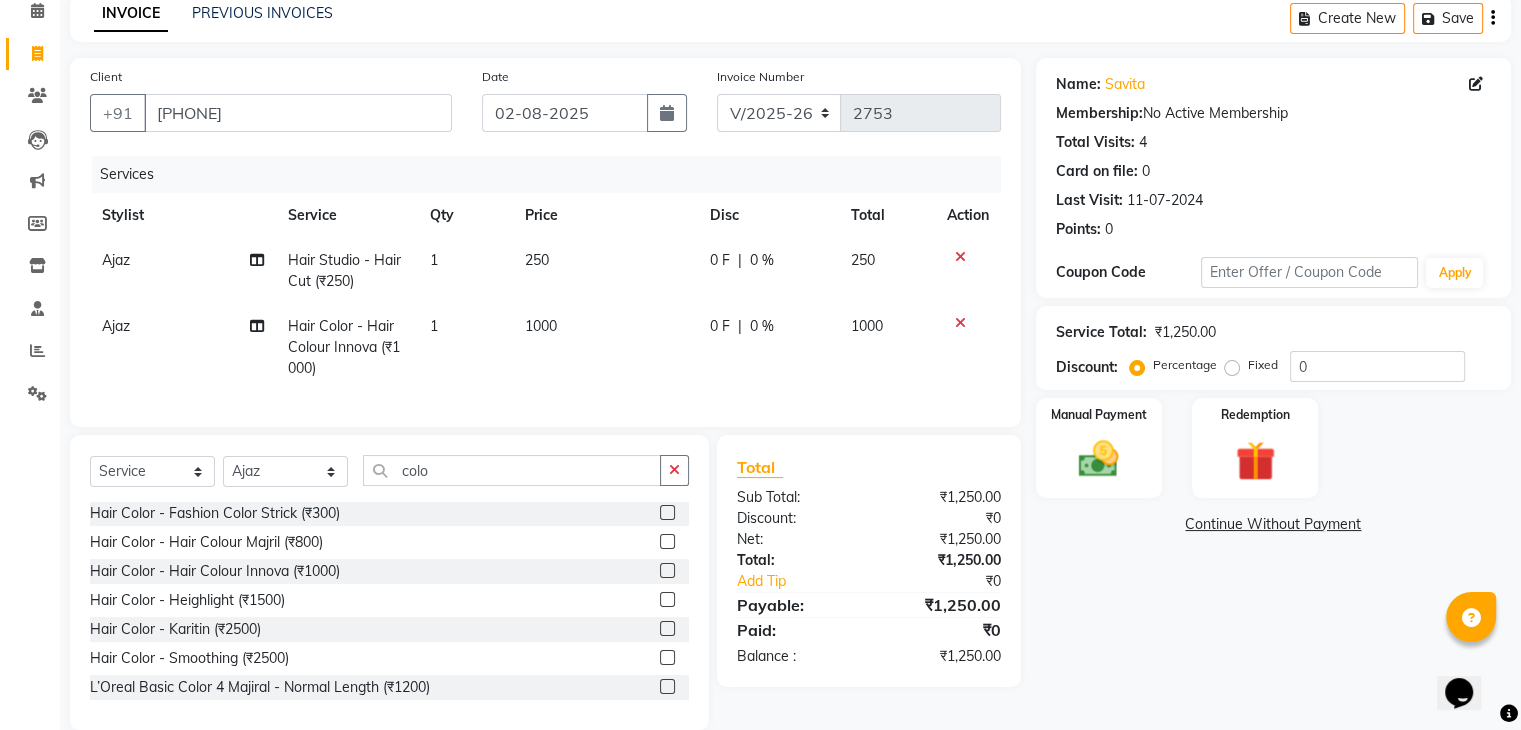 click on "0 F" 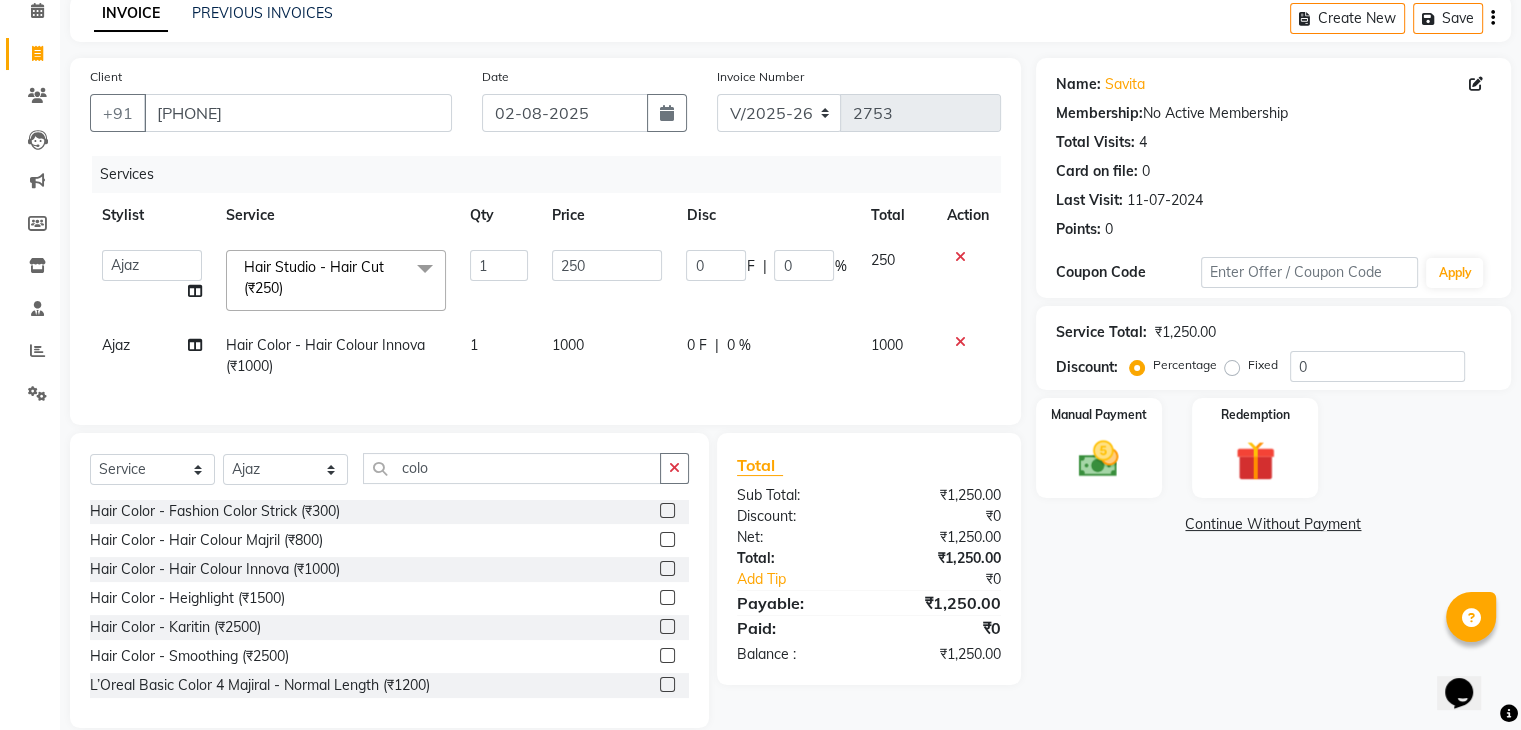 click on "0" 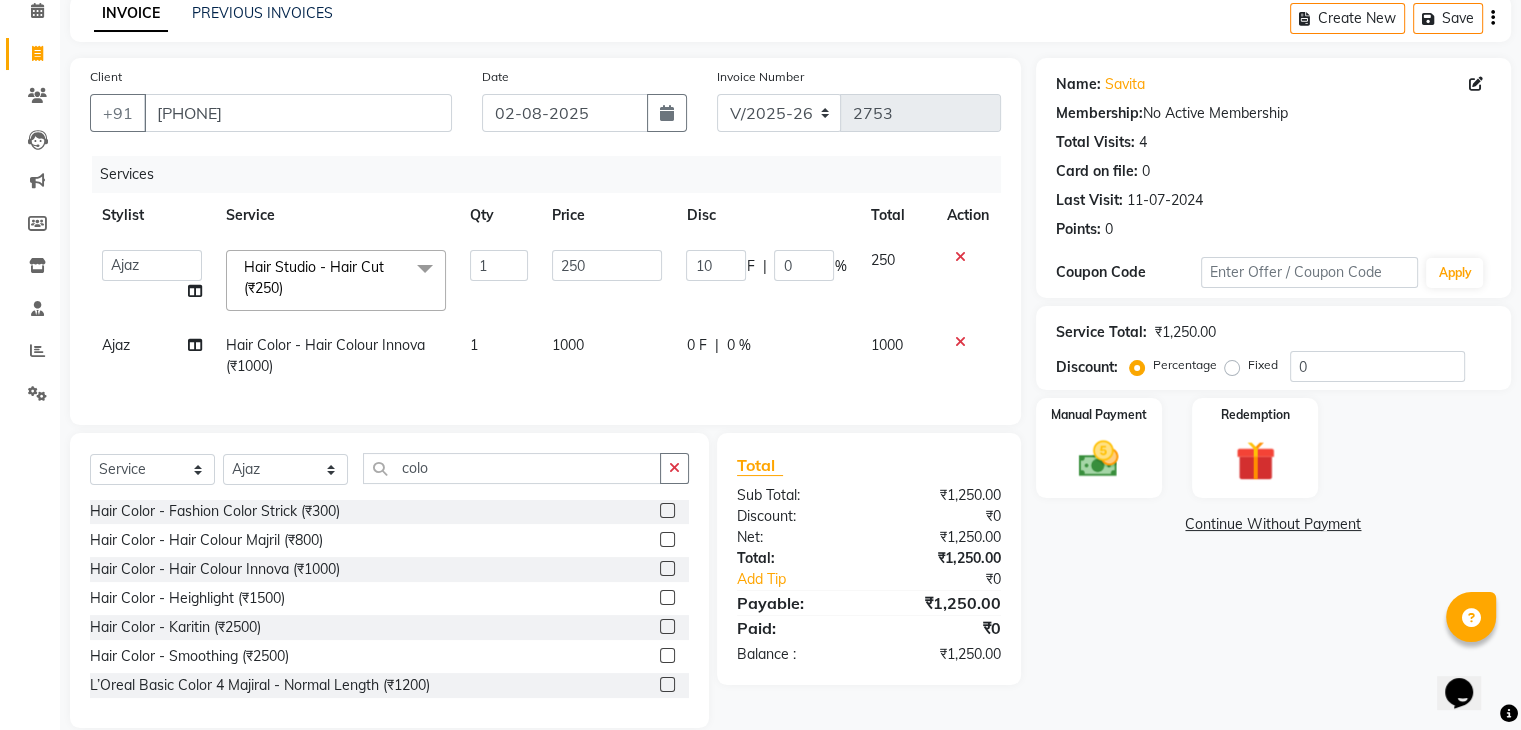 type on "100" 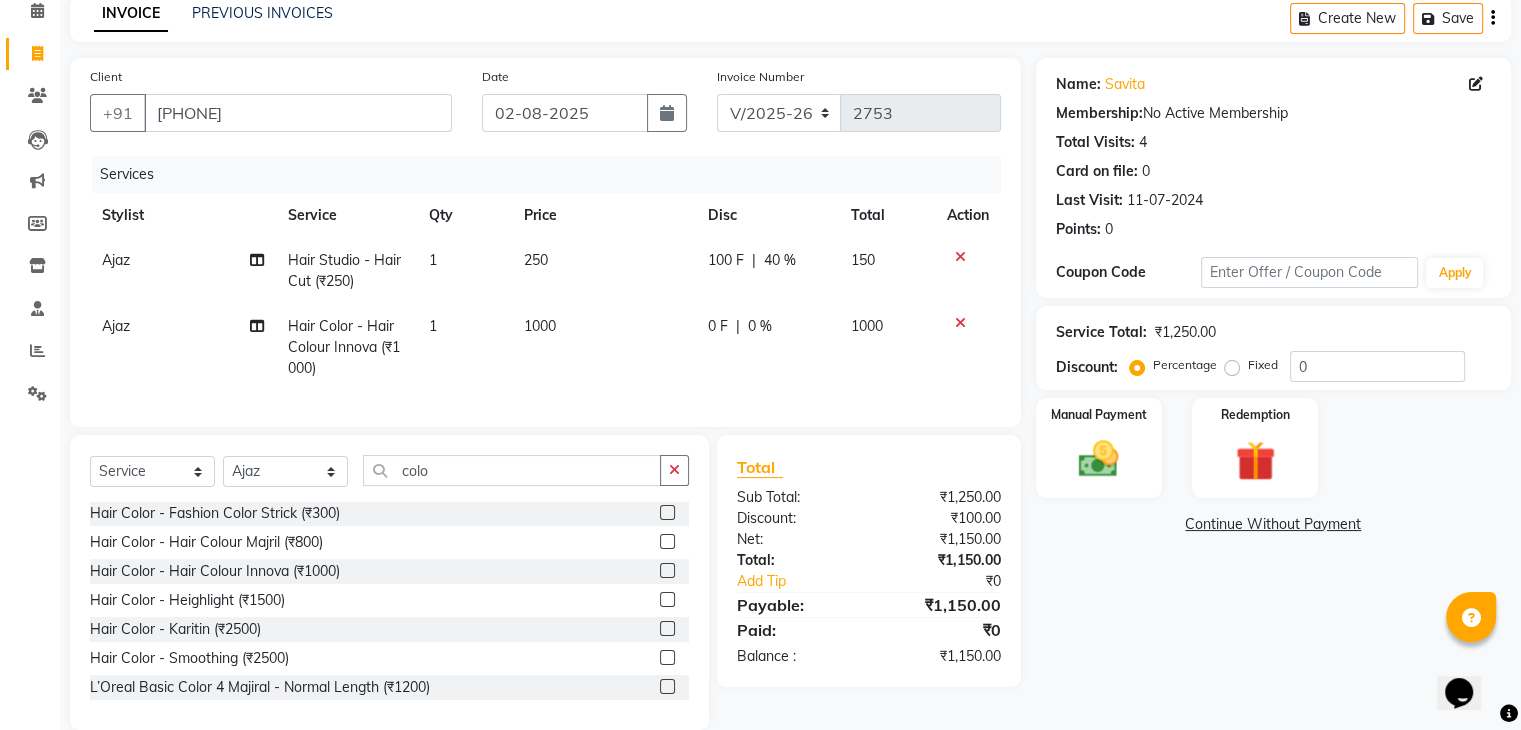 click on "Ajaz Hair Color - Hair Colour Innova (₹1000) 1 1000 0 F | 0 % 1000" 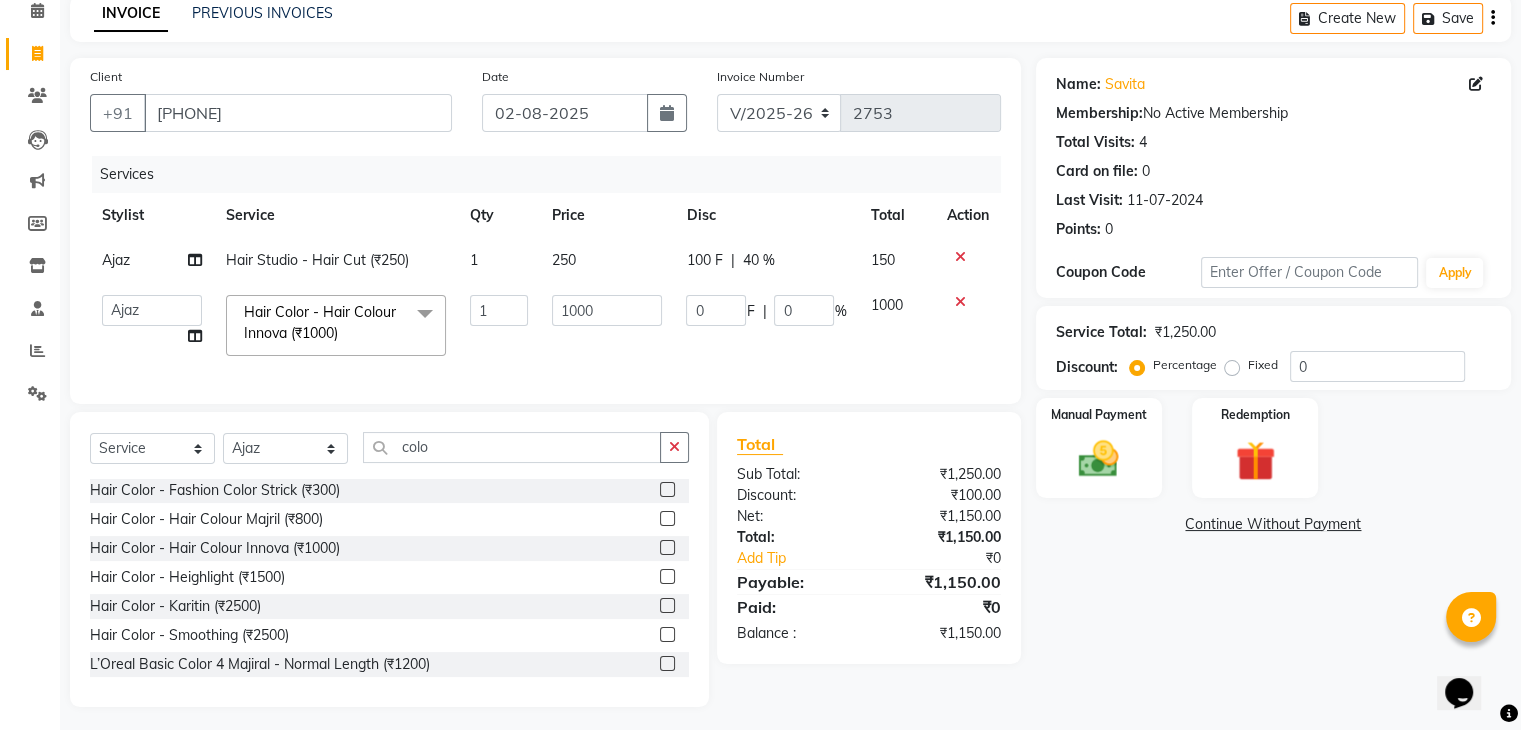click on "0 F | 0 %" 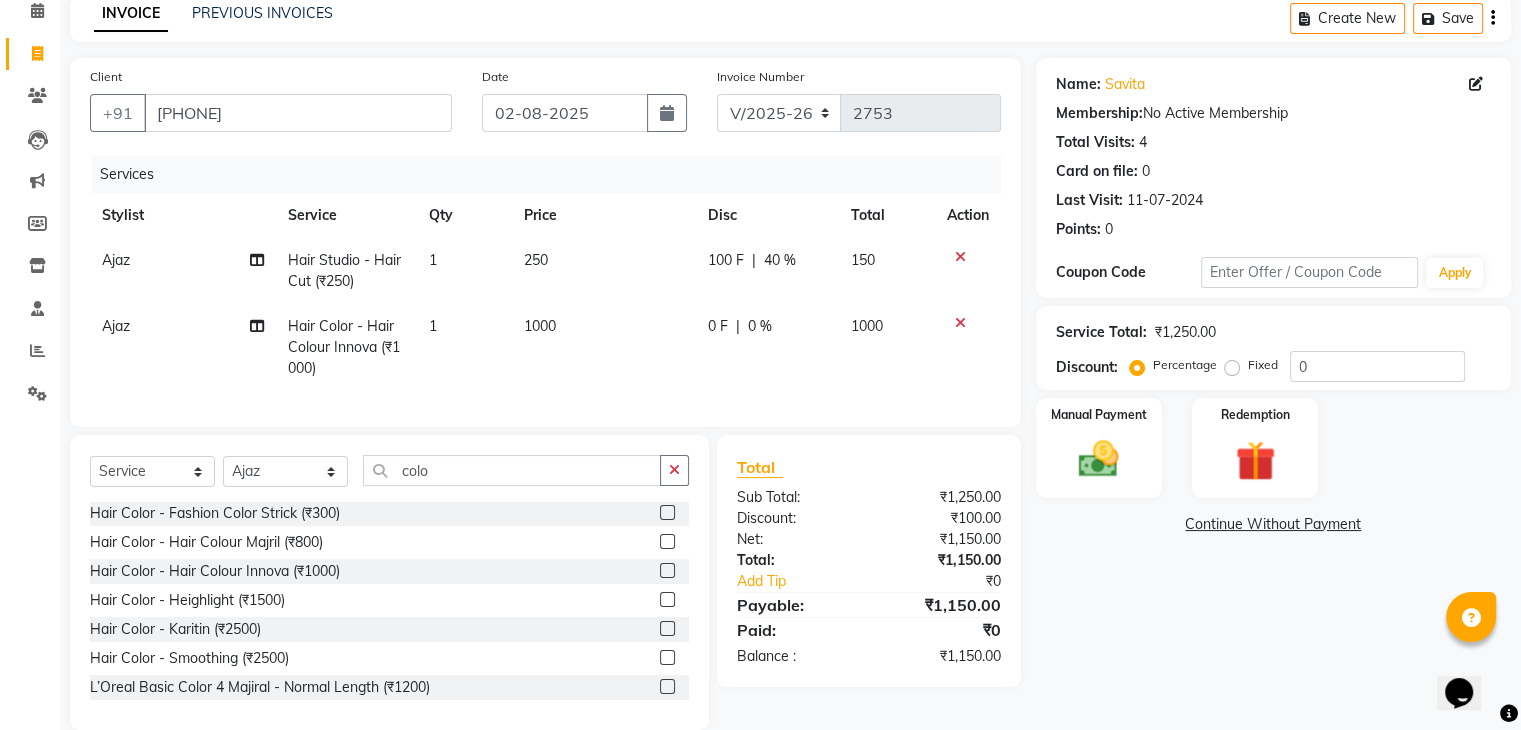 click on "0 F | 0 %" 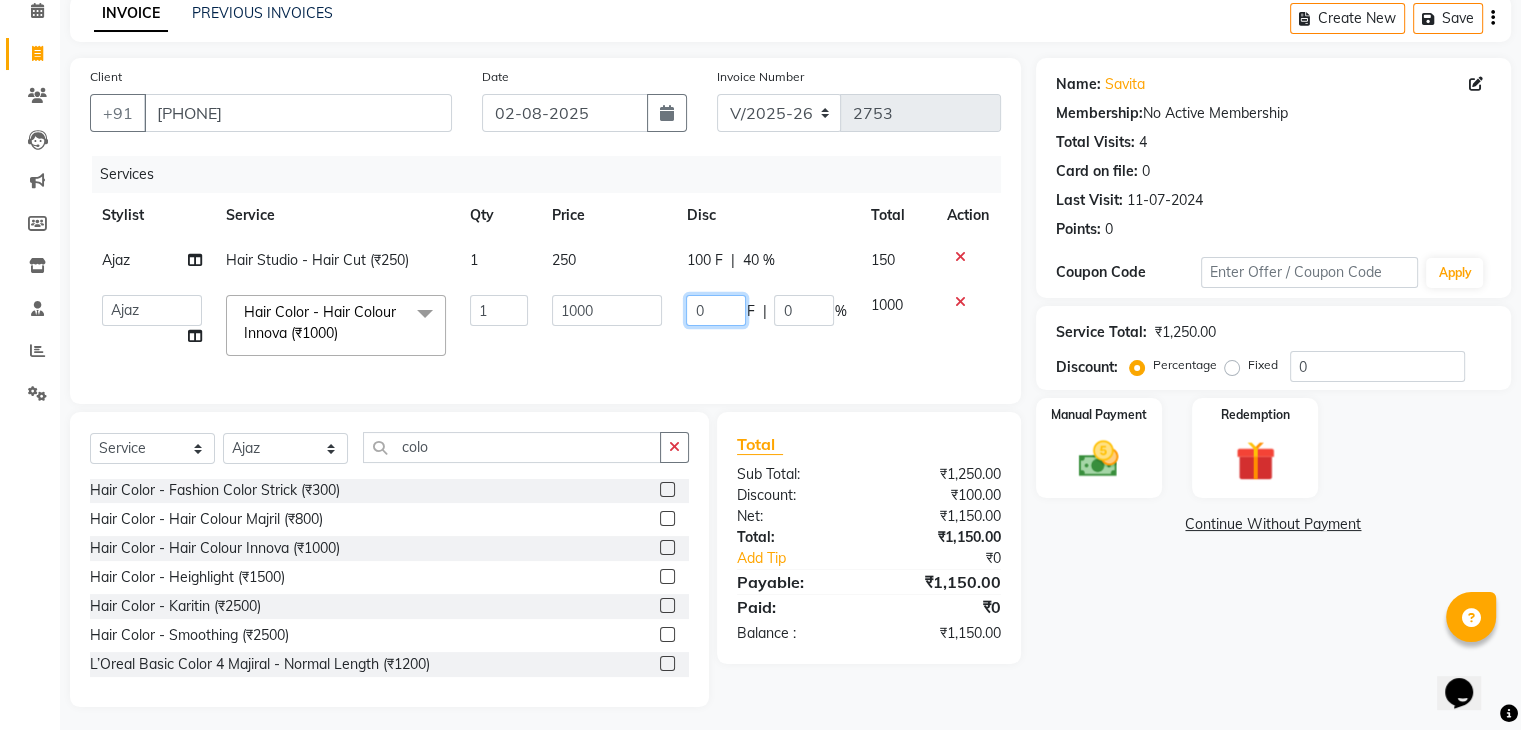 click on "0" 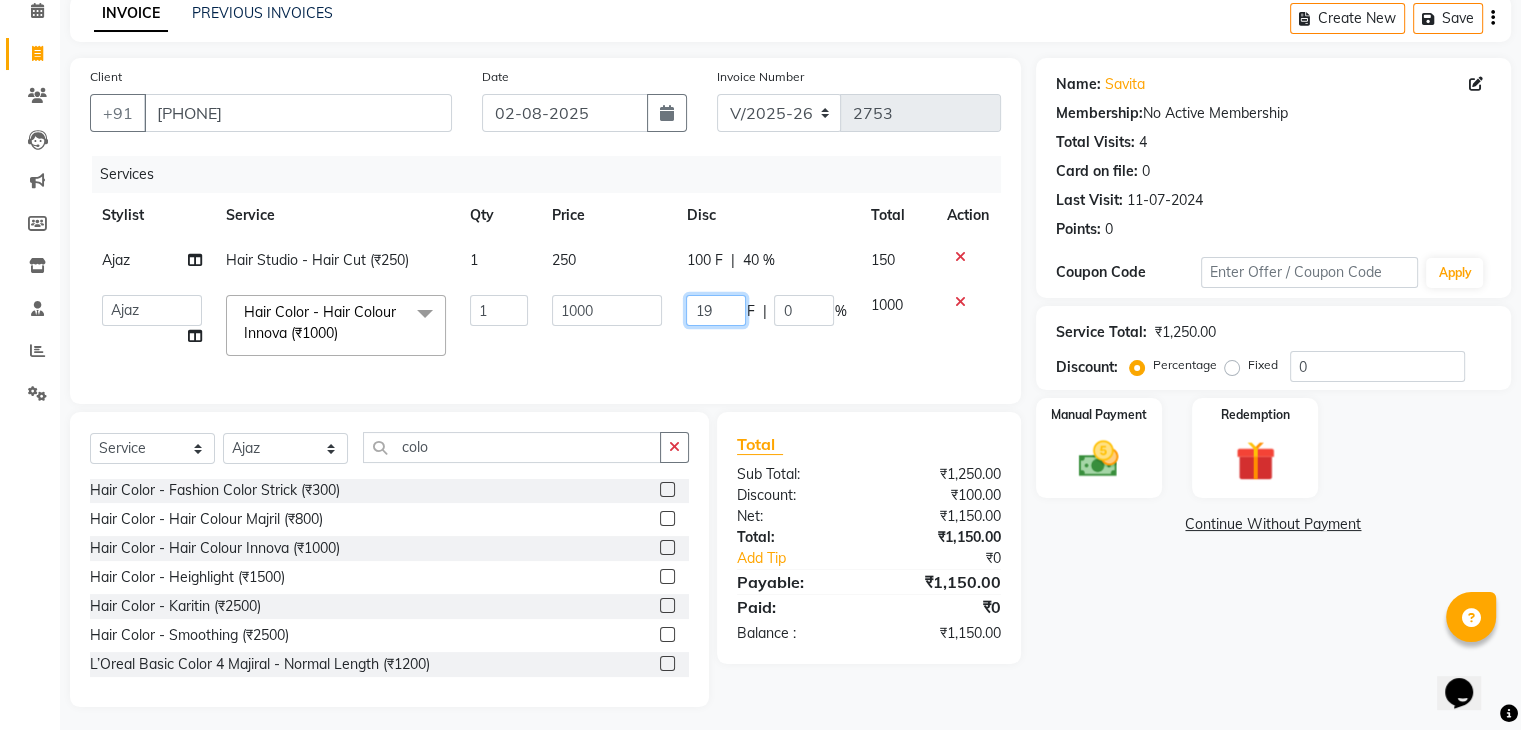 type on "190" 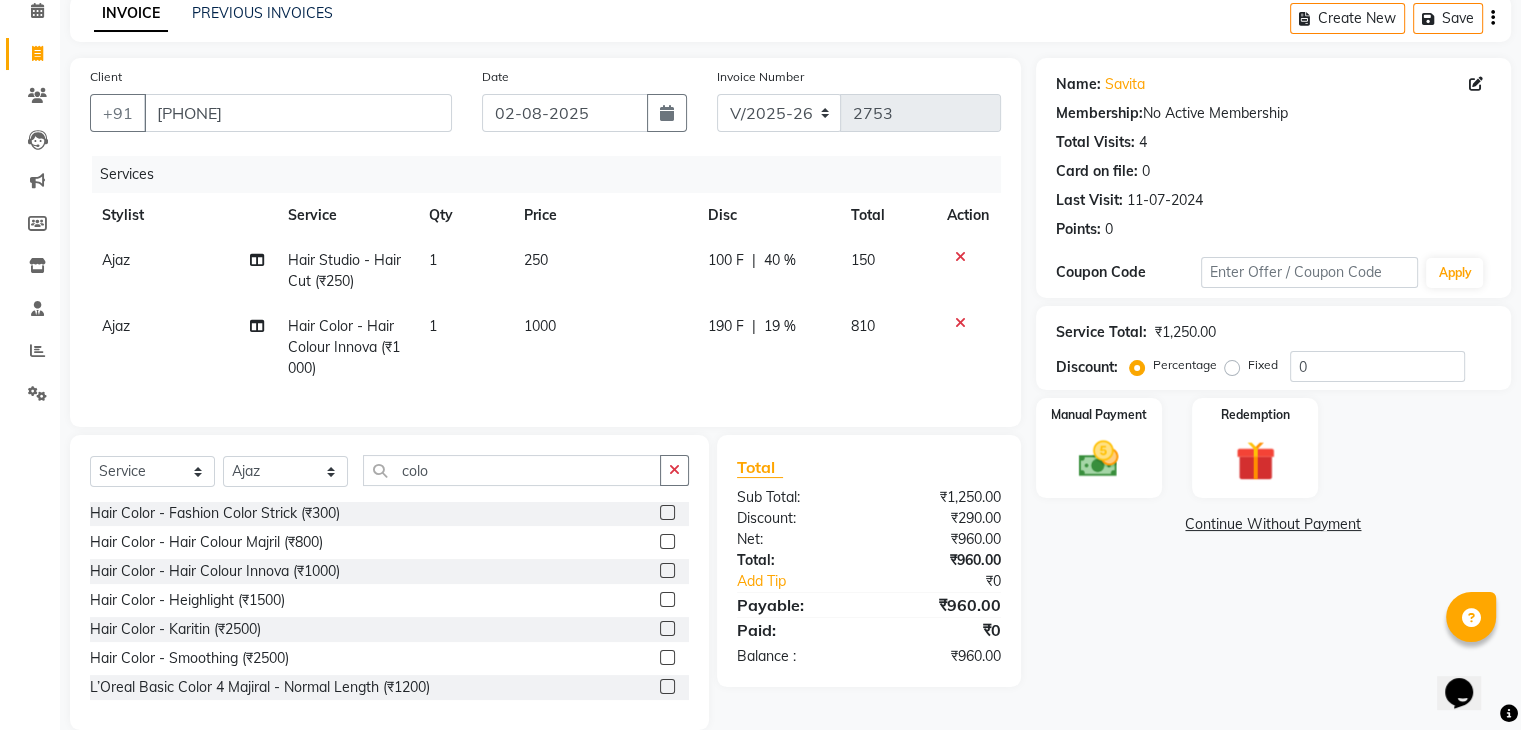 click on "190 F | 19 %" 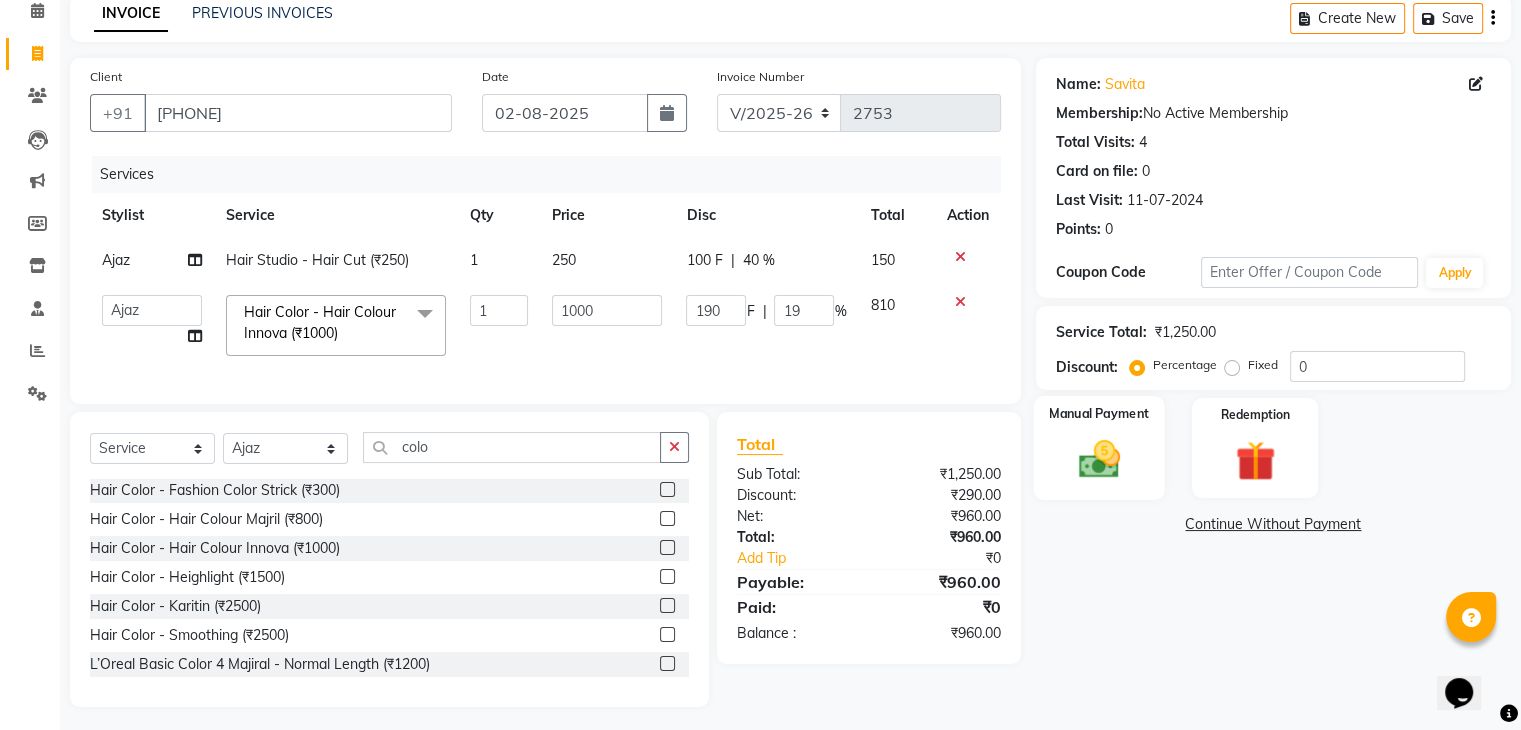 click on "Manual Payment" 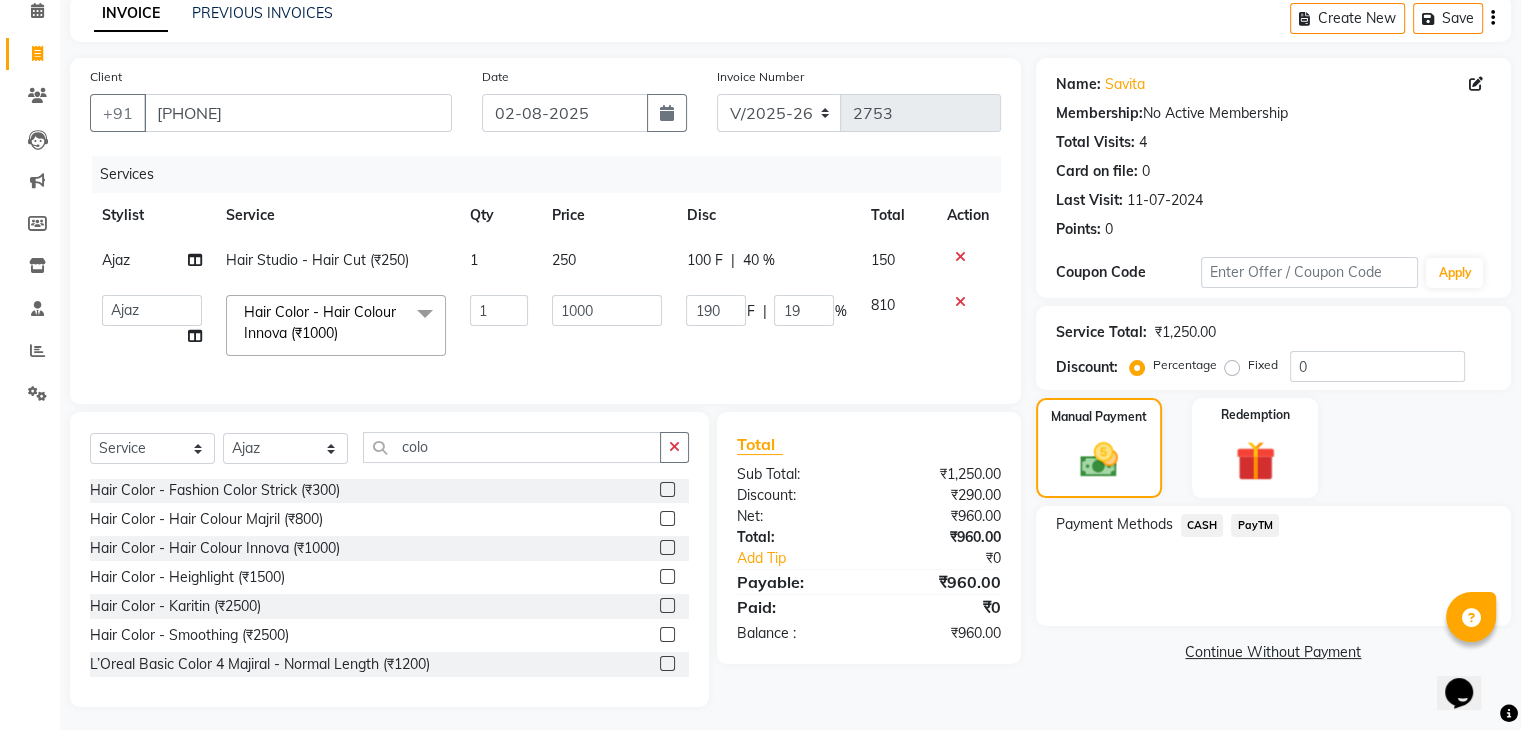 click on "CASH" 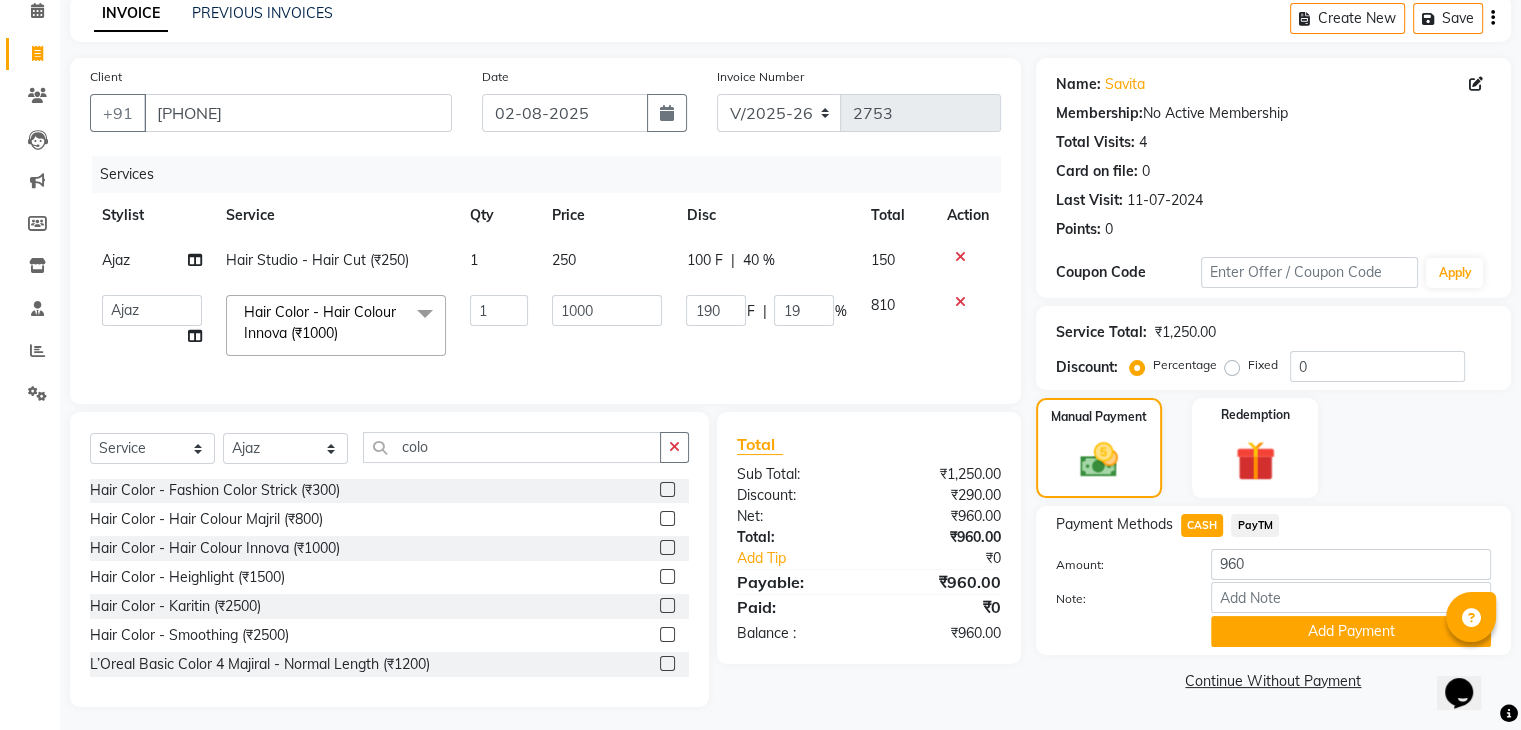 scroll, scrollTop: 115, scrollLeft: 0, axis: vertical 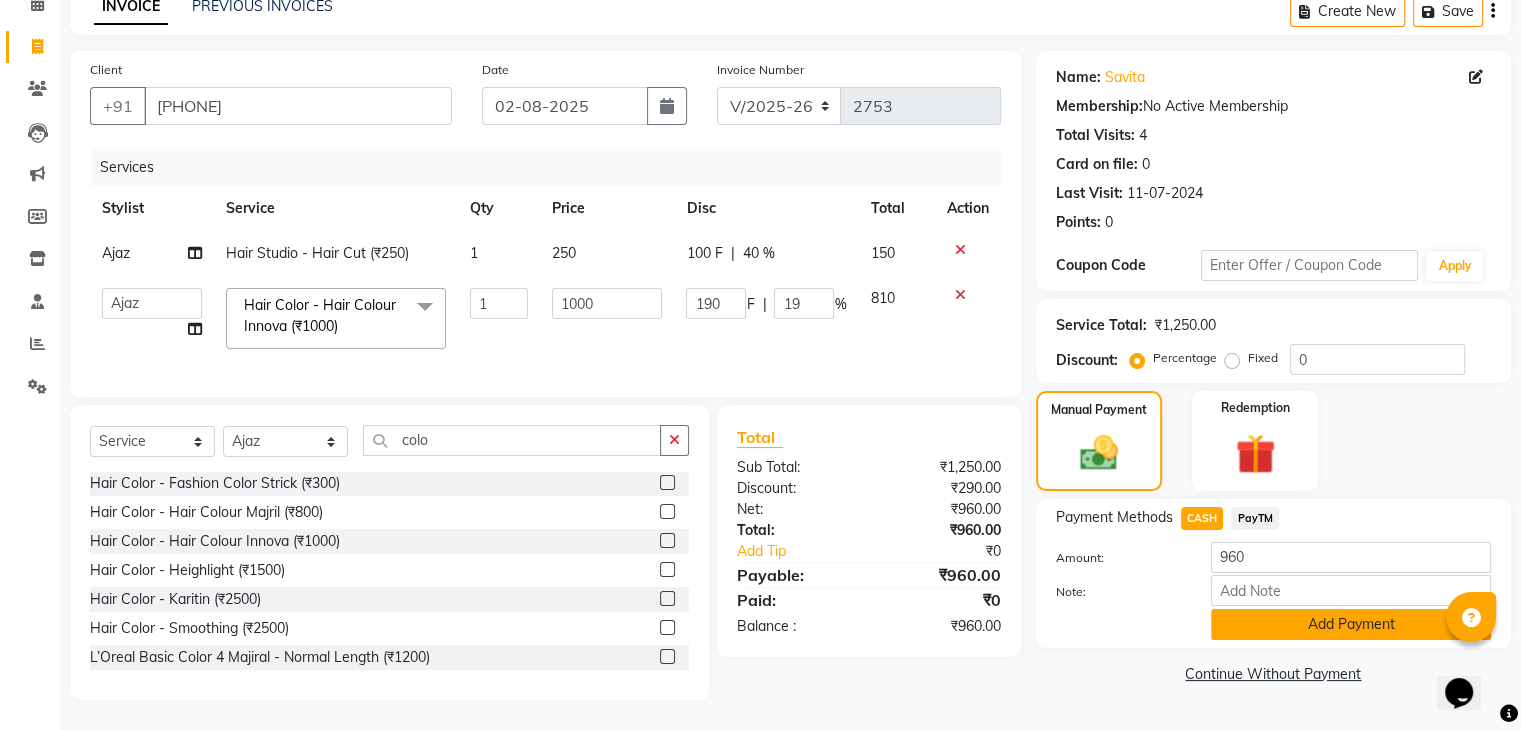 click on "Add Payment" 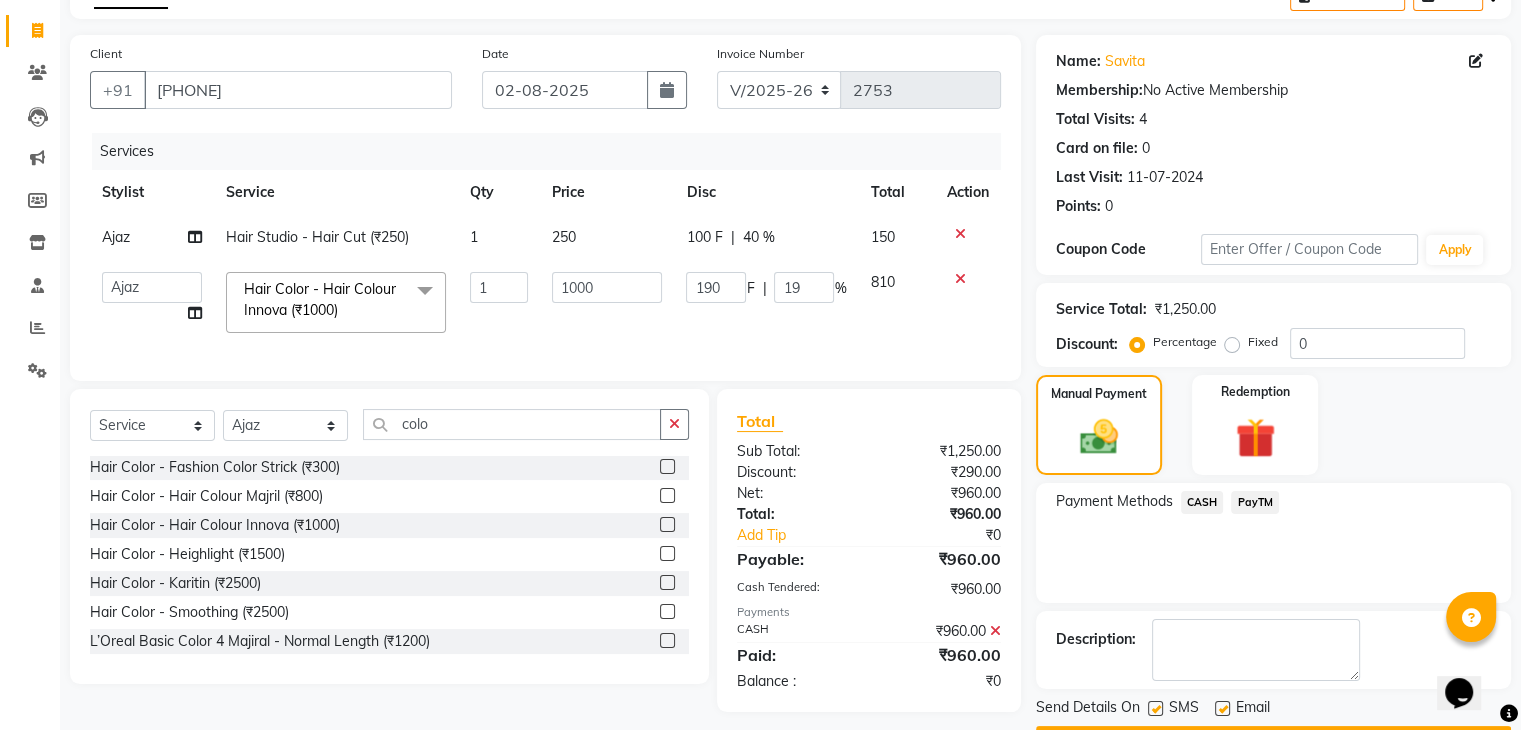 scroll, scrollTop: 171, scrollLeft: 0, axis: vertical 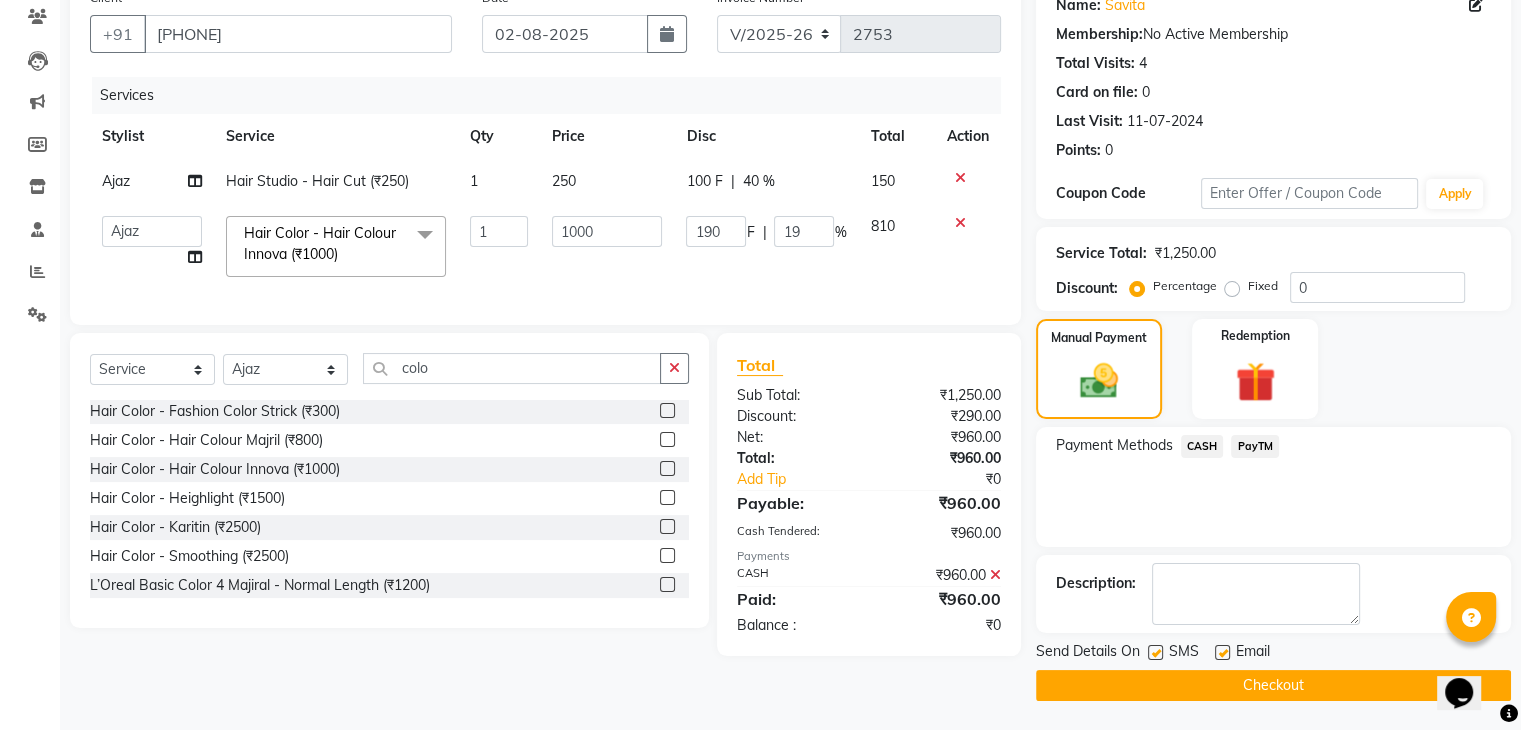 click 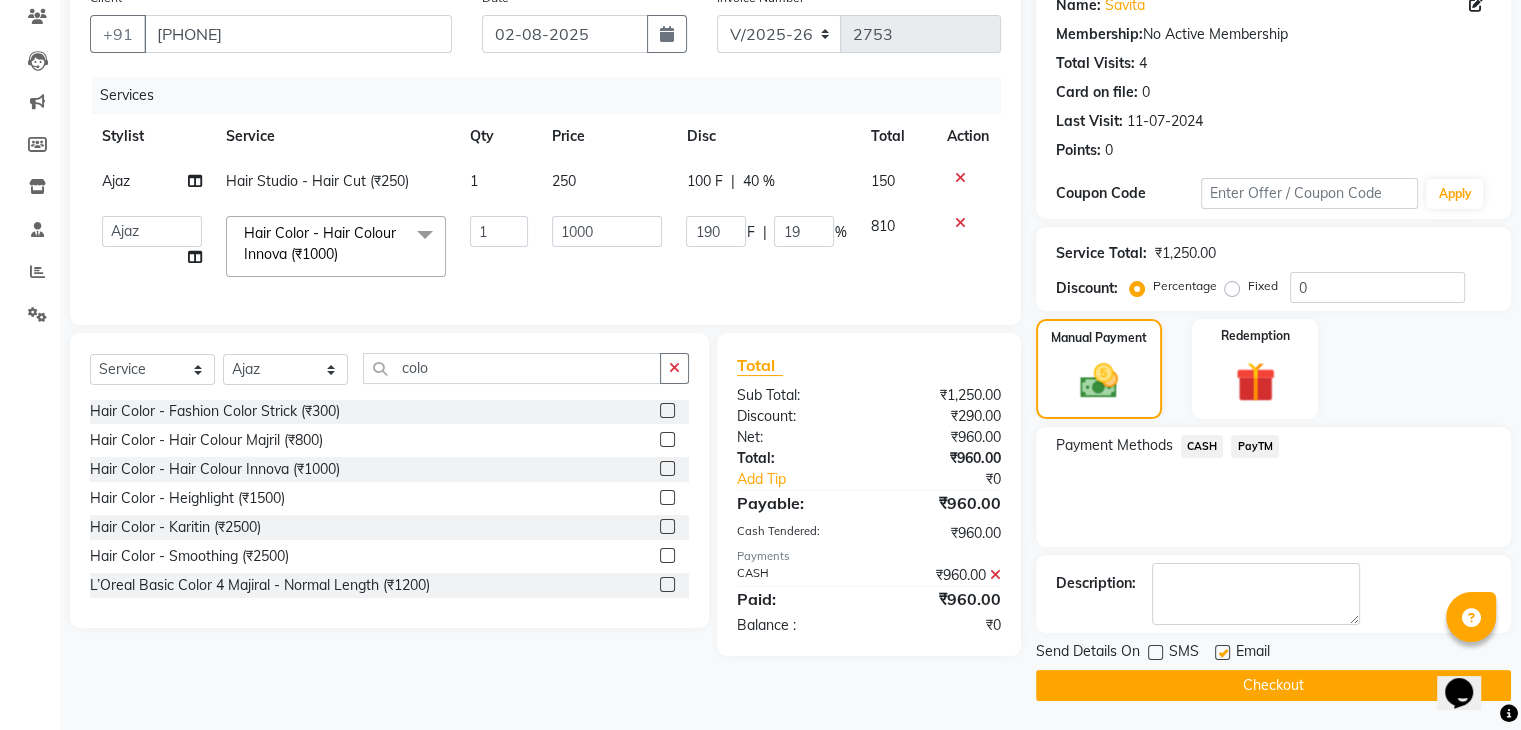 click 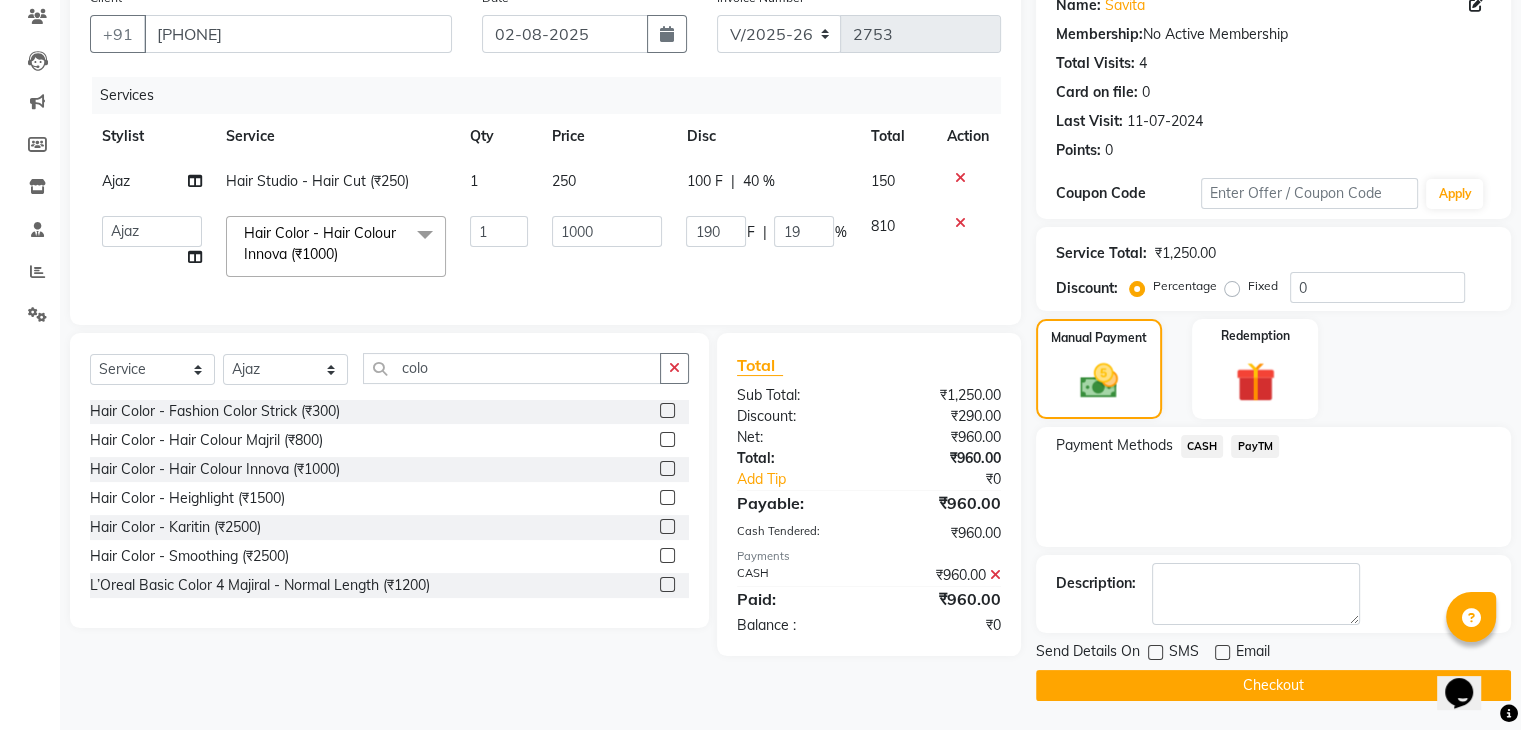 click on "Checkout" 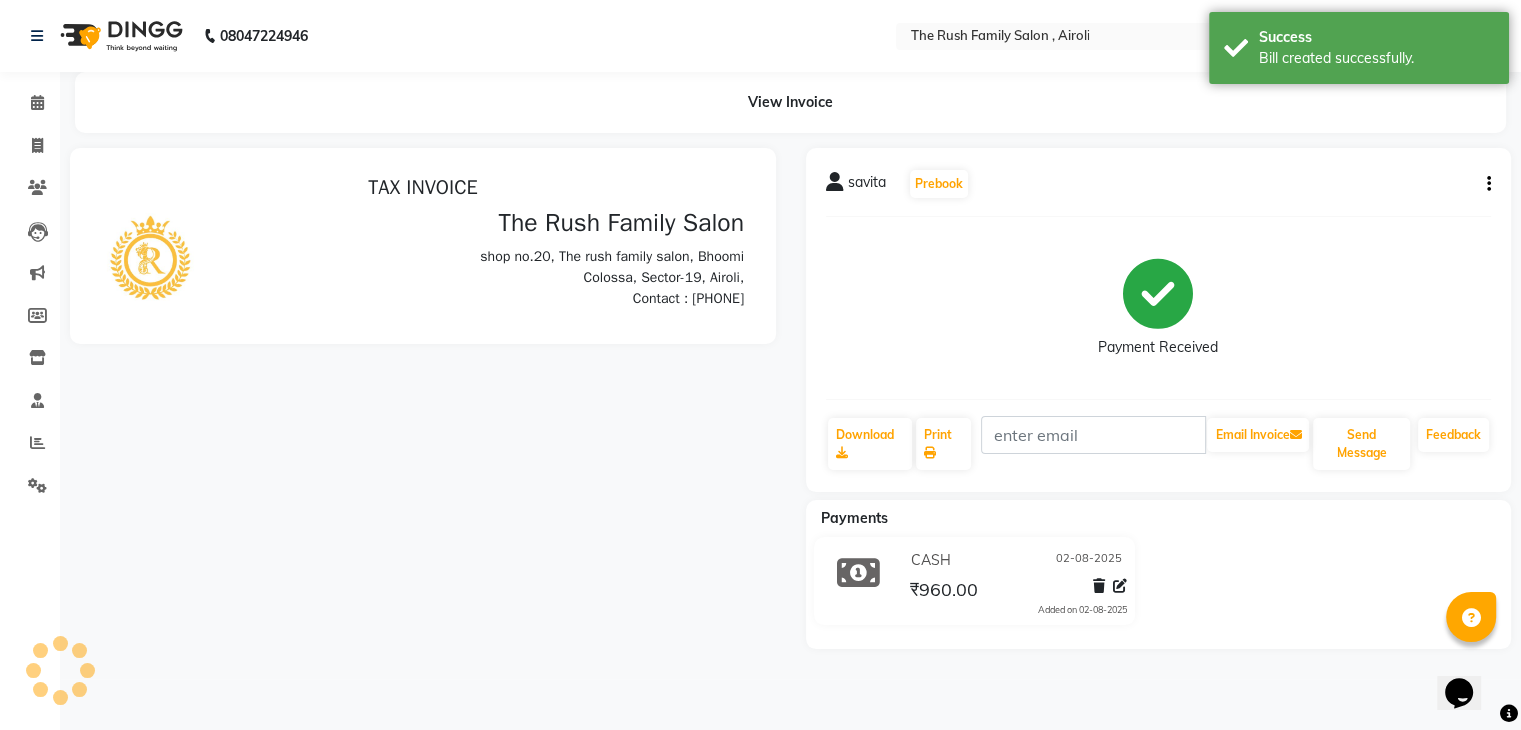 scroll, scrollTop: 0, scrollLeft: 0, axis: both 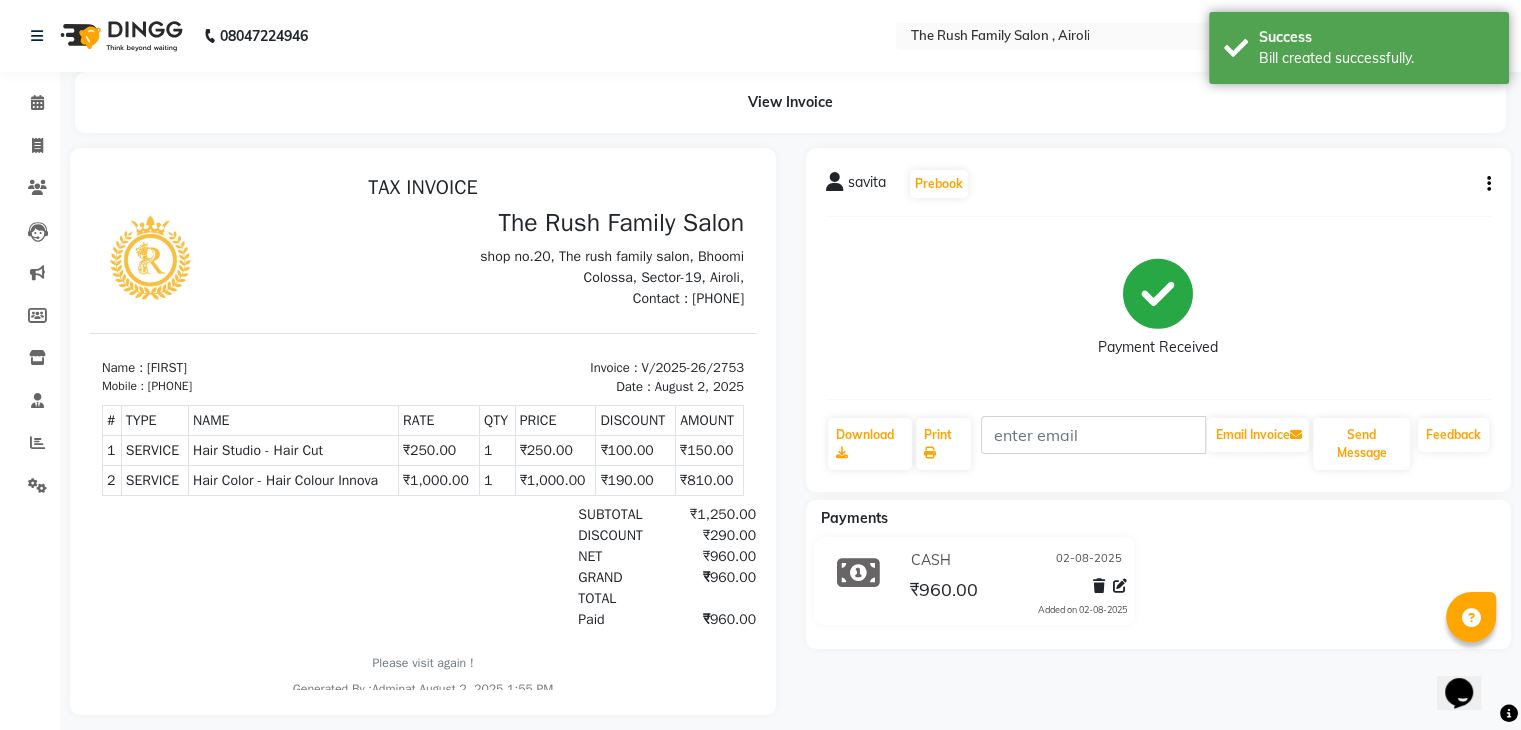 click 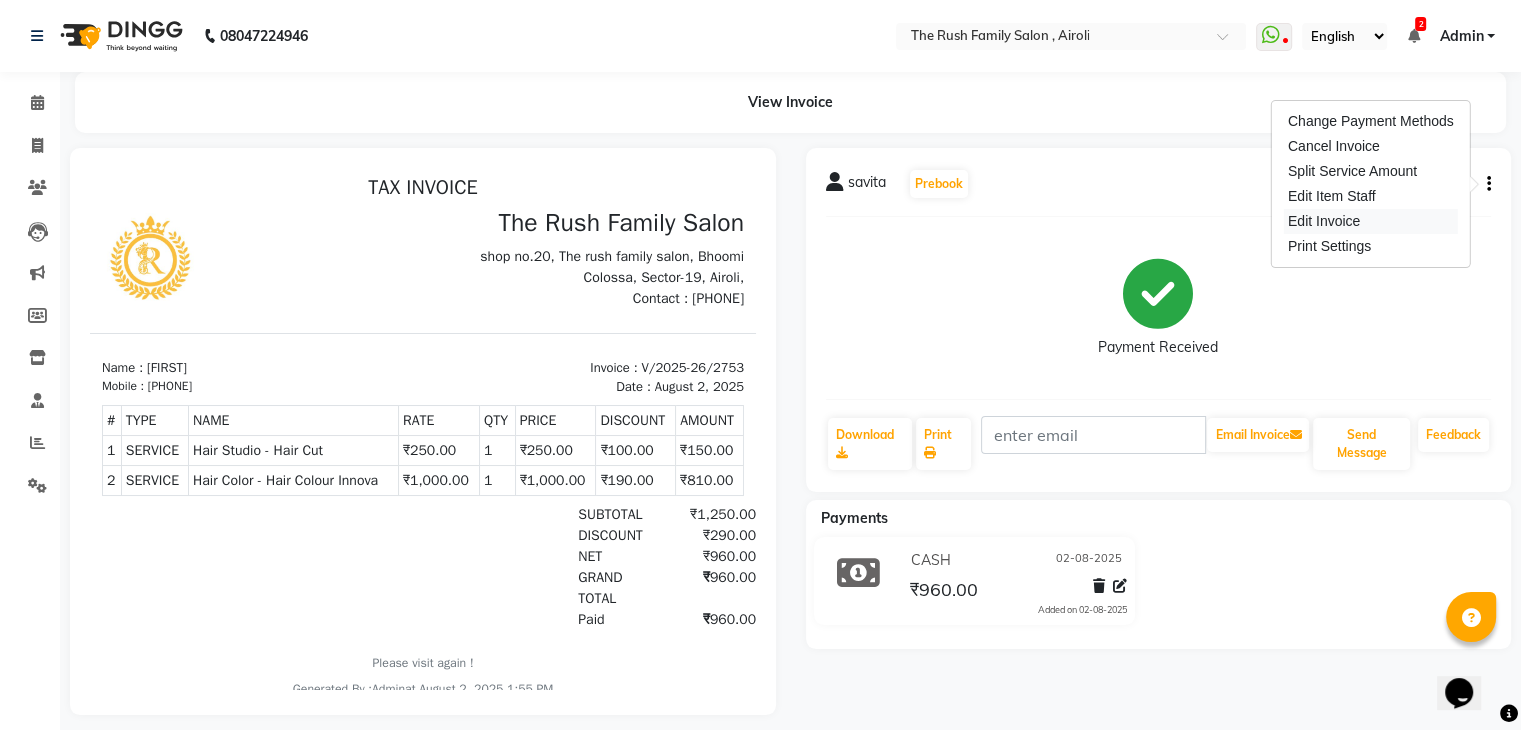 click on "Edit Invoice" at bounding box center [1371, 221] 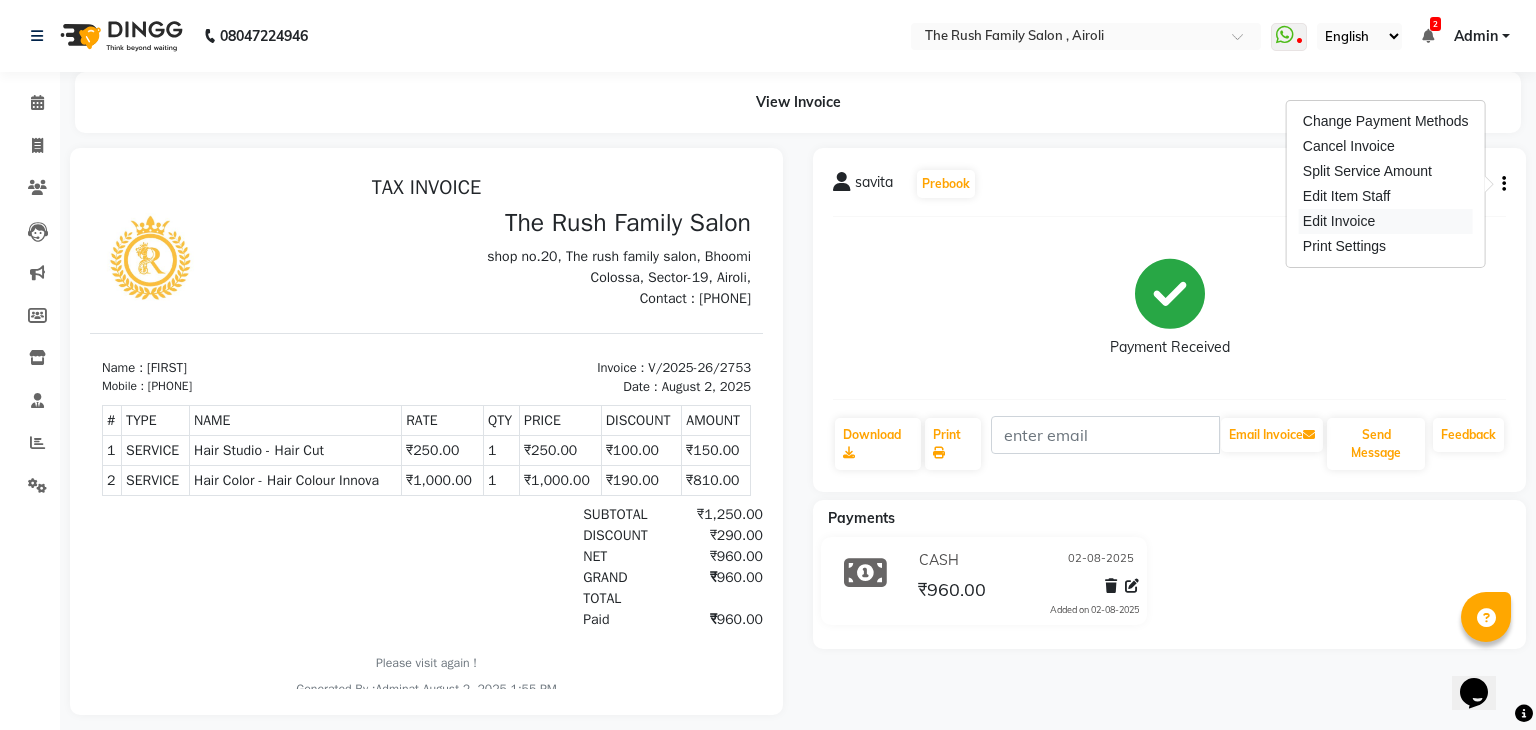 select on "service" 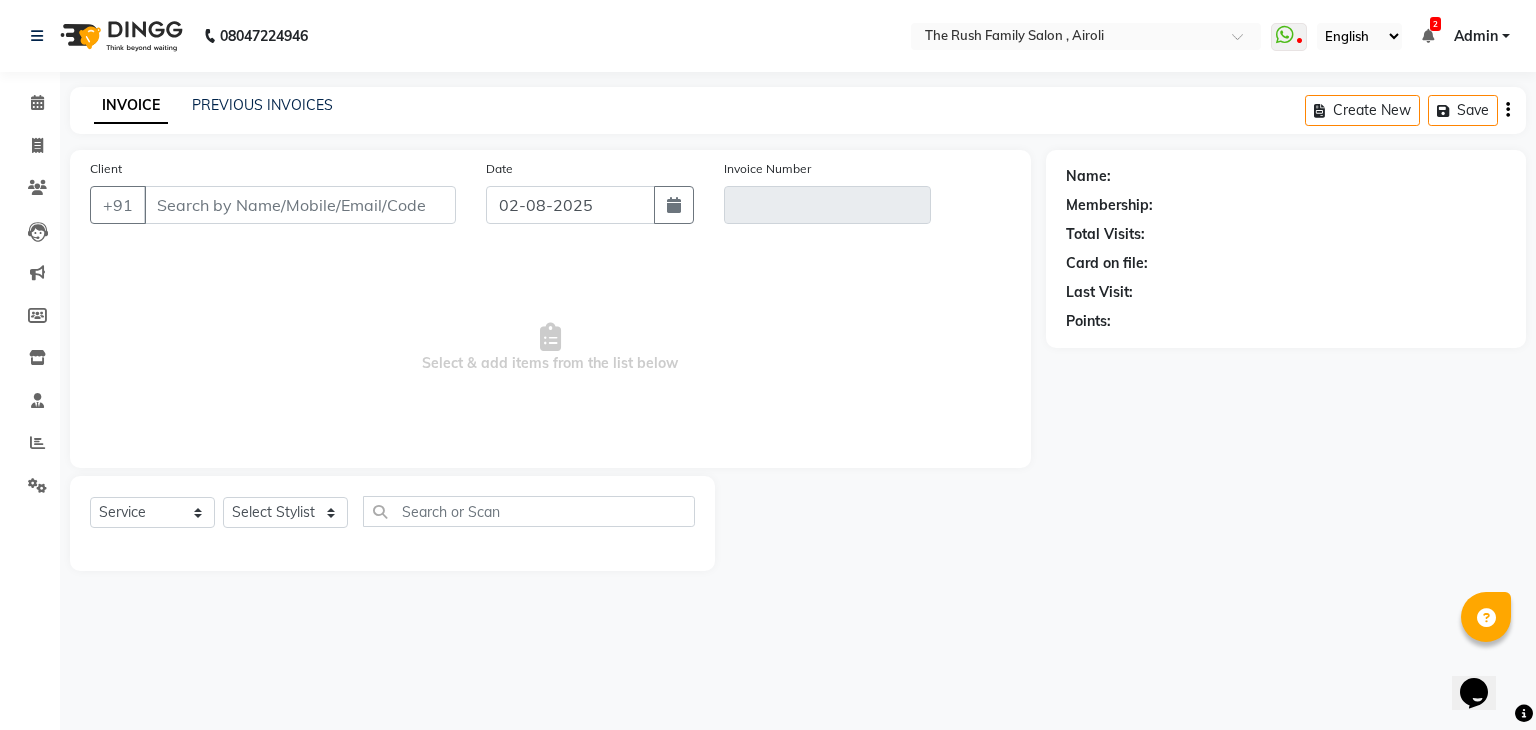 type on "[PHONE]" 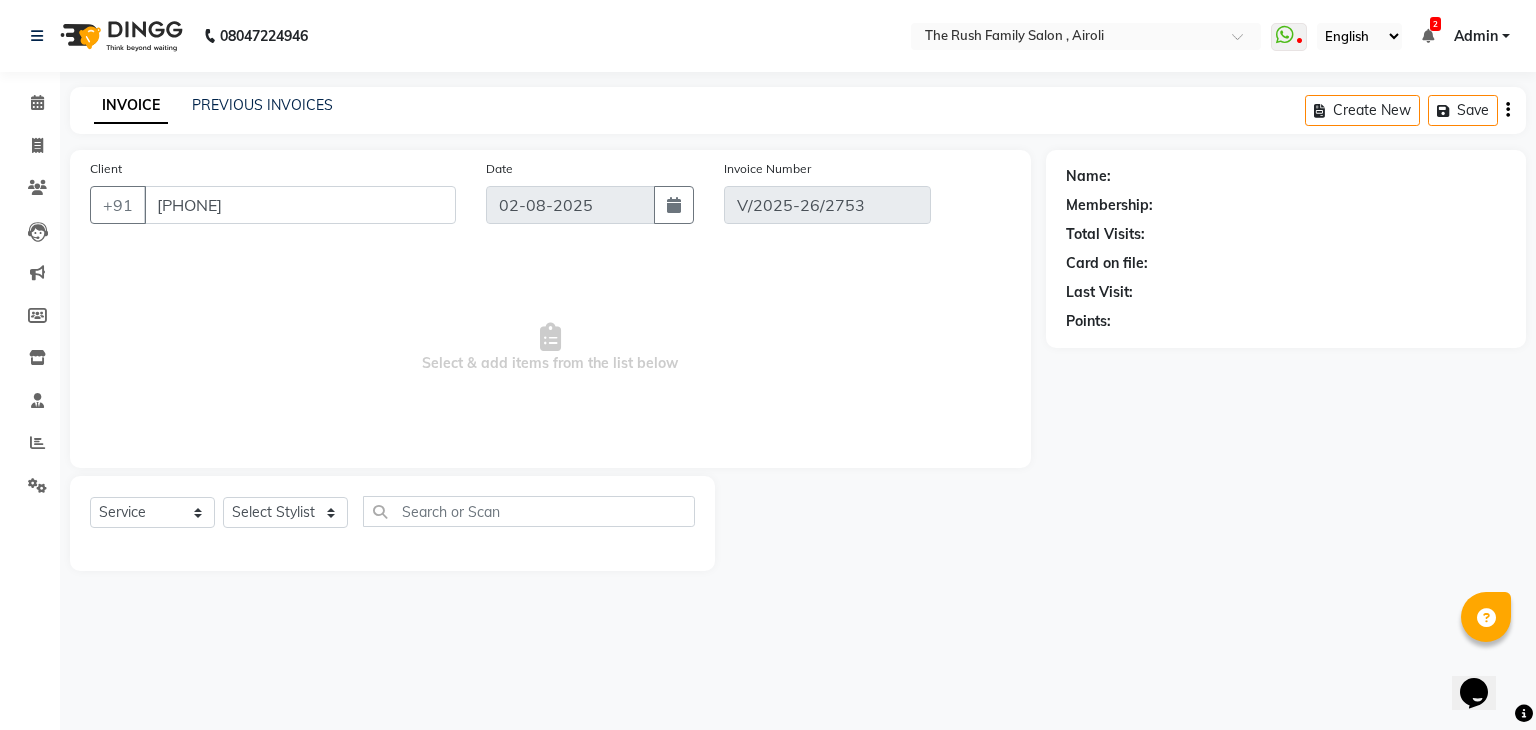 select on "select" 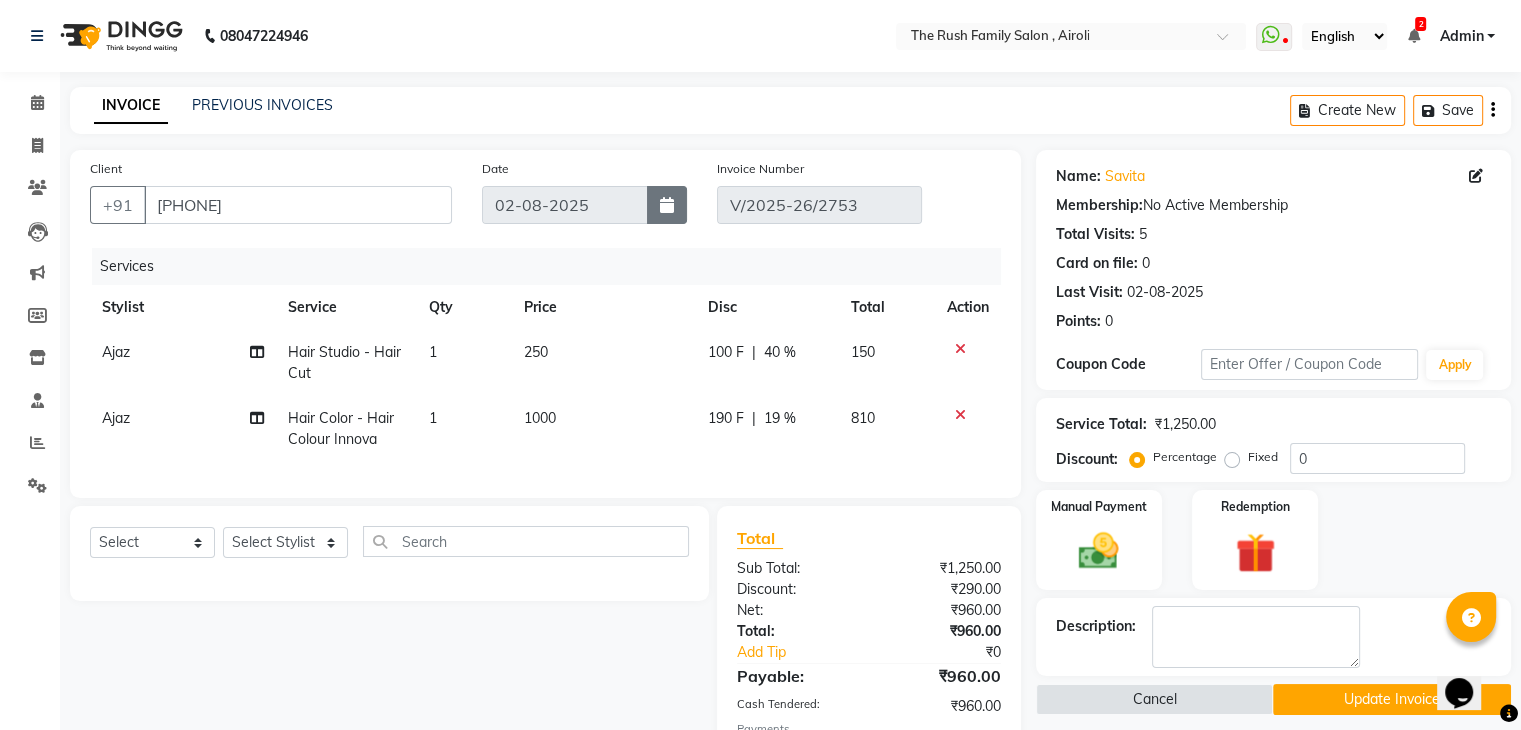 click 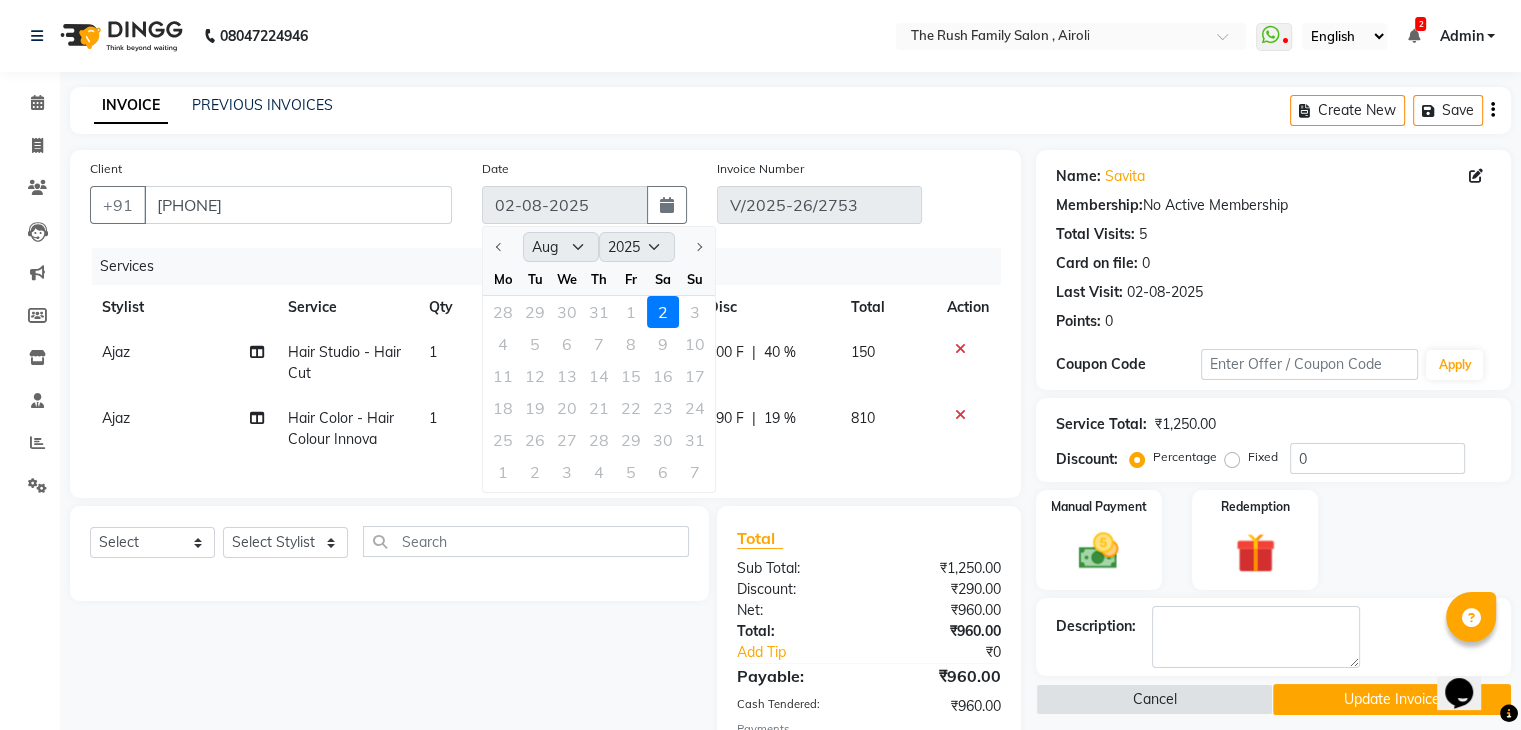 click on "28 29 30 31 1 2 3" 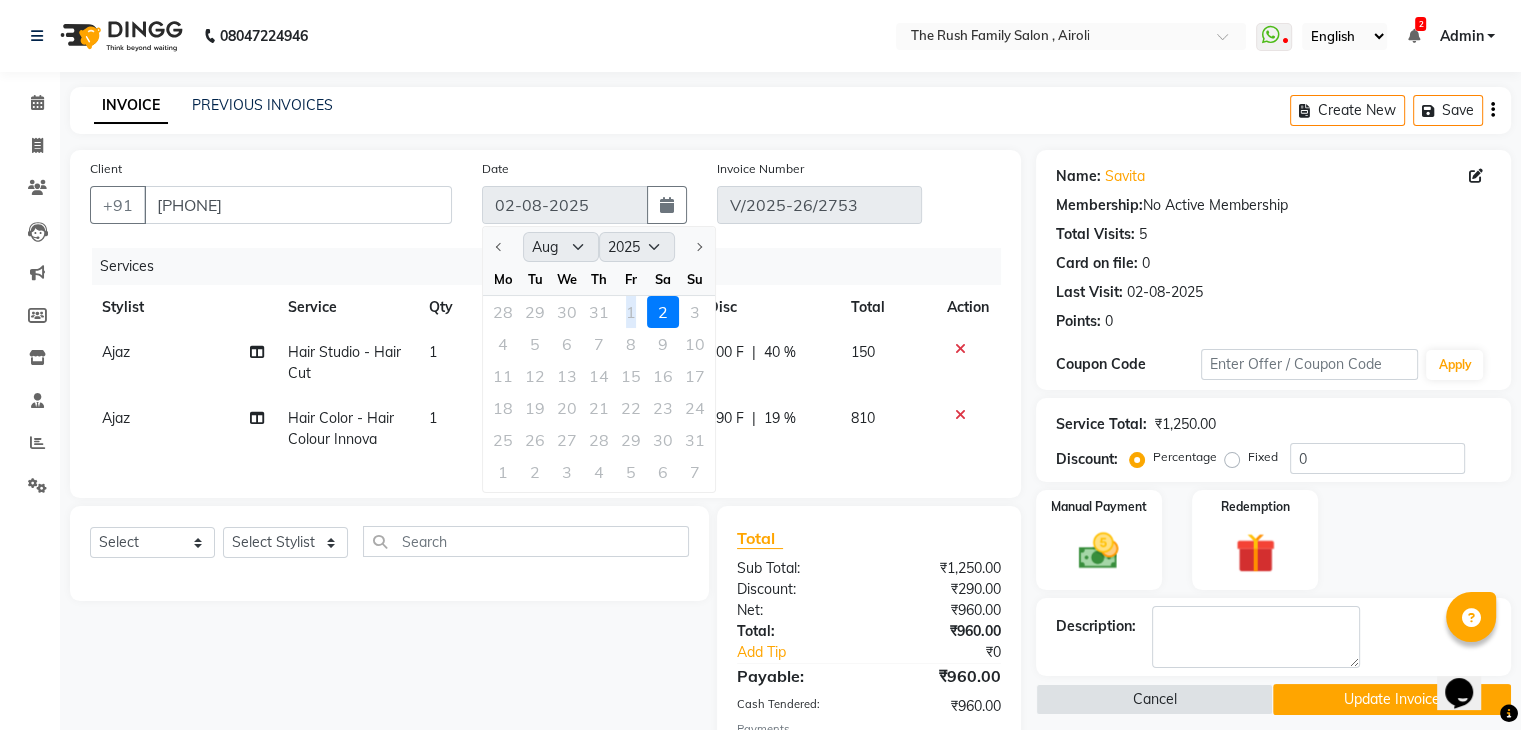 click on "28 29 30 31 1 2 3" 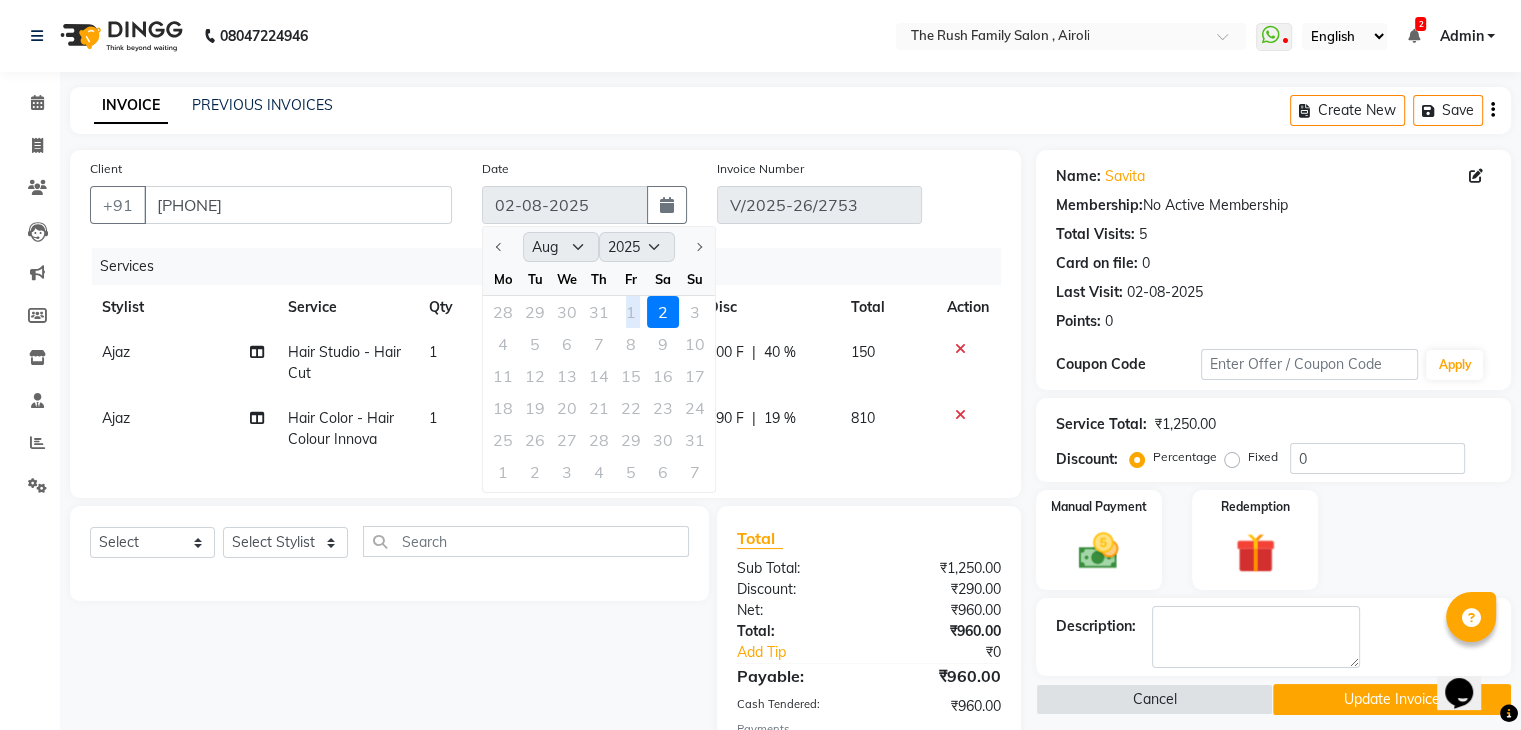 click on "28 29 30 31 1 2 3" 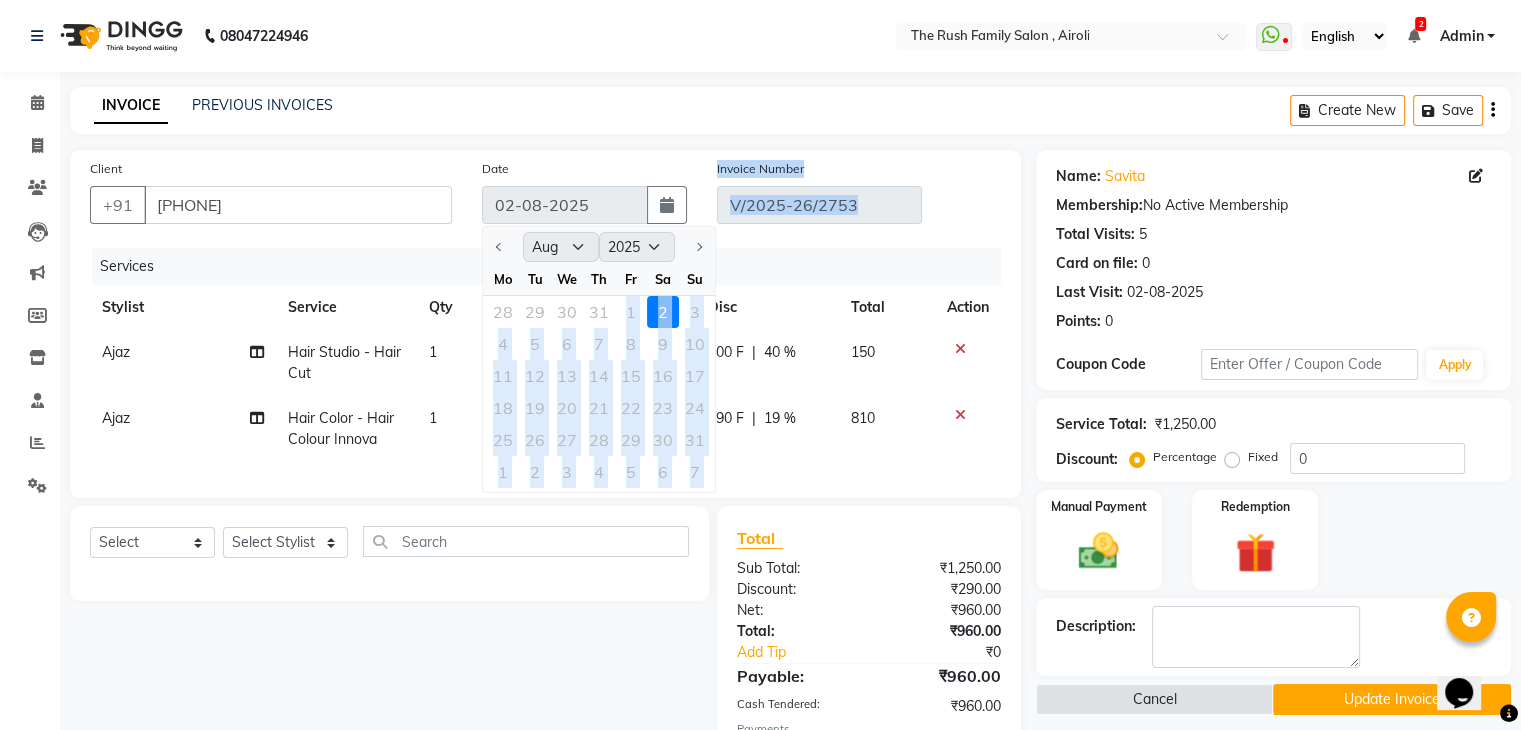 drag, startPoint x: 628, startPoint y: 317, endPoint x: 828, endPoint y: 260, distance: 207.96394 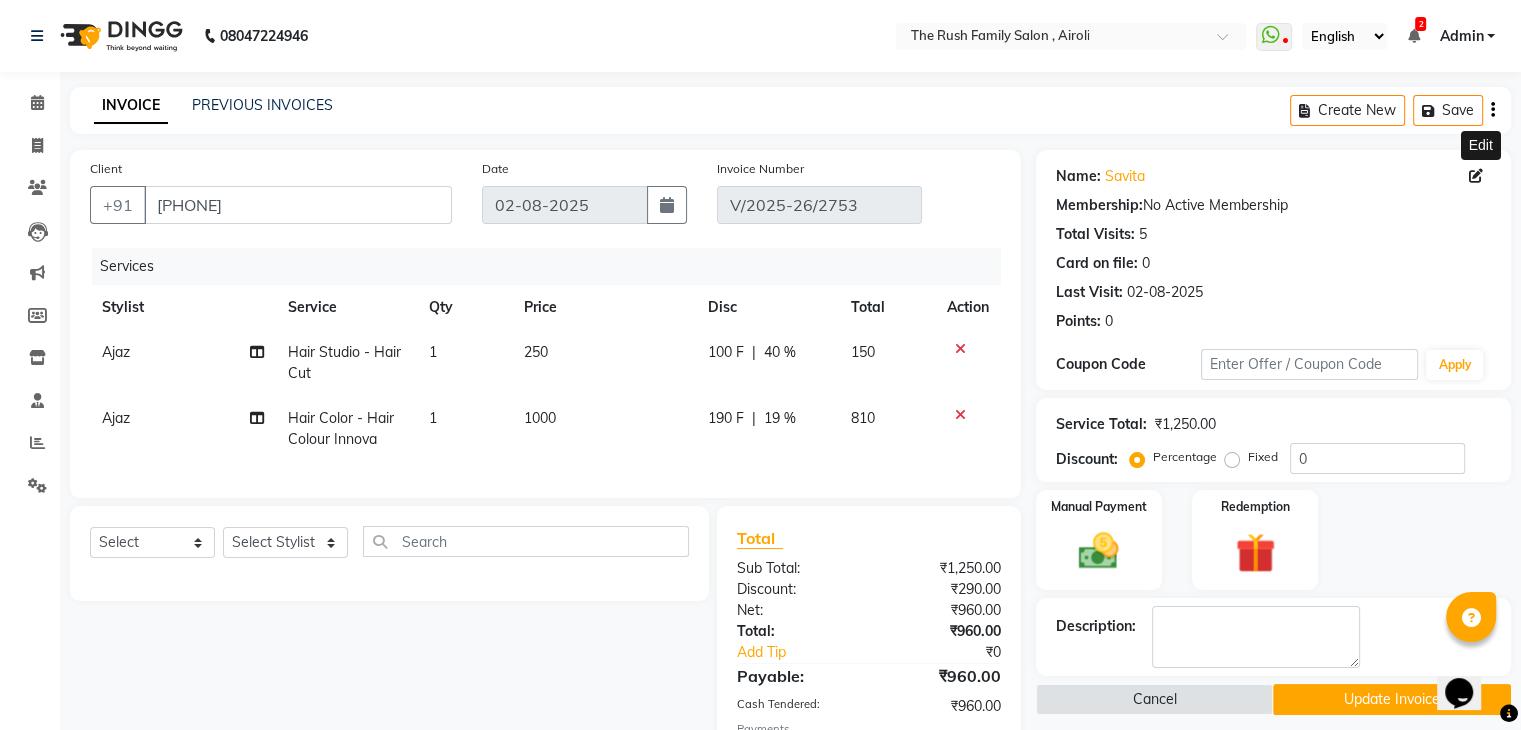drag, startPoint x: 1479, startPoint y: 186, endPoint x: 1471, endPoint y: 175, distance: 13.601471 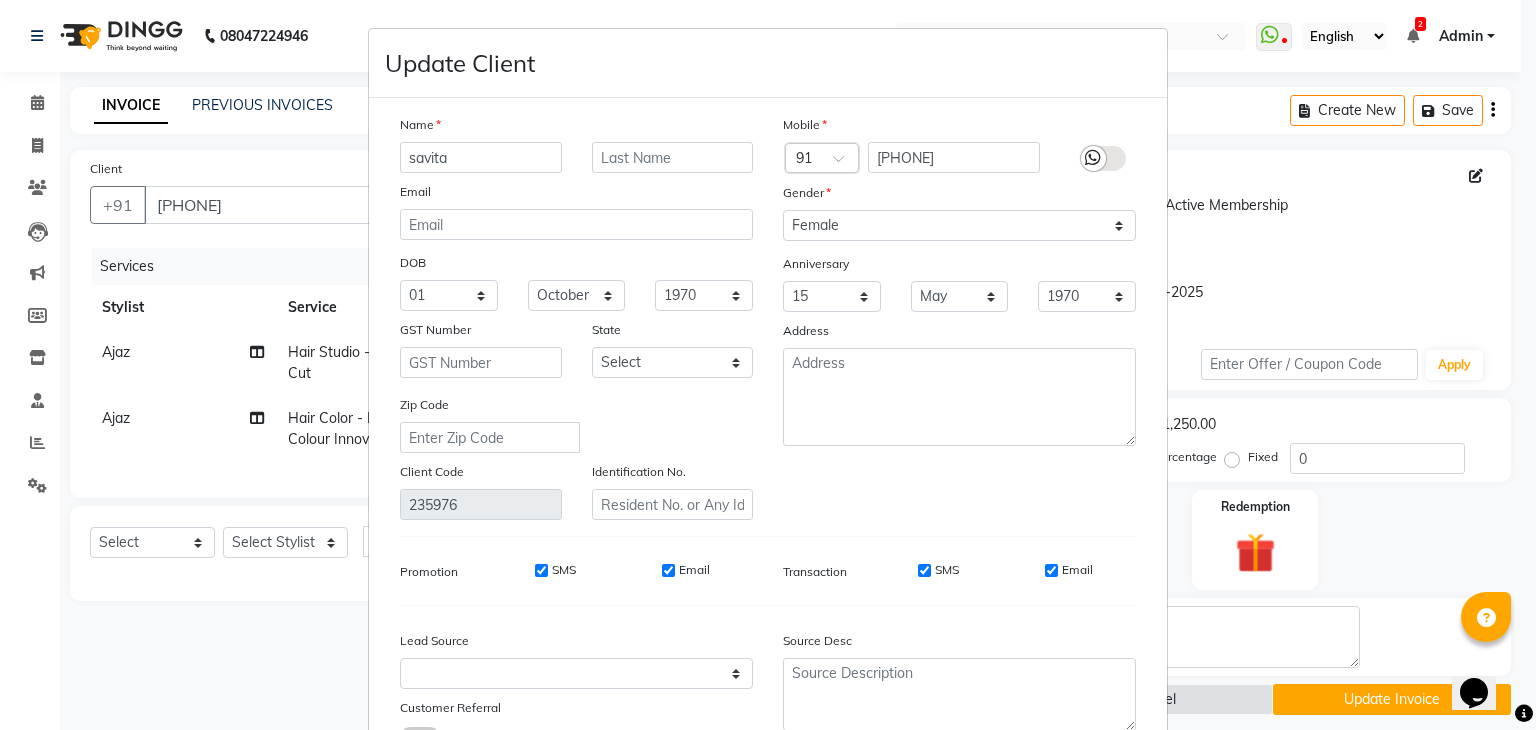 click on "Update Client Name savita Email DOB Day 01 02 03 04 05 06 07 08 09 10 11 12 13 14 15 16 17 18 19 20 21 22 23 24 25 26 27 28 29 30 31 Month January February March April May June July August September October November December 1940 1941 1942 1943 1944 1945 1946 1947 1948 1949 1950 1951 1952 1953 1954 1955 1956 1957 1958 1959 1960 1961 1962 1963 1964 1965 1966 1967 1968 1969 1970 1971 1972 1973 1974 1975 1976 1977 1978 1979 1980 1981 1982 1983 1984 1985 1986 1987 1988 1989 1990 1991 1992 1993 1994 1995 1996 1997 1998 1999 2000 2001 2002 2003 2004 2005 2006 2007 2008 2009 2010 2011 2012 2013 2014 2015 2016 2017 2018 2019 2020 2021 2022 2023 2024 GST Number State Select Andaman and Nicobar Islands Andhra Pradesh Arunachal Pradesh Assam Bihar Chandigarh Chhattisgarh Dadra and Nagar Haveli Daman and Diu Delhi Goa Gujarat Haryana Himachal Pradesh Jammu and Kashmir Jharkhand Karnataka Kerala Lakshadweep Madhya Pradesh Maharashtra Manipur Meghalaya Mizoram Nagaland Odisha Pondicherry Punjab Rajasthan Sikkim Tamil Nadu" at bounding box center (768, 365) 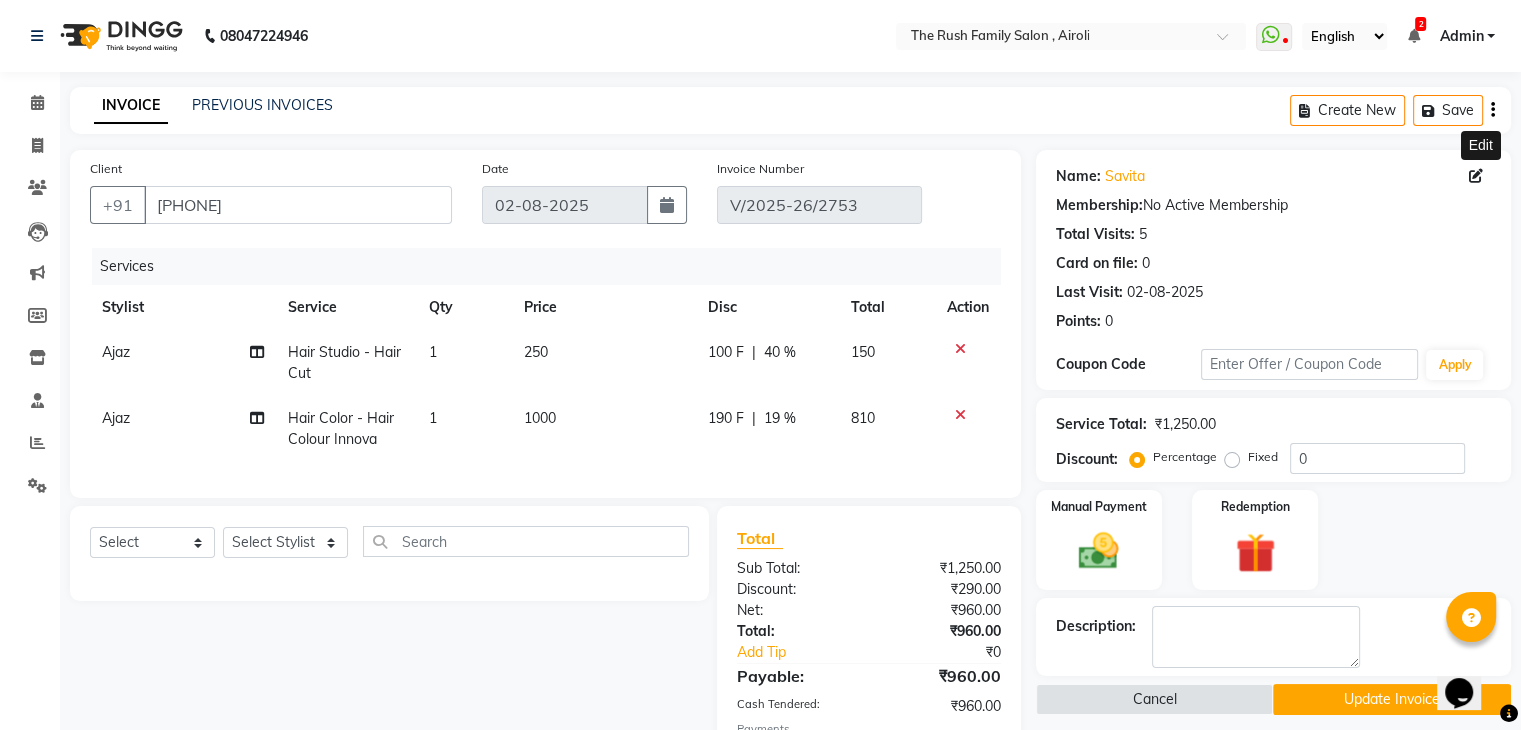 click 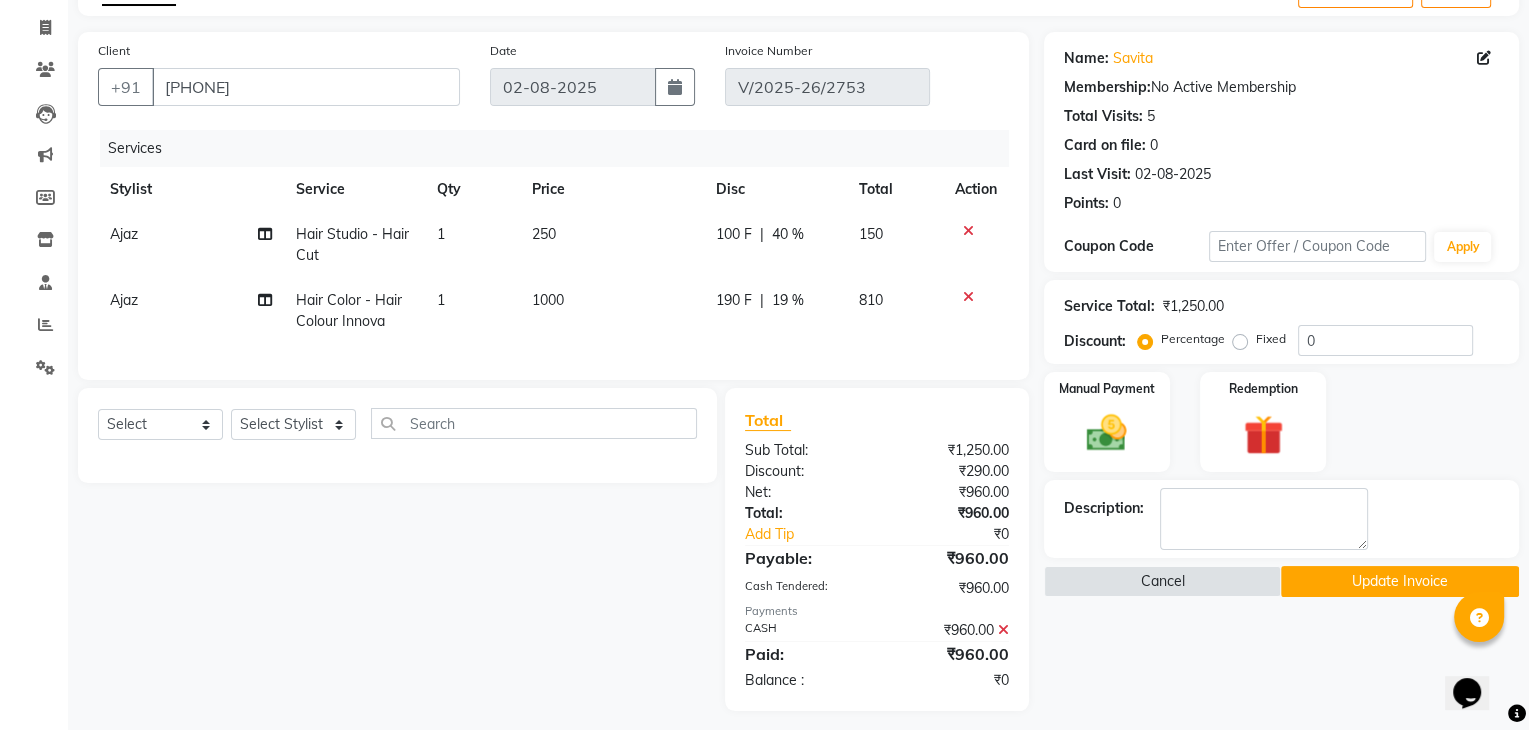 scroll, scrollTop: 127, scrollLeft: 0, axis: vertical 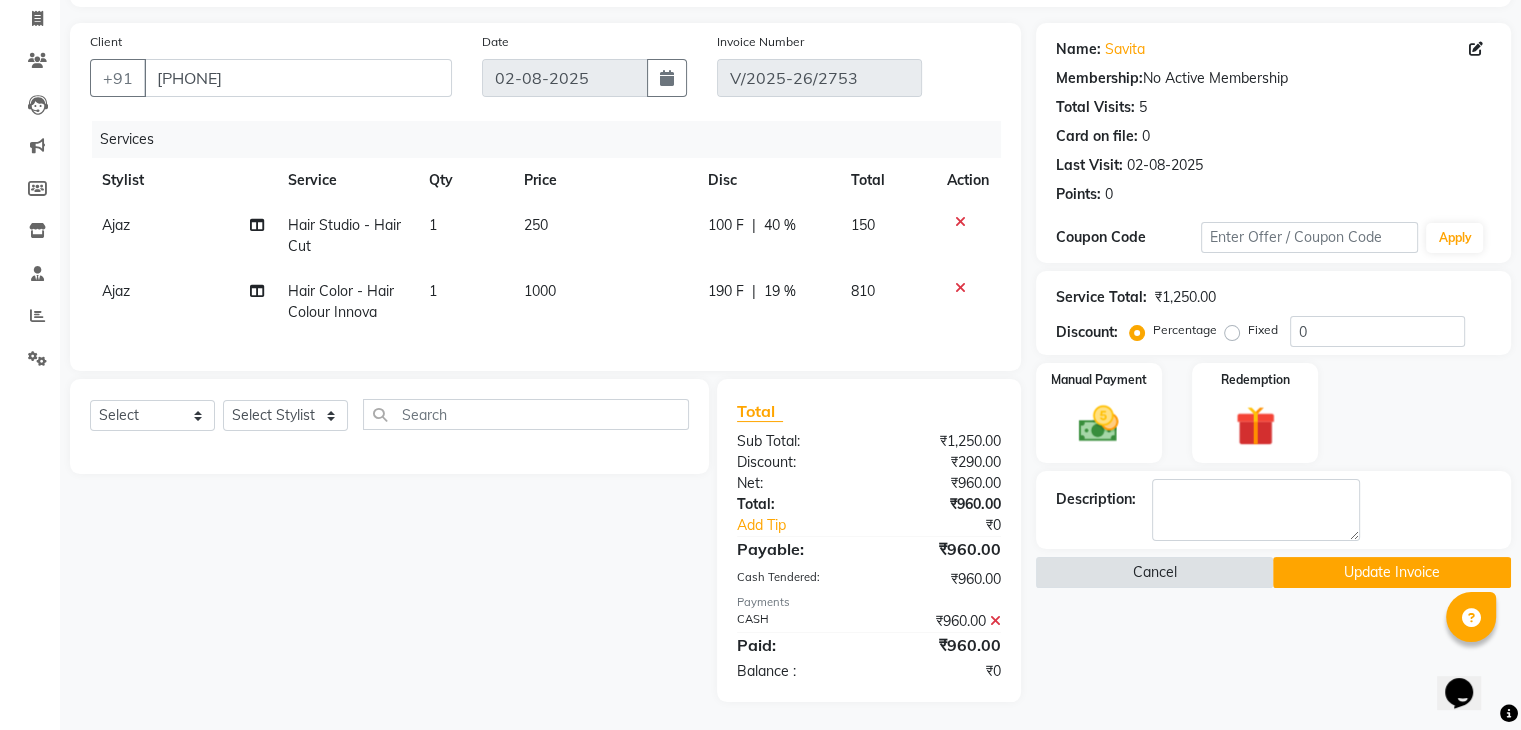 click on "Cancel" 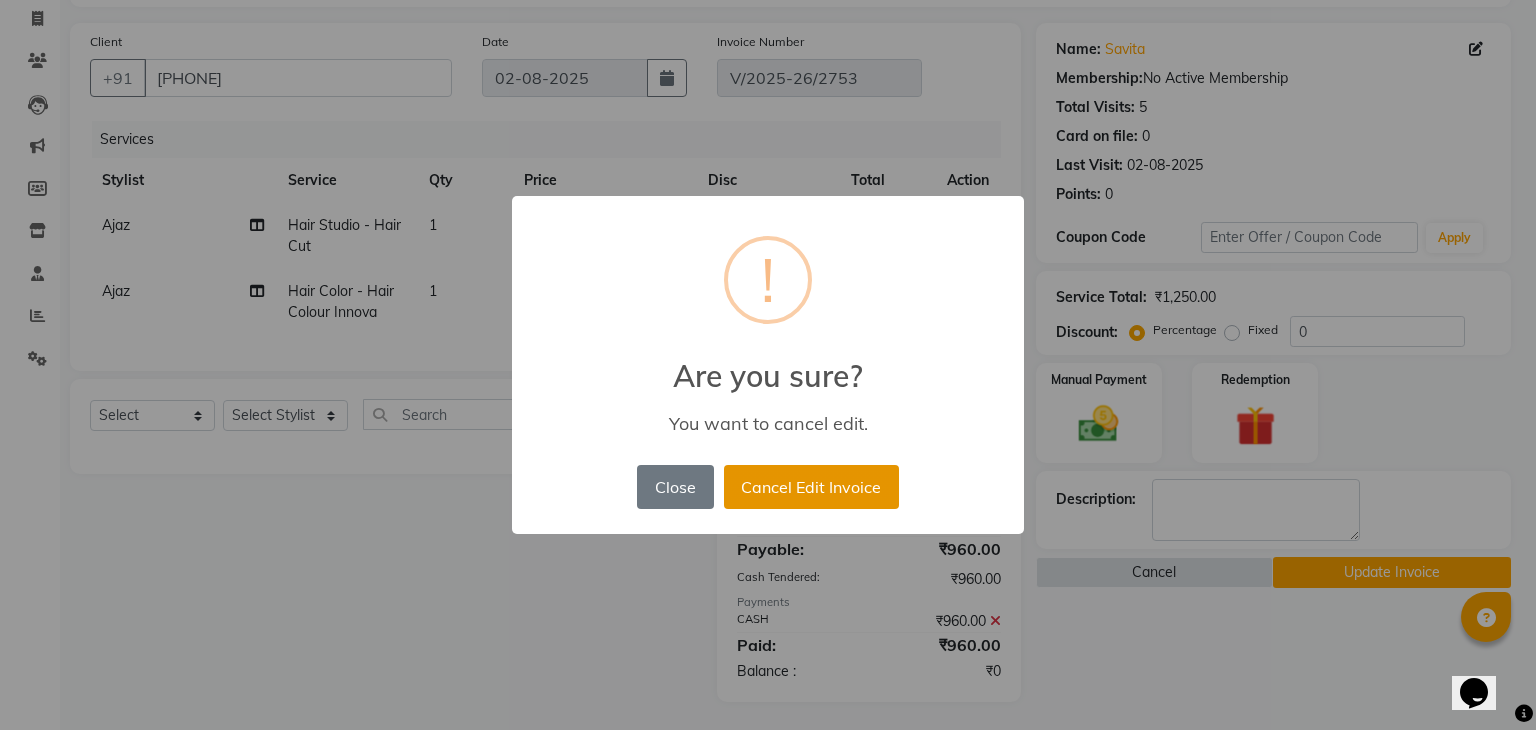 click on "Cancel Edit Invoice" at bounding box center (811, 487) 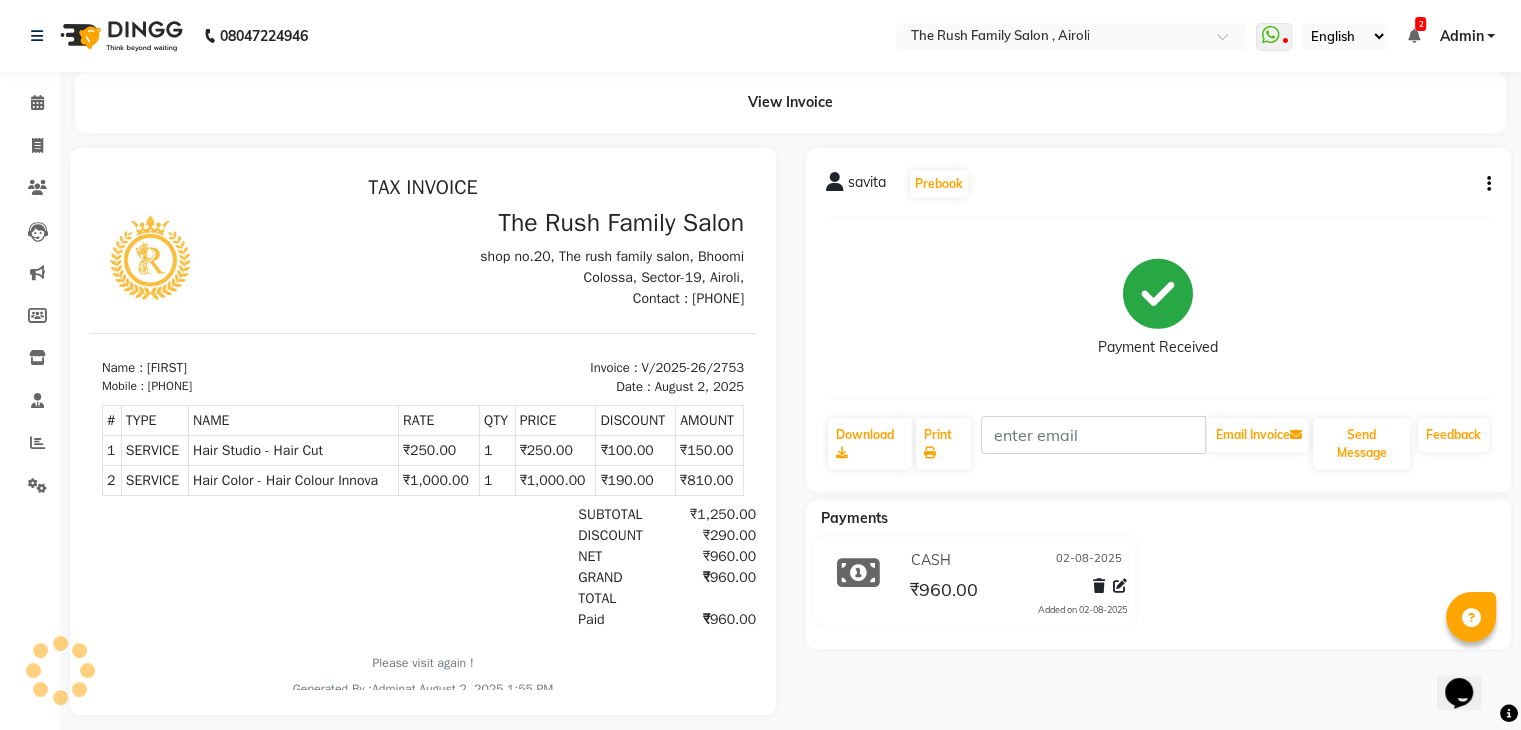 scroll, scrollTop: 0, scrollLeft: 0, axis: both 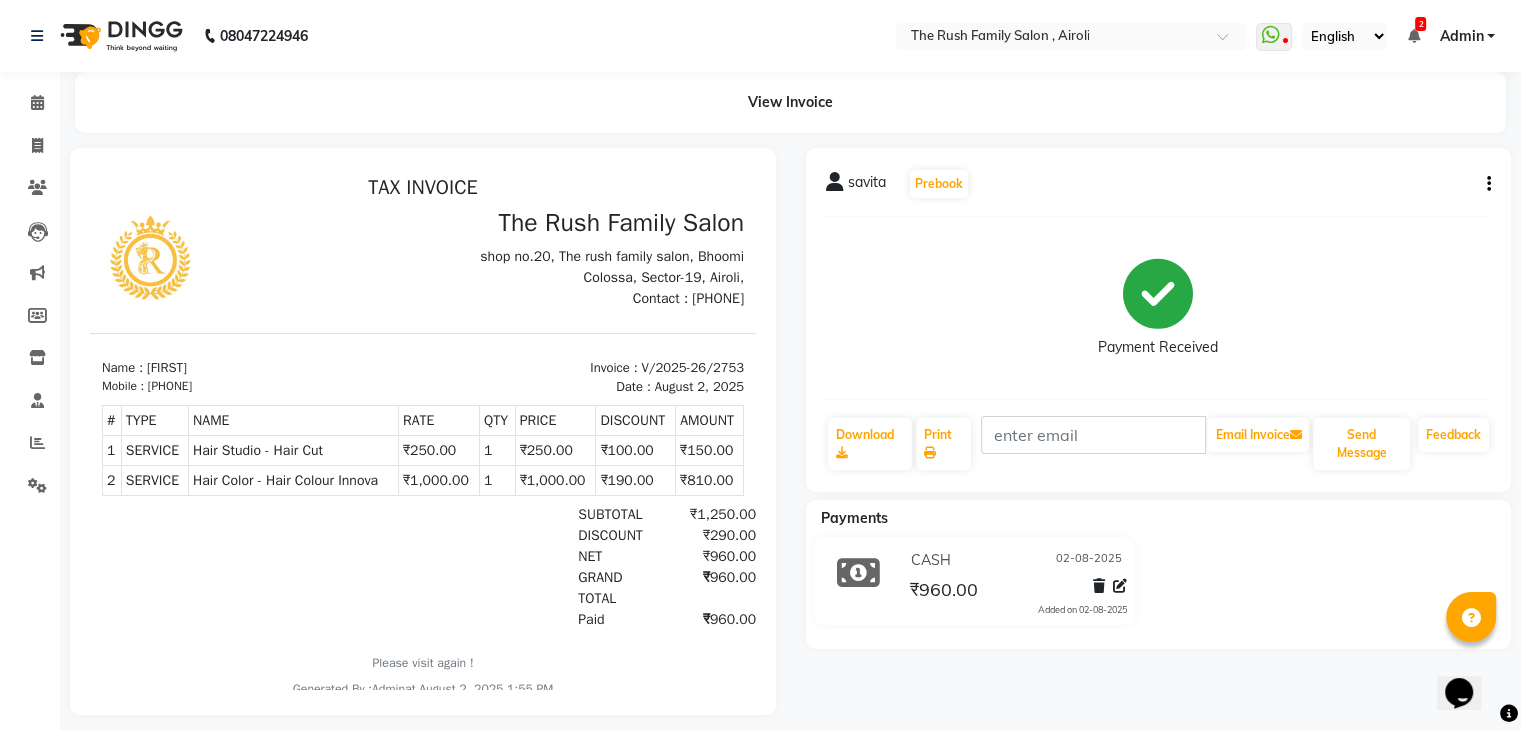 click on "919819386379" at bounding box center (170, 386) 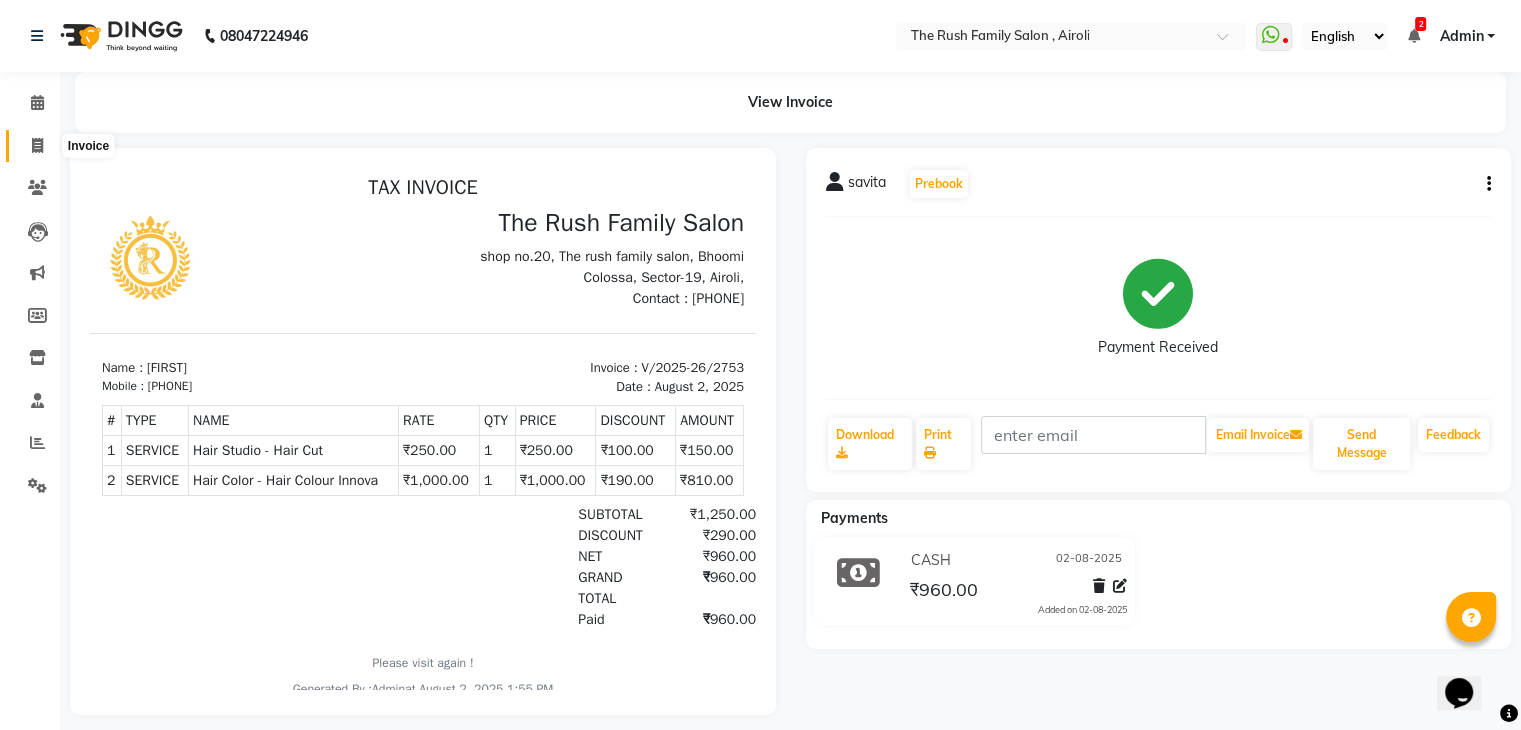 click 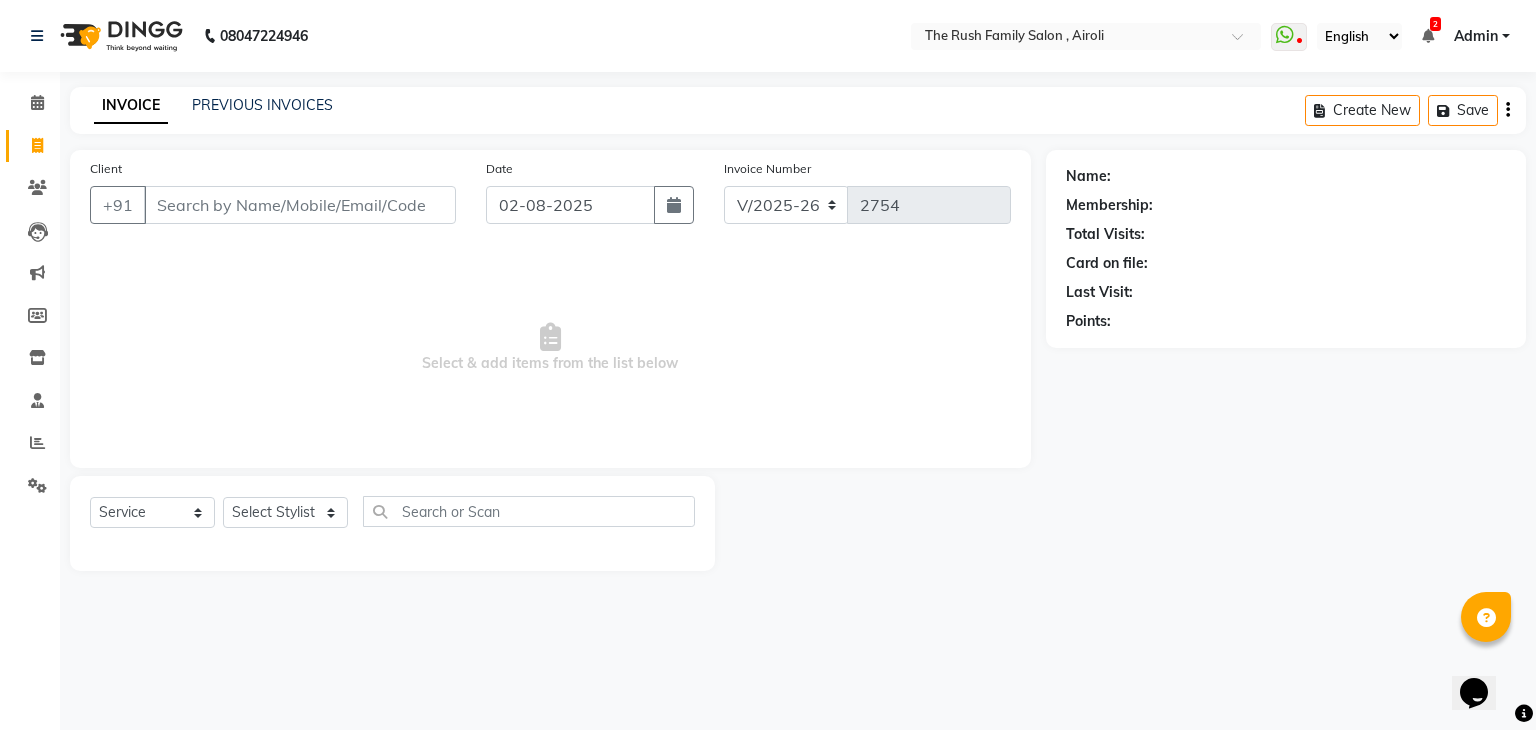 click on "Client" at bounding box center [300, 205] 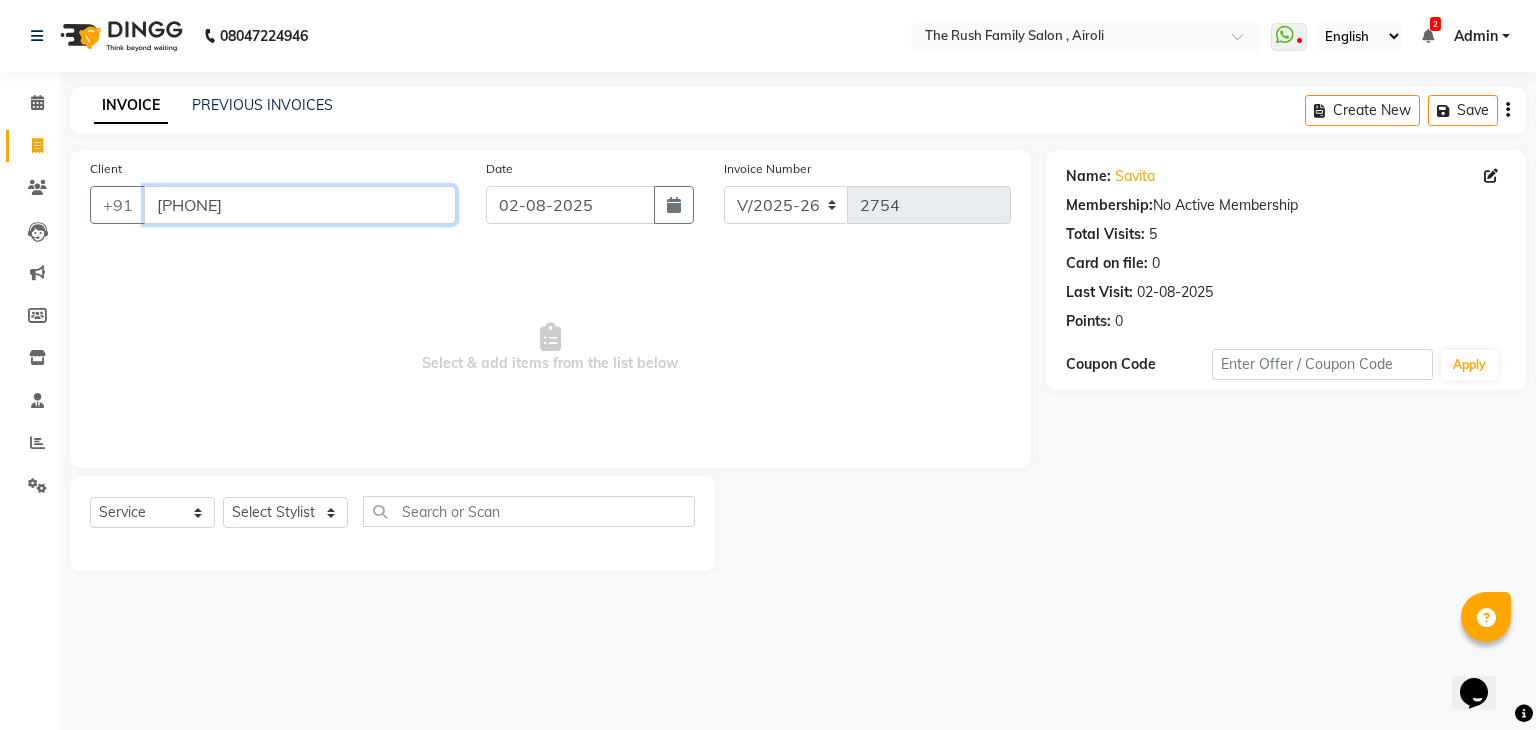 click on "[PHONE]" at bounding box center [300, 205] 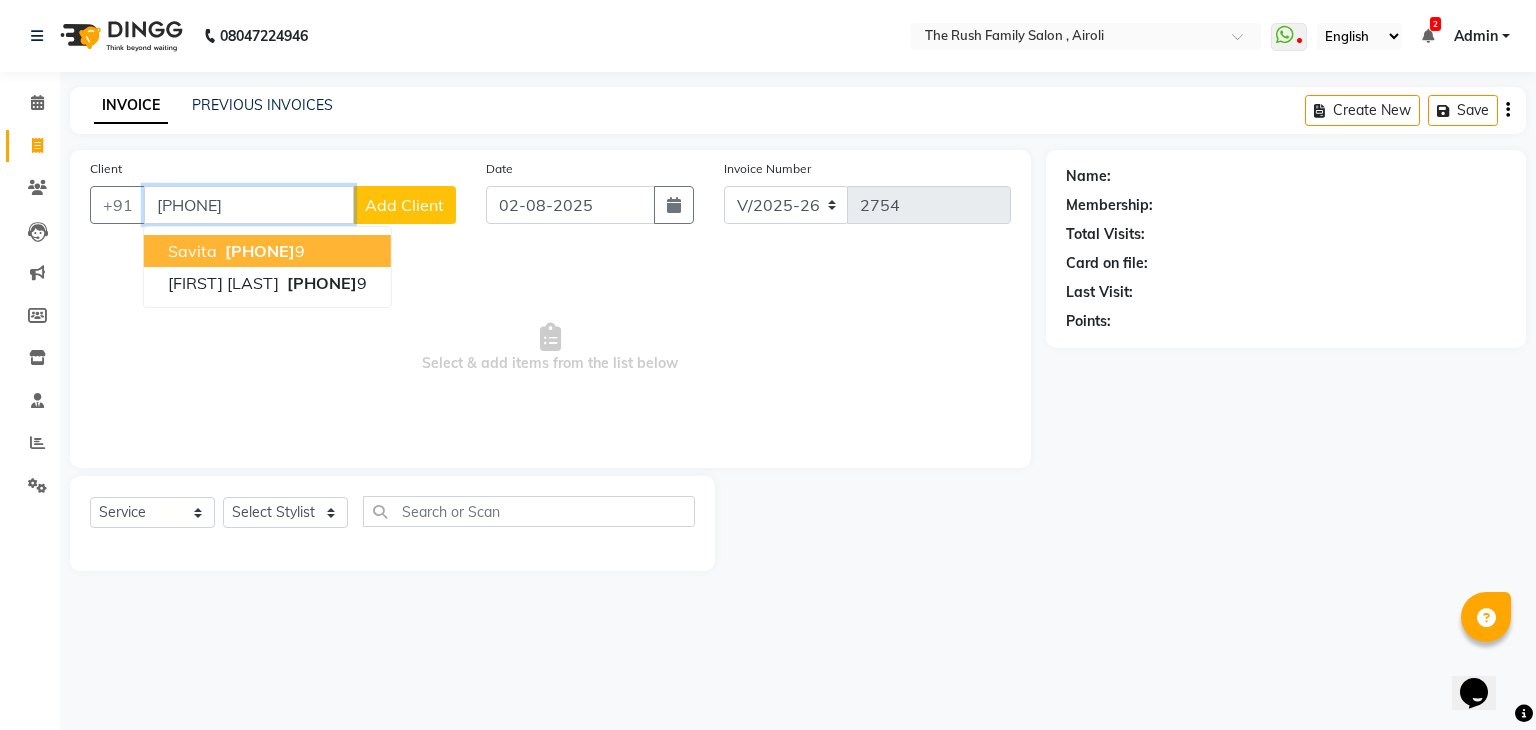 click on "981938637" at bounding box center (260, 251) 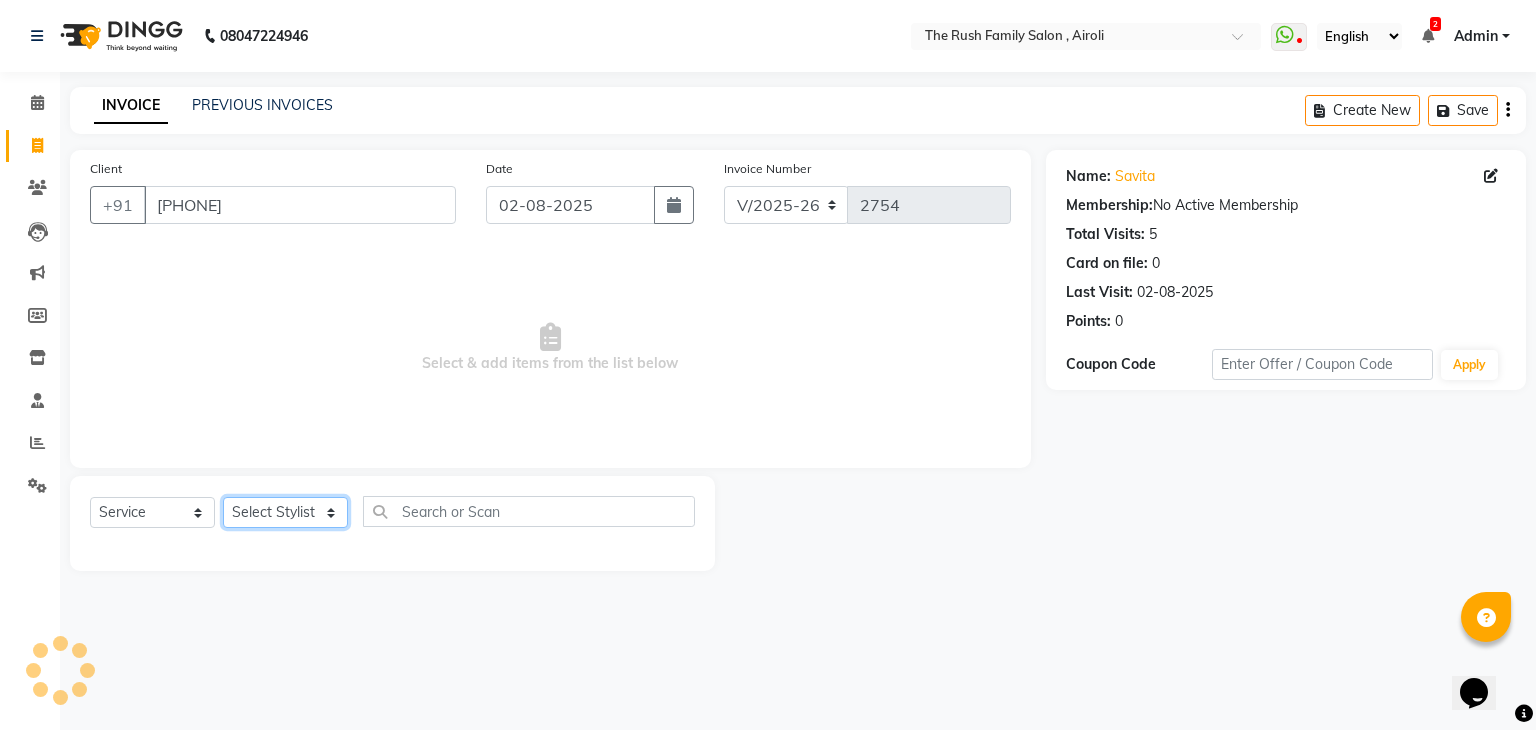 click on "Select Stylist Ajaz Alvira Danish Guddi Jayesh Josh  mumtaz Naeem   nishu Riya    Rush Swati" 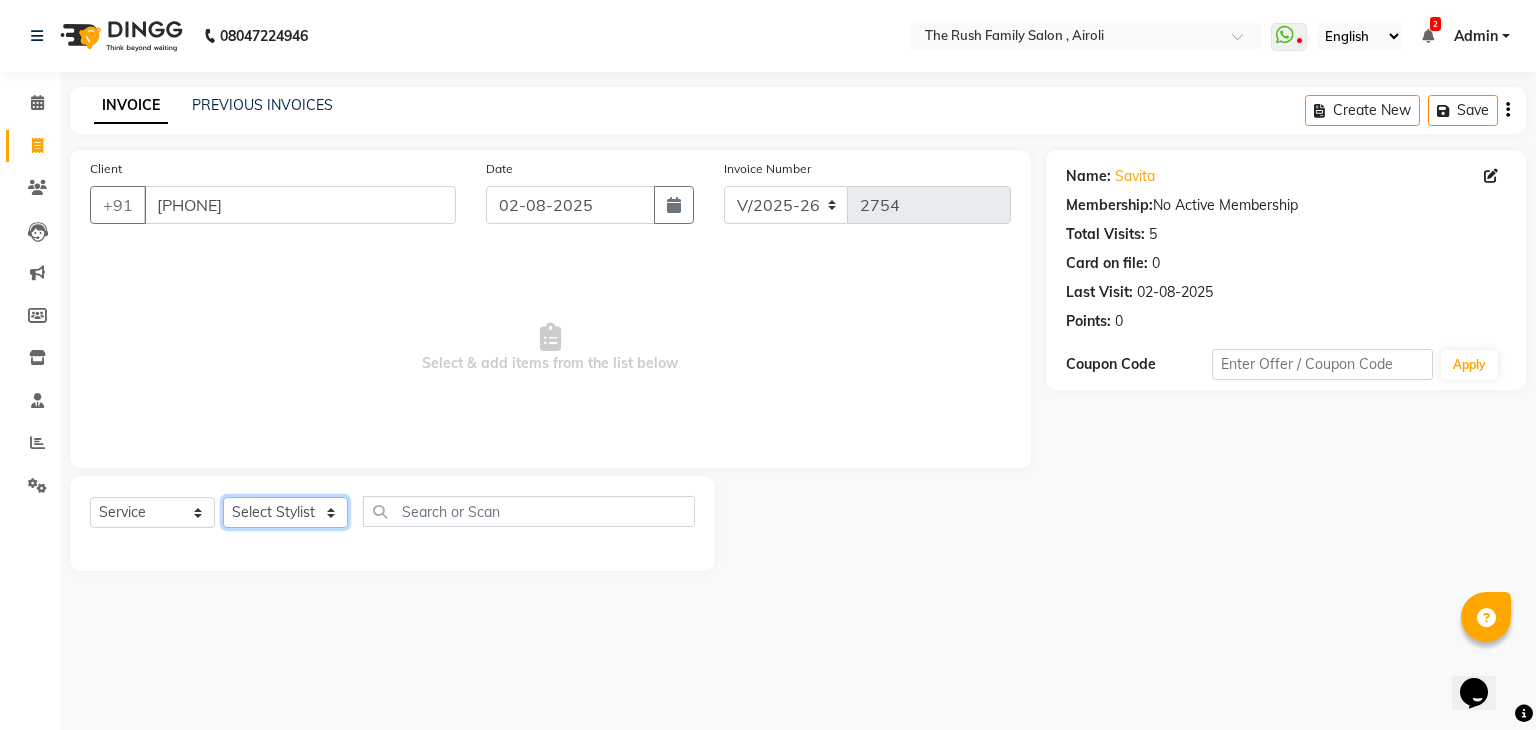 select on "87162" 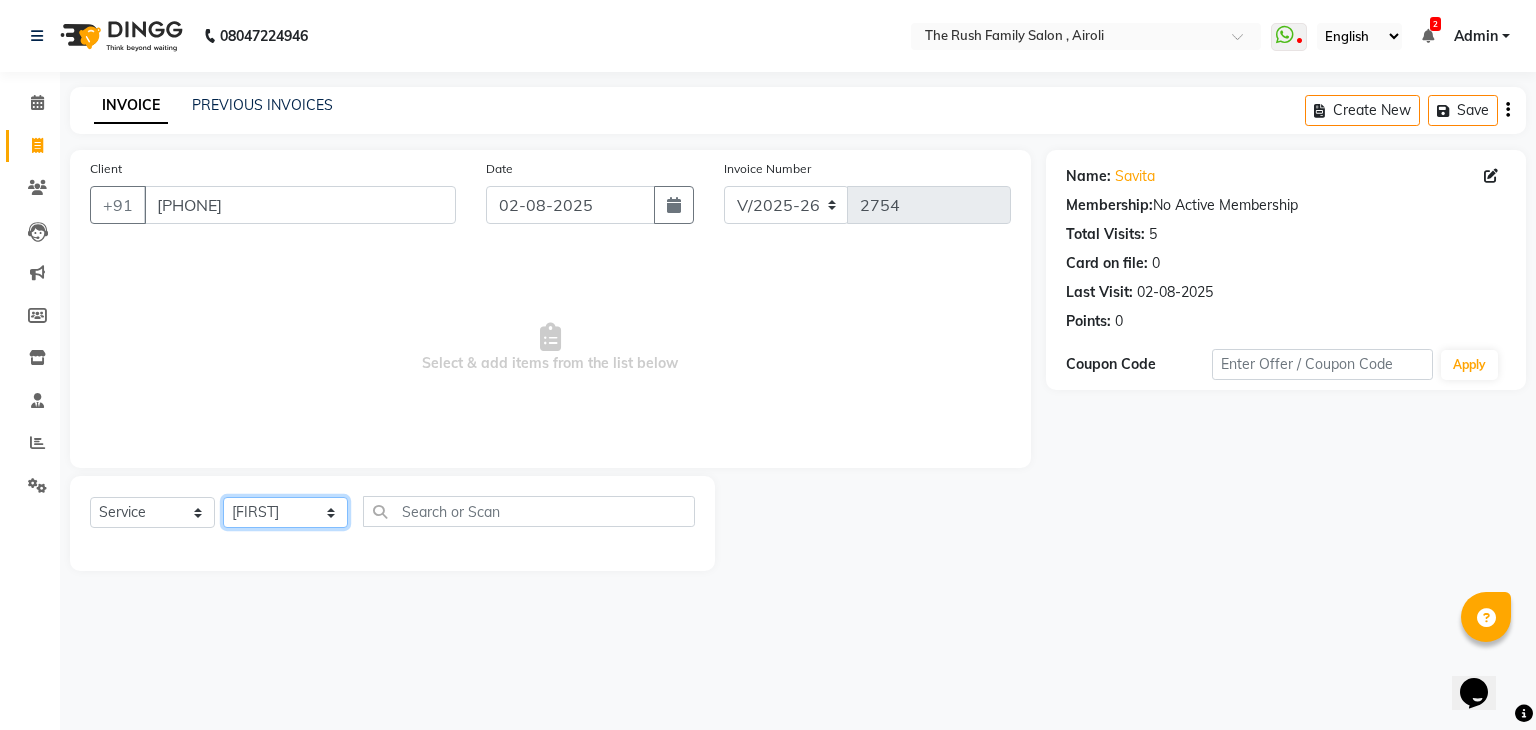 click on "Select Stylist Ajaz Alvira Danish Guddi Jayesh Josh  mumtaz Naeem   nishu Riya    Rush Swati" 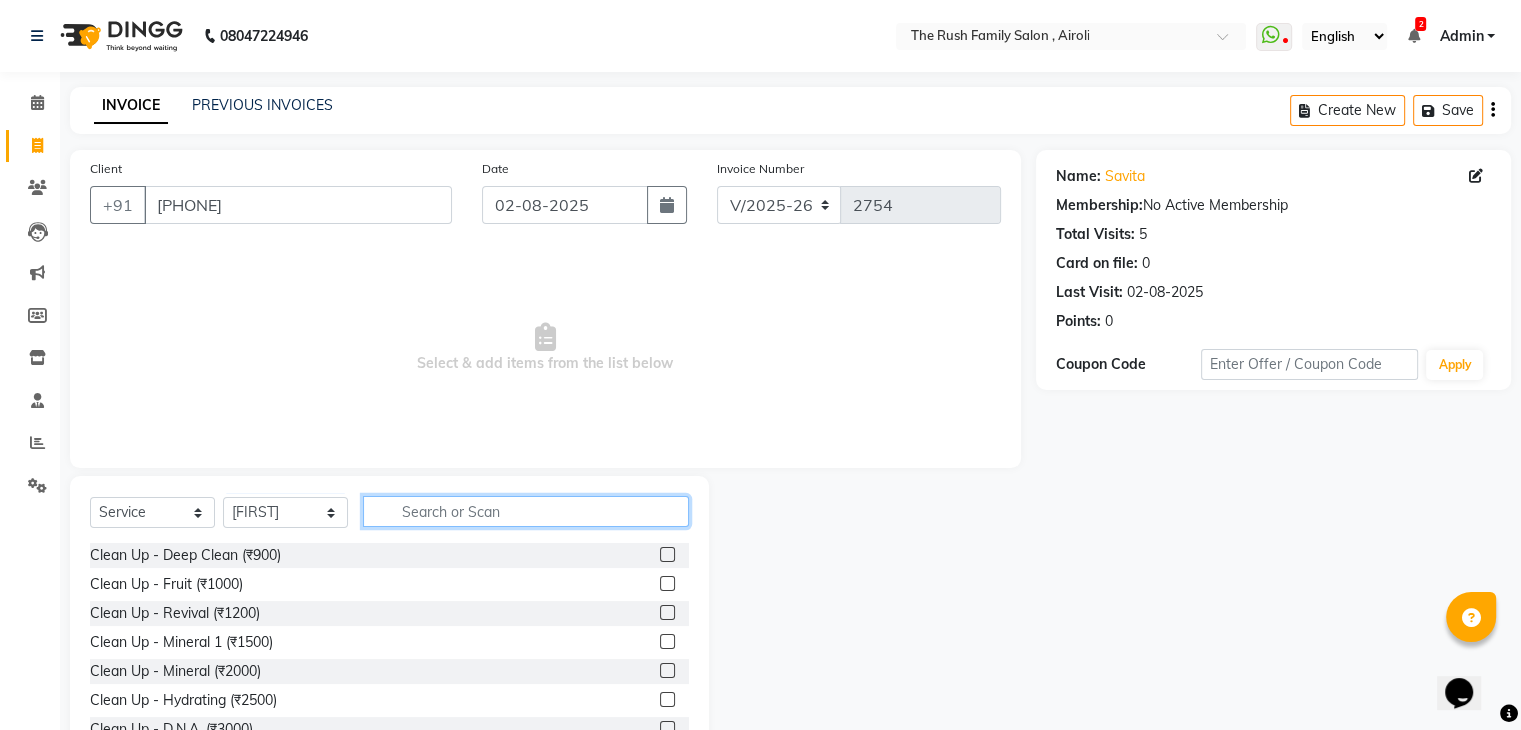 click 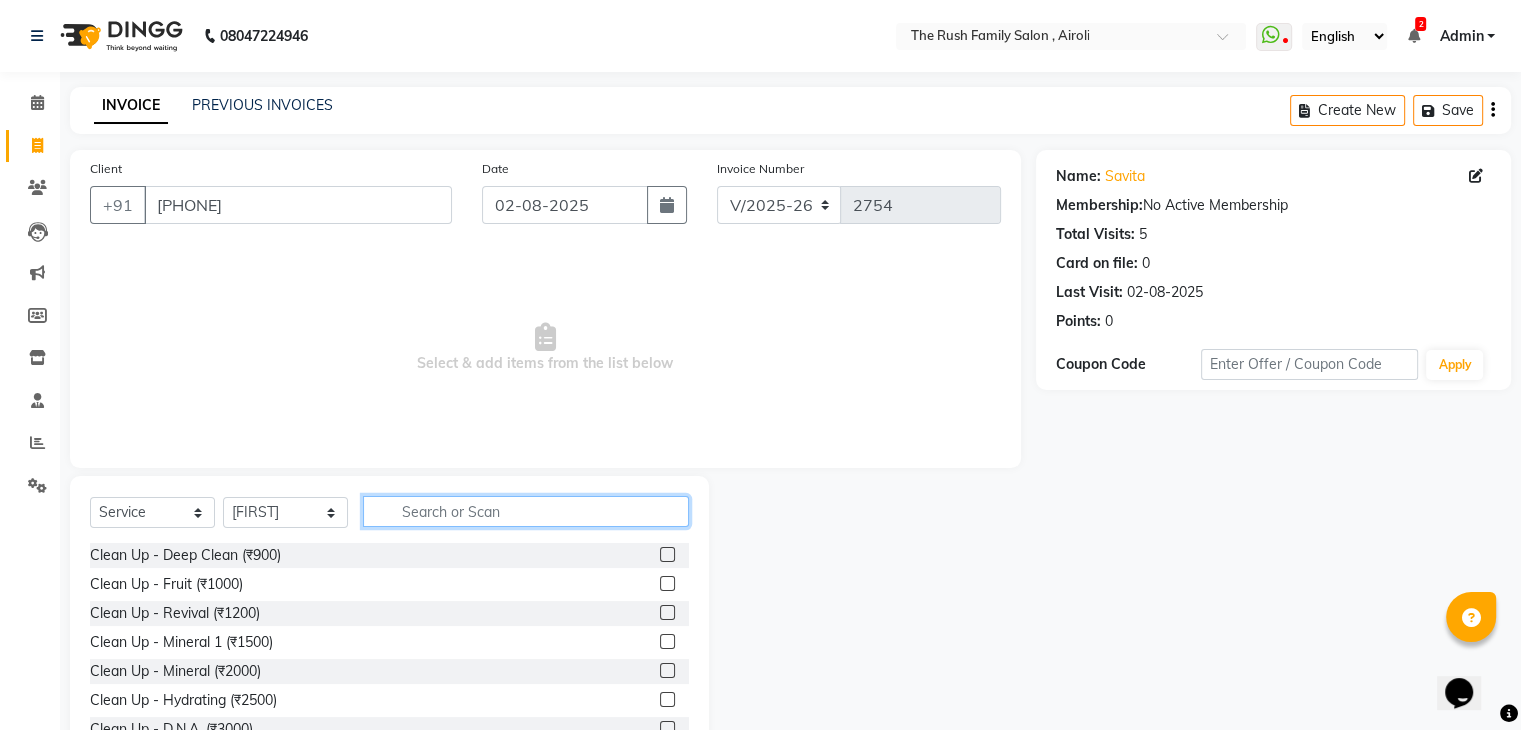 type on "a" 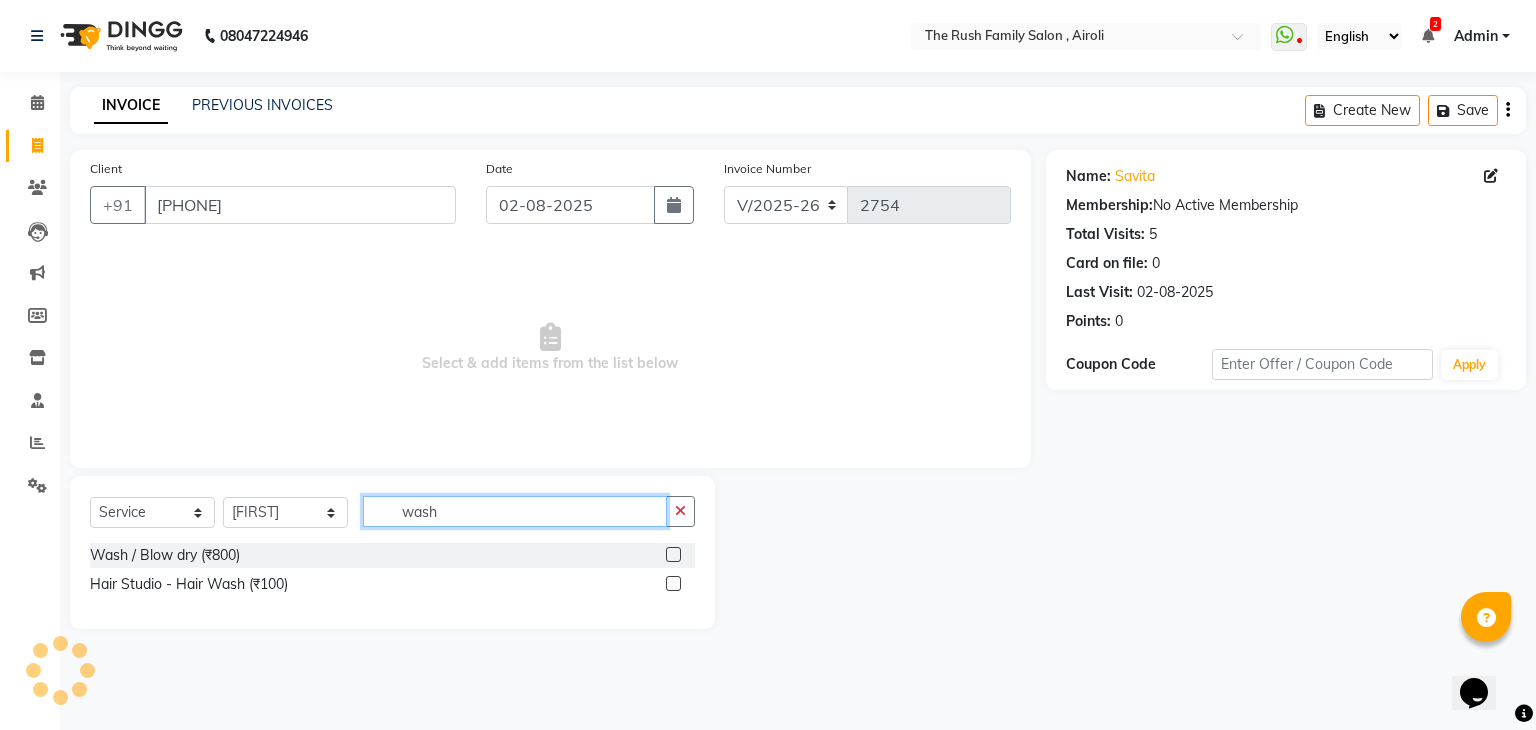 type on "wash" 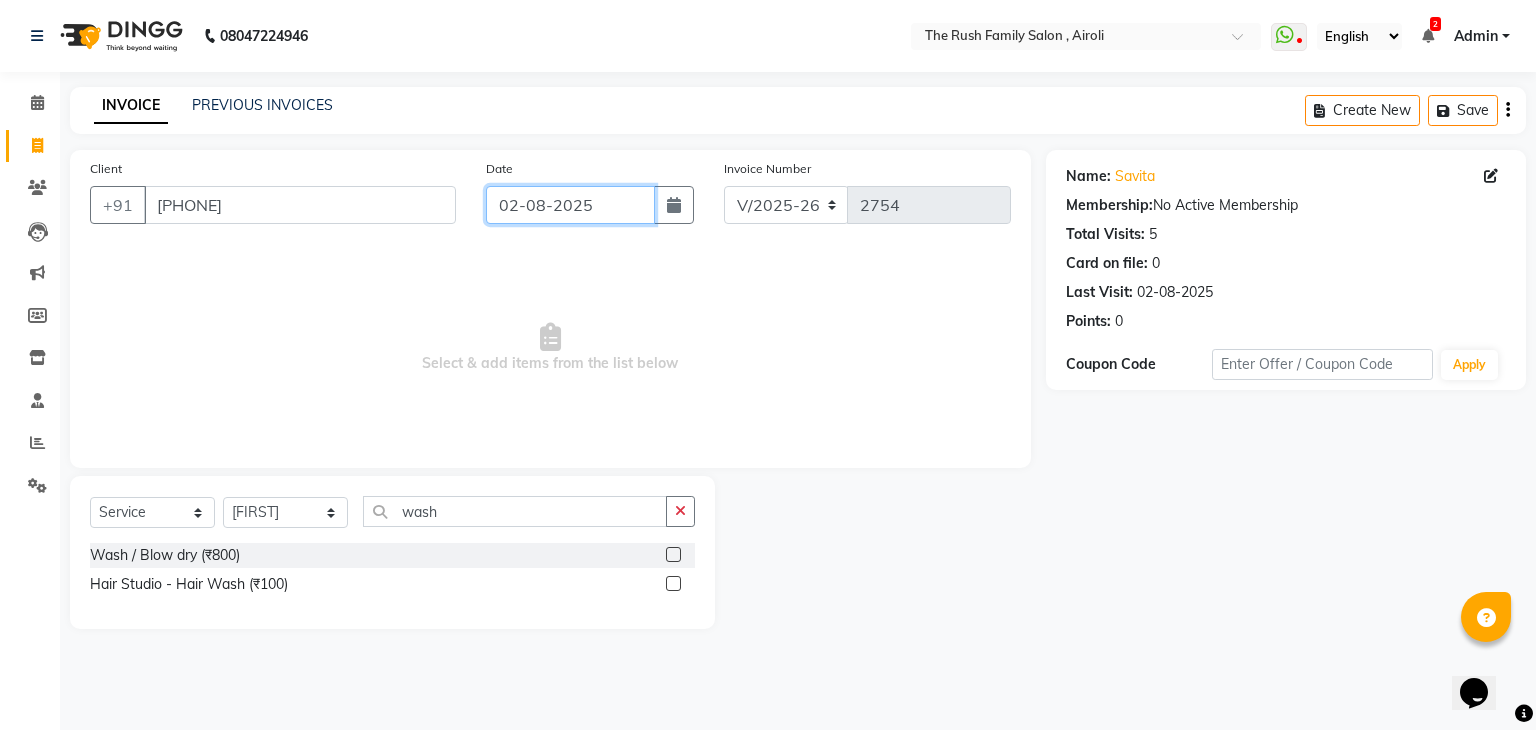 click on "02-08-2025" 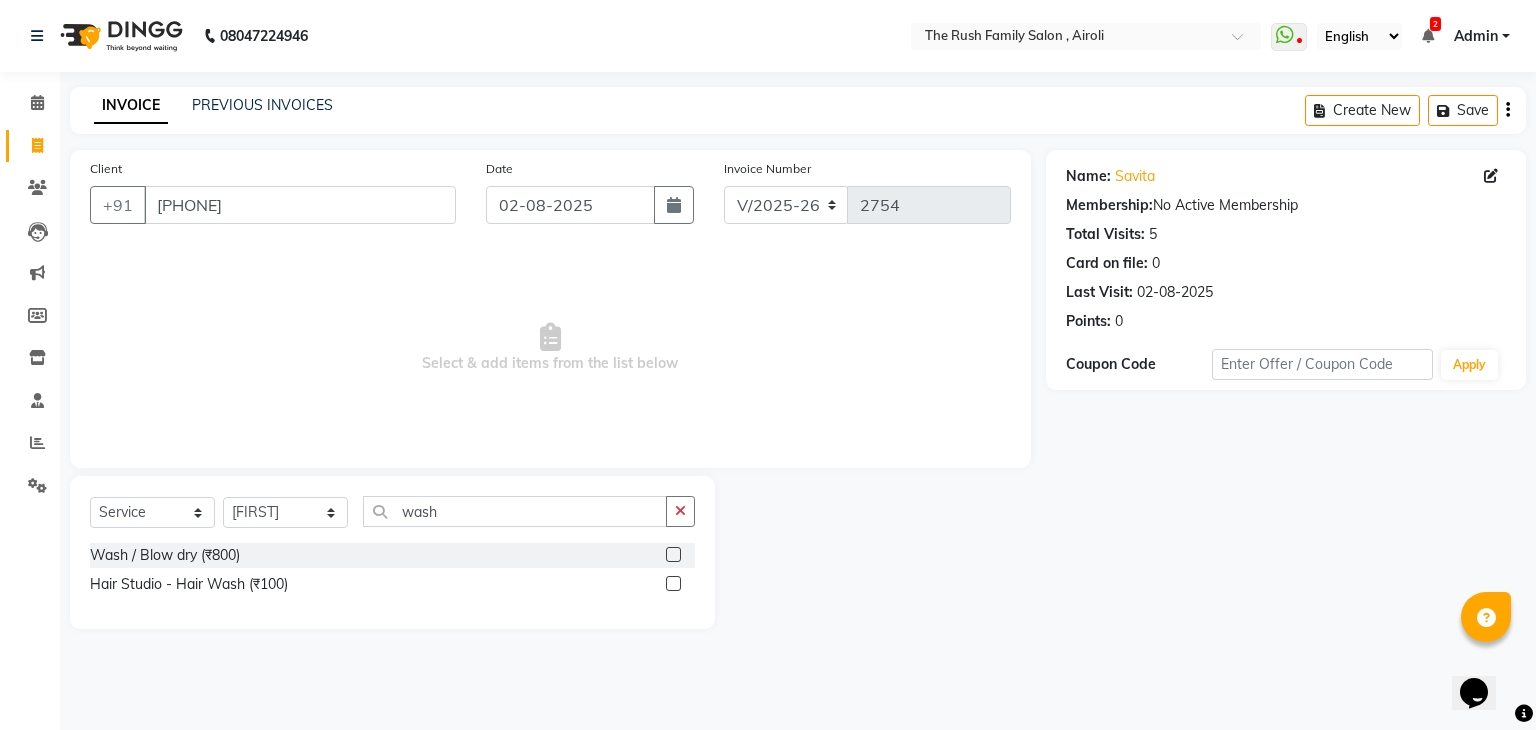 select on "8" 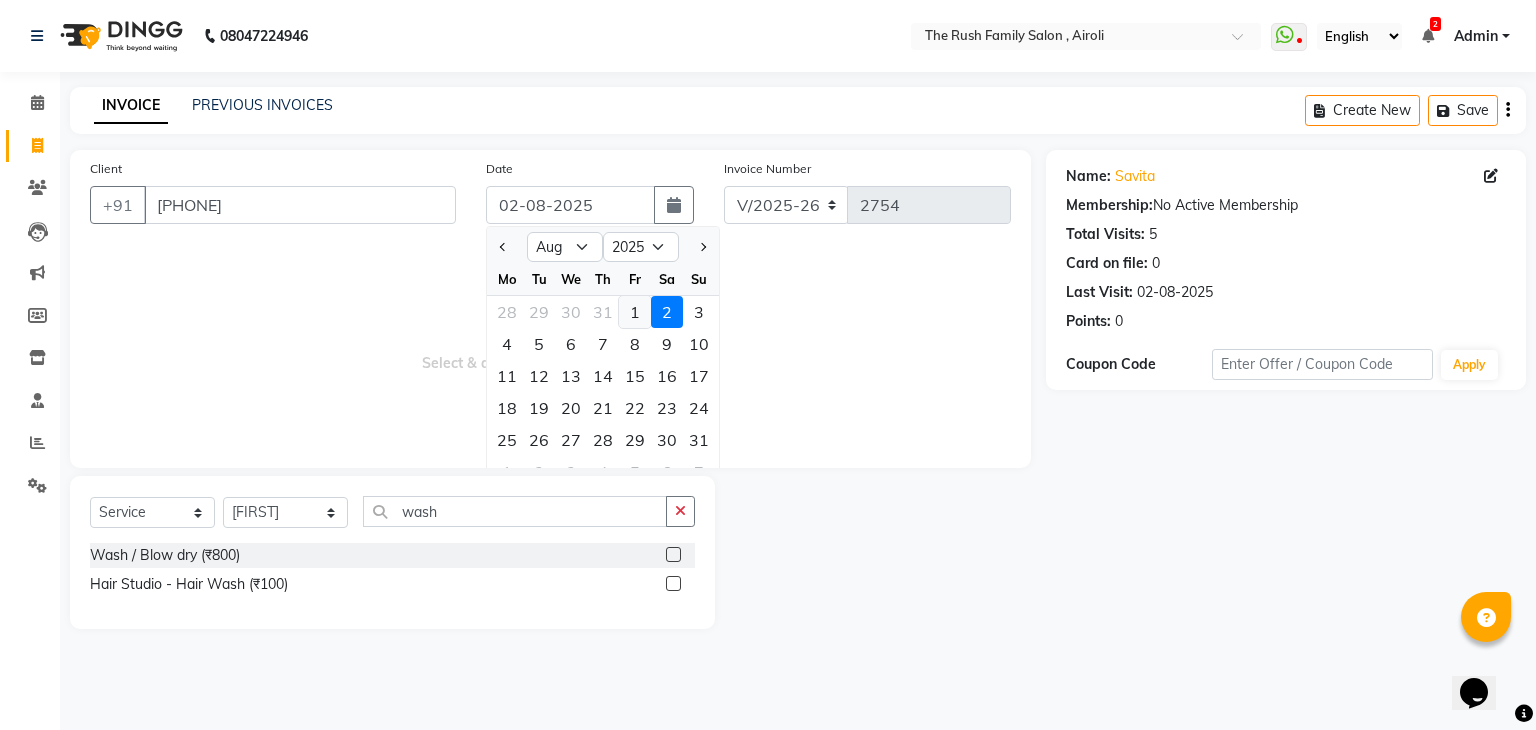 click on "1" 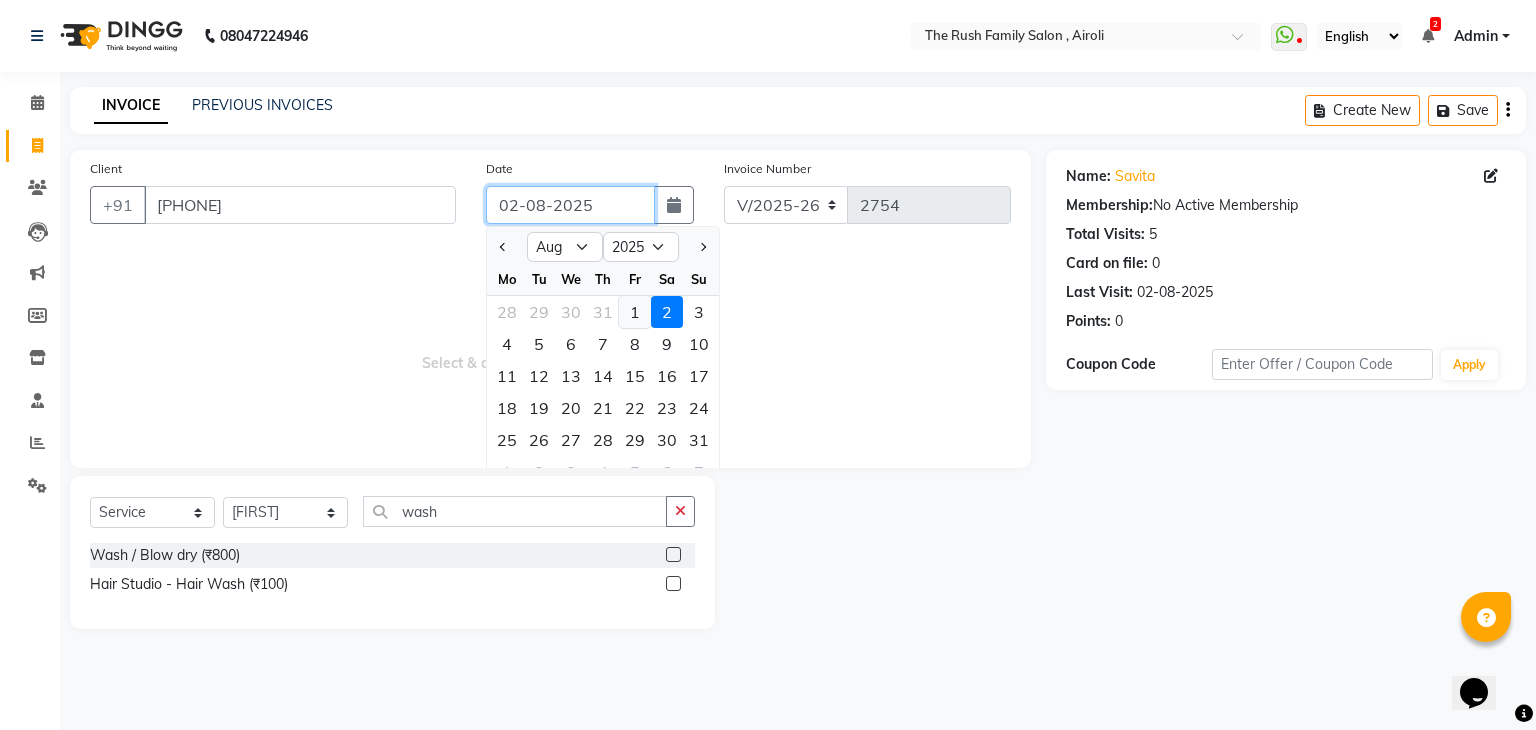 type on "01-08-2025" 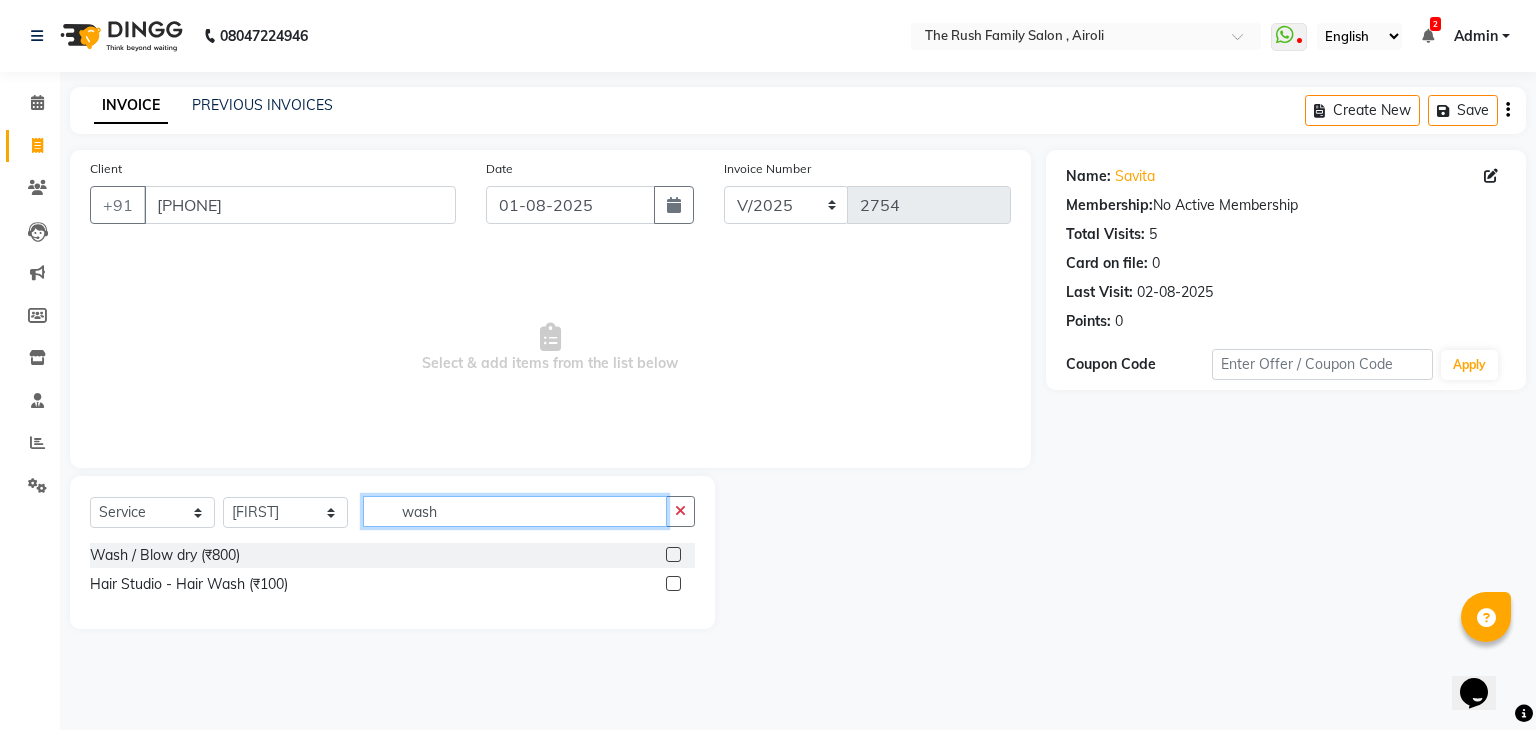 click on "wash" 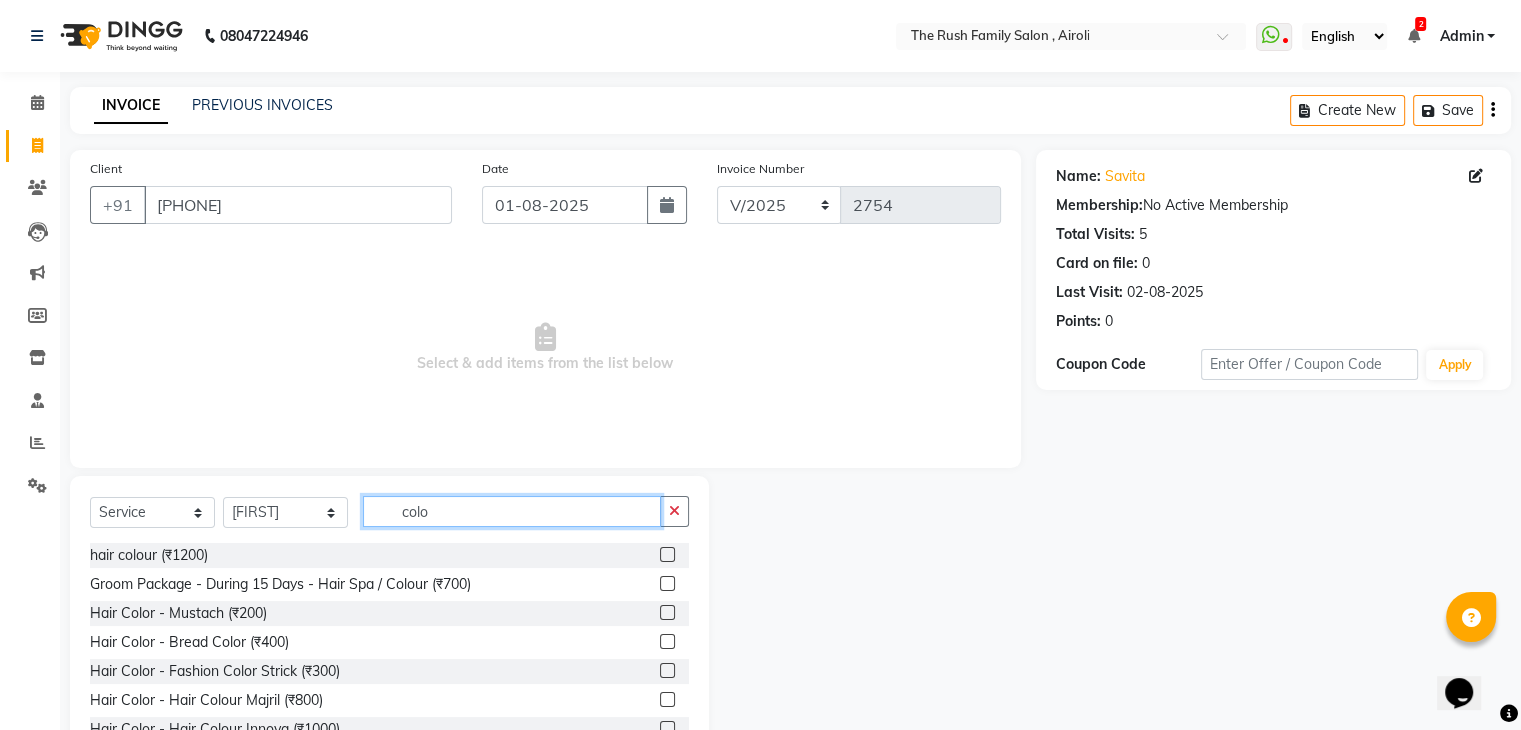 type on "colo" 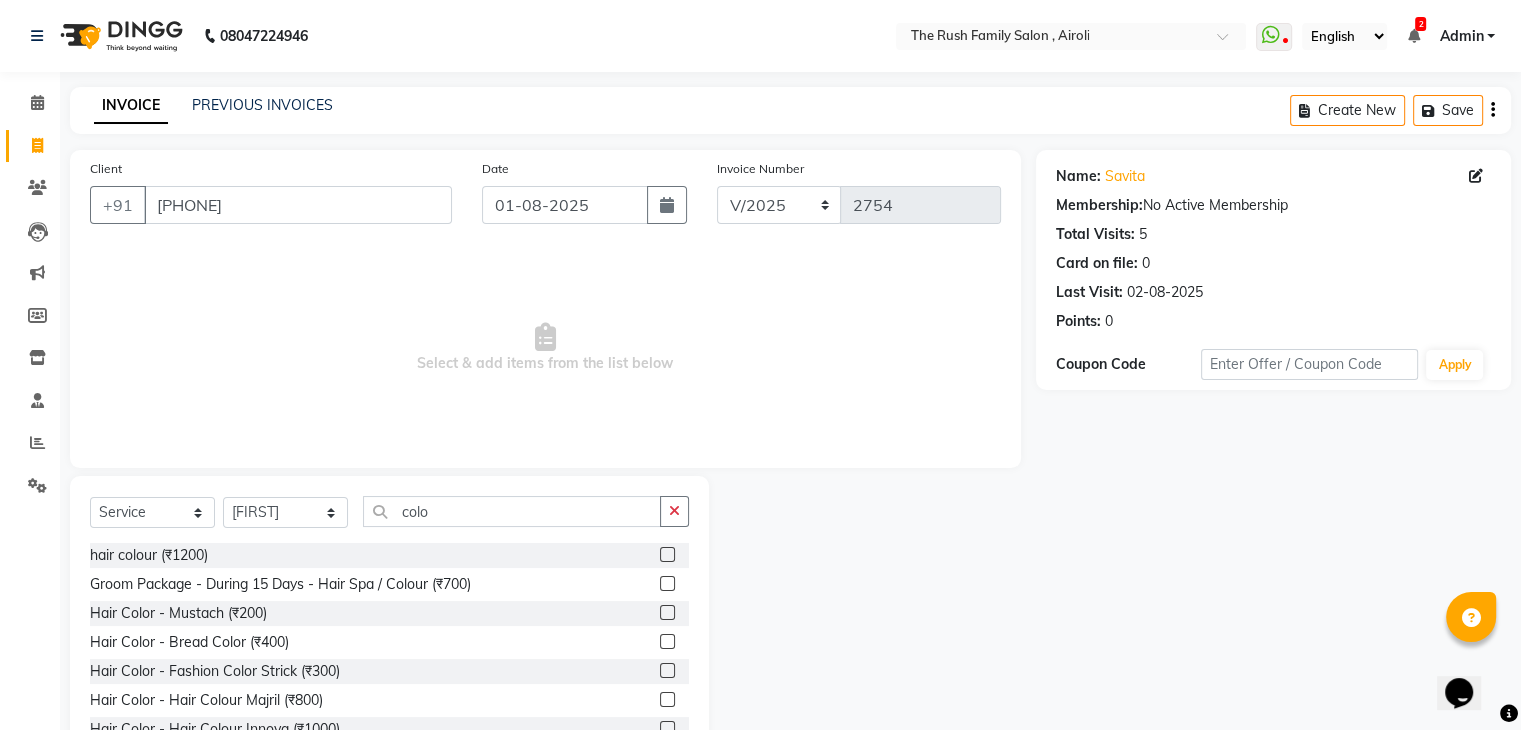 click 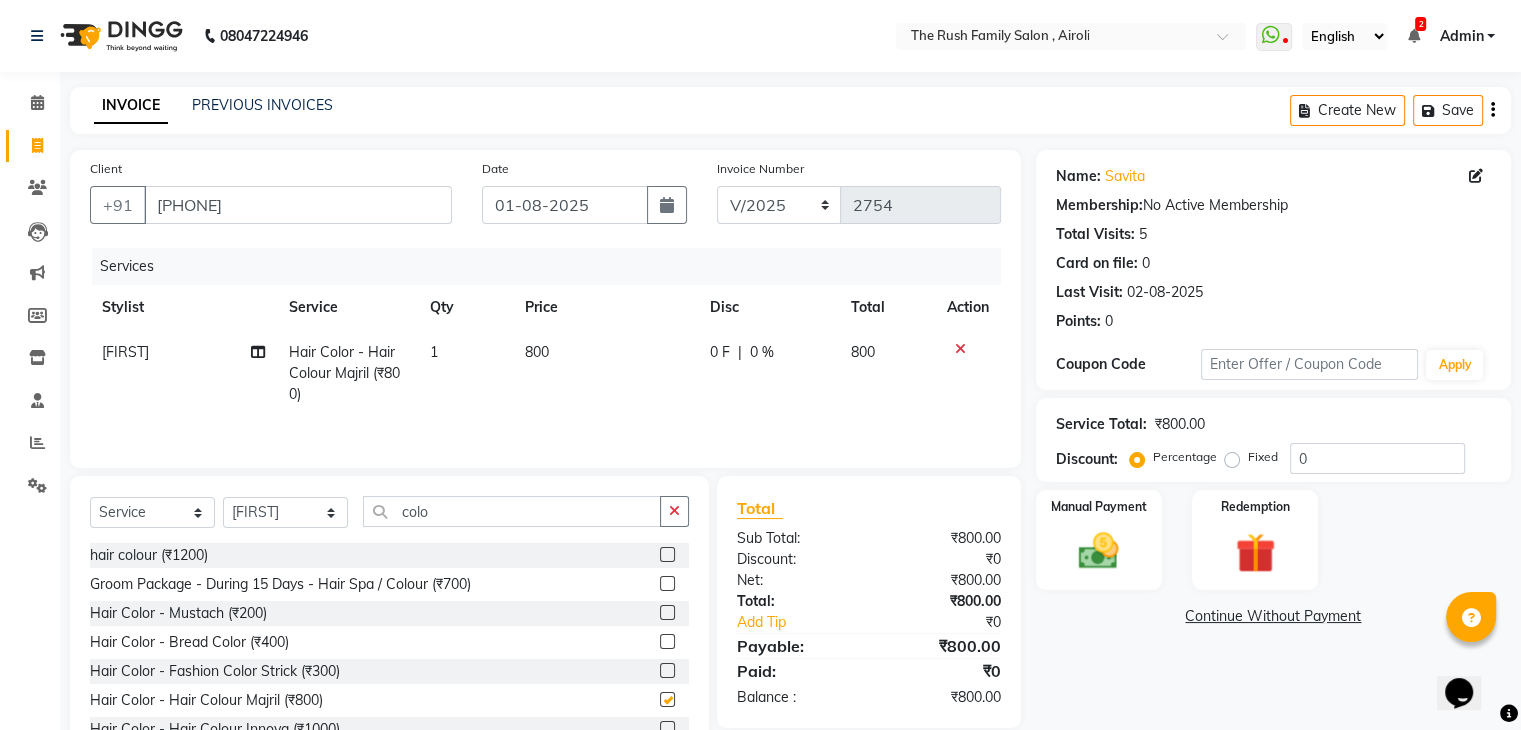 checkbox on "false" 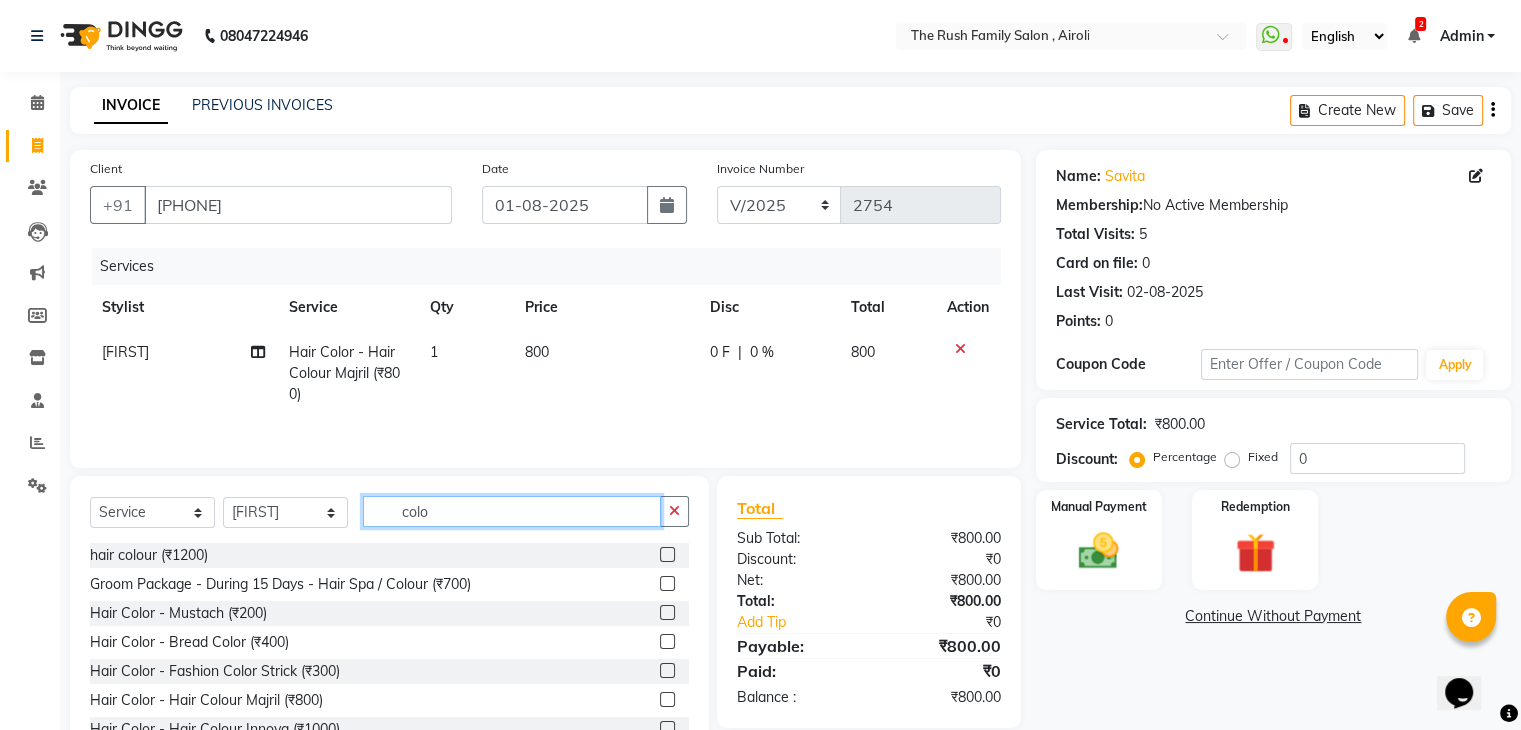 click on "colo" 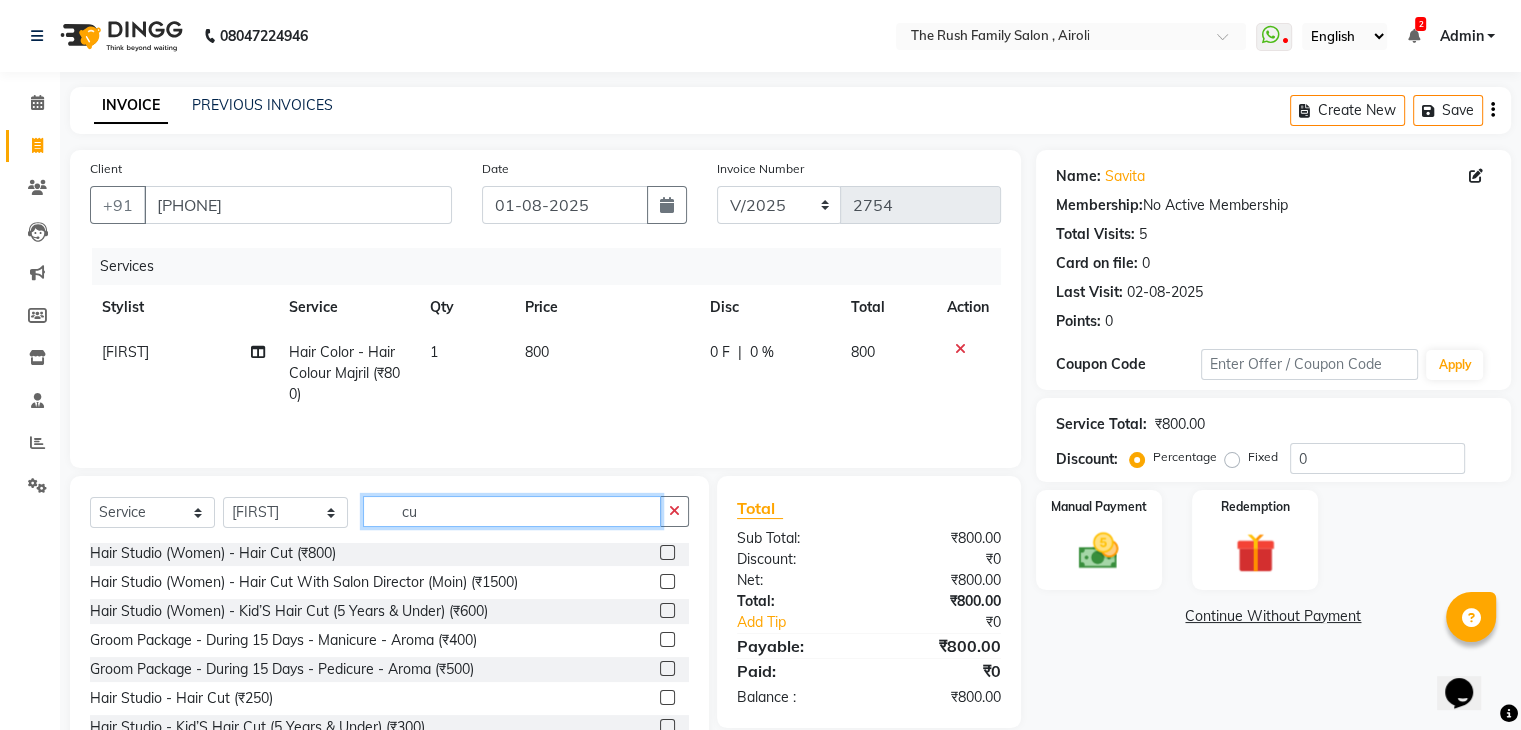 scroll, scrollTop: 136, scrollLeft: 0, axis: vertical 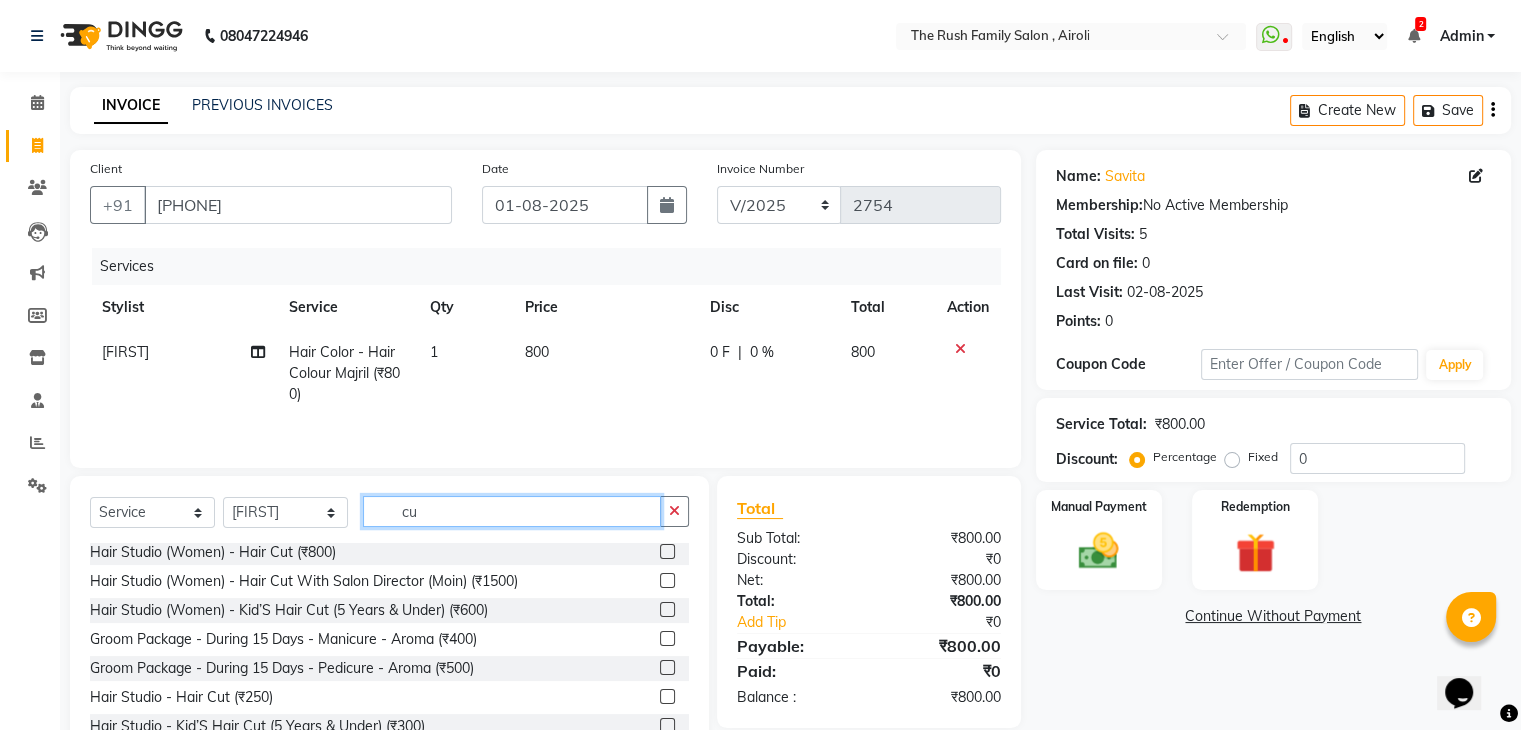type on "cu" 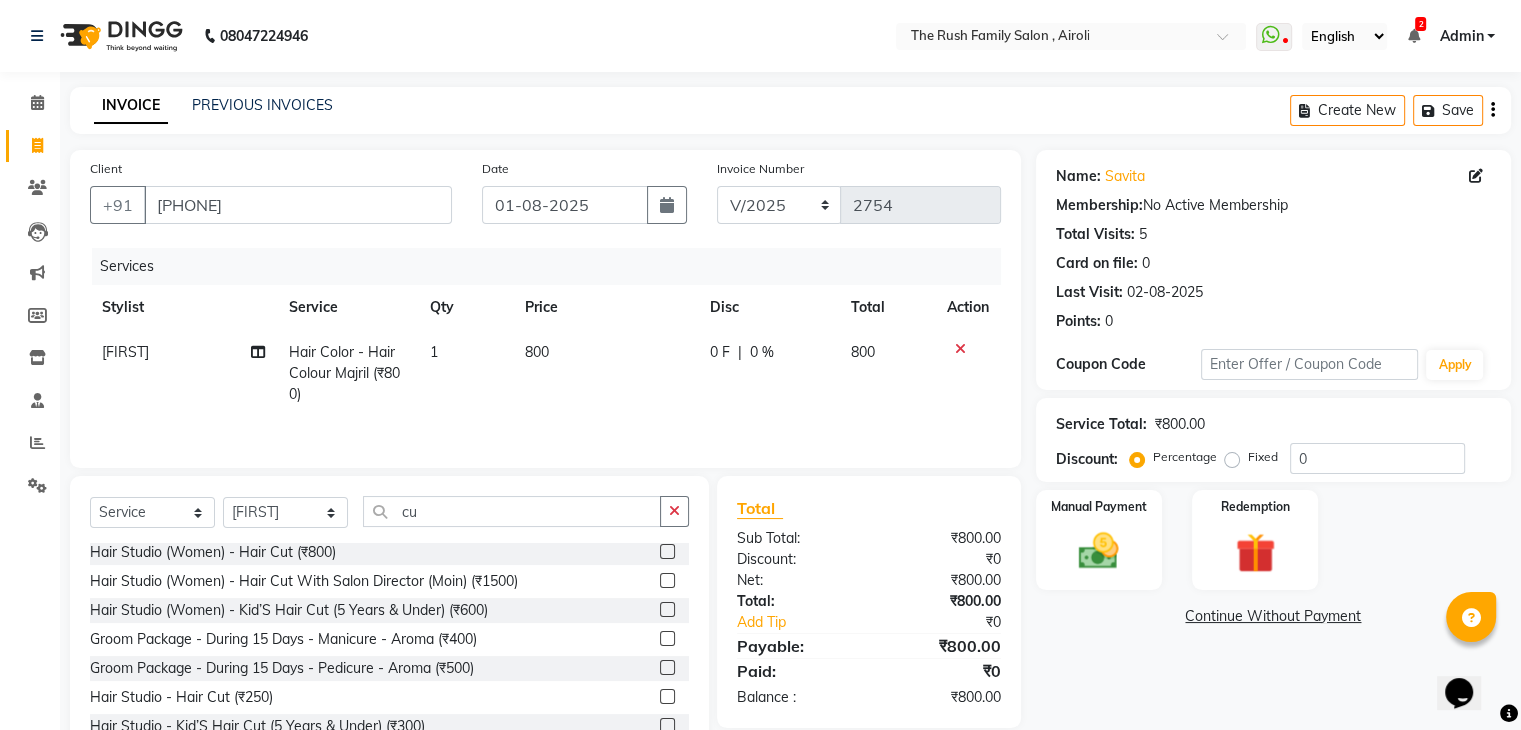 click 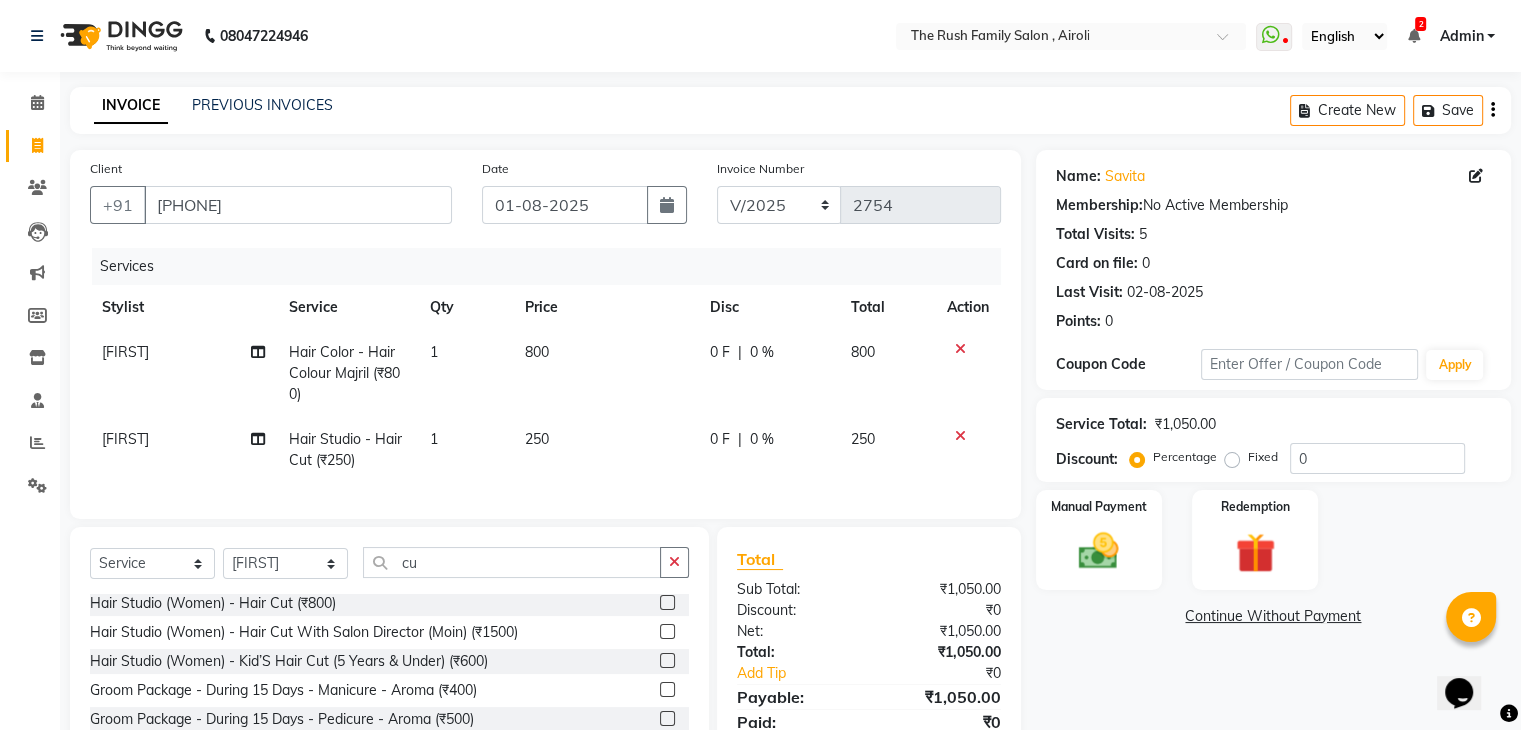 checkbox on "false" 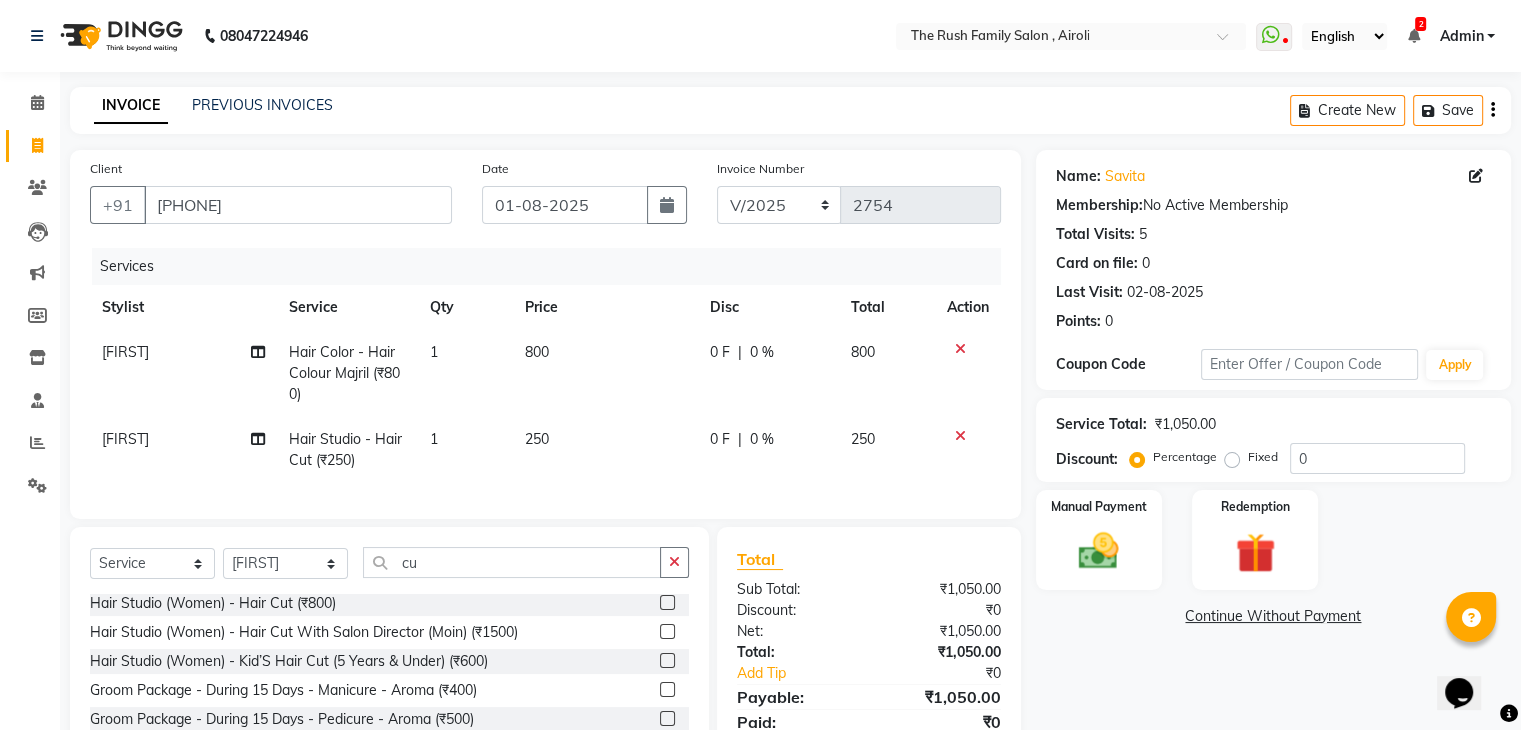 click on "0 F" 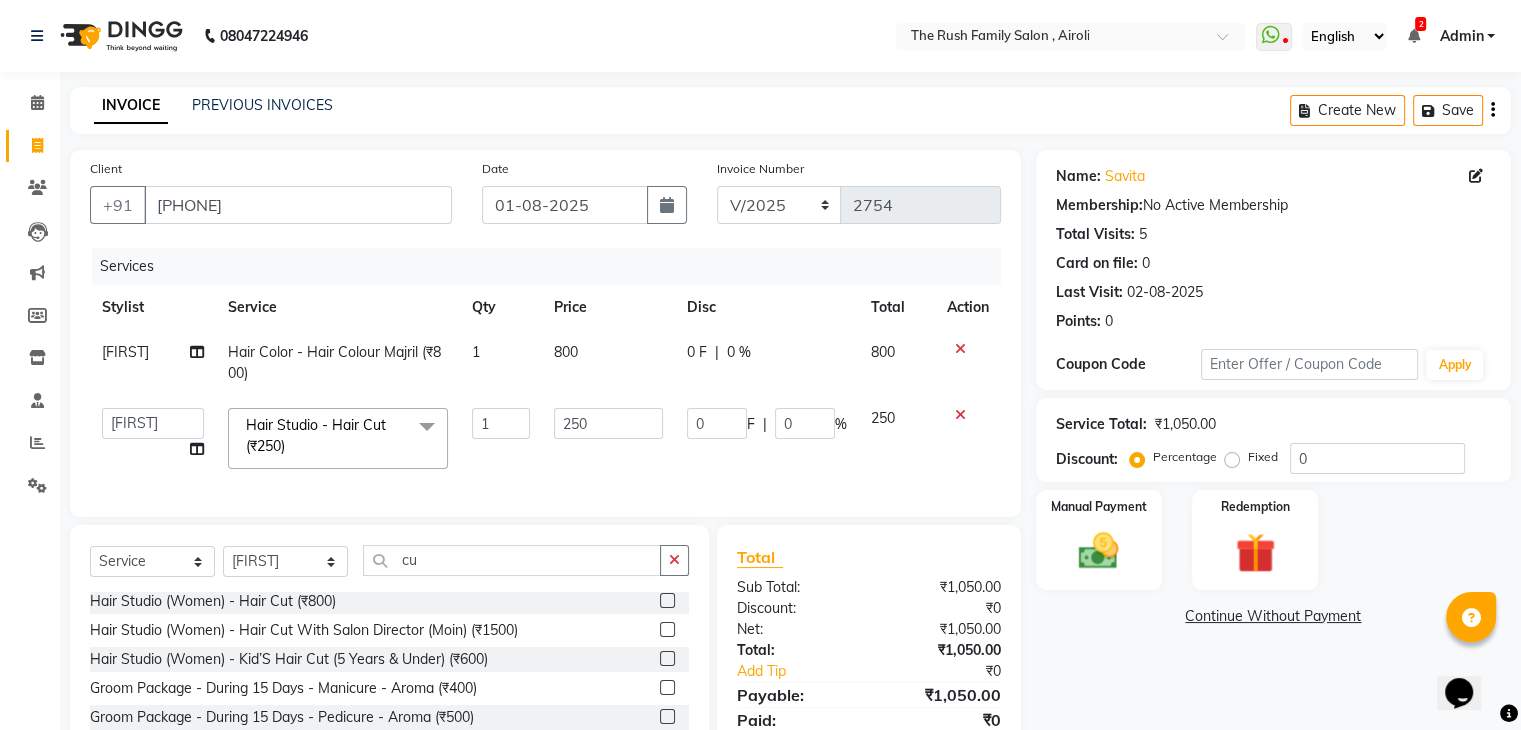 click on "0 F | 0 %" 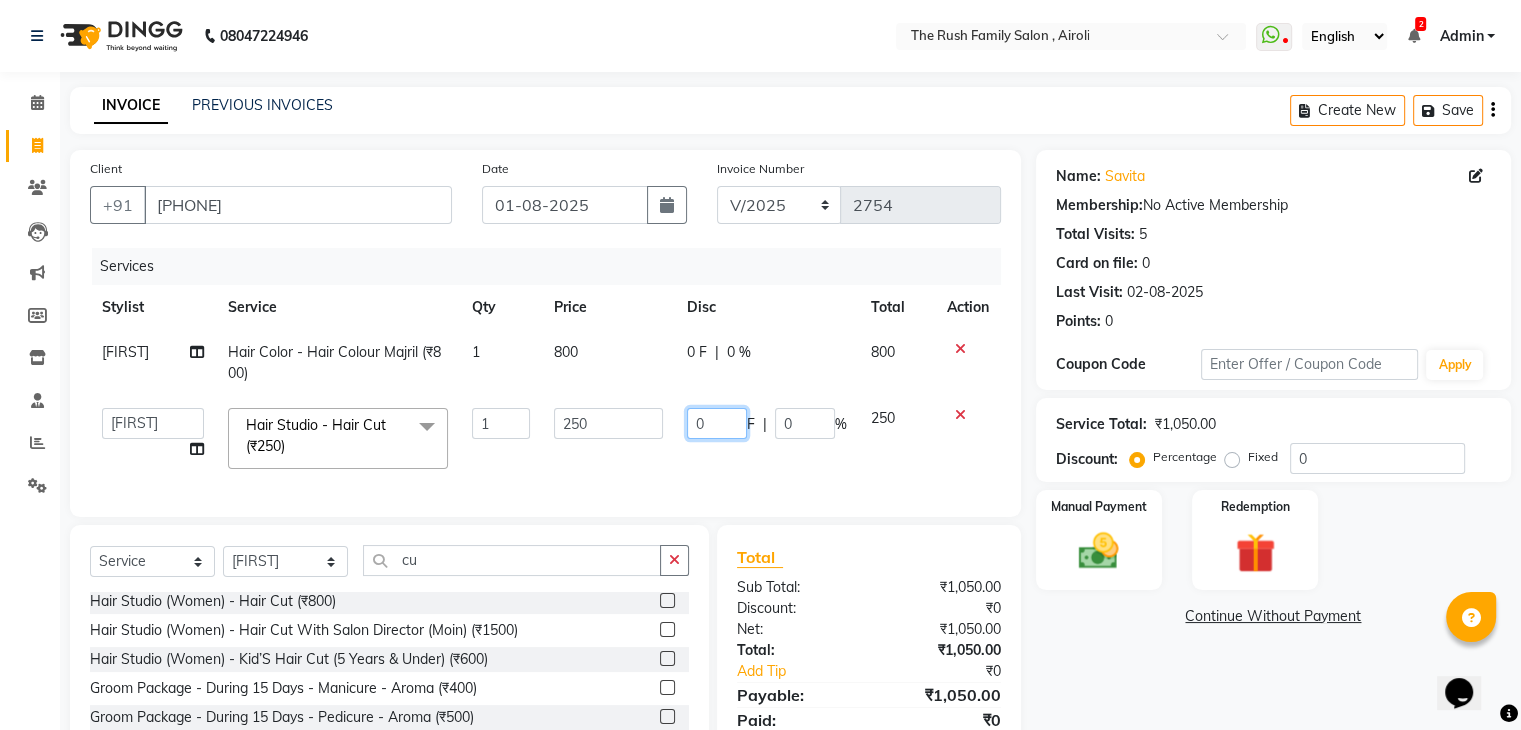 click on "0" 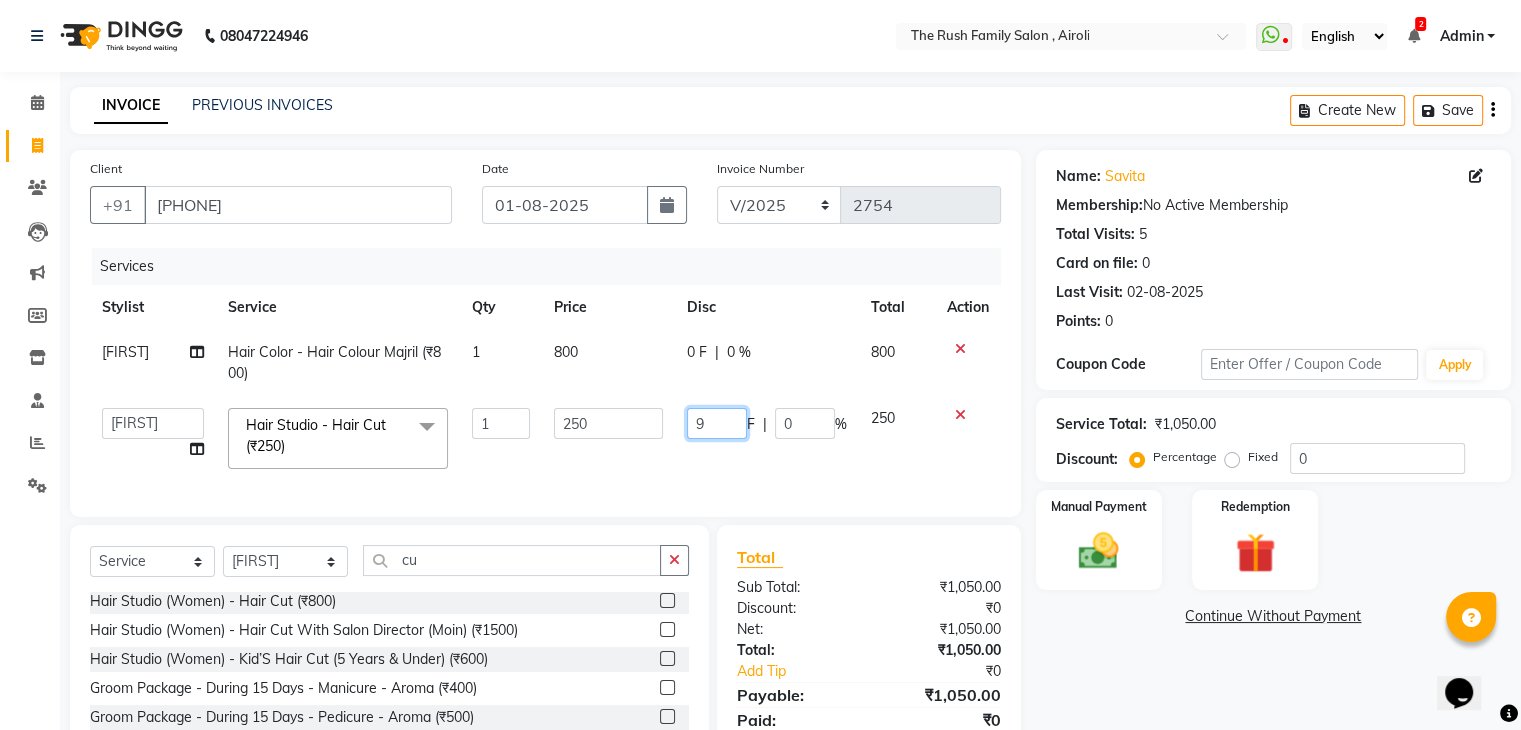type on "90" 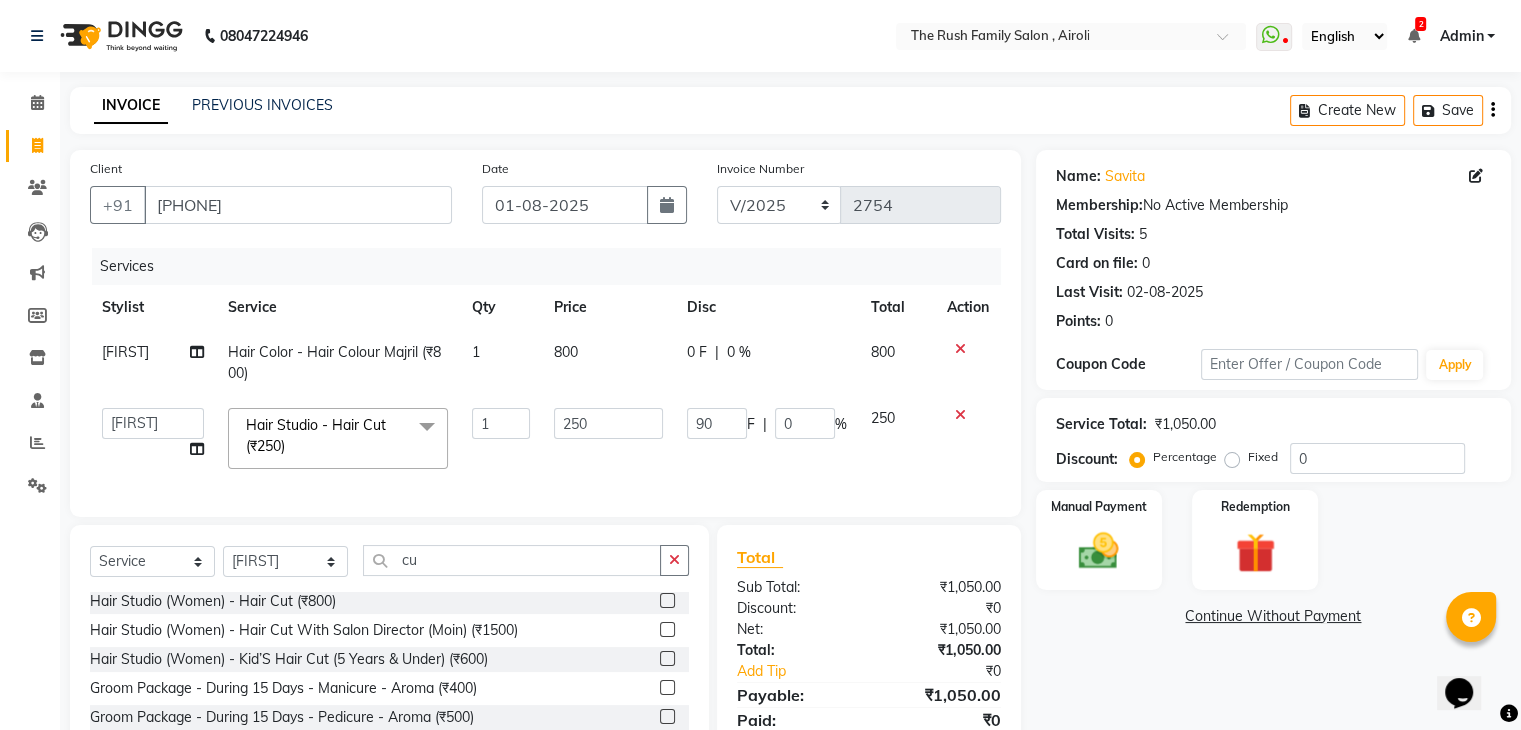 click on "90 F | 0 %" 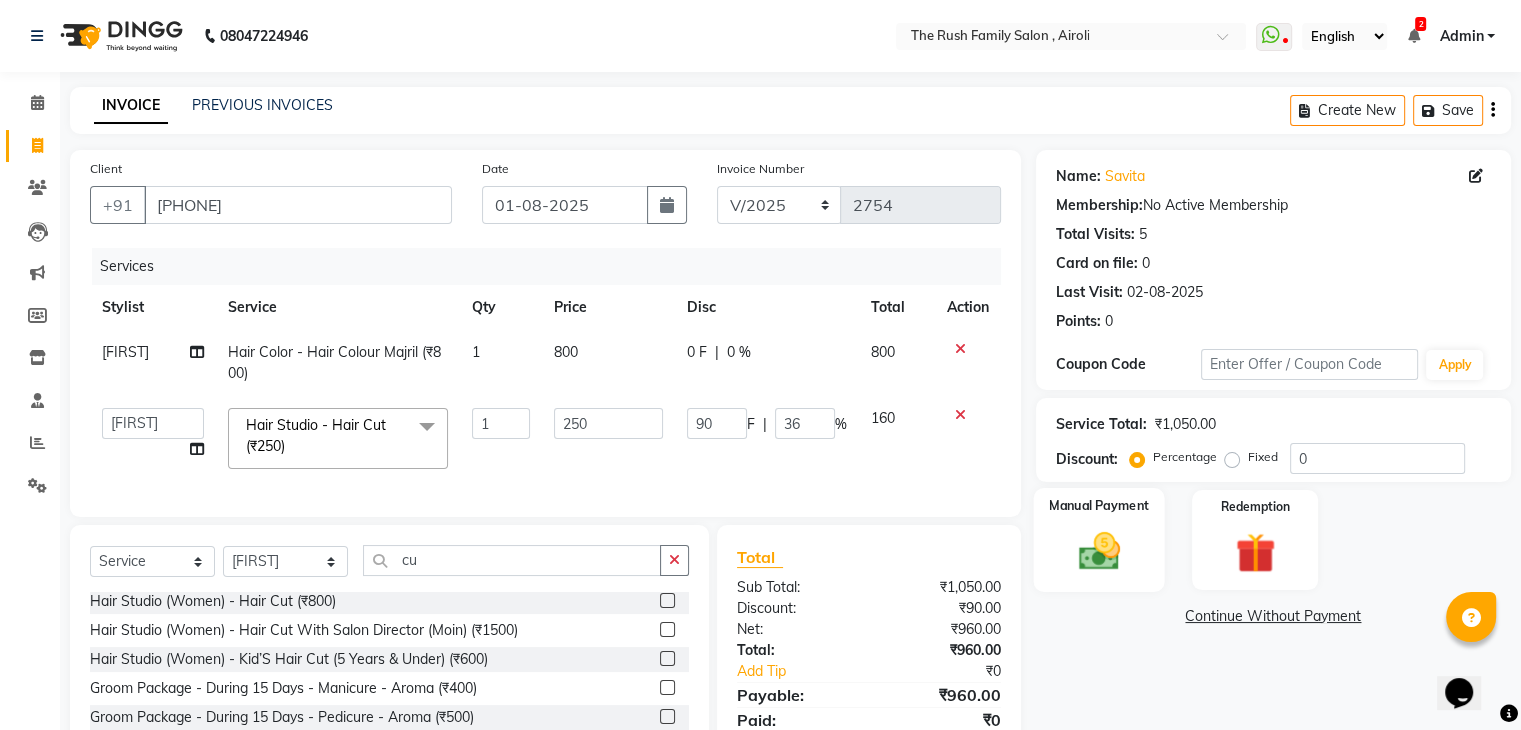 click on "Manual Payment" 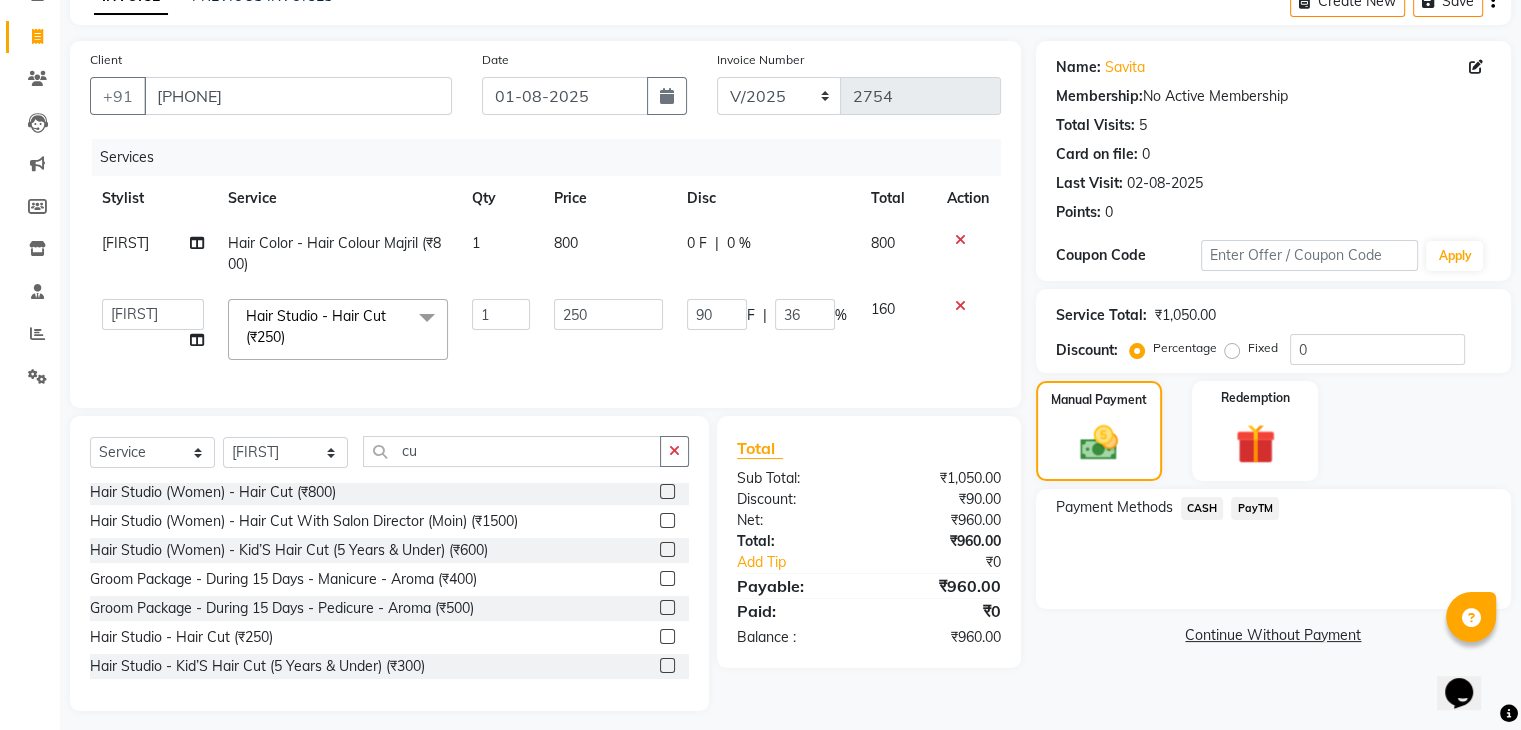 scroll, scrollTop: 110, scrollLeft: 0, axis: vertical 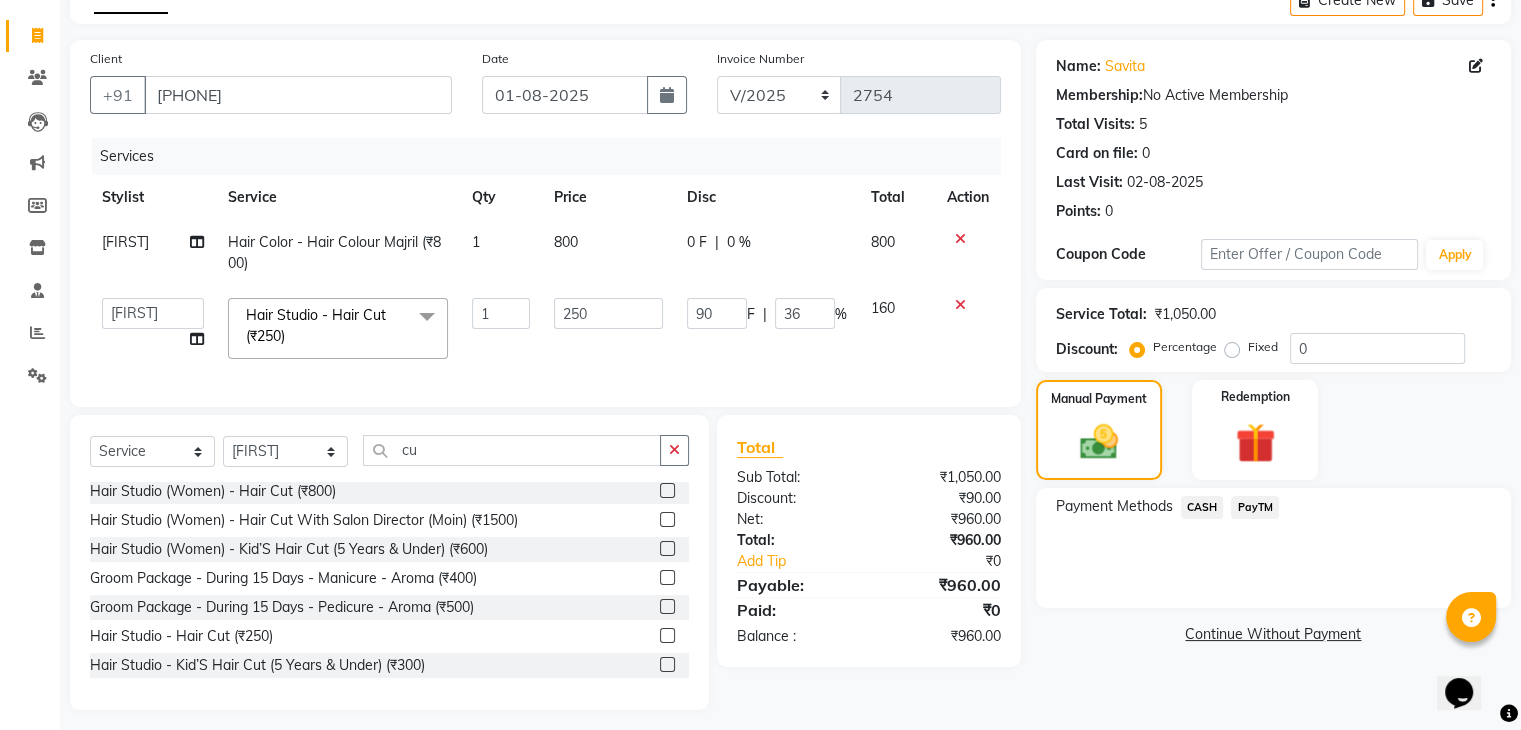 click on "CASH" 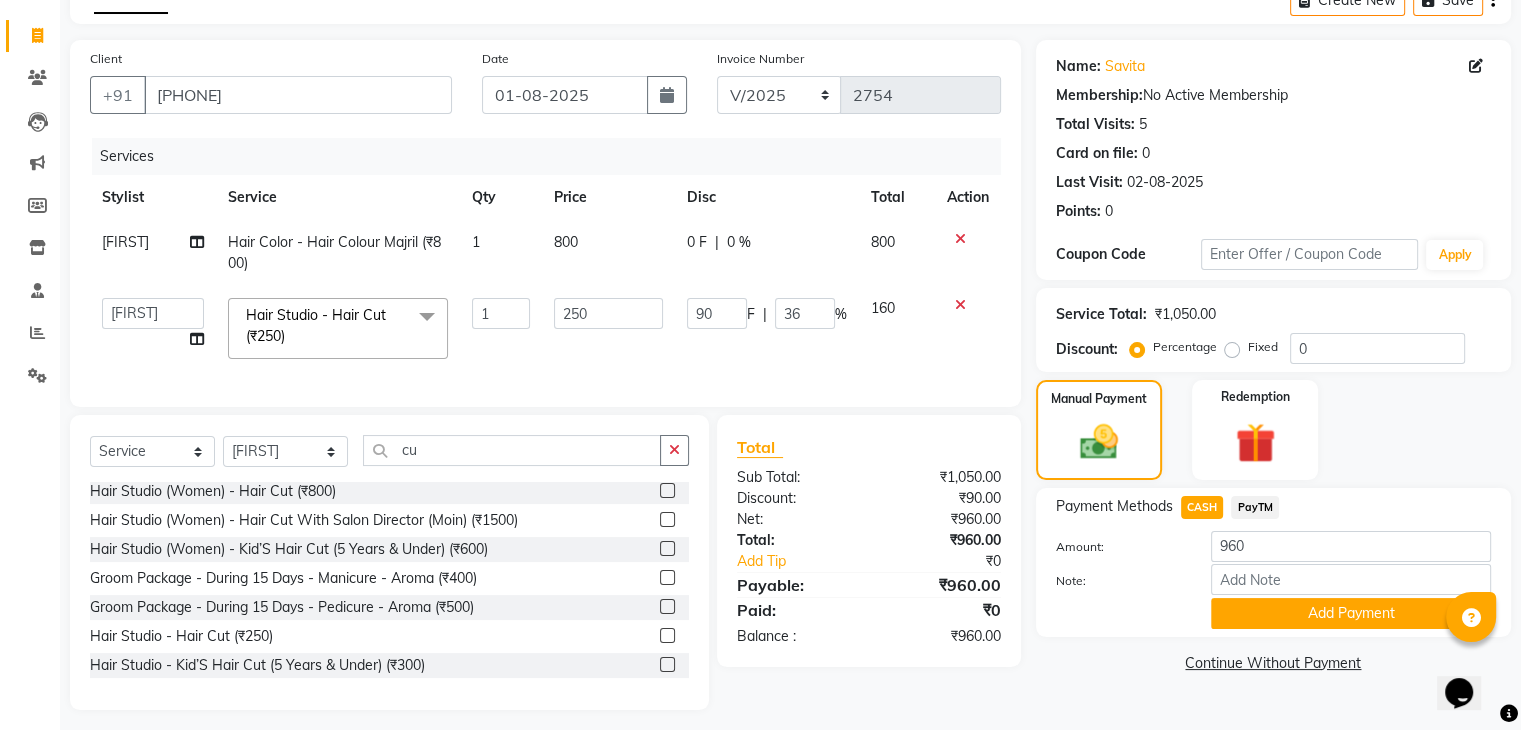 scroll, scrollTop: 136, scrollLeft: 0, axis: vertical 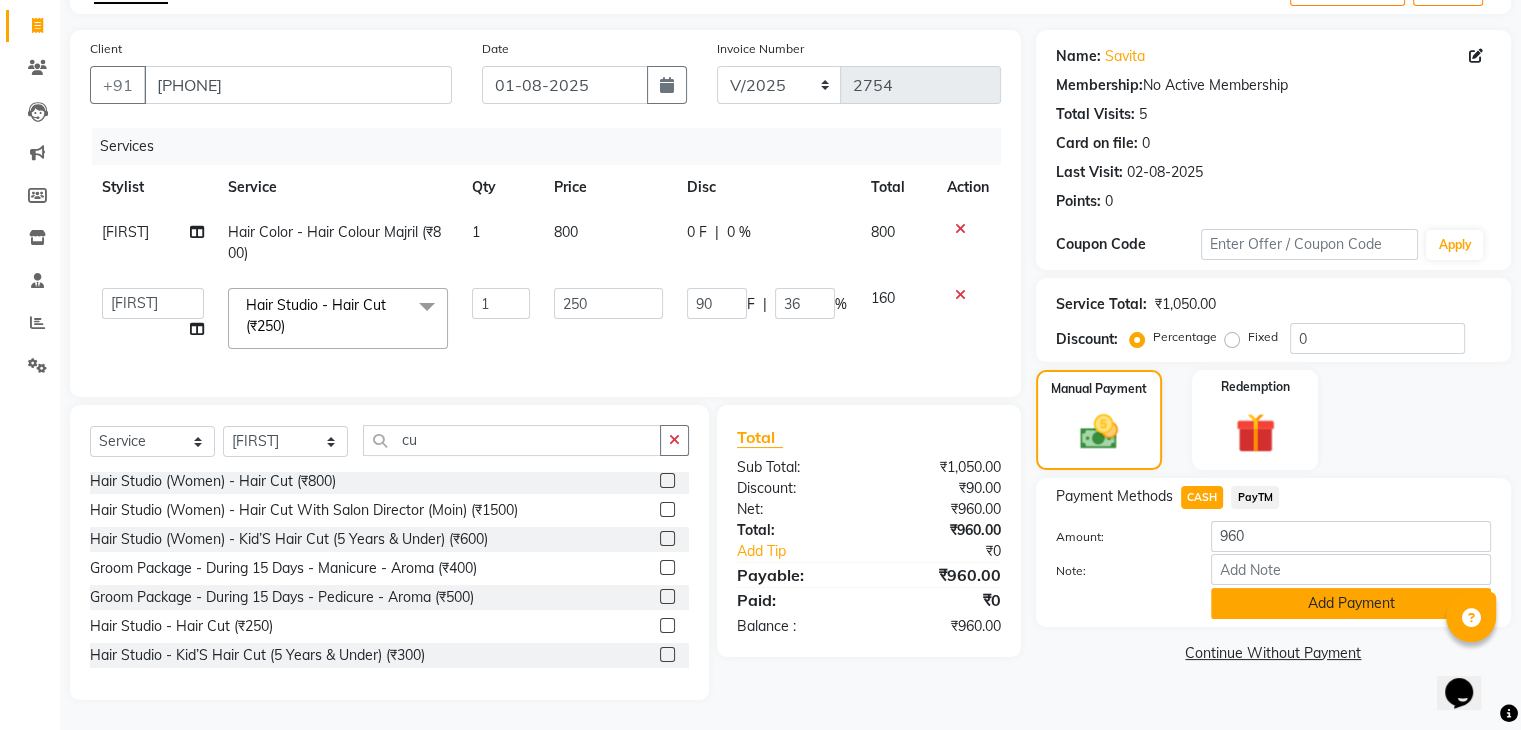 click on "Add Payment" 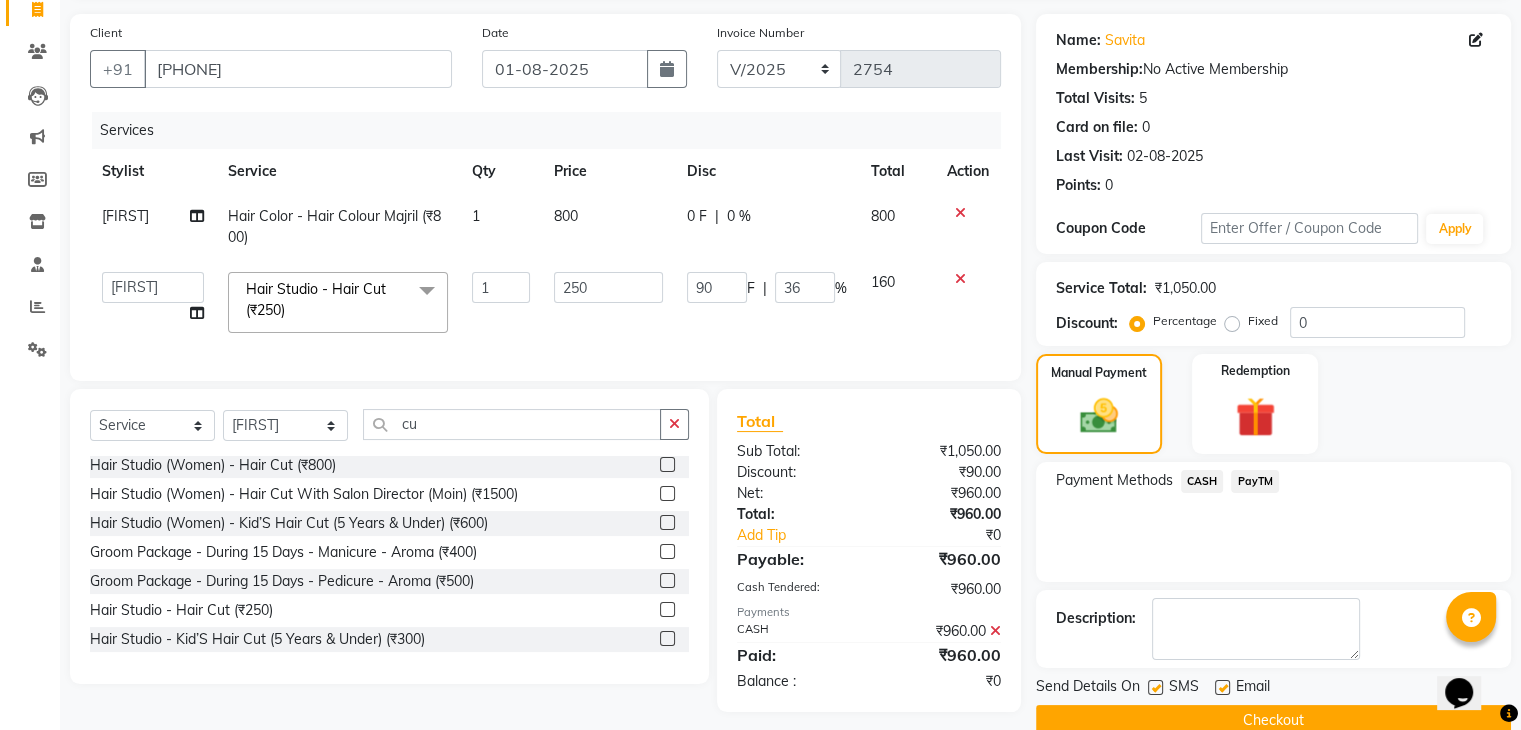 click 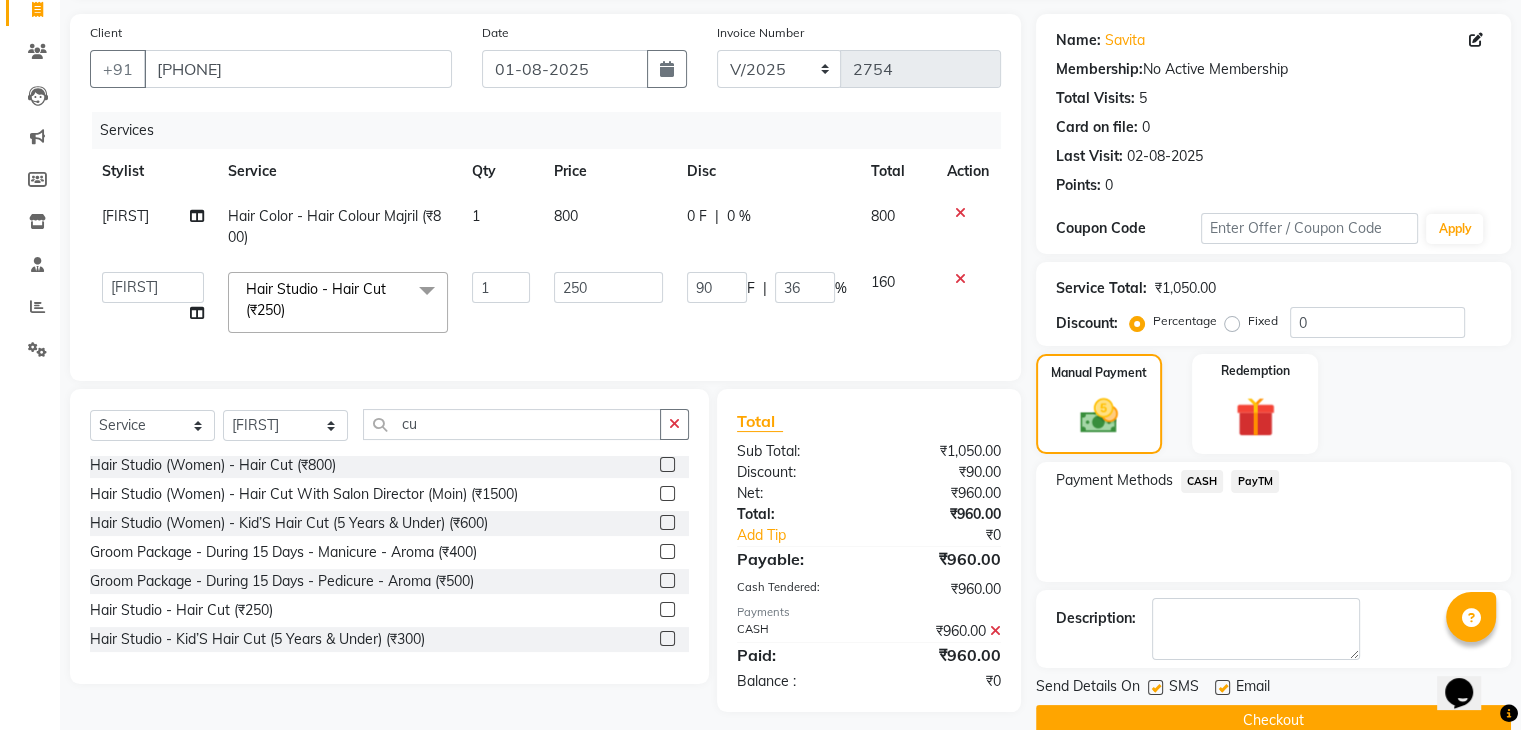 click at bounding box center (1221, 688) 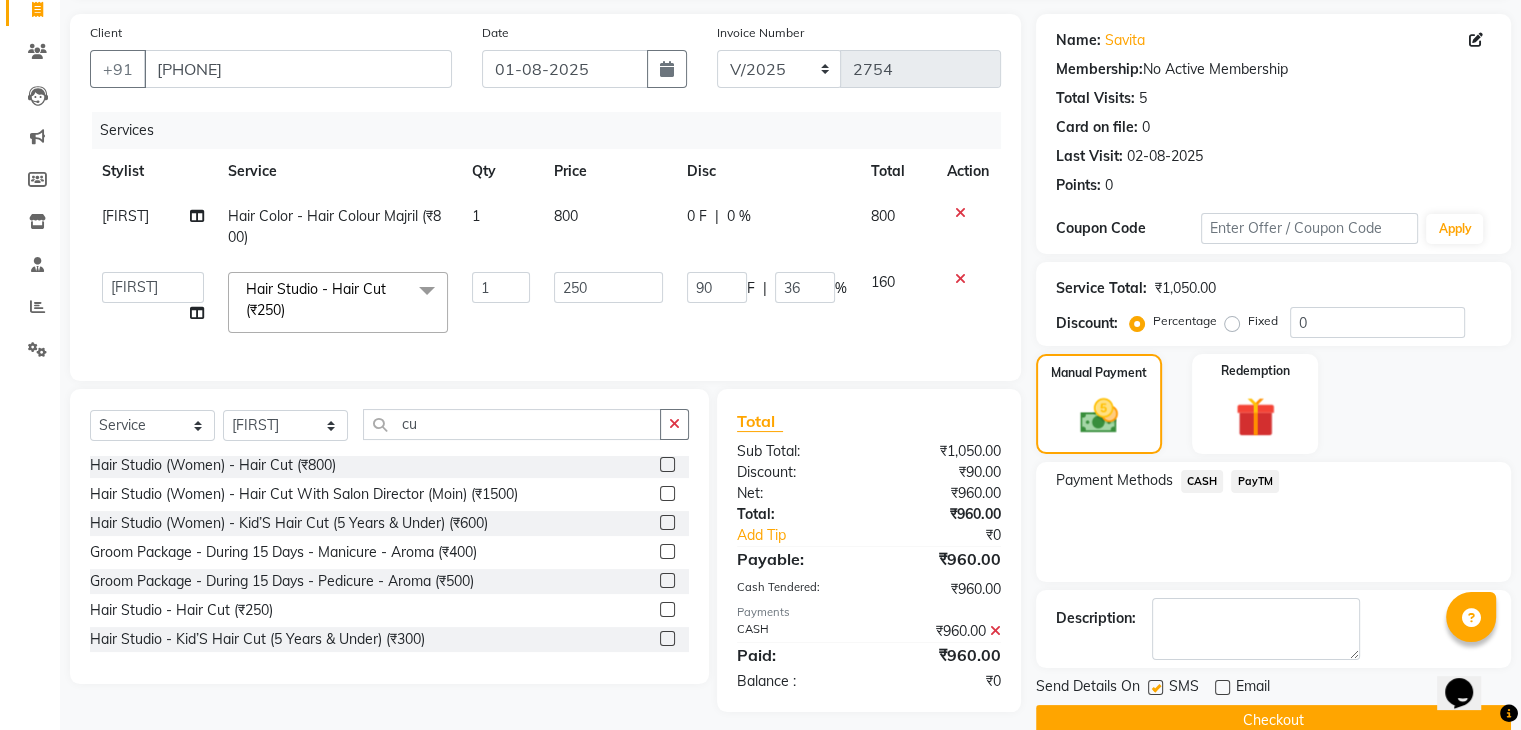 click 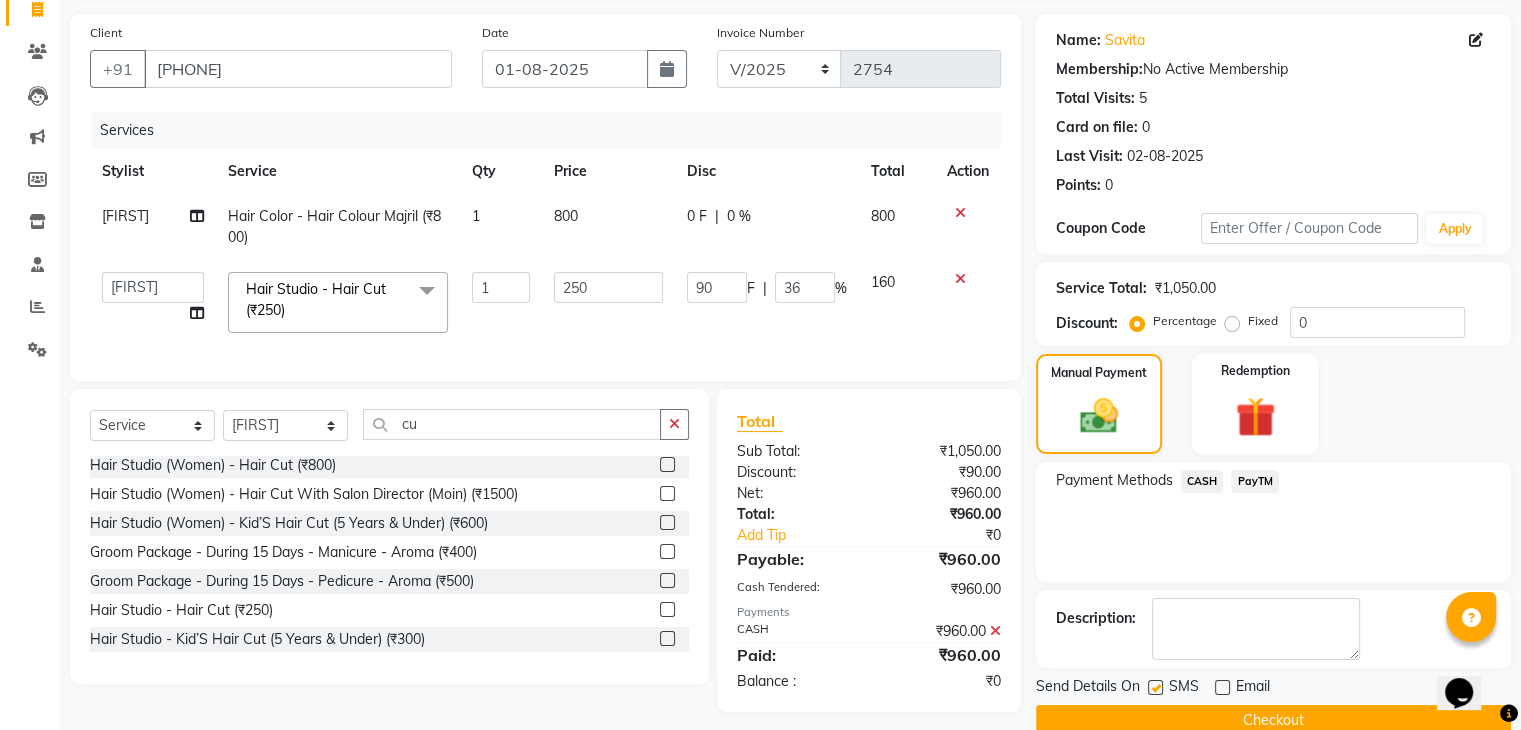 click at bounding box center (1154, 688) 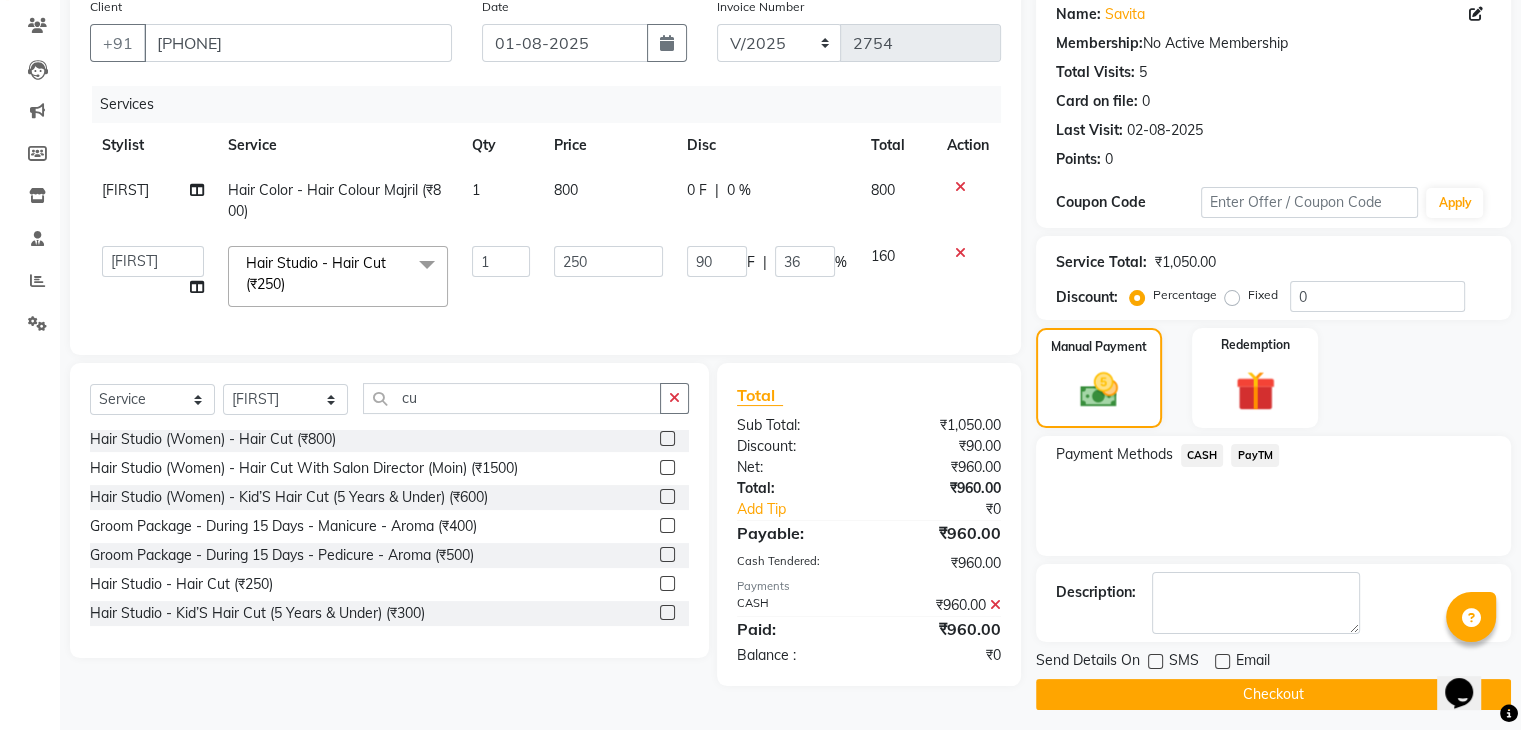 scroll, scrollTop: 171, scrollLeft: 0, axis: vertical 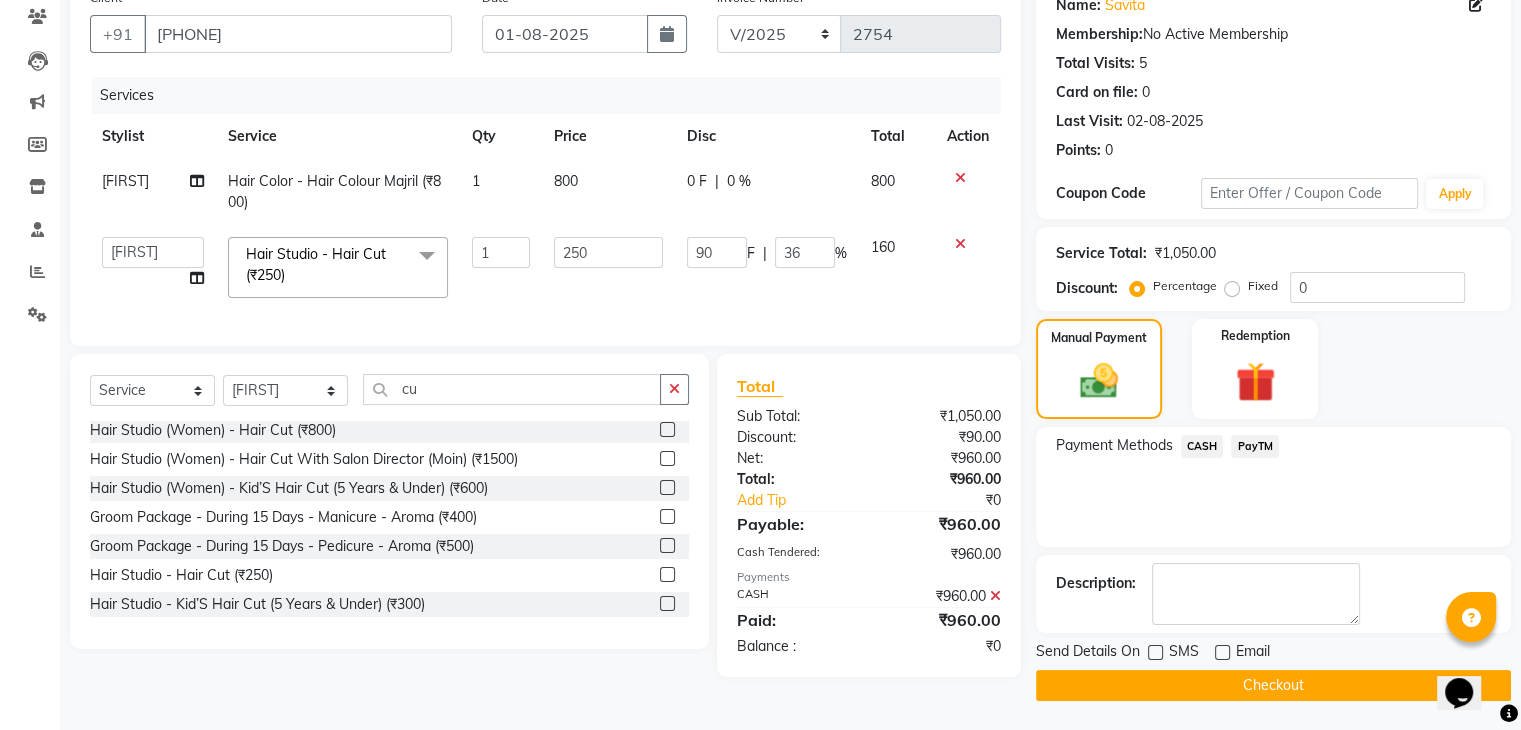 click on "[NAME]" 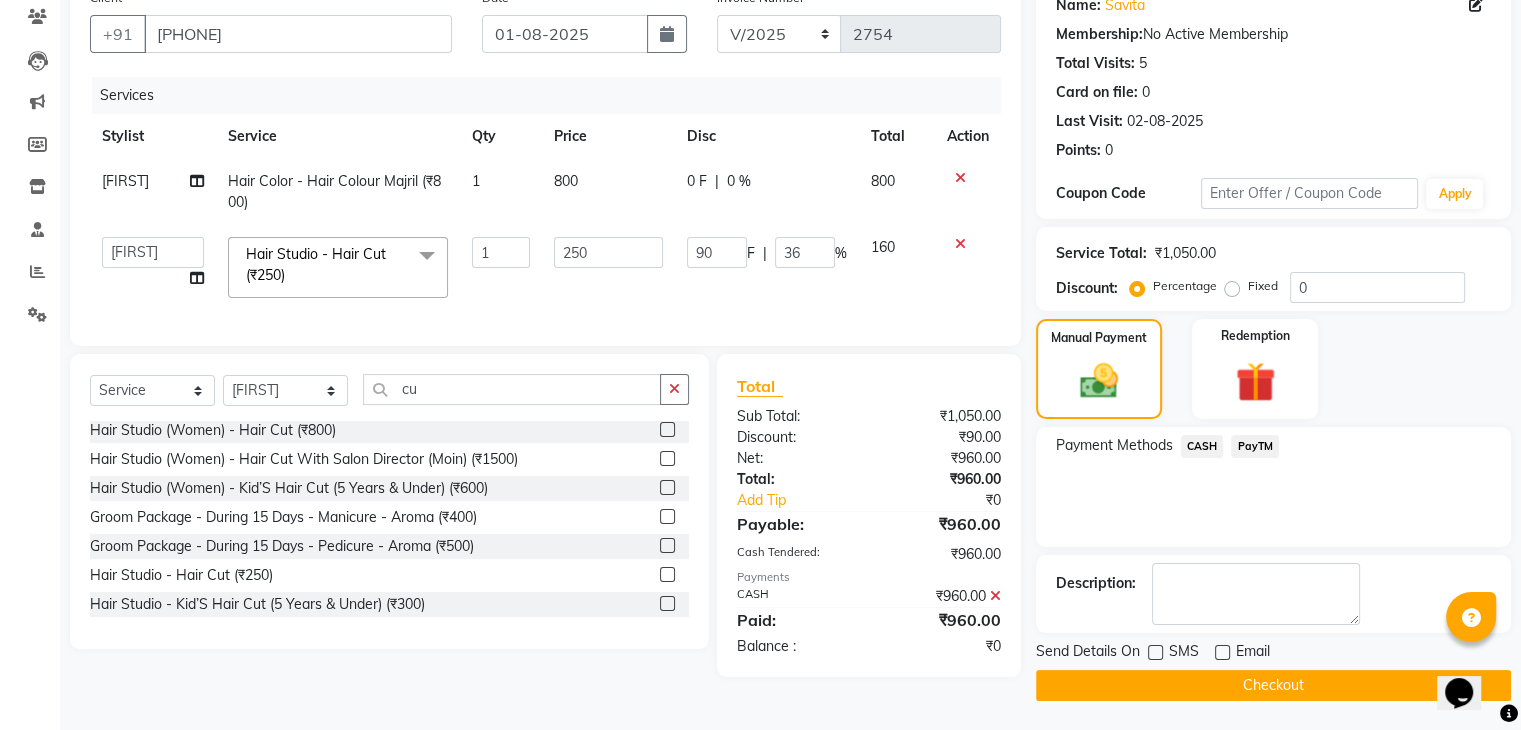 select on "87162" 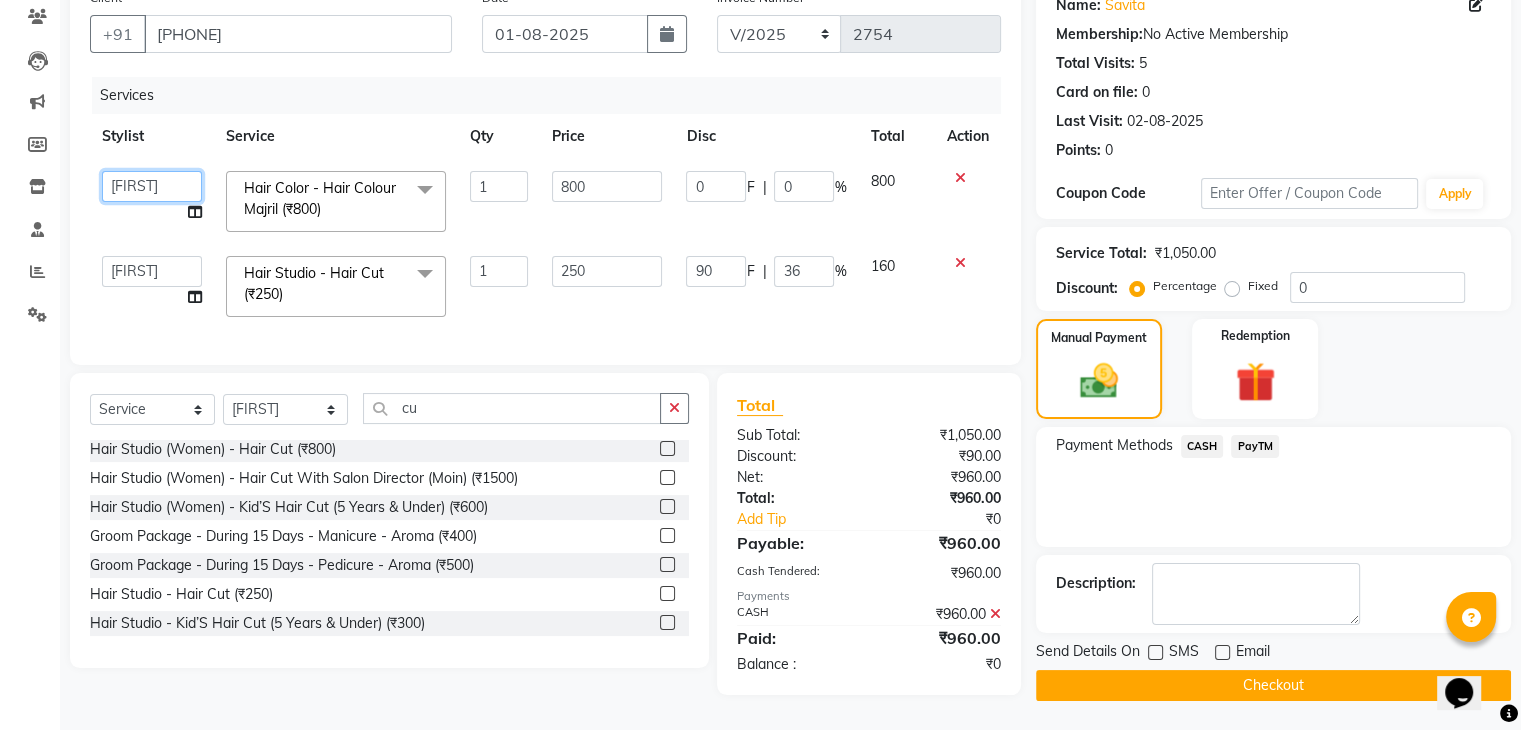 click on "Ajaz   Alvira   Danish   Guddi   Jayesh   Josh    mumtaz   Naeem     nishu   Riya      Rush   Swati" 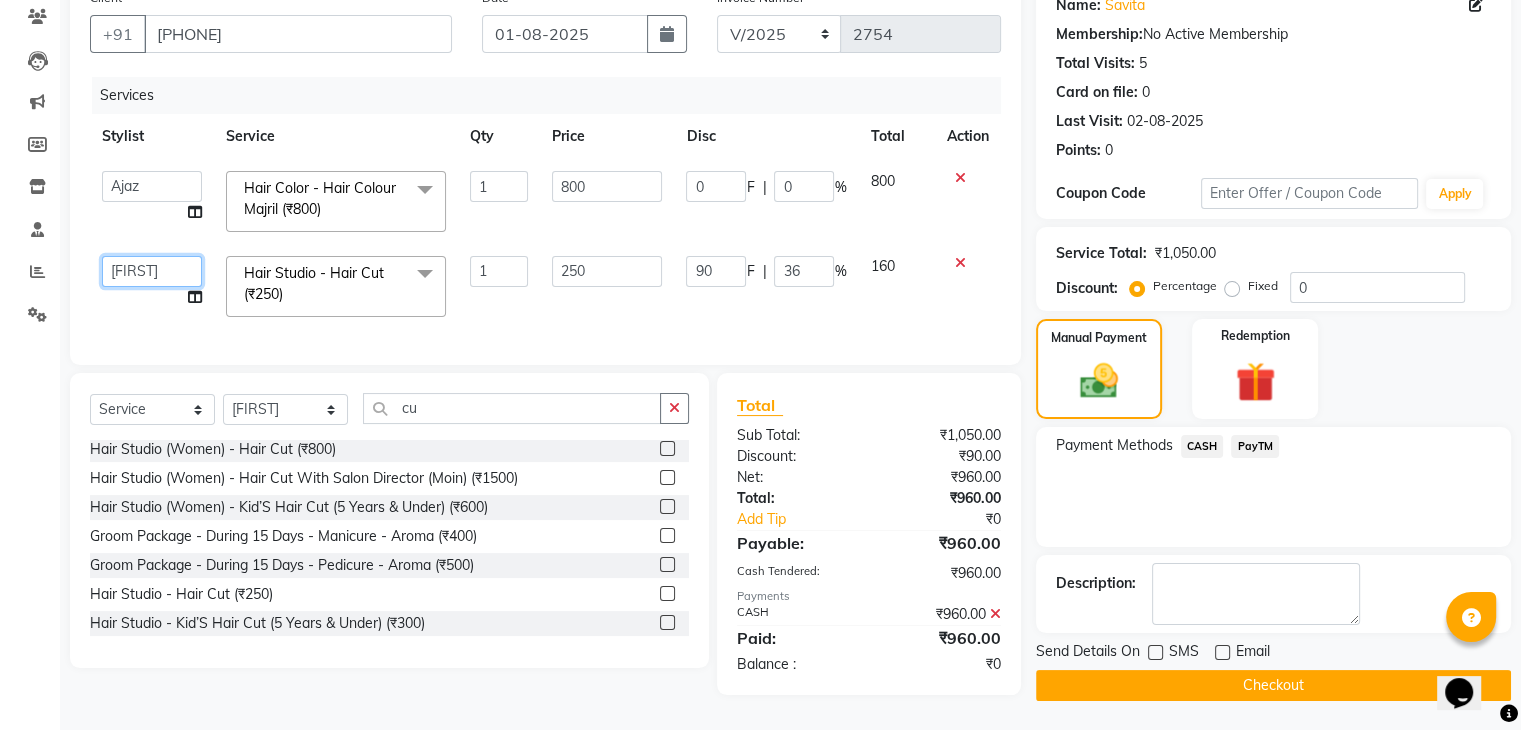 click on "Ajaz   Alvira   Danish   Guddi   Jayesh   Josh    mumtaz   Naeem     nishu   Riya      Rush   Swati" 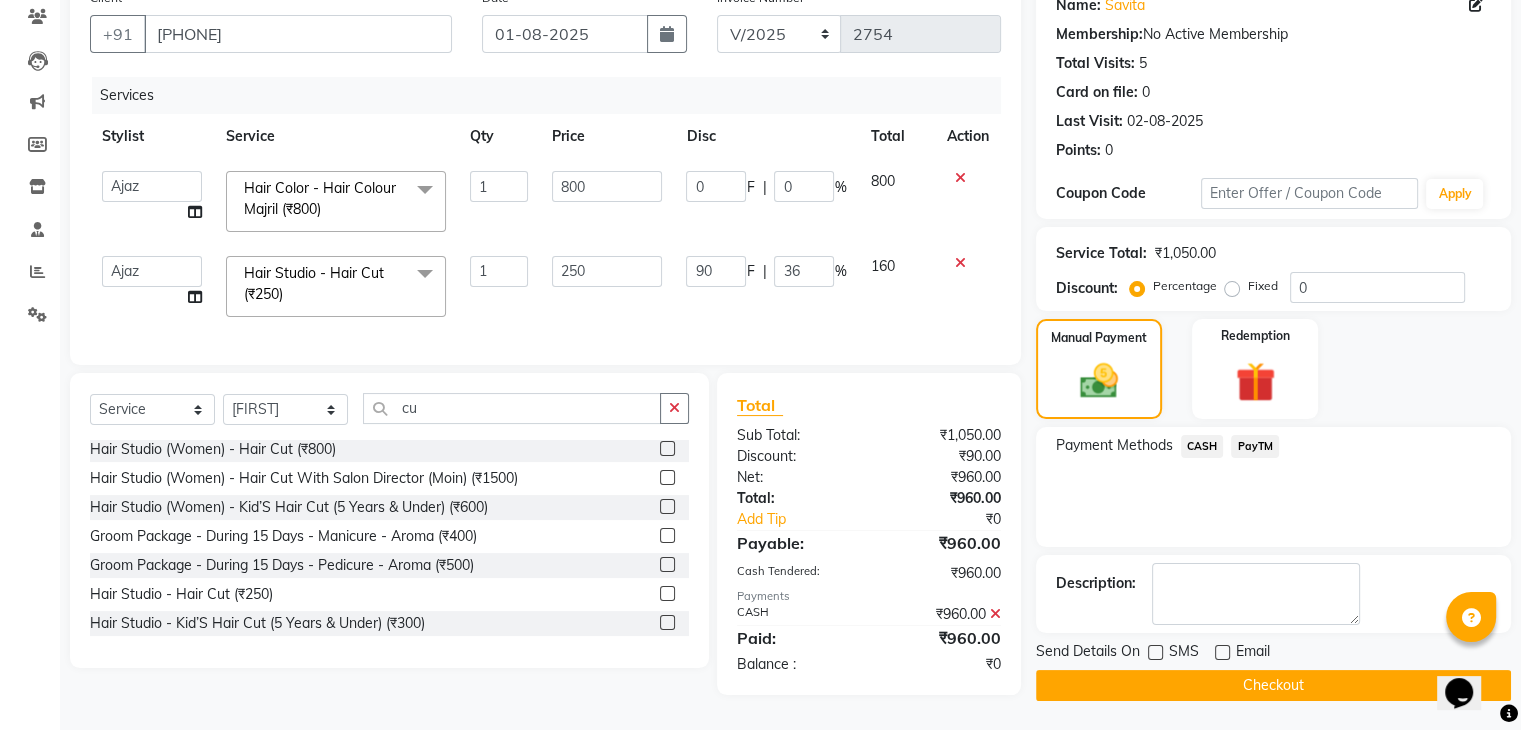 click on "Checkout" 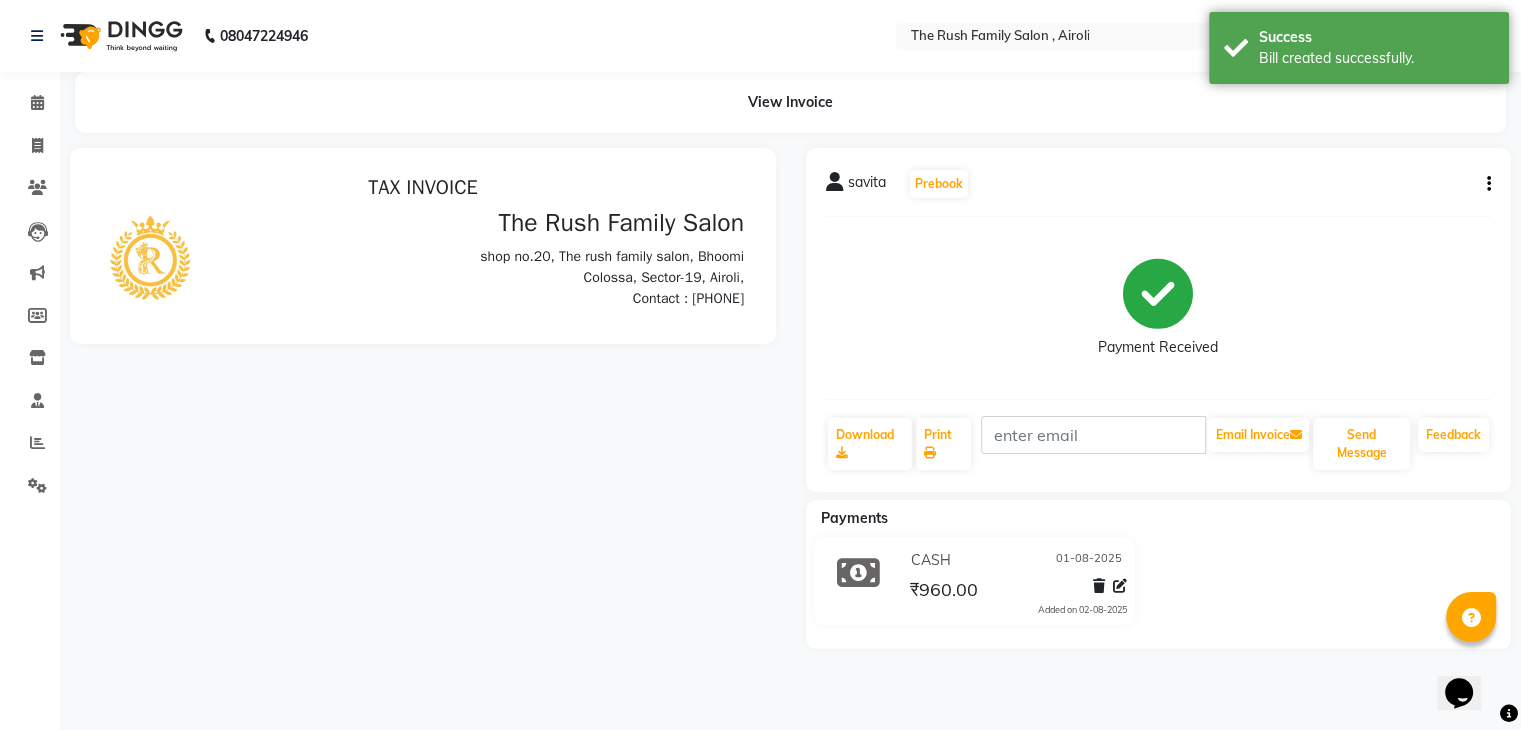 scroll, scrollTop: 0, scrollLeft: 0, axis: both 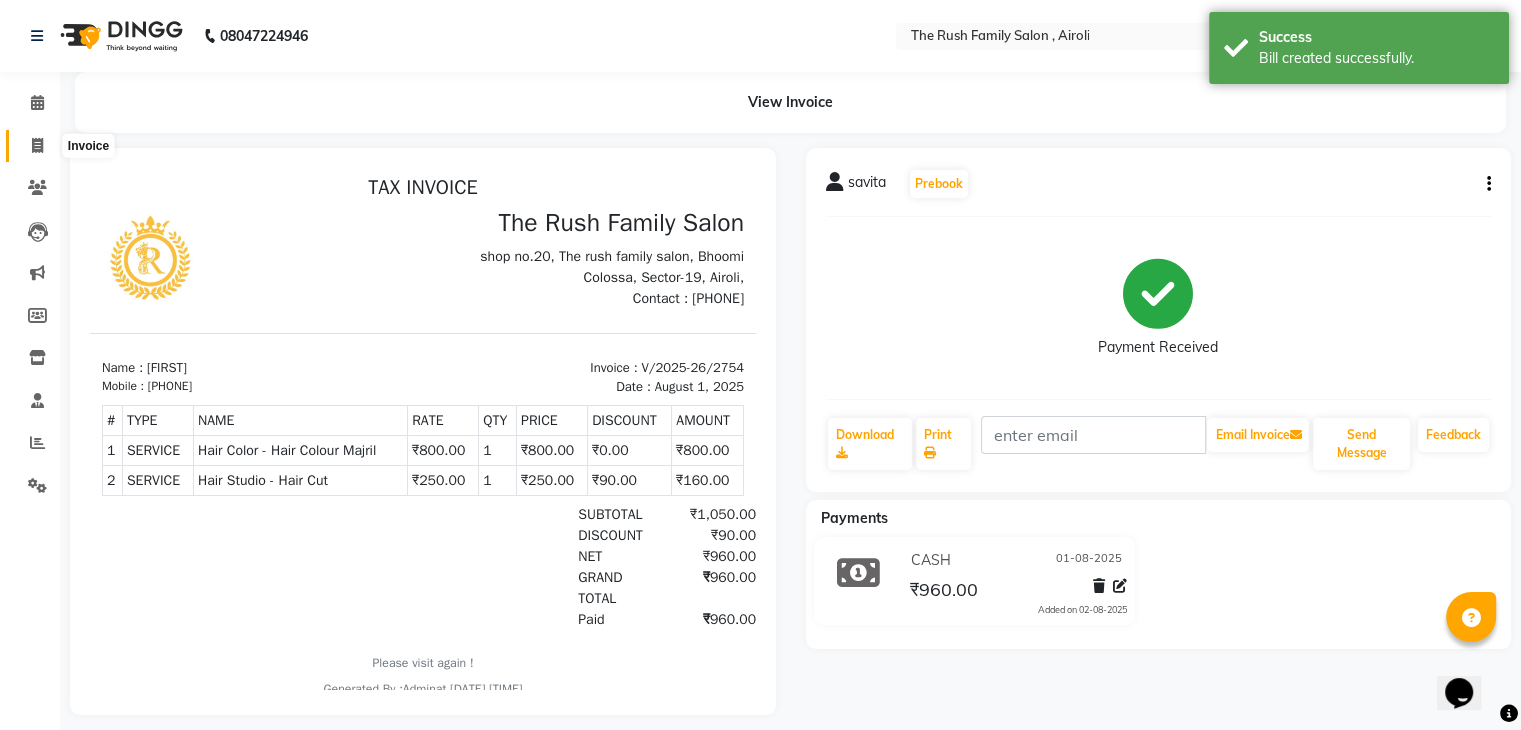 click 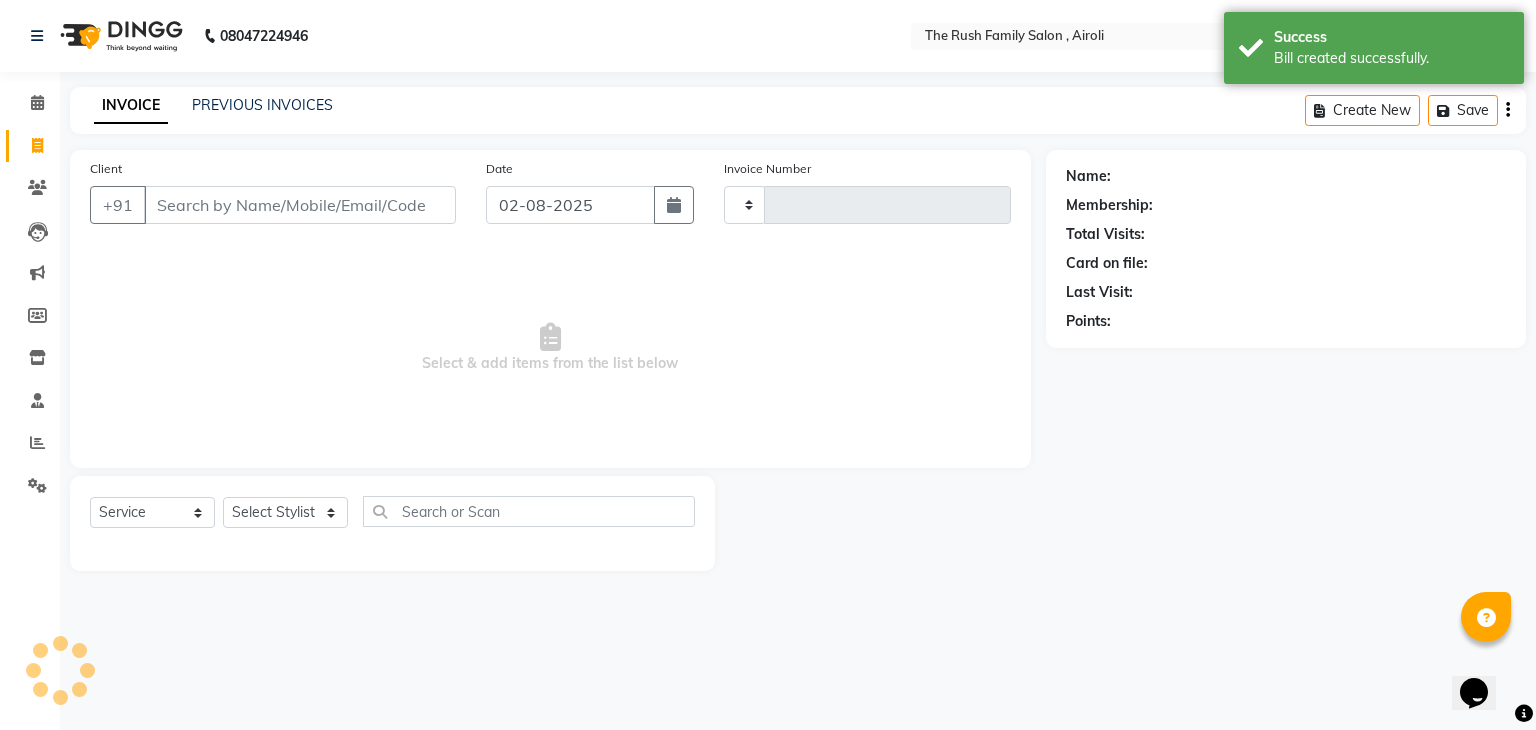 type on "2755" 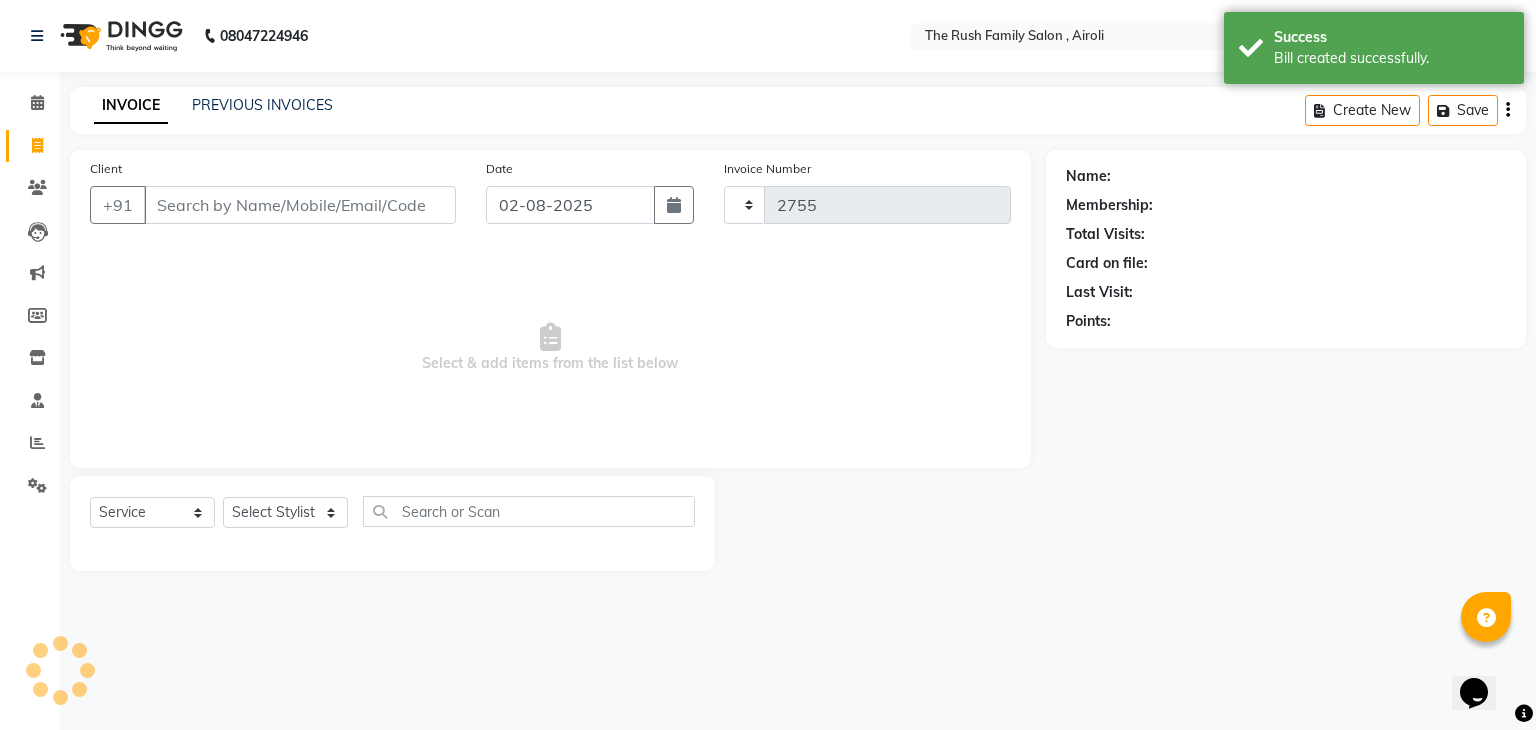 select on "5419" 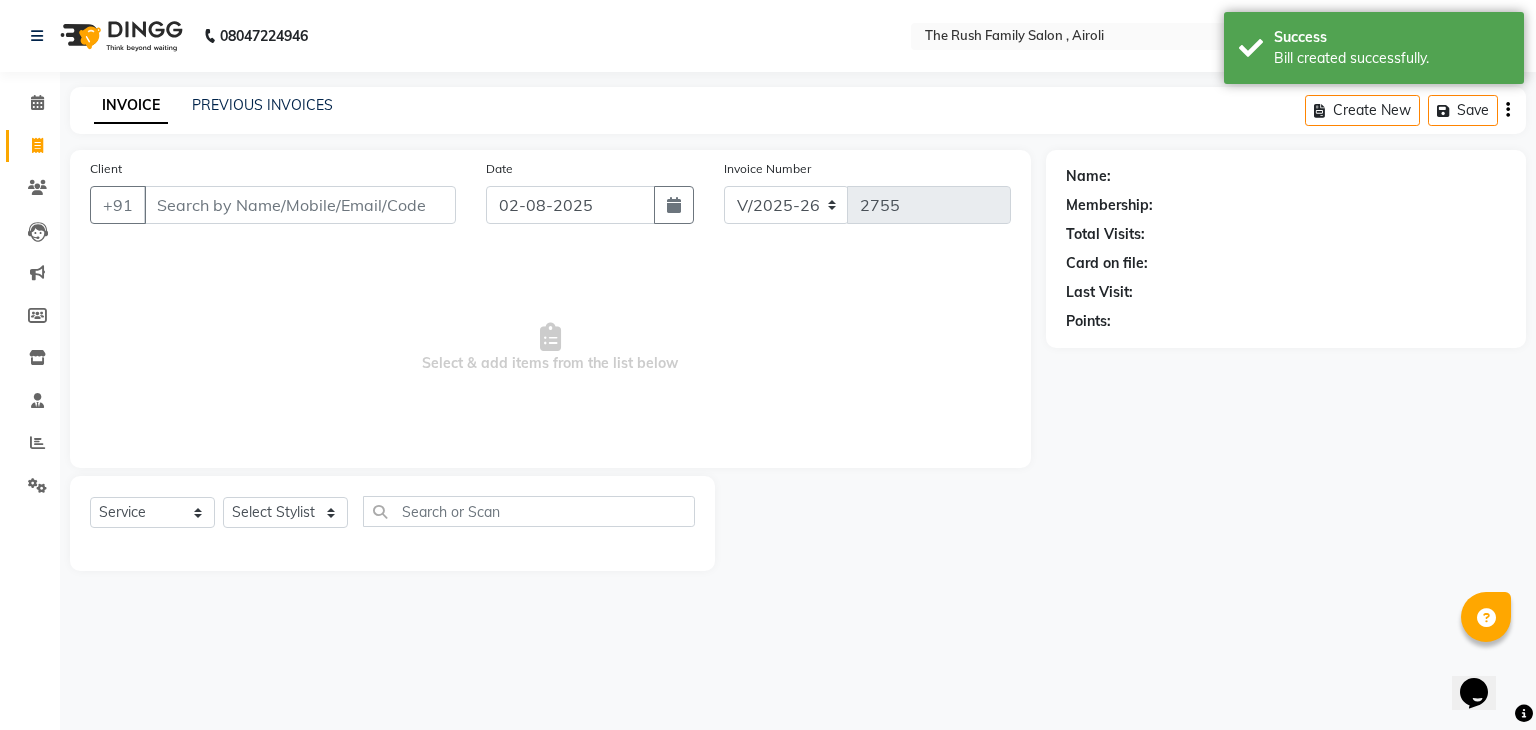 click on "Client" at bounding box center [300, 205] 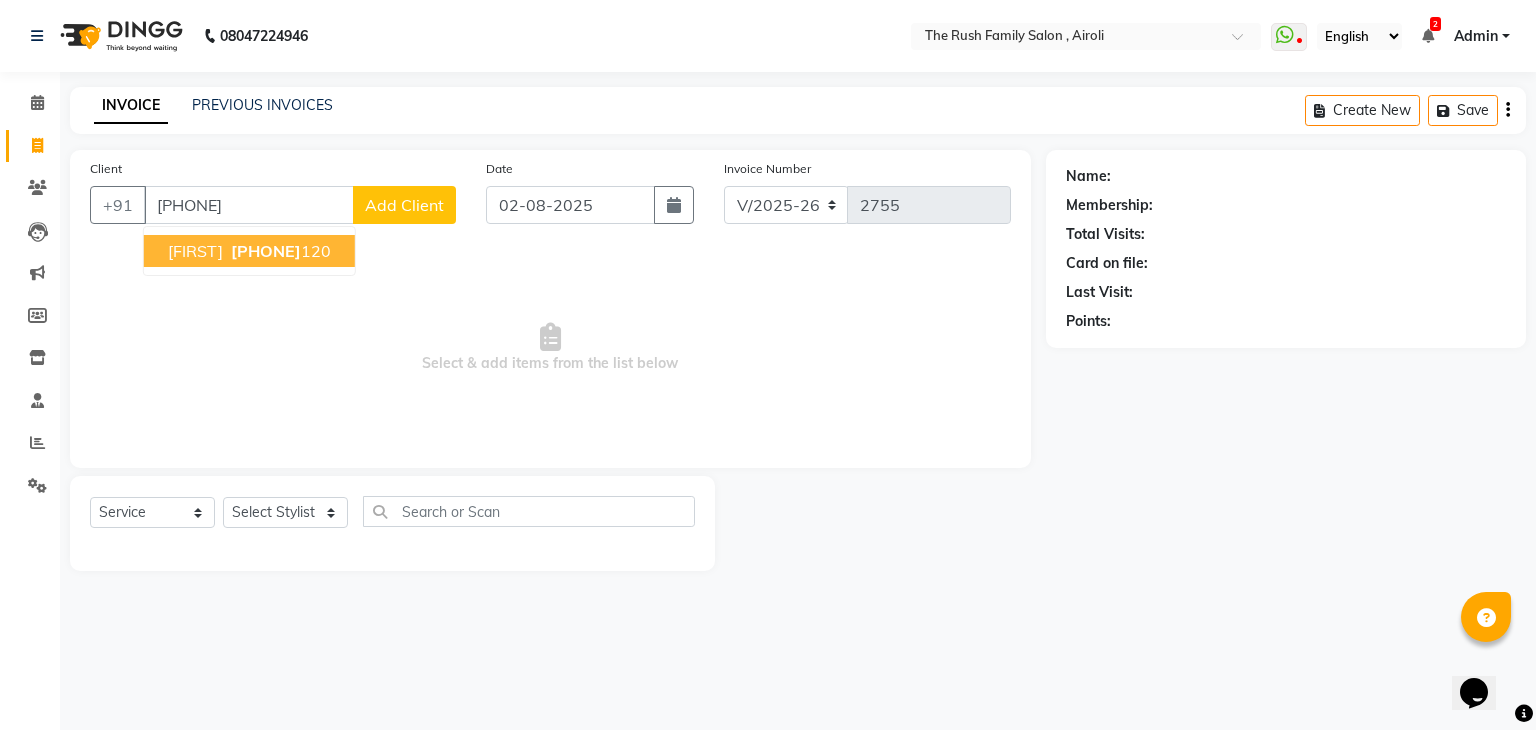 click on "Rinju   8138842 120" at bounding box center (249, 251) 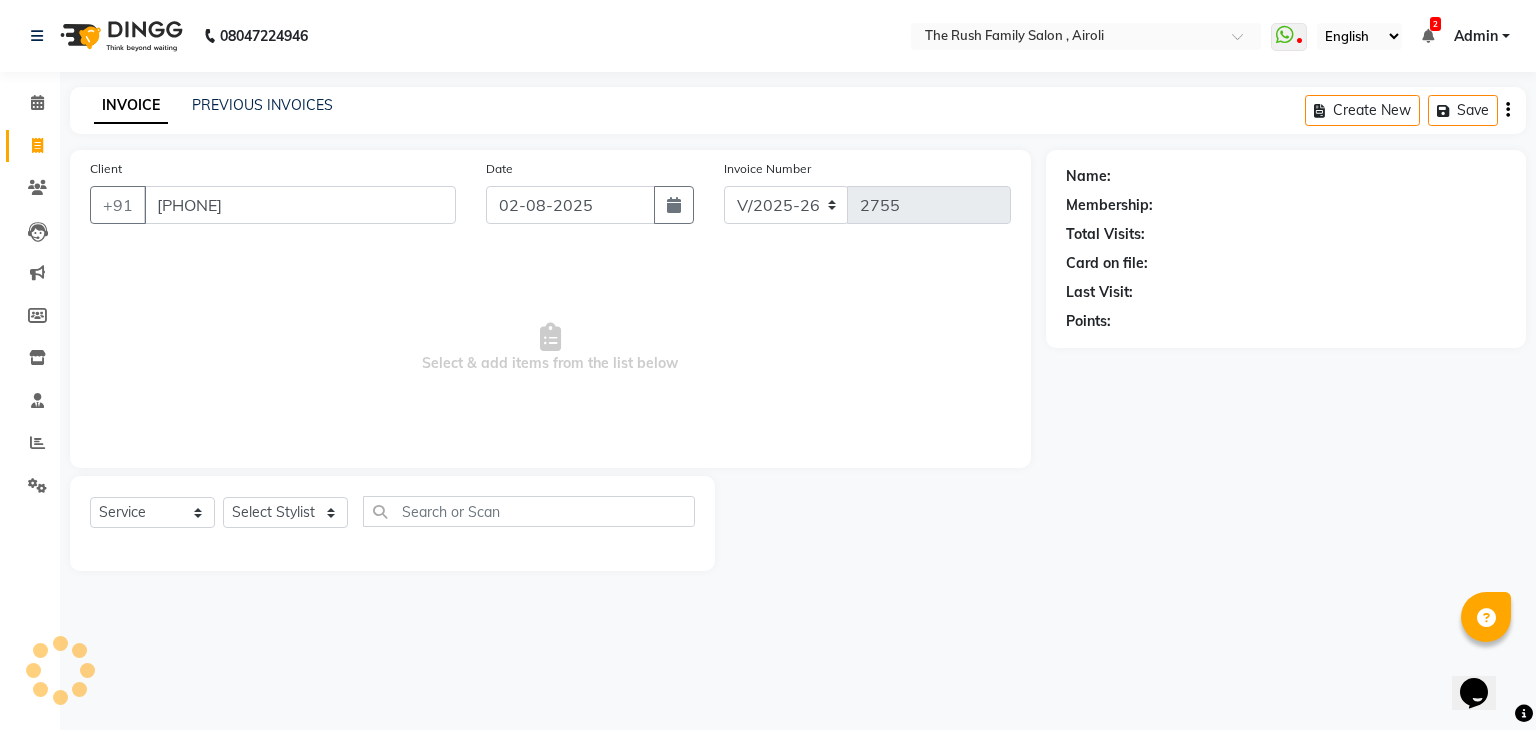 type on "[PHONE]" 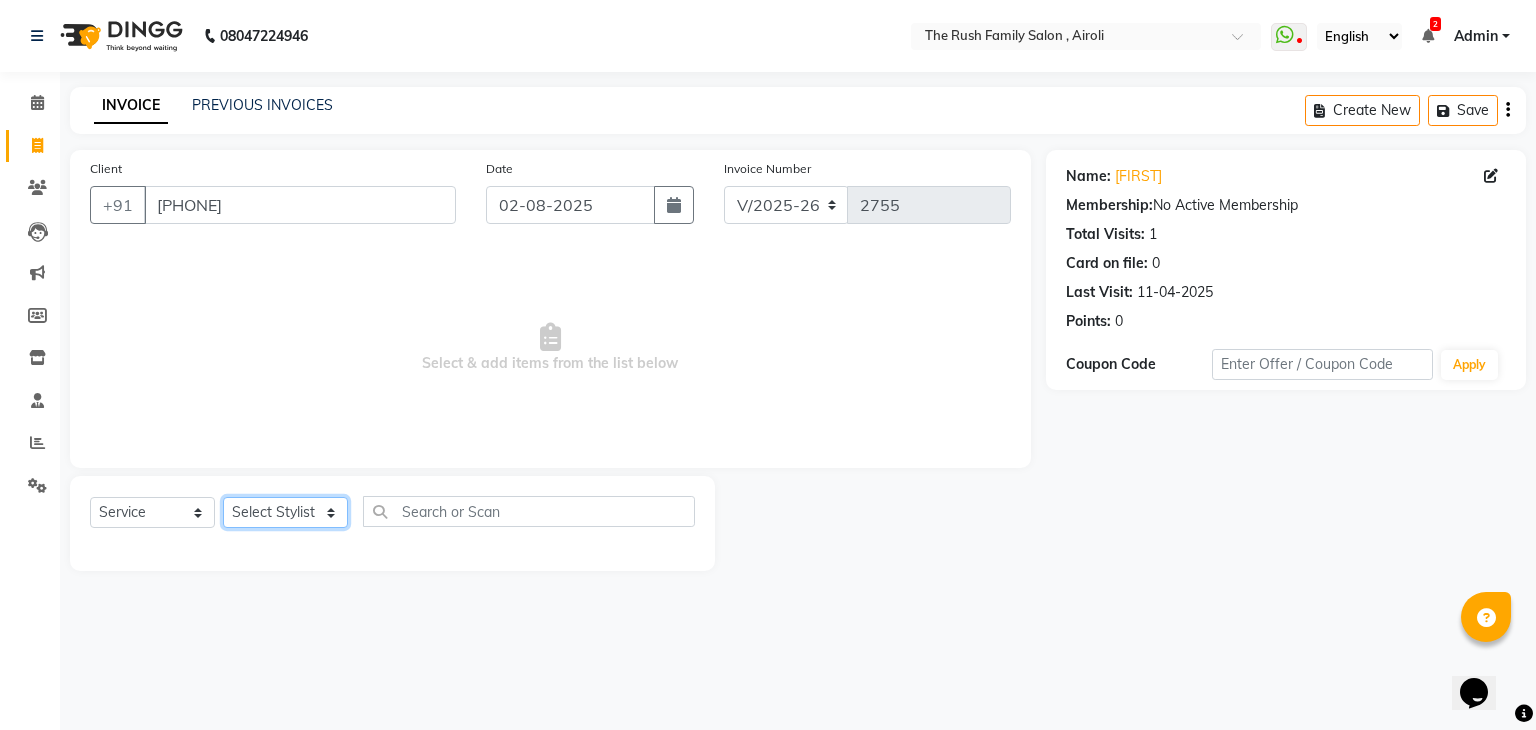 click on "Select Stylist Ajaz Alvira Danish Guddi Jayesh Josh  mumtaz Naeem   nishu Riya    Rush Swati" 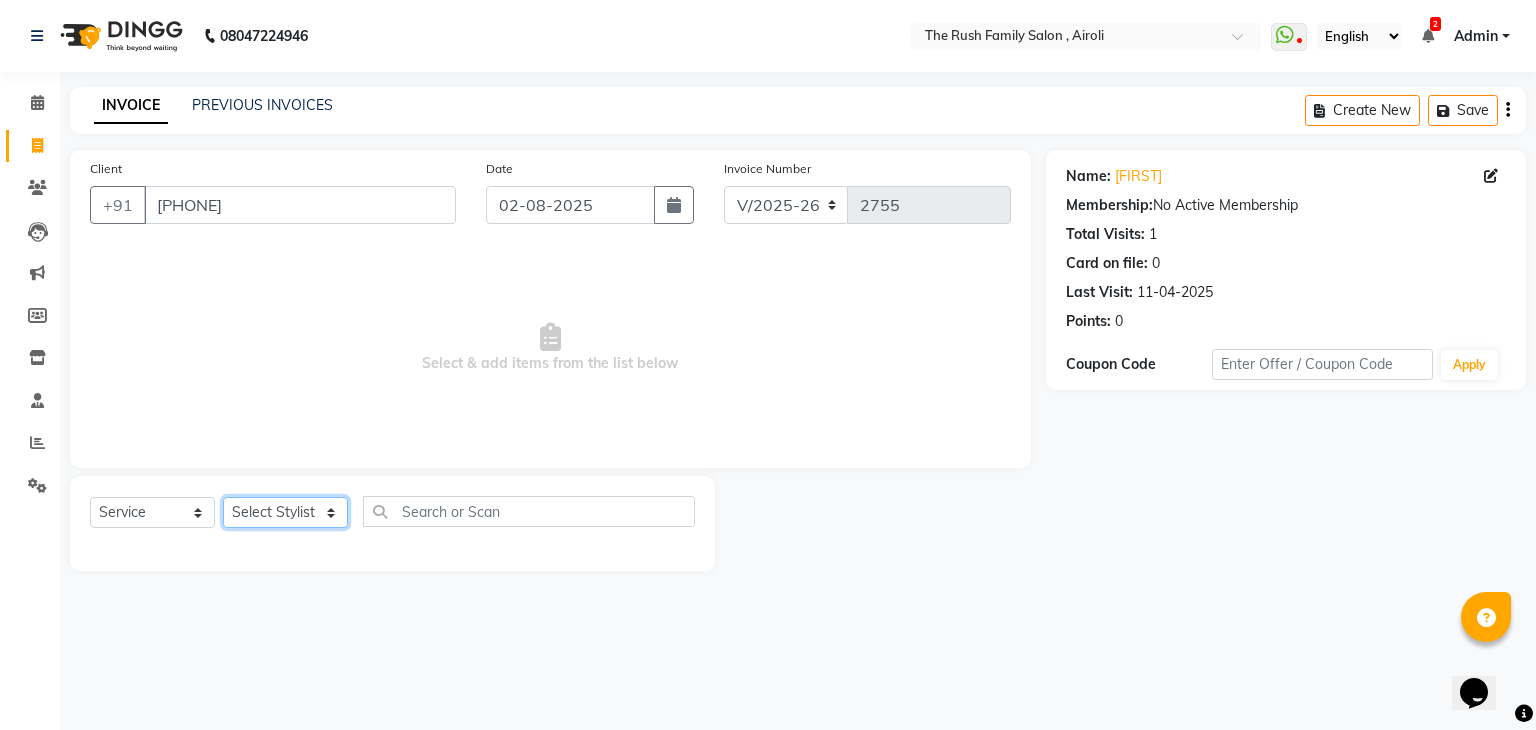 select on "87162" 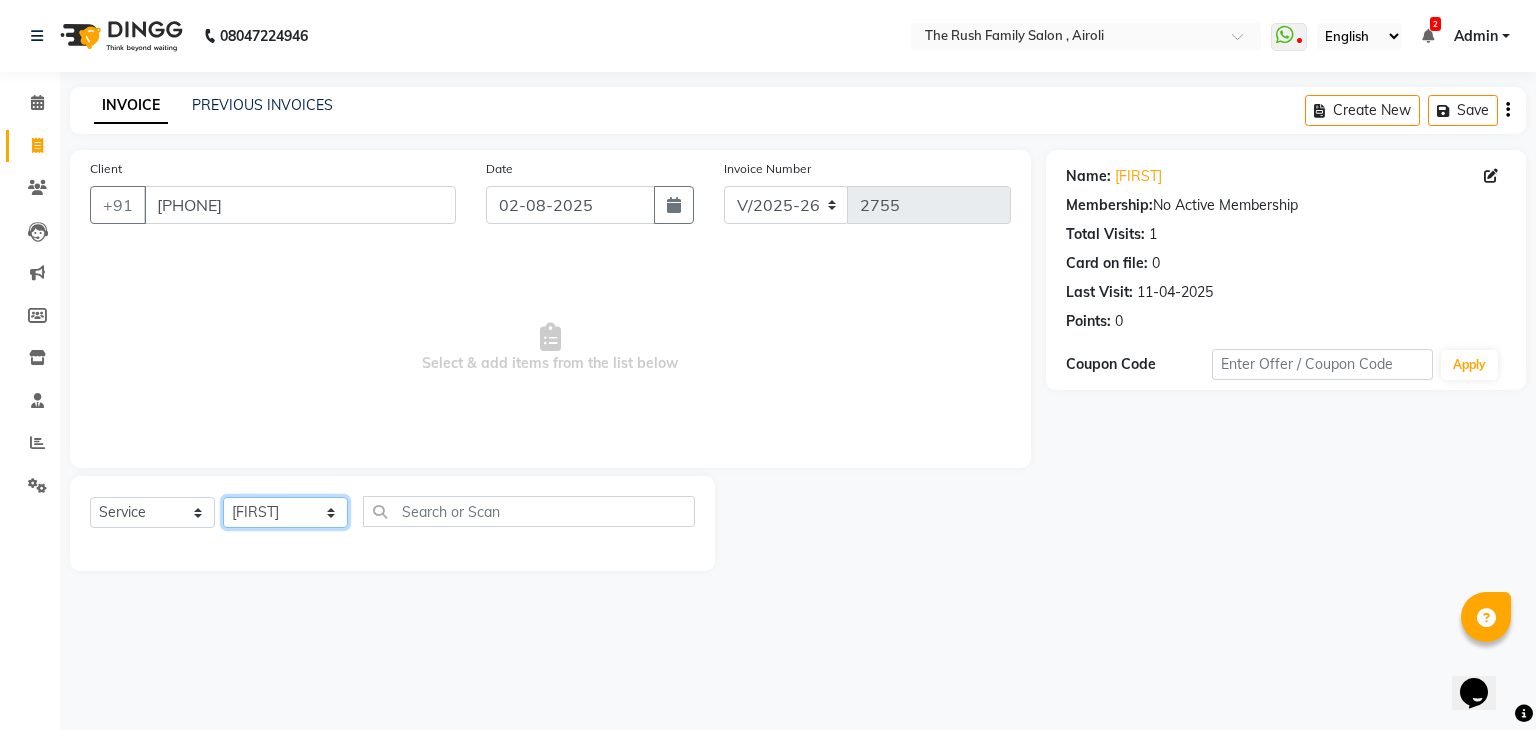 click on "Select Stylist Ajaz Alvira Danish Guddi Jayesh Josh  mumtaz Naeem   nishu Riya    Rush Swati" 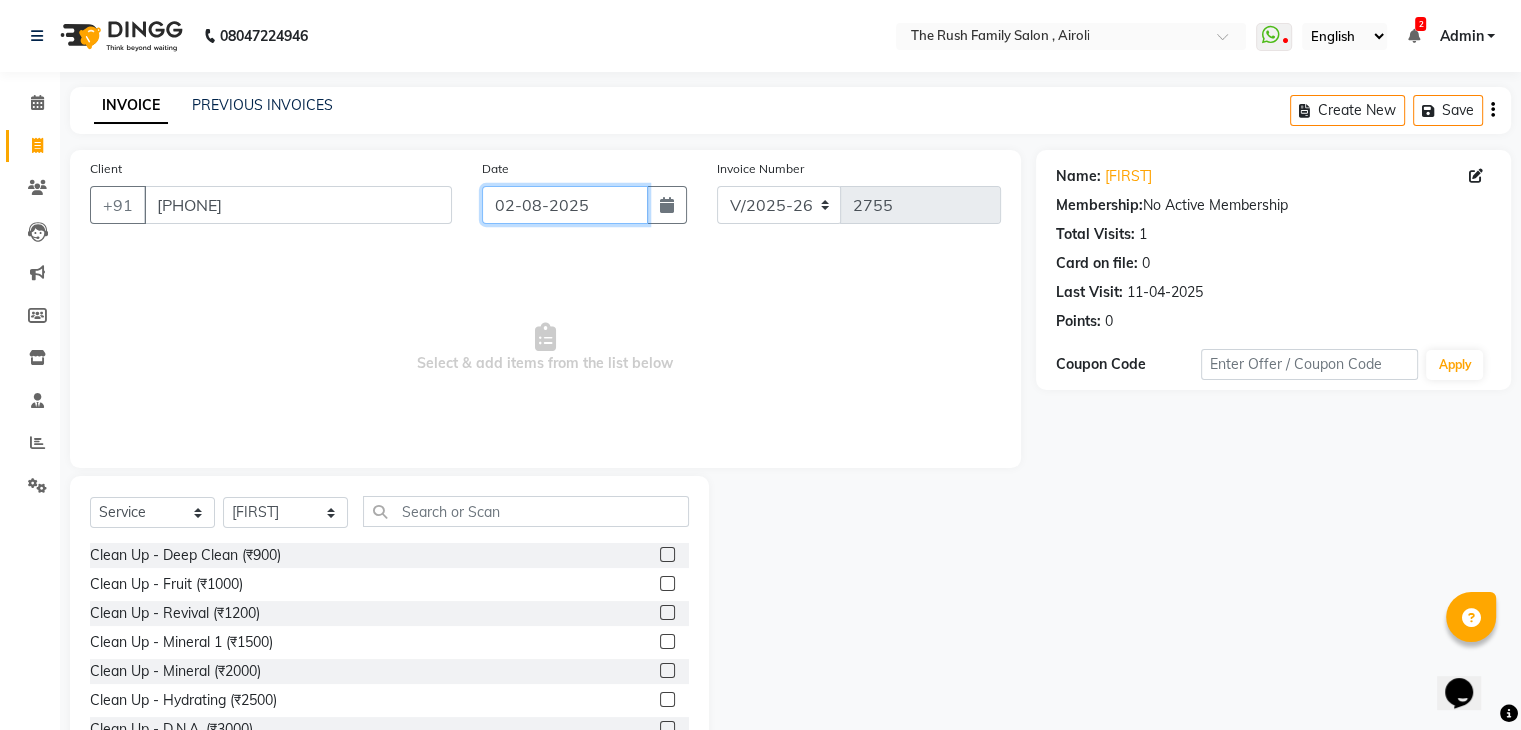 click on "02-08-2025" 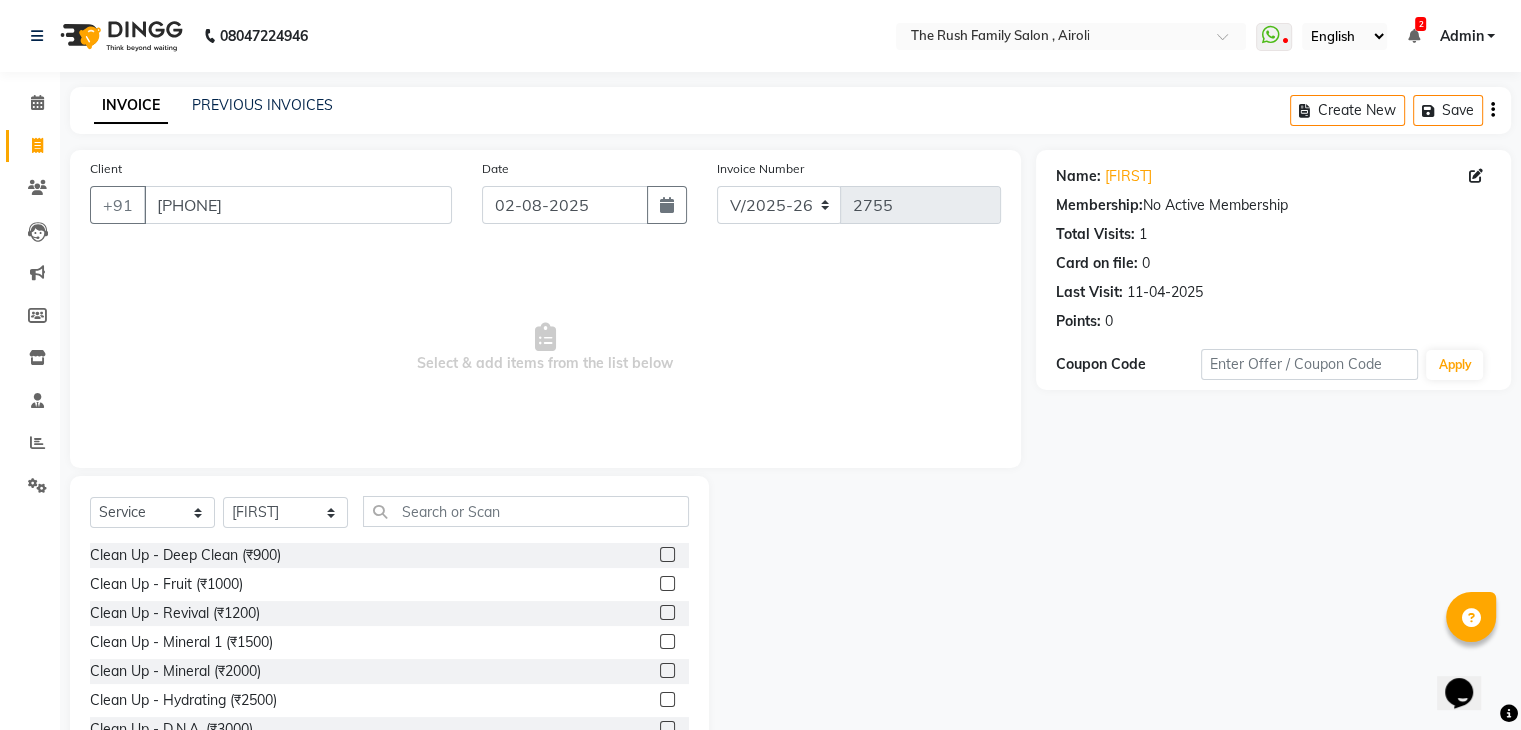 select on "8" 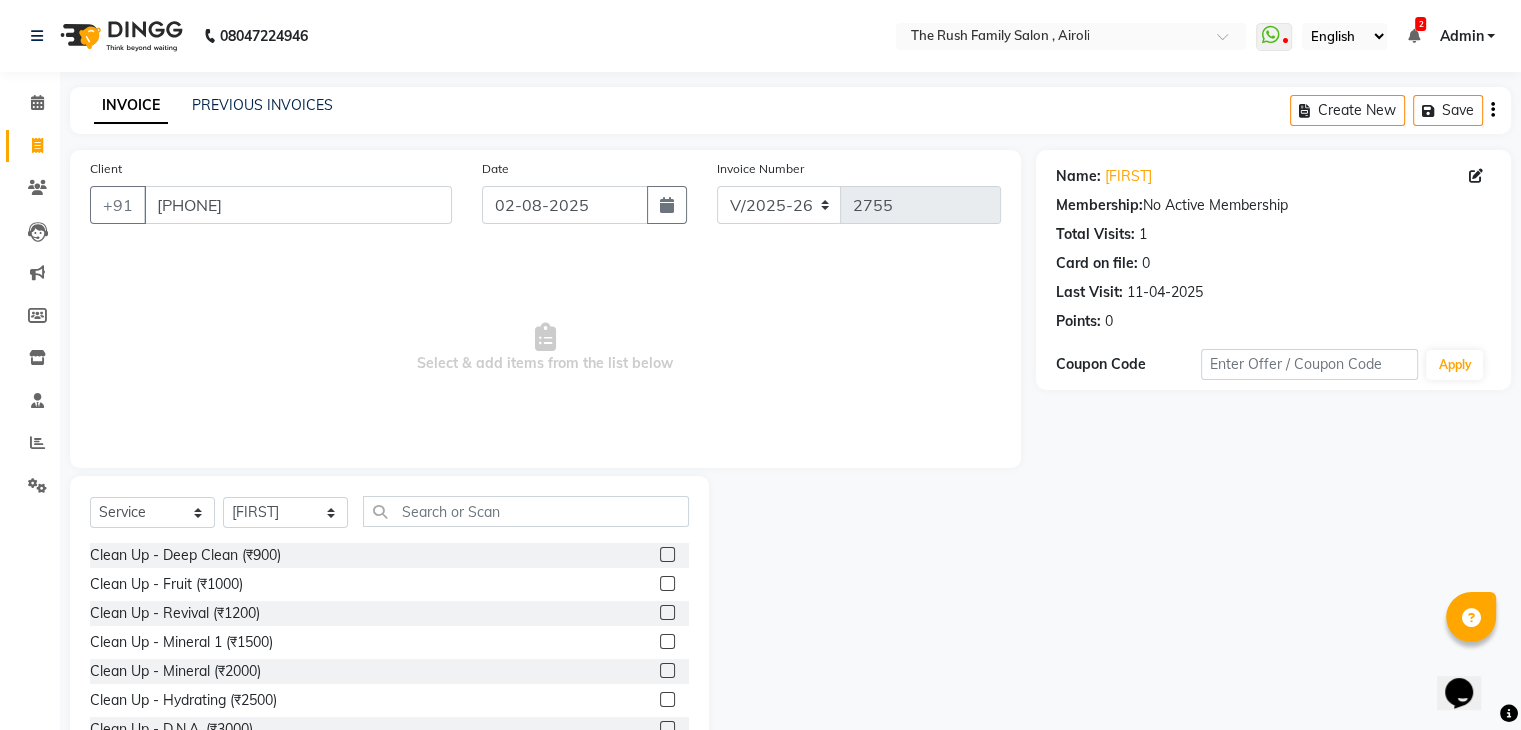 select on "2025" 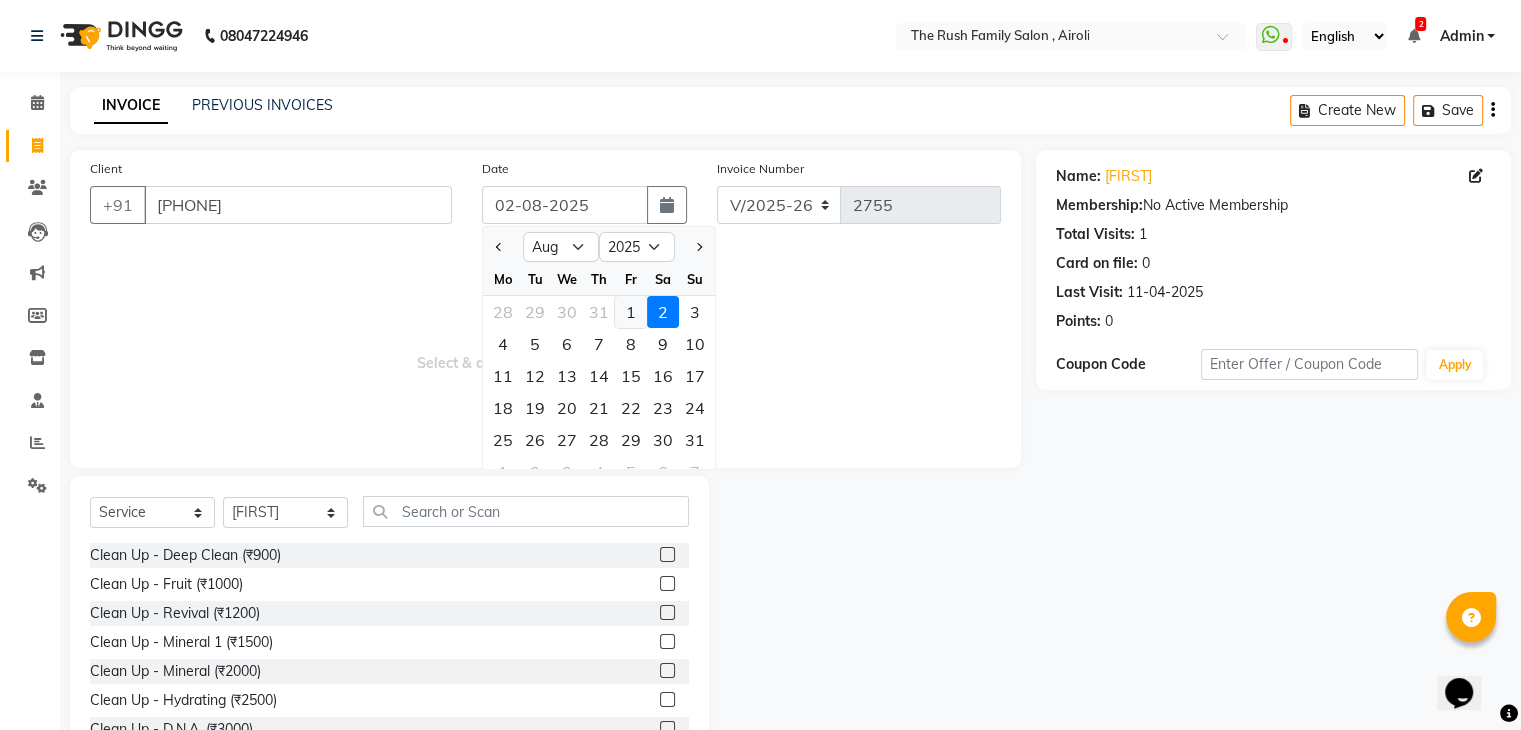 click on "1" 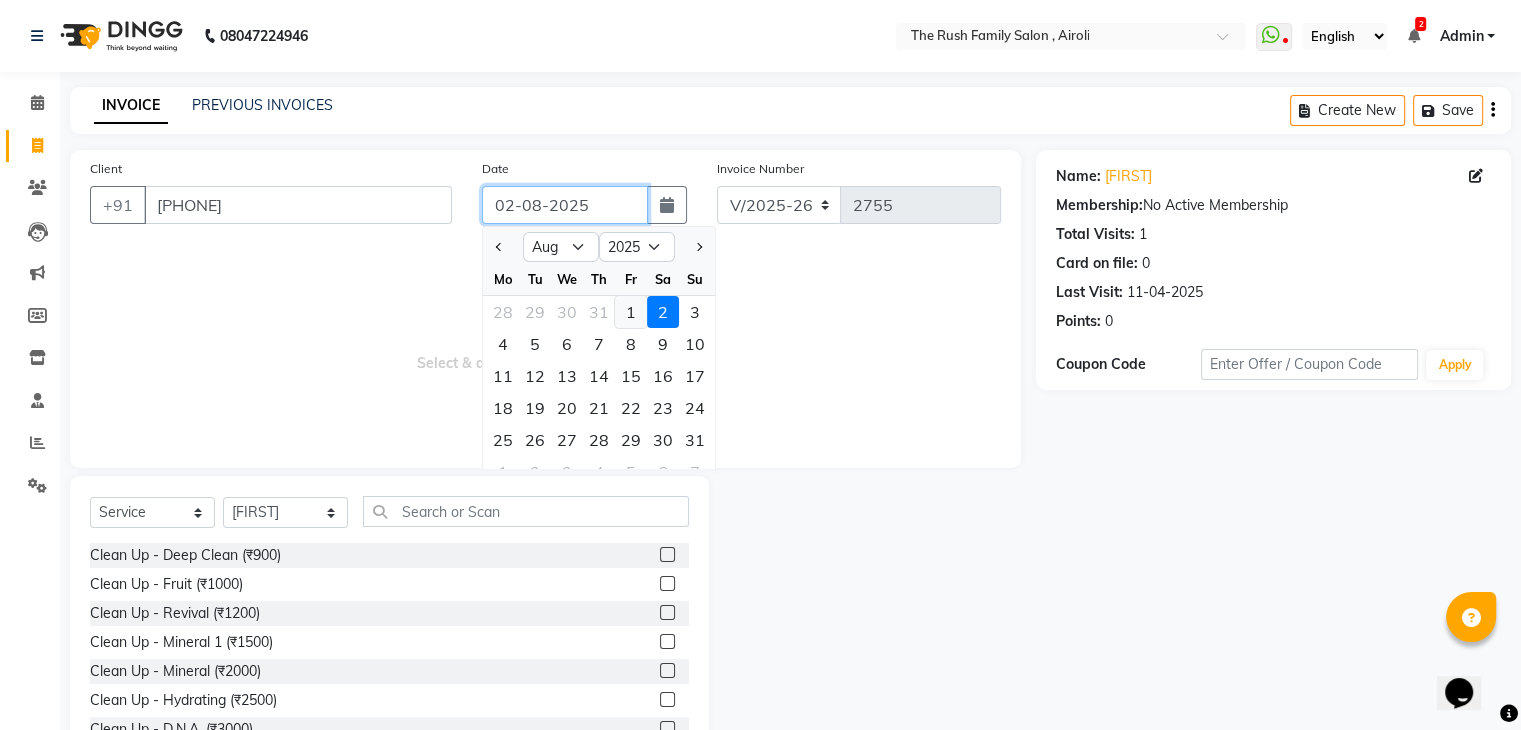 type on "01-08-2025" 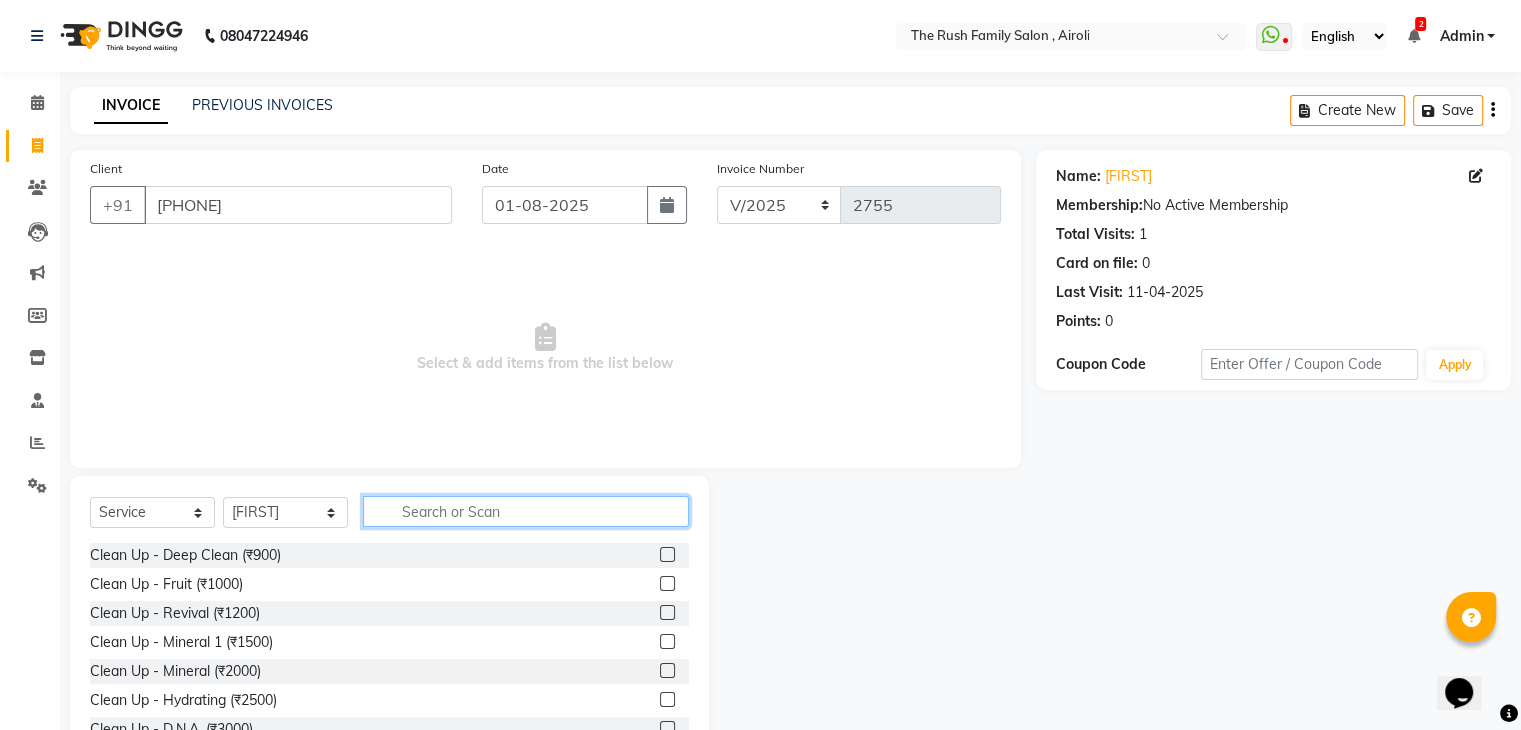 click 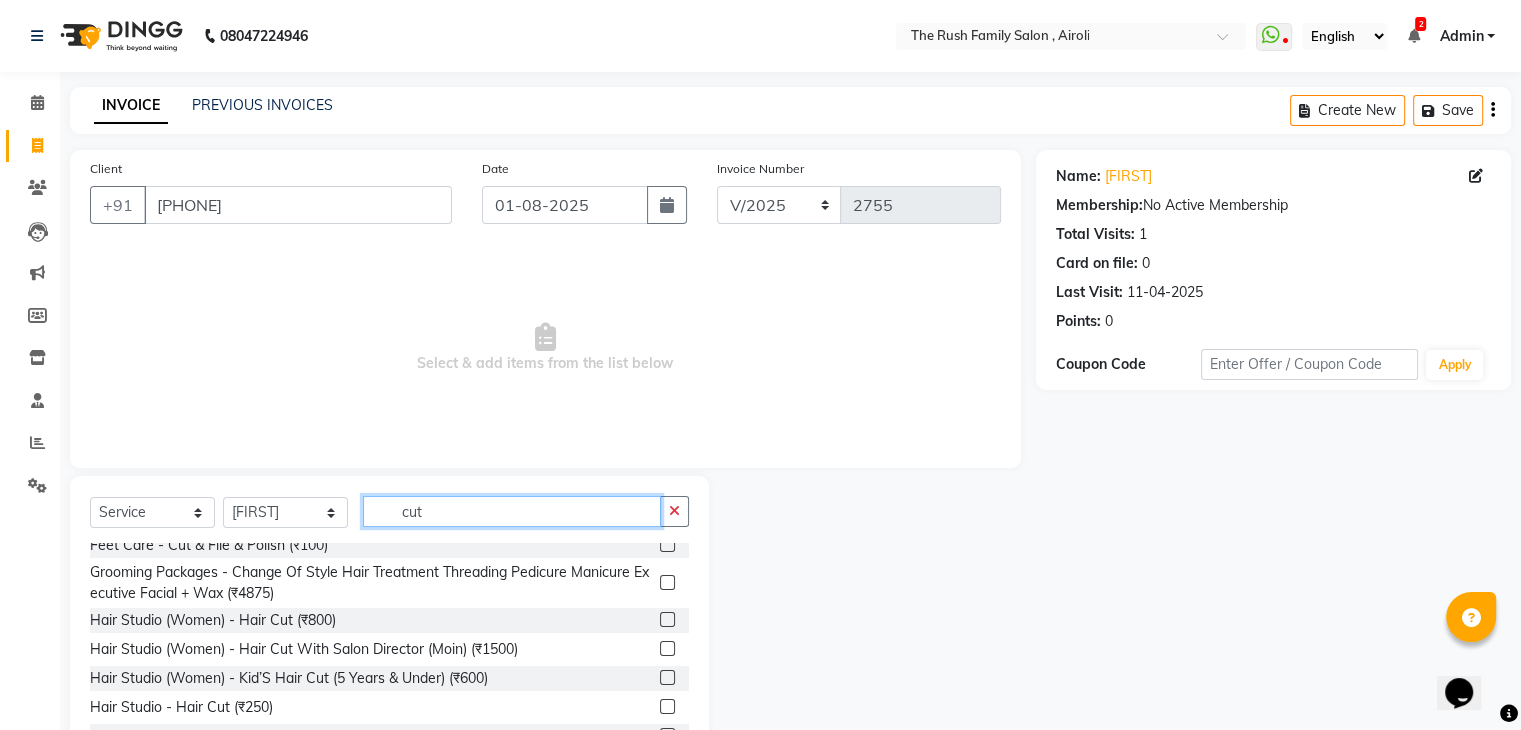 scroll, scrollTop: 77, scrollLeft: 0, axis: vertical 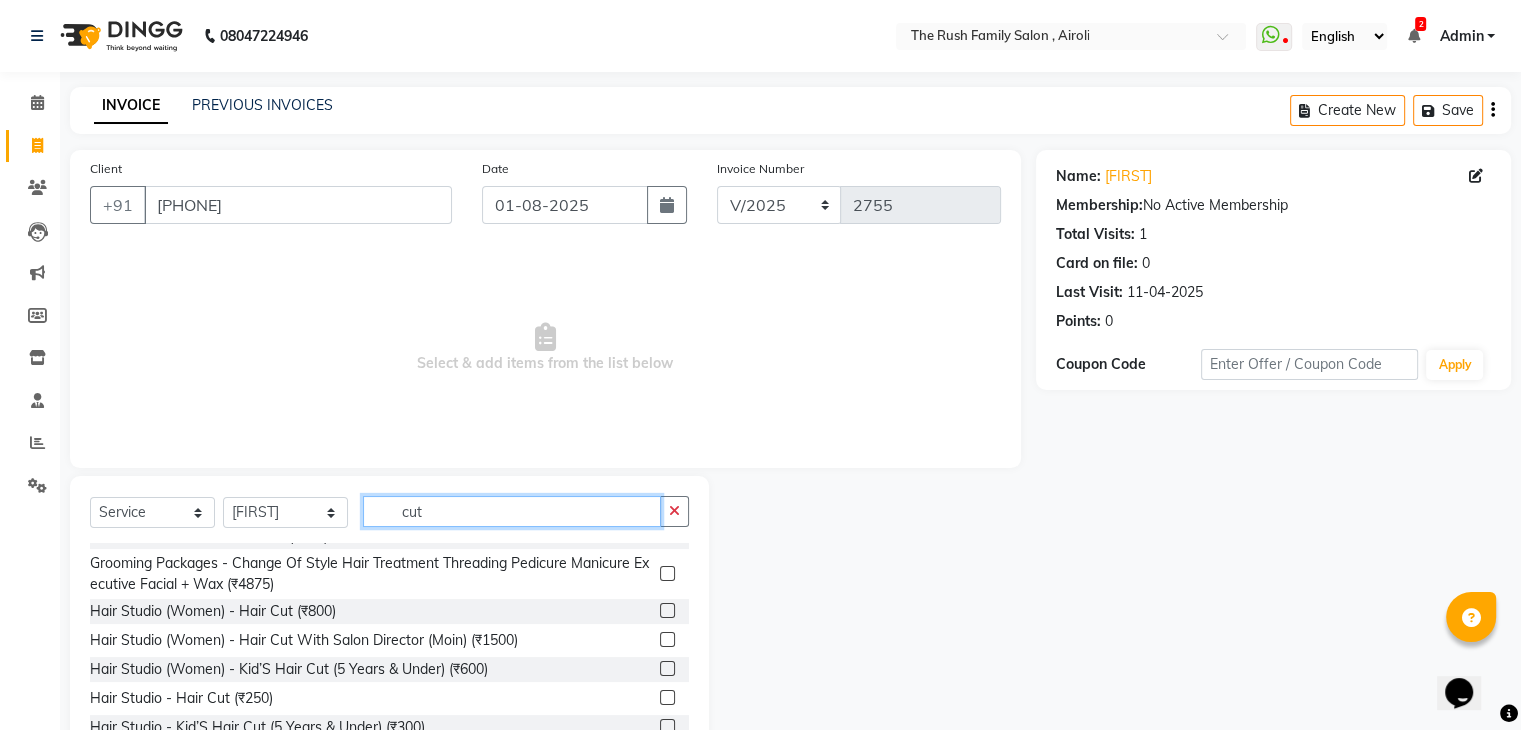 type on "cut" 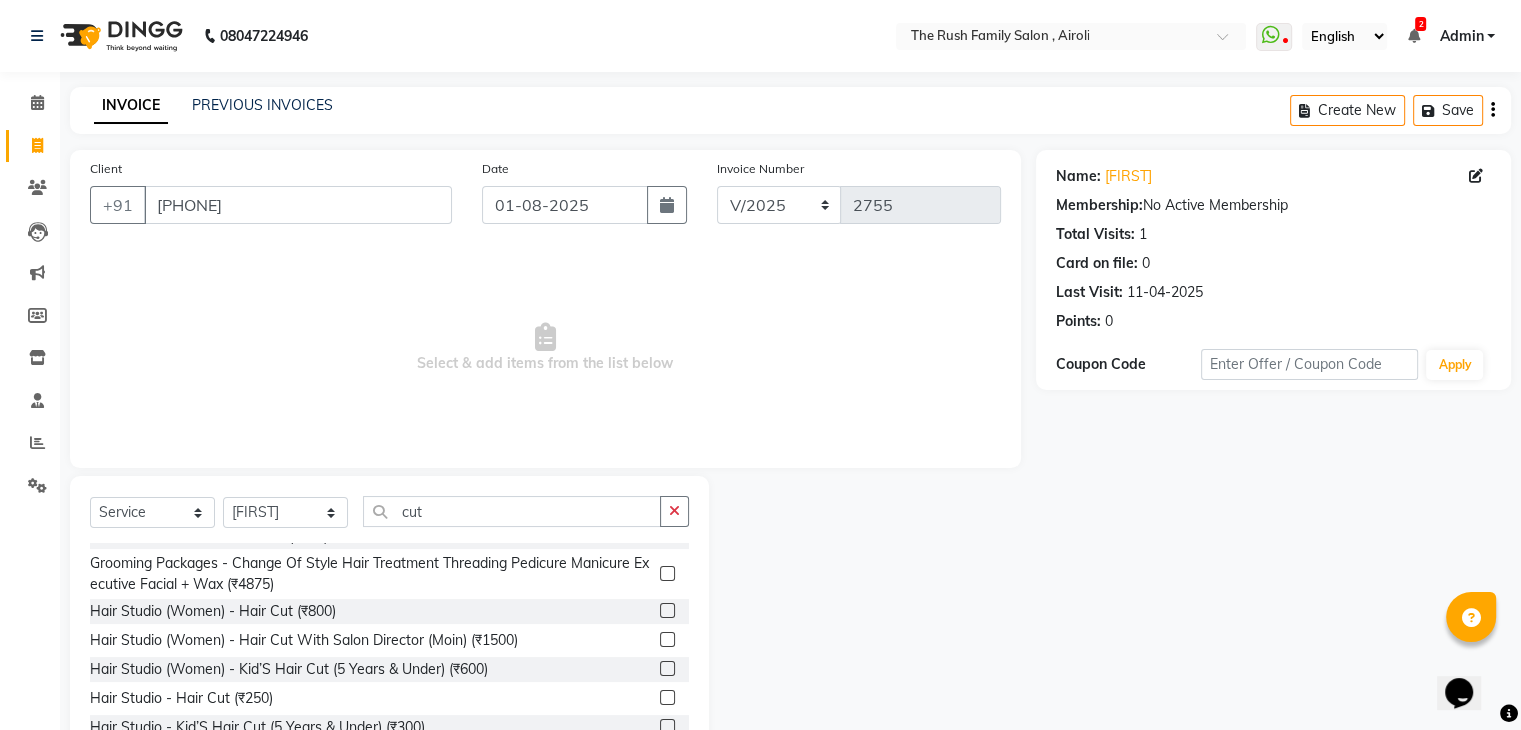 click 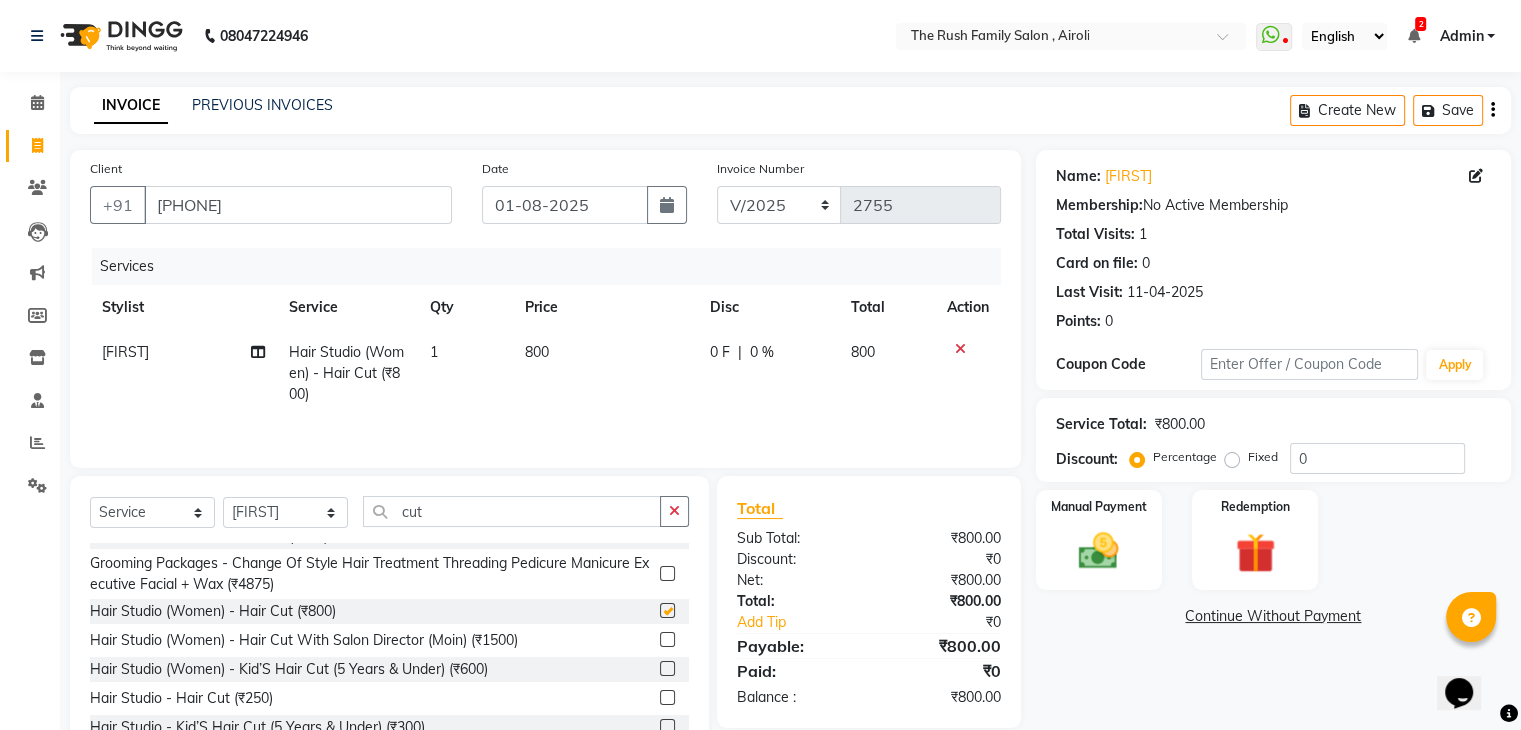 checkbox on "false" 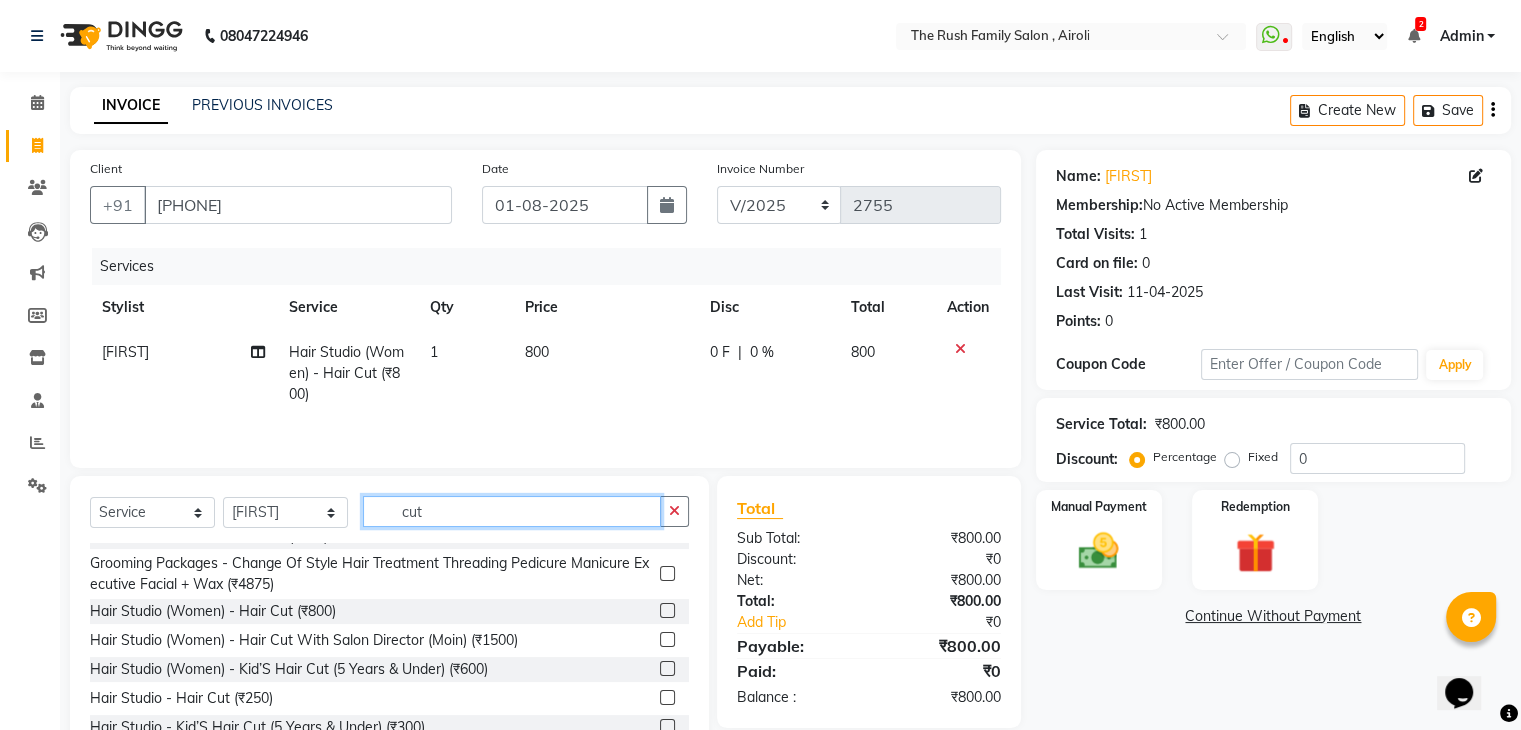 click on "cut" 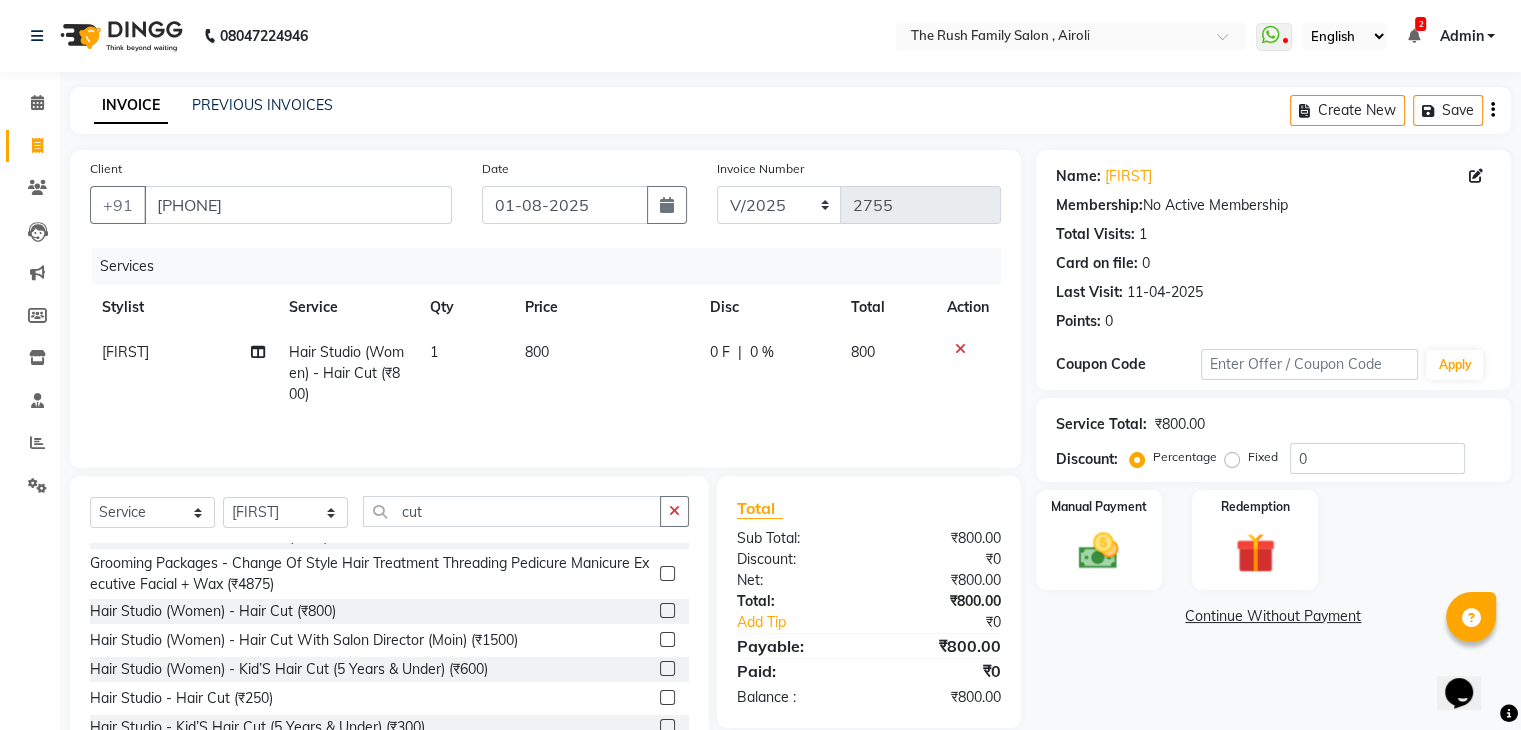 click on "Select  Service  Product  Membership  Package Voucher Prepaid Gift Card  Select Stylist Ajaz Alvira Danish Guddi Jayesh Josh  mumtaz Naeem   nishu Riya    Rush Swati cut hair cut / shave (₹375)  Hand Care - Cut & File (₹100)  Feet Care - Cut & File & Polish (₹100)  Grooming Packages - Change Of Style Hair Treatment Threading Pedicure Manicure Executive Facial + Wax (₹4875)  Hair Studio (Women) - Hair Cut (₹800)  Hair Studio (Women) - Hair Cut With Salon Director (Moin) (₹1500)  Hair Studio (Women) - Kid’S Hair Cut (5 Years & Under) (₹600)  Hair Studio - Hair Cut (₹250)  Hair Studio - Kid’S Hair Cut (5 Years & Under) (₹300)" 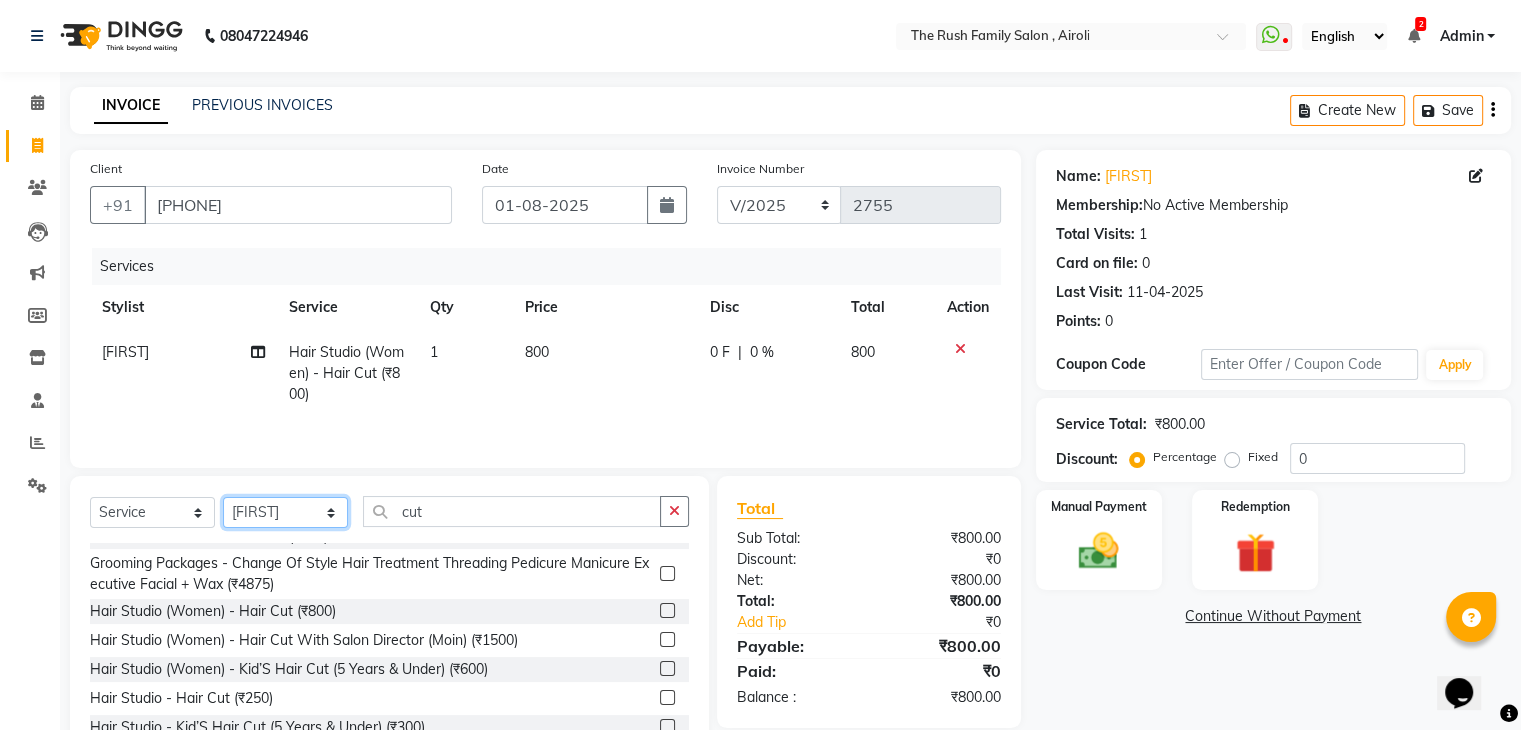 click on "Select Stylist Ajaz Alvira Danish Guddi Jayesh Josh  mumtaz Naeem   nishu Riya    Rush Swati" 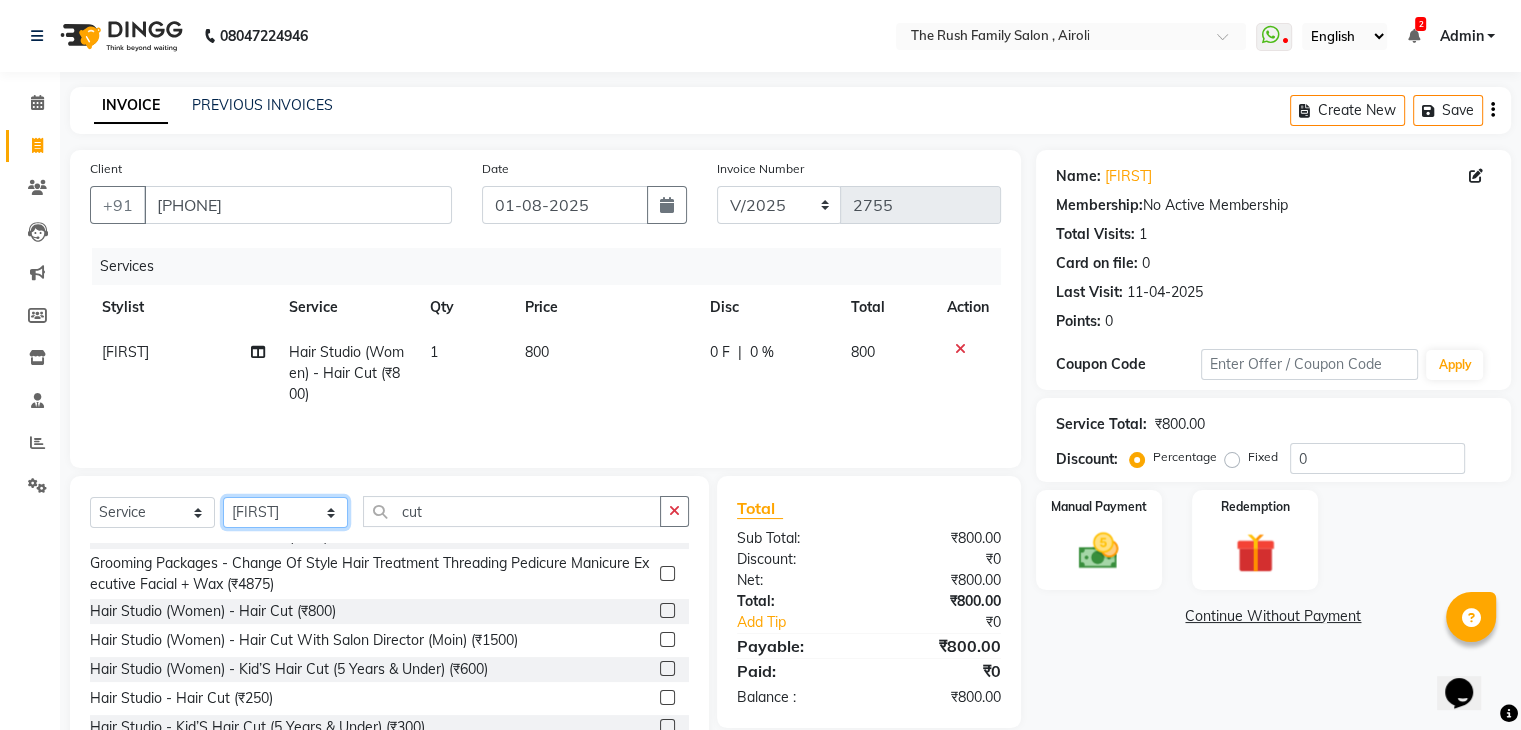 select on "65380" 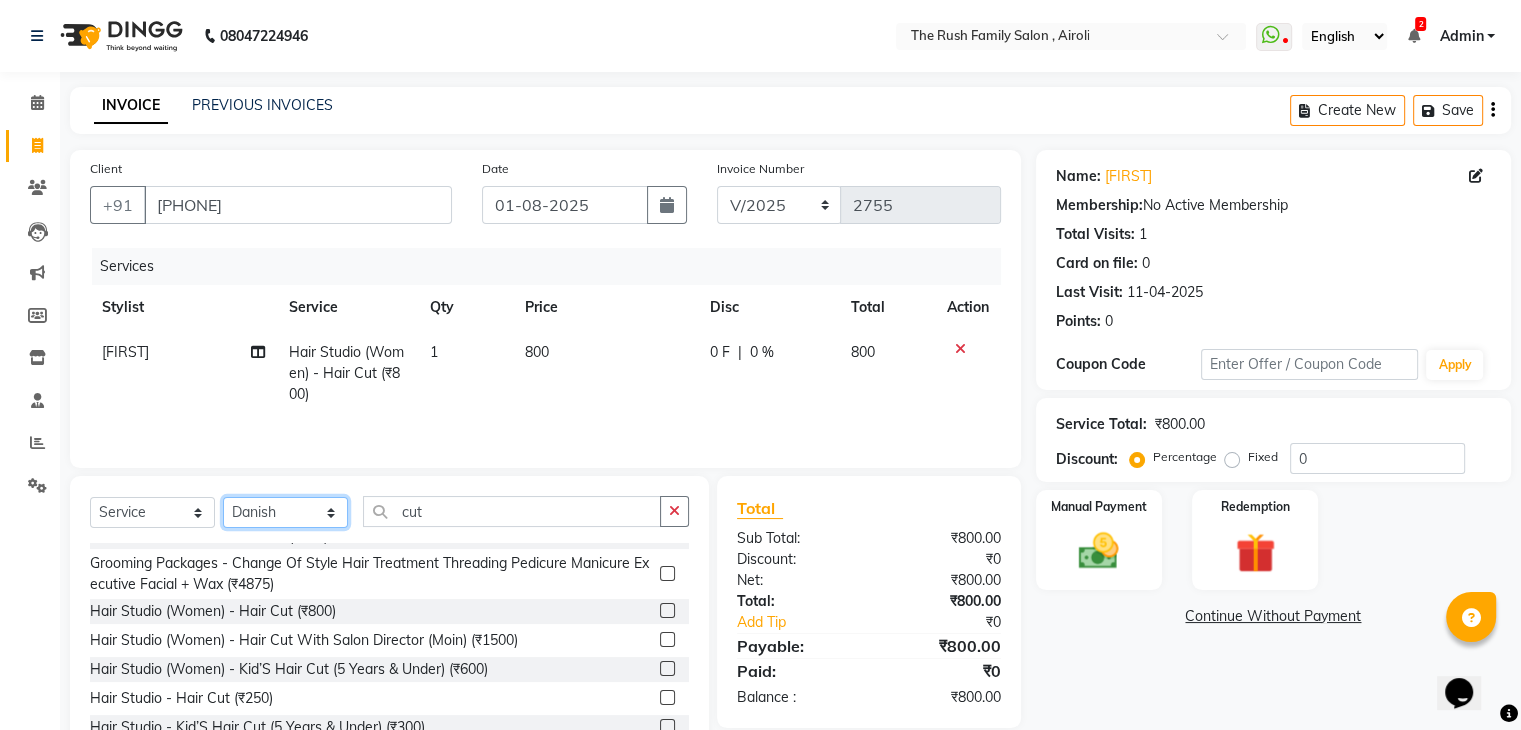 click on "Select Stylist Ajaz Alvira Danish Guddi Jayesh Josh  mumtaz Naeem   nishu Riya    Rush Swati" 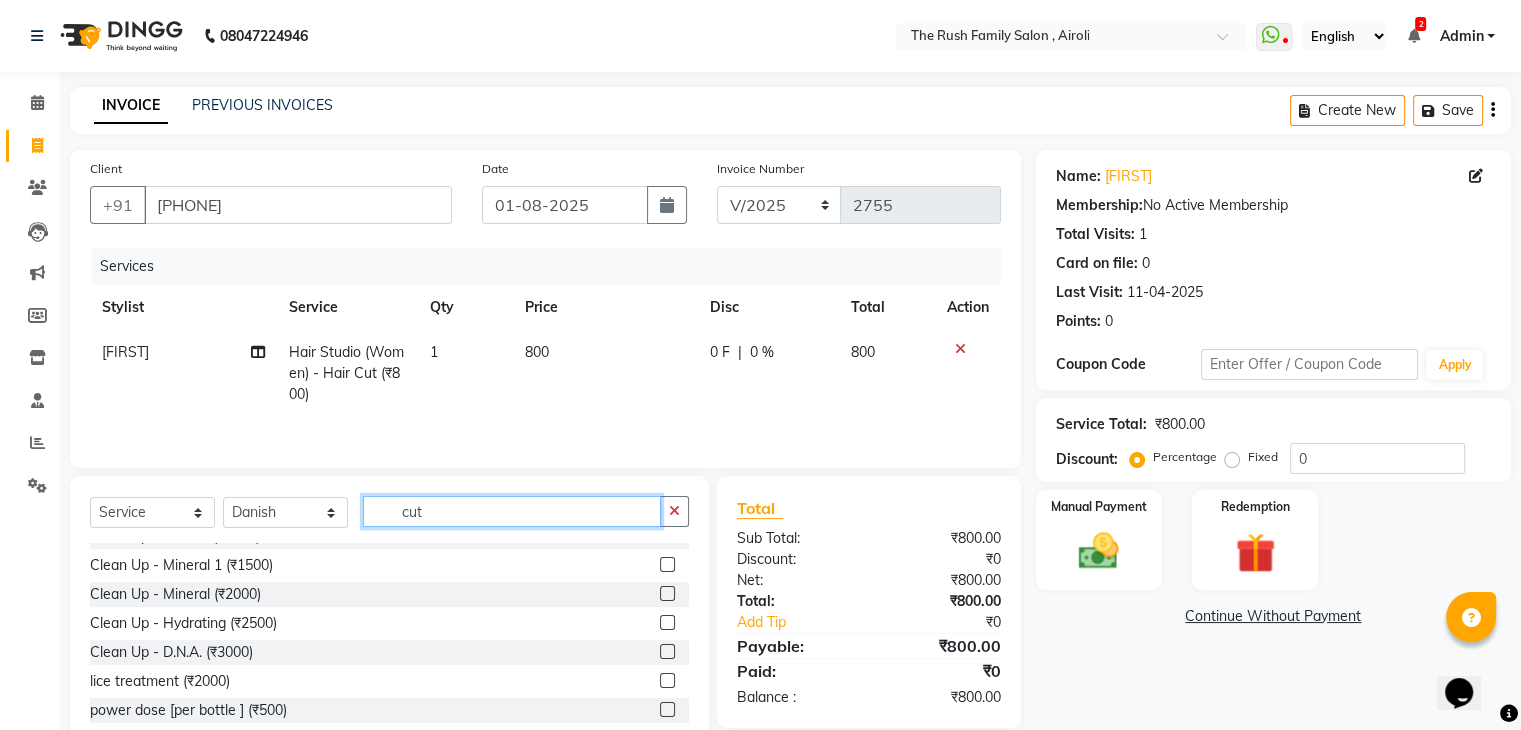 click on "cut" 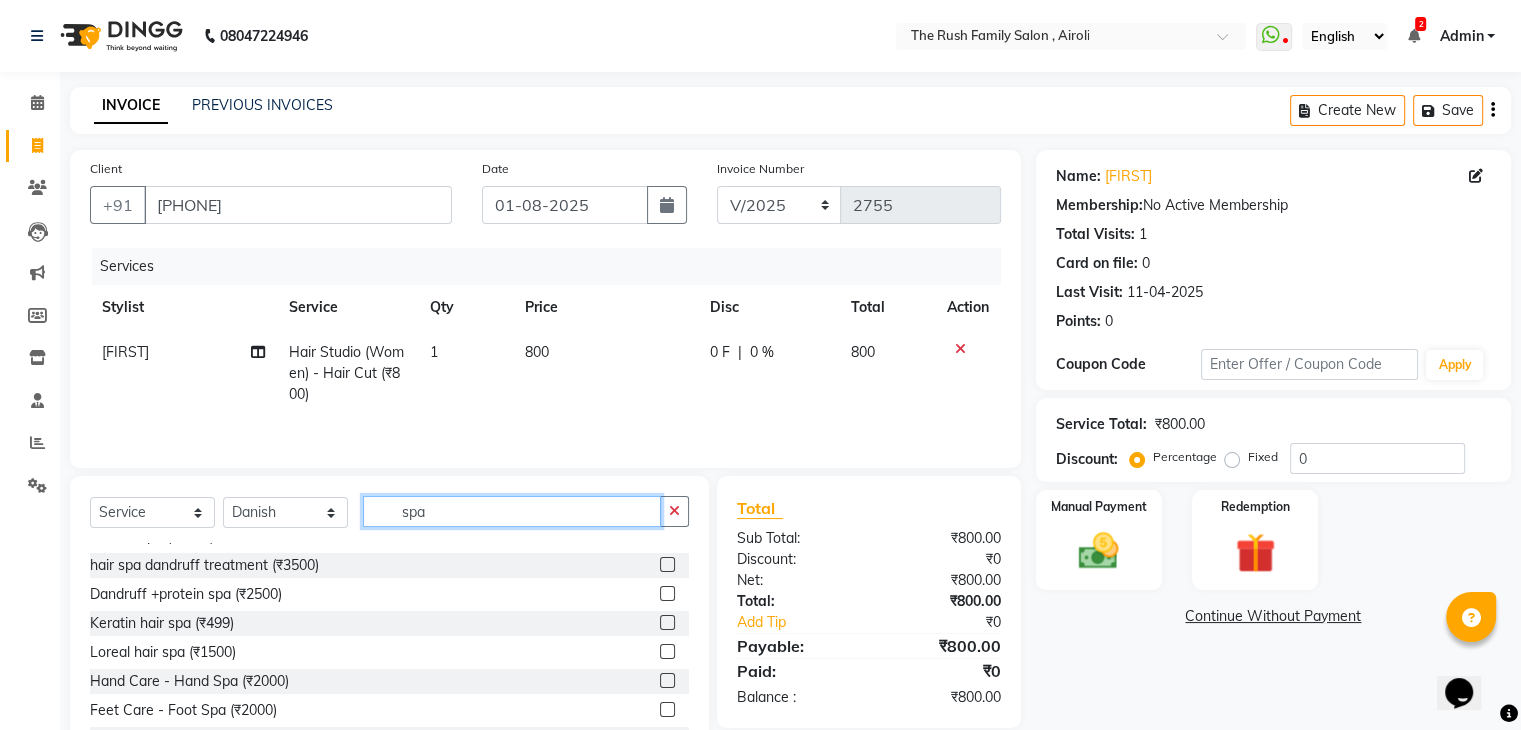 scroll, scrollTop: 168, scrollLeft: 0, axis: vertical 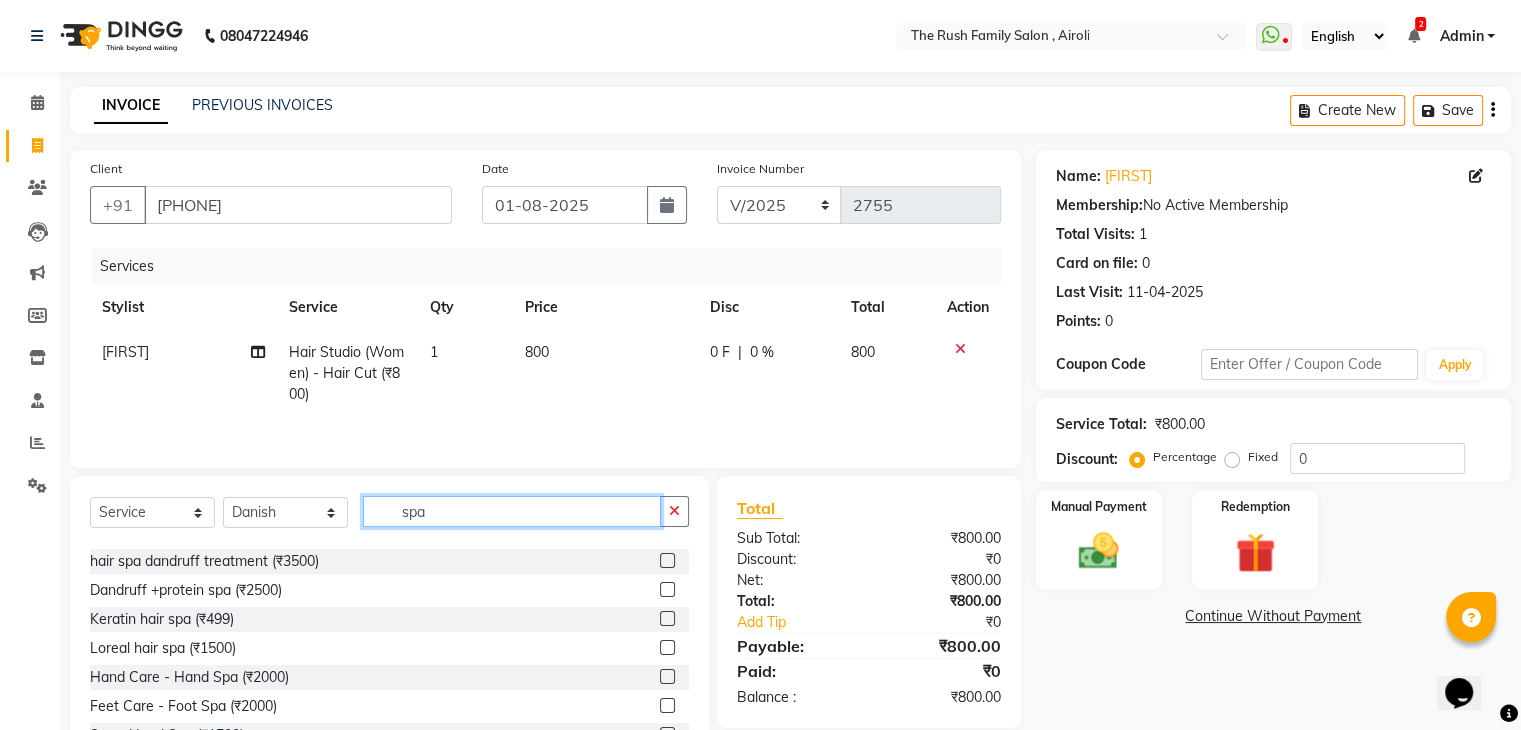 type on "spa" 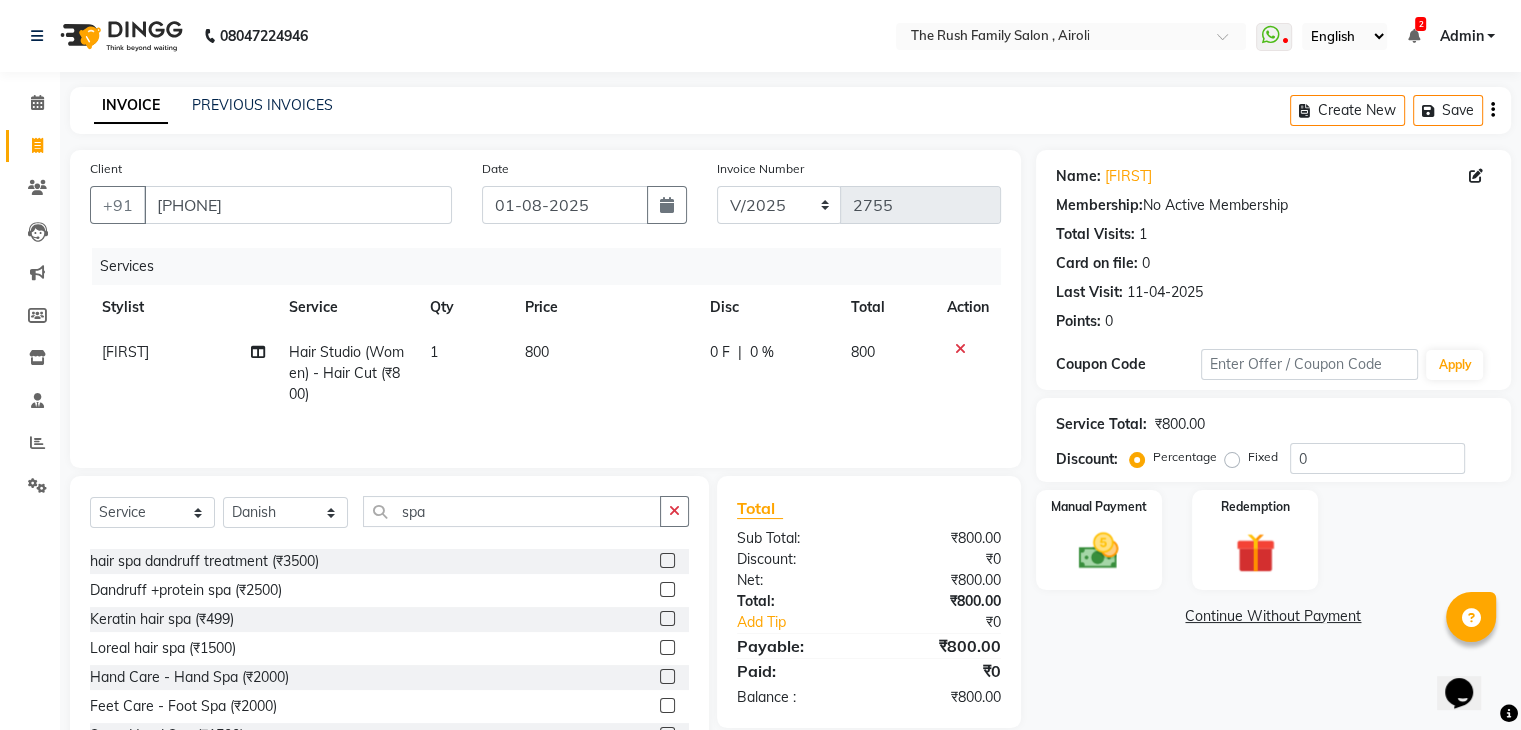 click 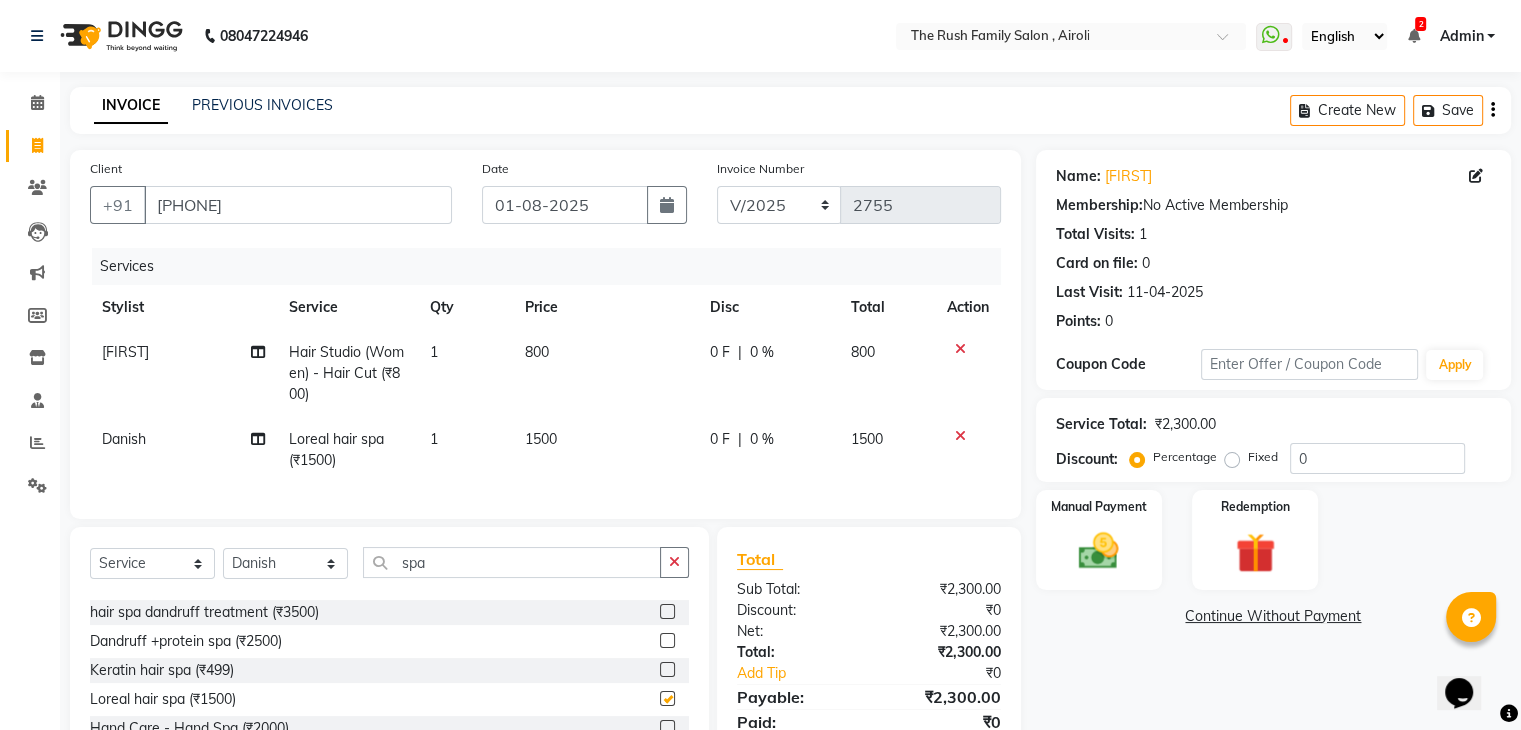 checkbox on "false" 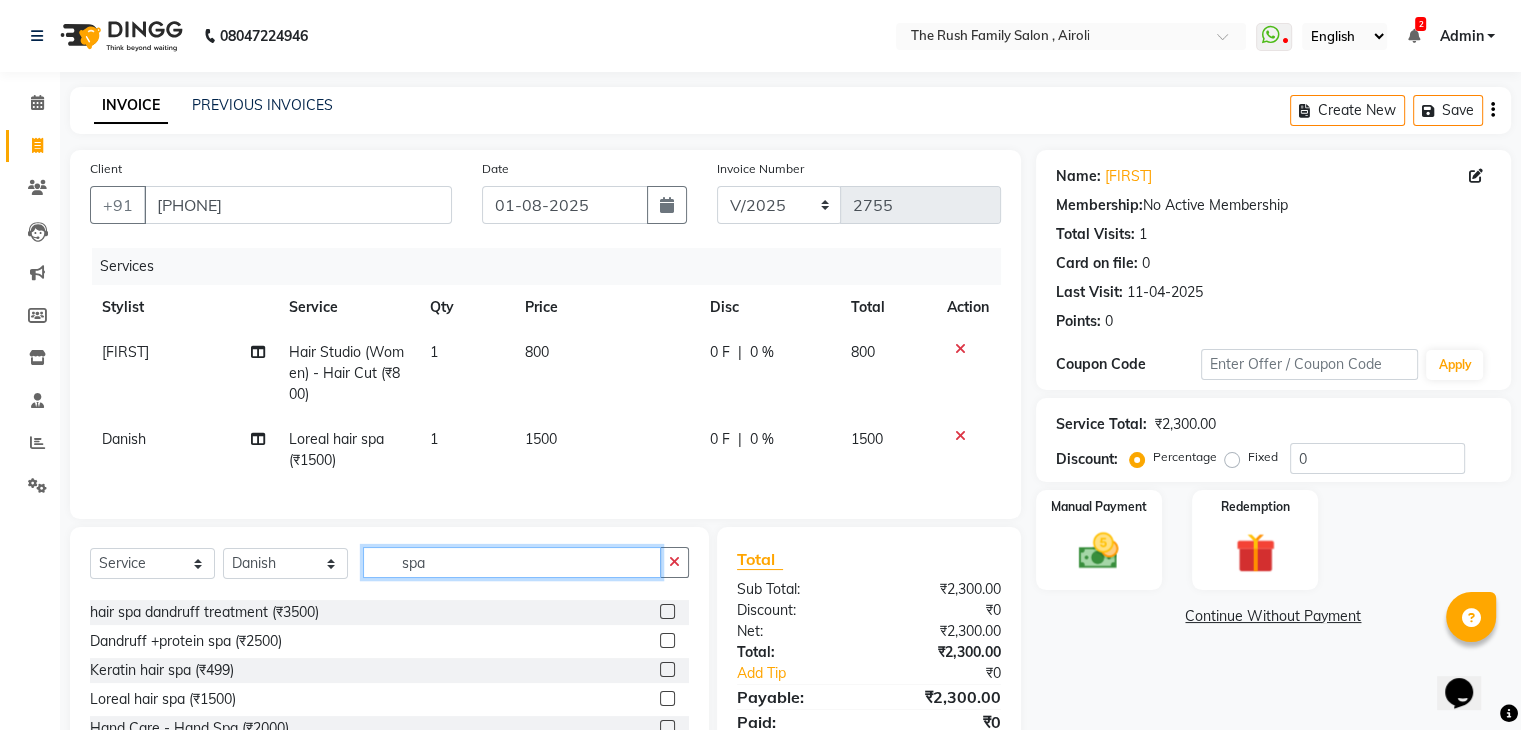 click on "spa" 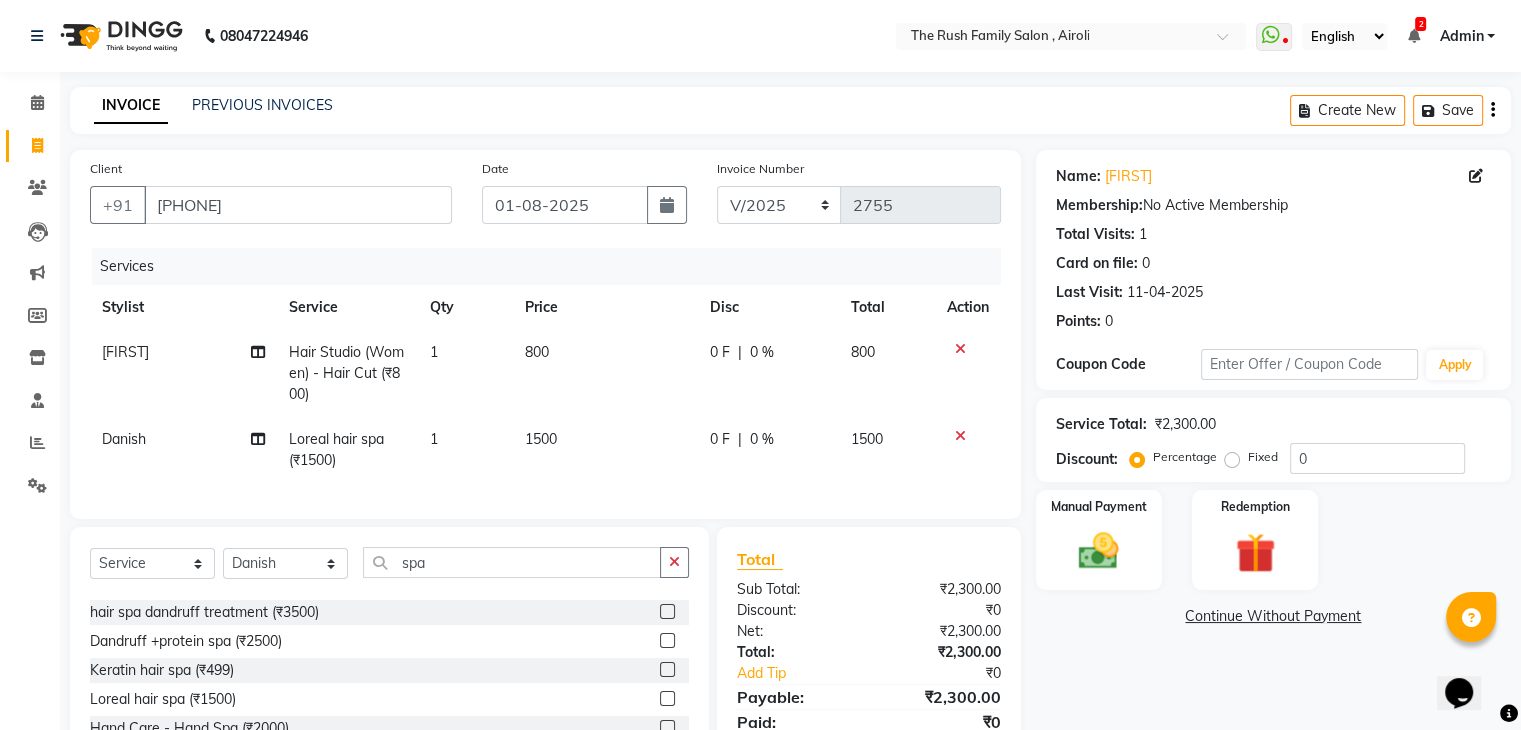 click on "0 F" 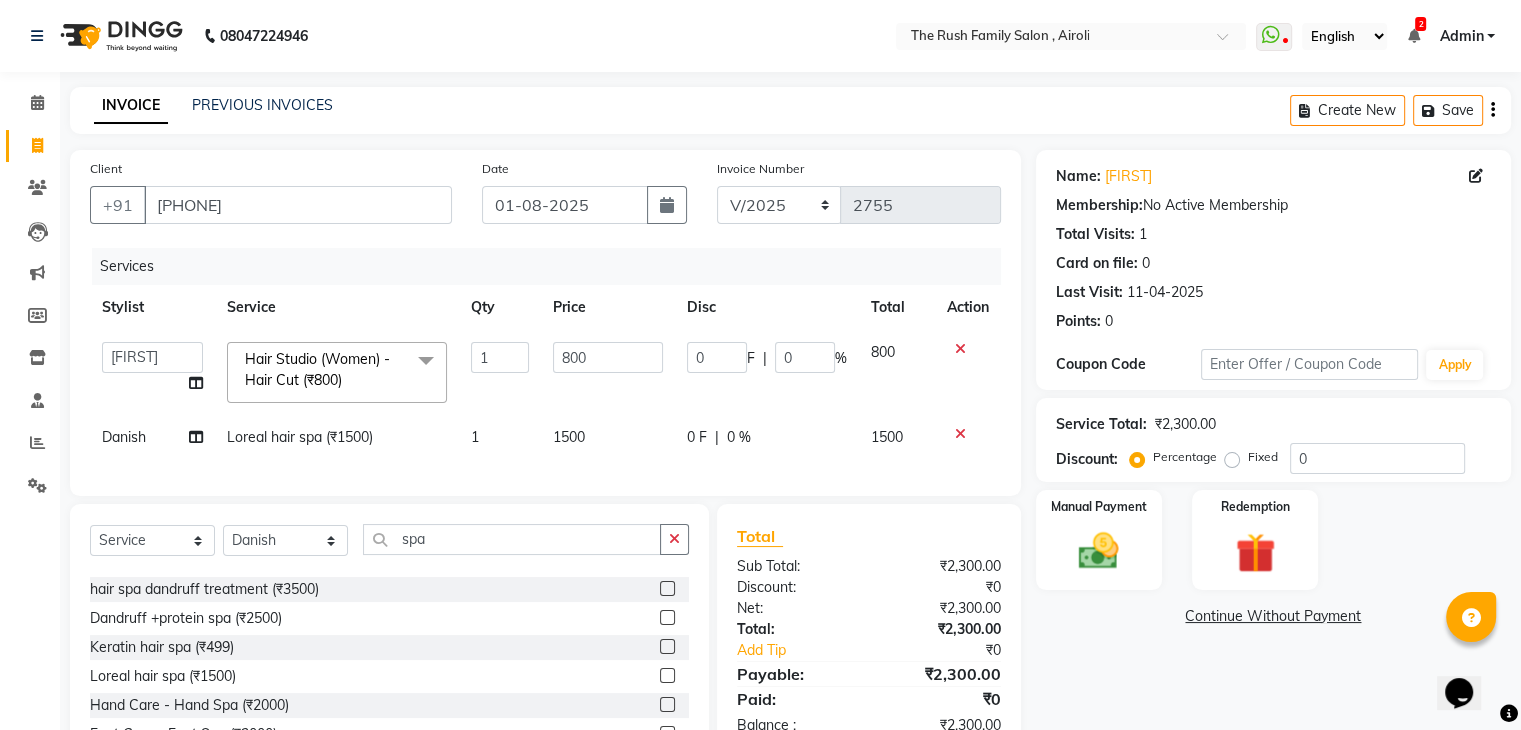 click on "0" 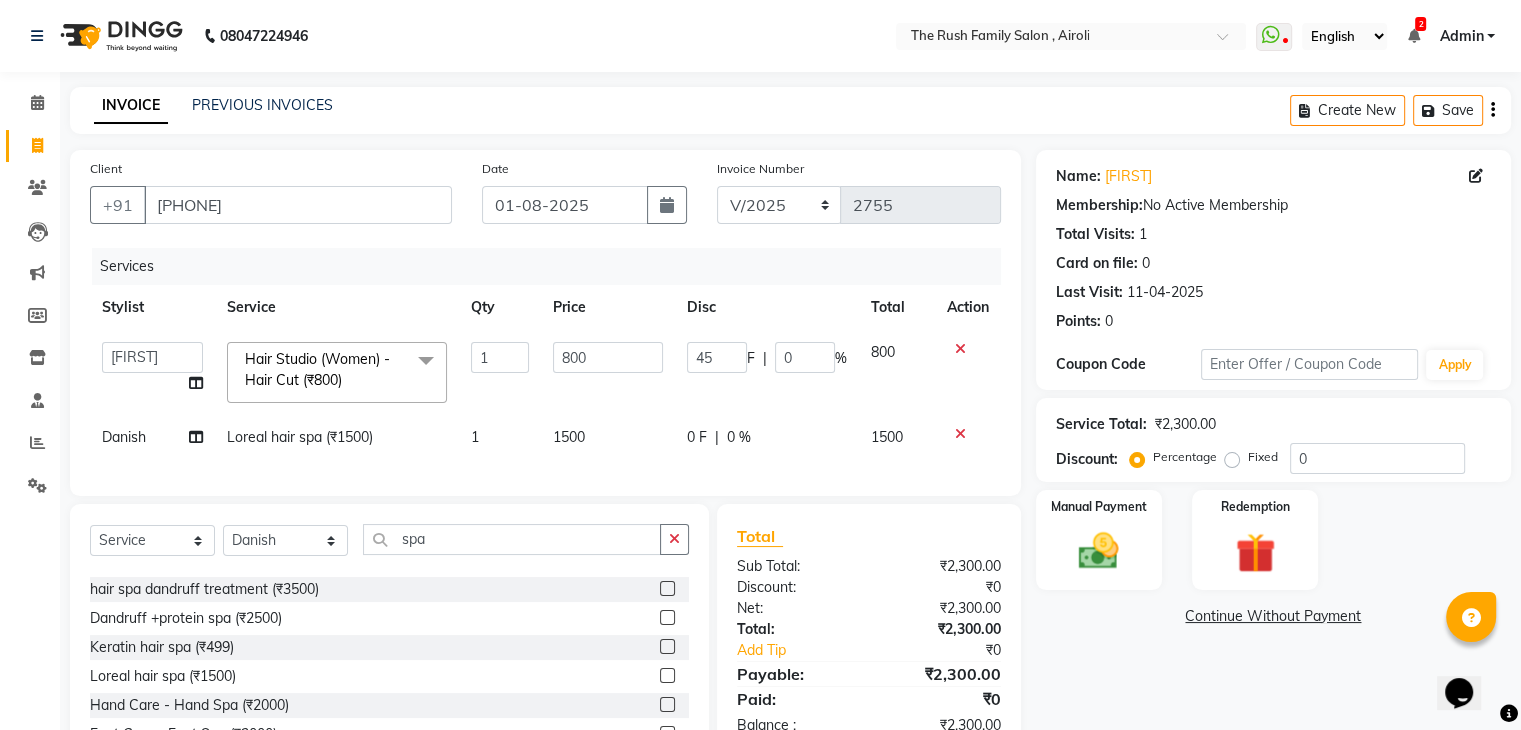 type on "450" 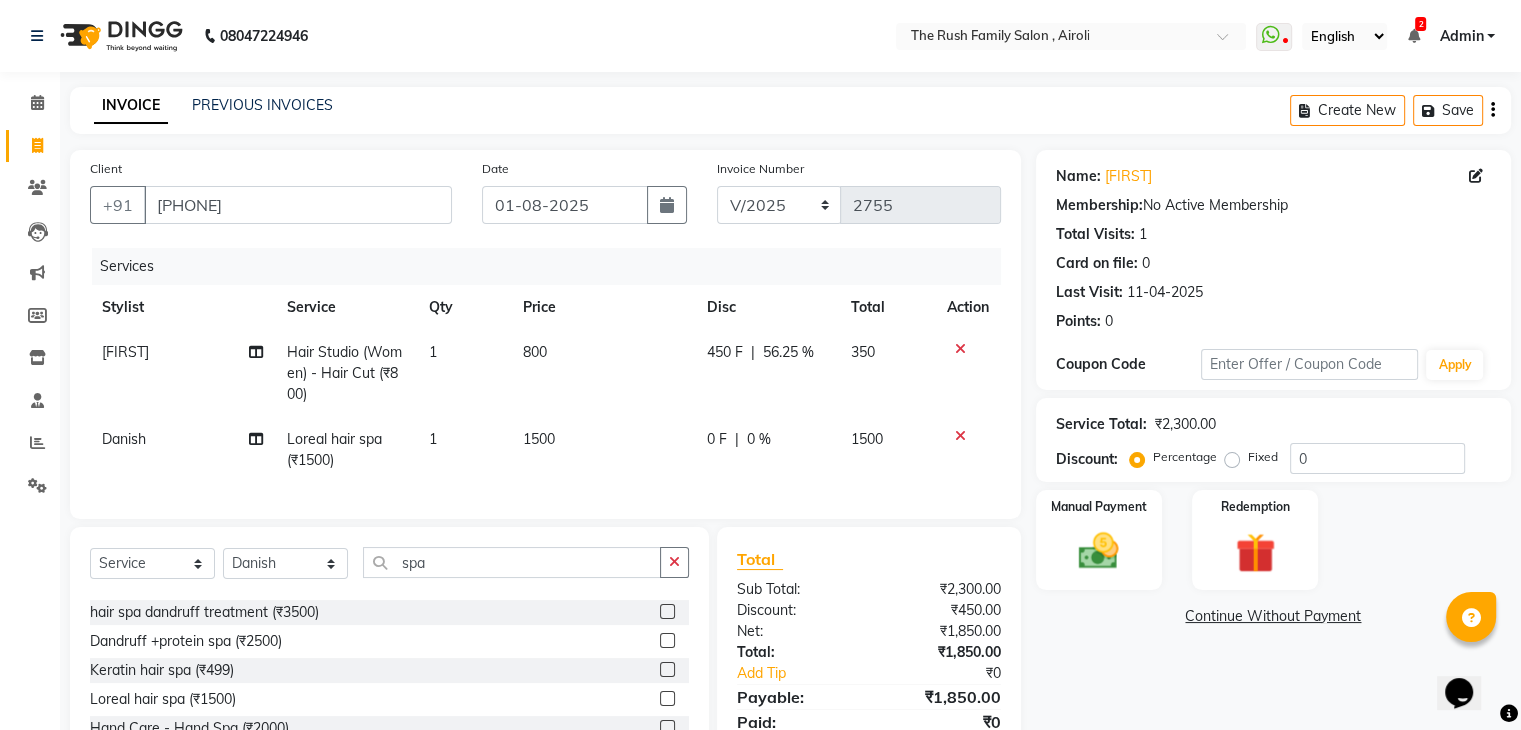 click on "450 F | 56.25 %" 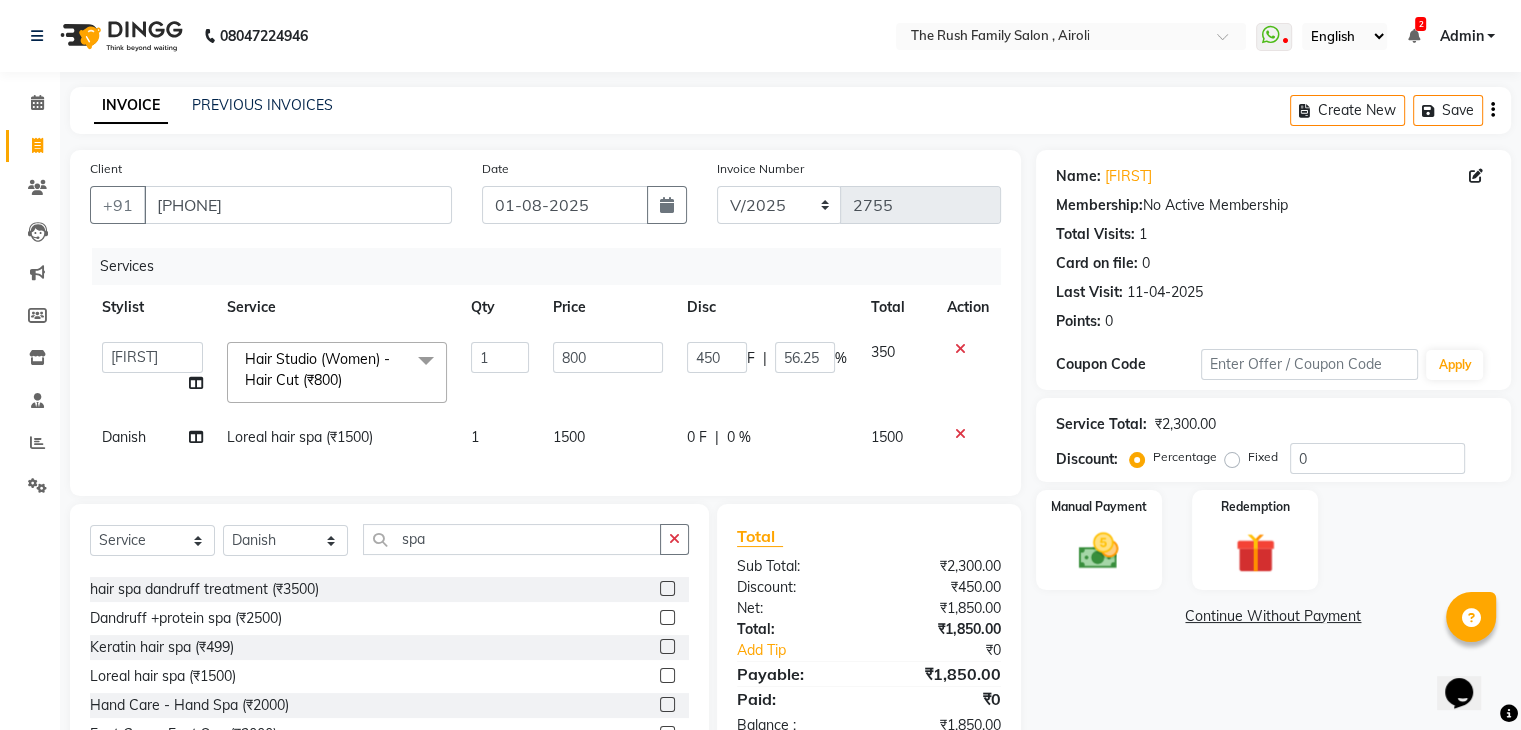 click on "0 F | 0 %" 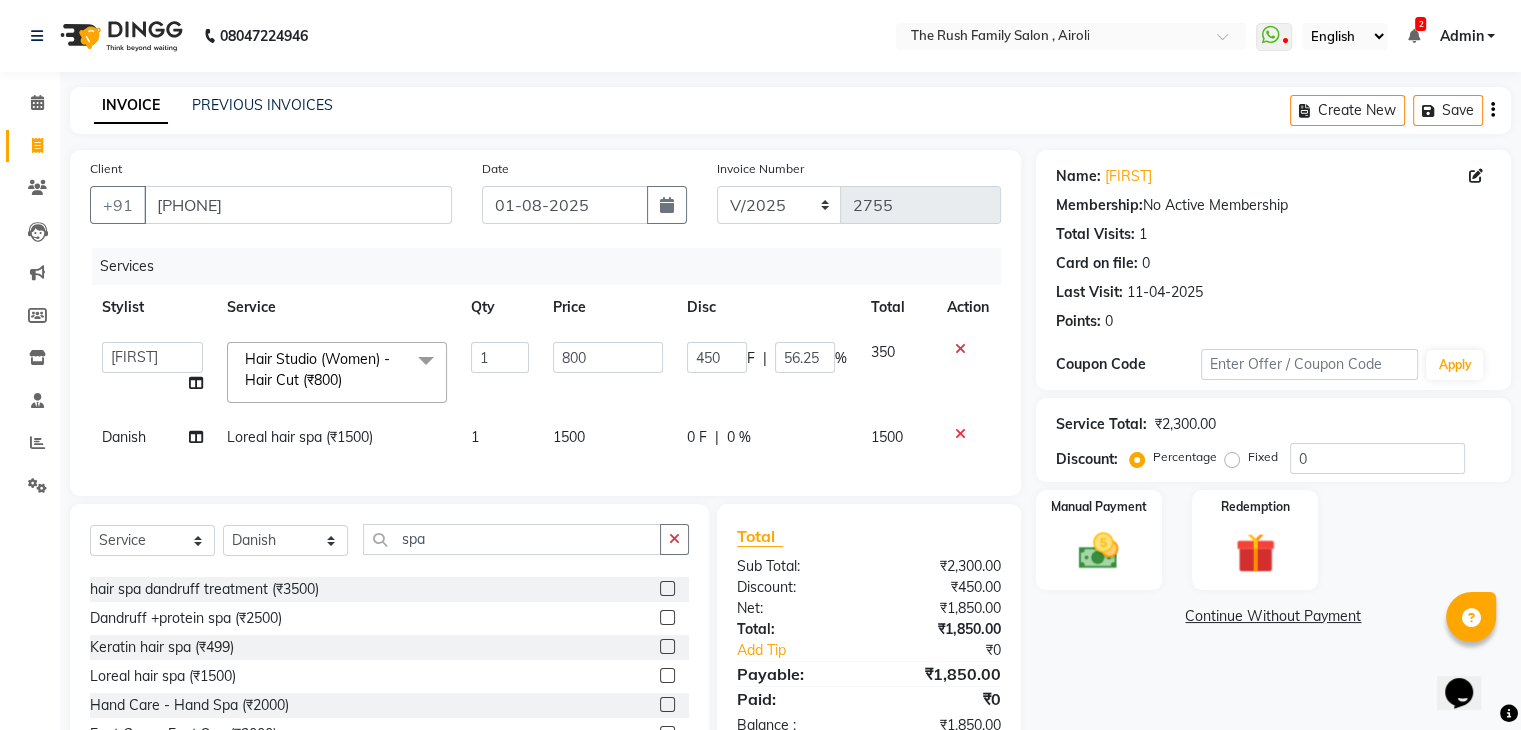 select on "65380" 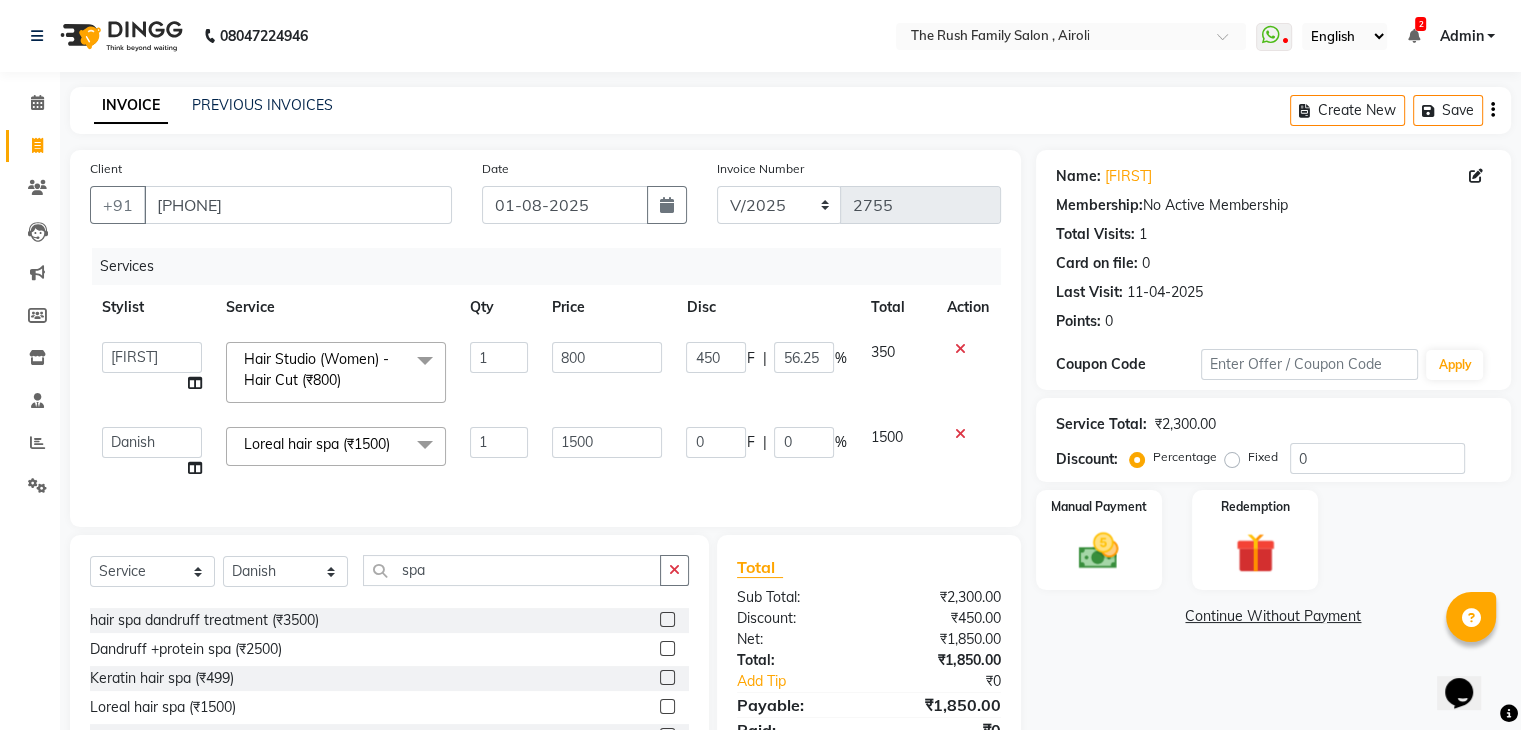 click on "0 F | 0 %" 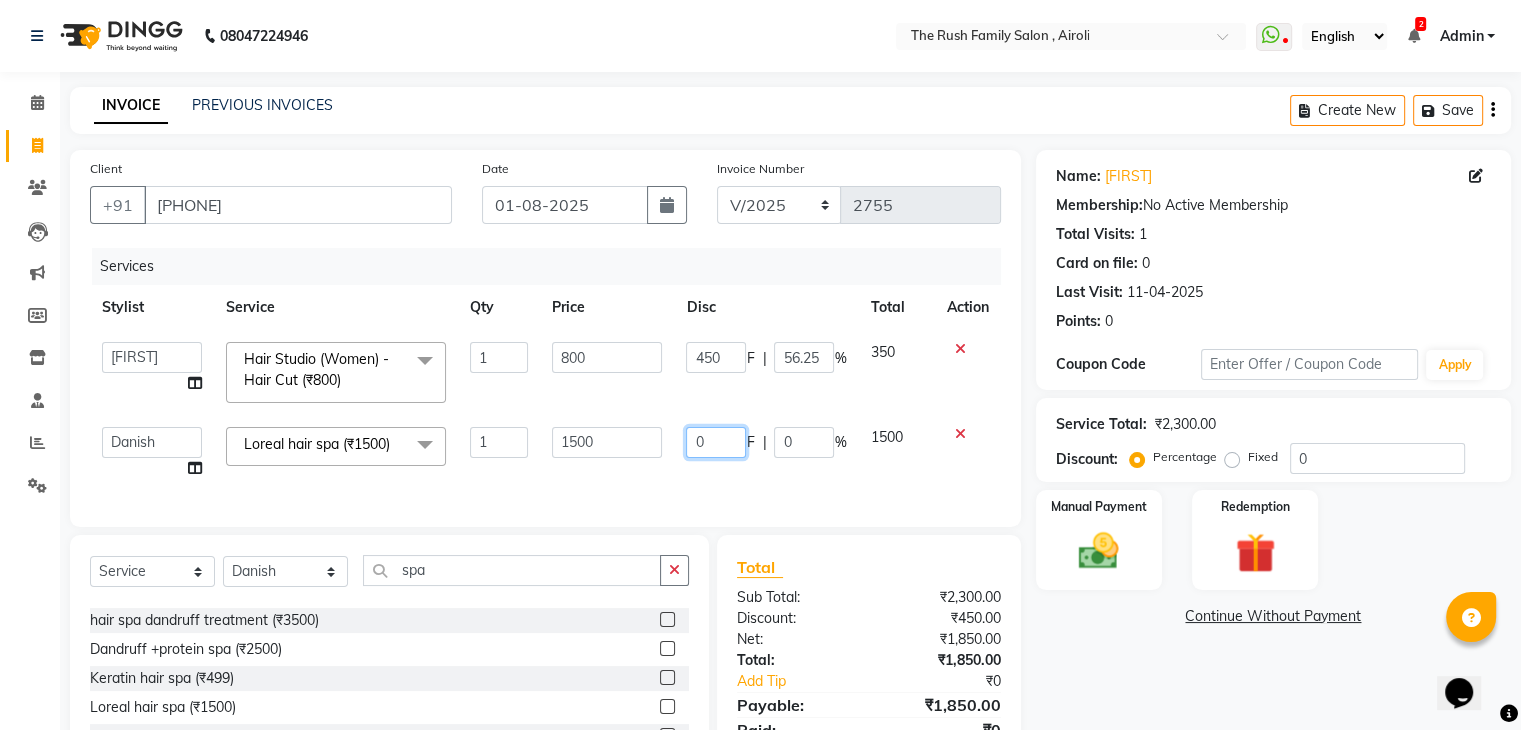 click on "0" 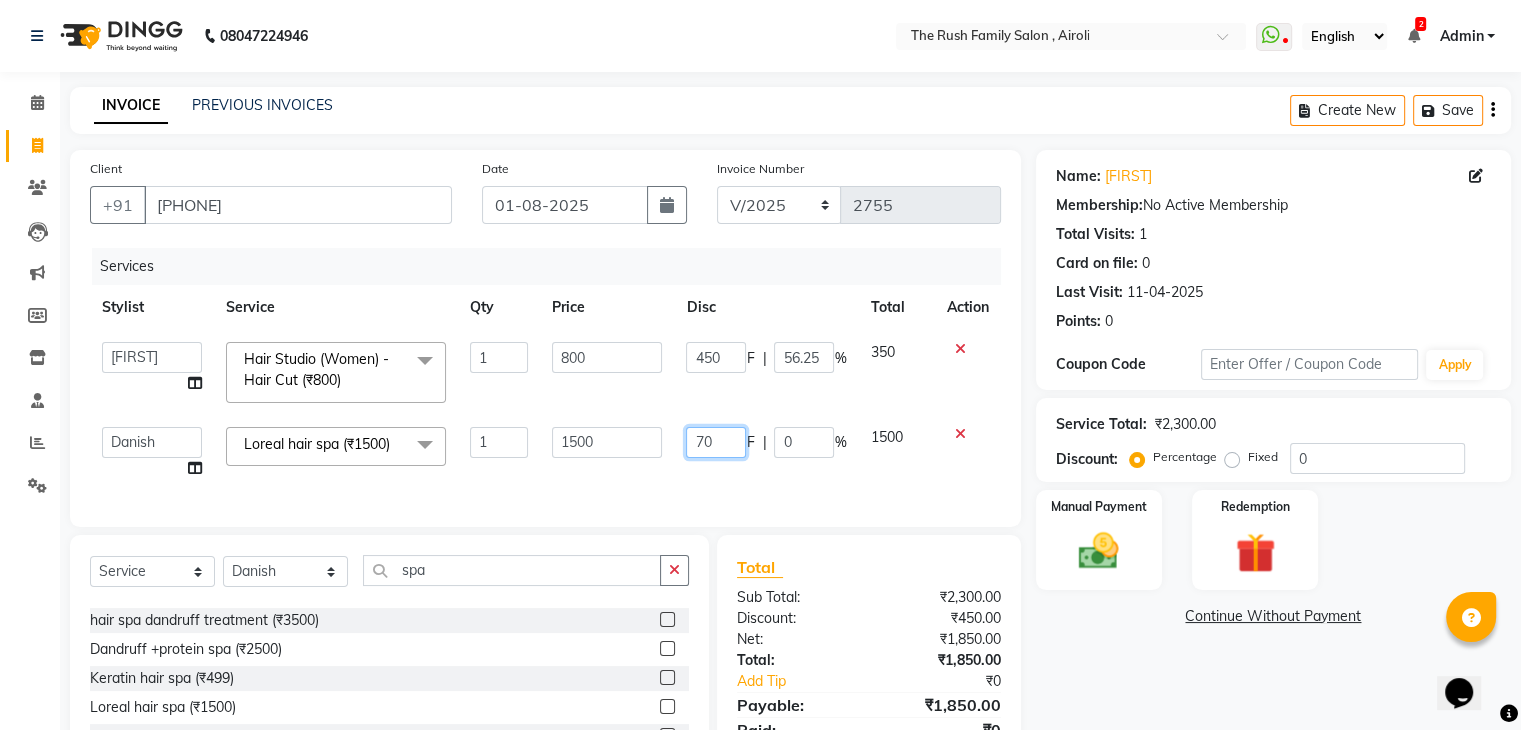 type on "700" 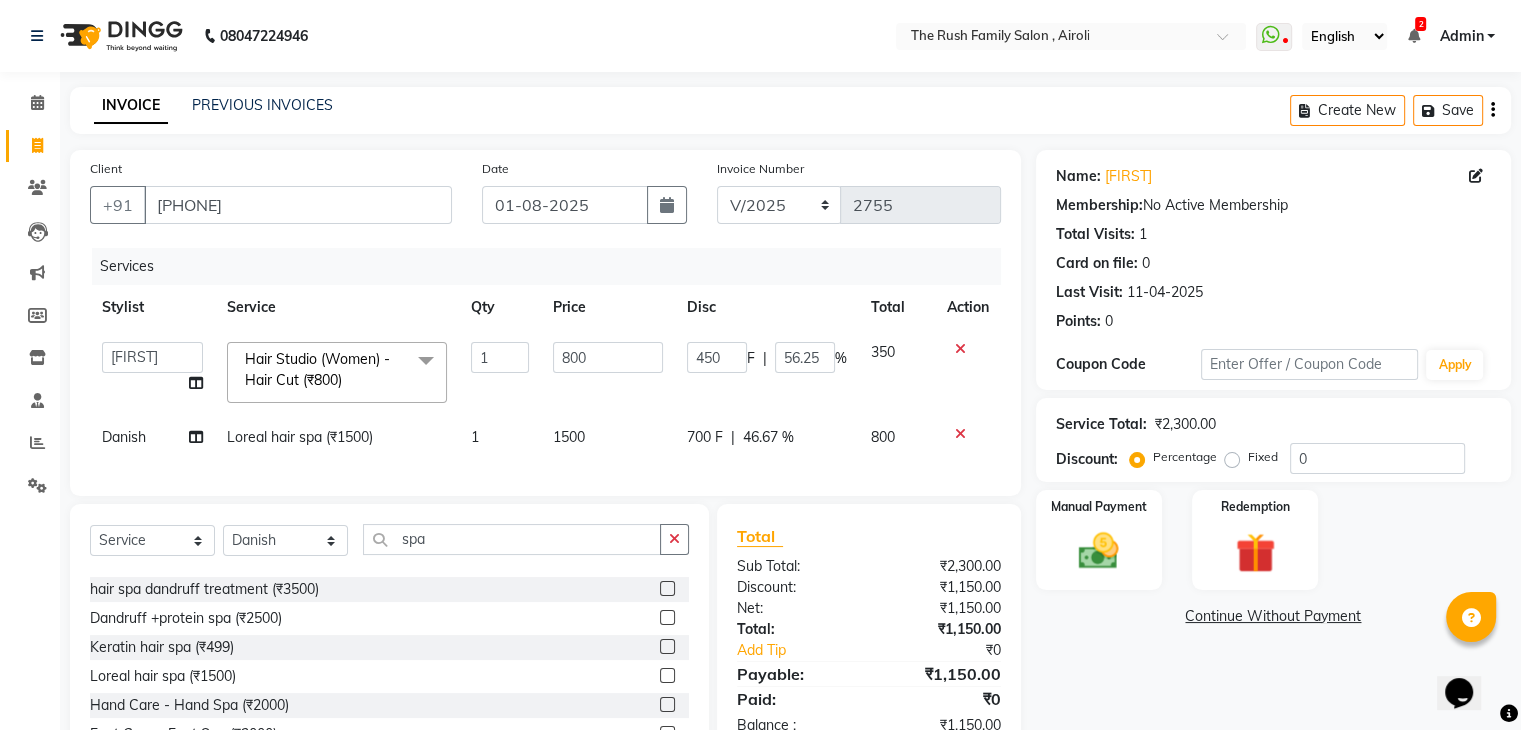 click on "Services Stylist Service Qty Price Disc Total Action  Ajaz   Alvira   Danish   Guddi   Jayesh   Josh    mumtaz   Naeem     nishu   Riya      Rush   Swati  Hair Studio (Women) - Hair Cut (₹800)  x Clean Up - Deep Clean (₹900) Clean Up - Fruit (₹1000) Clean Up - Revival (₹1200) Clean Up - Mineral 1 (₹1500) Clean Up - Mineral (₹2000) Clean Up - Hydrating (₹2500) Clean Up - D.N.A. (₹3000) lice treatment (₹2000) power dose [per bottle ] (₹500) pigmantation facial (₹1000) protein spa (₹2500) Bota smooth (₹8000) Bota smooth  (₹10000) bota smooth (₹6500) Protein hair spa (₹1600) nanoplatia (₹2500) Hair protein spa (₹2000) Protein spaa (₹3500) Foot spa (₹800) Protein spa (₹3000) Nose pill off (₹250) hair spa dandruff treatment (₹3500) Threading/upl (₹70) Threading /Forhead /upl (₹90) Botosmooth (₹7000) Pigmentation treatment (₹3000) Hydra  facial (₹7000) hair cut / shave (₹375) Pill off upl (₹50) Advance payment (₹600) Diamond clean up (₹1200) 1 800 450" 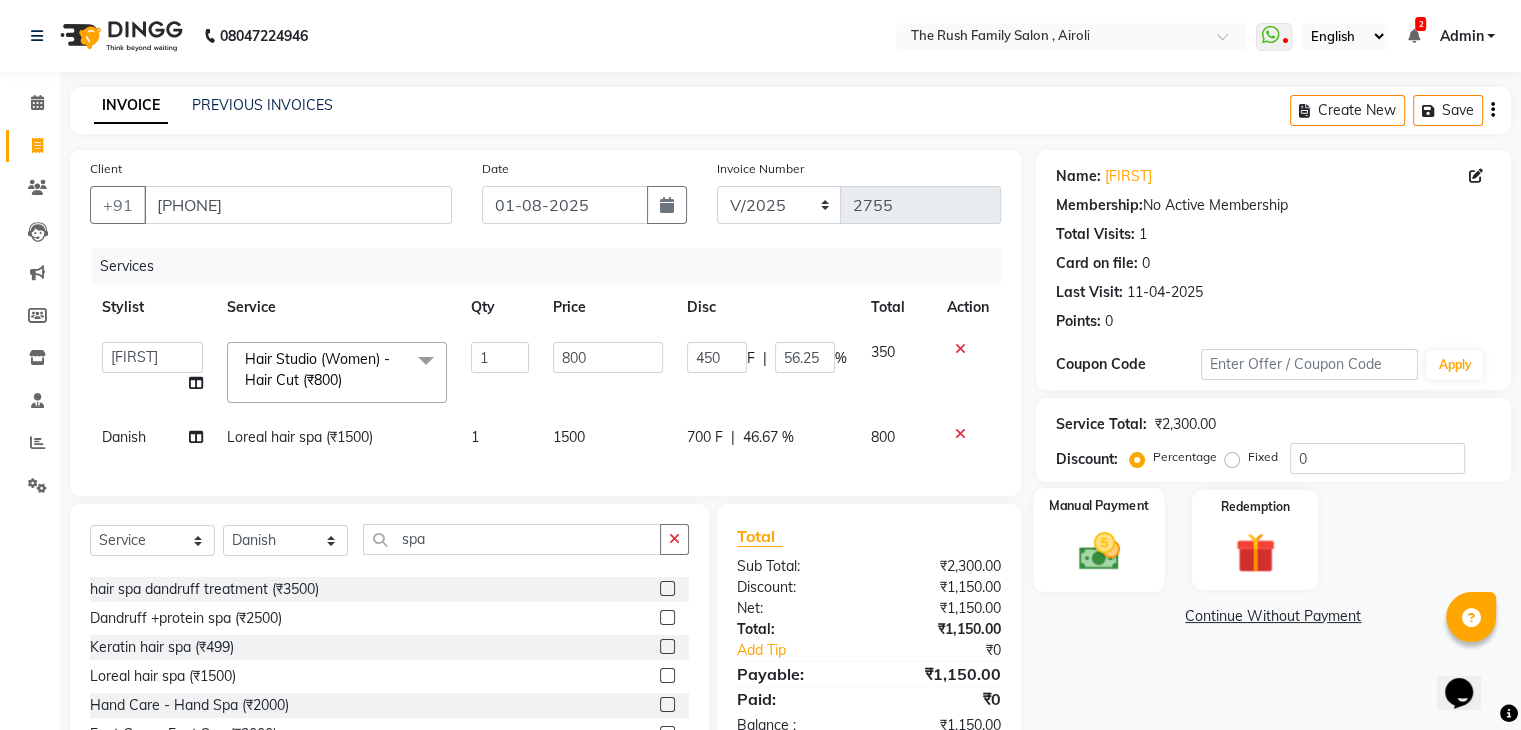 click on "Manual Payment" 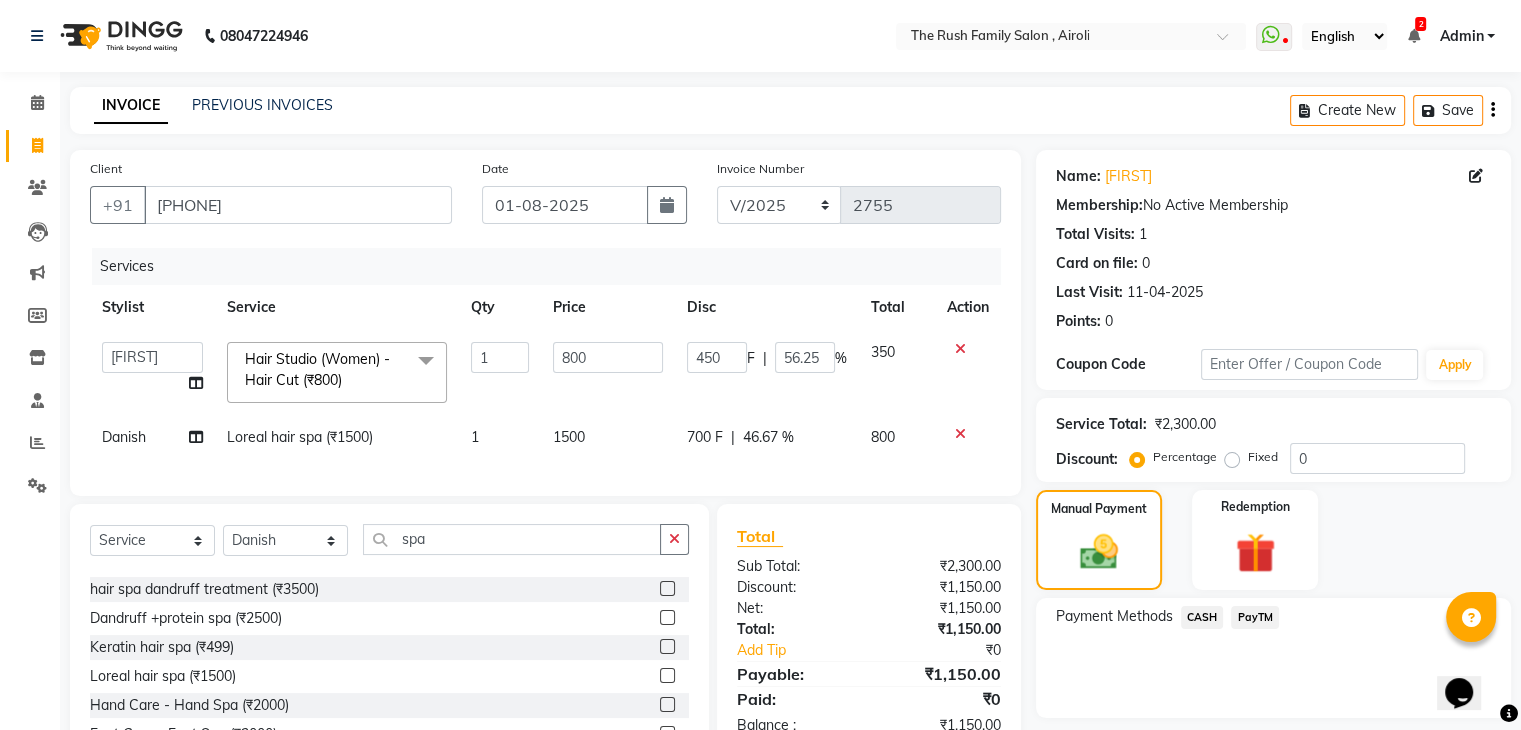 click on "PayTM" 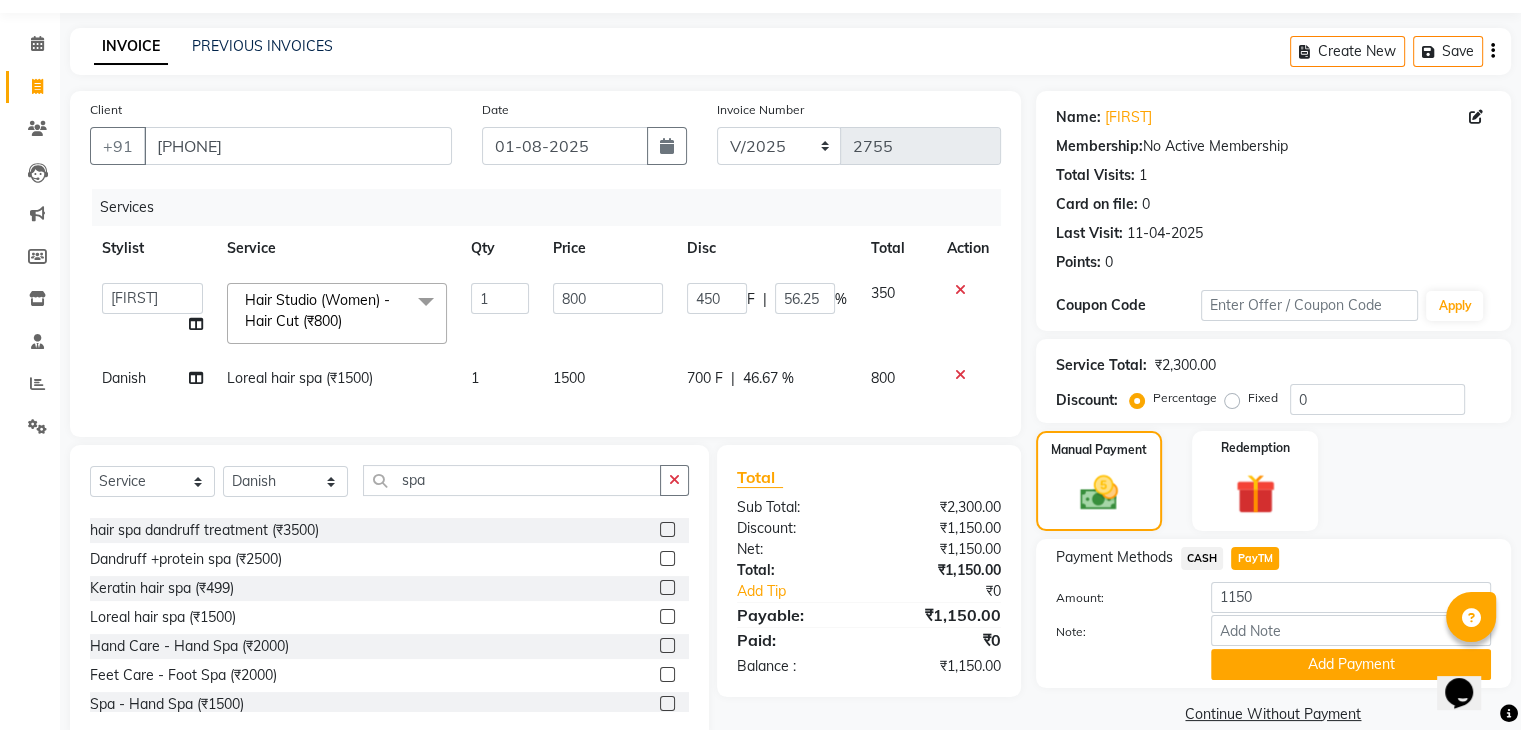 scroll, scrollTop: 64, scrollLeft: 0, axis: vertical 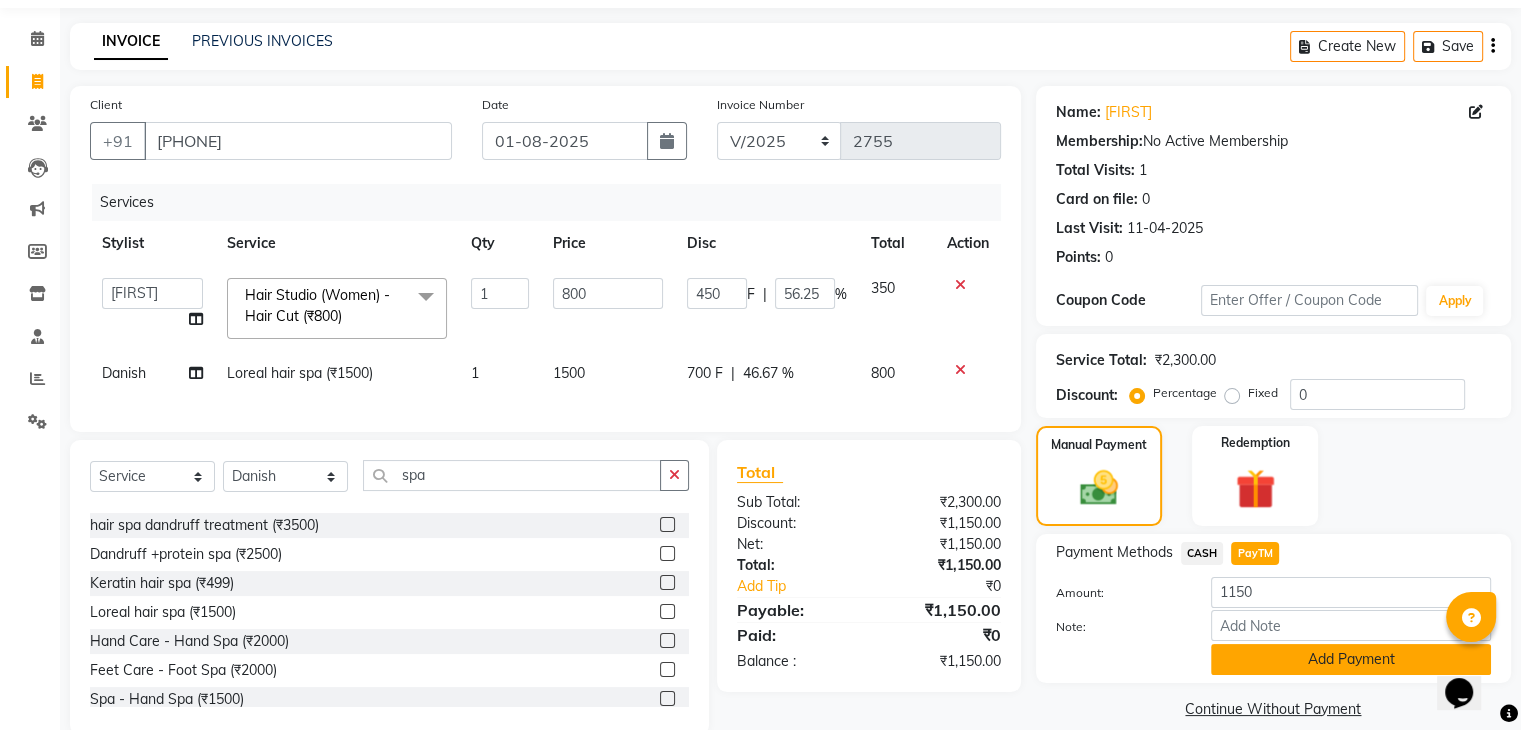 click on "Add Payment" 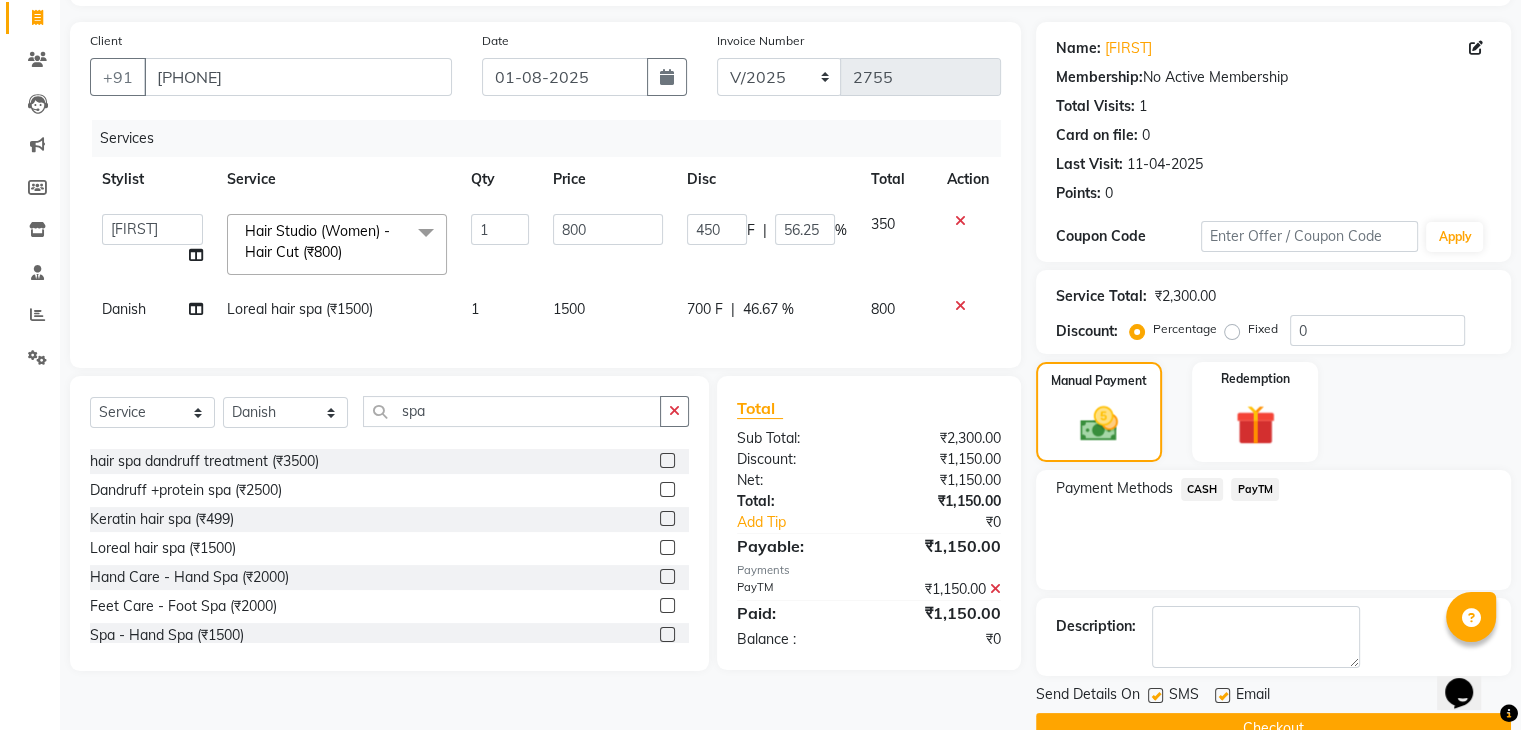 scroll, scrollTop: 171, scrollLeft: 0, axis: vertical 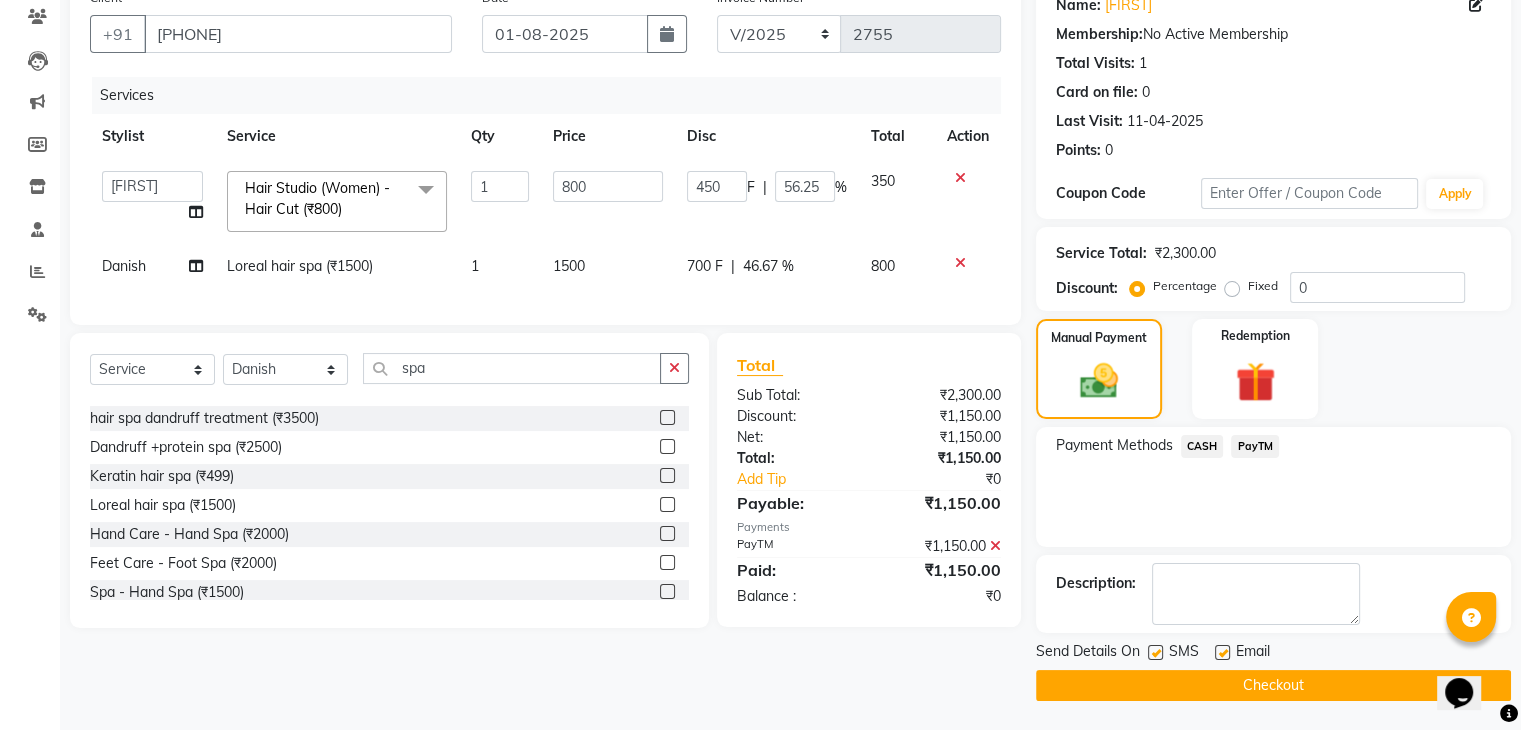 click 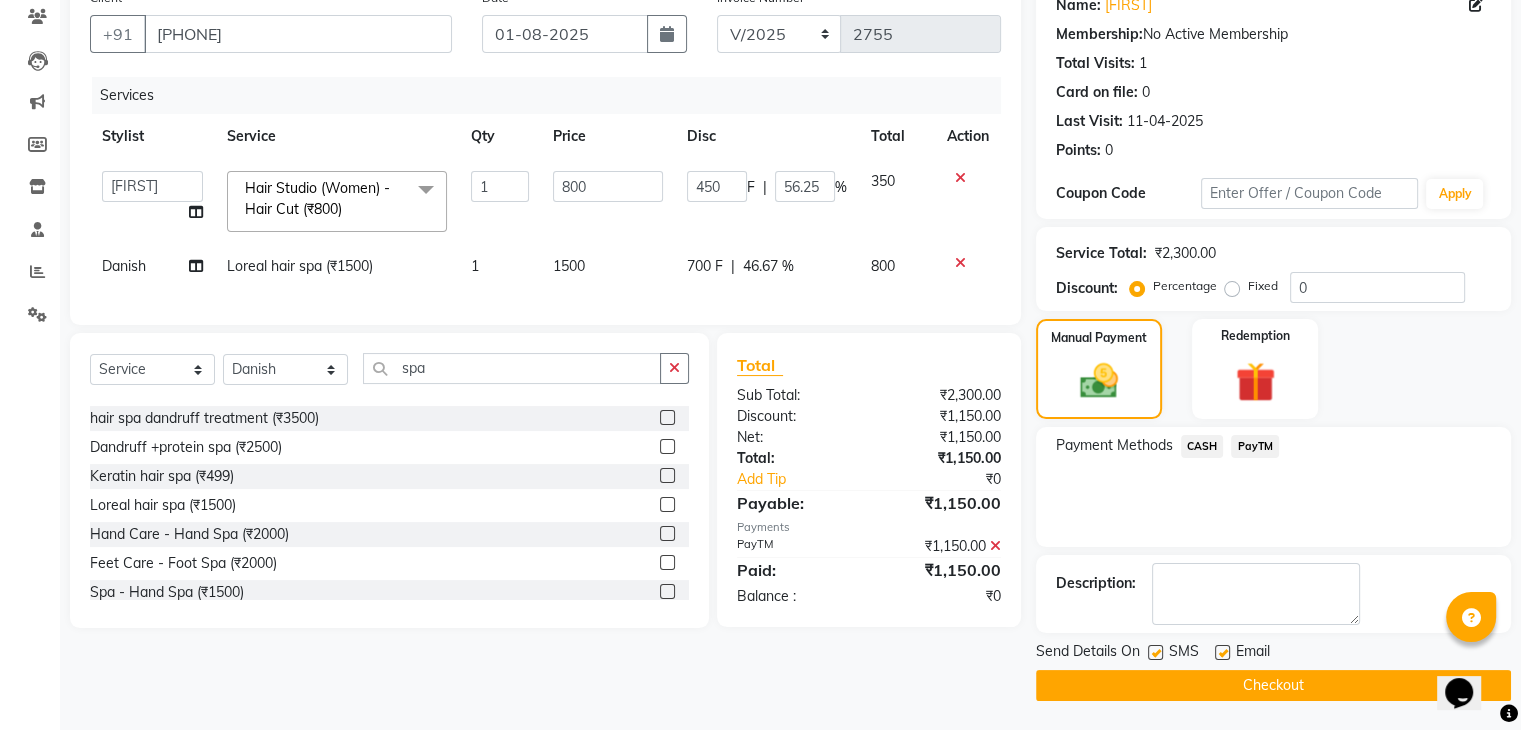 click at bounding box center [1154, 653] 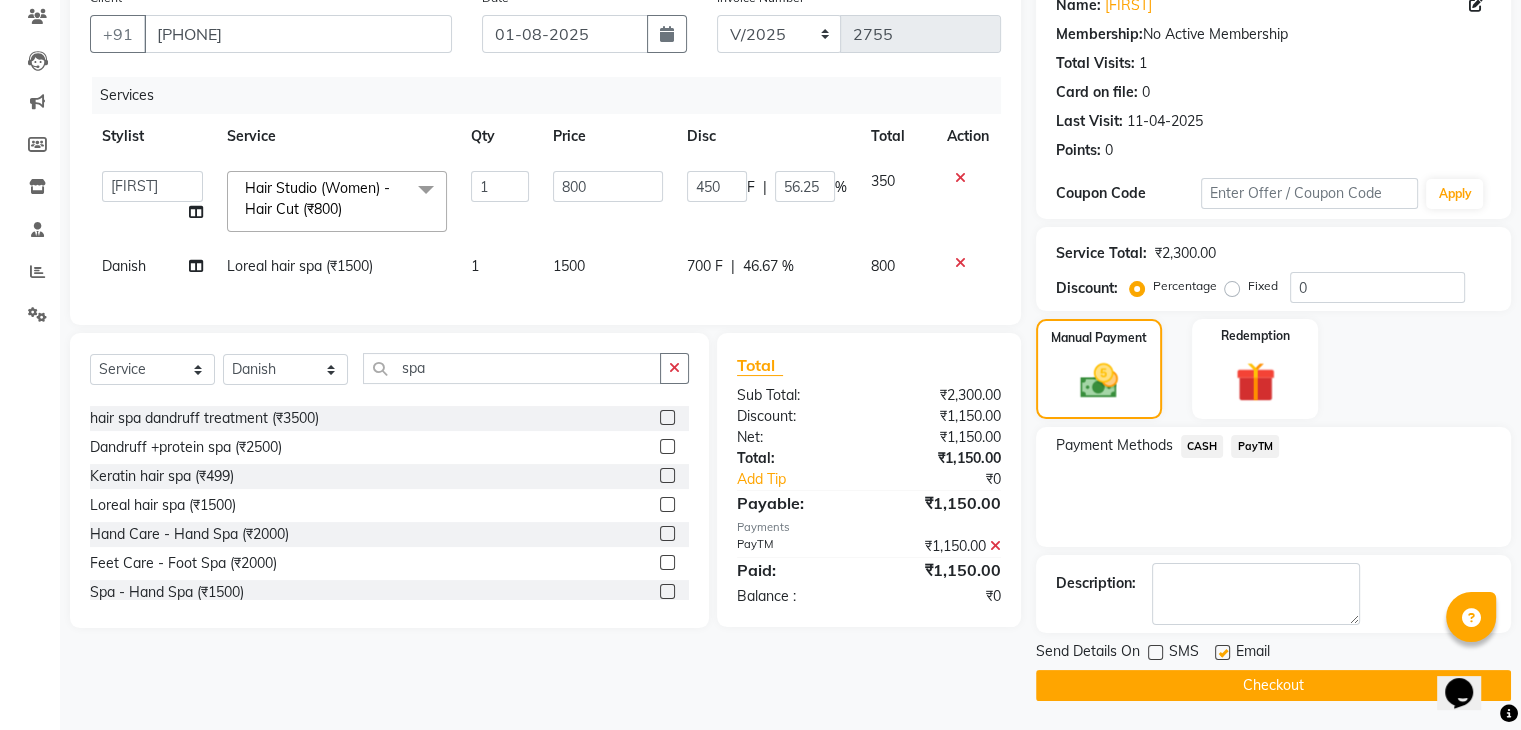click 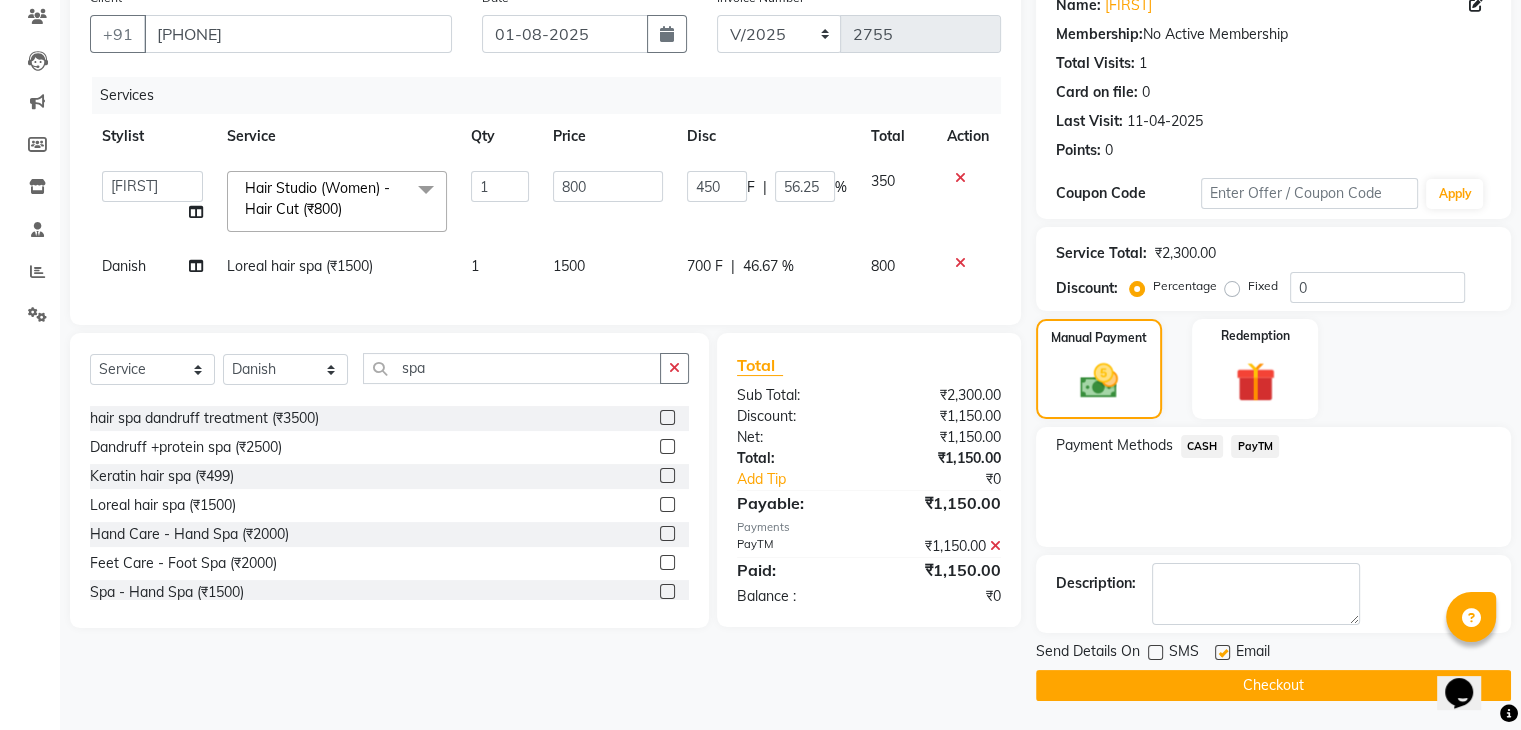 click at bounding box center [1221, 653] 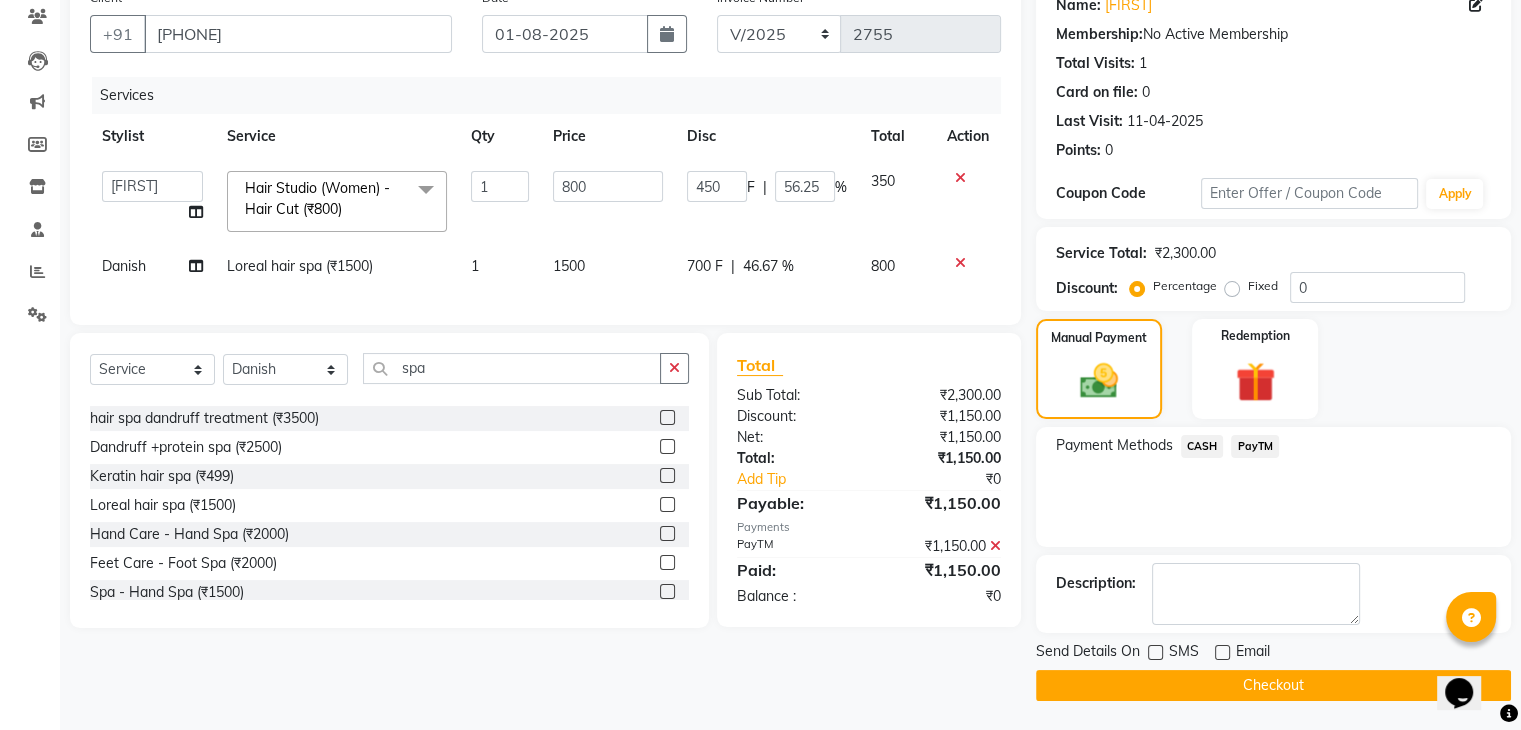 click on "Checkout" 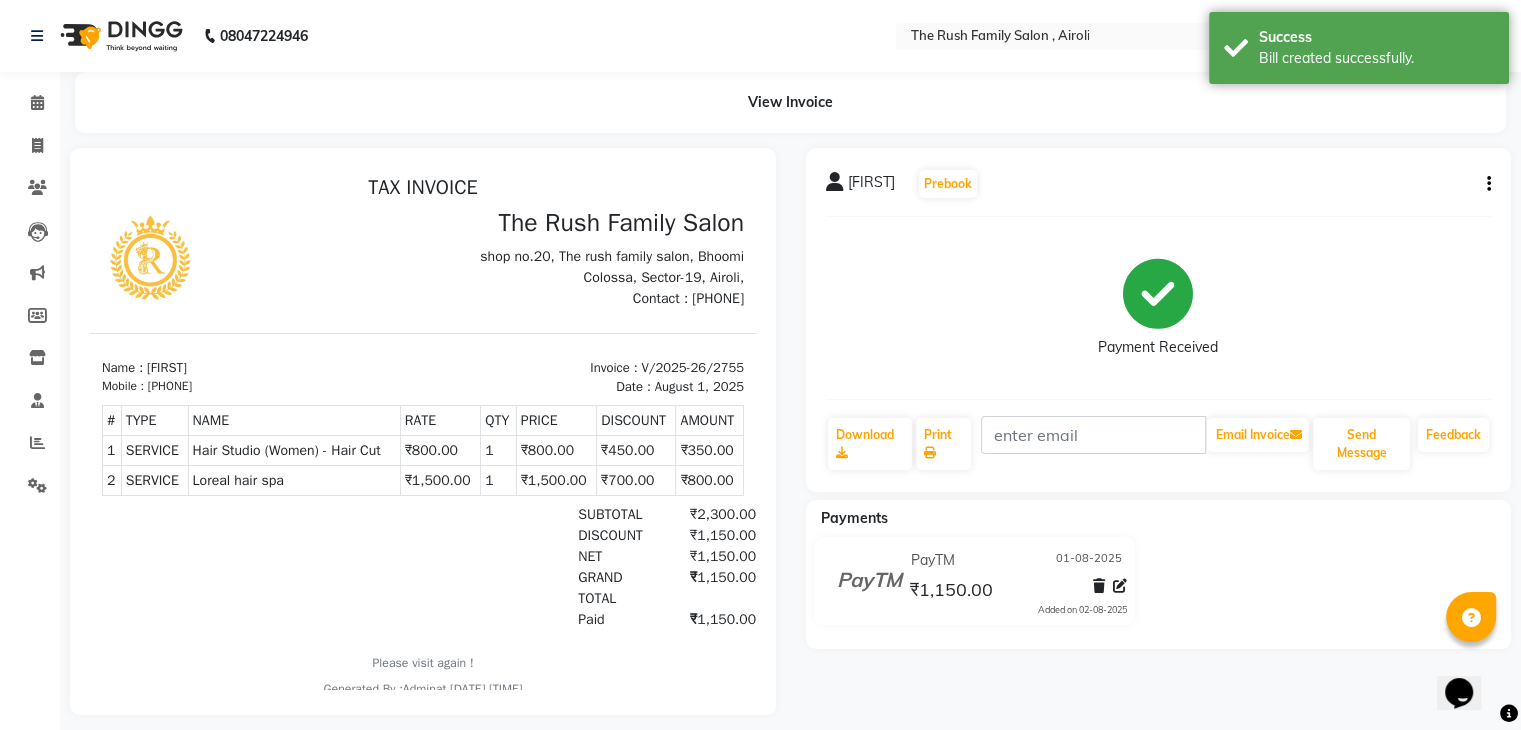 scroll, scrollTop: 0, scrollLeft: 0, axis: both 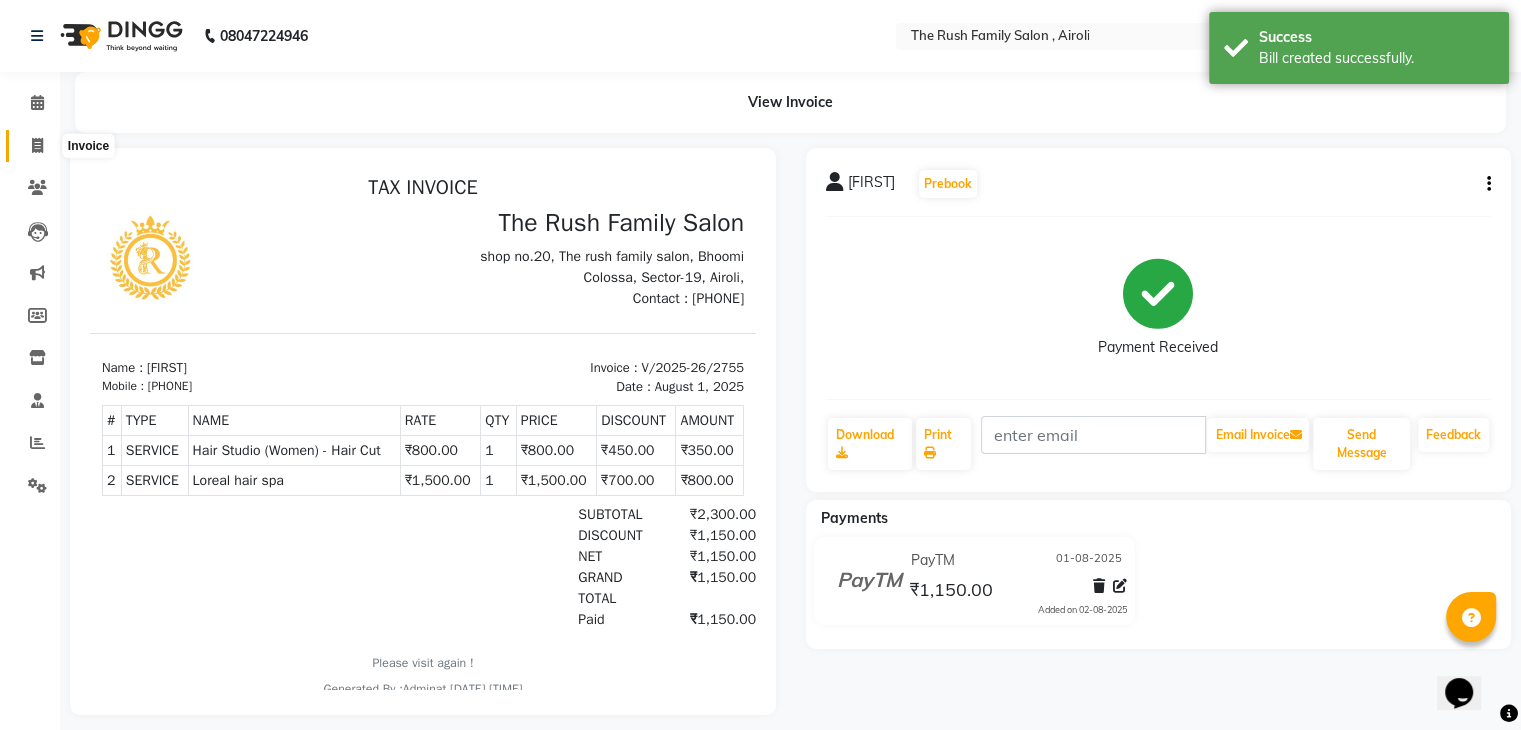 click 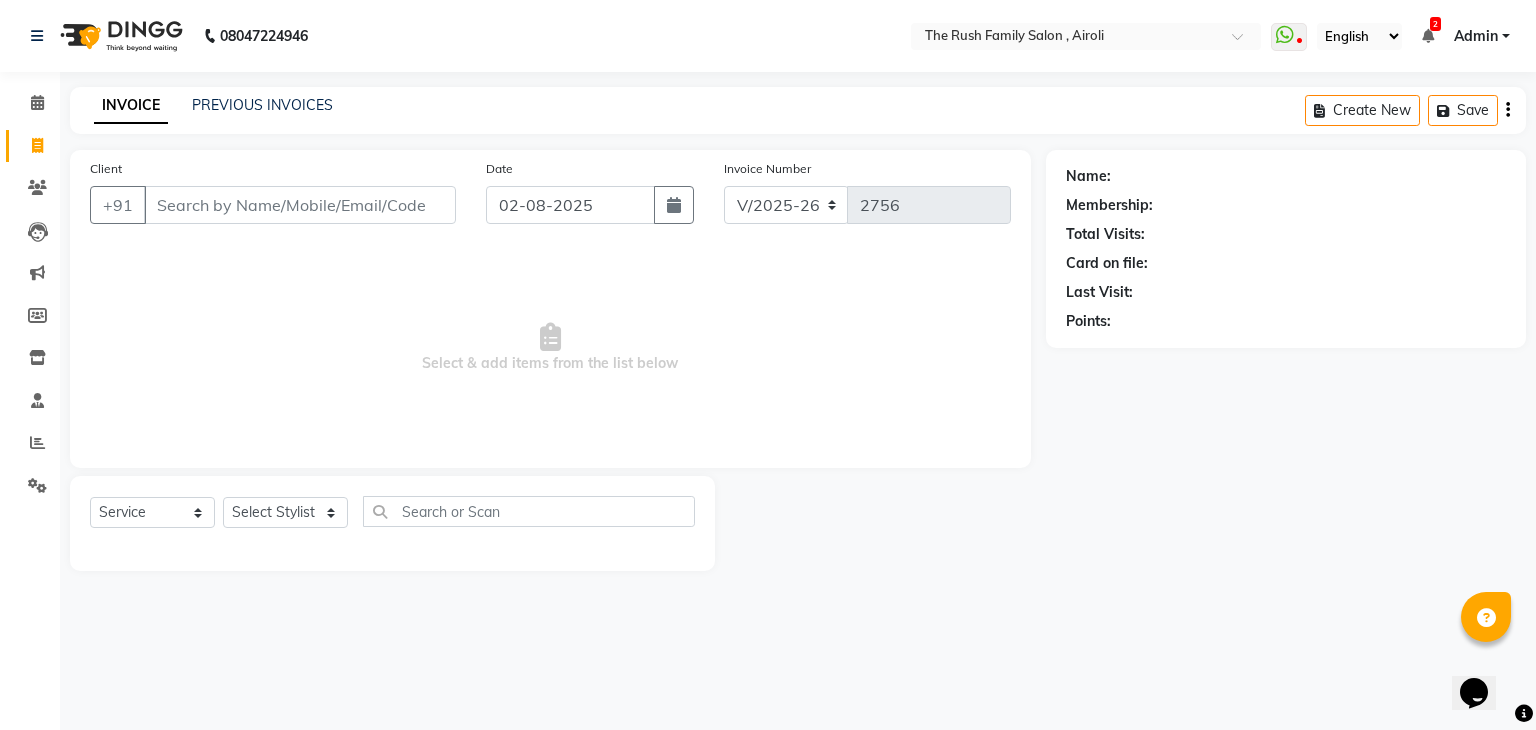 click on "Client" at bounding box center (300, 205) 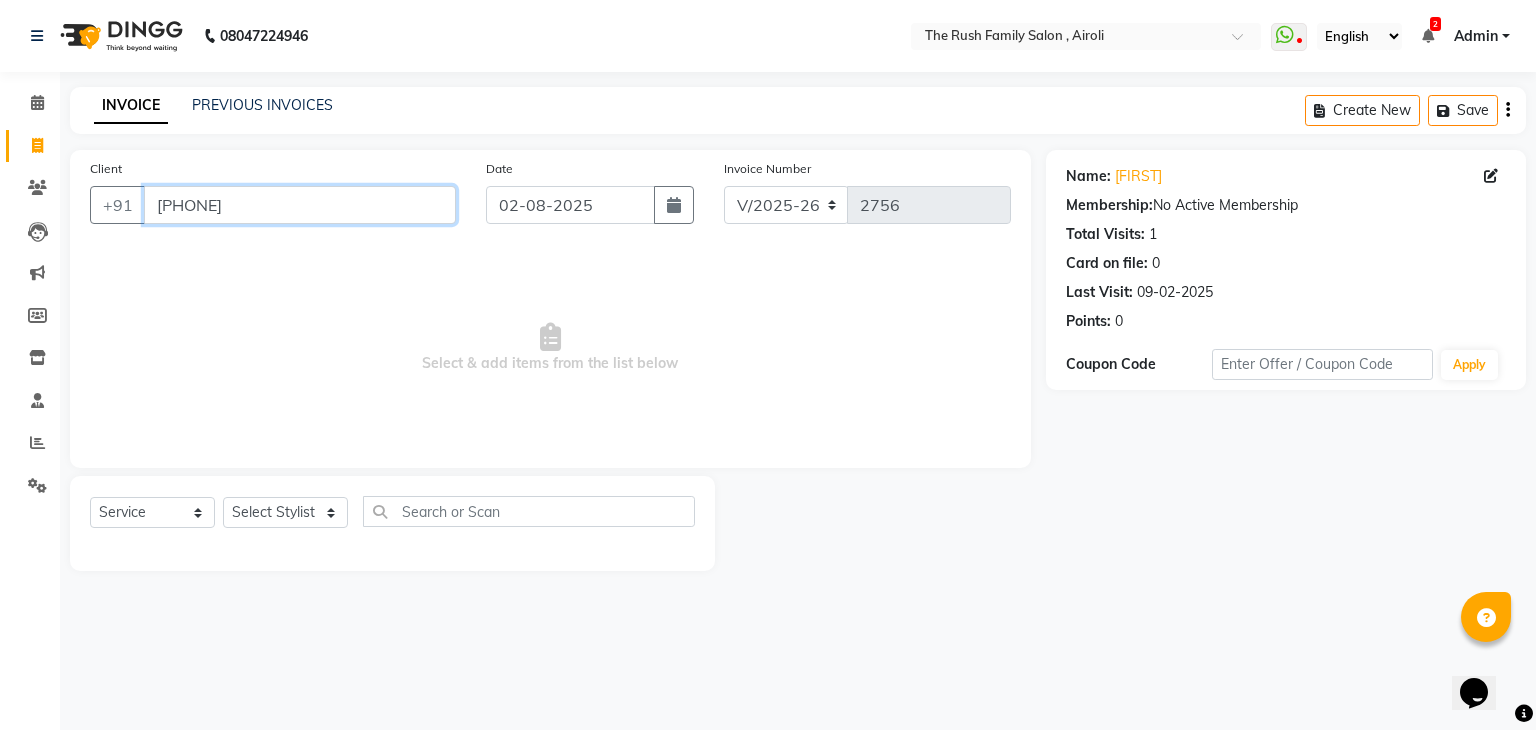 click on "9820895119" at bounding box center [300, 205] 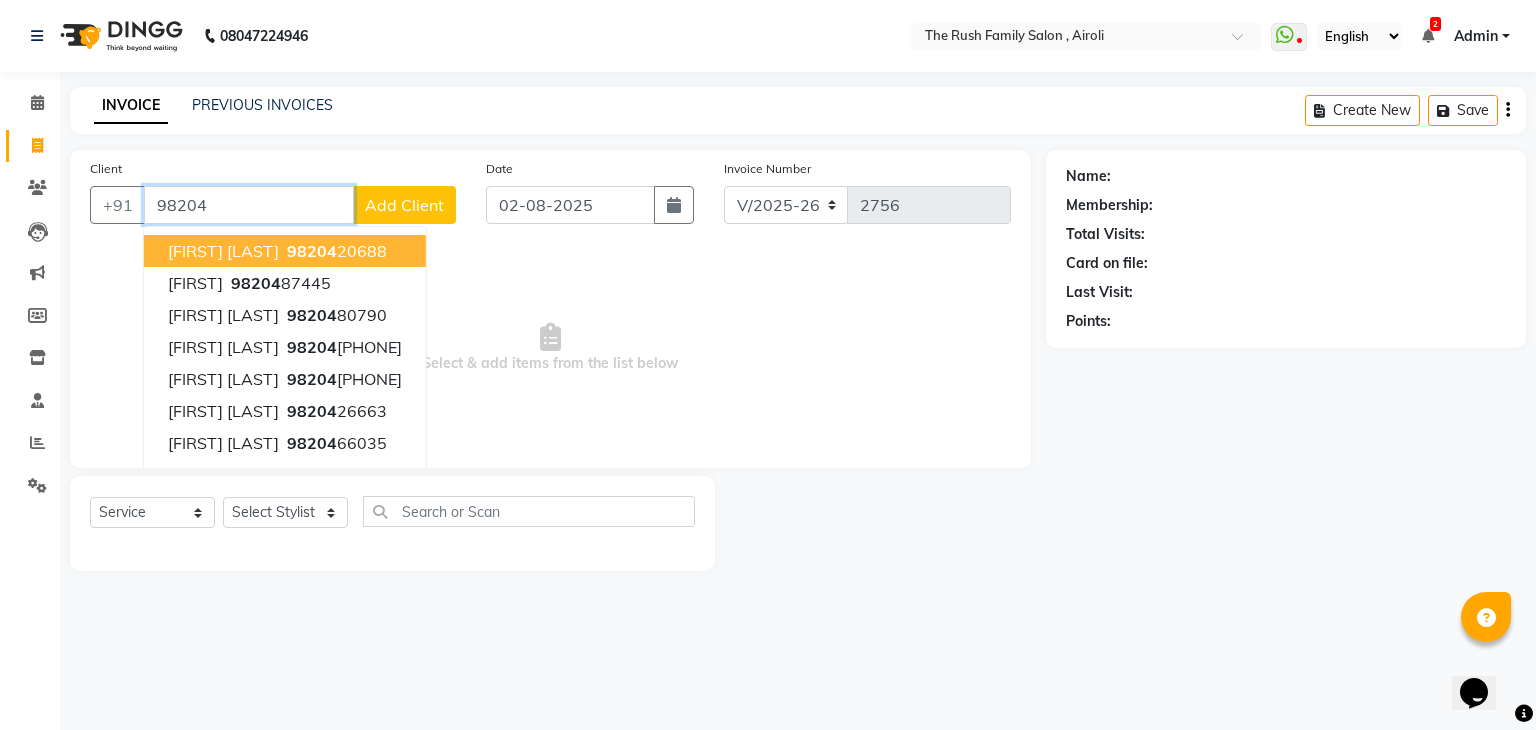 click on "98204" at bounding box center (249, 205) 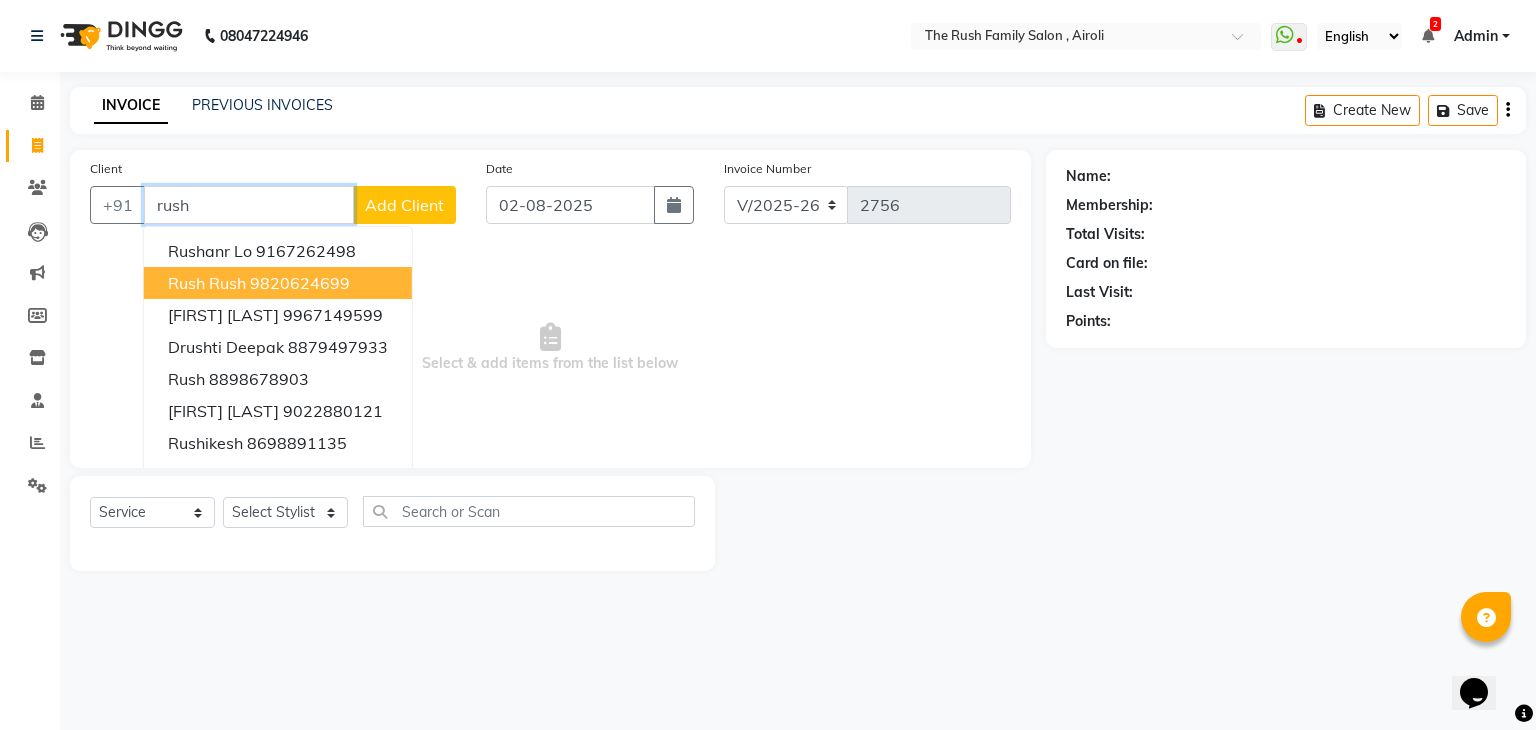 click on "9820624699" at bounding box center (300, 283) 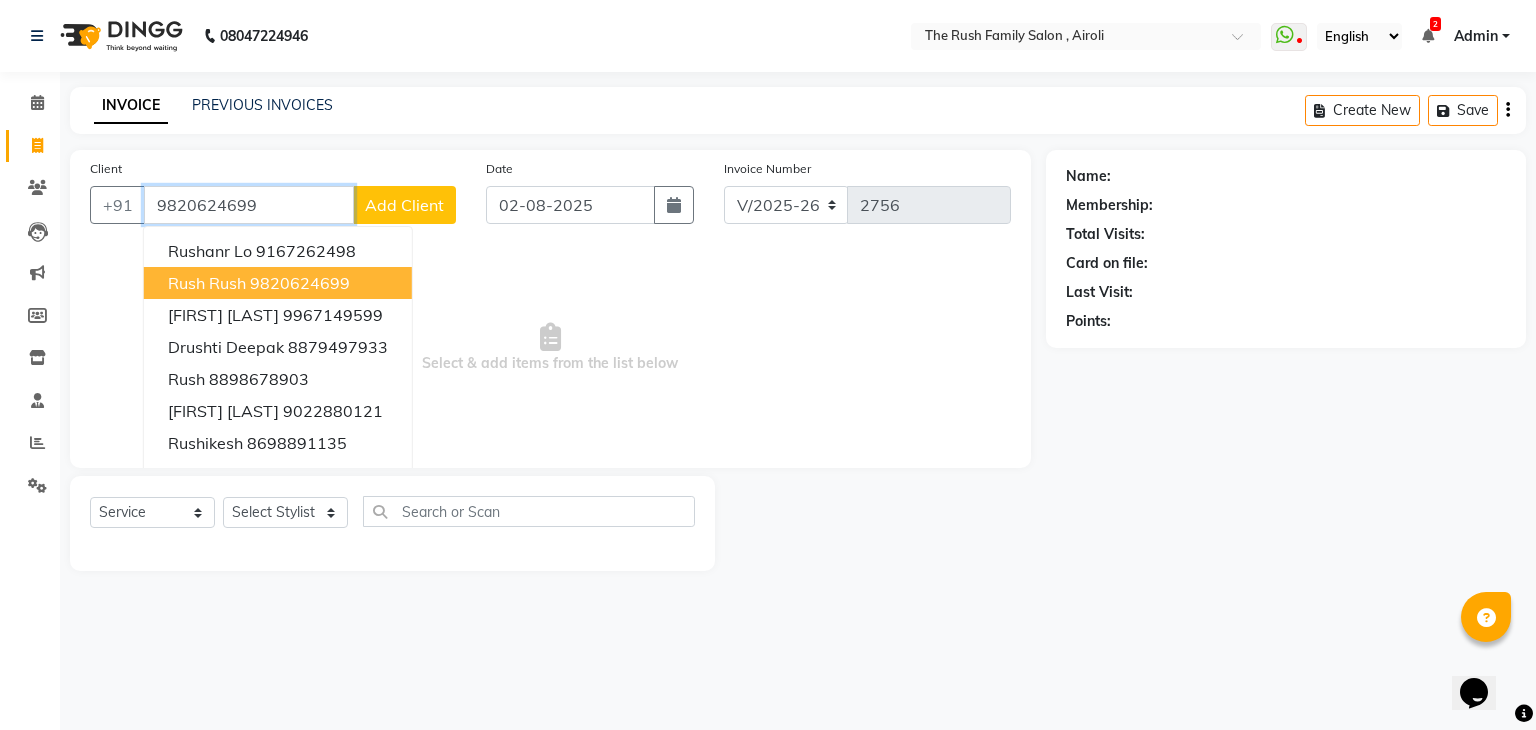 type on "9820624699" 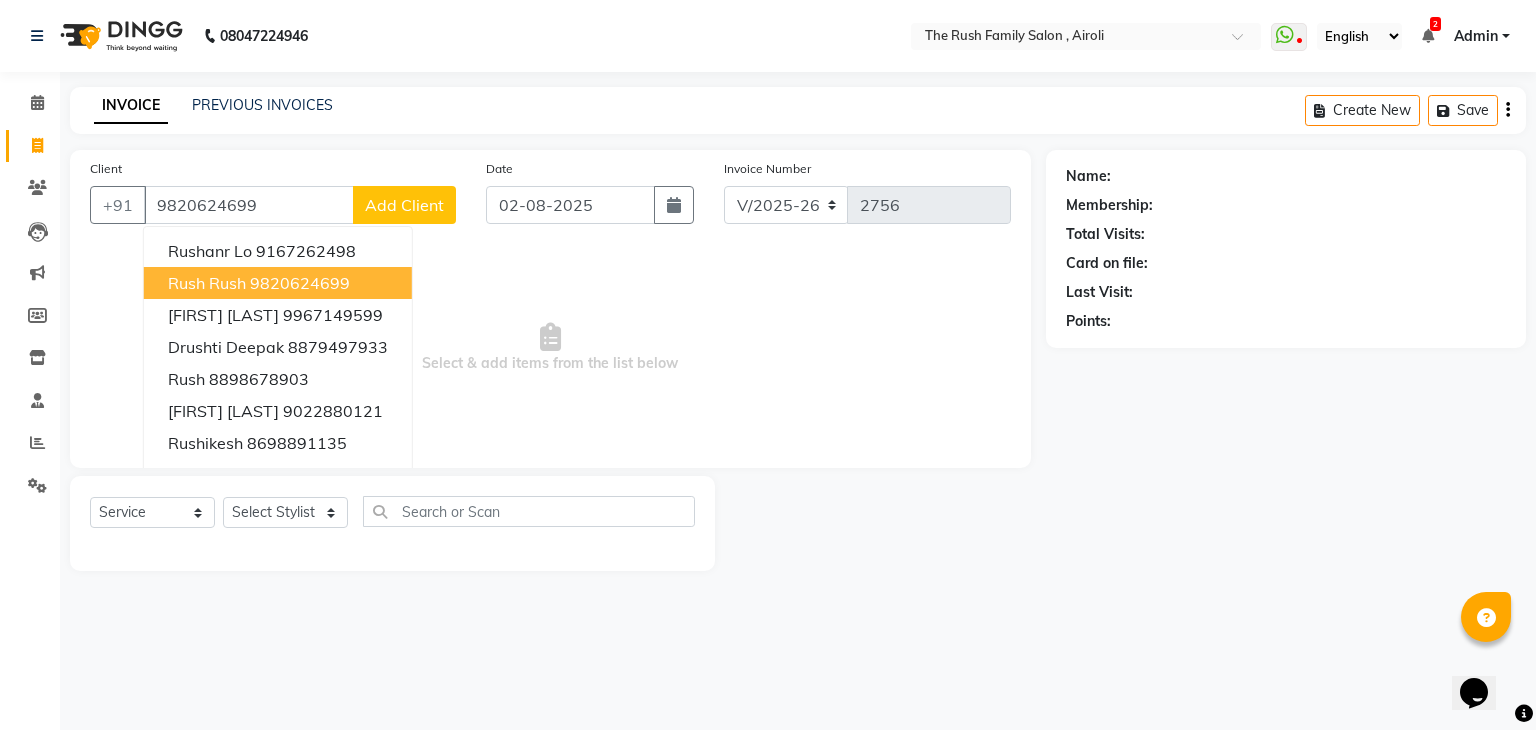 select on "1: Object" 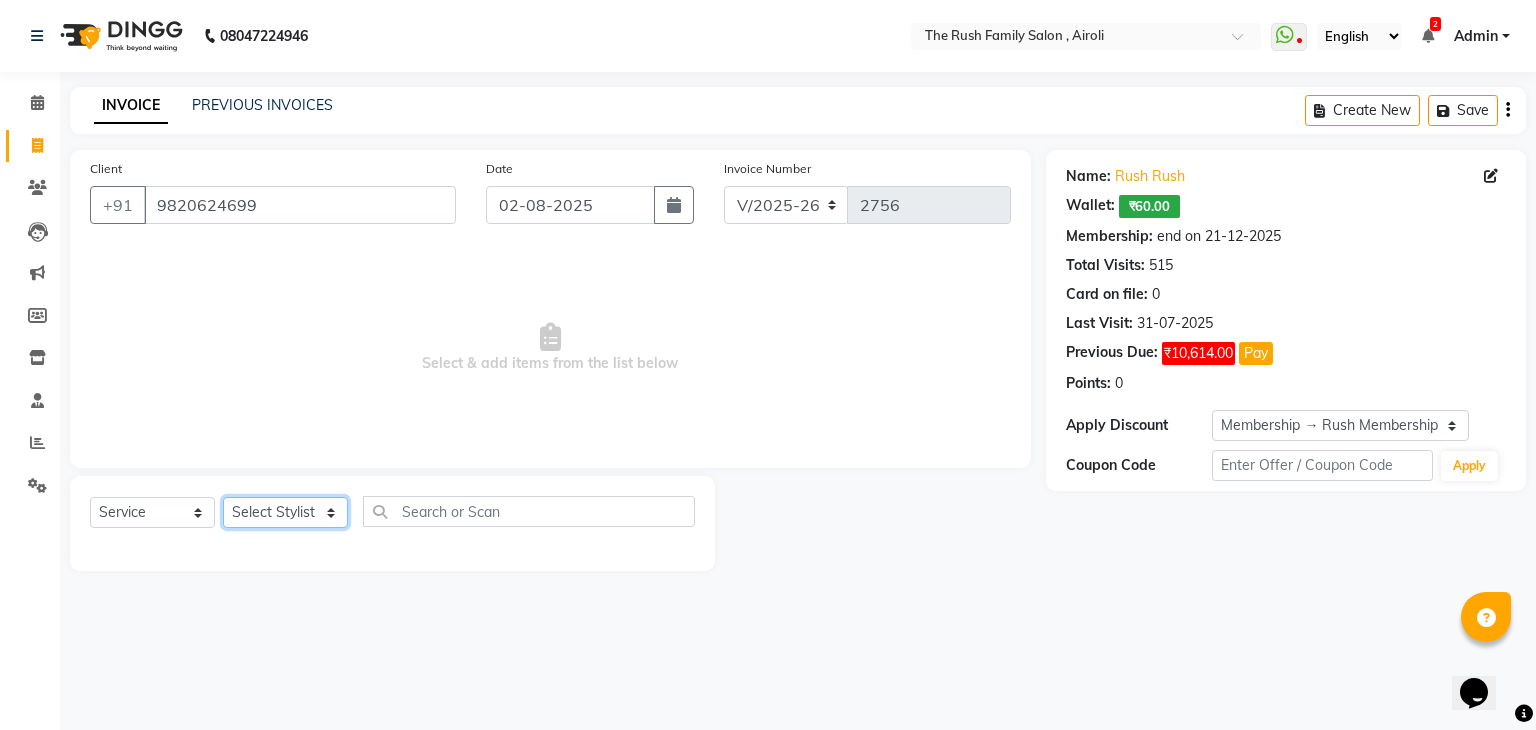 click on "Select Stylist Ajaz Alvira Danish Guddi Jayesh Josh  mumtaz Naeem   nishu Riya    Rush Swati" 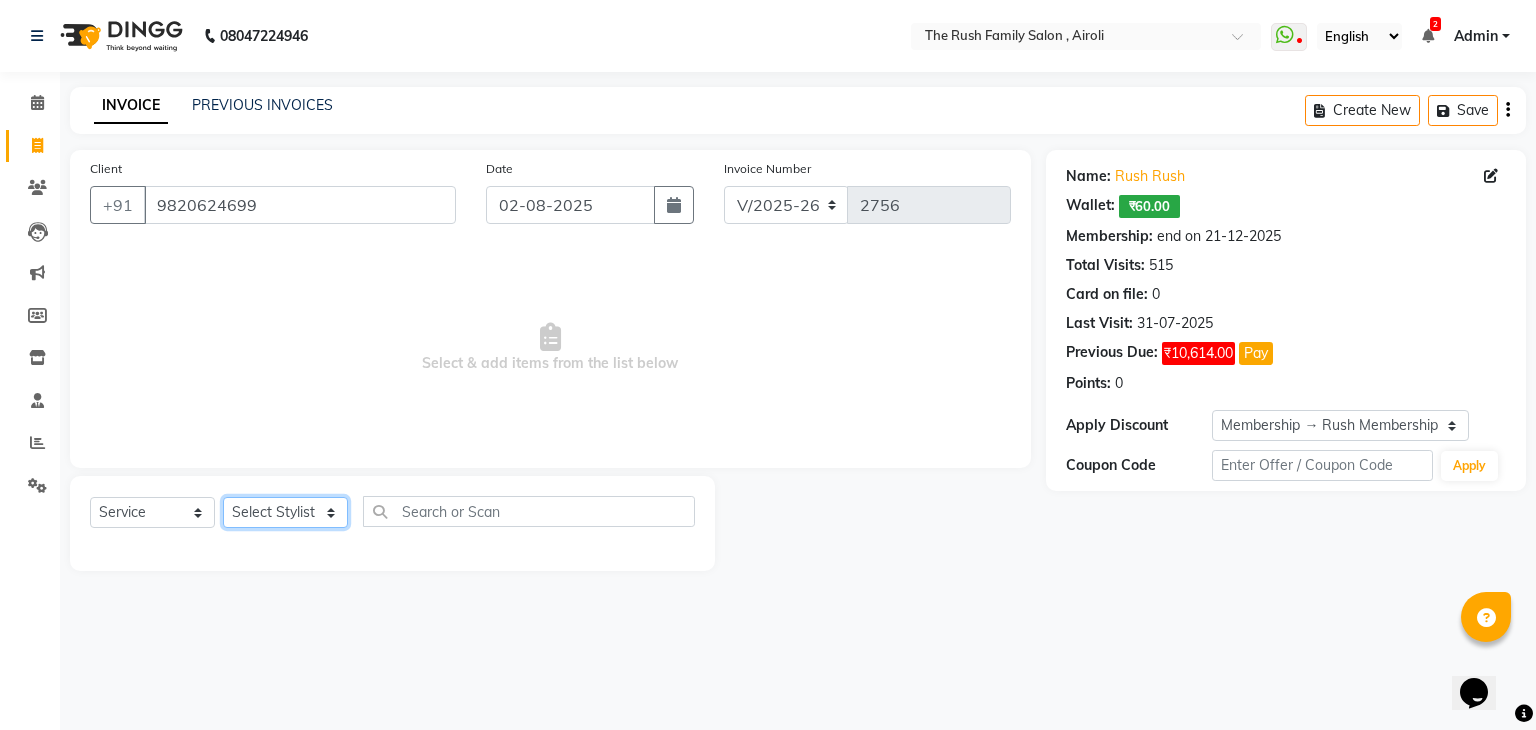 select on "77430" 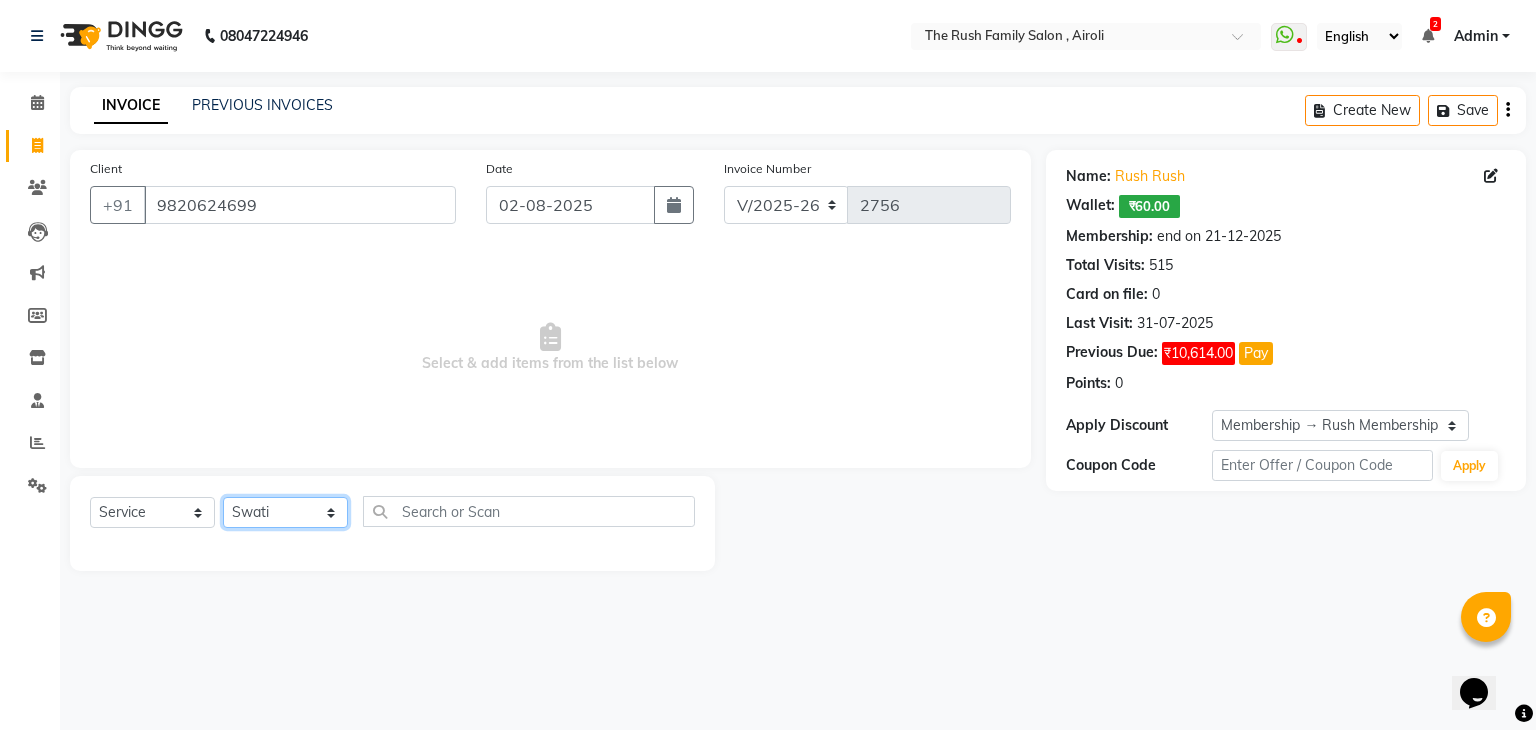 click on "Select Stylist Ajaz Alvira Danish Guddi Jayesh Josh  mumtaz Naeem   nishu Riya    Rush Swati" 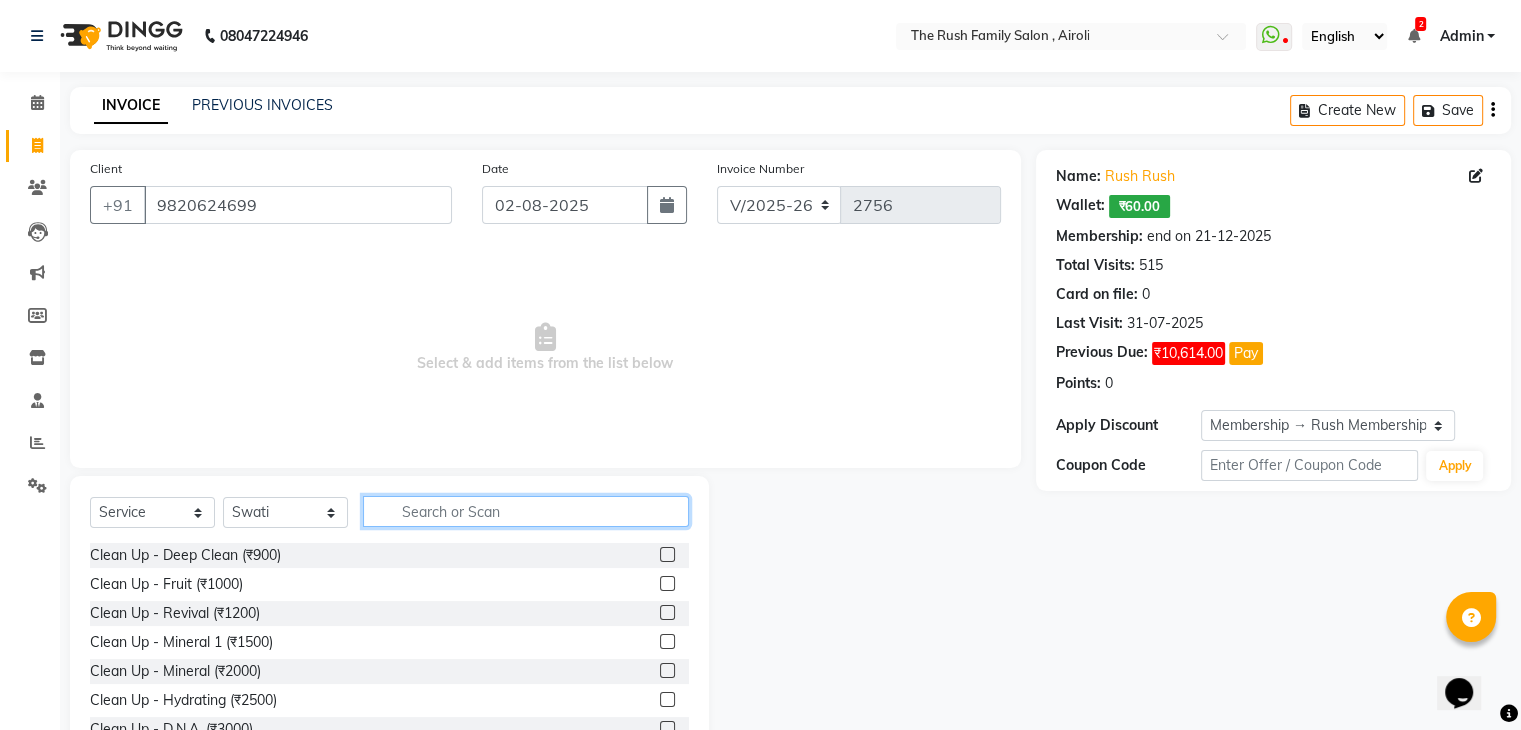 click 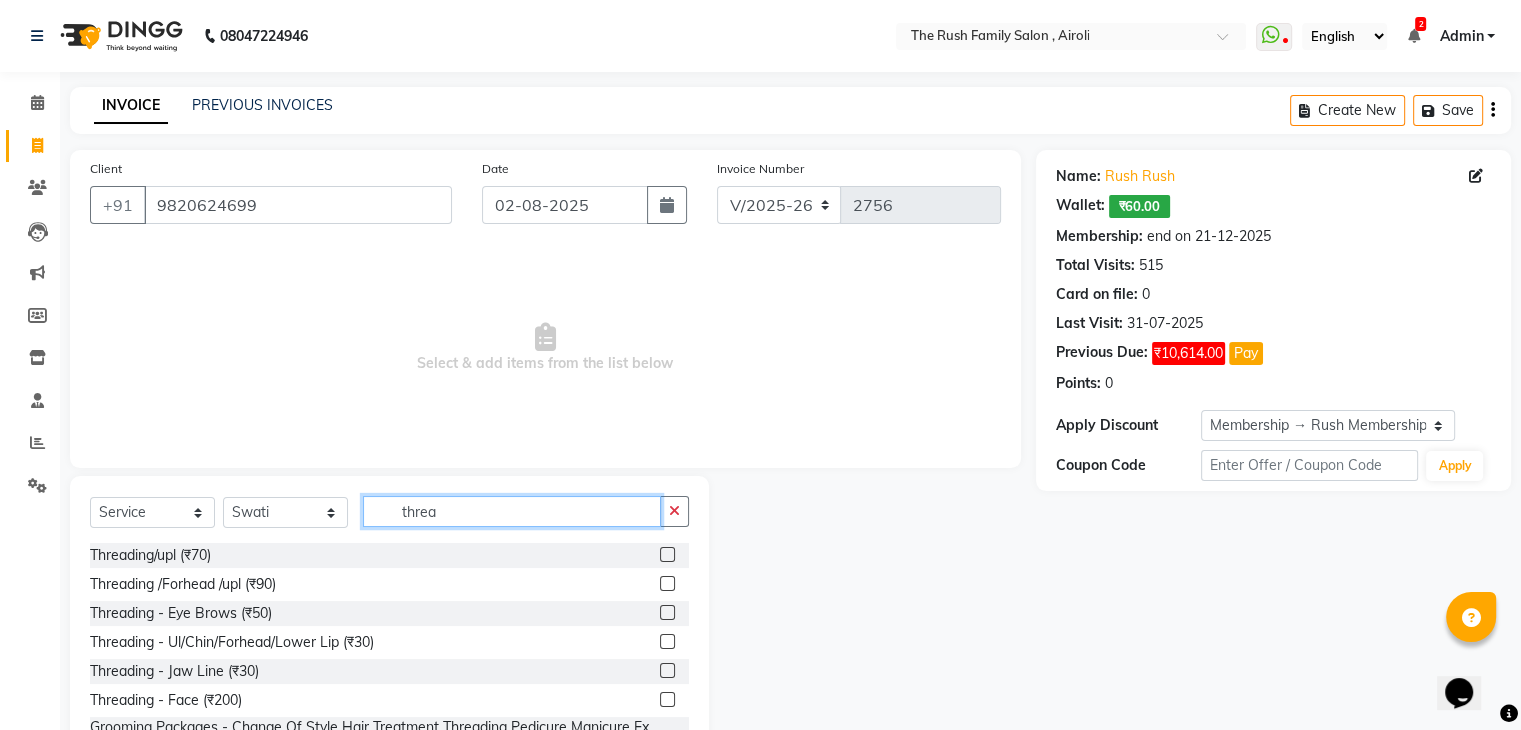 type on "threa" 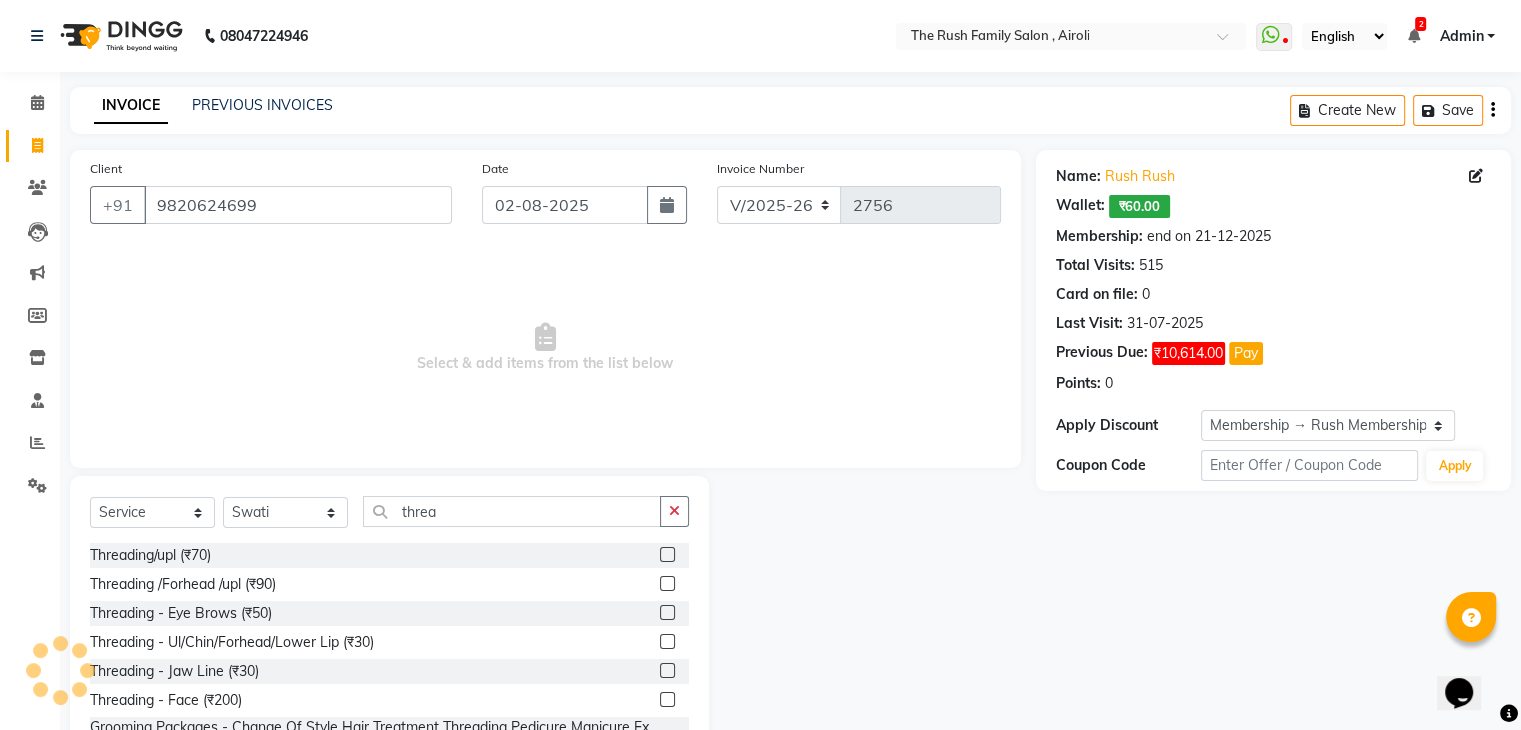 click 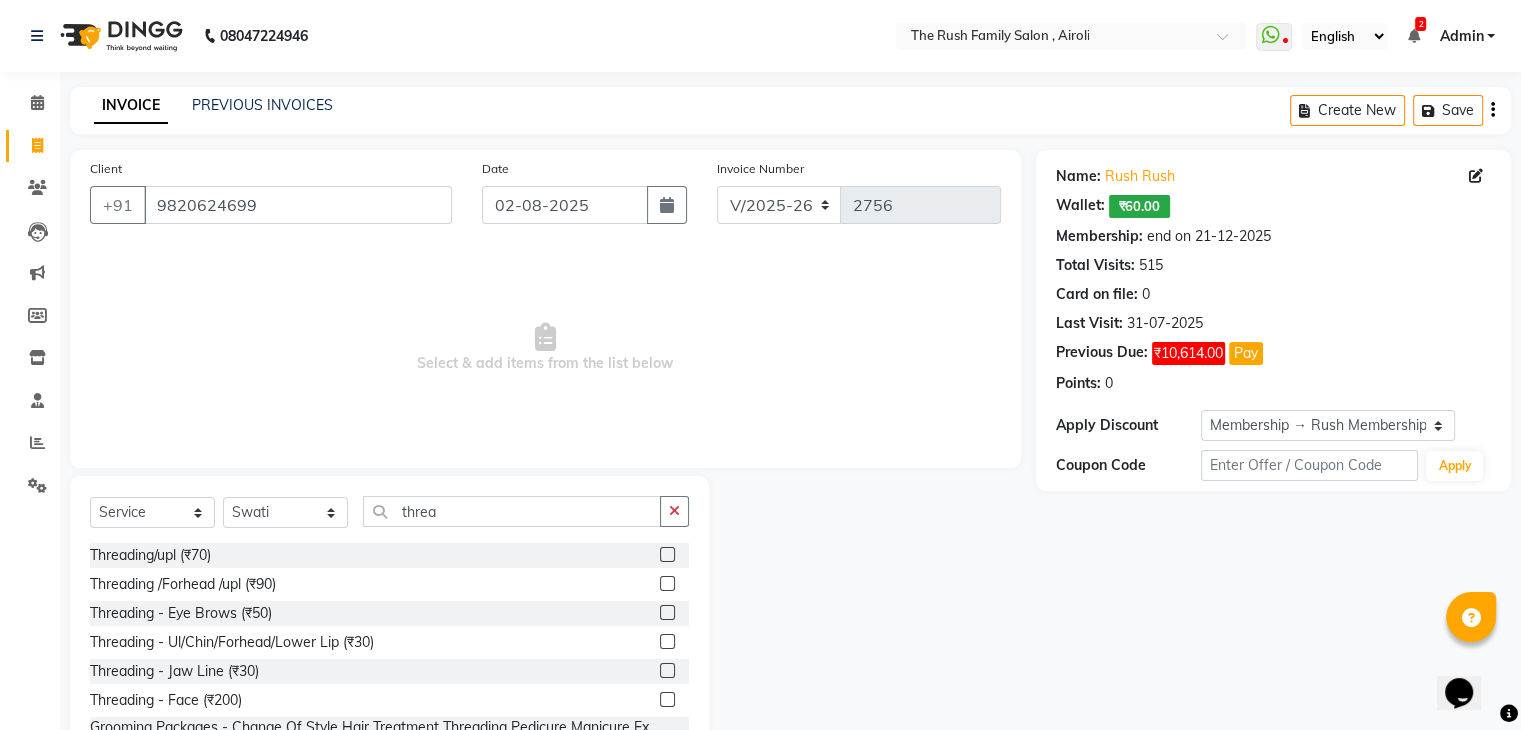 click 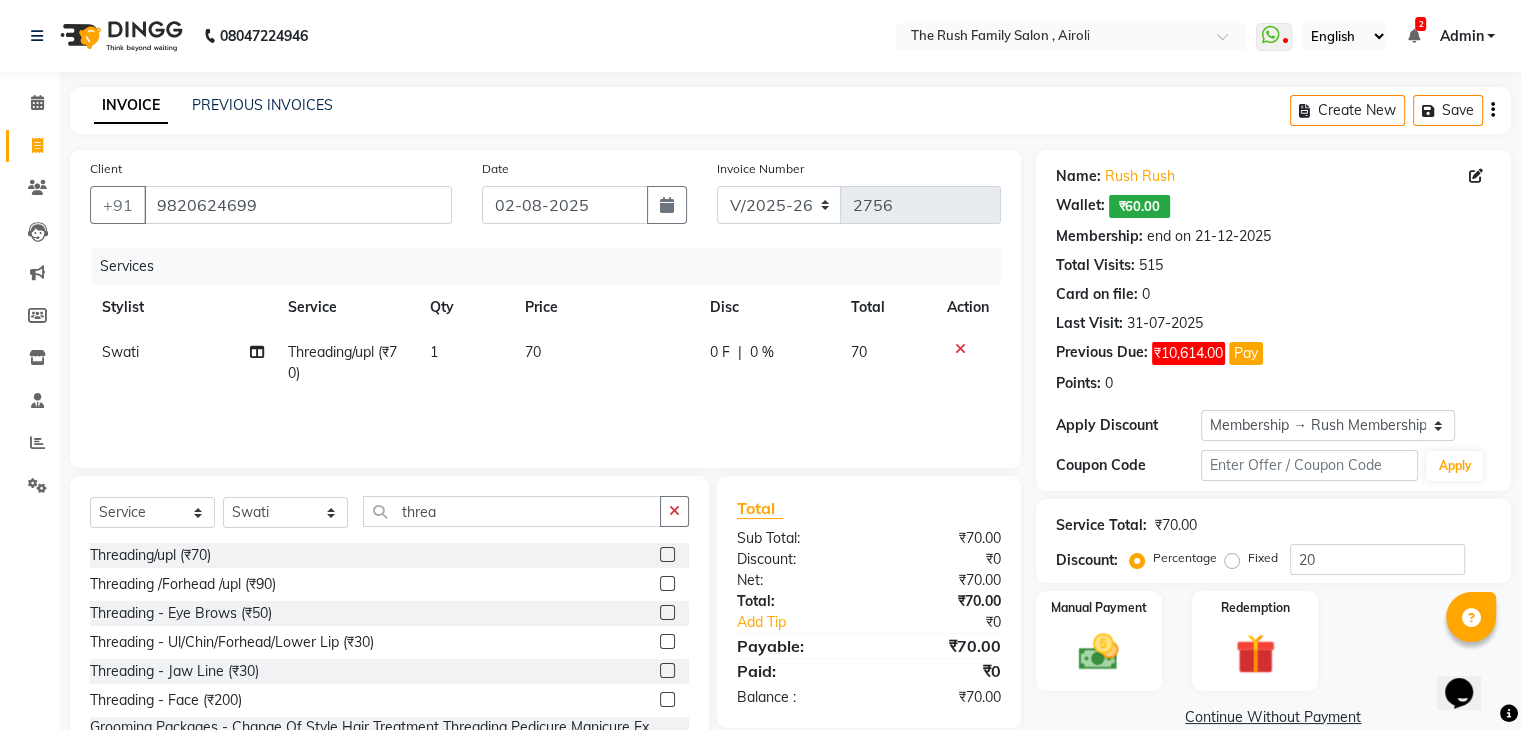 click 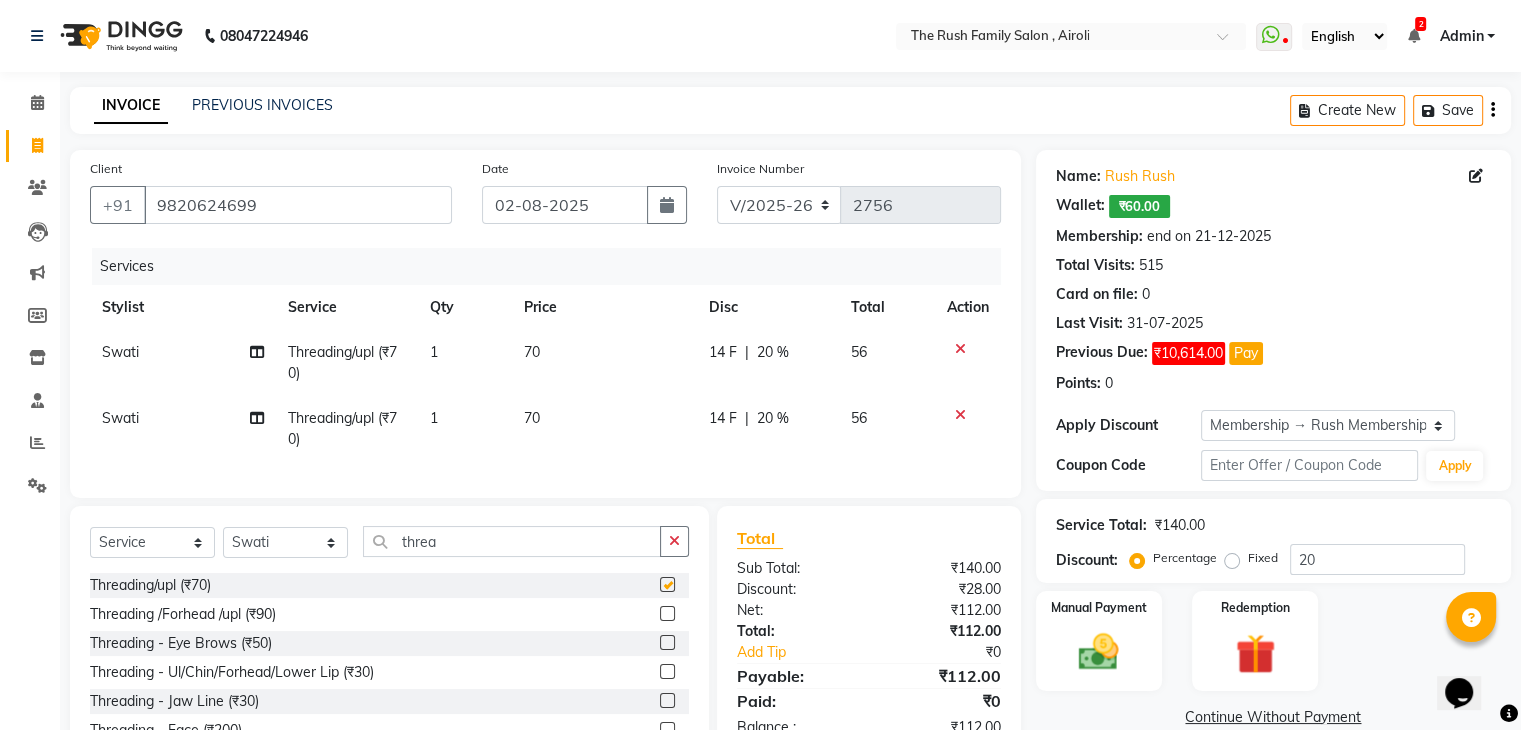 checkbox on "false" 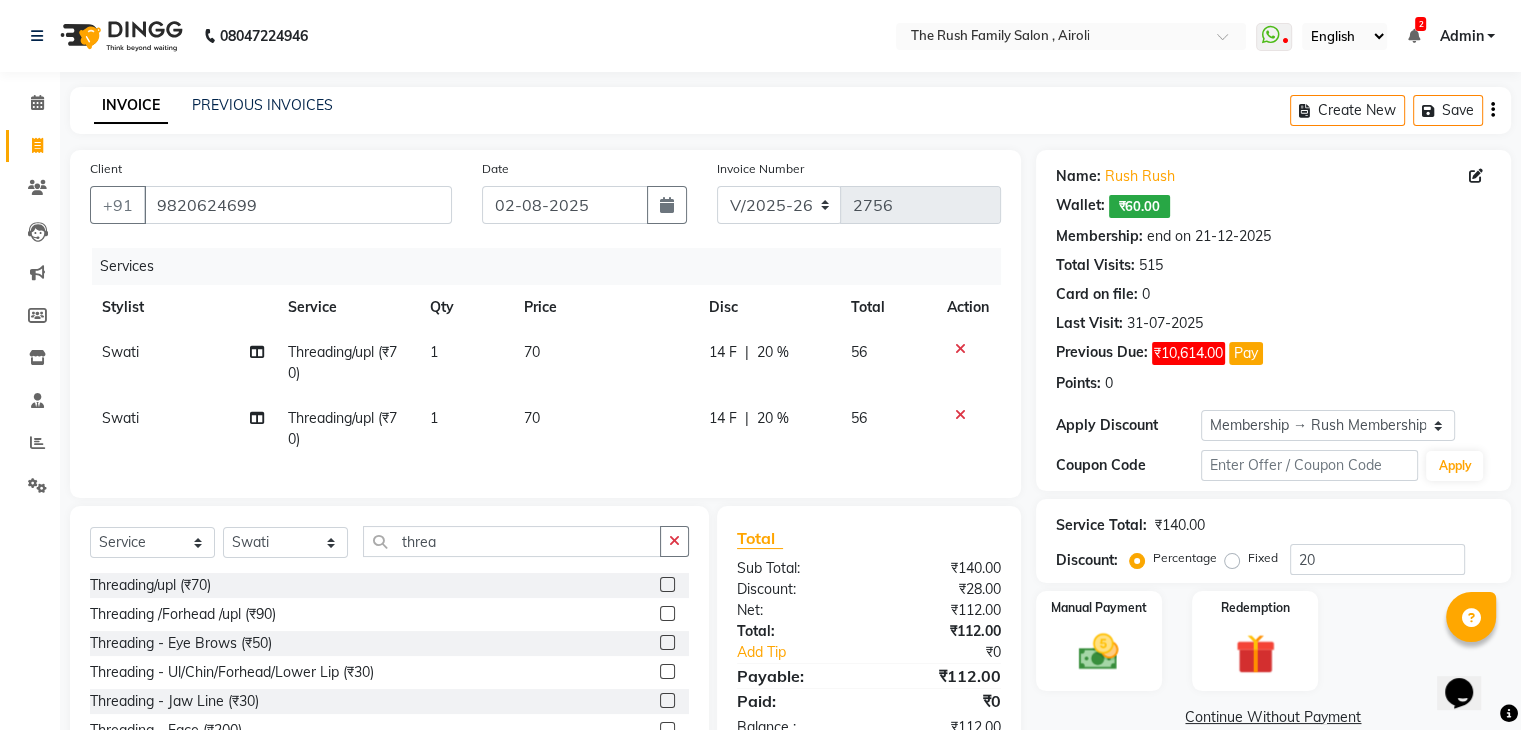 click on "14 F" 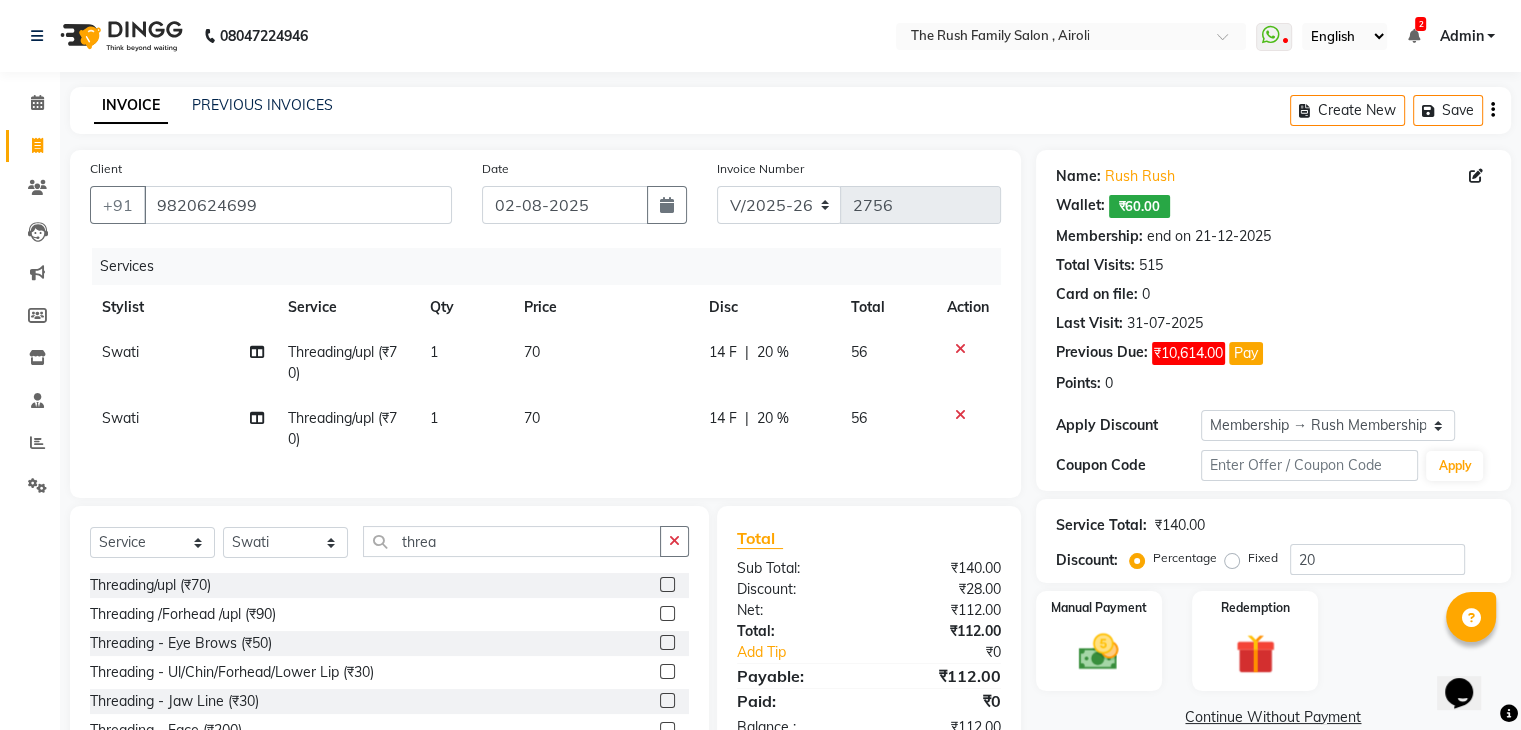 select on "77430" 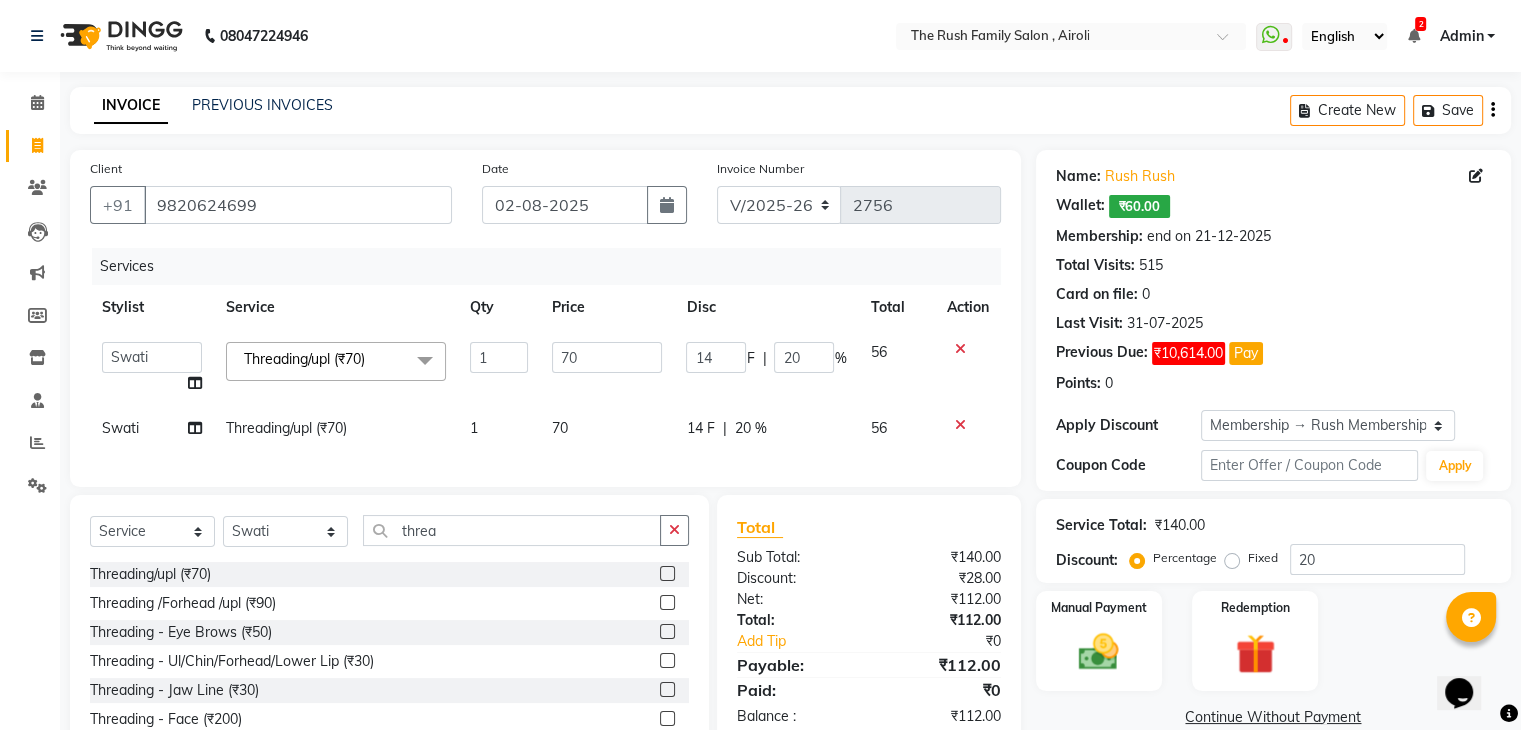 click on "14" 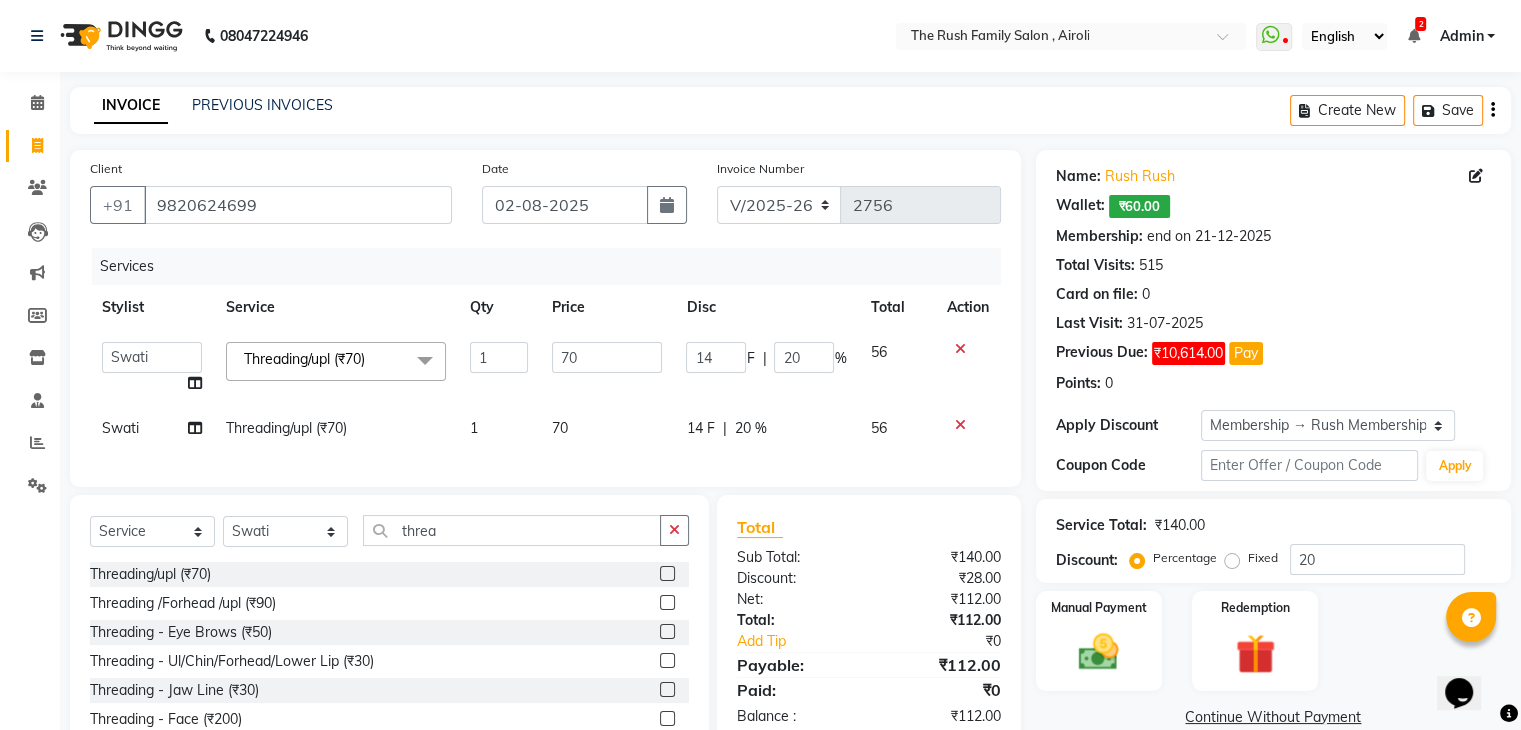click on "14" 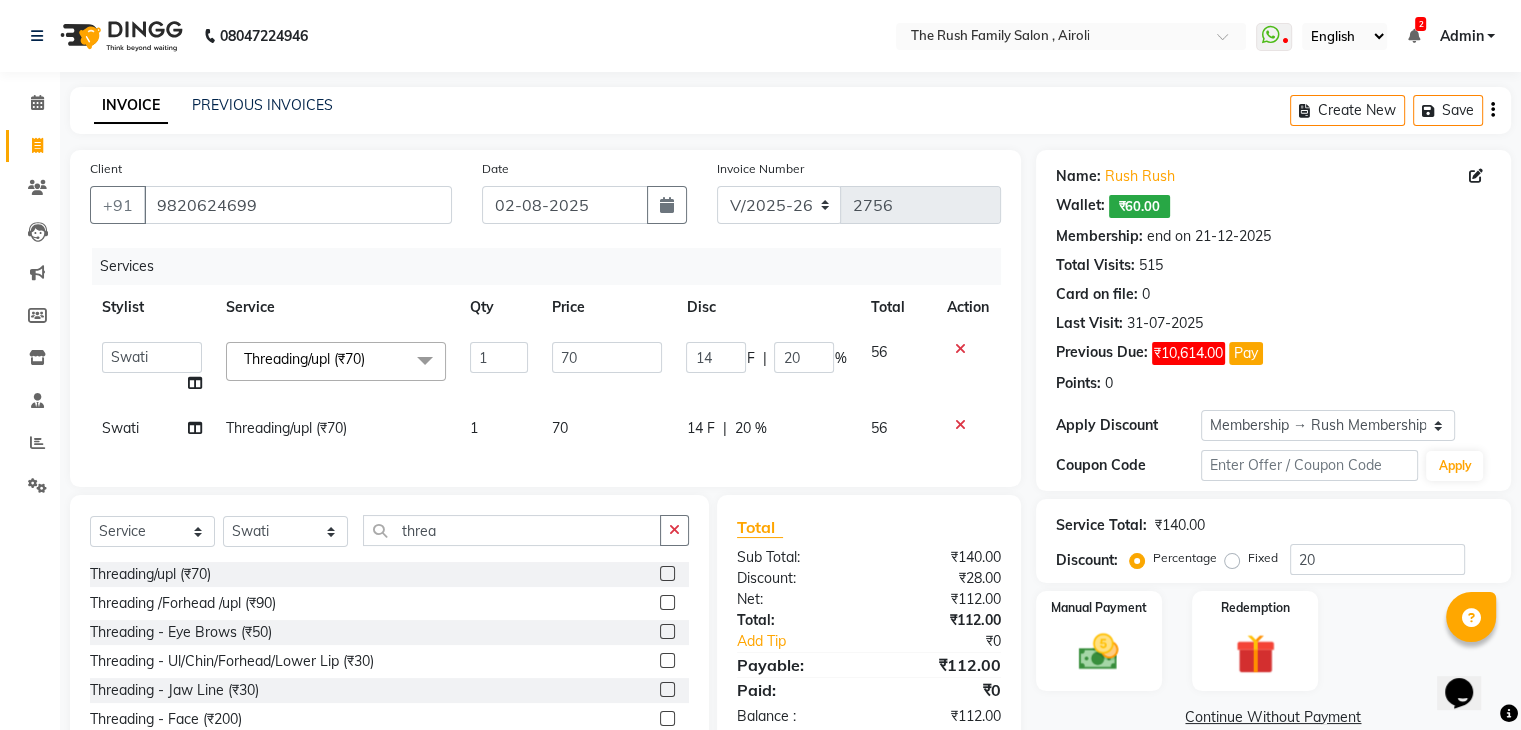 type on "0" 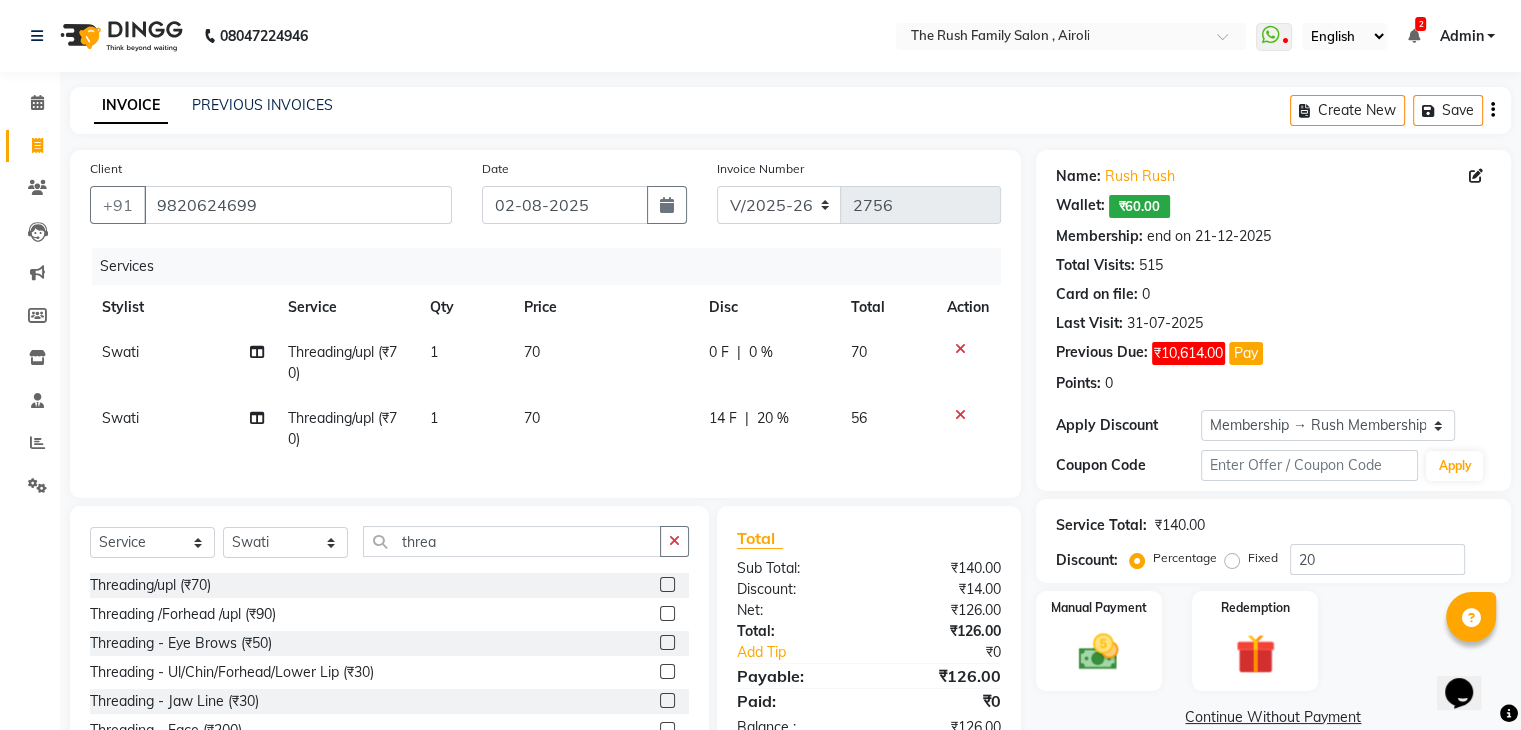 click on "14 F | 20 %" 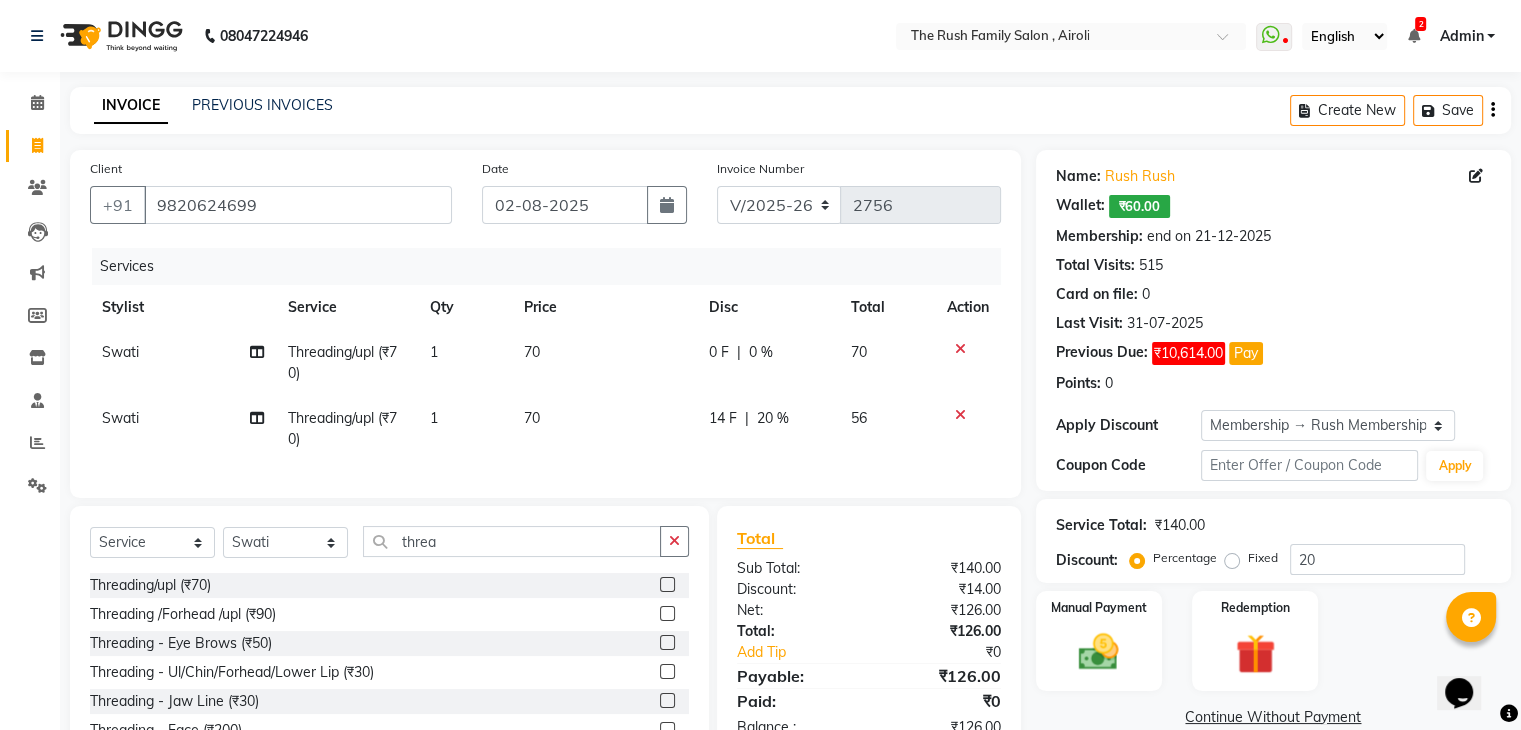 select on "77430" 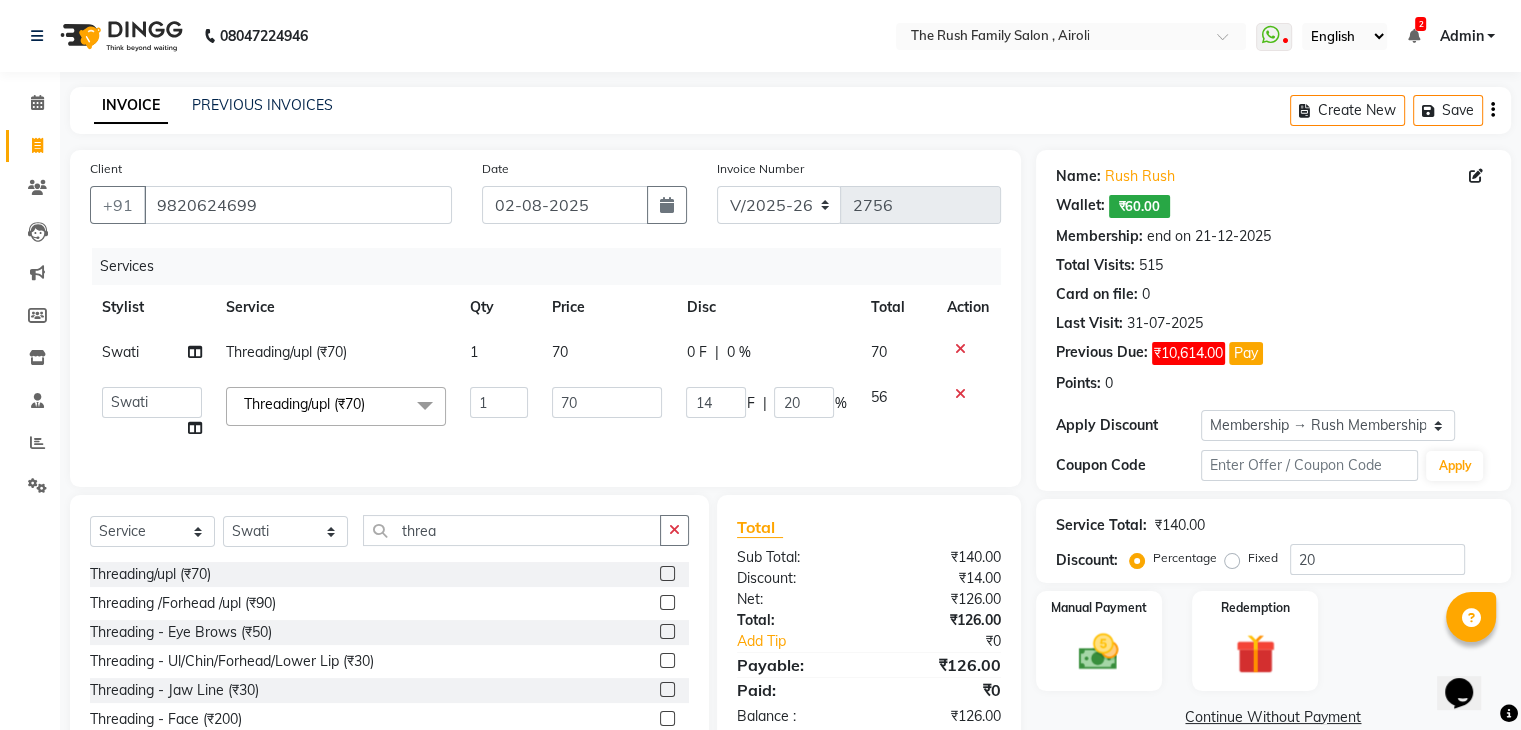 click on "14 F | 20 %" 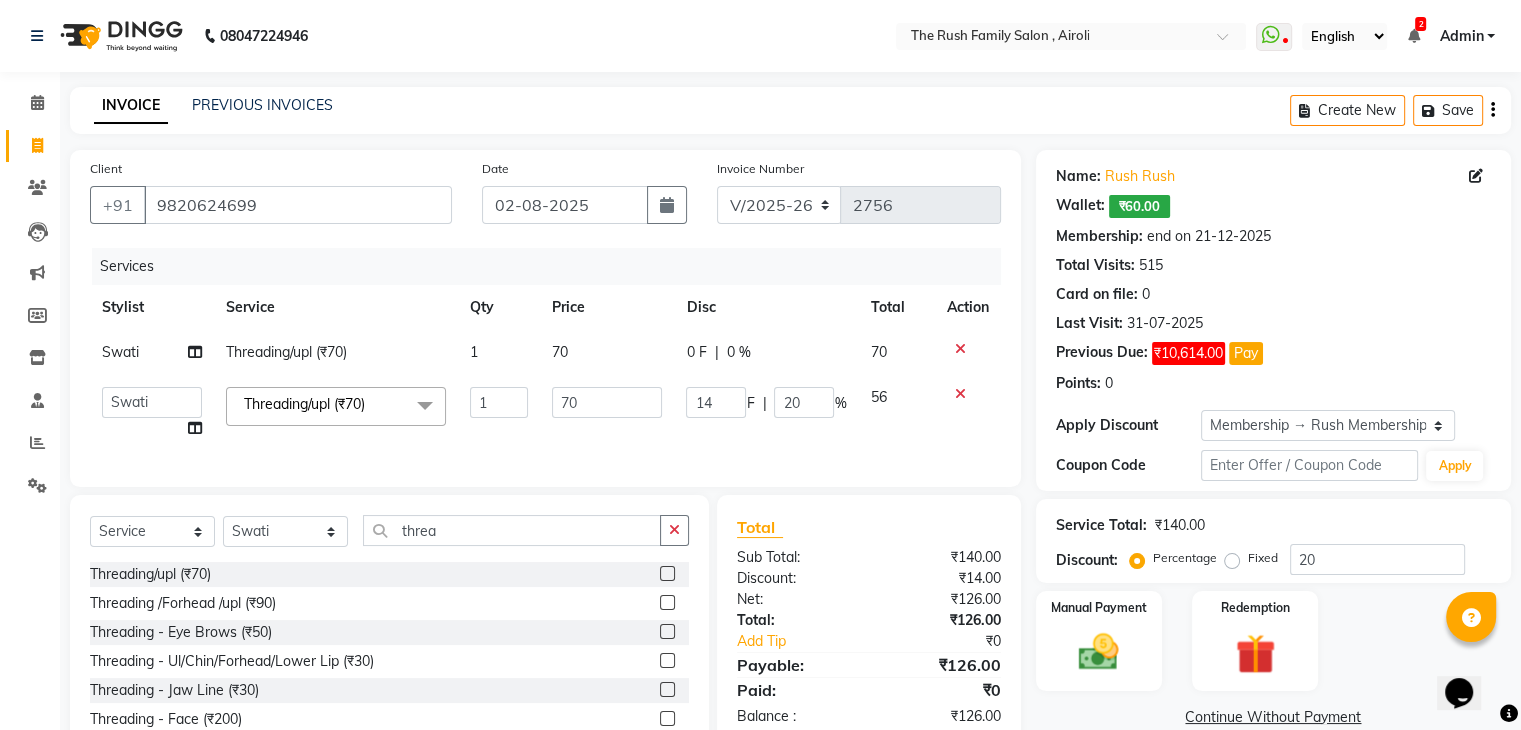 drag, startPoint x: 702, startPoint y: 436, endPoint x: 708, endPoint y: 408, distance: 28.635643 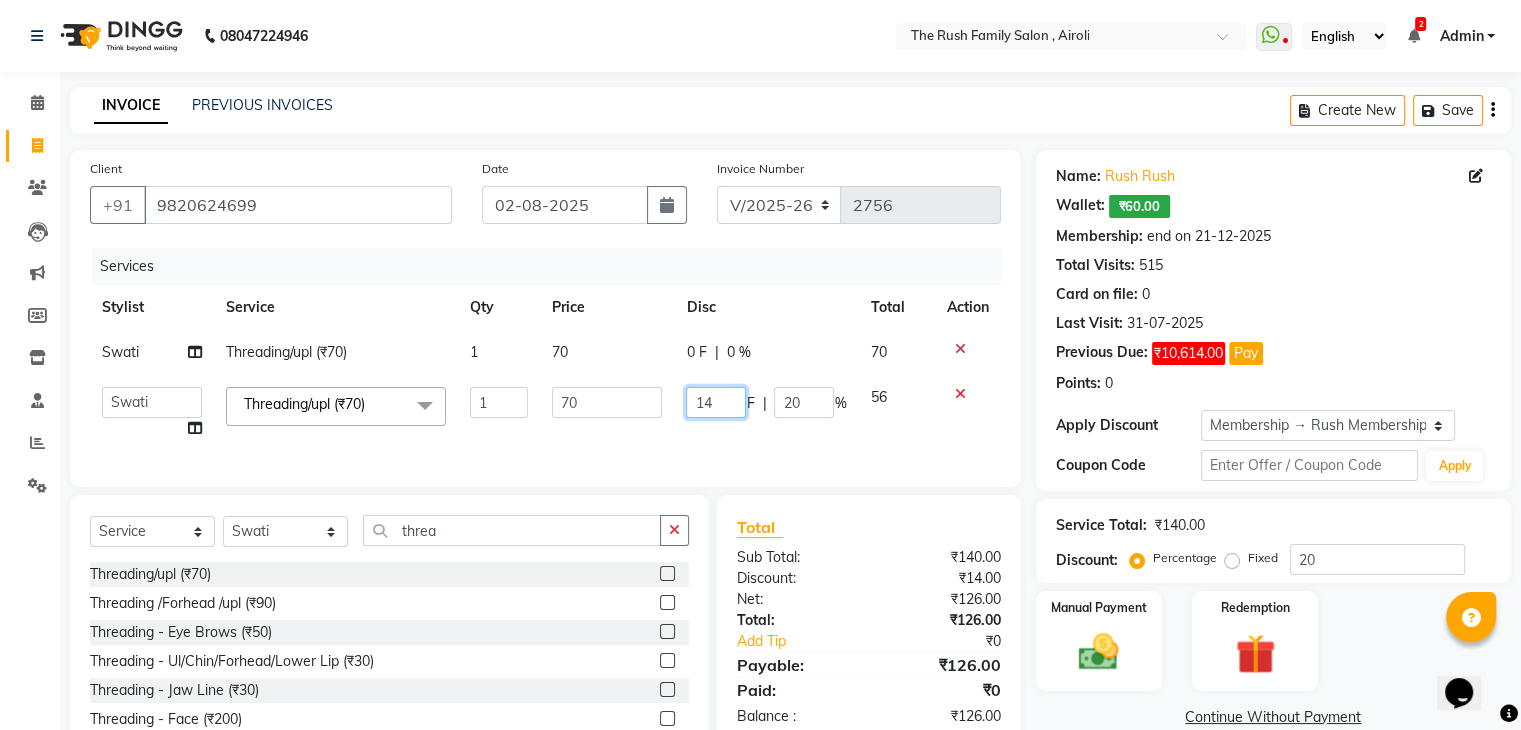 click on "14" 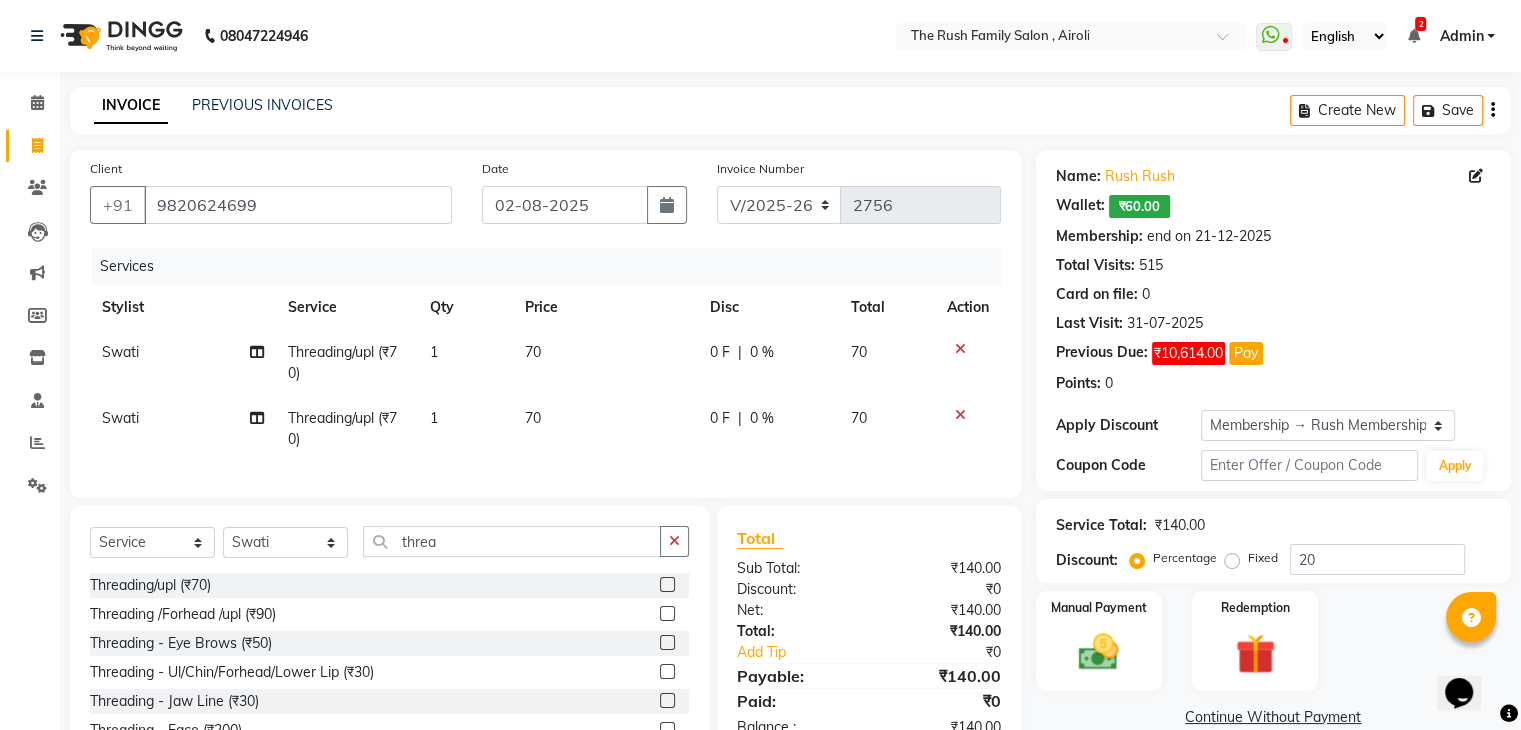 click on "0 F | 0 %" 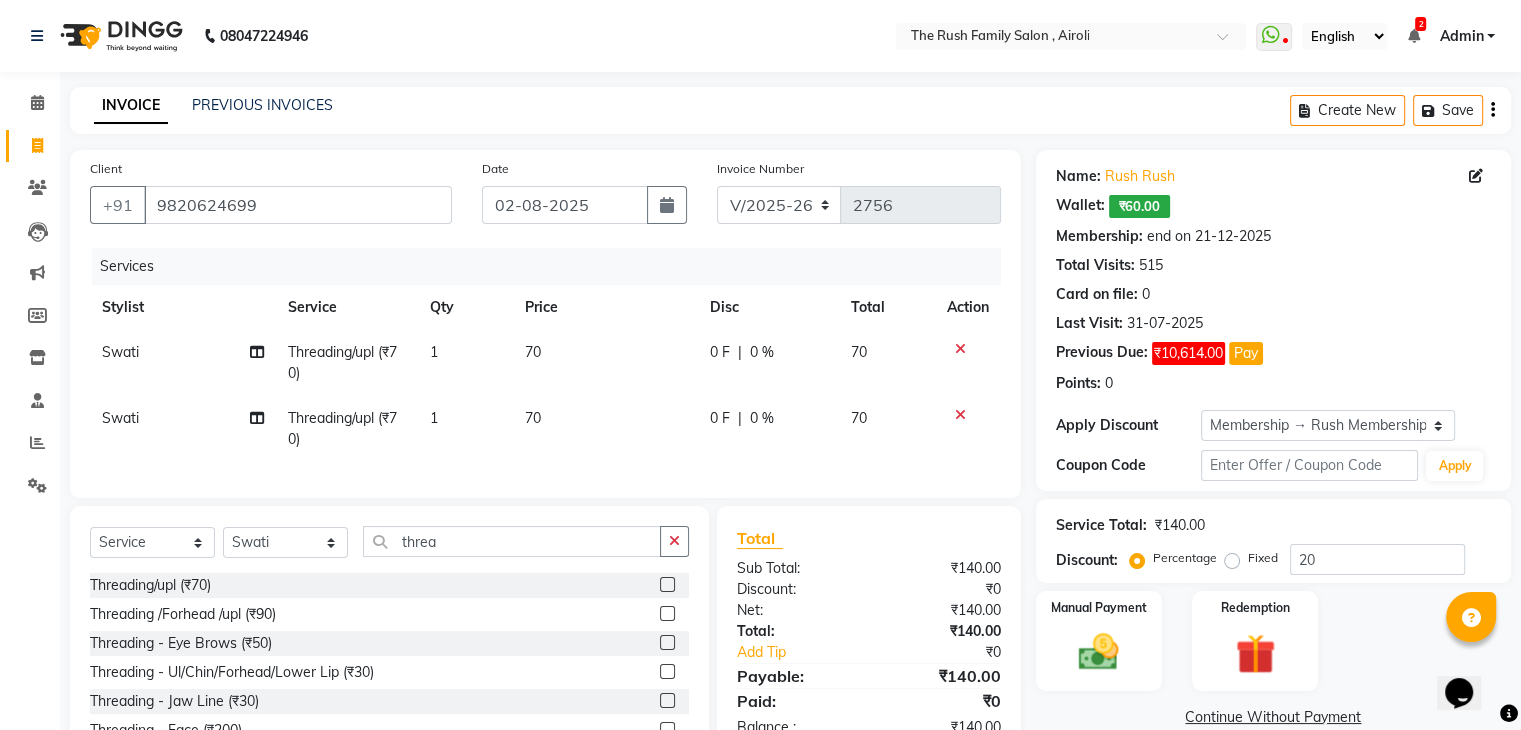 select on "77430" 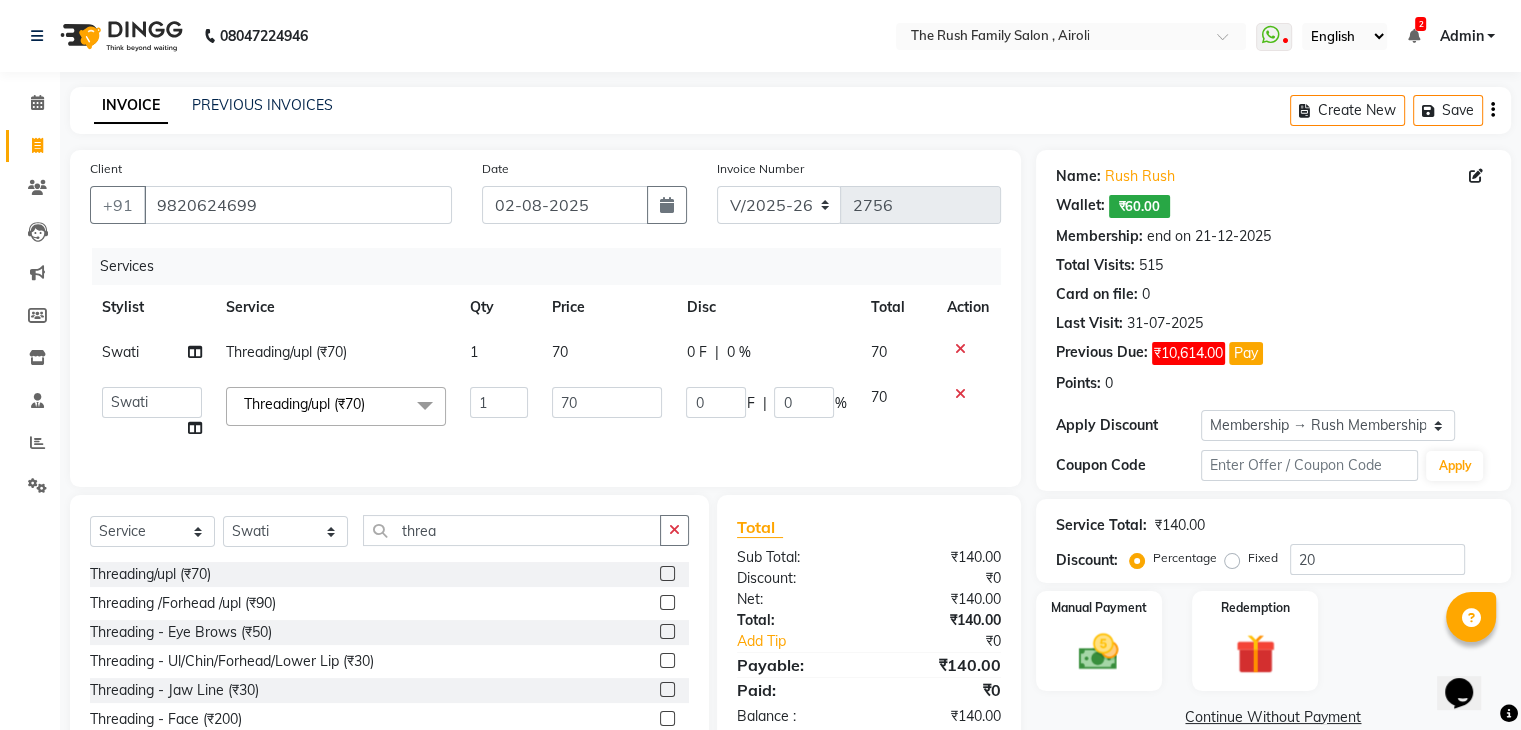 scroll, scrollTop: 20, scrollLeft: 0, axis: vertical 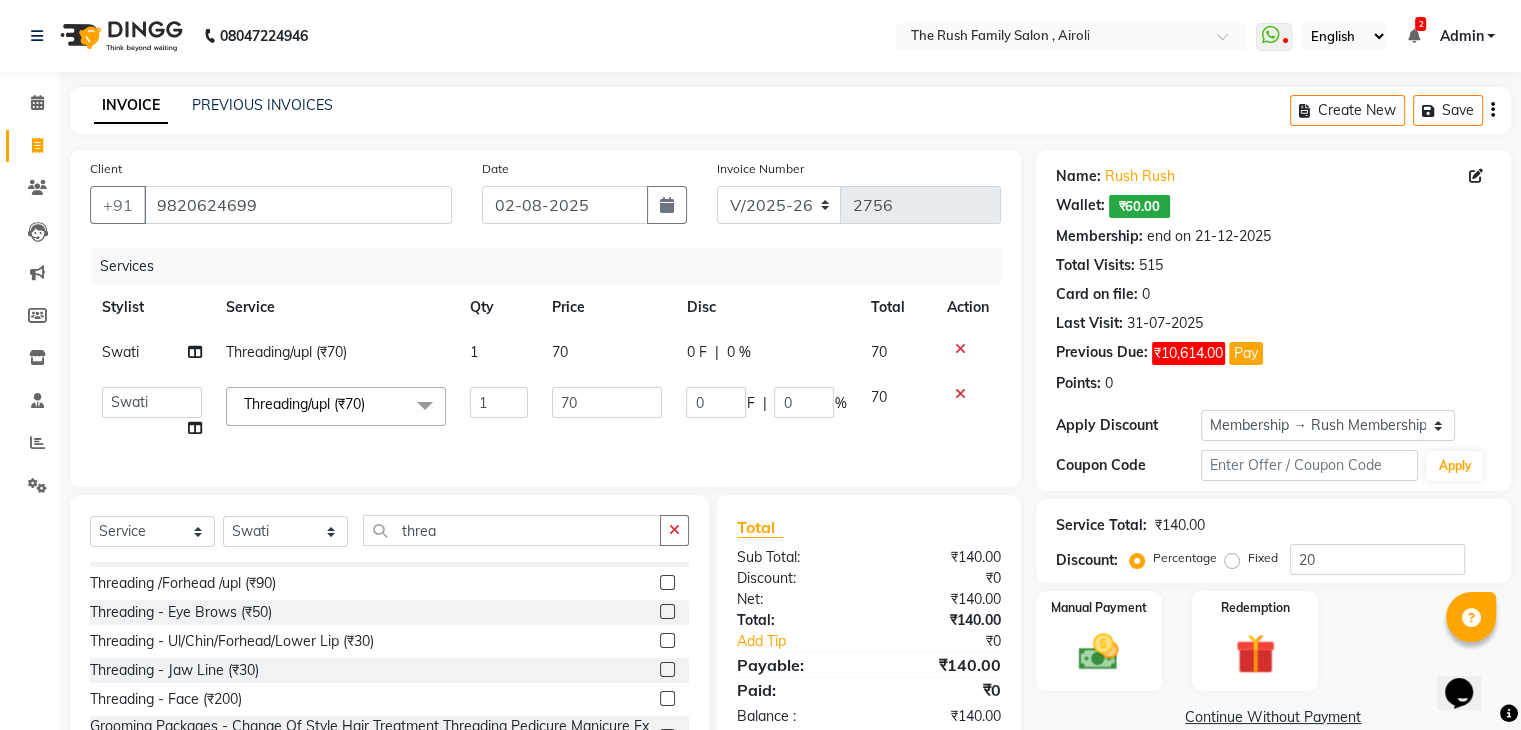 click 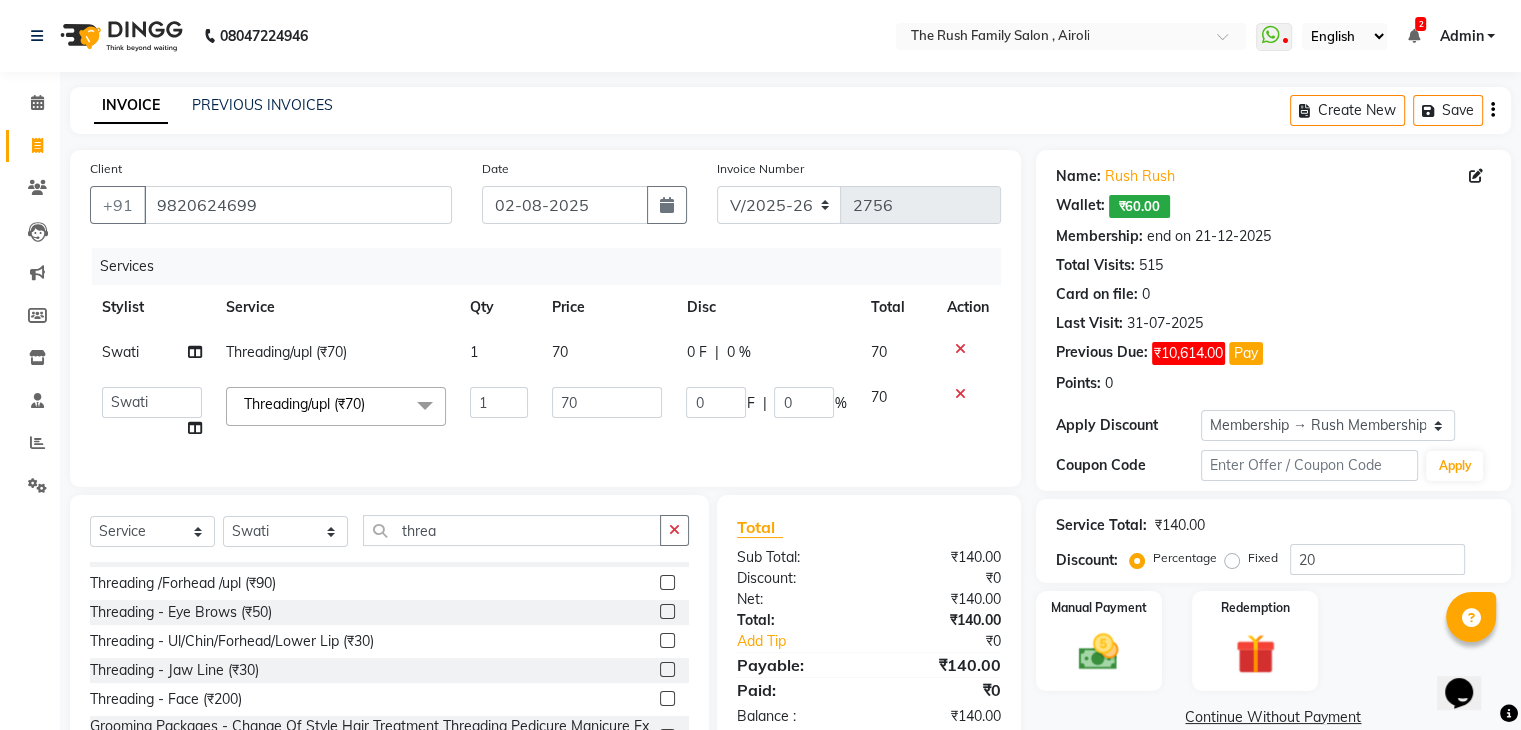 click at bounding box center [666, 699] 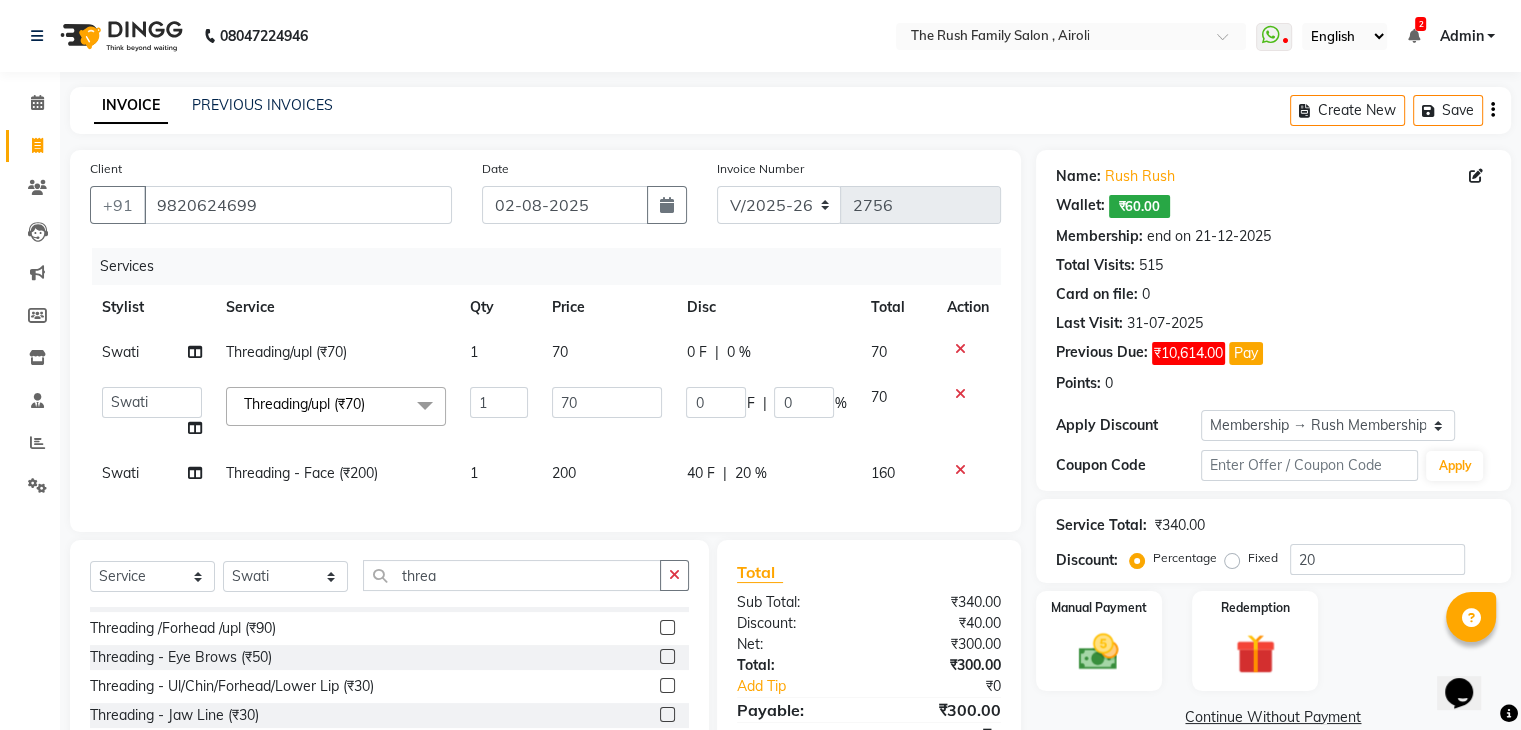checkbox on "false" 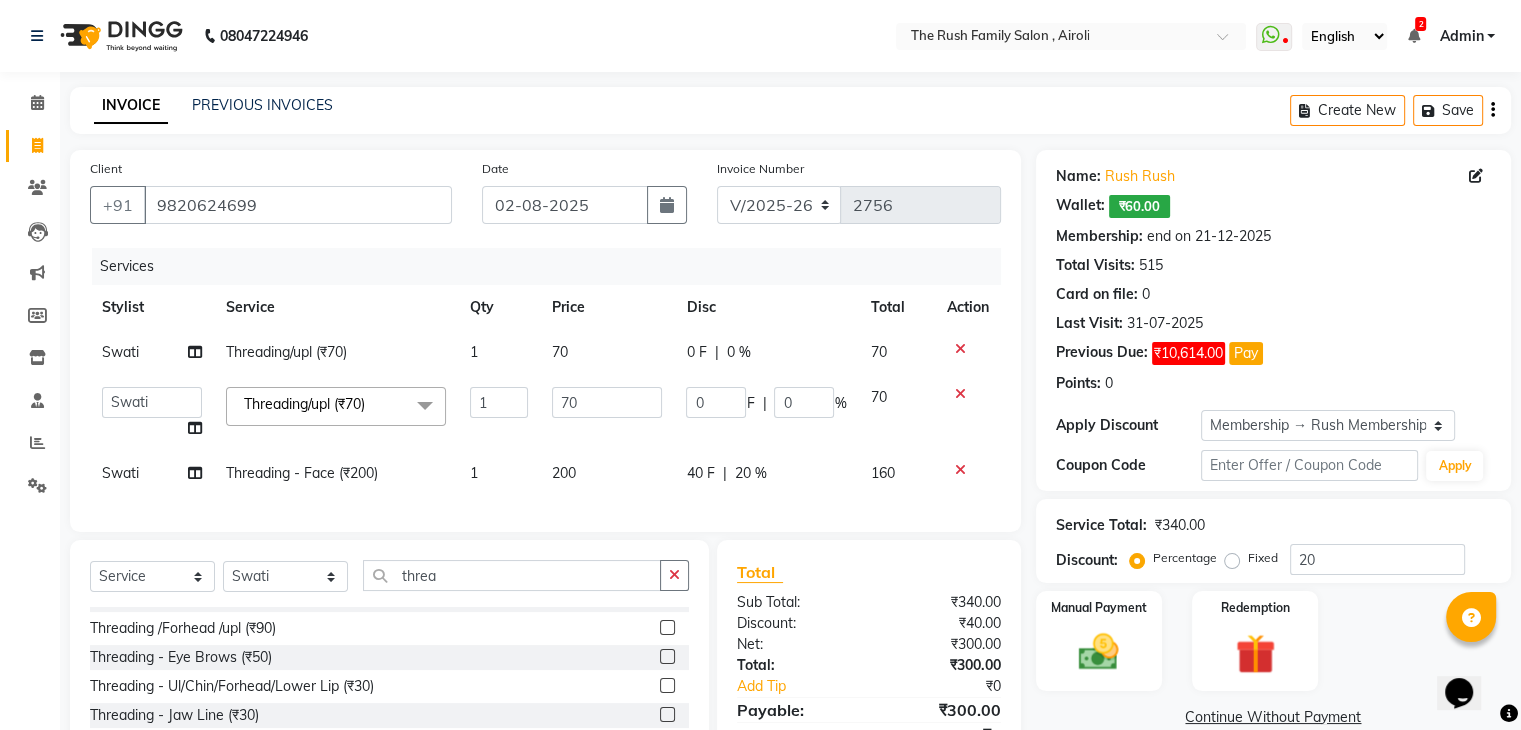 click 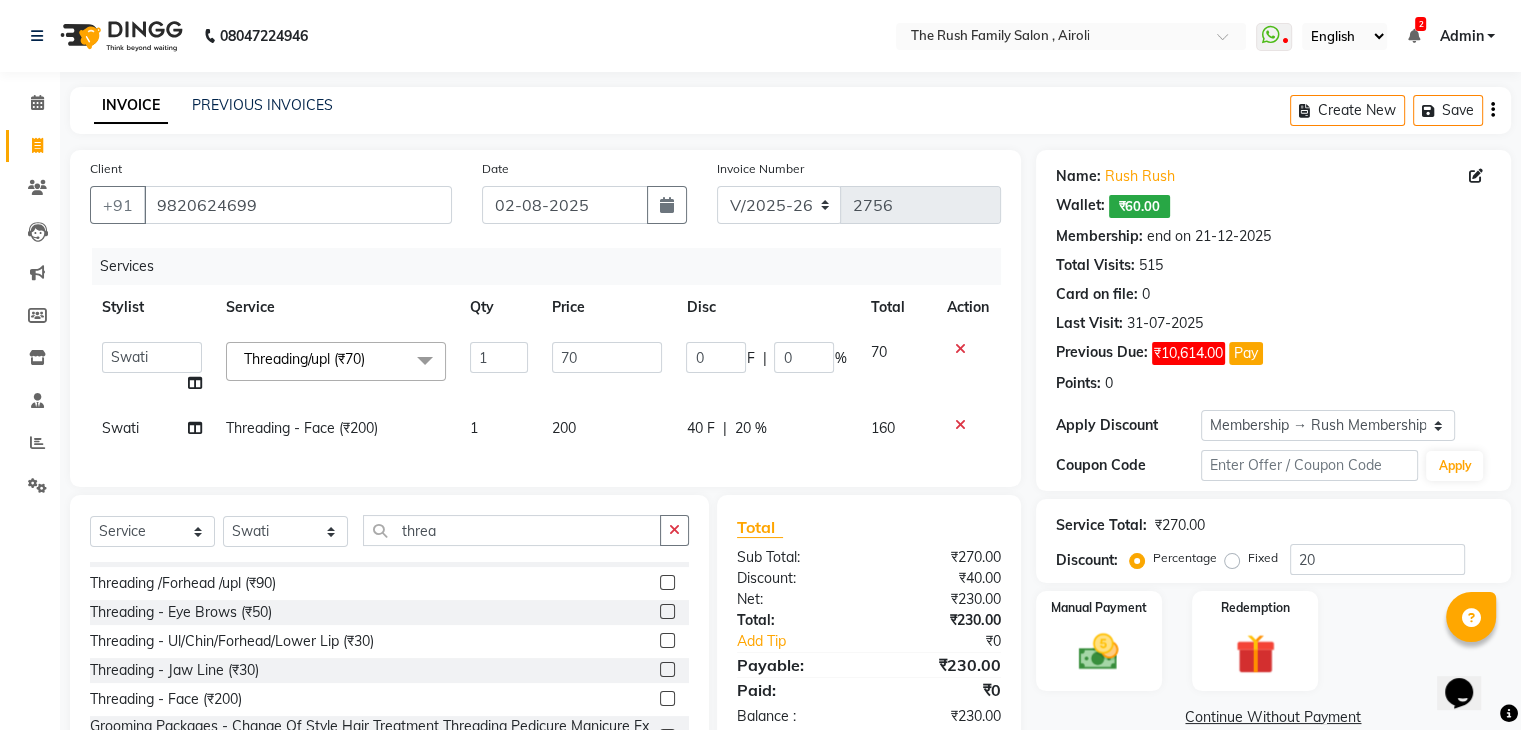 click 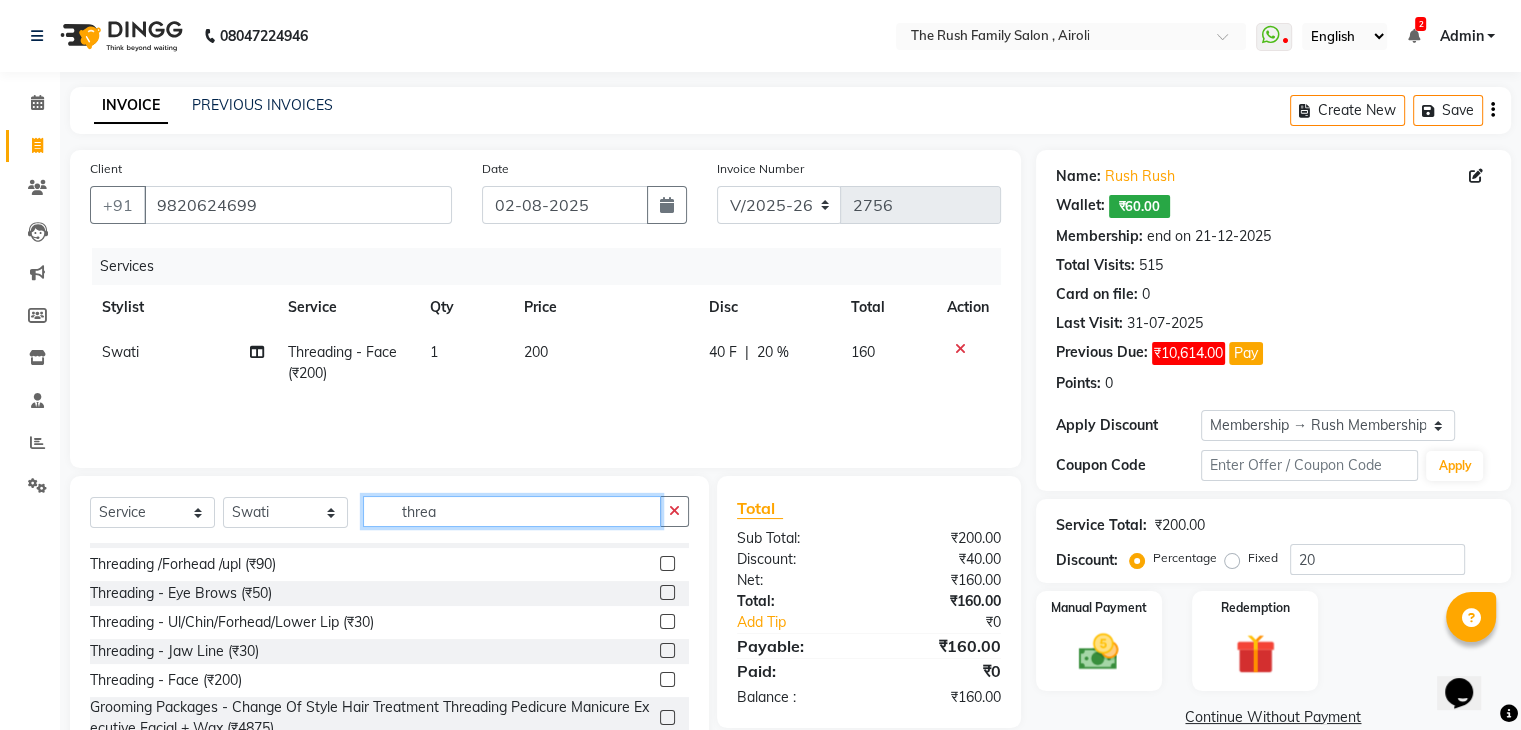 click on "threa" 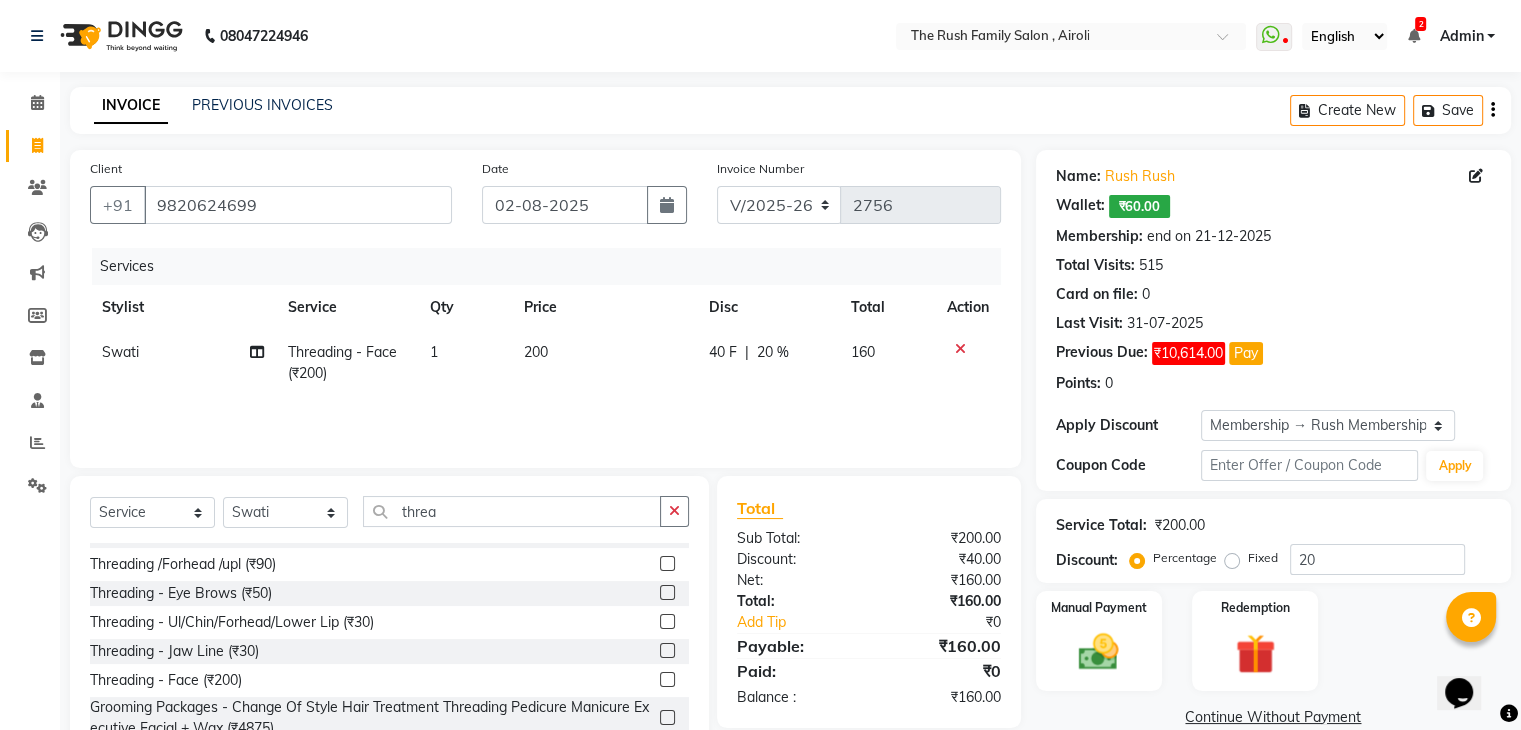 click on "1" 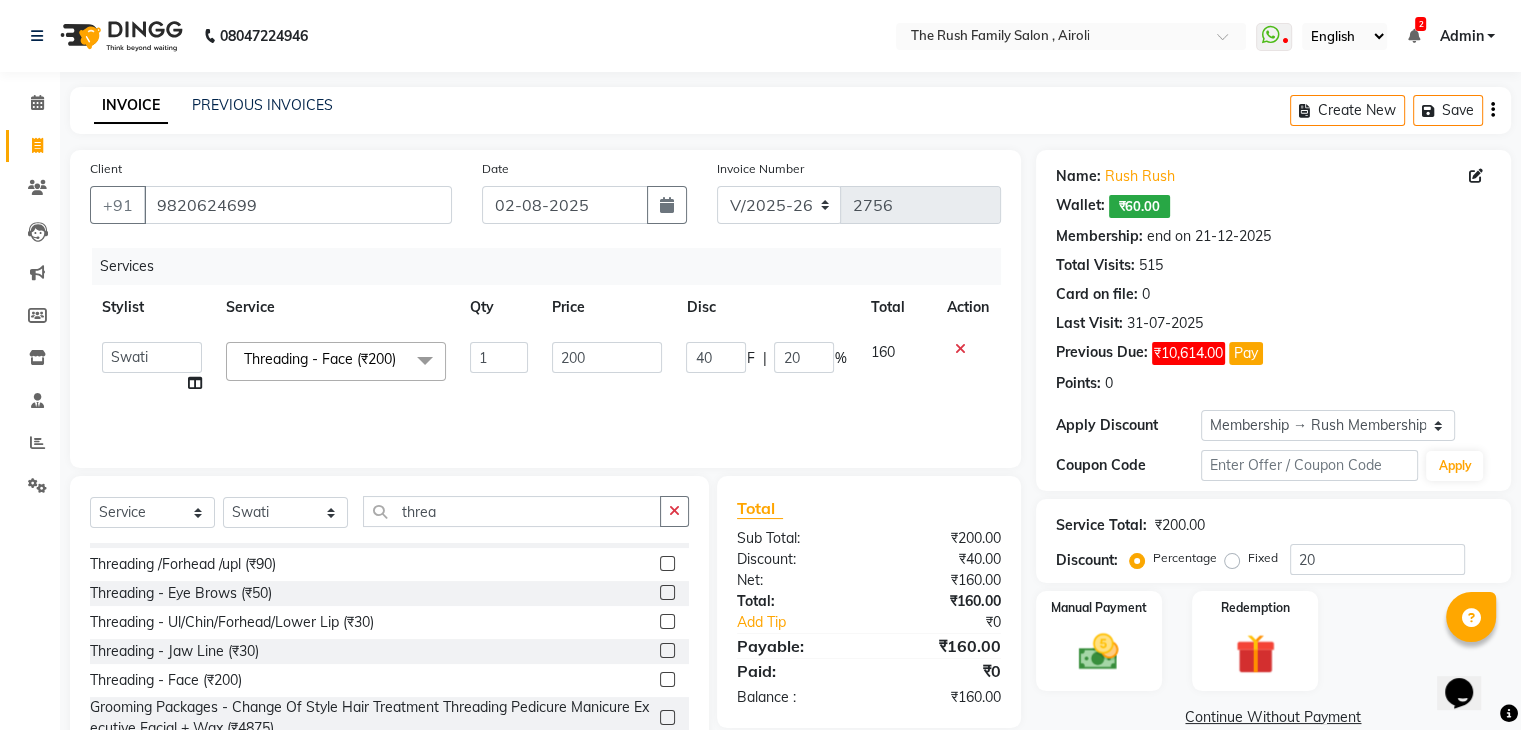 click 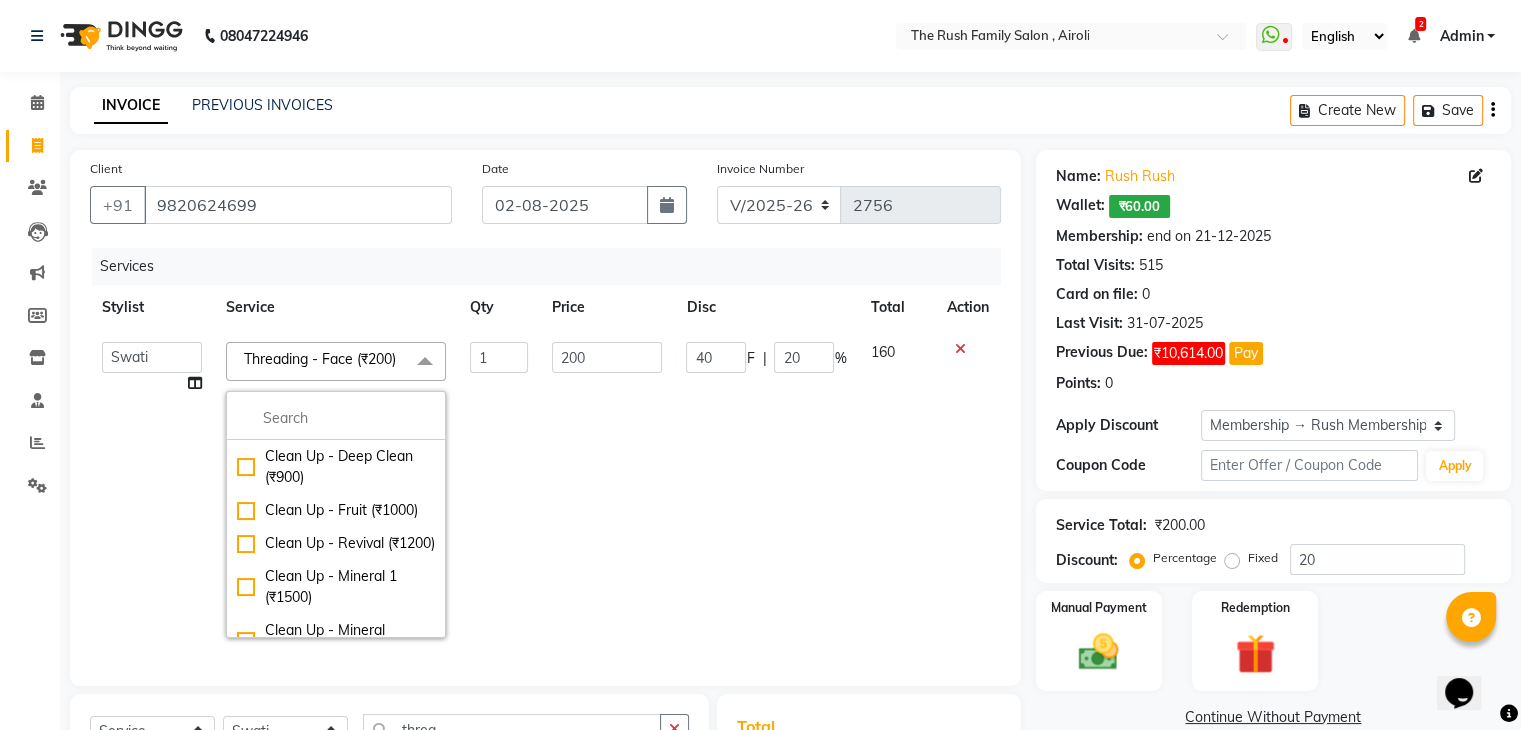click on "Threading - Face (₹200)  x" 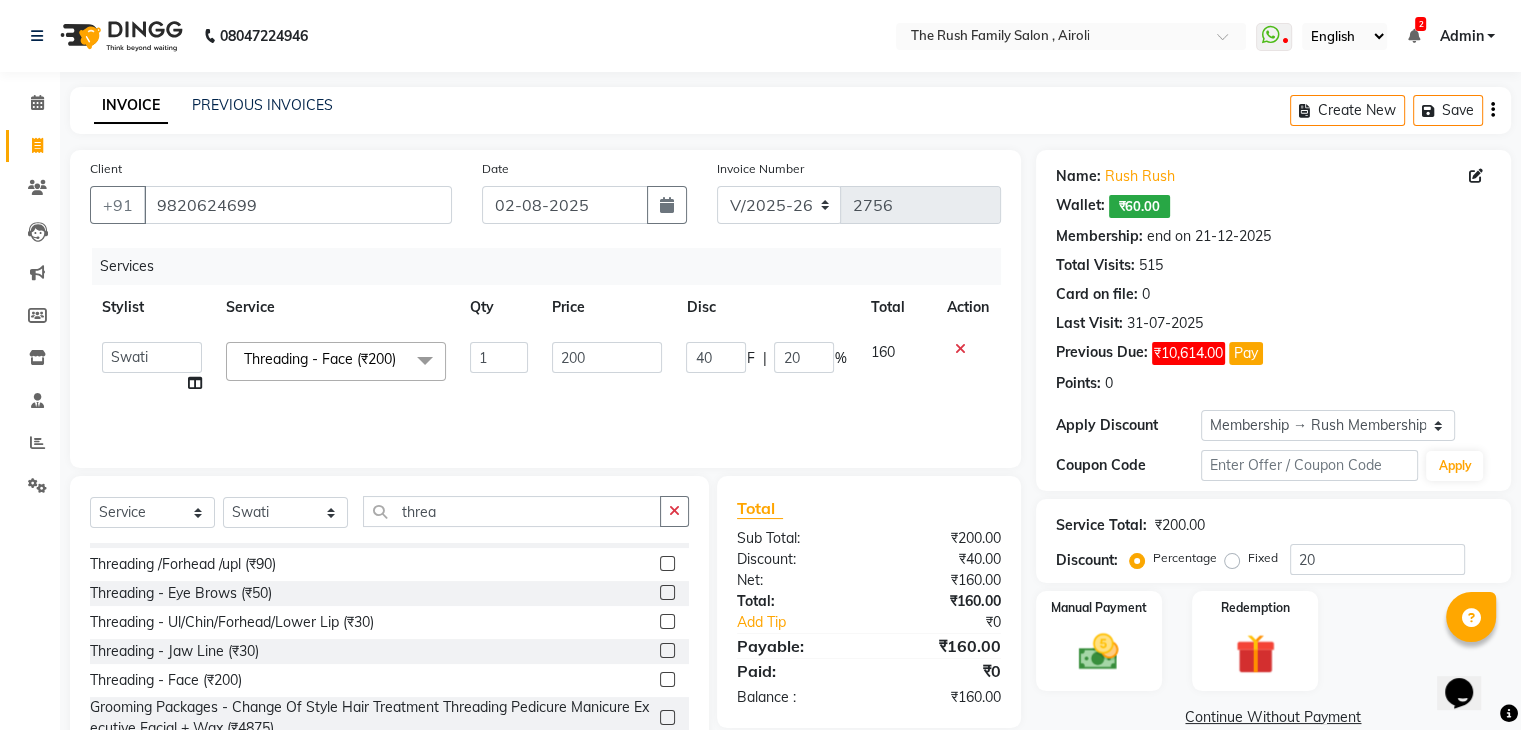 click 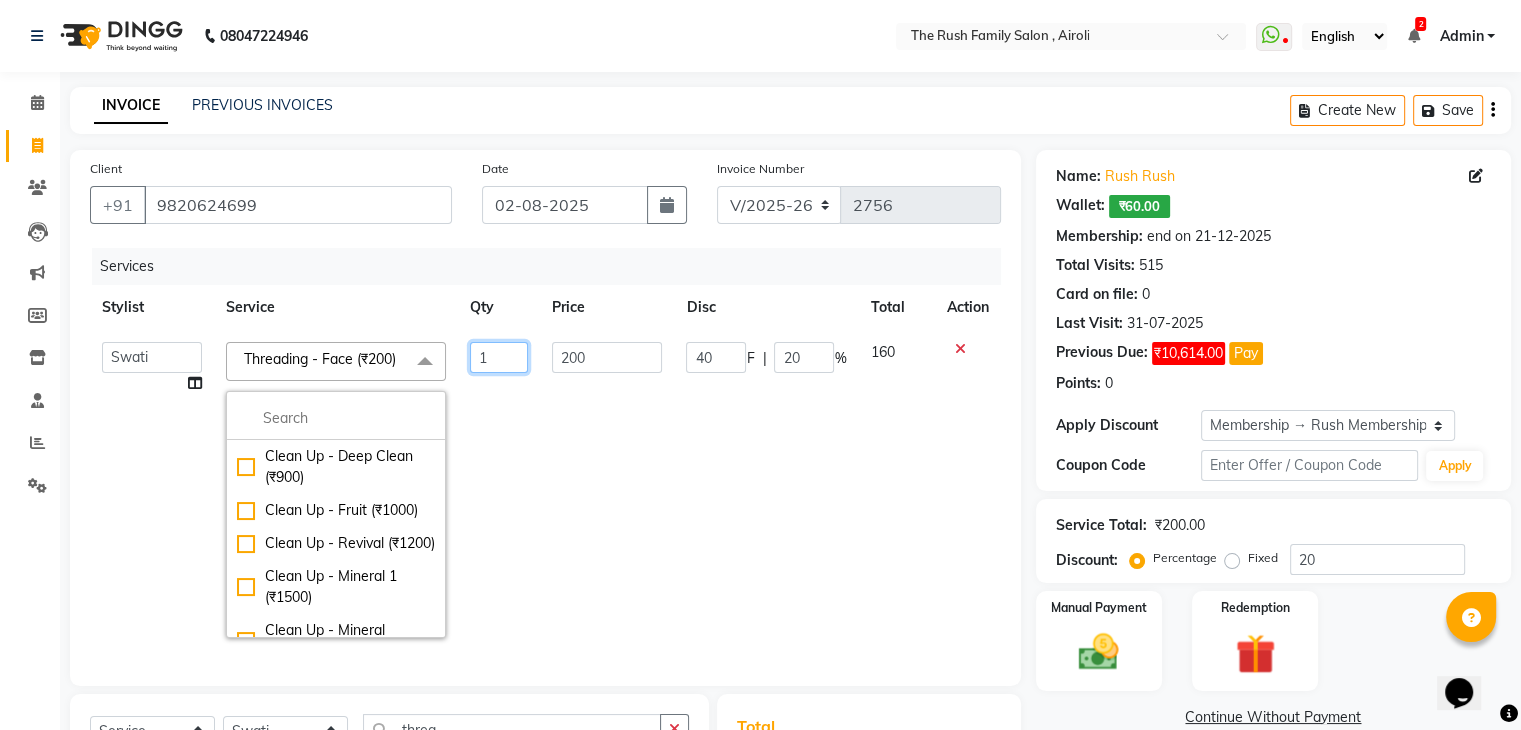 click on "1" 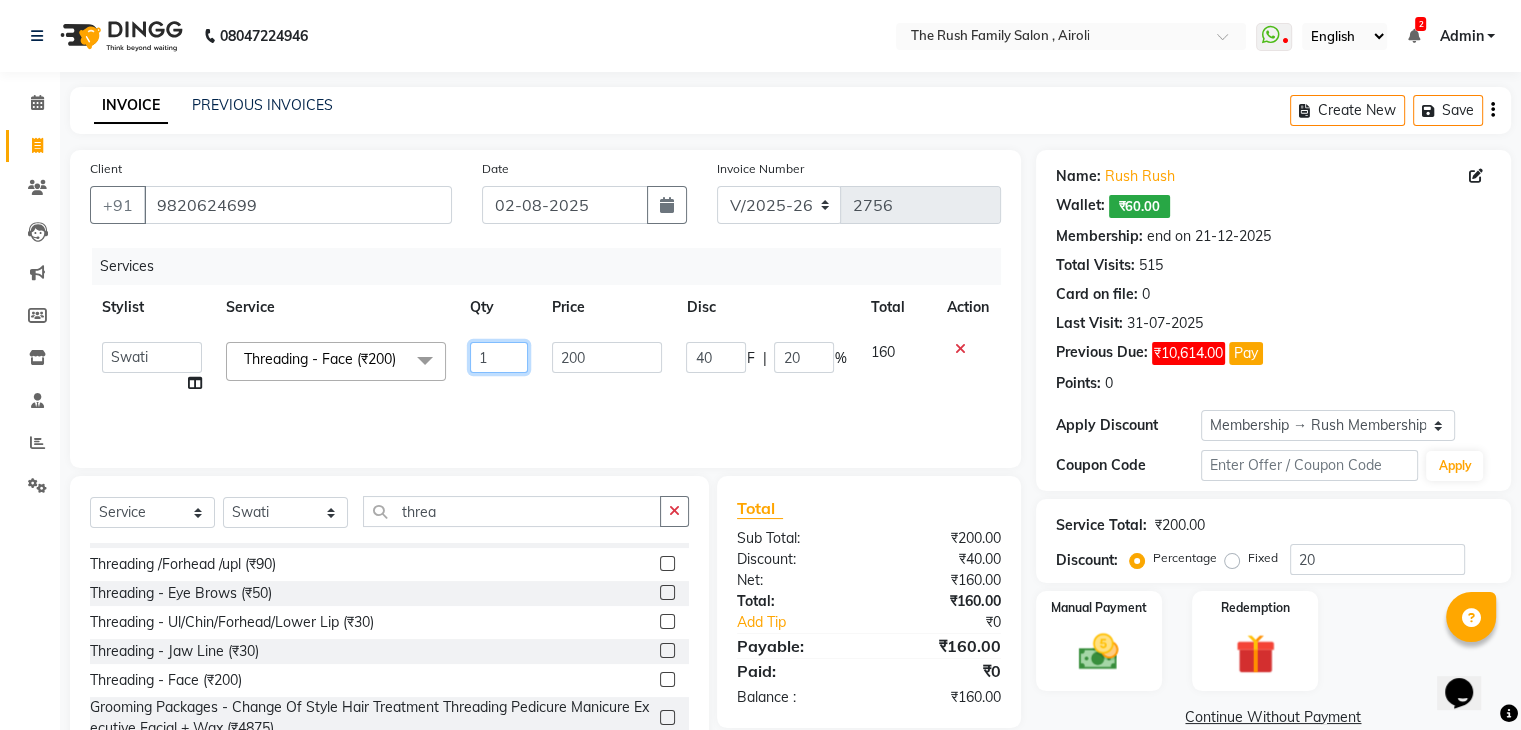 click on "1" 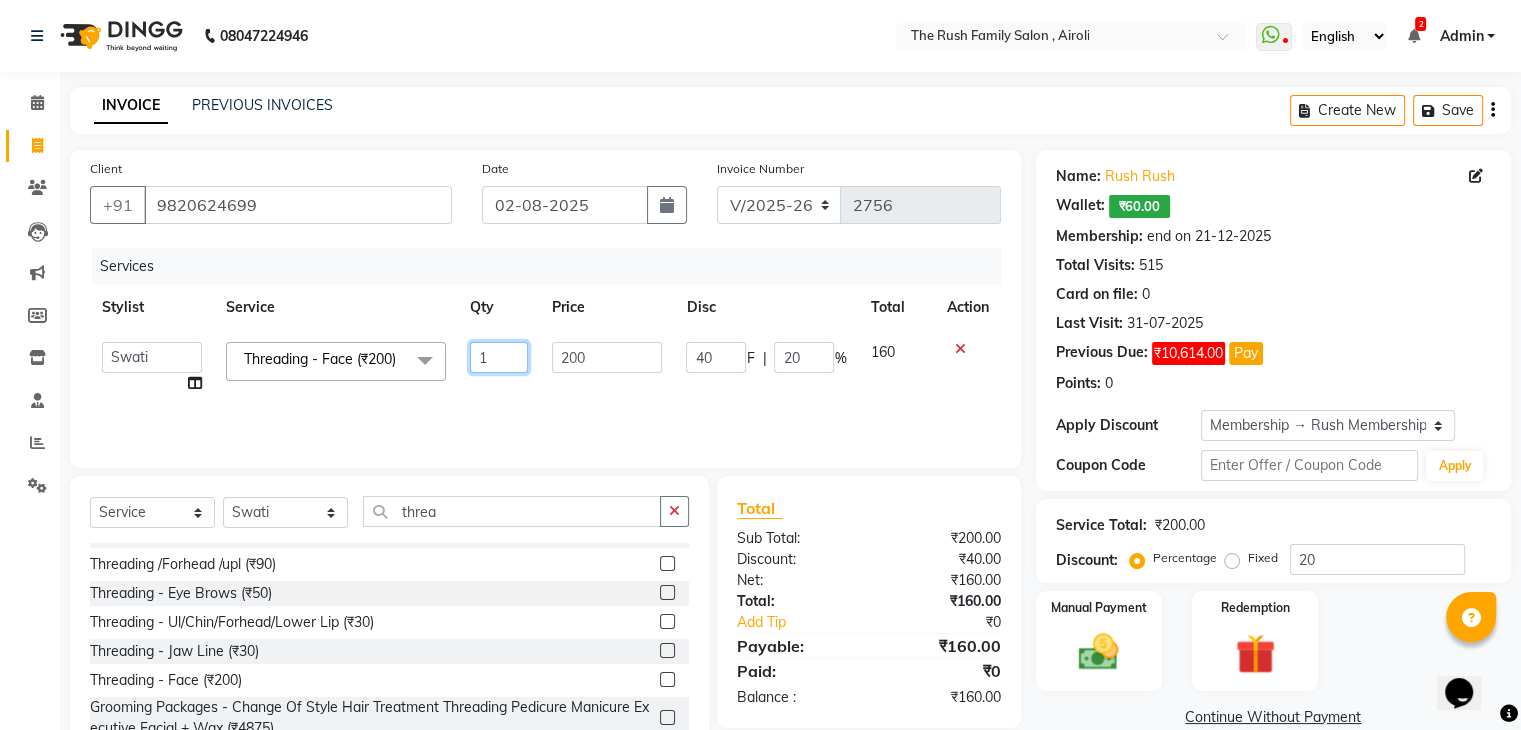 click on "1" 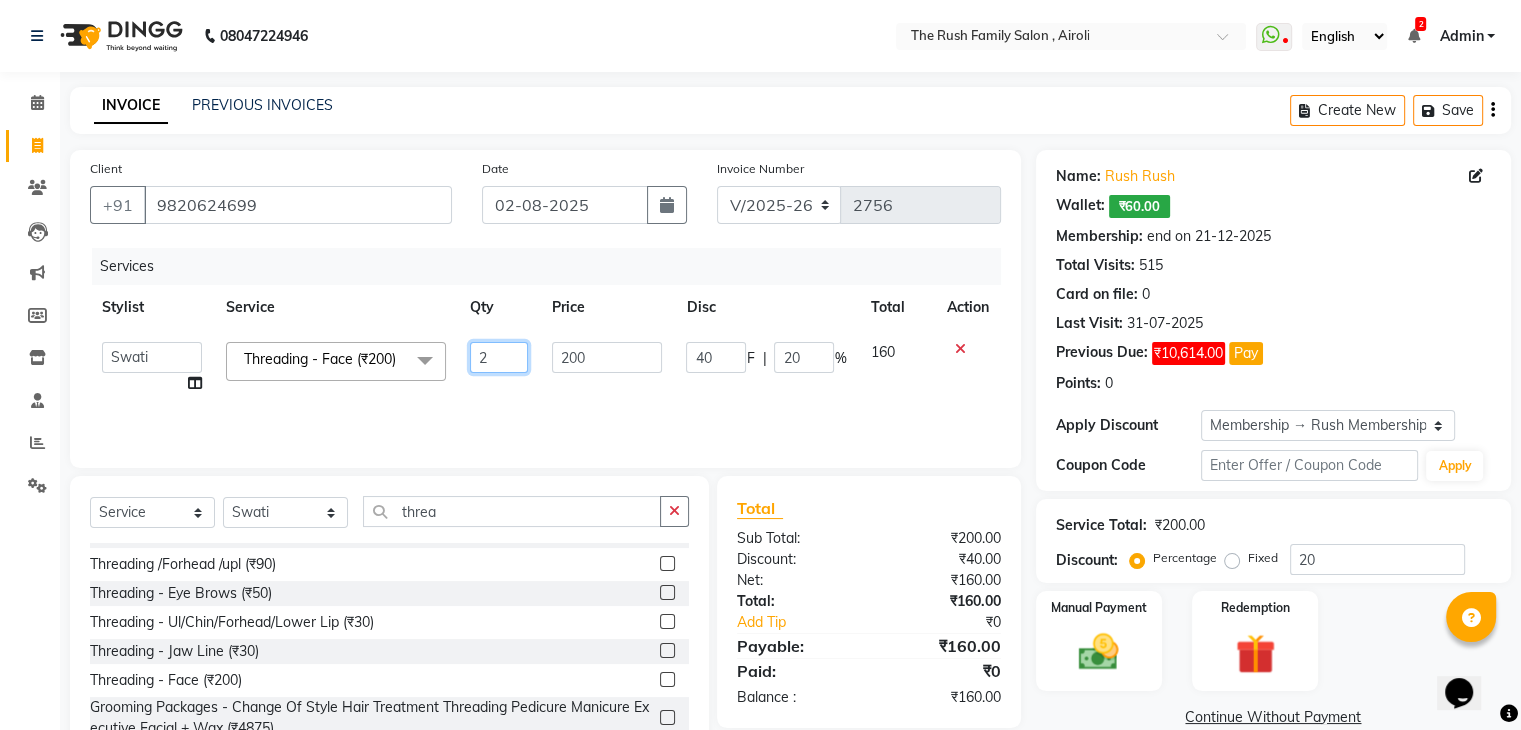 type on "20" 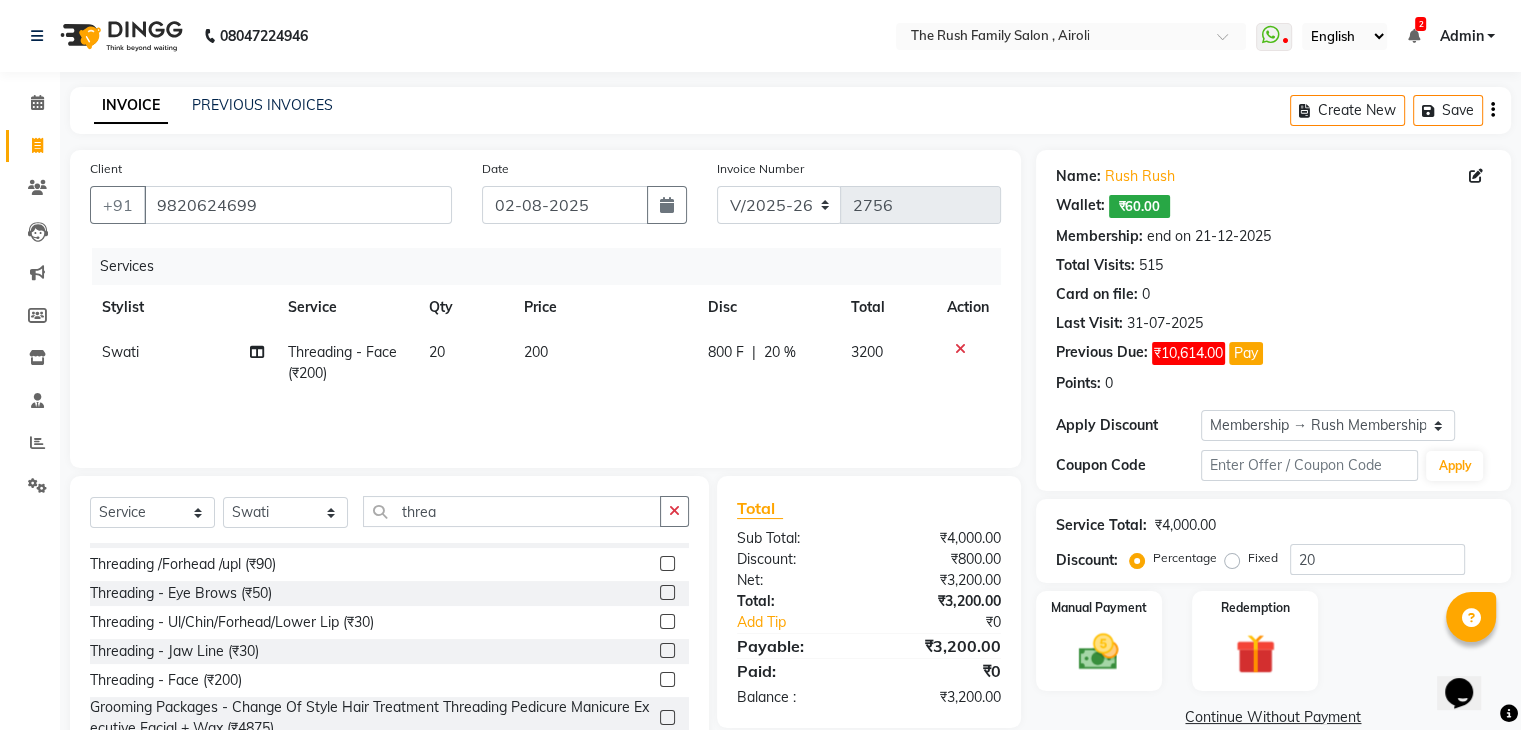 click on "Services Stylist Service Qty Price Disc Total Action Swati Threading - Face (₹200) 20 200 800 F | 20 % 3200" 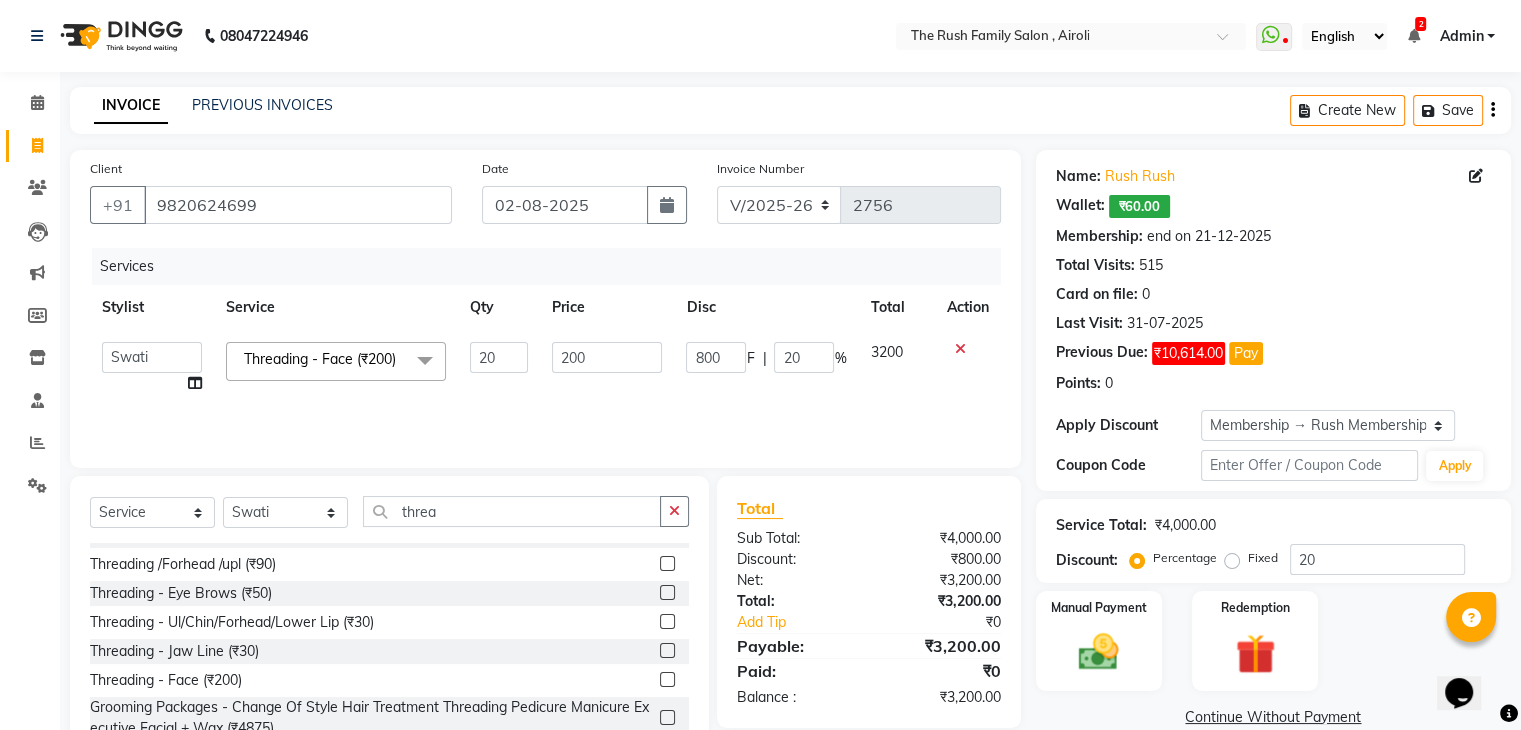click 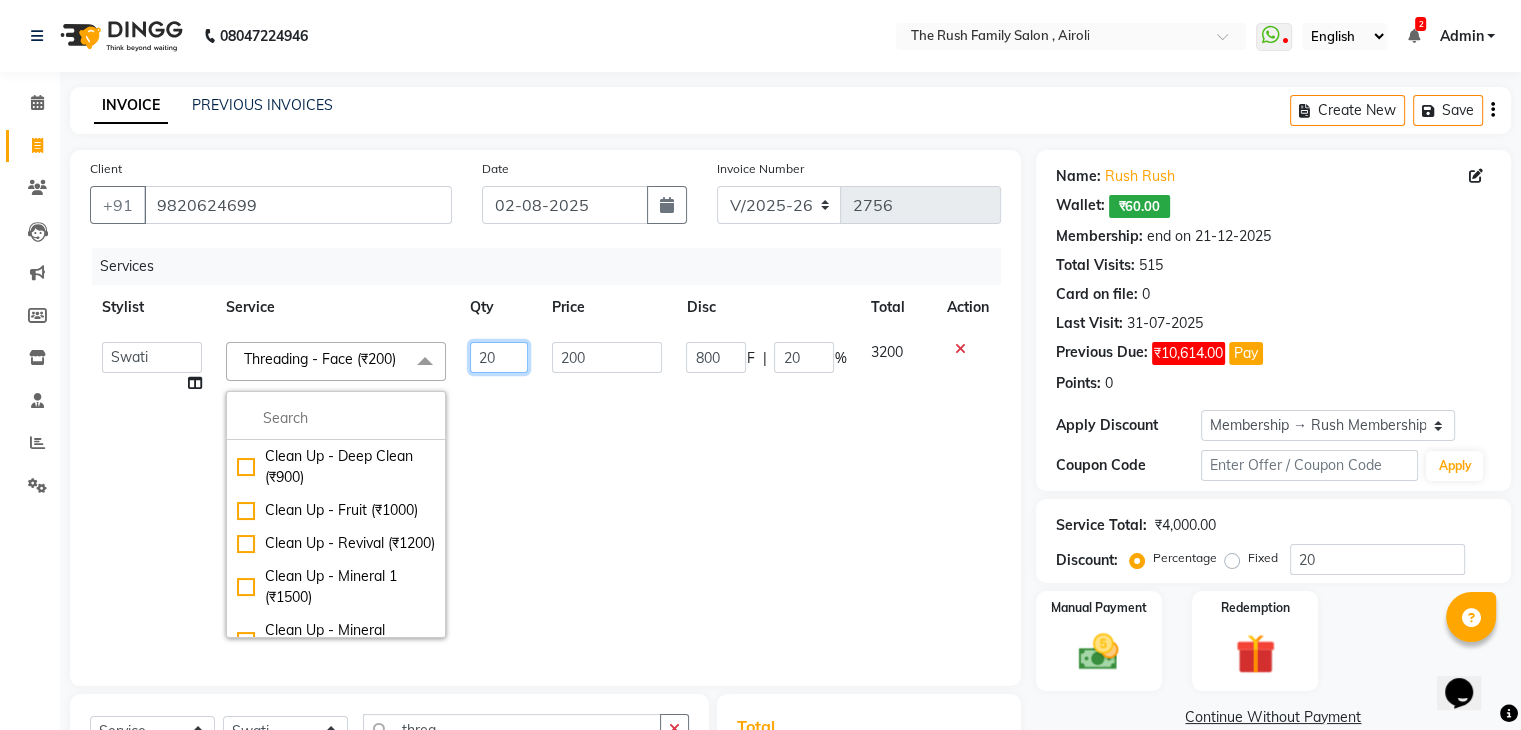 click on "20" 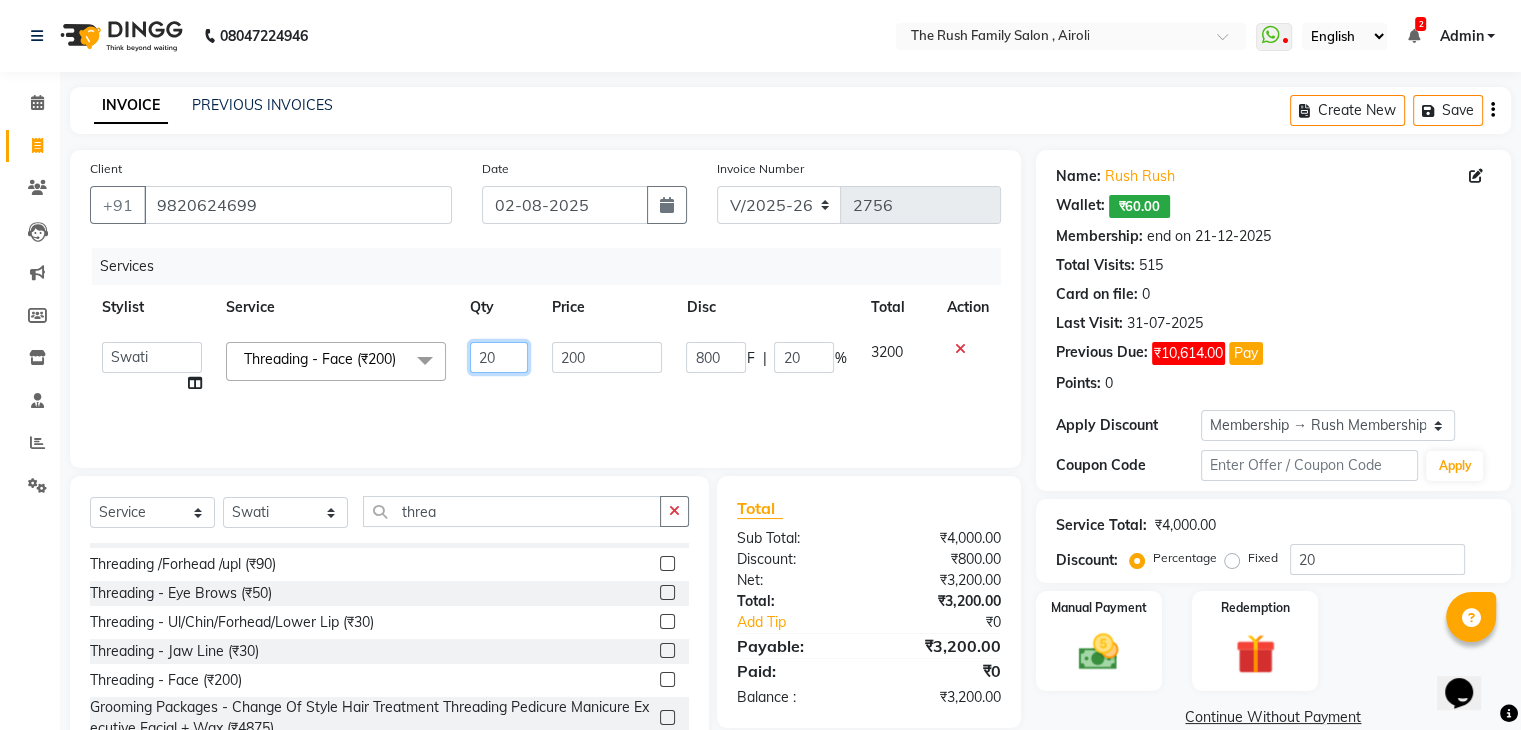 click on "20" 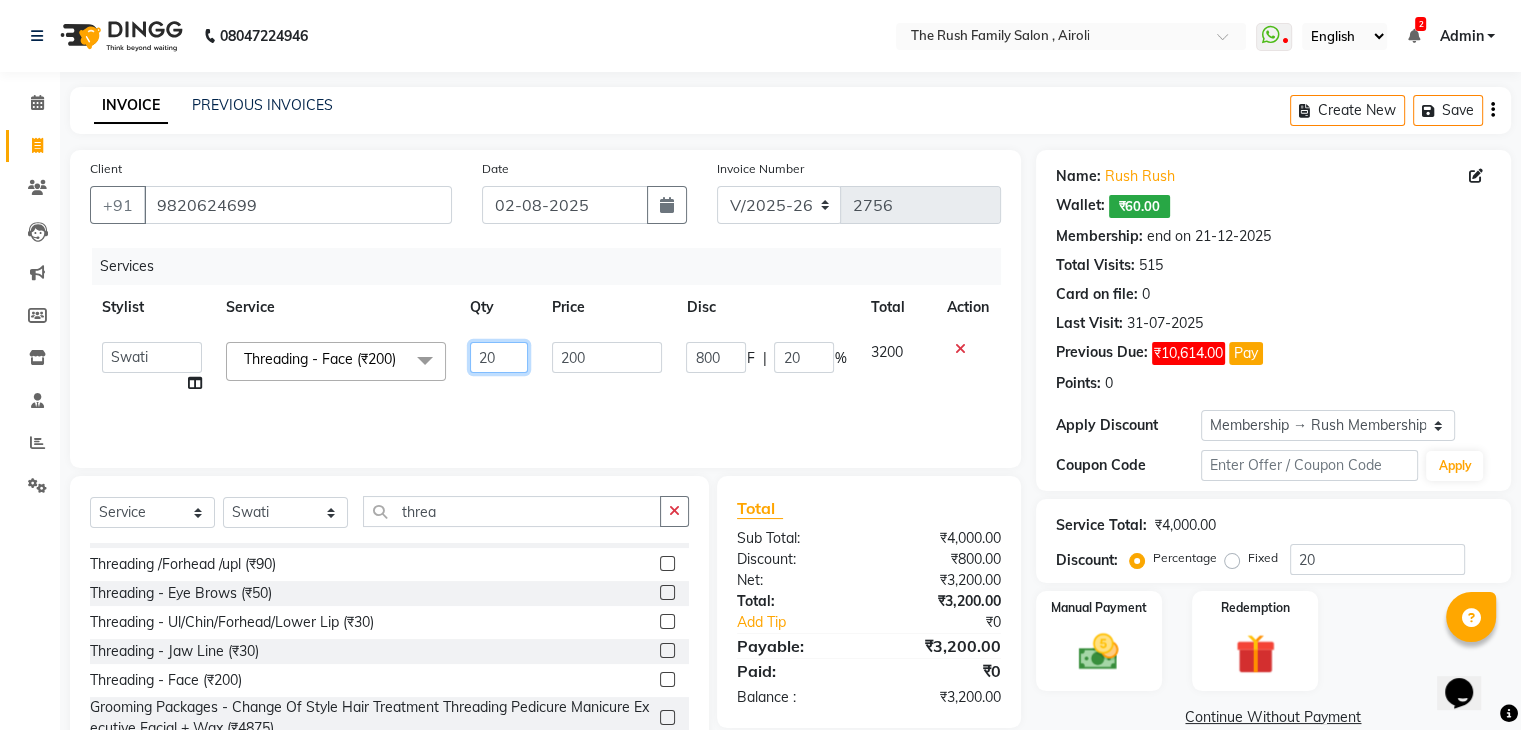 click on "20" 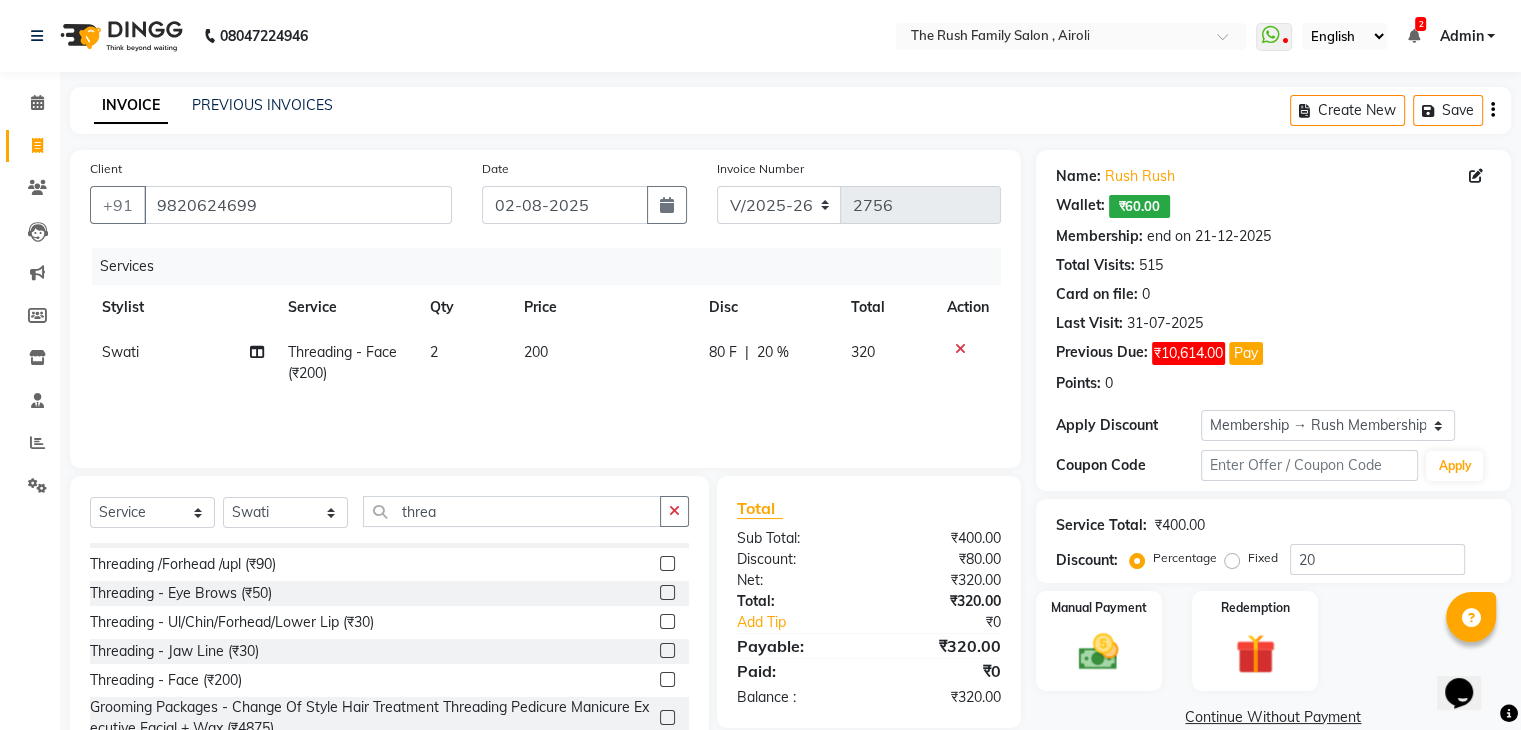 click on "Services Stylist Service Qty Price Disc Total Action Swati Threading - Face (₹200) 2 200 80 F | 20 % 320" 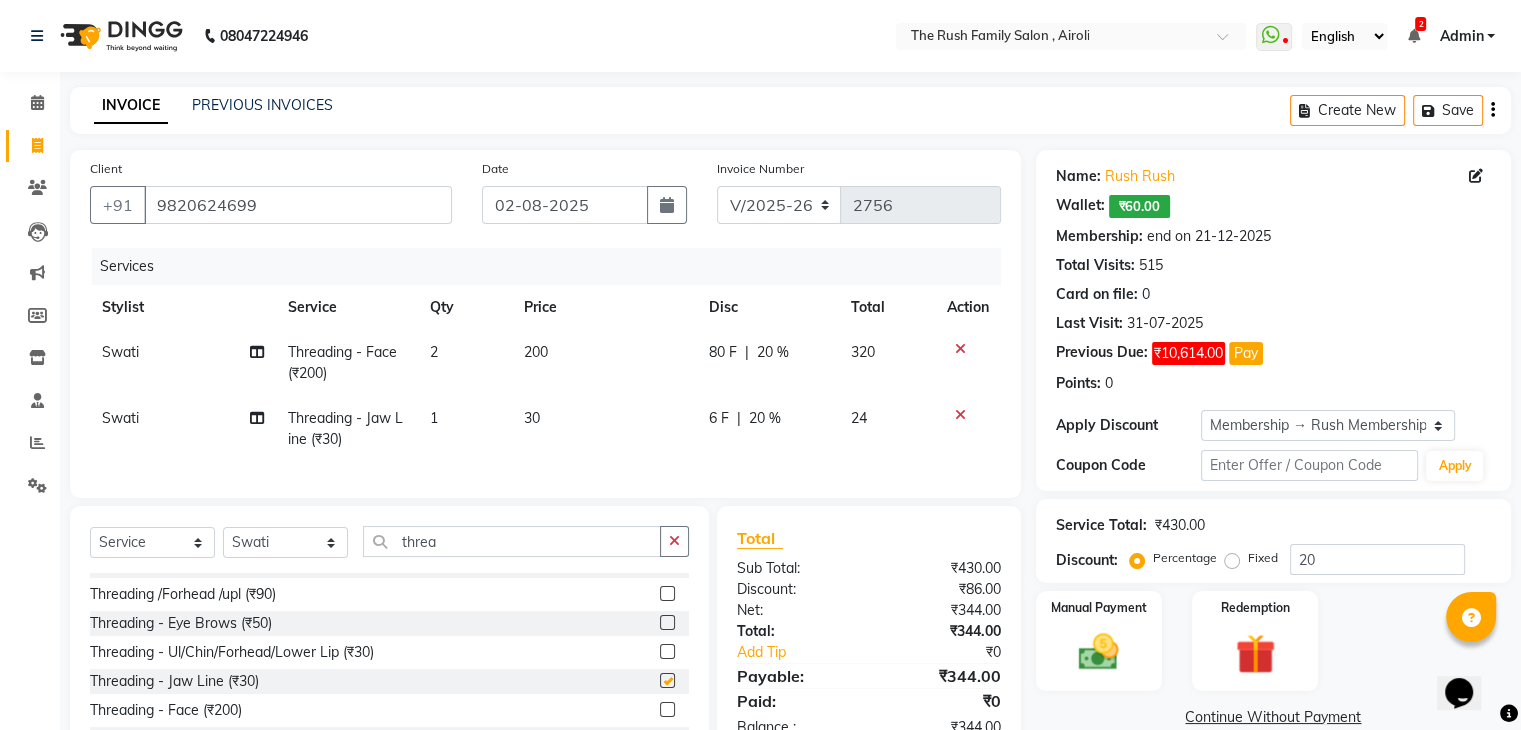 checkbox on "false" 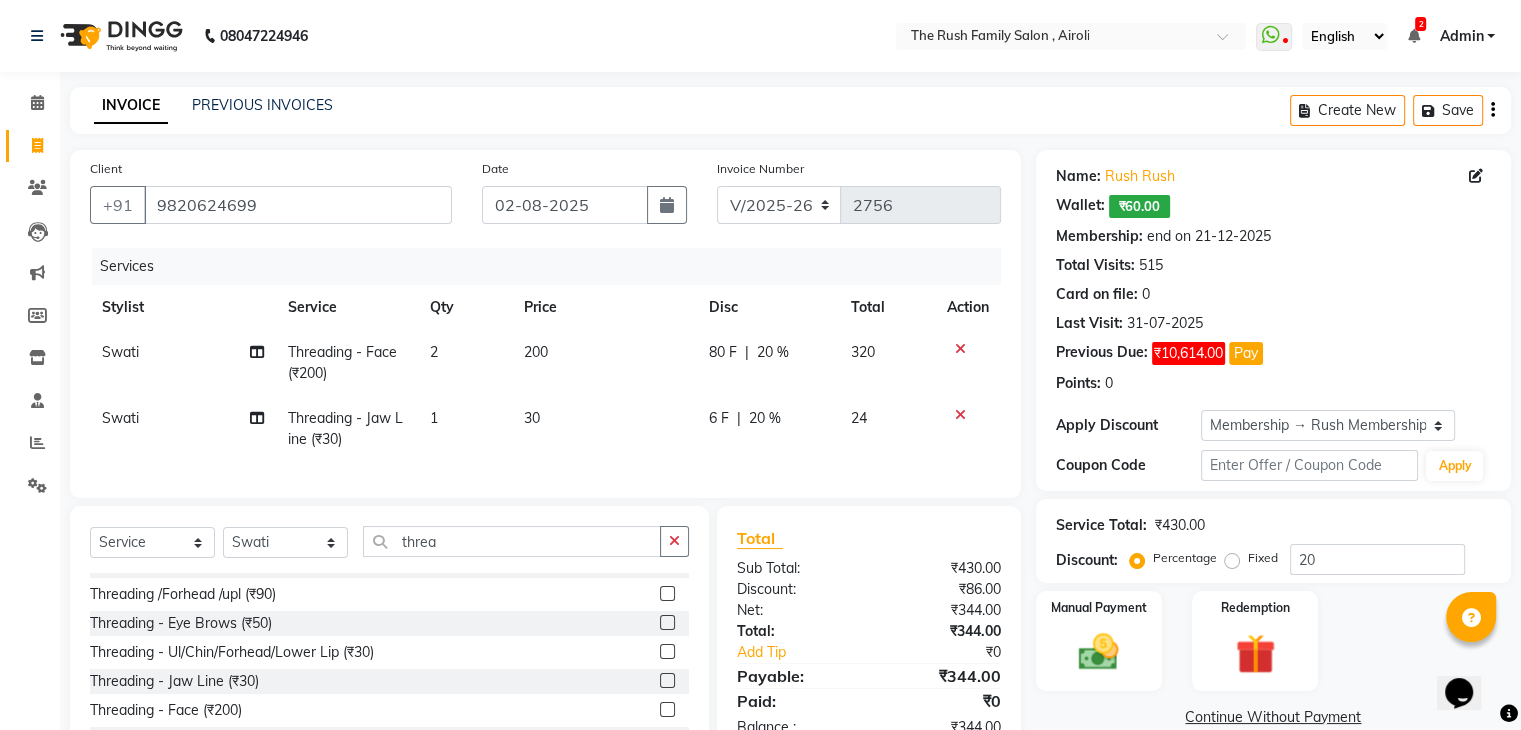 click on "80 F" 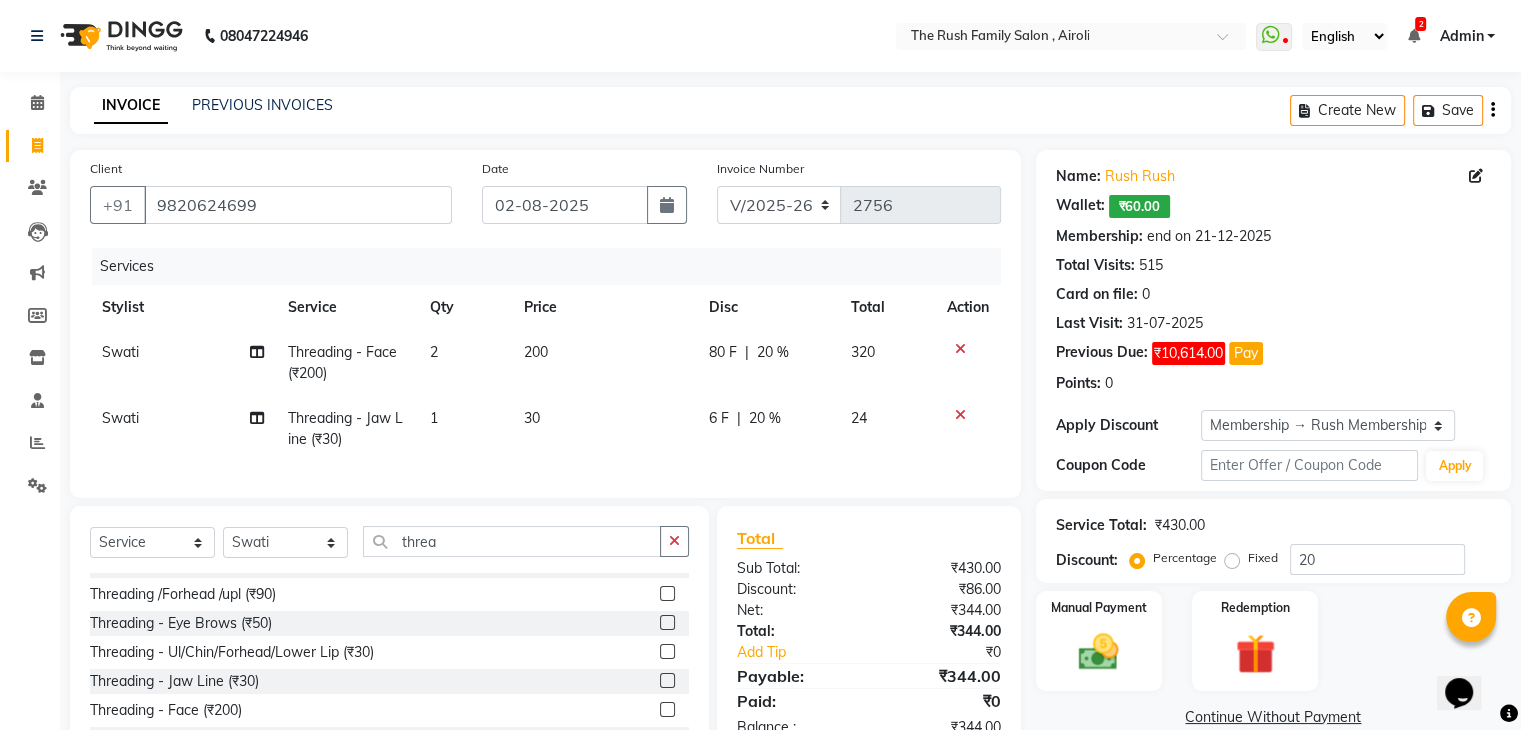 select on "77430" 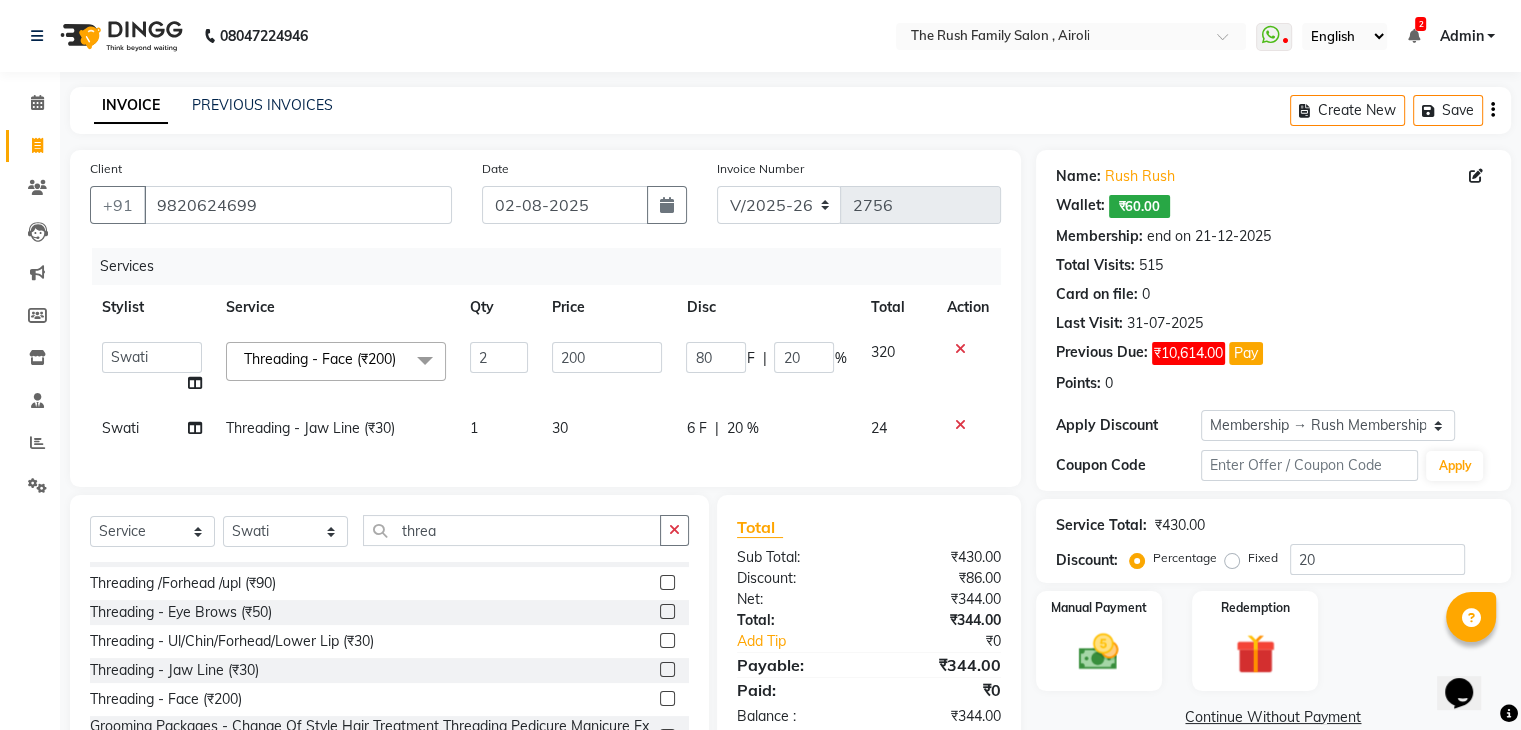 click on "80" 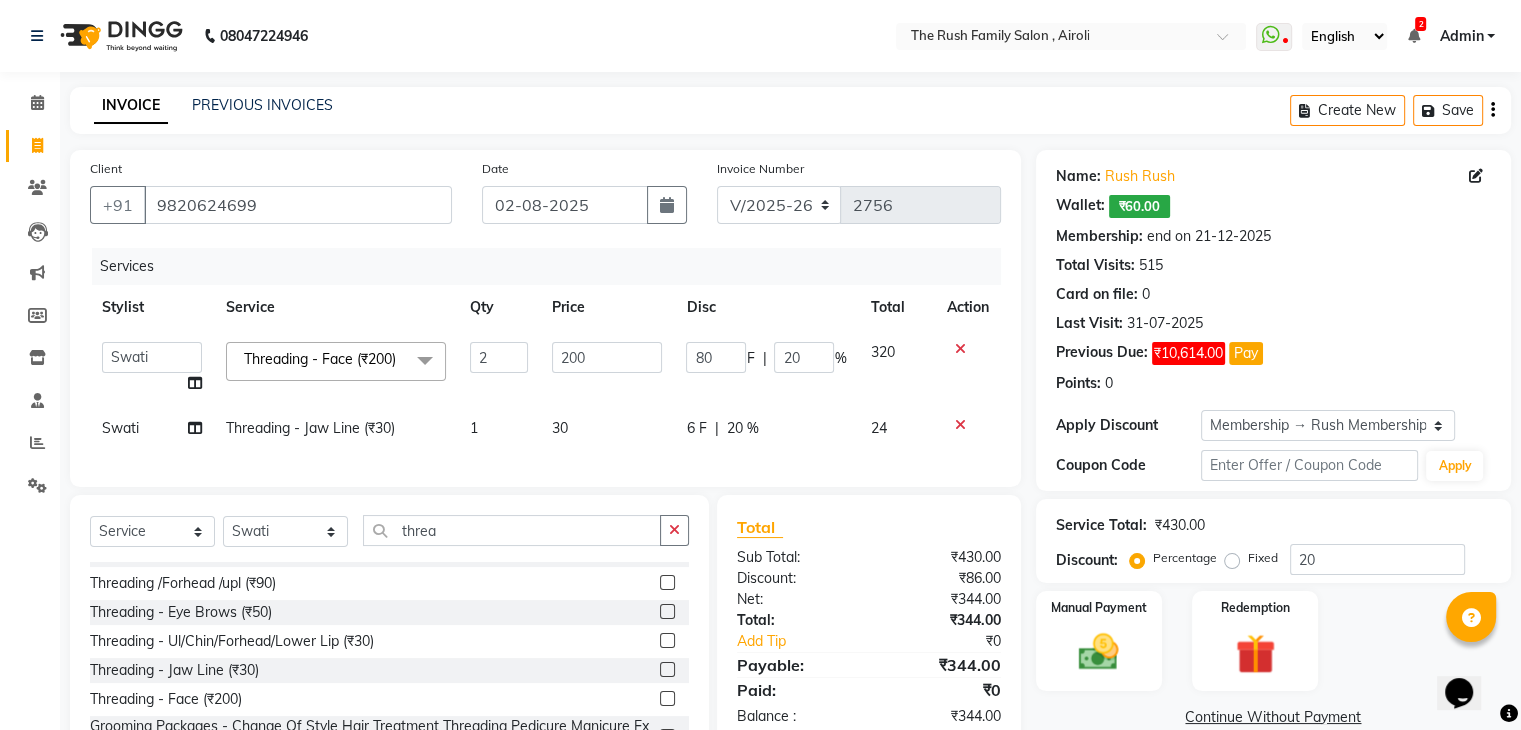 click on "80" 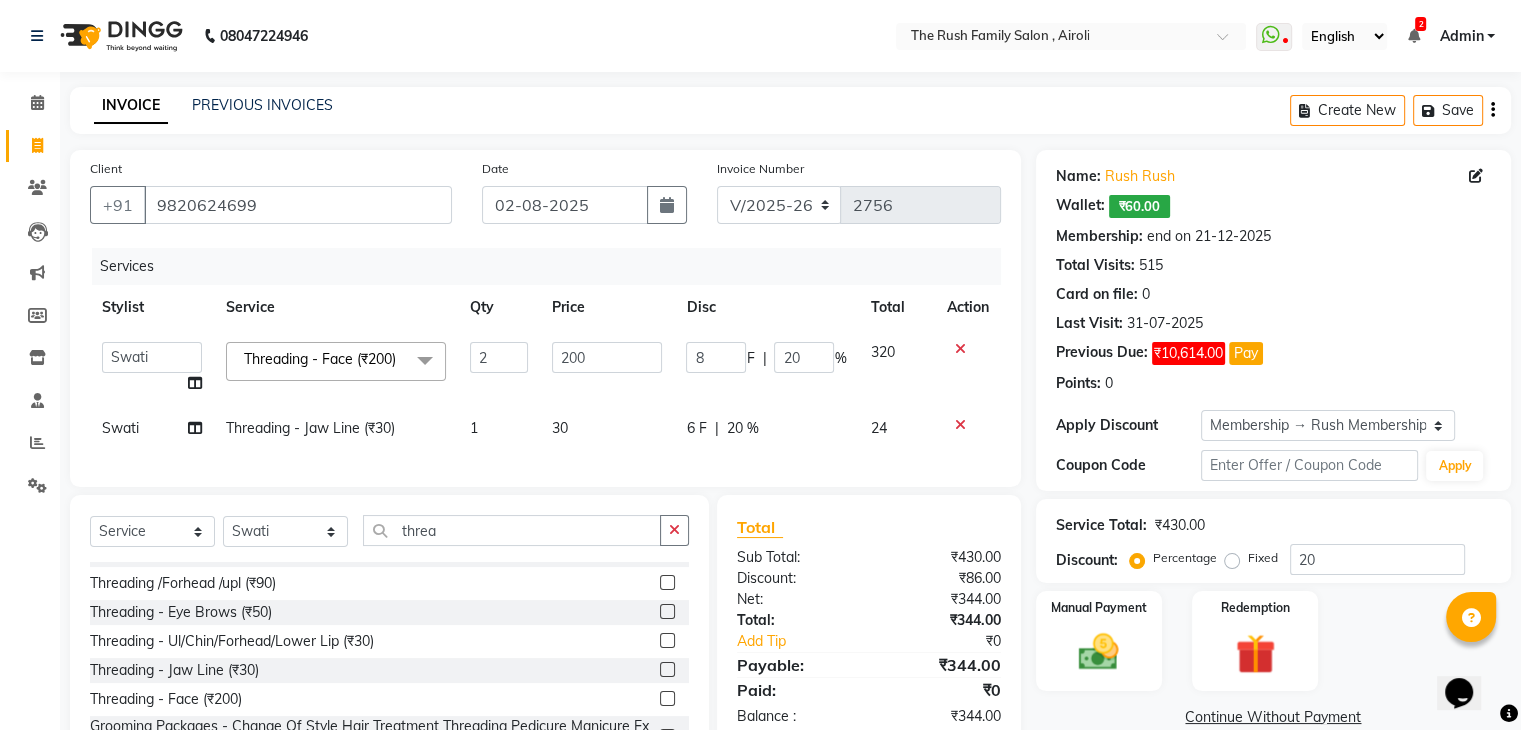 type on "84" 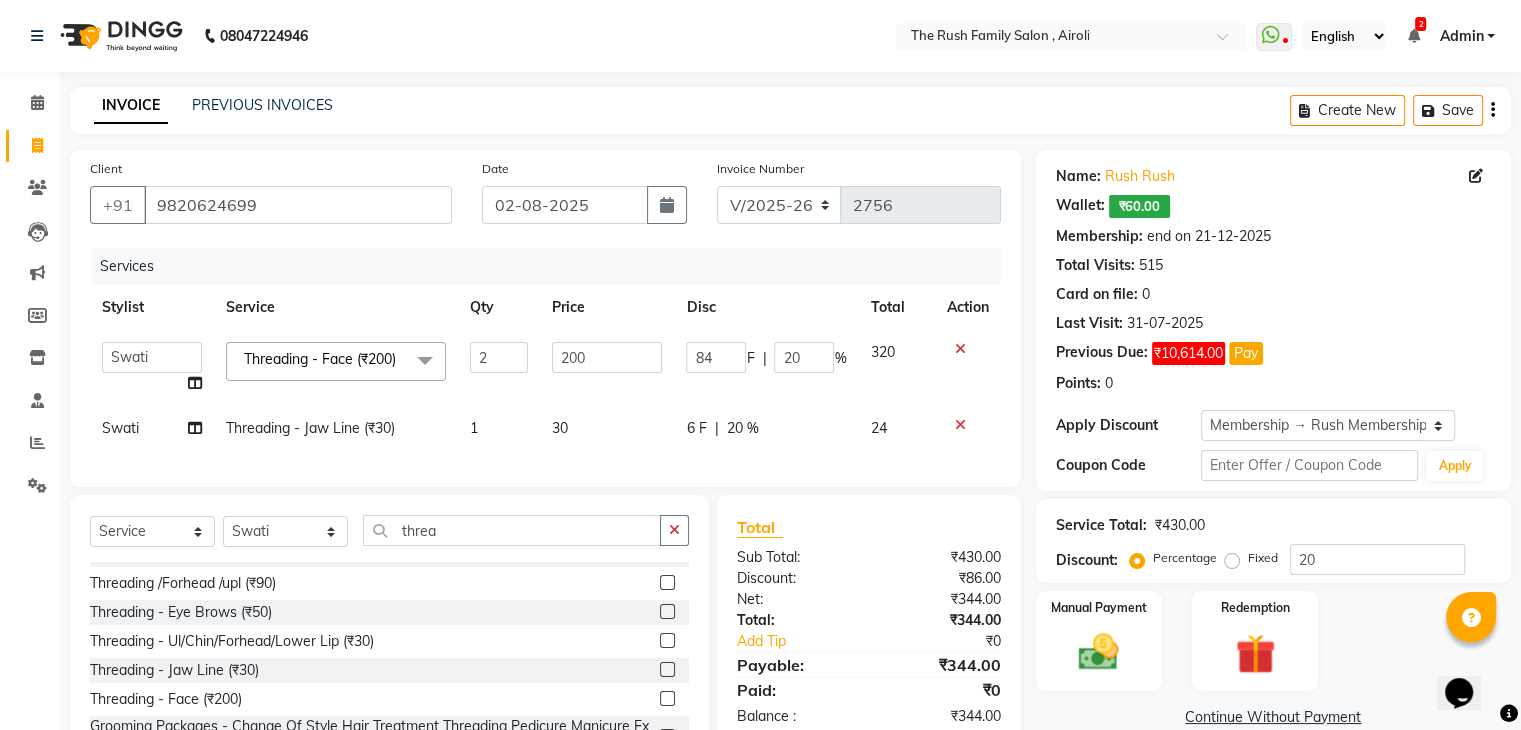 drag, startPoint x: 716, startPoint y: 353, endPoint x: 721, endPoint y: 386, distance: 33.37664 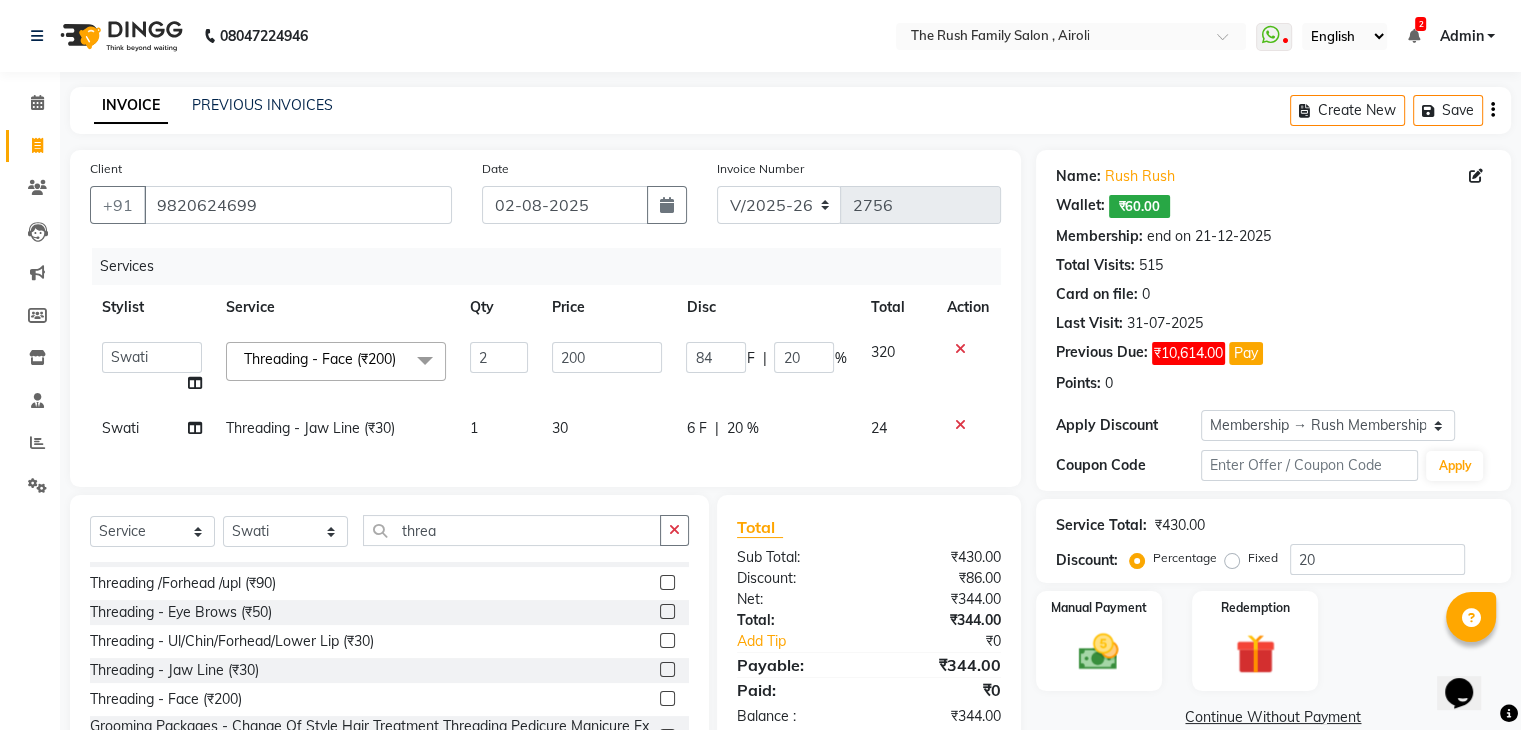 click on "84 F | 20 %" 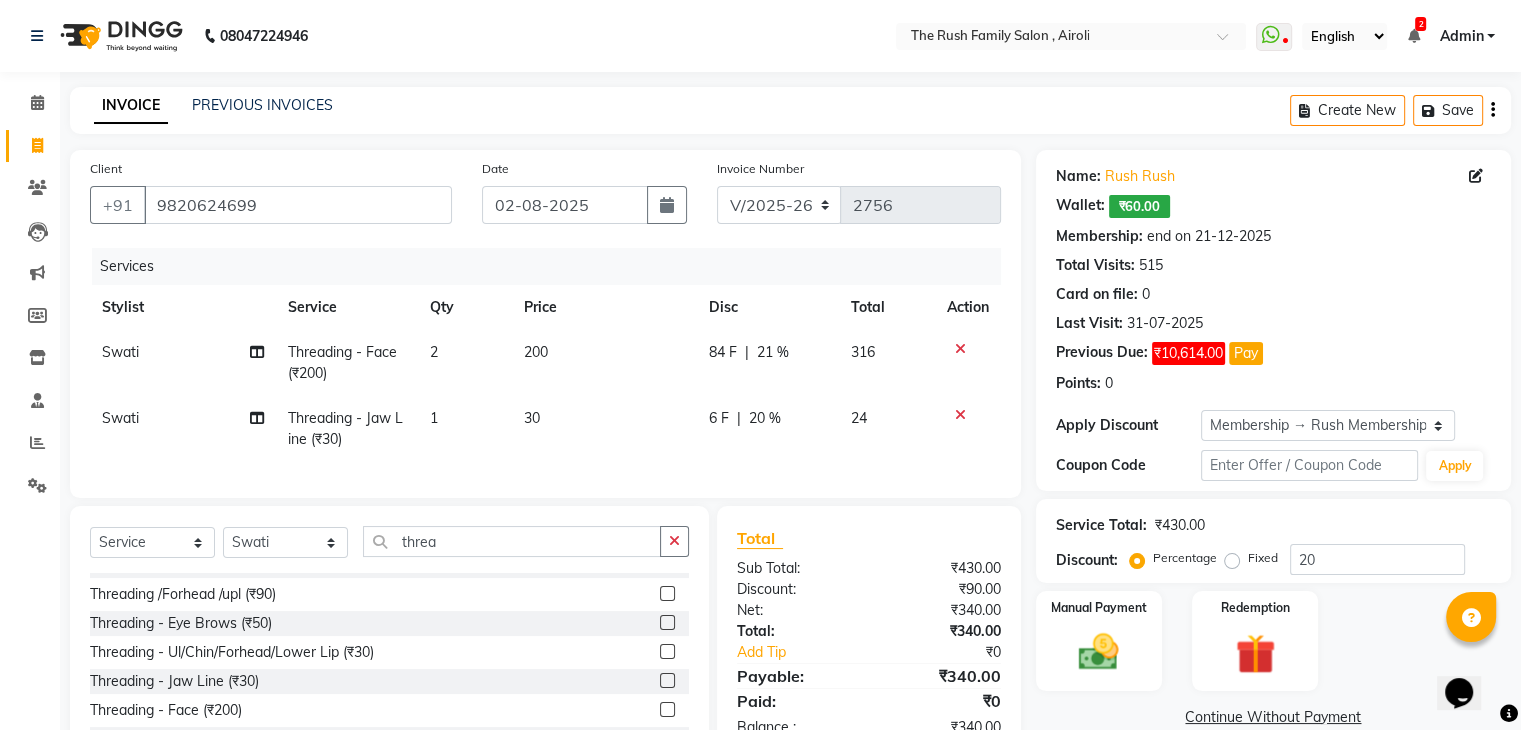 click on "84 F | 21 %" 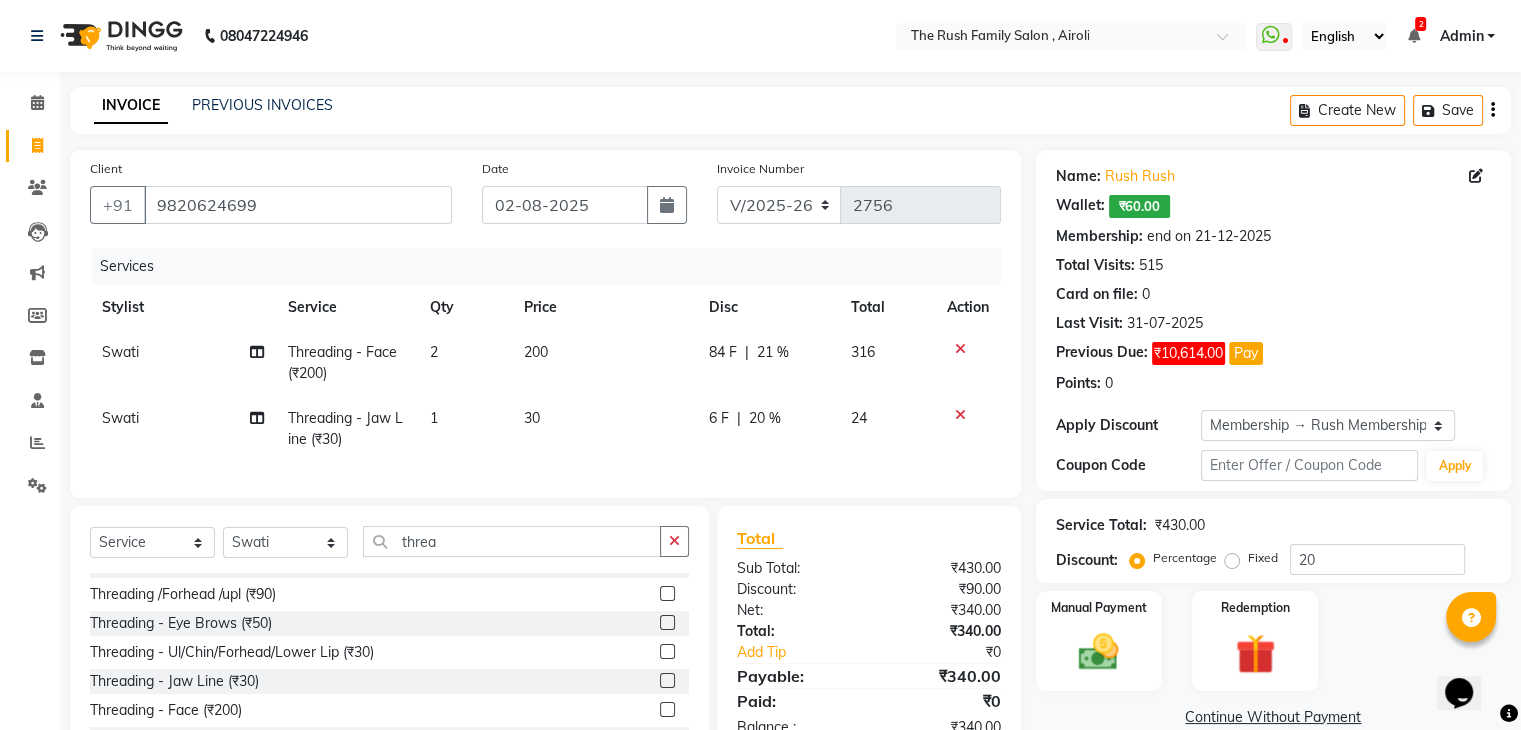 select on "77430" 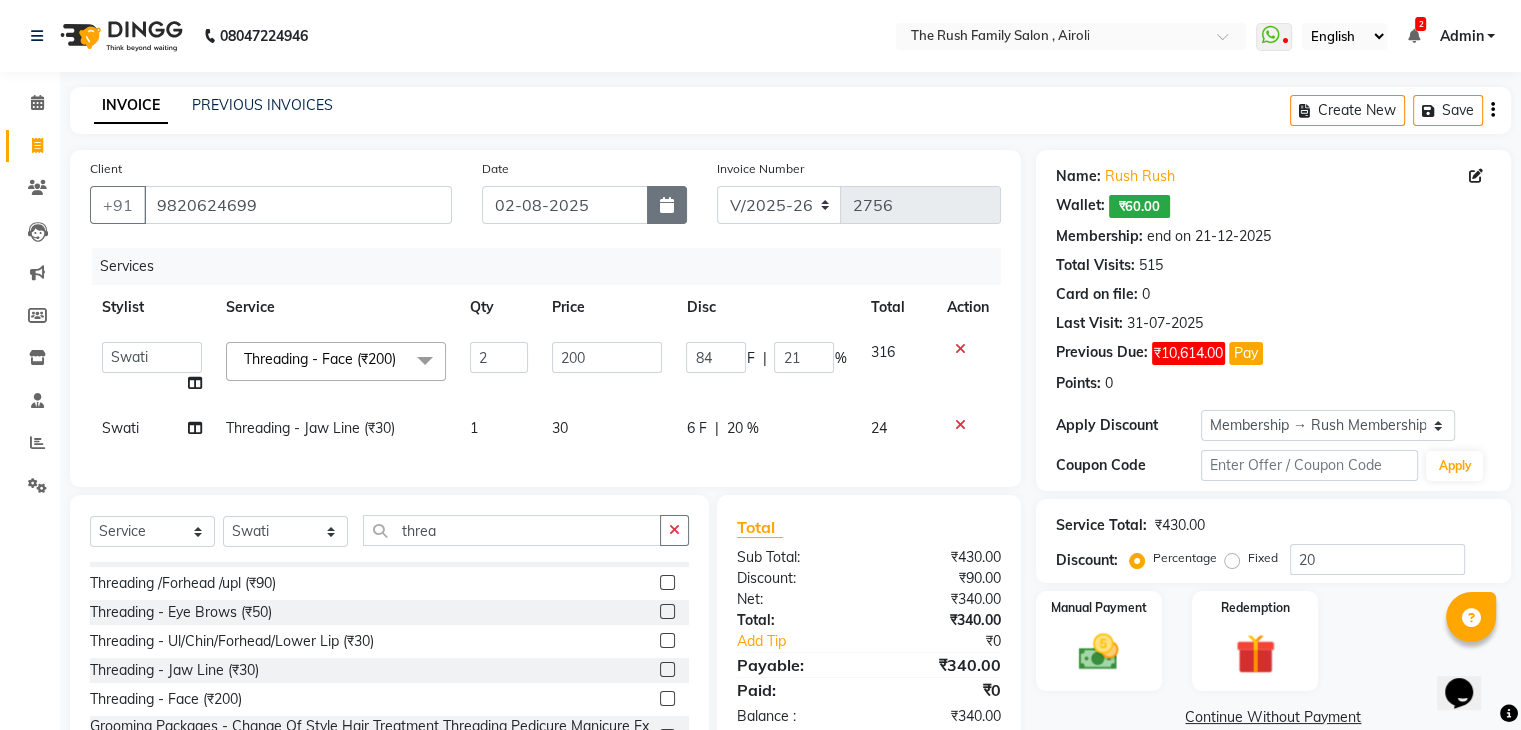 click 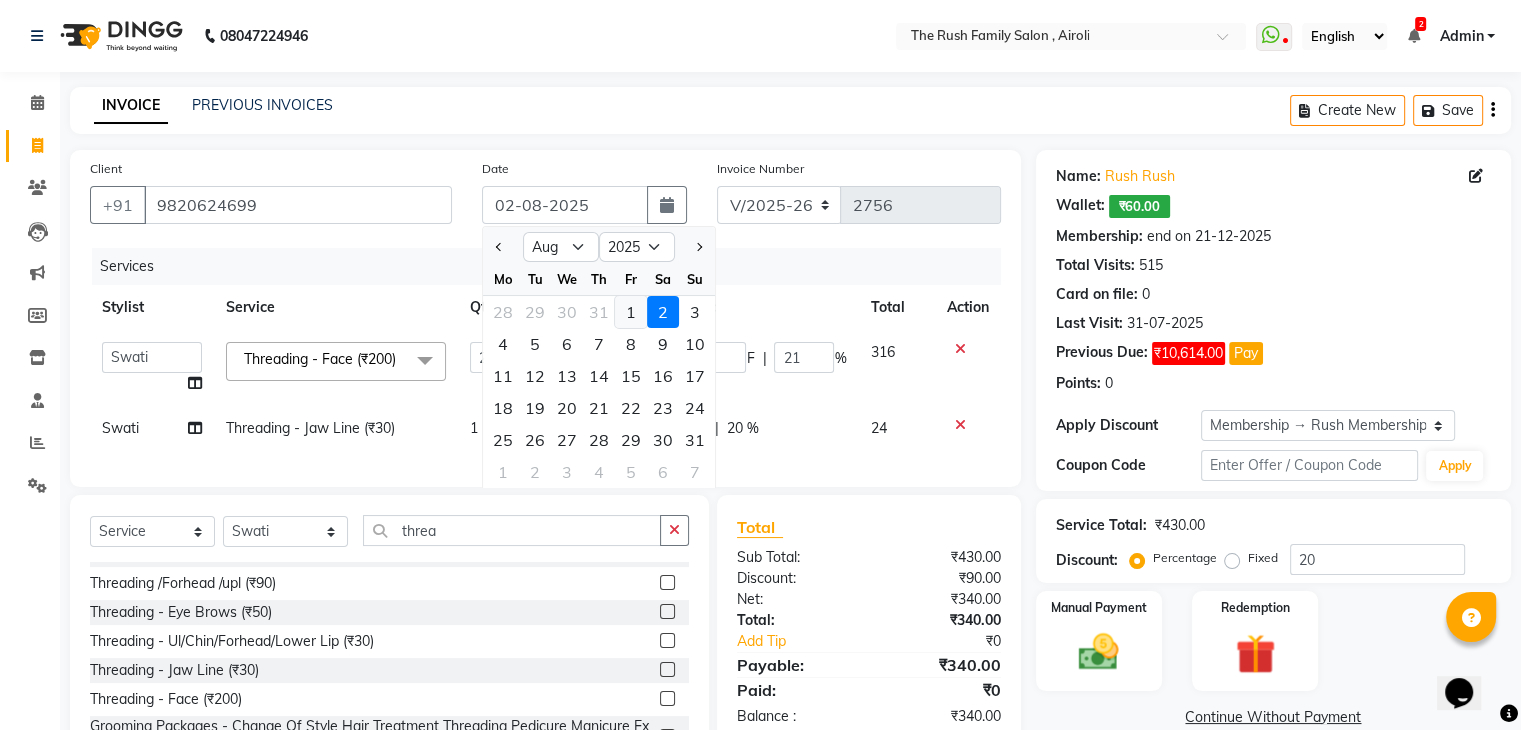 click on "1" 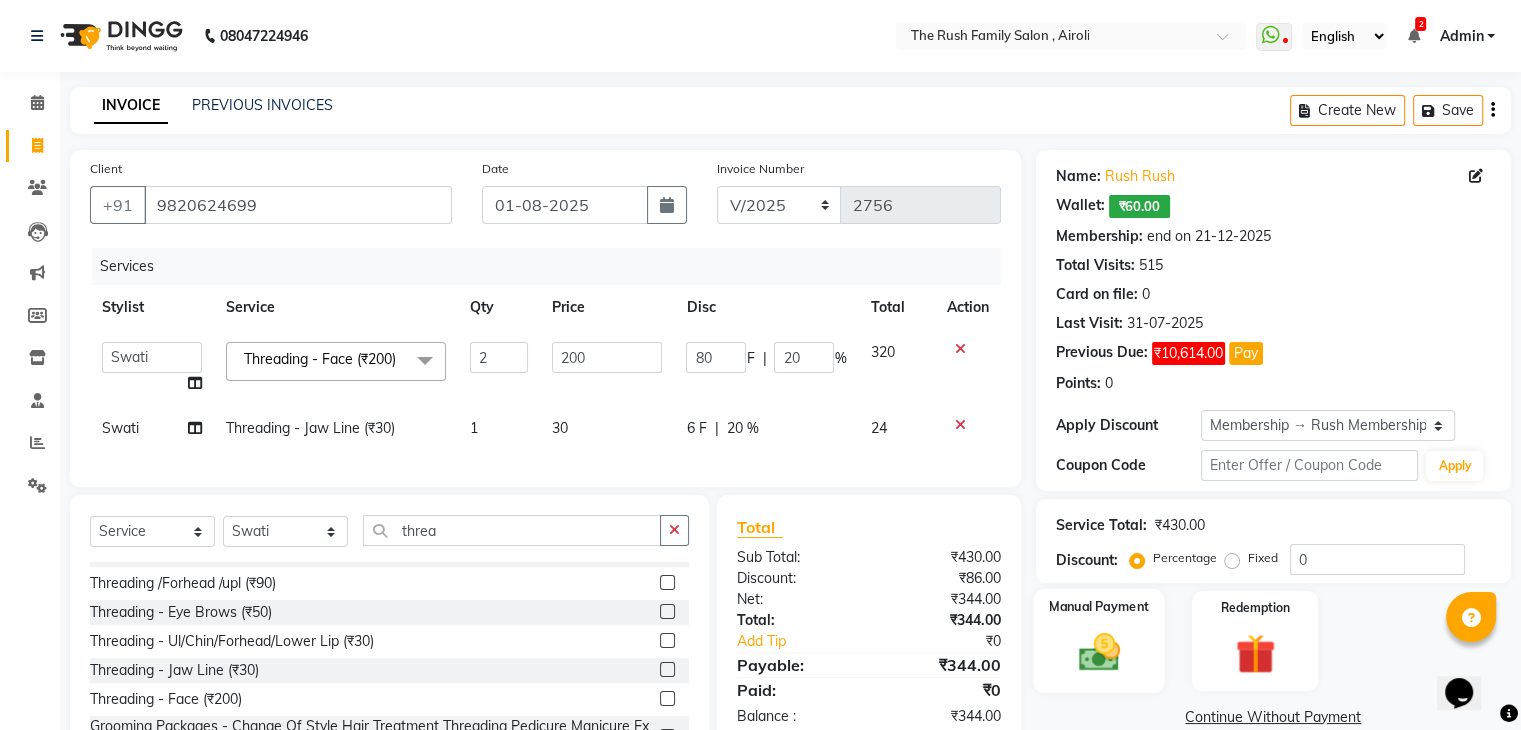 click 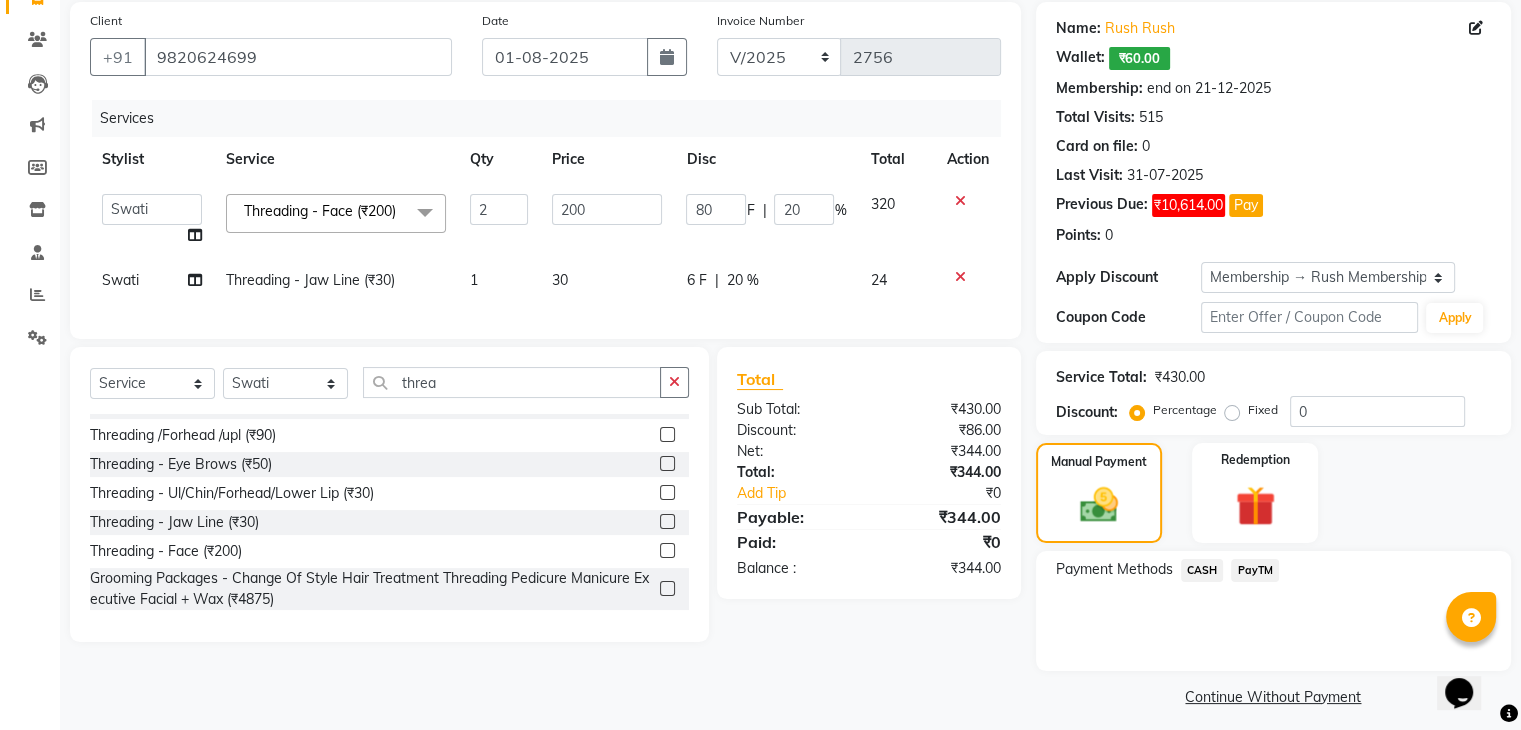 scroll, scrollTop: 160, scrollLeft: 0, axis: vertical 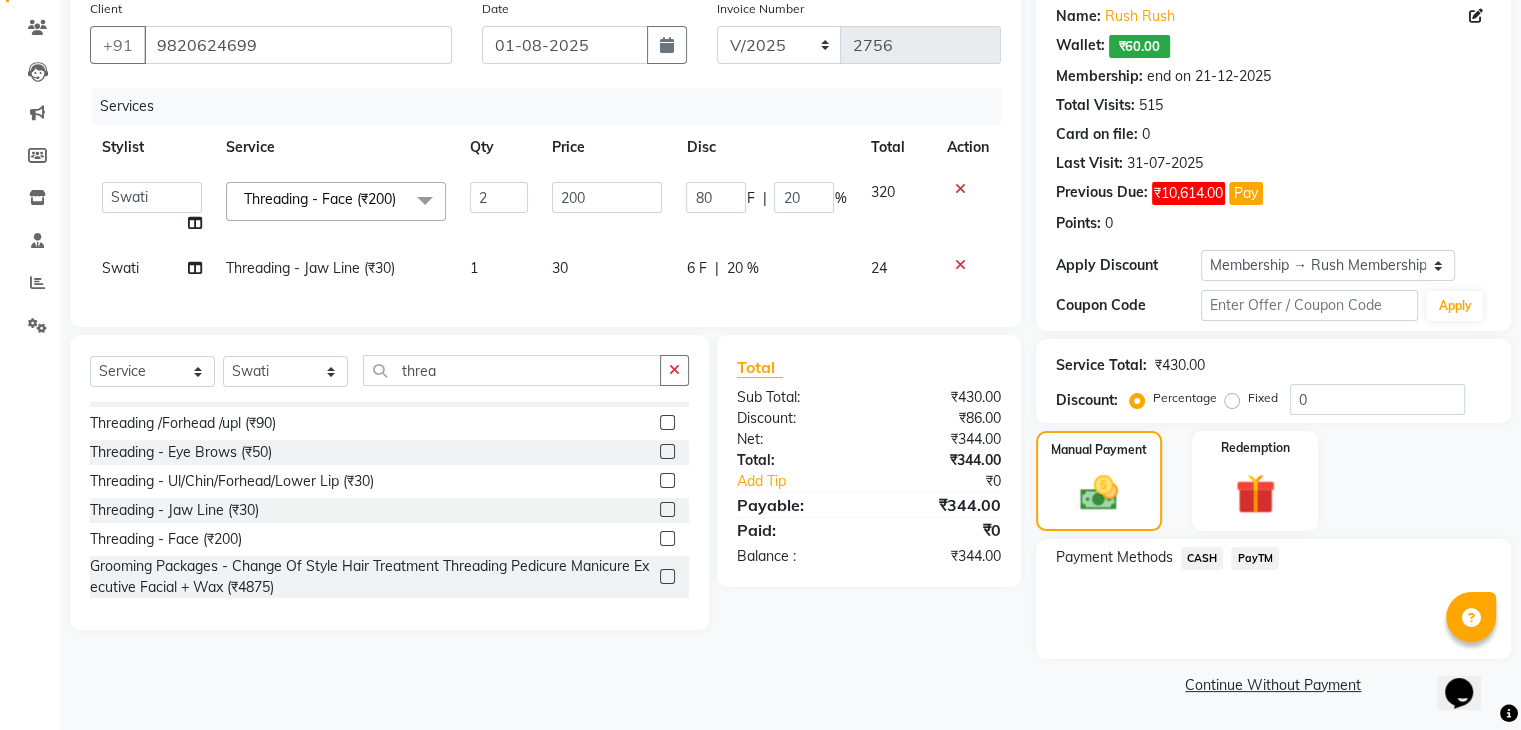 click on "PayTM" 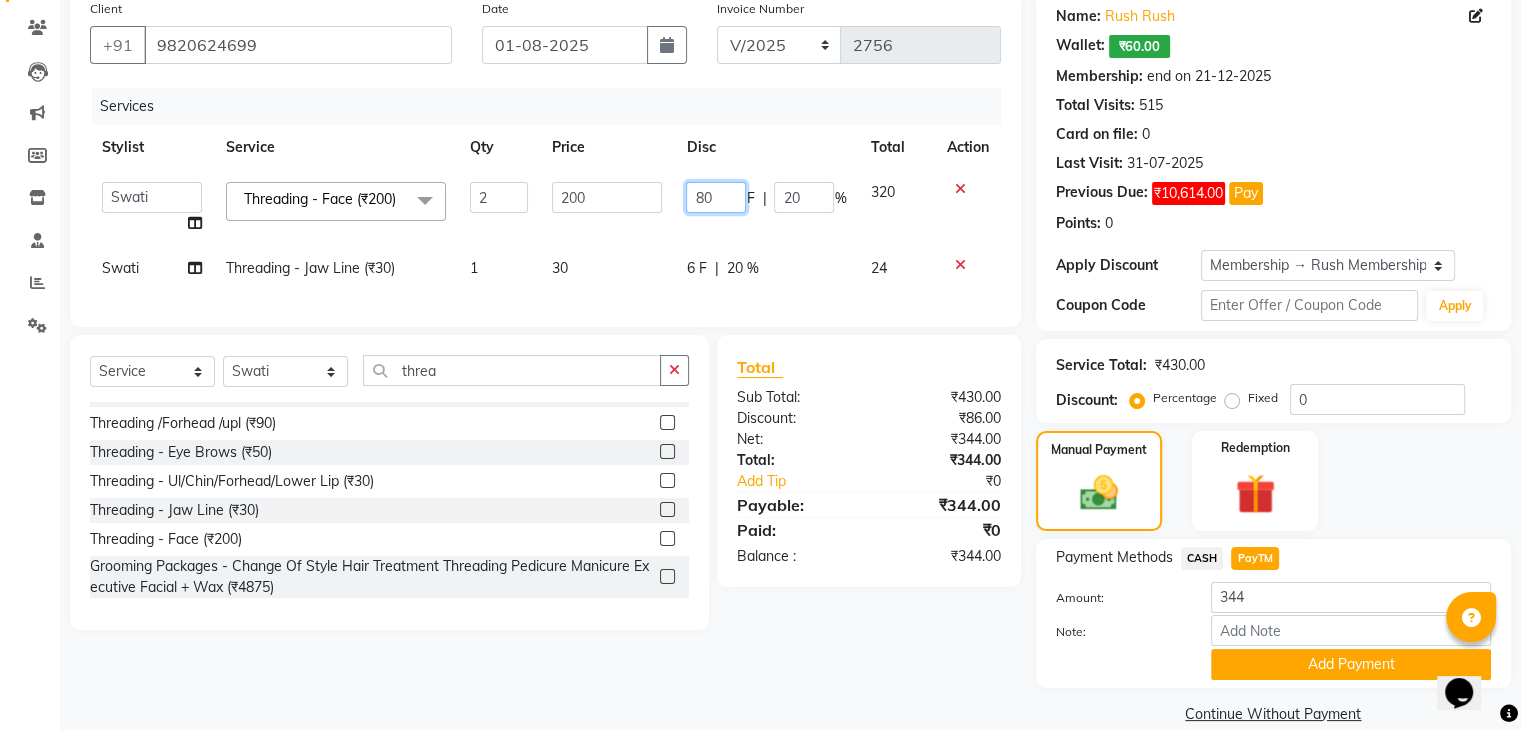 click on "80" 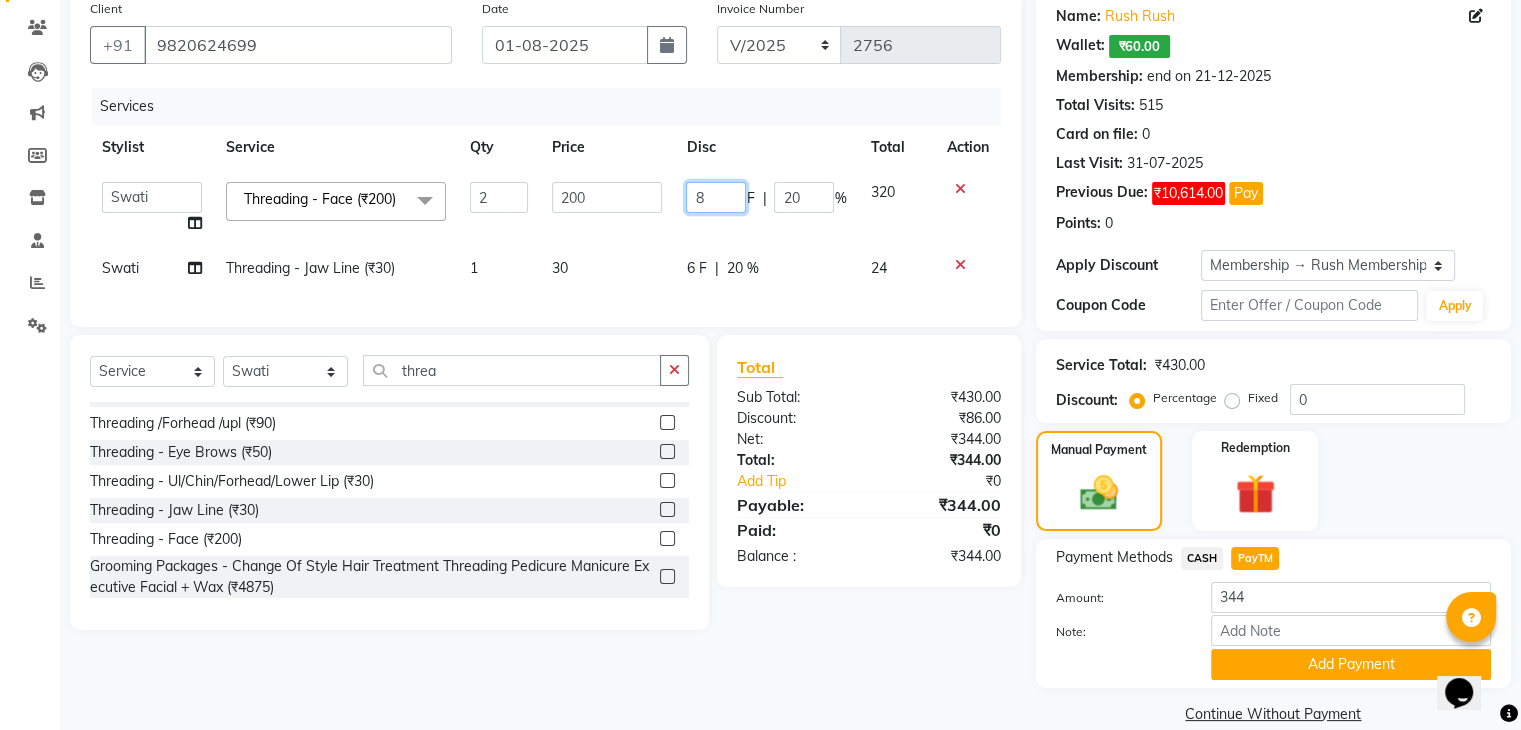 type on "84" 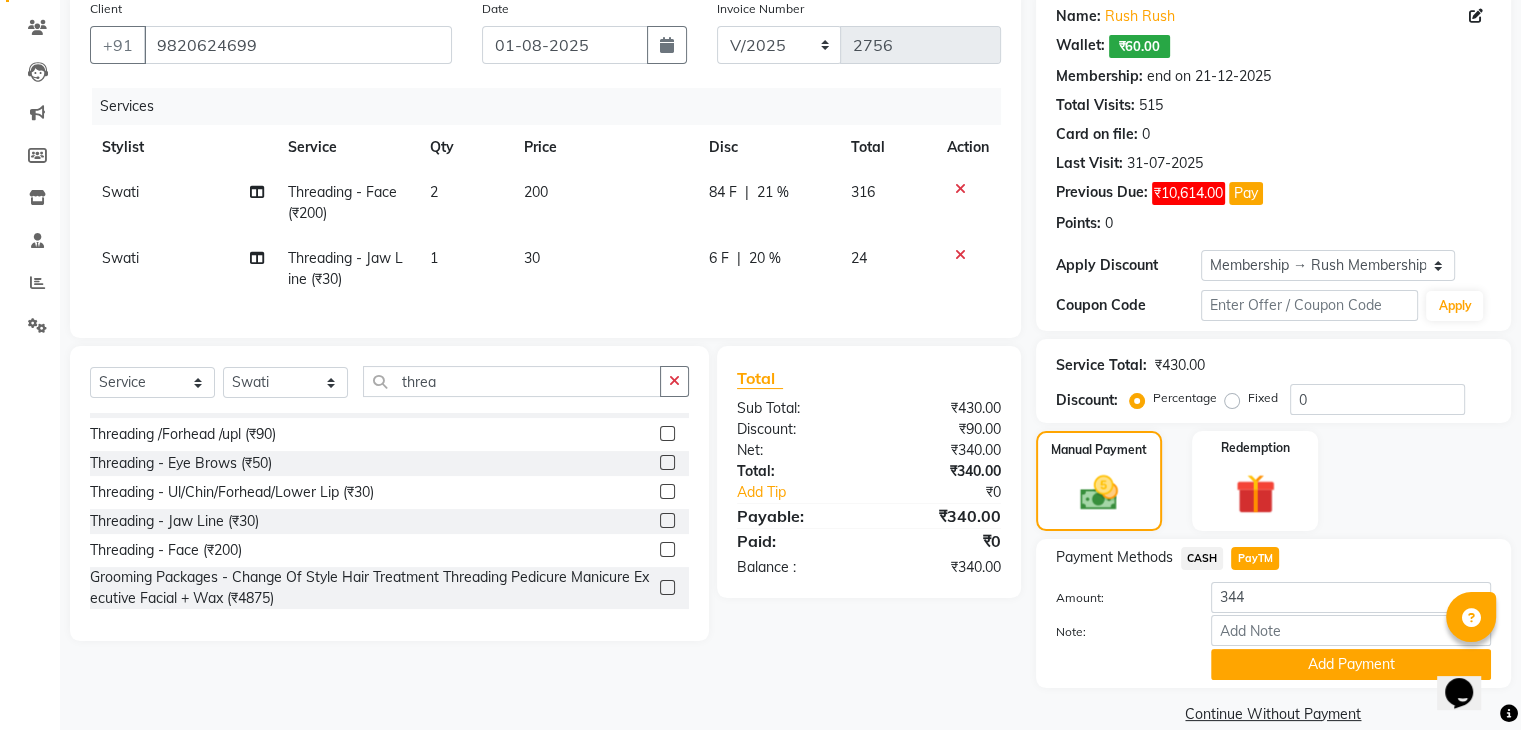 click on "84 F | 21 %" 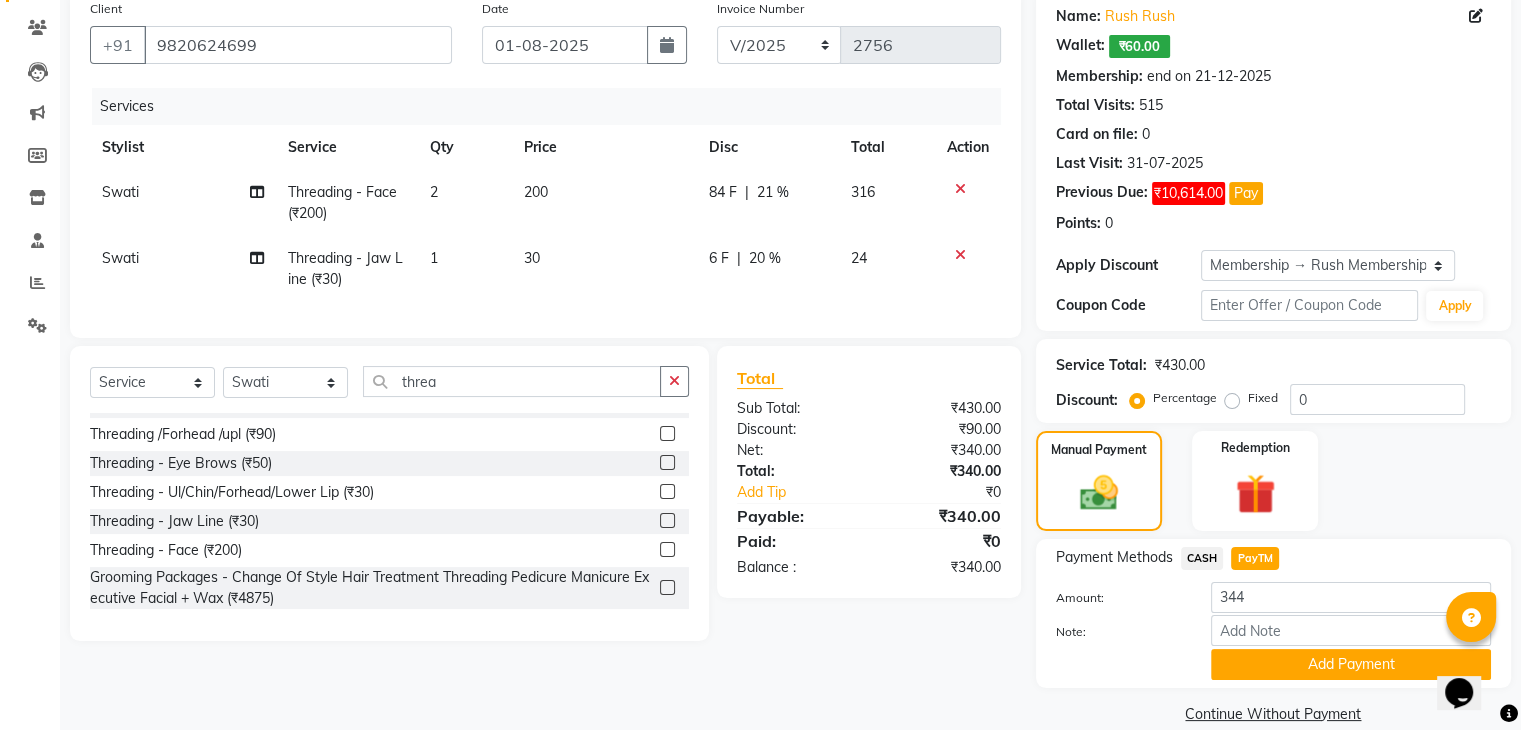 select on "77430" 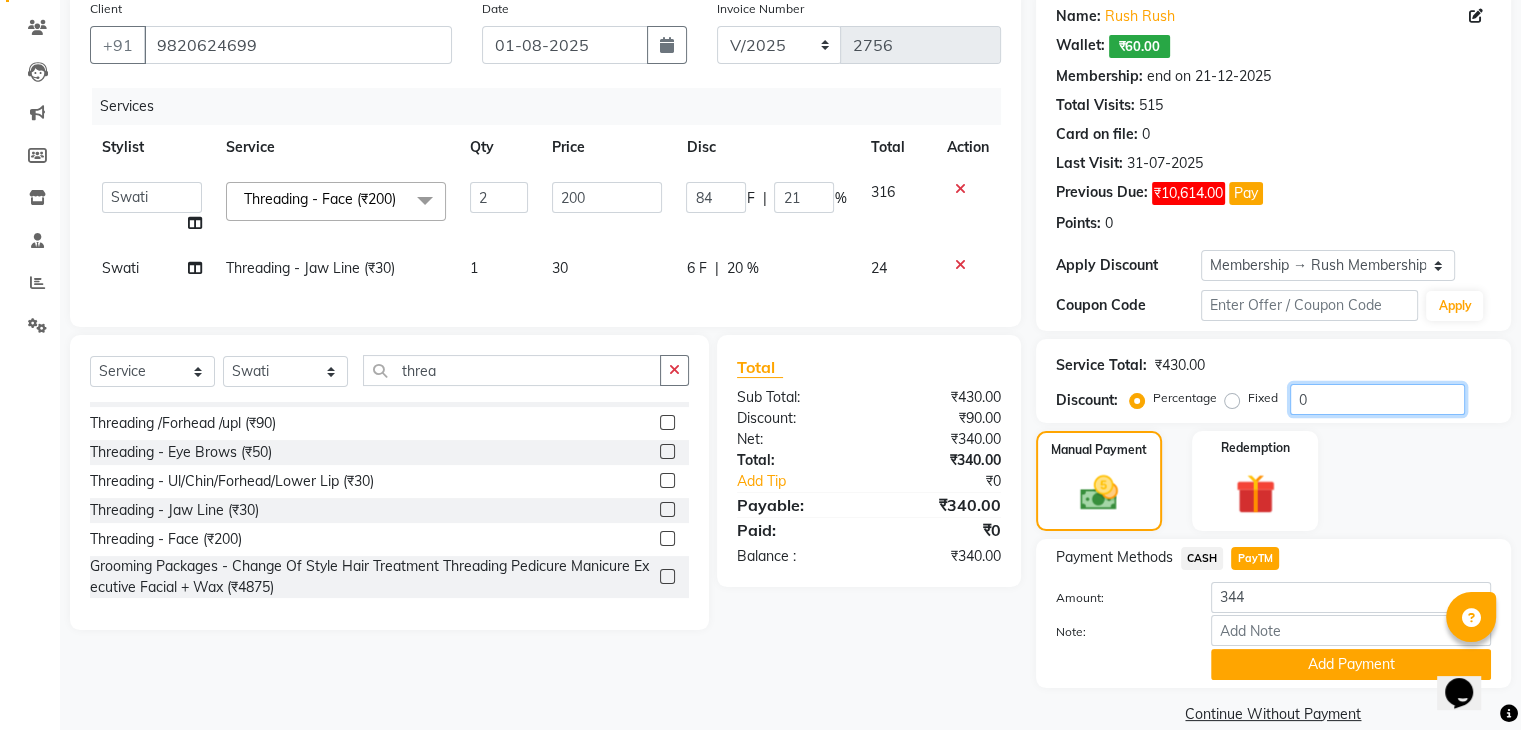 click on "0" 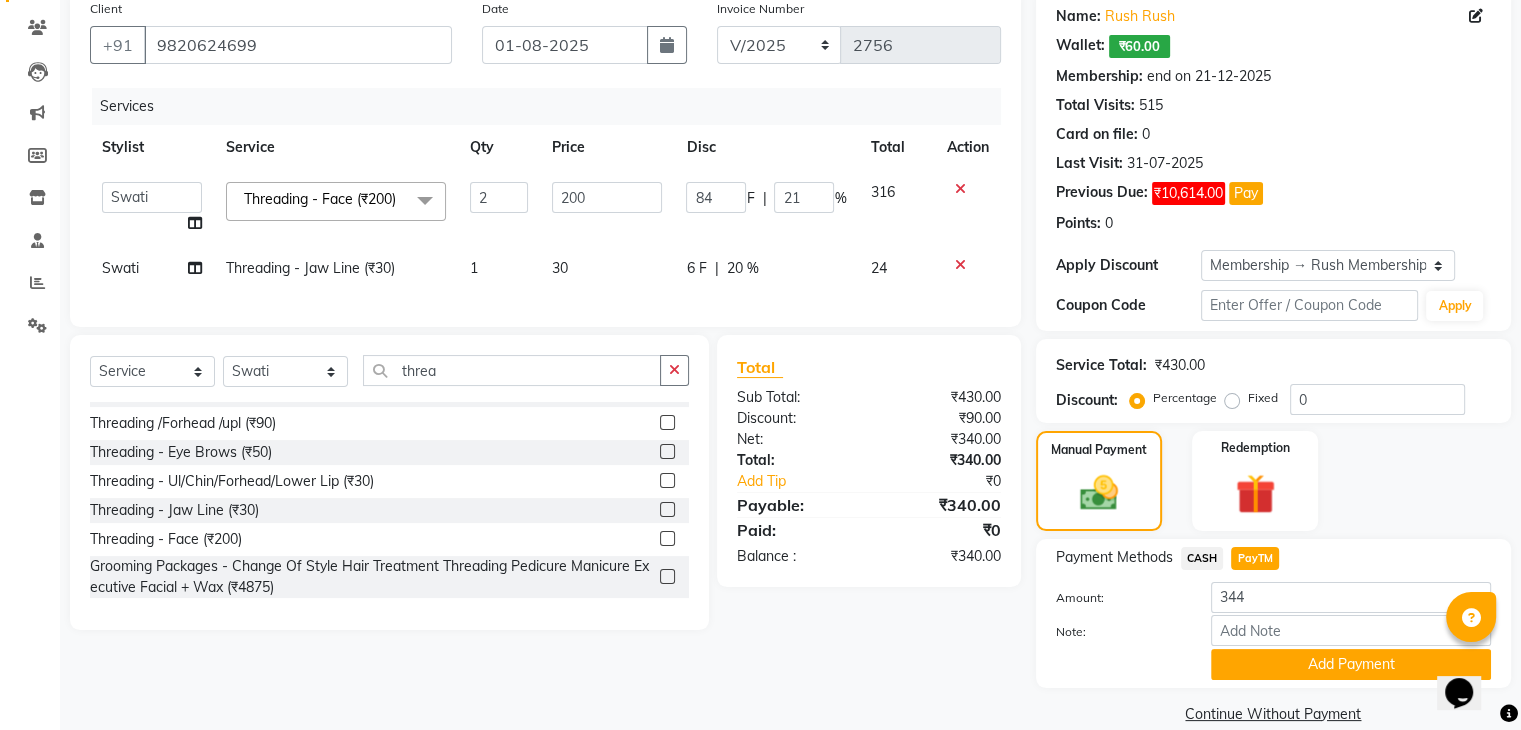 click on "₹90.00" 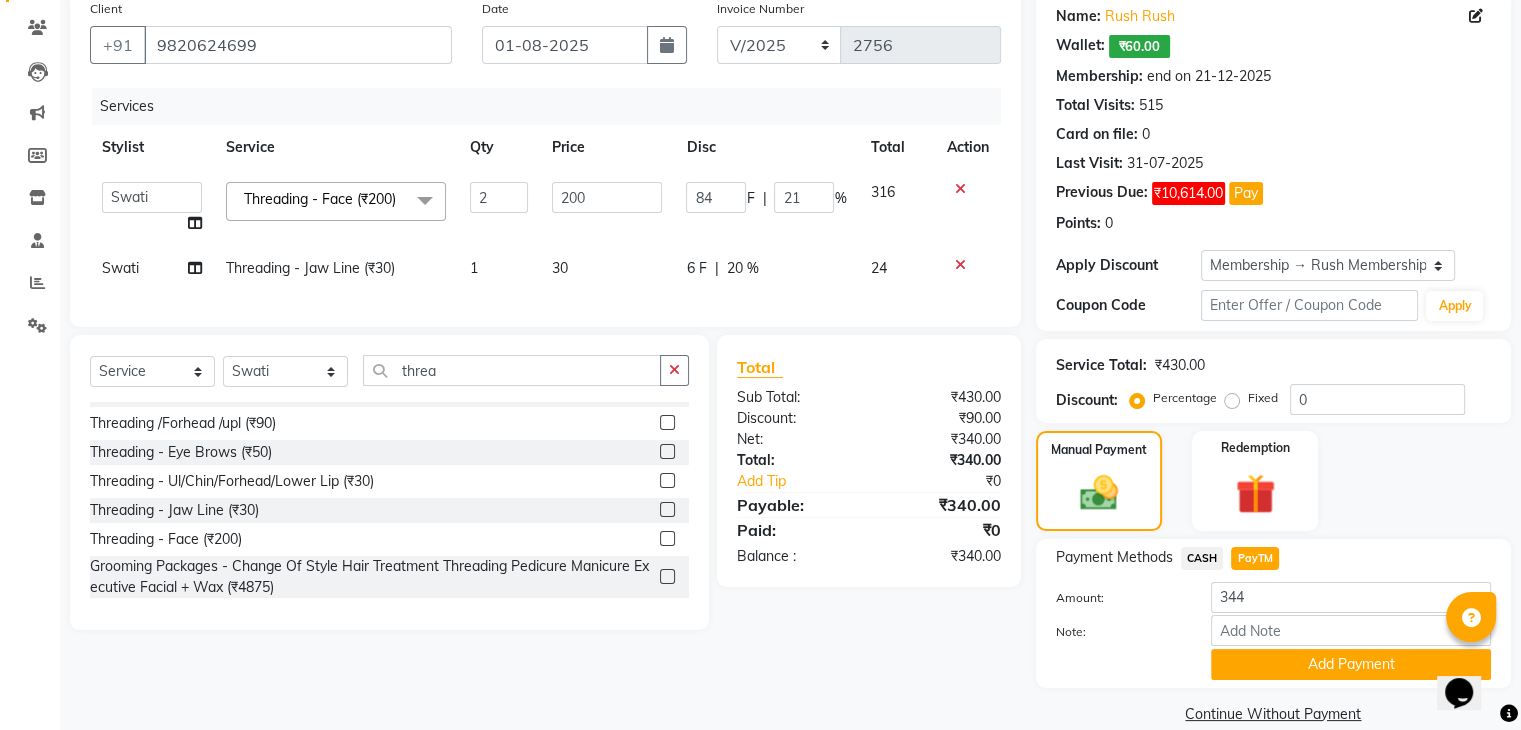 type on "340" 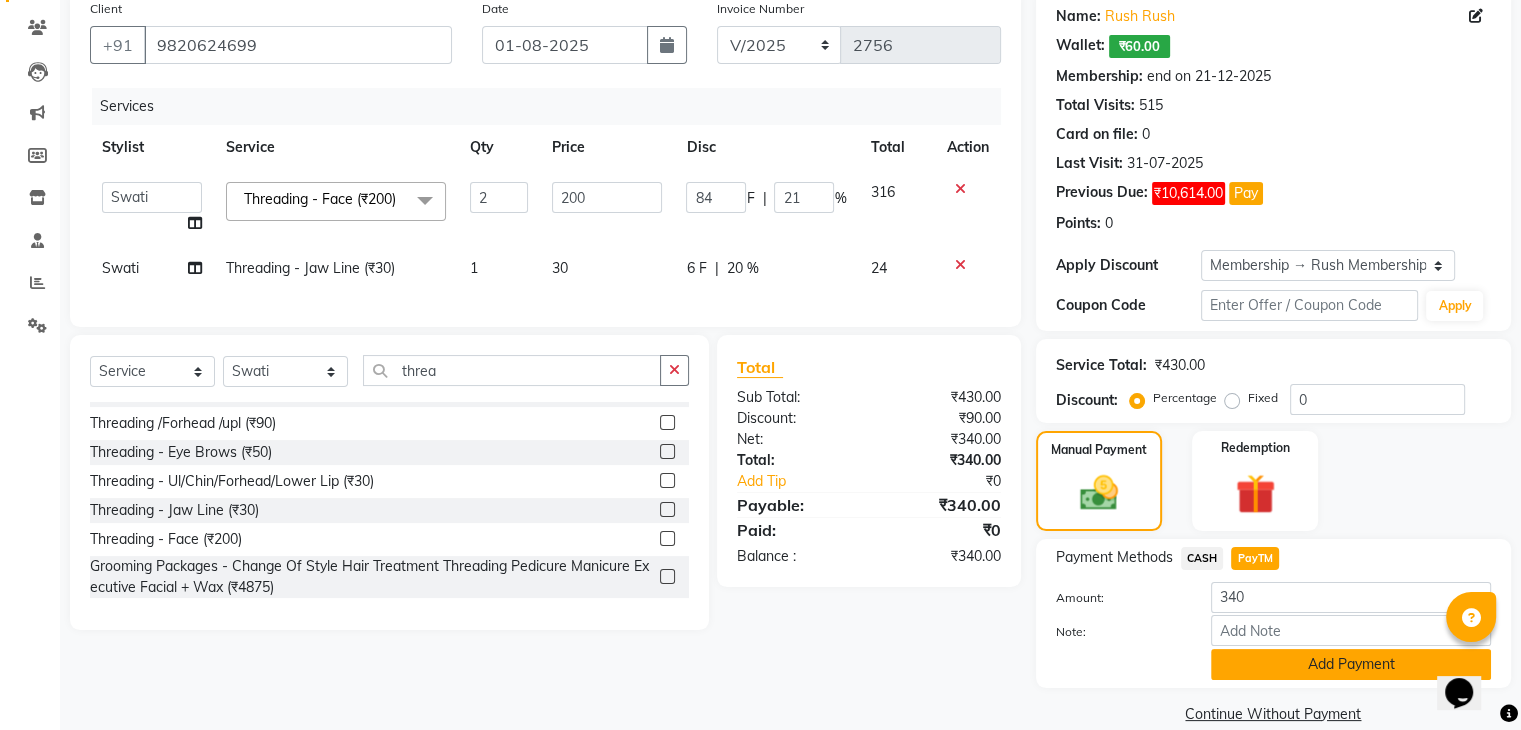 click on "Add Payment" 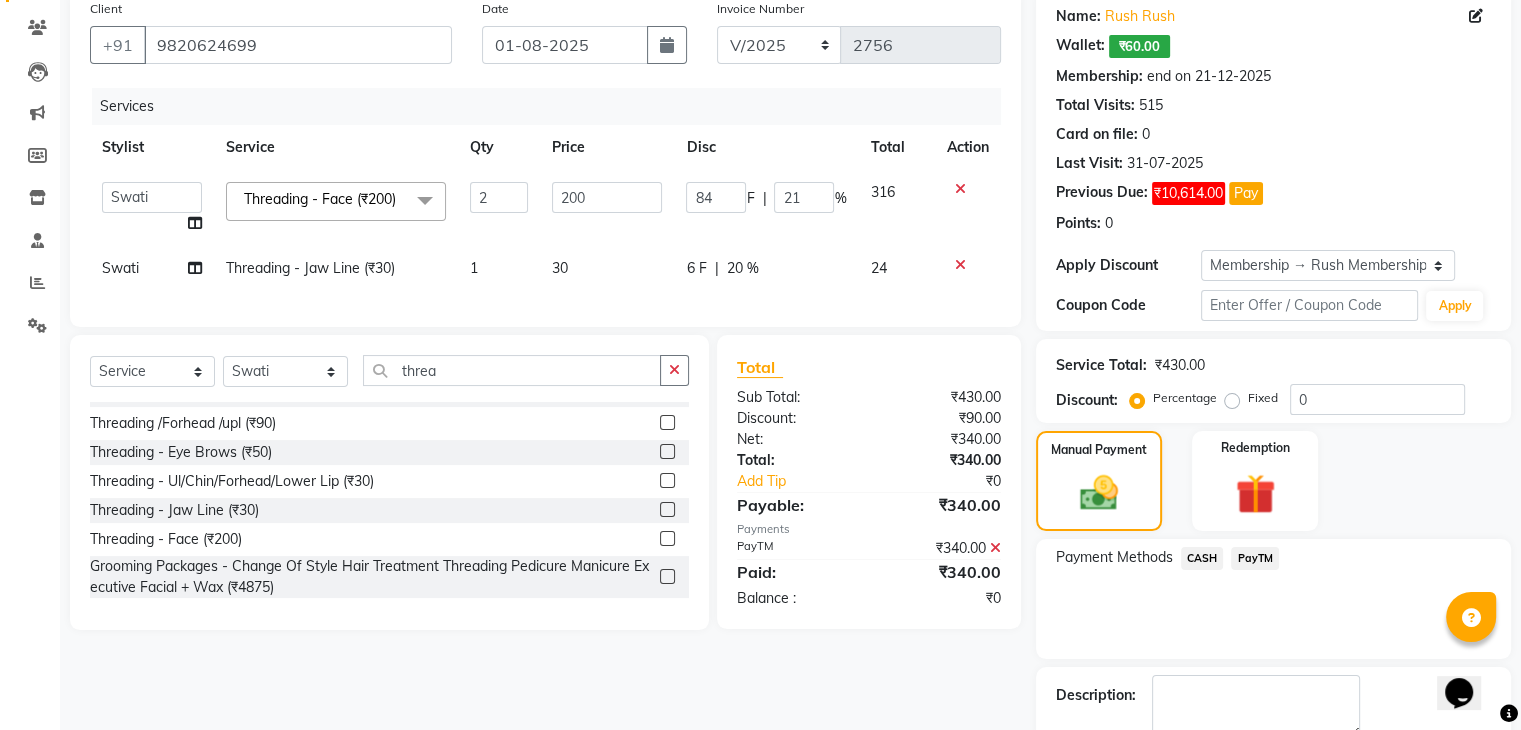 scroll, scrollTop: 272, scrollLeft: 0, axis: vertical 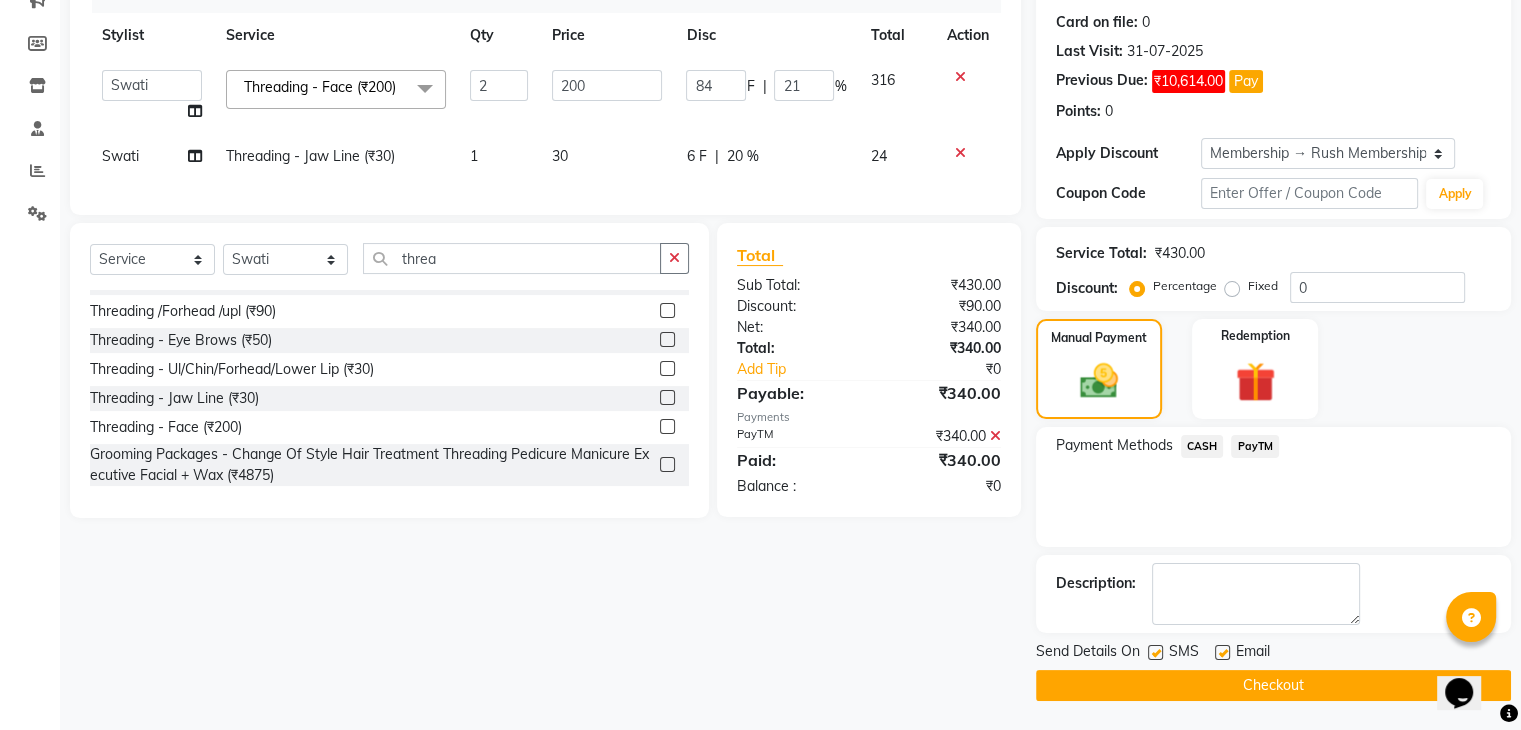 click 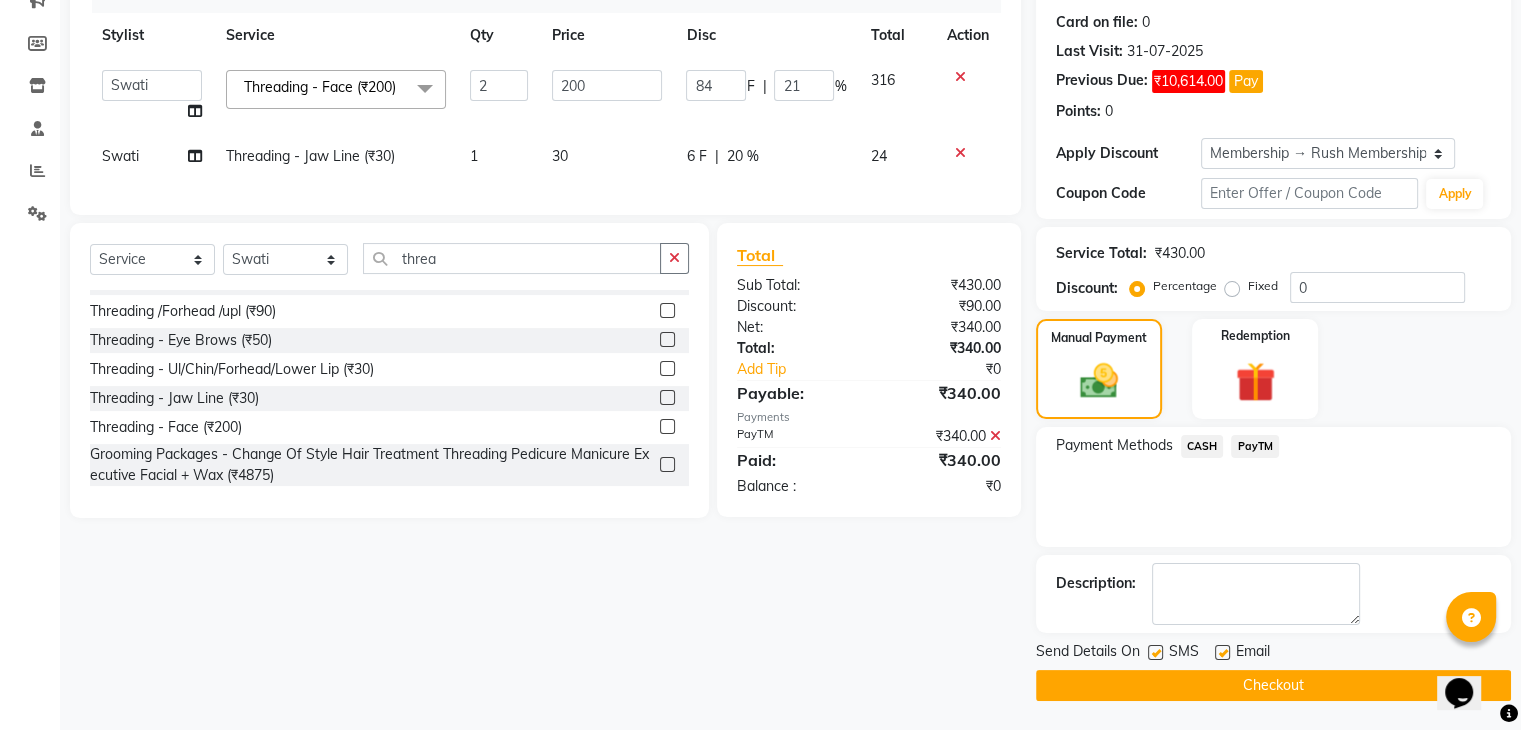 click at bounding box center (1154, 653) 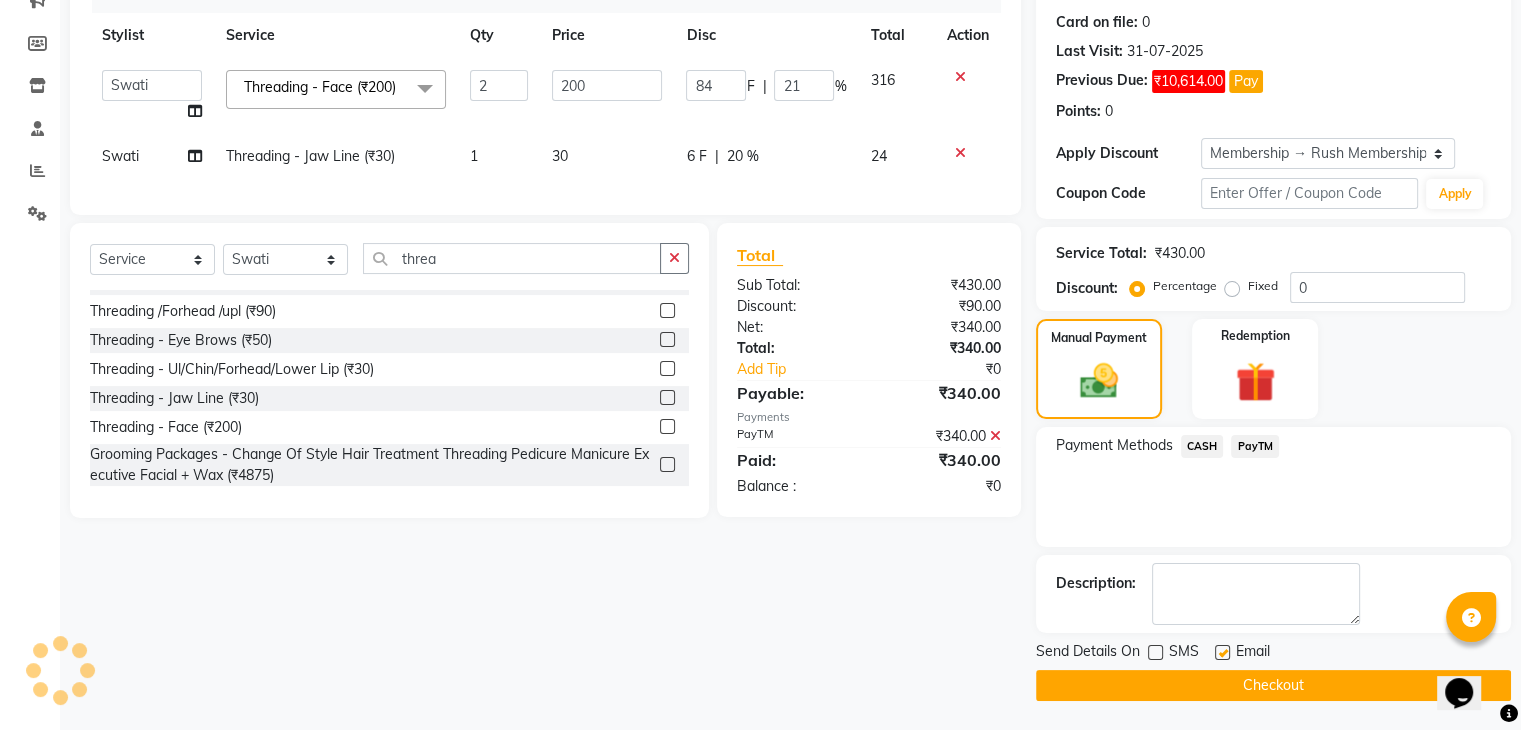 click 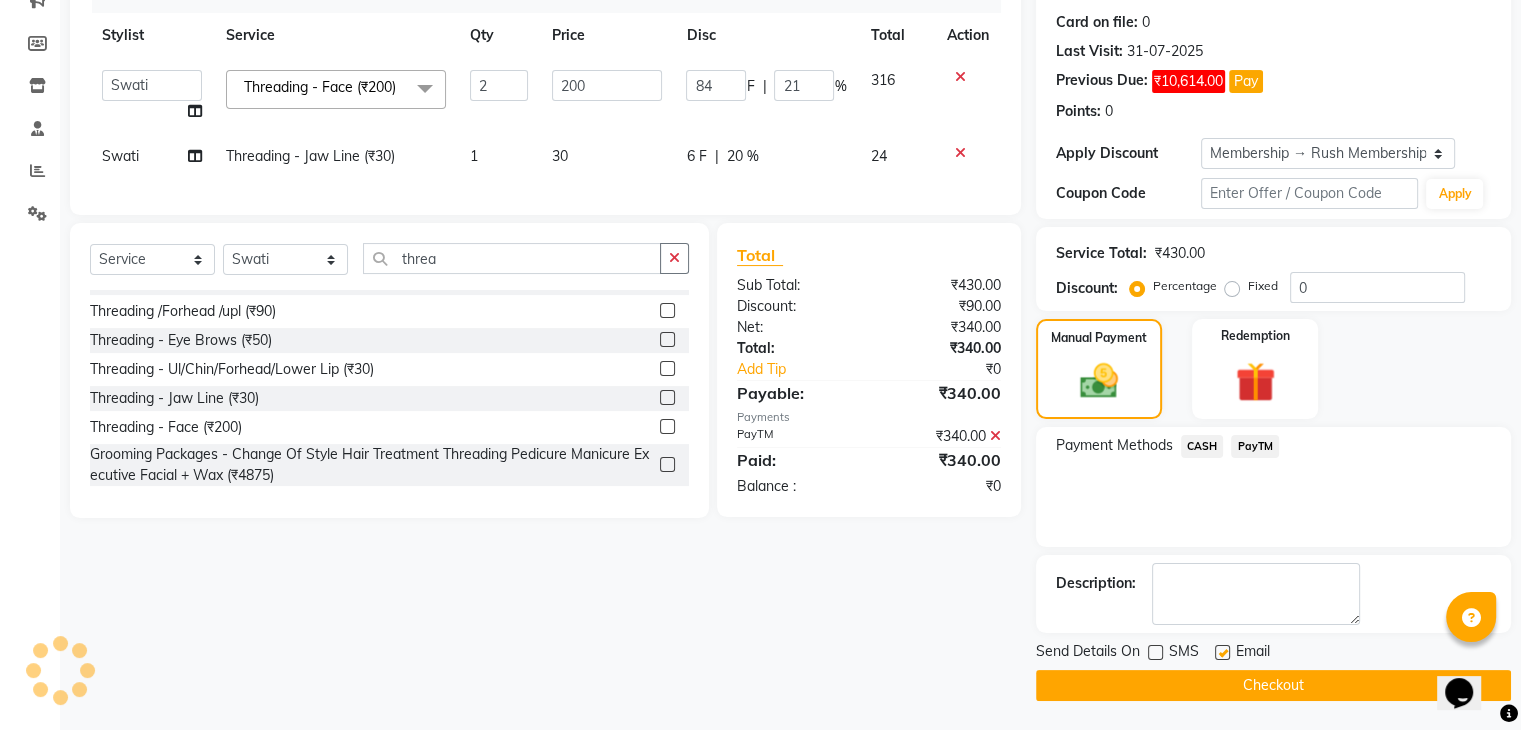 click at bounding box center (1221, 653) 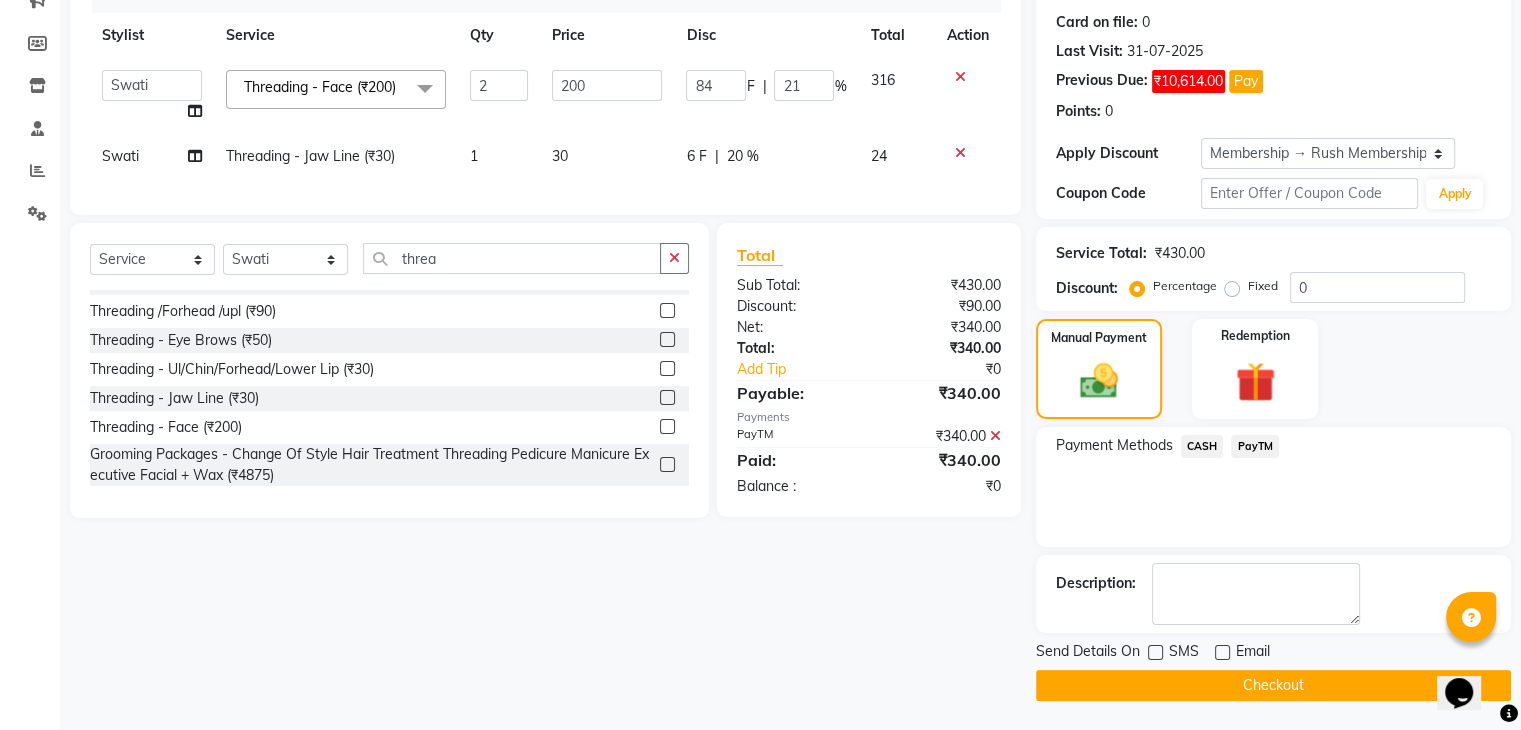 click on "Checkout" 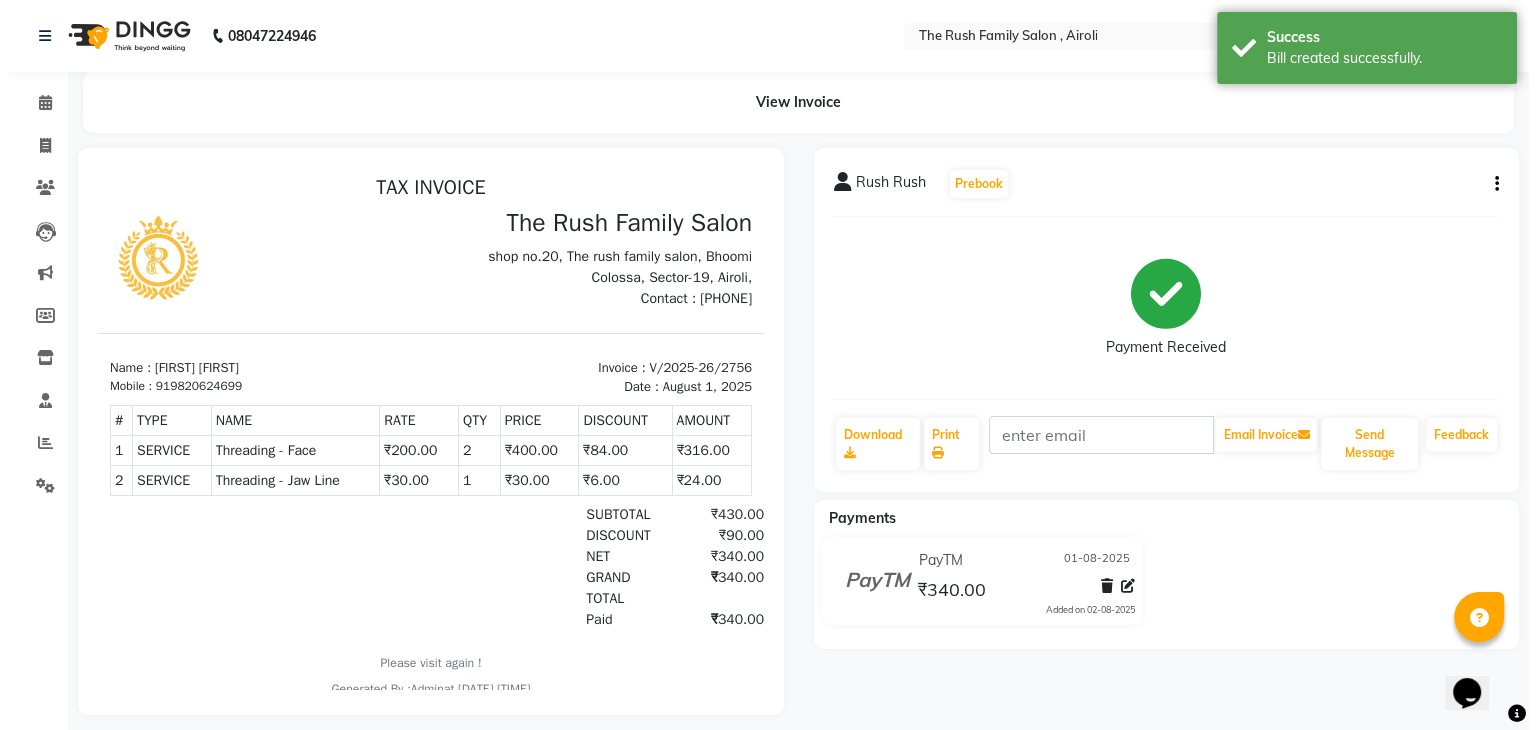 scroll, scrollTop: 0, scrollLeft: 0, axis: both 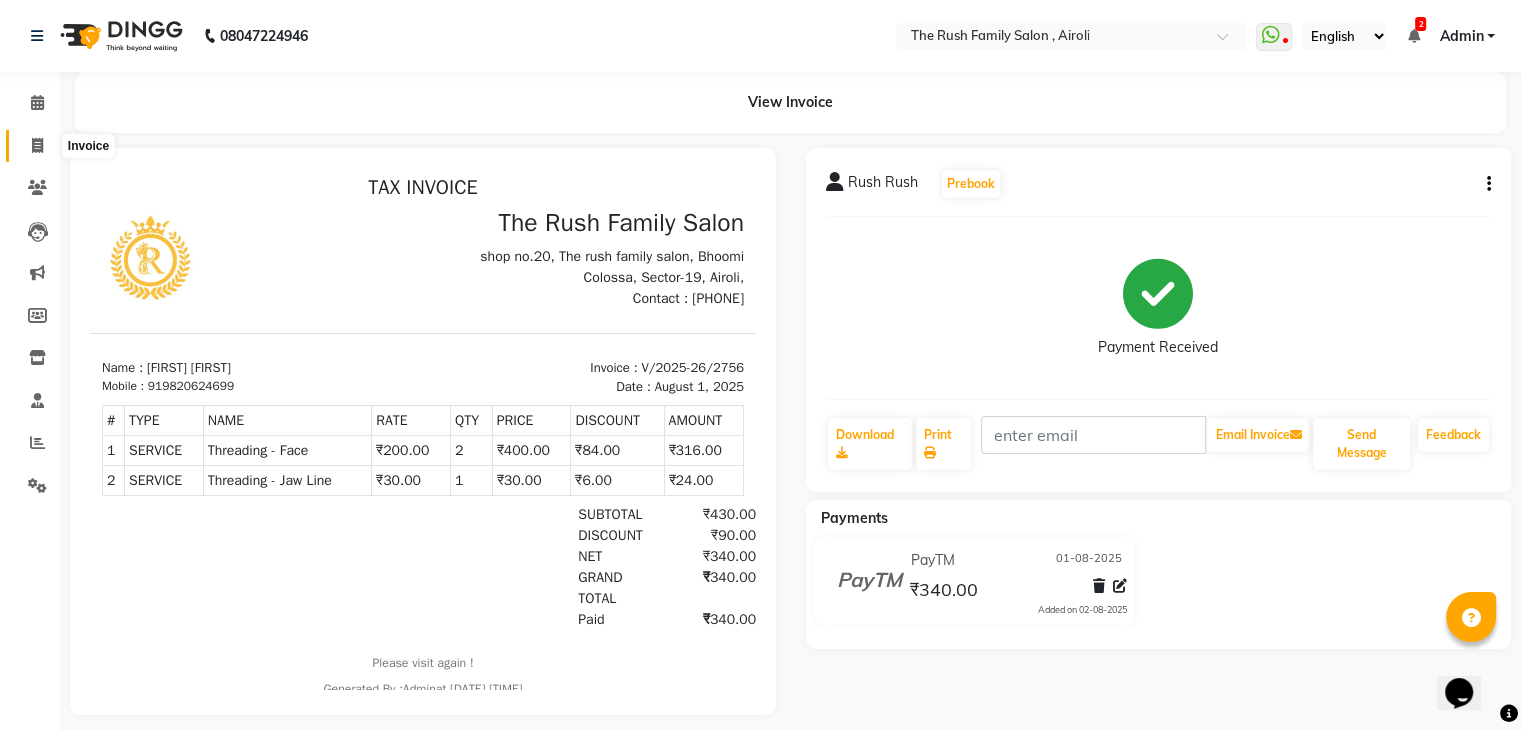 click 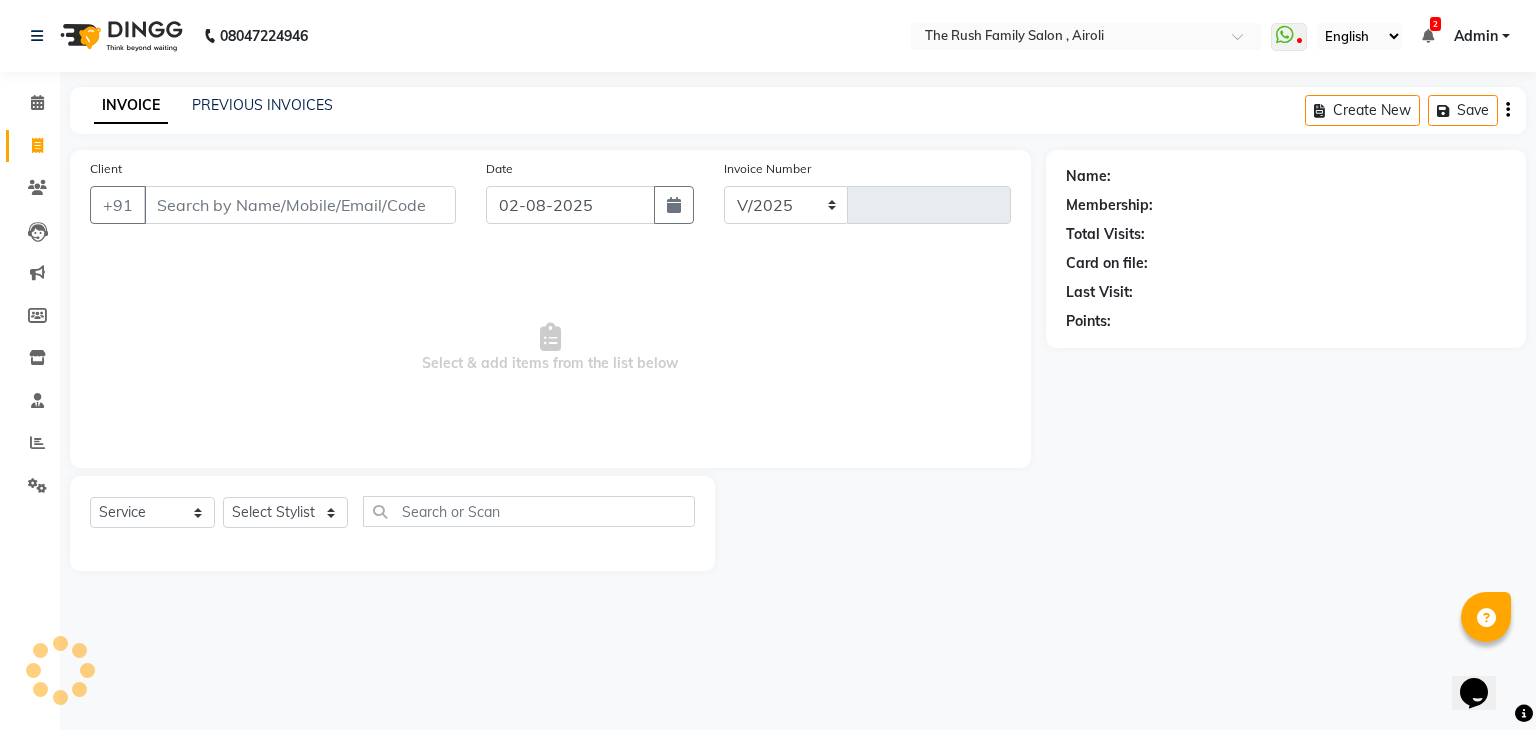 select on "5419" 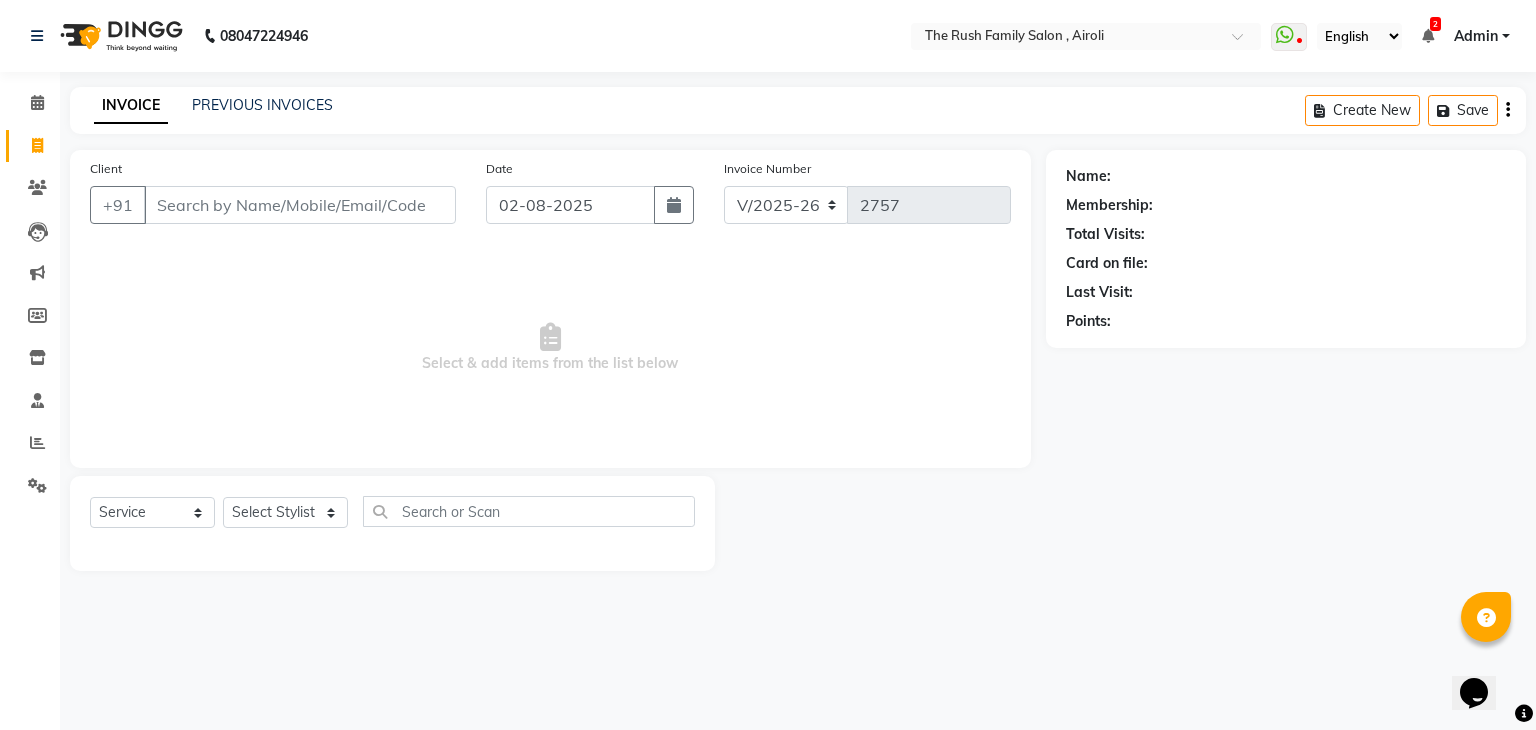 click on "Client" at bounding box center (300, 205) 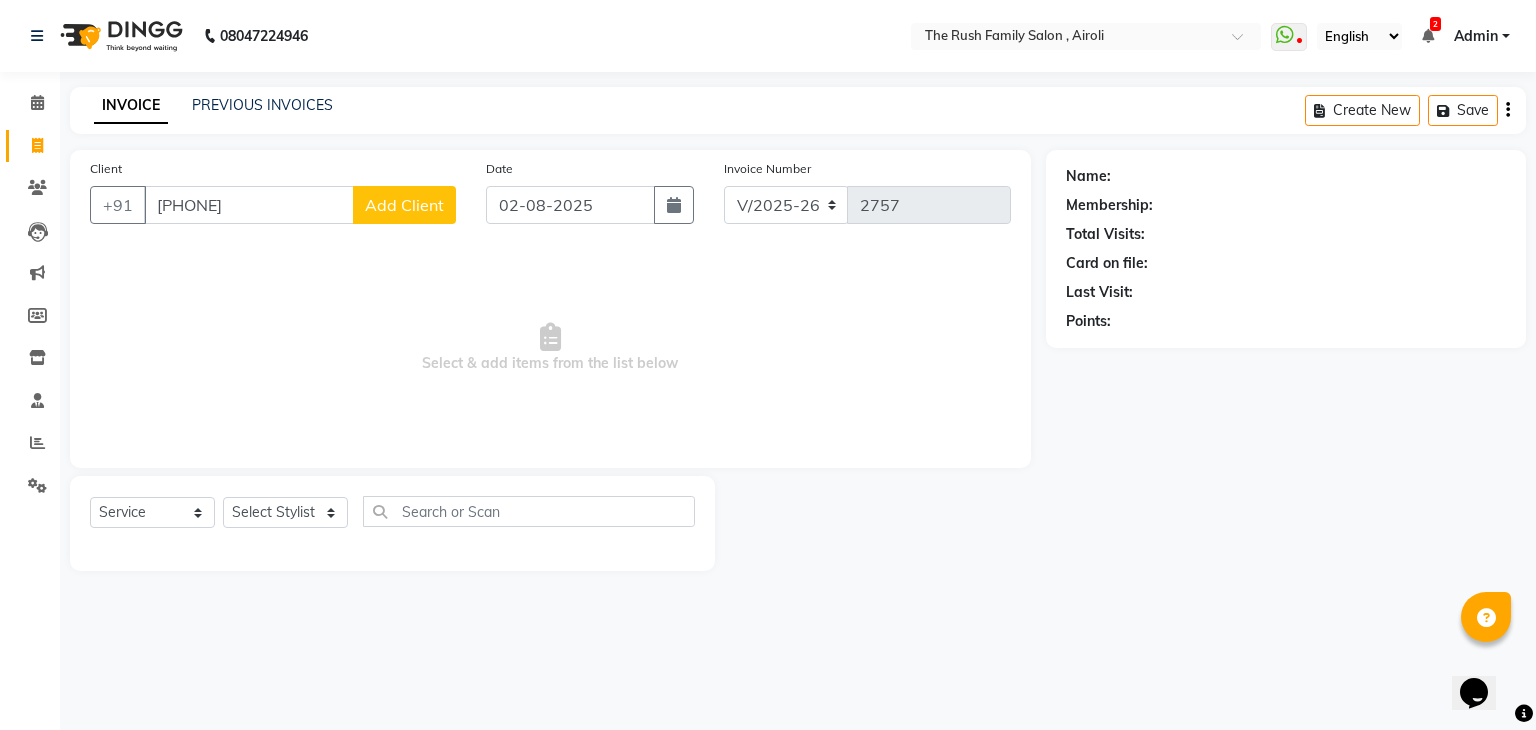 type on "9503147526" 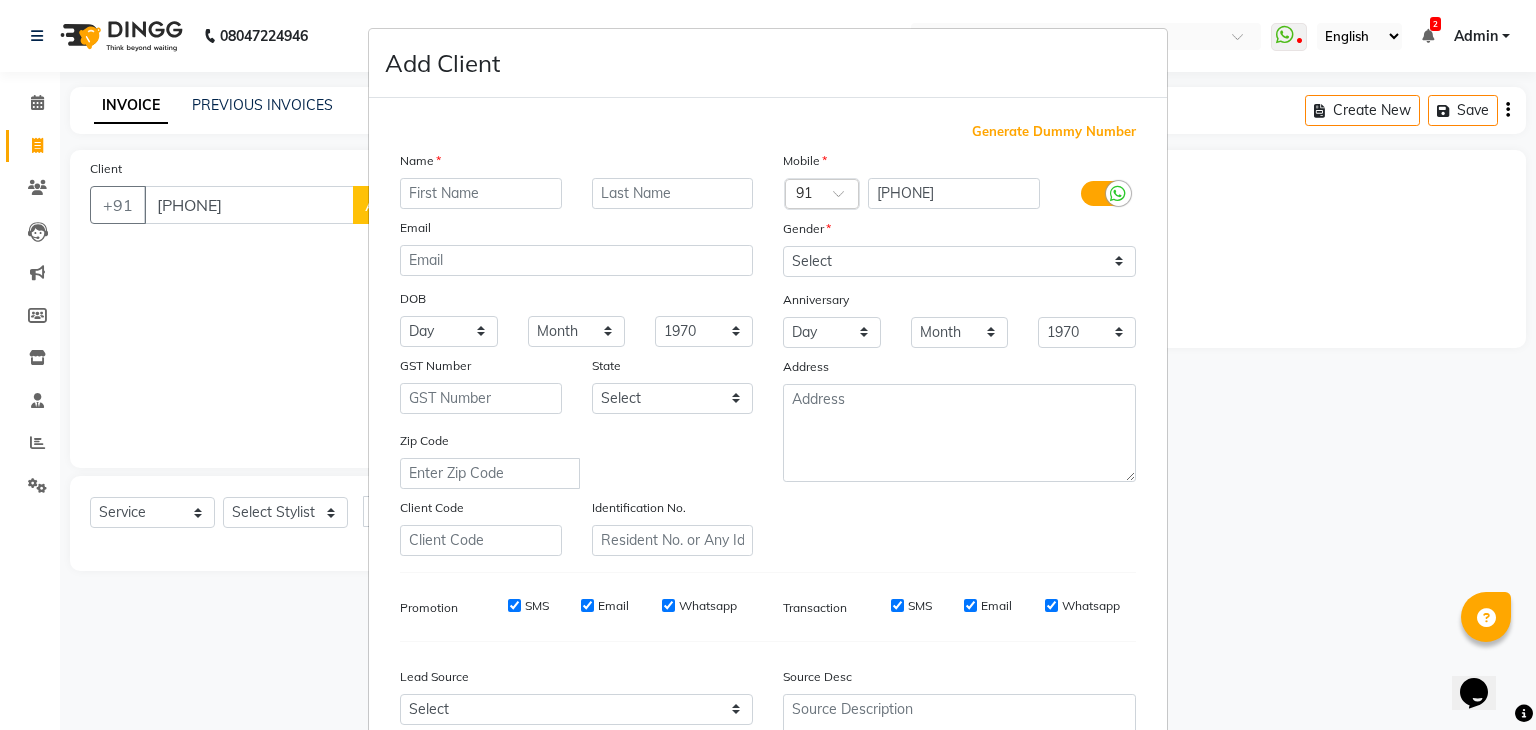 click at bounding box center (481, 193) 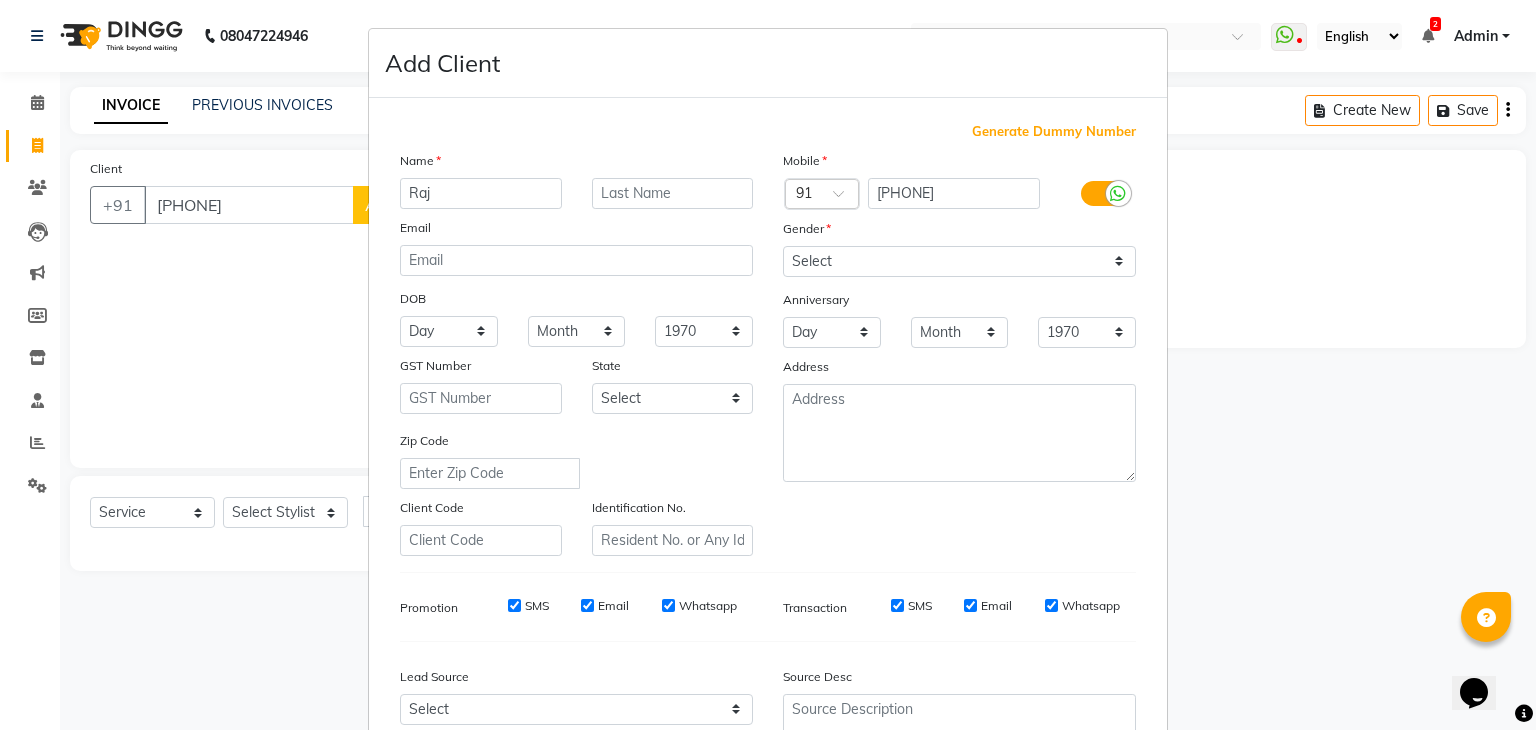 type on "Raj" 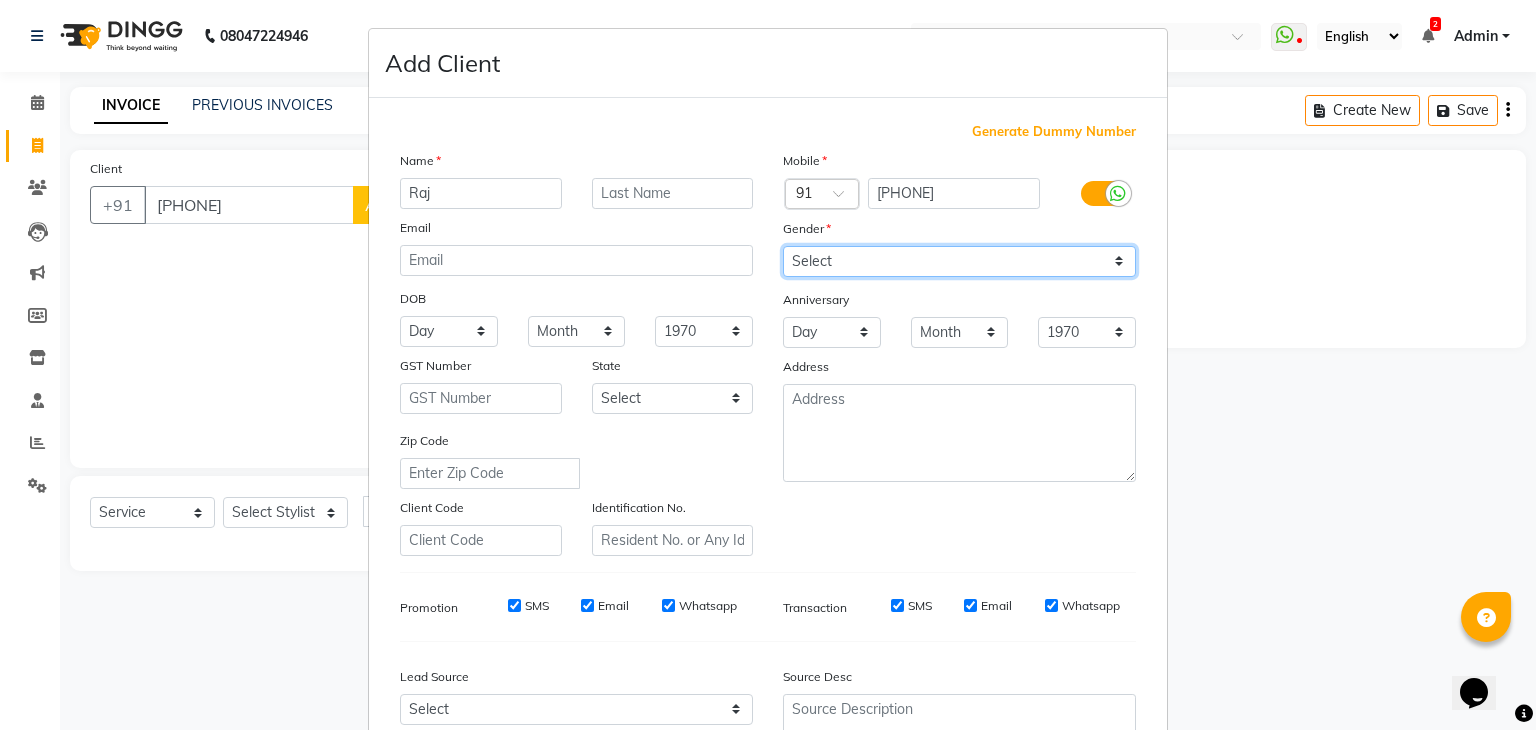 click on "Select Male Female Other Prefer Not To Say" at bounding box center [959, 261] 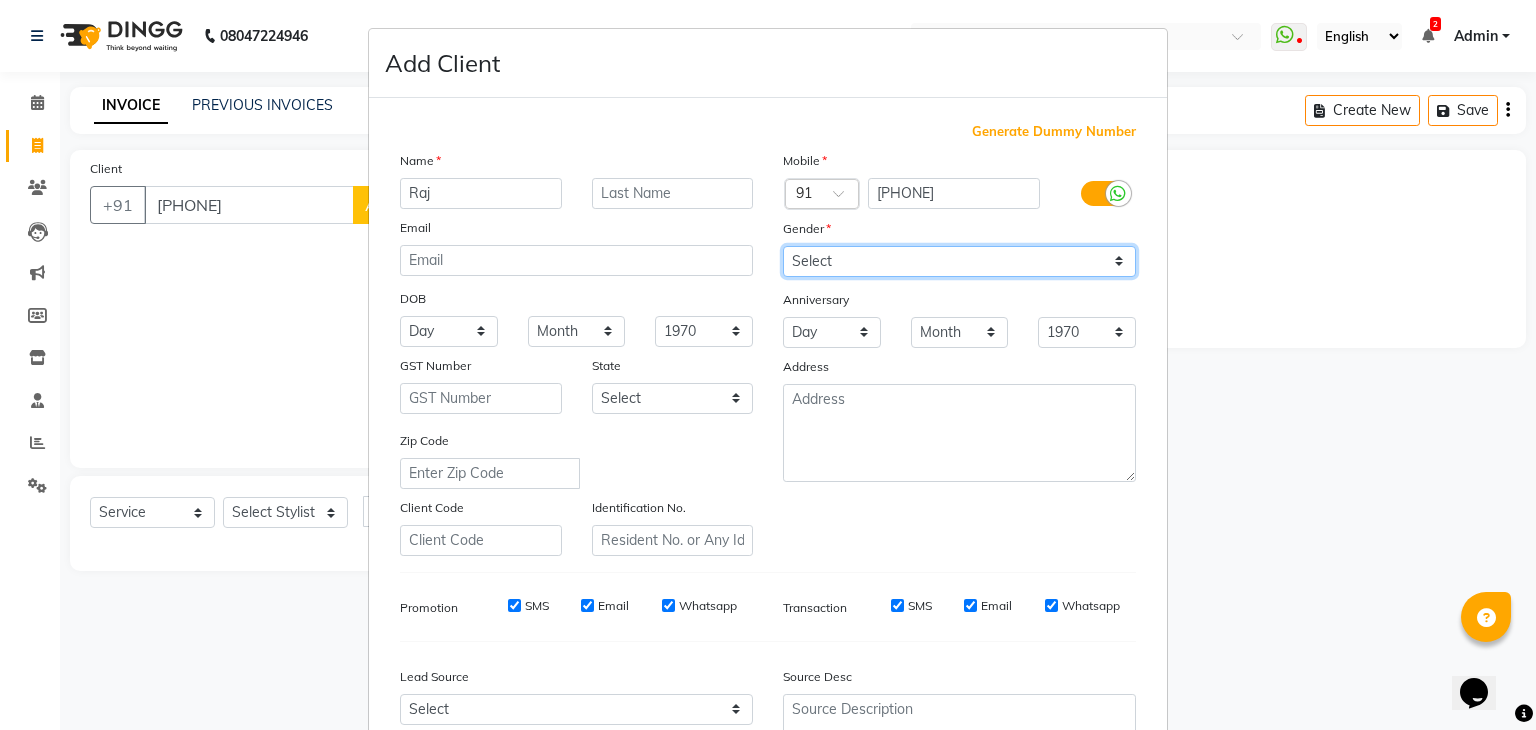 select on "male" 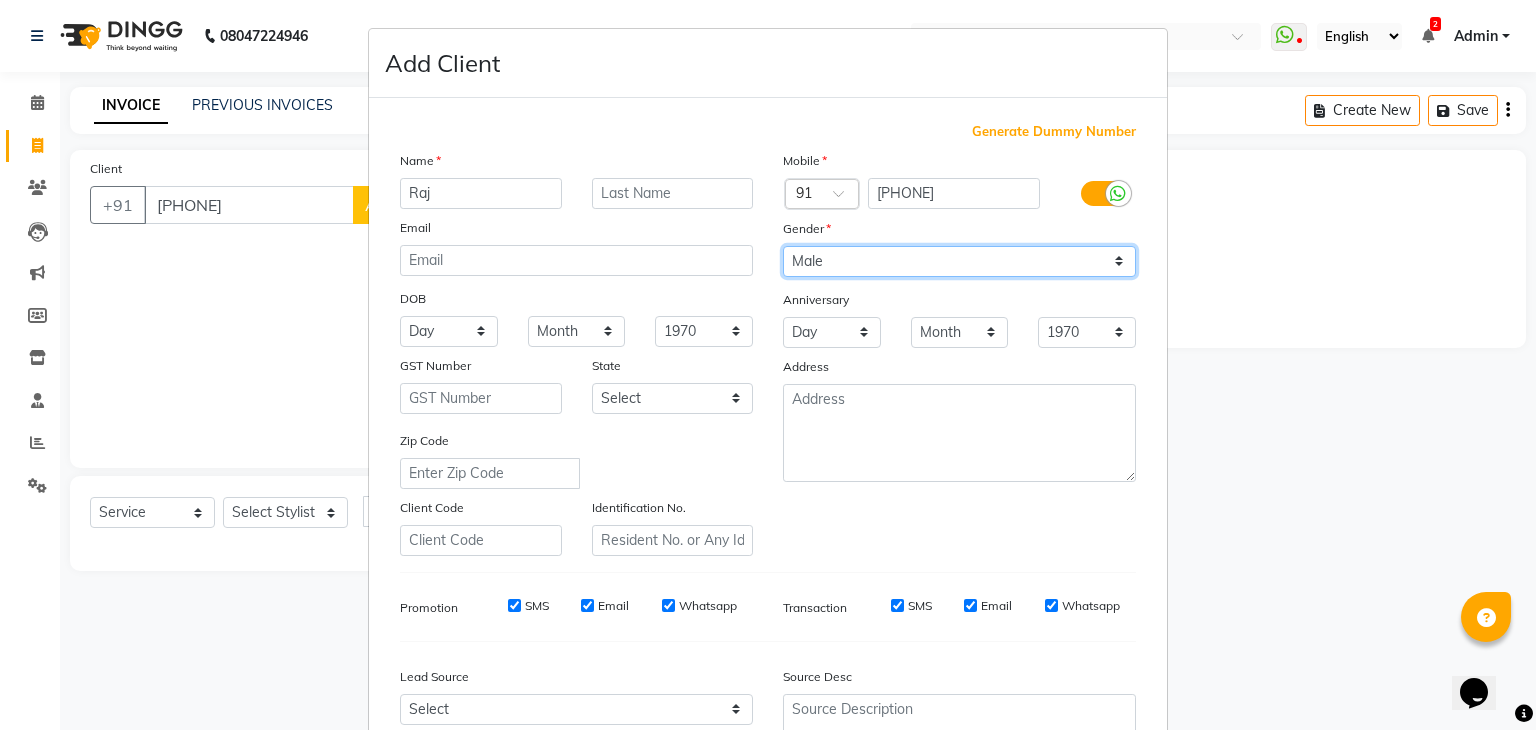 click on "Select Male Female Other Prefer Not To Say" at bounding box center (959, 261) 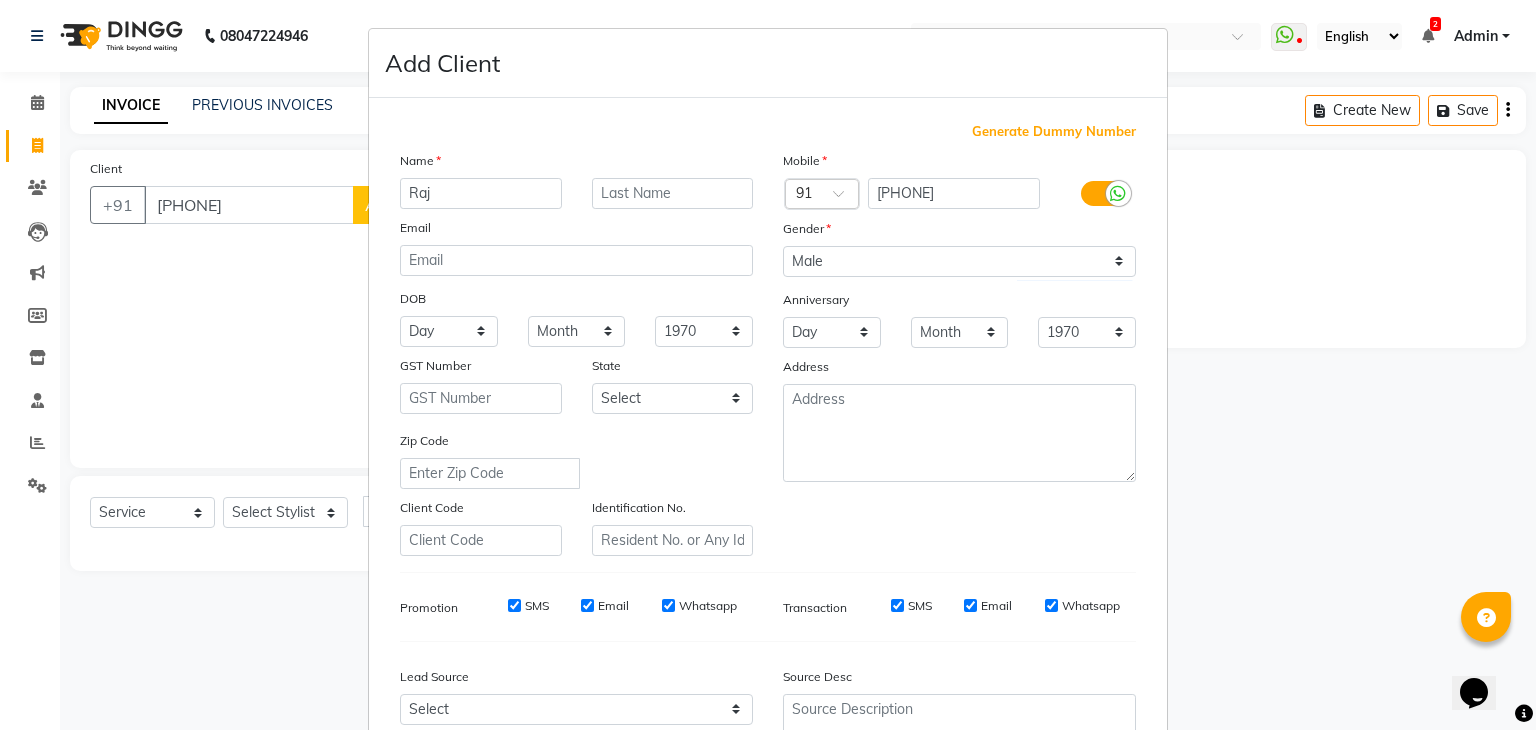 click on "Add Client Generate Dummy Number Name Raj Email DOB Day 01 02 03 04 05 06 07 08 09 10 11 12 13 14 15 16 17 18 19 20 21 22 23 24 25 26 27 28 29 30 31 Month January February March April May June July August September October November December 1940 1941 1942 1943 1944 1945 1946 1947 1948 1949 1950 1951 1952 1953 1954 1955 1956 1957 1958 1959 1960 1961 1962 1963 1964 1965 1966 1967 1968 1969 1970 1971 1972 1973 1974 1975 1976 1977 1978 1979 1980 1981 1982 1983 1984 1985 1986 1987 1988 1989 1990 1991 1992 1993 1994 1995 1996 1997 1998 1999 2000 2001 2002 2003 2004 2005 2006 2007 2008 2009 2010 2011 2012 2013 2014 2015 2016 2017 2018 2019 2020 2021 2022 2023 2024 GST Number State Select Andaman and Nicobar Islands Andhra Pradesh Arunachal Pradesh Assam Bihar Chandigarh Chhattisgarh Dadra and Nagar Haveli Daman and Diu Delhi Goa Gujarat Haryana Himachal Pradesh Jammu and Kashmir Jharkhand Karnataka Kerala Lakshadweep Madhya Pradesh Maharashtra Manipur Meghalaya Mizoram Nagaland Odisha Pondicherry Punjab Rajasthan ×" at bounding box center [768, 365] 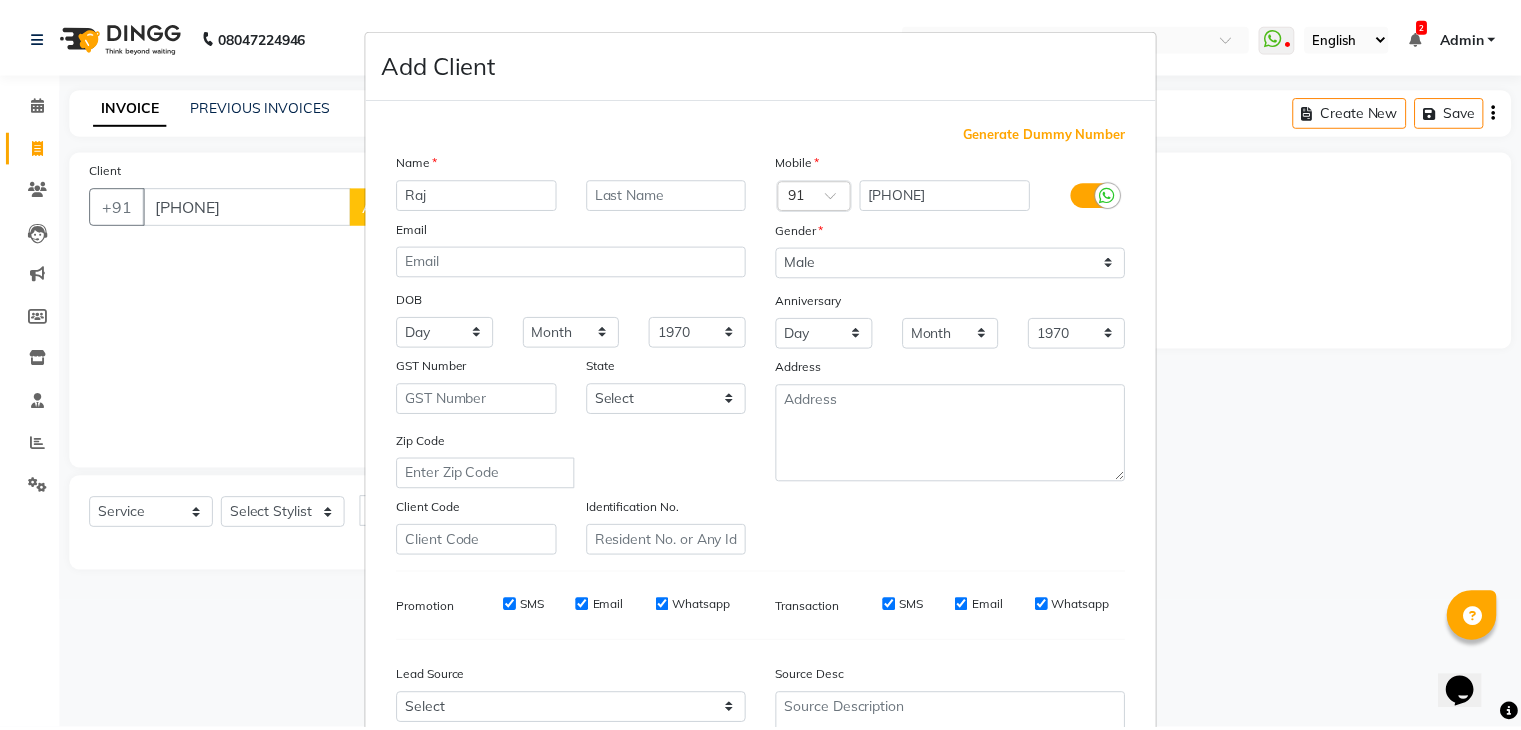scroll, scrollTop: 203, scrollLeft: 0, axis: vertical 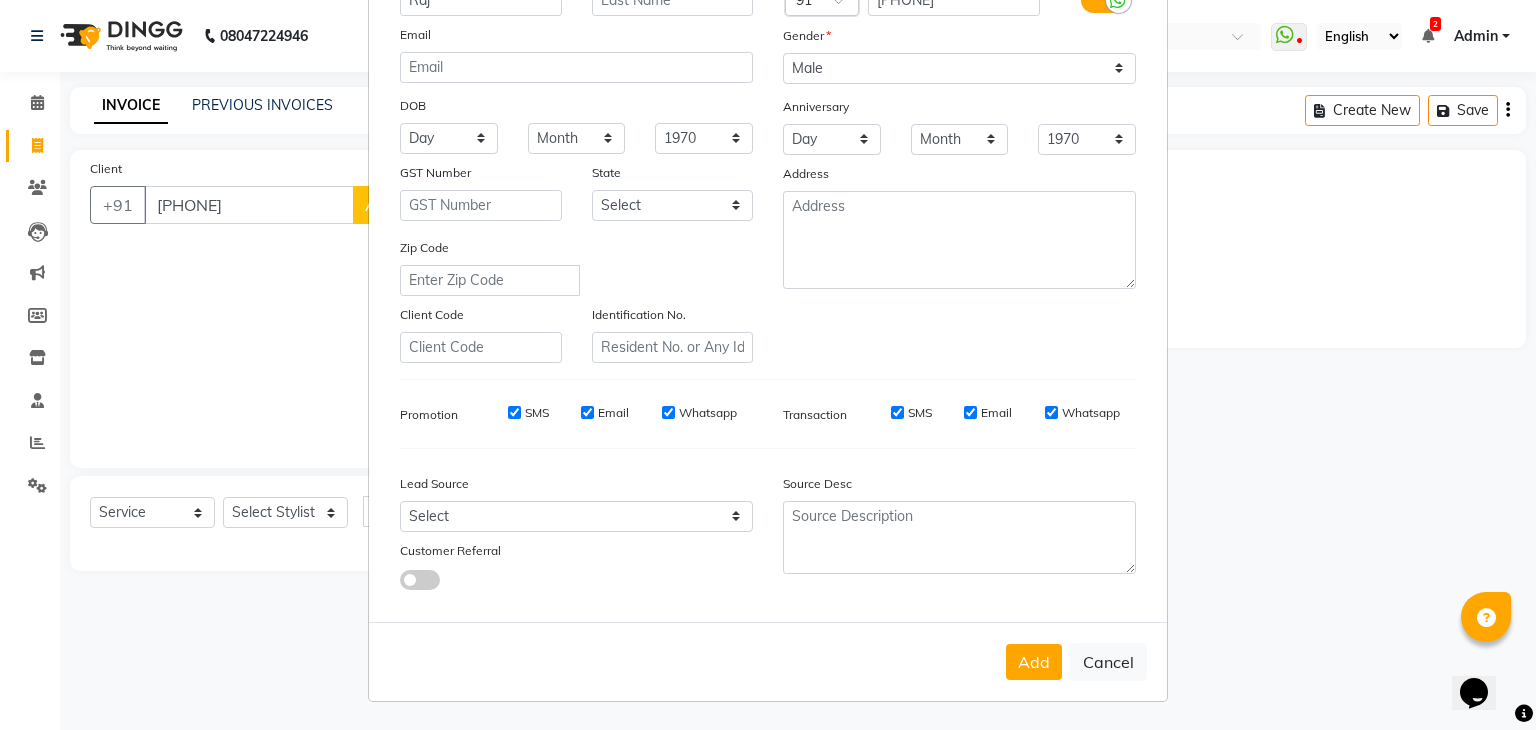 click on "Add   Cancel" at bounding box center (768, 661) 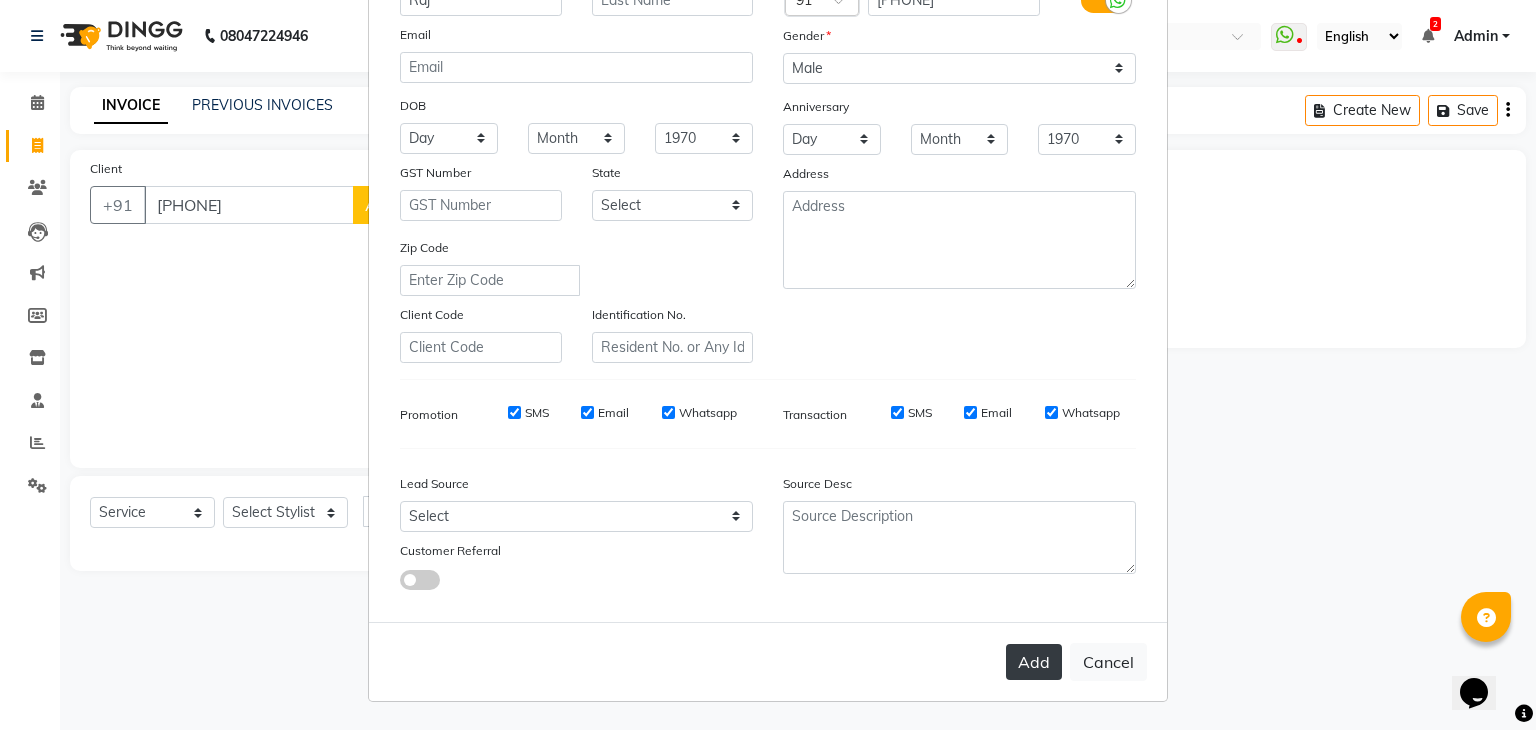 click on "Add" at bounding box center [1034, 662] 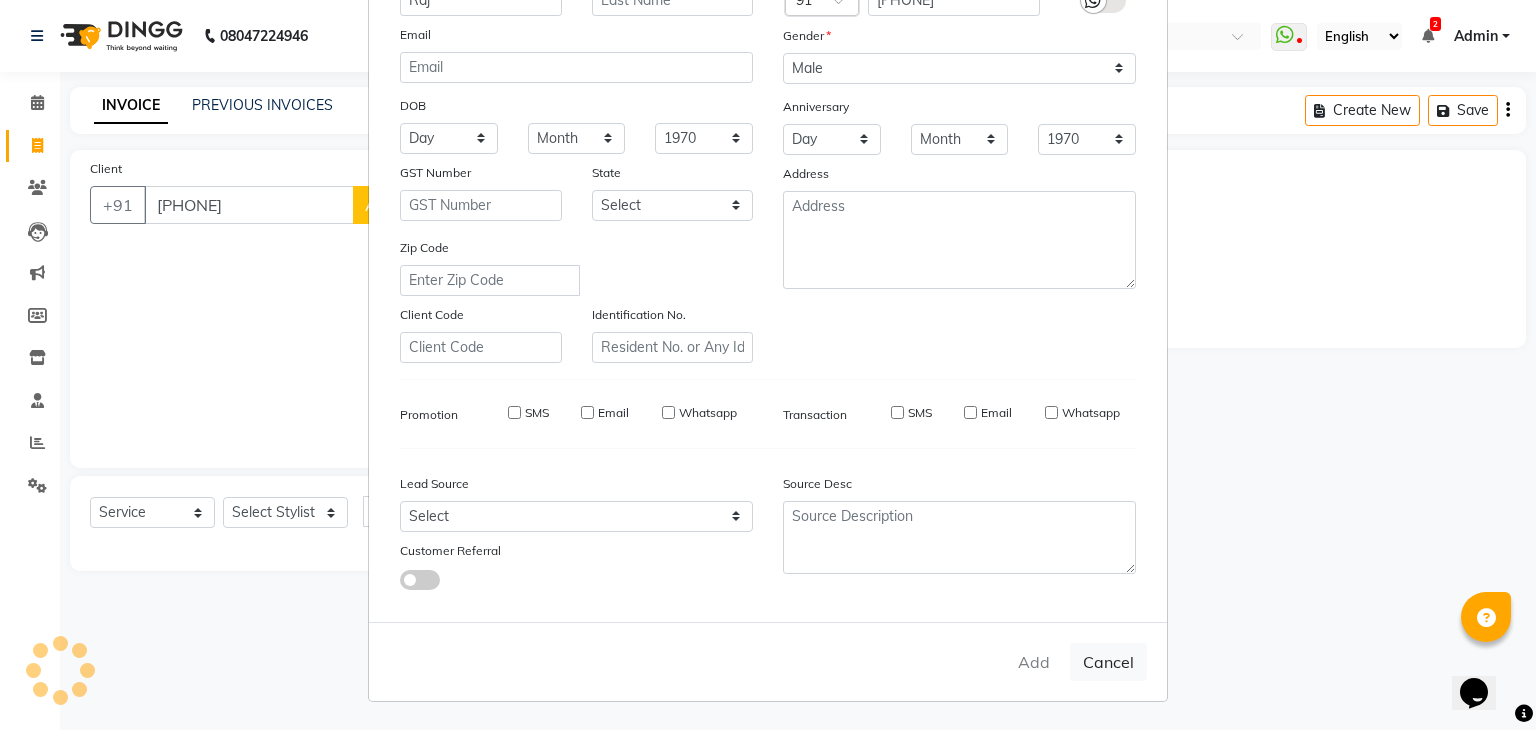 type 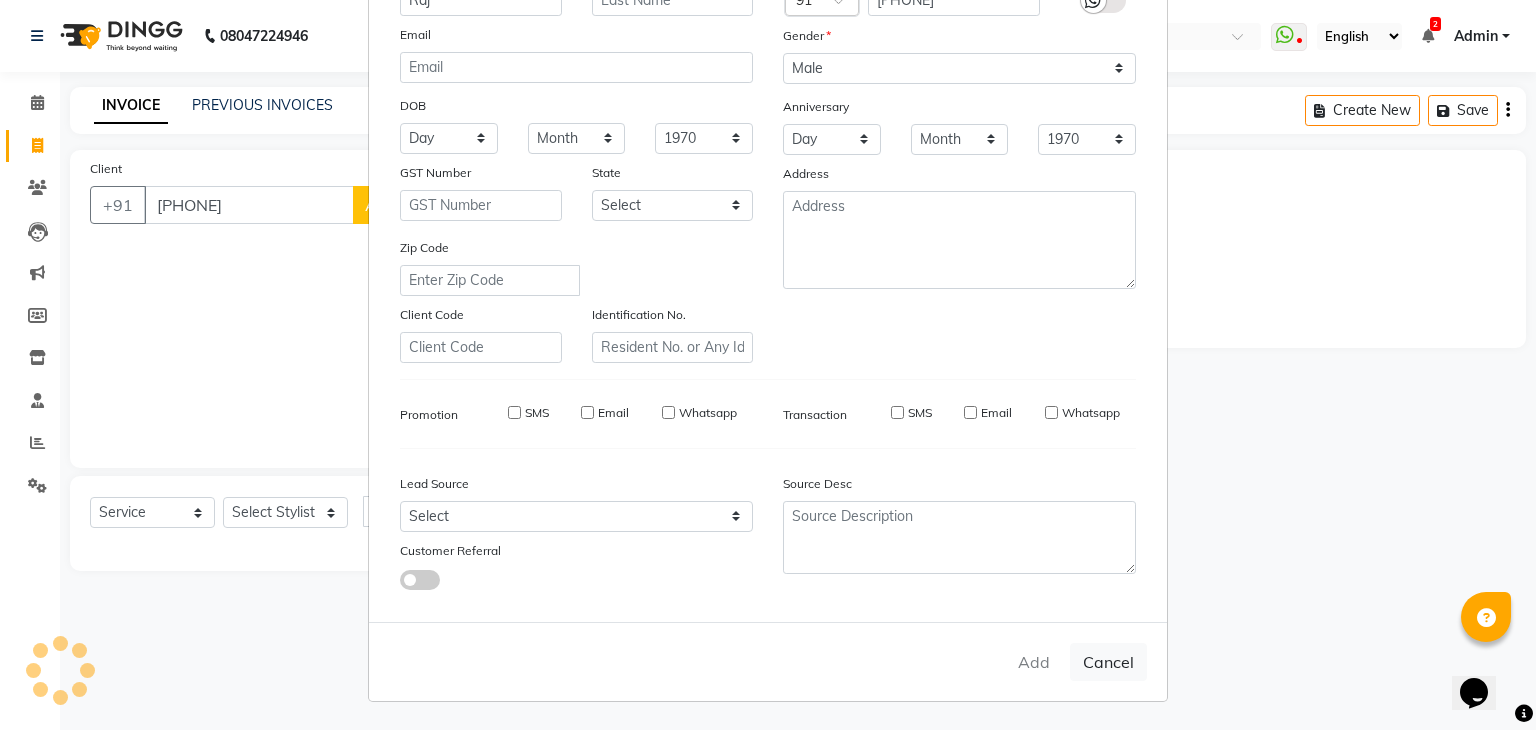 select 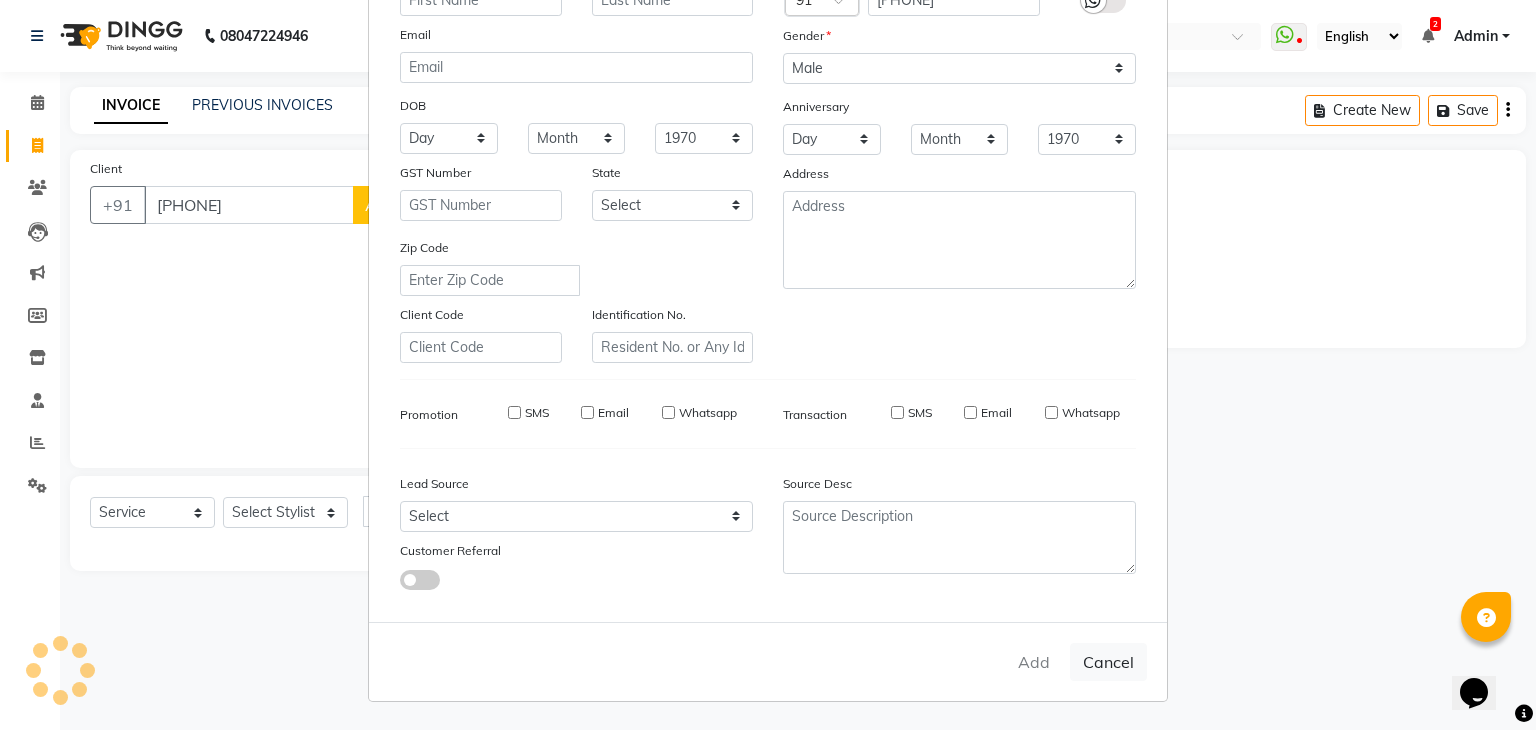select 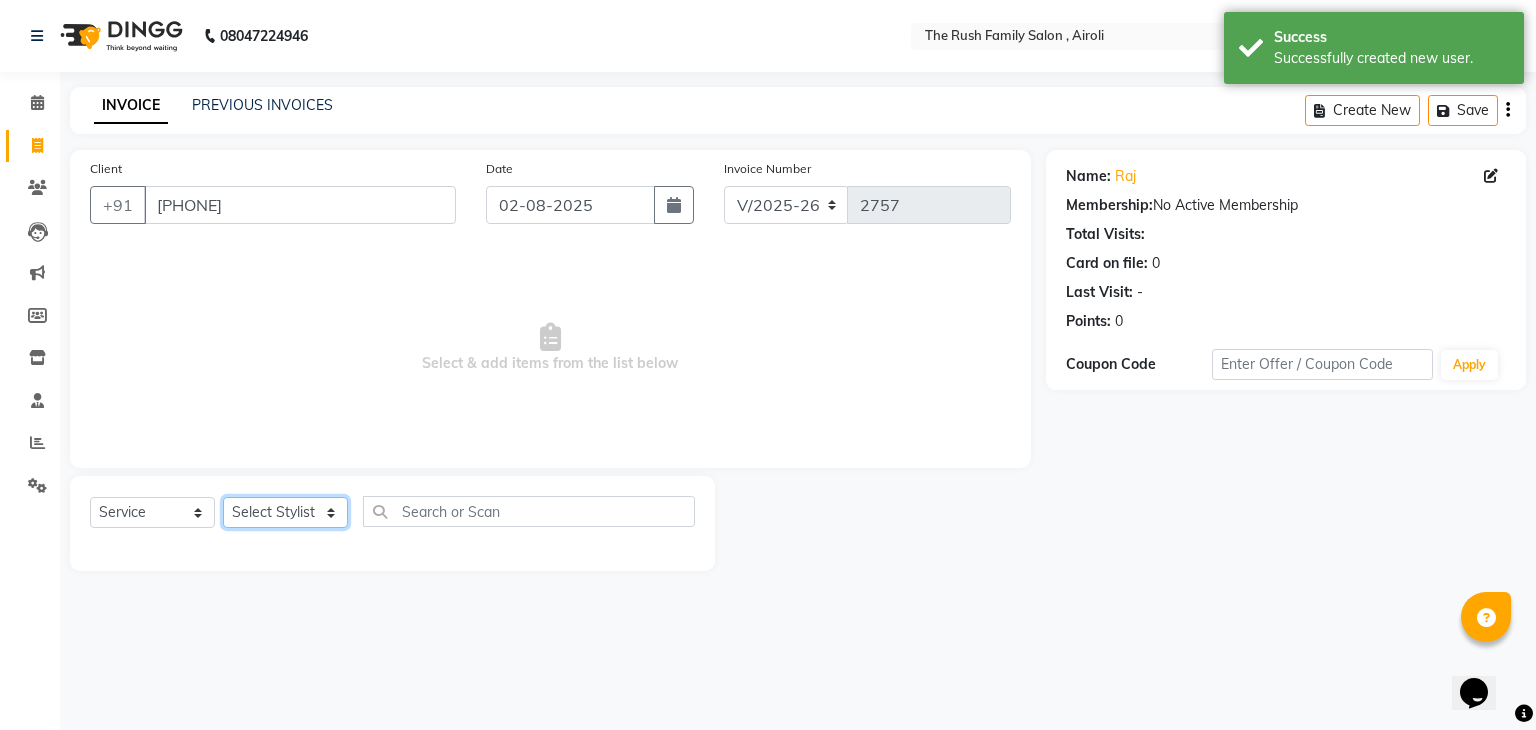 drag, startPoint x: 283, startPoint y: 514, endPoint x: 271, endPoint y: 253, distance: 261.27573 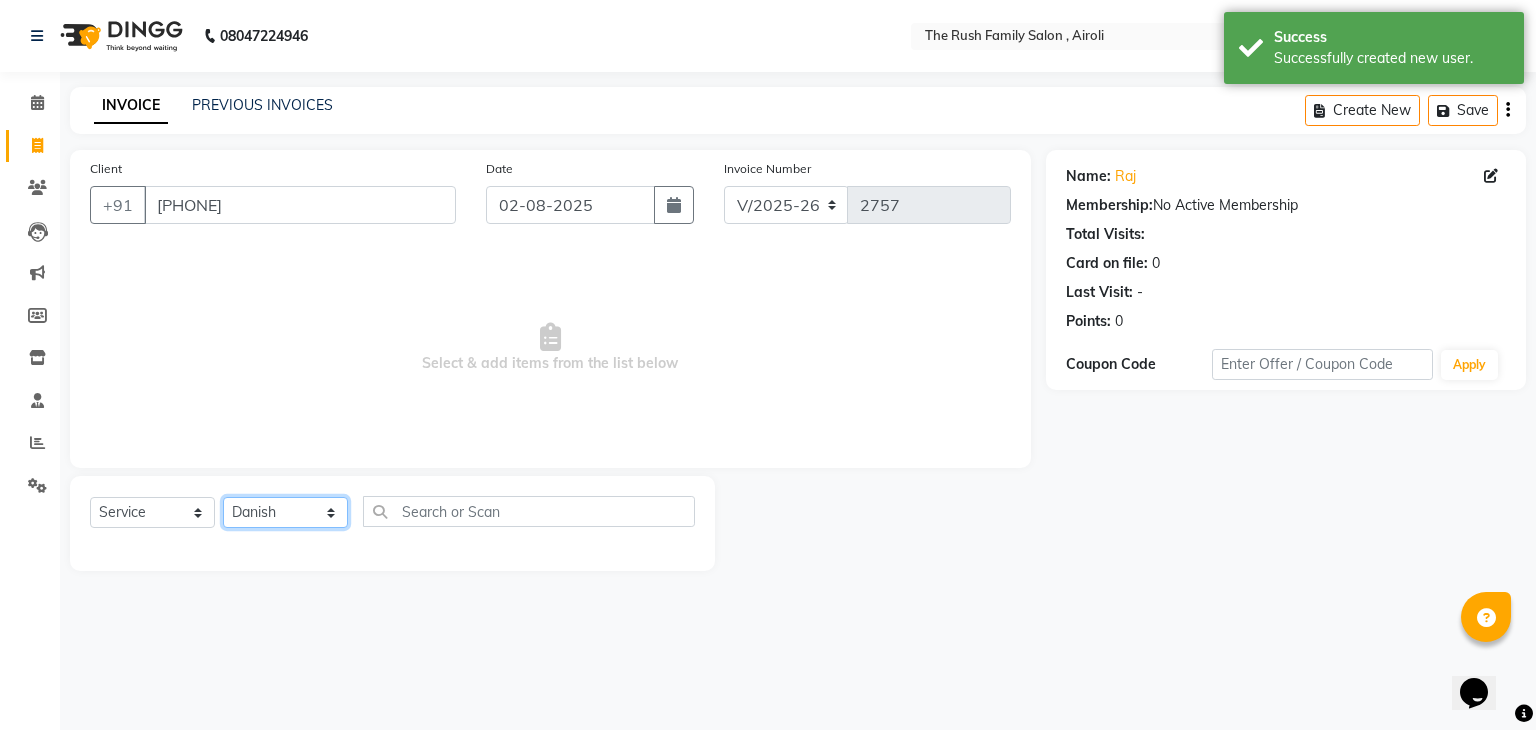 click on "Select Stylist Ajaz Alvira Danish Guddi Jayesh Josh  mumtaz Naeem   nishu Riya    Rush Swati" 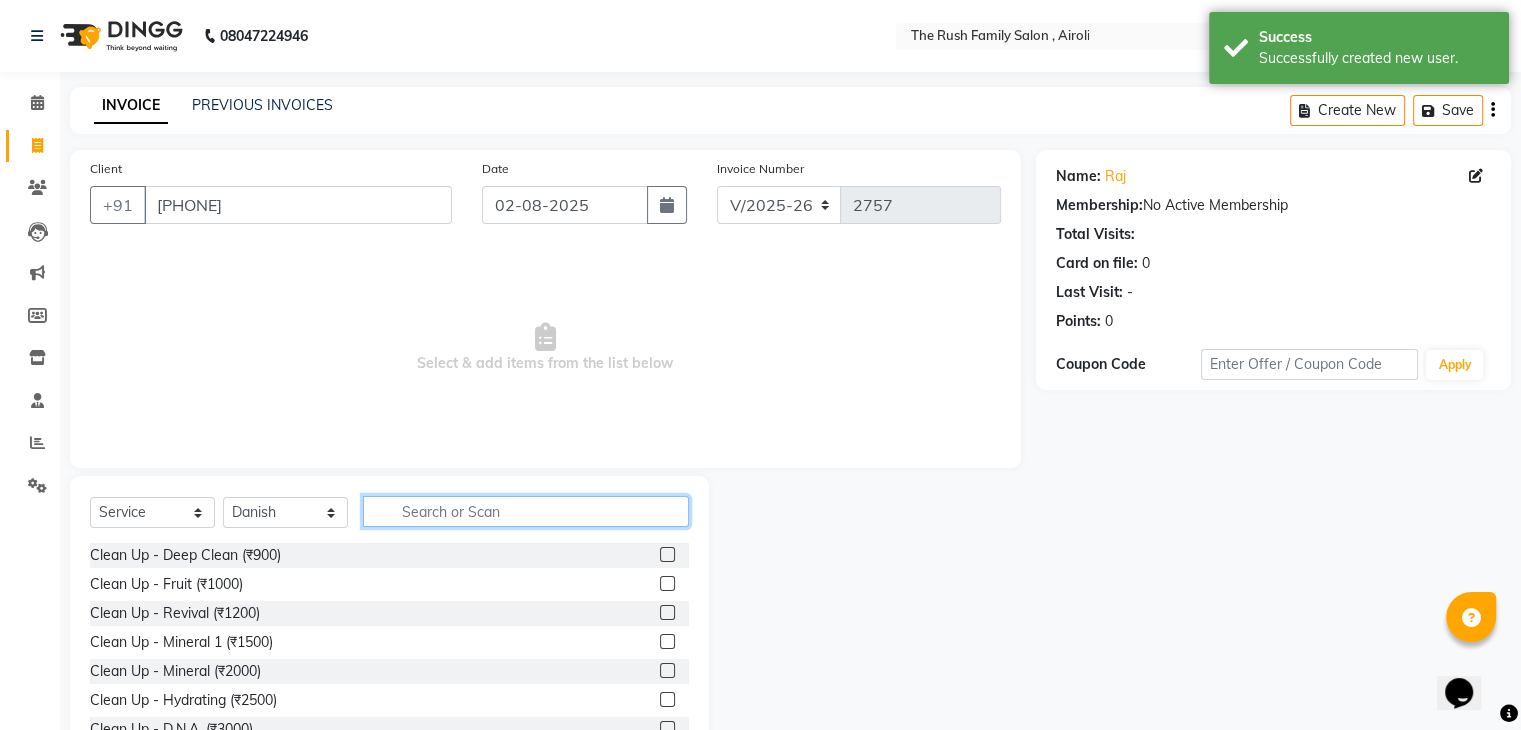 click 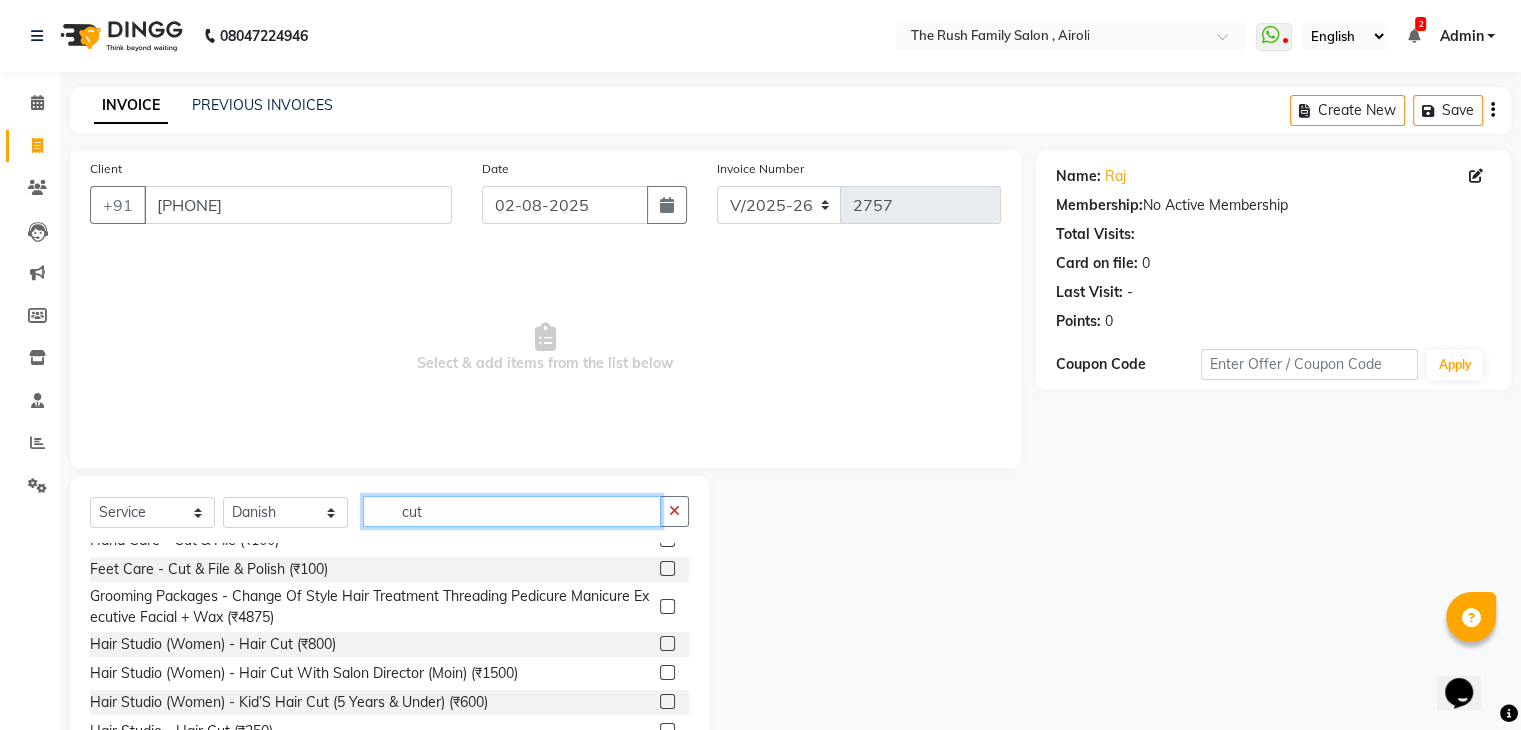 scroll, scrollTop: 77, scrollLeft: 0, axis: vertical 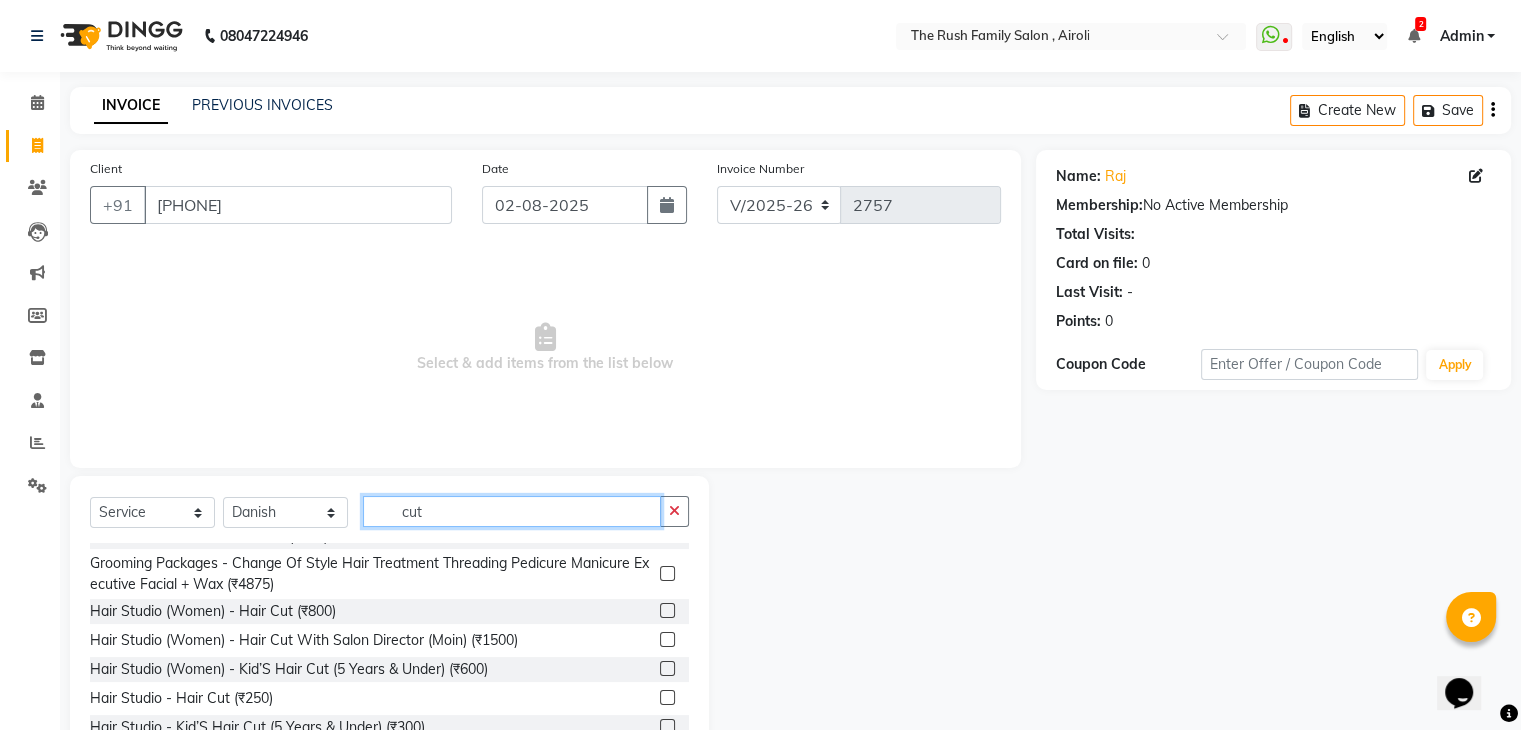 type on "cut" 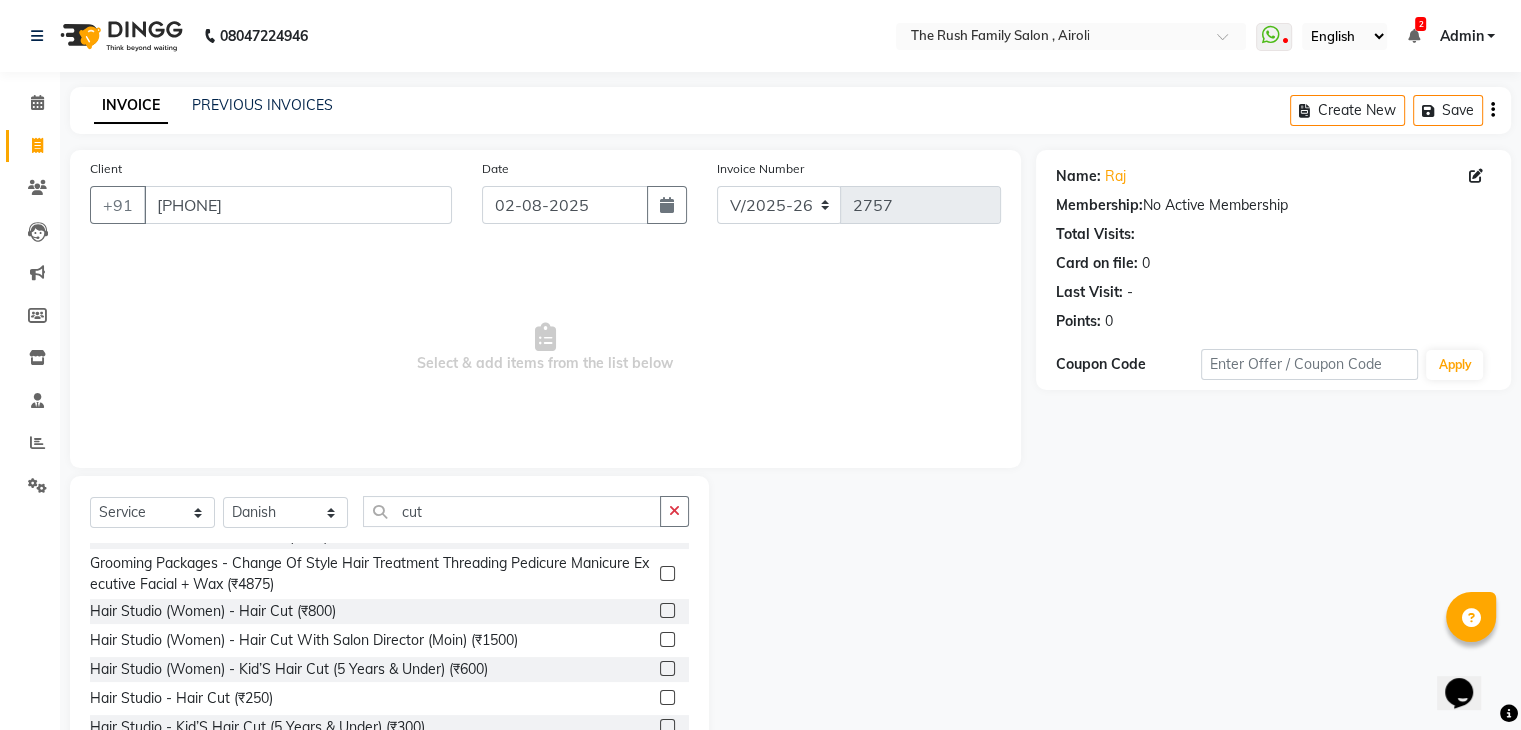 click 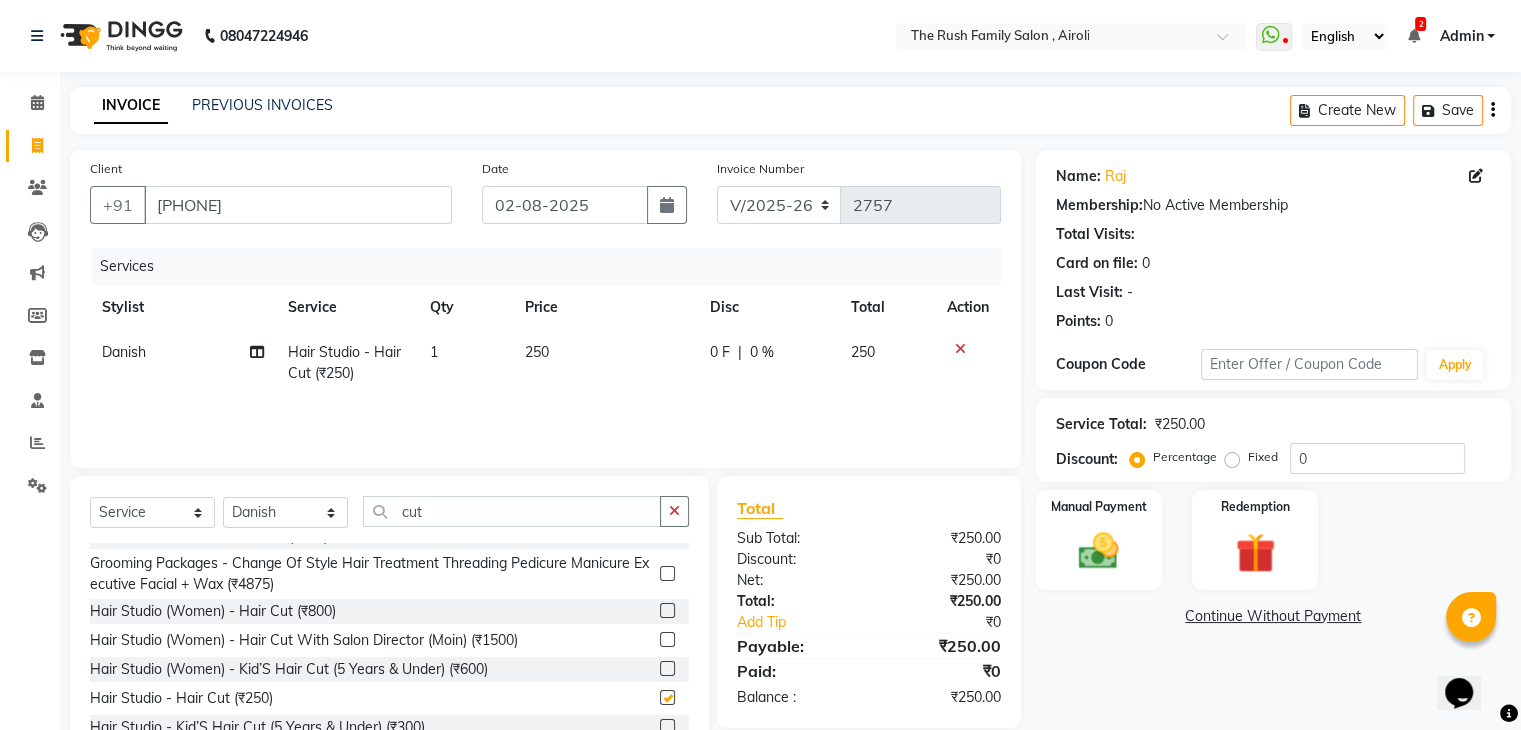 checkbox on "false" 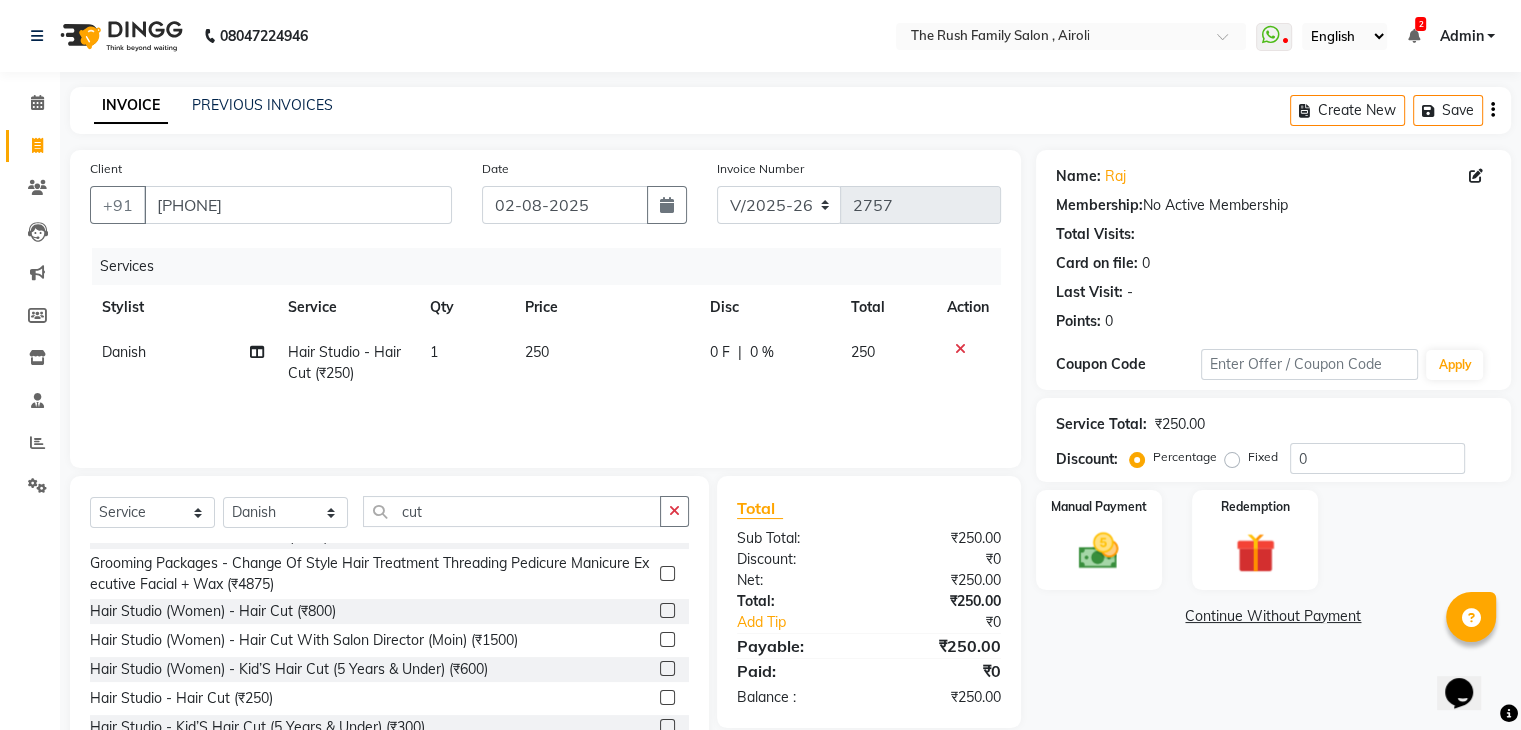click on "0 F" 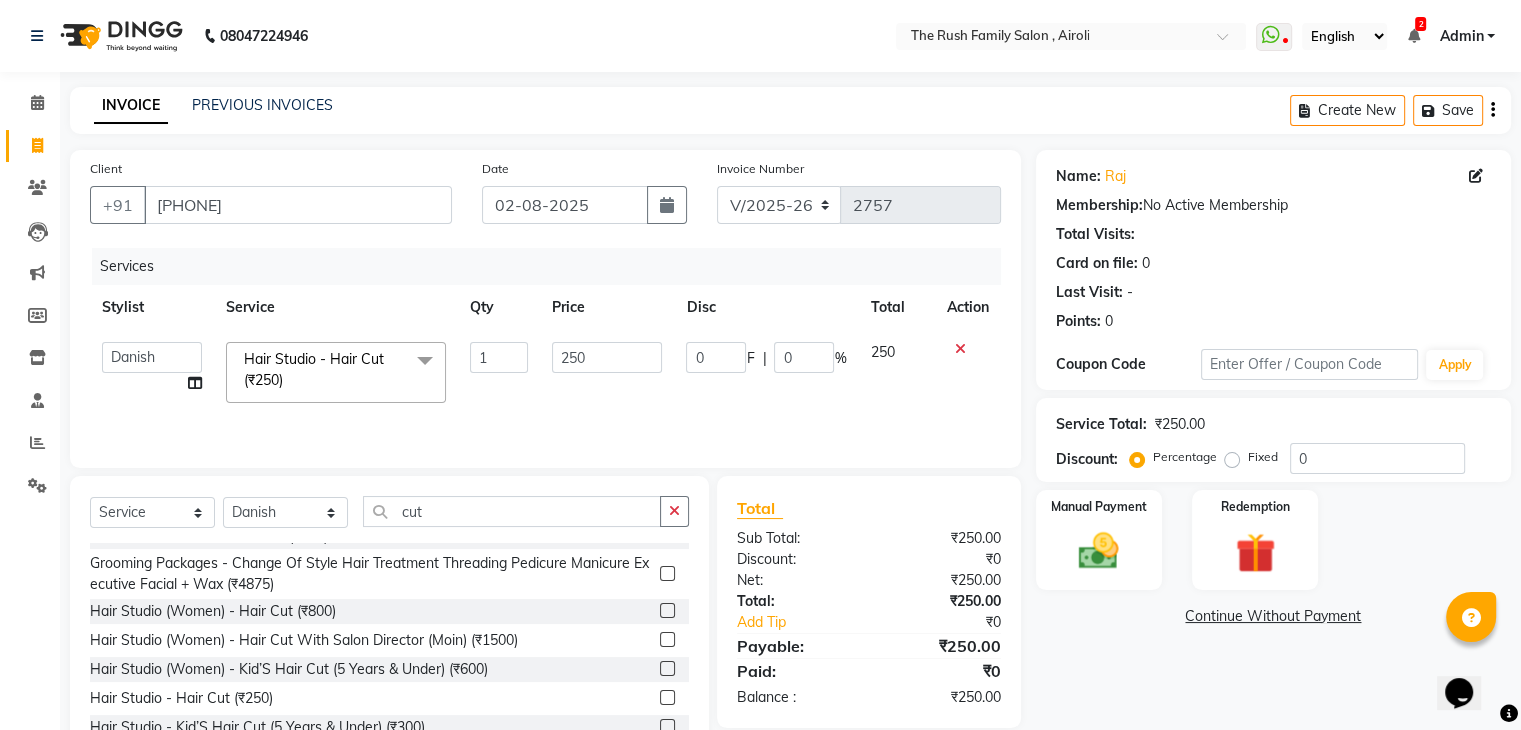 click on "0" 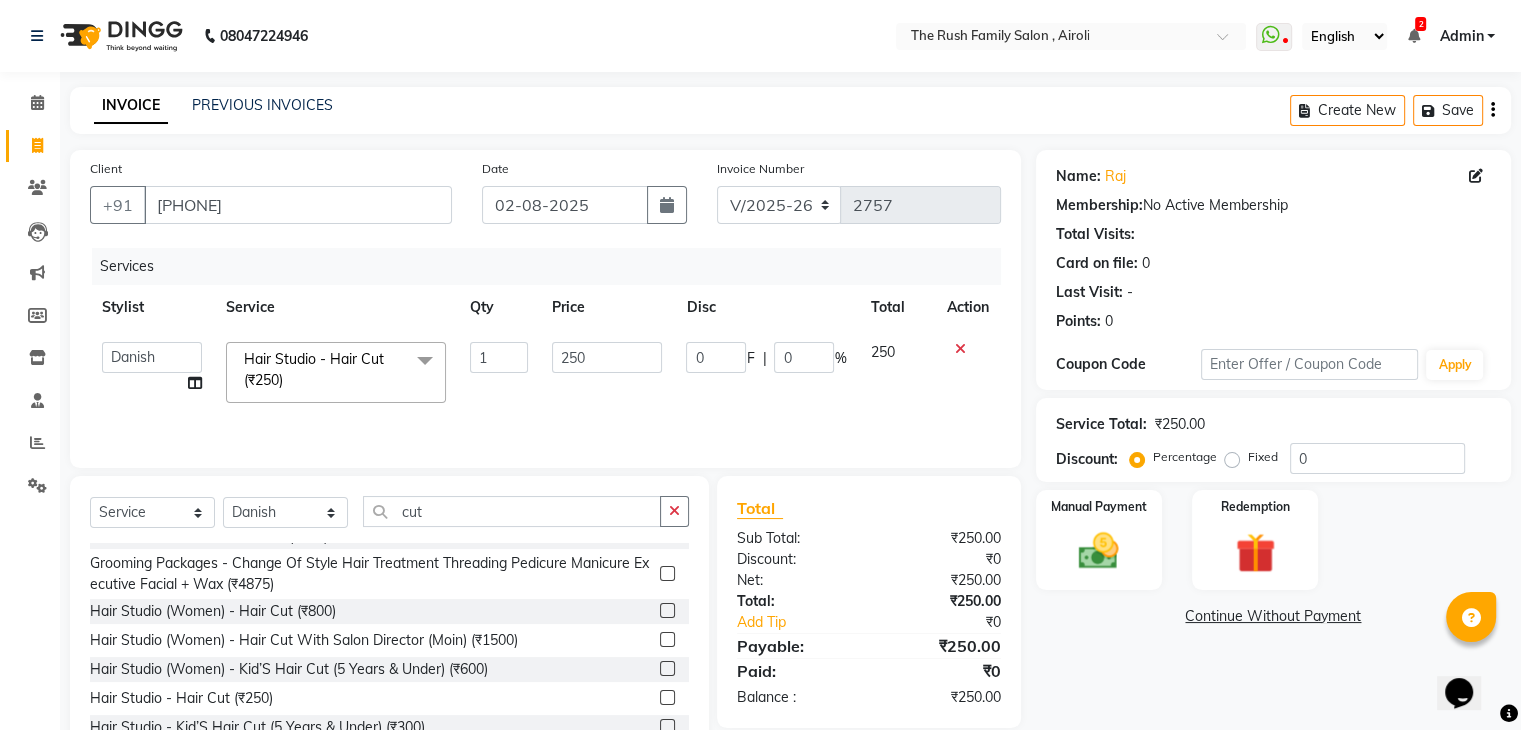 click on "0" 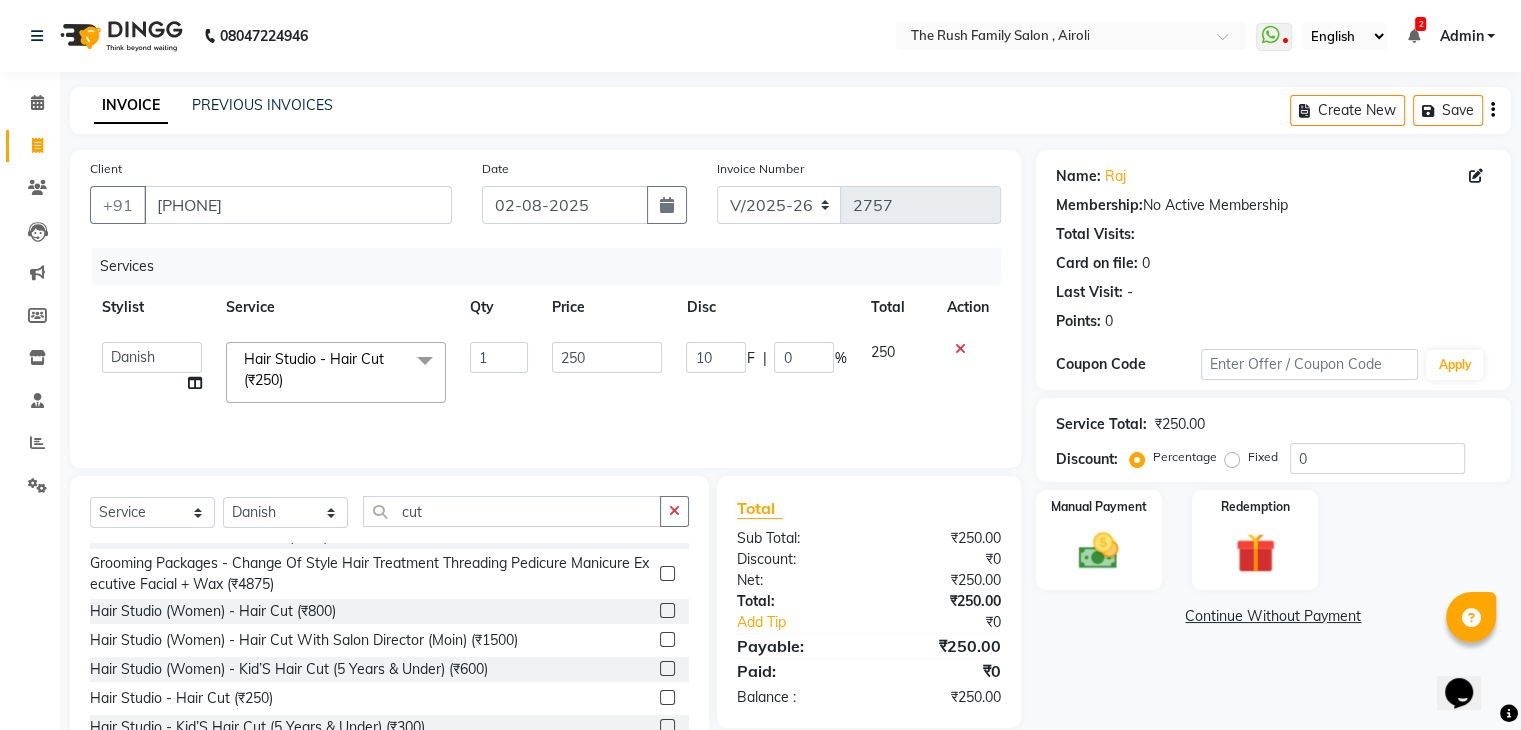 type on "100" 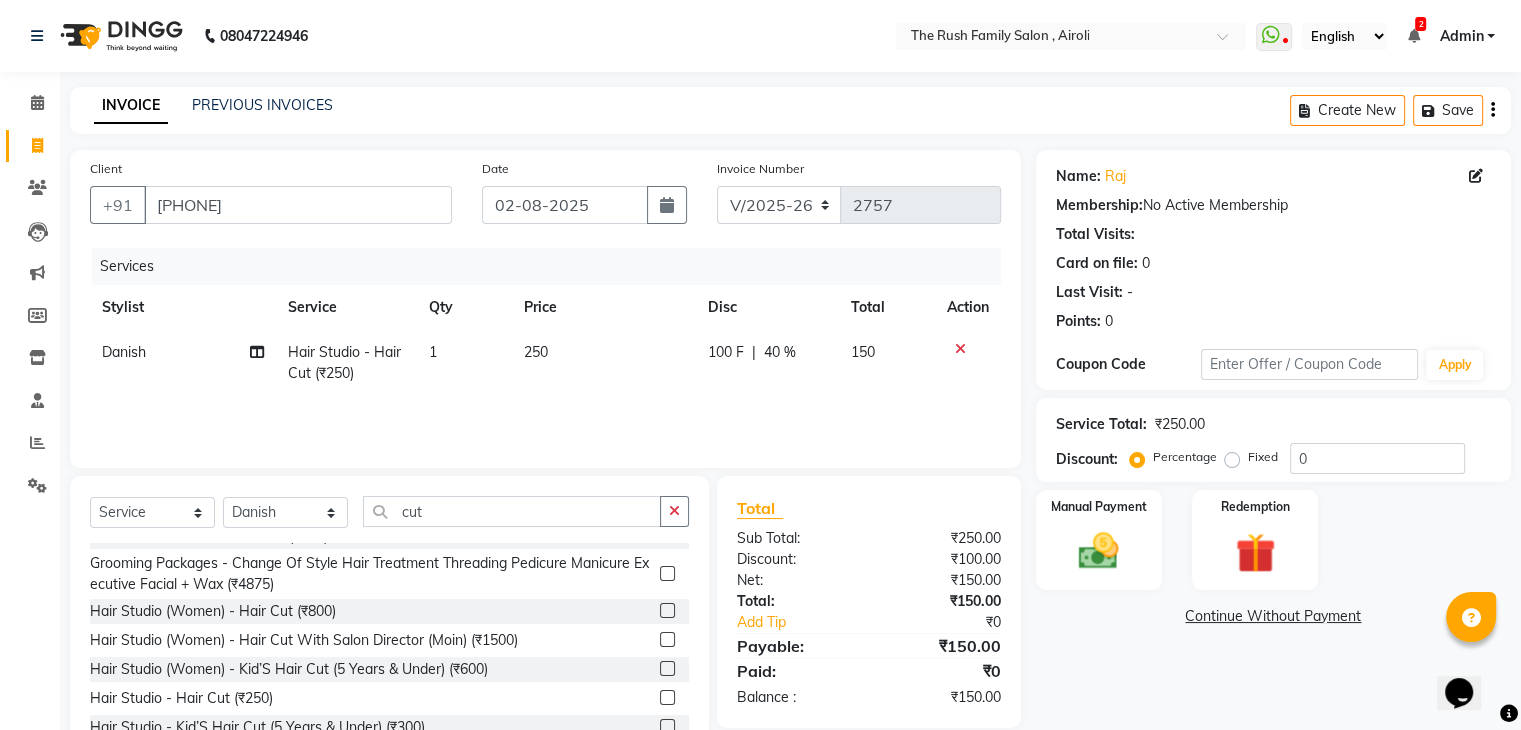 click on "100 F | 40 %" 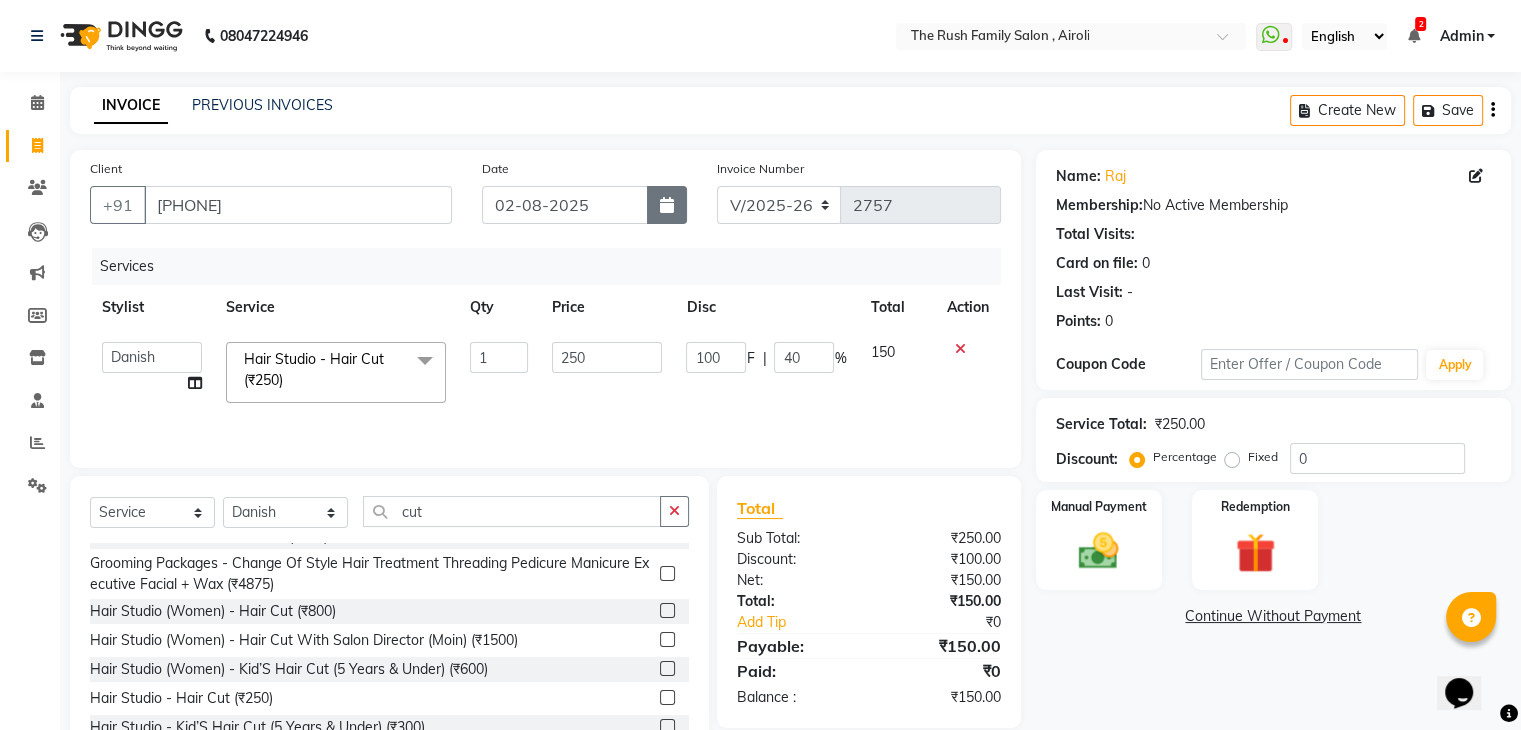 click 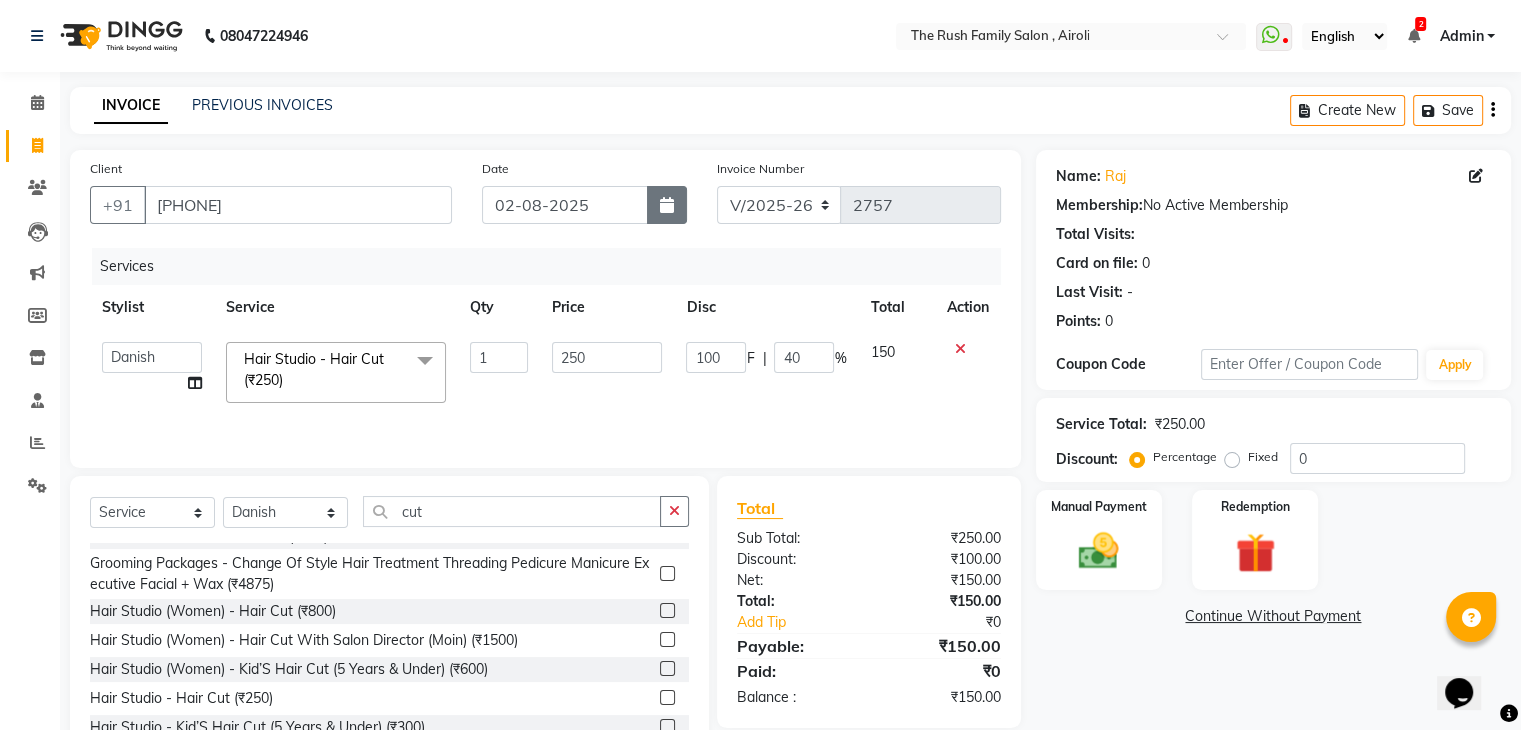 select on "8" 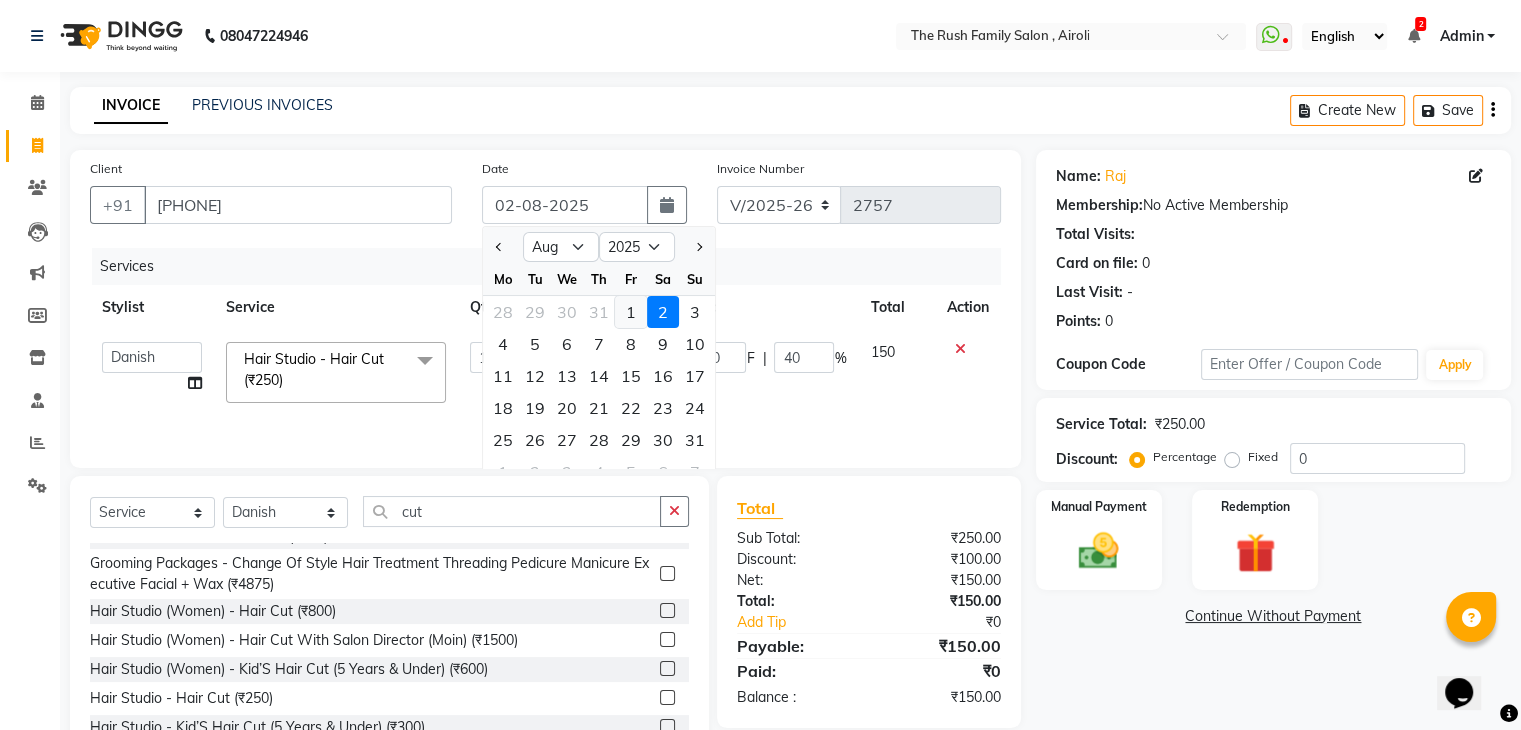 click on "1" 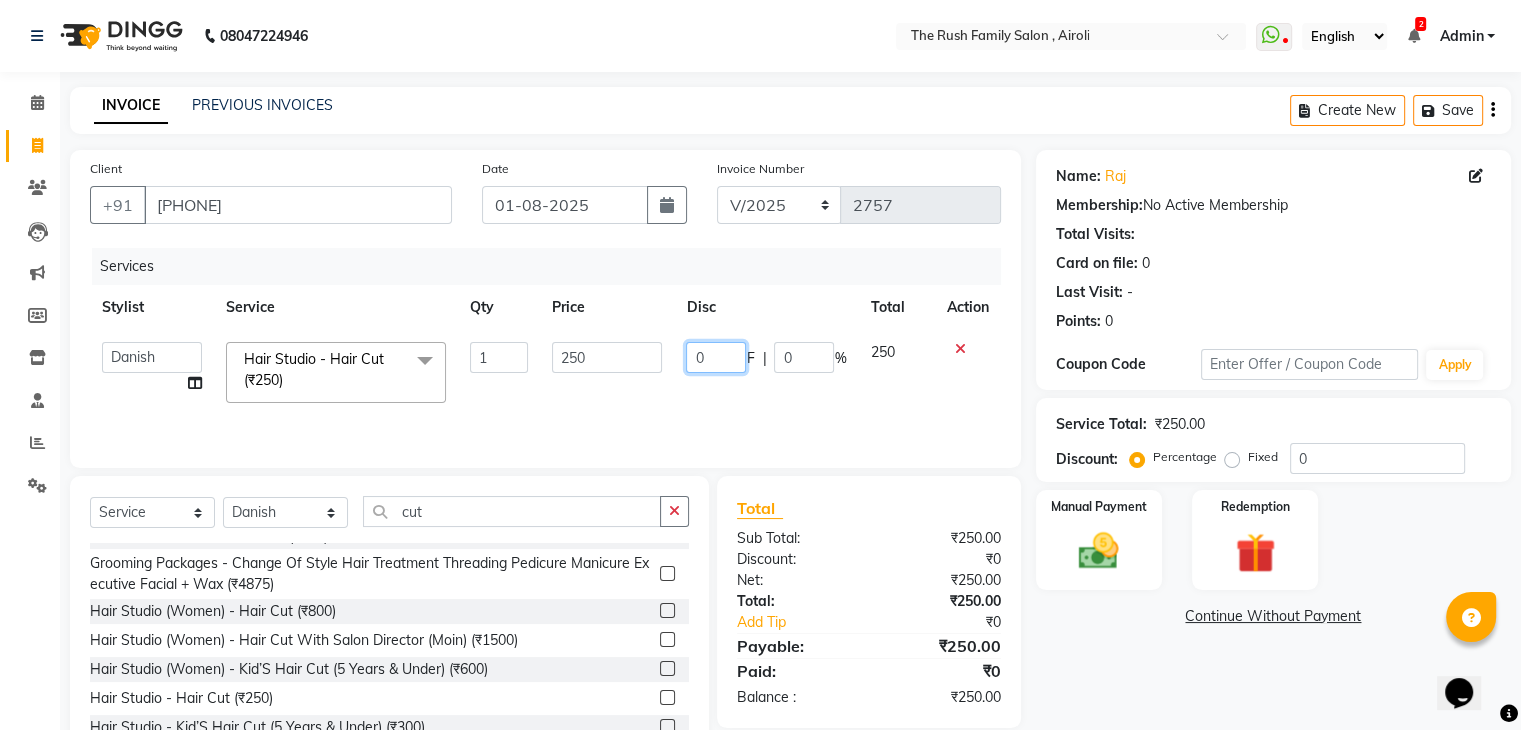 click on "0" 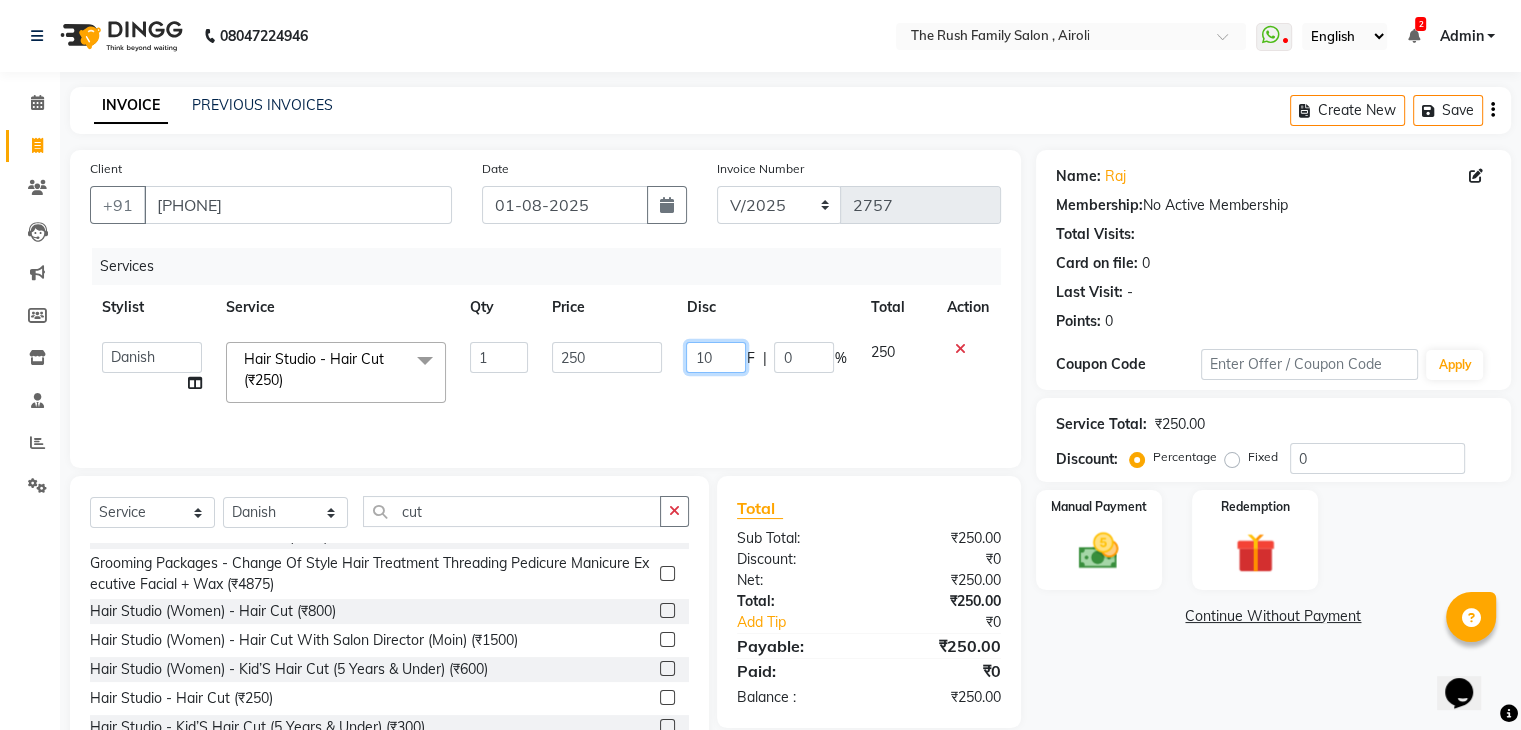 type on "100" 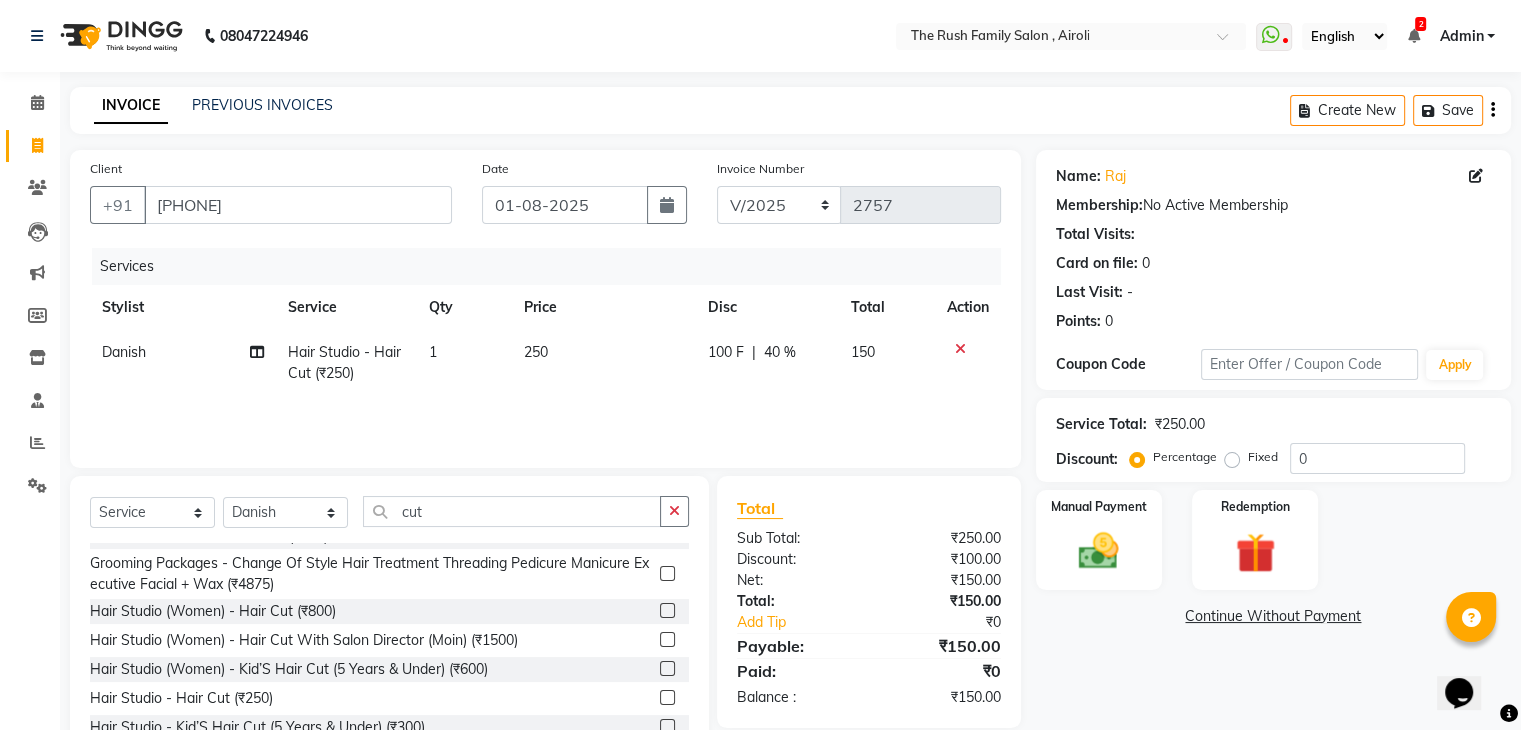 click on "Services Stylist Service Qty Price Disc Total Action Danish Hair Studio - Hair Cut (₹250) 1 250 100 F | 40 % 150" 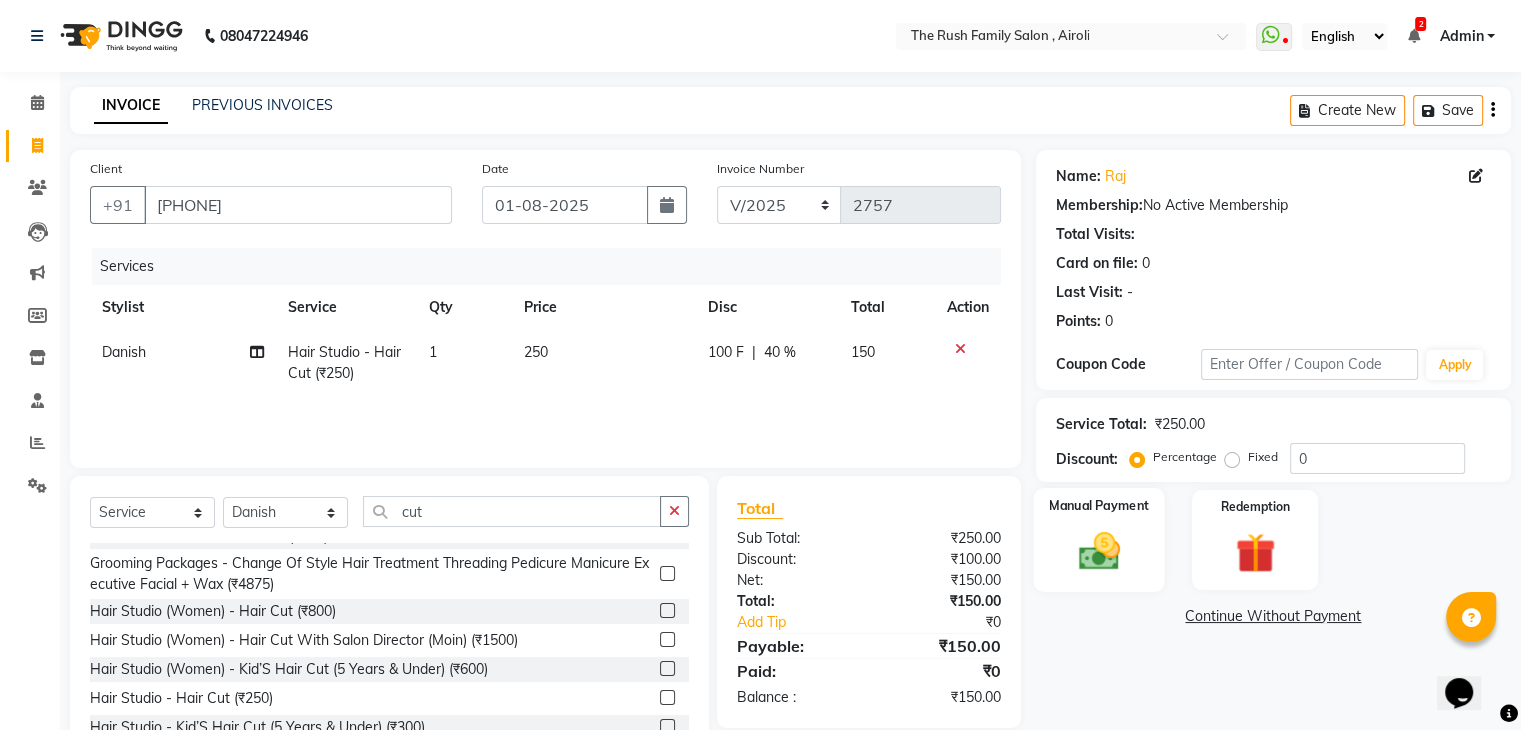 click 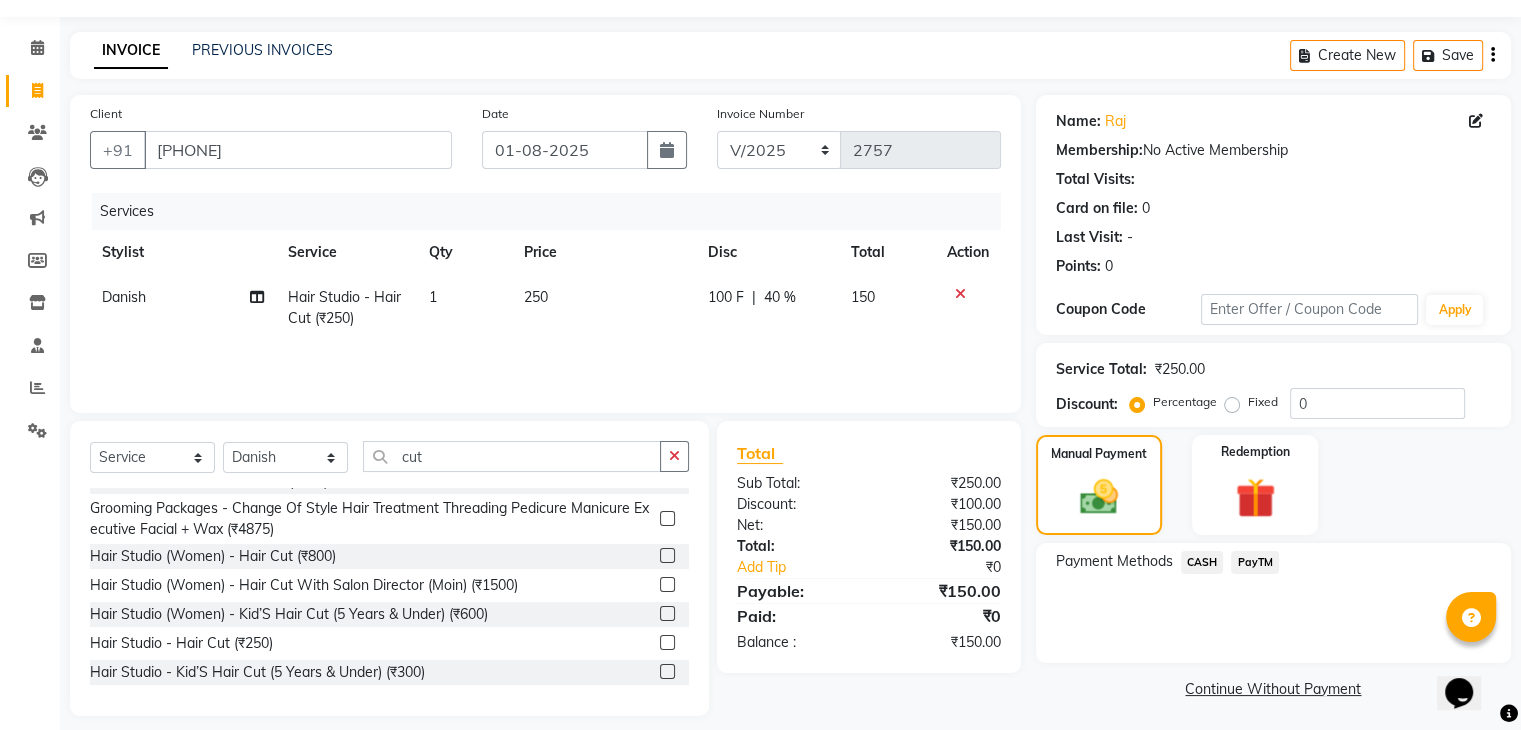 scroll, scrollTop: 72, scrollLeft: 0, axis: vertical 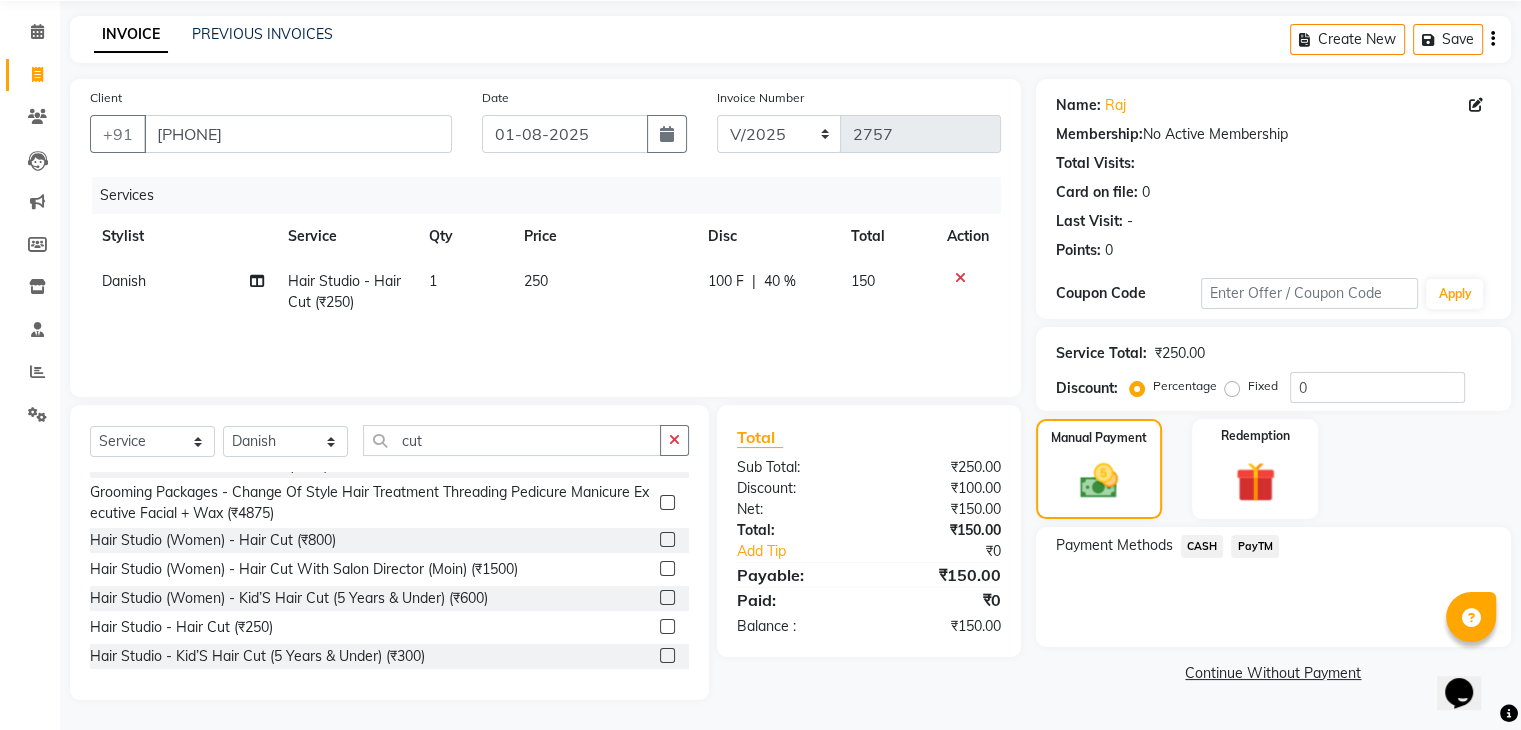 click on "CASH" 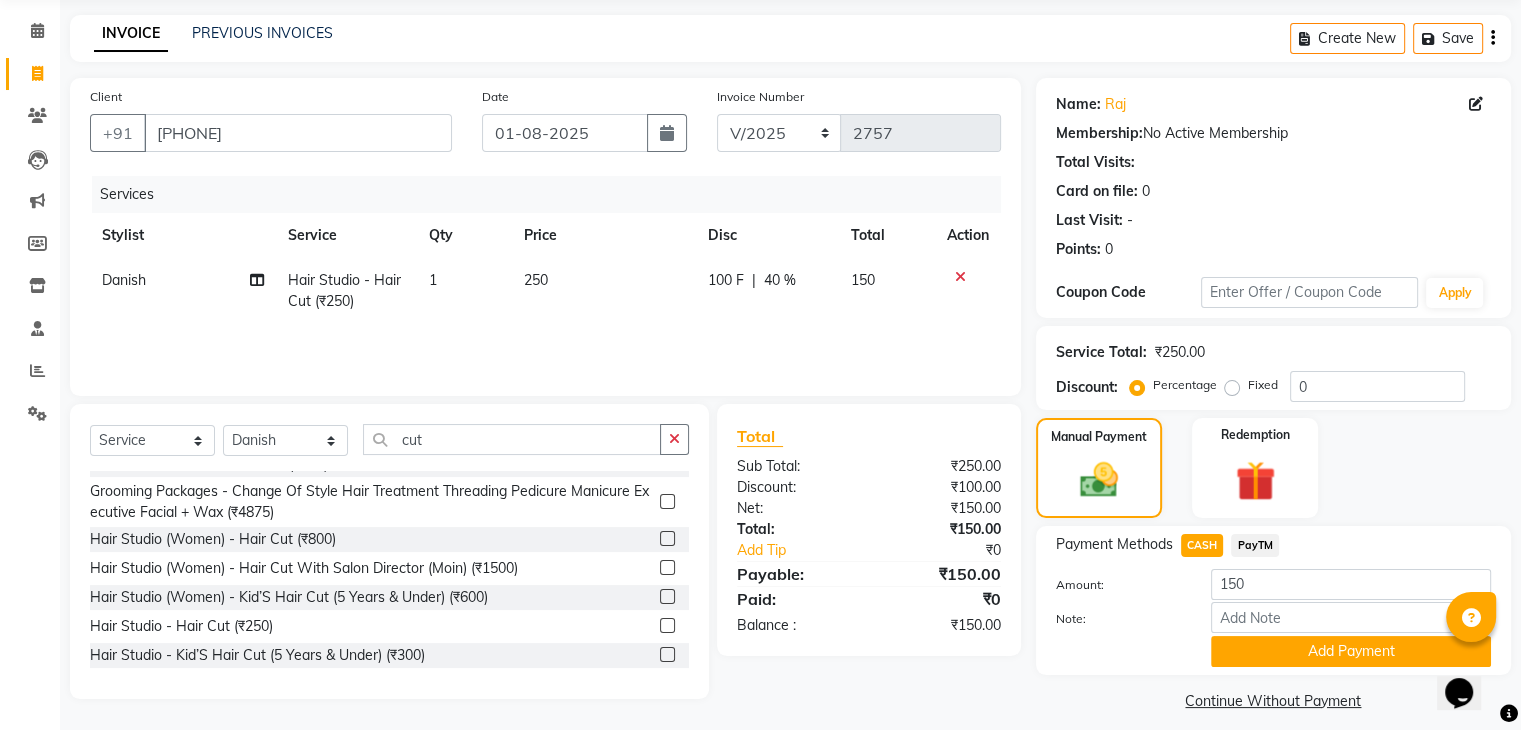 scroll, scrollTop: 89, scrollLeft: 0, axis: vertical 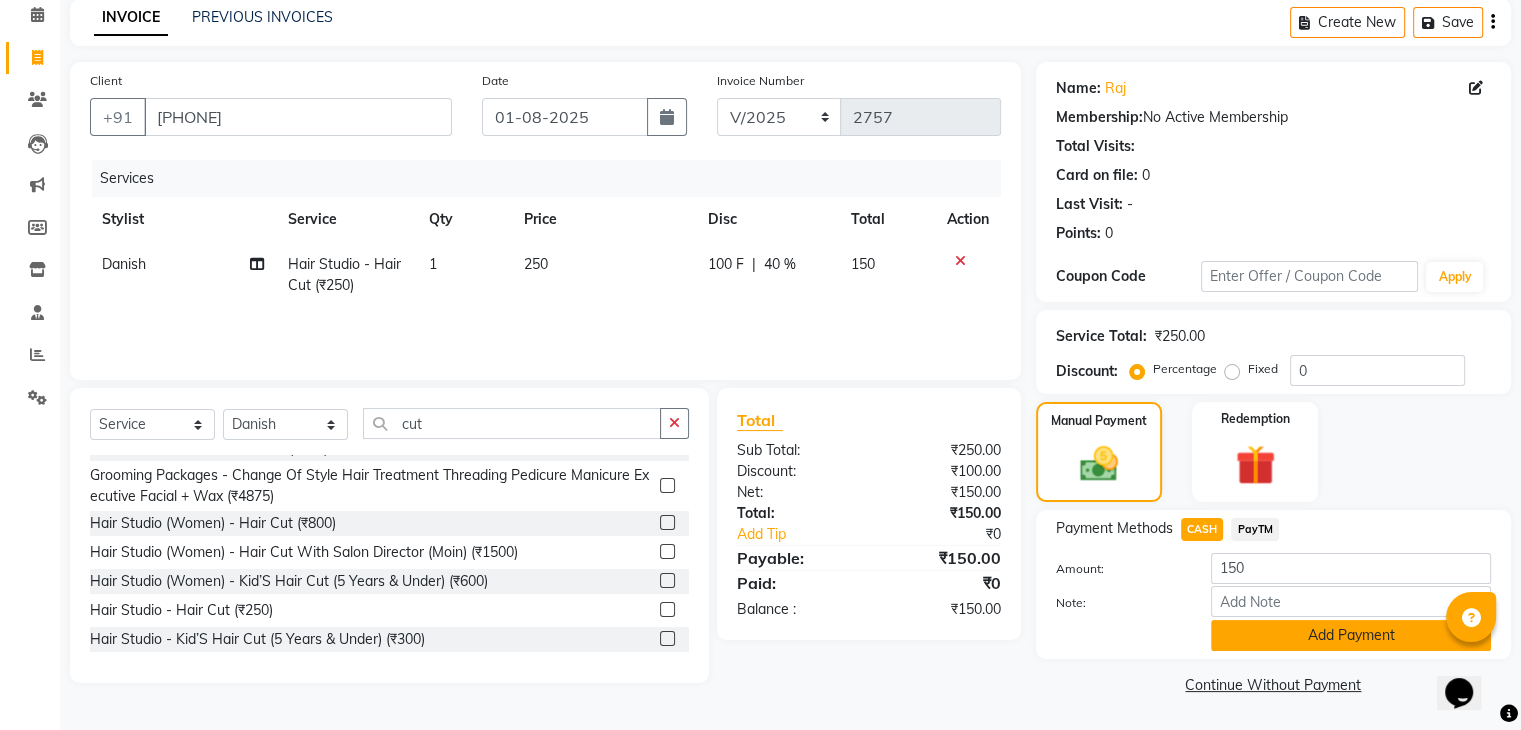 click on "Add Payment" 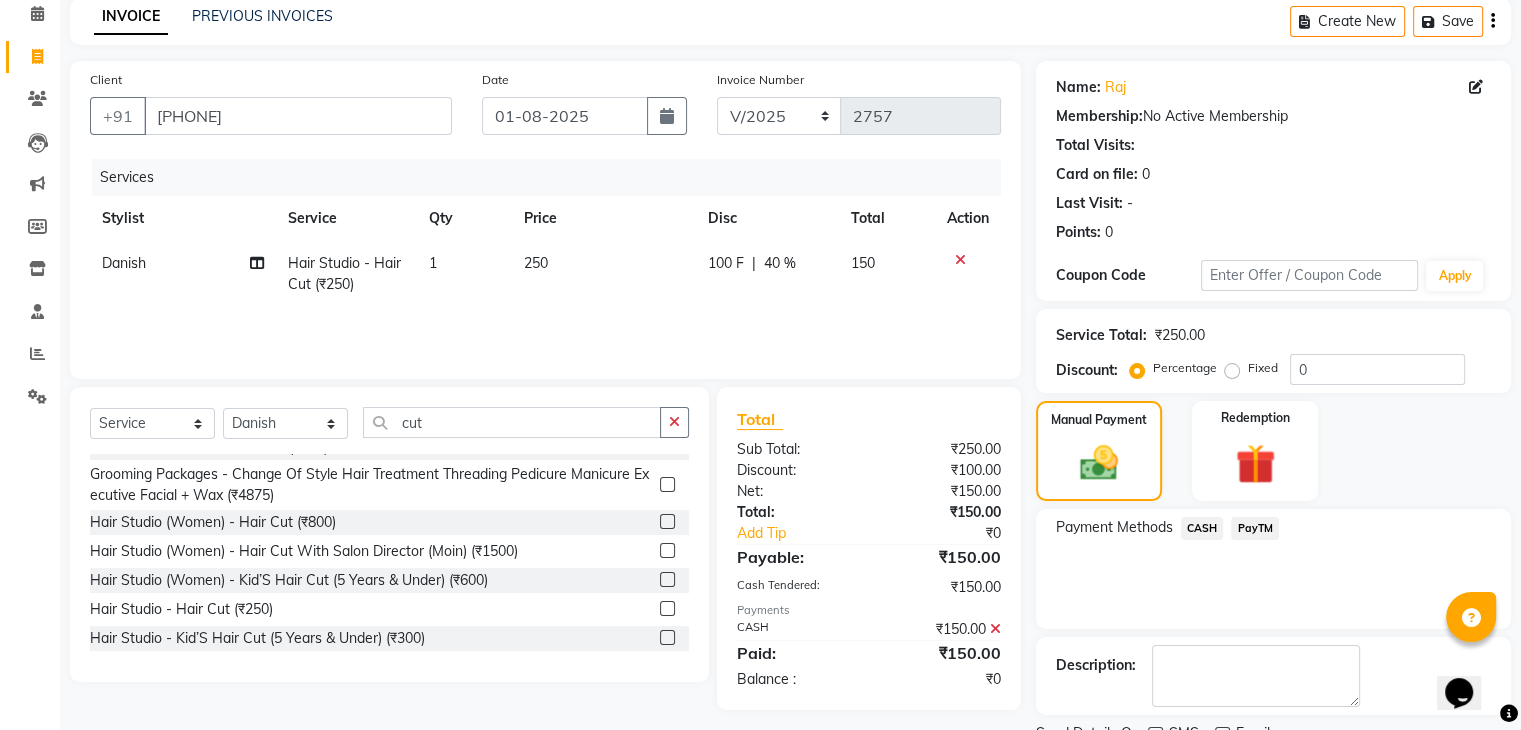 scroll, scrollTop: 171, scrollLeft: 0, axis: vertical 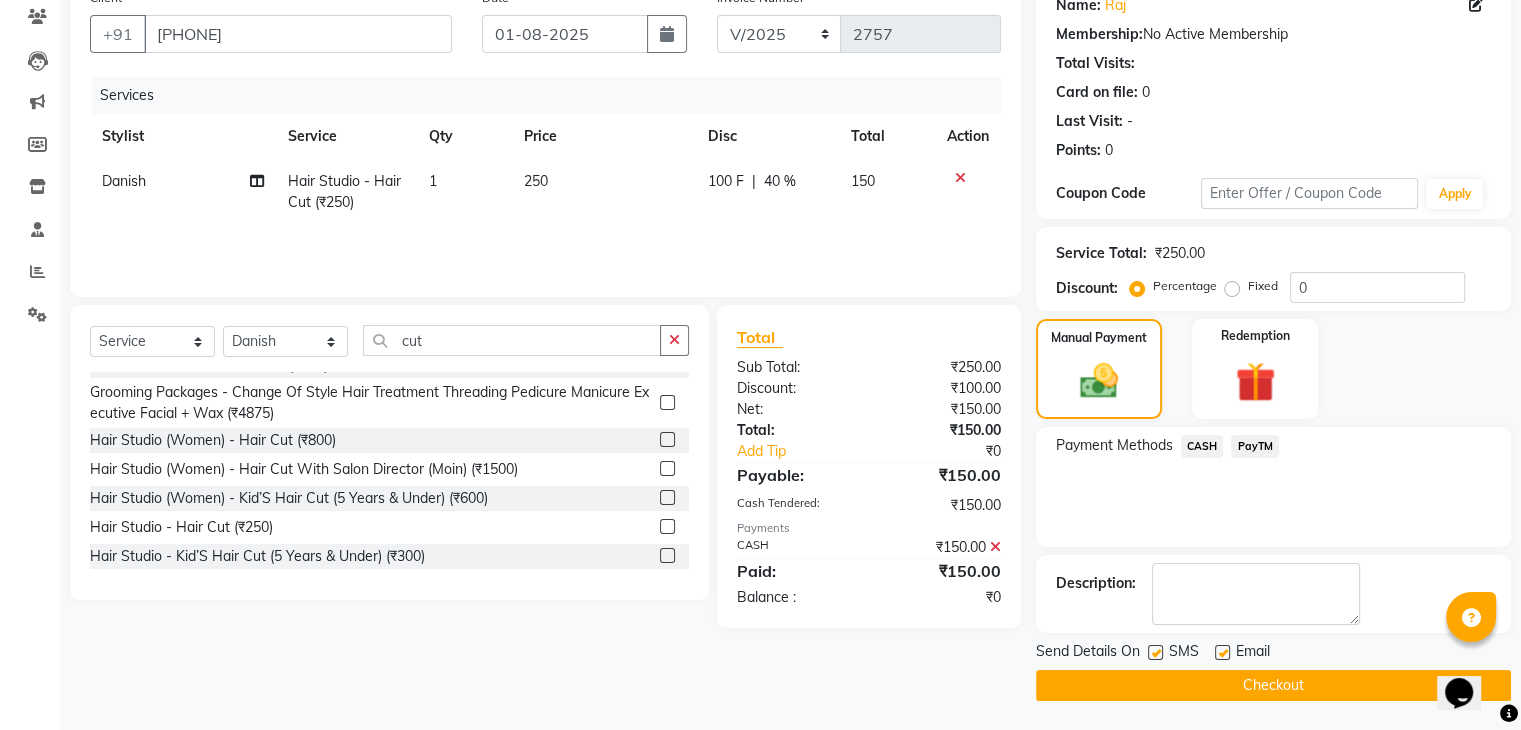 click 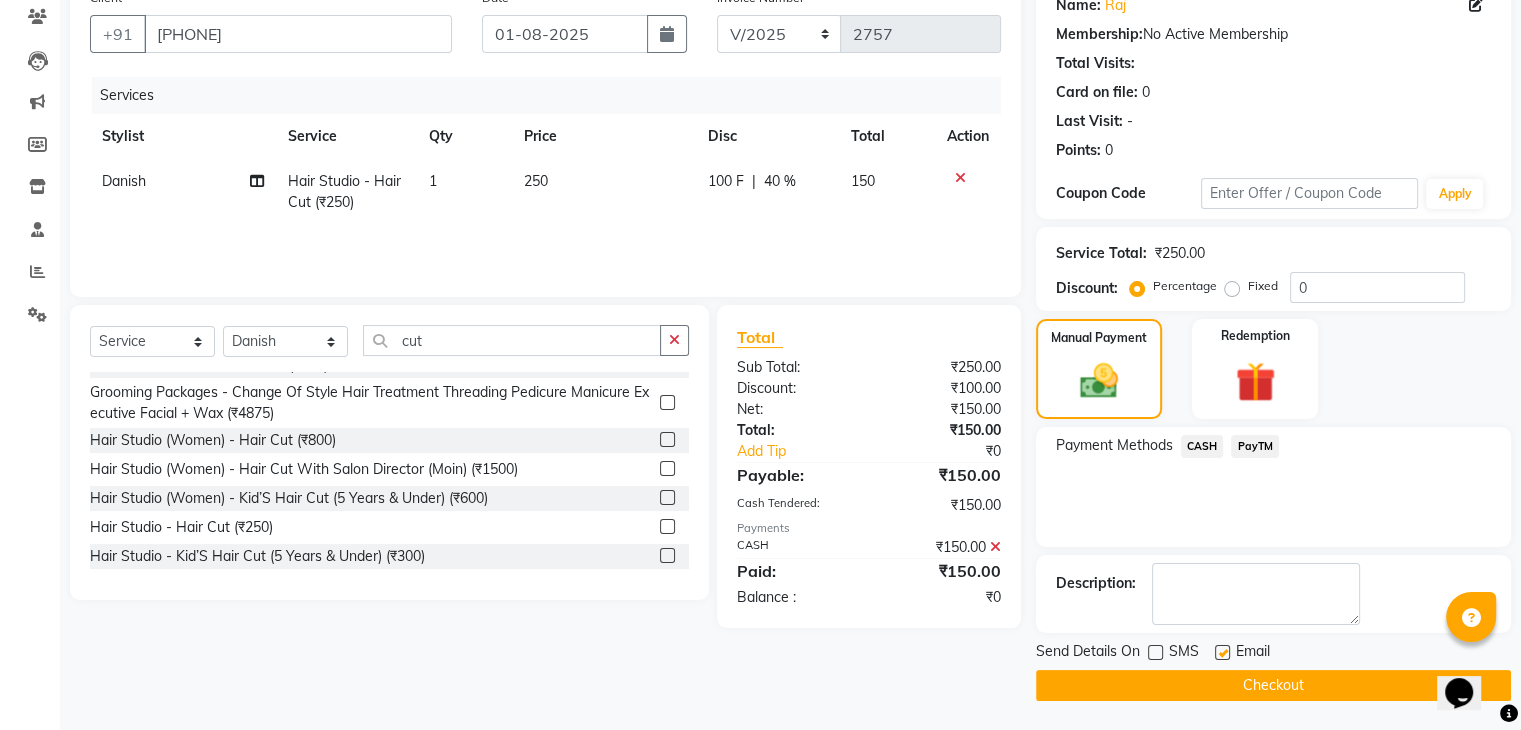 click 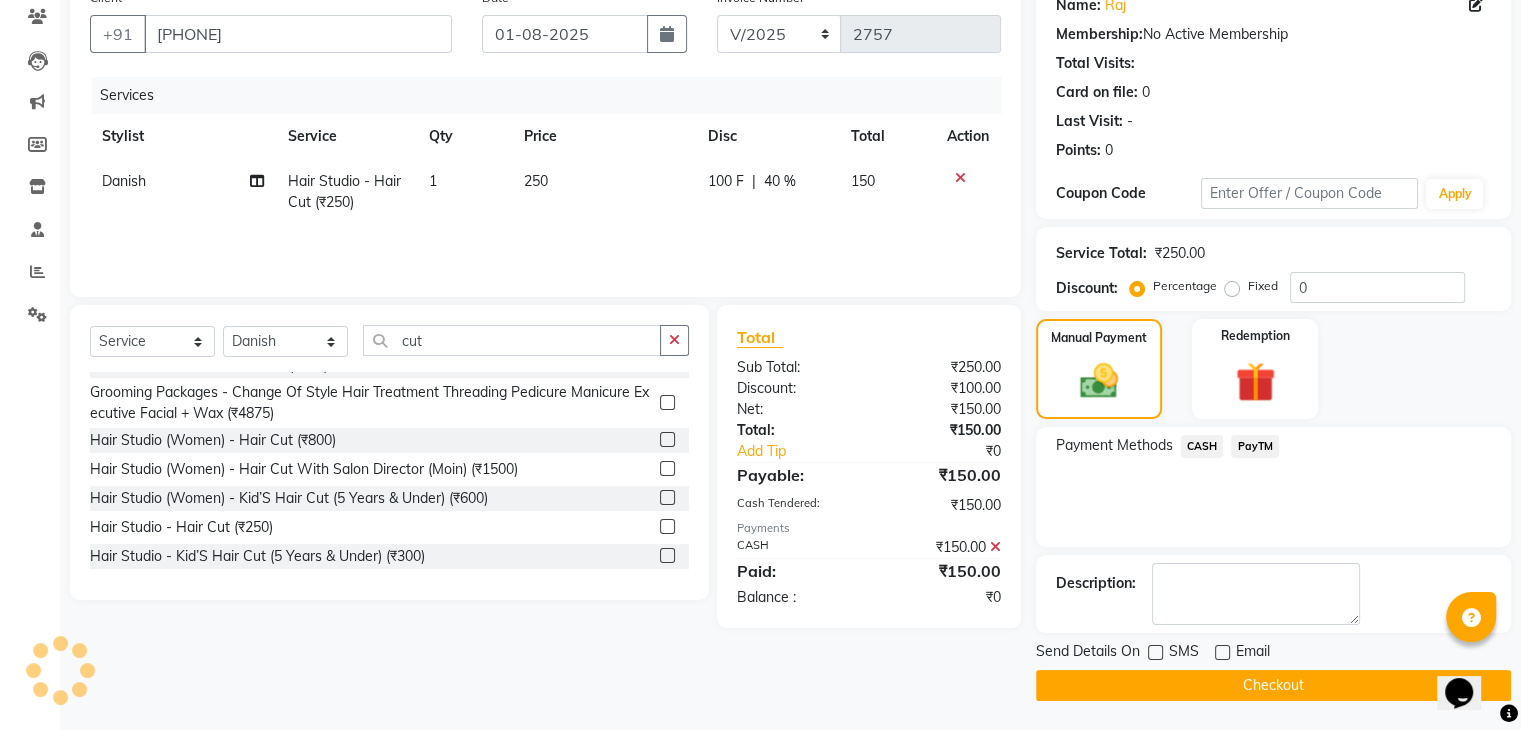 click on "Checkout" 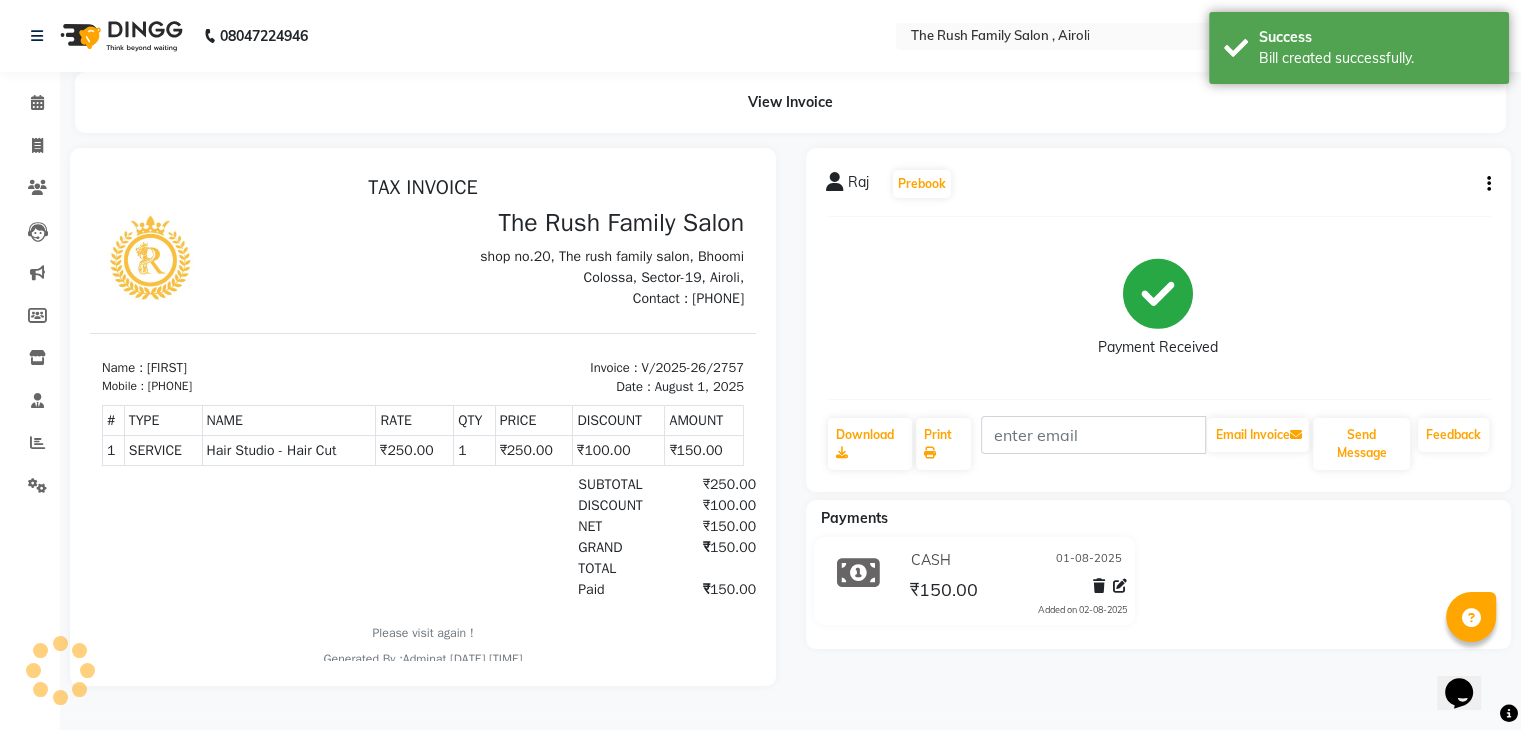 scroll, scrollTop: 0, scrollLeft: 0, axis: both 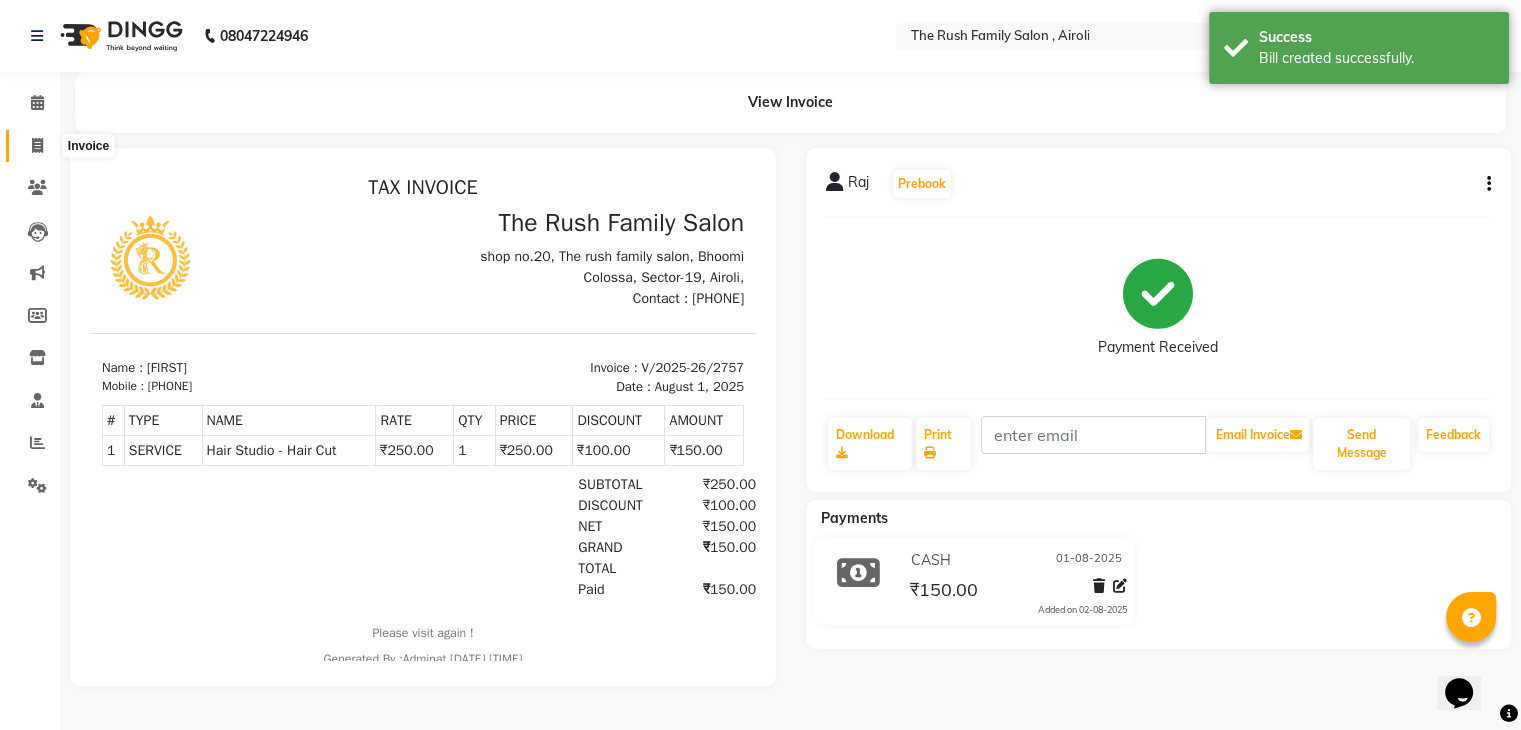 click 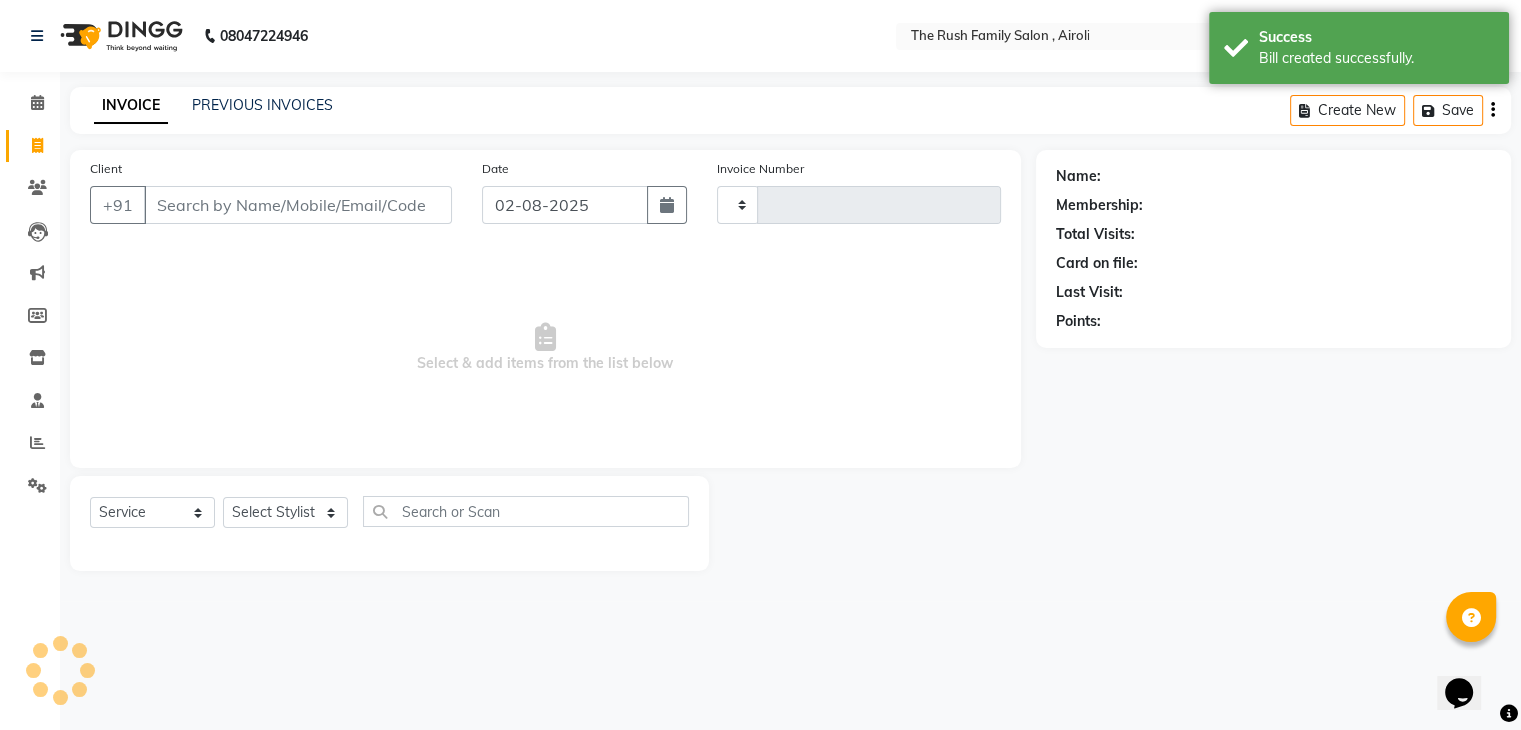type on "2758" 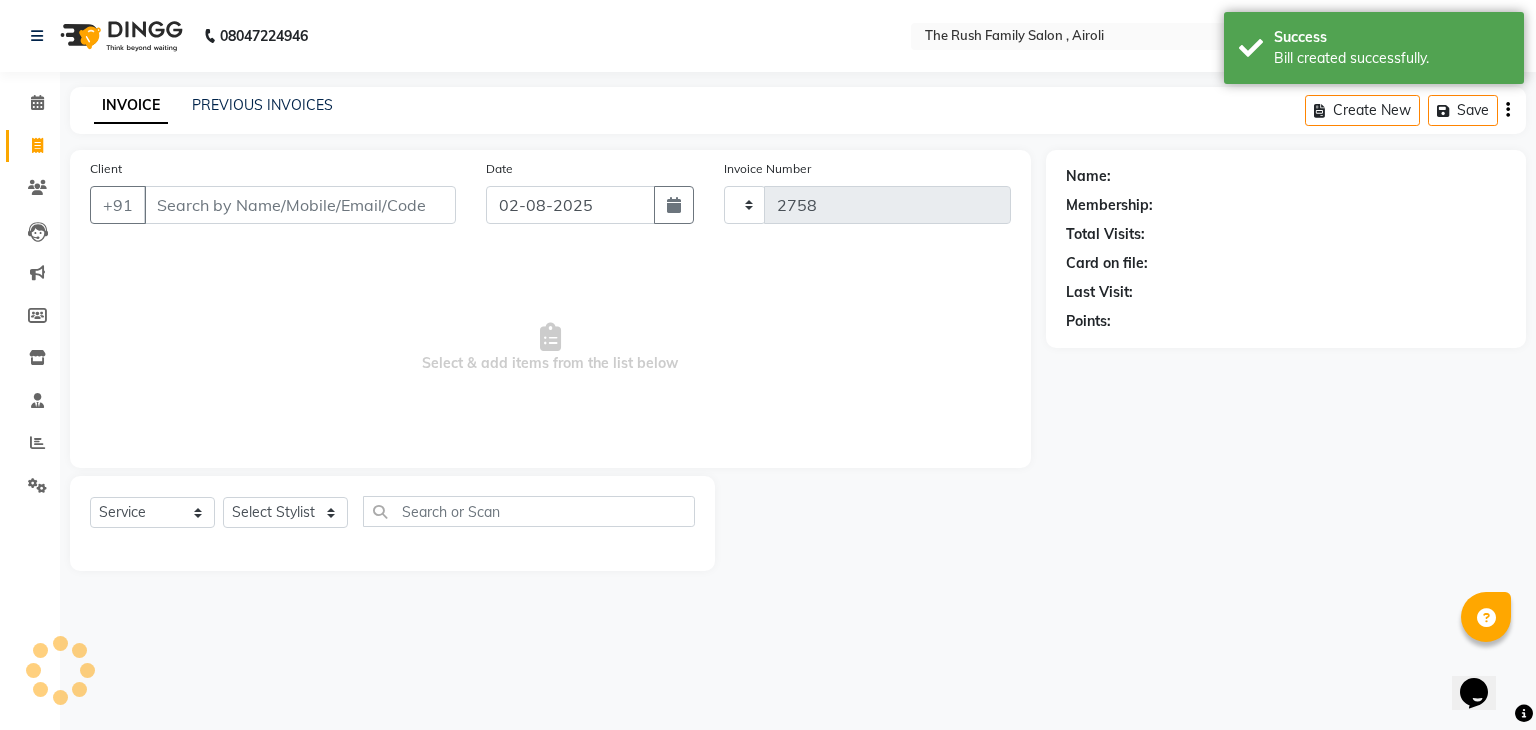 select on "5419" 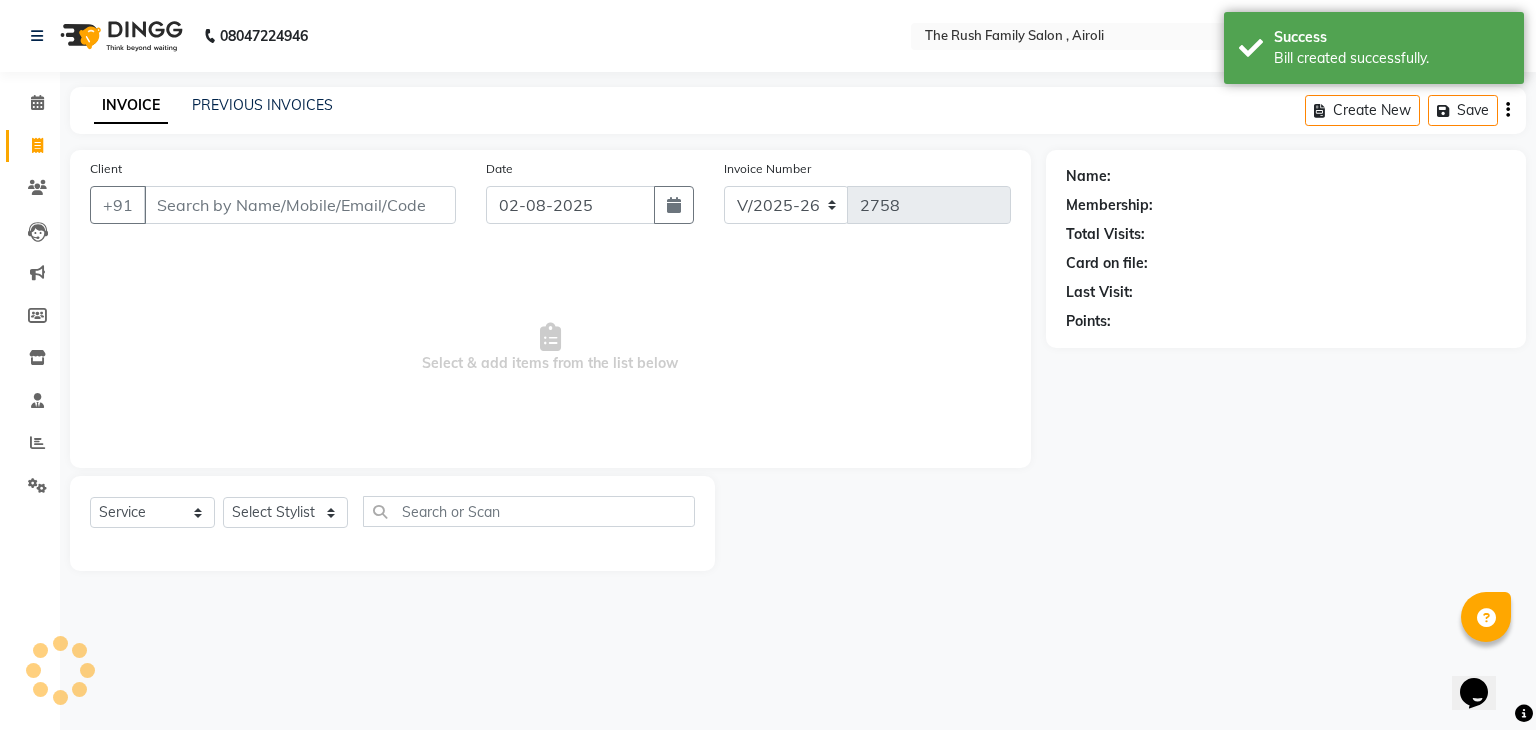 click on "Client" at bounding box center (300, 205) 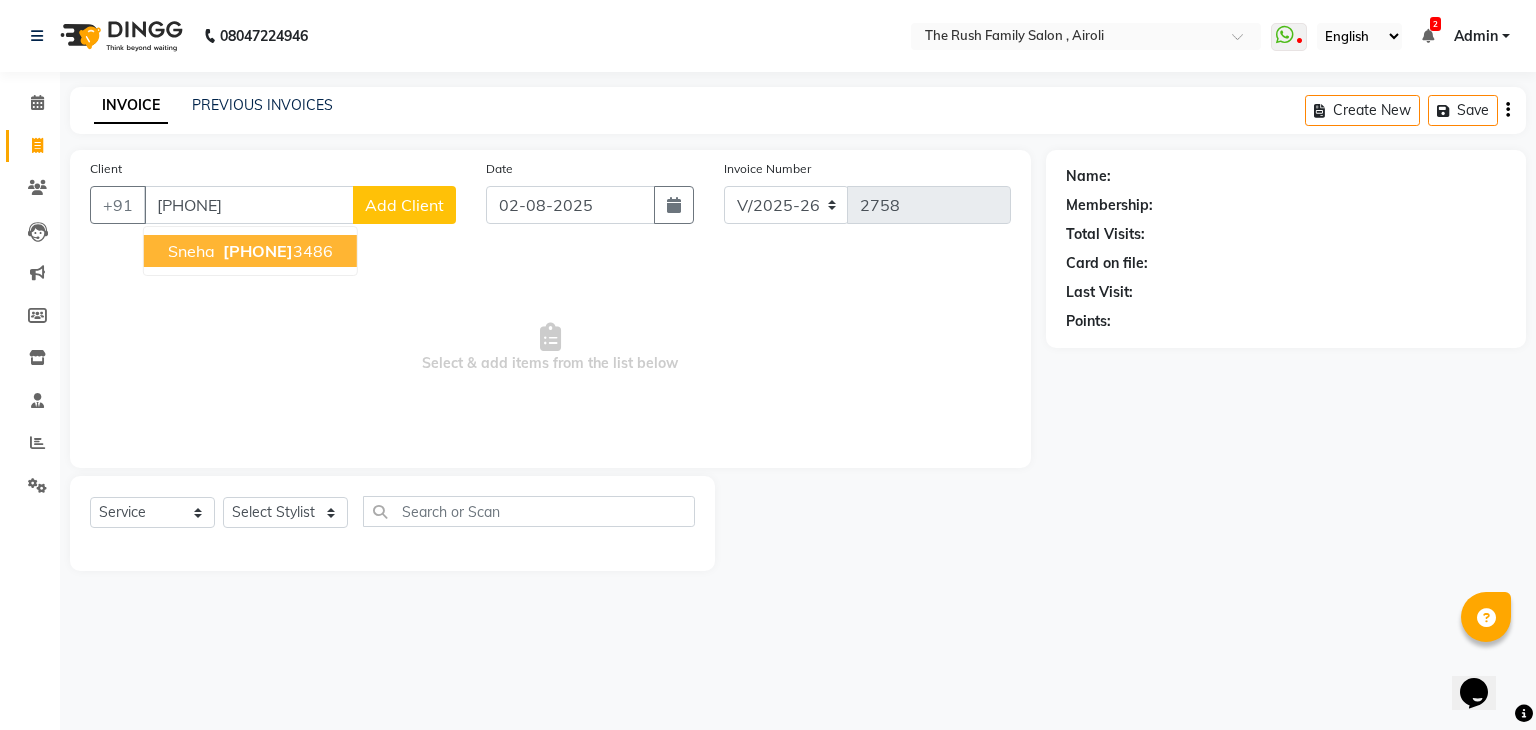 click on "974767" at bounding box center [258, 251] 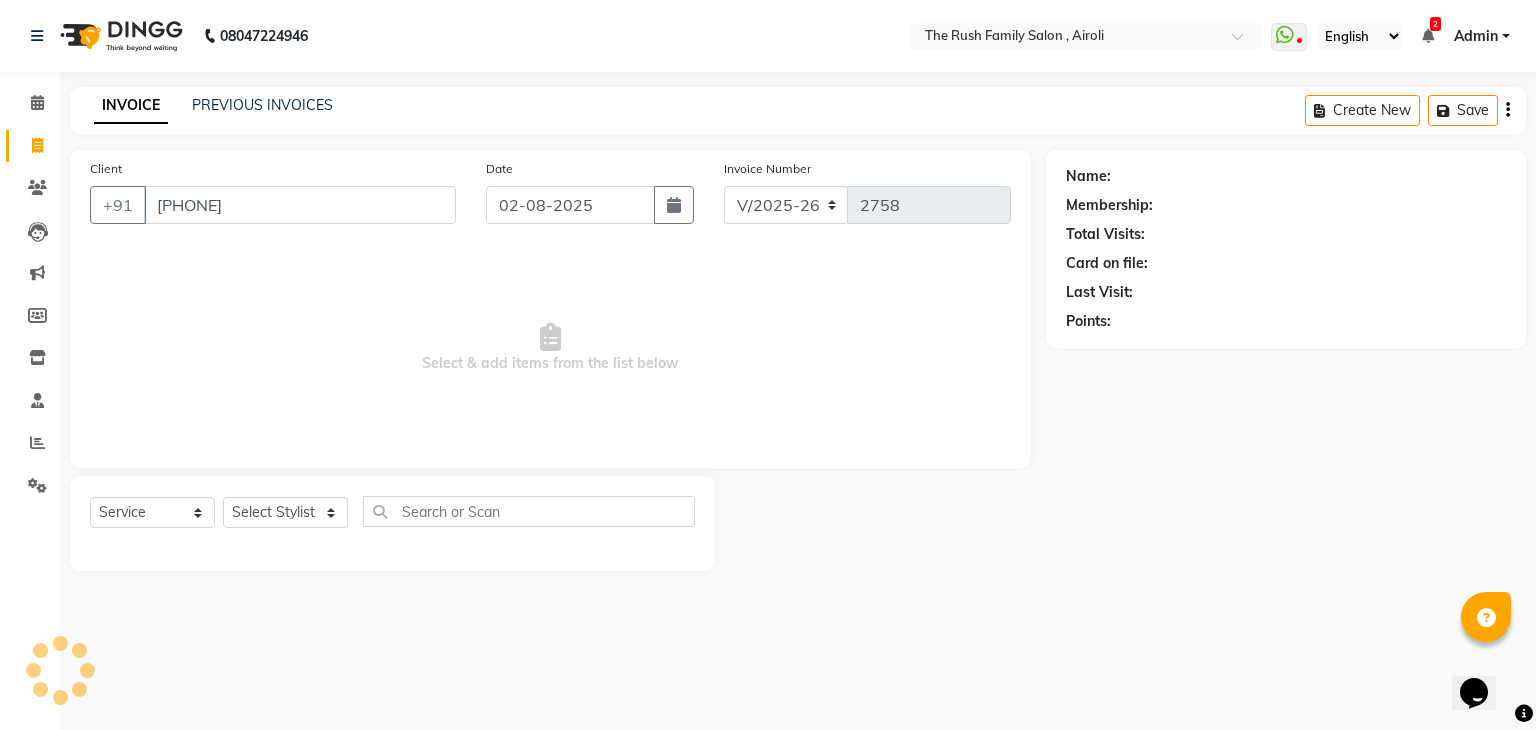 type on "9747673486" 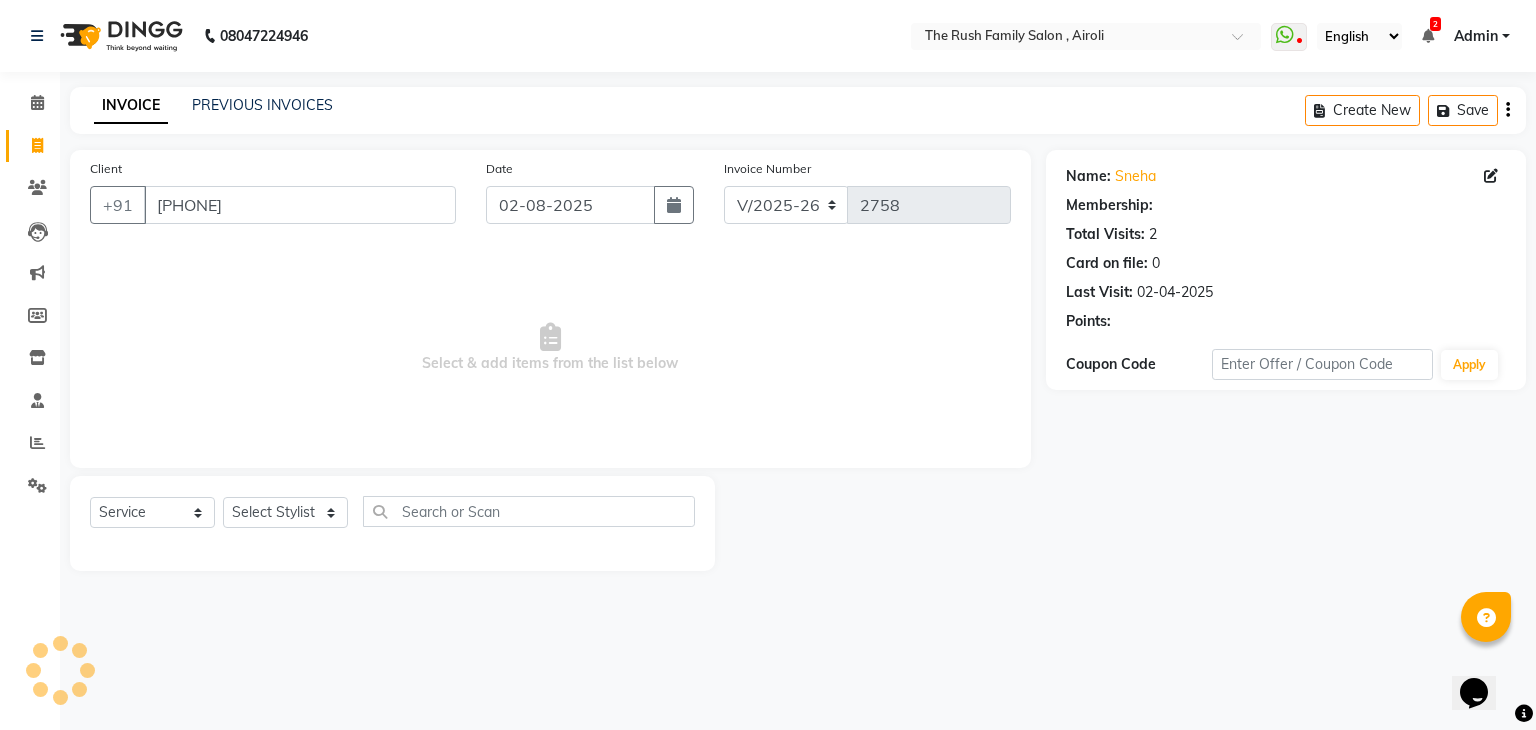 select on "1: Object" 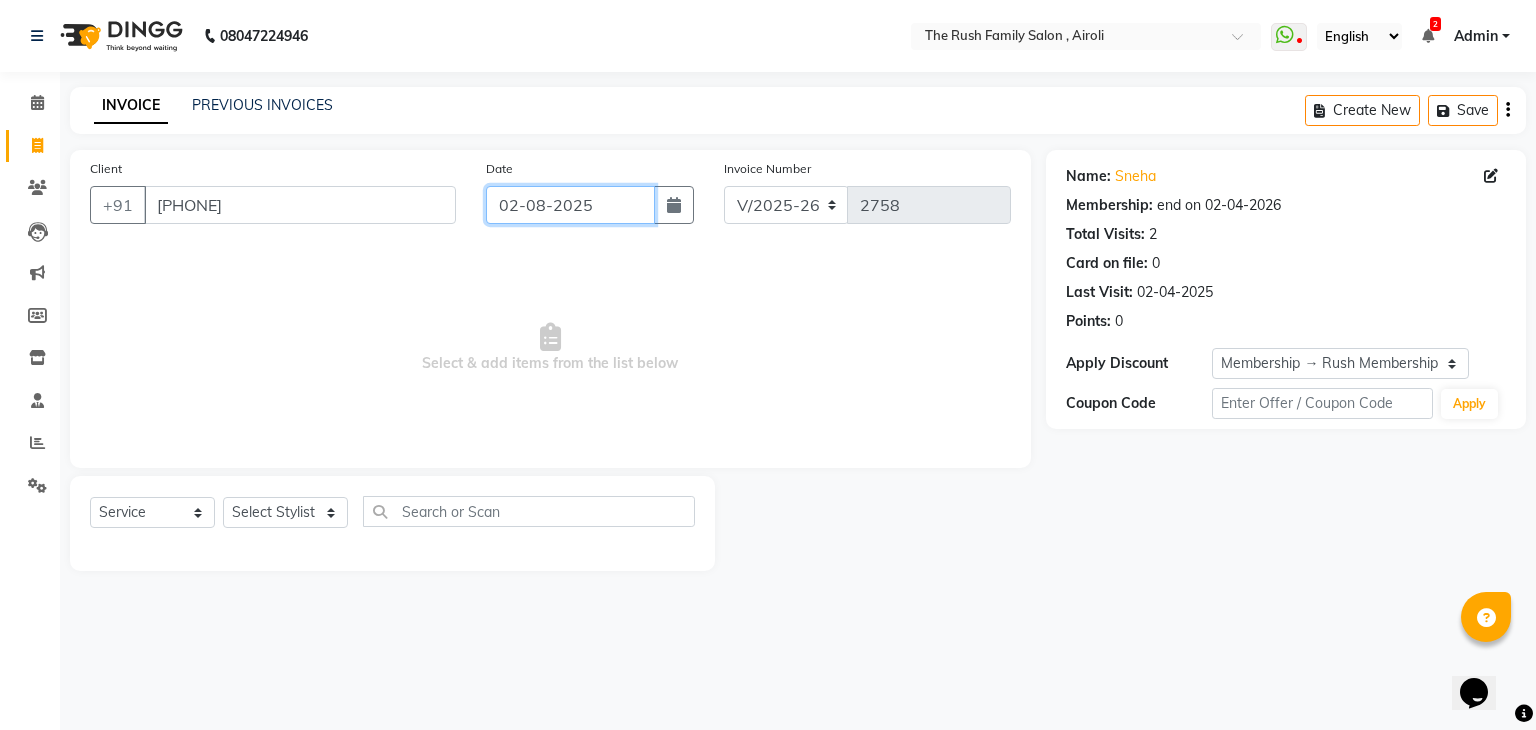 click on "02-08-2025" 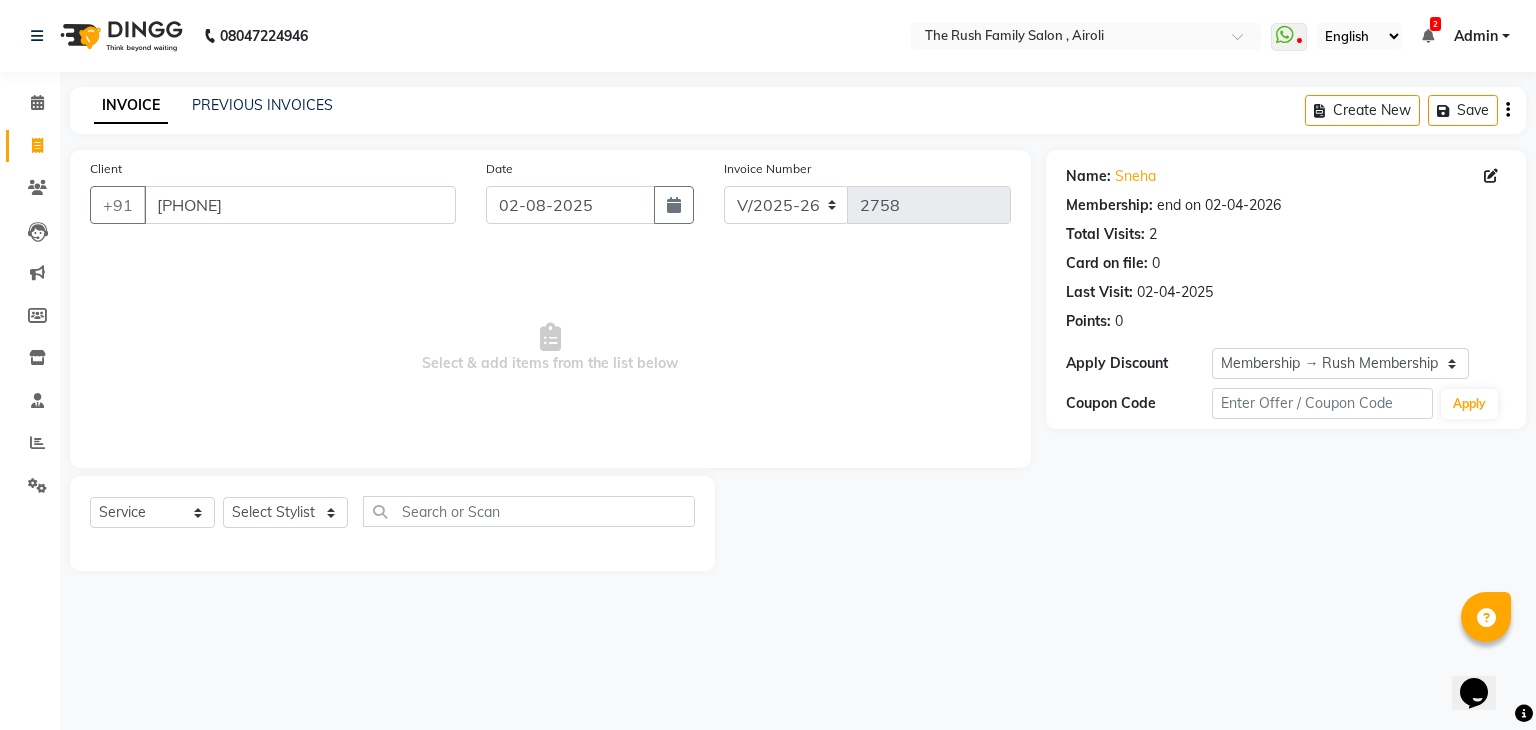 select on "8" 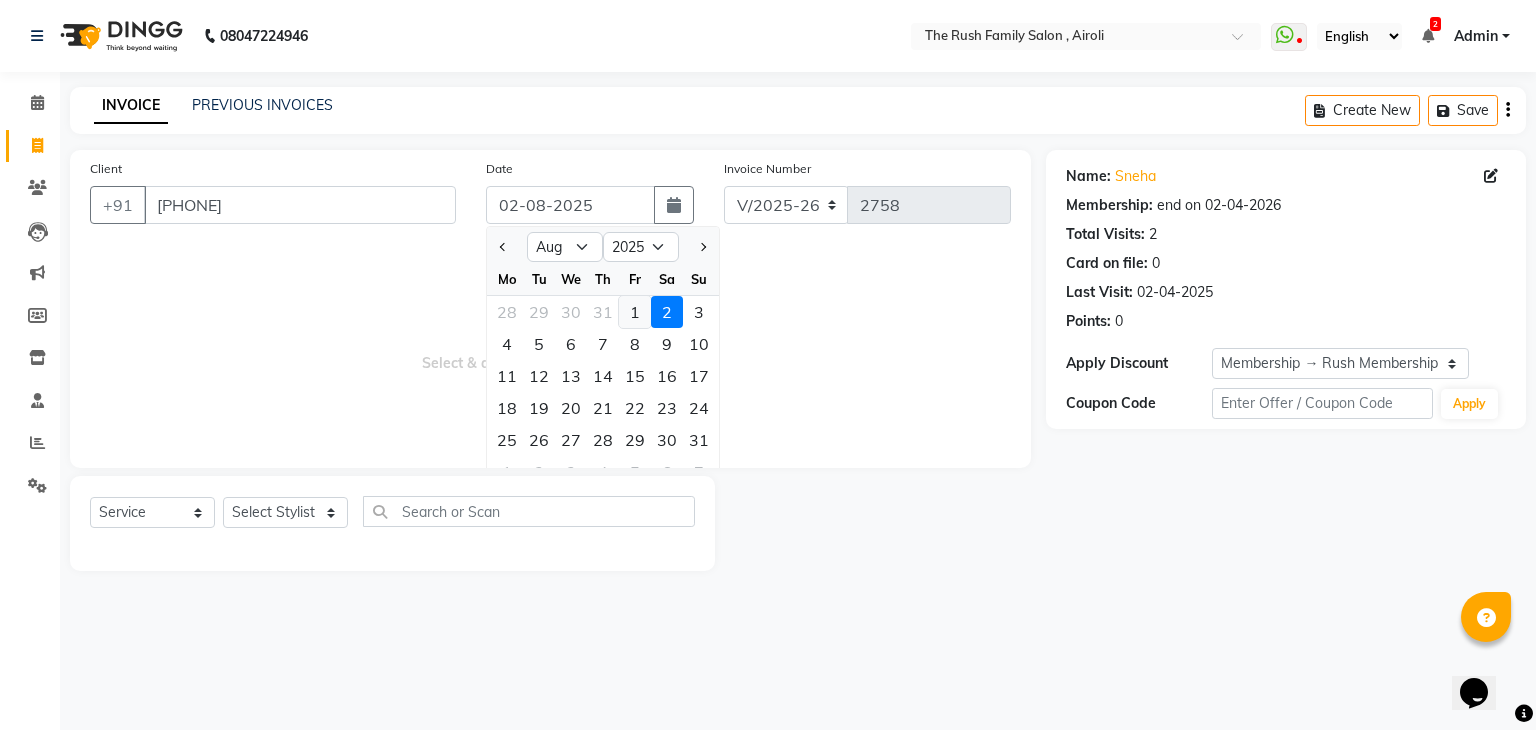 click on "1" 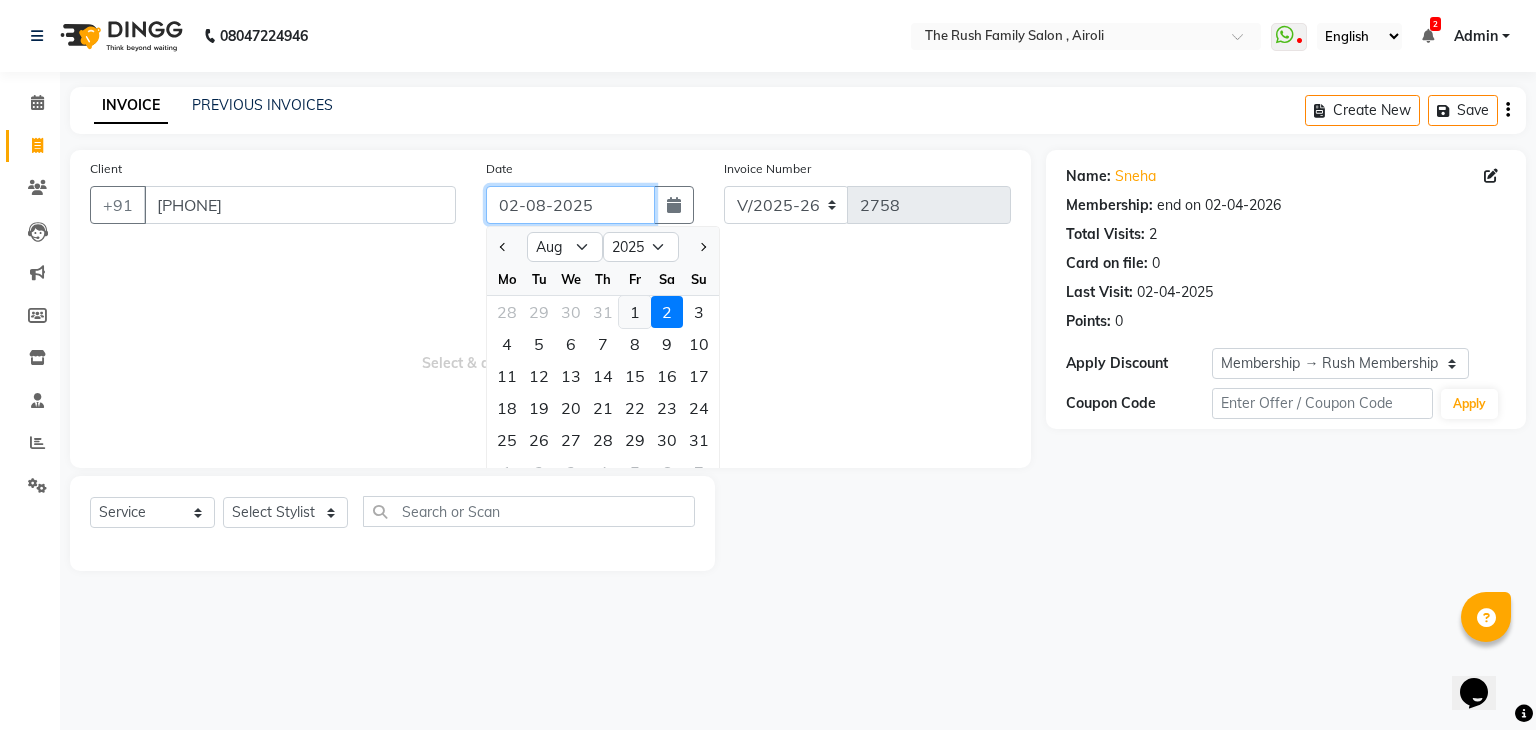 type on "01-08-2025" 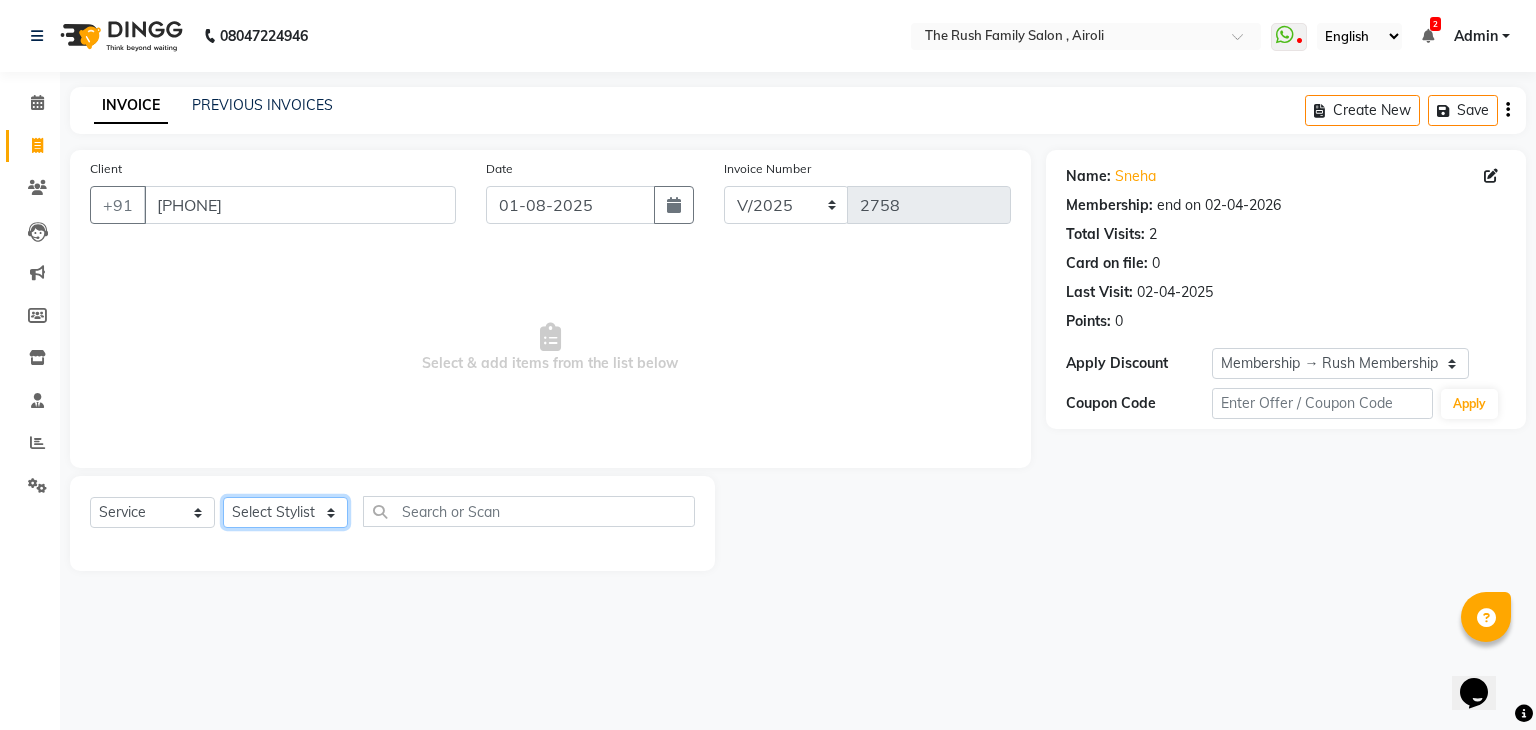 click on "Select Stylist Ajaz Alvira Danish Guddi Jayesh Josh  mumtaz Naeem   nishu Riya    Rush Swati" 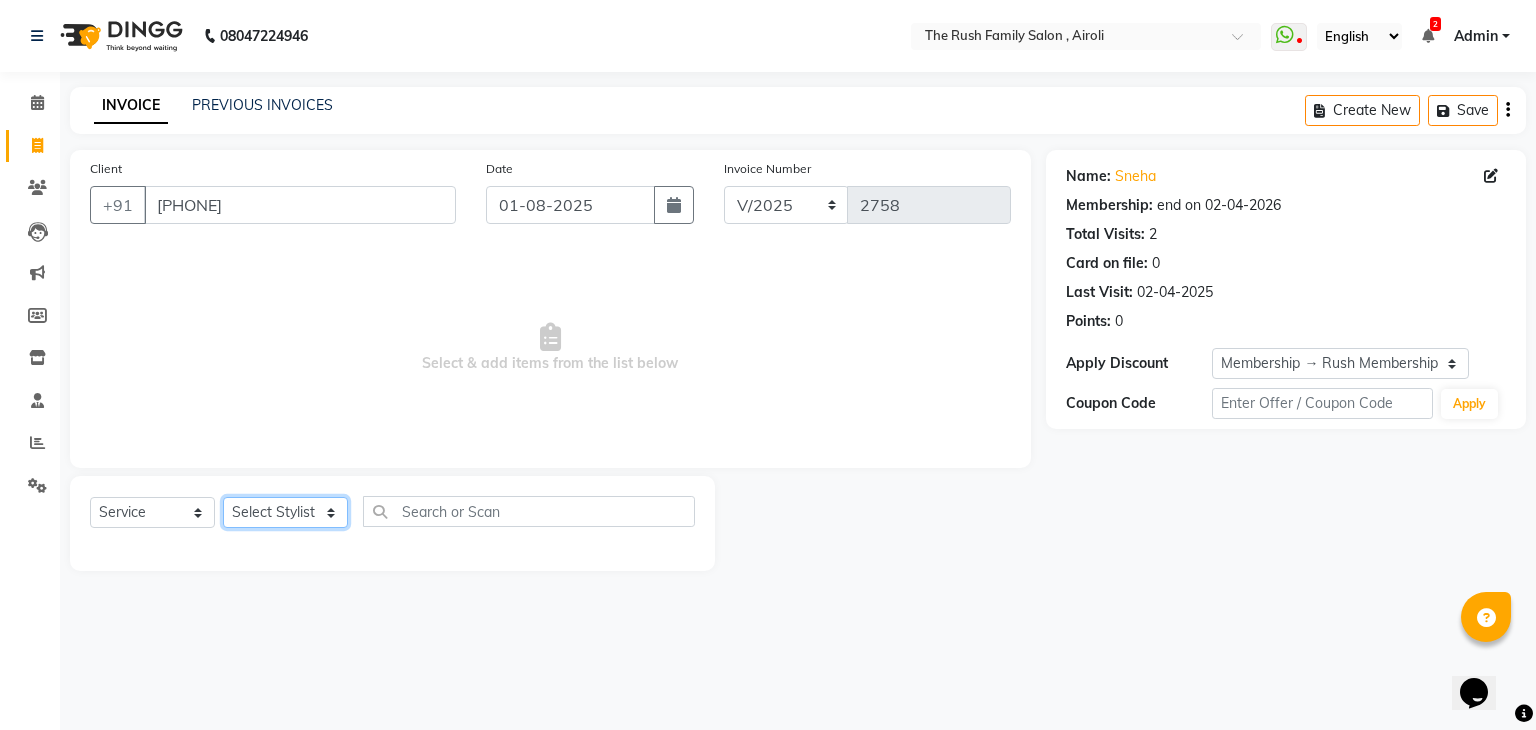 select on "87162" 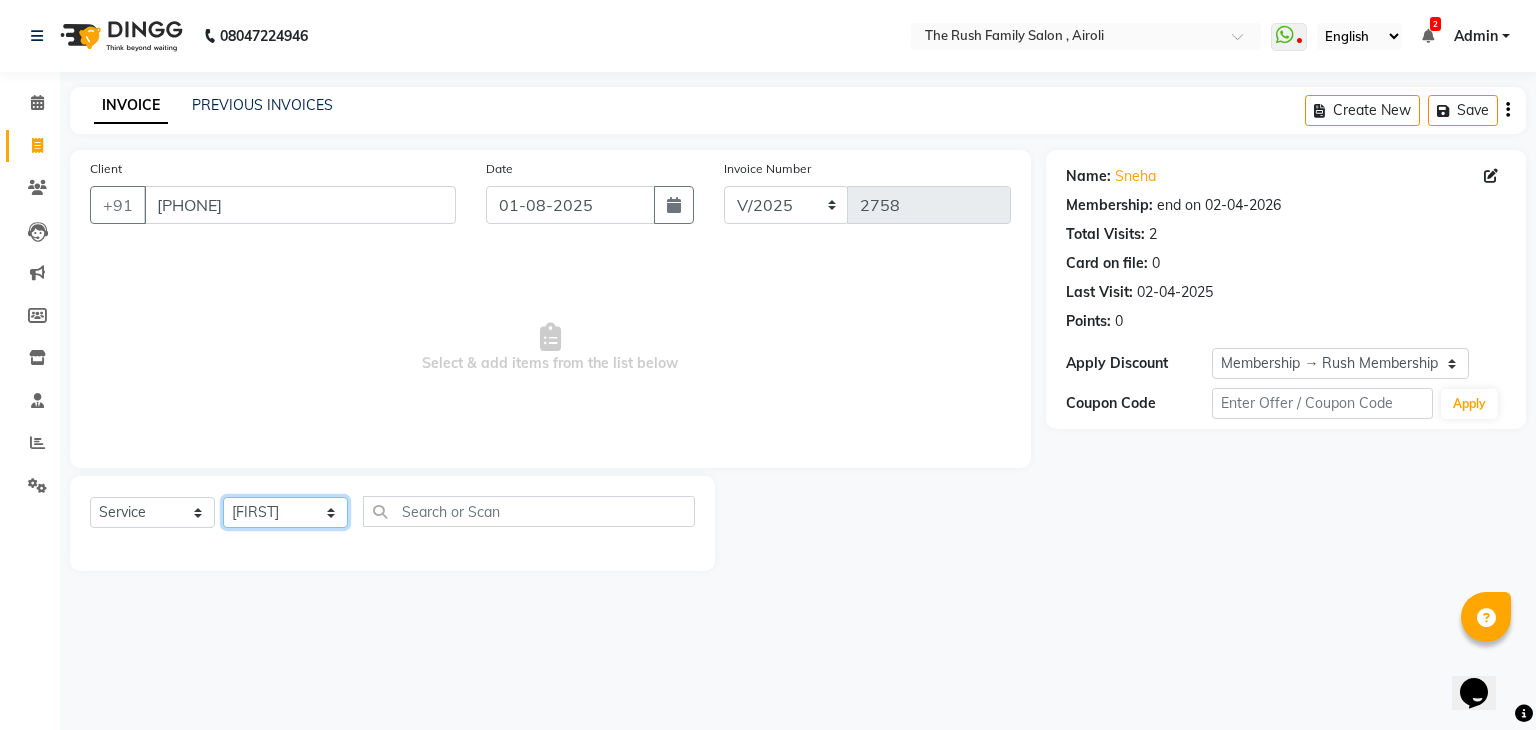 click on "Select Stylist Ajaz Alvira Danish Guddi Jayesh Josh  mumtaz Naeem   nishu Riya    Rush Swati" 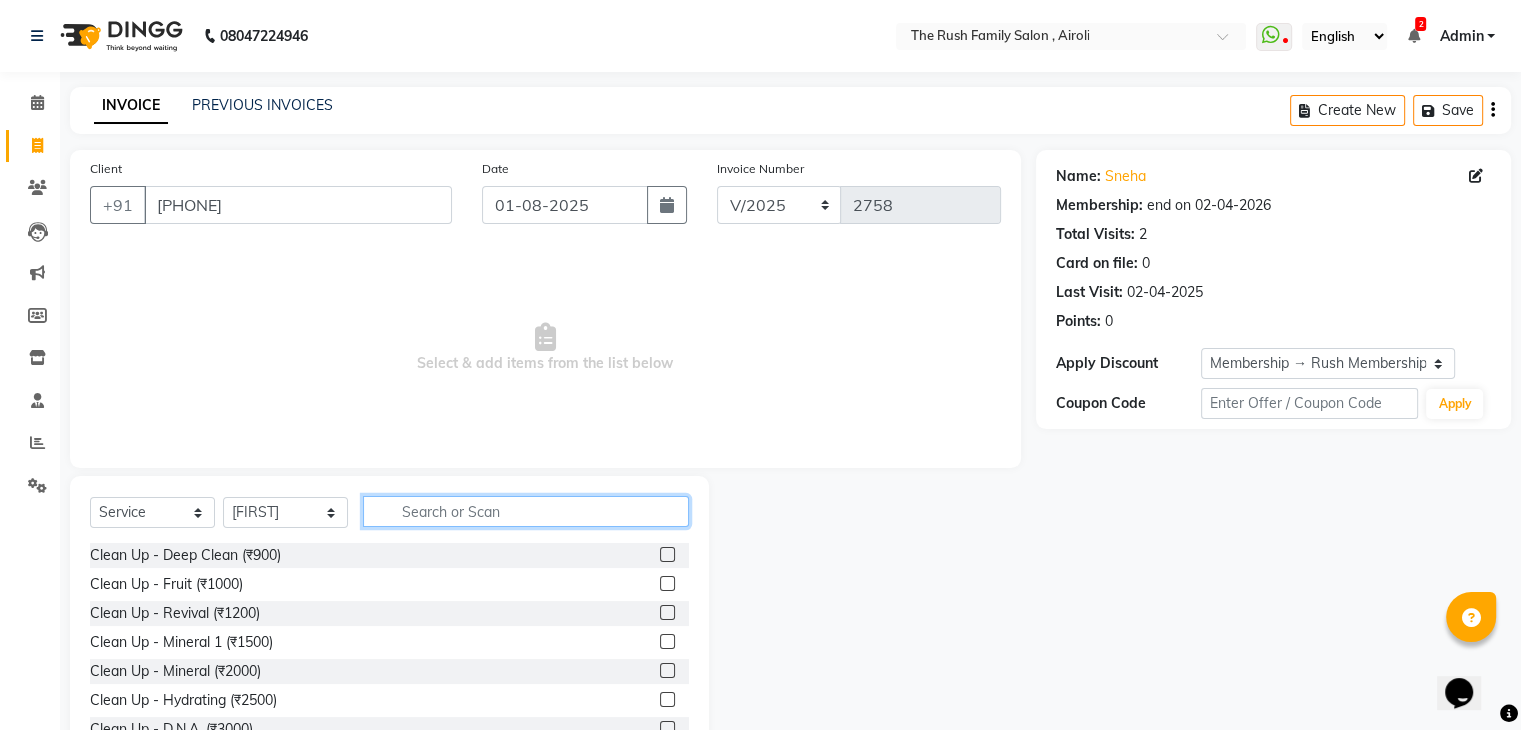 click 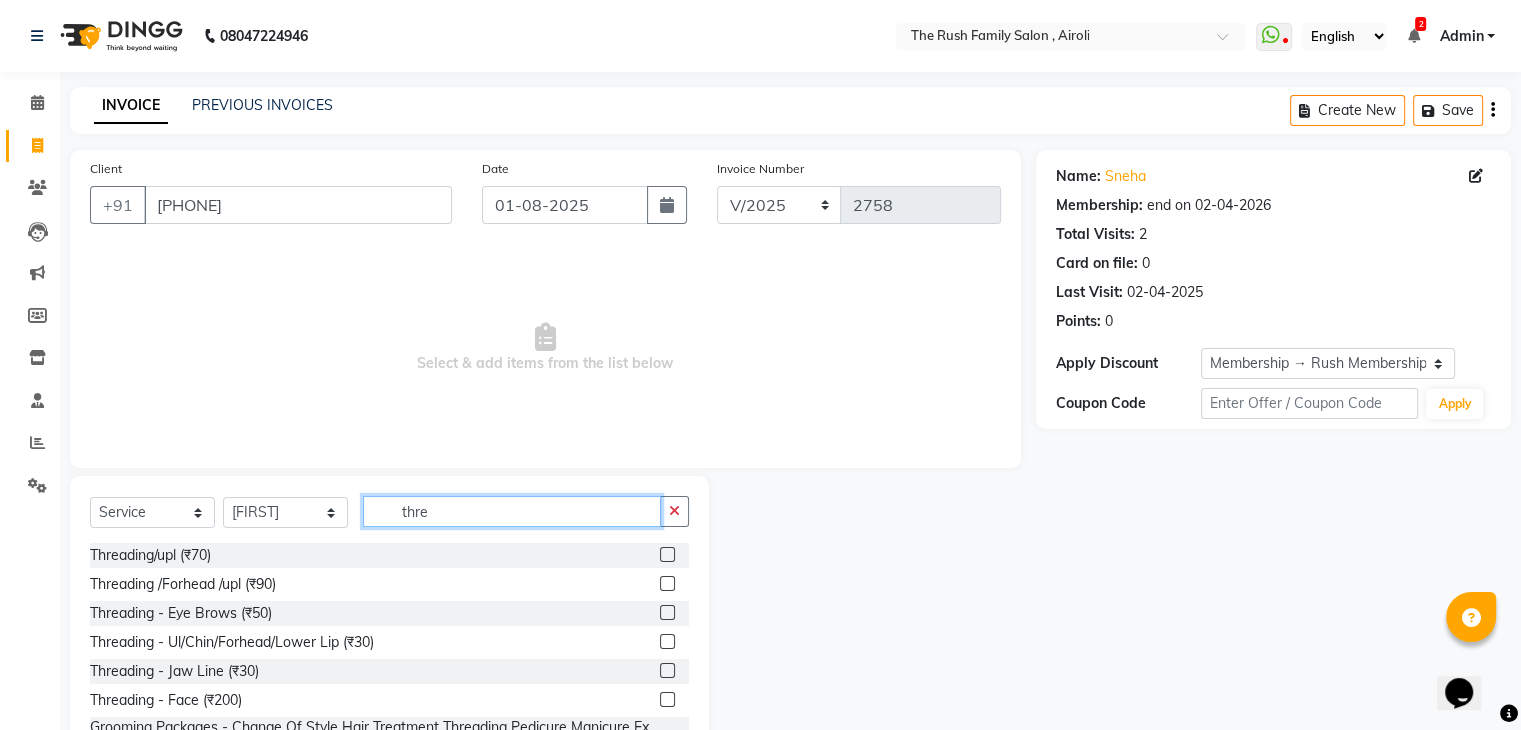 type on "thre" 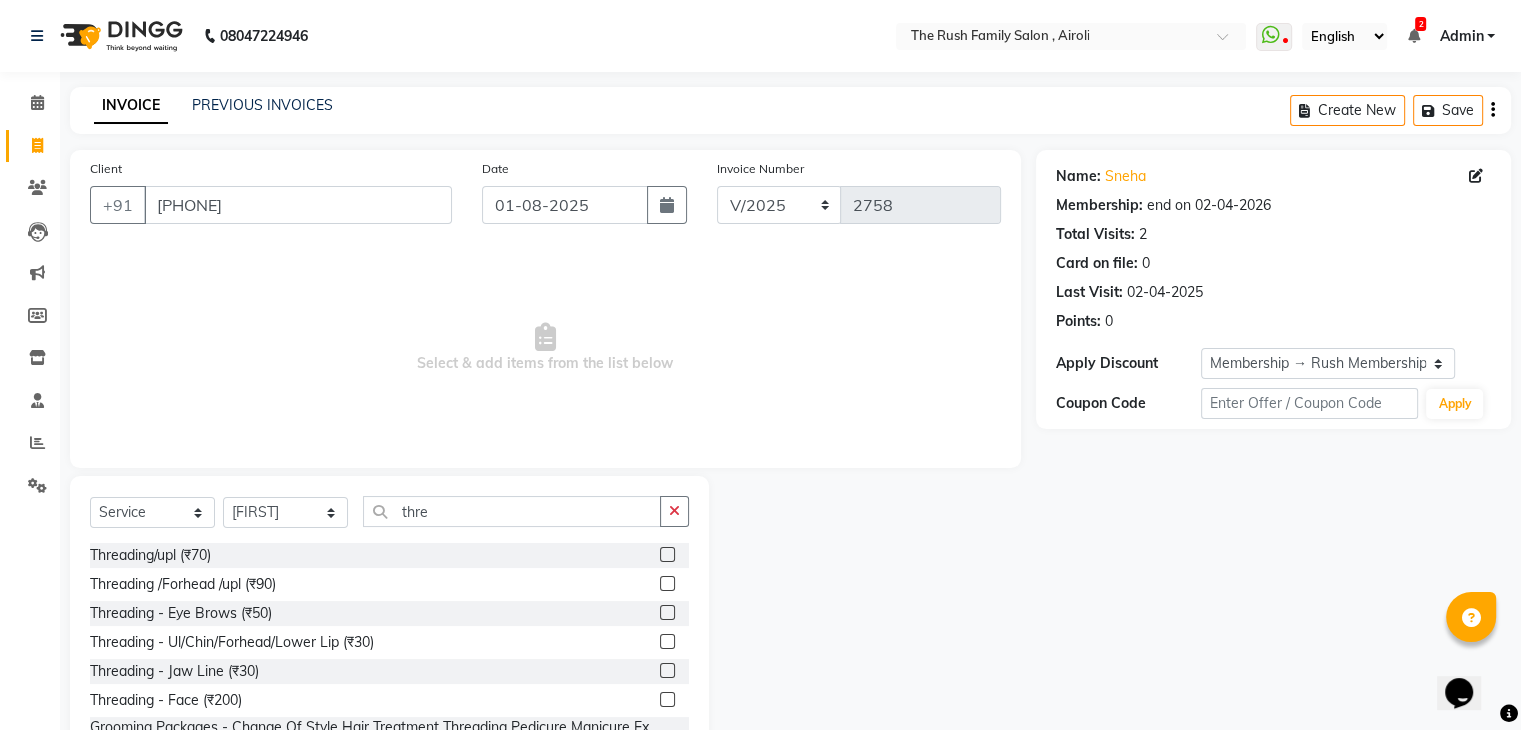 click 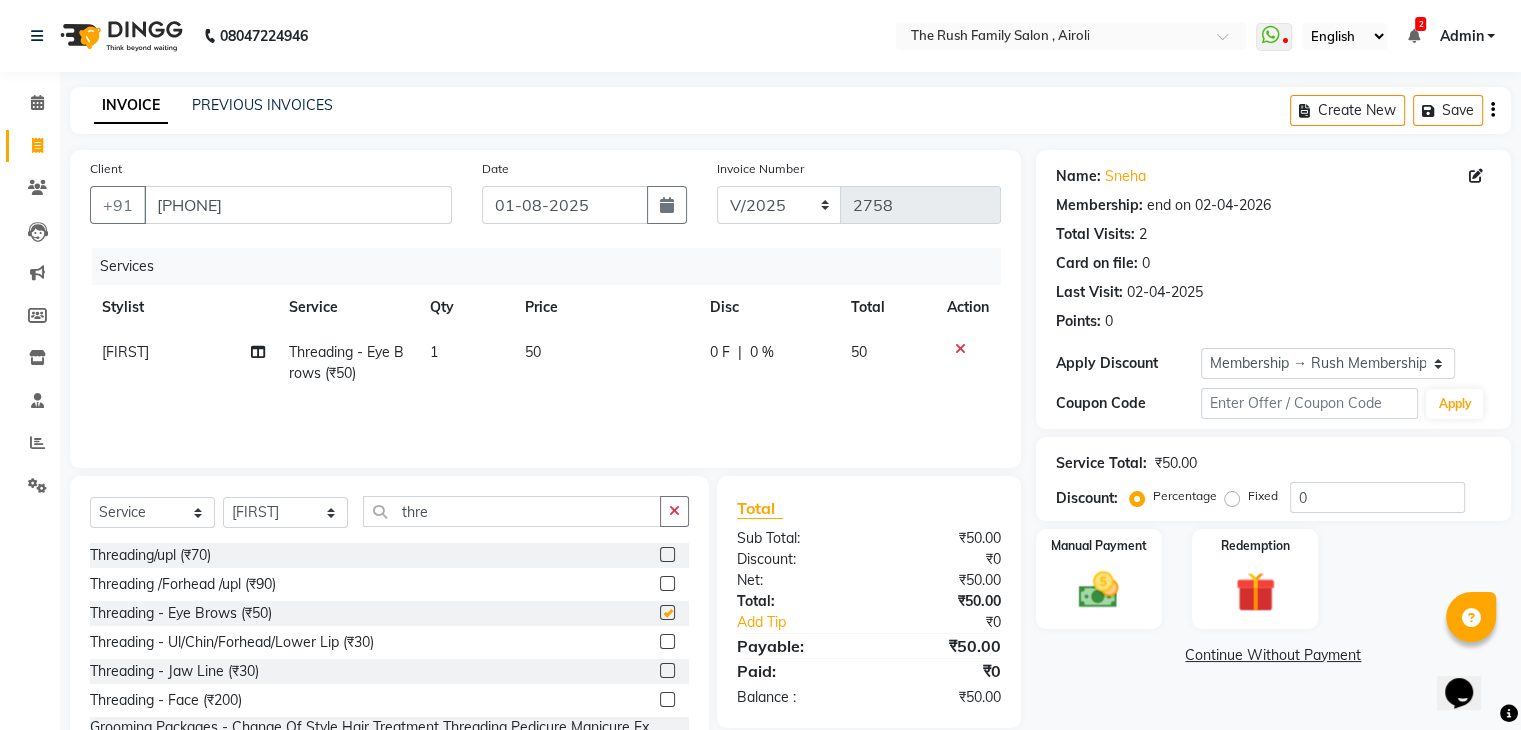 checkbox on "false" 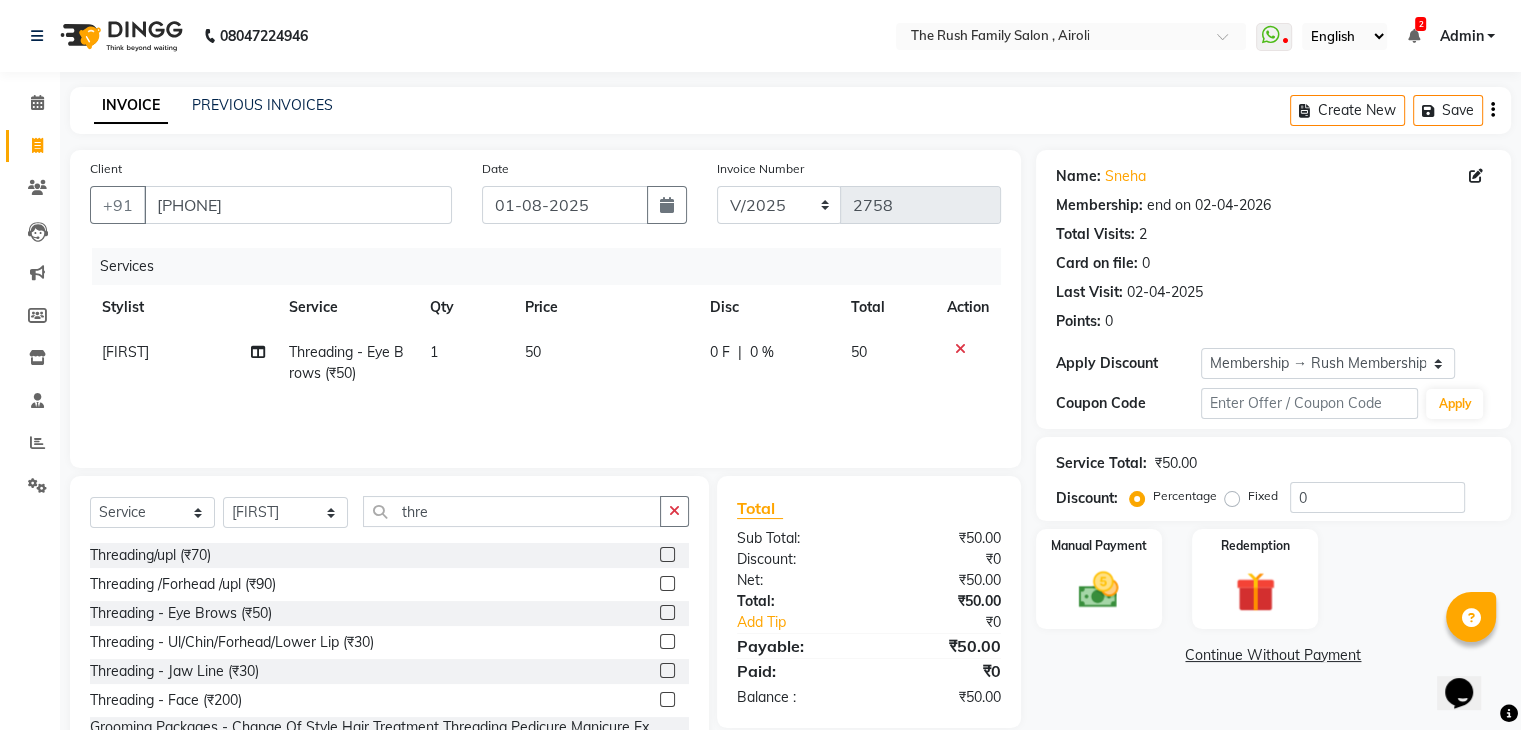 click 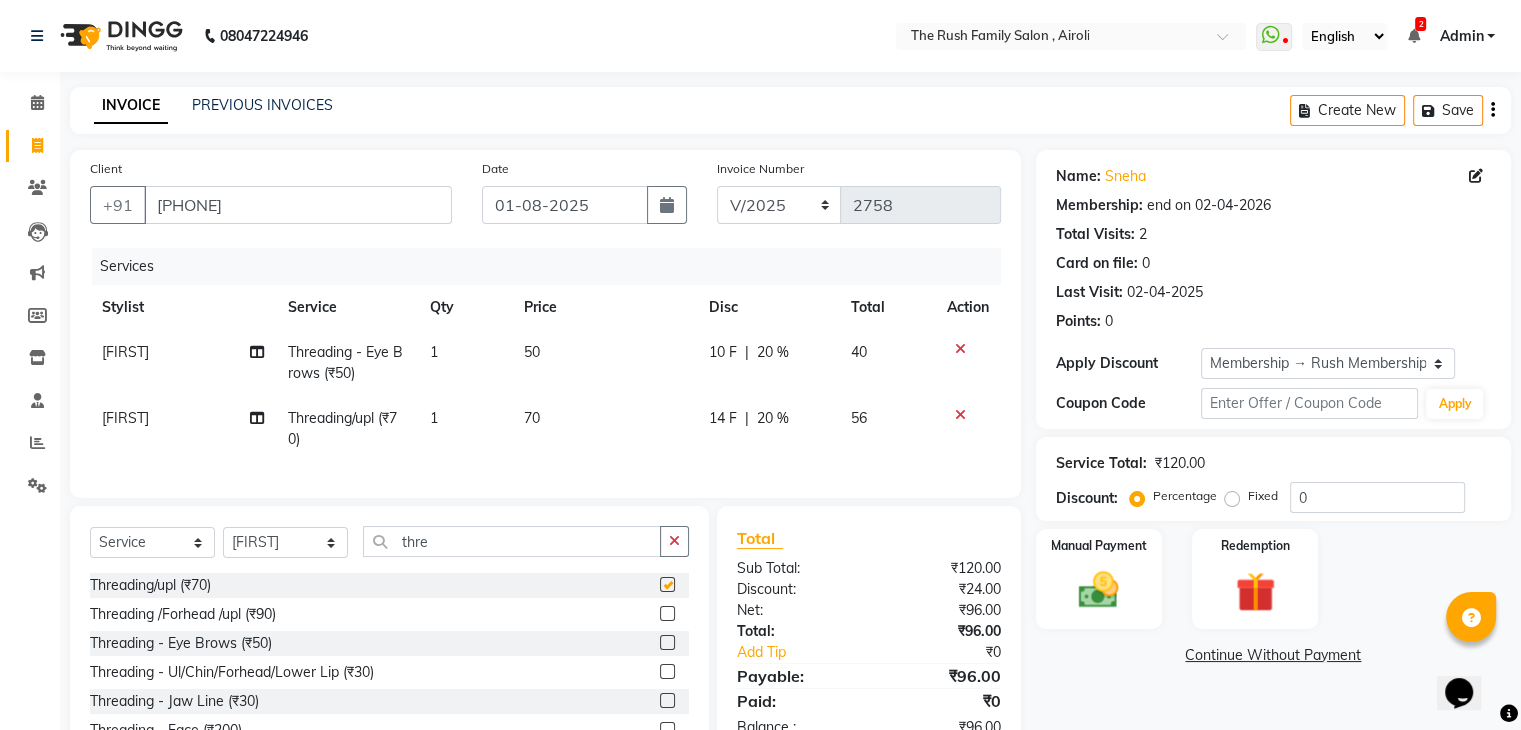 checkbox on "false" 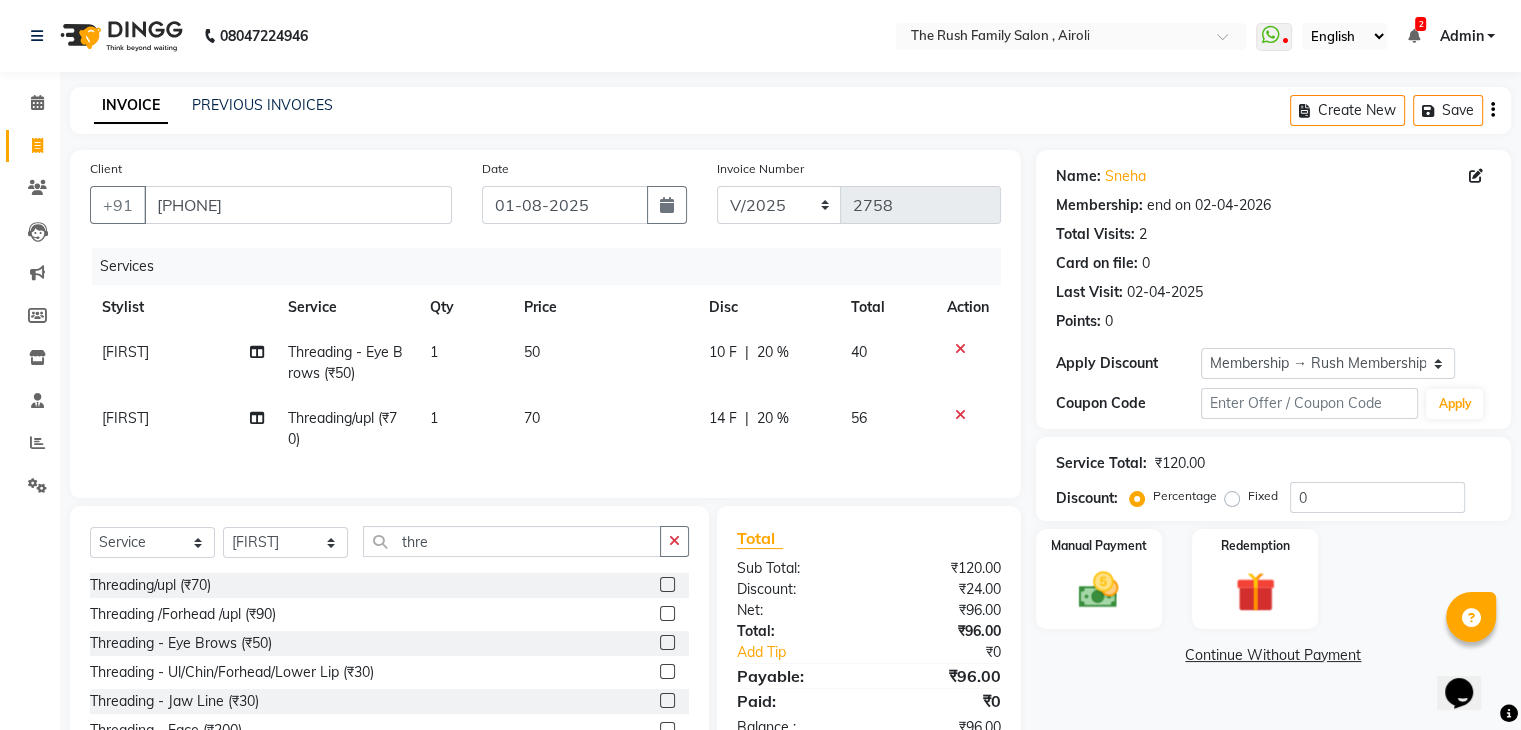 click on "10 F" 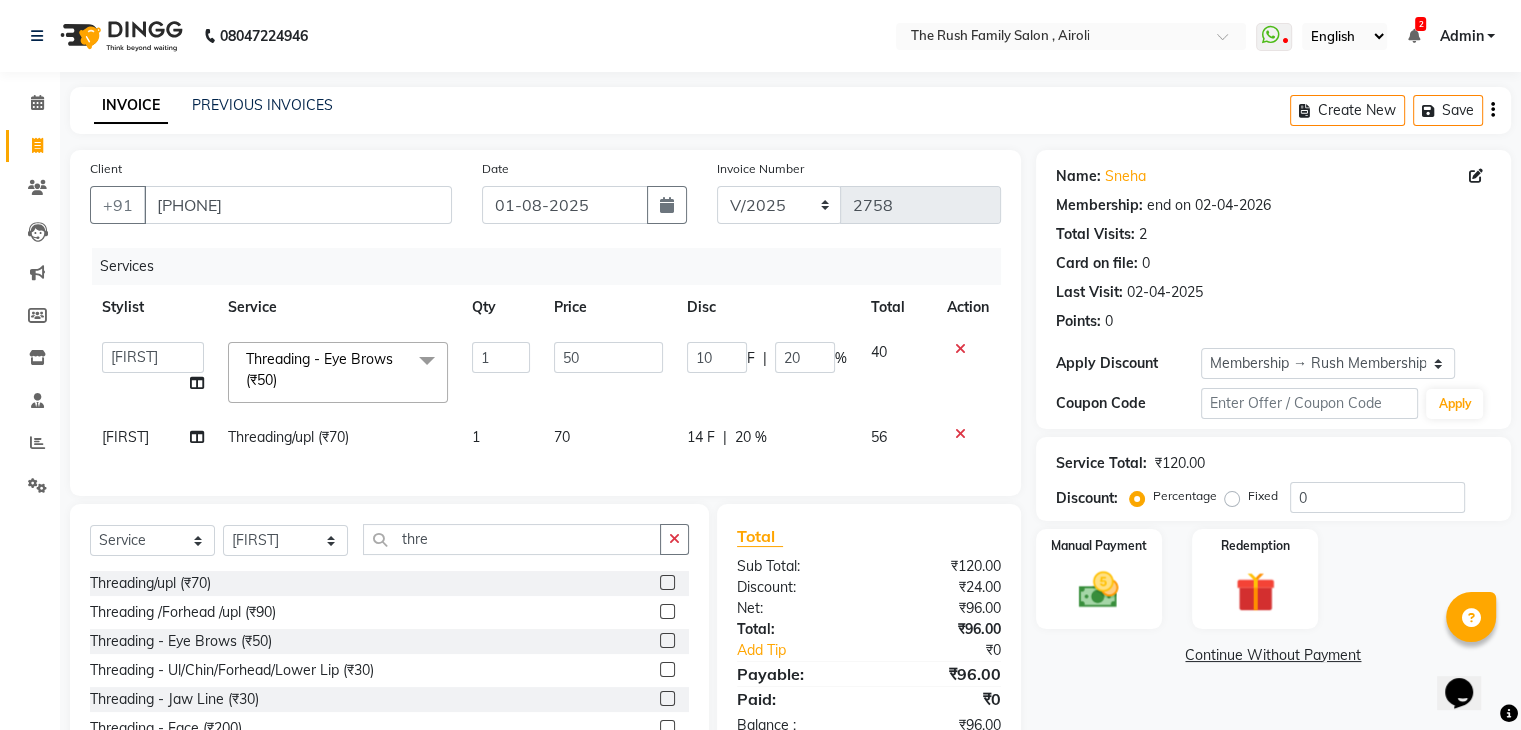 click on "10" 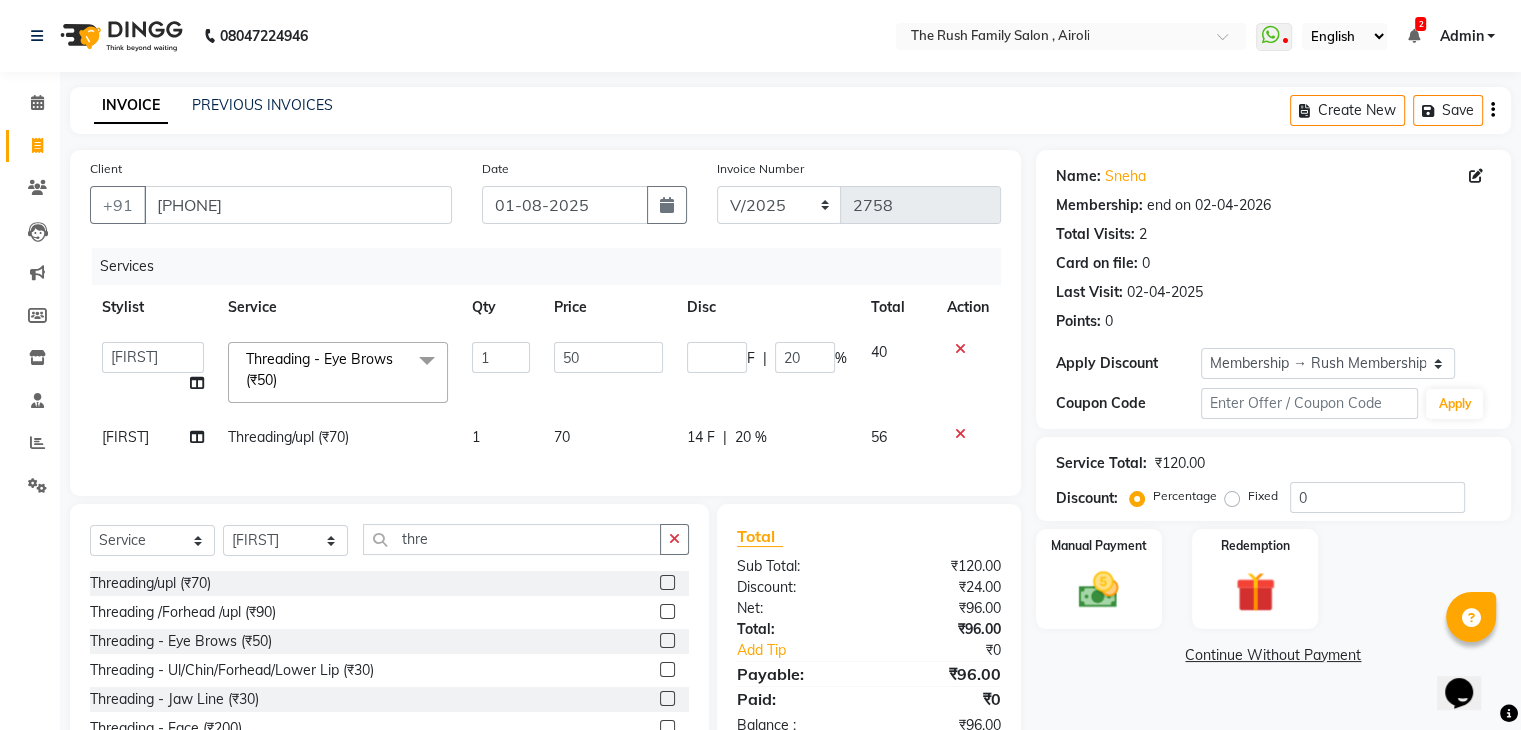 type on "0" 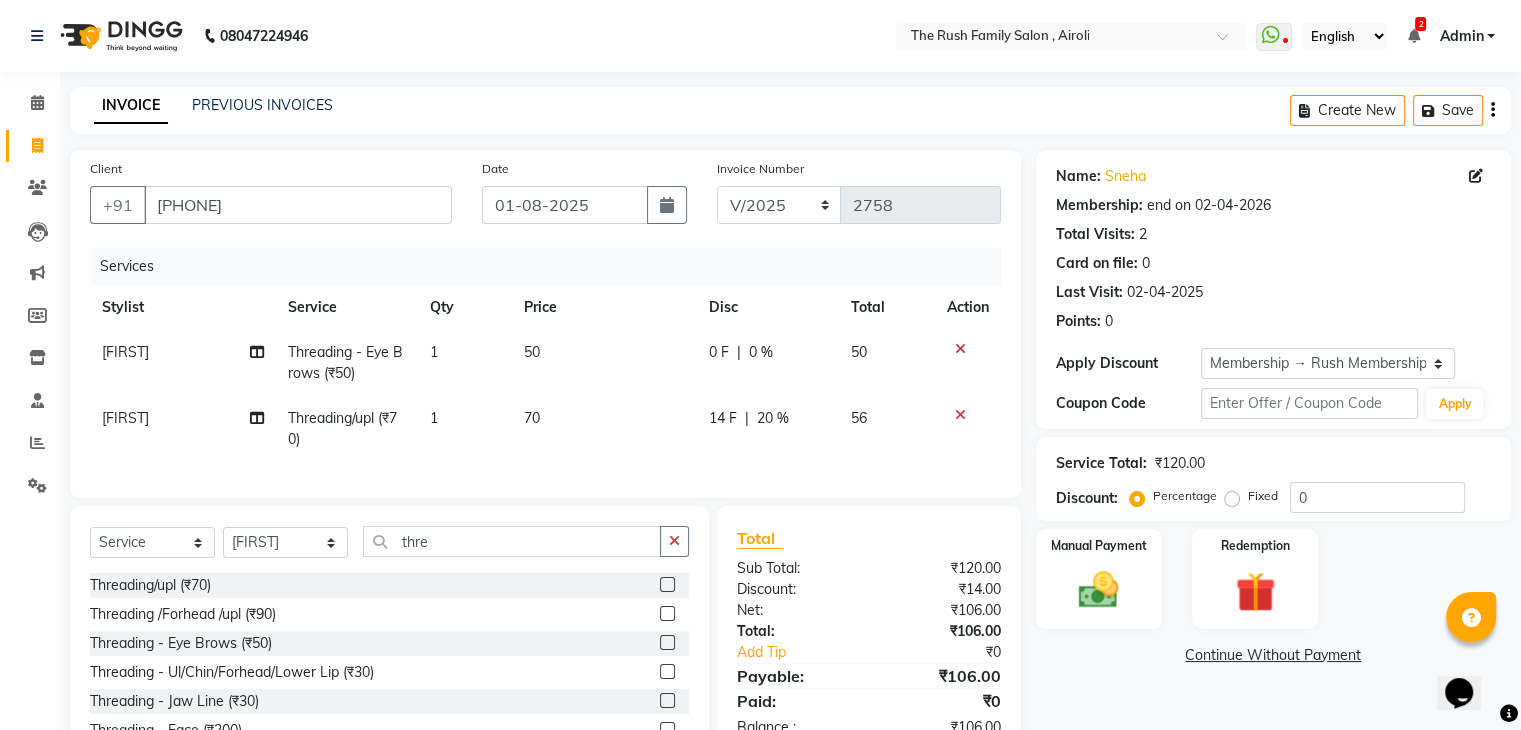 click on "Josh Threading/upl (₹70) 1 70 14 F | 20 % 56" 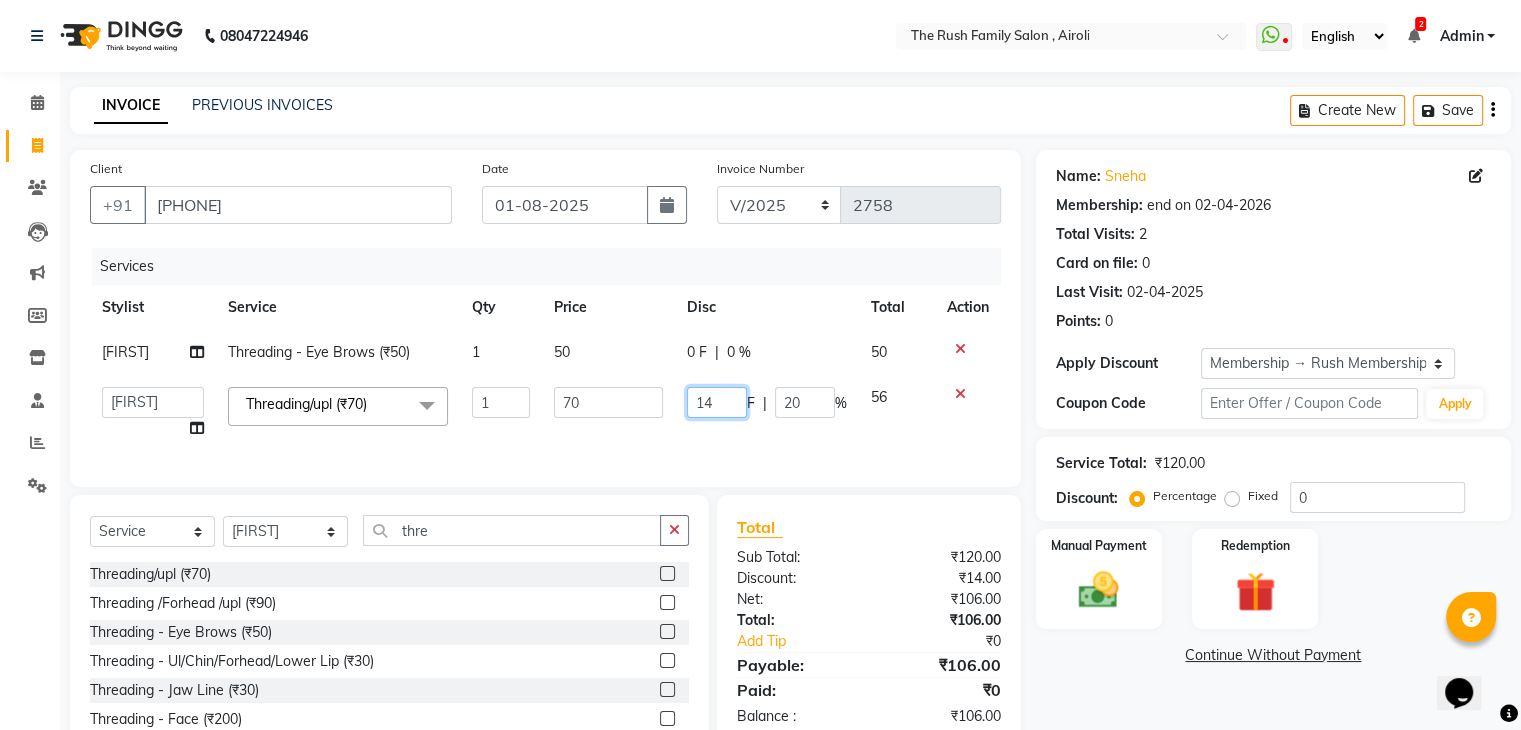 click on "14" 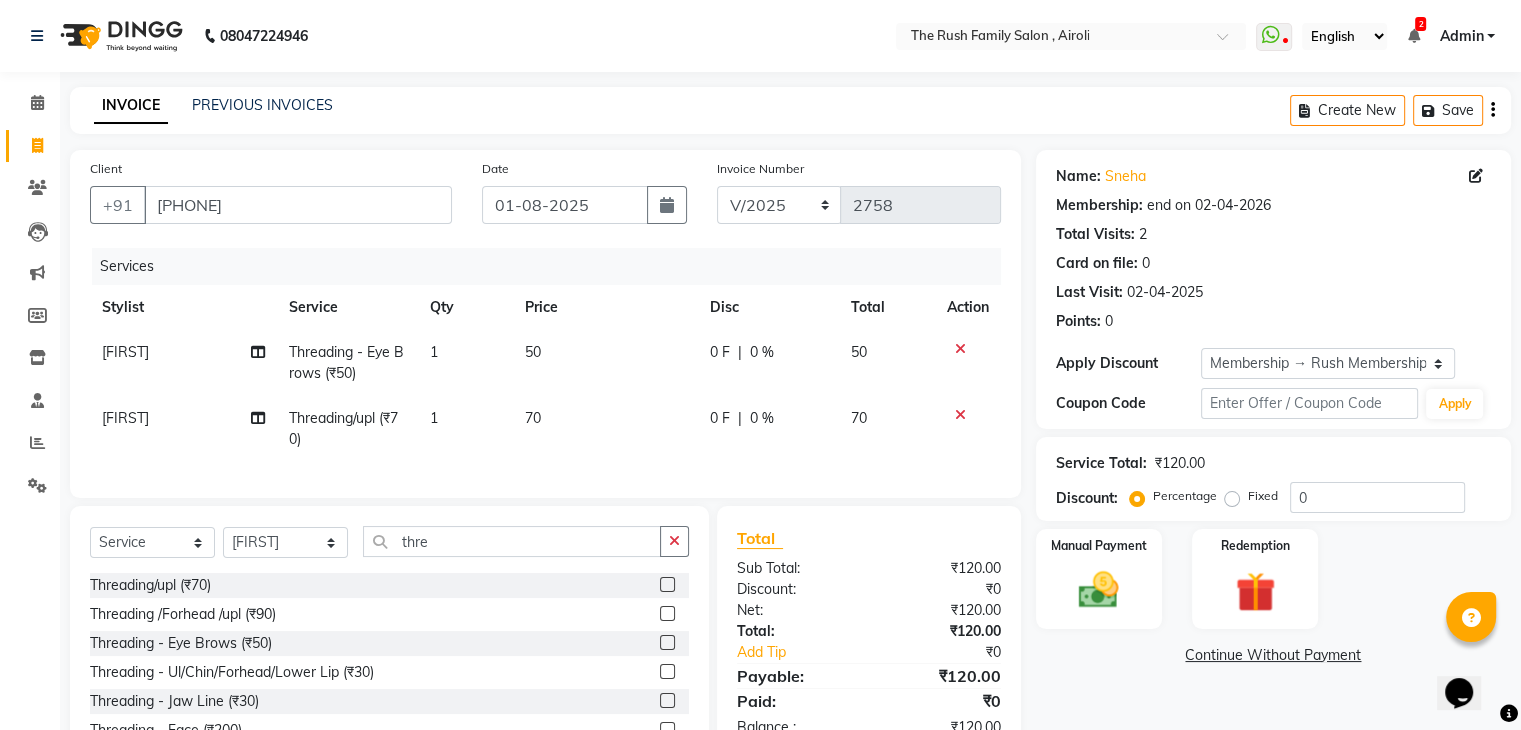 click on "0 F | 0 %" 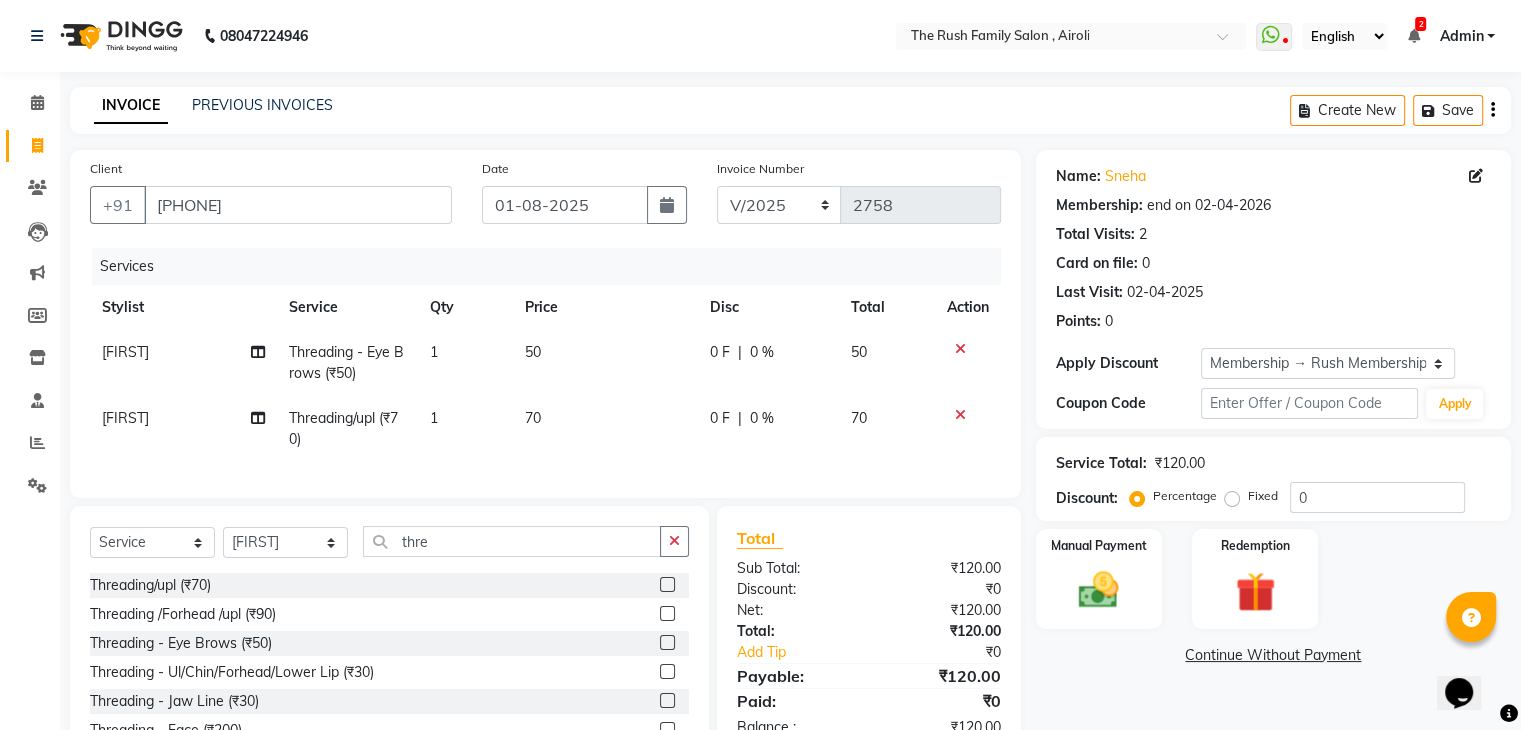 select on "87162" 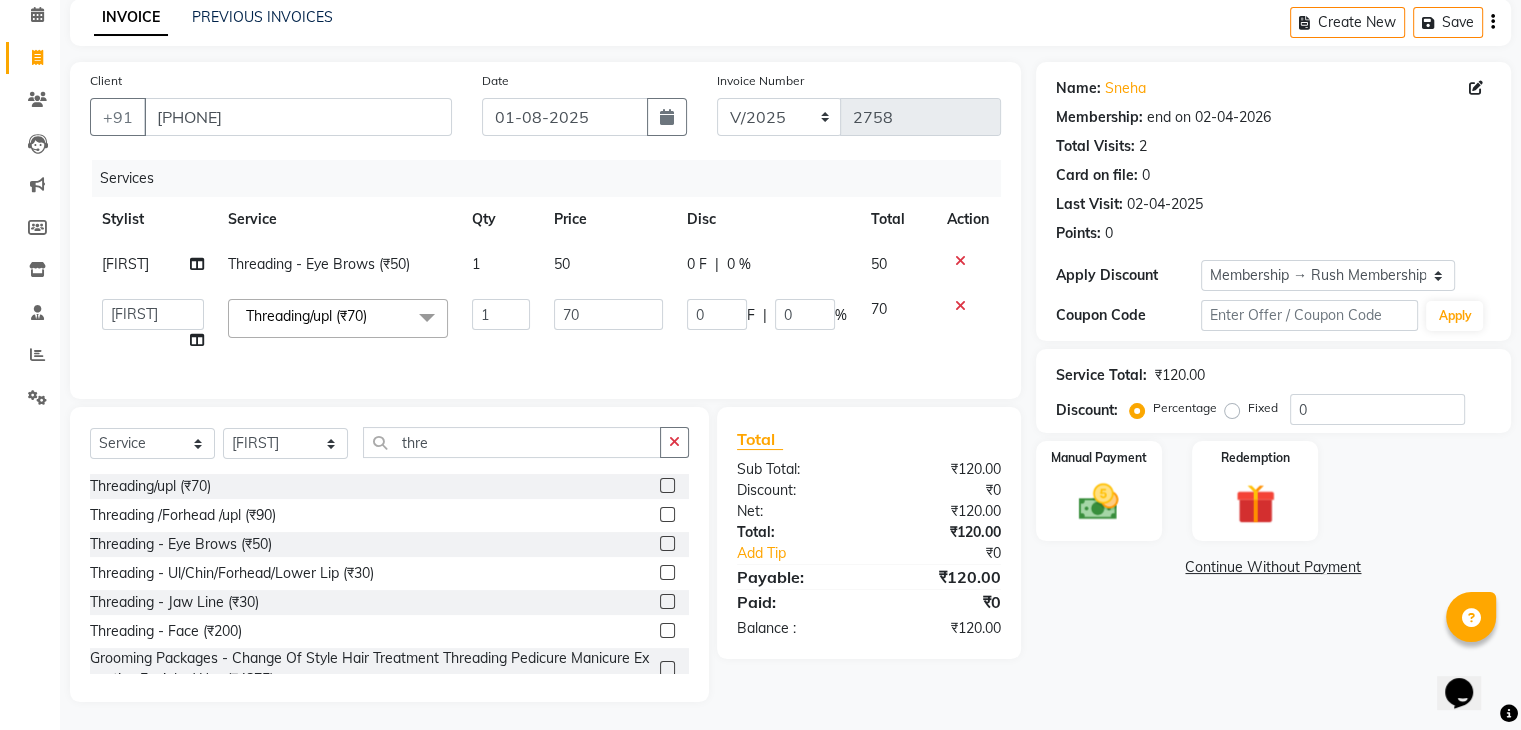 scroll, scrollTop: 106, scrollLeft: 0, axis: vertical 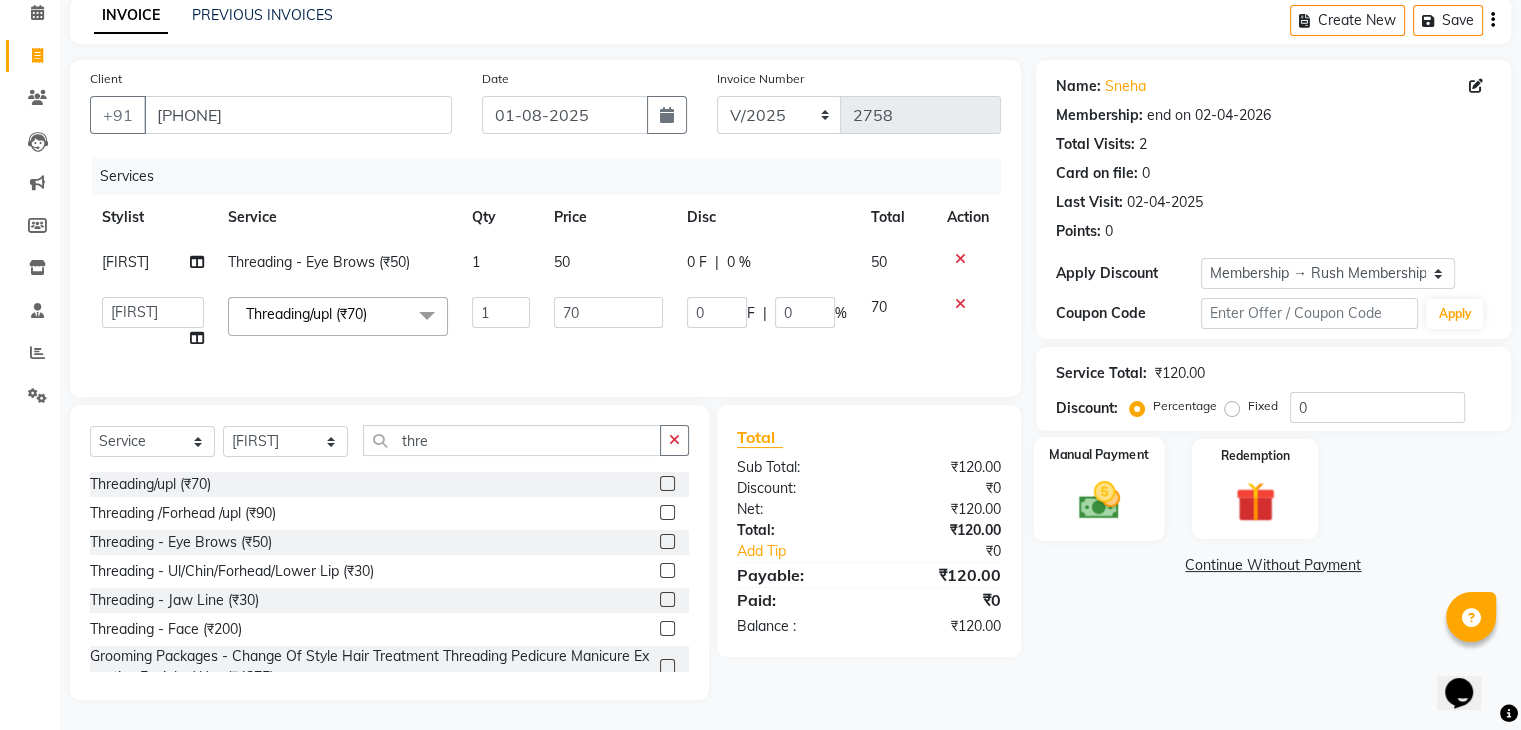 click 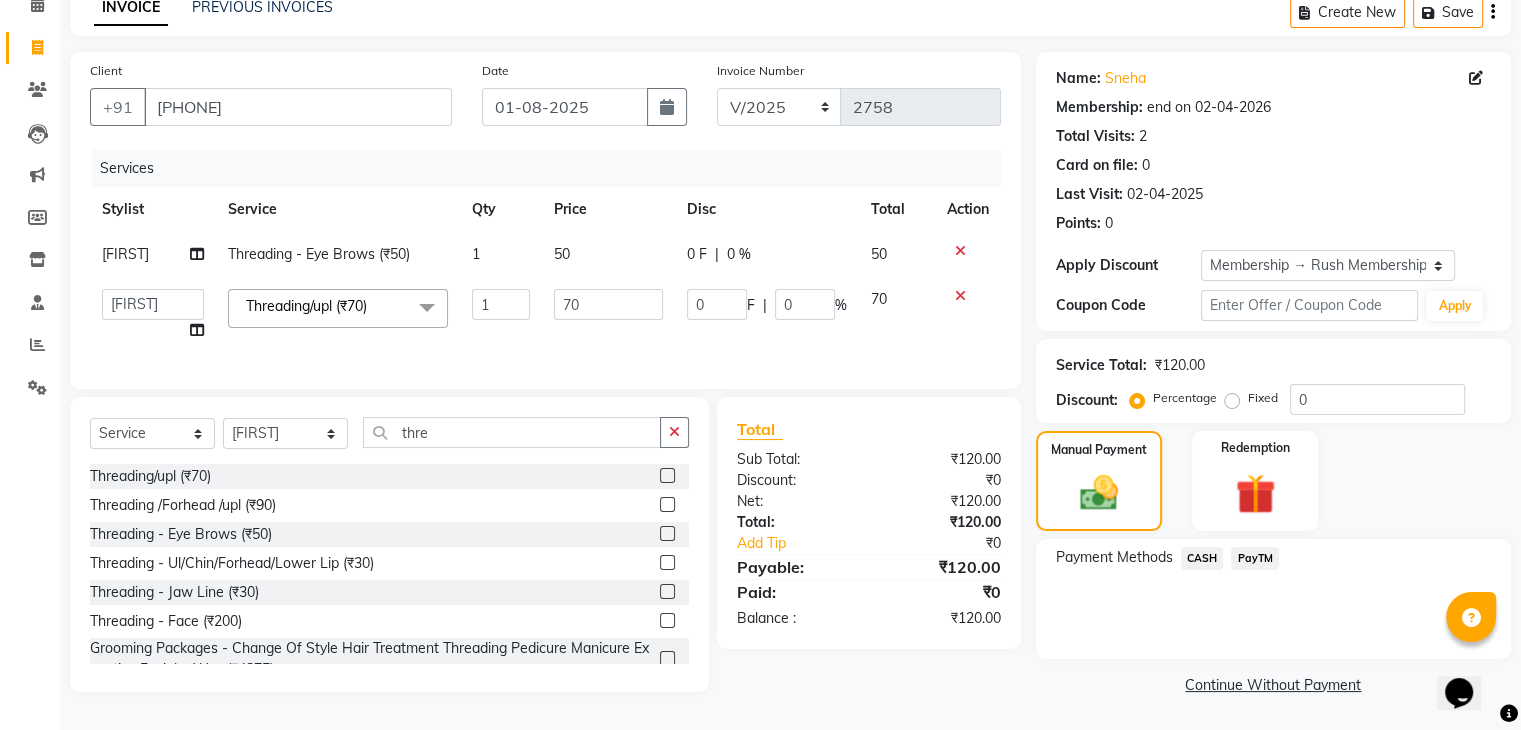 click on "PayTM" 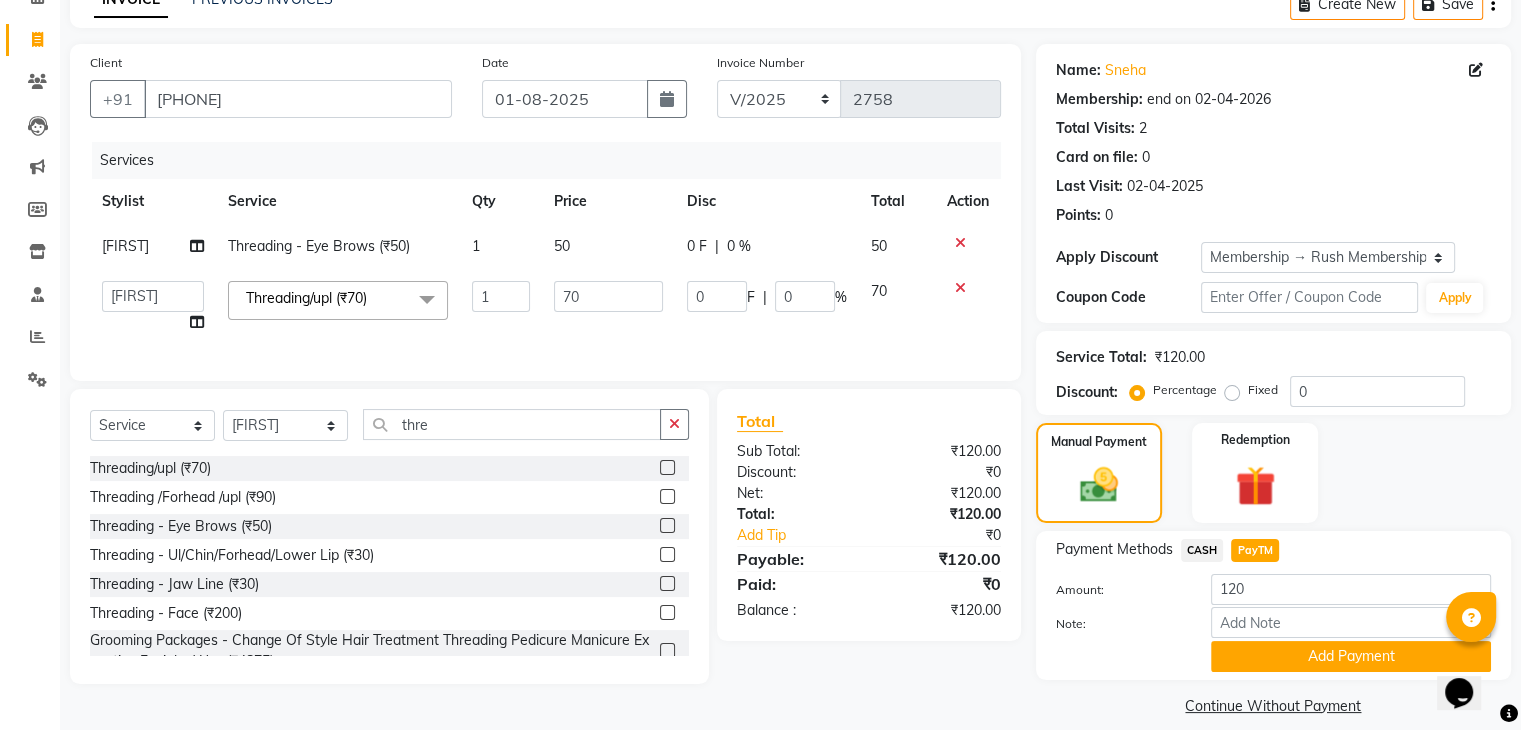 scroll, scrollTop: 128, scrollLeft: 0, axis: vertical 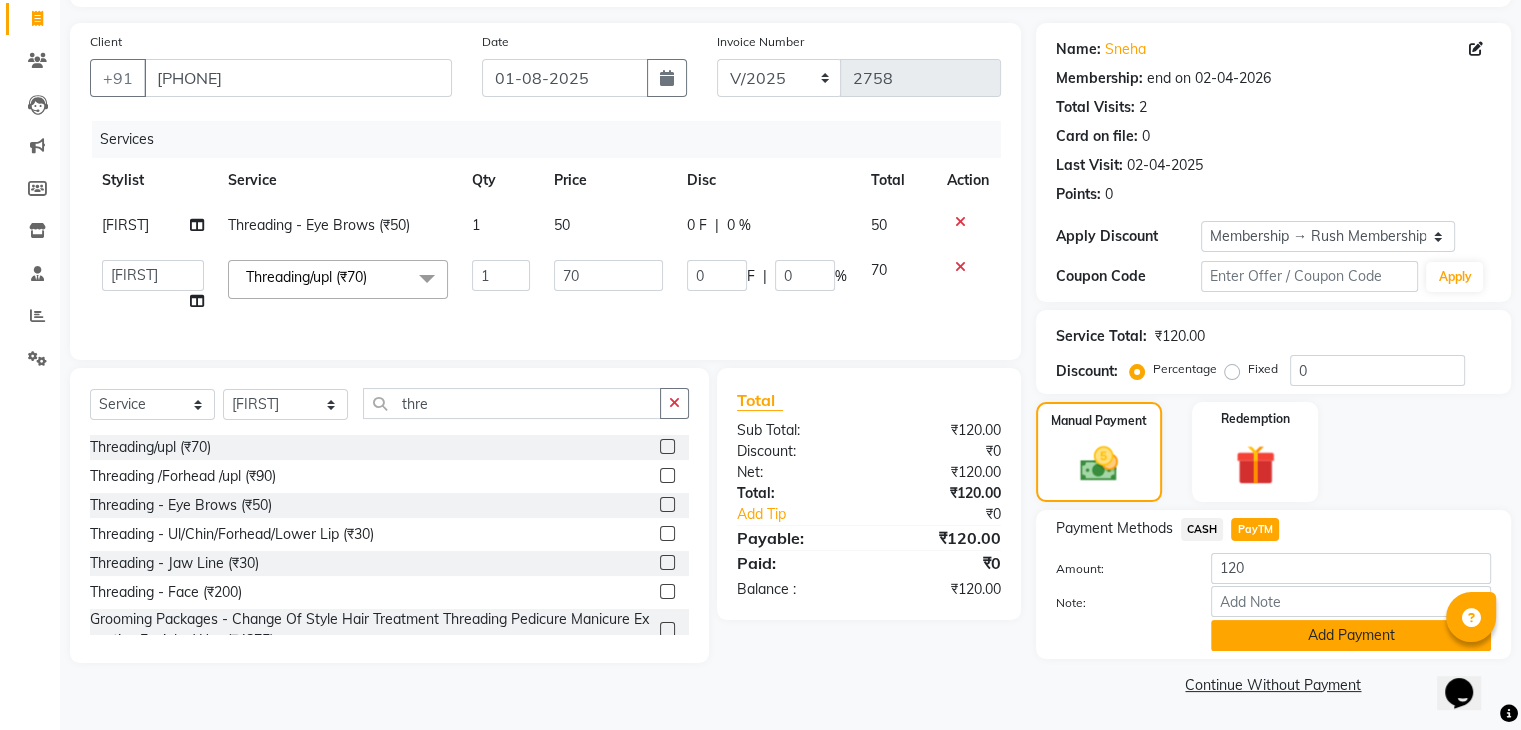 click on "Add Payment" 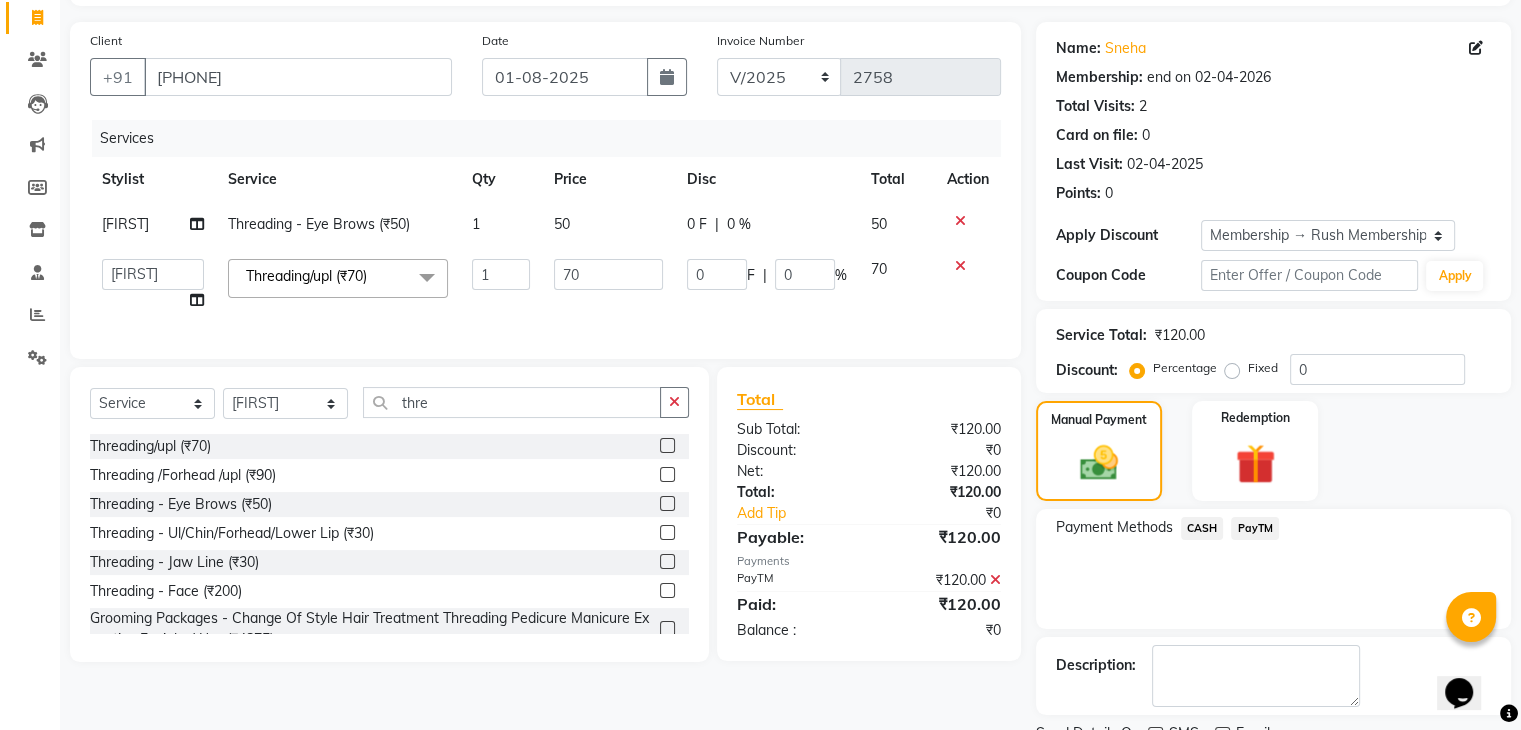 scroll, scrollTop: 209, scrollLeft: 0, axis: vertical 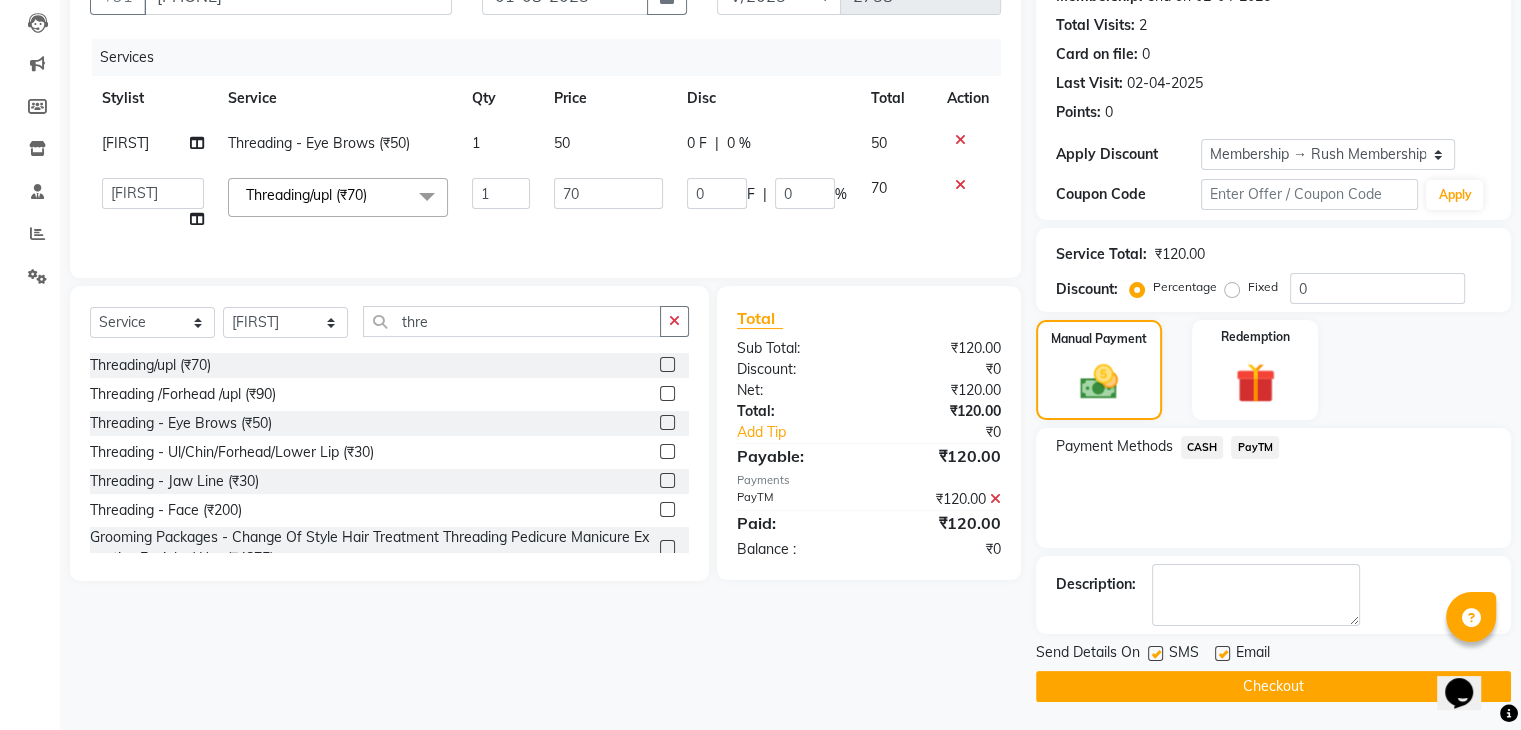 click 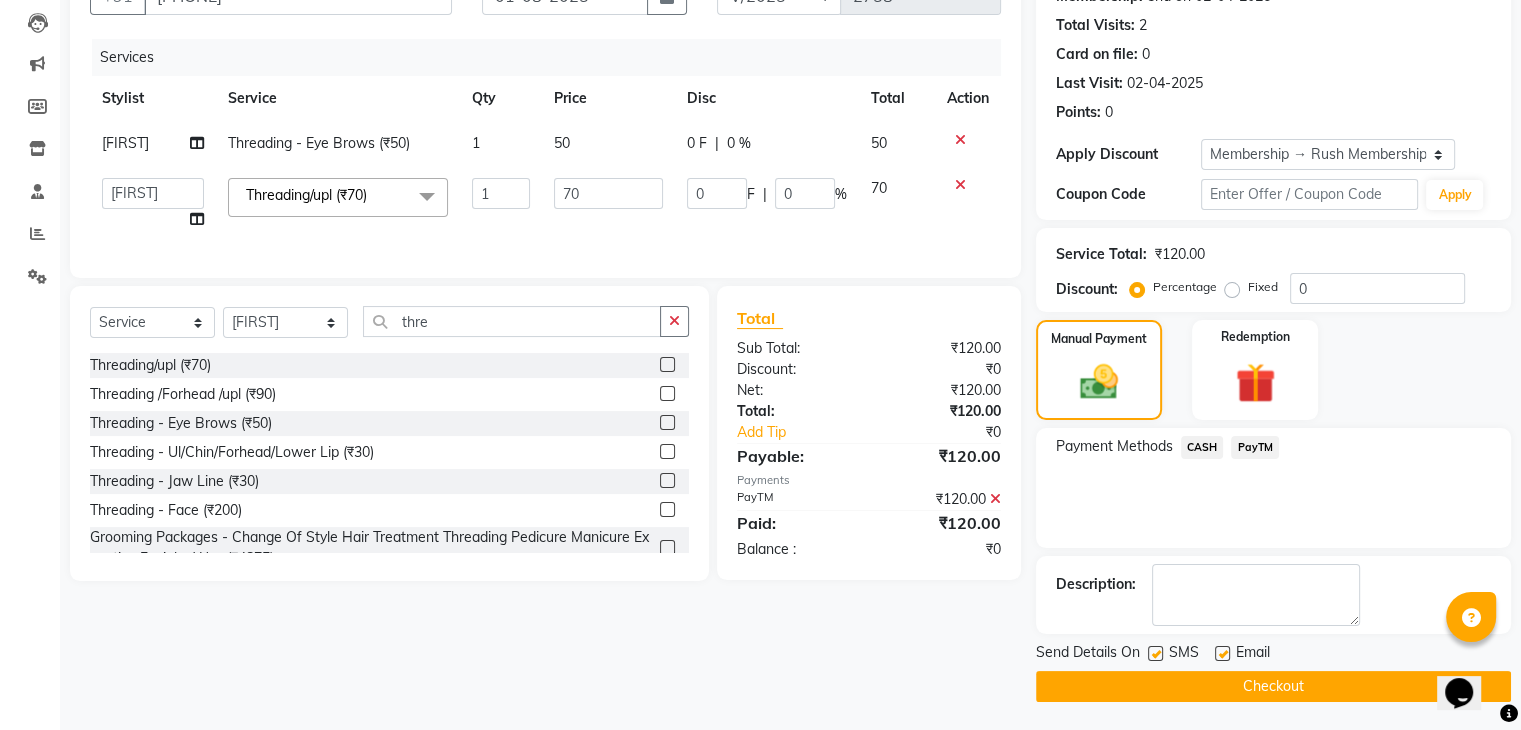 click at bounding box center [1154, 654] 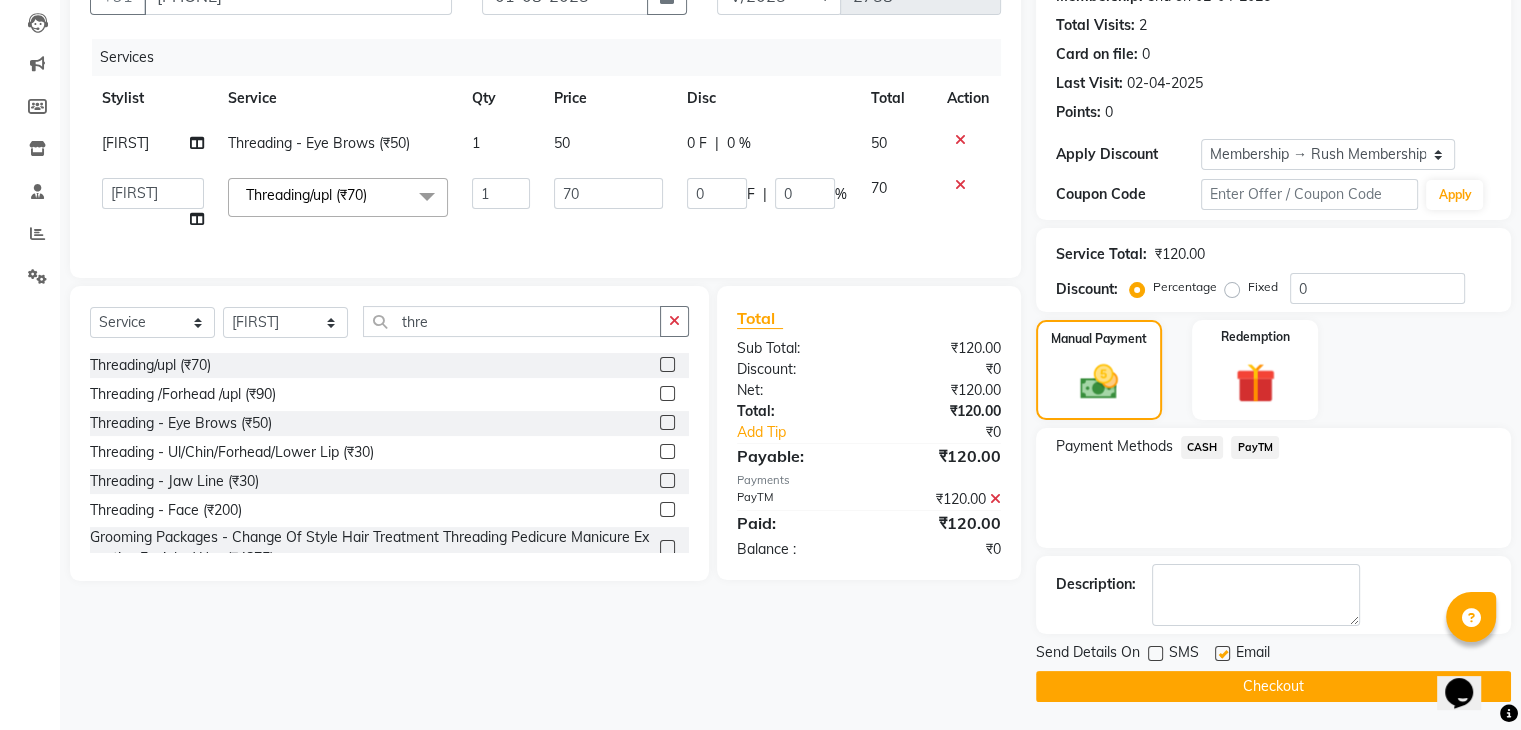 click 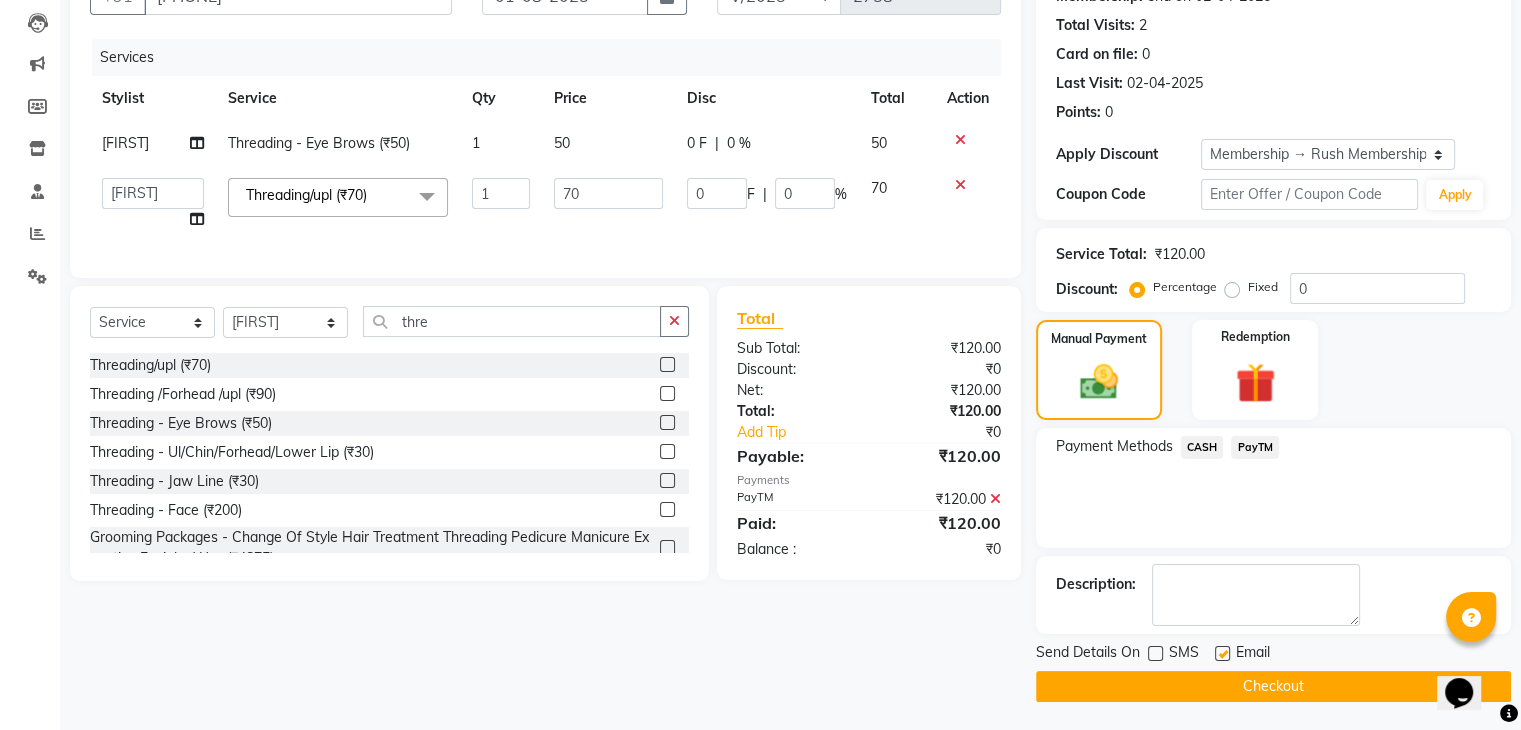 click at bounding box center (1221, 654) 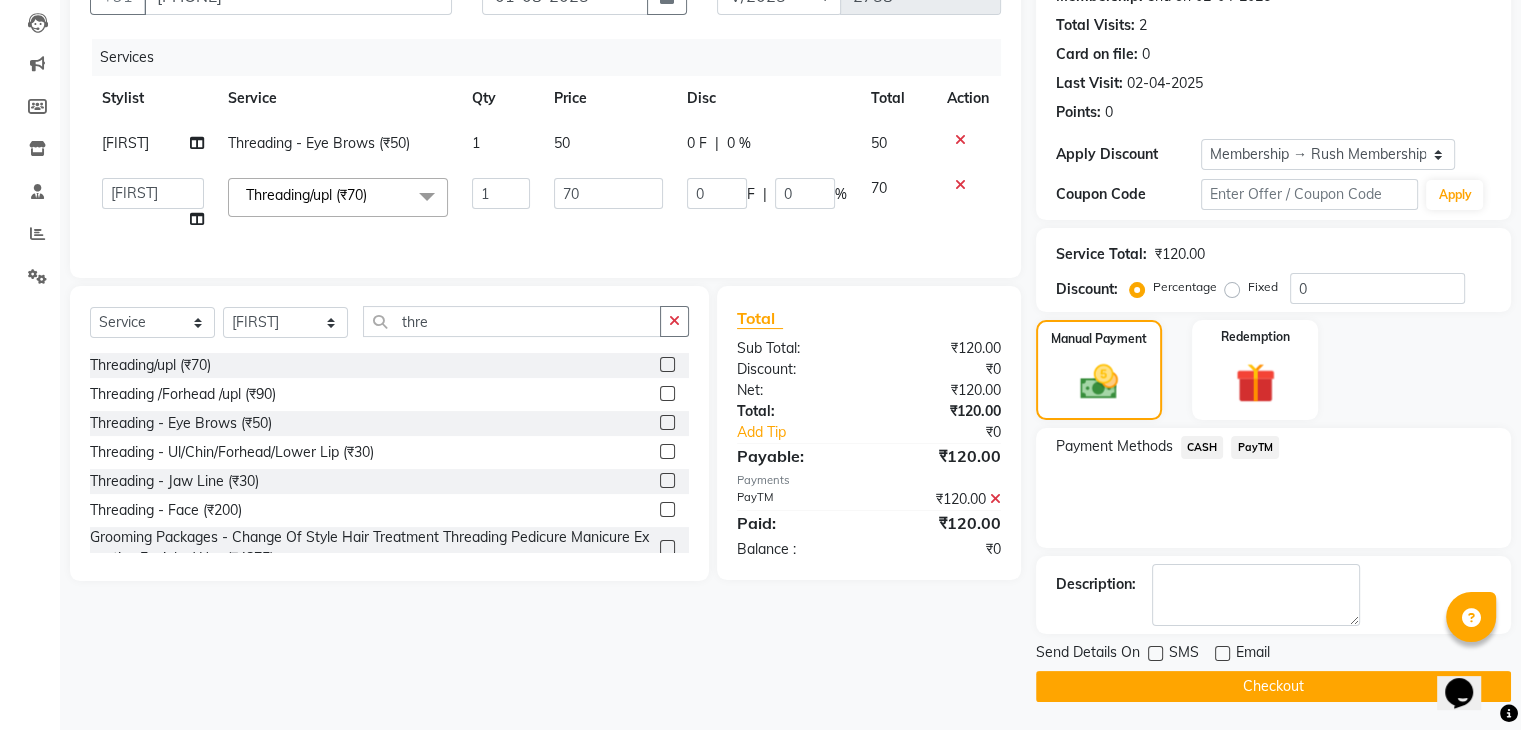 click on "Checkout" 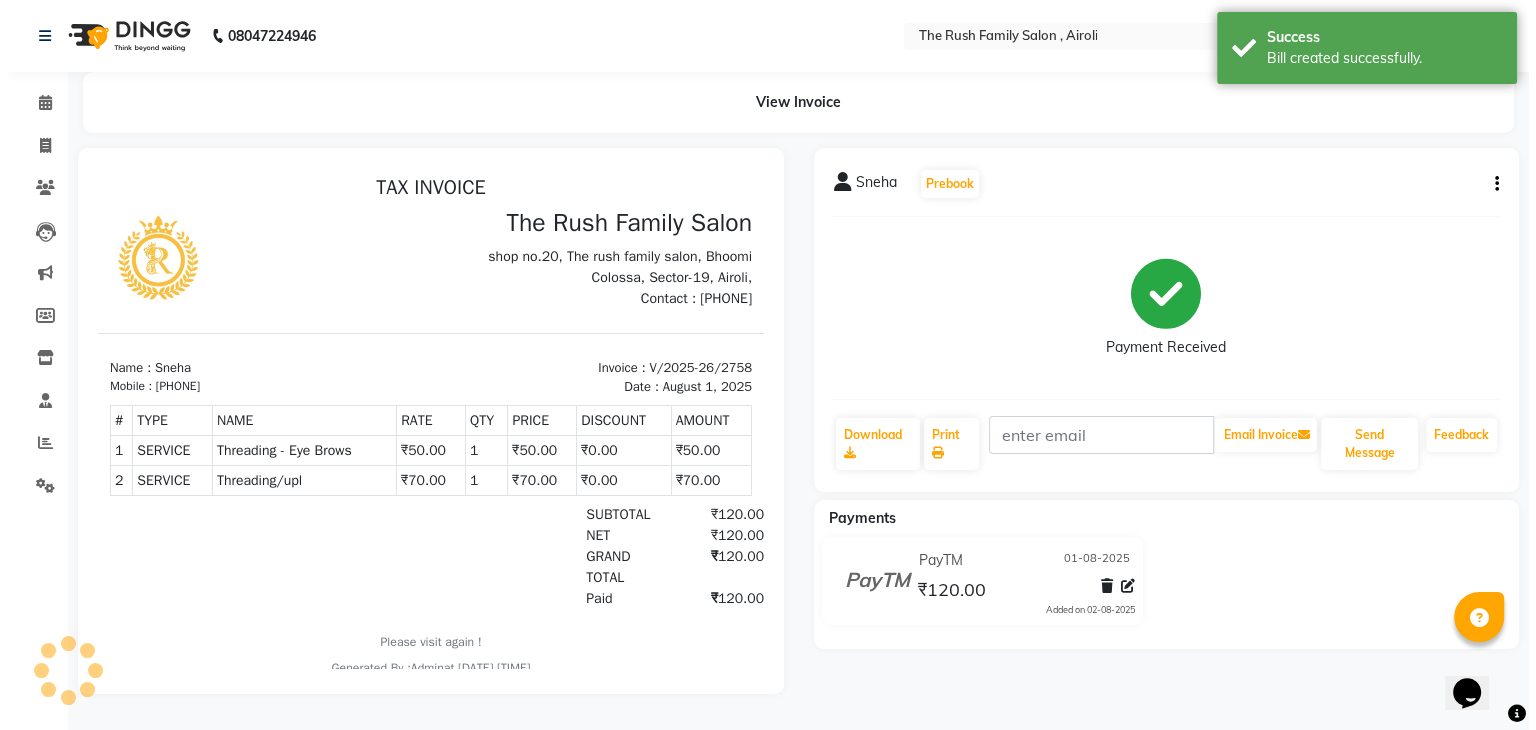 scroll, scrollTop: 0, scrollLeft: 0, axis: both 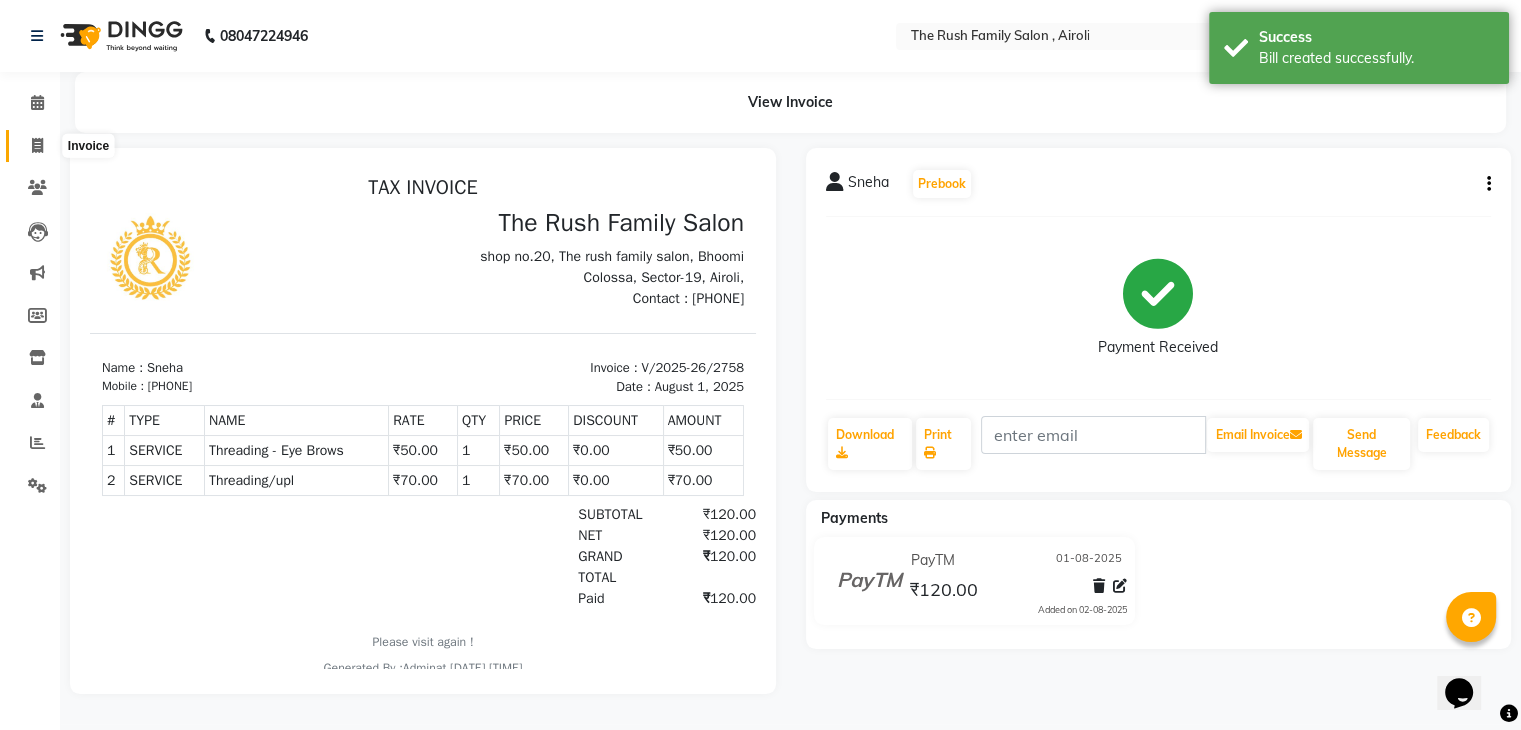 click 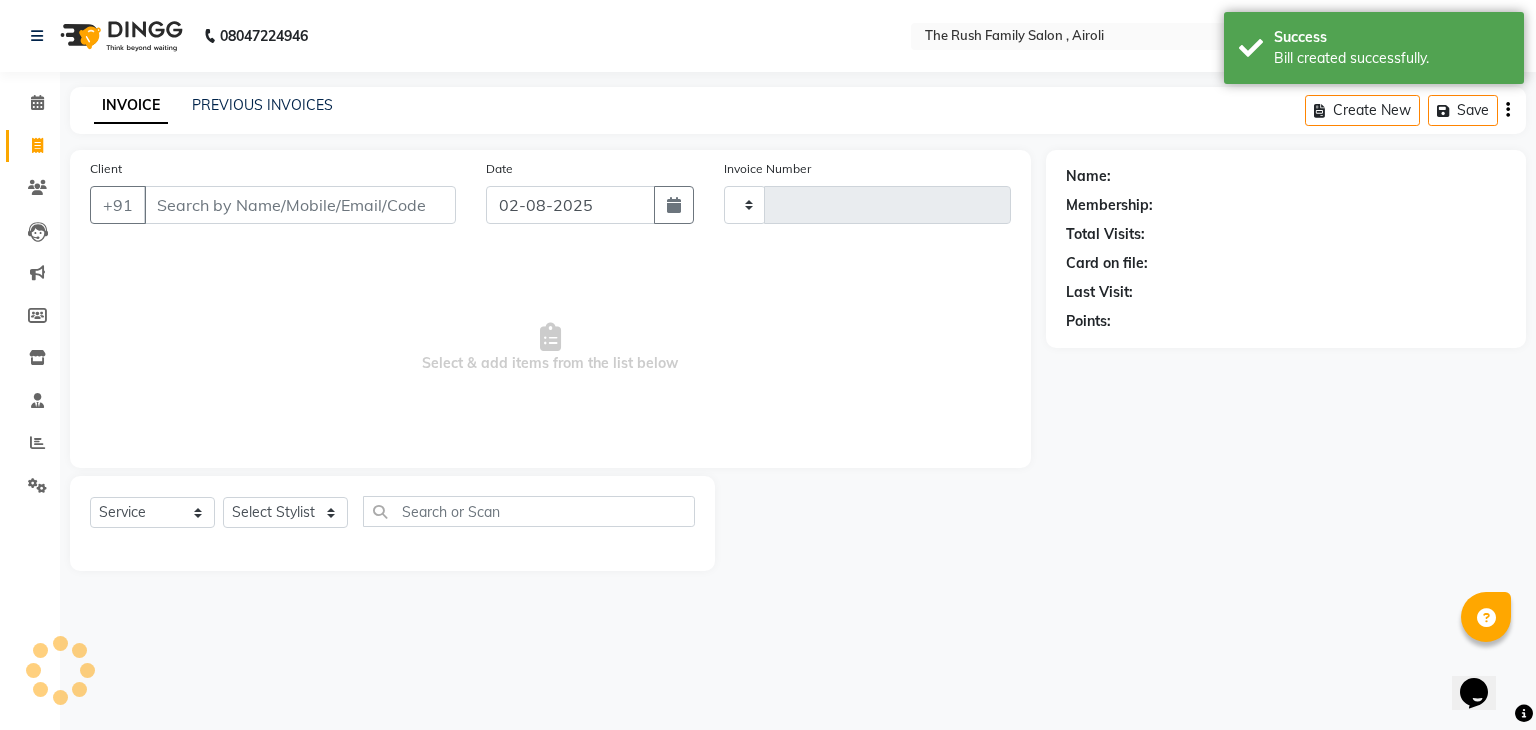 type 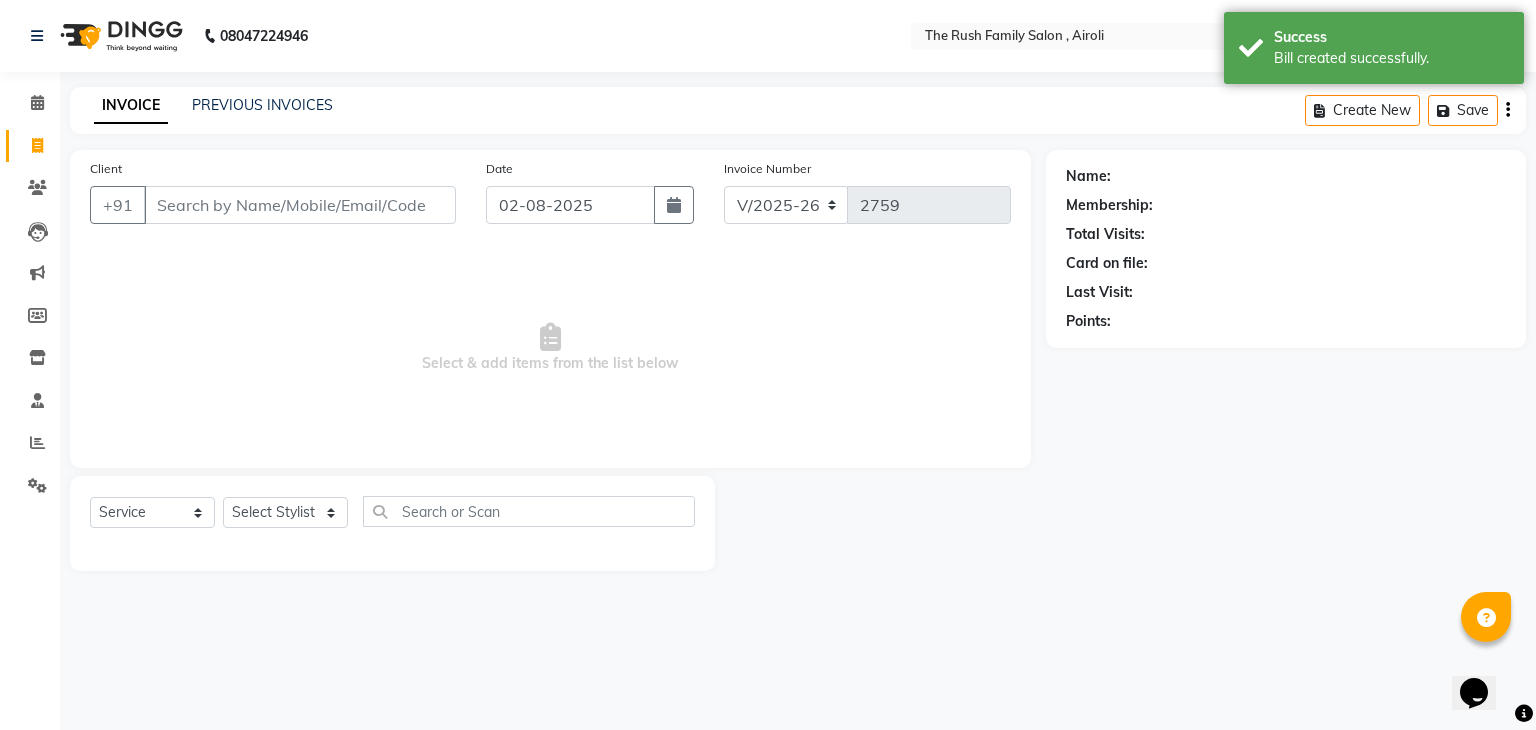 click on "Client" at bounding box center (300, 205) 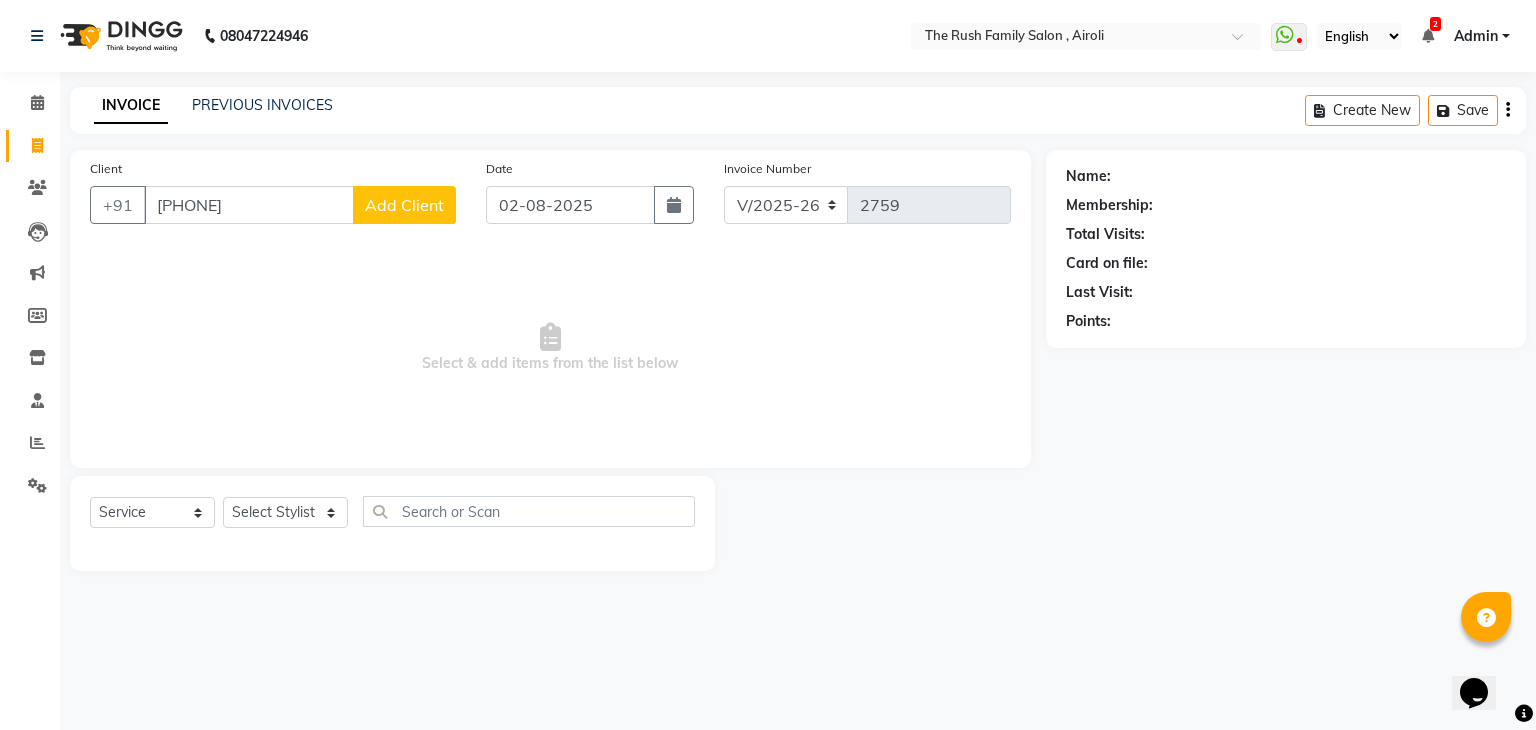 click on "9340520417" at bounding box center (249, 205) 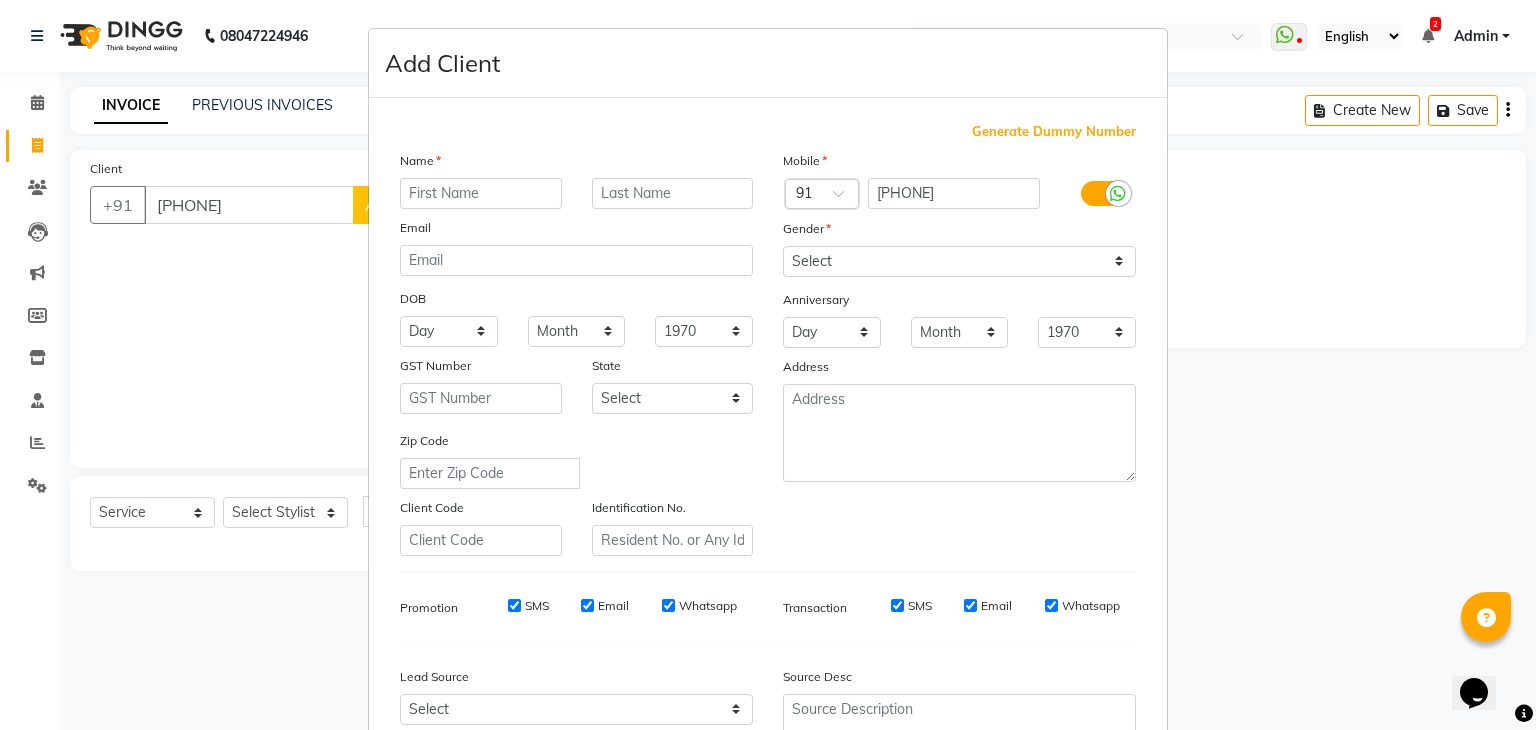 click at bounding box center [481, 193] 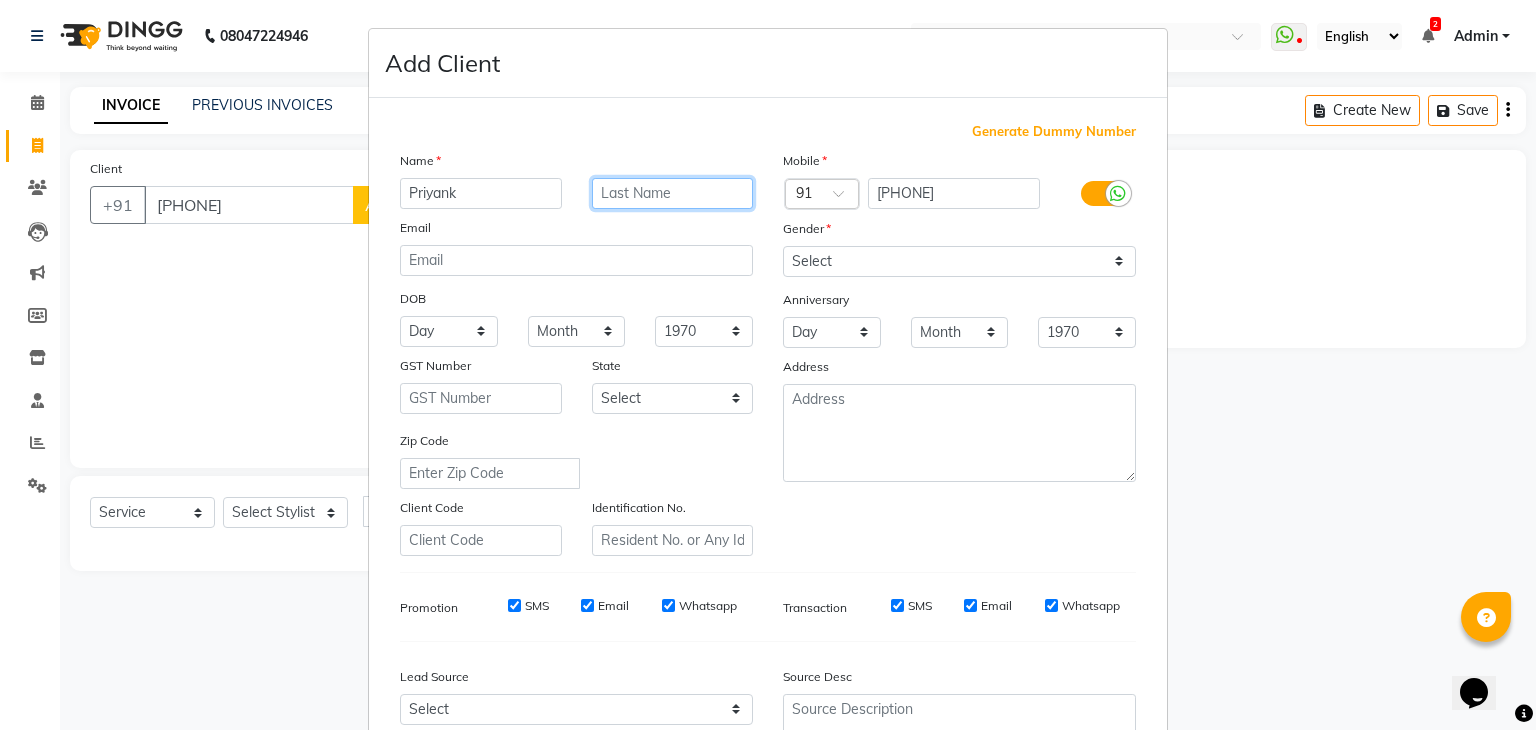 click at bounding box center [673, 193] 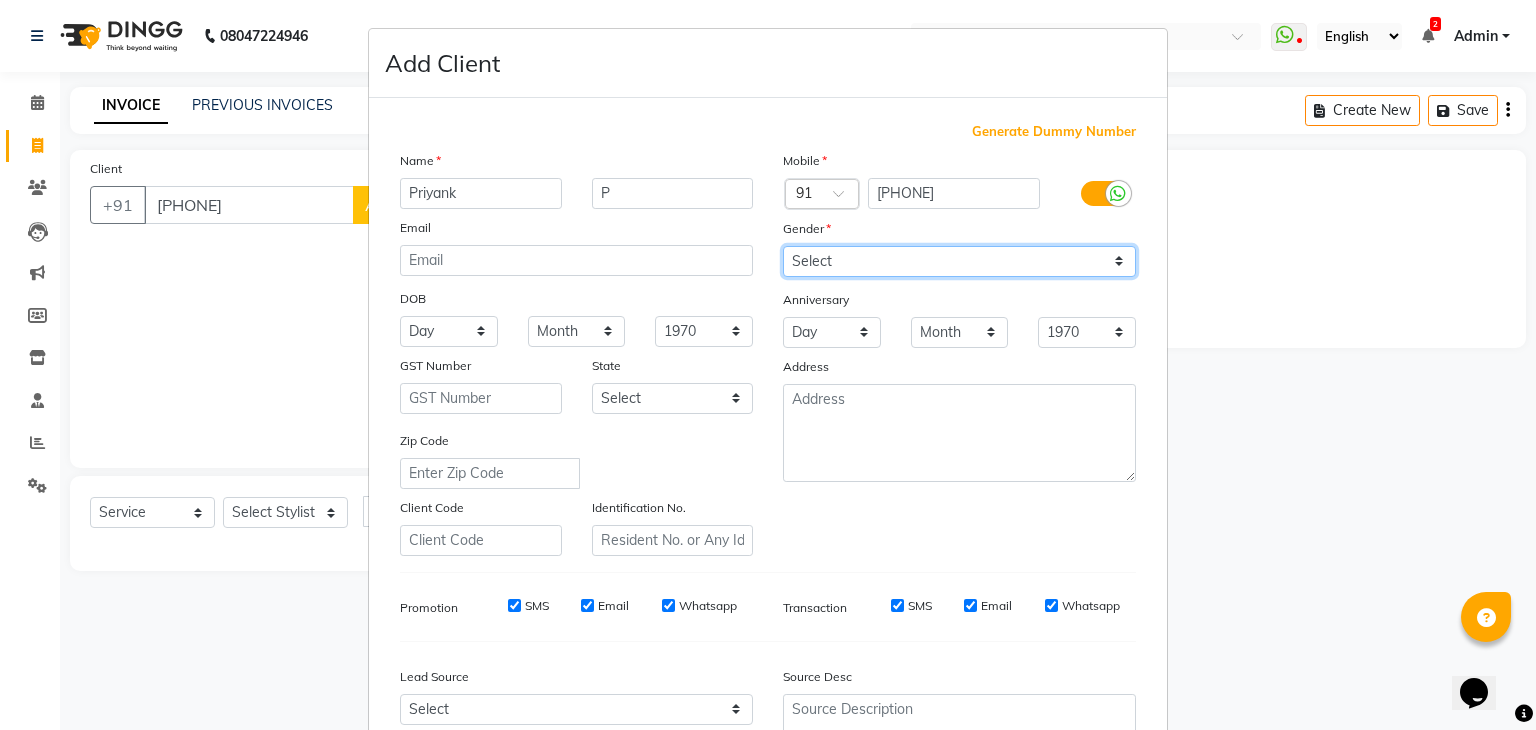 click on "Select Male Female Other Prefer Not To Say" at bounding box center [959, 261] 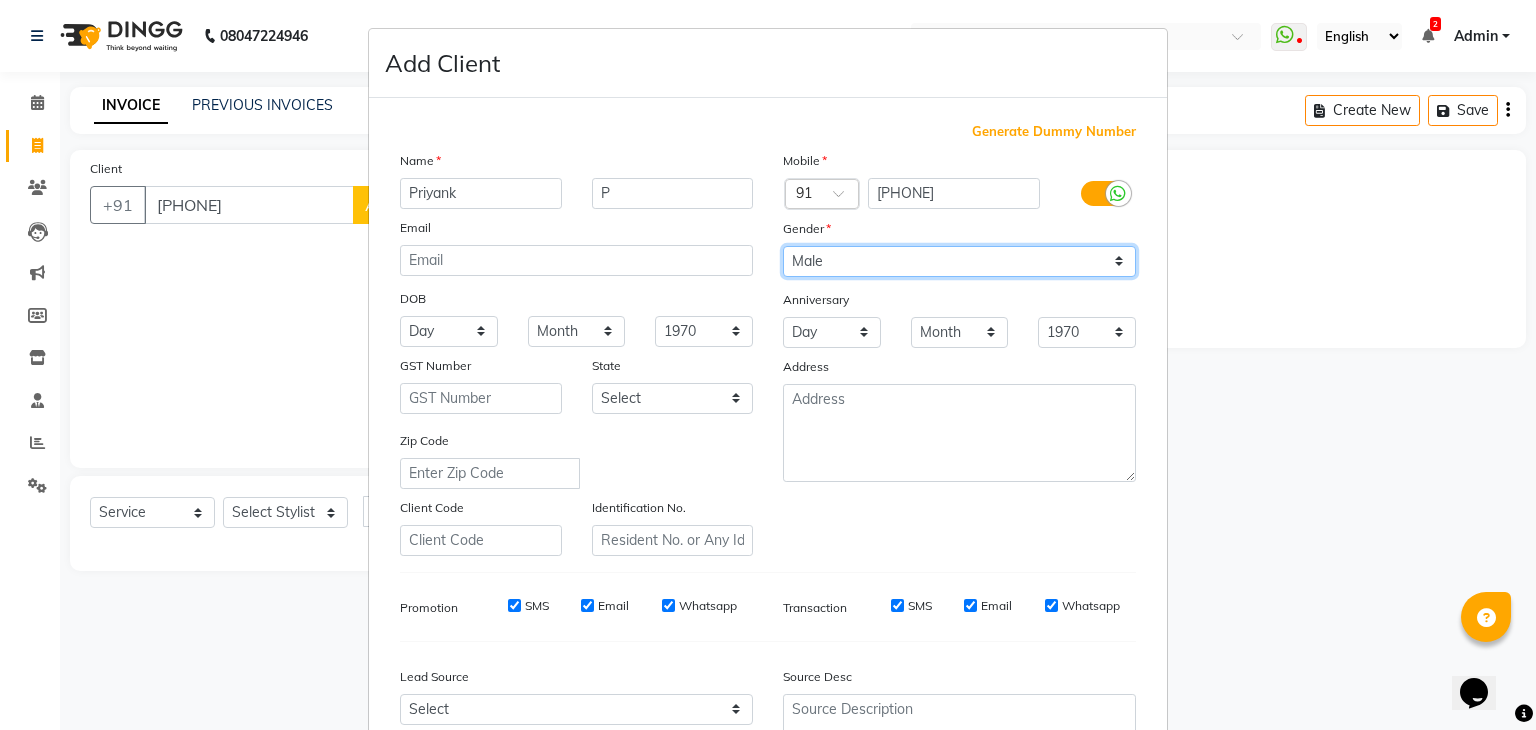 click on "Select Male Female Other Prefer Not To Say" at bounding box center (959, 261) 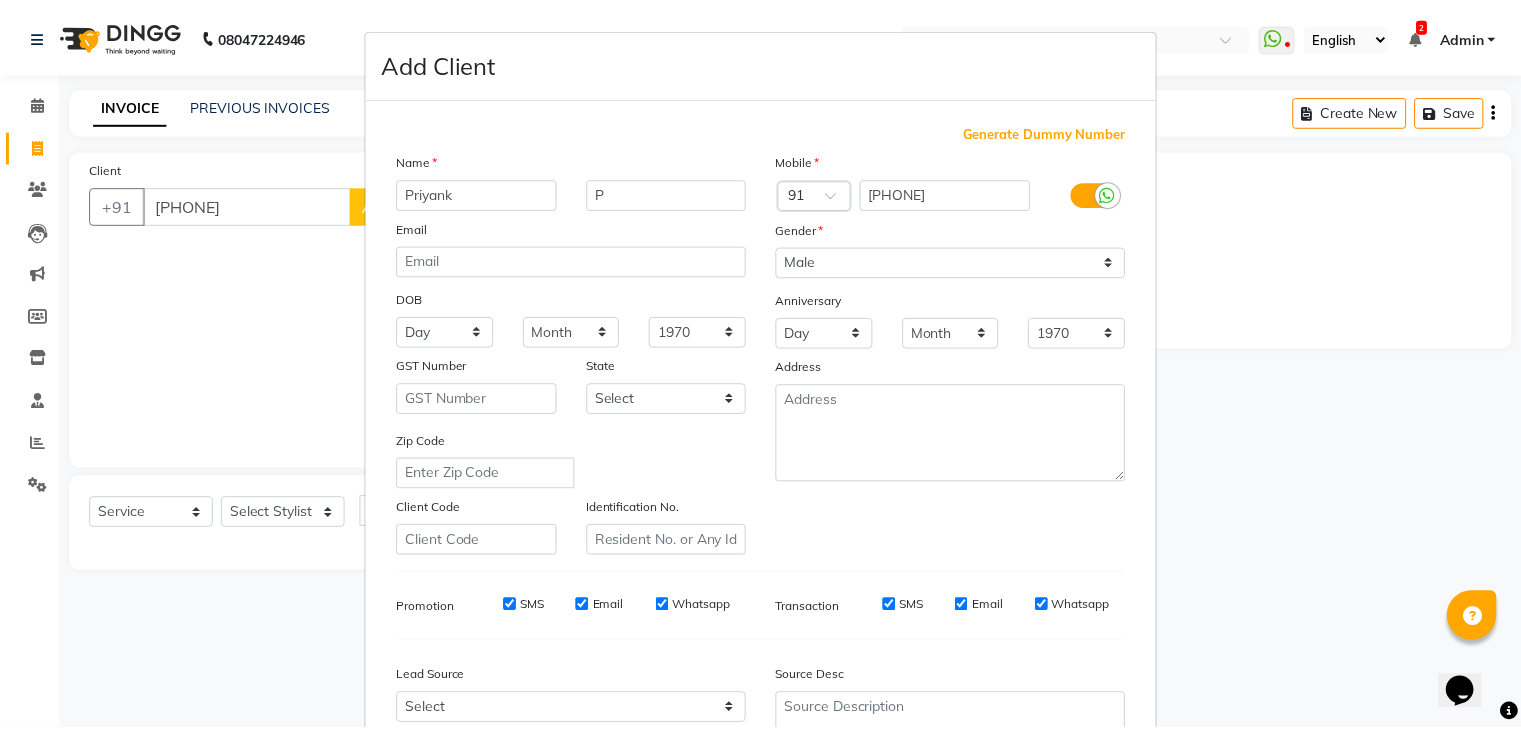 scroll, scrollTop: 203, scrollLeft: 0, axis: vertical 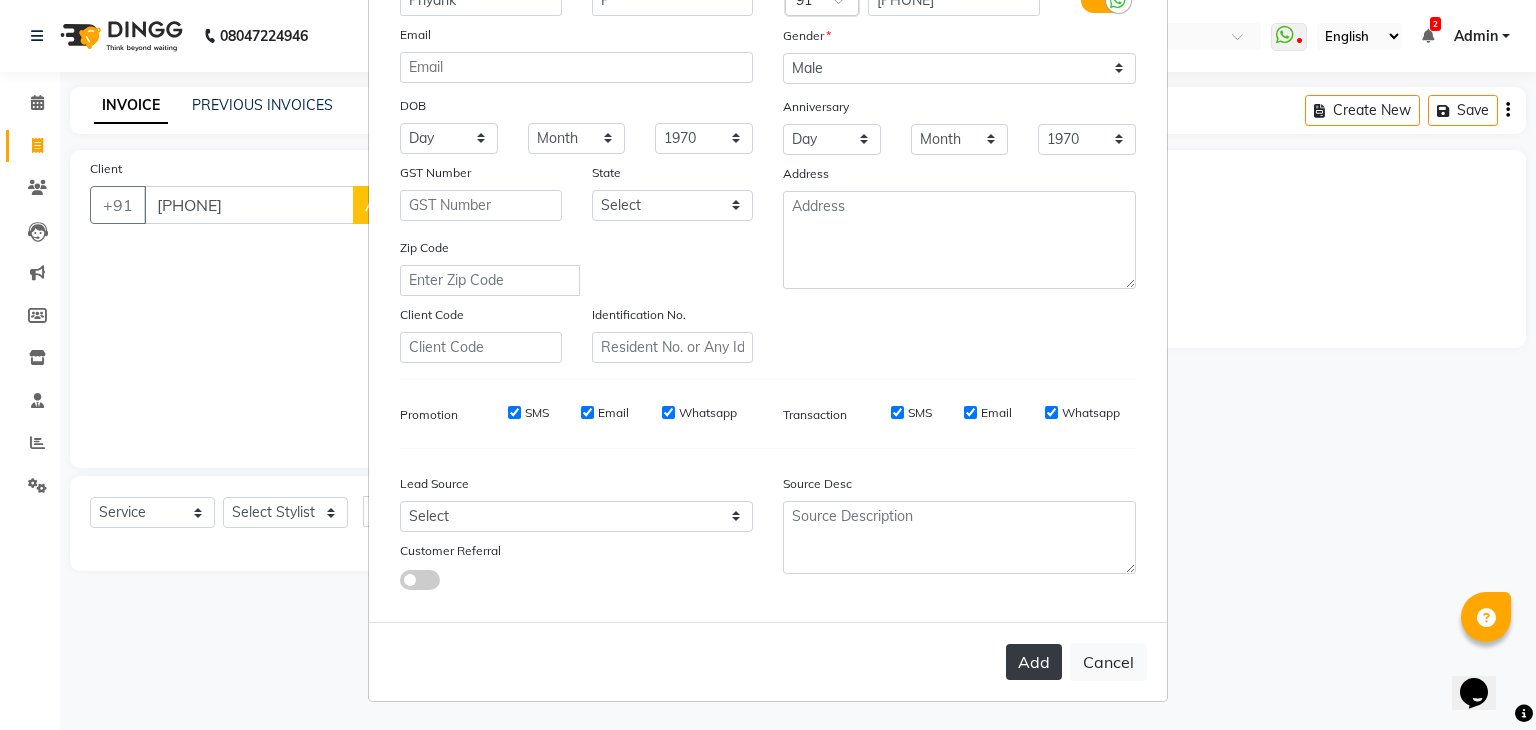 click on "Add" at bounding box center [1034, 662] 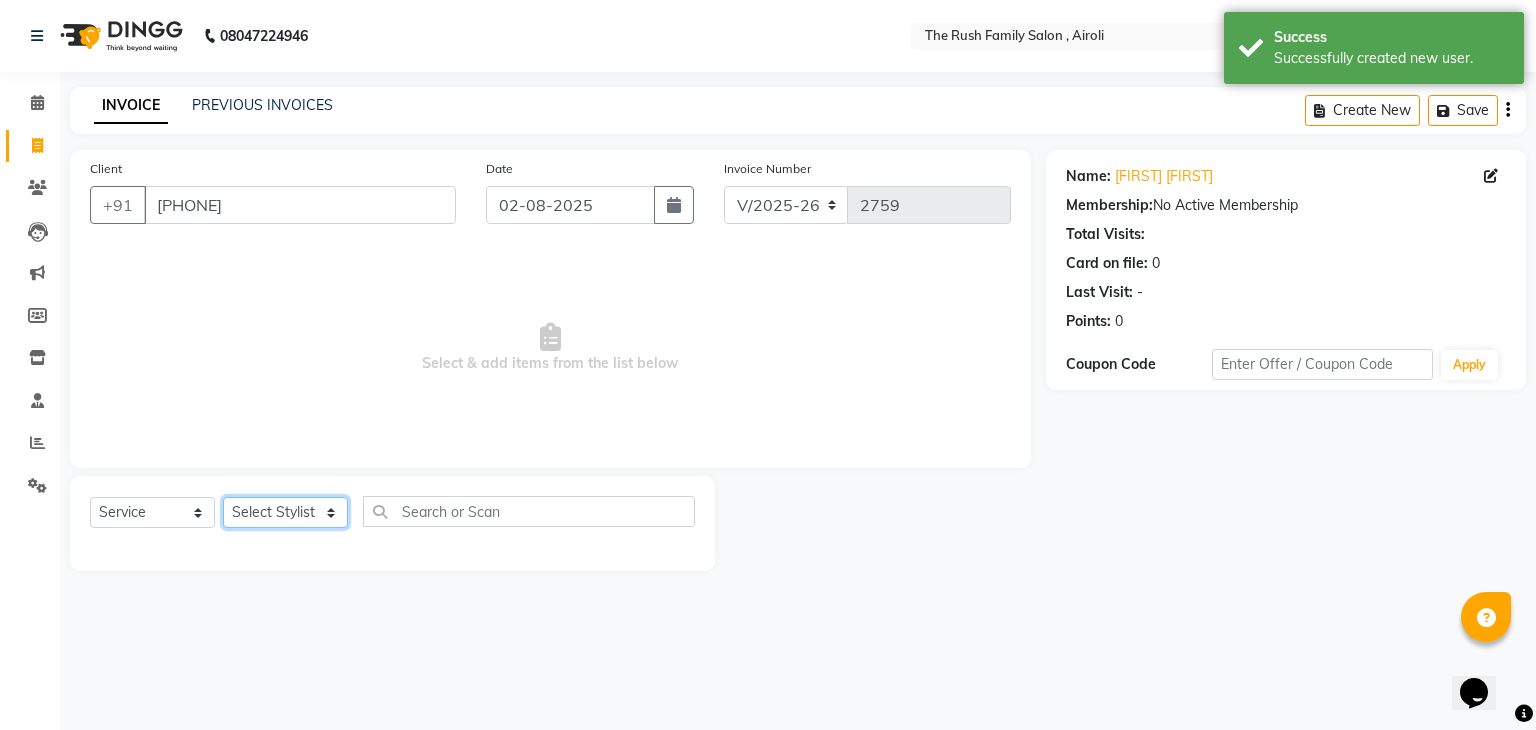 click on "Select Stylist Ajaz Alvira Danish Guddi Jayesh Josh  mumtaz Naeem   nishu Riya    Rush Swati" 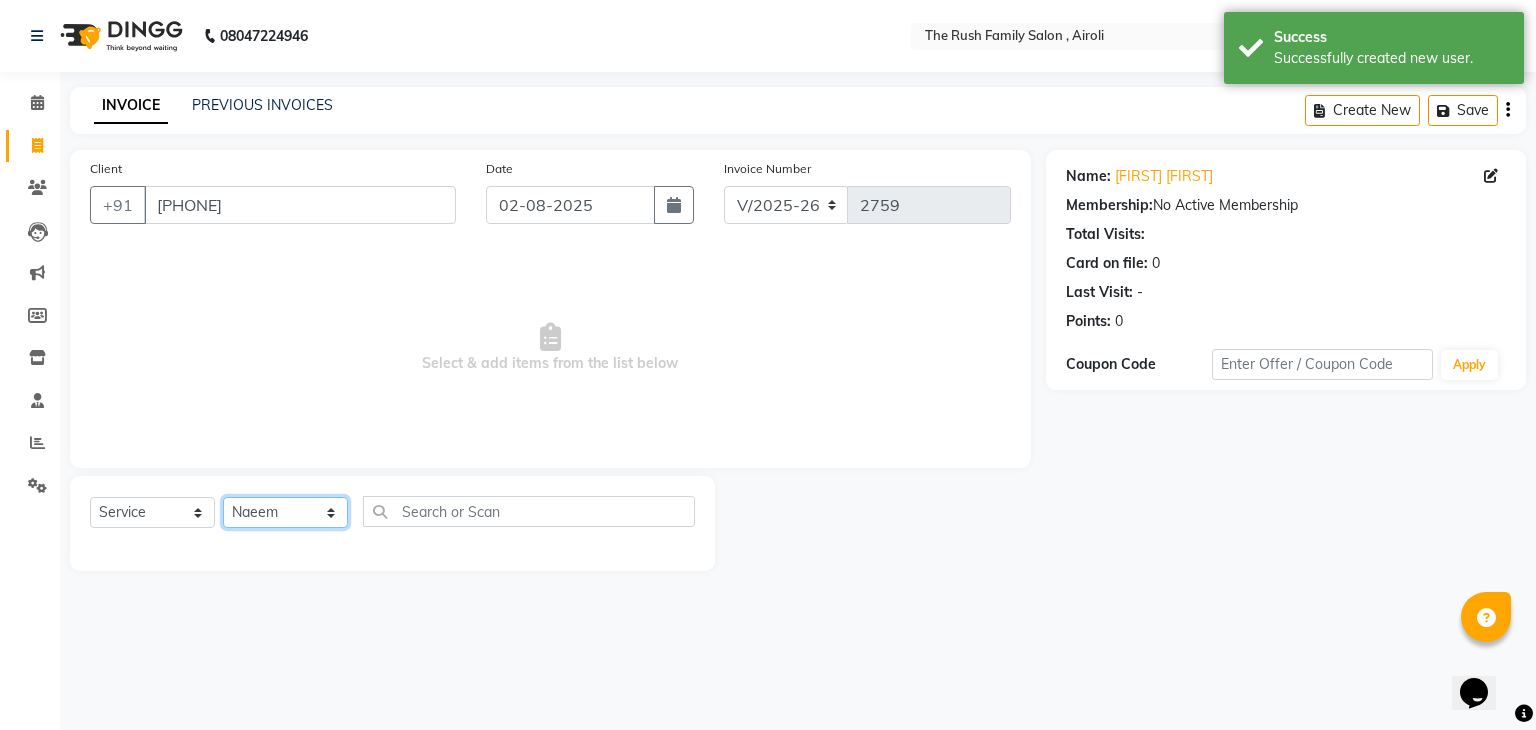 click on "Select Stylist Ajaz Alvira Danish Guddi Jayesh Josh  mumtaz Naeem   nishu Riya    Rush Swati" 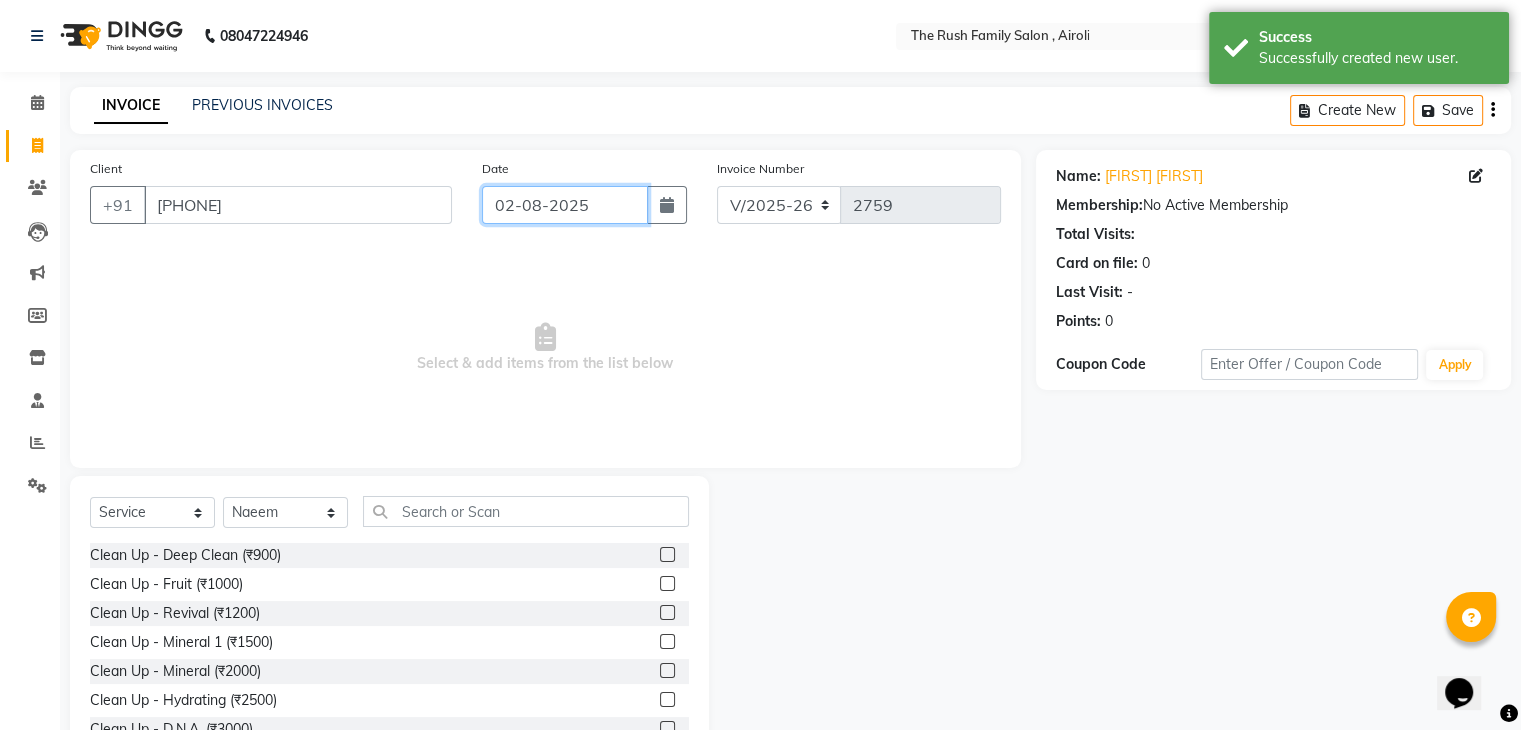 click on "02-08-2025" 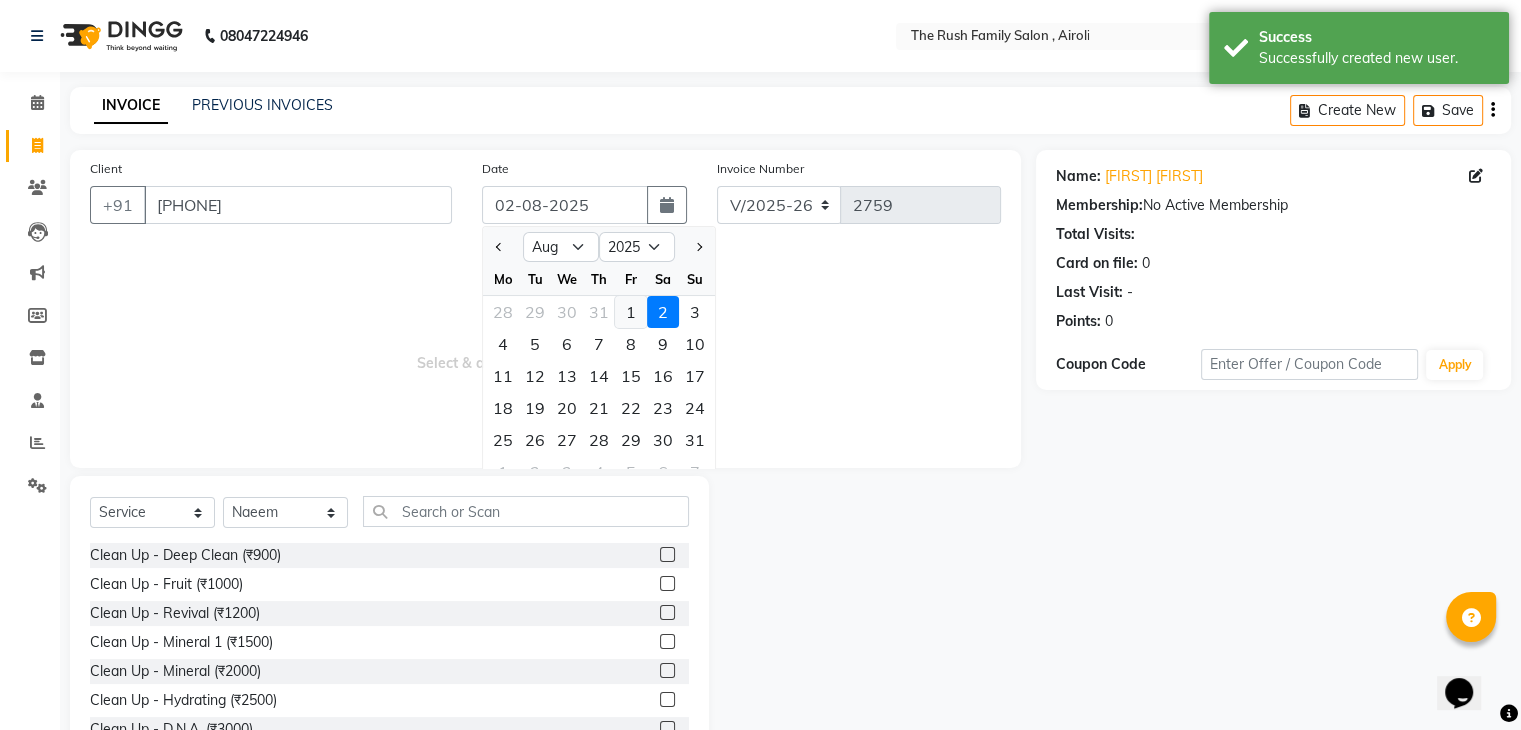 click on "1" 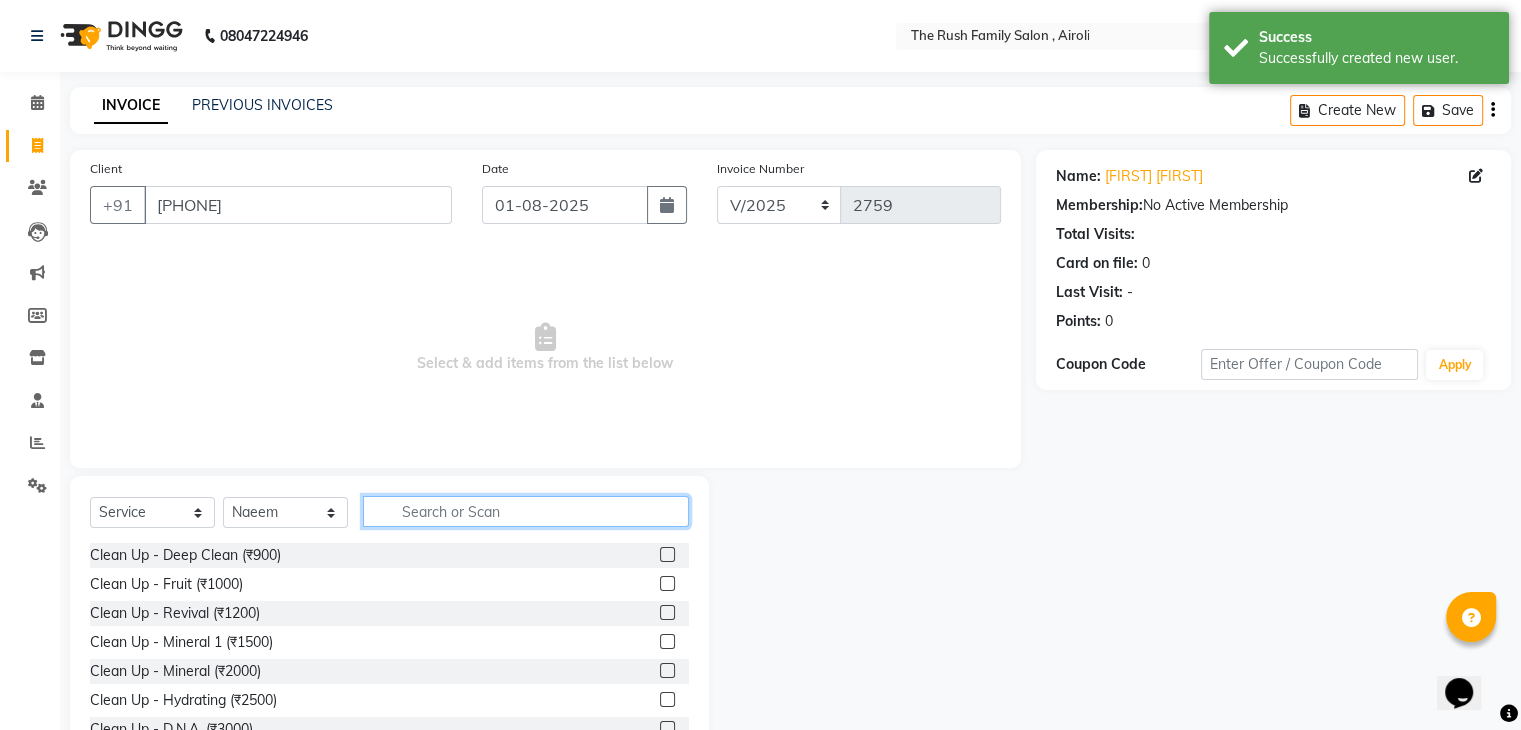 click 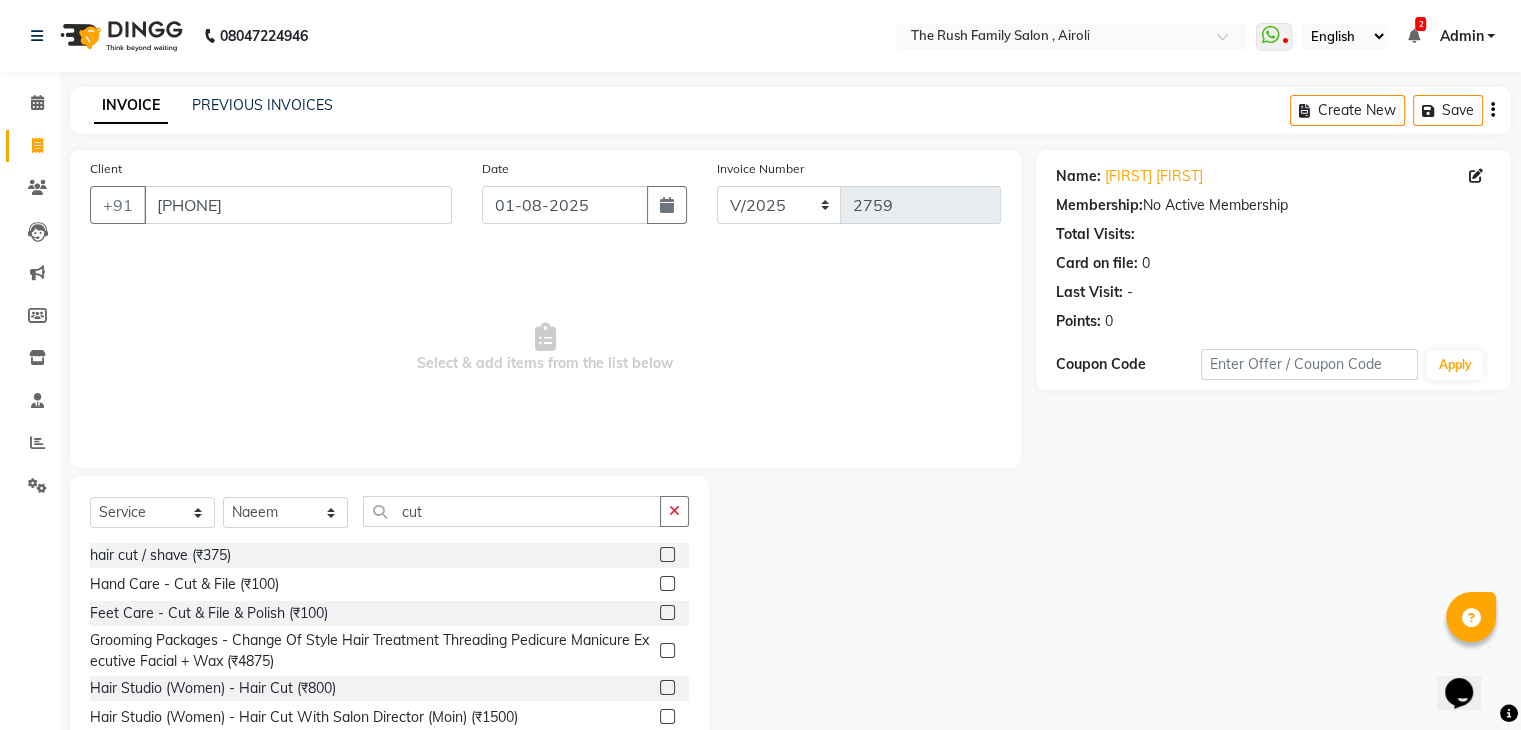 click 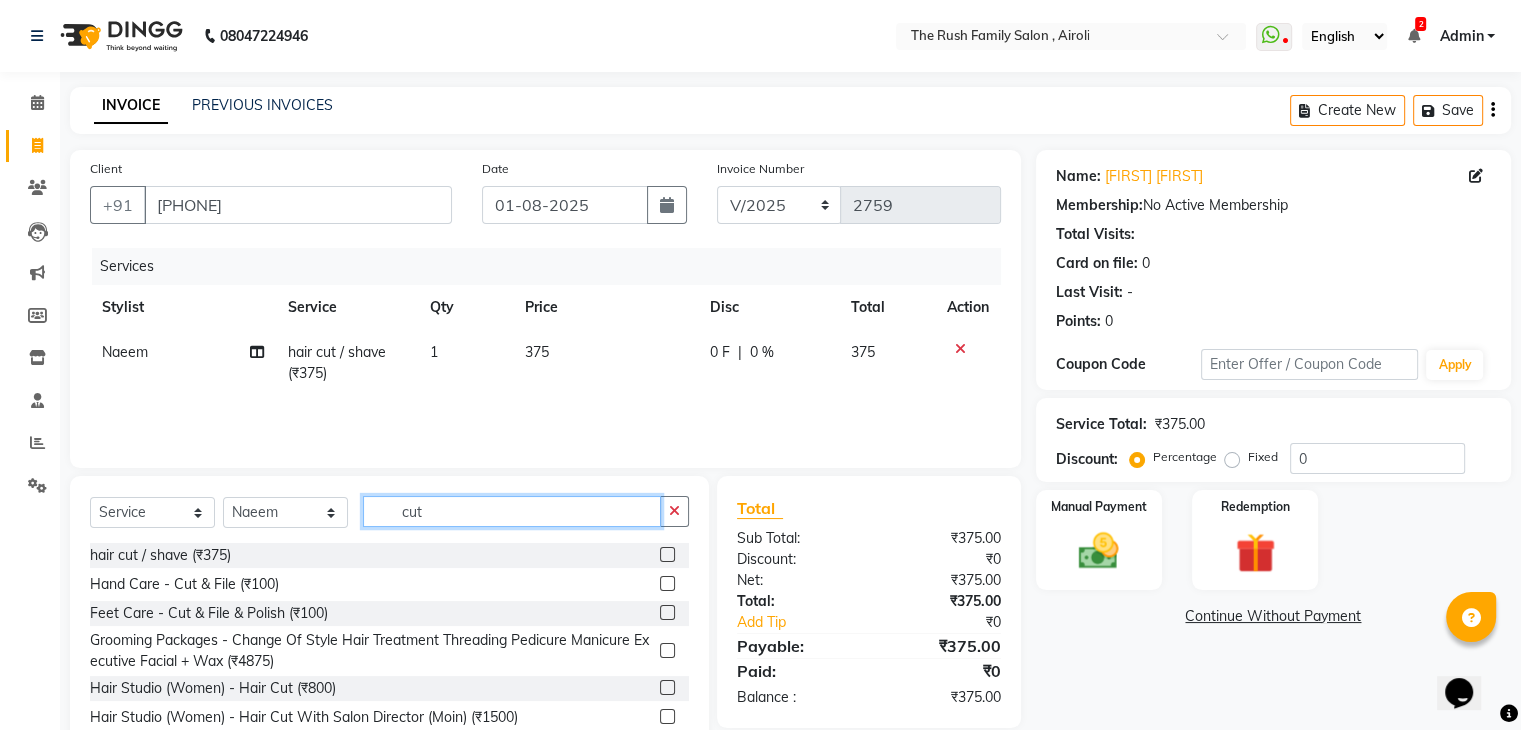 click on "cut" 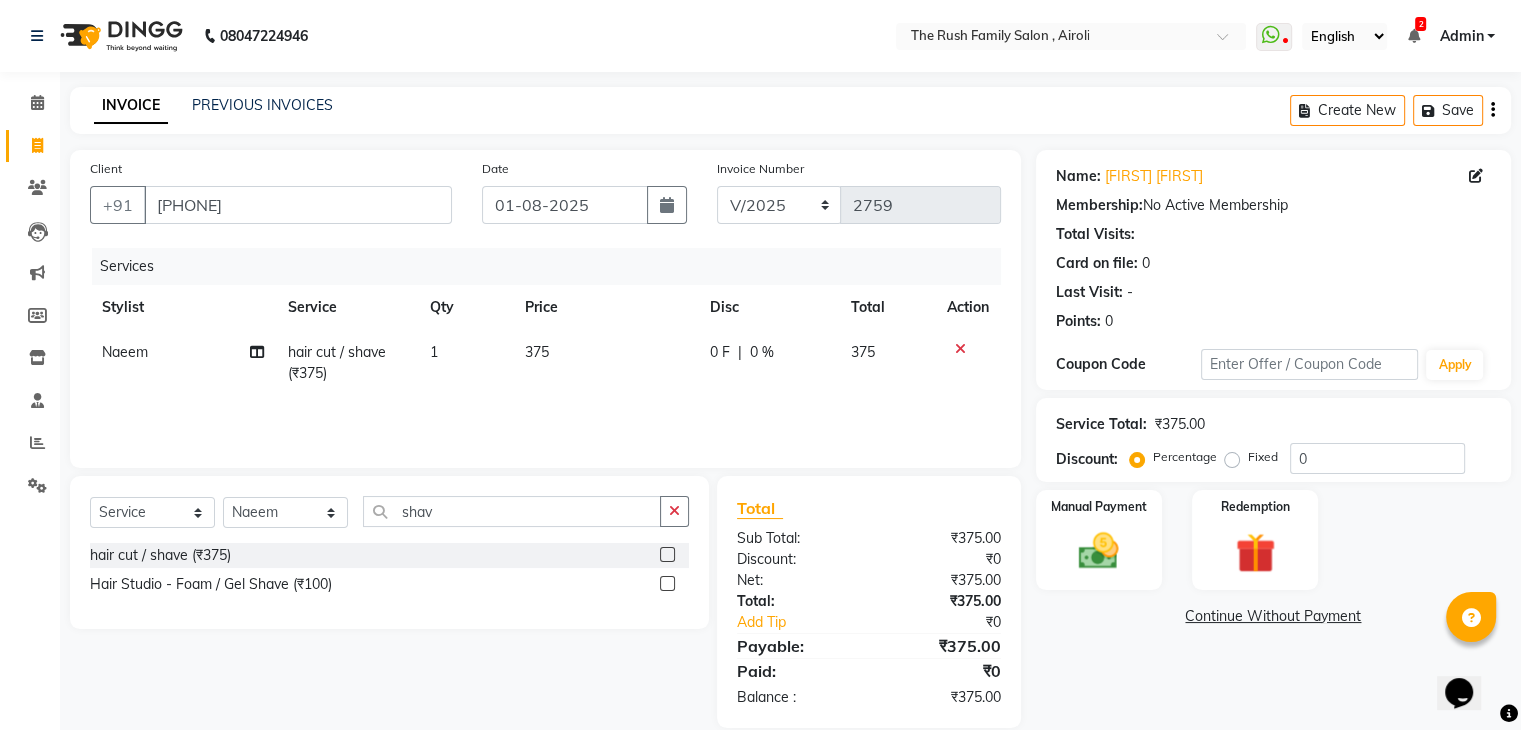 click 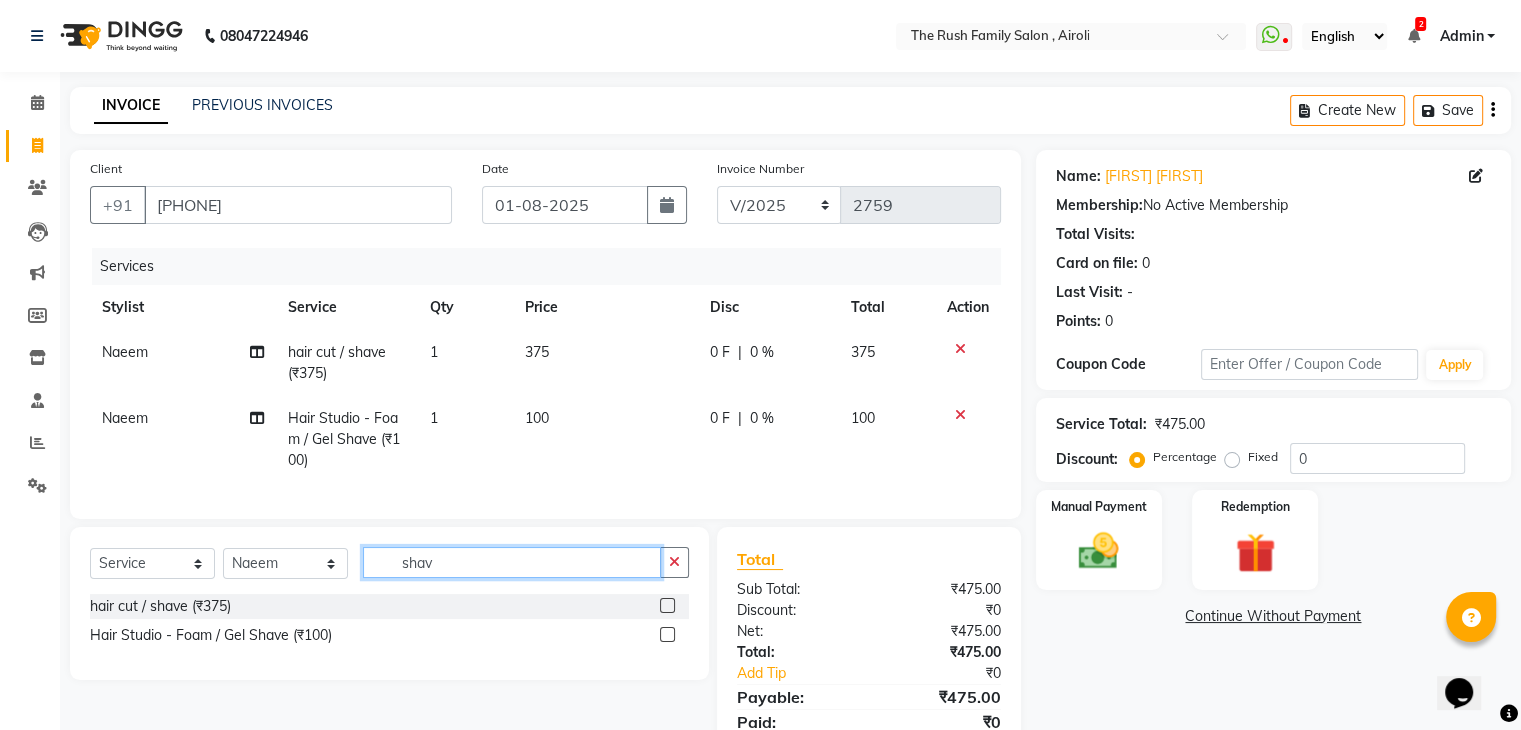 click on "shav" 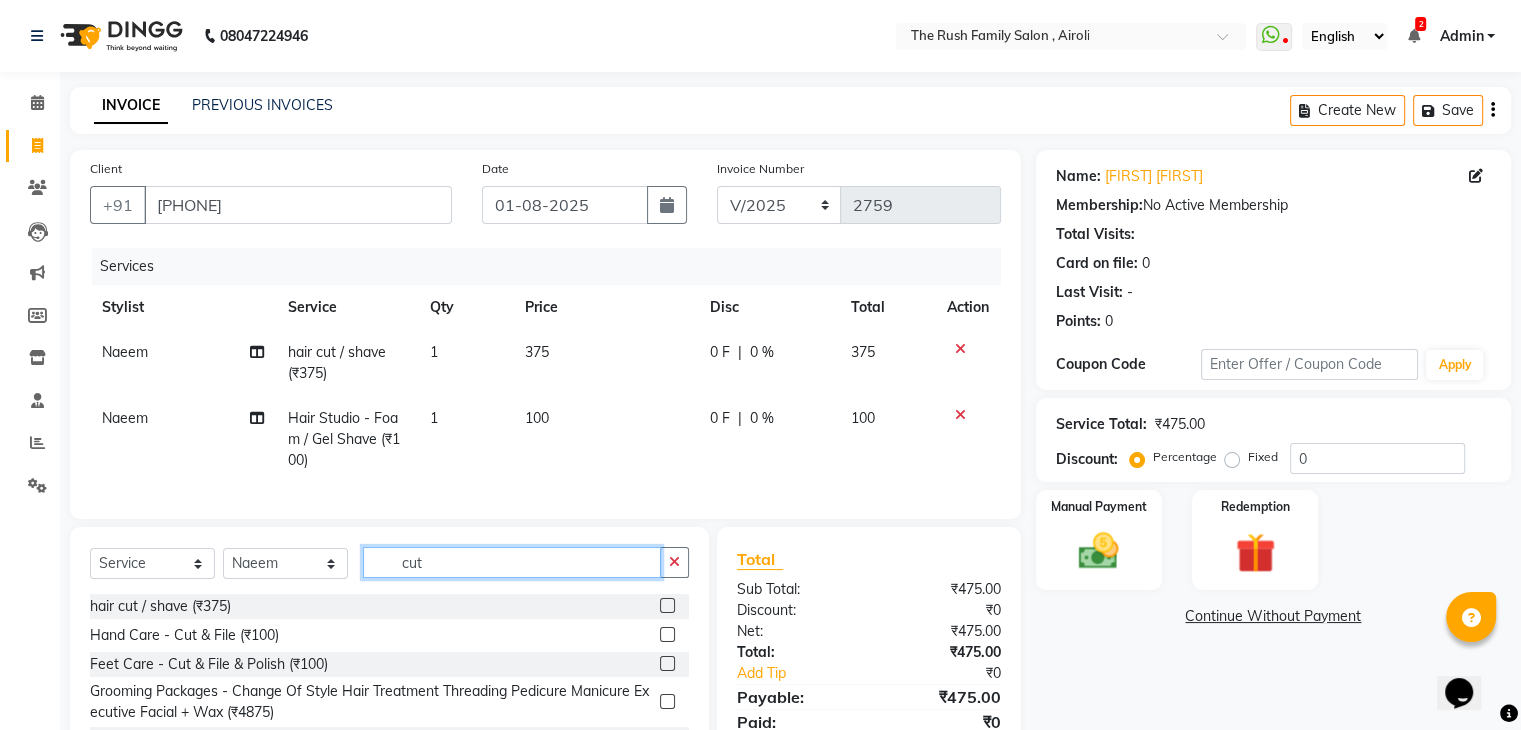 scroll, scrollTop: 77, scrollLeft: 0, axis: vertical 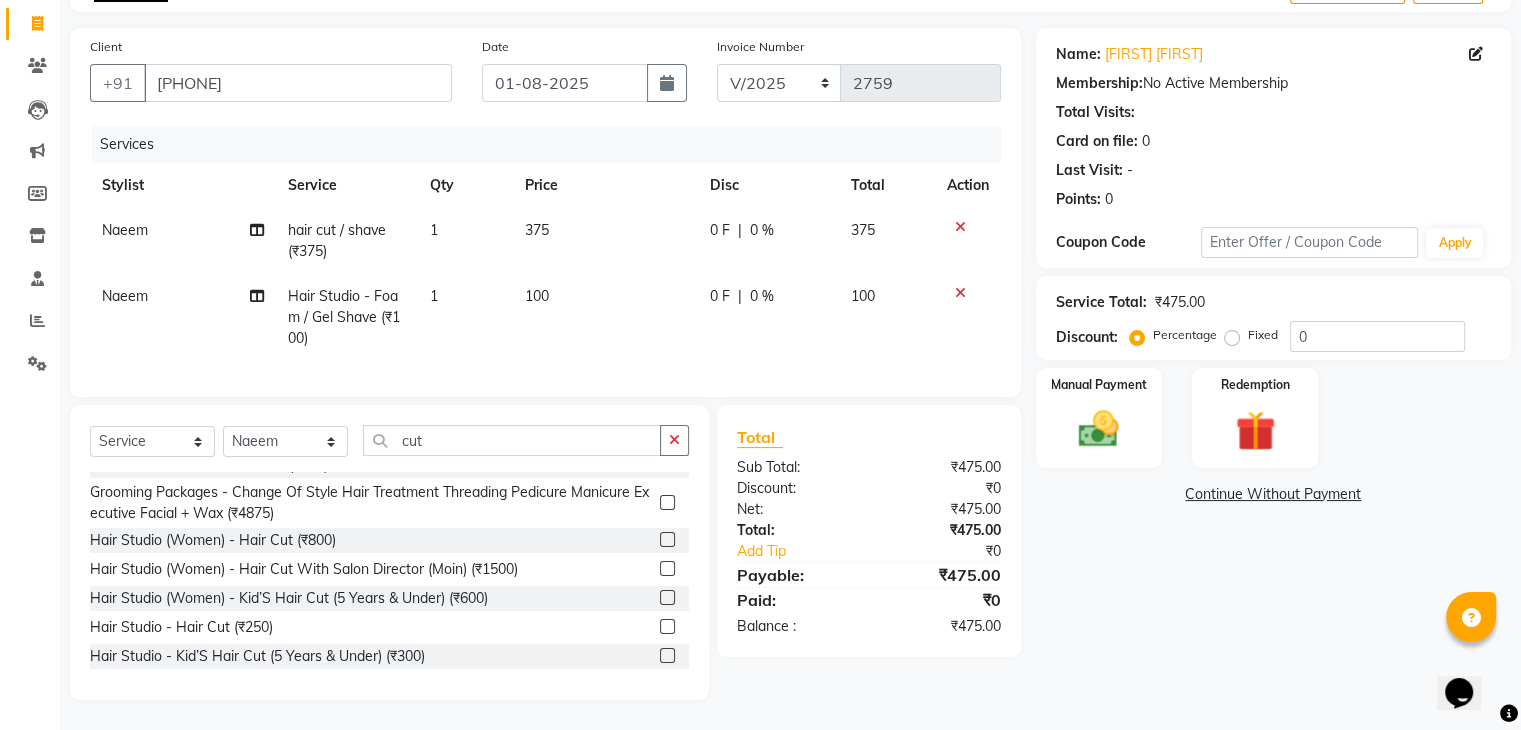 click 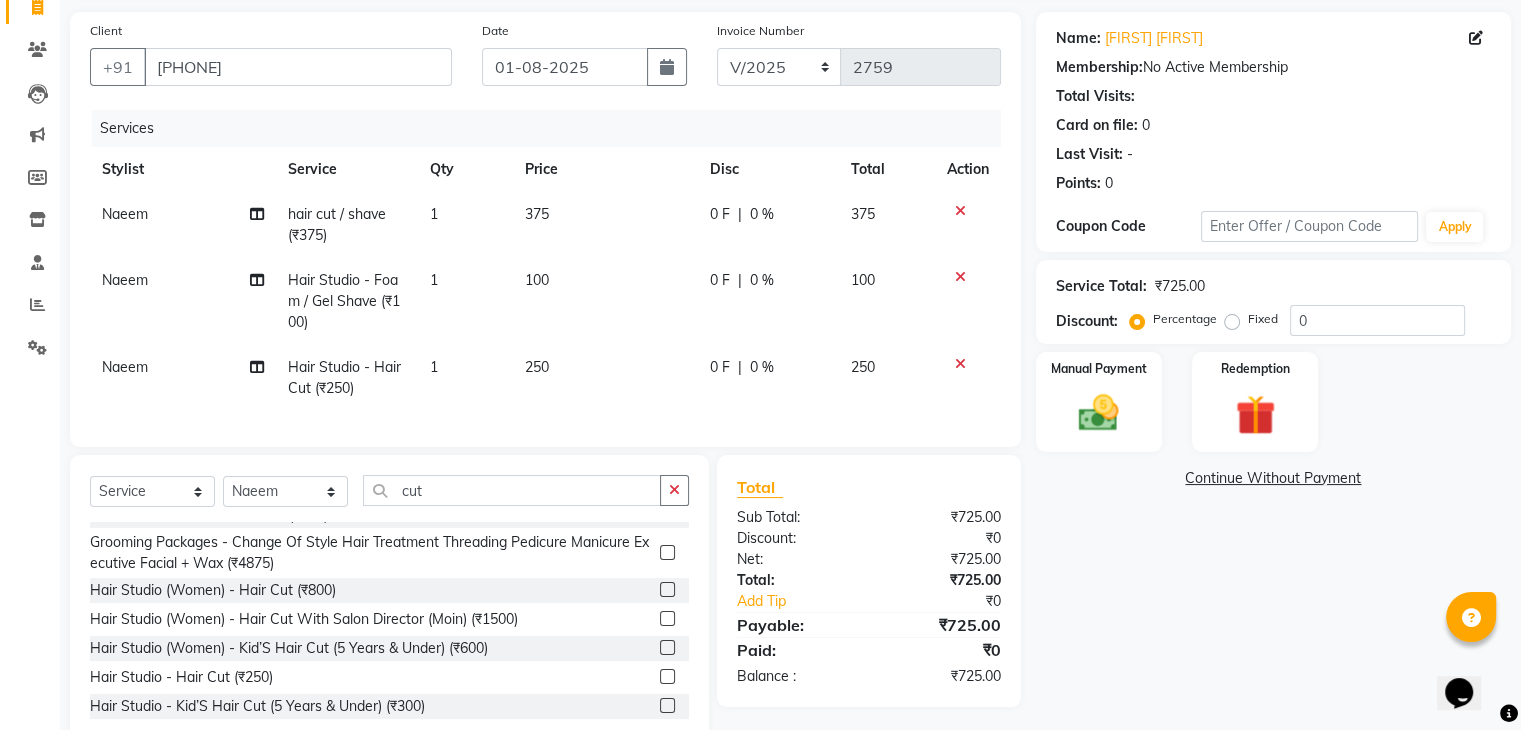 click on "0 F" 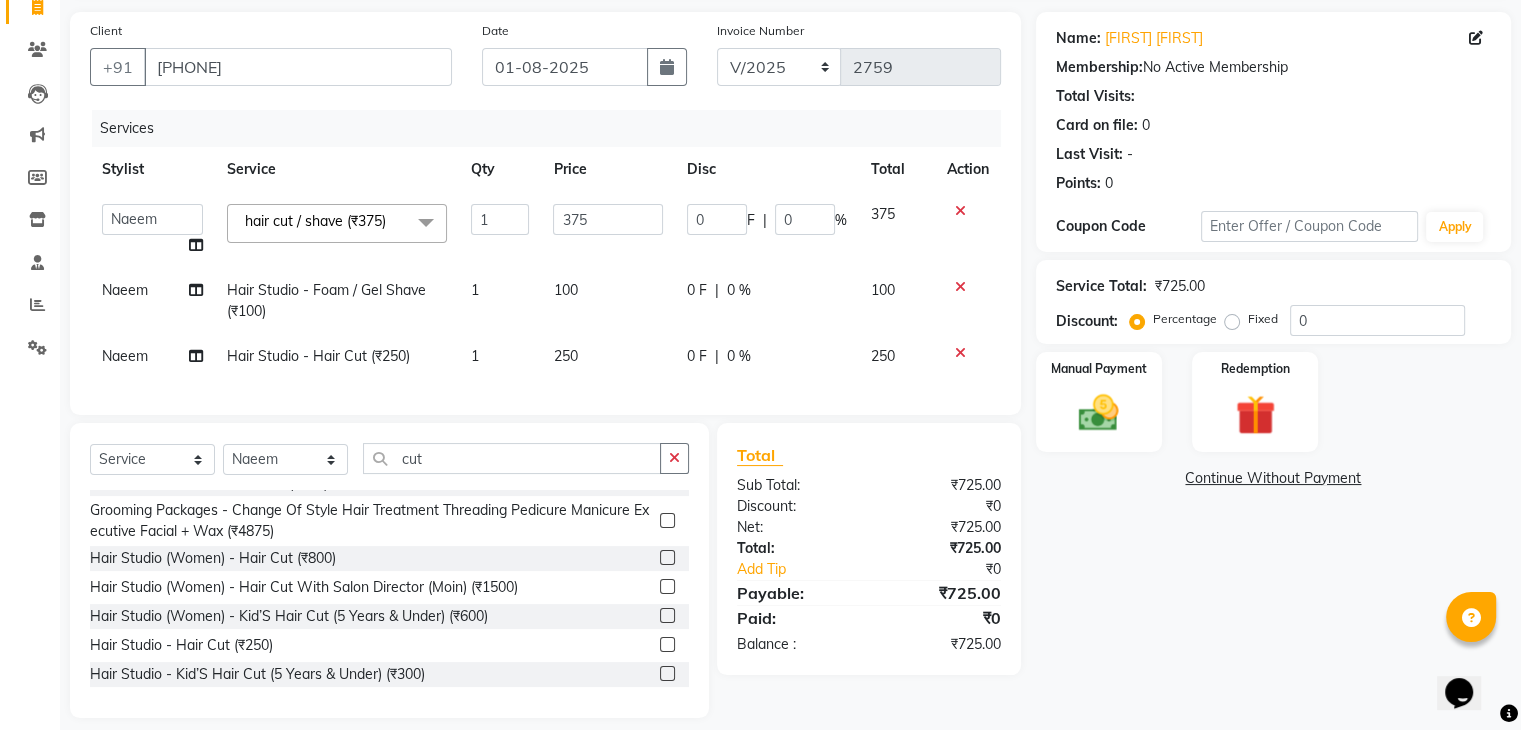 click on "0" 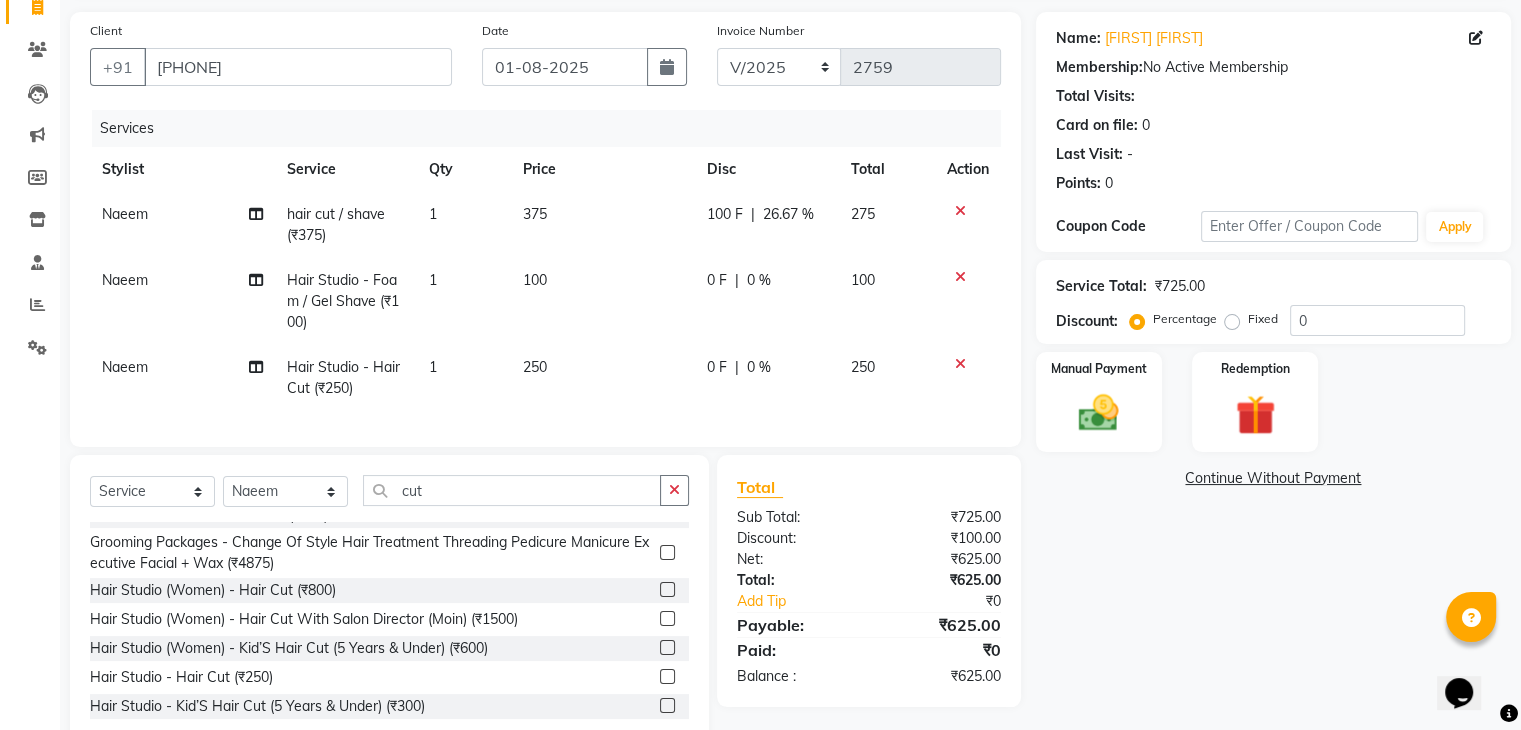 click on "Naeem hair cut / shave (₹375) 1 375 100 F | 26.67 % 275 Naeem Hair Studio - Foam / Gel Shave (₹100) 1 100 0 F | 0 % 100 Naeem Hair Studio - Hair Cut (₹250) 1 250 0 F | 0 % 250" 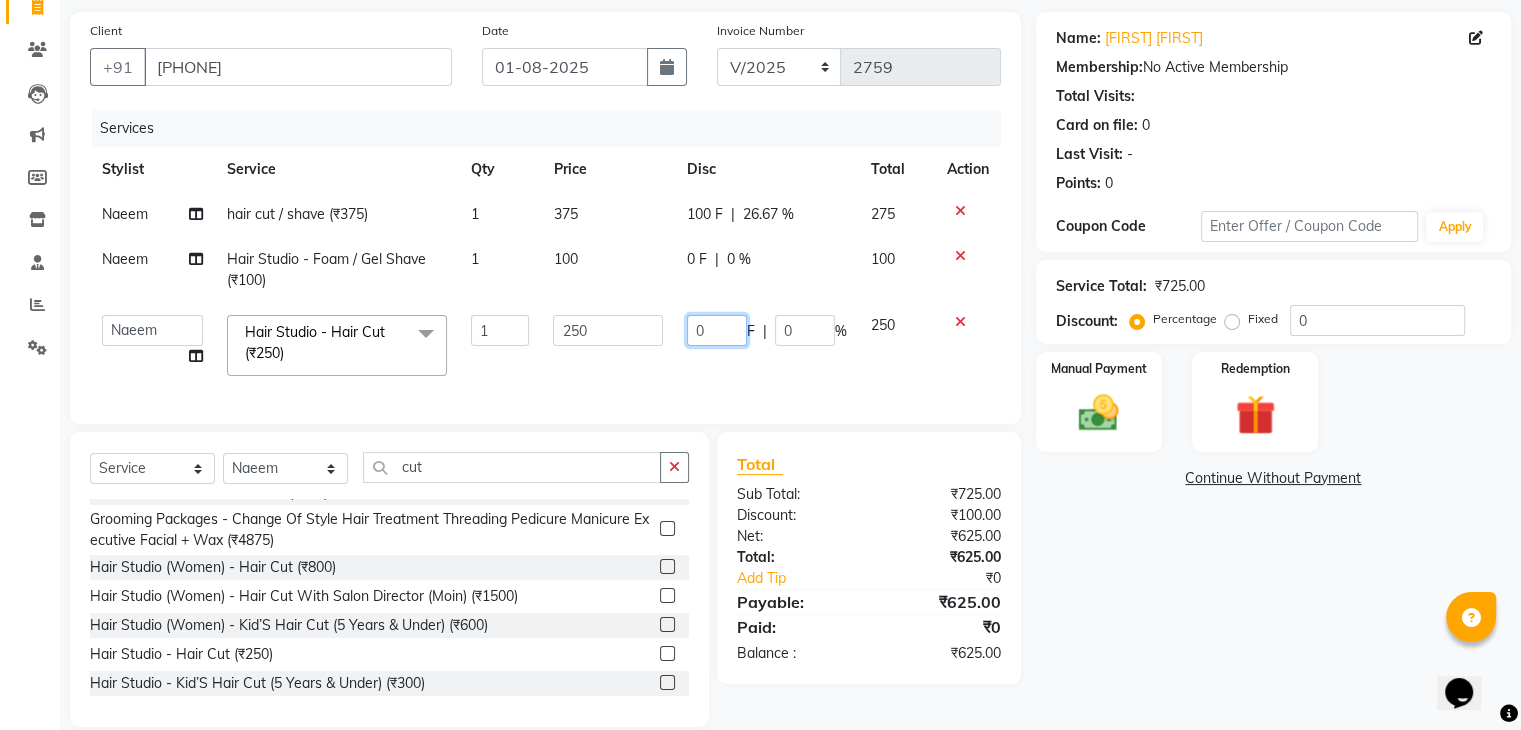 drag, startPoint x: 708, startPoint y: 377, endPoint x: 700, endPoint y: 328, distance: 49.648766 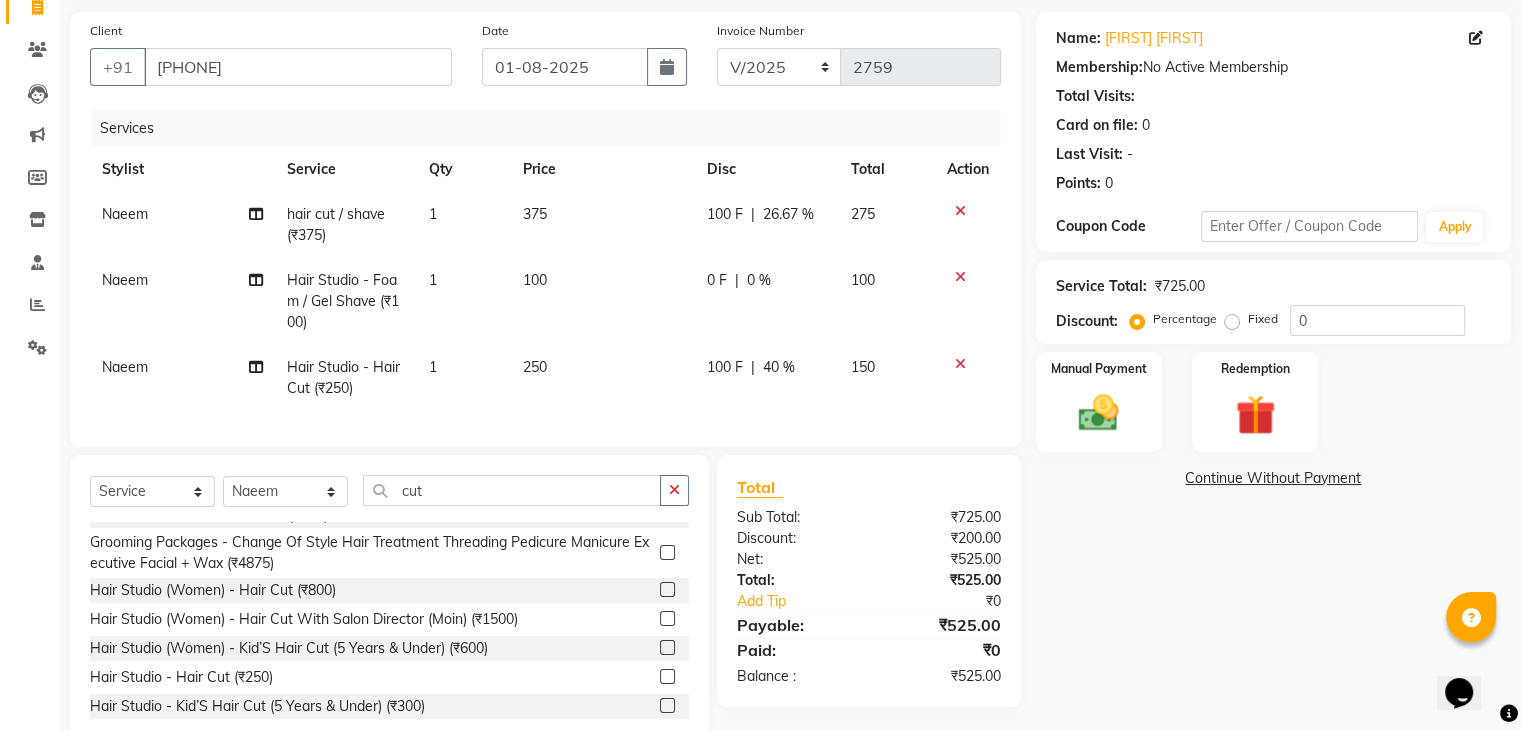 click on "100 F | 40 %" 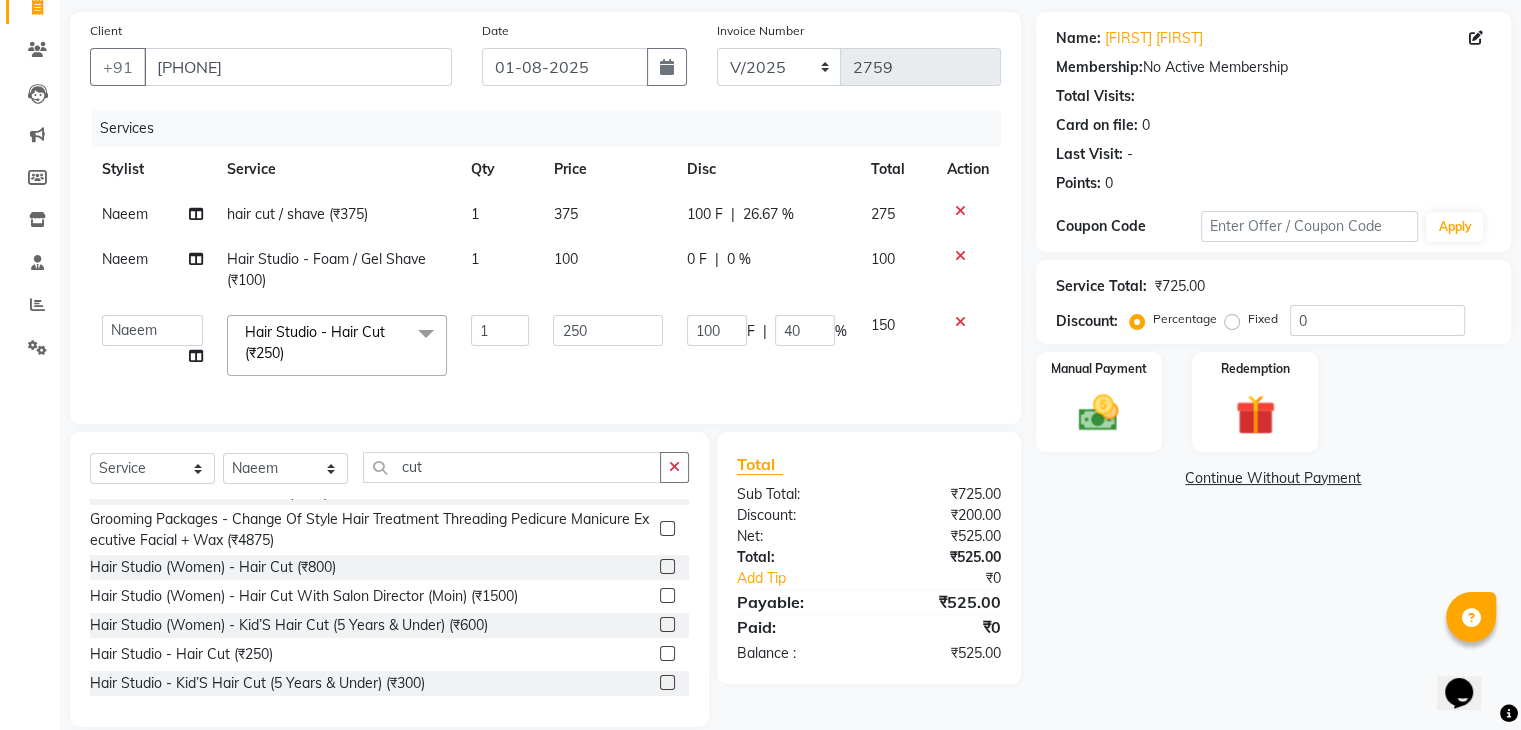 click on "100 F" 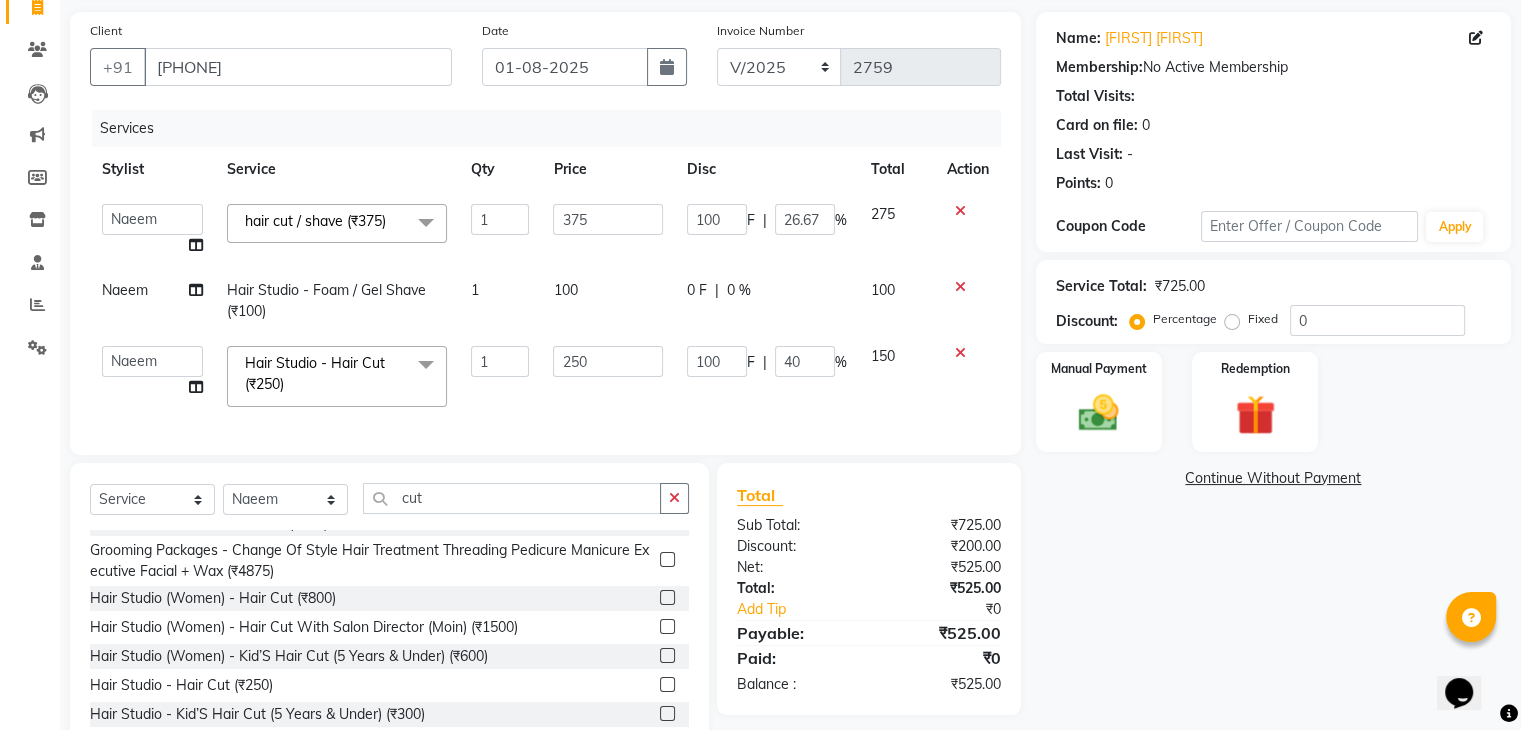 click on "100" 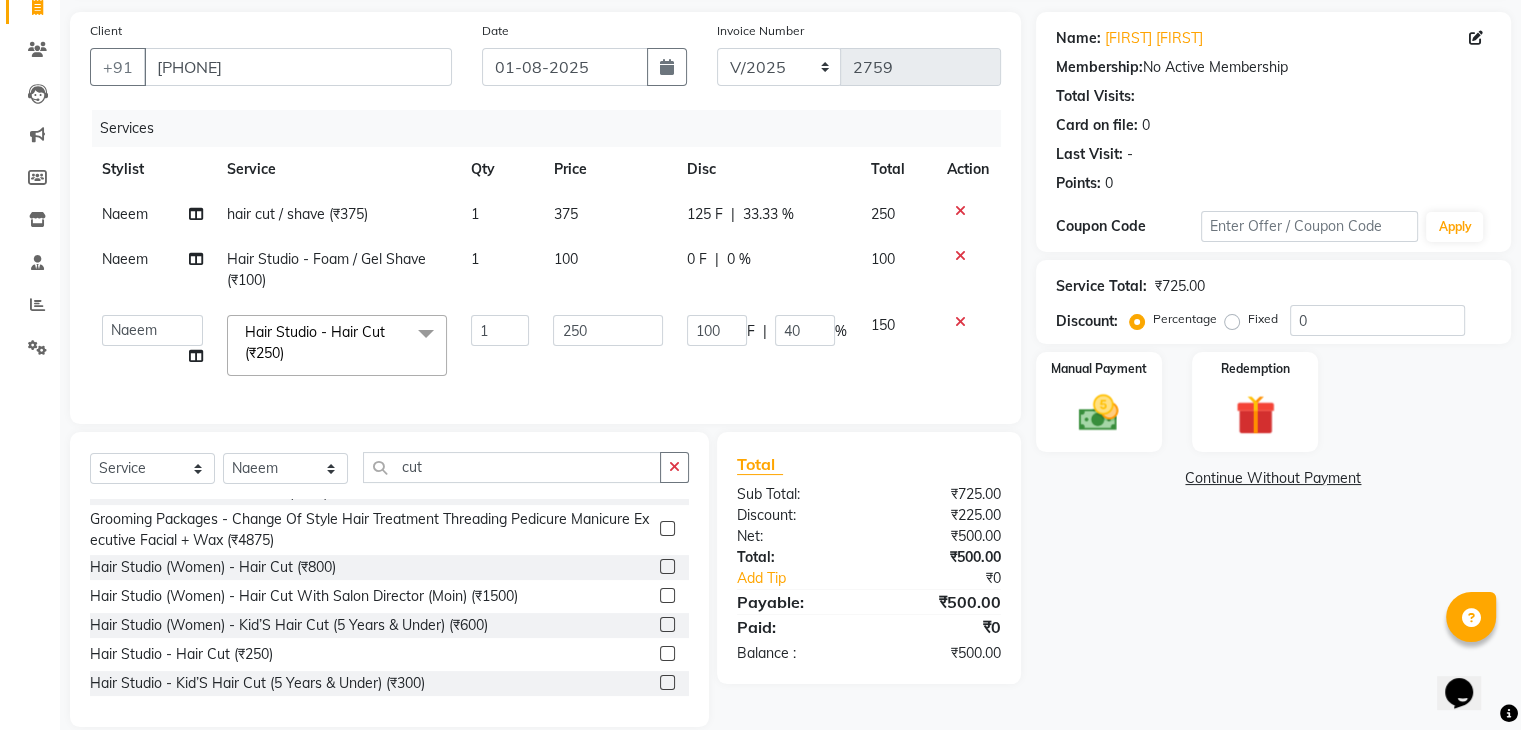 click on "Naeem hair cut / shave (₹375) 1 375 125 F | 33.33 % 250 Naeem Hair Studio - Foam / Gel Shave (₹100) 1 100 0 F | 0 % 100  Ajaz   Alvira   Danish   Guddi   Jayesh   Josh    mumtaz   Naeem     nishu   Riya      Rush   Swati  Hair Studio - Hair Cut (₹250)  x Clean Up - Deep Clean (₹900) Clean Up - Fruit (₹1000) Clean Up - Revival (₹1200) Clean Up - Mineral 1 (₹1500) Clean Up - Mineral (₹2000) Clean Up - Hydrating (₹2500) Clean Up - D.N.A. (₹3000) lice treatment (₹2000) power dose [per bottle ] (₹500) pigmantation facial (₹1000) protein spa (₹2500) Bota smooth (₹8000) Bota smooth  (₹10000) bota smooth (₹6500) Protein hair spa (₹1600) nanoplatia (₹2500) Hair protein spa (₹2000) Protein spaa (₹3500) Foot spa (₹800) Protein spa (₹3000) Nose pill off (₹250) hair spa dandruff treatment (₹3500) Threading/upl (₹70) Threading /Forhead /upl (₹90) Botosmooth (₹7000) Pigmentation treatment (₹3000) Hydra  facial (₹7000) hair cut / shave (₹375) Pill off upl (₹50)" 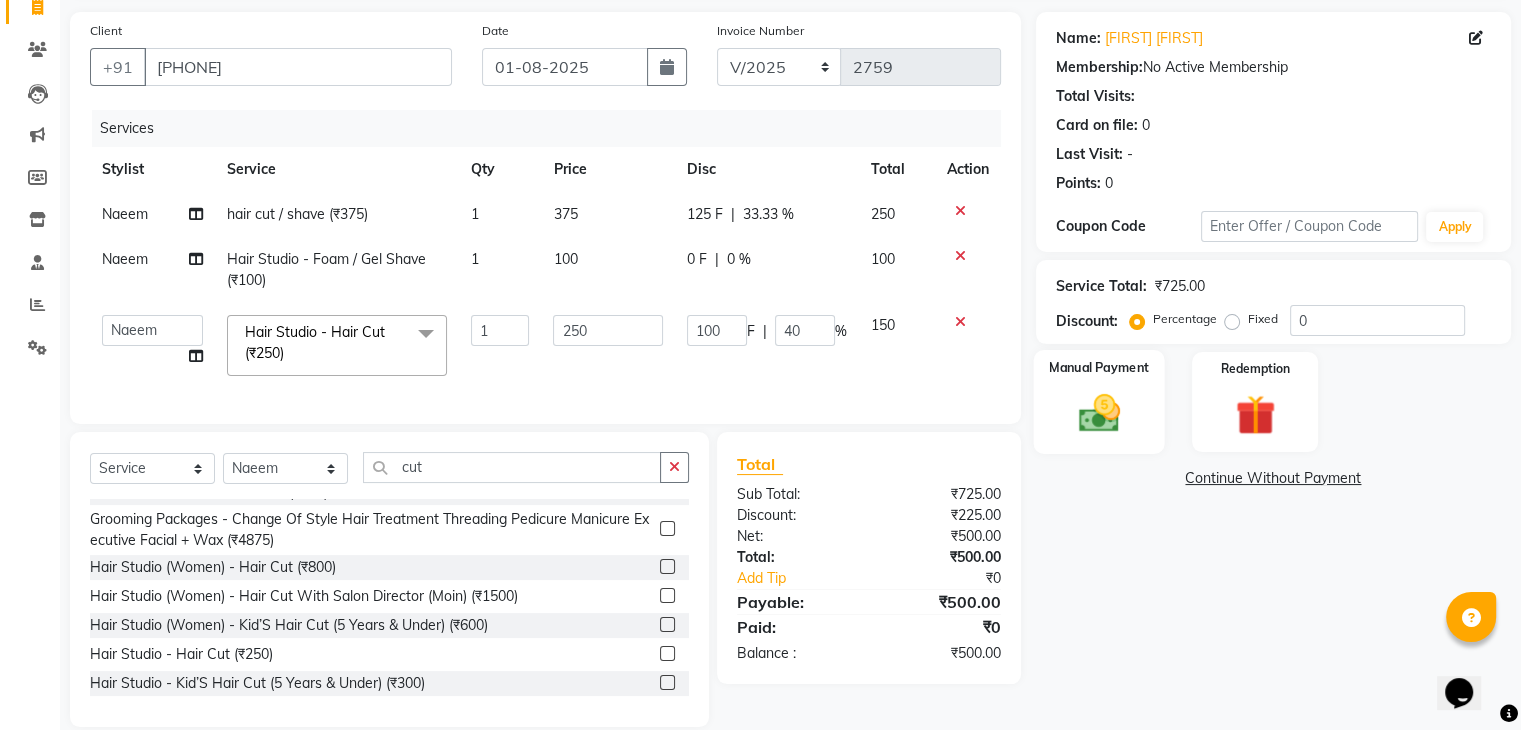 click 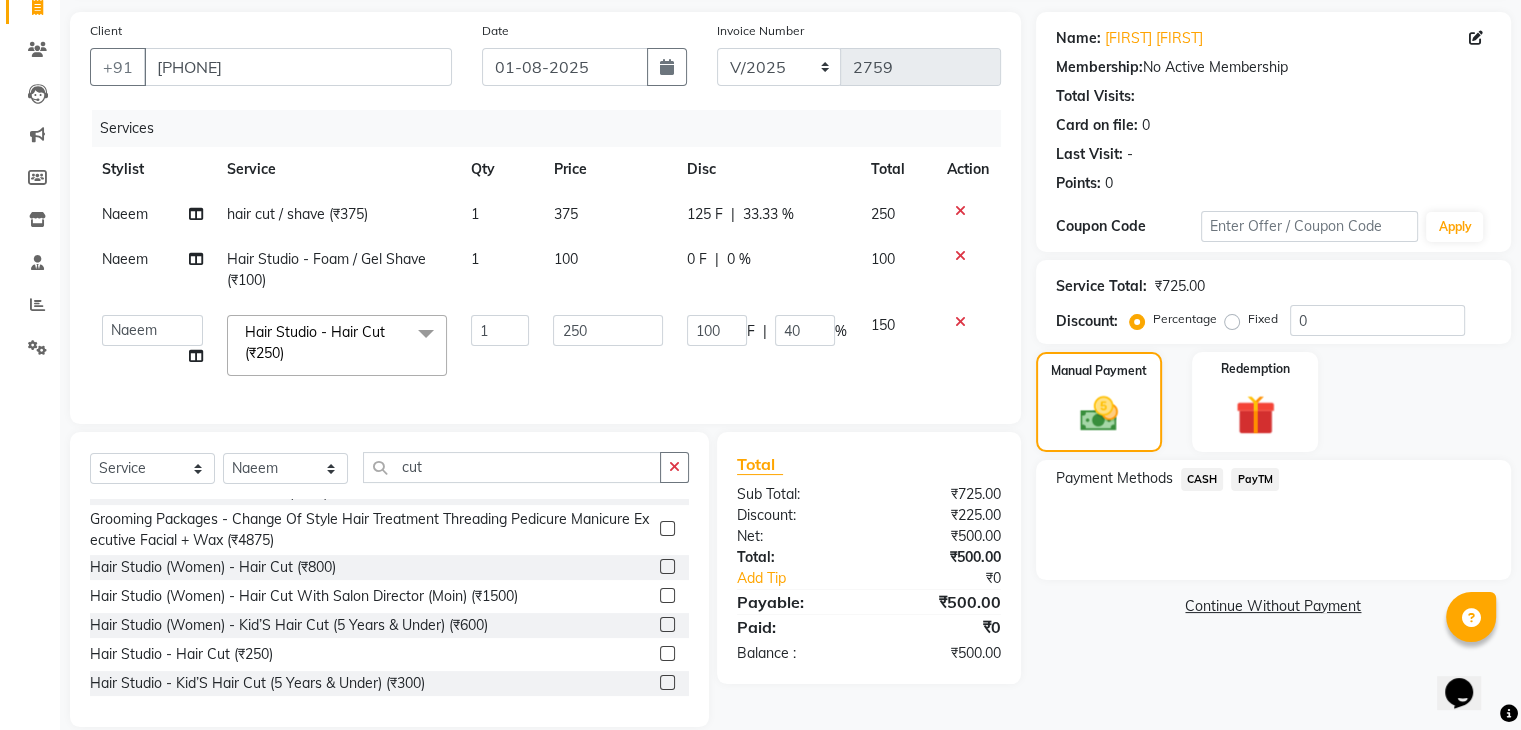 click on "PayTM" 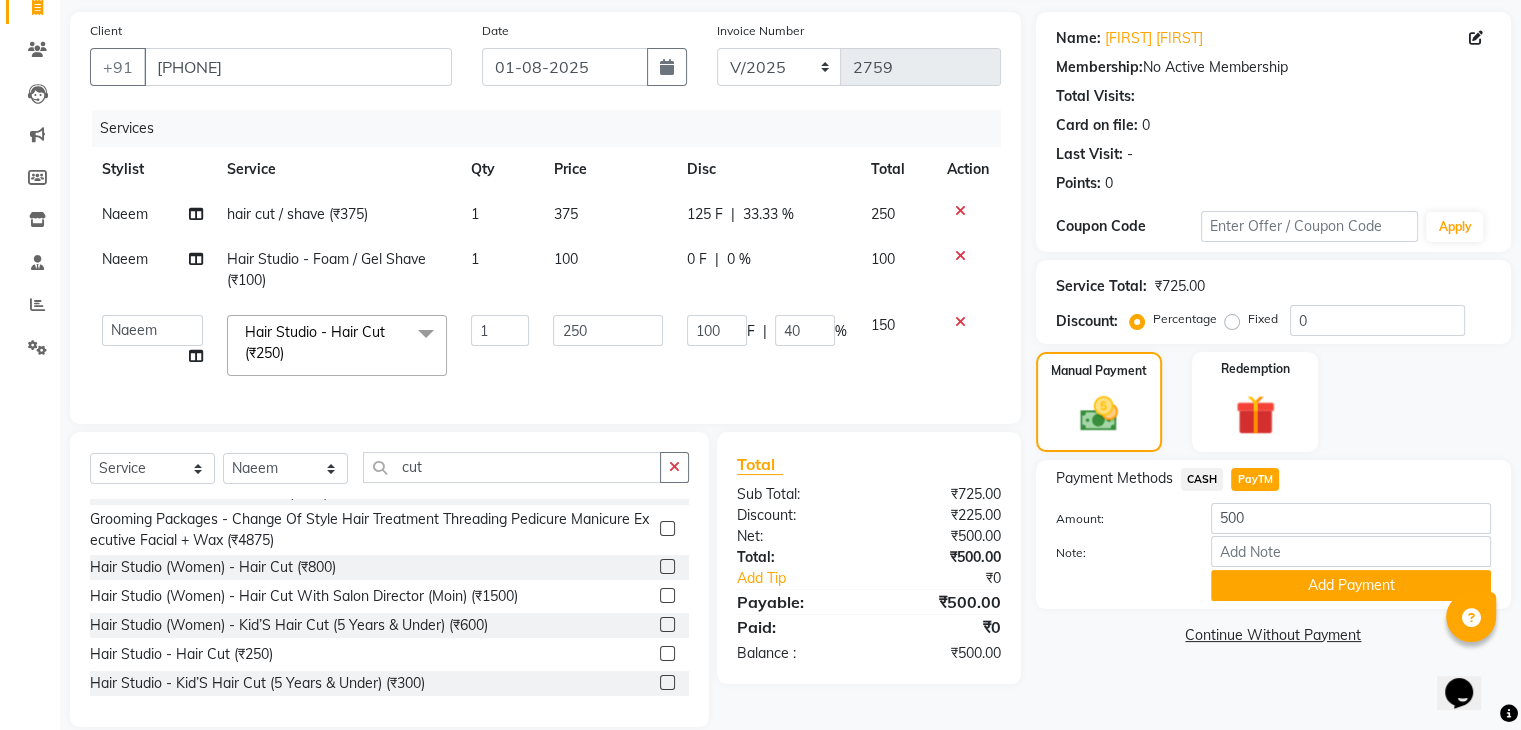scroll, scrollTop: 180, scrollLeft: 0, axis: vertical 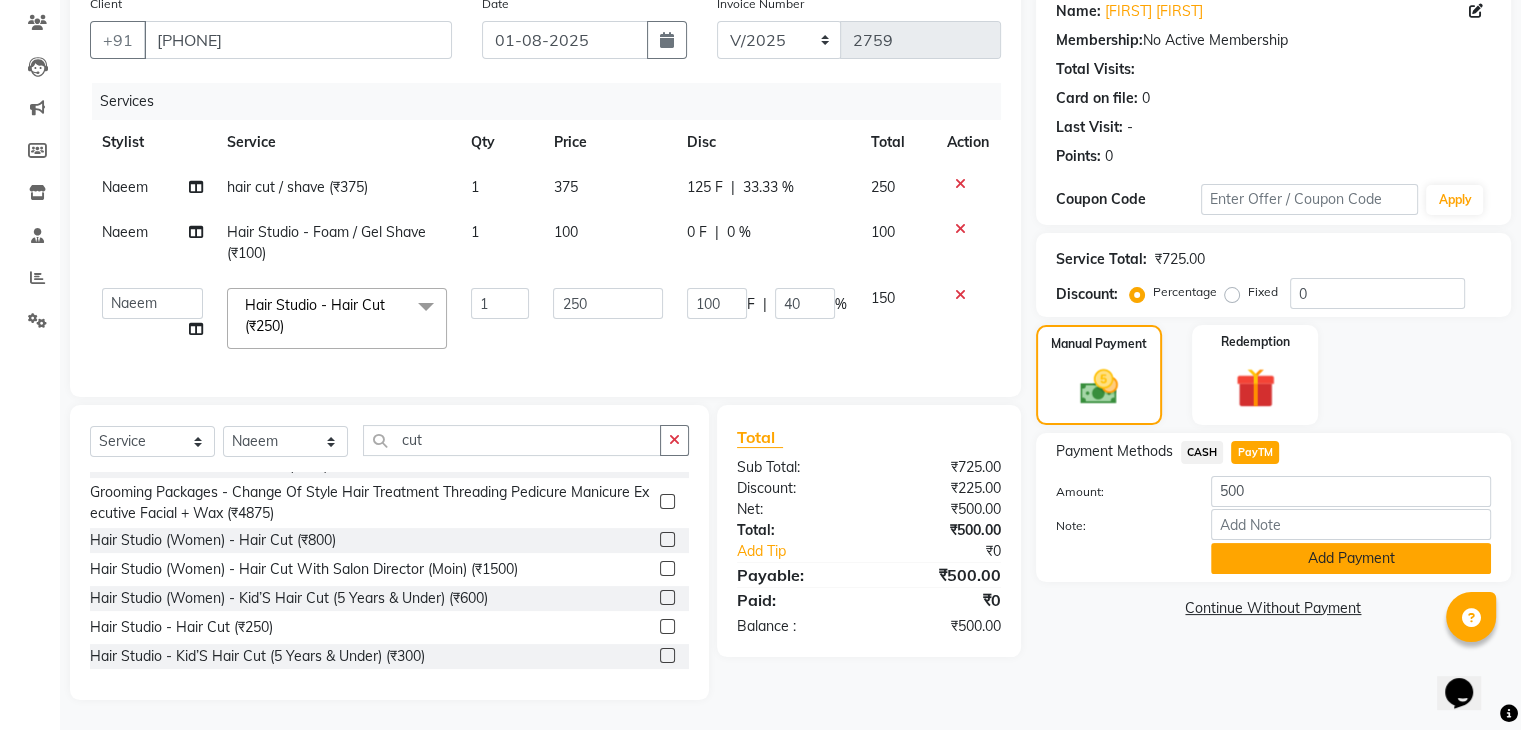 click on "Add Payment" 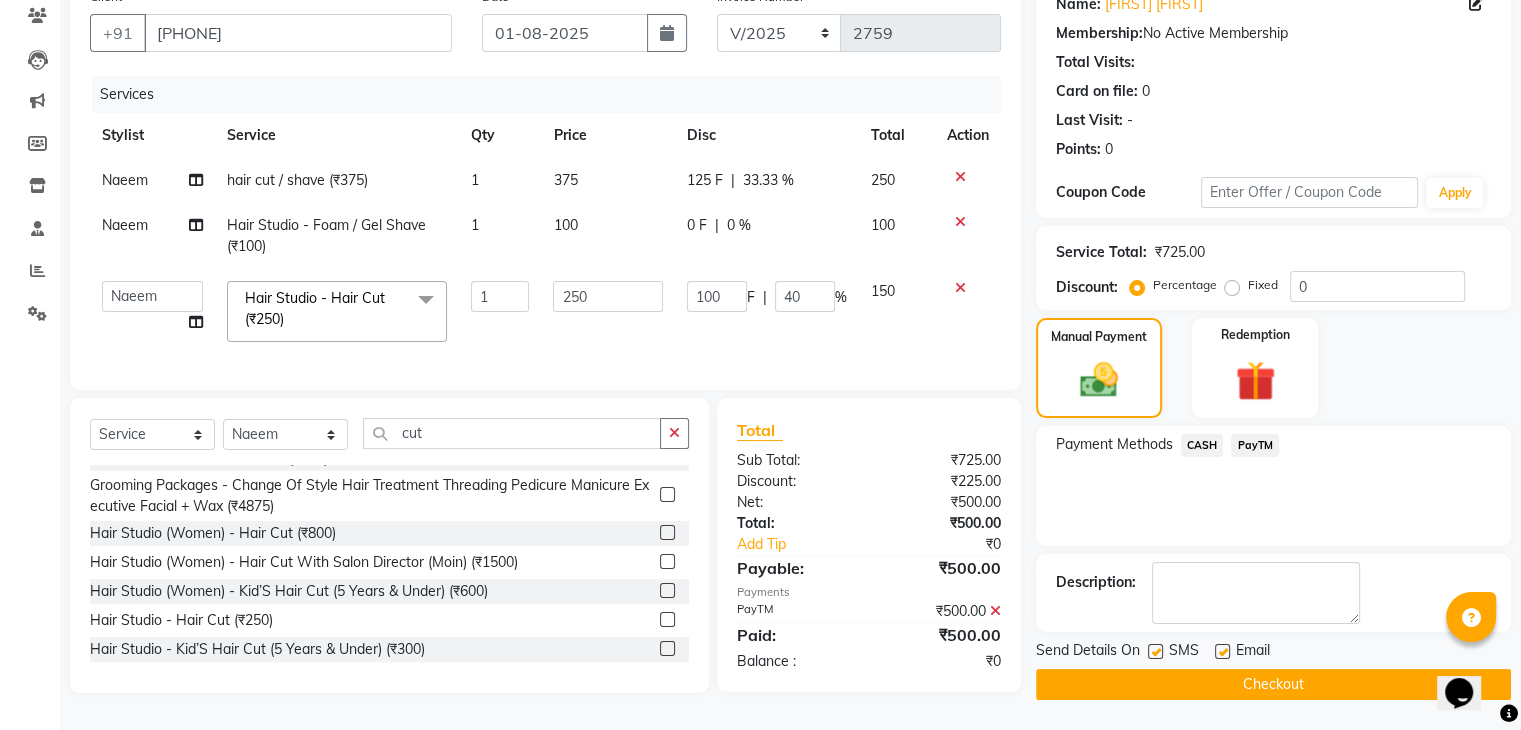 click 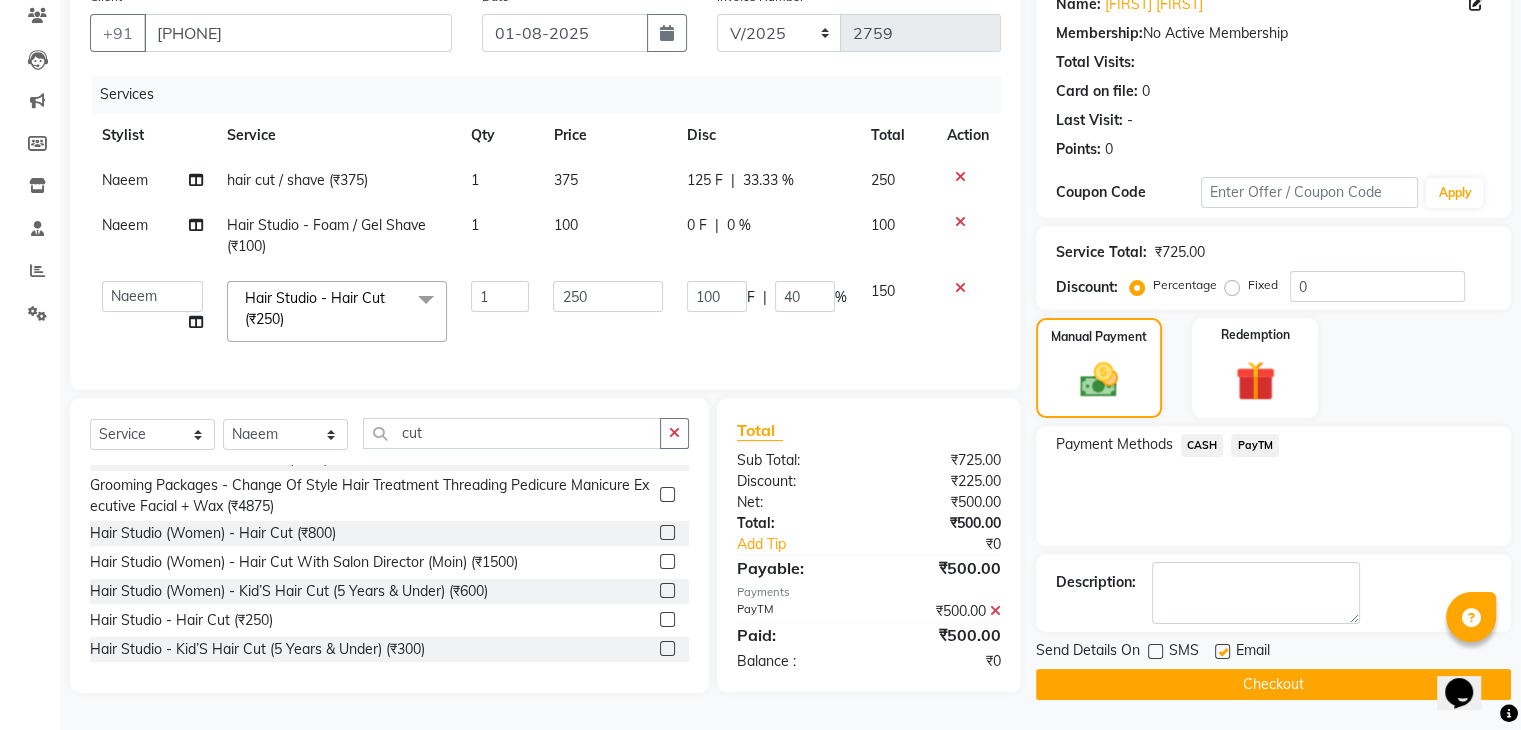 click on "SMS" 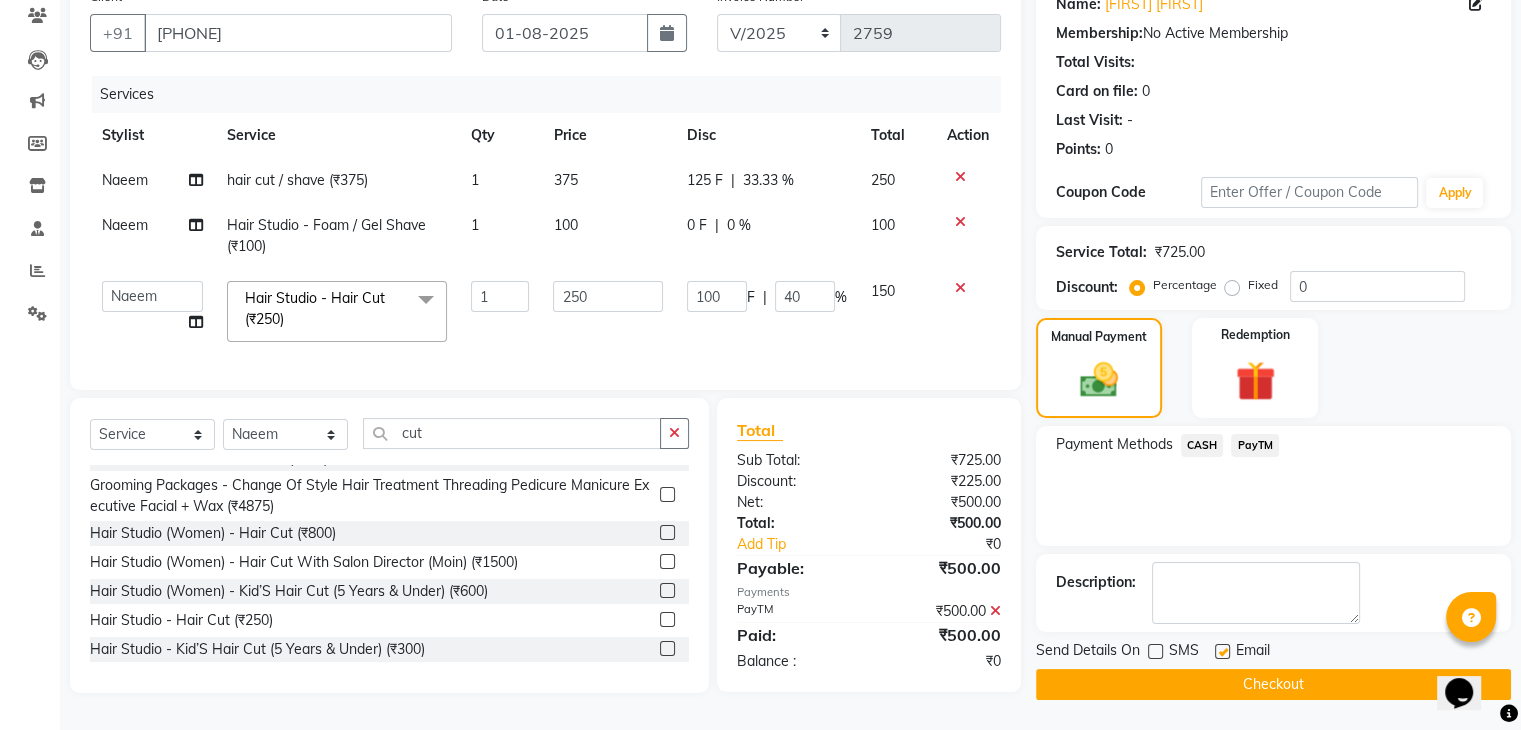 click 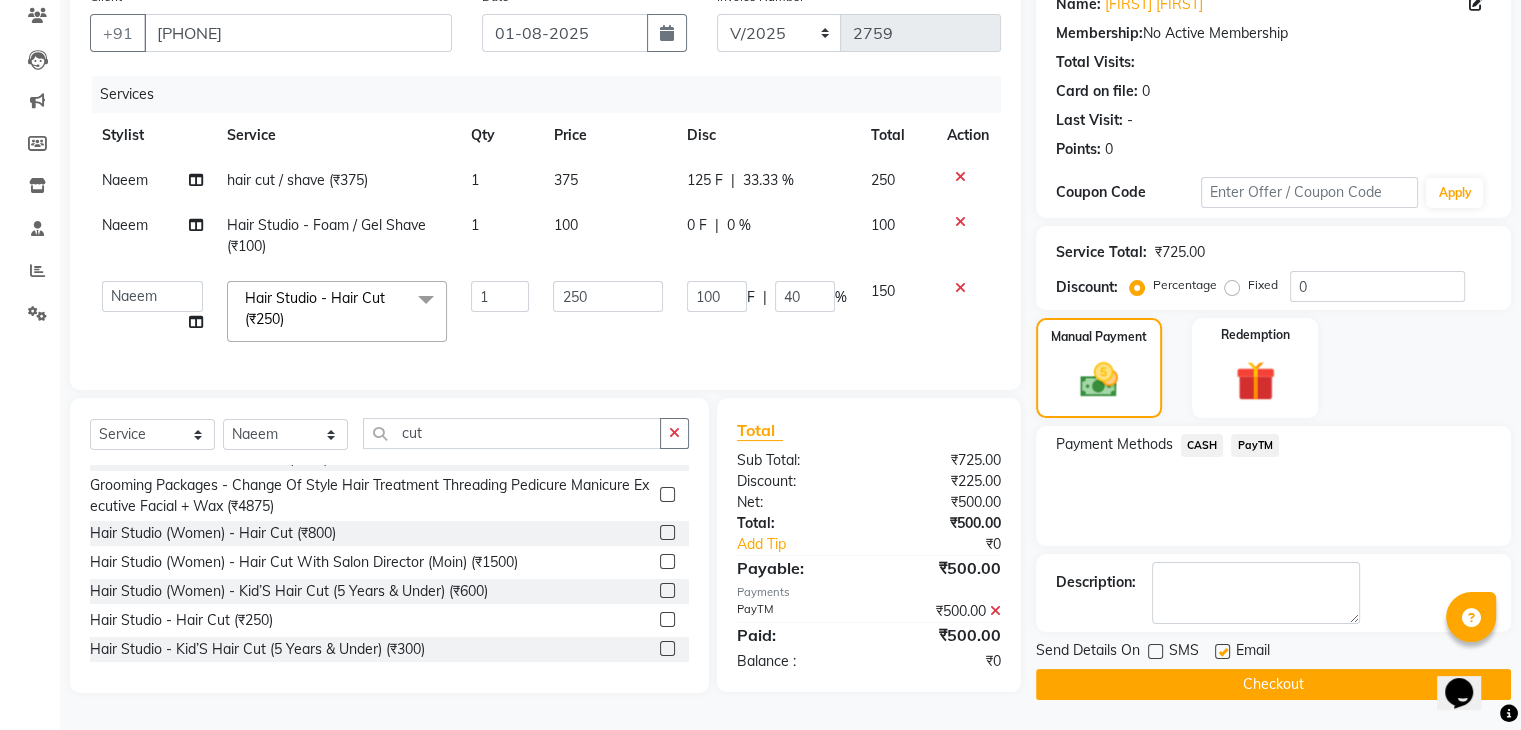 click at bounding box center (1221, 652) 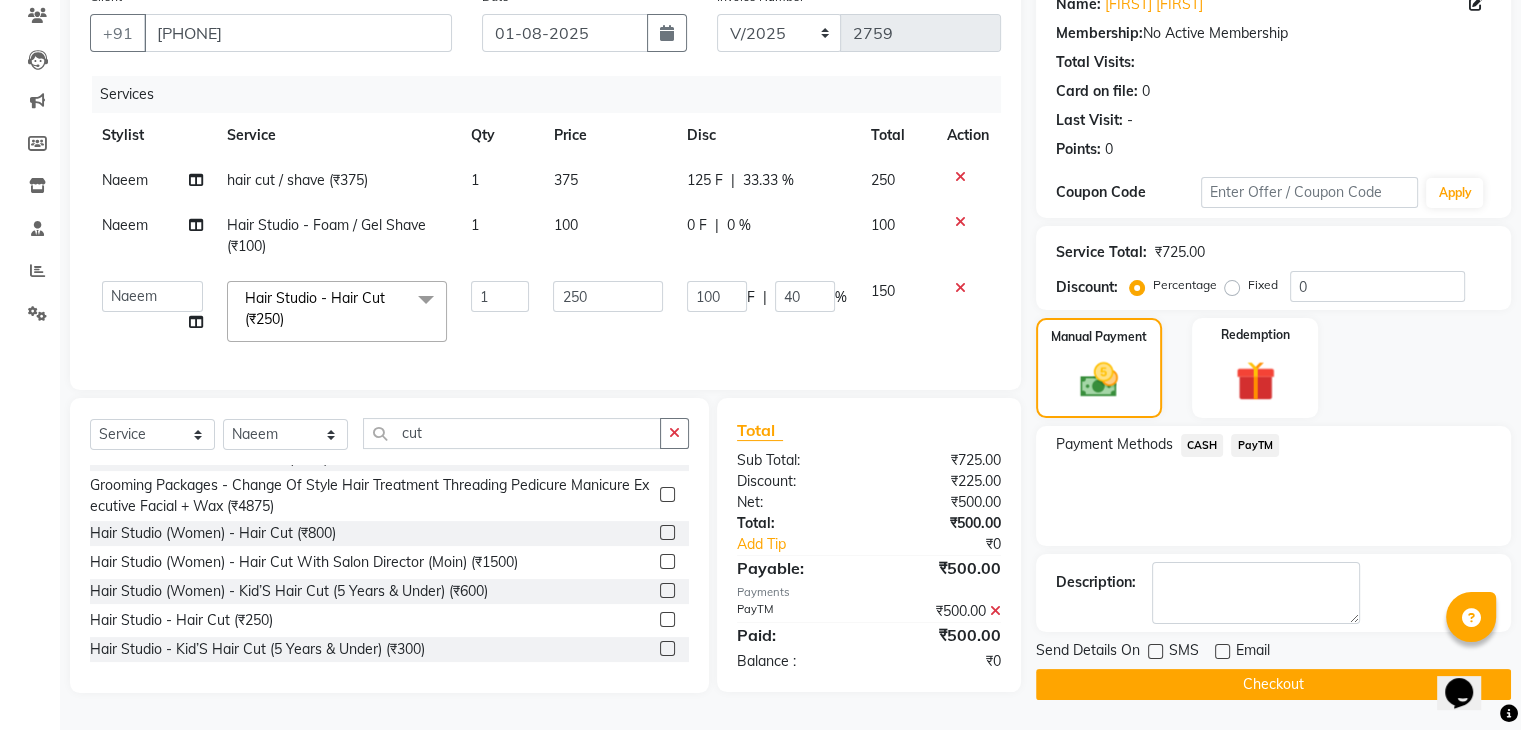 click on "Checkout" 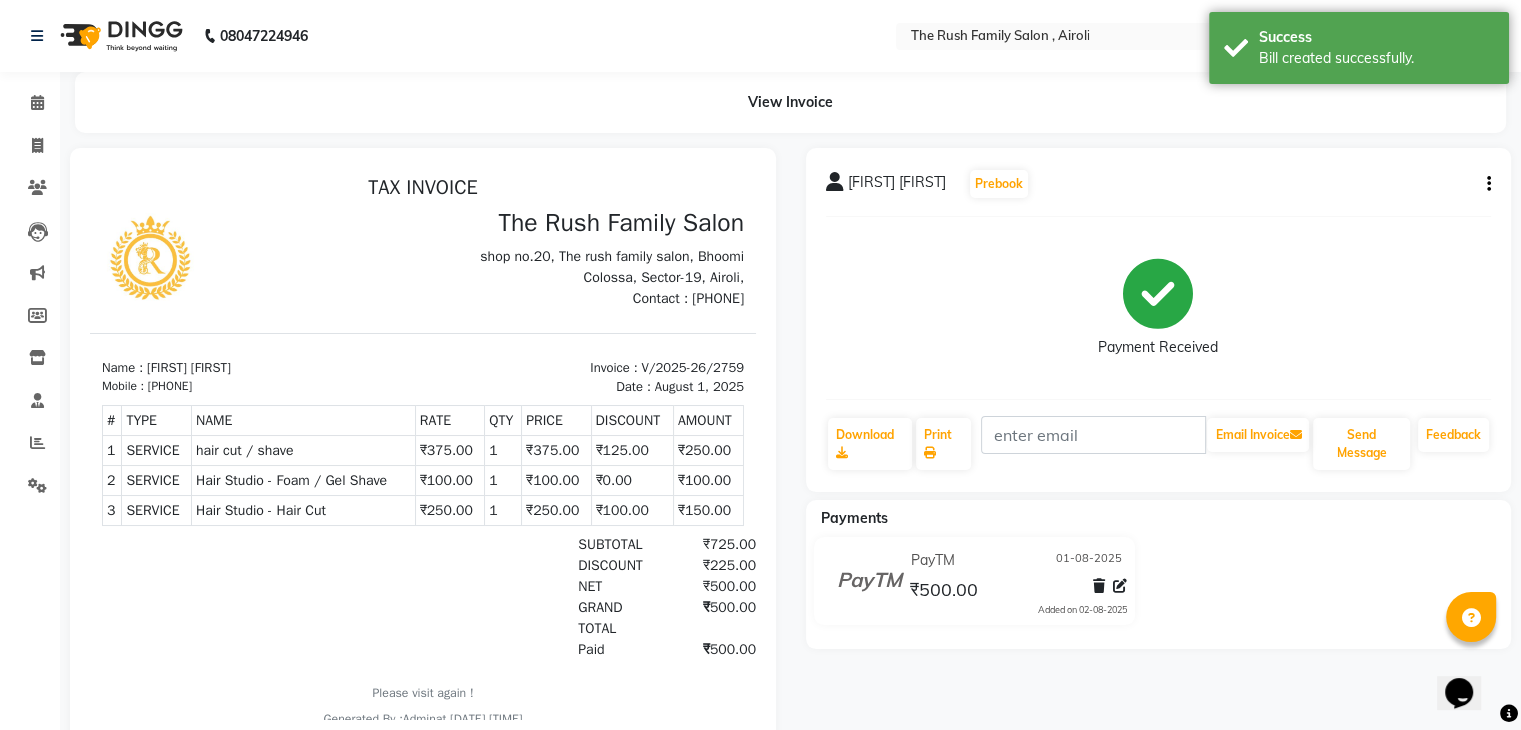 scroll, scrollTop: 0, scrollLeft: 0, axis: both 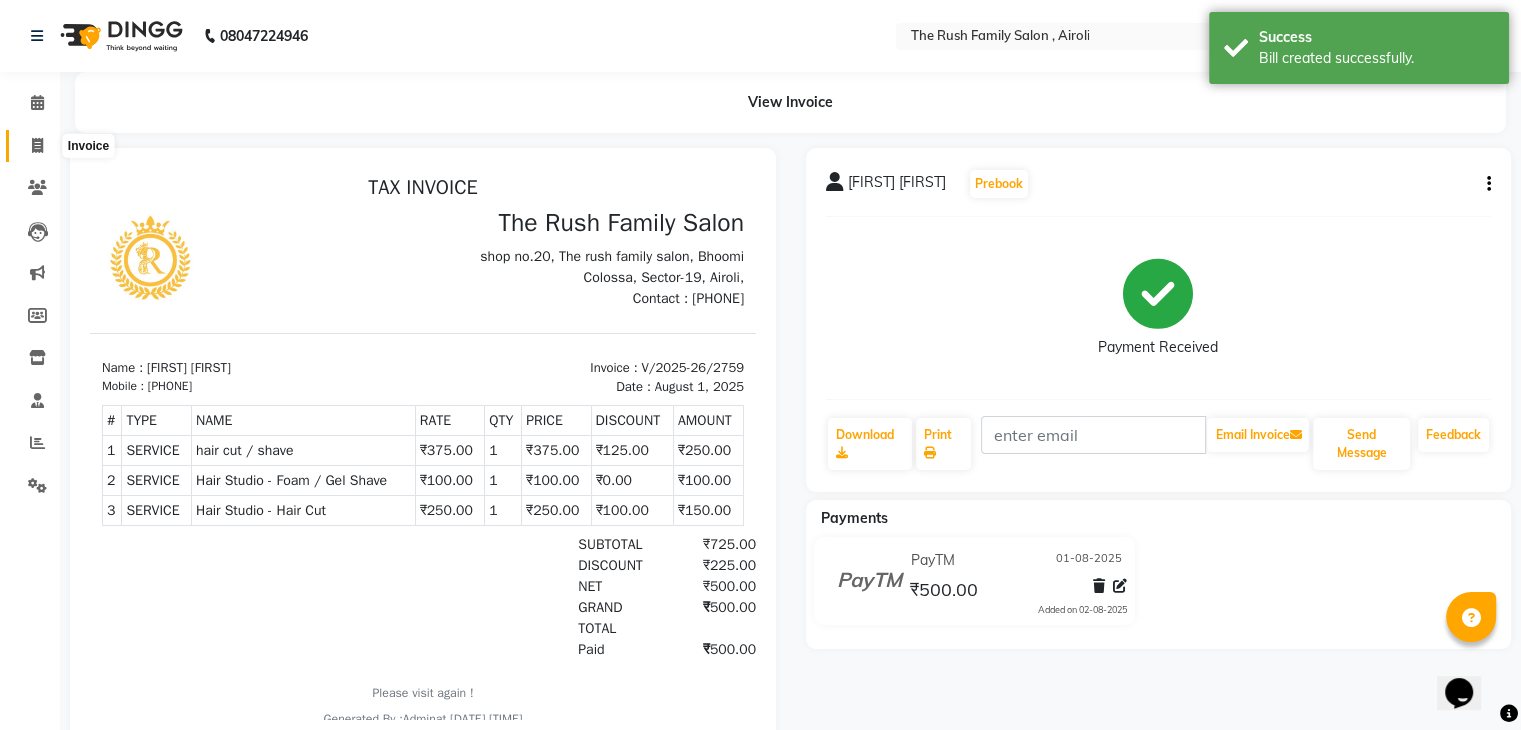 click 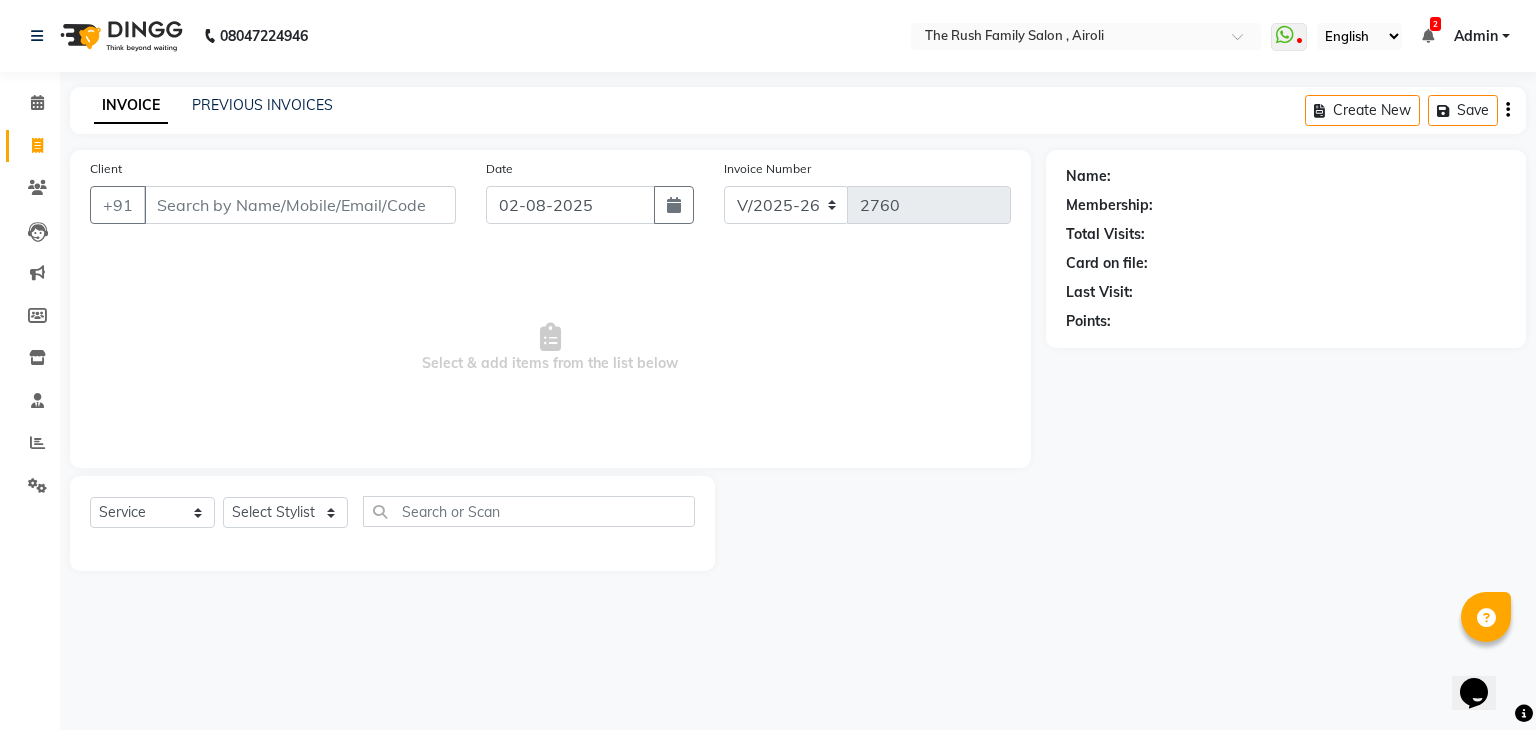 click on "Client" at bounding box center [300, 205] 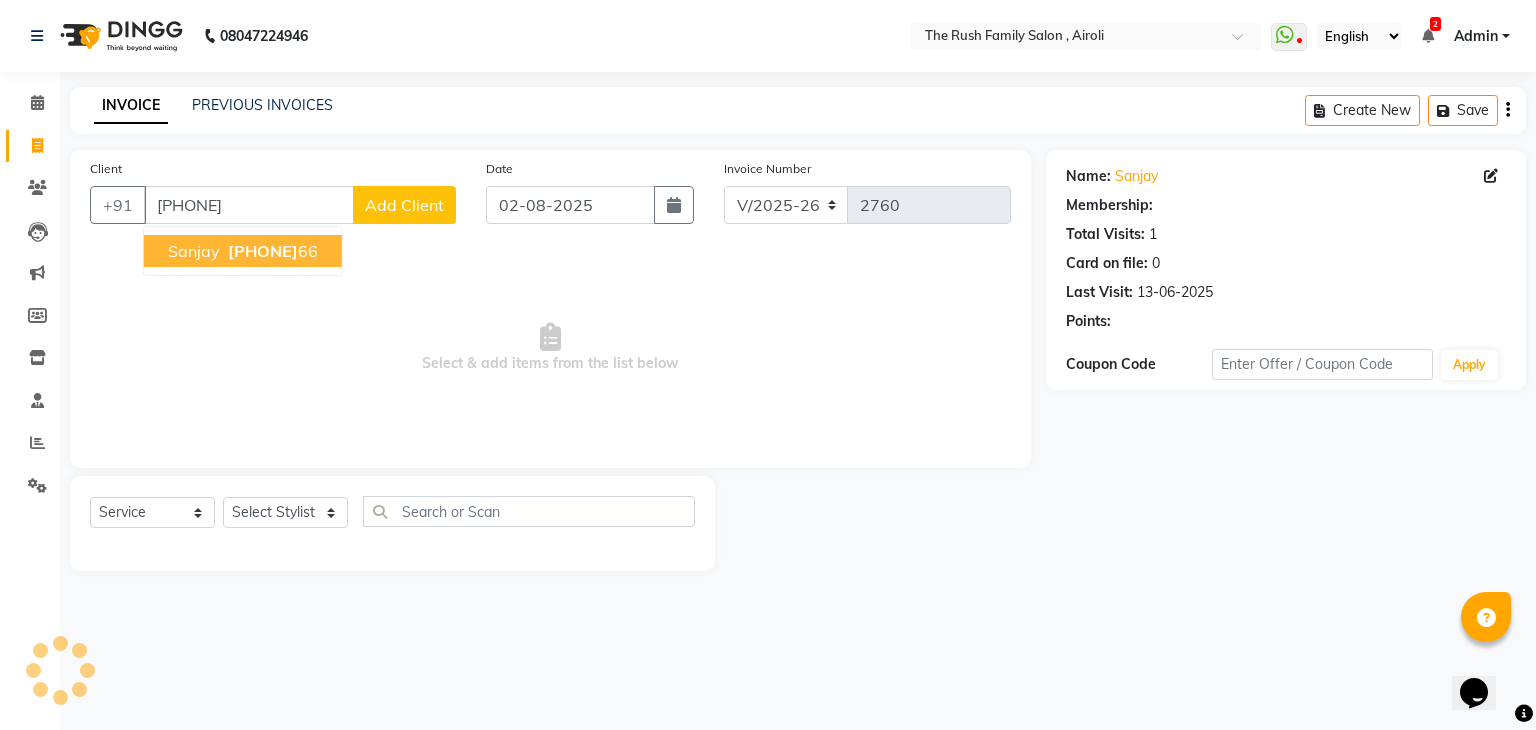 click on "Sanjay   99698360 66" at bounding box center [243, 251] 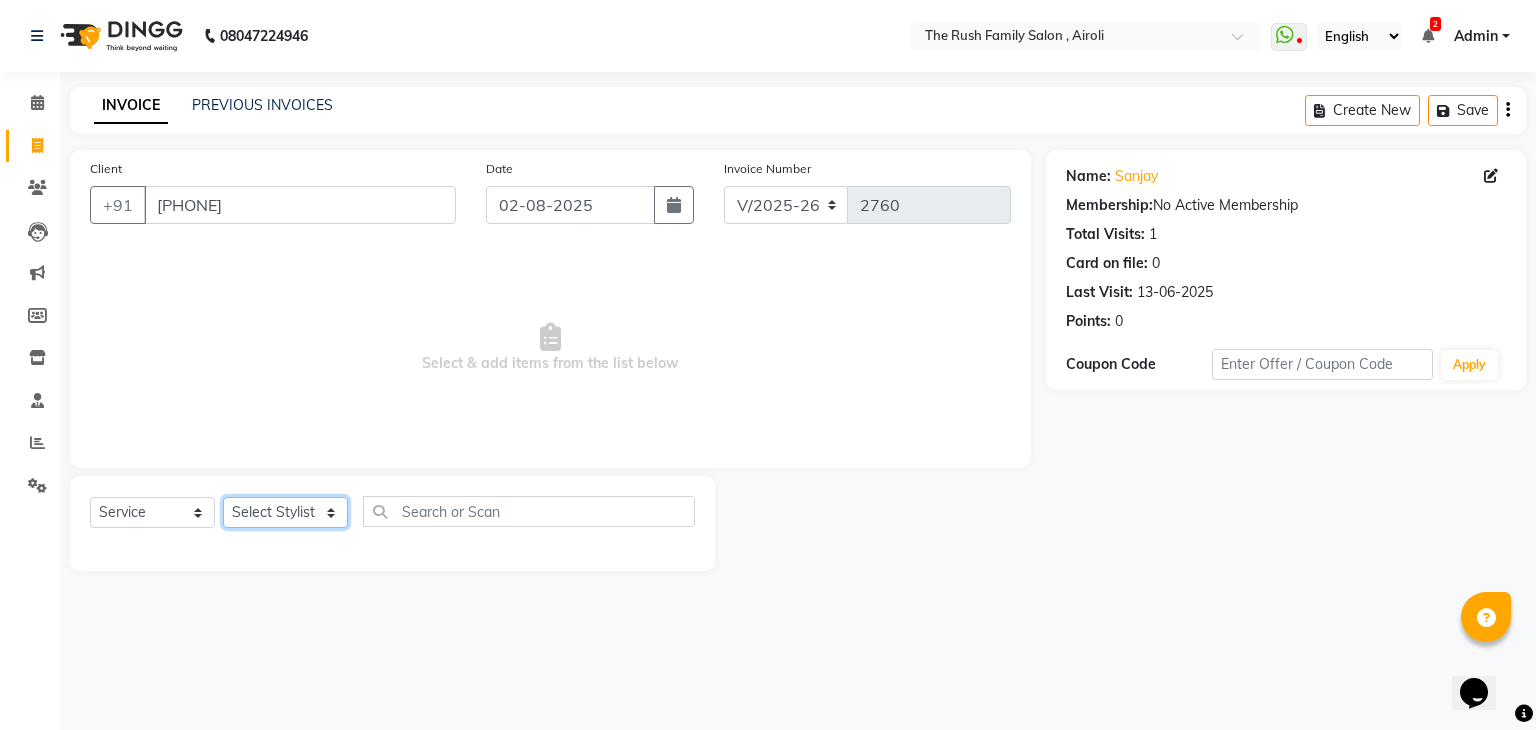 click on "Select Stylist Ajaz Alvira Danish Guddi Jayesh Josh  mumtaz Naeem   nishu Riya    Rush Swati" 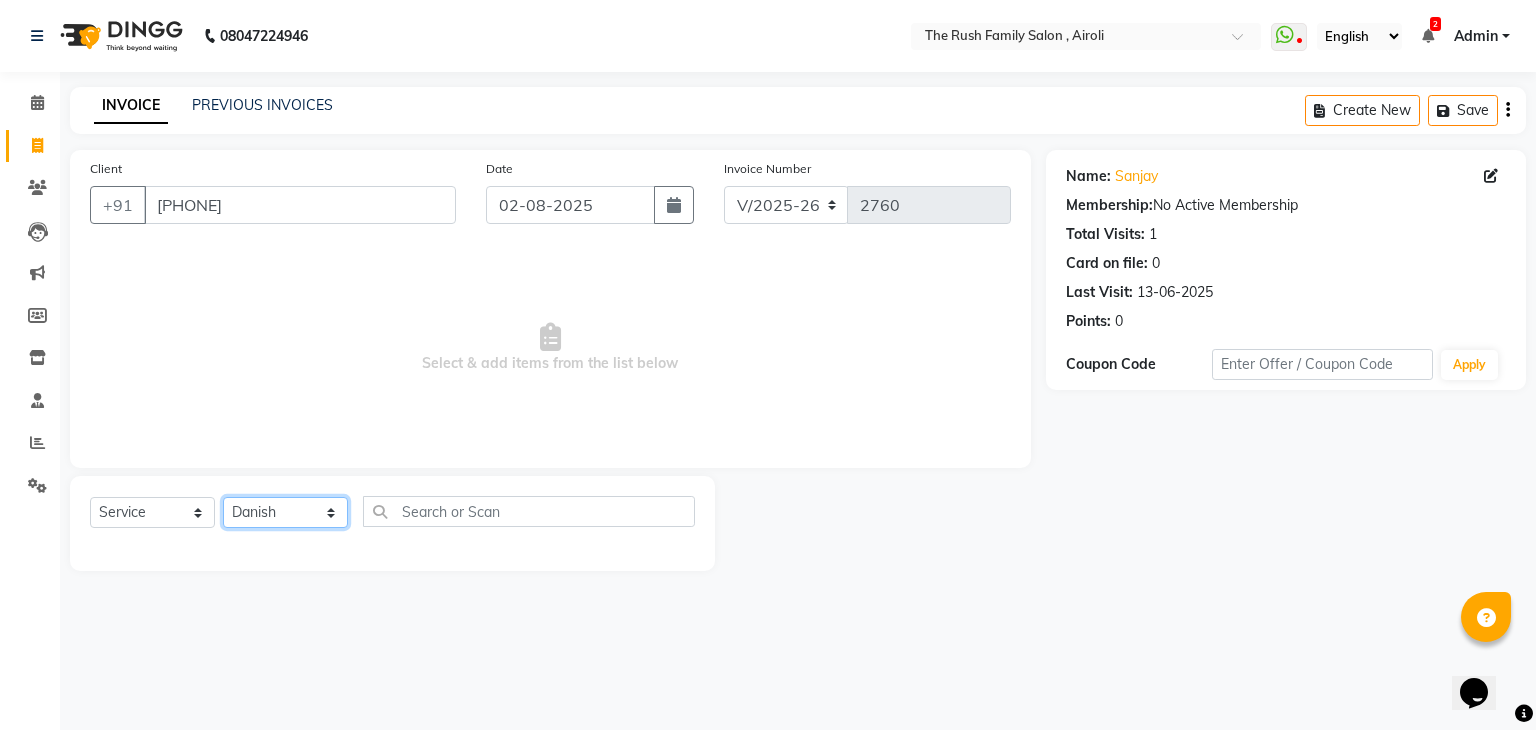 click on "Select Stylist Ajaz Alvira Danish Guddi Jayesh Josh  mumtaz Naeem   nishu Riya    Rush Swati" 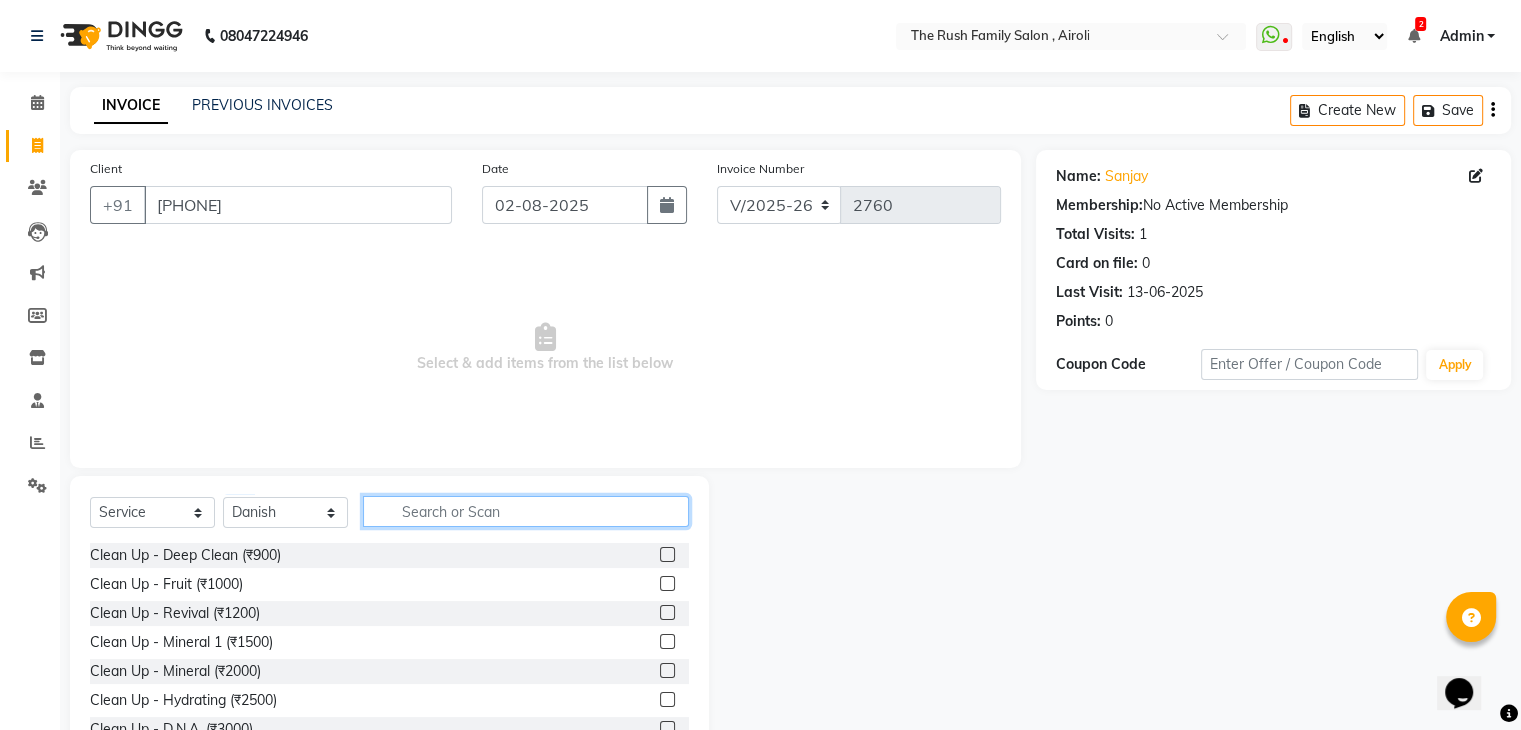click 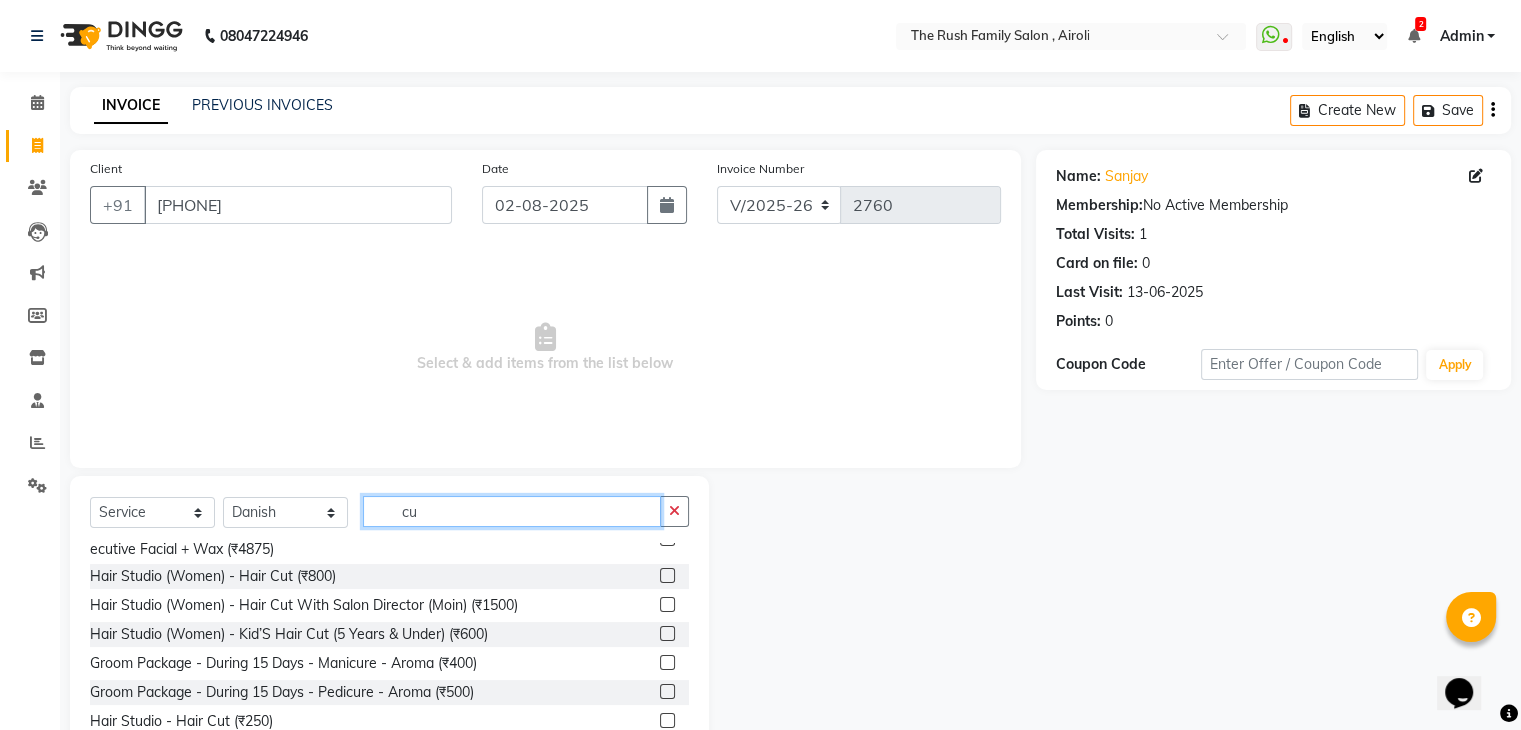 scroll, scrollTop: 136, scrollLeft: 0, axis: vertical 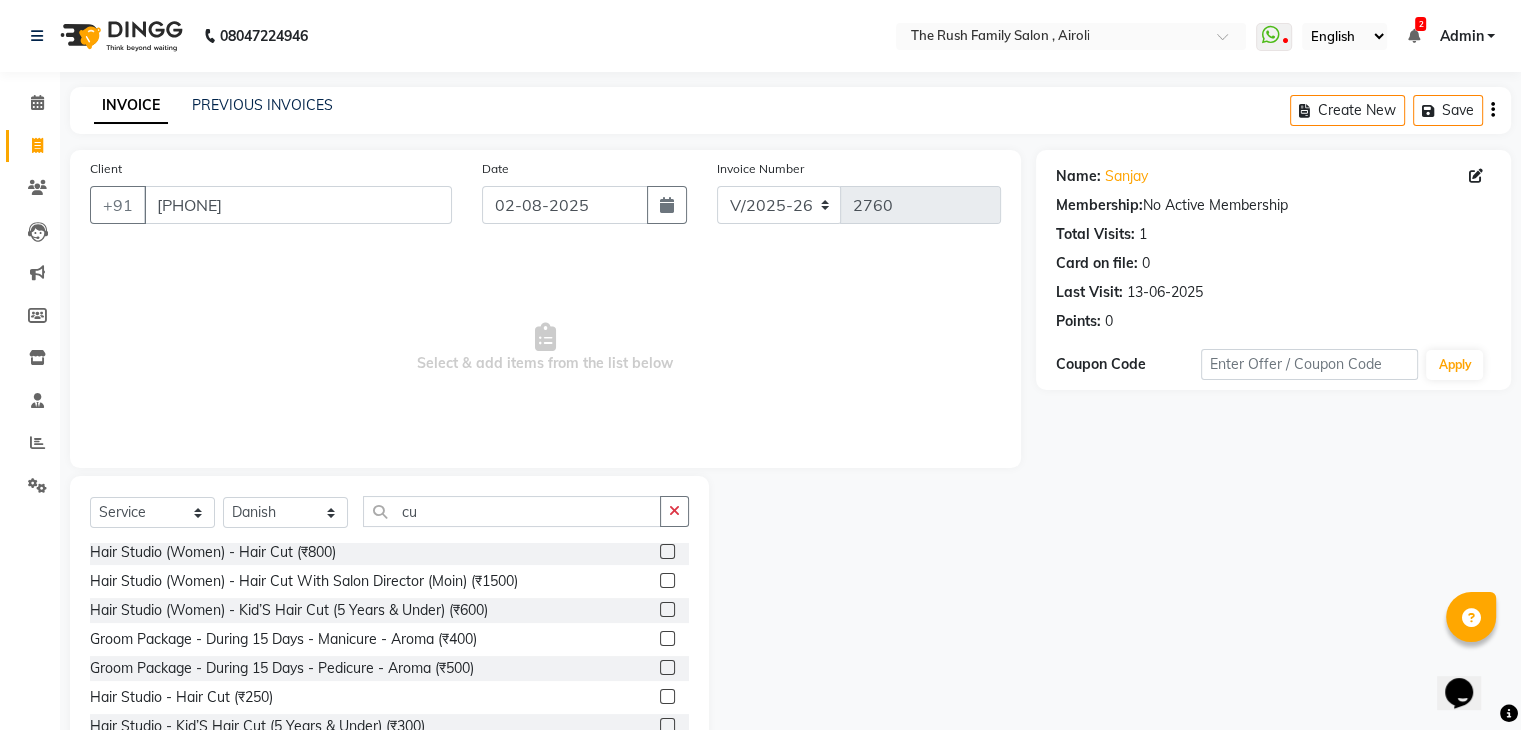 click 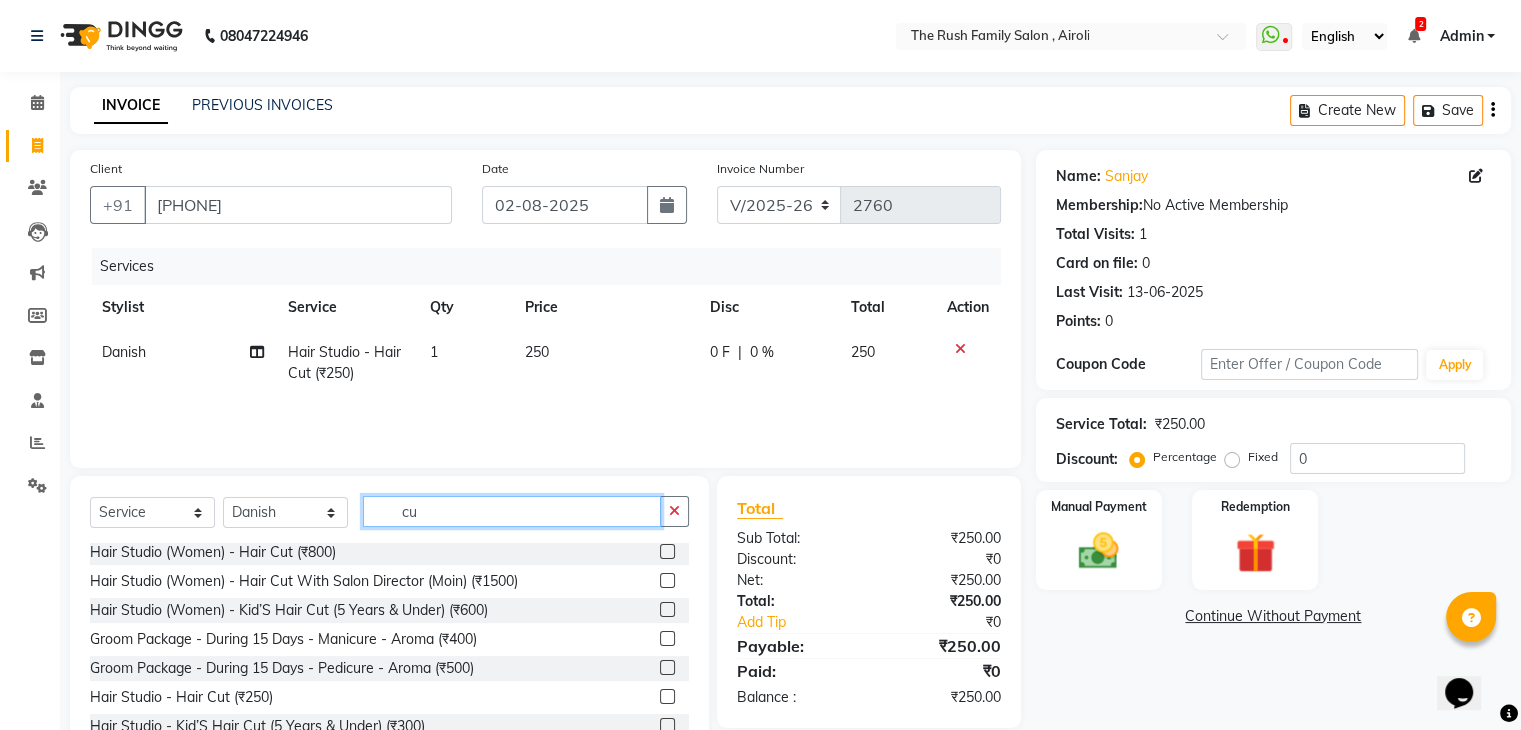 click on "cu" 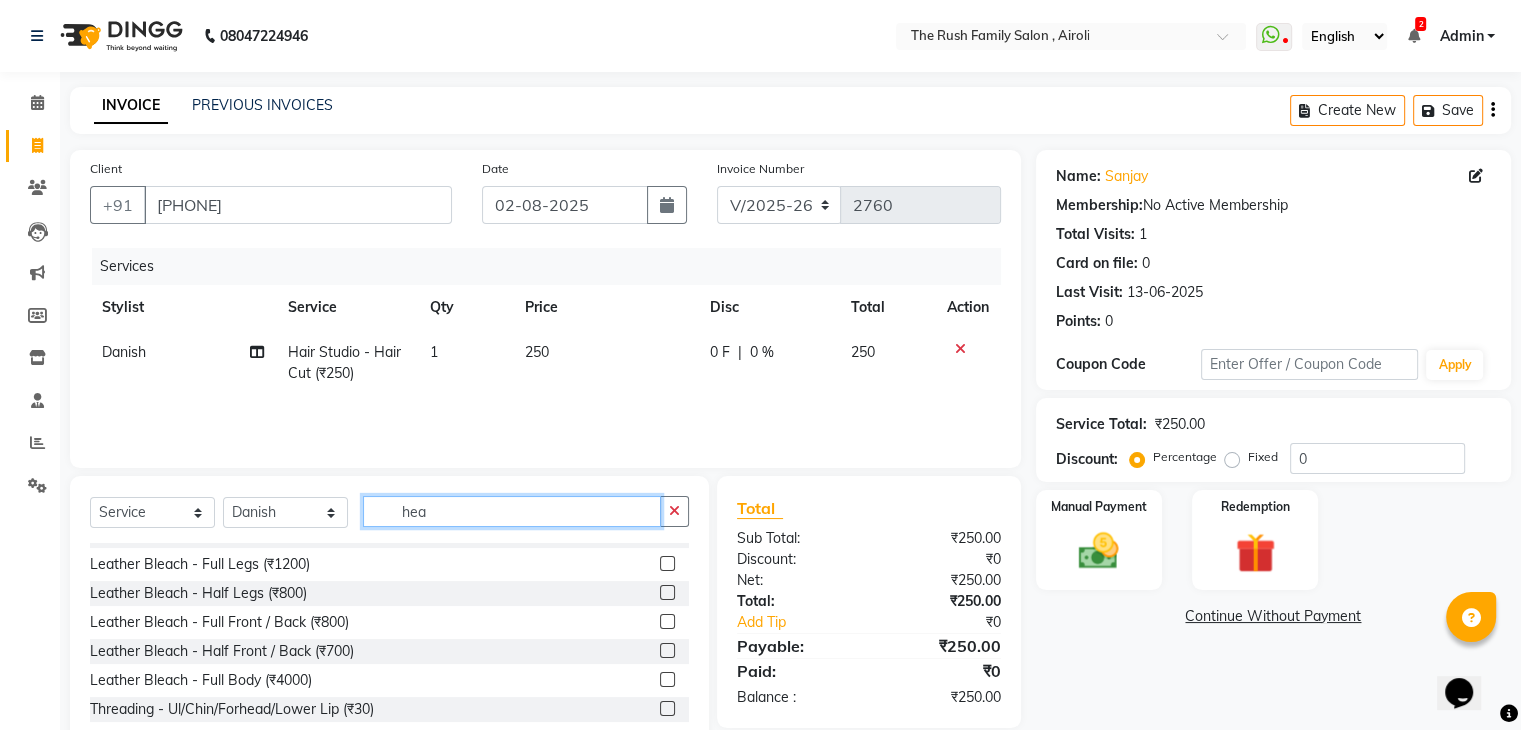 scroll, scrollTop: 0, scrollLeft: 0, axis: both 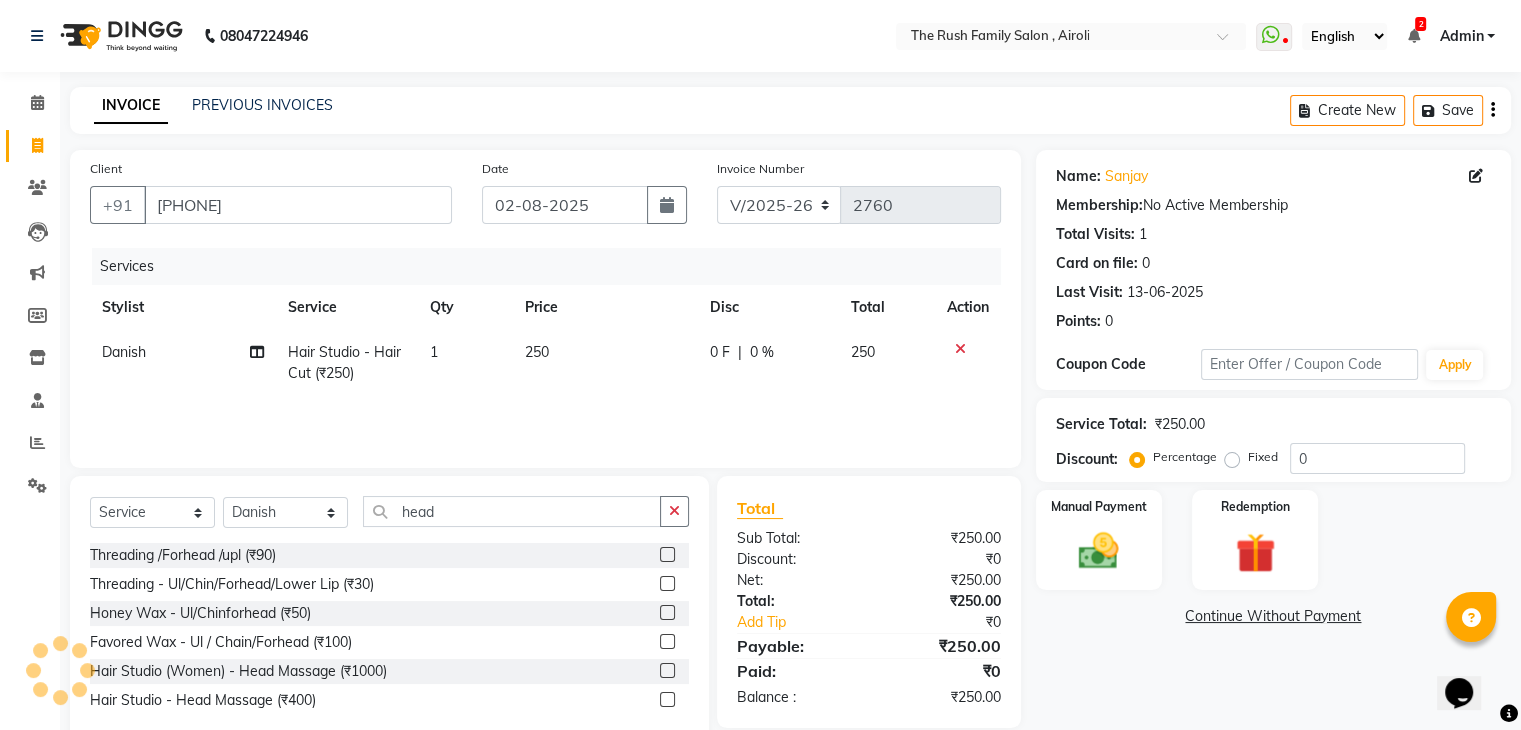 click 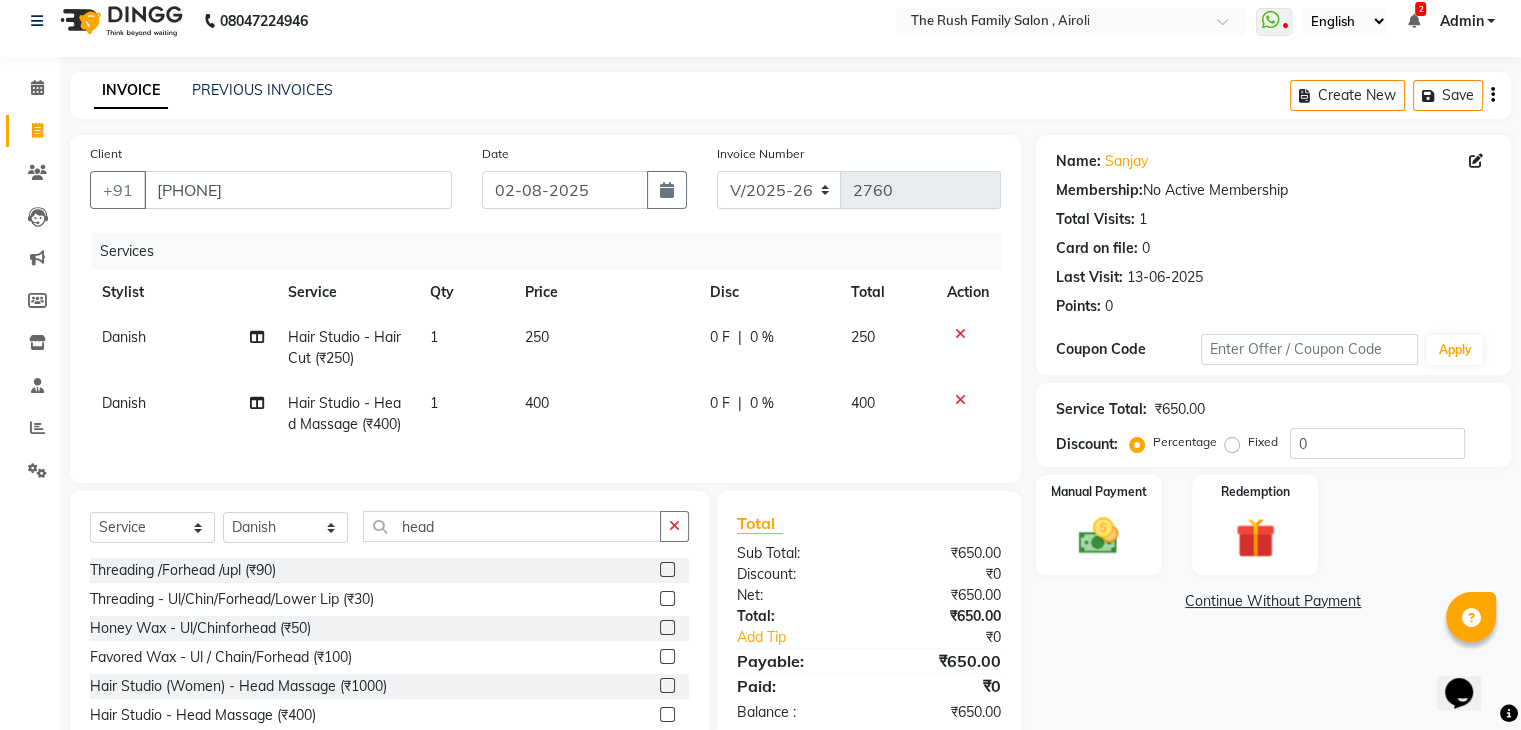 scroll, scrollTop: 18, scrollLeft: 0, axis: vertical 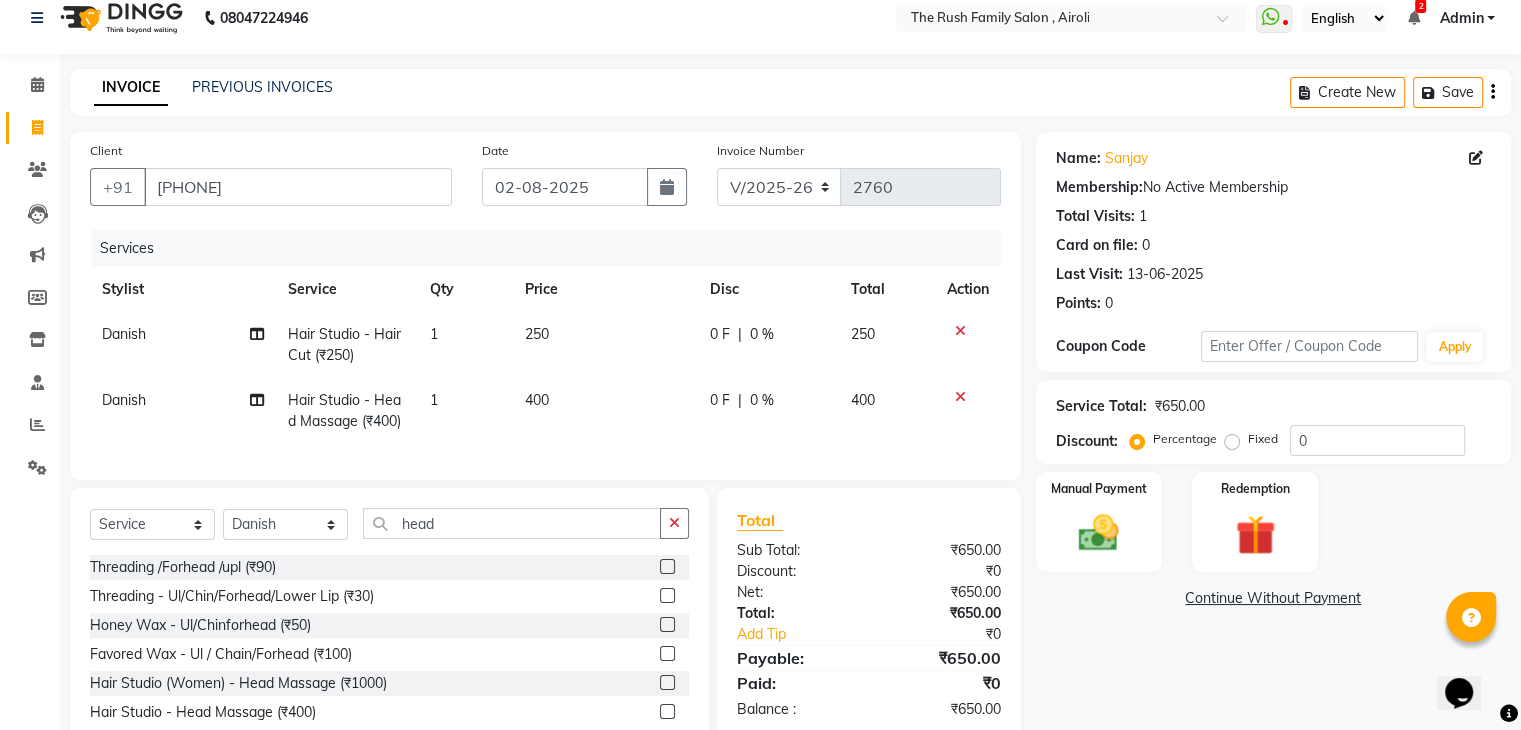 click on "0 F" 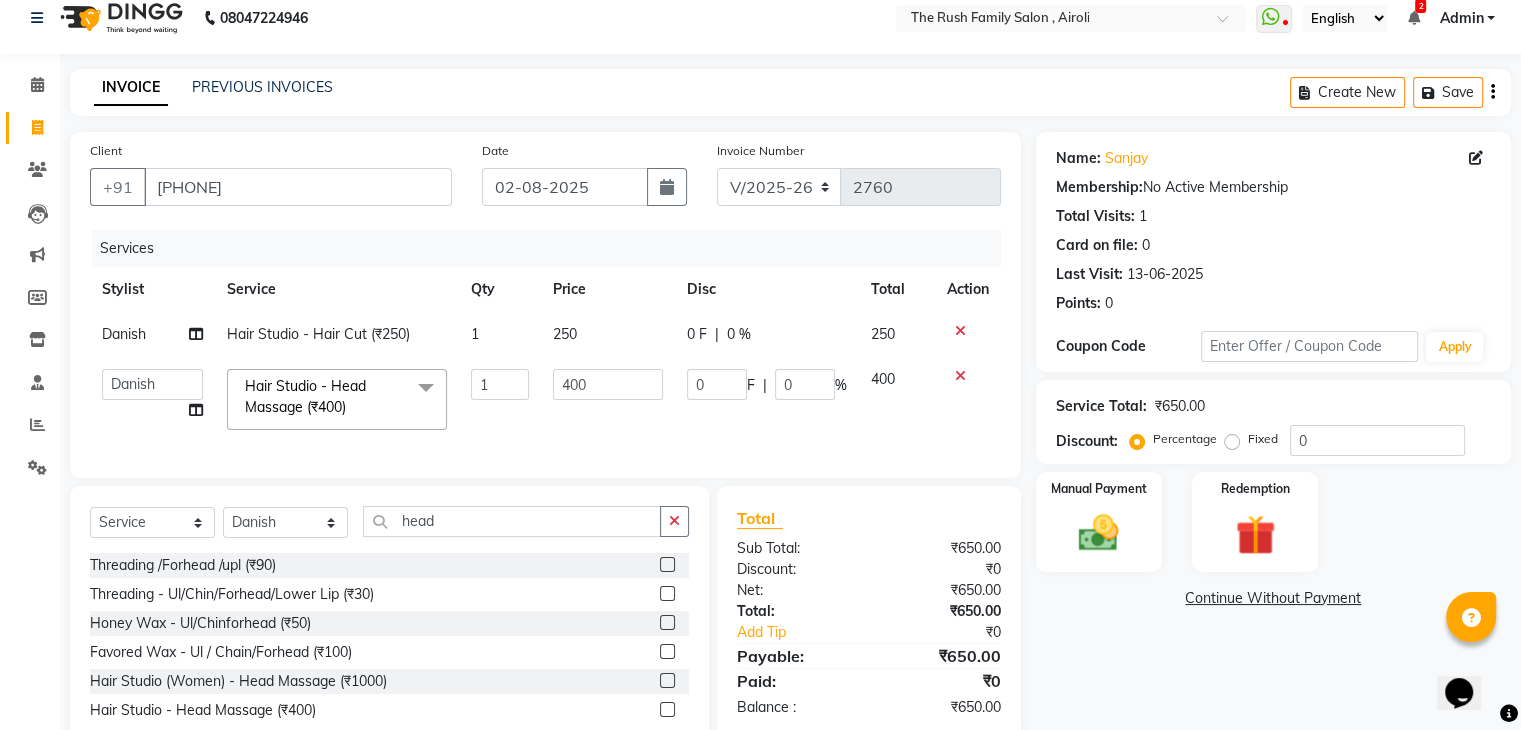 click on "0 F | 0 %" 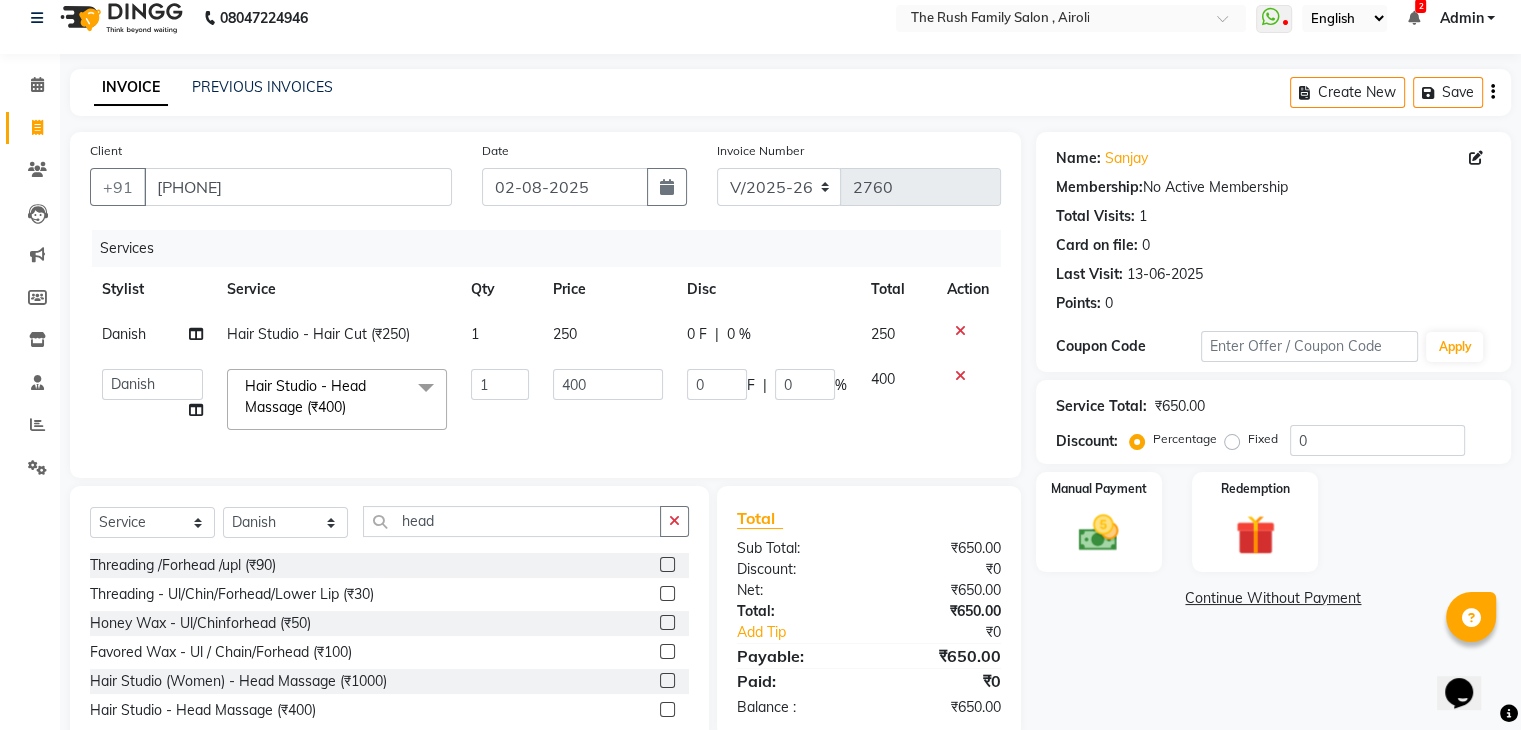 click on "0 F | 0 %" 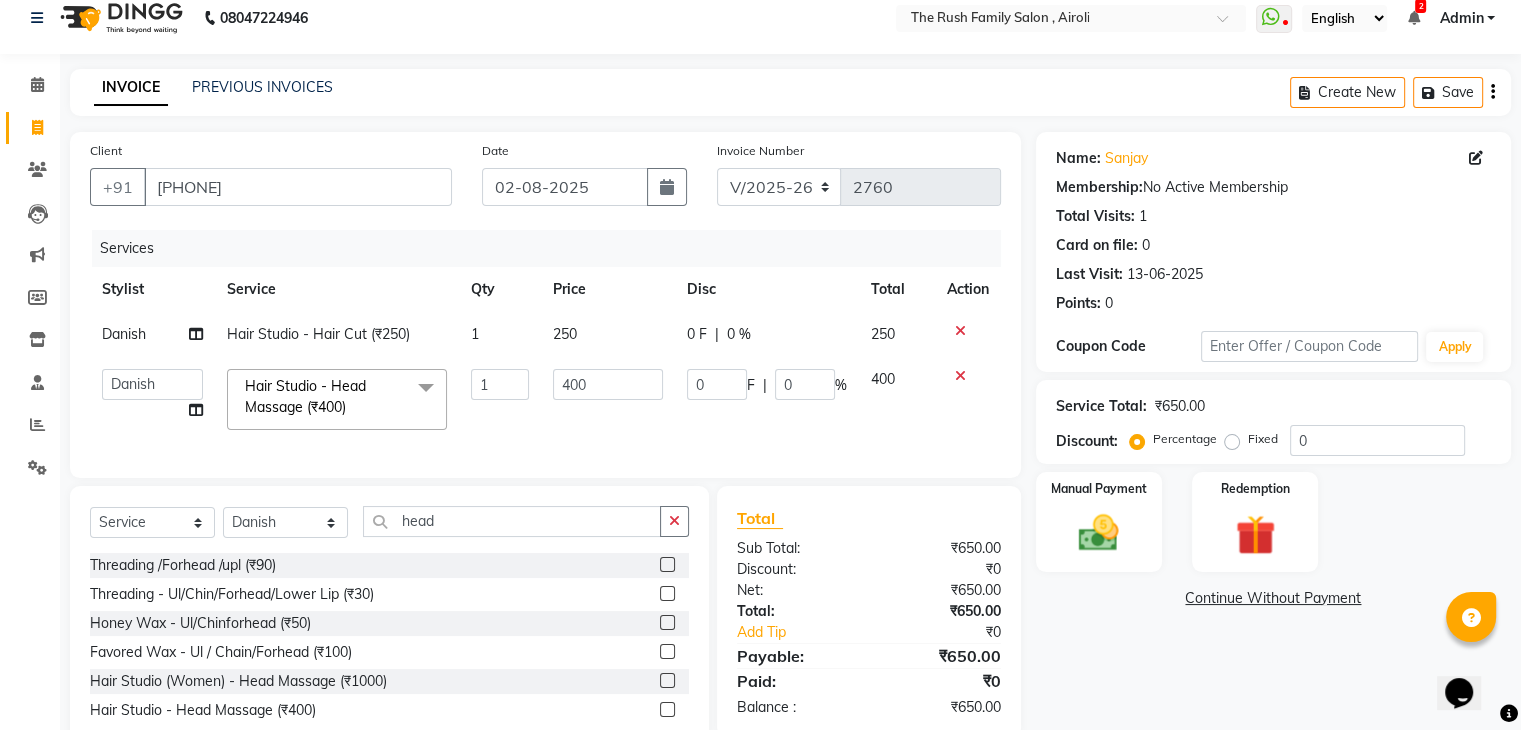 click on "0 F" 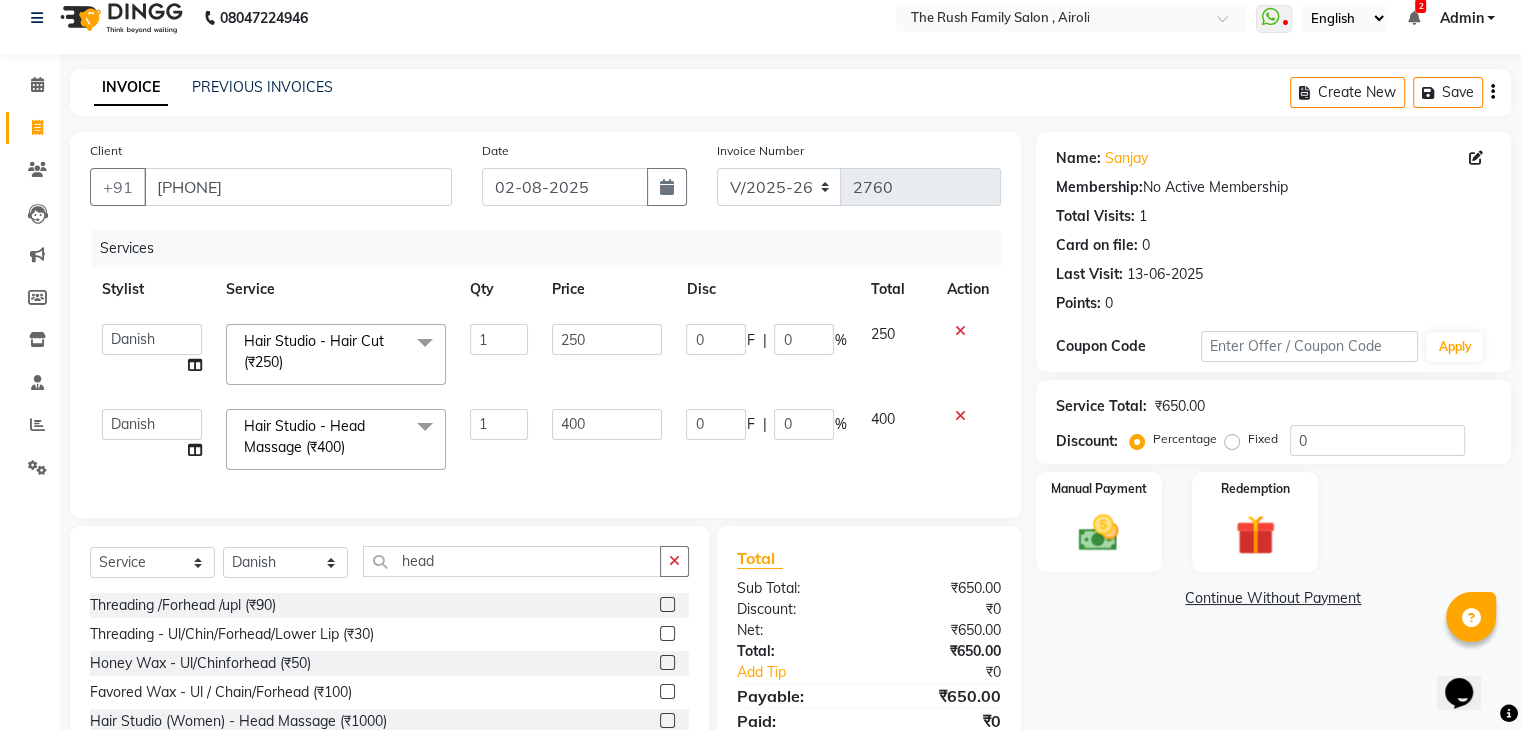 click on "0" 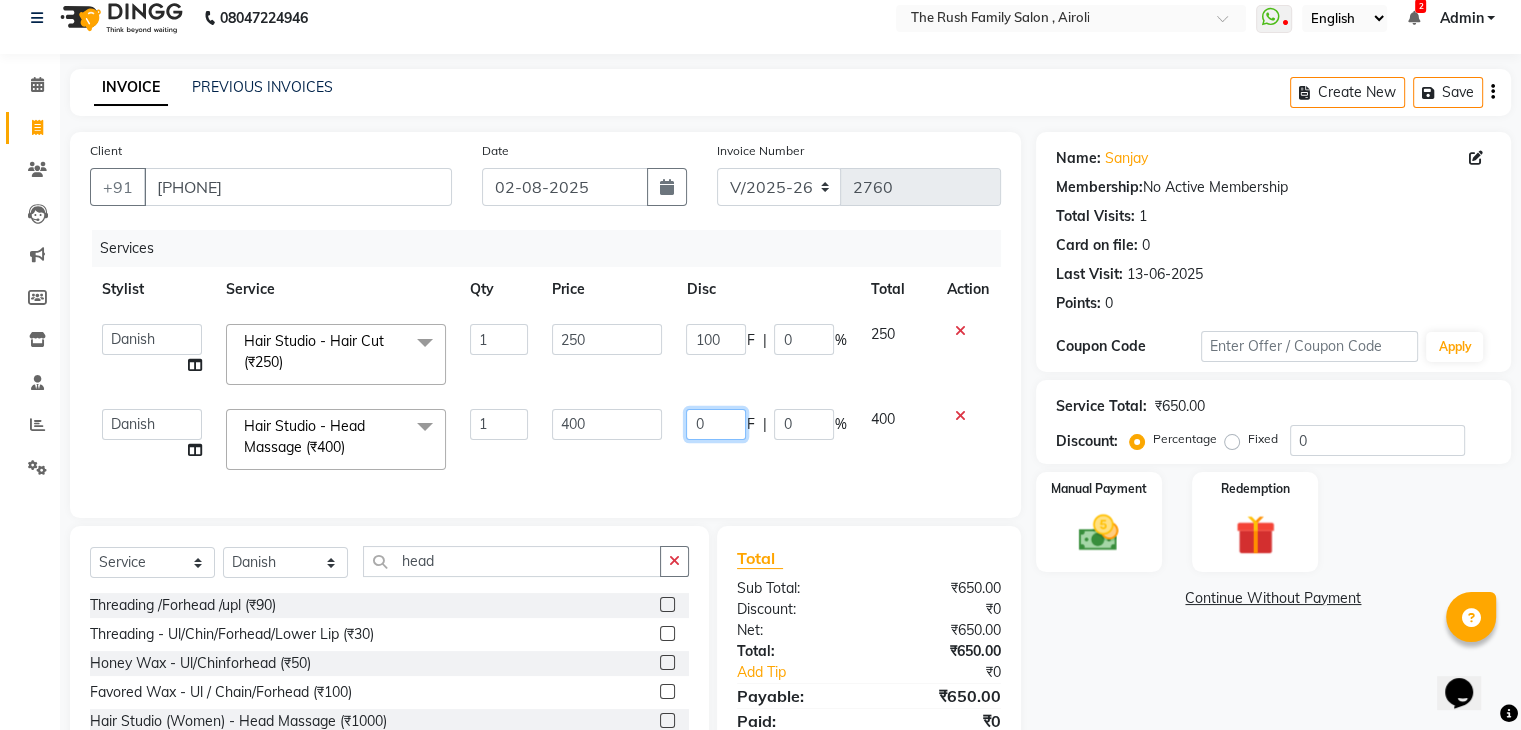 click on "0 F | 0 %" 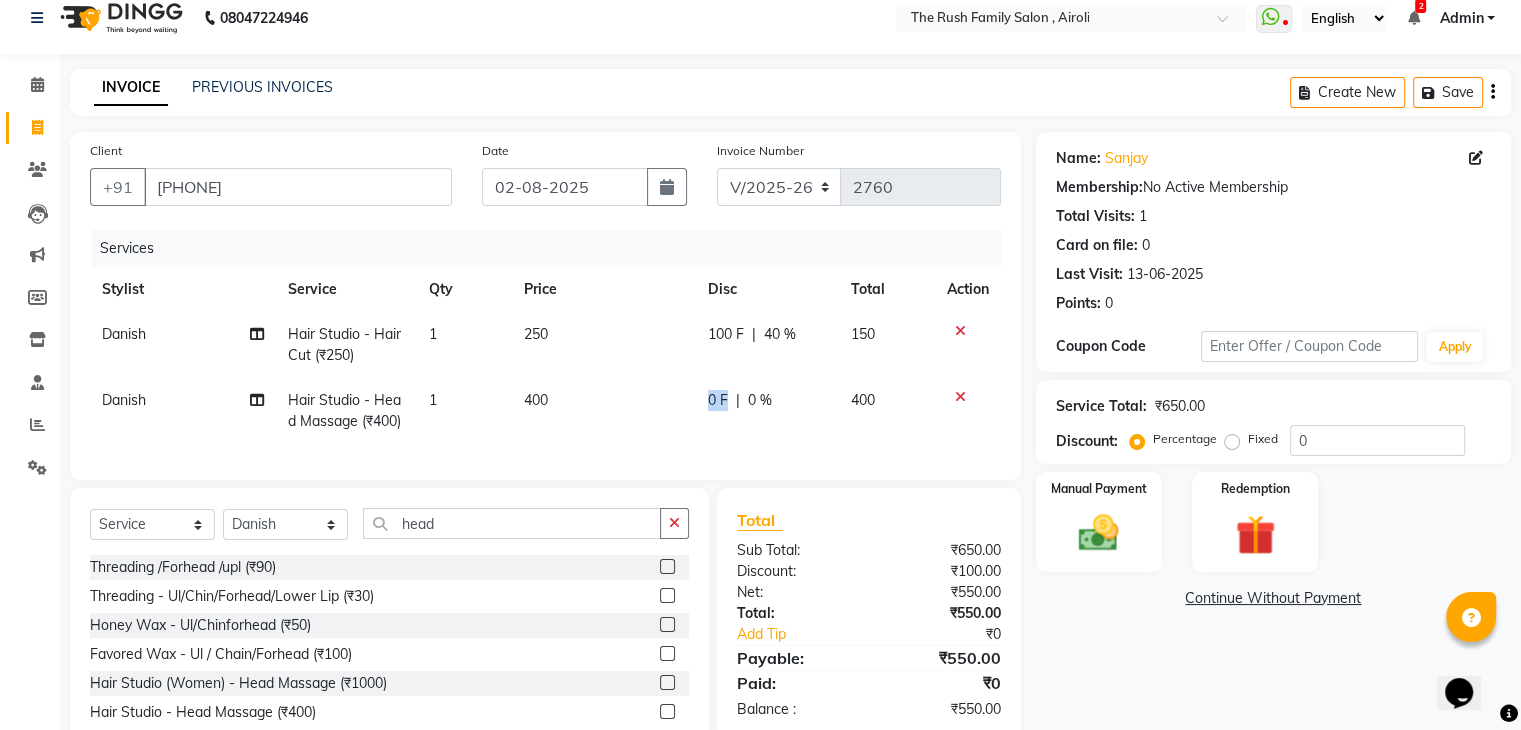click on "0 F | 0 %" 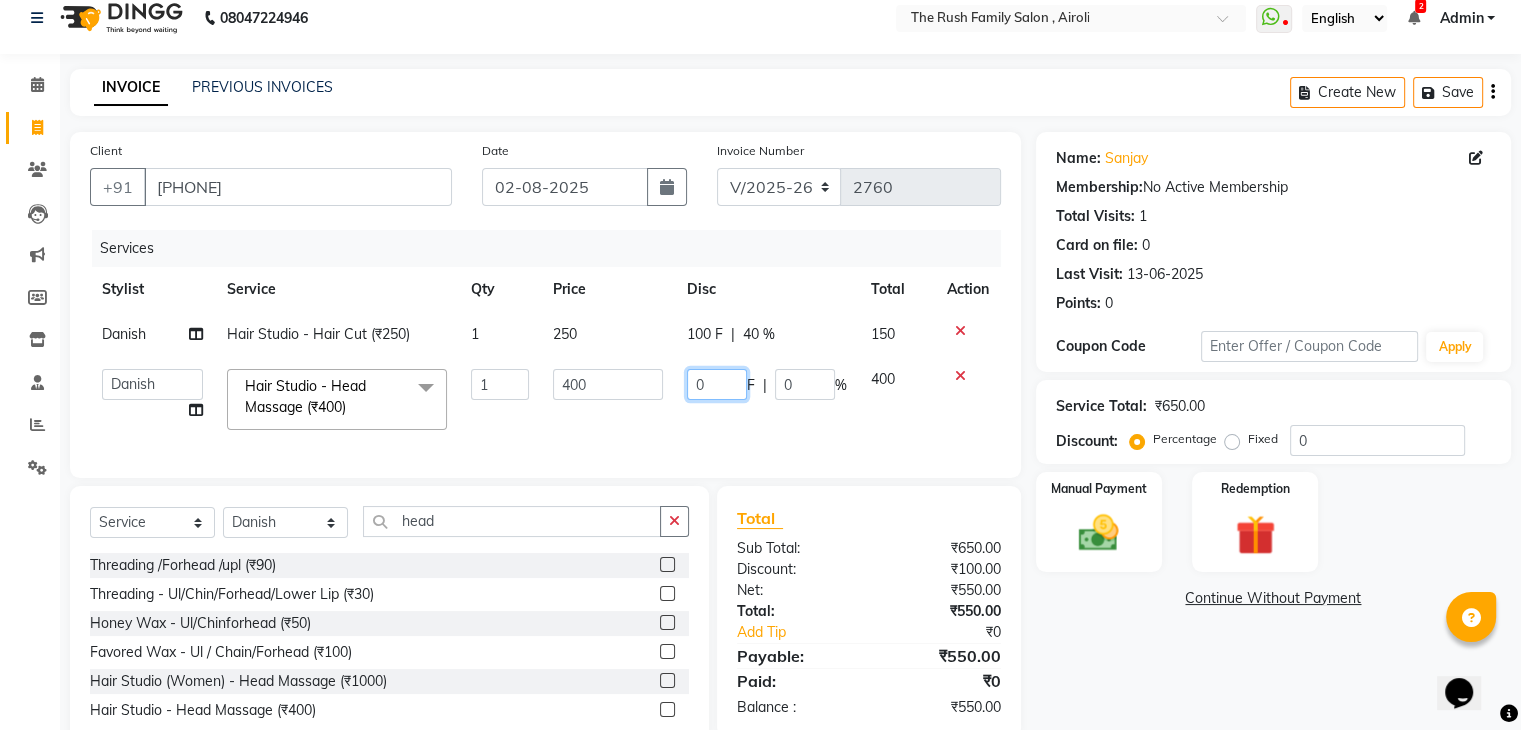 click on "0" 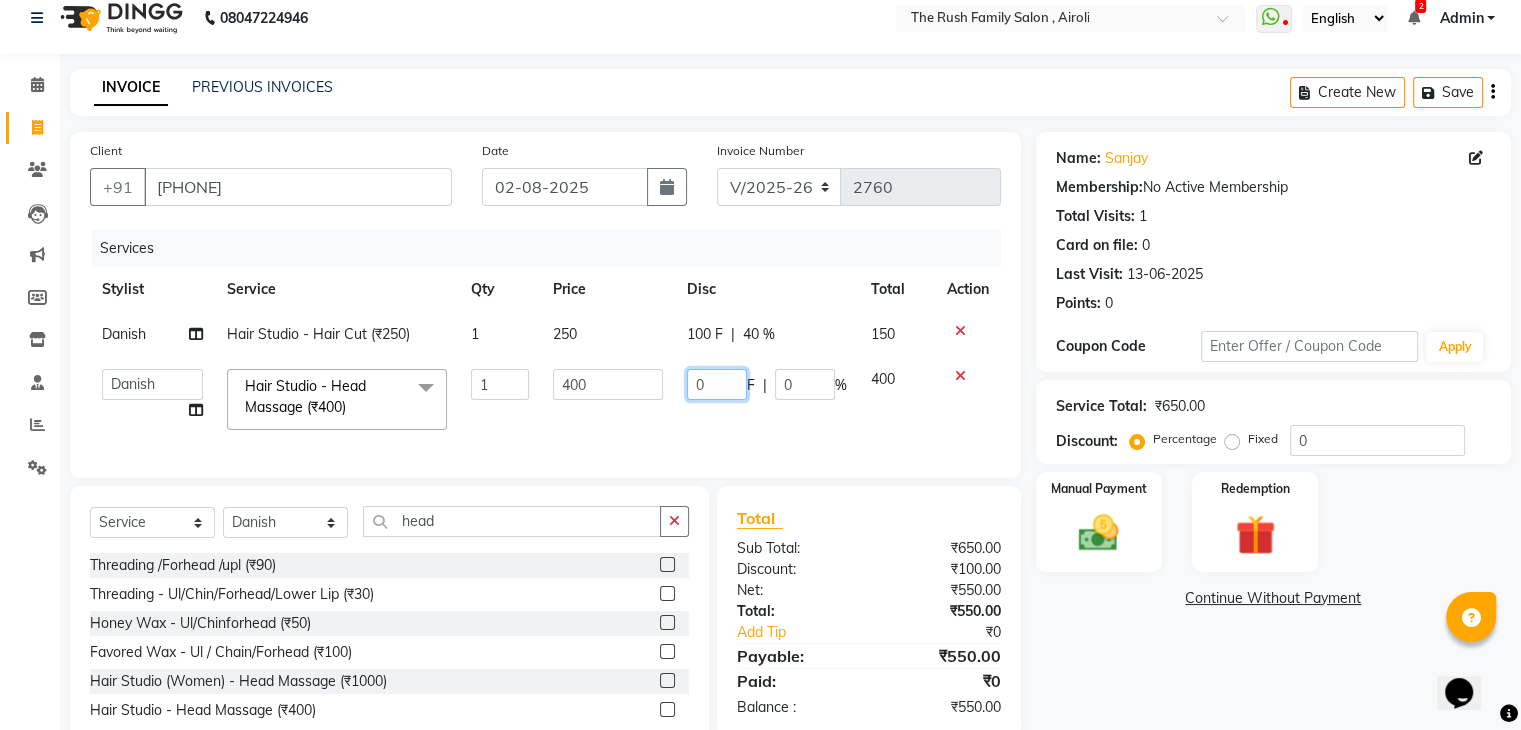 click on "0" 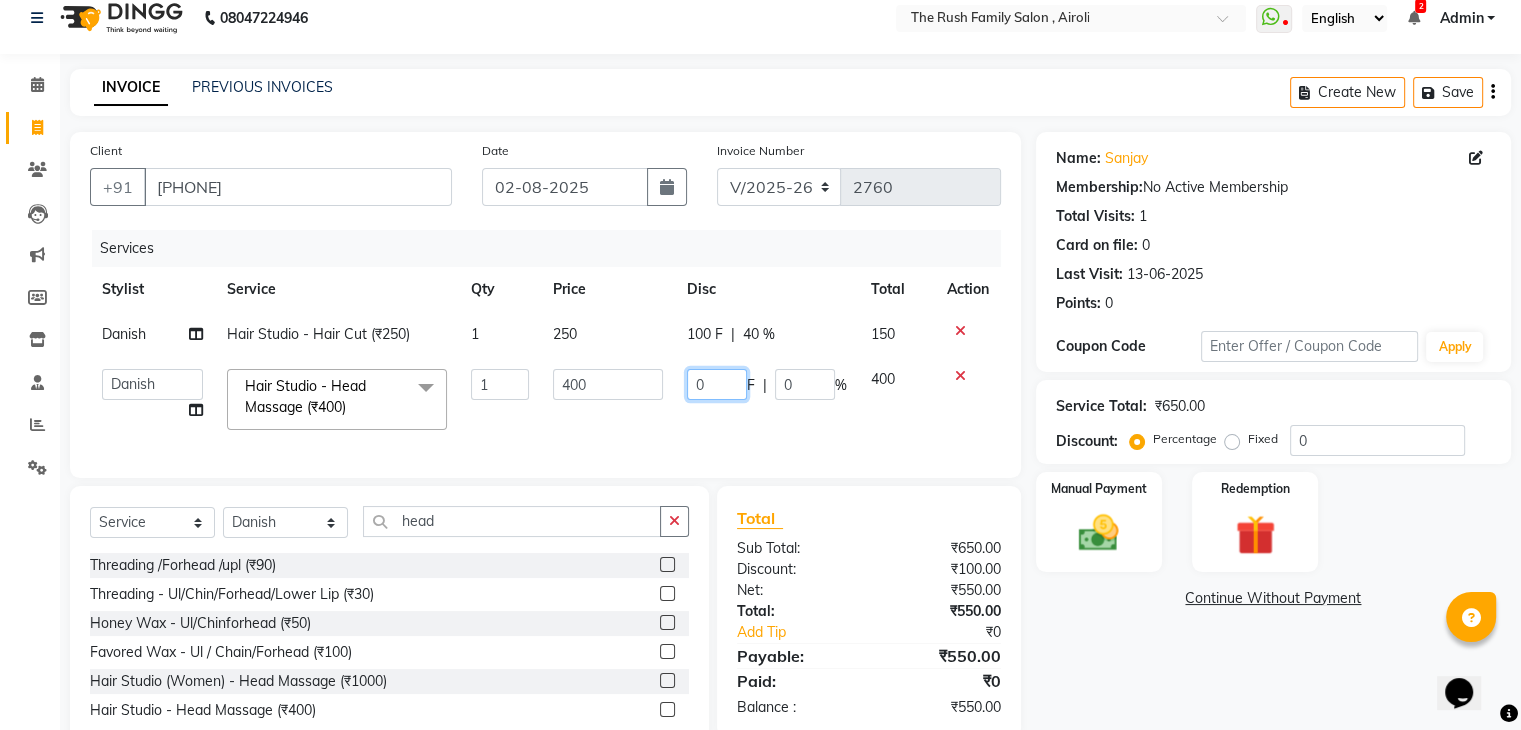 click on "0" 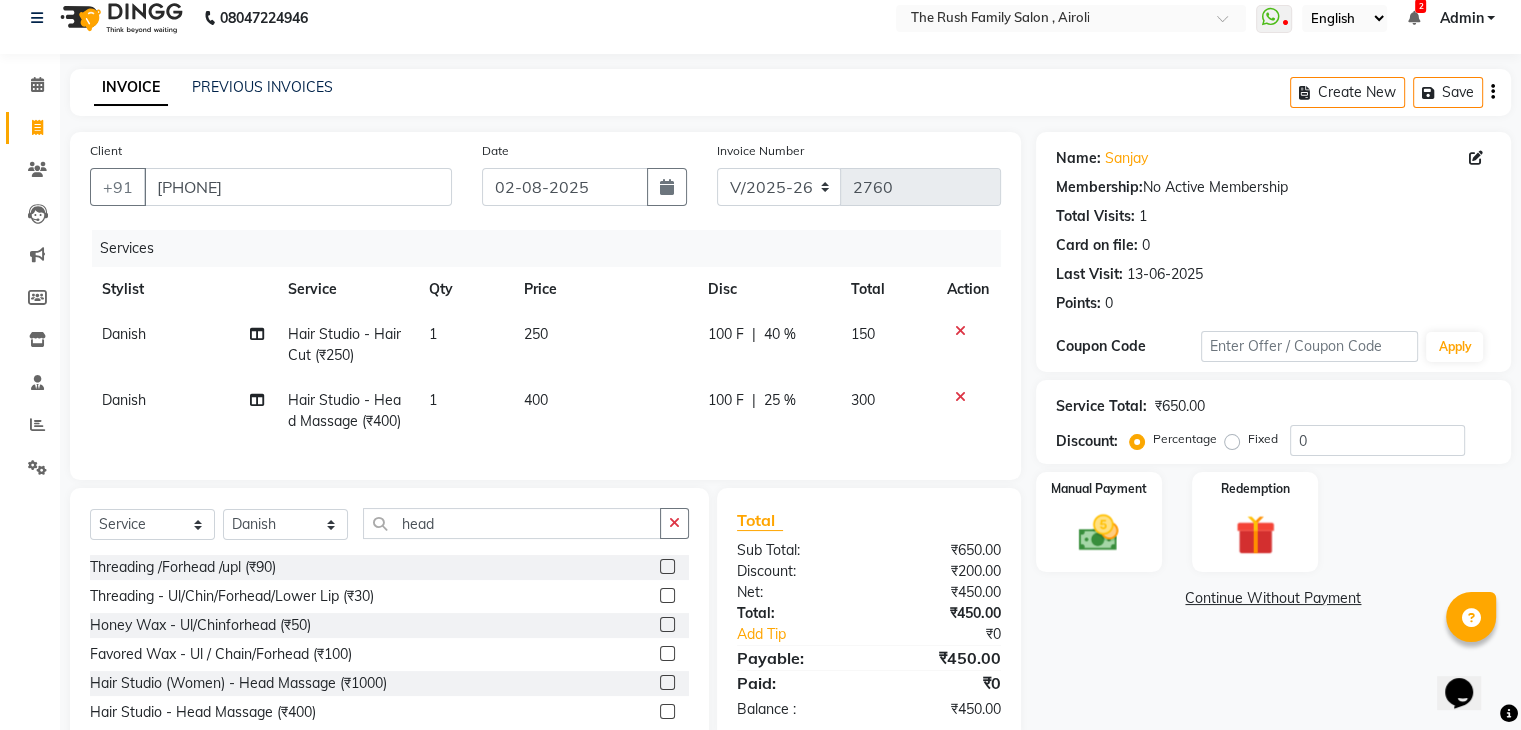 click on "100 F | 25 %" 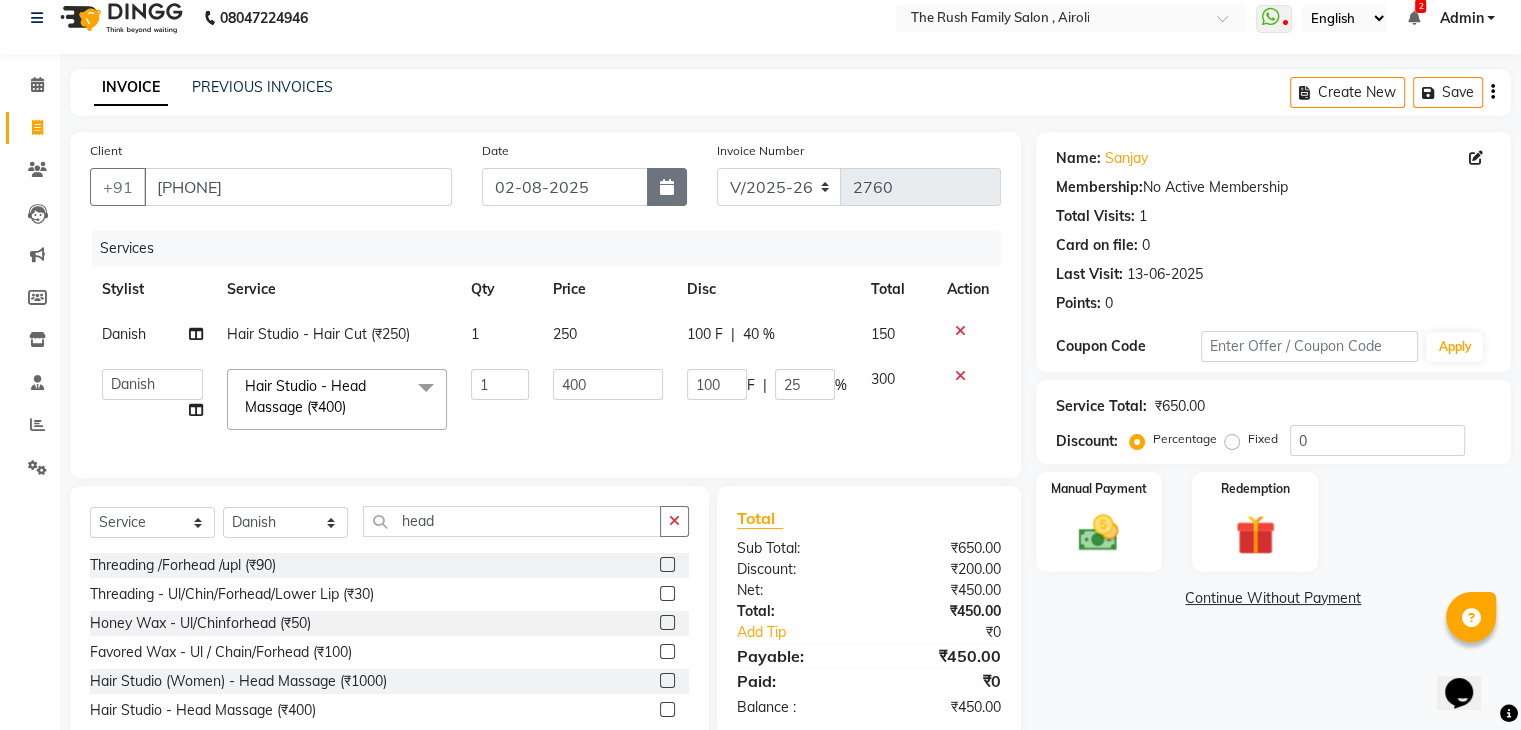 click 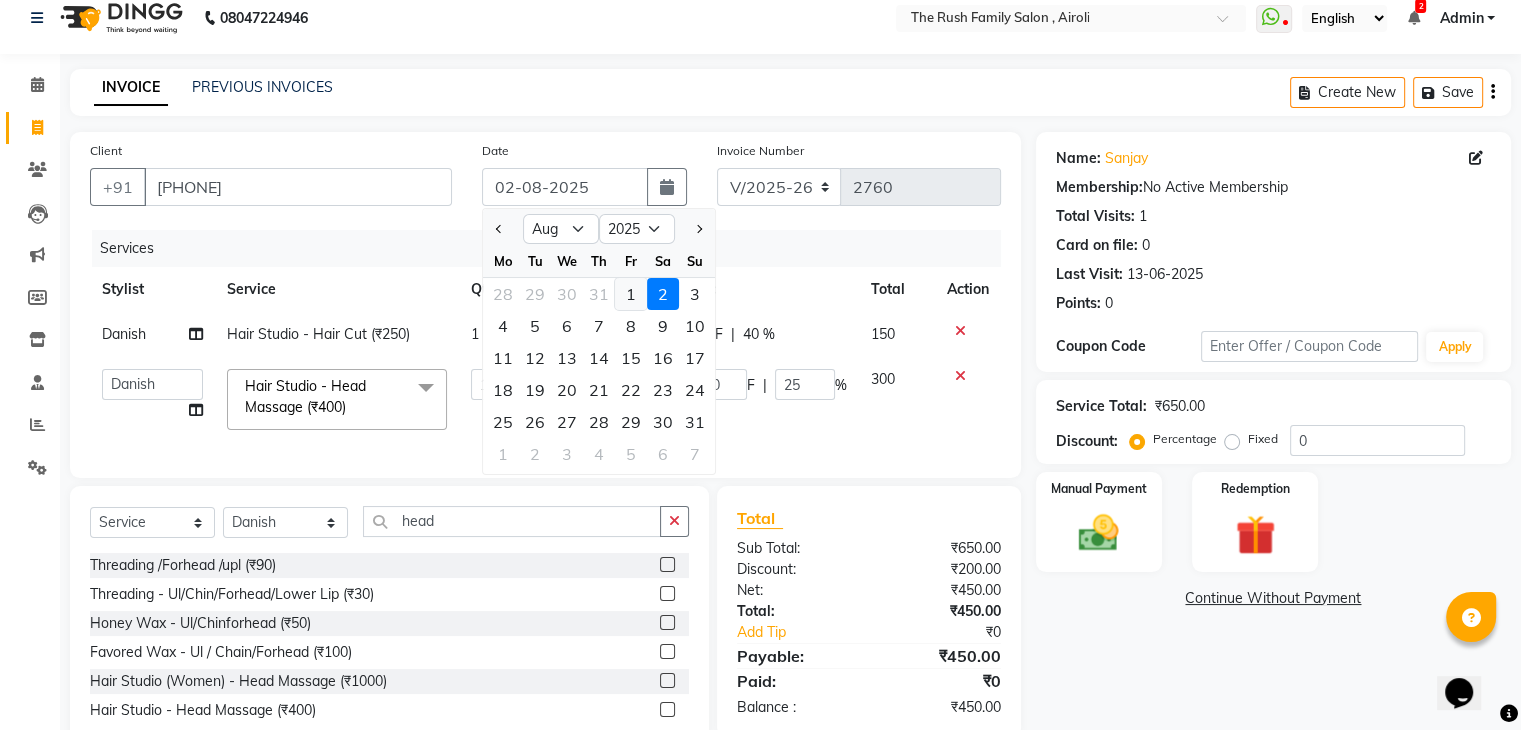 click on "1" 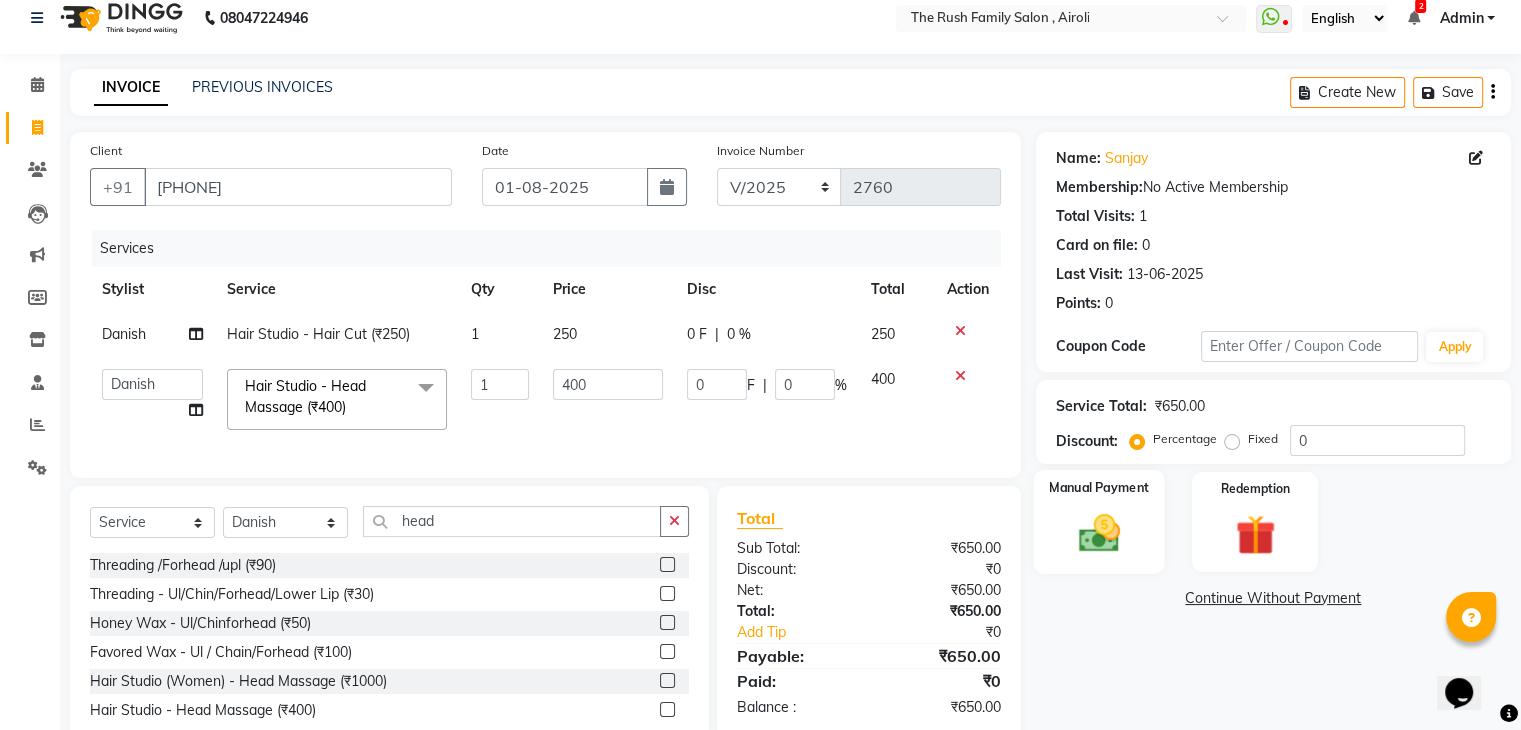 click on "Manual Payment" 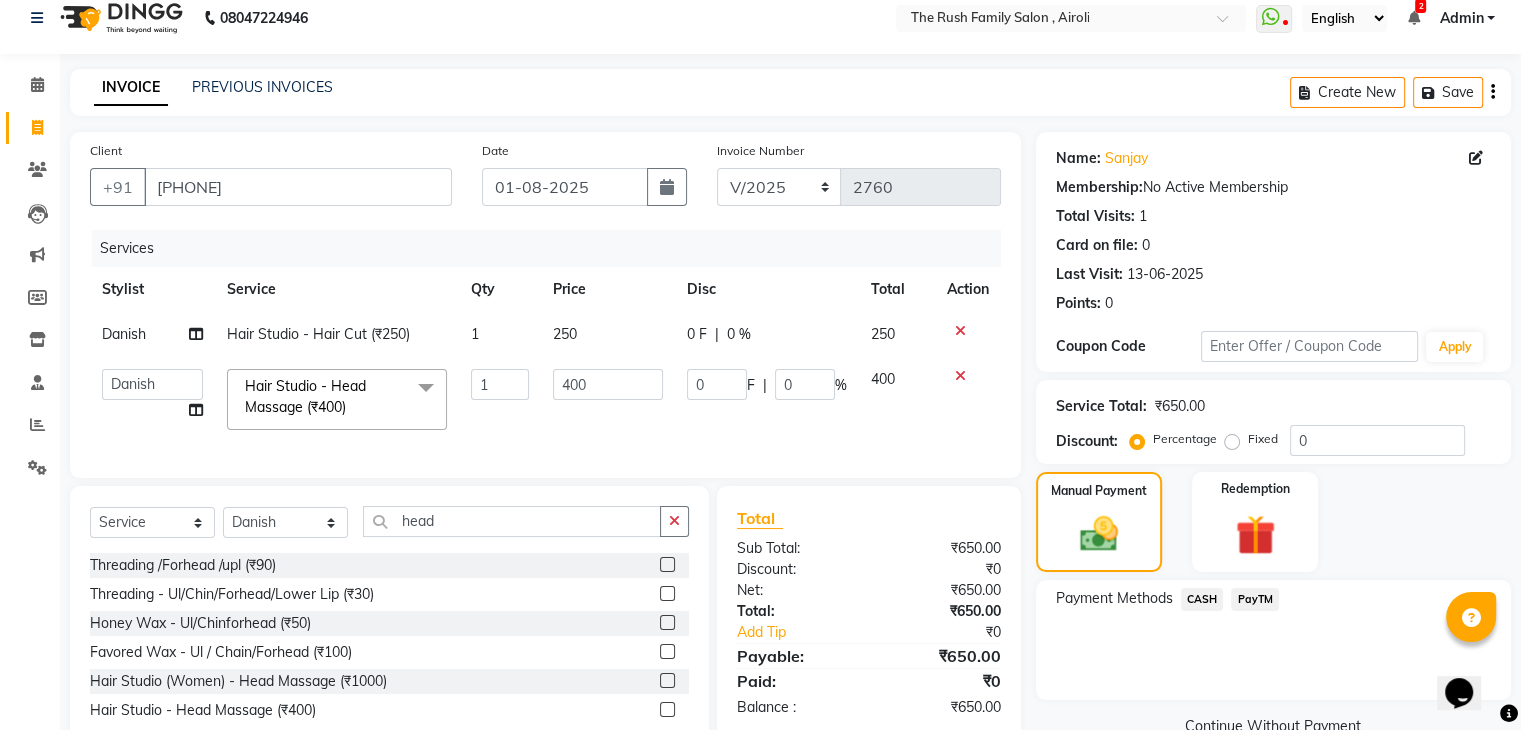 click on "PayTM" 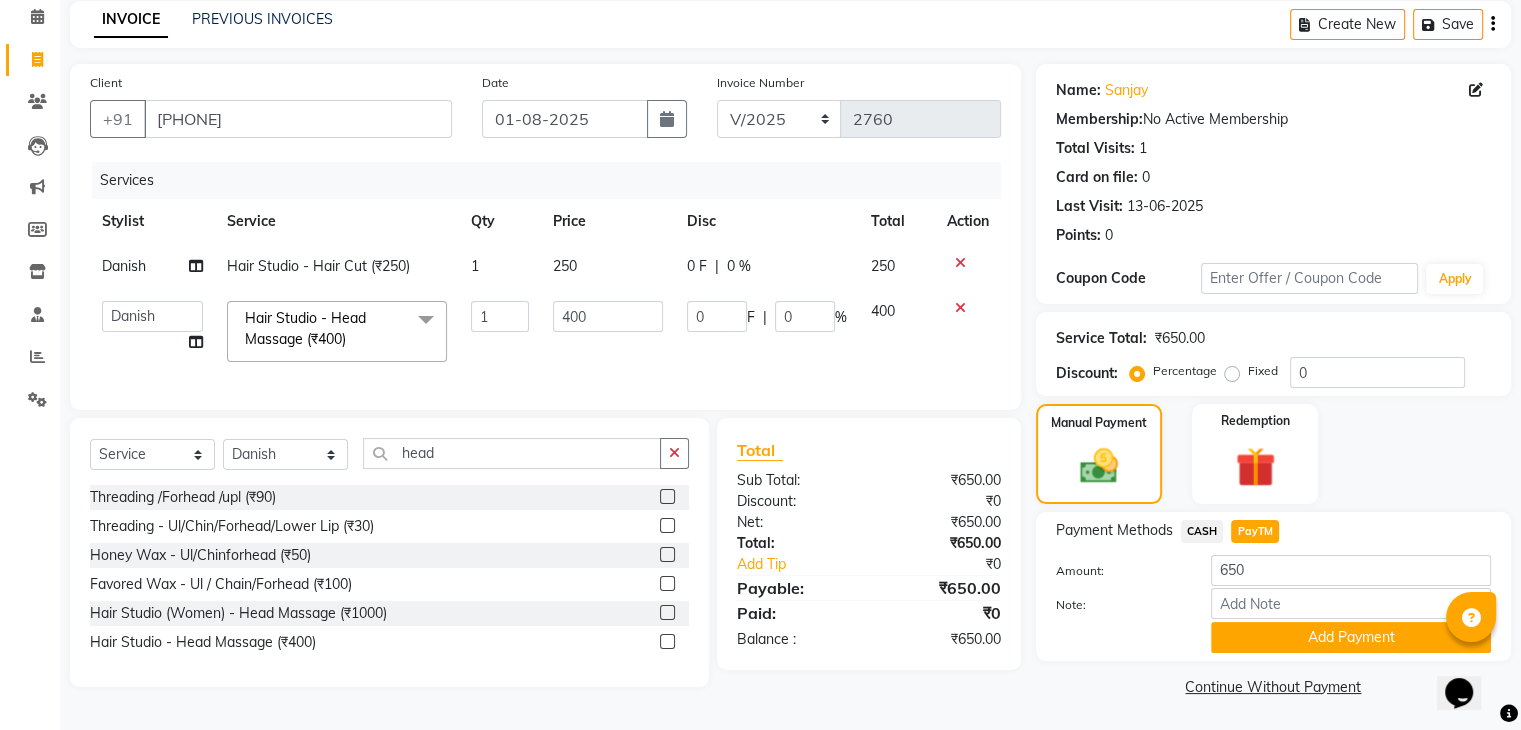 scroll, scrollTop: 89, scrollLeft: 0, axis: vertical 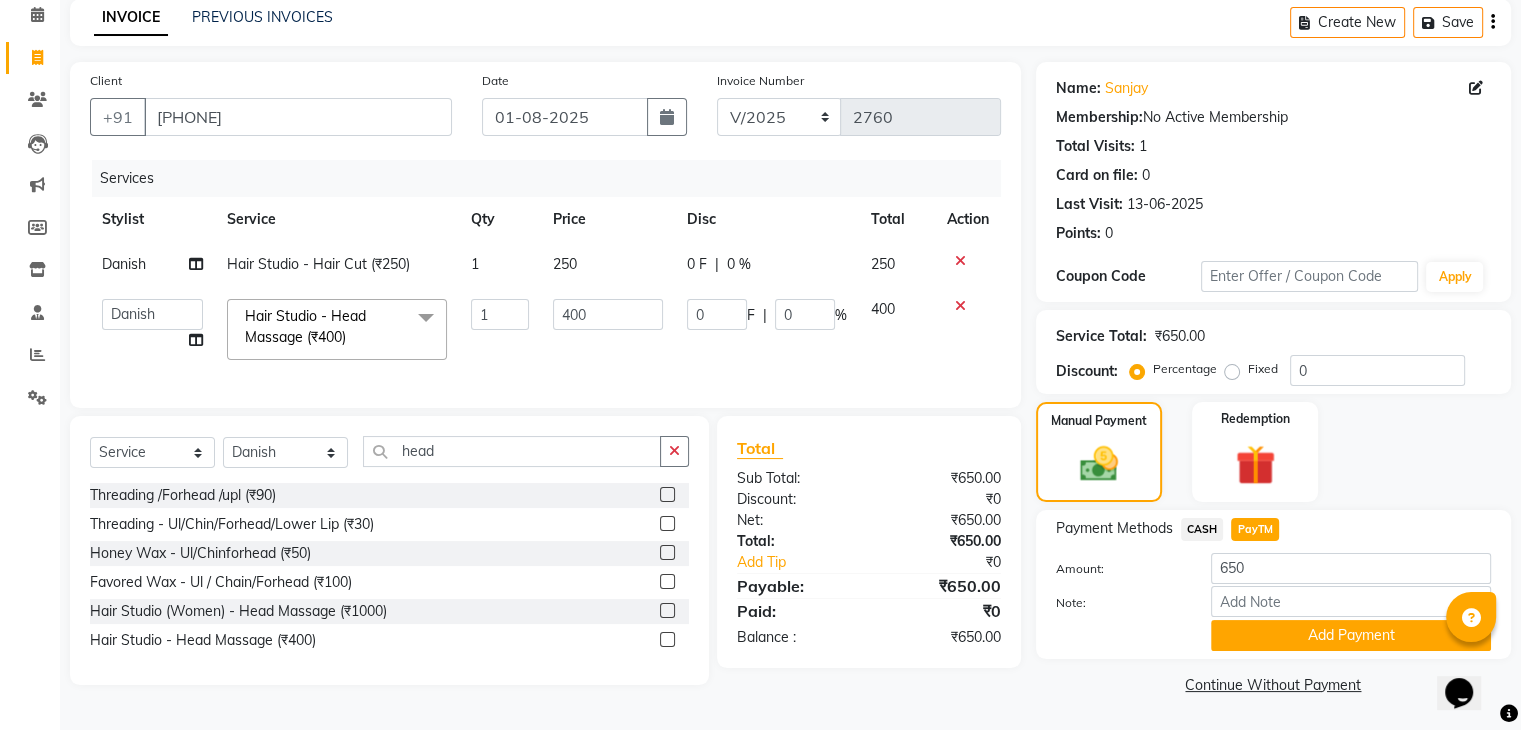click on "0 F" 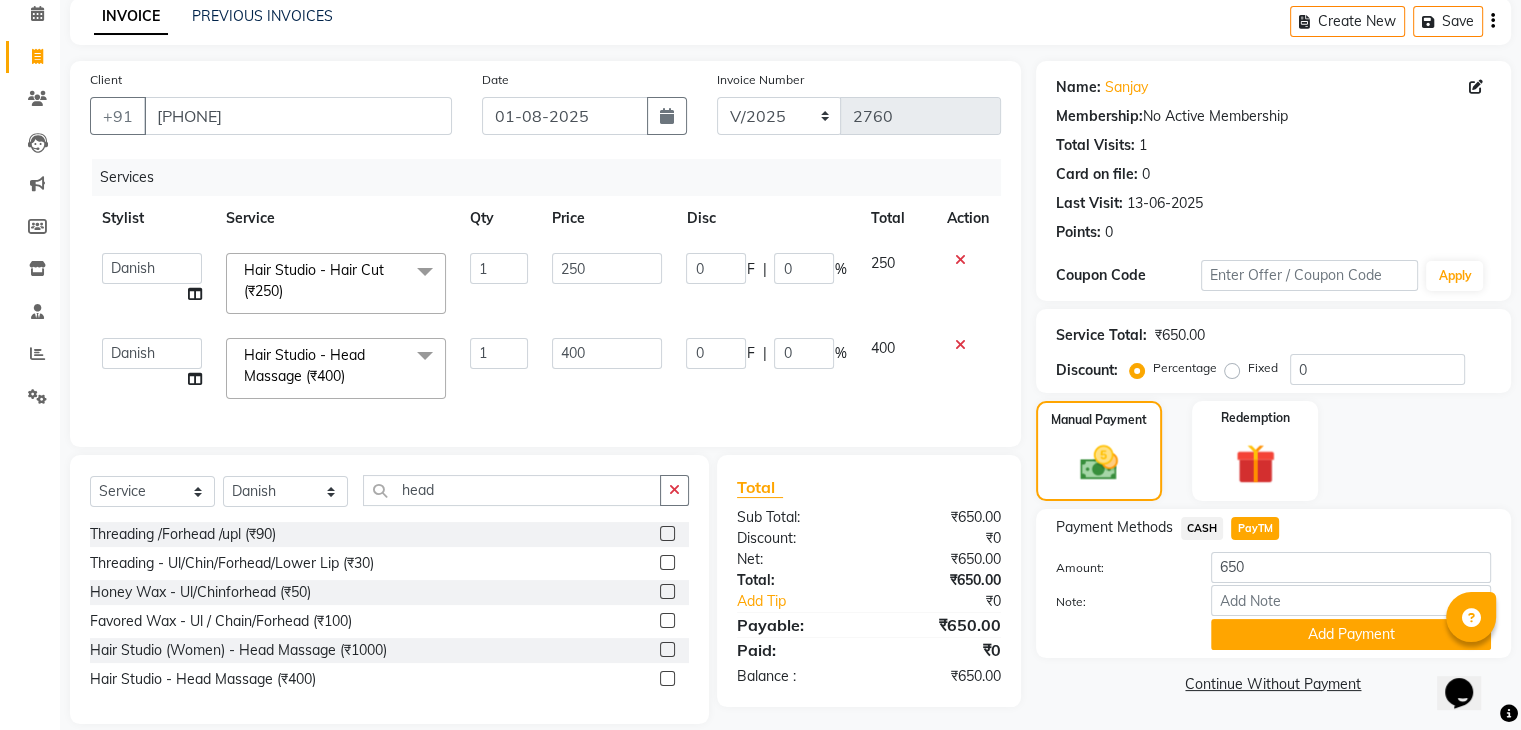 click on "0" 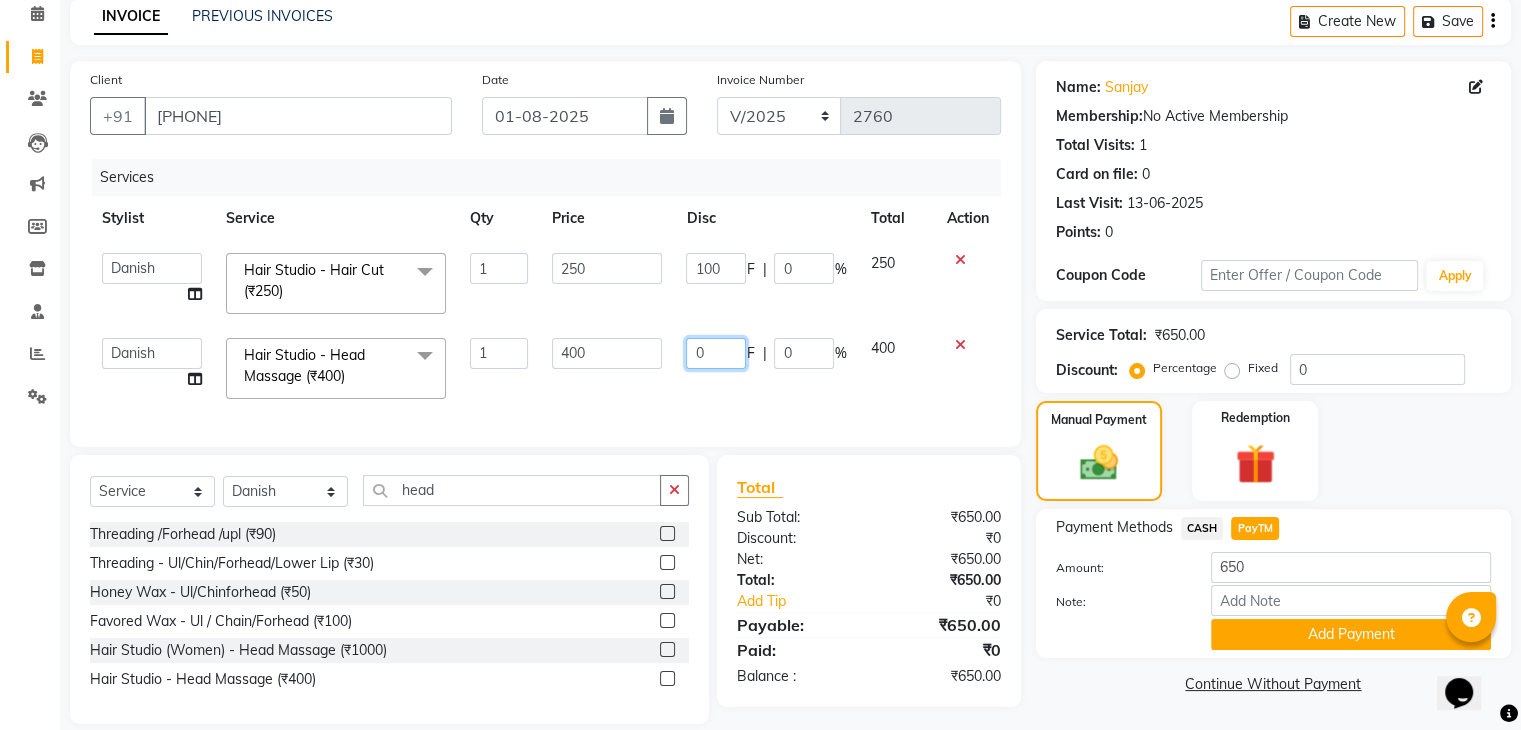 click on "0 F | 0 %" 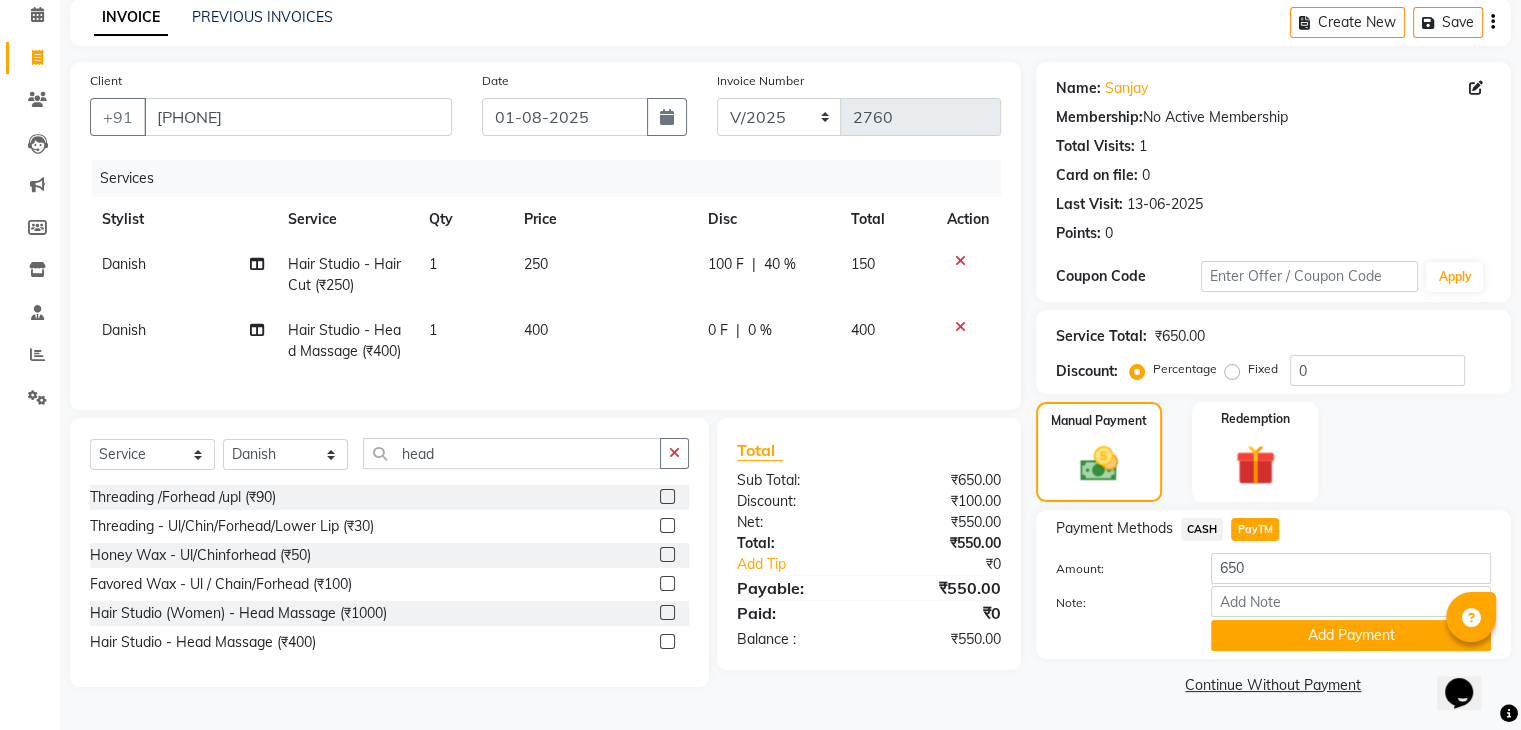 click on "0 F | 0 %" 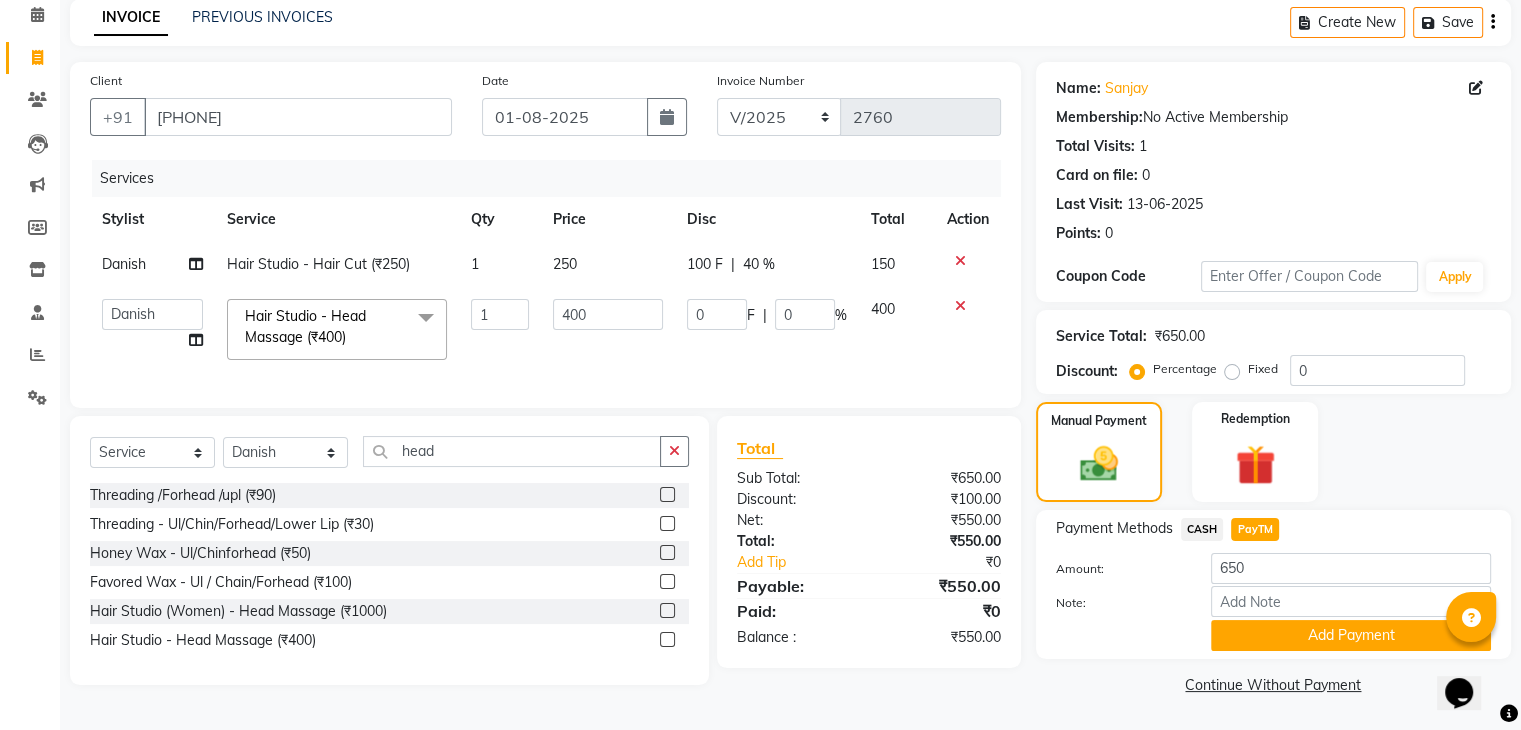 click on "0 F | 0 %" 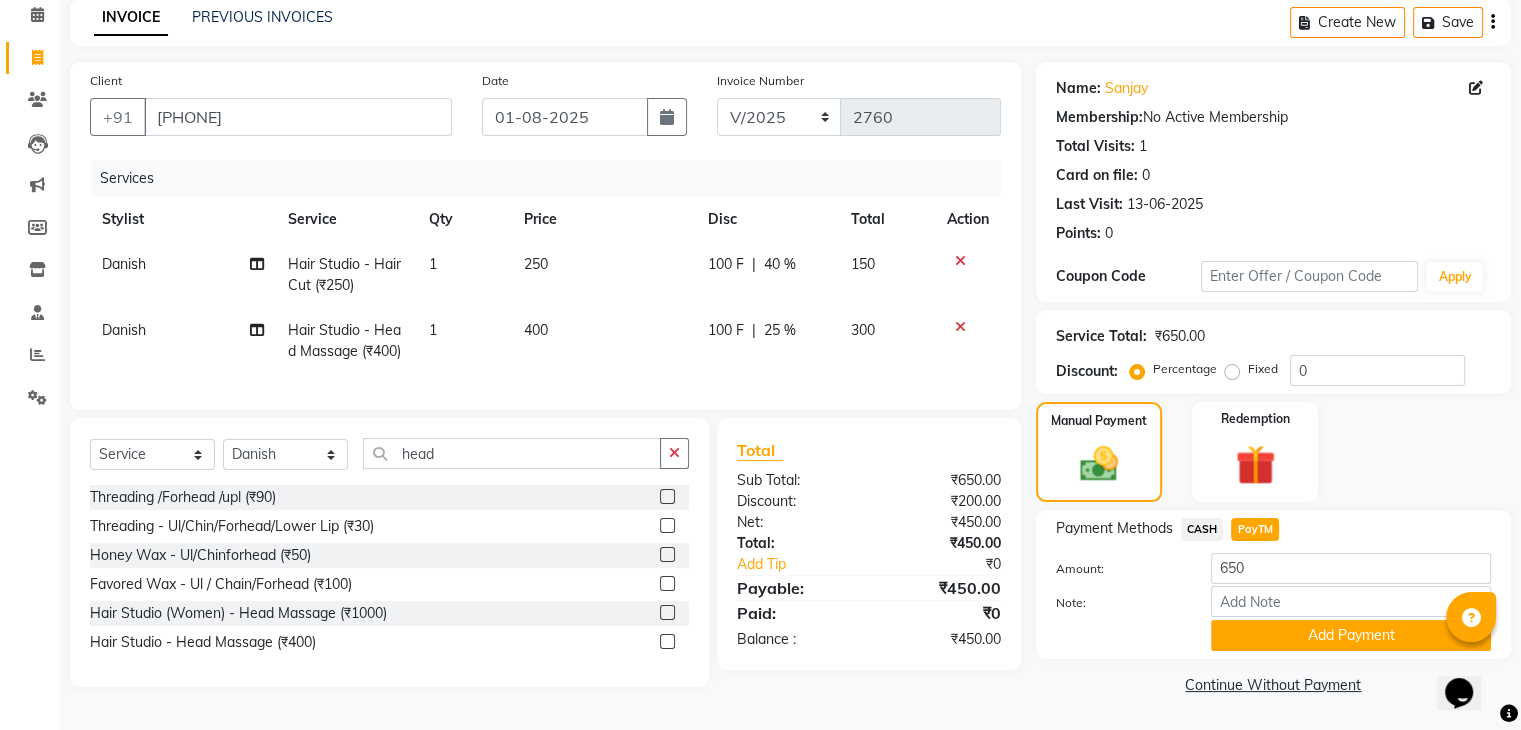click on "100 F | 25 %" 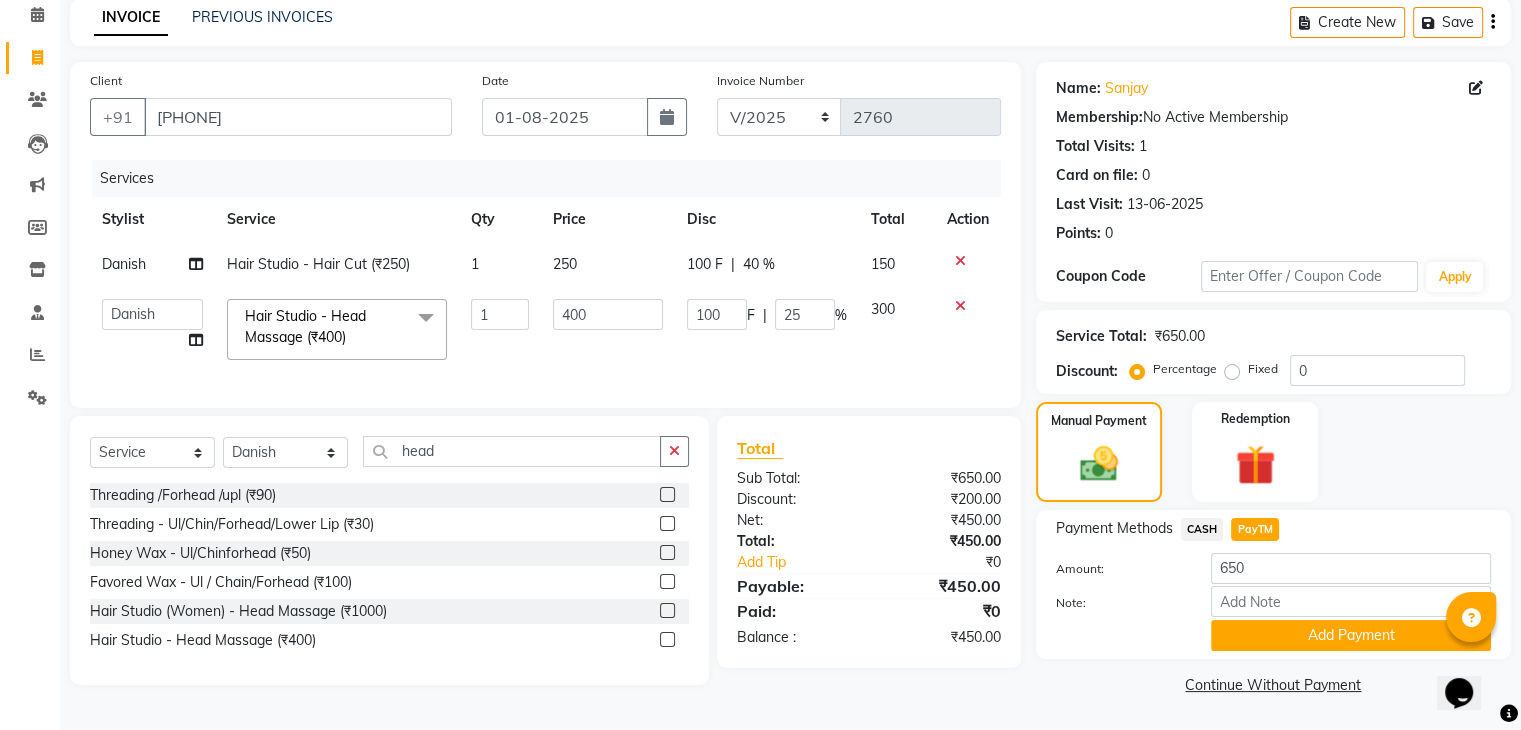 click on "PayTM" 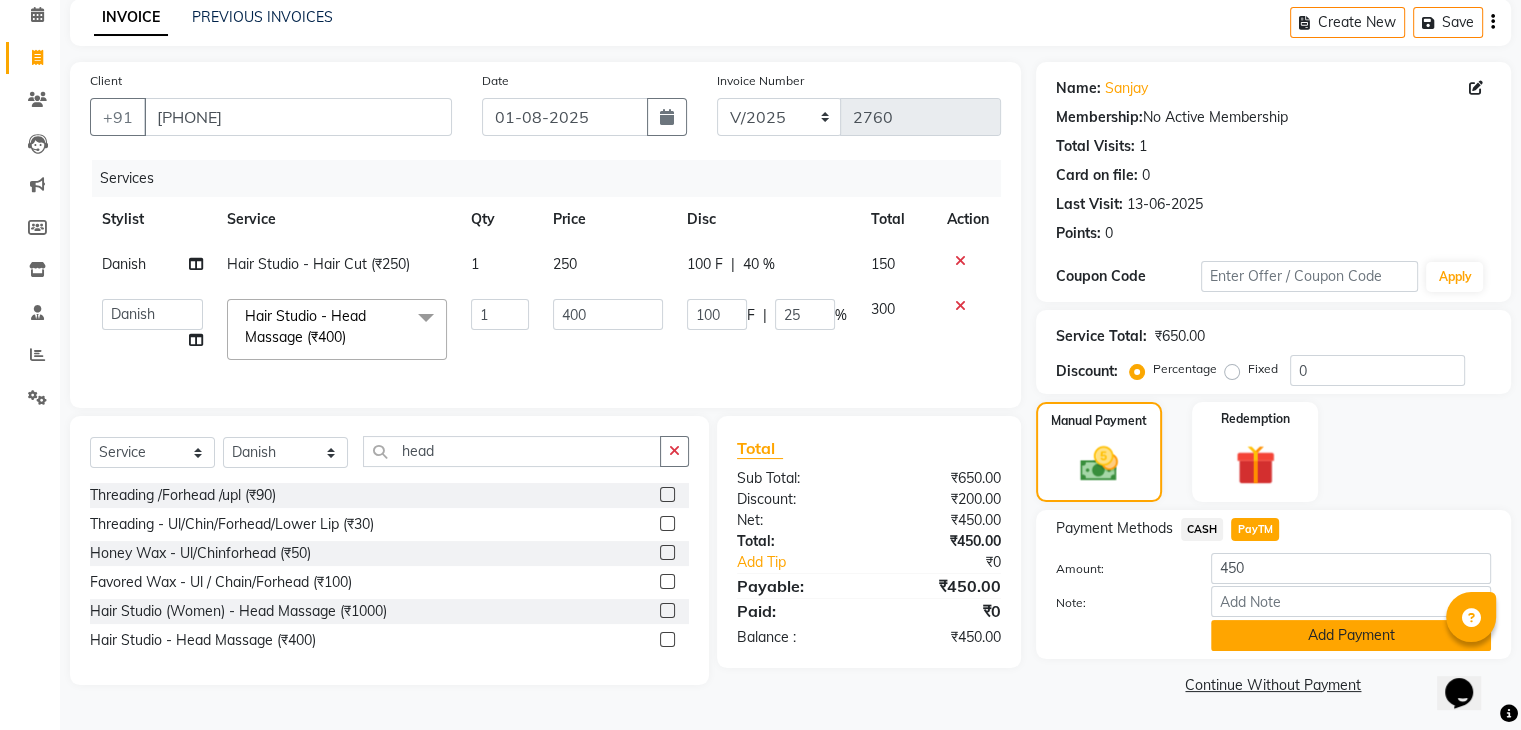click on "Add Payment" 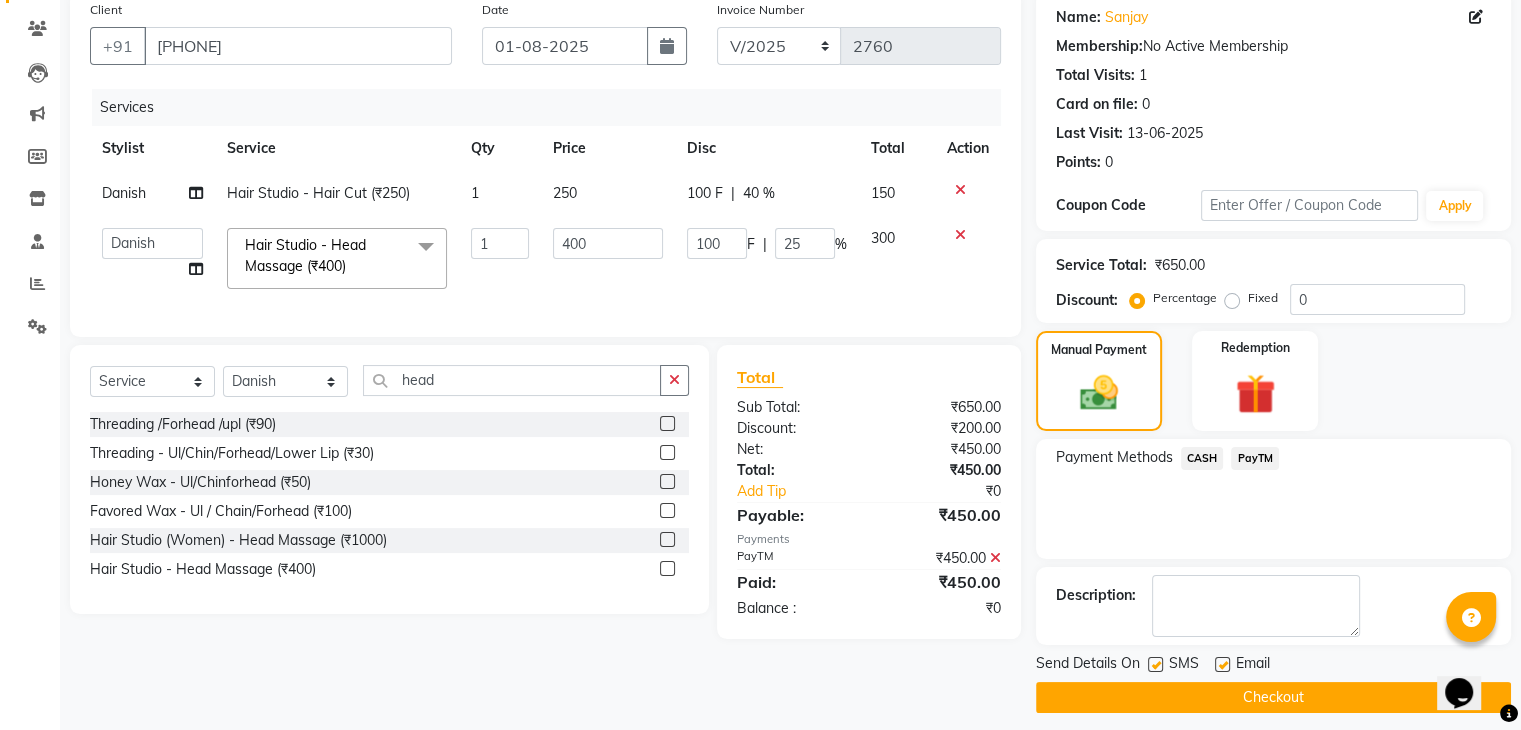 scroll, scrollTop: 171, scrollLeft: 0, axis: vertical 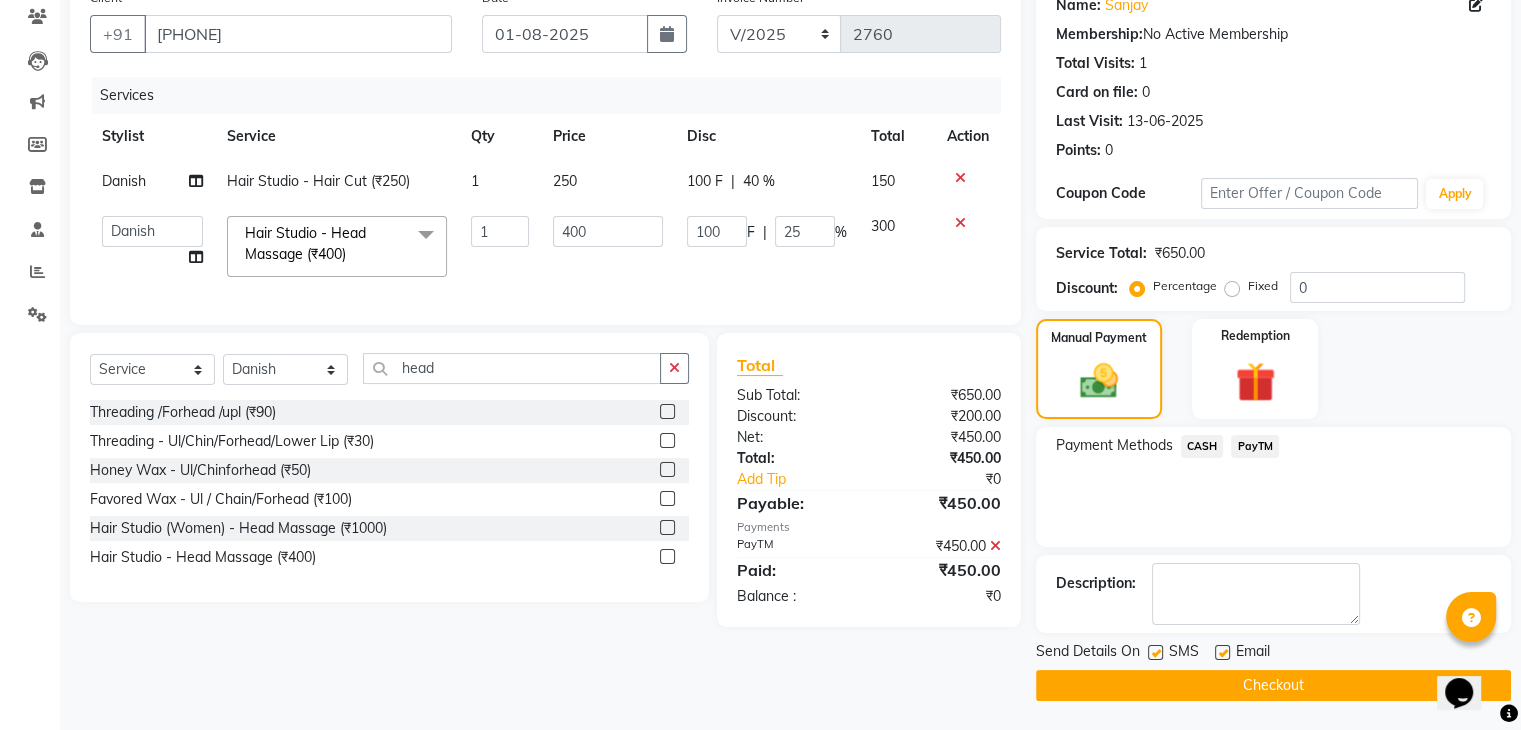 click 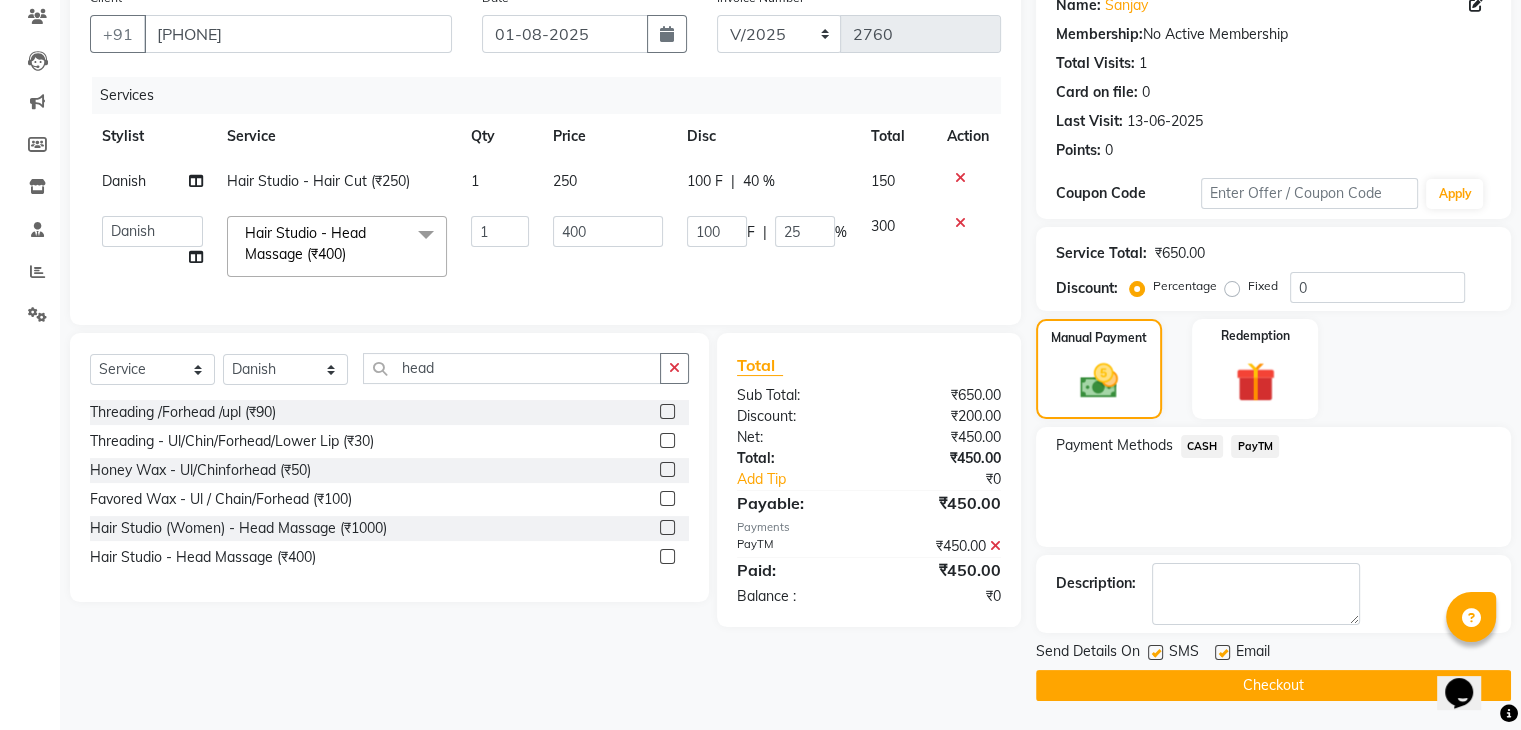 click at bounding box center [1154, 653] 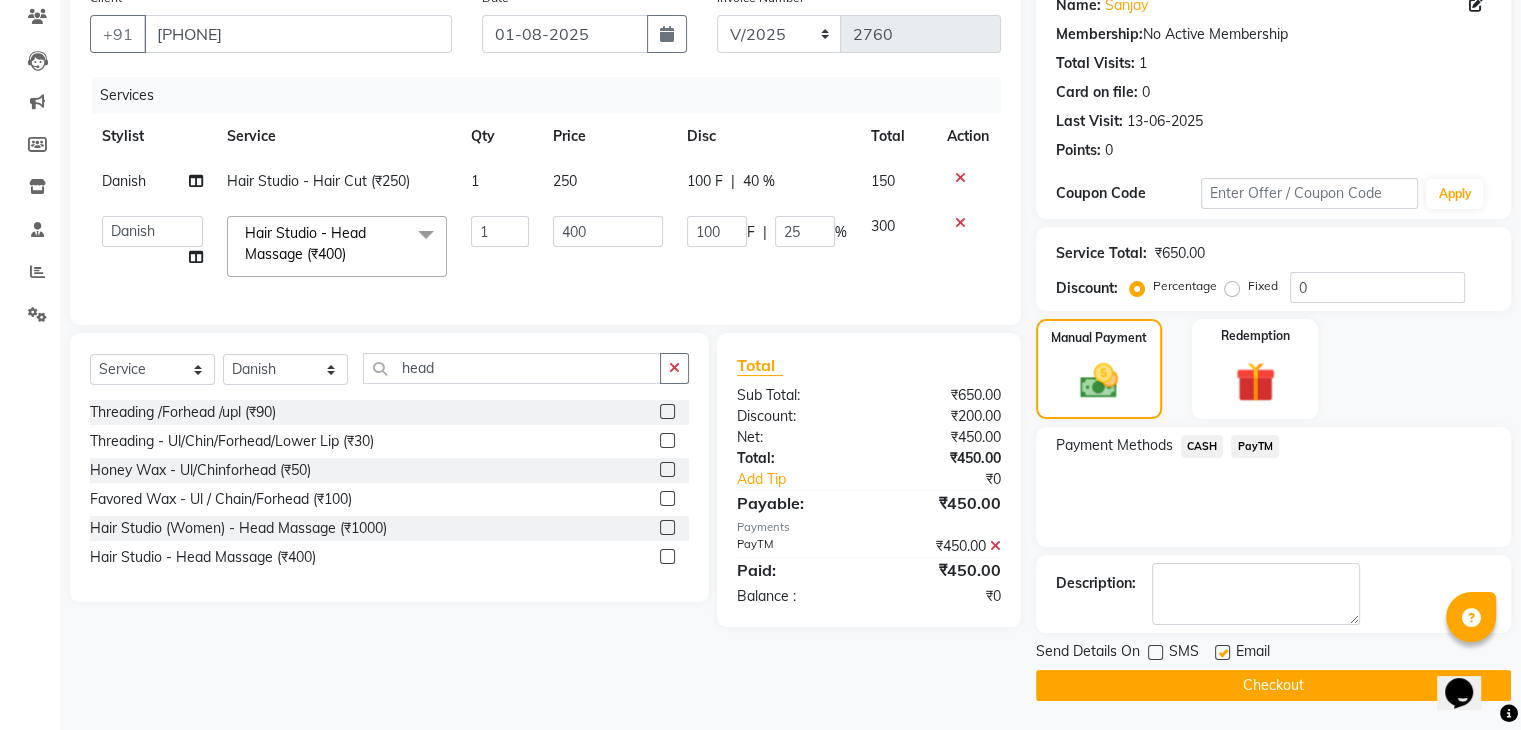 click 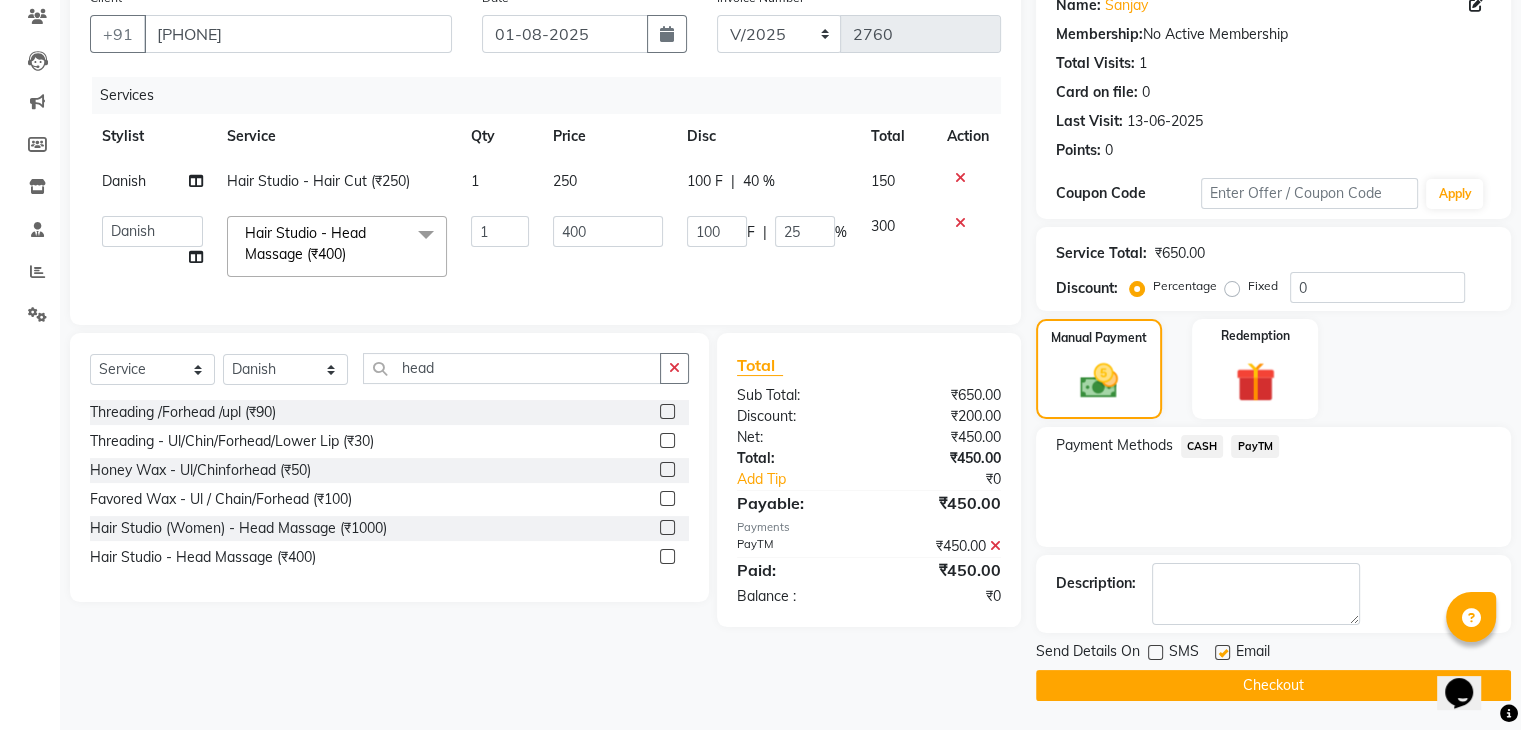 click at bounding box center (1221, 653) 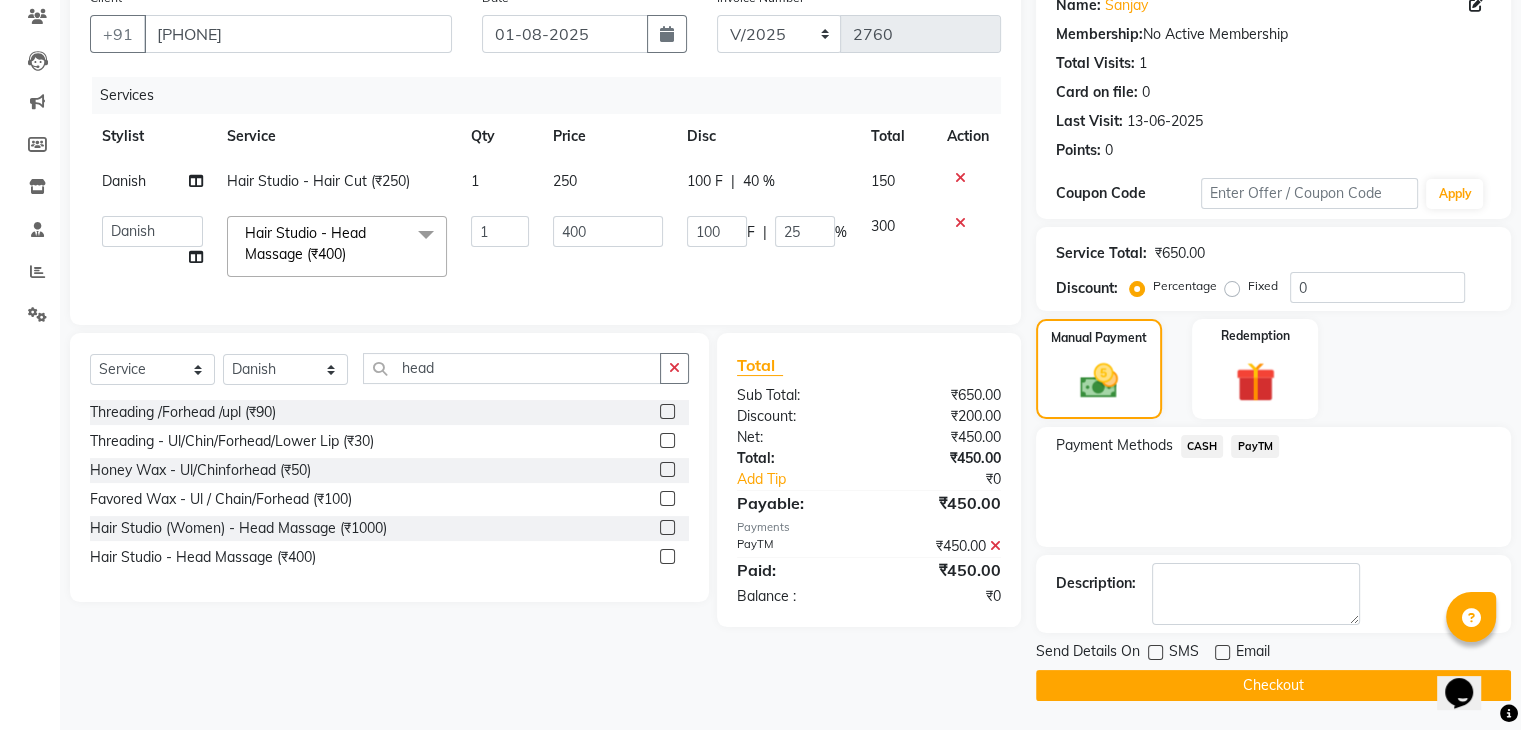 click on "Checkout" 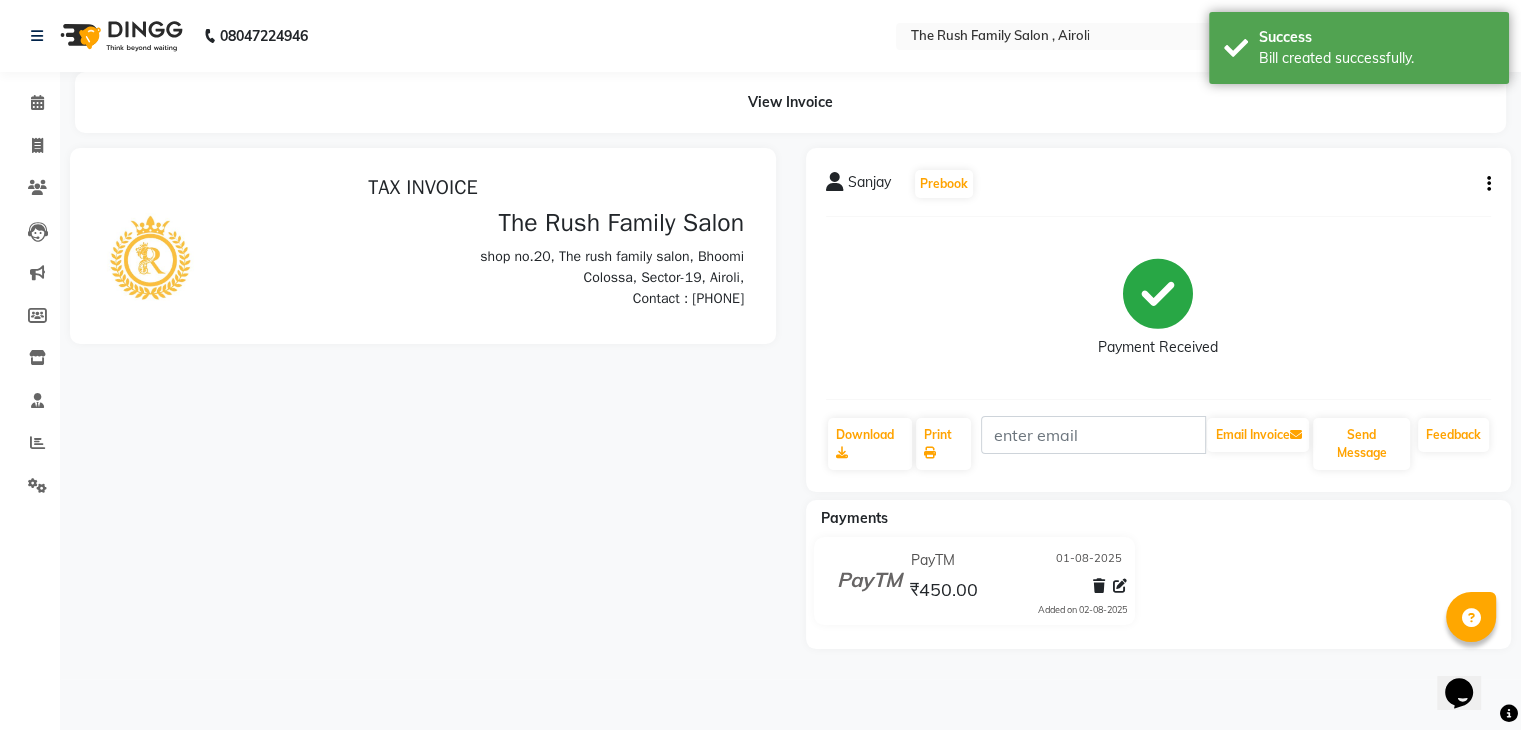 scroll, scrollTop: 0, scrollLeft: 0, axis: both 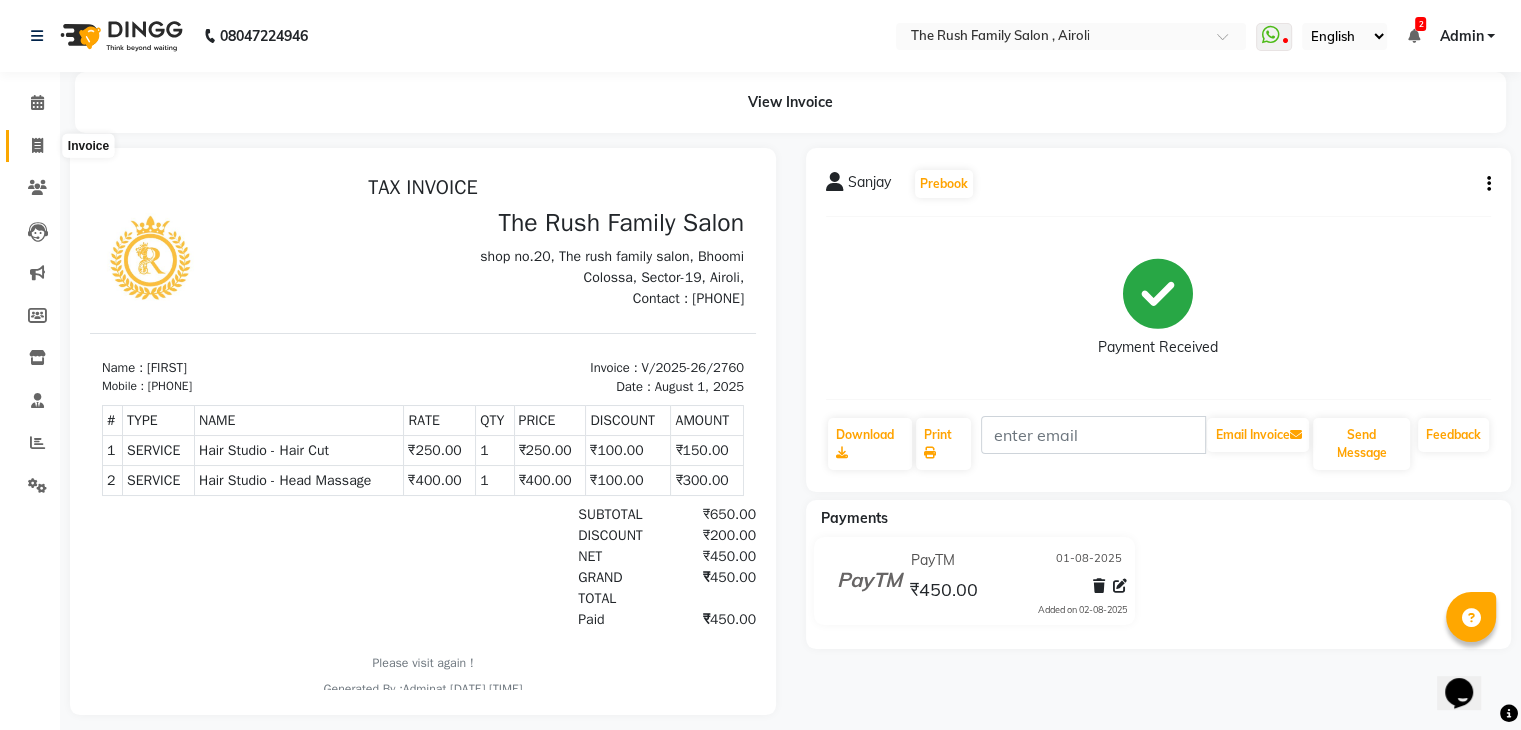 click 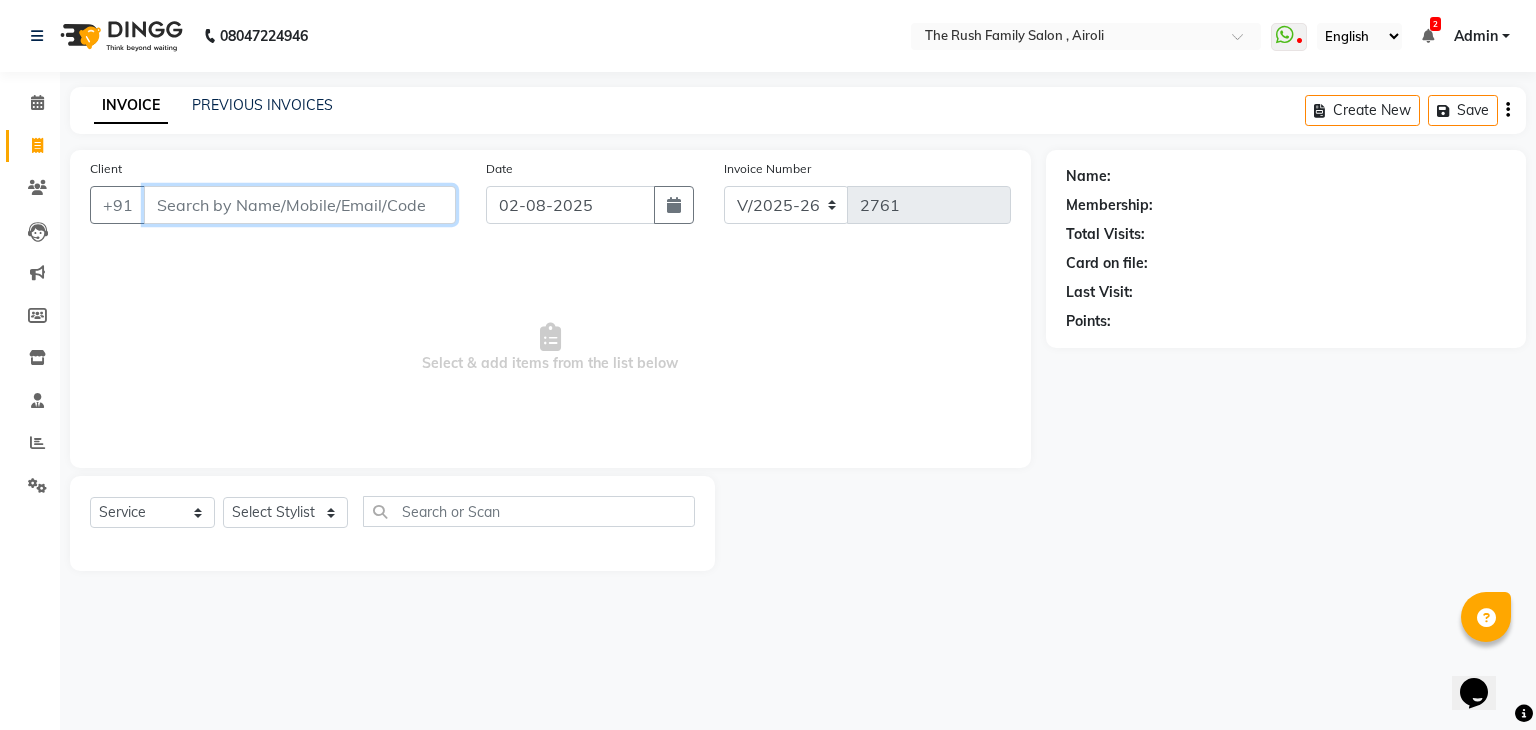 click on "Client" at bounding box center (300, 205) 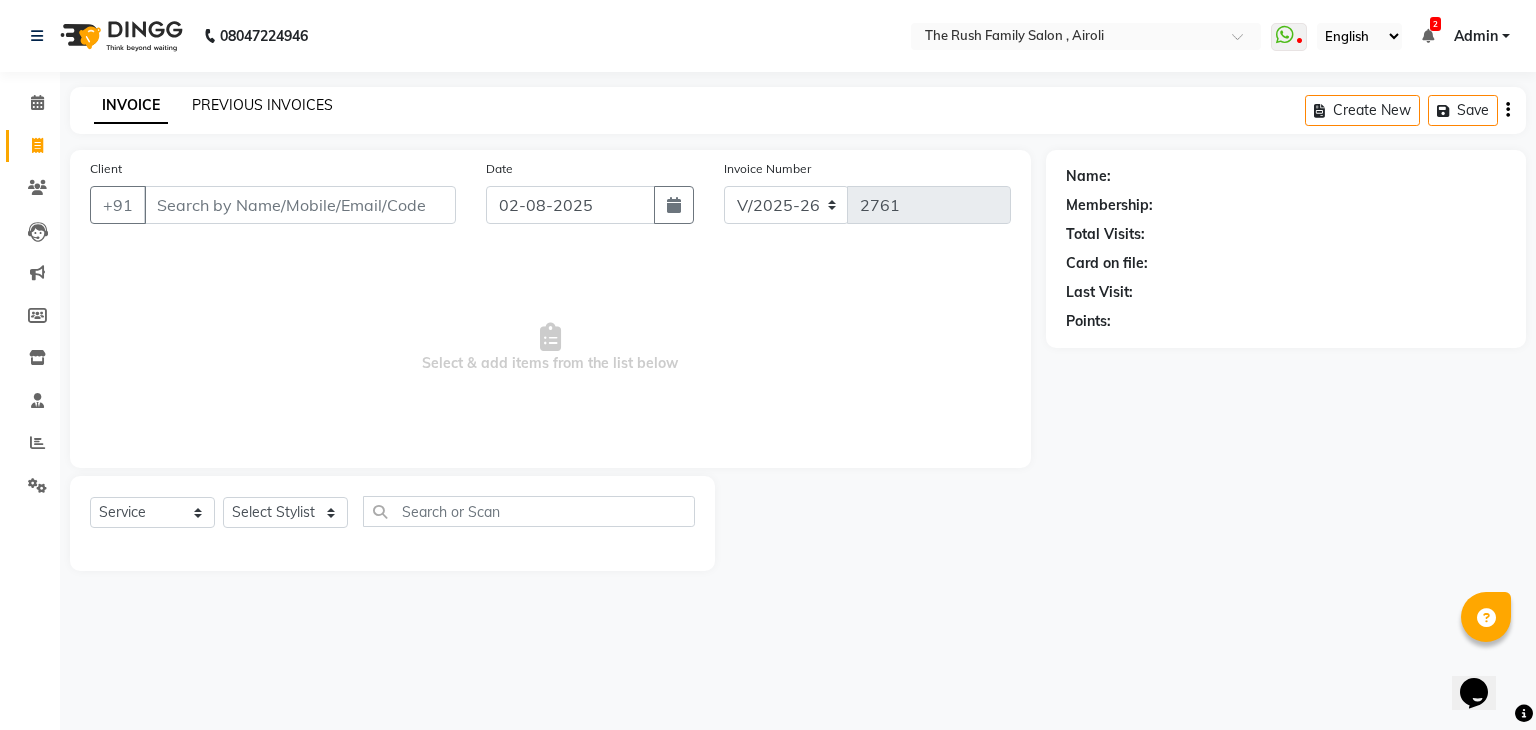 click on "PREVIOUS INVOICES" 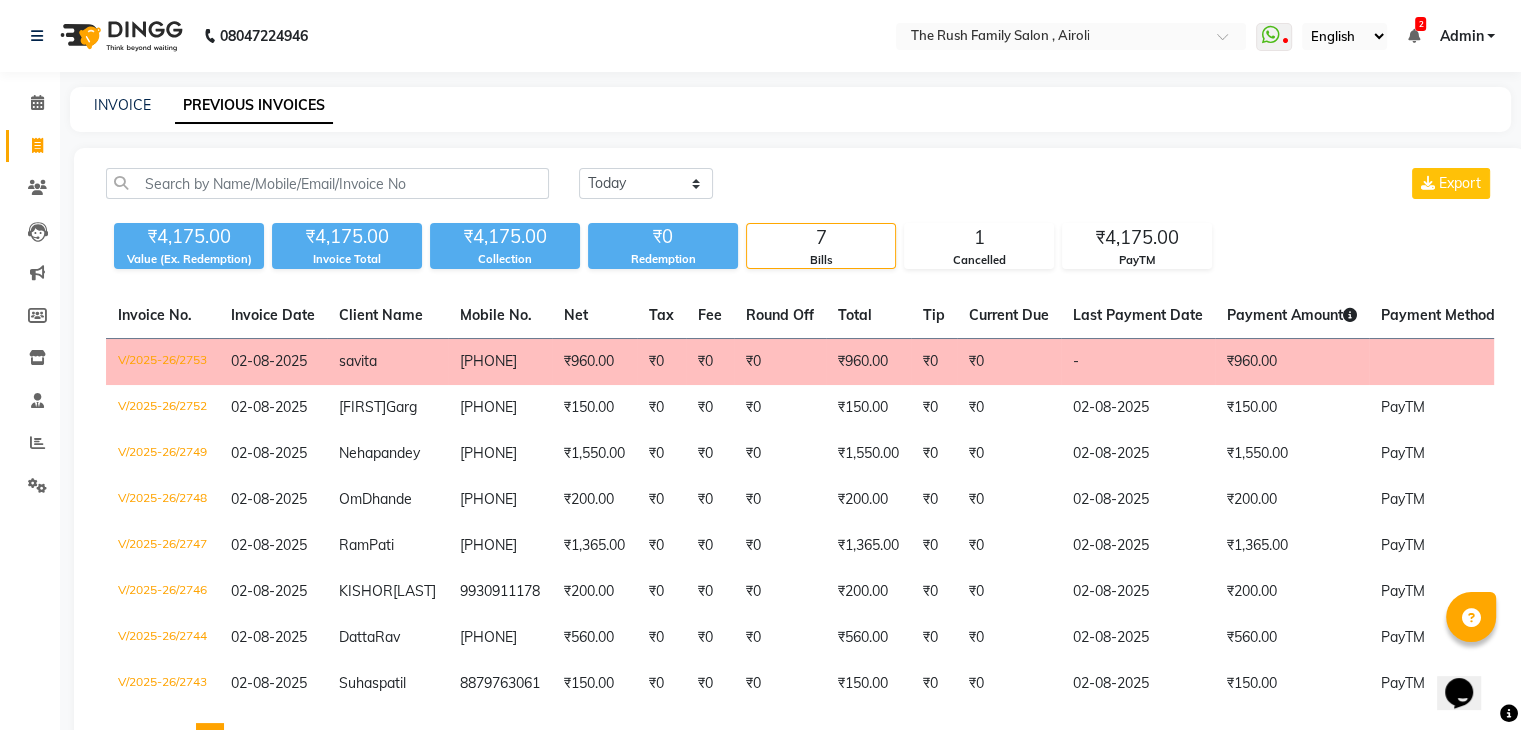 click on "INVOICE PREVIOUS INVOICES" 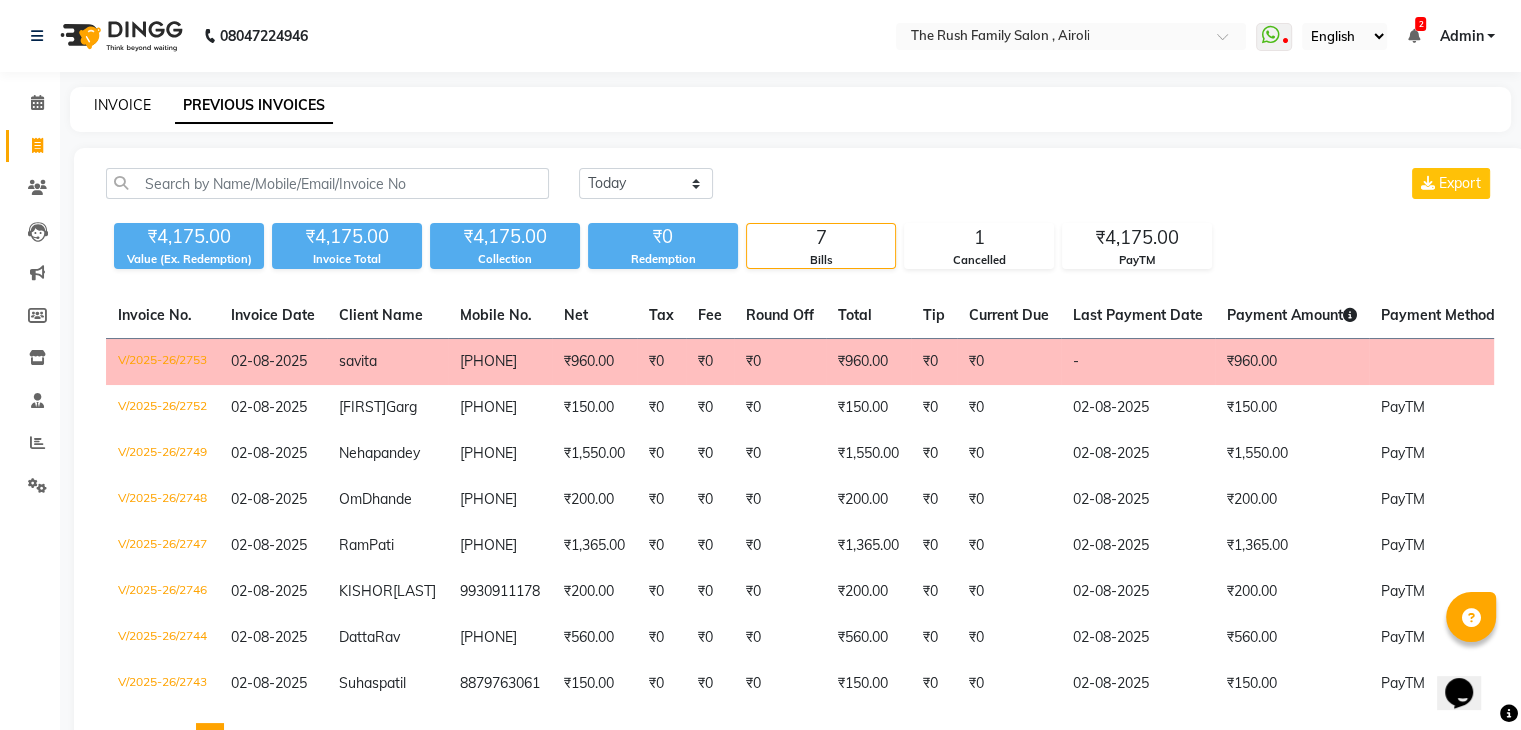 click on "INVOICE" 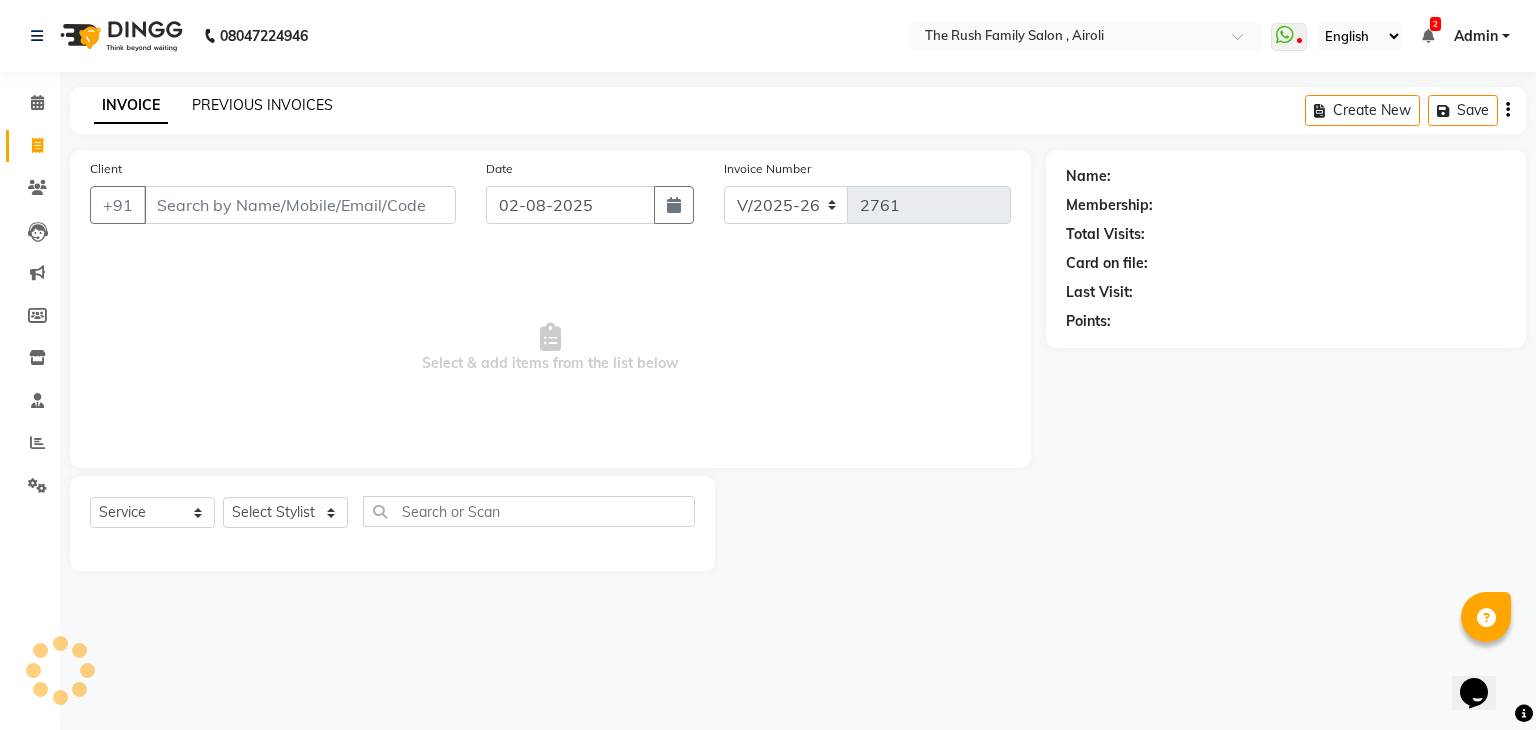 click on "PREVIOUS INVOICES" 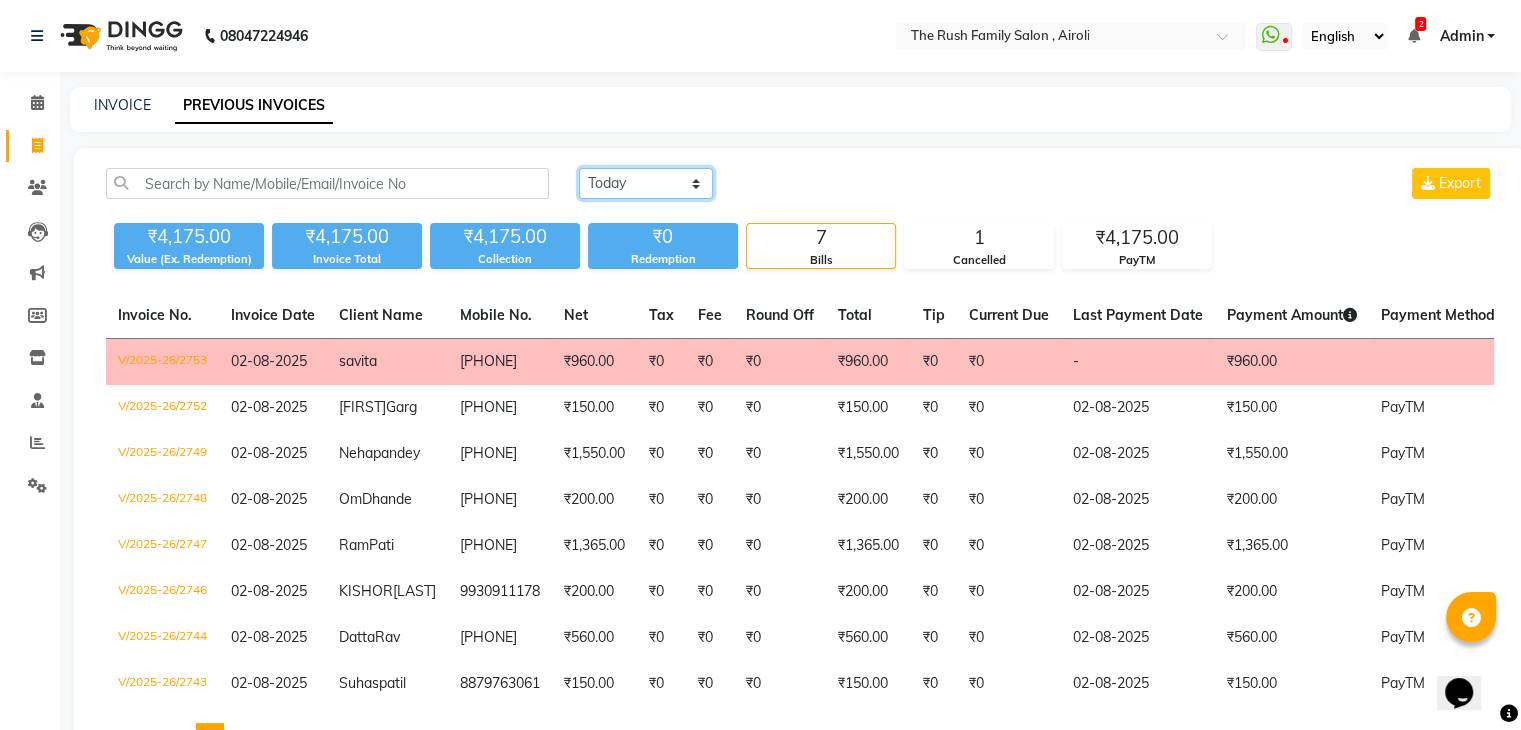 click on "Today Yesterday Custom Range" 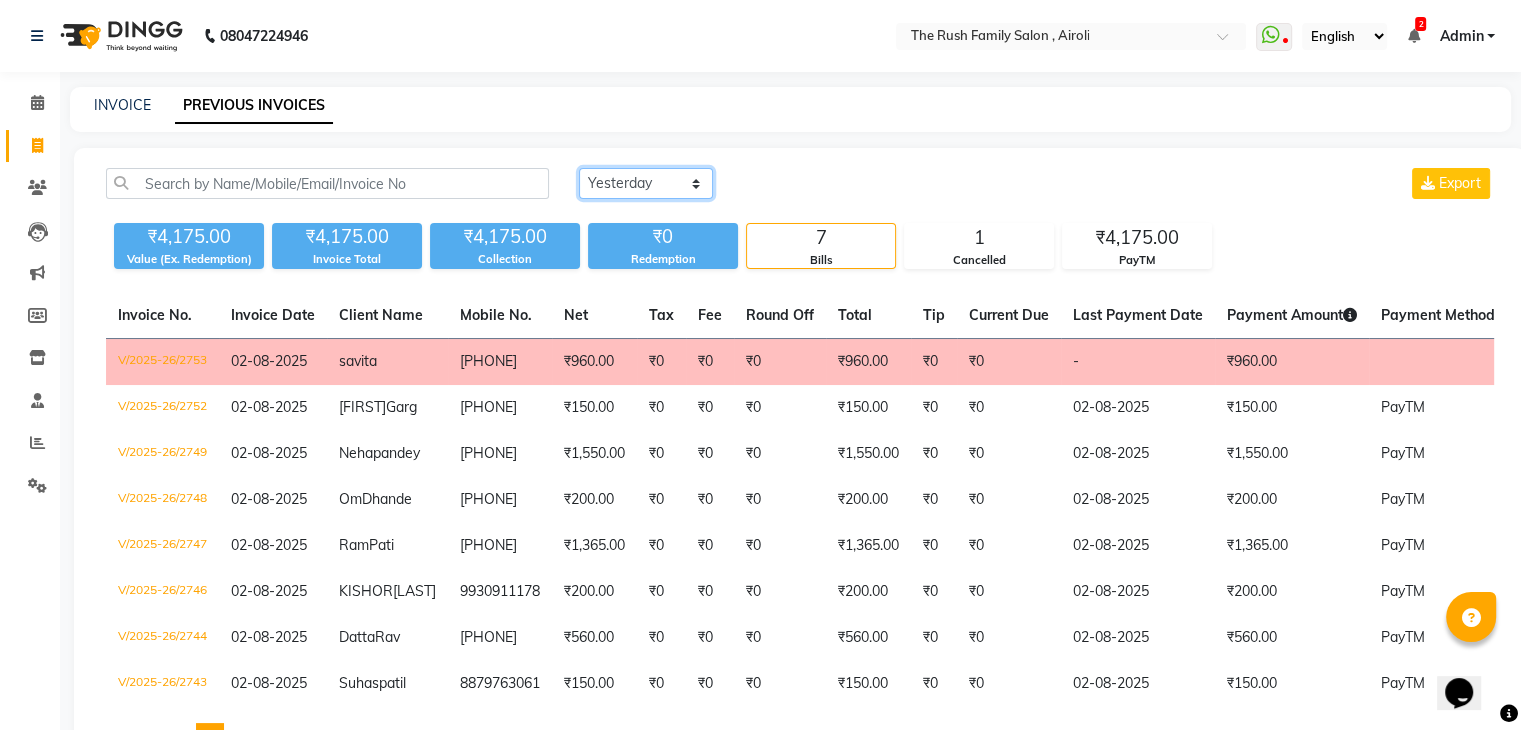 click on "Today Yesterday Custom Range" 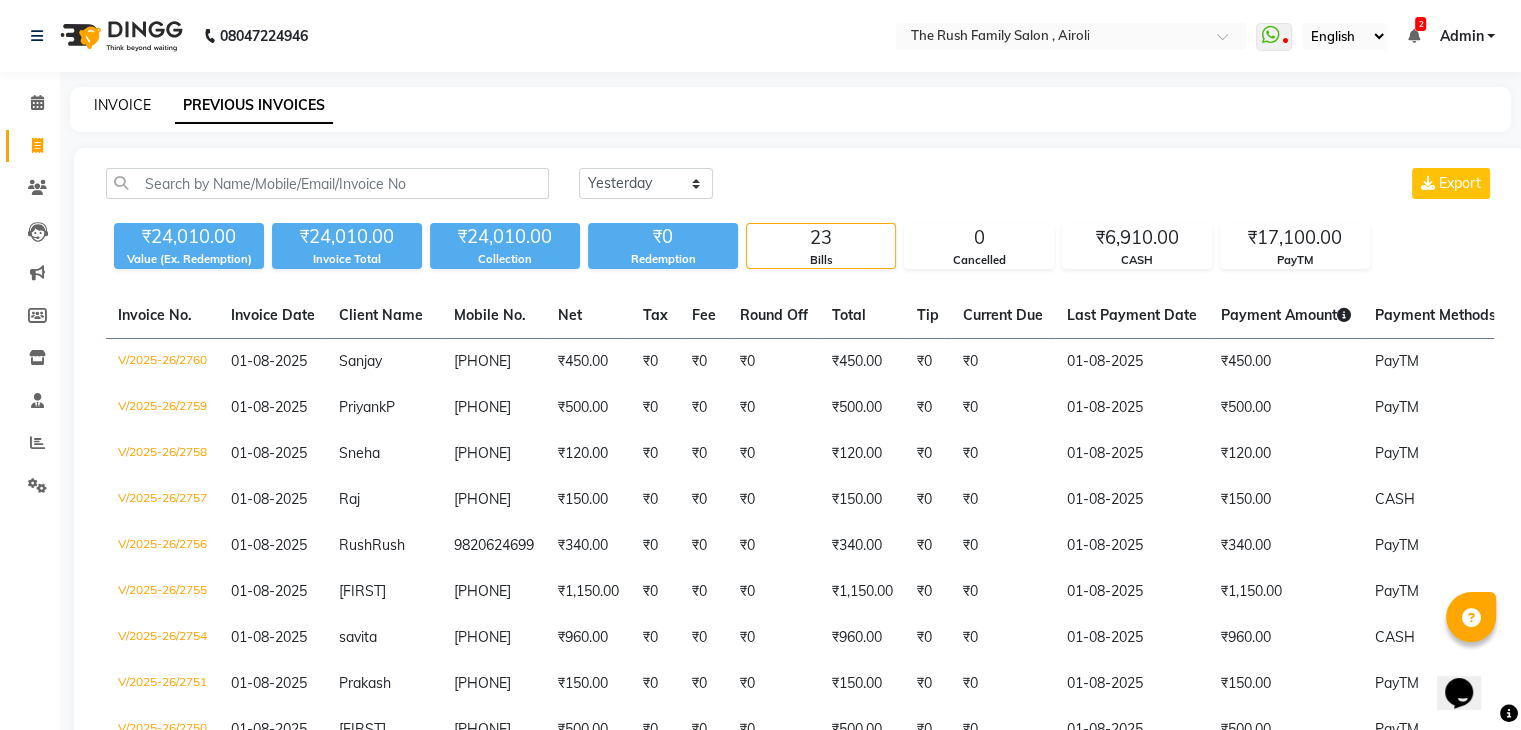 click on "INVOICE" 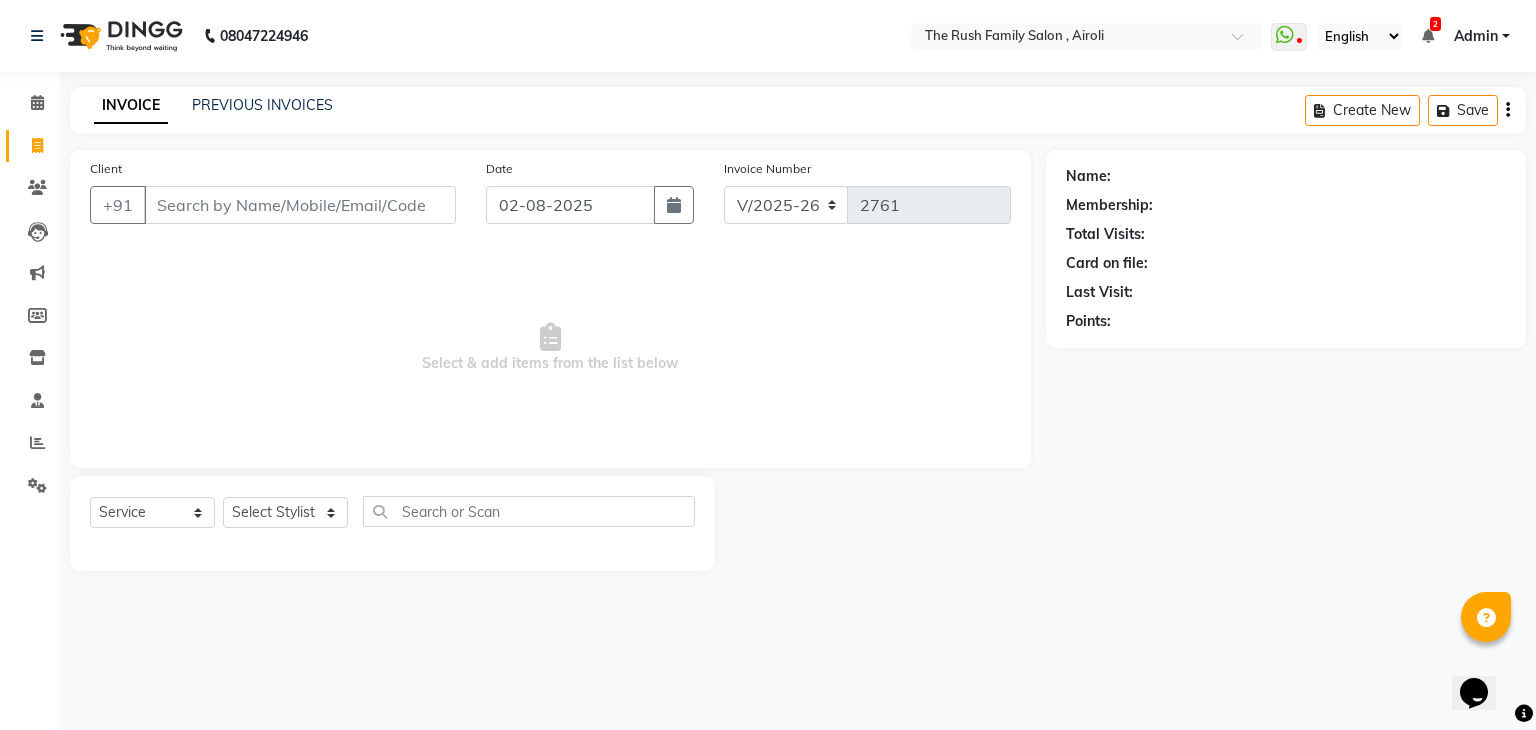 click on "Client" at bounding box center [300, 205] 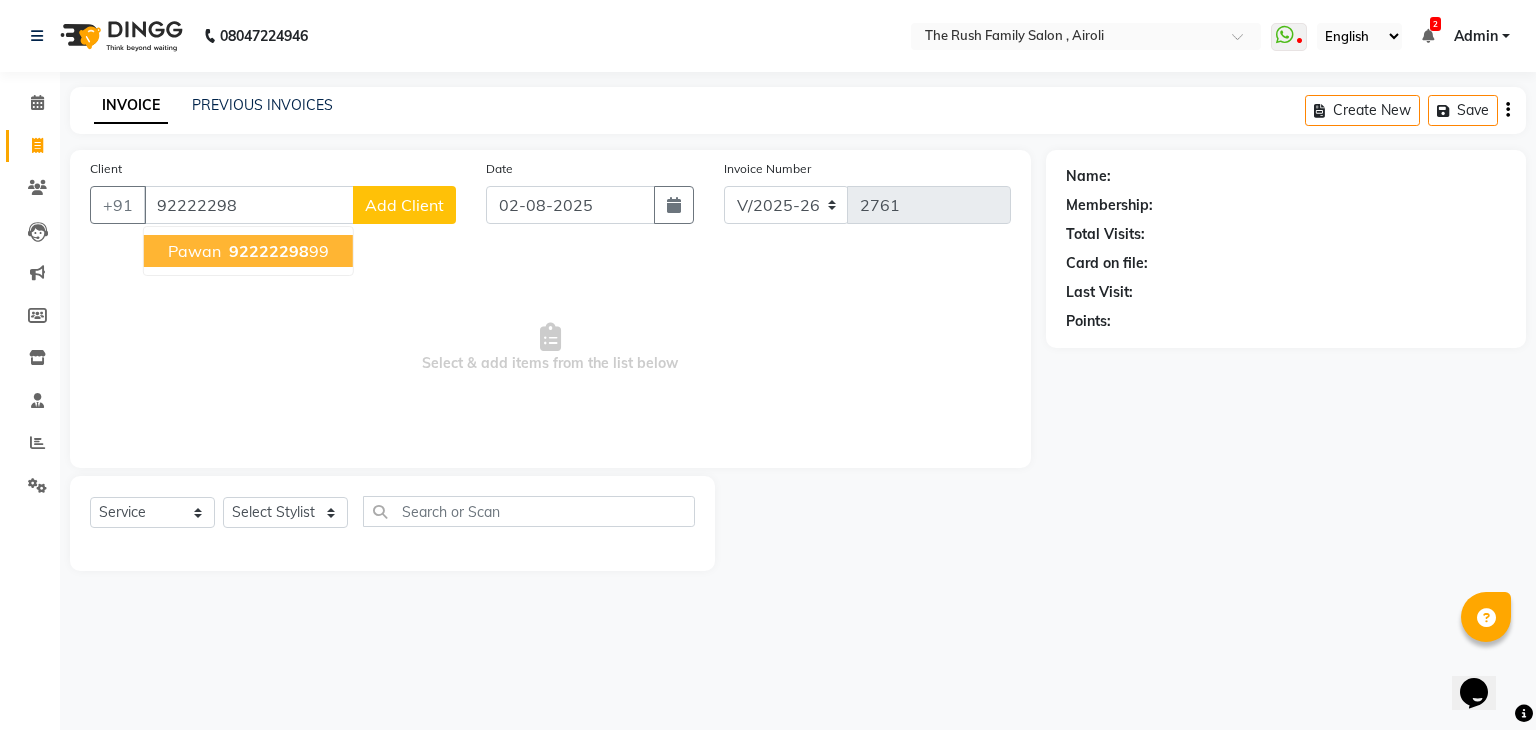 click on "92222298" at bounding box center [269, 251] 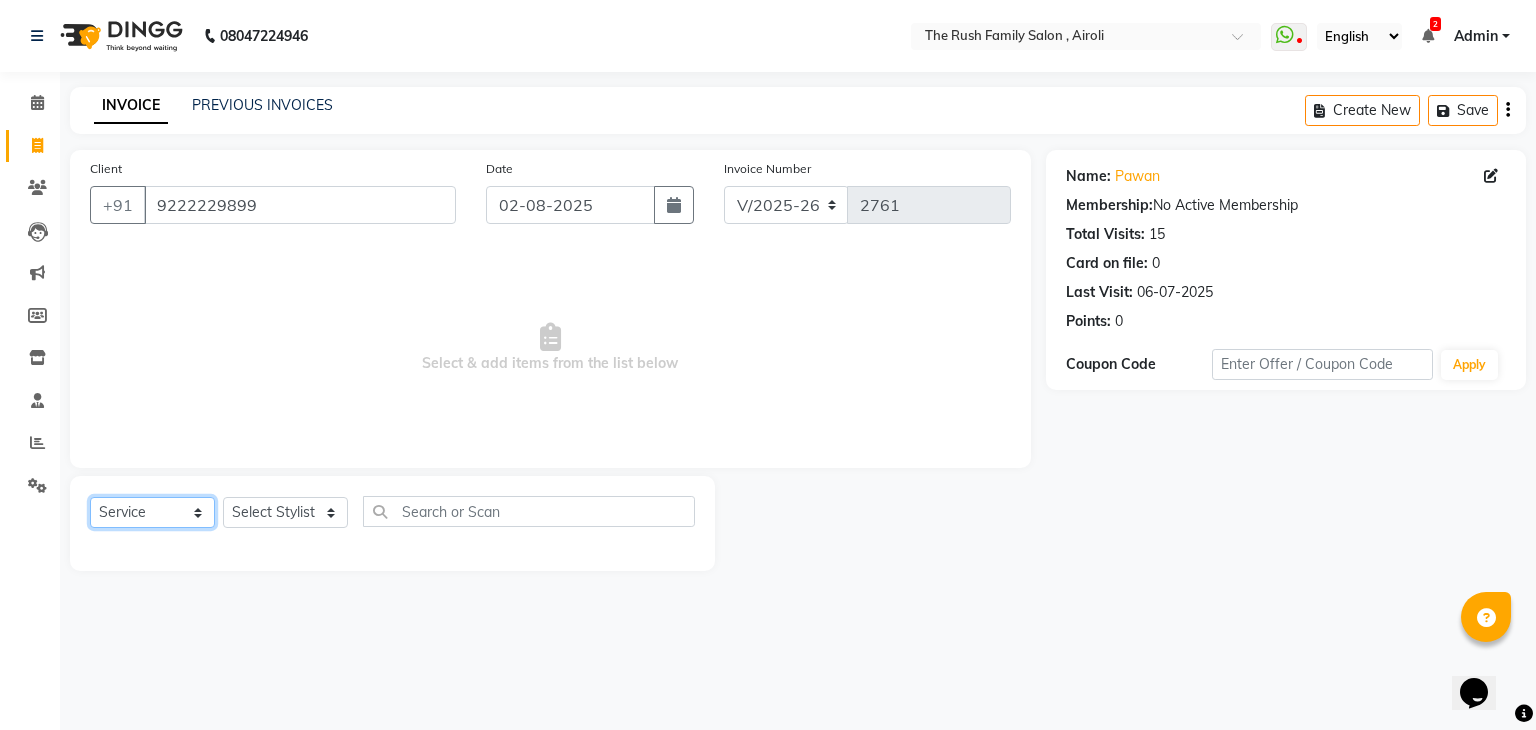 click on "Select  Service  Product  Membership  Package Voucher Prepaid Gift Card" 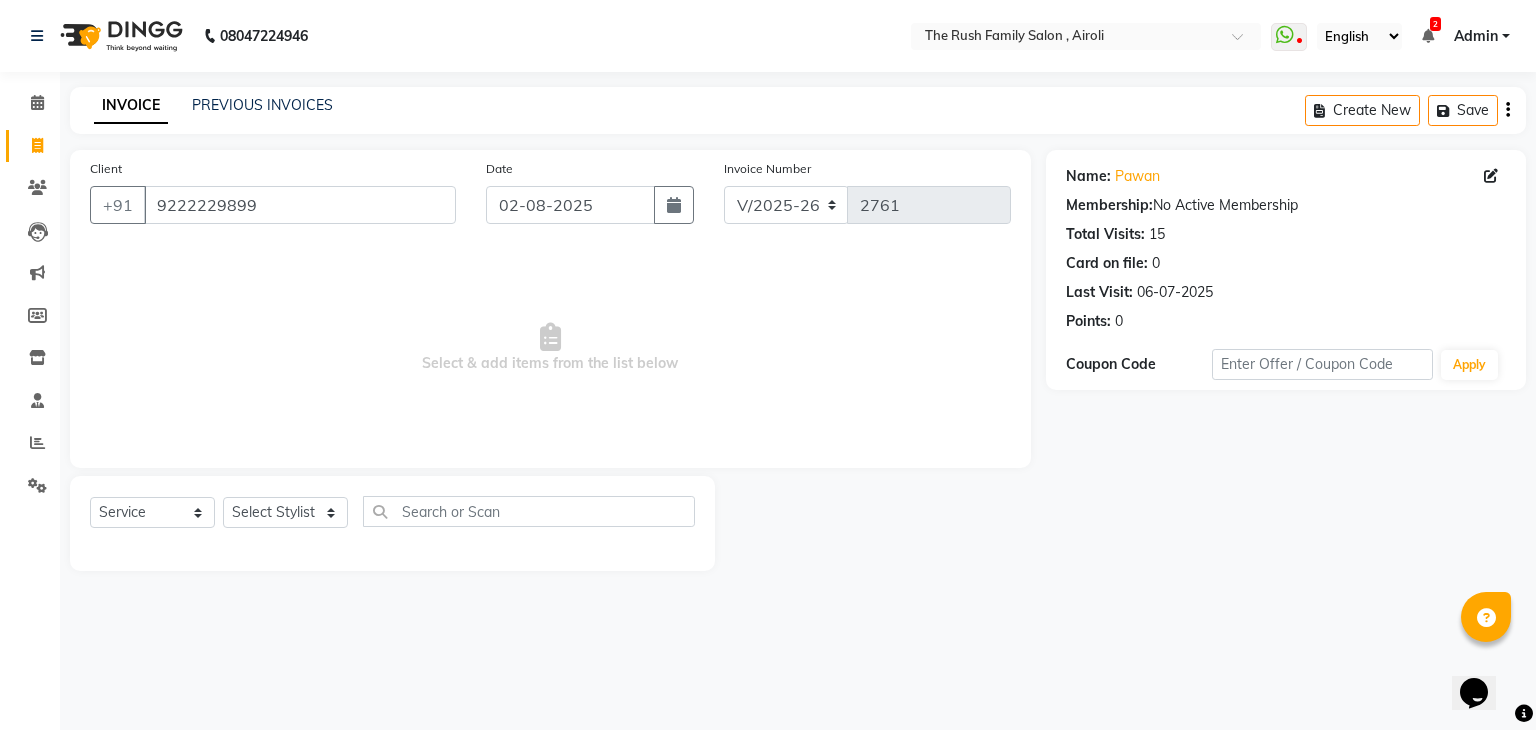 click on "Select & add items from the list below" at bounding box center [550, 348] 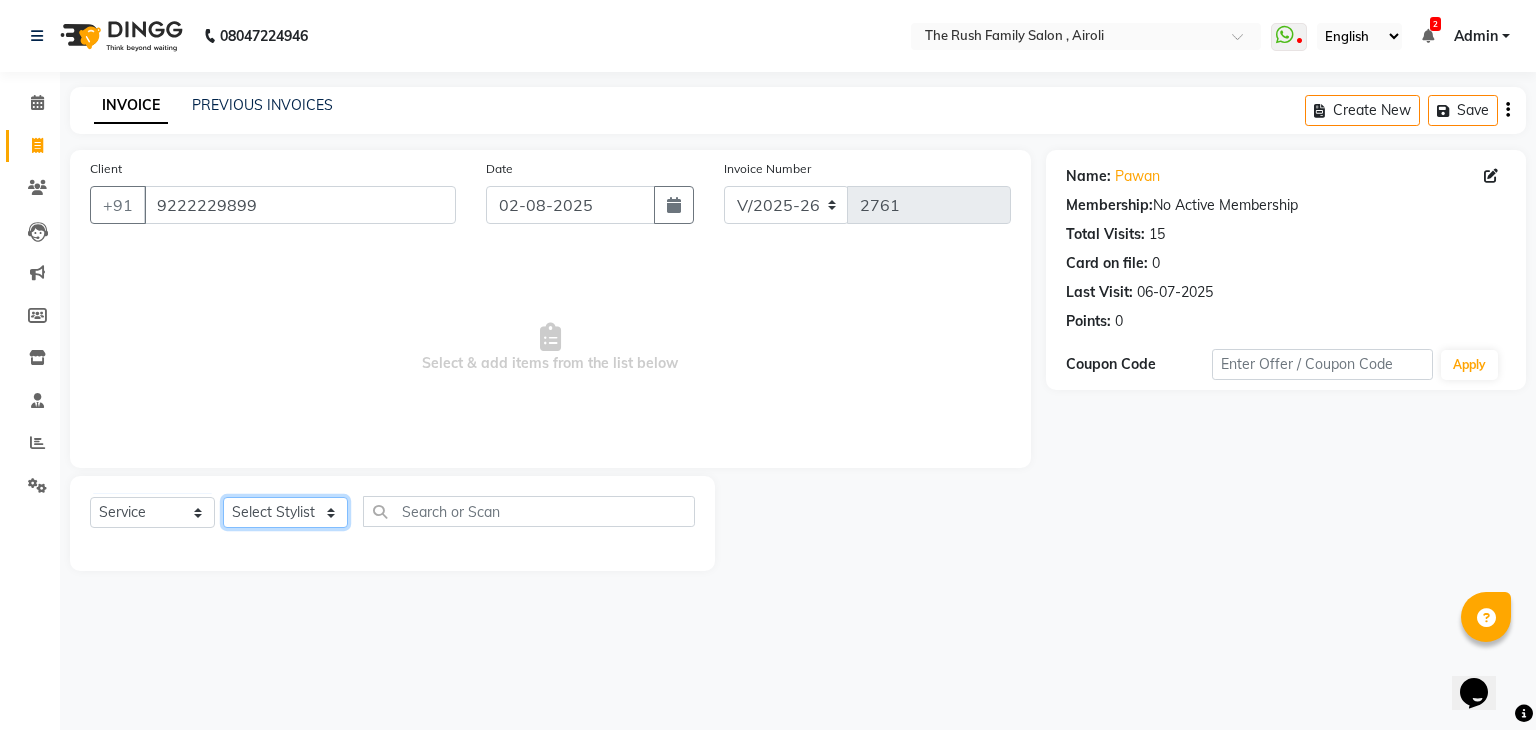 click on "Select Stylist Ajaz Alvira Danish Guddi Jayesh Josh  mumtaz Naeem   nishu Riya    Rush Swati" 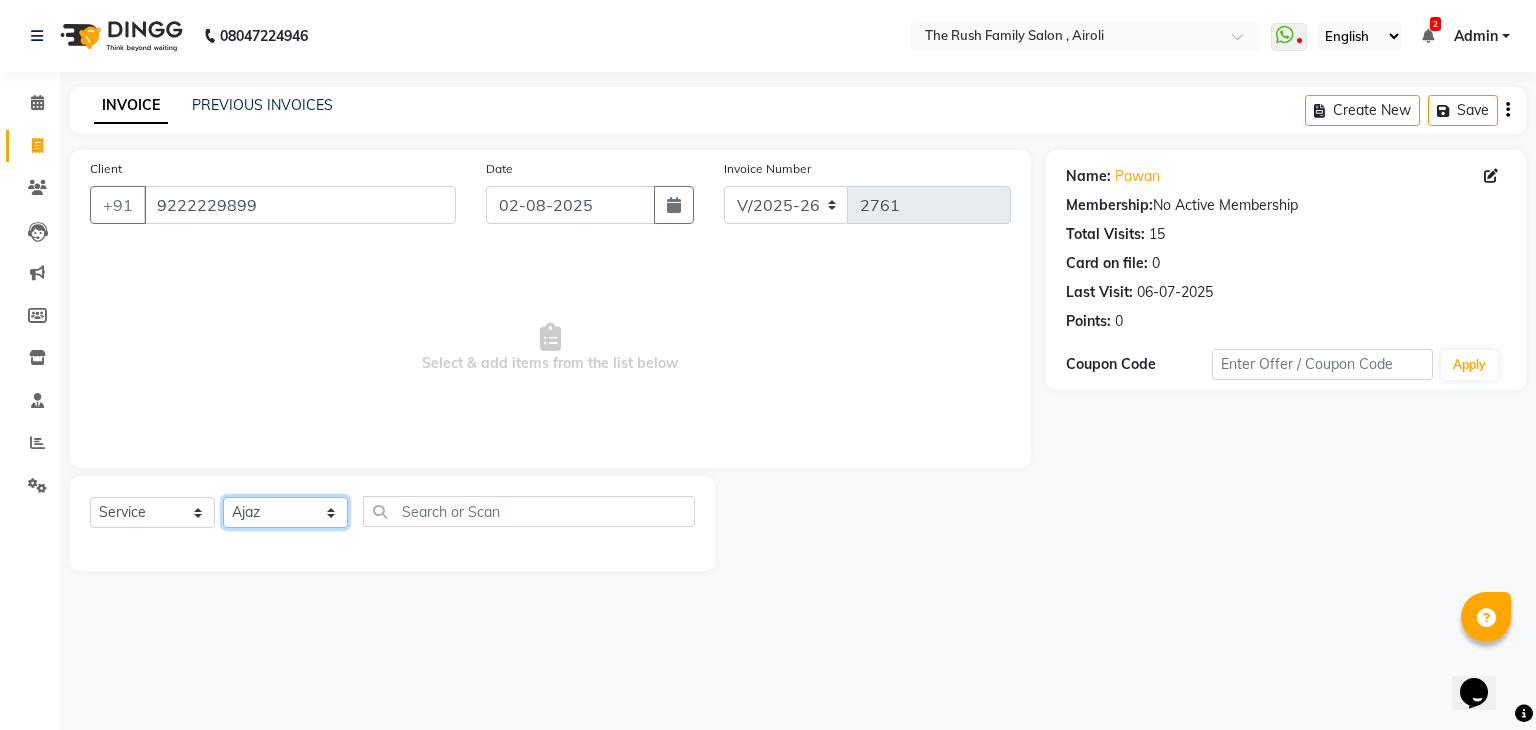 click on "Select Stylist Ajaz Alvira Danish Guddi Jayesh Josh  mumtaz Naeem   nishu Riya    Rush Swati" 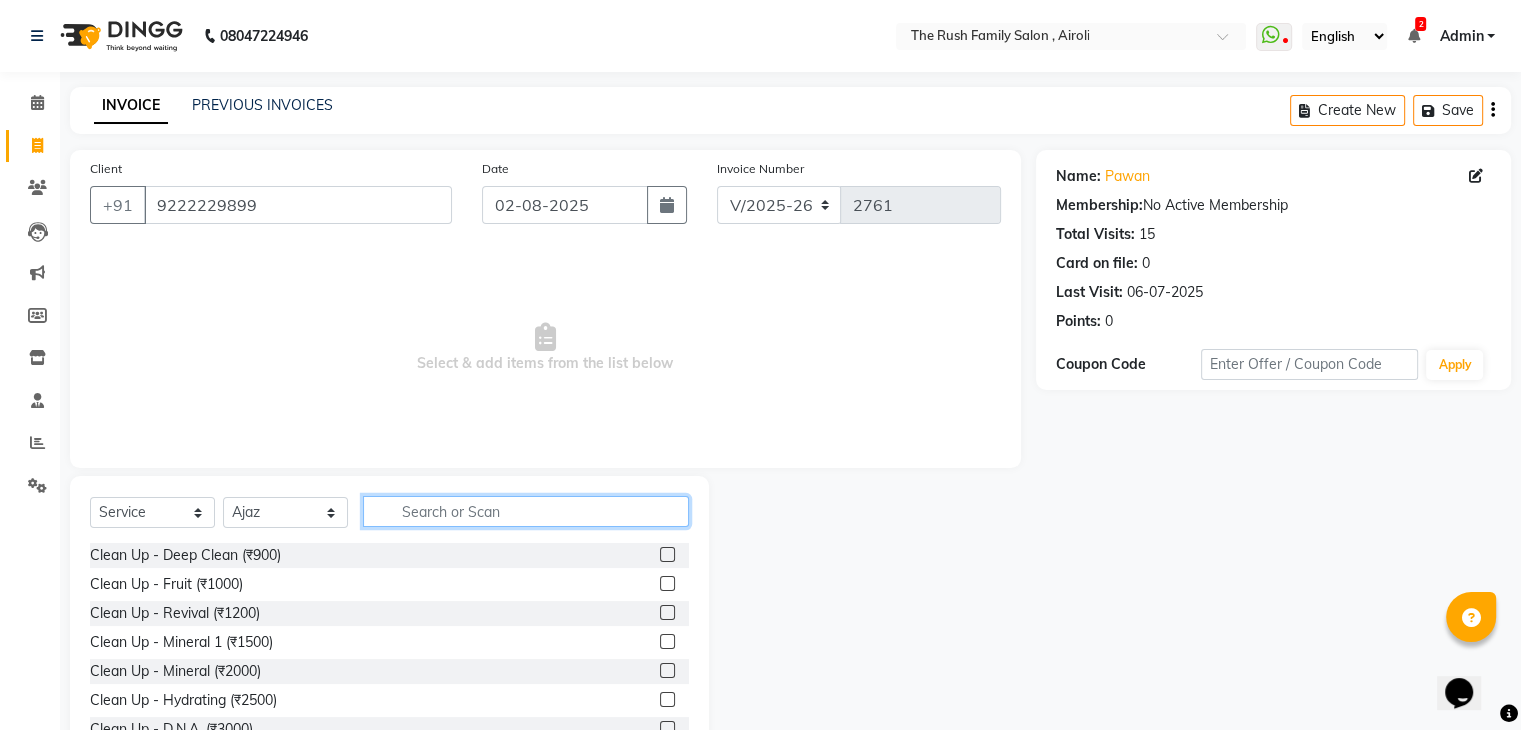click 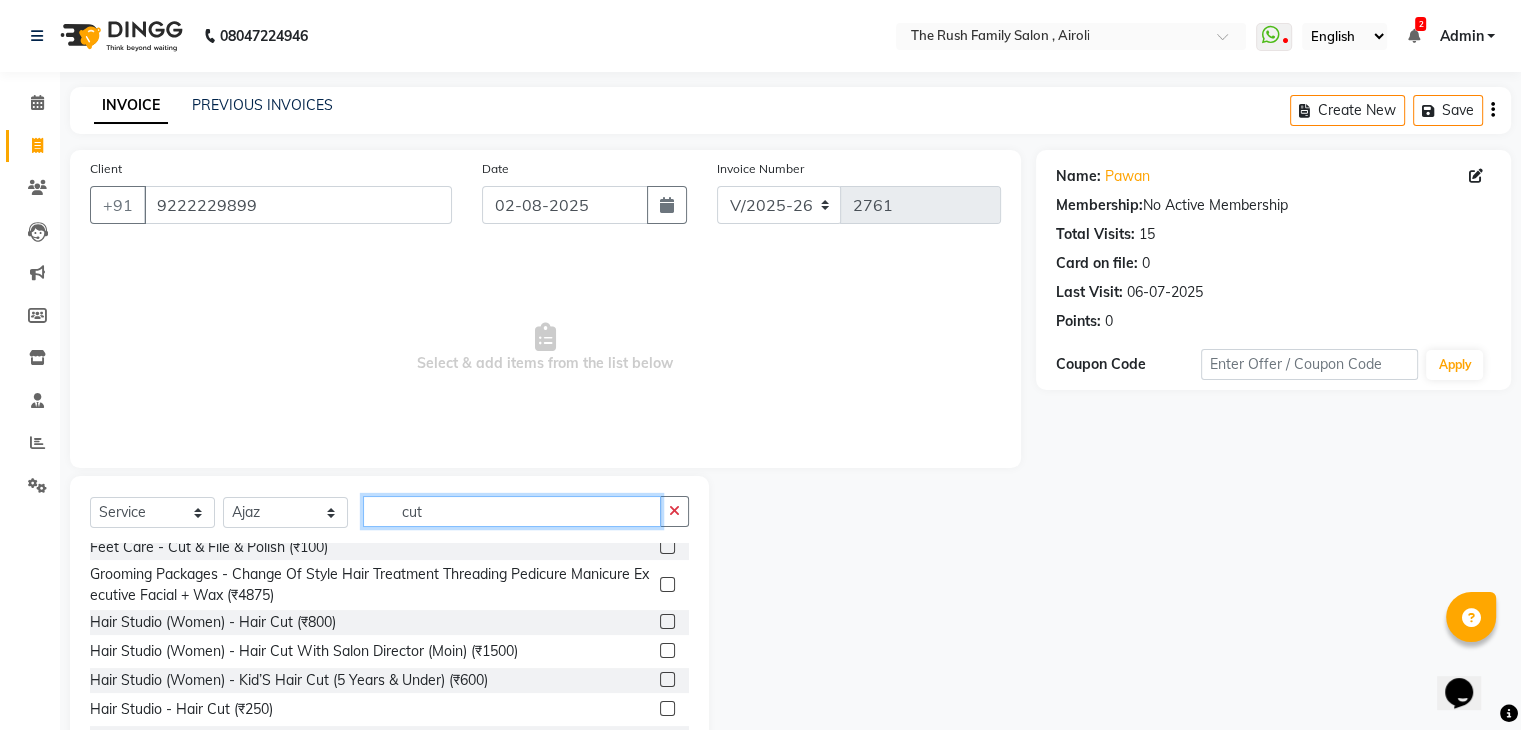 scroll, scrollTop: 68, scrollLeft: 0, axis: vertical 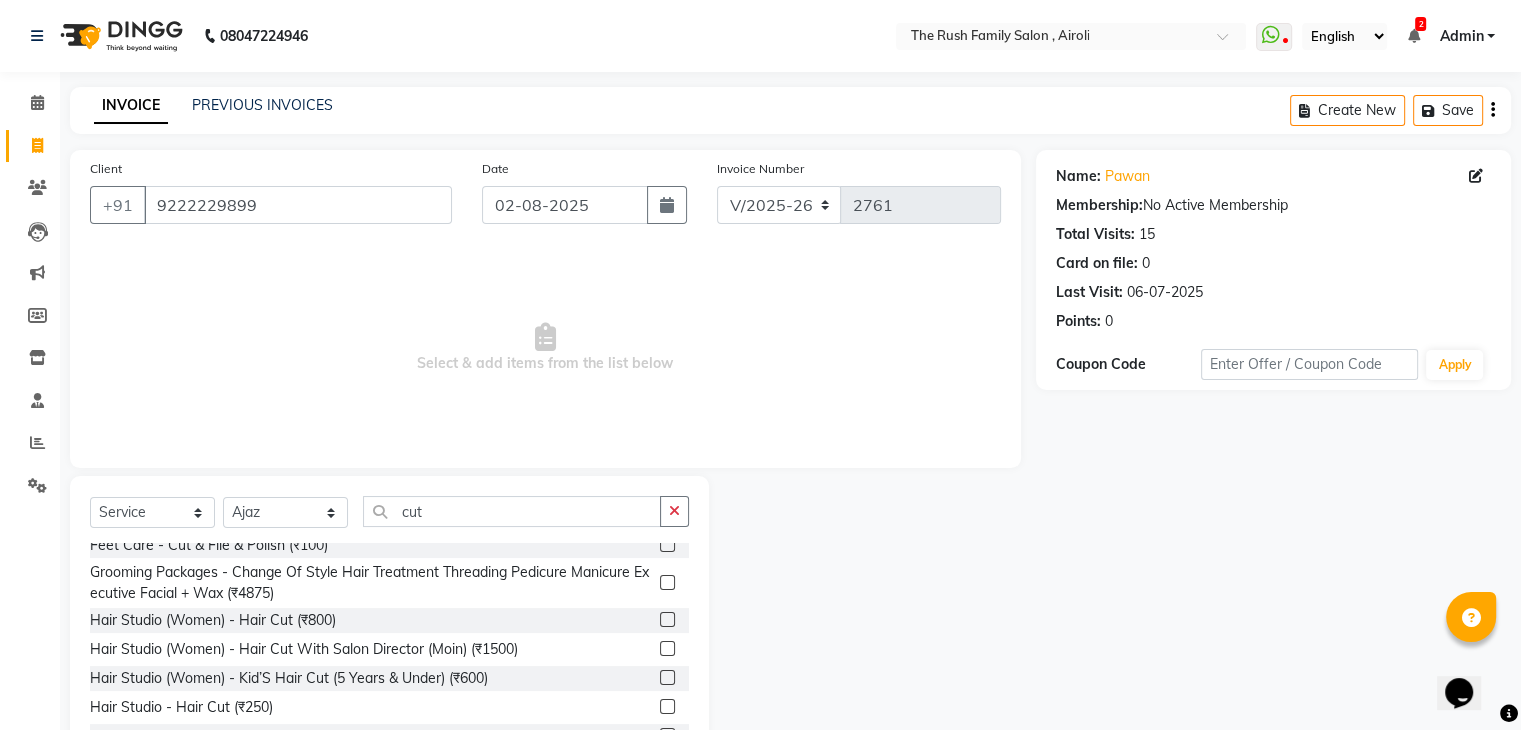 click 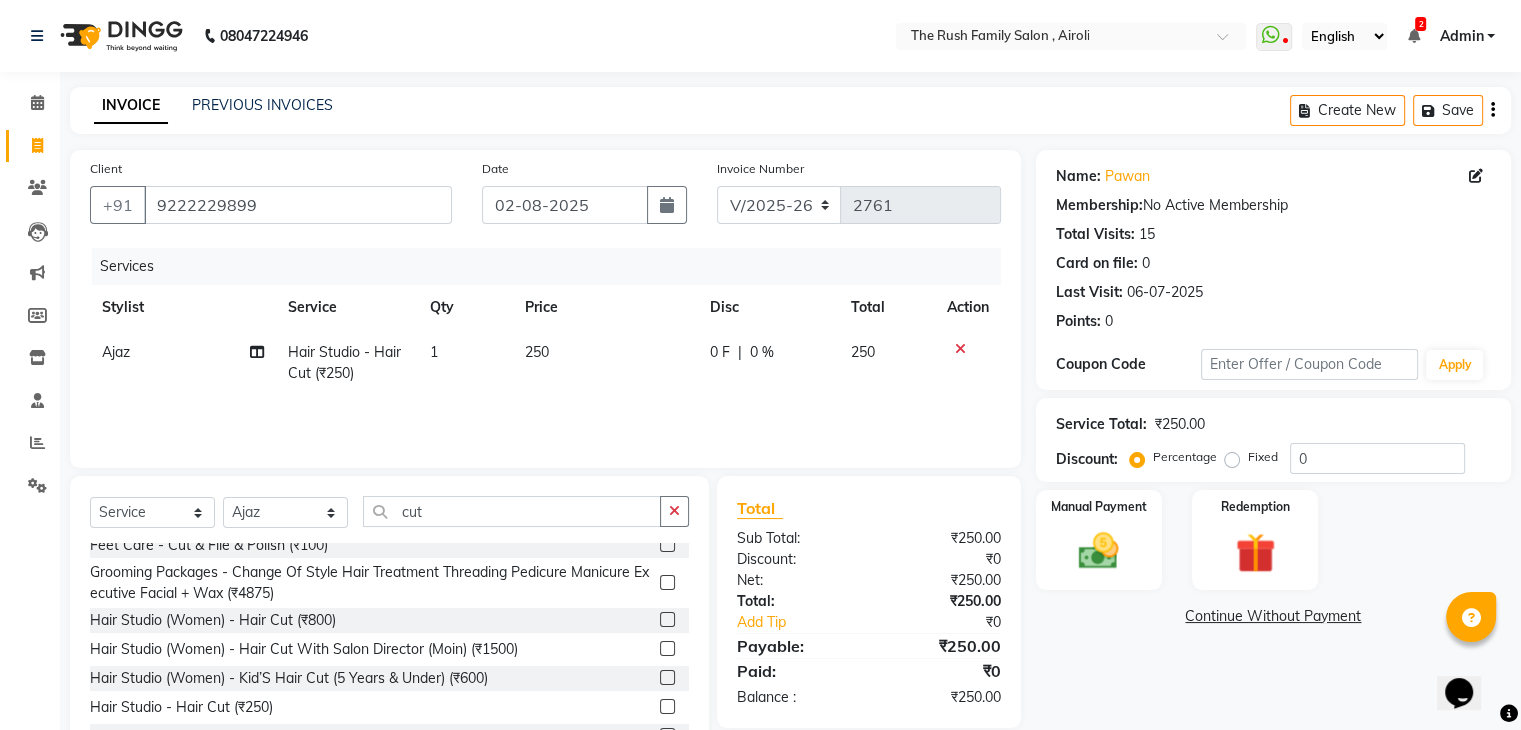 click on "250" 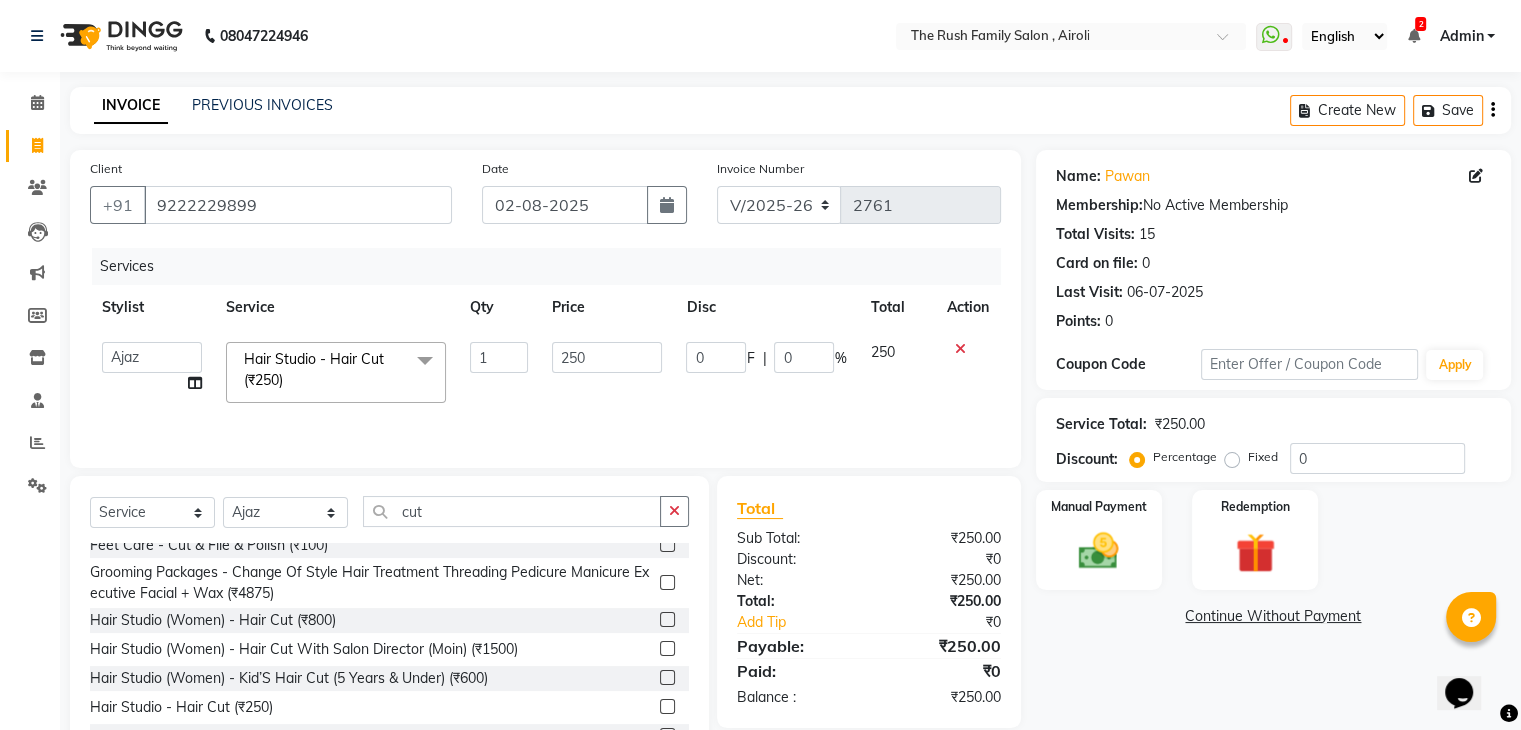 click on "250" 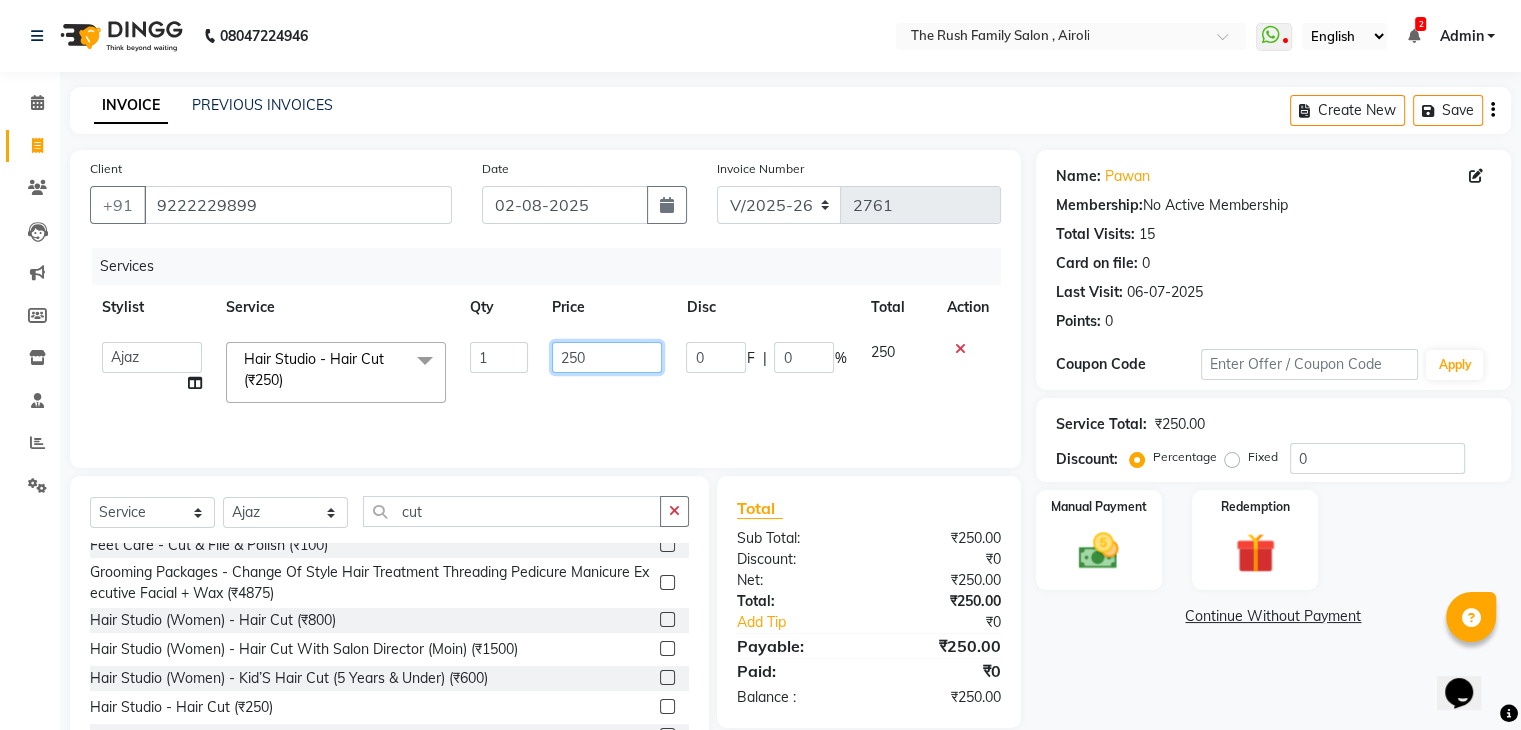 click on "250" 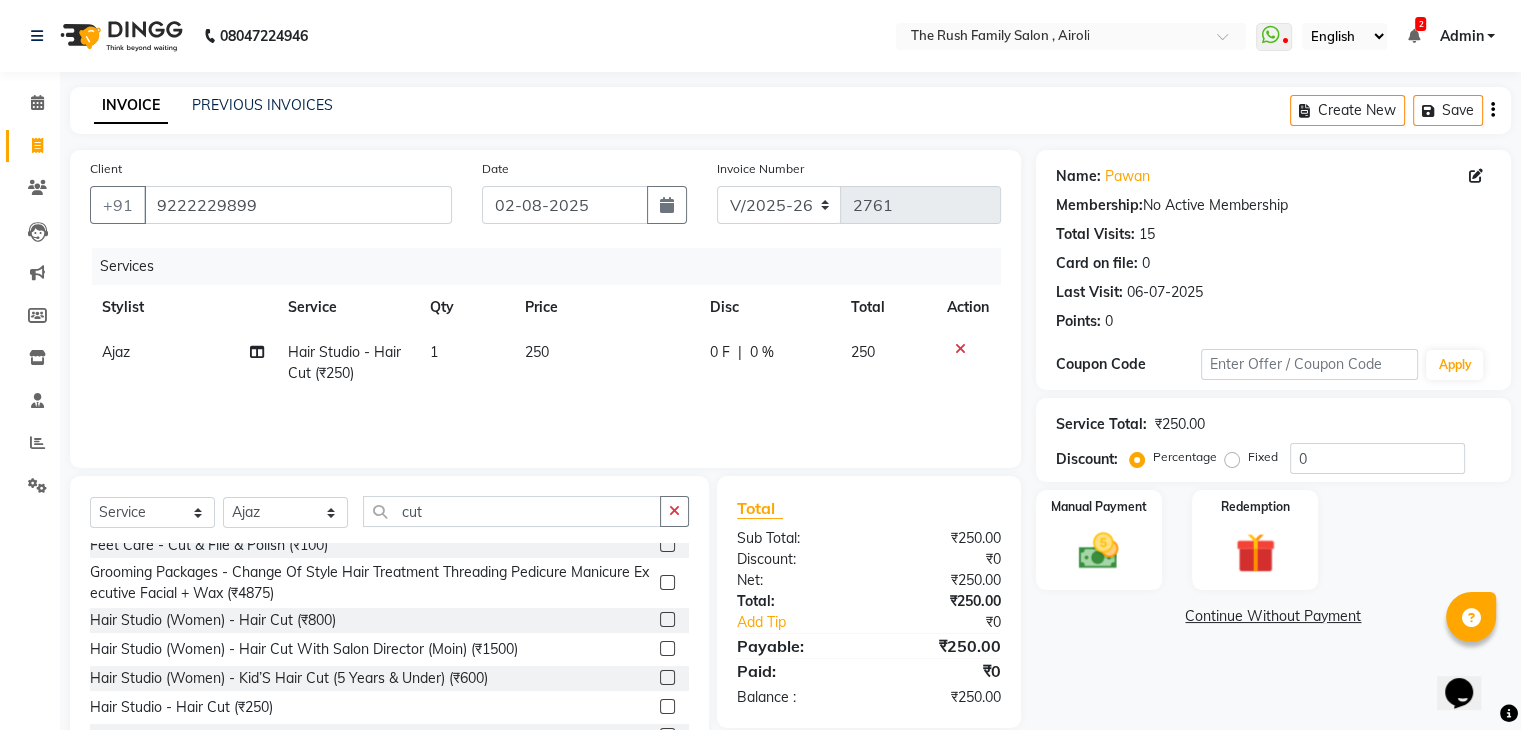 click on "0 F | 0 %" 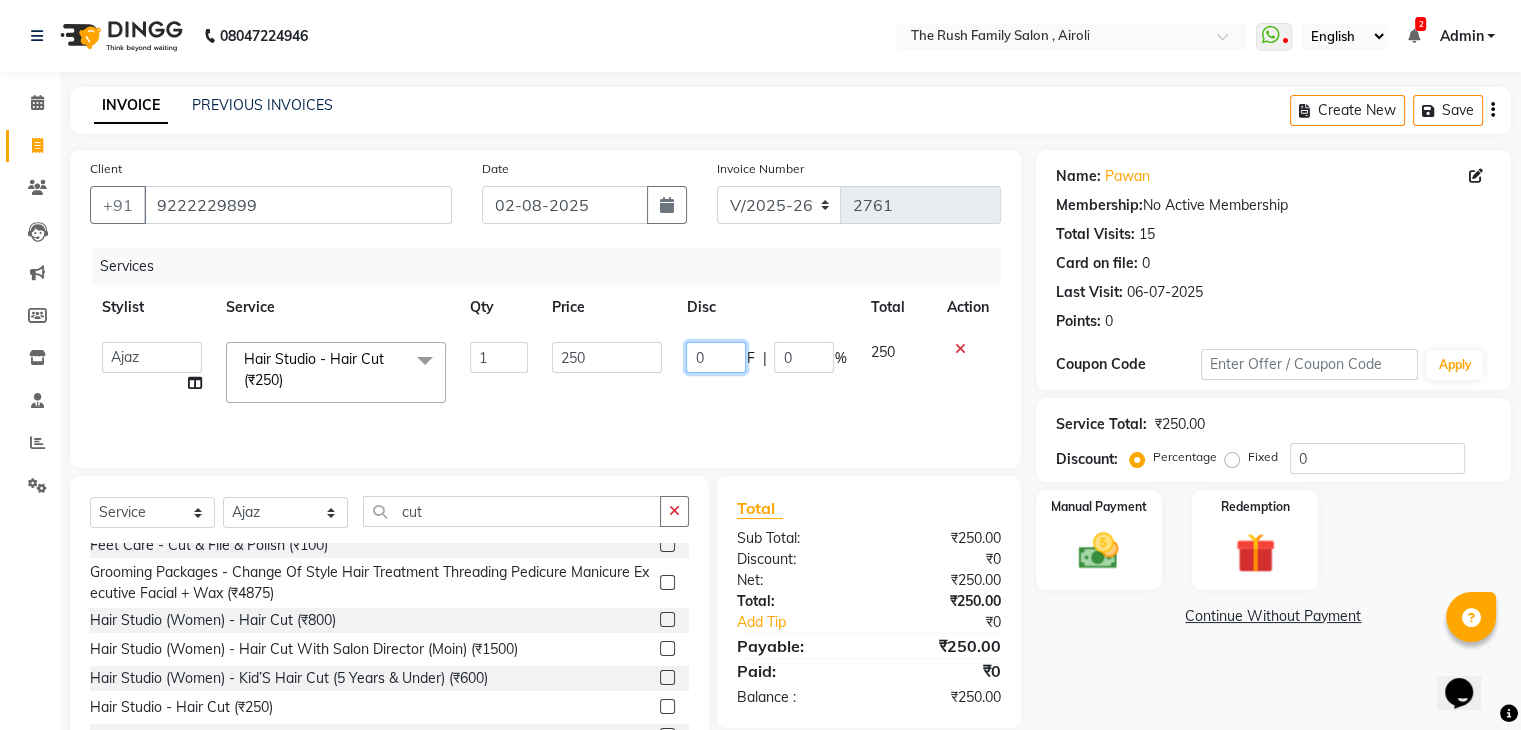 click on "0" 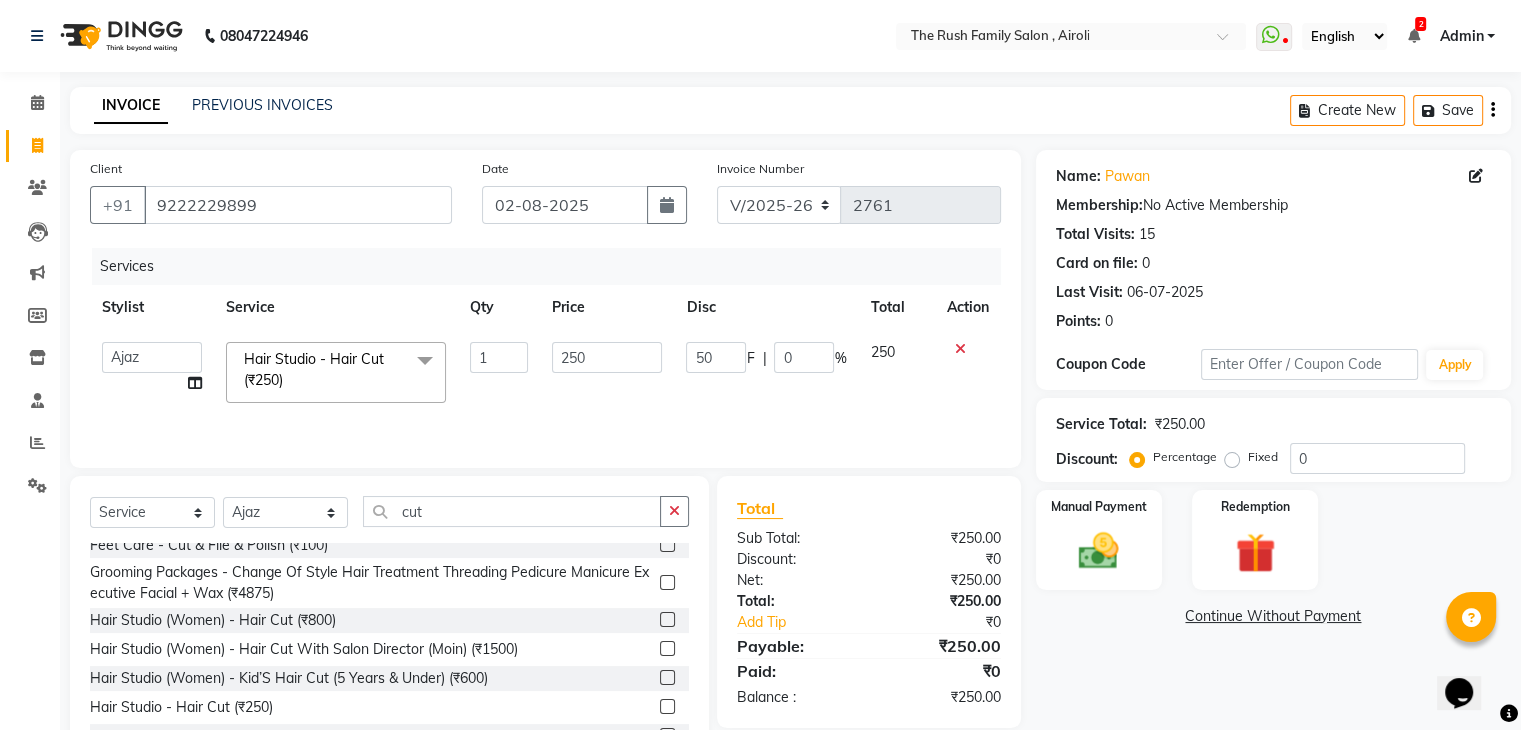 click on "50 F | 0 %" 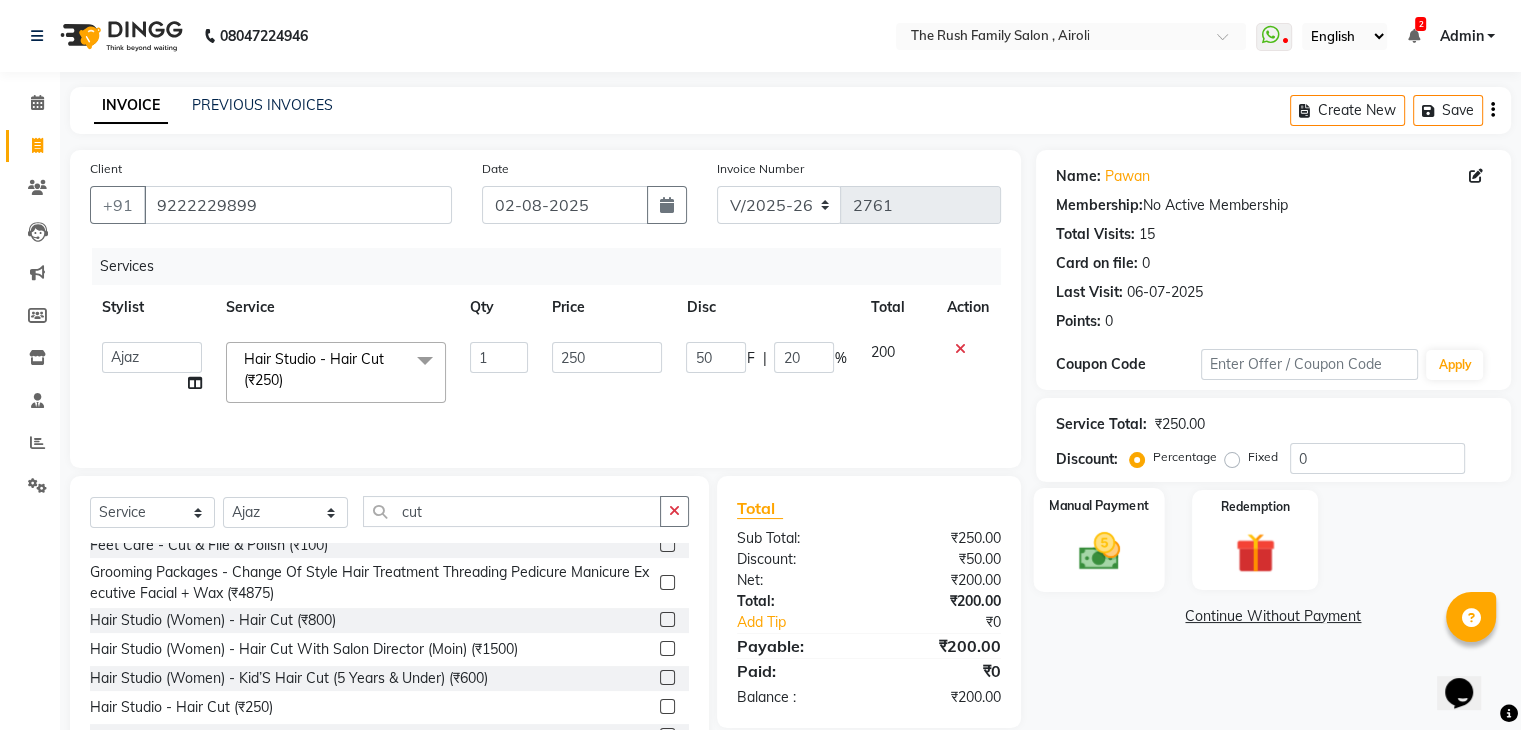 click on "Manual Payment" 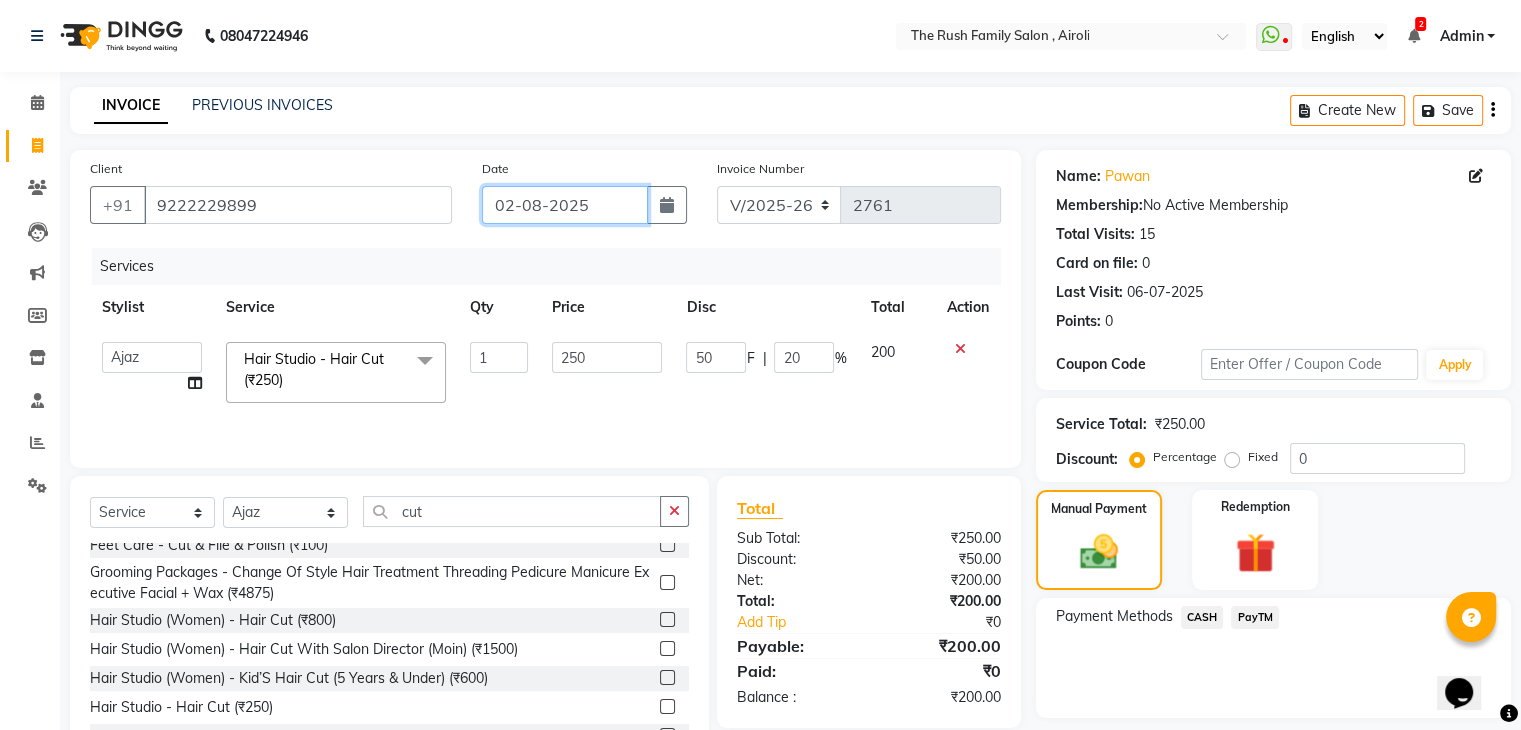 click on "02-08-2025" 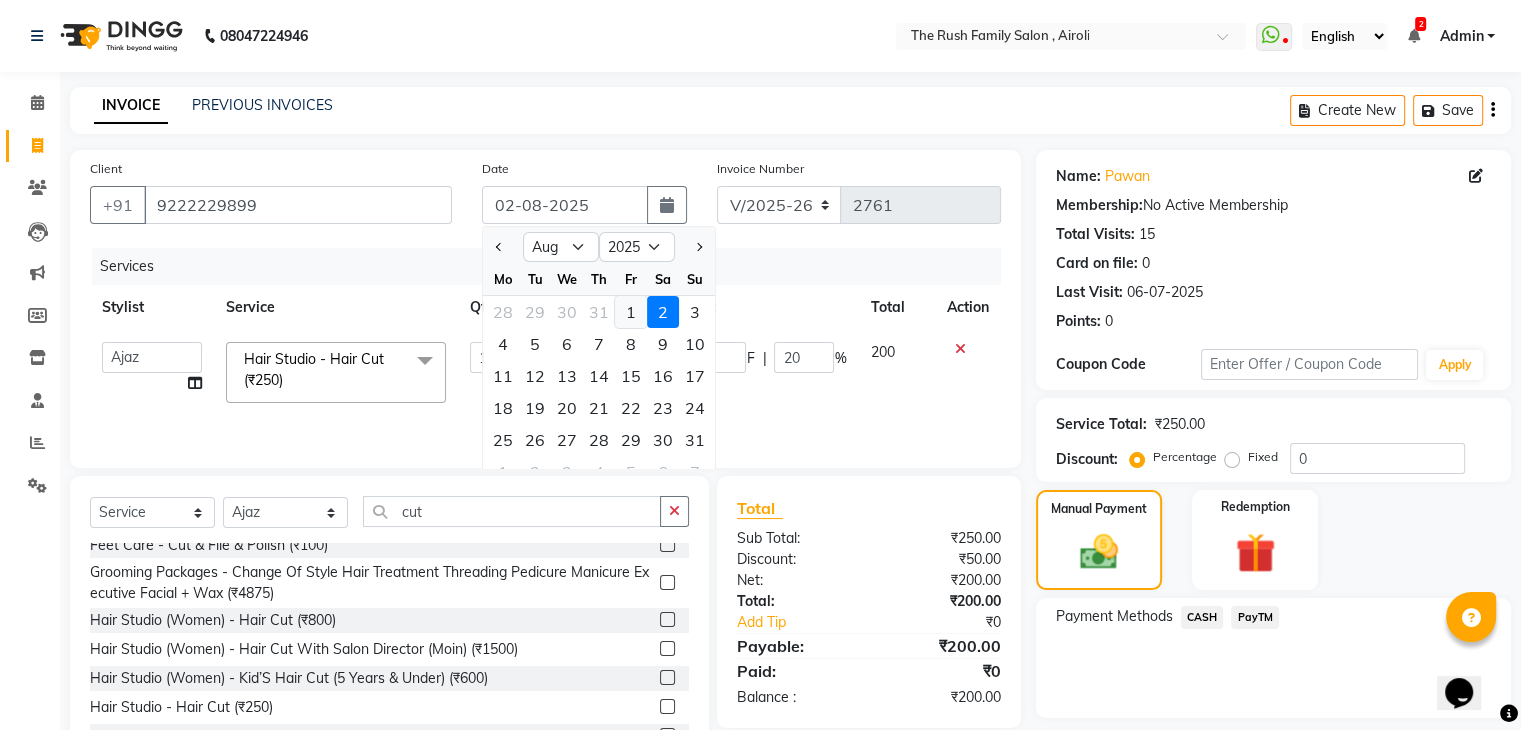 click on "1" 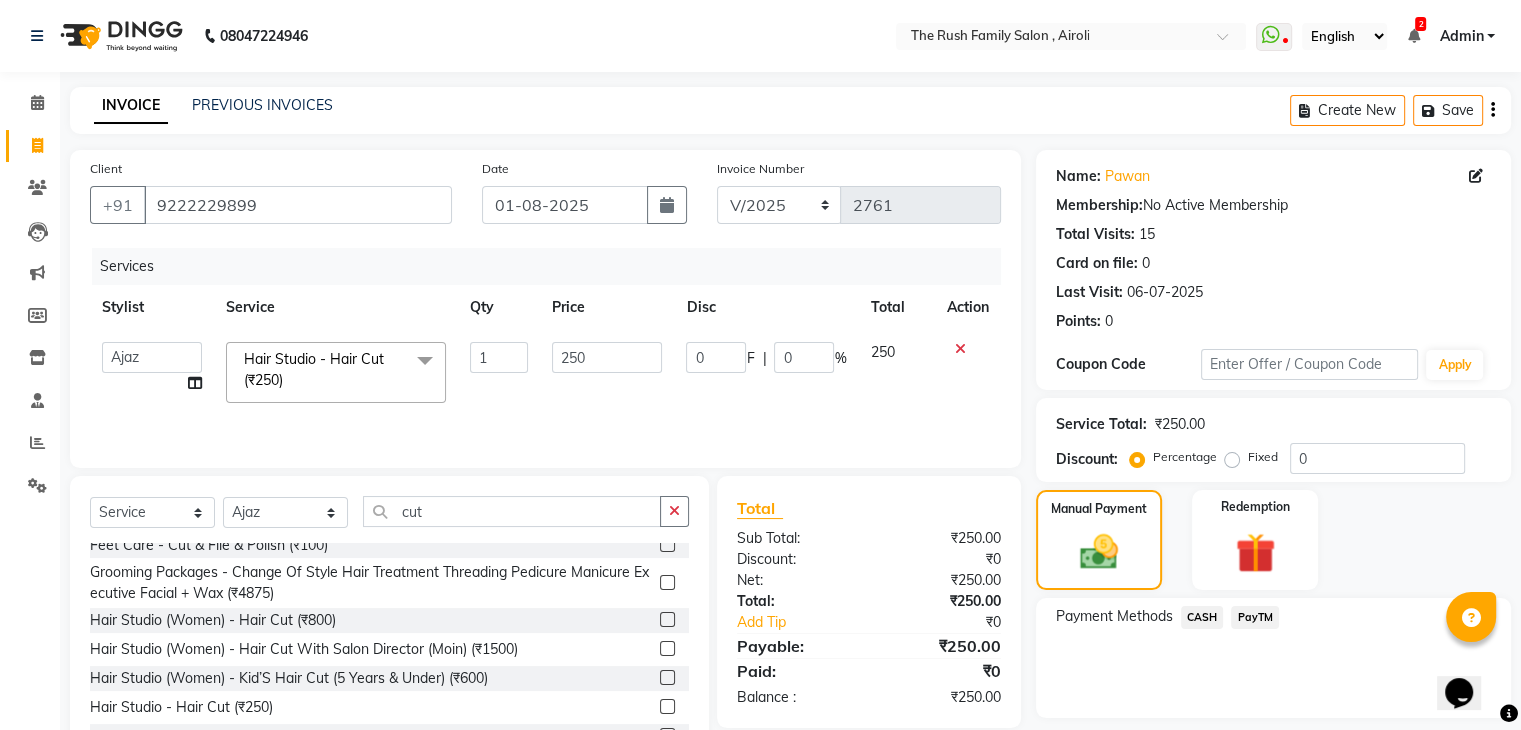click on "PayTM" 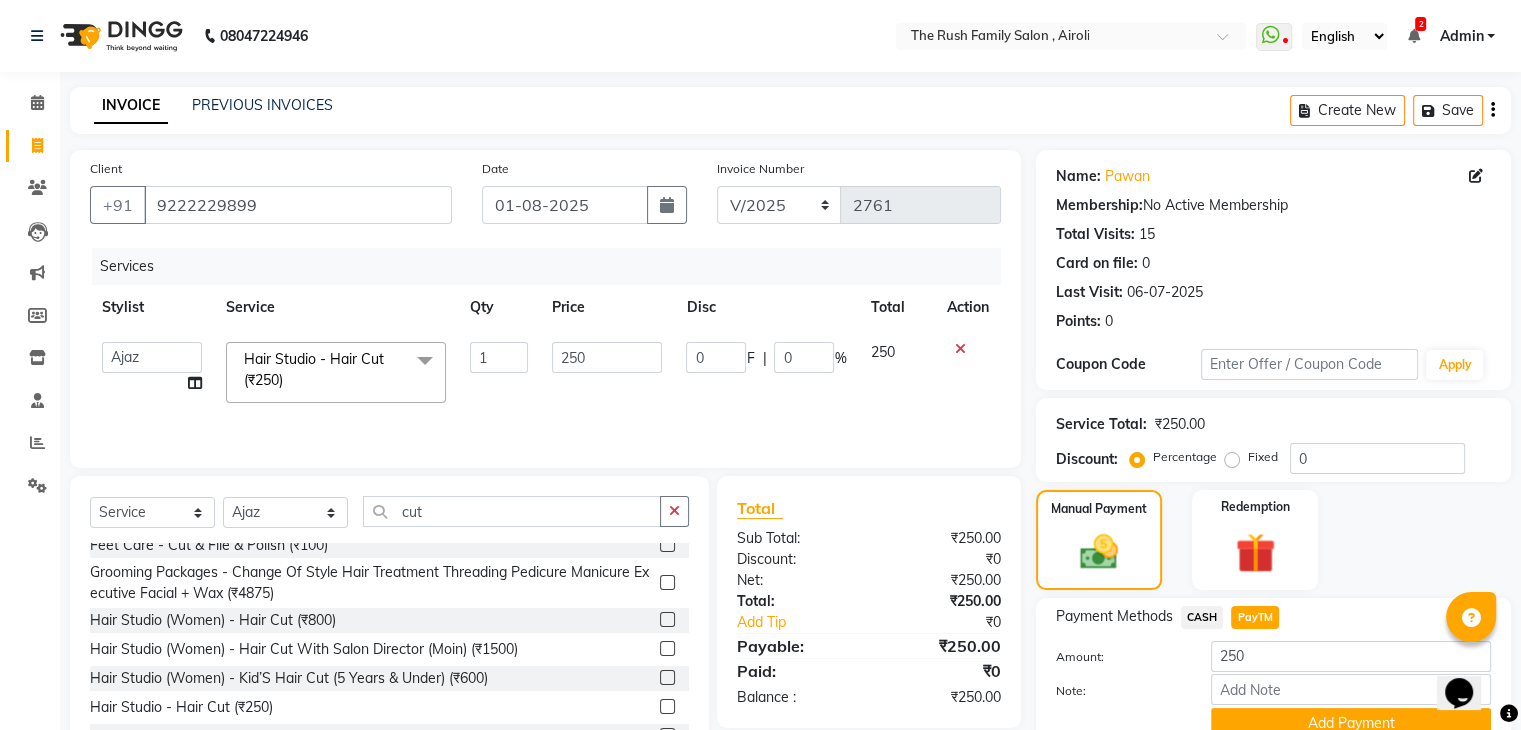 scroll, scrollTop: 89, scrollLeft: 0, axis: vertical 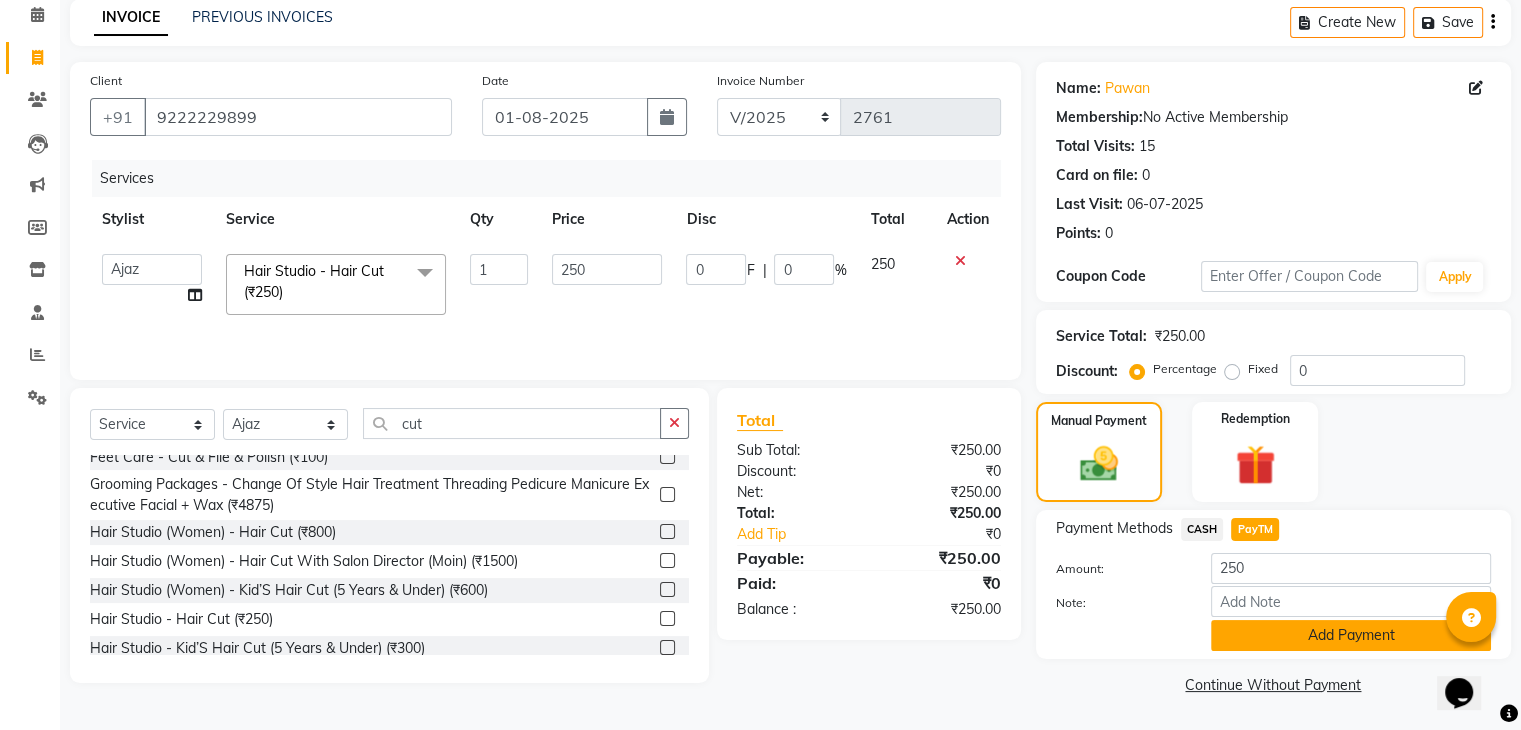 click on "Add Payment" 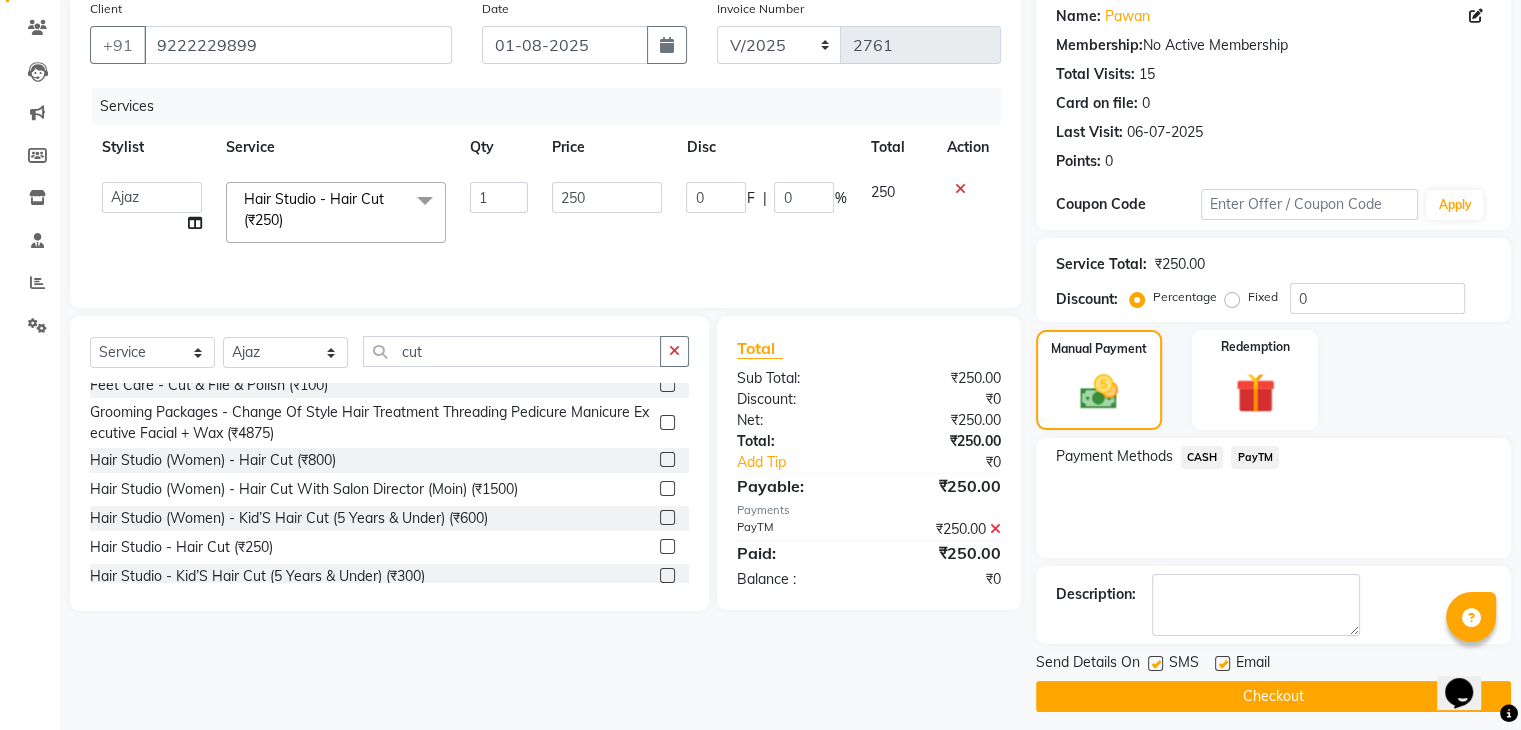 scroll, scrollTop: 171, scrollLeft: 0, axis: vertical 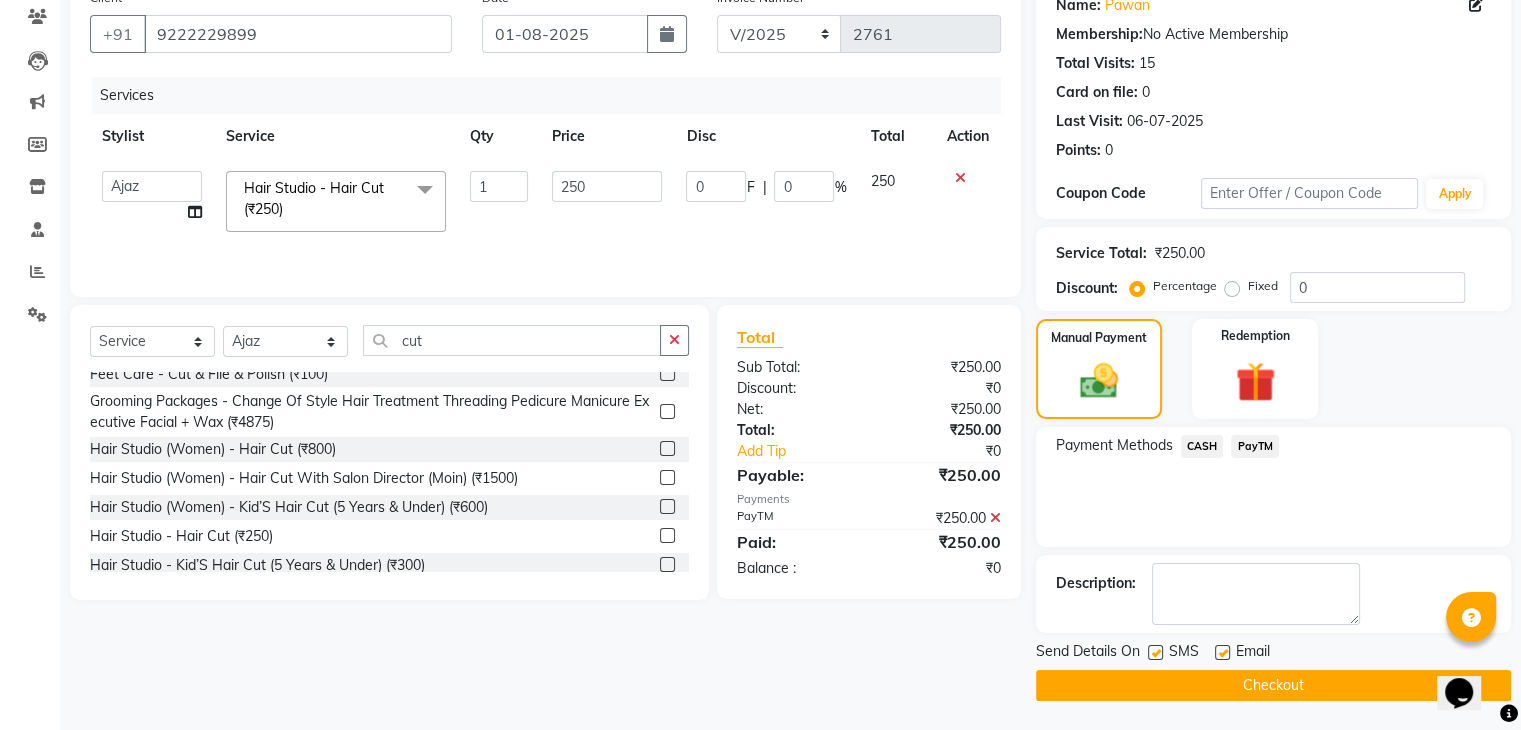 click 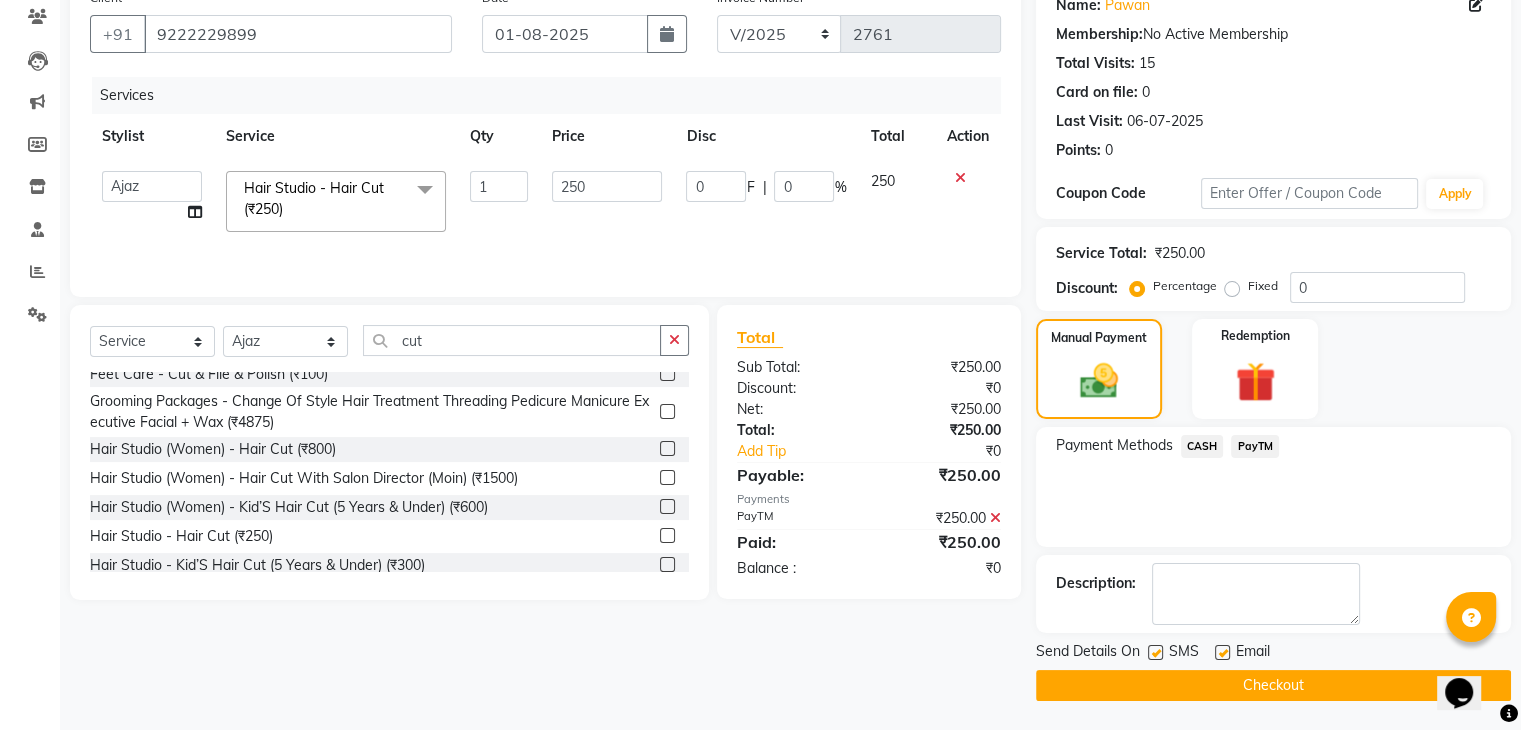 click at bounding box center (1154, 653) 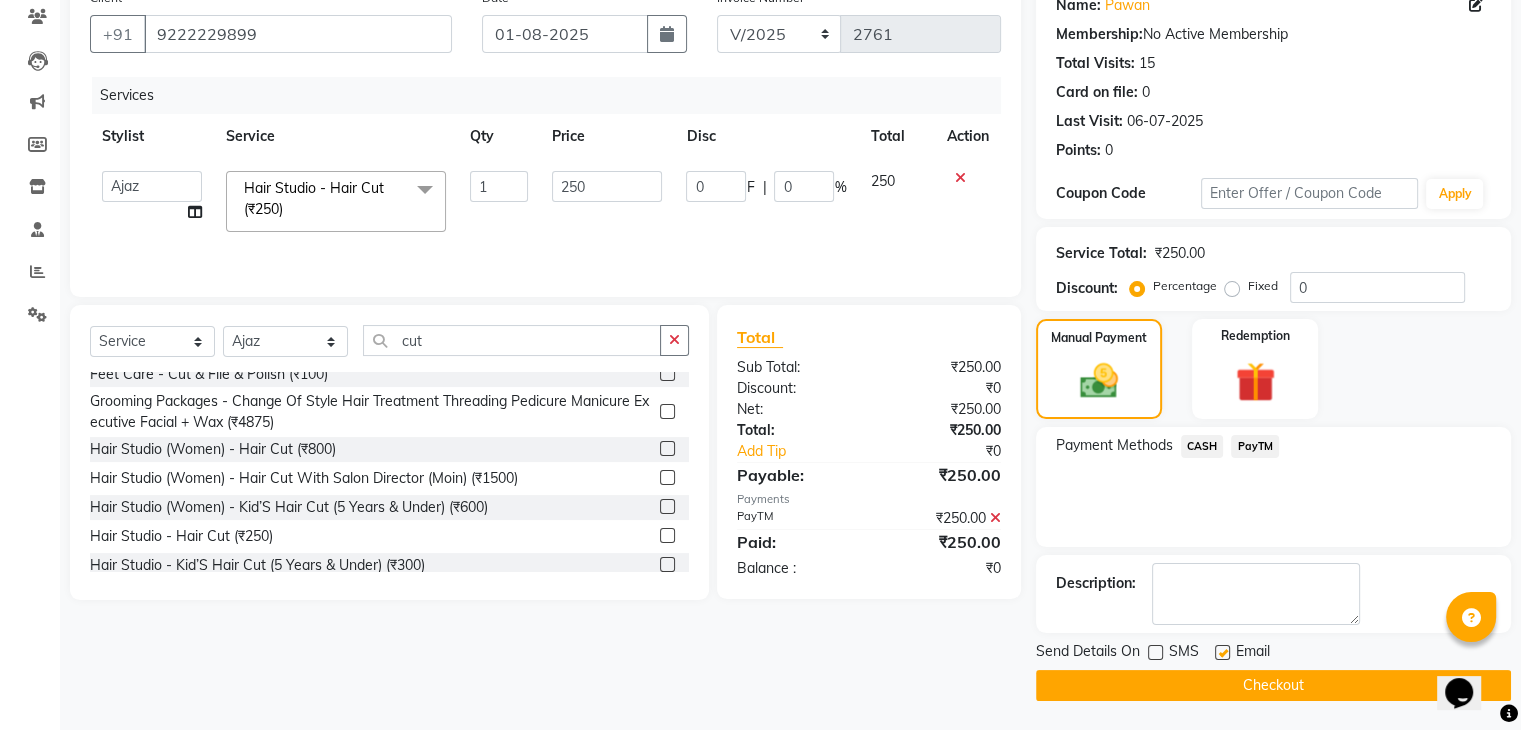click on "SMS" 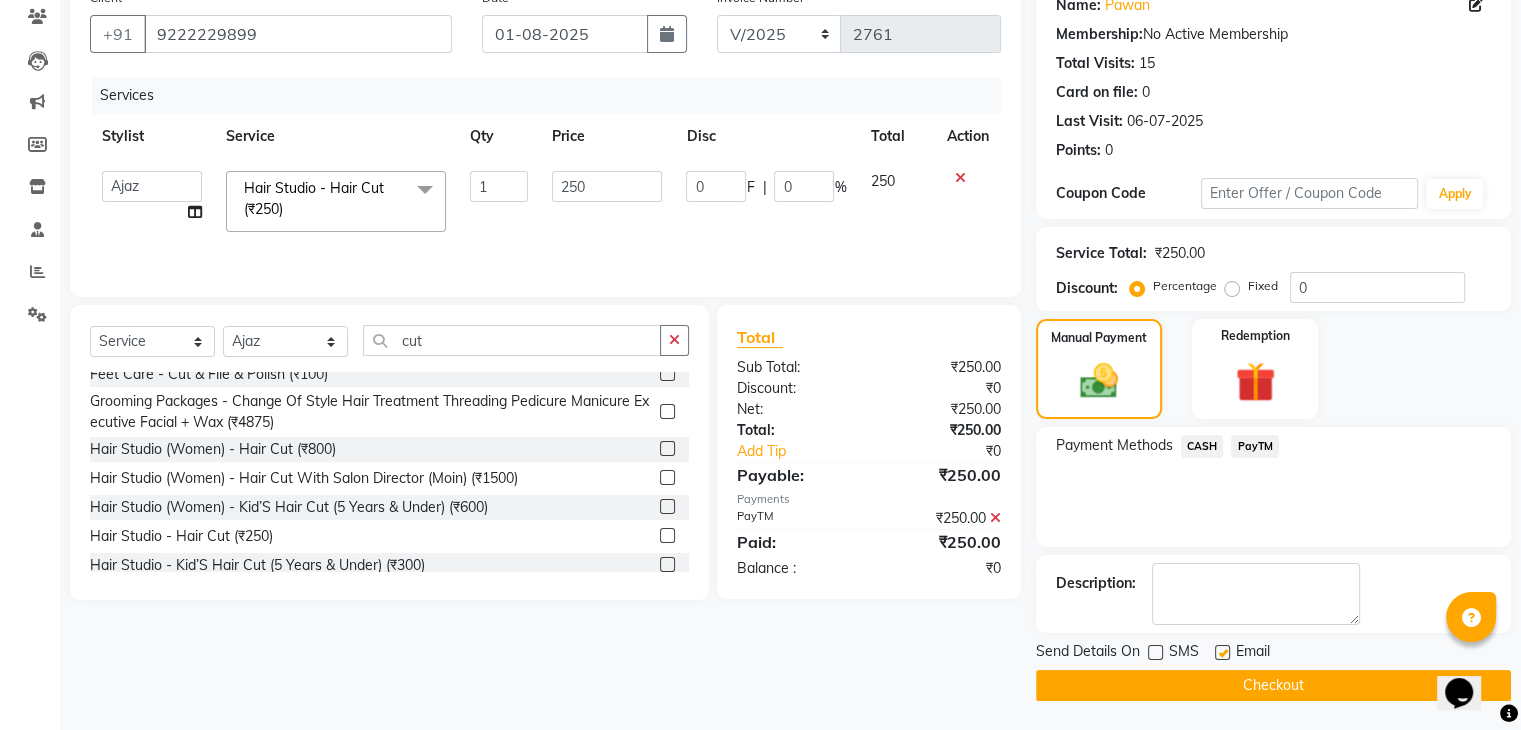 click at bounding box center (1221, 653) 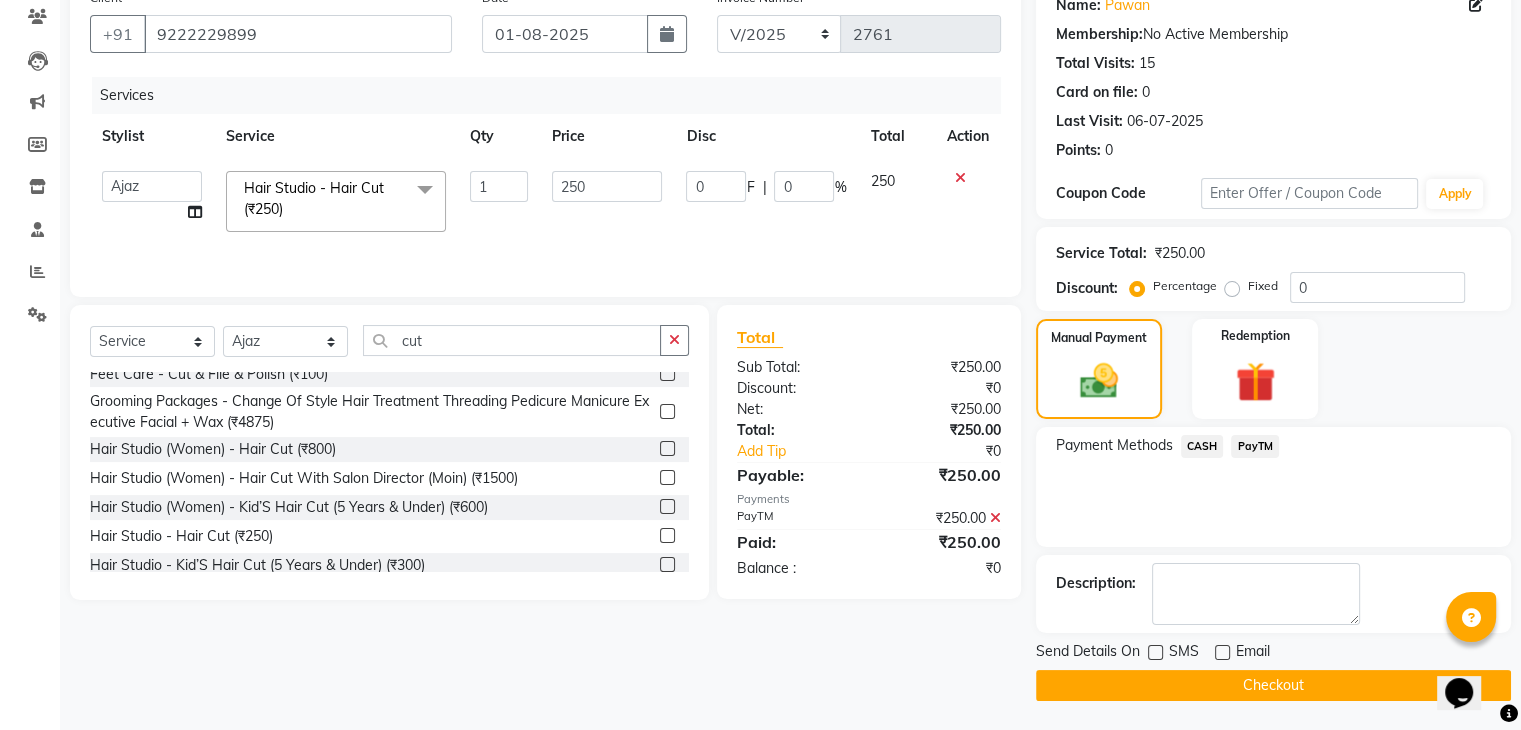 click on "Checkout" 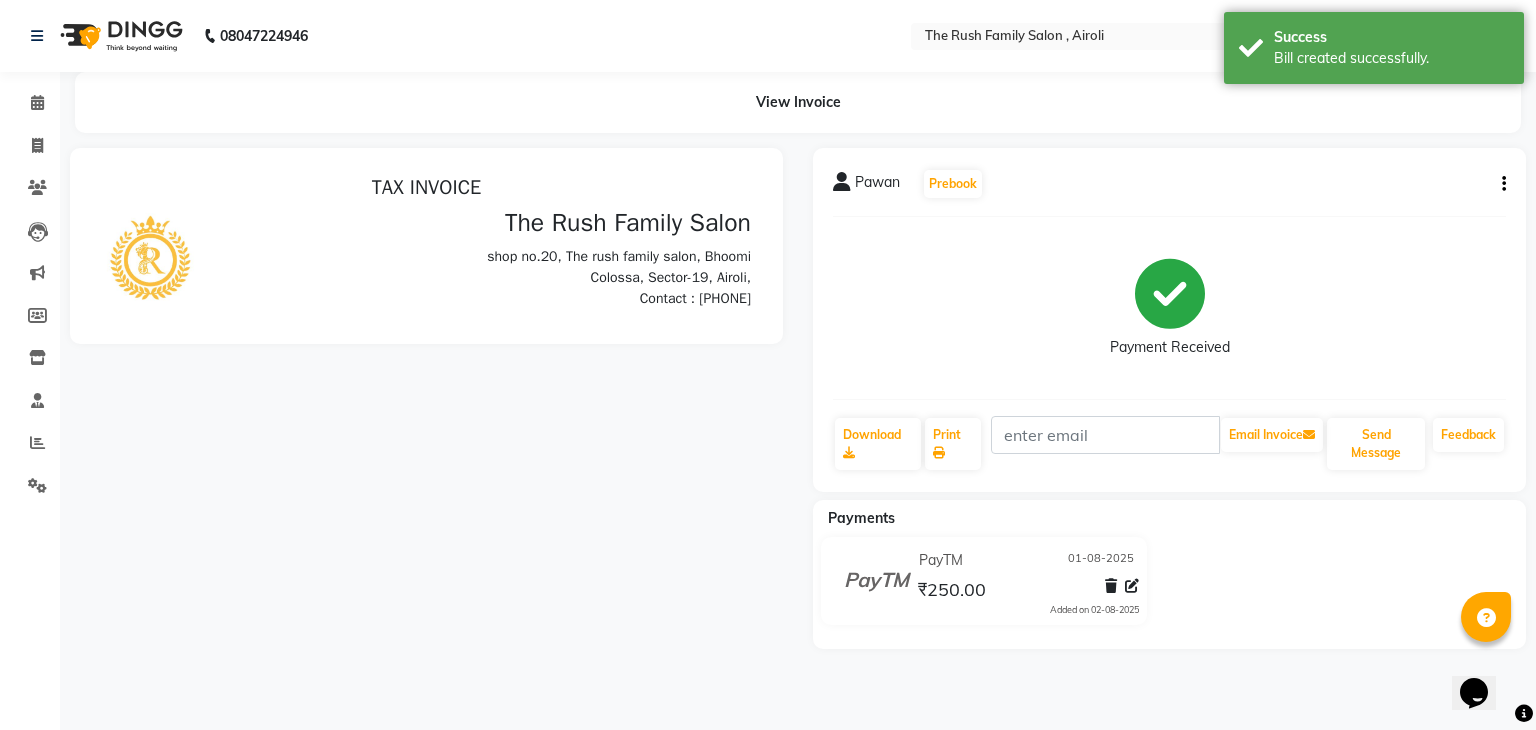 scroll, scrollTop: 0, scrollLeft: 0, axis: both 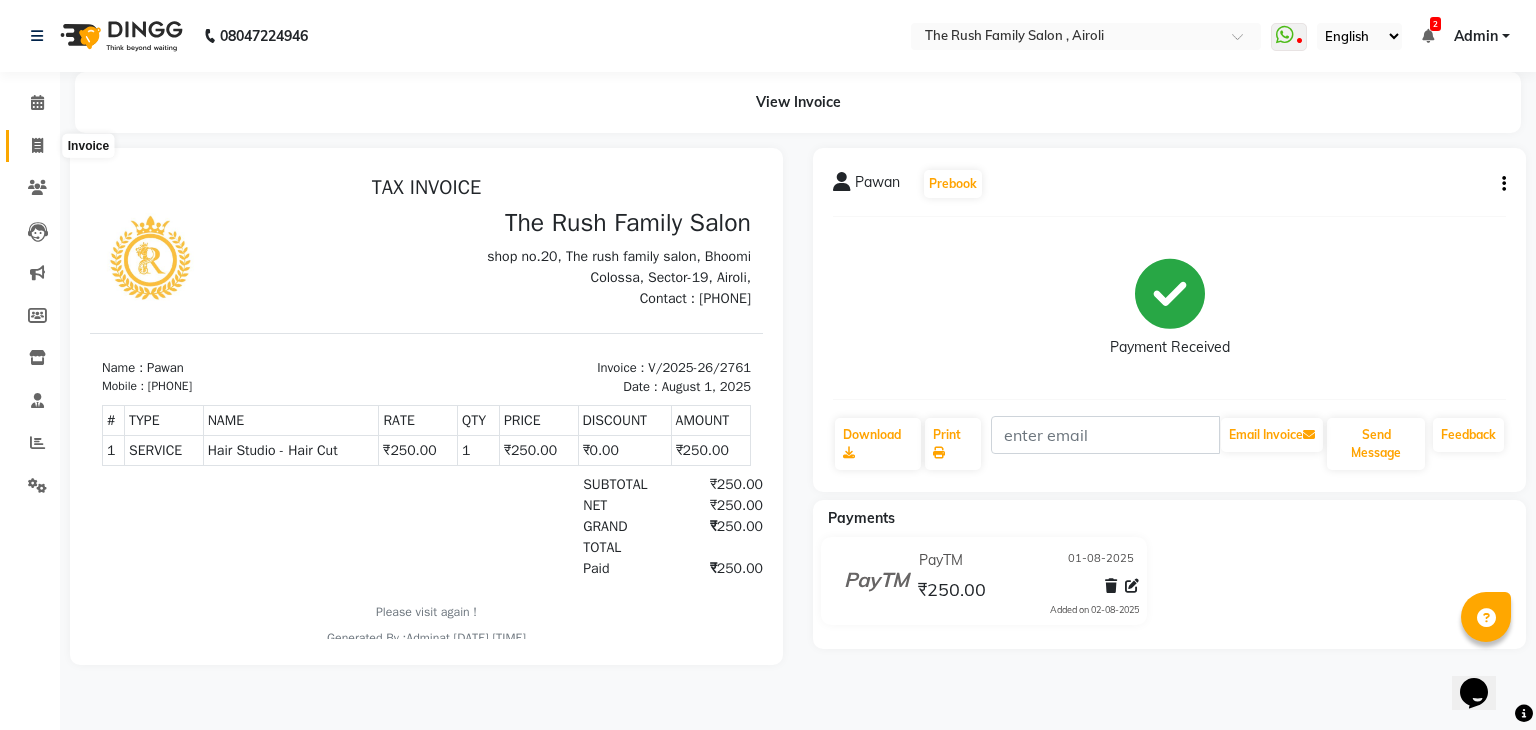 click 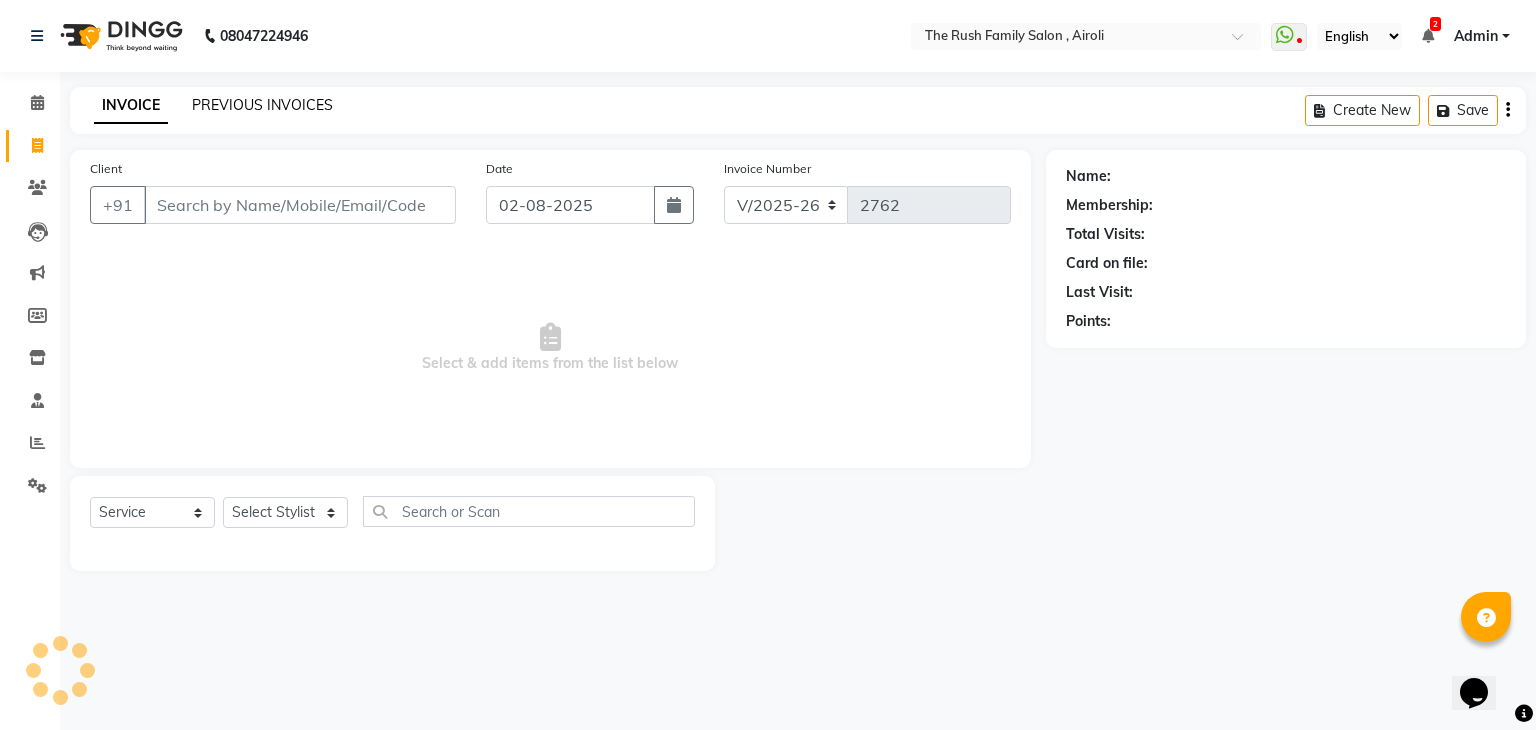 click on "PREVIOUS INVOICES" 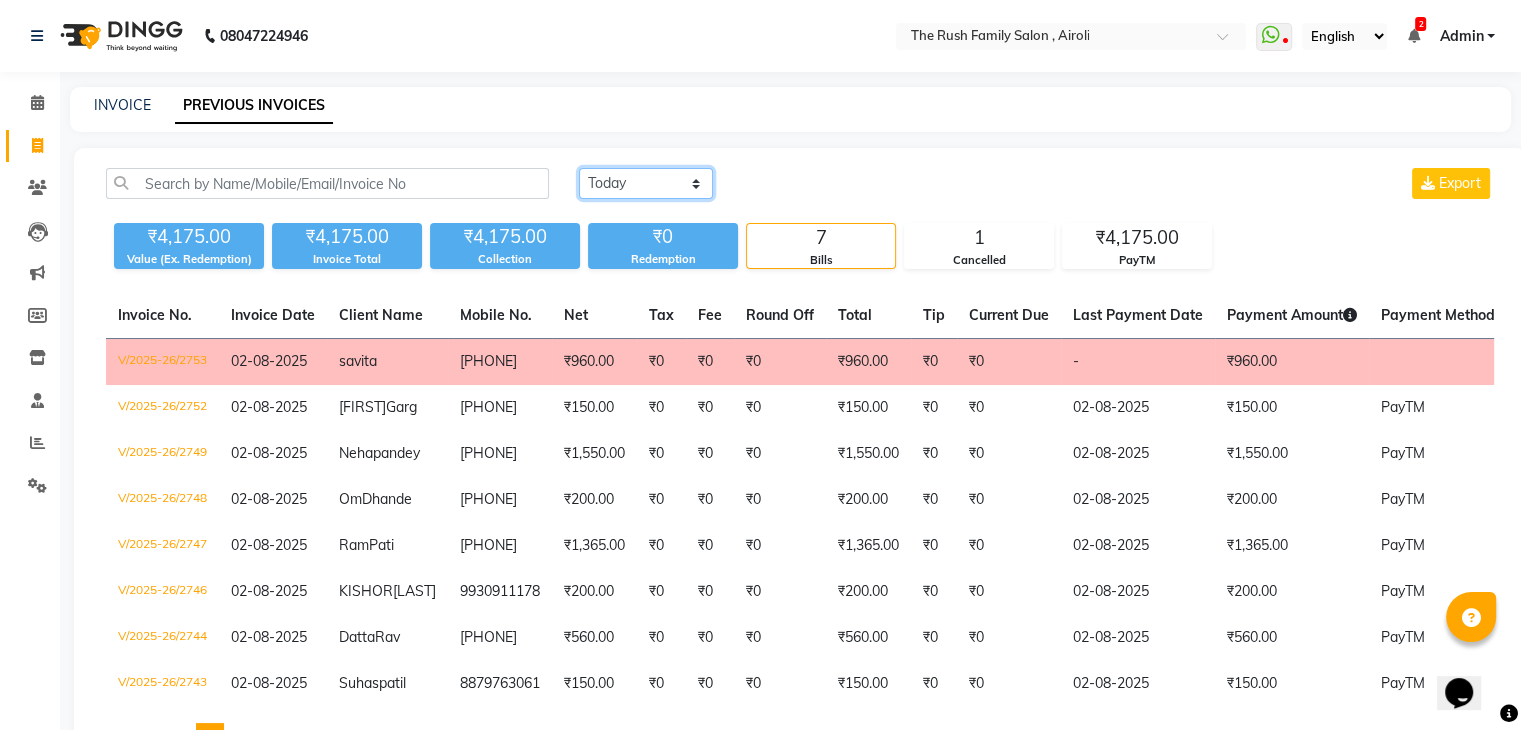 click on "Today Yesterday Custom Range" 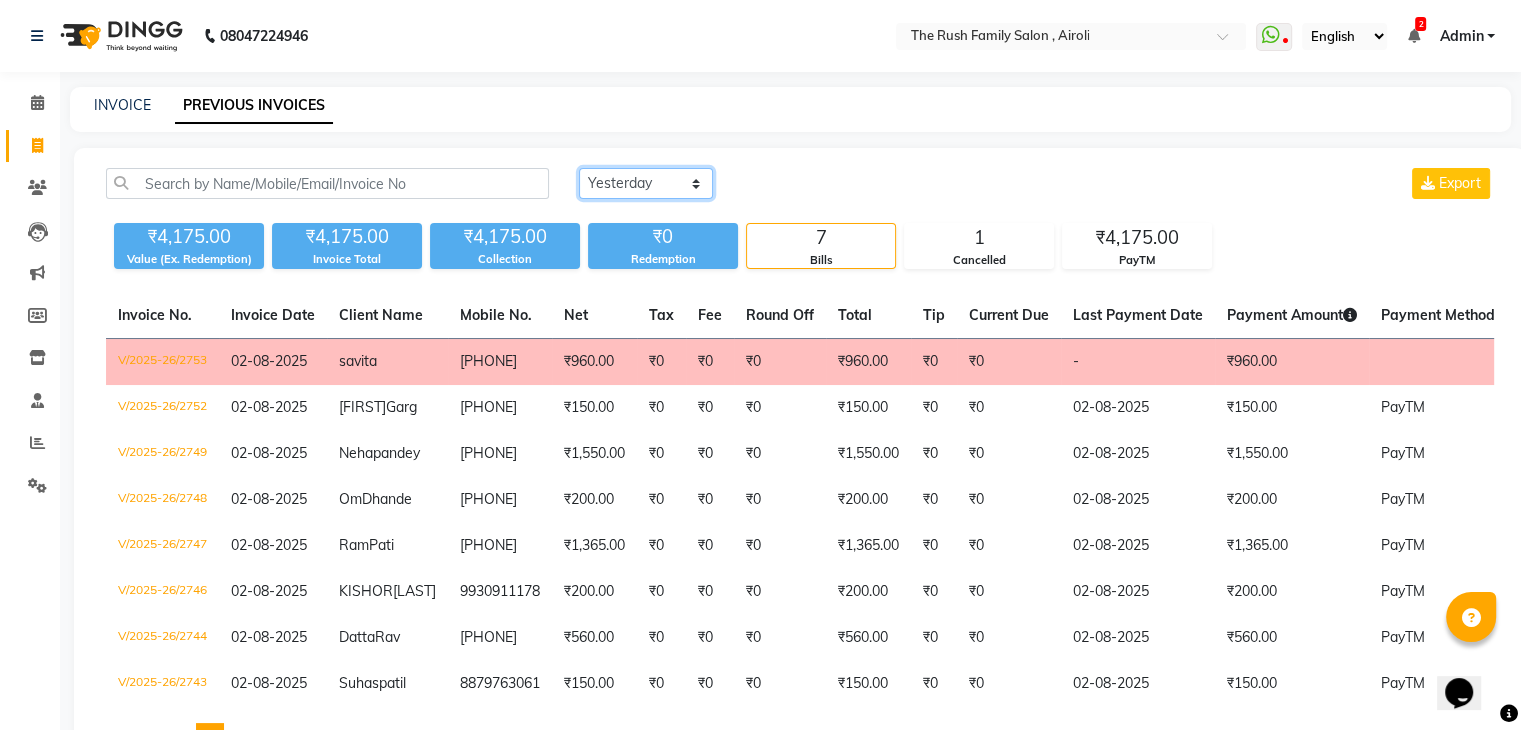 click on "Today Yesterday Custom Range" 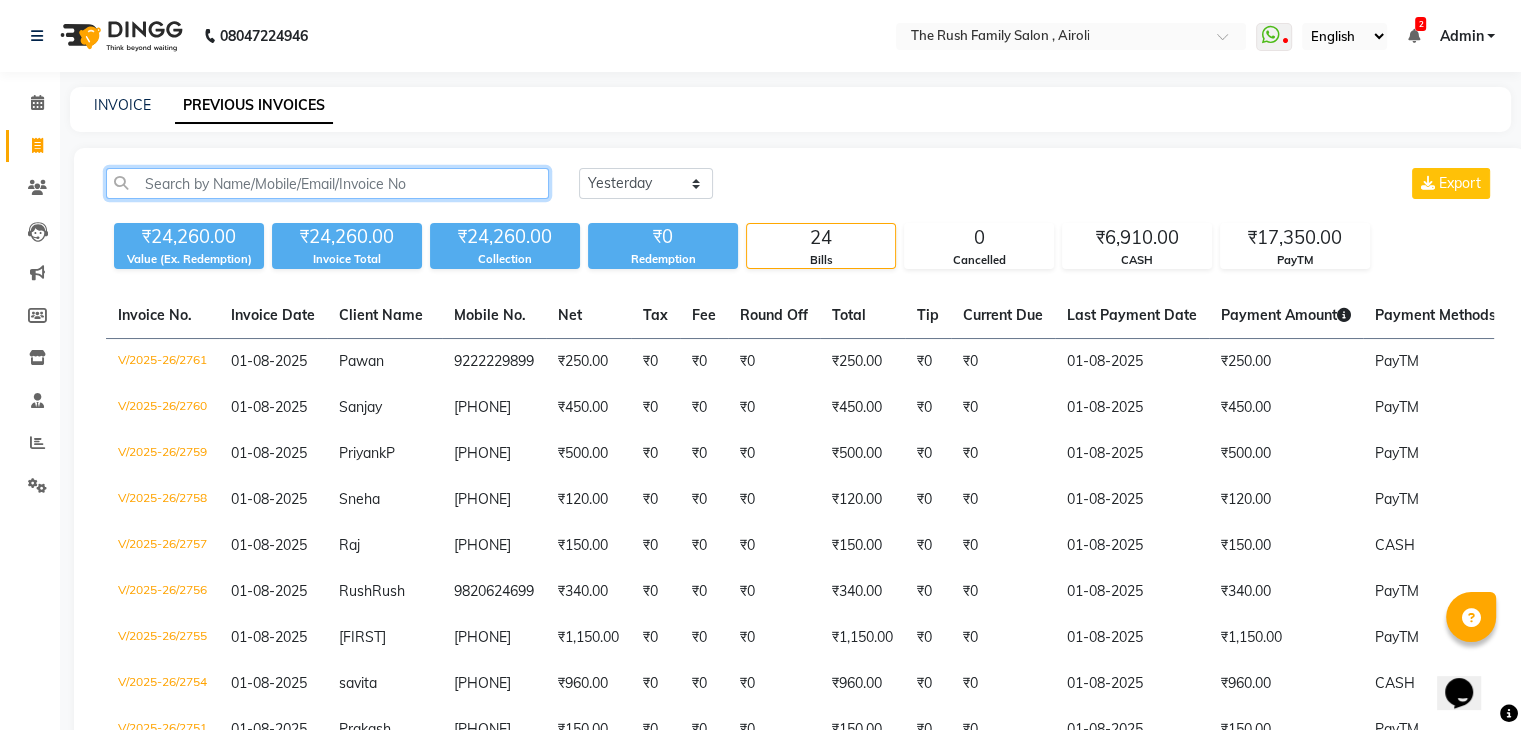 click 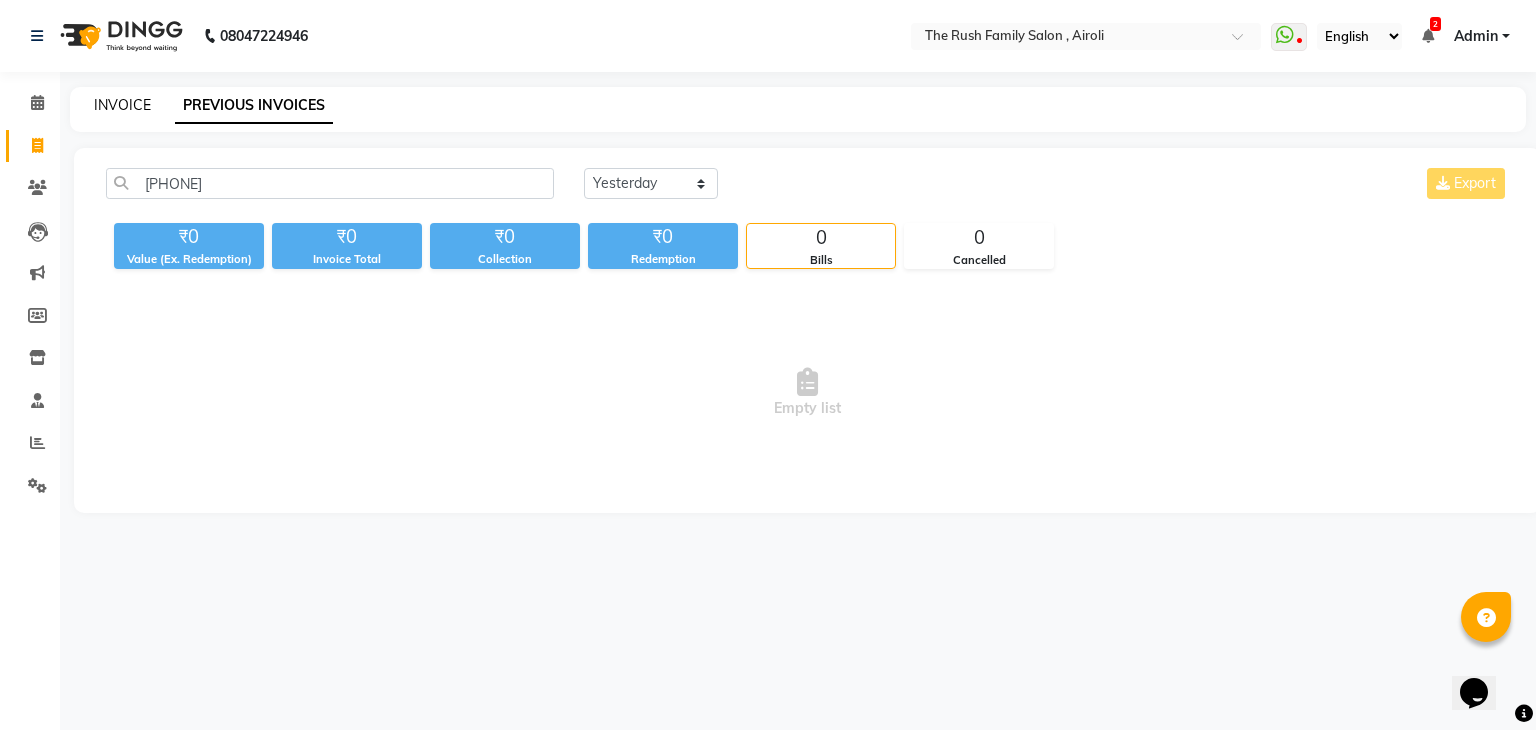 click on "INVOICE" 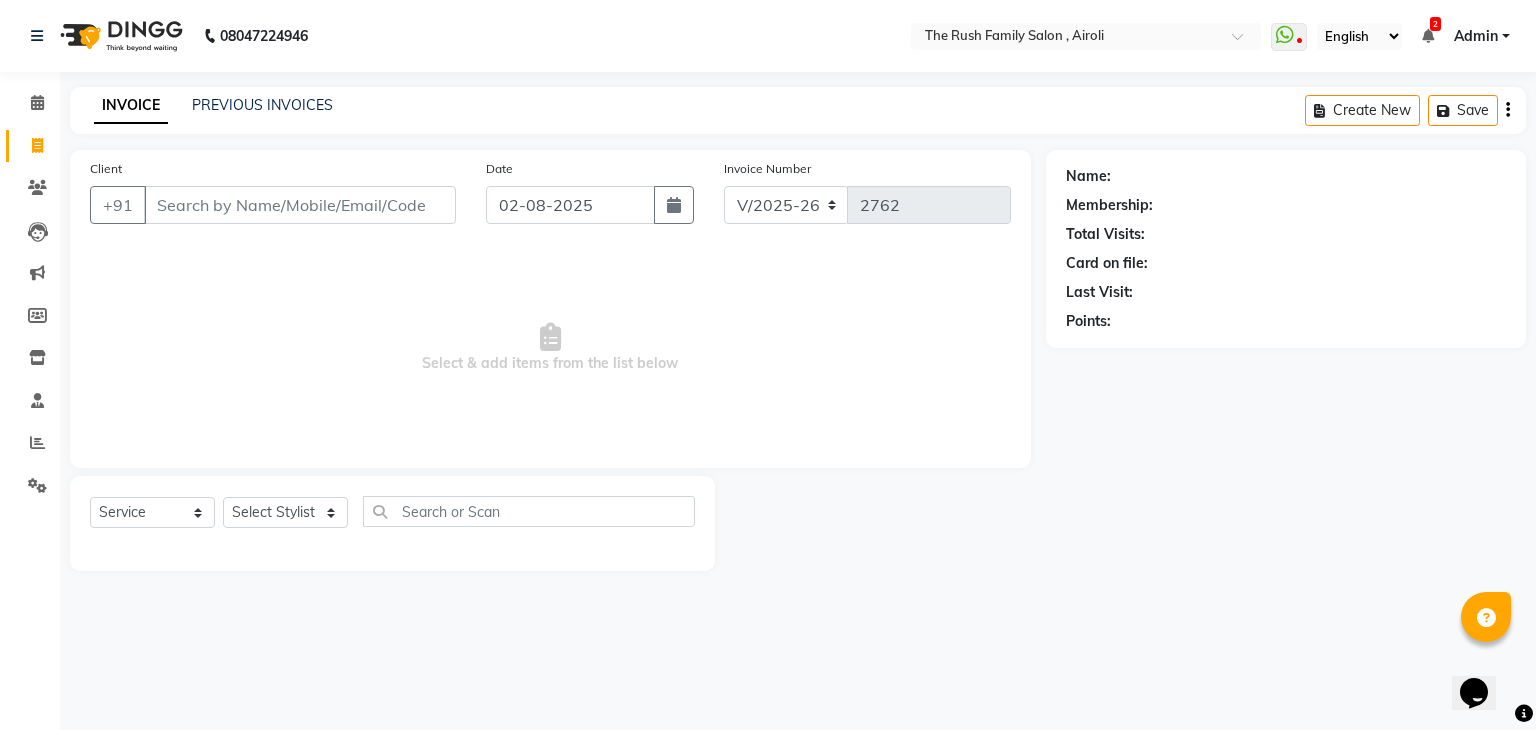 click on "Client" at bounding box center (300, 205) 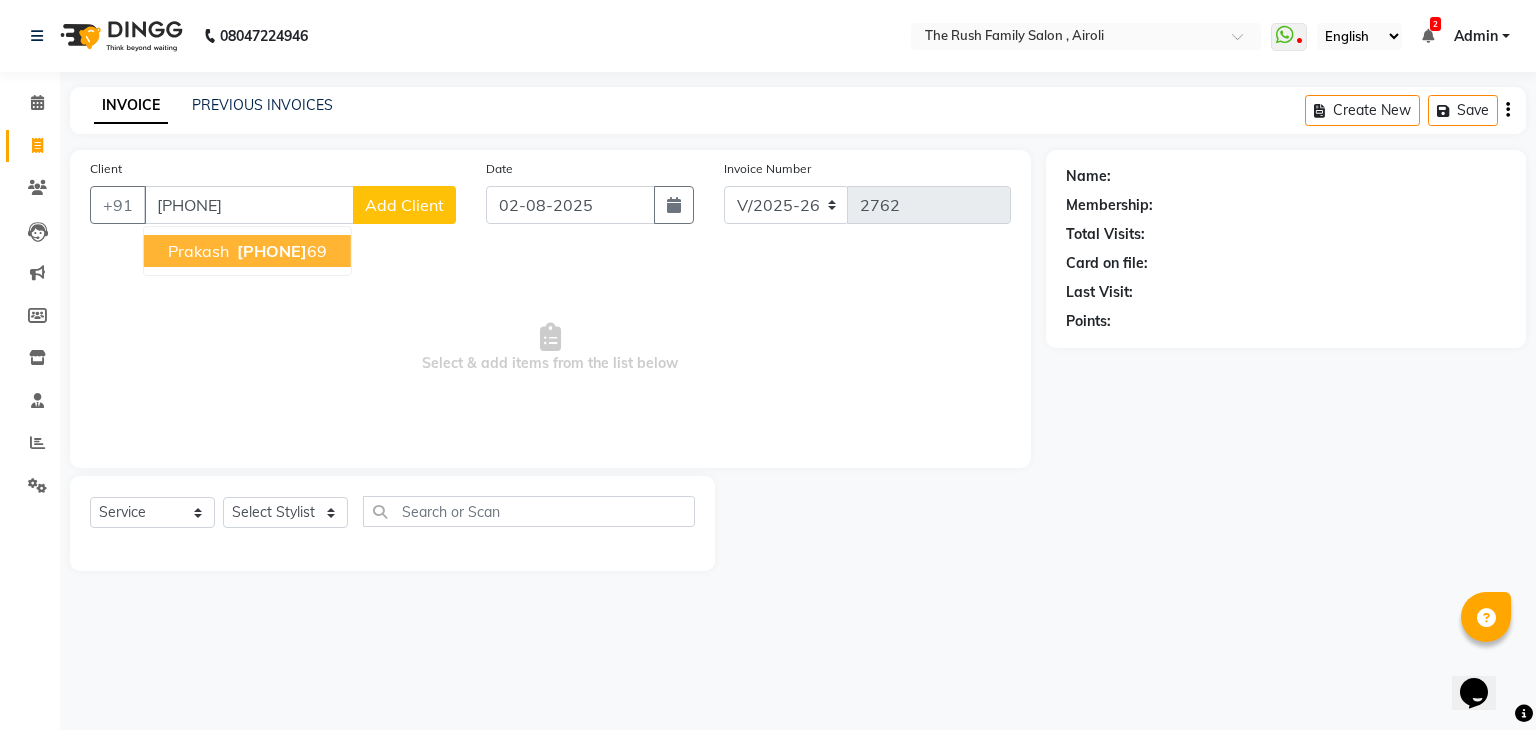 click on "prakash   76780922 69" at bounding box center (247, 251) 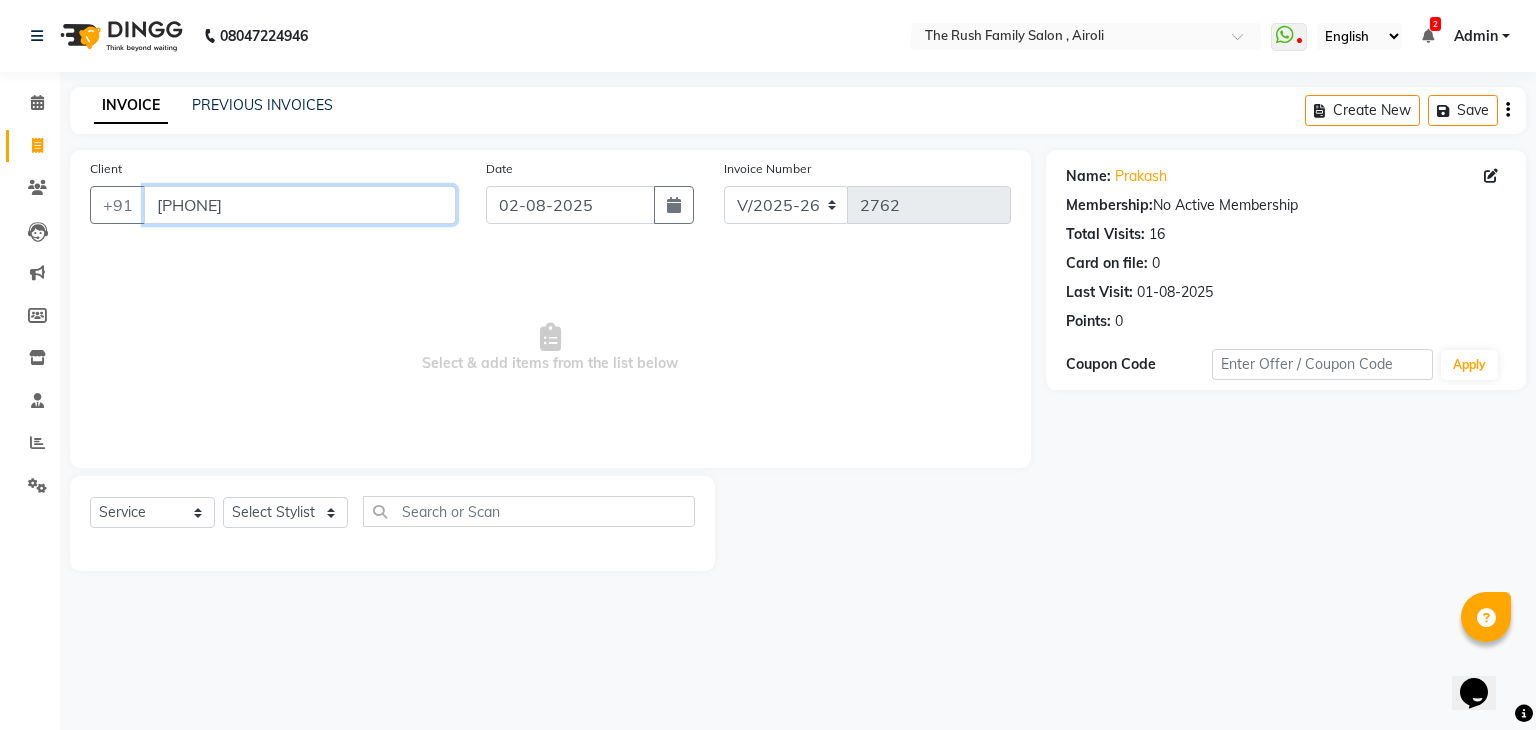 click on "7678092269" at bounding box center (300, 205) 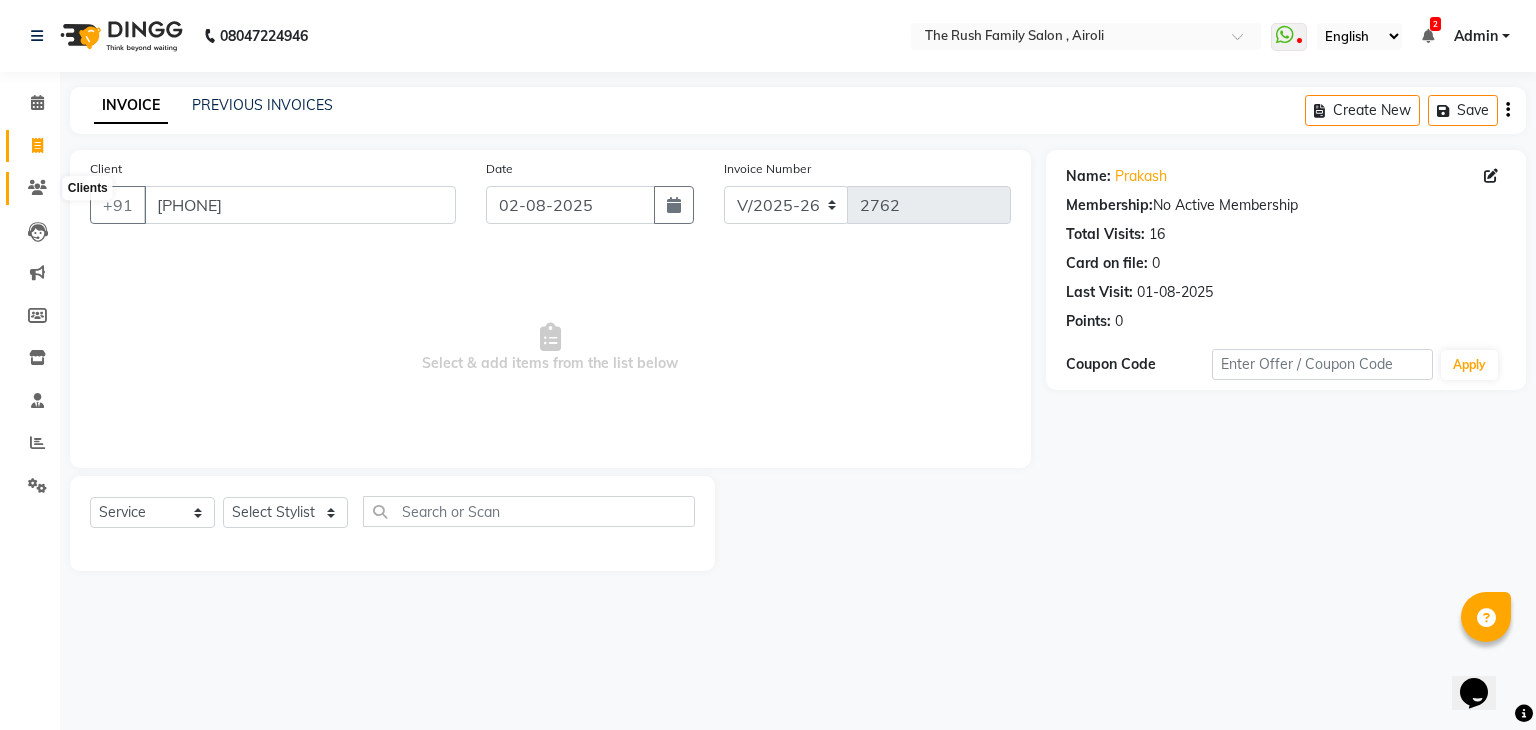 click 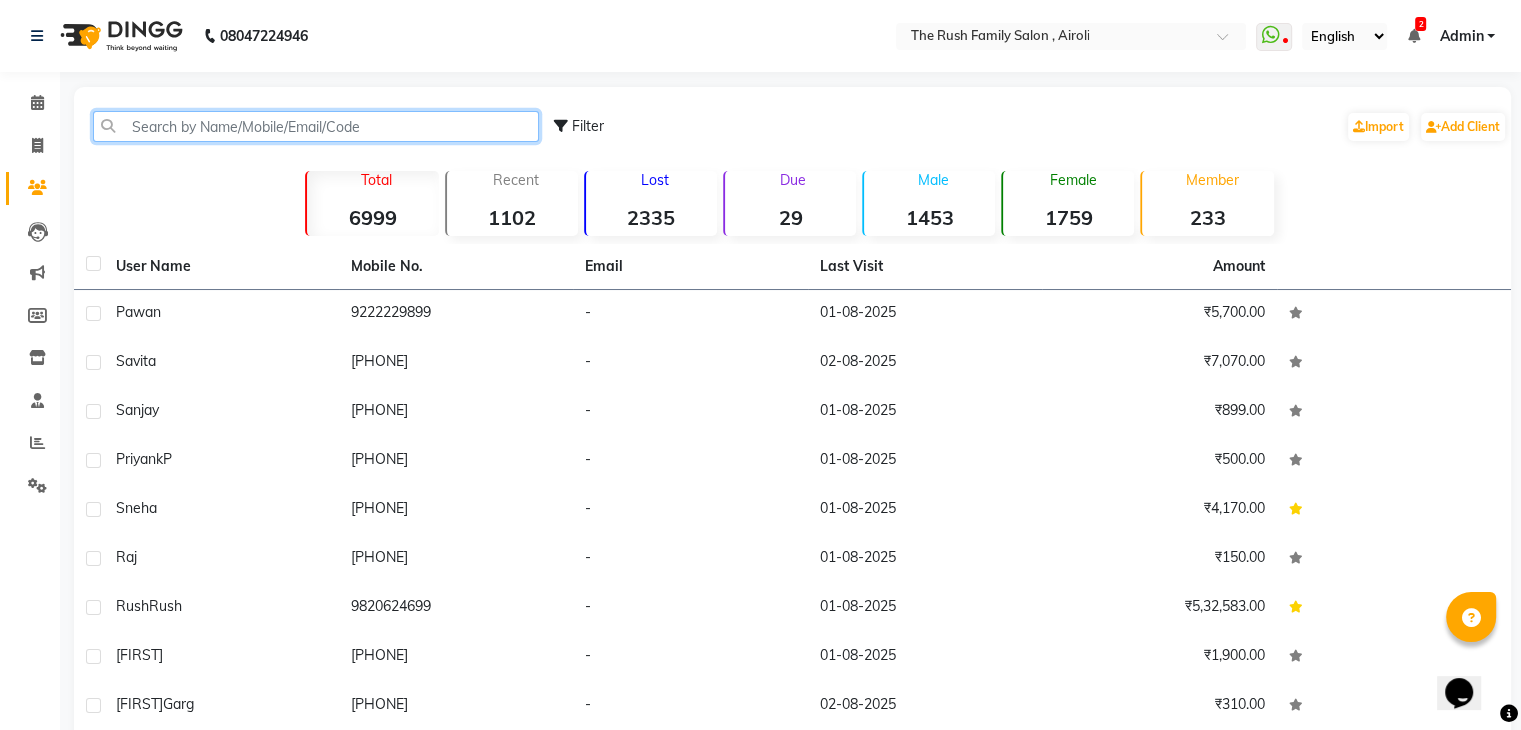 click 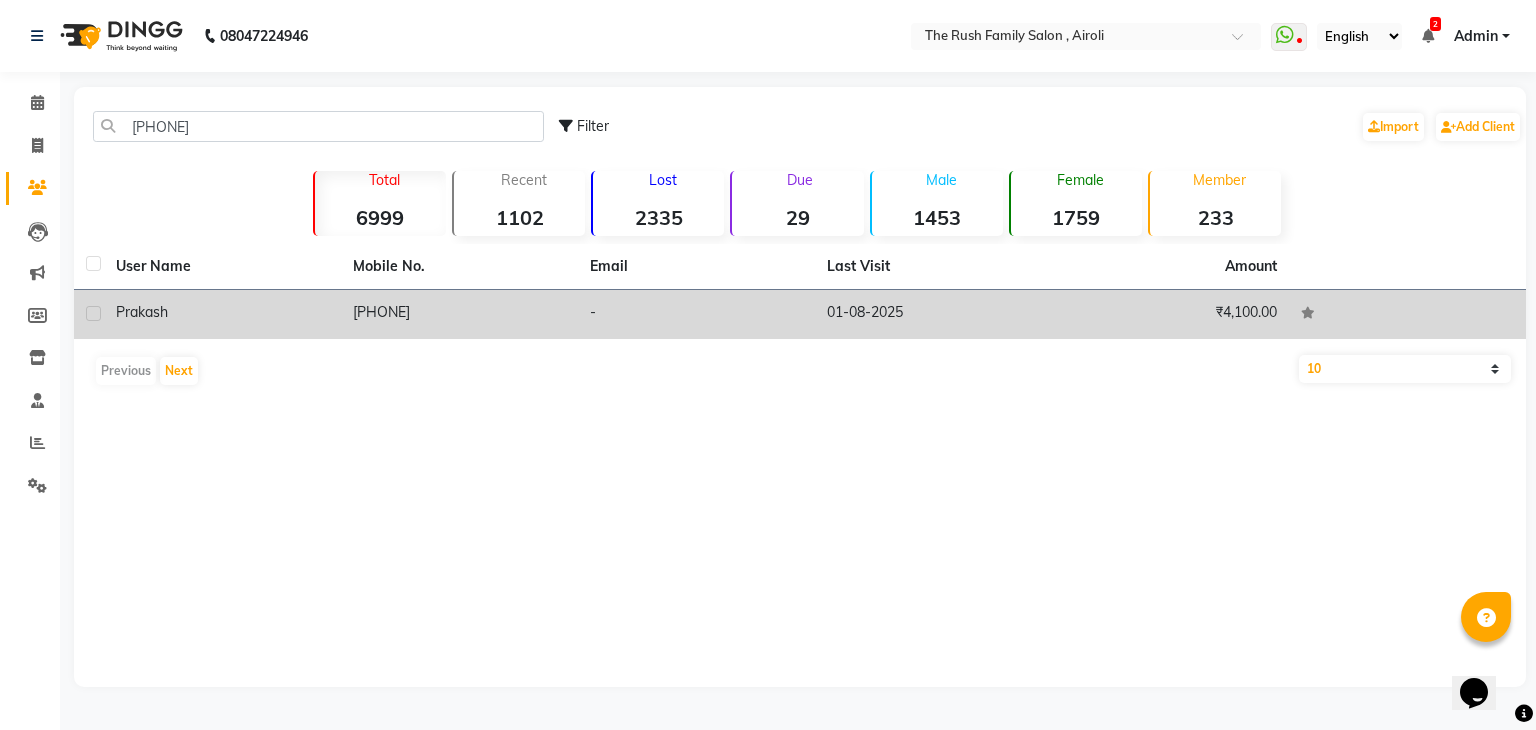 click on "prakash" 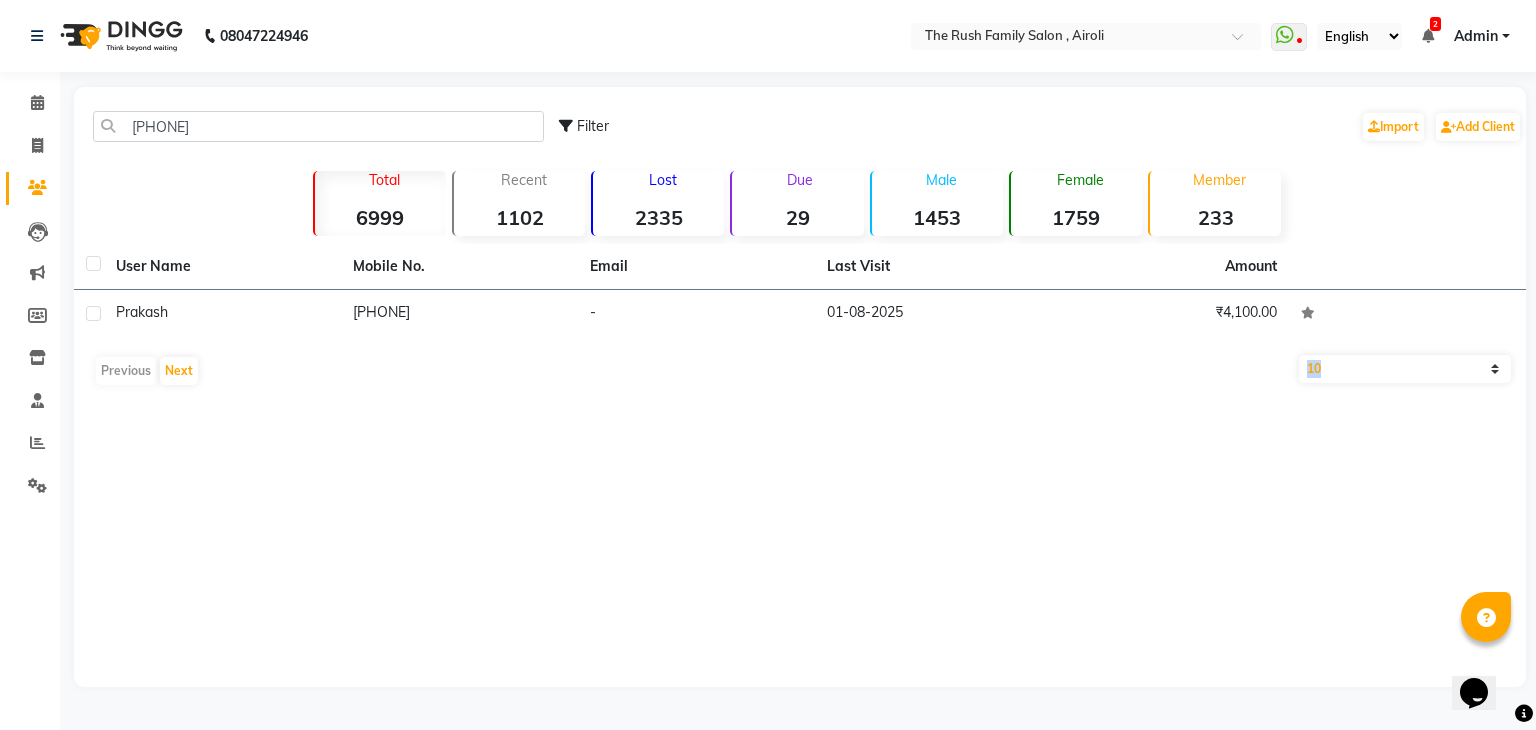 click on "User Name Mobile No. Email Last Visit Amount prakash     7678092269   -   01-08-2025   ₹4,100.00   Previous   Next   10   50   100" 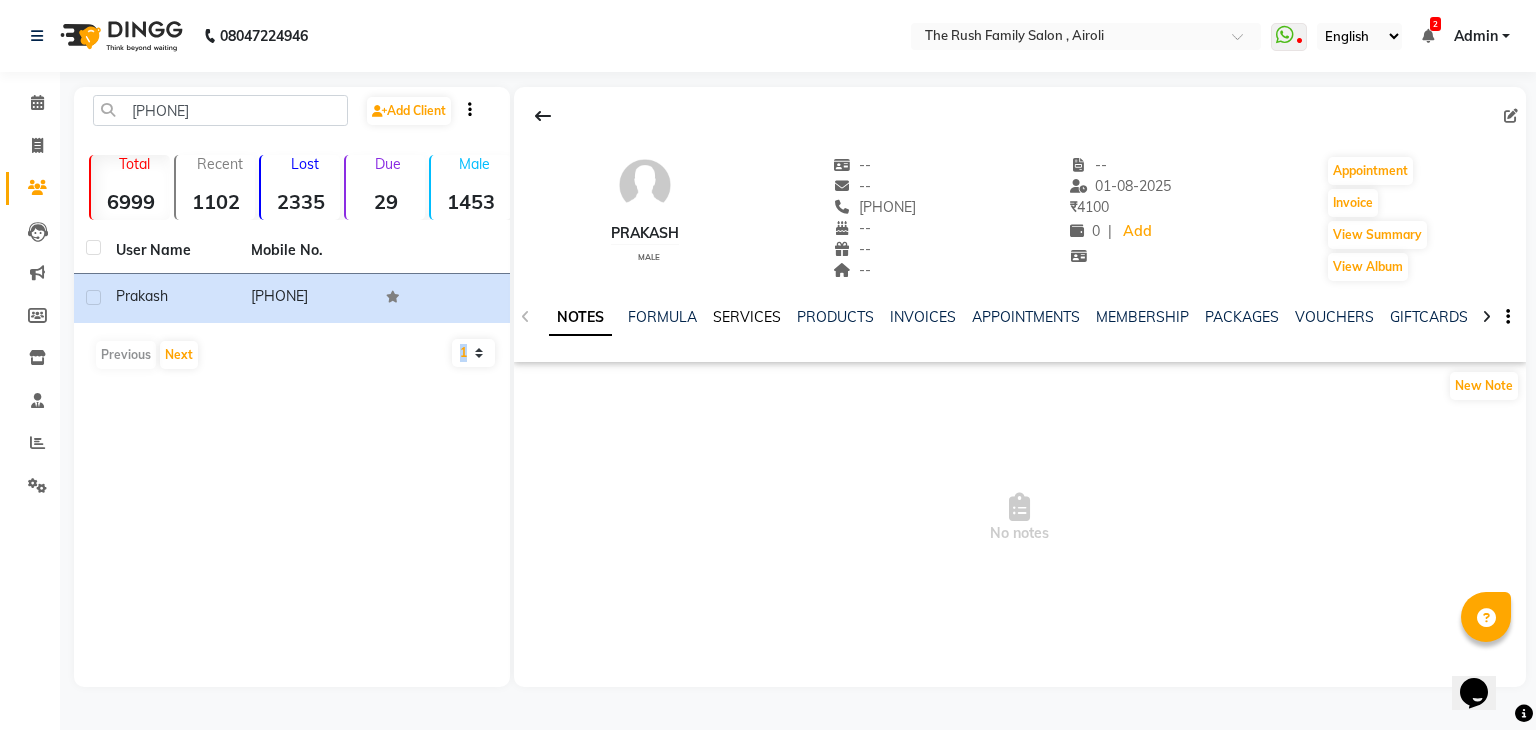 click on "SERVICES" 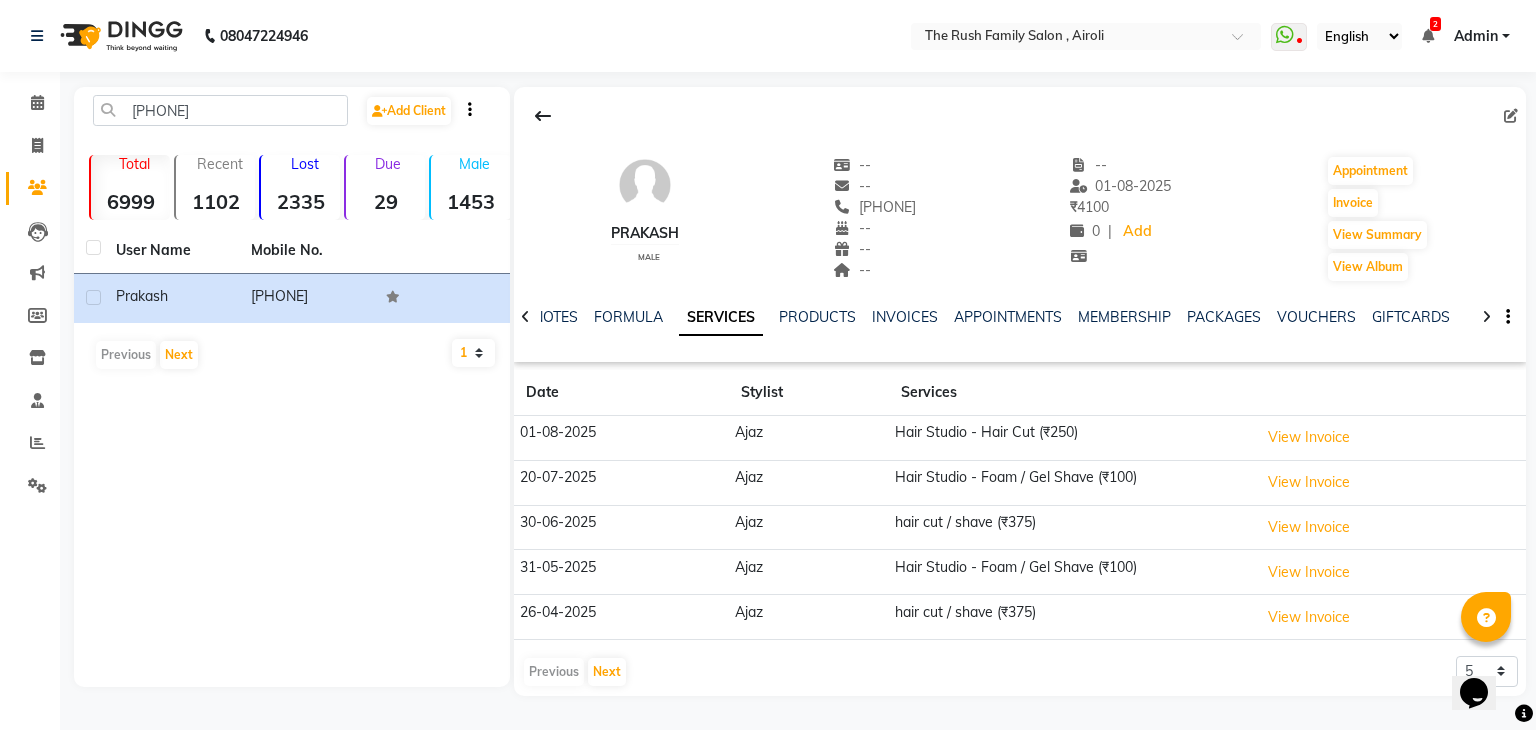 click on "01-08-2025" 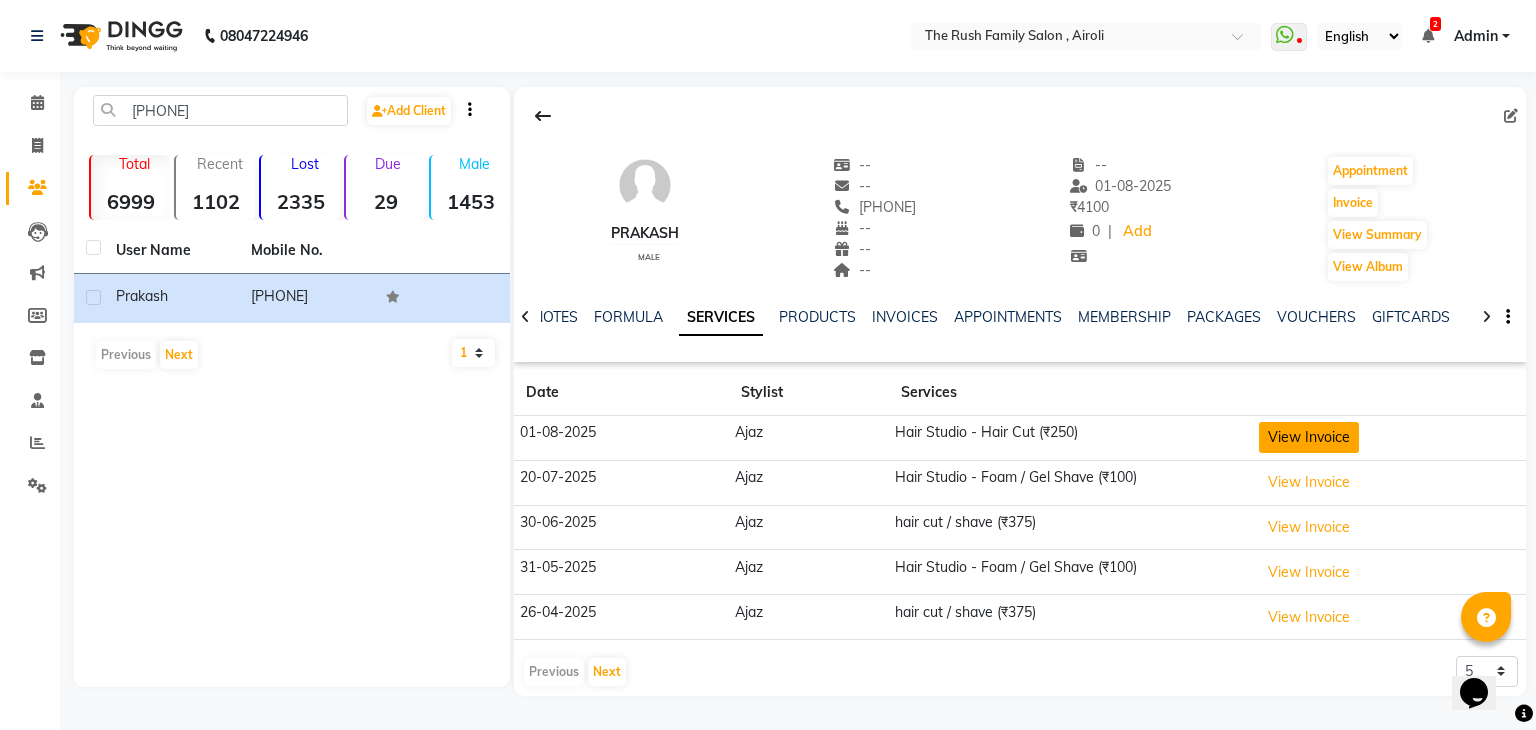click on "View Invoice" 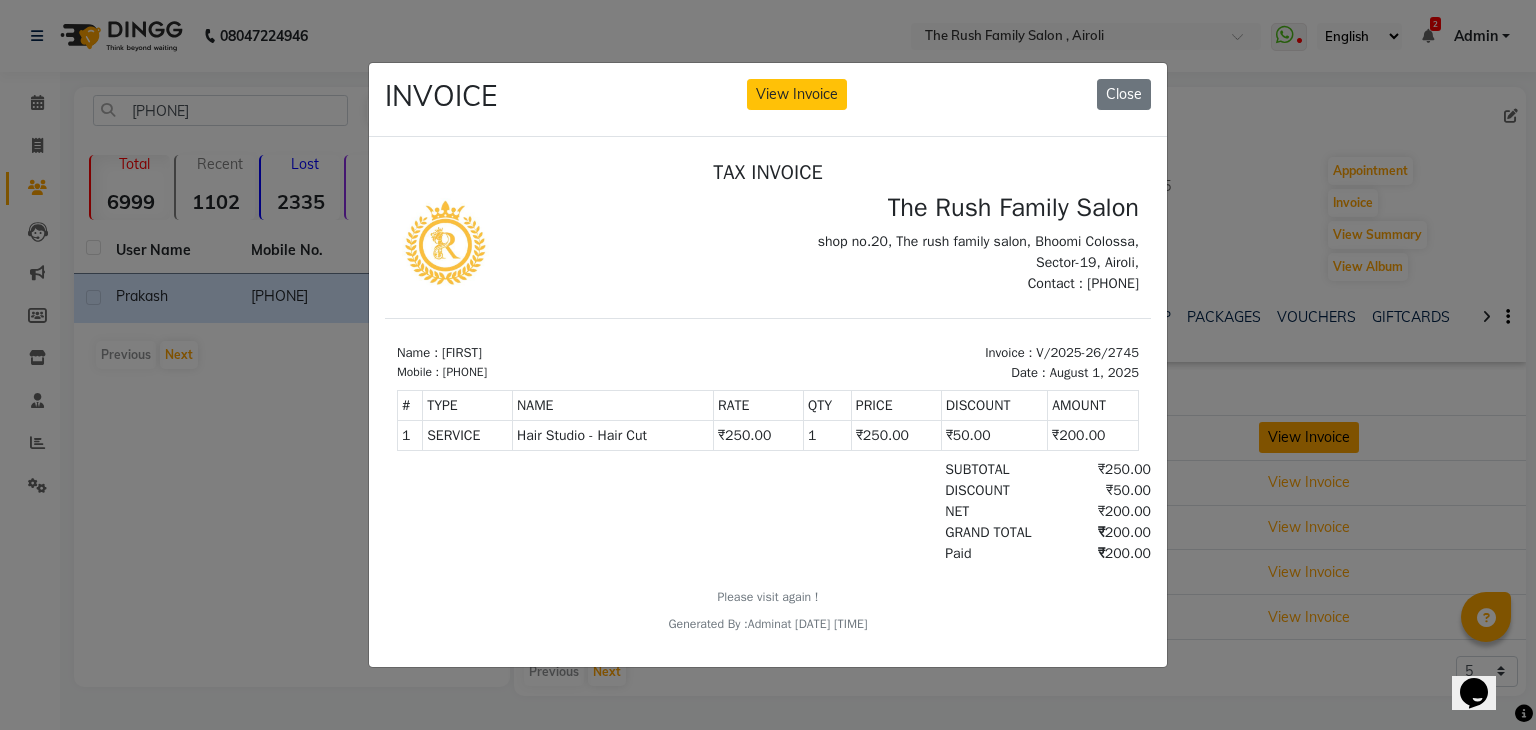 scroll, scrollTop: 0, scrollLeft: 0, axis: both 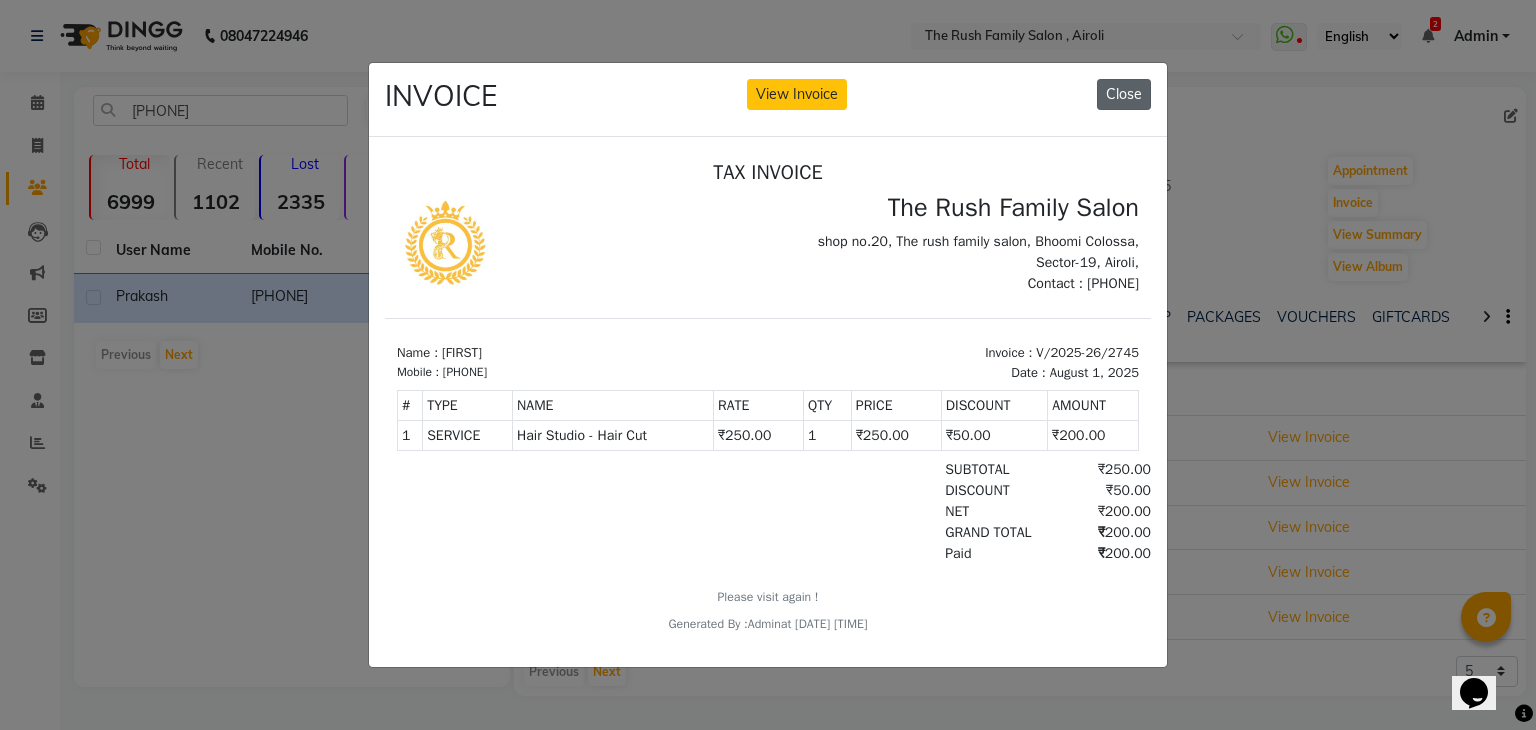 click on "Close" 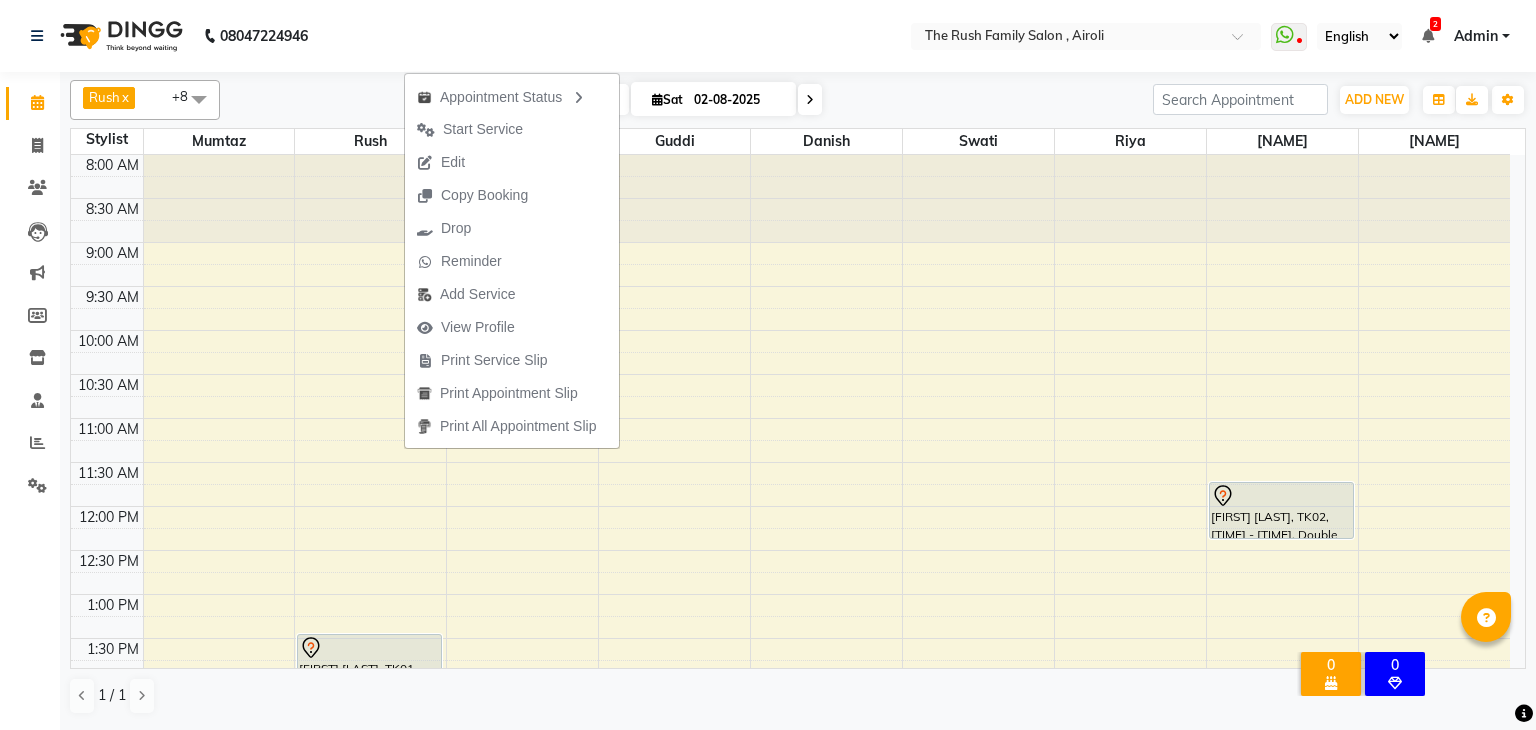 scroll, scrollTop: 0, scrollLeft: 0, axis: both 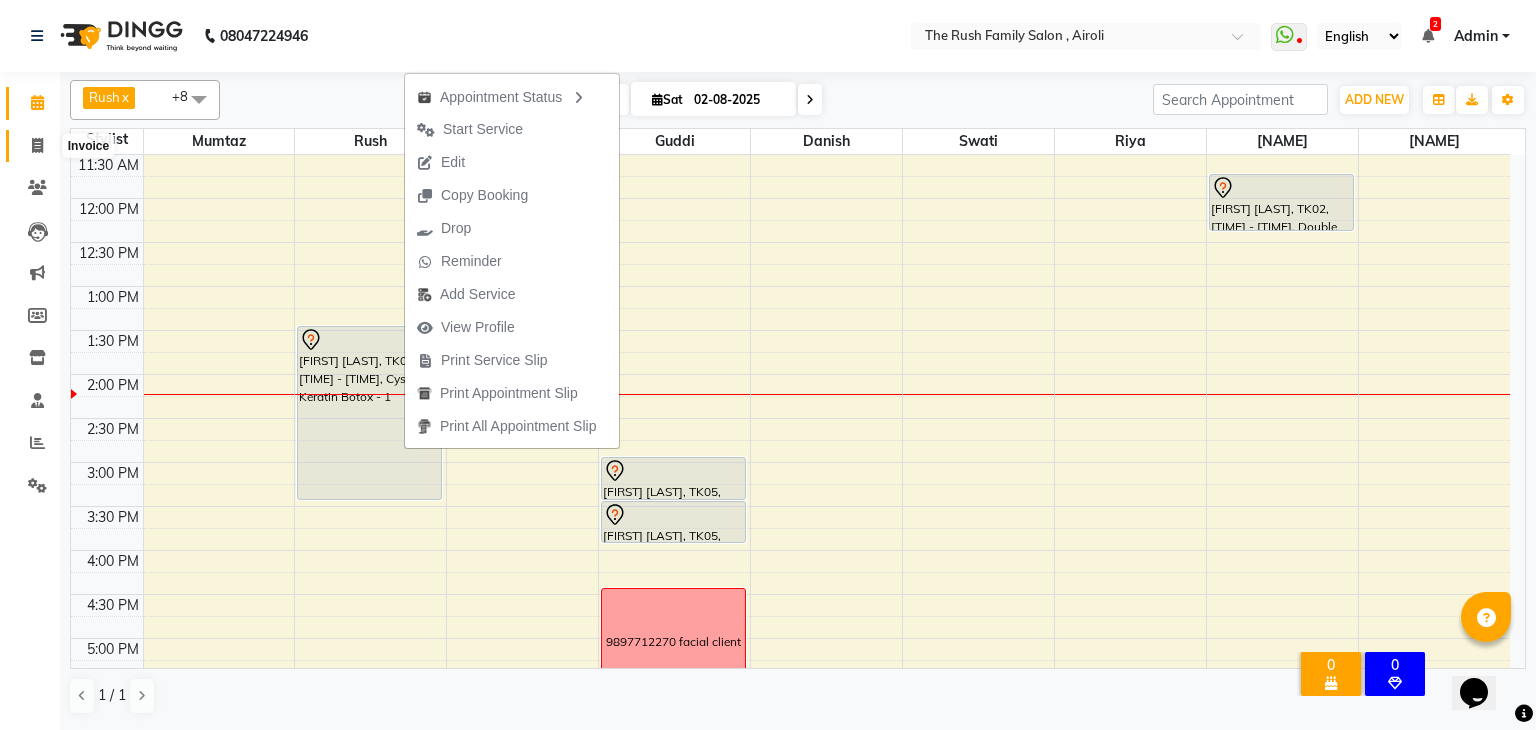 click 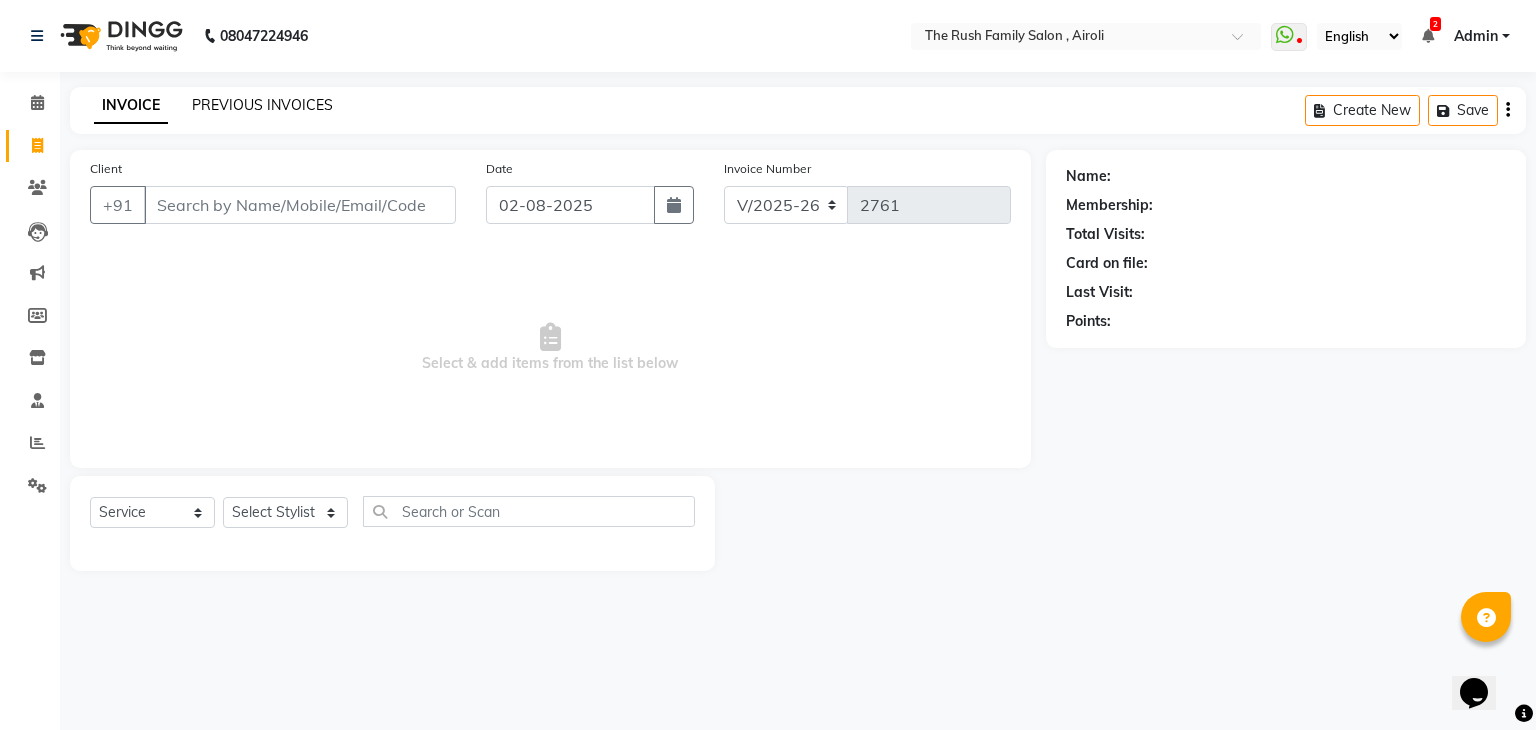 click on "PREVIOUS INVOICES" 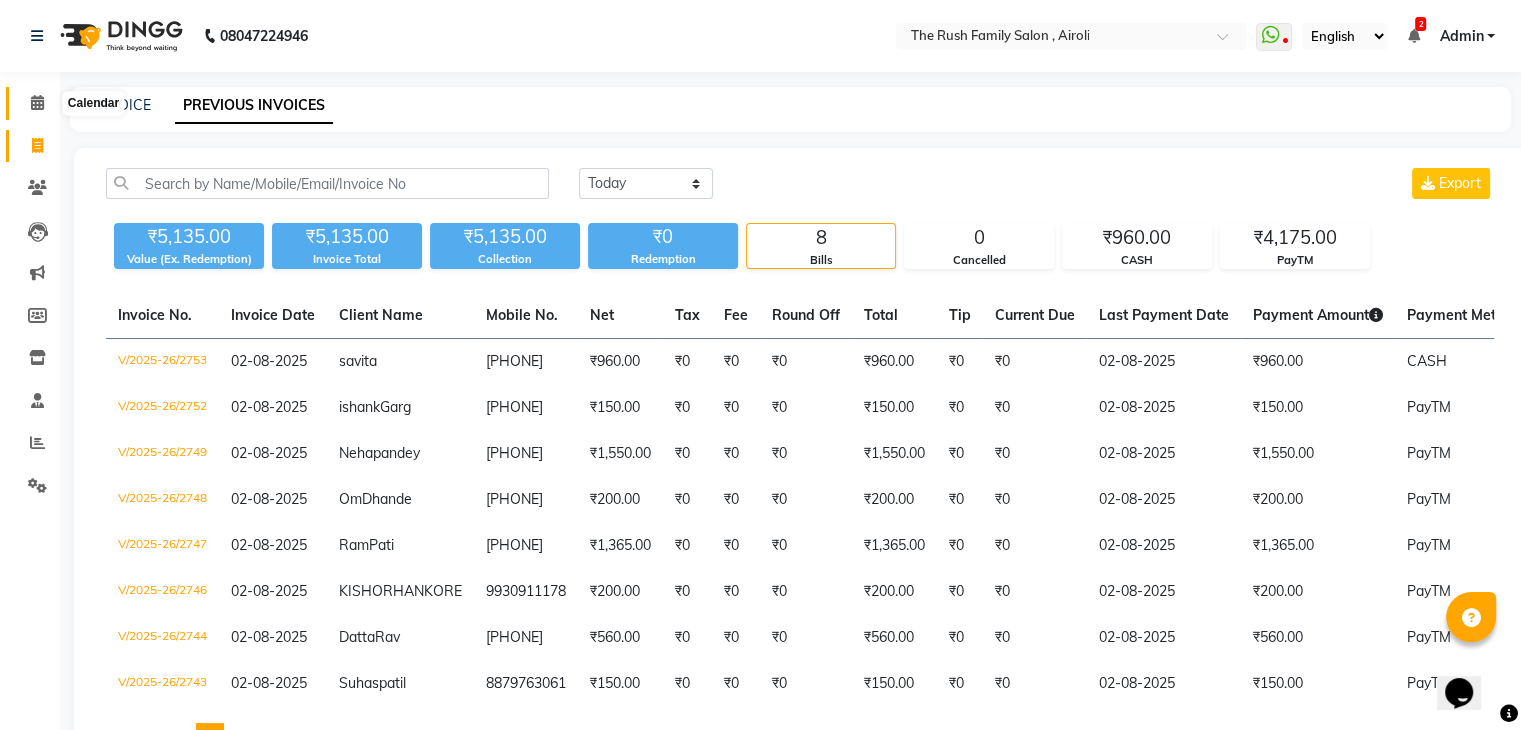 click 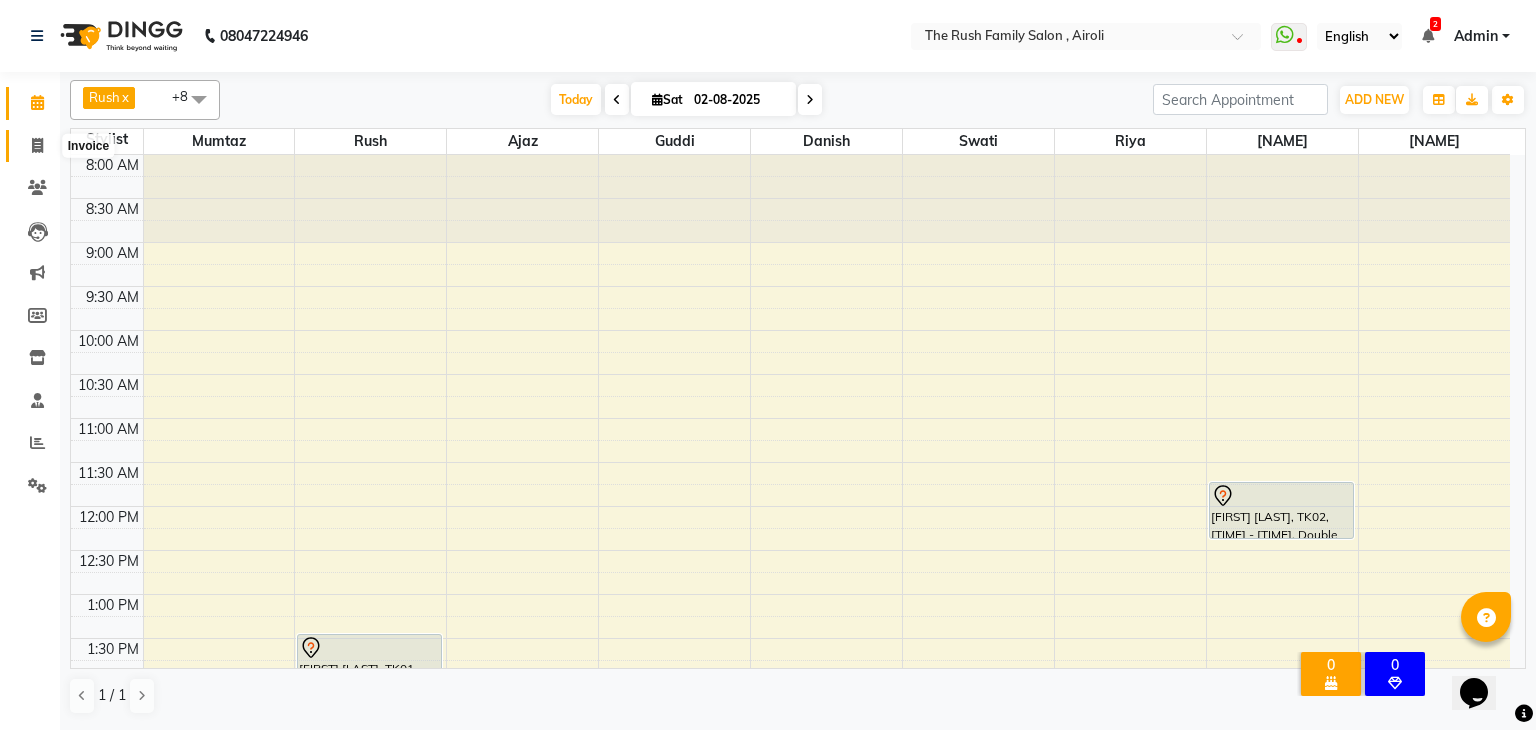 click 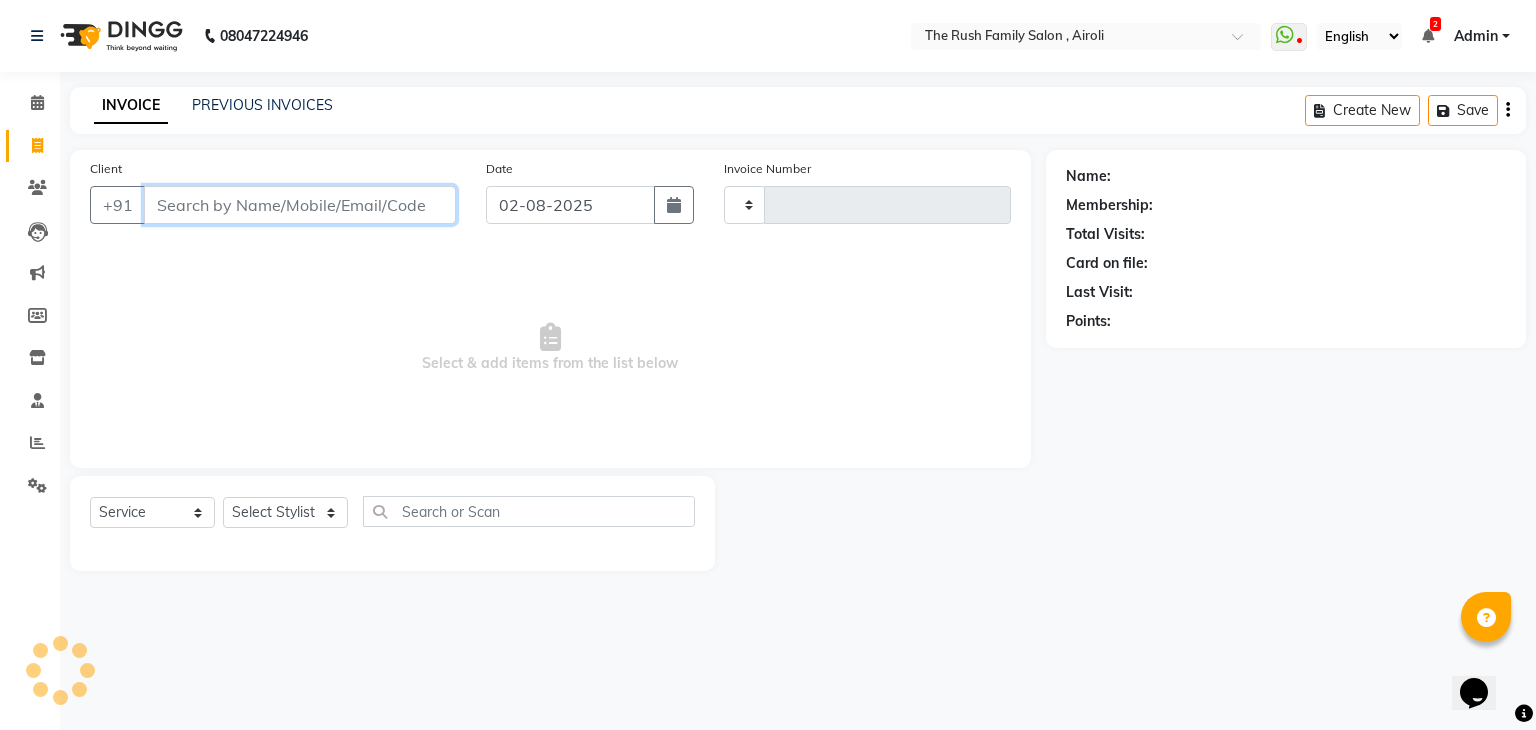 click on "Client" at bounding box center [300, 205] 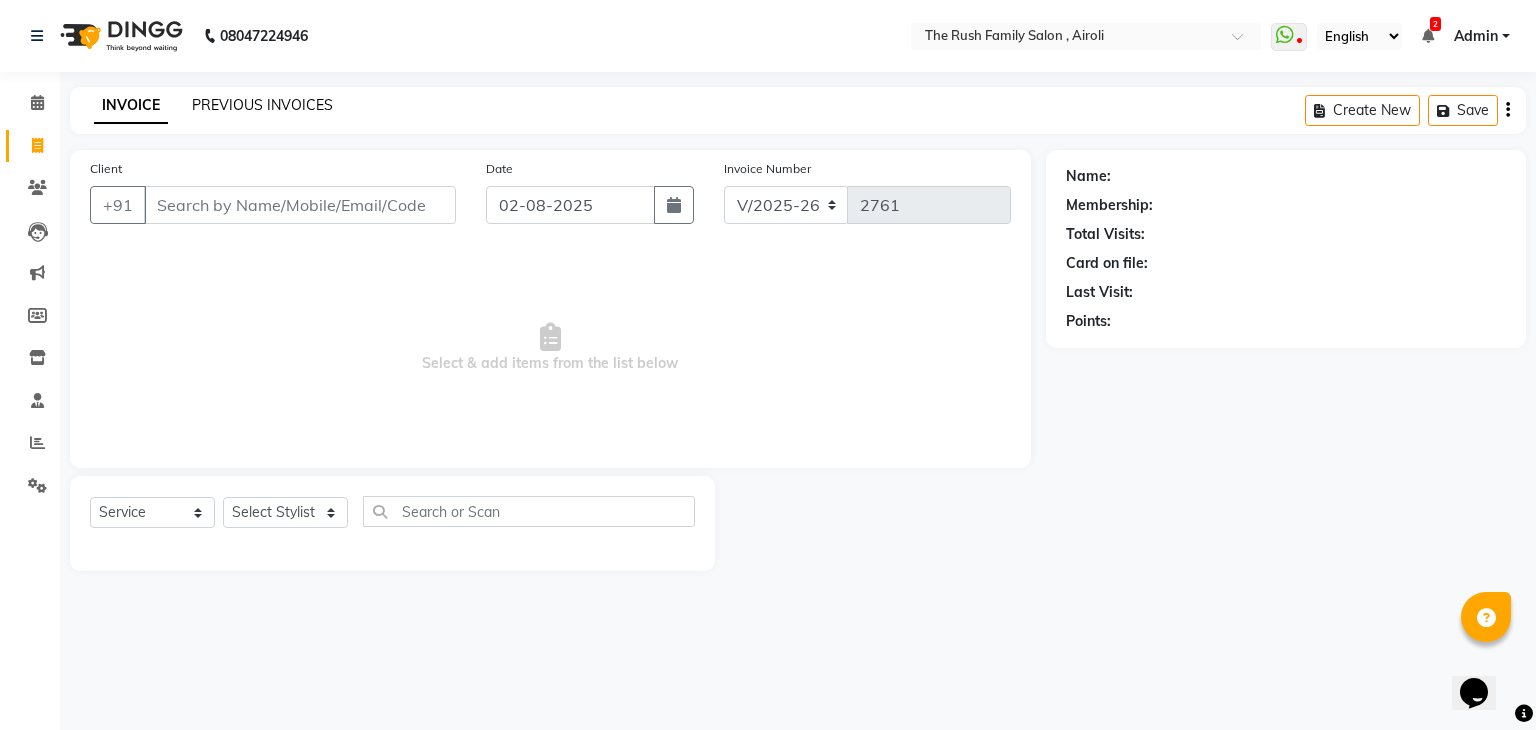 click on "PREVIOUS INVOICES" 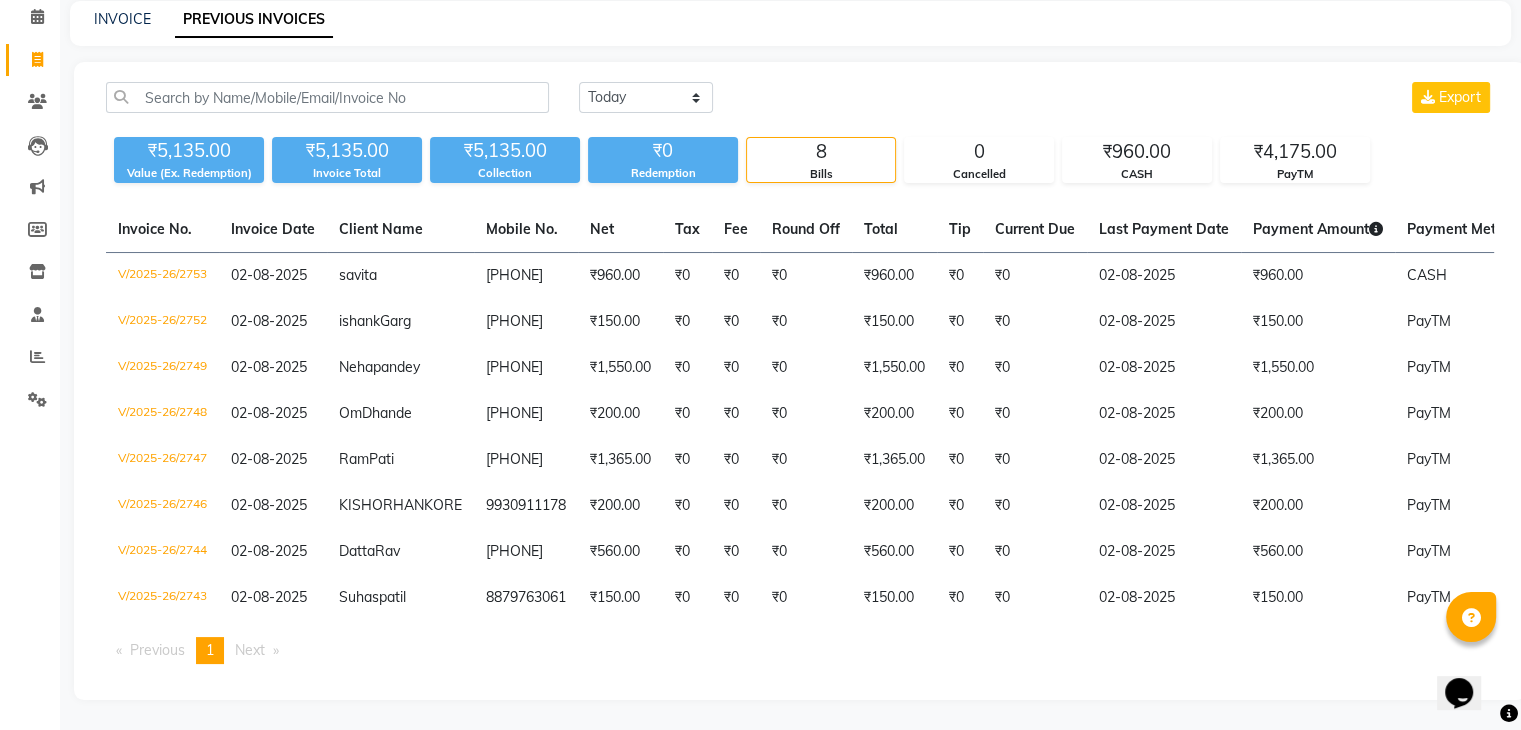 scroll, scrollTop: 88, scrollLeft: 0, axis: vertical 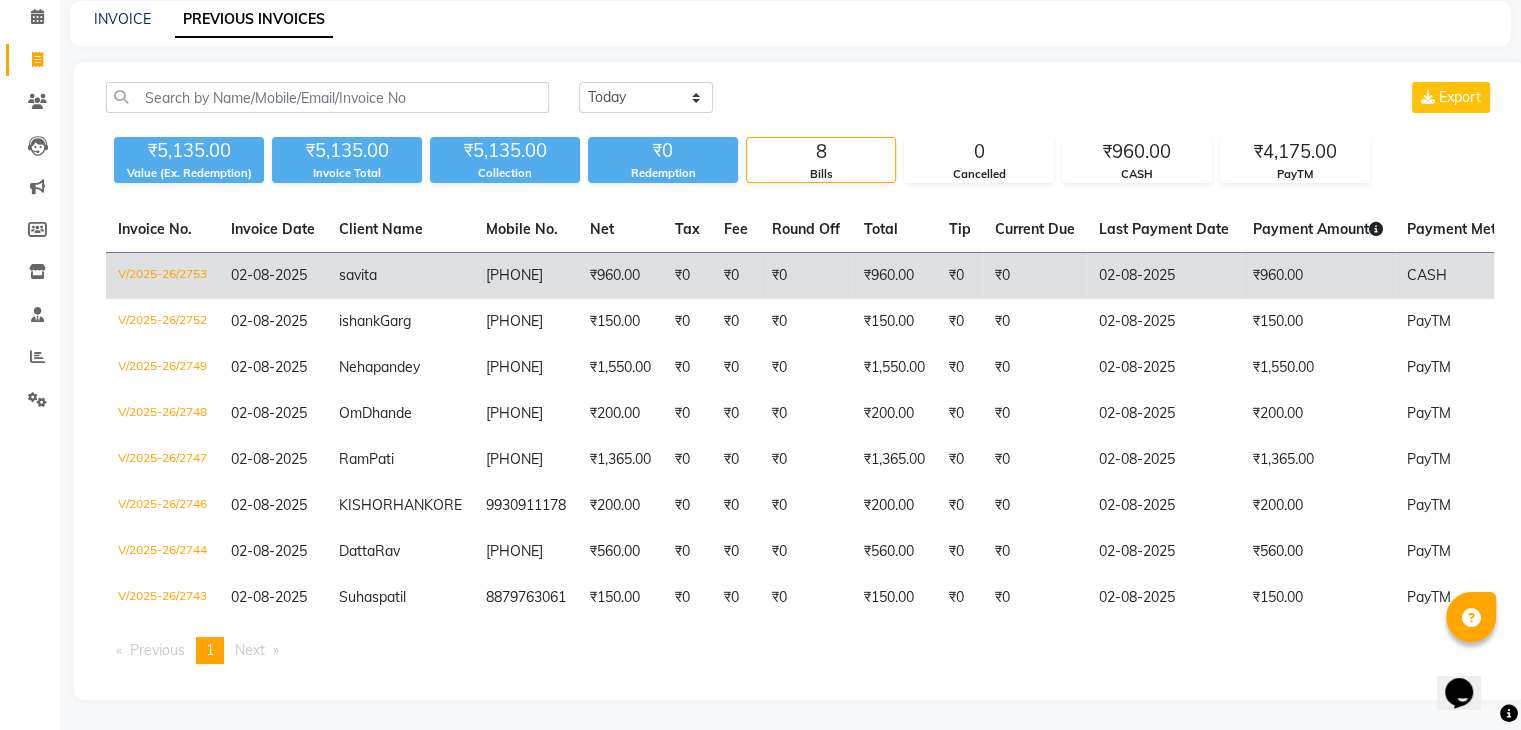 click on "V/2025-26/2753" 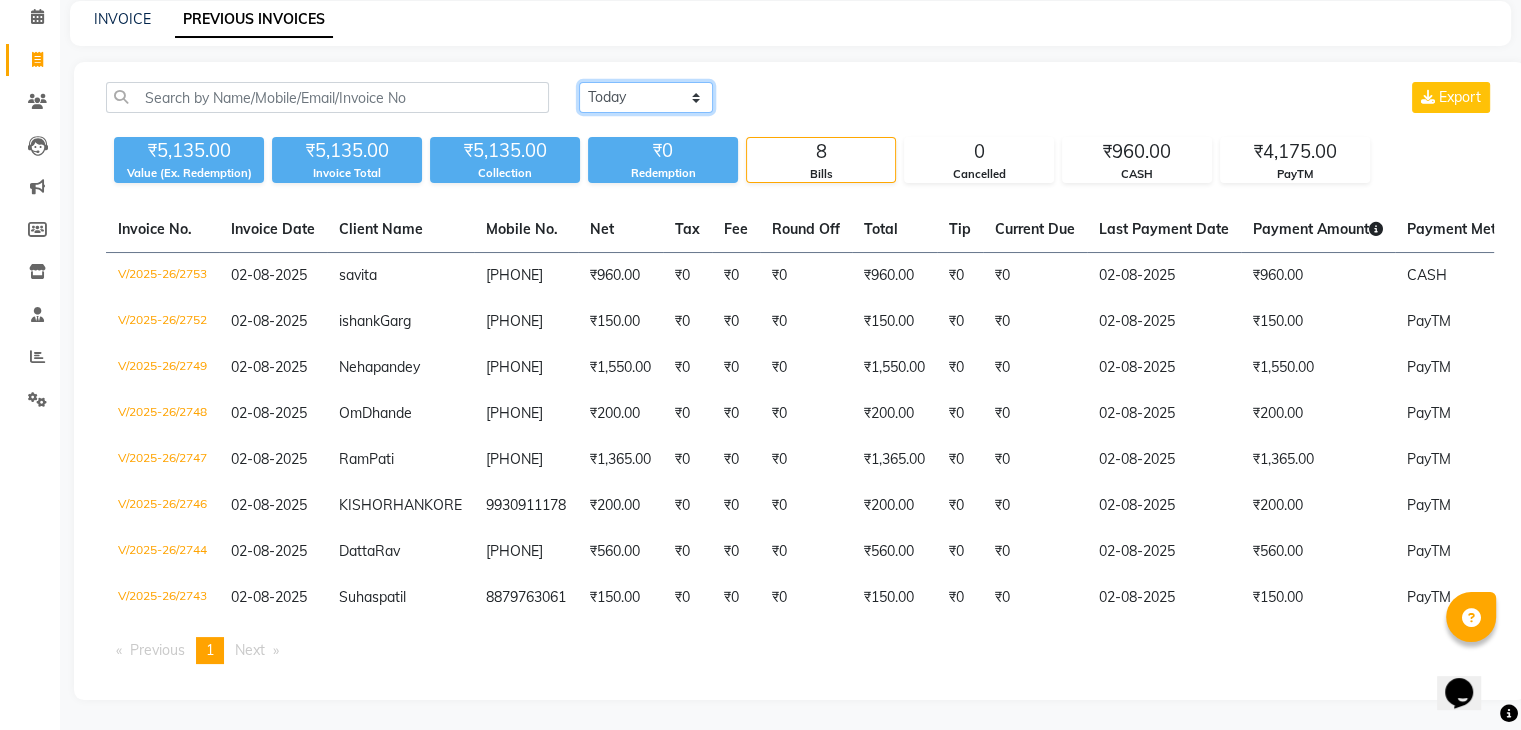 click on "Today Yesterday Custom Range" 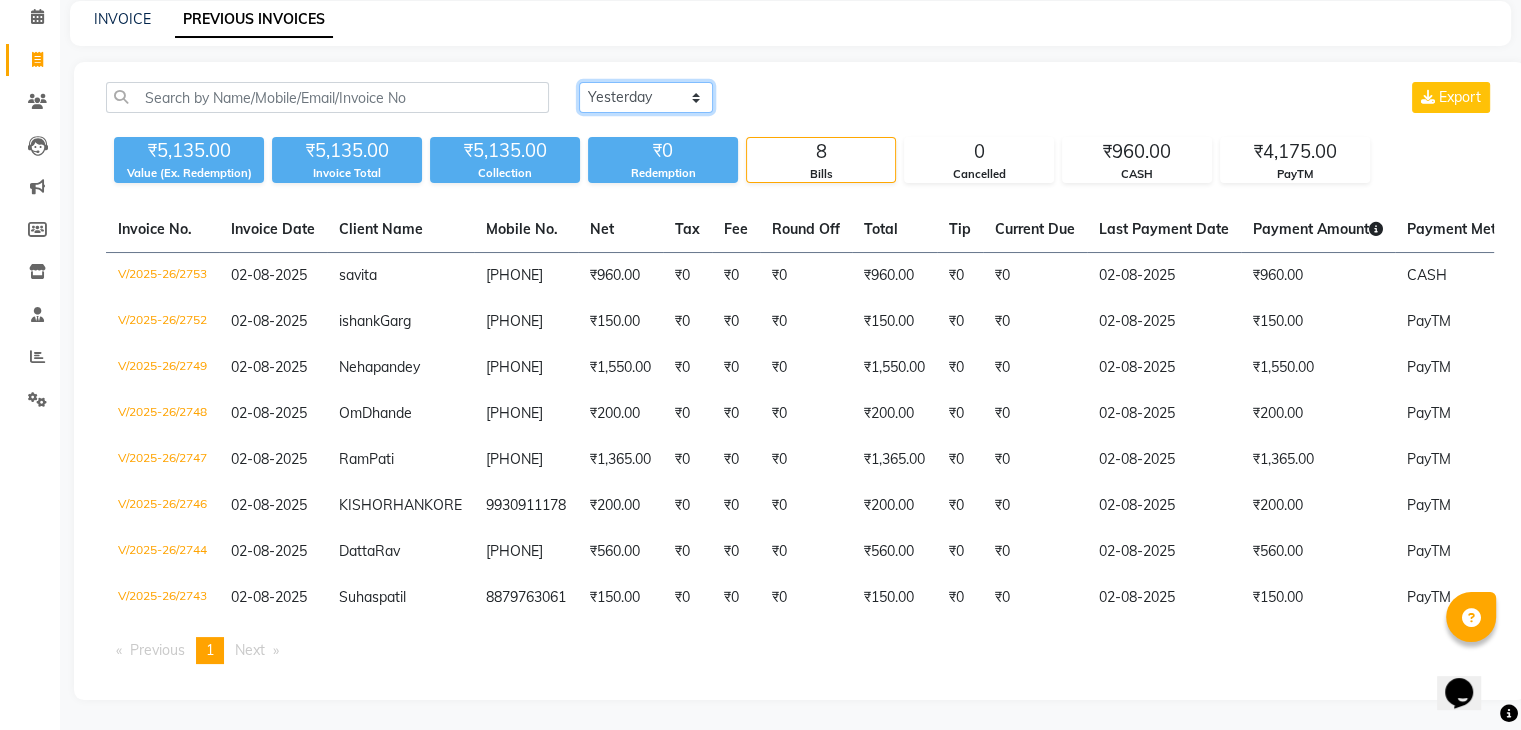 click on "Today Yesterday Custom Range" 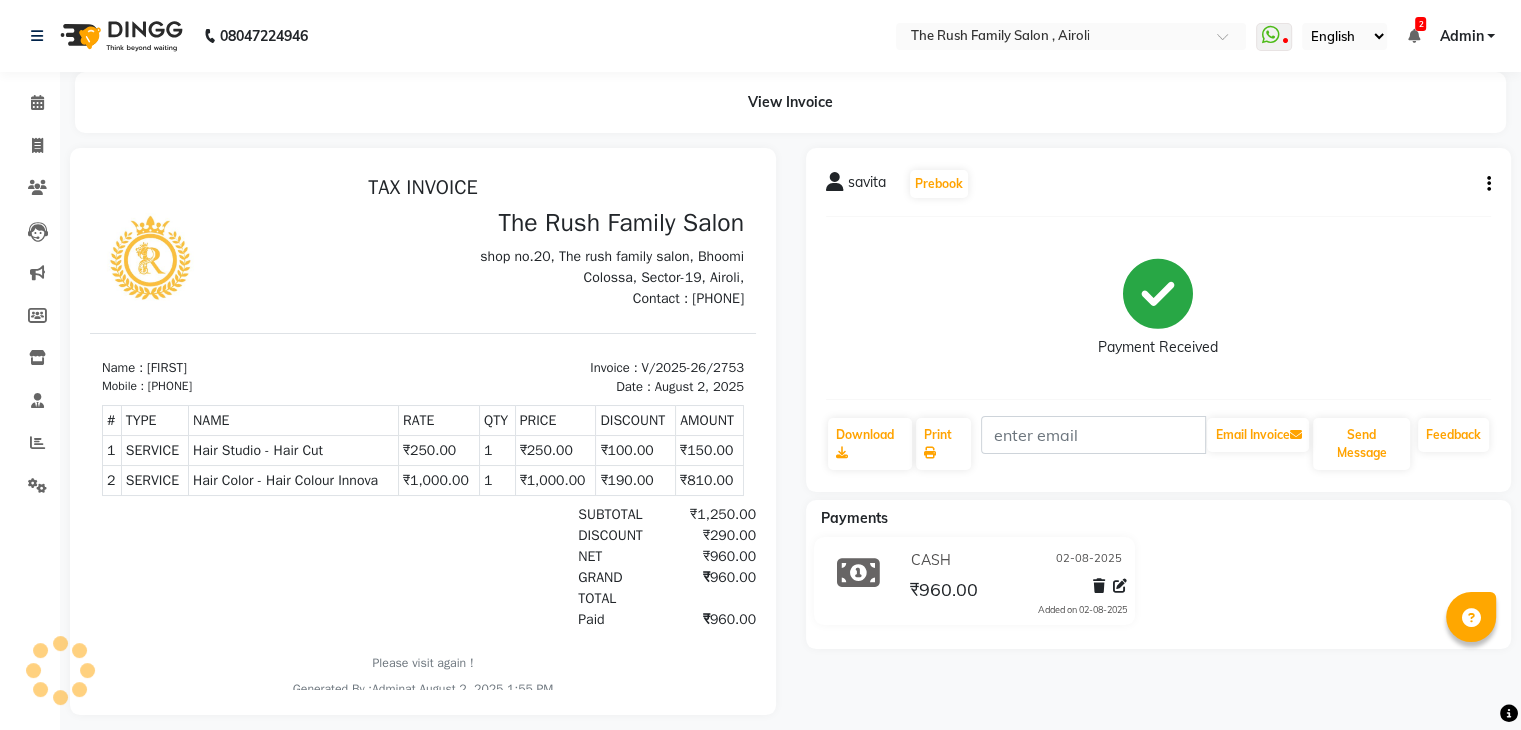 scroll, scrollTop: 0, scrollLeft: 0, axis: both 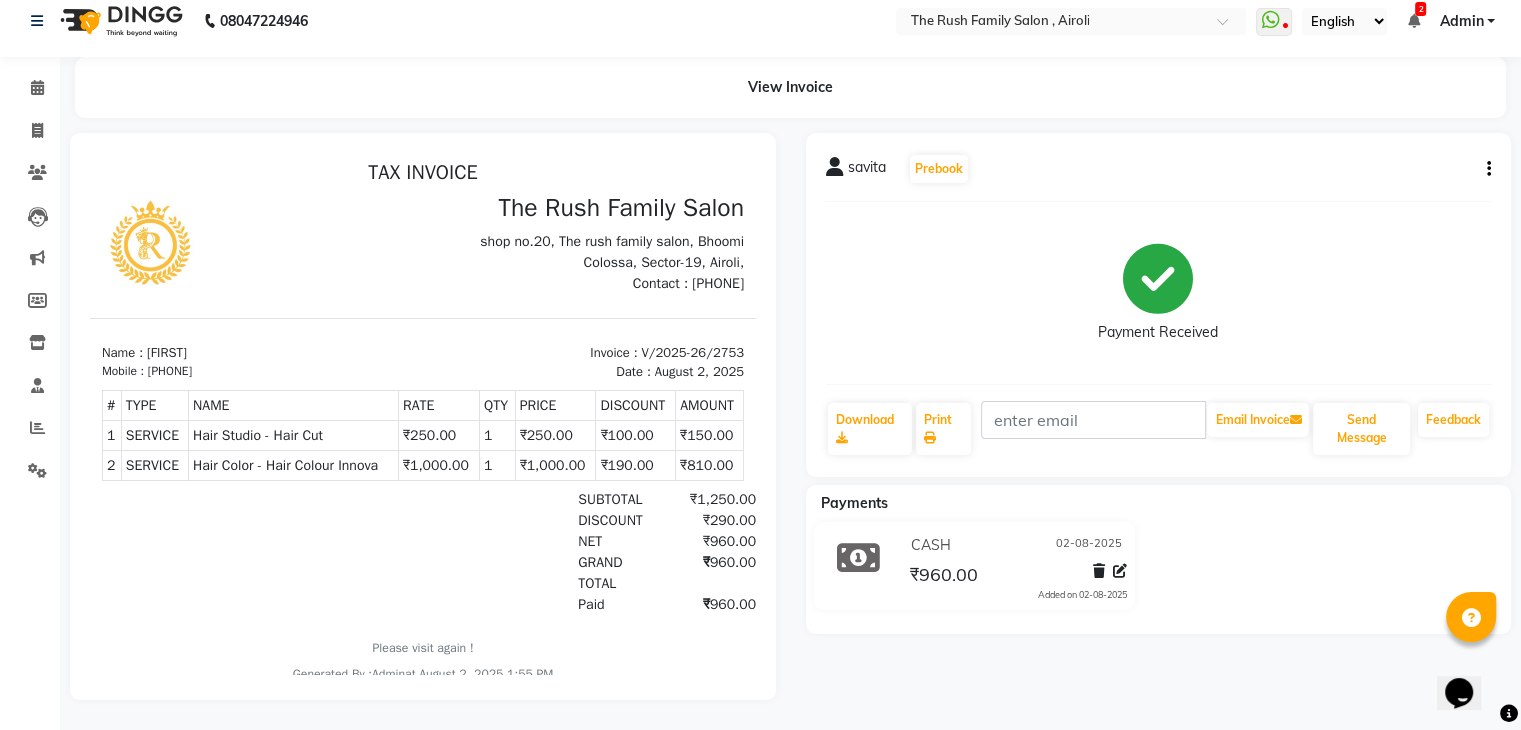 click 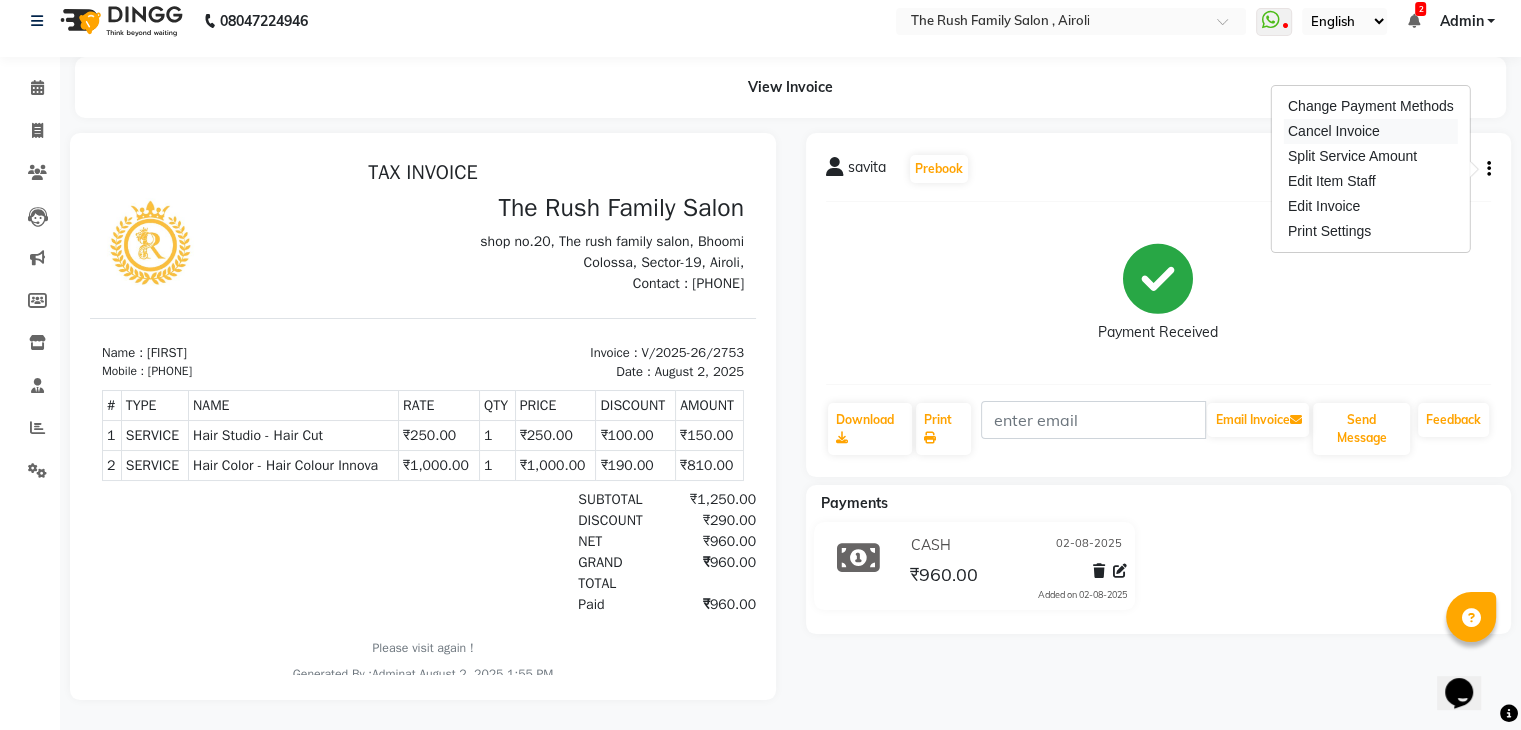 click on "Cancel Invoice" at bounding box center (1371, 131) 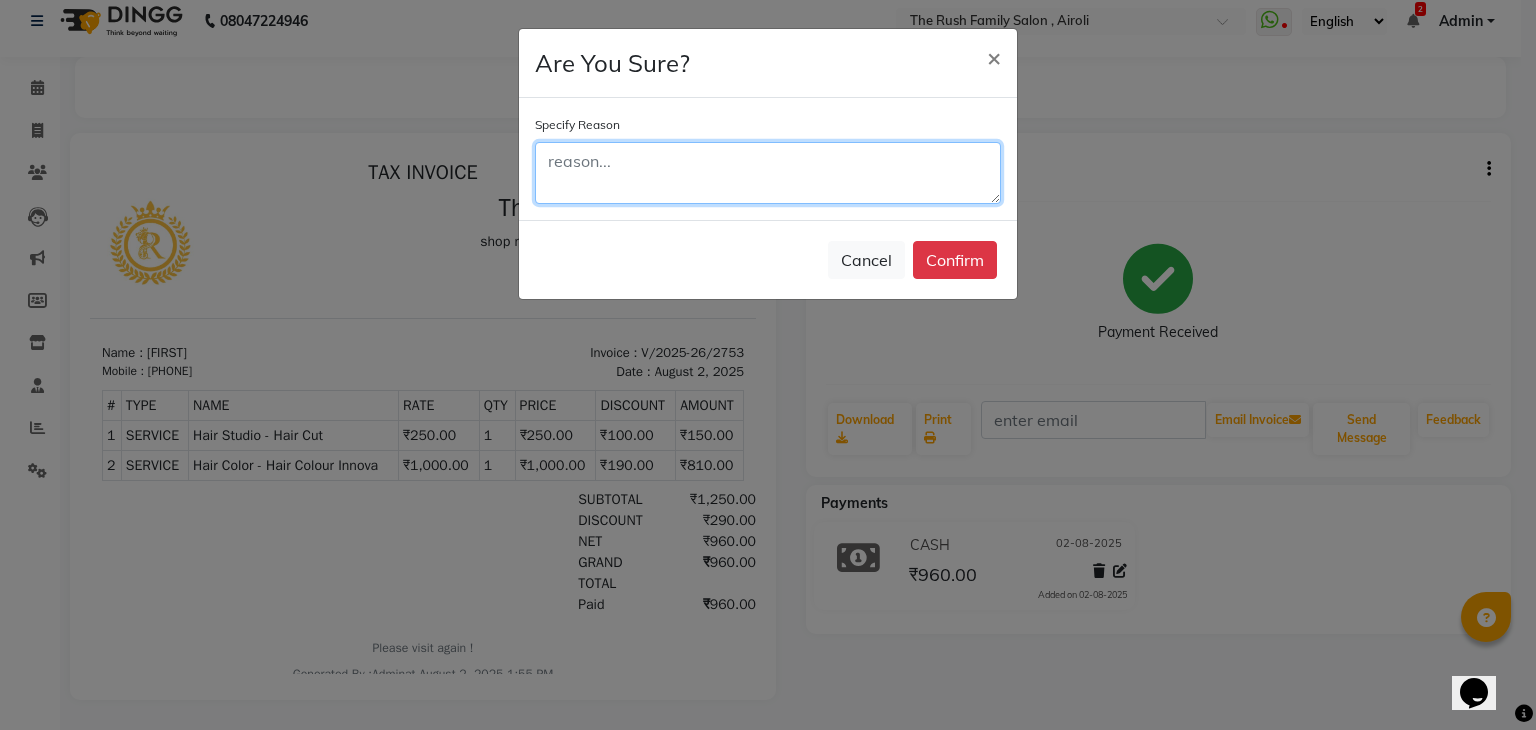 click 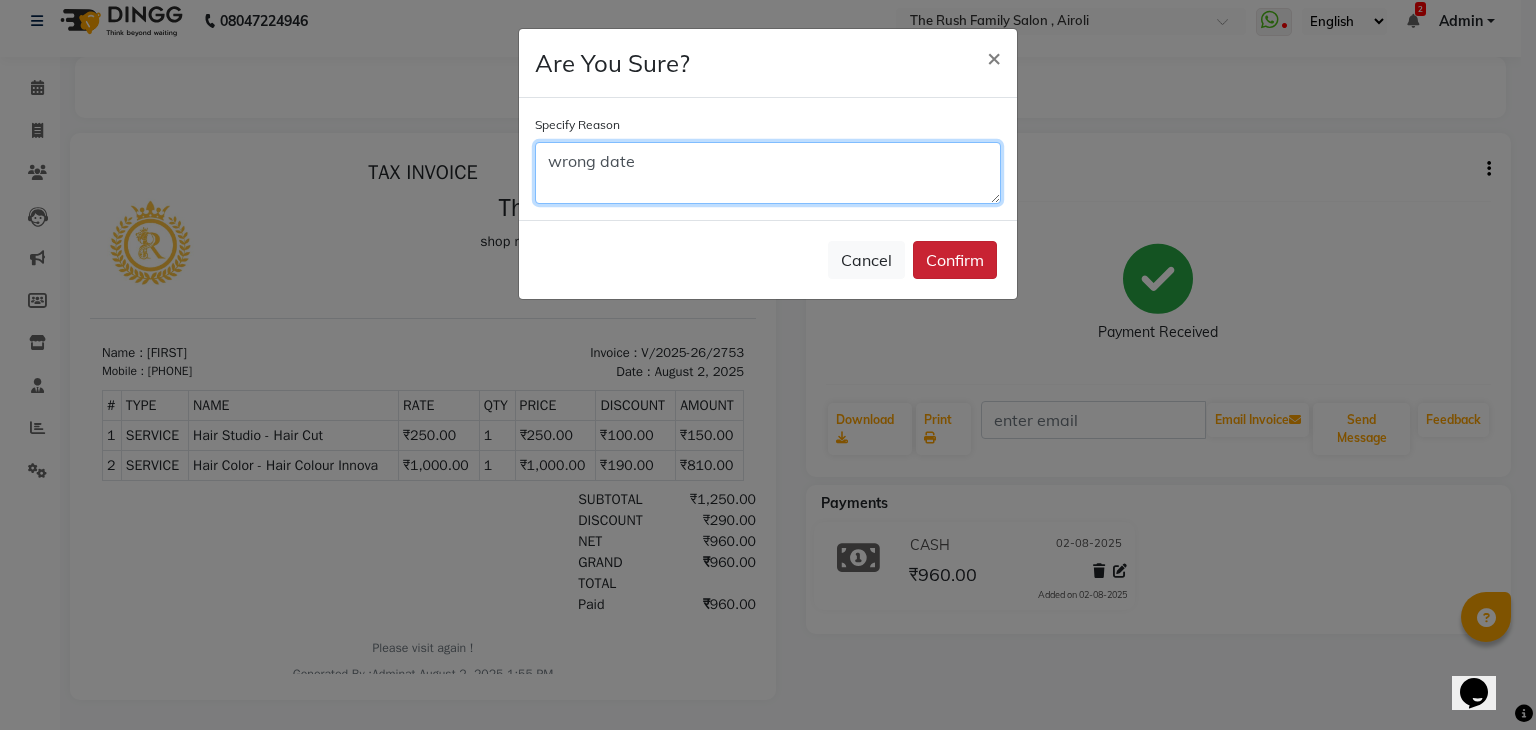 type on "wrong date" 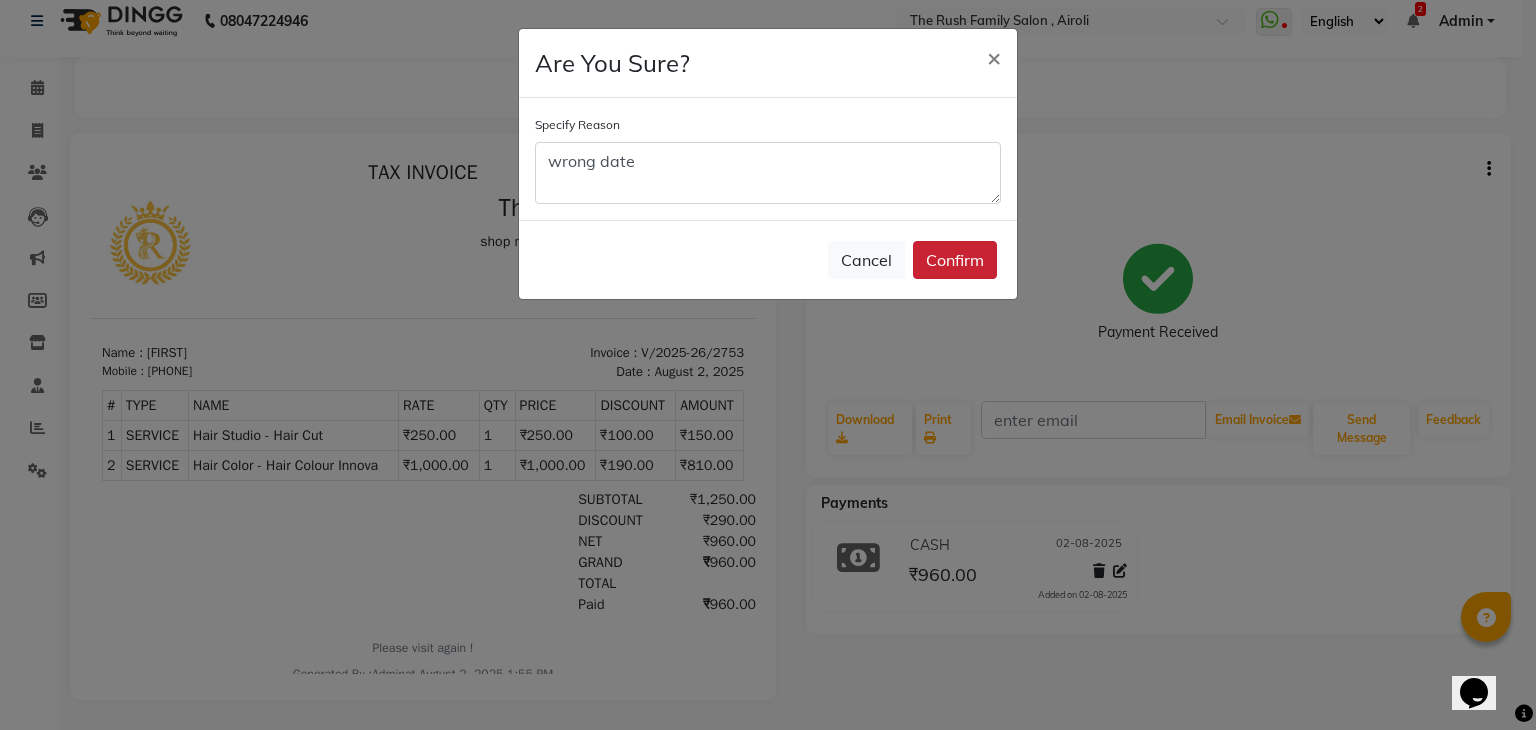 click on "Confirm" 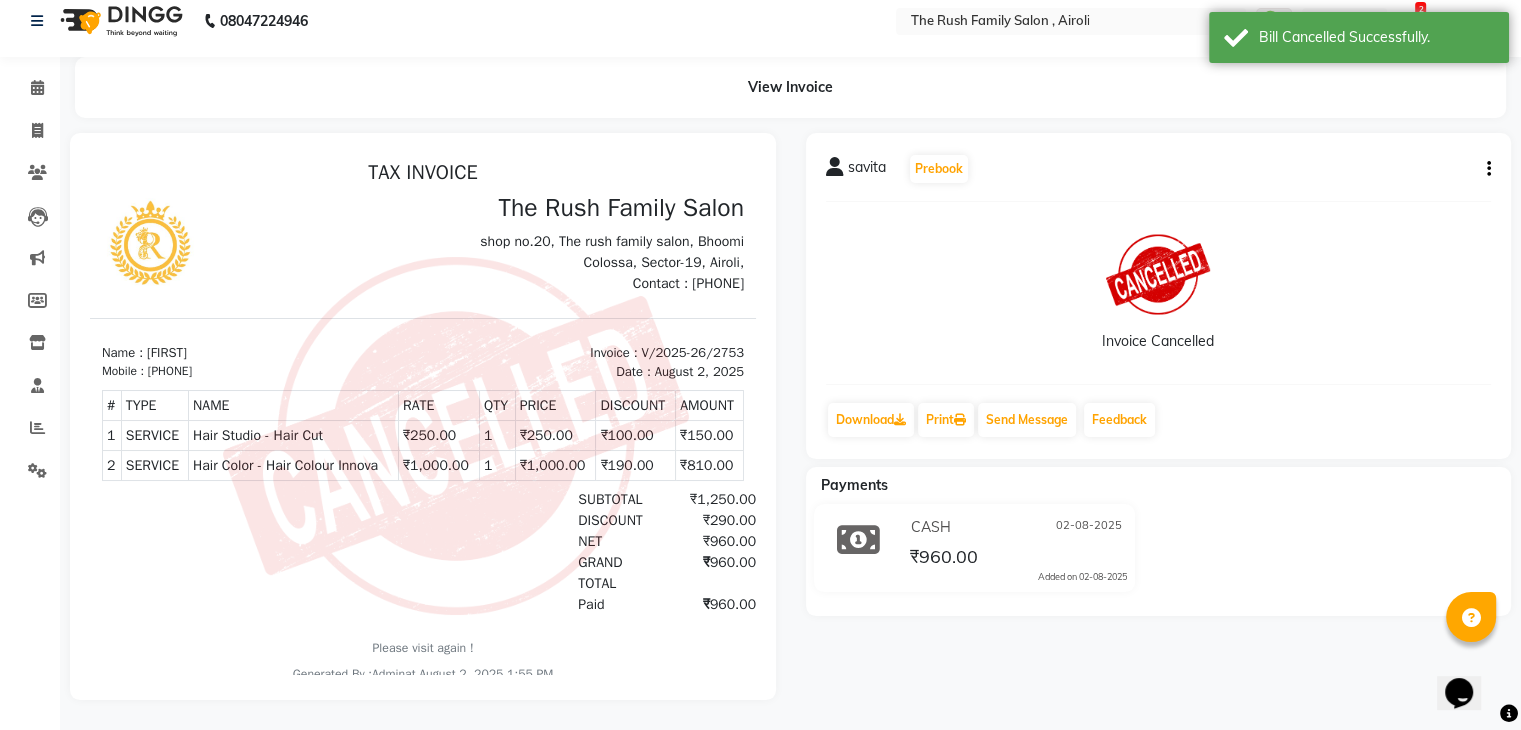 click at bounding box center (456, 435) 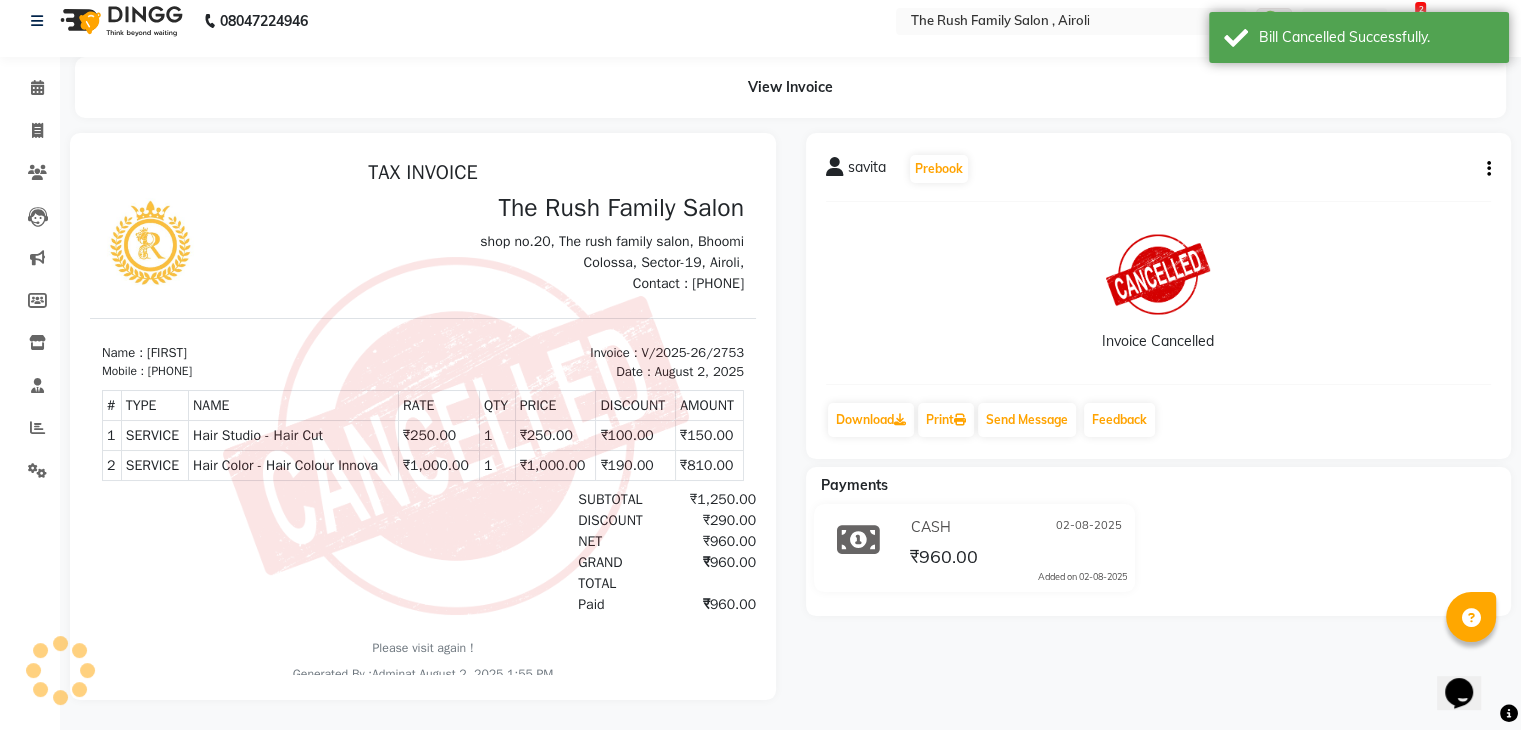 click at bounding box center [456, 435] 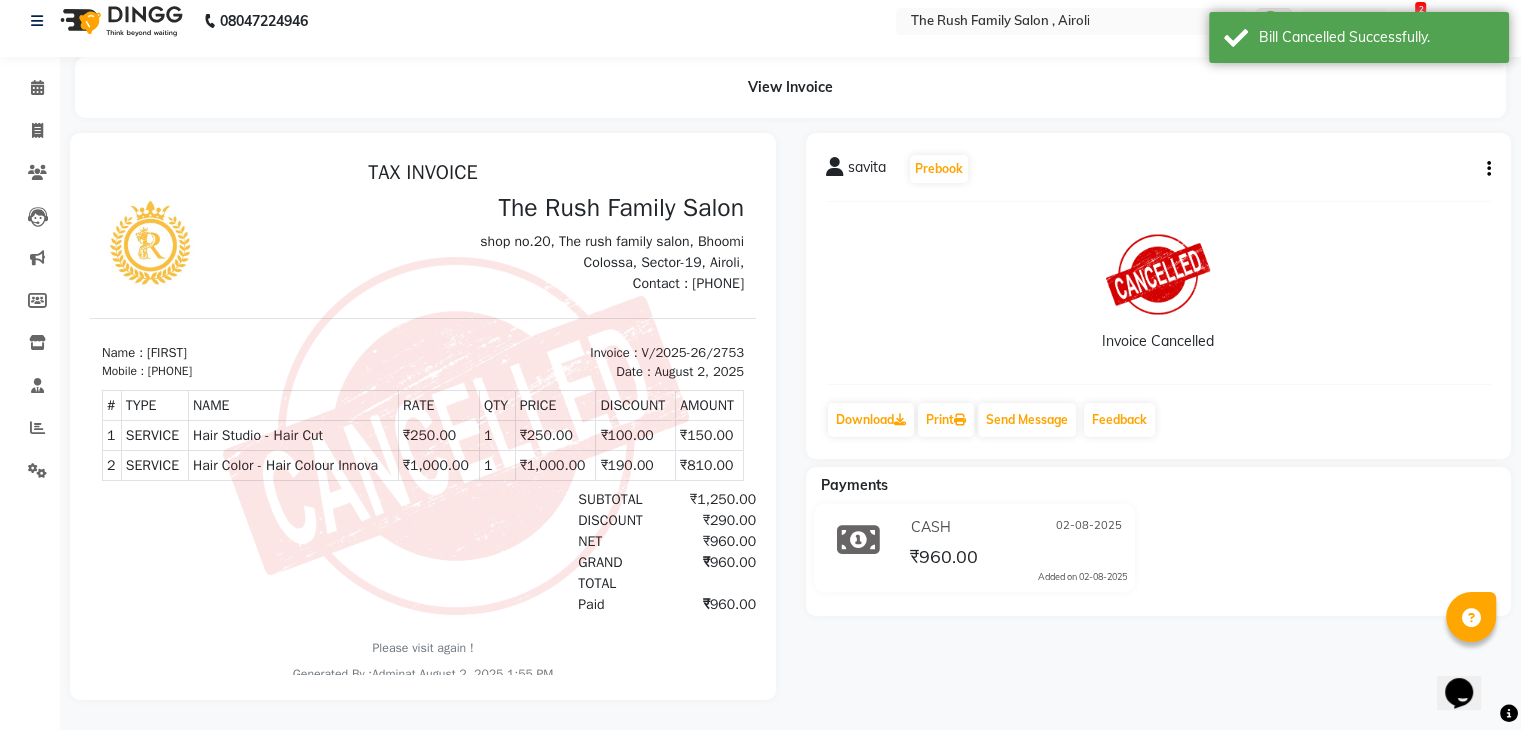 click on "[PHONE]" at bounding box center (170, 371) 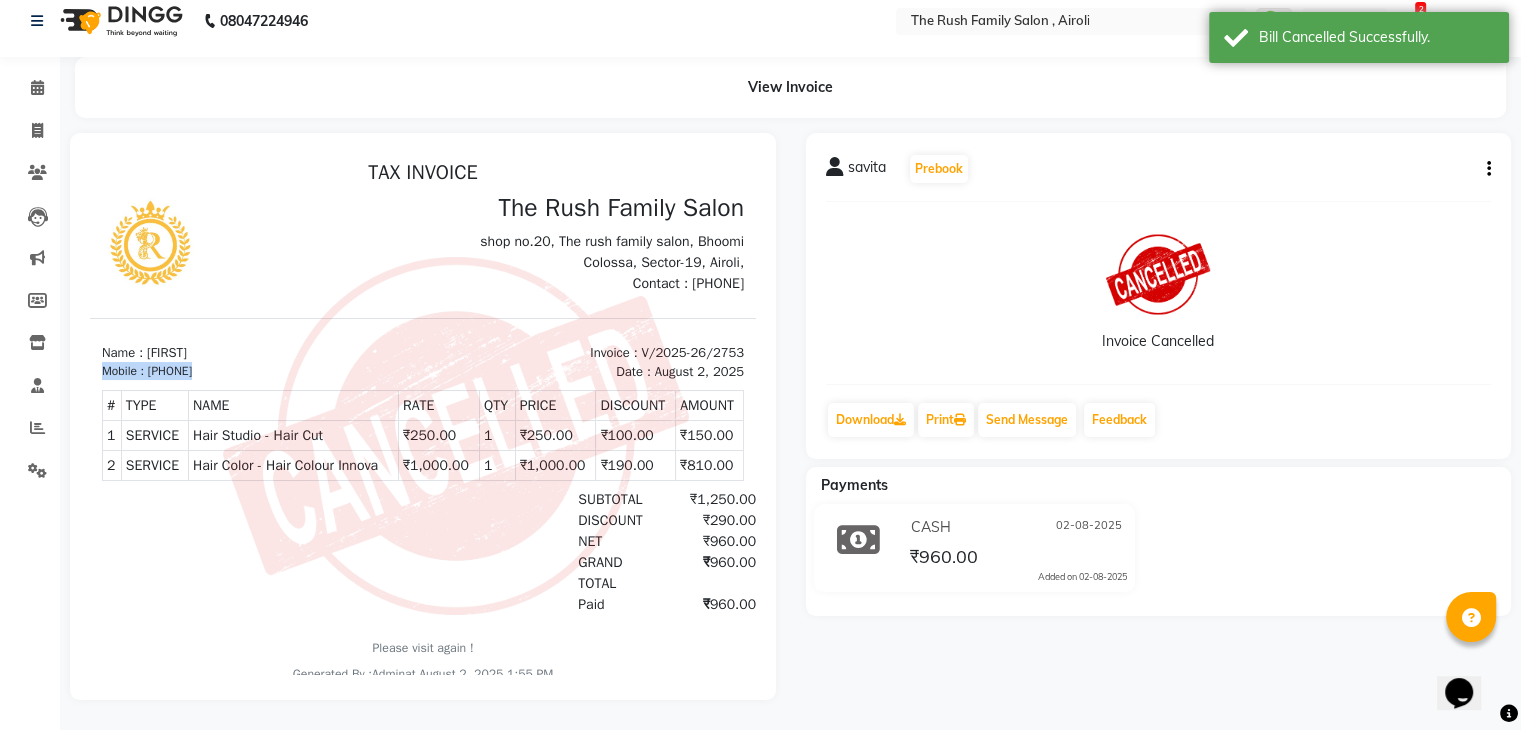 click on "[PHONE]" at bounding box center (170, 371) 